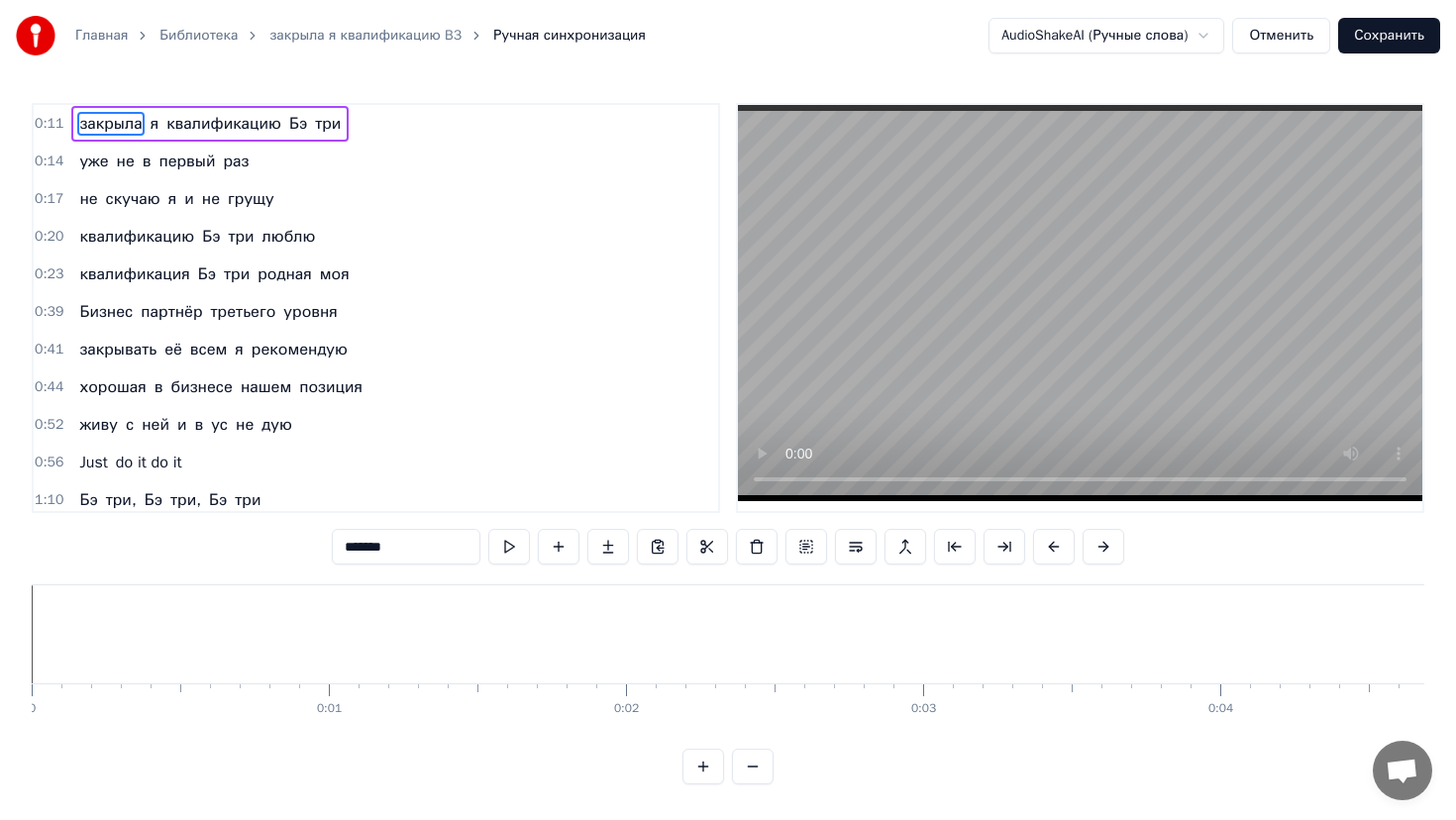 scroll, scrollTop: 0, scrollLeft: 0, axis: both 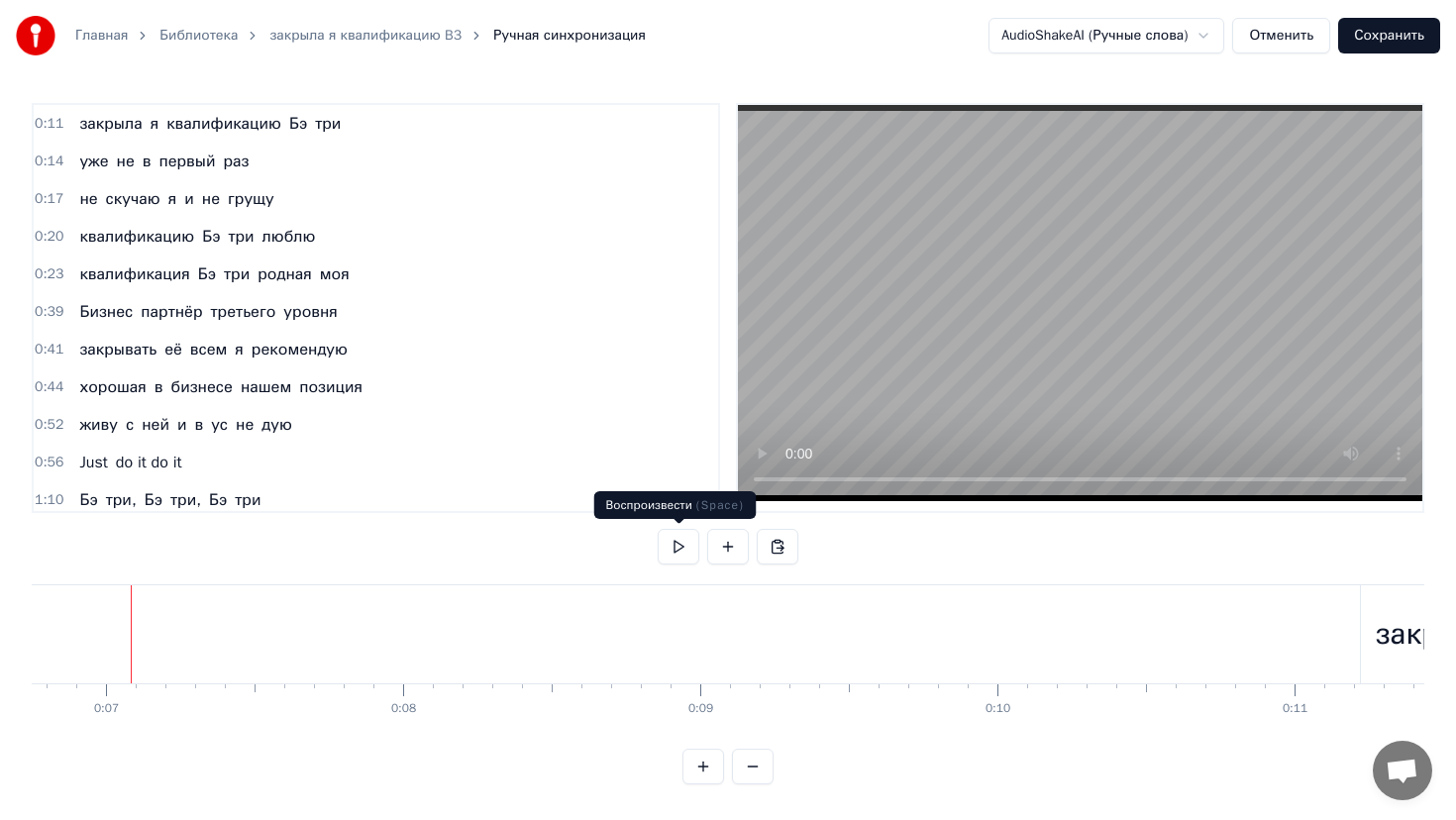 click at bounding box center (678, 547) 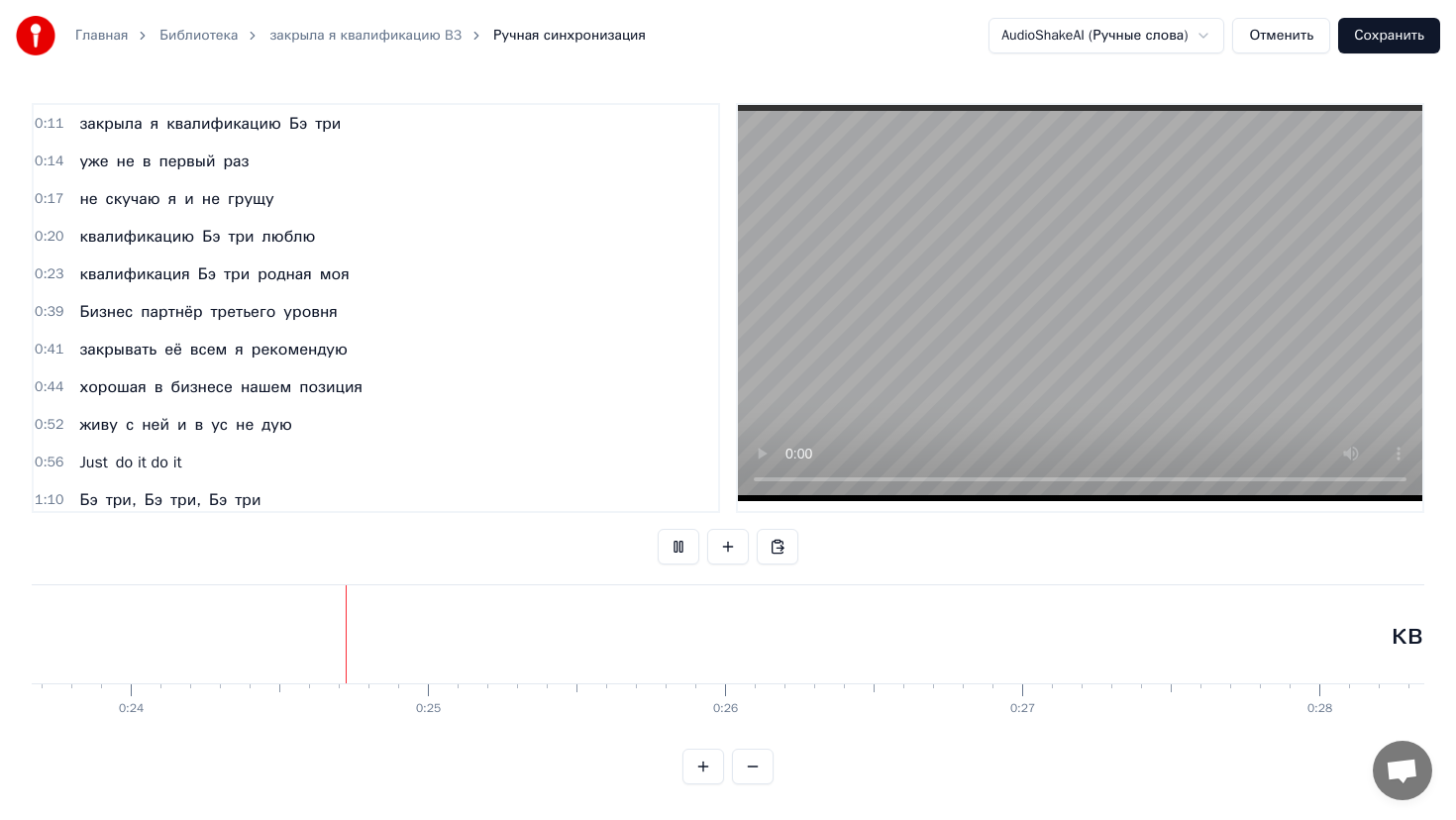 scroll, scrollTop: 0, scrollLeft: 7033, axis: horizontal 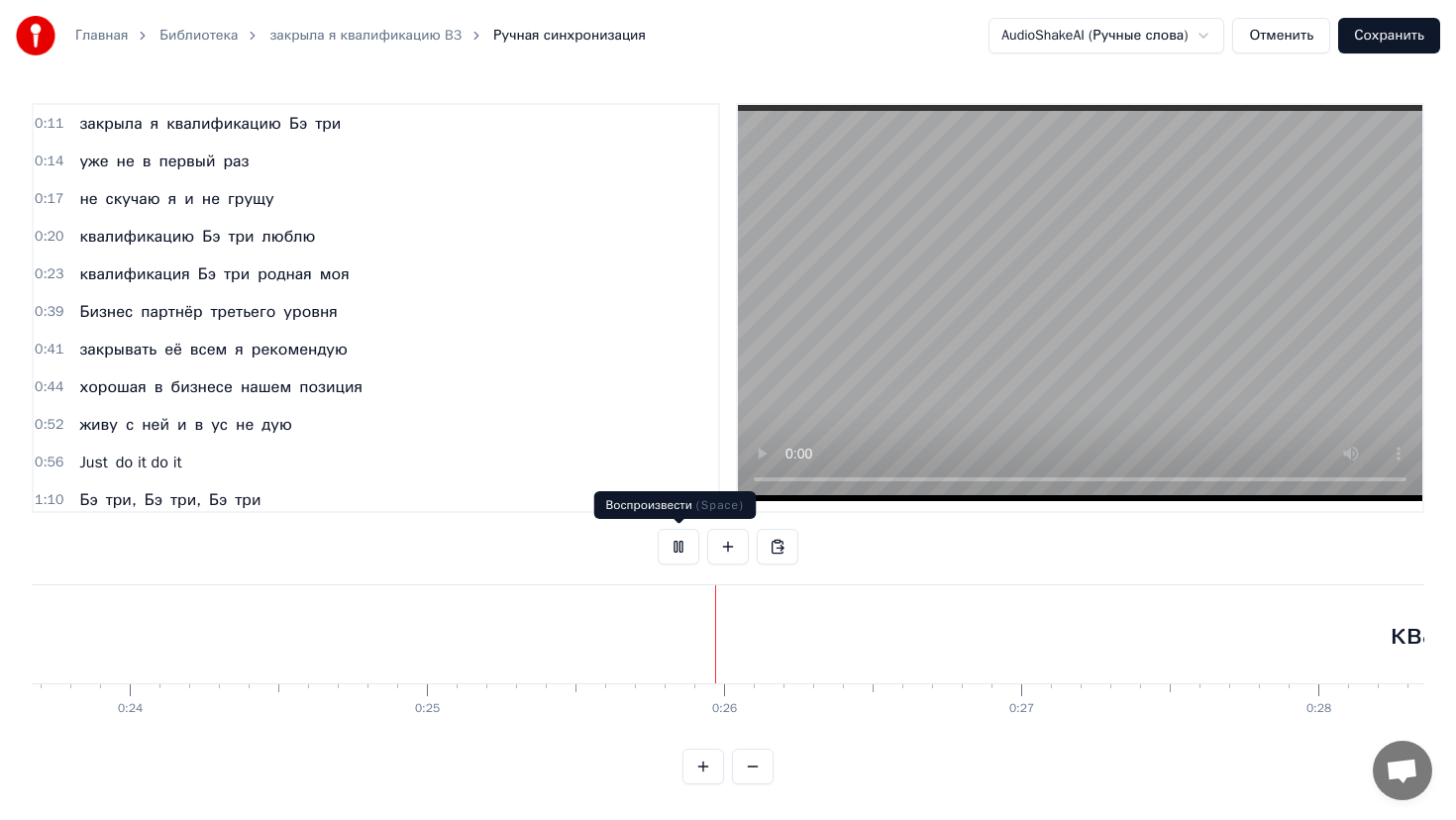 click at bounding box center (678, 547) 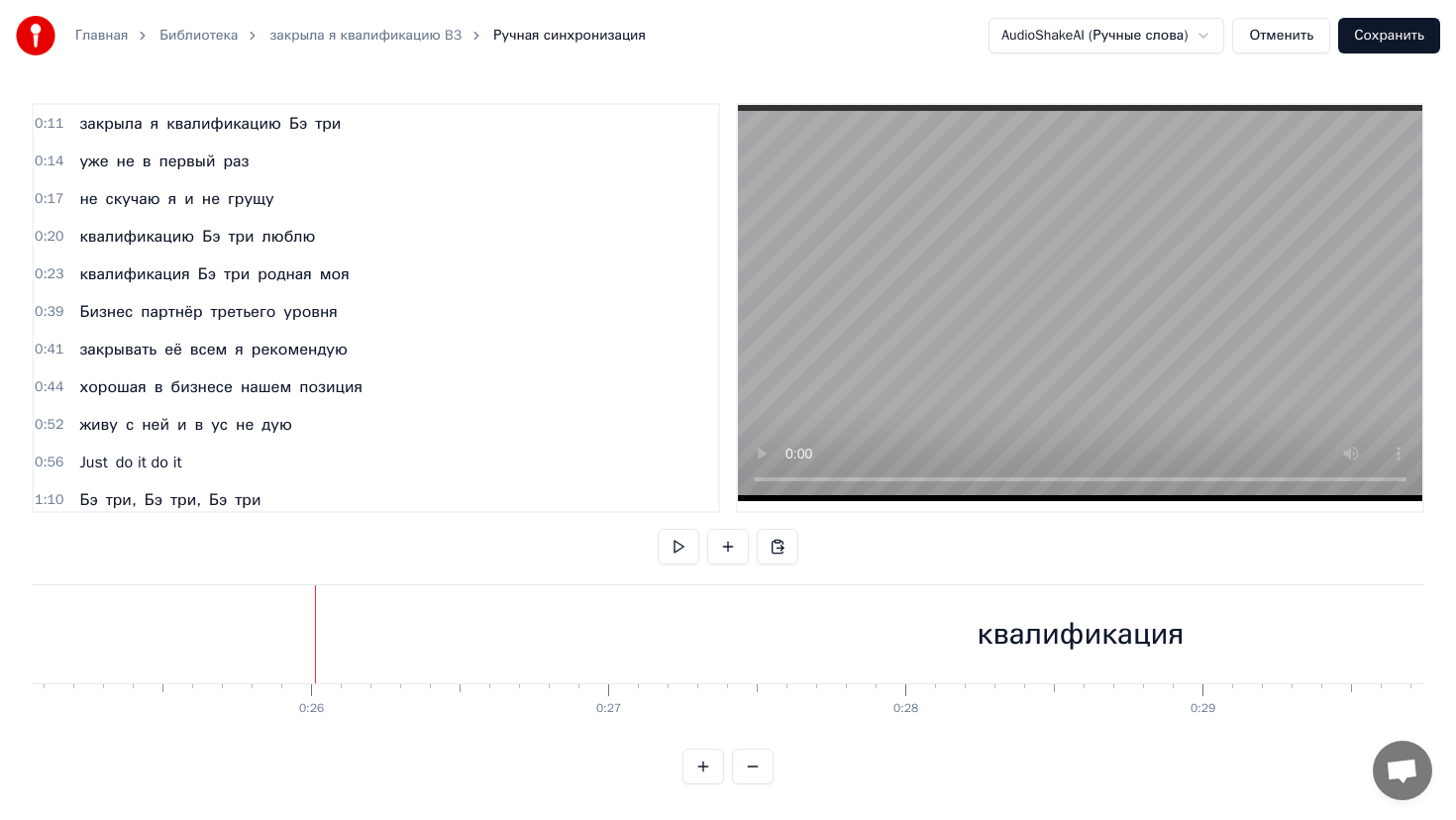 scroll, scrollTop: 0, scrollLeft: 7451, axis: horizontal 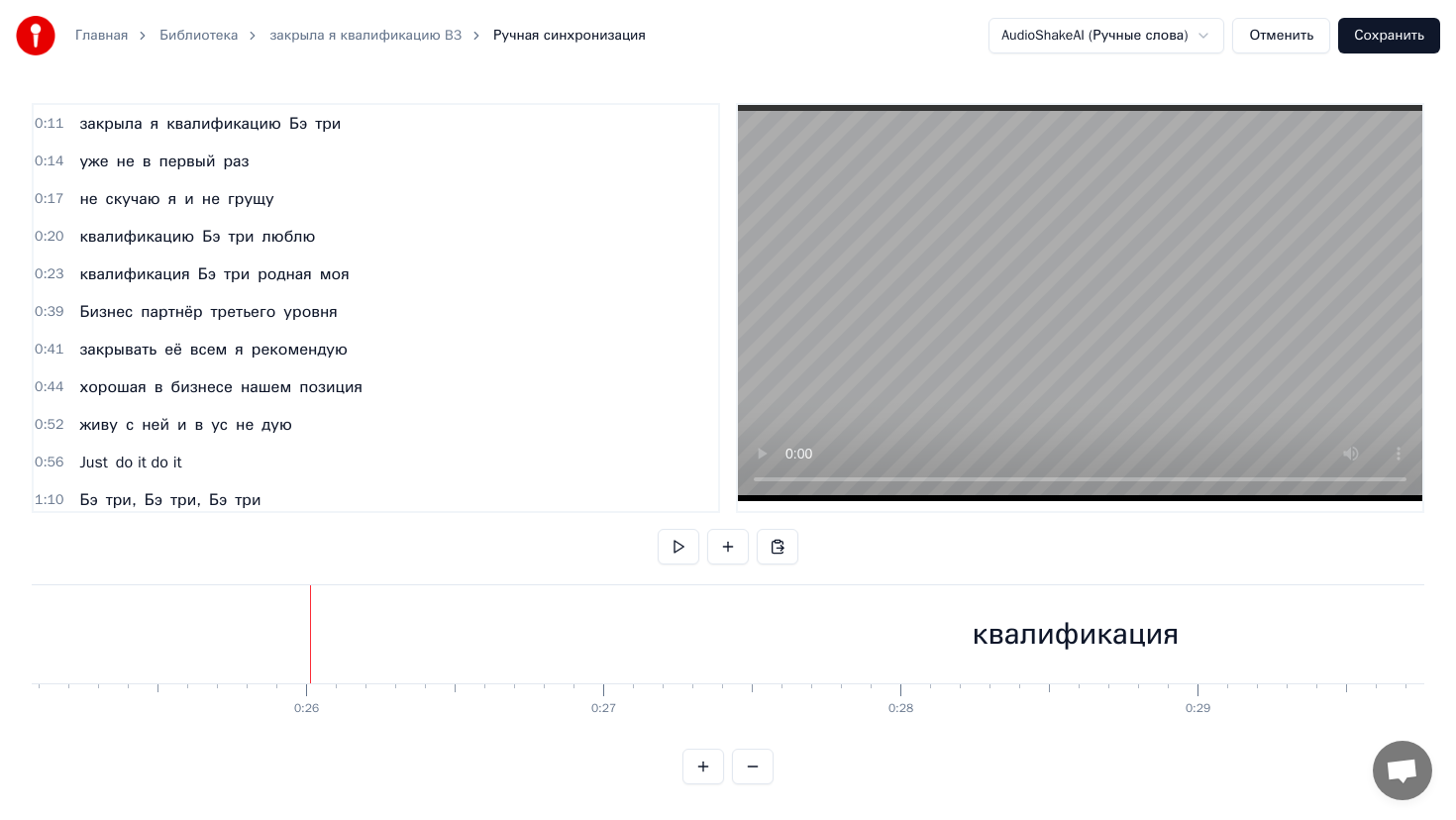 click on "квалификация" at bounding box center (1076, 634) 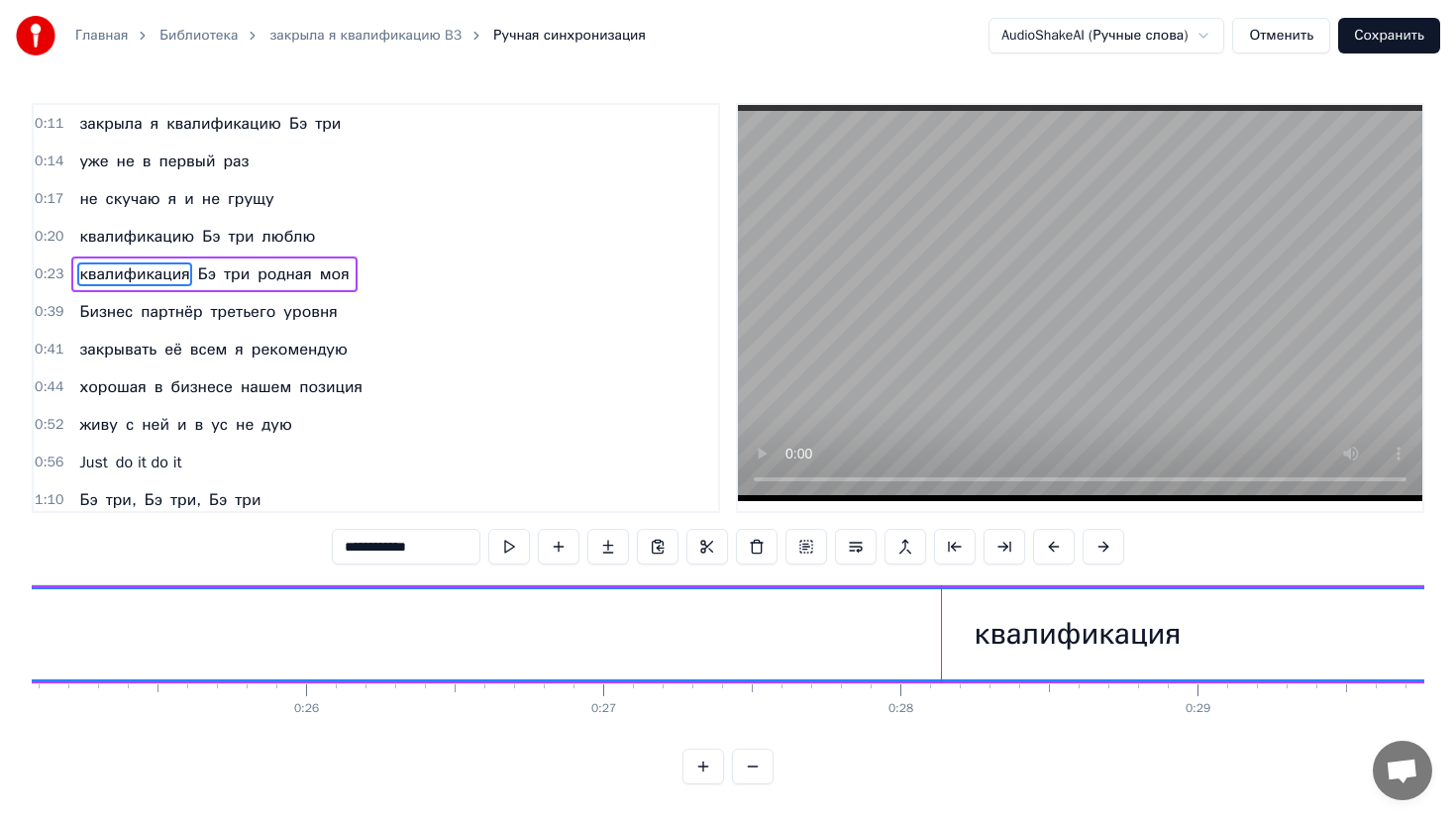 click on "квалификация" at bounding box center (1078, 634) 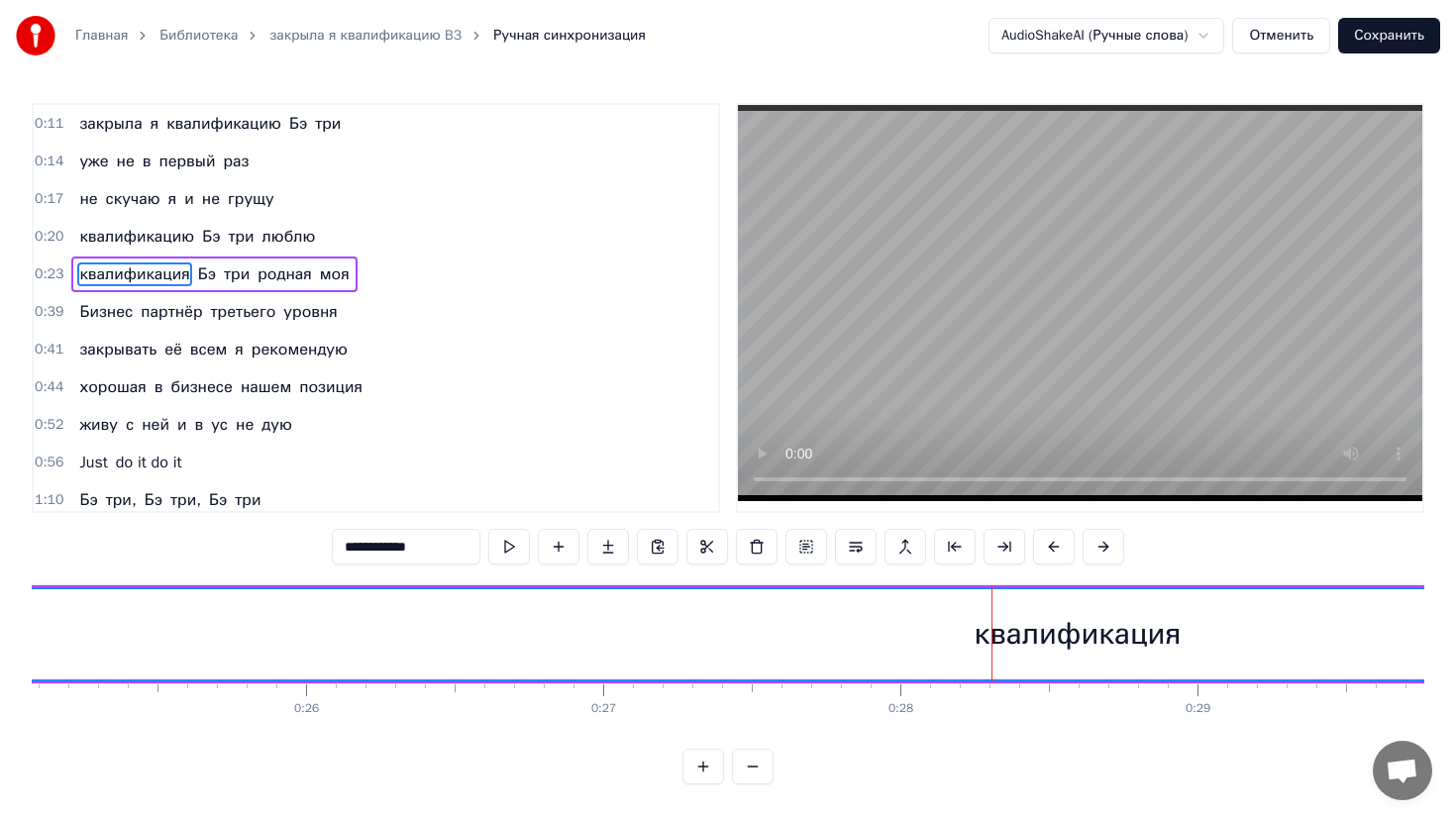 click on "квалификация" at bounding box center [1078, 634] 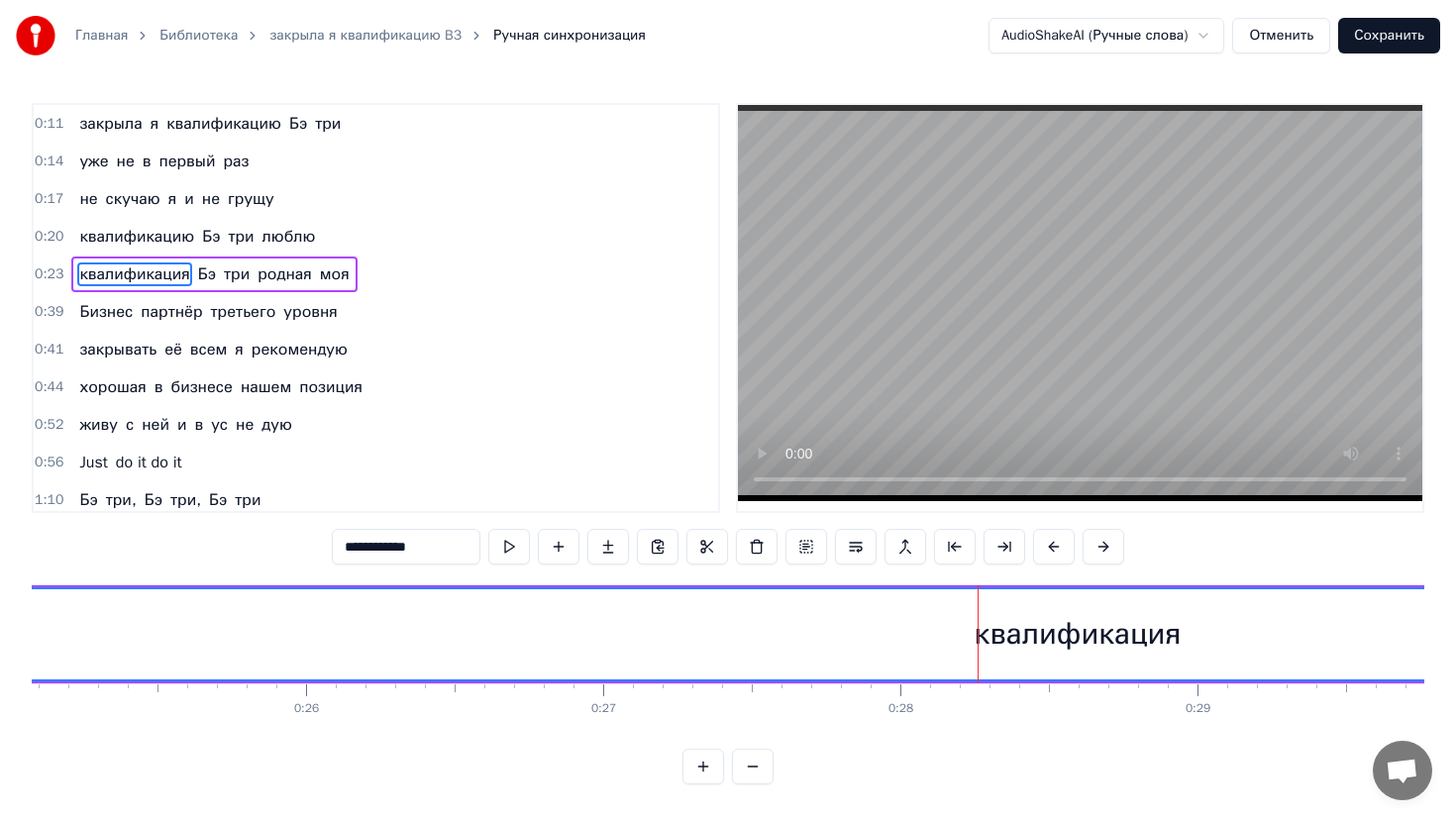 drag, startPoint x: 844, startPoint y: 623, endPoint x: 709, endPoint y: 427, distance: 237.9937 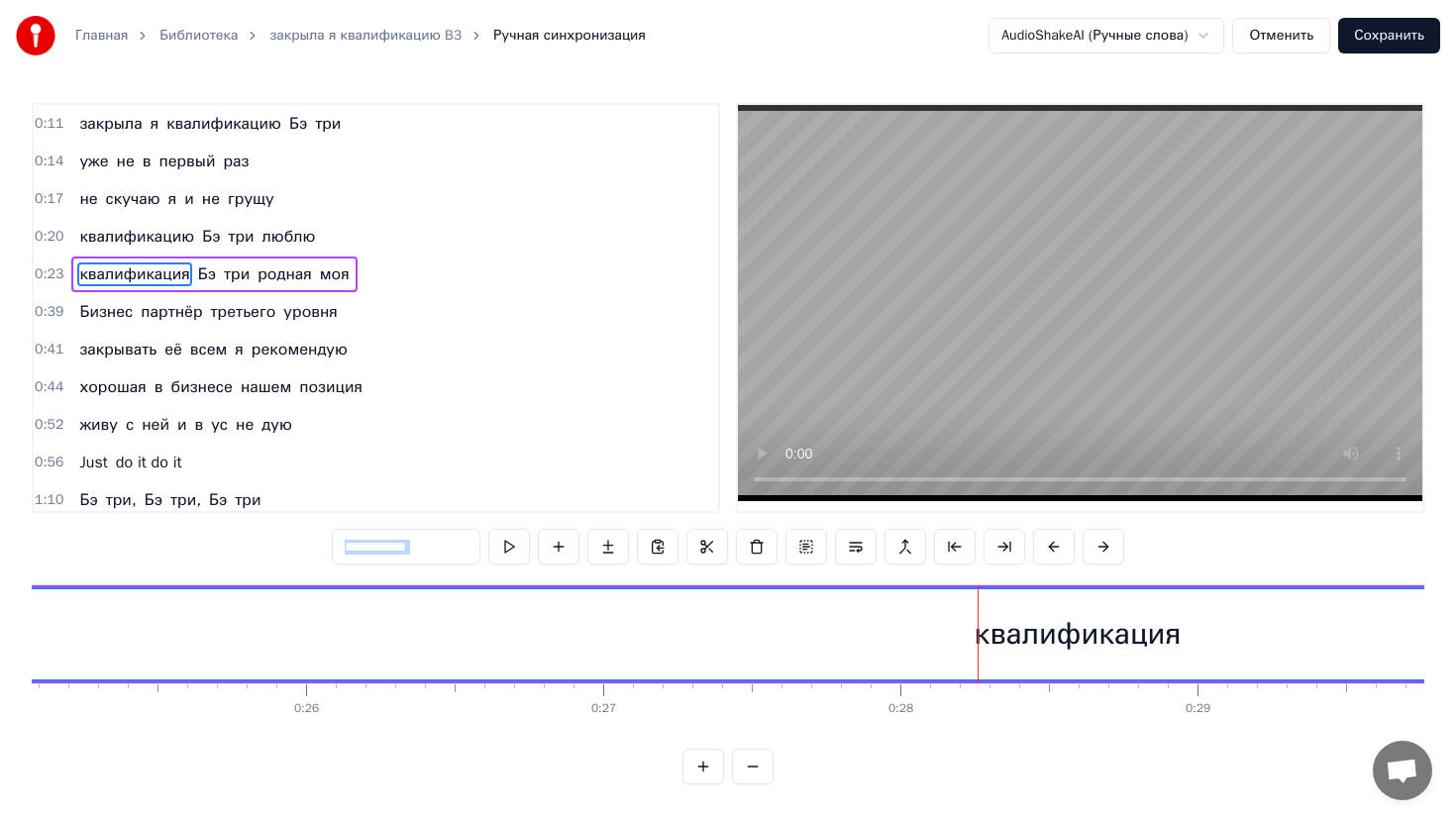 click on "квалификация" at bounding box center [134, 274] 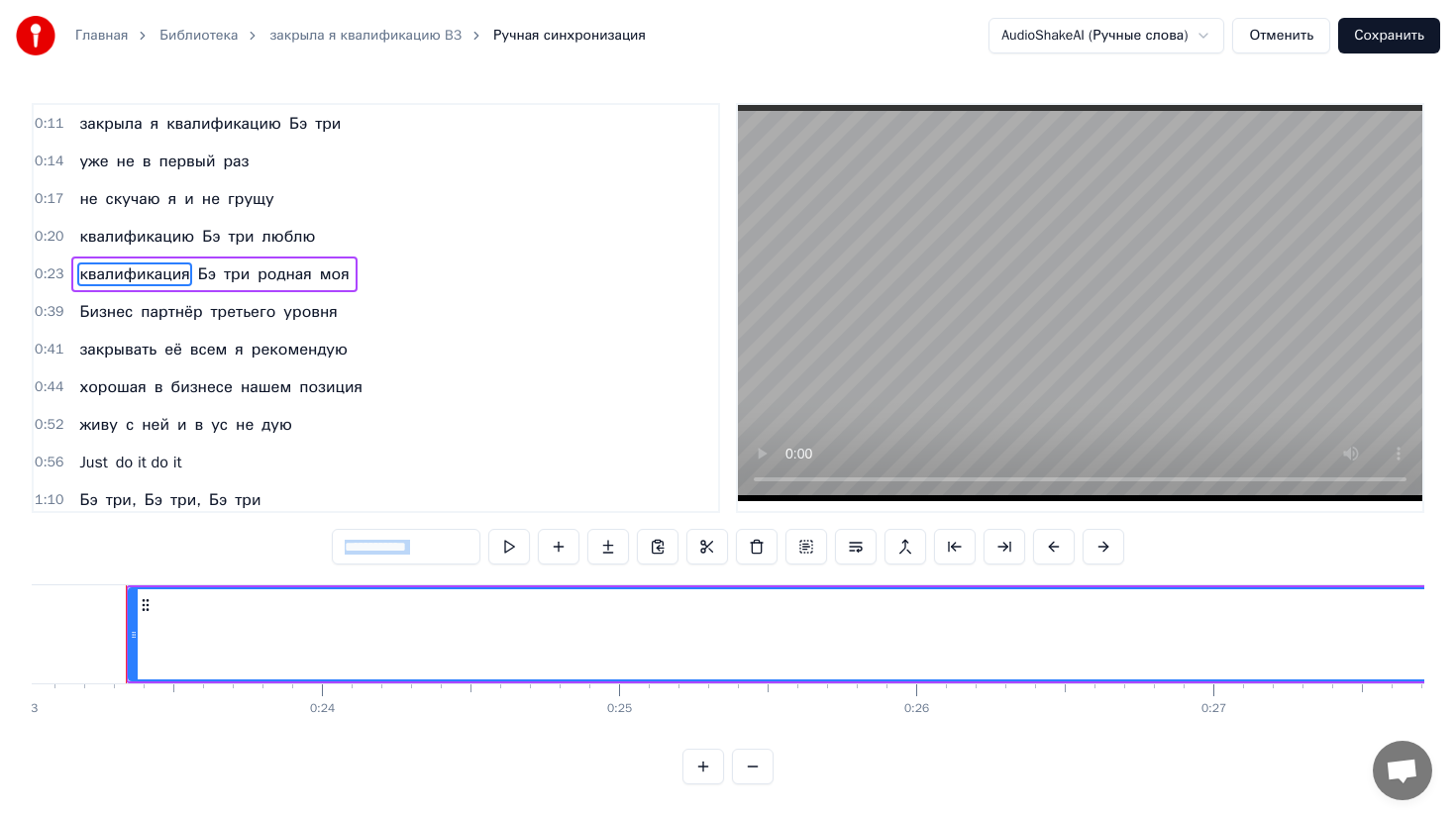 scroll, scrollTop: 0, scrollLeft: 6836, axis: horizontal 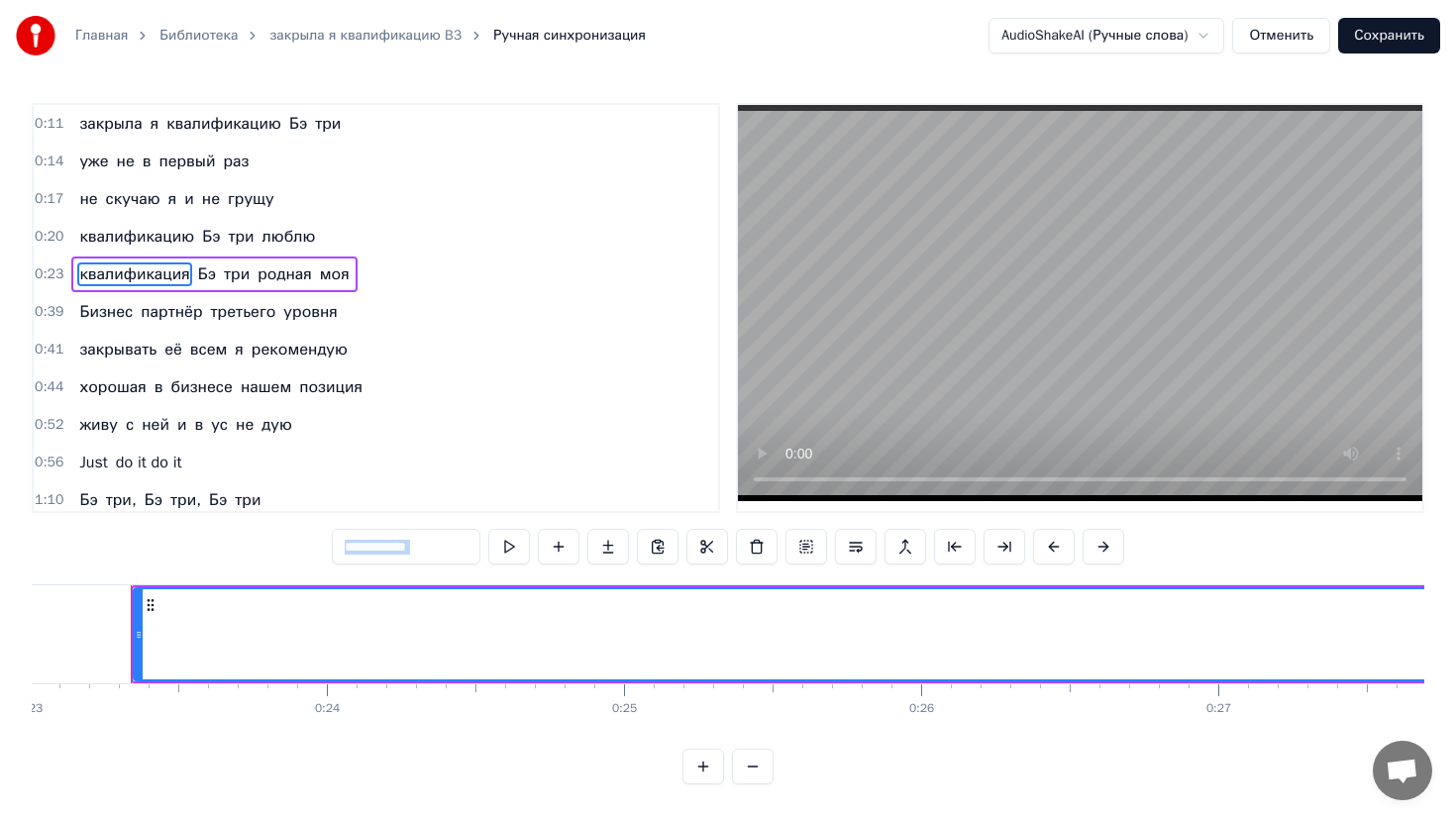 click on "квалификация Бэ три родная моя" at bounding box center (214, 274) 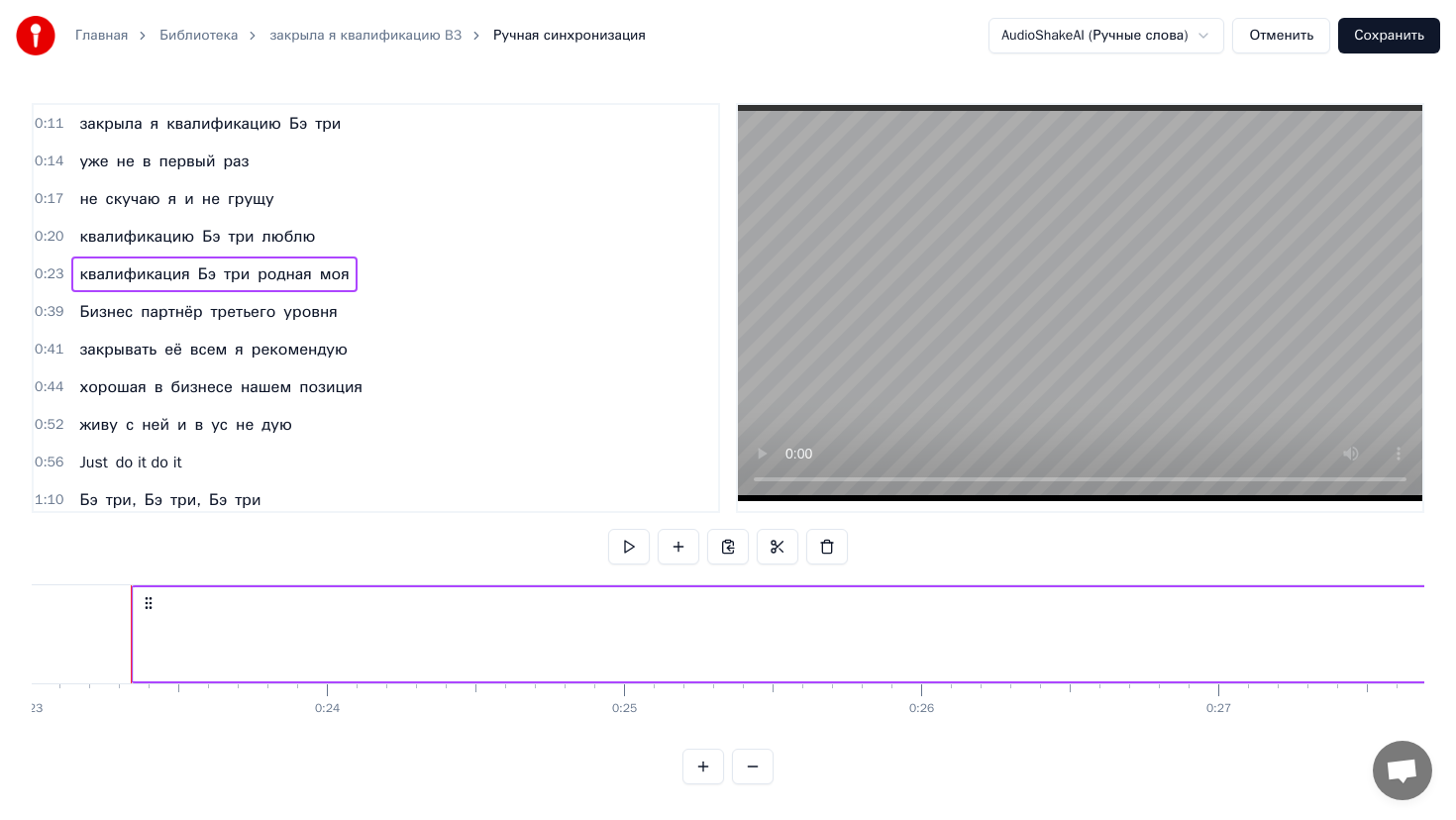 click on "квалификация" at bounding box center [134, 274] 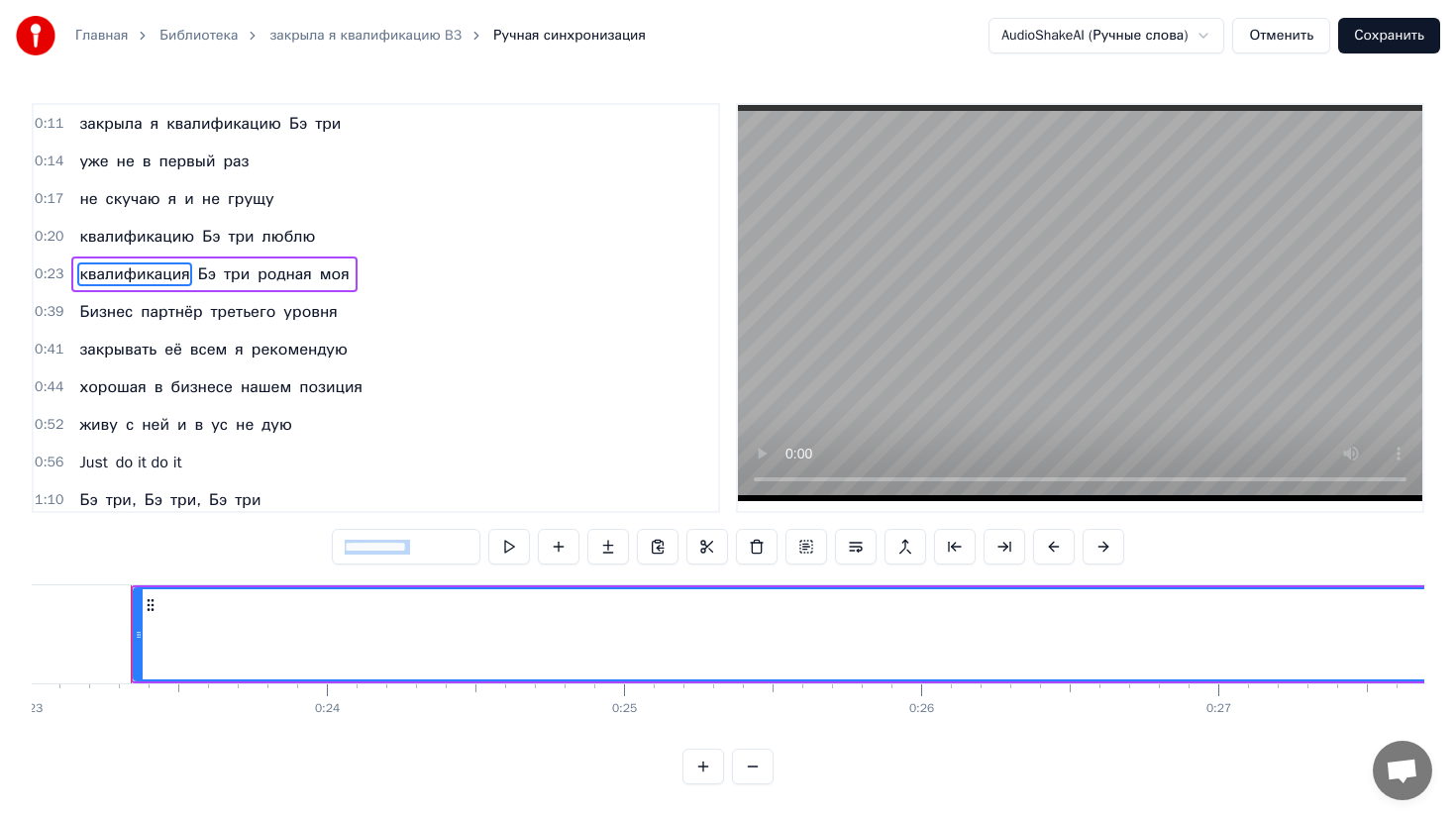 click on "квалификация" at bounding box center (134, 274) 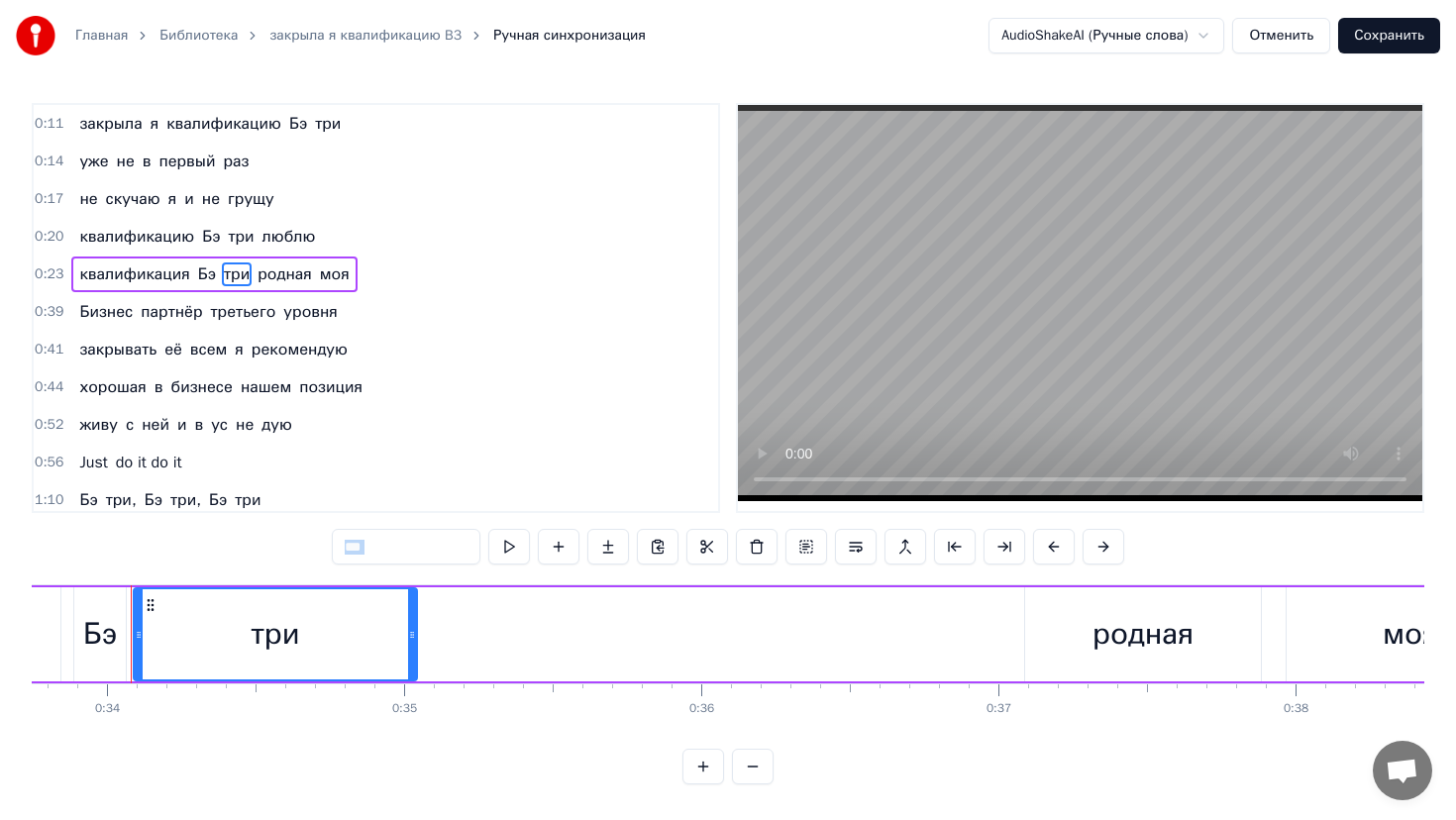 click on "квалификация" at bounding box center [134, 274] 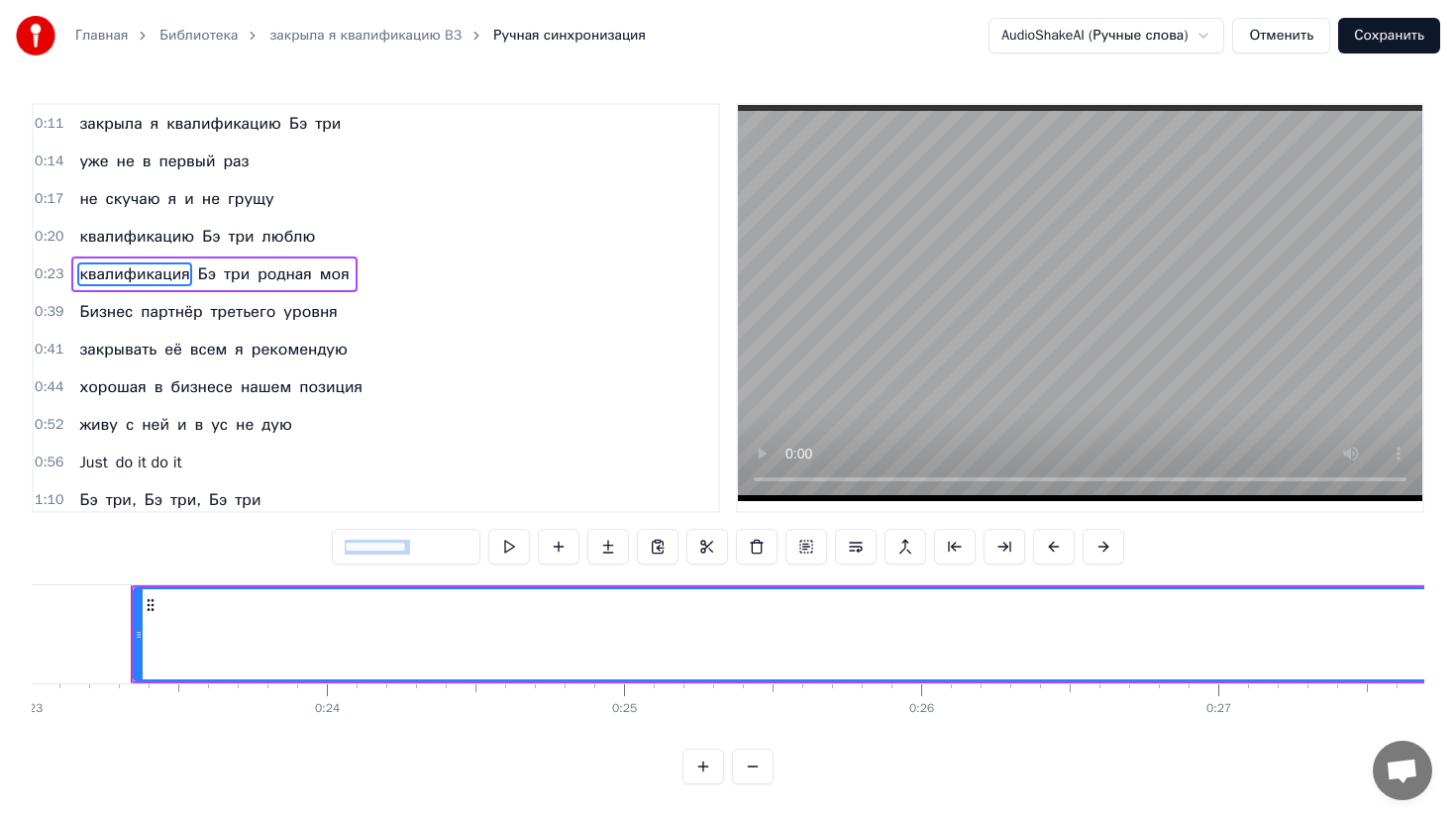 click on "квалификацию" at bounding box center [137, 237] 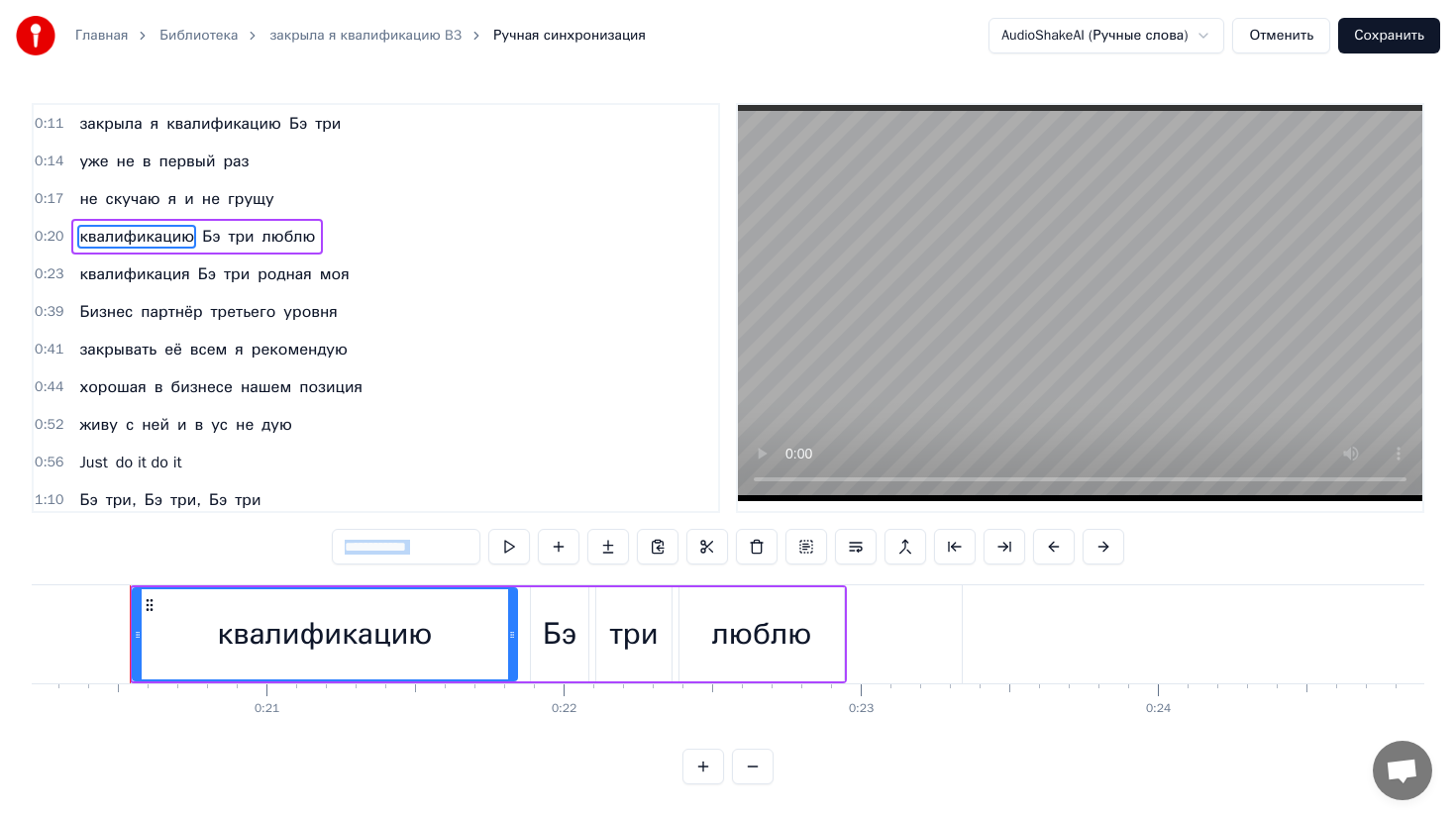 scroll, scrollTop: 0, scrollLeft: 6004, axis: horizontal 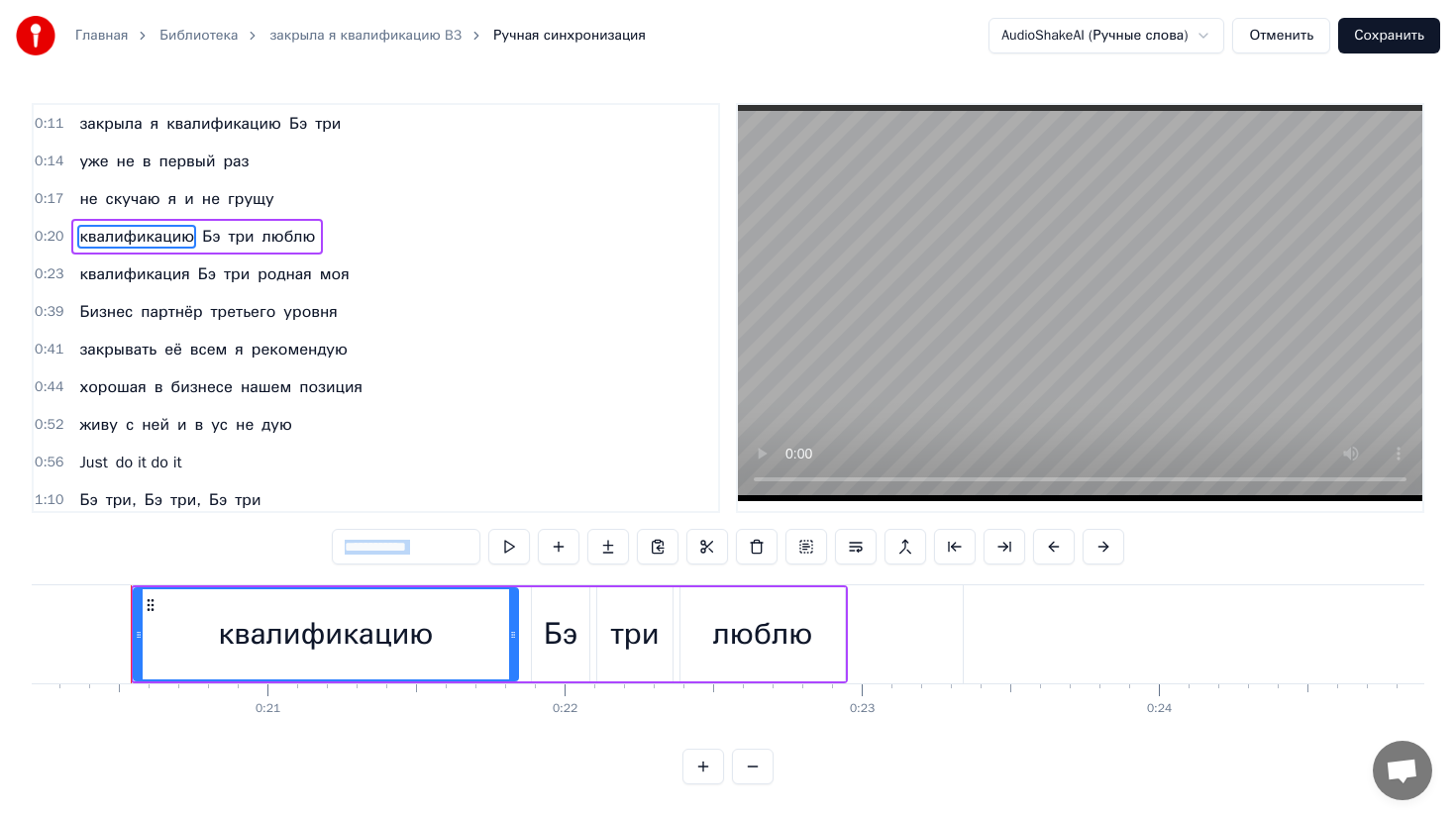 click on "квалификацию" at bounding box center [137, 237] 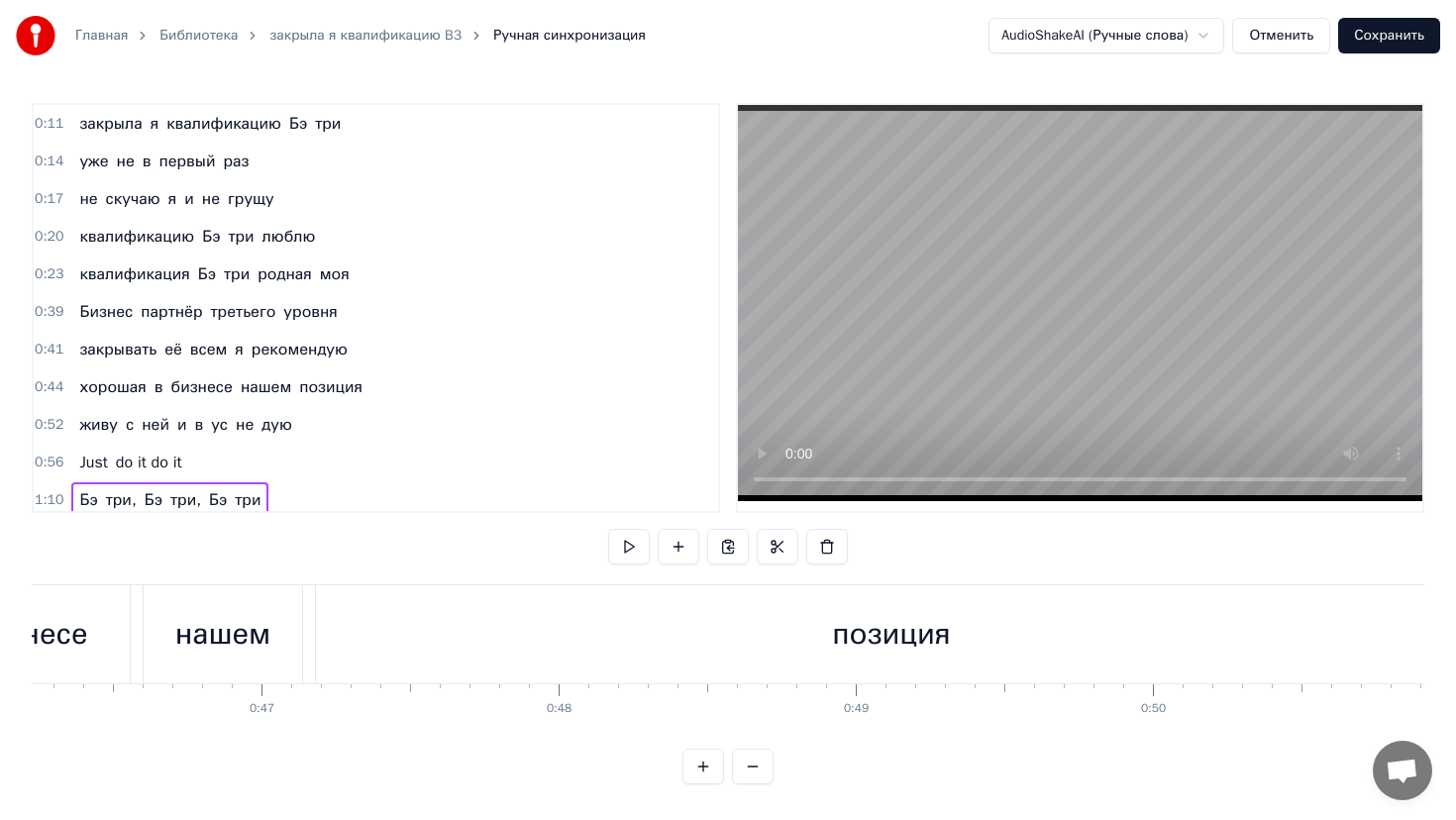 scroll, scrollTop: 0, scrollLeft: 13730, axis: horizontal 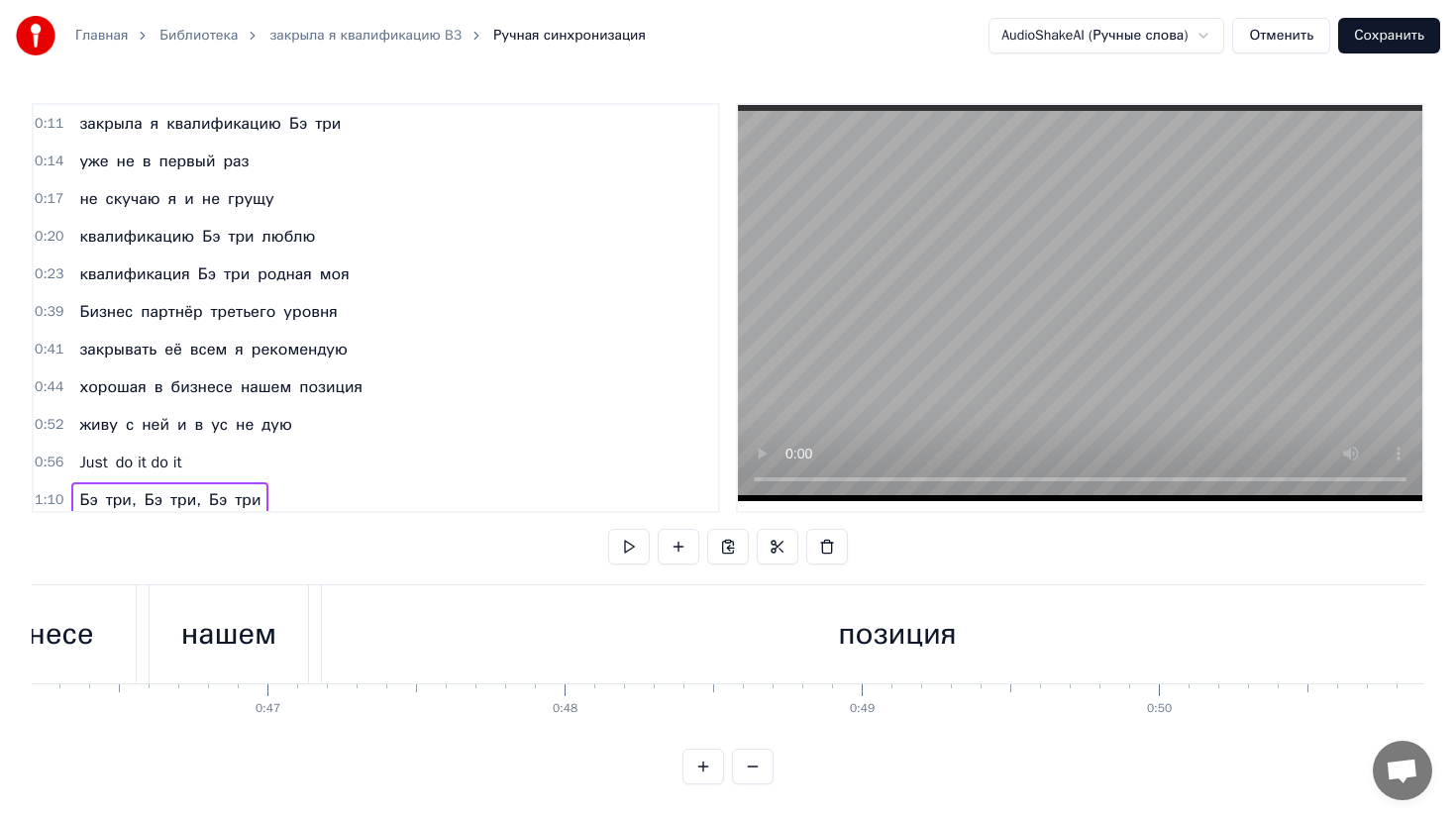 click on "квалификация" at bounding box center (134, 274) 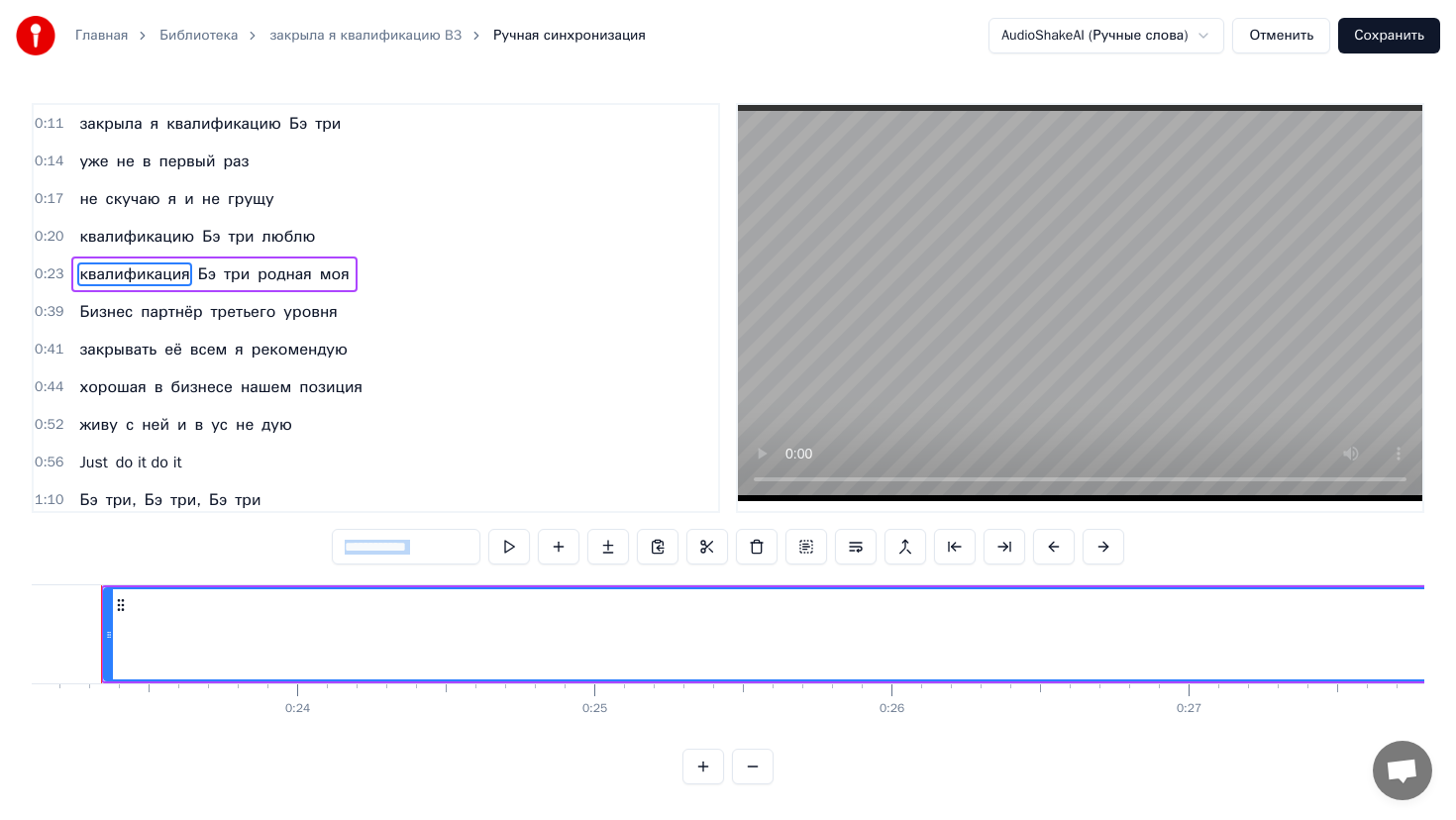scroll, scrollTop: 0, scrollLeft: 6836, axis: horizontal 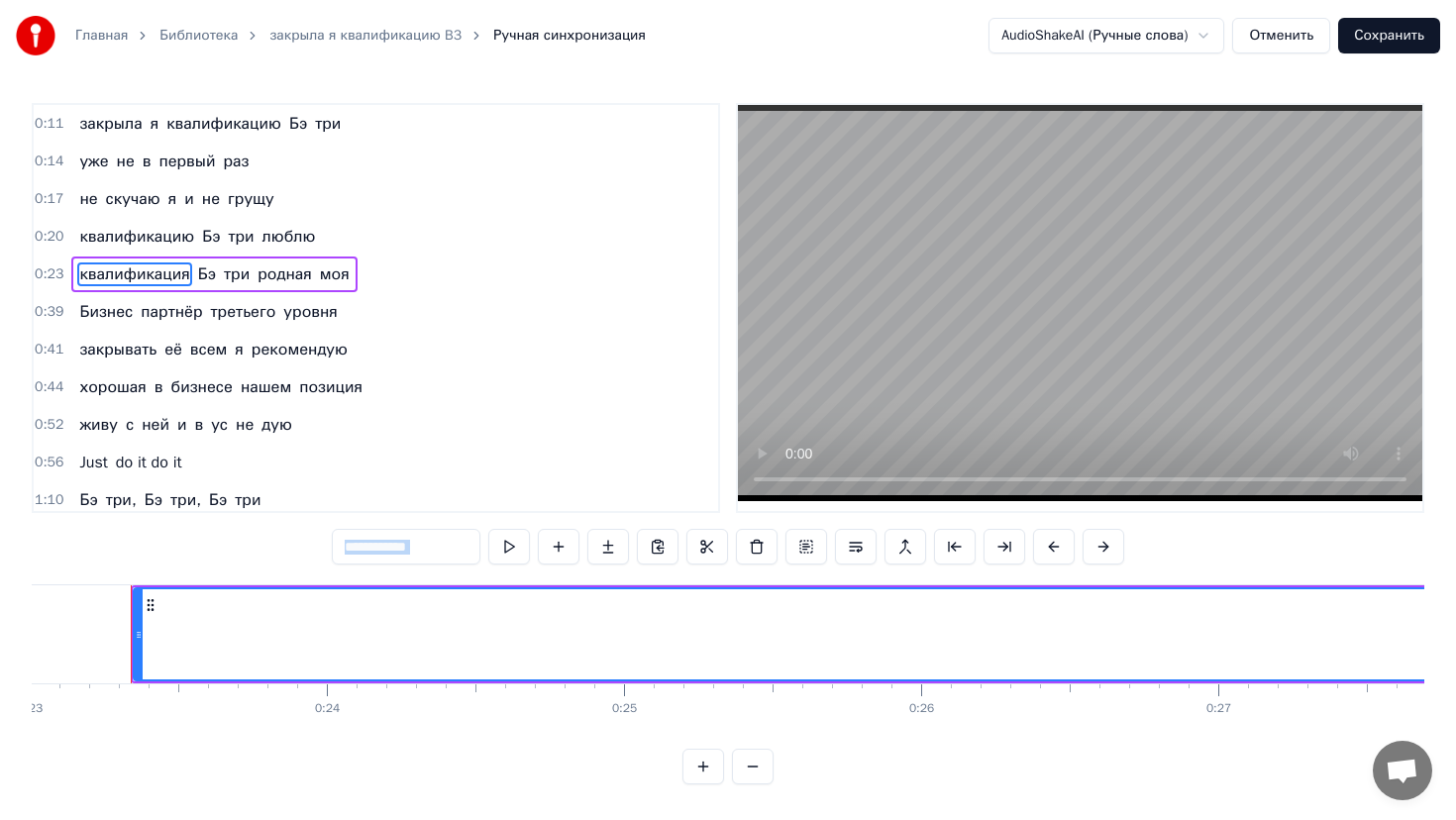 click on "**********" at bounding box center [406, 547] 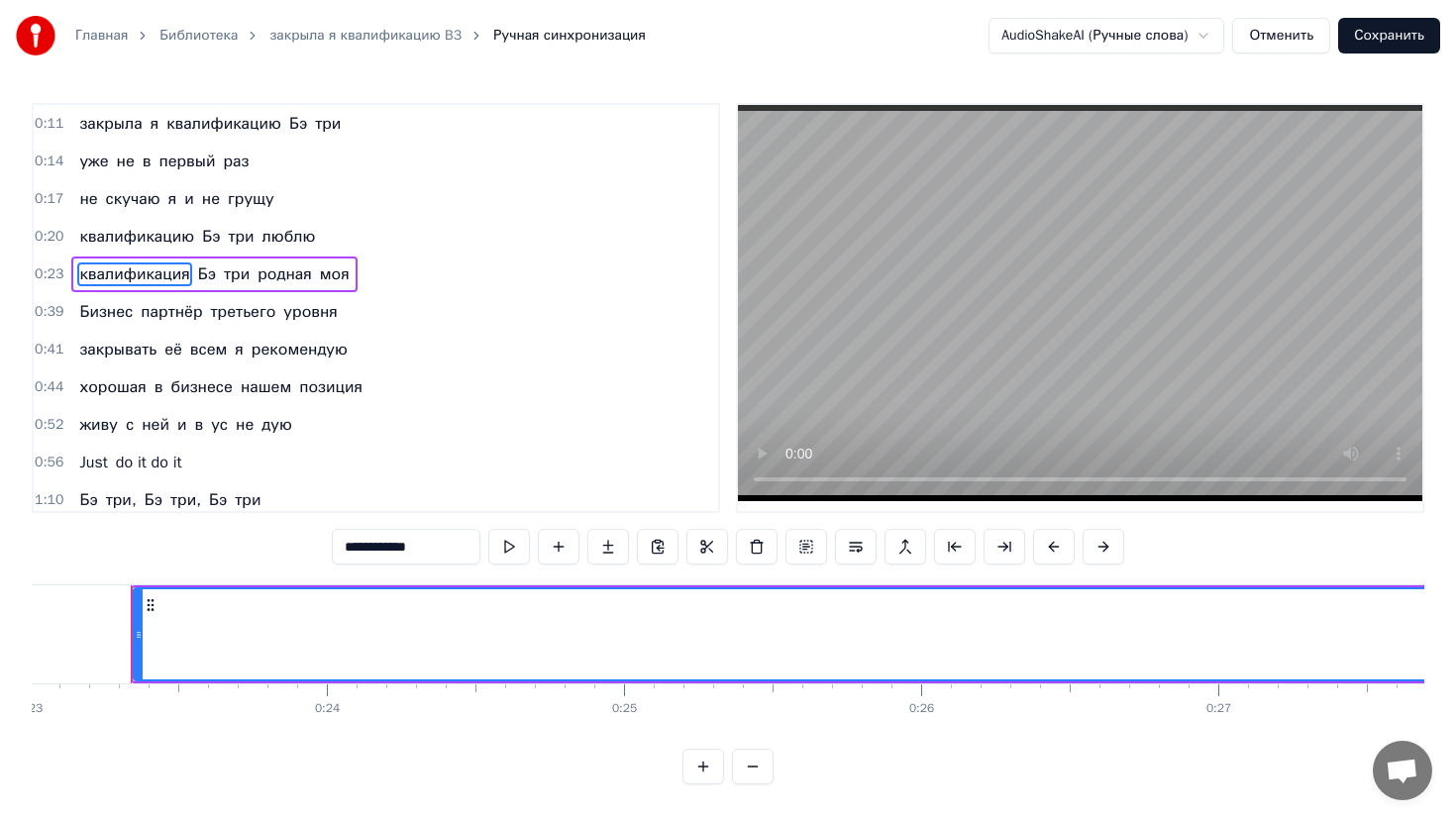 click on "**********" at bounding box center [406, 547] 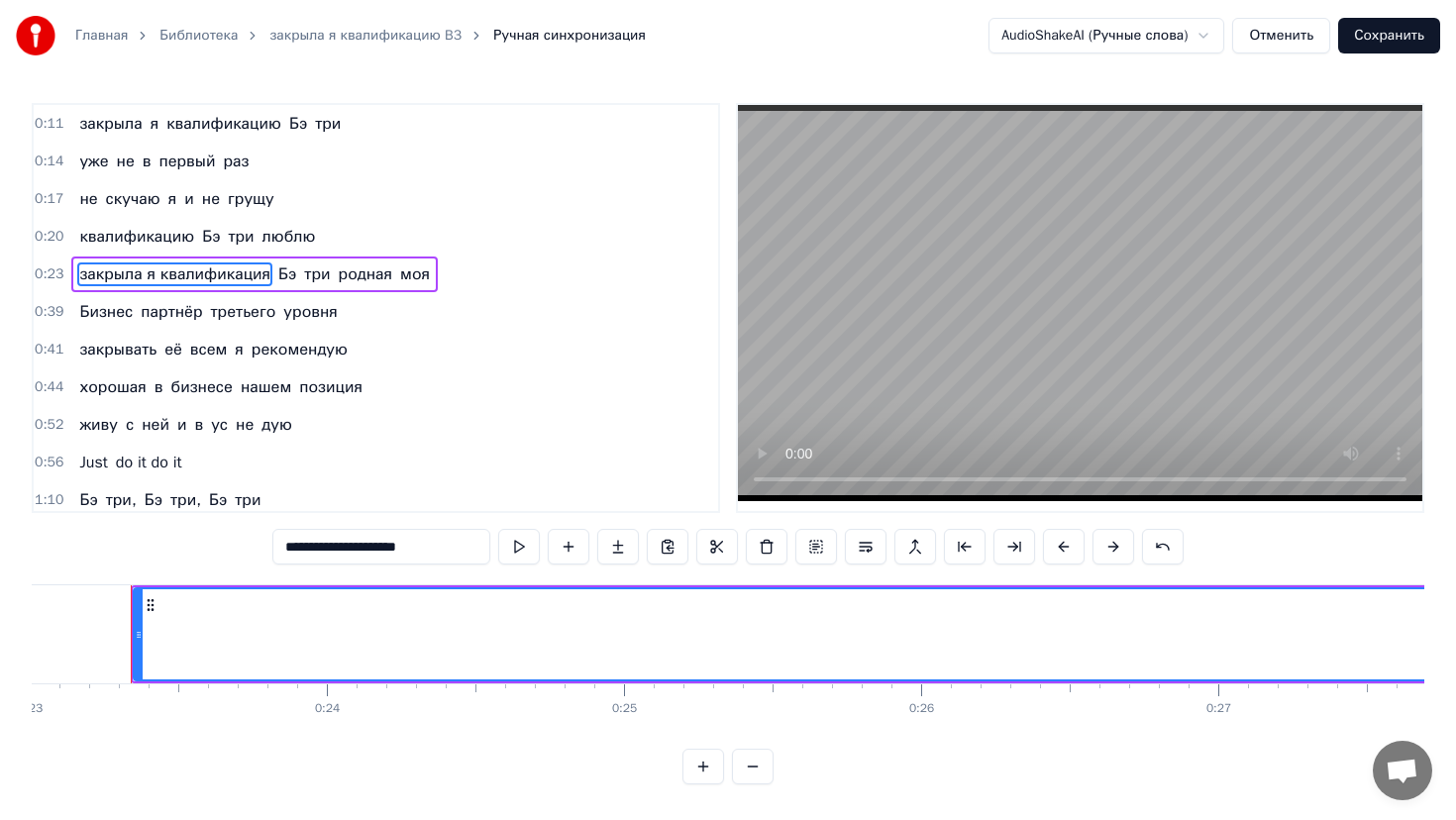 drag, startPoint x: 355, startPoint y: 551, endPoint x: 248, endPoint y: 545, distance: 107.16809 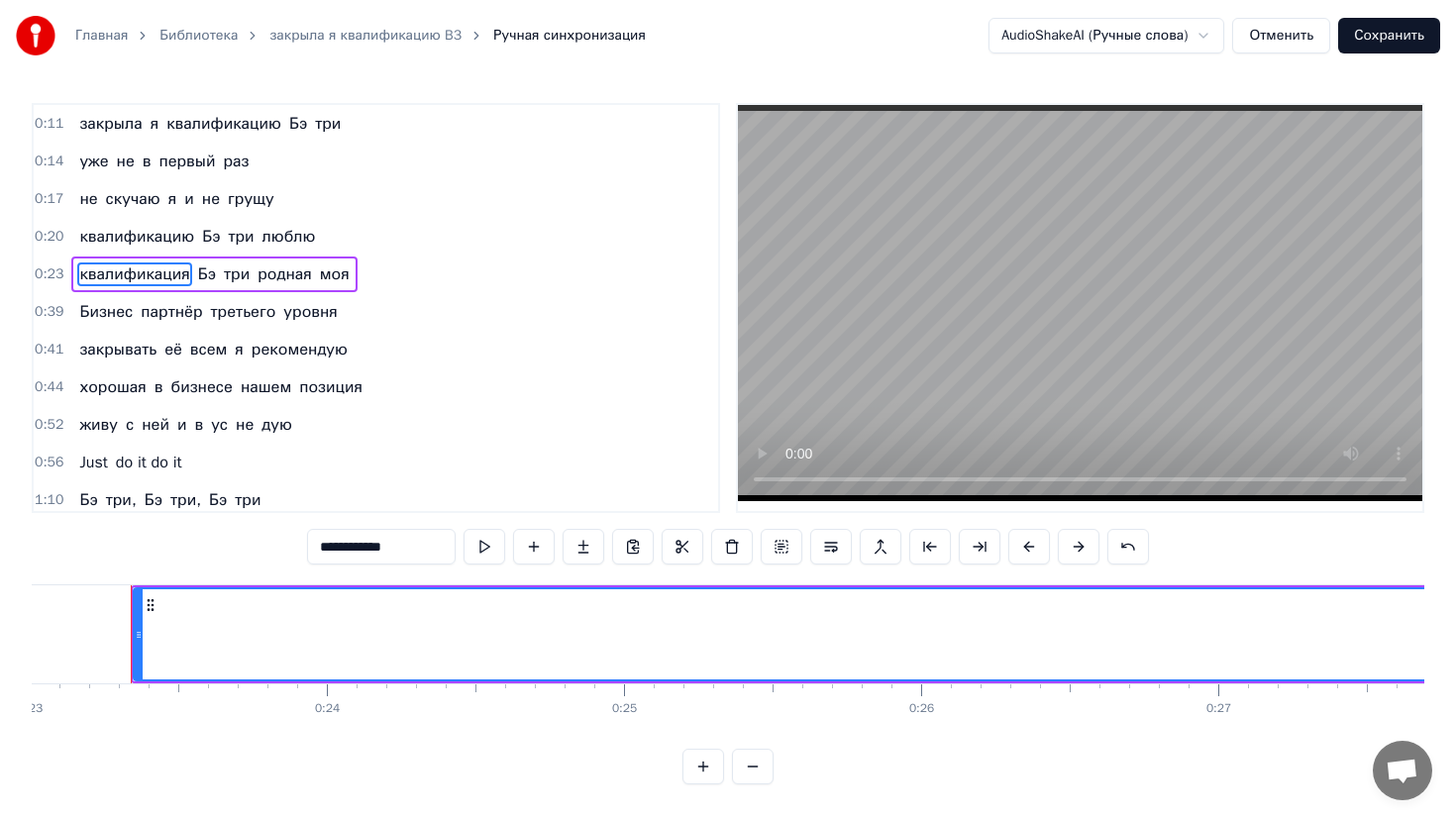 click on "квалификацию" at bounding box center [137, 237] 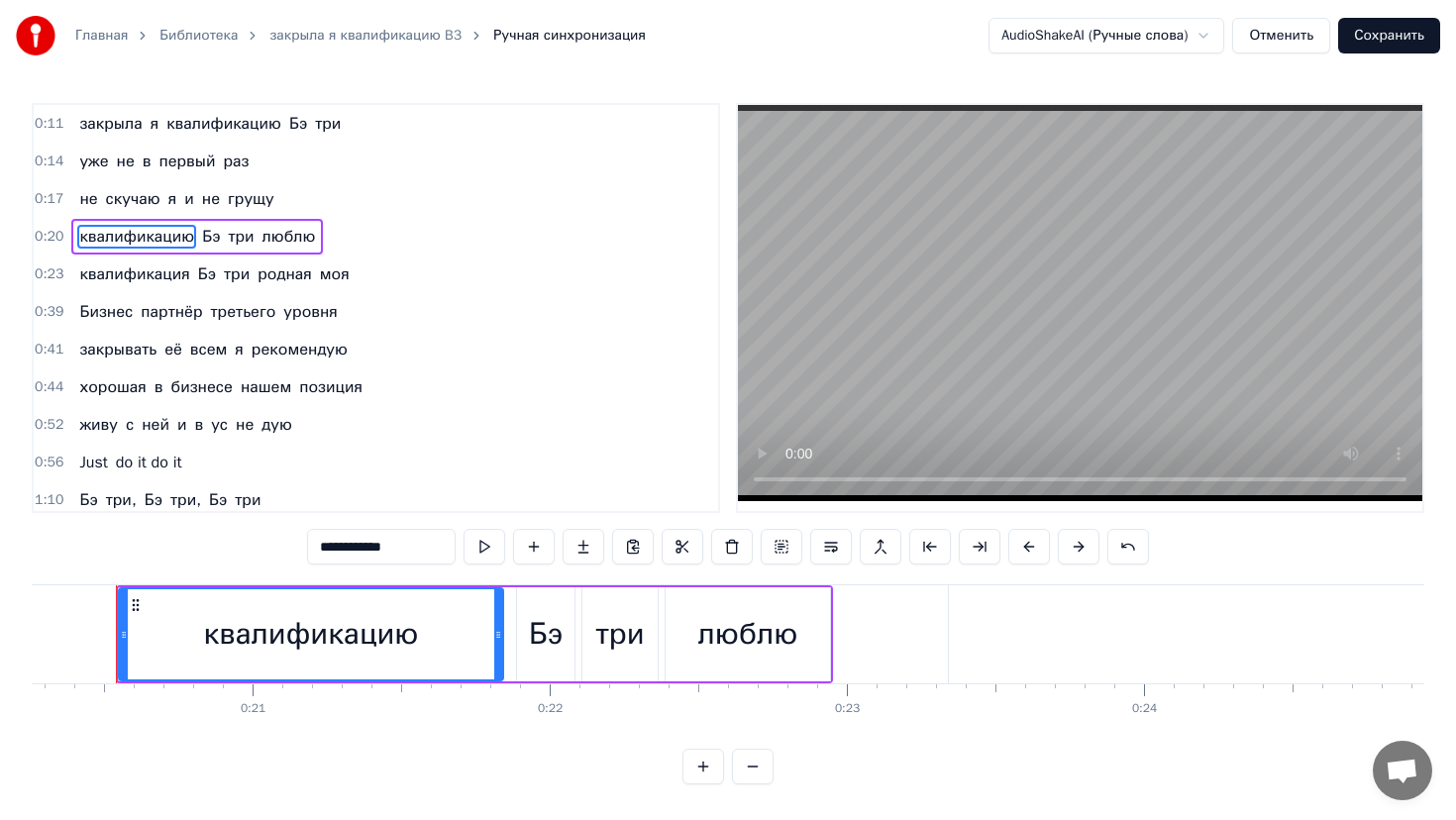 scroll, scrollTop: 0, scrollLeft: 6004, axis: horizontal 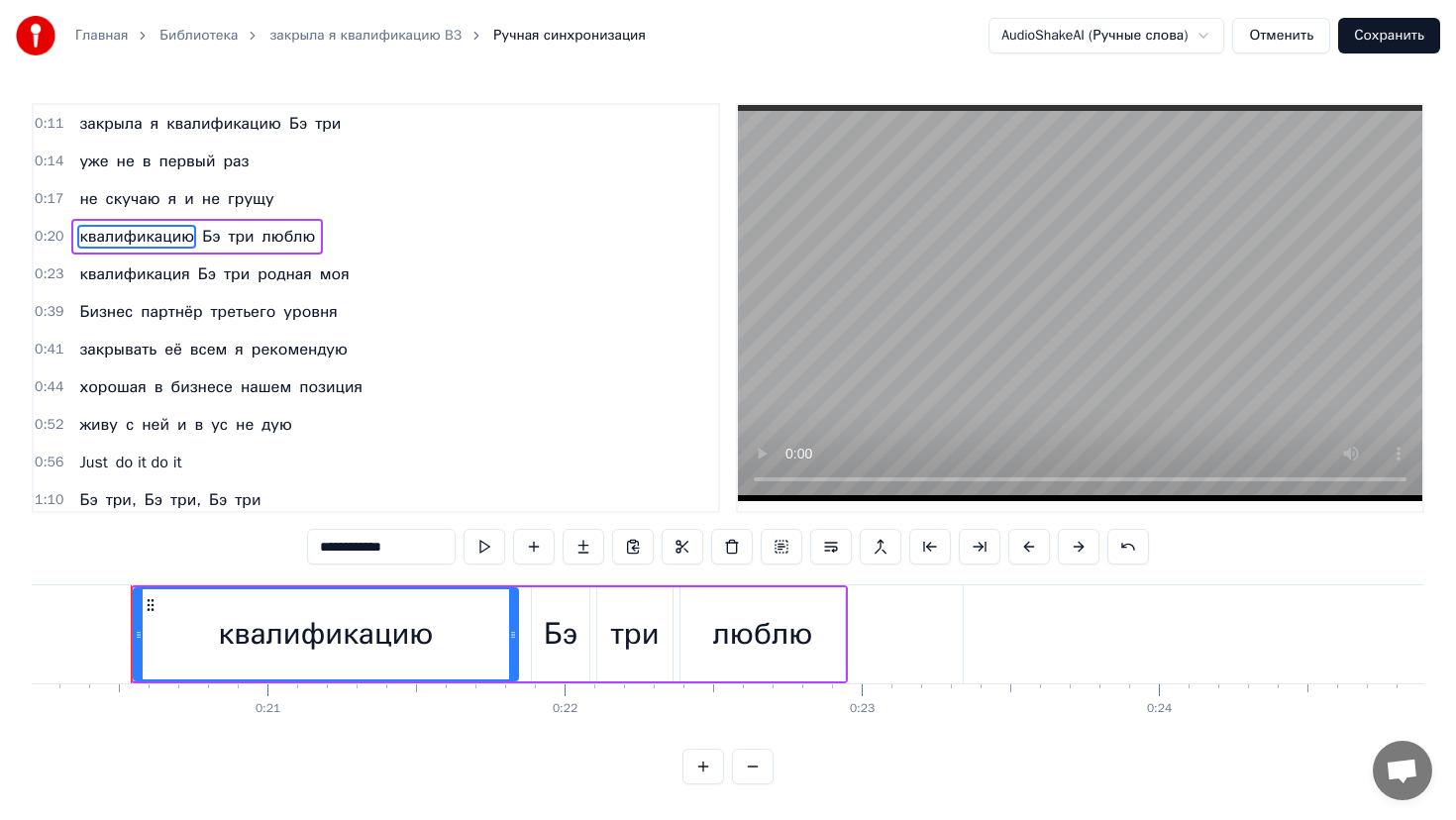 click on "**********" at bounding box center (381, 547) 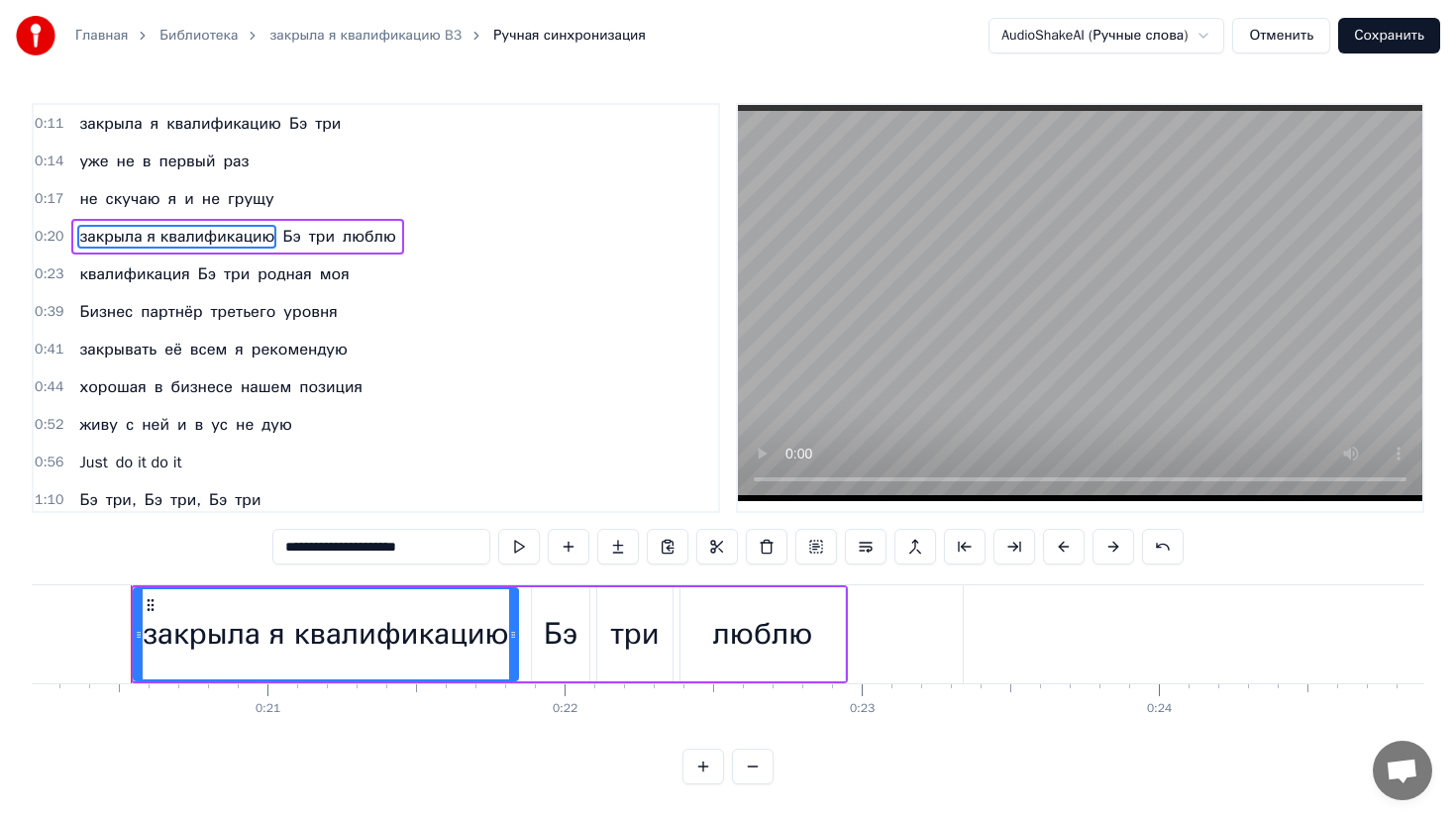 type on "**********" 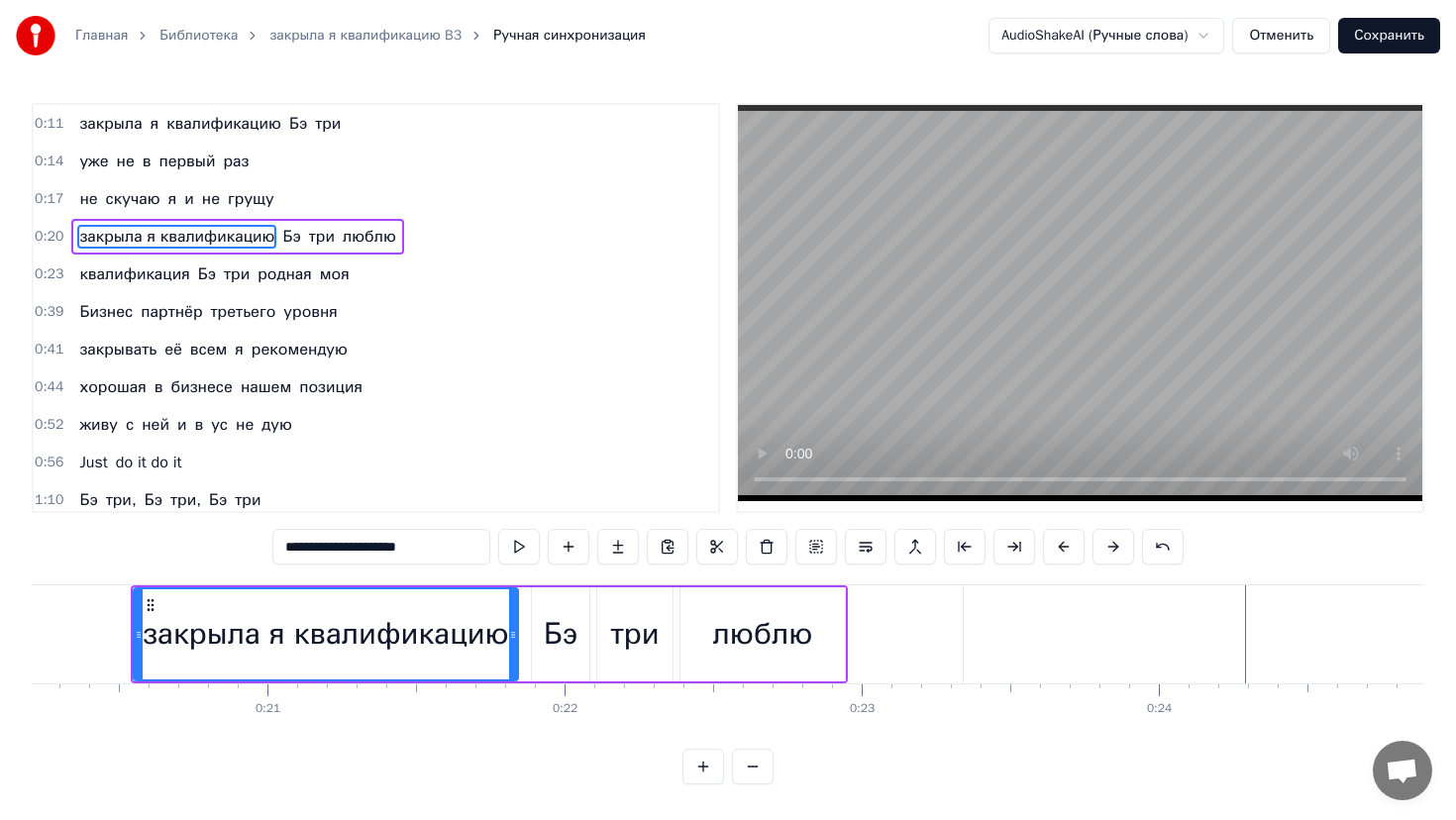 click on "Отменить" at bounding box center [1281, 36] 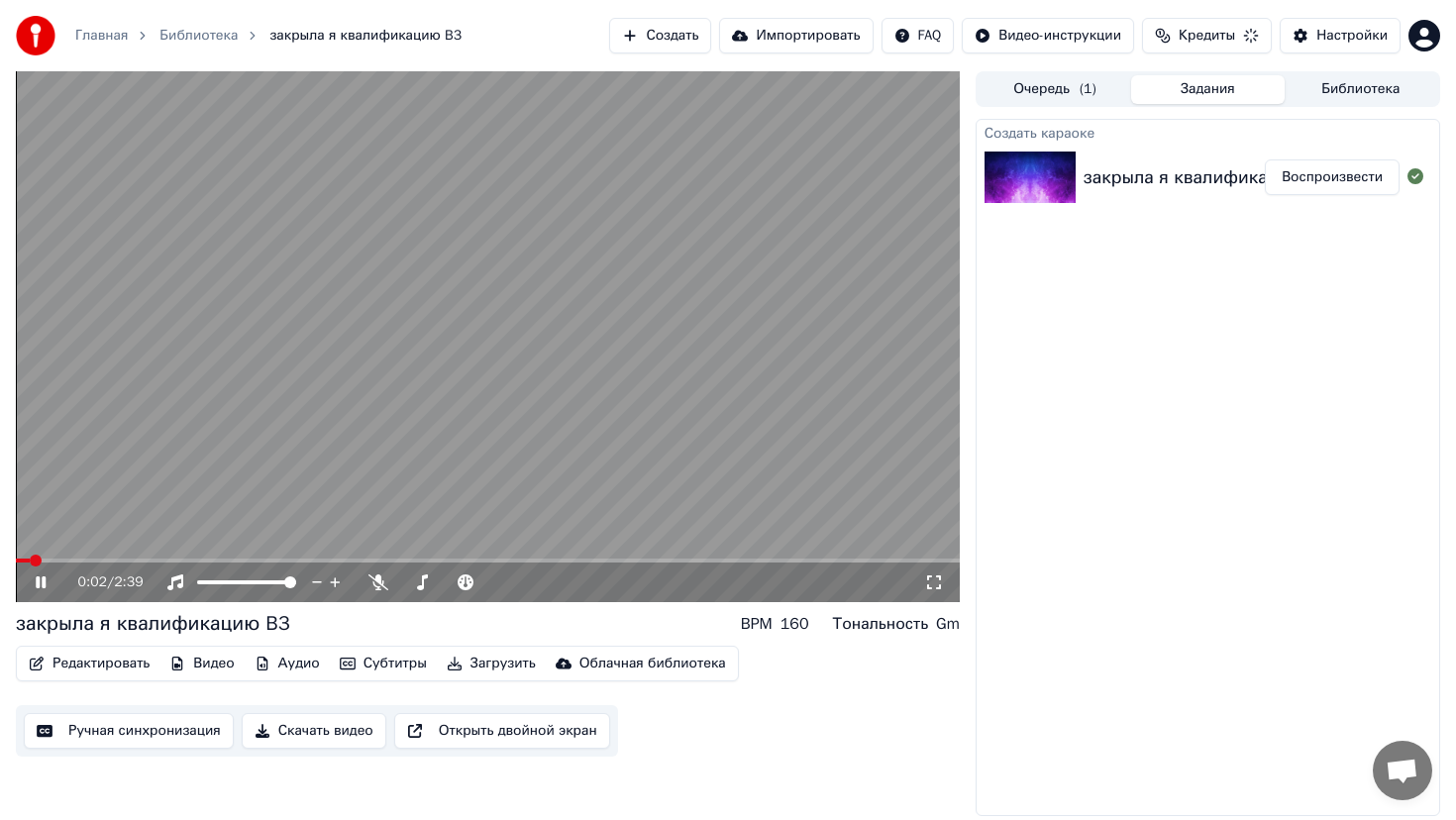 click 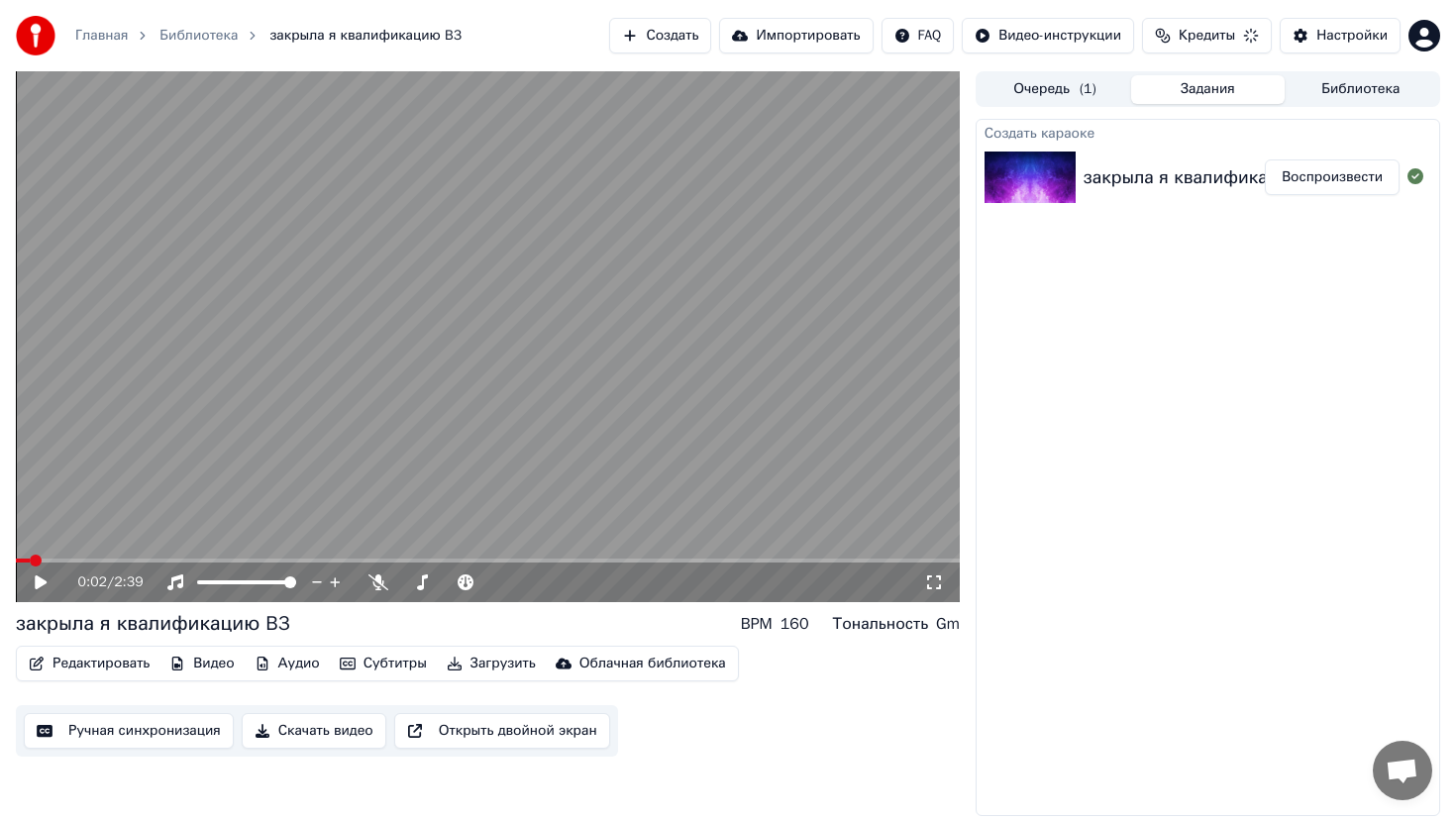 click on "Редактировать" at bounding box center (89, 664) 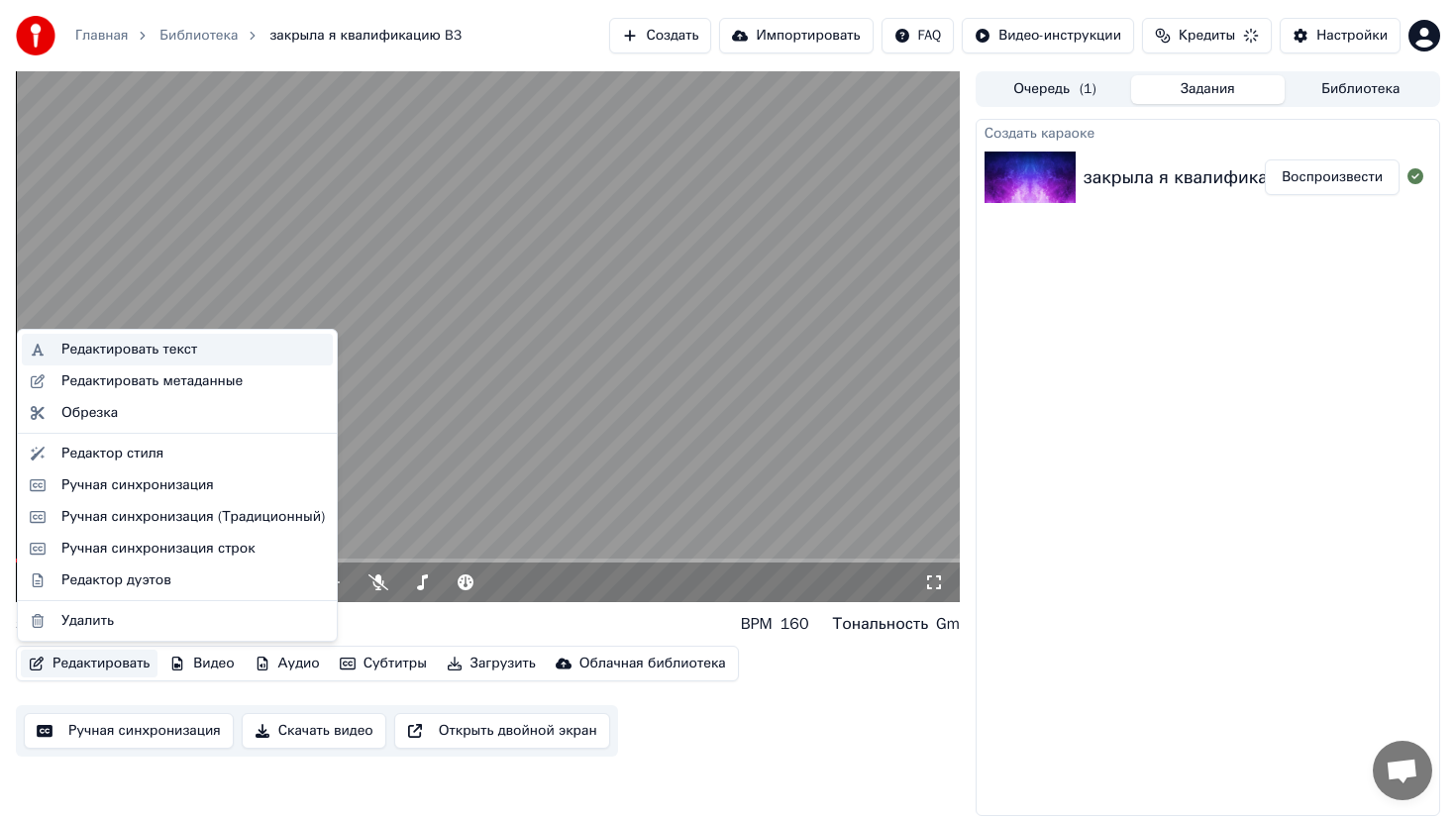 click on "Редактировать текст" at bounding box center (129, 350) 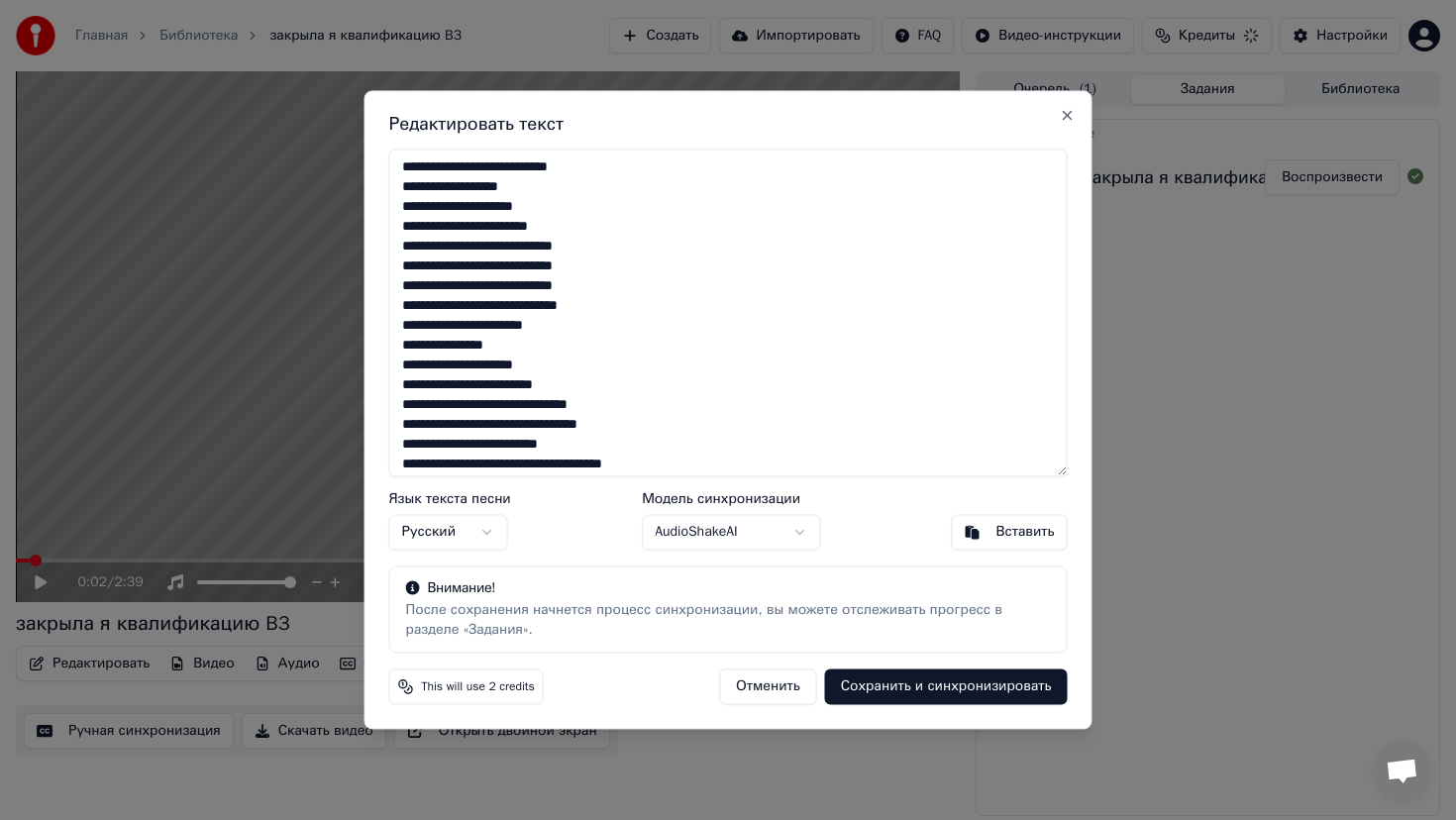 drag, startPoint x: 399, startPoint y: 166, endPoint x: 599, endPoint y: 225, distance: 208.52098 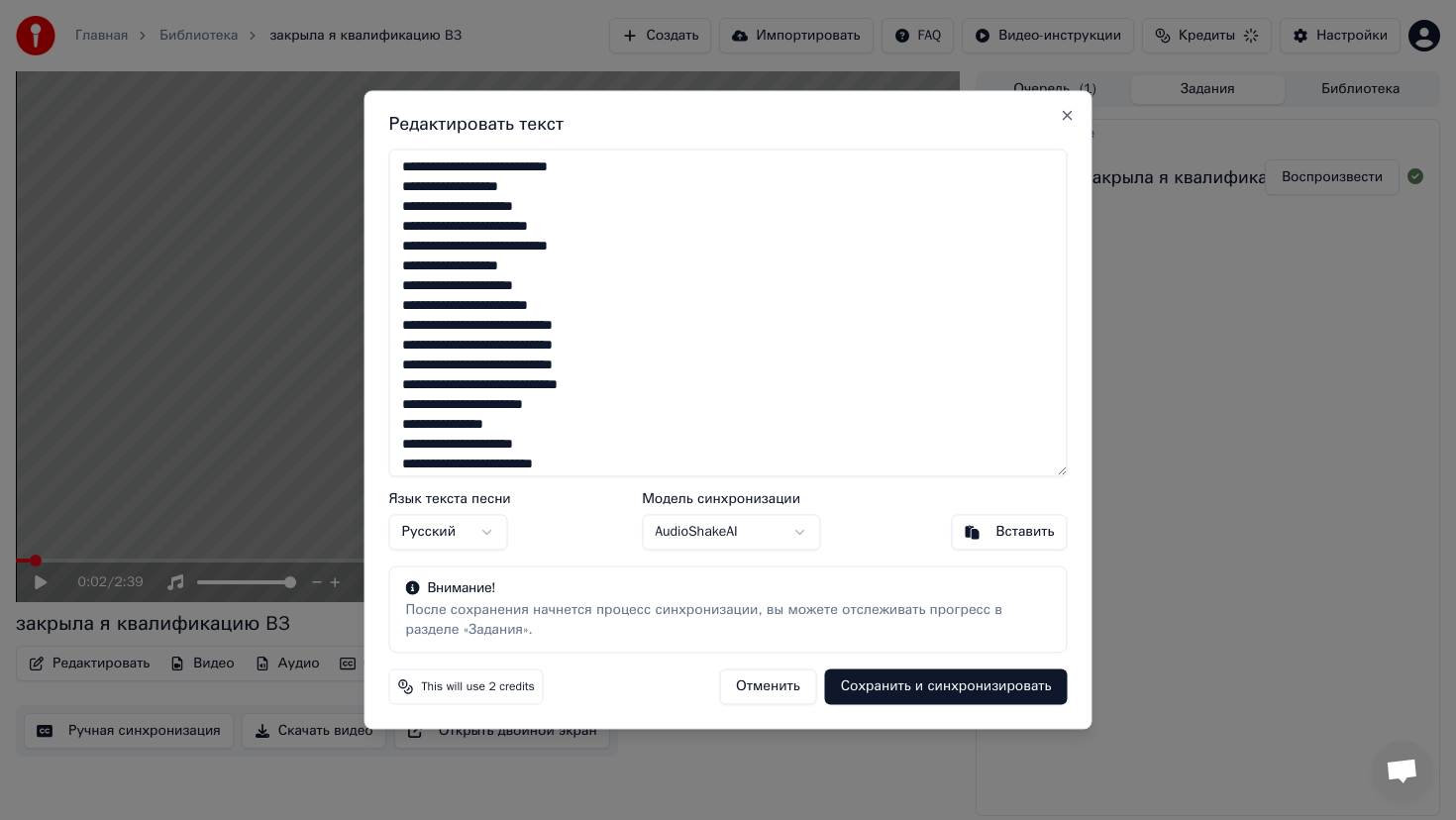 click on "**********" at bounding box center [728, 312] 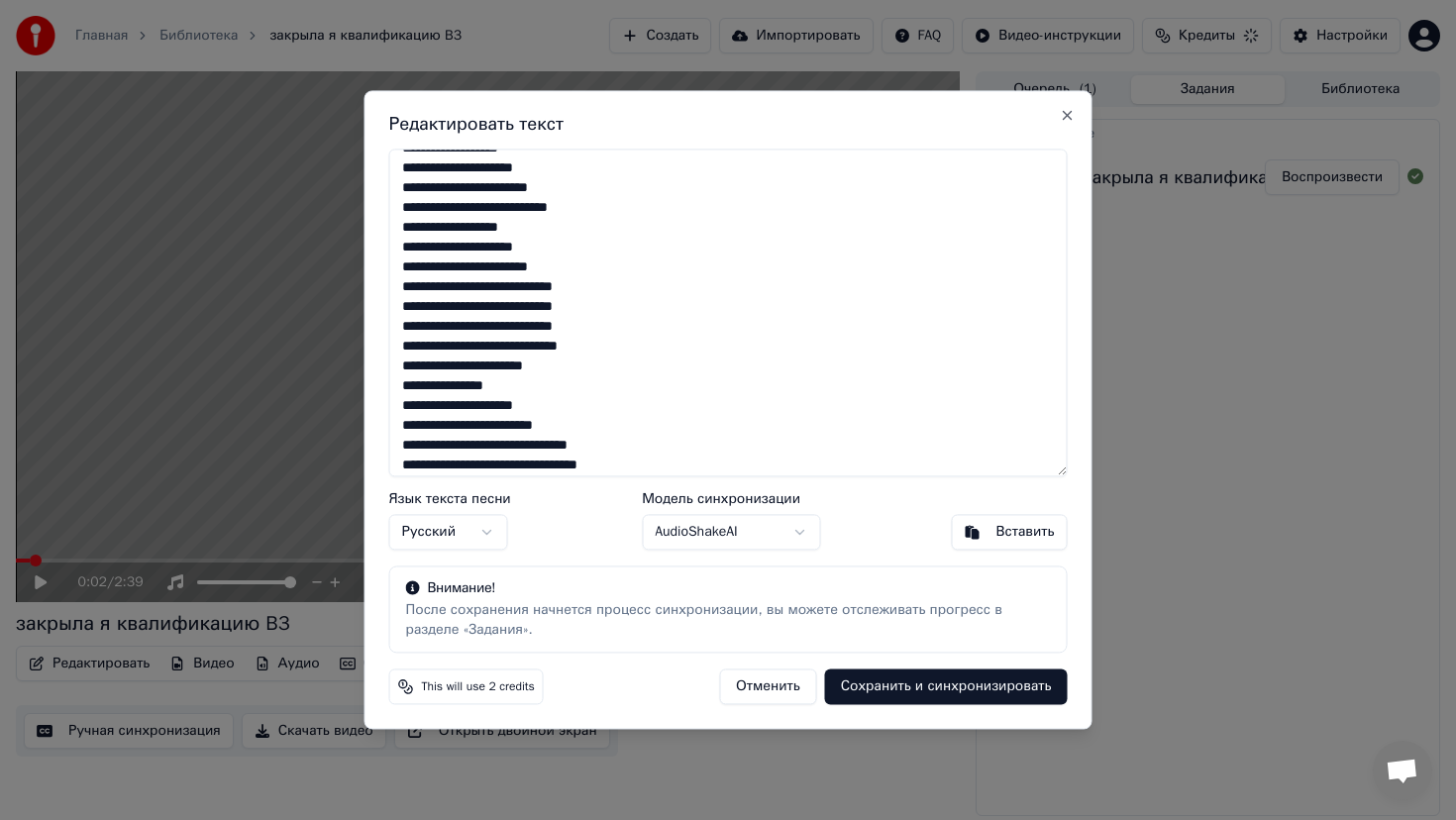 scroll, scrollTop: 40, scrollLeft: 0, axis: vertical 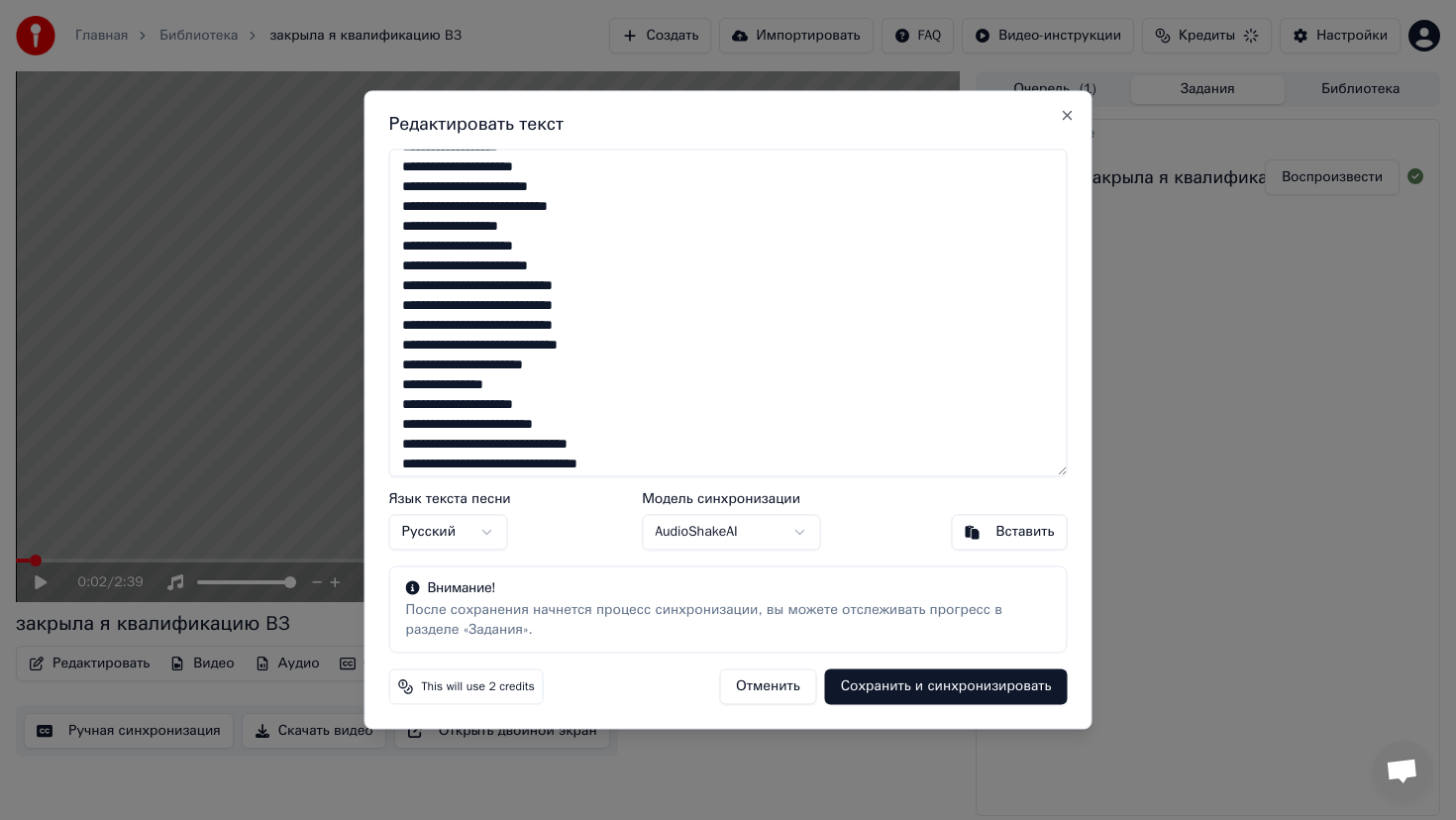 click on "**********" at bounding box center (728, 312) 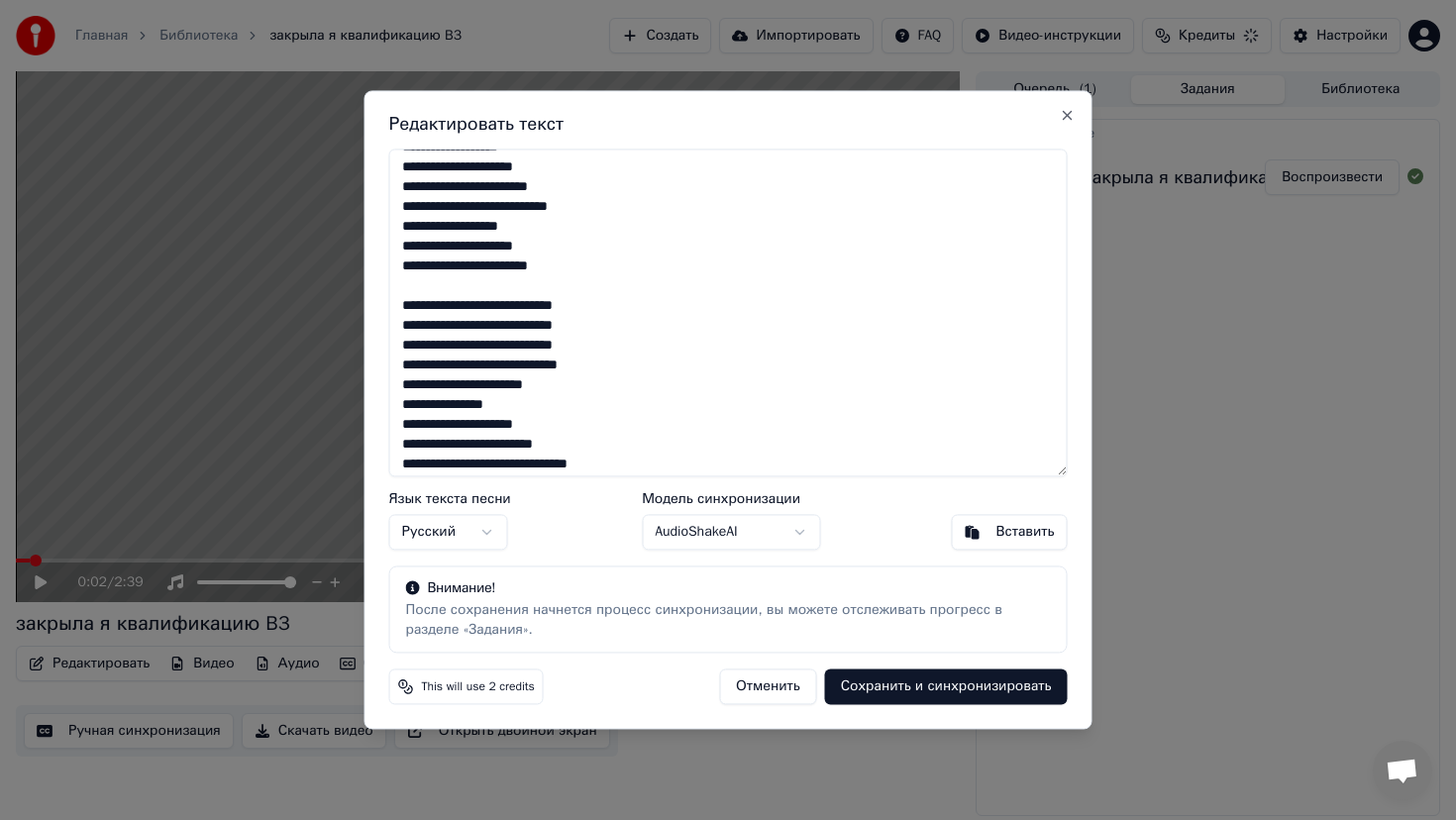 click on "**********" at bounding box center [728, 312] 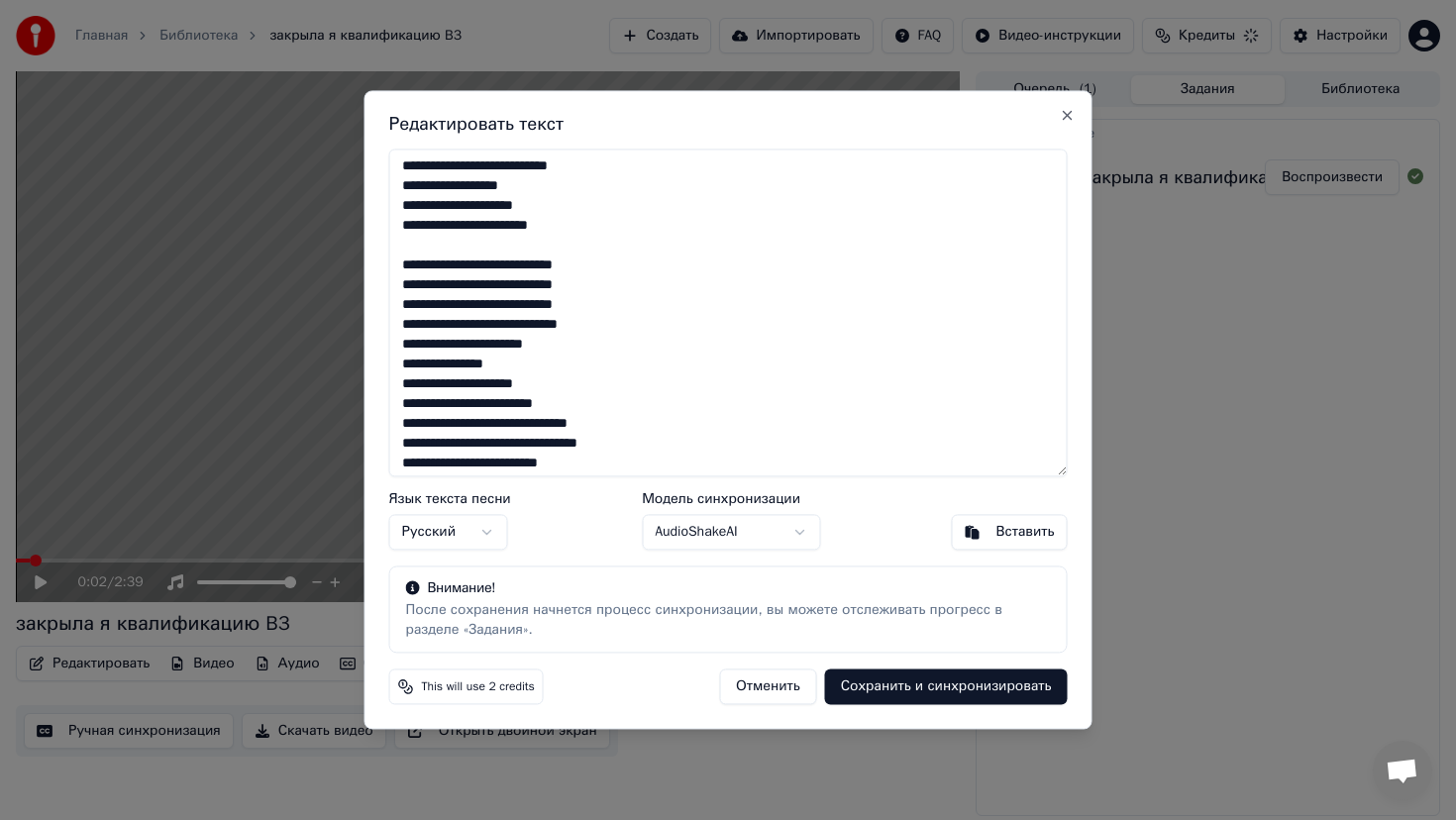 scroll, scrollTop: 120, scrollLeft: 0, axis: vertical 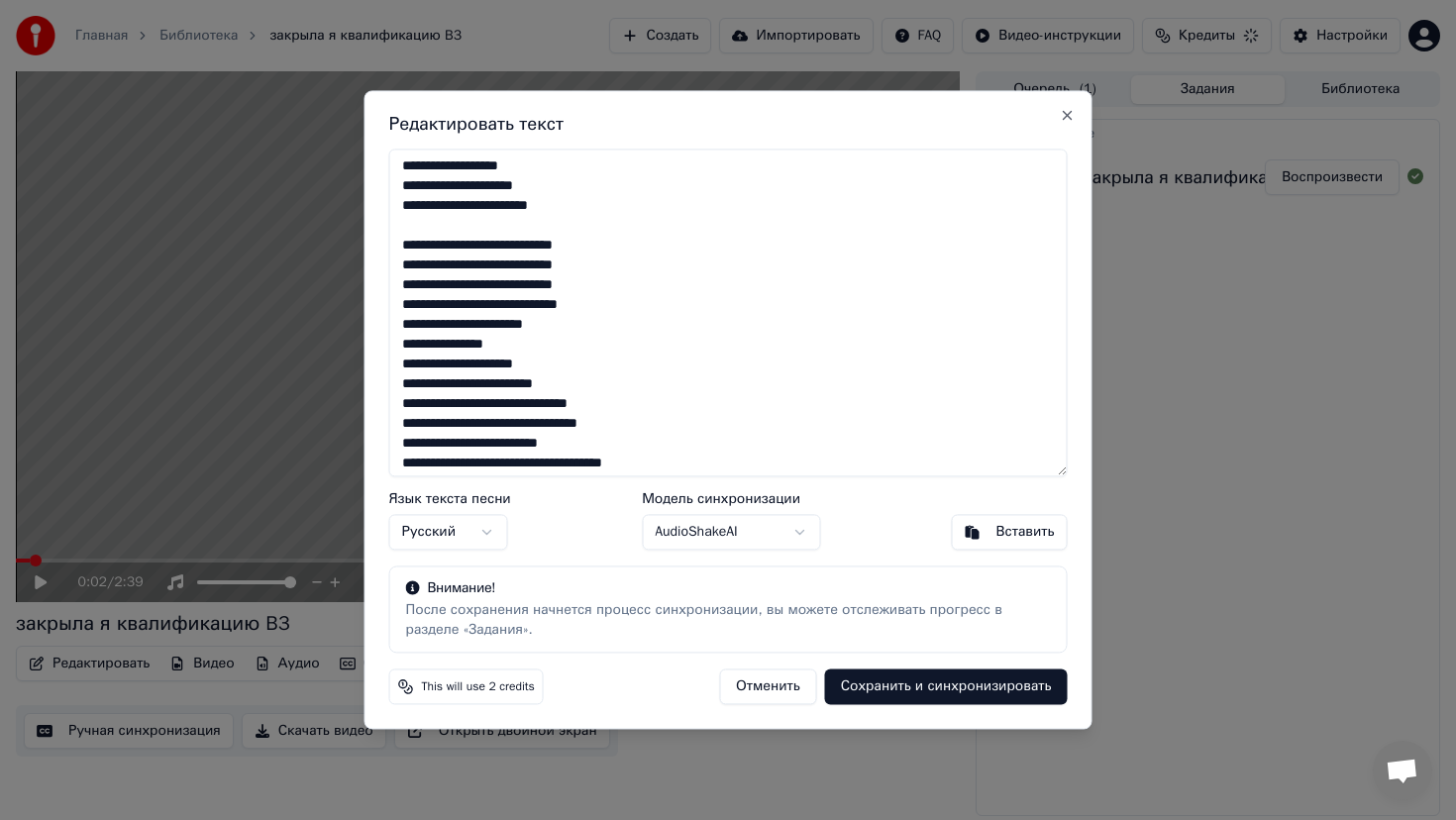 click on "**********" at bounding box center (728, 312) 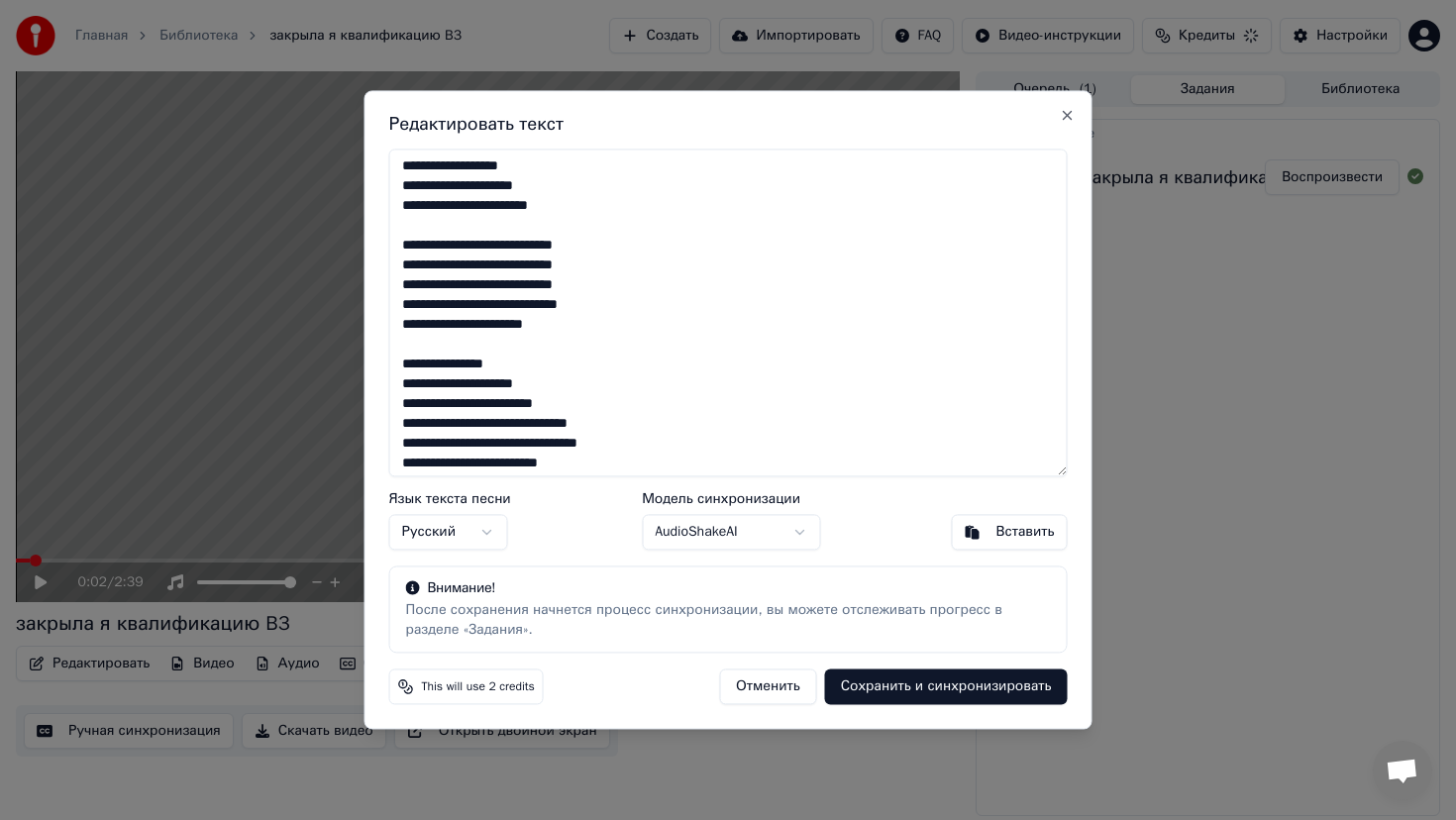 click on "**********" at bounding box center (728, 312) 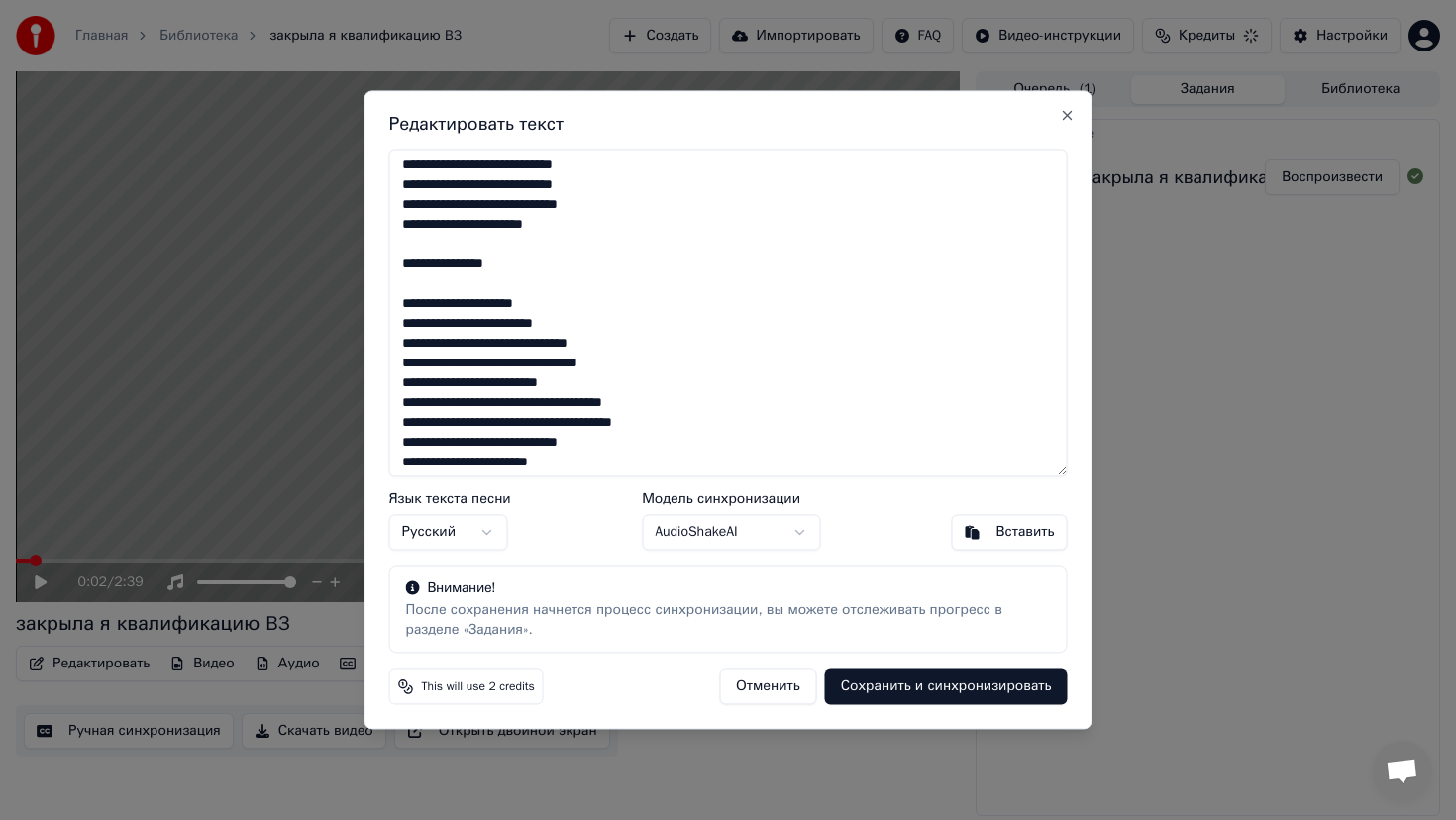 scroll, scrollTop: 221, scrollLeft: 0, axis: vertical 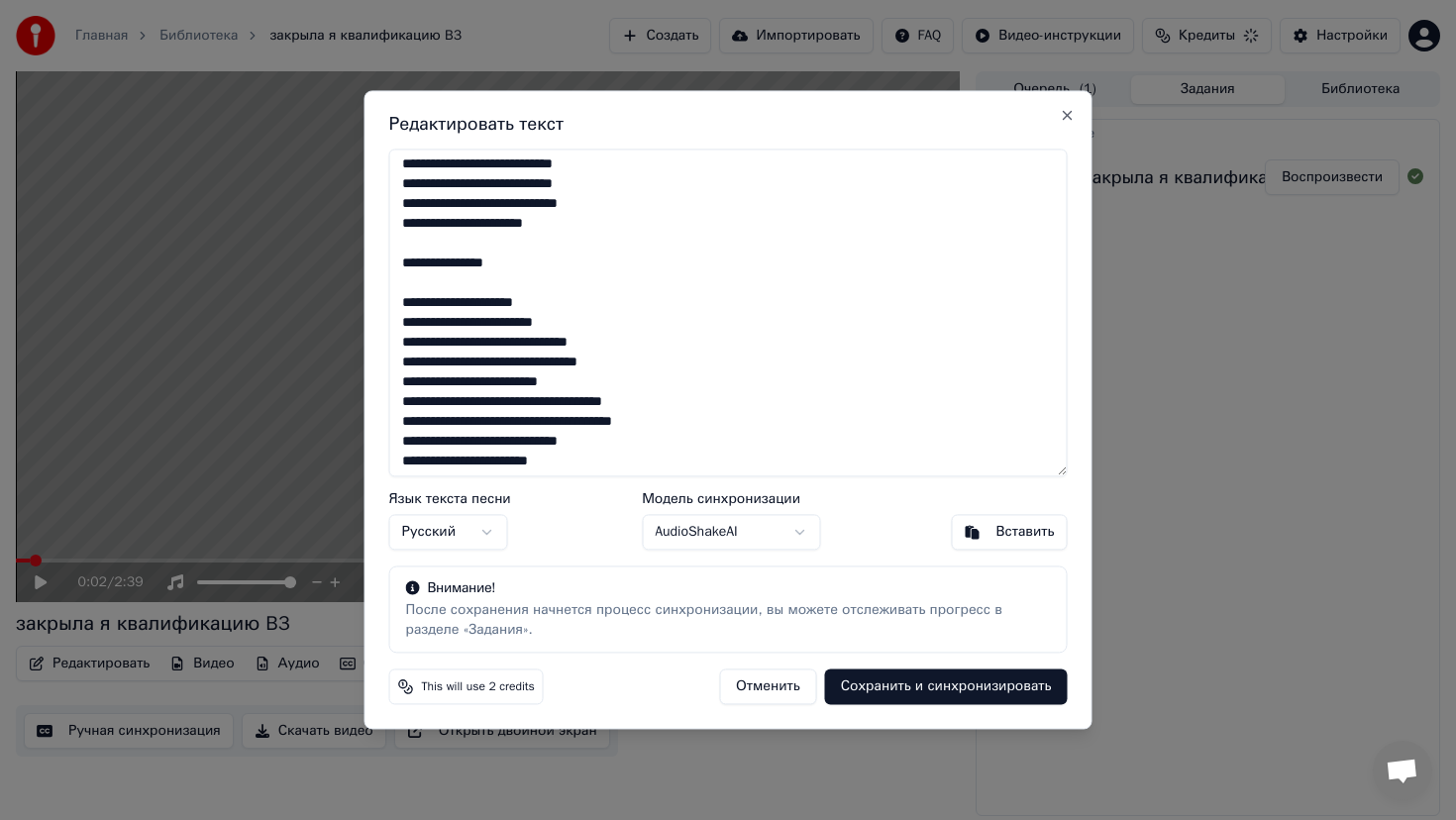 click on "**********" at bounding box center (728, 312) 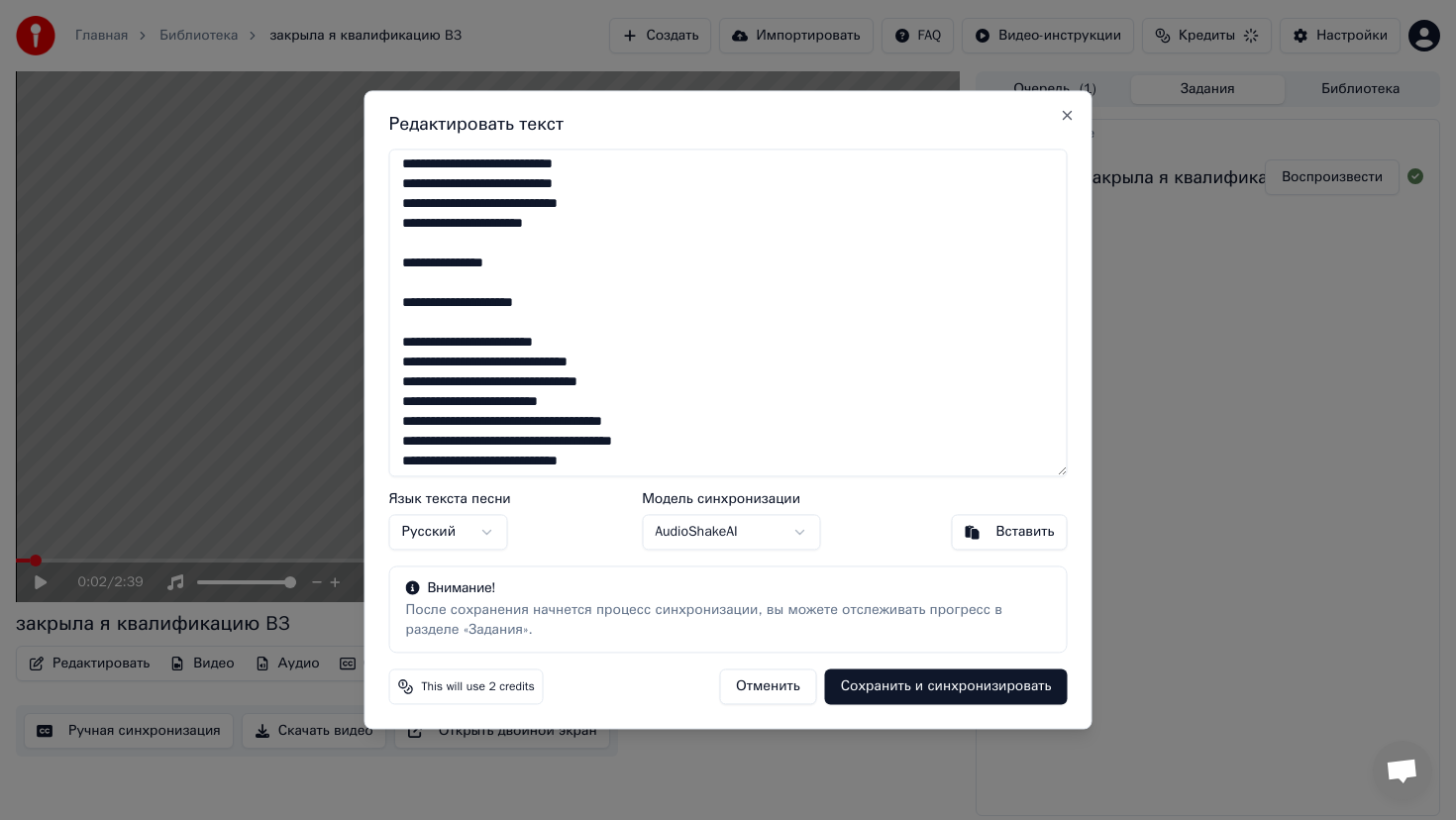 click on "**********" at bounding box center [728, 312] 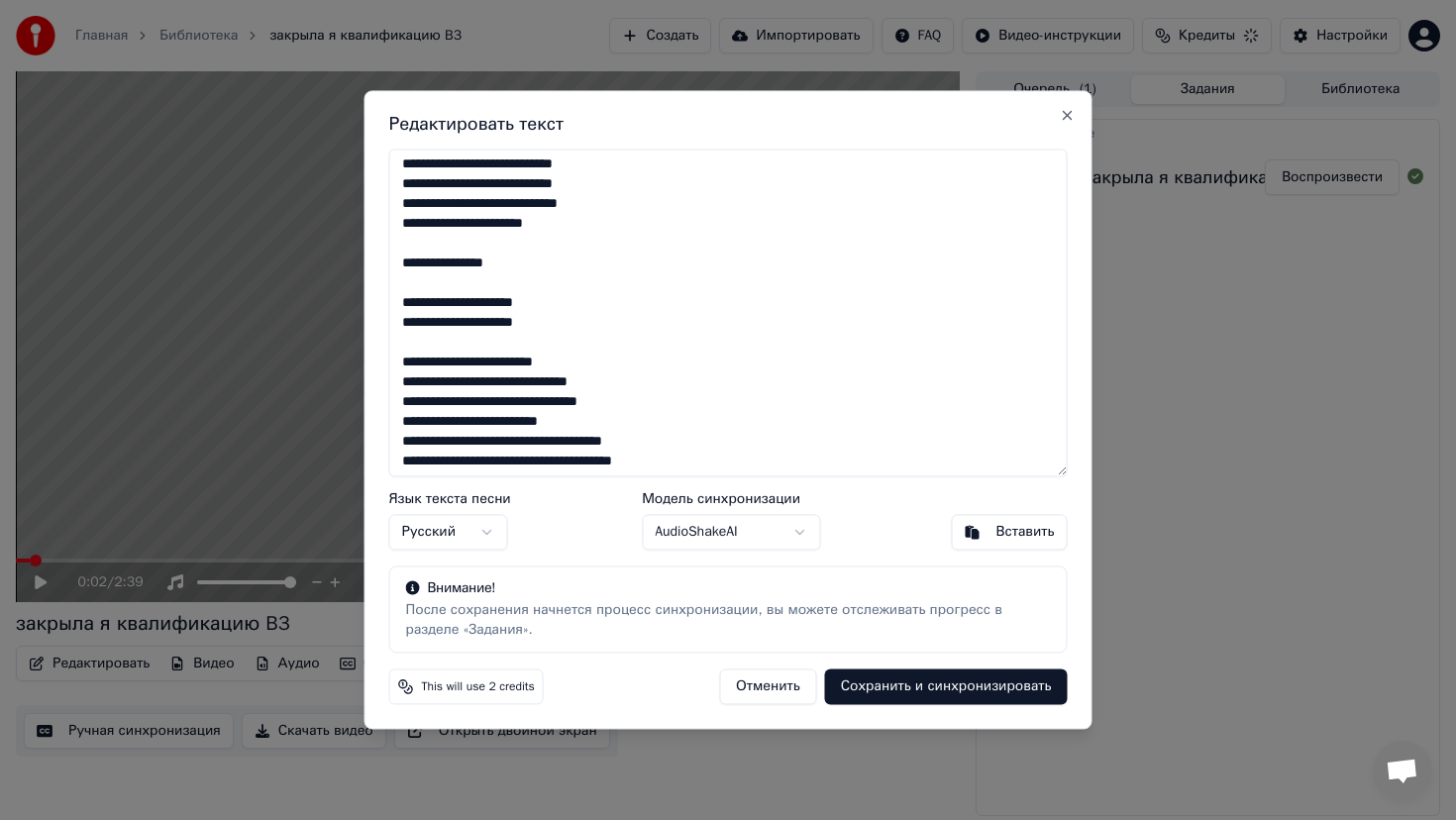 drag, startPoint x: 506, startPoint y: 305, endPoint x: 551, endPoint y: 304, distance: 45.01111 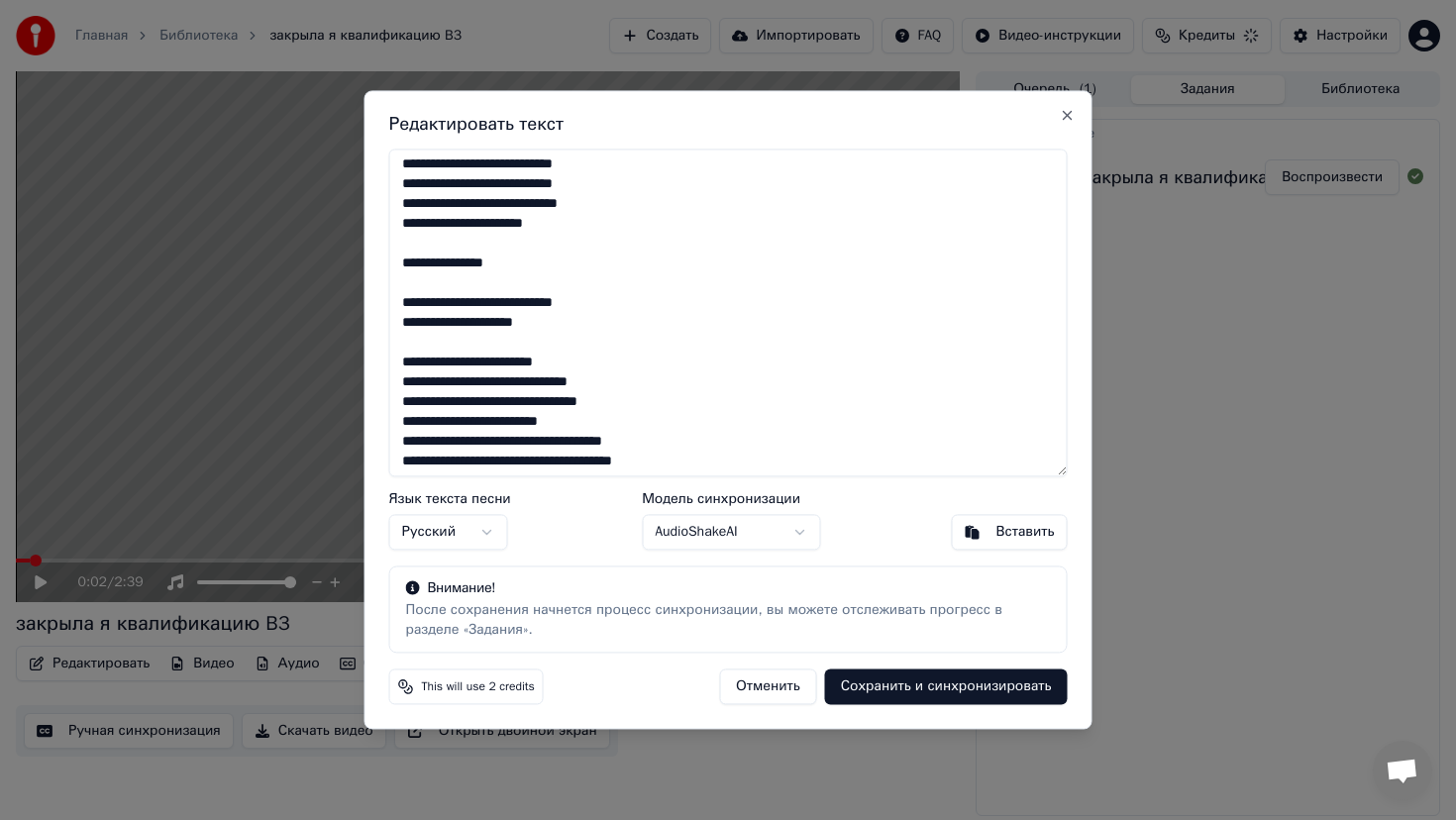 click on "**********" at bounding box center [728, 312] 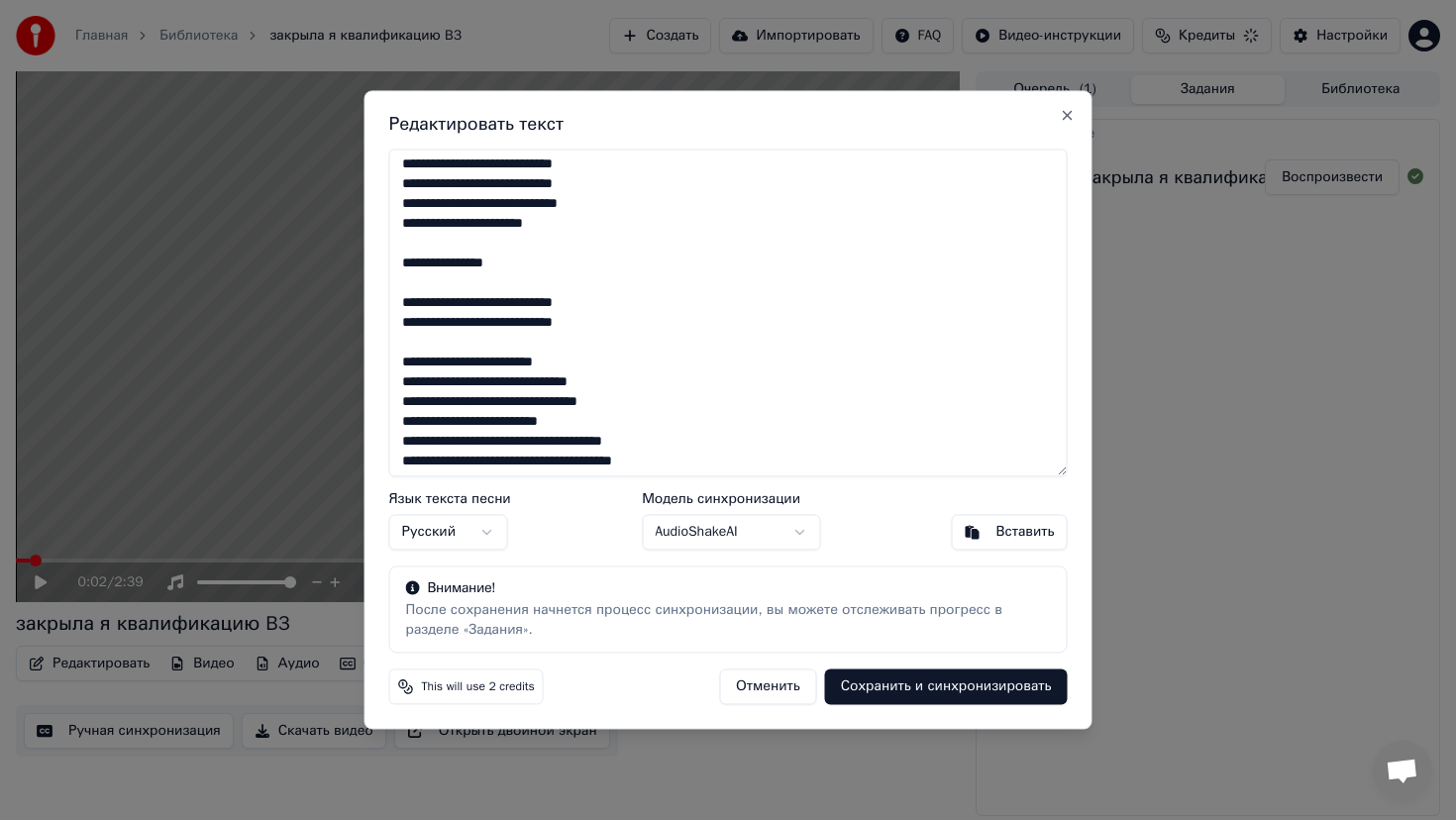 click on "**********" at bounding box center (728, 312) 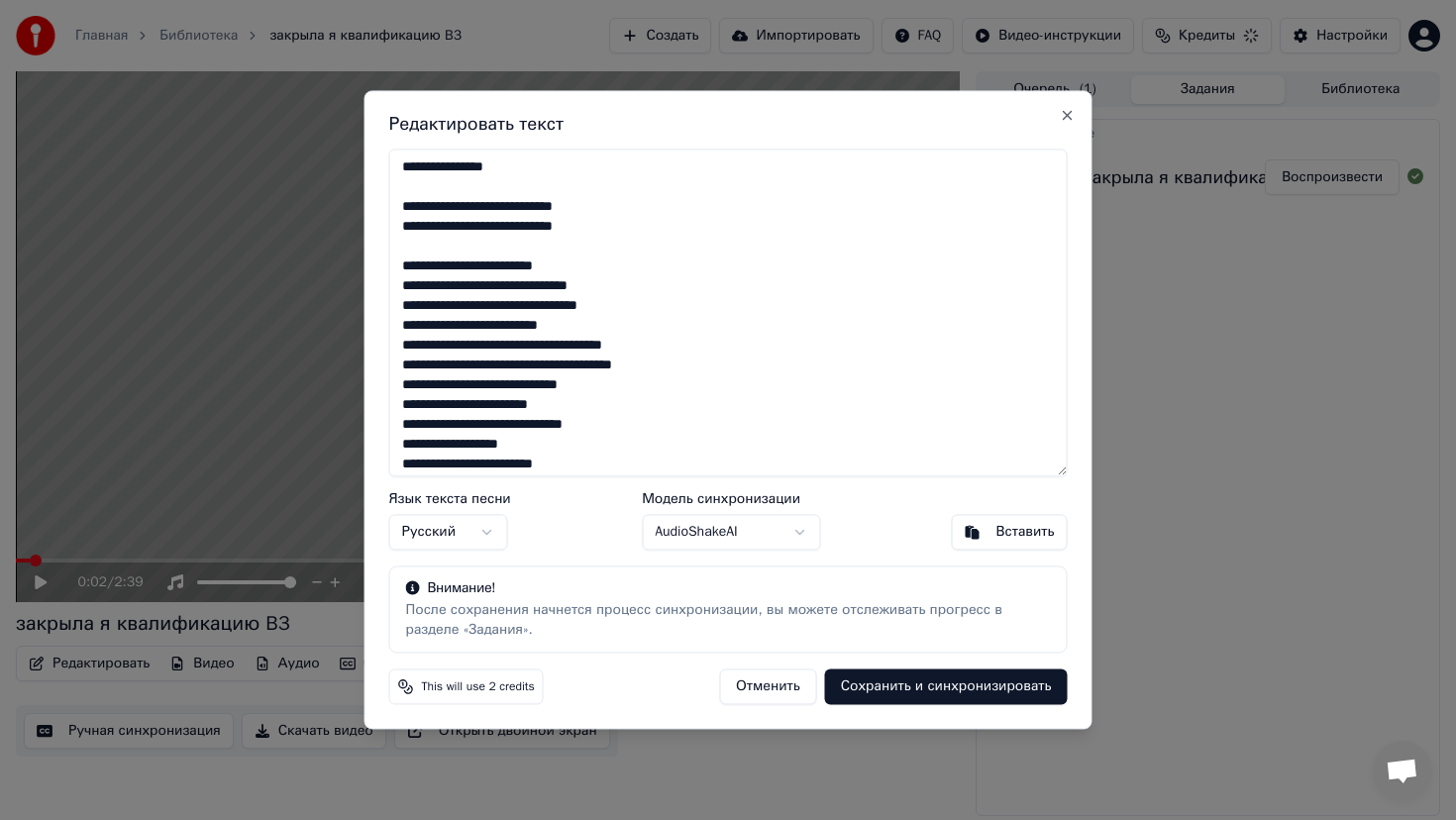 scroll, scrollTop: 362, scrollLeft: 0, axis: vertical 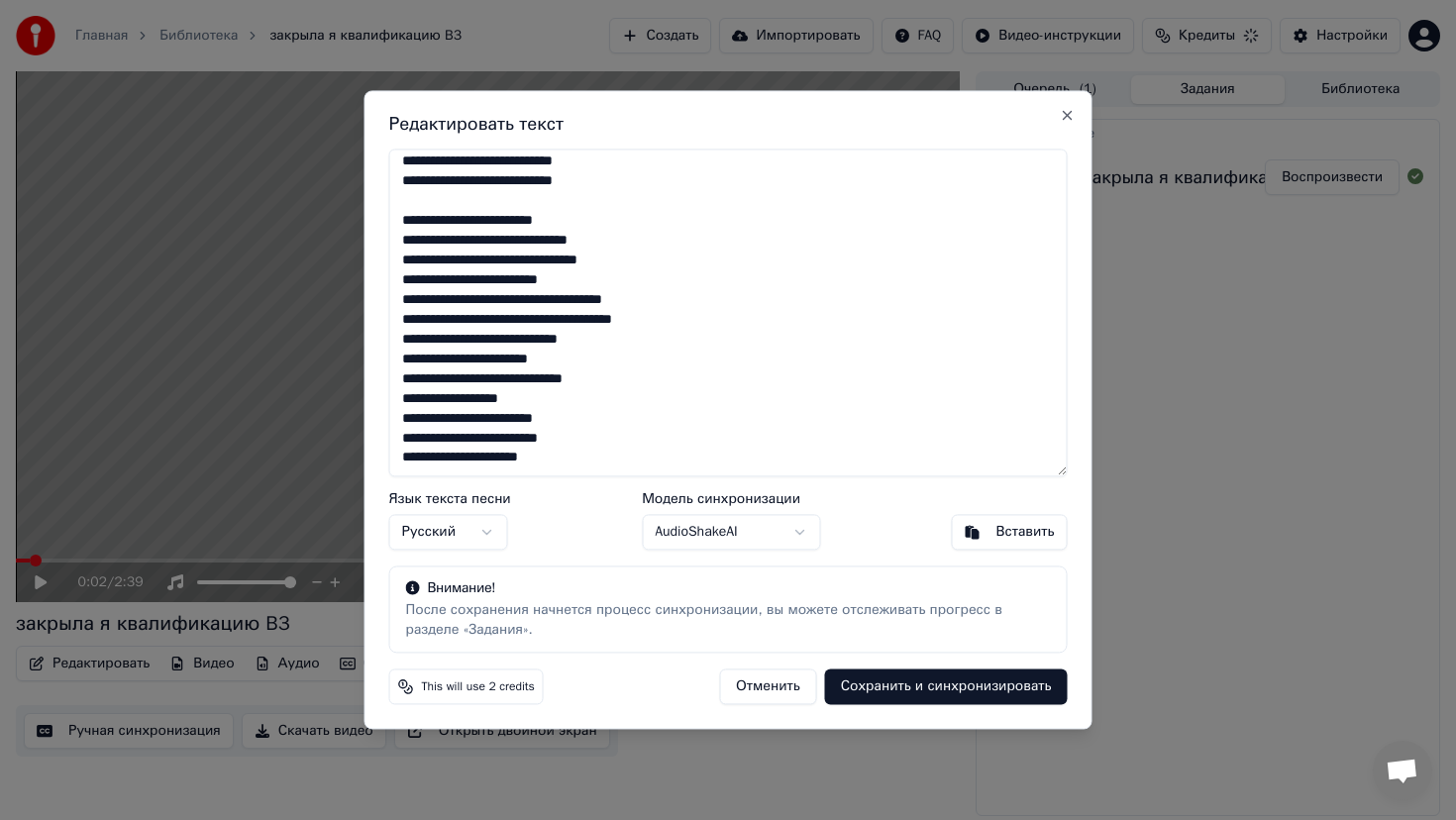 drag, startPoint x: 403, startPoint y: 439, endPoint x: 577, endPoint y: 462, distance: 175.51353 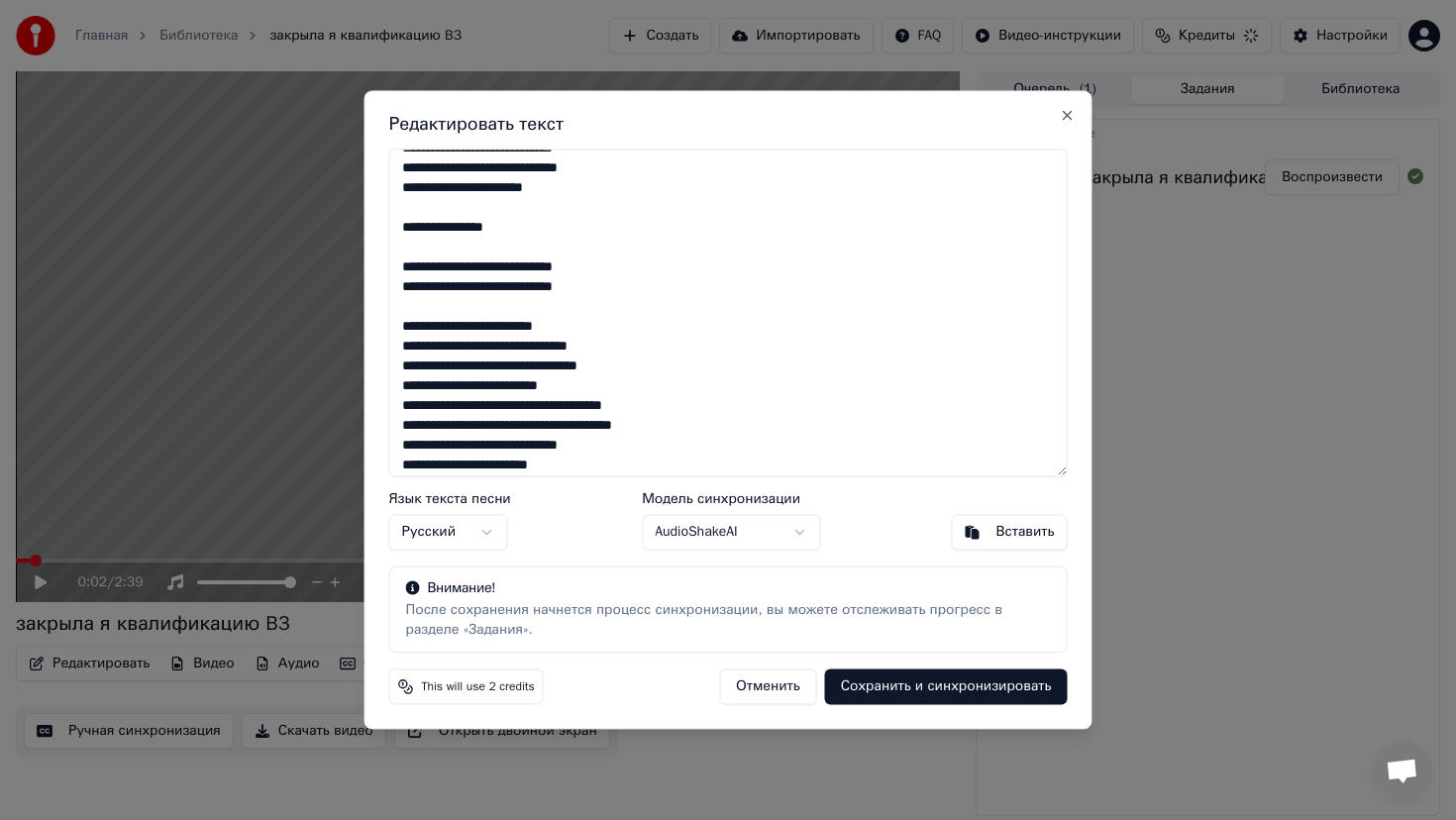 scroll, scrollTop: 250, scrollLeft: 0, axis: vertical 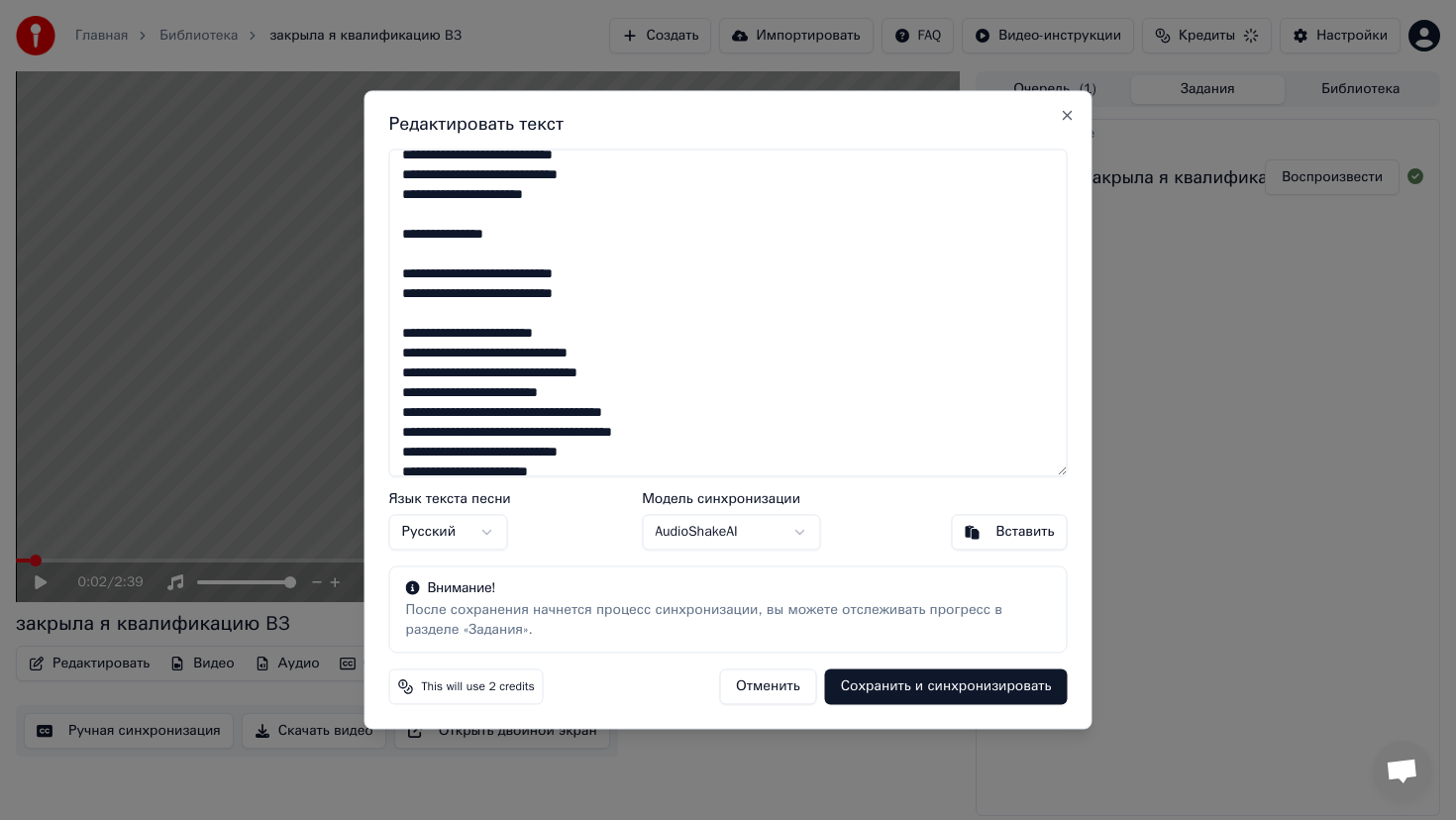 drag, startPoint x: 523, startPoint y: 230, endPoint x: 391, endPoint y: 237, distance: 132.18548 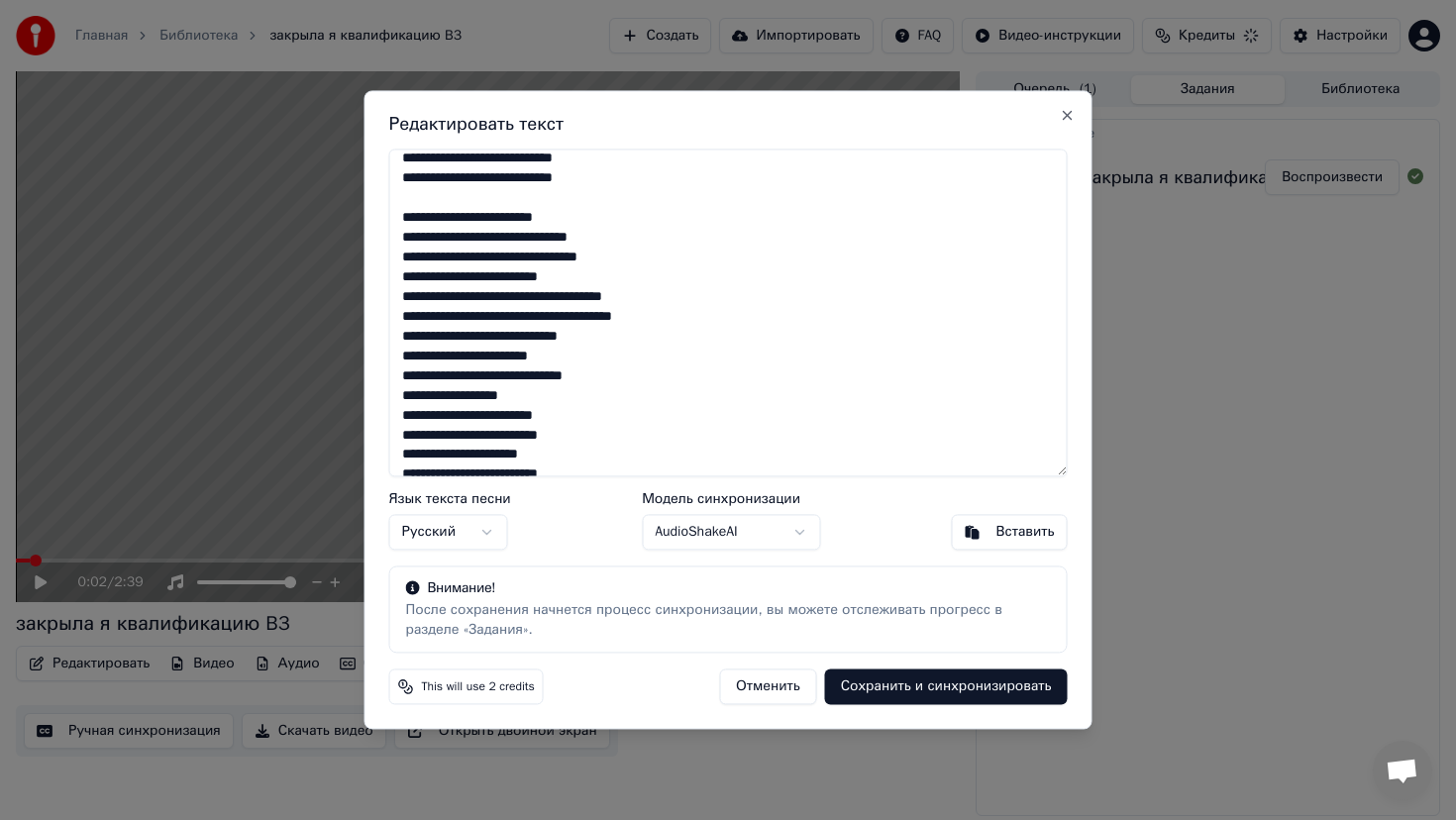 scroll, scrollTop: 442, scrollLeft: 0, axis: vertical 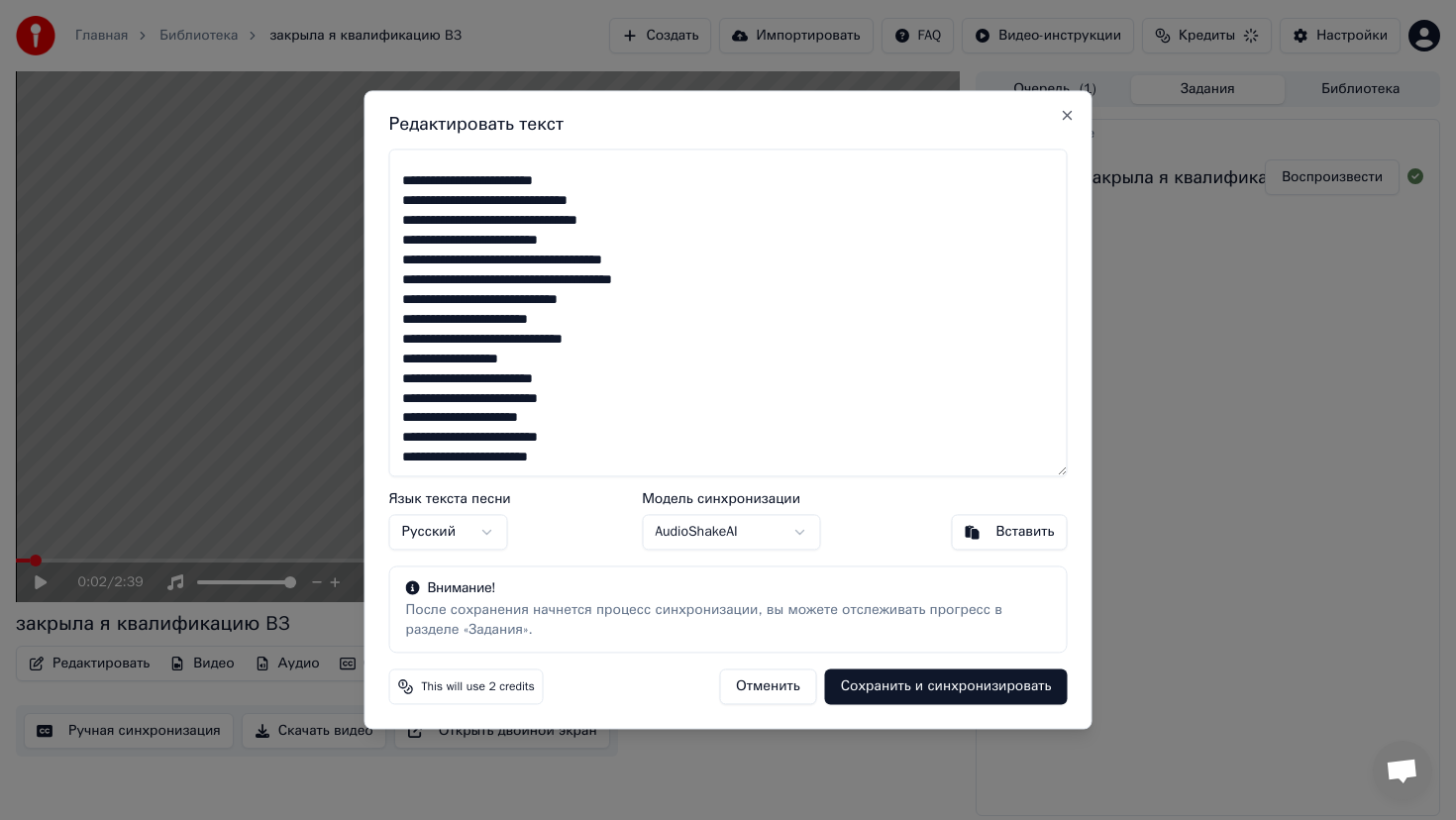click on "**********" at bounding box center (728, 312) 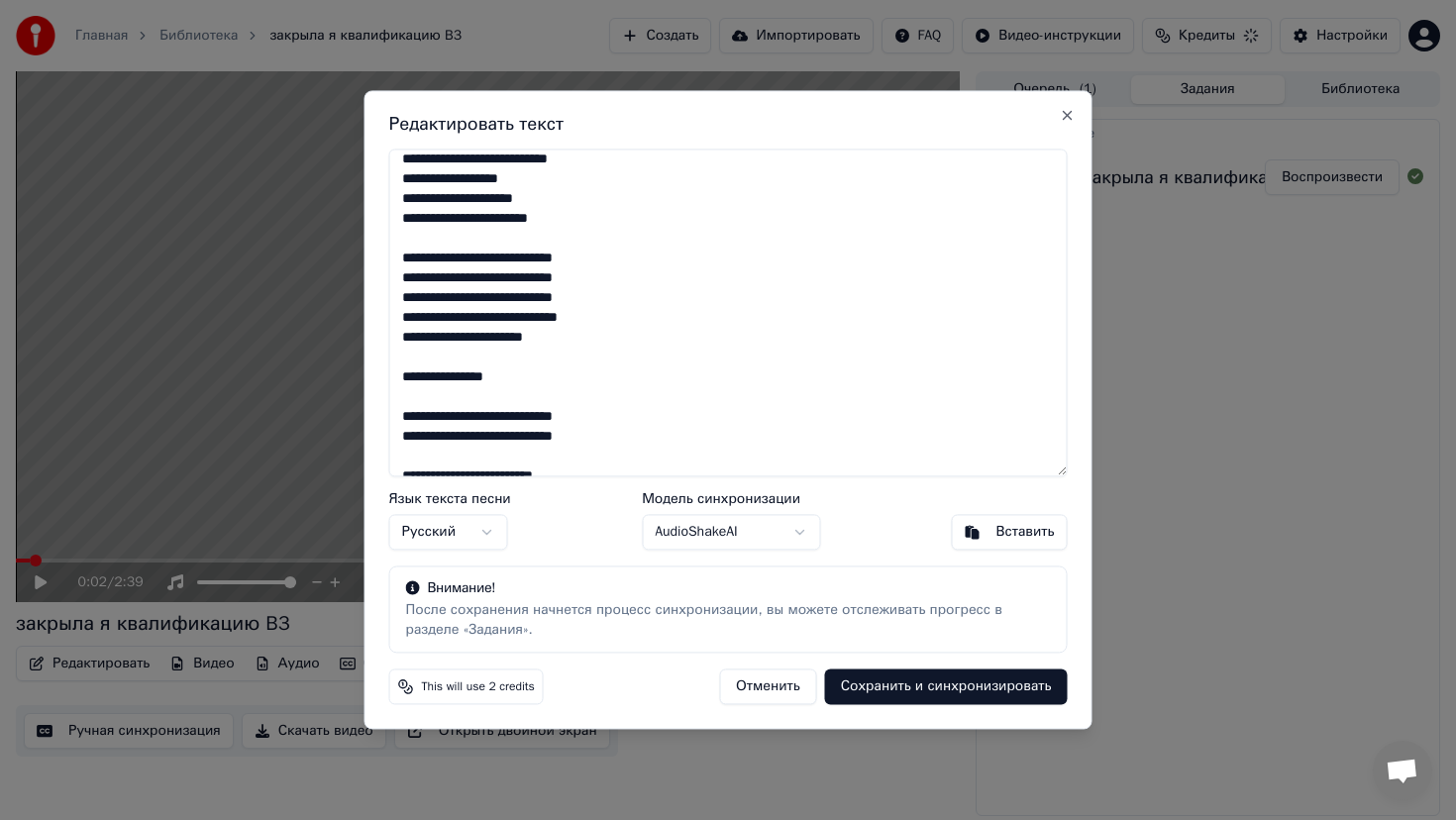 scroll, scrollTop: 114, scrollLeft: 0, axis: vertical 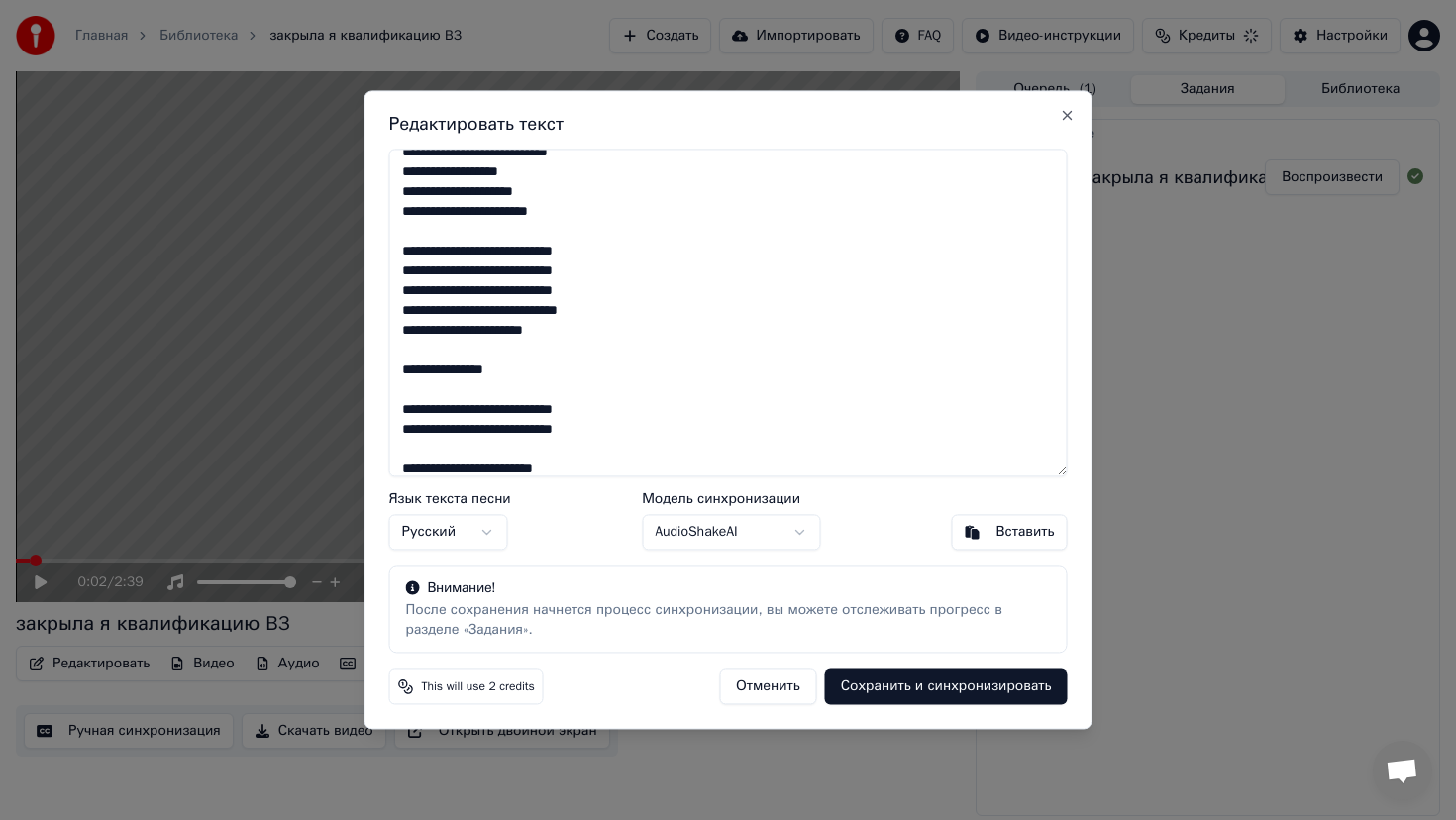 click on "**********" at bounding box center (728, 312) 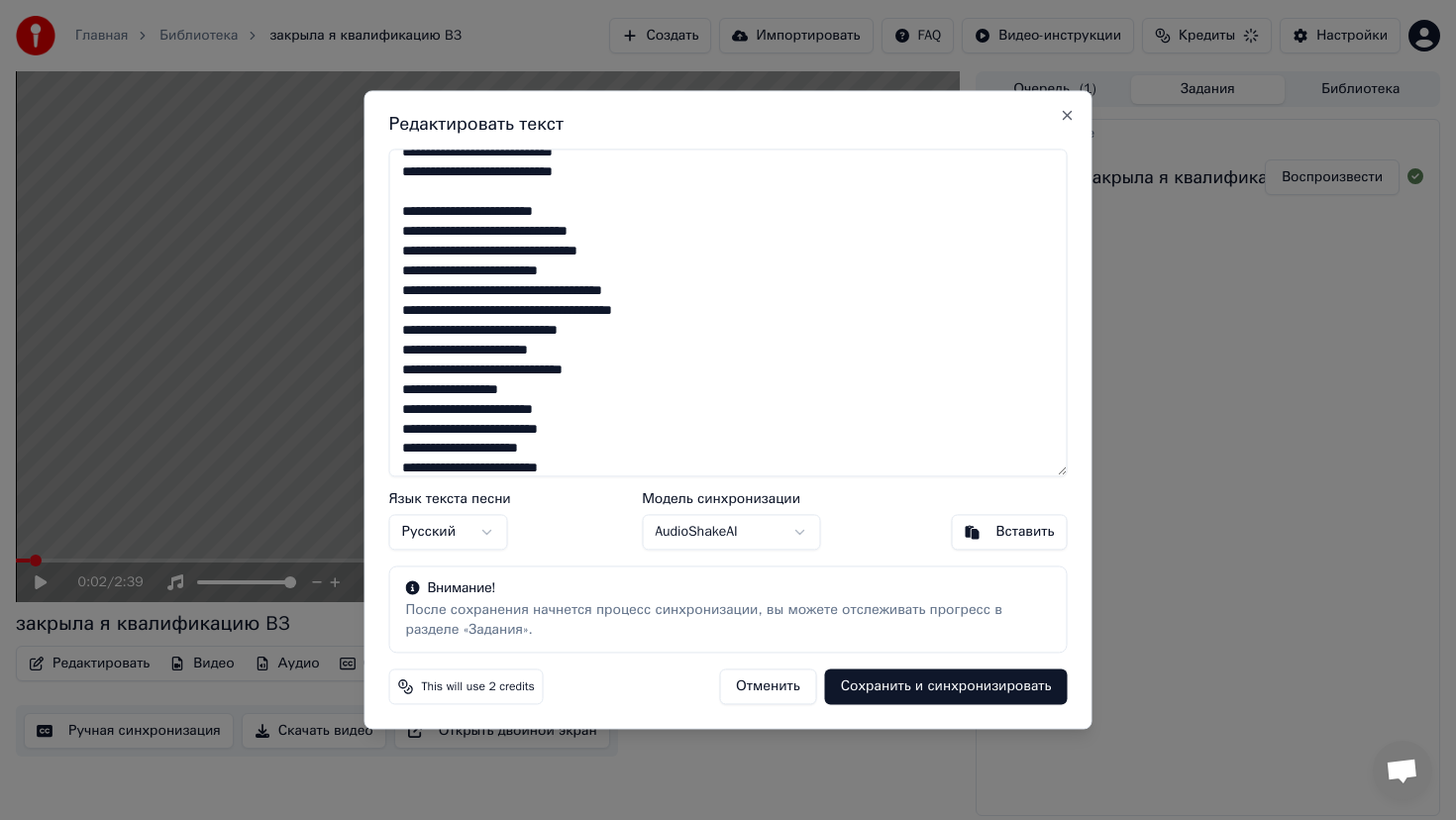 scroll, scrollTop: 481, scrollLeft: 0, axis: vertical 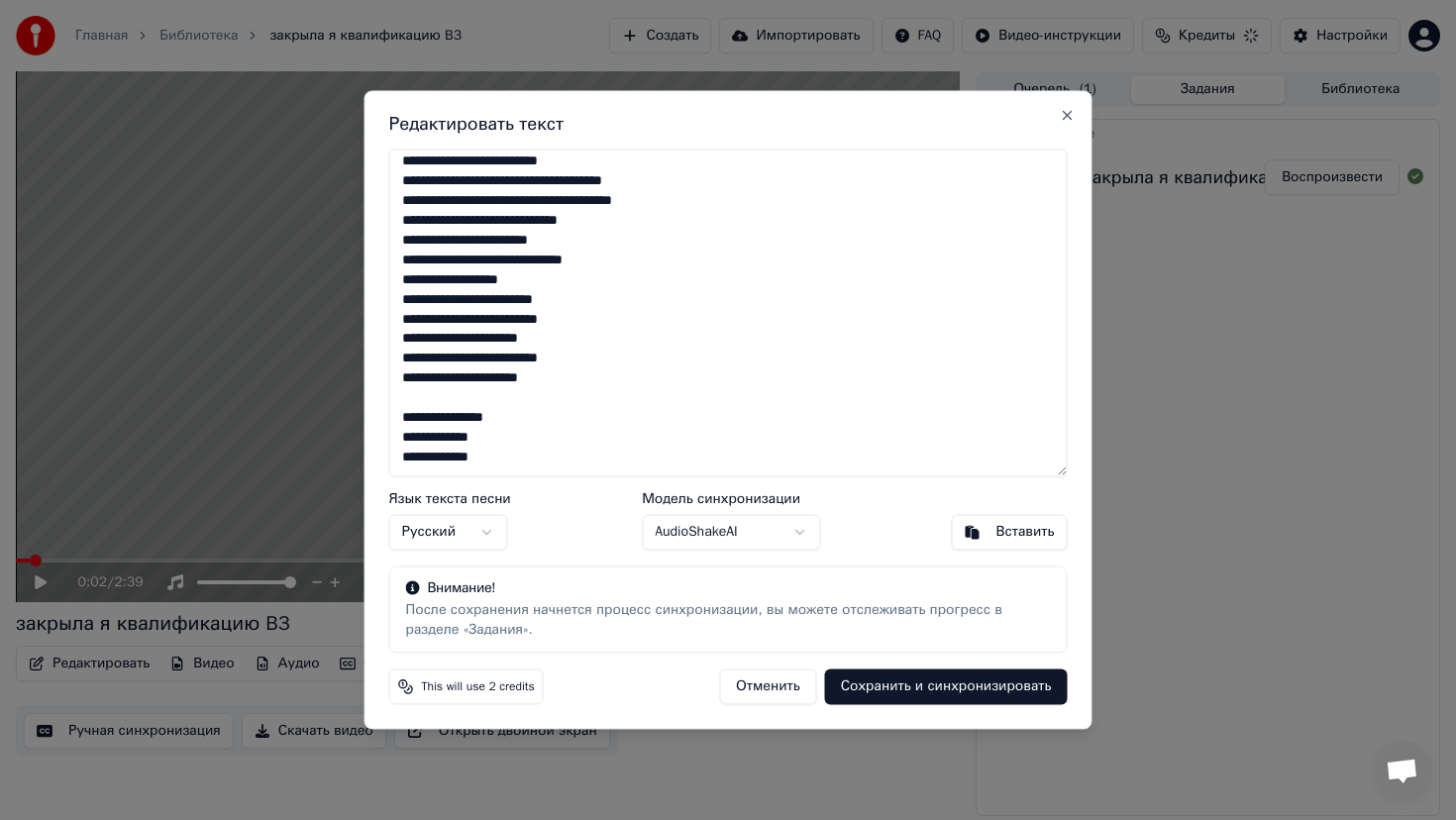 drag, startPoint x: 405, startPoint y: 443, endPoint x: 486, endPoint y: 464, distance: 83.67795 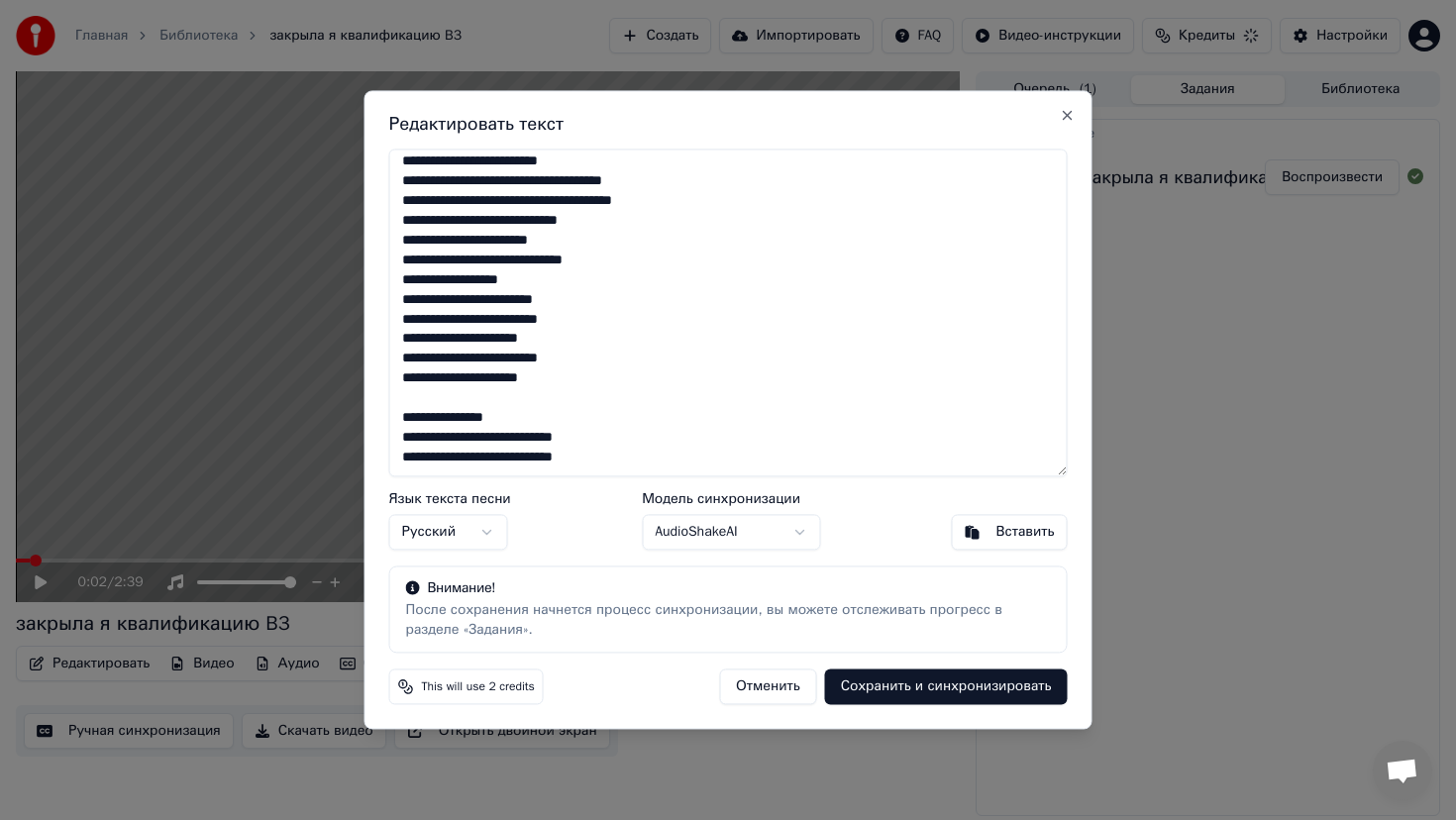 click on "**********" at bounding box center (728, 312) 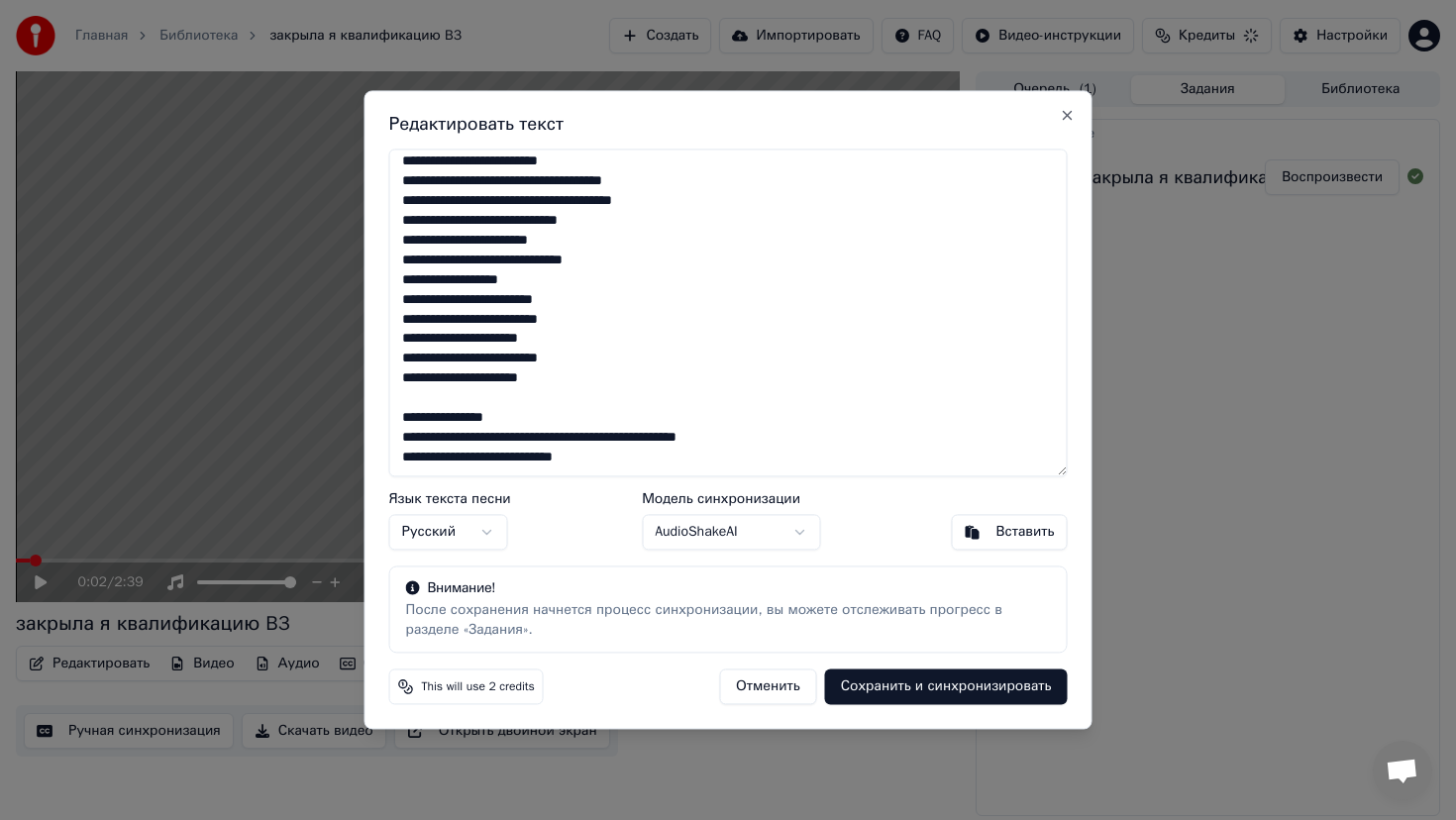 click on "**********" at bounding box center (728, 312) 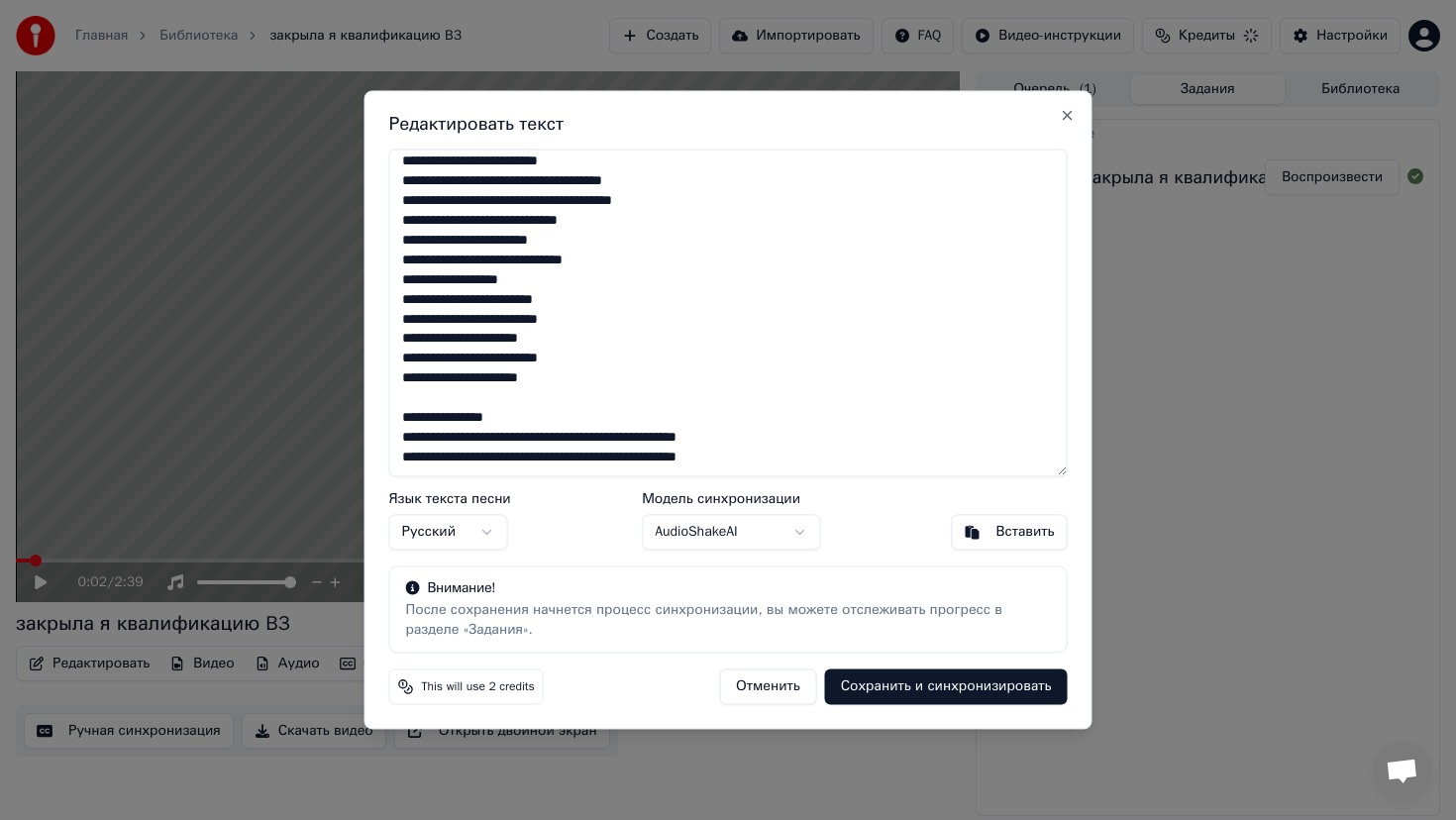scroll, scrollTop: 0, scrollLeft: 0, axis: both 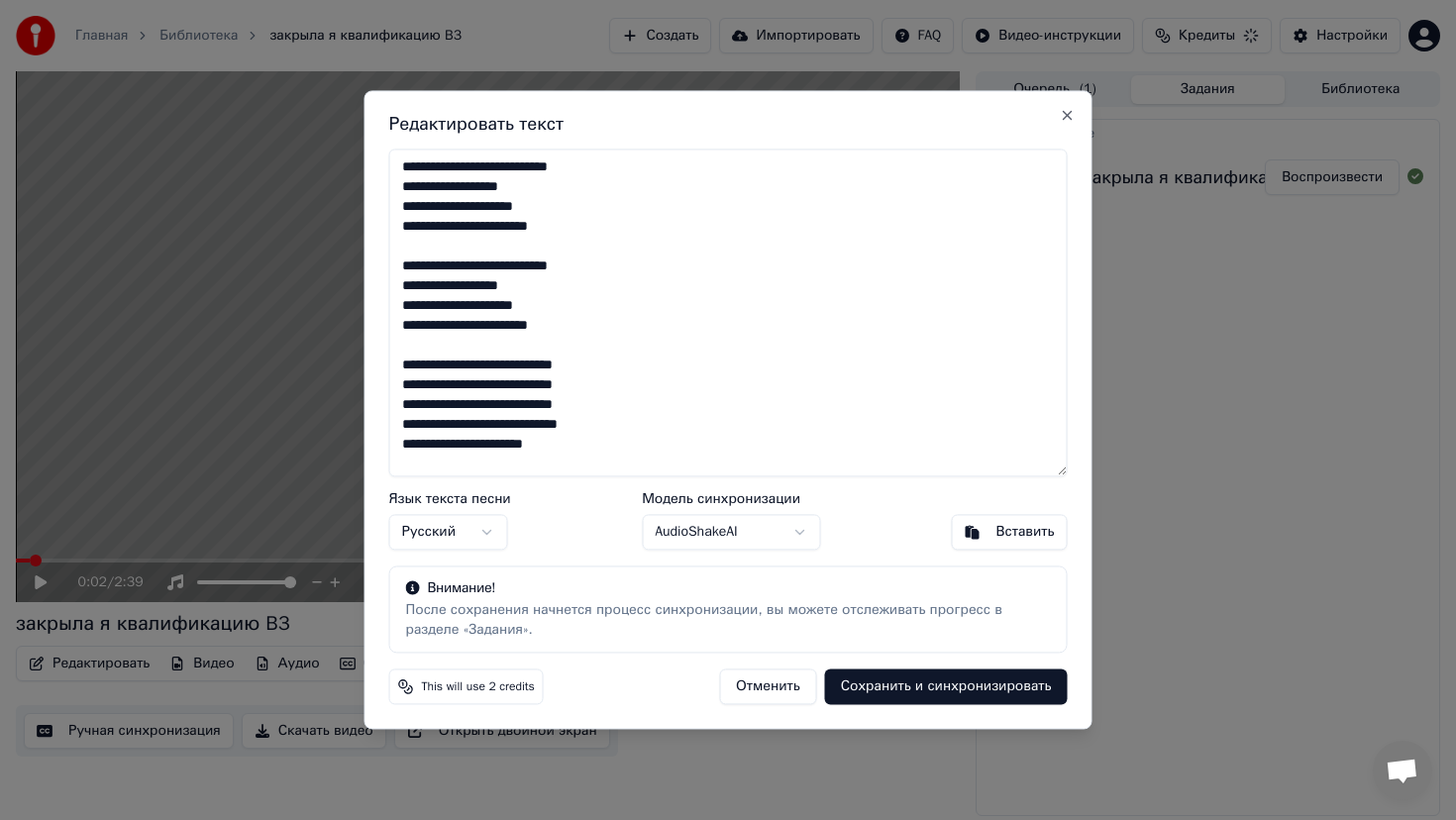 click on "**********" at bounding box center [728, 312] 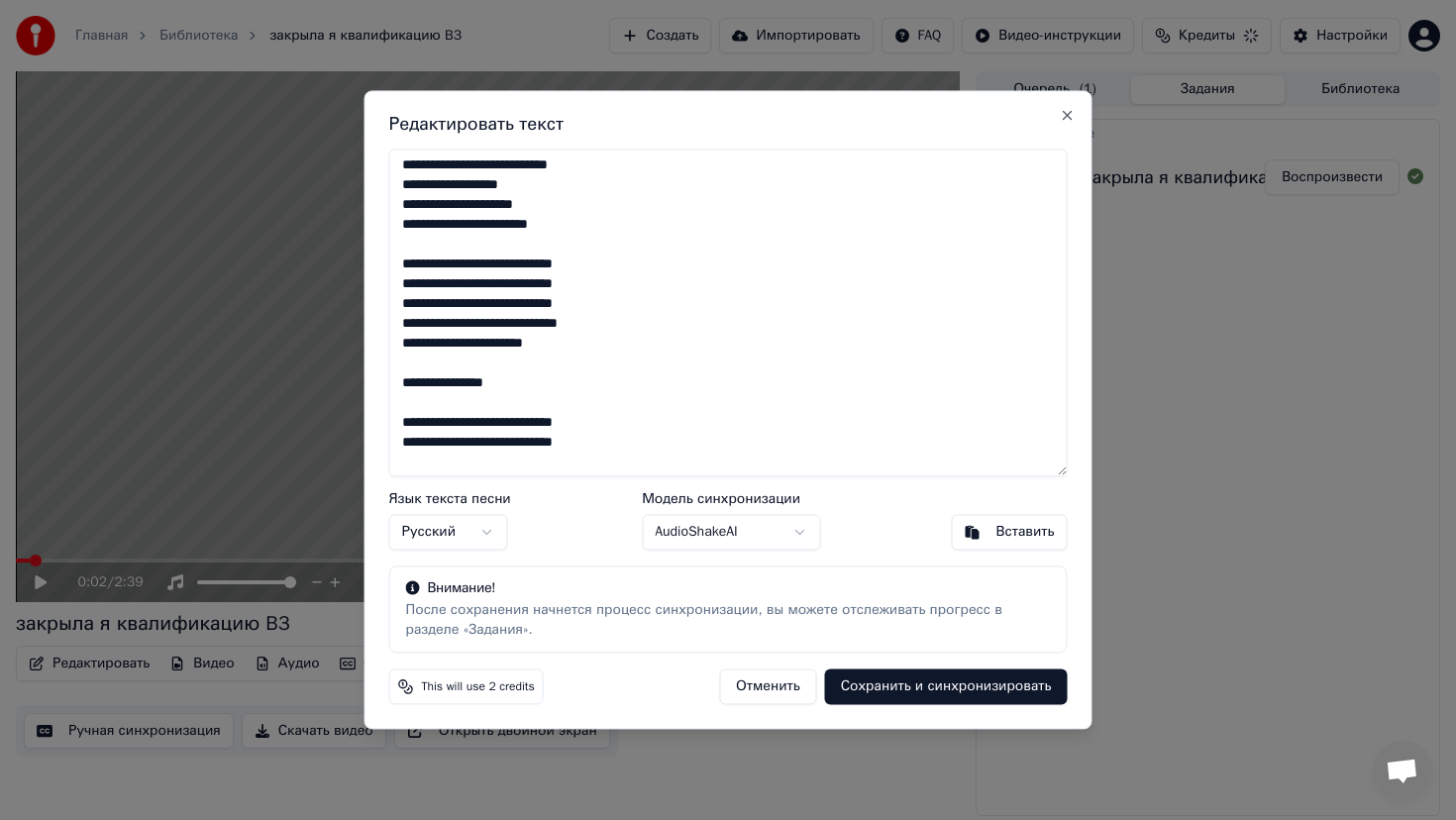 scroll, scrollTop: 107, scrollLeft: 0, axis: vertical 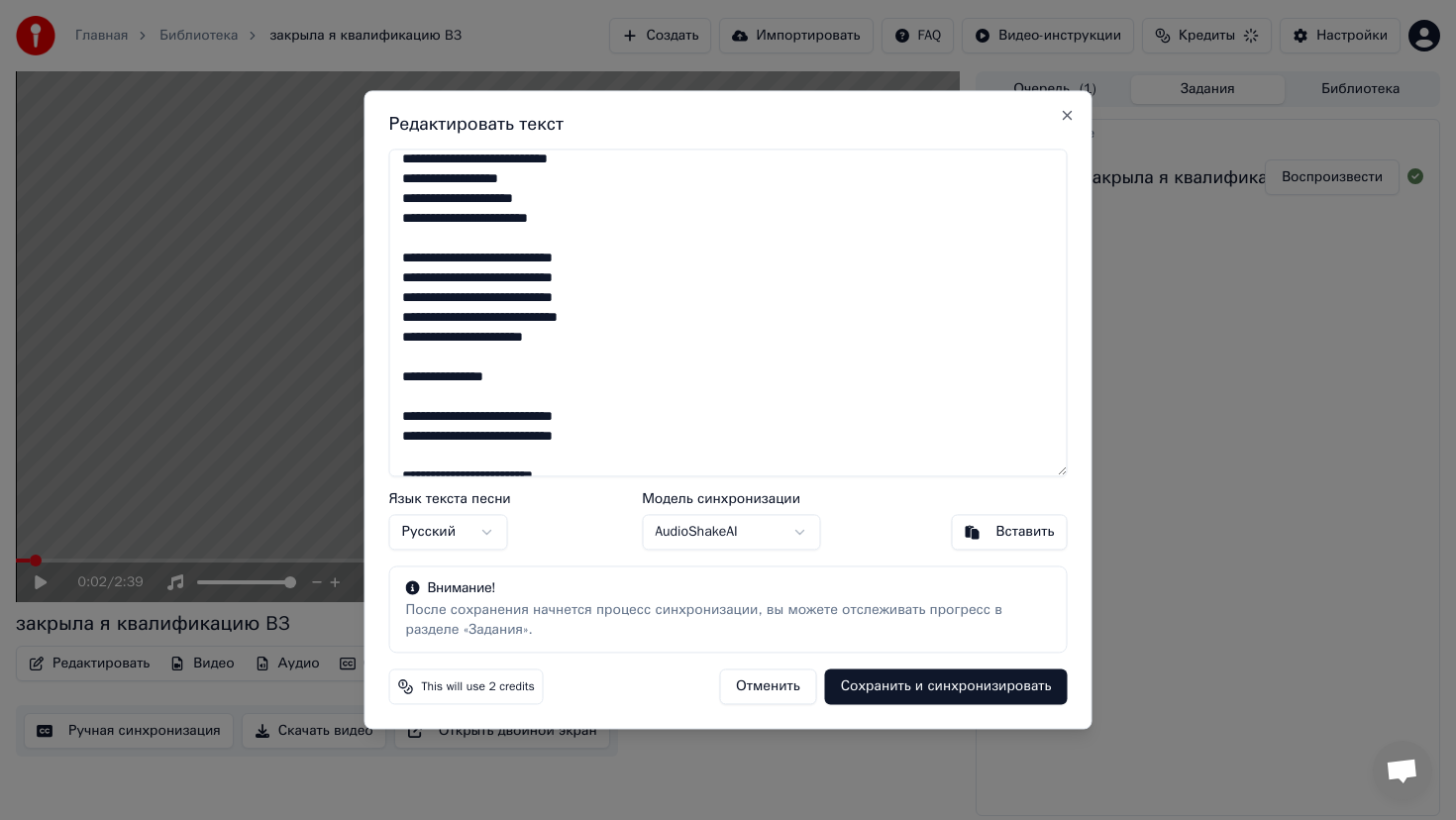 click on "**********" at bounding box center (728, 312) 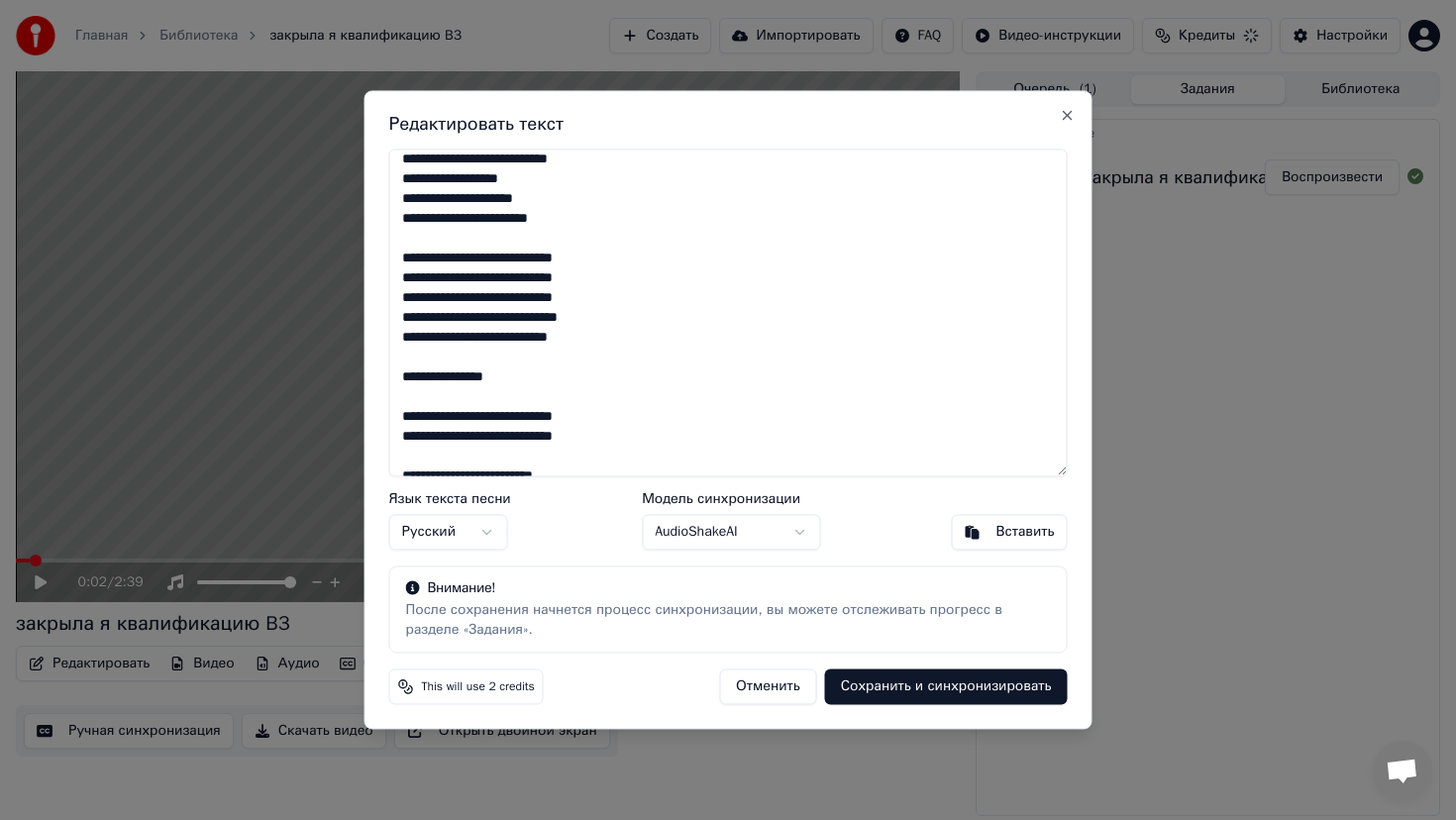 click on "**********" at bounding box center [728, 312] 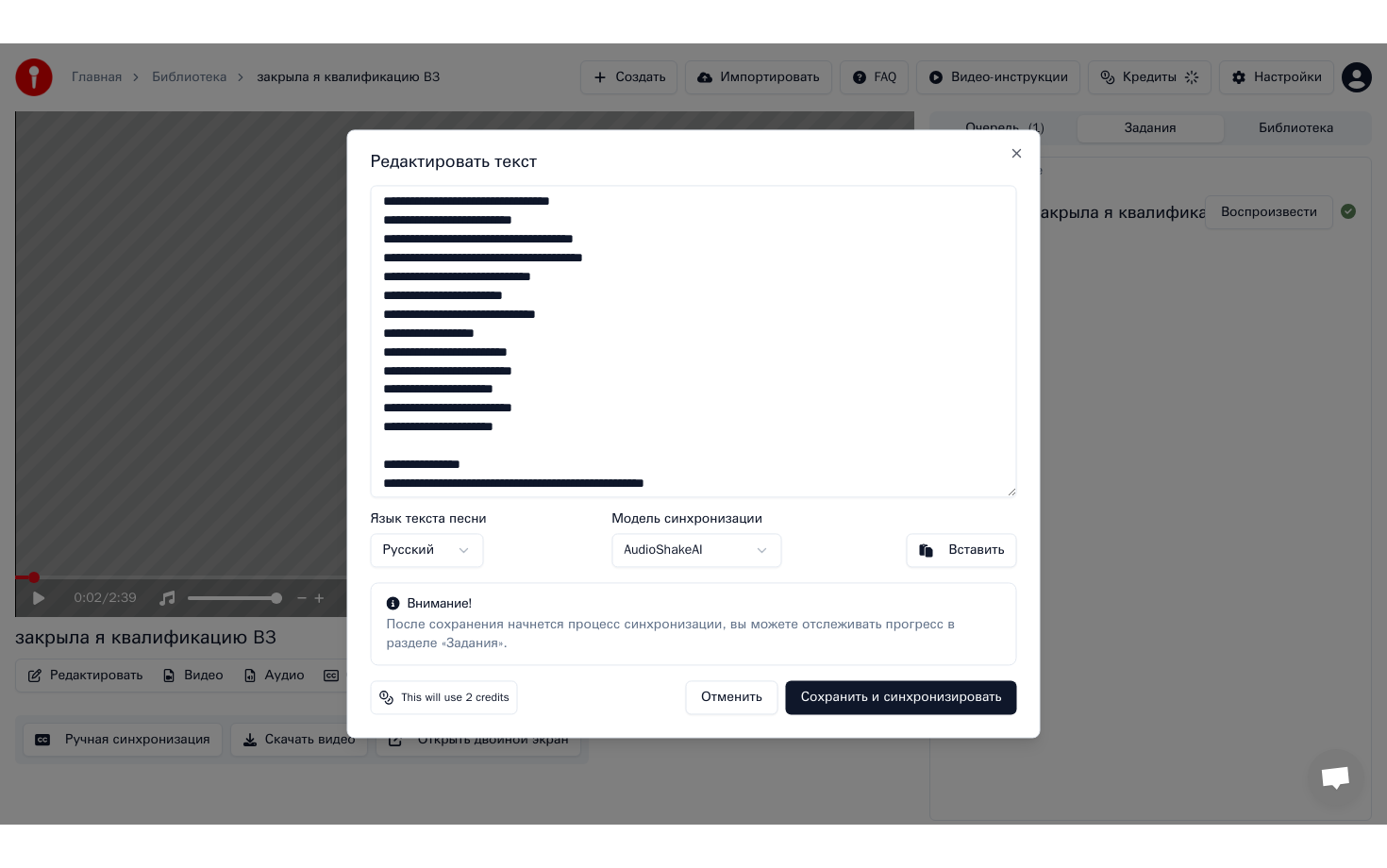 scroll, scrollTop: 459, scrollLeft: 0, axis: vertical 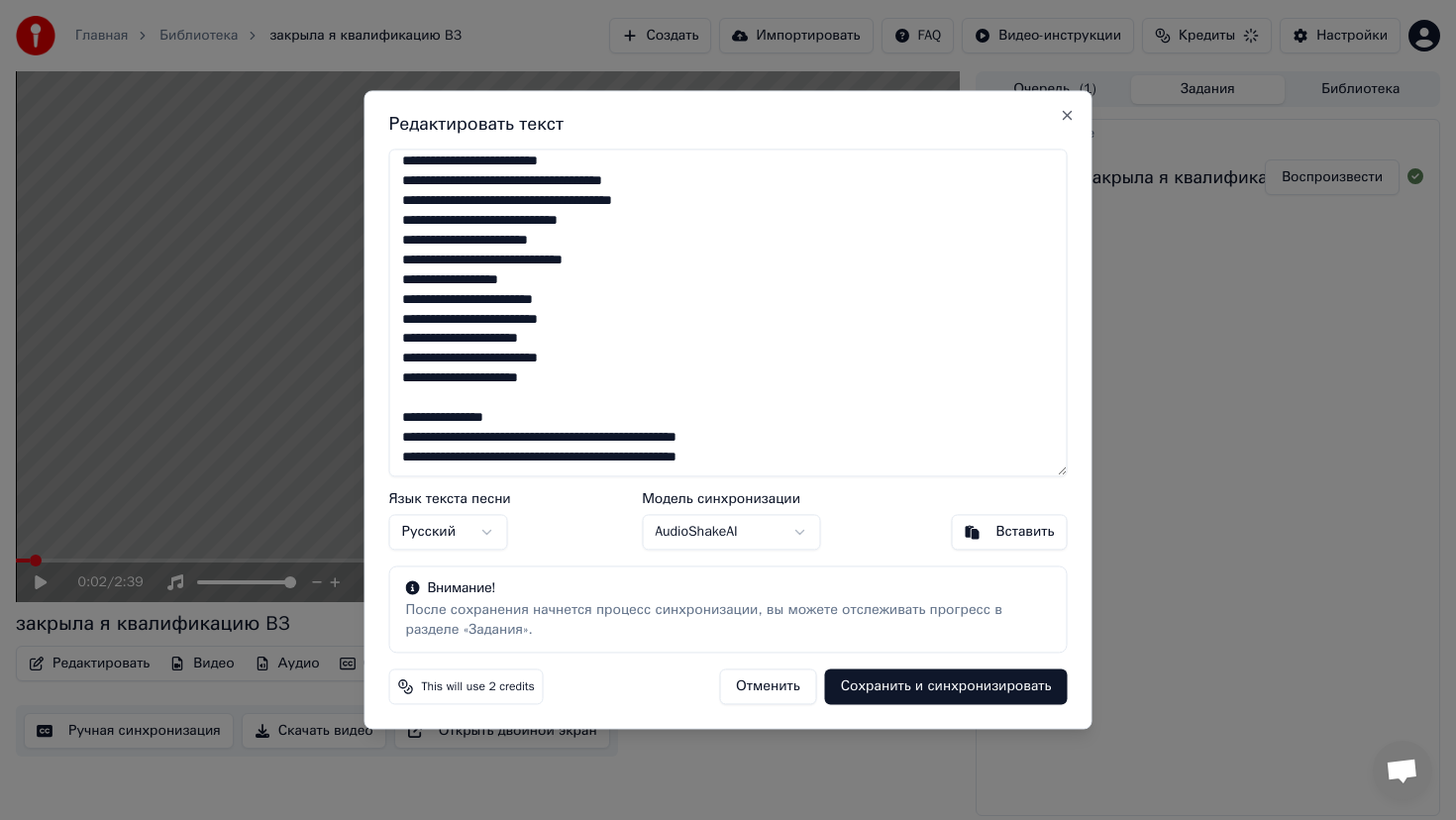 type on "**********" 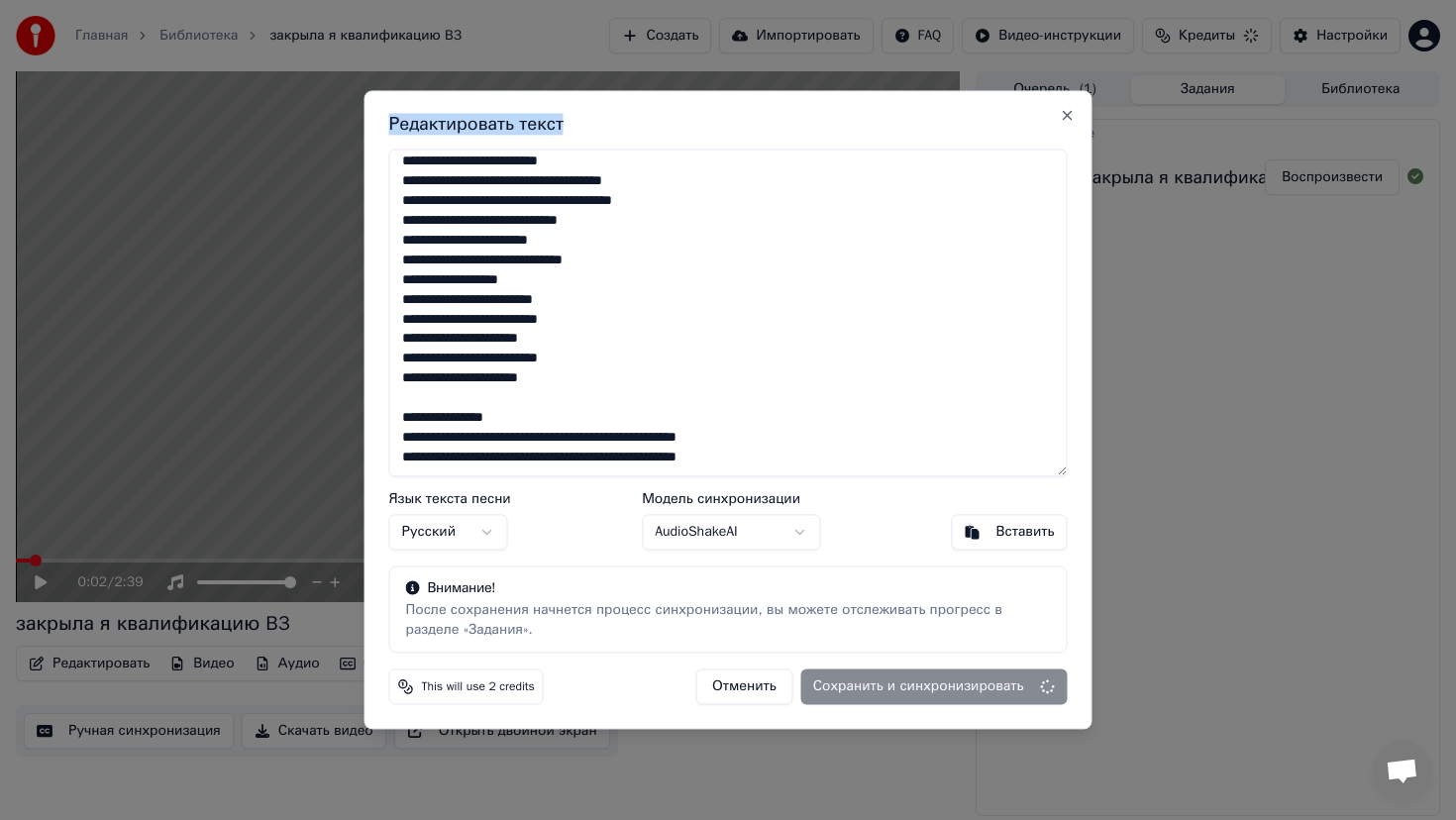 drag, startPoint x: 994, startPoint y: 129, endPoint x: 983, endPoint y: 199, distance: 70.85901 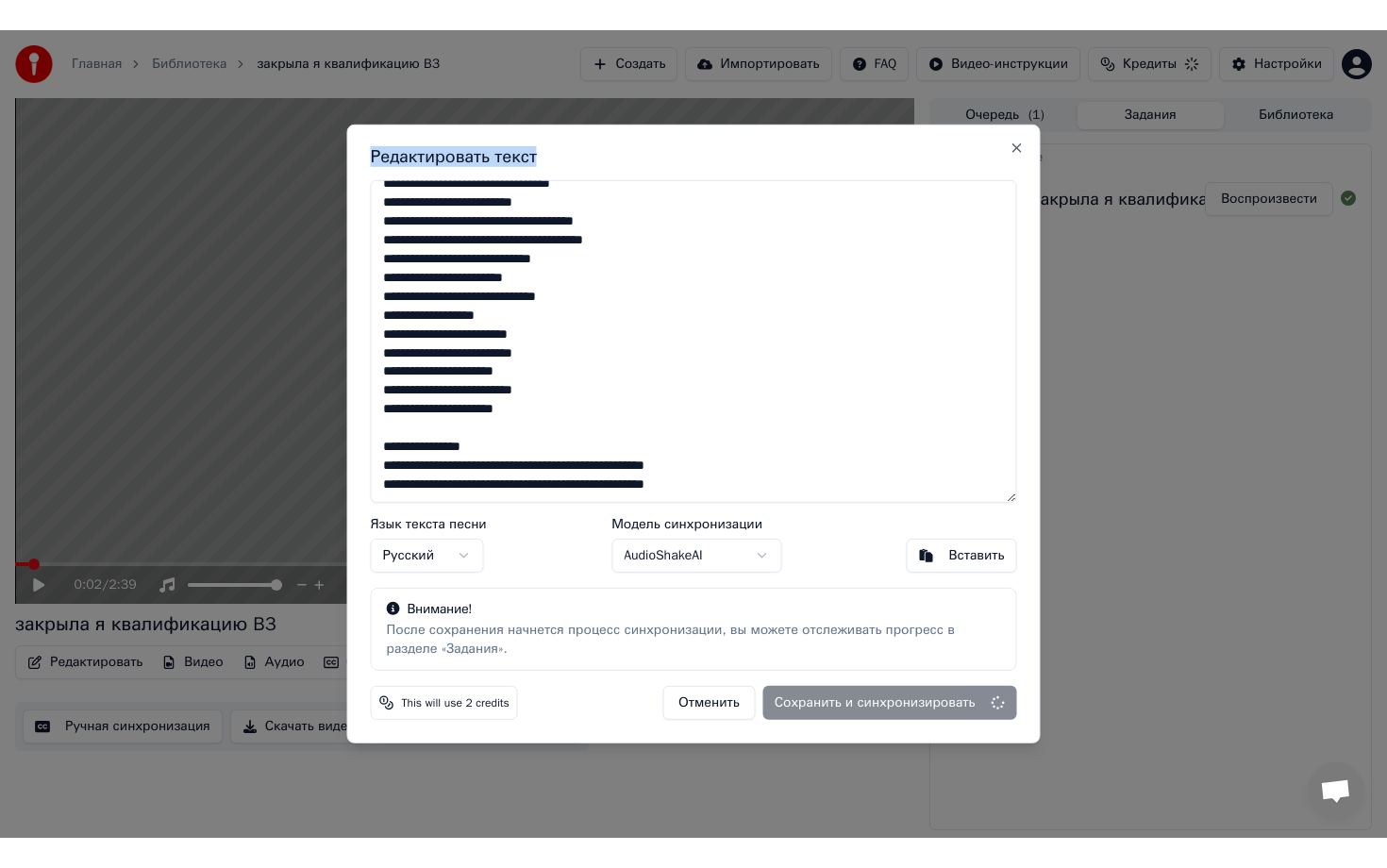 scroll, scrollTop: 424, scrollLeft: 0, axis: vertical 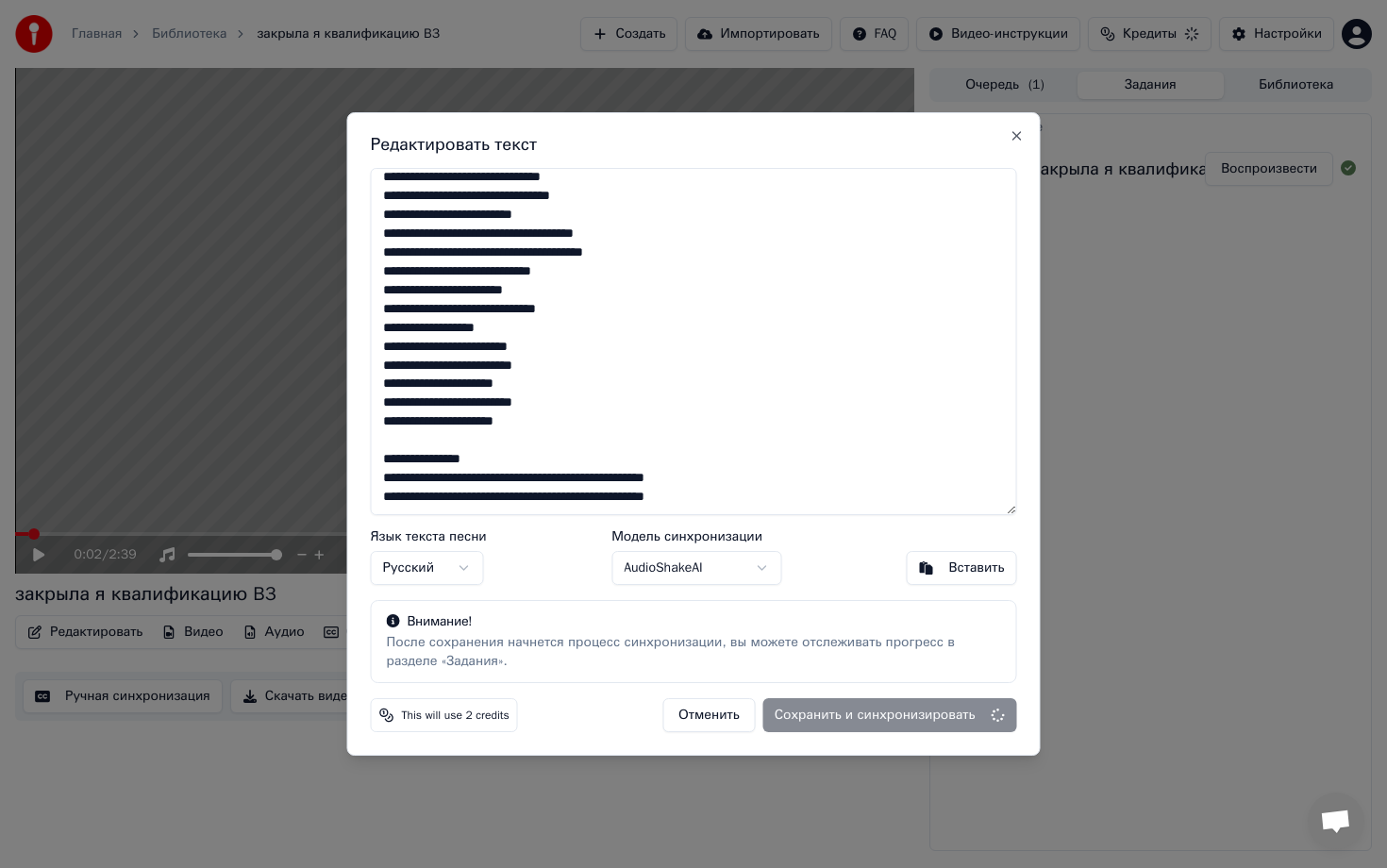 drag, startPoint x: 728, startPoint y: 503, endPoint x: 376, endPoint y: 225, distance: 448.53985 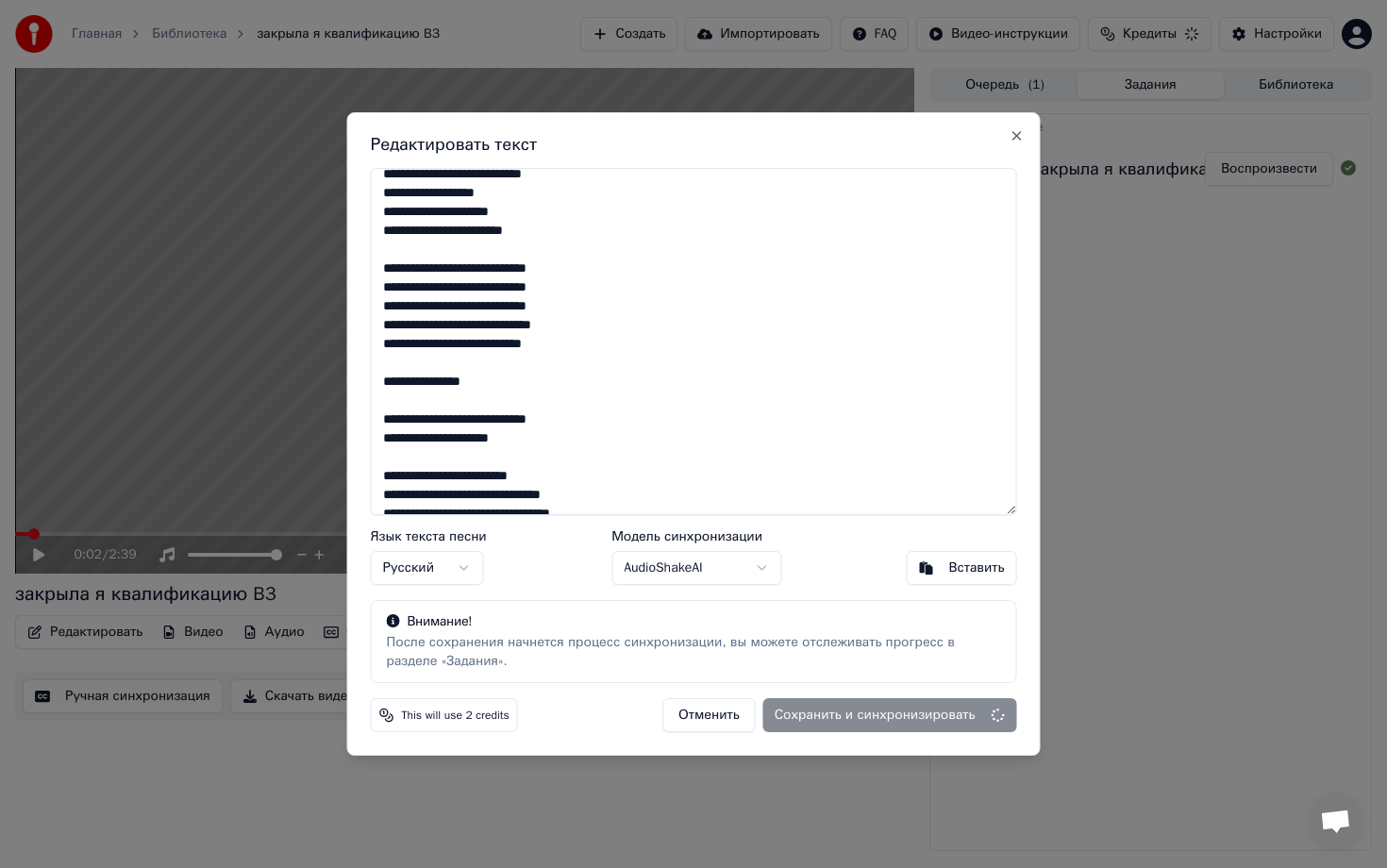scroll, scrollTop: 424, scrollLeft: 0, axis: vertical 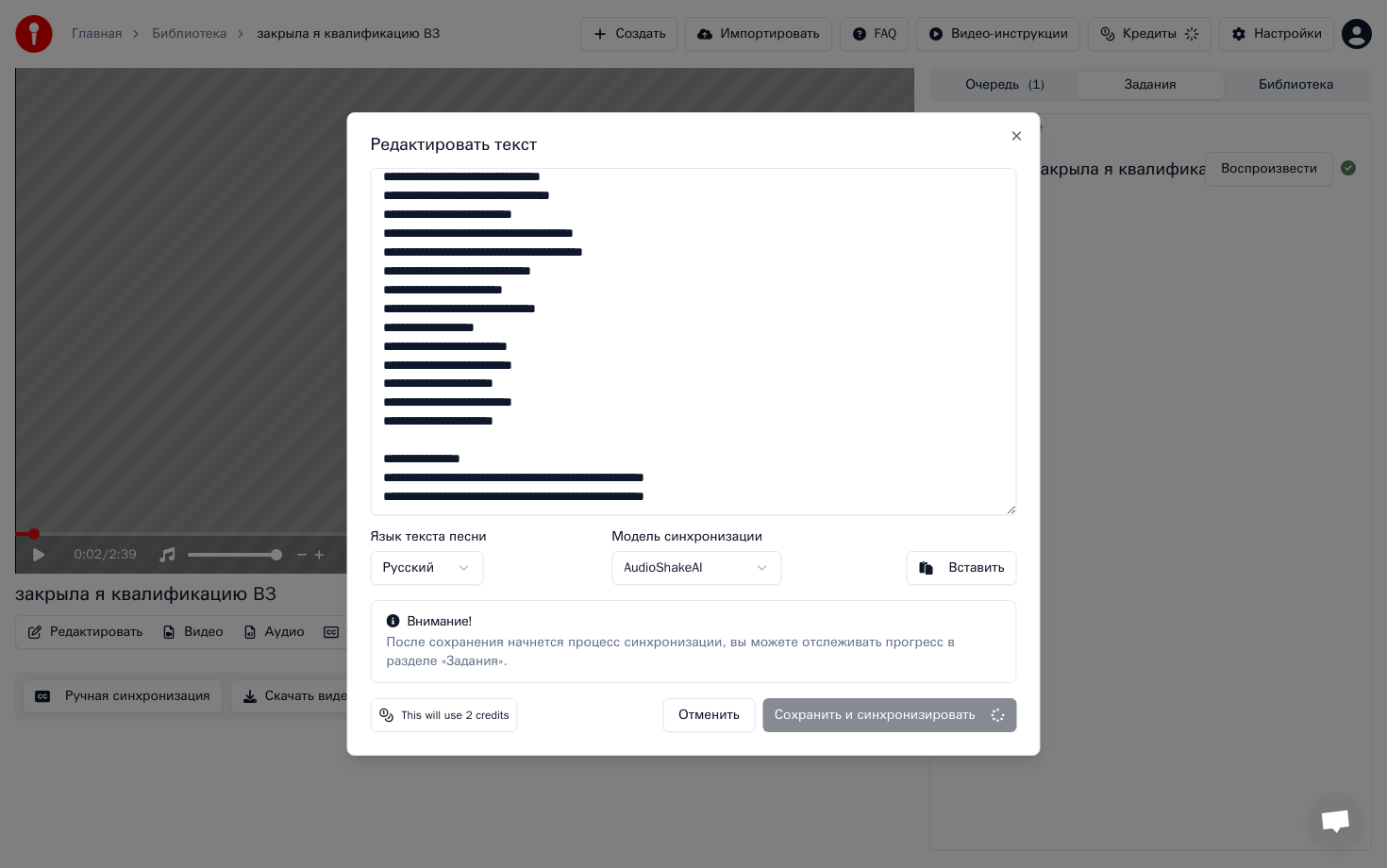 drag, startPoint x: 379, startPoint y: 183, endPoint x: 698, endPoint y: 567, distance: 499.21639 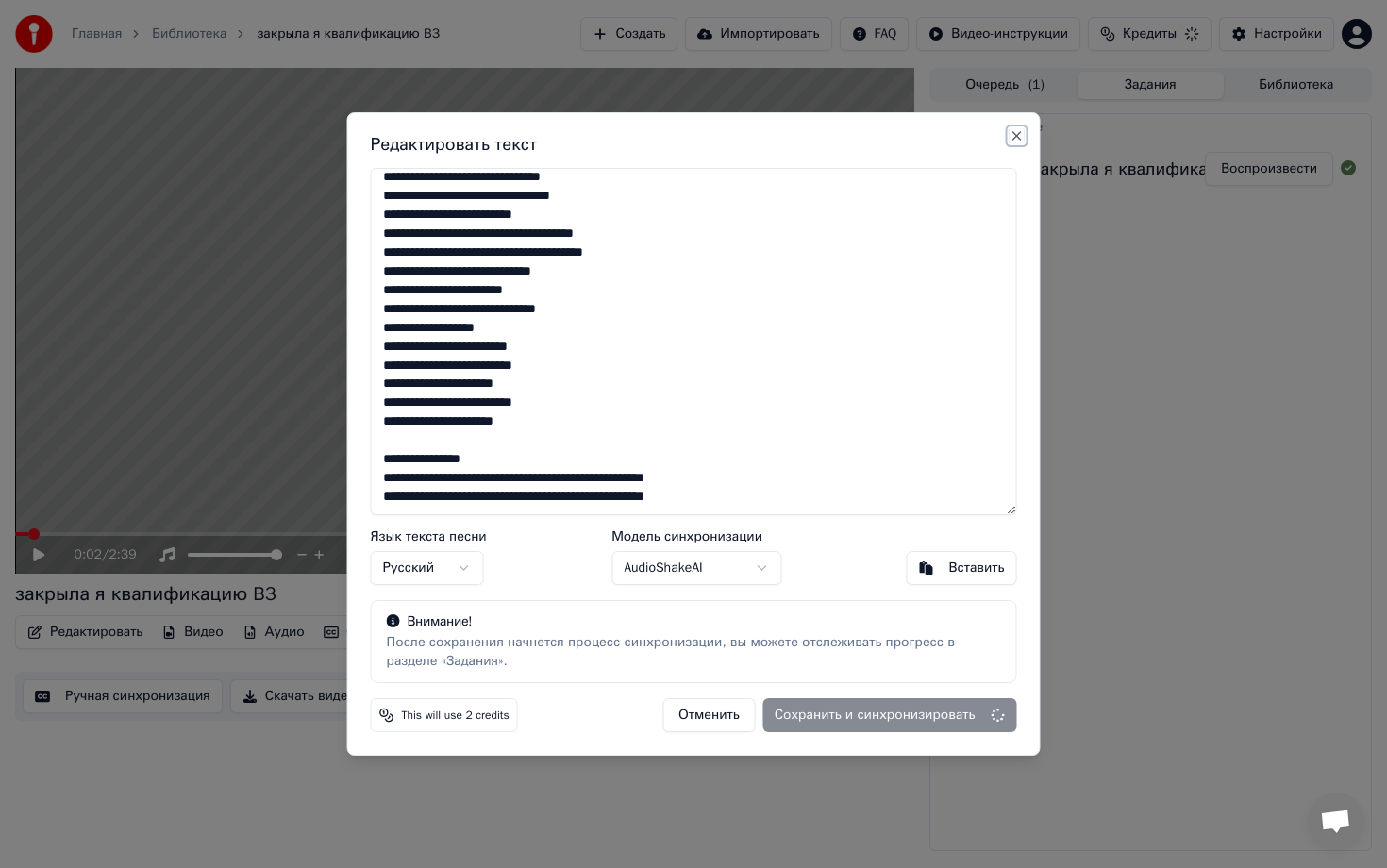 click on "Close" at bounding box center [1017, 136] 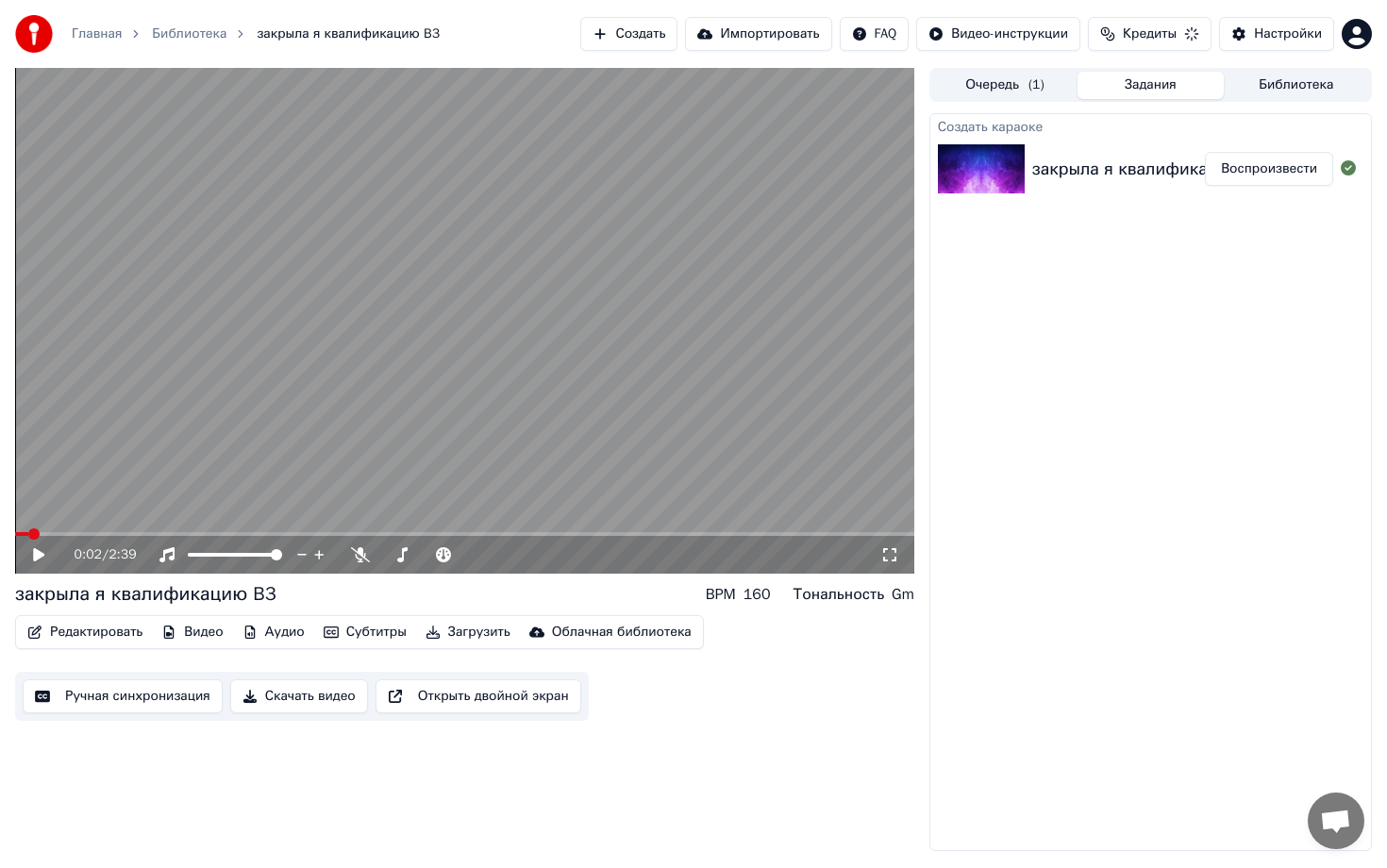 click on "Кредиты" at bounding box center [1149, 34] 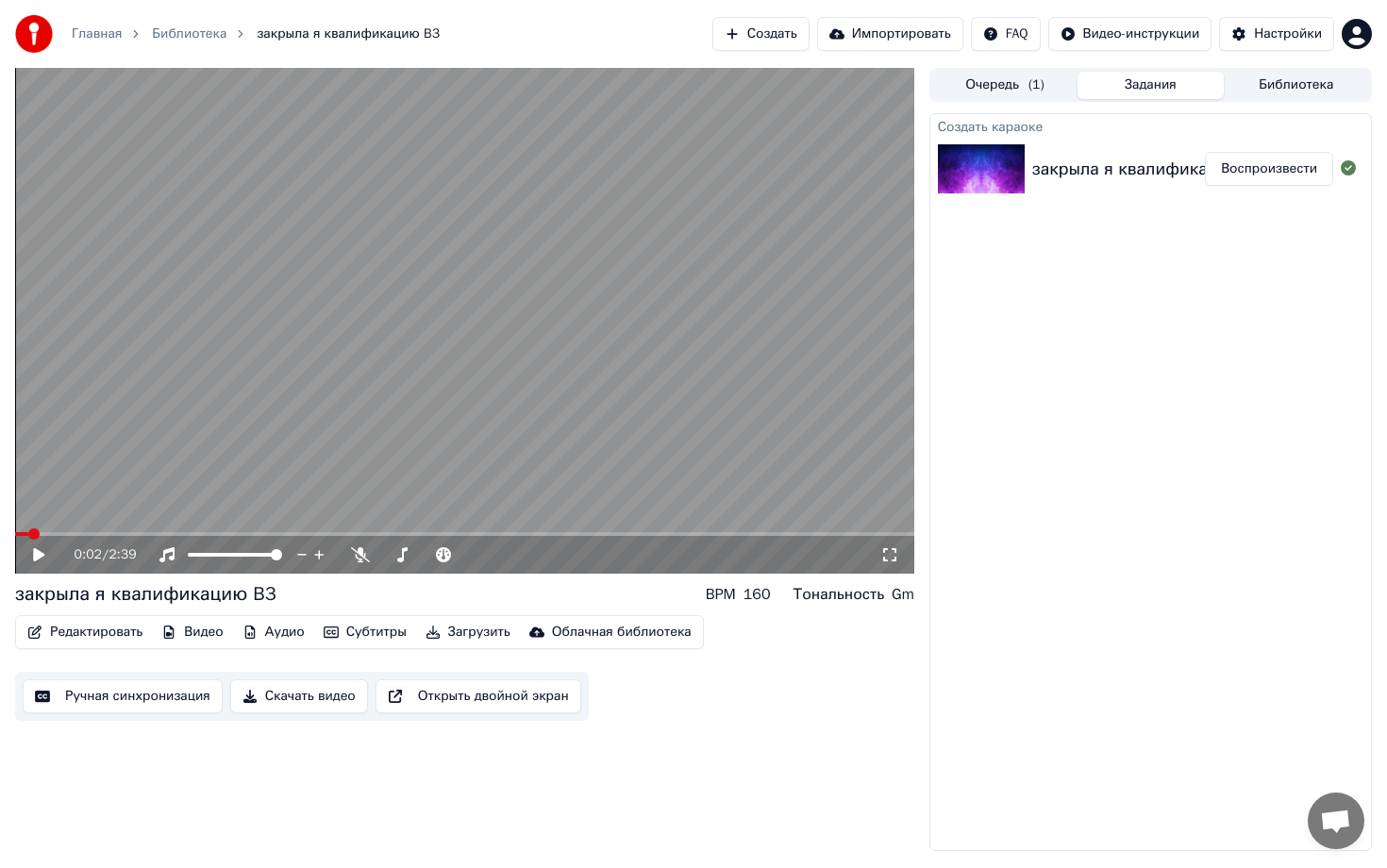click on "Создать караоке закрыла я квалификацию B3  Воспроизвести" at bounding box center [1150, 482] 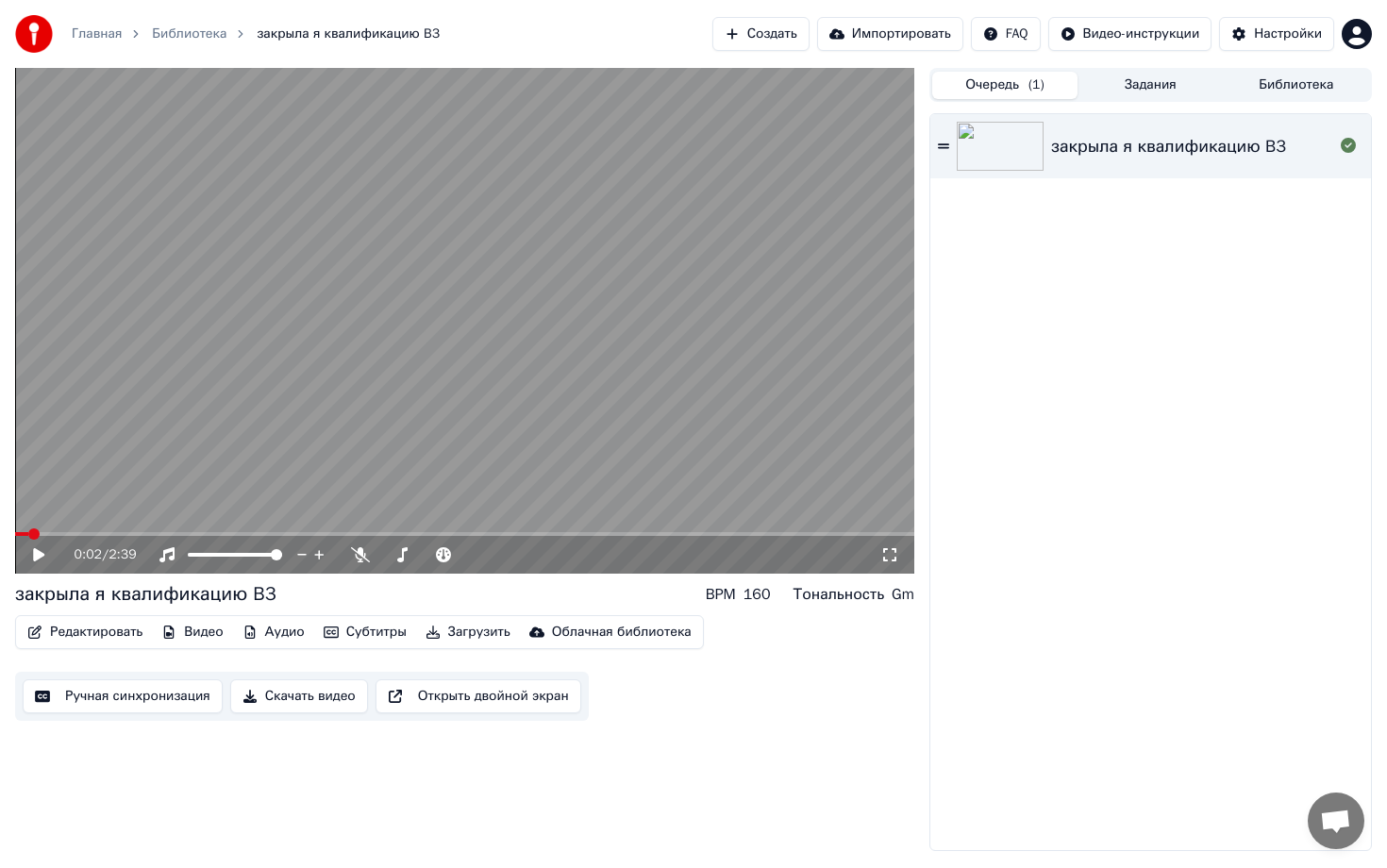 click on "Задания" at bounding box center (1150, 85) 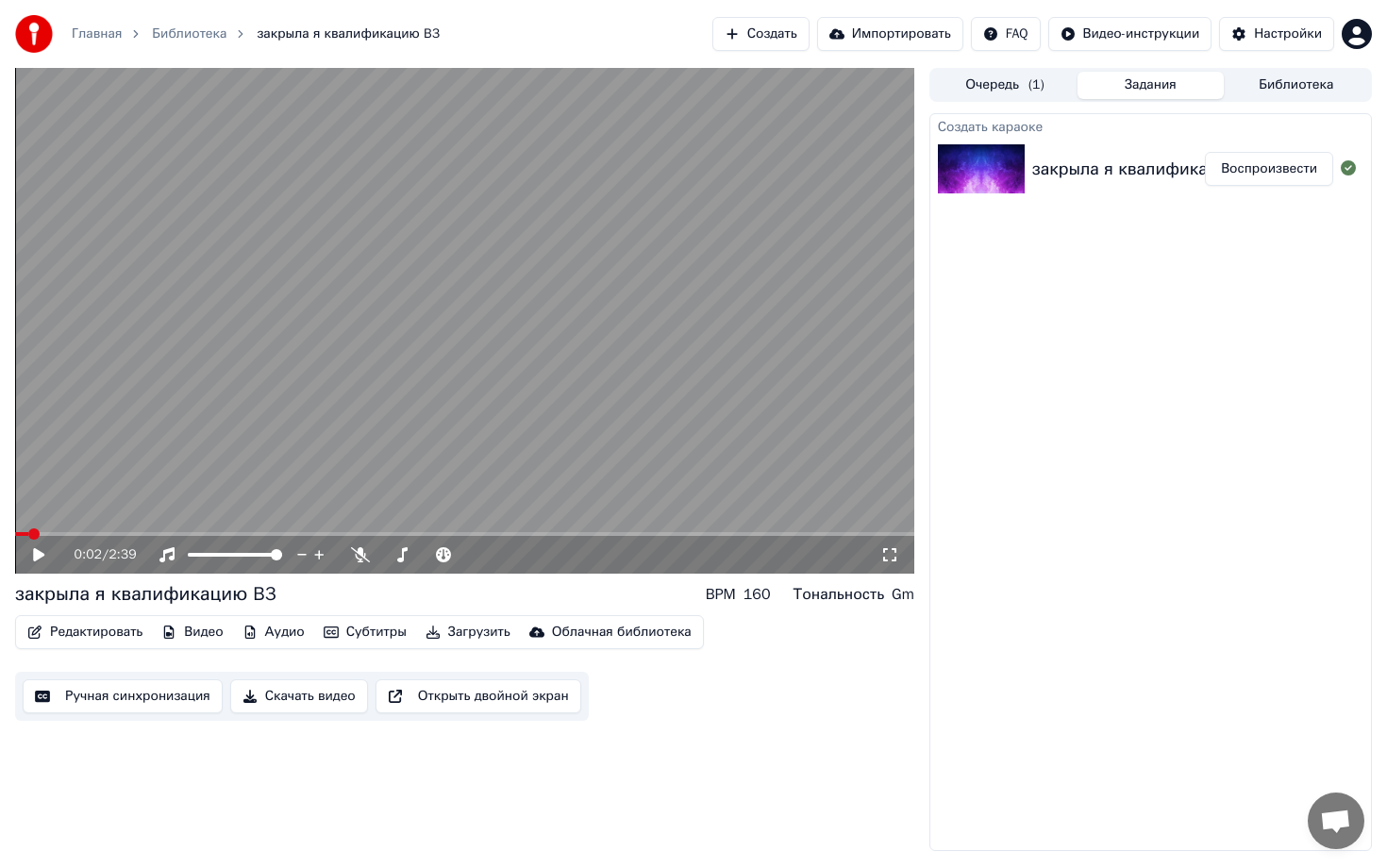 click on "Воспроизвести" at bounding box center [1269, 169] 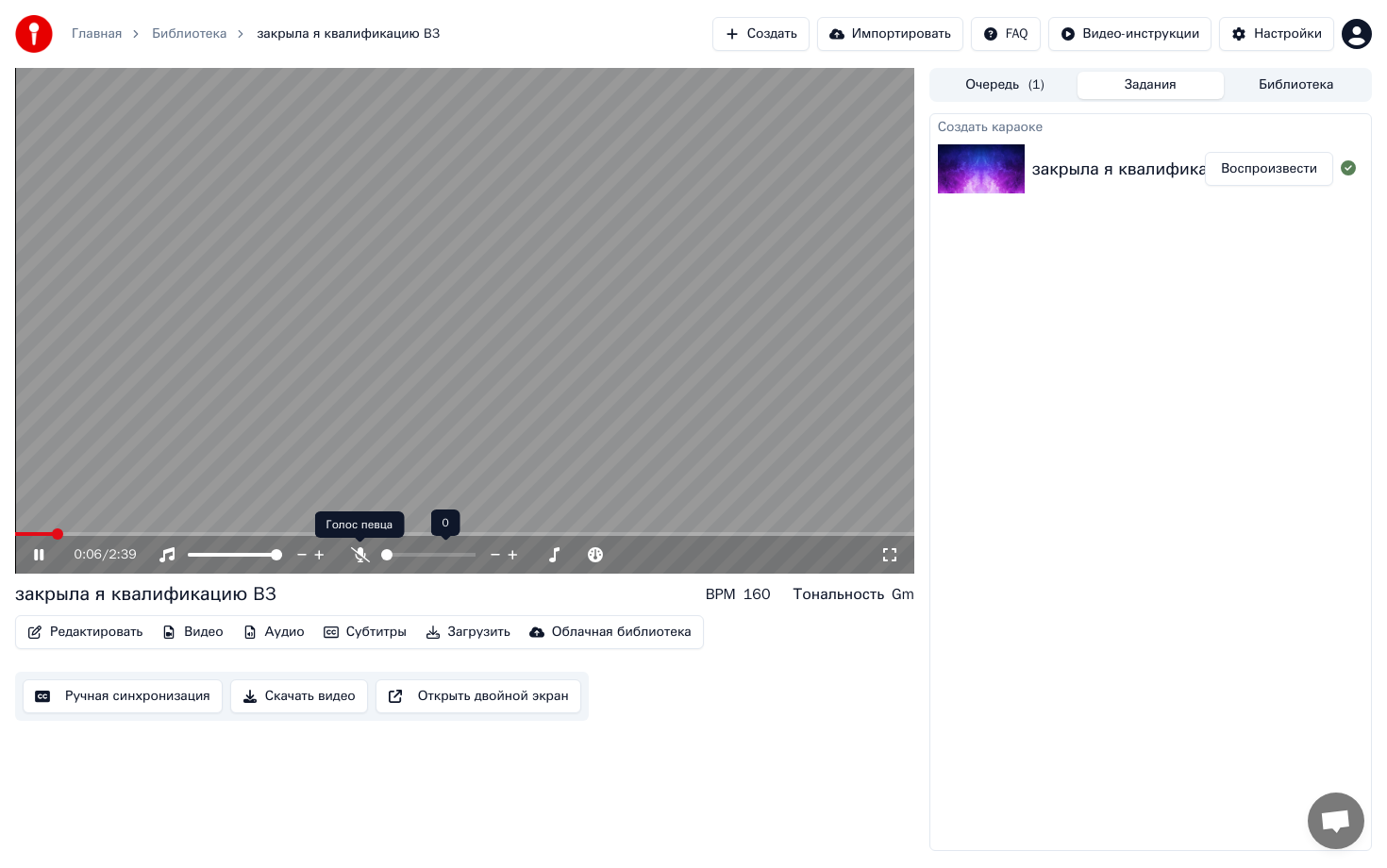 click 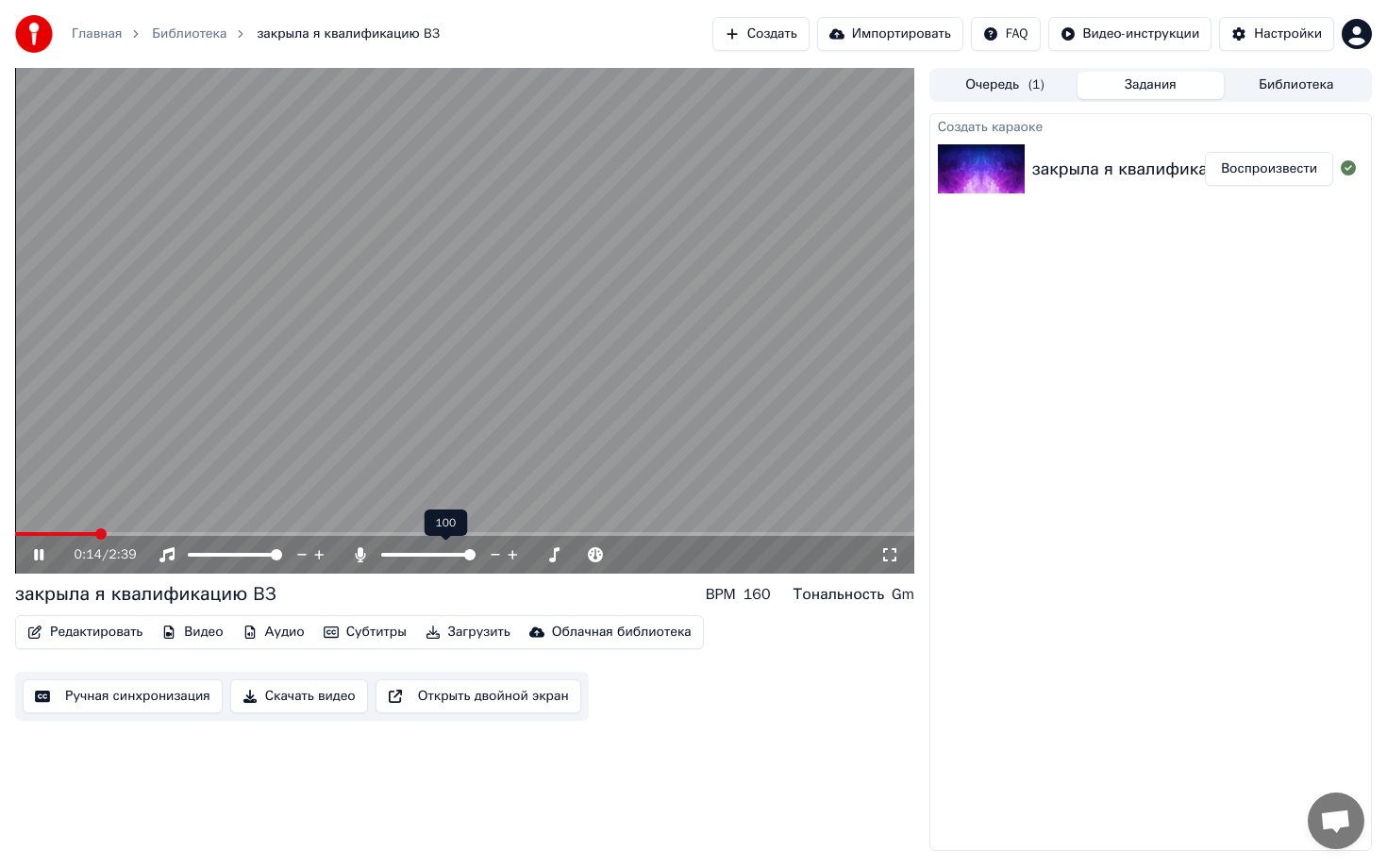 click 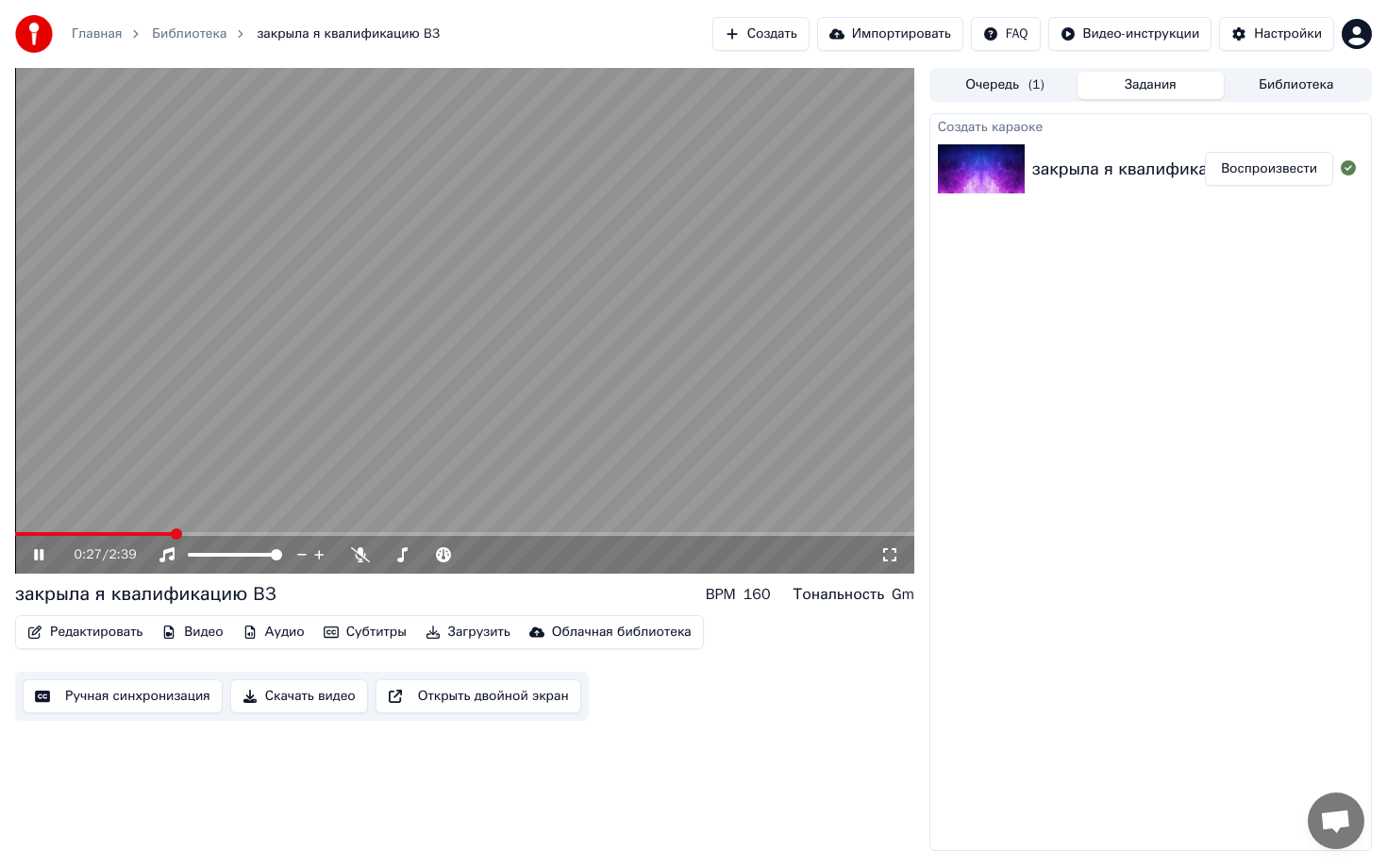 click 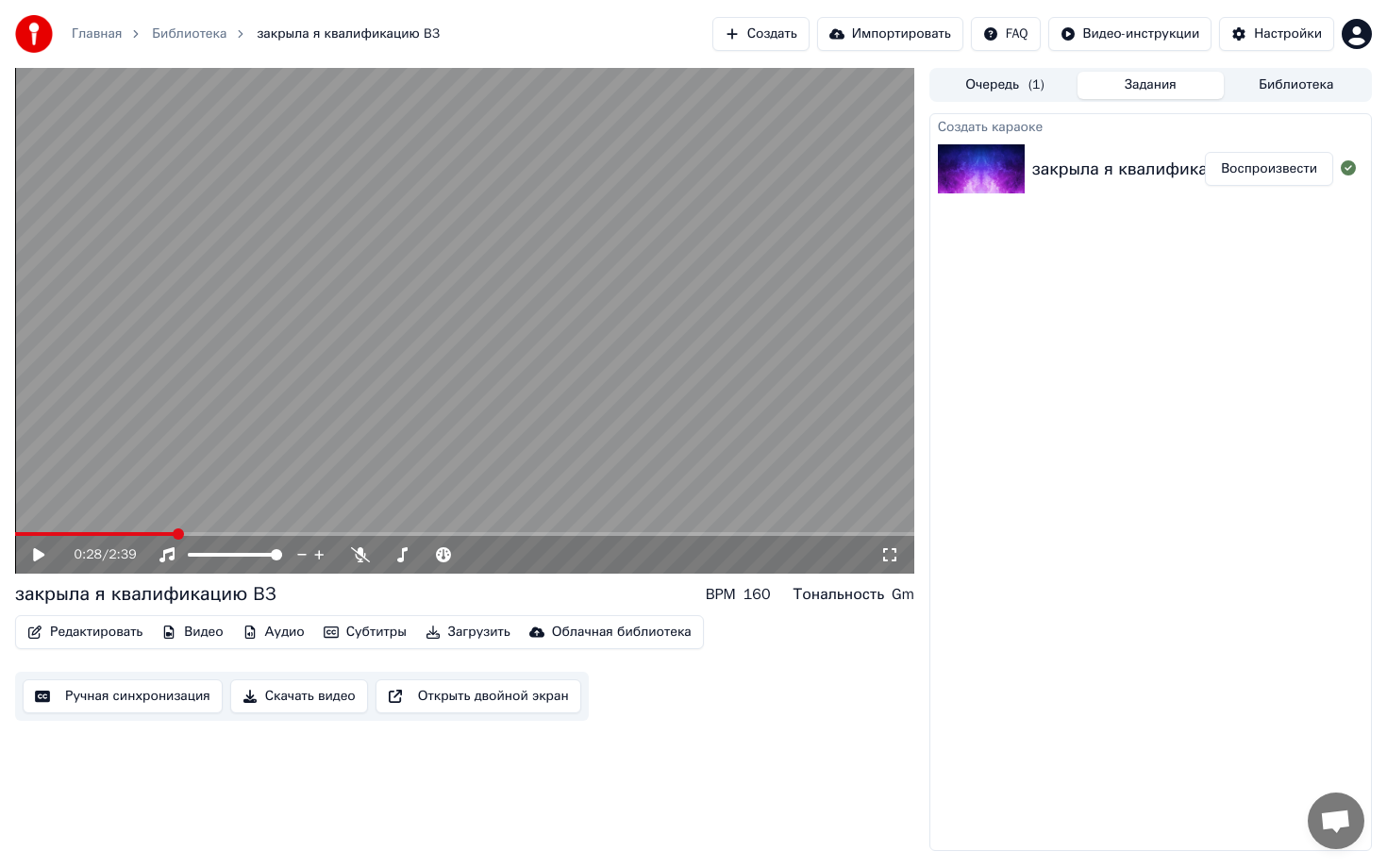 click on "Редактировать" at bounding box center (85, 632) 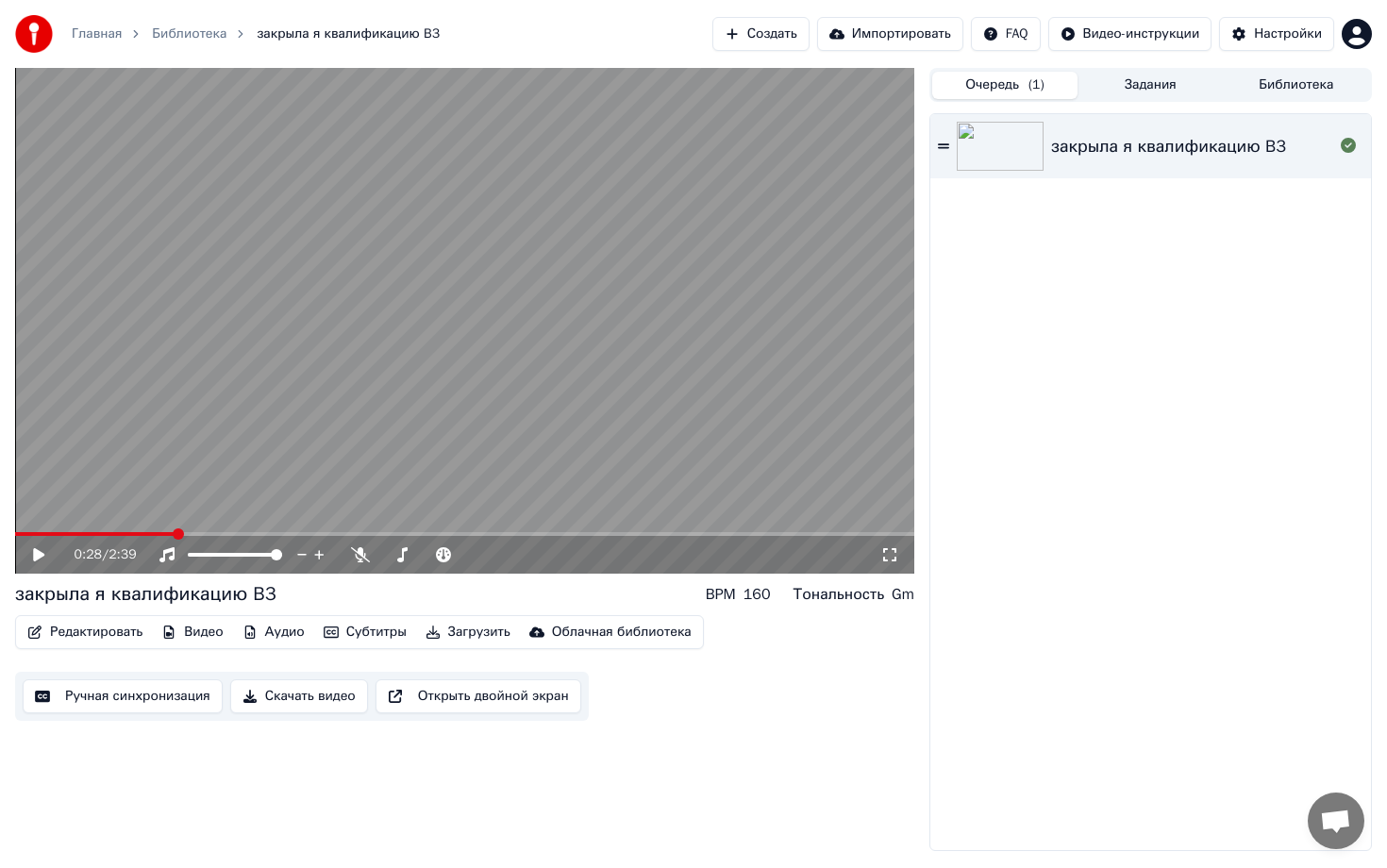 click on "Очередь ( 1 )" at bounding box center (1005, 85) 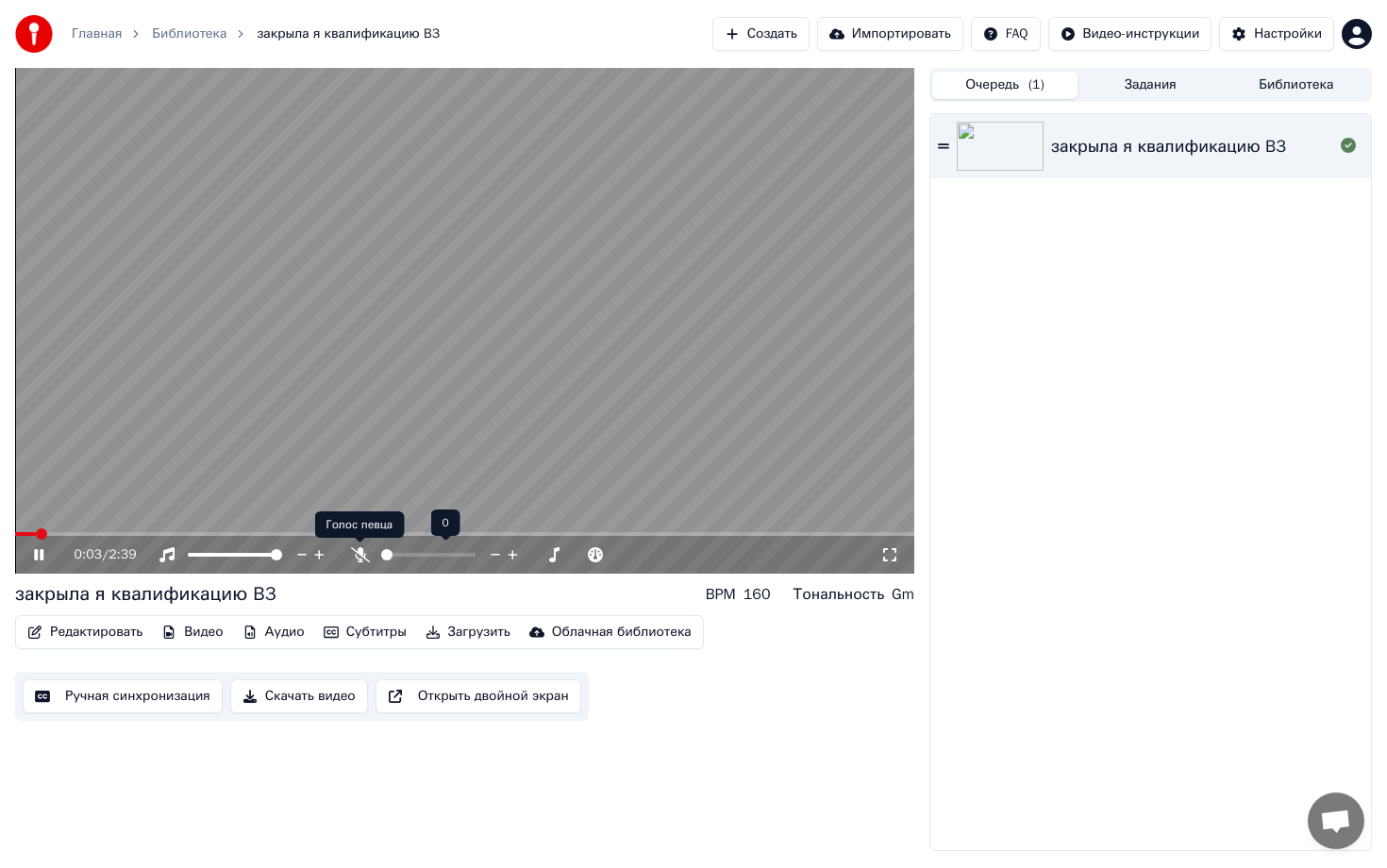 click 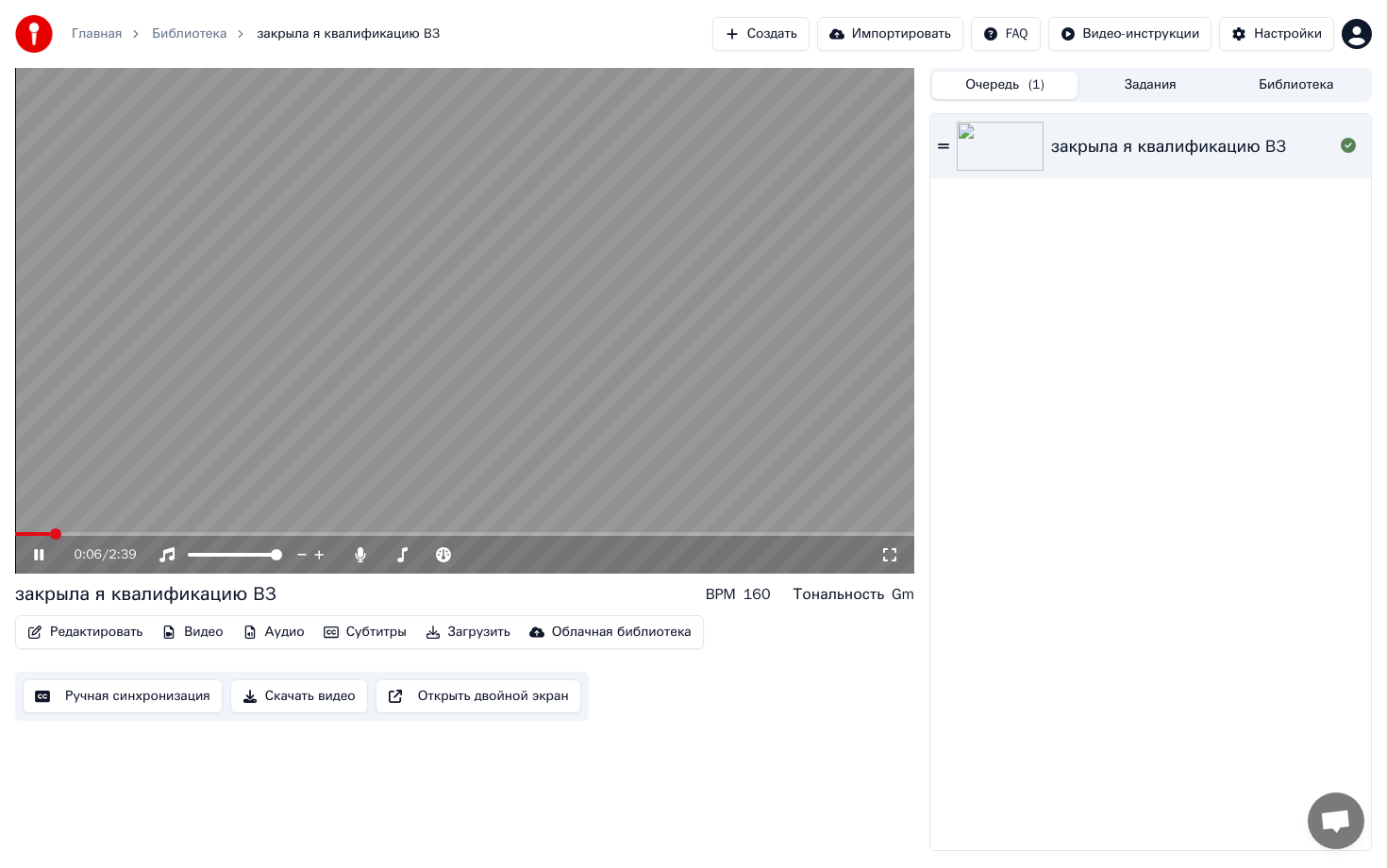click at bounding box center [464, 534] 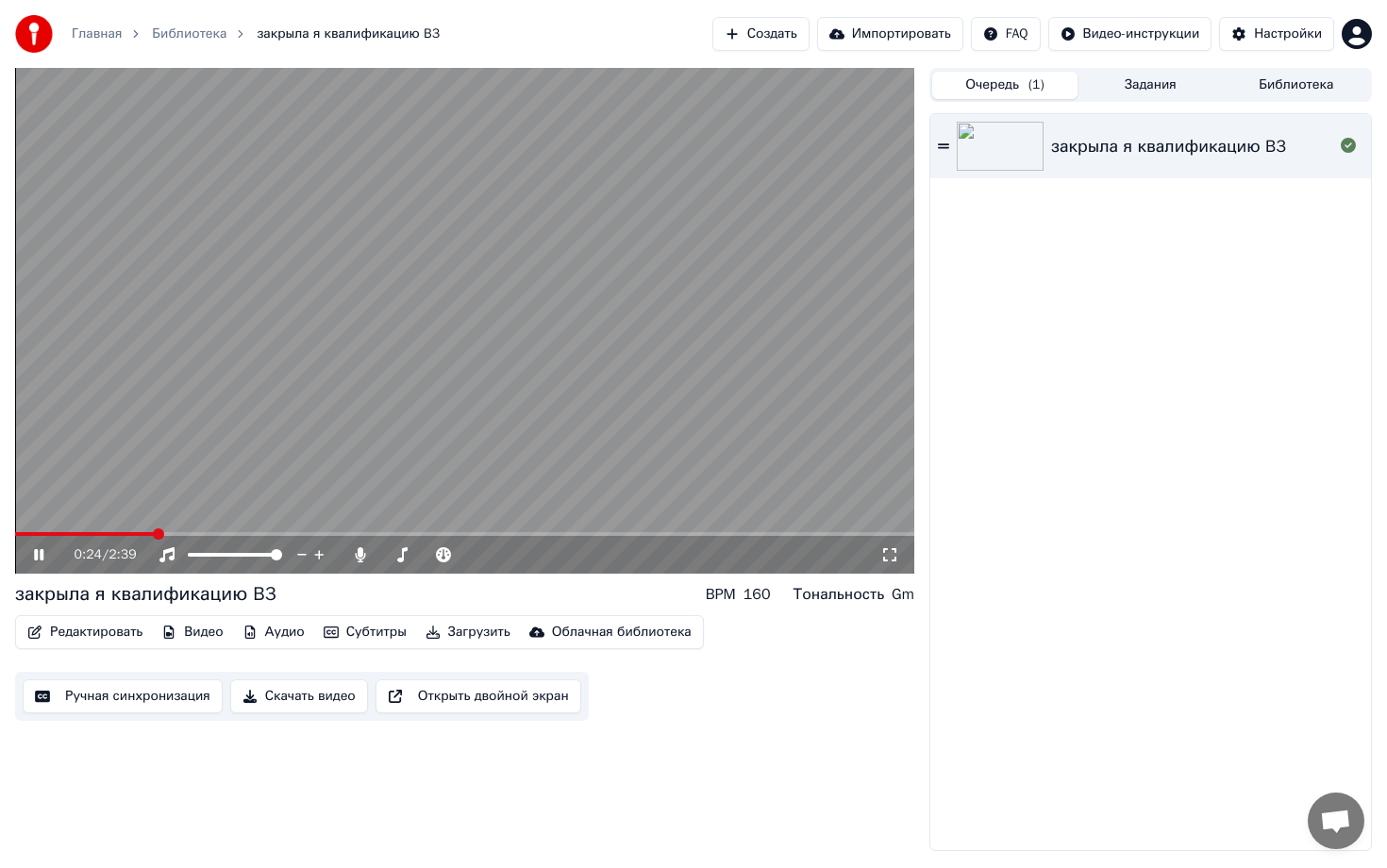 click 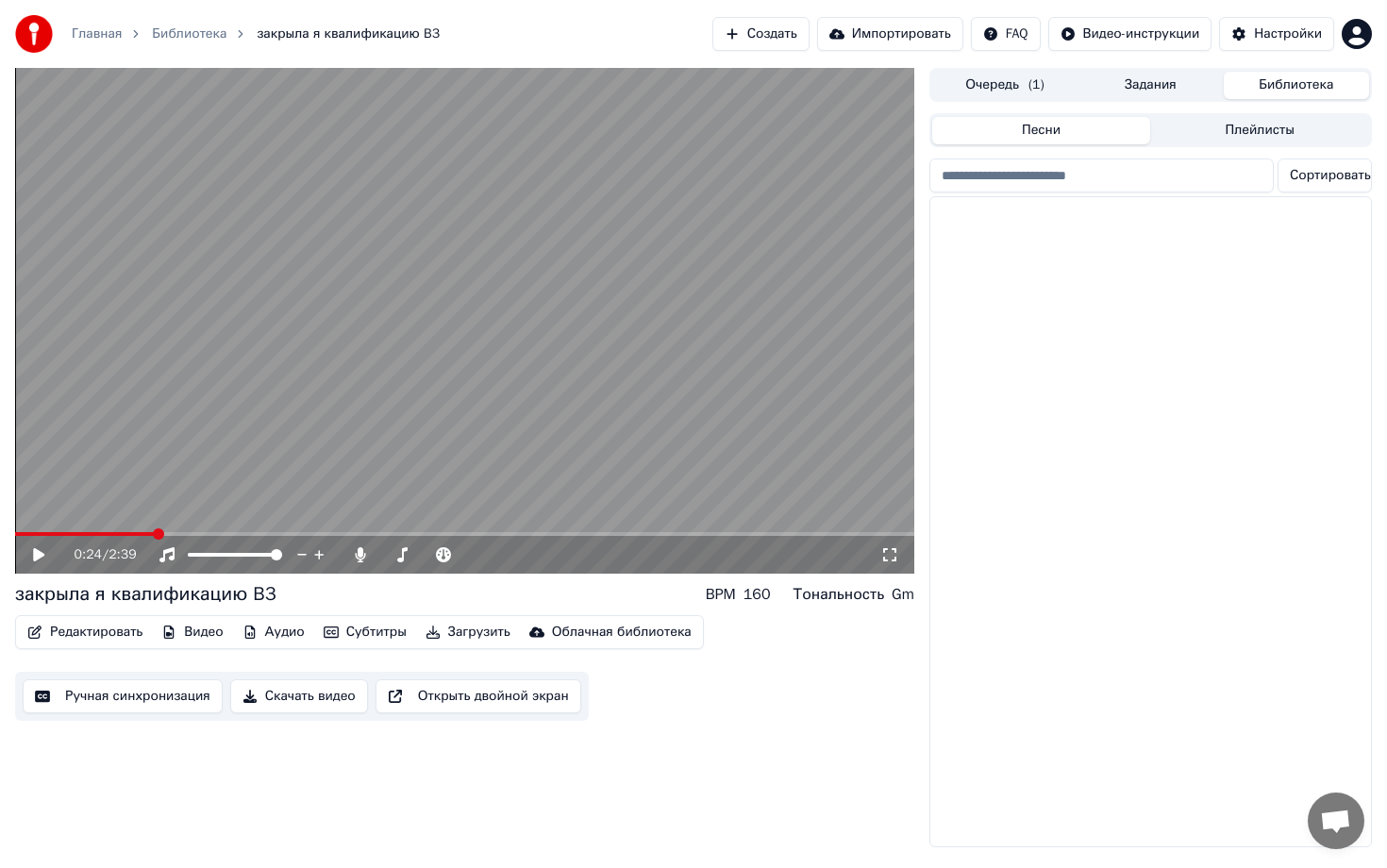 click on "Библиотека" at bounding box center [1296, 85] 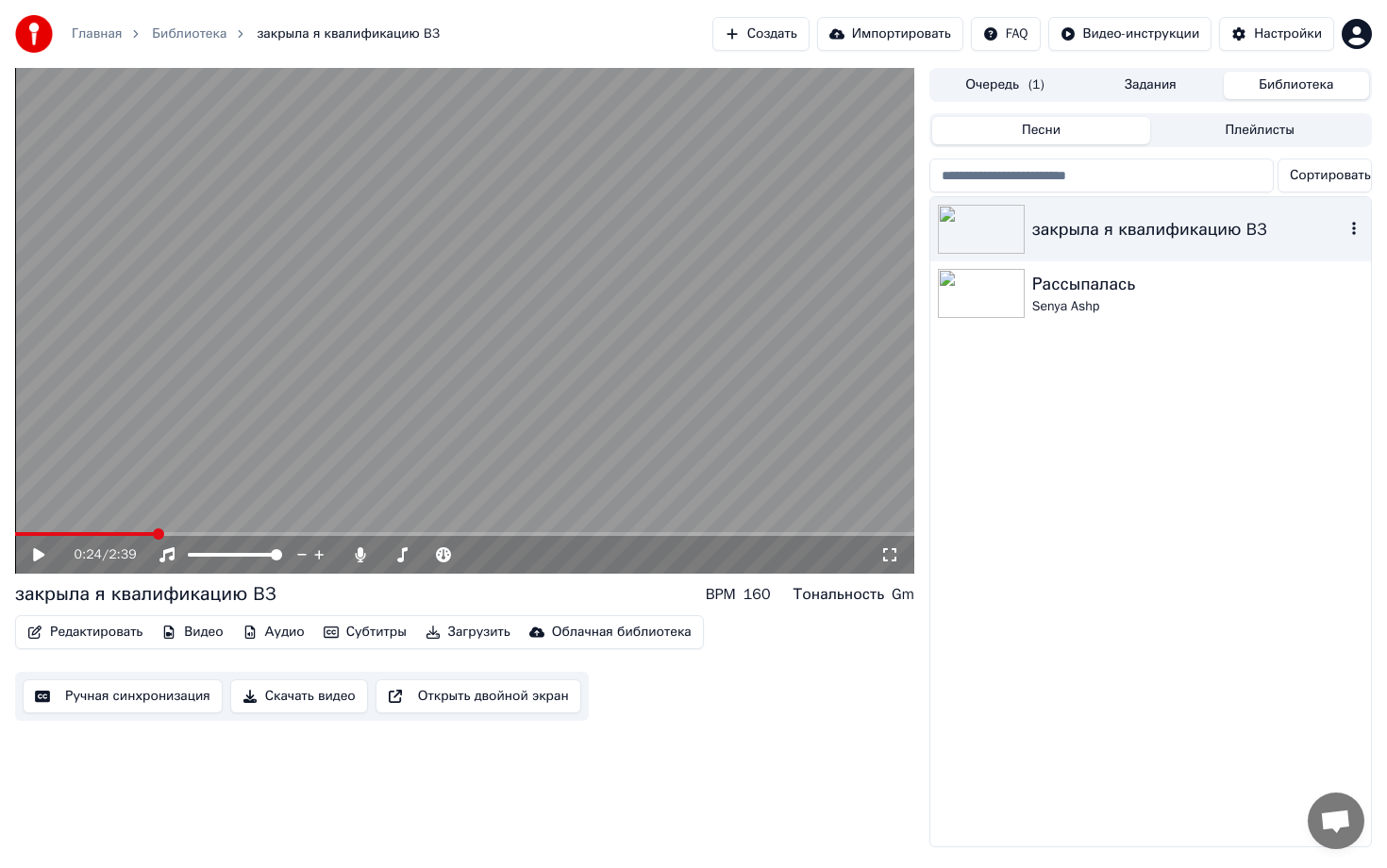 click at bounding box center (981, 229) 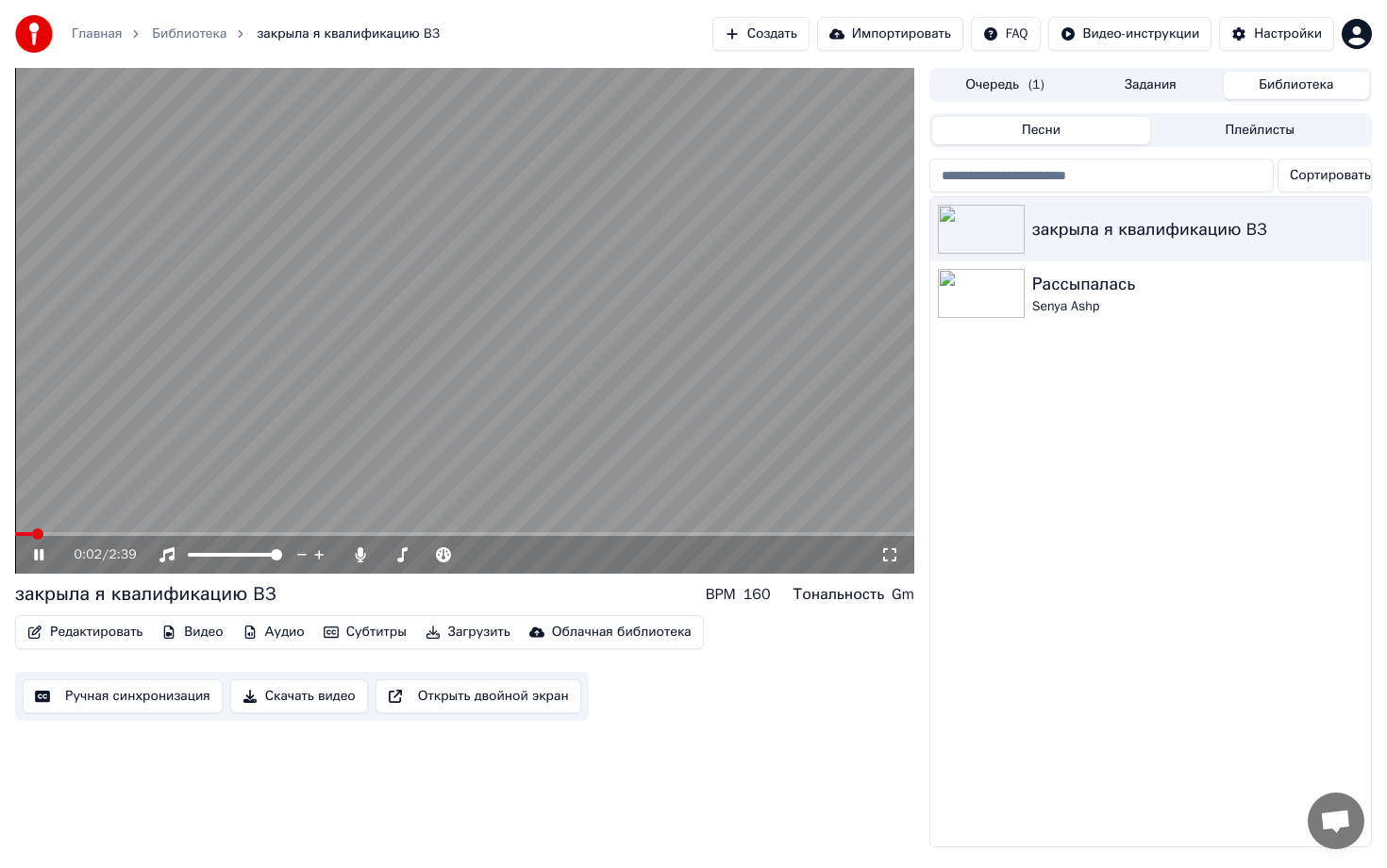 click at bounding box center (464, 534) 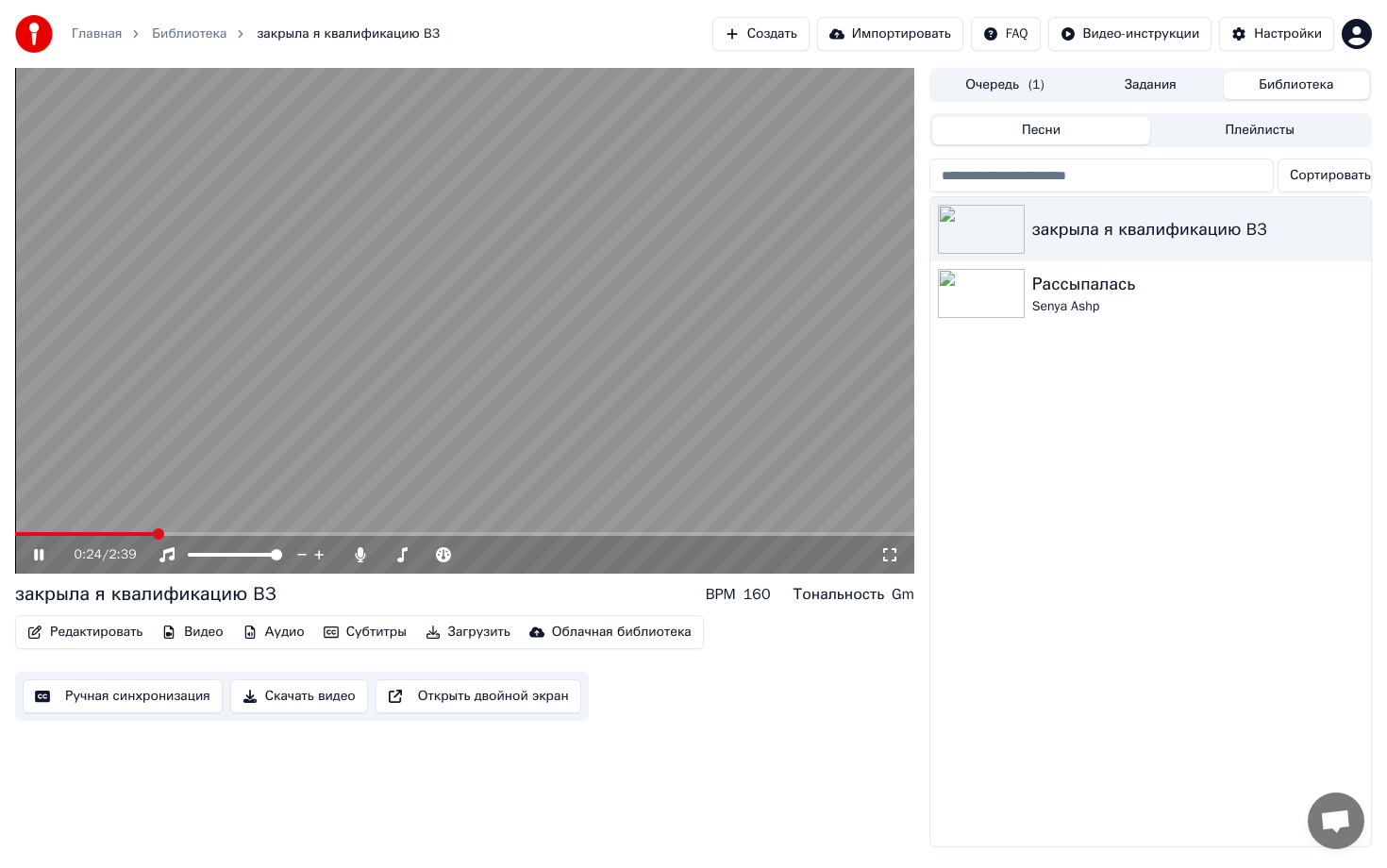 click on "0:24 / 2:39" at bounding box center (464, 555) 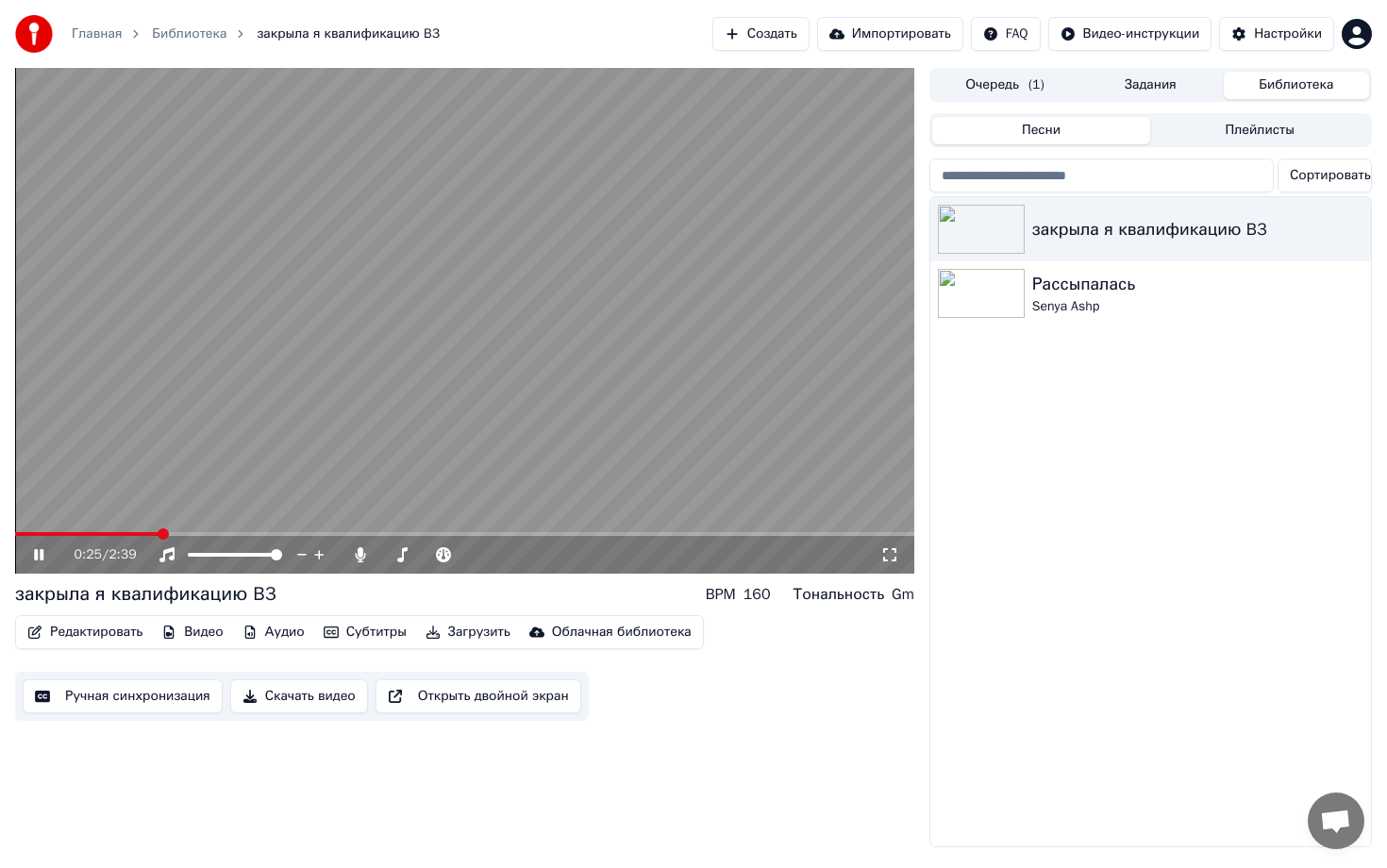 click on "0:25  /  2:39" at bounding box center [464, 555] 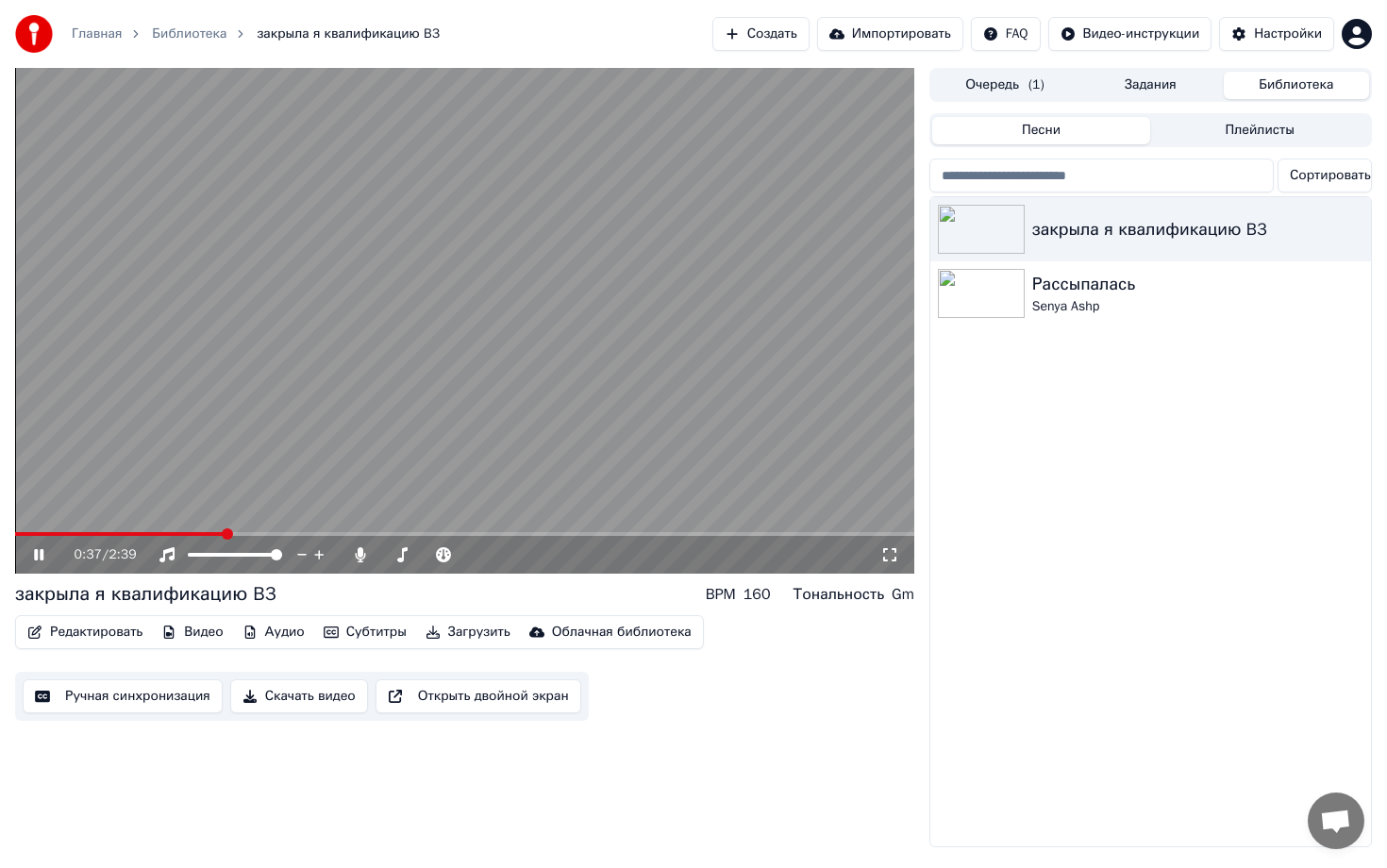 click at bounding box center (464, 534) 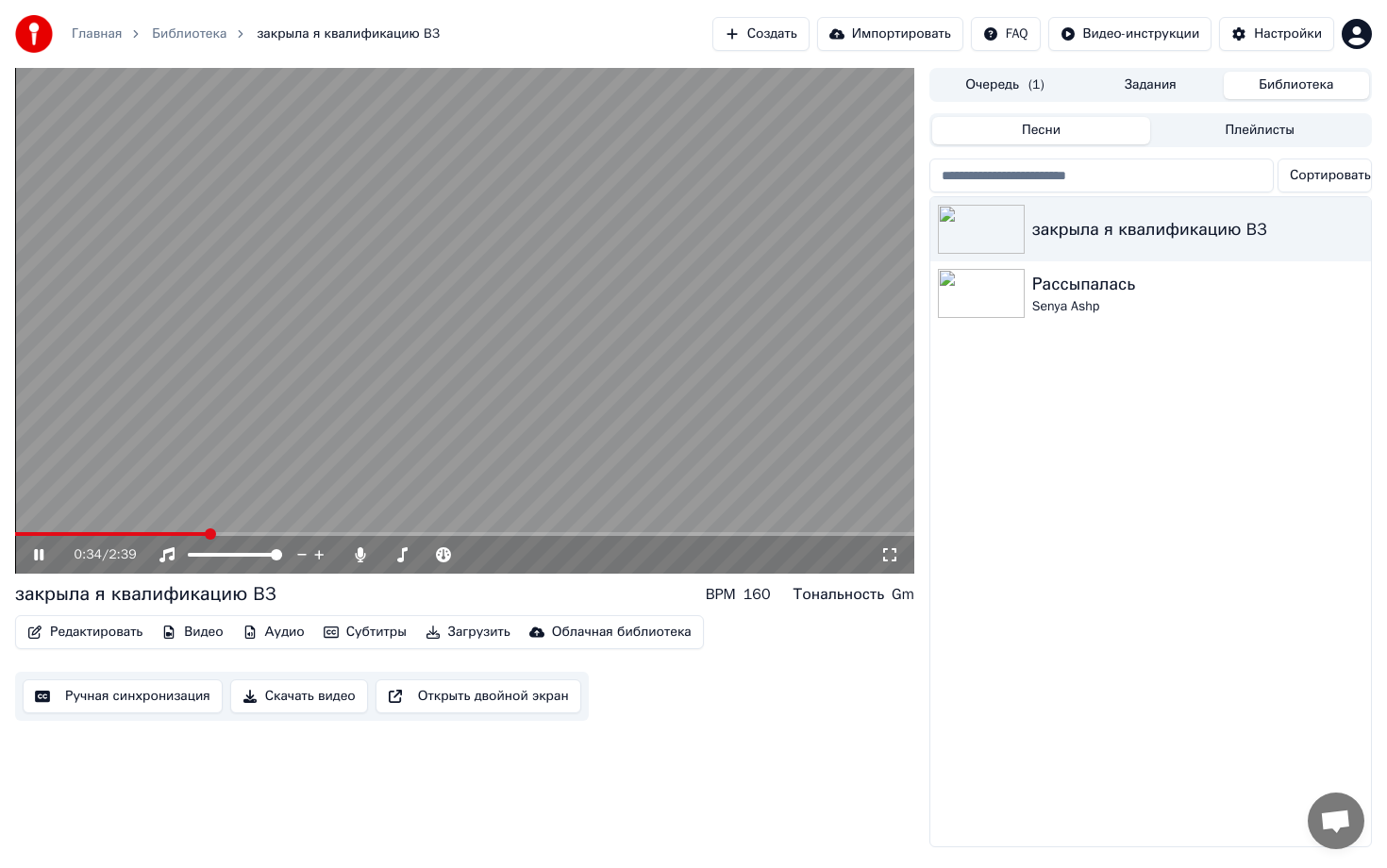 click at bounding box center [111, 534] 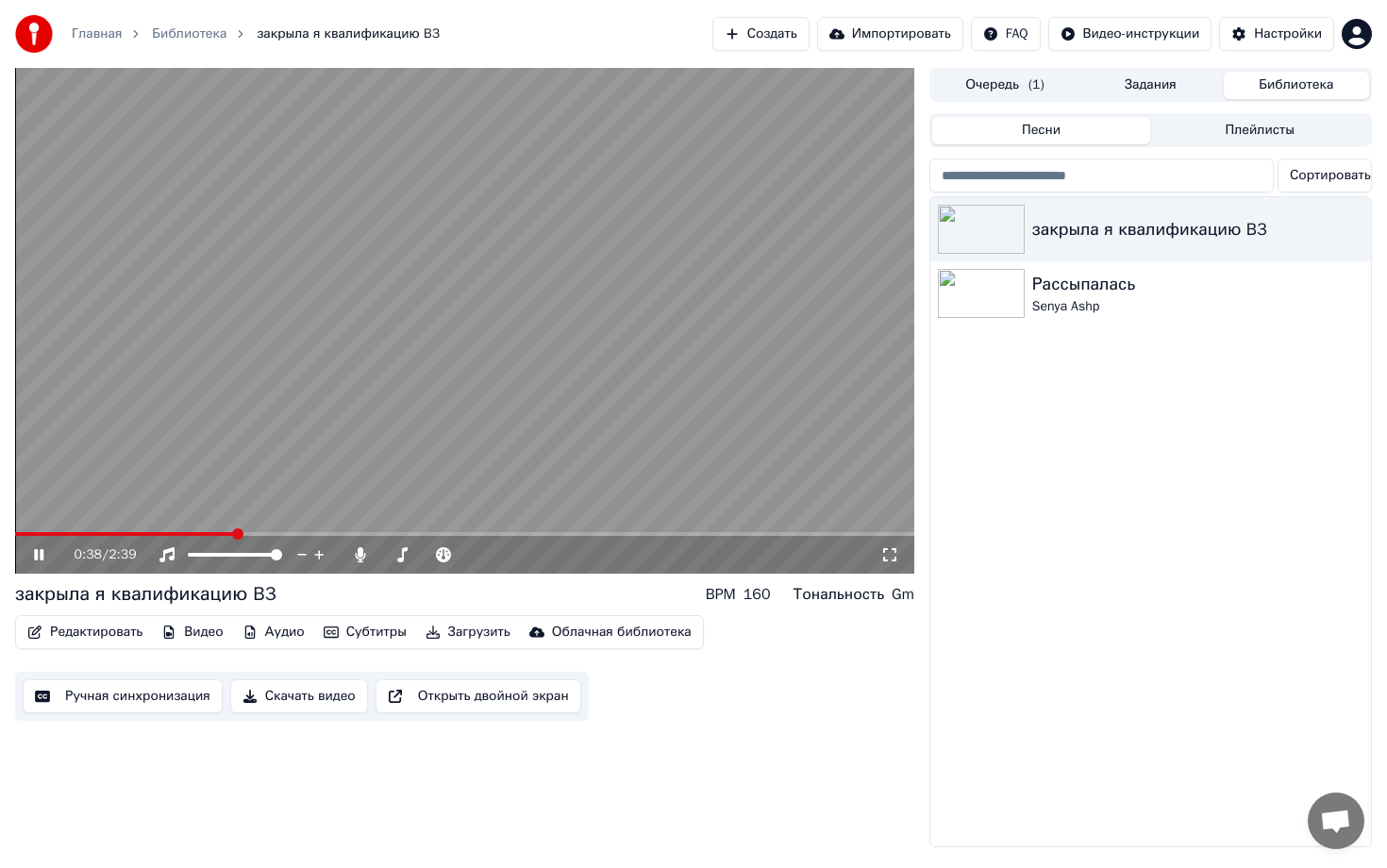click on "Редактировать" at bounding box center (85, 632) 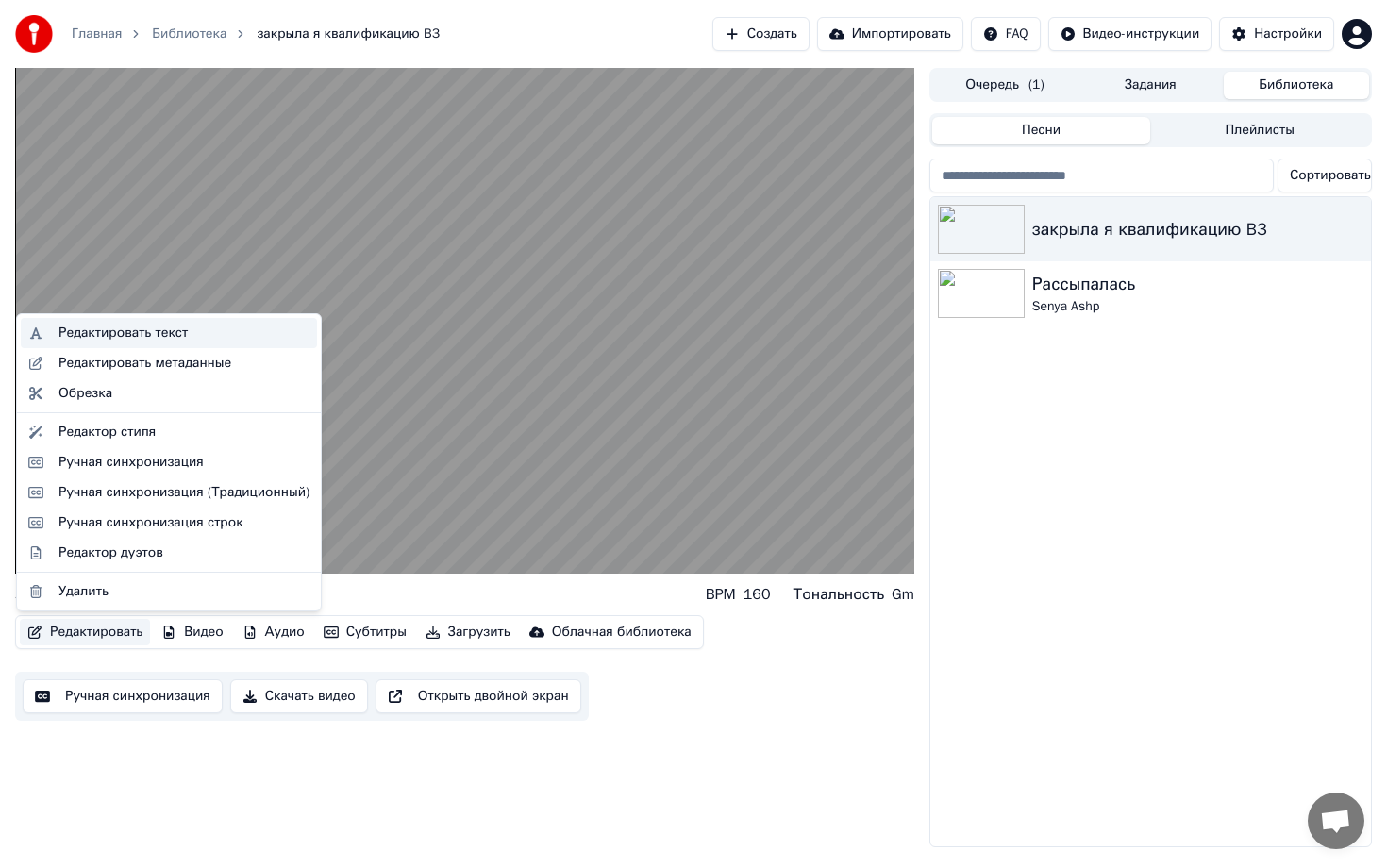 click on "Редактировать текст" at bounding box center [169, 333] 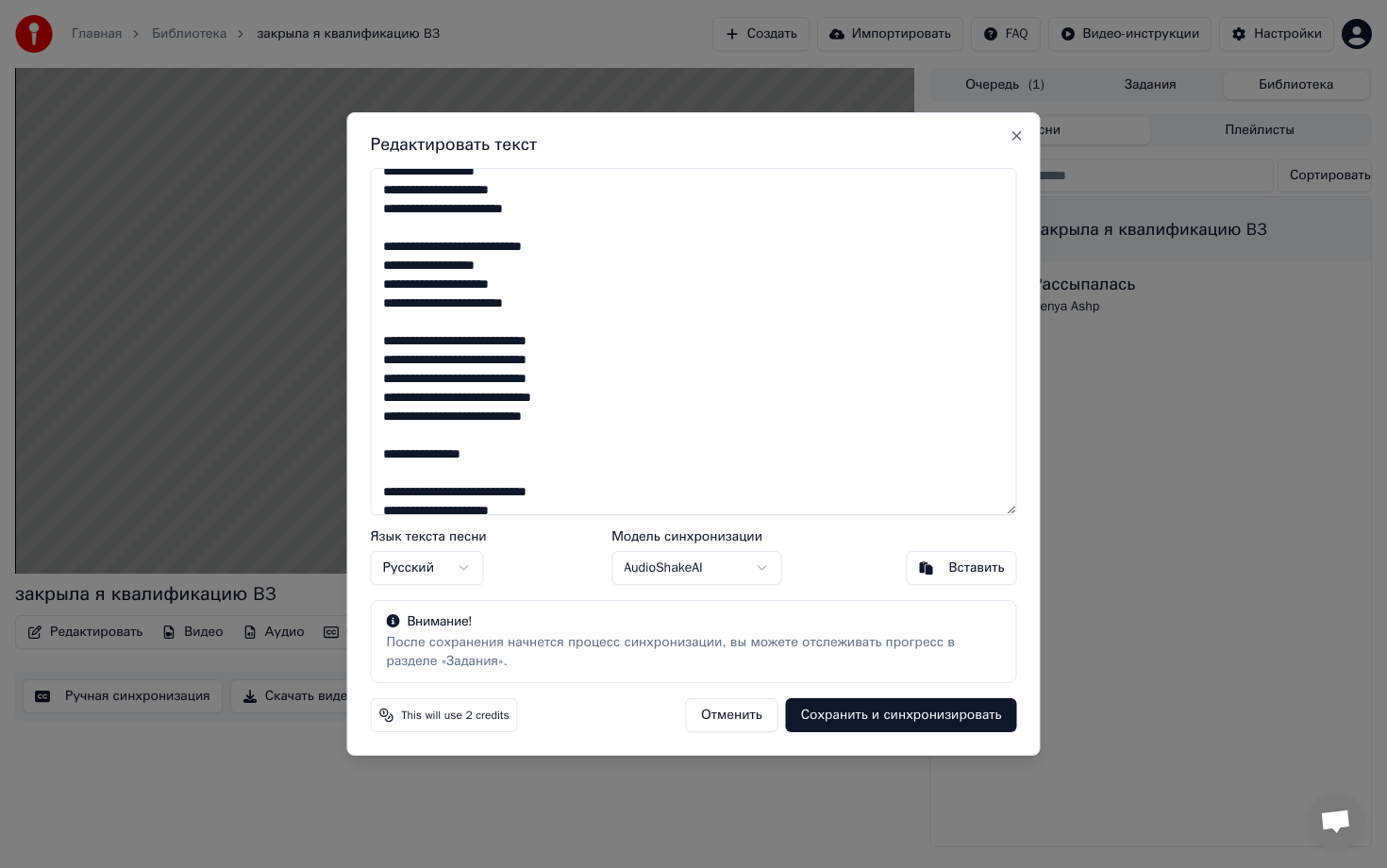 drag, startPoint x: 384, startPoint y: 187, endPoint x: 505, endPoint y: 509, distance: 343.98401 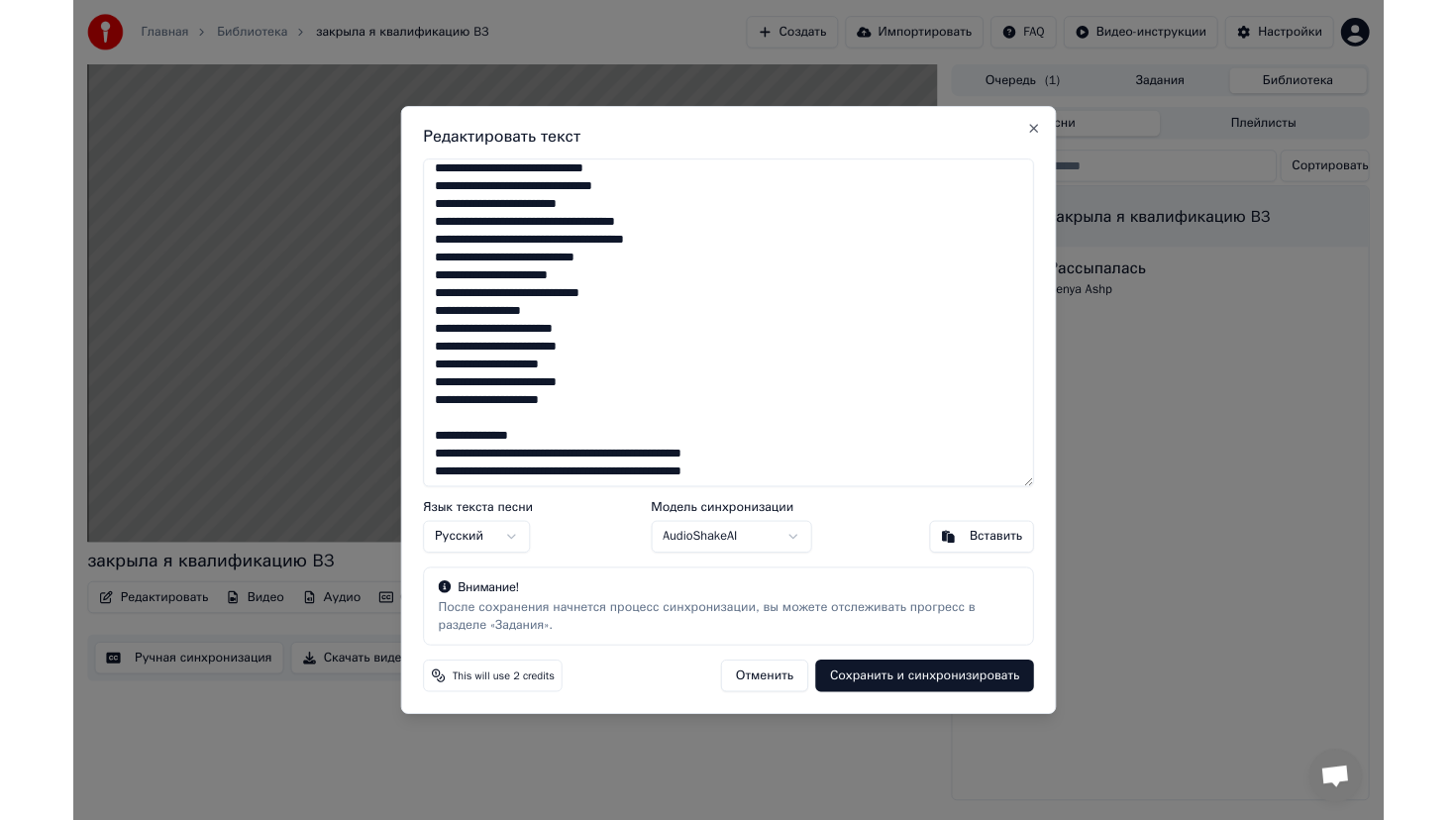 scroll, scrollTop: 0, scrollLeft: 0, axis: both 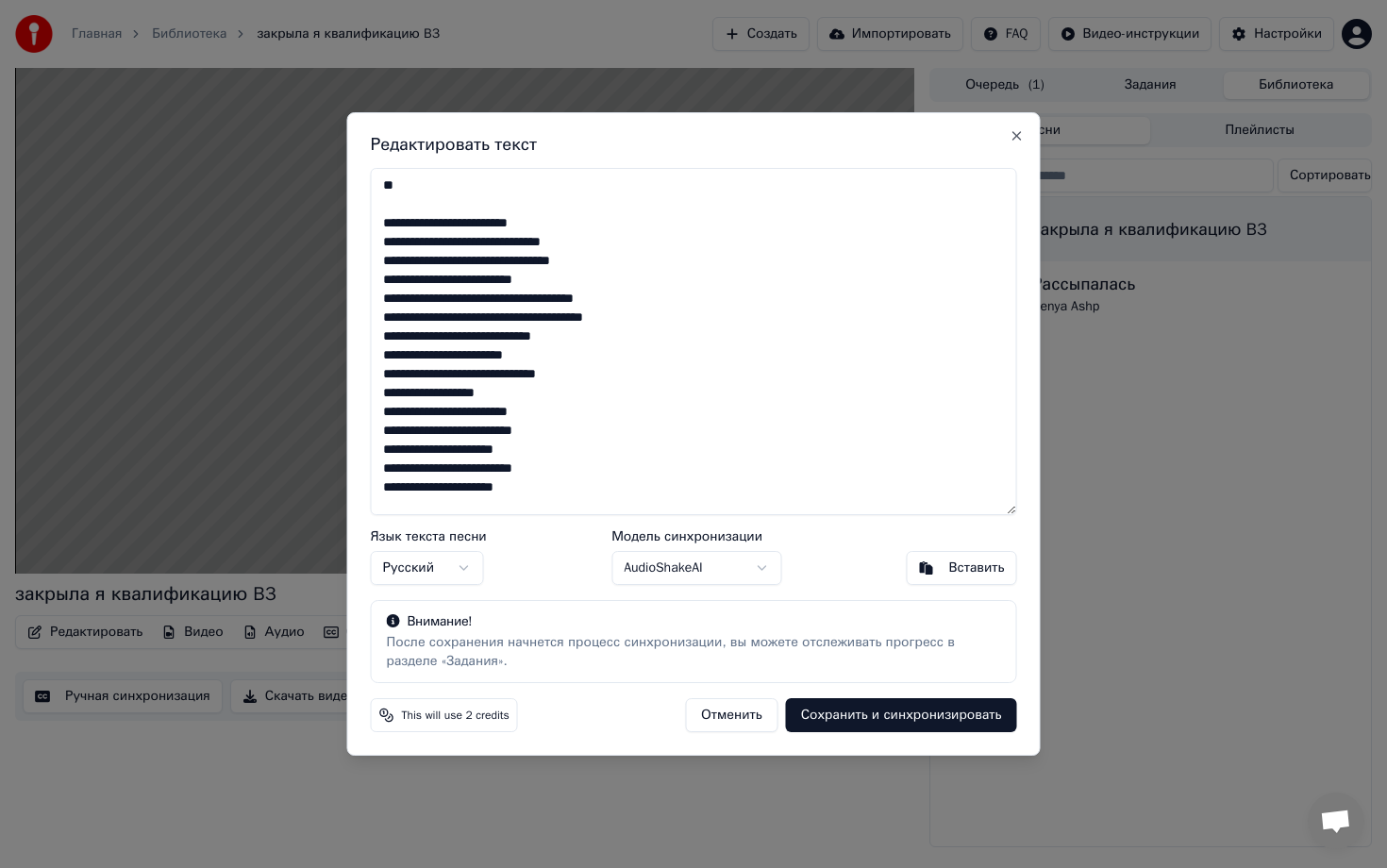 type on "**********" 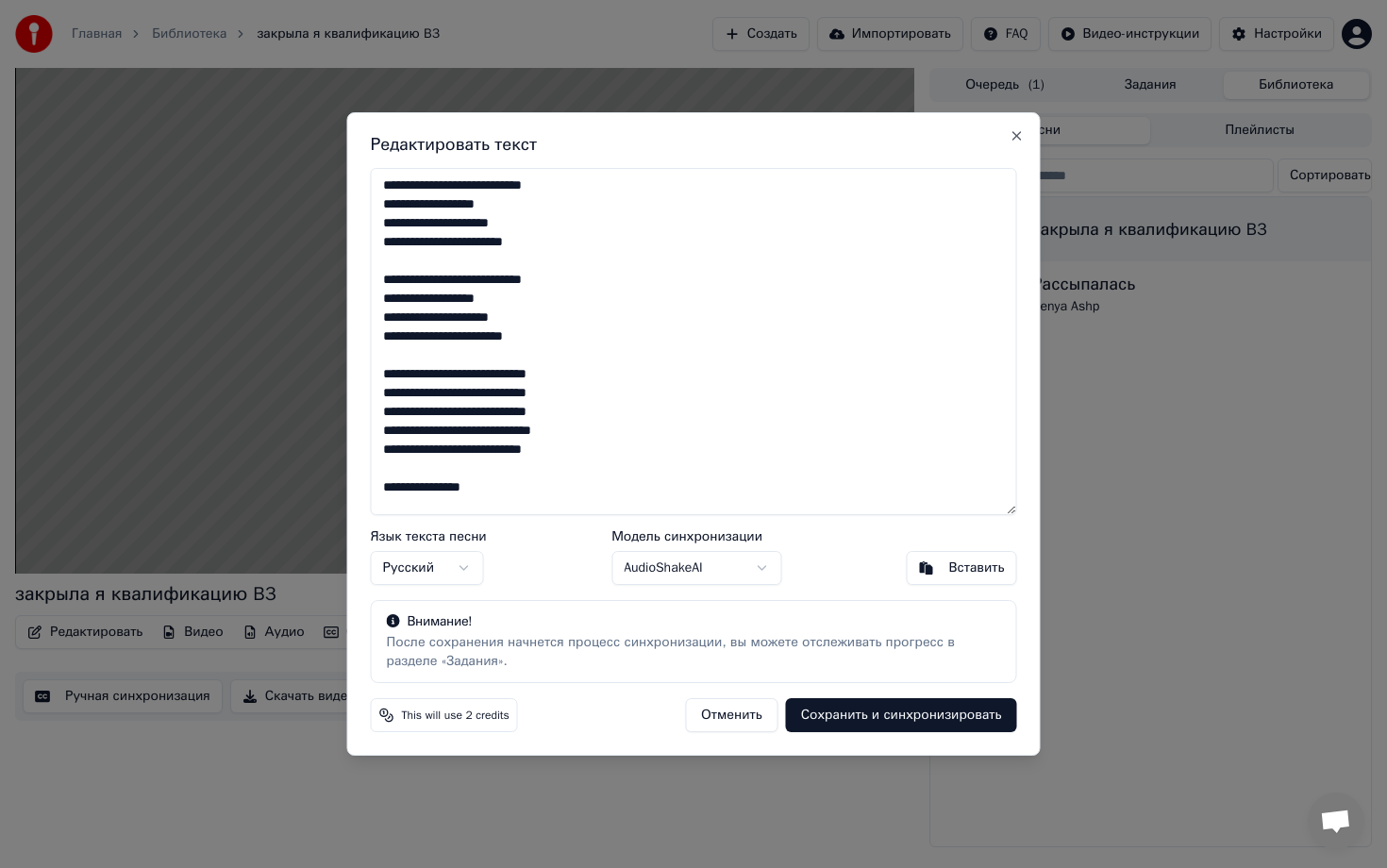 click on "Язык текста песни Русский Модель синхронизации AudioShakeAI Вставить" at bounding box center (694, 558) 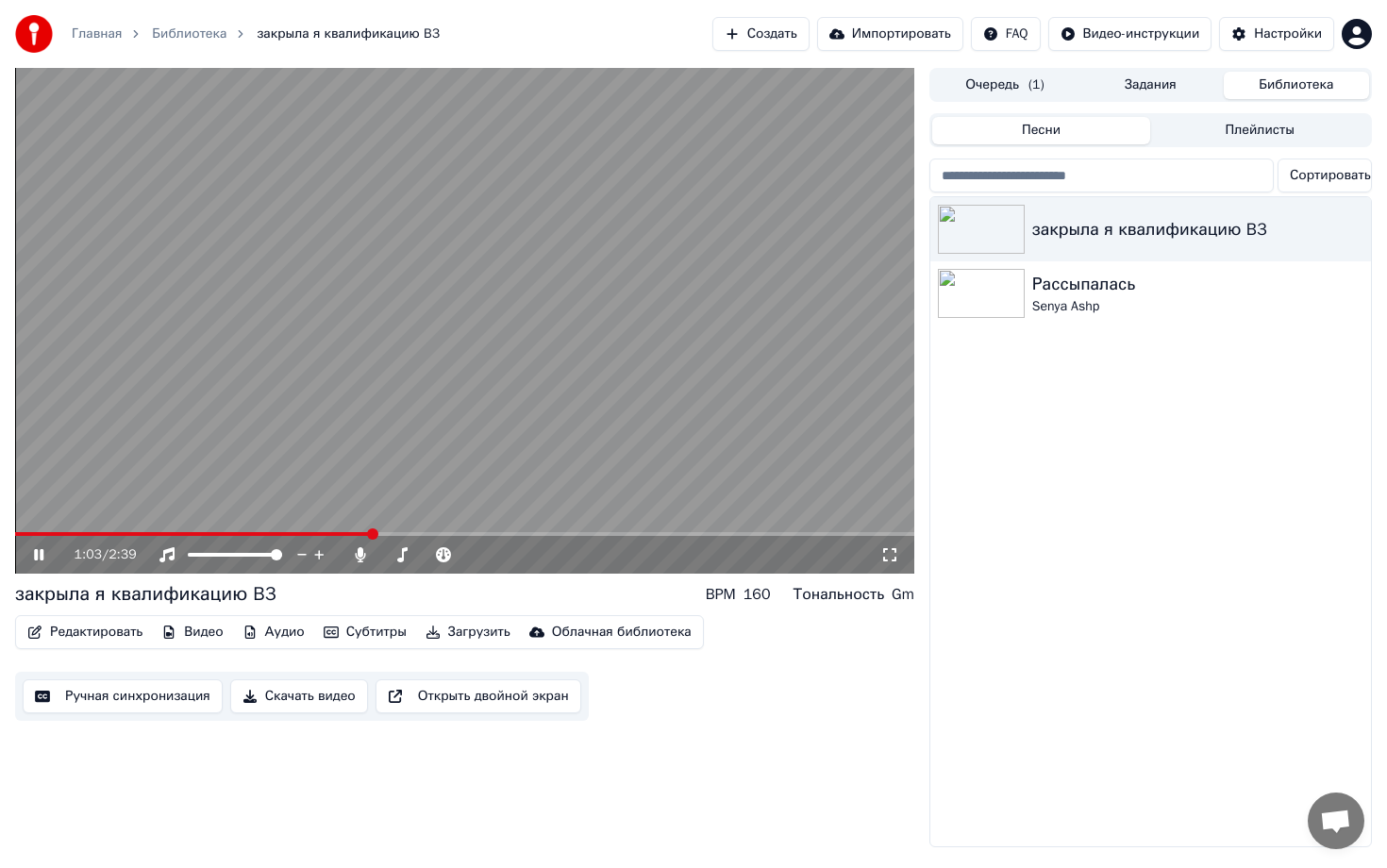 click 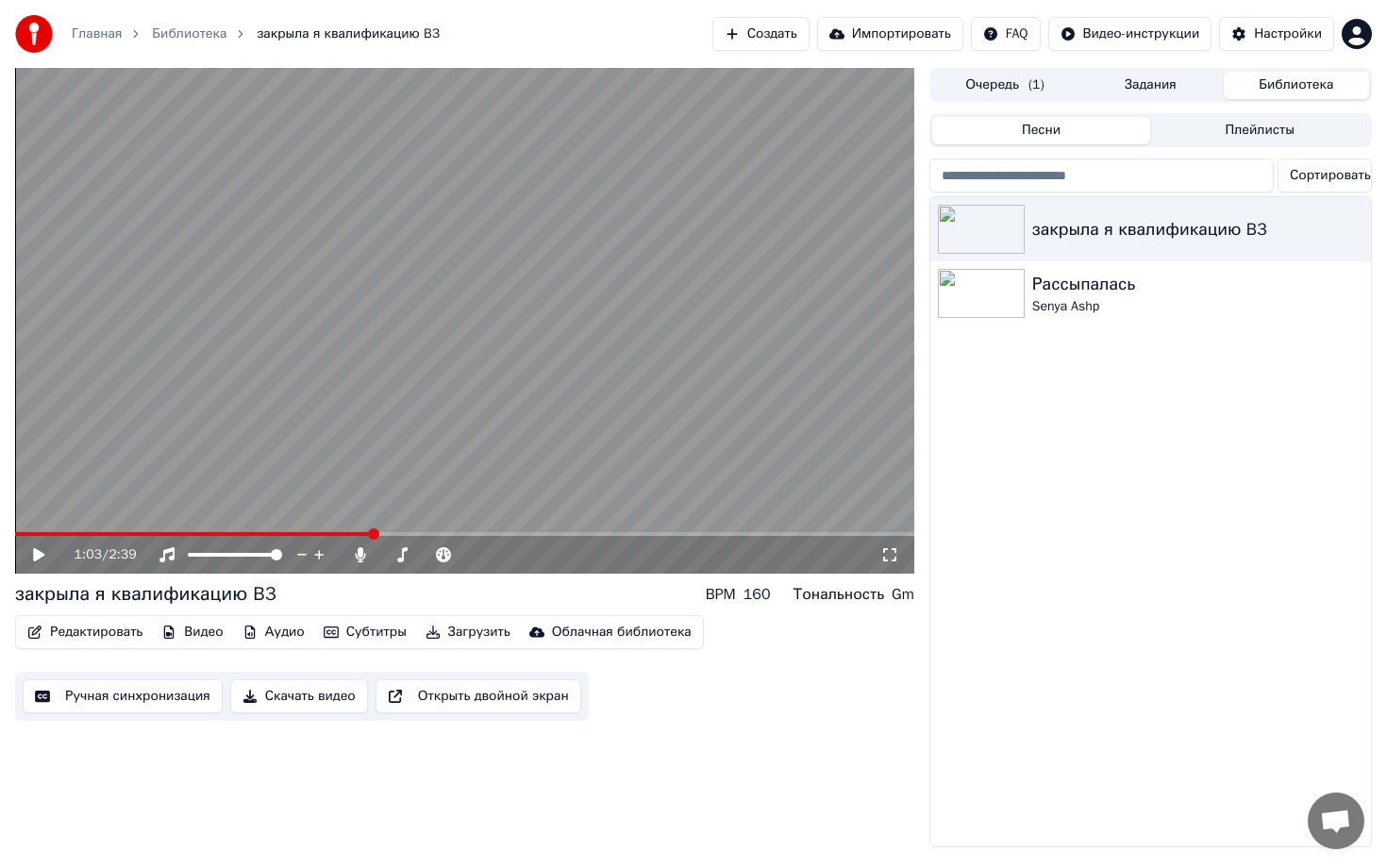 click on "Редактировать" at bounding box center [85, 632] 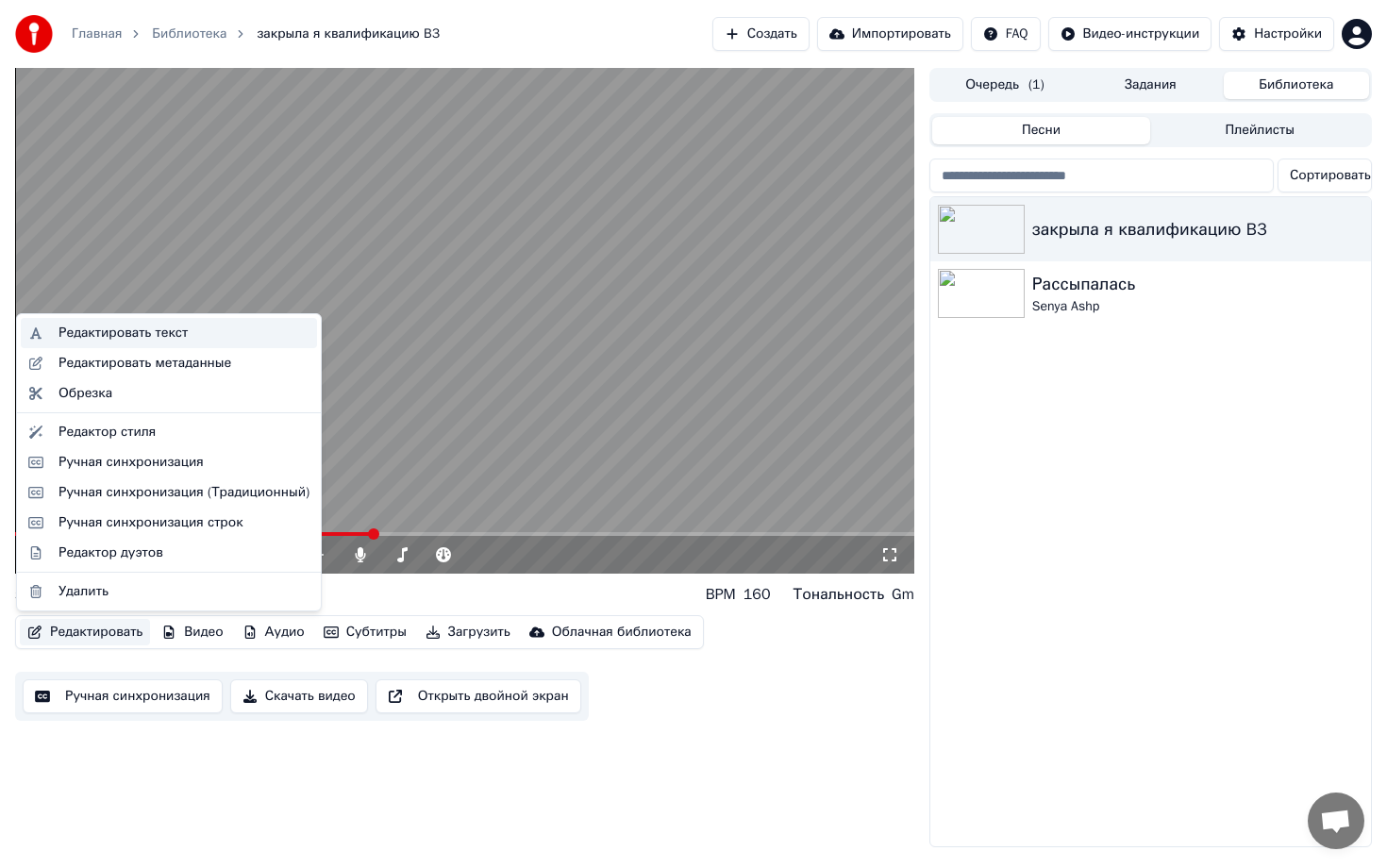 click on "Редактировать текст" at bounding box center [123, 333] 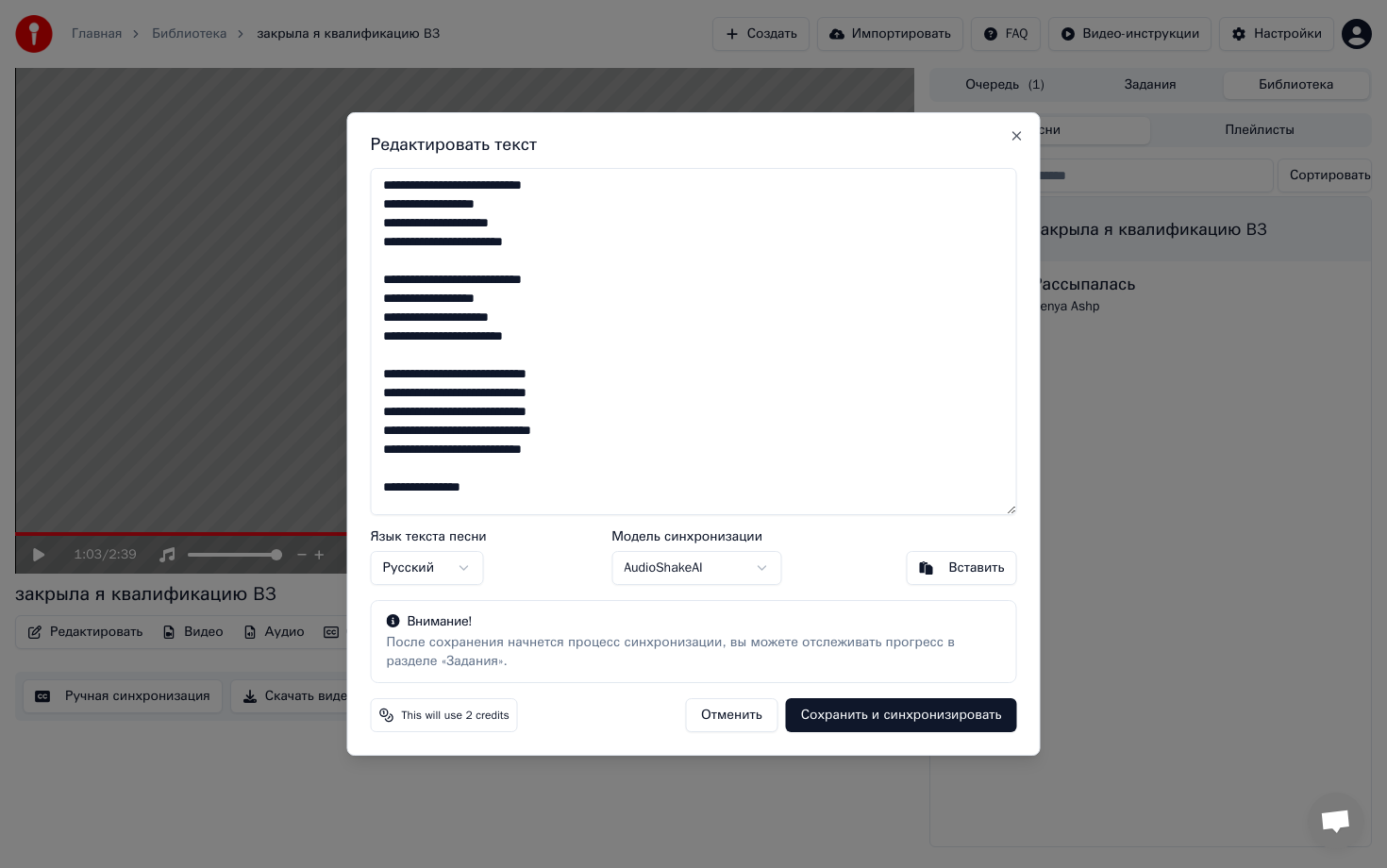 click on "Главная Библиотека закрыла я квалификацию B3 Создать Импортировать FAQ Видео-инструкции Настройки 1:03  /  2:39 закрыла я квалификацию B3 BPM 160 Тональность Gm Редактировать Видео Аудио Субтитры Загрузить Облачная библиотека Ручная синхронизация Скачать видео Открыть двойной экран Очередь ( 1 ) Задания Библиотека Песни Плейлисты Сортировать закрыла я квалификацию B3 Рассыпалась Senya Ashp Редактировать текст Язык текста песни Русский Модель синхронизации AudioShakeAI Вставить Внимание! This will use 2 credits Отменить Сохранить и синхронизировать Close" at bounding box center (694, 434) 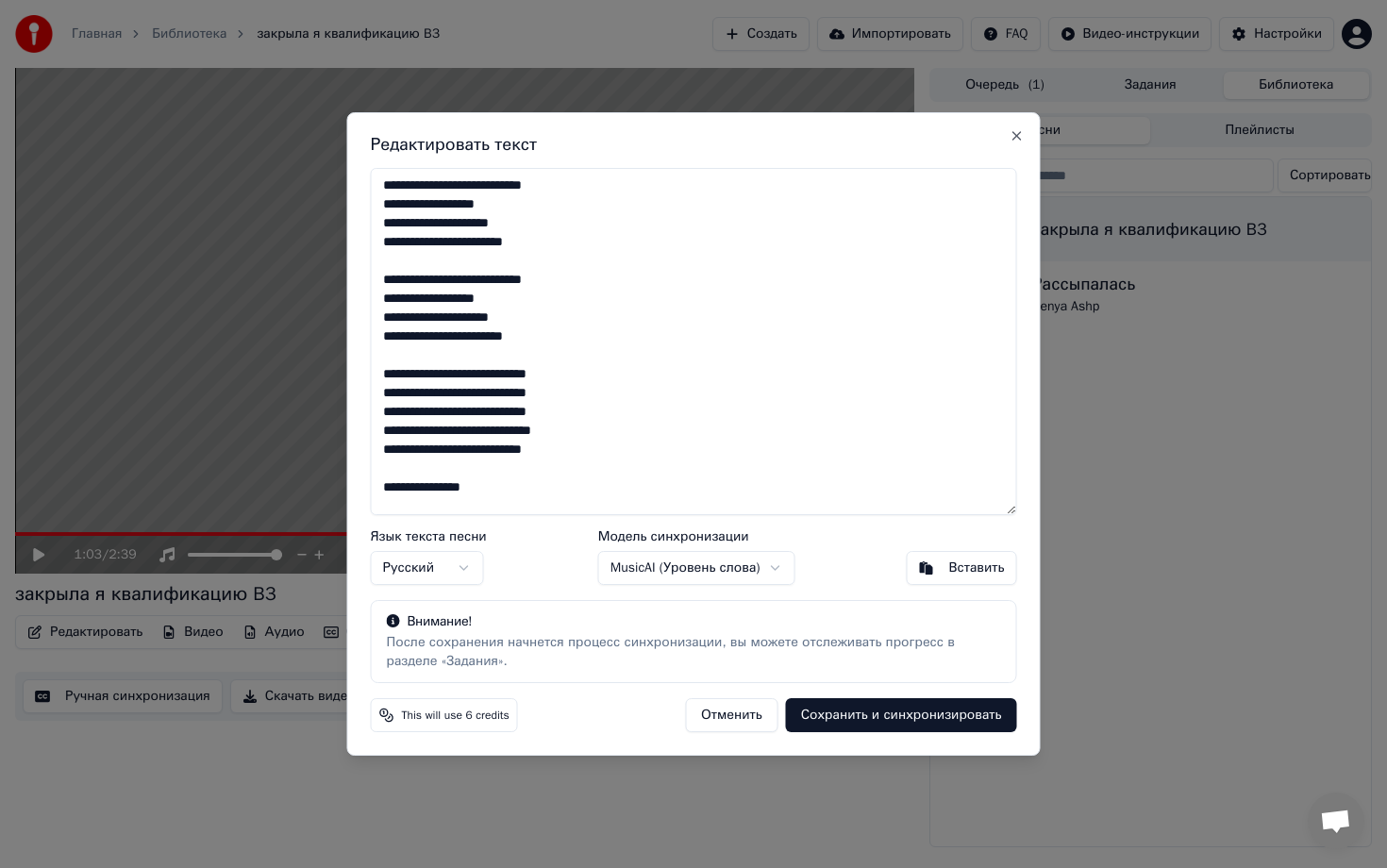 click on "Вставить" at bounding box center [977, 568] 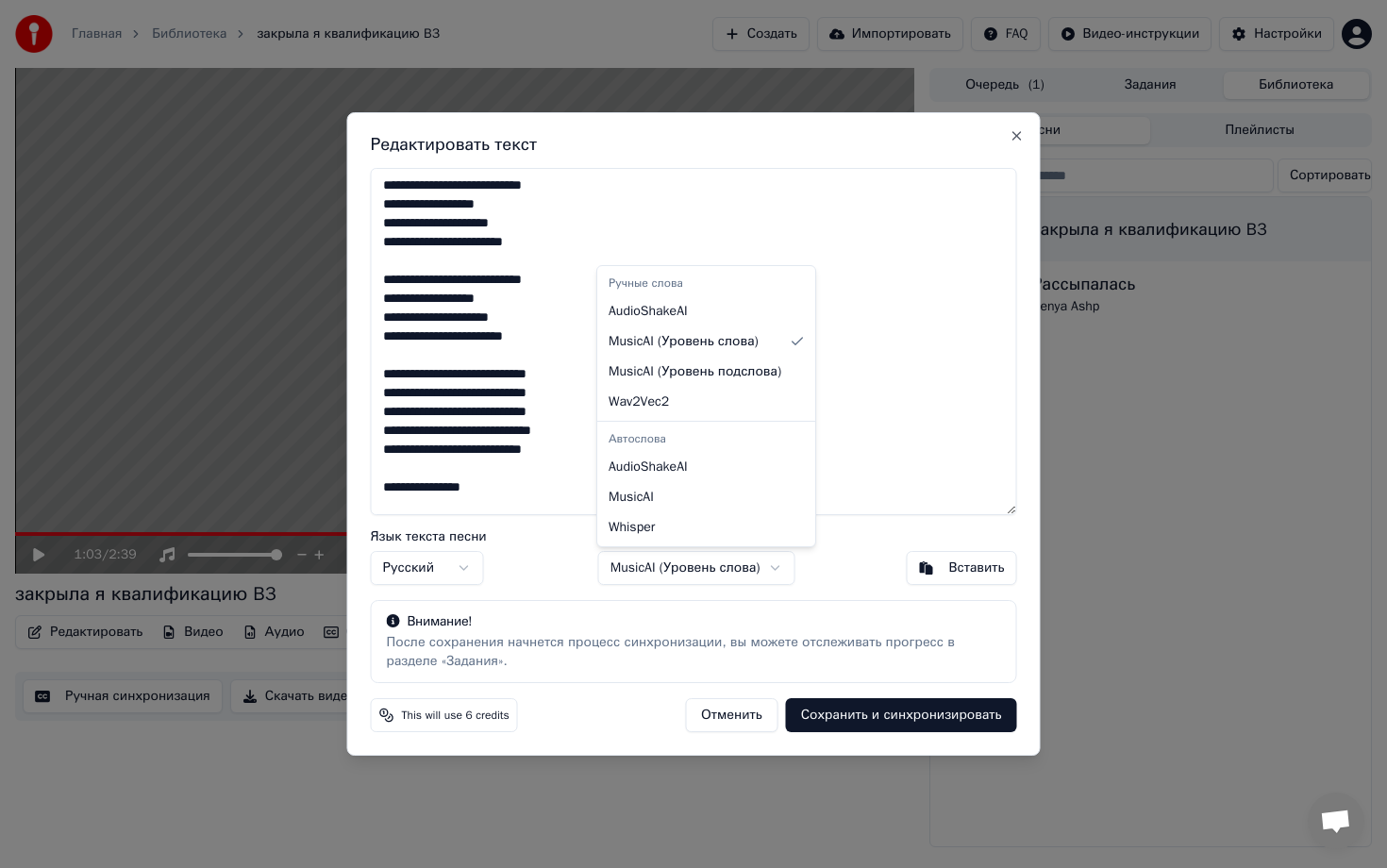click on "Главная Библиотека закрыла я квалификацию B3 Создать Импортировать FAQ Видео-инструкции Настройки 1:03  /  2:39 закрыла я квалификацию B3 BPM 160 Тональность Gm Редактировать Видео Аудио Субтитры Загрузить Облачная библиотека Ручная синхронизация Скачать видео Открыть двойной экран Очередь ( 1 ) Задания Библиотека Песни Плейлисты Сортировать закрыла я квалификацию B3 Рассыпалась Senya Ashp Редактировать текст Язык текста песни Русский Модель синхронизации MusicAI ( Уровень слова ) Вставить Внимание! This will use 6 credits Отменить Сохранить и синхронизировать Close Ручные слова ) )" at bounding box center [694, 434] 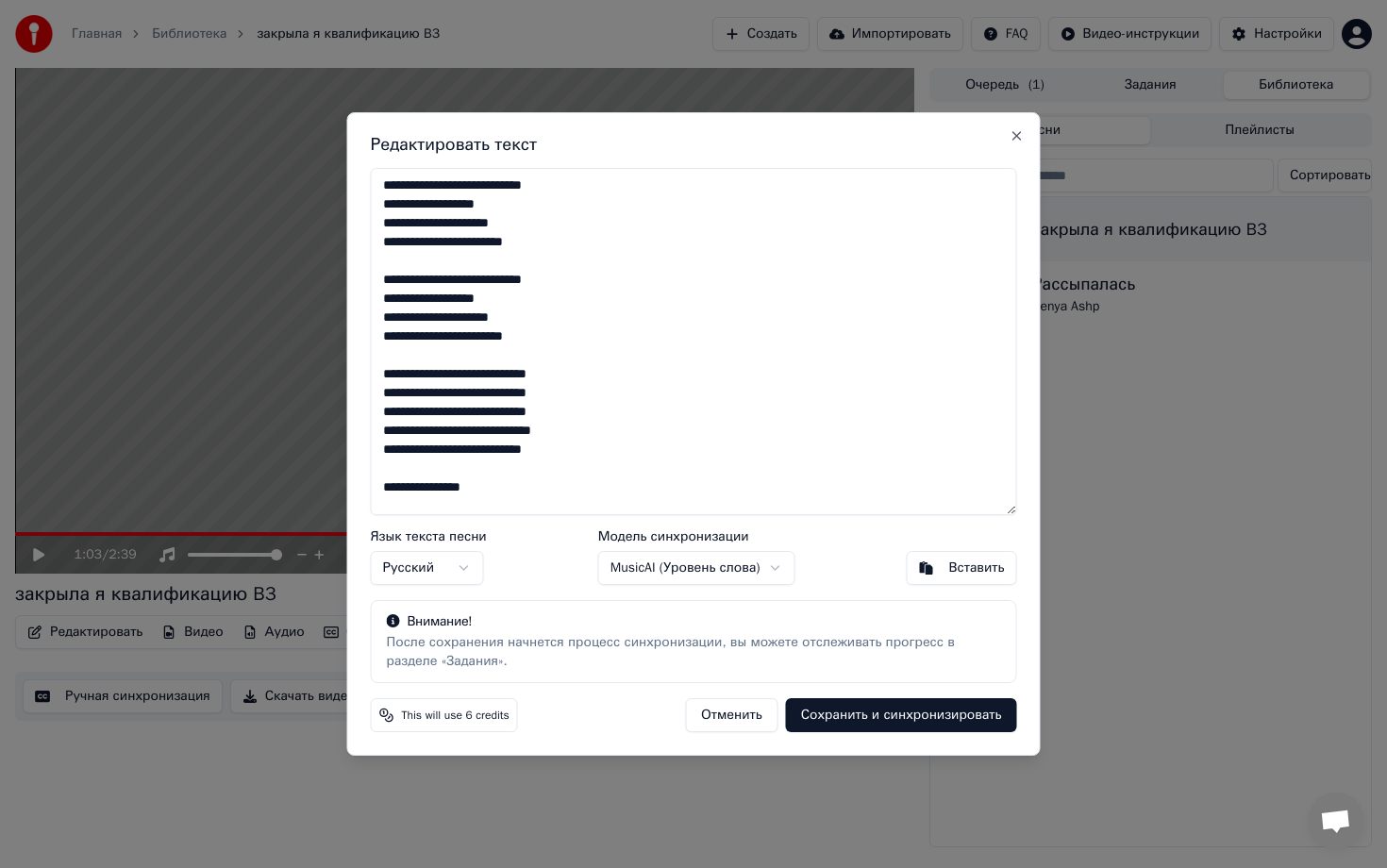 click on "Сохранить и синхронизировать" at bounding box center [901, 715] 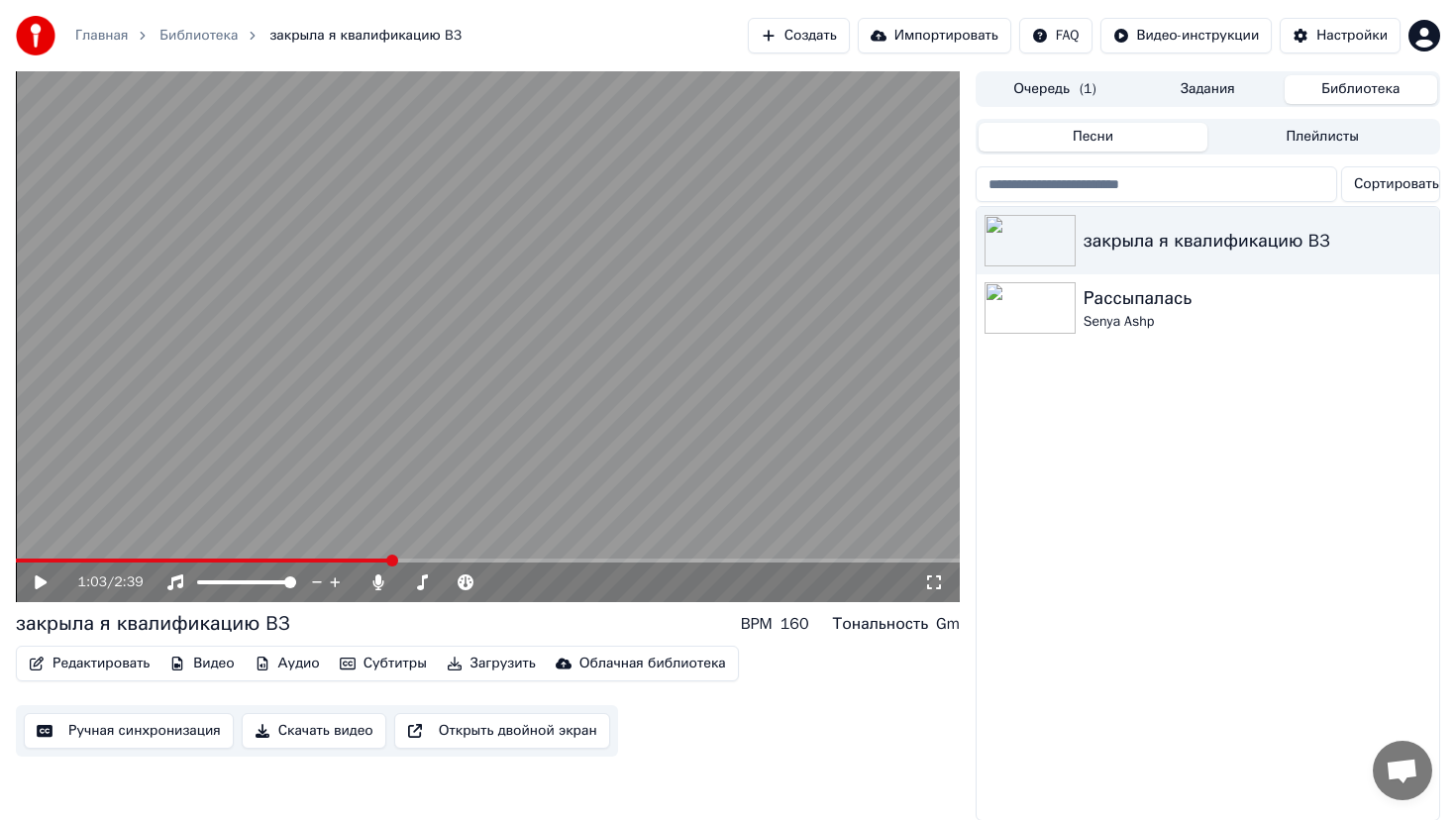 click on "Задания" at bounding box center [1207, 89] 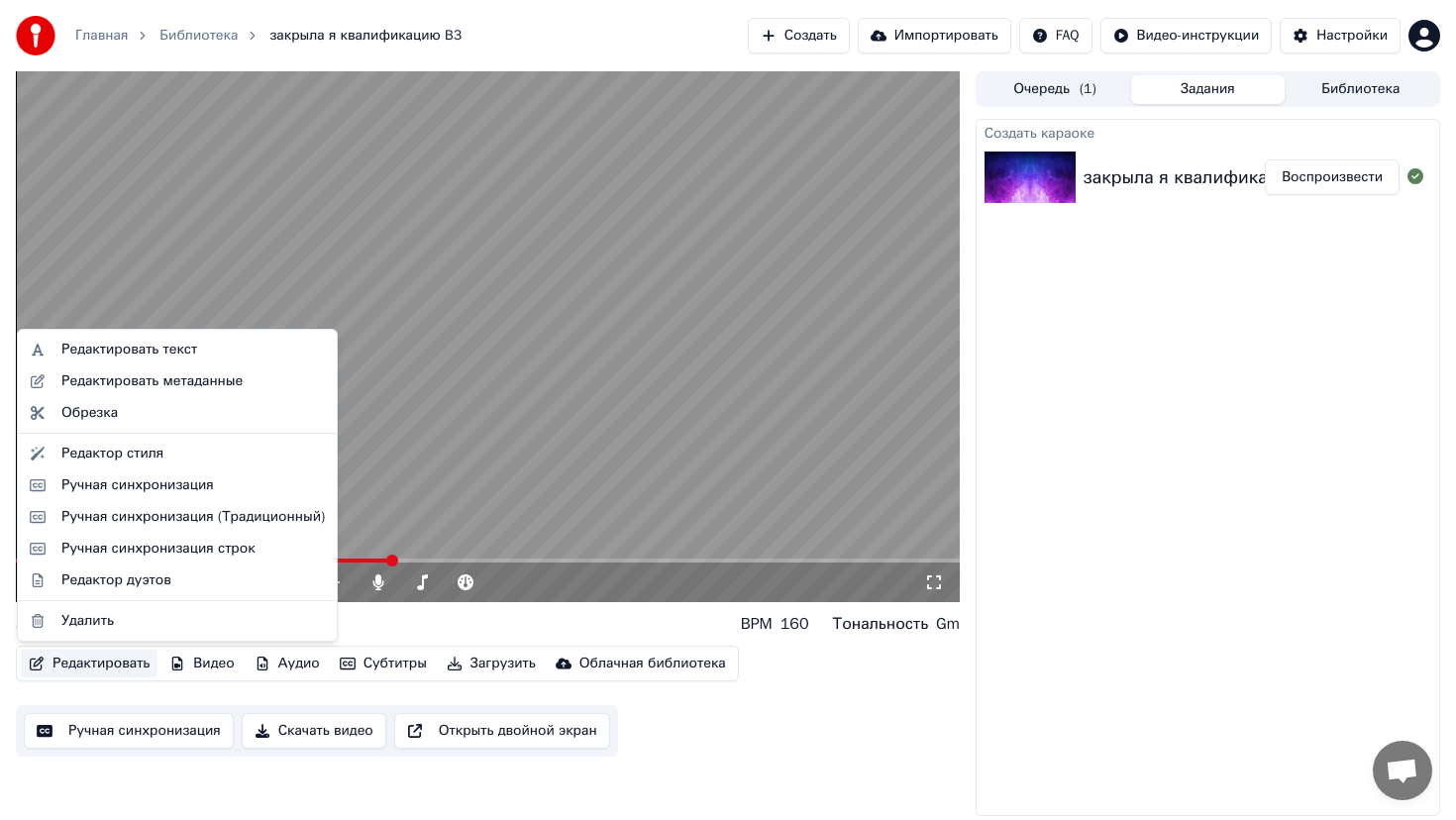 click on "Редактировать" at bounding box center [89, 664] 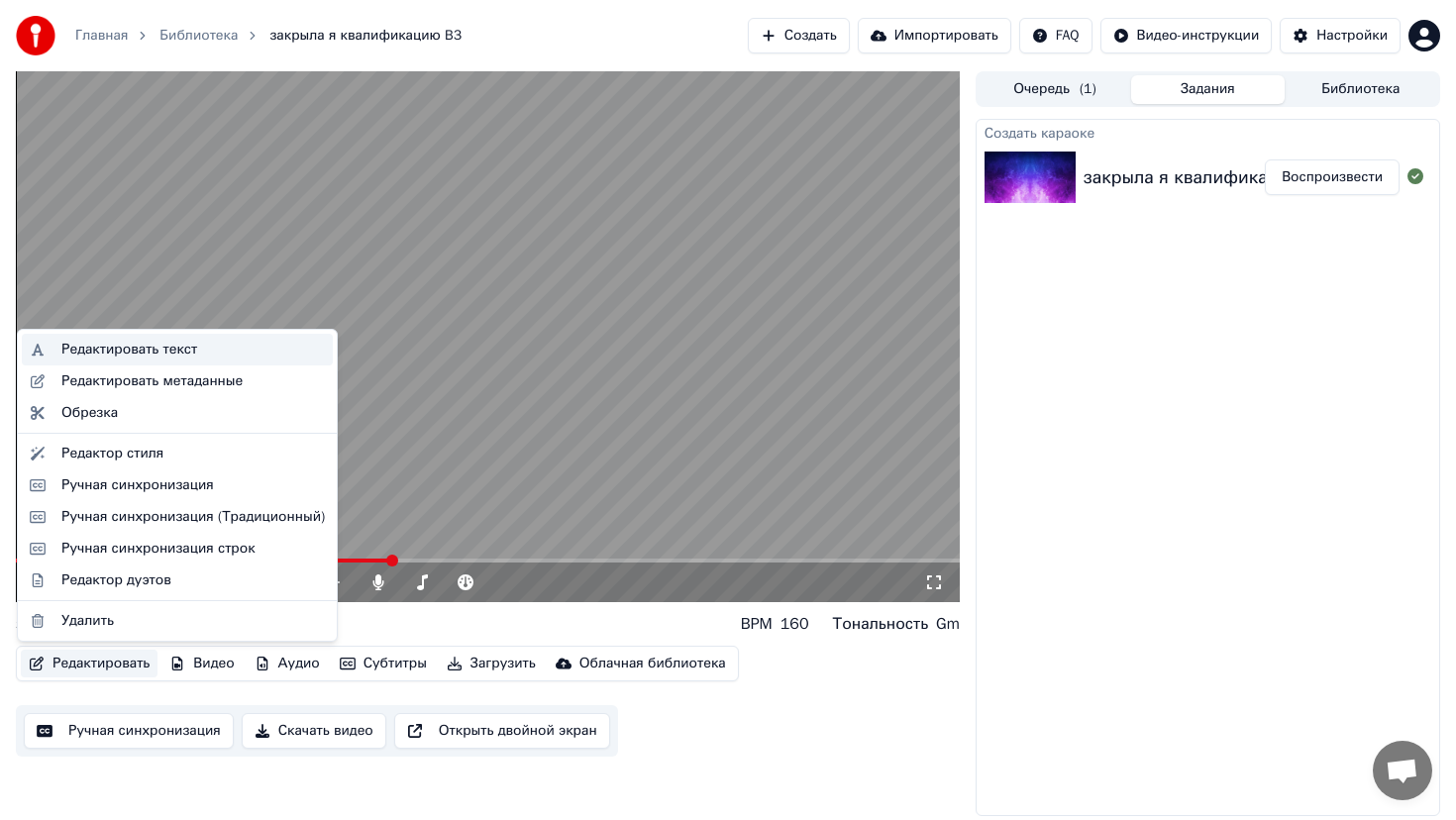 click on "Редактировать текст" at bounding box center [129, 350] 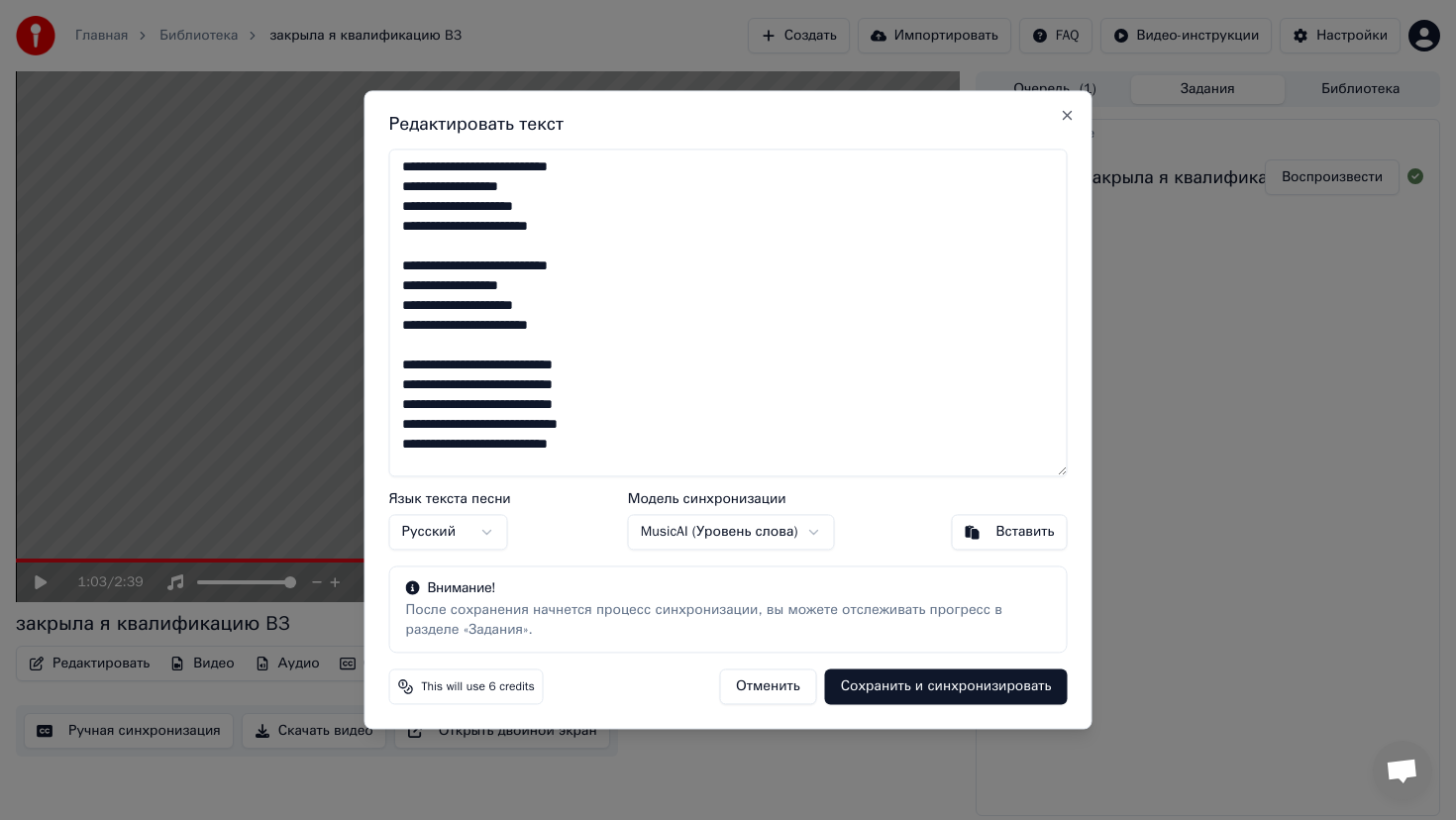 click on "Сохранить и синхронизировать" at bounding box center [946, 687] 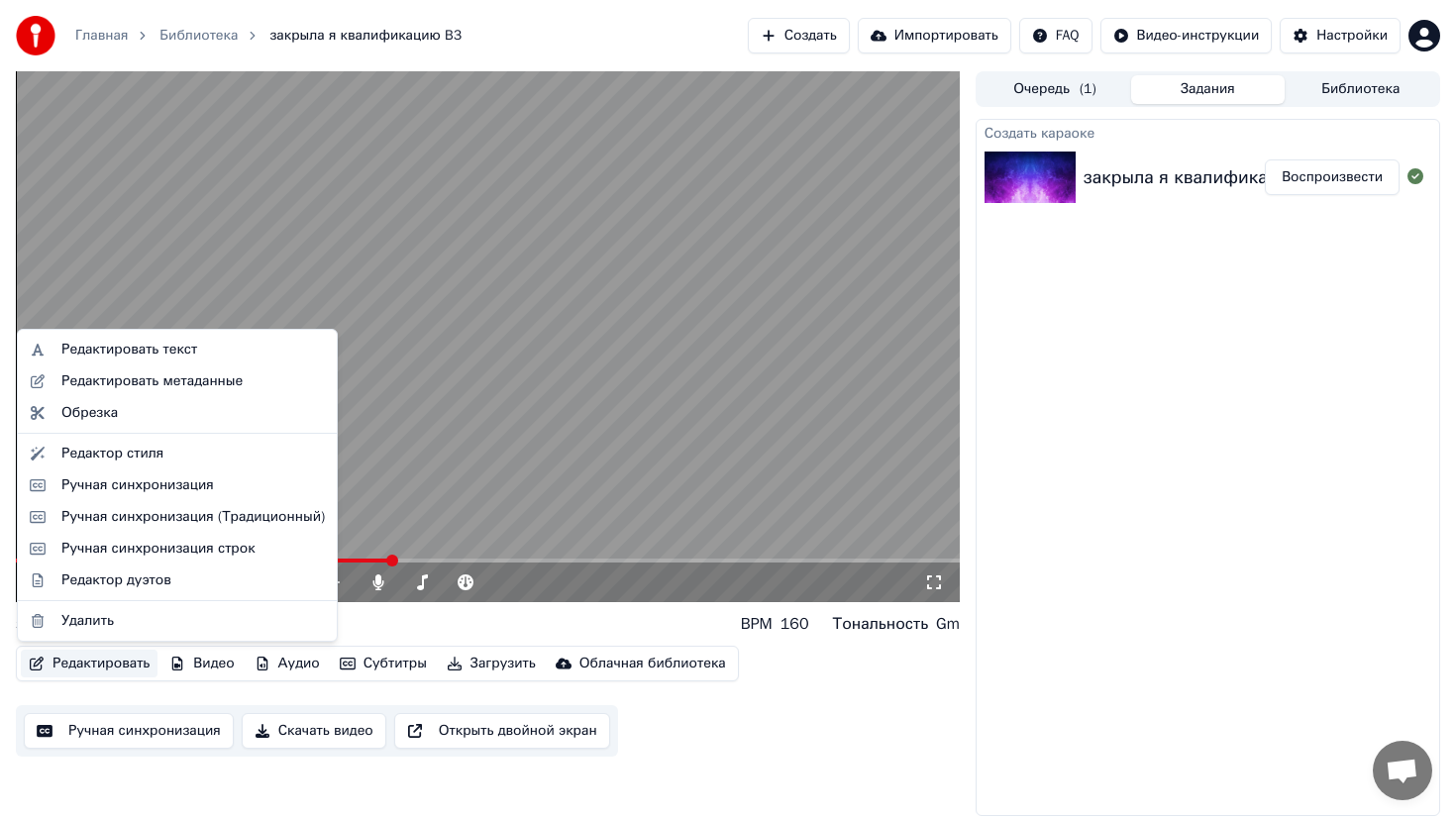 click on "Редактировать" at bounding box center [89, 664] 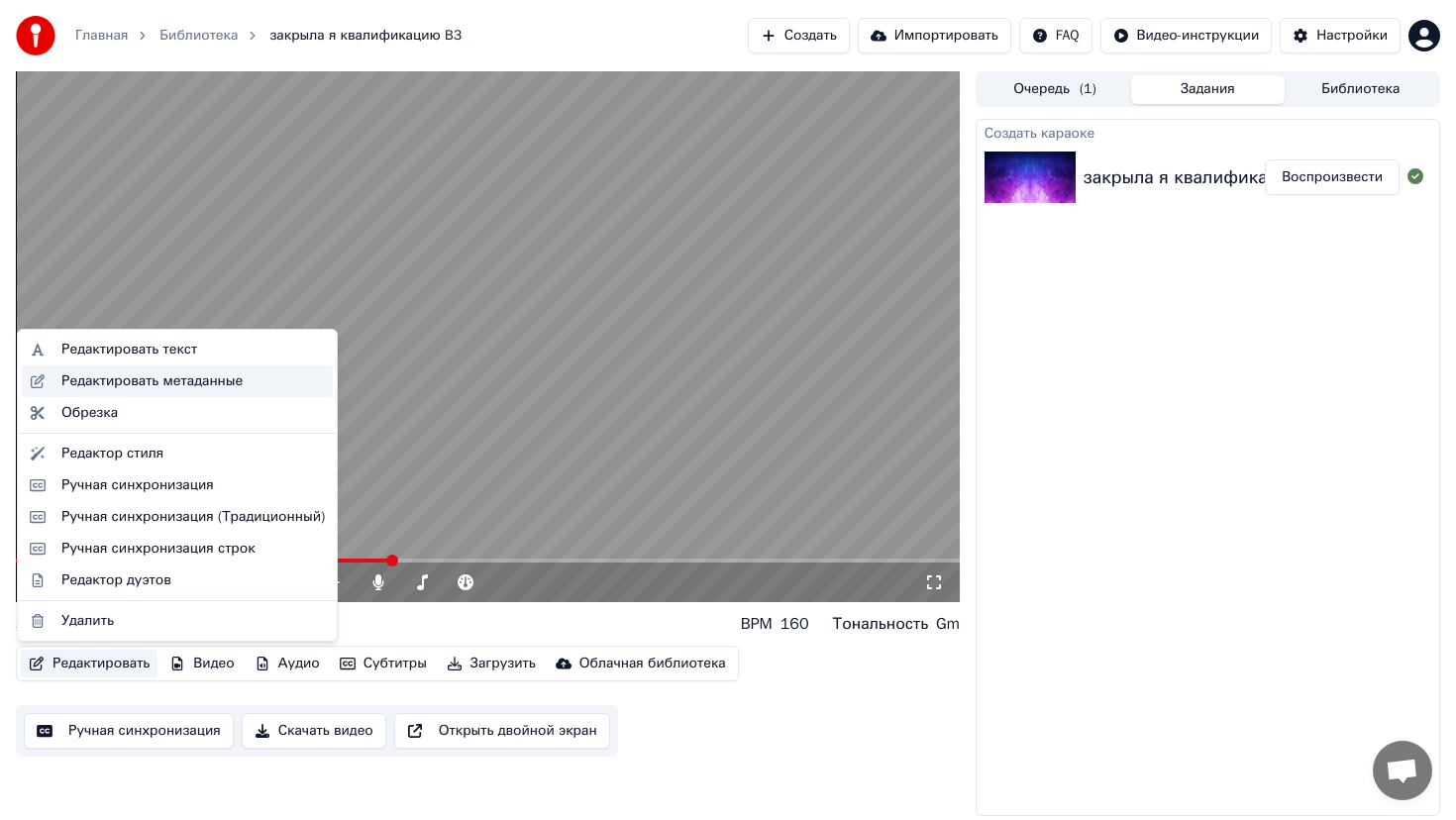 click on "Редактировать метаданные" at bounding box center [152, 381] 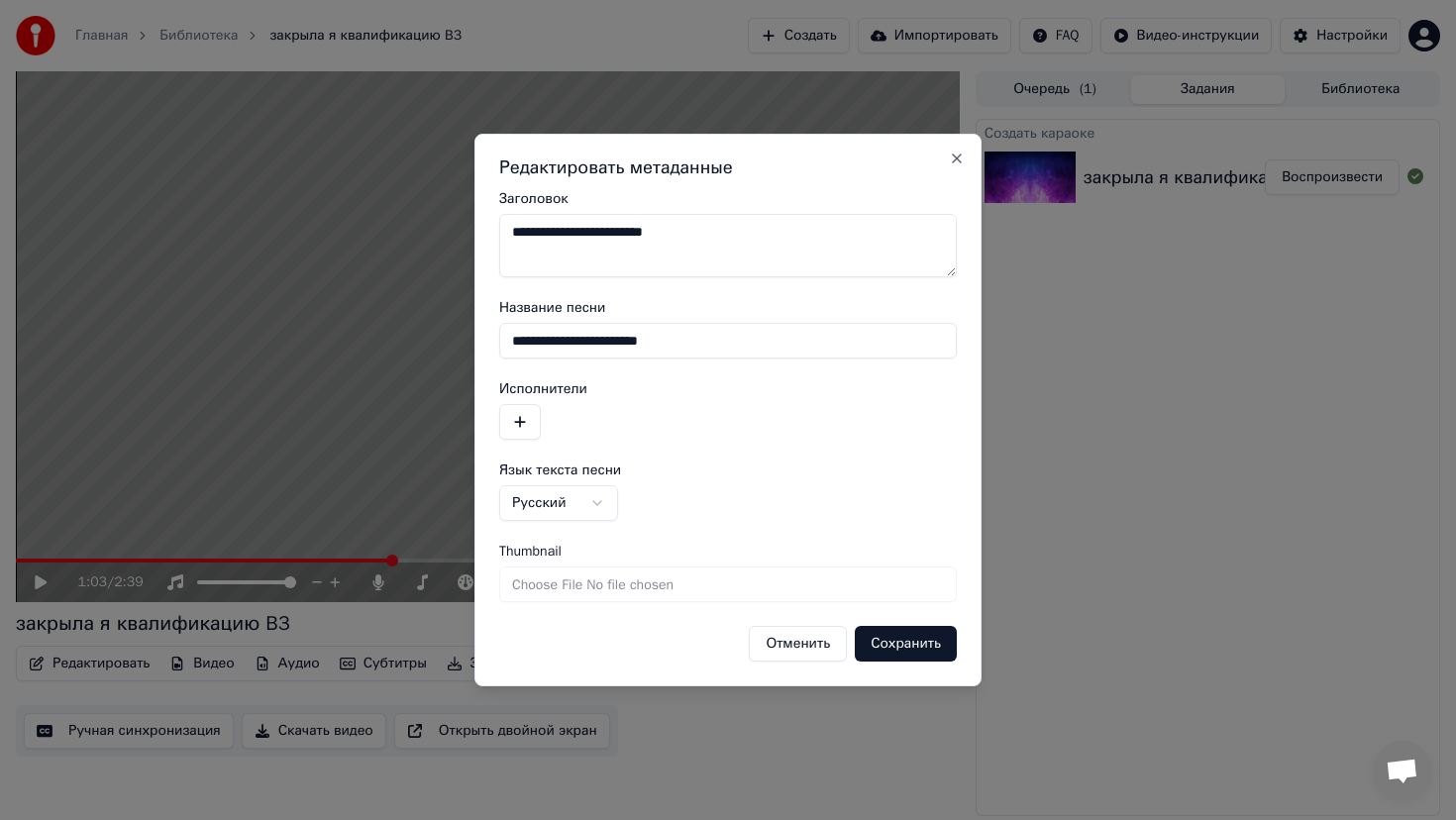 click on "Отменить" at bounding box center [797, 644] 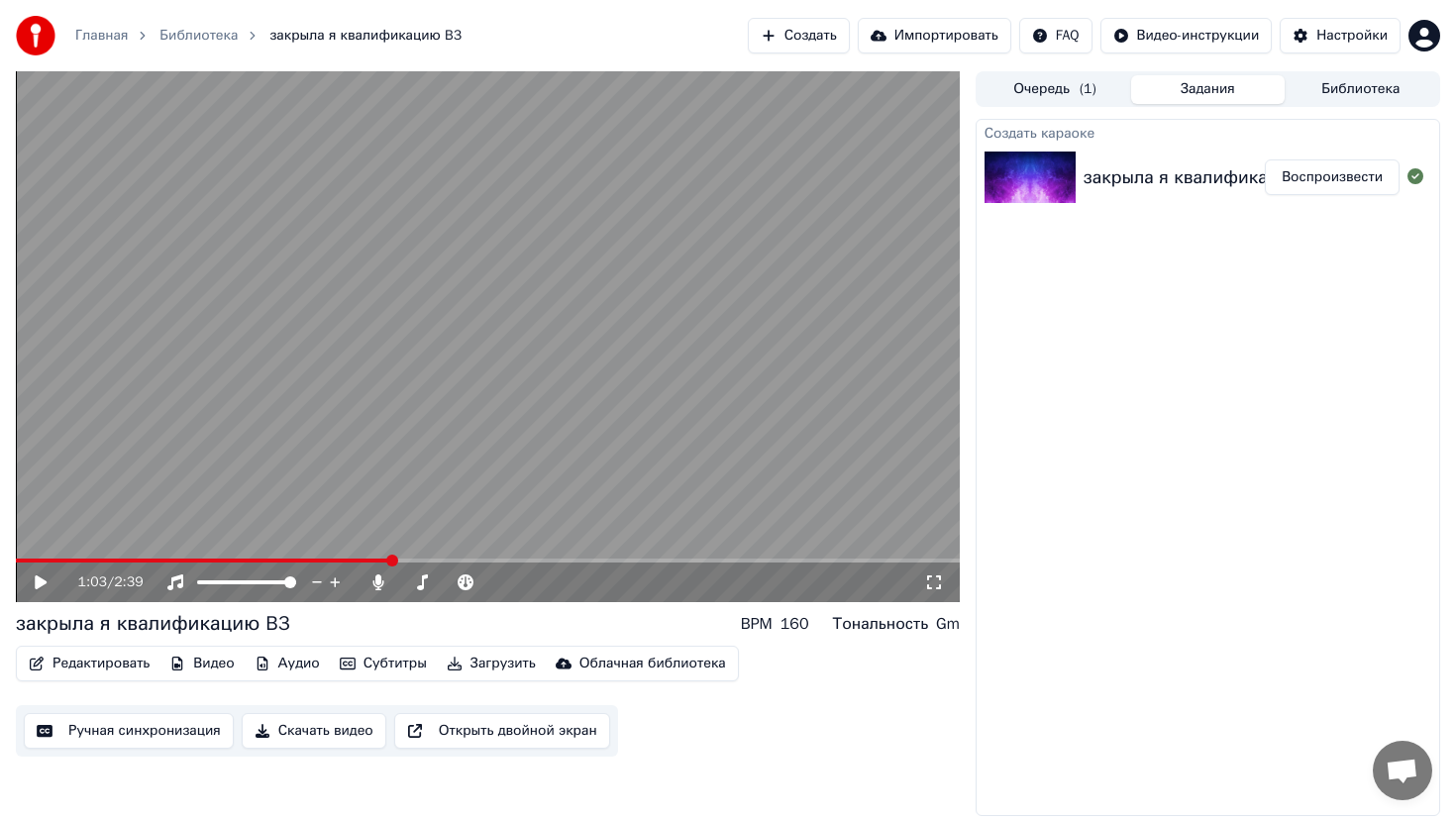 click on "Создать" at bounding box center (798, 36) 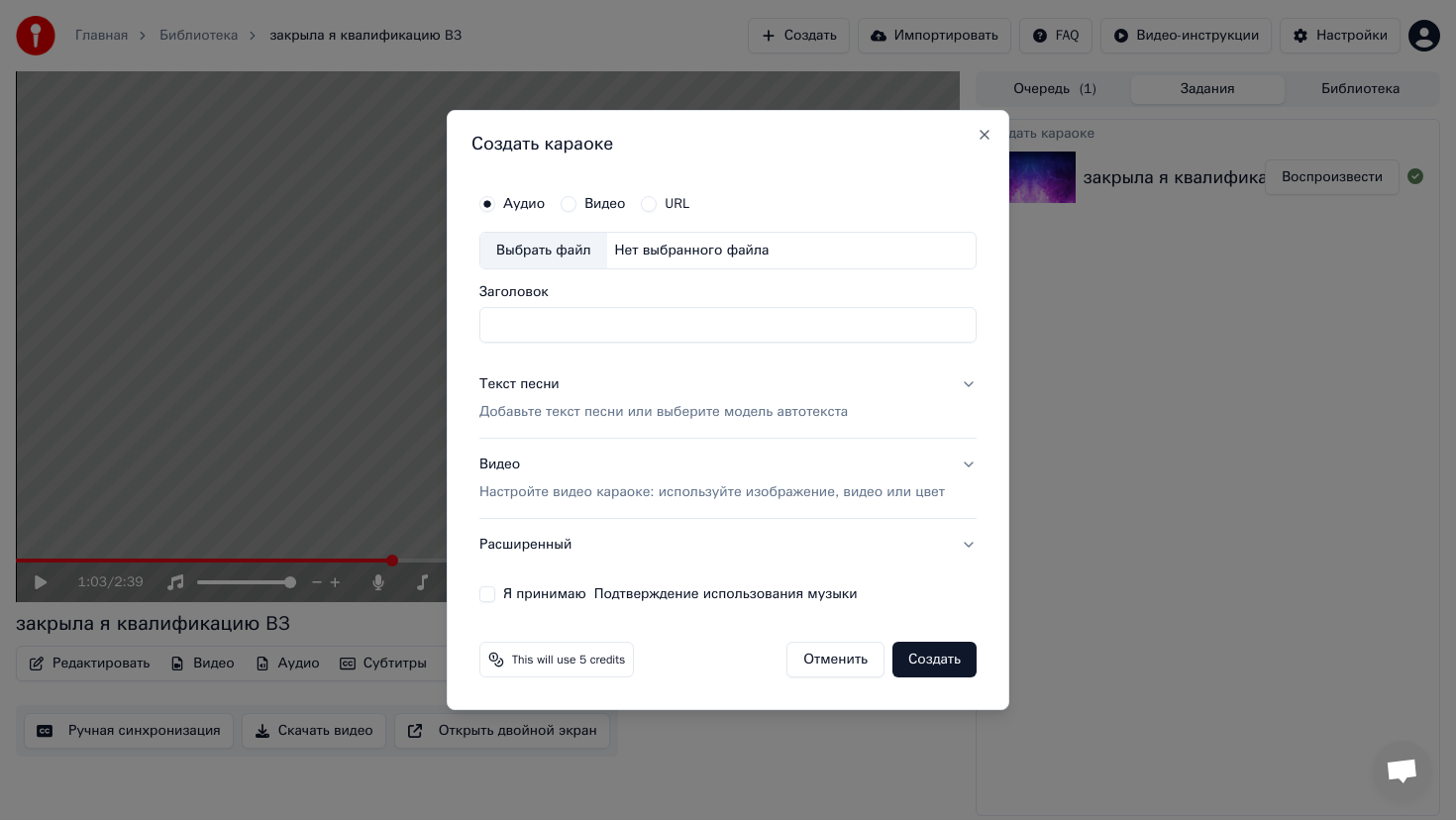 click on "Выбрать файл" at bounding box center (544, 251) 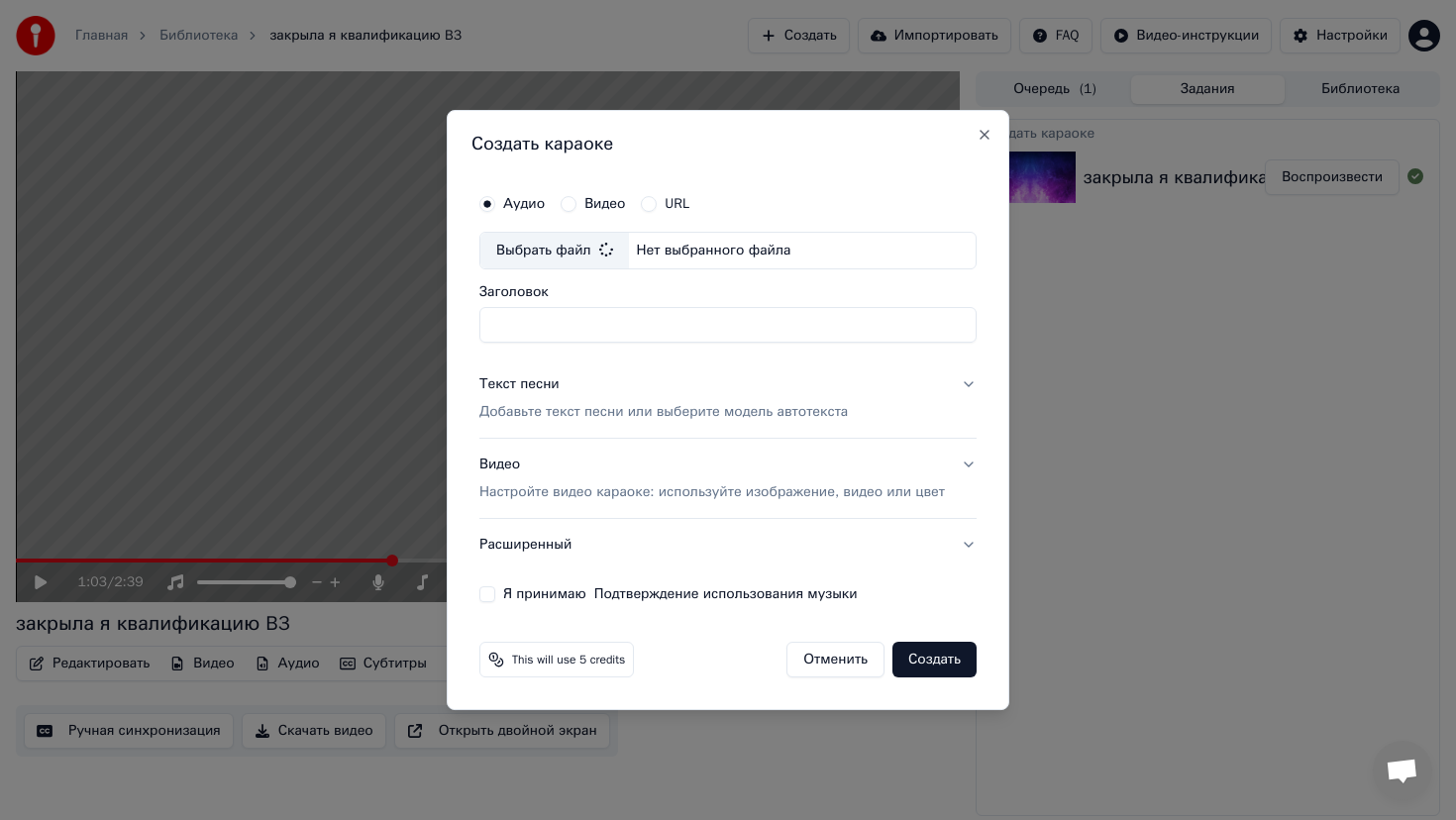 click on "Заголовок" at bounding box center [728, 325] 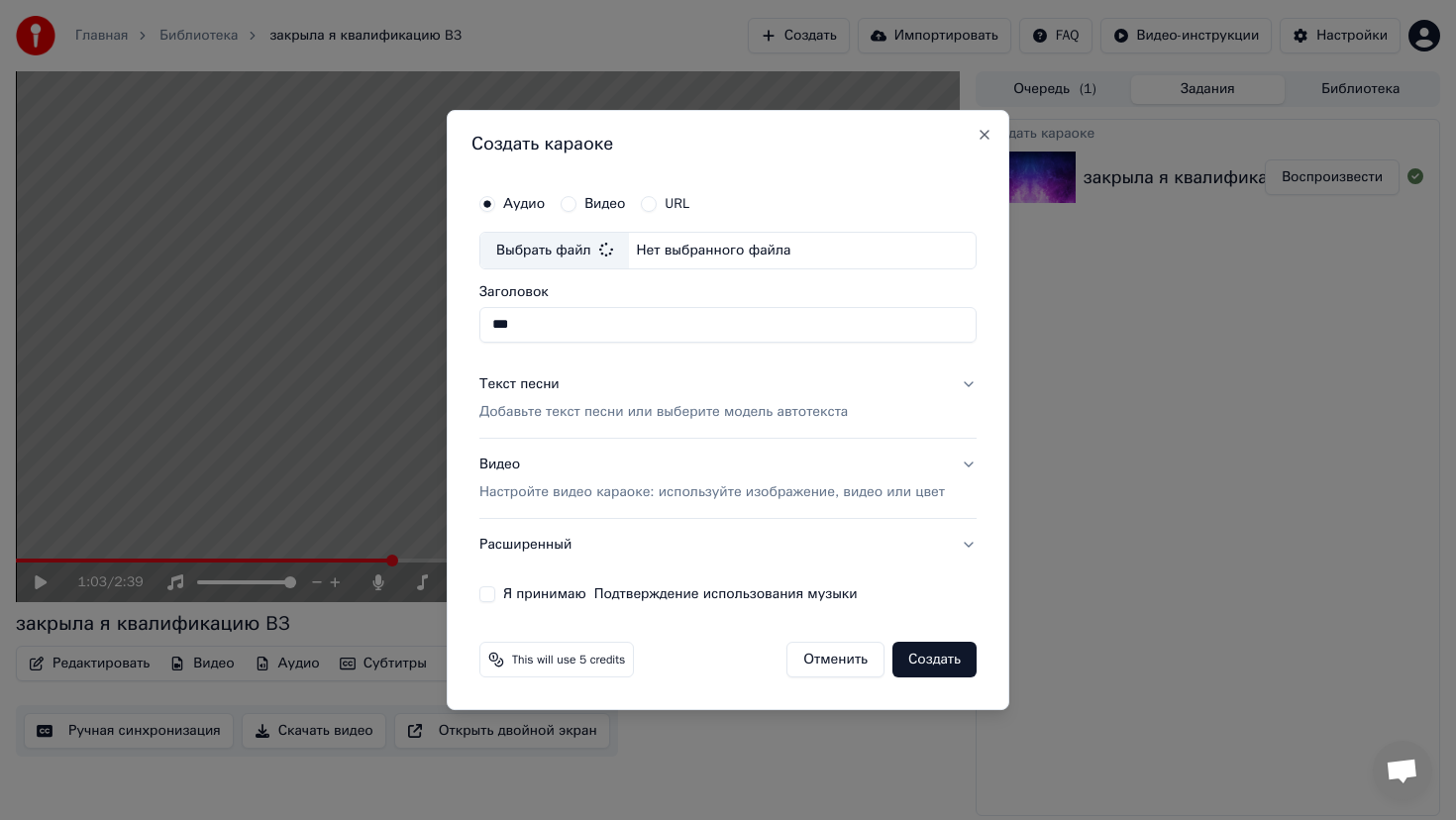 click on "Подтверждение использования музыки" at bounding box center (726, 594) 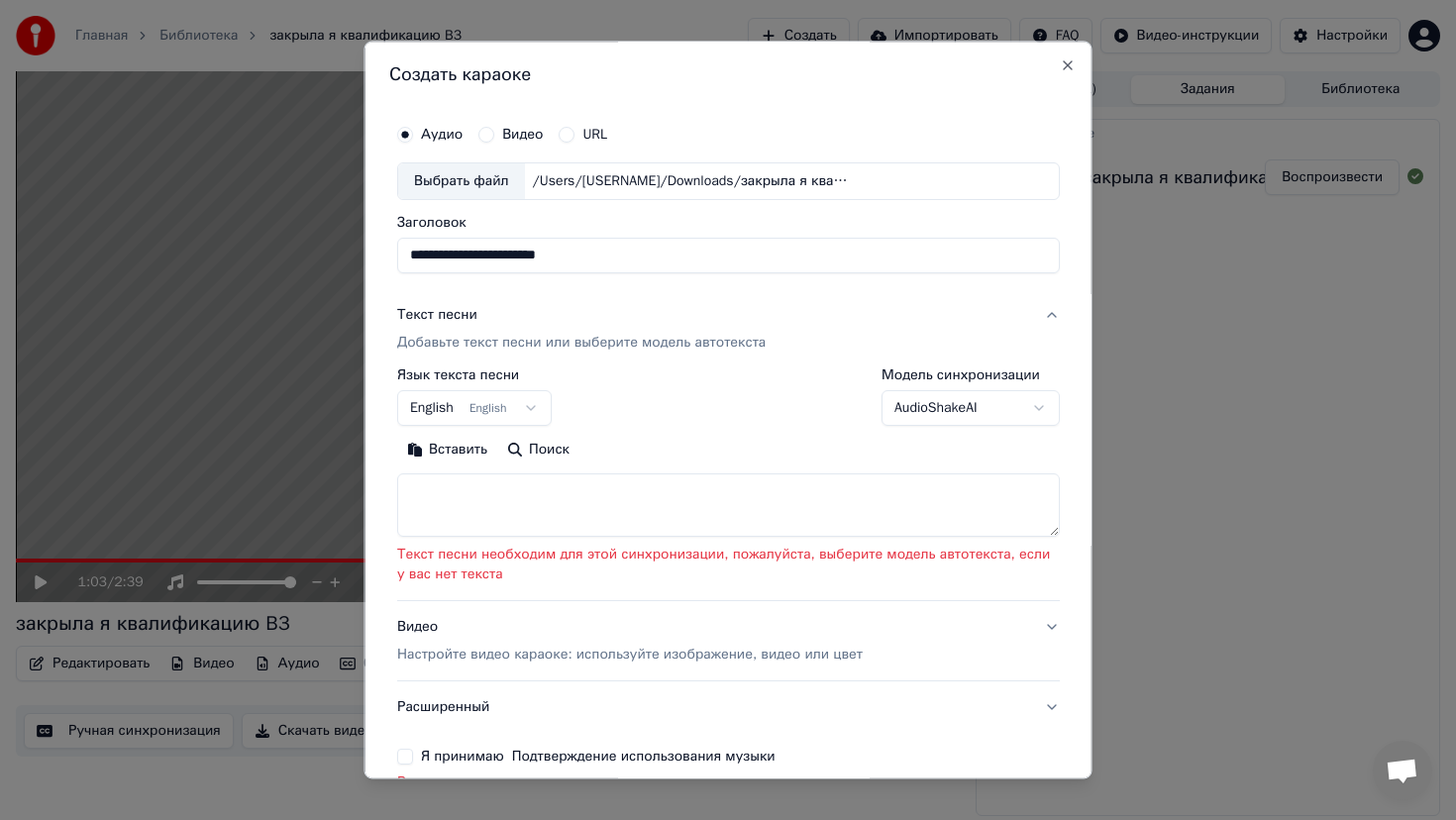 type on "**********" 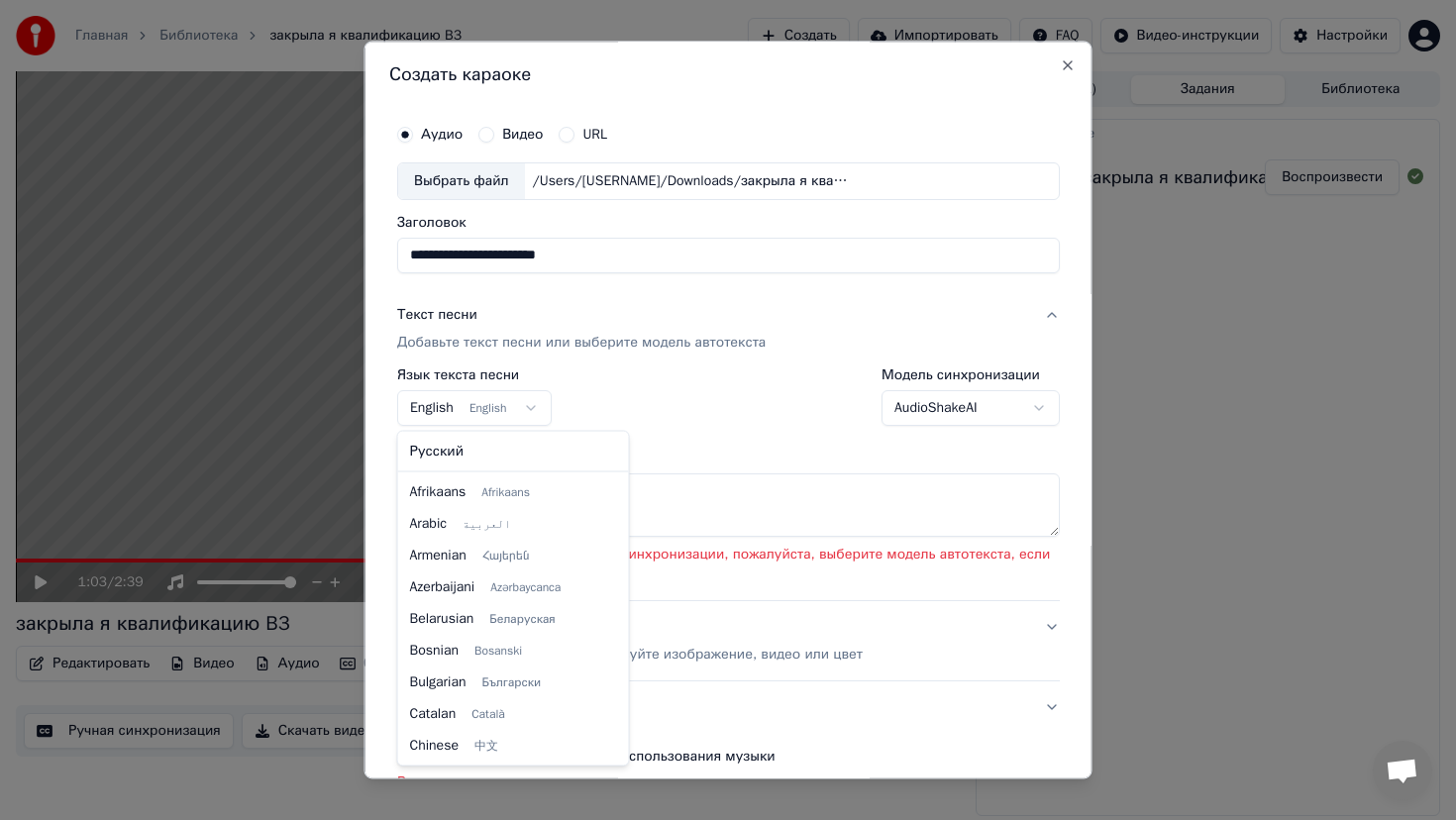scroll, scrollTop: 158, scrollLeft: 0, axis: vertical 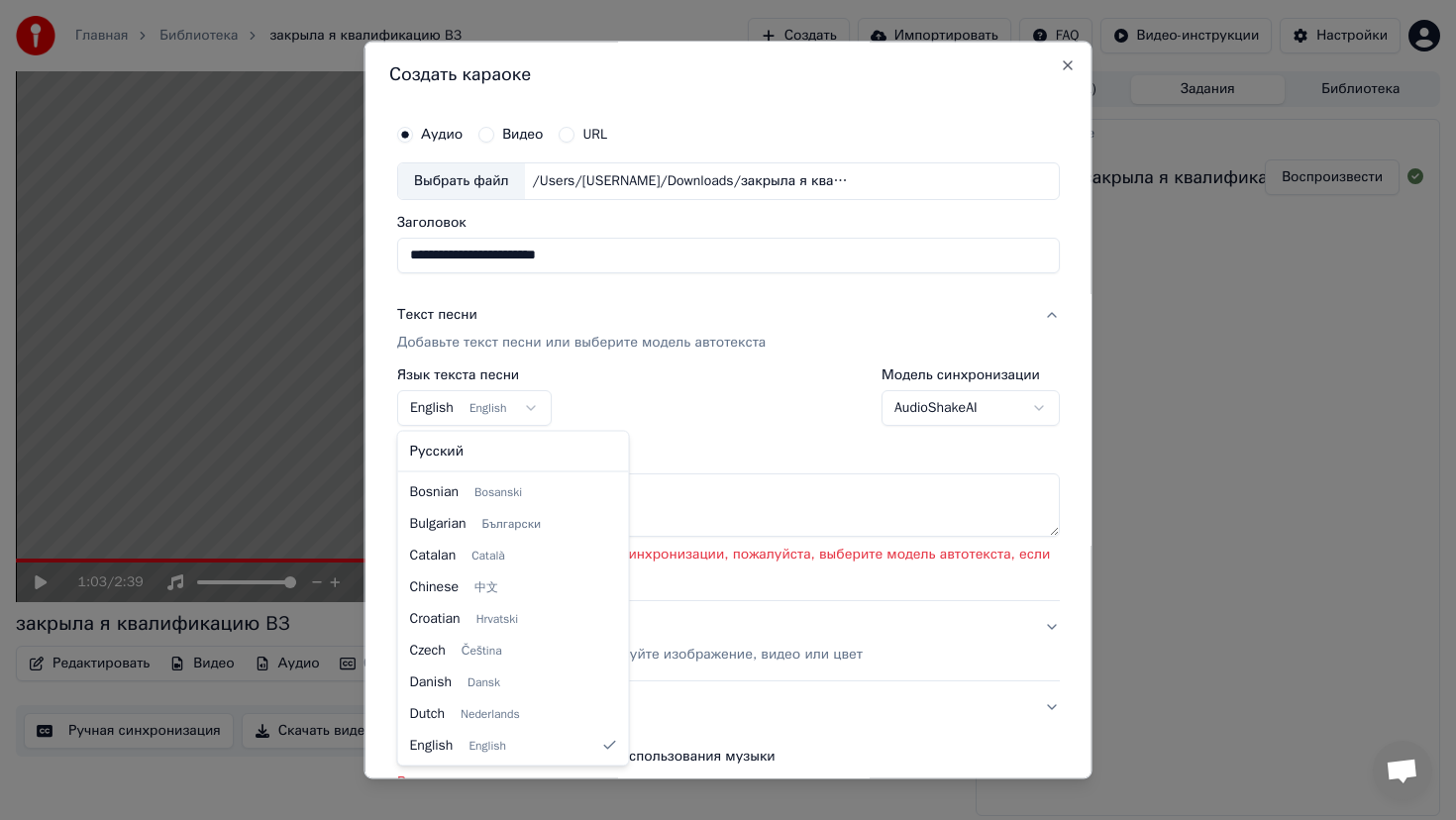 click on "**********" at bounding box center [728, 410] 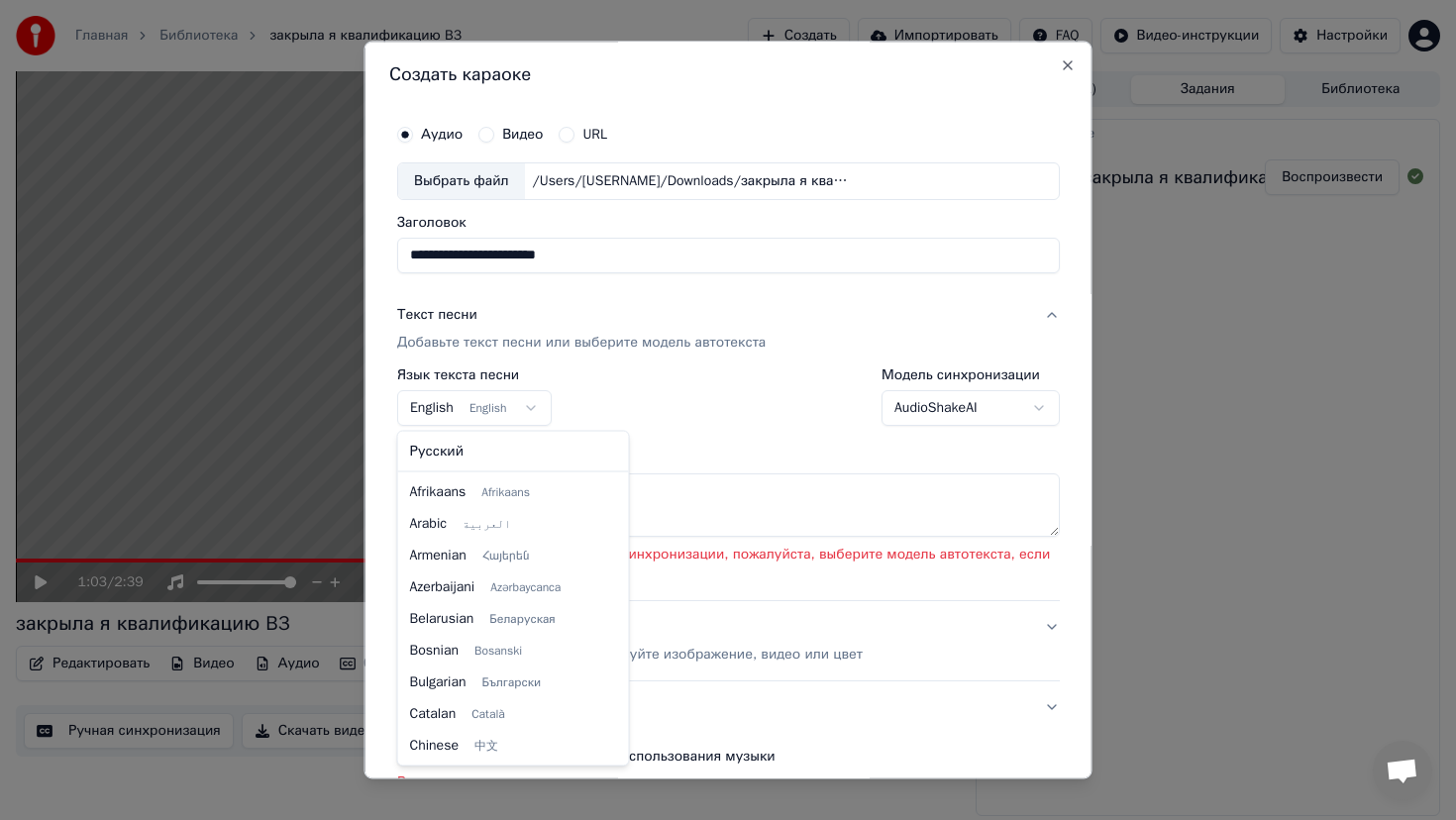 click on "**********" at bounding box center [728, 410] 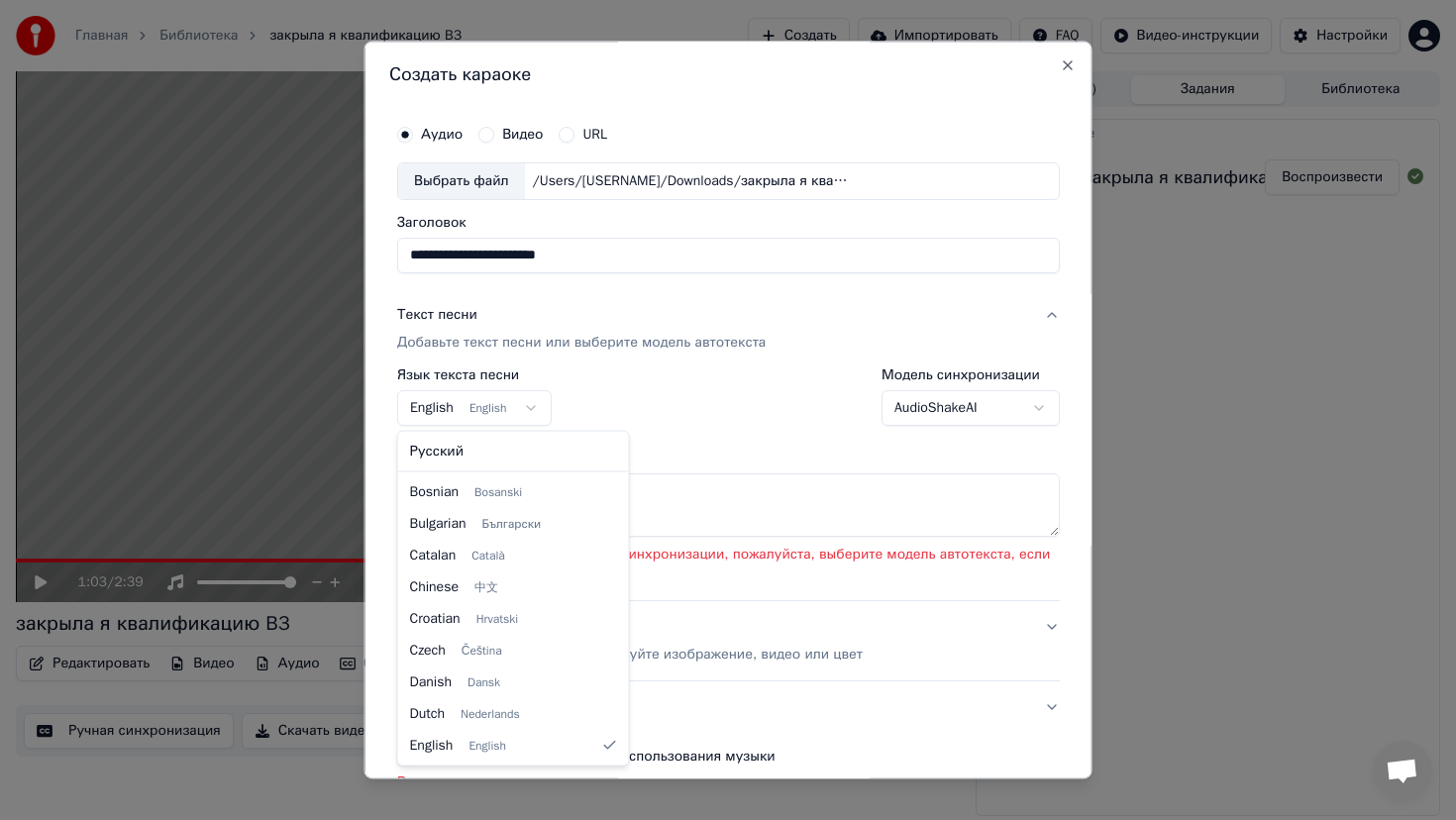 click on "**********" at bounding box center (728, 410) 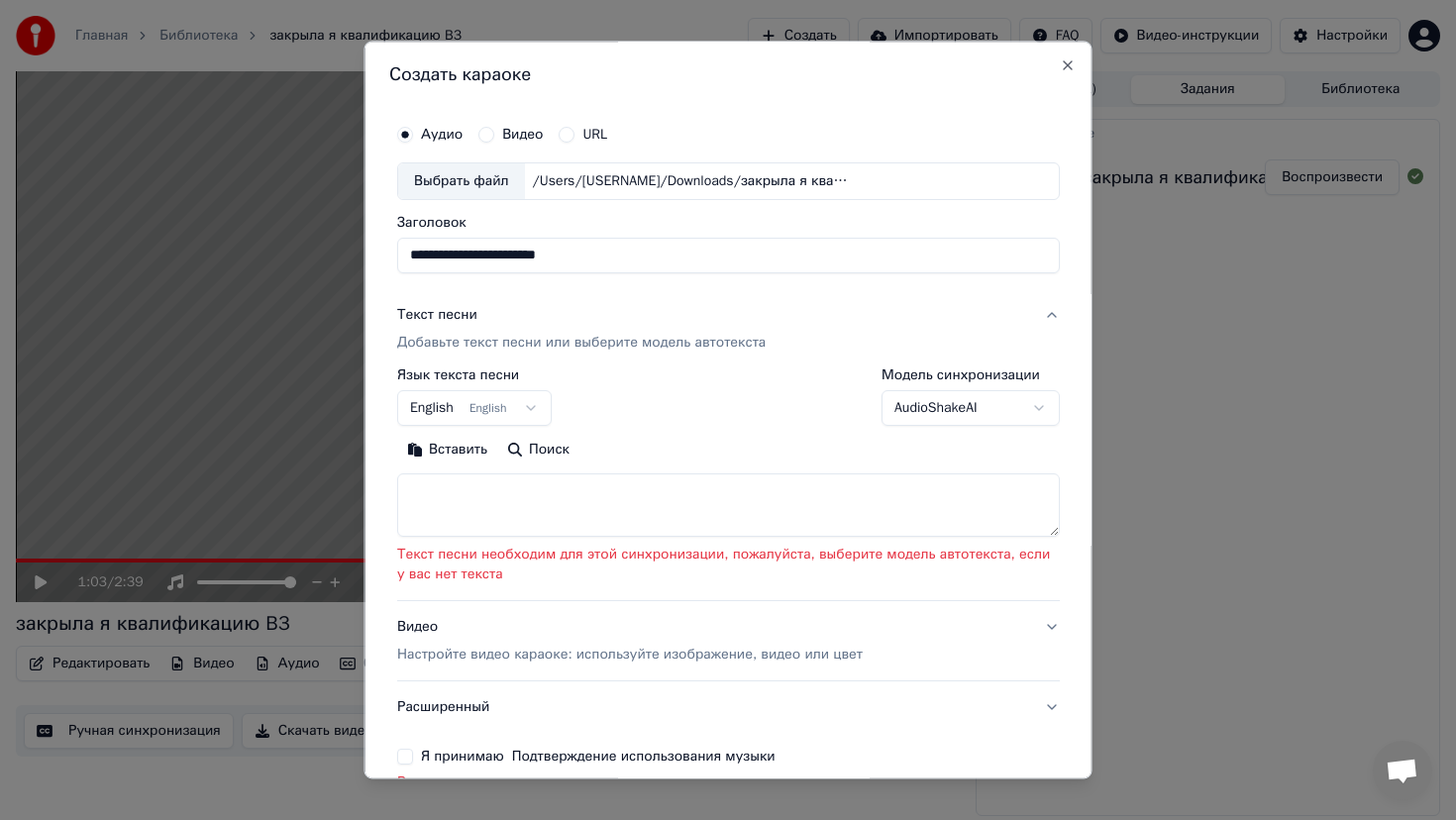 click on "**********" at bounding box center [728, 410] 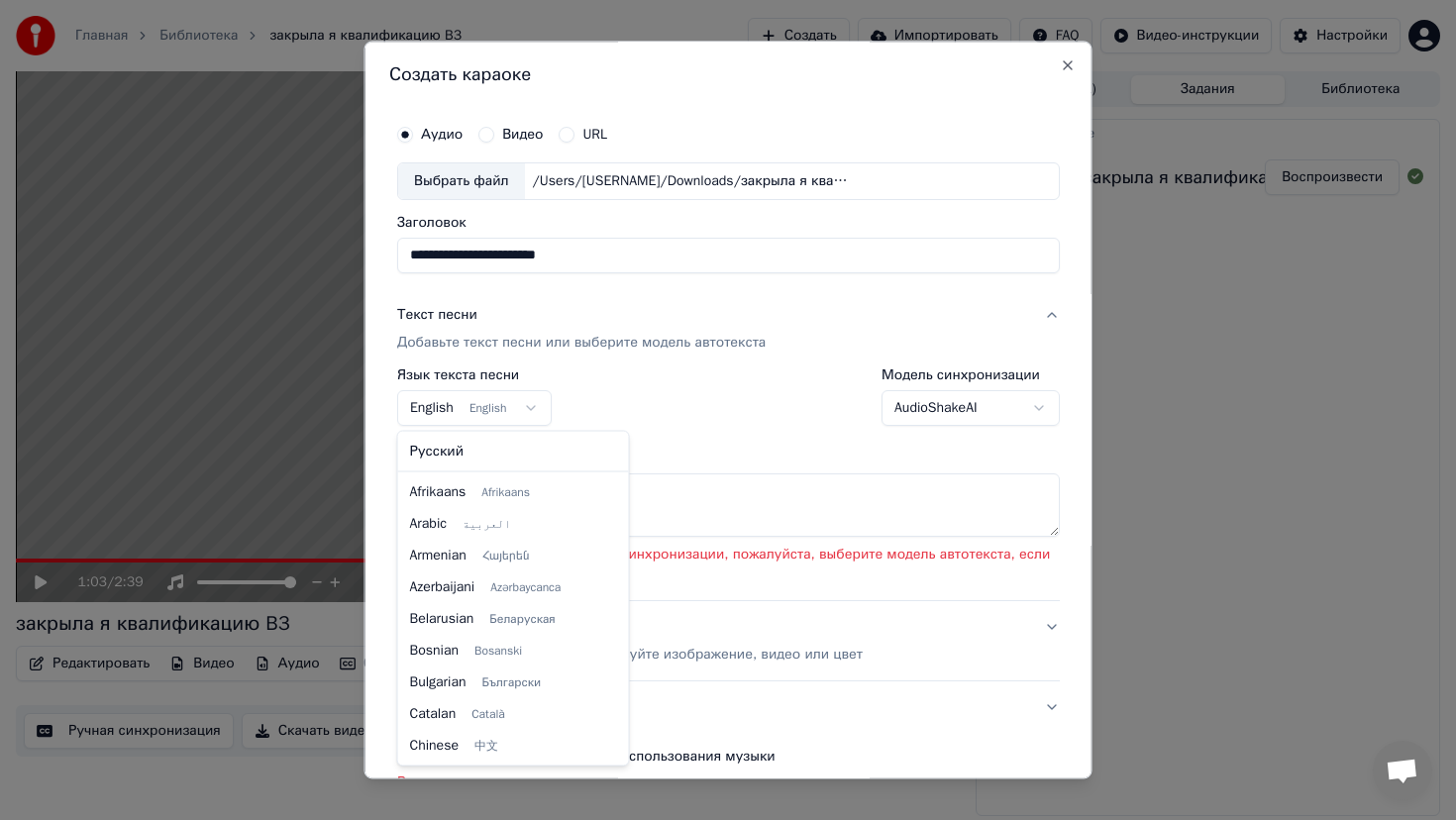scroll, scrollTop: 158, scrollLeft: 0, axis: vertical 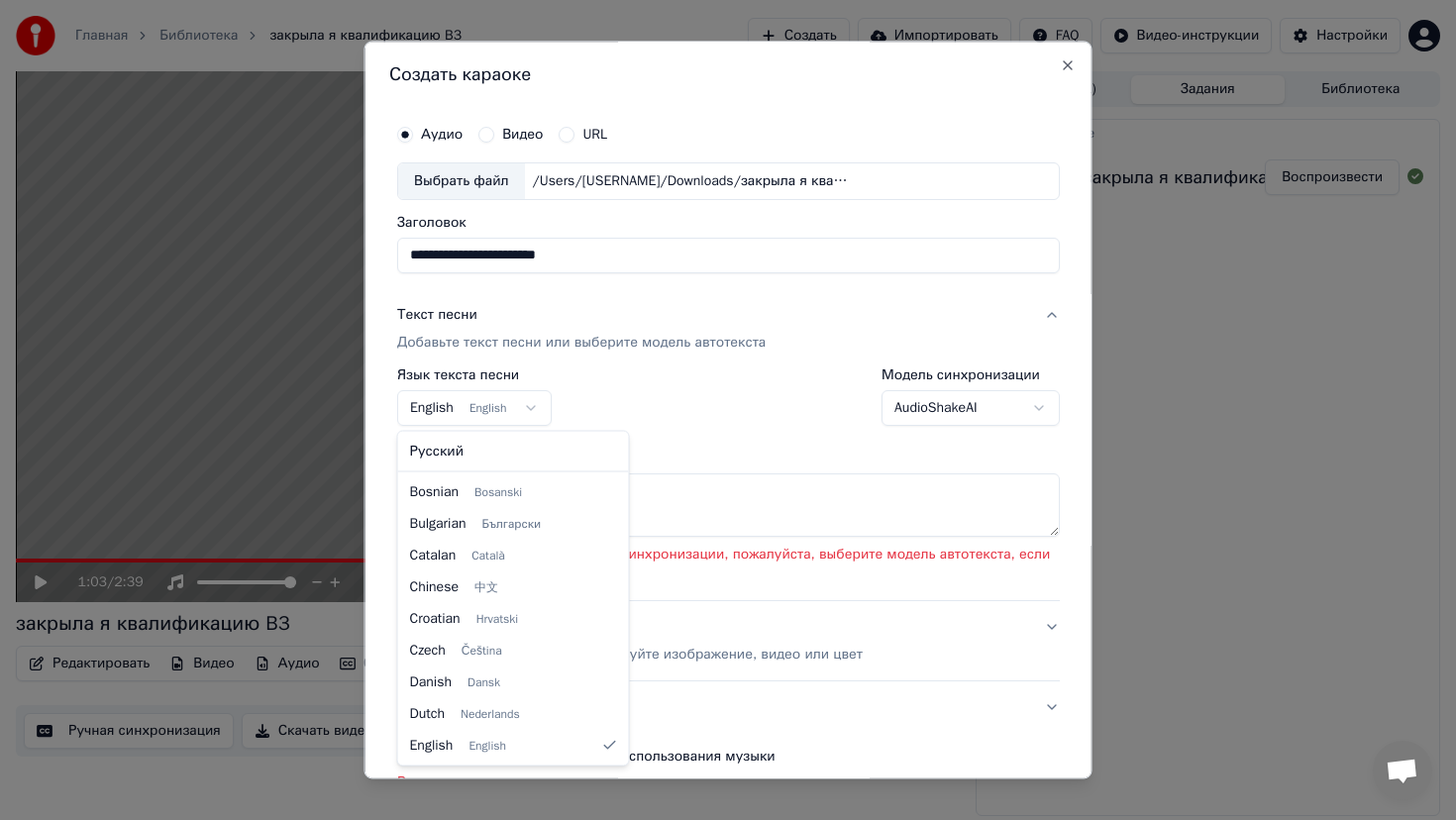 select on "**" 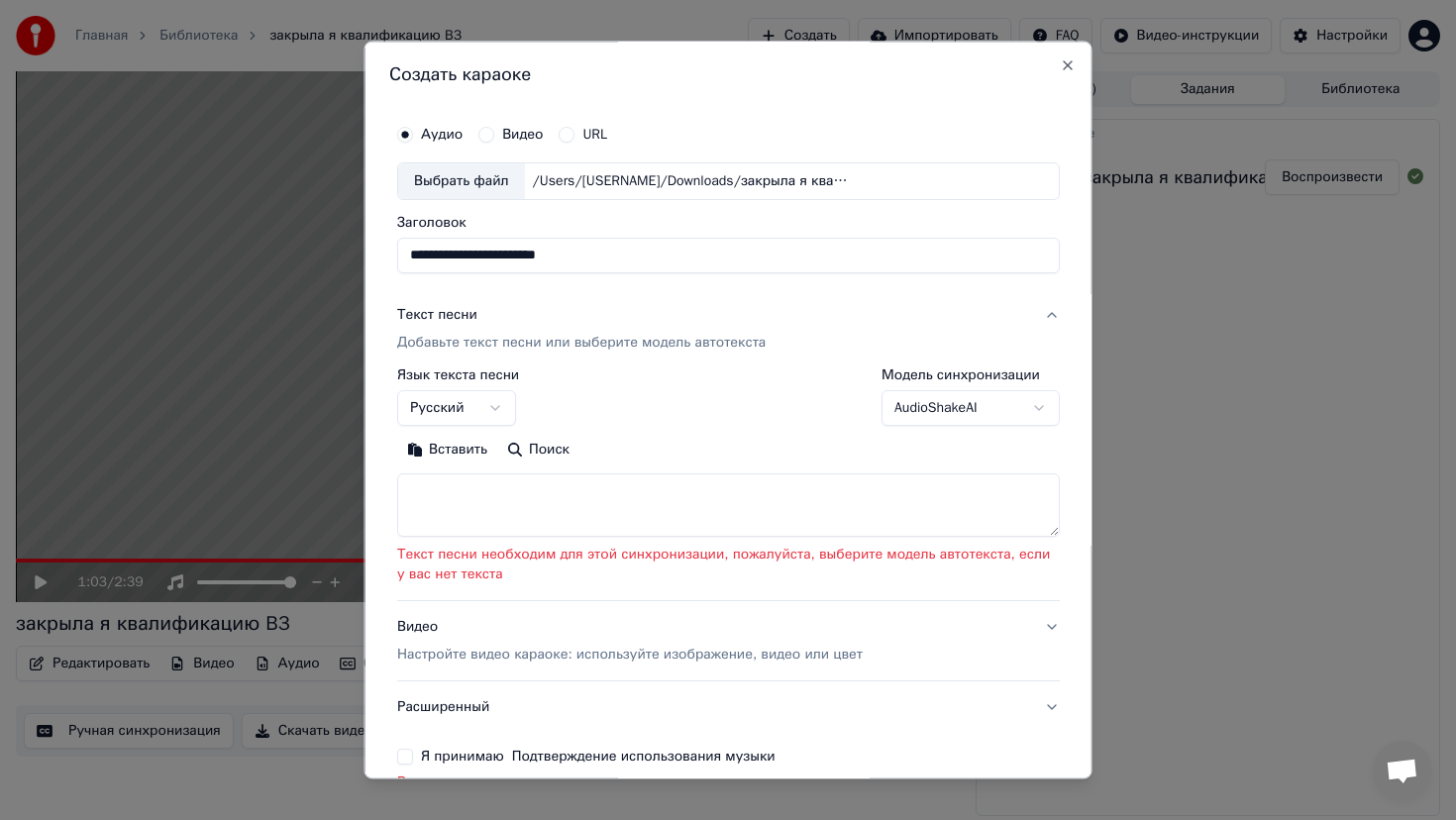 click on "**********" at bounding box center [728, 410] 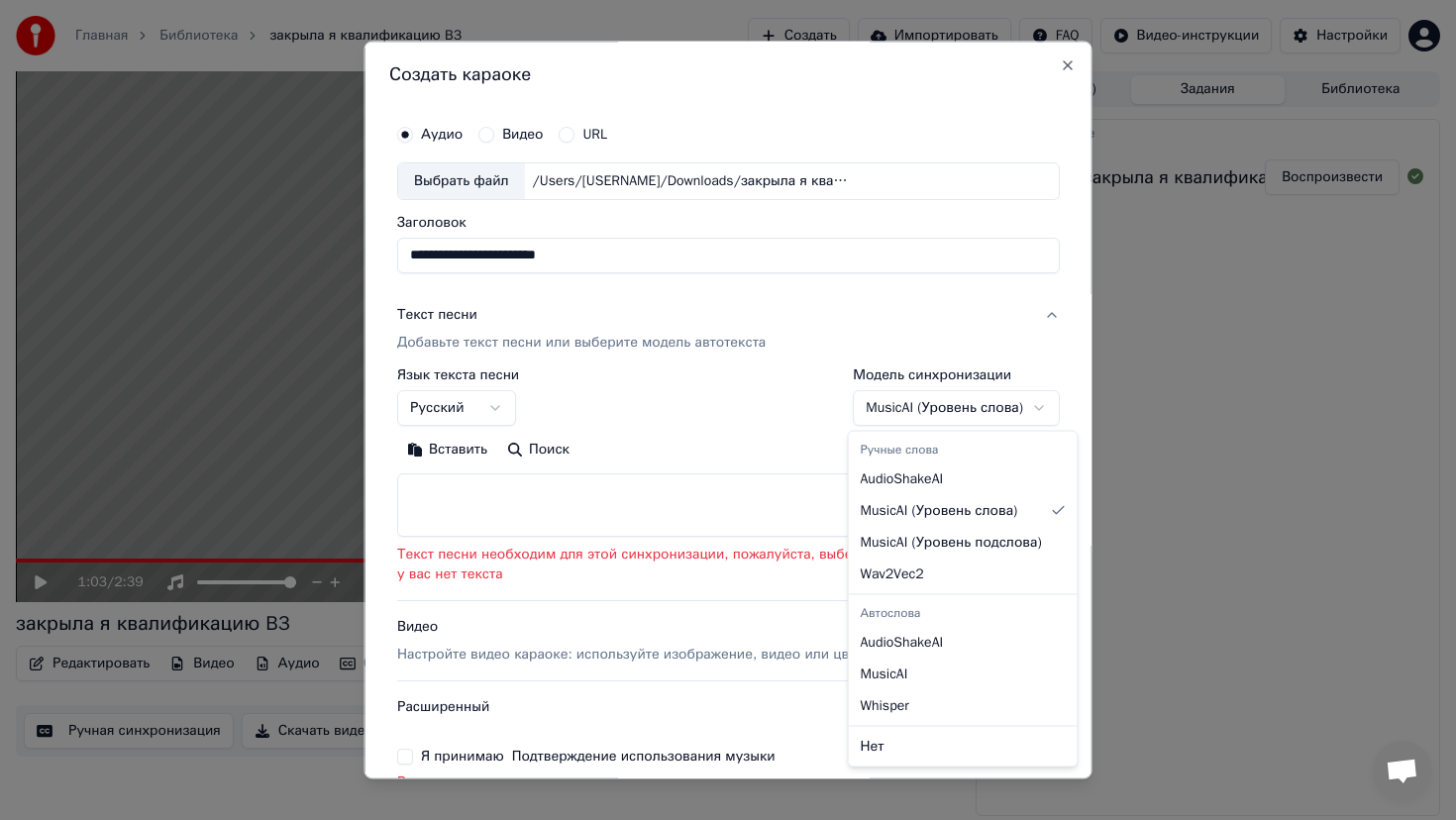 click on "**********" at bounding box center (728, 410) 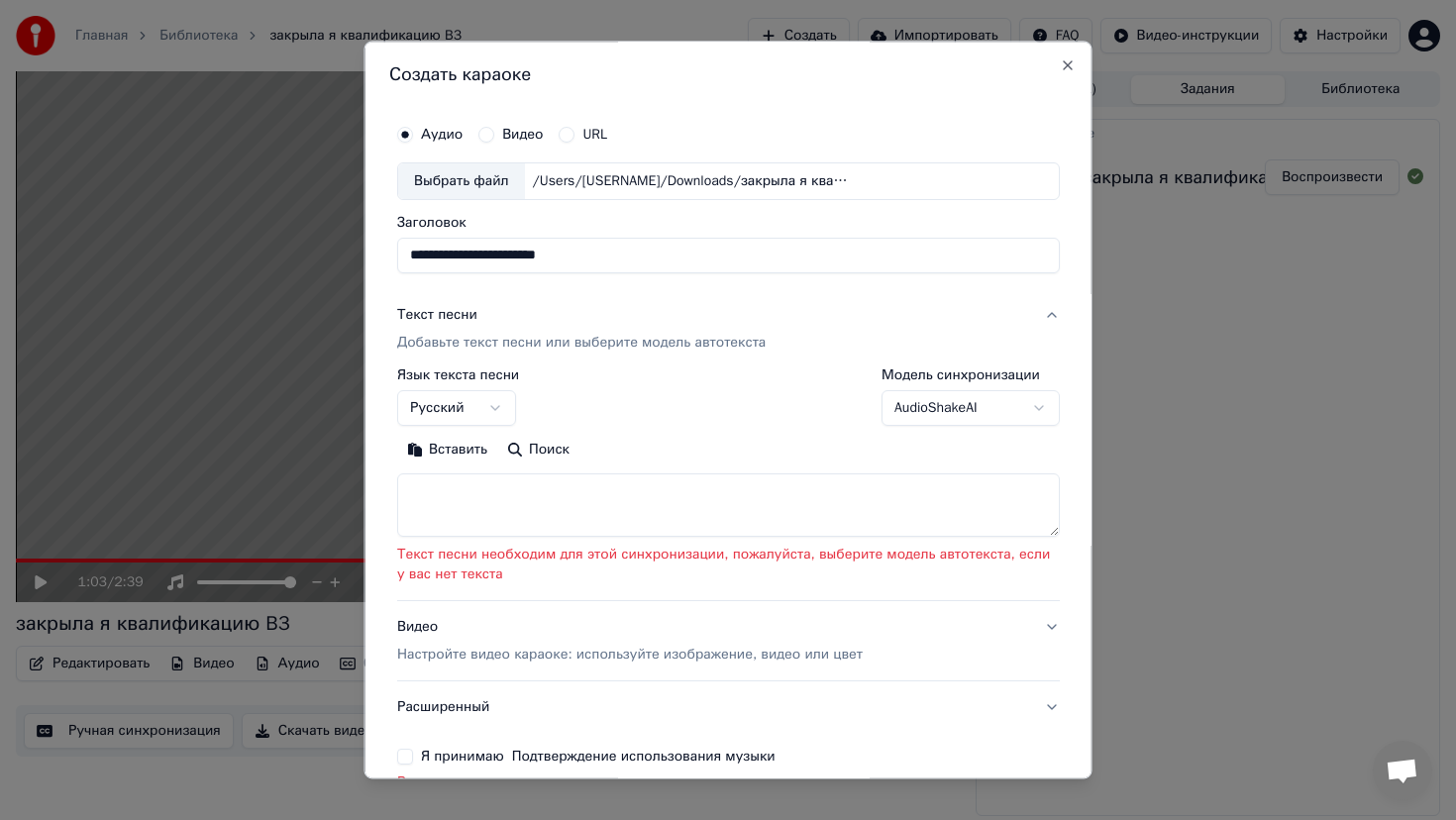 click on "Добавьте текст песни или выберите модель автотекста" at bounding box center (581, 343) 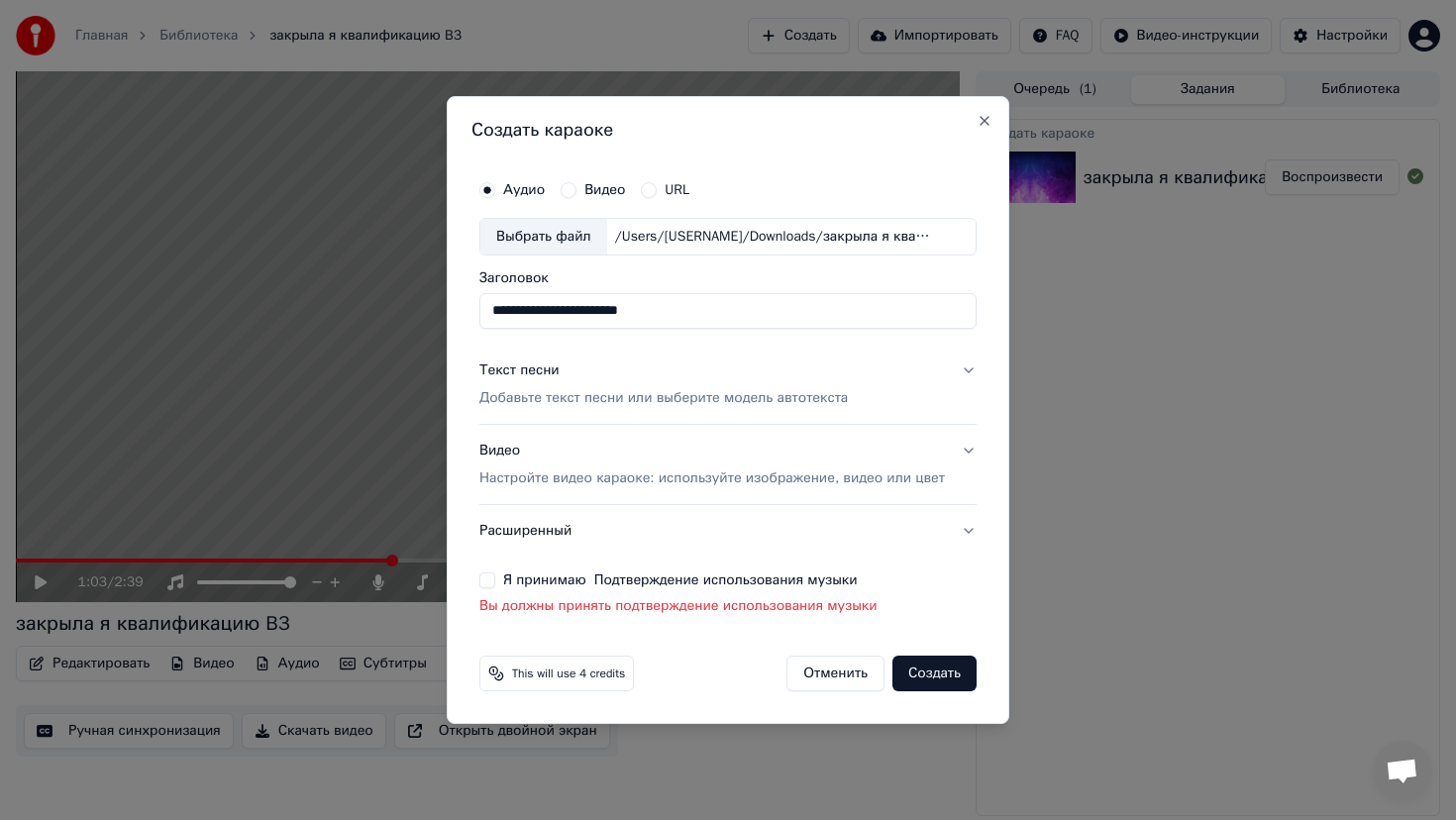 click on "Добавьте текст песни или выберите модель автотекста" at bounding box center (664, 398) 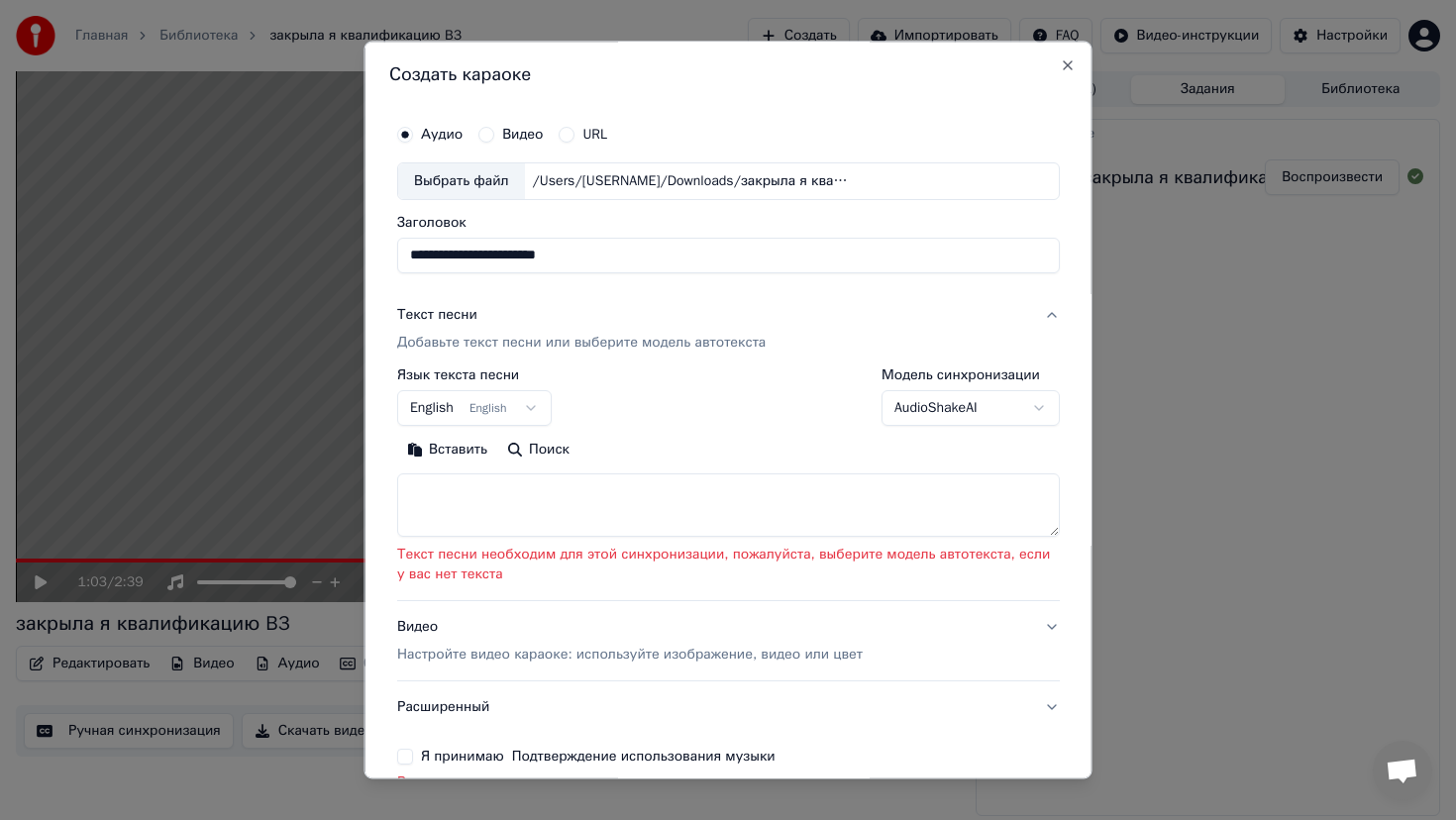 click at bounding box center (728, 505) 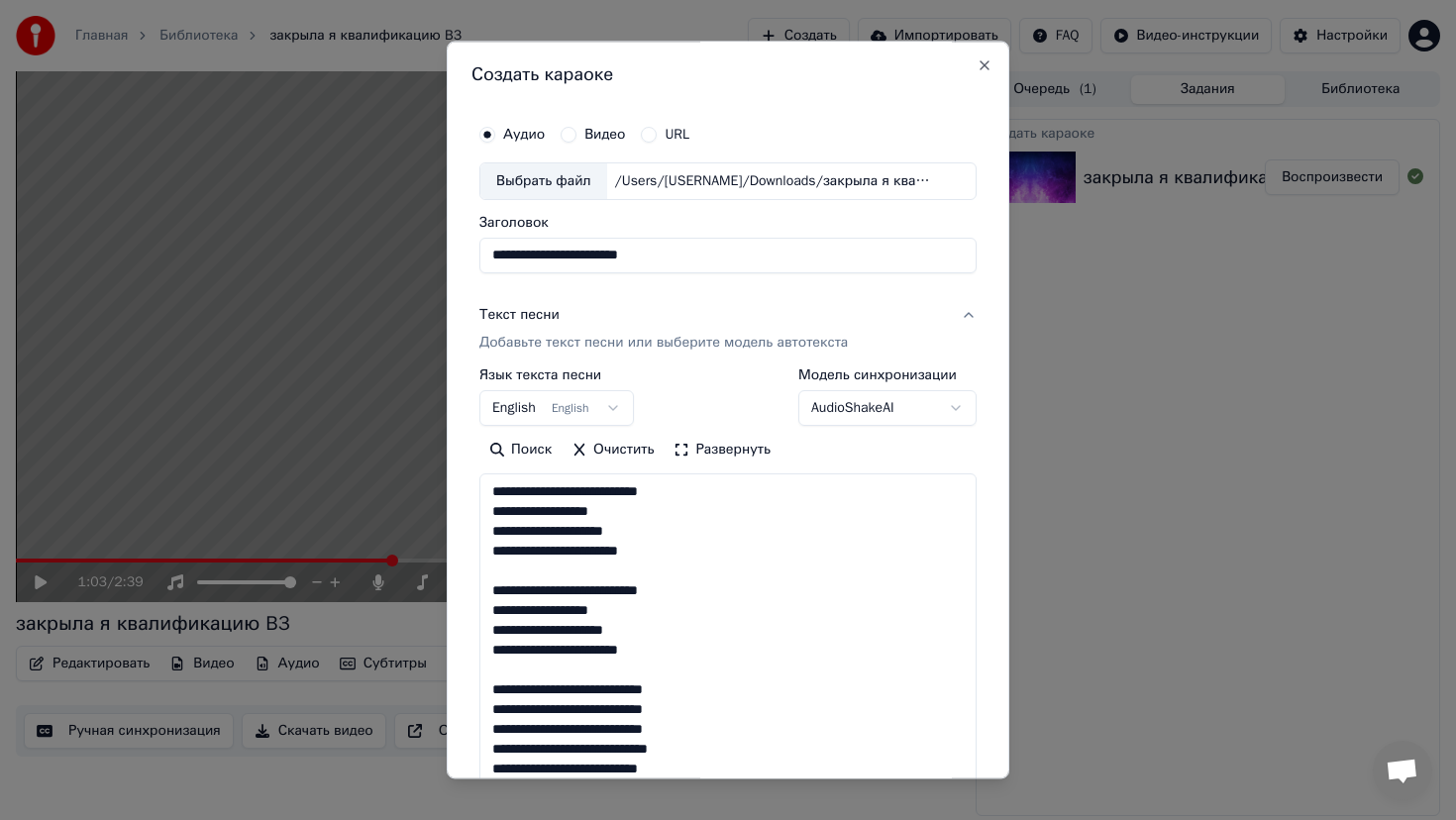 scroll, scrollTop: 737, scrollLeft: 0, axis: vertical 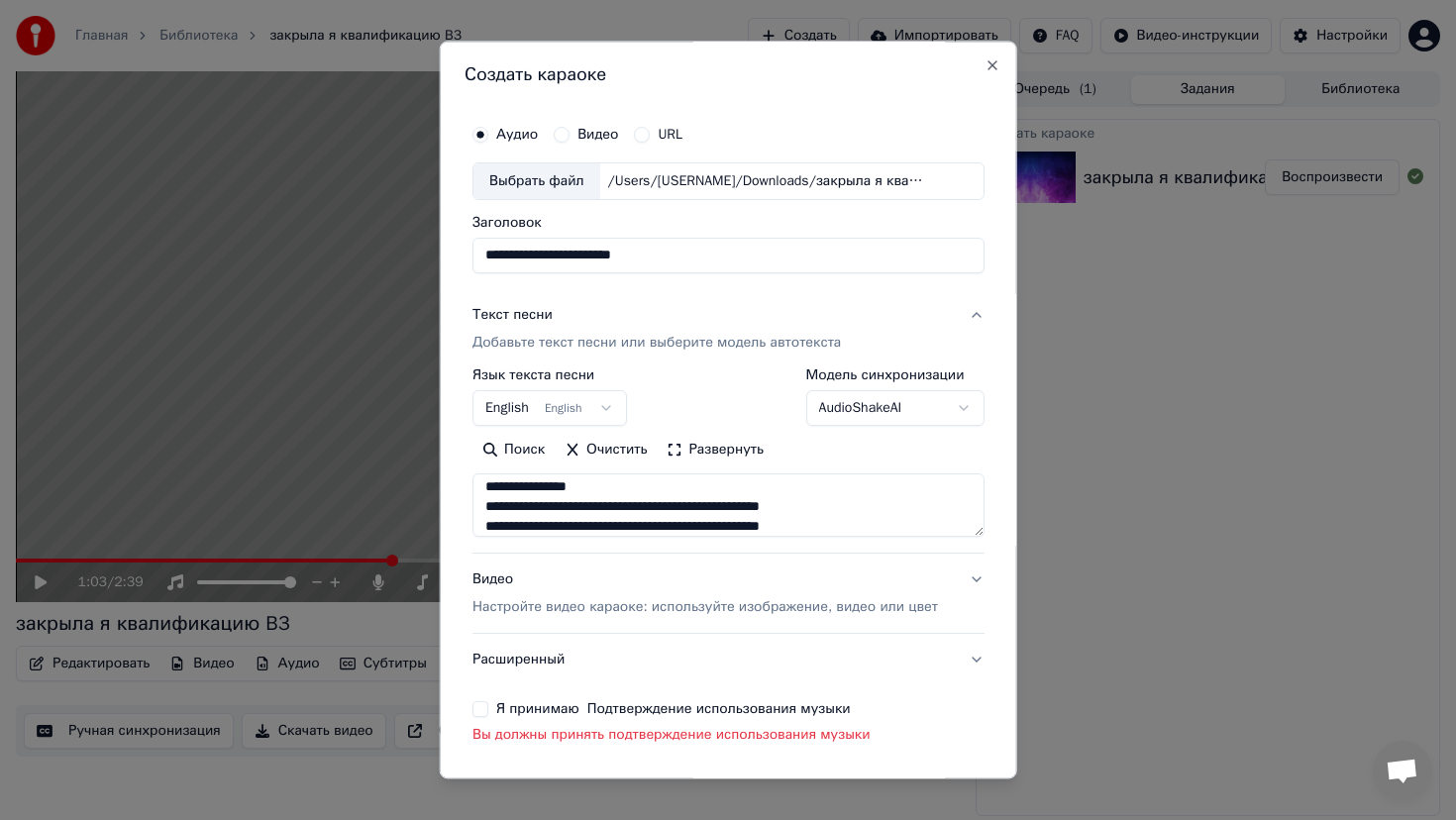 type on "**********" 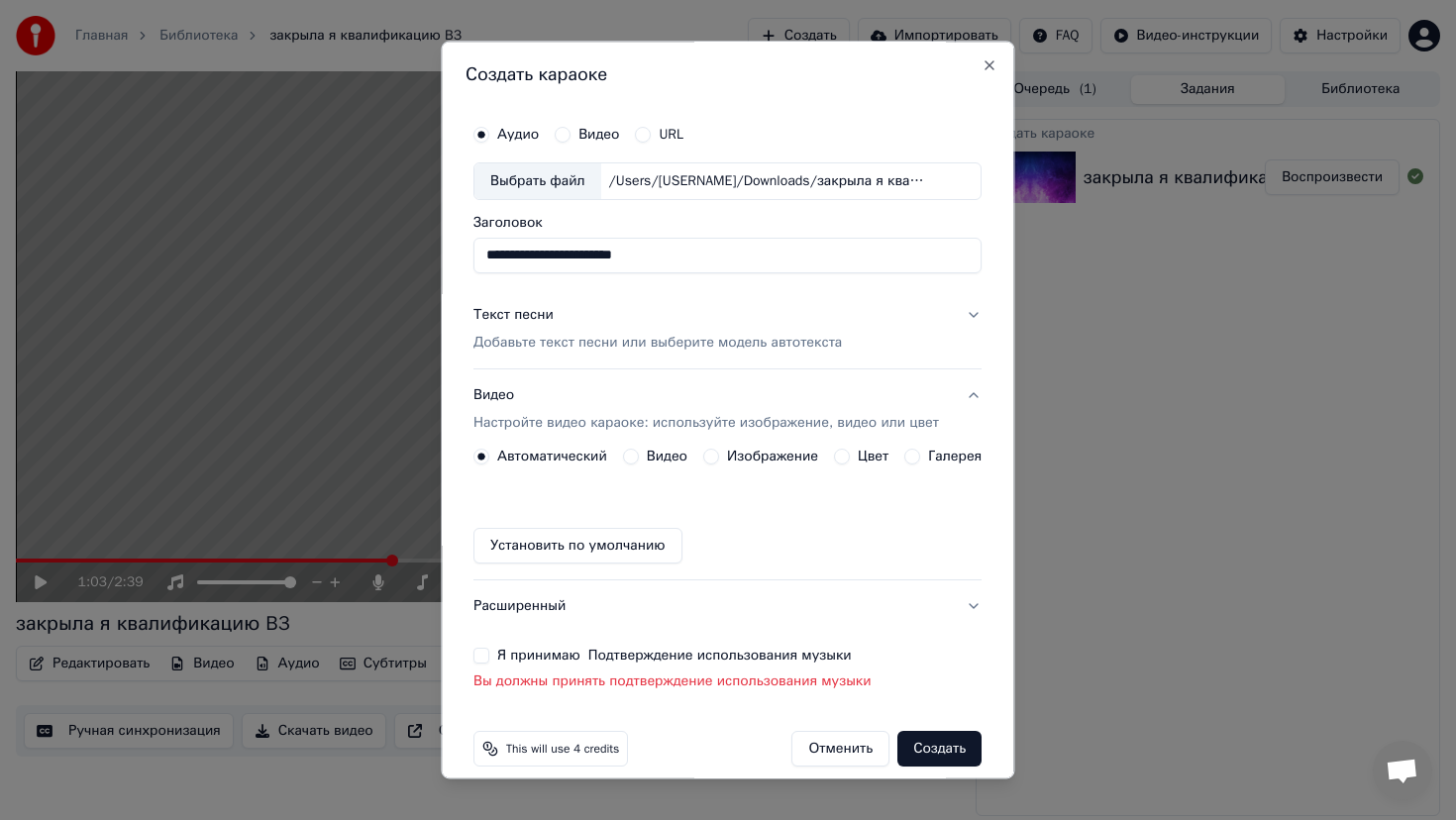 click on "Изображение" at bounding box center (711, 457) 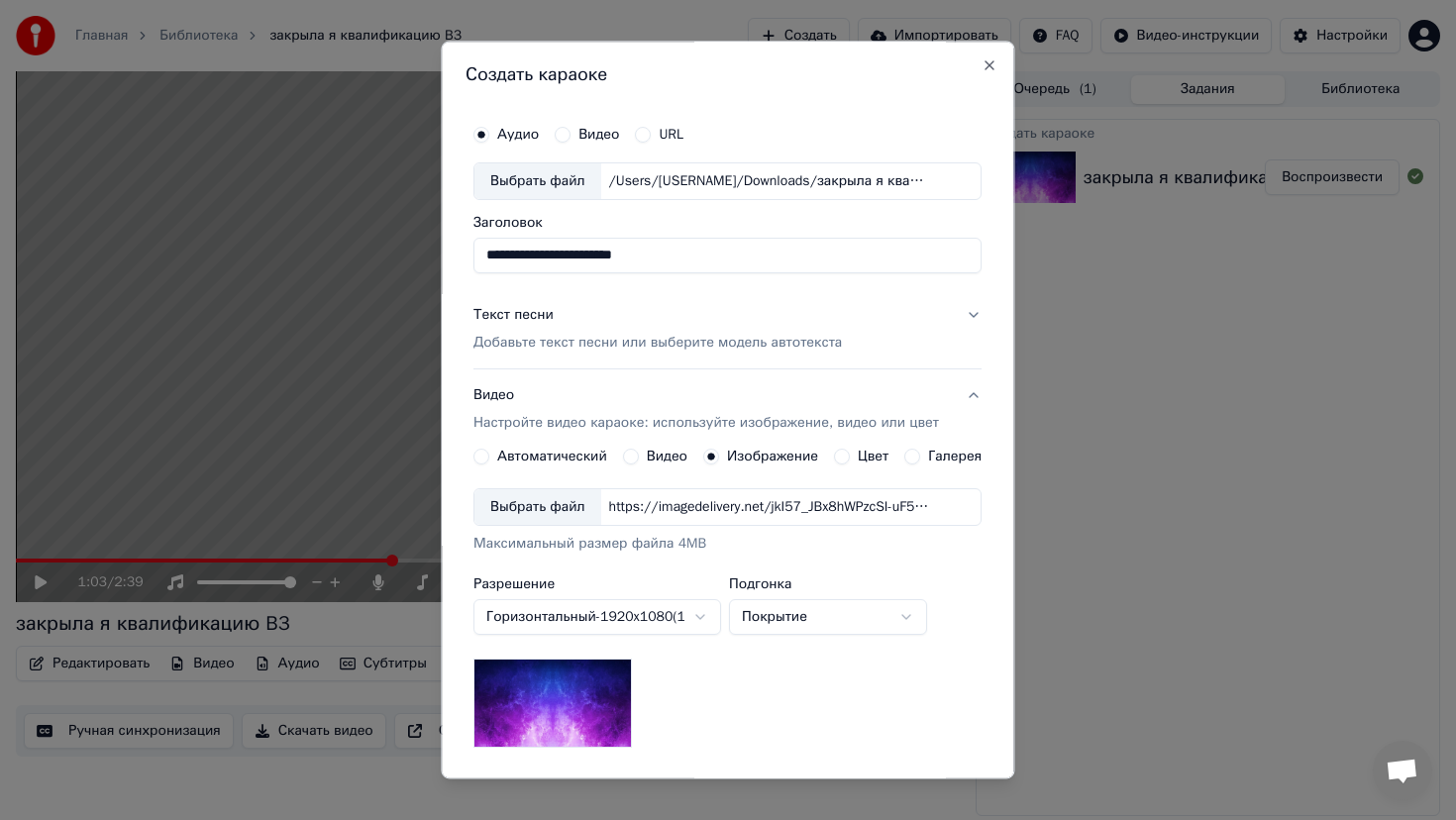 click on "Видео" at bounding box center [631, 457] 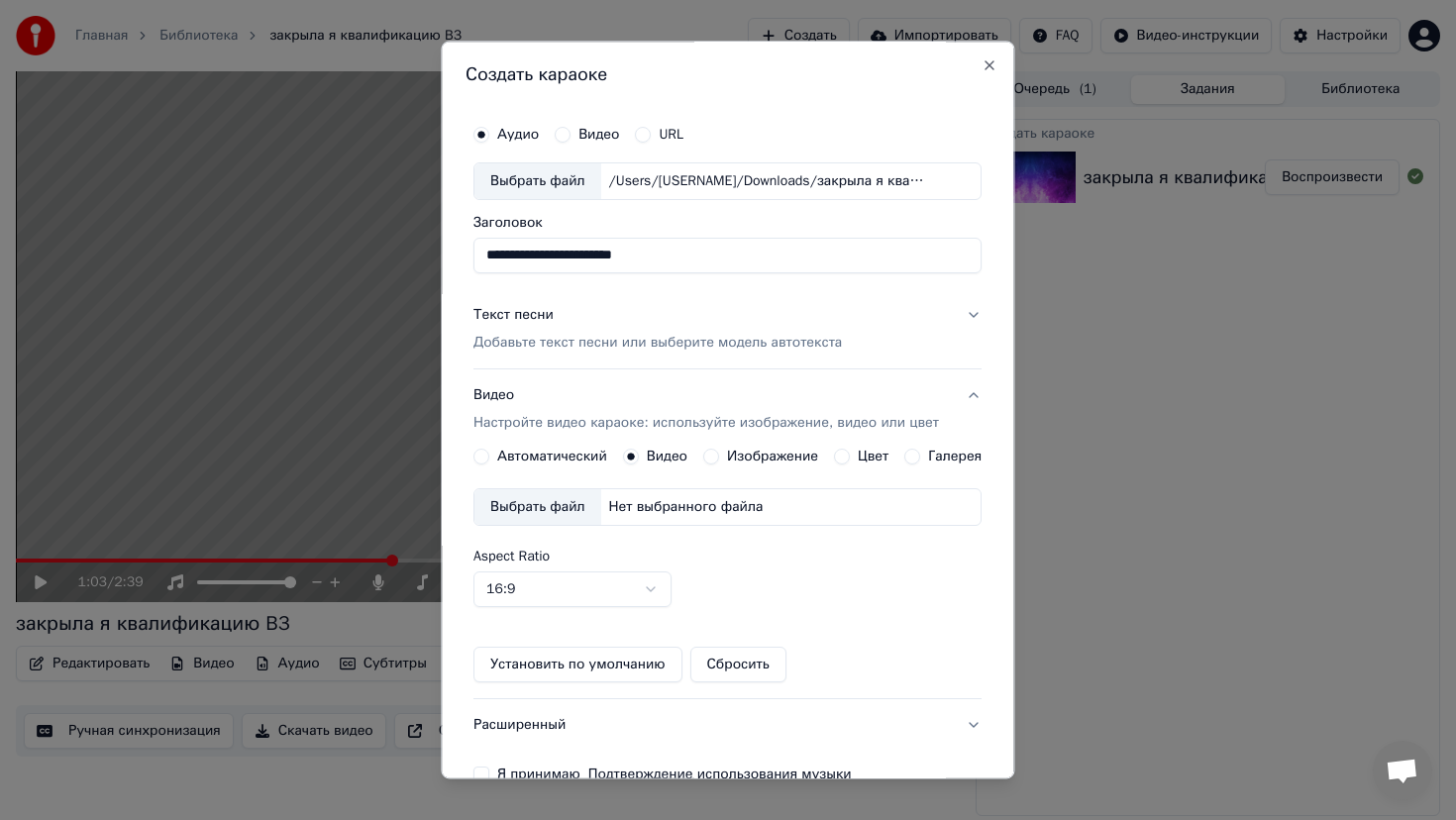 click on "Автоматический" at bounding box center (552, 457) 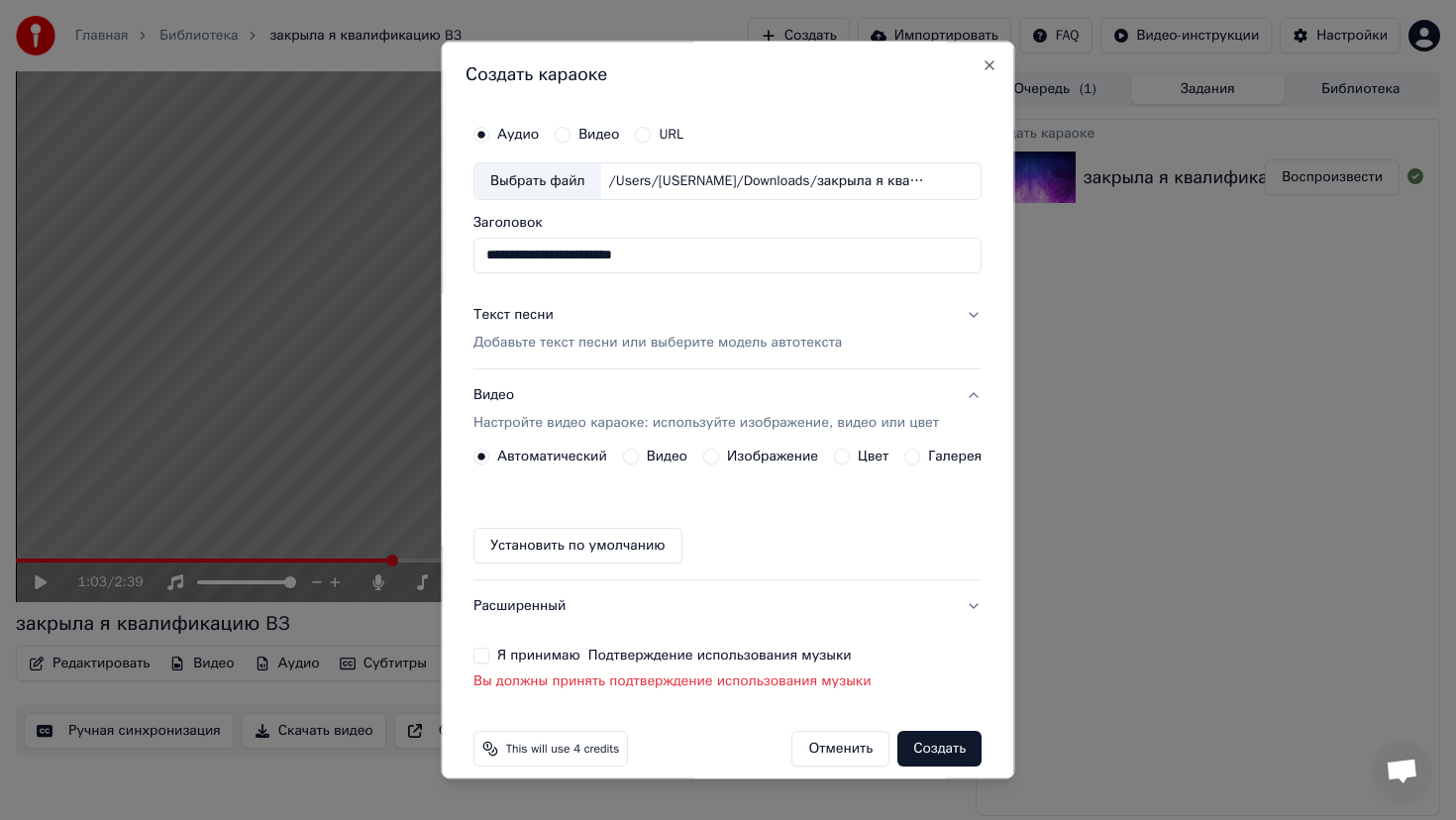 click on "Цвет" at bounding box center [862, 457] 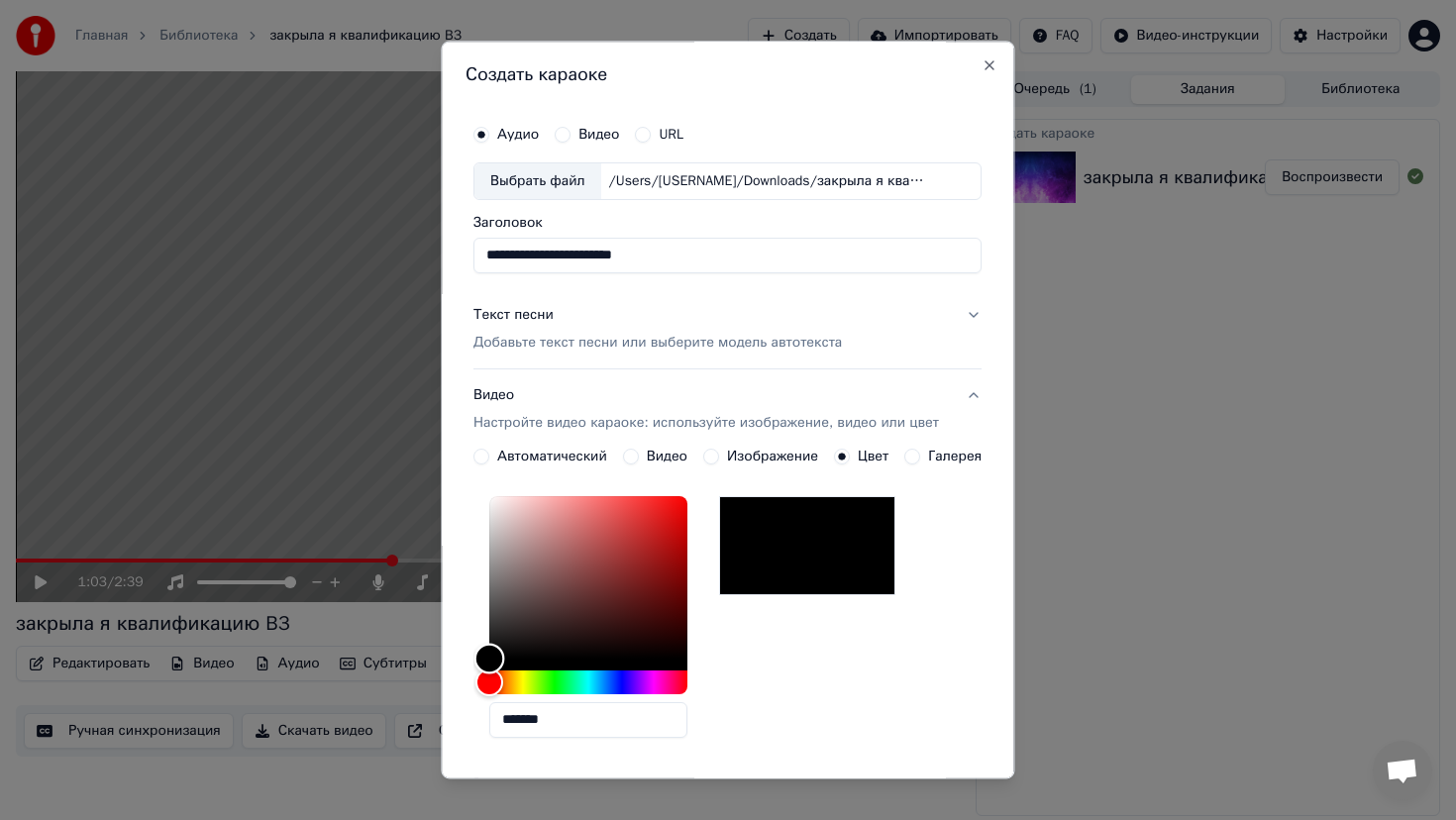 click at bounding box center (588, 577) 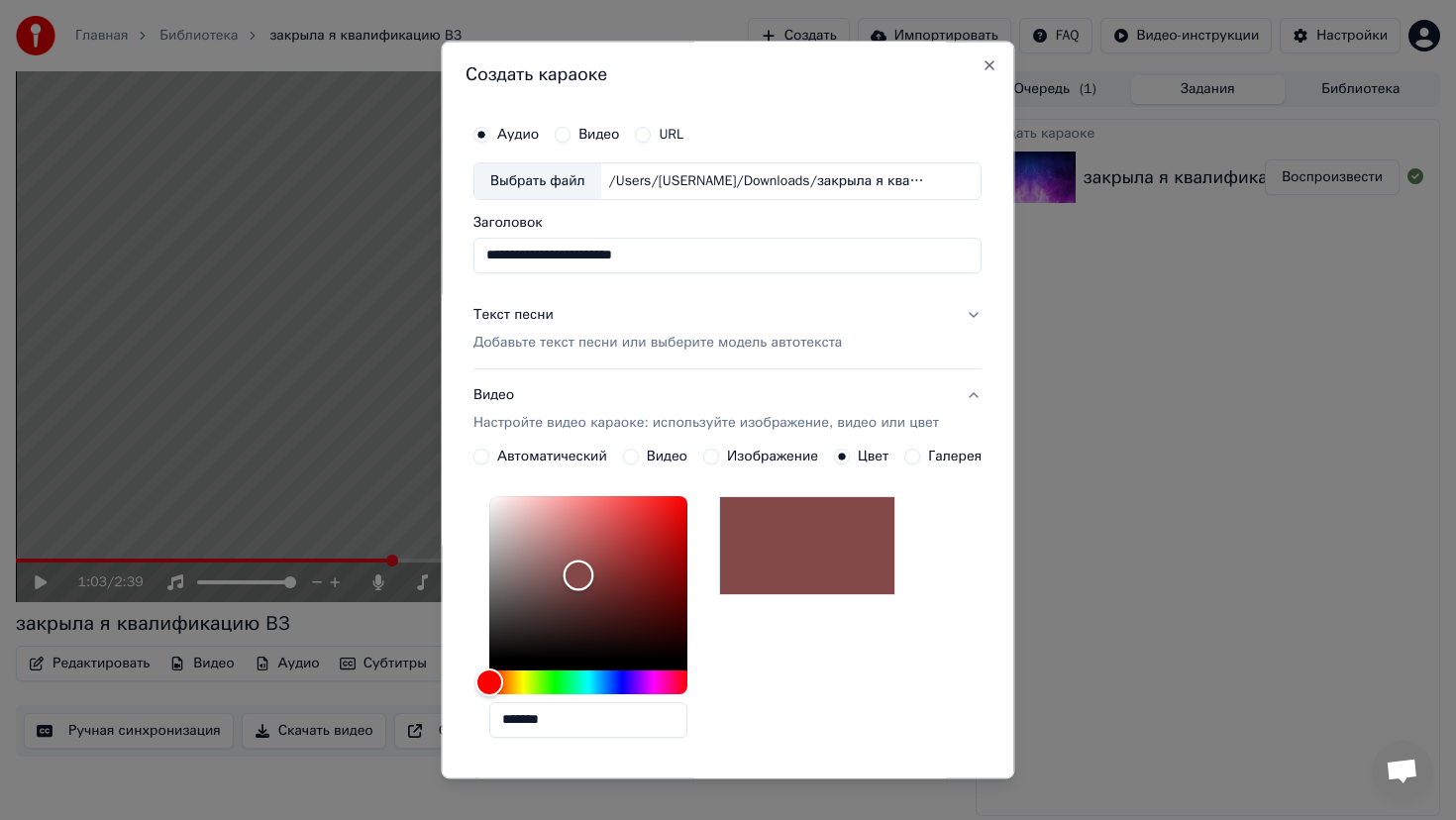 type on "*******" 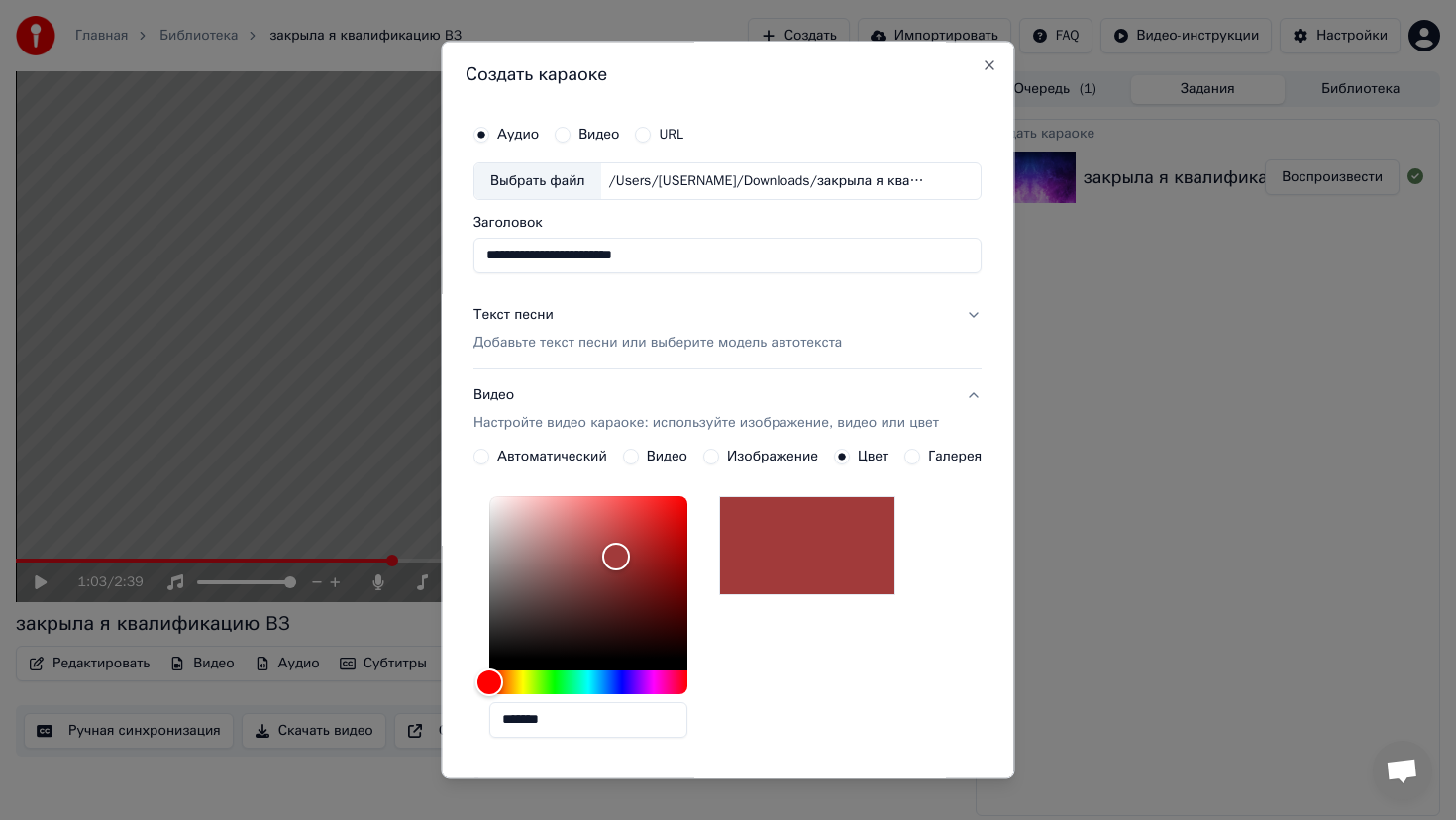 click on "Изображение" at bounding box center (711, 457) 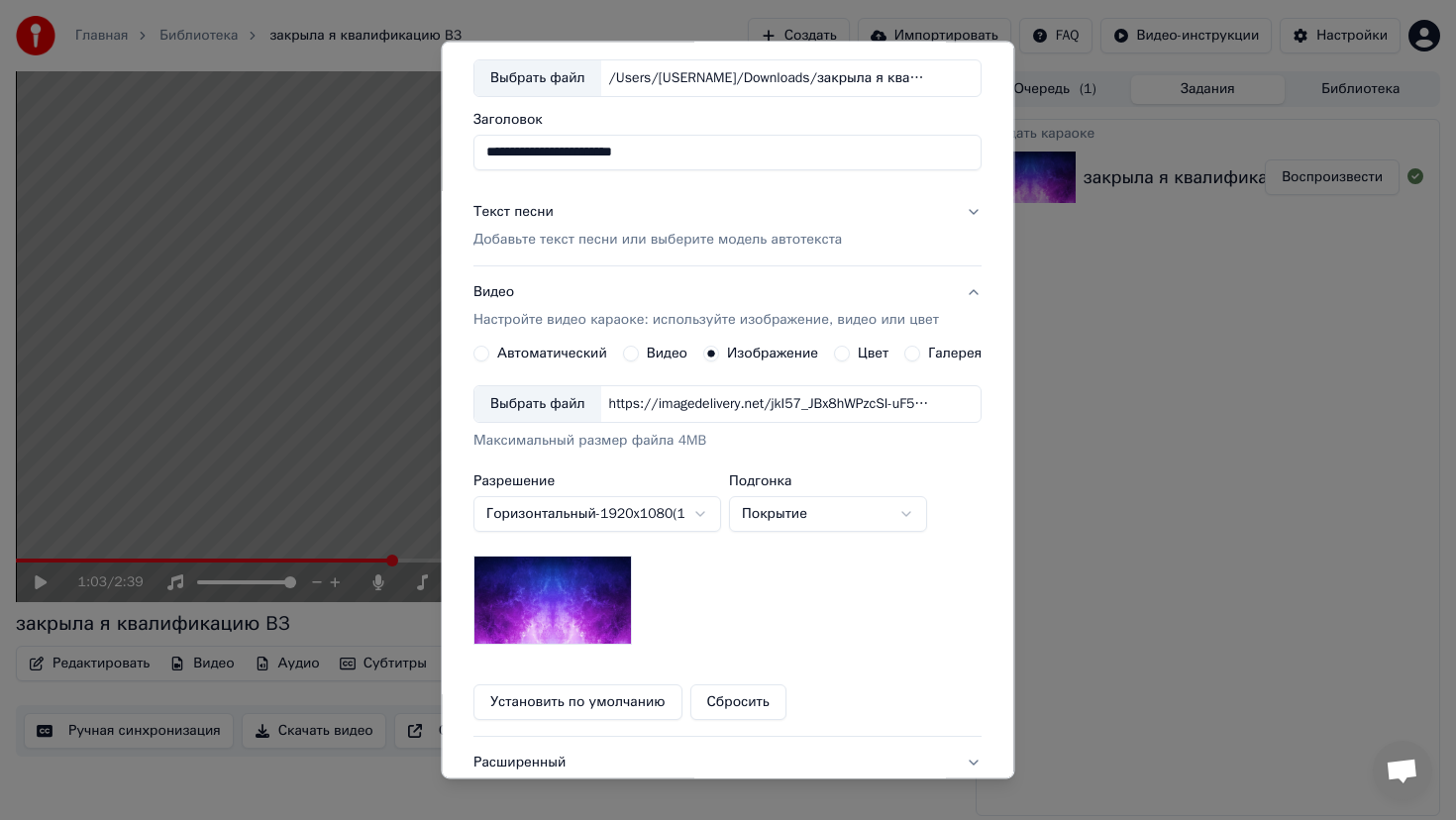 scroll, scrollTop: 137, scrollLeft: 0, axis: vertical 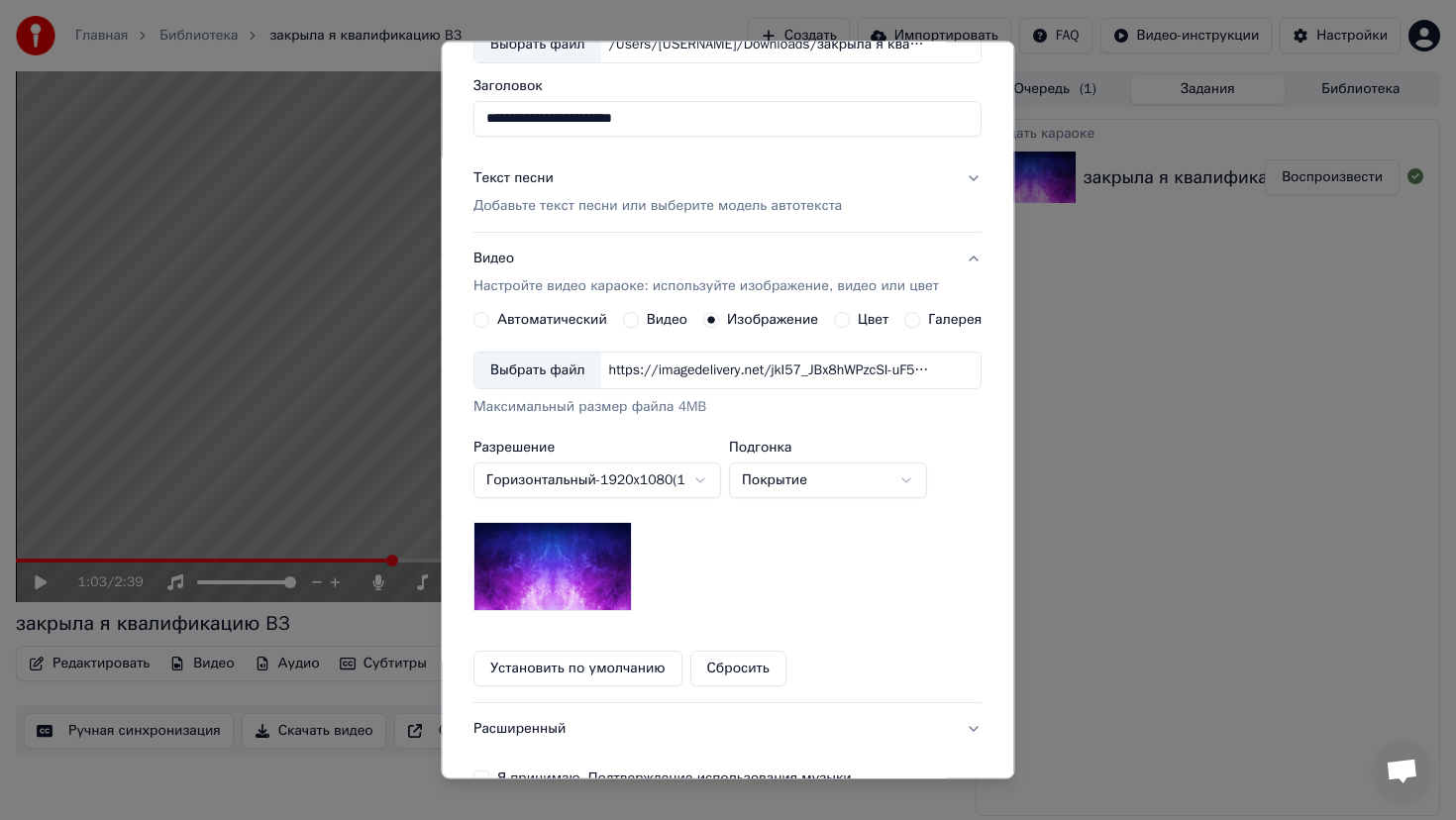 click on "**********" at bounding box center [727, 499] 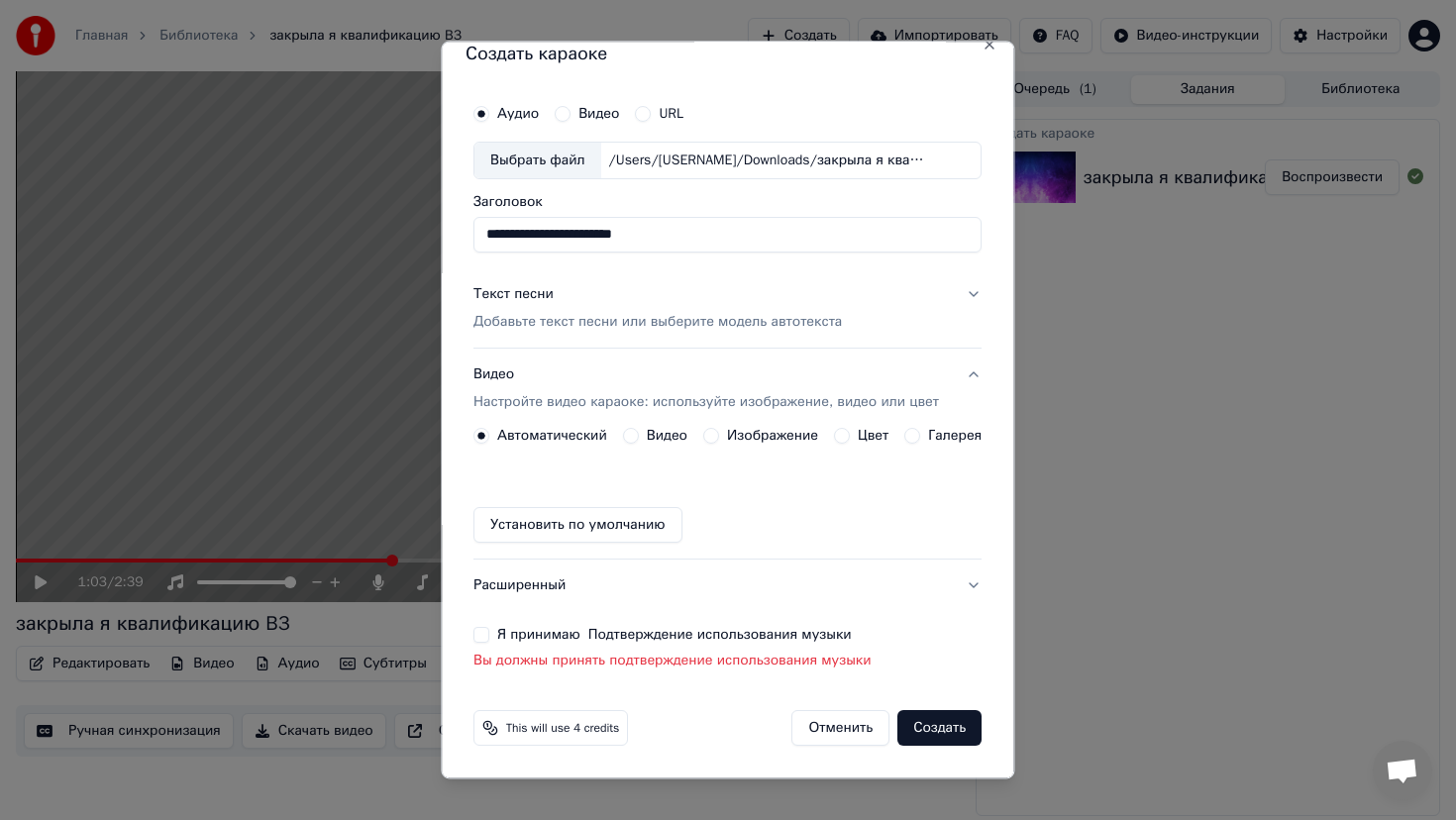 click on "Добавьте текст песни или выберите модель автотекста" at bounding box center (658, 322) 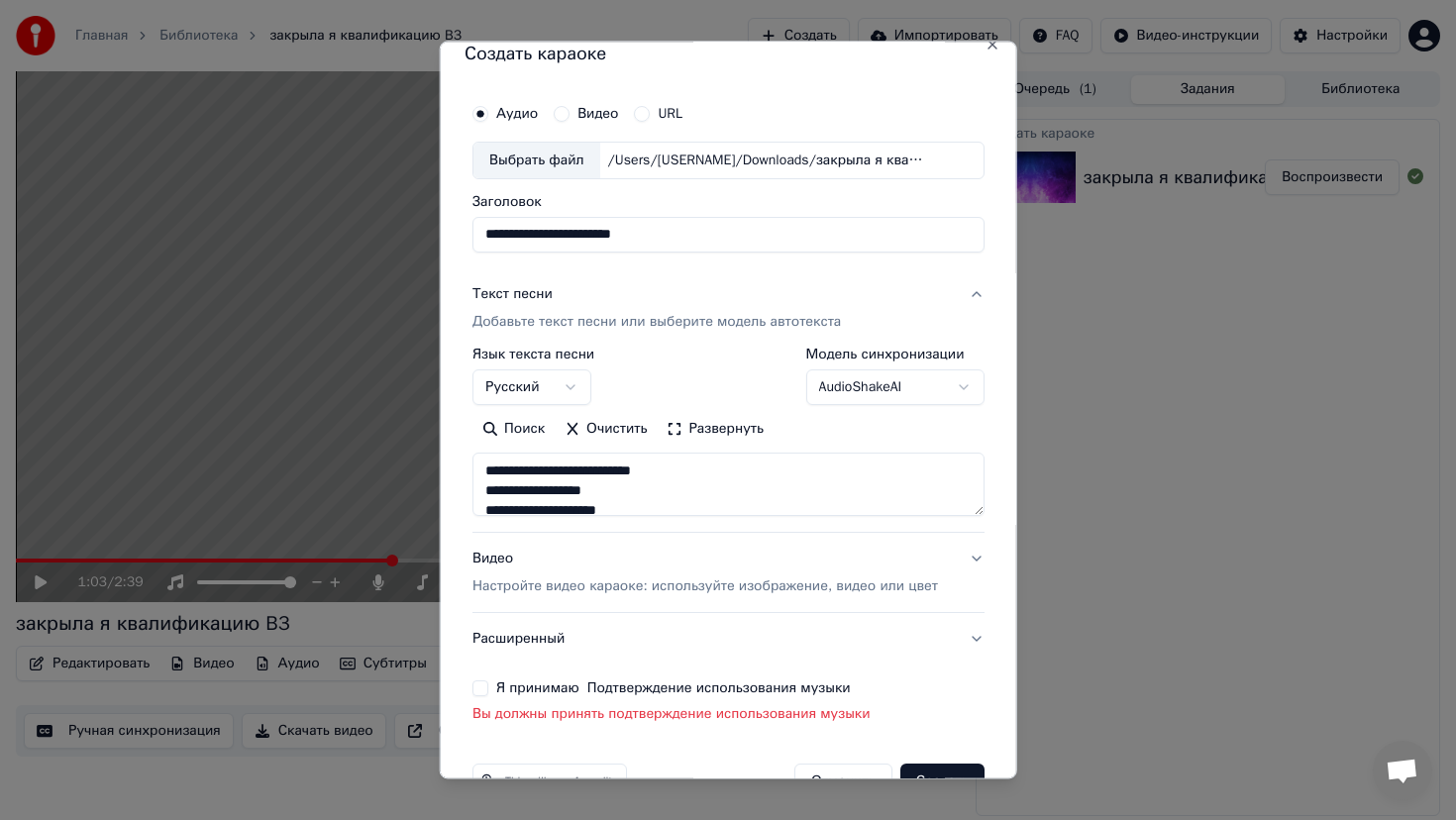 scroll, scrollTop: 74, scrollLeft: 0, axis: vertical 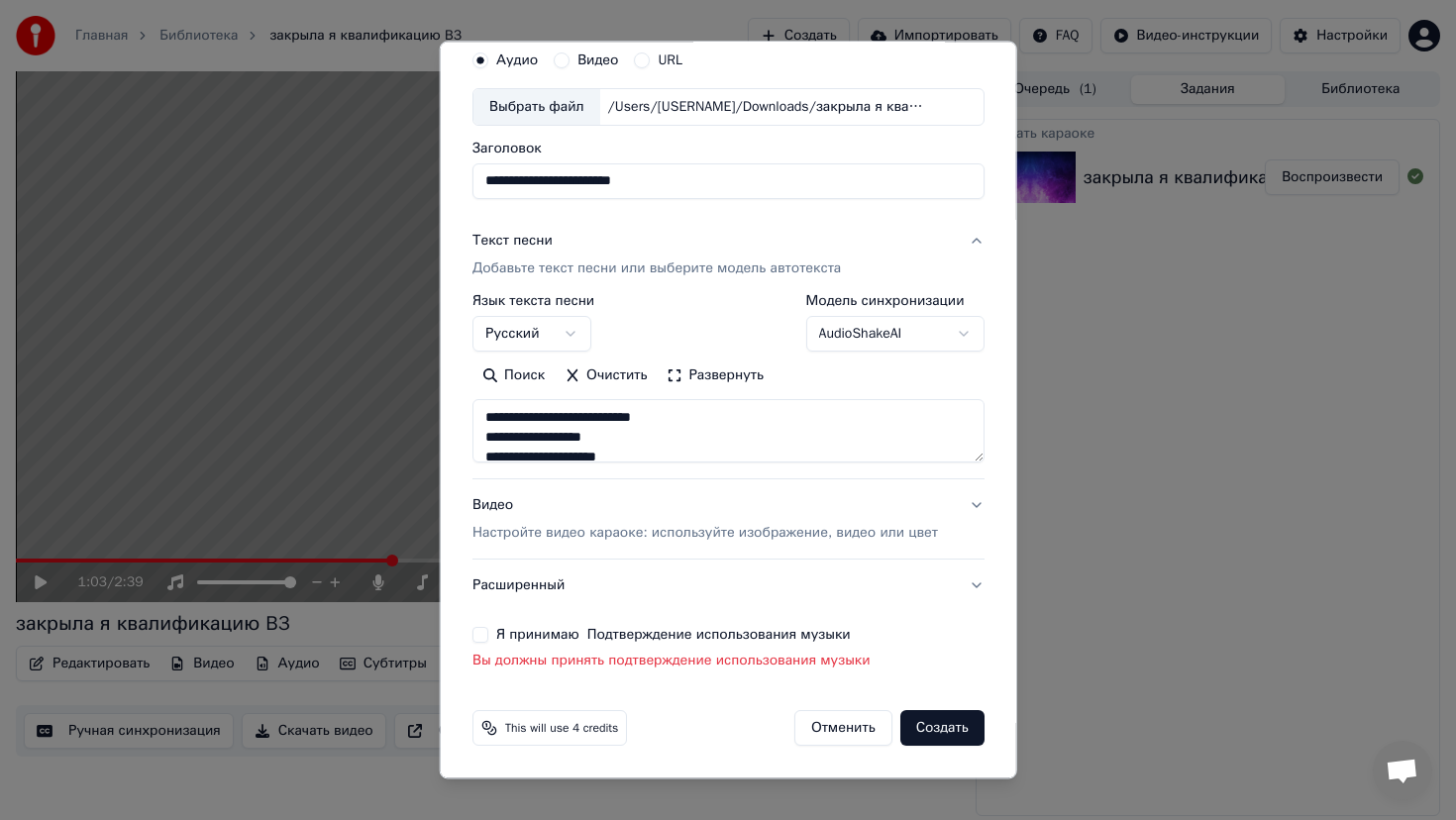 click on "**********" at bounding box center (728, 410) 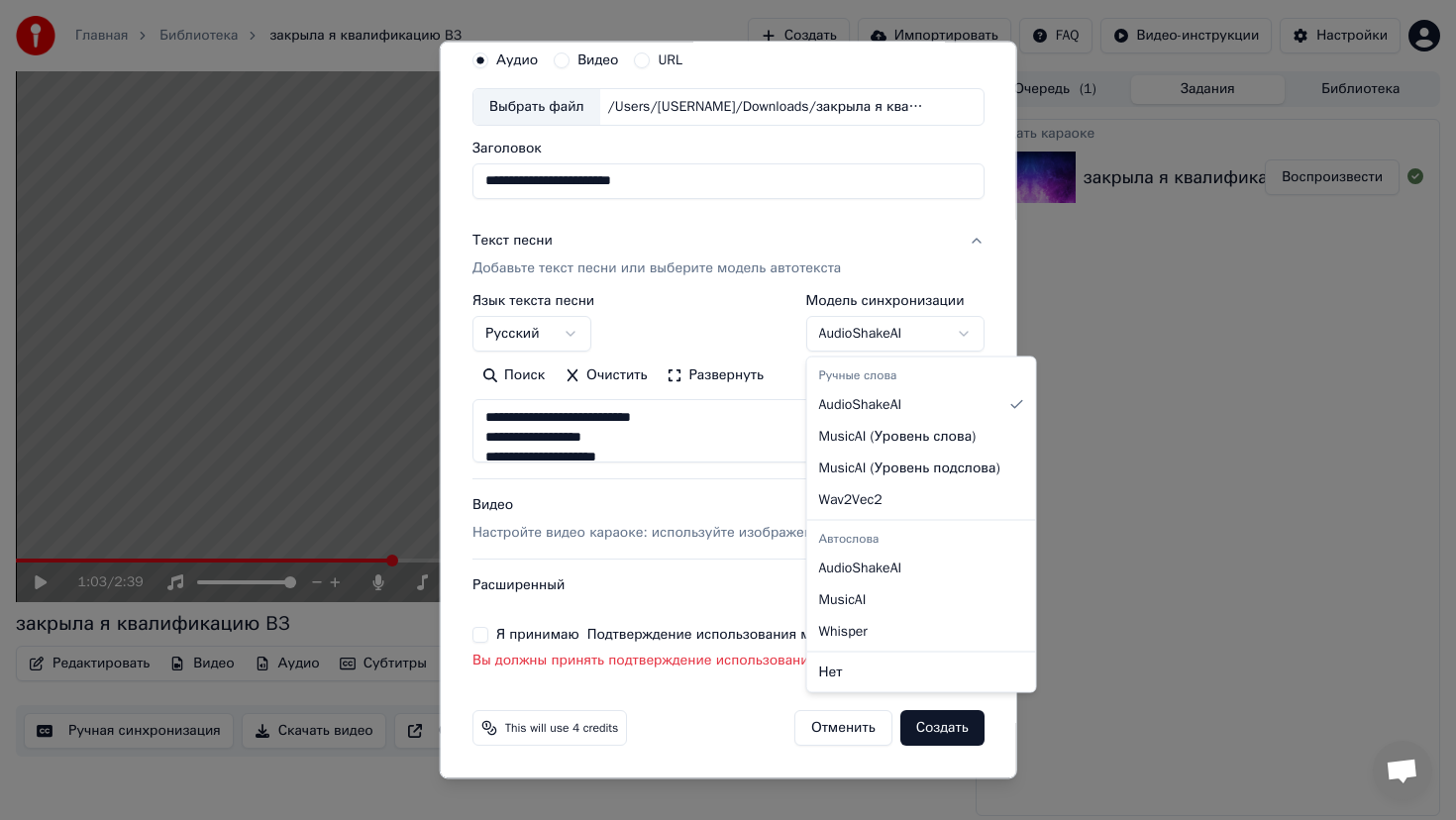 select on "********" 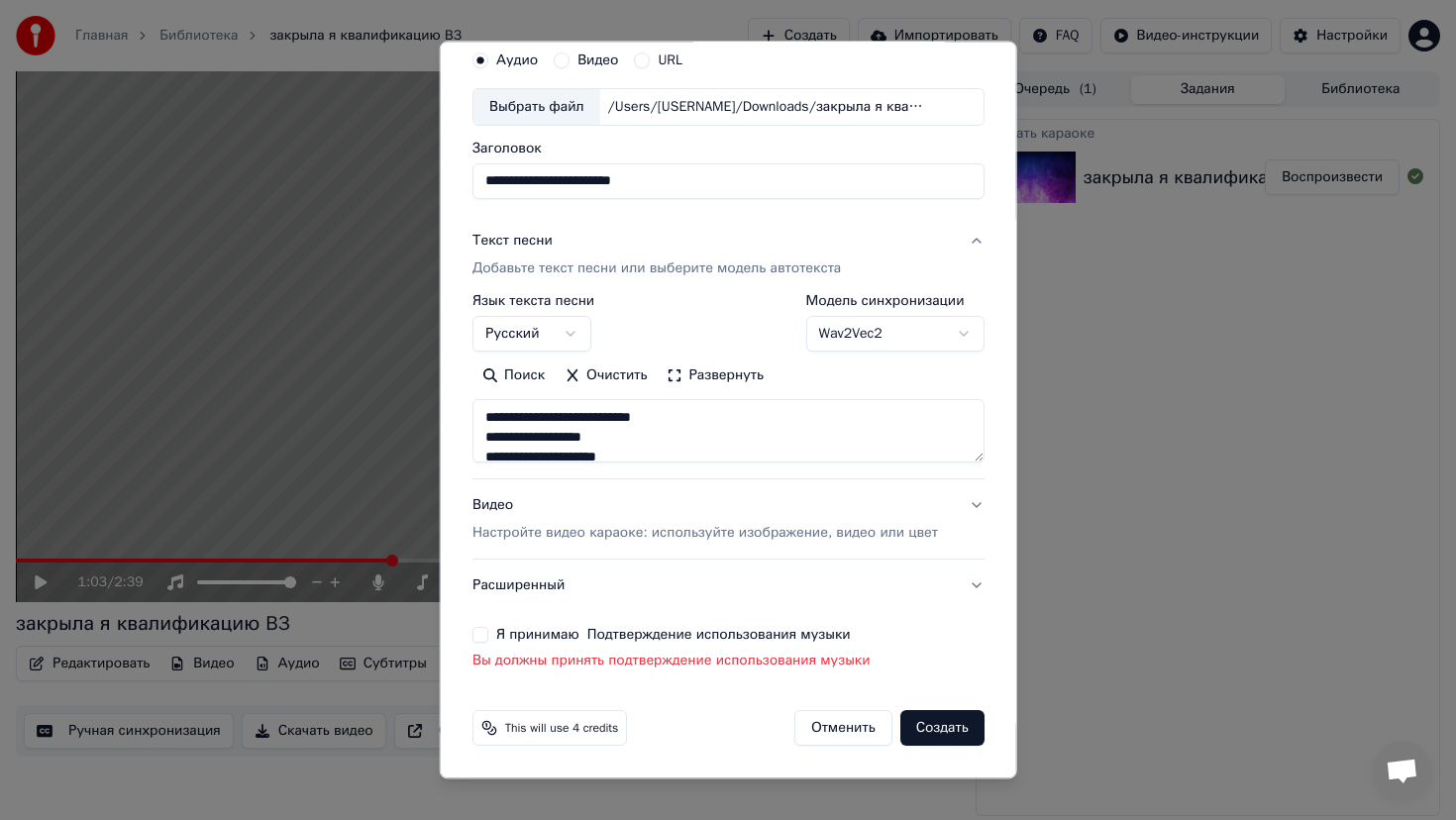 click on "Настройте видео караоке: используйте изображение, видео или цвет" at bounding box center (705, 533) 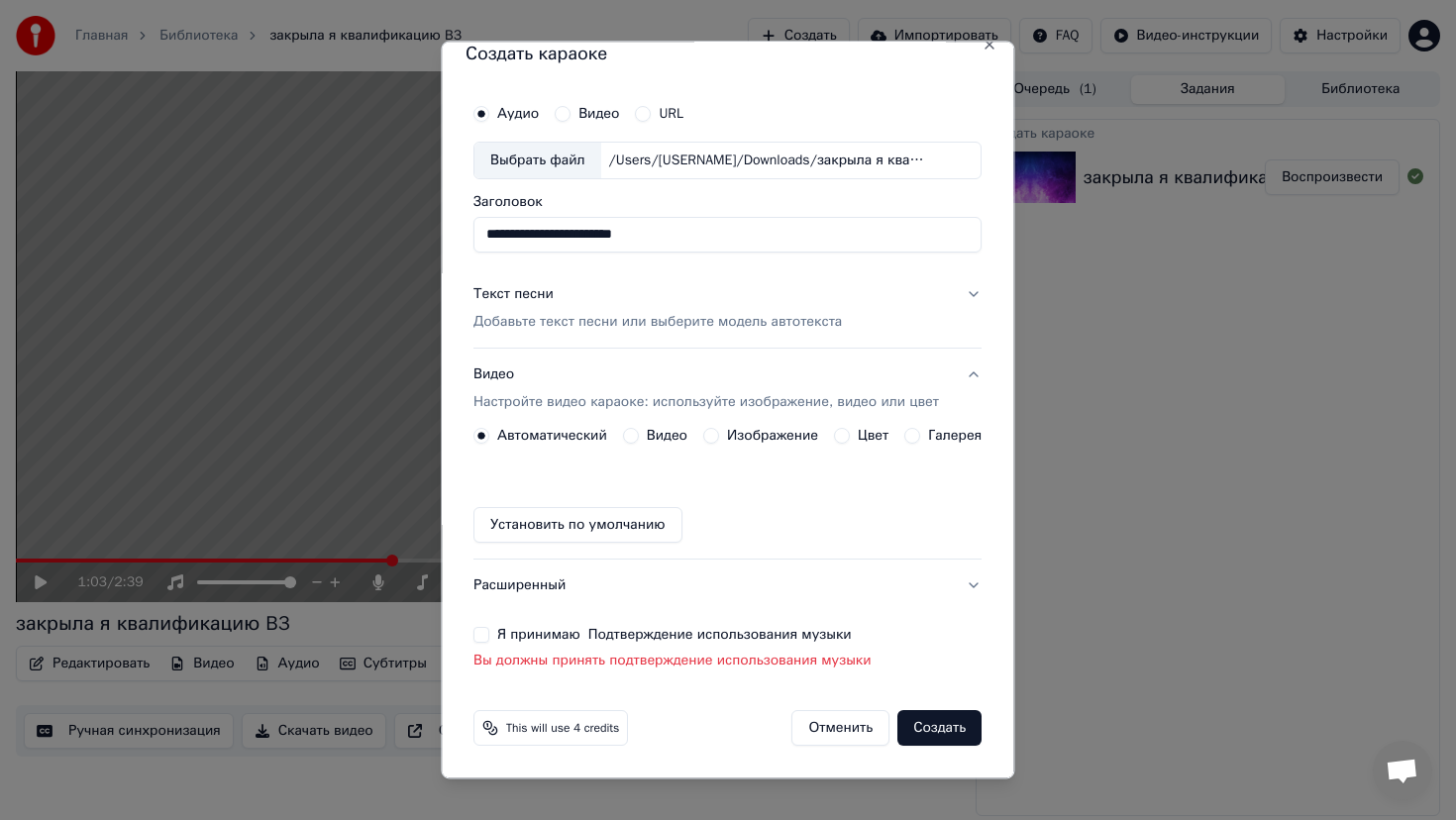 scroll, scrollTop: 21, scrollLeft: 0, axis: vertical 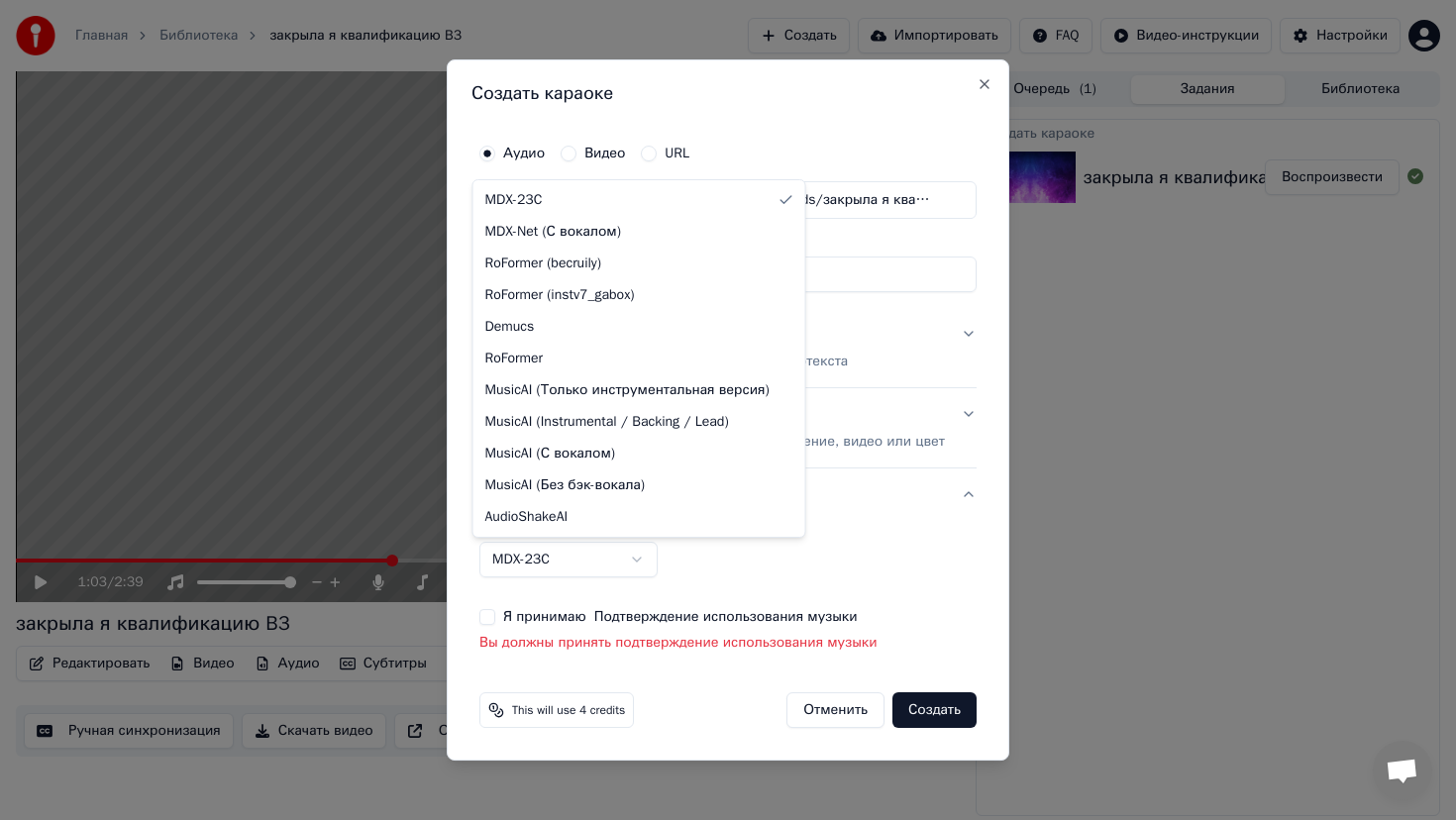 click on "**********" at bounding box center (728, 410) 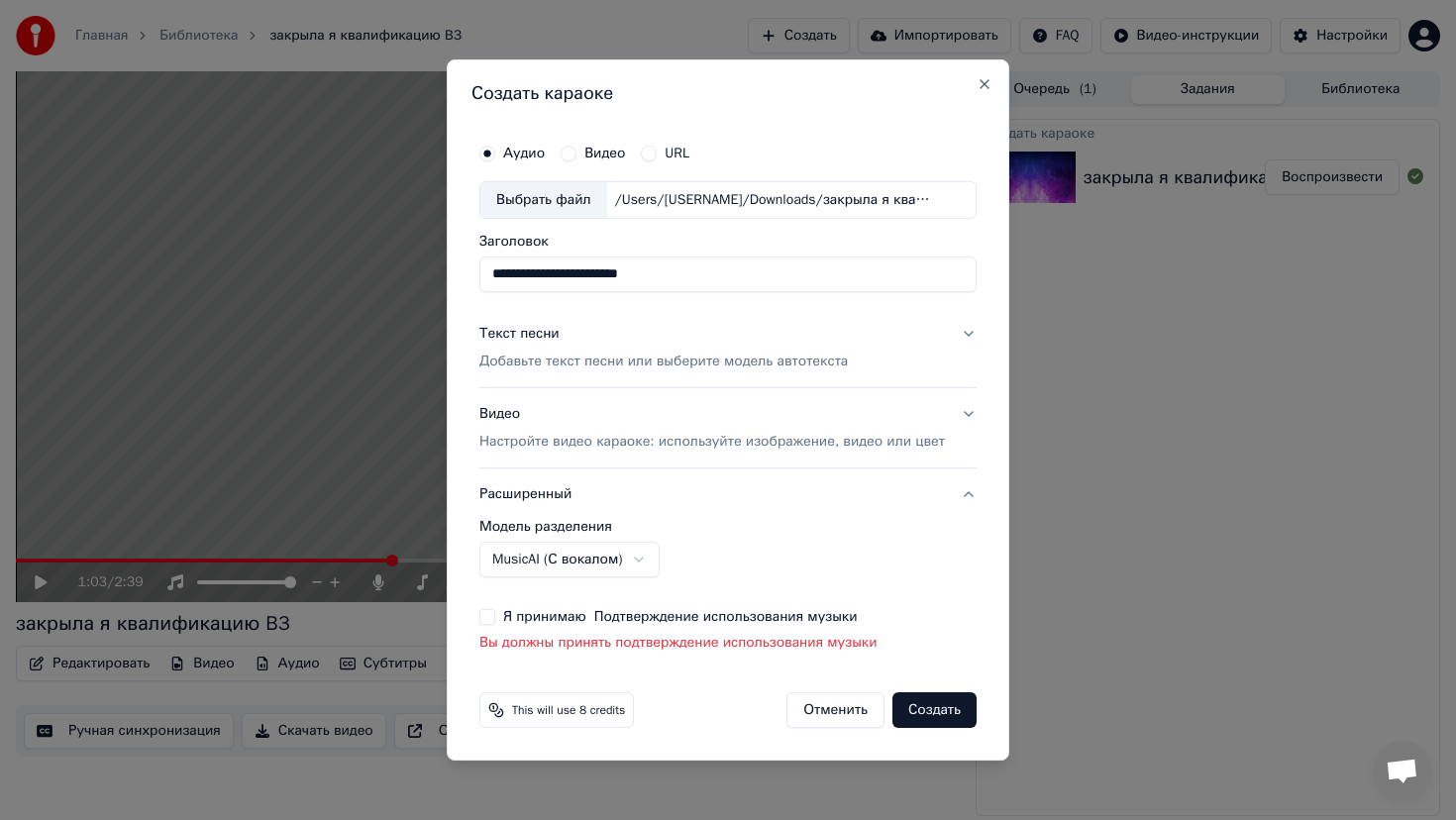 click on "Я принимаю   Подтверждение использования музыки" at bounding box center (487, 617) 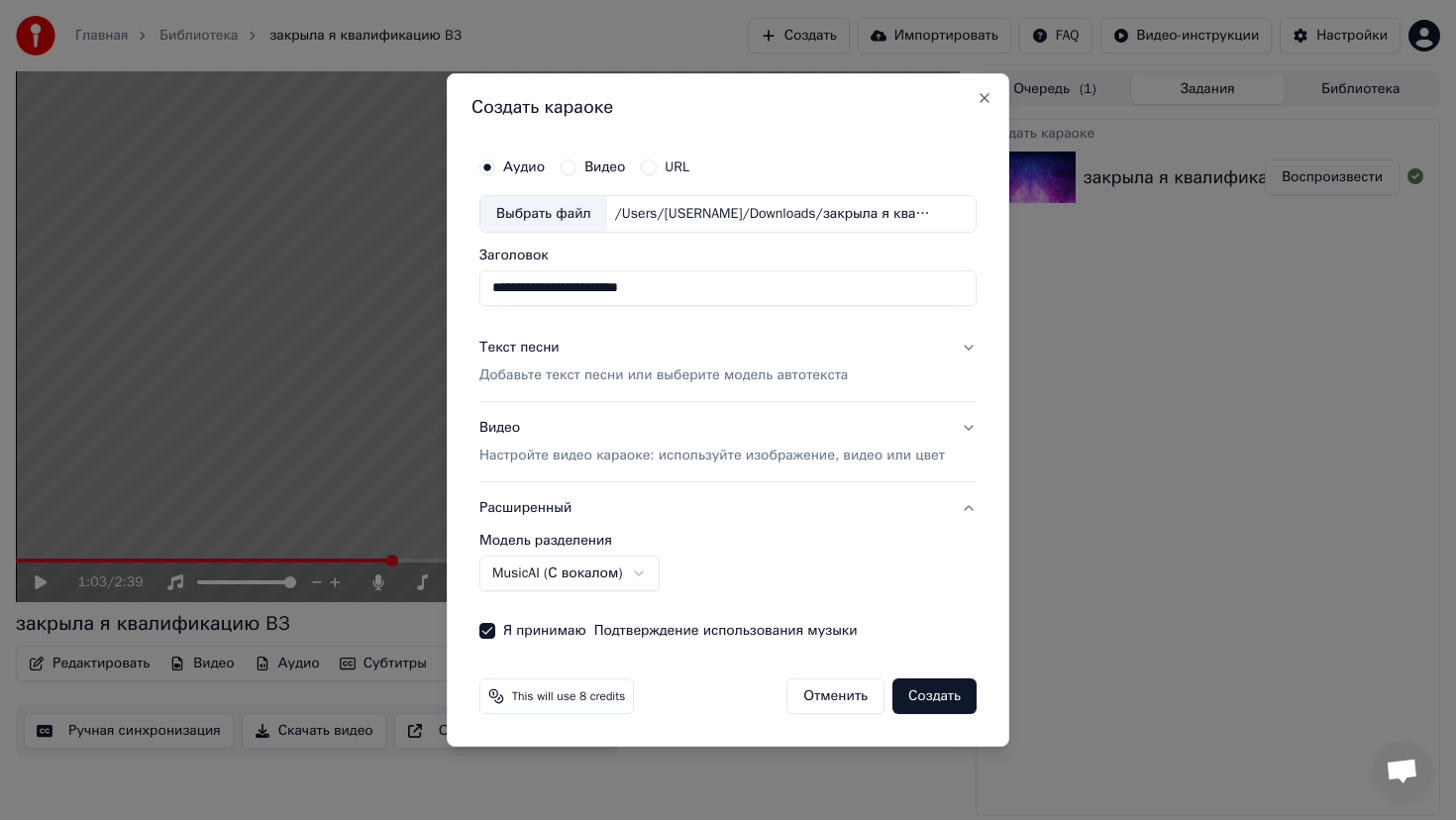 click on "Создать" at bounding box center [934, 696] 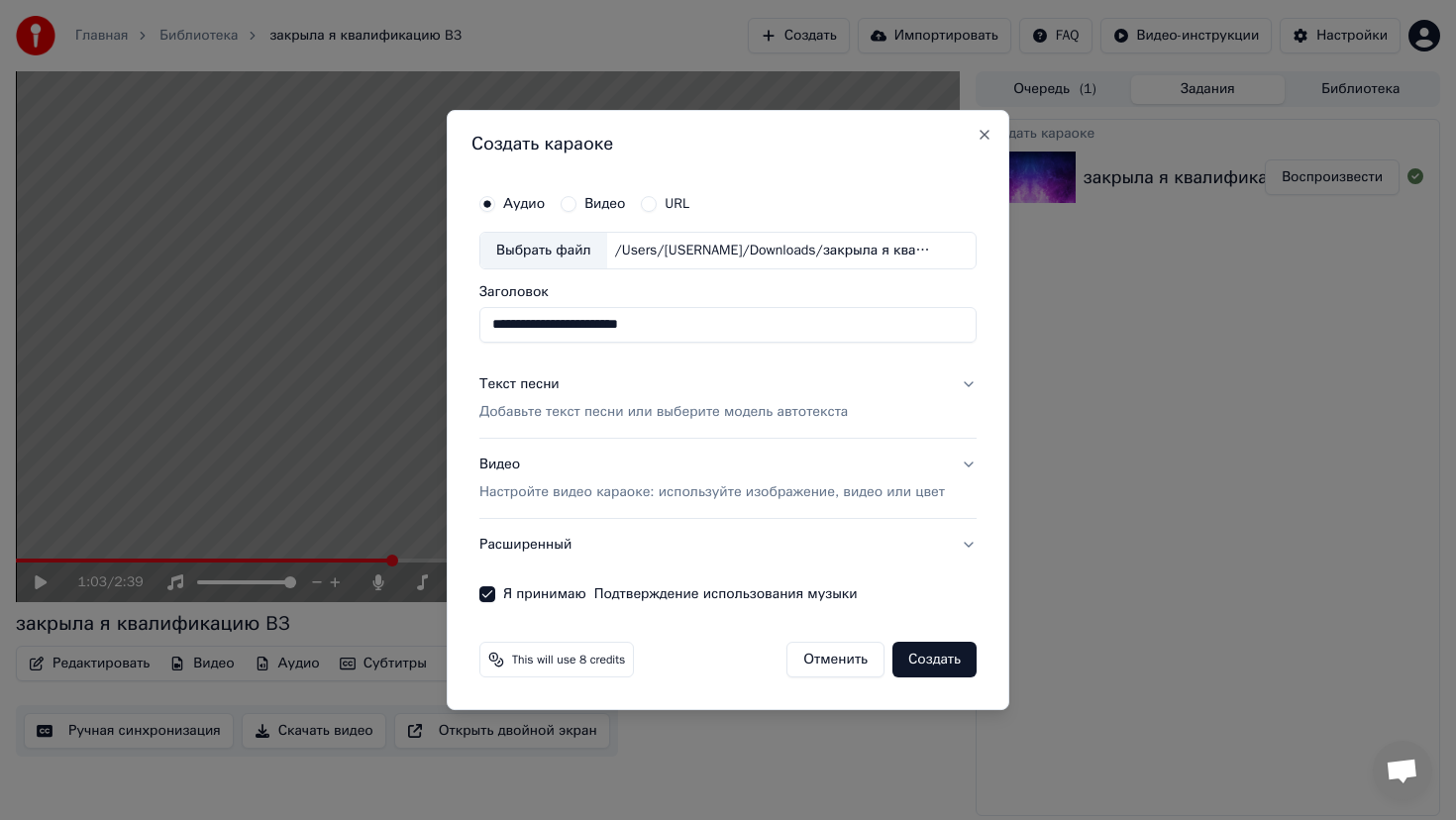 click on "Расширенный" at bounding box center (728, 545) 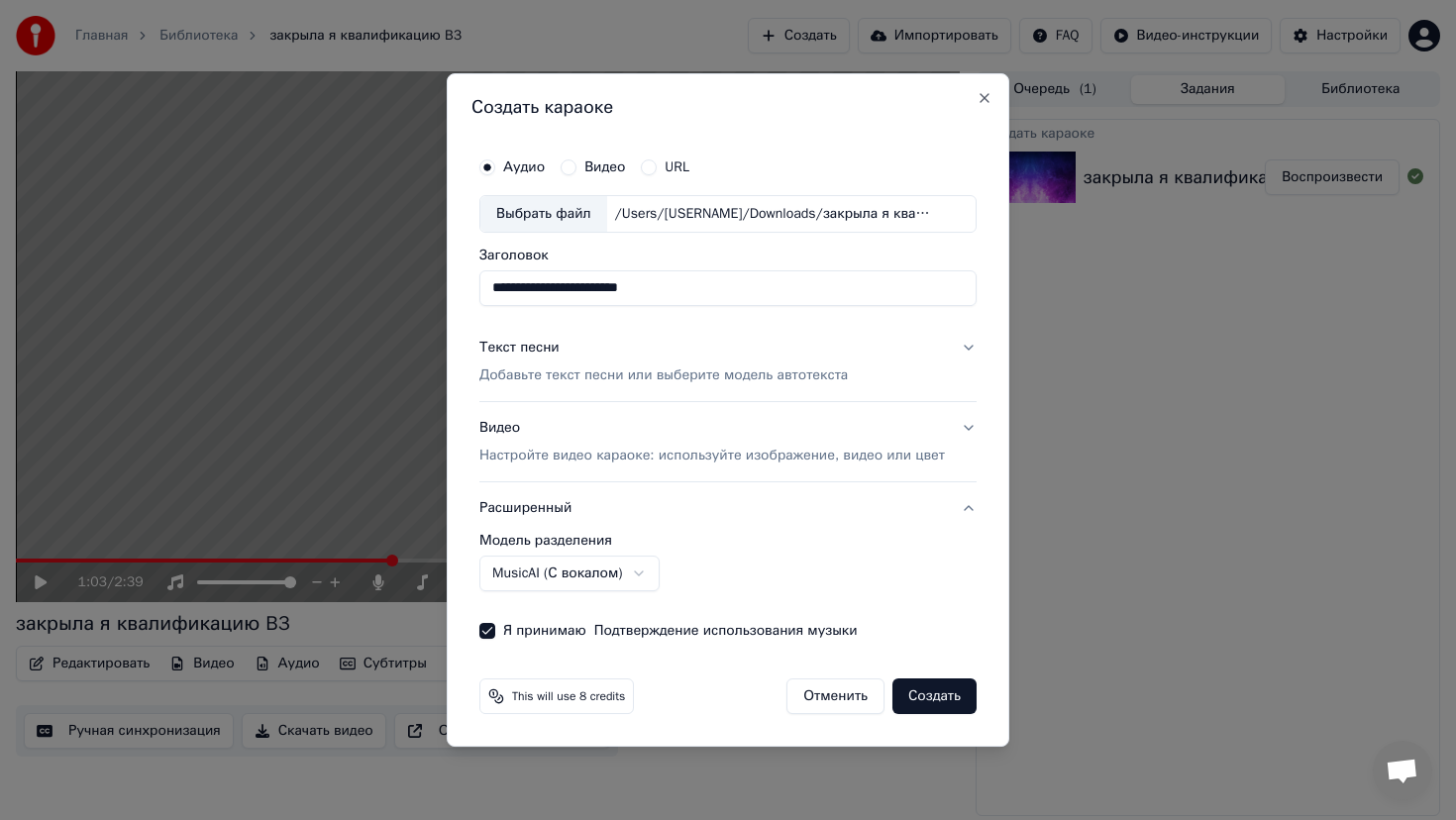click on "Текст песни Добавьте текст песни или выберите модель автотекста" at bounding box center [728, 361] 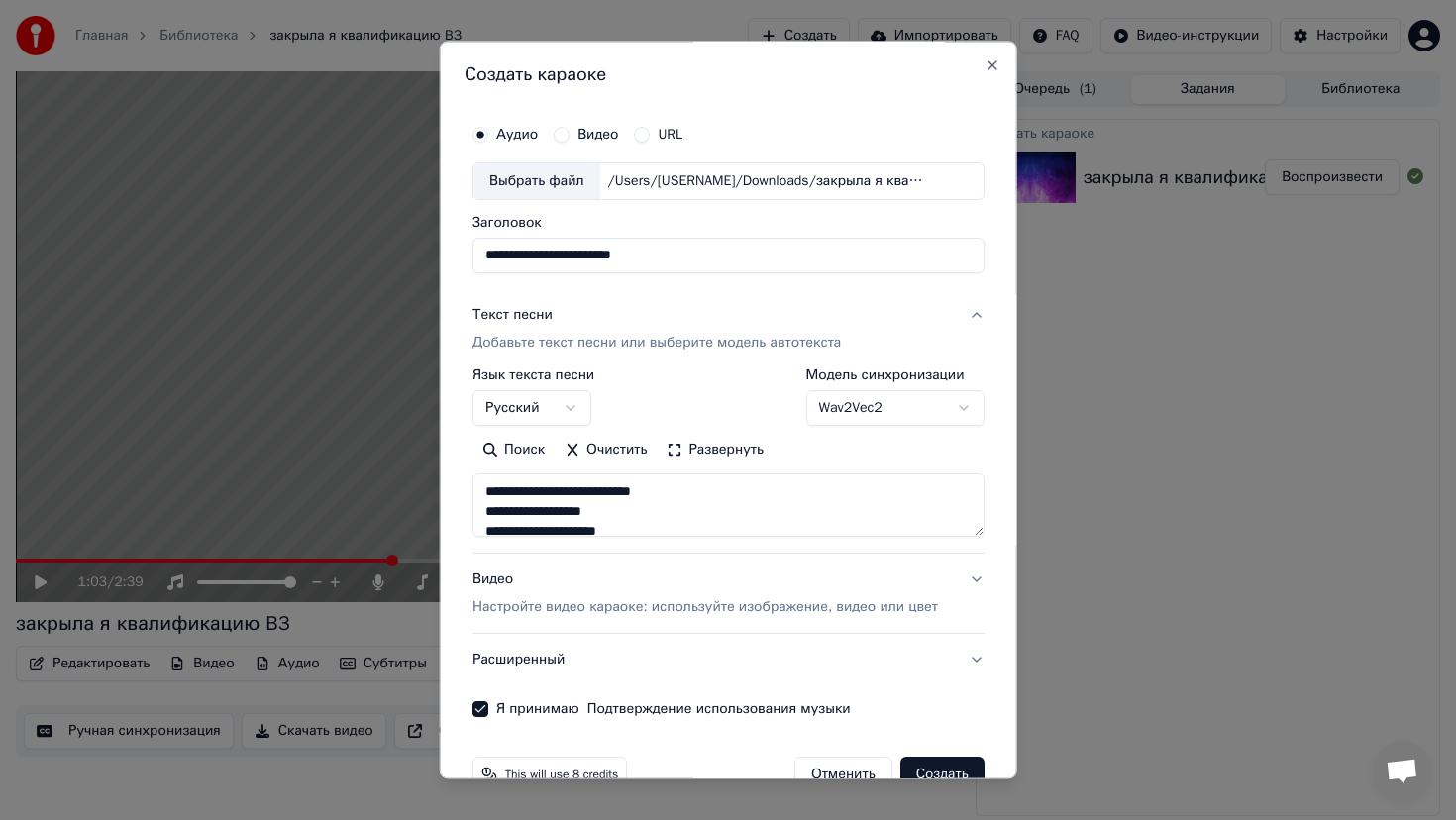 click on "**********" at bounding box center [728, 453] 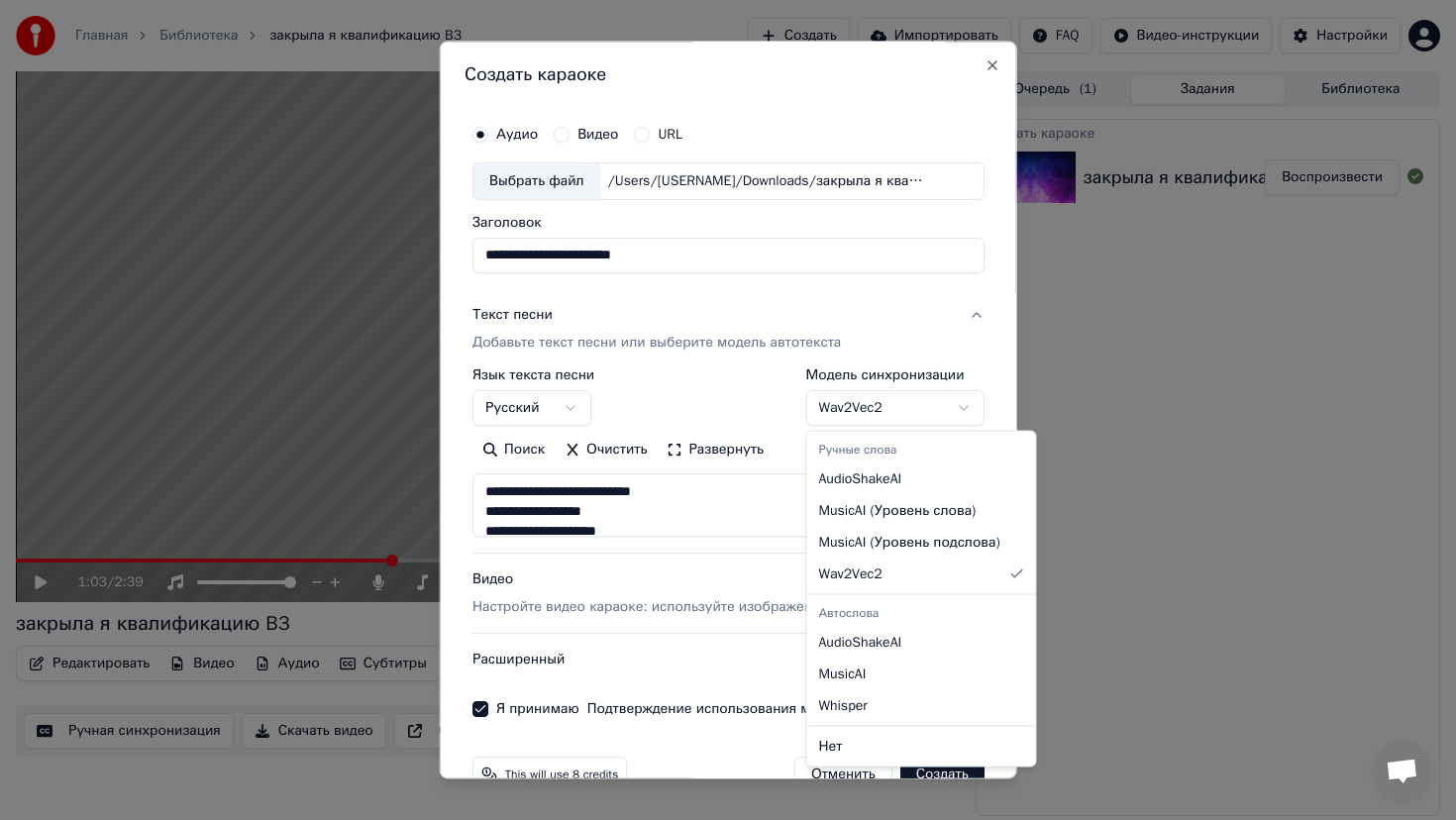 select on "**********" 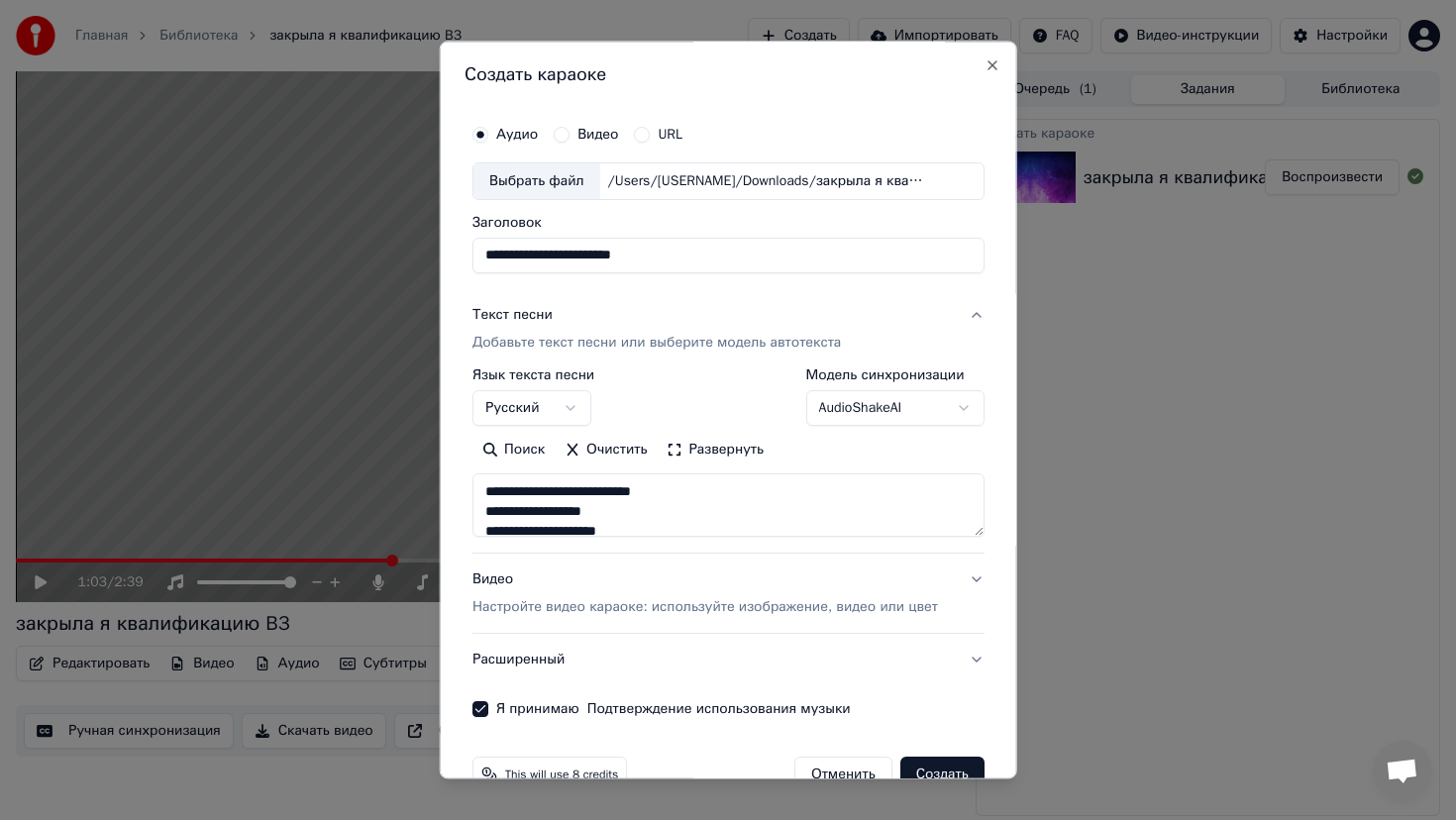 scroll, scrollTop: 47, scrollLeft: 0, axis: vertical 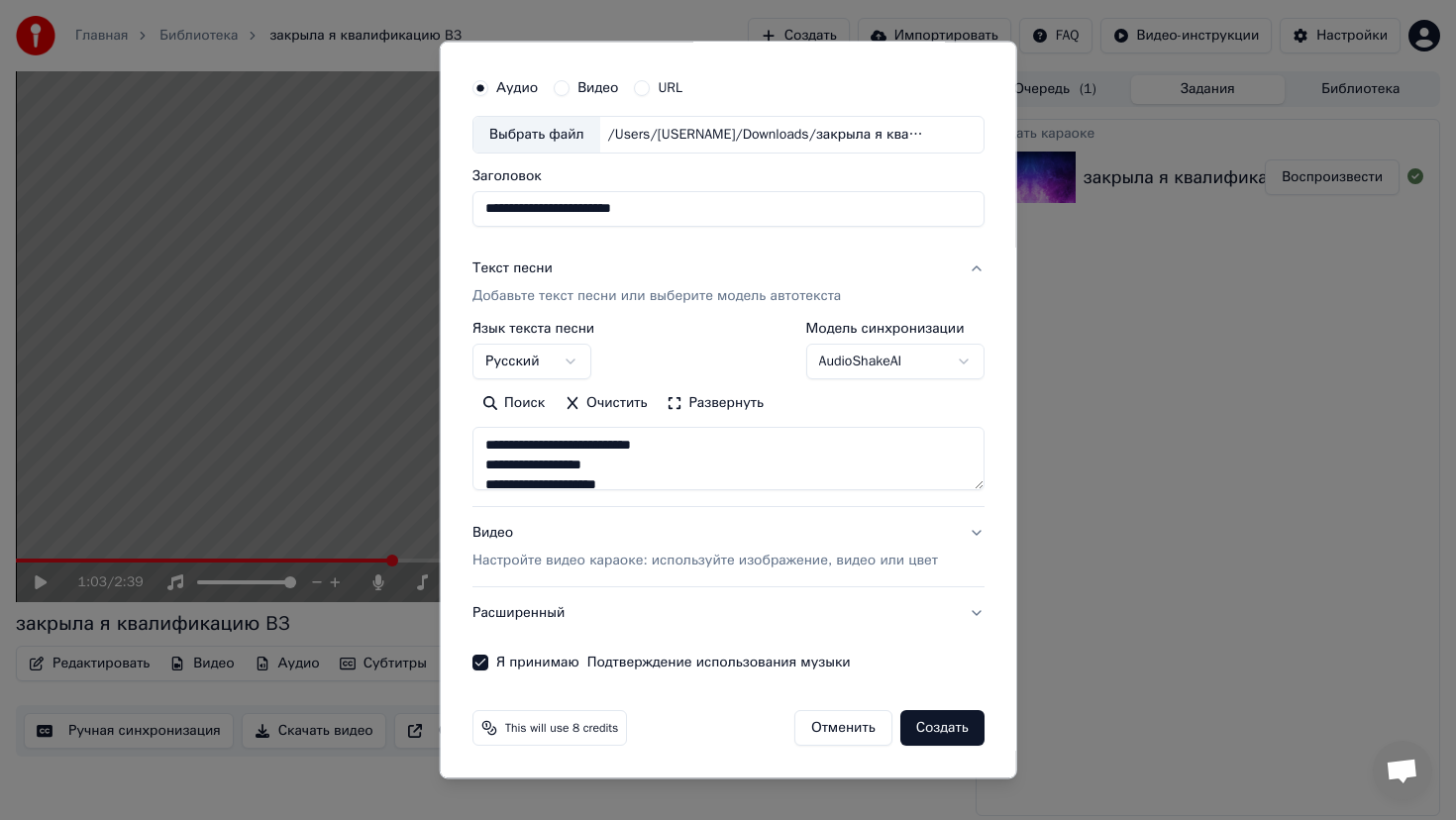 click on "Расширенный" at bounding box center [728, 613] 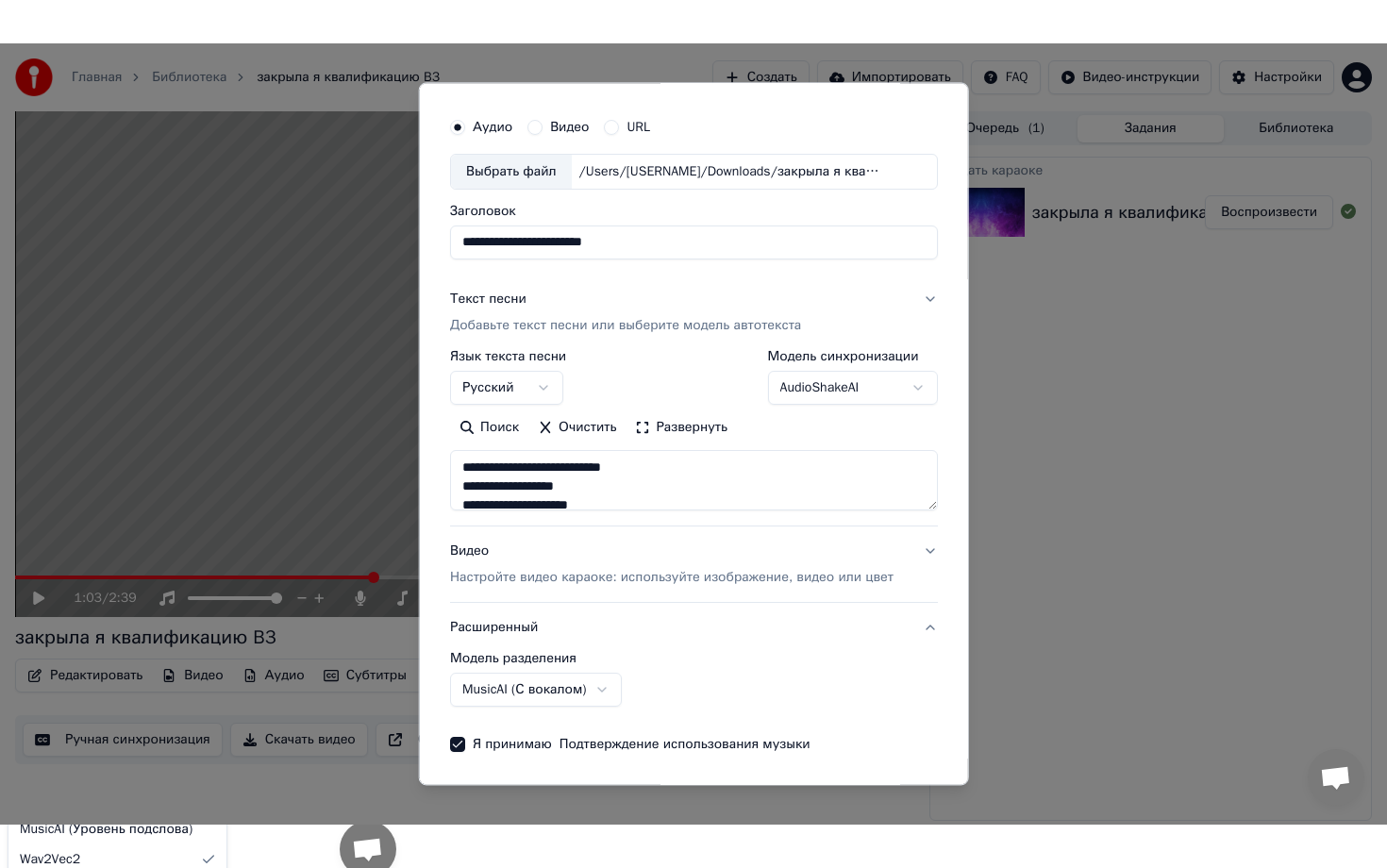 scroll, scrollTop: 0, scrollLeft: 0, axis: both 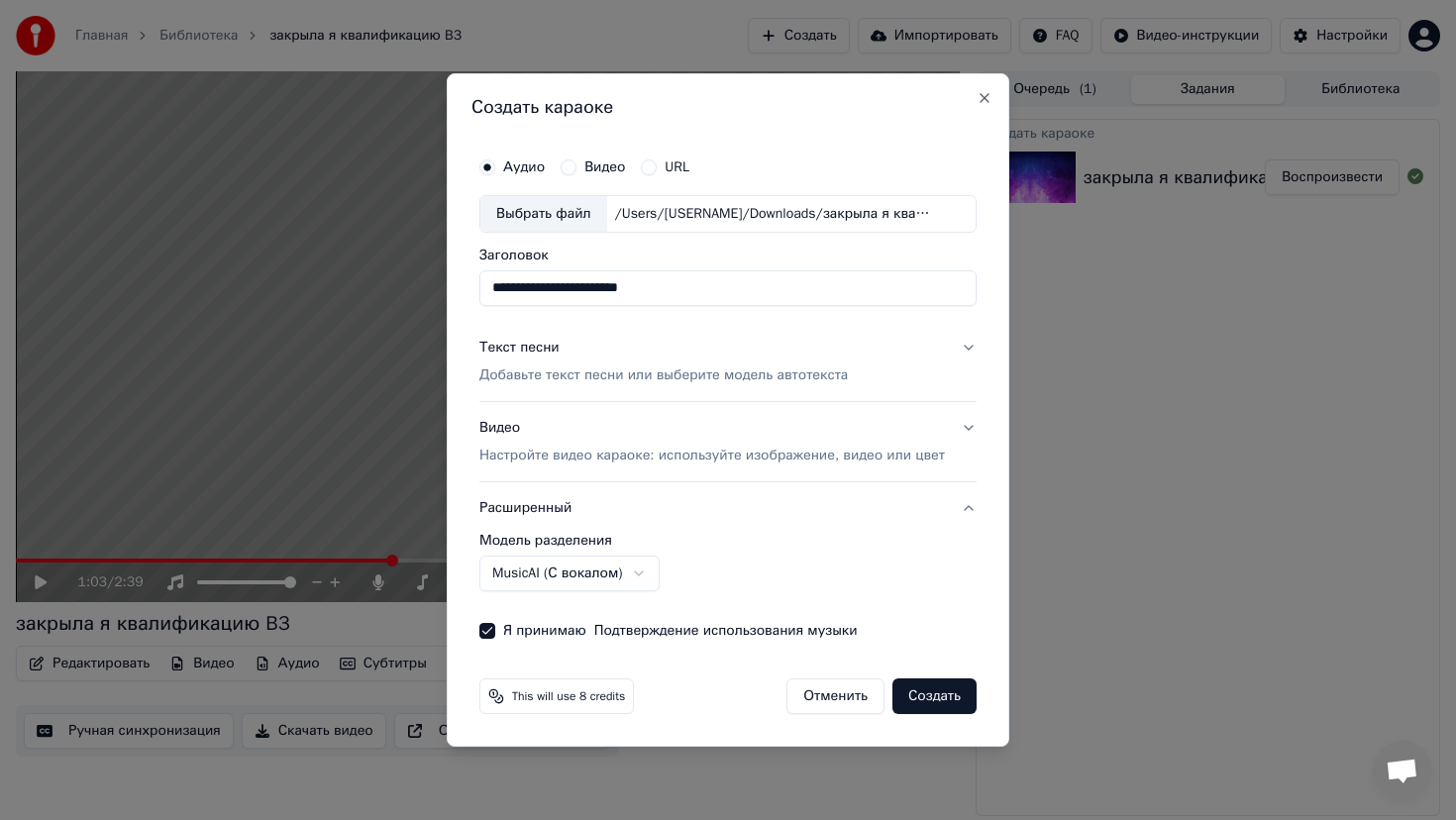 click on "**********" at bounding box center [728, 410] 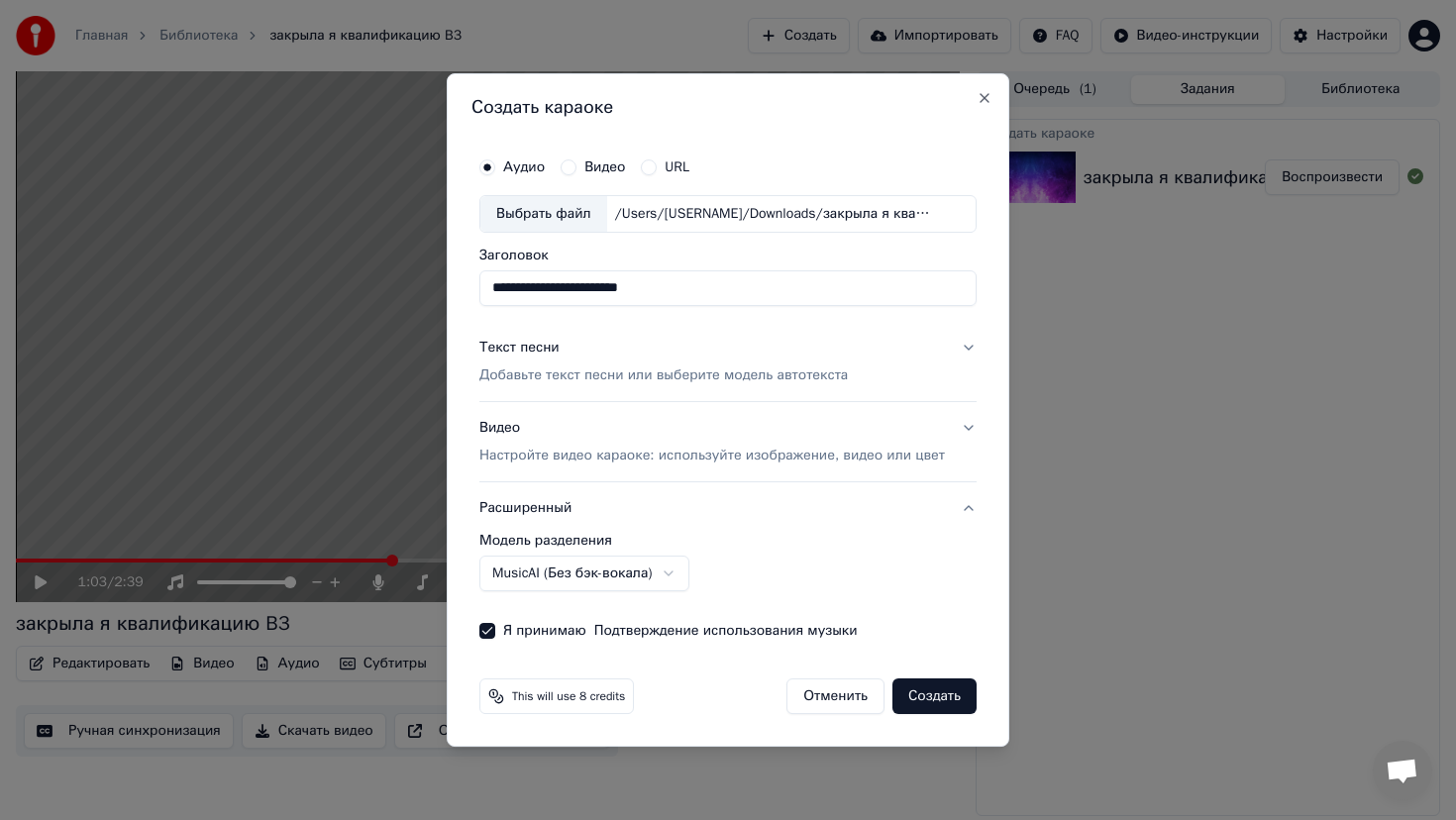 click on "**********" at bounding box center (728, 410) 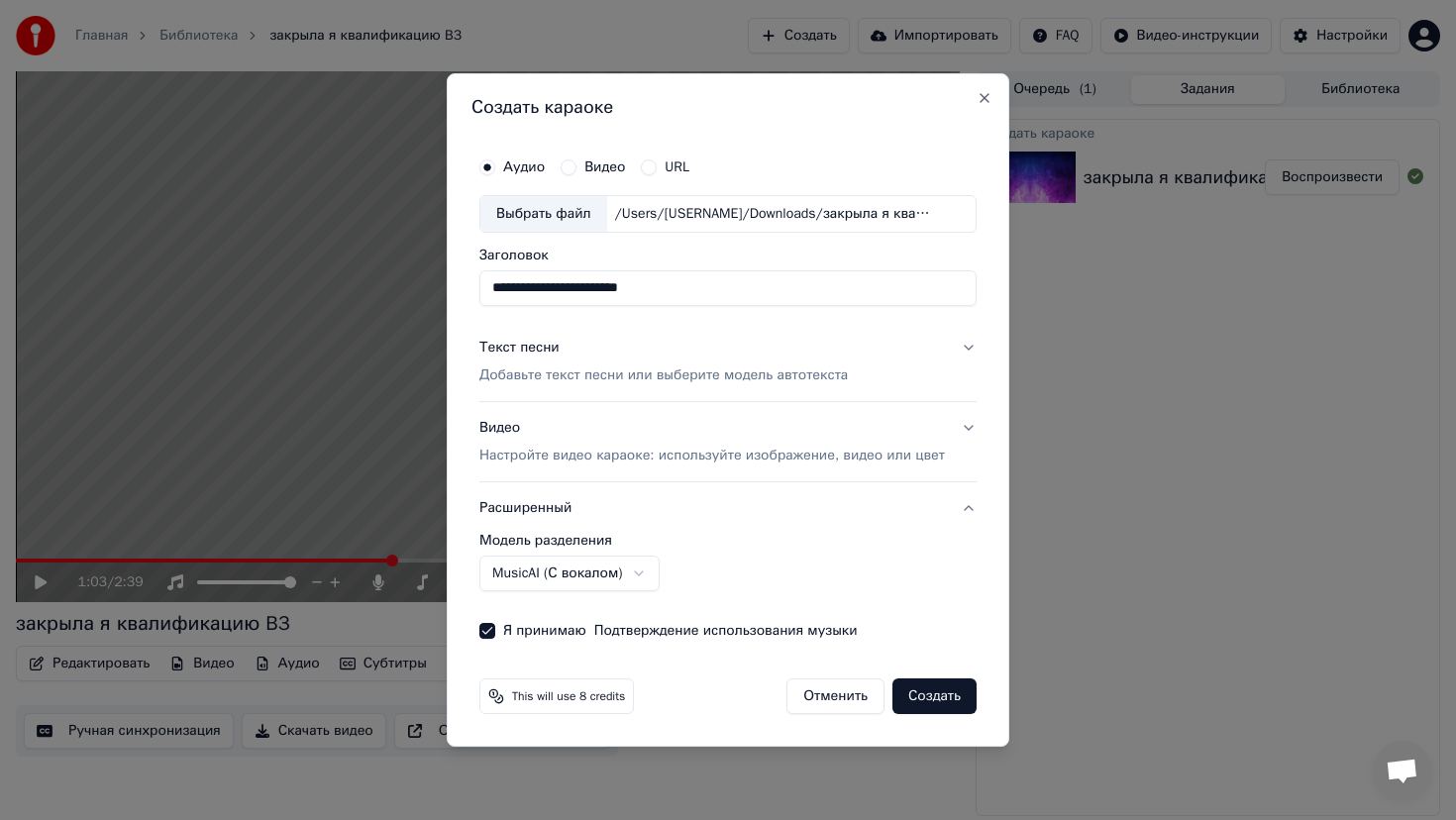 click on "Отменить" at bounding box center (835, 696) 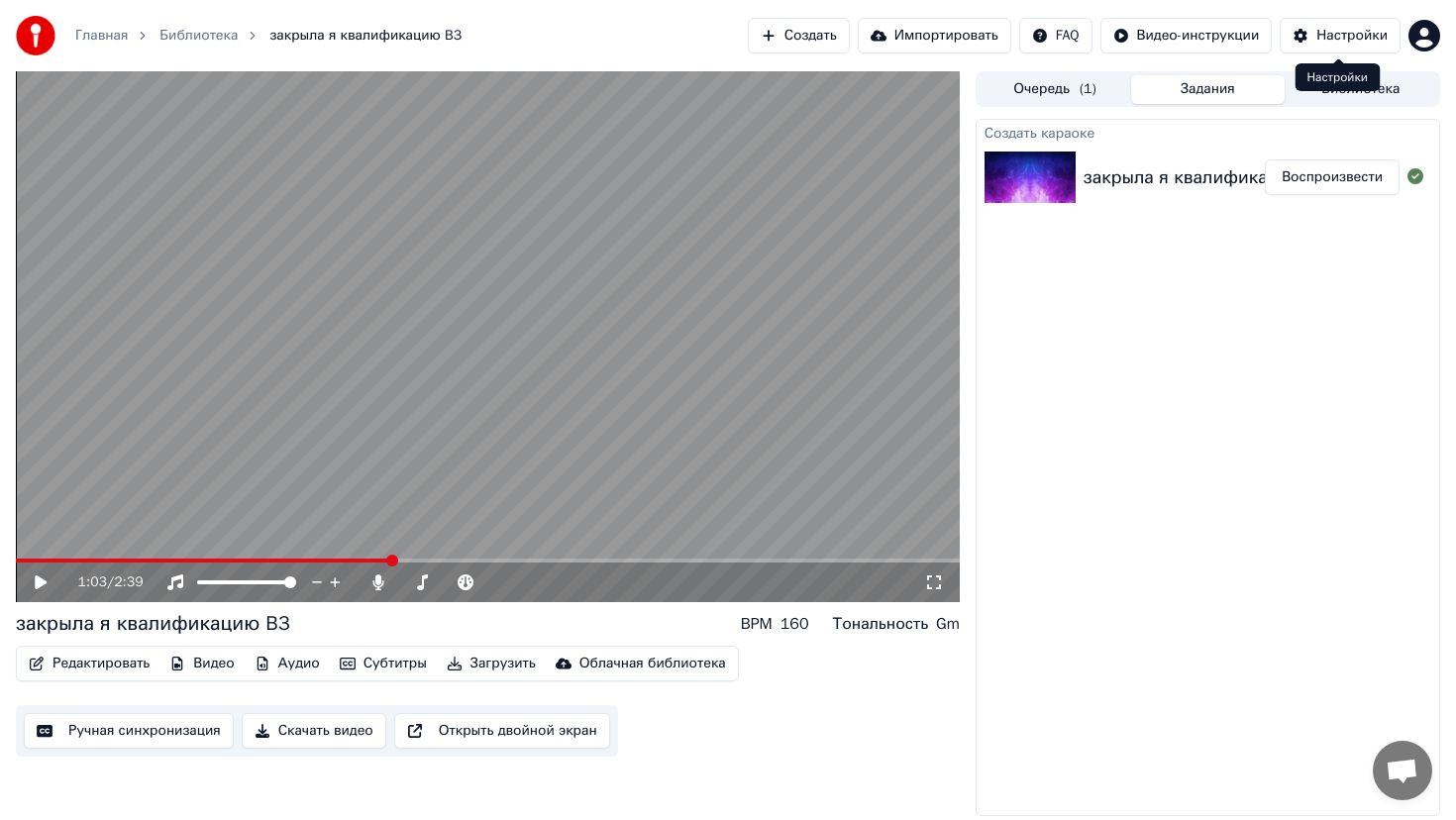 click on "Главная Библиотека закрыла я квалификацию B3 Создать Импортировать FAQ Видео-инструкции Настройки 1:03  /  2:39 закрыла я квалификацию B3 BPM 160 Тональность Gm Редактировать Видео Аудио Субтитры Загрузить Облачная библиотека Ручная синхронизация Скачать видео Открыть двойной экран Очередь ( 1 ) Задания Библиотека Создать караоке закрыла я квалификацию B3  Воспроизвести Настройки Настройки" at bounding box center (728, 410) 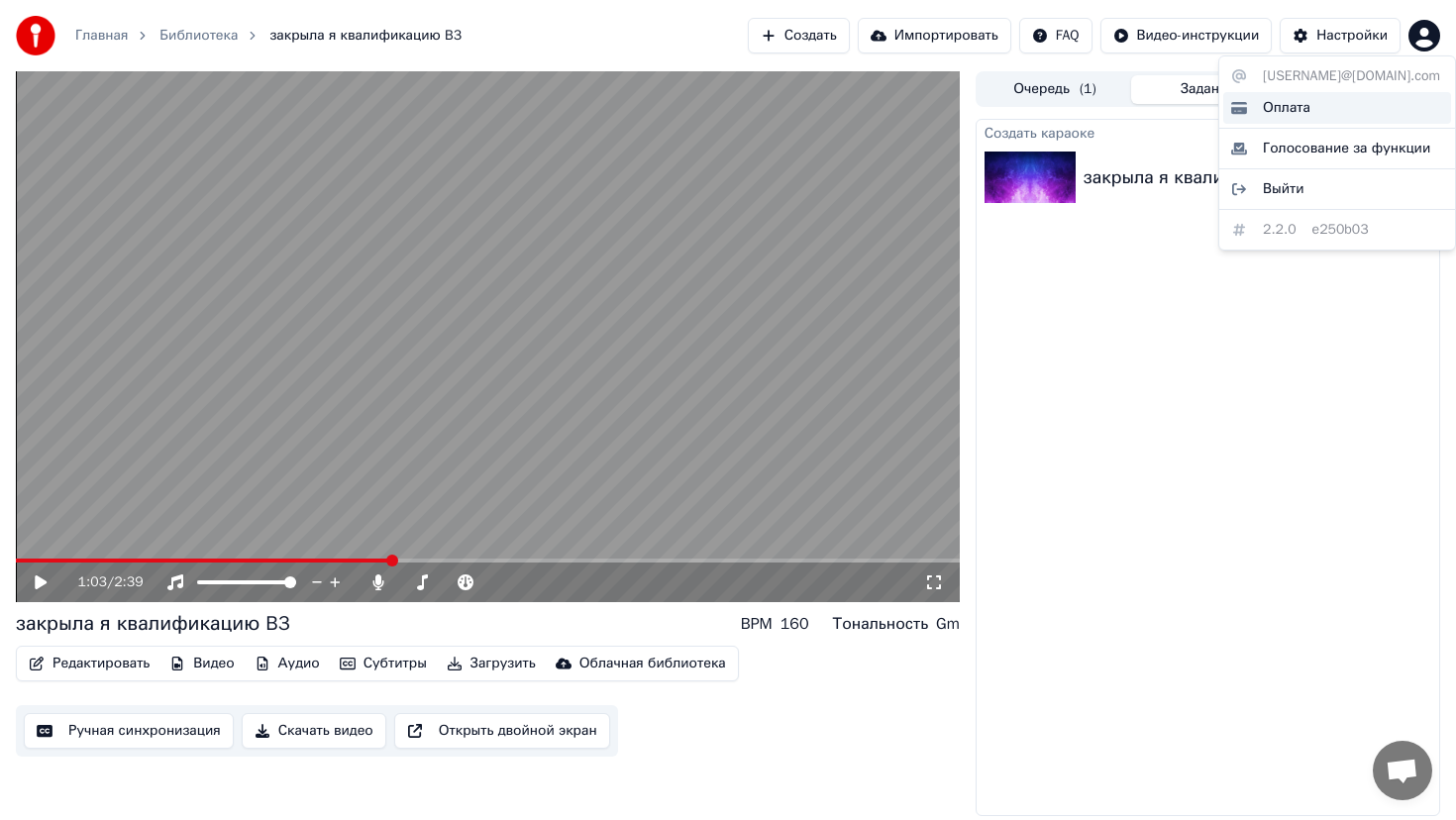 click on "Оплата" at bounding box center (1287, 108) 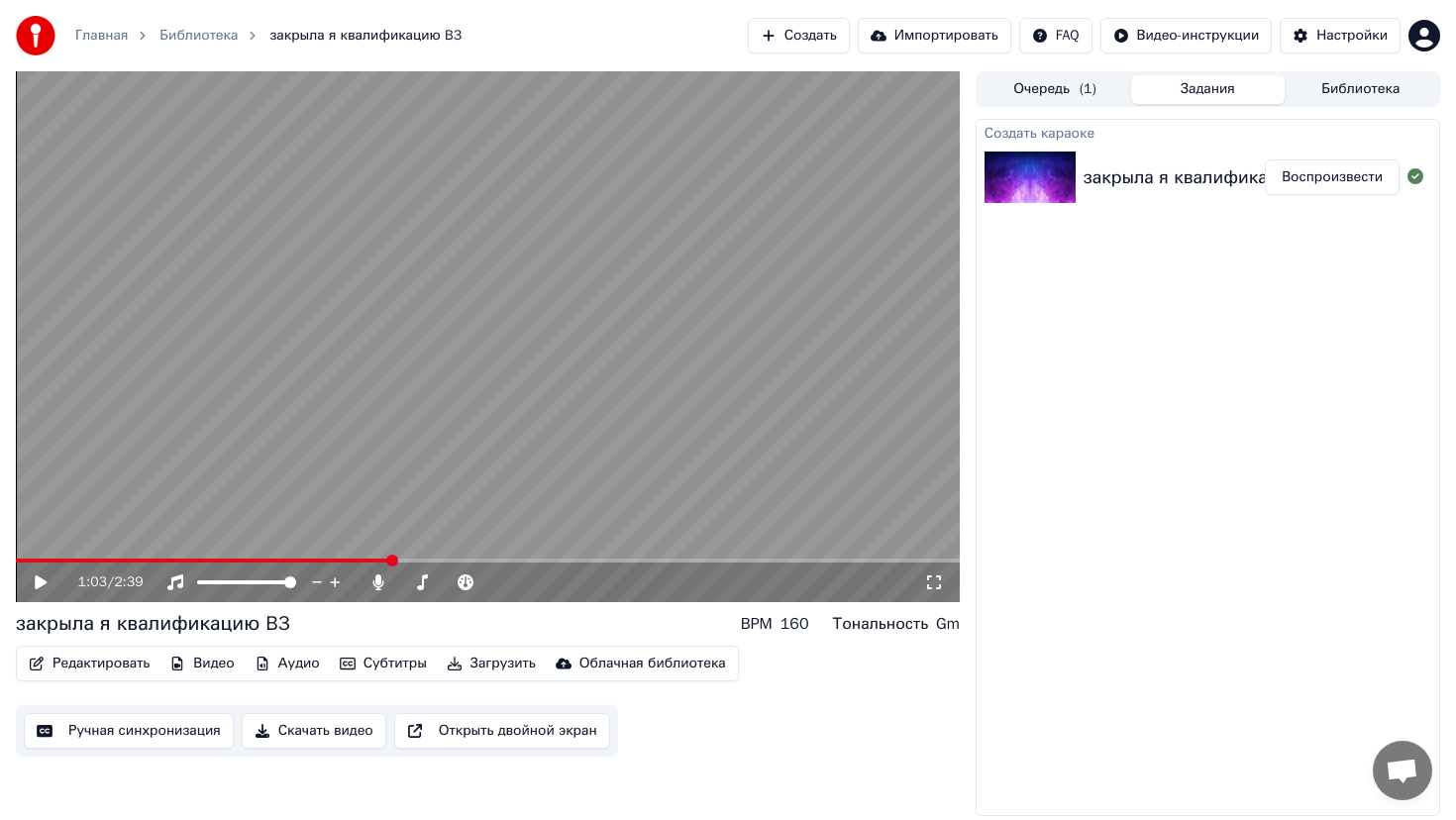 click on "Главная Библиотека закрыла я квалификацию B3 Создать Импортировать FAQ Видео-инструкции Настройки 1:03  /  2:39 закрыла я квалификацию B3 BPM 160 Тональность Gm Редактировать Видео Аудио Субтитры Загрузить Облачная библиотека Ручная синхронизация Скачать видео Открыть двойной экран Очередь ( 1 ) Задания Библиотека Создать караоке закрыла я квалификацию B3  Воспроизвести" at bounding box center (728, 410) 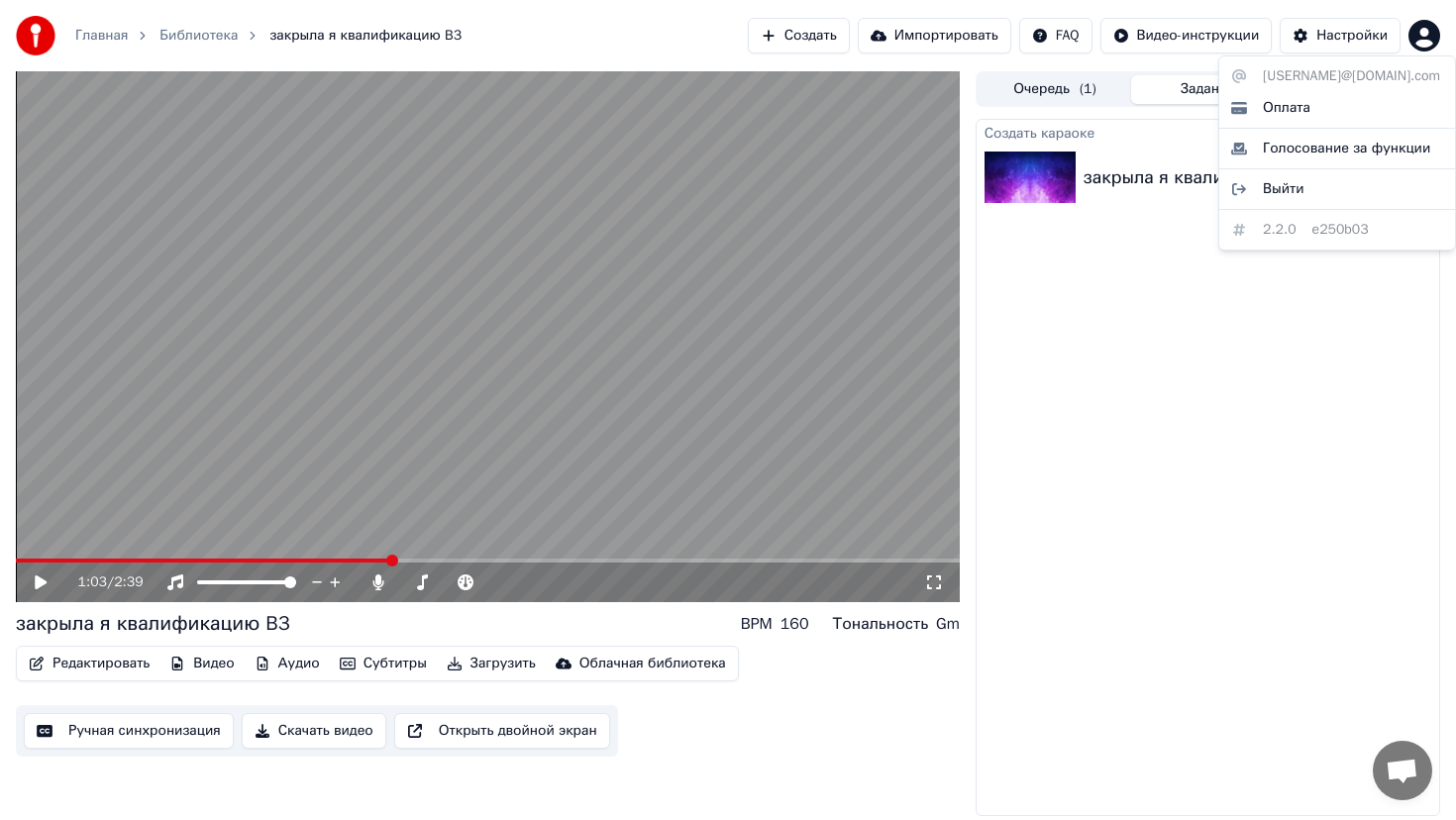click on "annarym@nlstar.com Оплата Голосование за функции Выйти 2.2.0 e250b03" at bounding box center [1337, 153] 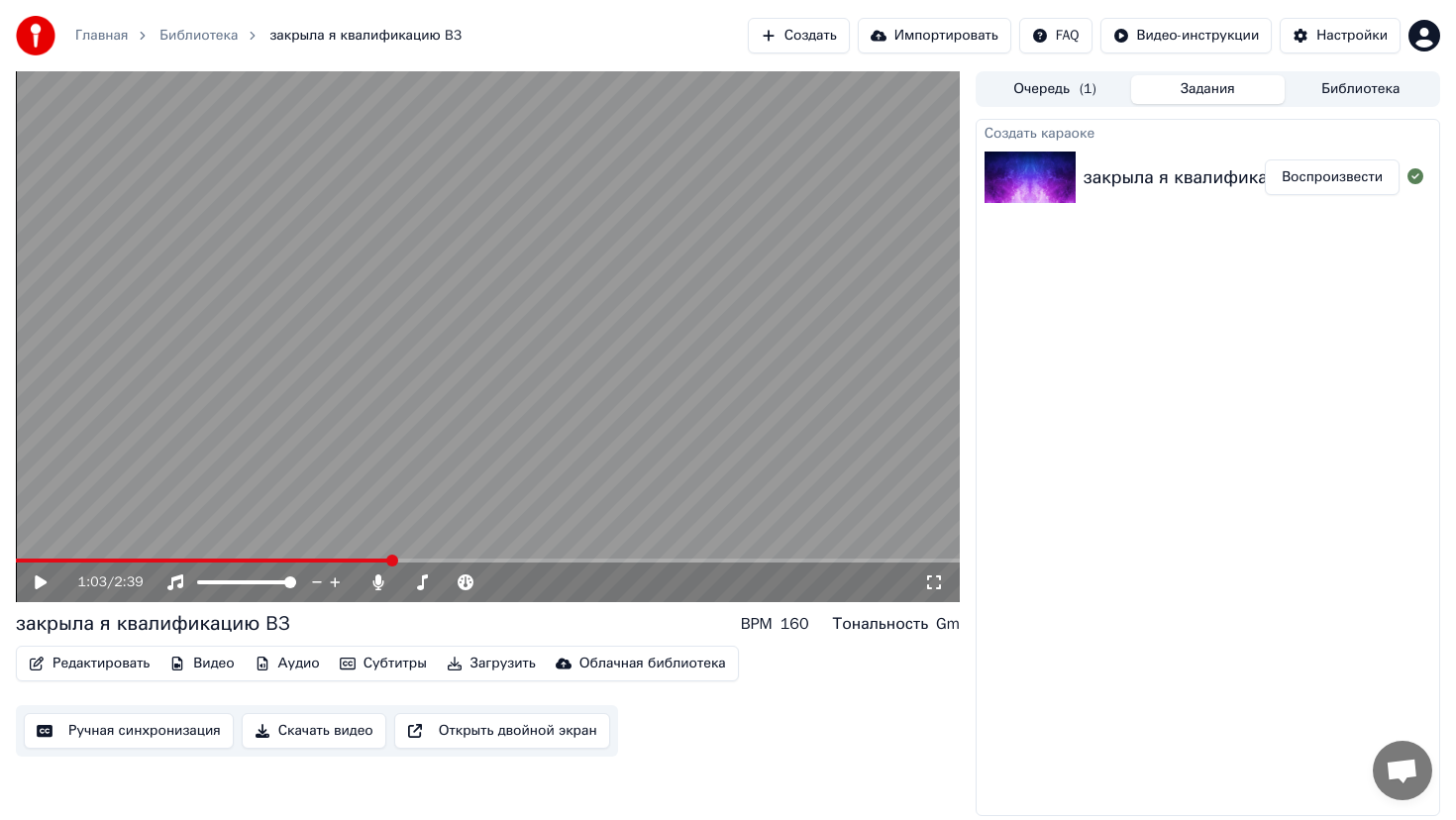 click at bounding box center (36, 36) 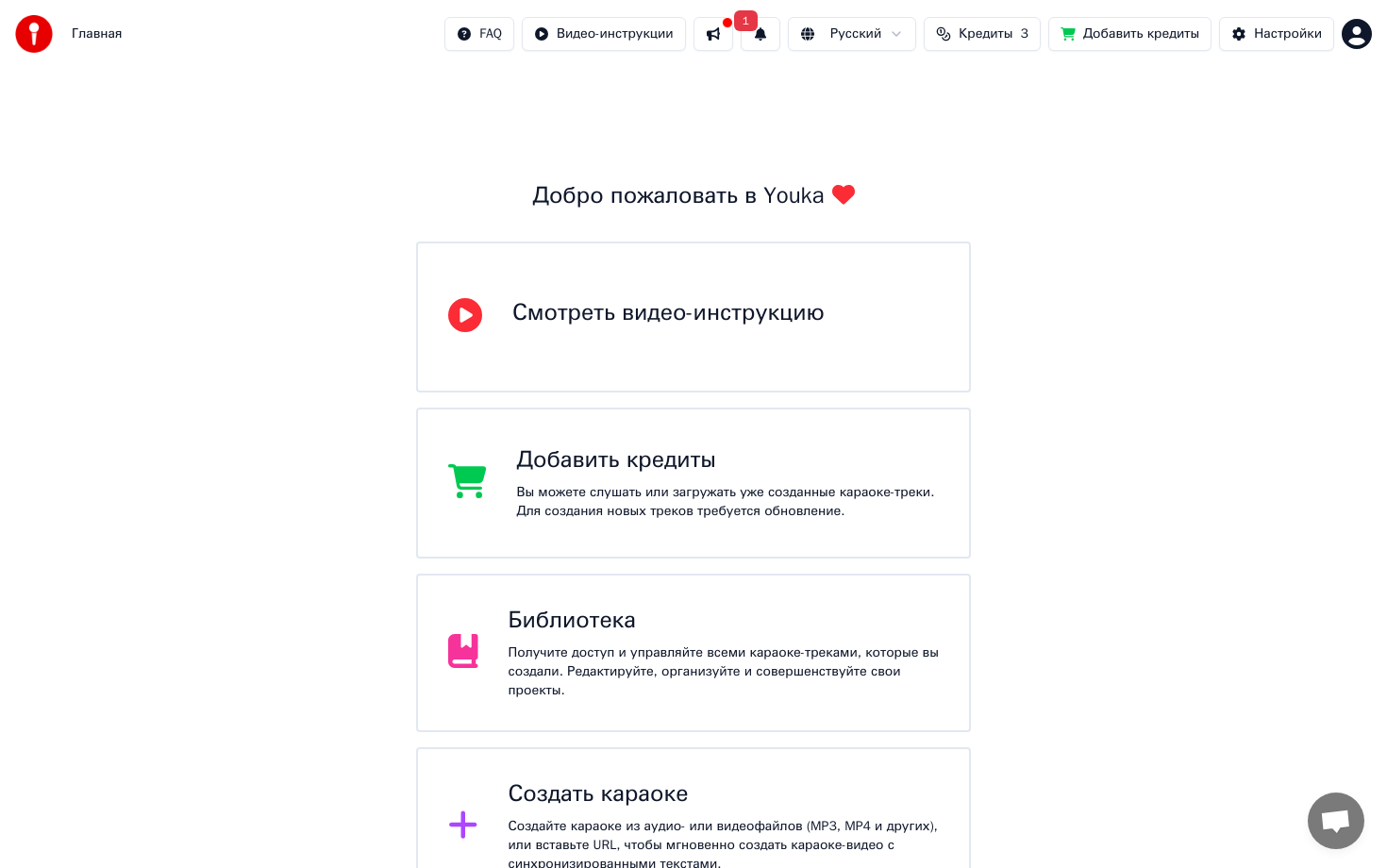 click at bounding box center (713, 34) 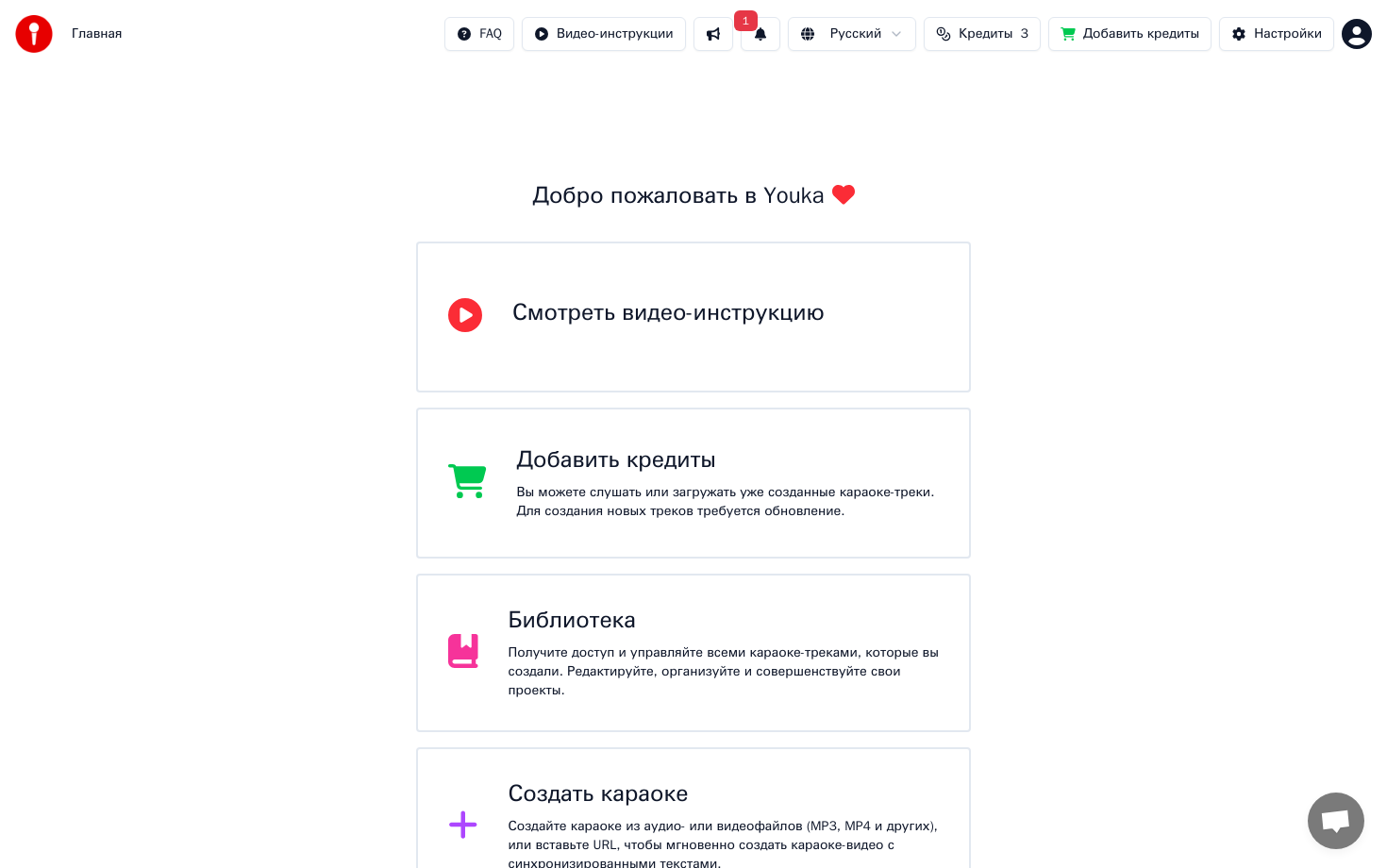 click at bounding box center [713, 34] 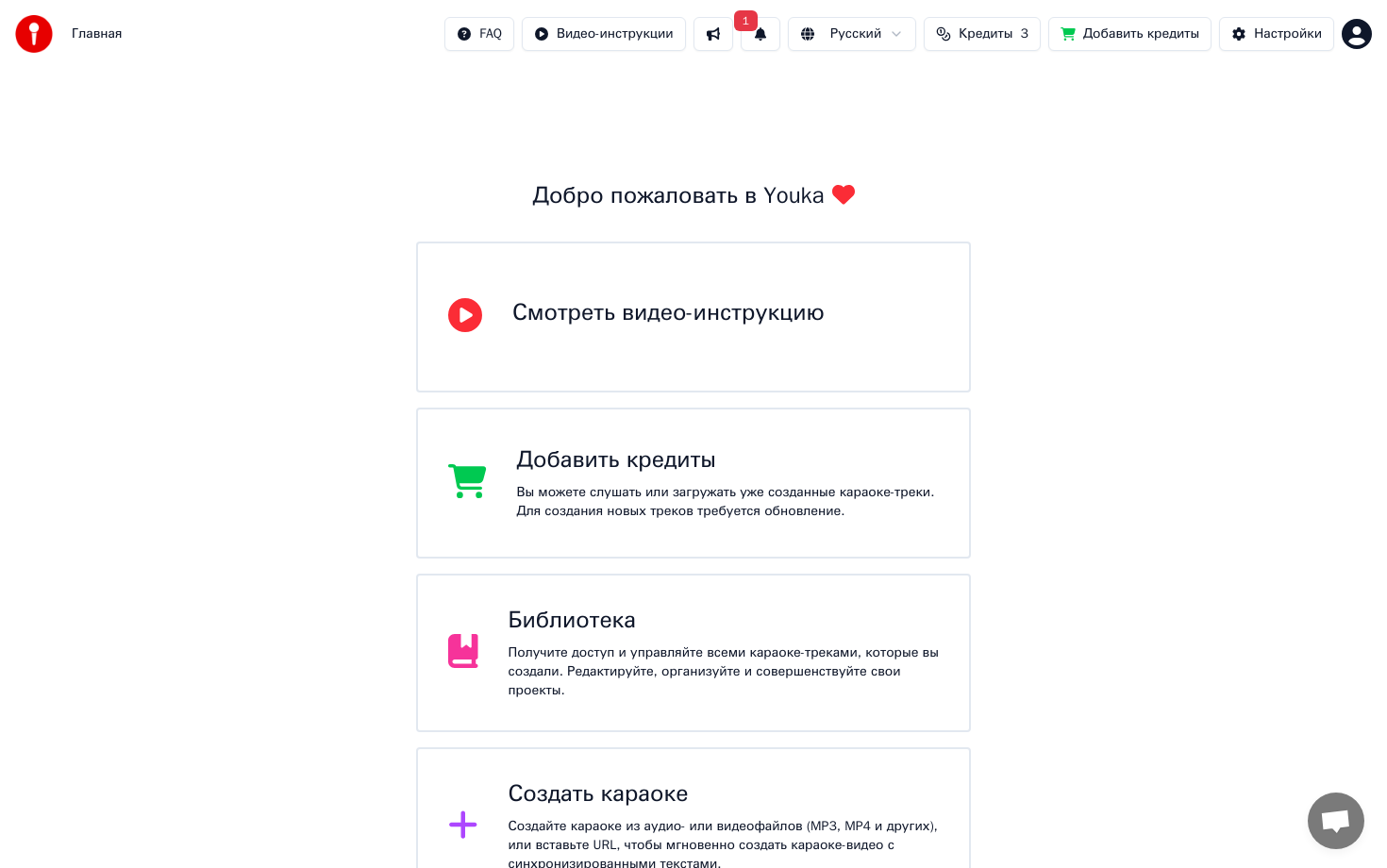 click on "1" at bounding box center (760, 34) 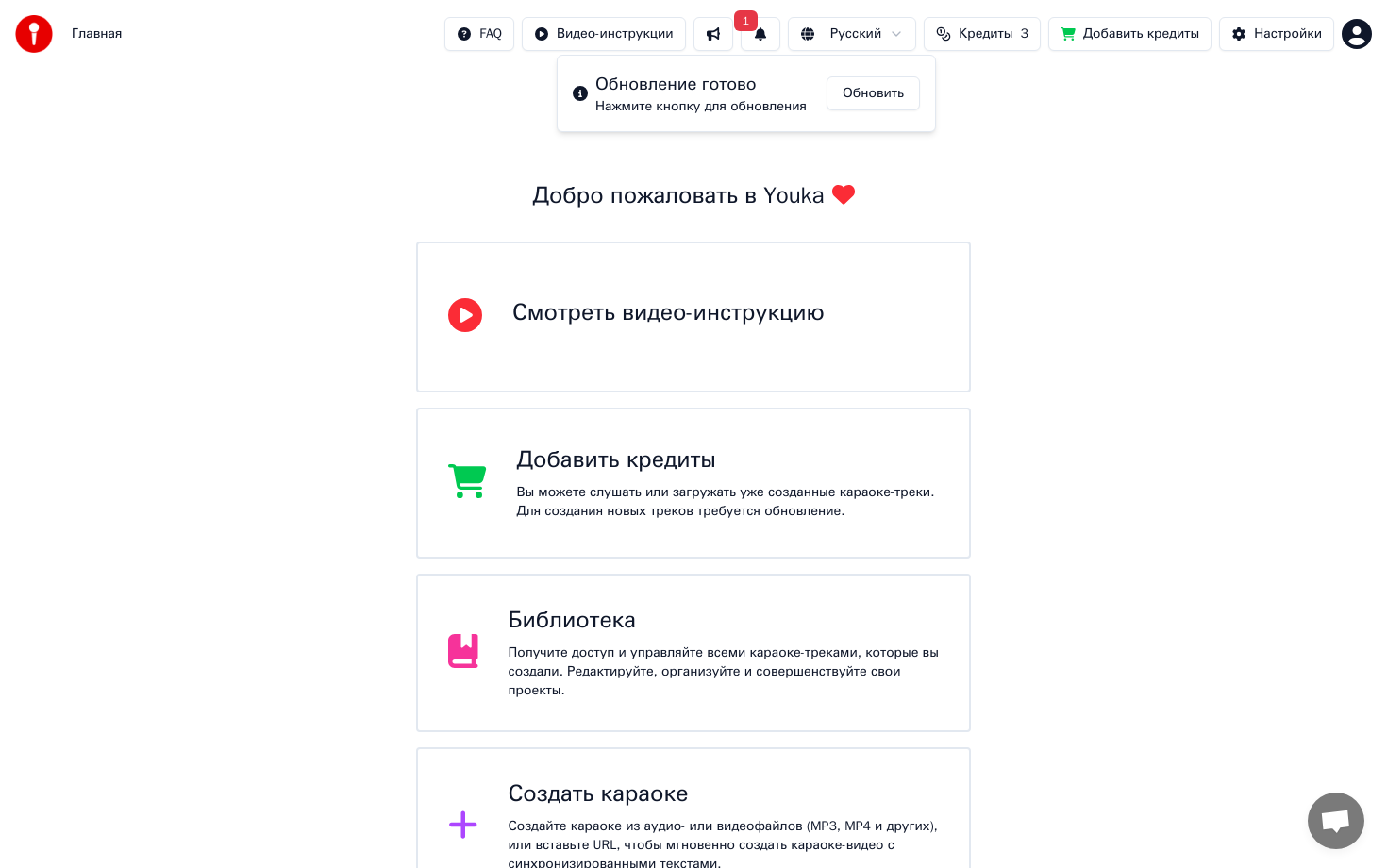 click on "Обновить" at bounding box center [873, 93] 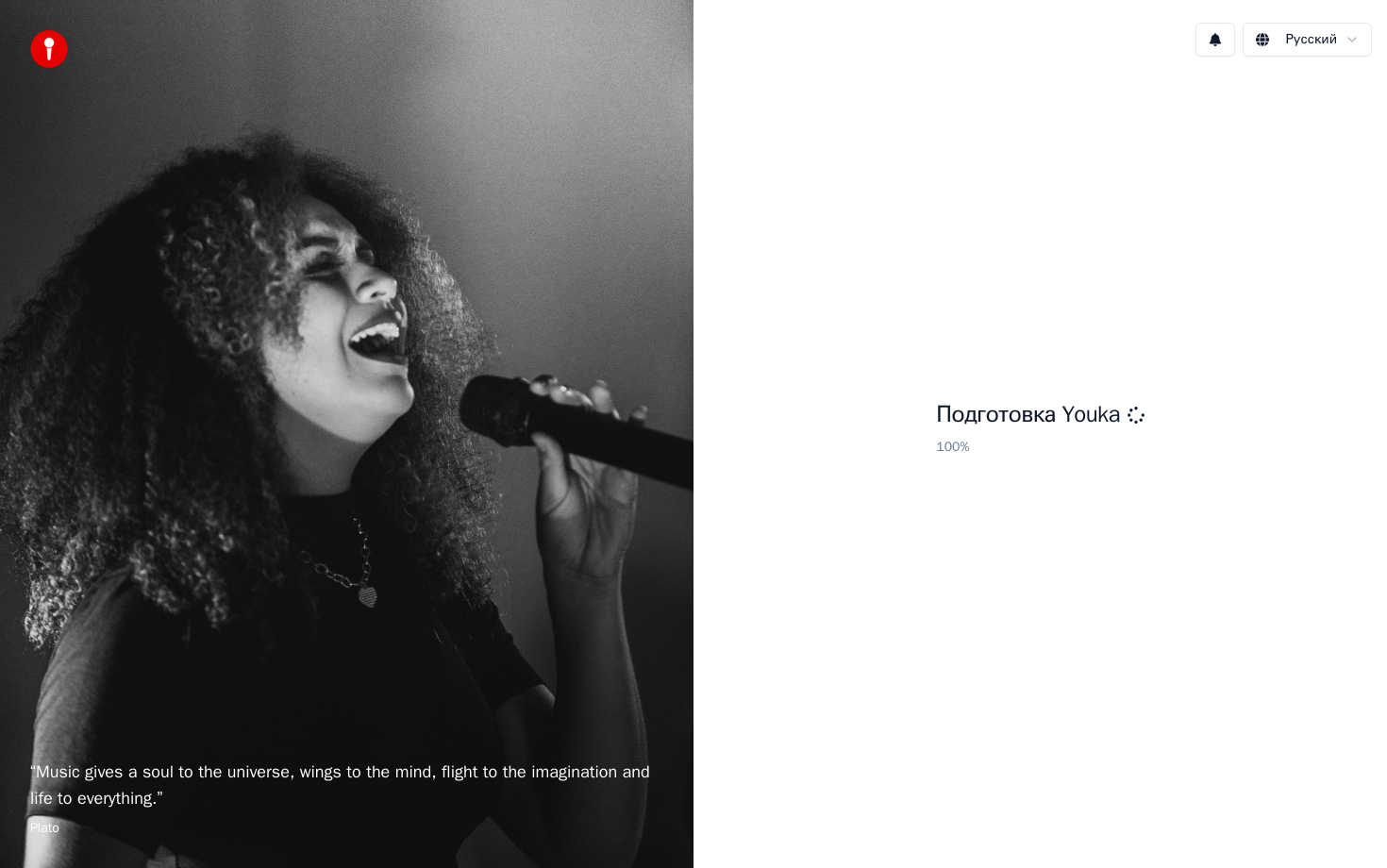 scroll, scrollTop: 0, scrollLeft: 0, axis: both 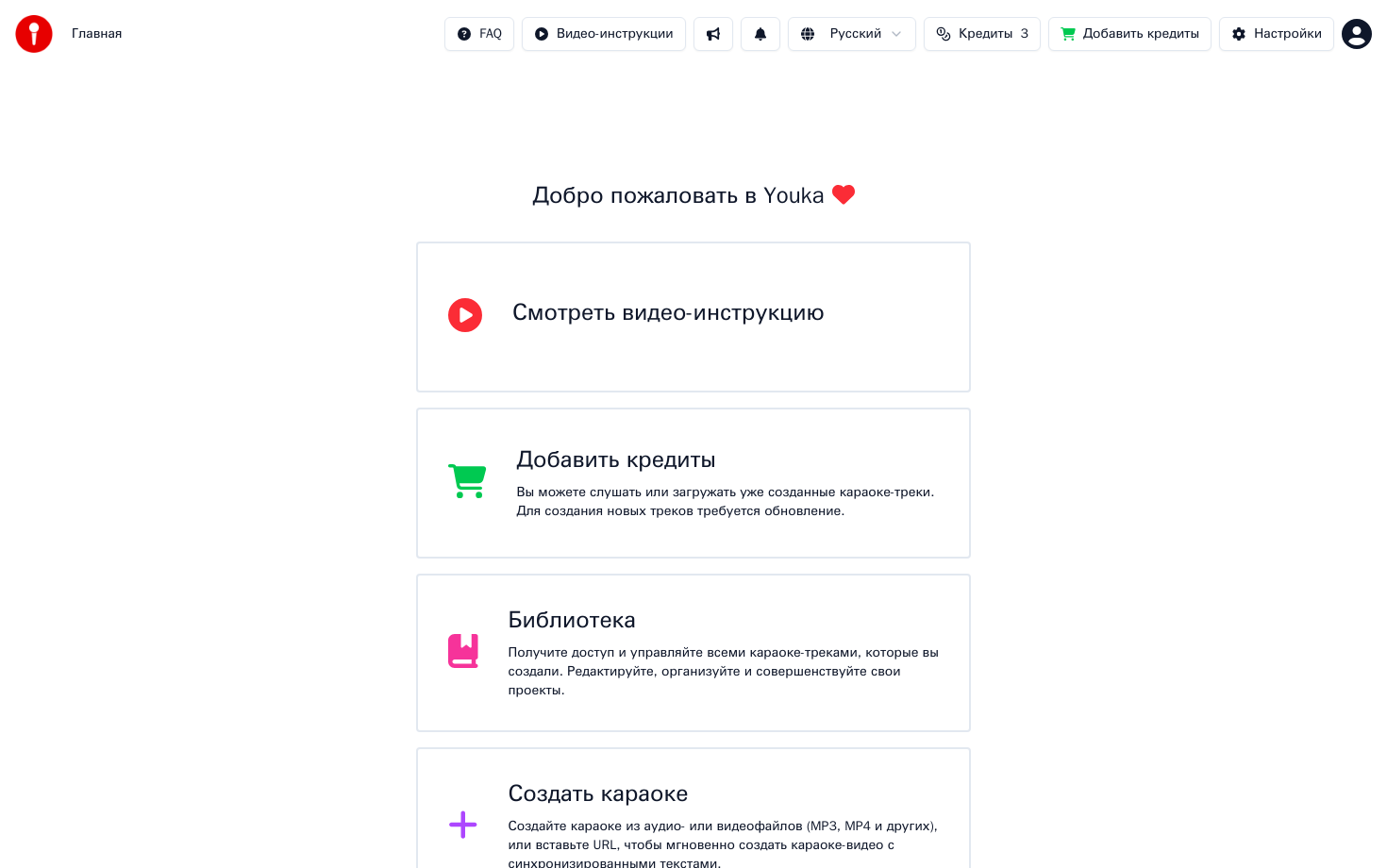 click on "Добавить кредиты" at bounding box center [1129, 34] 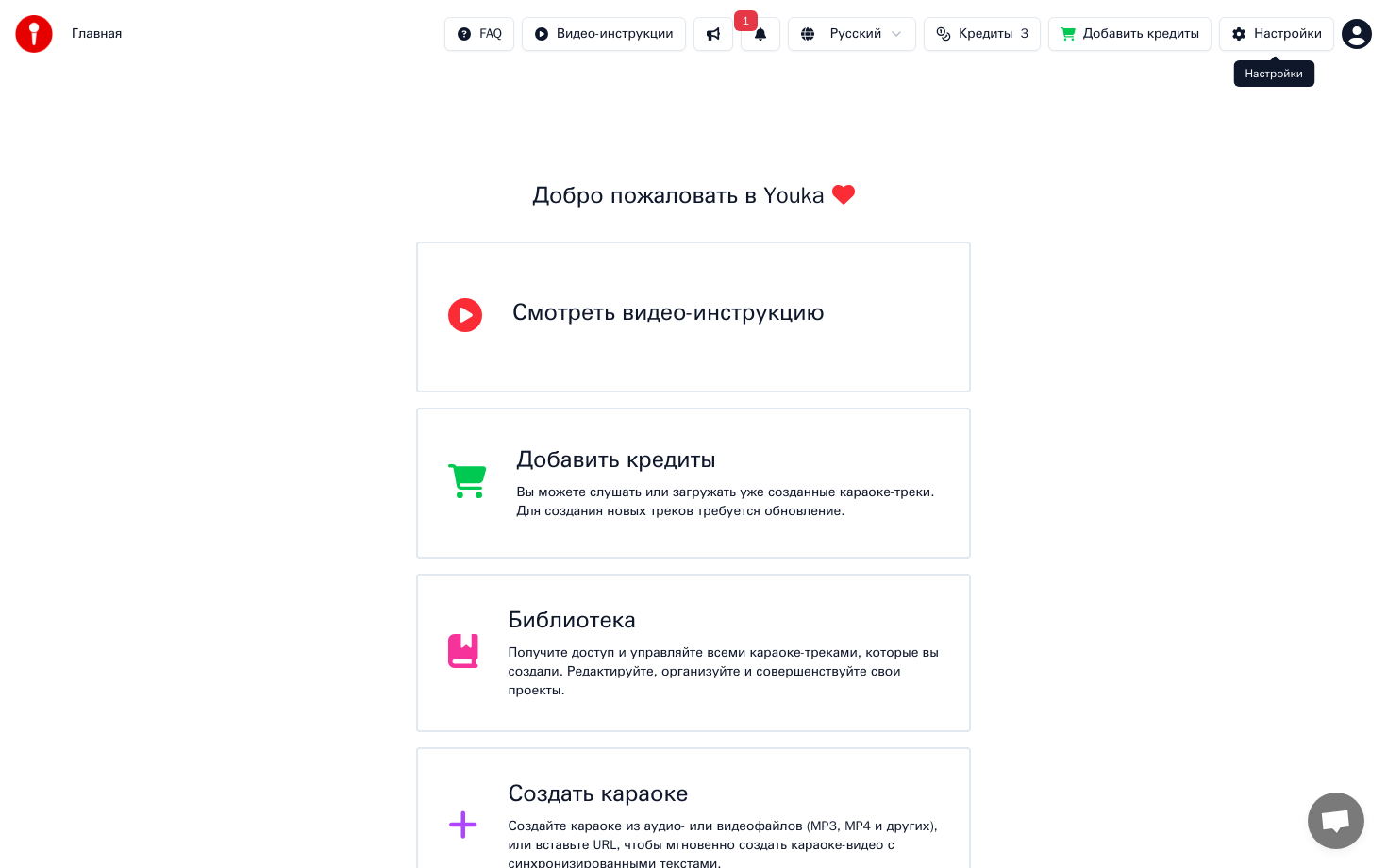 click on "Настройки" at bounding box center (1288, 34) 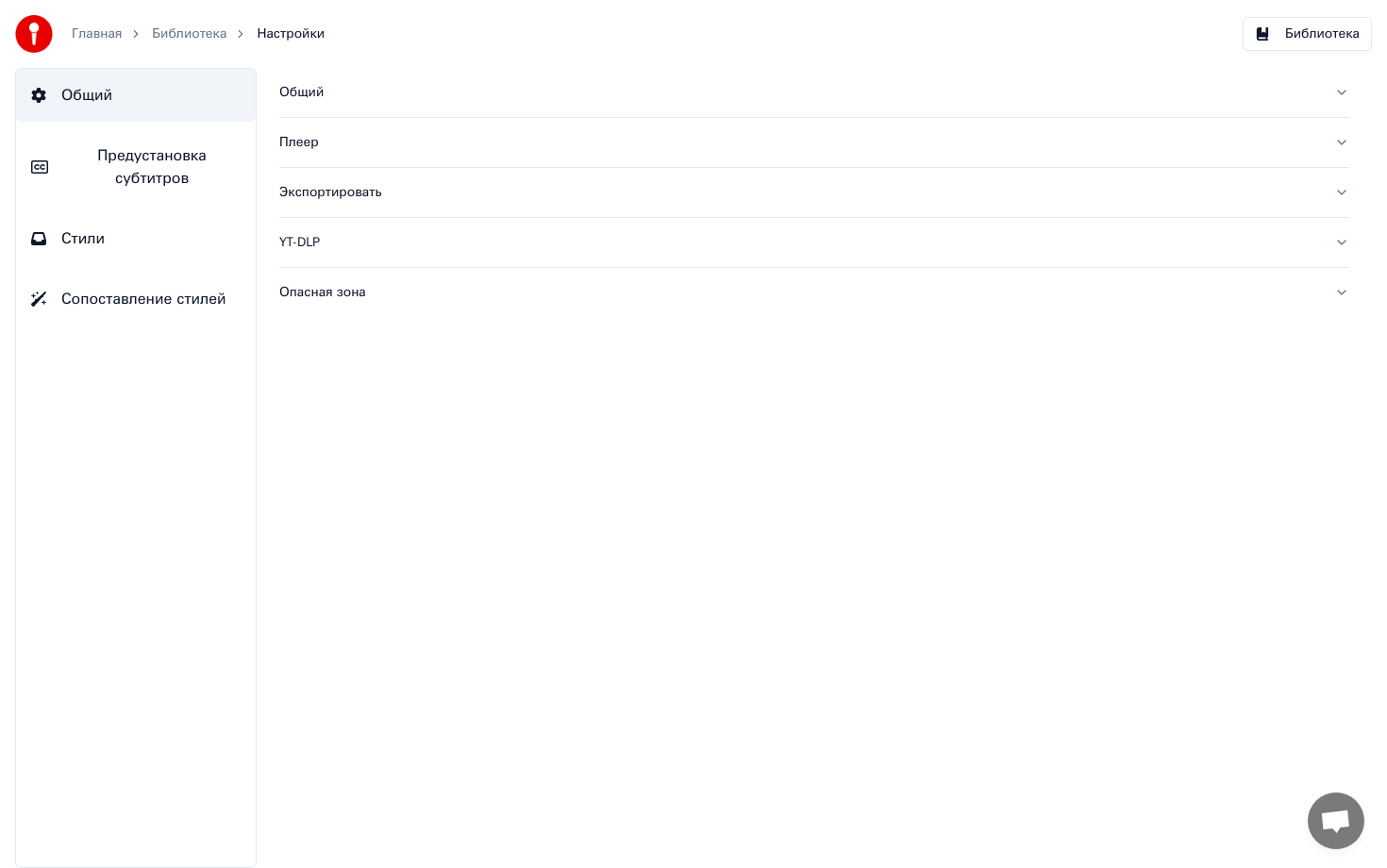 click on "Главная" at bounding box center (107, 34) 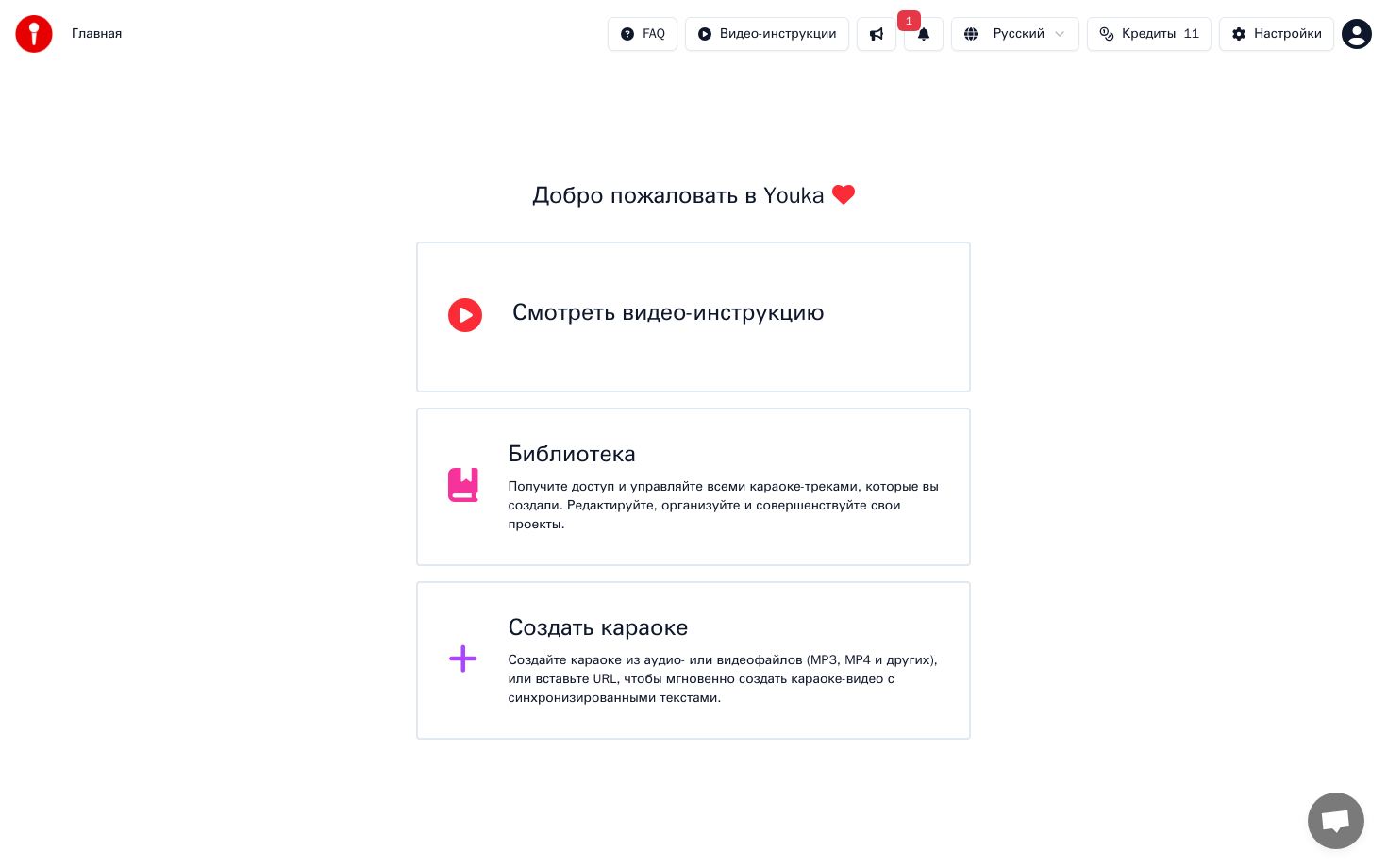 click on "Главная FAQ Видео-инструкции 1 Русский Кредиты 11 Настройки Добро пожаловать в Youka Смотреть видео-инструкцию Библиотека Получите доступ и управляйте всеми караоке-треками, которые вы создали. Редактируйте, организуйте и совершенствуйте свои проекты. Создать караоке Создайте караоке из аудио- или видеофайлов (MP3, MP4 и других), или вставьте URL, чтобы мгновенно создать караоке-видео с синхронизированными текстами." at bounding box center (694, 370) 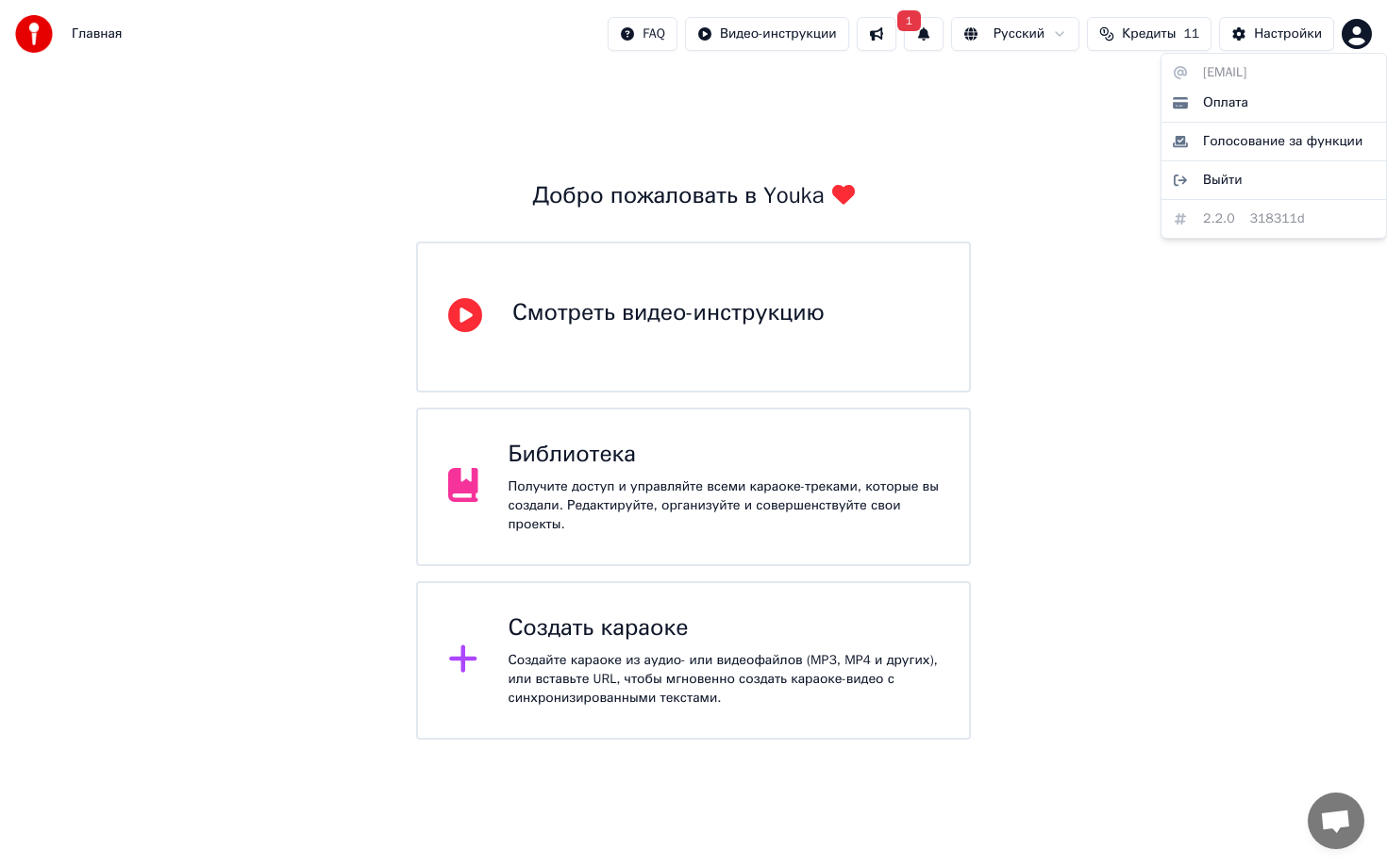 click on "Главная FAQ Видео-инструкции 1 Русский Кредиты 11 Настройки Добро пожаловать в Youka Смотреть видео-инструкцию Библиотека Получите доступ и управляйте всеми караоке-треками, которые вы создали. Редактируйте, организуйте и совершенствуйте свои проекты. Создать караоке Создайте караоке из аудио- или видеофайлов (MP3, MP4 и других), или вставьте URL, чтобы мгновенно создать караоке-видео с синхронизированными текстами. annarym@nlstar.com Оплата Голосование за функции Выйти 2.2.0 318311d" at bounding box center [694, 370] 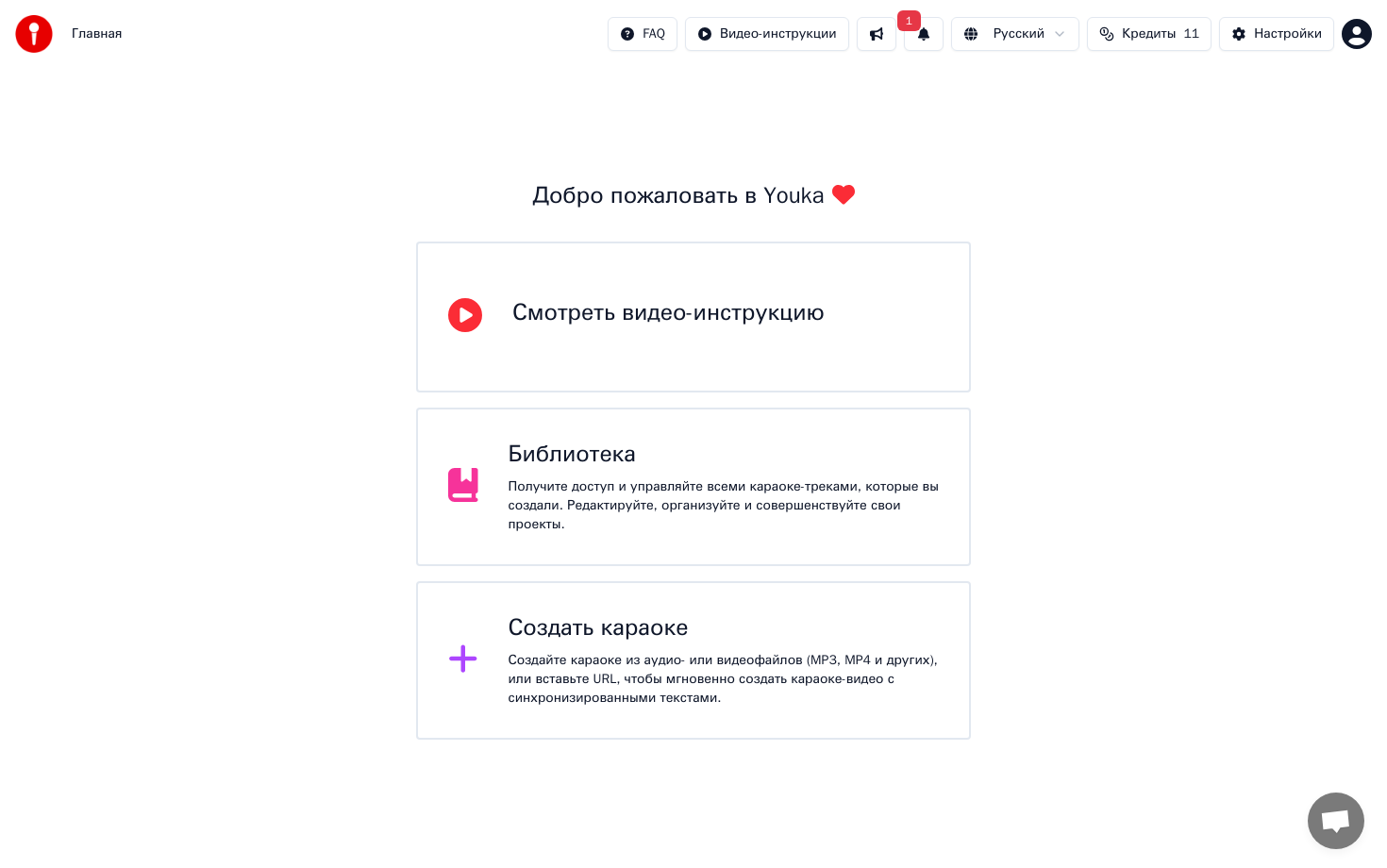 click on "Кредиты" at bounding box center [1148, 34] 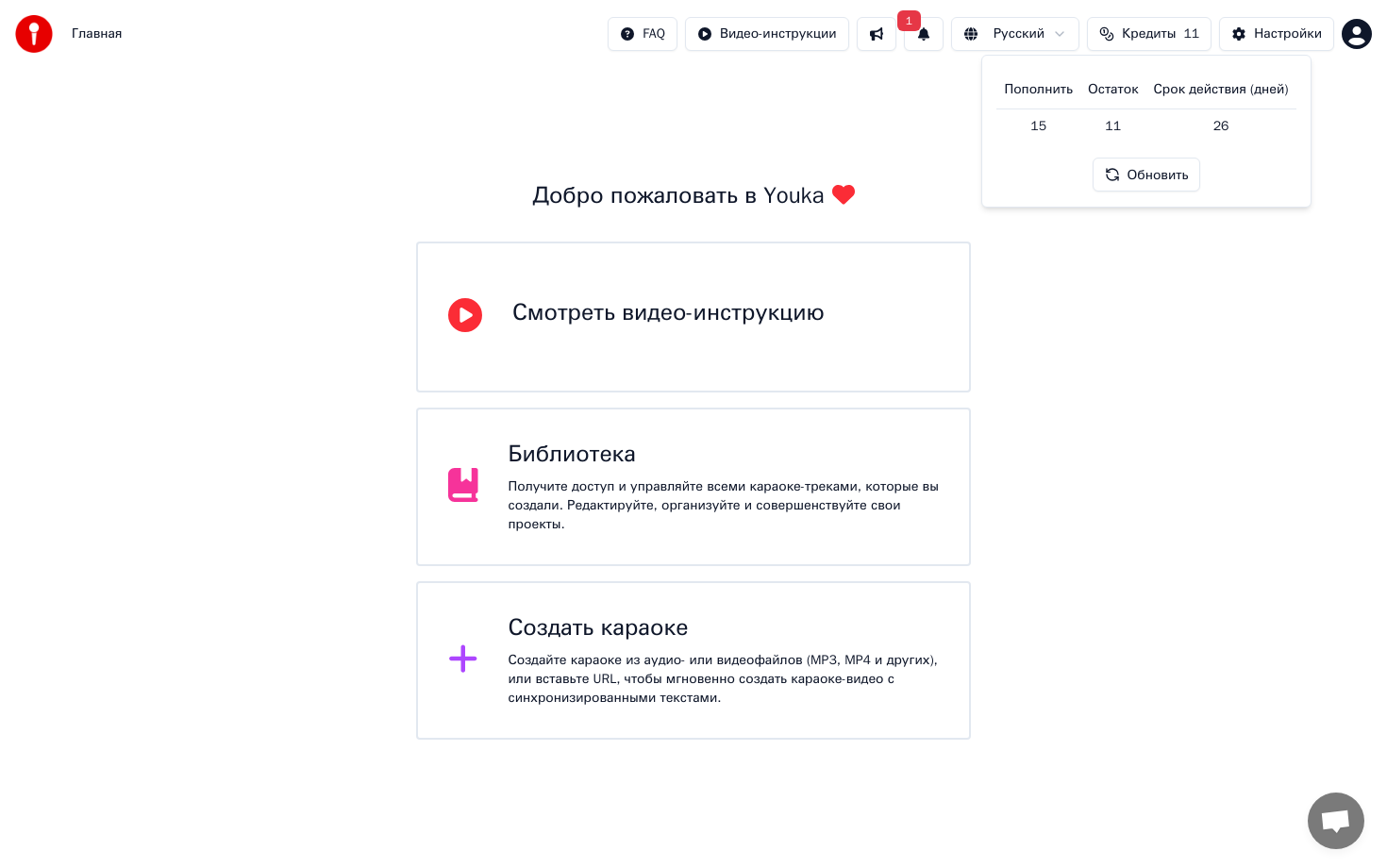 click on "1" at bounding box center [924, 34] 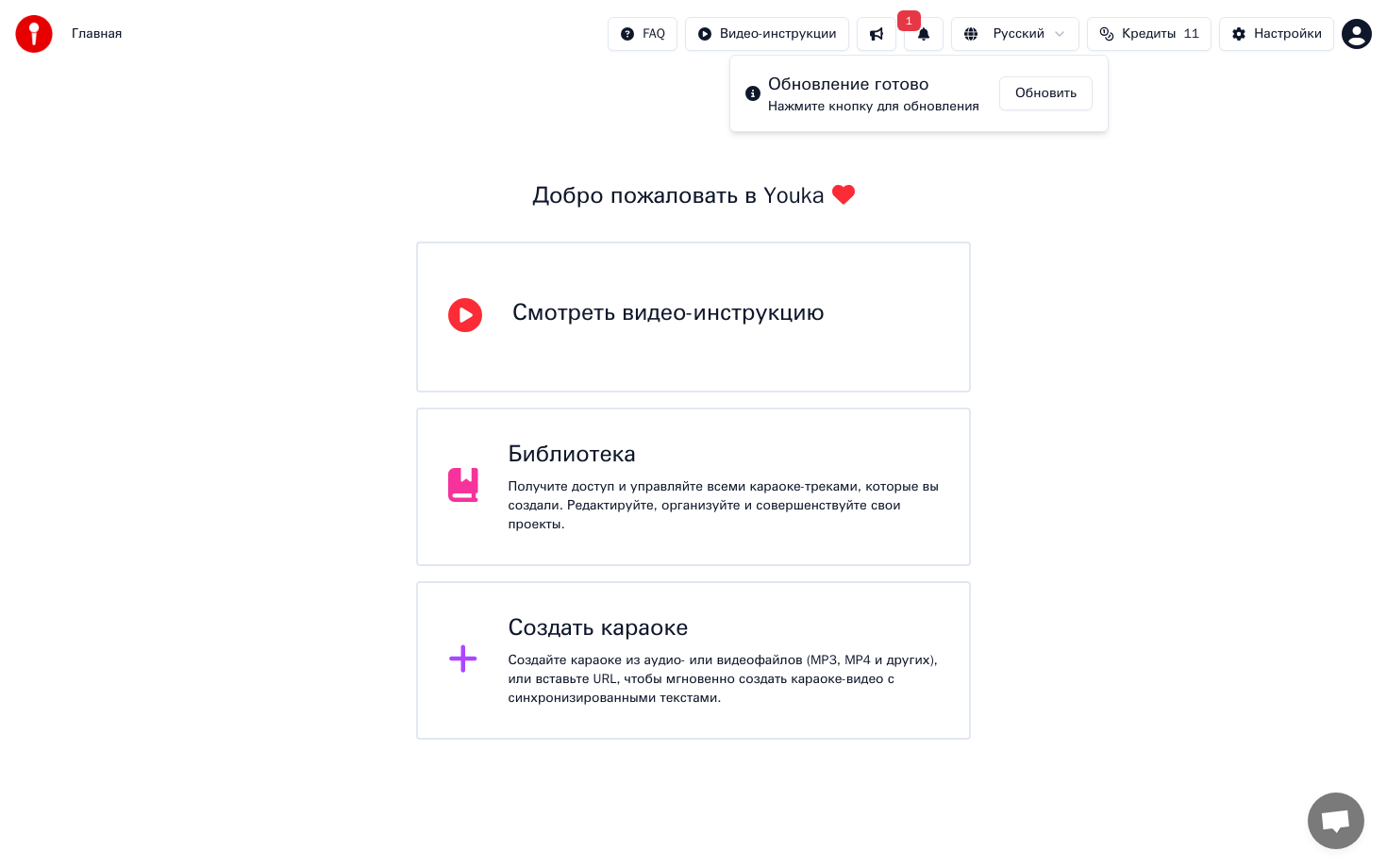 click on "Добро пожаловать в Youka Смотреть видео-инструкцию Библиотека Получите доступ и управляйте всеми караоке-треками, которые вы создали. Редактируйте, организуйте и совершенствуйте свои проекты. Создать караоке Создайте караоке из аудио- или видеофайлов (MP3, MP4 и других), или вставьте URL, чтобы мгновенно создать караоке-видео с синхронизированными текстами." at bounding box center [694, 404] 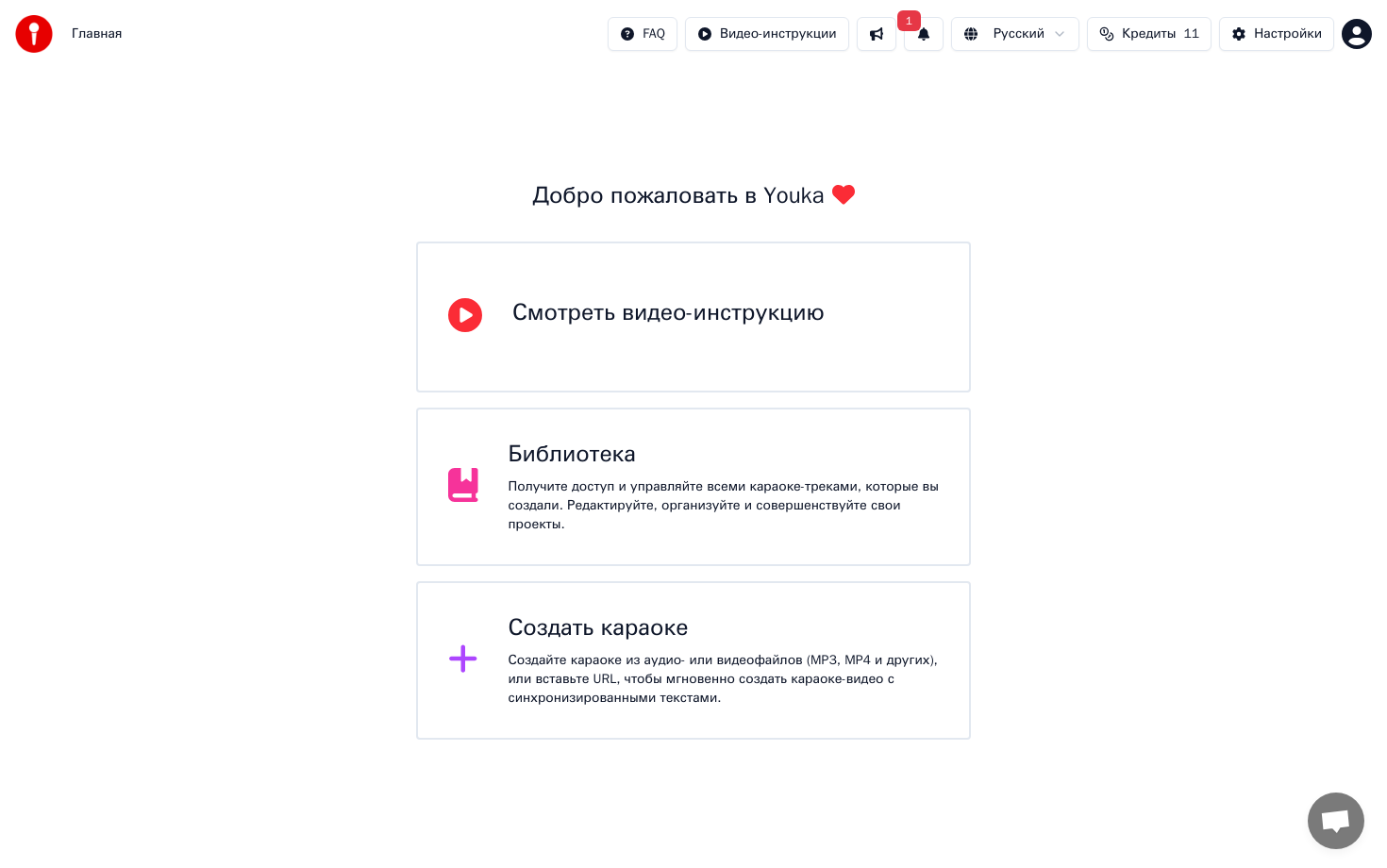 click at bounding box center [877, 34] 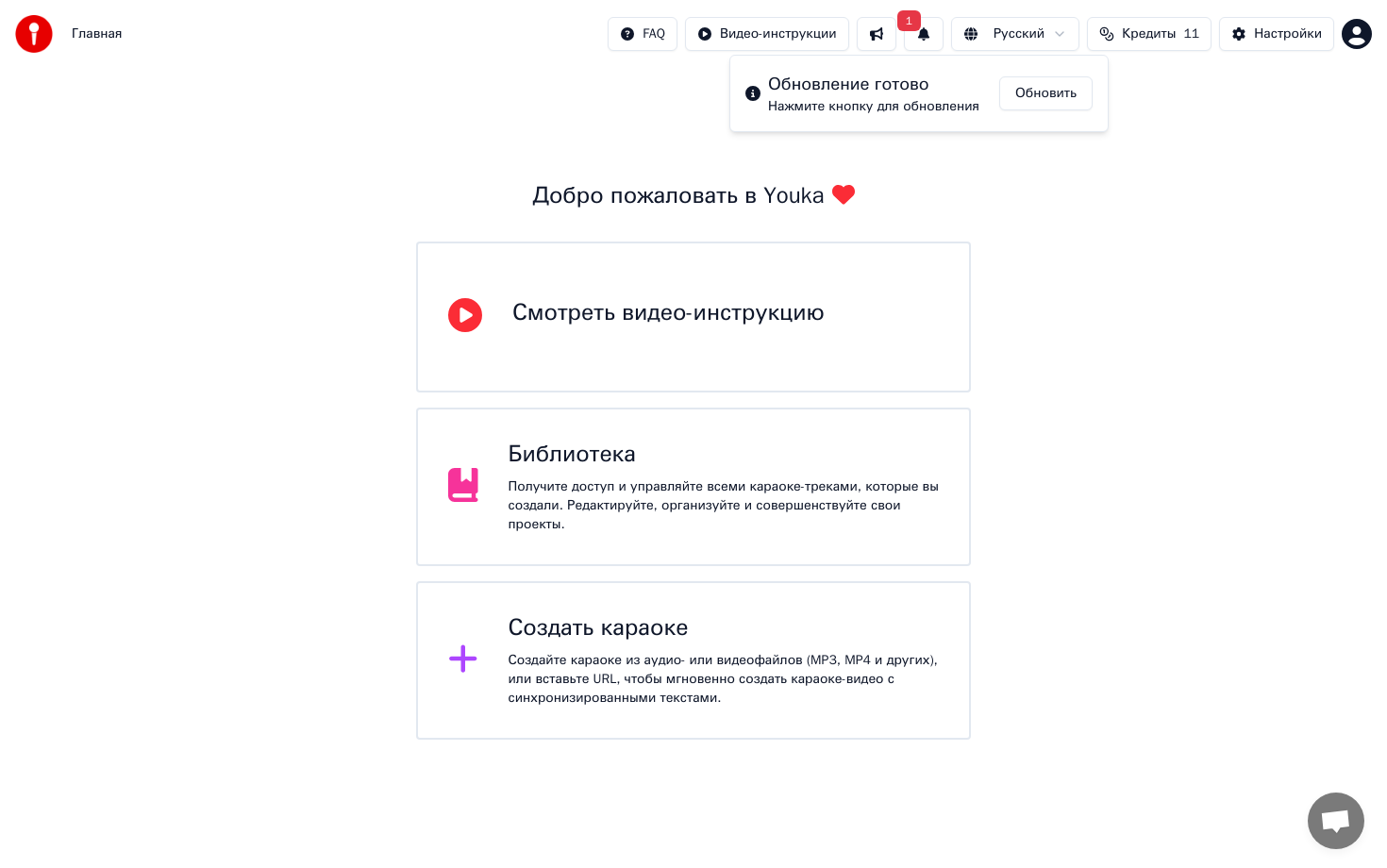 click on "Обновить" at bounding box center (1045, 93) 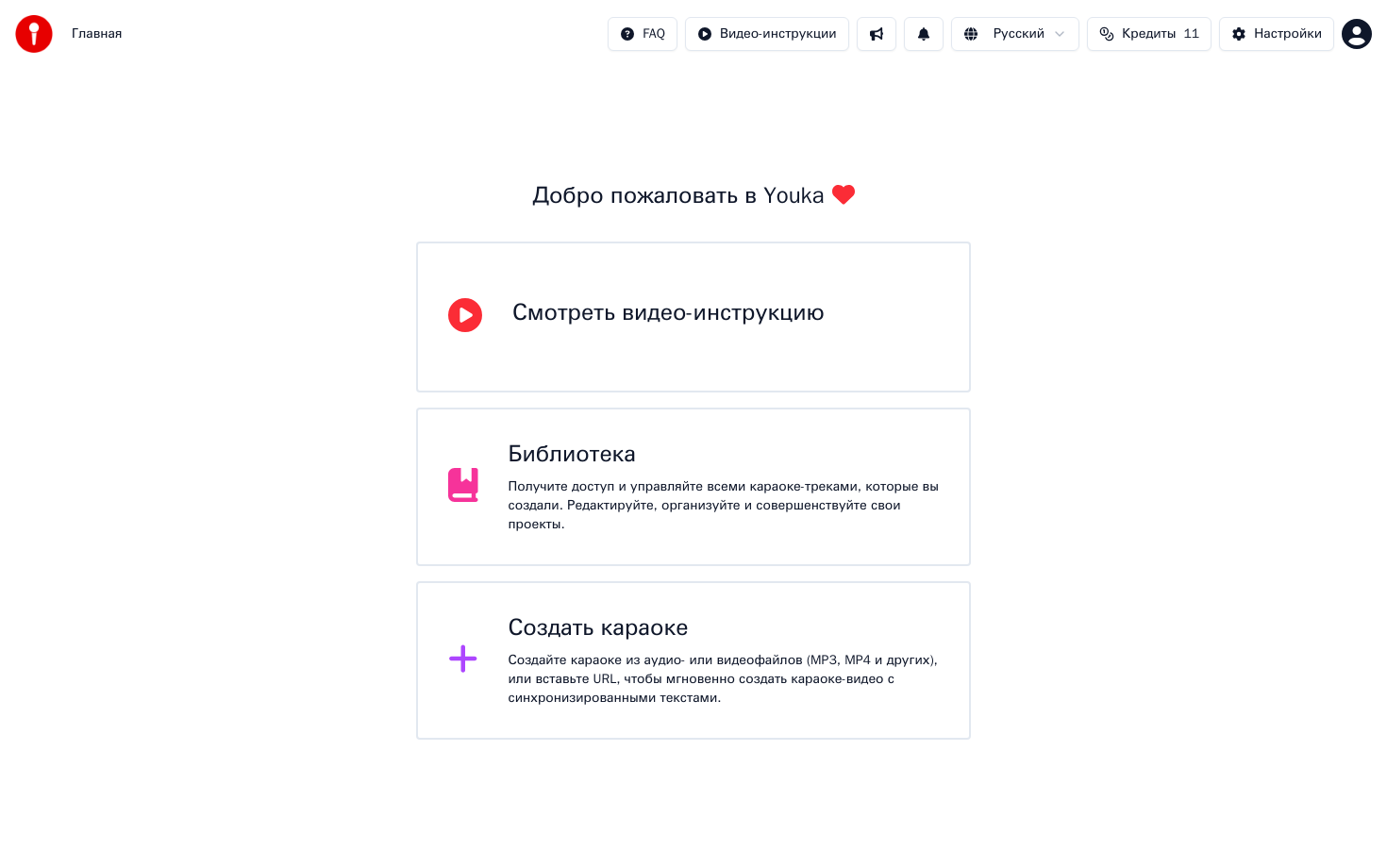 scroll, scrollTop: 0, scrollLeft: 0, axis: both 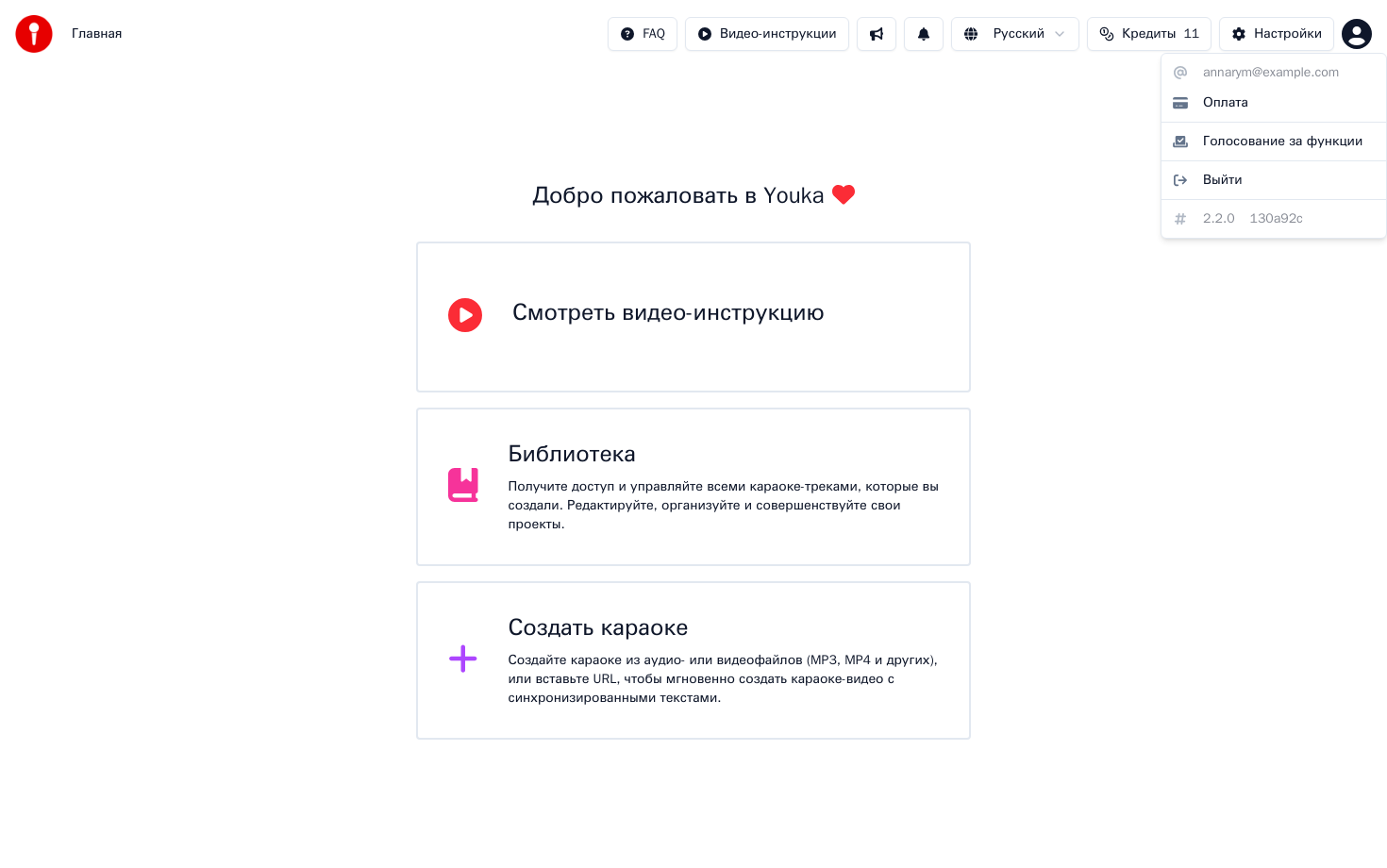 click on "Главная FAQ Видео-инструкции Русский Кредиты 11 Настройки Добро пожаловать в Youka Смотреть видео-инструкцию Библиотека Получите доступ и управляйте всеми караоке-треками, которые вы создали. Редактируйте, организуйте и совершенствуйте свои проекты. Создать караоке Создайте караоке из аудио- или видеофайлов (MP3, MP4 и других), или вставьте URL, чтобы мгновенно создать караоке-видео с синхронизированными текстами. [EMAIL] Оплата Голосование за функции Выйти 2.2.0 130a92c" at bounding box center (694, 370) 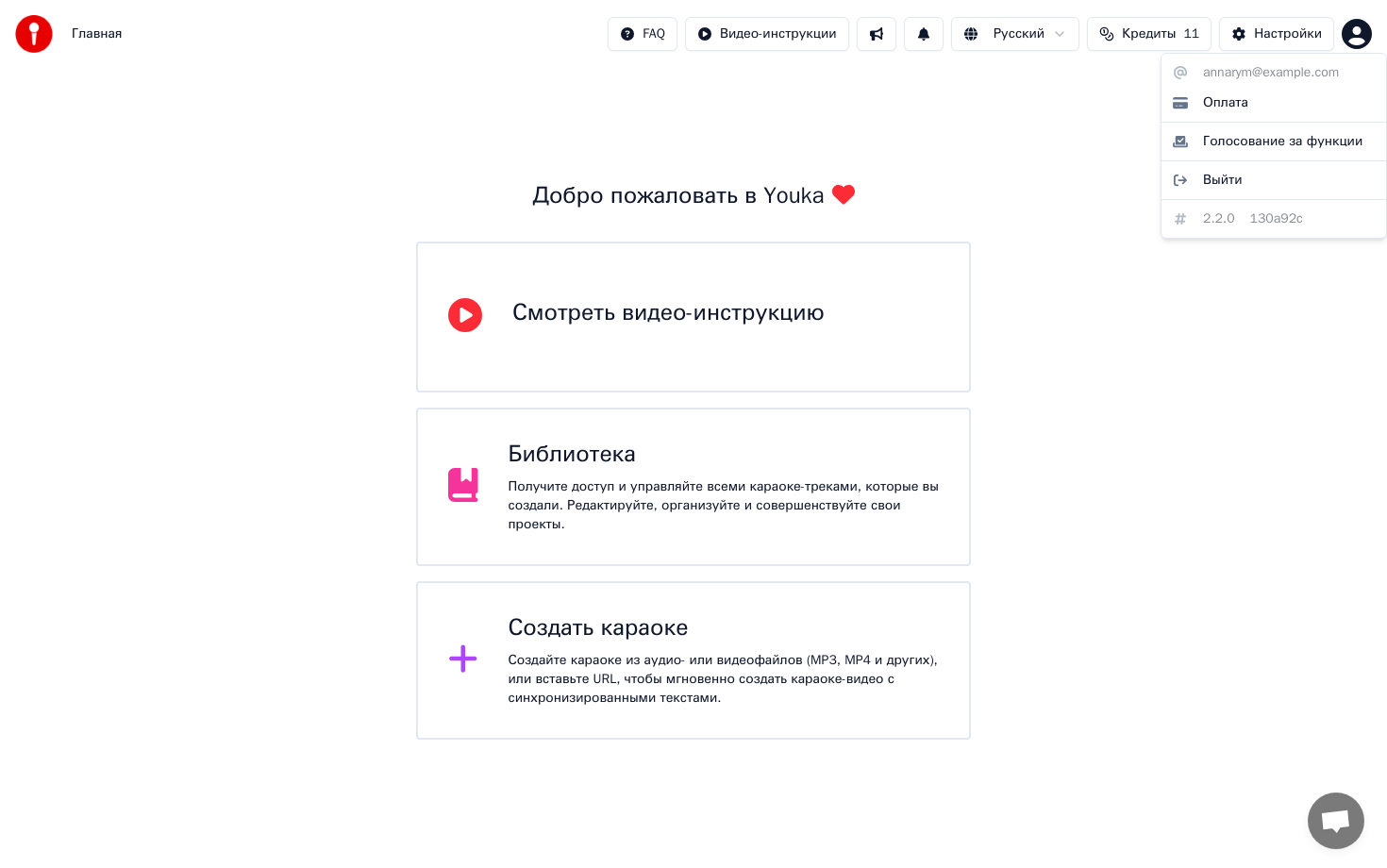 click on "Главная FAQ Видео-инструкции Русский Кредиты 11 Настройки Добро пожаловать в Youka Смотреть видео-инструкцию Библиотека Получите доступ и управляйте всеми караоке-треками, которые вы создали. Редактируйте, организуйте и совершенствуйте свои проекты. Создать караоке Создайте караоке из аудио- или видеофайлов (MP3, MP4 и других), или вставьте URL, чтобы мгновенно создать караоке-видео с синхронизированными текстами. [EMAIL] Оплата Голосование за функции Выйти 2.2.0 130a92c" at bounding box center (694, 370) 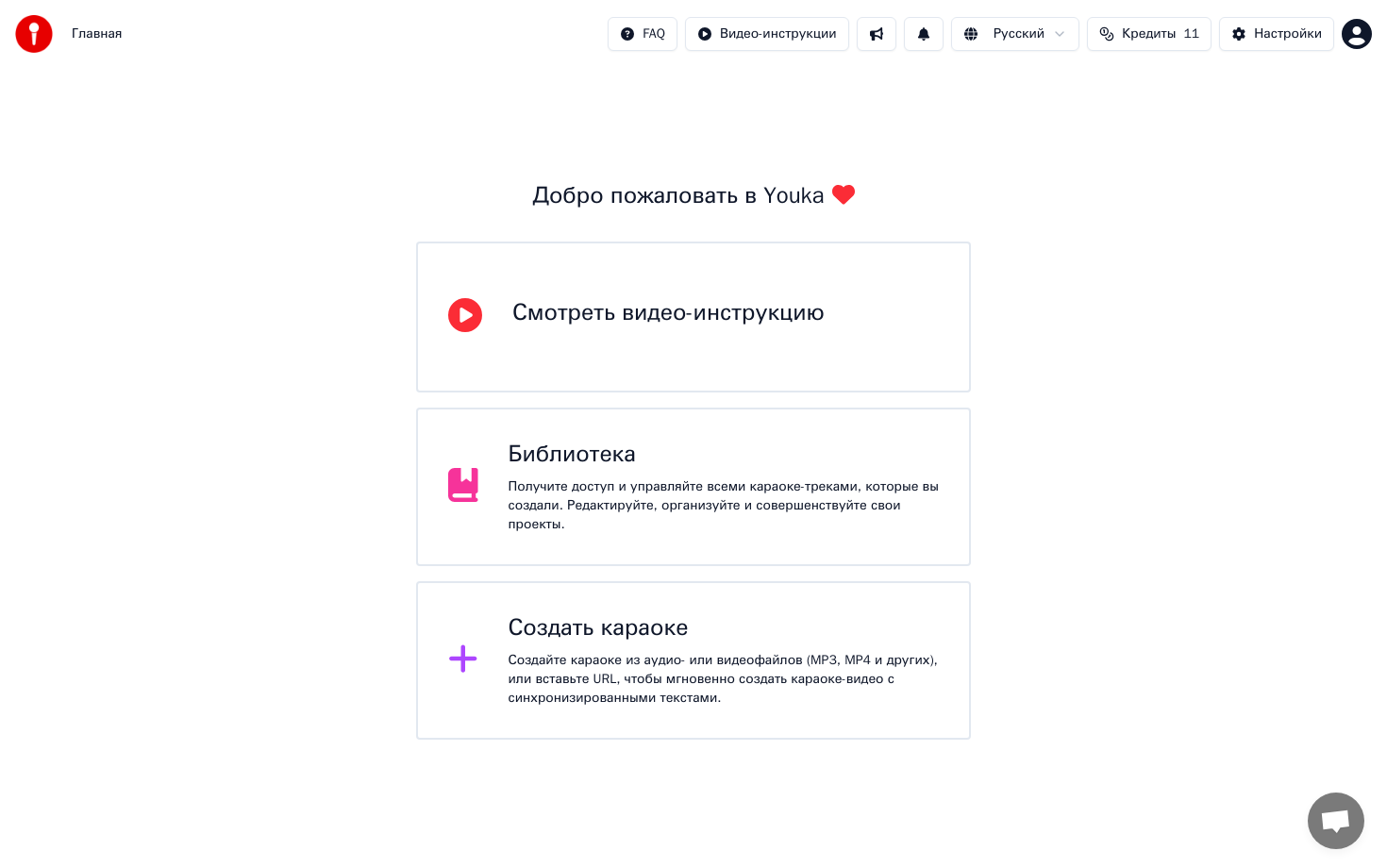 click on "Получите доступ и управляйте всеми караоке-треками, которые вы создали. Редактируйте, организуйте и совершенствуйте свои проекты." at bounding box center [724, 506] 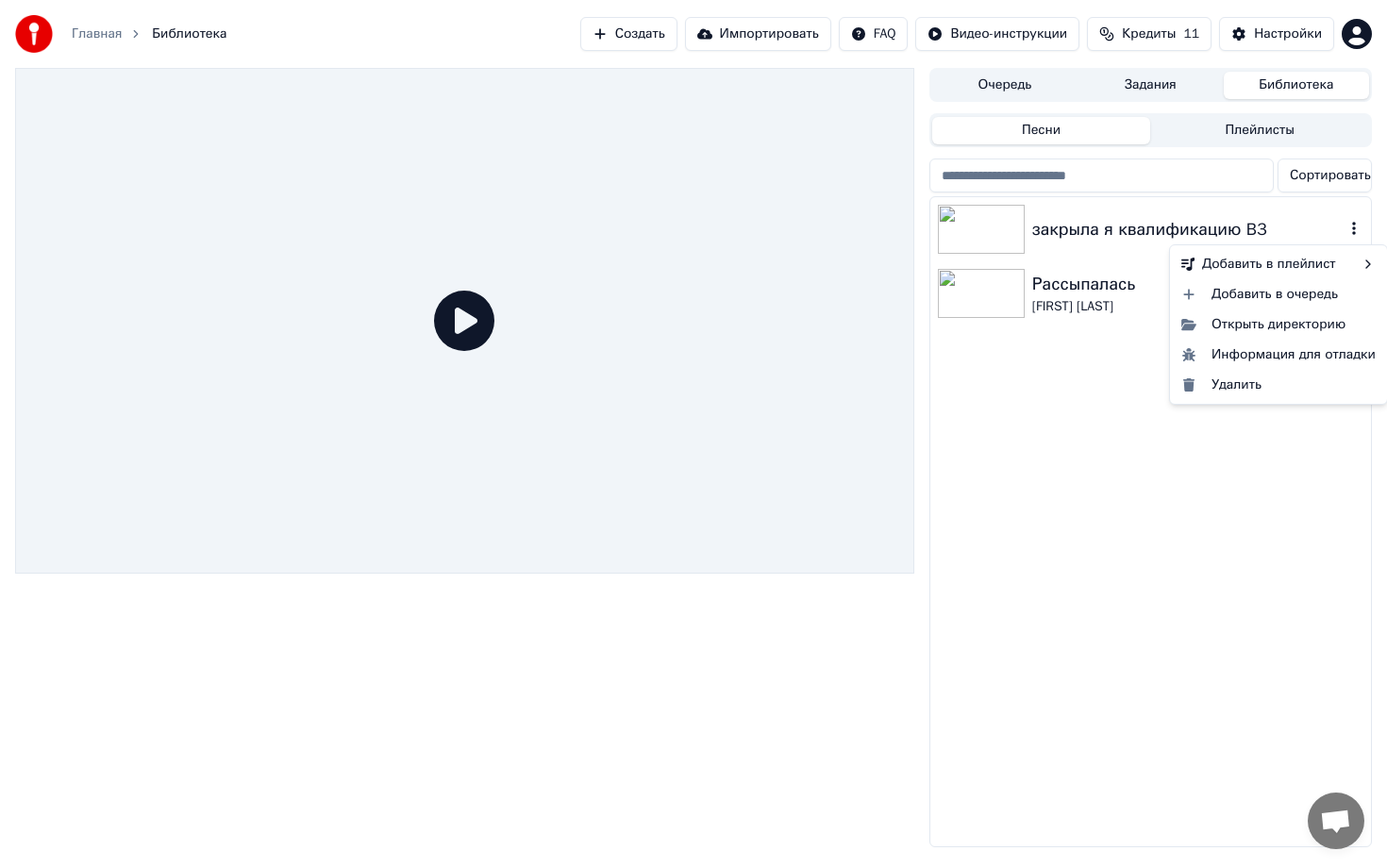 click 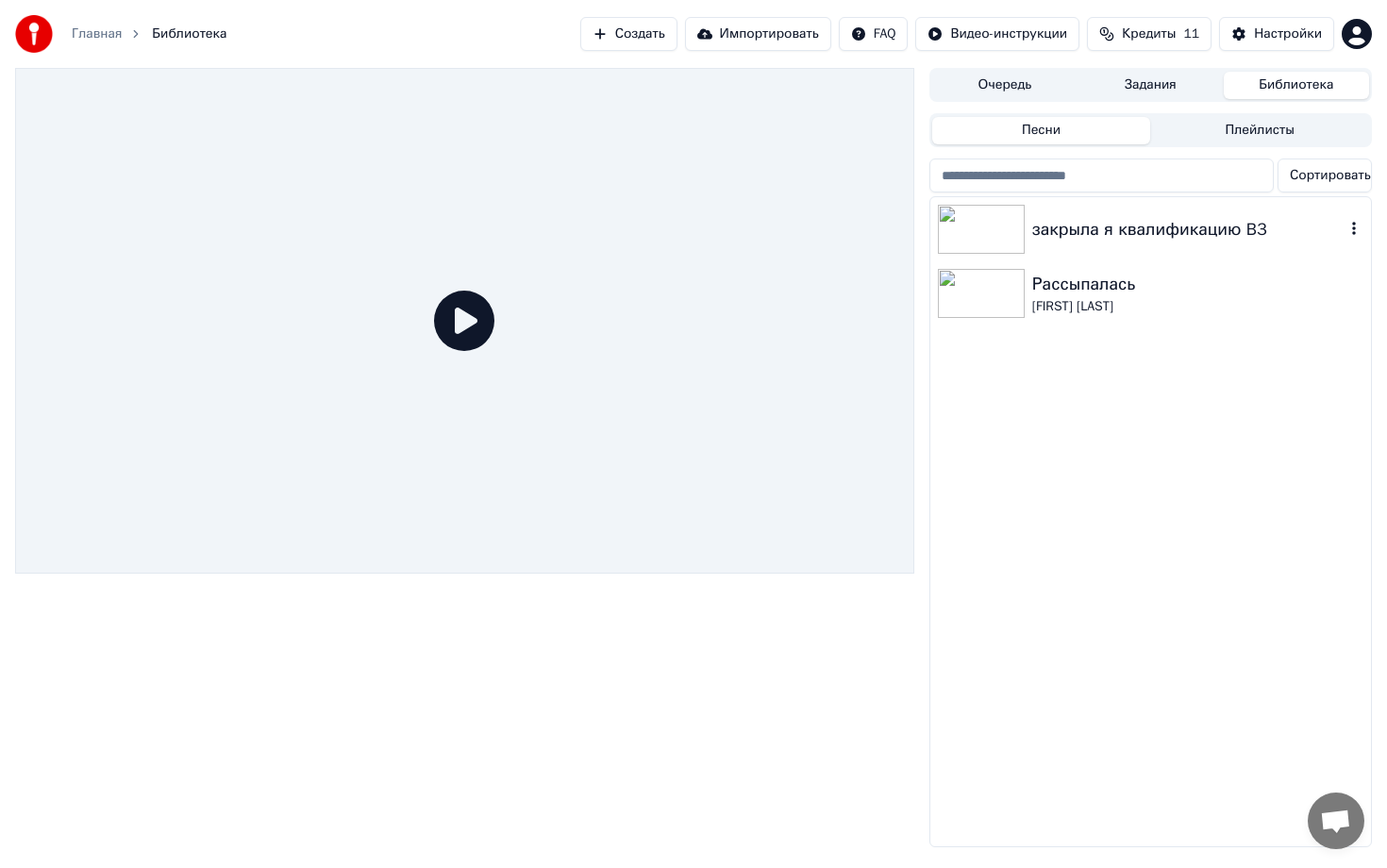 click at bounding box center [981, 229] 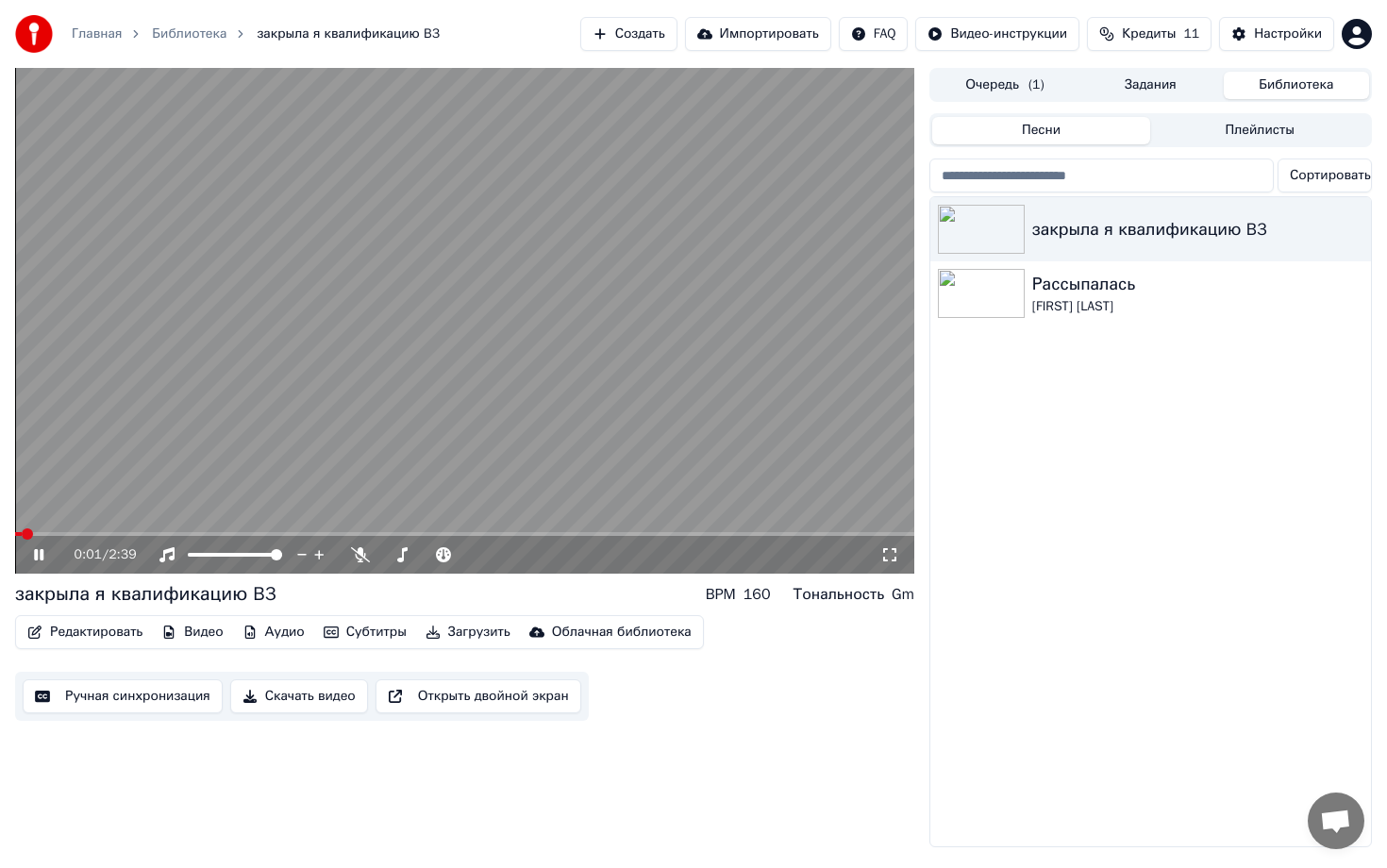 click 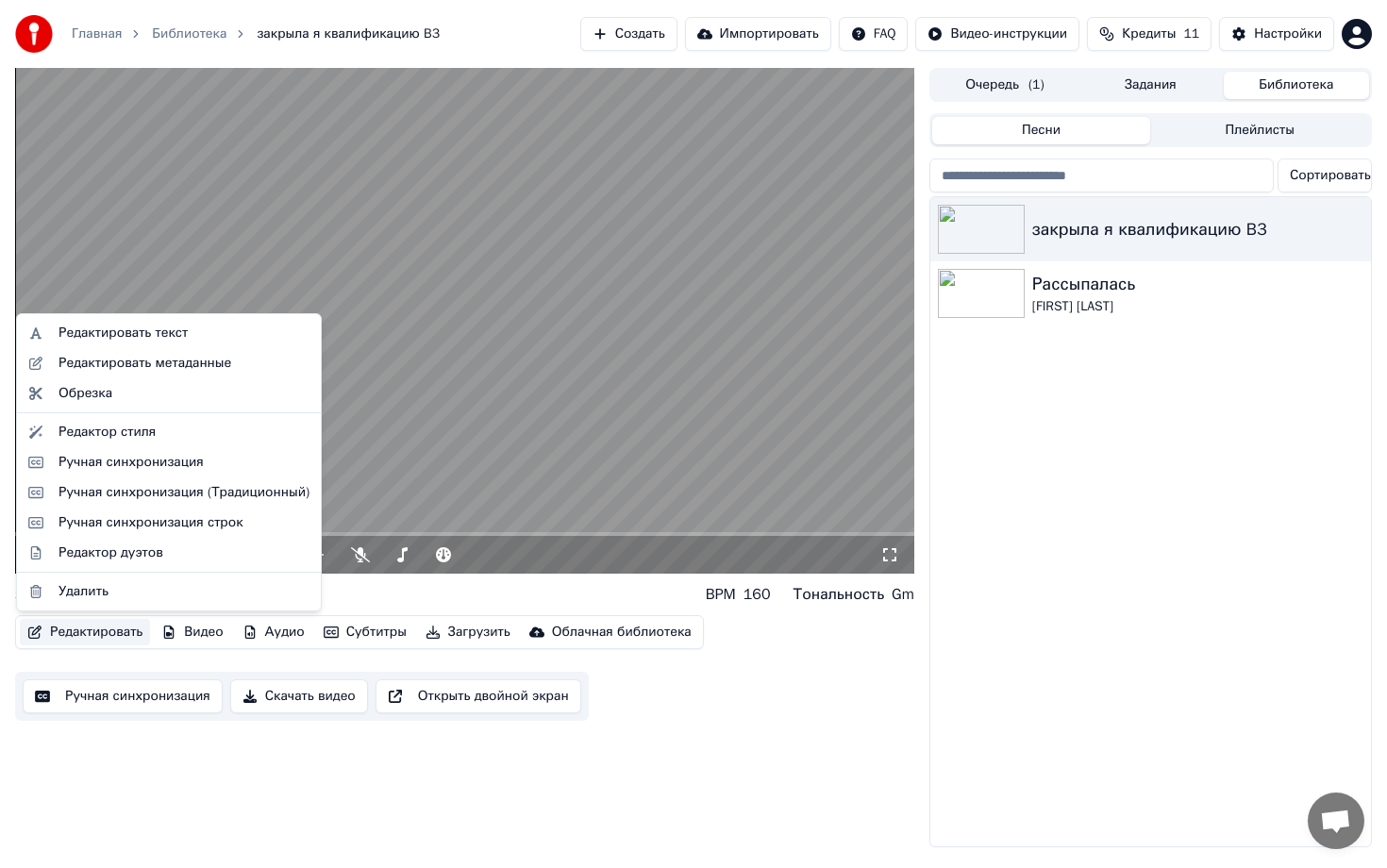 click on "Редактировать" at bounding box center (85, 632) 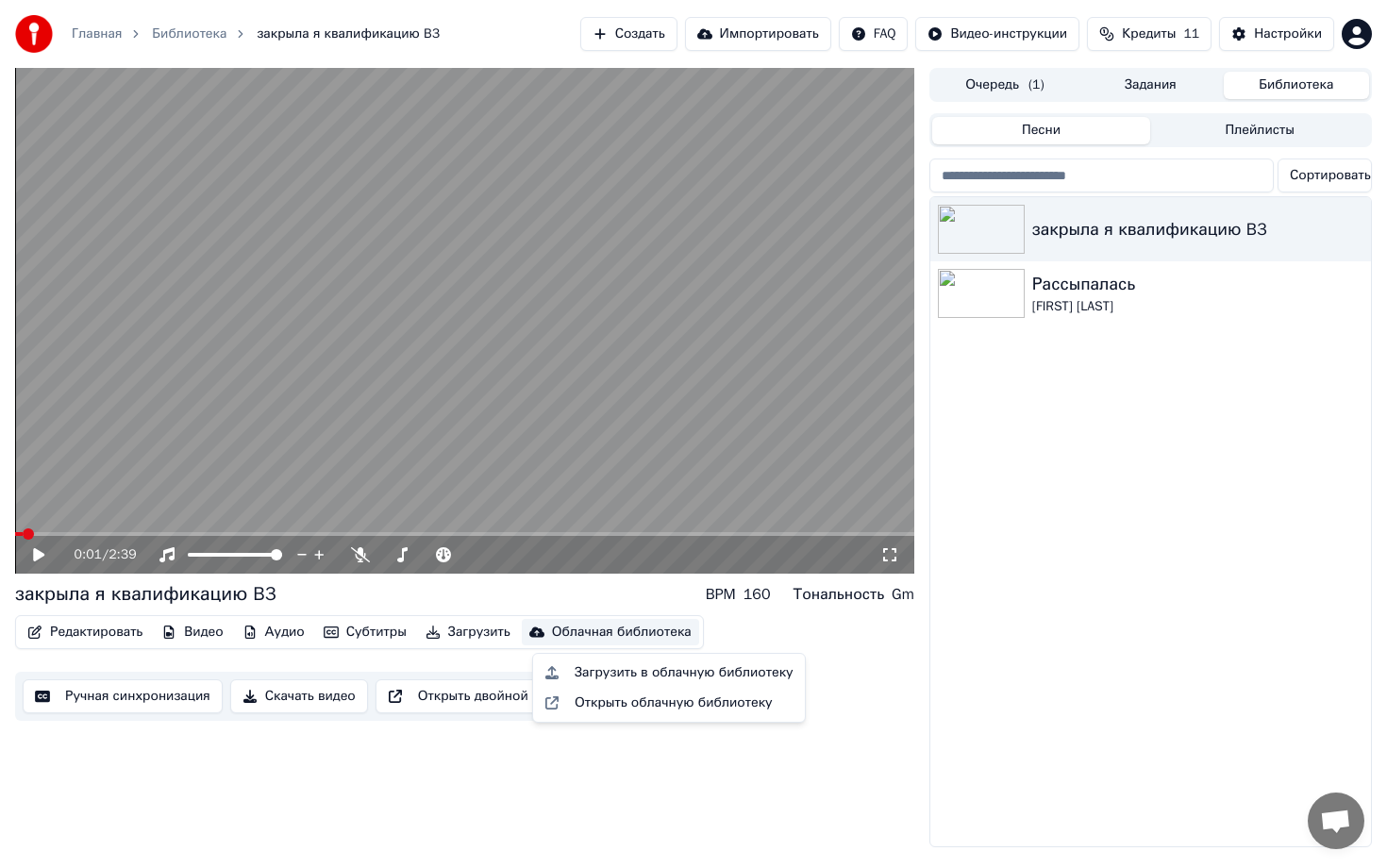 click on "Загрузить в облачную библиотеку" at bounding box center [669, 673] 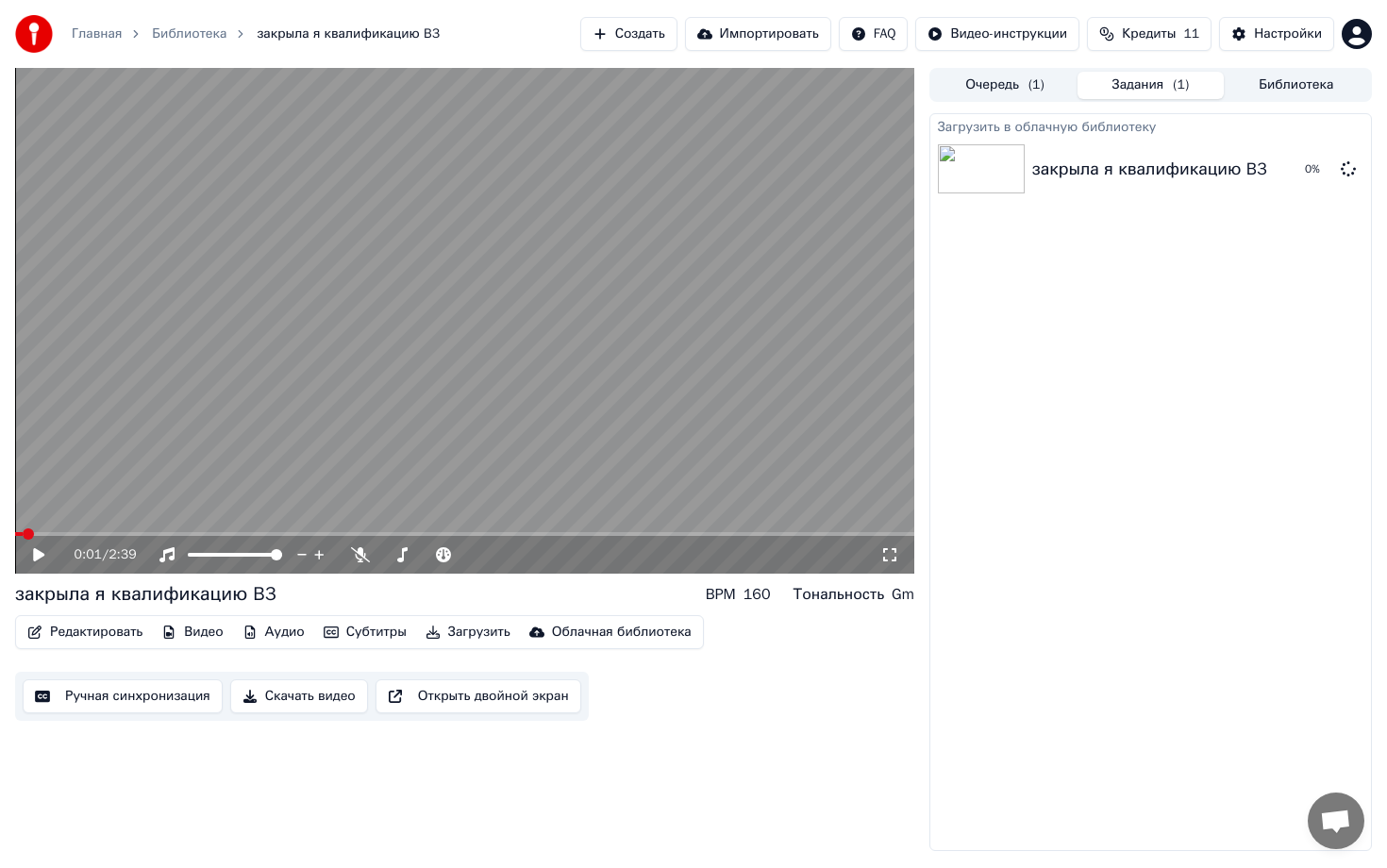 click 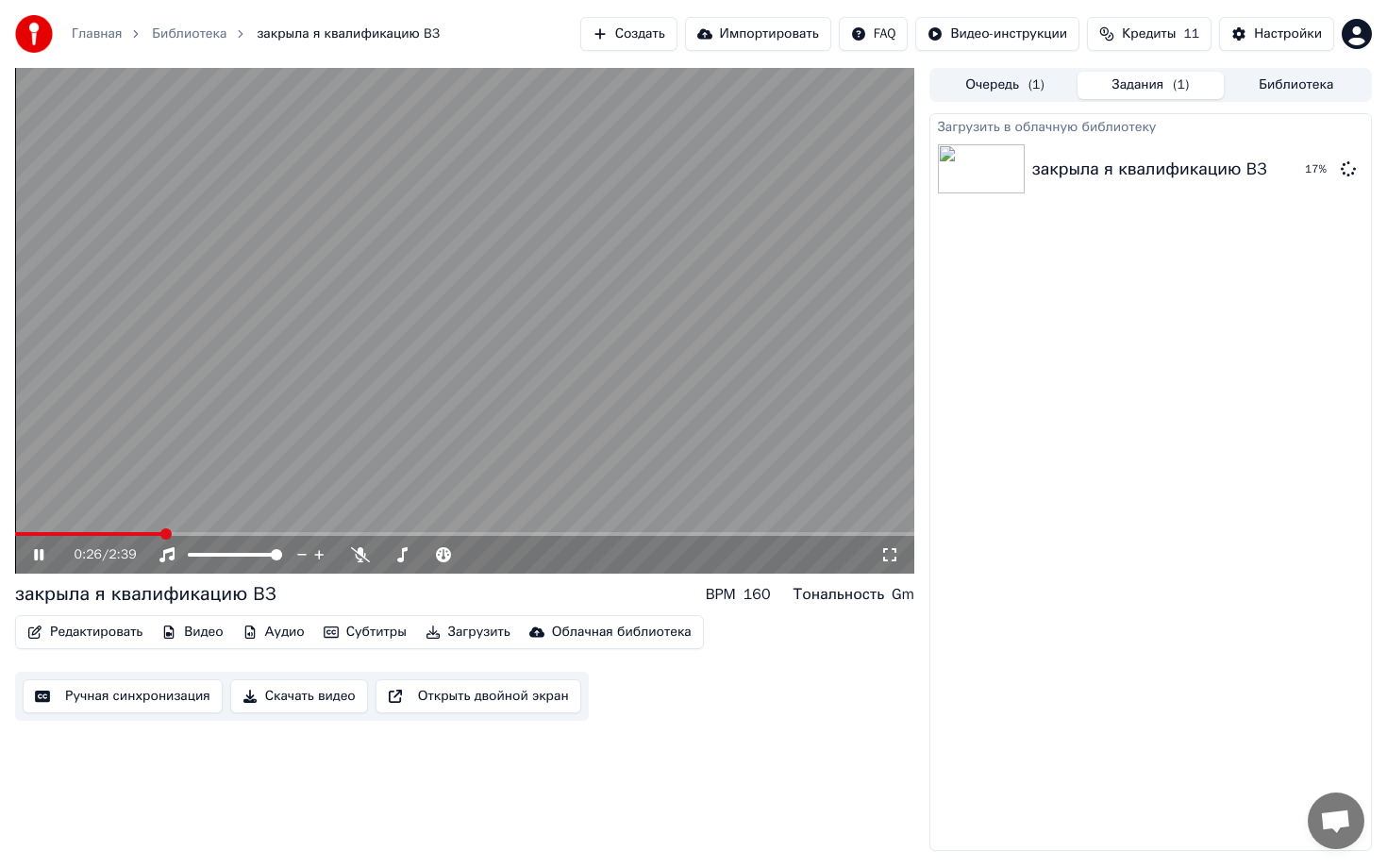 click 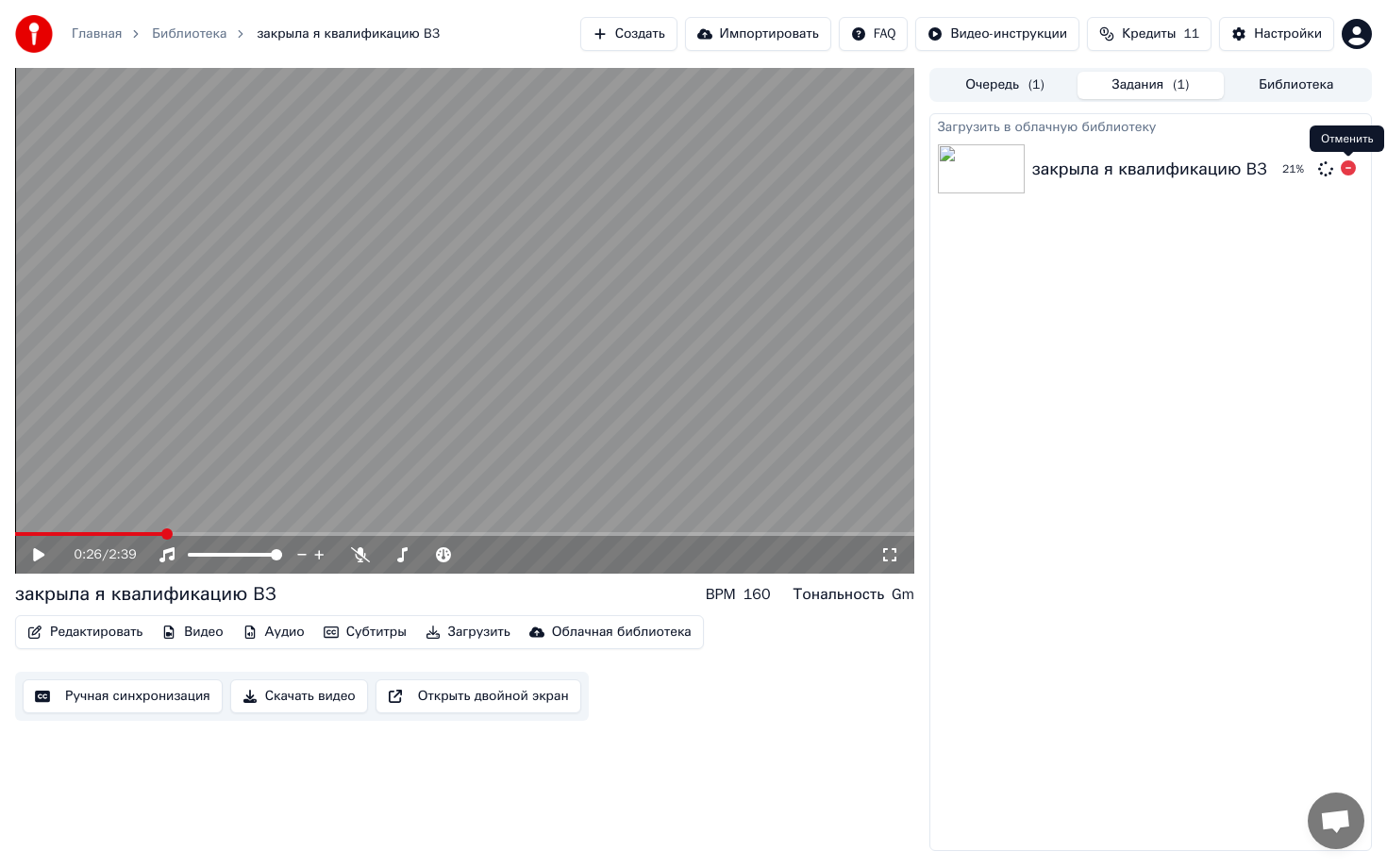click 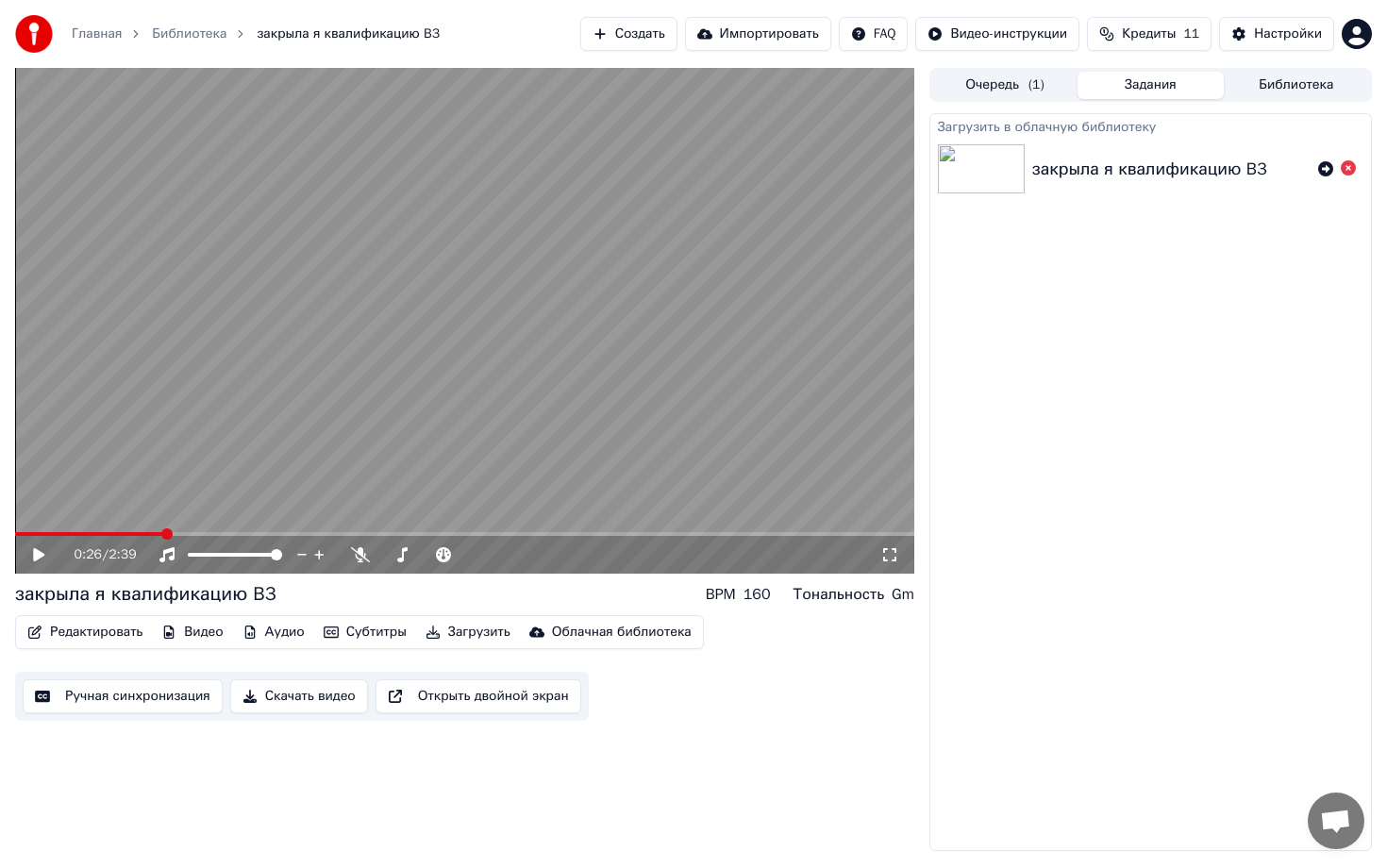 click 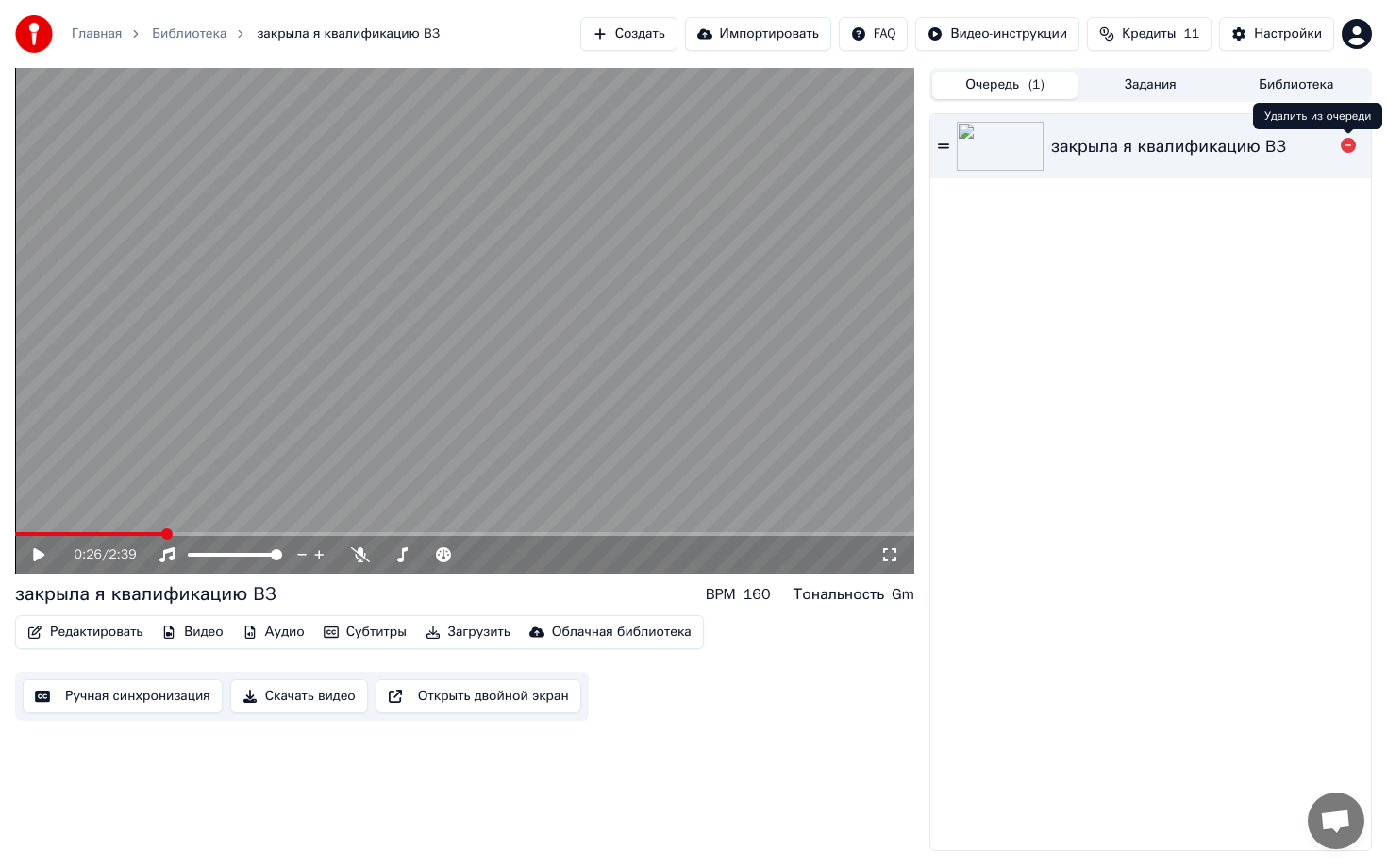 click 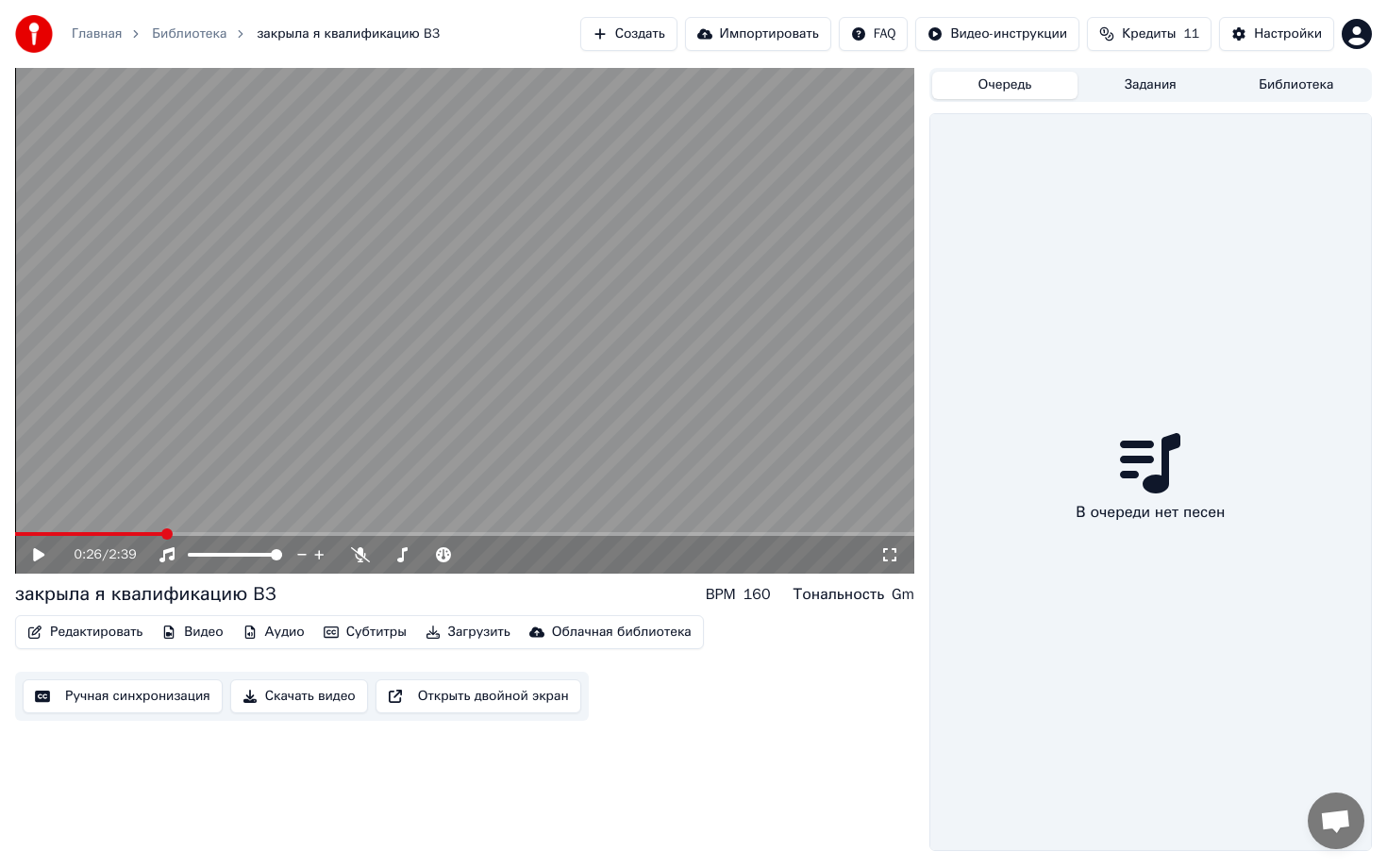 click on "Создать" at bounding box center [628, 34] 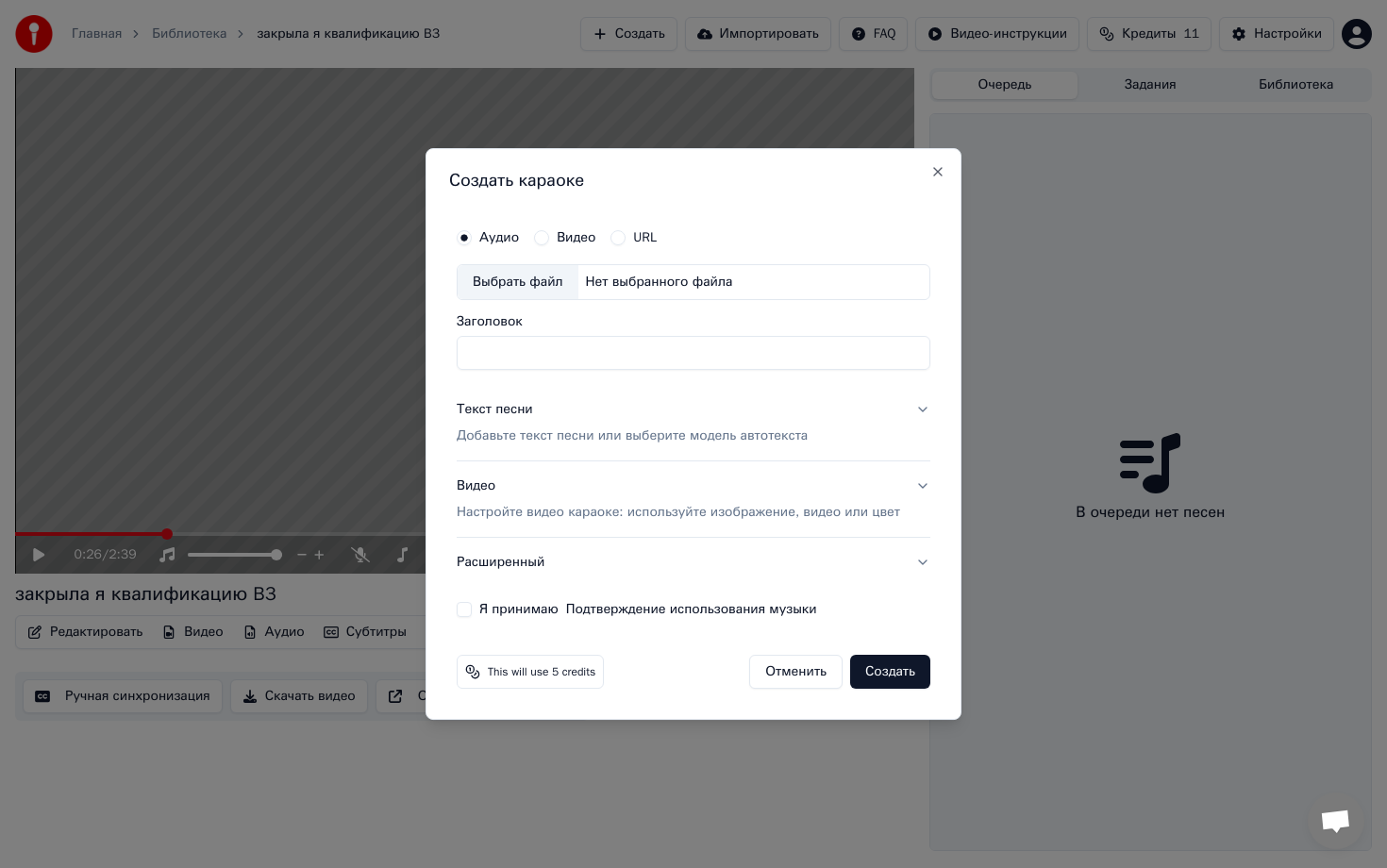 click on "Выбрать файл" at bounding box center [518, 282] 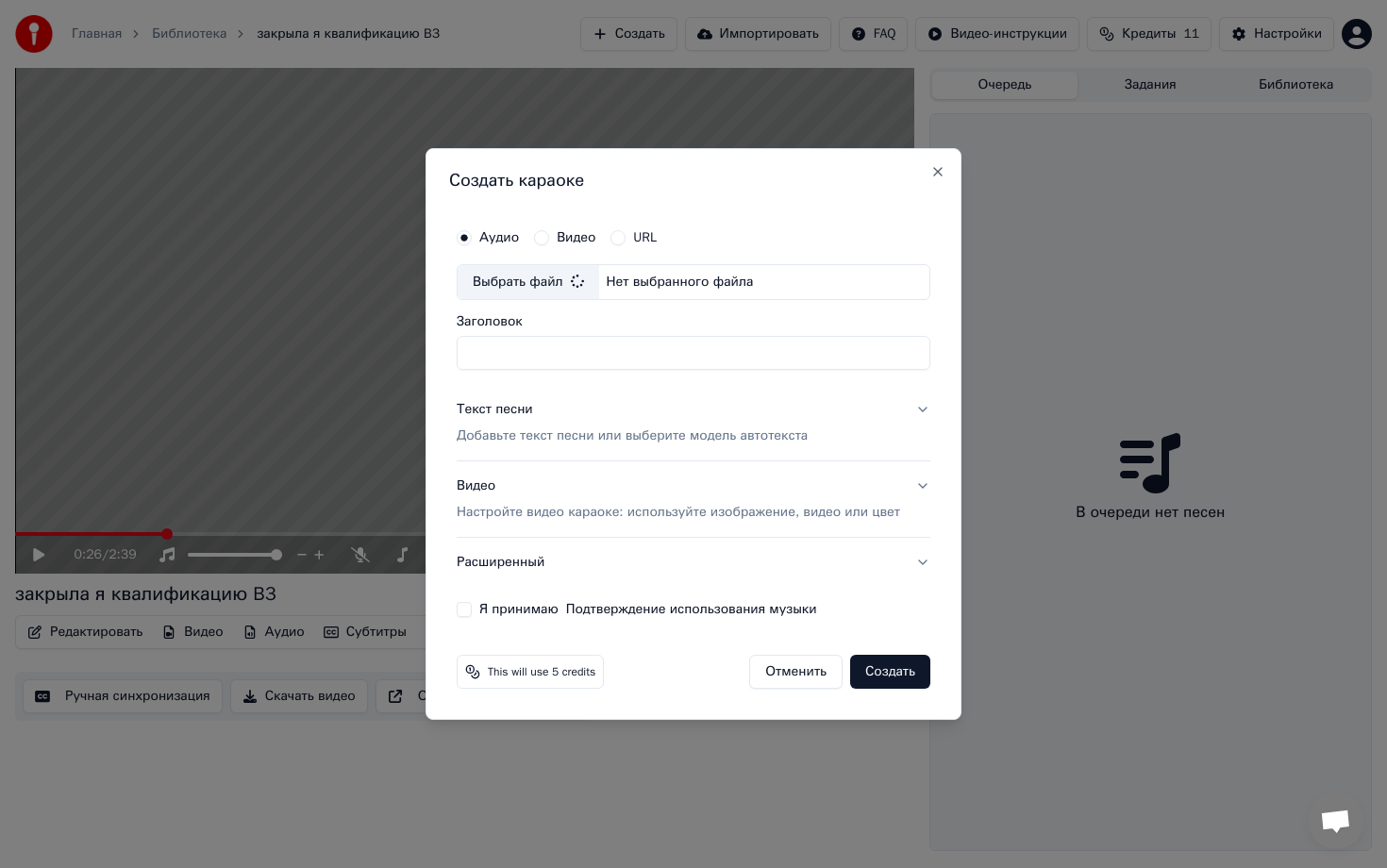 type on "**********" 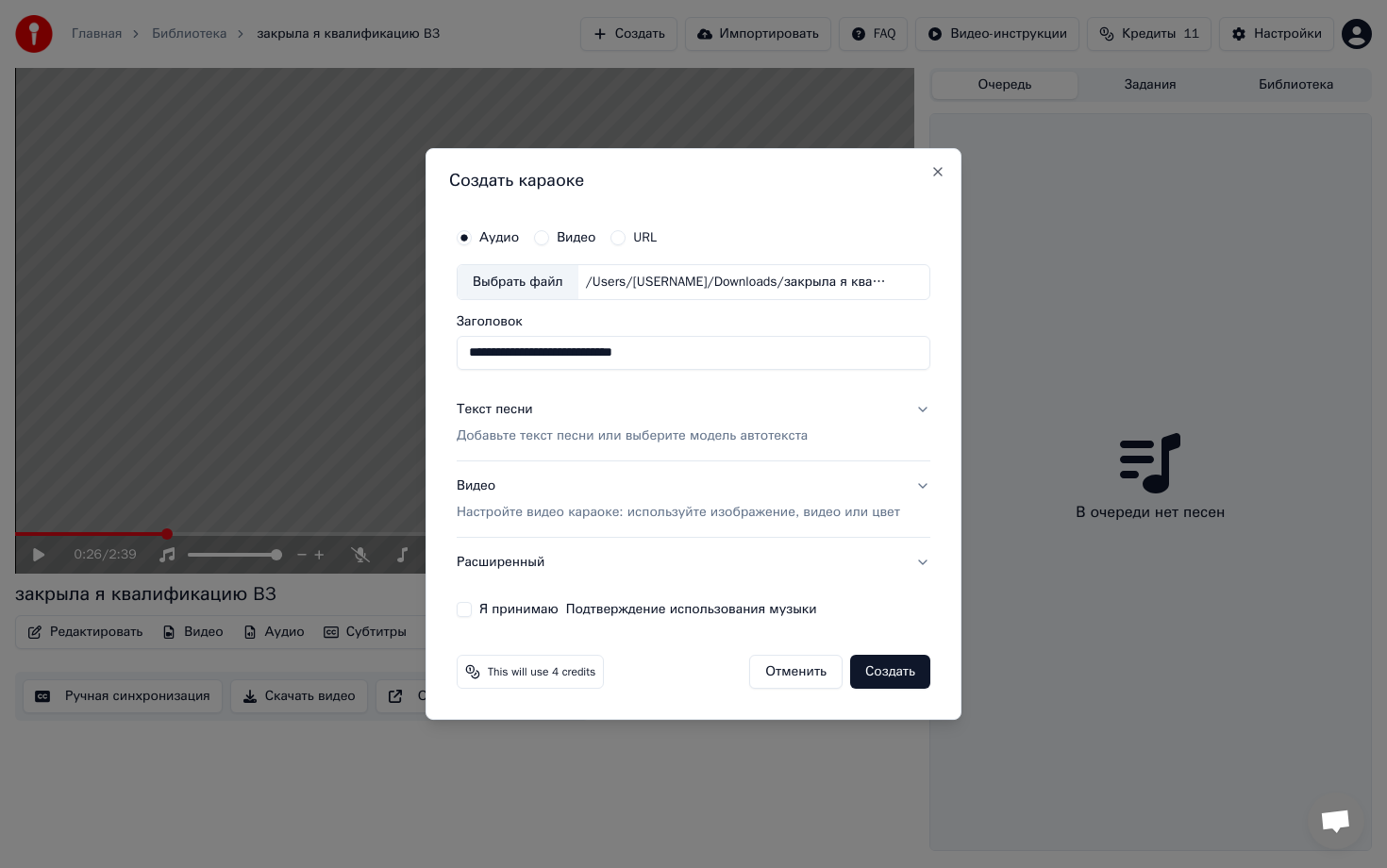 click on "Добавьте текст песни или выберите модель автотекста" at bounding box center (632, 436) 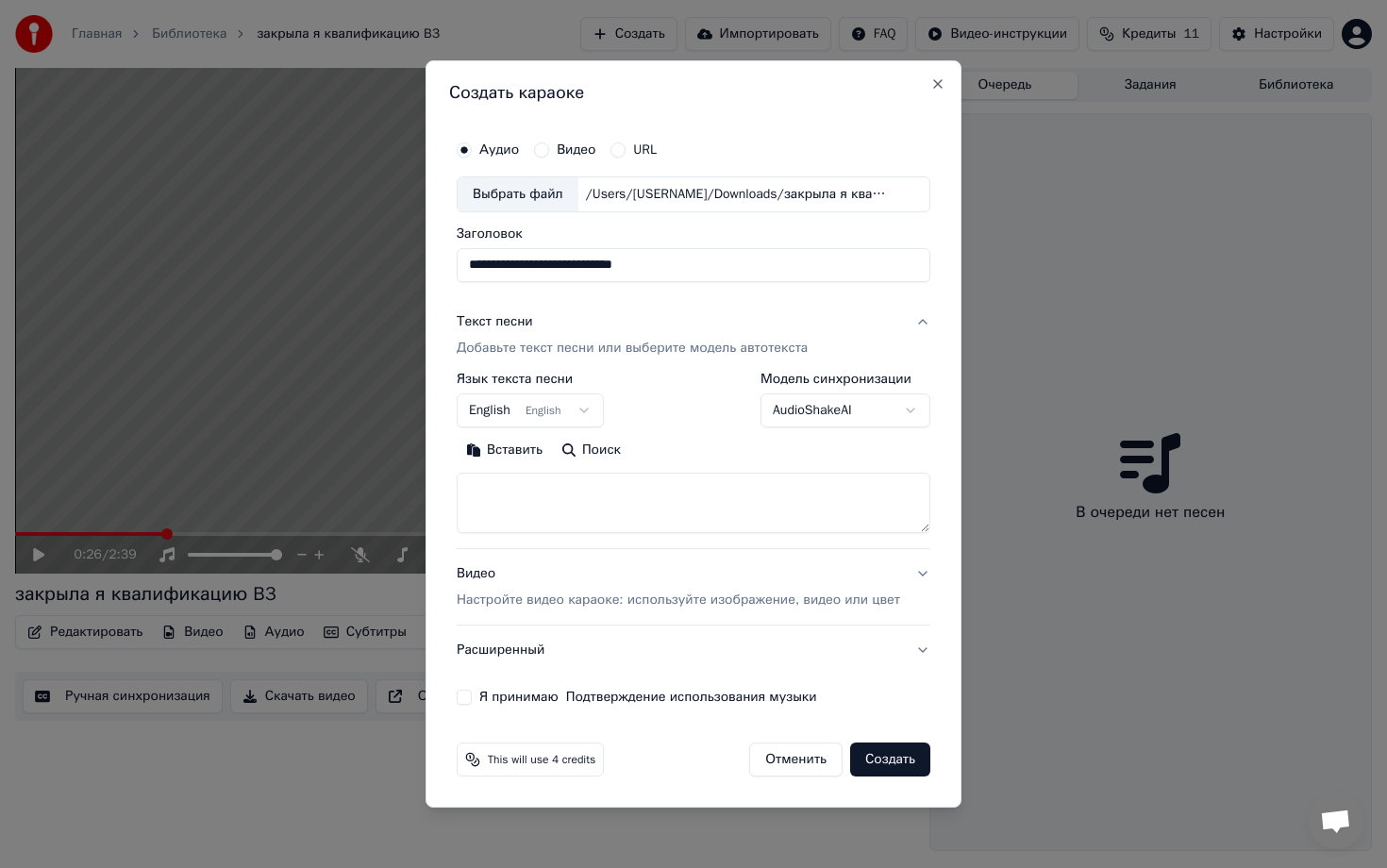 click on "**********" at bounding box center (694, 434) 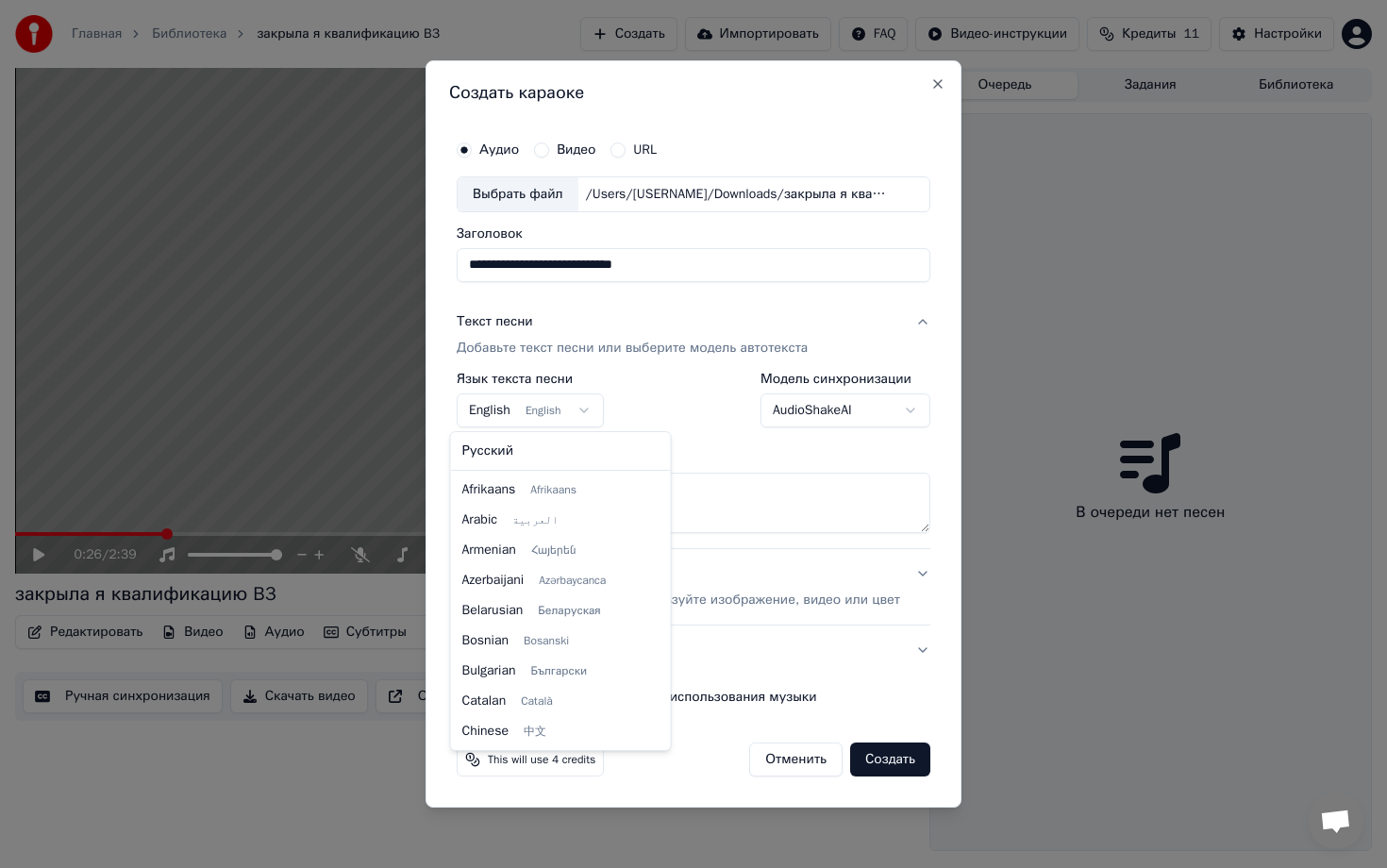 scroll, scrollTop: 151, scrollLeft: 0, axis: vertical 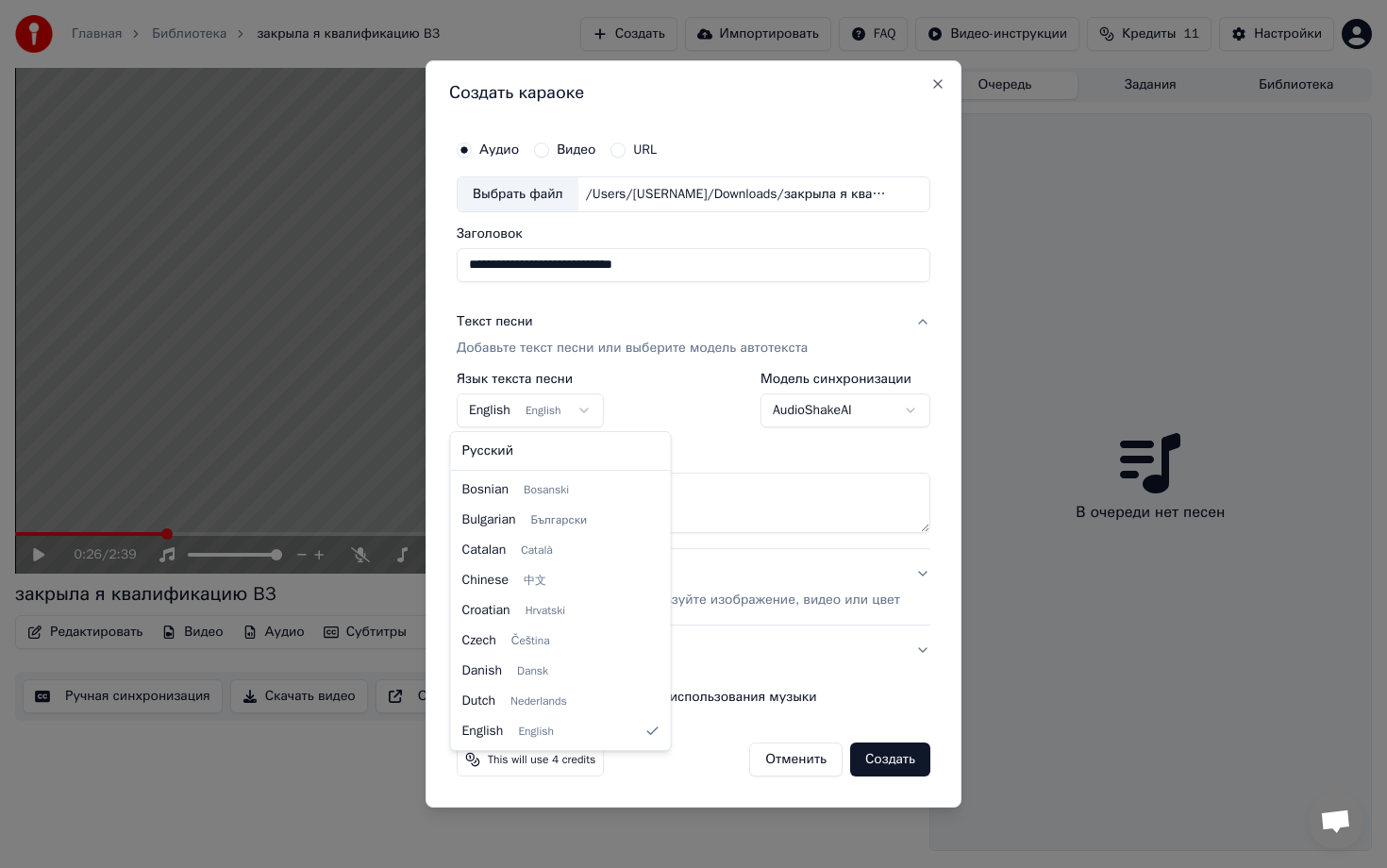 select on "**" 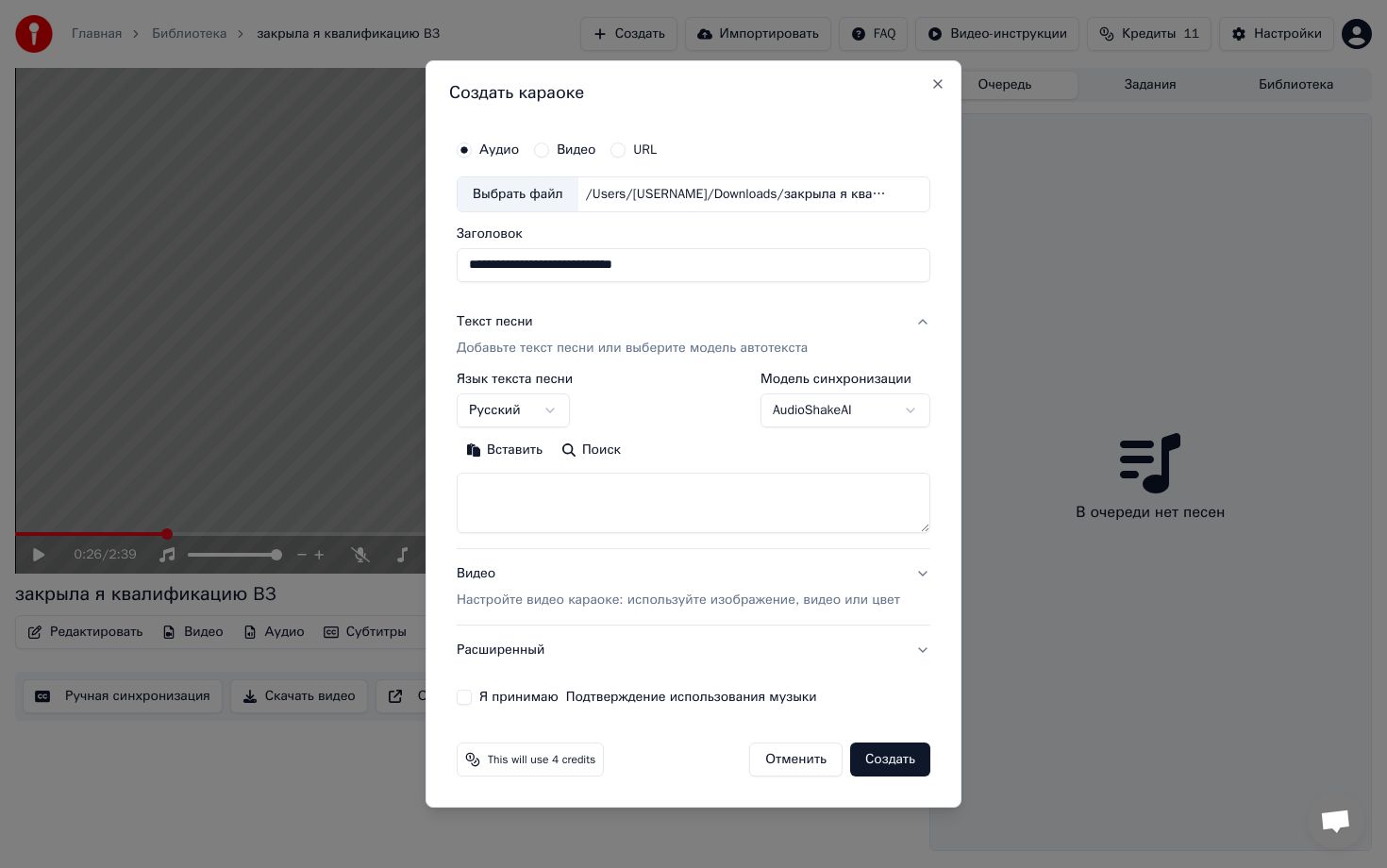 click at bounding box center (694, 503) 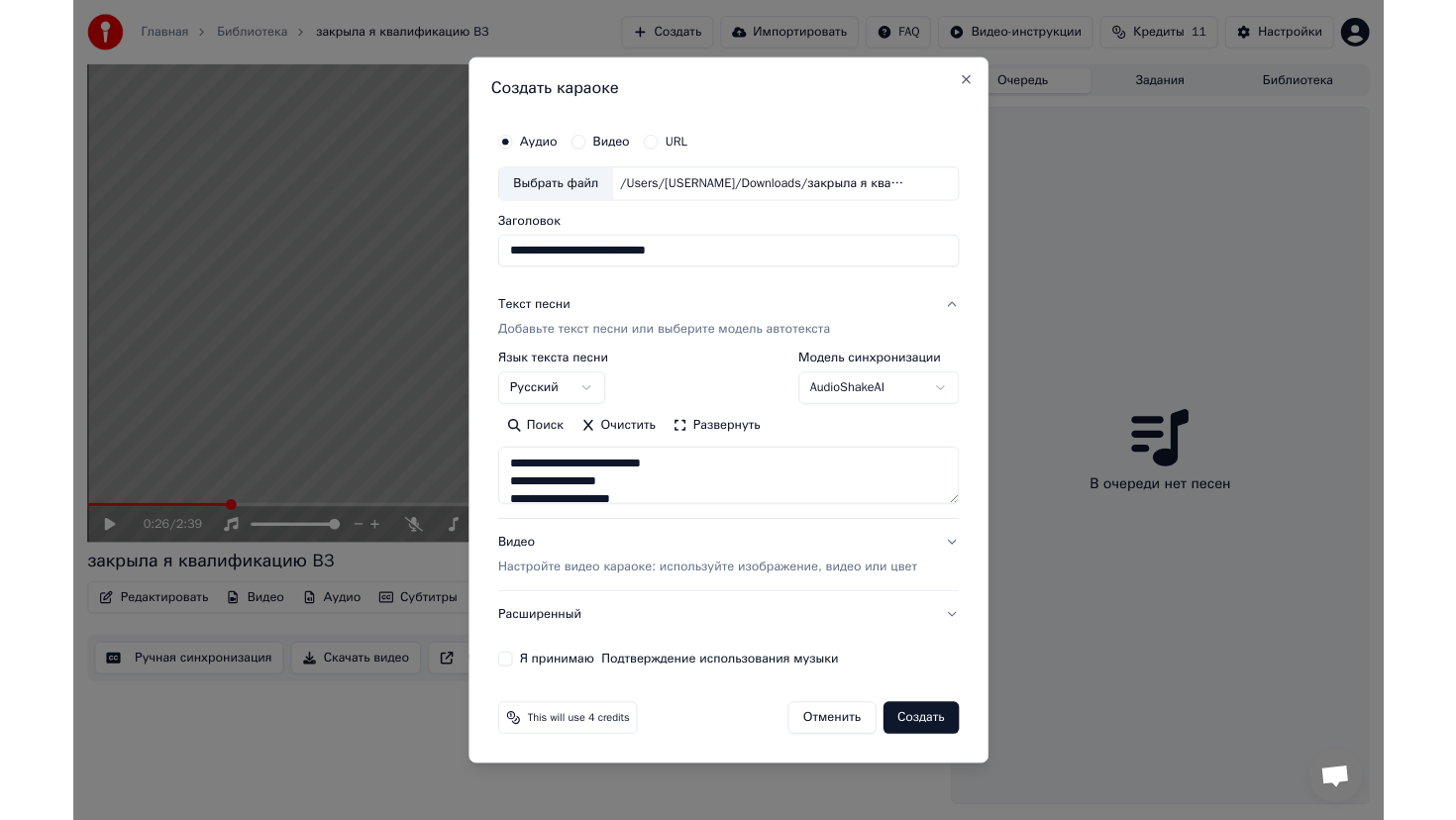 scroll, scrollTop: 737, scrollLeft: 0, axis: vertical 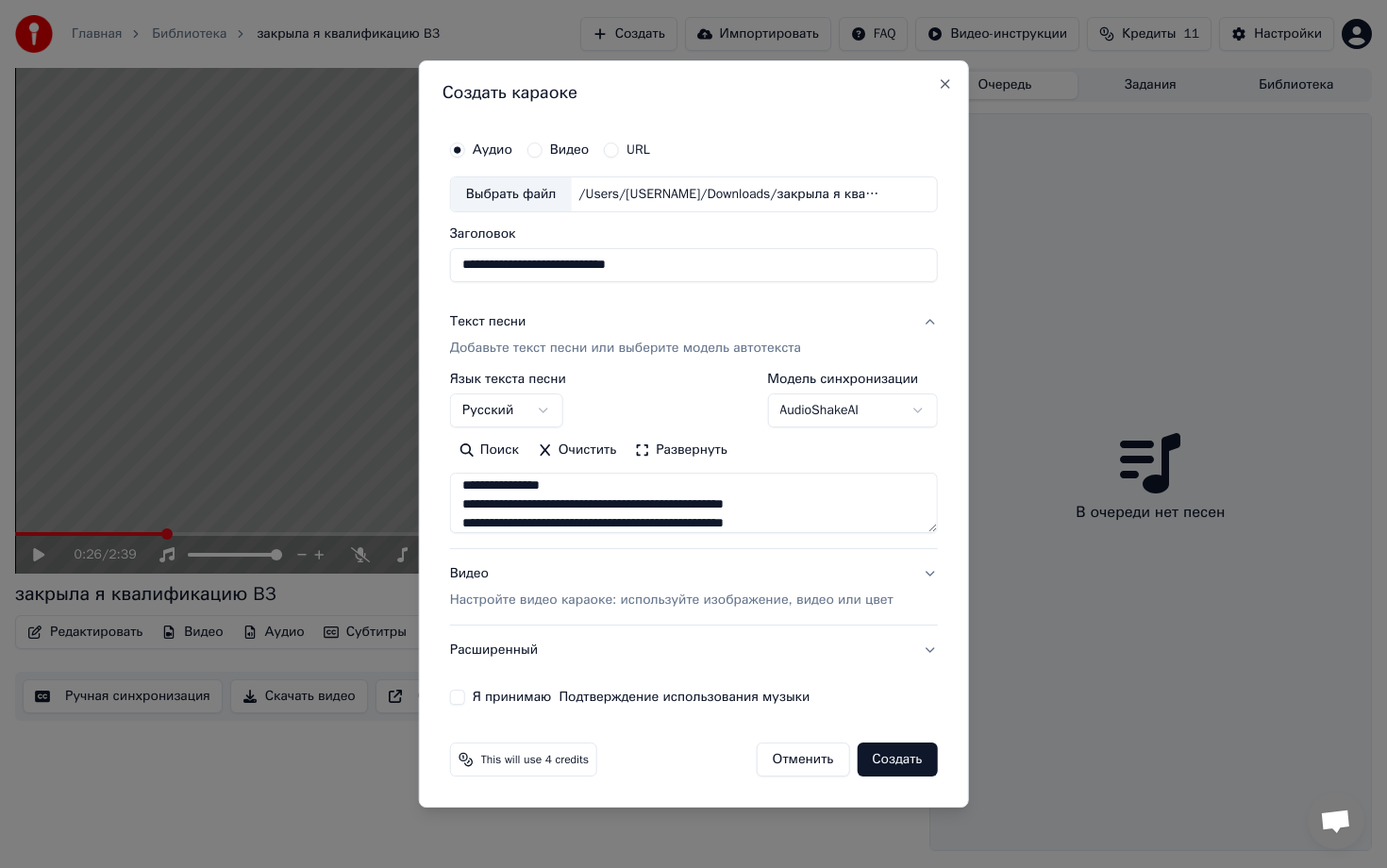 type on "**********" 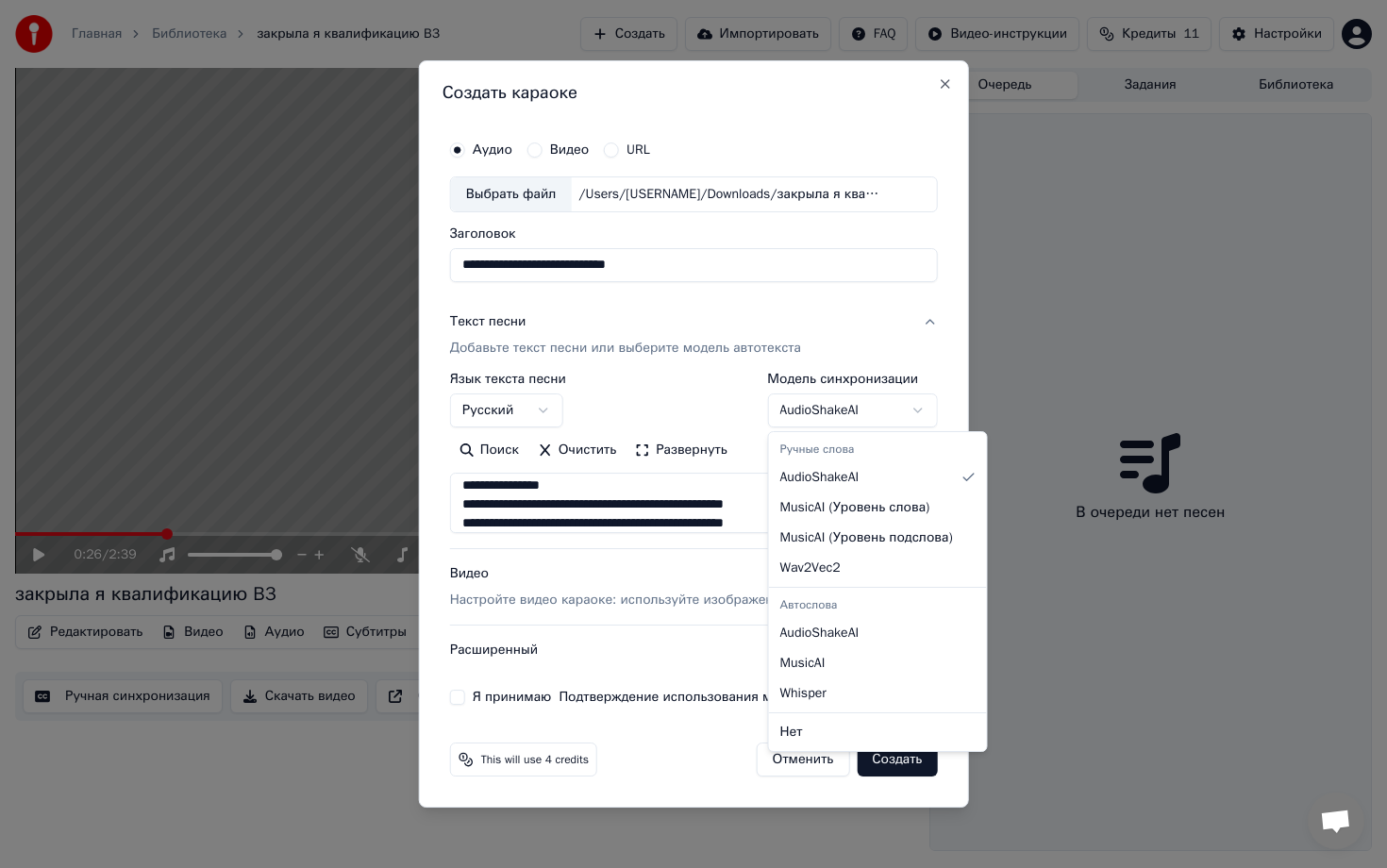 click on "**********" at bounding box center [694, 434] 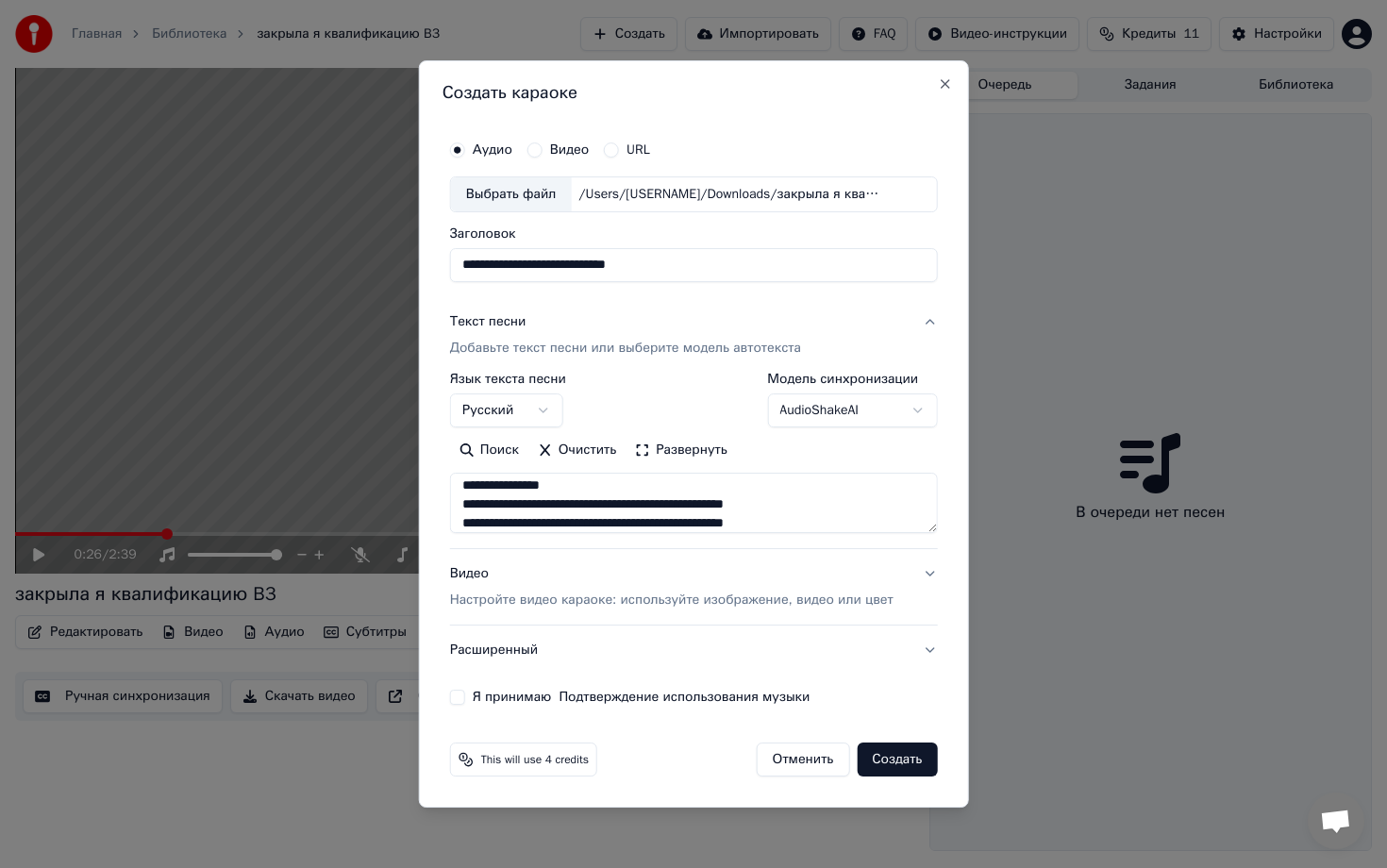 click on "**********" at bounding box center [694, 434] 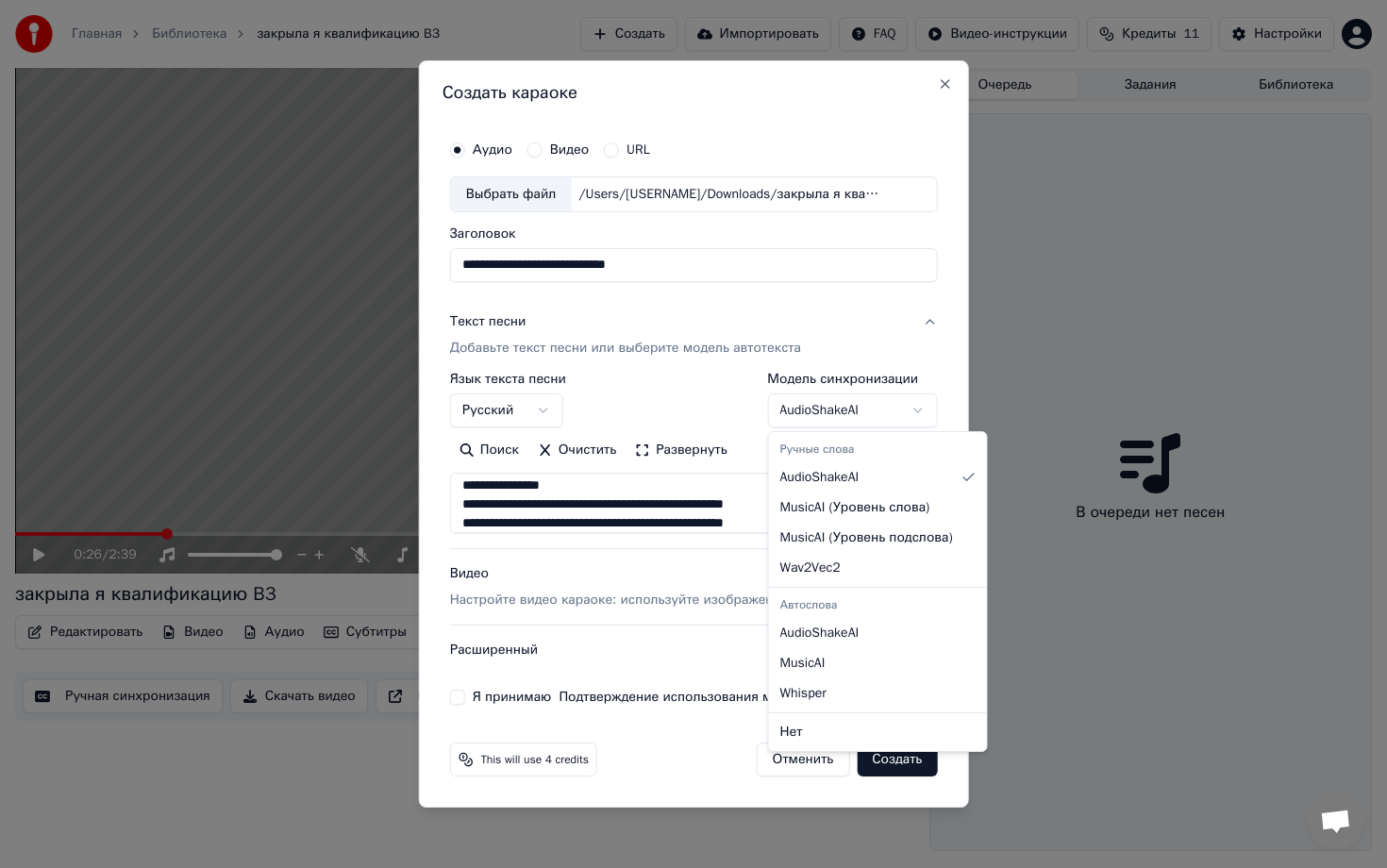 select on "**********" 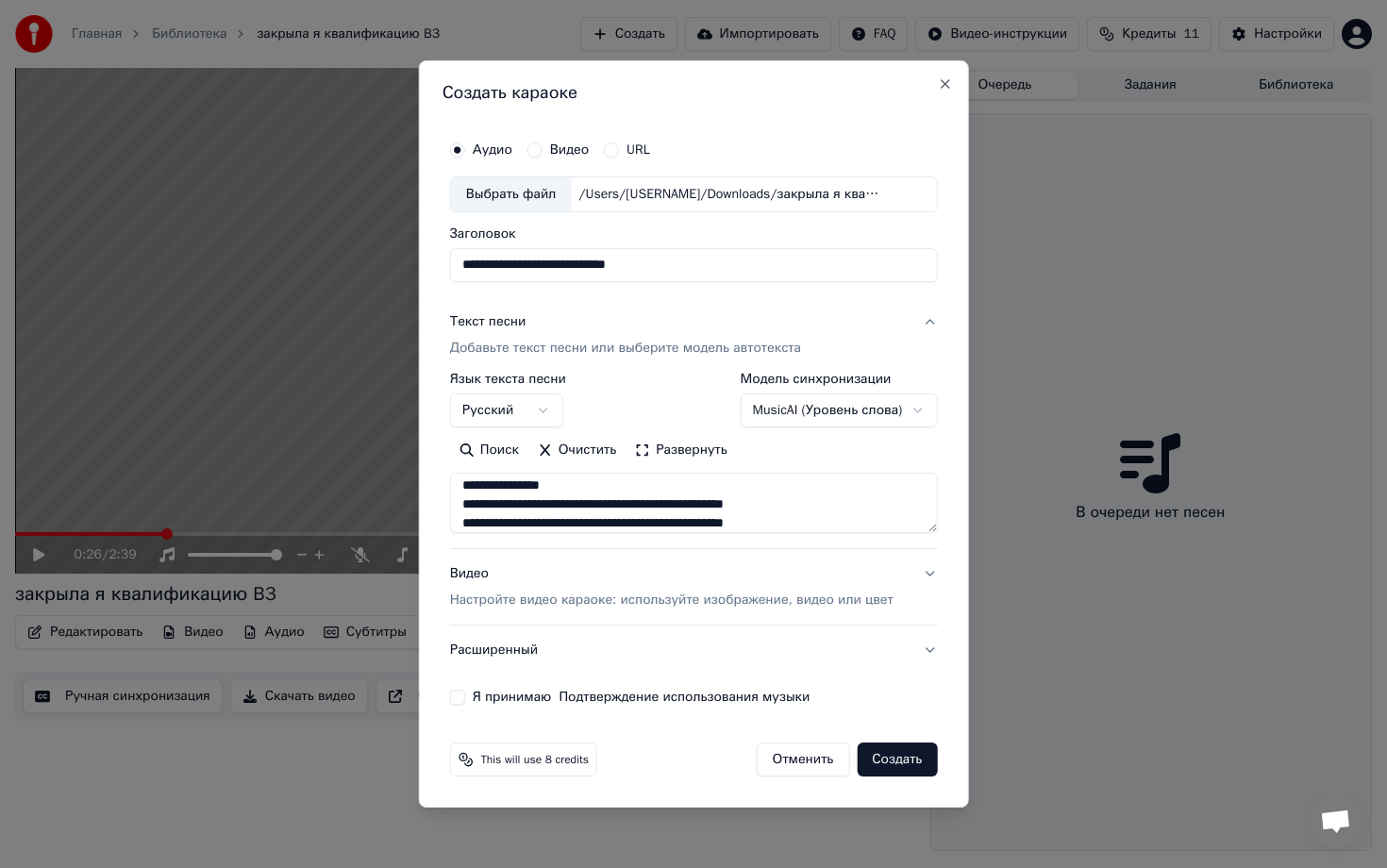 click on "Настройте видео караоке: используйте изображение, видео или цвет" at bounding box center (672, 600) 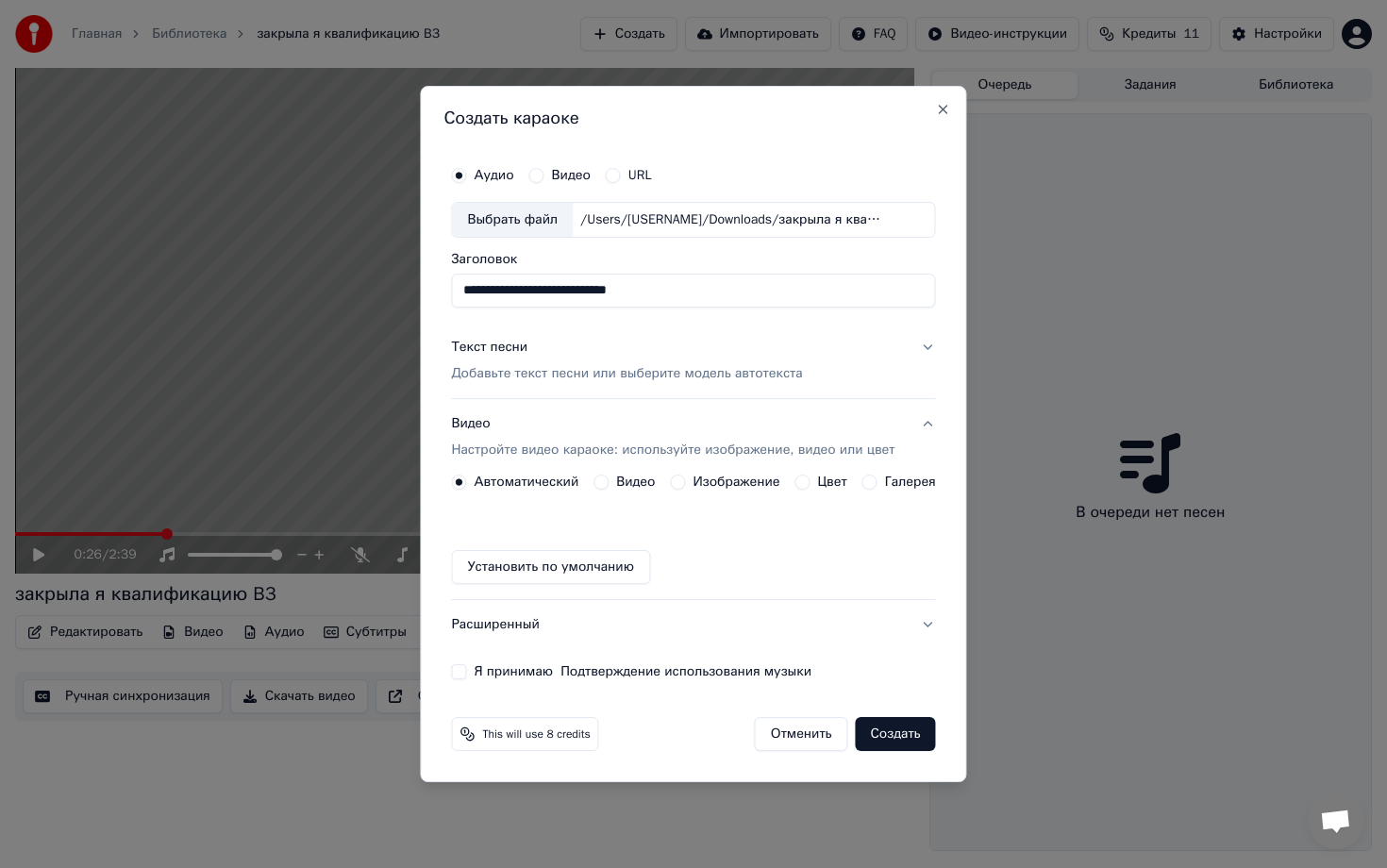 click on "Расширенный" at bounding box center (693, 625) 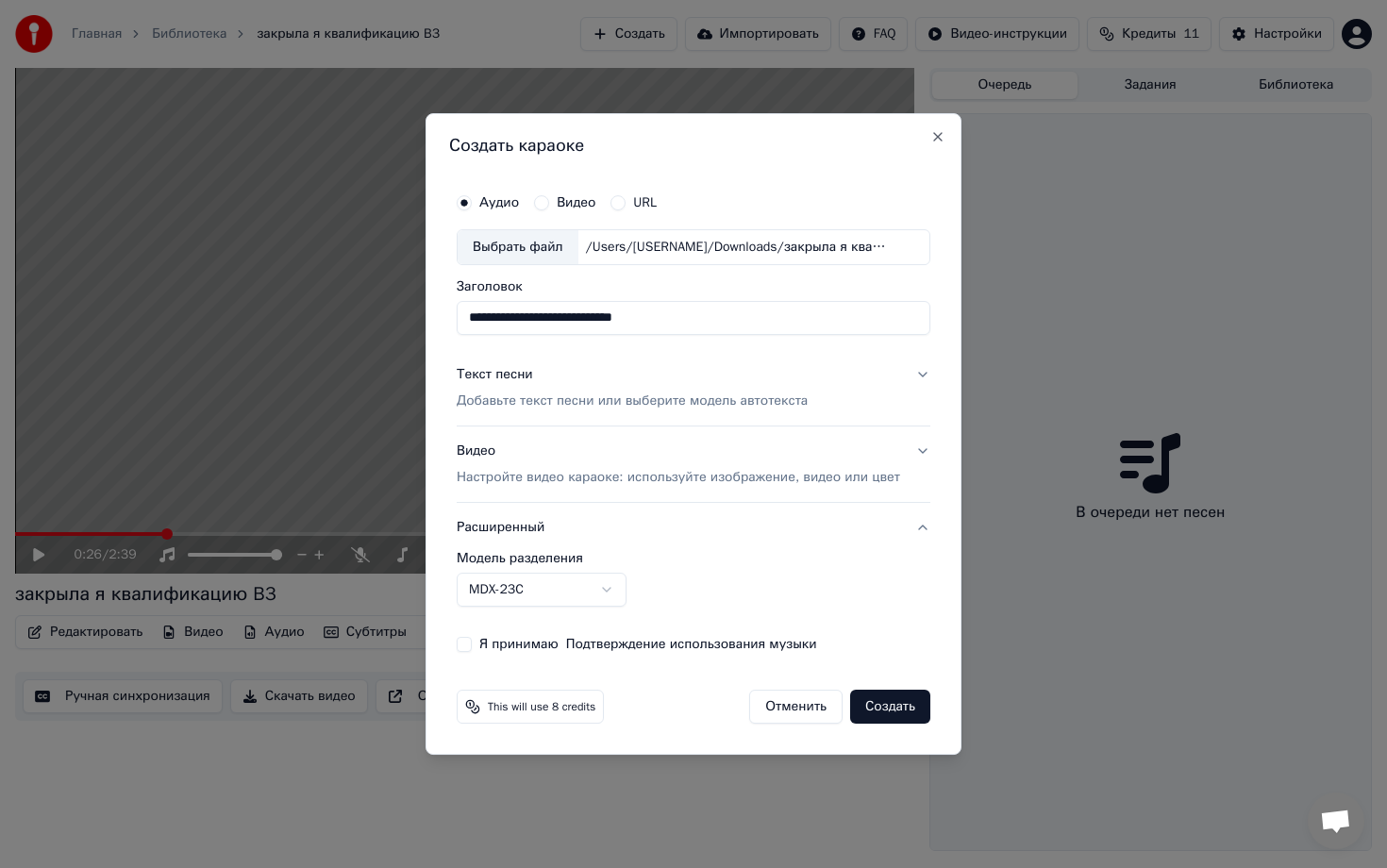 click on "**********" at bounding box center [694, 434] 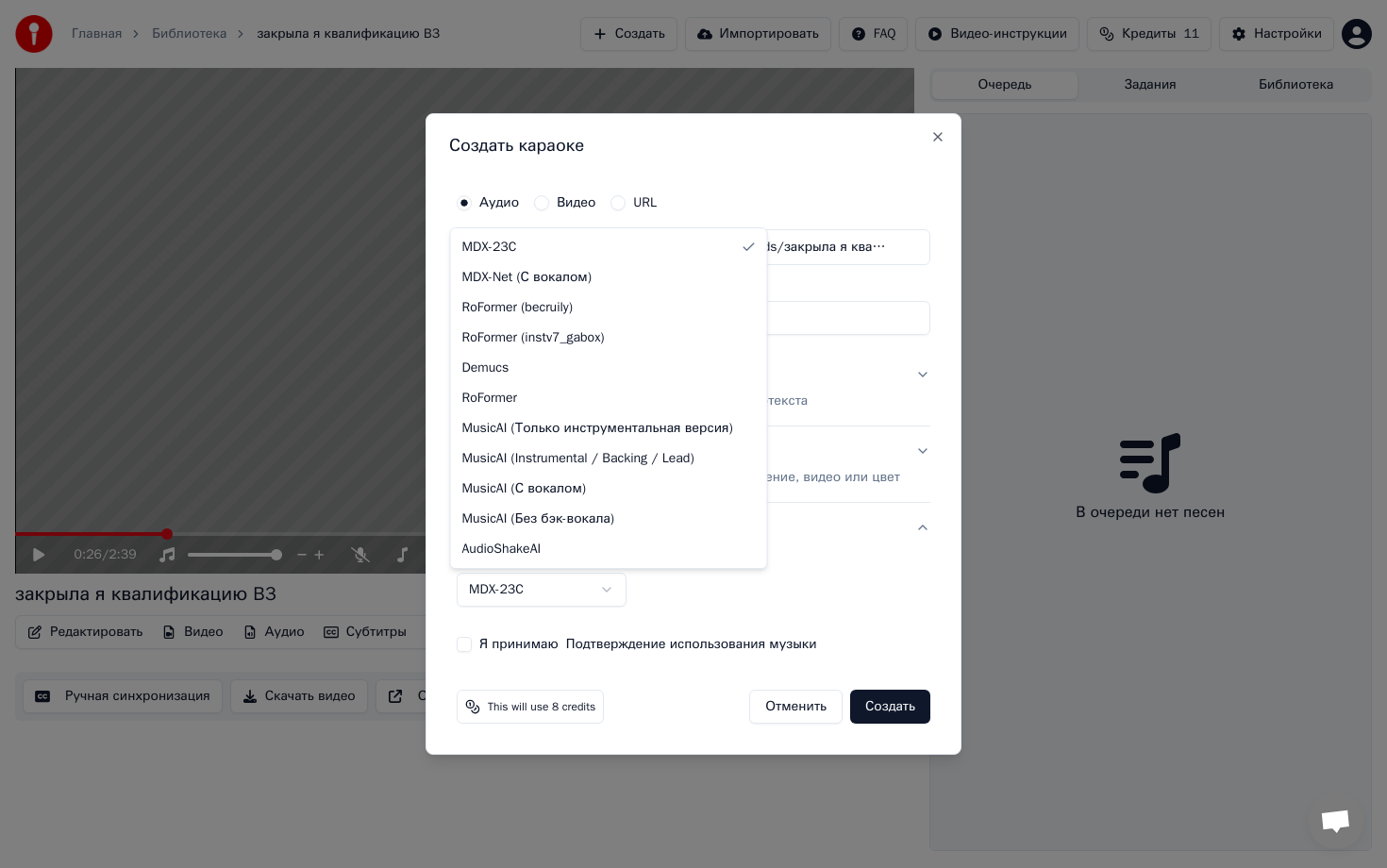 select on "**********" 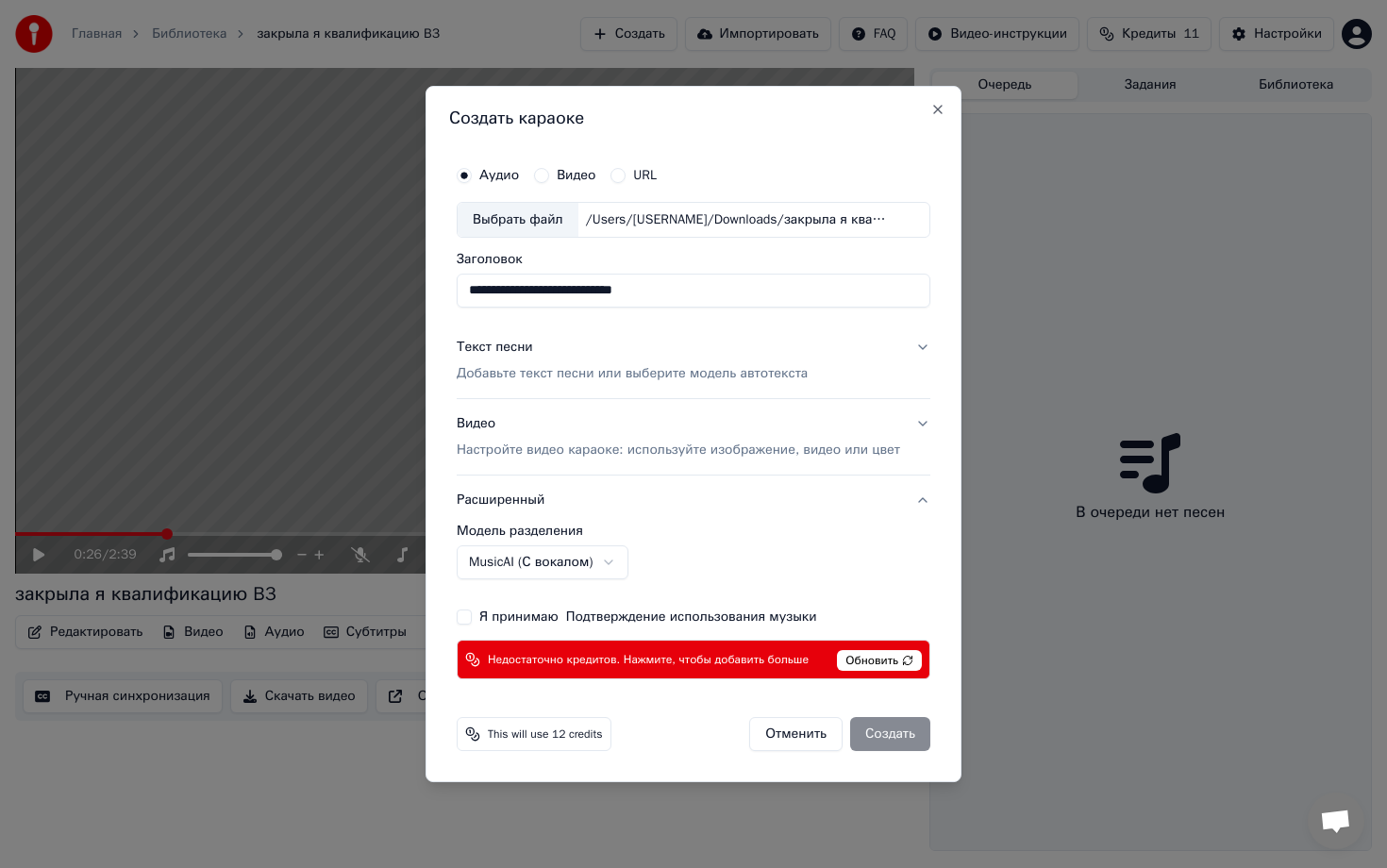 click on "Текст песни Добавьте текст песни или выберите модель автотекста" at bounding box center (694, 360) 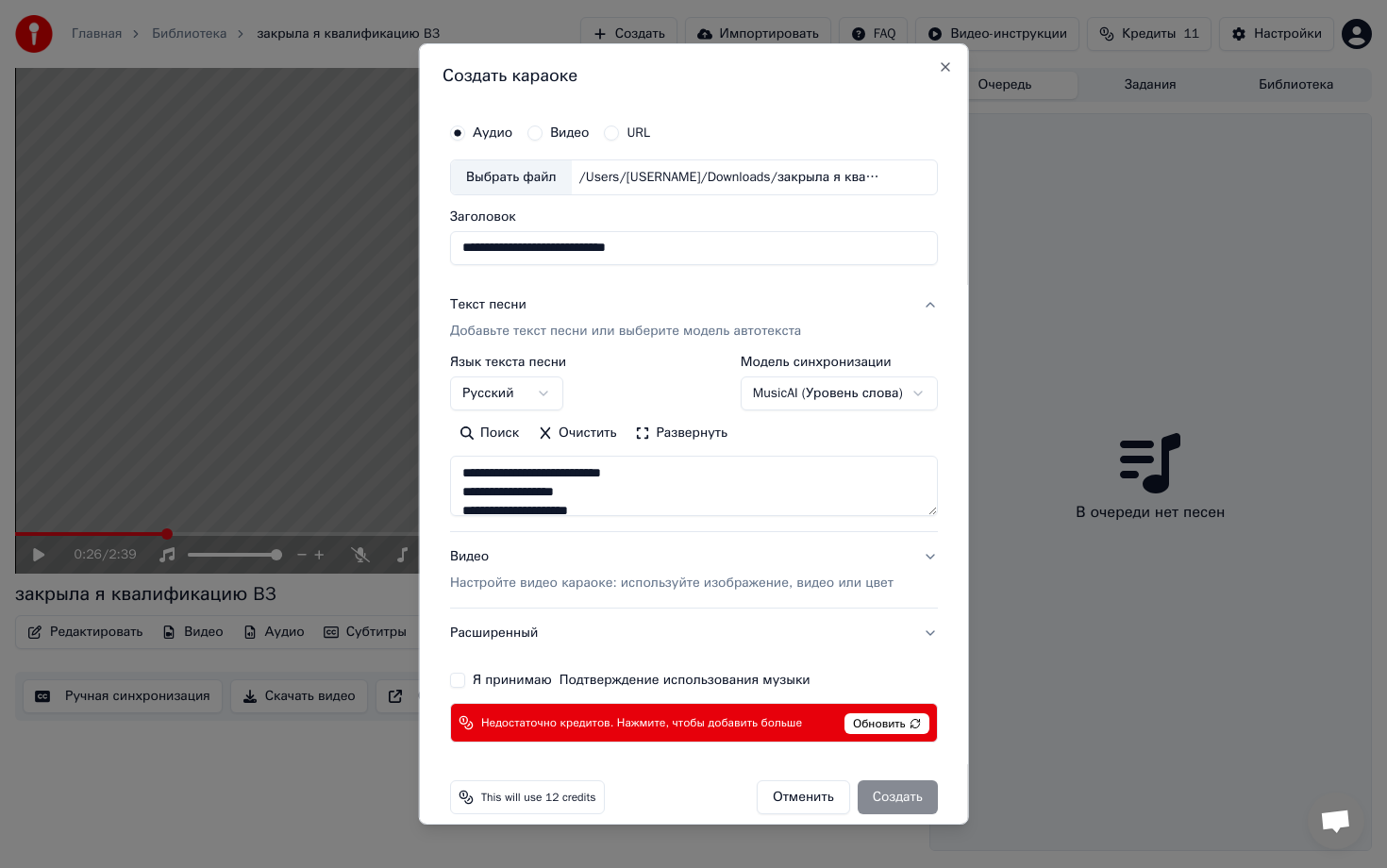 click on "**********" at bounding box center [694, 434] 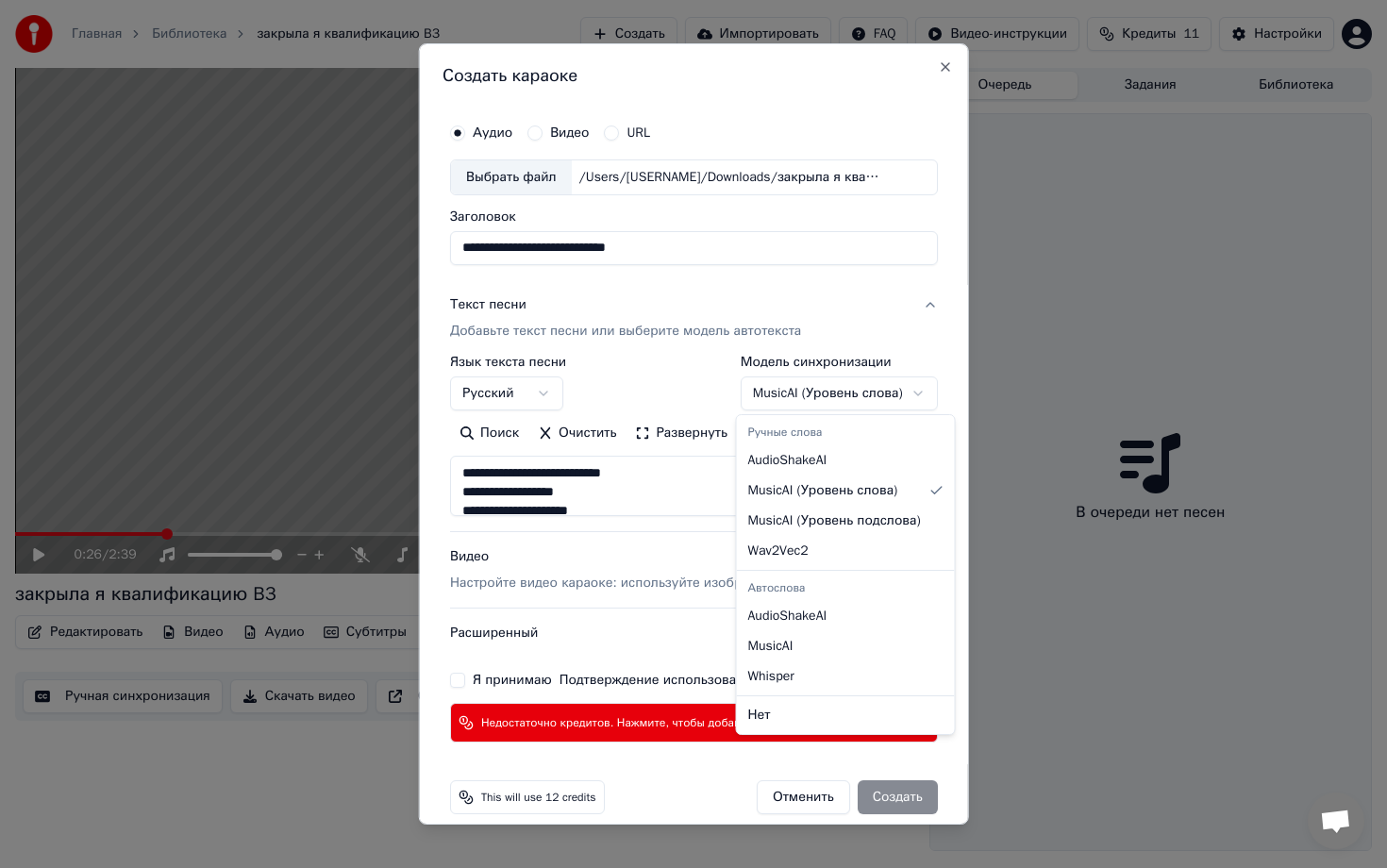 select on "********" 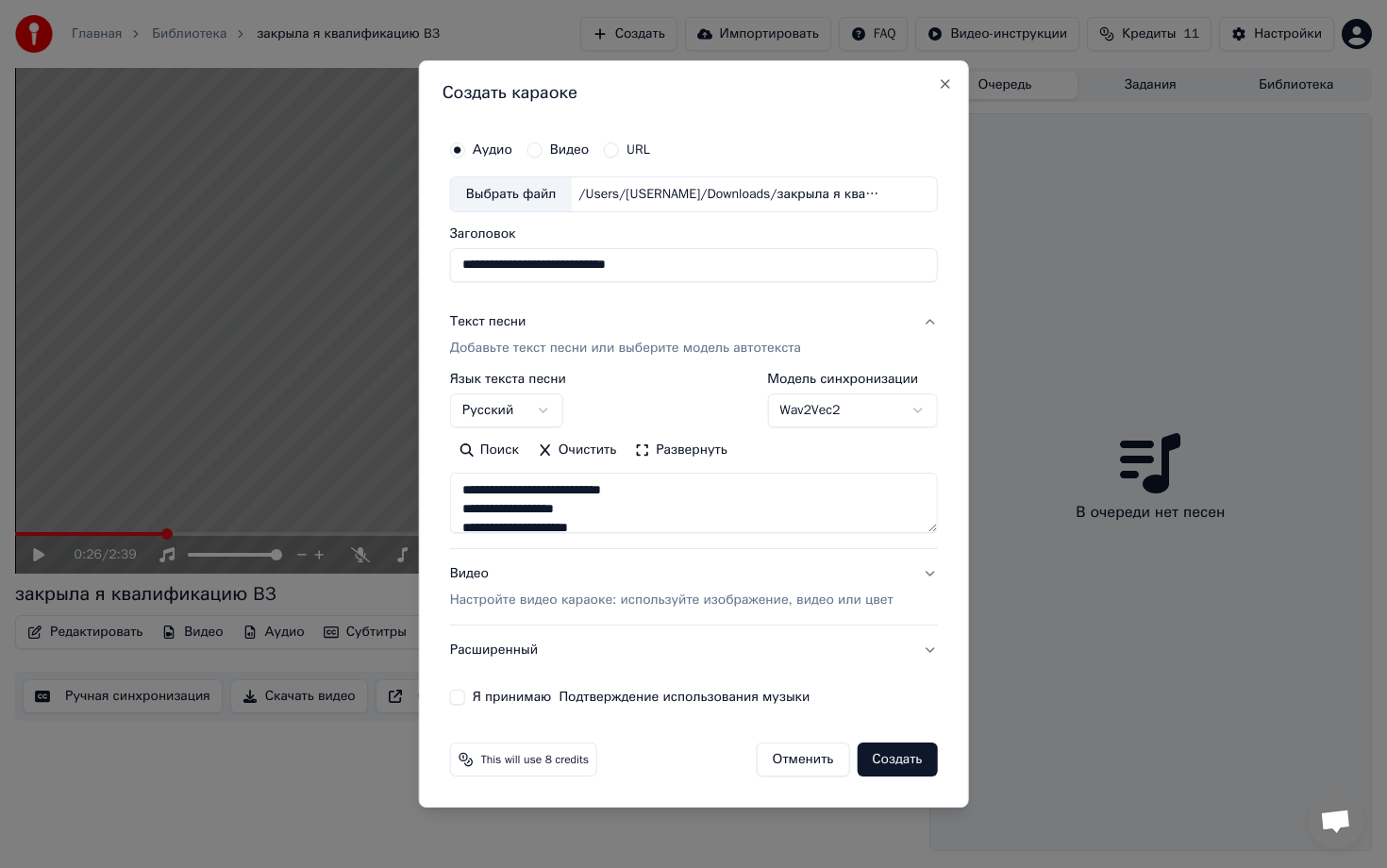 click on "Расширенный" at bounding box center [694, 650] 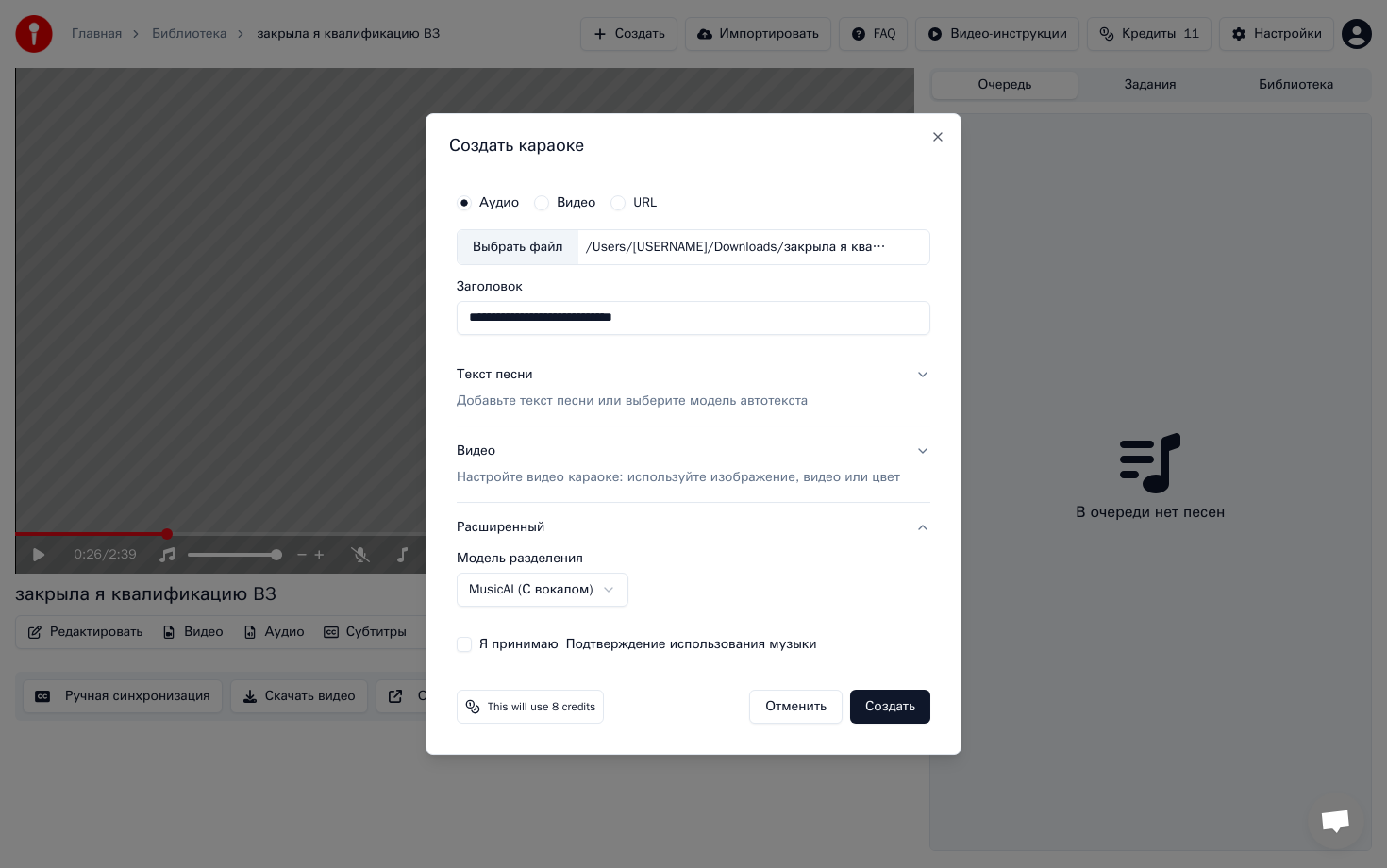 click on "Я принимаю   Подтверждение использования музыки" at bounding box center [648, 644] 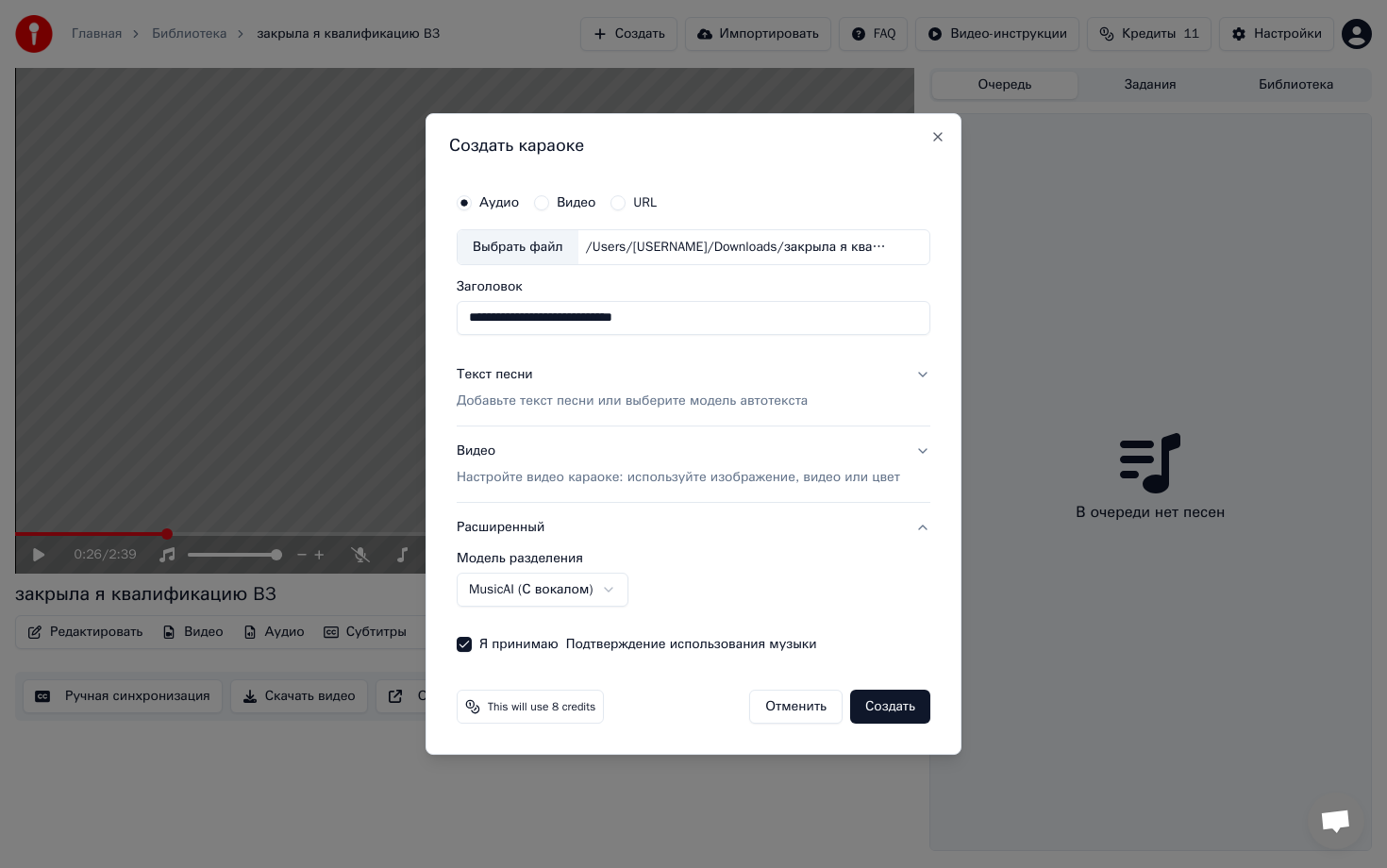 click on "Создать" at bounding box center [890, 707] 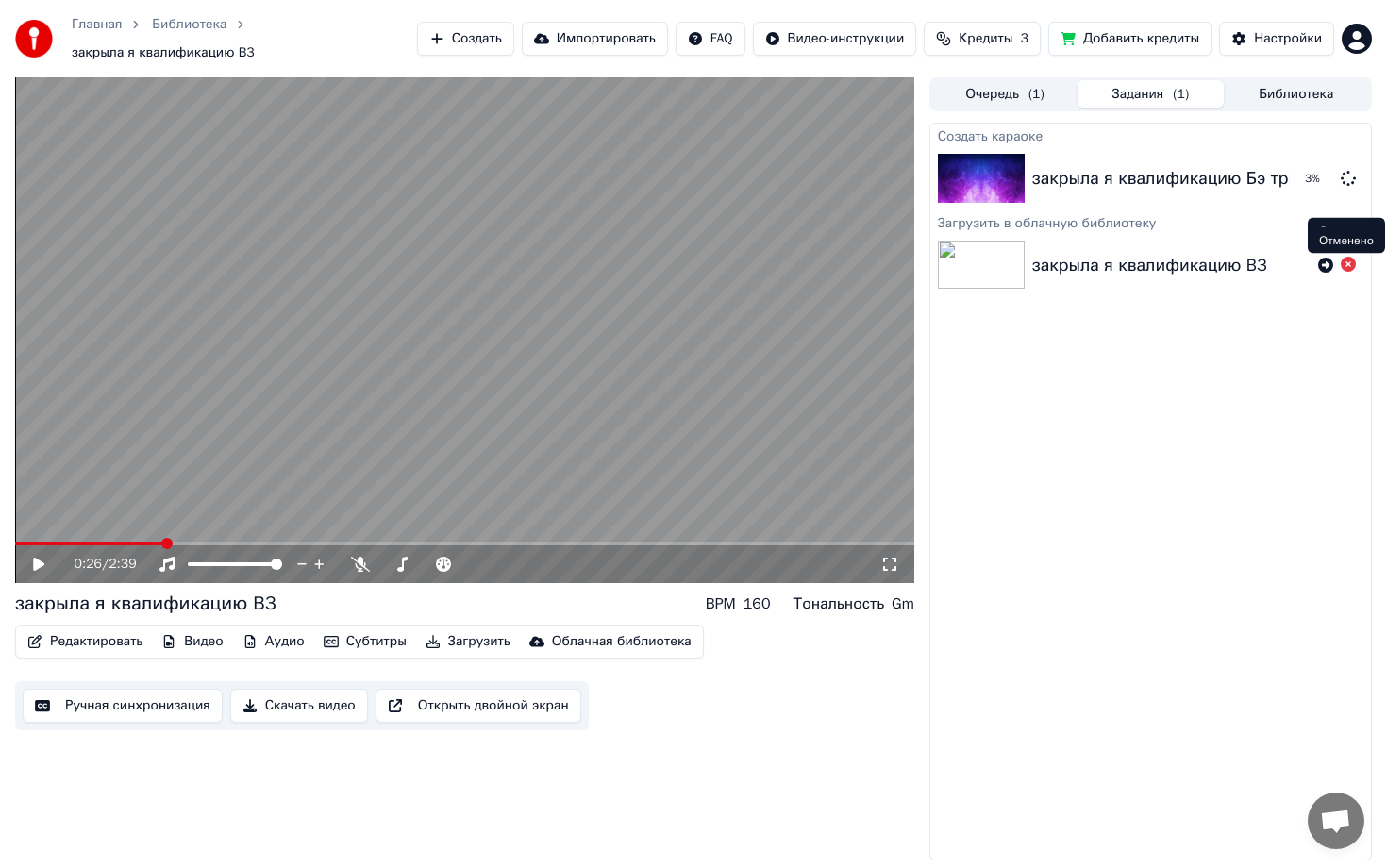 click 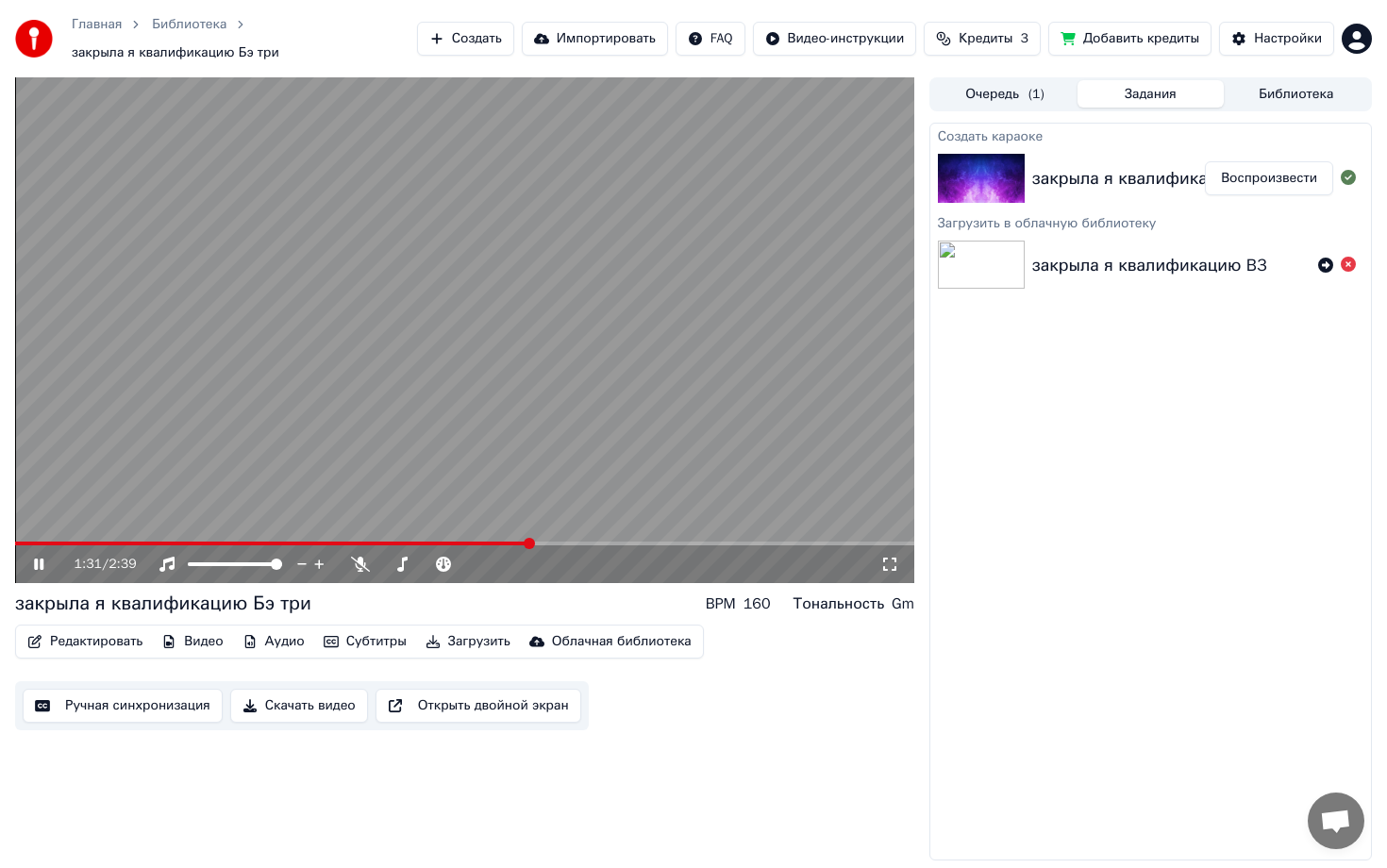 click 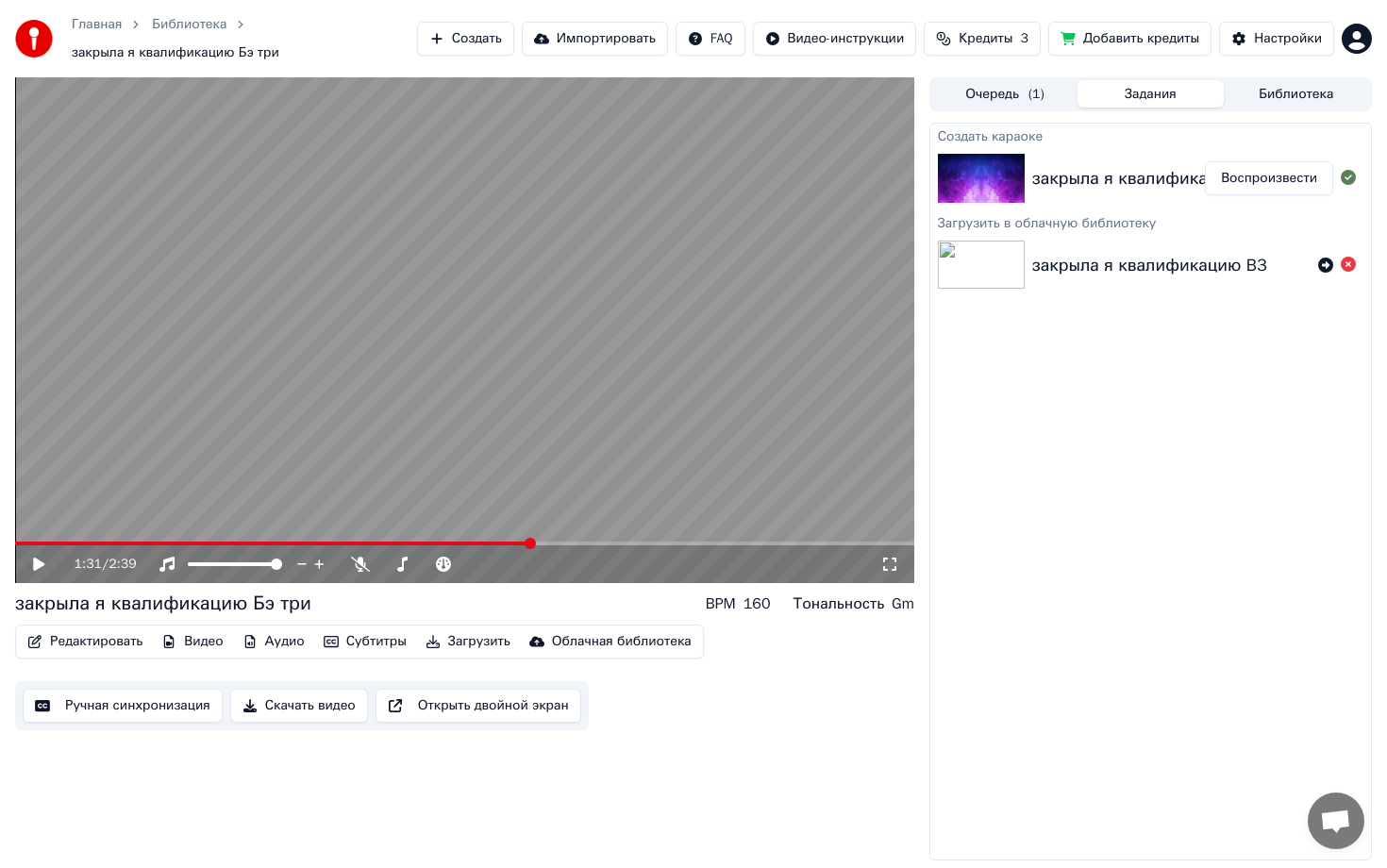 click on "Редактировать" at bounding box center [85, 642] 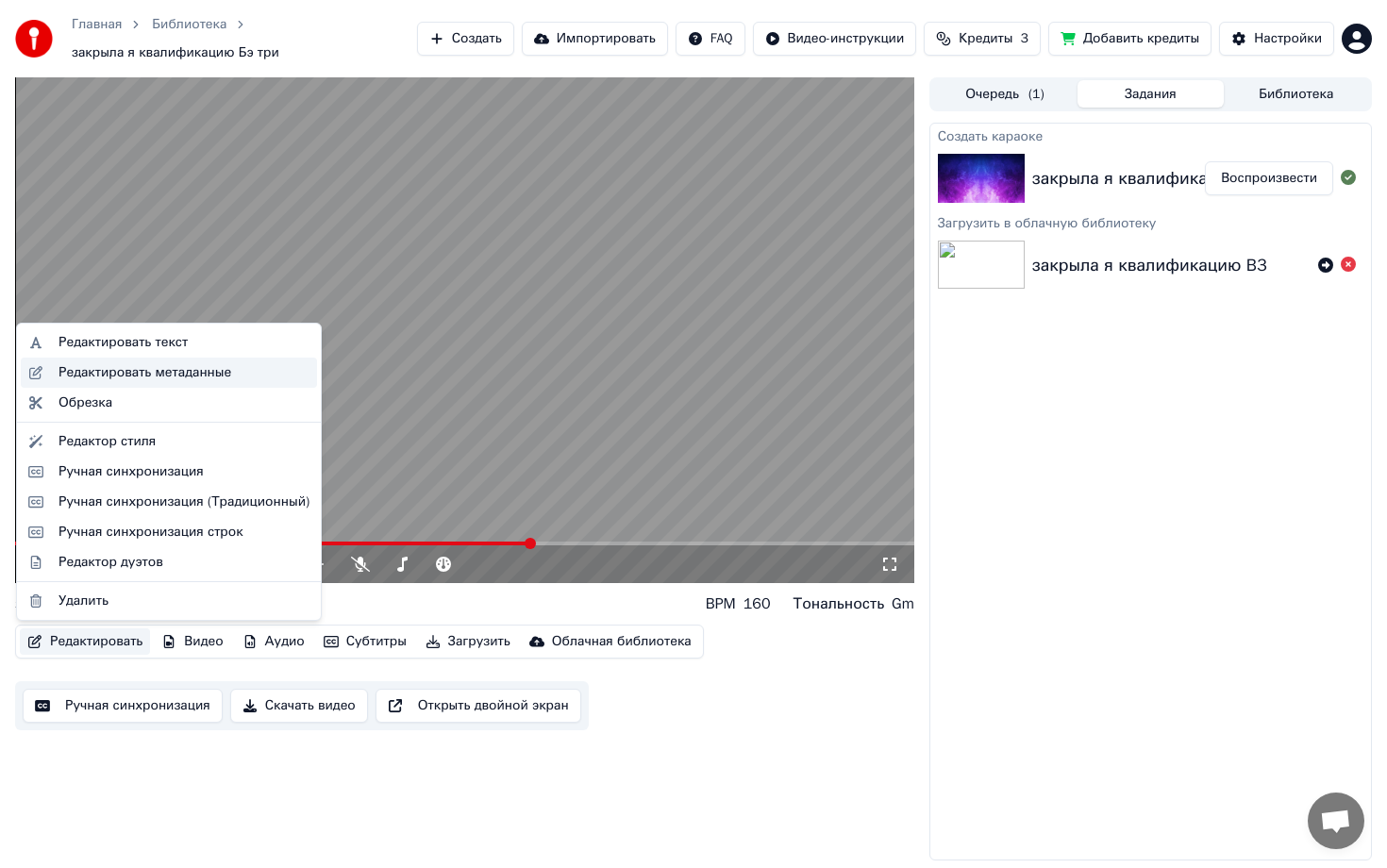 click on "Редактировать метаданные" at bounding box center (144, 373) 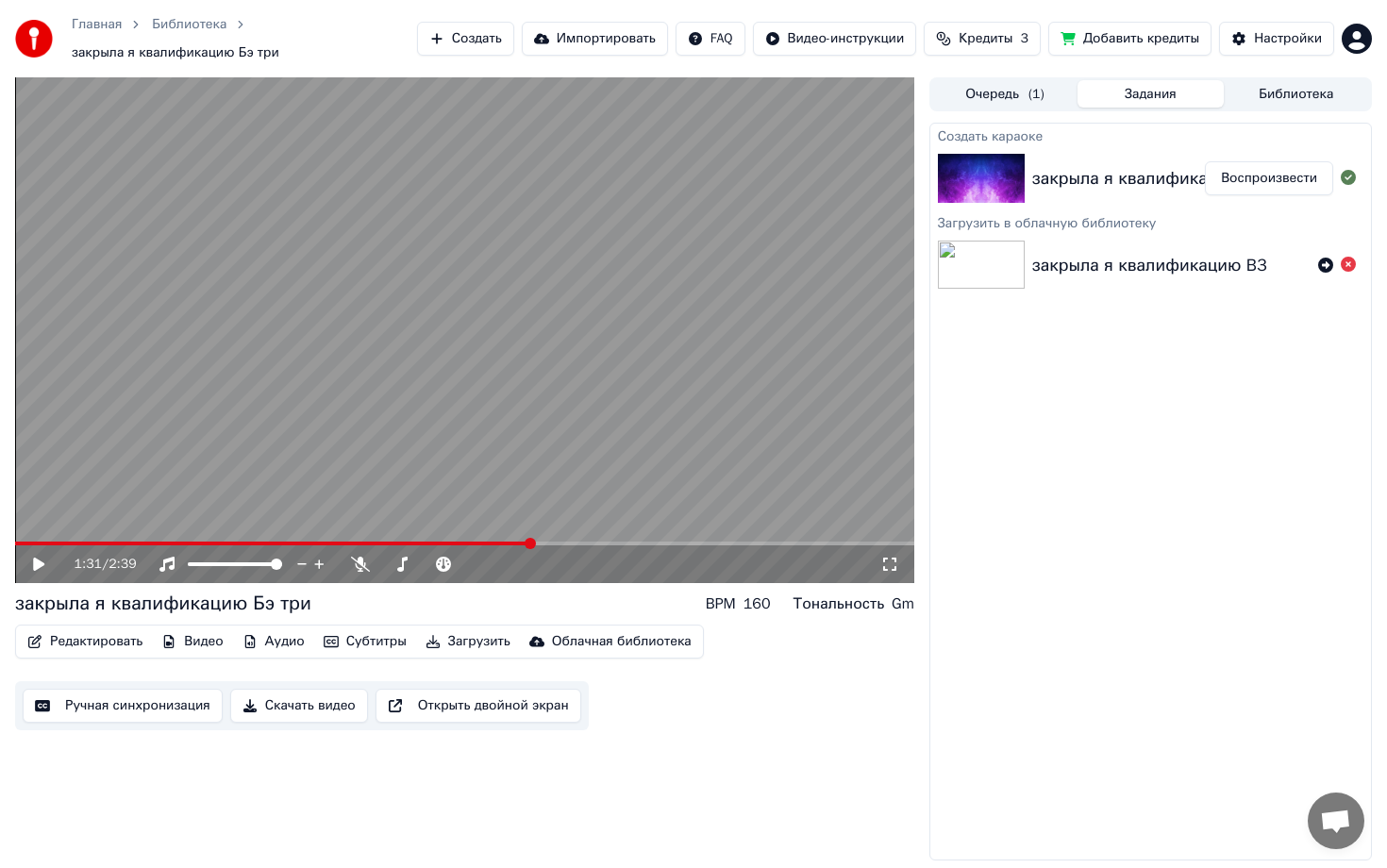 click on "Редактировать" at bounding box center [85, 642] 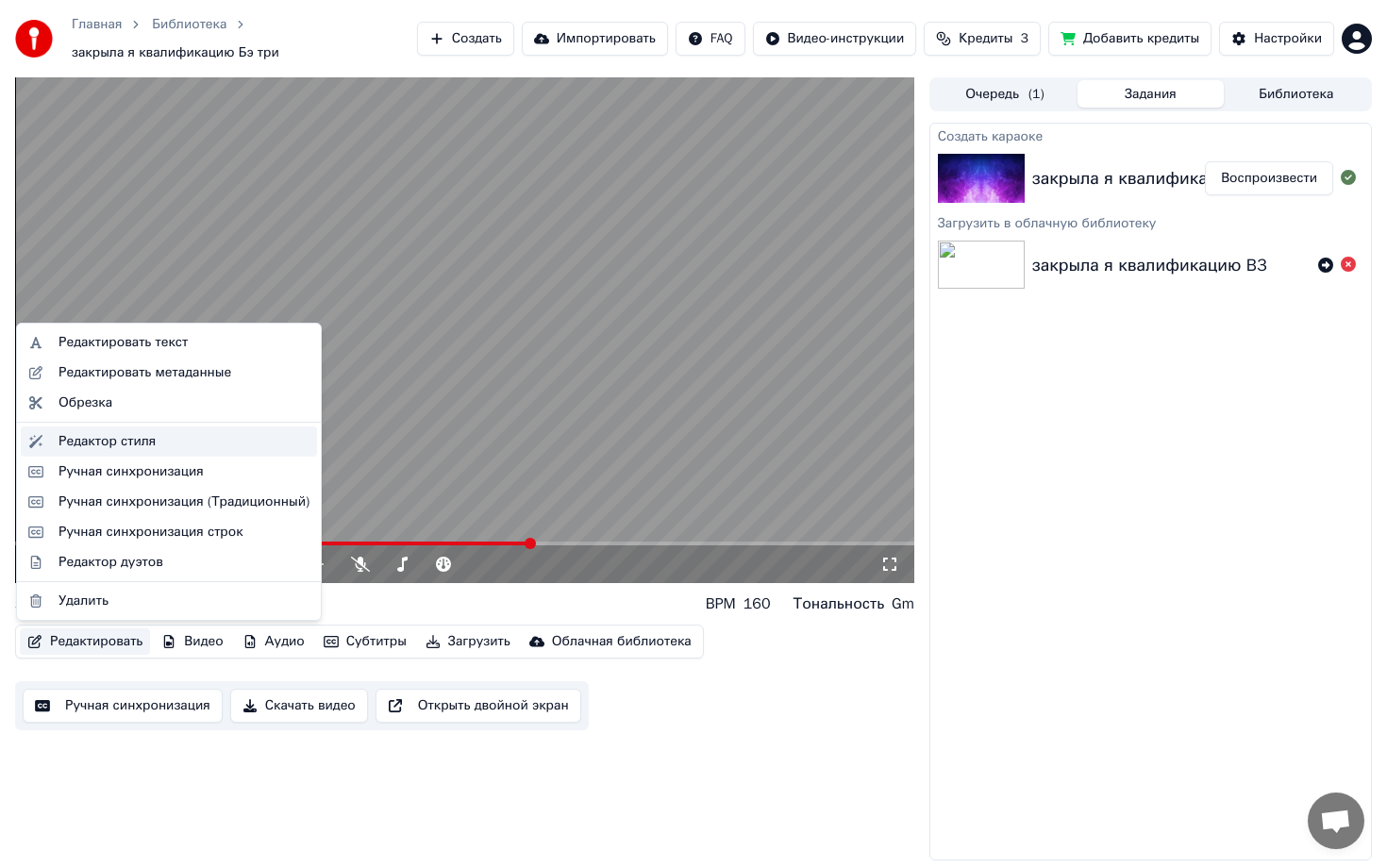 click on "Редактор стиля" at bounding box center (107, 442) 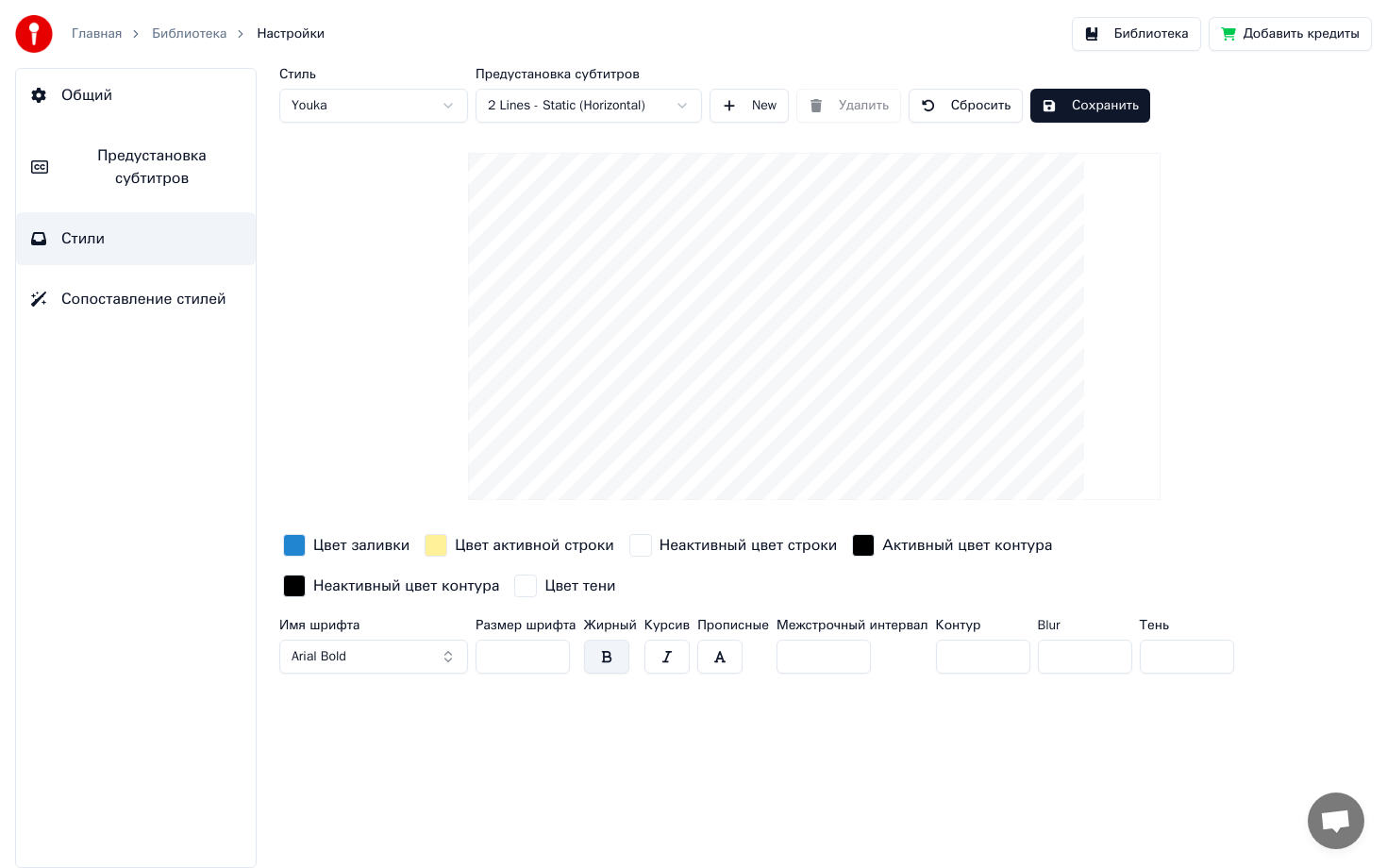 click on "Arial Bold" at bounding box center (374, 657) 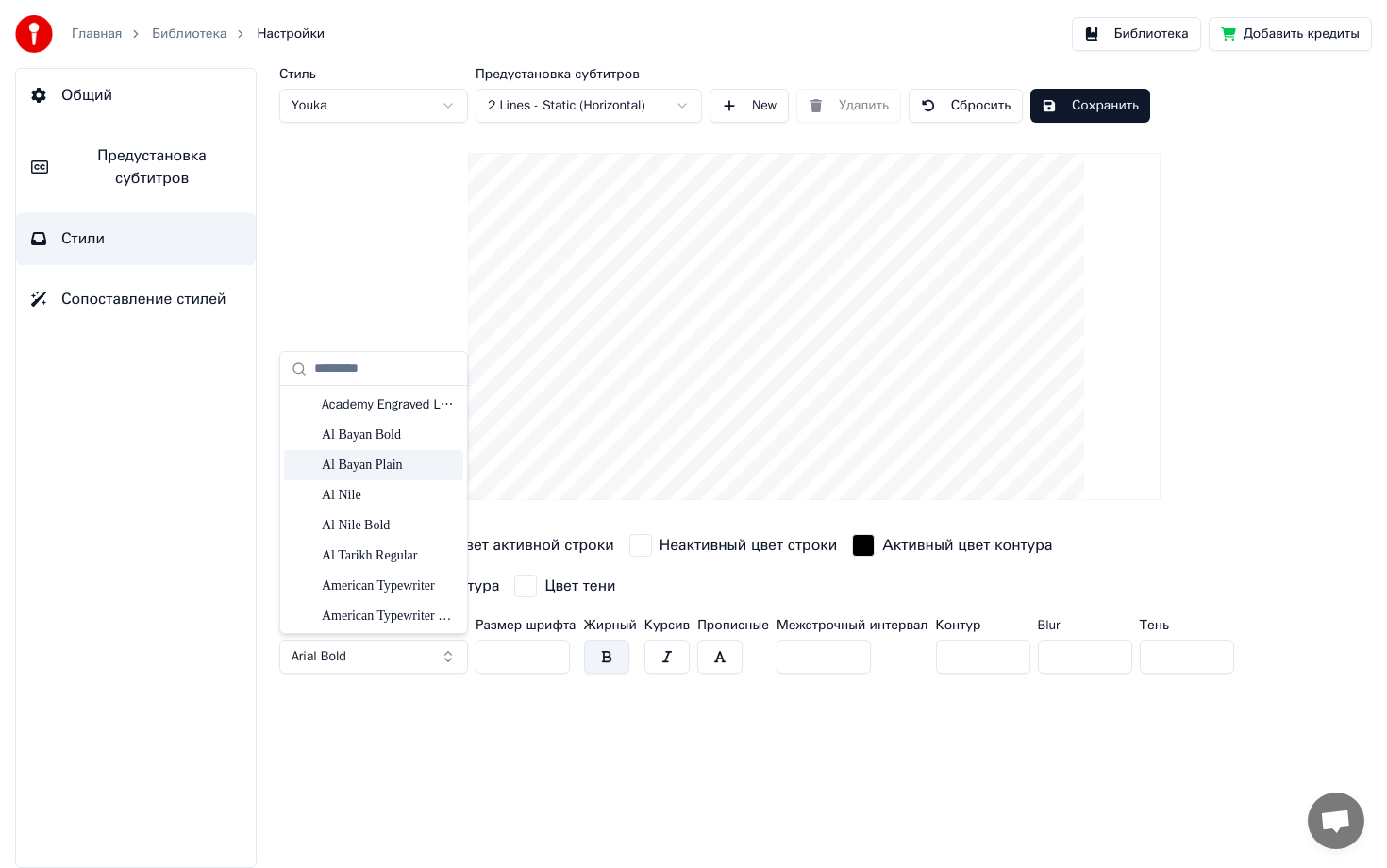 click on "Al Bayan Plain" at bounding box center [389, 465] 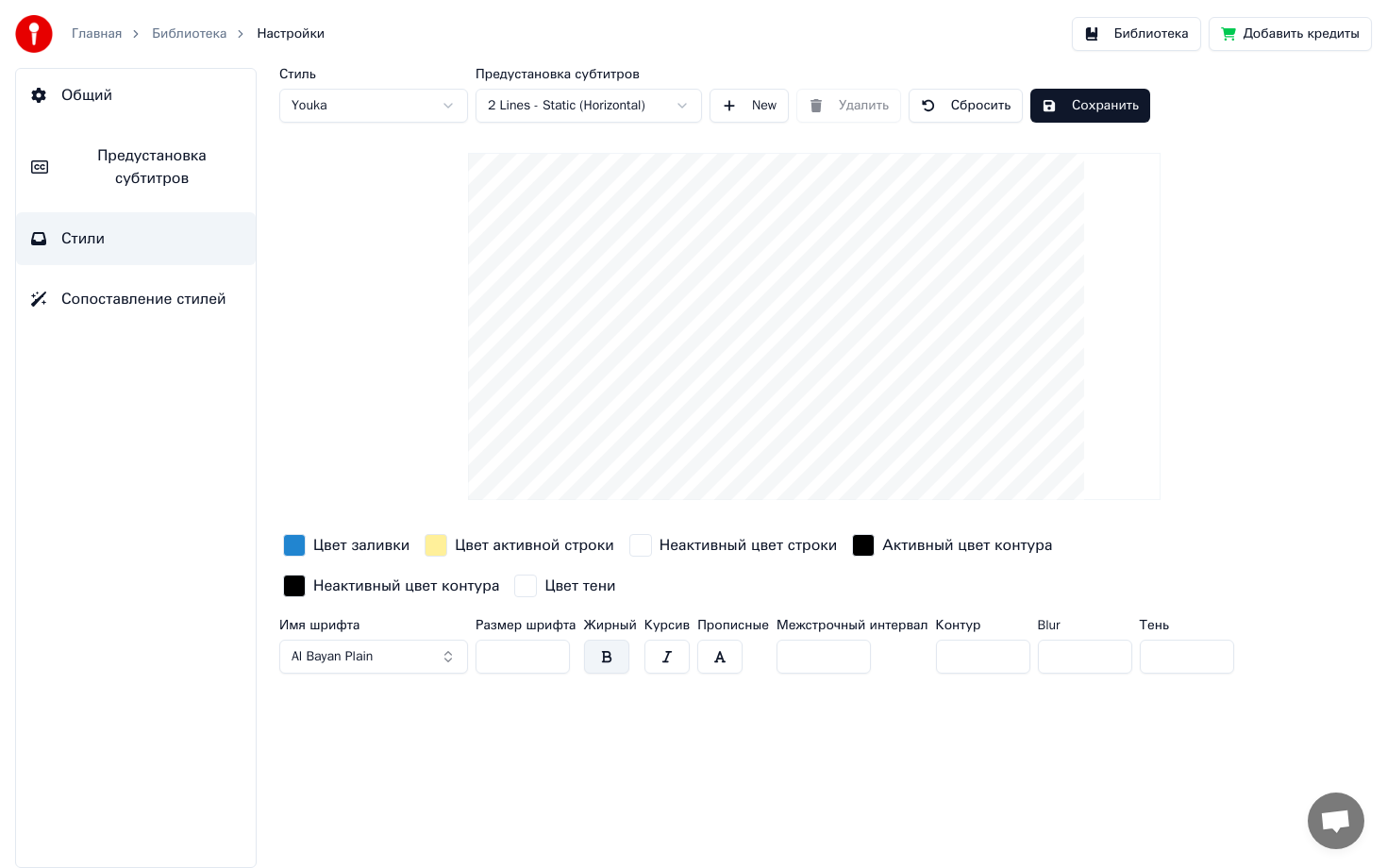click on "Сбросить" at bounding box center (965, 106) 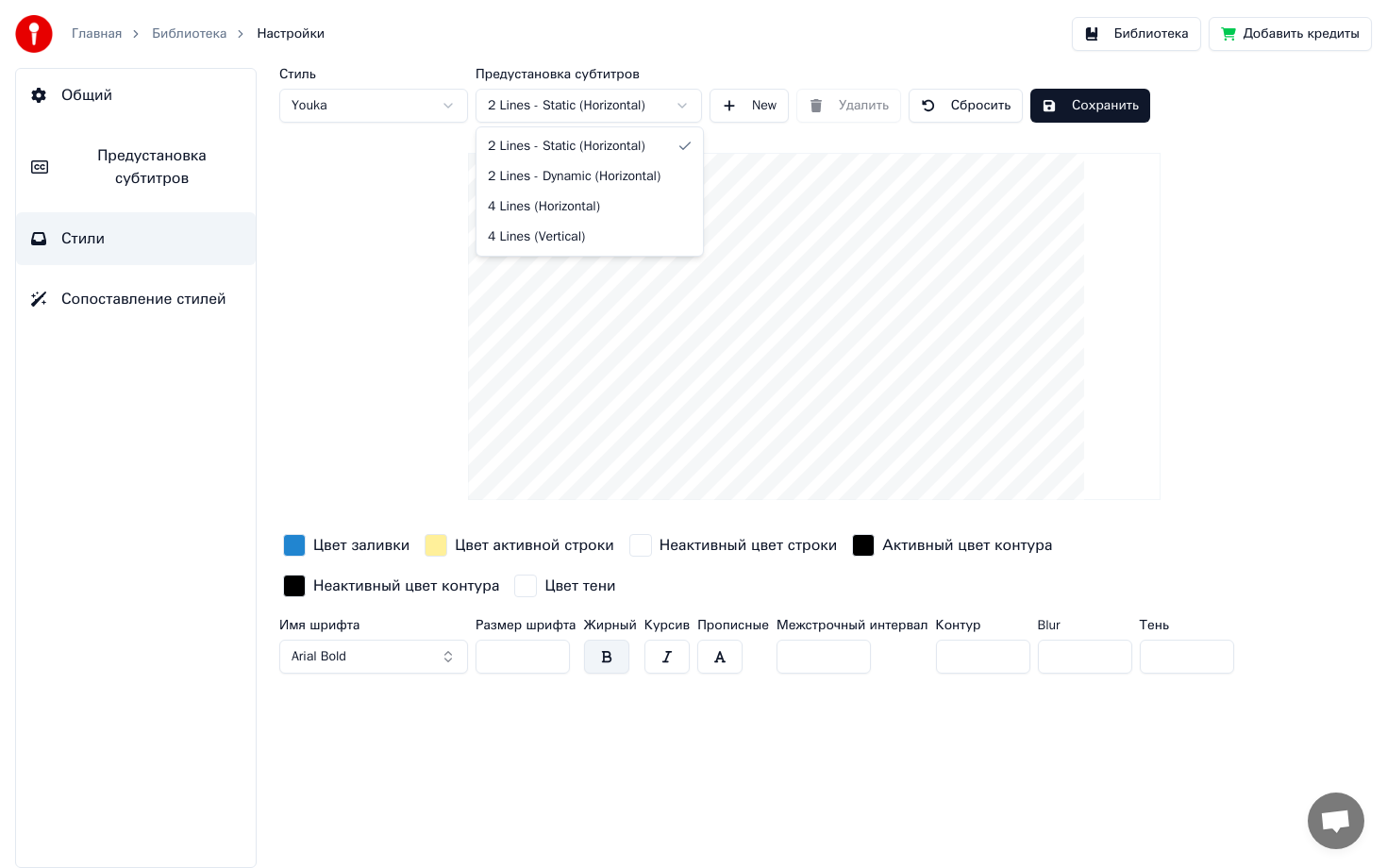 click on "Главная Библиотека Настройки Библиотека Добавить кредиты Общий Предустановка субтитров Стили Сопоставление стилей Стиль Youka Предустановка субтитров 2 Lines - Static (Horizontal) New Удалить Сбросить Сохранить Цвет заливки Цвет активной строки Неактивный цвет строки Активный цвет контура Неактивный цвет контура Цвет тени Имя шрифта Arial Bold Размер шрифта ** Жирный Курсив Прописные Межстрочный интервал * Контур * Blur * Тень * 2 Lines - Static (Horizontal) 2 Lines - Dynamic (Horizontal) 4 Lines (Horizontal) 4 Lines (Vertical)" at bounding box center (694, 434) 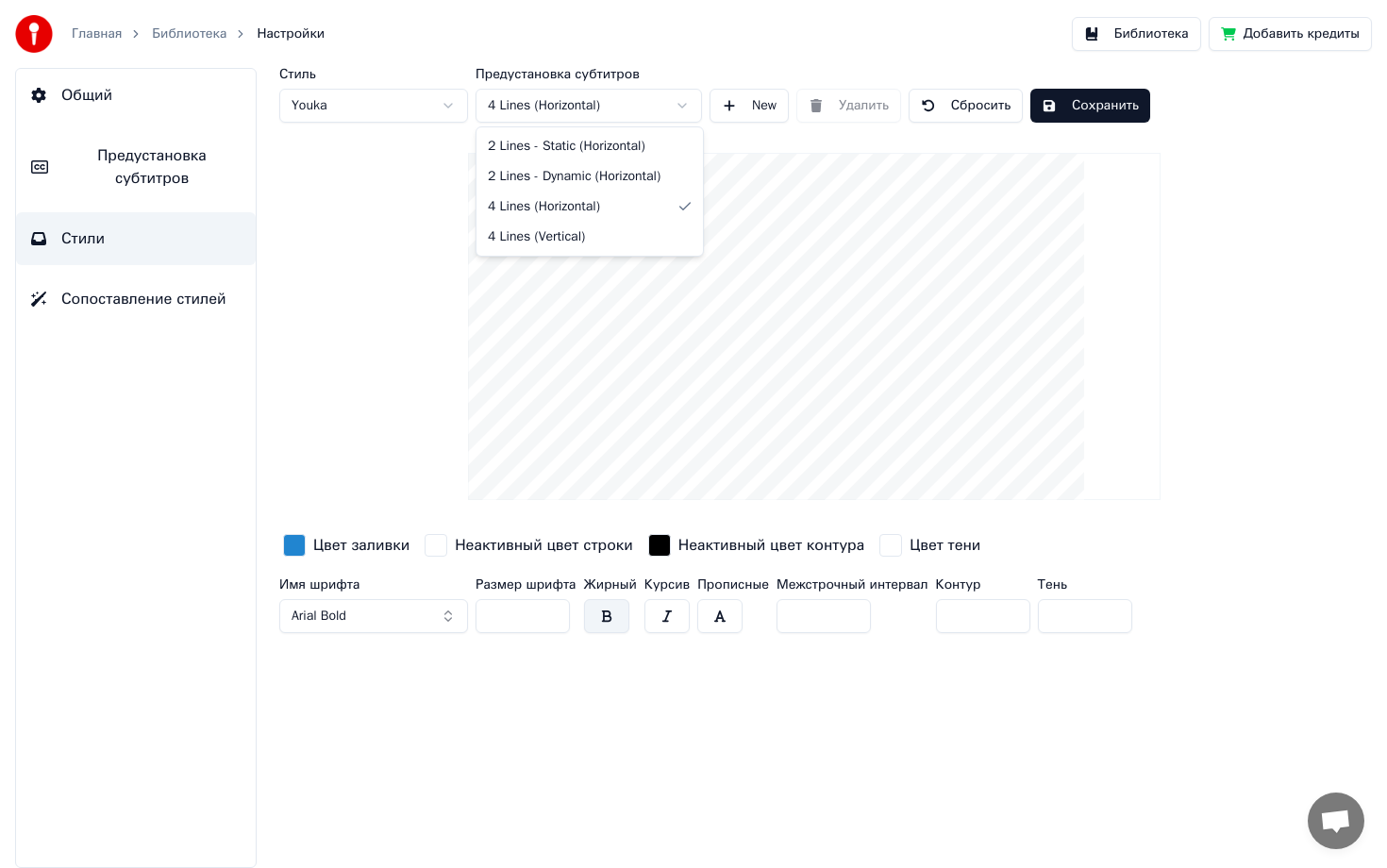 click on "Главная Библиотека Настройки Библиотека Добавить кредиты Общий Предустановка субтитров Стили Сопоставление стилей Стиль Youka Предустановка субтитров 4 Lines (Horizontal) New Удалить Сбросить Сохранить Цвет заливки Неактивный цвет строки Неактивный цвет контура Цвет тени Имя шрифта Arial Bold Размер шрифта ** Жирный Курсив Прописные Межстрочный интервал * Контур * Тень * 2 Lines - Static (Horizontal) 2 Lines - Dynamic (Horizontal) 4 Lines (Horizontal) 4 Lines (Vertical)" at bounding box center [694, 434] 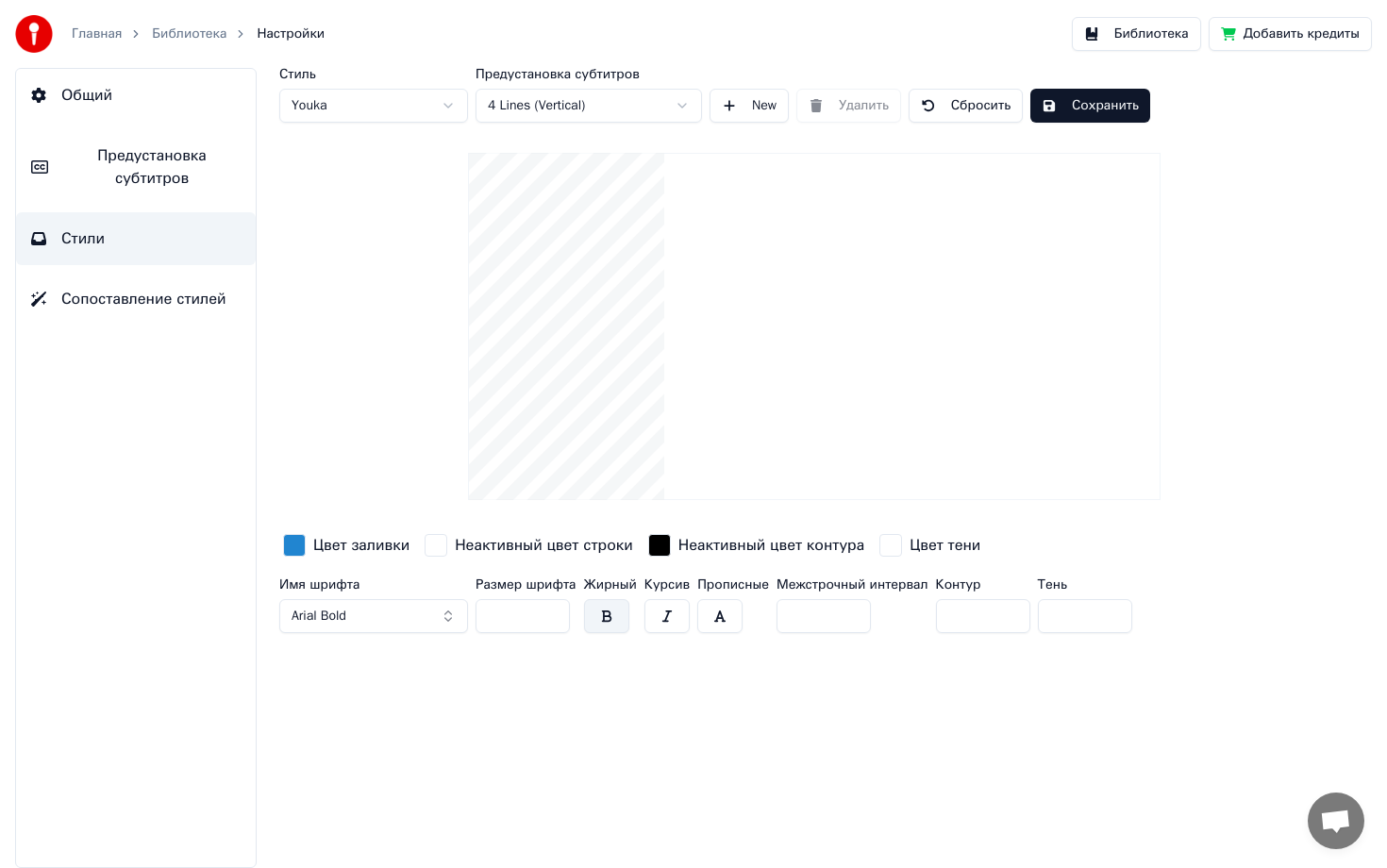 click on "Главная Библиотека Настройки Библиотека Добавить кредиты Общий Предустановка субтитров Стили Сопоставление стилей Стиль Youka Предустановка субтитров 4 Lines (Vertical) New Удалить Сбросить Сохранить Цвет заливки Неактивный цвет строки Неактивный цвет контура Цвет тени Имя шрифта Arial Bold Размер шрифта ** Жирный Курсив Прописные Межстрочный интервал * Контур * Тень *" at bounding box center [694, 434] 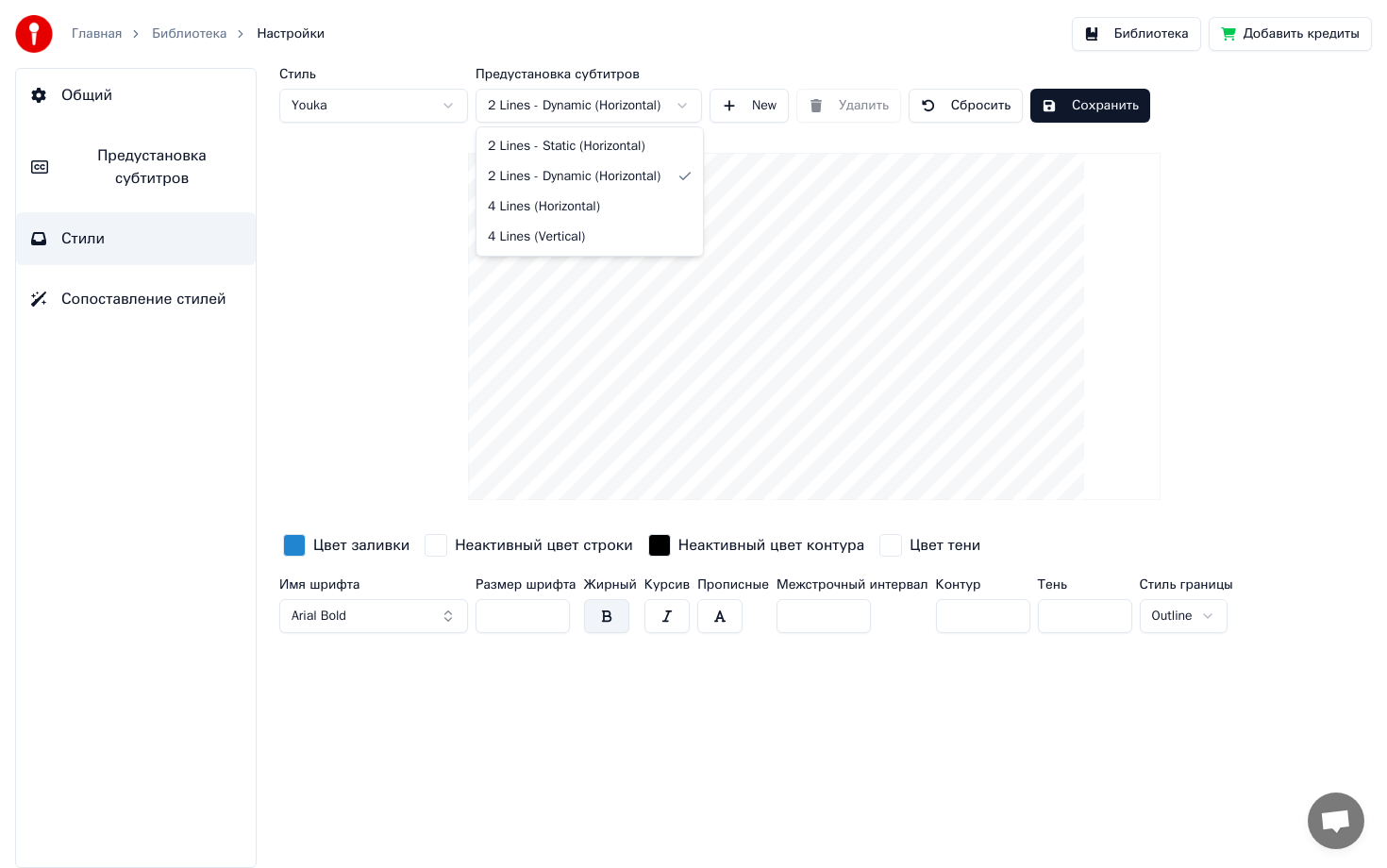 click on "Главная Библиотека Настройки Библиотека Добавить кредиты Общий Предустановка субтитров Стили Сопоставление стилей Стиль Youka Предустановка субтитров 2 Lines - Dynamic (Horizontal) New Удалить Сбросить Сохранить Цвет заливки Неактивный цвет строки Неактивный цвет контура Цвет тени Имя шрифта Arial Bold Размер шрифта ** Жирный Курсив Прописные Межстрочный интервал * Контур * Тень * Стиль границы Outline 2 Lines - Static (Horizontal) 2 Lines - Dynamic (Horizontal) 4 Lines (Horizontal) 4 Lines (Vertical)" at bounding box center (694, 434) 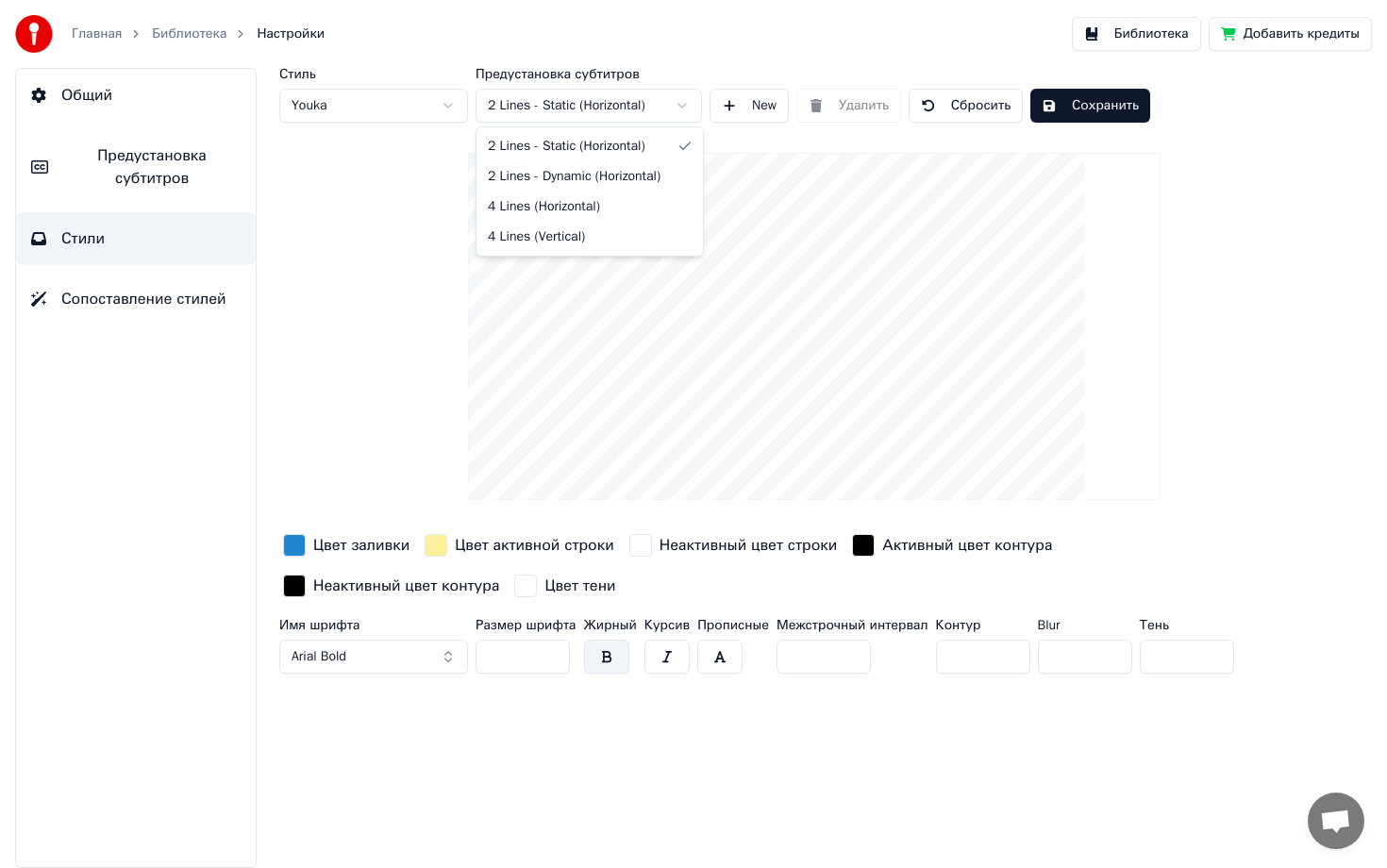 click on "Главная Библиотека Настройки Библиотека Добавить кредиты Общий Предустановка субтитров Стили Сопоставление стилей Стиль Youka Предустановка субтитров 2 Lines - Static (Horizontal) New Удалить Сбросить Сохранить Цвет заливки Цвет активной строки Неактивный цвет строки Активный цвет контура Неактивный цвет контура Цвет тени Имя шрифта Arial Bold Размер шрифта ** Жирный Курсив Прописные Межстрочный интервал * Контур * Blur * Тень * 2 Lines - Static (Horizontal) 2 Lines - Dynamic (Horizontal) 4 Lines (Horizontal) 4 Lines (Vertical)" at bounding box center [694, 434] 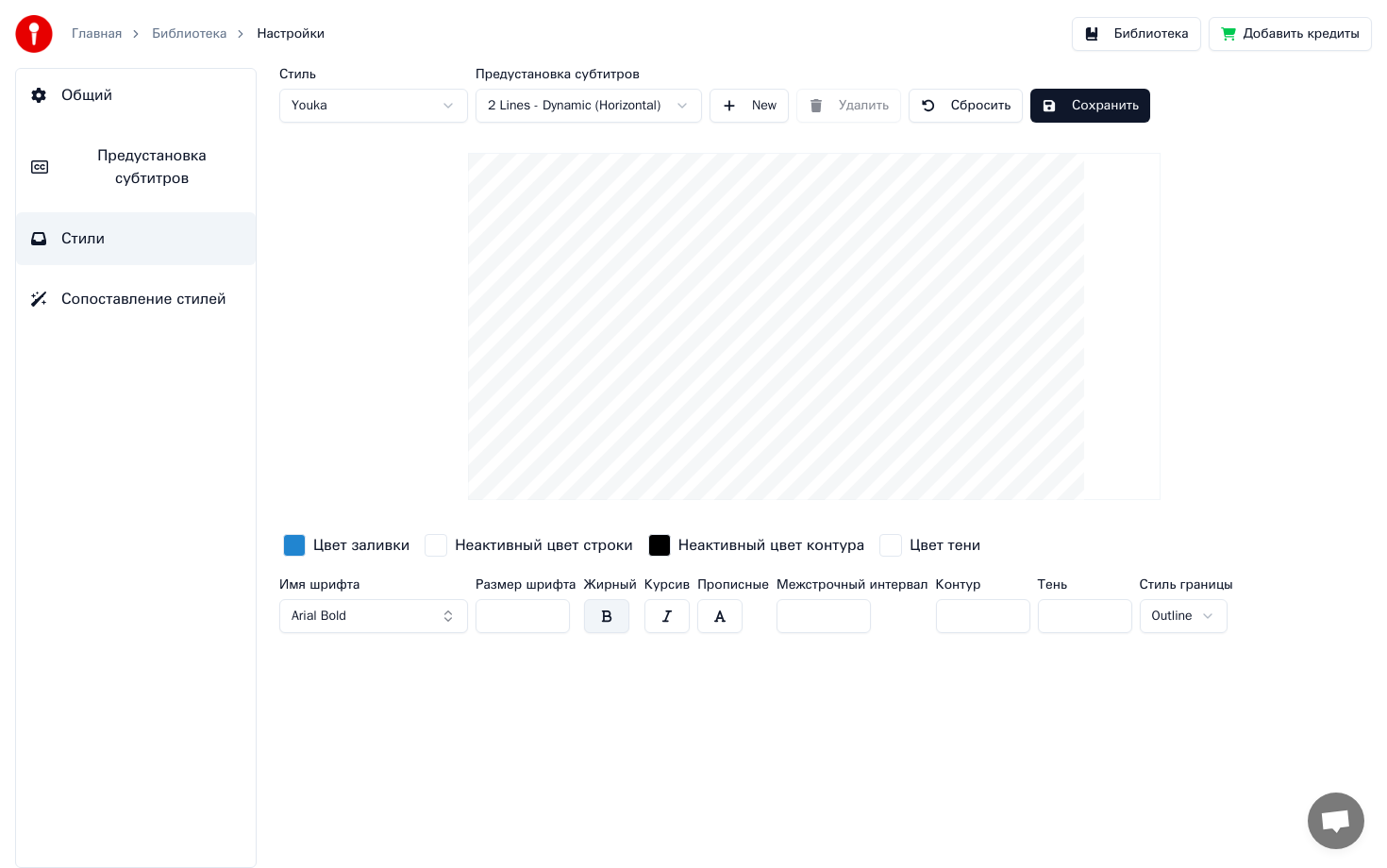click on "Сохранить" at bounding box center [1090, 106] 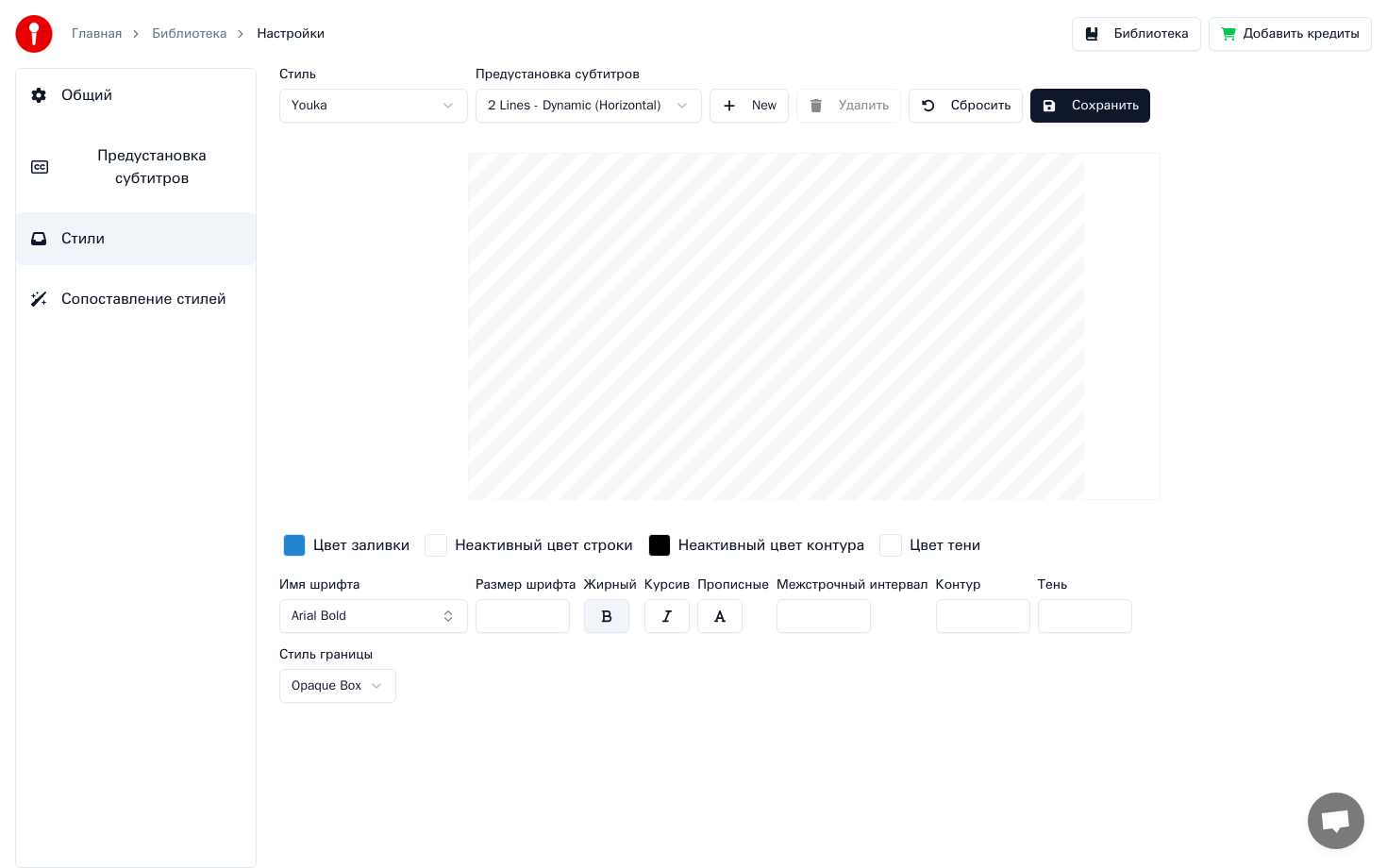 click on "Главная Библиотека Настройки Библиотека Добавить кредиты Общий Предустановка субтитров Стили Сопоставление стилей Стиль Youka Предустановка субтитров 2 Lines - Dynamic (Horizontal) New Удалить Сбросить Сохранить Цвет заливки Неактивный цвет строки Неактивный цвет контура Цвет тени Имя шрифта Arial Bold Размер шрифта ** Жирный Курсив Прописные Межстрочный интервал * Контур * Тень * Стиль границы Opaque Box" at bounding box center (694, 434) 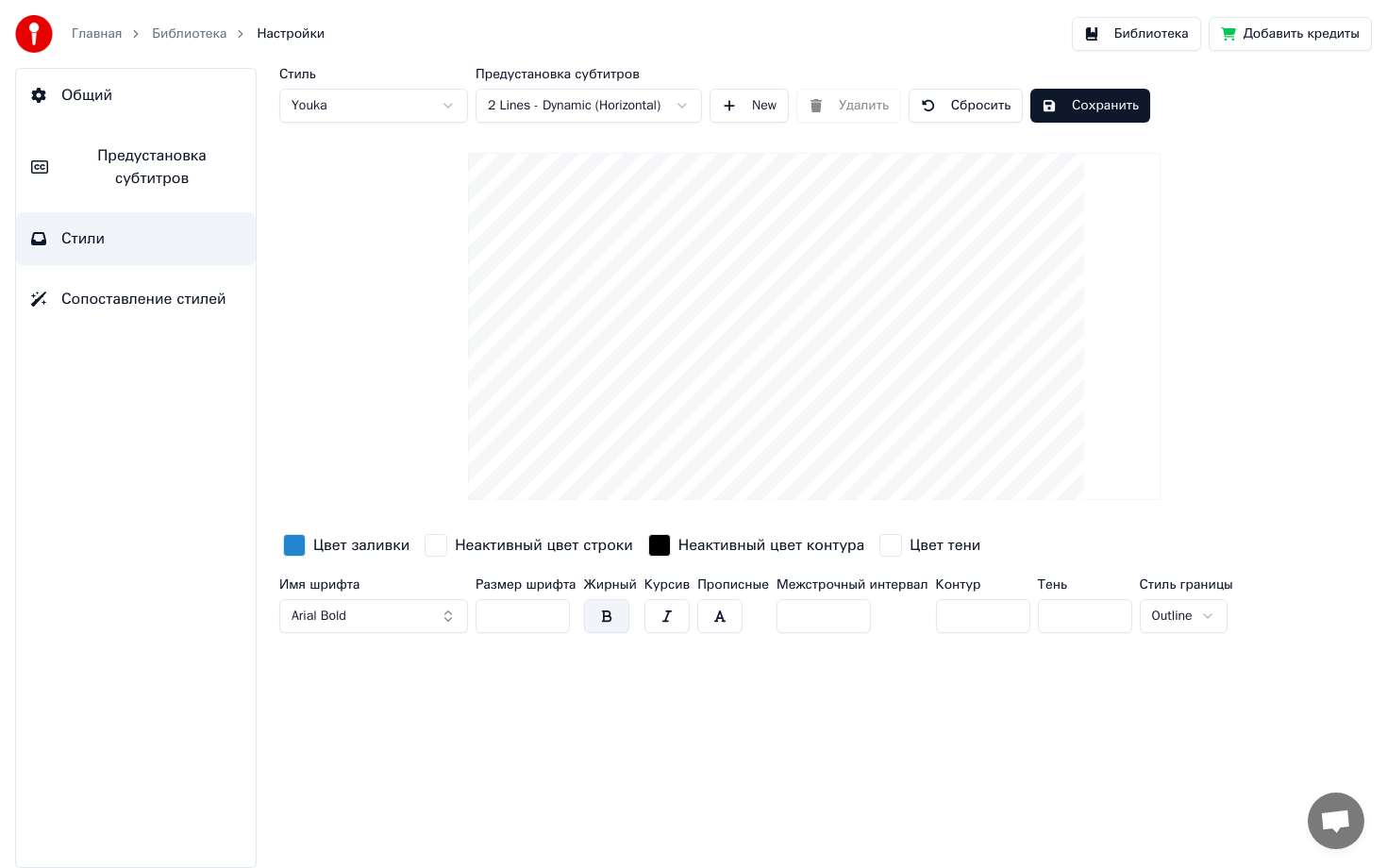click on "Цвет заливки" at bounding box center [361, 545] 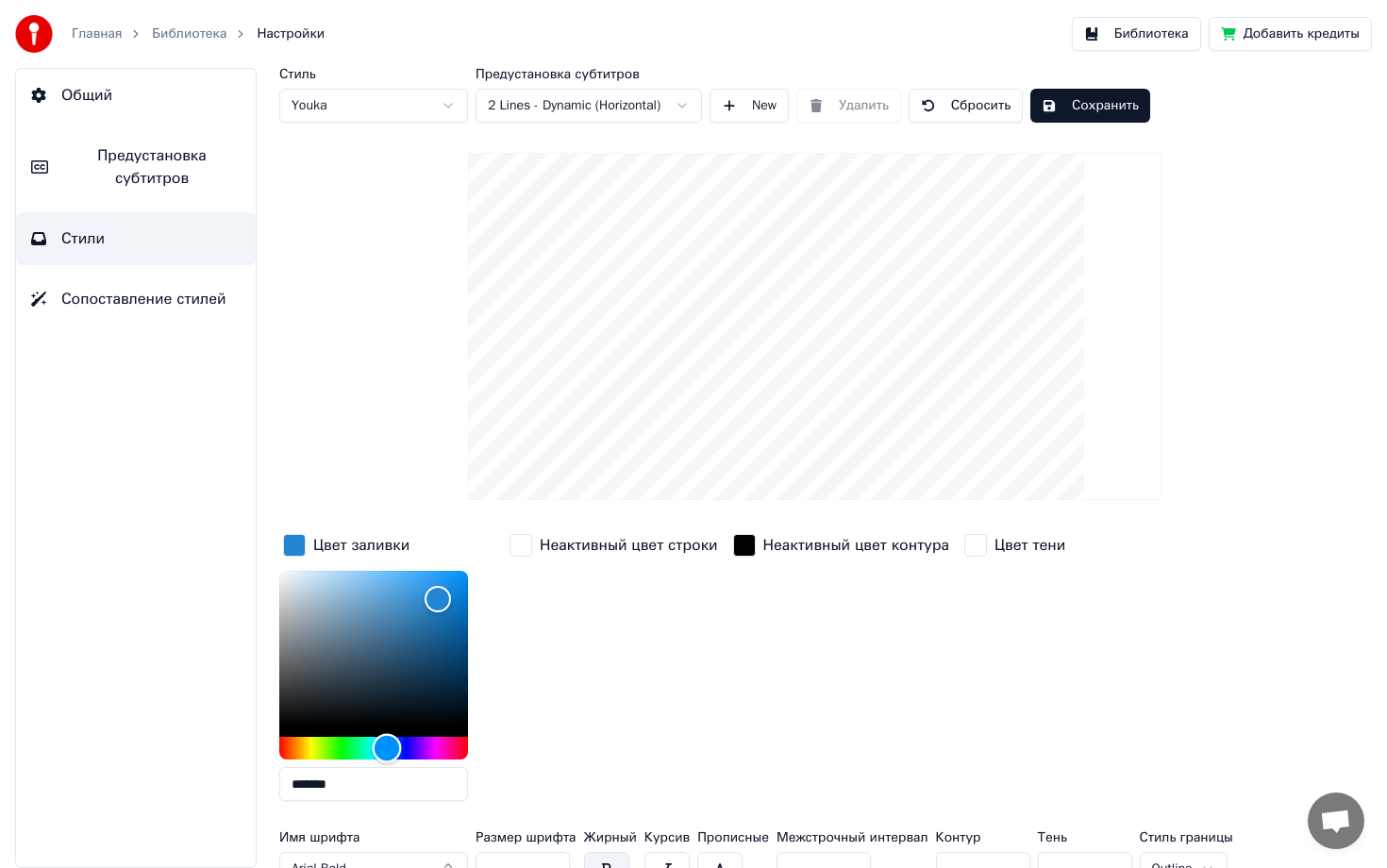 type on "*******" 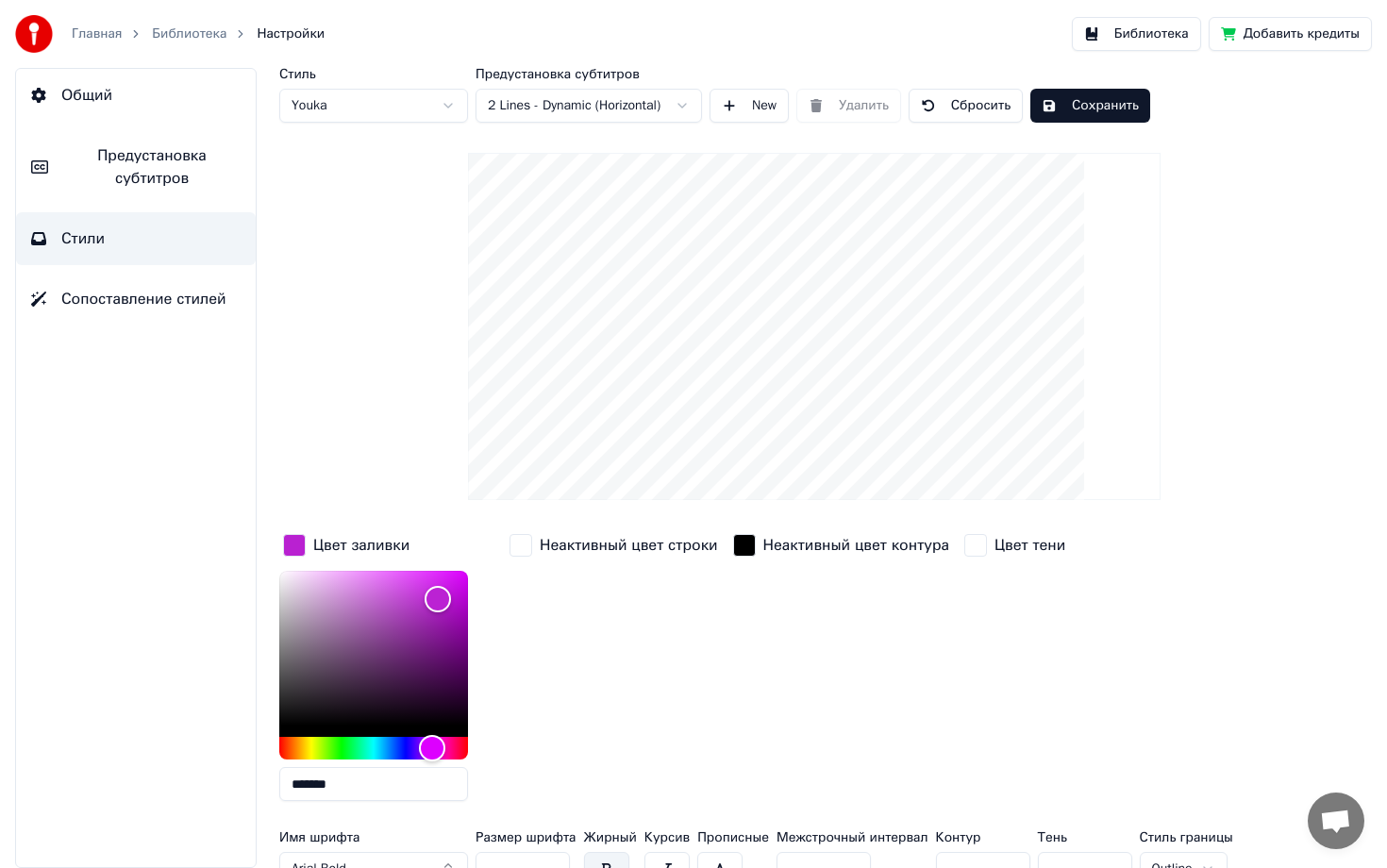click on "Неактивный цвет строки" at bounding box center (628, 545) 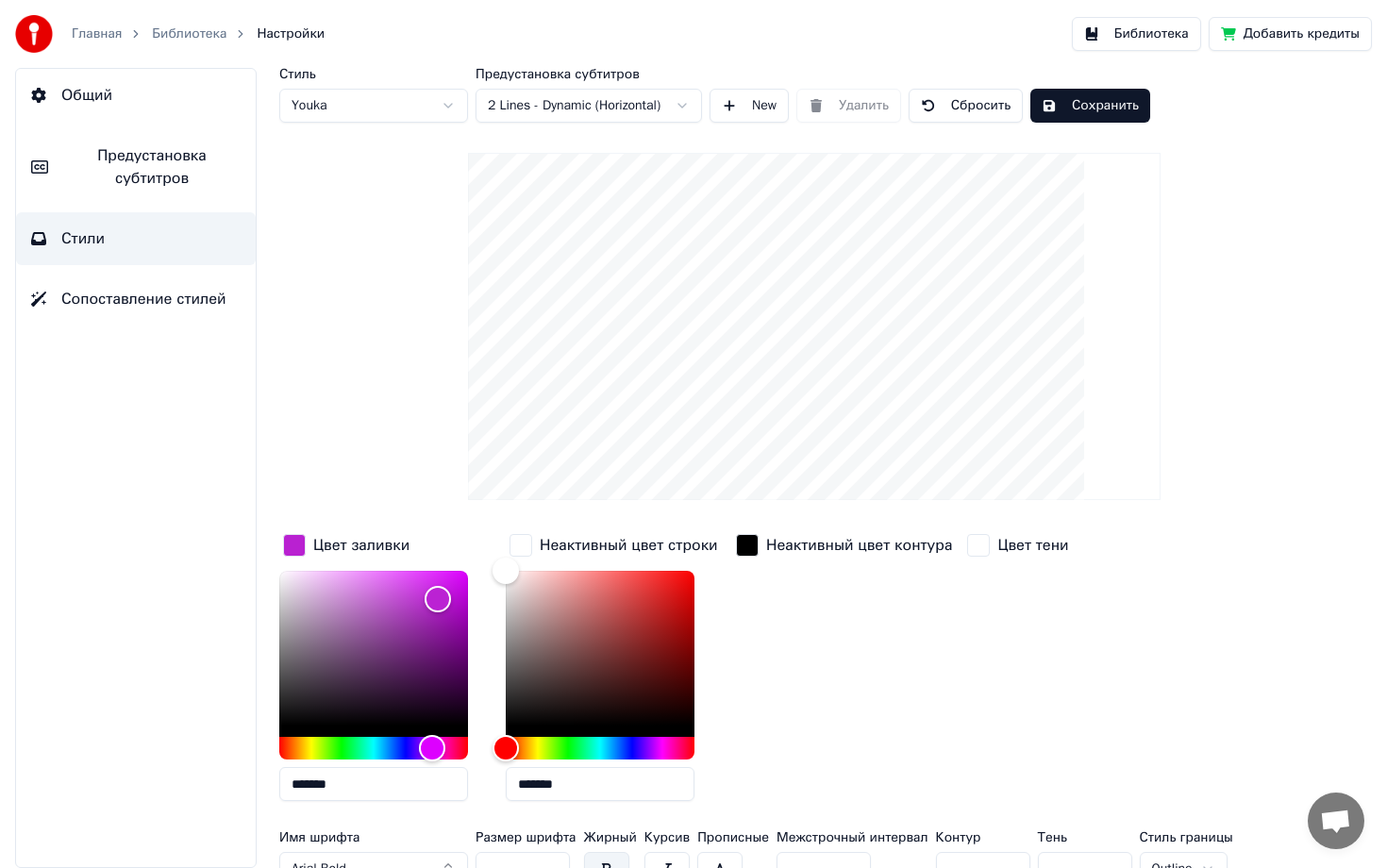 click on "Сохранить" at bounding box center [1090, 106] 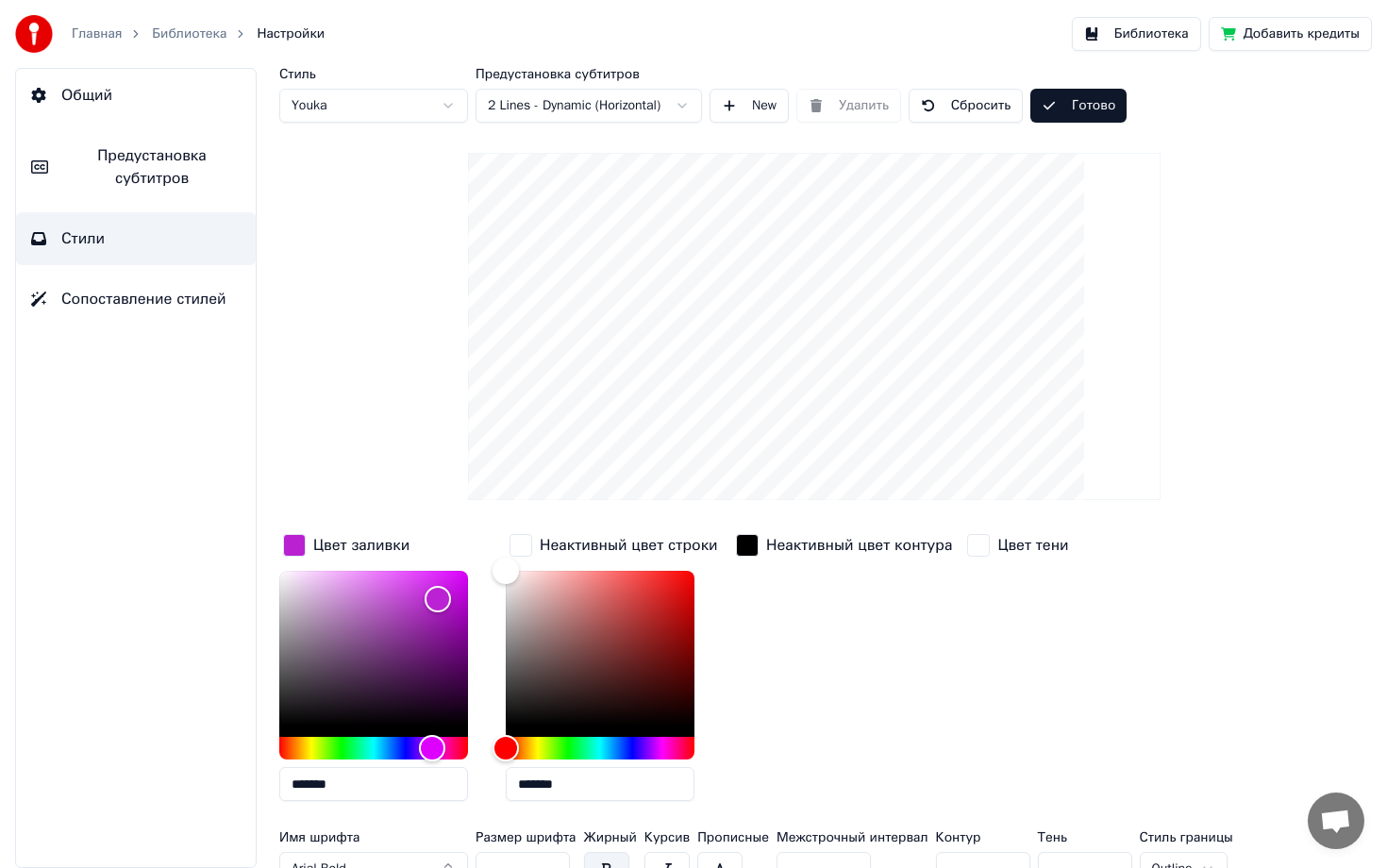 click on "Готово" at bounding box center [1078, 106] 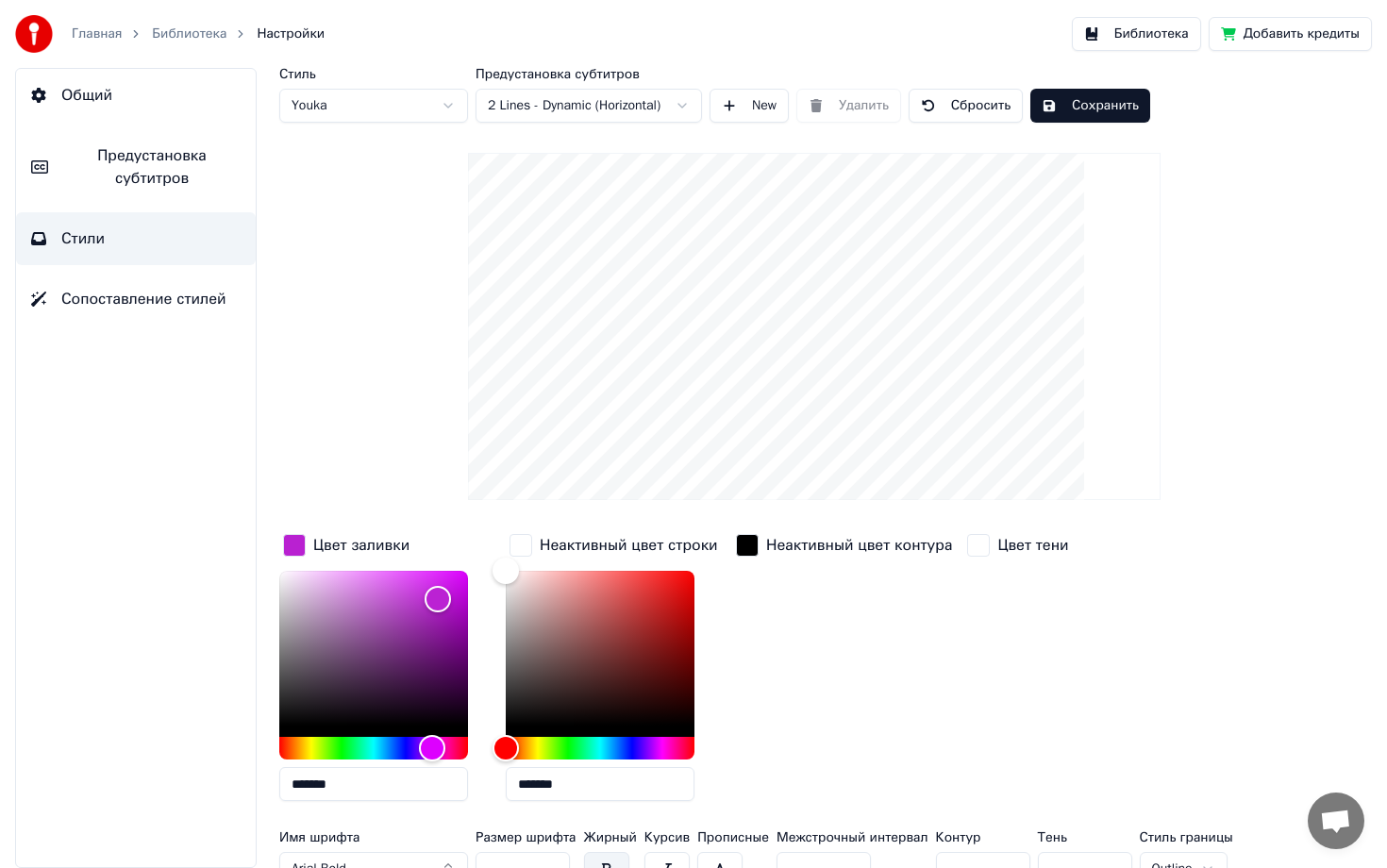 click on "Библиотека" at bounding box center (189, 34) 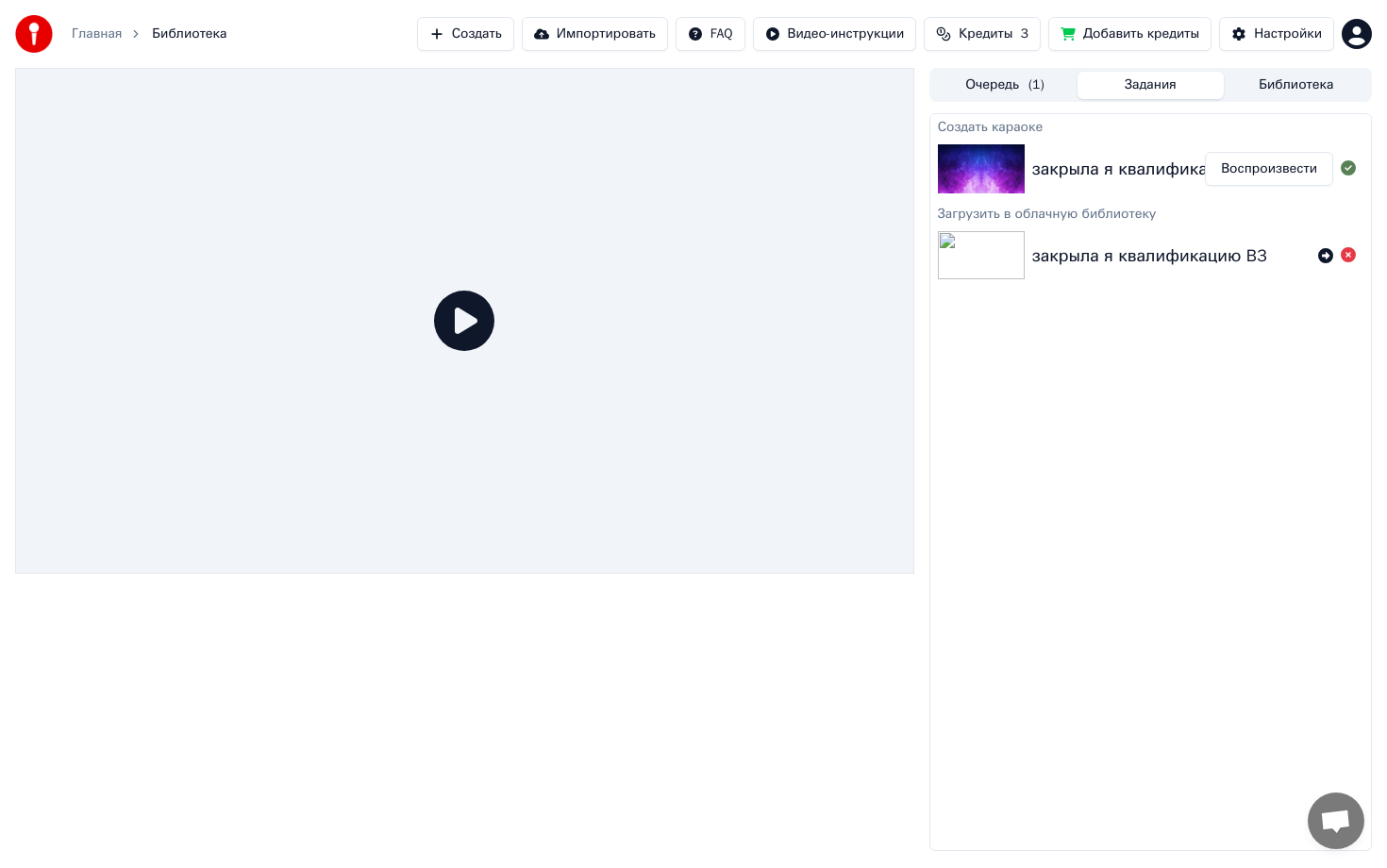 click on "Воспроизвести" at bounding box center (1269, 169) 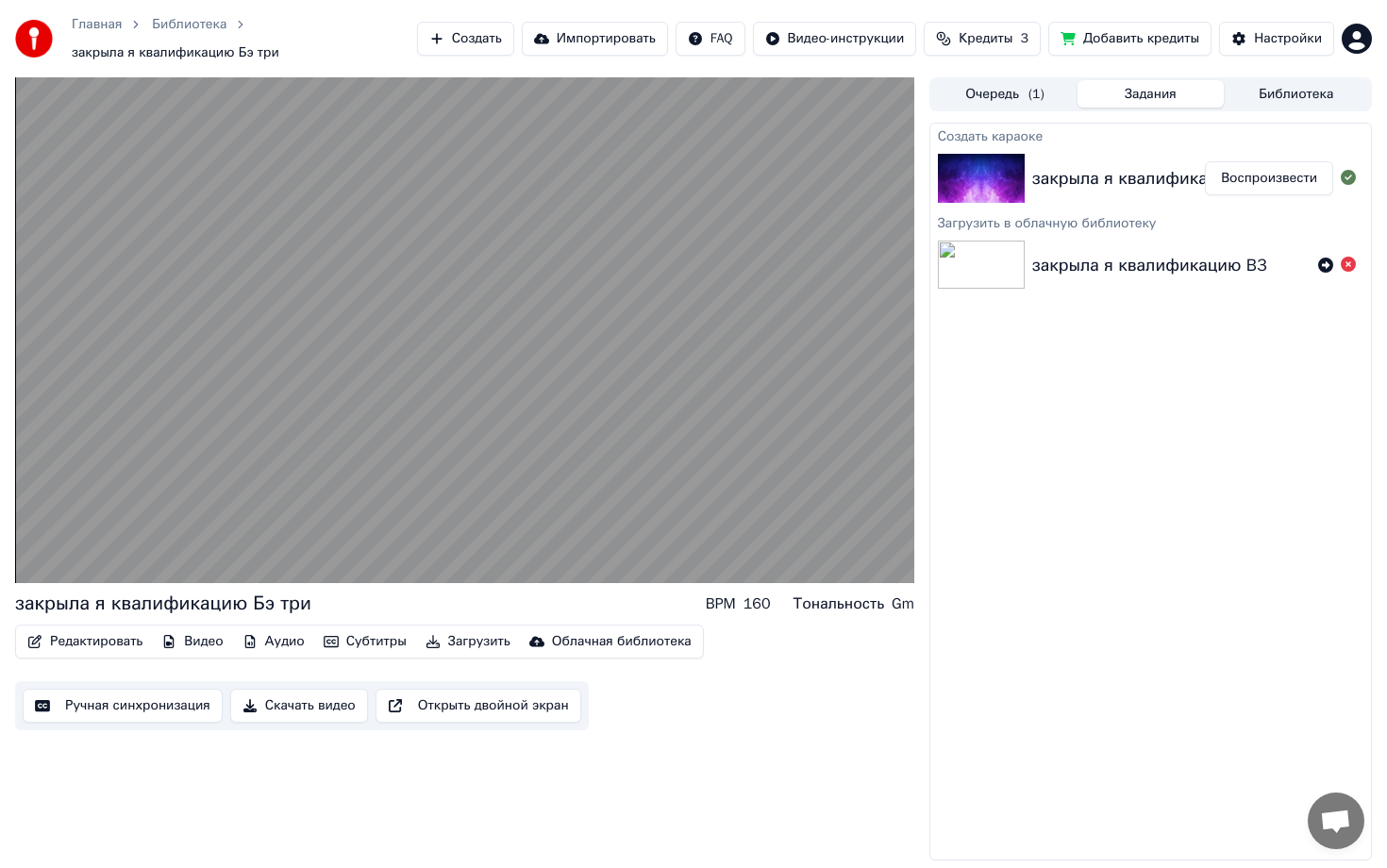 click on "закрыла я квалификацию Бэ три" at bounding box center [1165, 178] 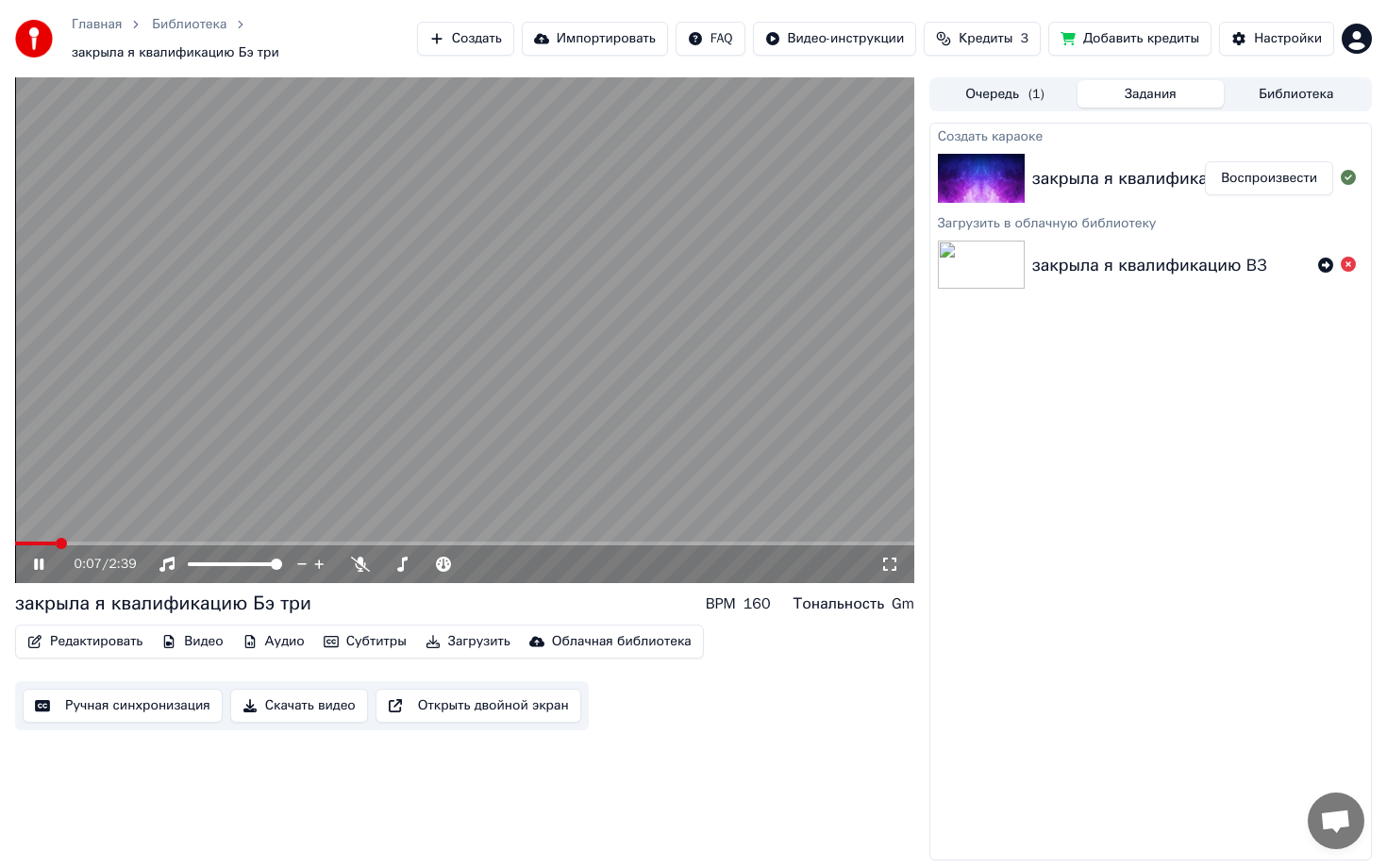 click 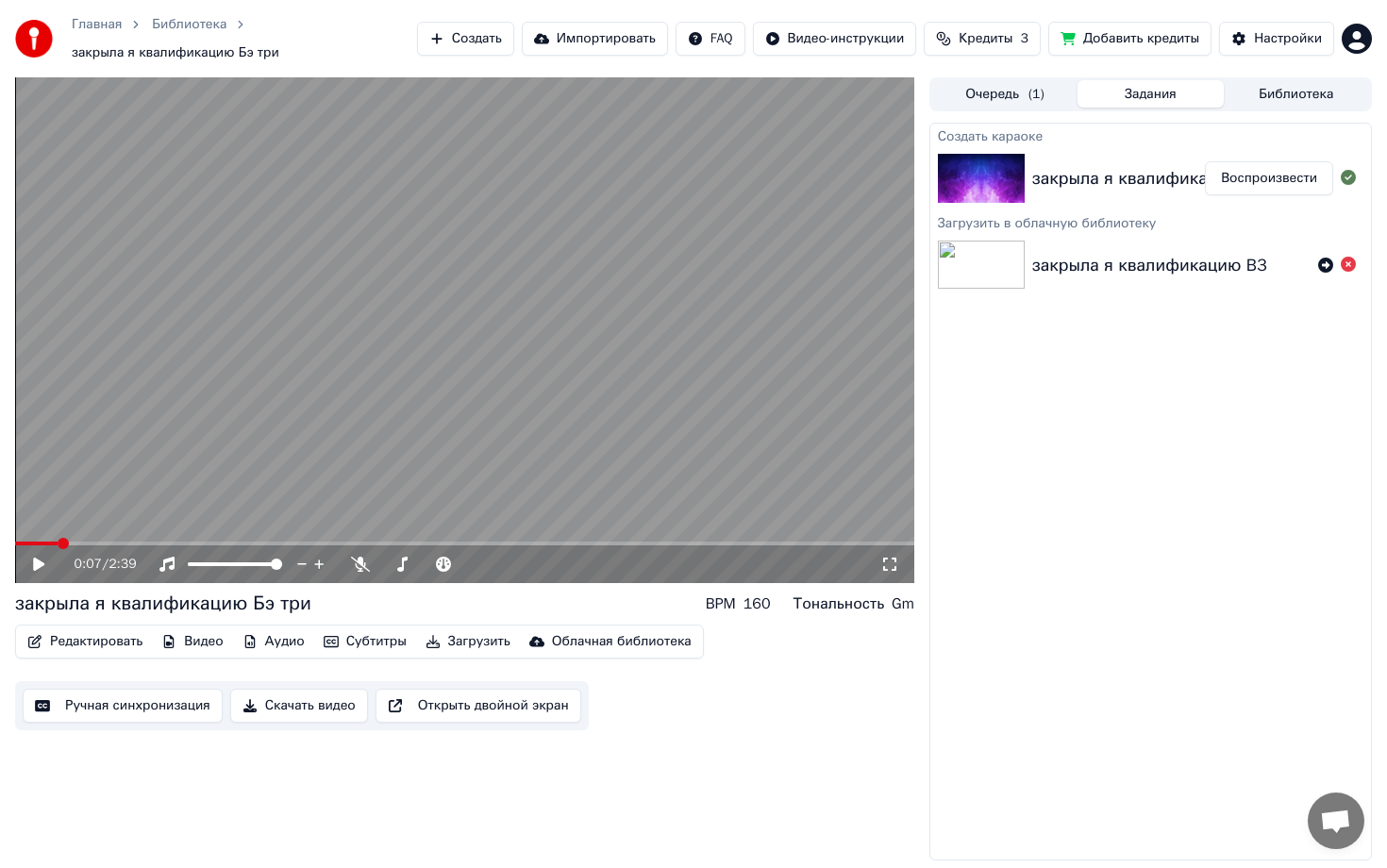 click on "160" at bounding box center [757, 604] 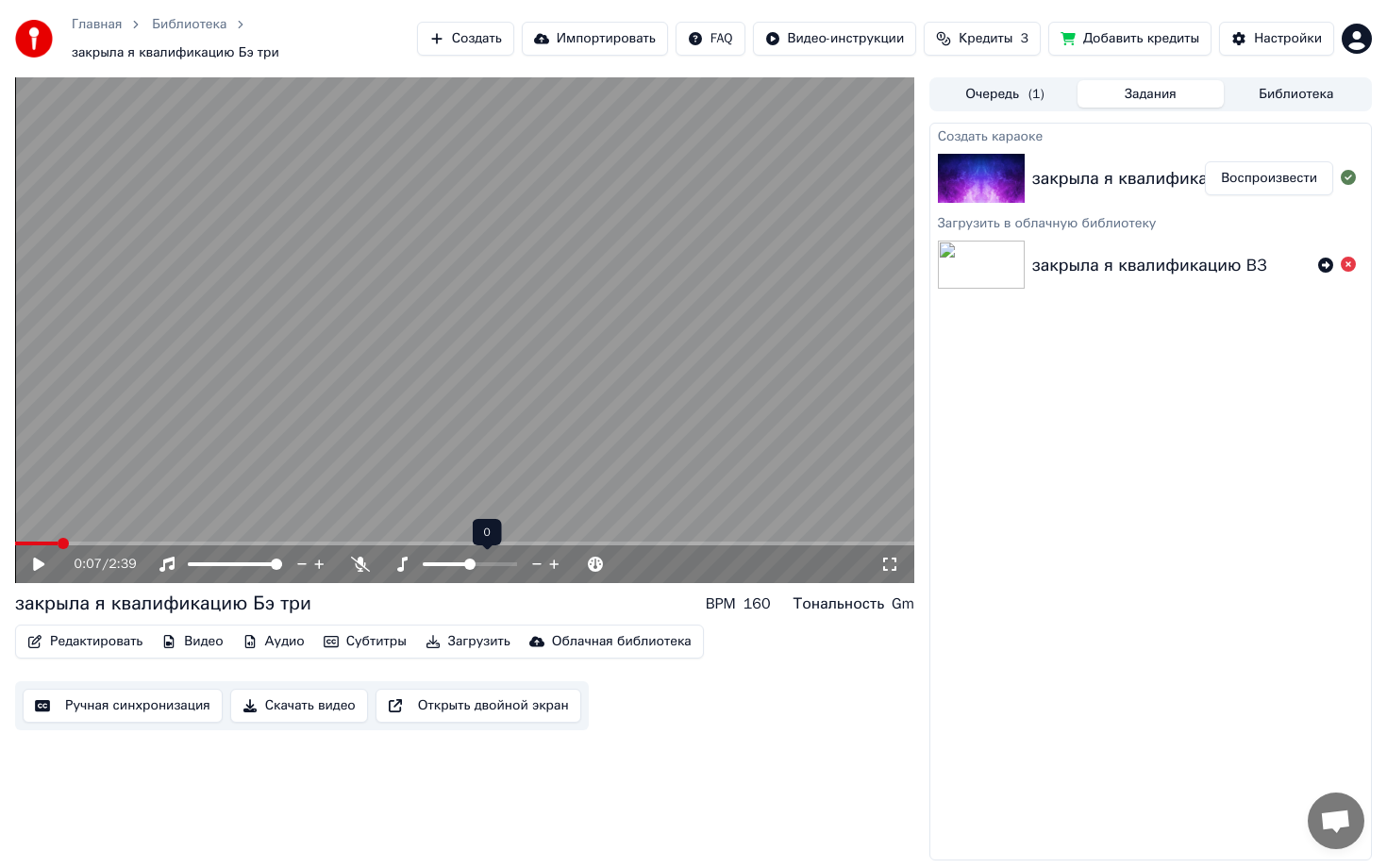 click at bounding box center (470, 564) 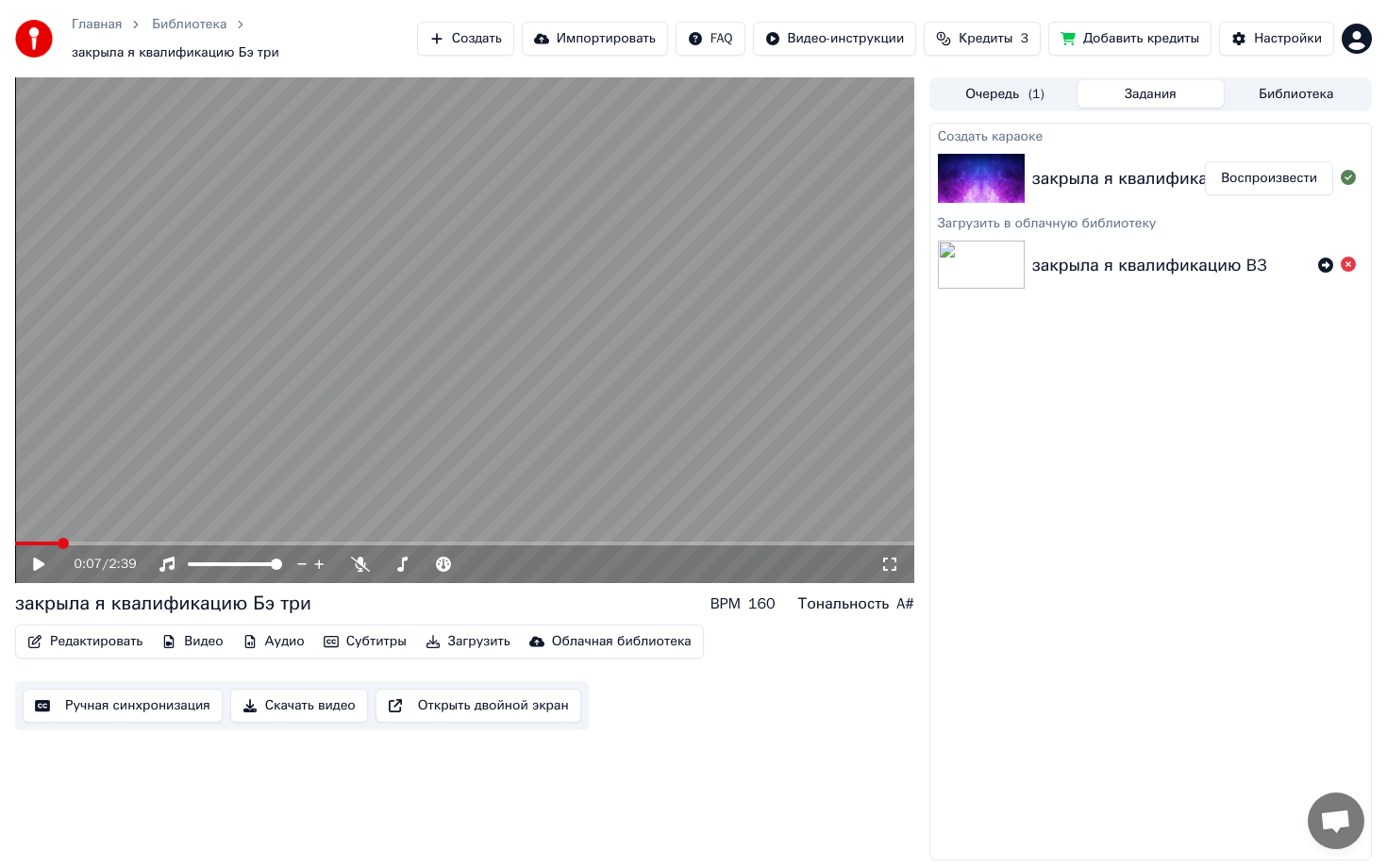click on "0:07 / 2:39" at bounding box center (464, 564) 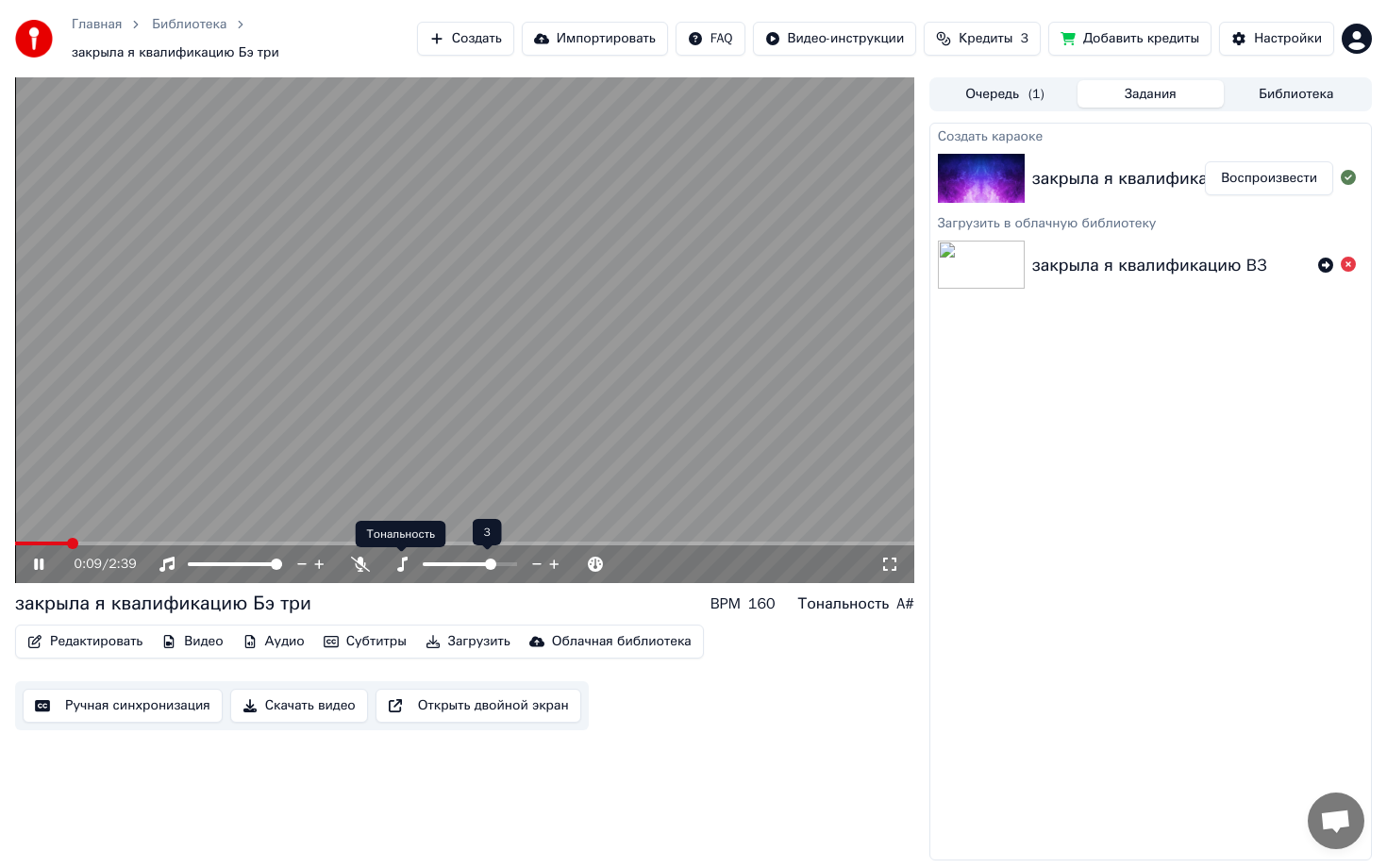 click 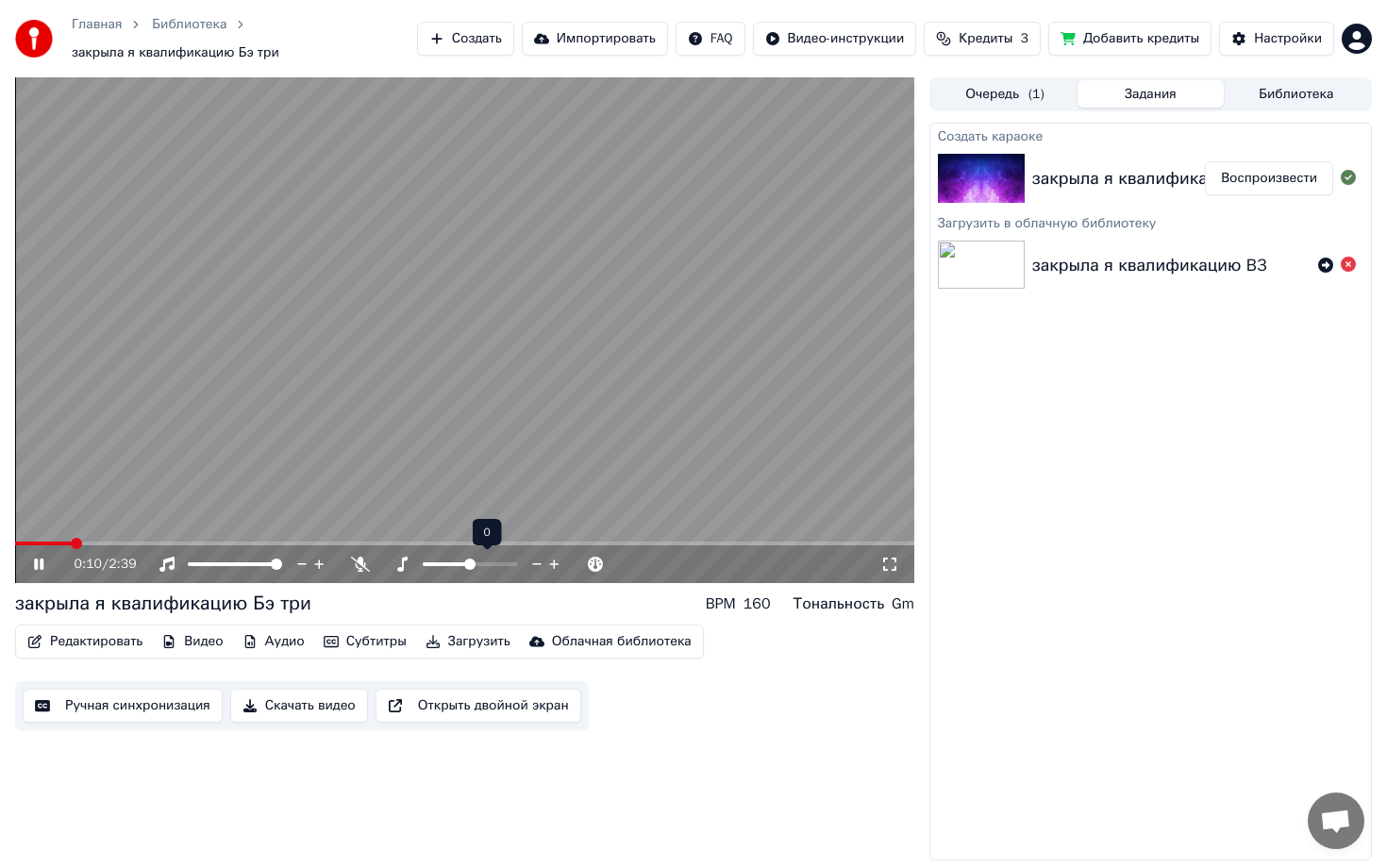 click at bounding box center [446, 564] 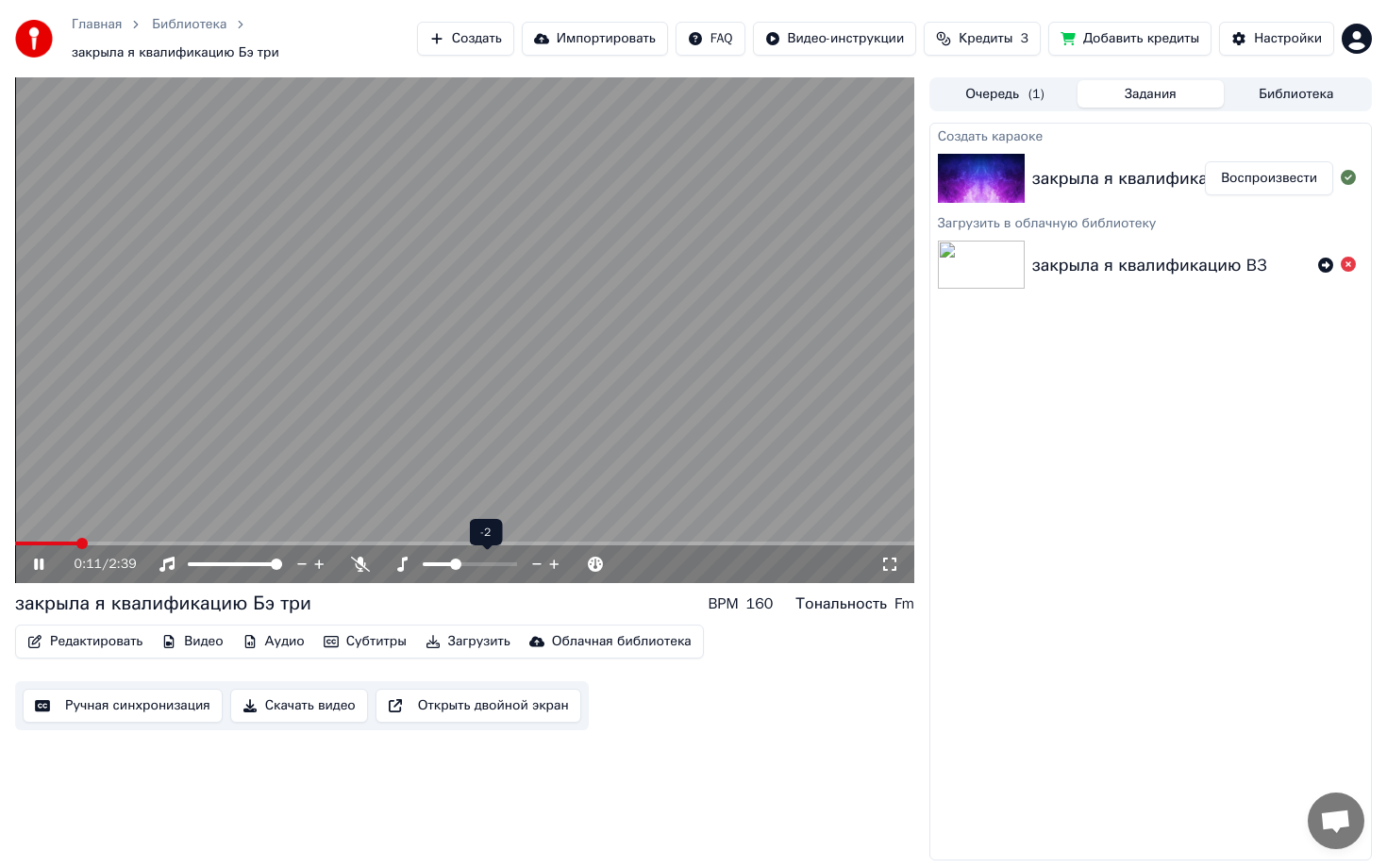 click at bounding box center (470, 564) 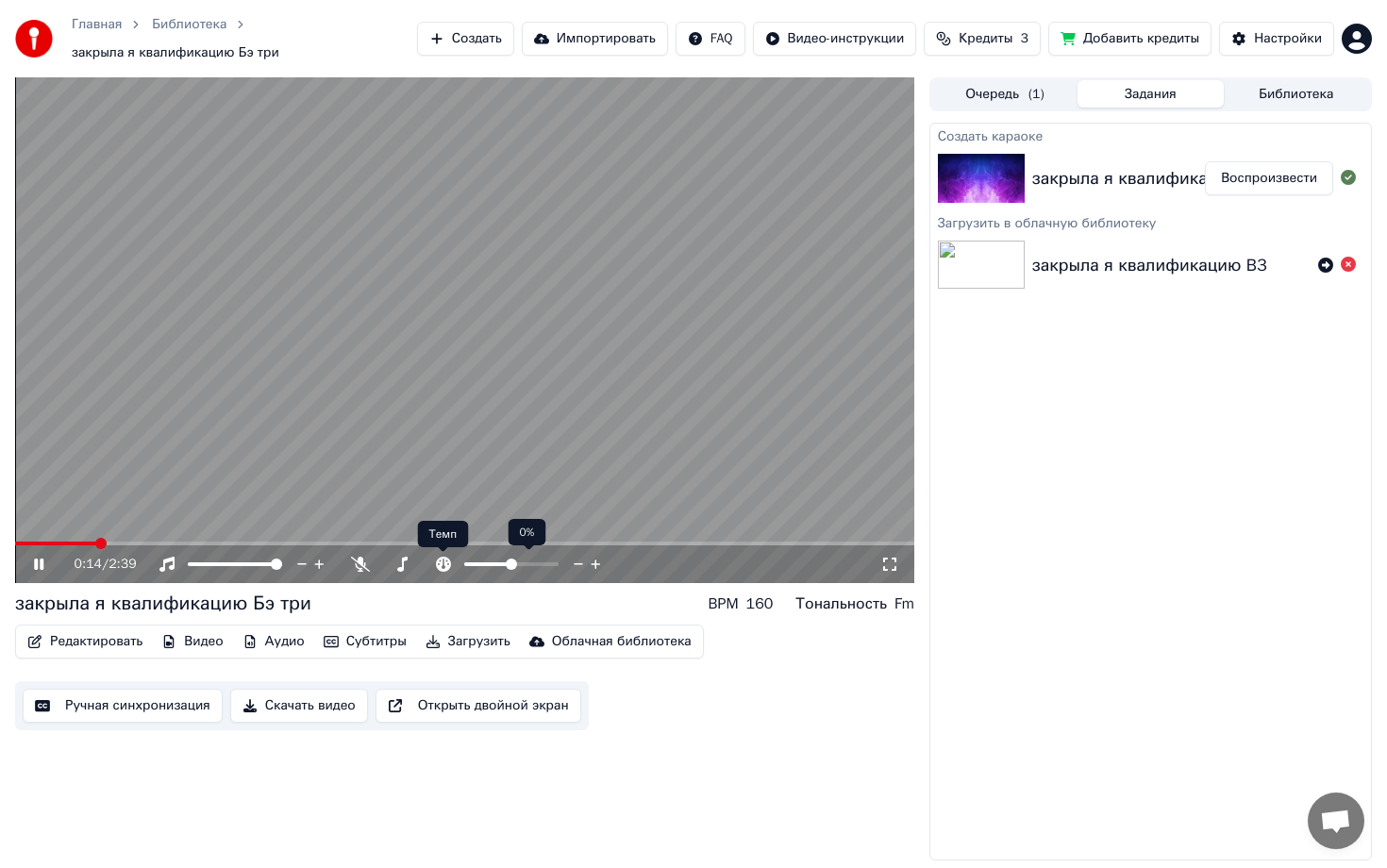 click 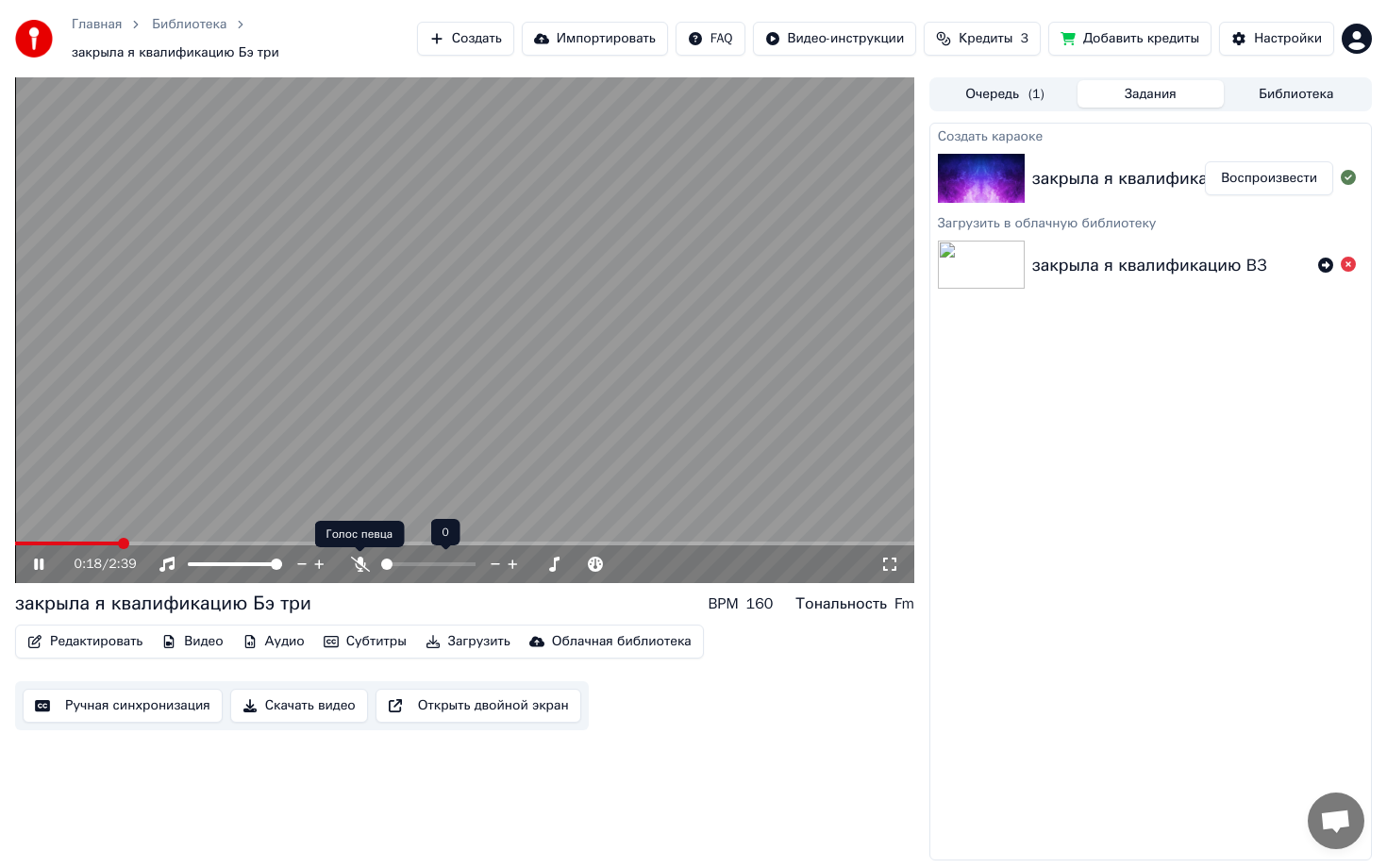 click 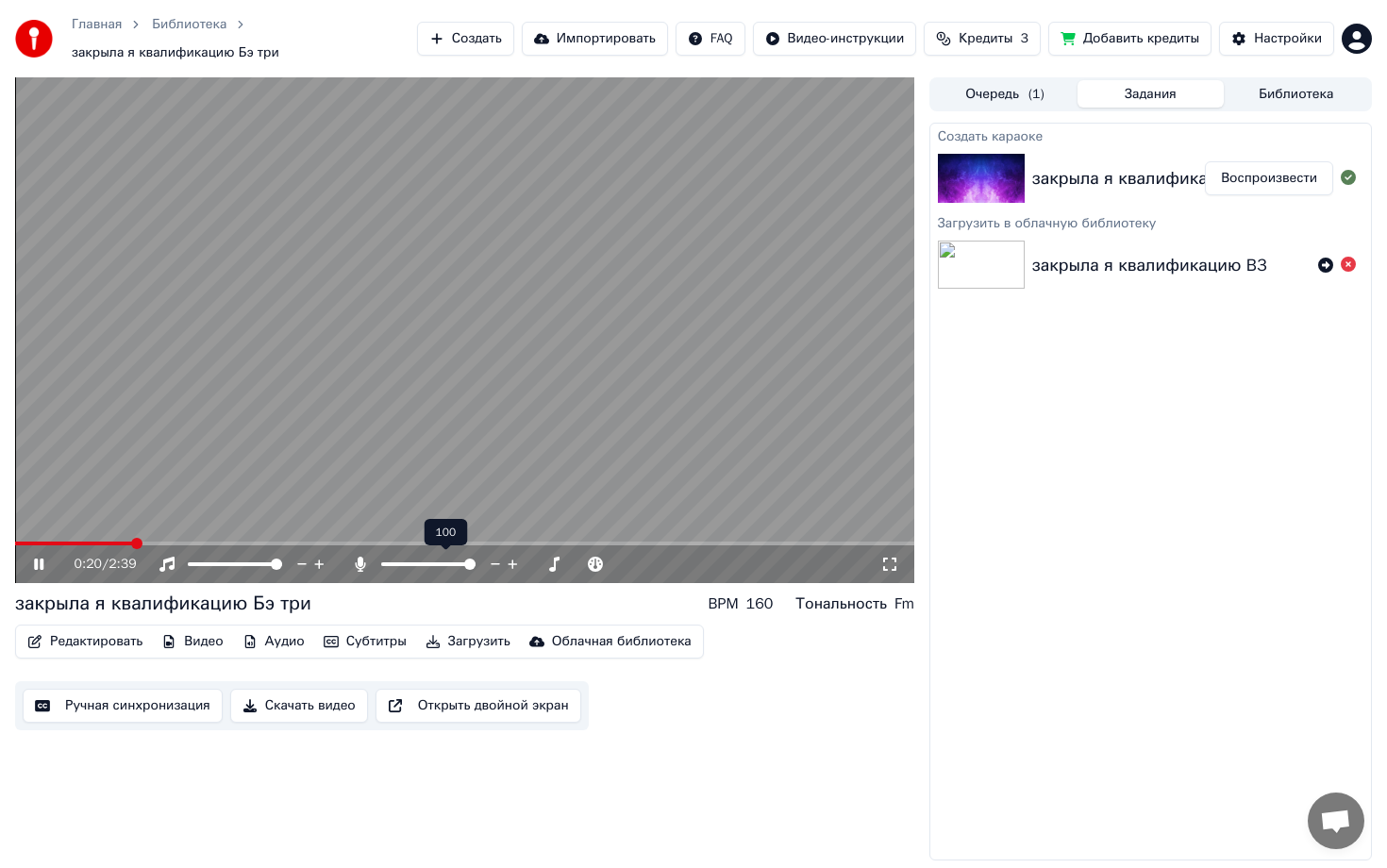 click 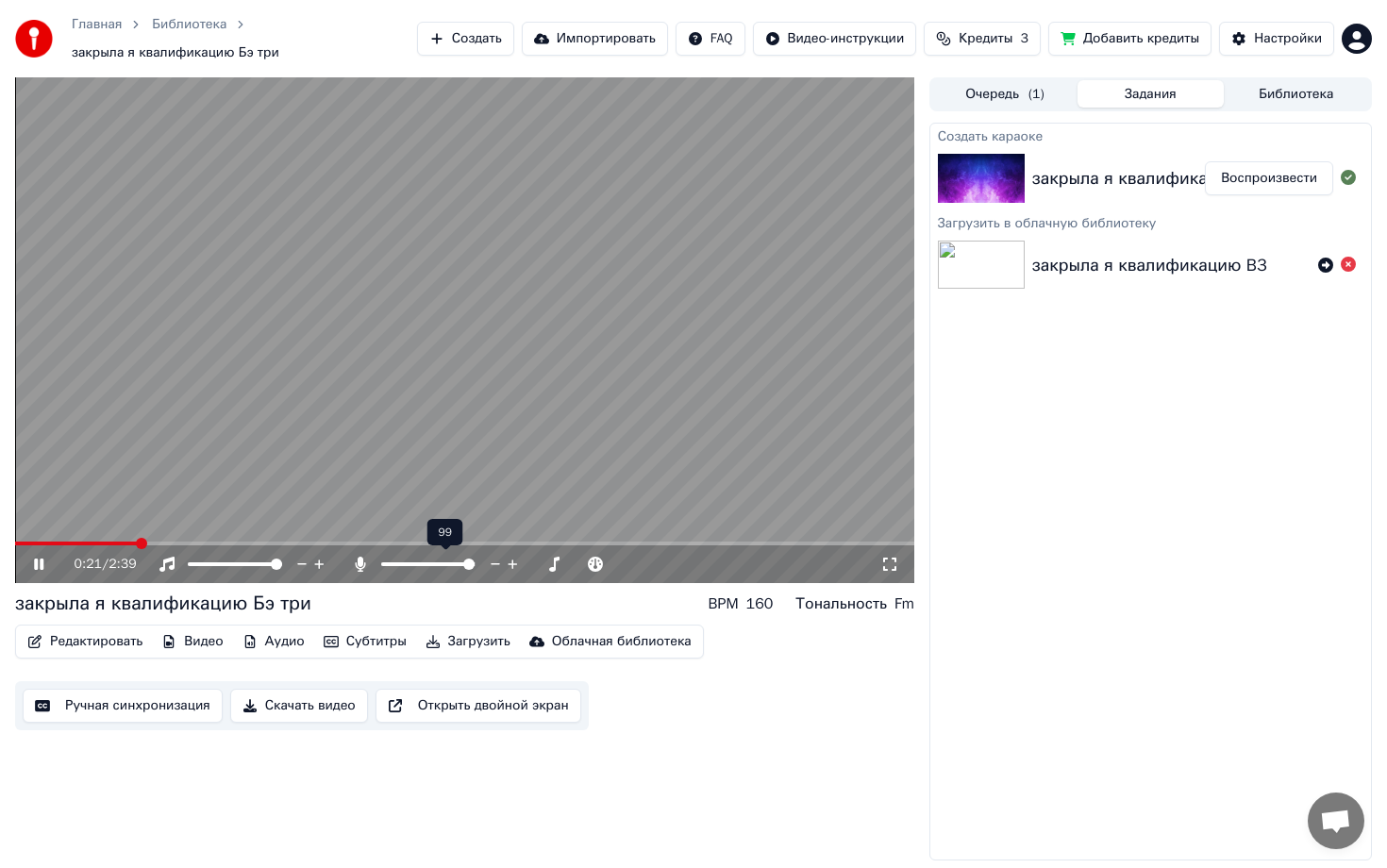 click 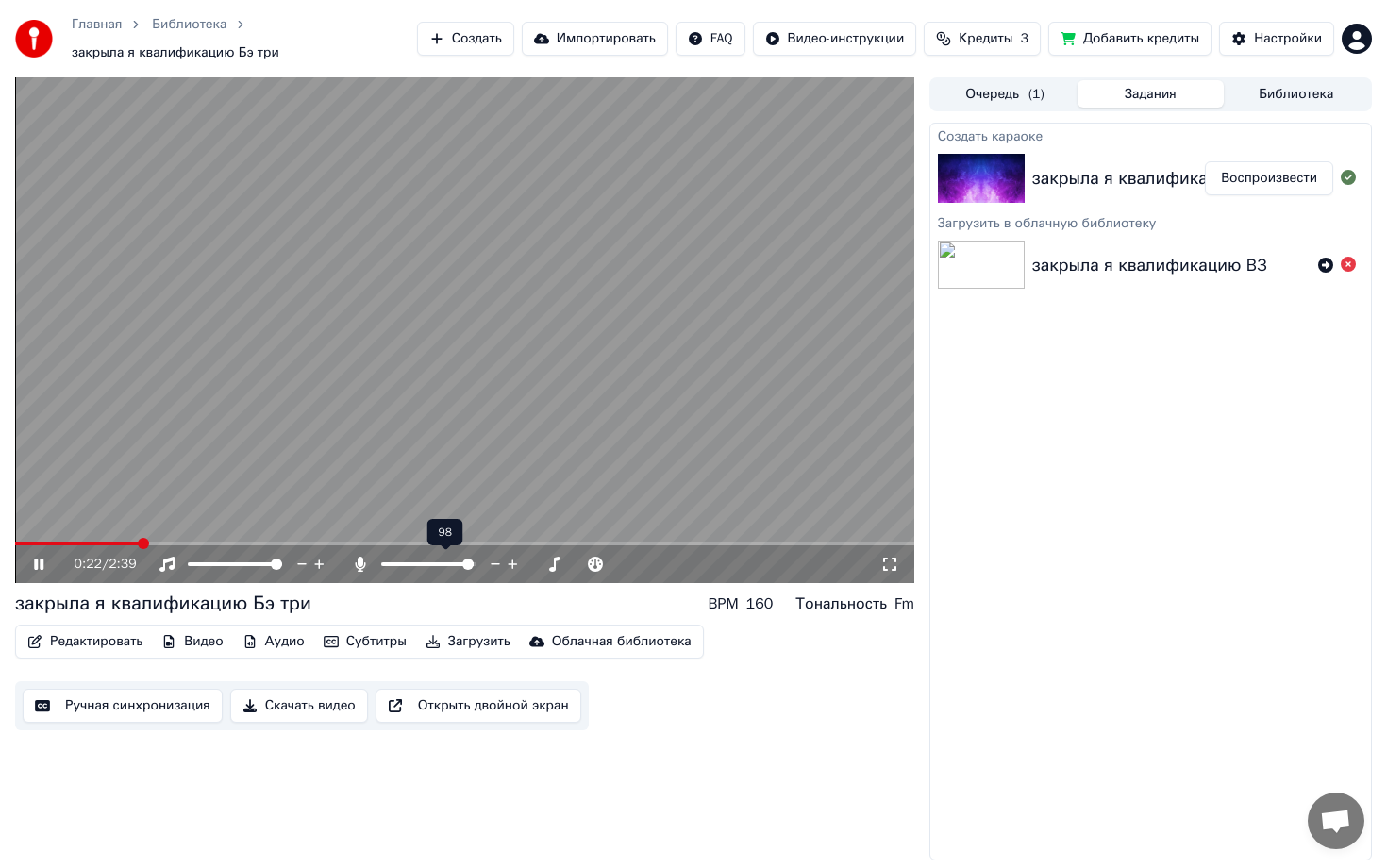 click 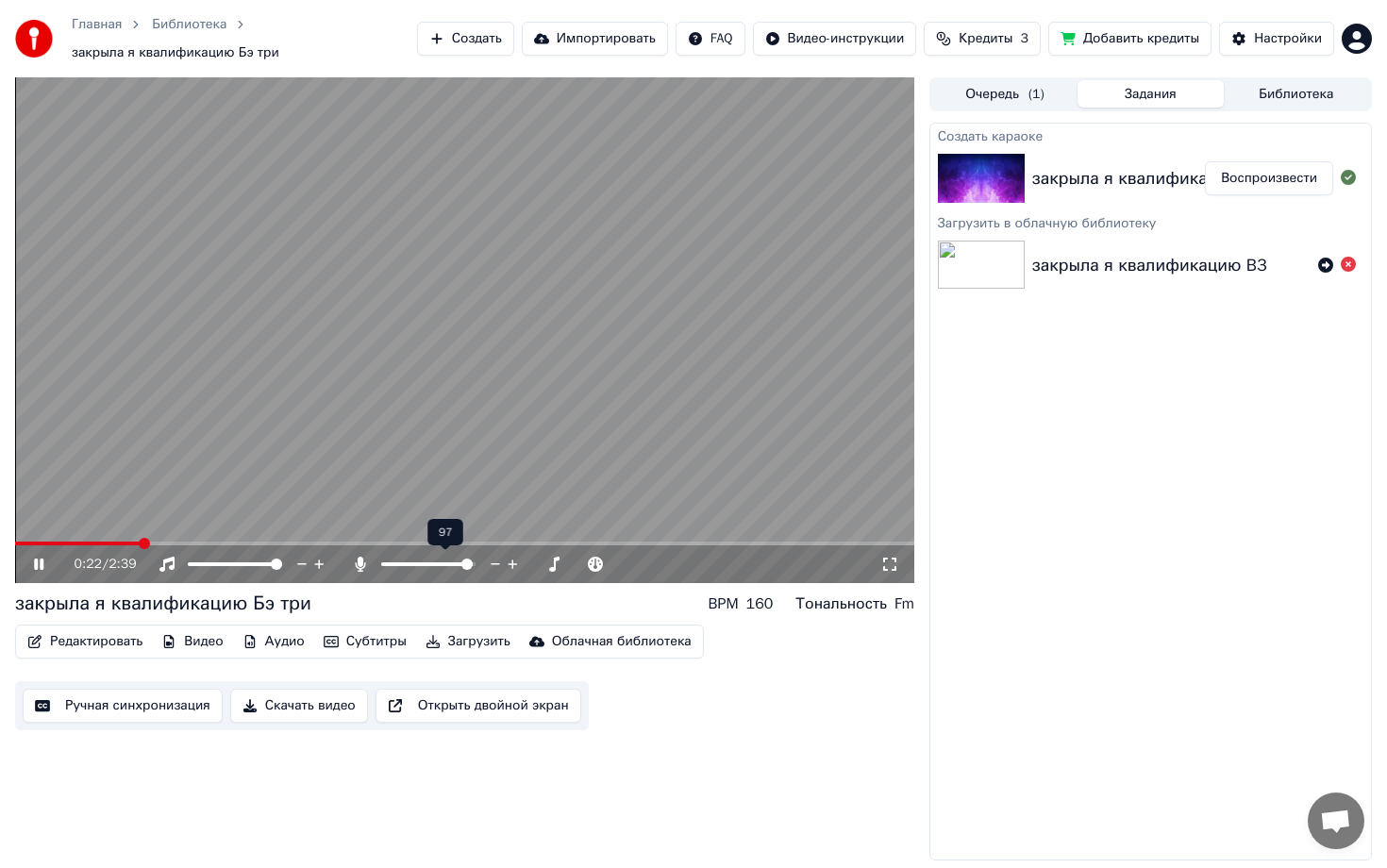 click 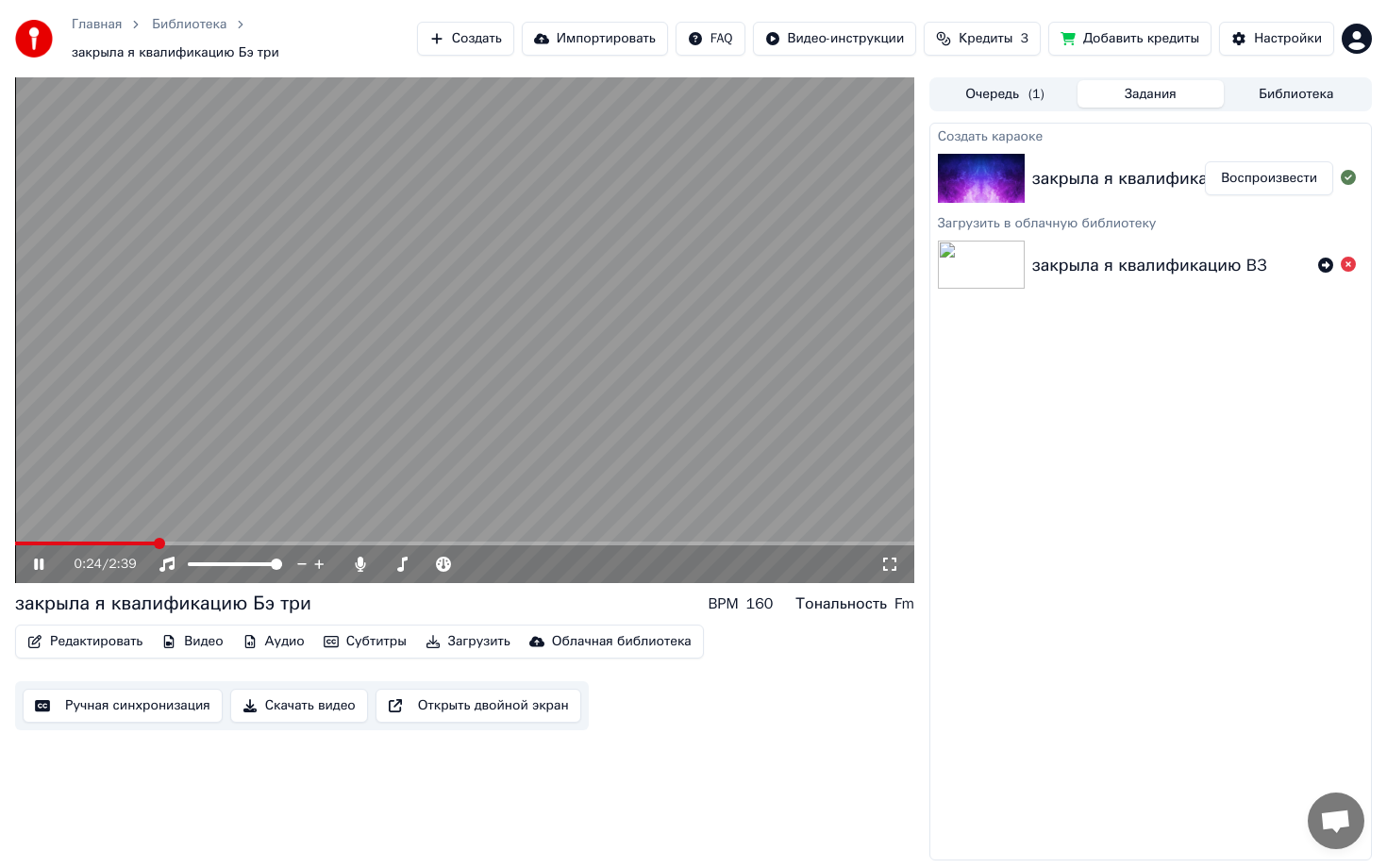 click on "0:24 / 2:39" at bounding box center [477, 564] 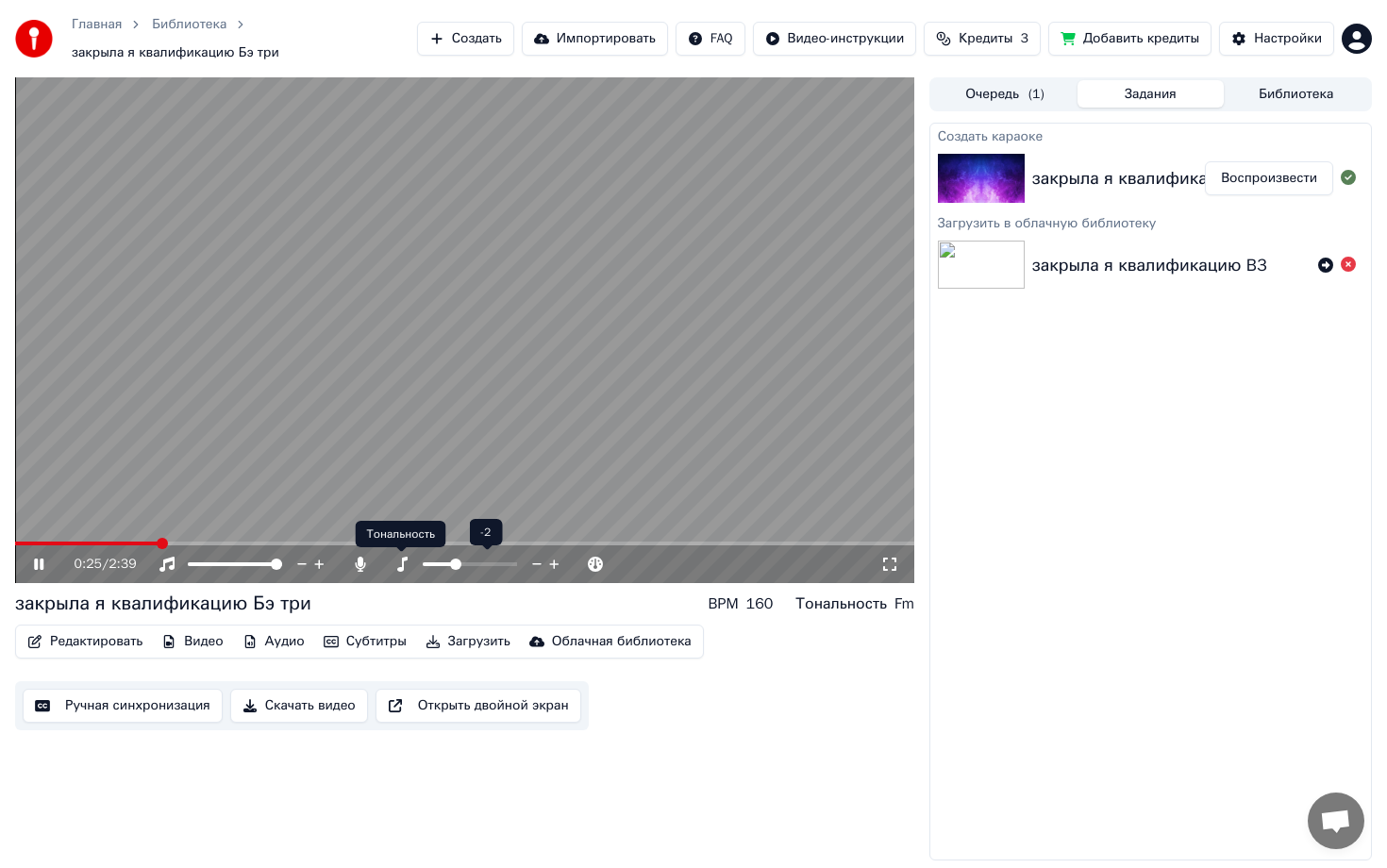 click 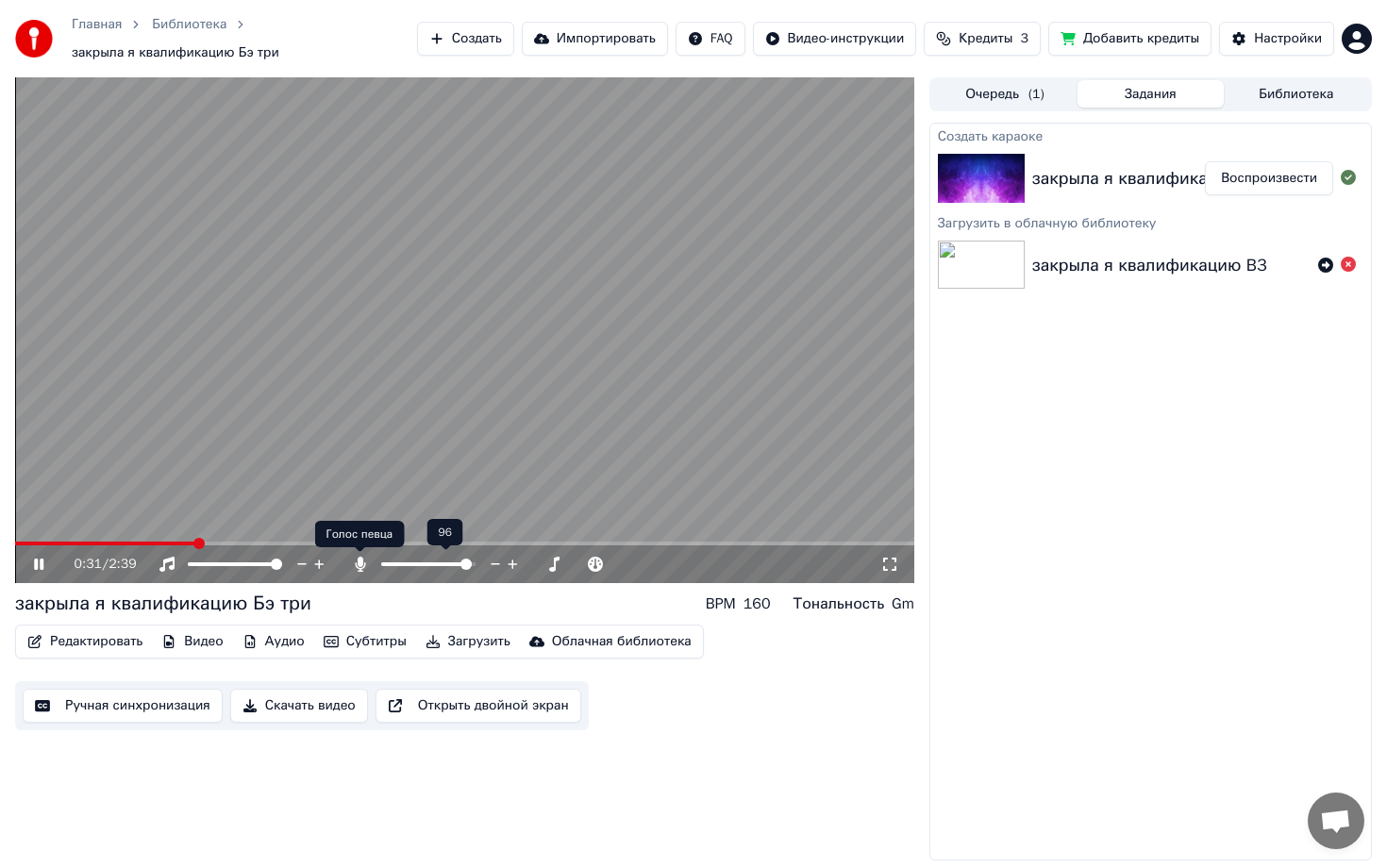 click 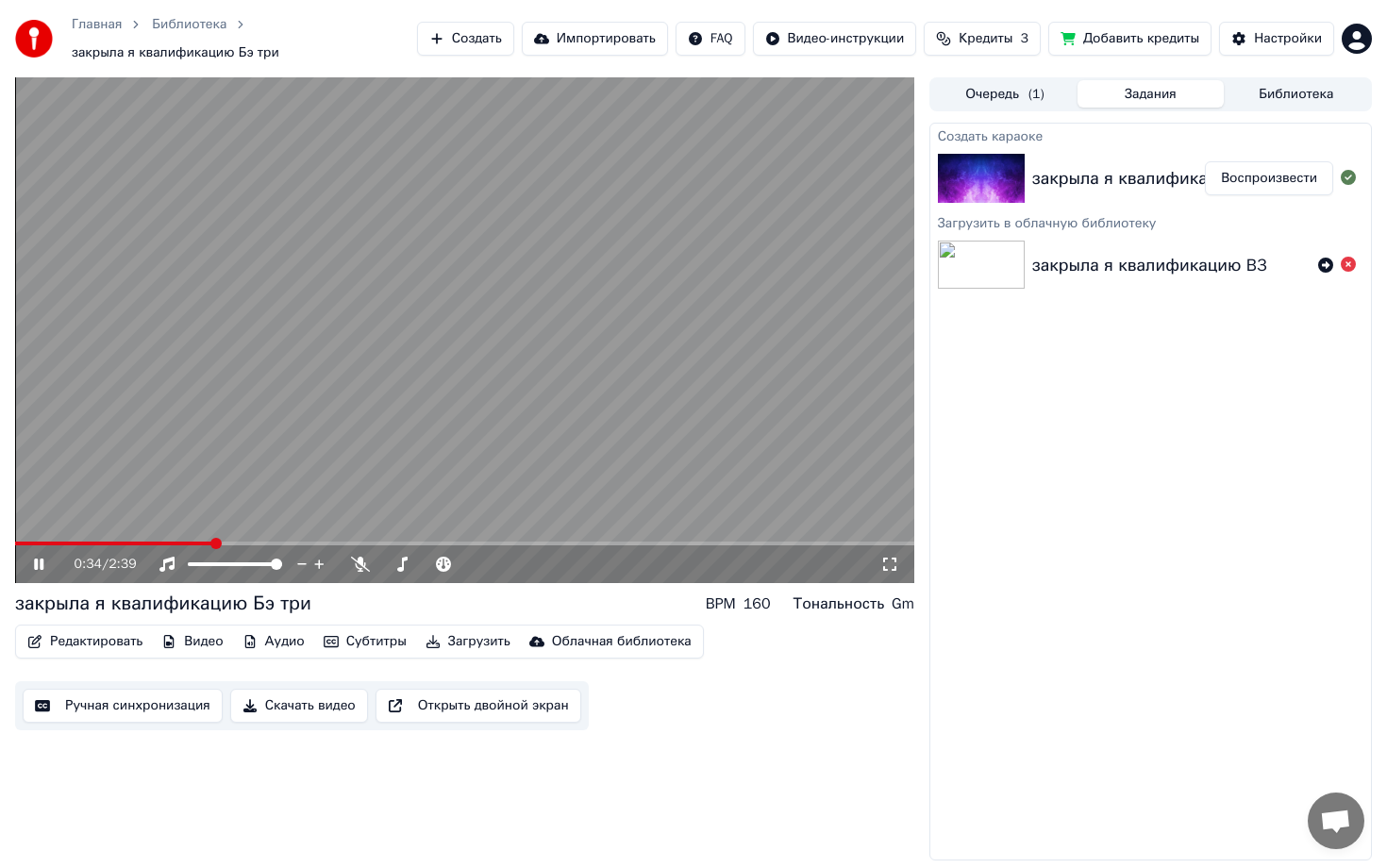 click 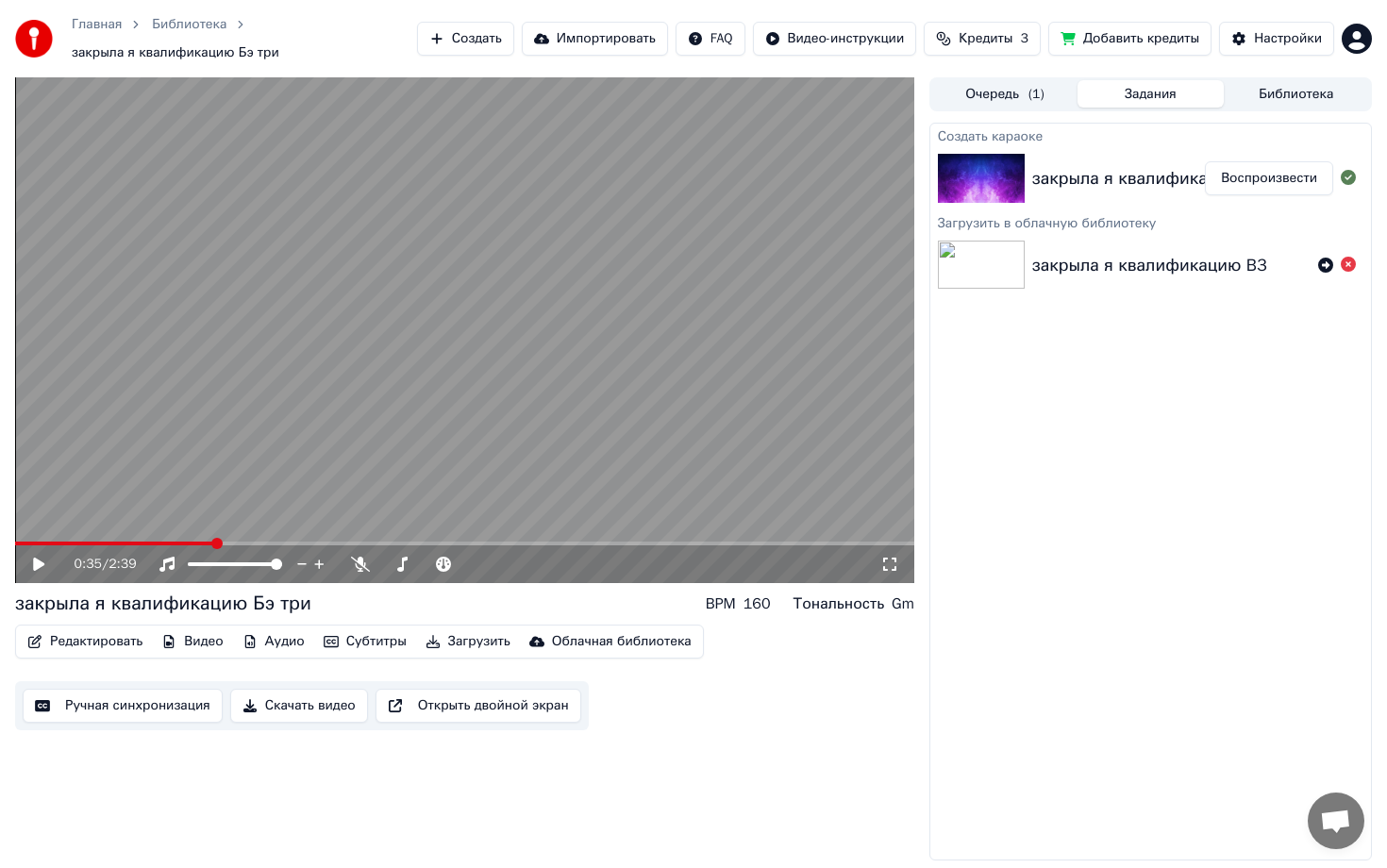 click at bounding box center [981, 265] 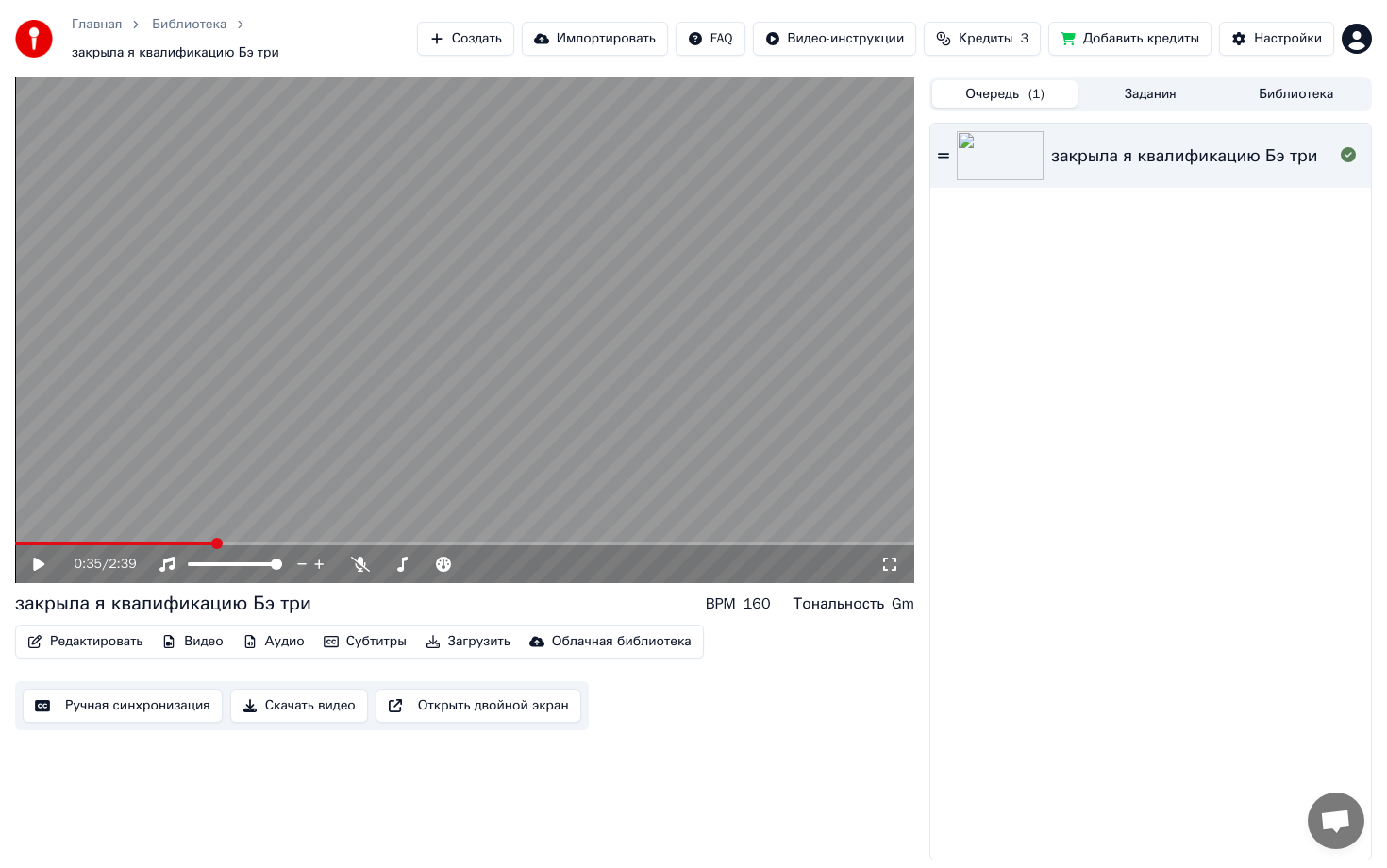 click at bounding box center (1000, 156) 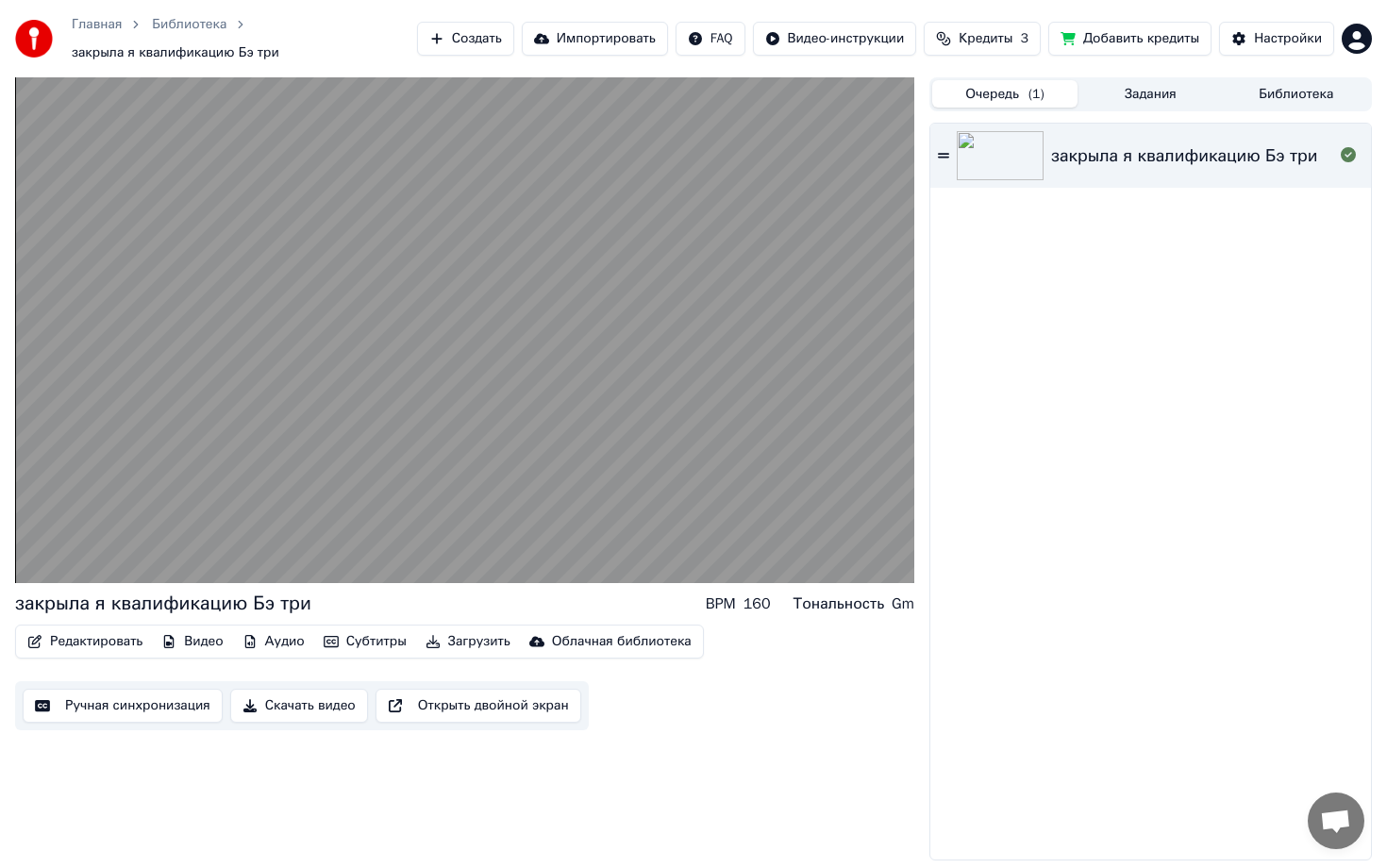 click on "Библиотека" at bounding box center (1296, 93) 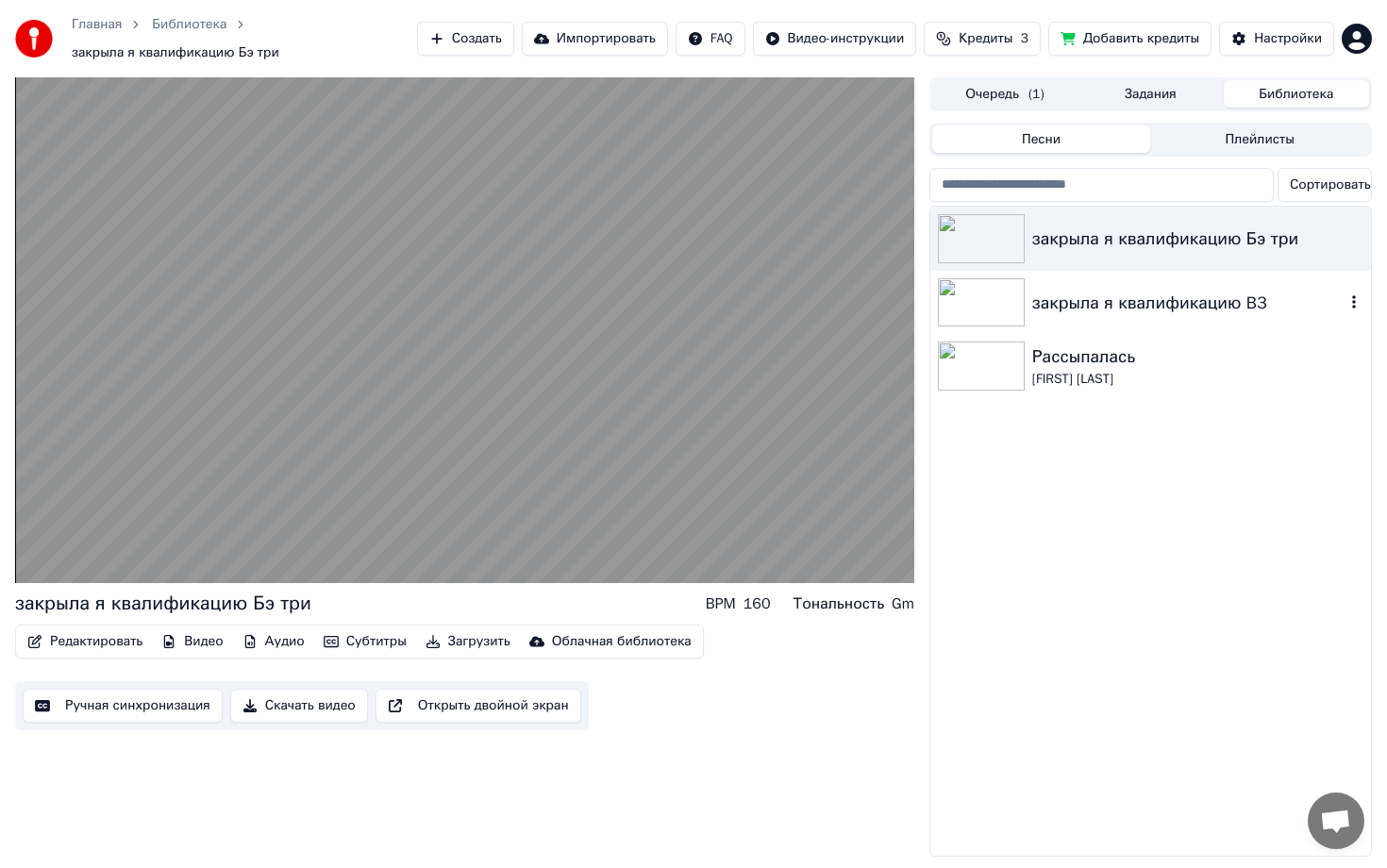 click at bounding box center [981, 303] 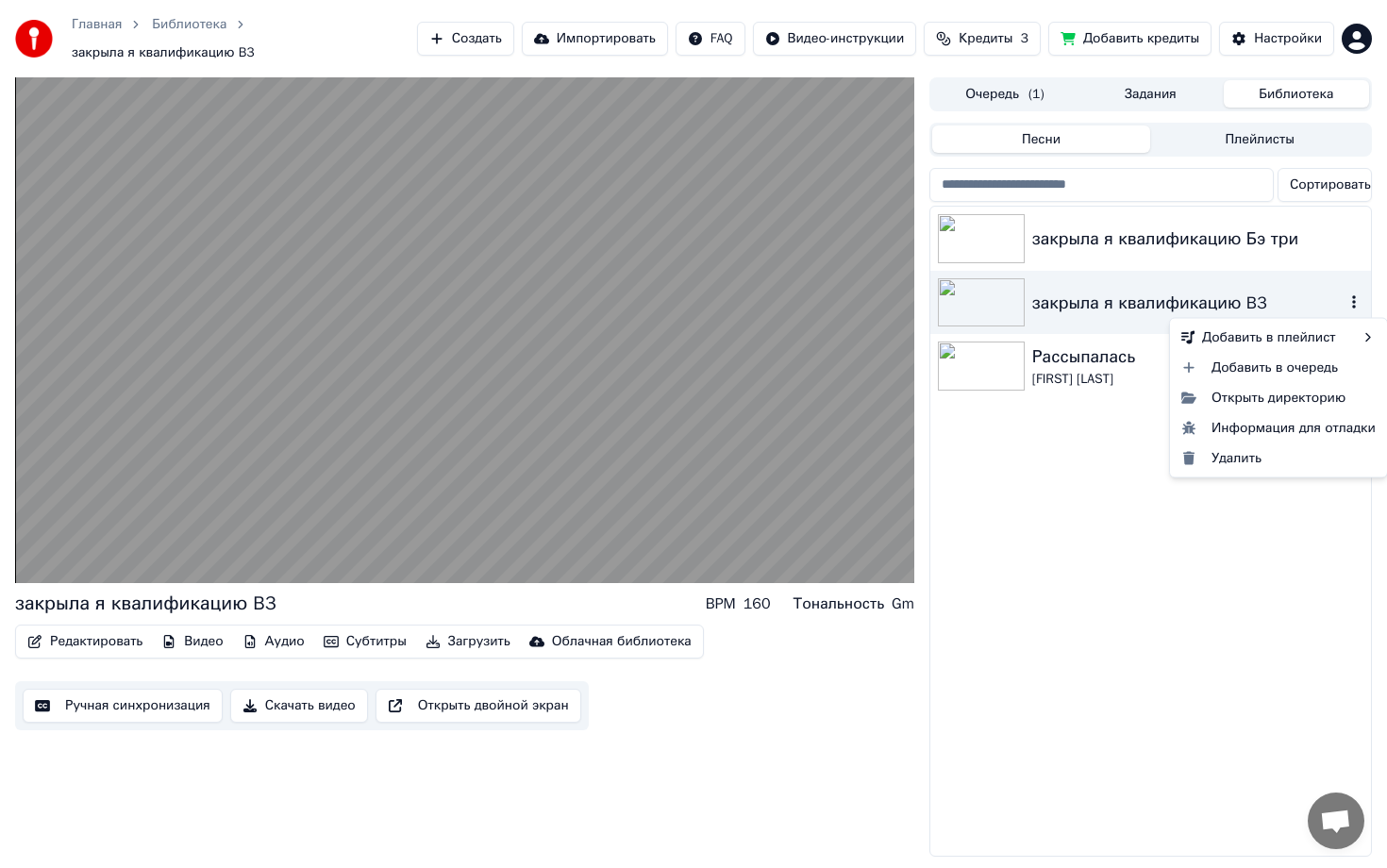 click 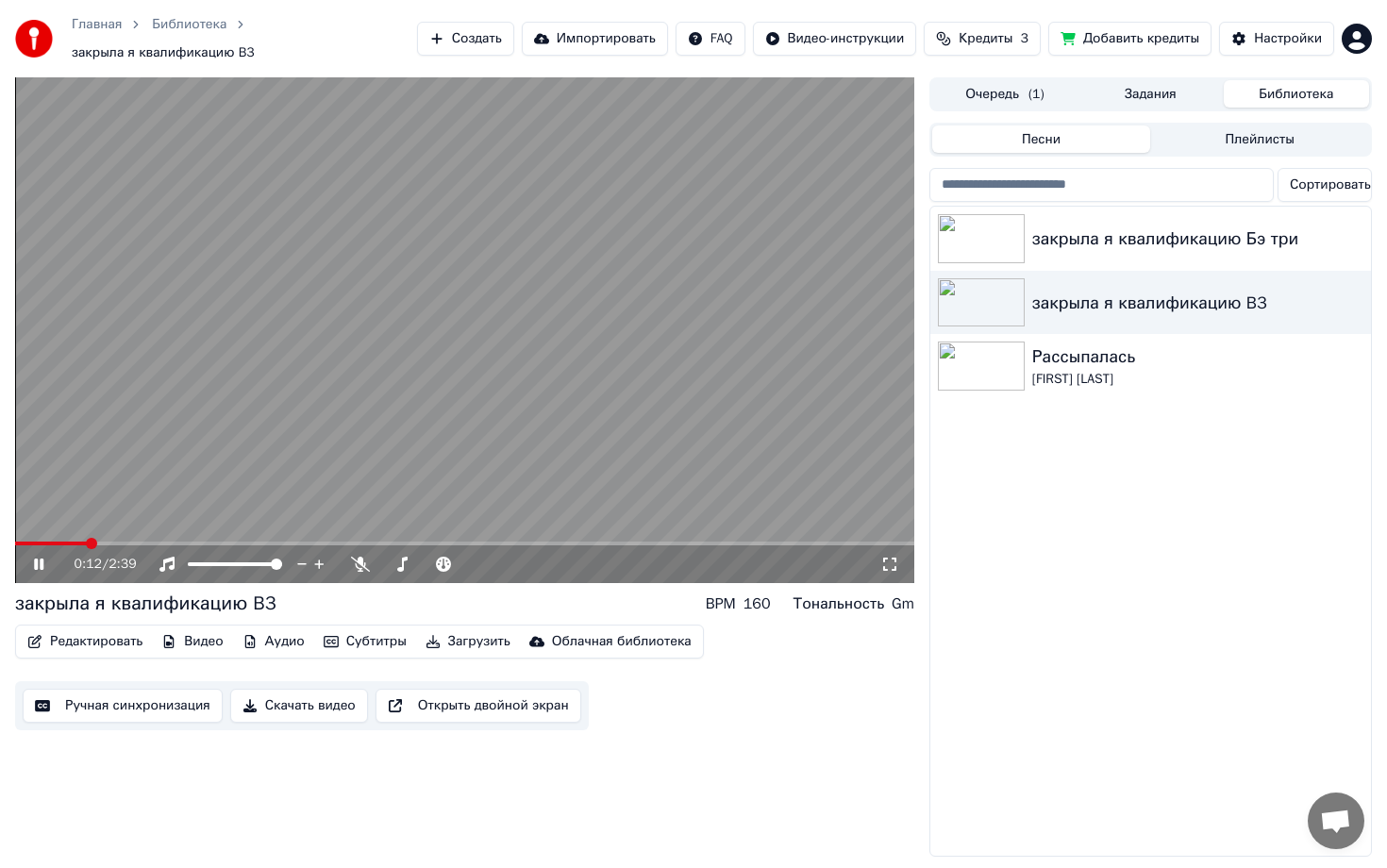 click 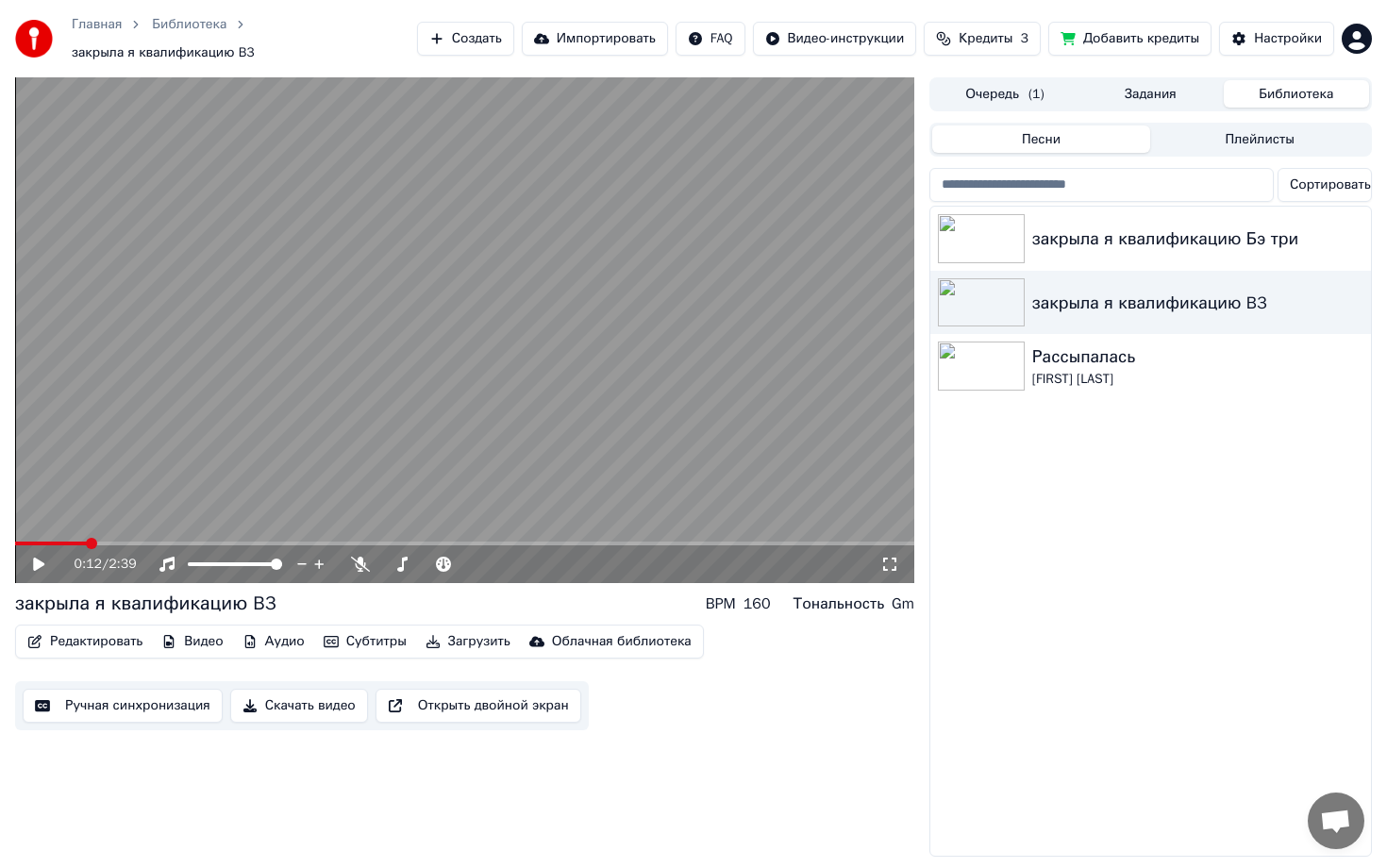 click on "Аудио" at bounding box center [274, 642] 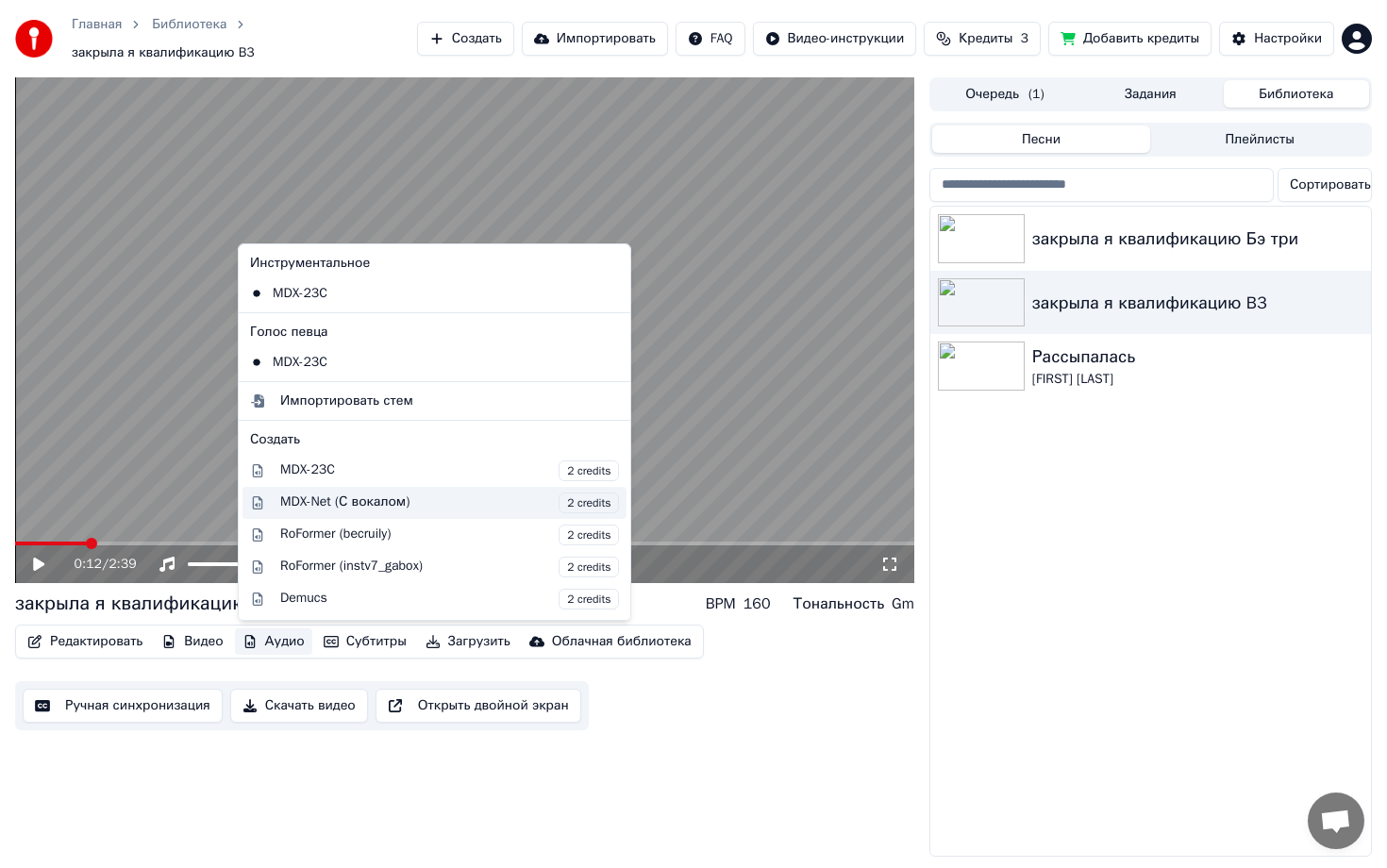 click on "MDX-Net (С вокалом) 2 credits" at bounding box center [449, 503] 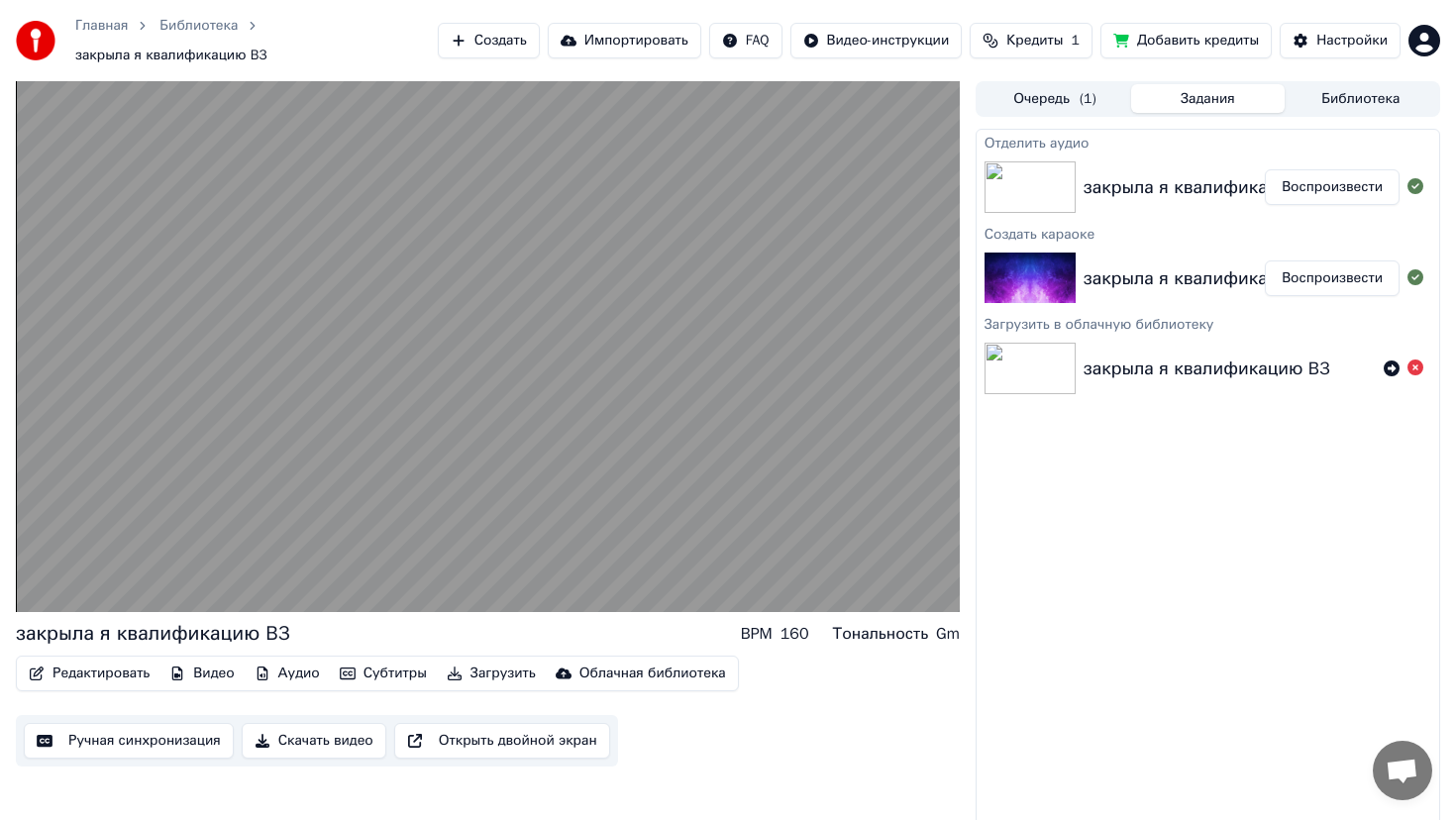 click on "Редактировать" at bounding box center [89, 673] 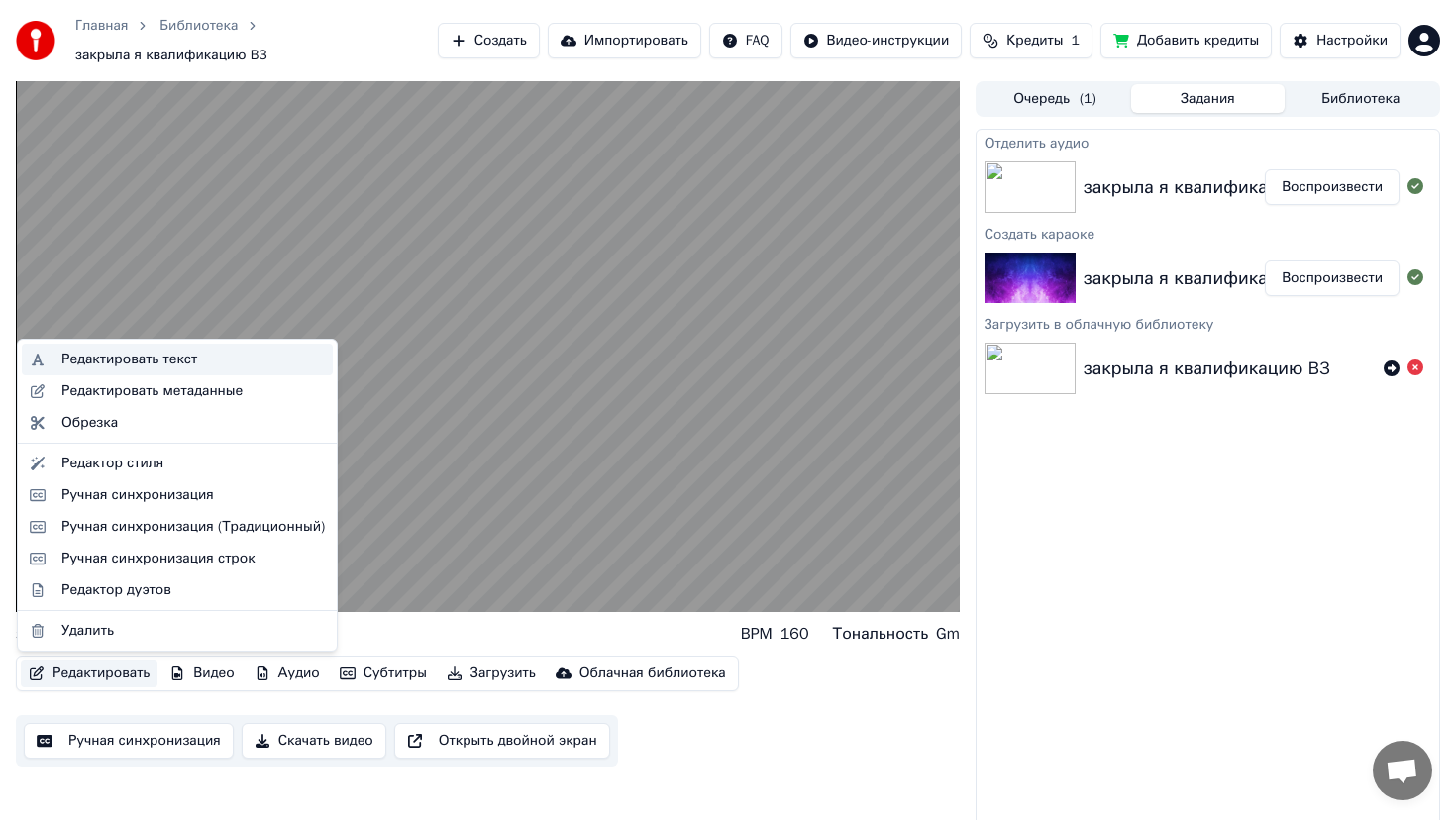 click on "Редактировать текст" at bounding box center (129, 359) 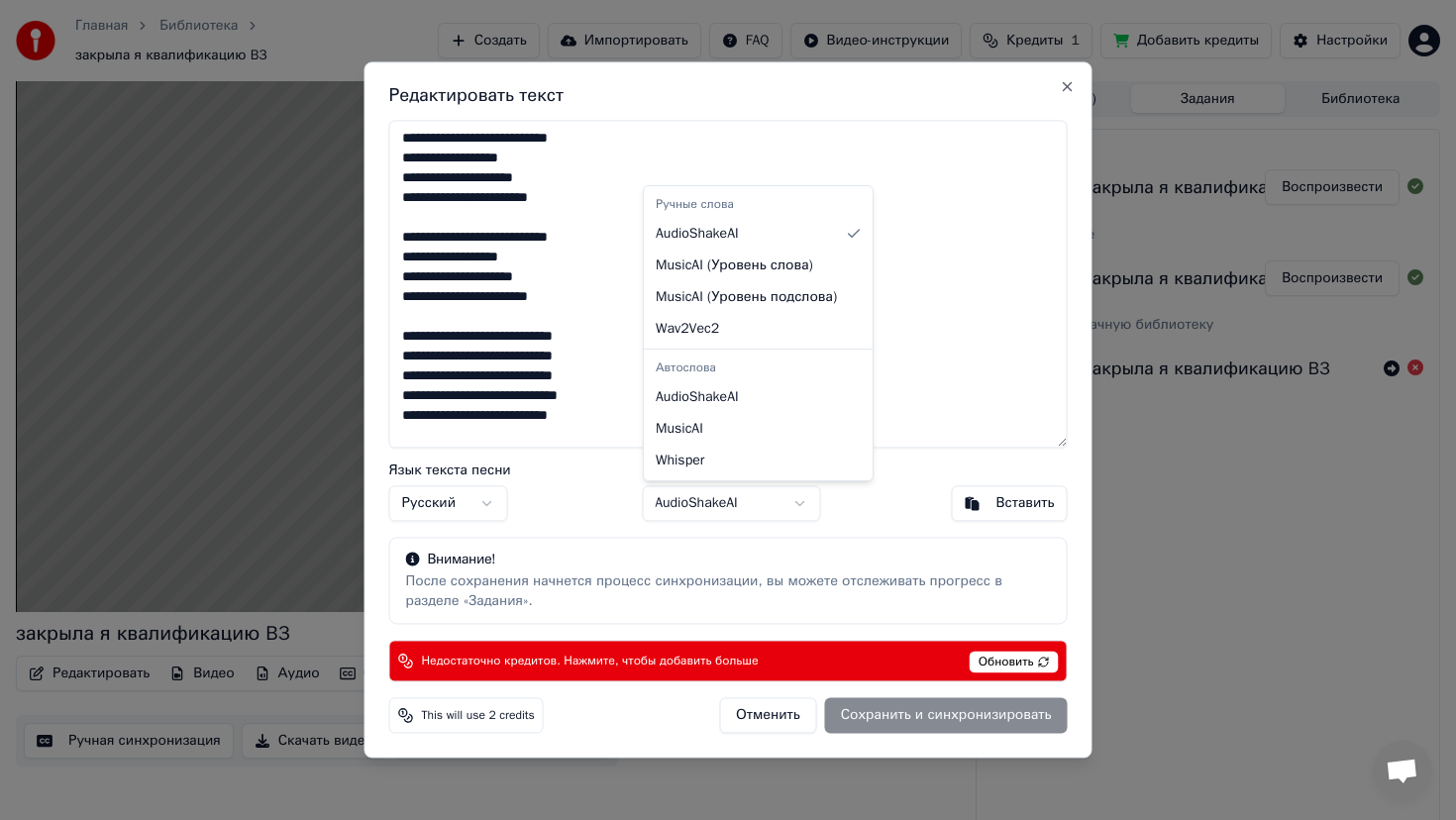 click on "Главная Библиотека закрыла я квалификацию B3 Создать Импортировать FAQ Видео-инструкции Кредиты 1 Добавить кредиты Настройки закрыла я квалификацию B3 BPM 160 Тональность Gm Редактировать Видео Аудио Субтитры Загрузить Облачная библиотека Ручная синхронизация Скачать видео Открыть двойной экран Очередь ( 1 ) Задания Библиотека Отделить аудио закрыла я квалификацию B3 Воспроизвести Создать караоке закрыла я квалификацию Бэ три  Воспроизвести Загрузить в облачную библиотеку закрыла я квалификацию B3 Редактировать текст Язык текста песни Русский AudioShakeAI Close ) )" at bounding box center (728, 410) 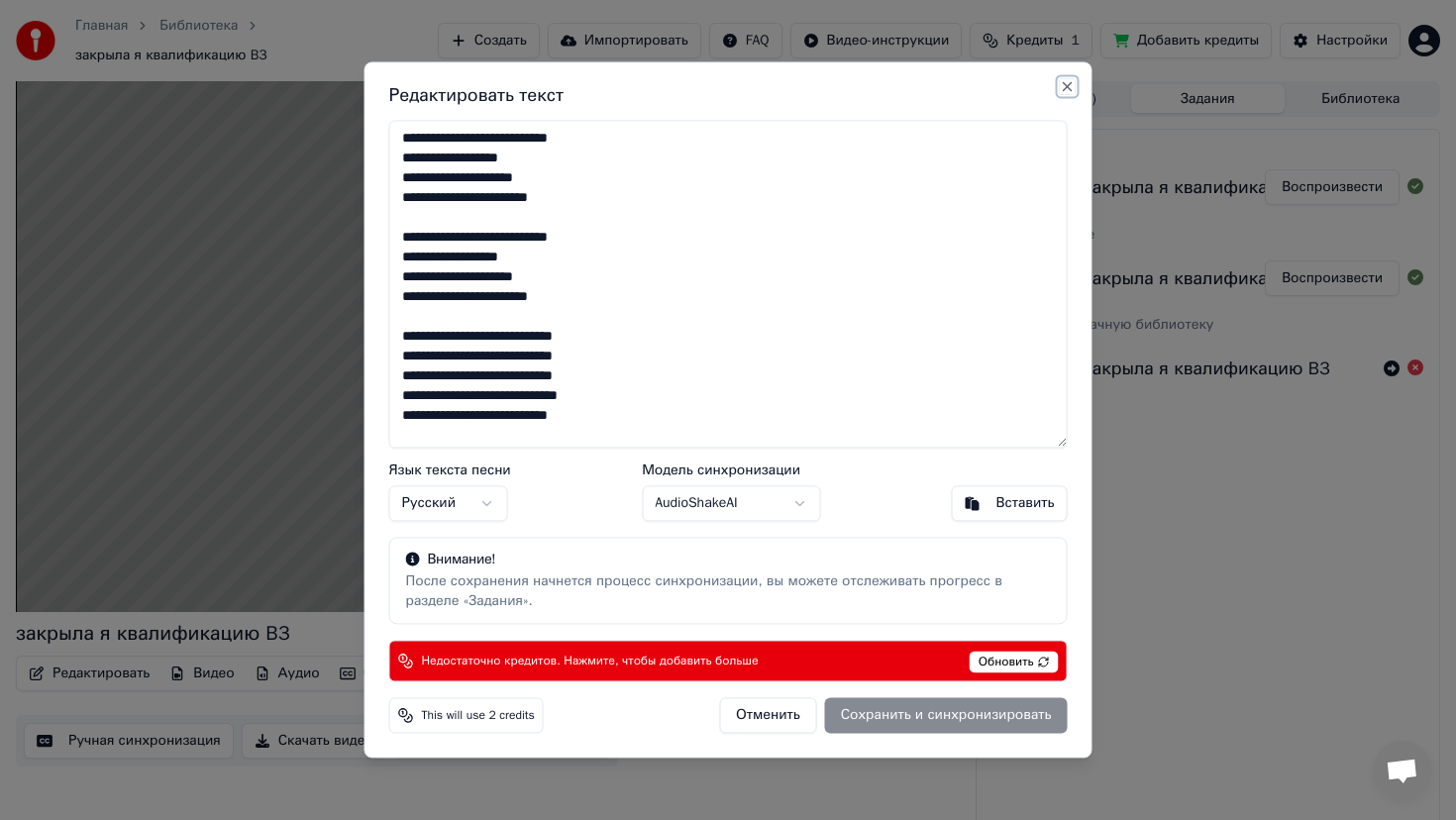 click on "Close" at bounding box center [1068, 86] 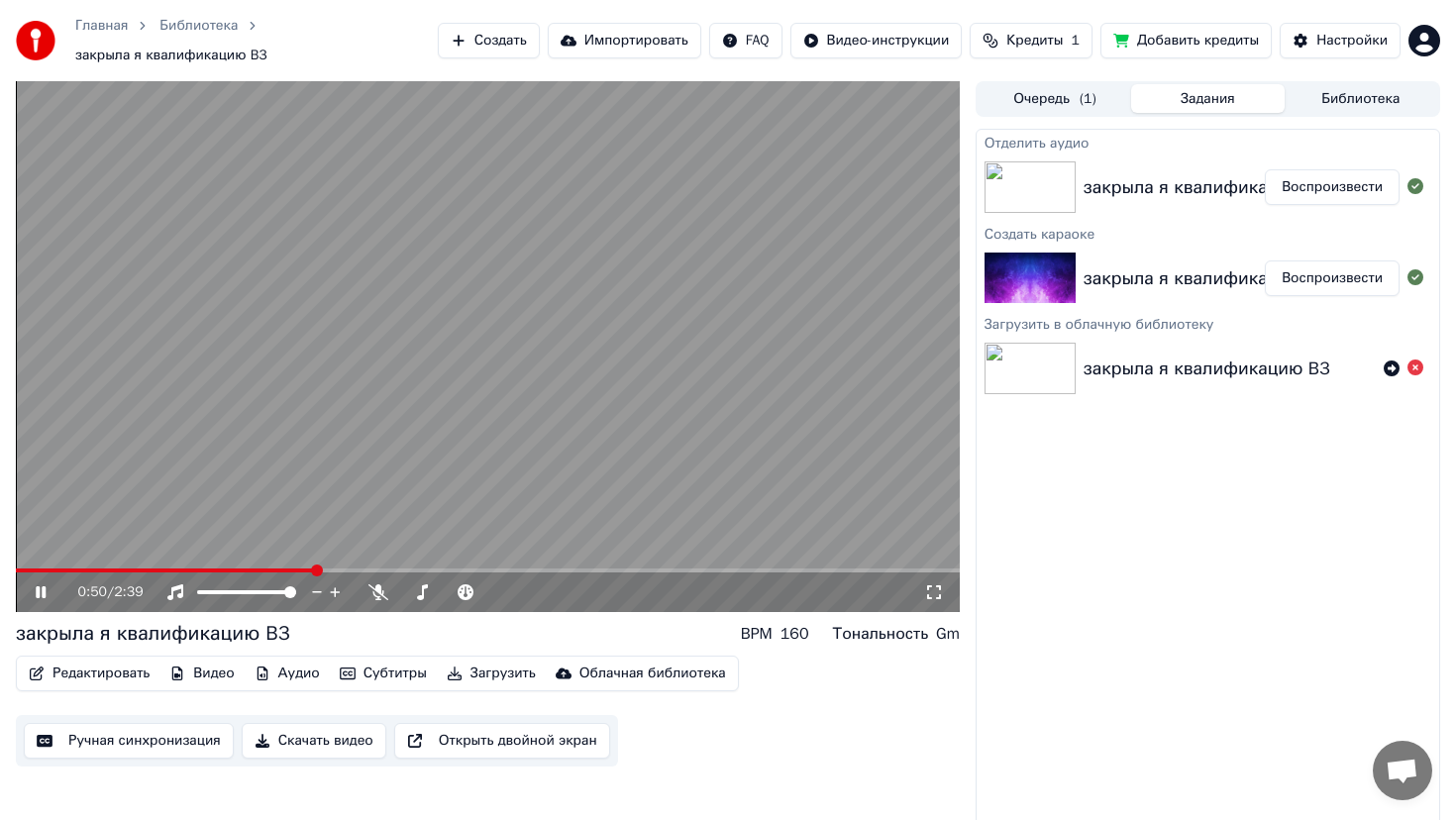 click 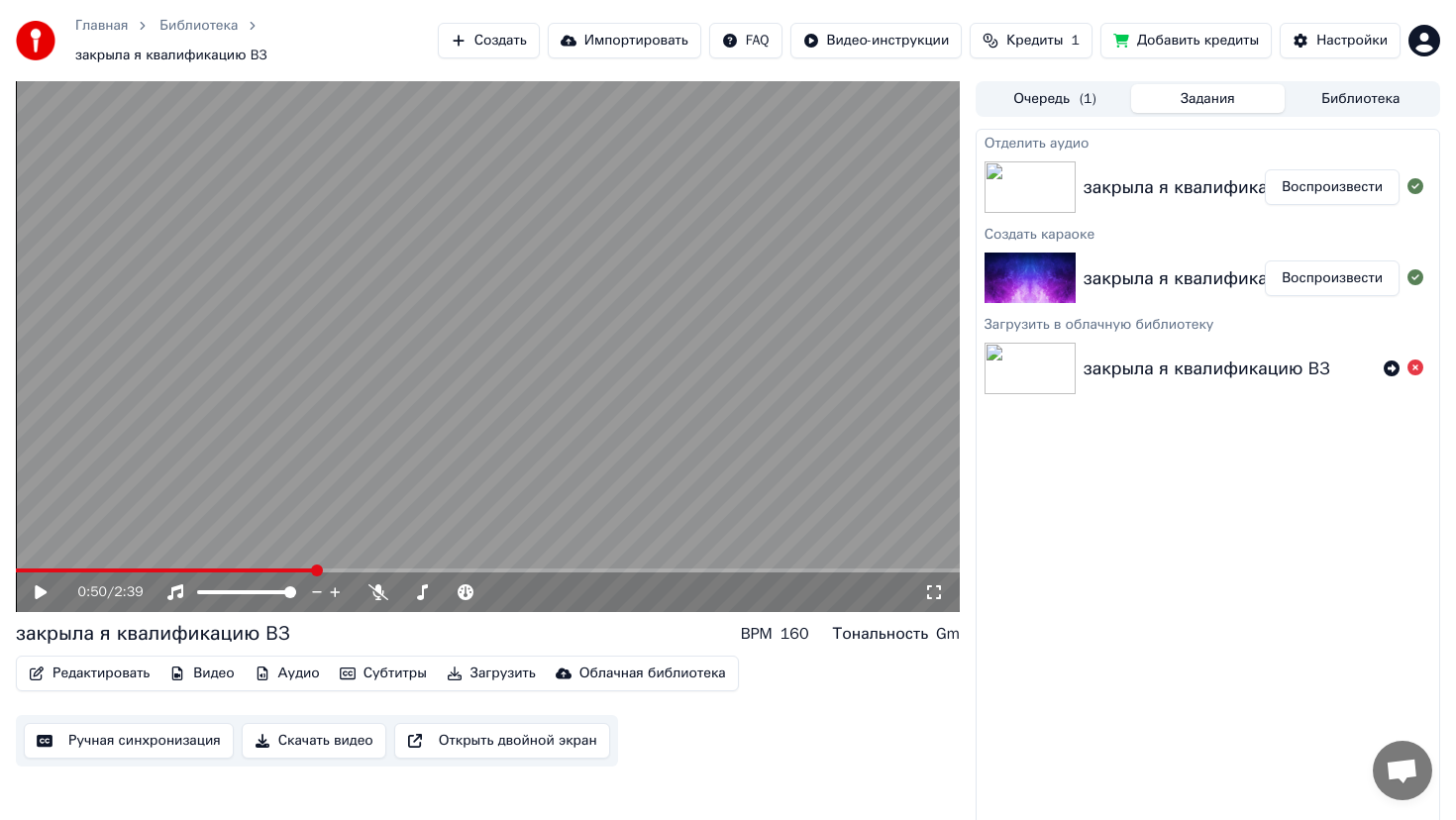 click on "Ручная синхронизация" at bounding box center [129, 741] 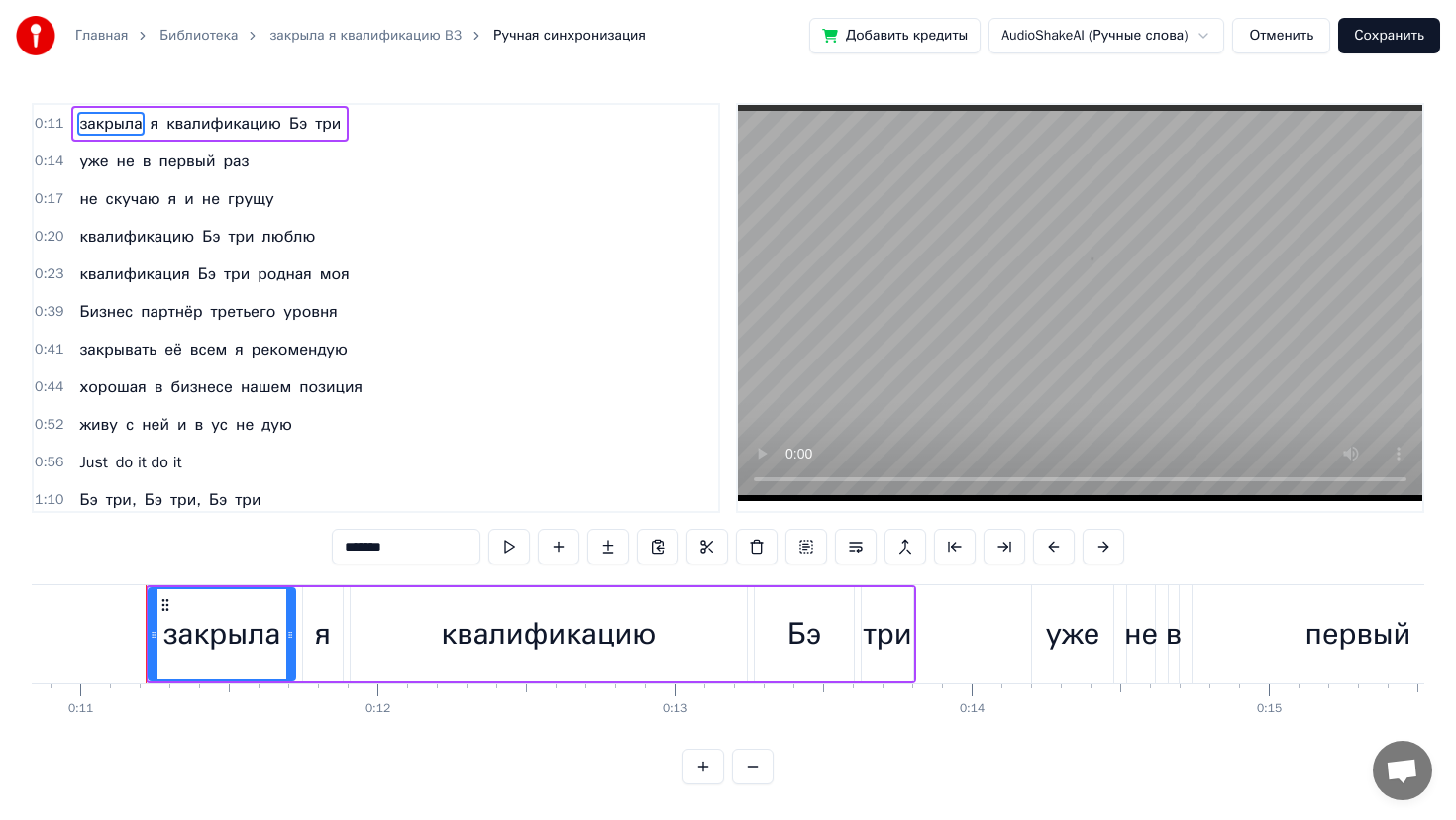 scroll, scrollTop: 0, scrollLeft: 3235, axis: horizontal 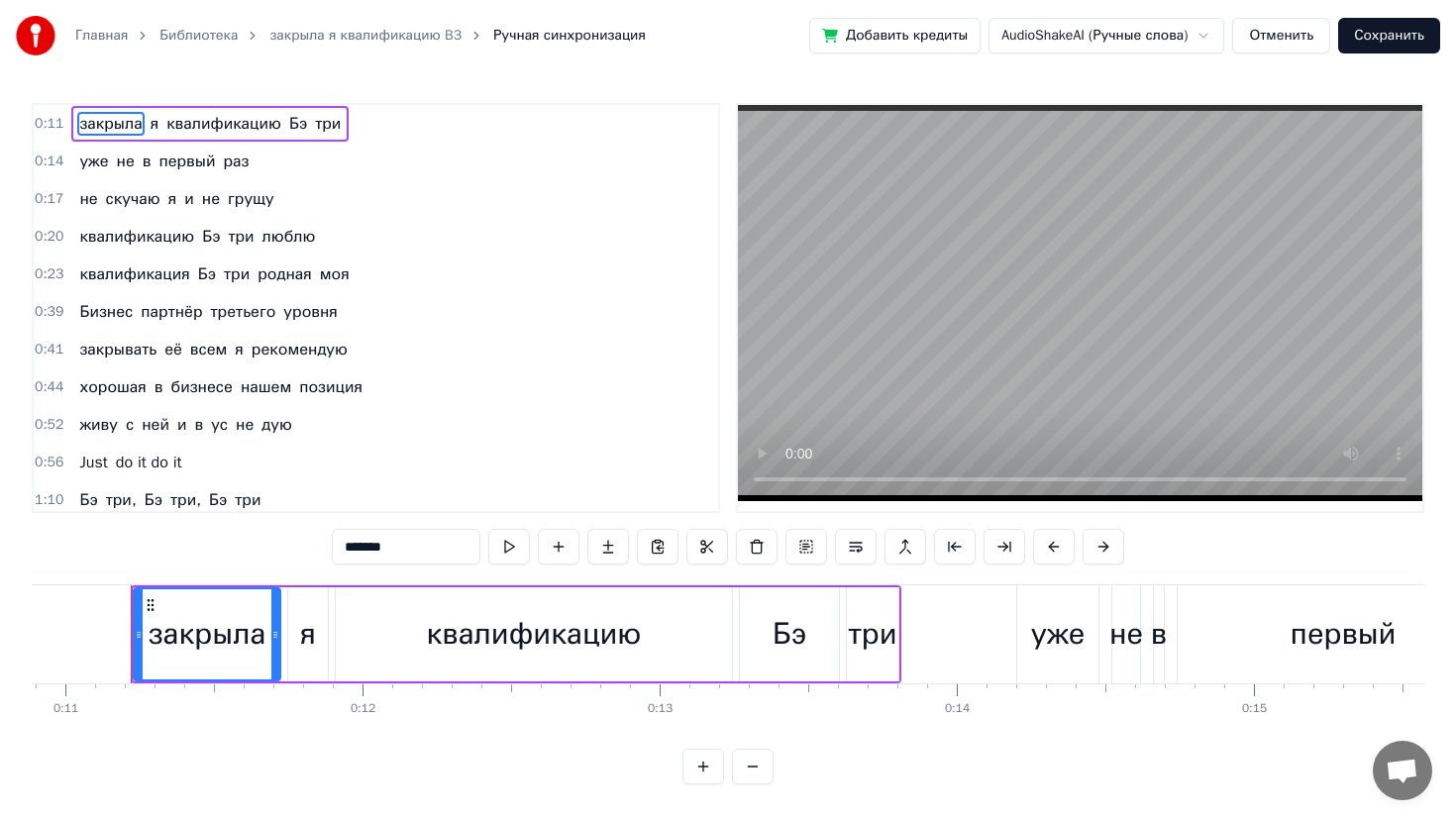 click on "три" at bounding box center [237, 274] 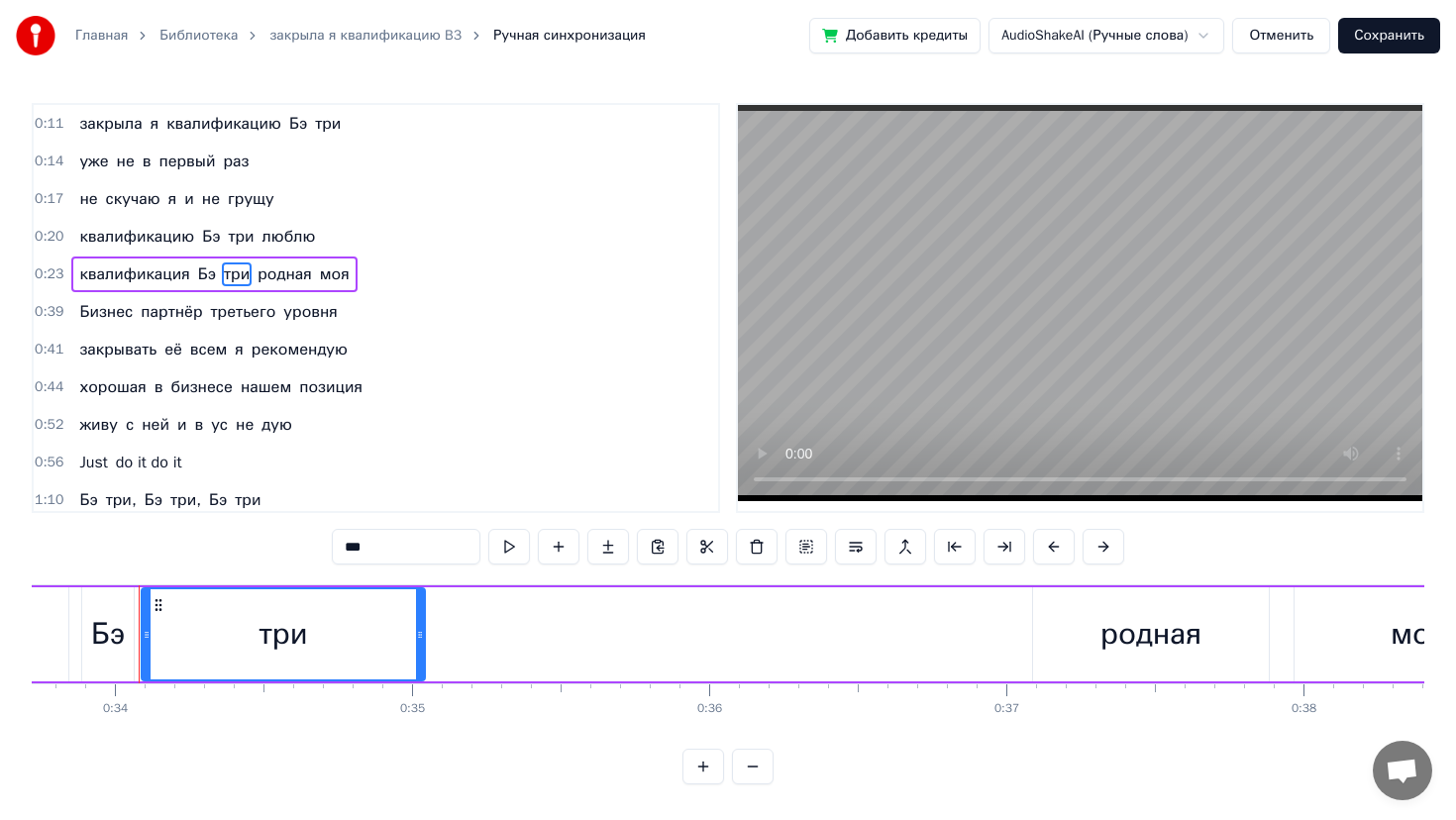scroll, scrollTop: 0, scrollLeft: 10028, axis: horizontal 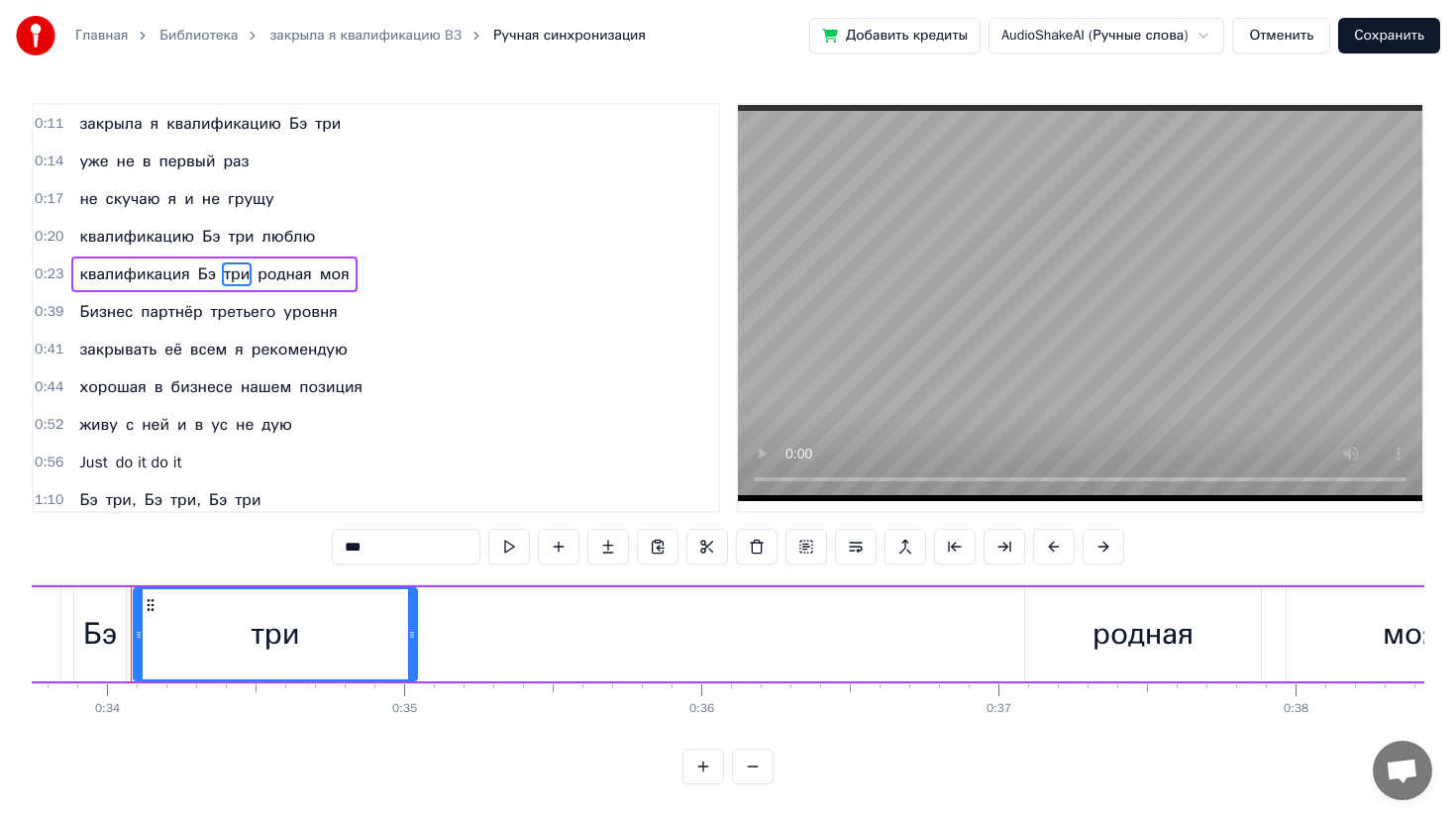 click on "квалификация" at bounding box center [134, 274] 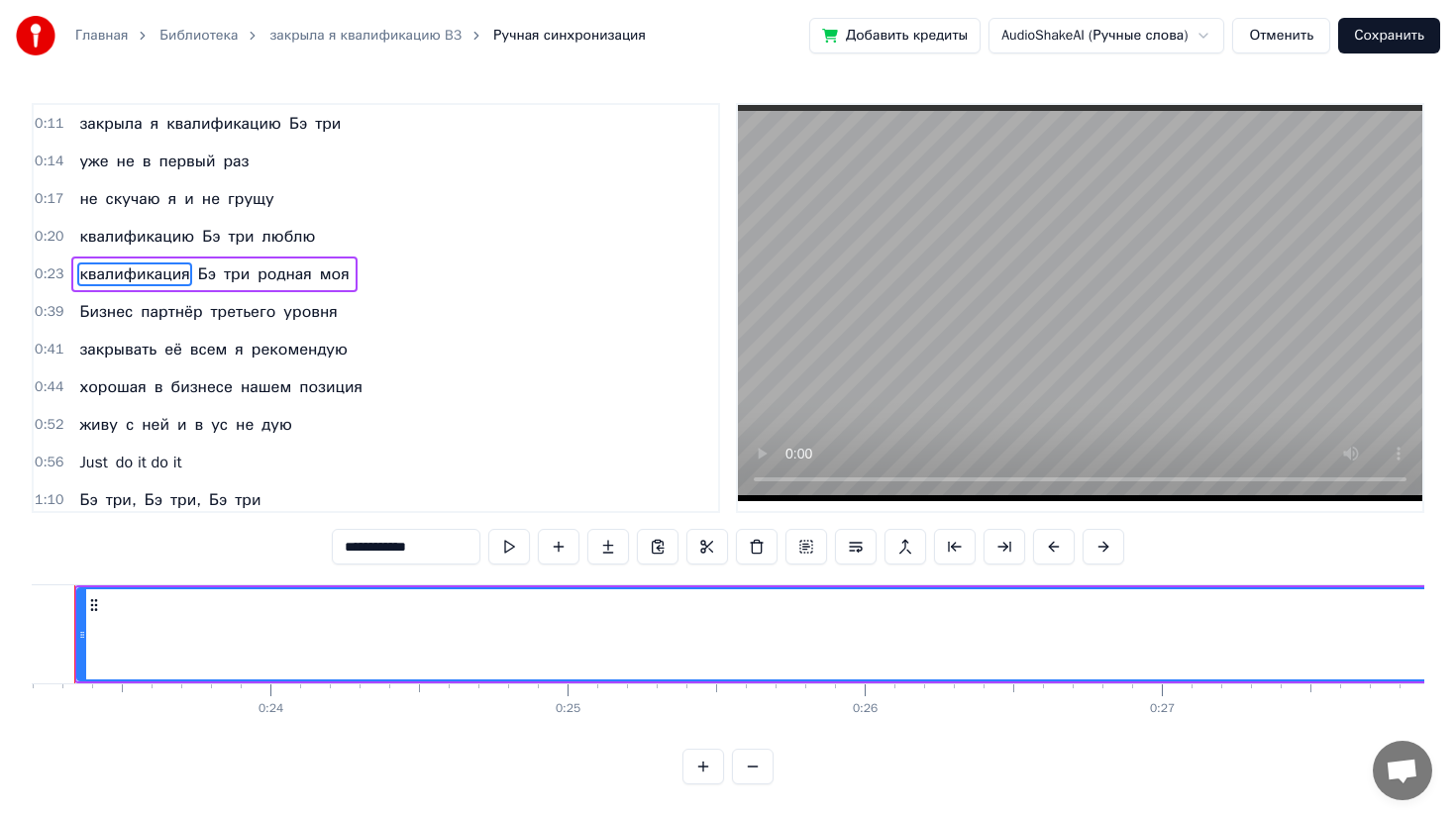 scroll, scrollTop: 0, scrollLeft: 6836, axis: horizontal 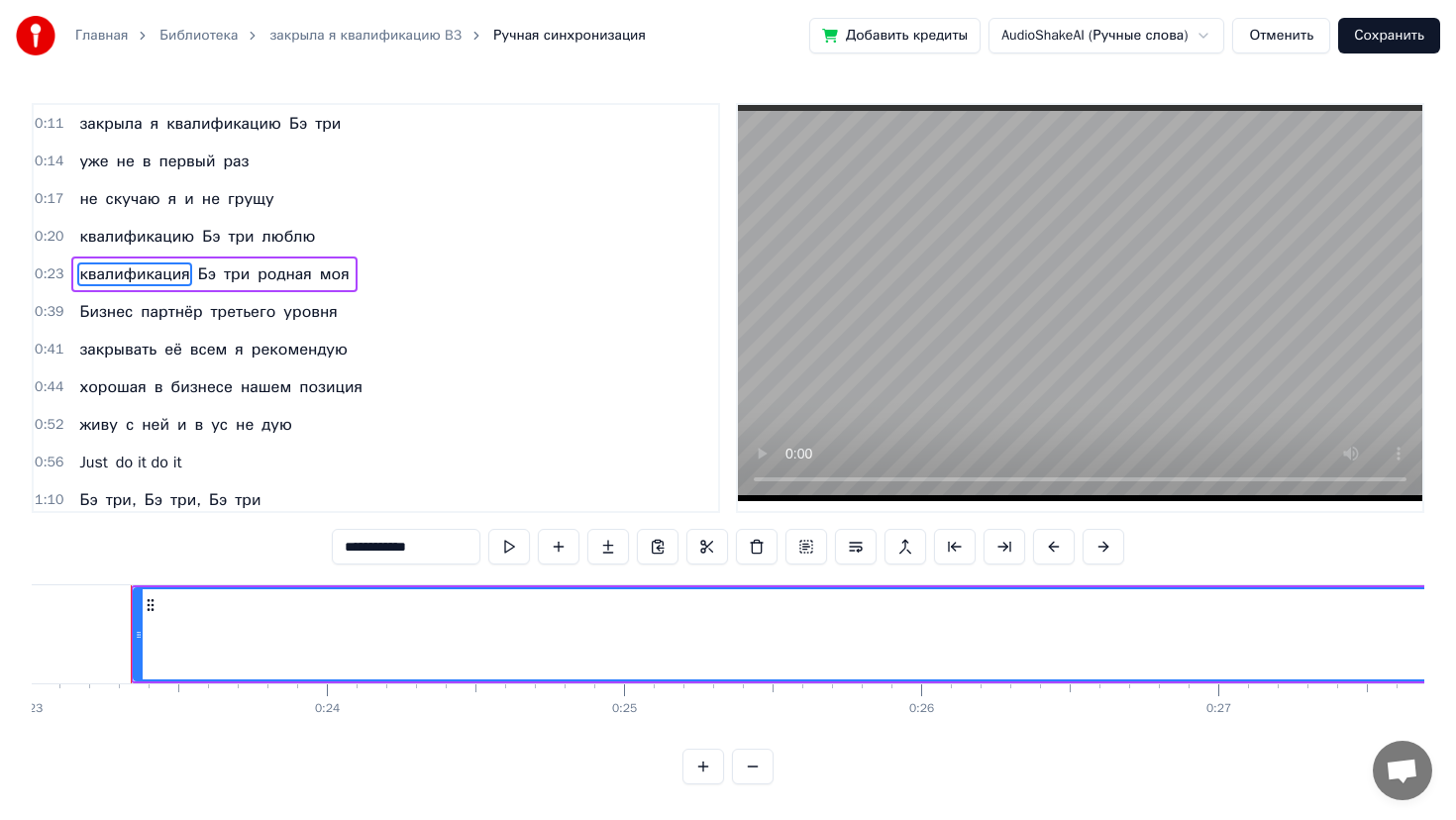 drag, startPoint x: 445, startPoint y: 550, endPoint x: 289, endPoint y: 544, distance: 156.11534 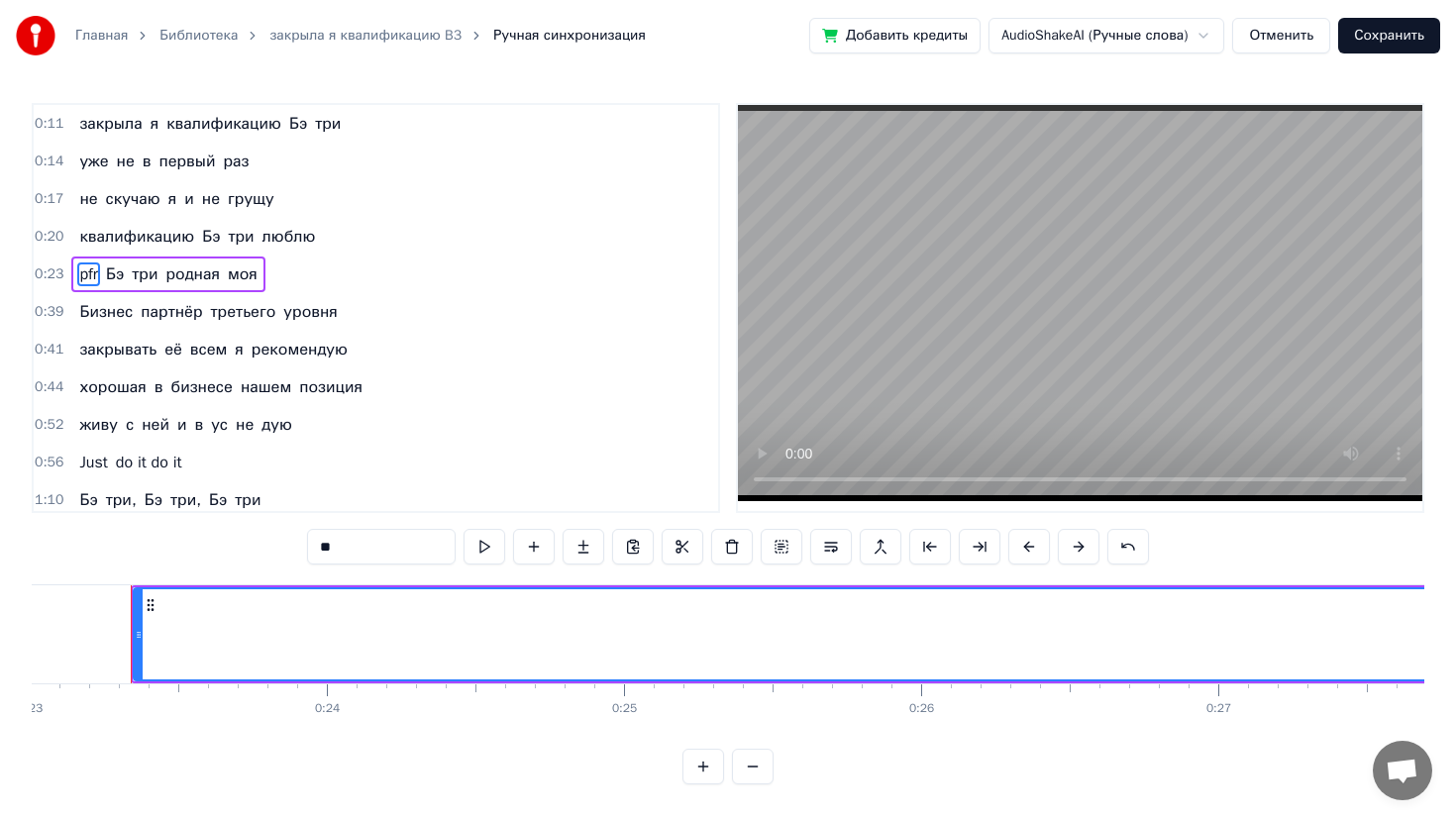 type on "*" 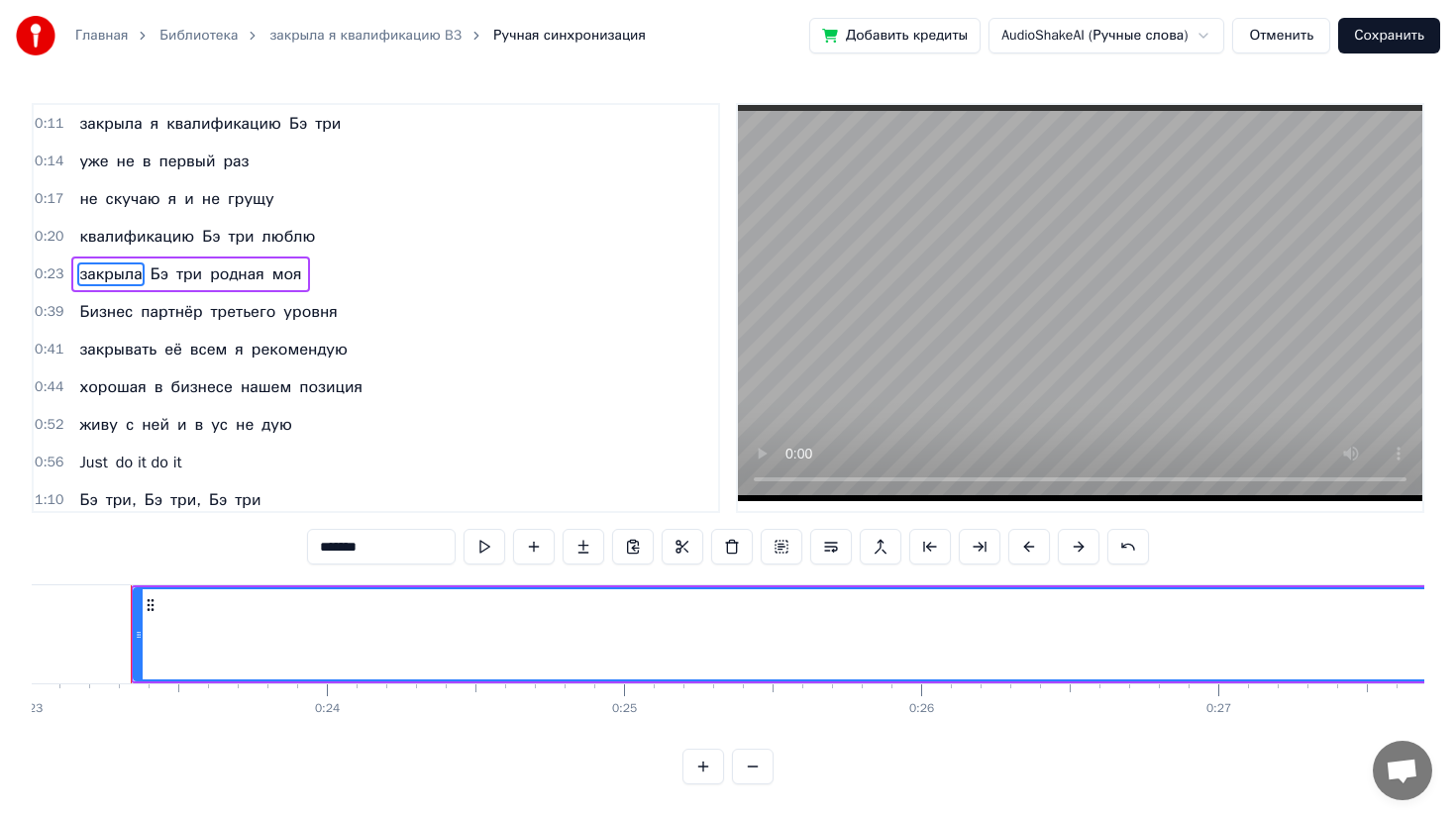 click on "Бэ" at bounding box center [159, 274] 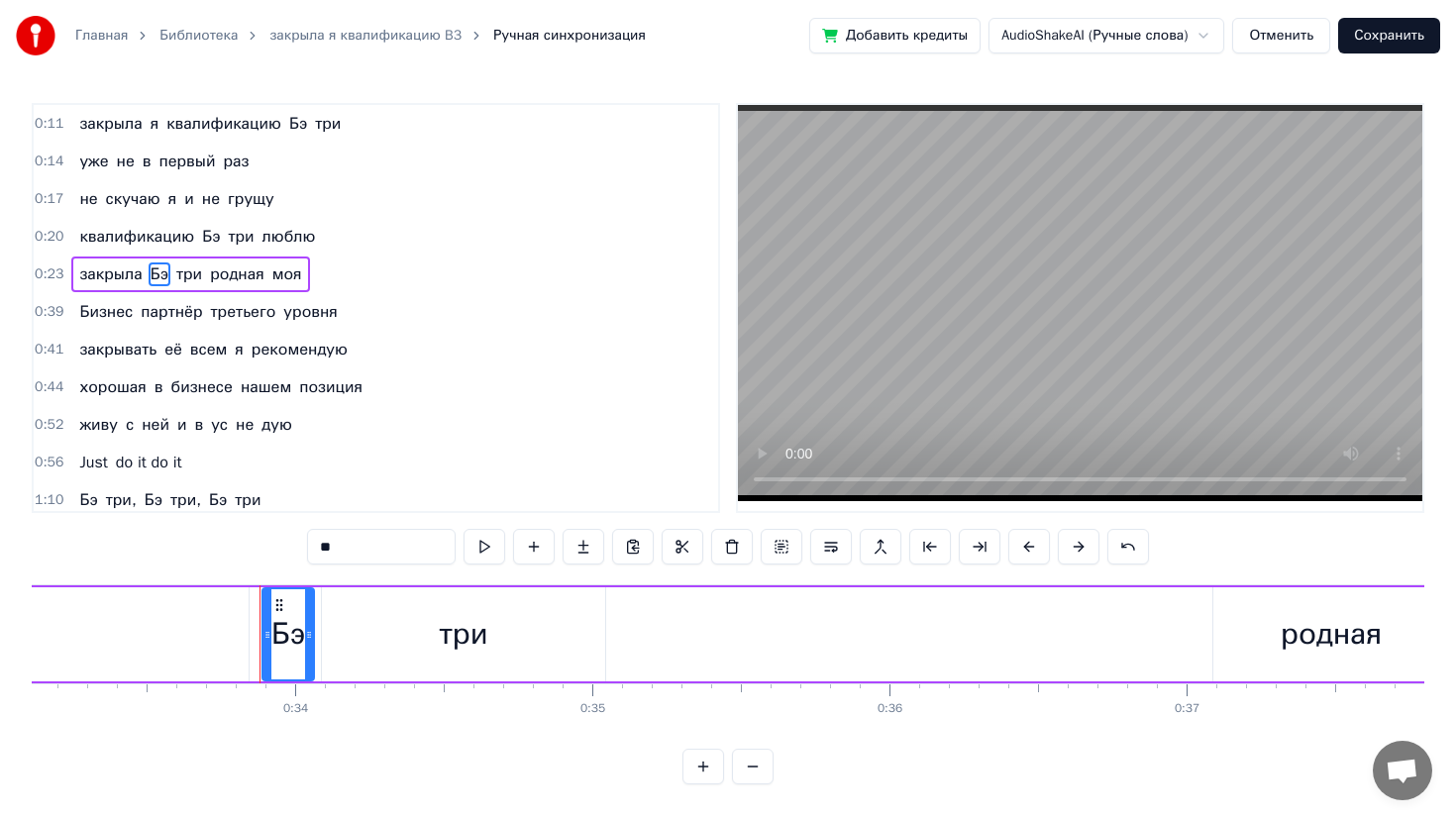 scroll, scrollTop: 0, scrollLeft: 9968, axis: horizontal 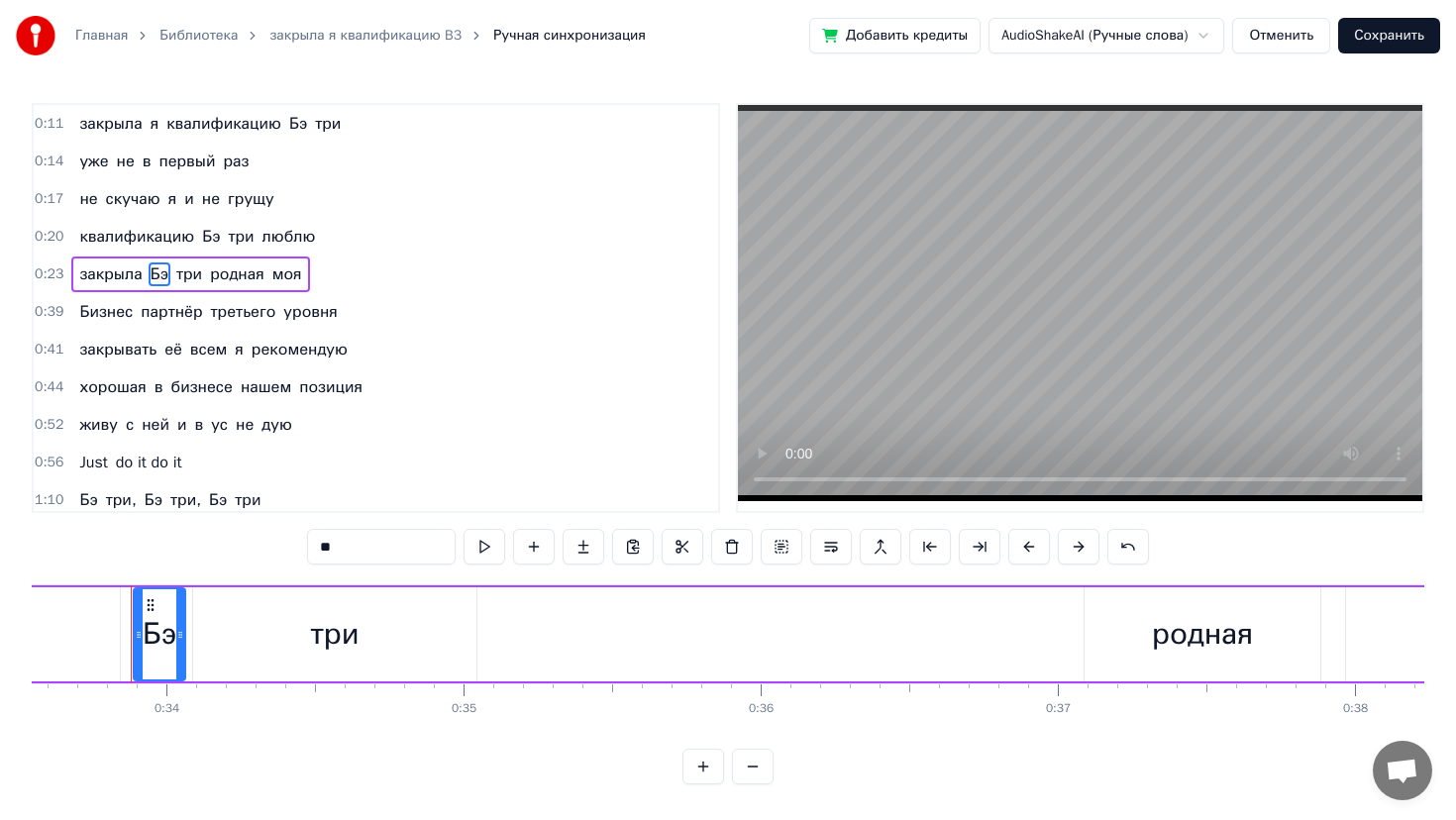 drag, startPoint x: 333, startPoint y: 548, endPoint x: 282, endPoint y: 541, distance: 51.47815 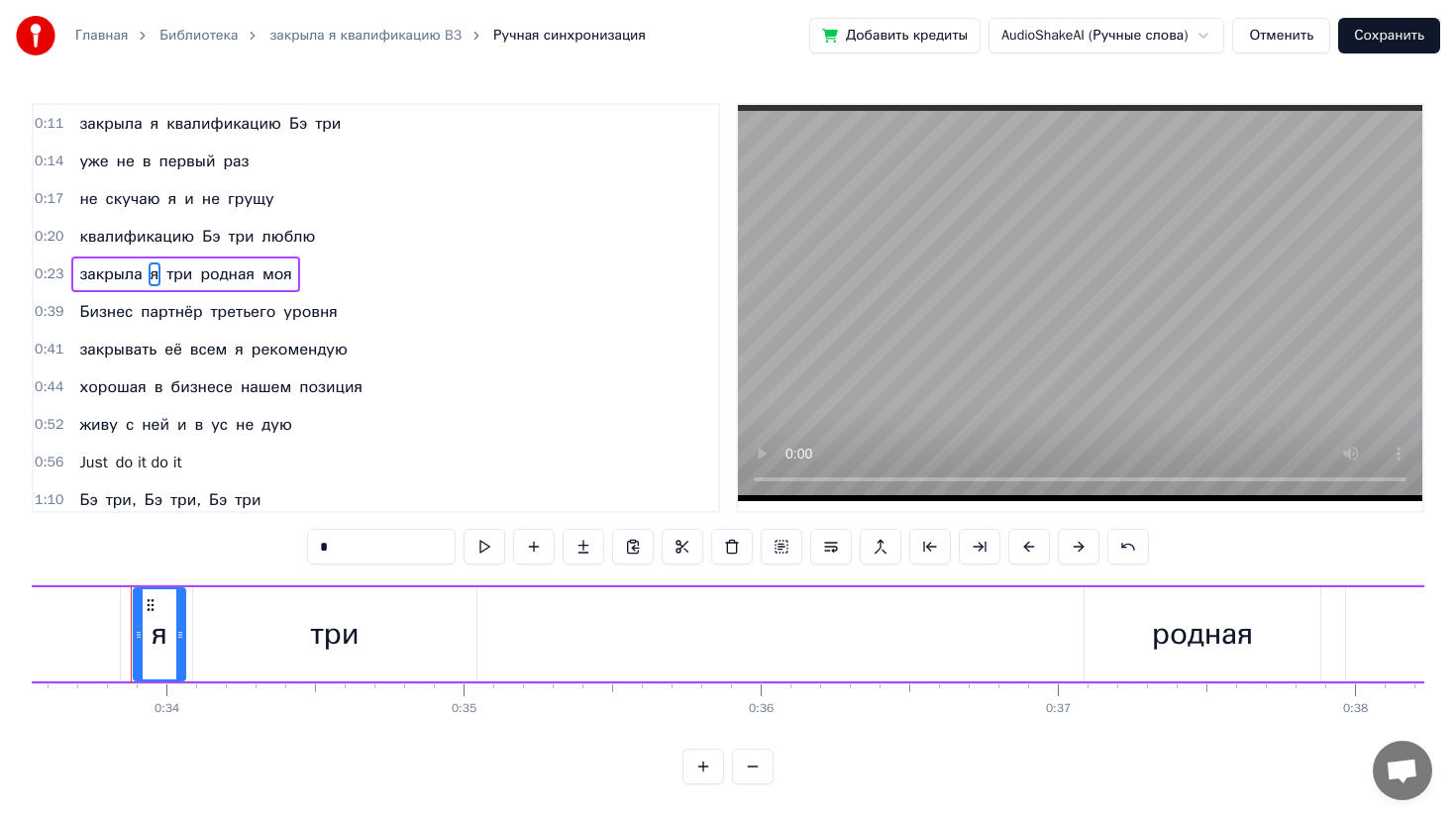 click on "три" at bounding box center [179, 274] 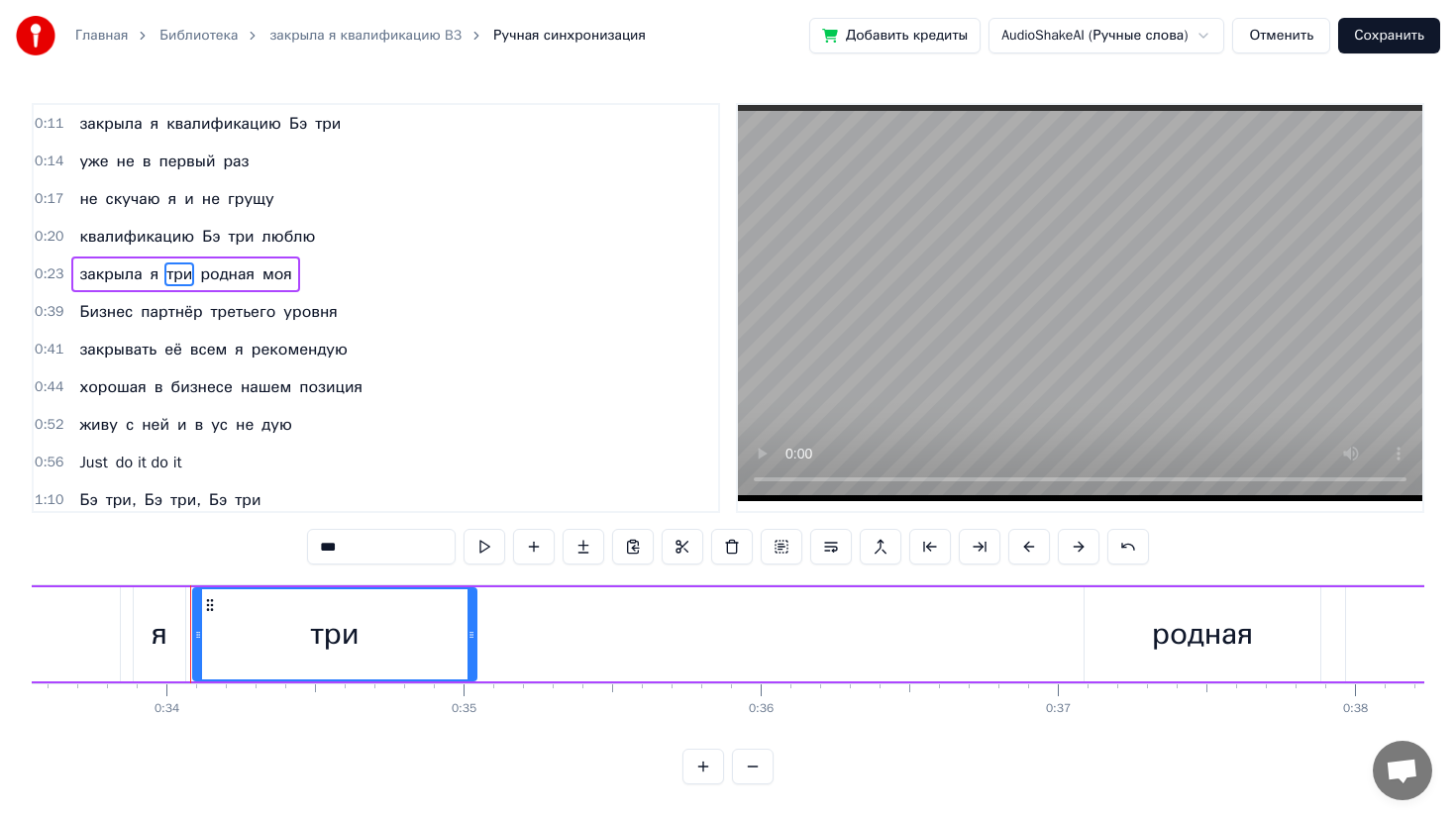 drag, startPoint x: 365, startPoint y: 548, endPoint x: 314, endPoint y: 548, distance: 51 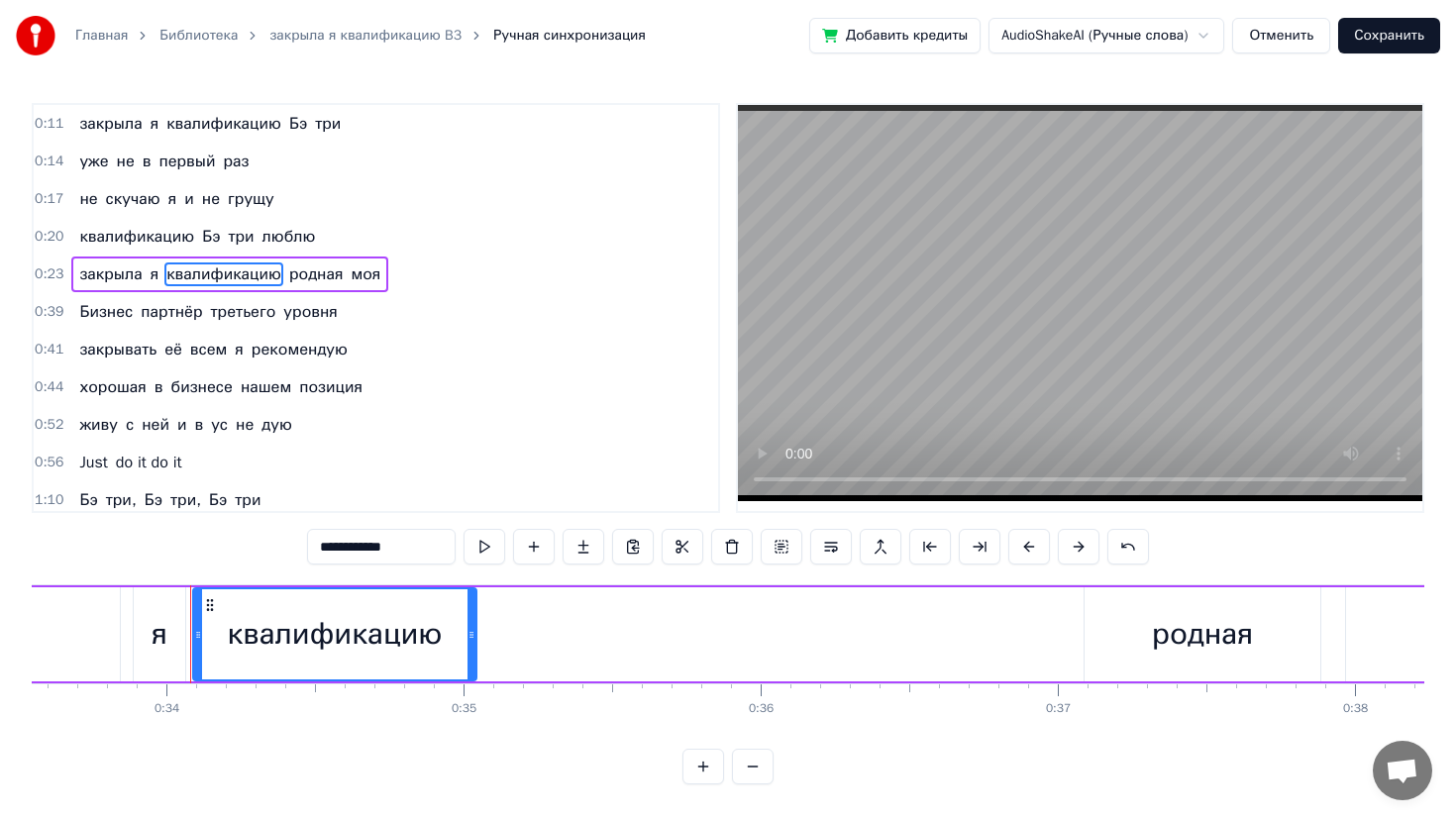 click on "родная" at bounding box center [316, 274] 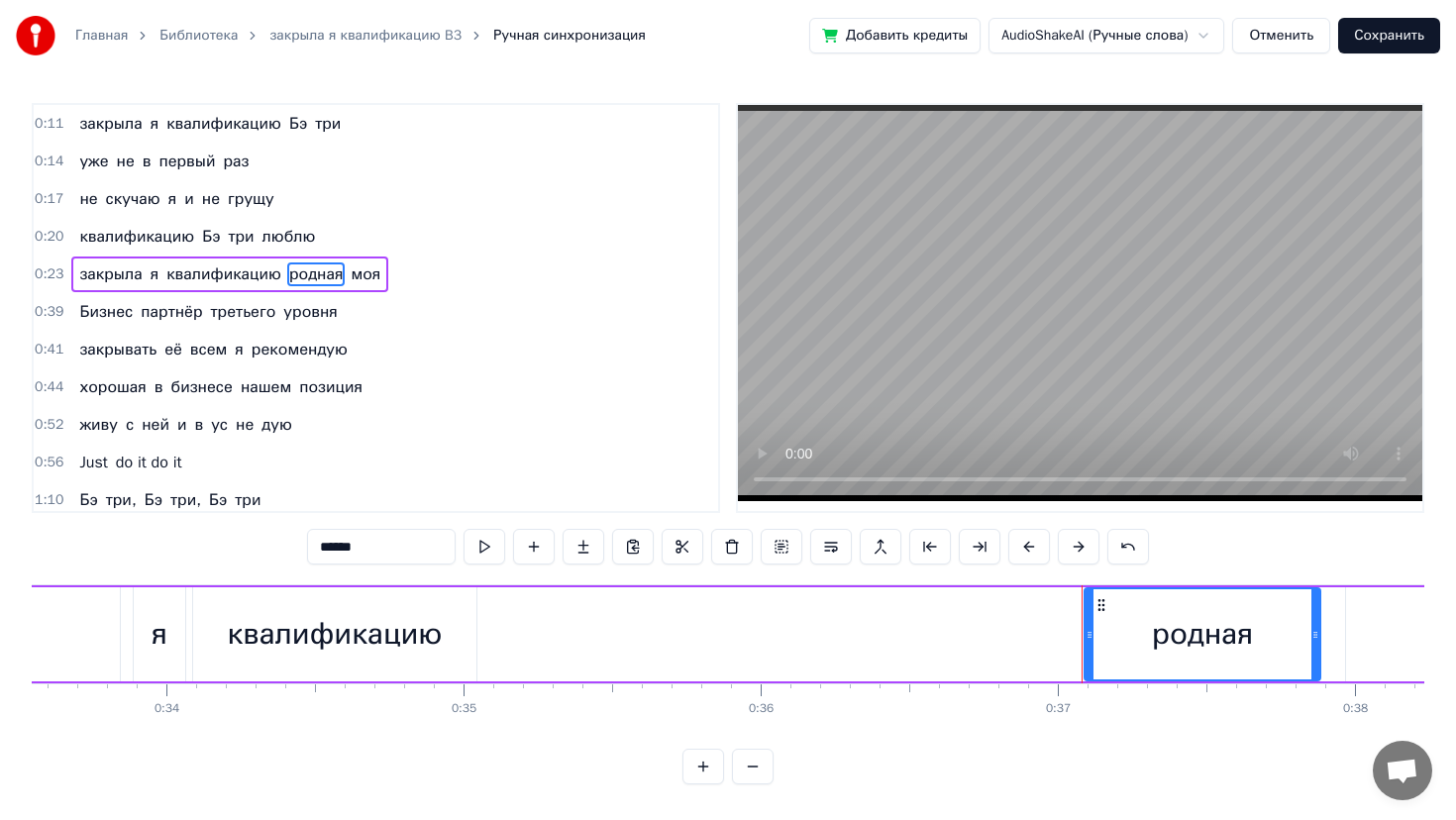 drag, startPoint x: 385, startPoint y: 542, endPoint x: 268, endPoint y: 540, distance: 117.017093 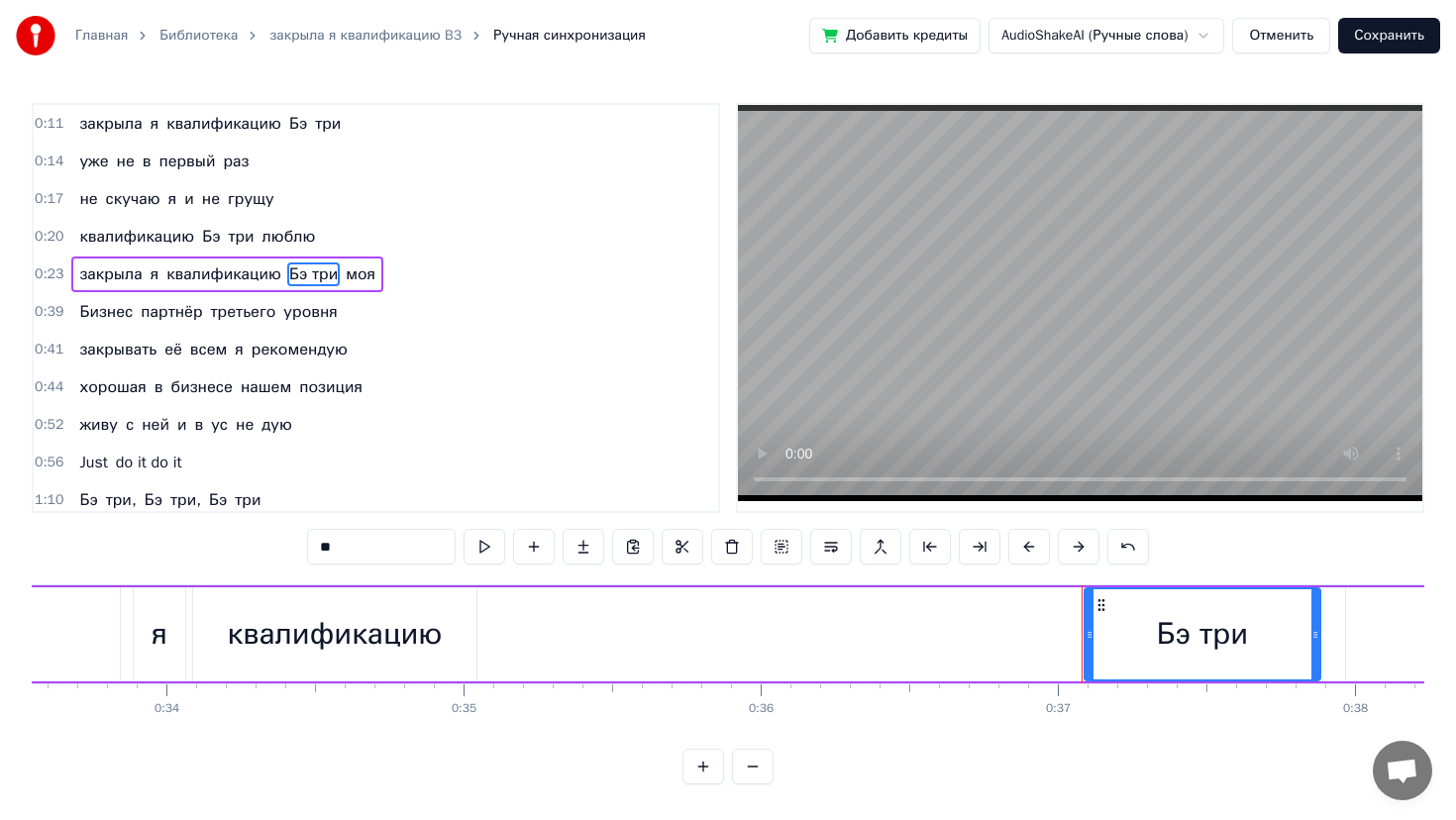click on "моя" at bounding box center (361, 274) 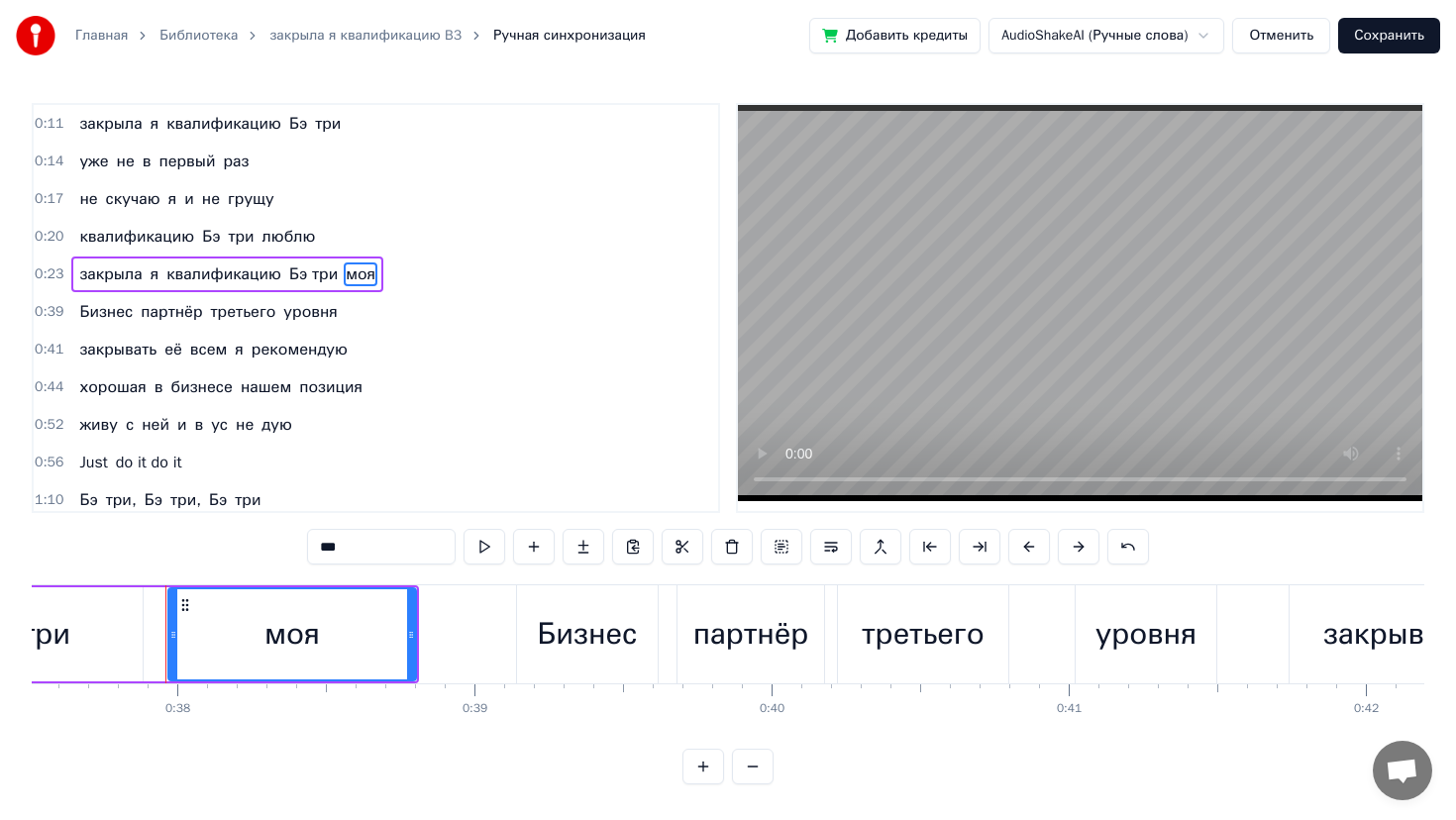 scroll, scrollTop: 0, scrollLeft: 11180, axis: horizontal 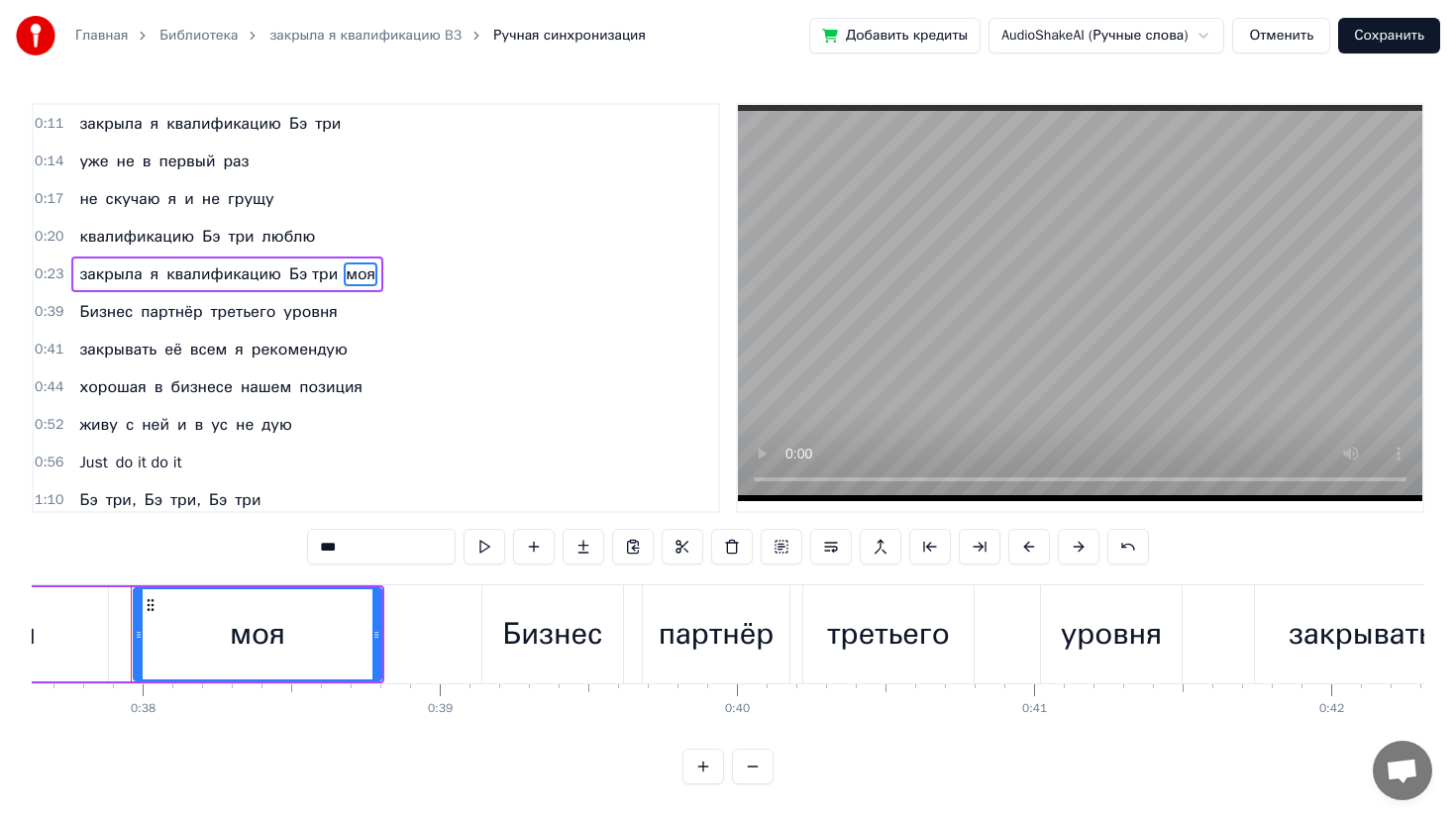 drag, startPoint x: 347, startPoint y: 548, endPoint x: 260, endPoint y: 548, distance: 87 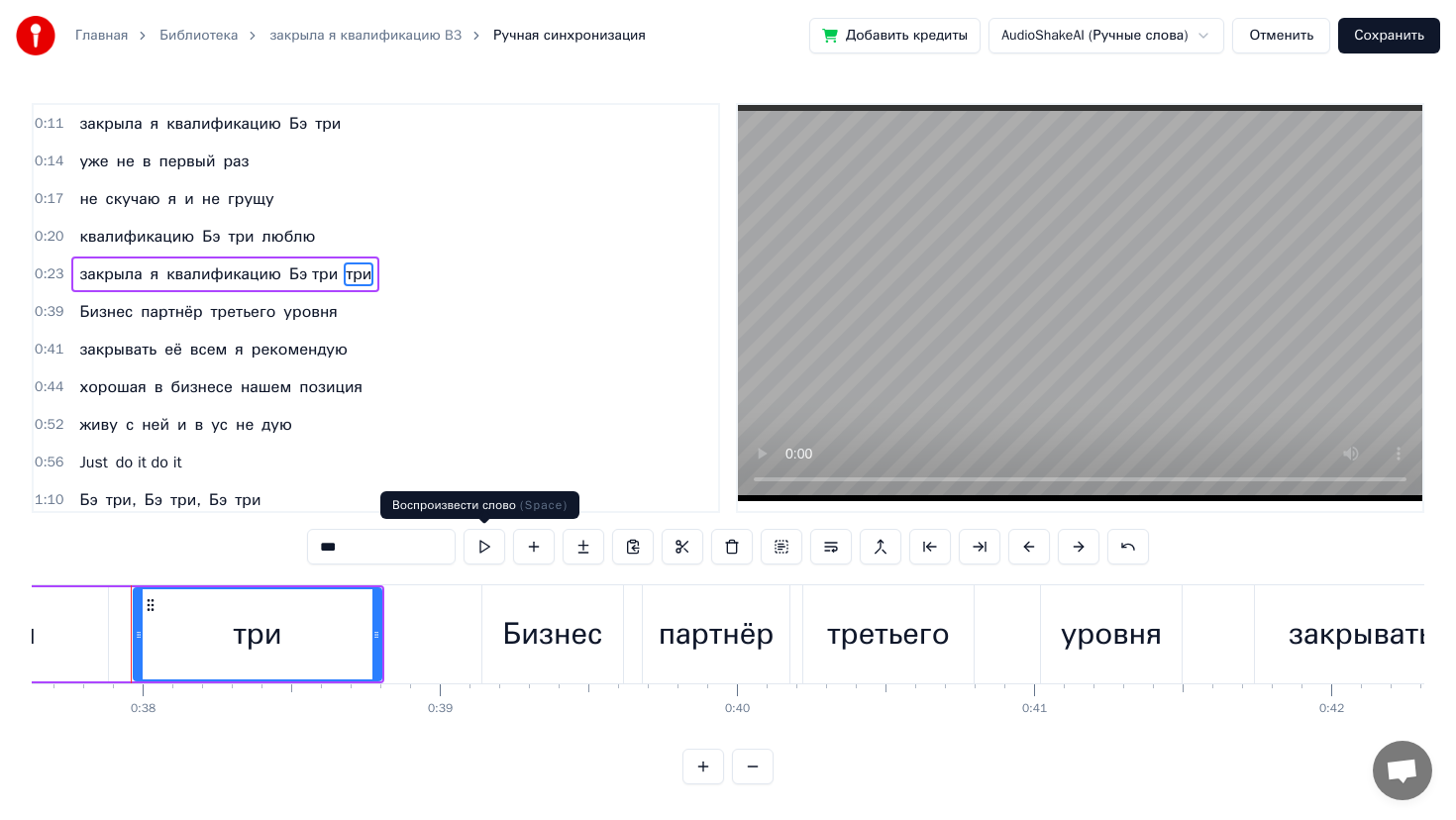 click at bounding box center [484, 547] 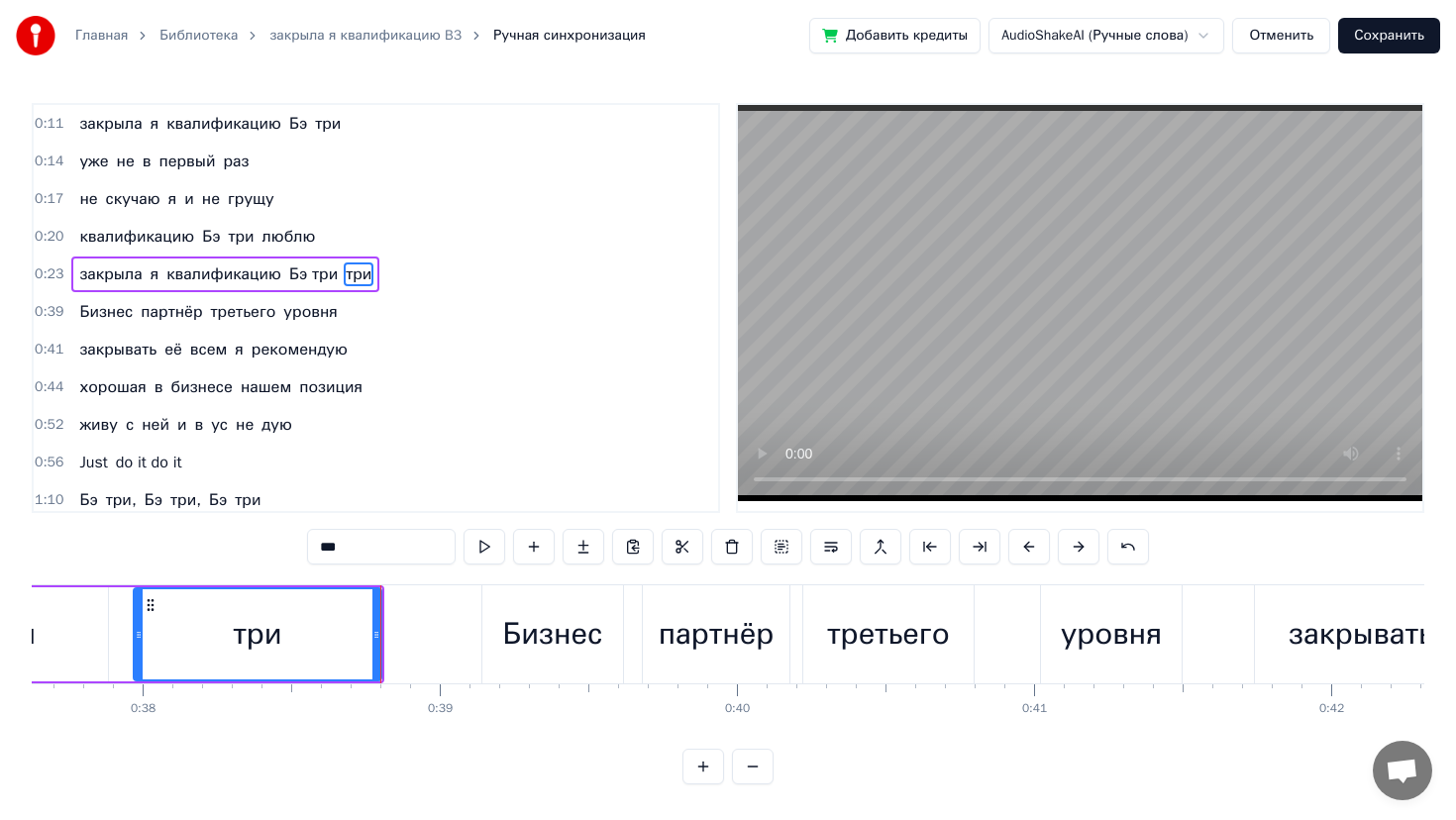 click on "закрыла" at bounding box center [110, 124] 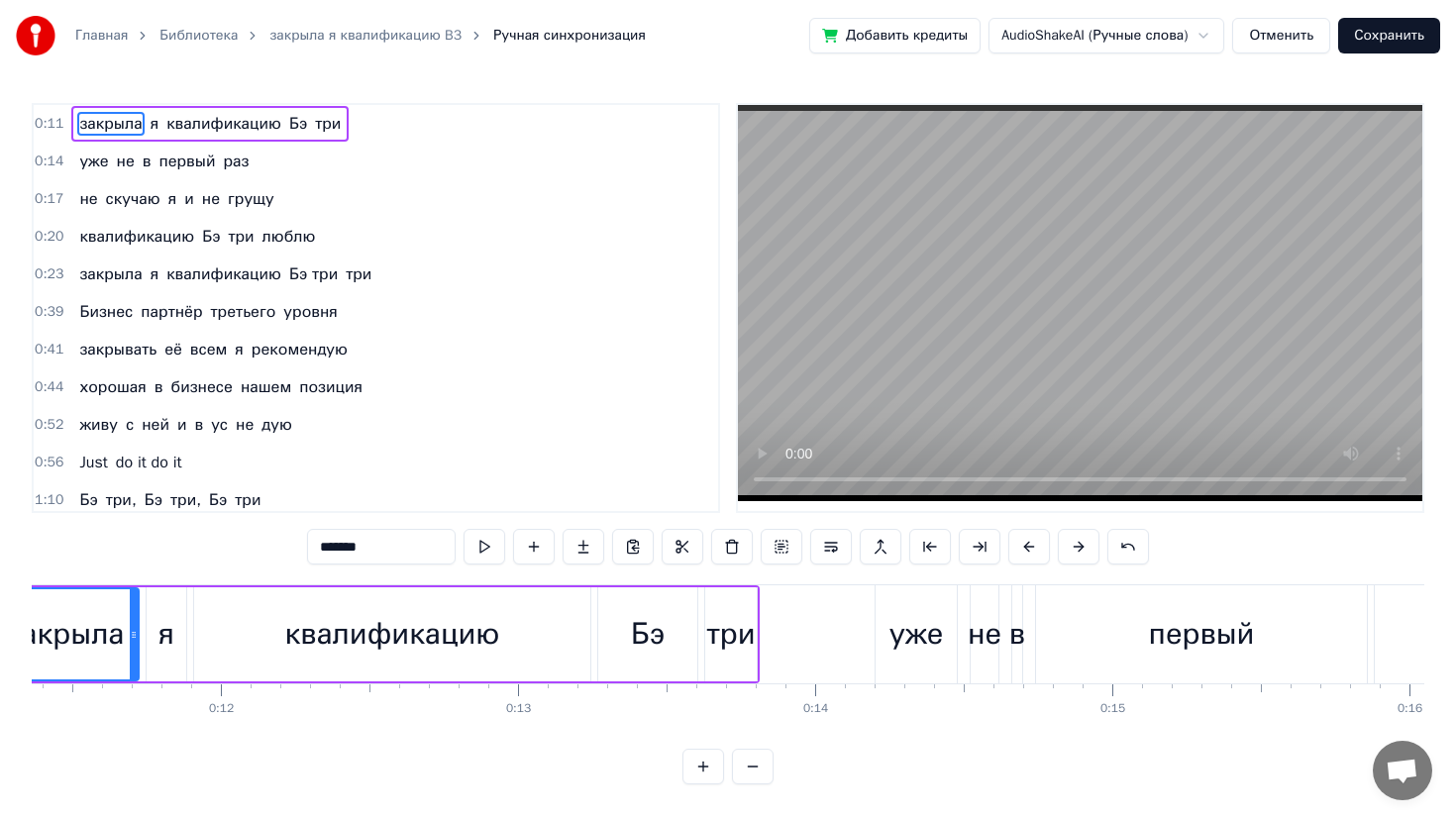 scroll, scrollTop: 0, scrollLeft: 3235, axis: horizontal 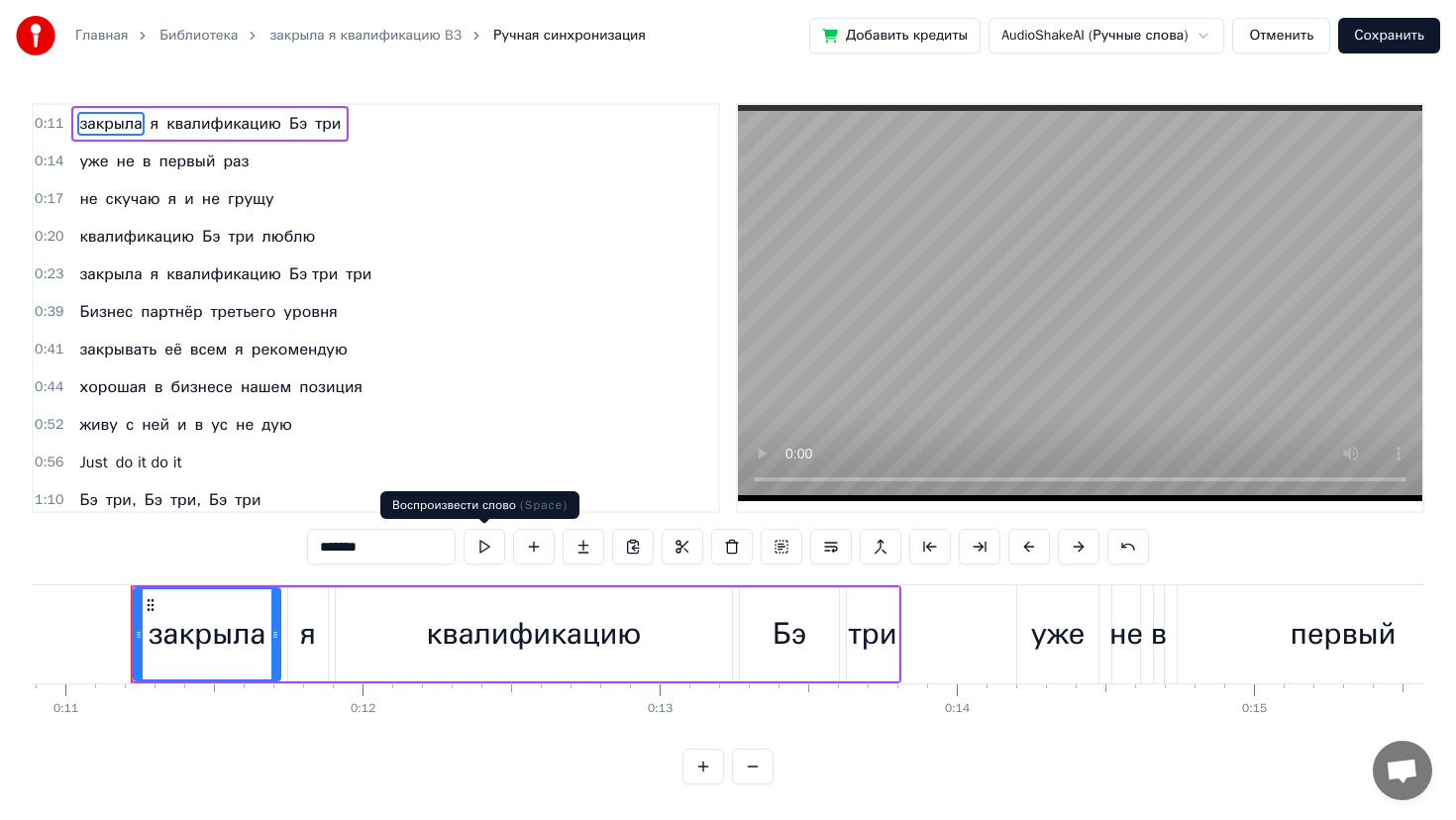 click at bounding box center (484, 547) 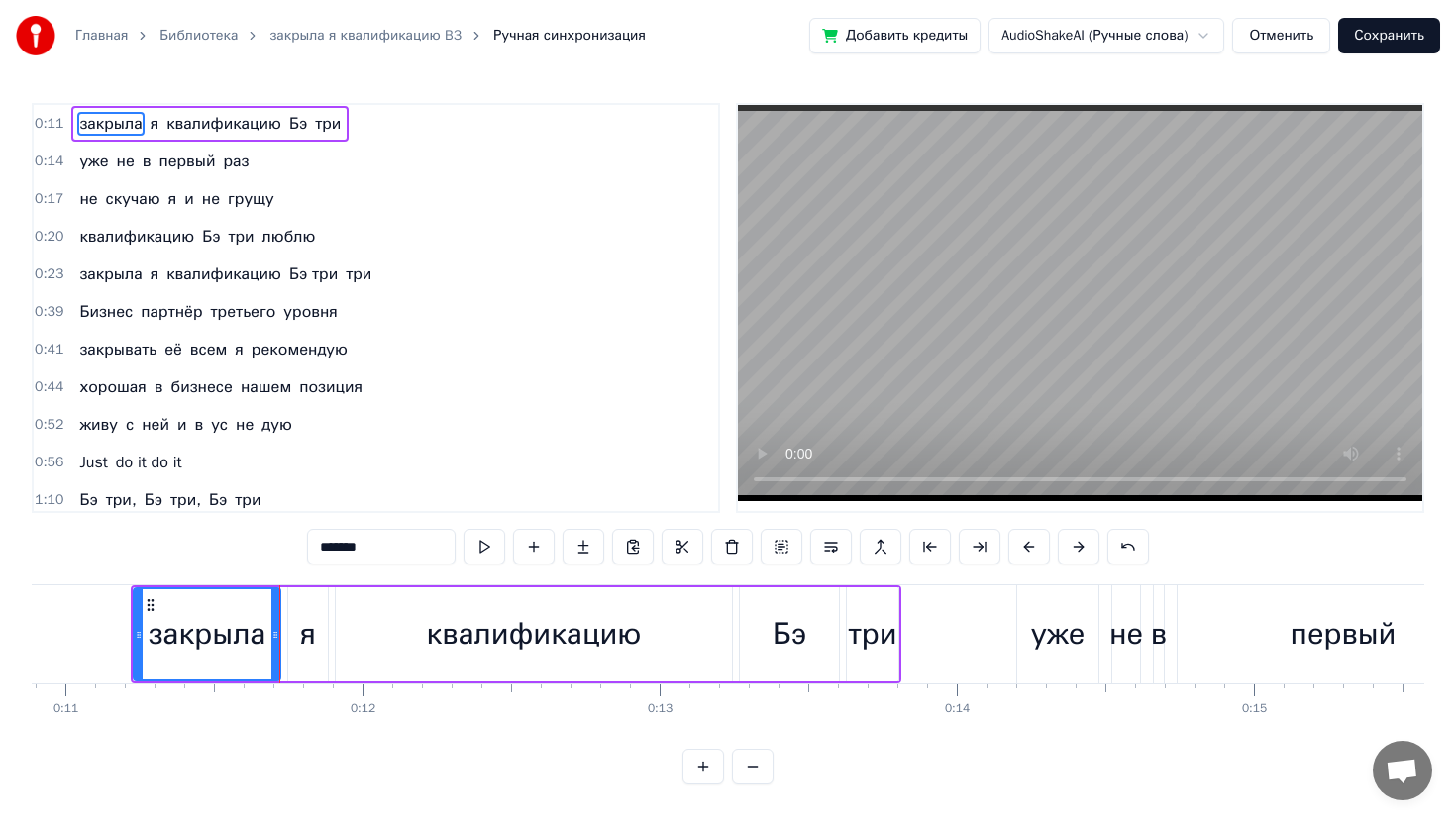 click on "Бизнес" at bounding box center [106, 312] 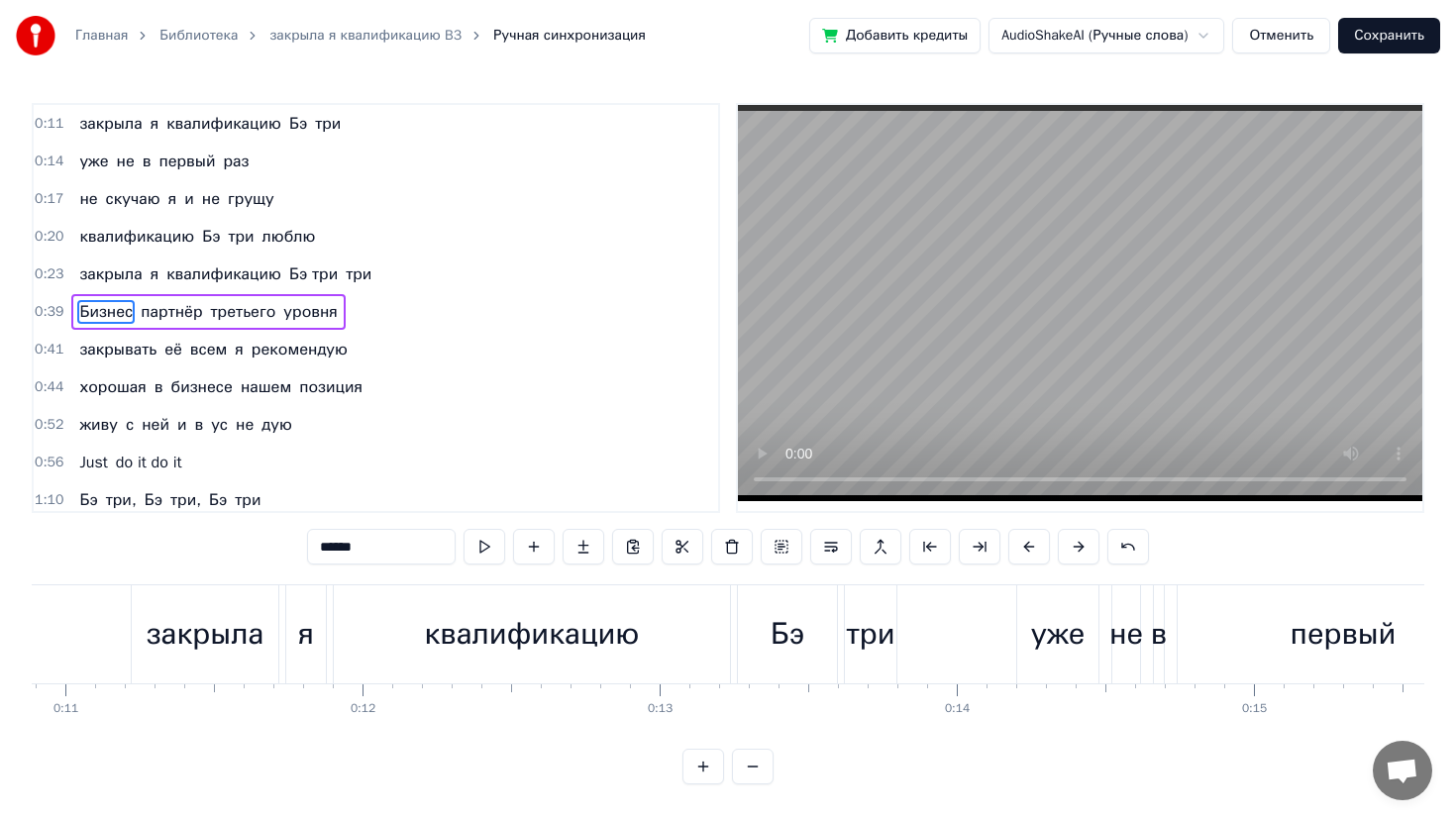 scroll, scrollTop: 3, scrollLeft: 0, axis: vertical 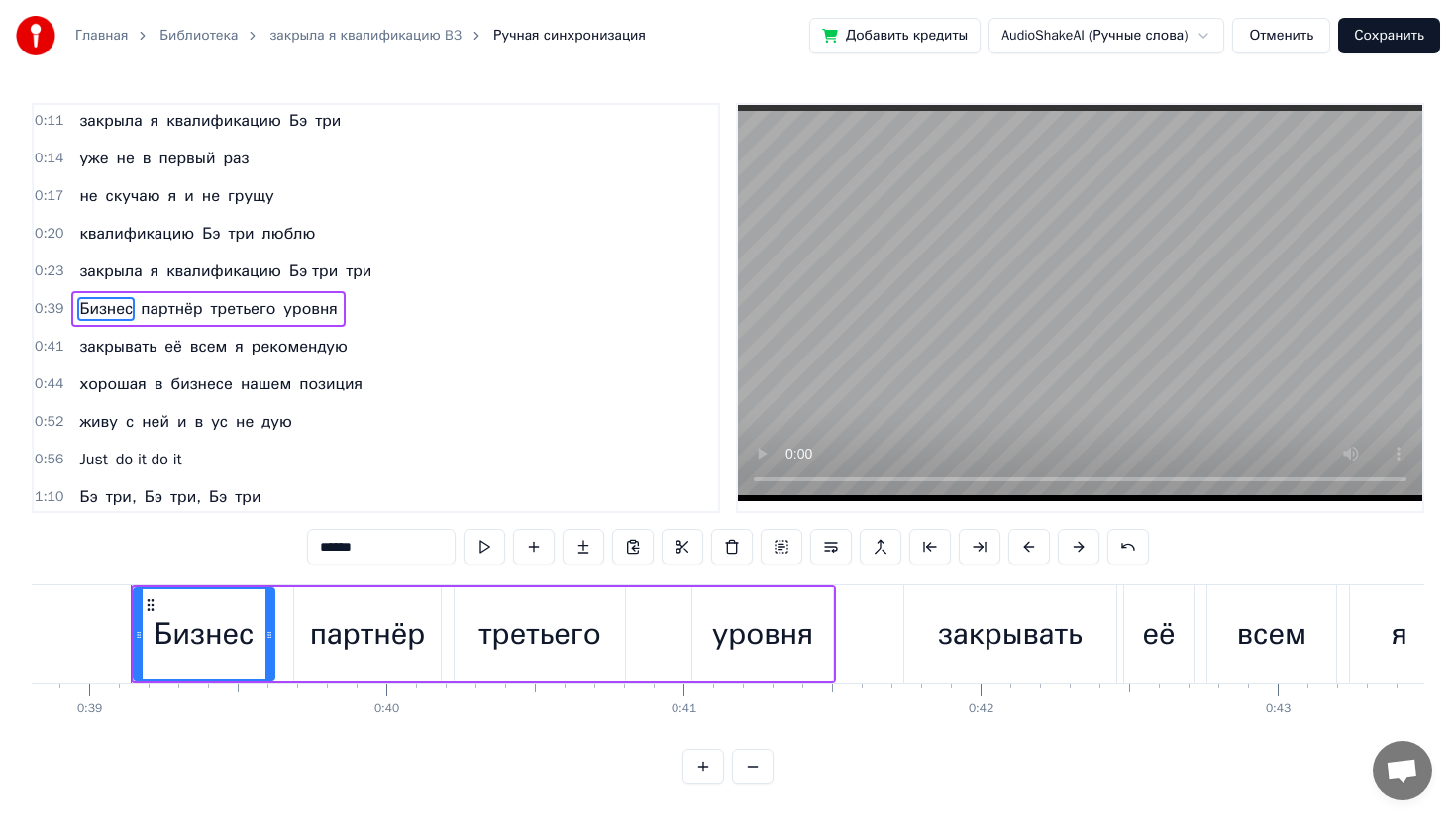 drag, startPoint x: 380, startPoint y: 551, endPoint x: 300, endPoint y: 539, distance: 80.89499 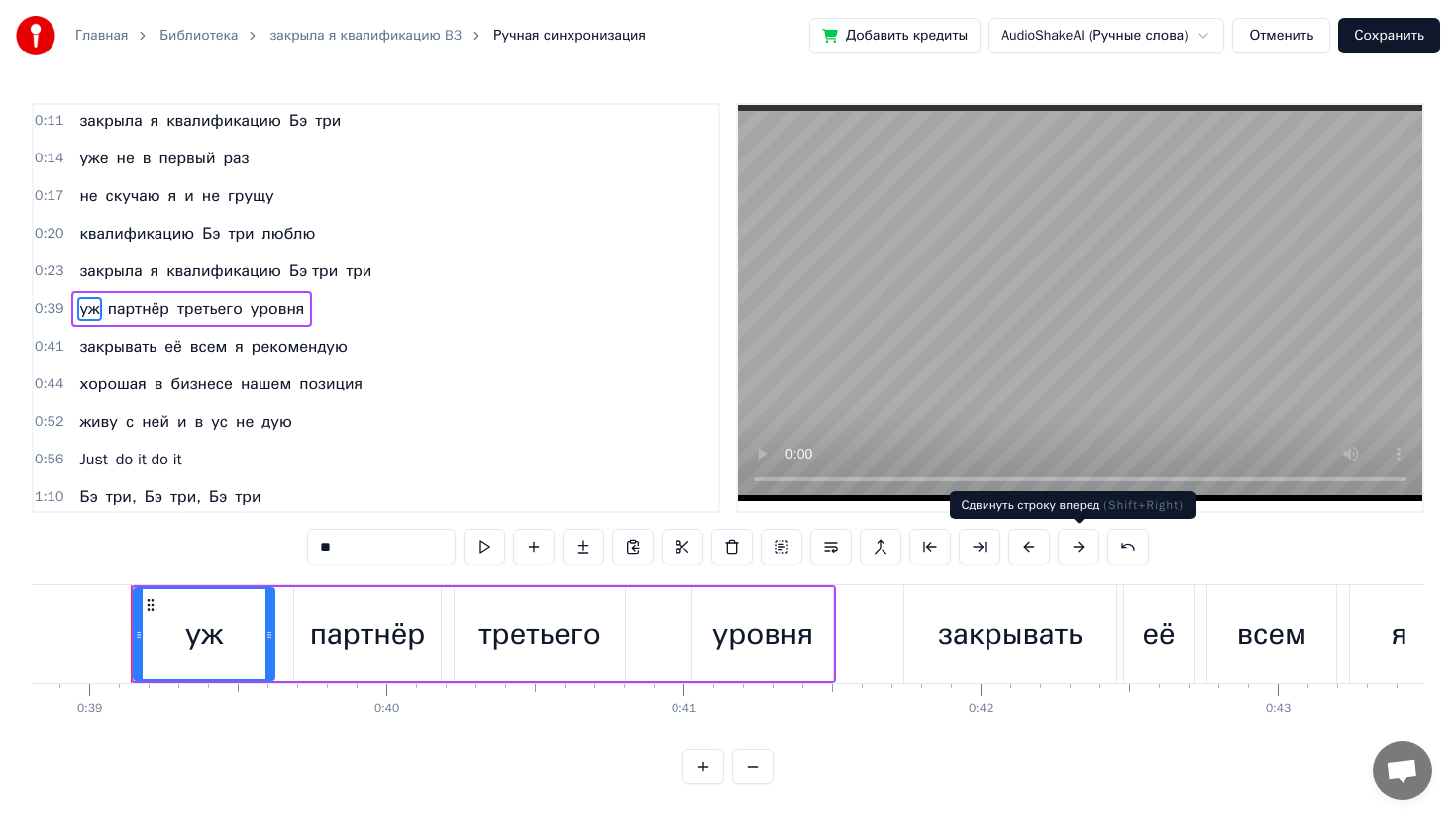type on "**" 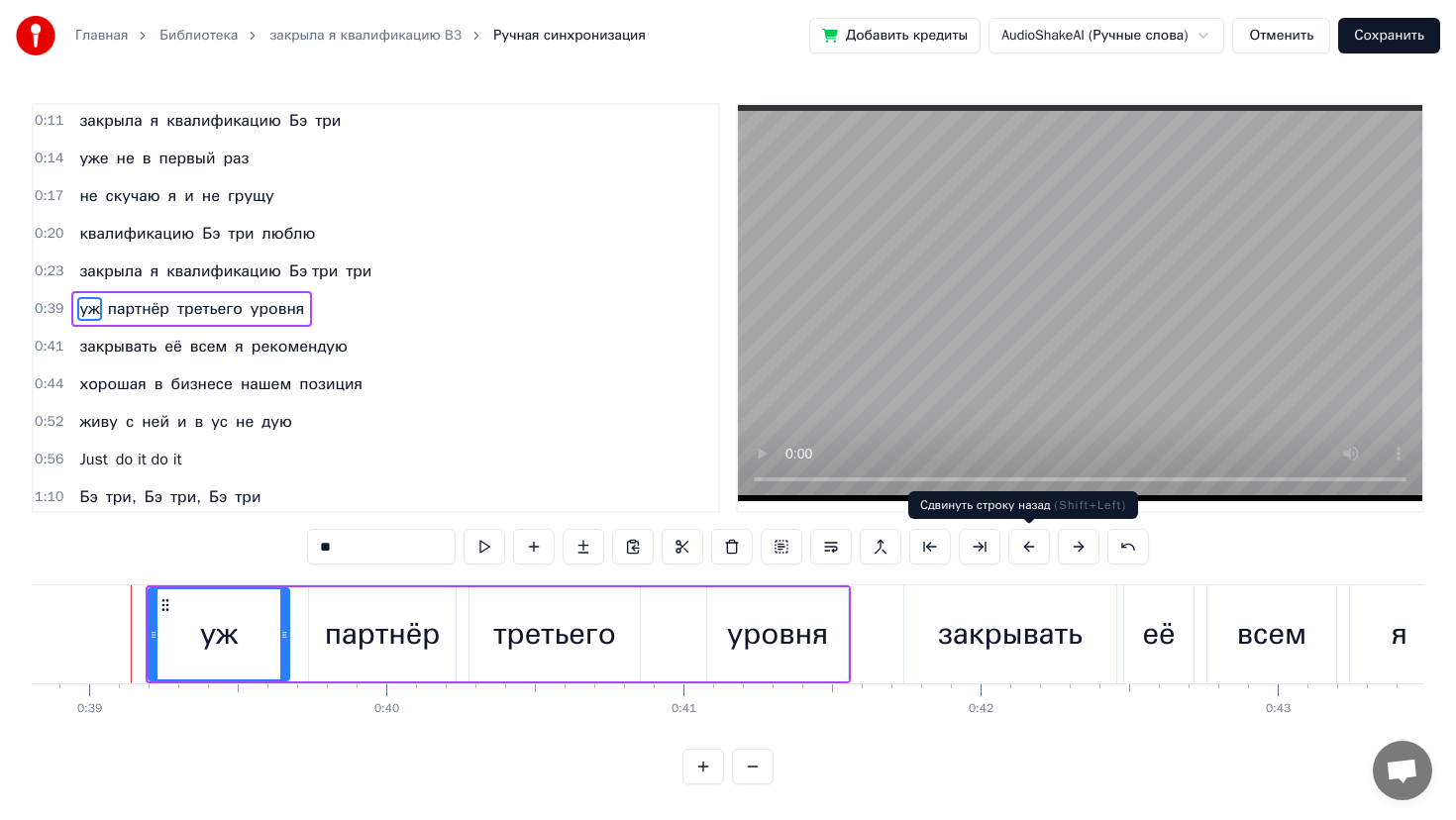 click at bounding box center (1029, 547) 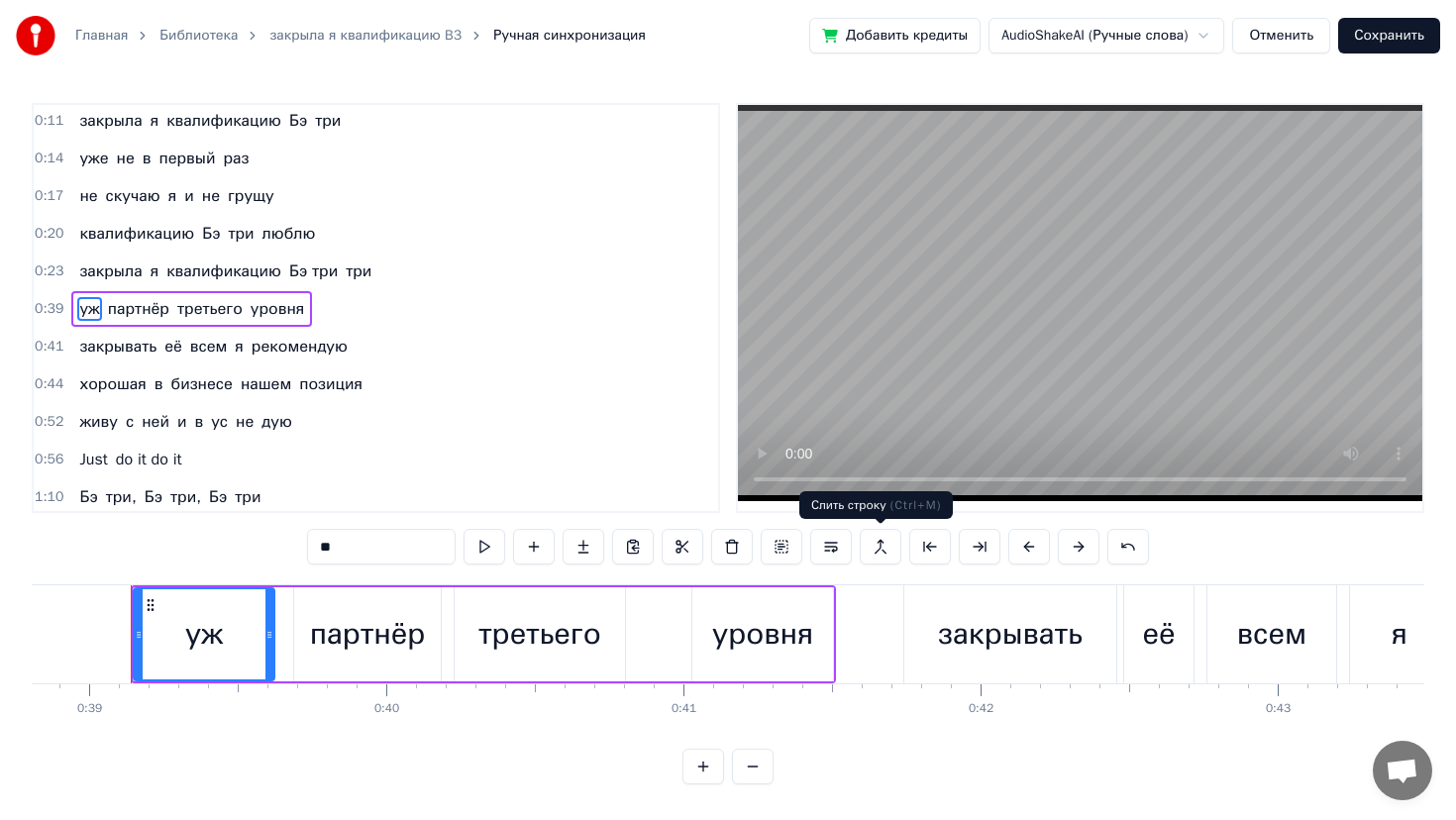 click at bounding box center (881, 547) 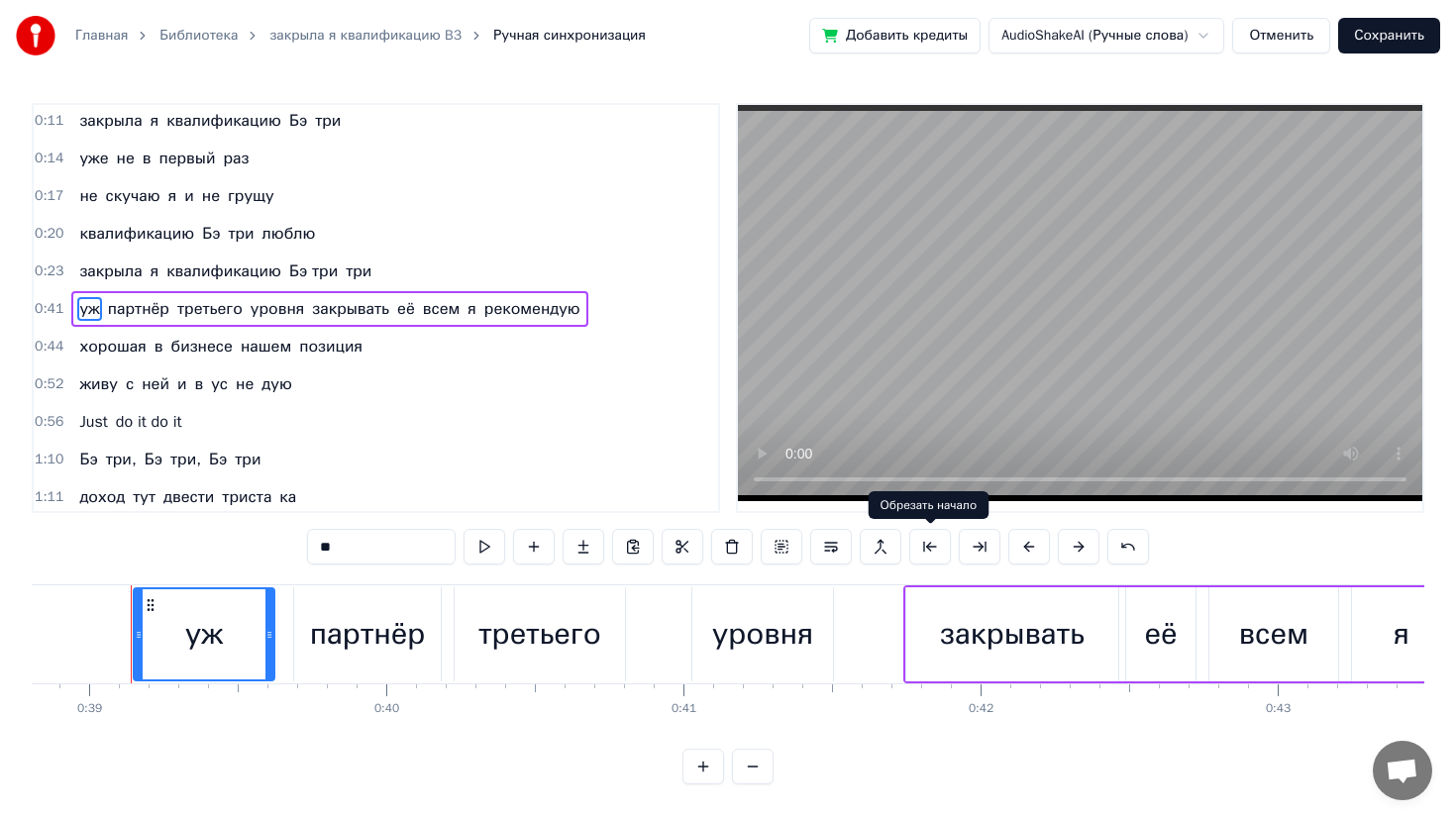 type 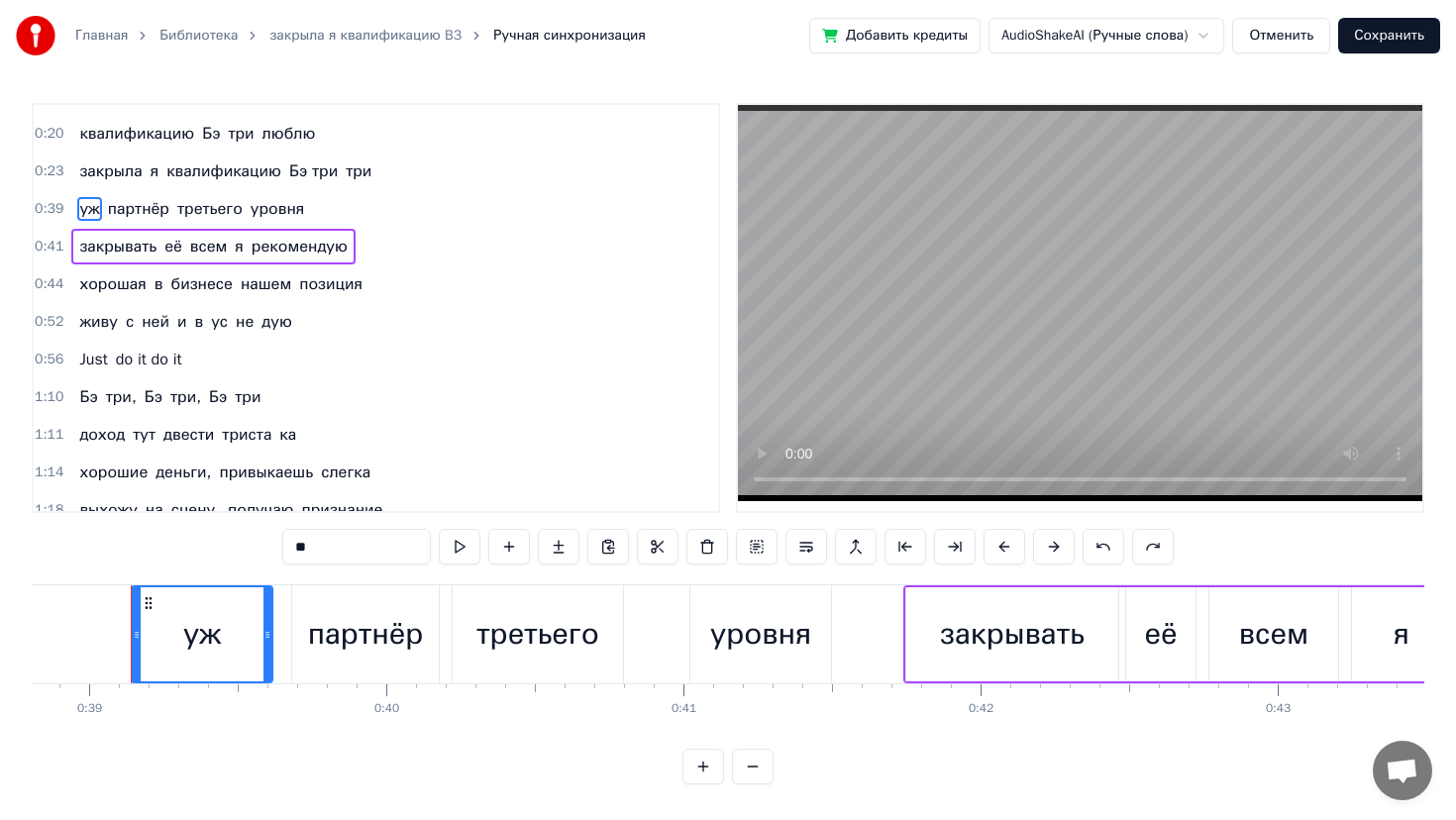 scroll, scrollTop: 0, scrollLeft: 0, axis: both 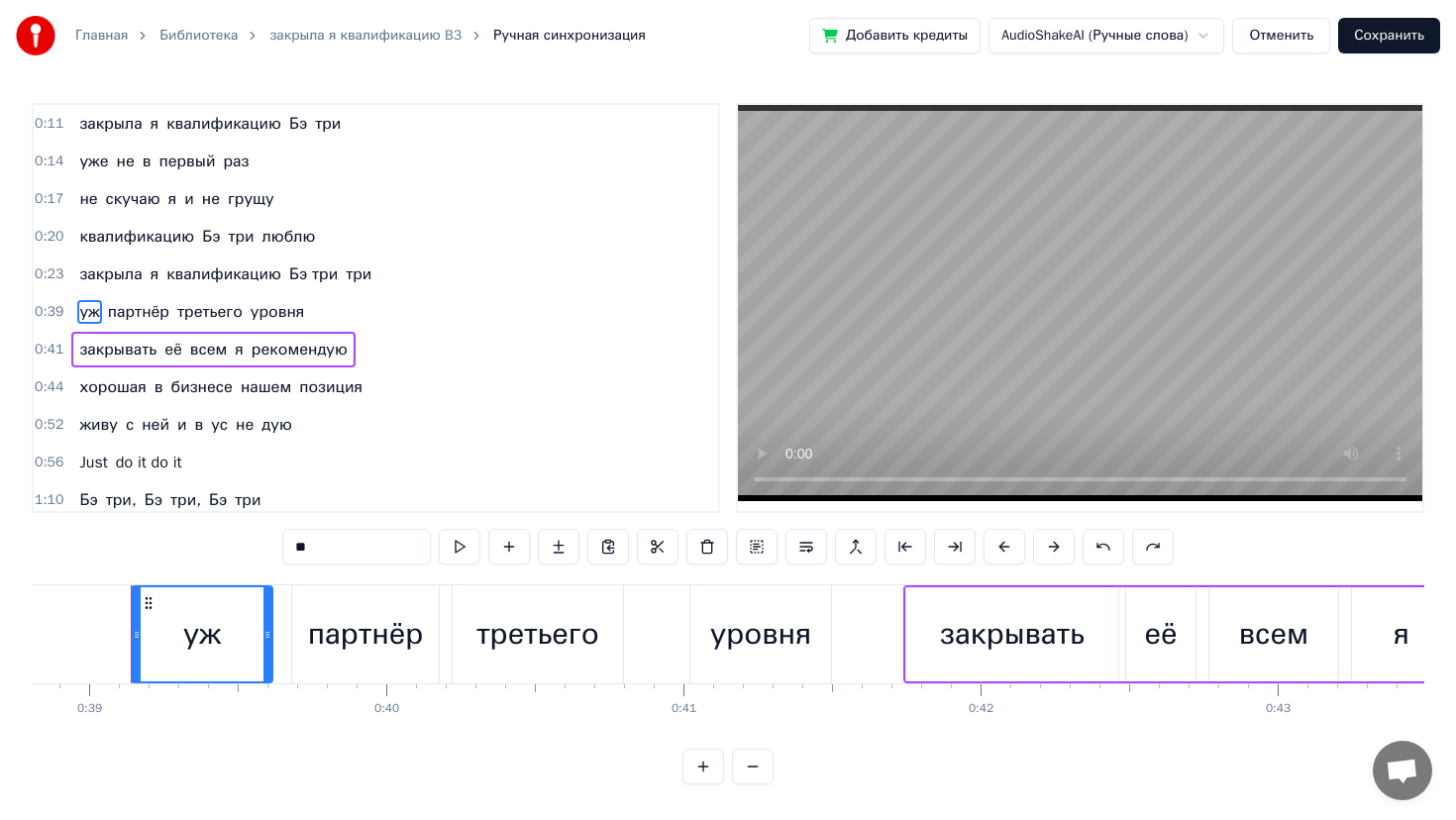 click on "**" at bounding box center (357, 547) 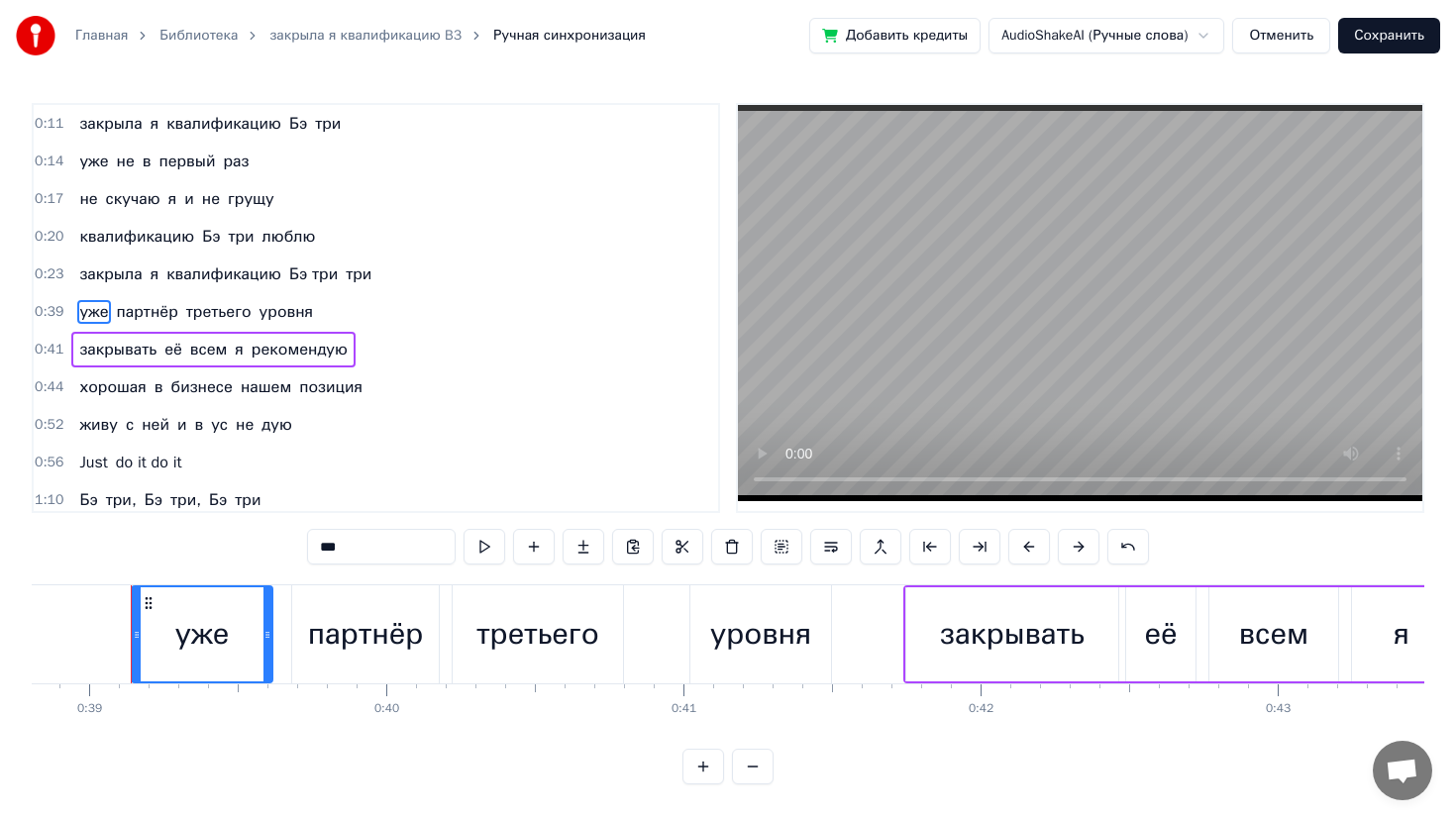 click on "партнёр" at bounding box center (148, 312) 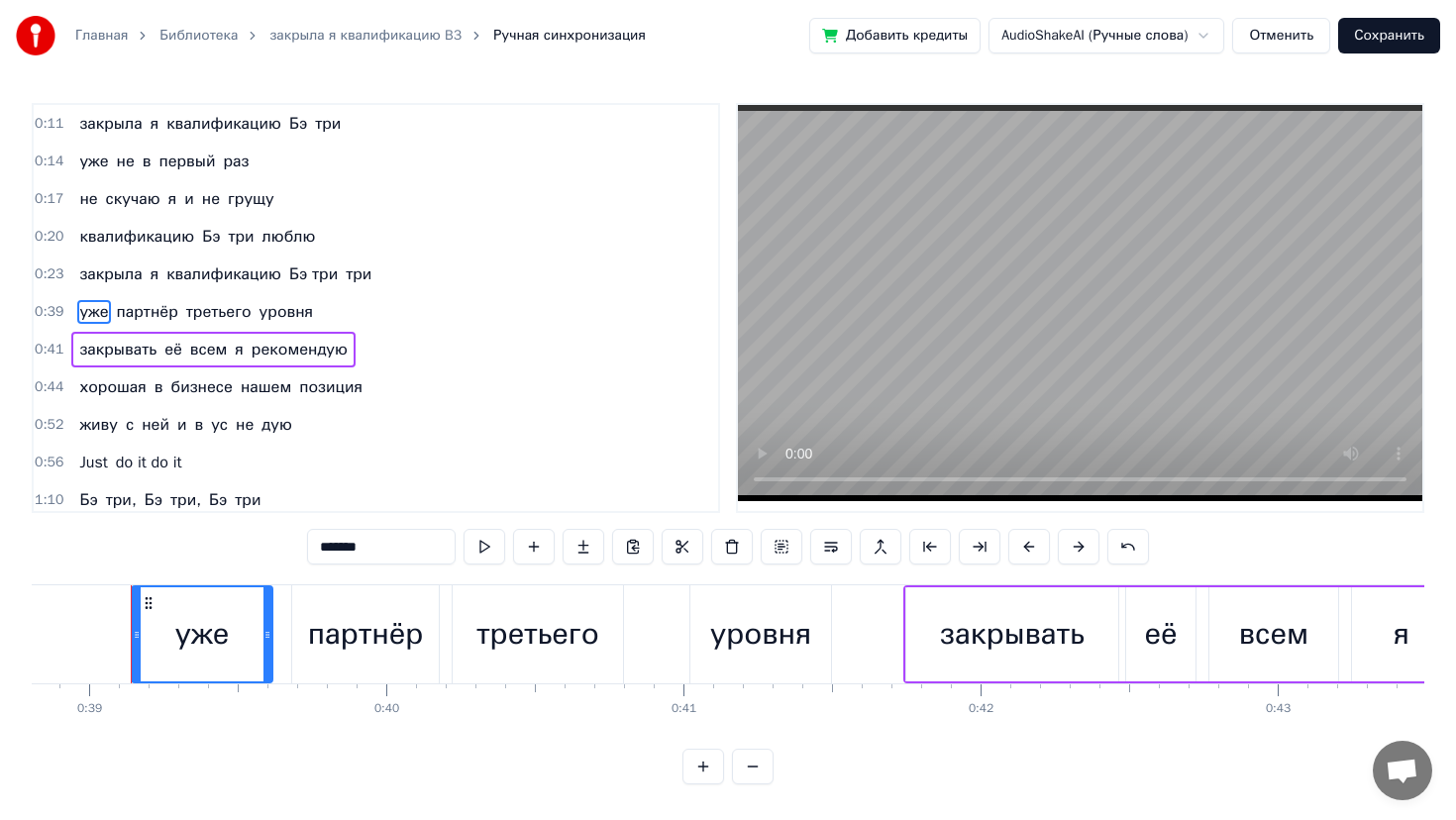 scroll, scrollTop: 4, scrollLeft: 0, axis: vertical 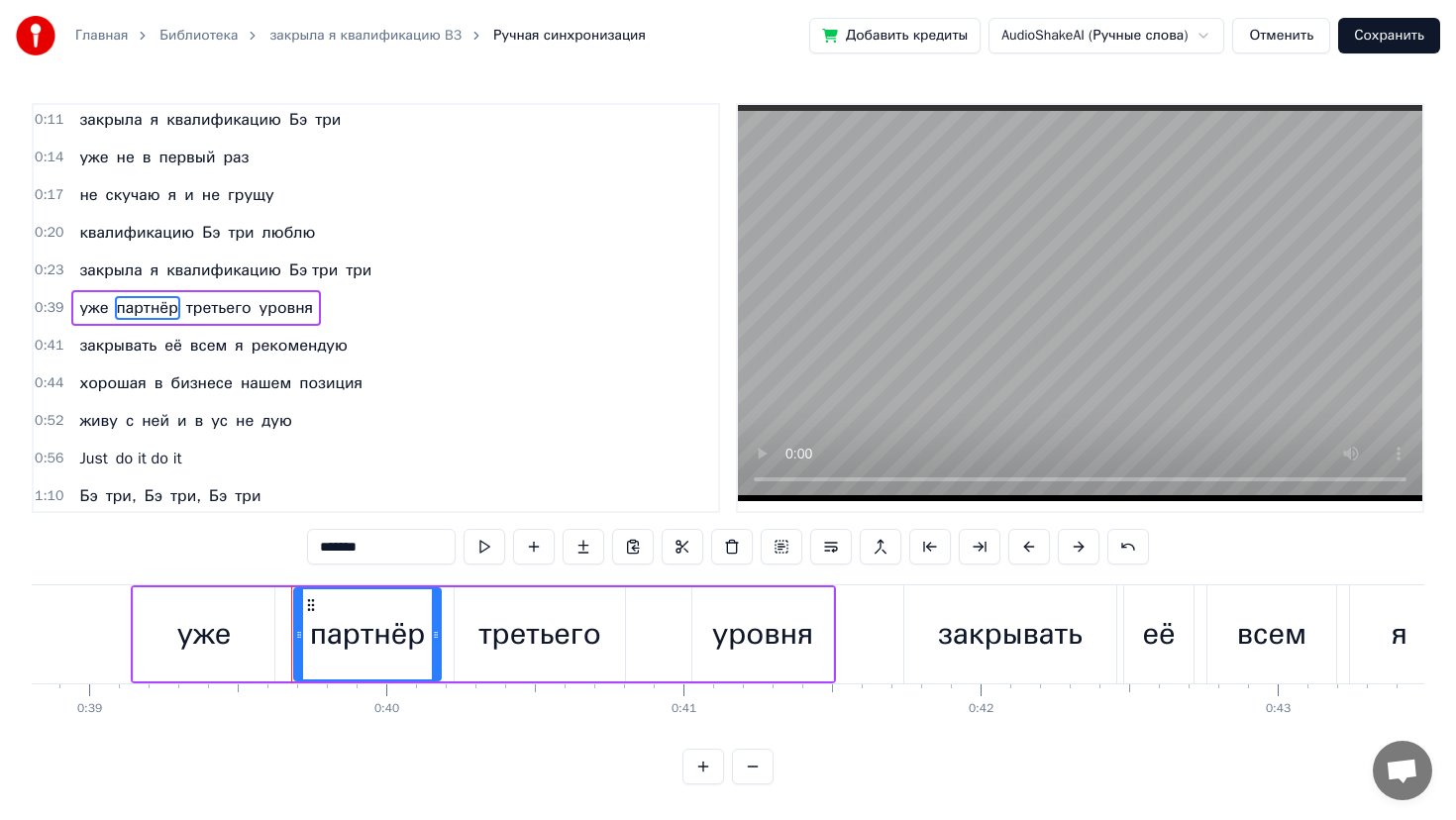 drag, startPoint x: 392, startPoint y: 550, endPoint x: 291, endPoint y: 544, distance: 101.178061 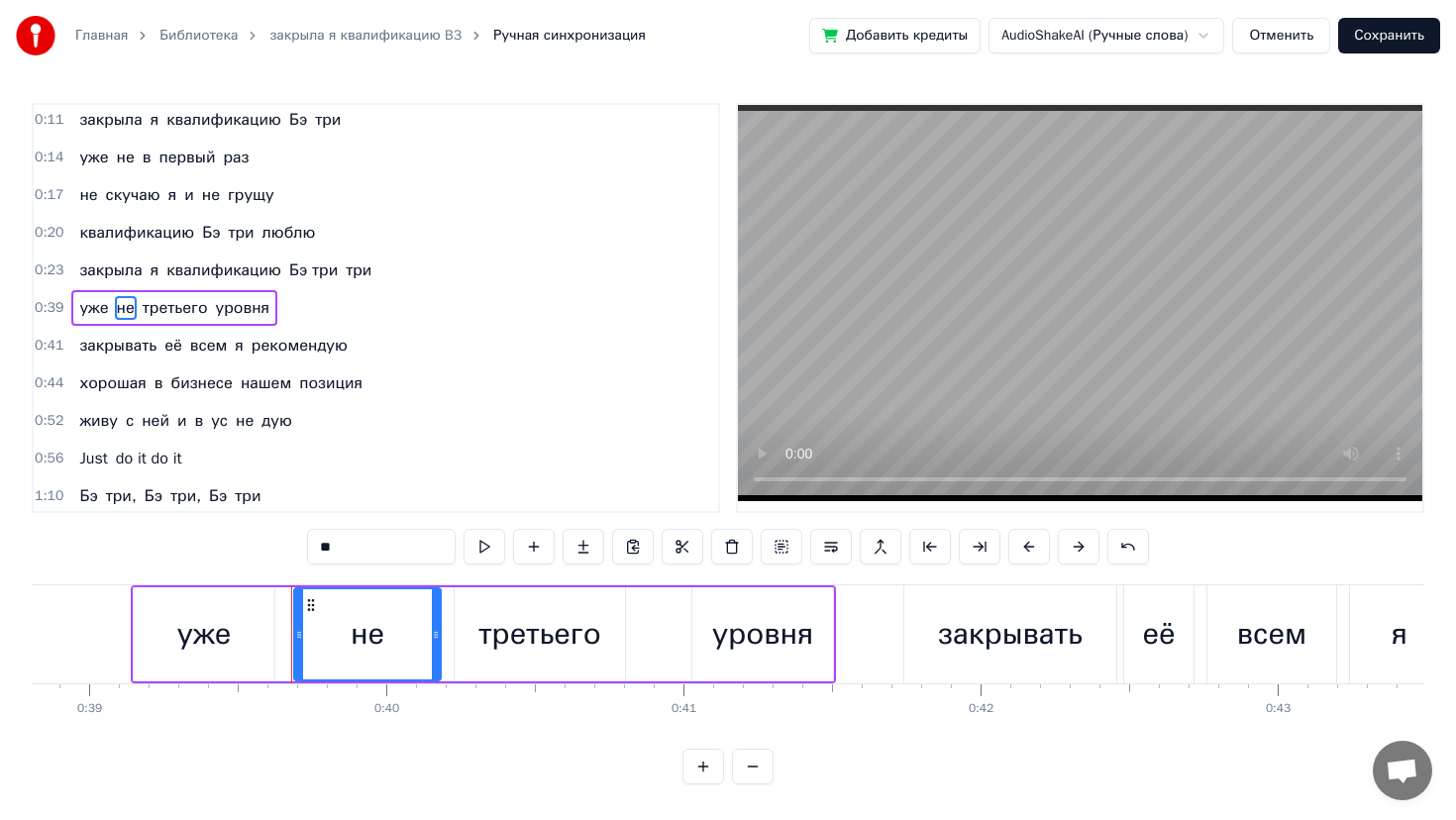 click on "третьего" at bounding box center [175, 308] 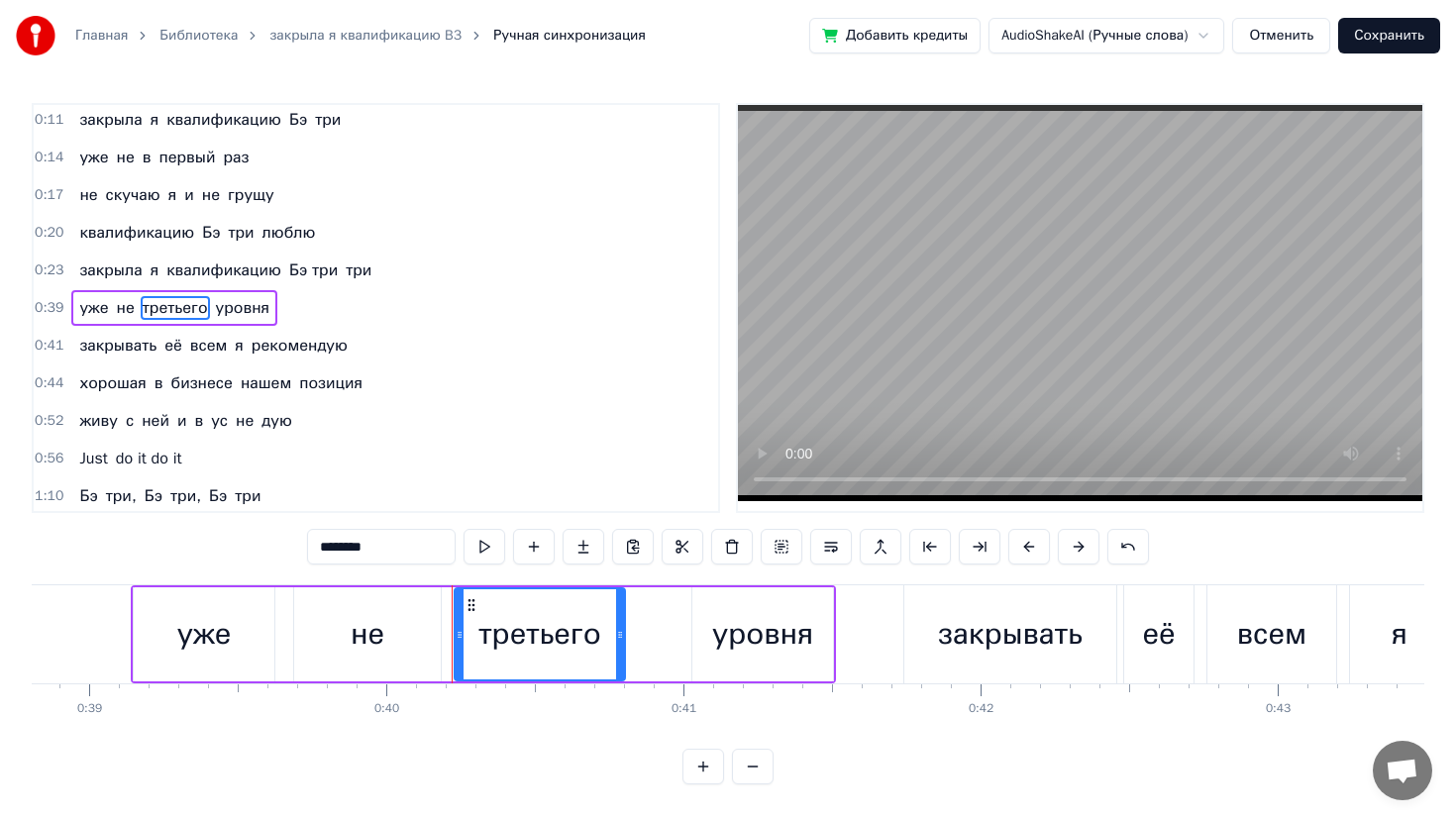 click on "0:14" at bounding box center [49, 157] 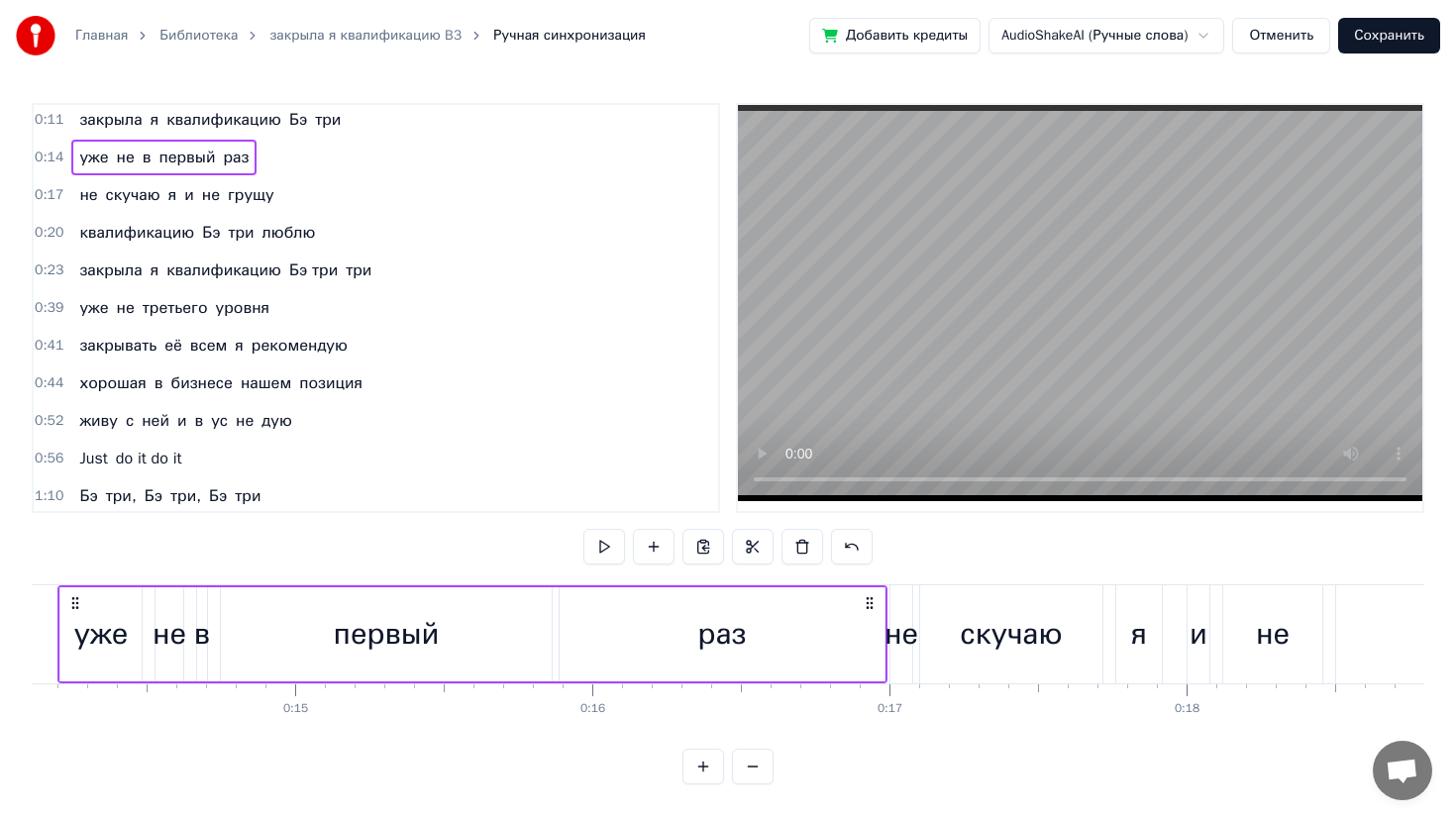 scroll, scrollTop: 0, scrollLeft: 4120, axis: horizontal 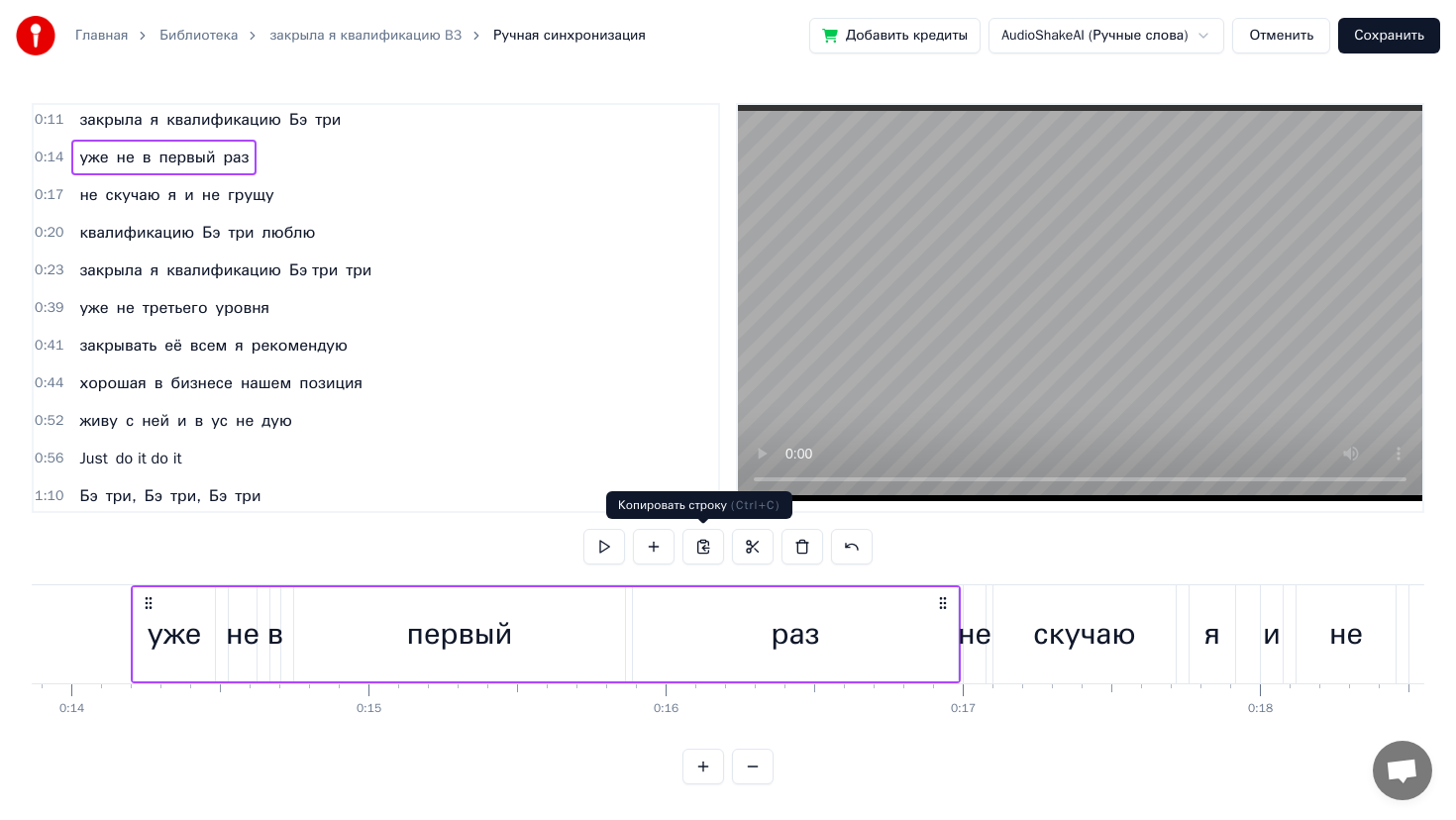 click at bounding box center [703, 547] 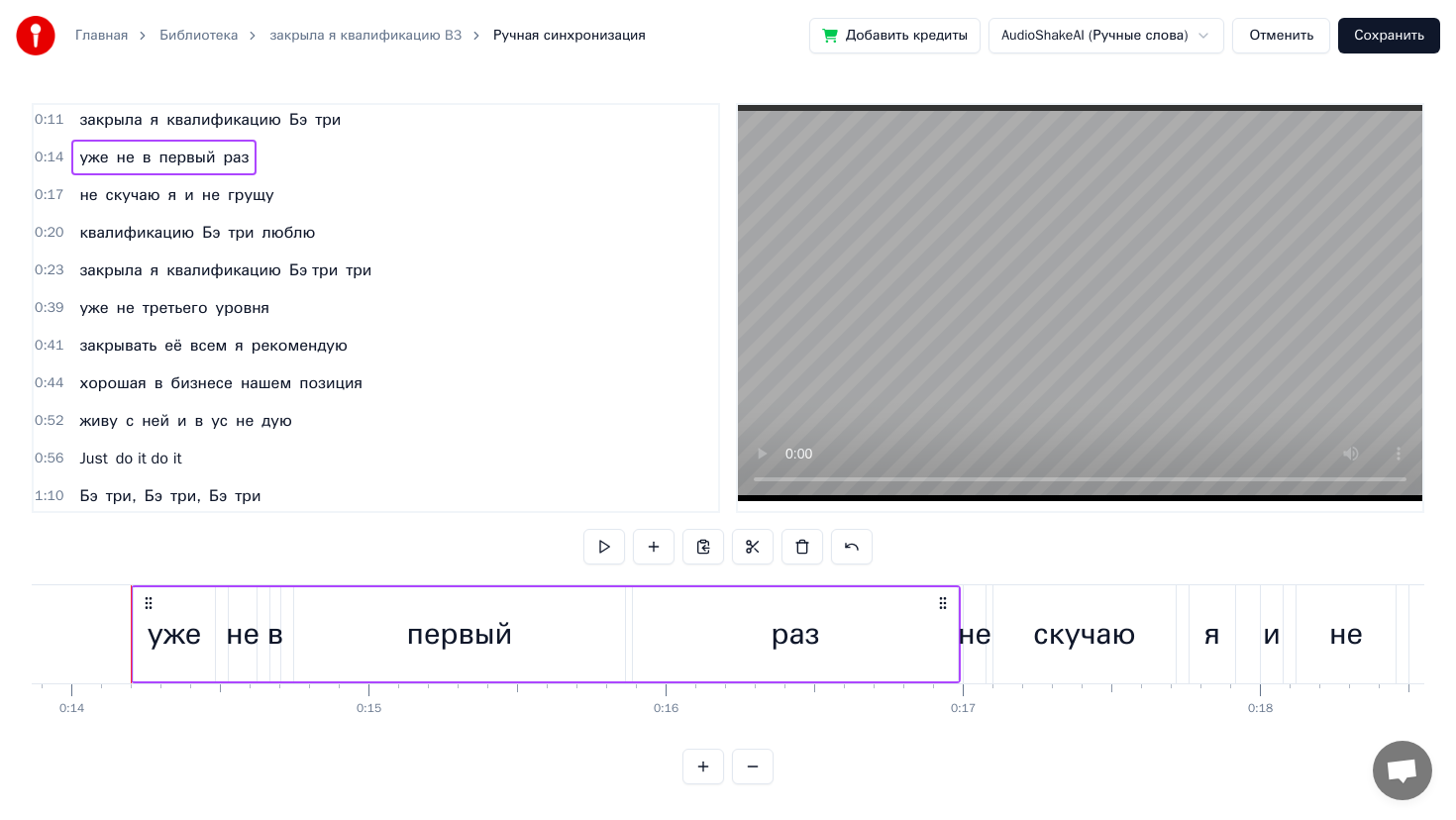 type 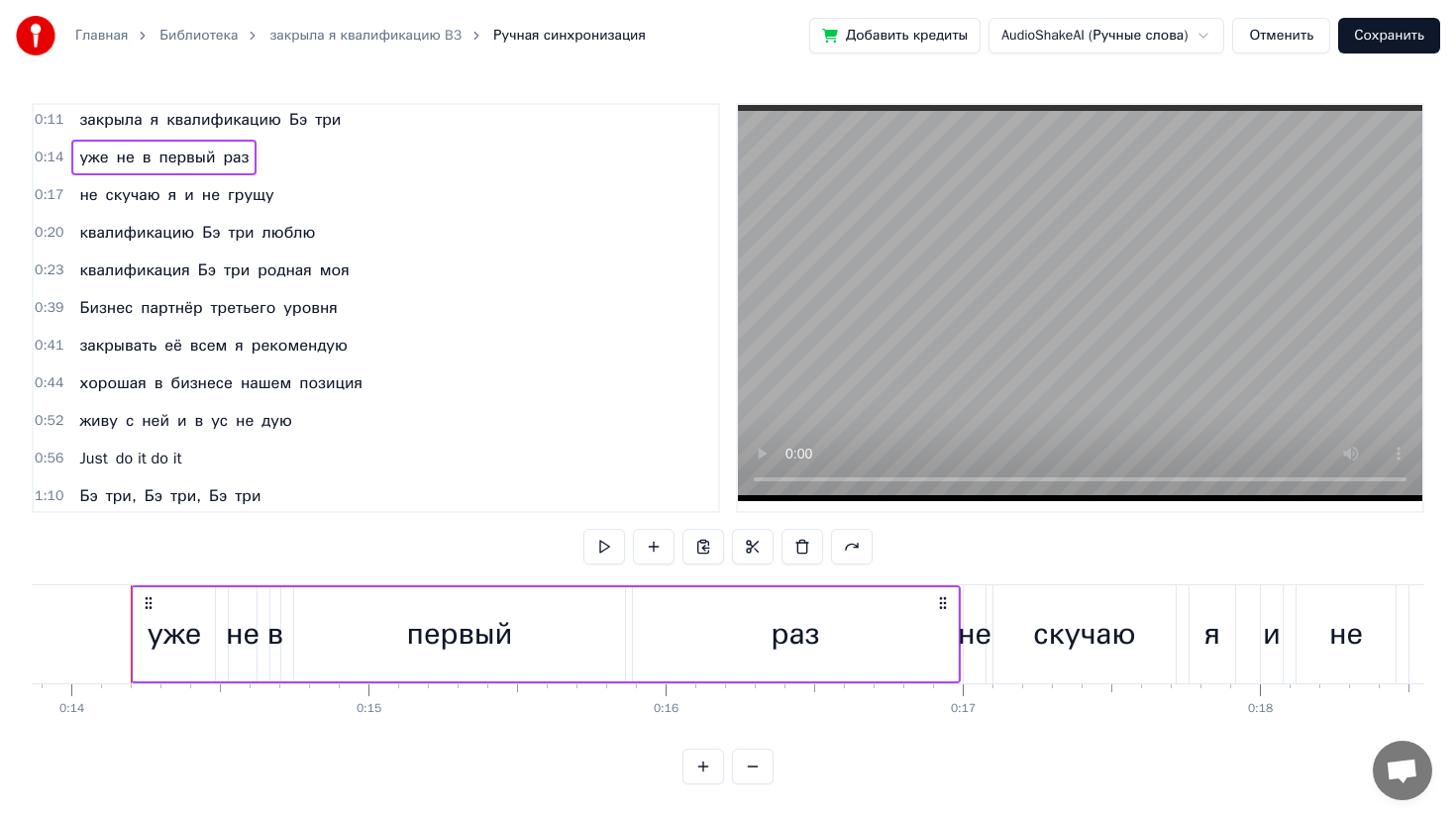 click on "0:11" at bounding box center [49, 120] 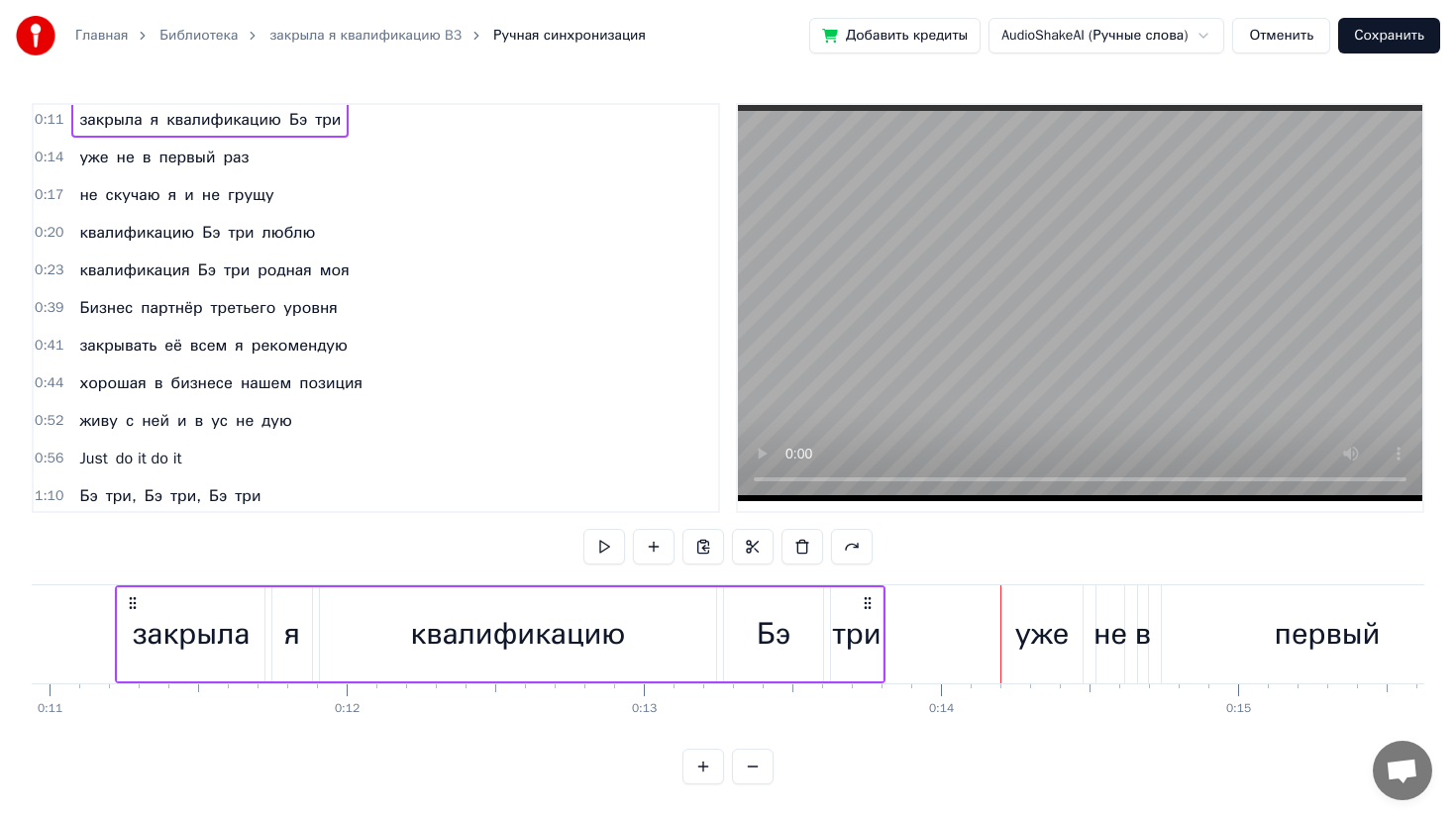 scroll, scrollTop: 0, scrollLeft: 3235, axis: horizontal 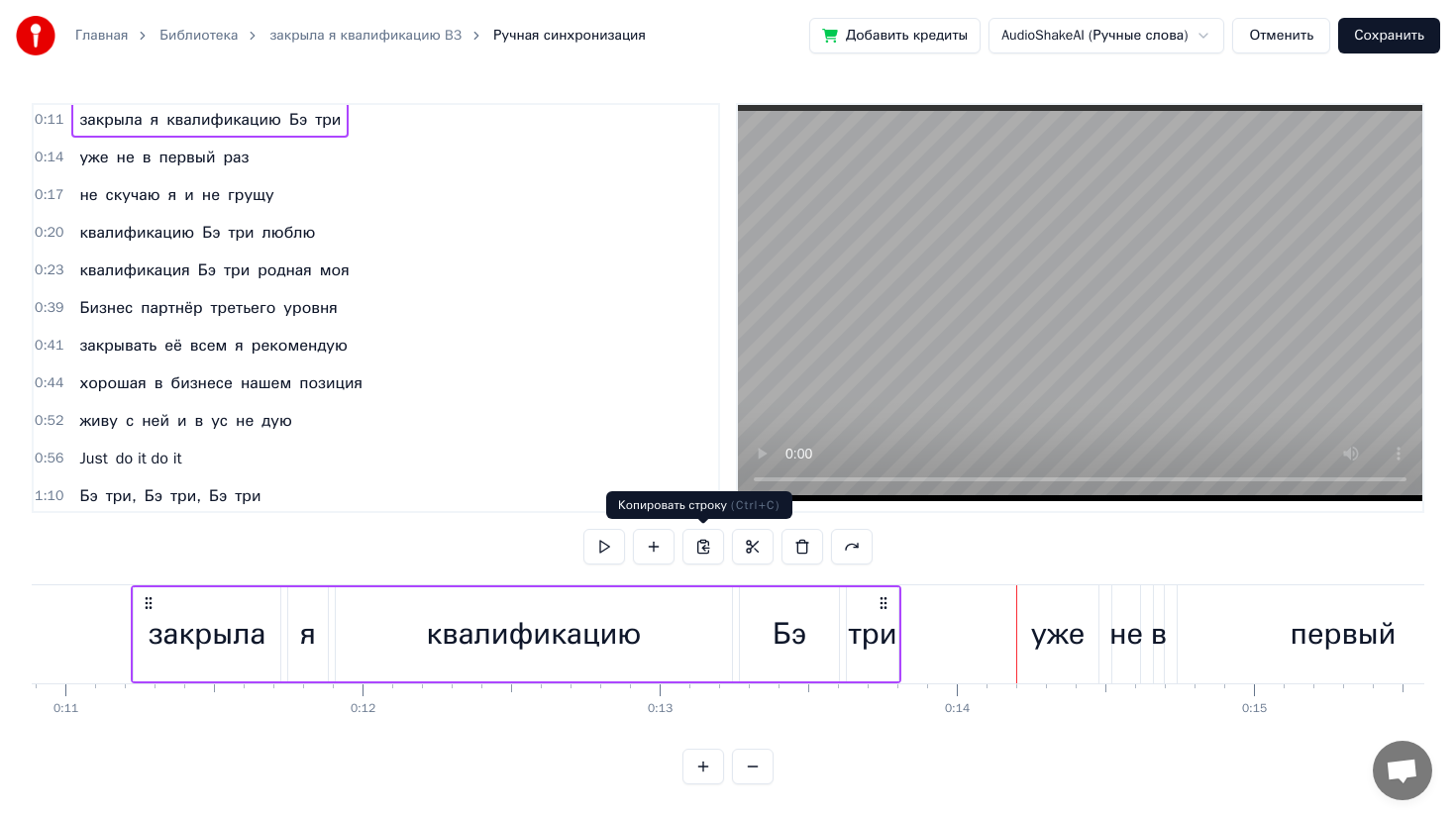 click at bounding box center (703, 547) 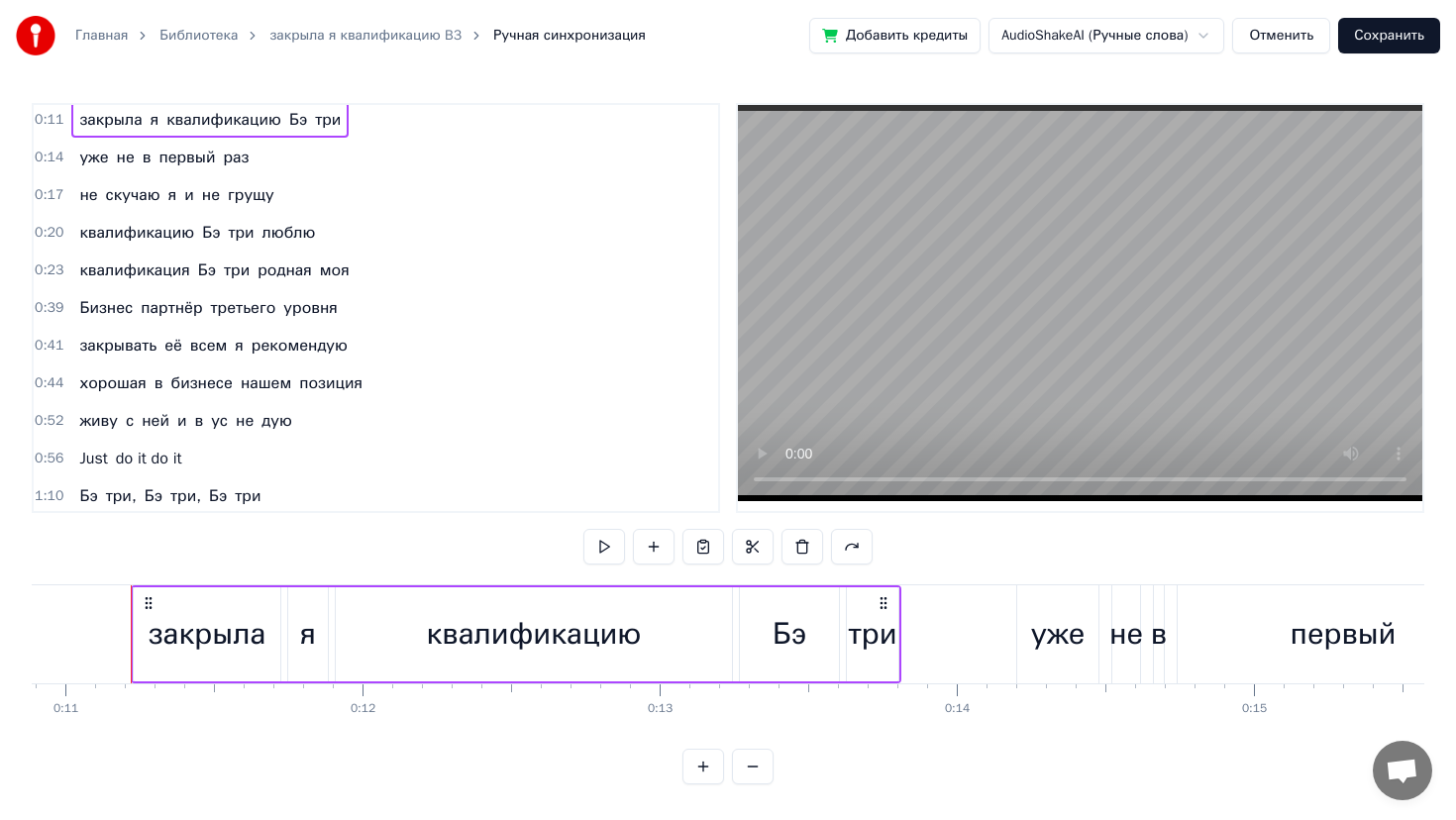 click on "0:23" at bounding box center [49, 270] 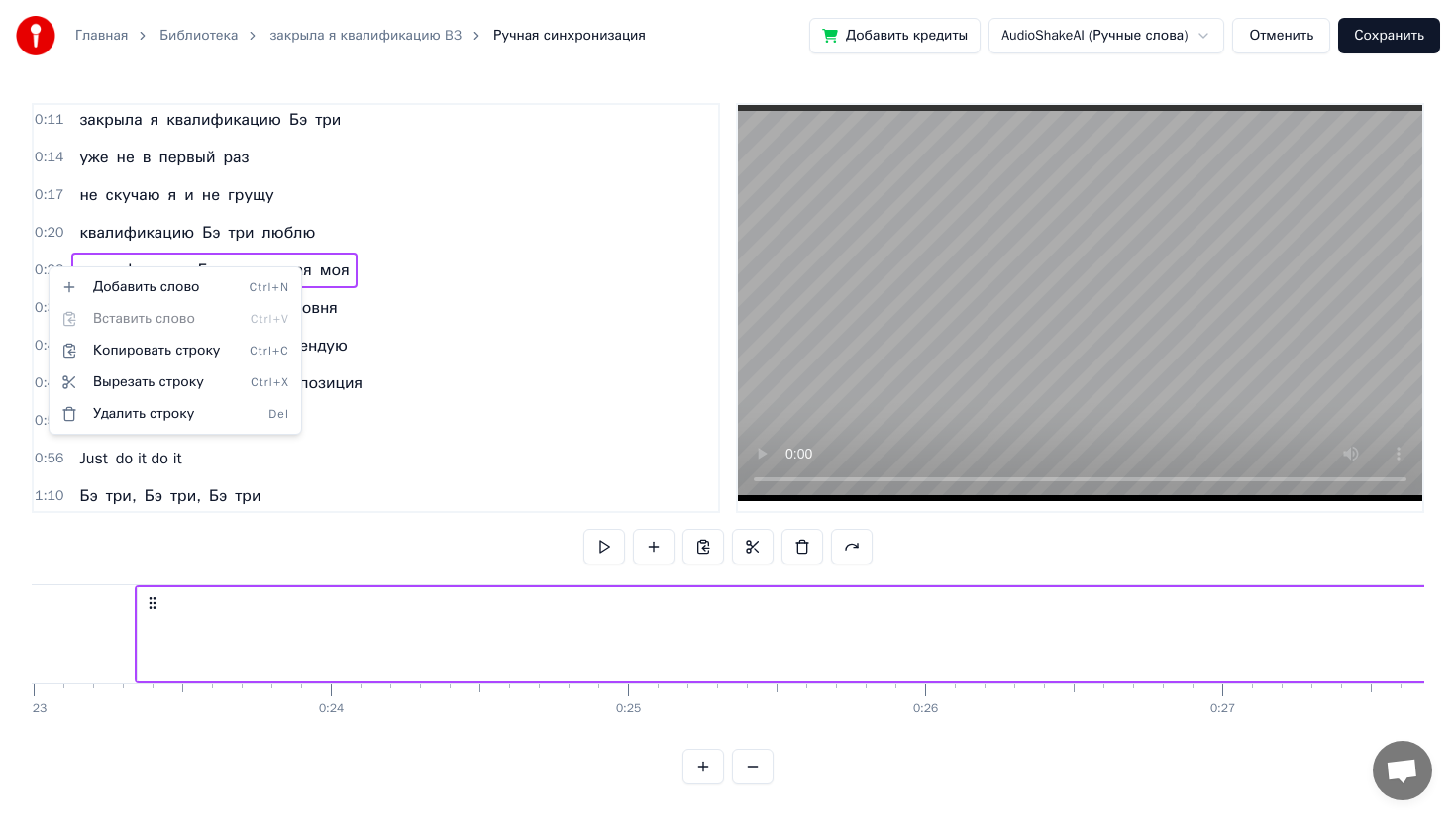 scroll, scrollTop: 0, scrollLeft: 6836, axis: horizontal 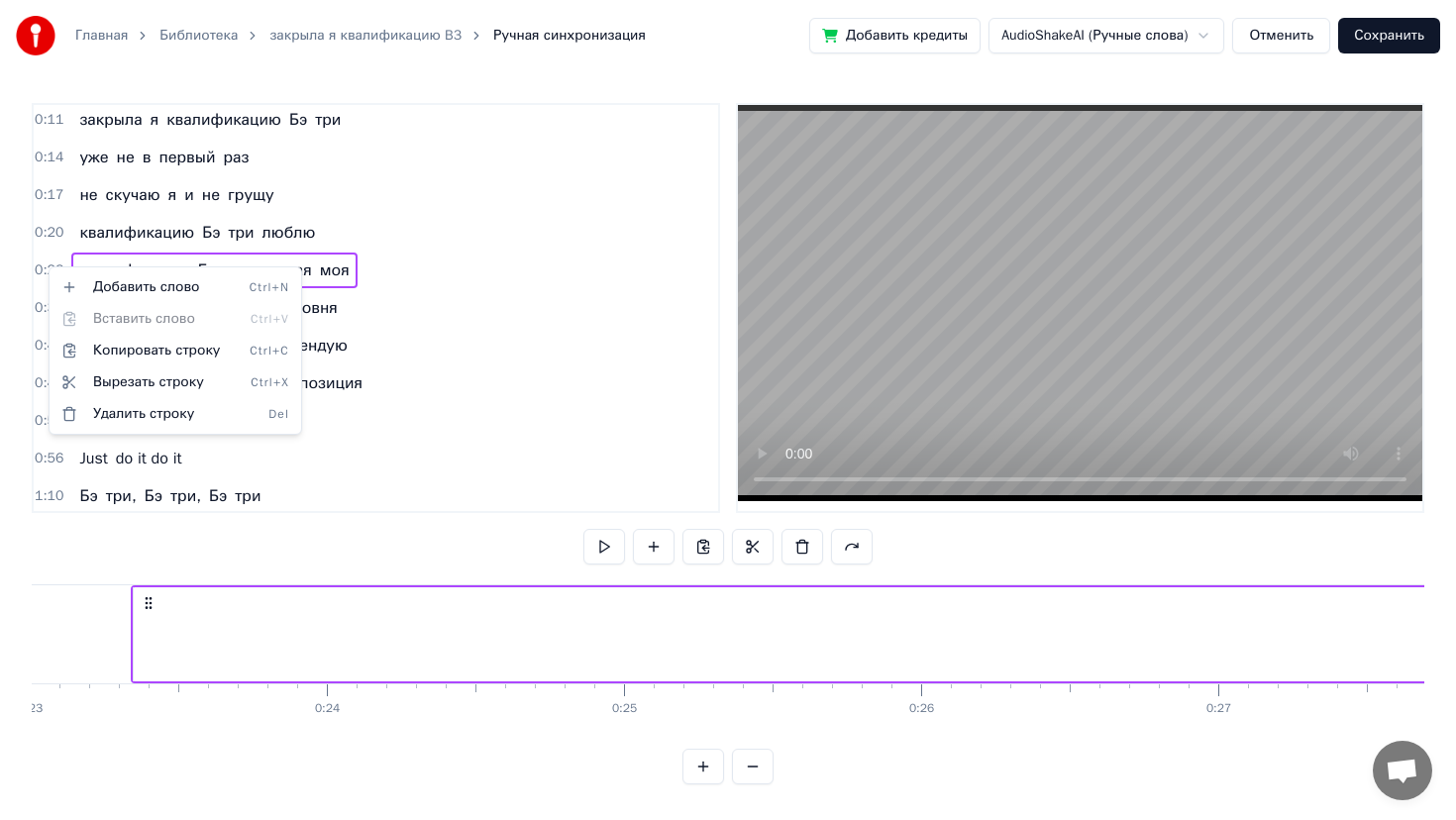 click on "Главная Библиотека закрыла я квалификацию B3 Ручная синхронизация Добавить кредиты AudioShakeAI (Ручные слова) Отменить Сохранить 0:11 закрыла я квалификацию Бэ три 0:14 уже не в первый раз 0:17 не скучаю я и не грущу 0:20 квалификацию Бэ три люблю 0:23 квалификация Бэ три родная моя 0:39 Бизнес партнёр третьего уровня 0:41 закрывать её всем я рекомендую 0:44 хорошая в бизнесе нашем позиция 0:52 живу с ней и в ус не дую 0:56 Just do it do it 1:10 Бэ три, Бэ три, Бэ три 1:11 доход тут двести триста ка 1:14 хорошие деньги, привыкаешь слегка 1:18 выхожу на сцену, получаю признание, 1:21 моя мотивация без 1:24" at bounding box center [728, 408] 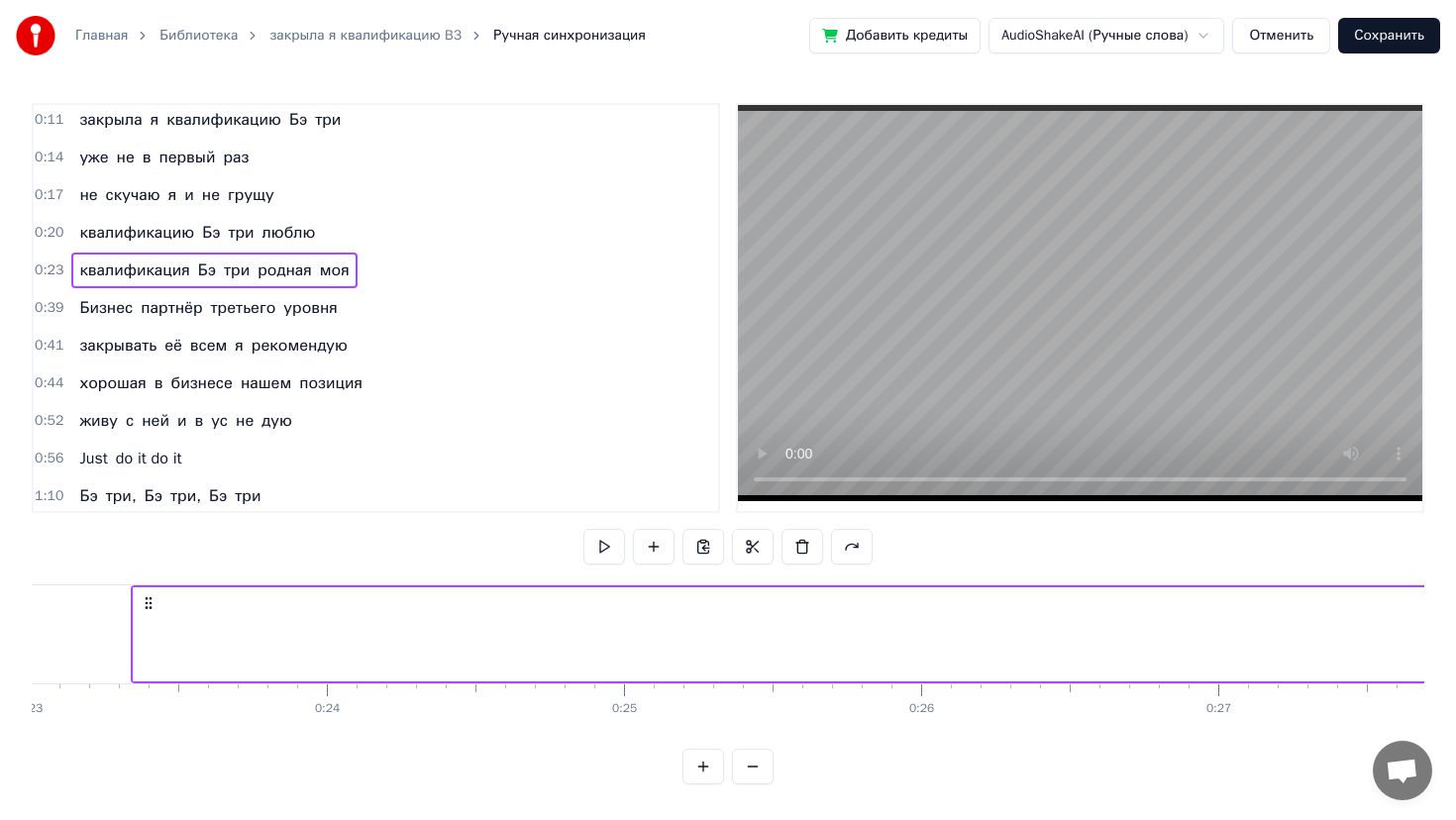 click on "0:20 квалификацию Бэ три люблю" at bounding box center [375, 233] 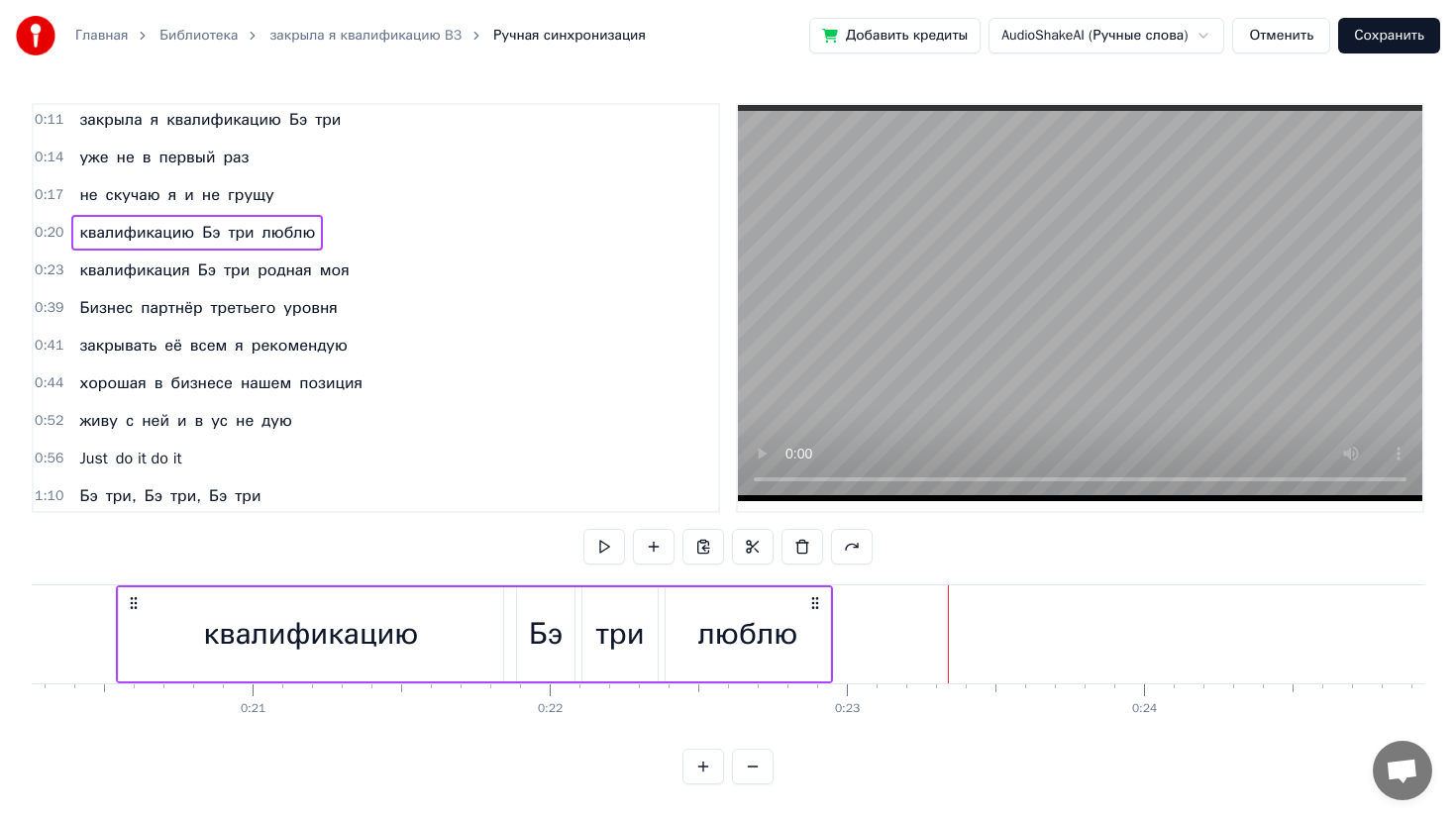 scroll, scrollTop: 0, scrollLeft: 6004, axis: horizontal 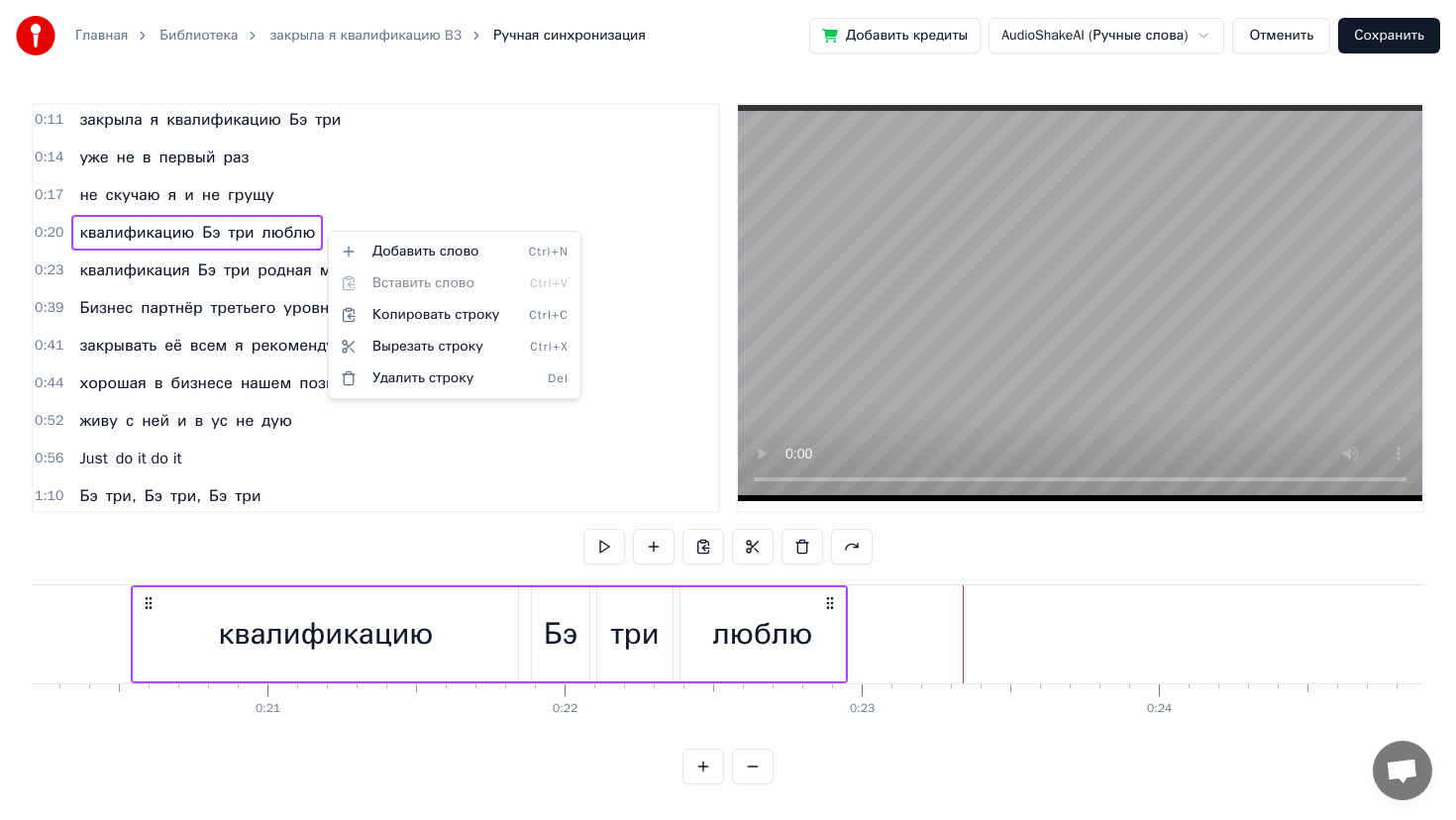 click on "Главная Библиотека закрыла я квалификацию B3 Ручная синхронизация Добавить кредиты AudioShakeAI (Ручные слова) Отменить Сохранить 0:11 закрыла я квалификацию Бэ три 0:14 уже не в первый раз 0:17 не скучаю я и не грущу 0:20 квалификацию Бэ три люблю 0:23 квалификация Бэ три родная моя 0:39 Бизнес партнёр третьего уровня 0:41 закрывать её всем я рекомендую 0:44 хорошая в бизнесе нашем позиция 0:52 живу с ней и в ус не дую 0:56 Just do it do it 1:10 Бэ три, Бэ три, Бэ три 1:11 доход тут двести триста ка 1:14 хорошие деньги, привыкаешь слегка 1:18 выхожу на сцену, получаю признание, 1:21 моя мотивация без 1:24" at bounding box center (728, 408) 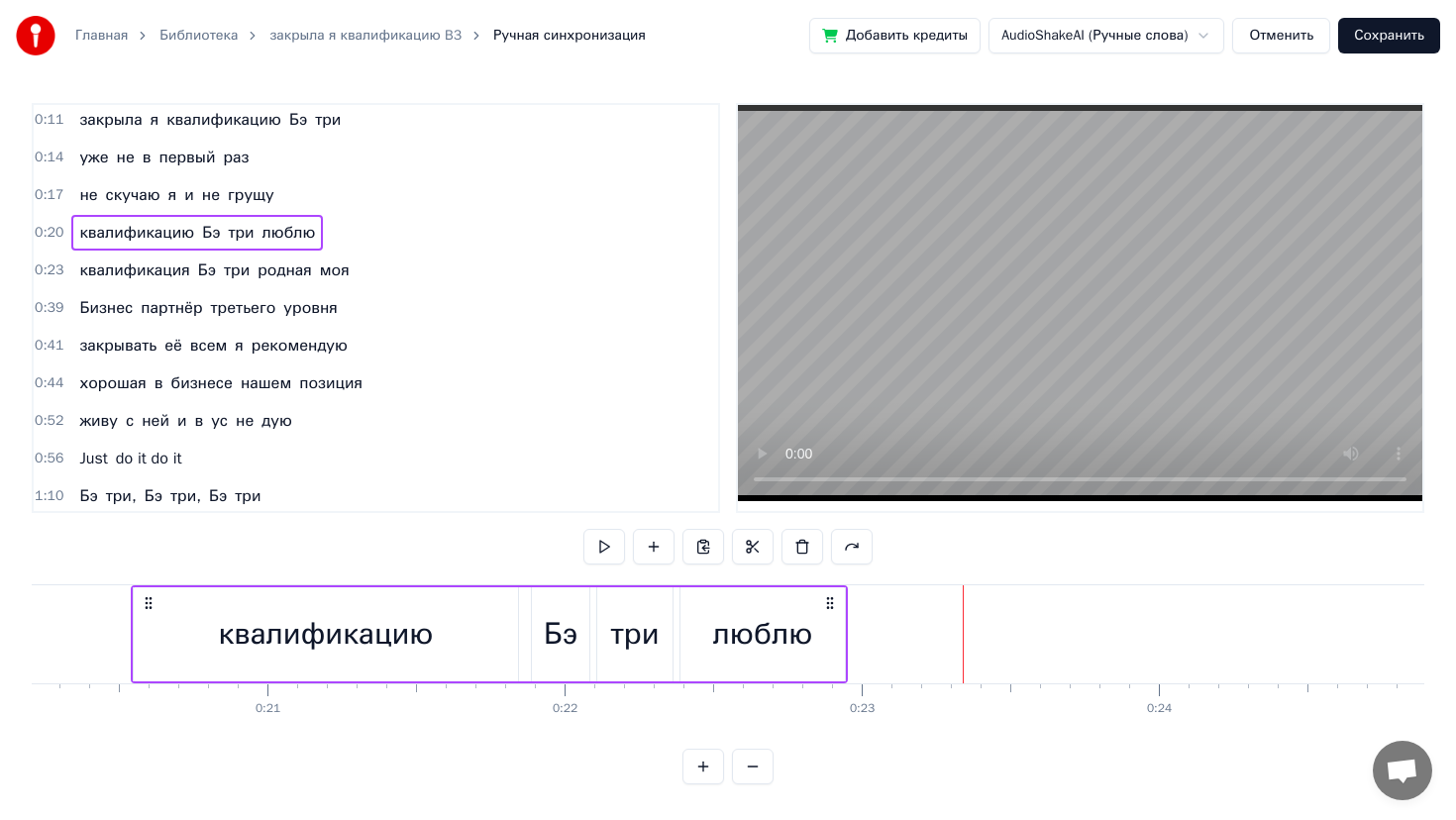 click on "0:11 закрыла я квалификацию Бэ три" at bounding box center (375, 120) 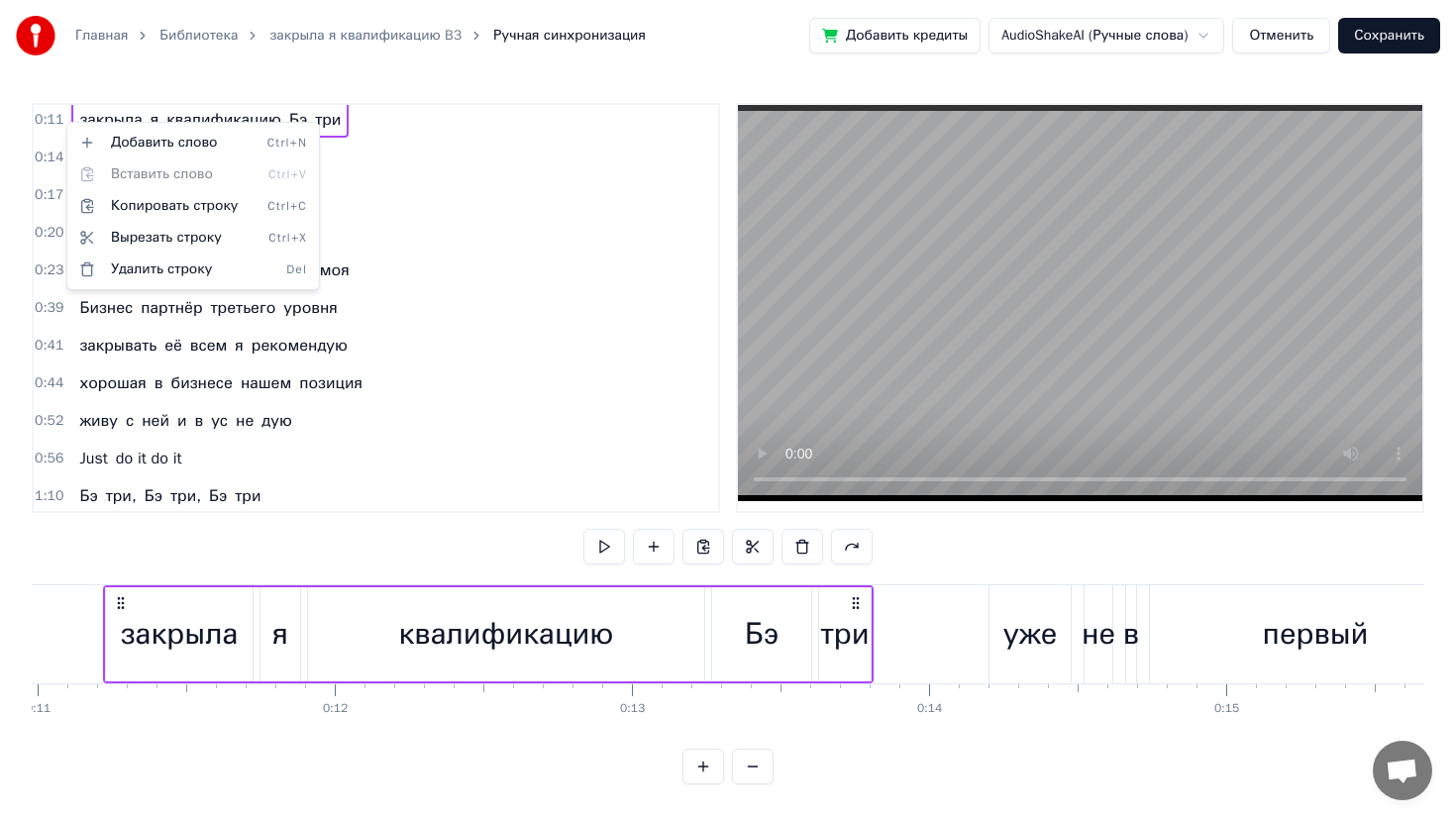 scroll, scrollTop: 0, scrollLeft: 3235, axis: horizontal 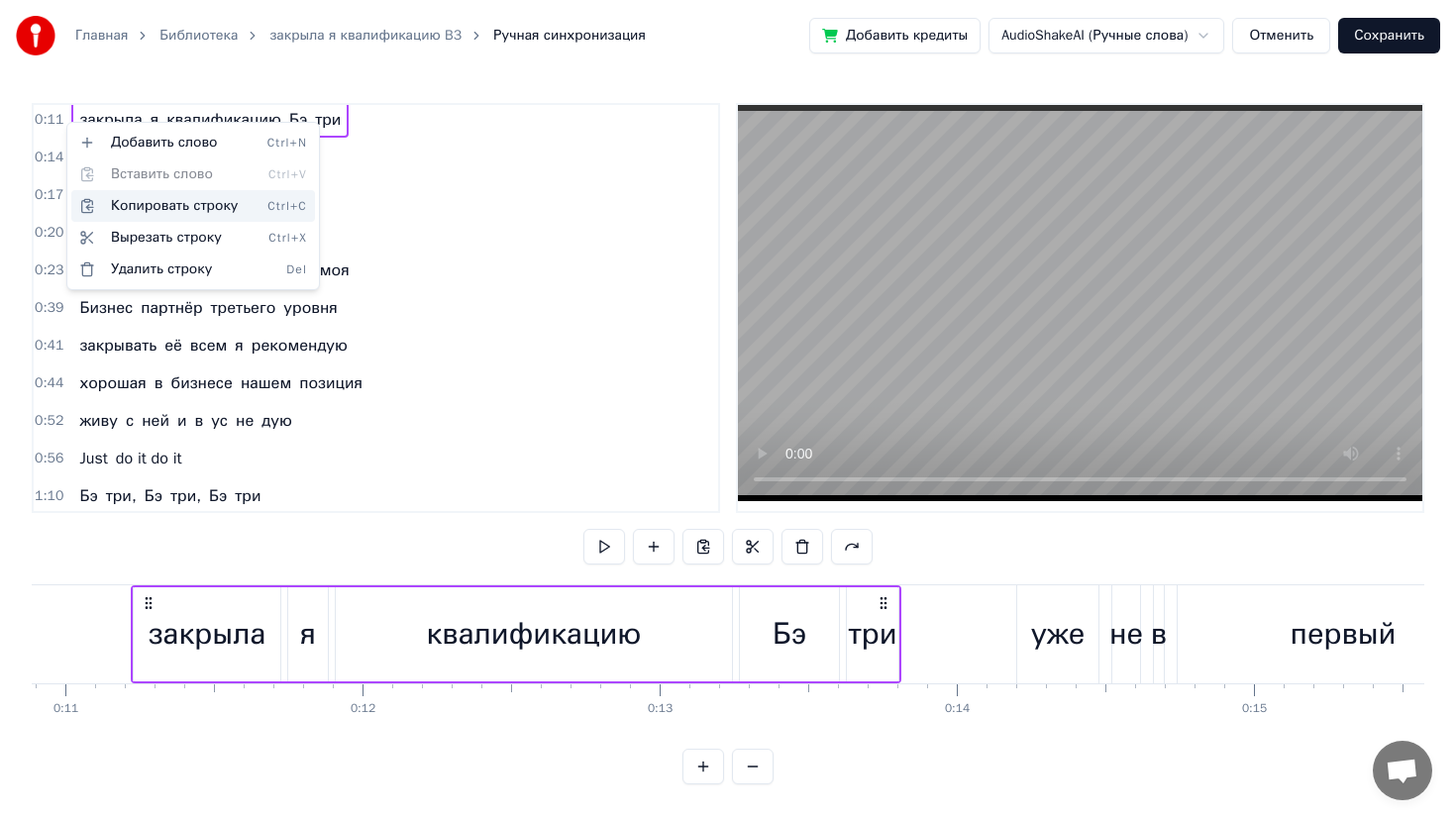 click on "Копировать строку Ctrl+C" at bounding box center (193, 206) 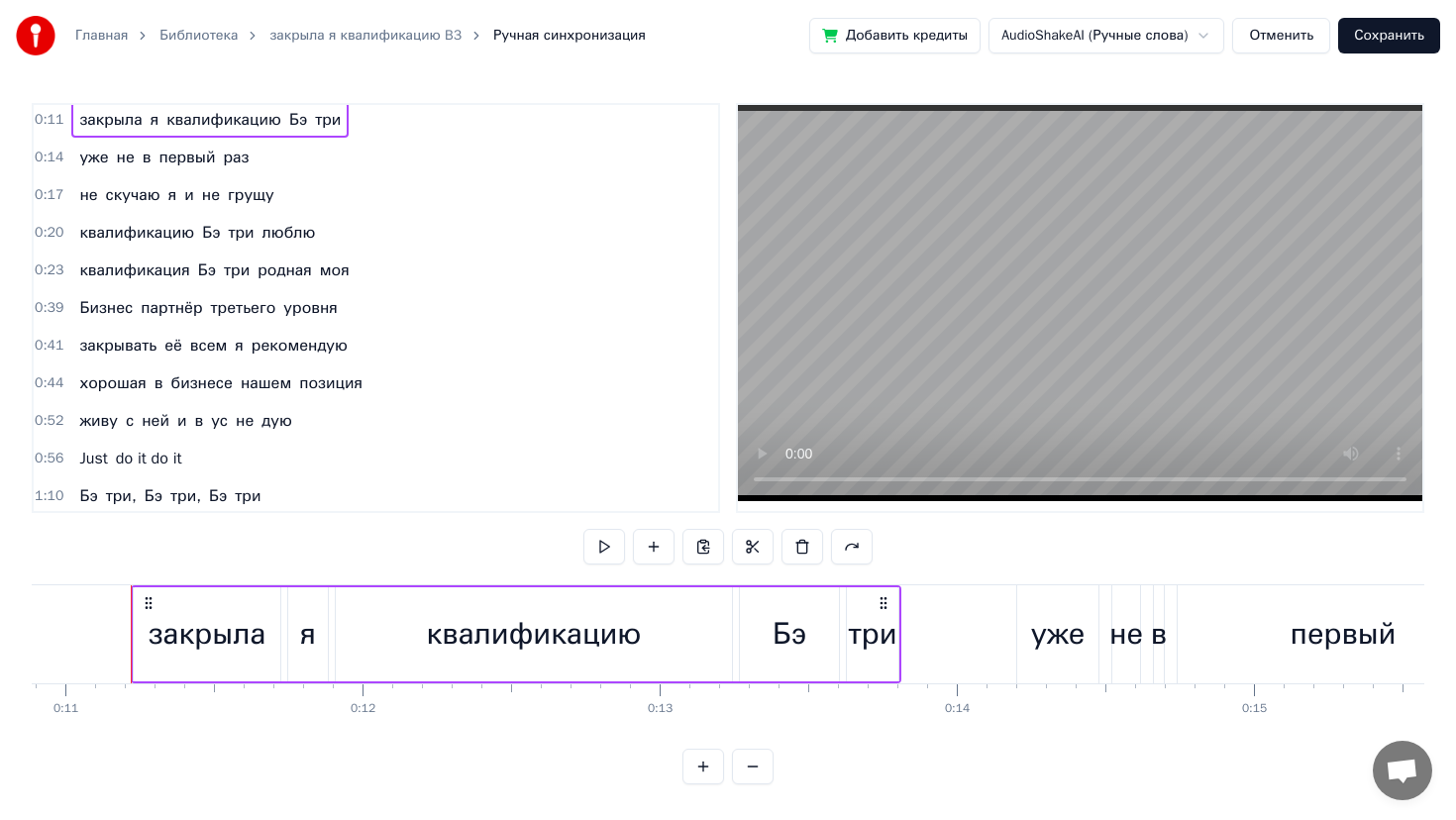 click on "0:23 квалификация Бэ три родная моя" at bounding box center [375, 270] 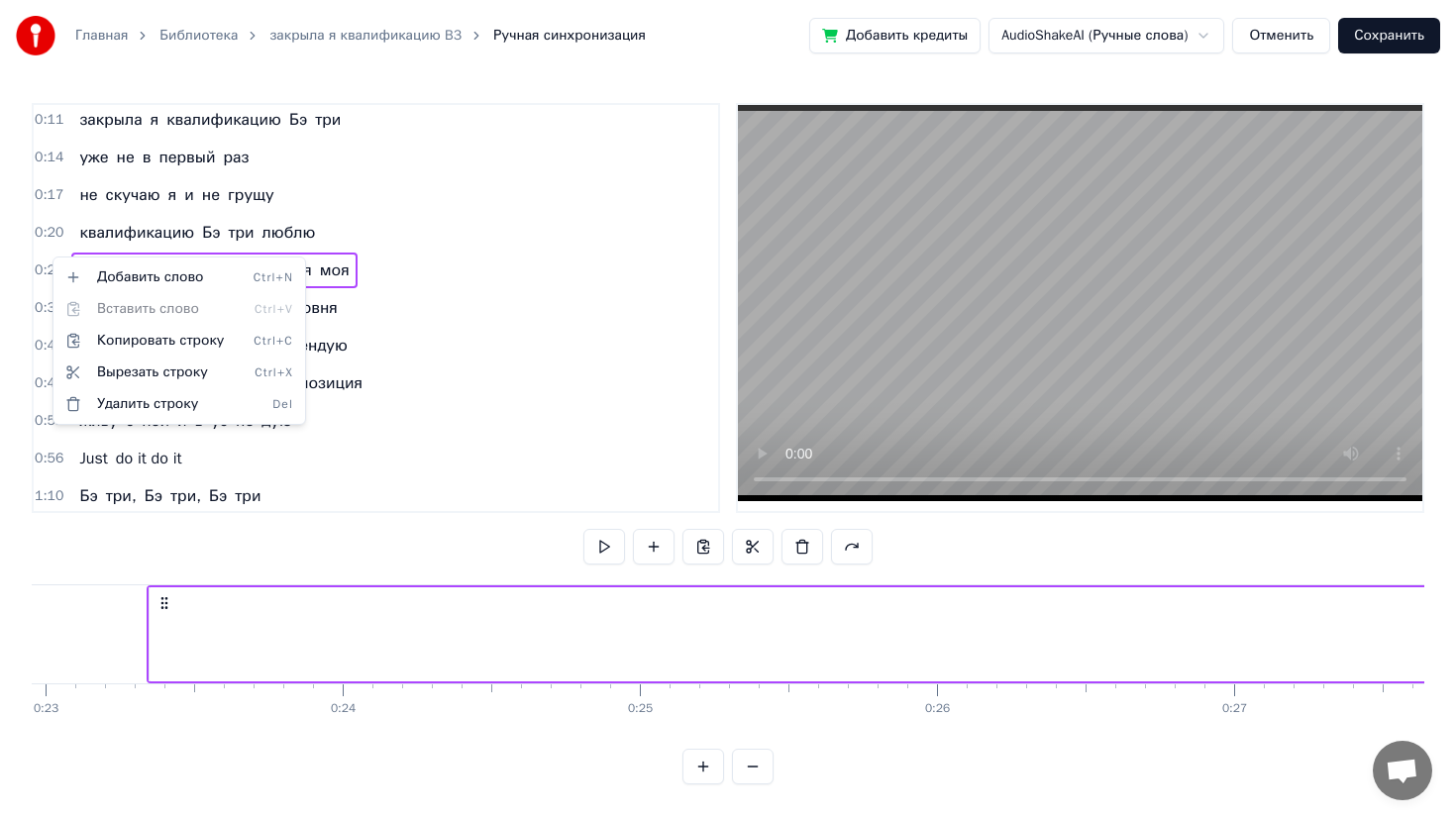 scroll, scrollTop: 0, scrollLeft: 6836, axis: horizontal 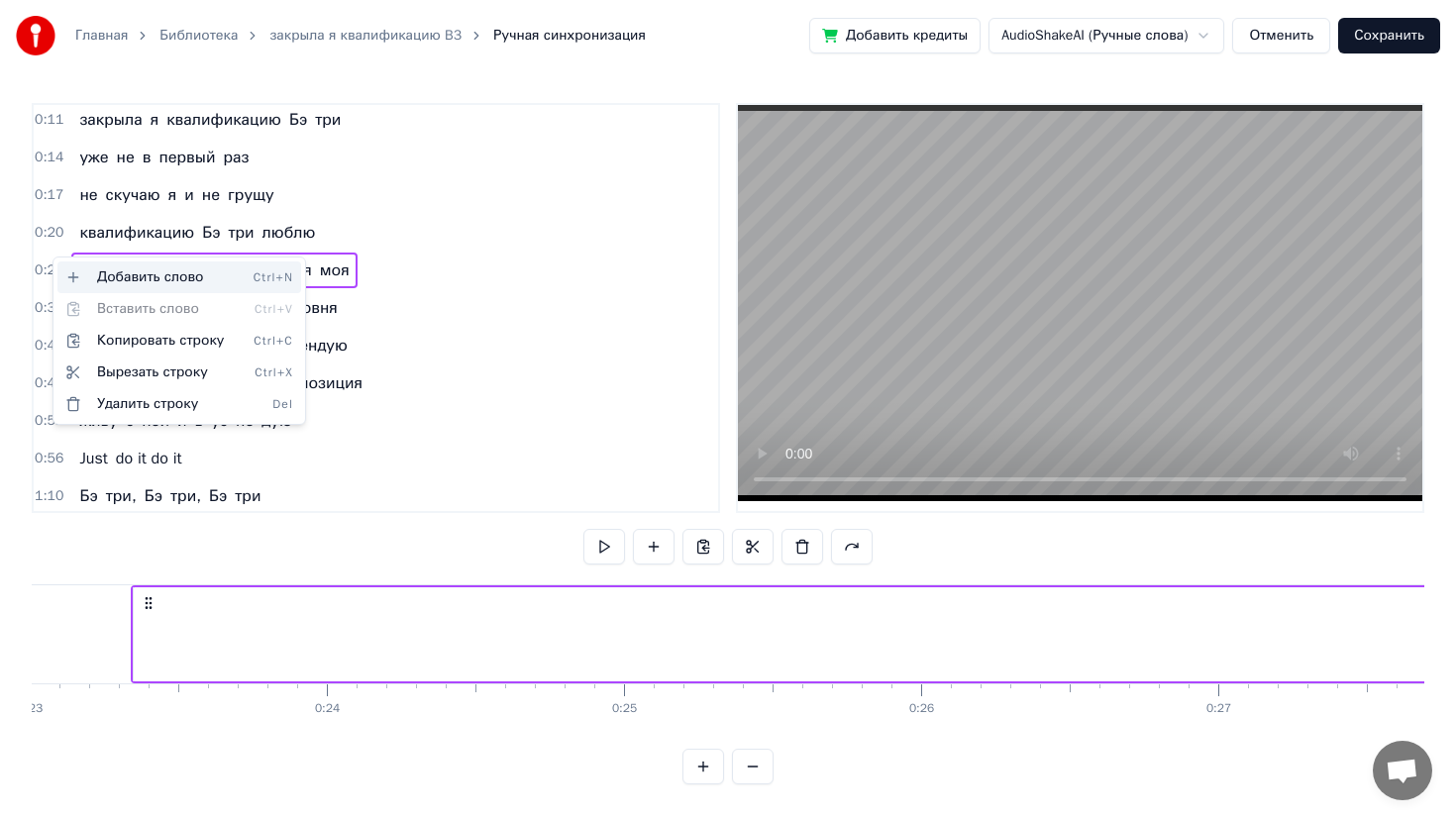 click on "Добавить слово Ctrl+N" at bounding box center (179, 277) 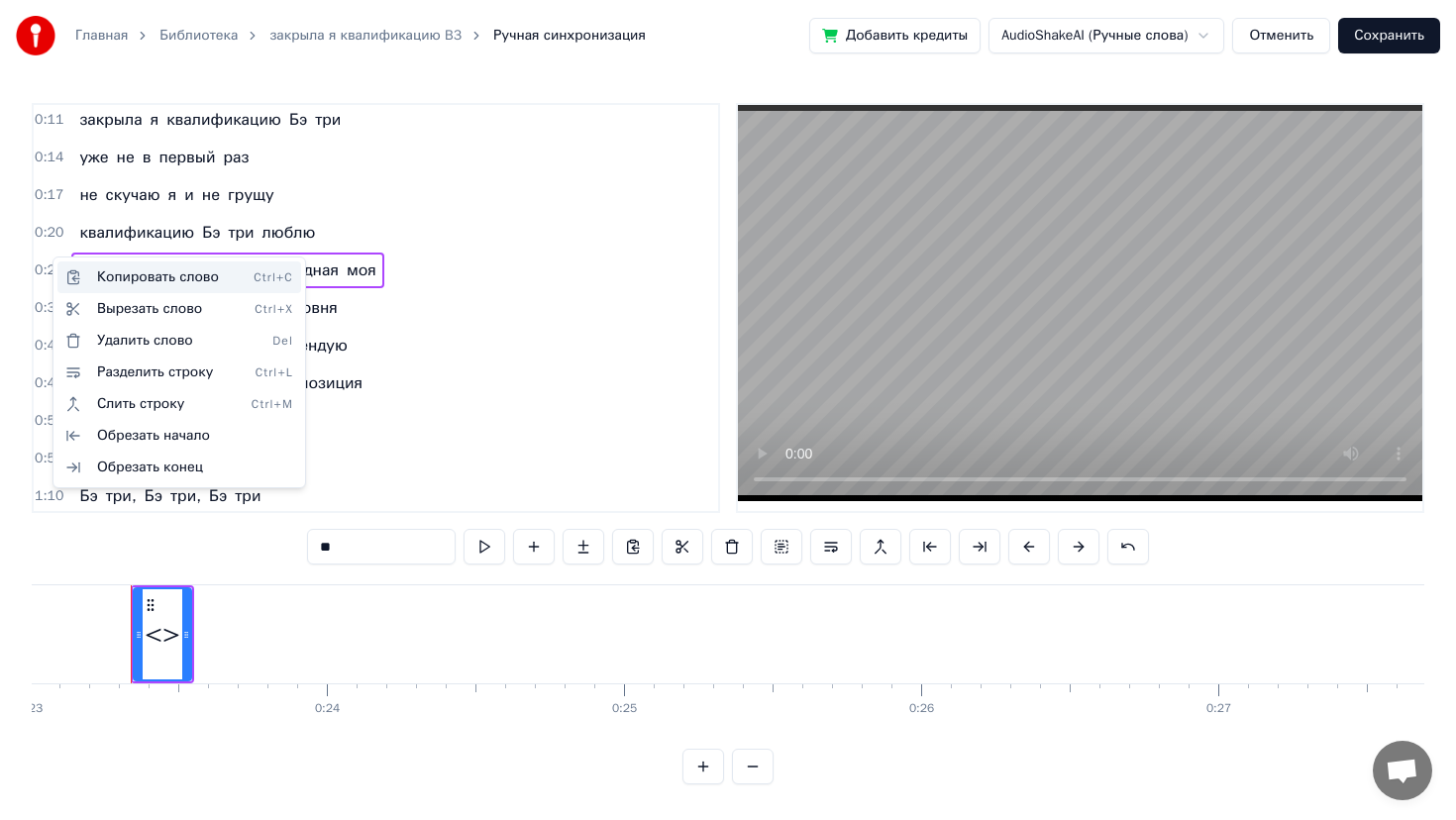 scroll, scrollTop: 0, scrollLeft: 0, axis: both 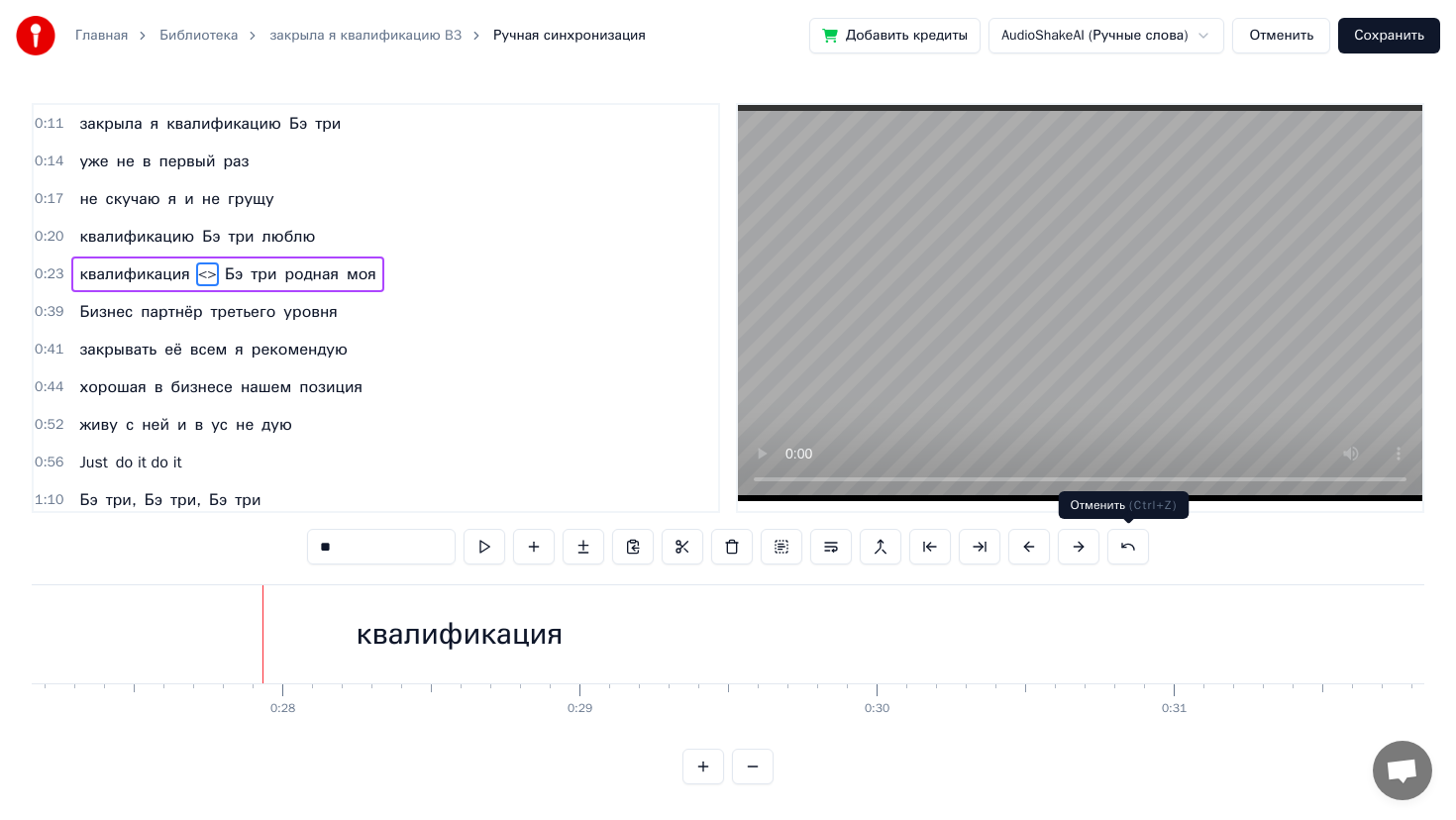 click at bounding box center (1128, 547) 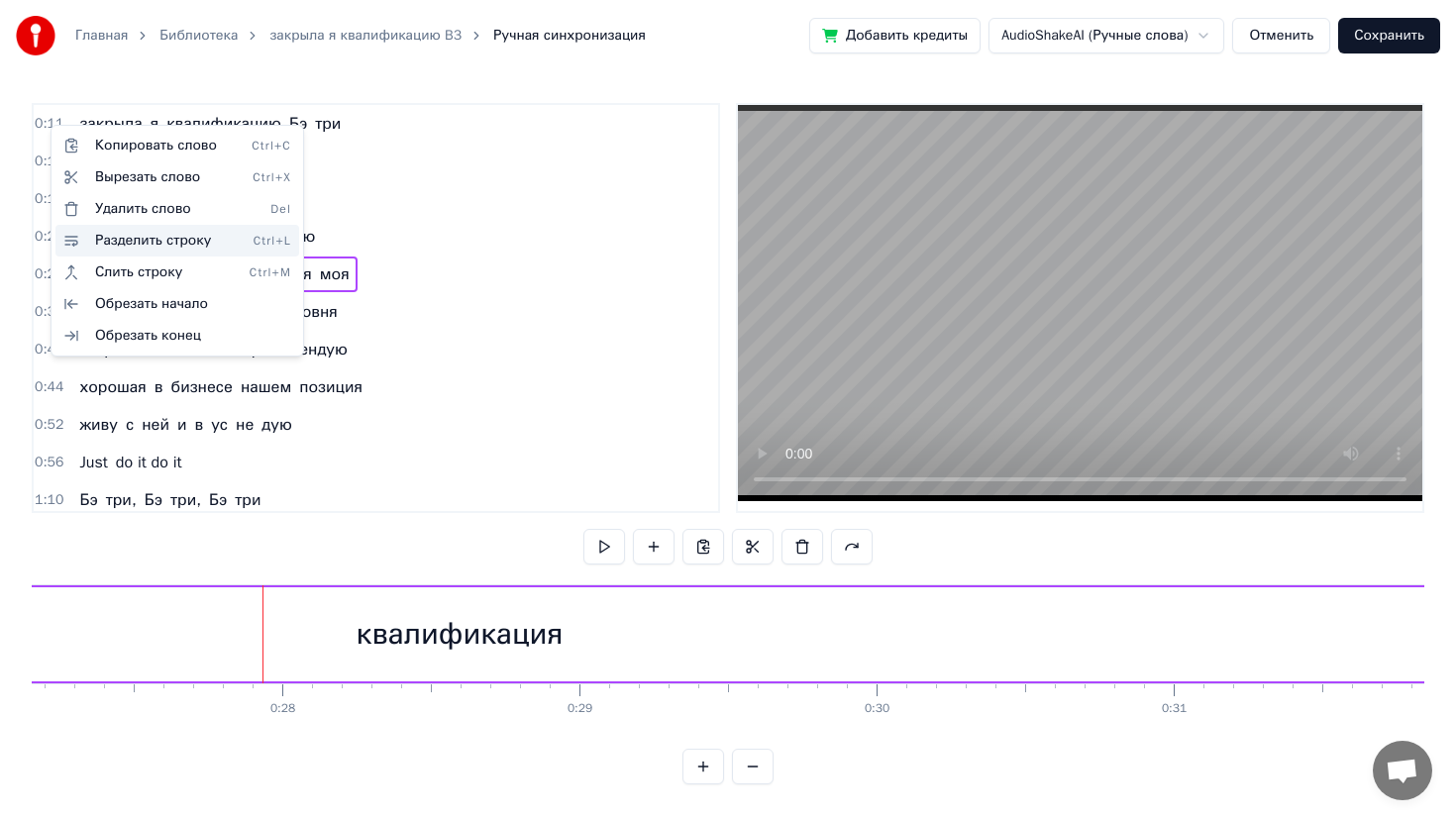 click on "Разделить строку Ctrl+L" at bounding box center [177, 241] 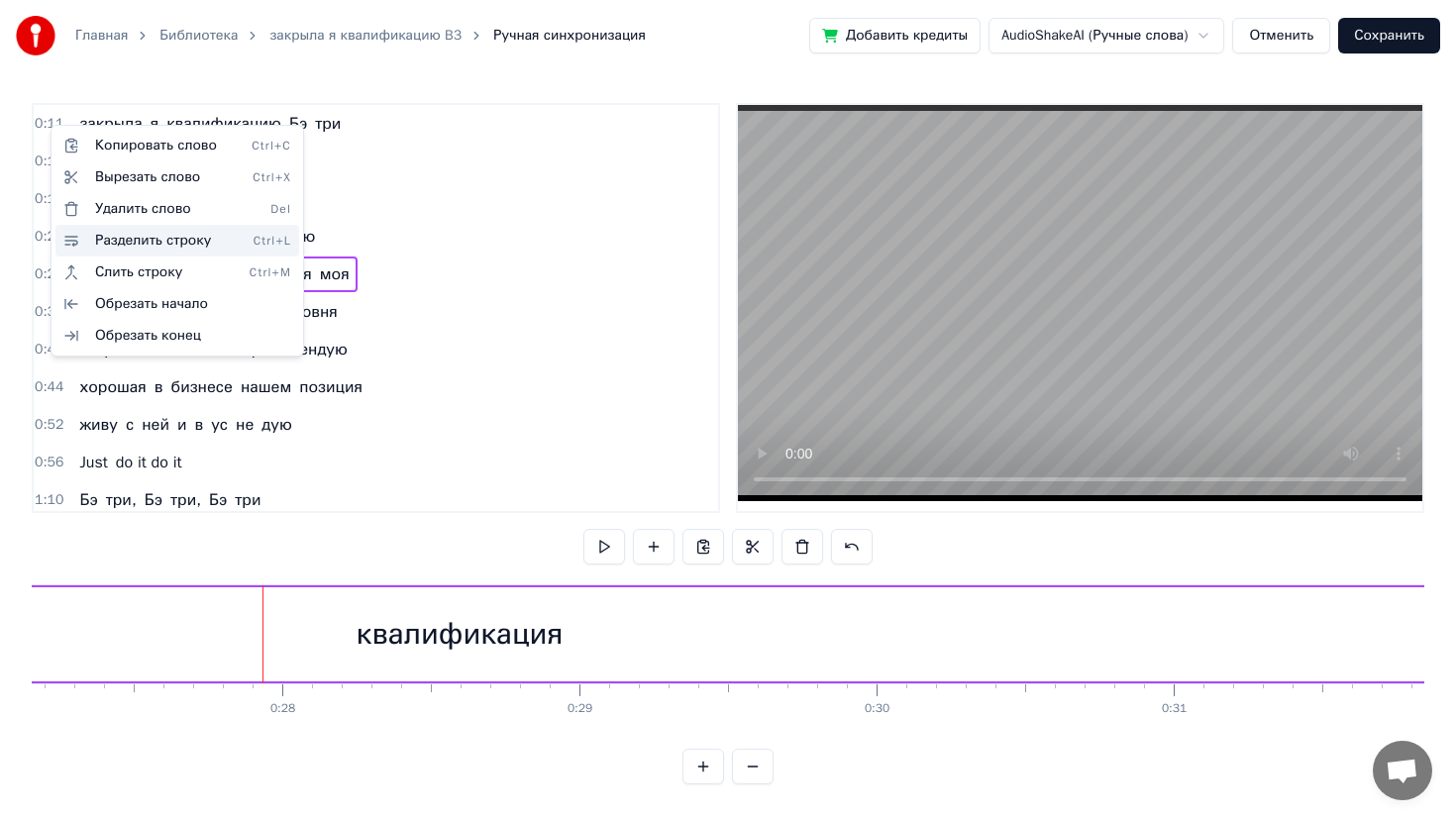 click on "Разделить строку Ctrl+L" at bounding box center (177, 241) 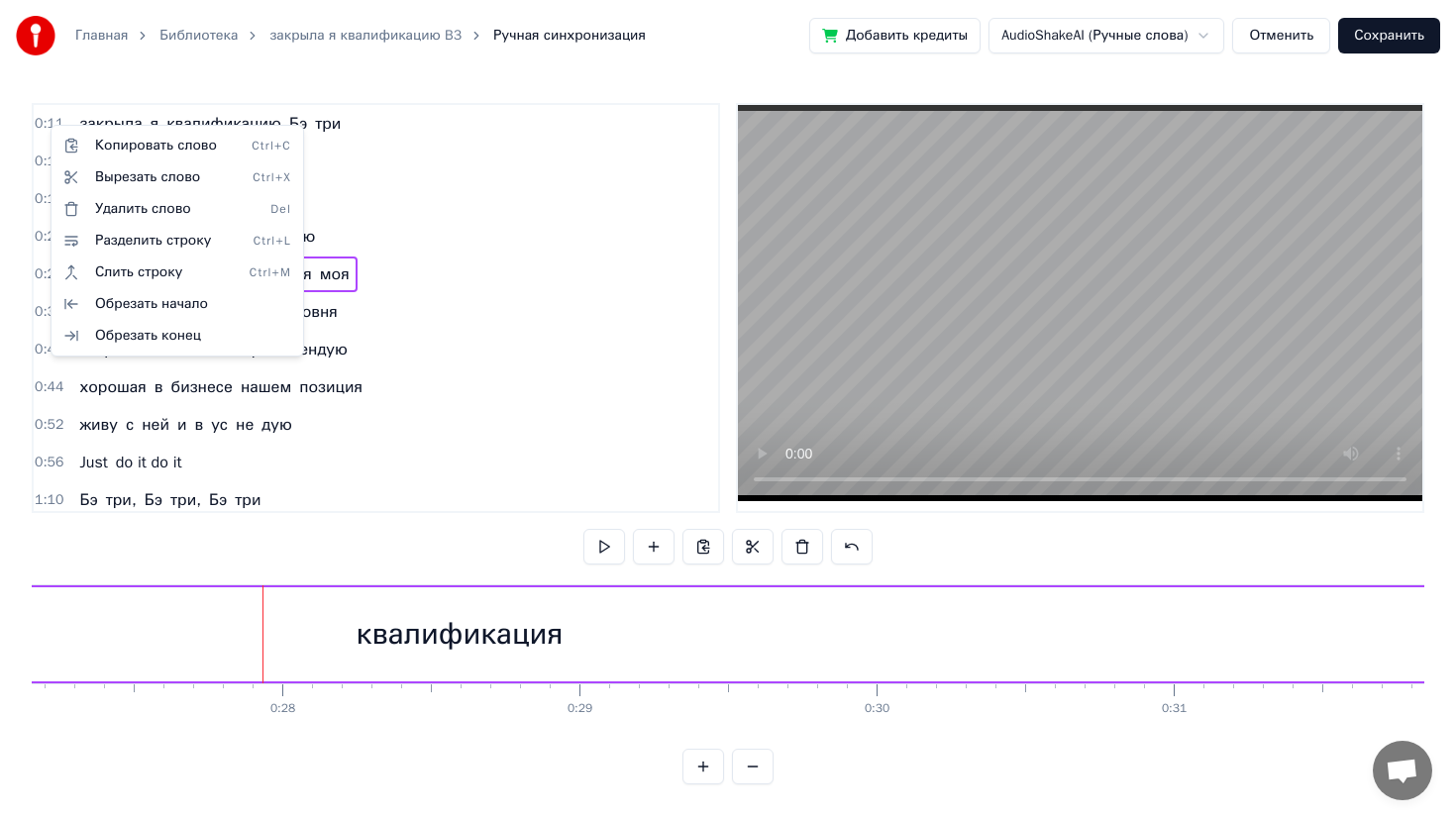 click on "Главная Библиотека закрыла я квалификацию B3 Ручная синхронизация Добавить кредиты AudioShakeAI (Ручные слова) Отменить Сохранить 0:11 закрыла я квалификацию Бэ три 0:14 уже не в первый раз 0:17 не скучаю я и не грущу 0:20 квалификацию Бэ три люблю 0:23 квалификация Бэ три родная моя 0:39 Бизнес партнёр третьего уровня 0:41 закрывать её всем я рекомендую 0:44 хорошая в бизнесе нашем позиция 0:52 живу с ней и в ус не дую 0:56 Just do it do it 1:10 Бэ три, Бэ три, Бэ три 1:11 доход тут двести триста ка 1:14 хорошие деньги, привыкаешь слегка 1:18 выхожу на сцену, получаю признание, 1:21 моя мотивация без 1:24" at bounding box center [728, 408] 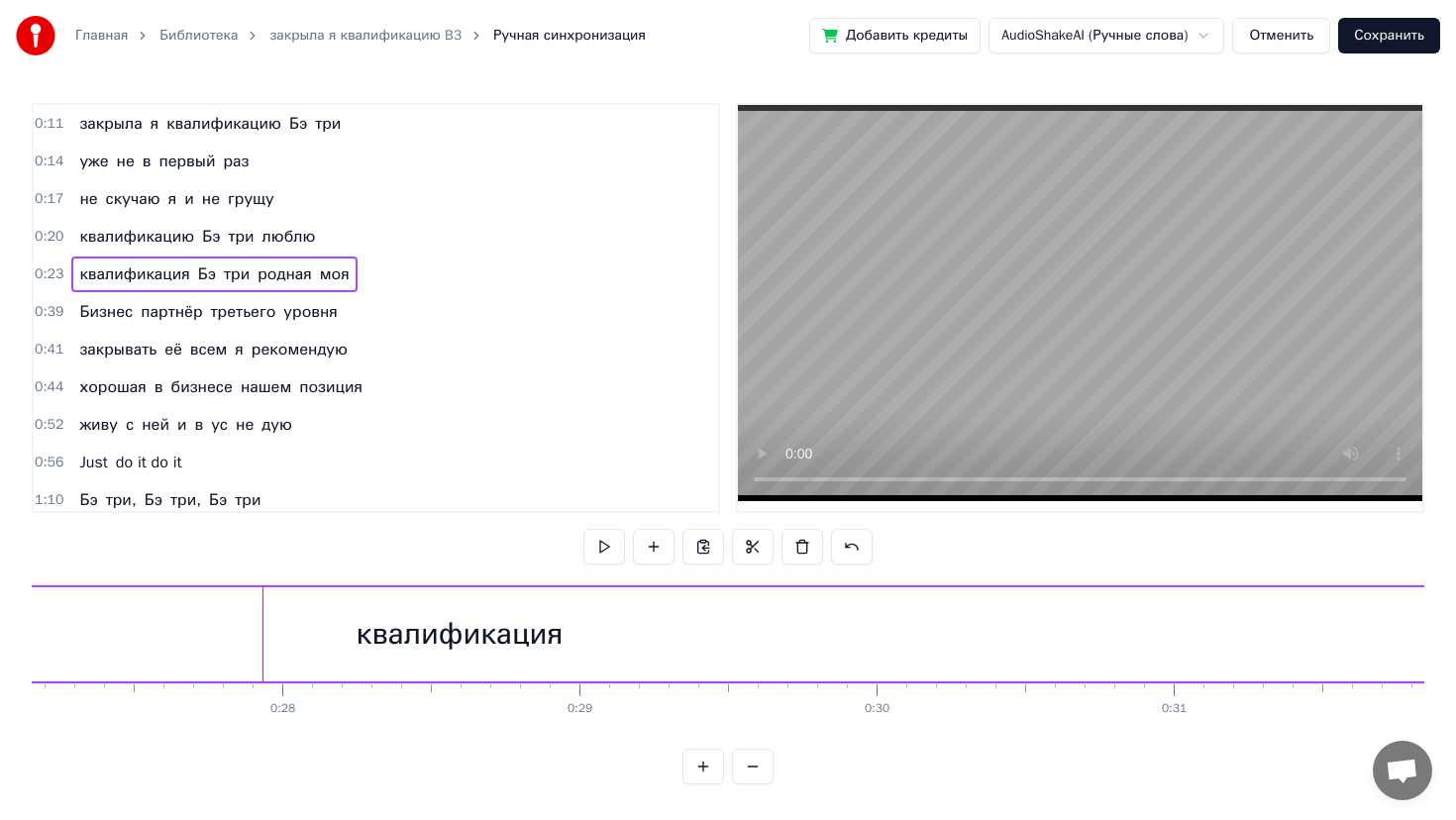 click on "0:11" at bounding box center (49, 124) 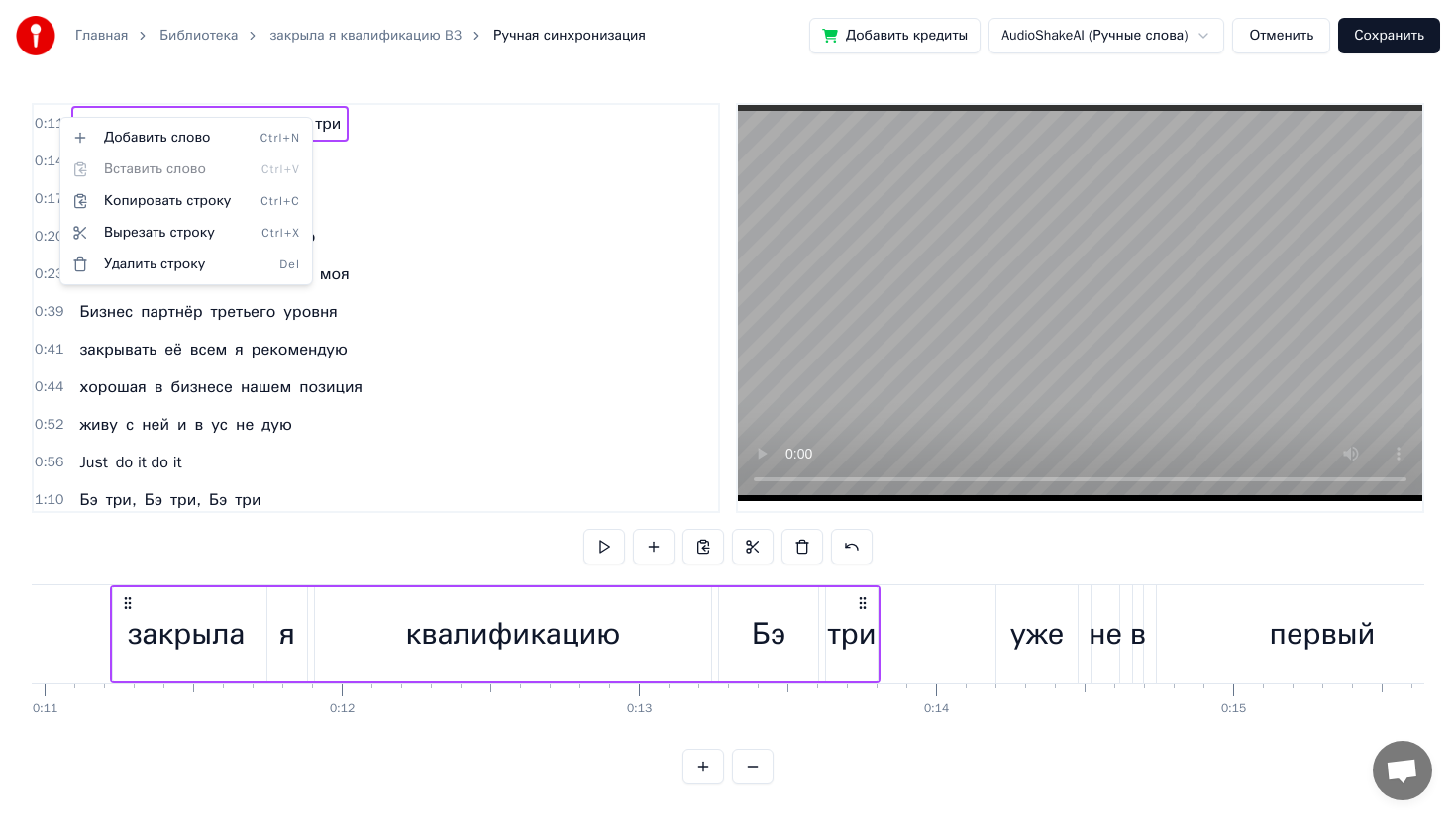 scroll, scrollTop: 0, scrollLeft: 3235, axis: horizontal 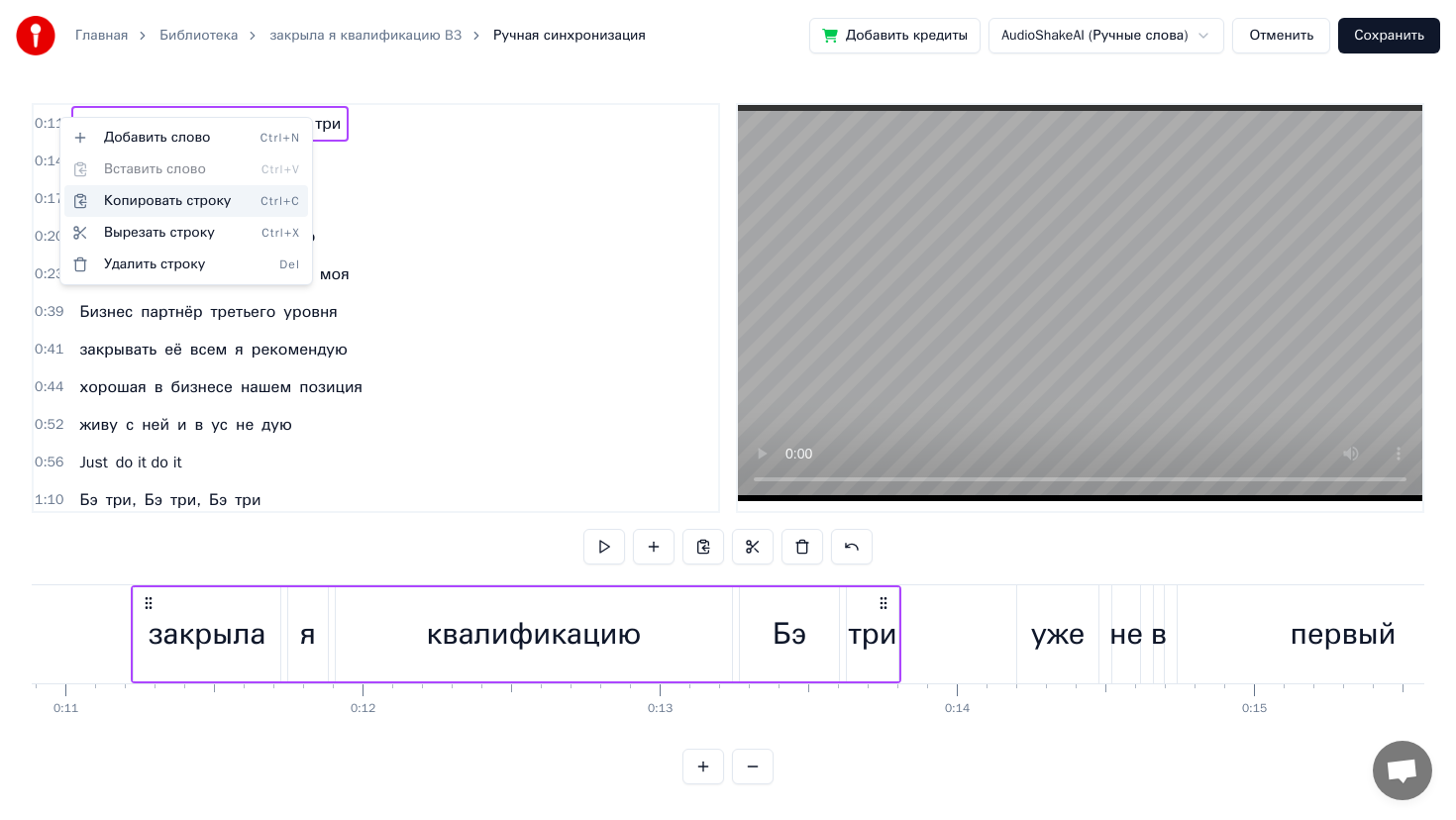 click on "Копировать строку Ctrl+C" at bounding box center (186, 201) 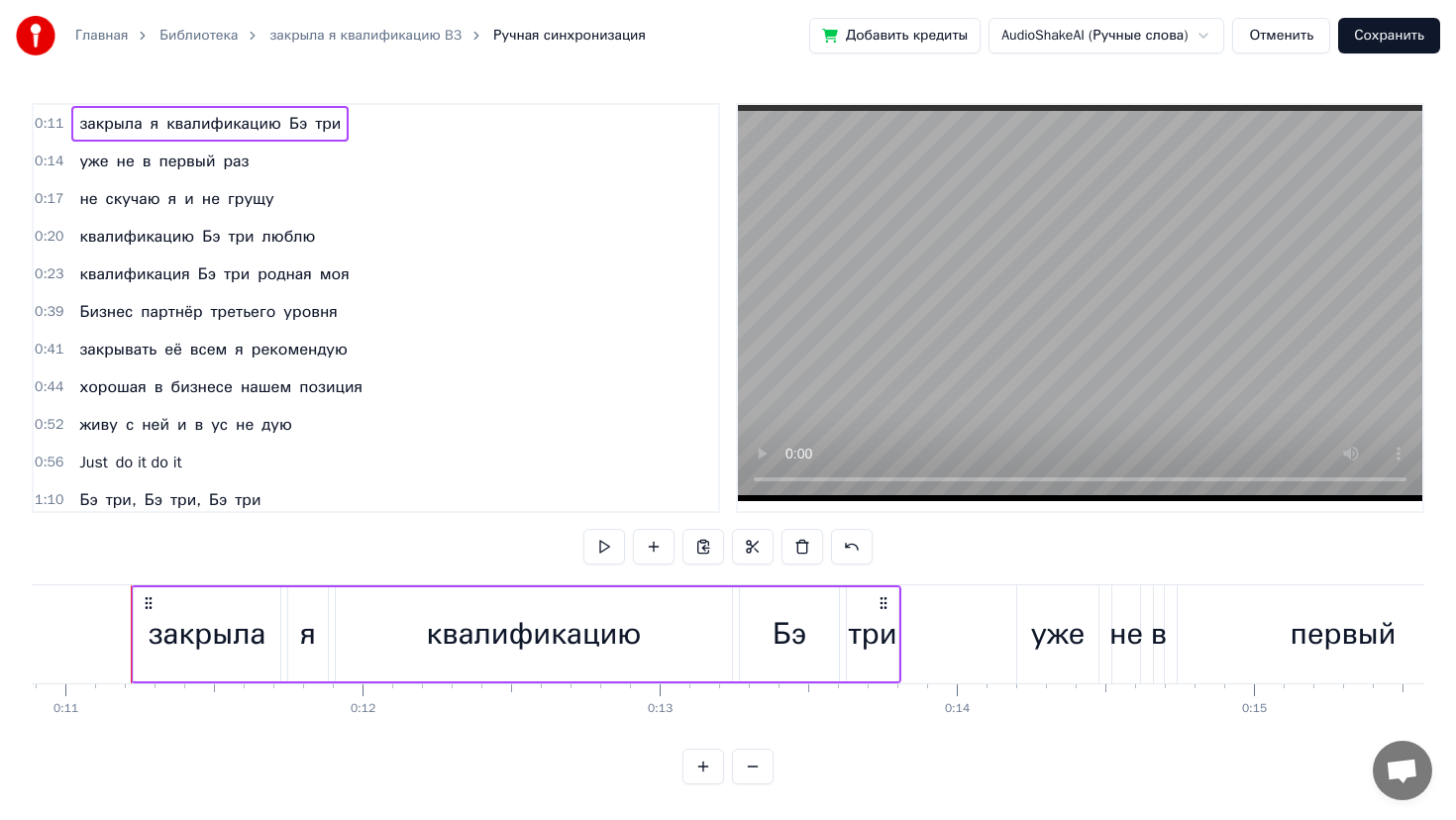 click on "0:23" at bounding box center (49, 274) 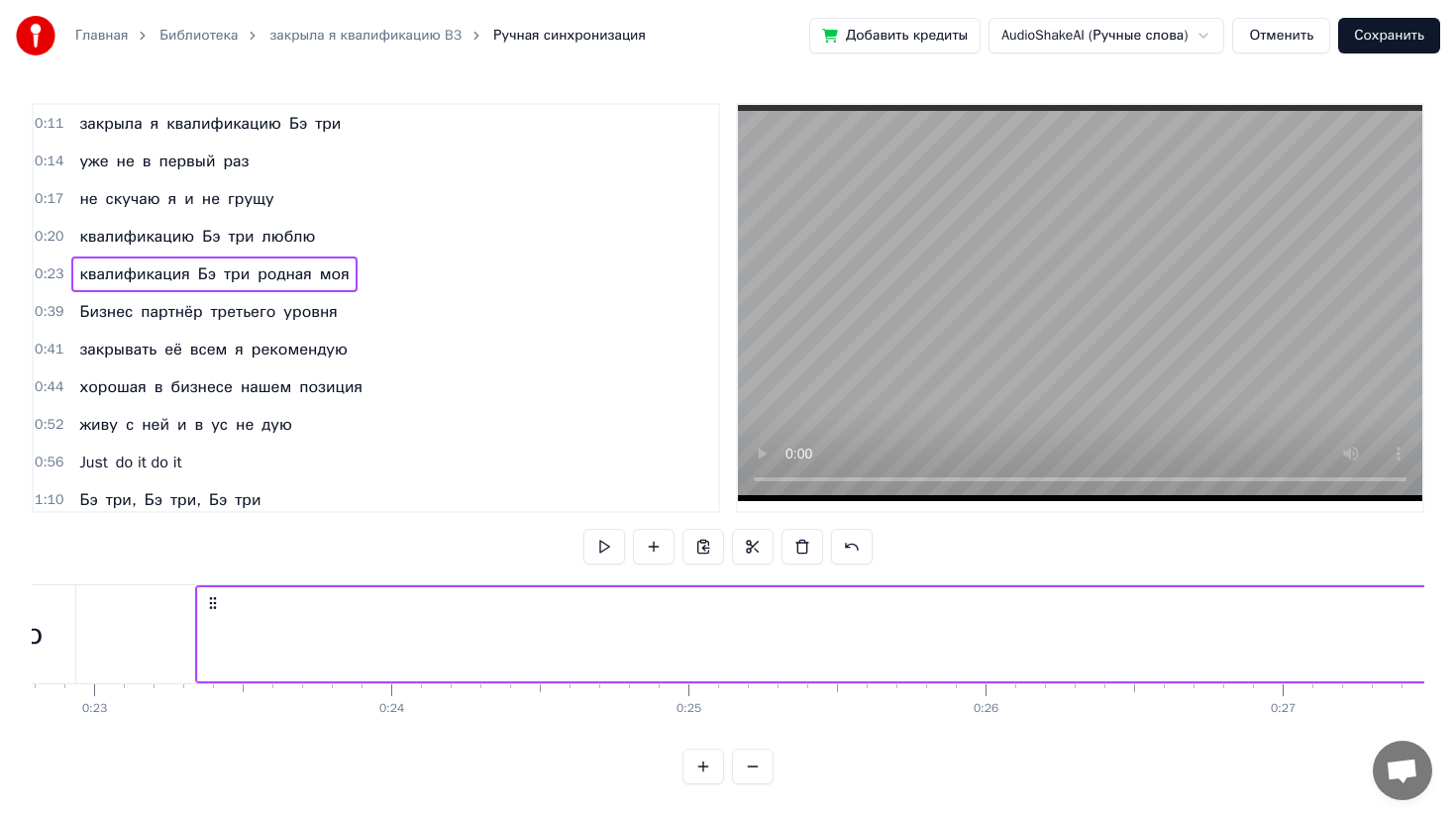 scroll, scrollTop: 0, scrollLeft: 6836, axis: horizontal 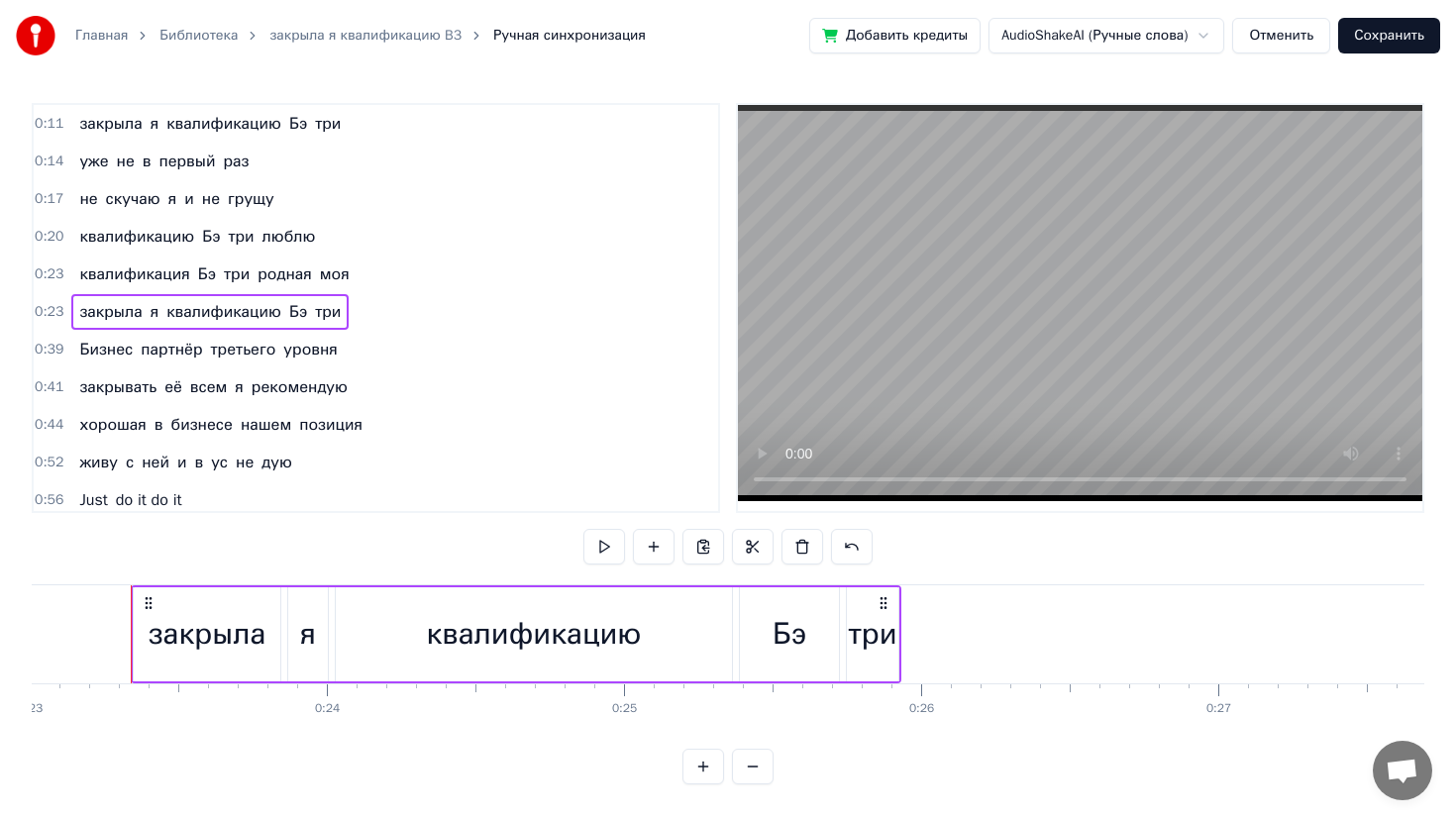 click on "0:23" at bounding box center (49, 274) 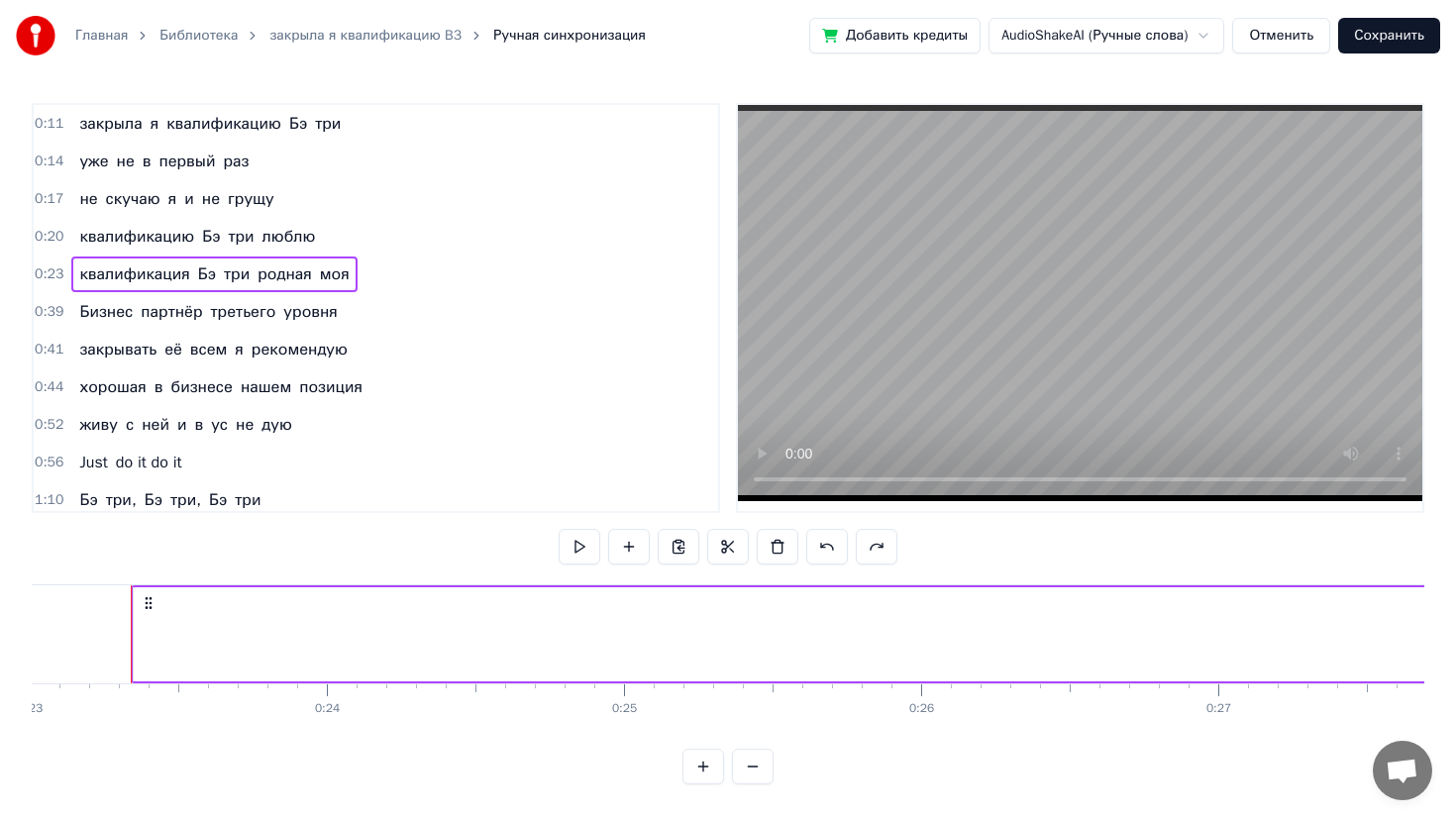 click on "0:20" at bounding box center (49, 237) 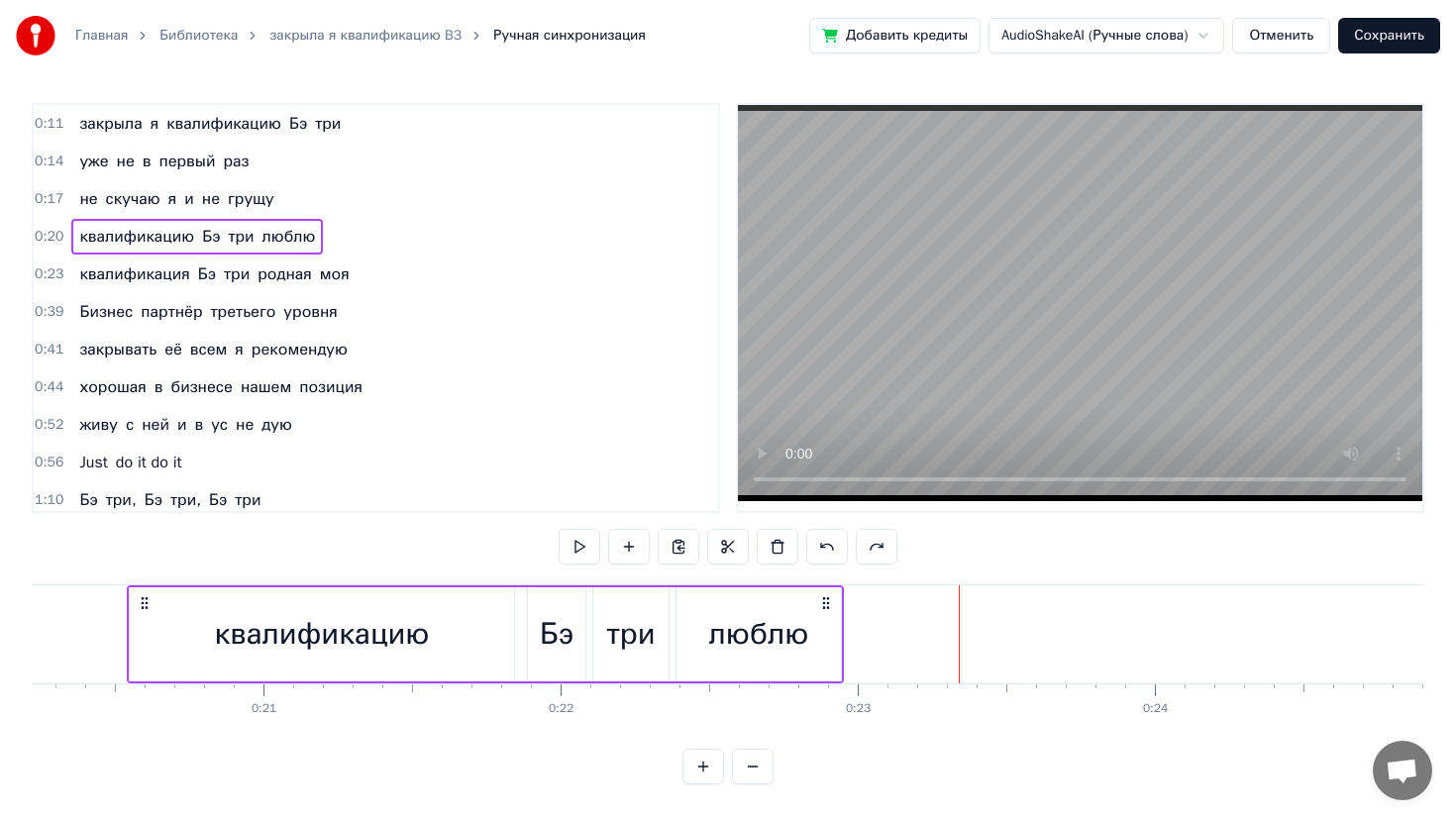 scroll, scrollTop: 0, scrollLeft: 6004, axis: horizontal 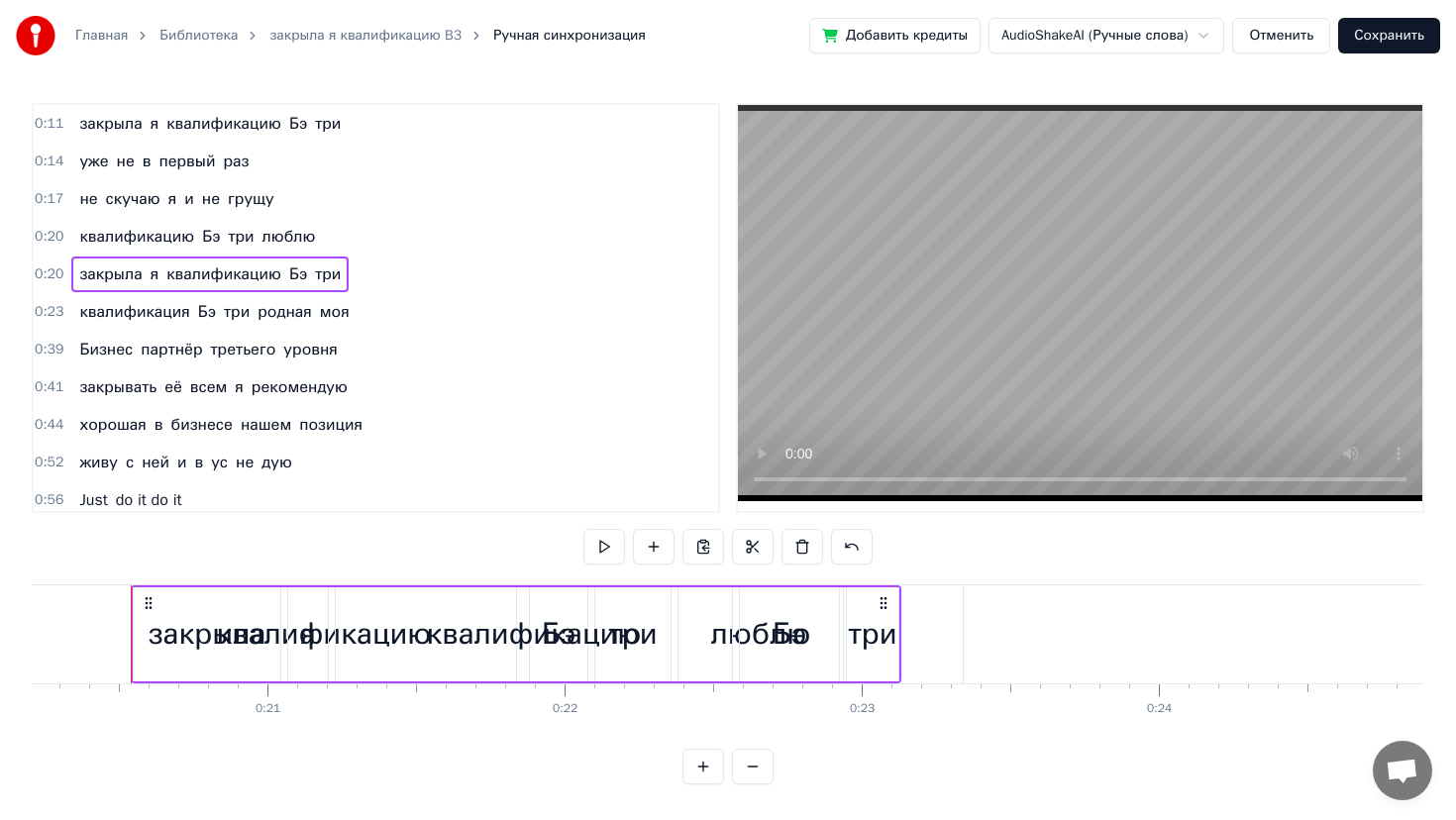 click on "0:14" at bounding box center (49, 161) 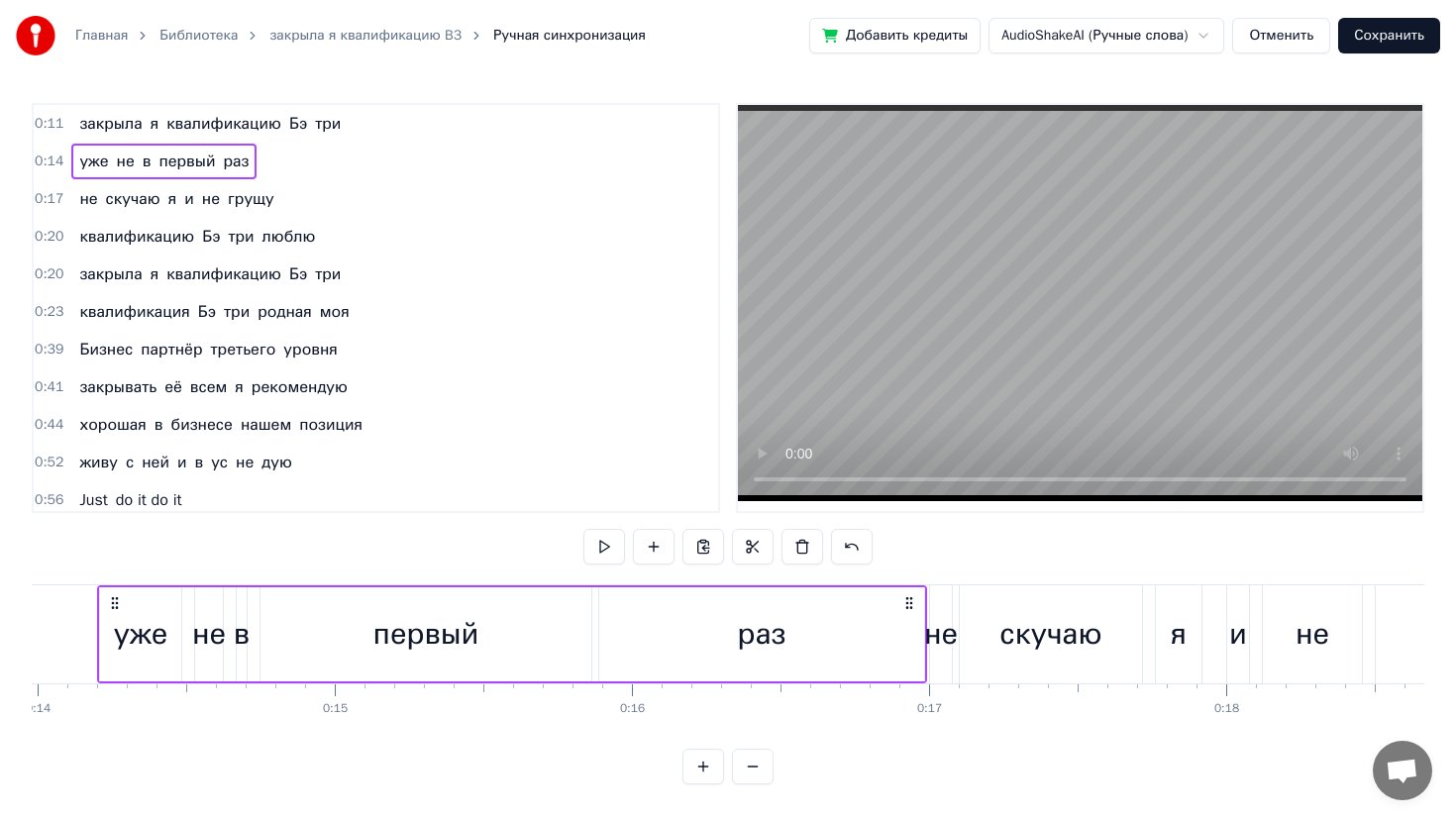 scroll, scrollTop: 0, scrollLeft: 4120, axis: horizontal 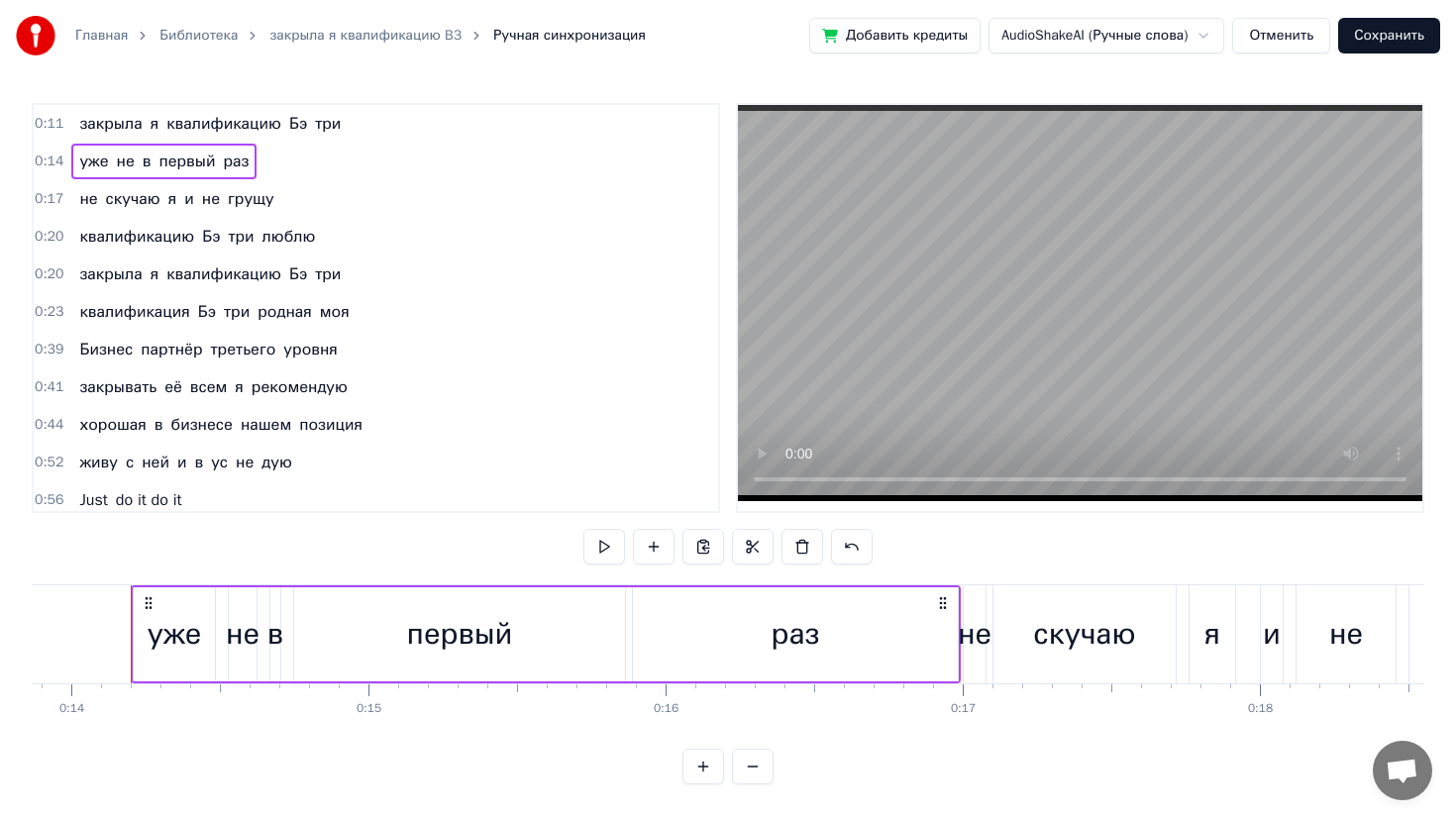 click on "0:23" at bounding box center [49, 312] 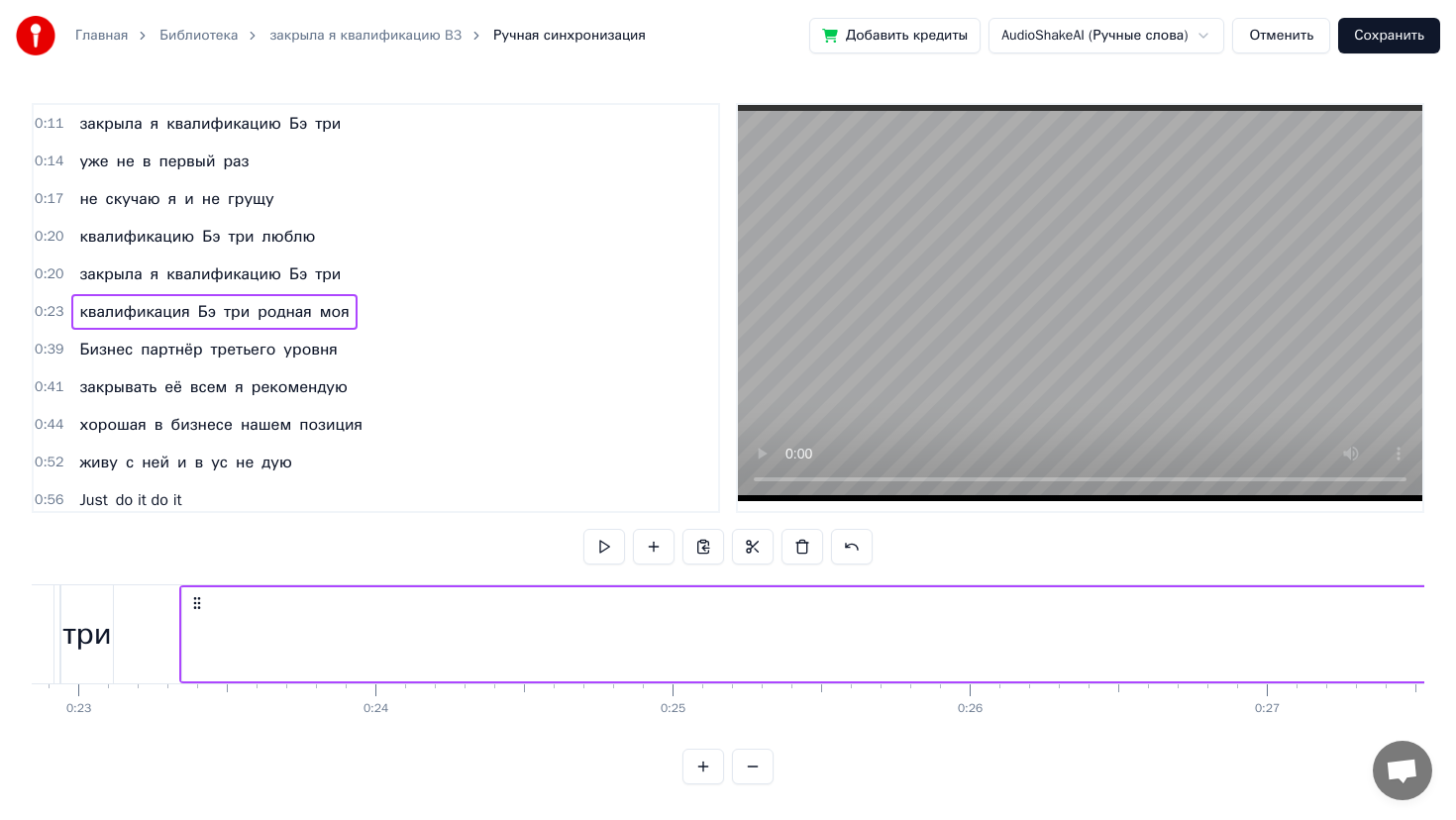 scroll, scrollTop: 0, scrollLeft: 6836, axis: horizontal 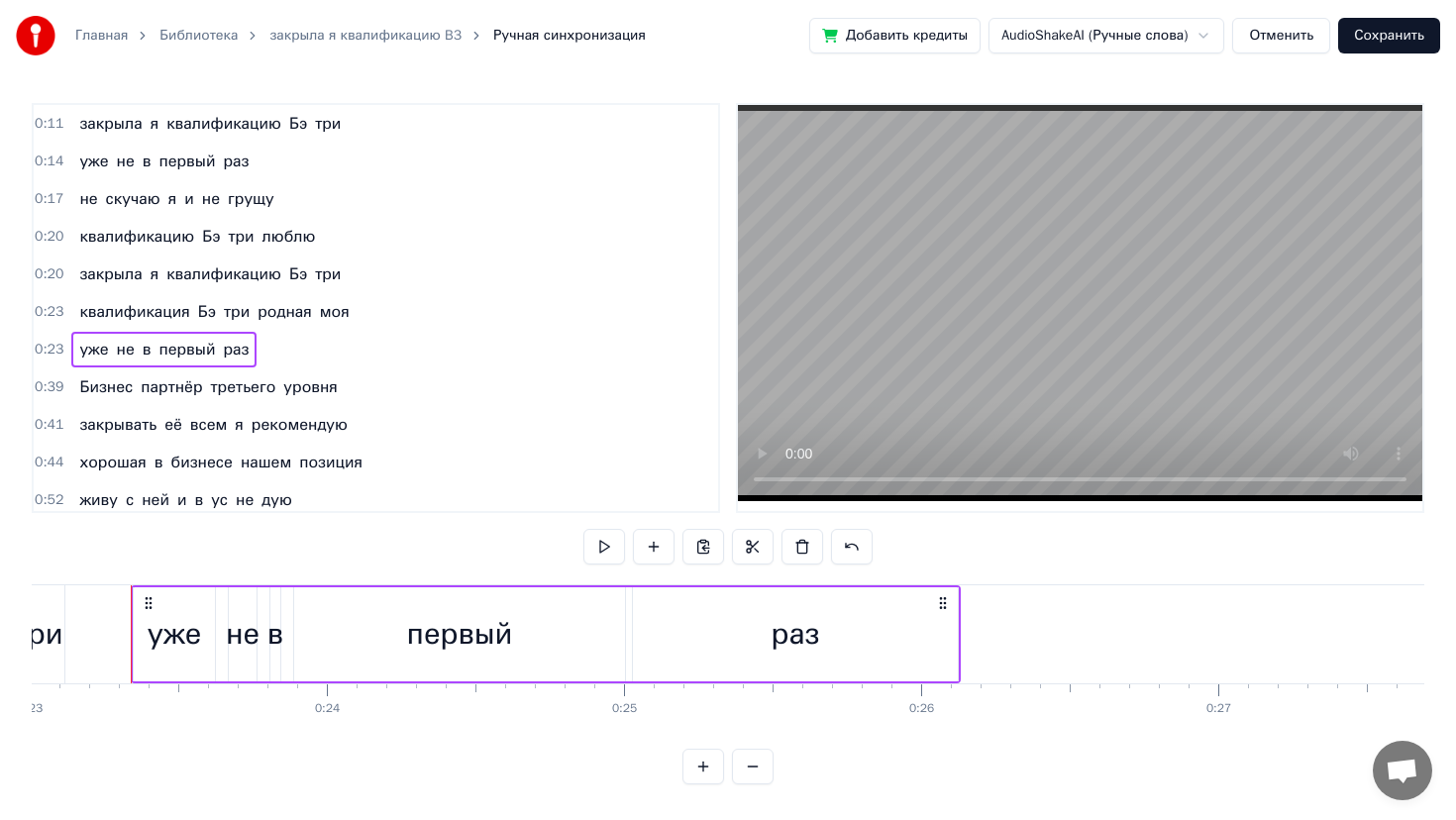 click on "0:17" at bounding box center (49, 199) 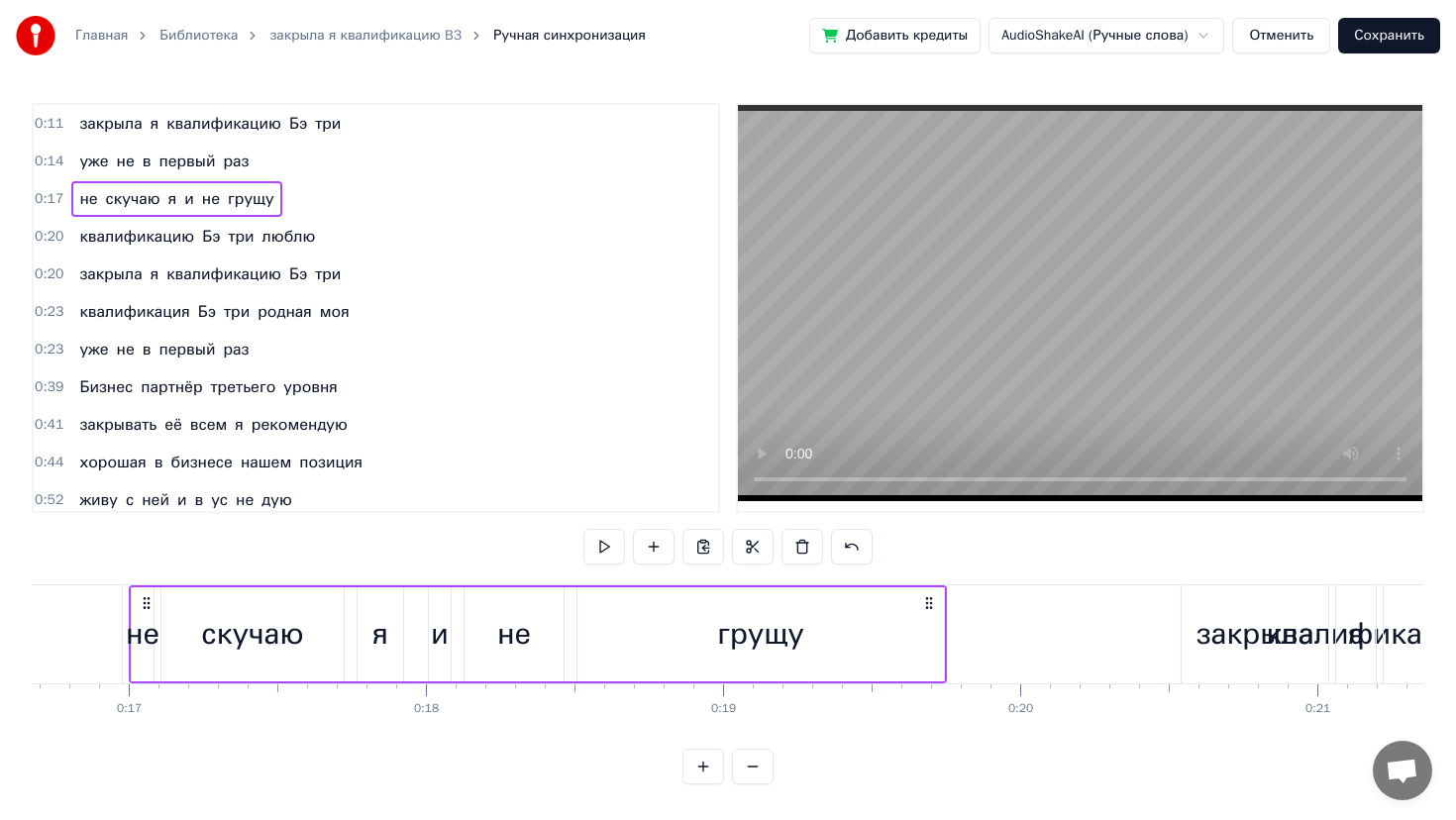 scroll, scrollTop: 0, scrollLeft: 4952, axis: horizontal 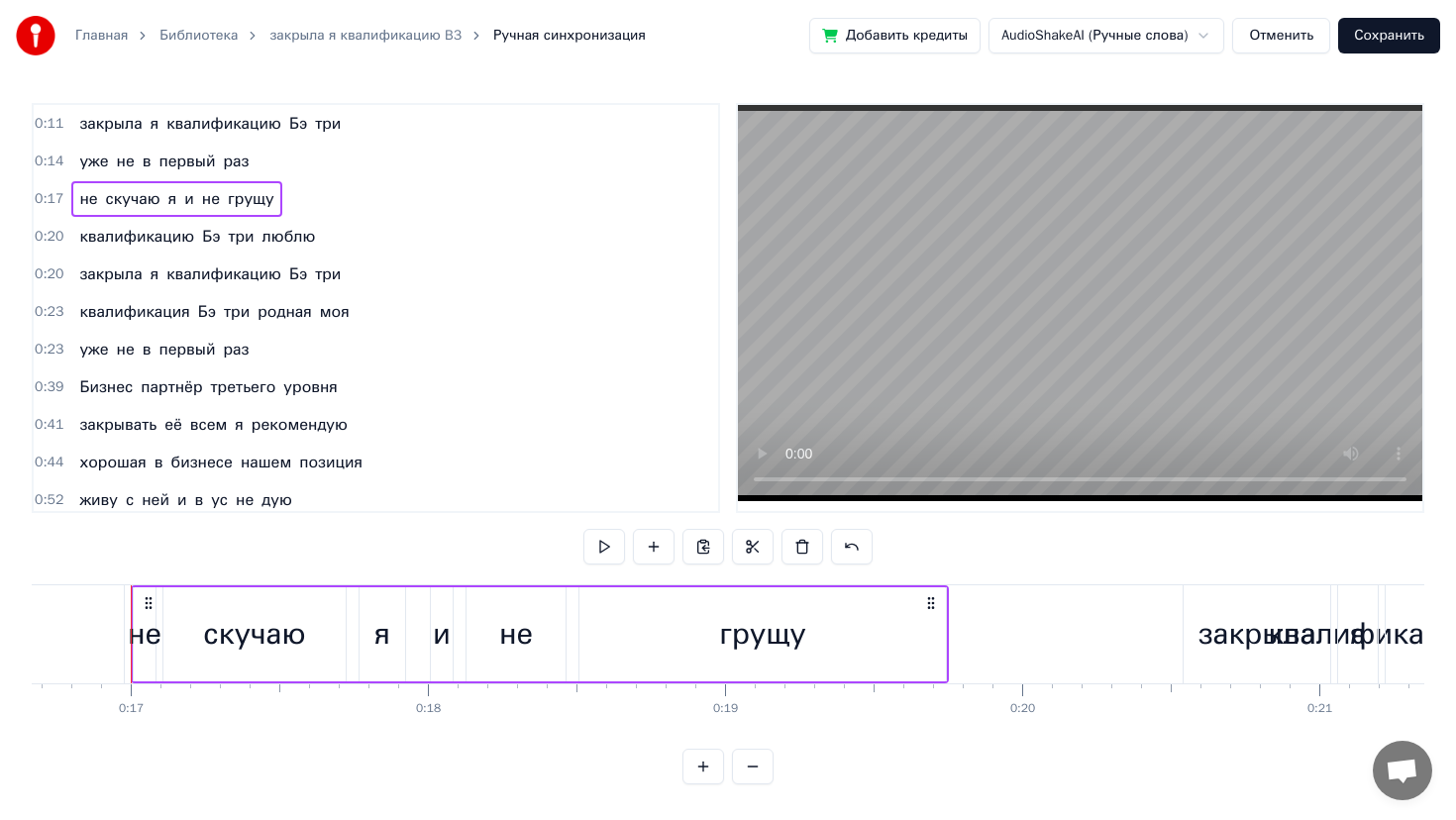 click on "0:39" at bounding box center (49, 387) 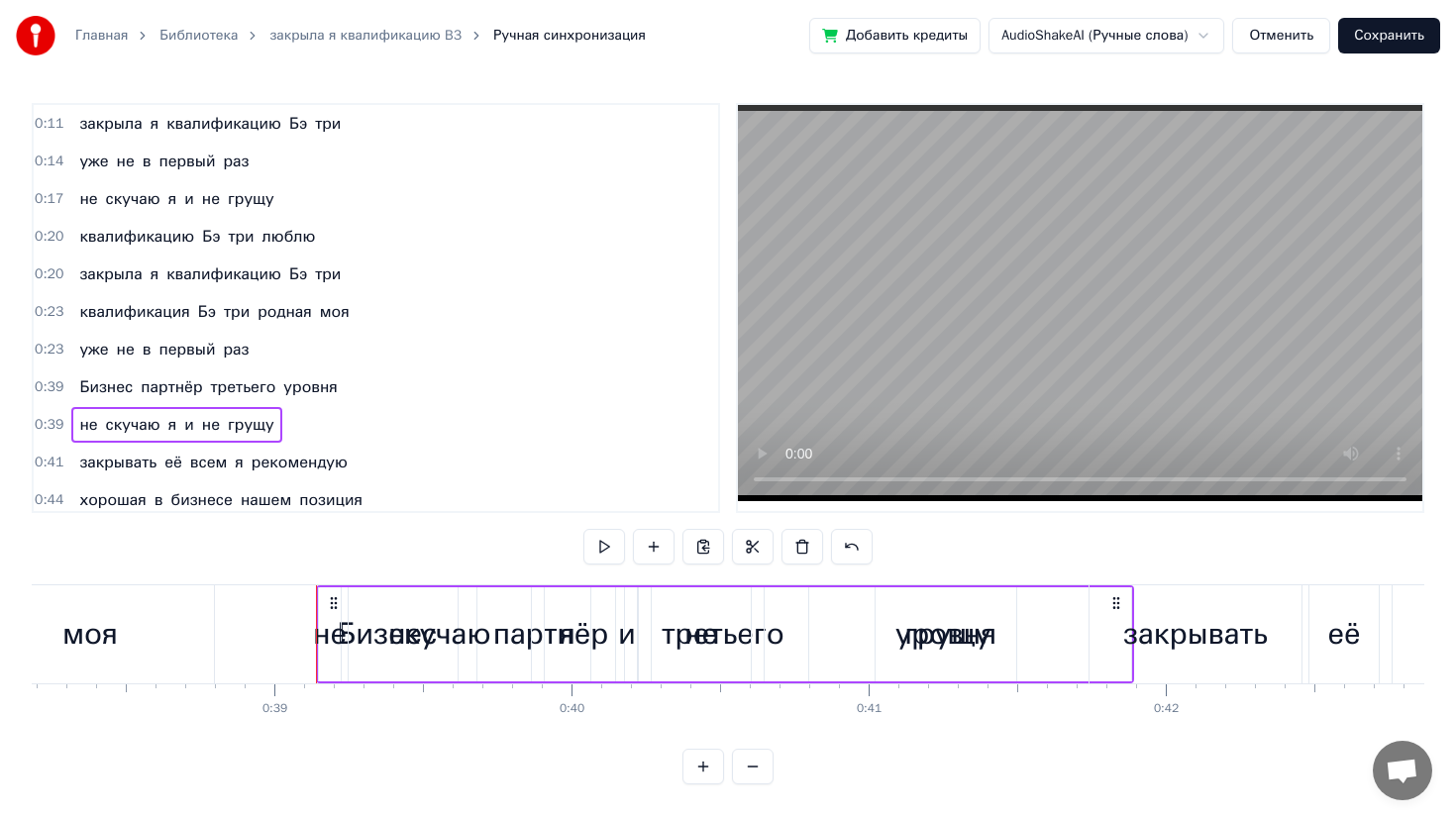 scroll, scrollTop: 0, scrollLeft: 11531, axis: horizontal 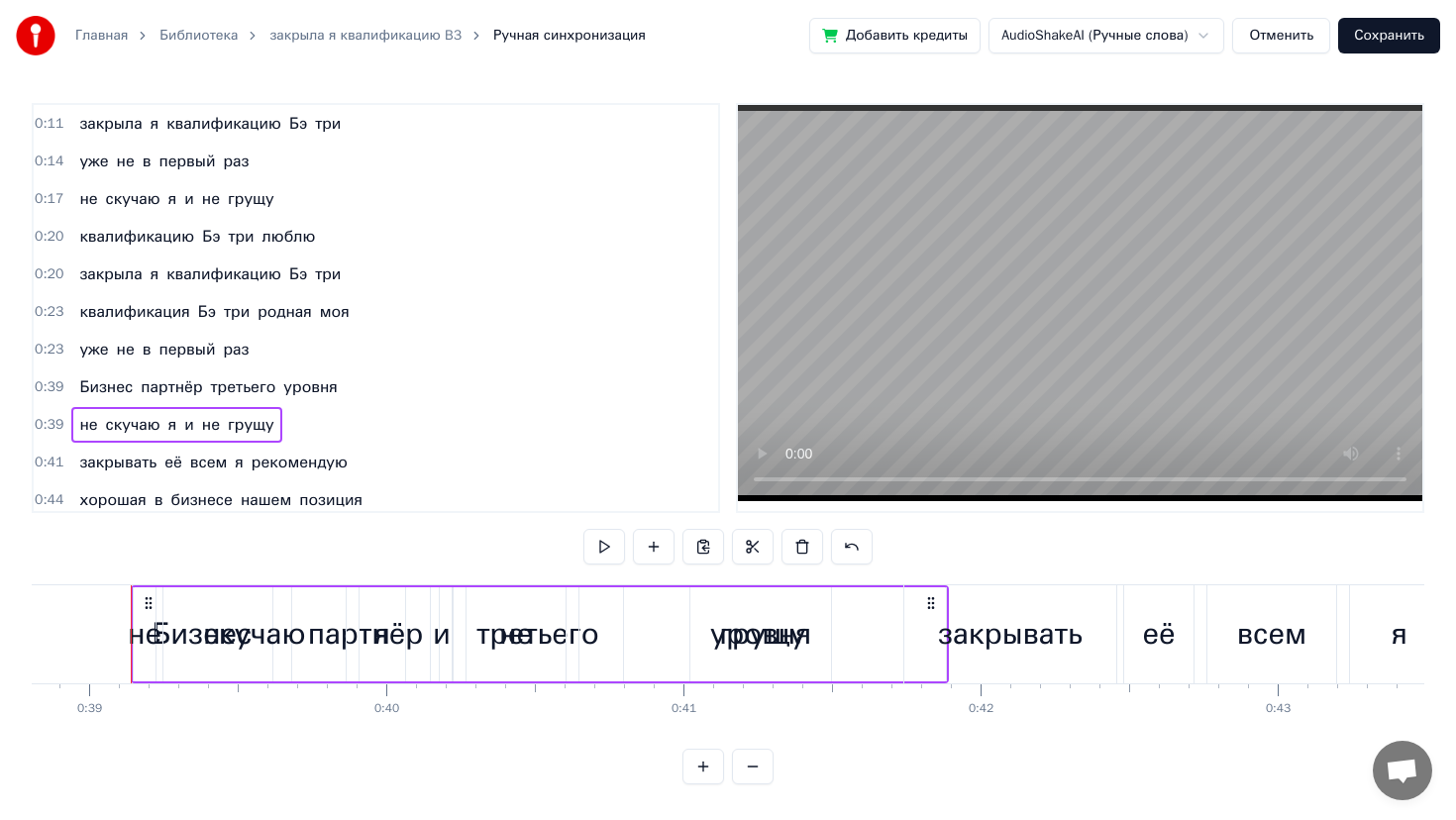 click on "0:20" at bounding box center (49, 237) 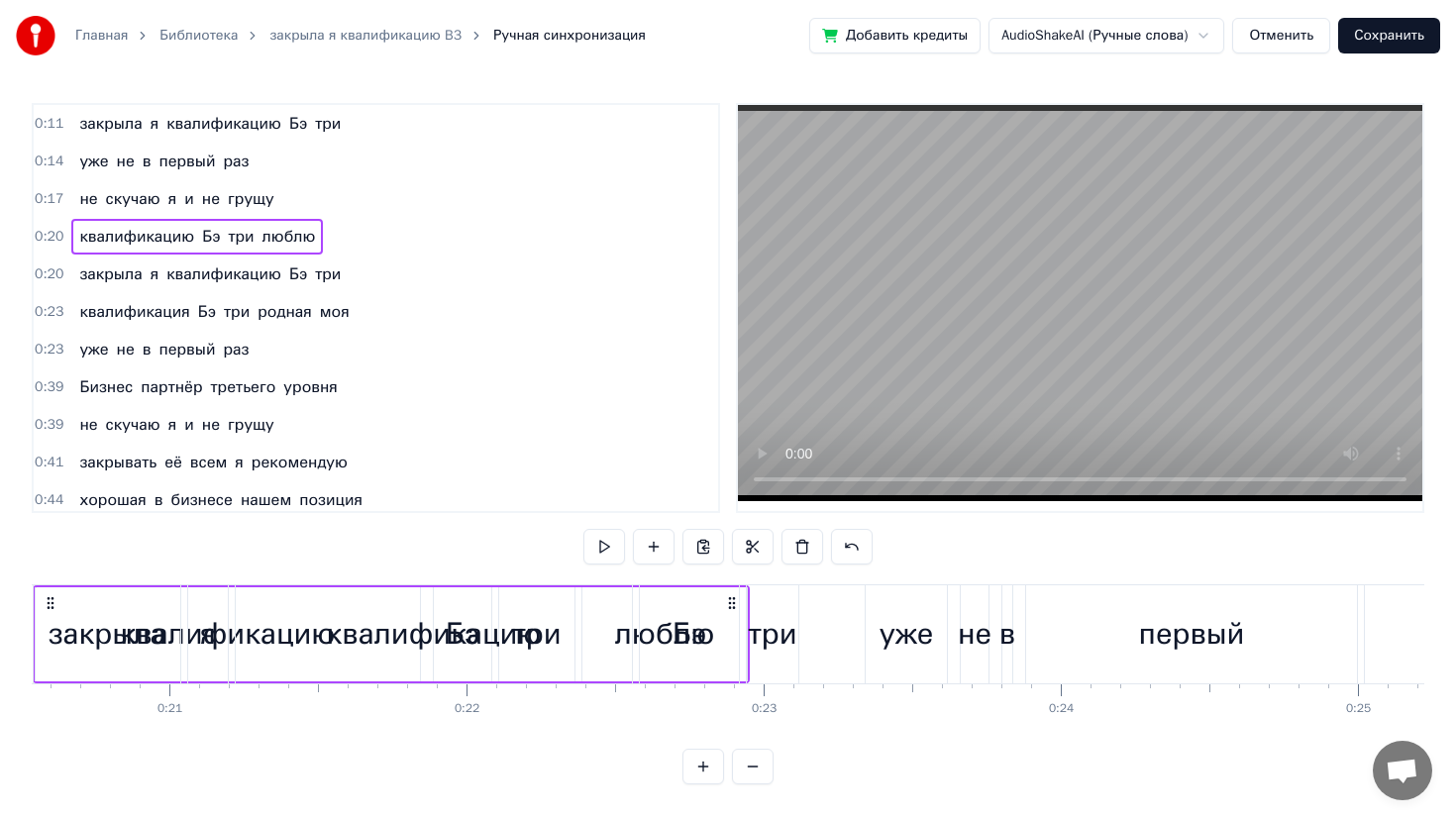 scroll, scrollTop: 0, scrollLeft: 6004, axis: horizontal 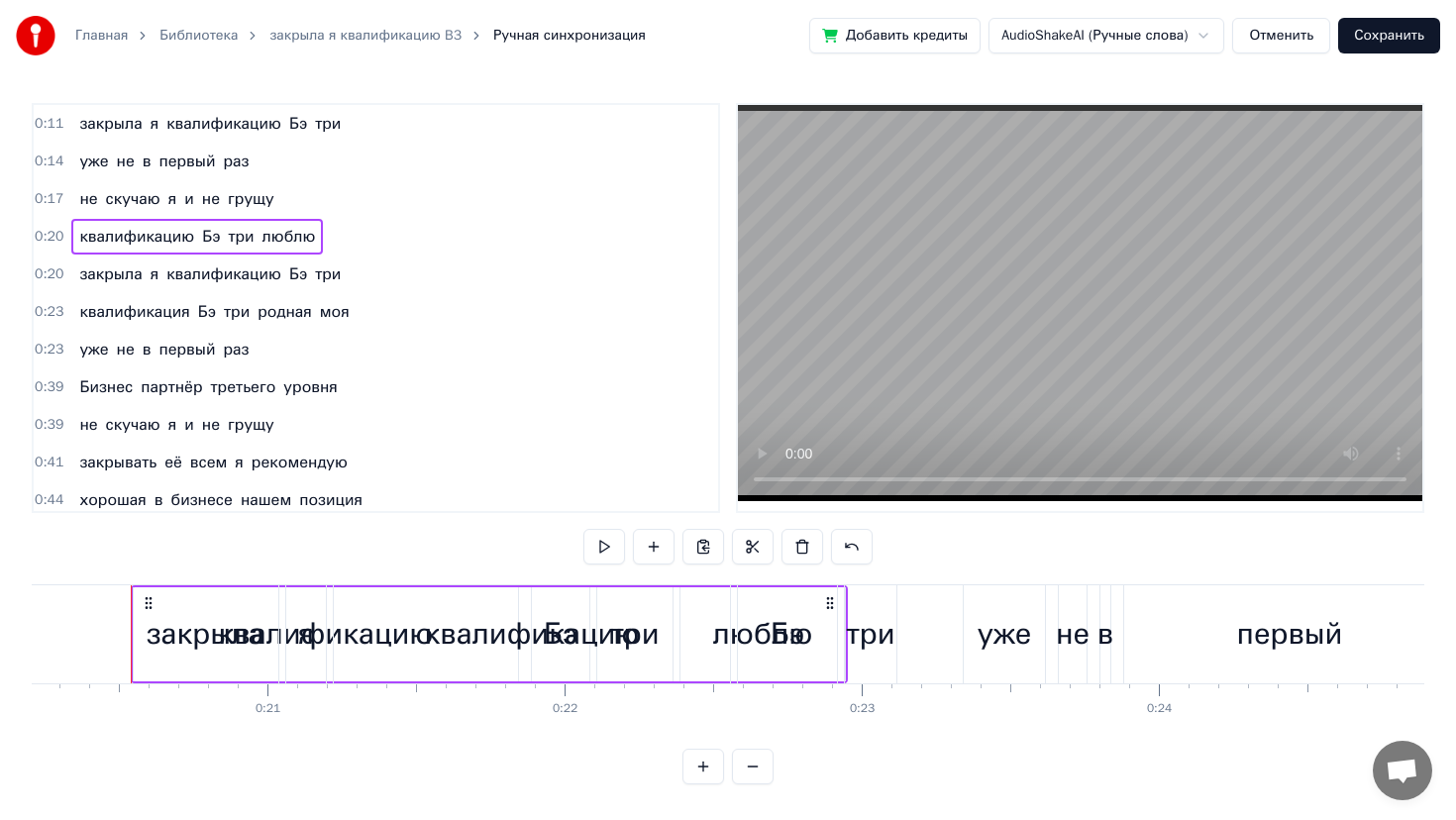 click on "0:39" at bounding box center (49, 387) 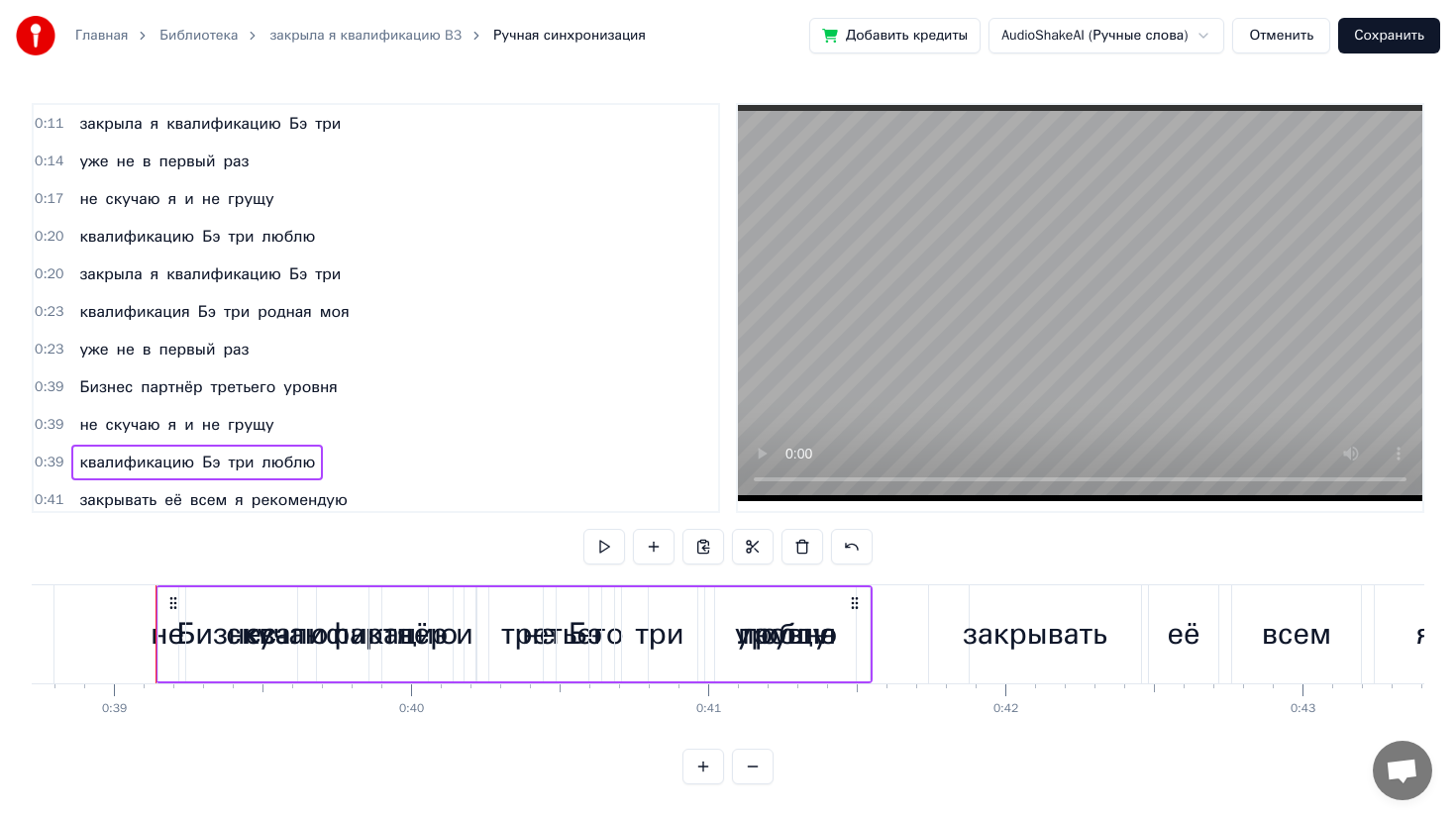scroll, scrollTop: 0, scrollLeft: 11531, axis: horizontal 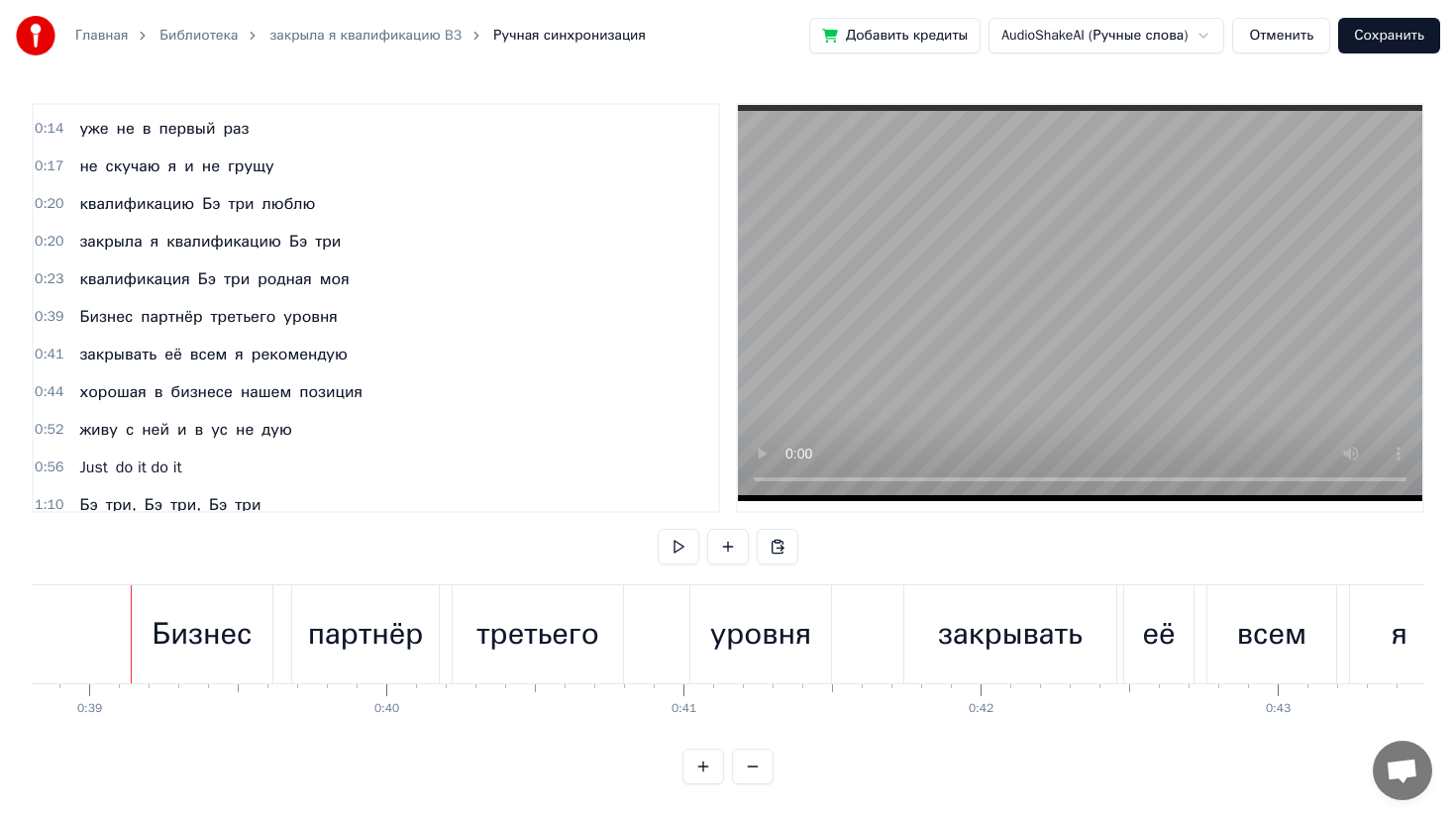 click on "0:14" at bounding box center (49, 129) 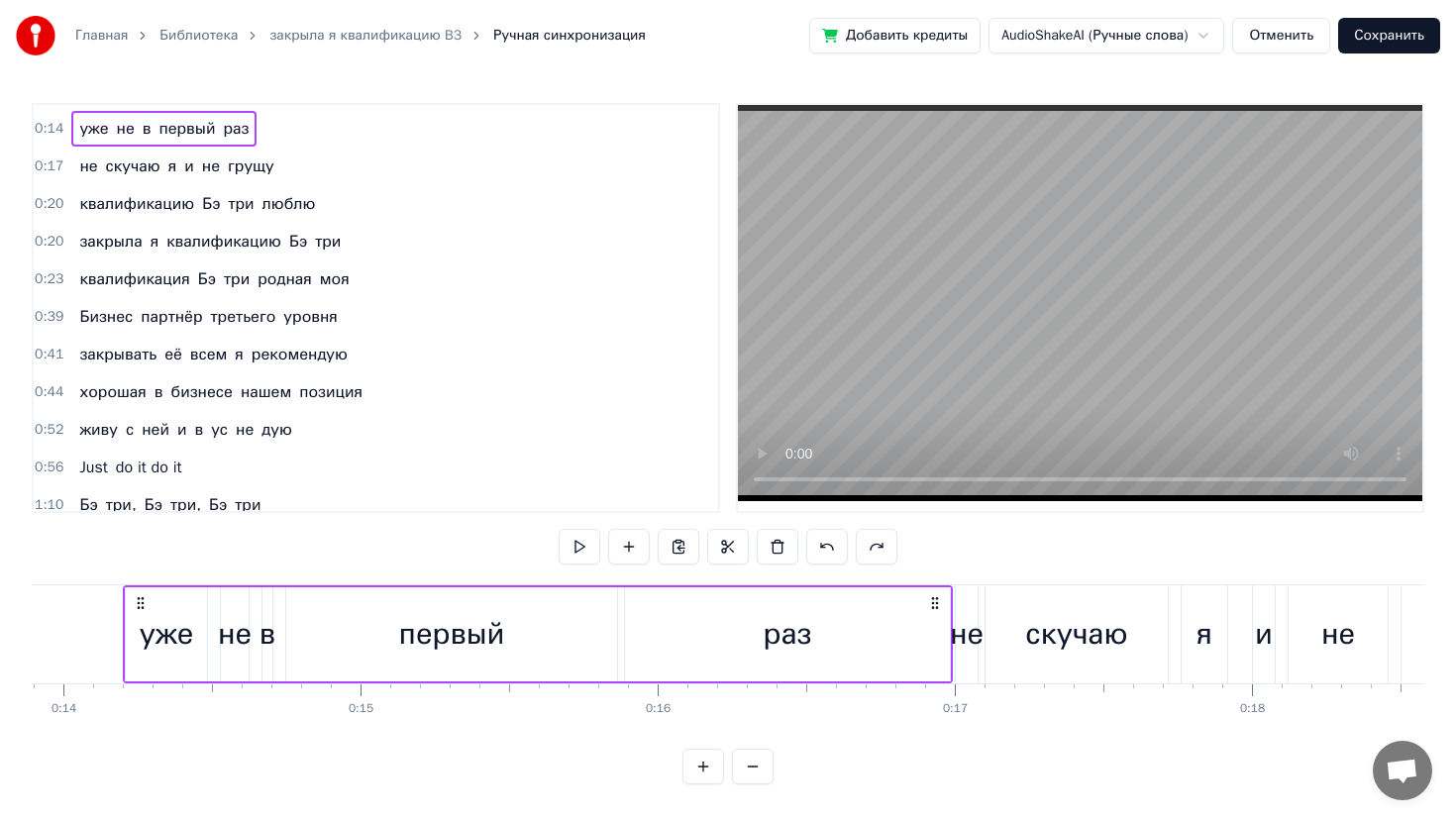 scroll, scrollTop: 0, scrollLeft: 4120, axis: horizontal 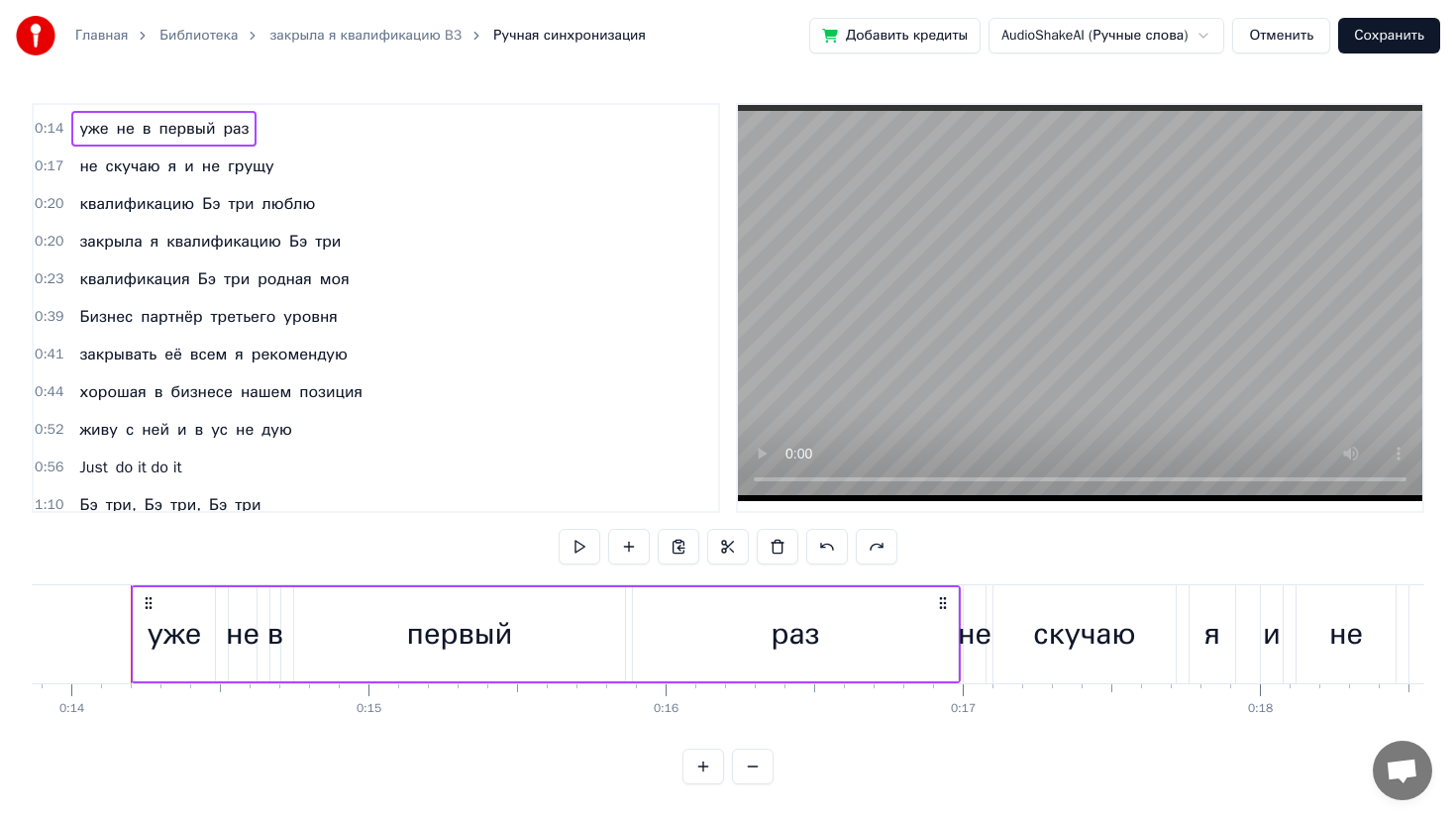 click on "0:20" at bounding box center [49, 242] 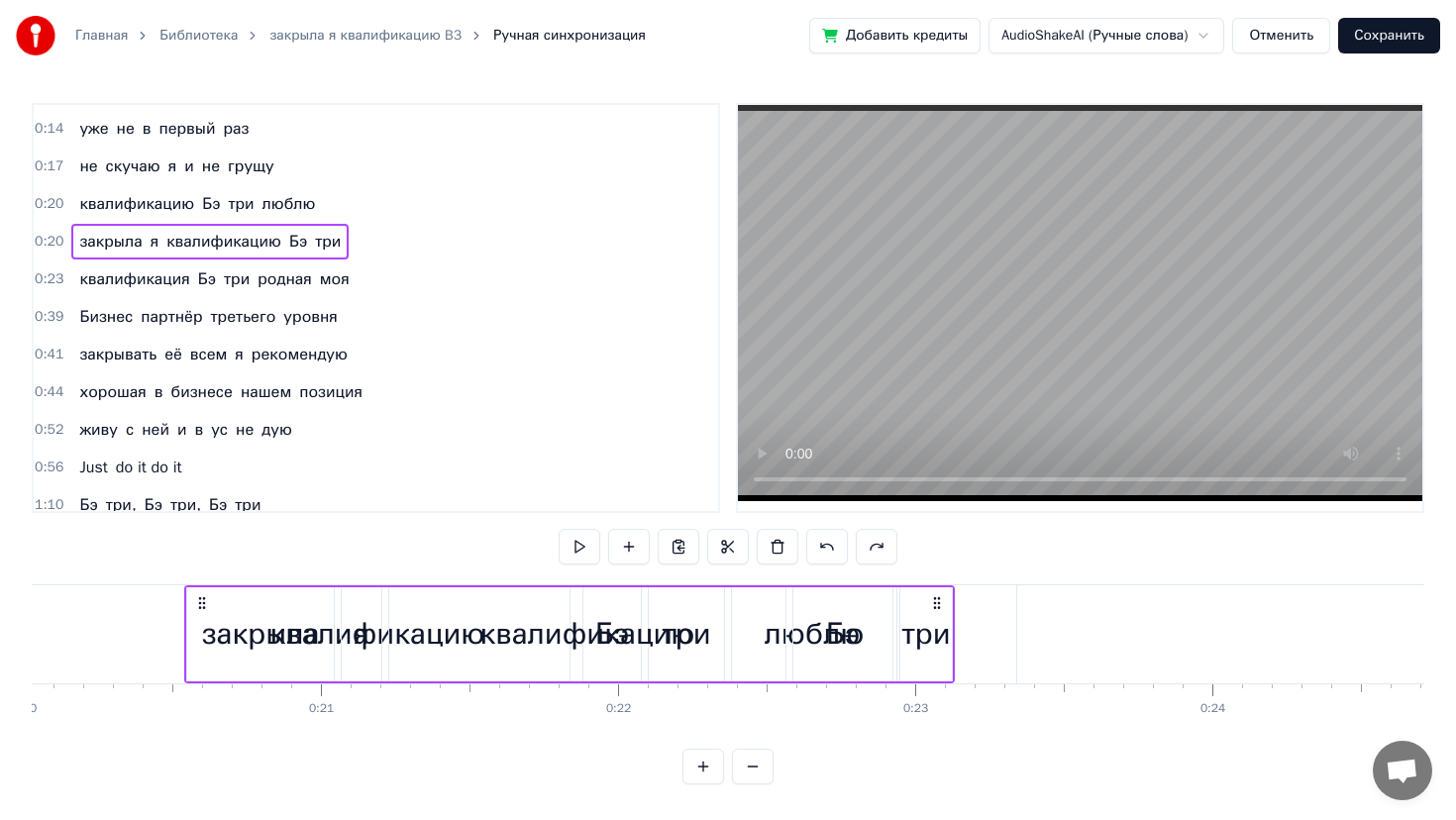 scroll, scrollTop: 0, scrollLeft: 6004, axis: horizontal 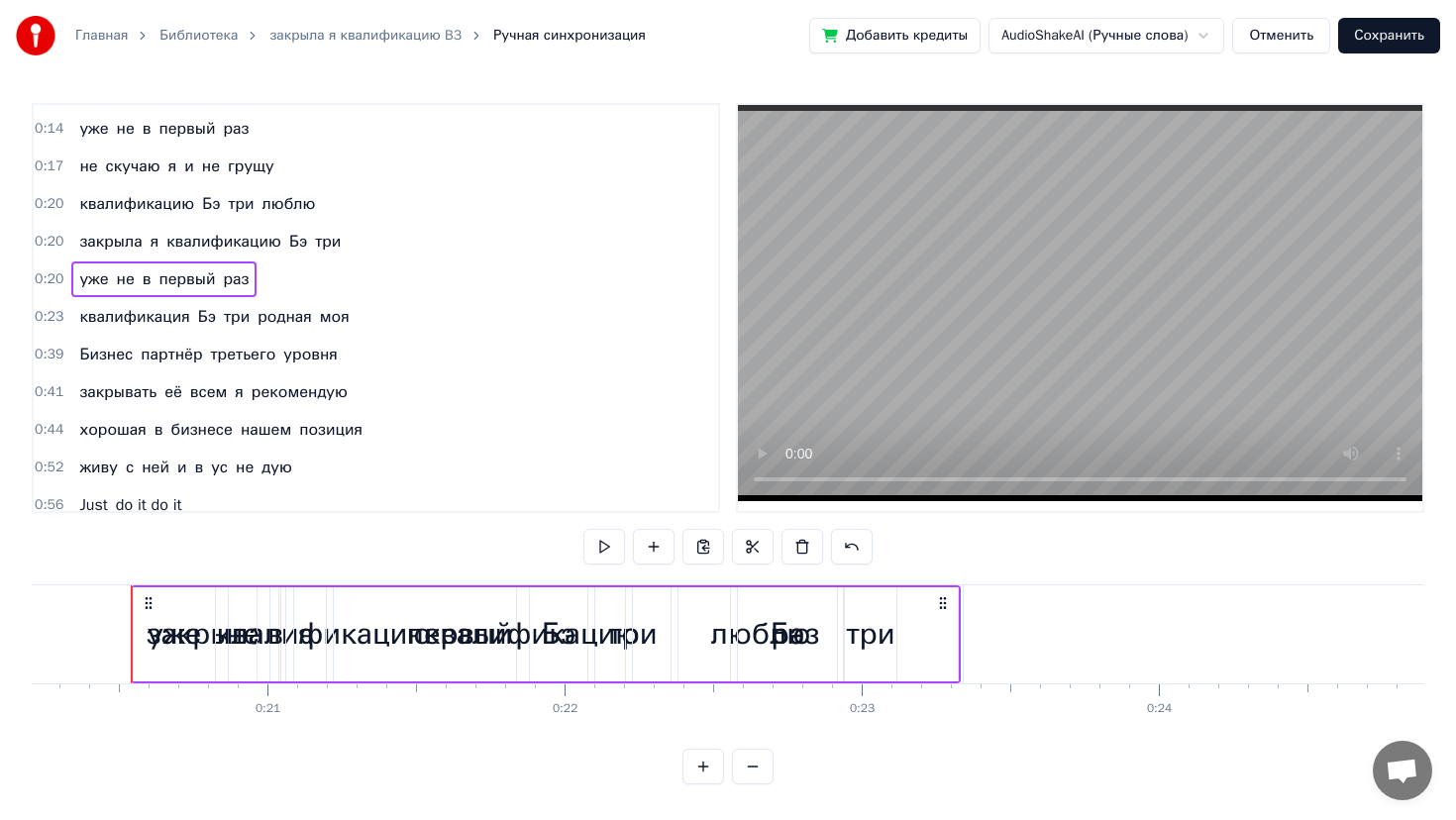 click on "0:17" at bounding box center (49, 166) 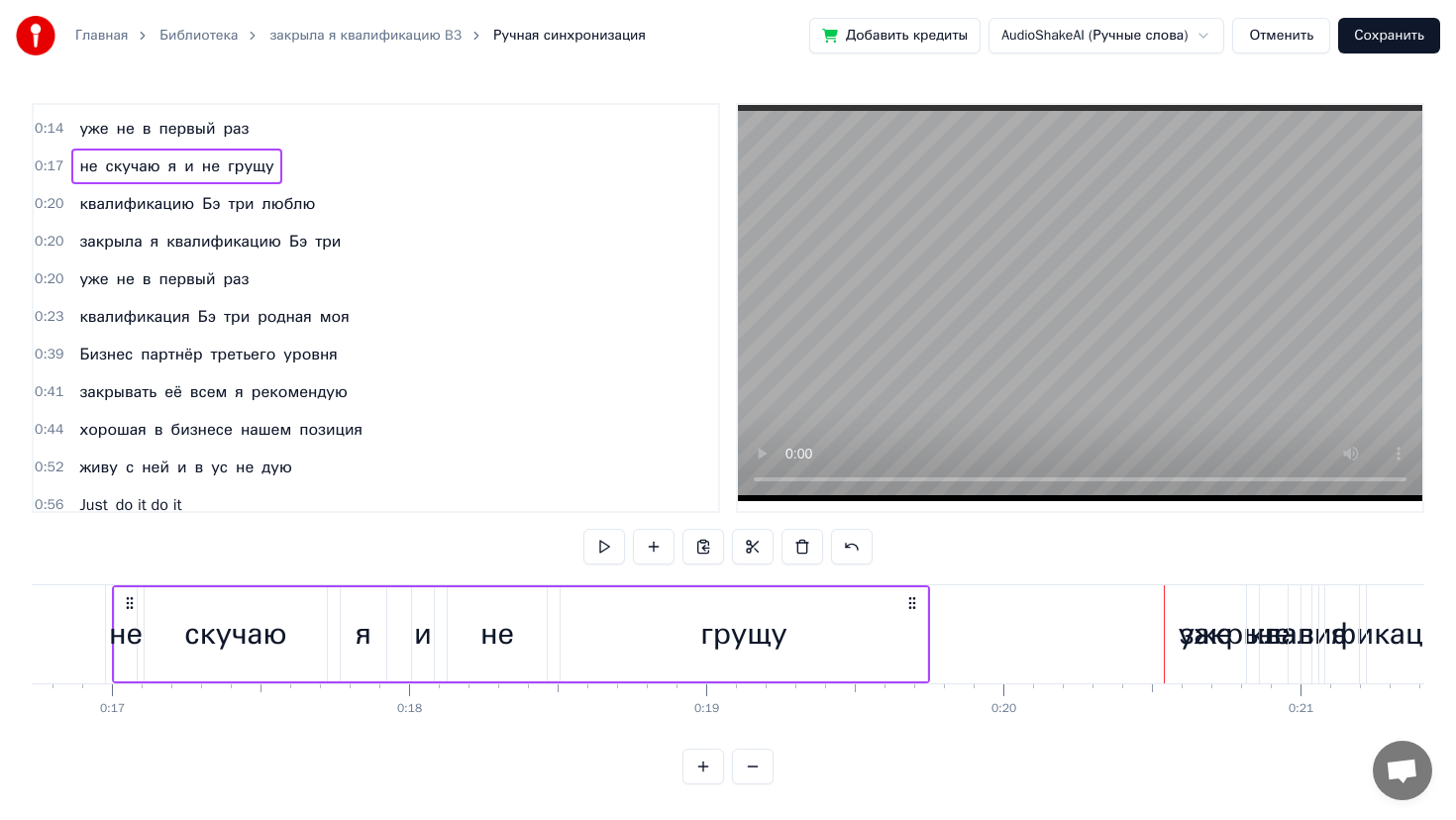scroll, scrollTop: 0, scrollLeft: 4952, axis: horizontal 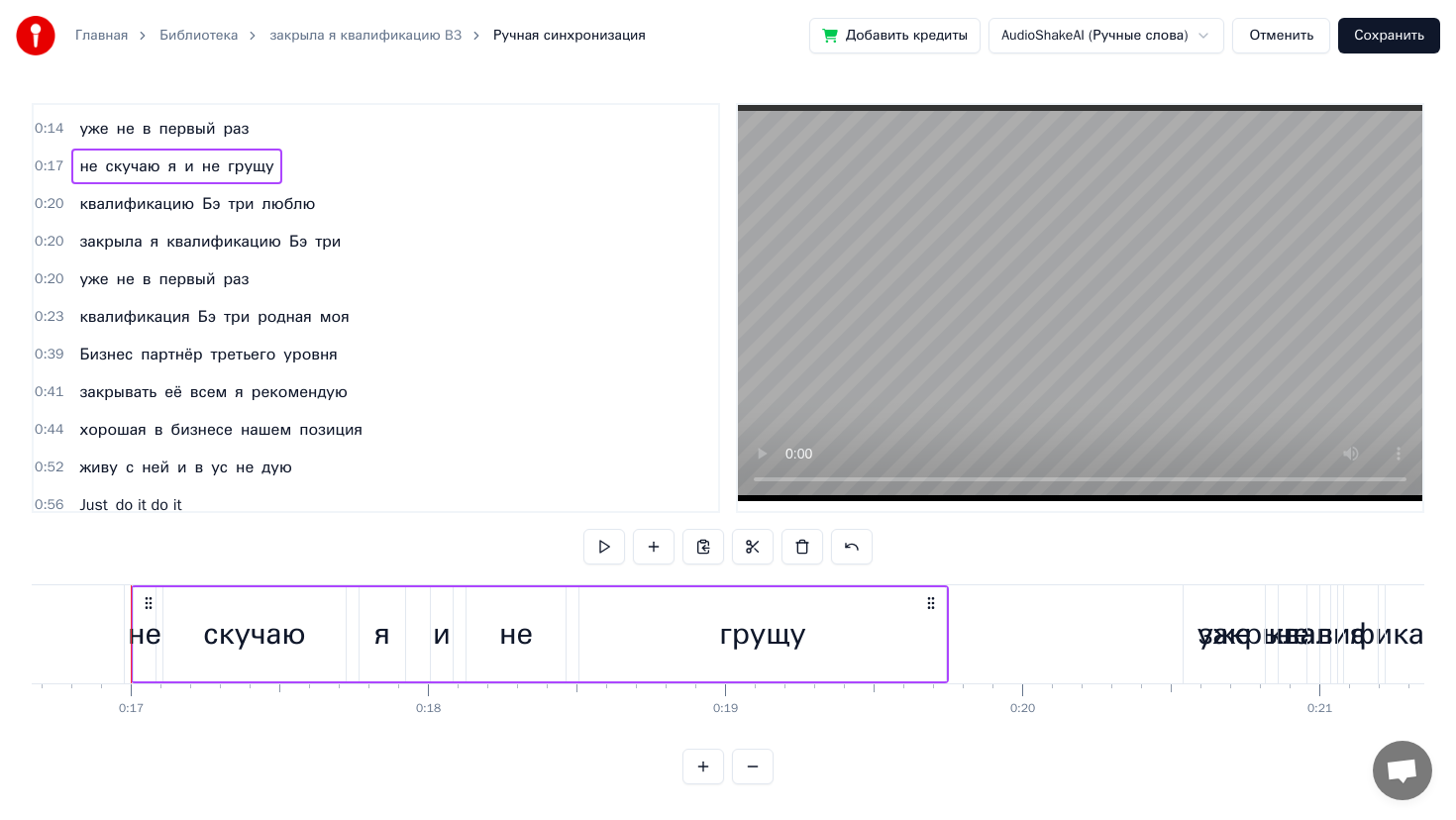 click on "0:20" at bounding box center [49, 279] 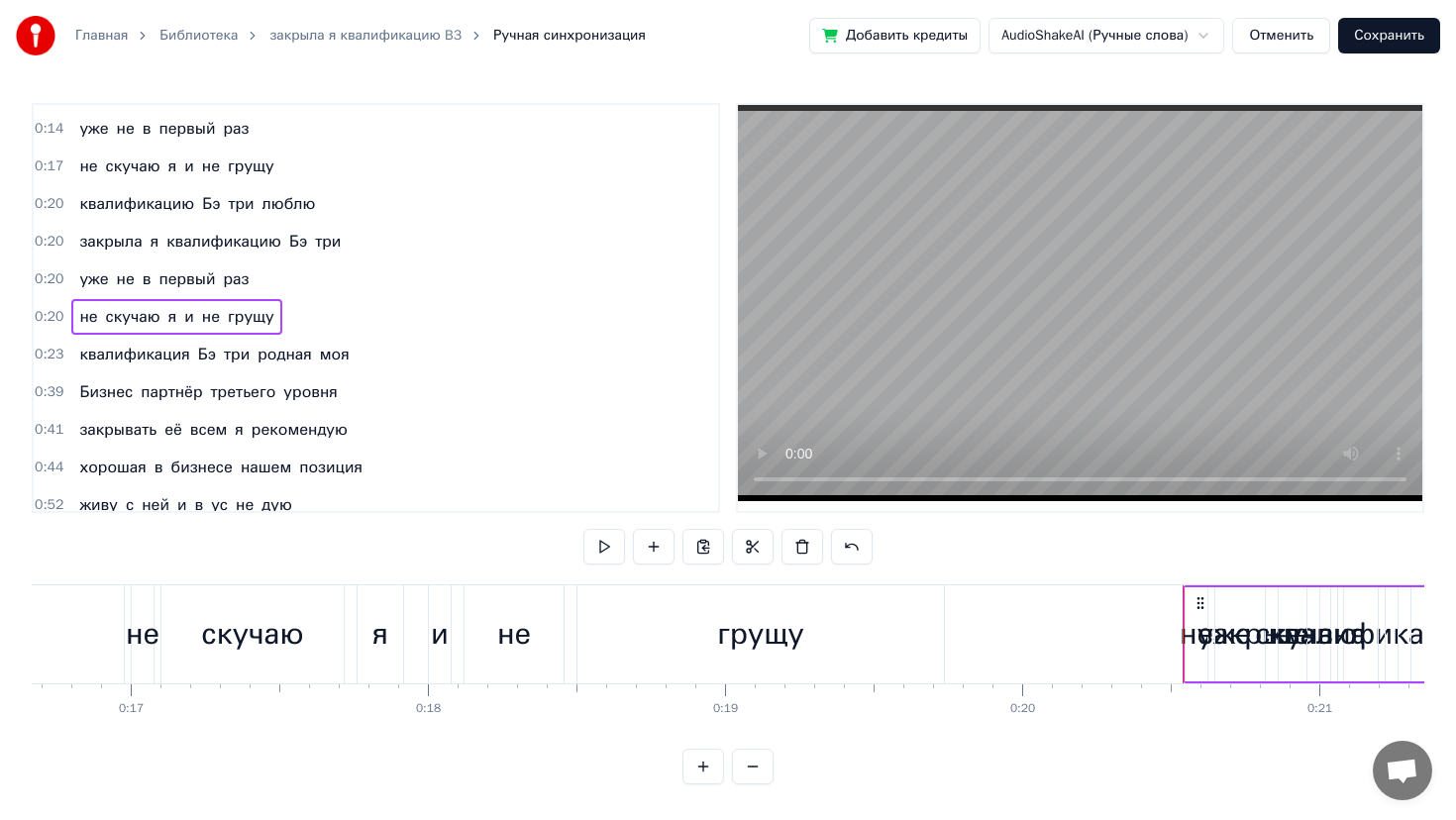 click on "0:20" at bounding box center [49, 204] 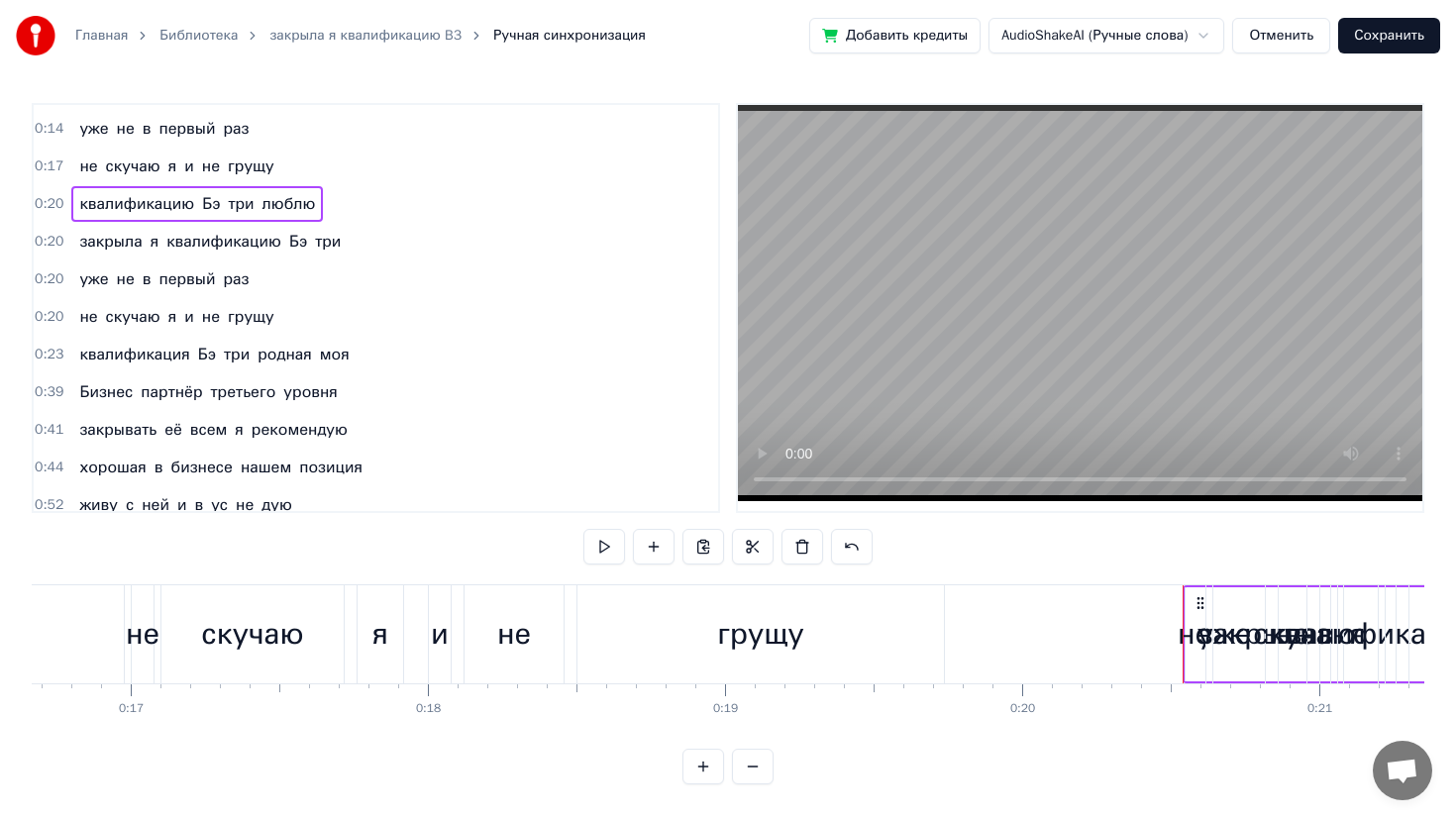 click on "0:20" at bounding box center (49, 279) 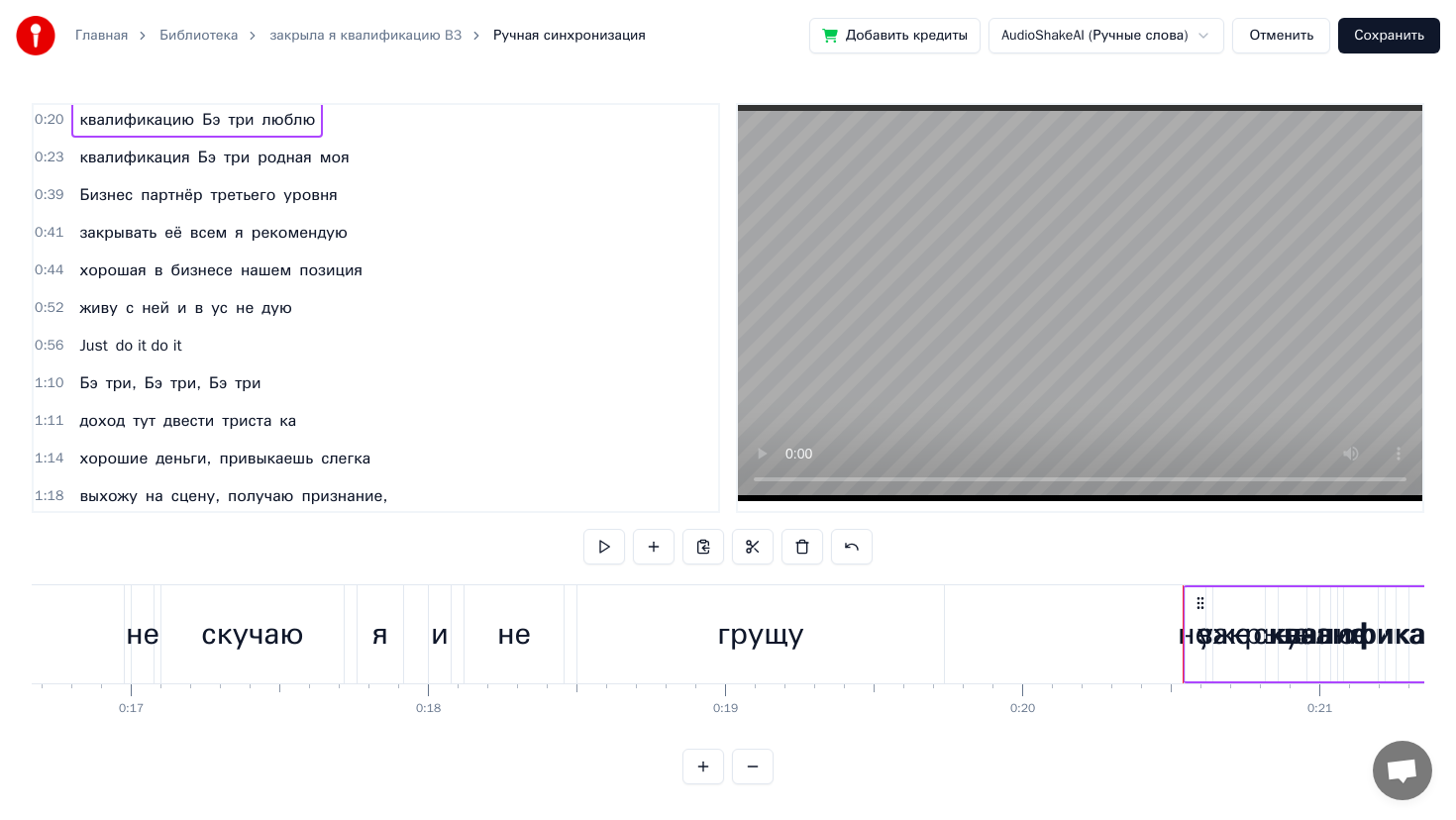 scroll, scrollTop: 278, scrollLeft: 0, axis: vertical 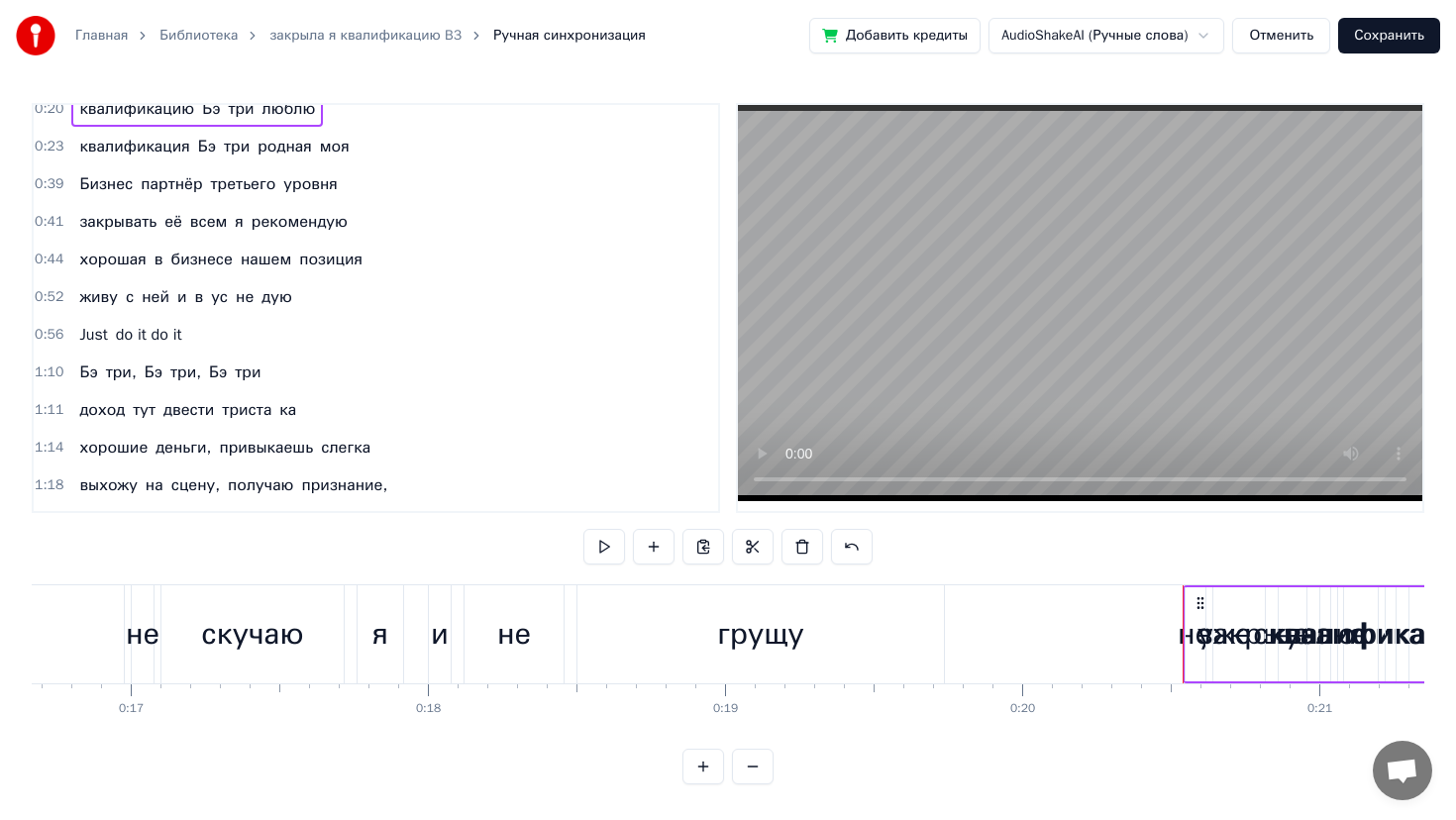 click on "0:56 Just do it do it" at bounding box center (375, 335) 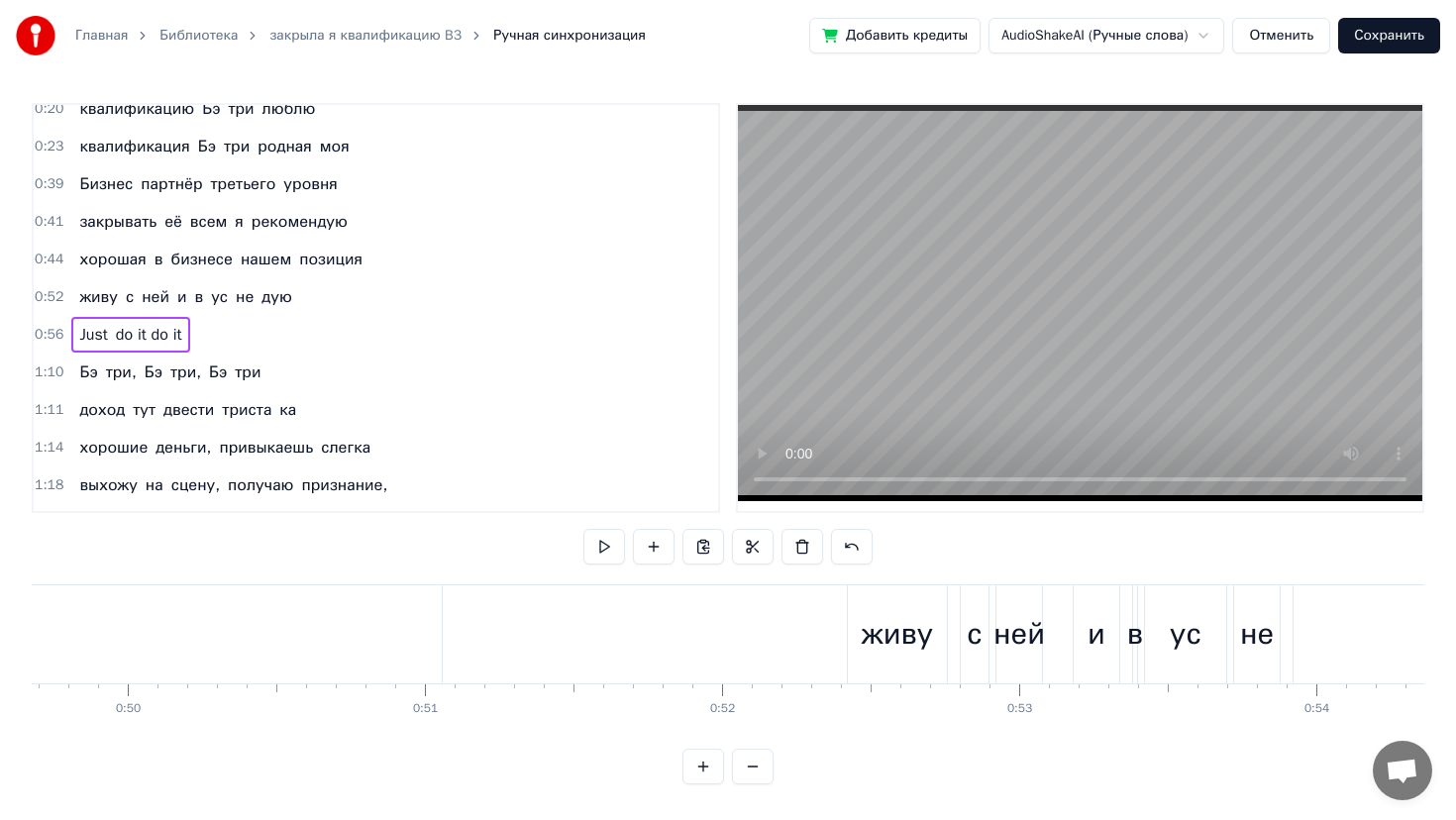 scroll, scrollTop: 0, scrollLeft: 16767, axis: horizontal 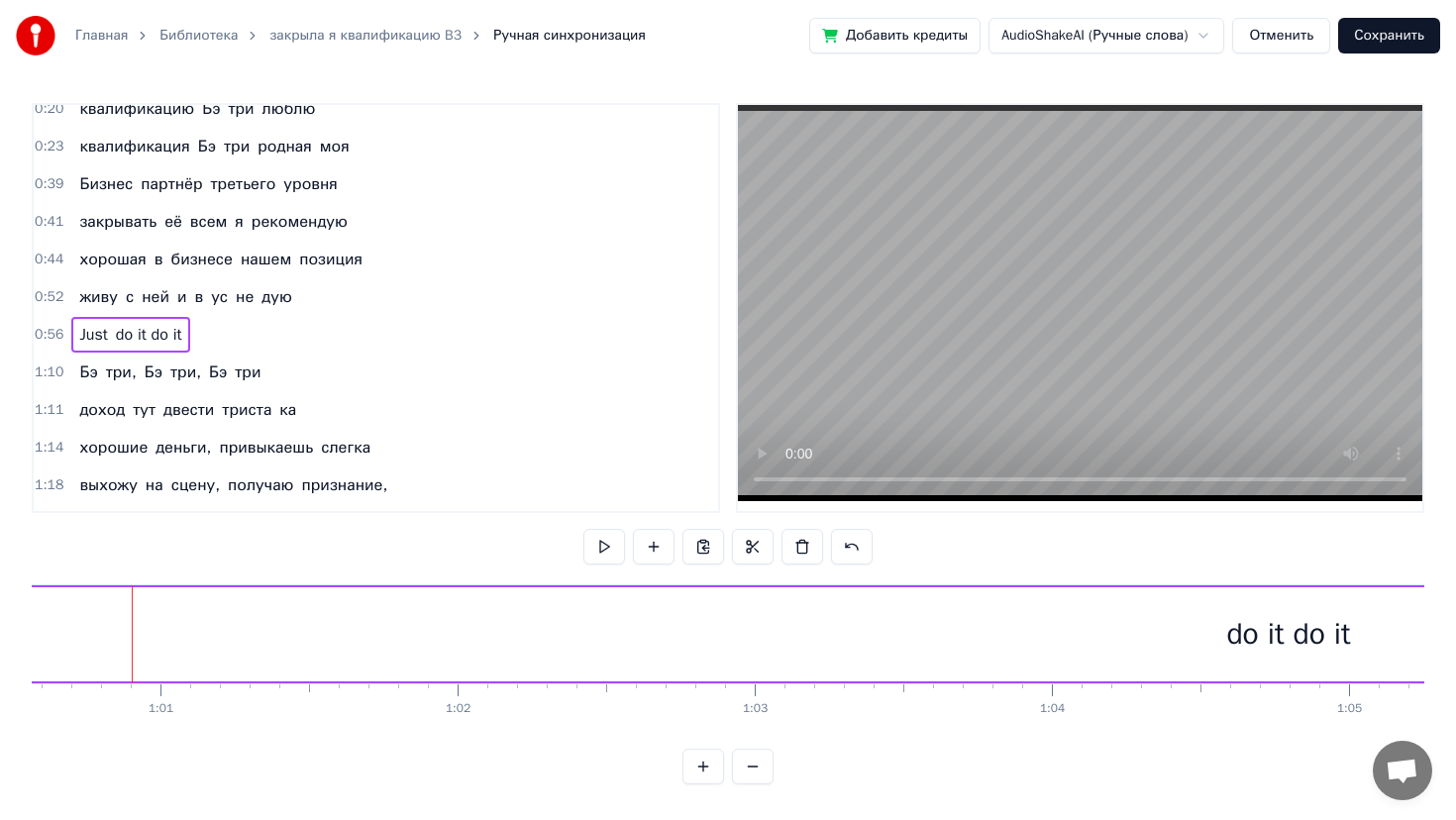 click on "0:56" at bounding box center (49, 335) 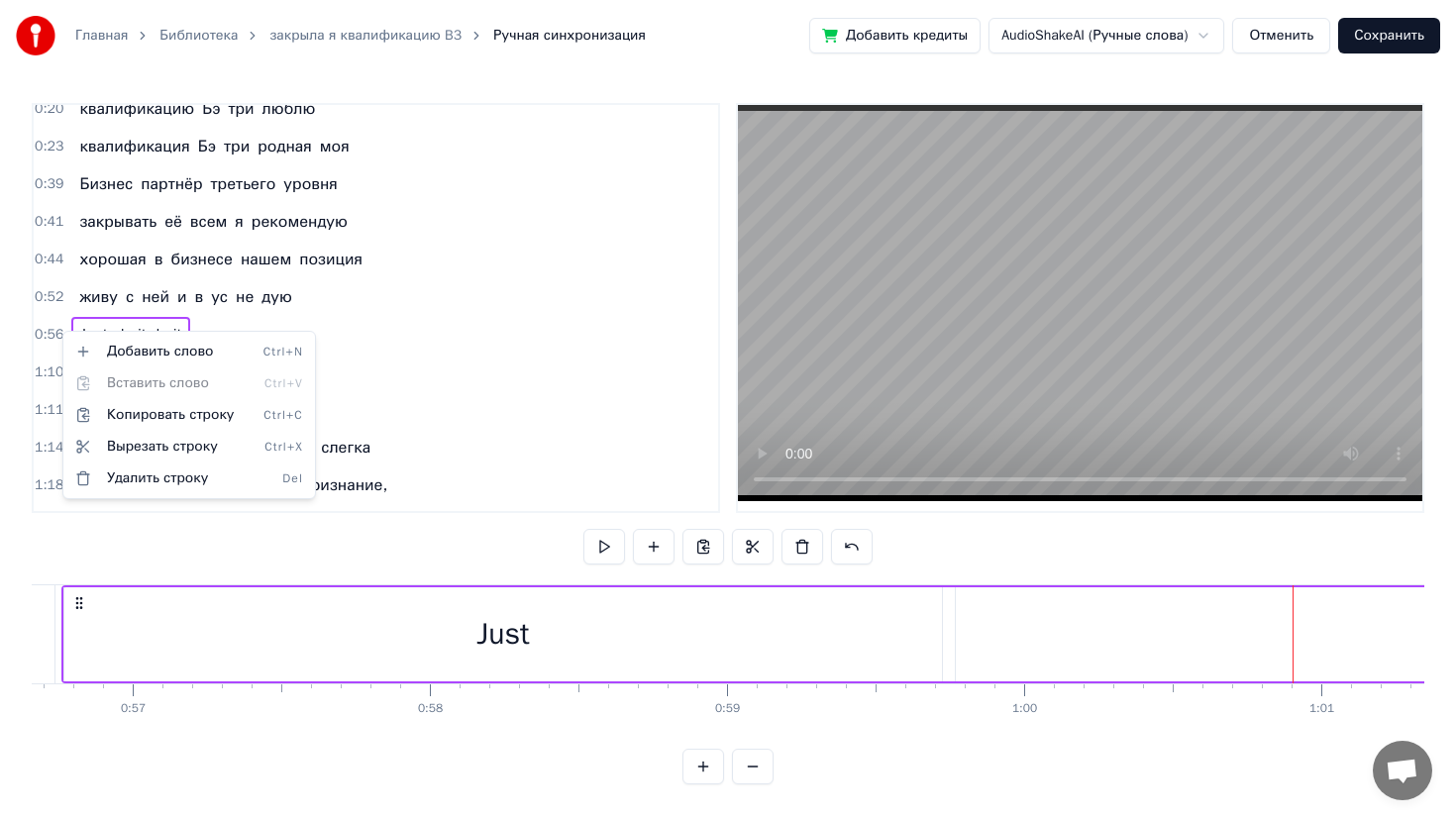 scroll, scrollTop: 0, scrollLeft: 16767, axis: horizontal 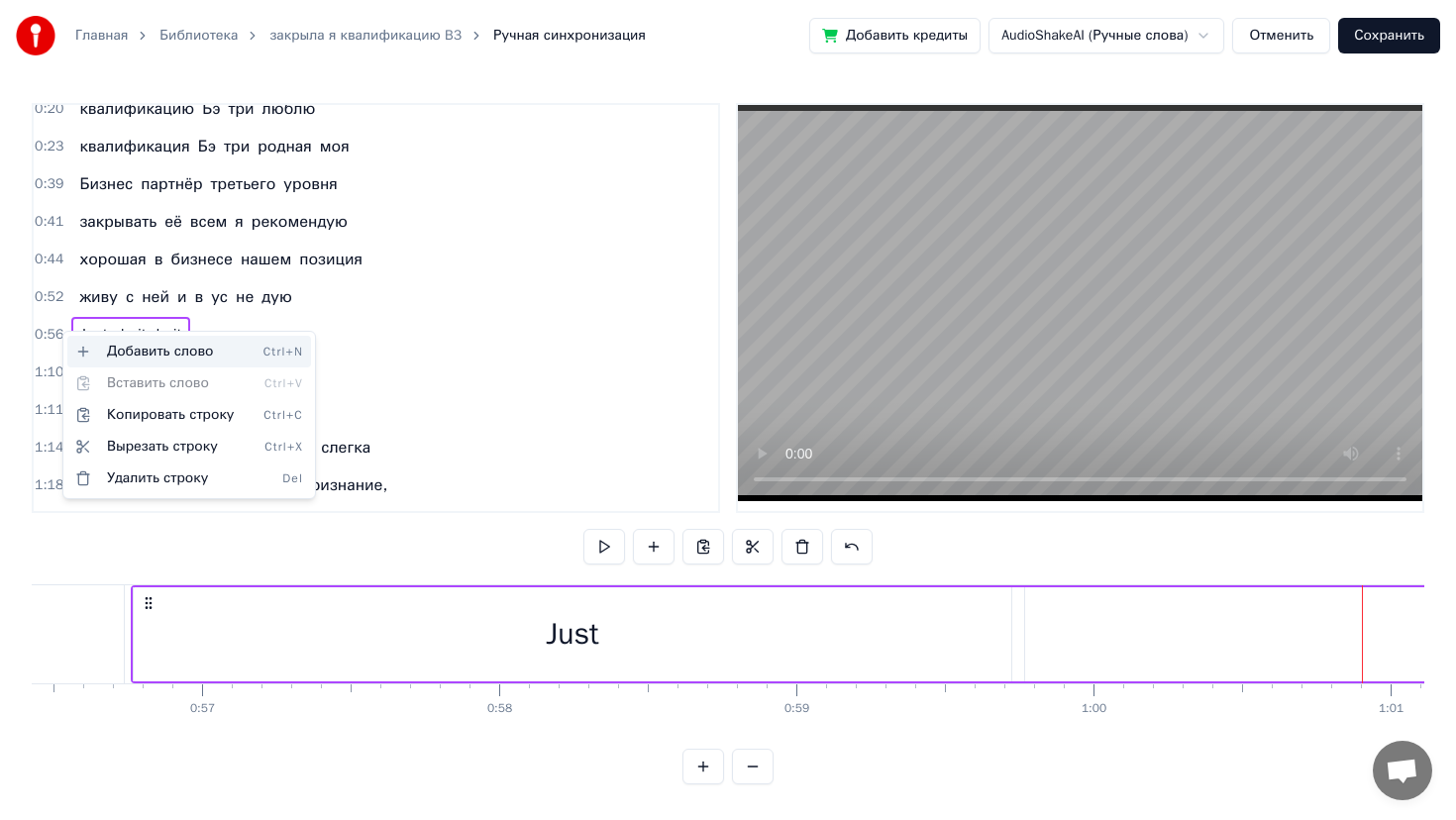 click on "Добавить слово Ctrl+N" at bounding box center [189, 352] 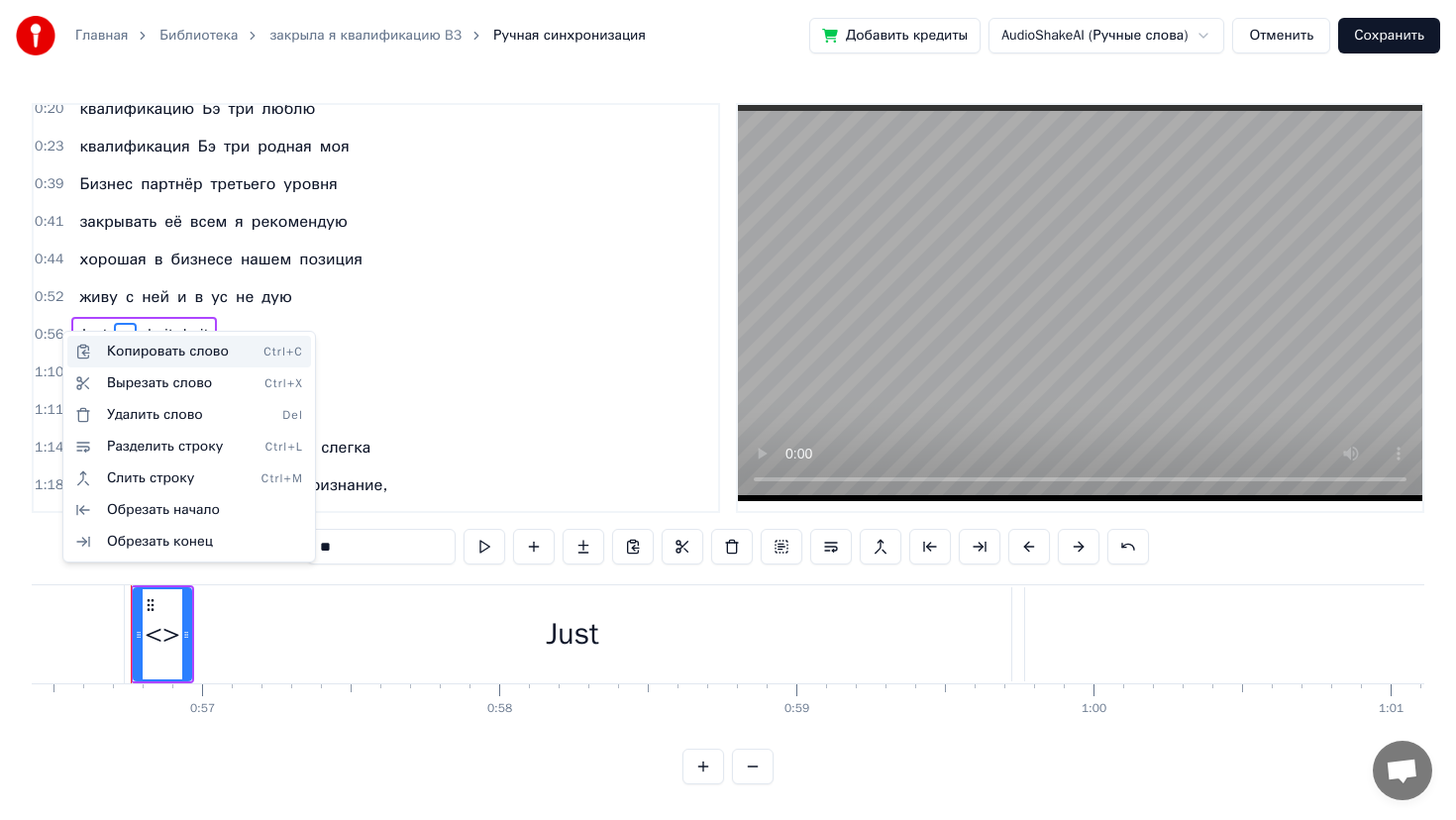 scroll, scrollTop: 305, scrollLeft: 0, axis: vertical 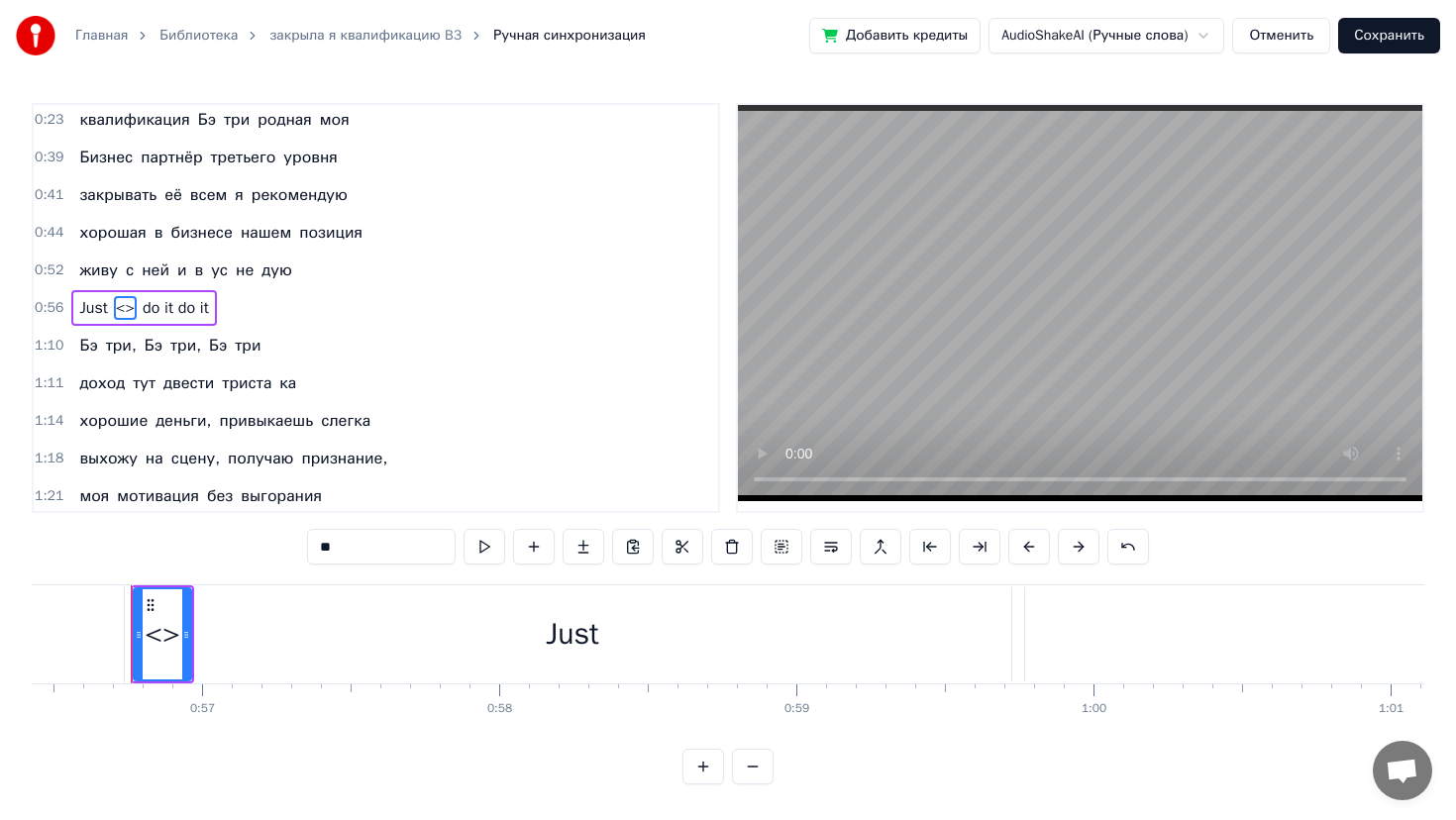 drag, startPoint x: 359, startPoint y: 547, endPoint x: 296, endPoint y: 546, distance: 63.007936 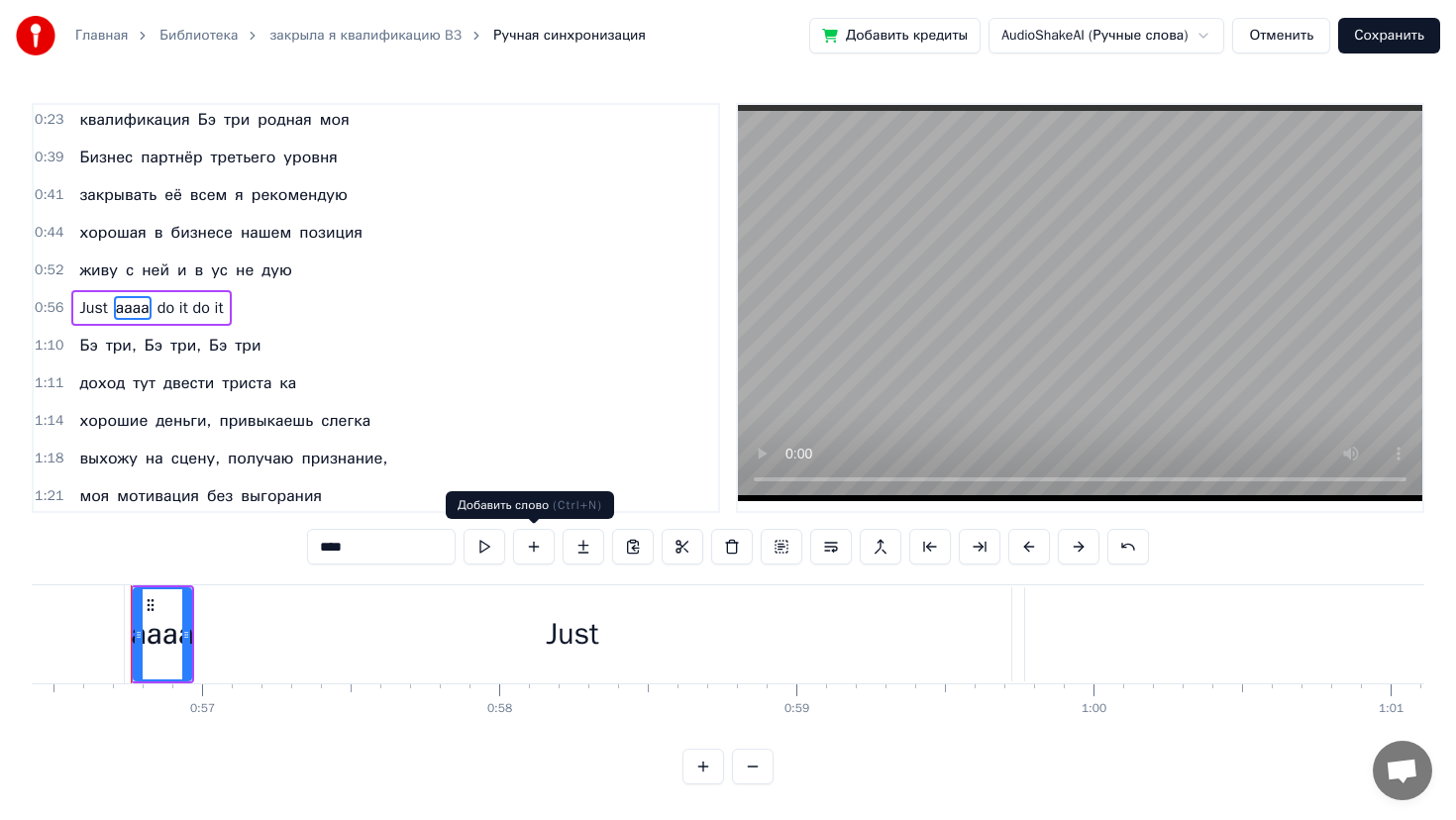type on "****" 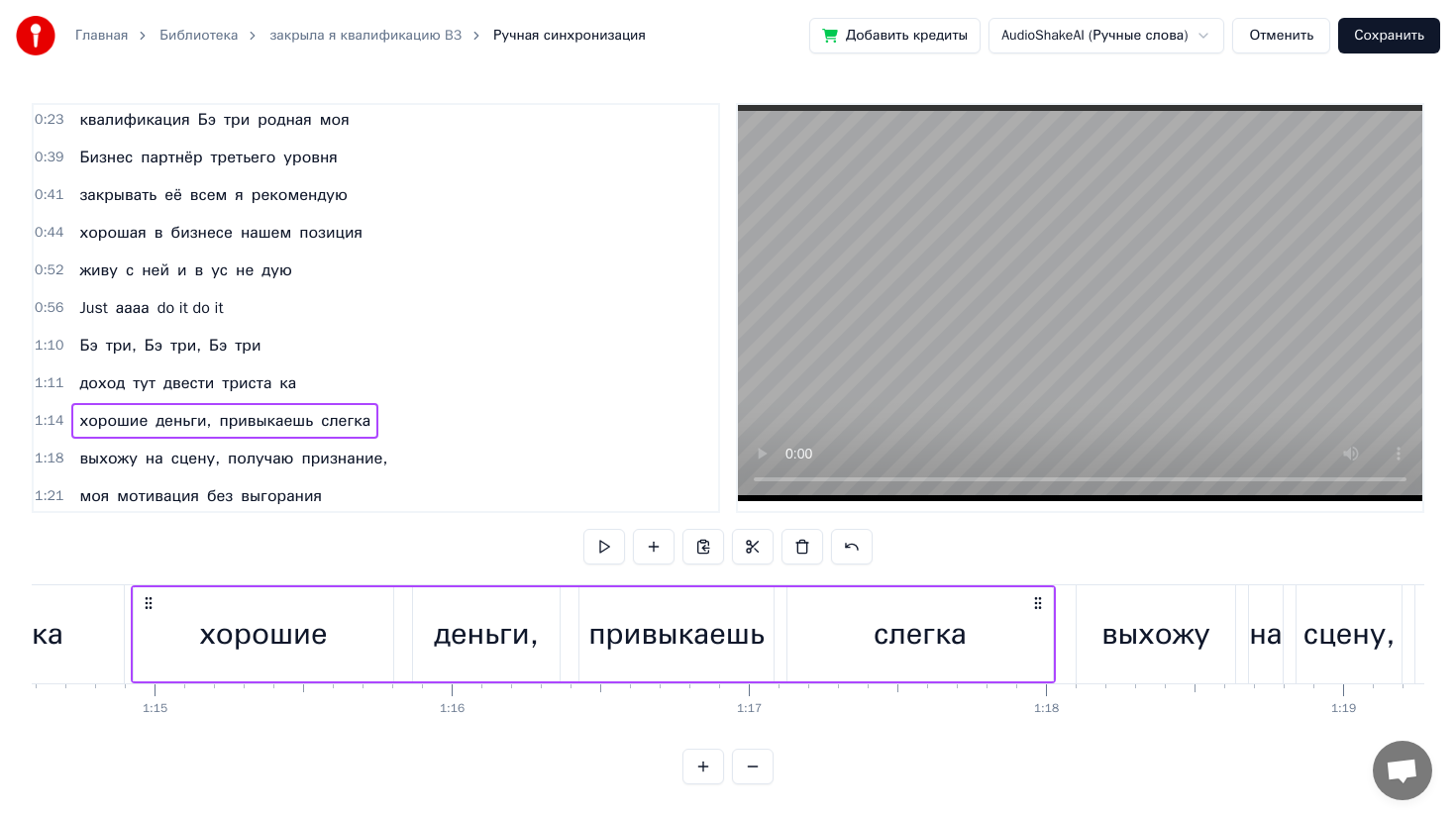 click on "Just" at bounding box center [93, 308] 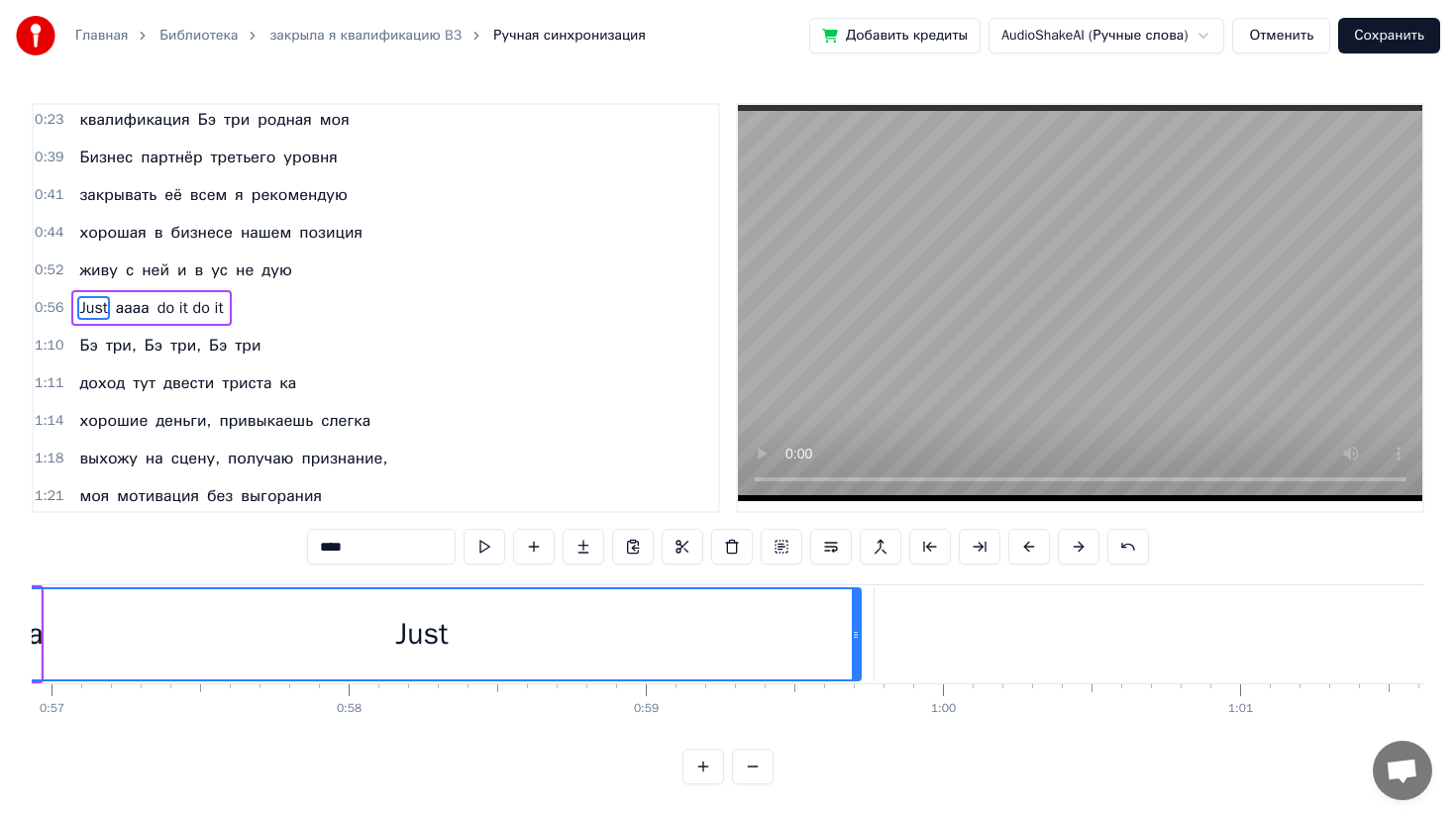 scroll, scrollTop: 0, scrollLeft: 16767, axis: horizontal 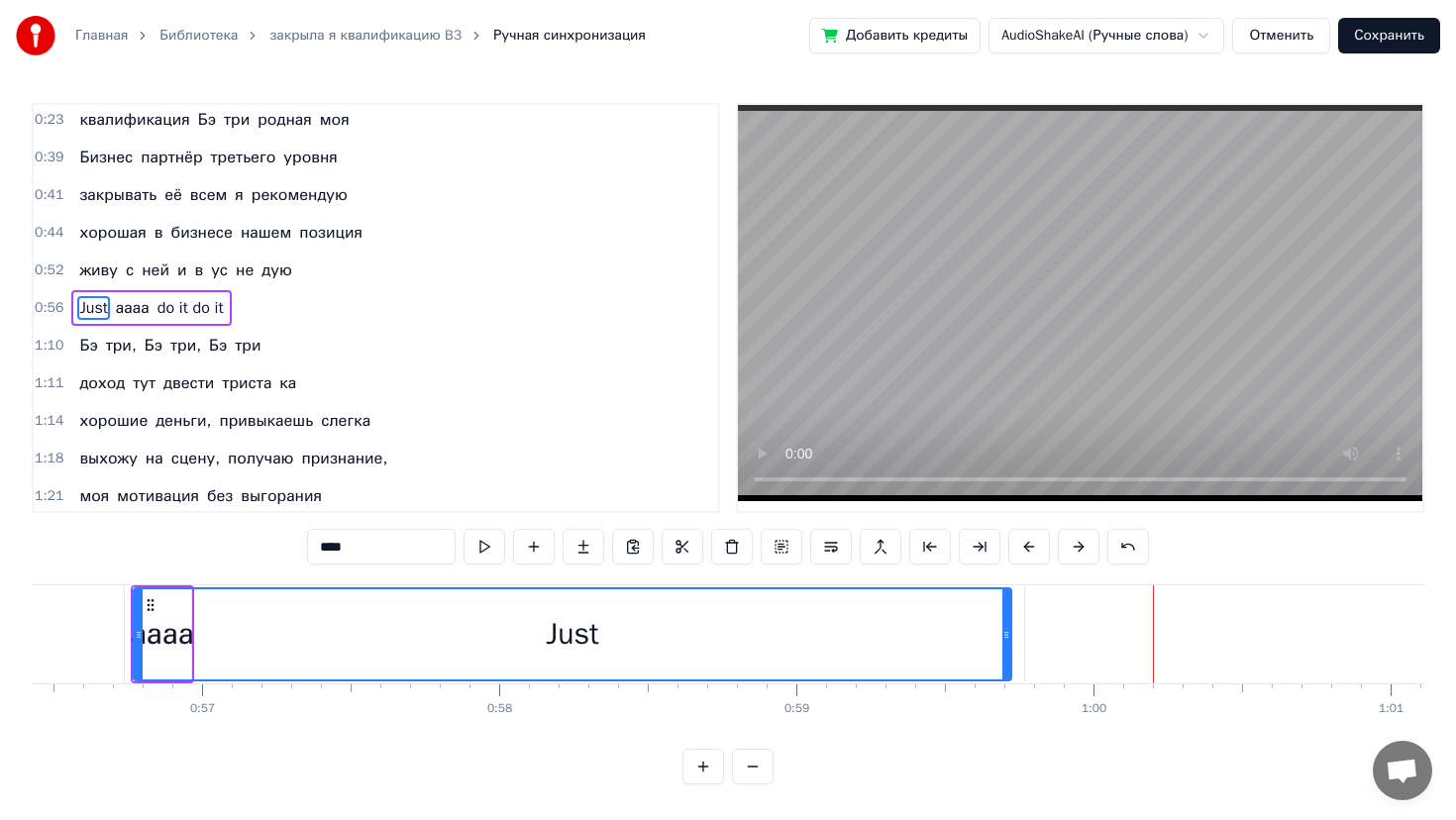 click on "аааа" at bounding box center [133, 308] 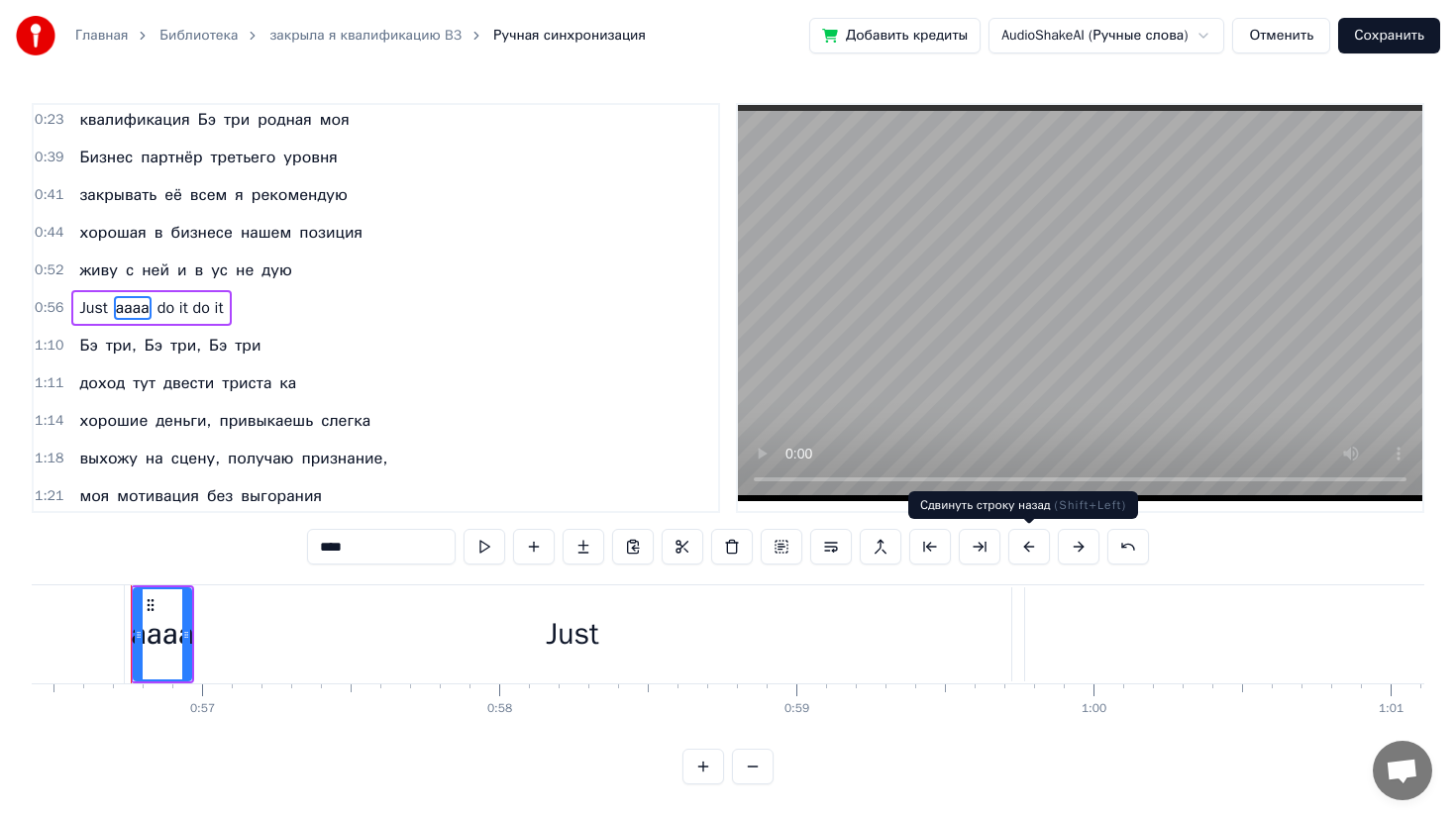 click at bounding box center [1029, 547] 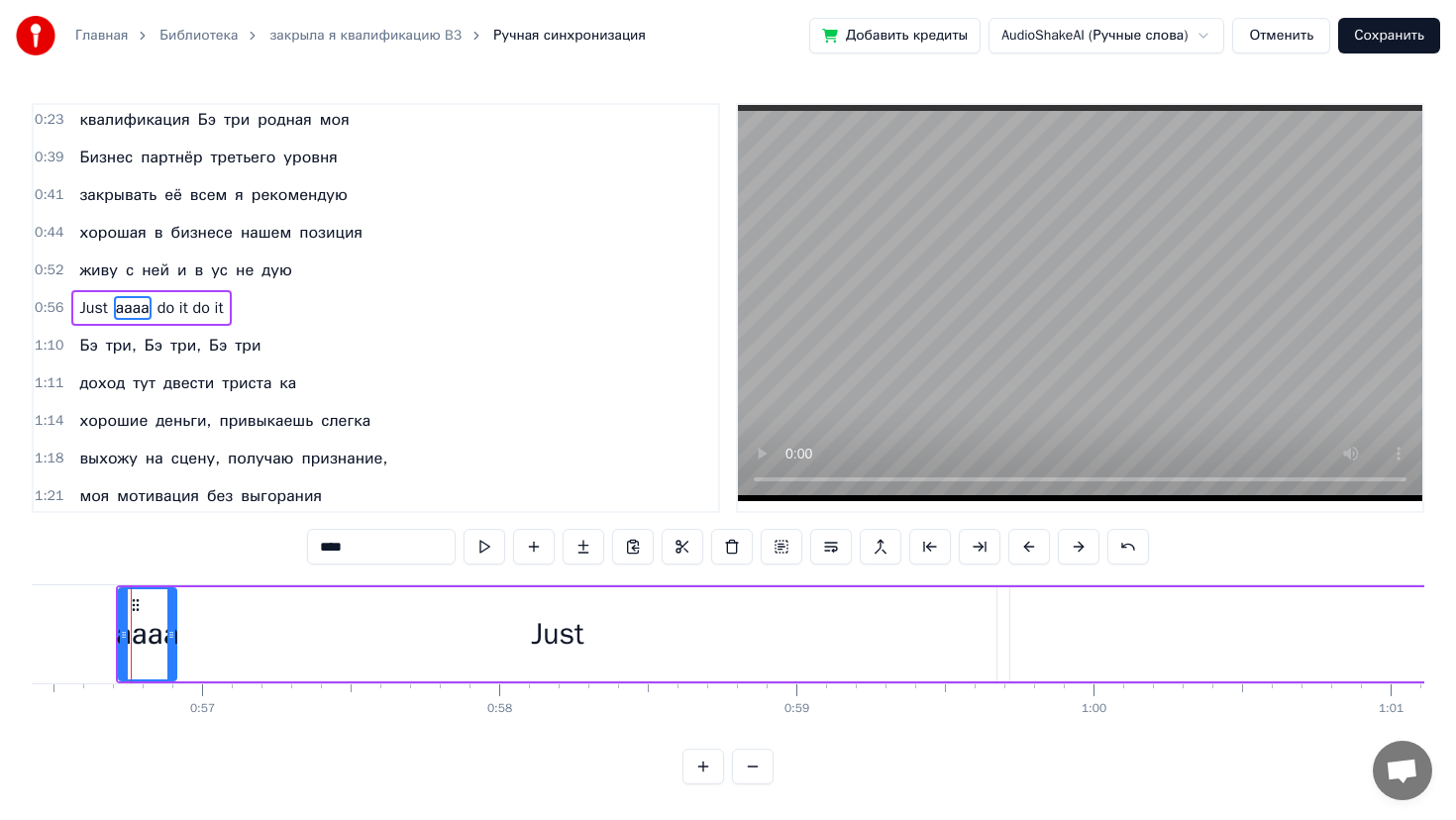click at bounding box center (1079, 547) 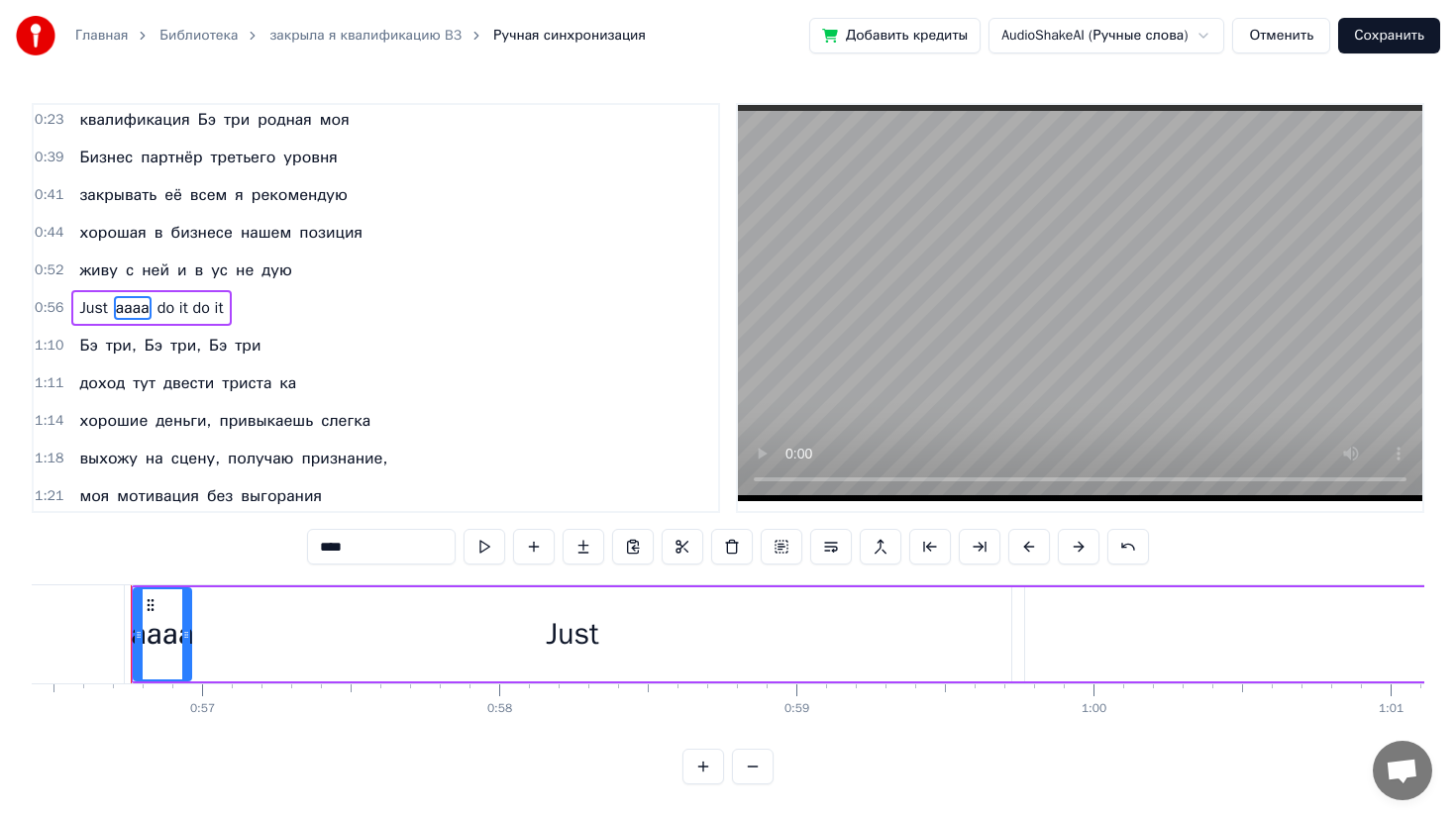 click on "аааа" at bounding box center [133, 308] 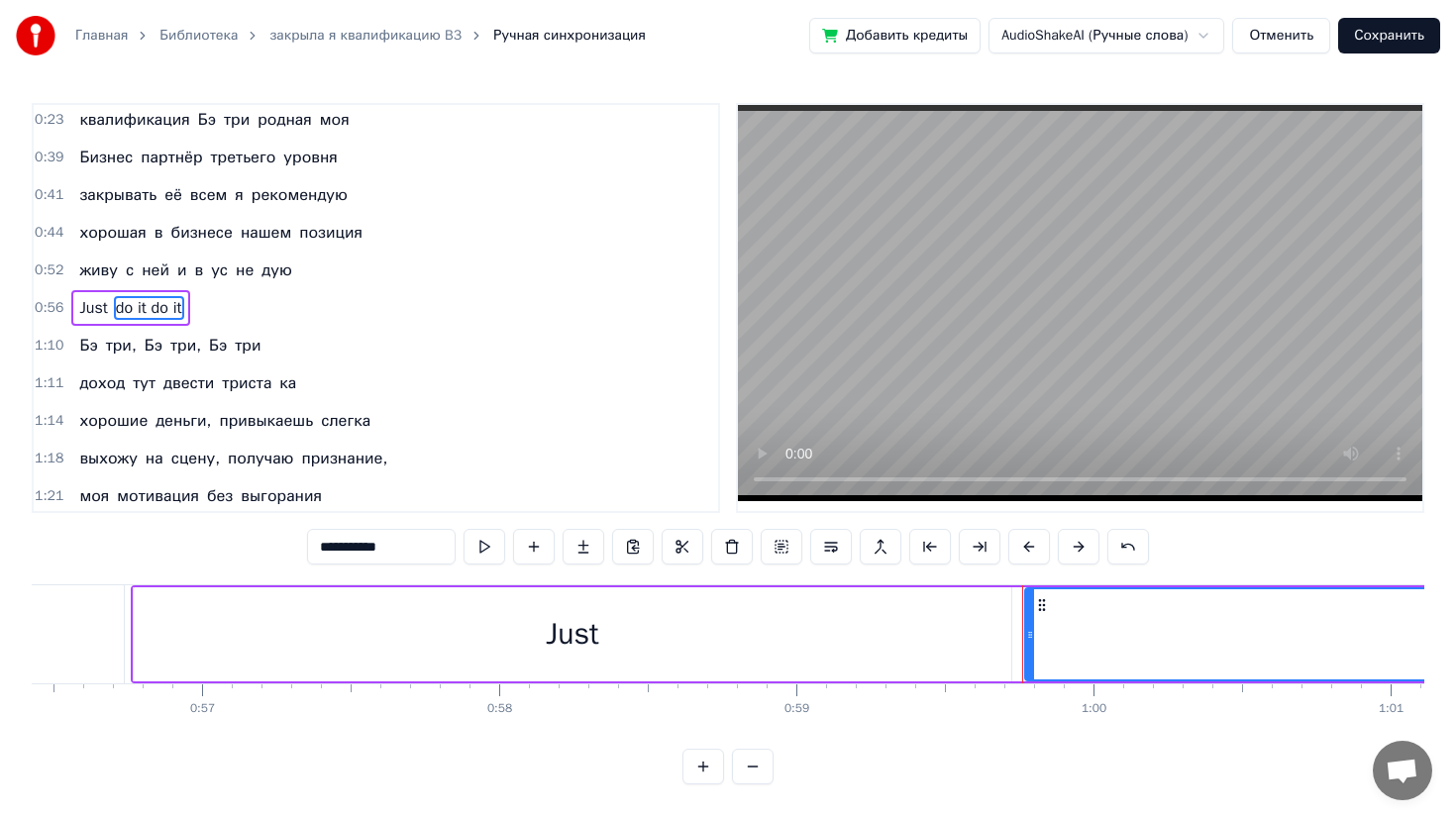 click on "живу с ней и в ус не дую" at bounding box center [185, 270] 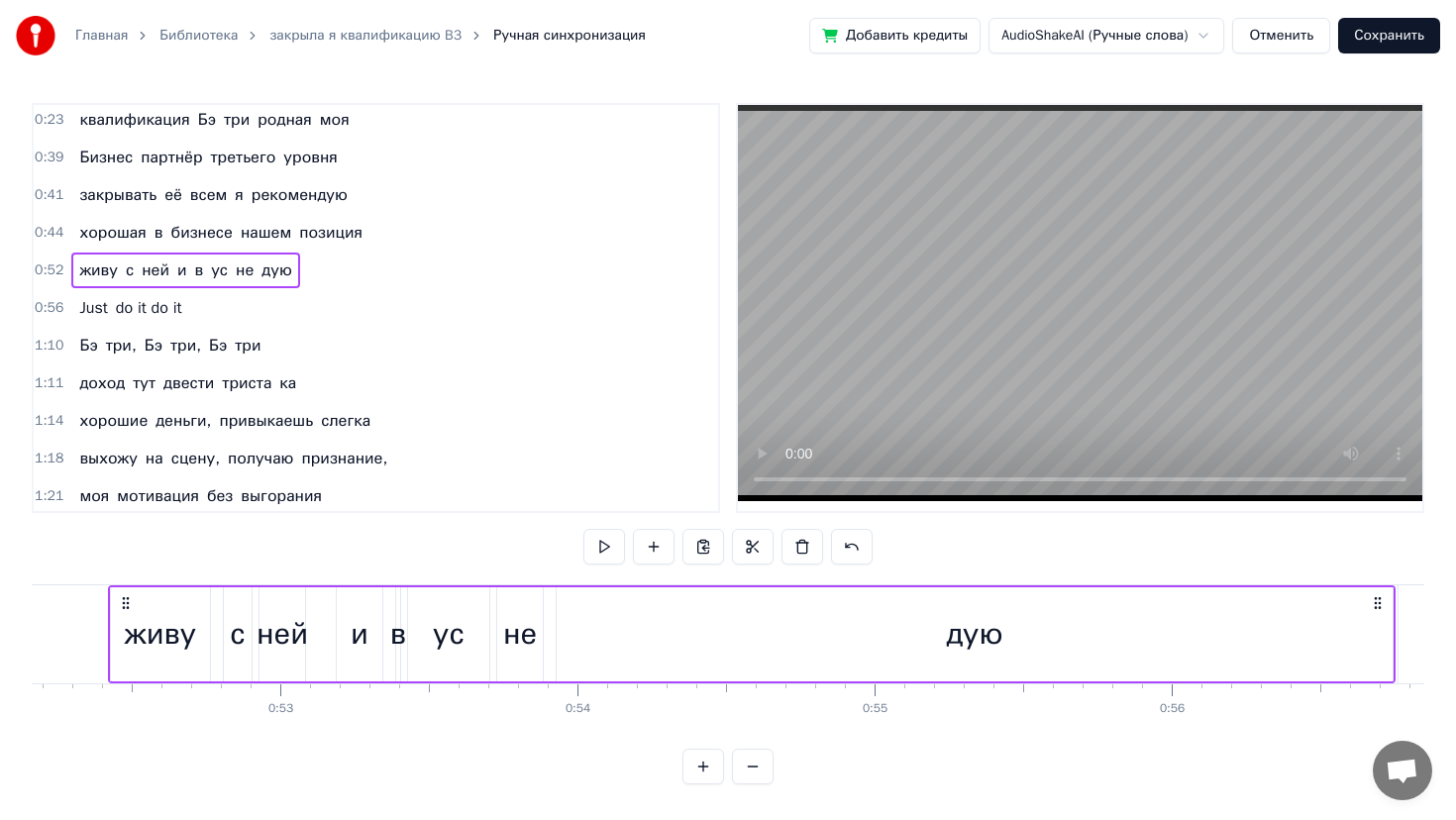 scroll, scrollTop: 0, scrollLeft: 15477, axis: horizontal 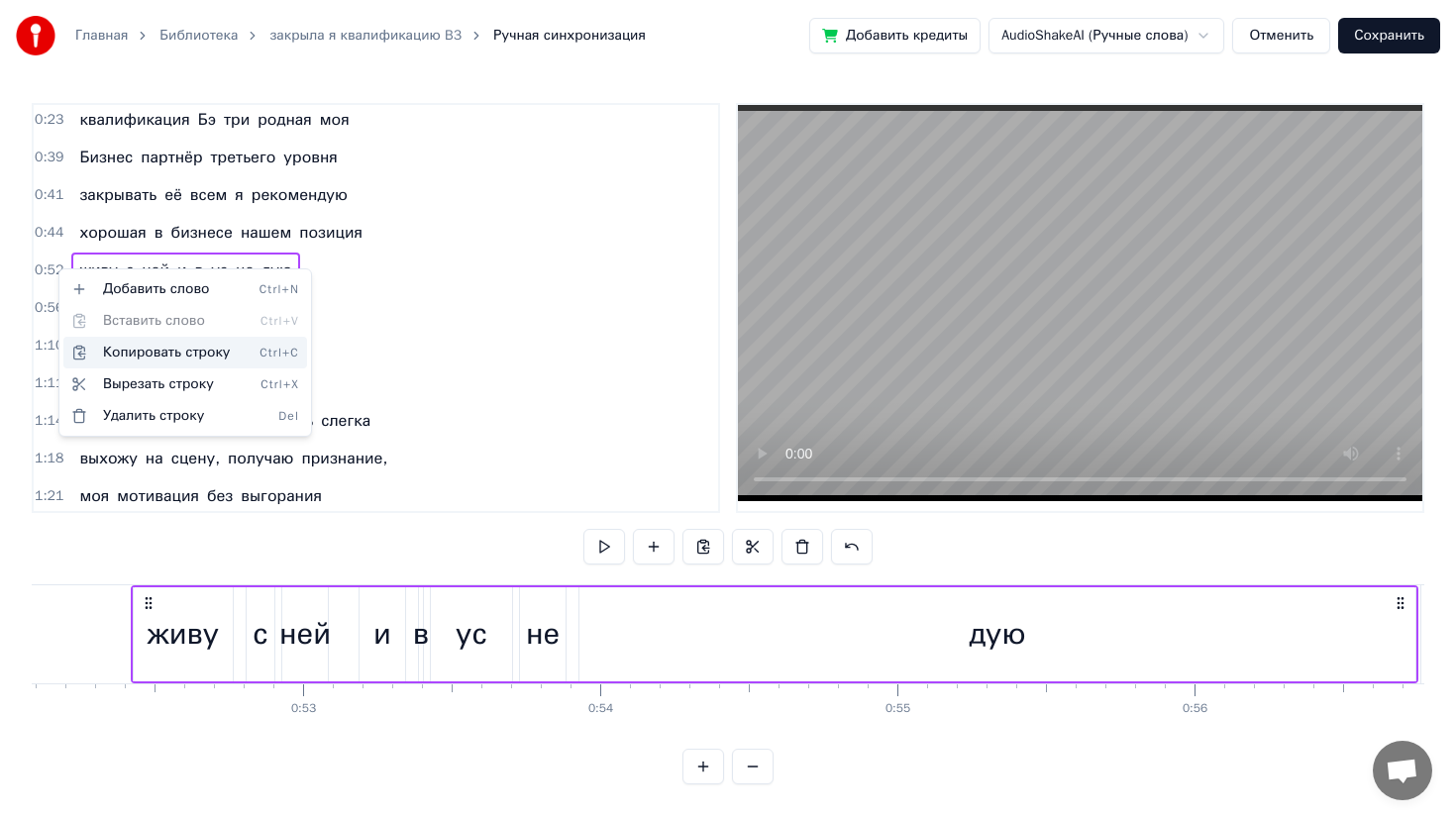 click on "Копировать строку Ctrl+C" at bounding box center (185, 353) 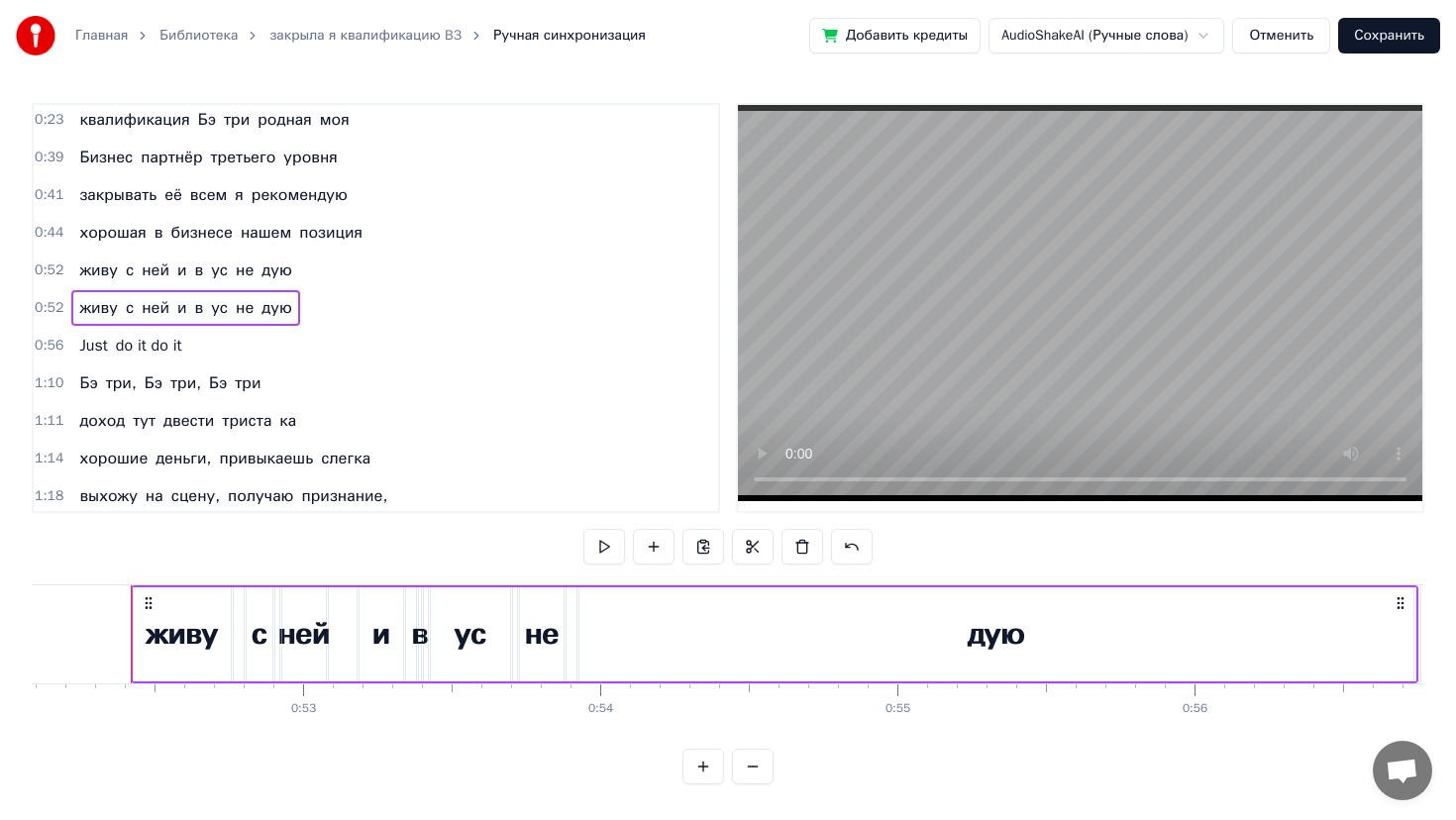 click on "живу" at bounding box center (98, 308) 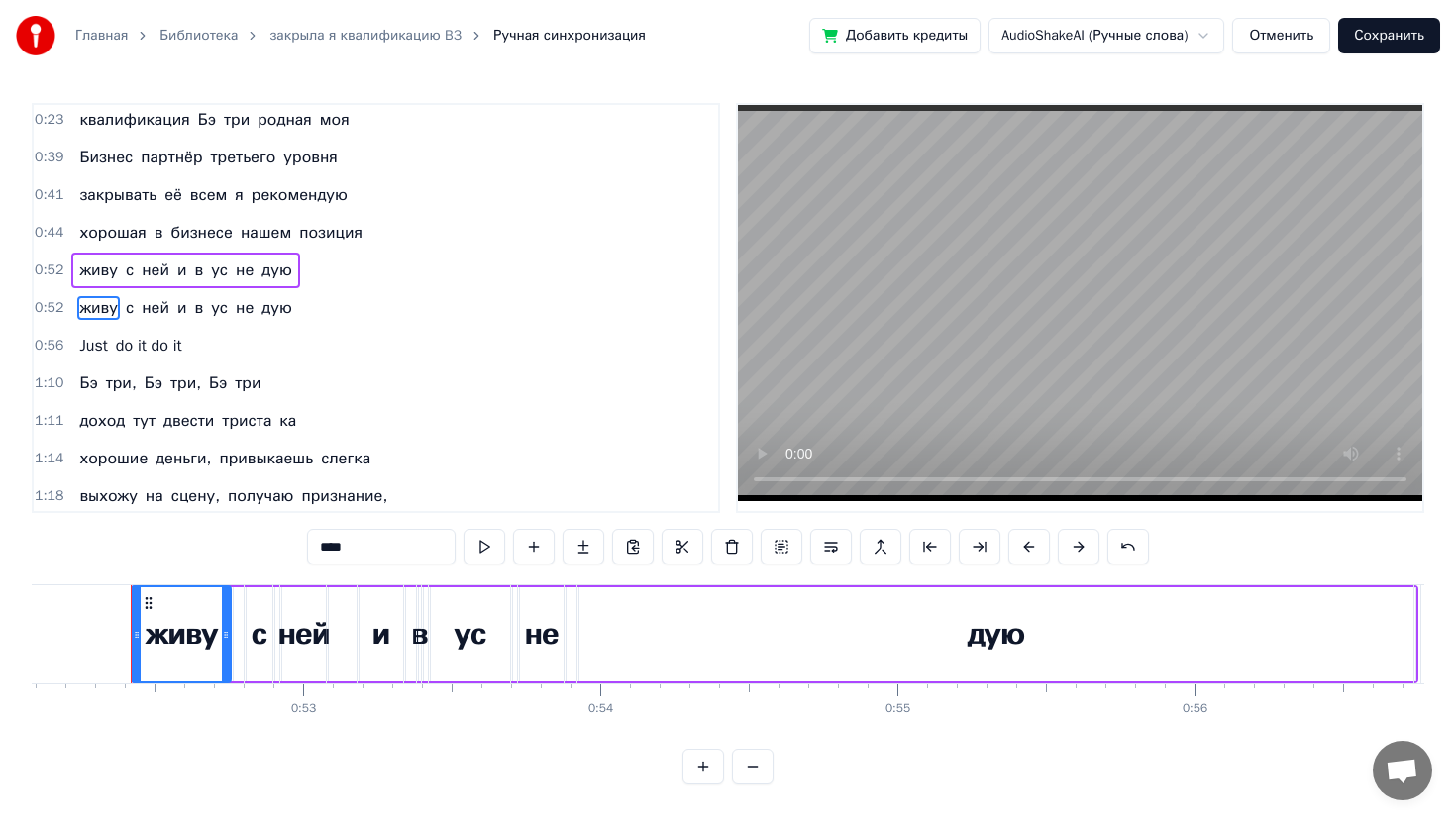 drag, startPoint x: 358, startPoint y: 552, endPoint x: 267, endPoint y: 552, distance: 91 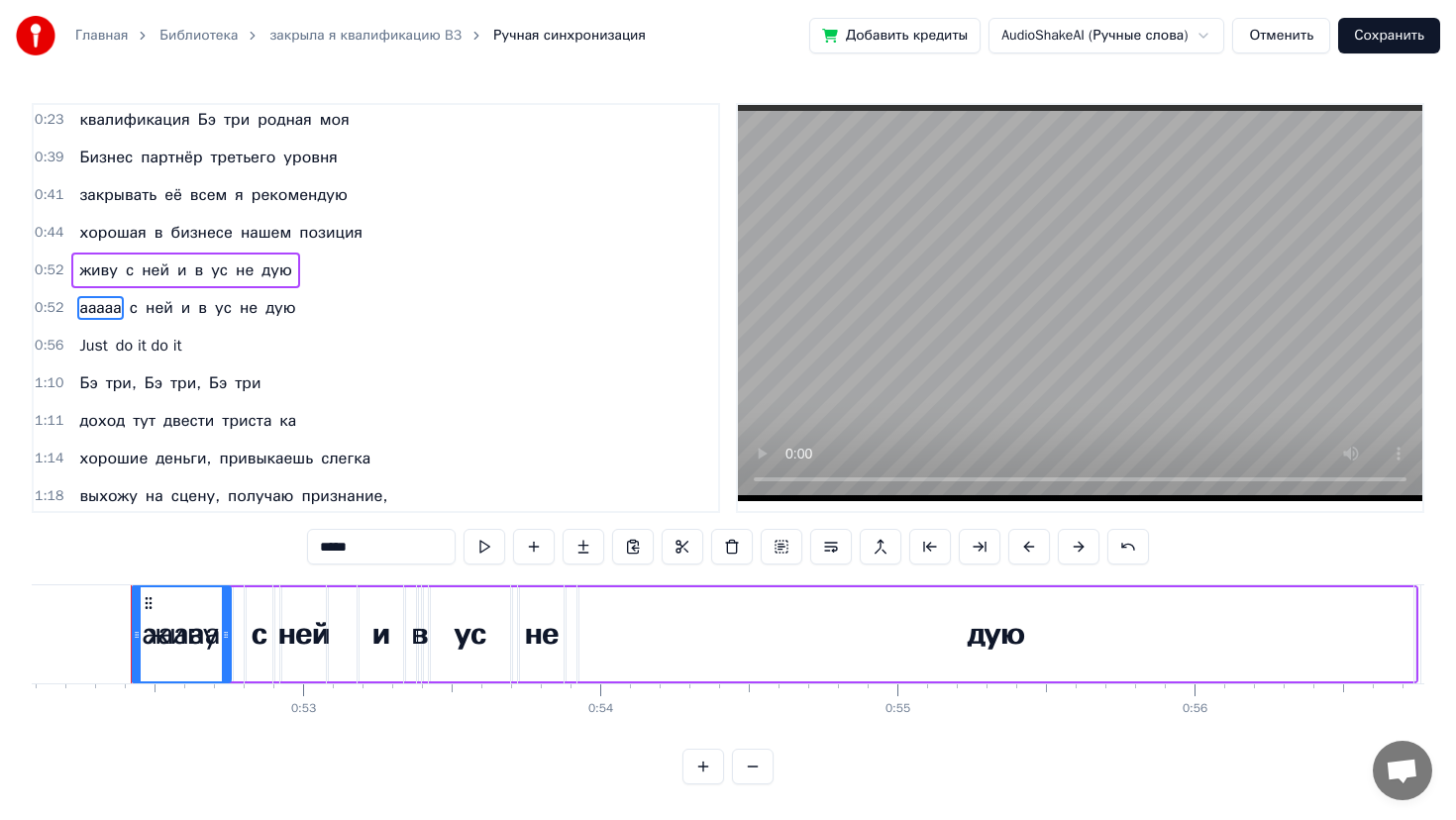type on "*****" 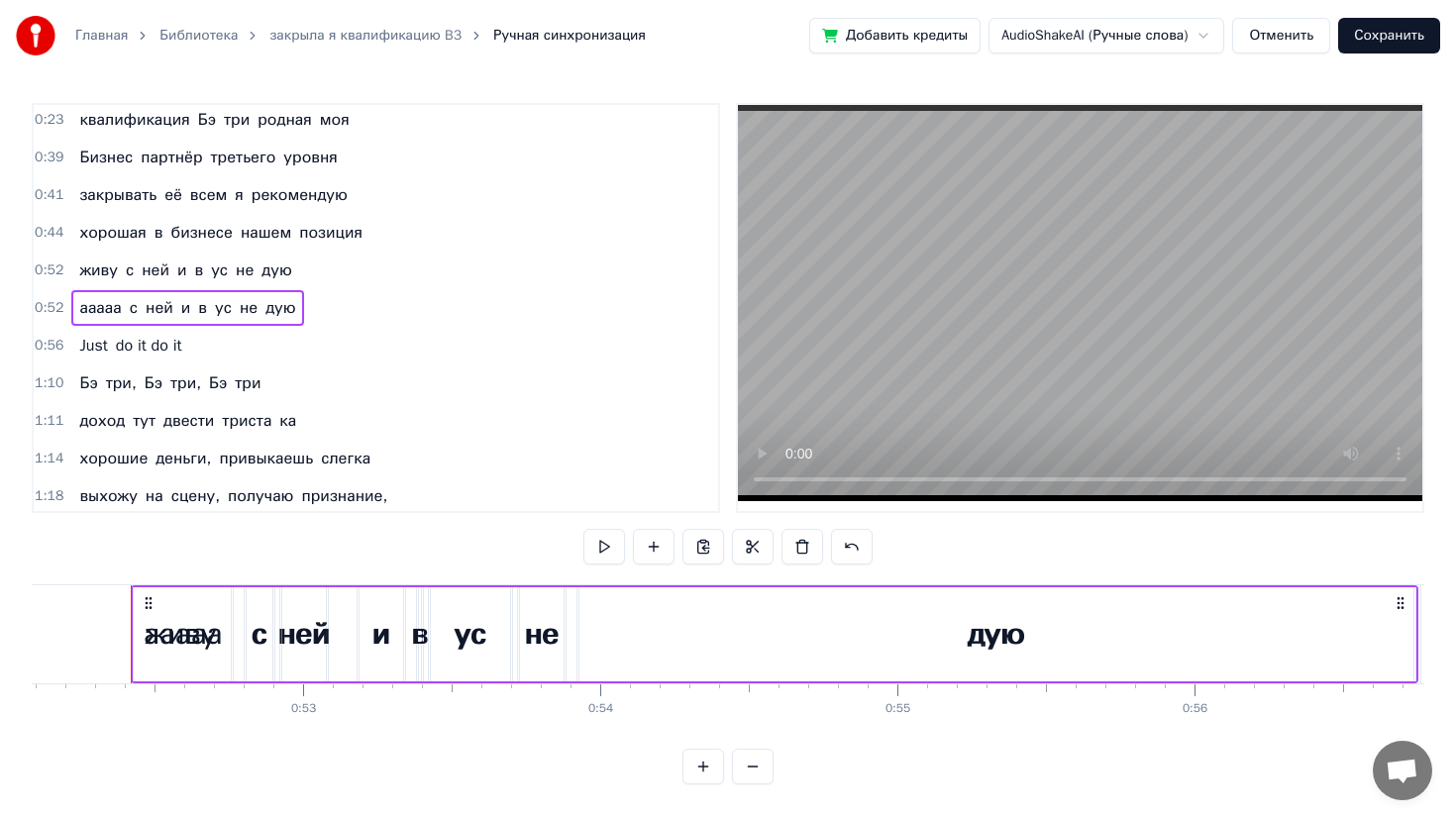 click on "в" at bounding box center (202, 308) 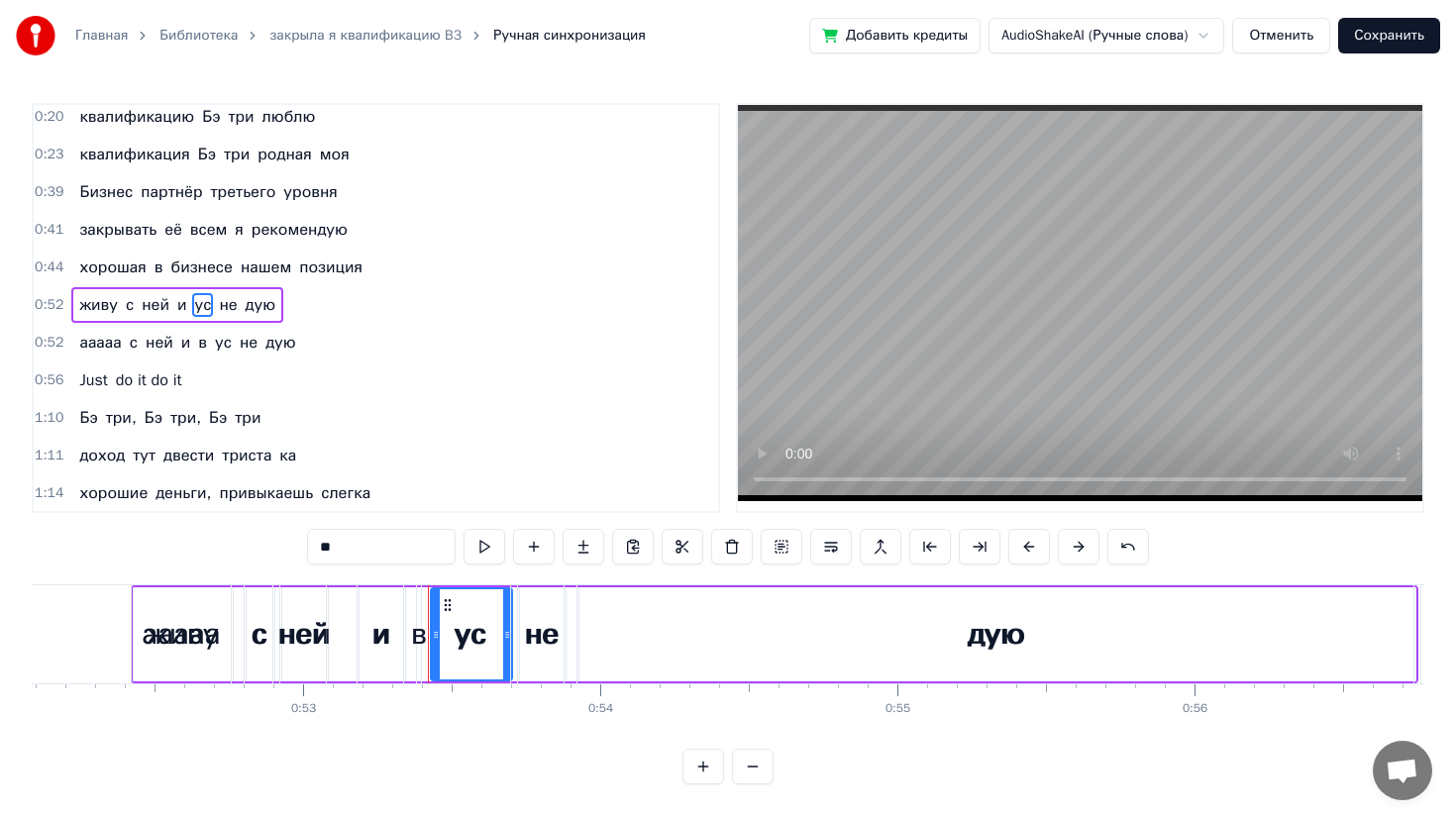 scroll, scrollTop: 267, scrollLeft: 0, axis: vertical 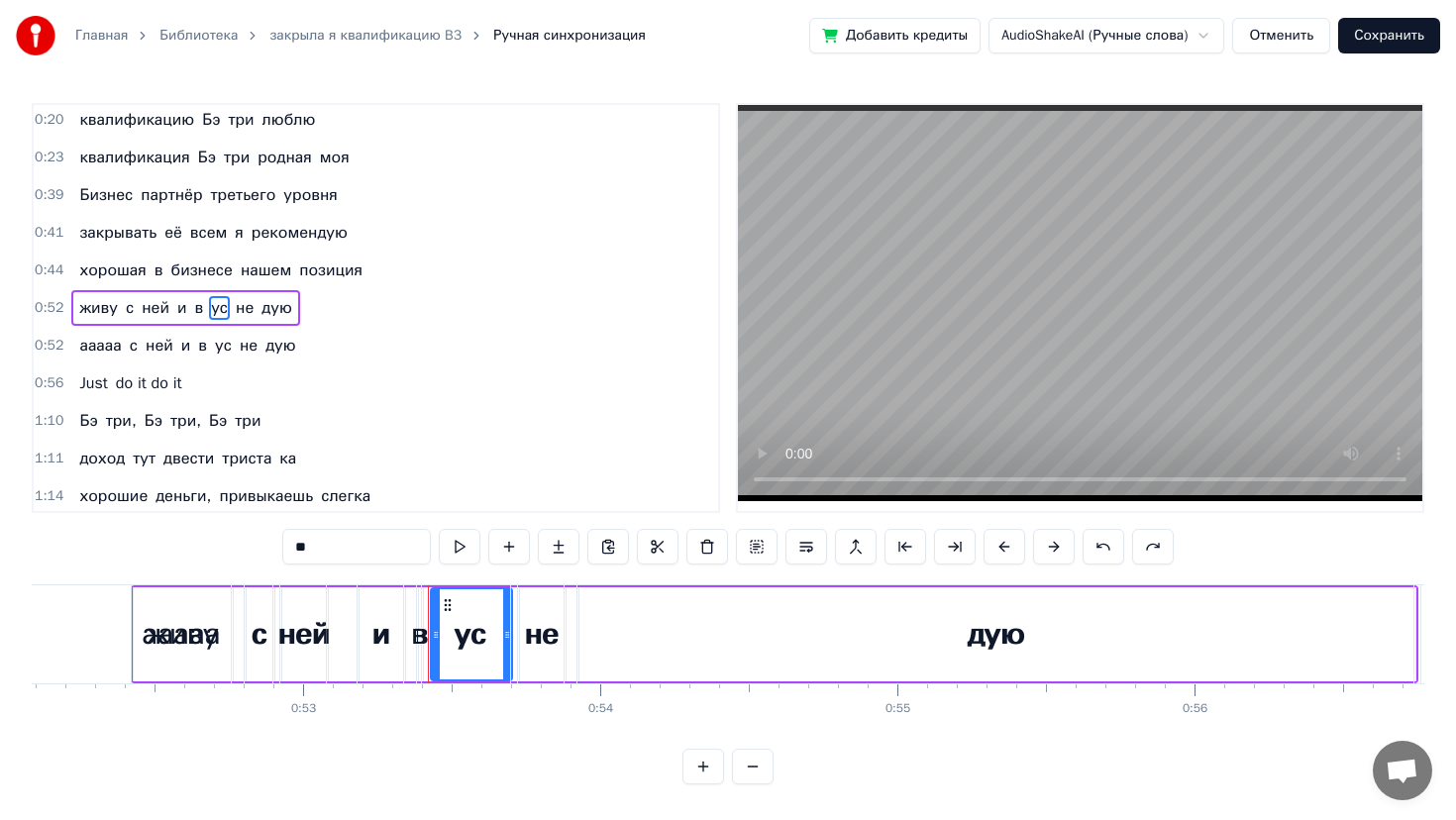 click on "дую" at bounding box center (280, 346) 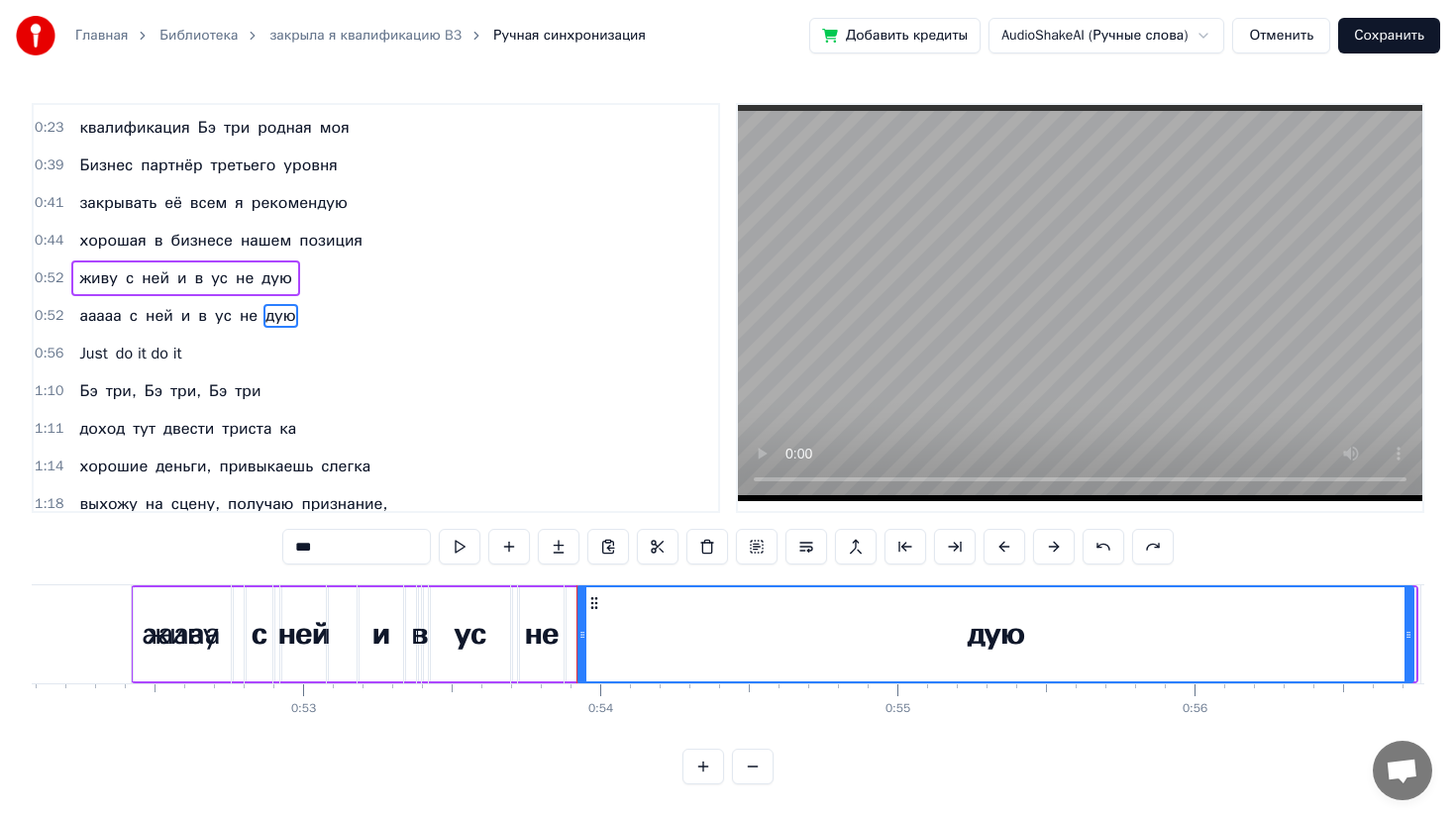 scroll, scrollTop: 305, scrollLeft: 0, axis: vertical 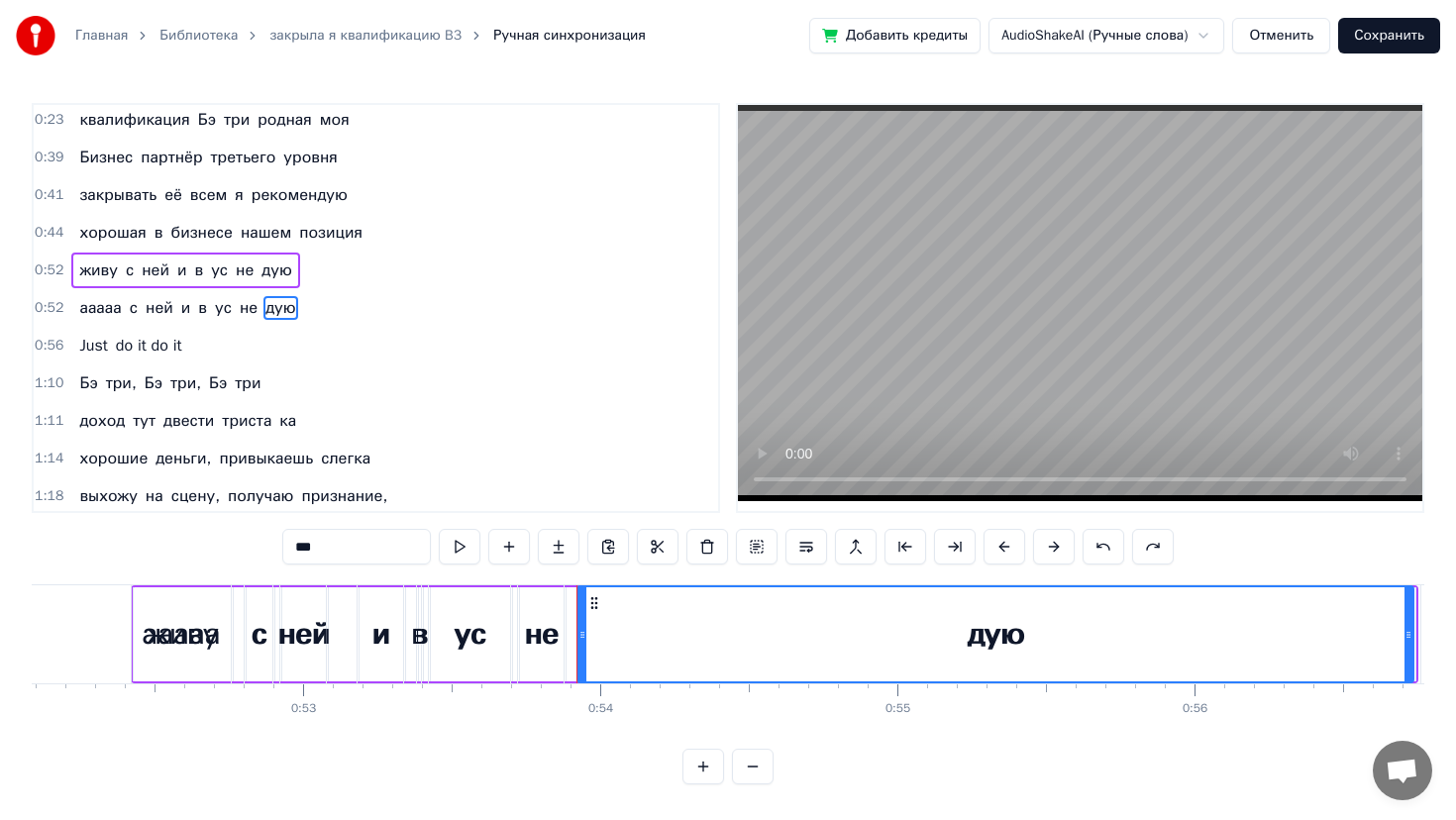 drag, startPoint x: 348, startPoint y: 549, endPoint x: 260, endPoint y: 549, distance: 88 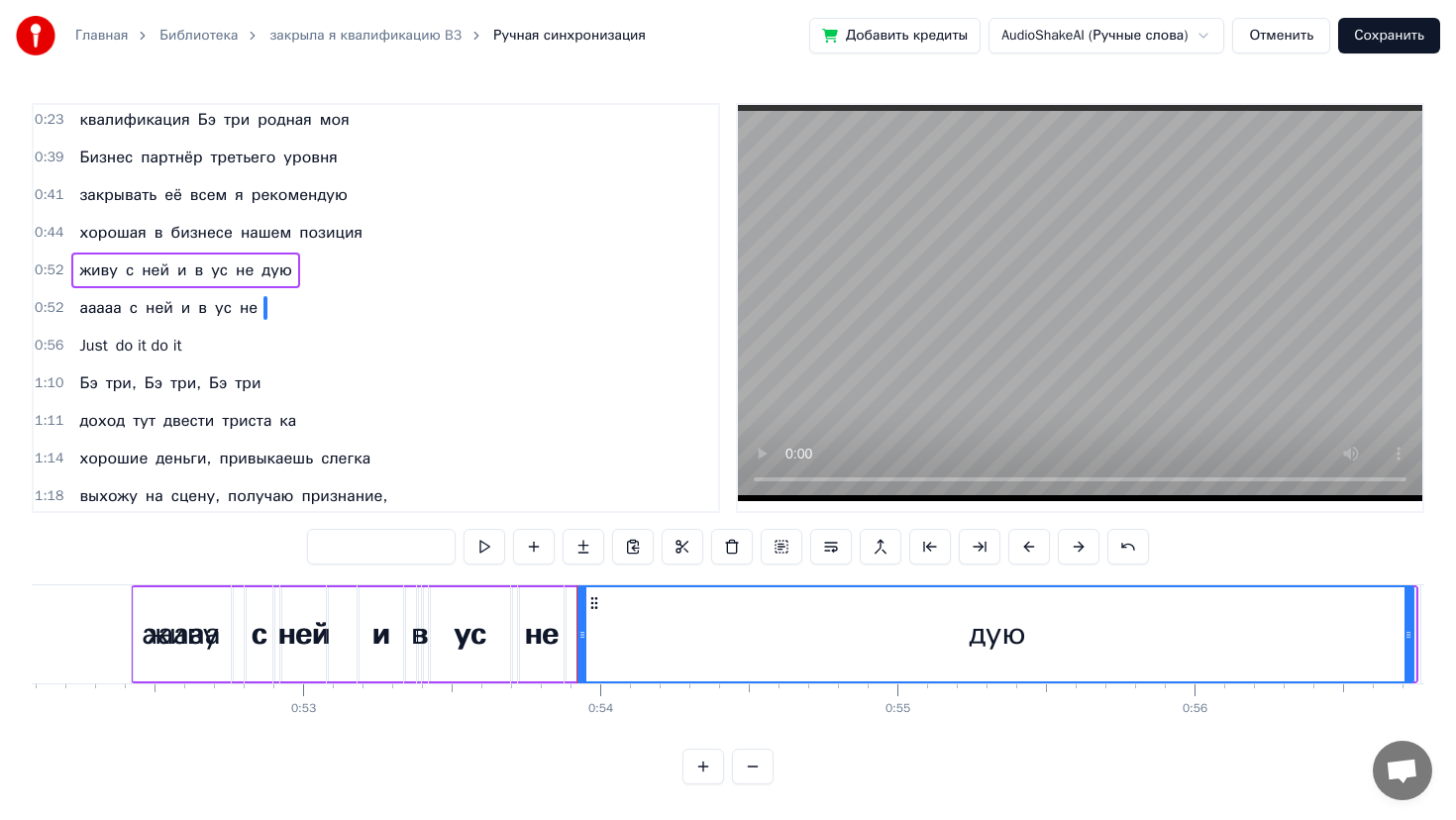 click on "не" at bounding box center (249, 308) 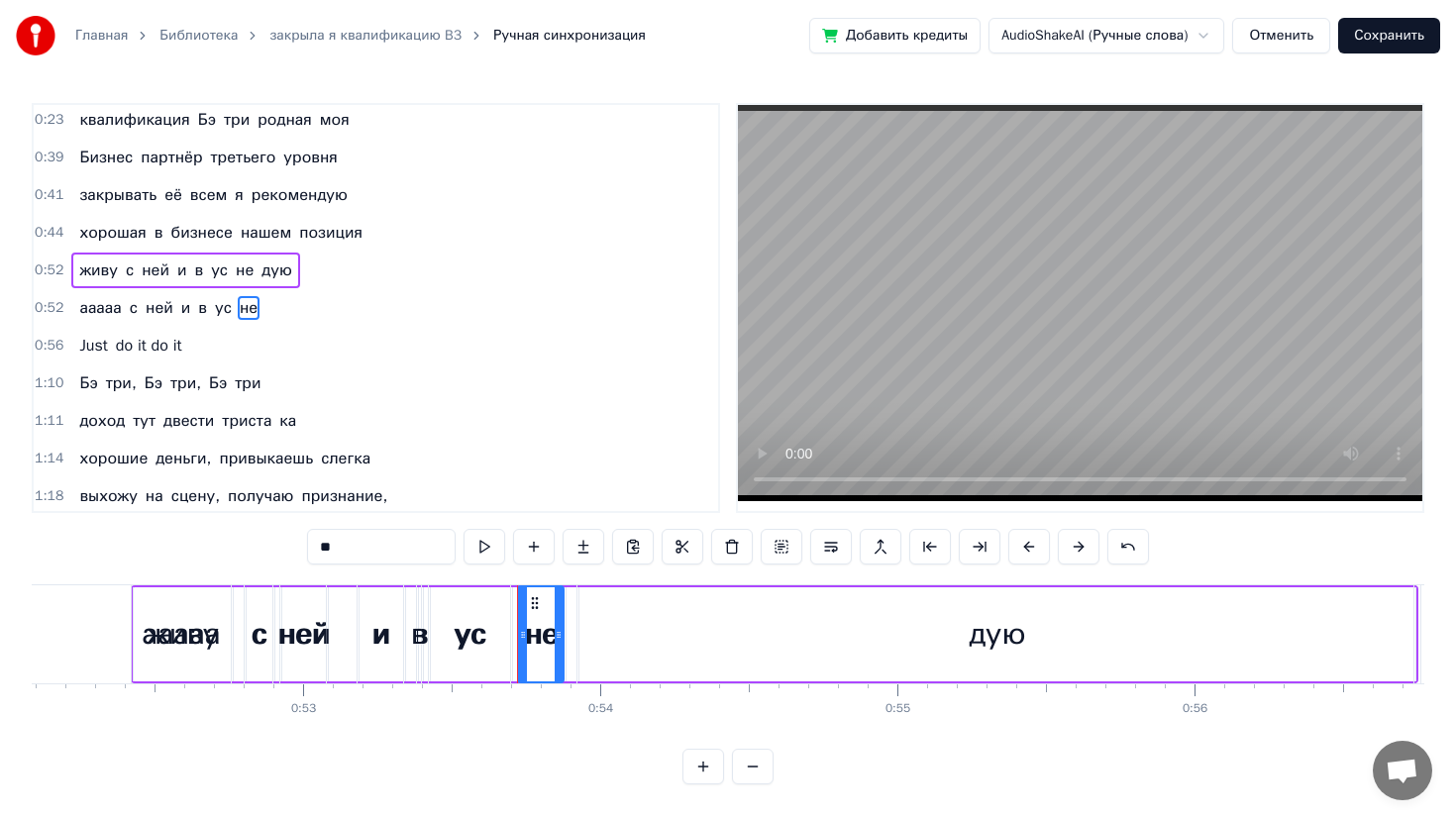 drag, startPoint x: 376, startPoint y: 547, endPoint x: 324, endPoint y: 549, distance: 52.038447 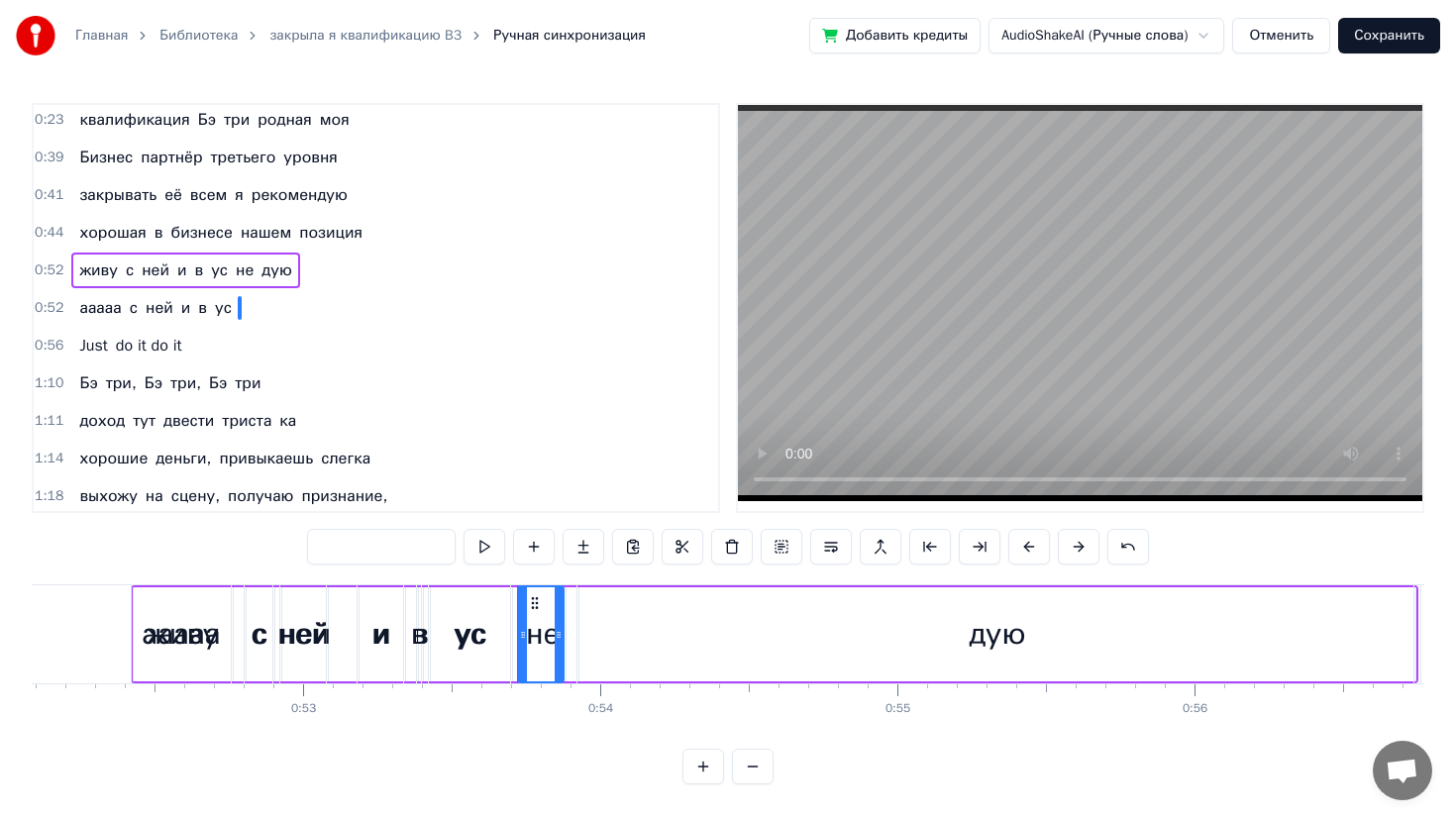 click on "ус" at bounding box center [223, 308] 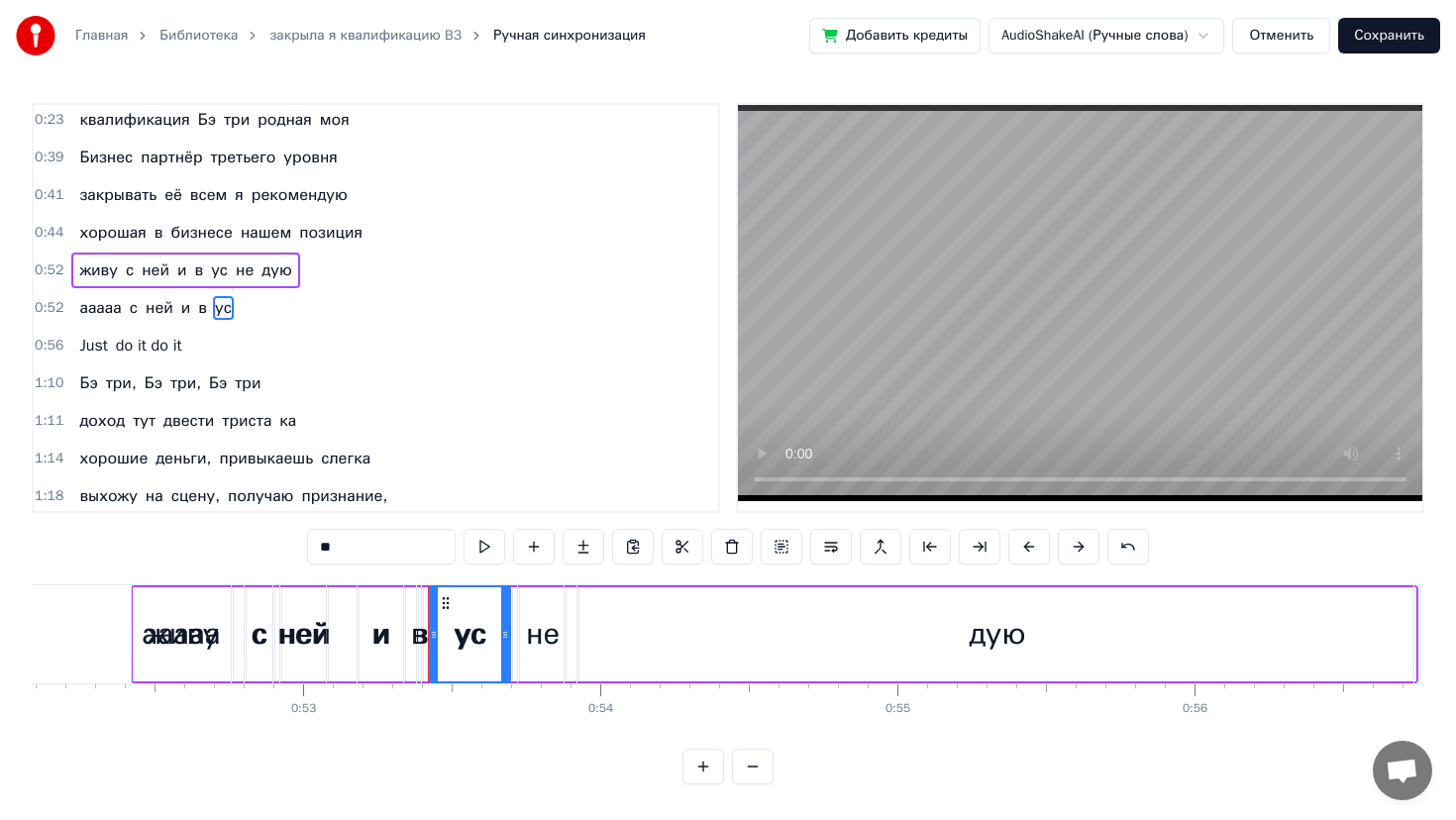 drag, startPoint x: 350, startPoint y: 556, endPoint x: 242, endPoint y: 556, distance: 108 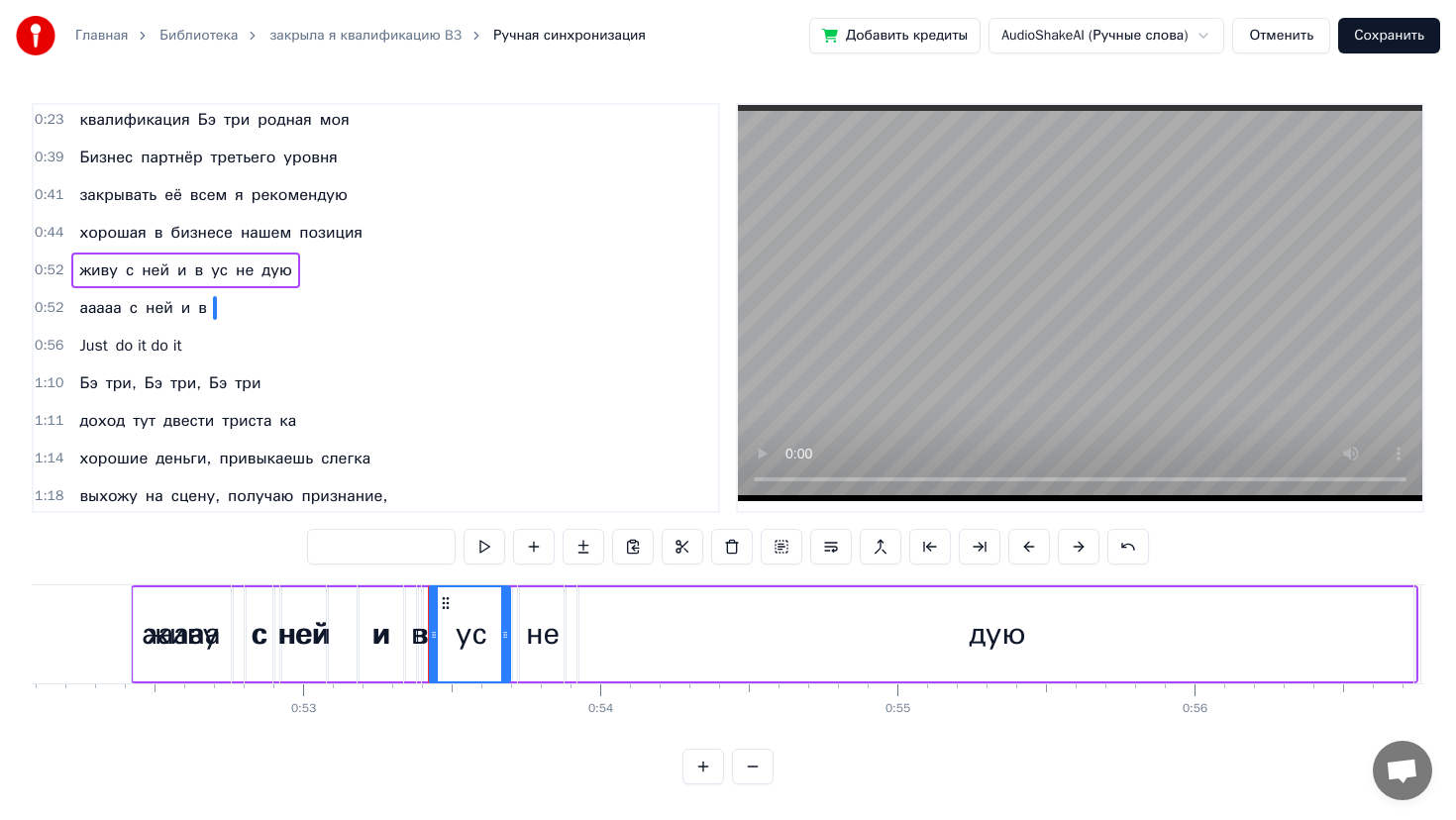 click on "в" at bounding box center (202, 308) 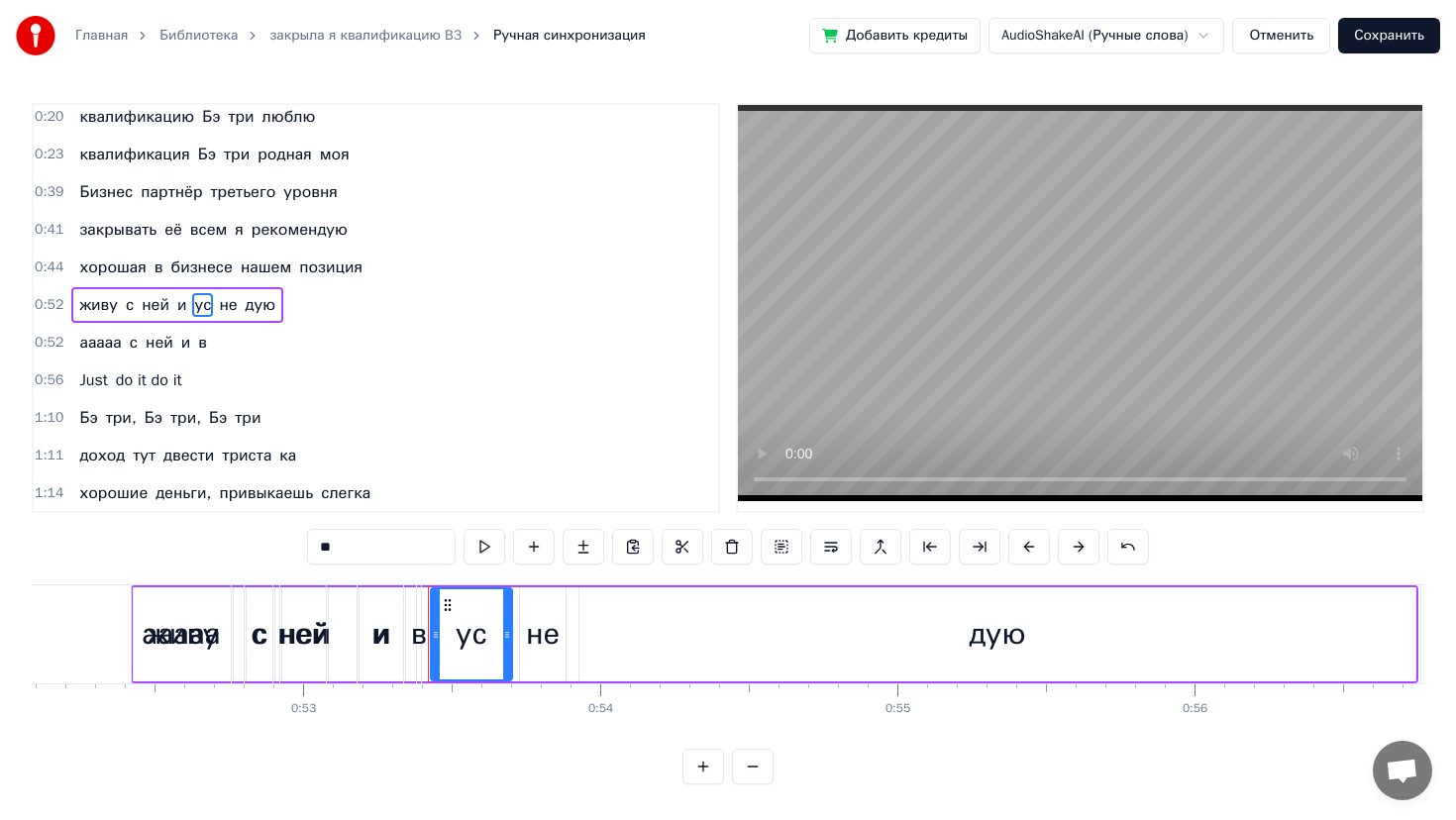 scroll, scrollTop: 267, scrollLeft: 0, axis: vertical 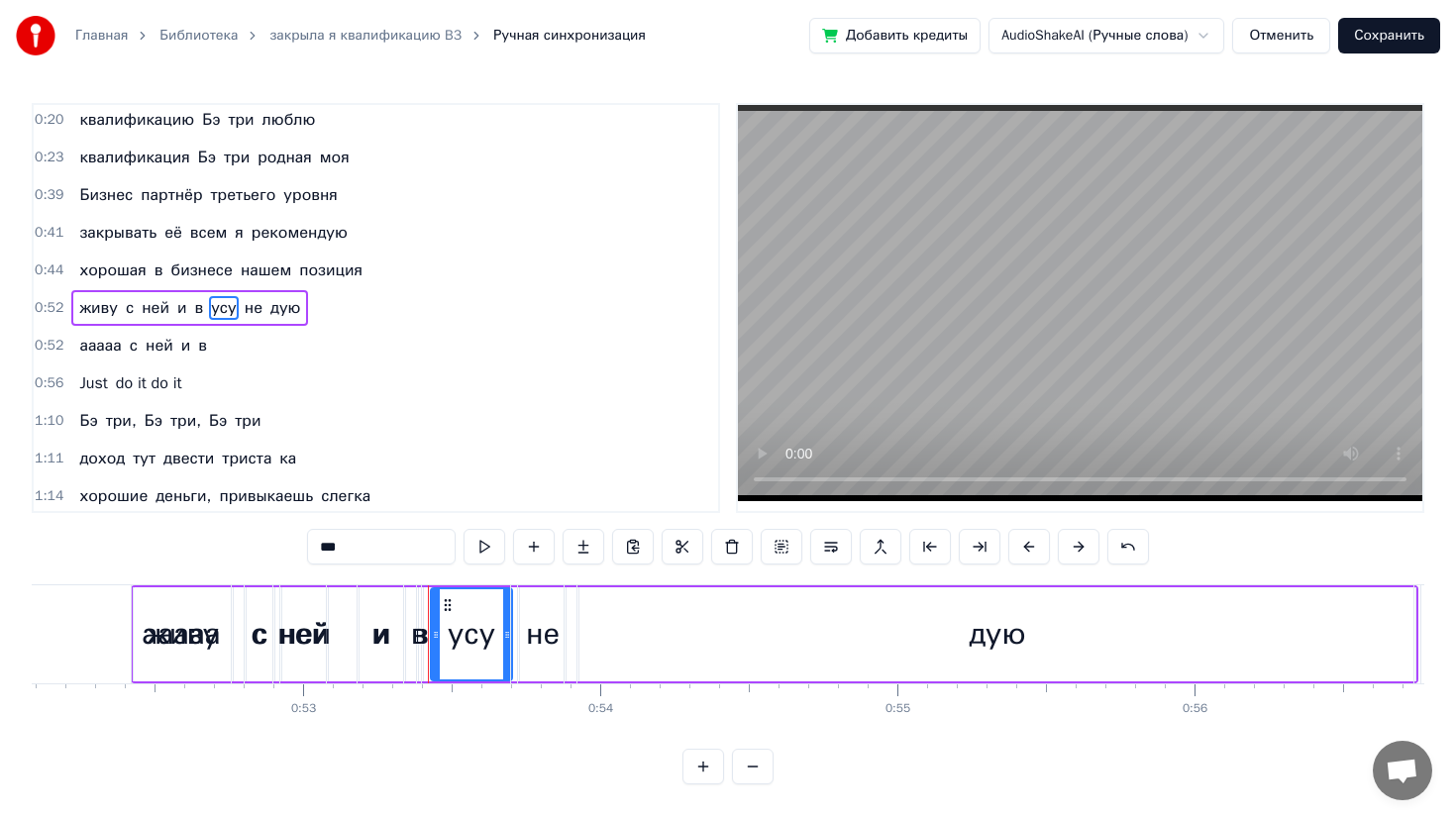 click on "ней" at bounding box center (159, 346) 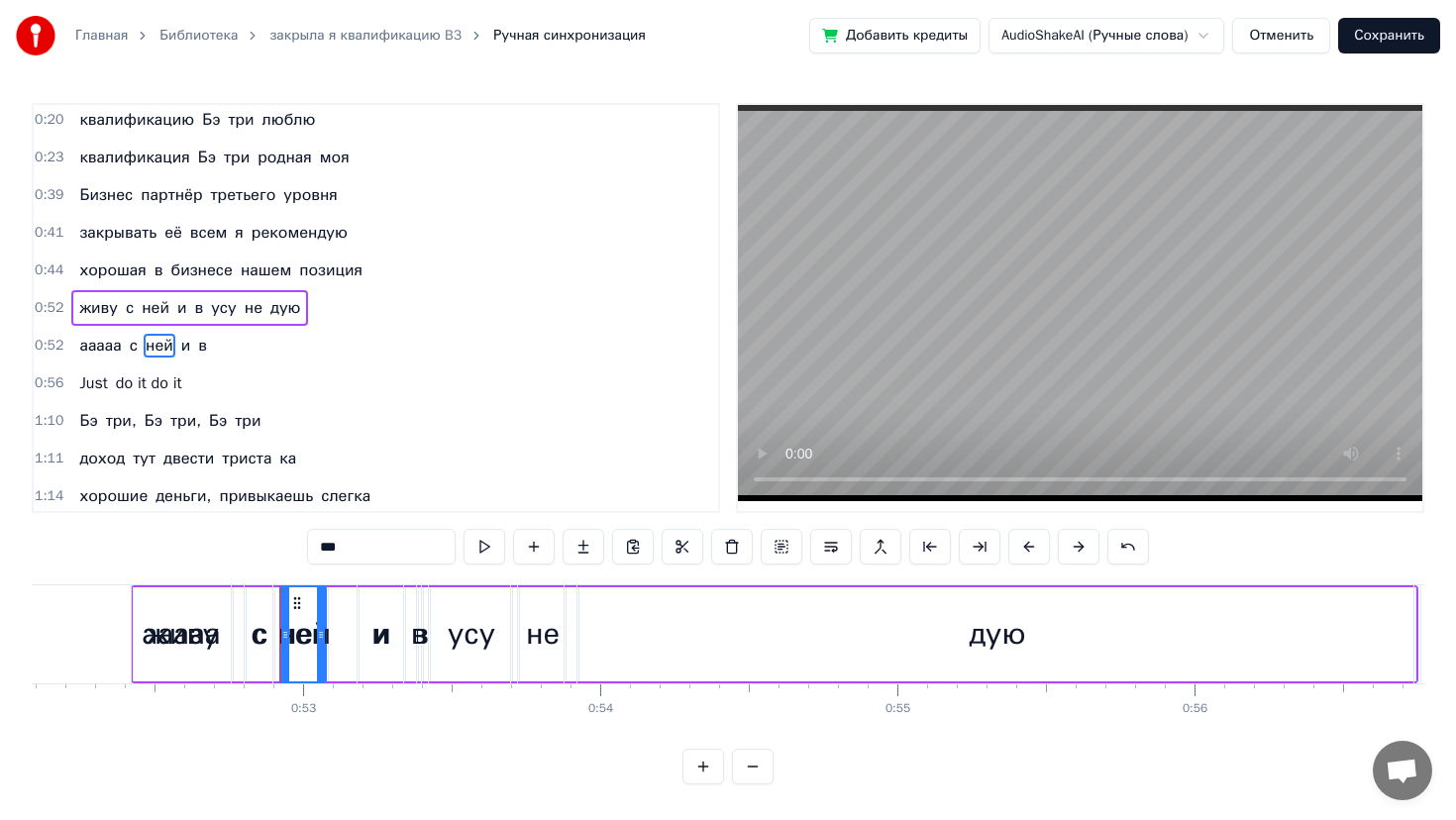 scroll, scrollTop: 305, scrollLeft: 0, axis: vertical 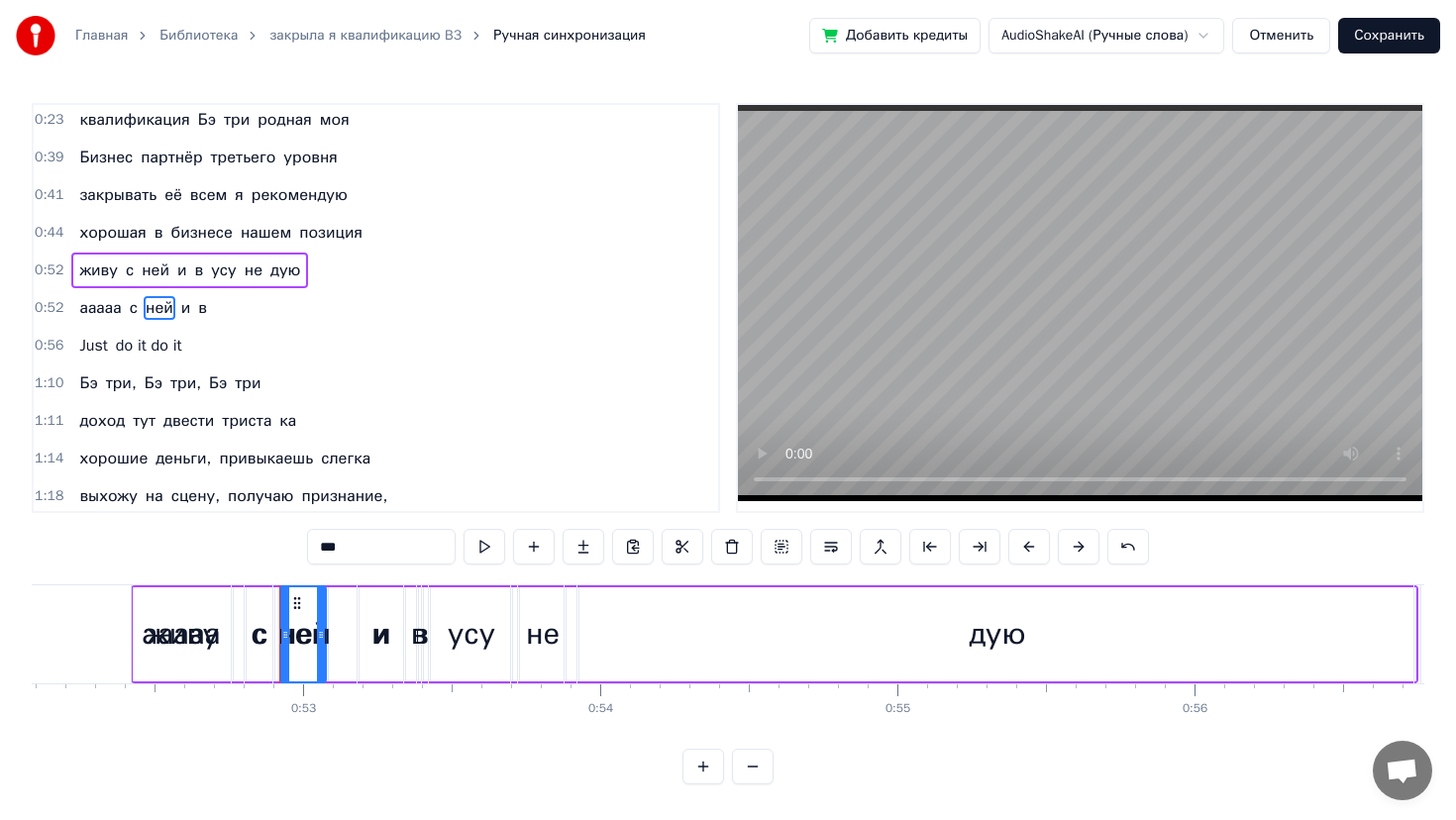 drag, startPoint x: 353, startPoint y: 544, endPoint x: 270, endPoint y: 544, distance: 83 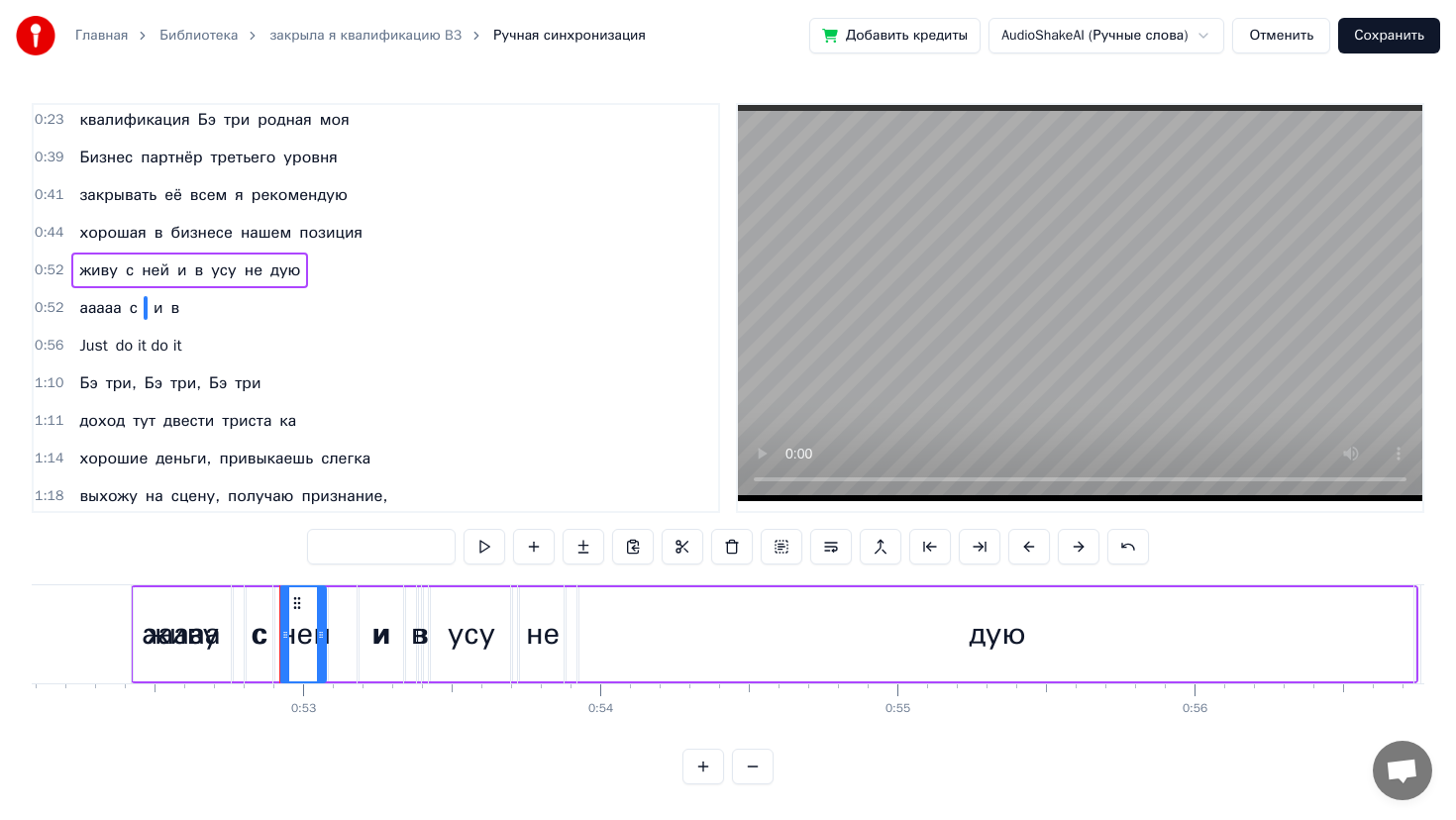 click on "с" at bounding box center (134, 308) 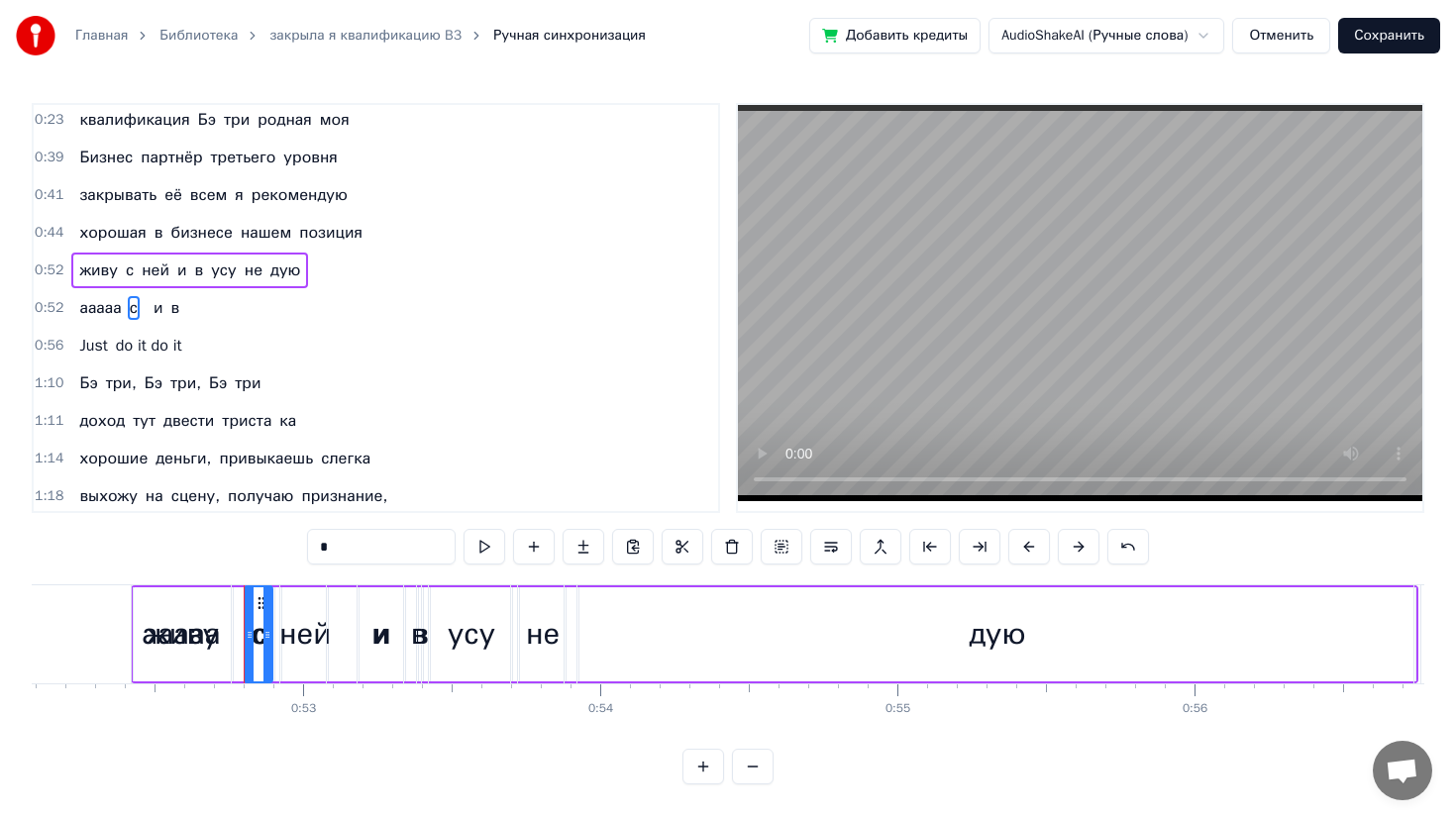drag, startPoint x: 330, startPoint y: 551, endPoint x: 298, endPoint y: 551, distance: 32 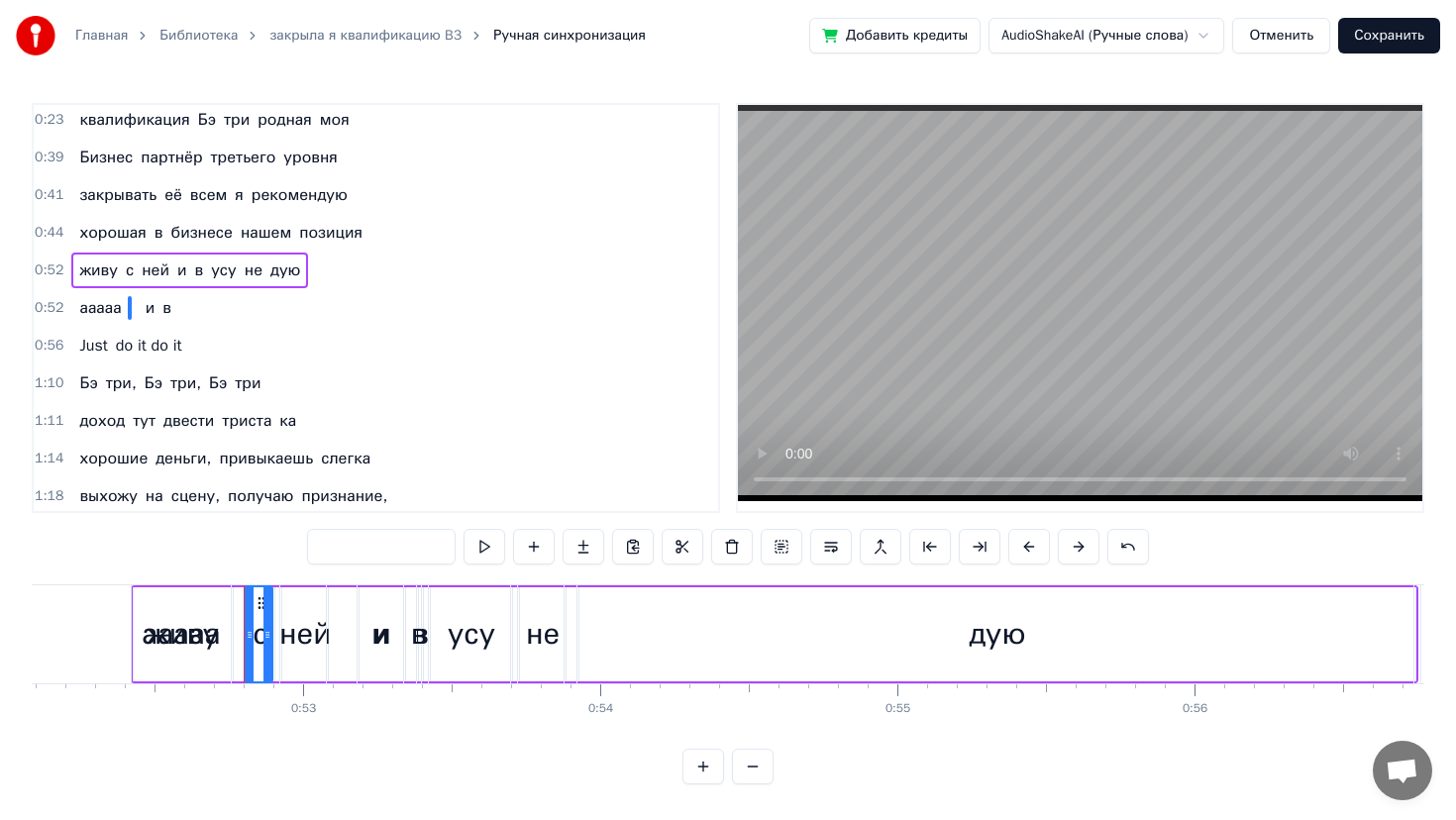 click on "и" at bounding box center [151, 308] 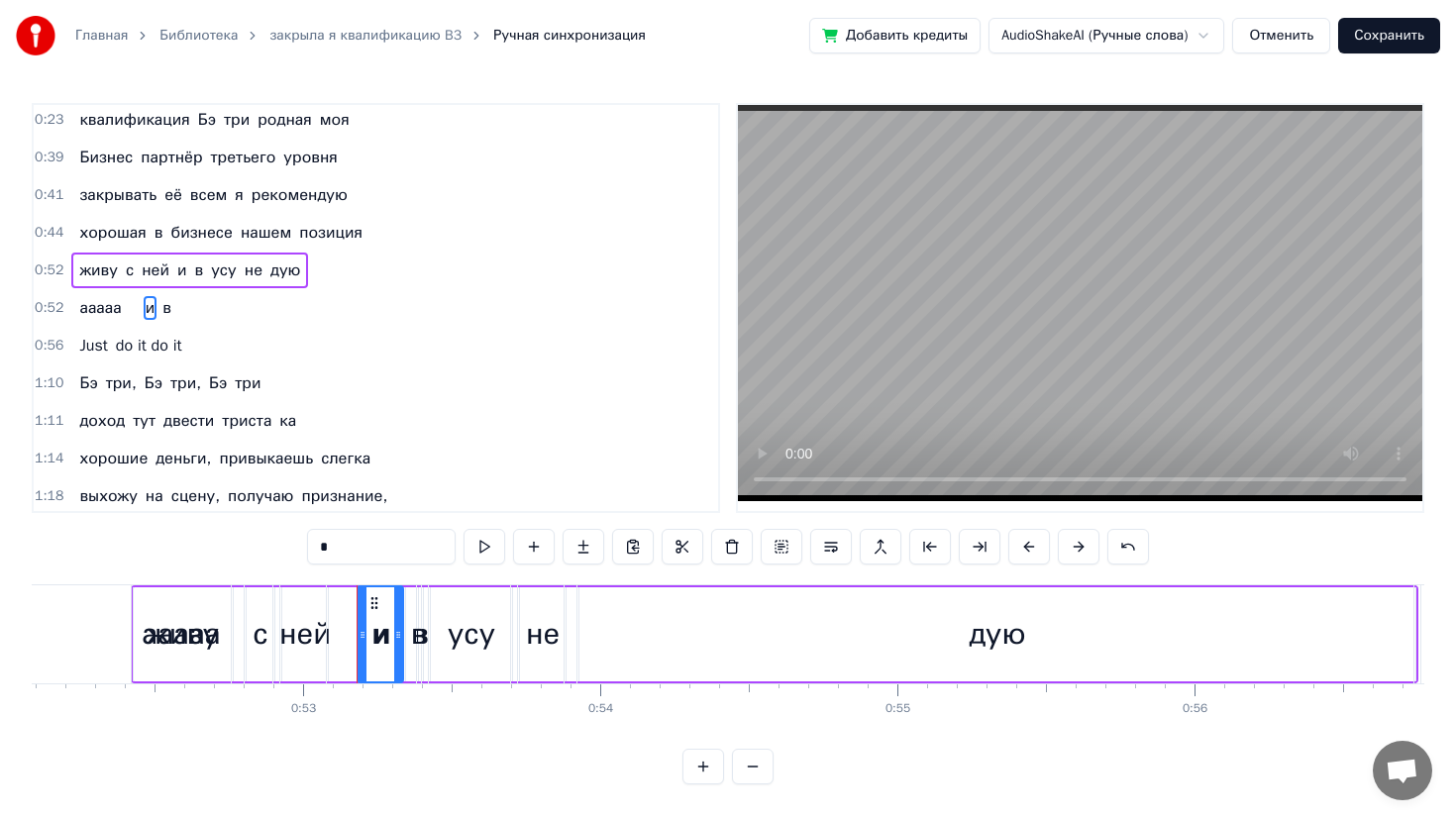 drag, startPoint x: 338, startPoint y: 551, endPoint x: 260, endPoint y: 551, distance: 78 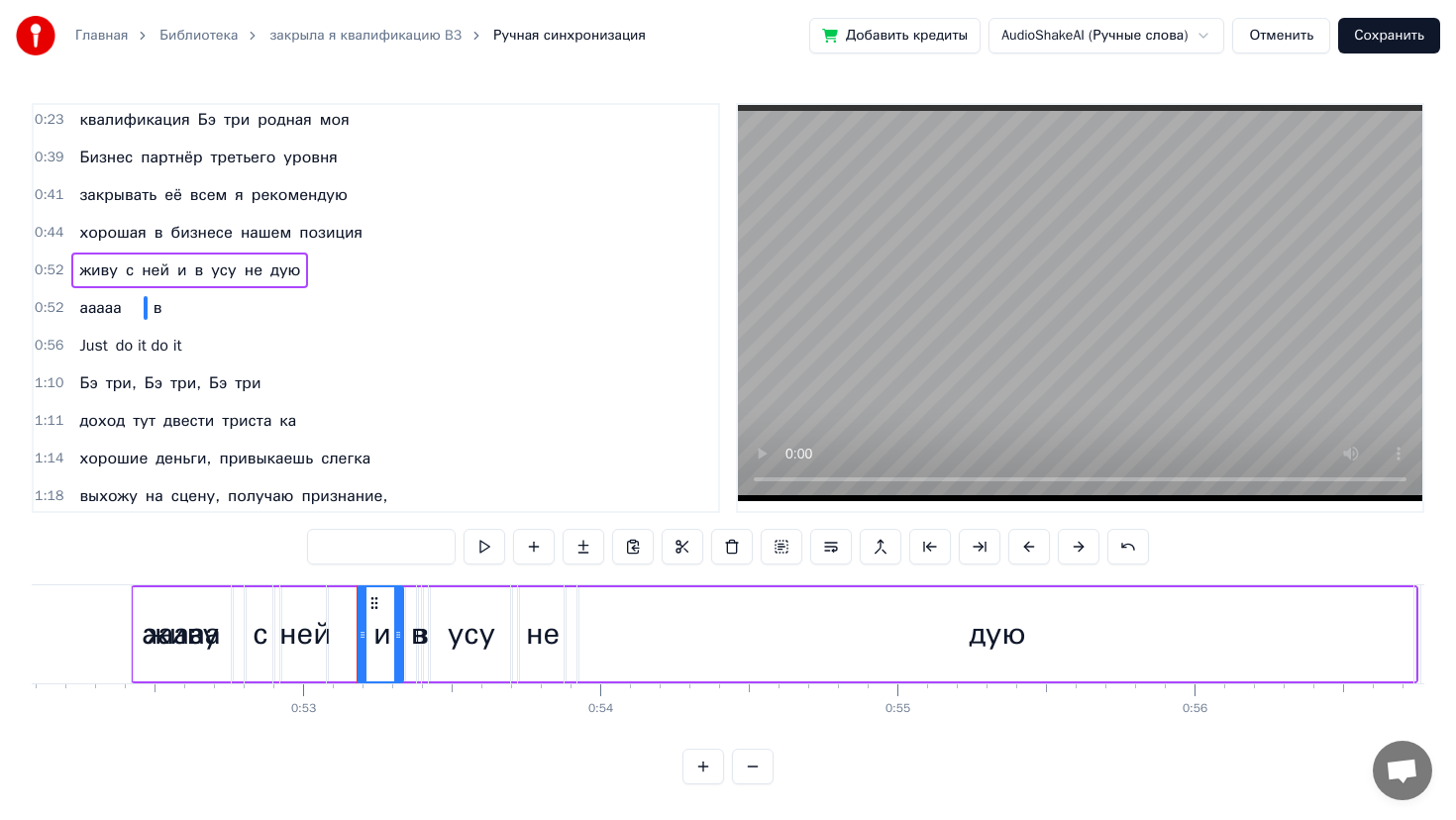 click on "в" at bounding box center [157, 308] 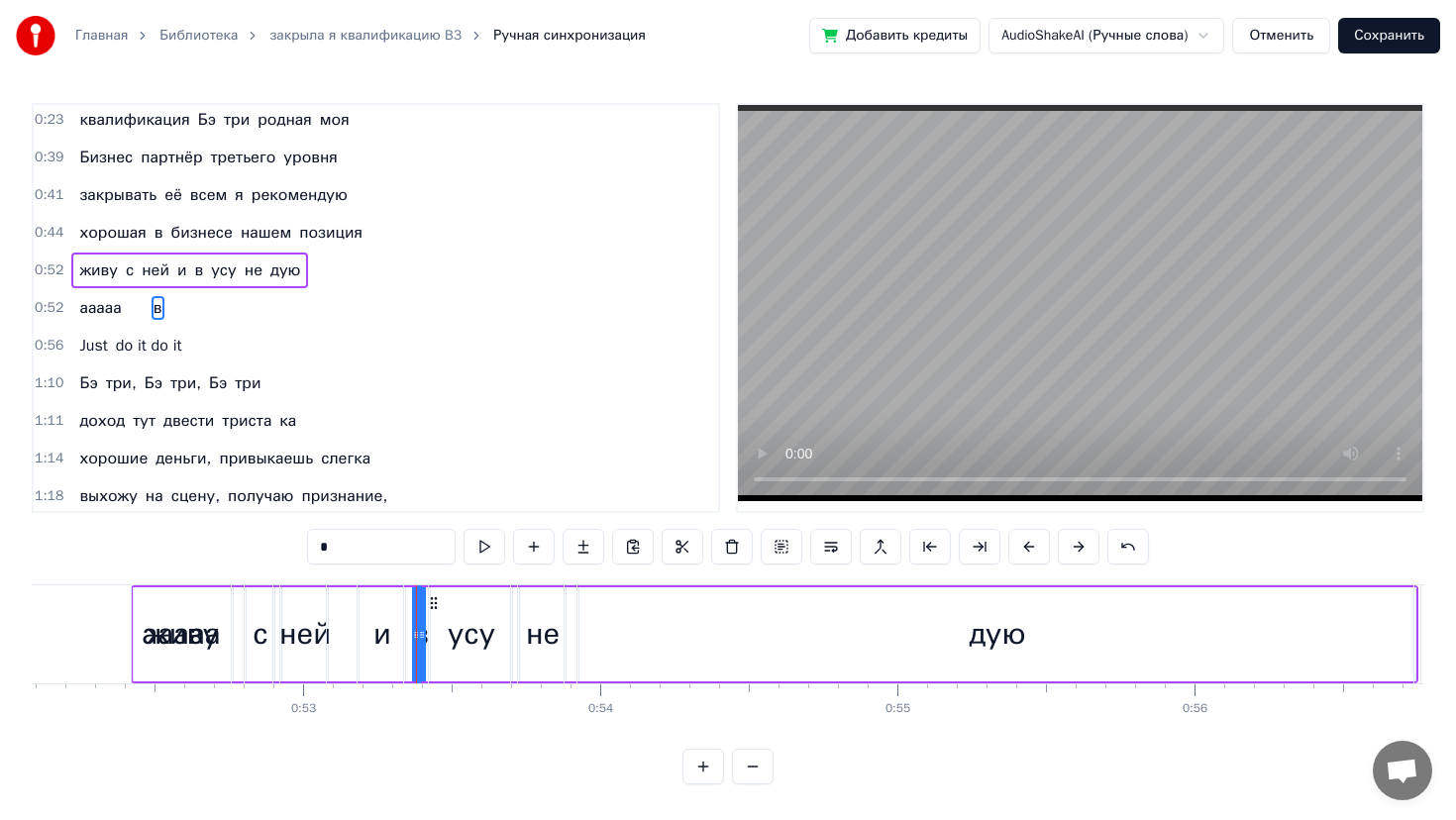 drag, startPoint x: 344, startPoint y: 542, endPoint x: 230, endPoint y: 539, distance: 114.03947 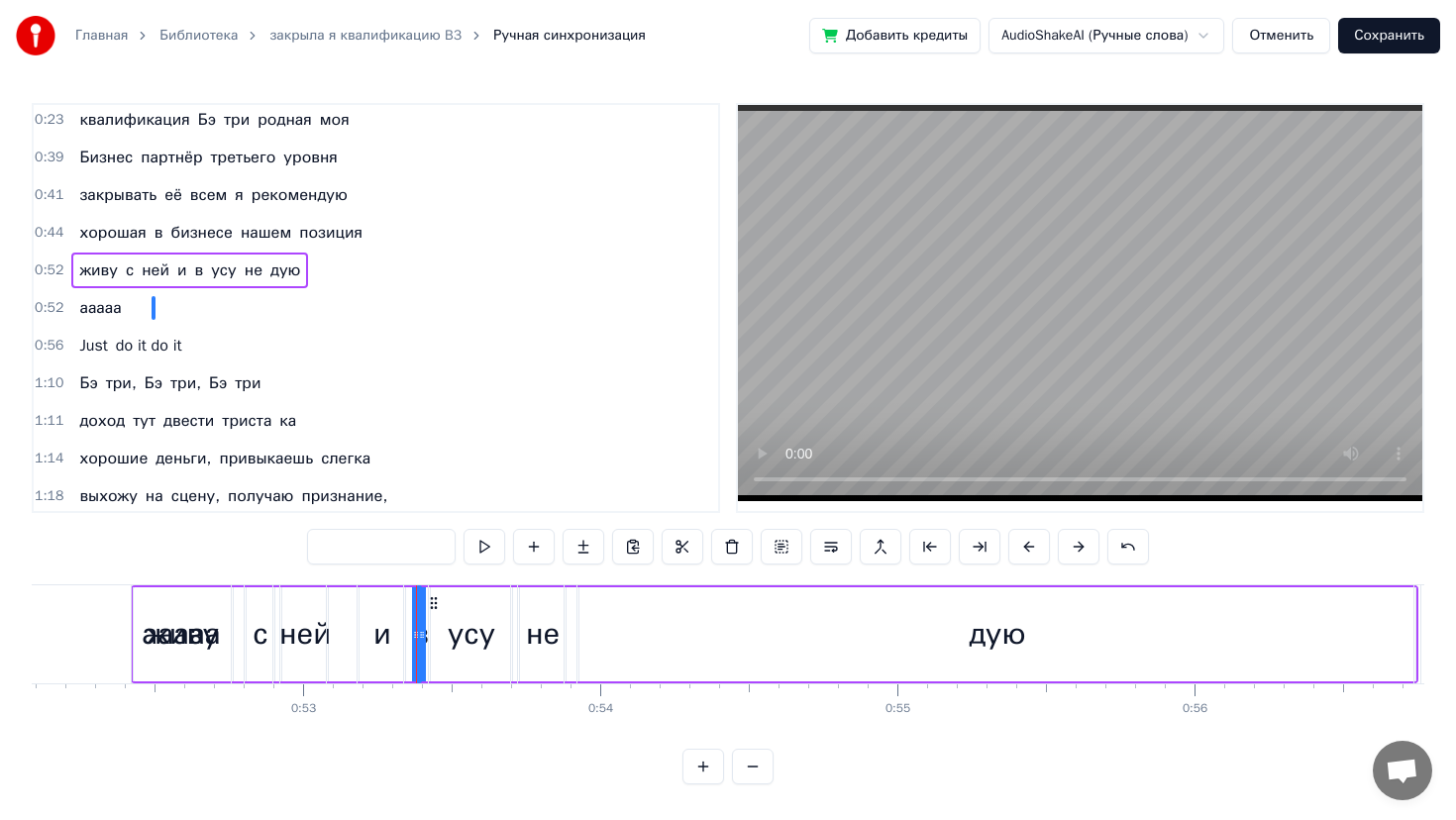 click on "do it do it" at bounding box center (149, 346) 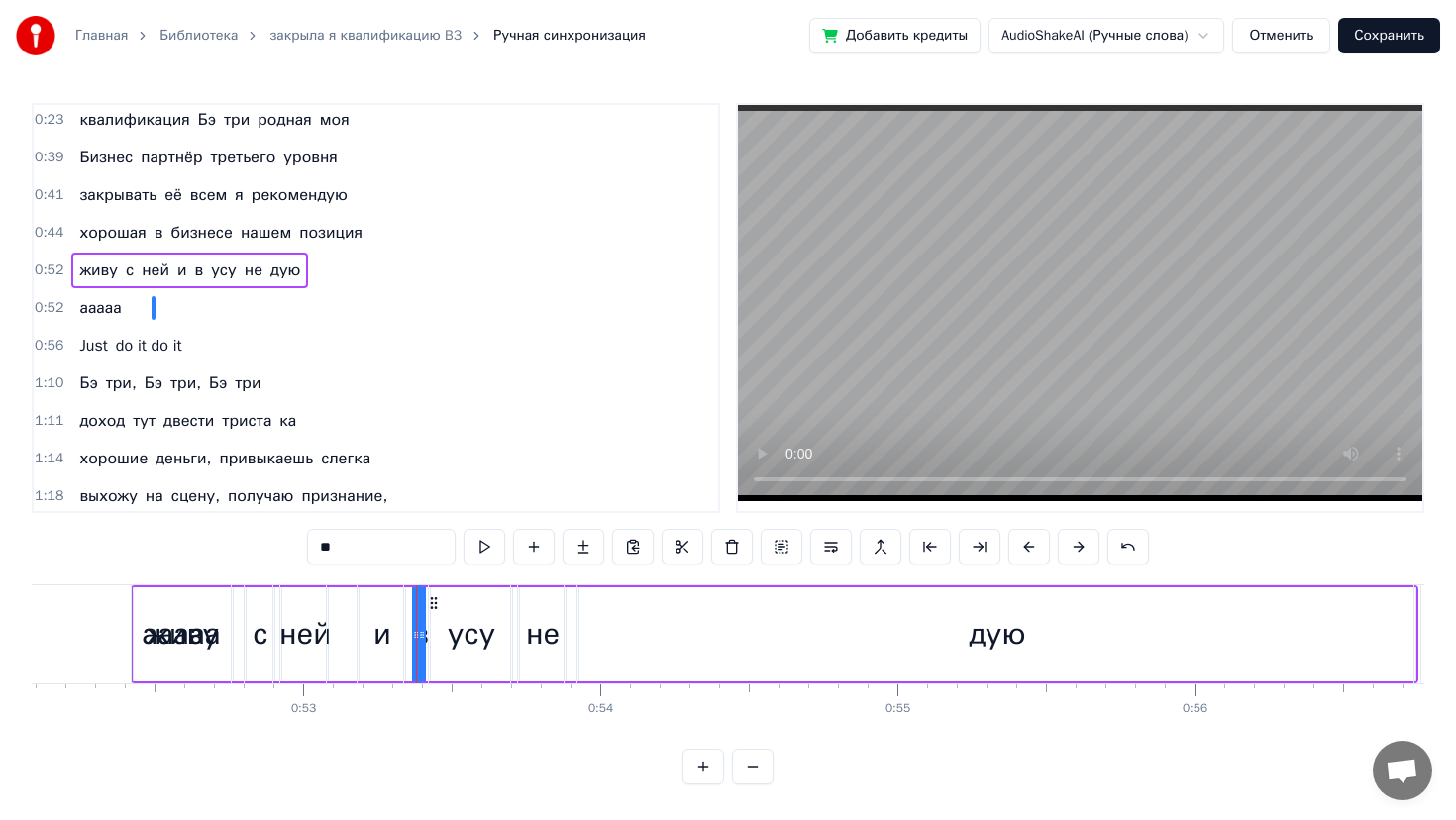 scroll, scrollTop: 314, scrollLeft: 0, axis: vertical 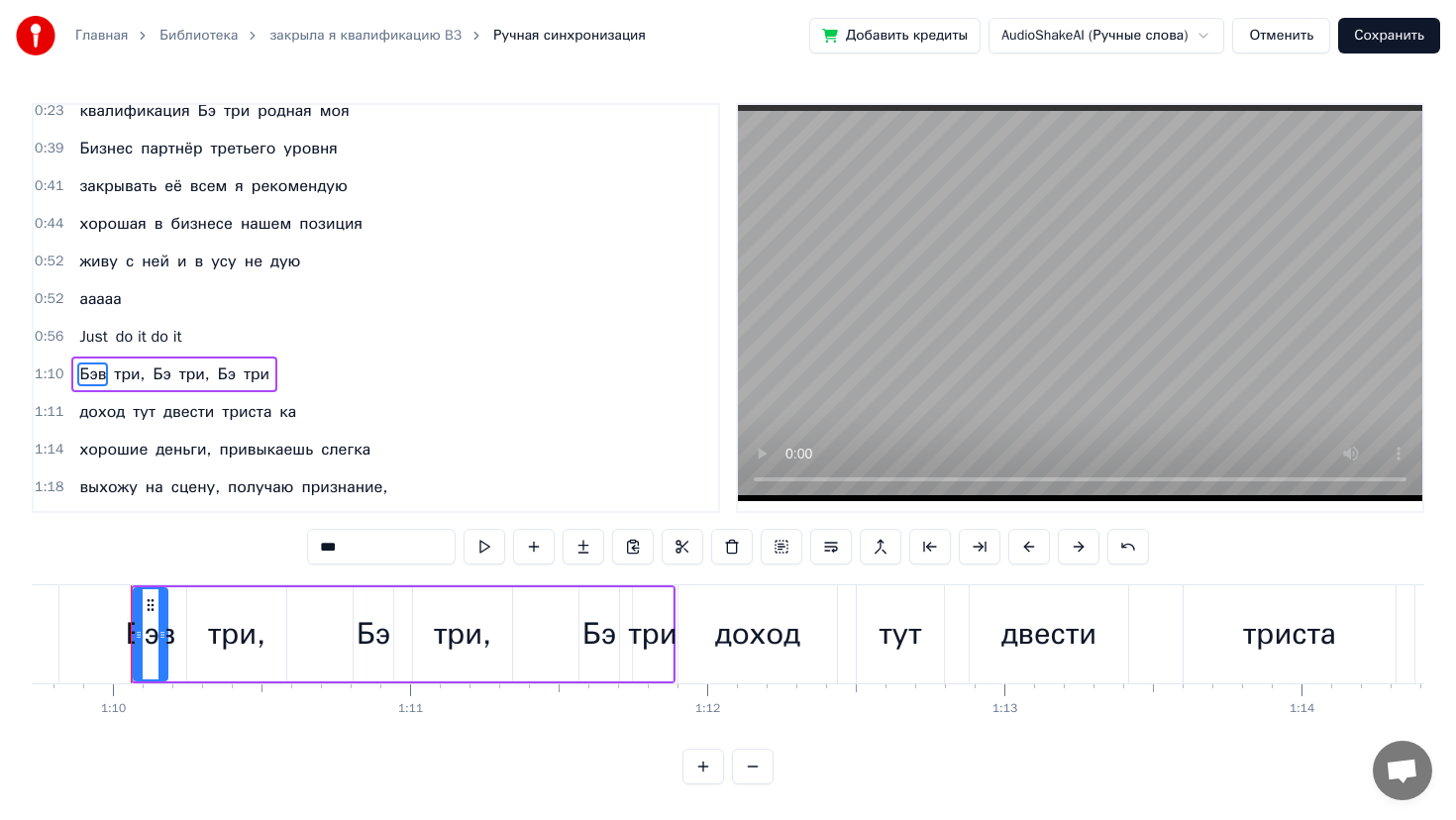 click on "Бэв" at bounding box center [92, 374] 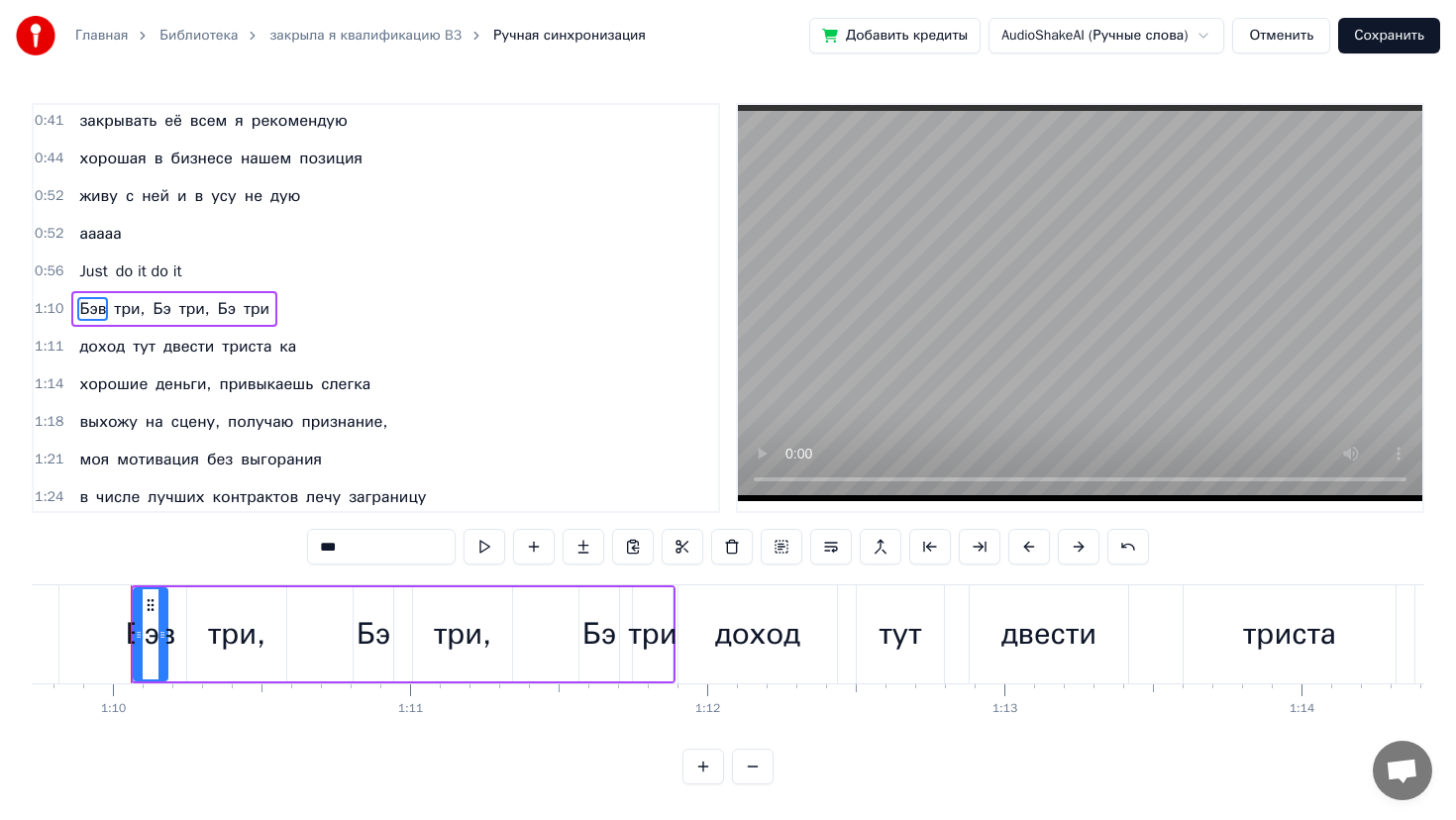 scroll, scrollTop: 380, scrollLeft: 0, axis: vertical 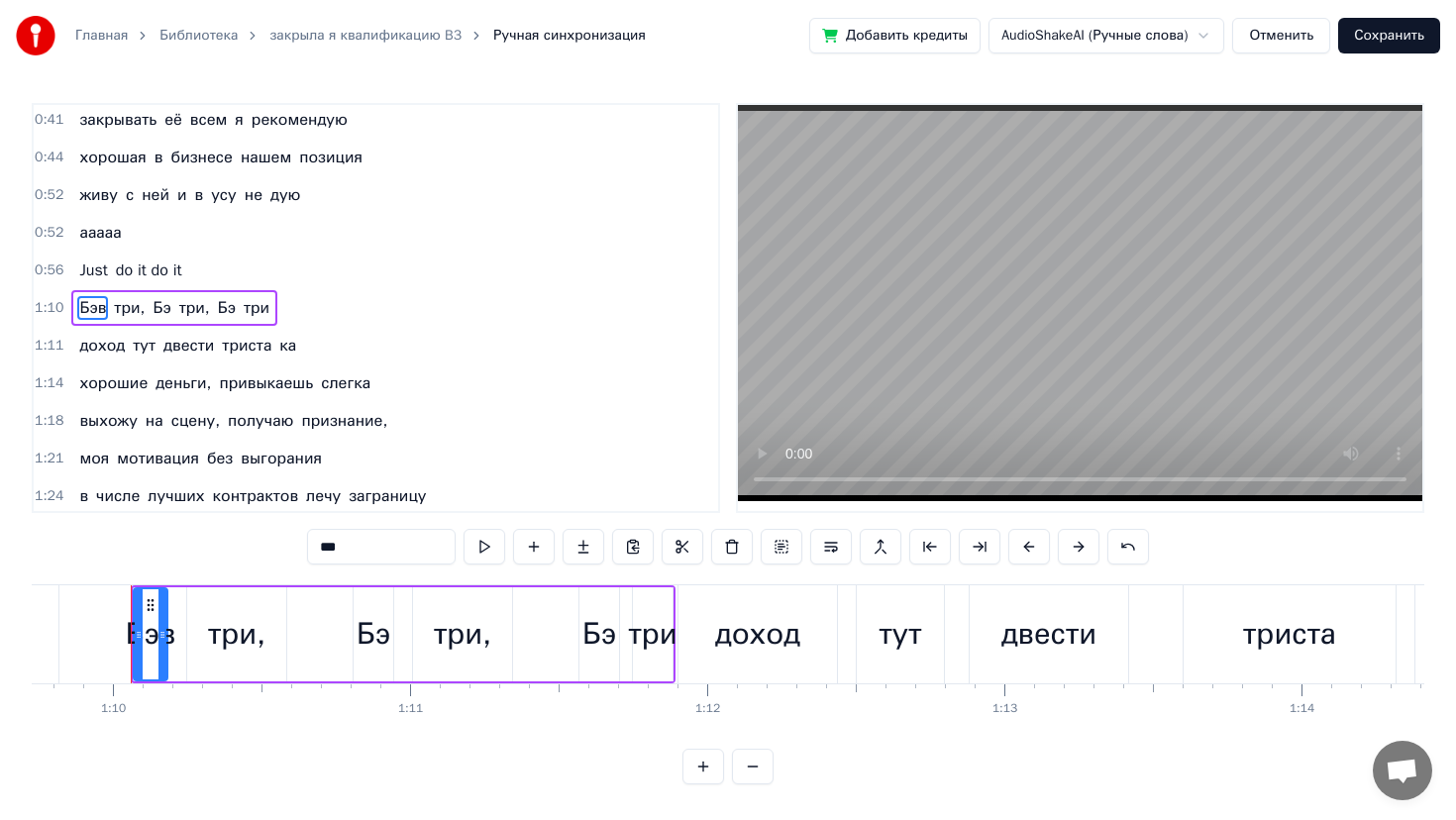 click on "***" at bounding box center [381, 547] 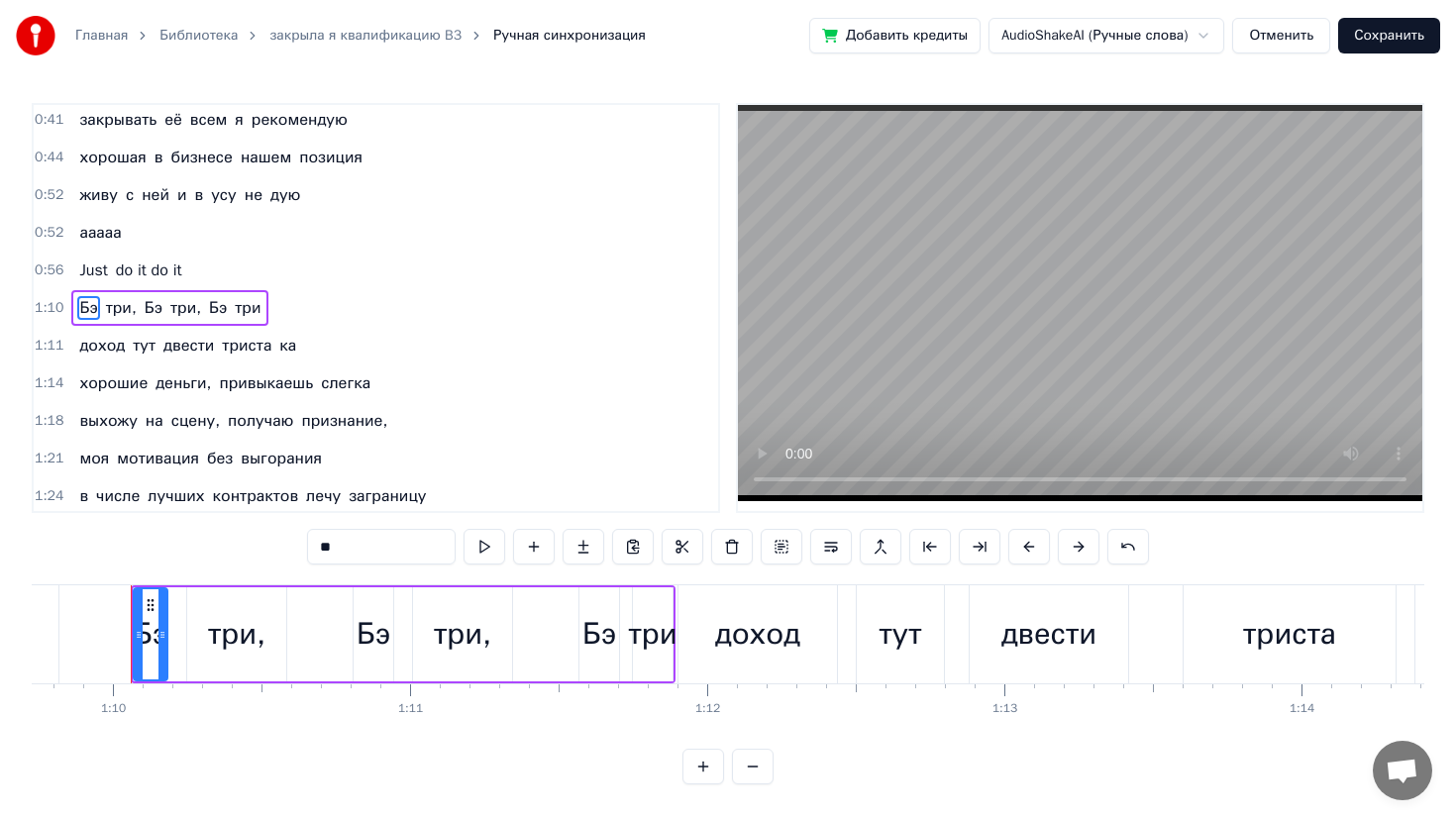 type on "**" 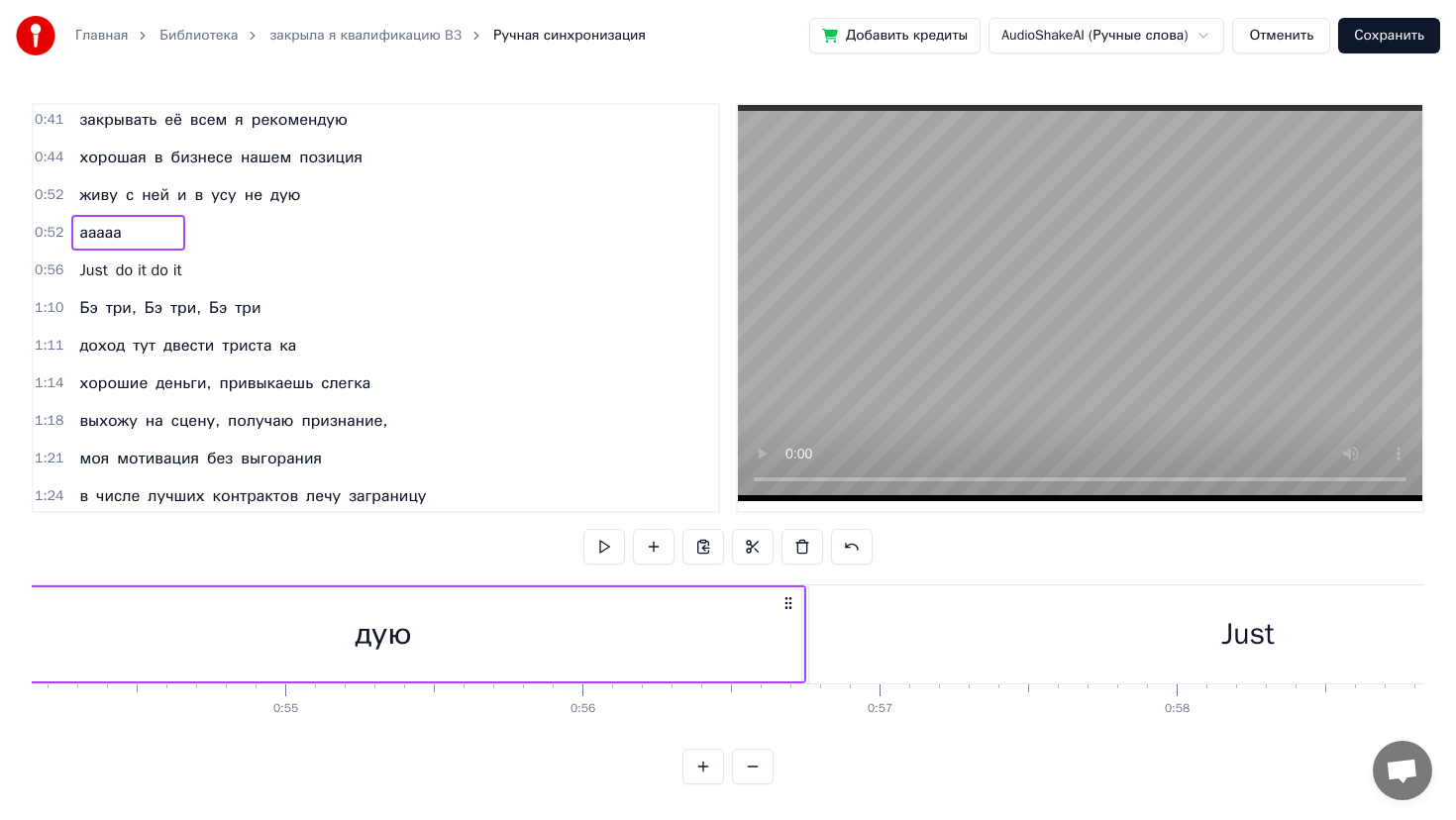 scroll, scrollTop: 0, scrollLeft: 15477, axis: horizontal 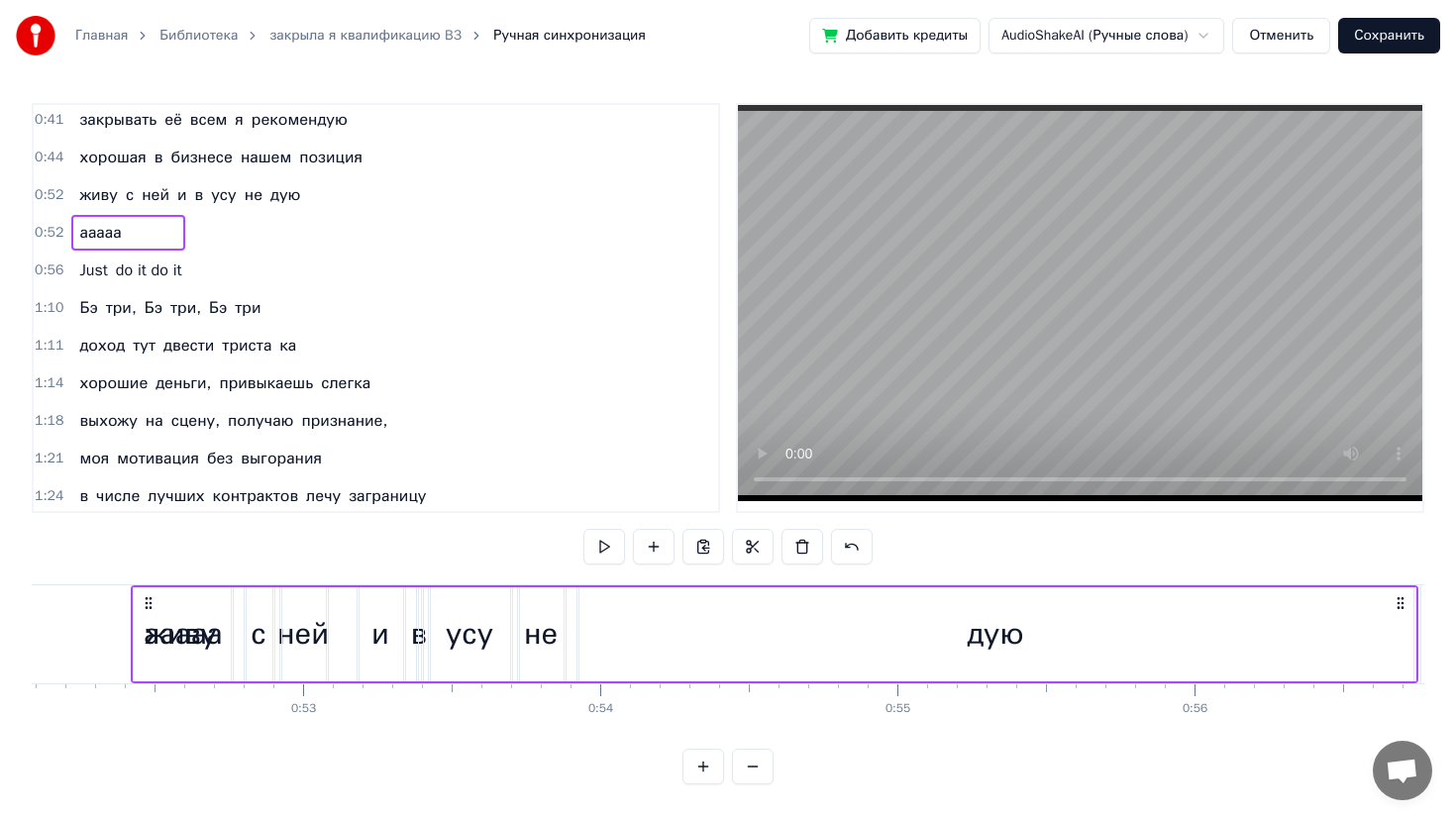 click on "0:52" at bounding box center [49, 195] 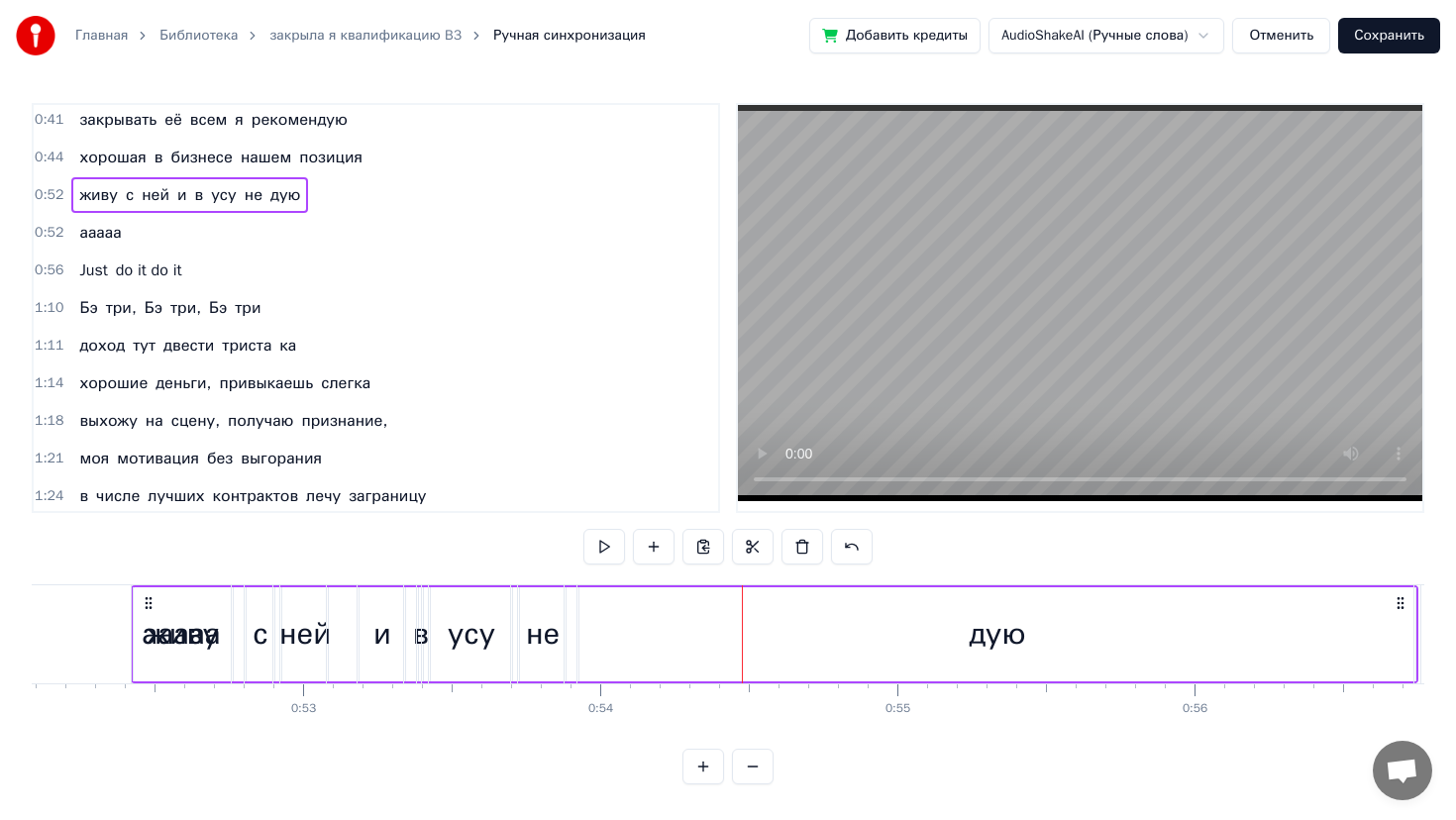 click on "ааааа" at bounding box center [100, 233] 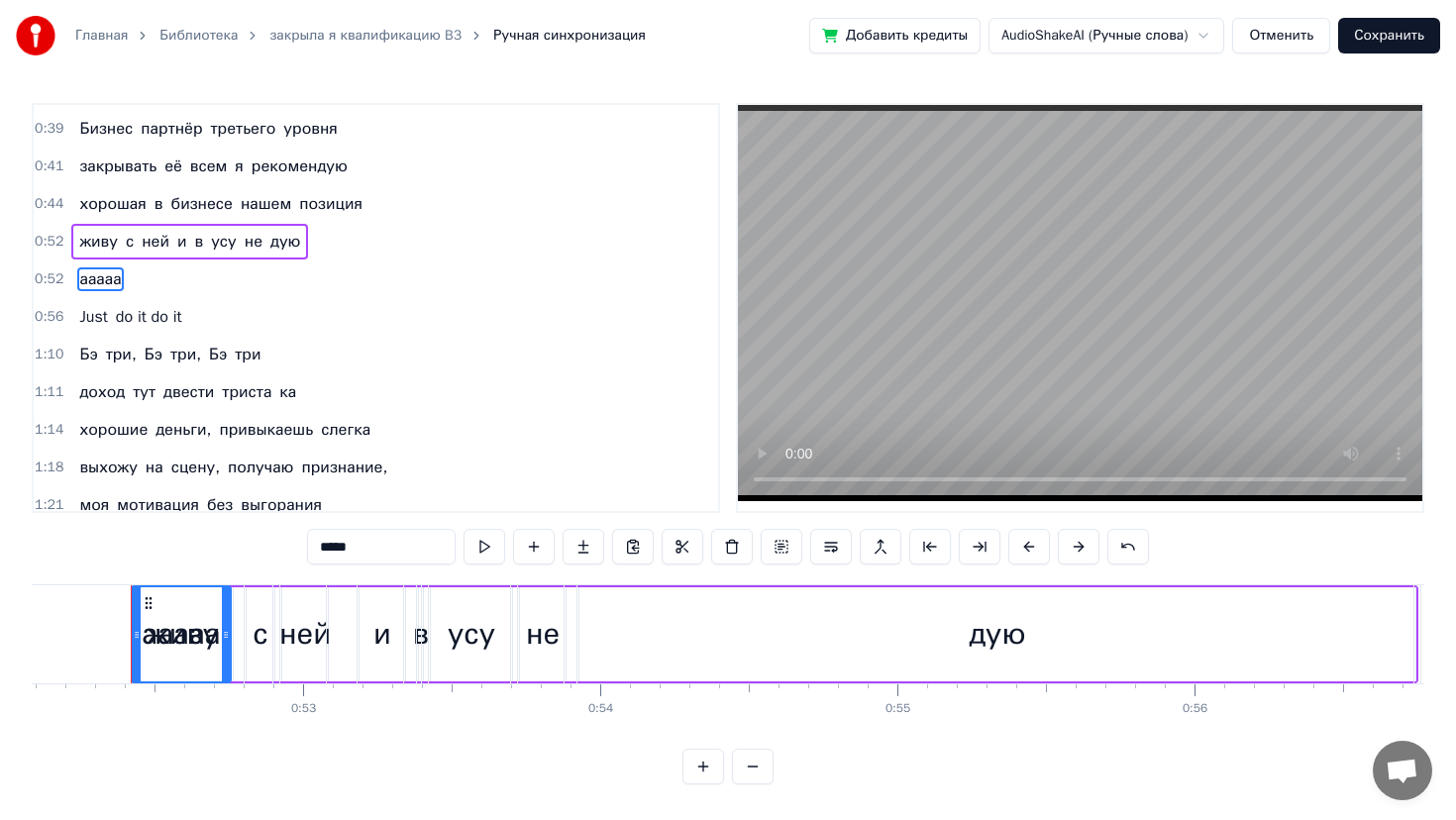 scroll, scrollTop: 305, scrollLeft: 0, axis: vertical 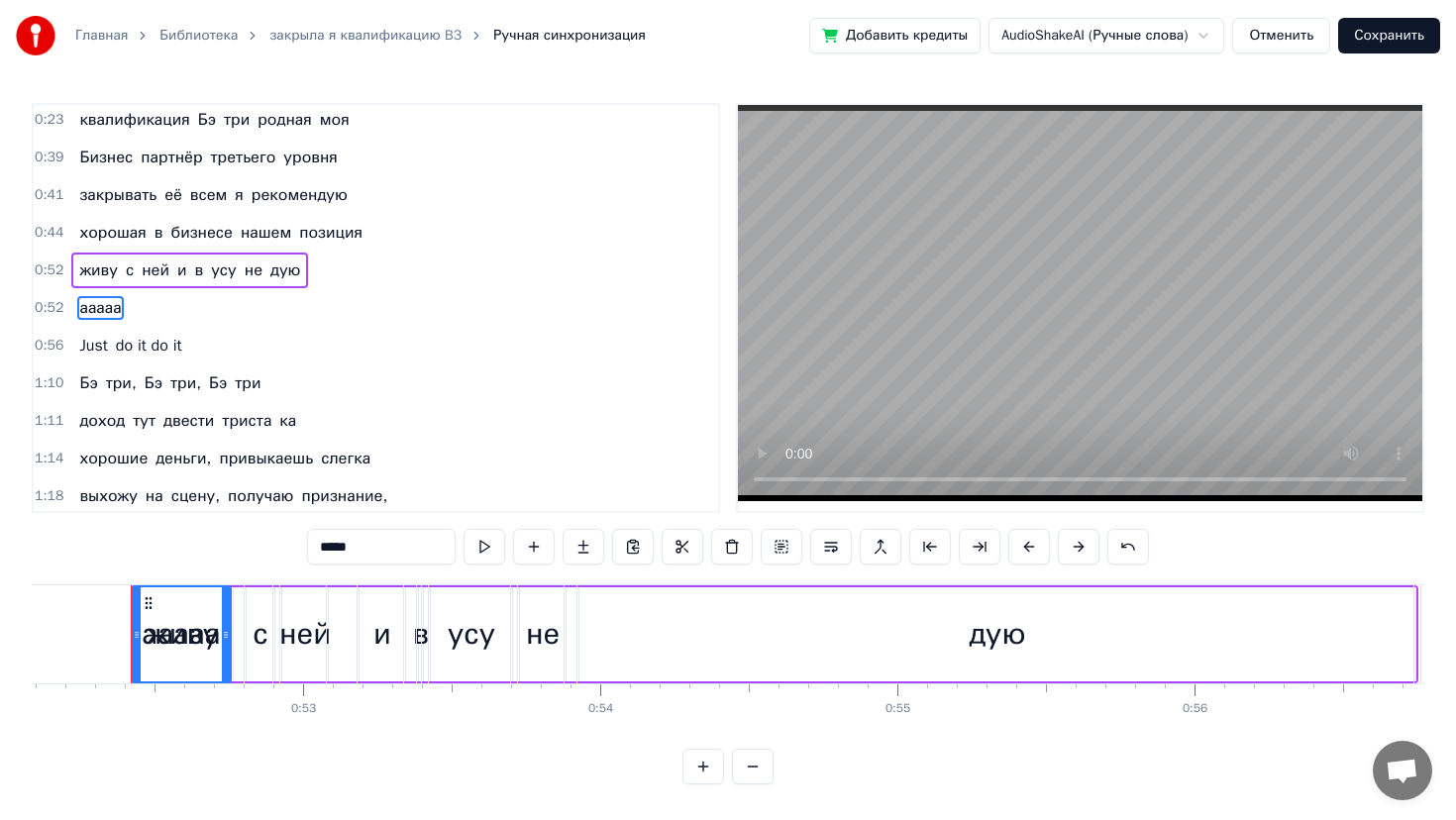 drag, startPoint x: 171, startPoint y: 617, endPoint x: 275, endPoint y: 631, distance: 104.93808 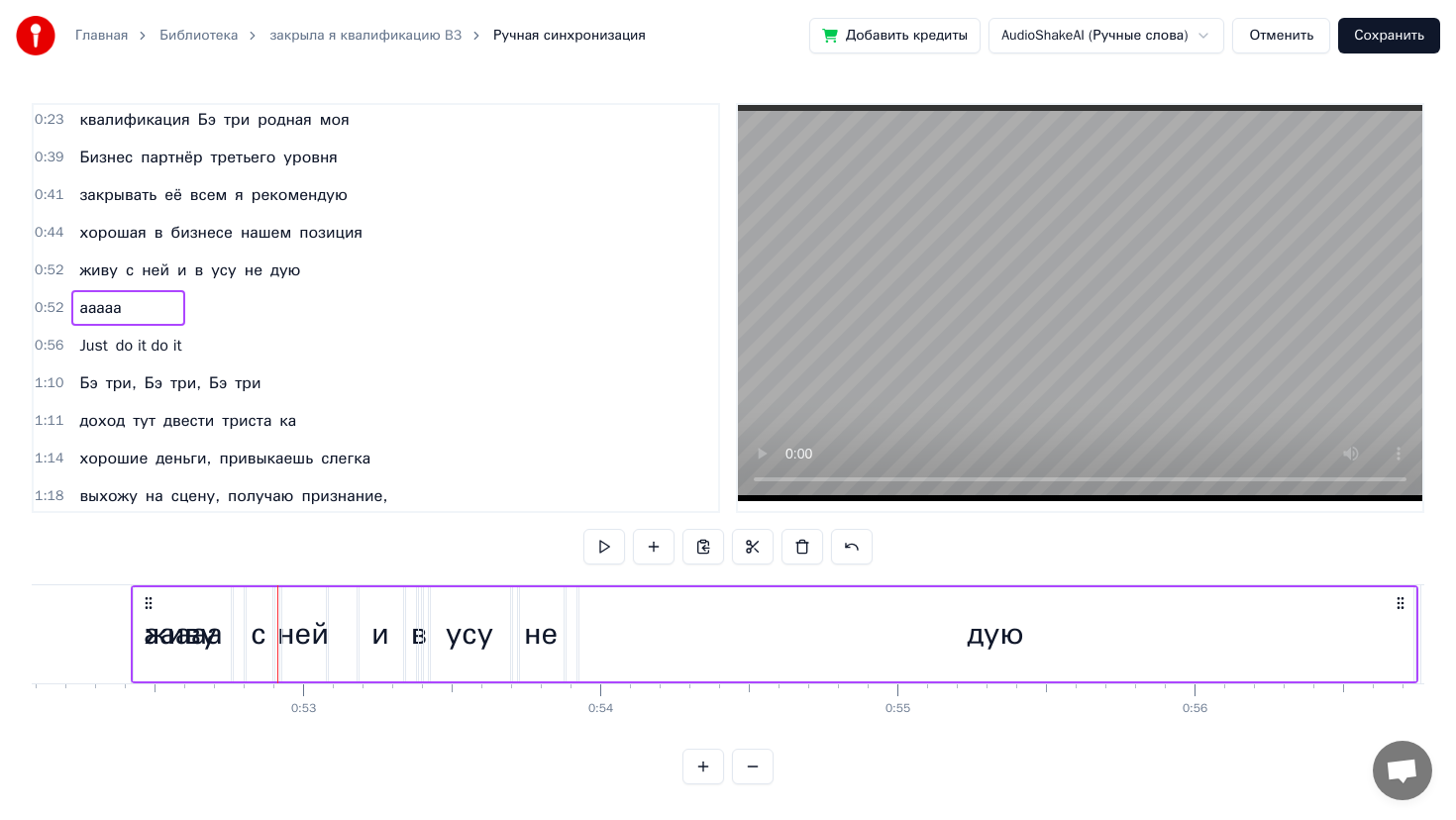 drag, startPoint x: 204, startPoint y: 615, endPoint x: 654, endPoint y: 624, distance: 450.09 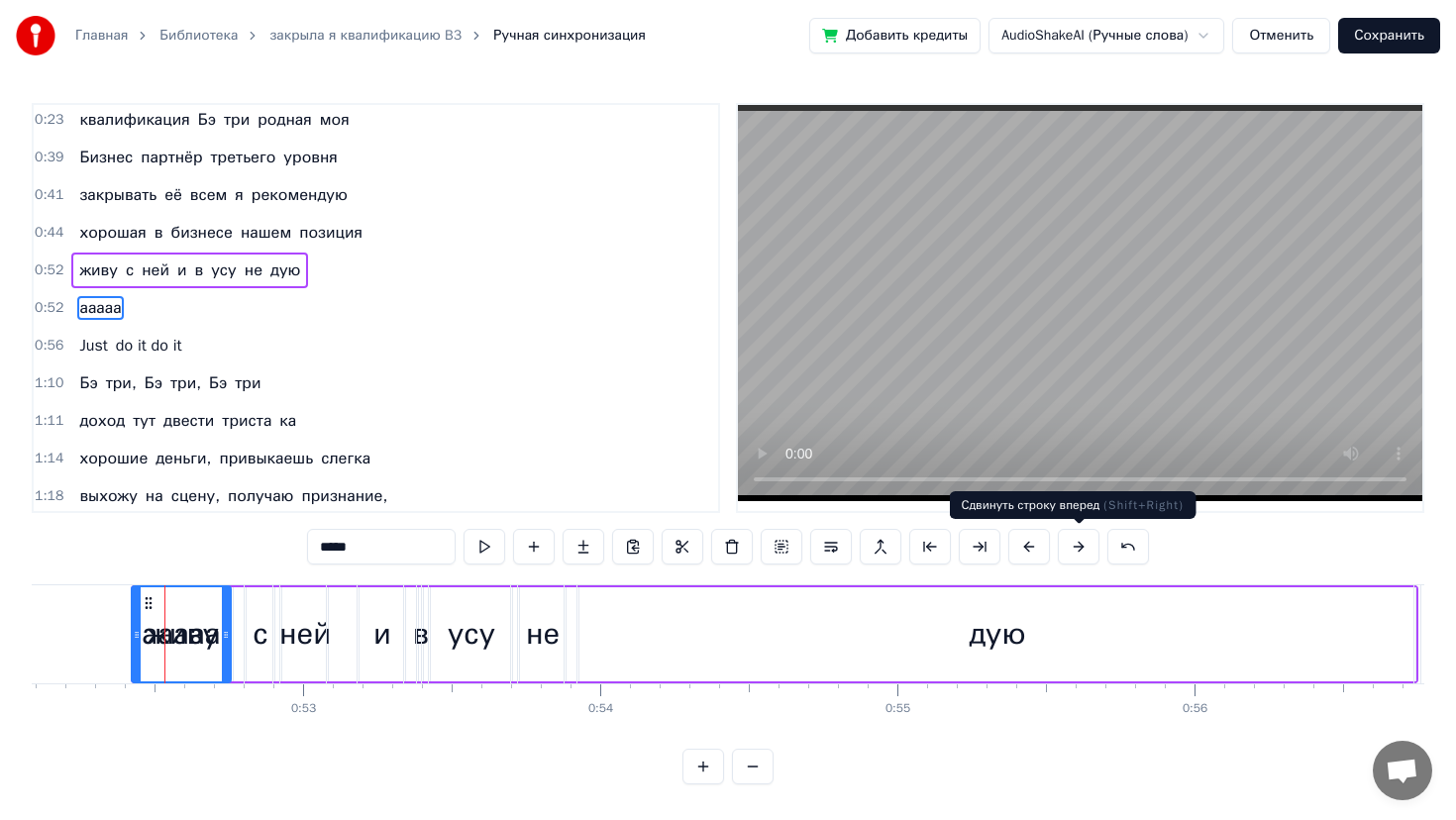 click at bounding box center (1079, 547) 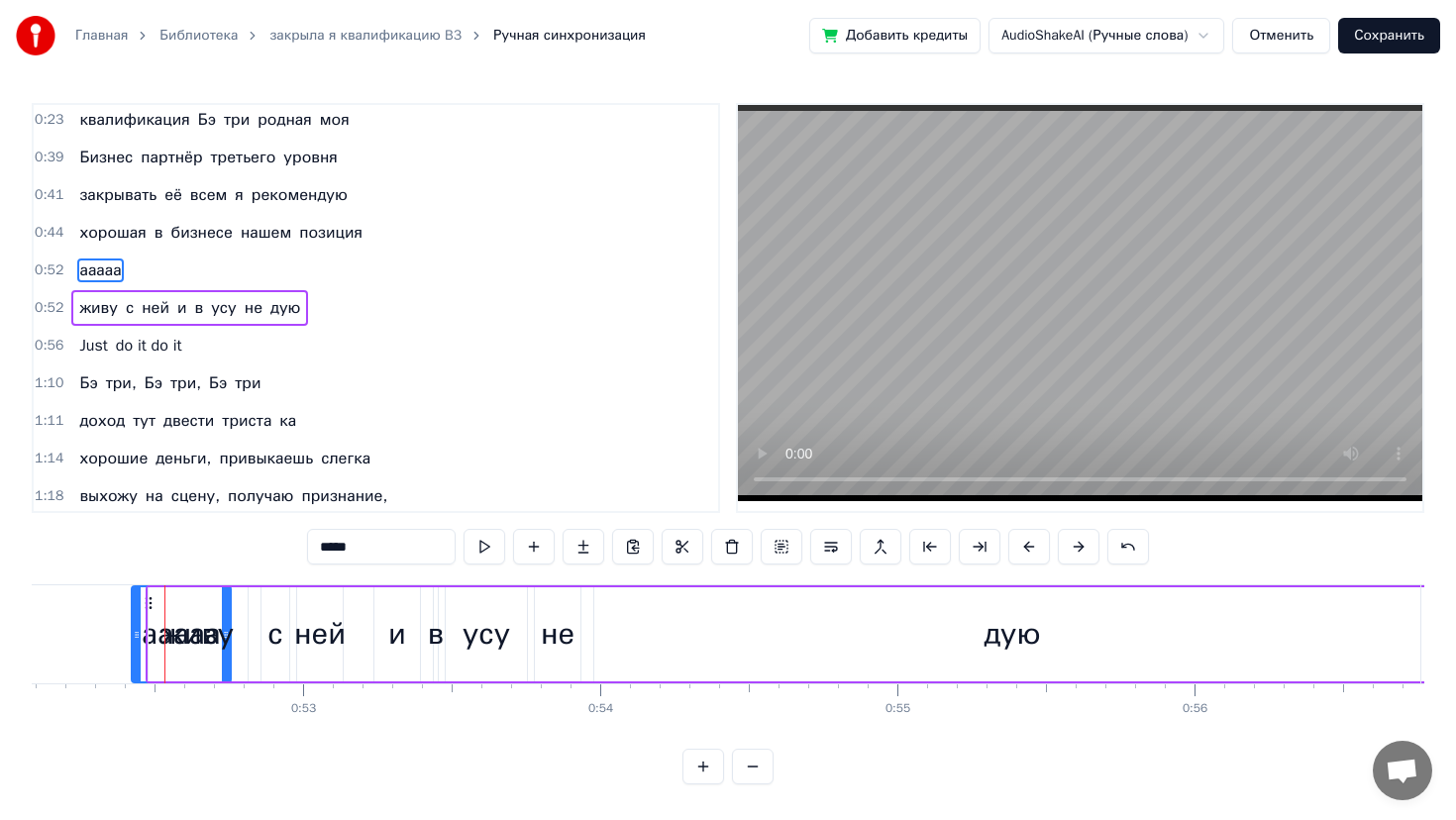 click at bounding box center [1079, 547] 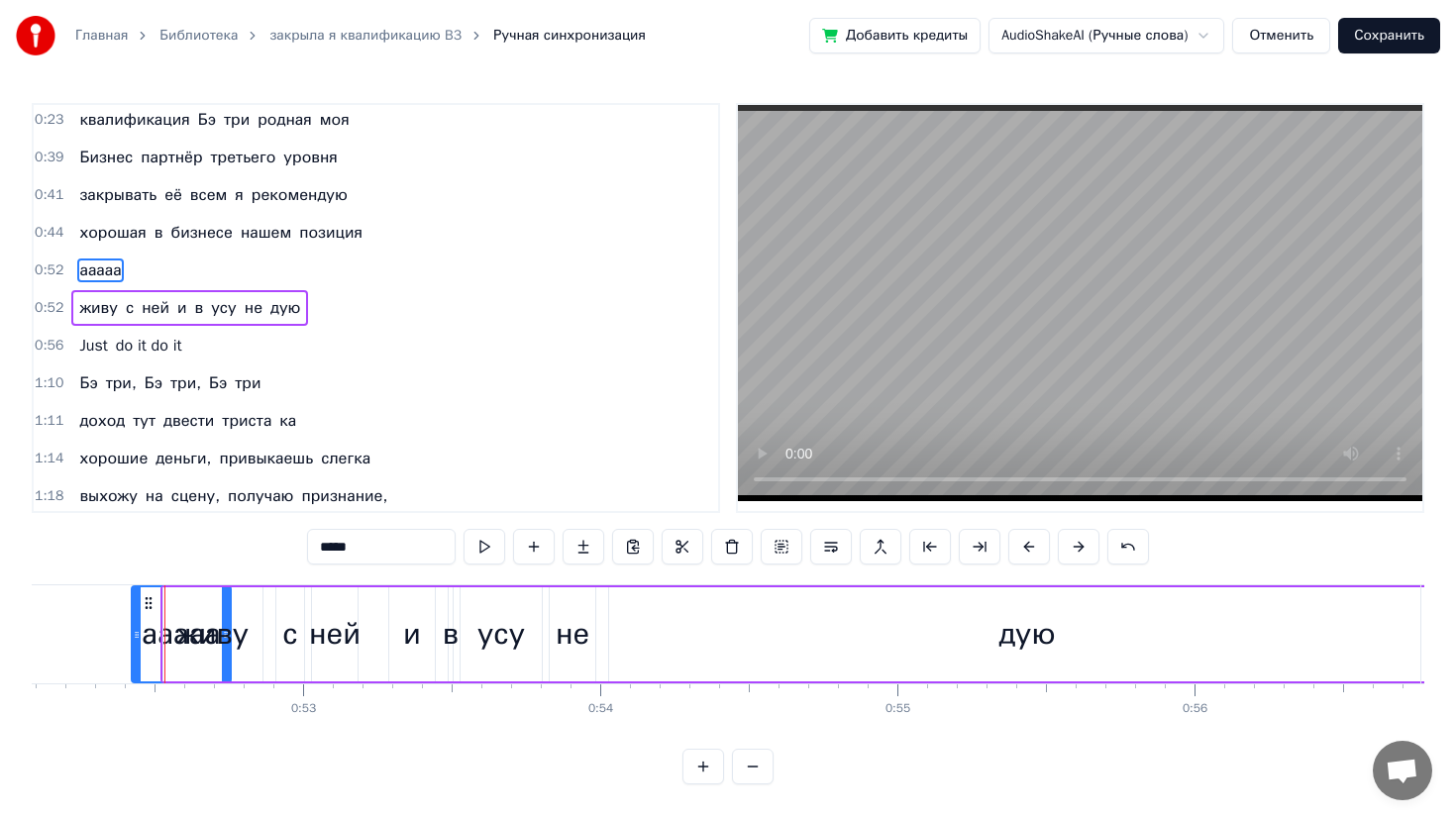 click on "0:52" at bounding box center [49, 270] 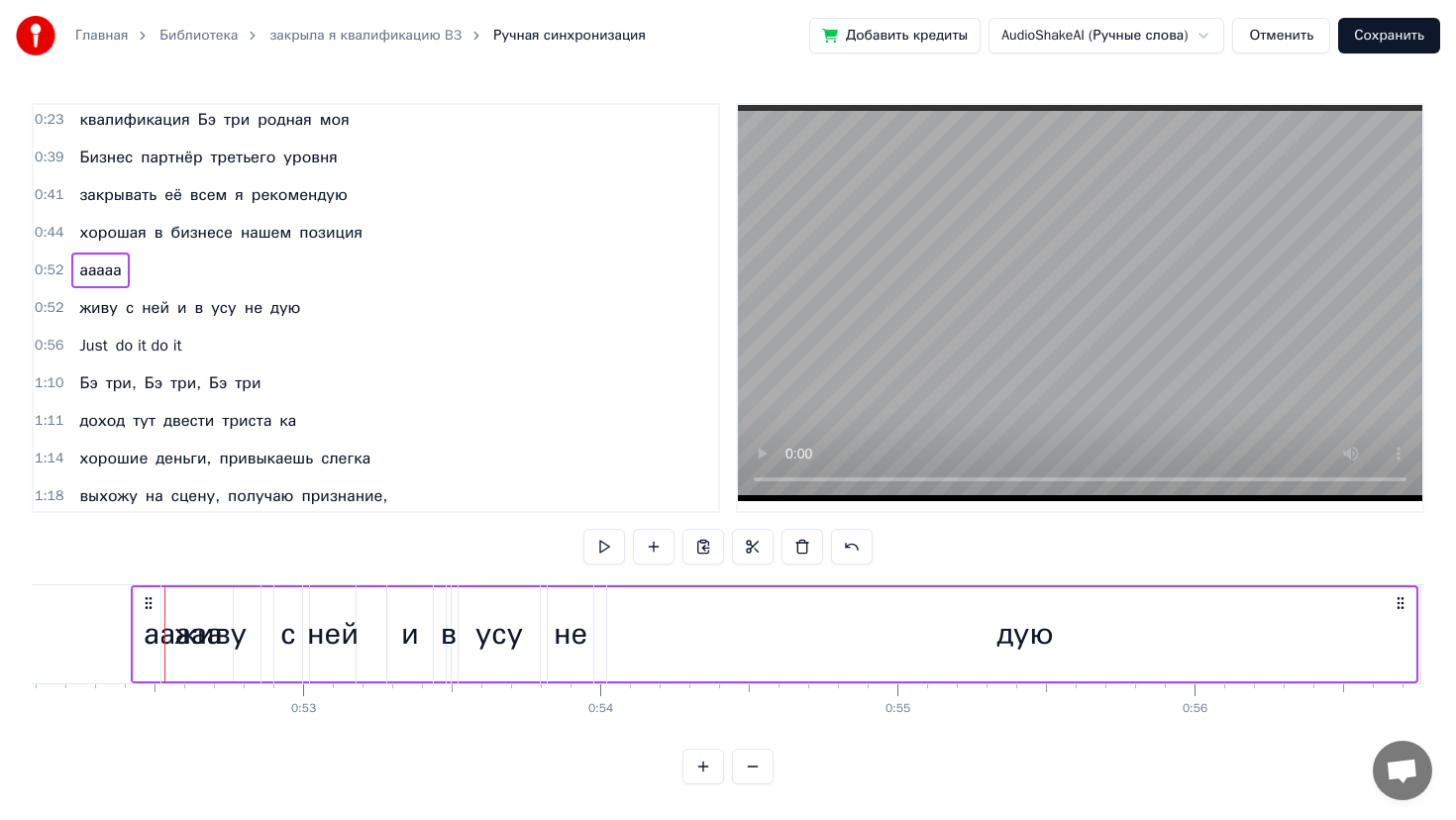 click on "живу" at bounding box center [98, 308] 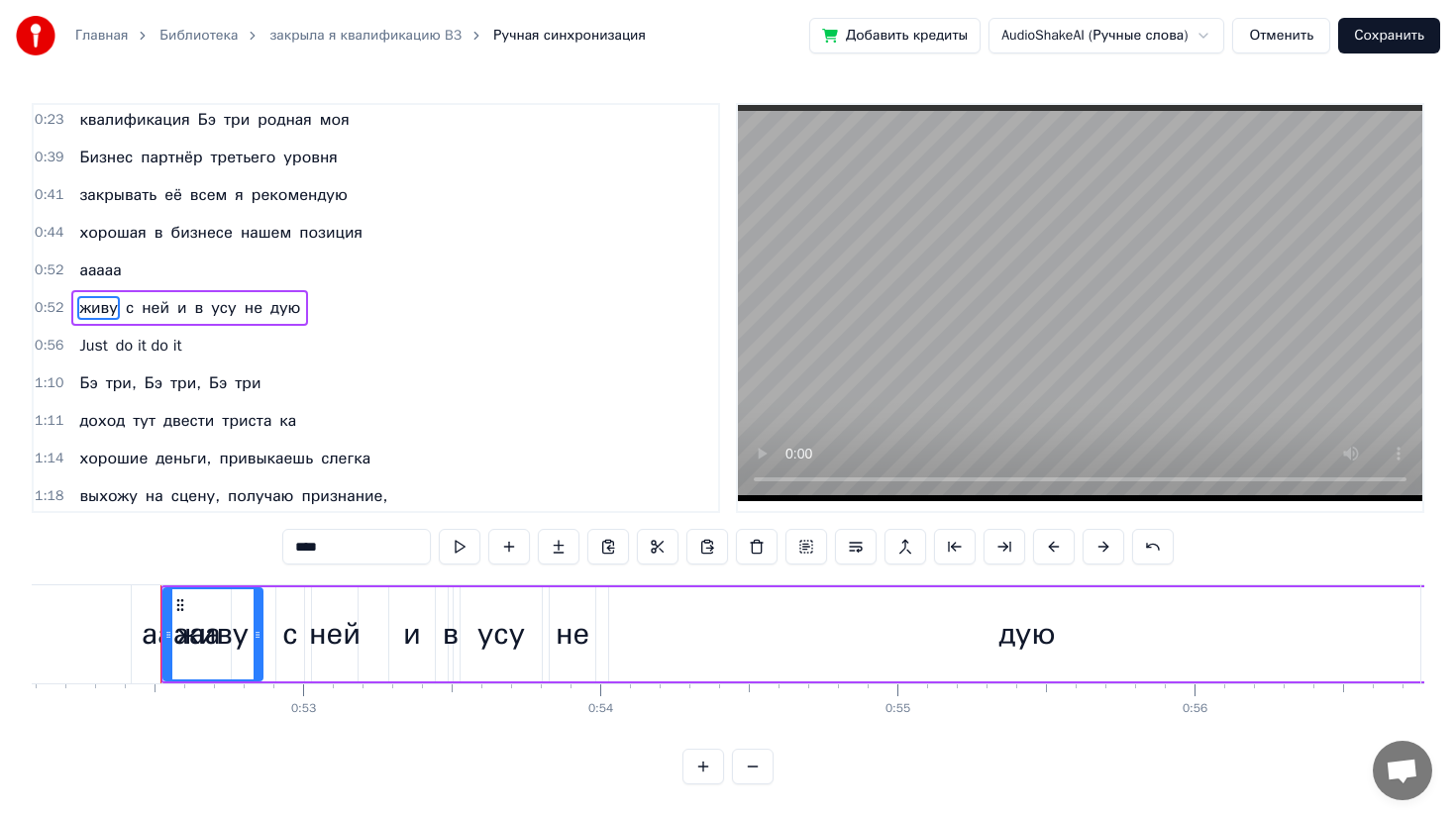 click on "0:44" at bounding box center (49, 233) 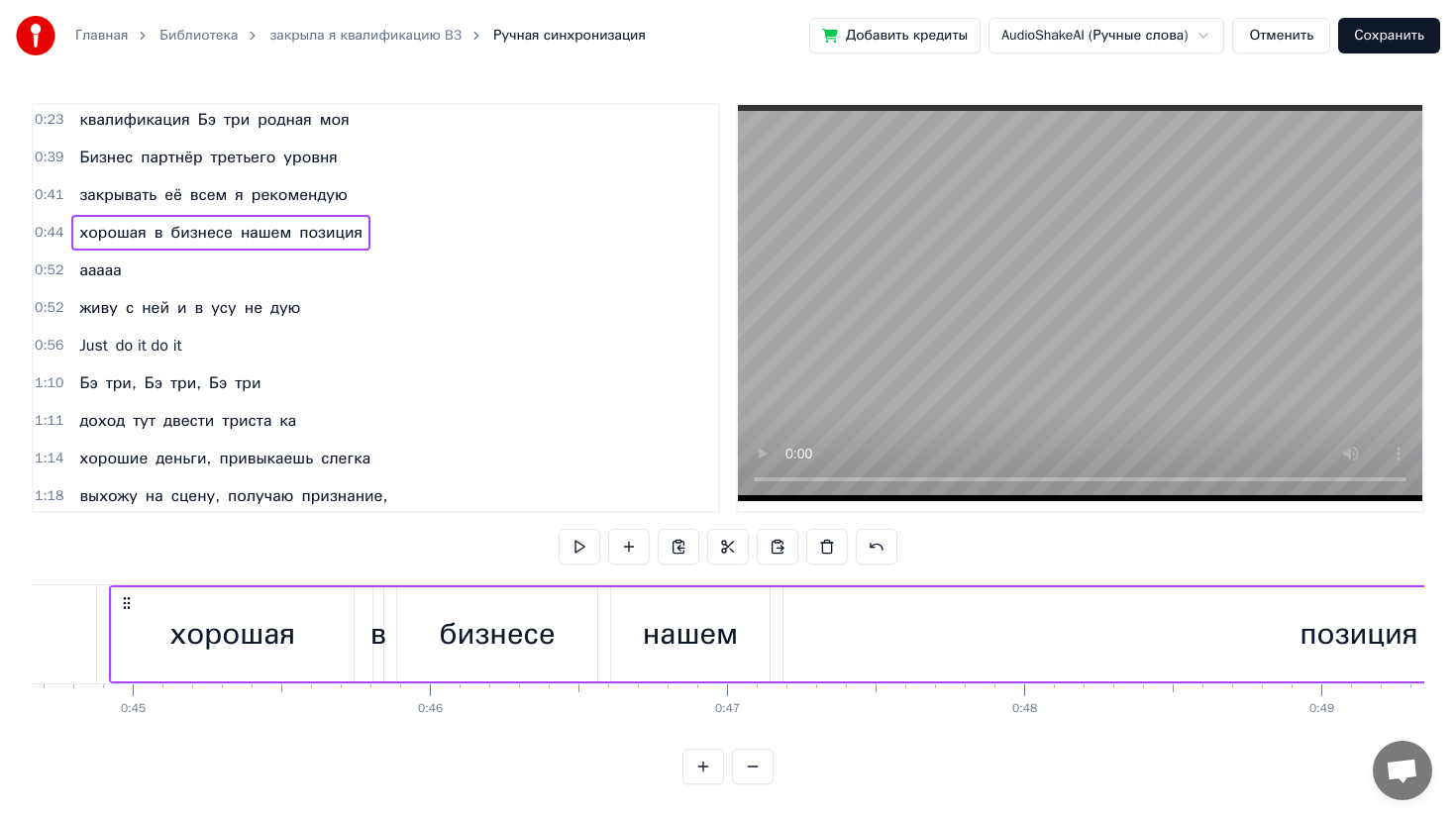 scroll, scrollTop: 0, scrollLeft: 13249, axis: horizontal 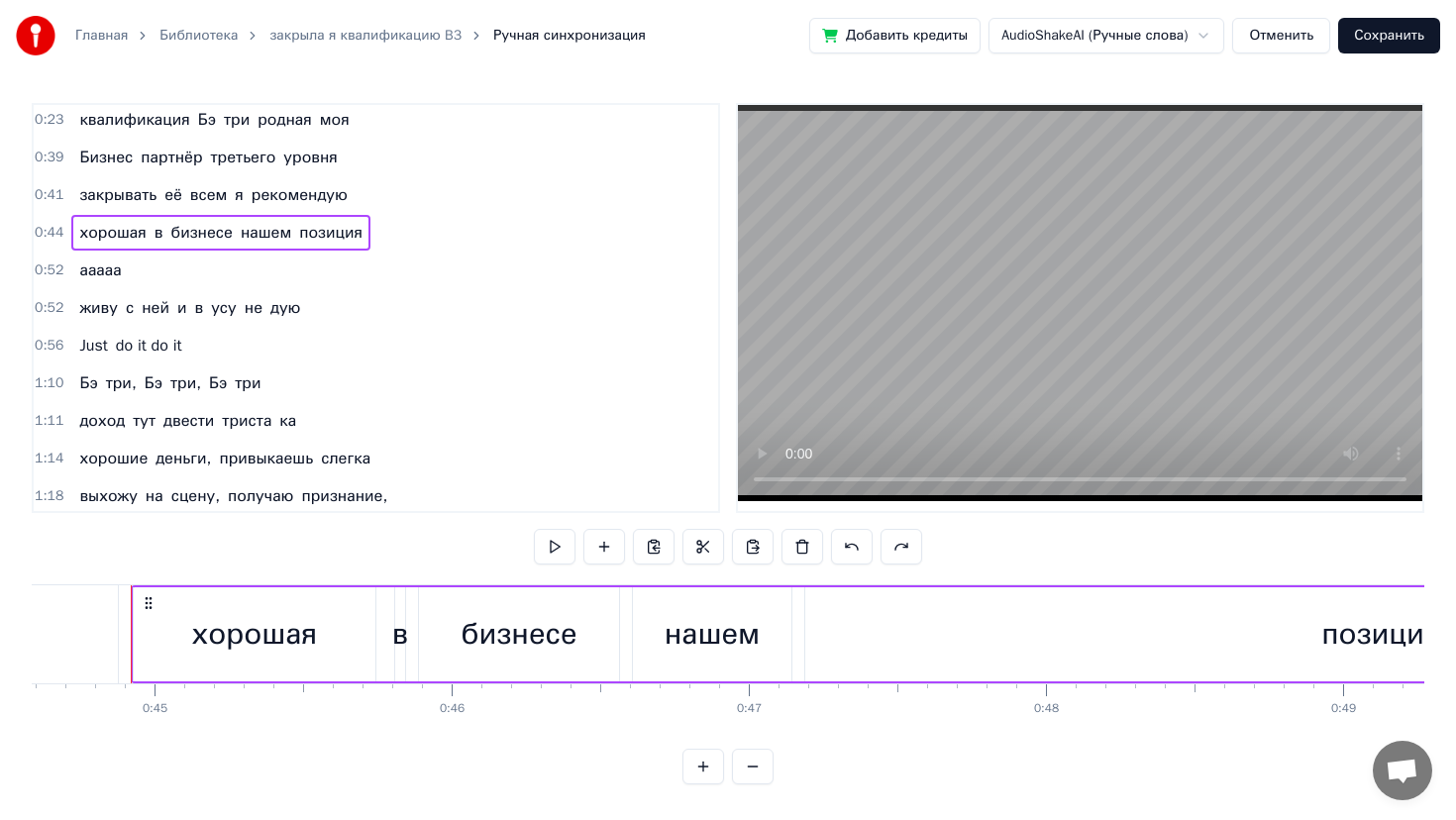 click on "0:52" at bounding box center (49, 308) 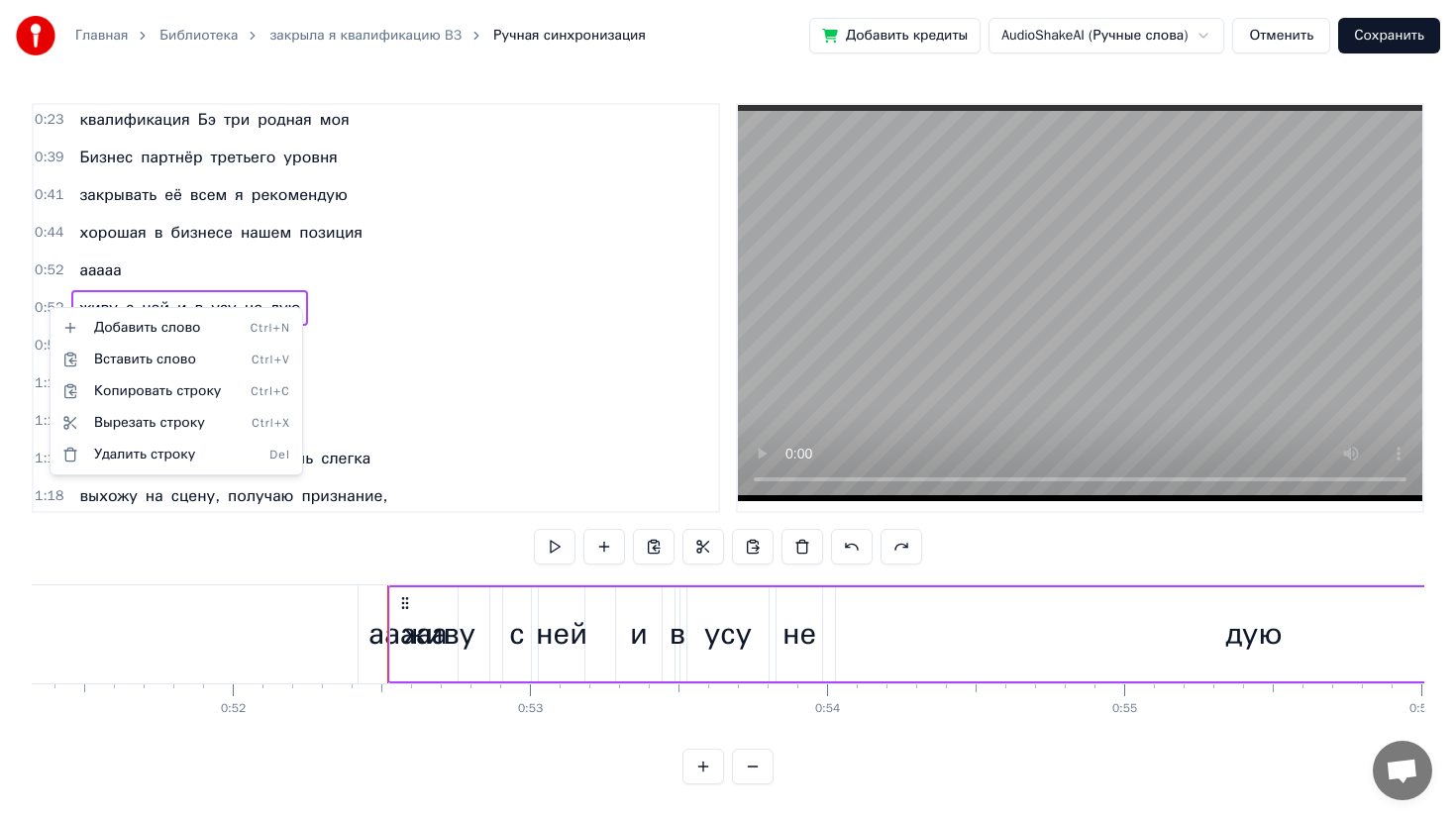 scroll, scrollTop: 0, scrollLeft: 15507, axis: horizontal 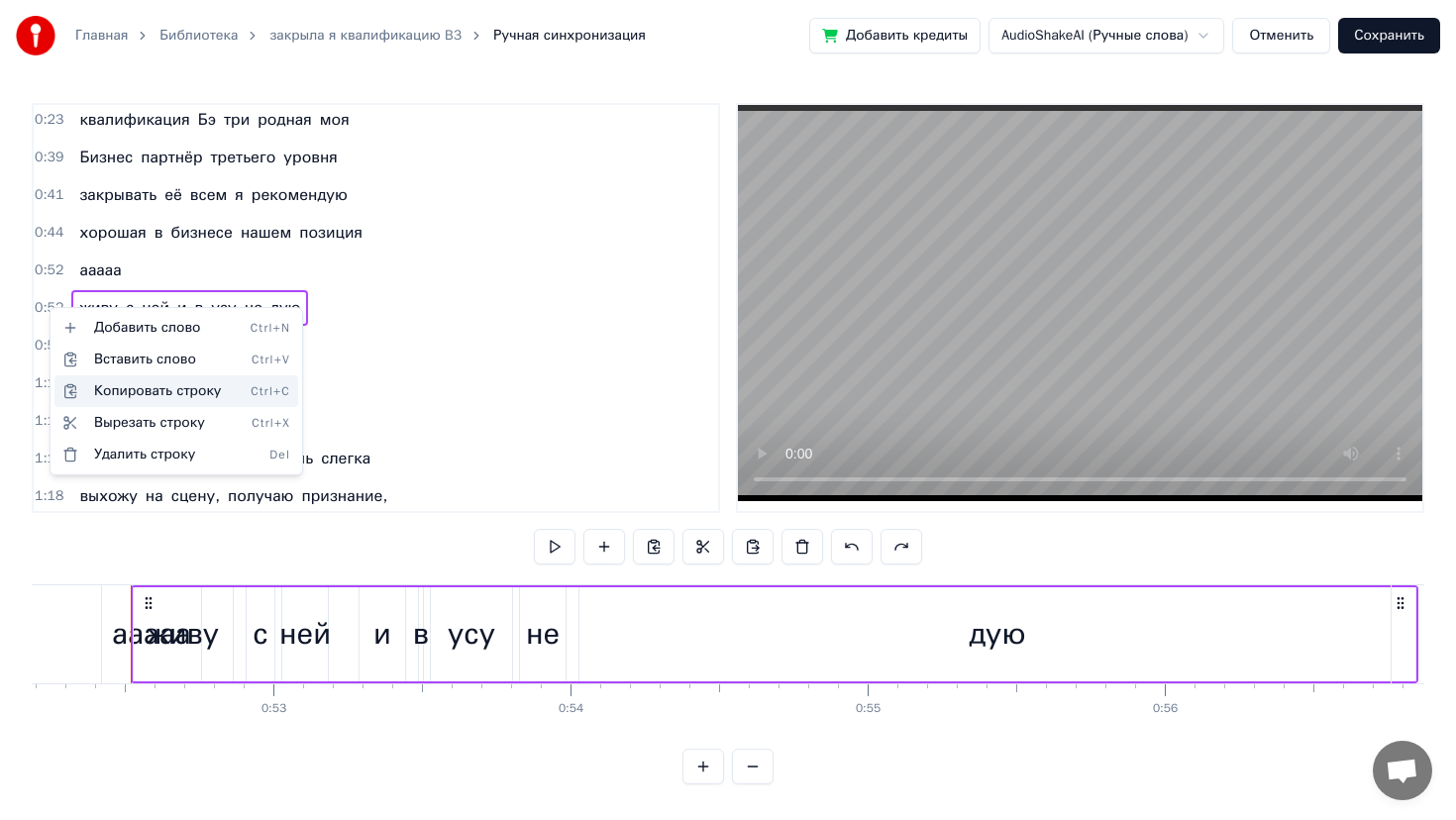 click on "Копировать строку Ctrl+C" at bounding box center (176, 391) 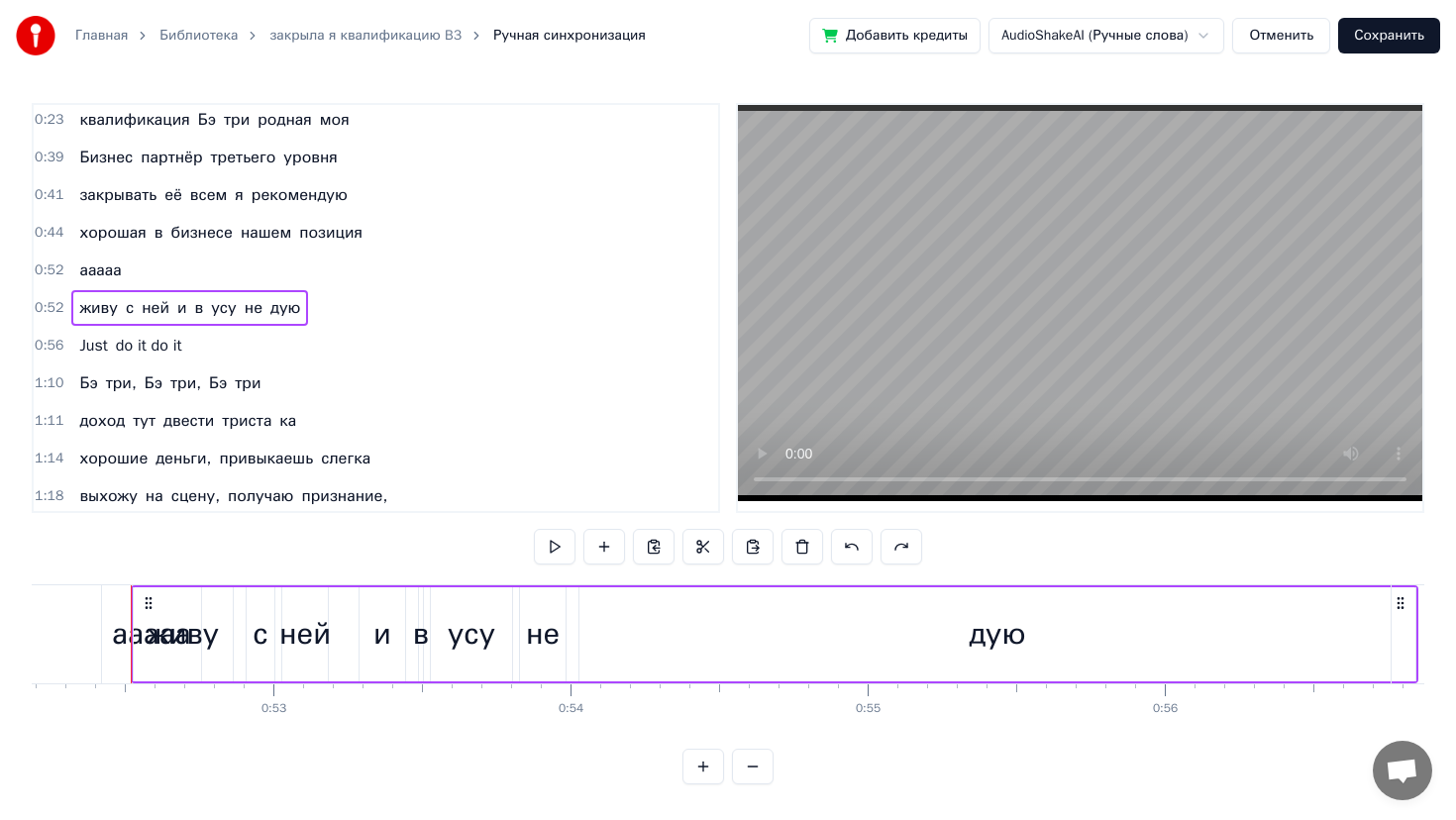 click on "0:44" at bounding box center (49, 233) 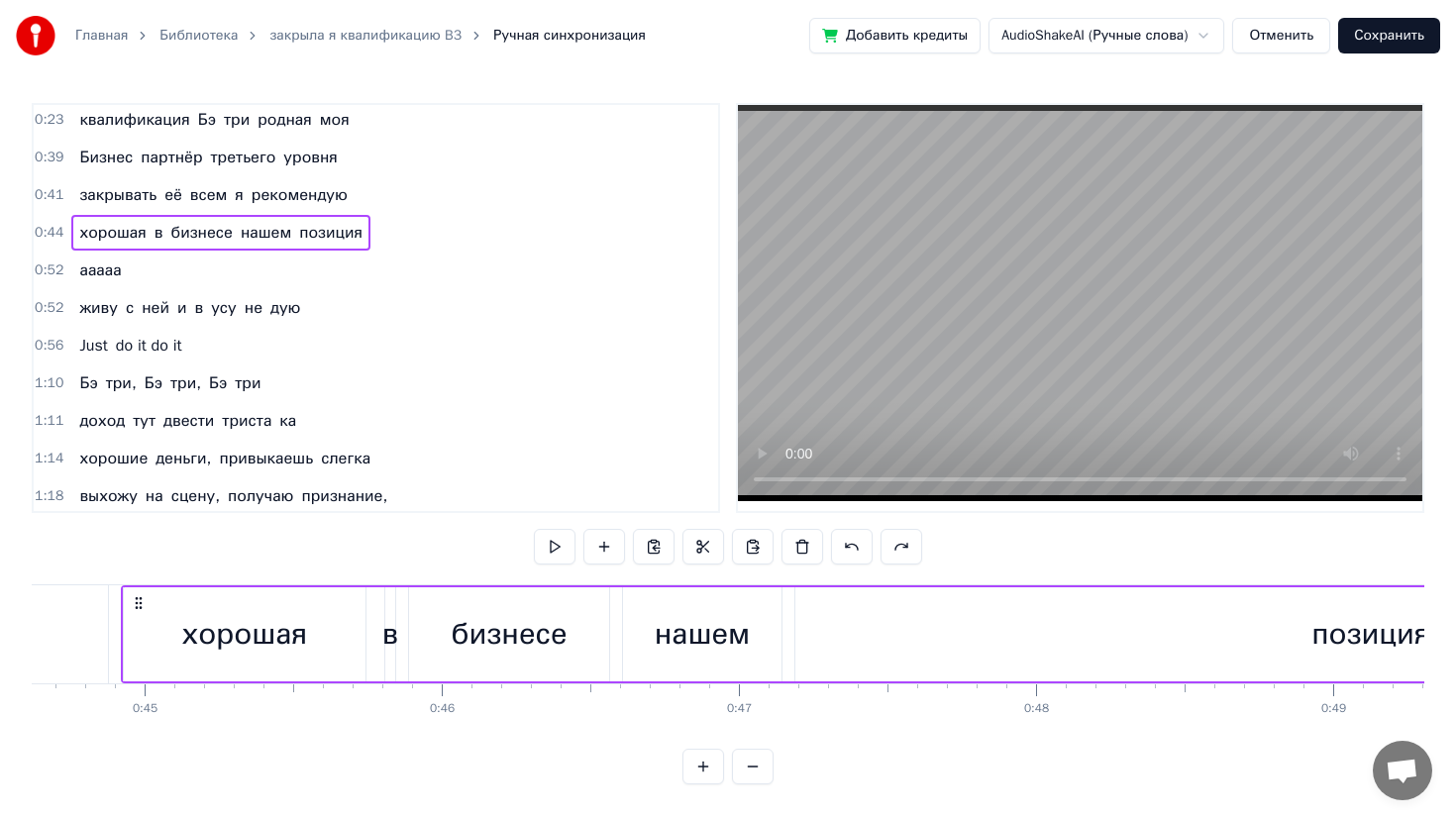 scroll, scrollTop: 0, scrollLeft: 13249, axis: horizontal 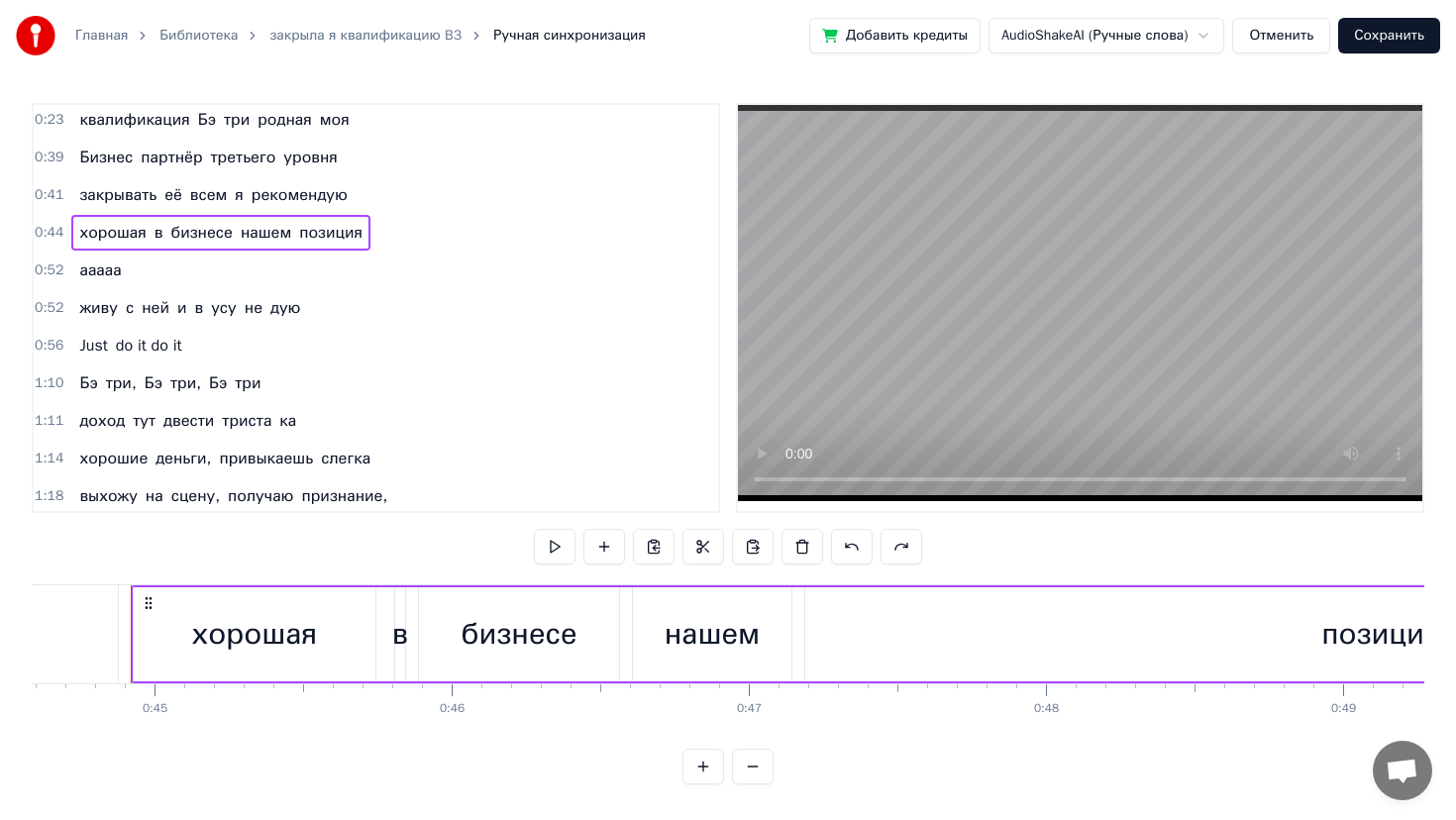 click on "0:52 ааааа" at bounding box center (375, 270) 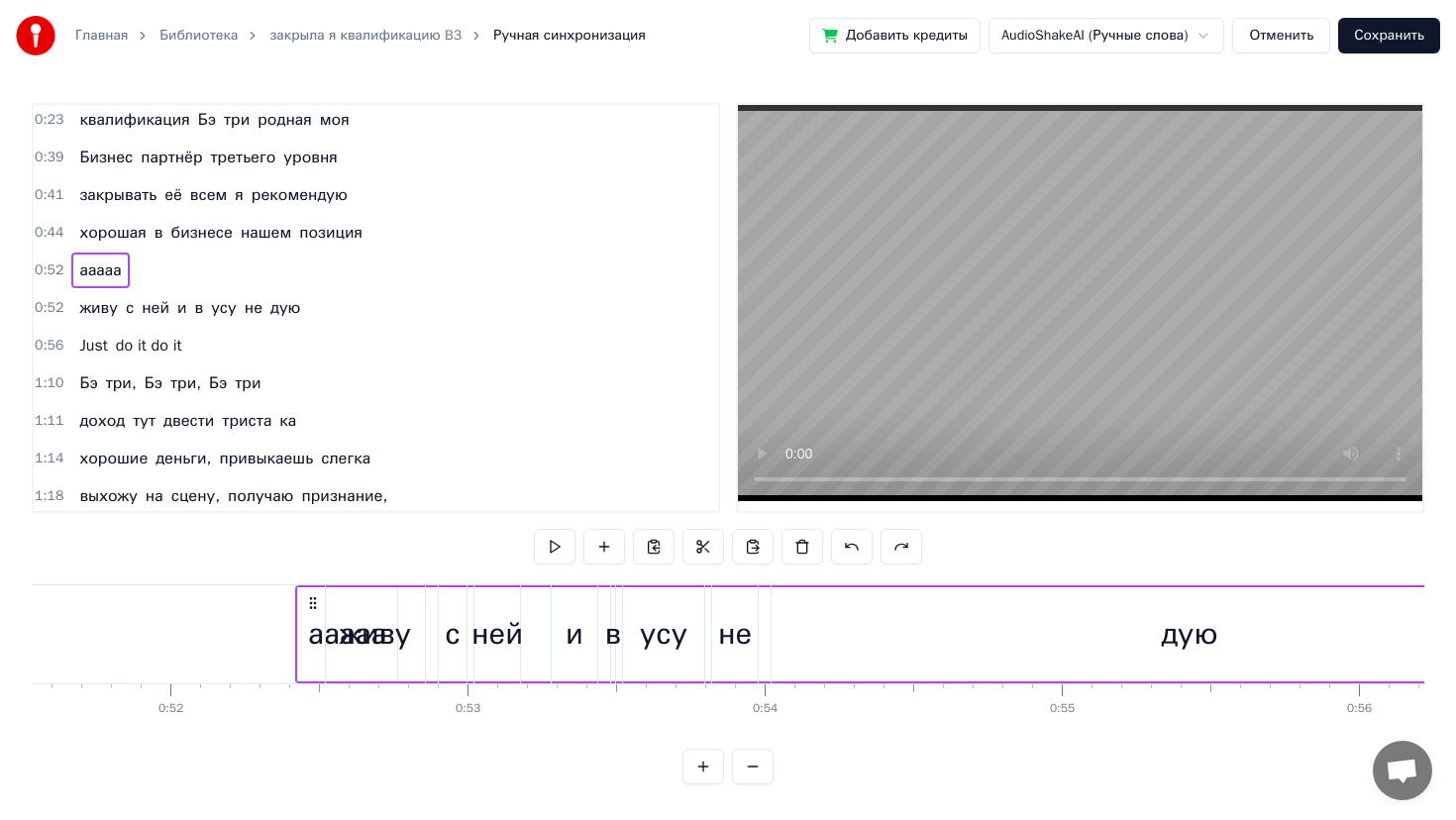 scroll, scrollTop: 0, scrollLeft: 15477, axis: horizontal 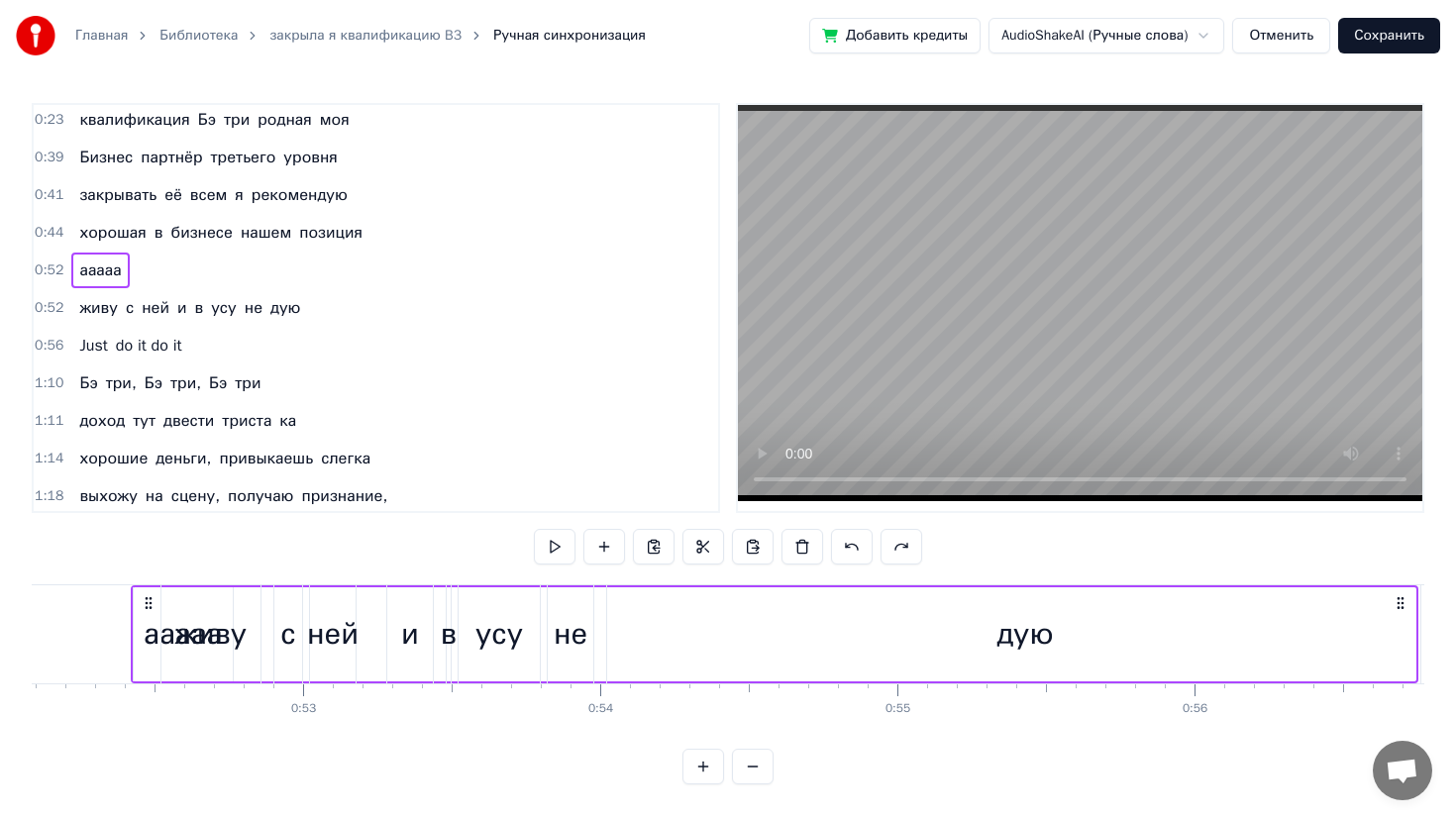click on "0:52" at bounding box center [49, 270] 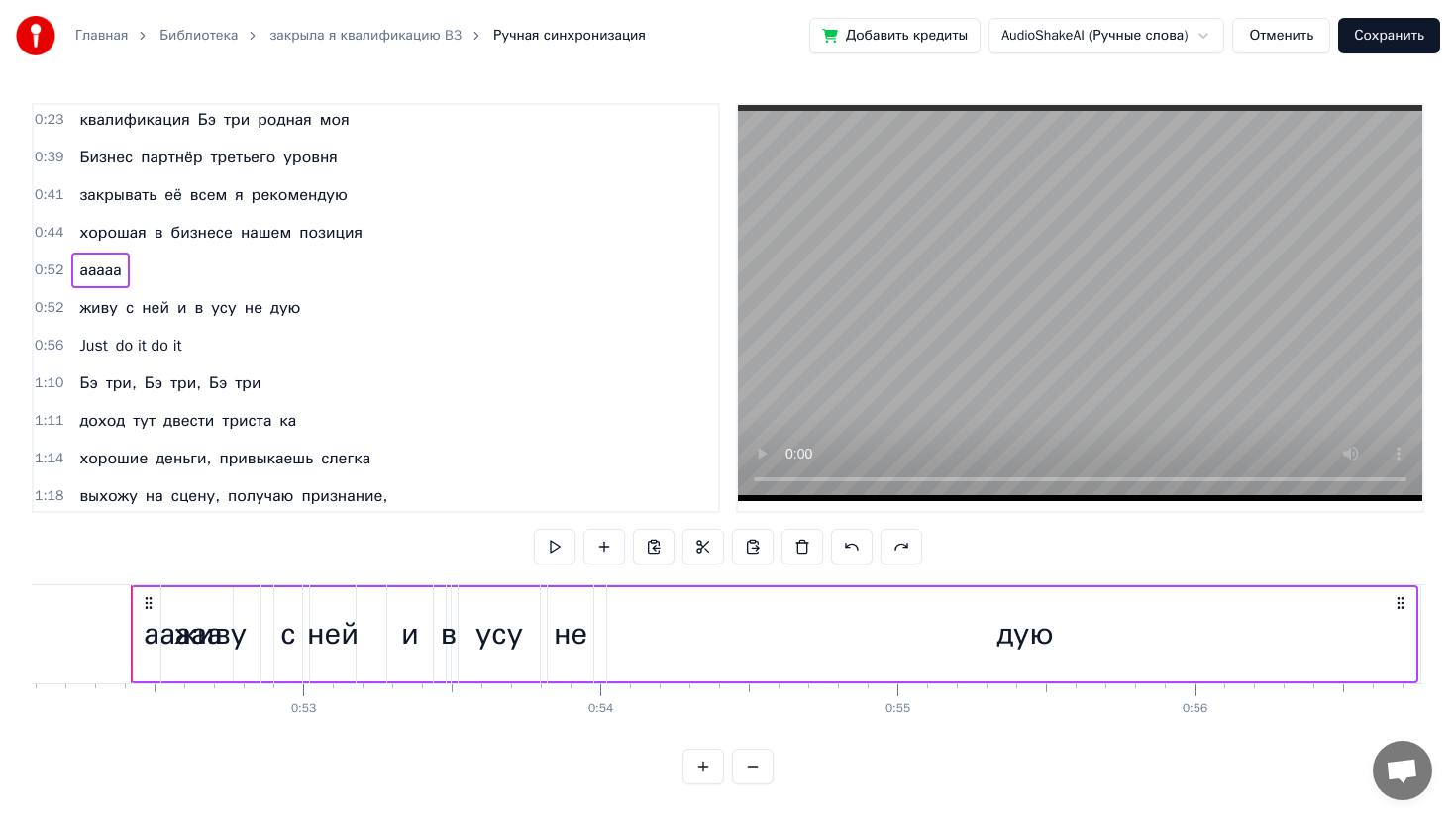 click on "0:52" at bounding box center (49, 270) 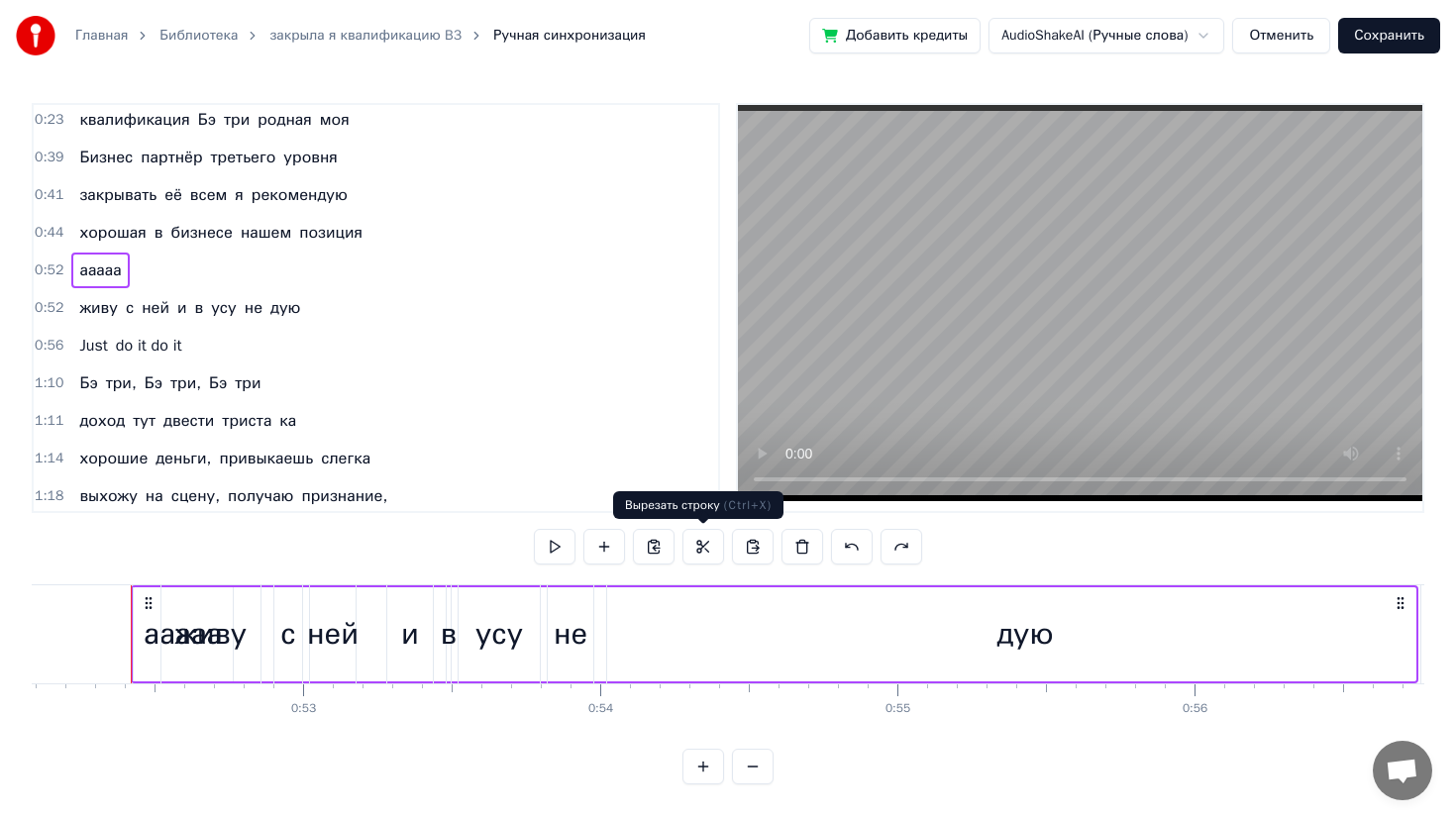 click at bounding box center [703, 547] 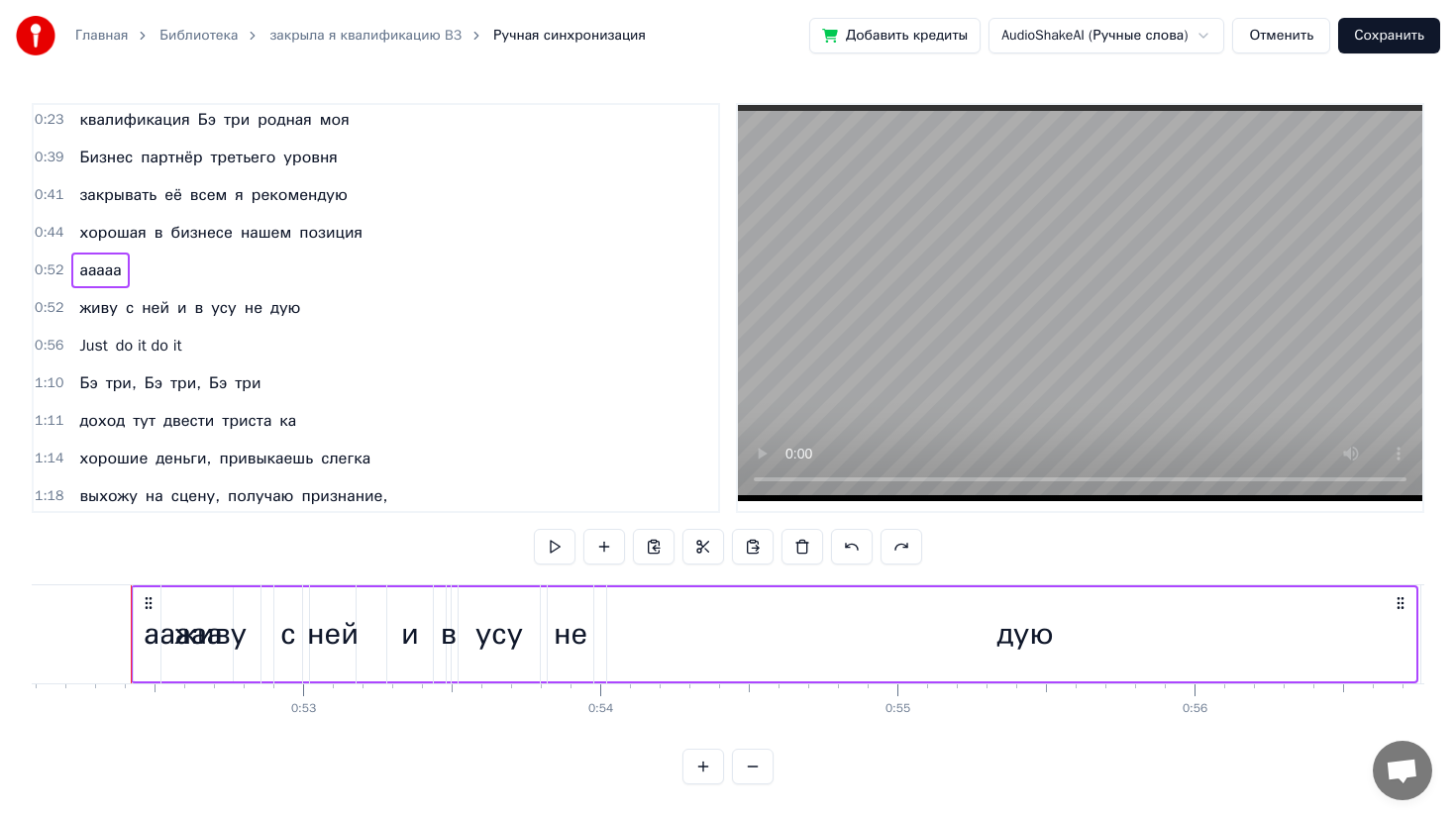 click on "0:52" at bounding box center [49, 308] 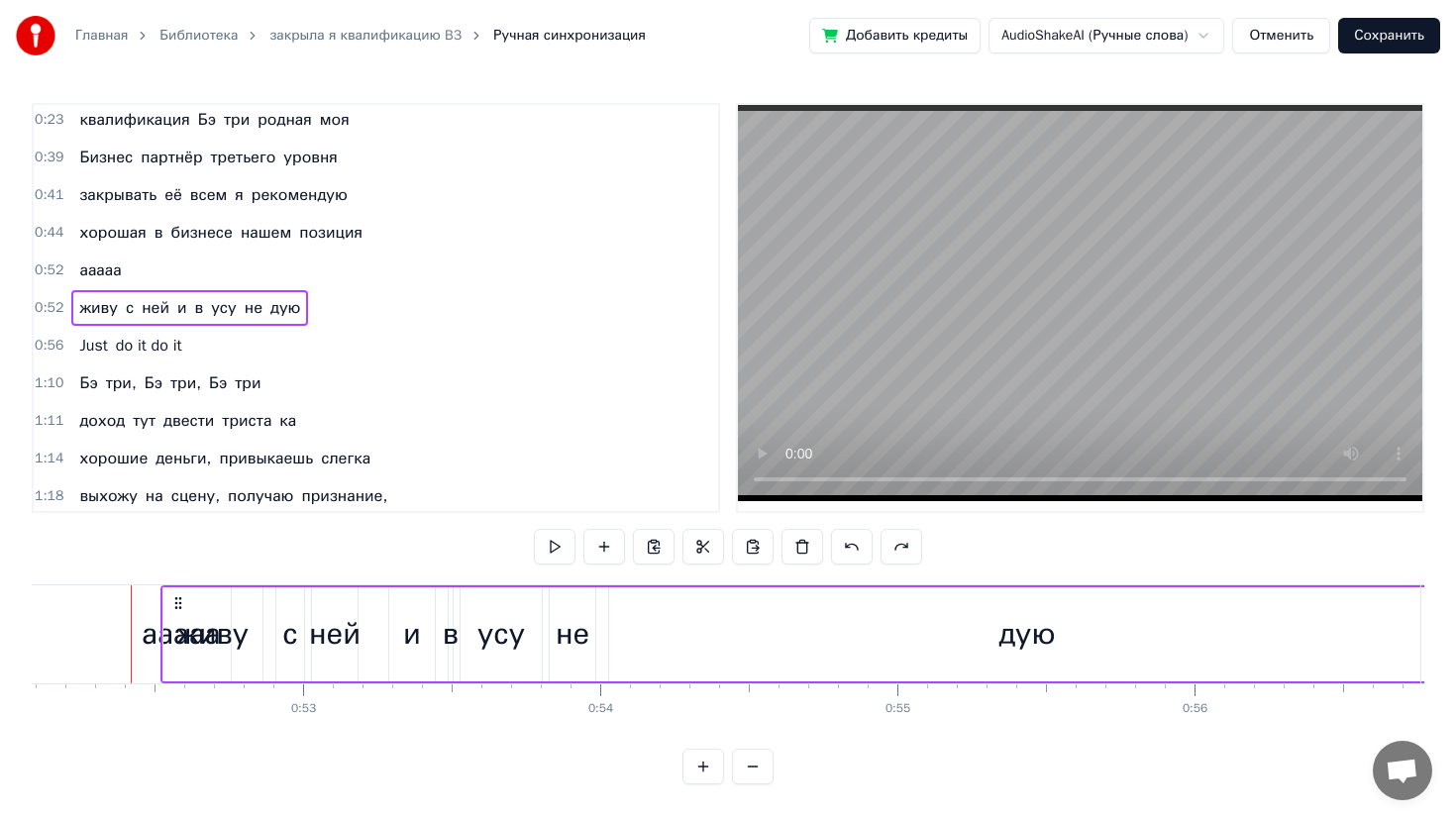 click on "0:52" at bounding box center (49, 308) 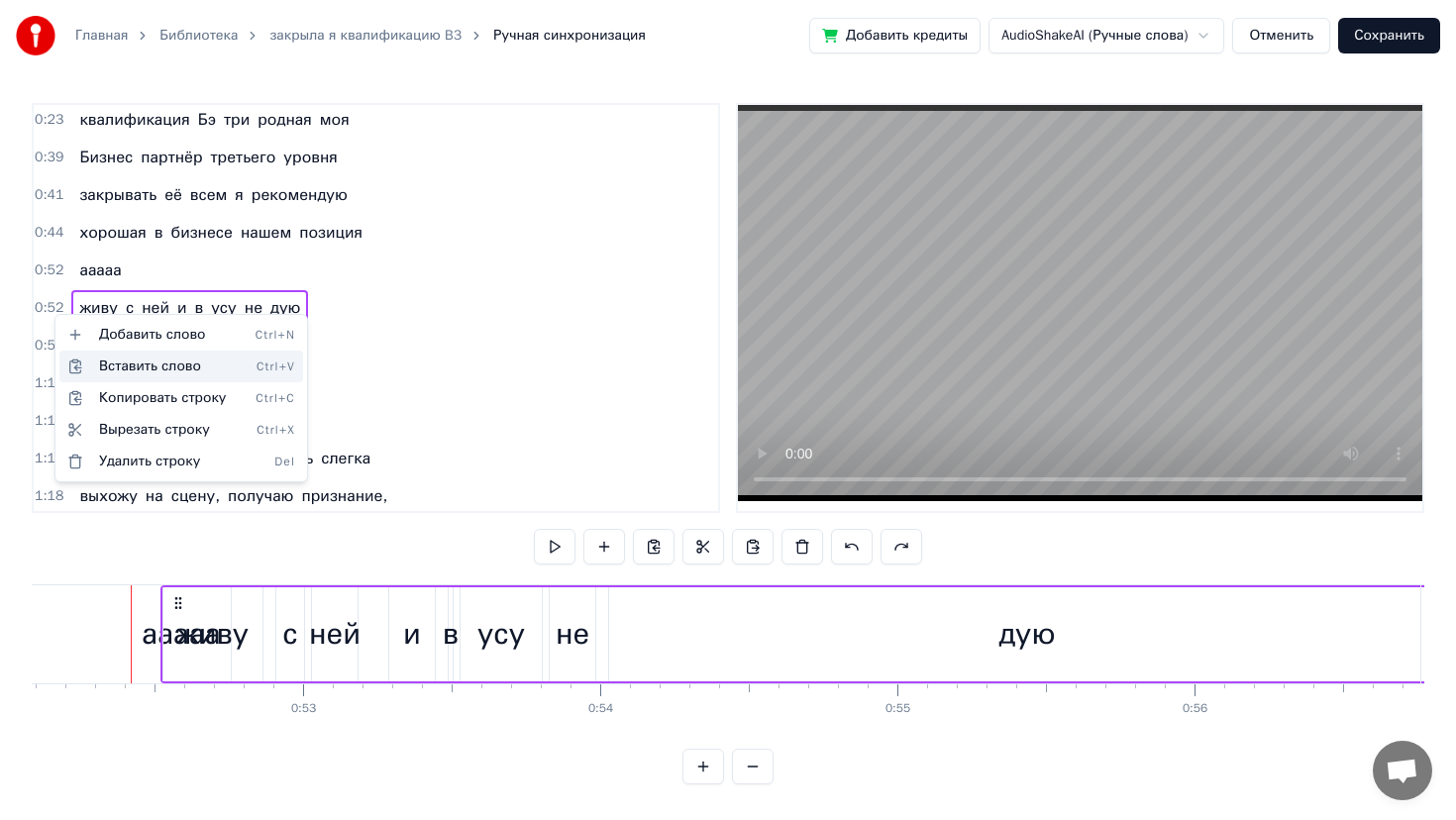 click on "Вставить слово Ctrl+V" at bounding box center [181, 366] 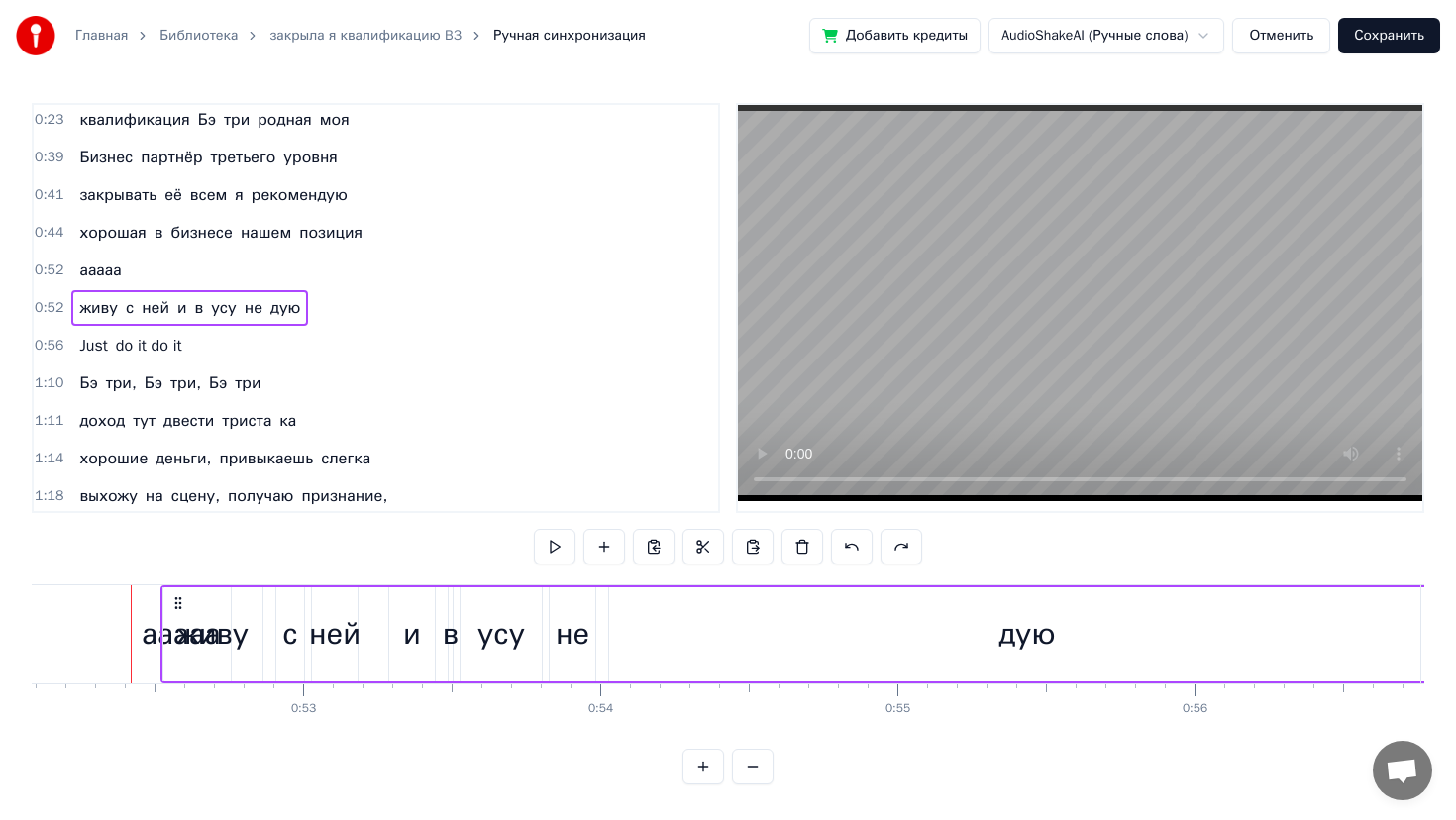 click on "0:52" at bounding box center (49, 308) 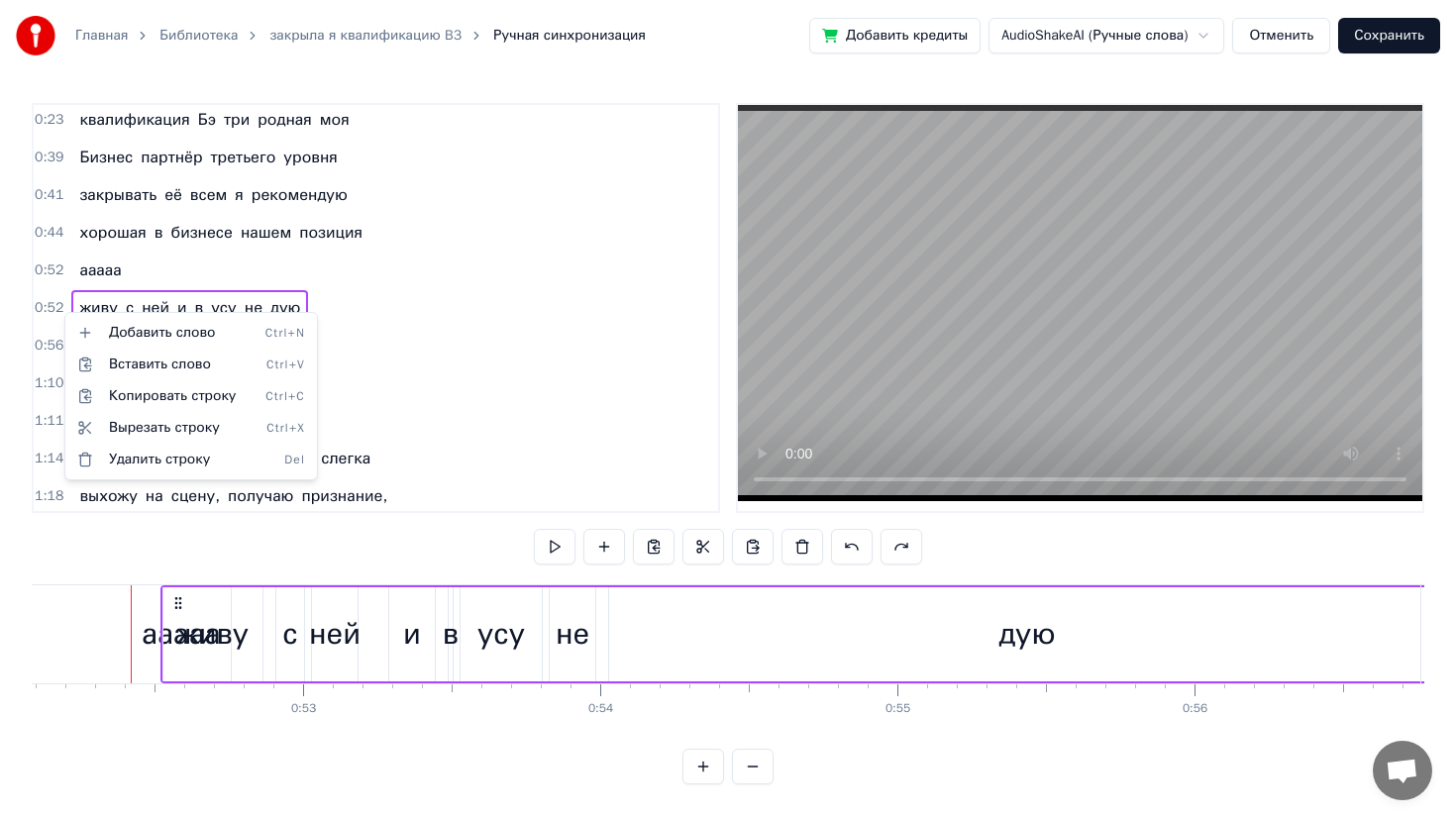 click on "Главная Библиотека закрыла я квалификацию B3 Ручная синхронизация Добавить кредиты AudioShakeAI (Ручные слова) Отменить Сохранить 0:11 закрыла я квалификацию Бэ три 0:14 уже не в первый раз 0:17 не скучаю я и не грущу 0:20 квалификацию Бэ три люблю 0:20 закрыла я квалификацию Бэ три 0:20 уже не в первый раз 0:20 не скучаю я и не грущу 0:20 квалификацию Бэ три люблю 0:23 квалификация Бэ три родная моя 0:39 Бизнес партнёр третьего уровня 0:41 закрывать её всем я рекомендую 0:44 хорошая в бизнесе нашем позиция 0:52 ааааа 0:52 живу с ней и в усу не дую 0:56 Just do it do it 1:10 Бэ три, Бэ три, Бэ три 1:11 доход в" at bounding box center (728, 408) 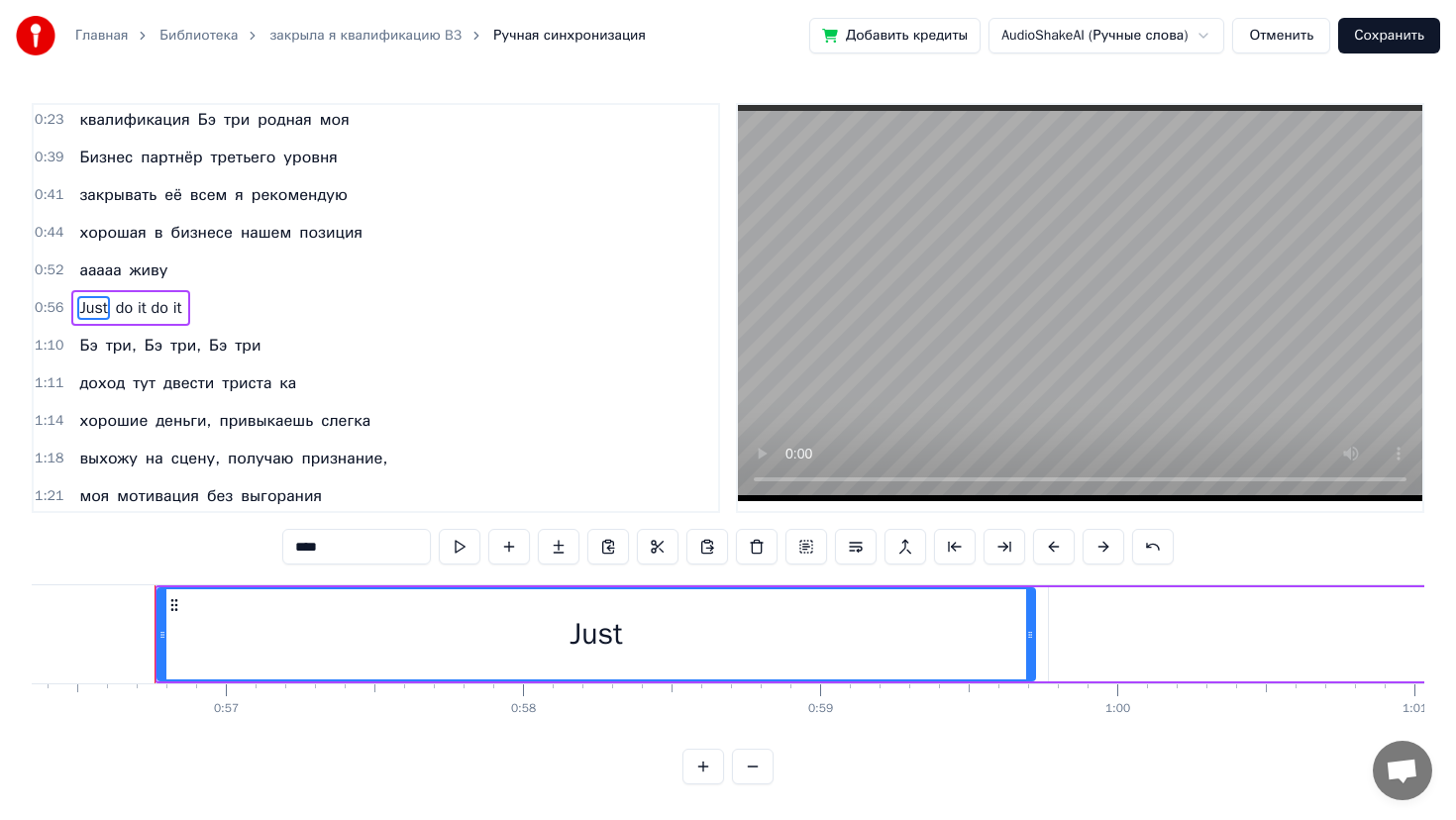 scroll, scrollTop: 0, scrollLeft: 16767, axis: horizontal 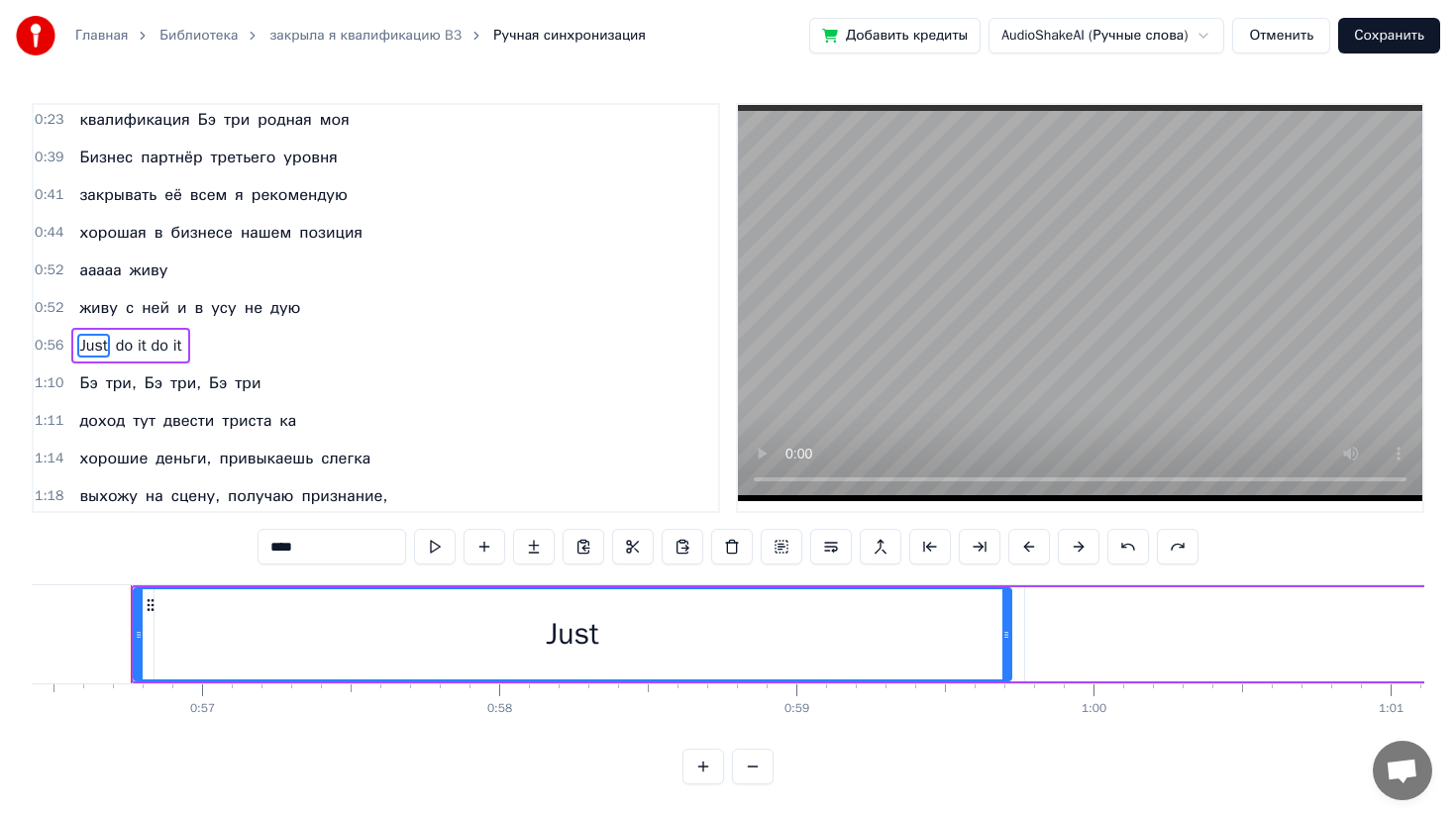click on "живу" at bounding box center (149, 270) 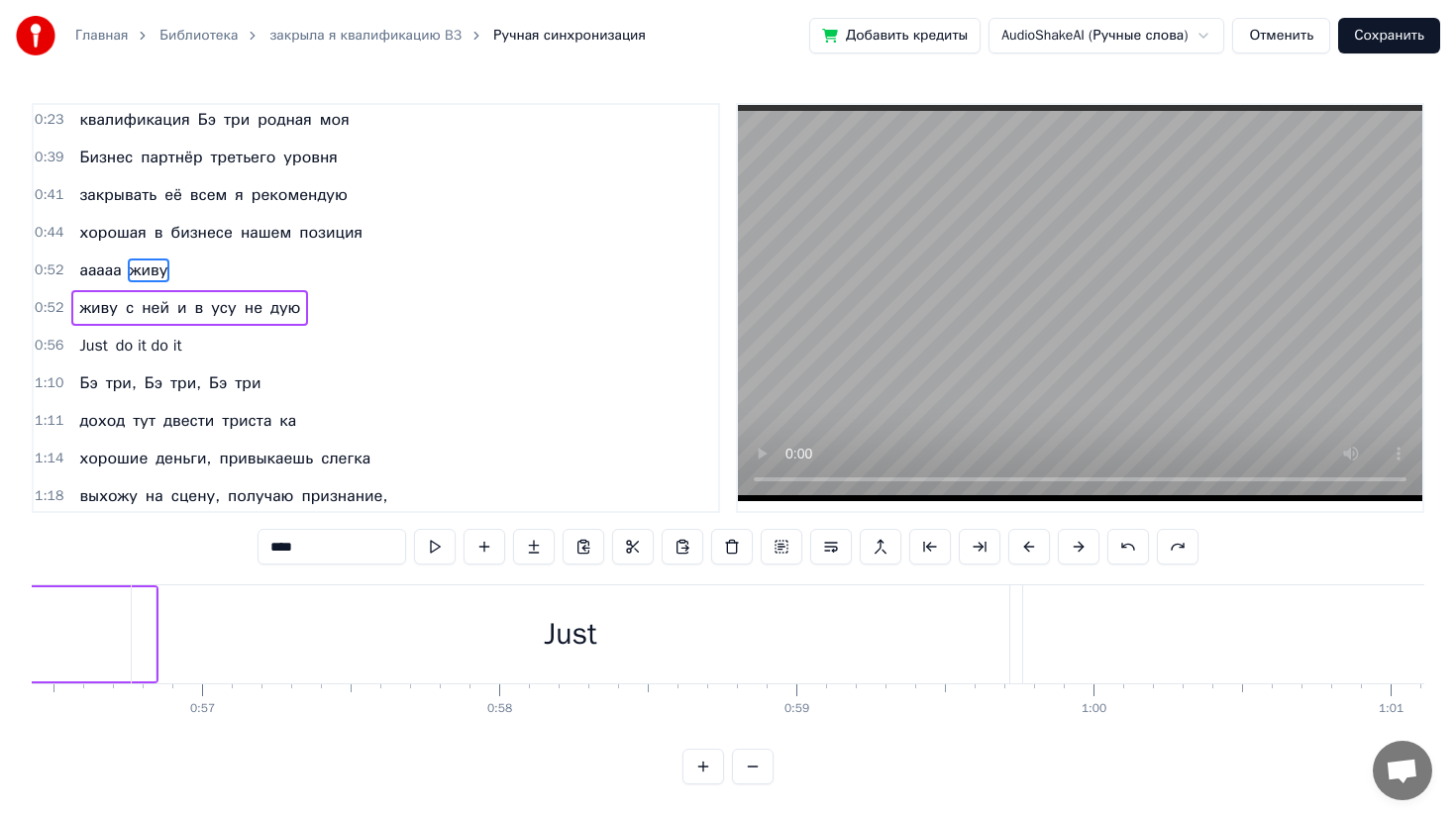 scroll, scrollTop: 288, scrollLeft: 0, axis: vertical 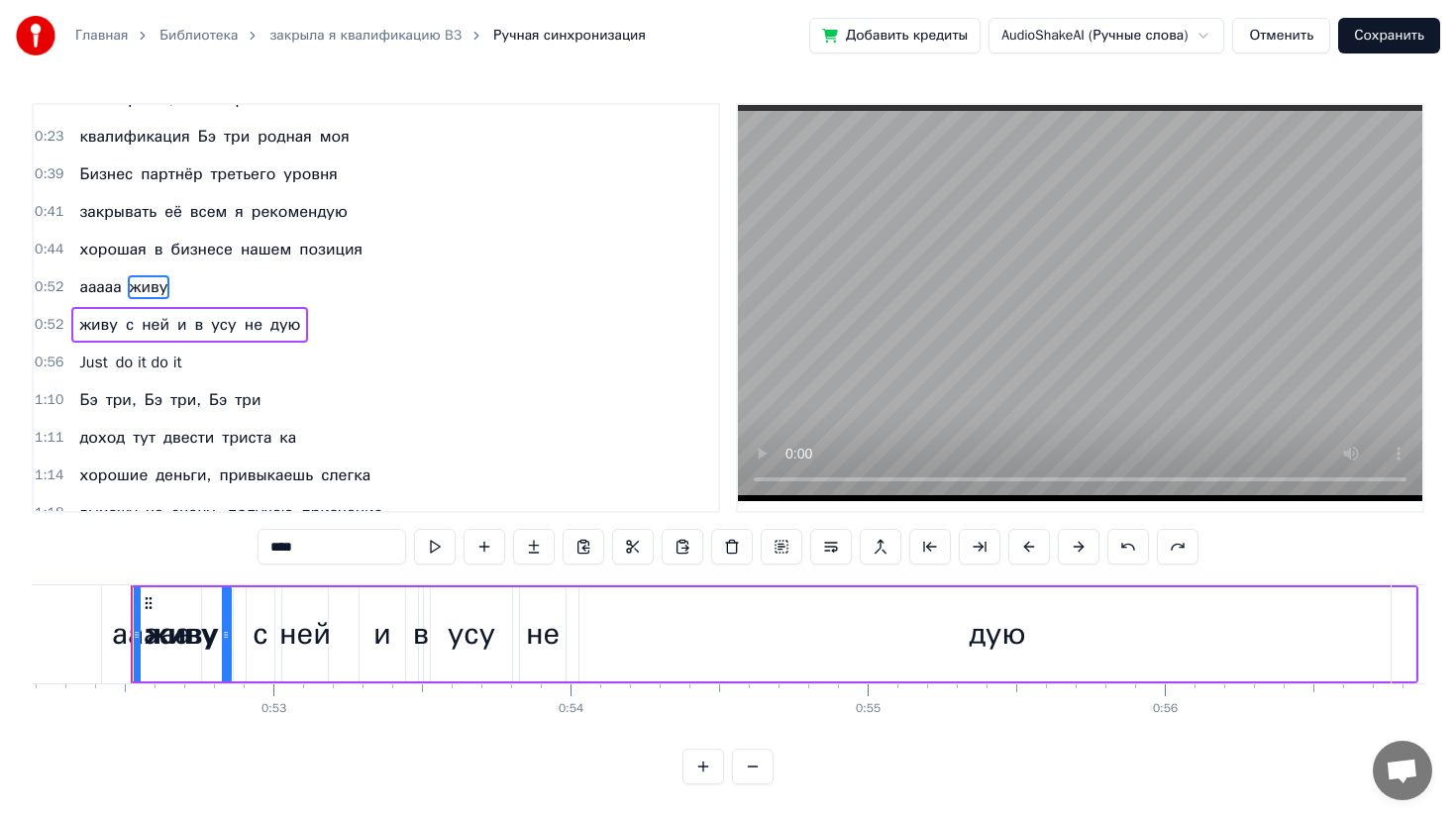 click on "живу" at bounding box center (149, 287) 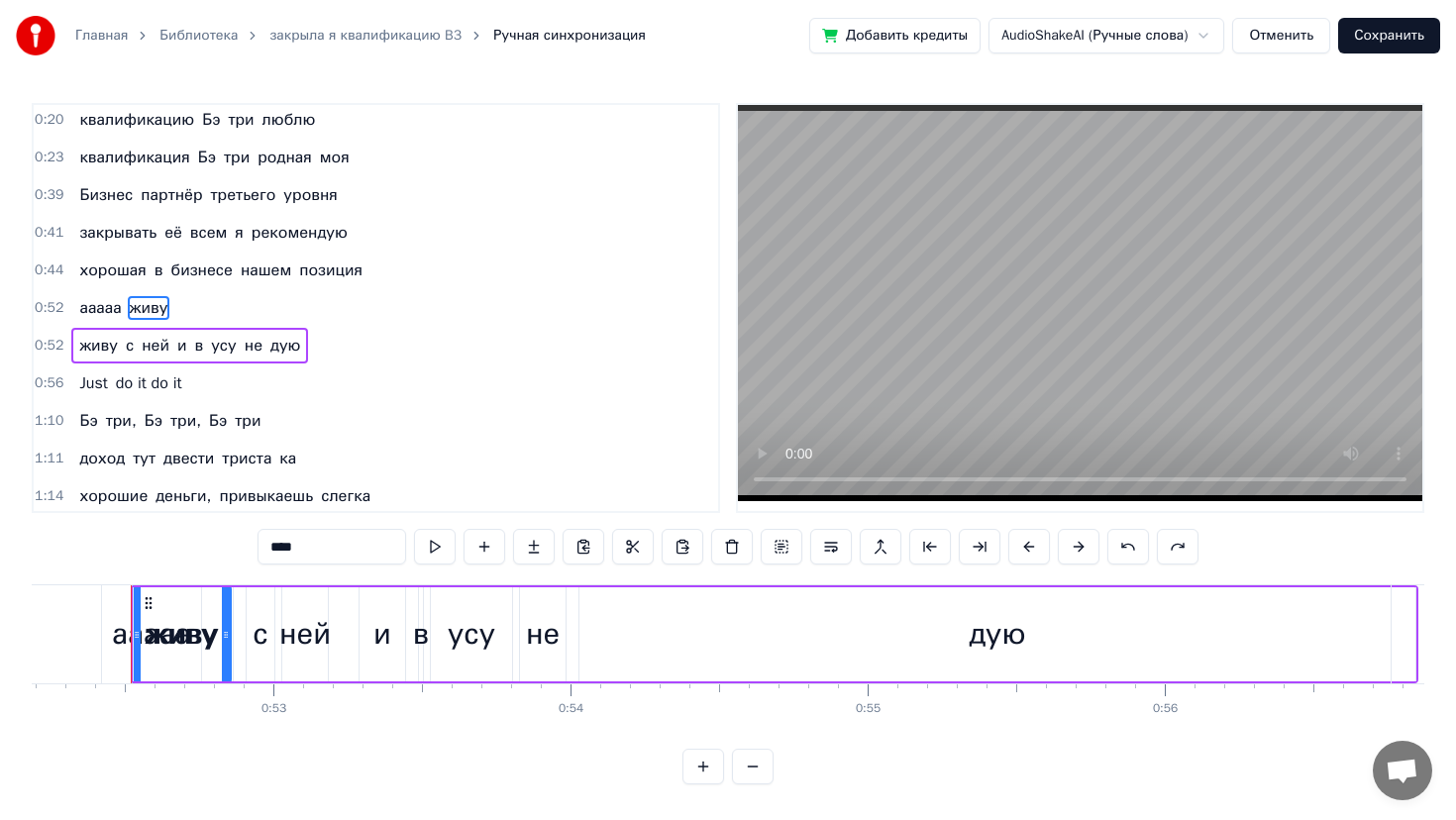 drag, startPoint x: 329, startPoint y: 554, endPoint x: 238, endPoint y: 554, distance: 91 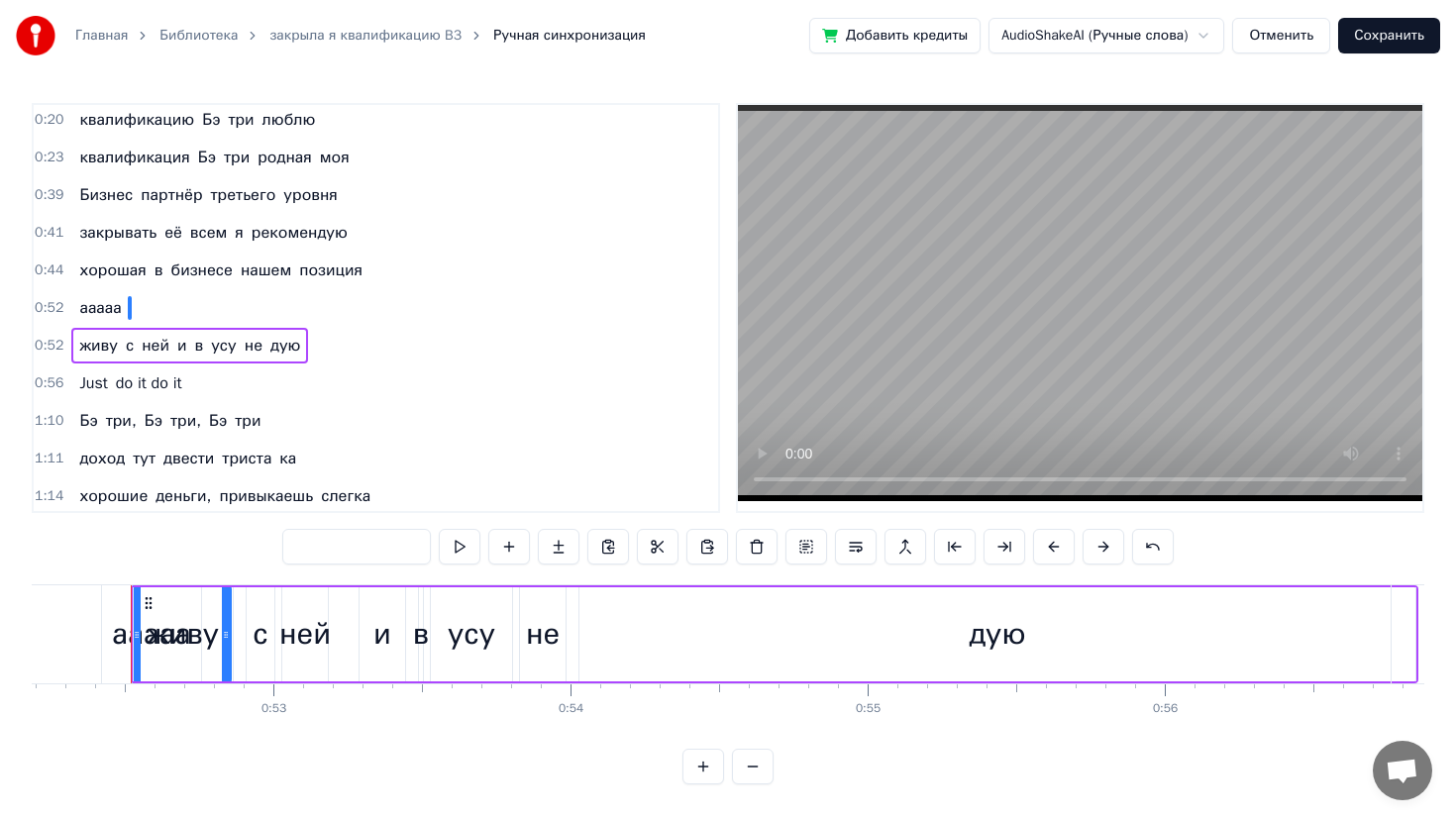 type 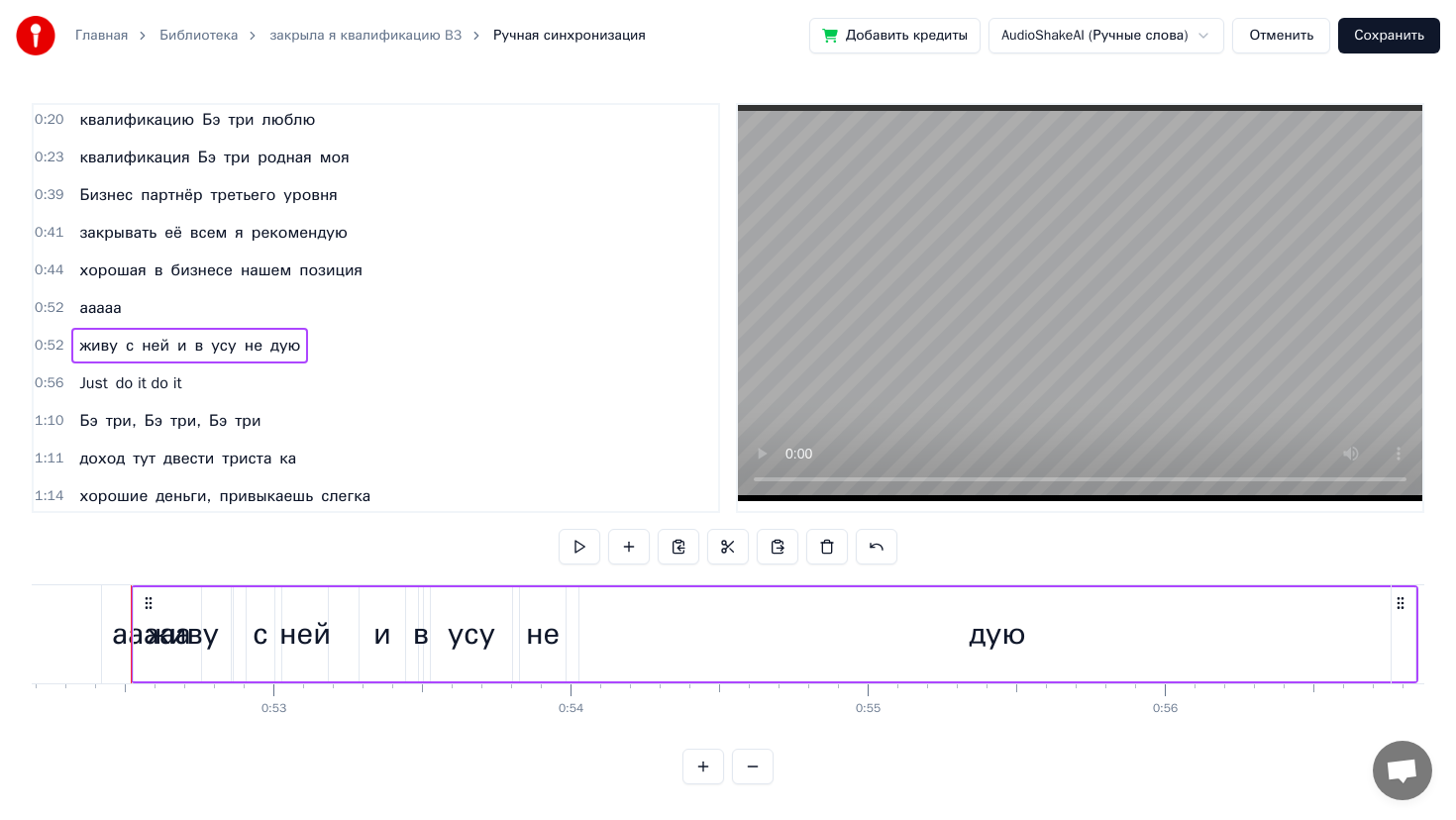 click on "0:52" at bounding box center [49, 308] 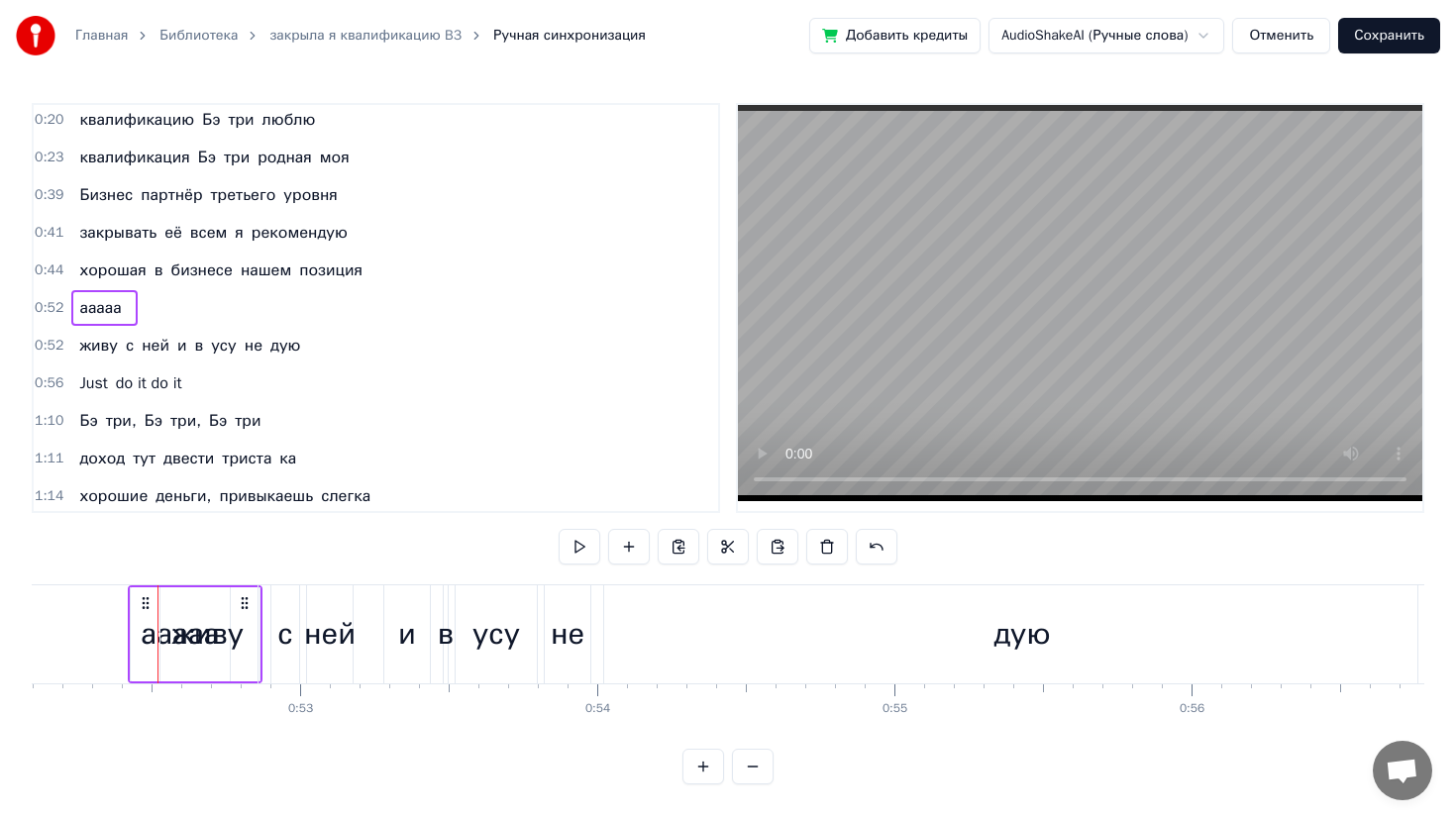 scroll, scrollTop: 0, scrollLeft: 15477, axis: horizontal 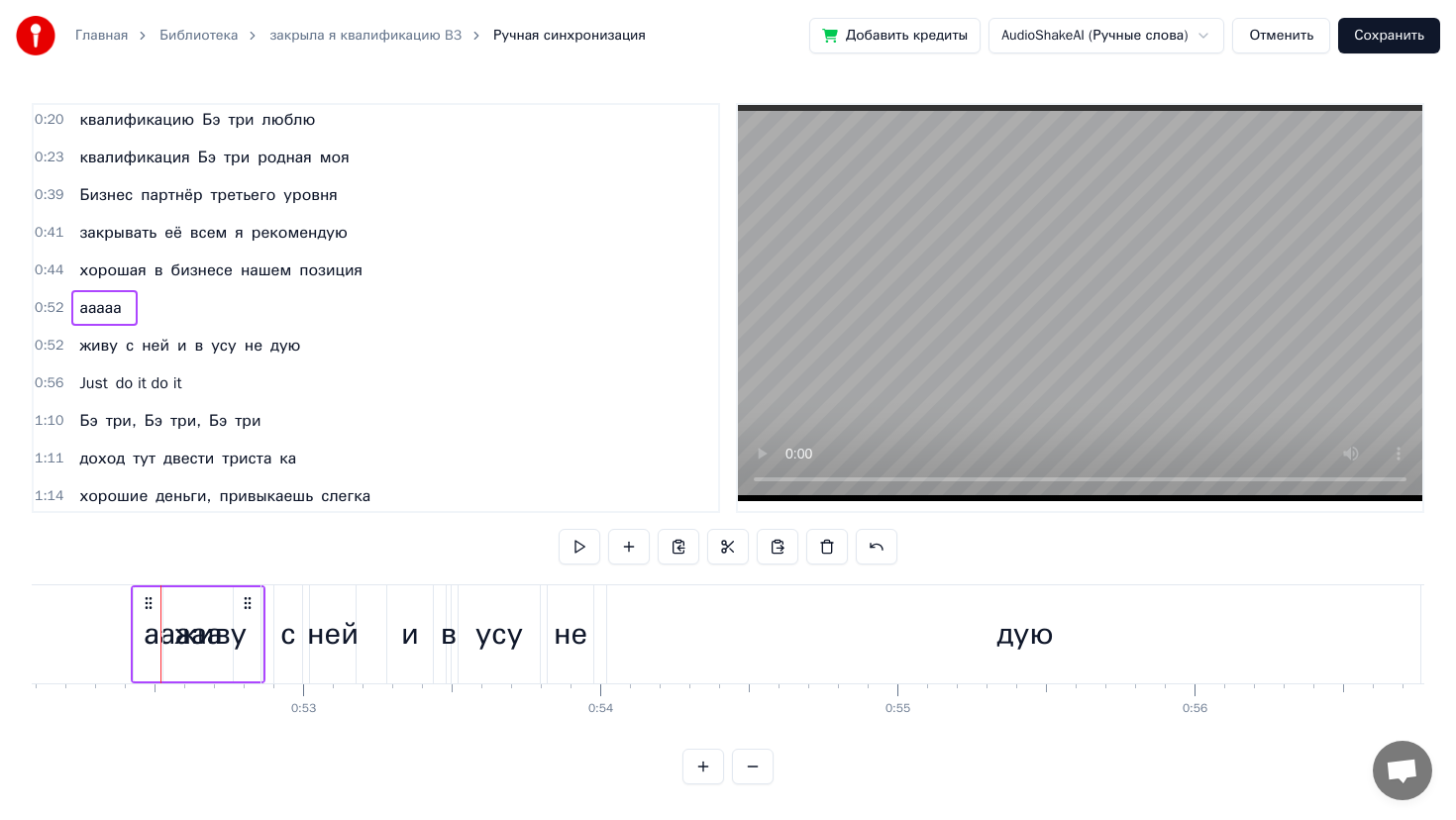 drag, startPoint x: 176, startPoint y: 638, endPoint x: 247, endPoint y: 623, distance: 72.56721 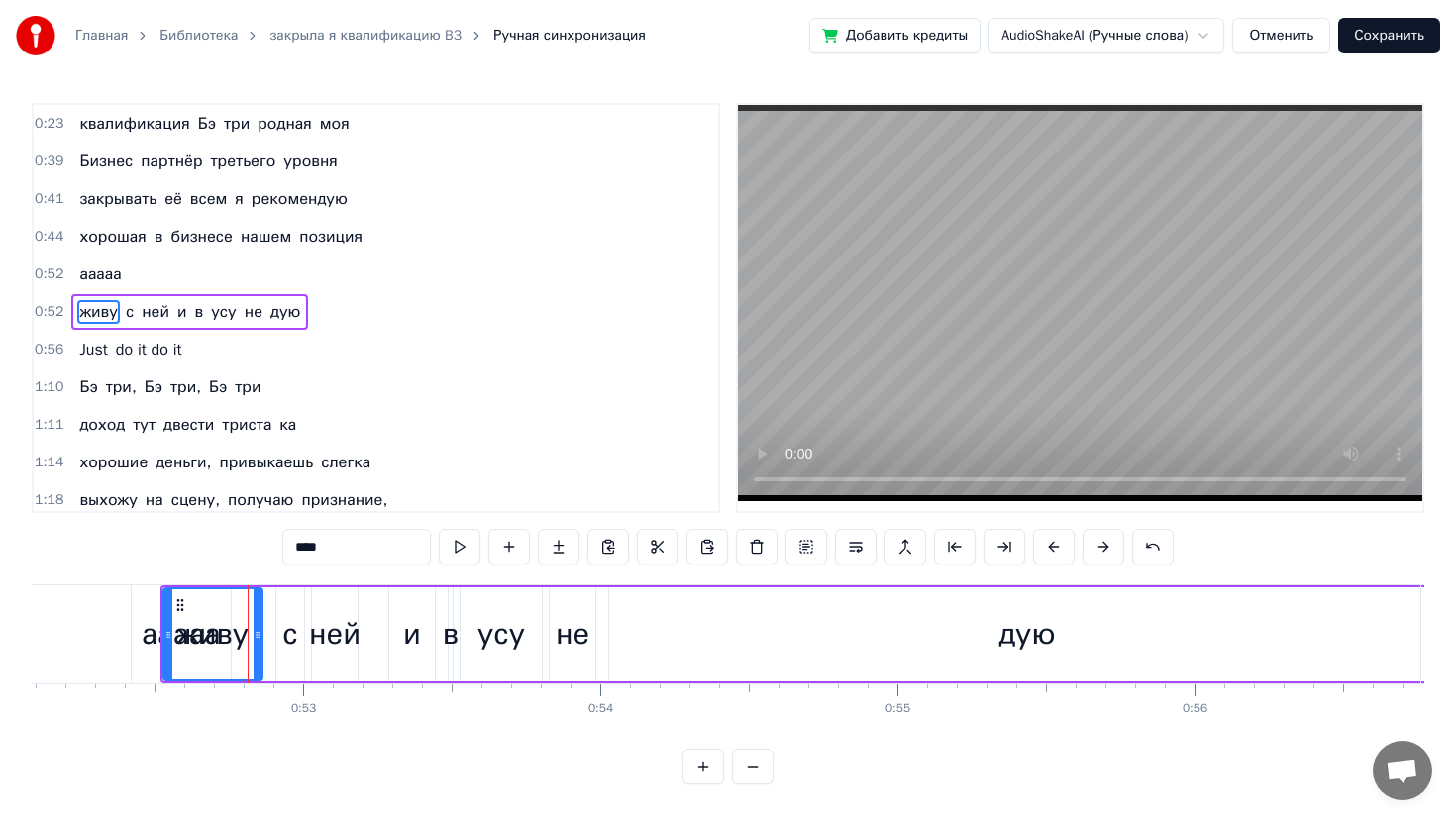 scroll, scrollTop: 305, scrollLeft: 0, axis: vertical 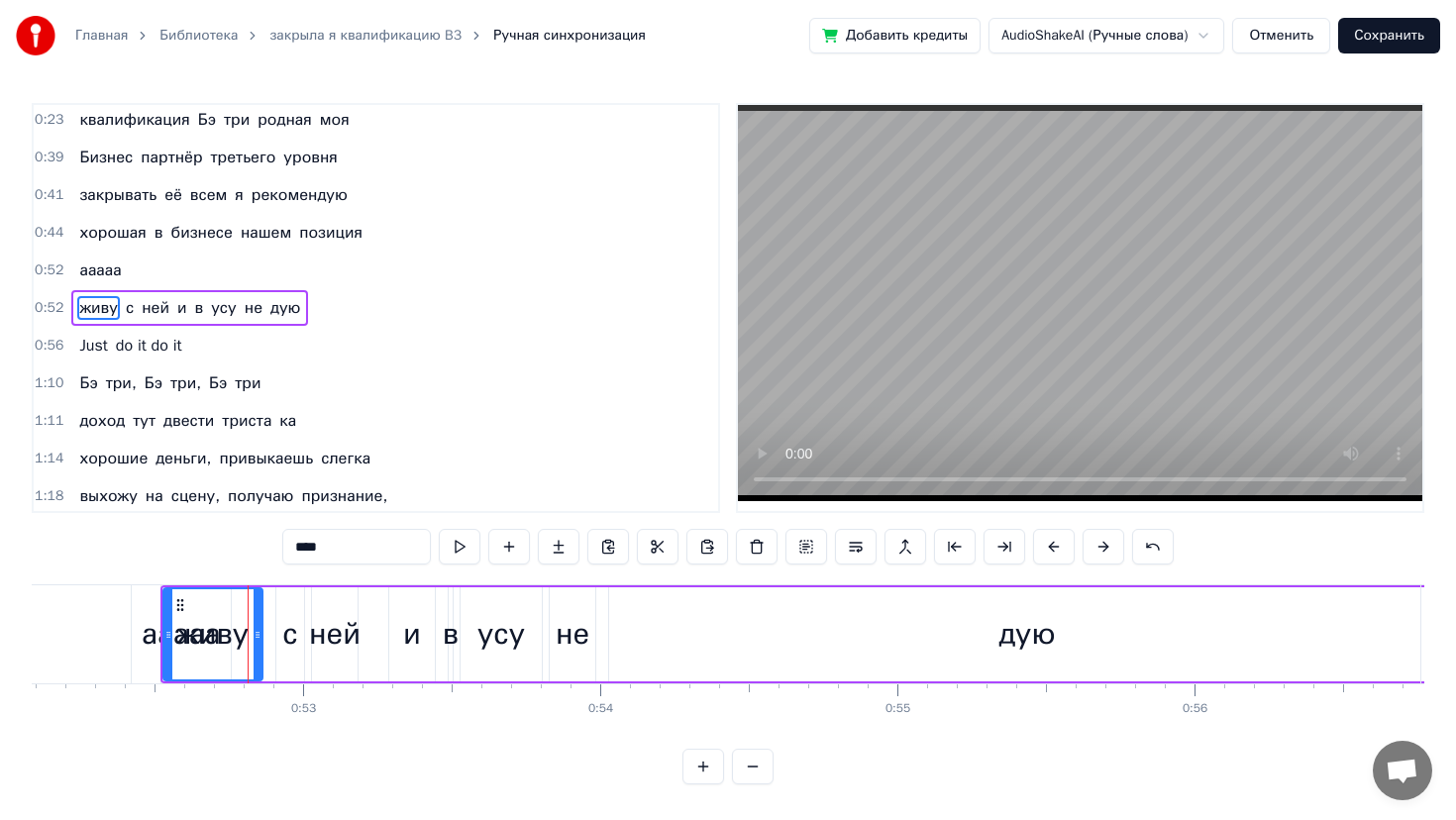 click on "живу" at bounding box center [213, 634] 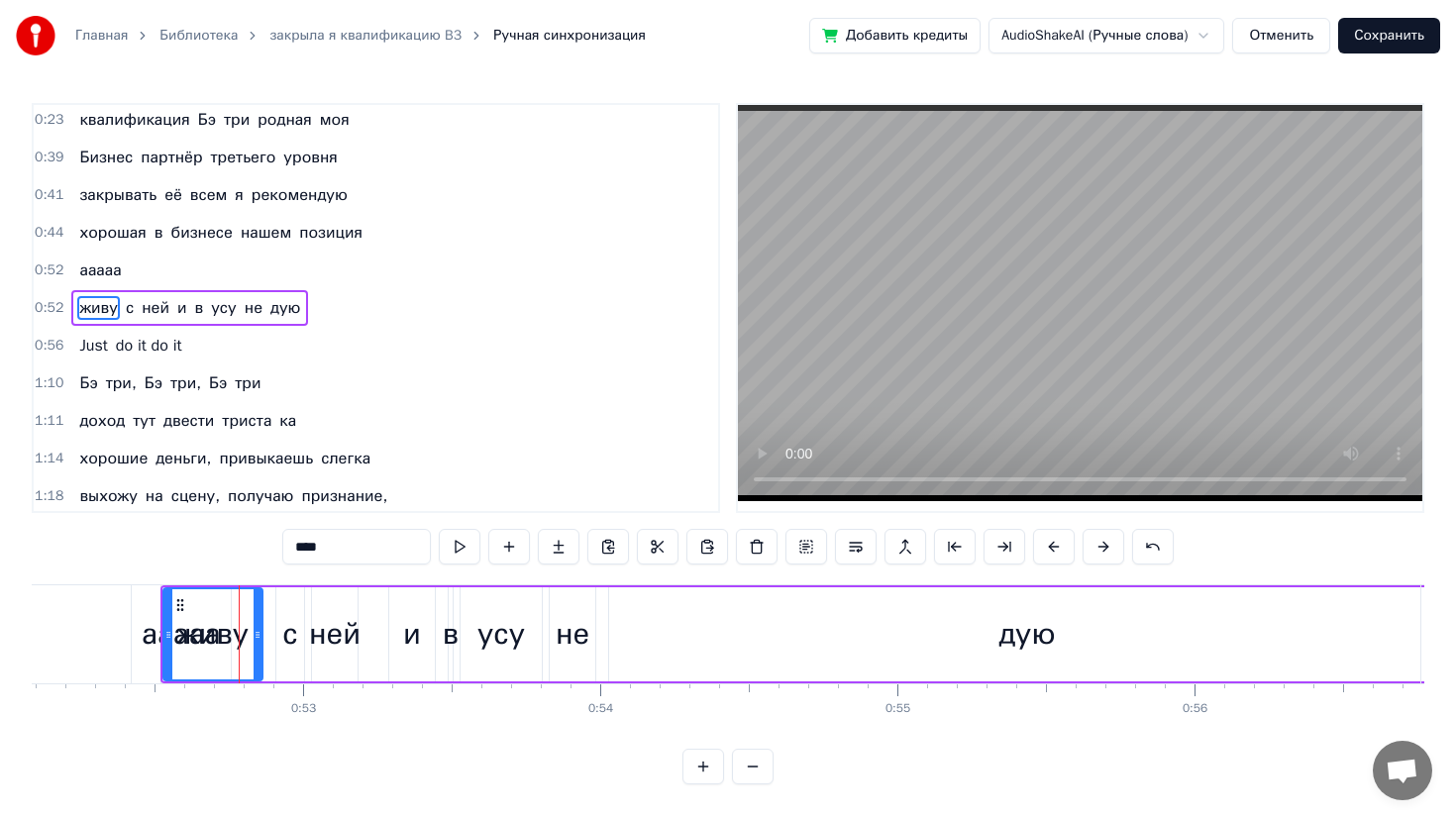 click on "ааааа" at bounding box center [100, 270] 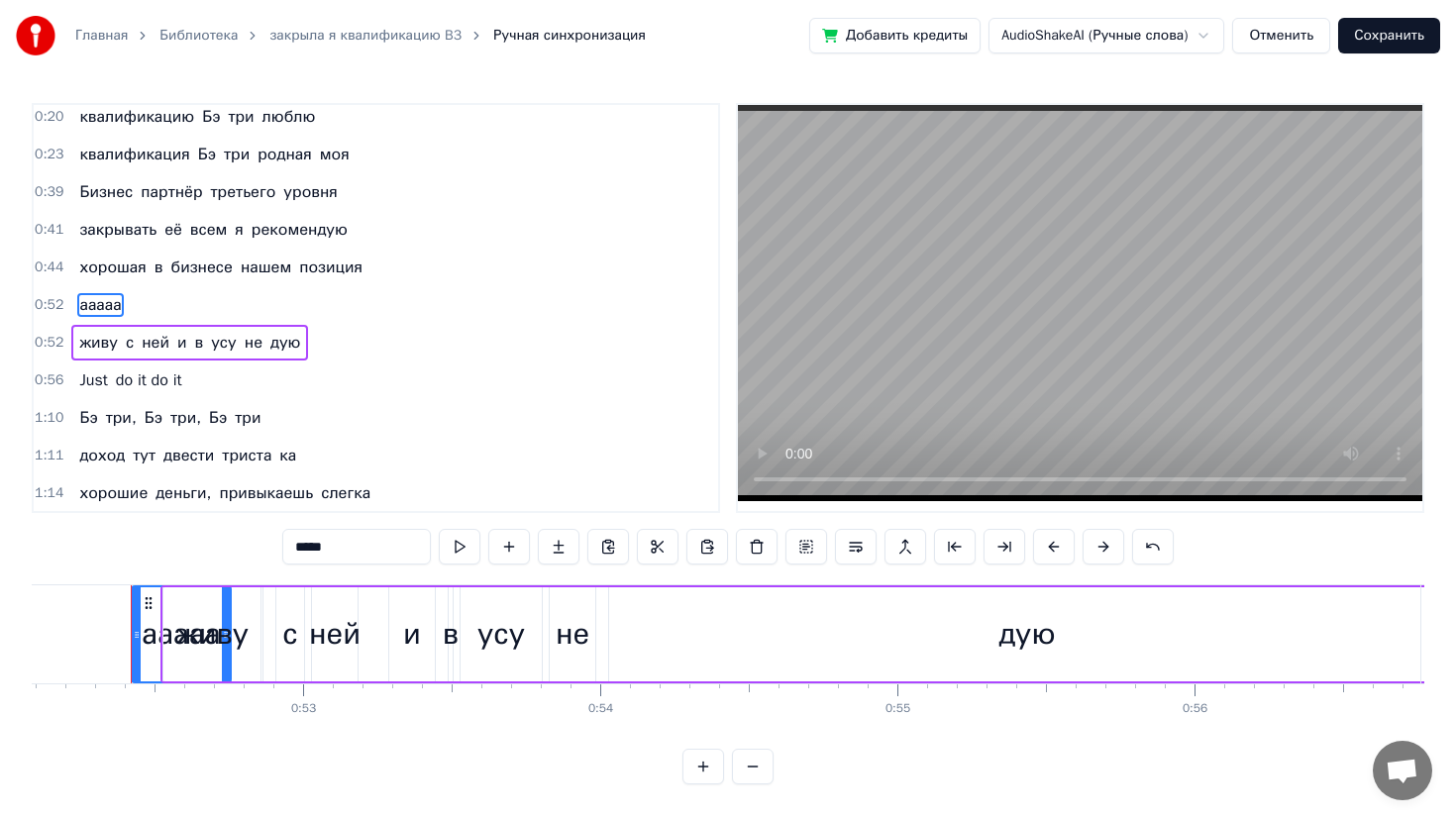 scroll, scrollTop: 267, scrollLeft: 0, axis: vertical 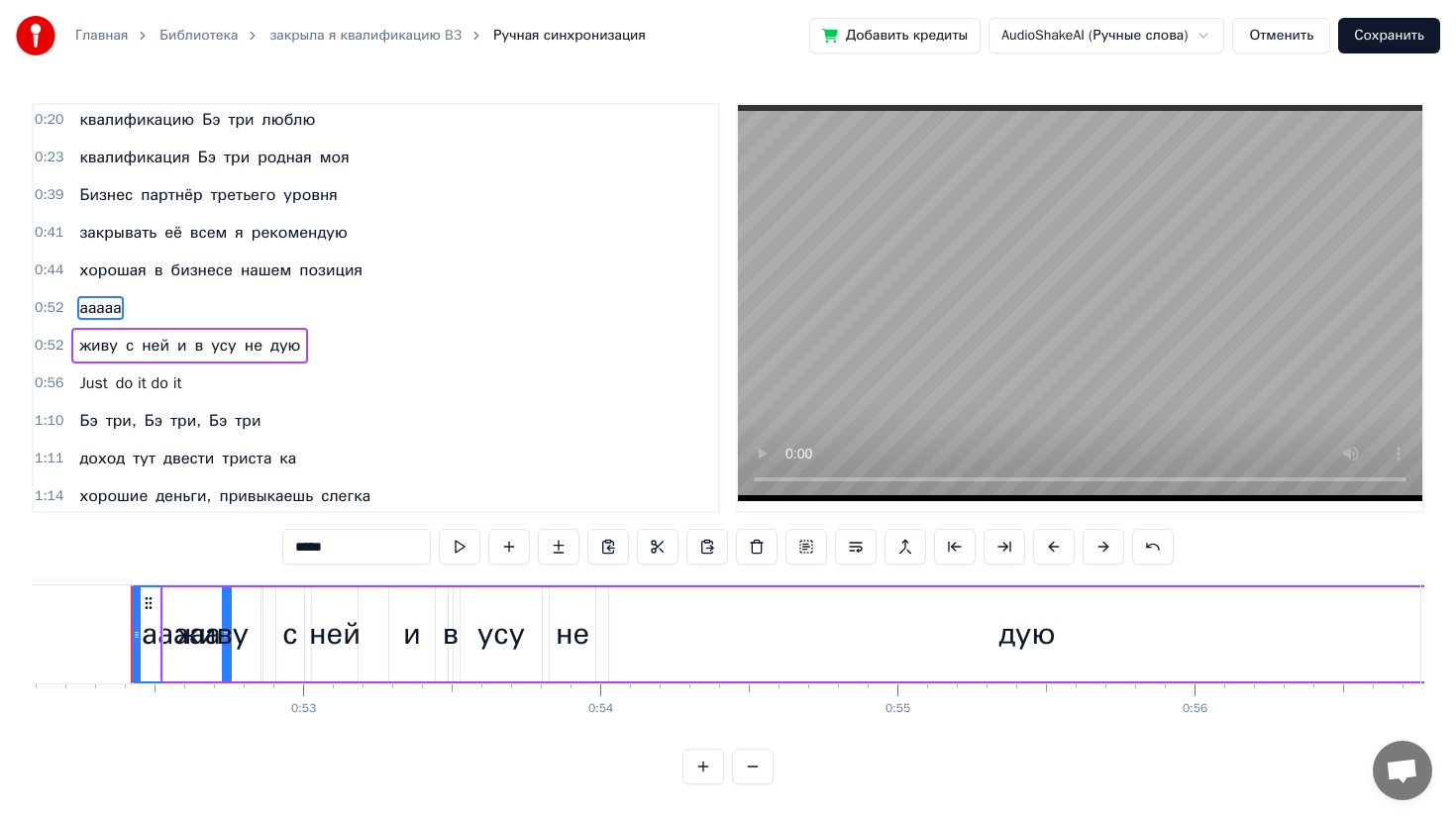 click 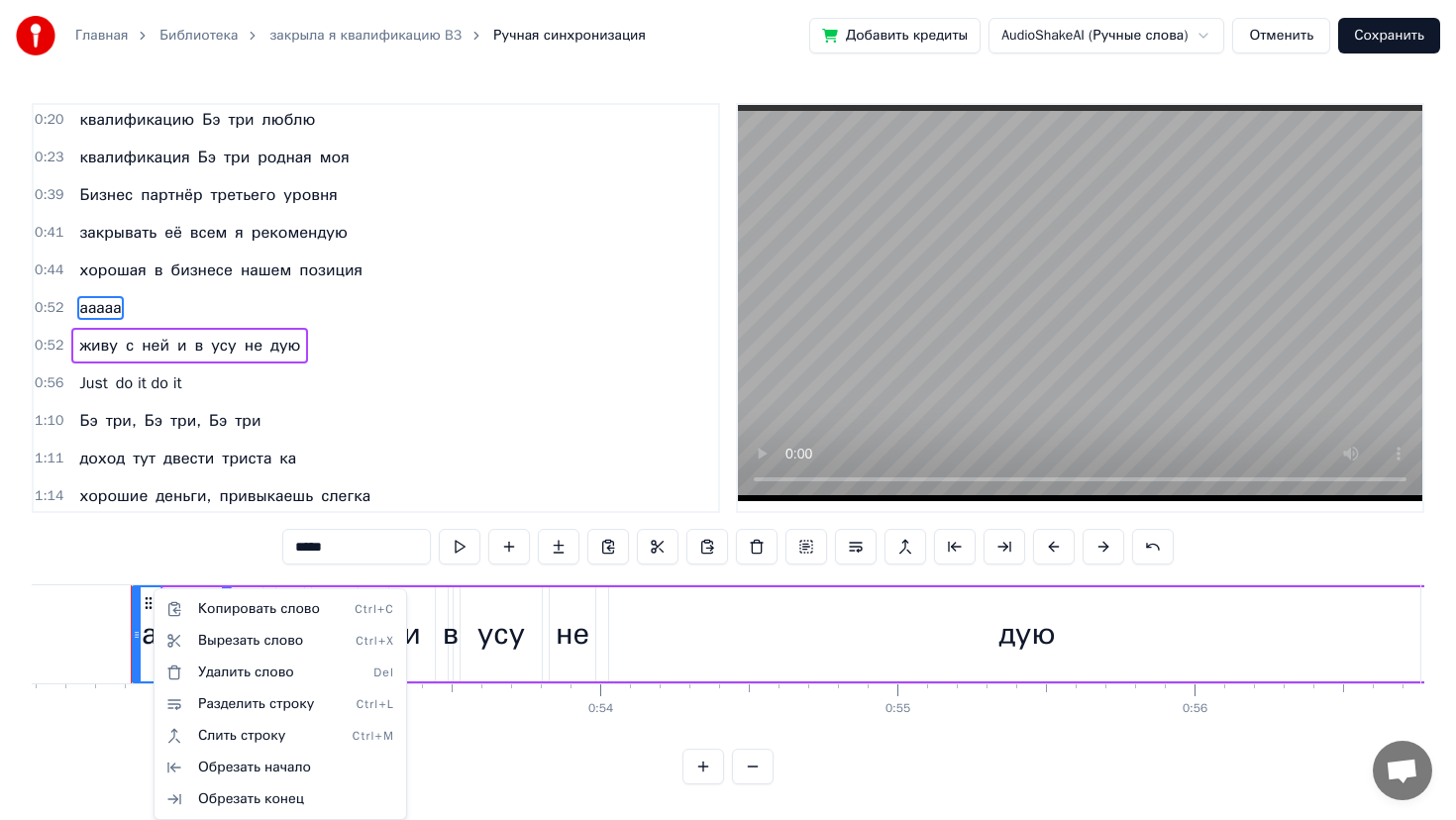 click on "Главная Библиотека закрыла я квалификацию B3 Ручная синхронизация Добавить кредиты AudioShakeAI (Ручные слова) Отменить Сохранить 0:11 закрыла я квалификацию Бэ три 0:14 уже не в первый раз 0:17 не скучаю я и не грущу 0:20 квалификацию Бэ три люблю 0:20 закрыла я квалификацию Бэ три 0:20 уже не в первый раз 0:20 не скучаю я и не грущу 0:20 квалификацию Бэ три люблю 0:23 квалификация Бэ три родная моя 0:39 Бизнес партнёр третьего уровня 0:41 закрывать её всем я рекомендую 0:44 хорошая в бизнесе нашем позиция 0:52 ааааа 0:52 живу с ней и в усу не дую 0:56 Just do it do it 1:10 Бэ три, Бэ три, Бэ три 1:11 доход в" at bounding box center (728, 408) 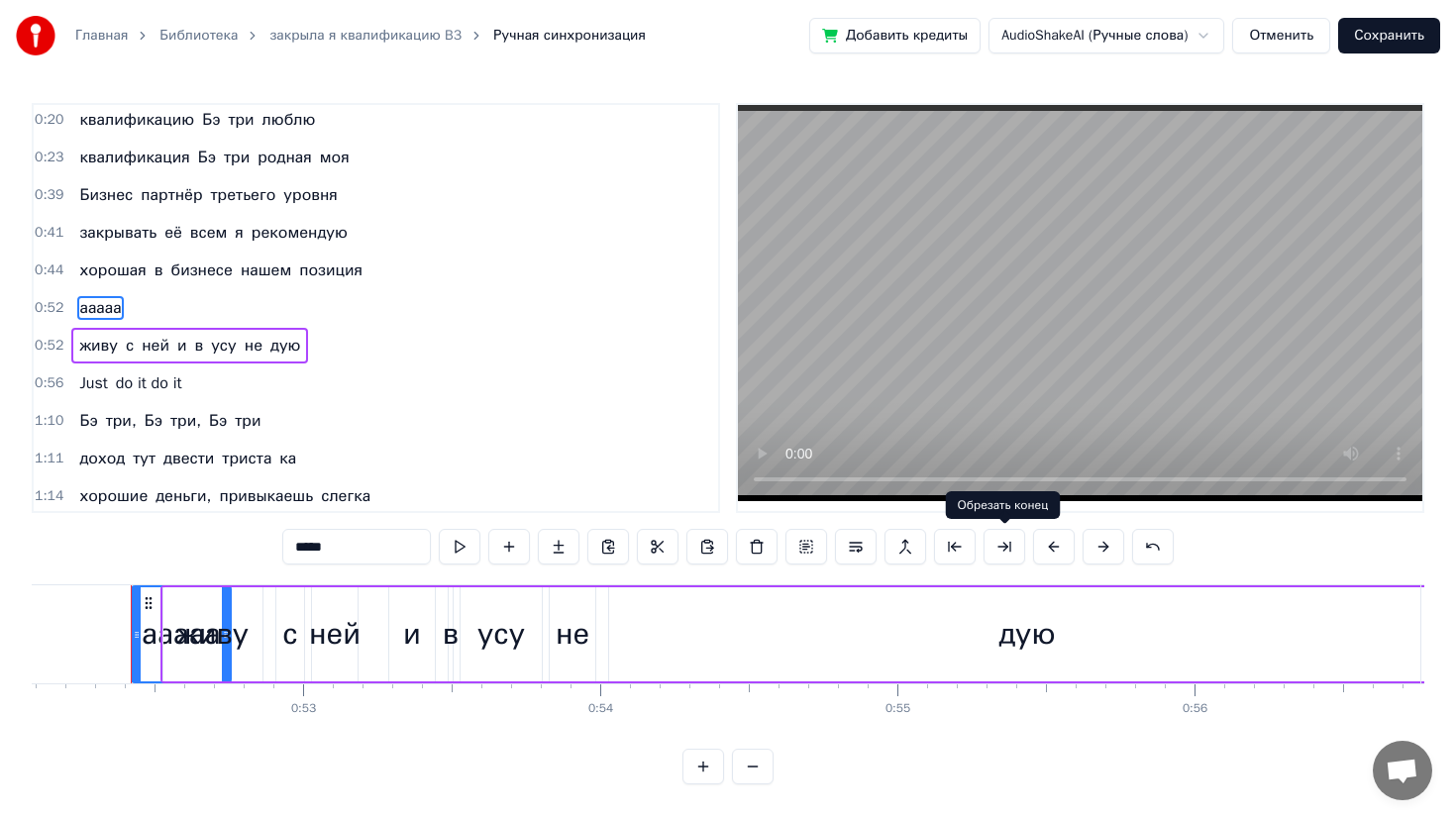 click at bounding box center [1004, 547] 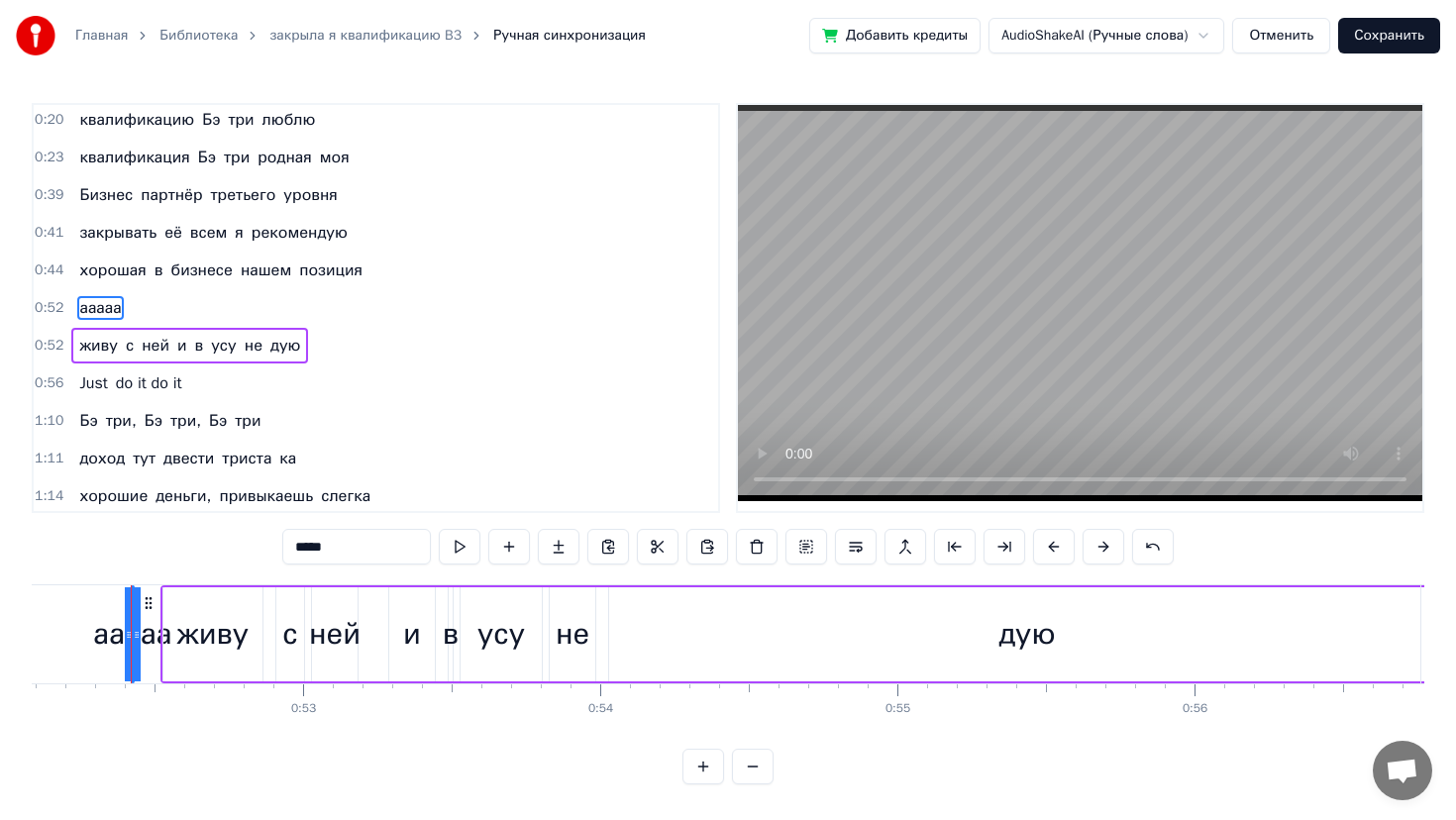 type 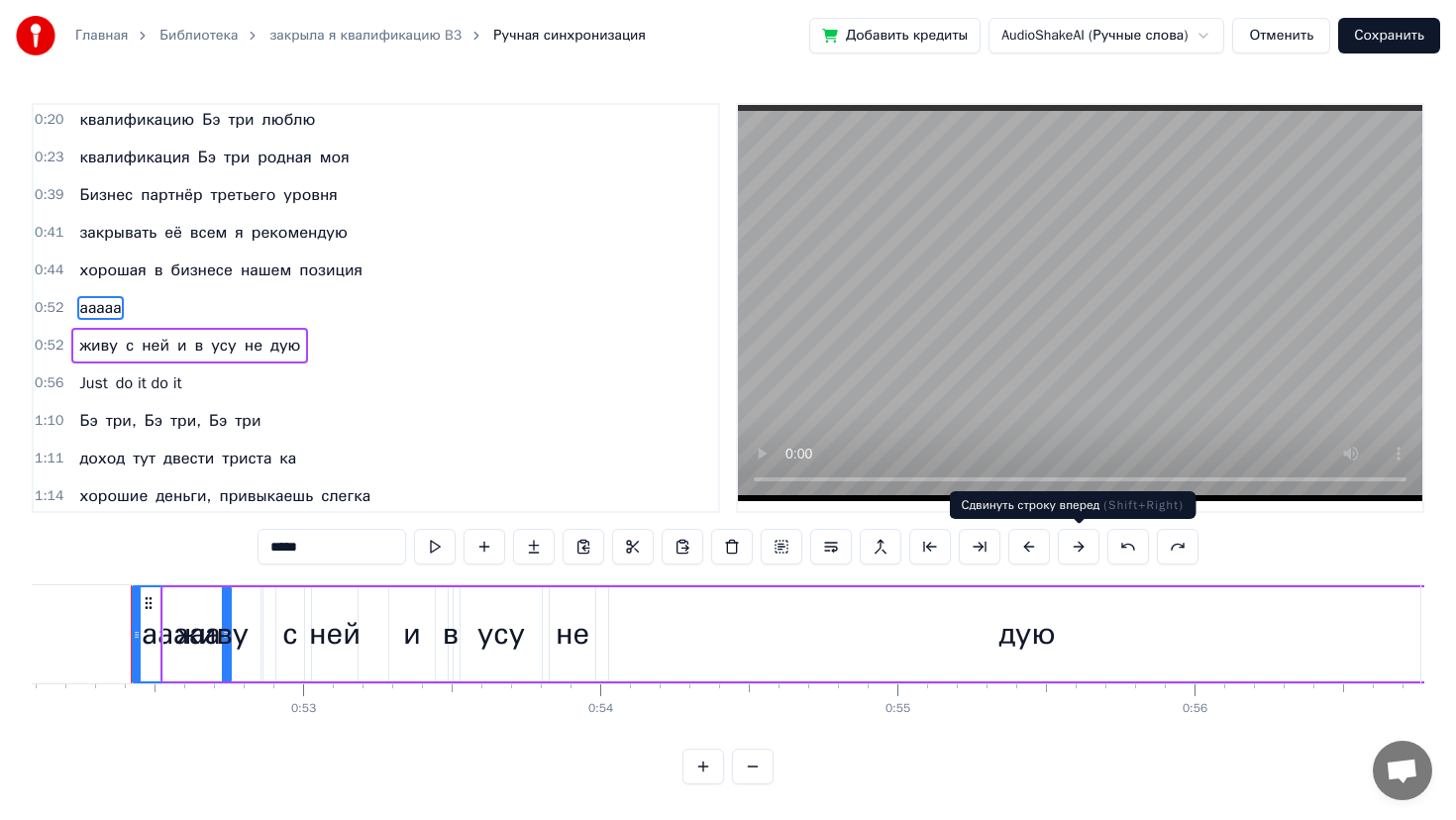 click at bounding box center [1079, 547] 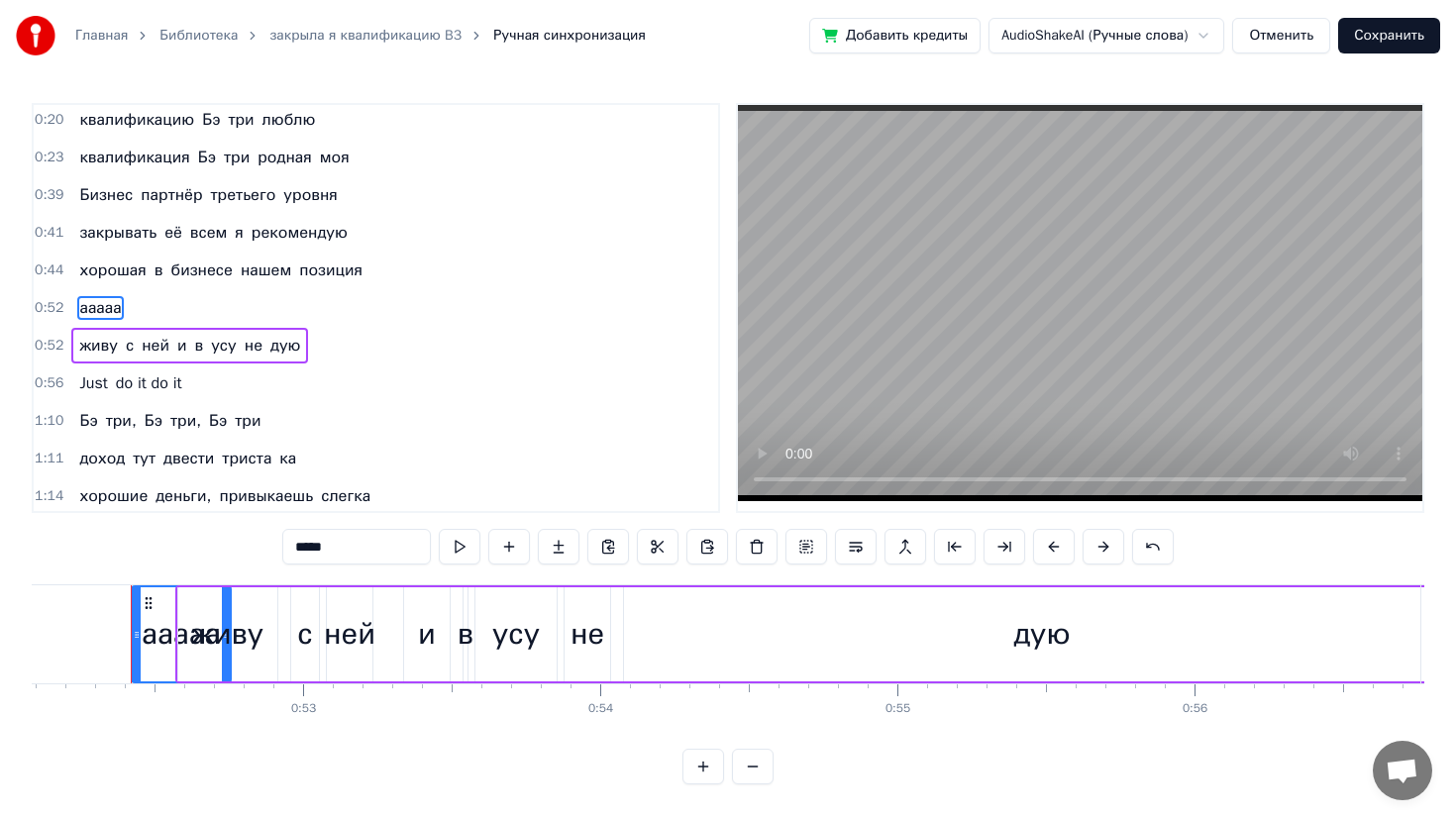 click on "*****" at bounding box center (728, 547) 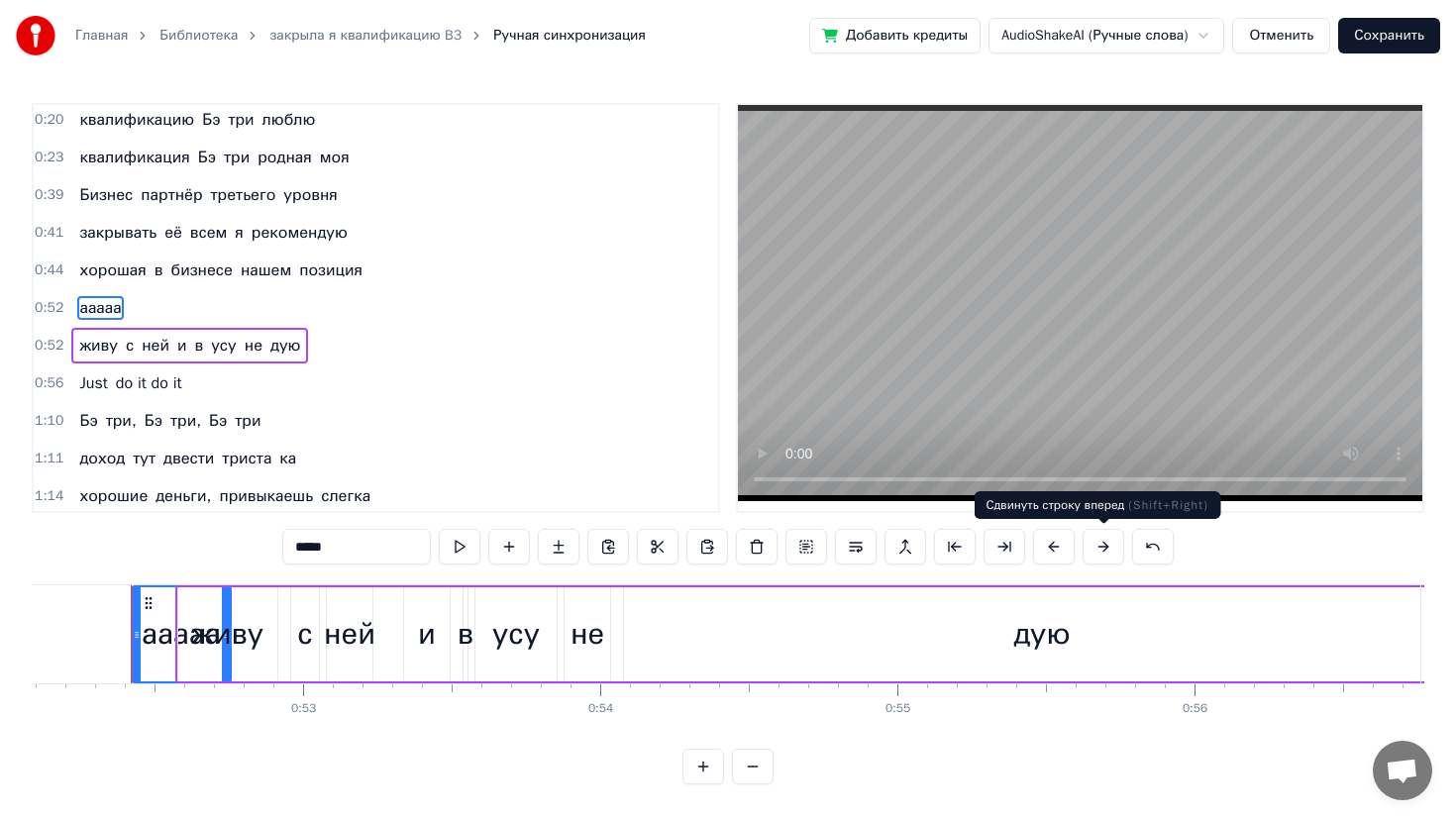 click at bounding box center [1103, 547] 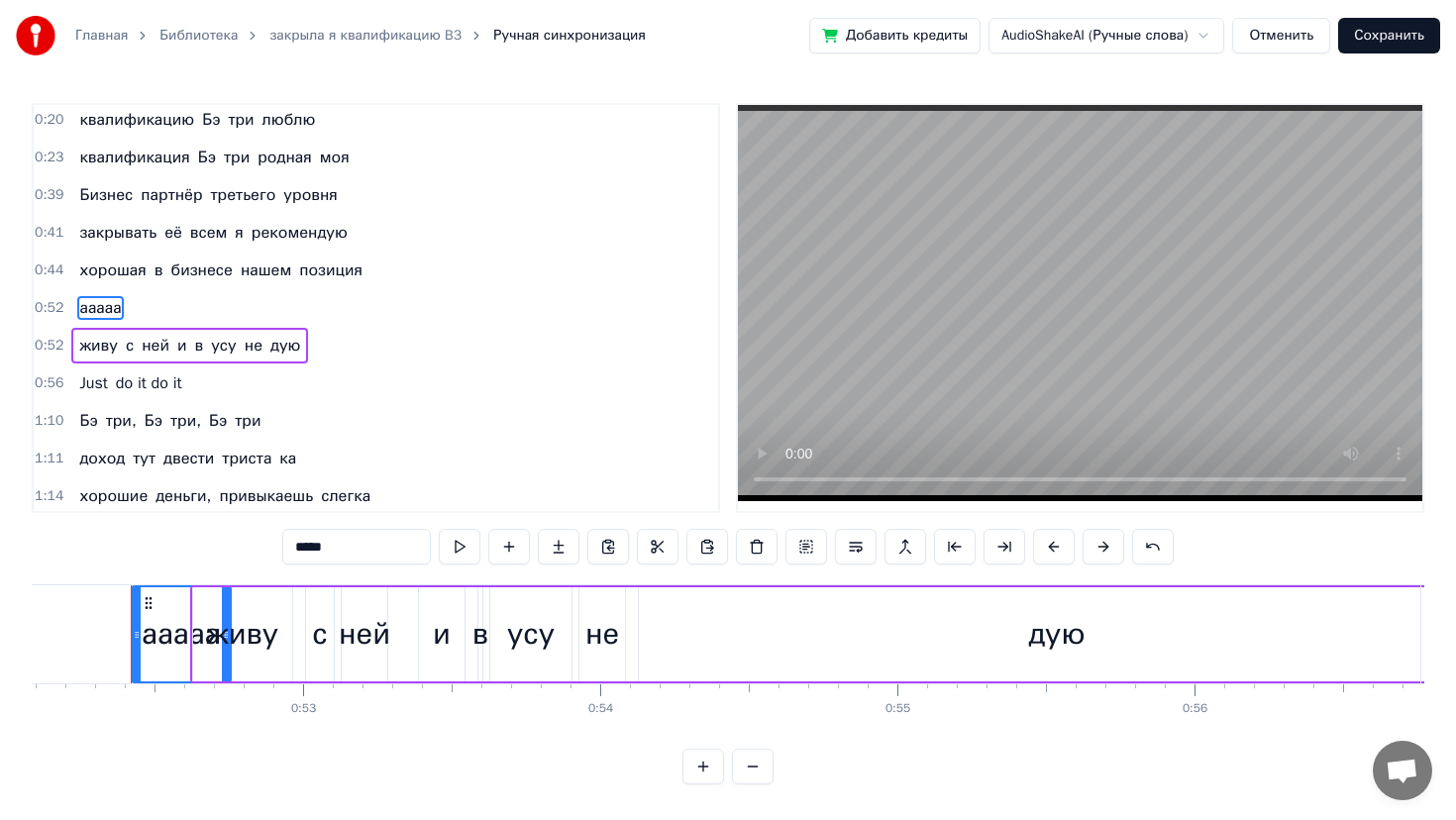 click at bounding box center [1103, 547] 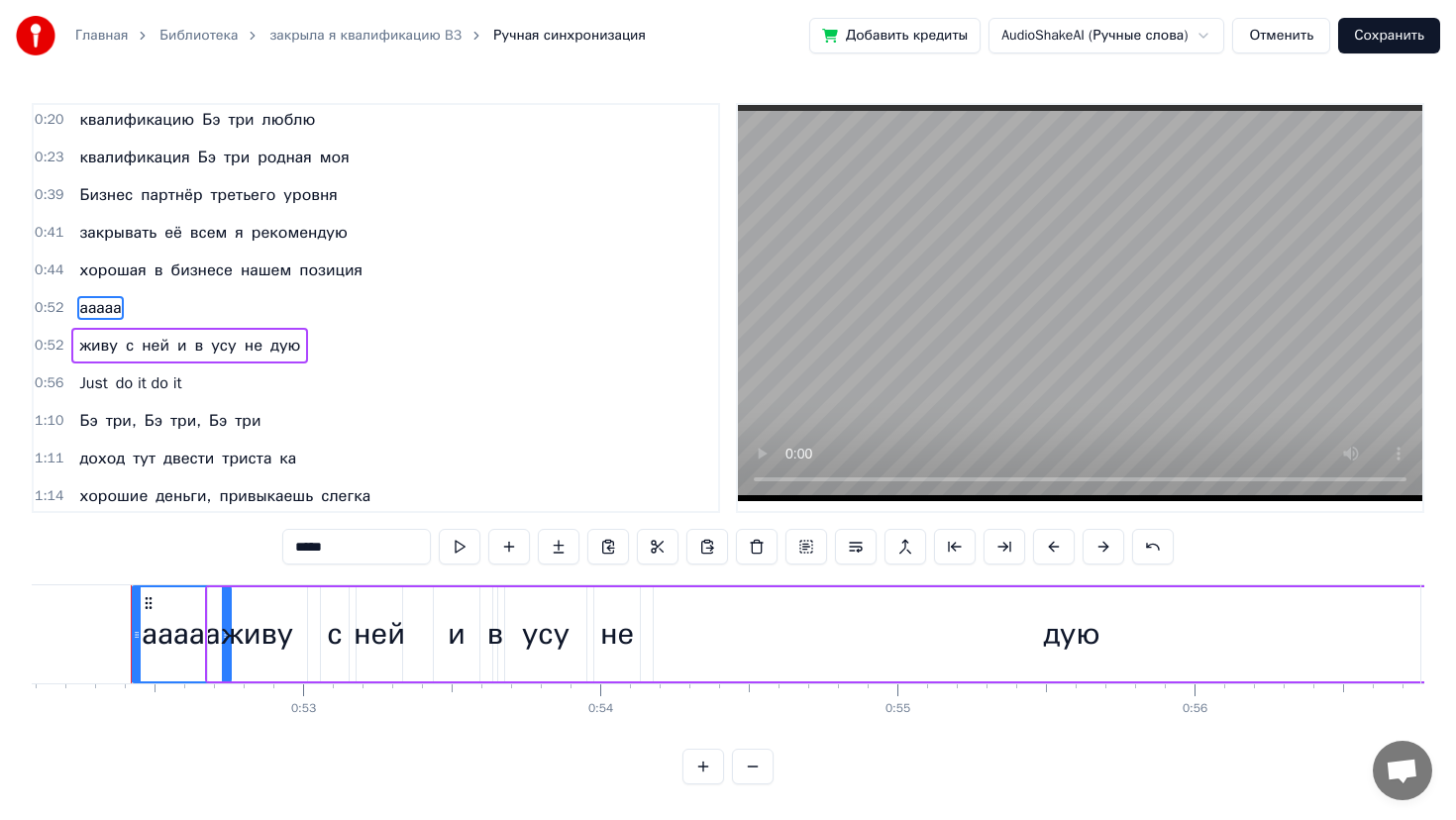click at bounding box center (1103, 547) 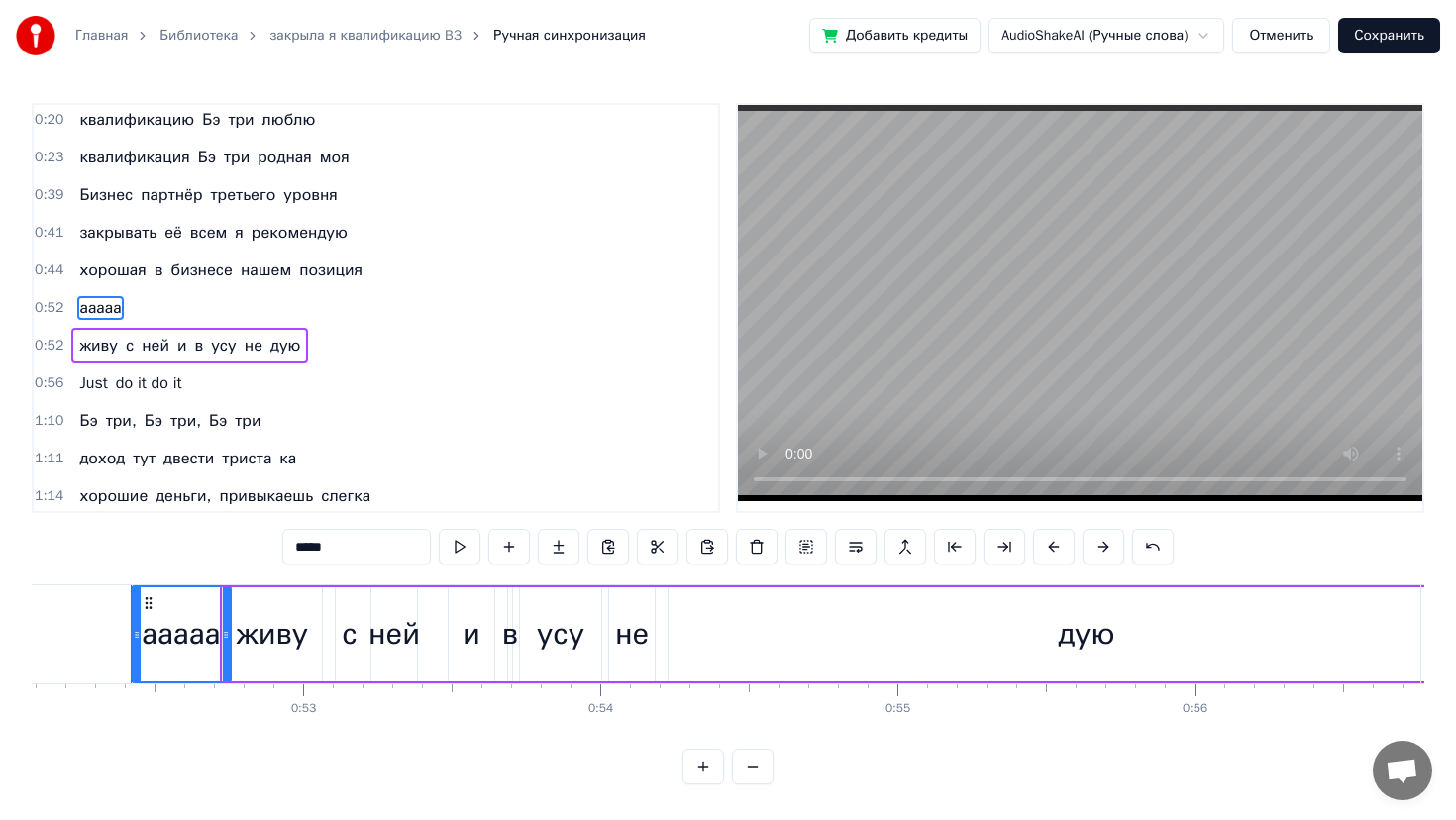 click at bounding box center (1103, 547) 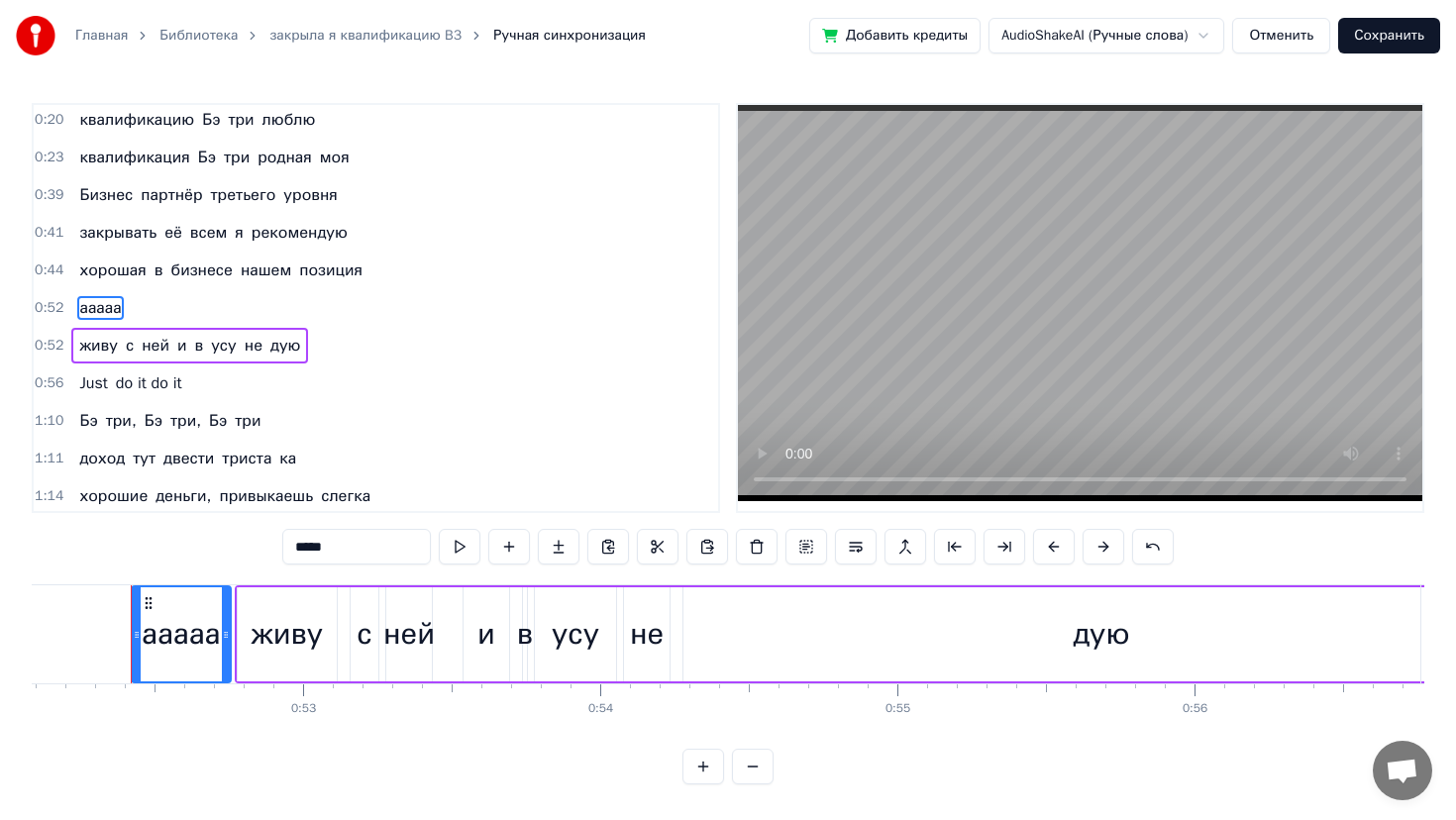 click at bounding box center (1103, 547) 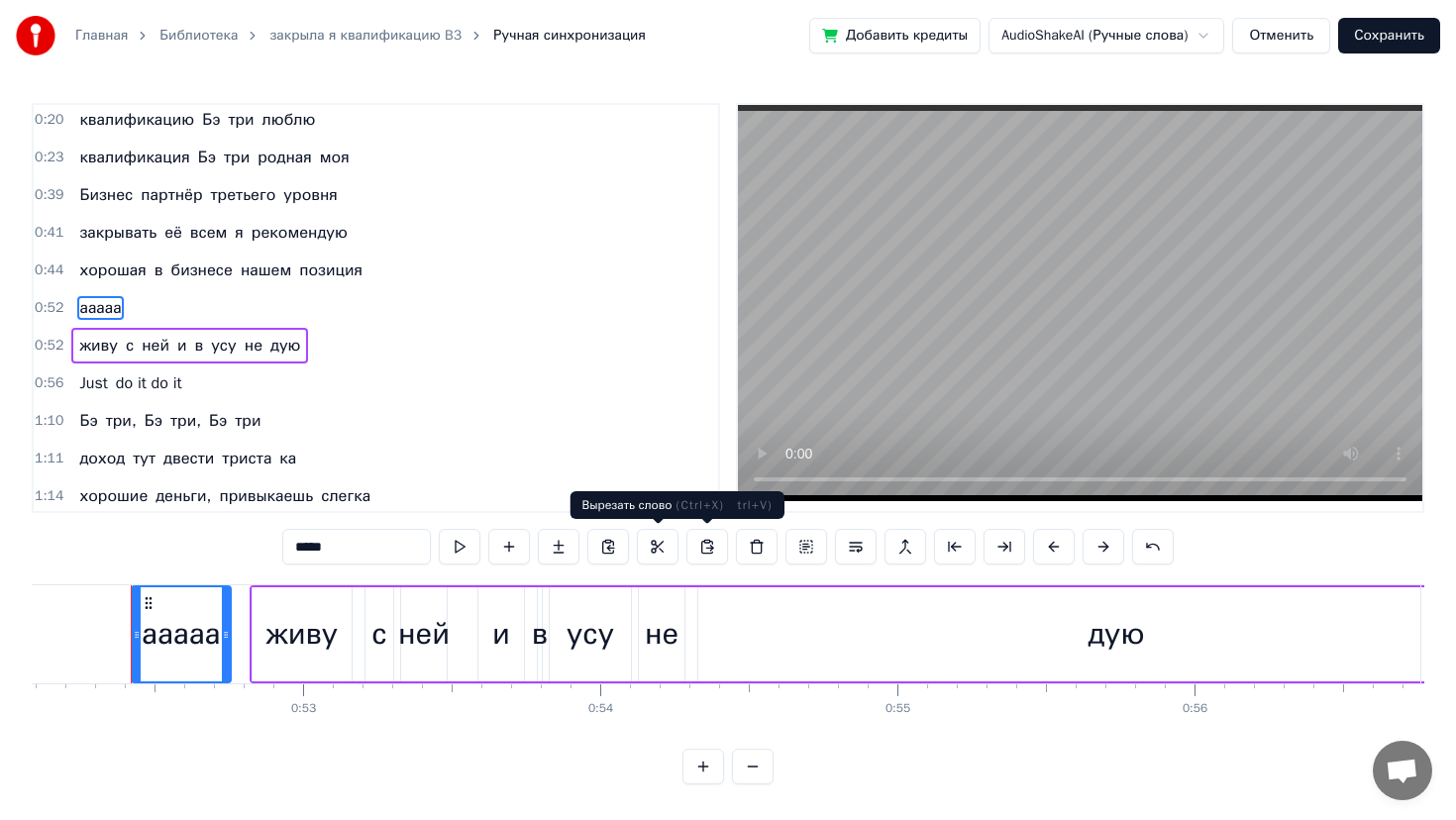 click on "1:11 доход тут двести триста ка" at bounding box center (375, 459) 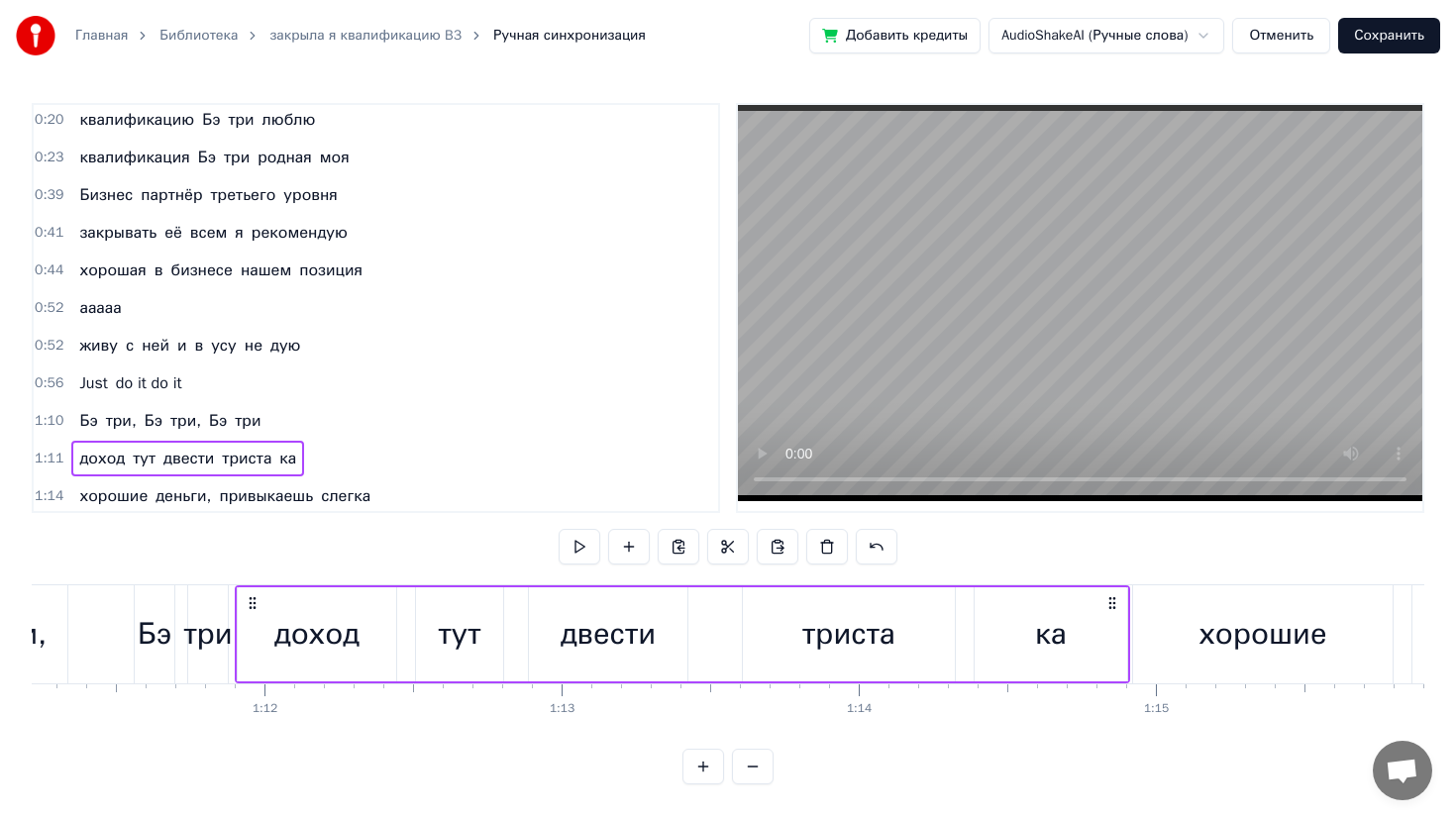 scroll, scrollTop: 0, scrollLeft: 21266, axis: horizontal 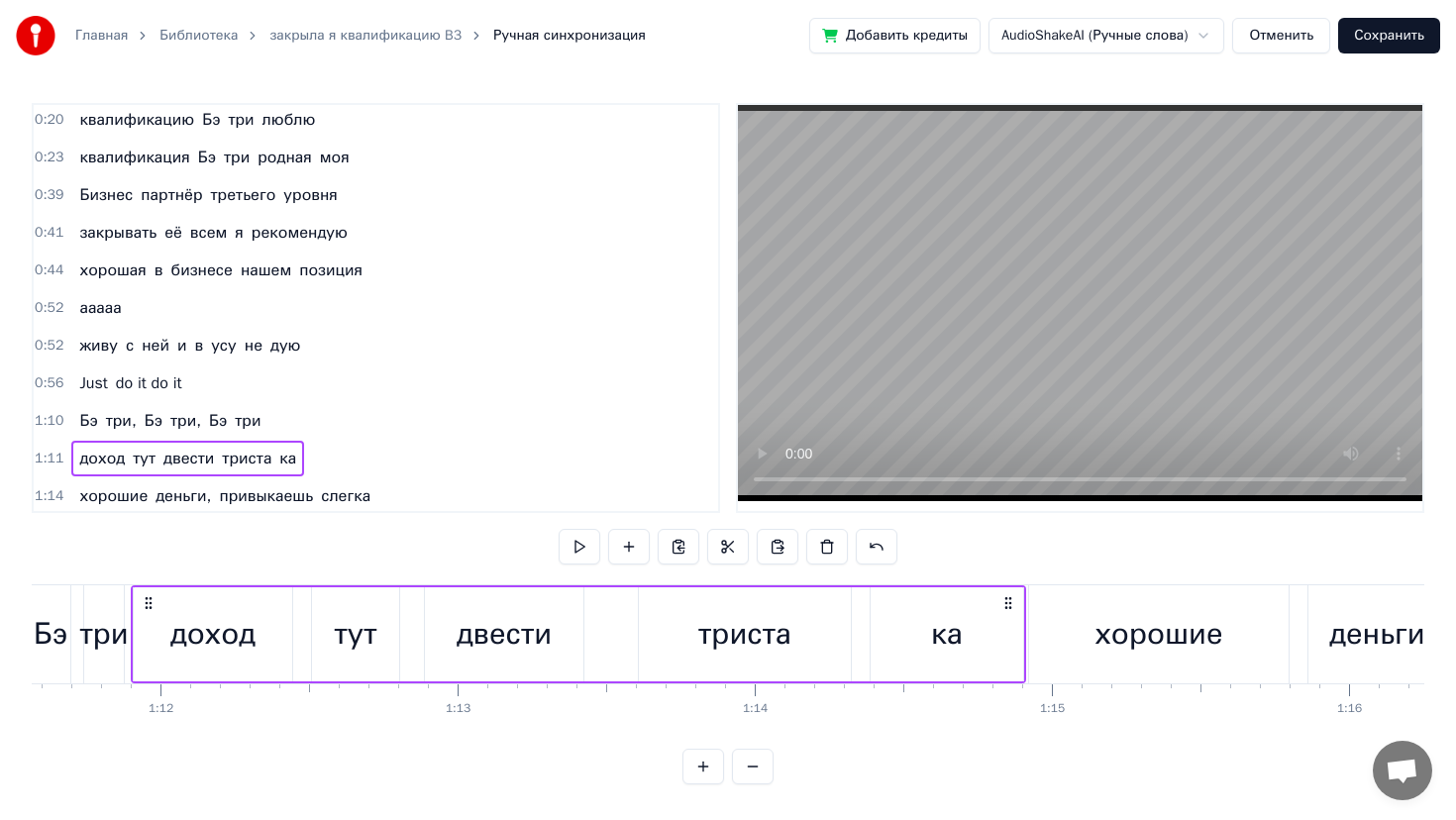 click on "ааааа" at bounding box center [100, 308] 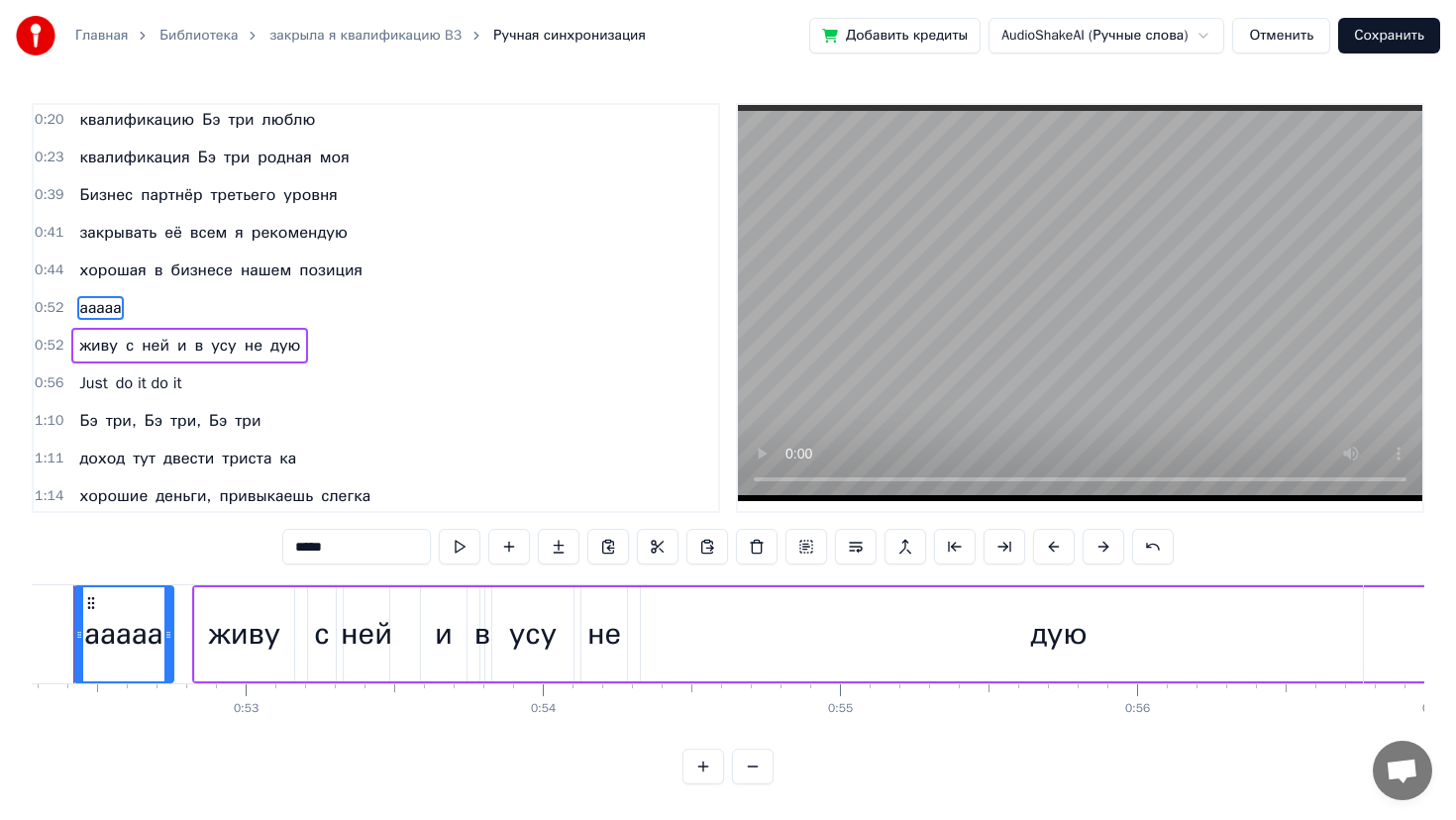 scroll, scrollTop: 0, scrollLeft: 15477, axis: horizontal 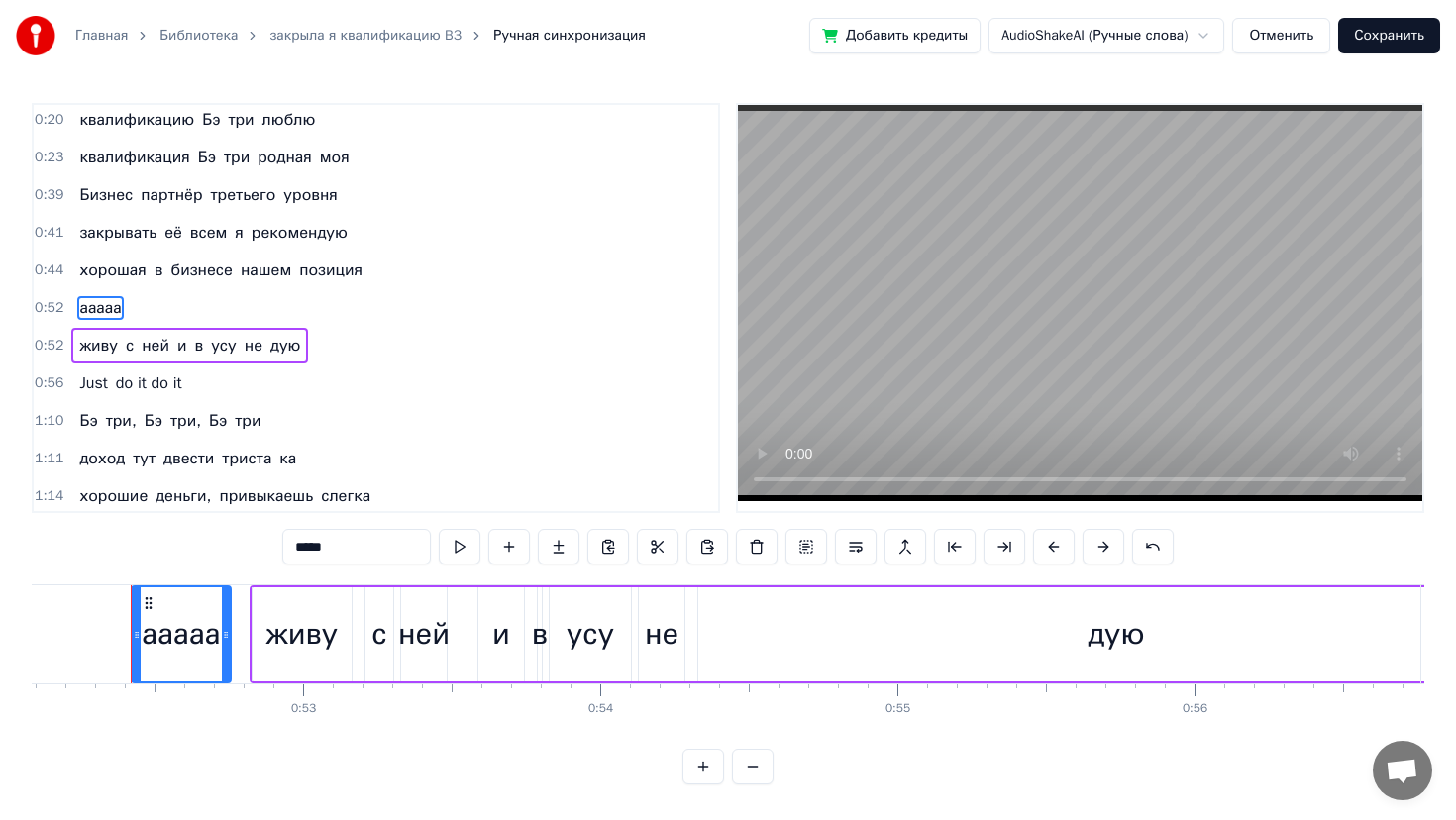 click on "живу" at bounding box center [302, 634] 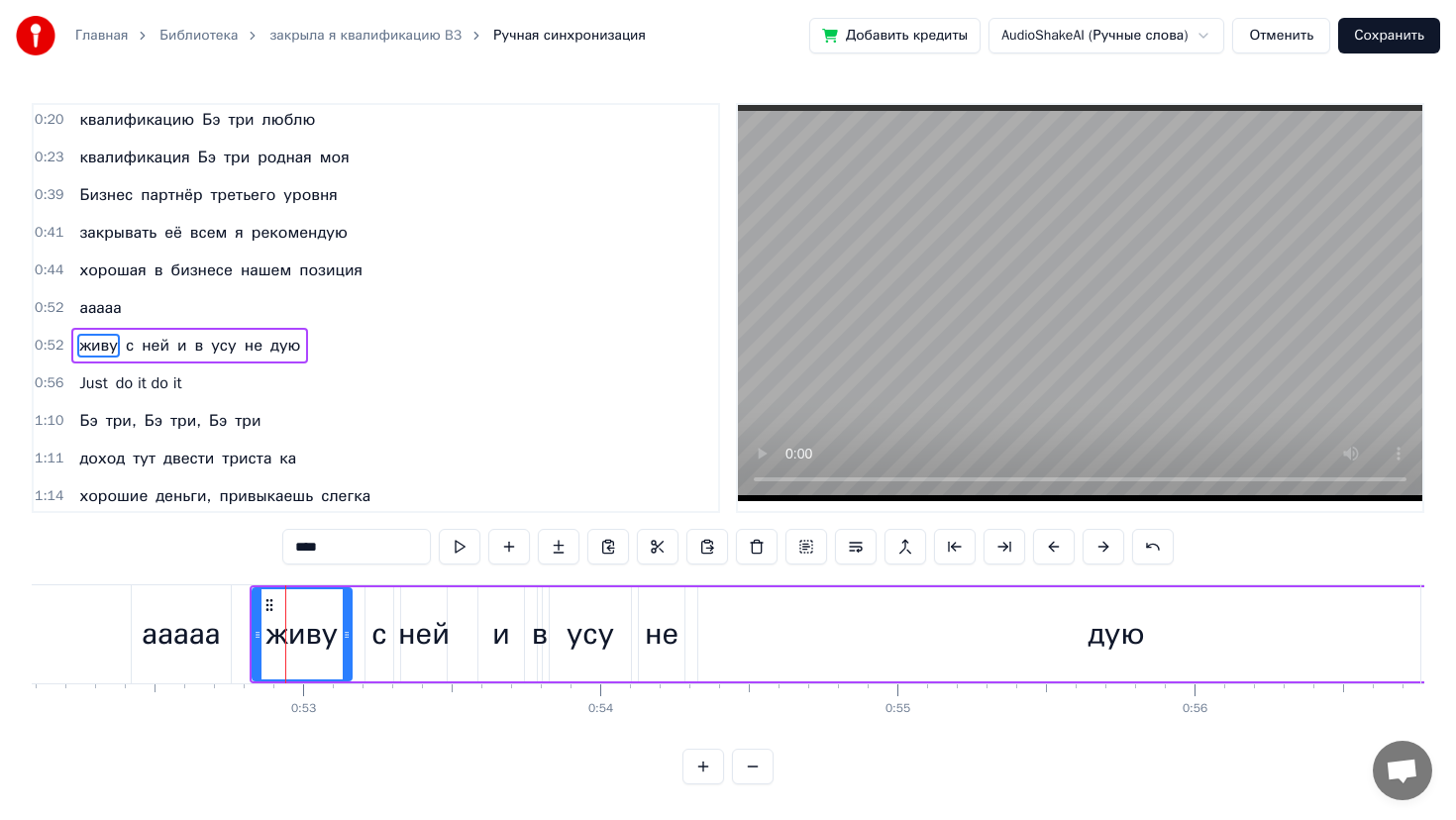 scroll, scrollTop: 305, scrollLeft: 0, axis: vertical 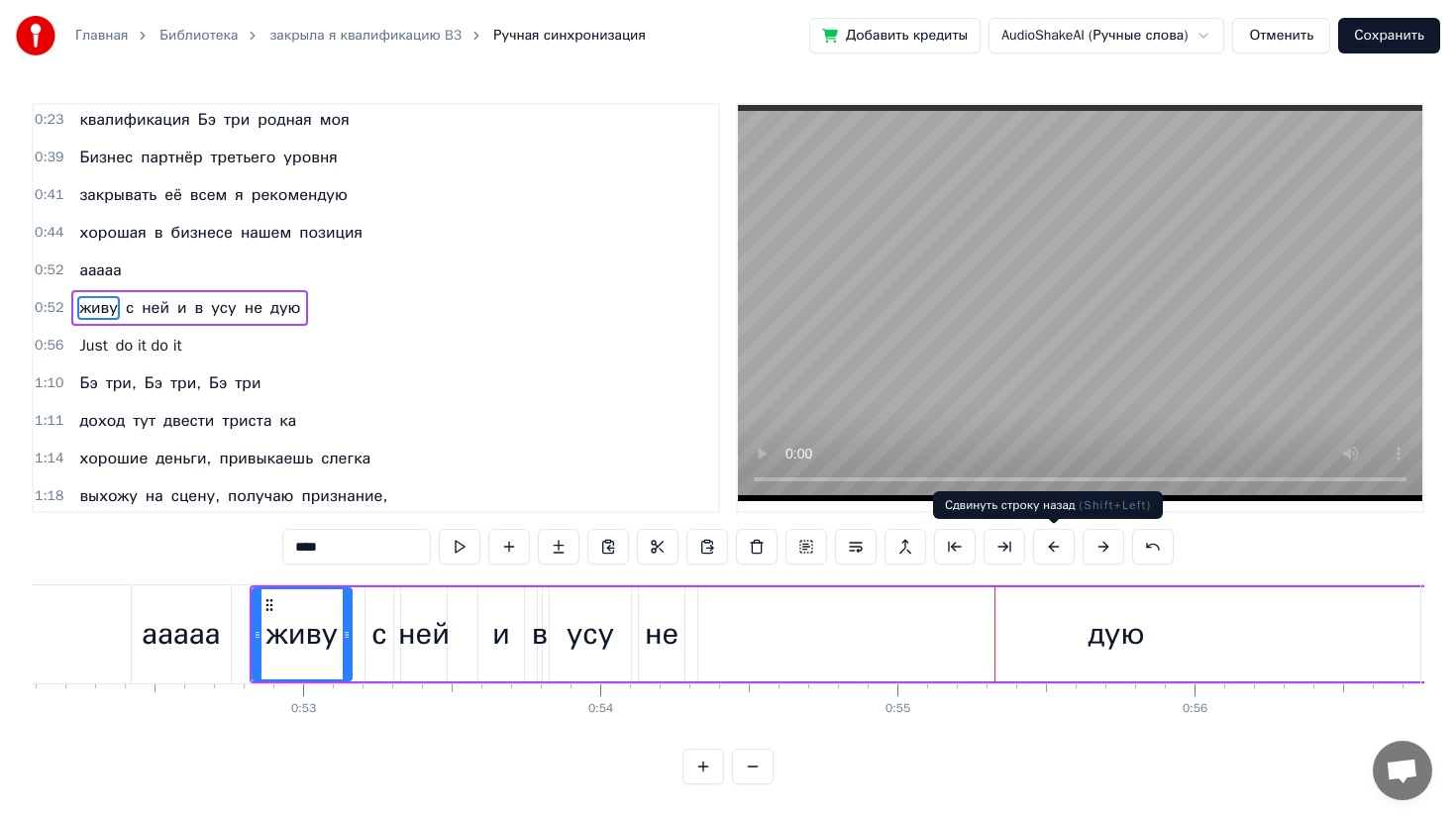click at bounding box center [1054, 547] 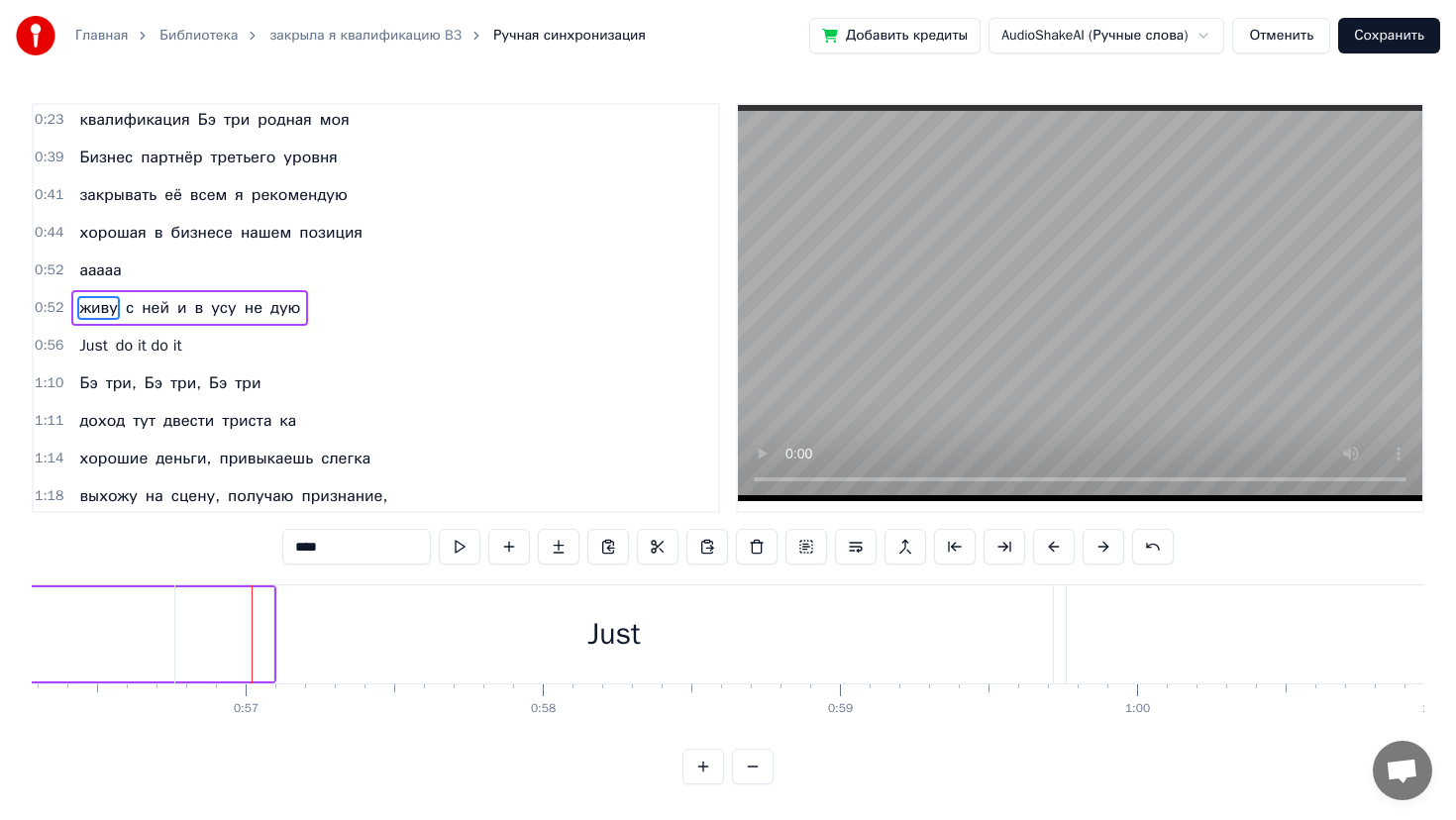 scroll, scrollTop: 0, scrollLeft: 16728, axis: horizontal 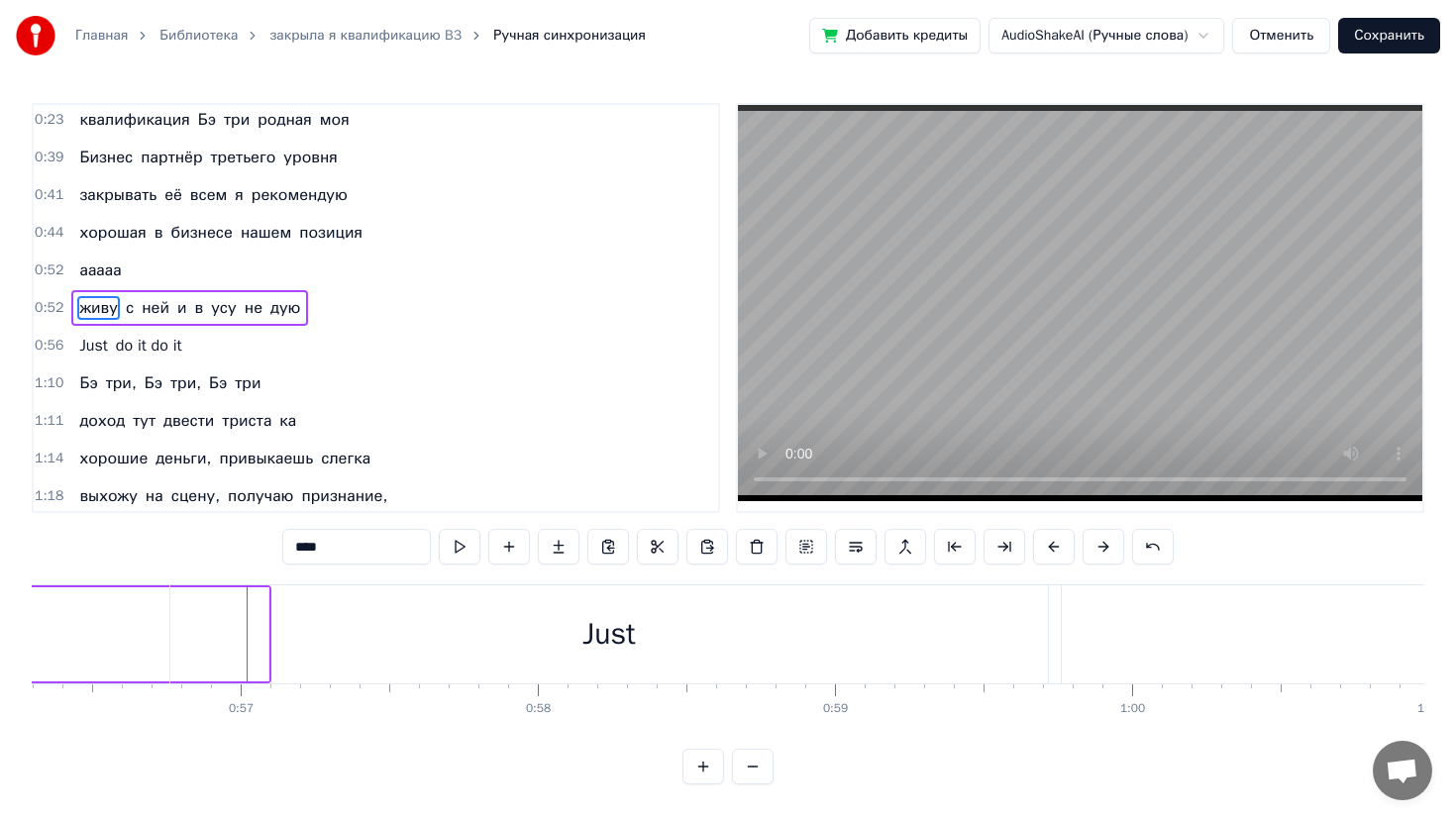 click on "ааааа" at bounding box center (100, 270) 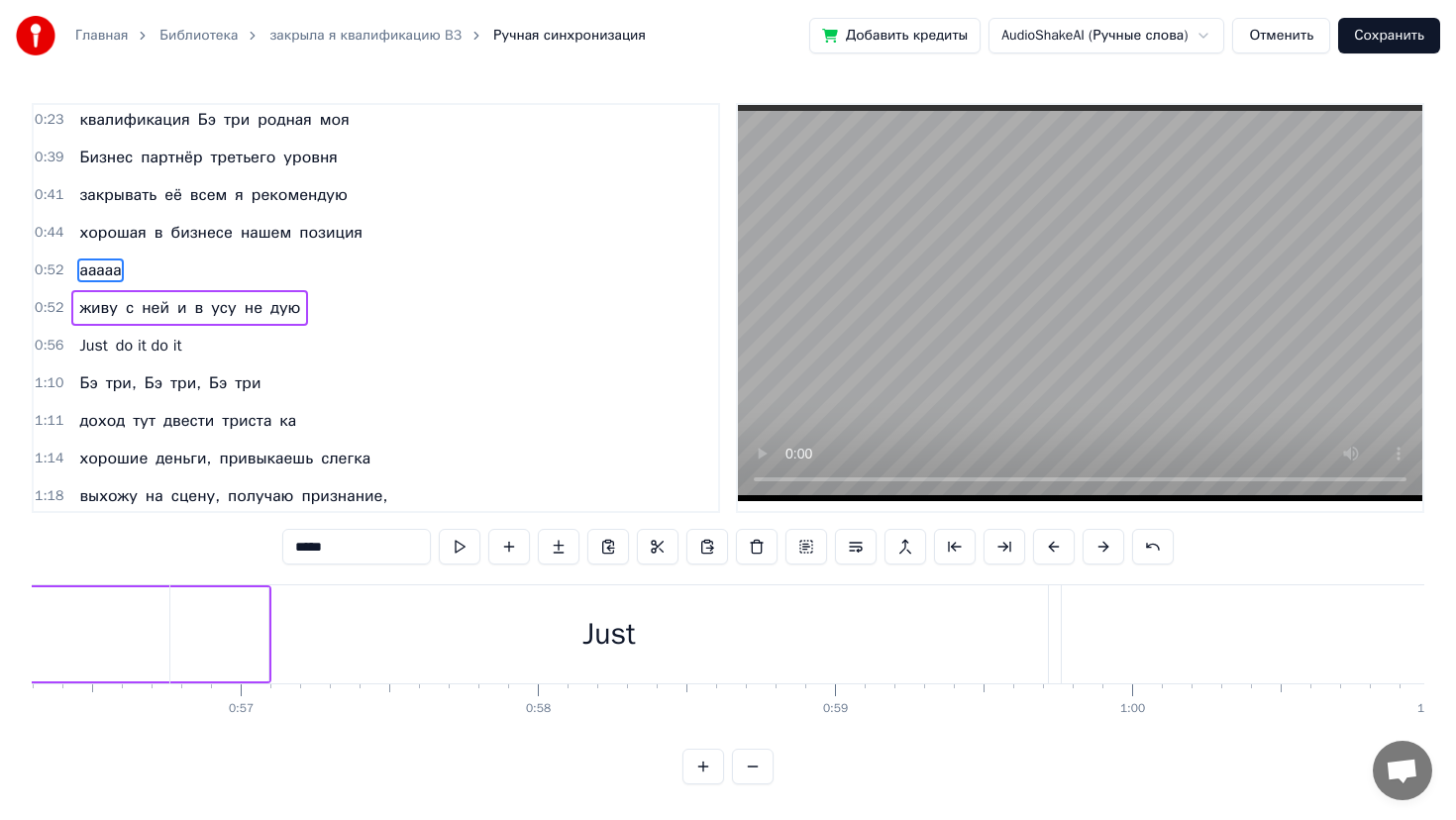 scroll, scrollTop: 295, scrollLeft: 0, axis: vertical 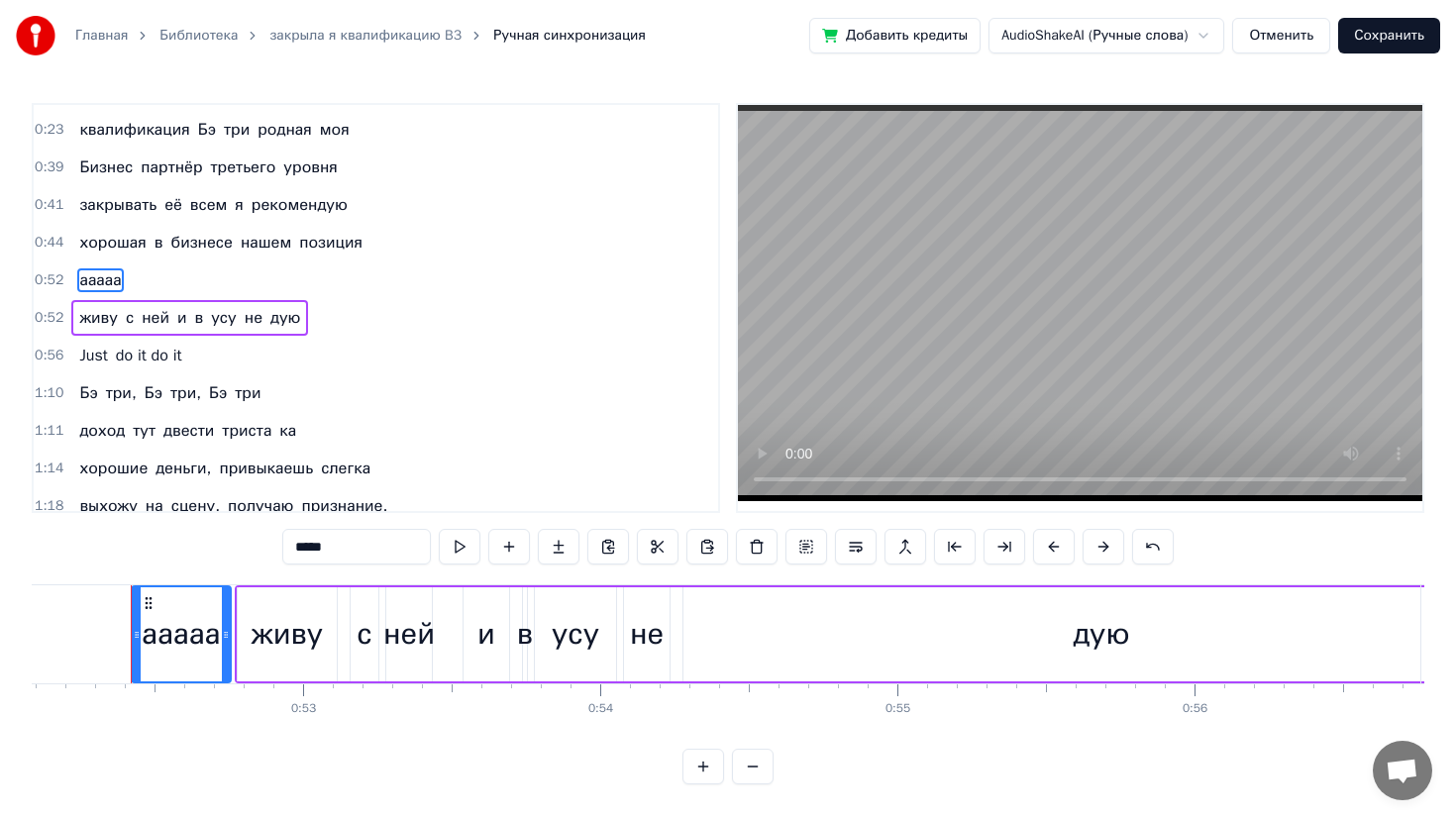 click on "0:56 Just do it do it" at bounding box center (375, 356) 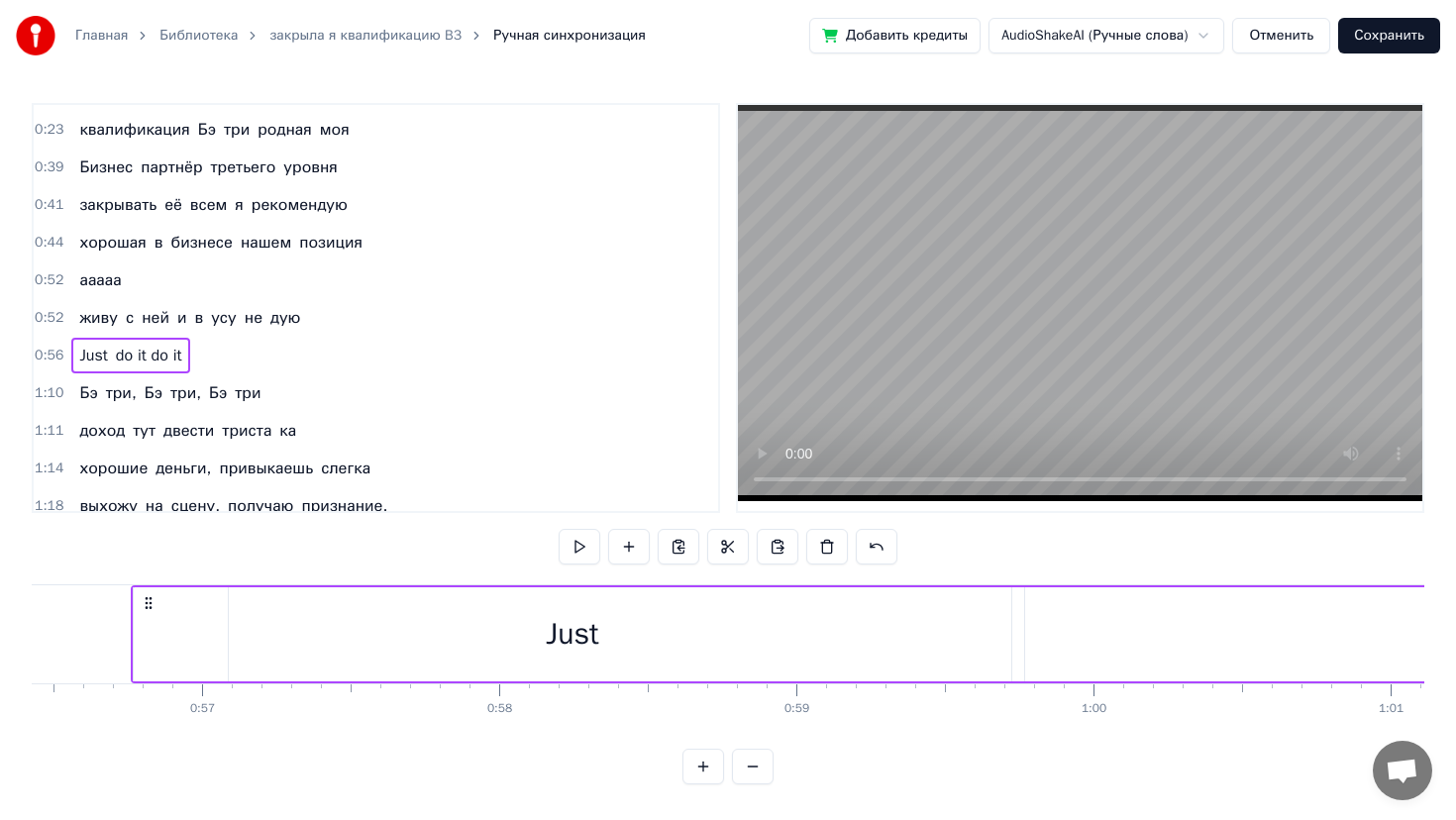 click on "0:52" at bounding box center [49, 280] 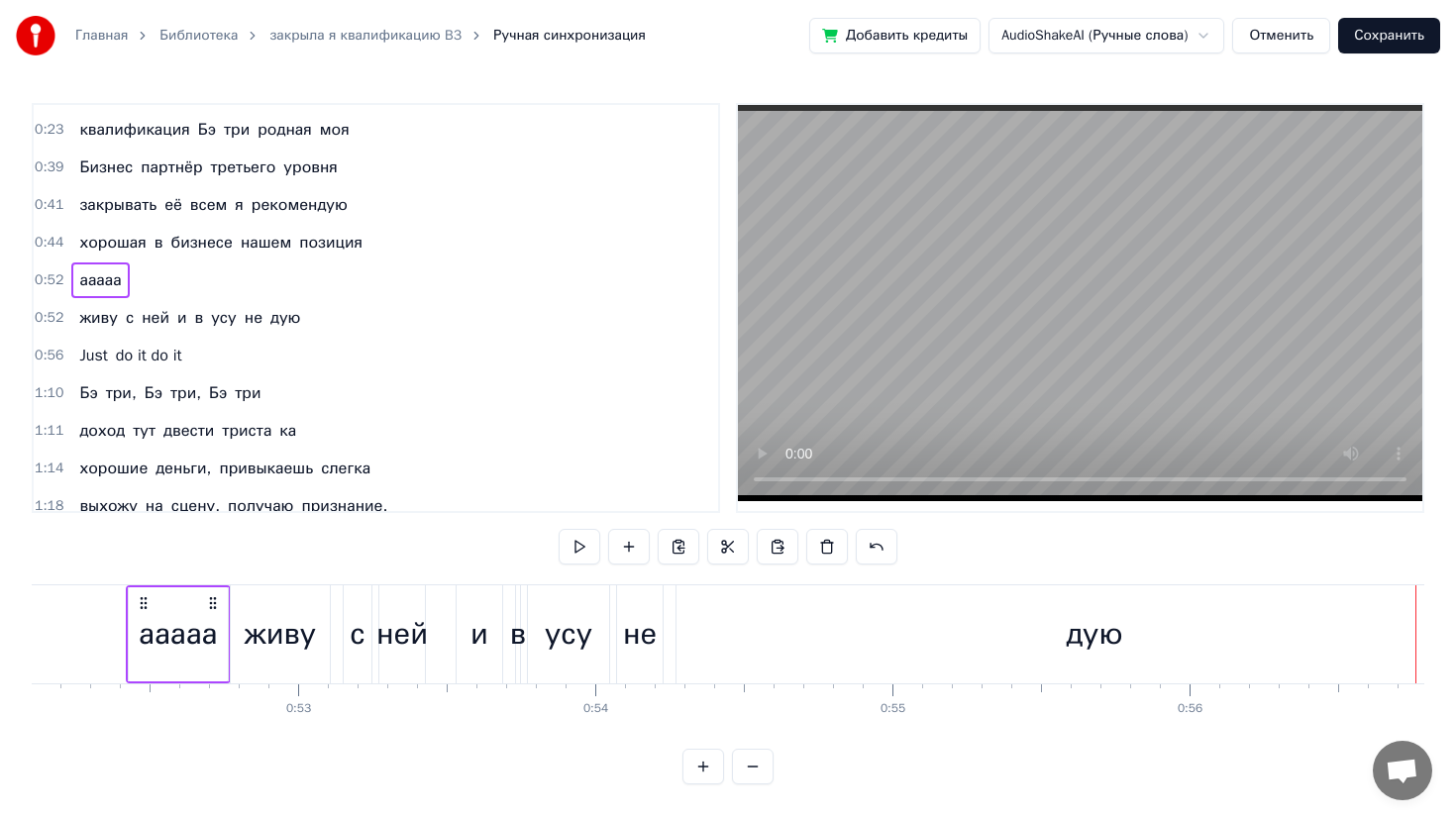 scroll, scrollTop: 0, scrollLeft: 15477, axis: horizontal 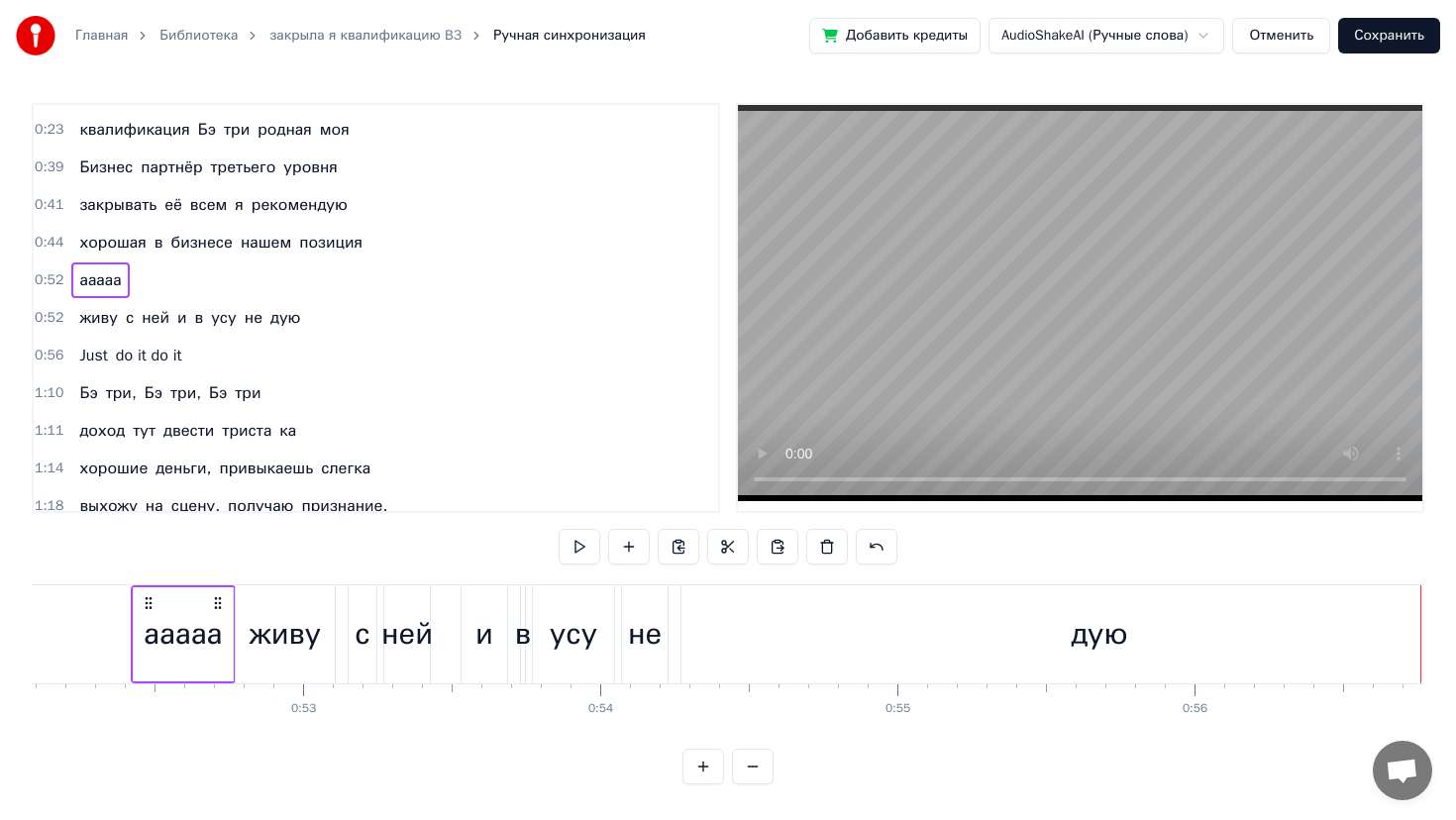 click 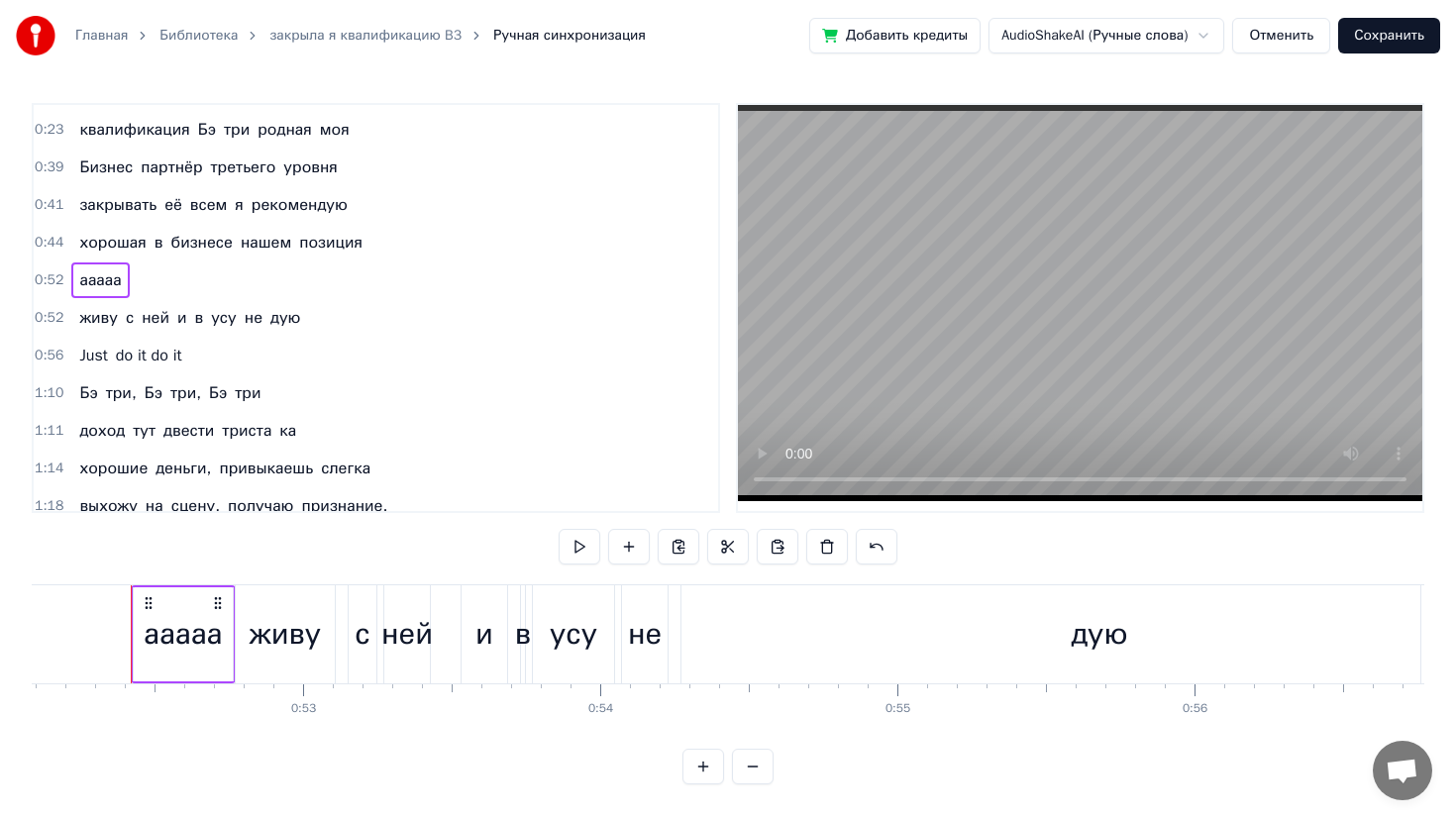 click on "ааааа" at bounding box center [183, 634] 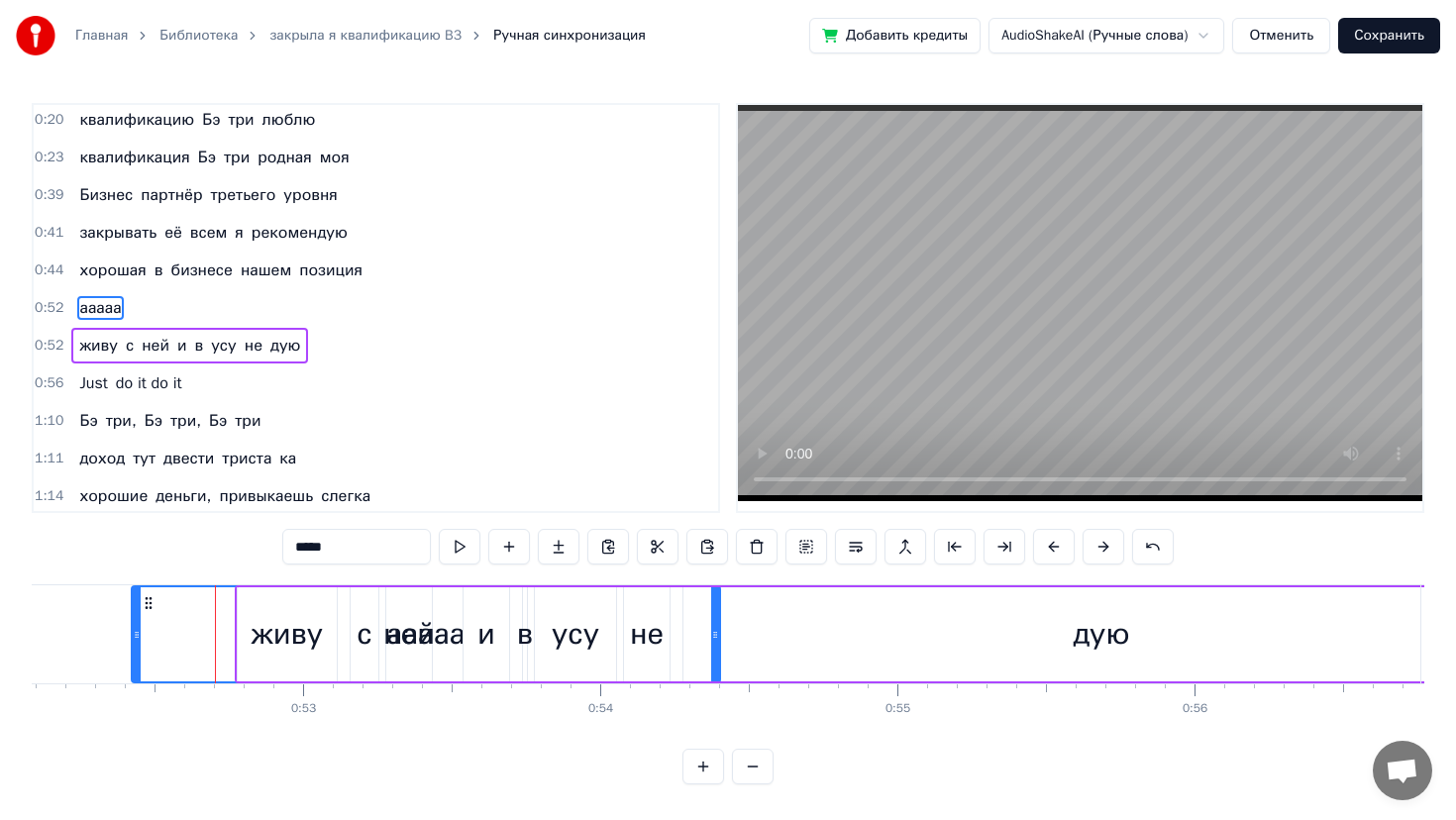 drag, startPoint x: 226, startPoint y: 627, endPoint x: 715, endPoint y: 630, distance: 489.0092 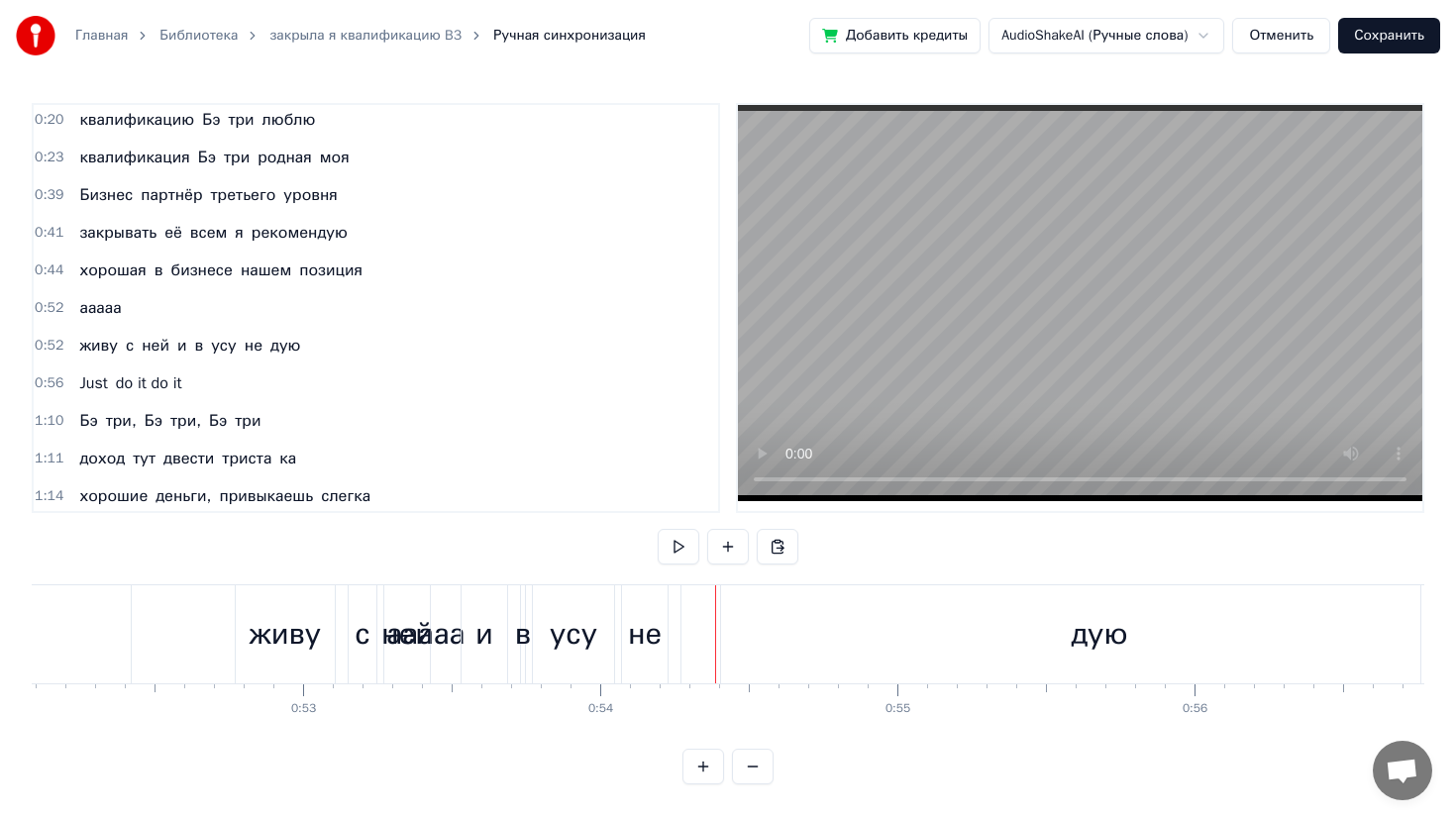 click on "0:52 ааааа" at bounding box center (375, 308) 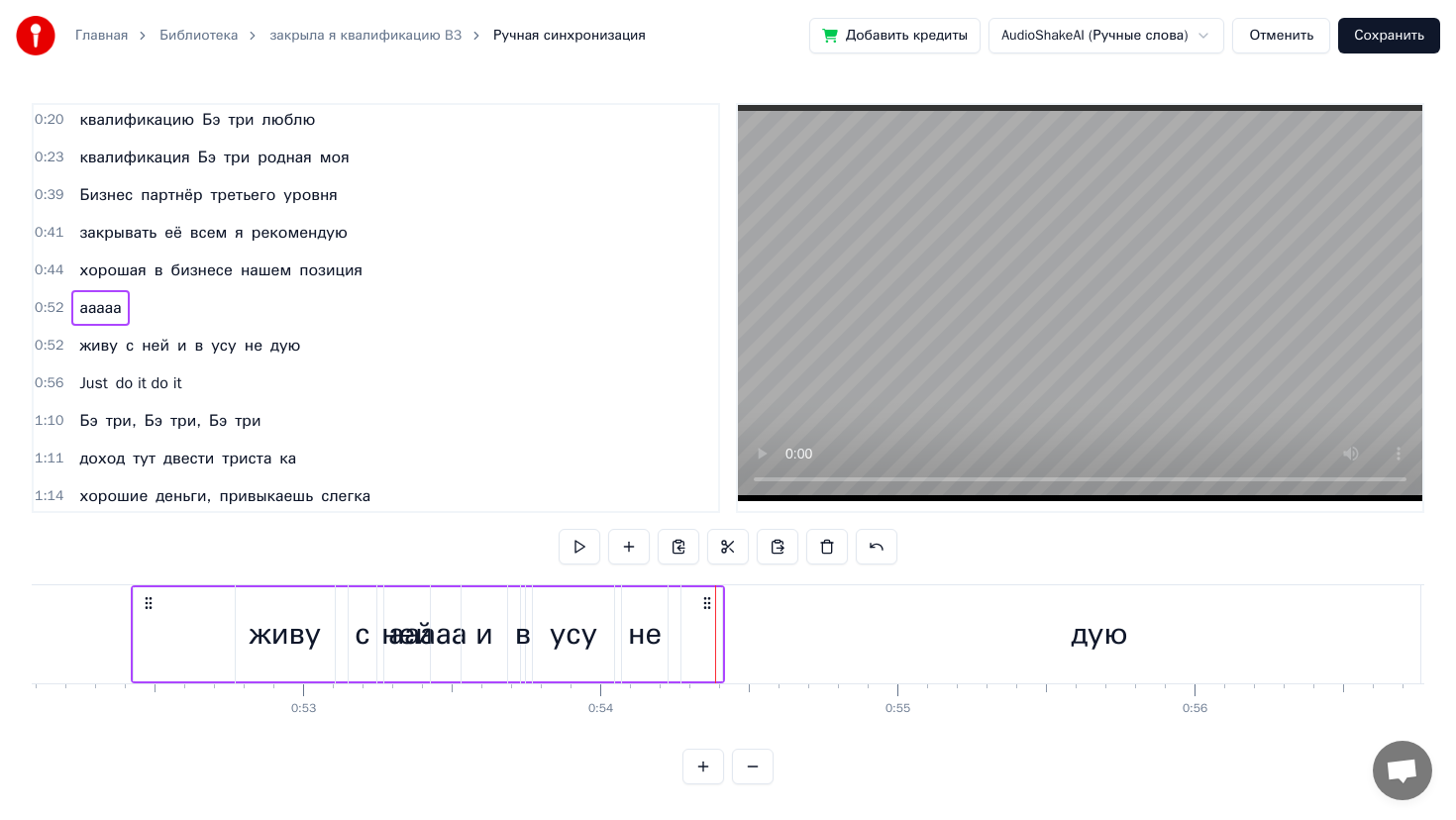click on "ааааа" at bounding box center [428, 634] 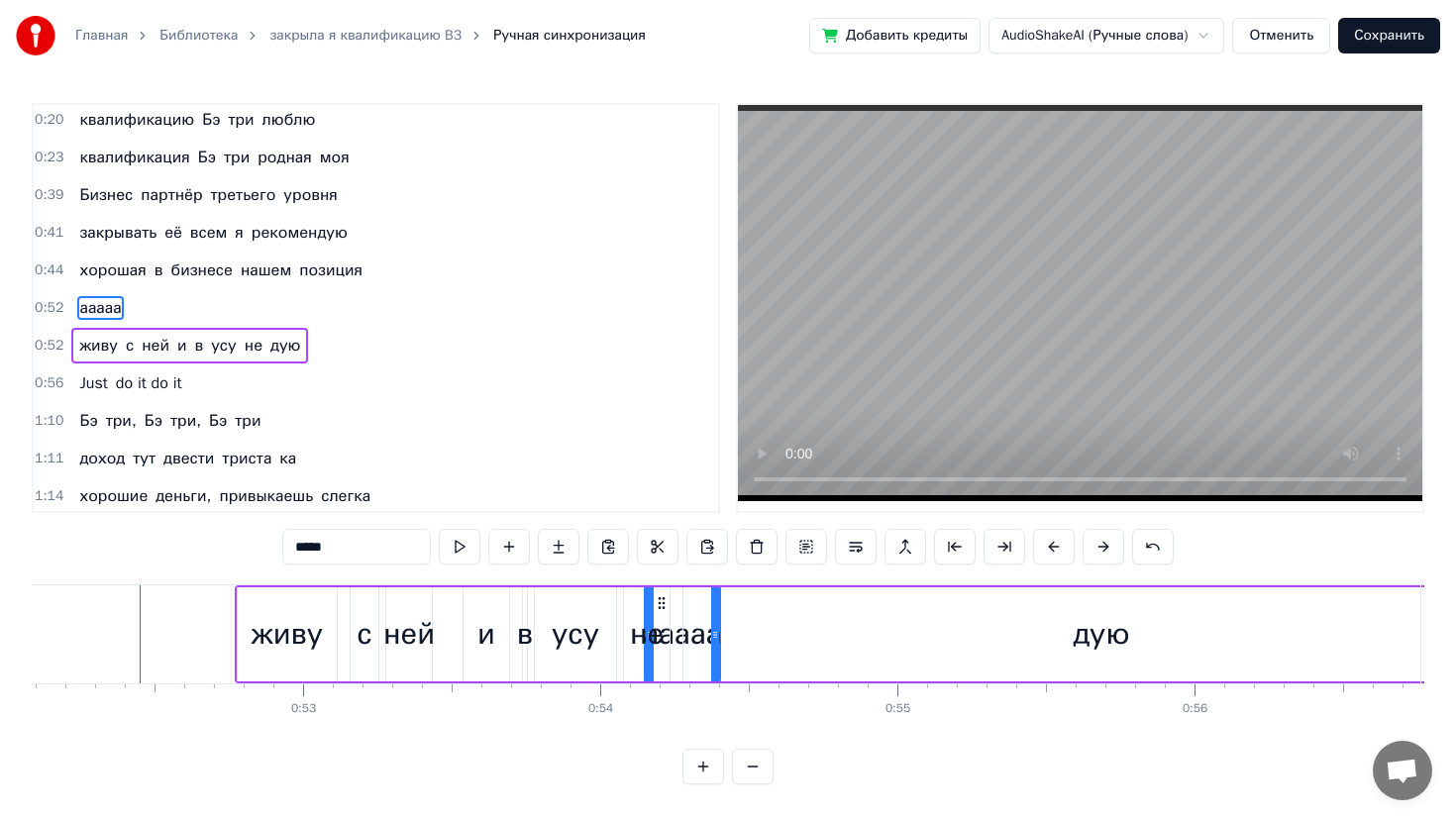 drag, startPoint x: 134, startPoint y: 647, endPoint x: 647, endPoint y: 721, distance: 518.30975 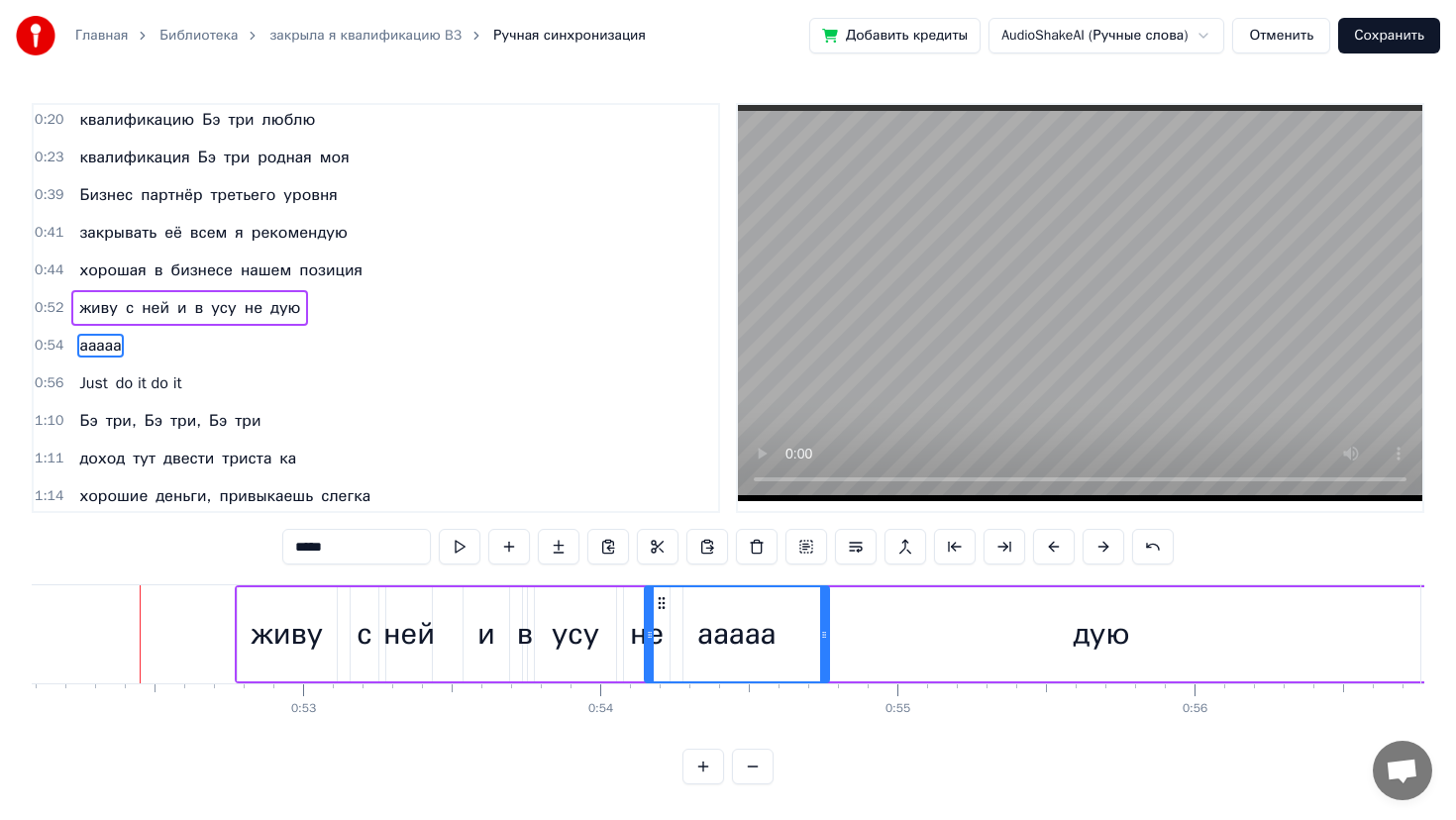 drag, startPoint x: 714, startPoint y: 627, endPoint x: 839, endPoint y: 610, distance: 126.150704 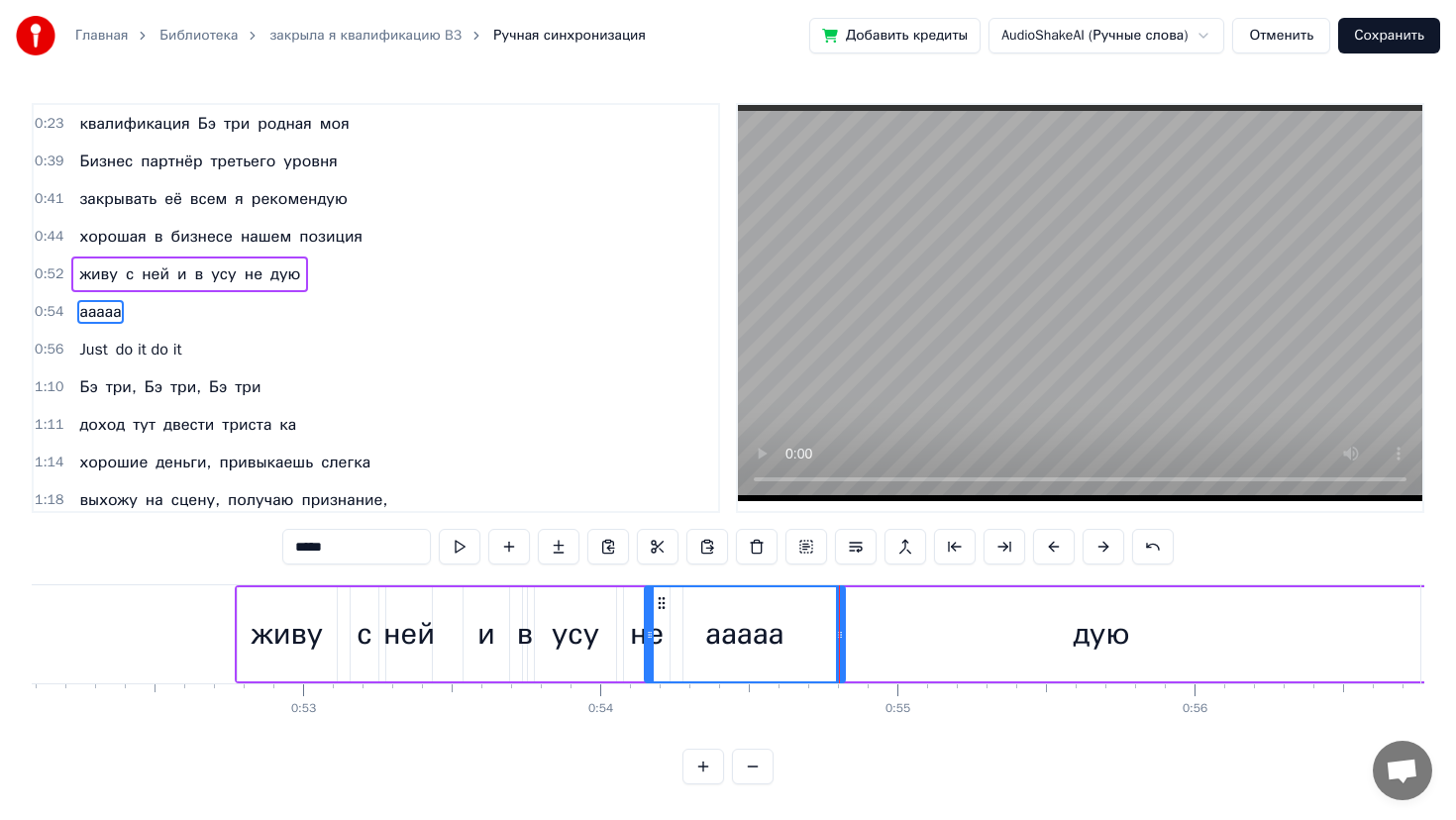 scroll, scrollTop: 305, scrollLeft: 0, axis: vertical 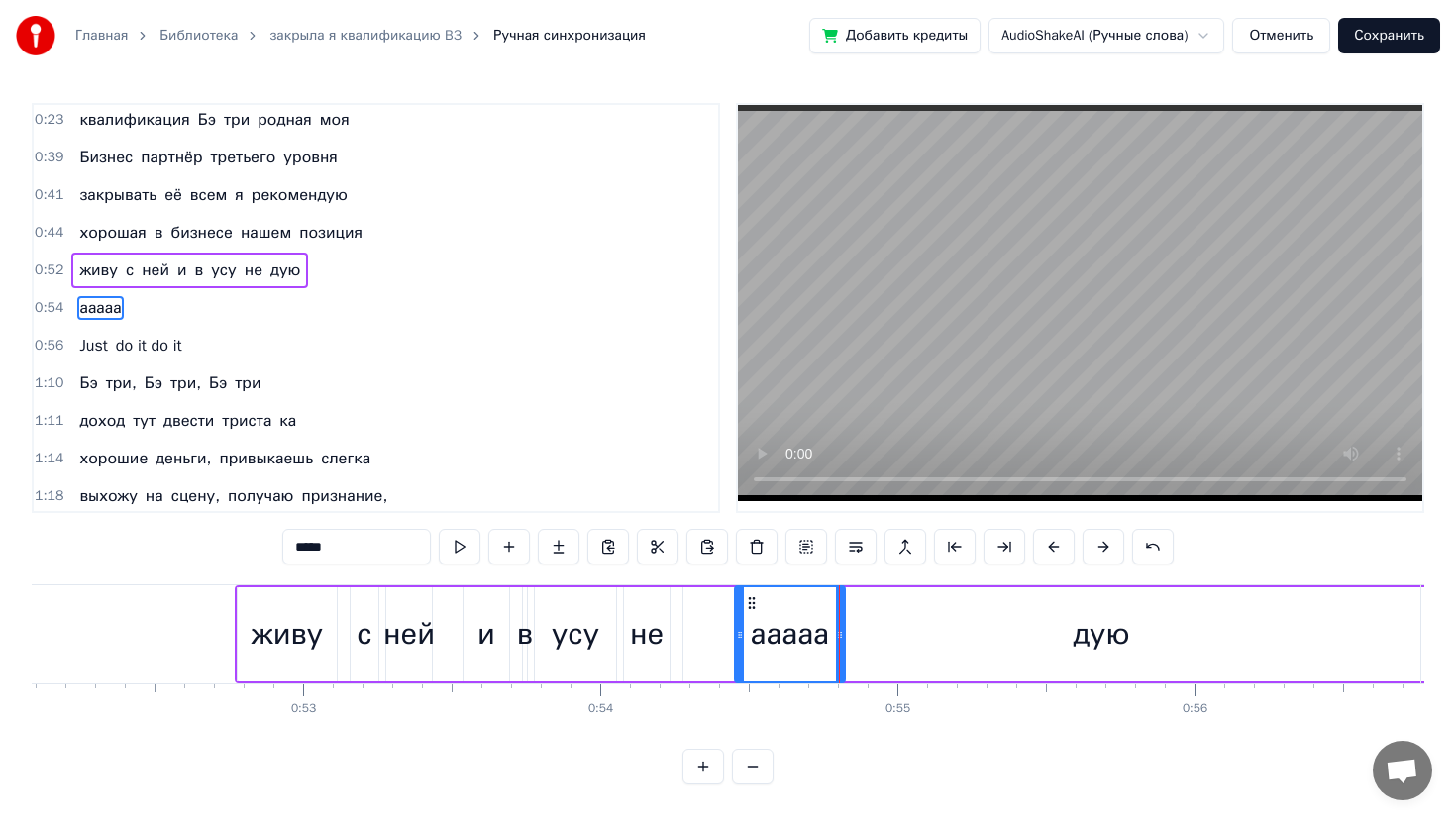 drag, startPoint x: 648, startPoint y: 629, endPoint x: 747, endPoint y: 627, distance: 99.02 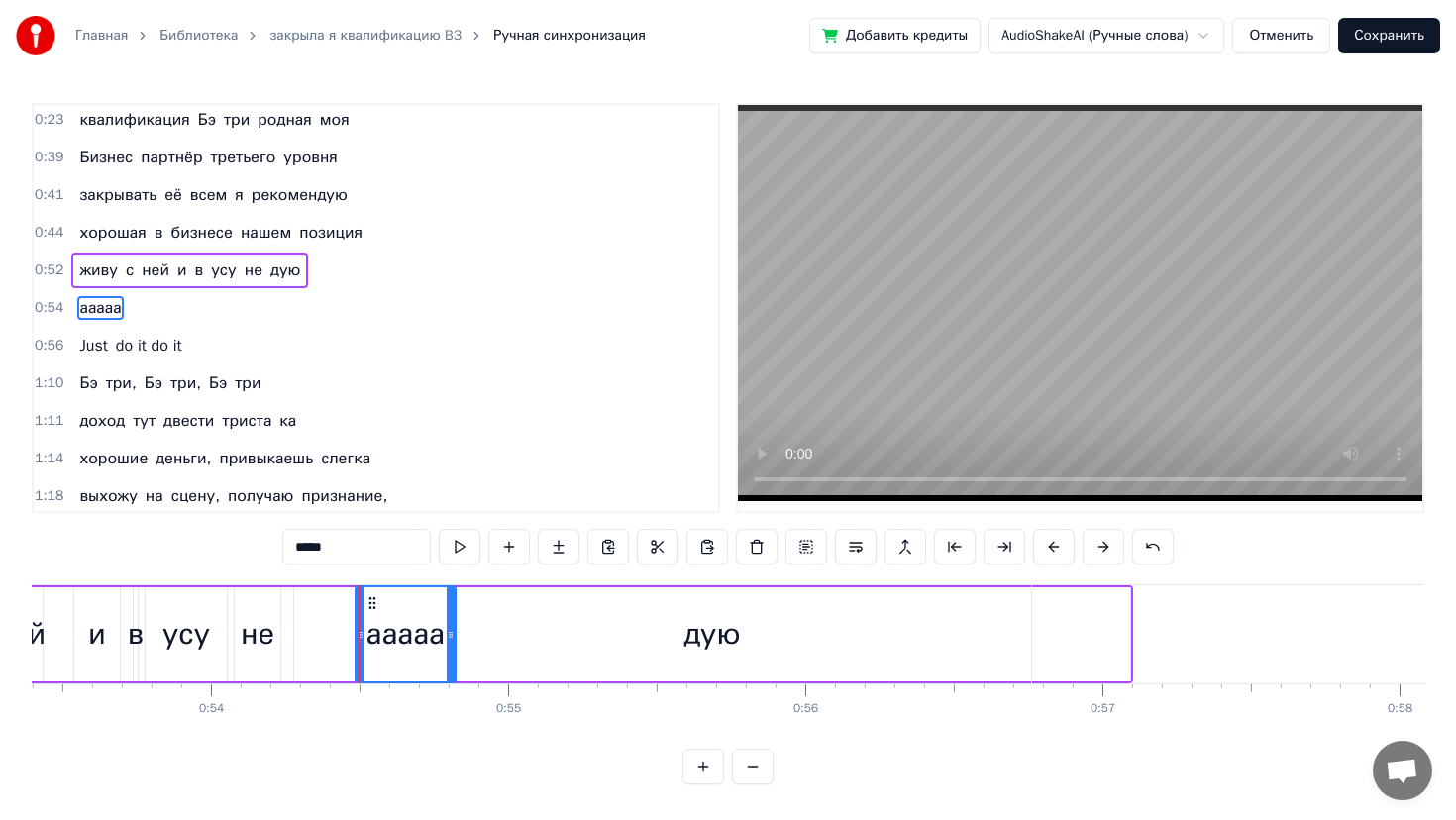 scroll, scrollTop: 0, scrollLeft: 15893, axis: horizontal 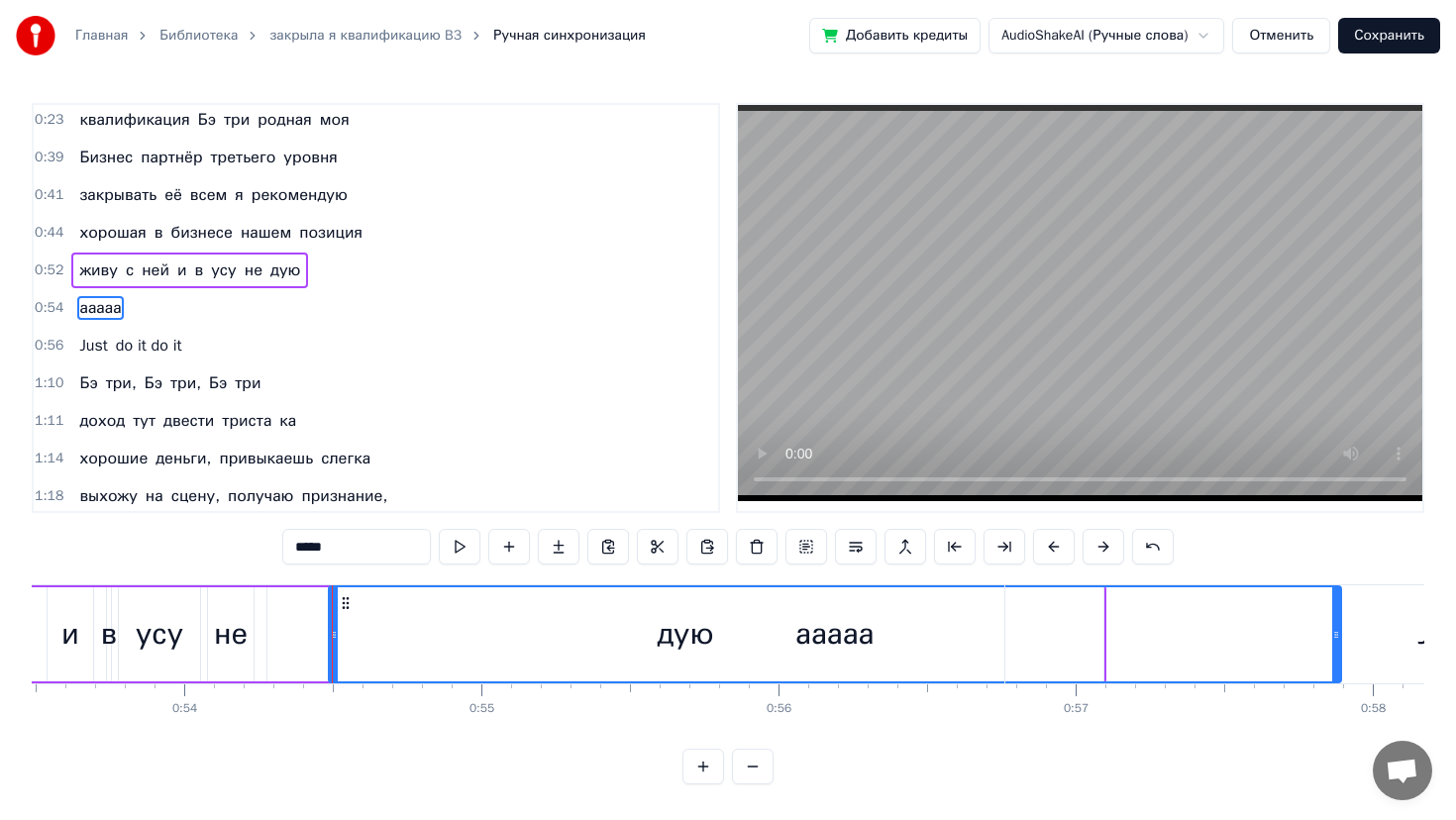 drag, startPoint x: 422, startPoint y: 624, endPoint x: 1338, endPoint y: 698, distance: 918.9842 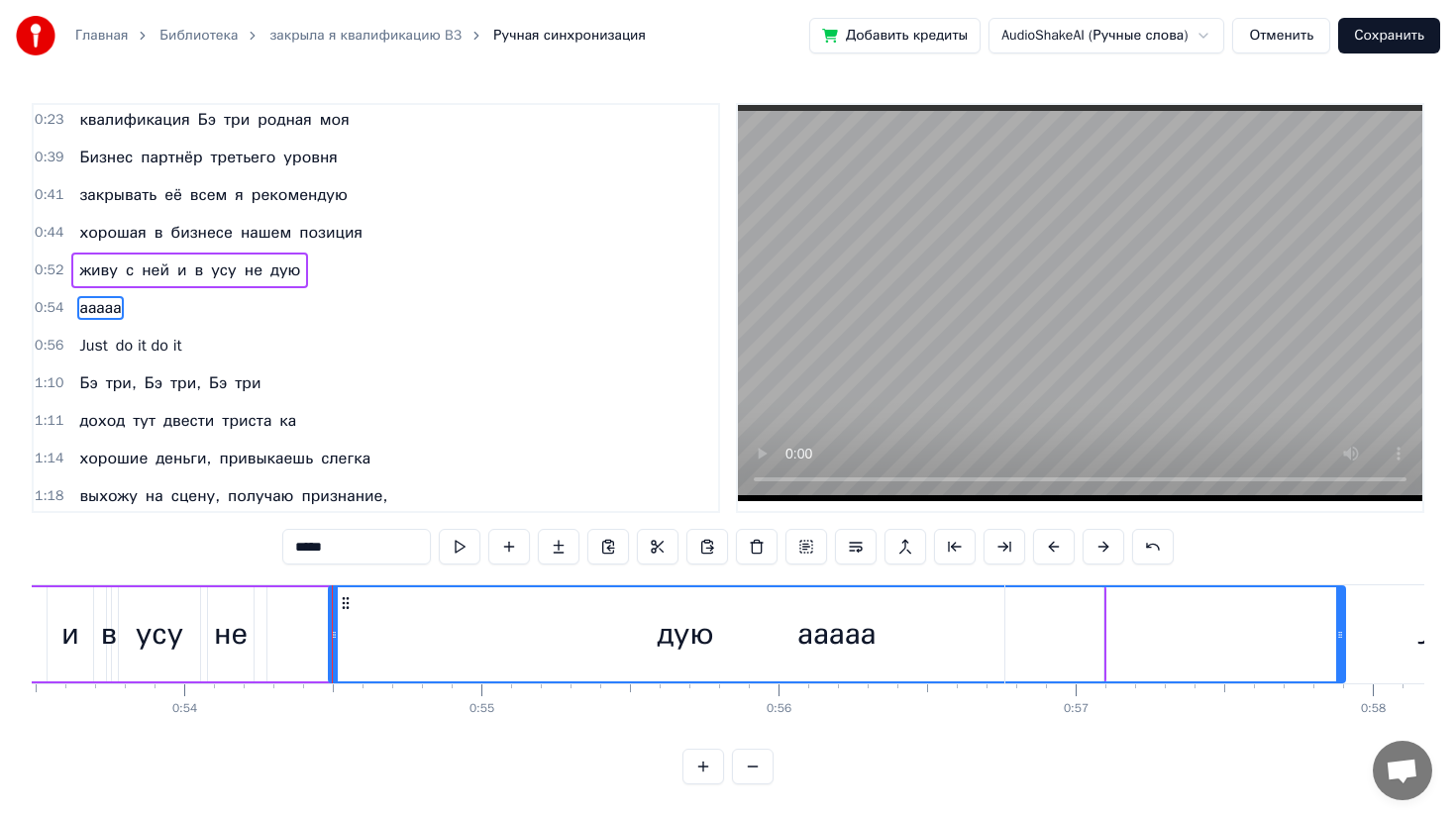 click at bounding box center [332, 634] 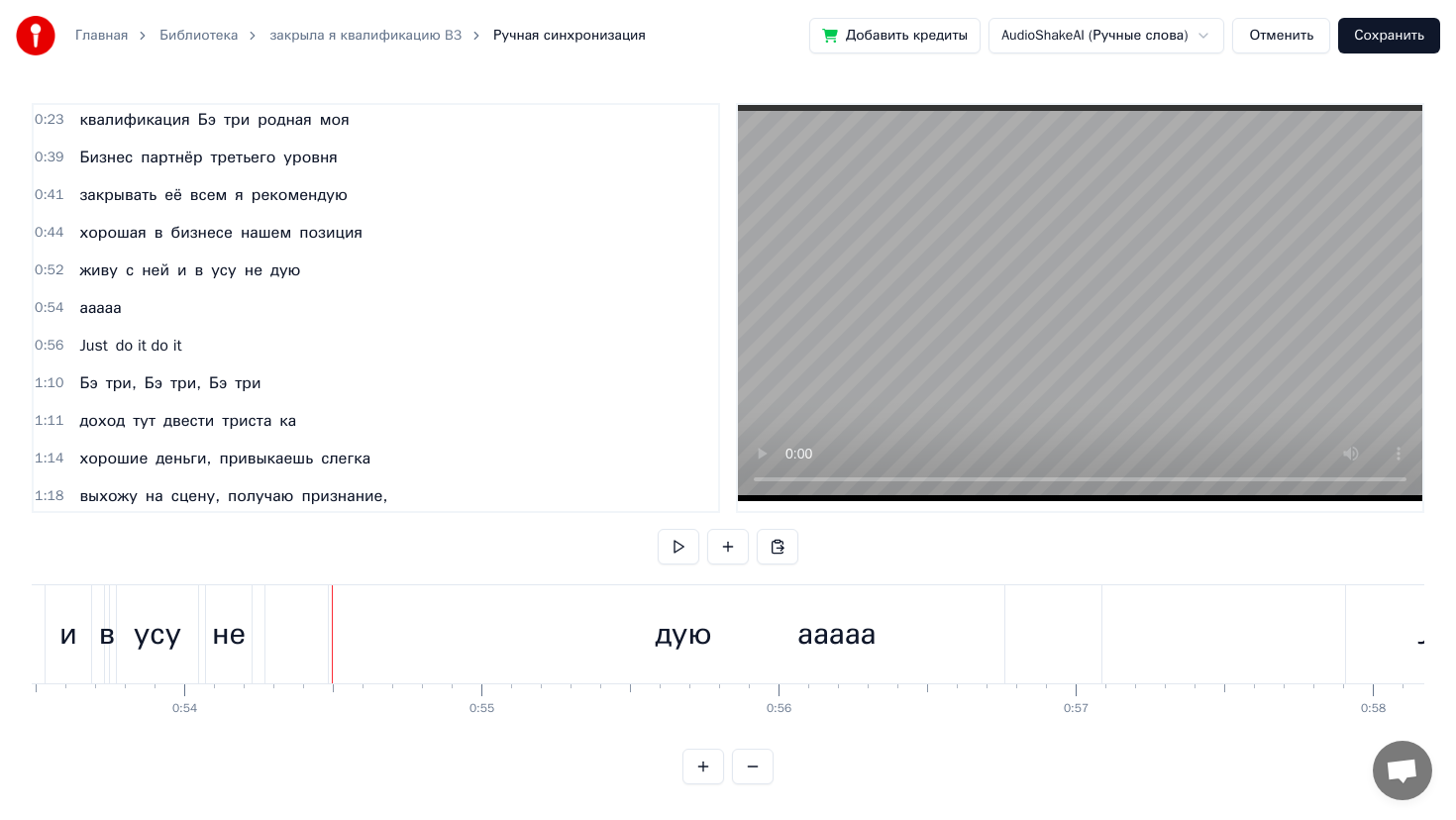 click on "ааааа" at bounding box center [837, 634] 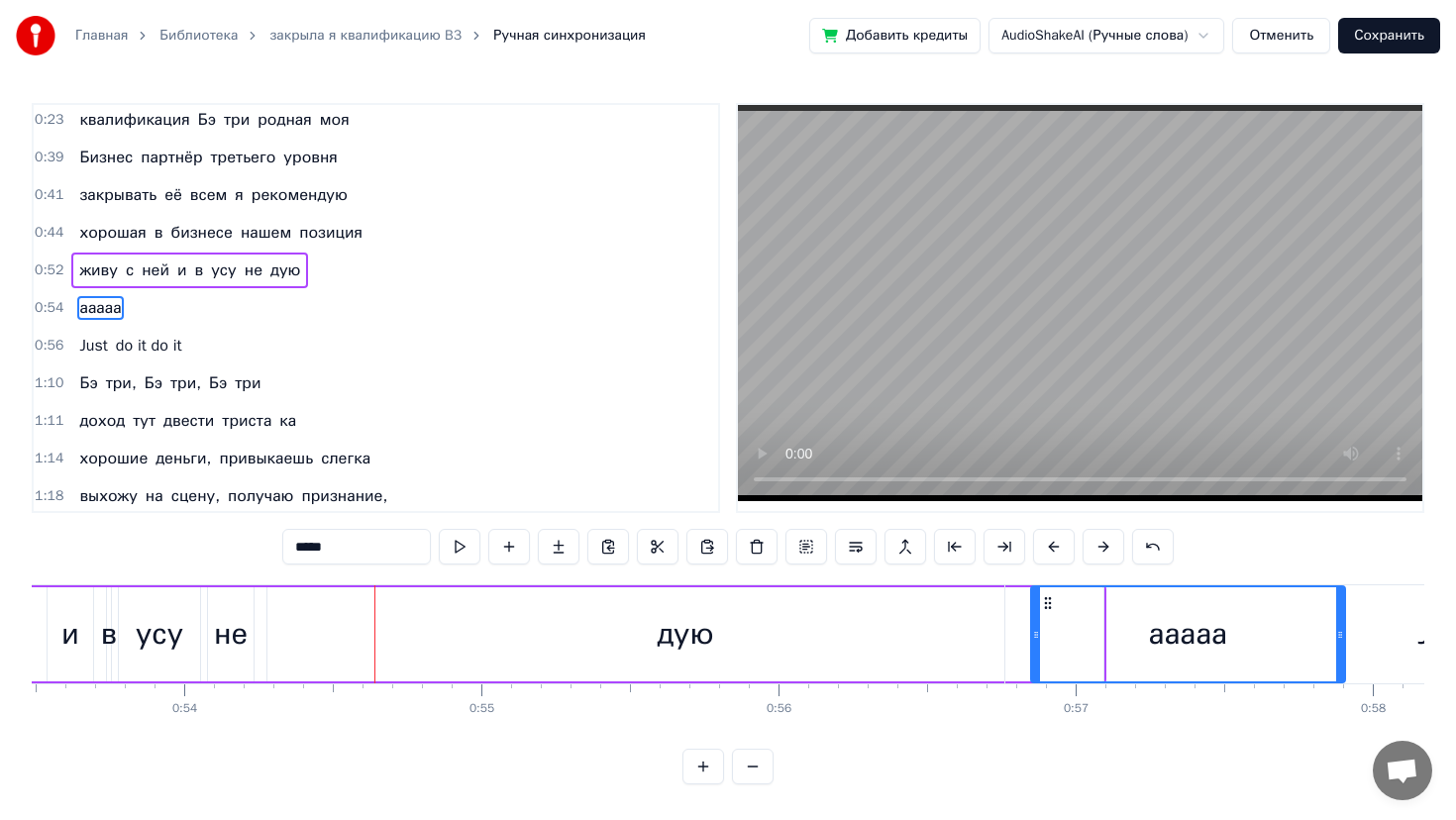 drag, startPoint x: 333, startPoint y: 632, endPoint x: 1035, endPoint y: 742, distance: 710.566 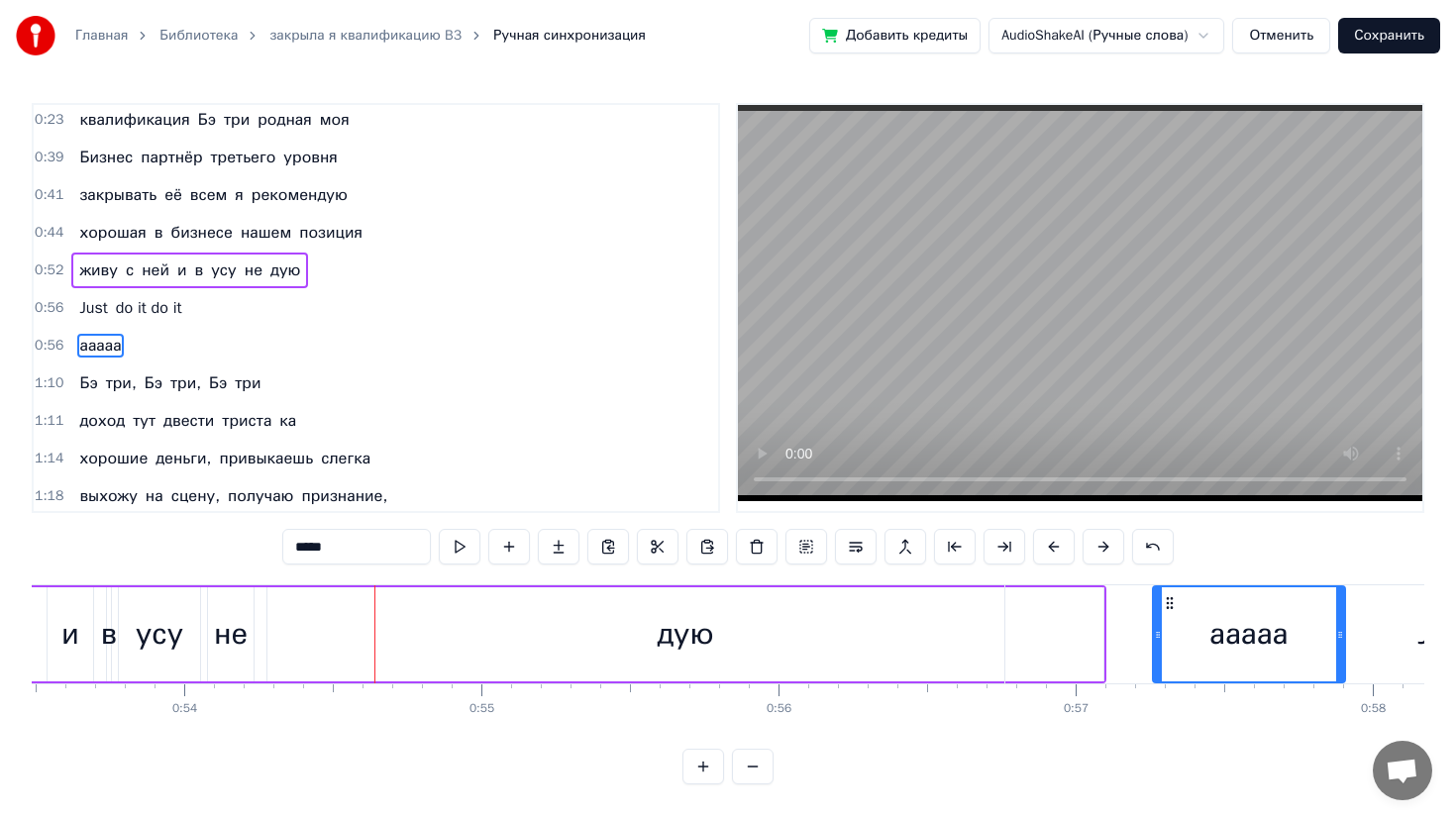 drag, startPoint x: 1032, startPoint y: 649, endPoint x: 1155, endPoint y: 645, distance: 123.065 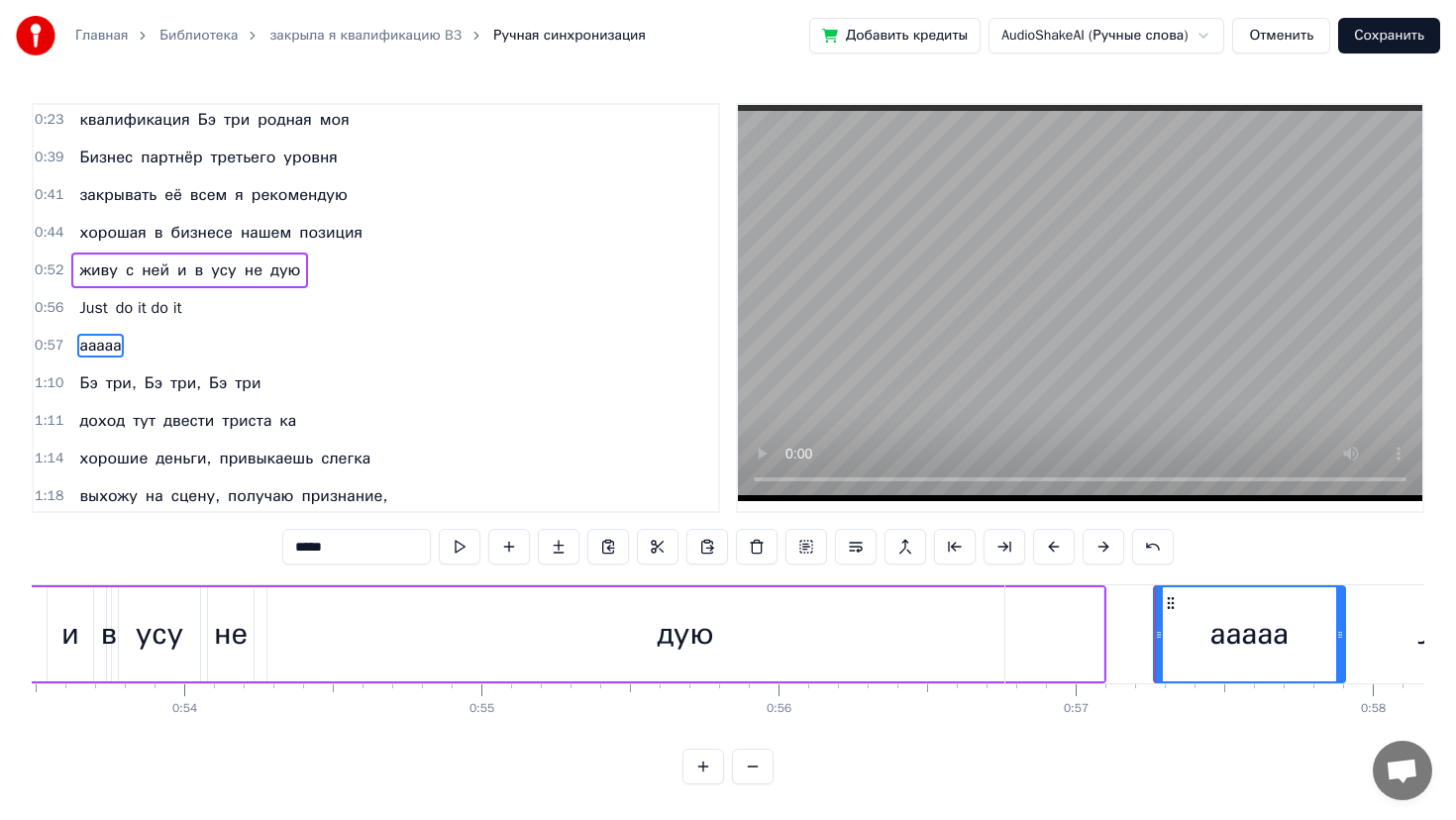 scroll, scrollTop: 343, scrollLeft: 0, axis: vertical 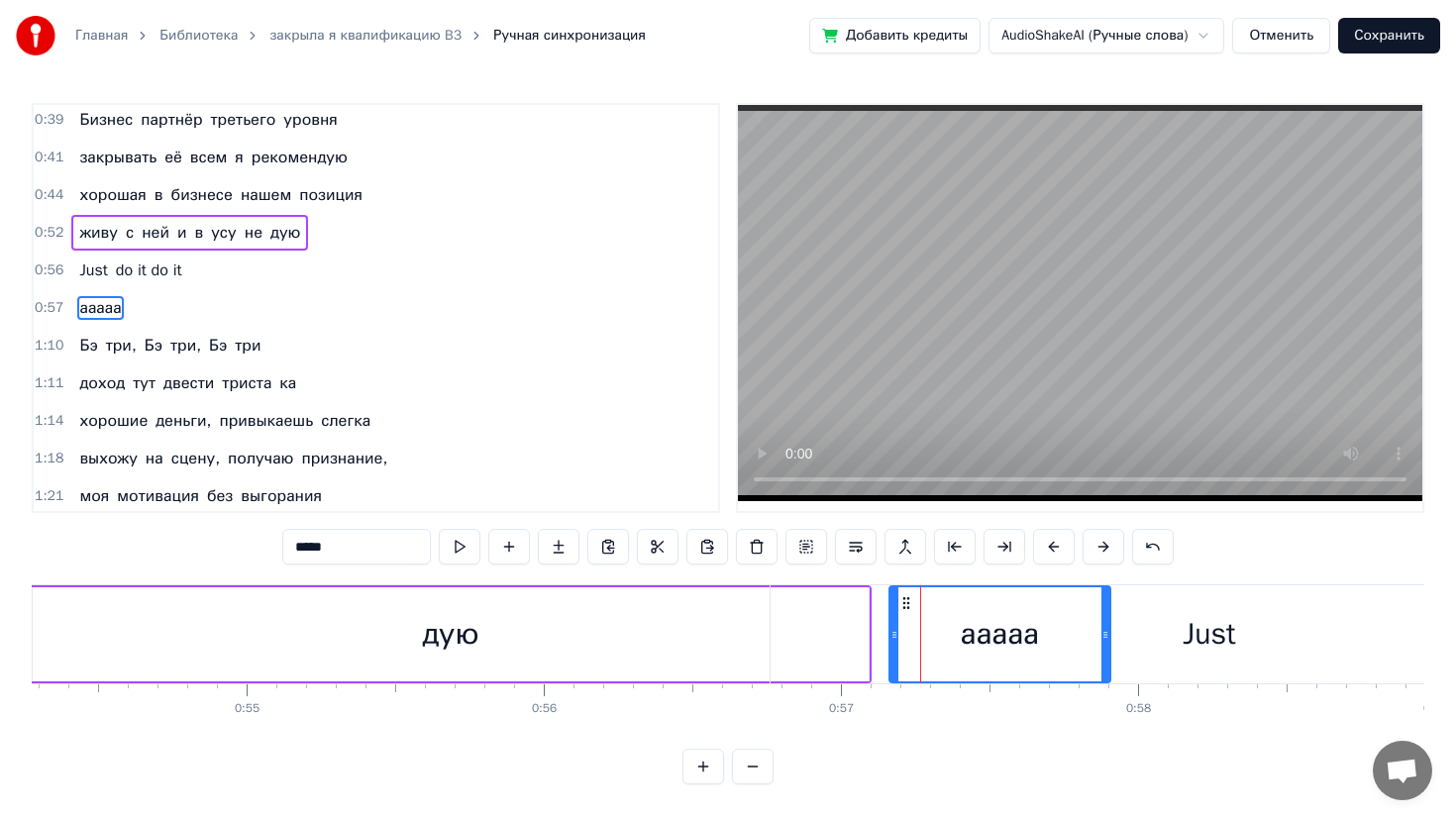 drag, startPoint x: 923, startPoint y: 643, endPoint x: 892, endPoint y: 642, distance: 31.016125 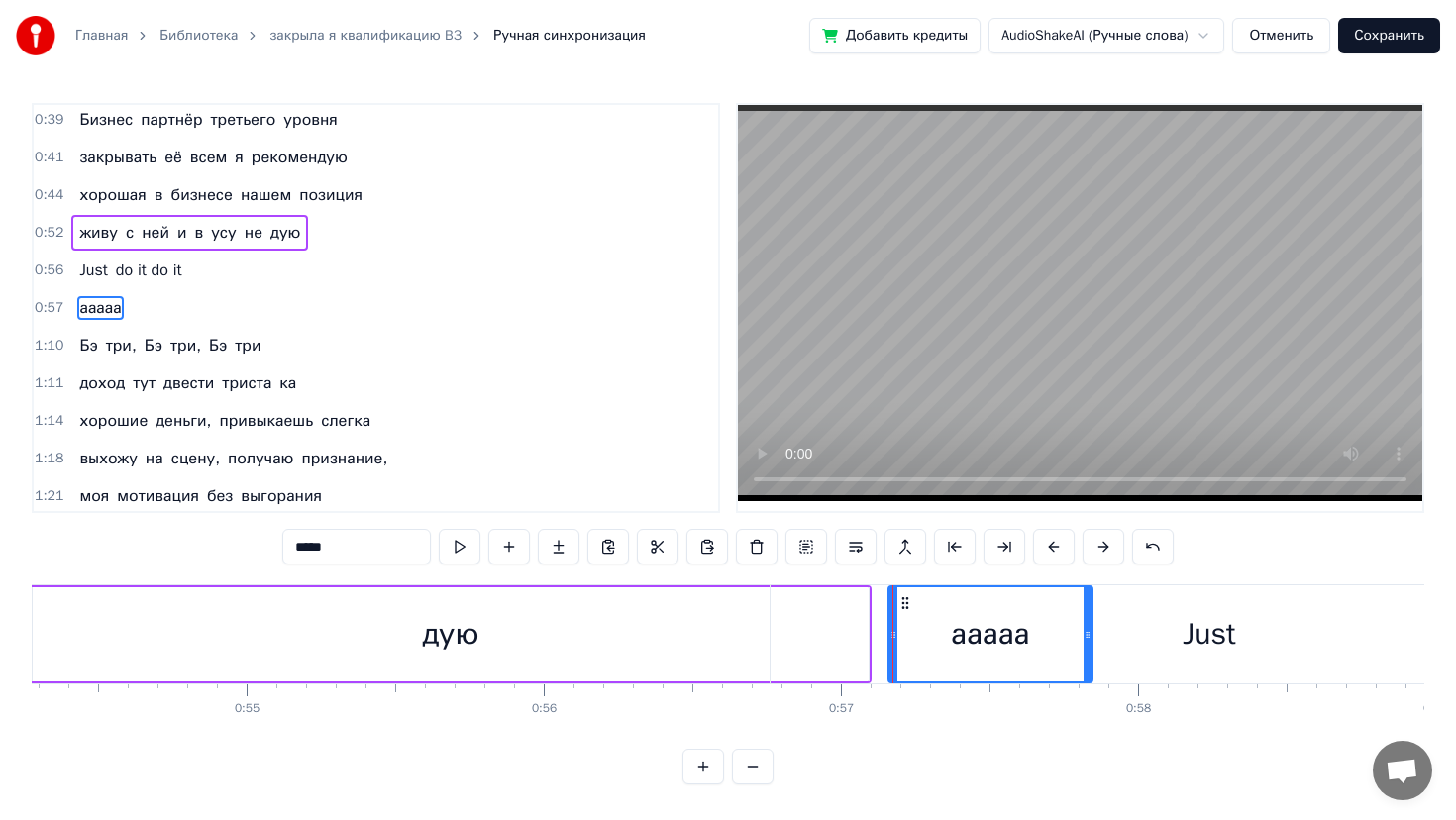 drag, startPoint x: 1104, startPoint y: 636, endPoint x: 1079, endPoint y: 635, distance: 25.019992 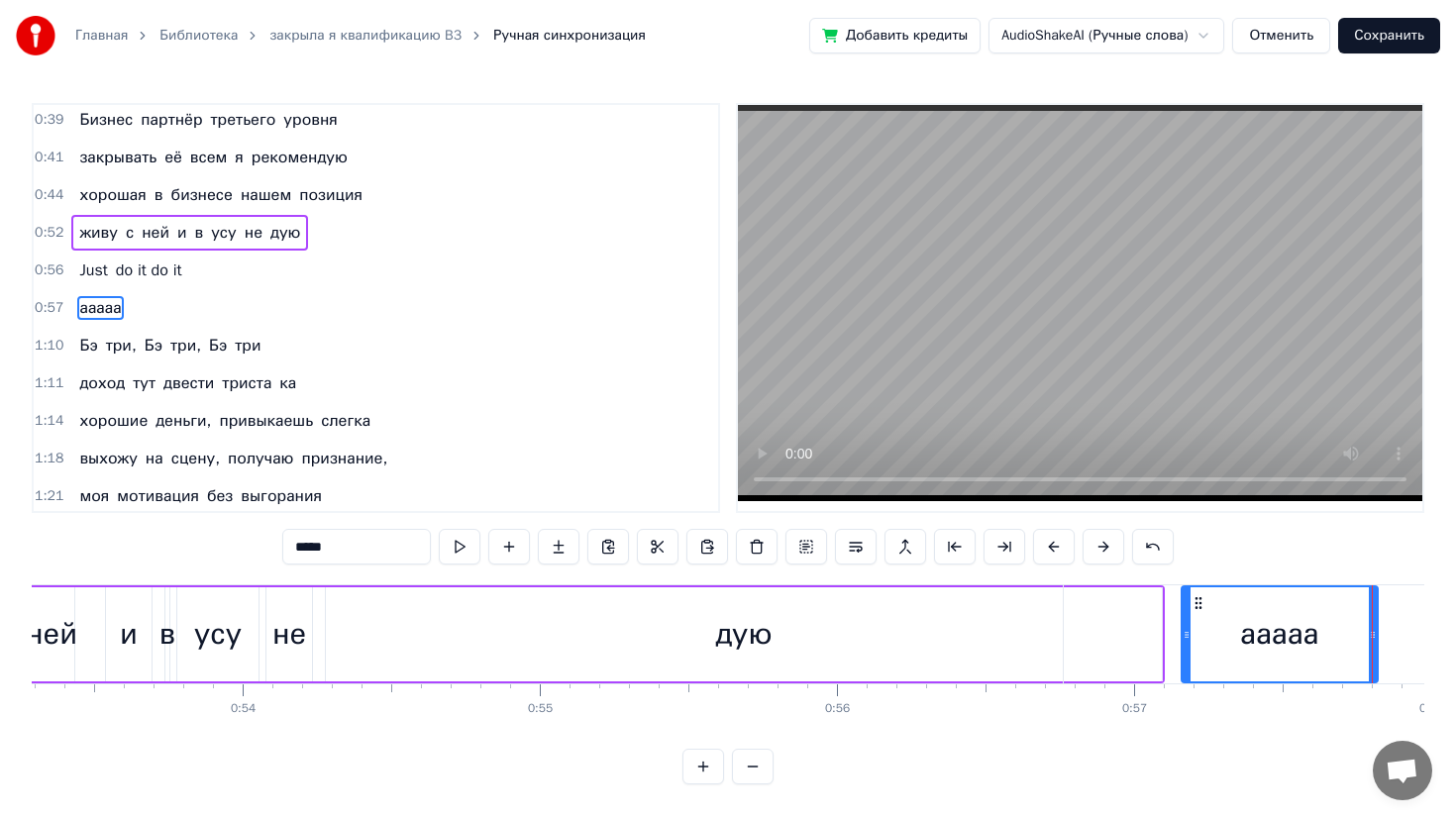 scroll, scrollTop: 0, scrollLeft: 15662, axis: horizontal 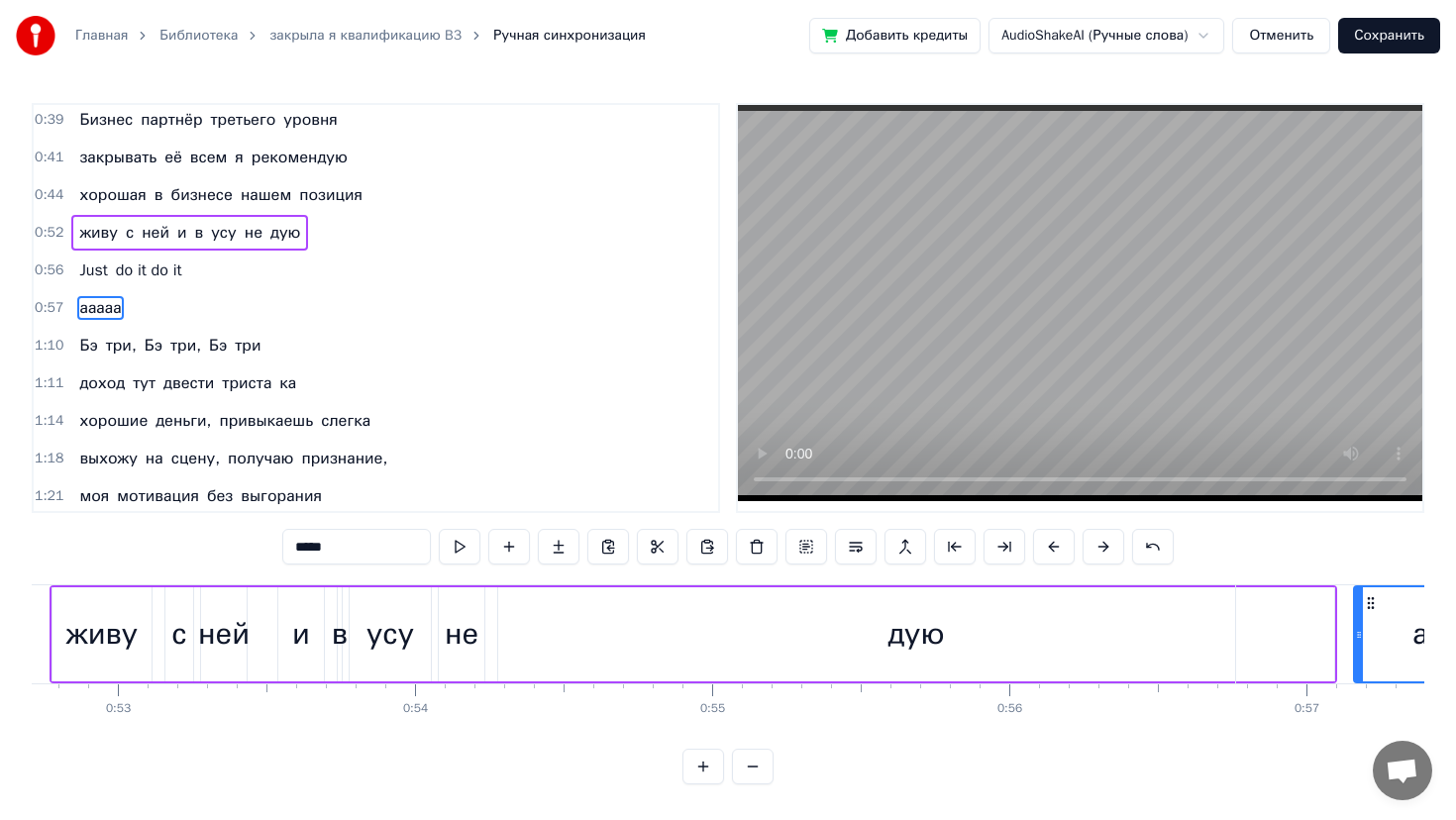 click on "0:56" at bounding box center [49, 270] 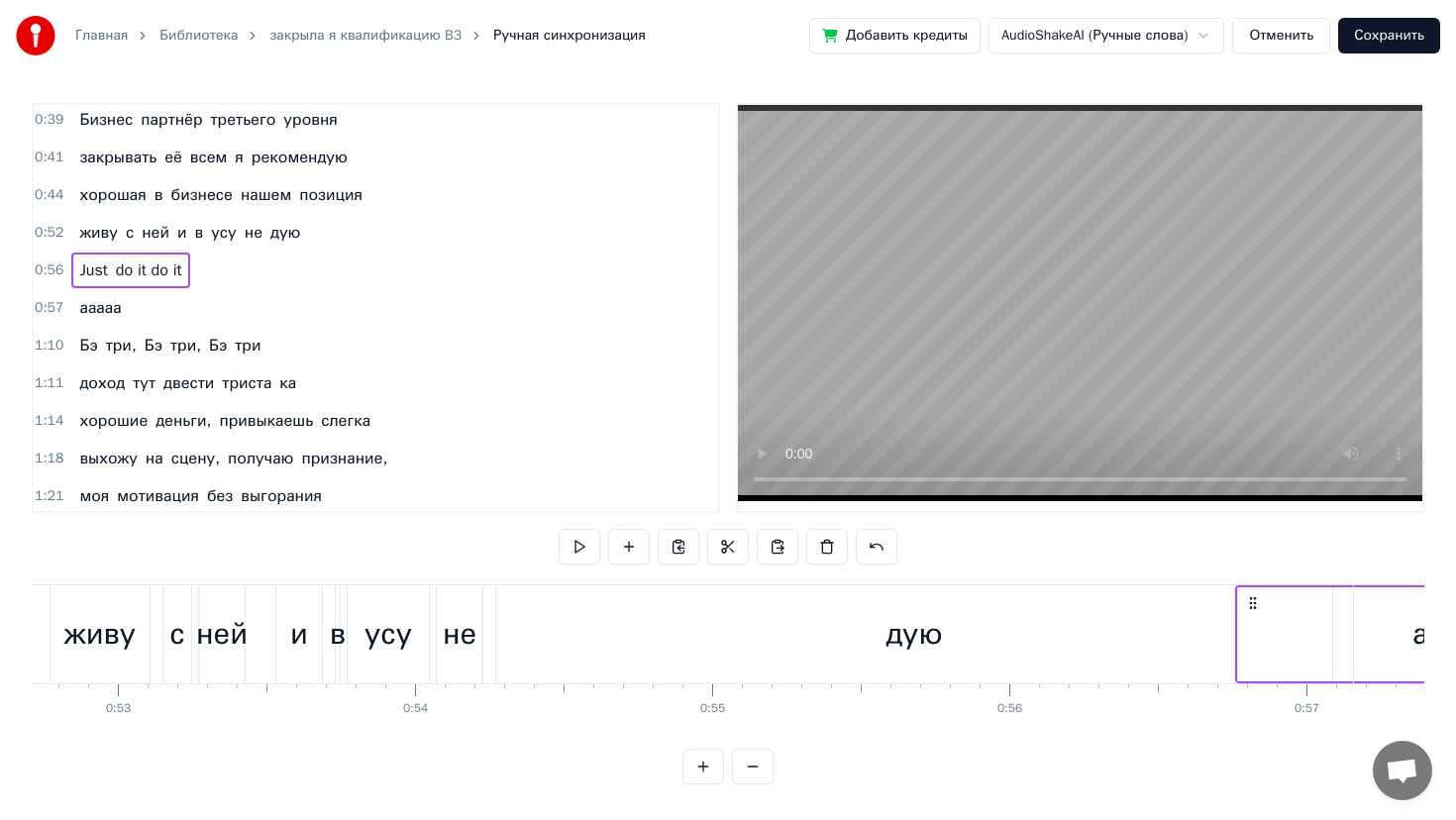click on "0:52" at bounding box center [49, 233] 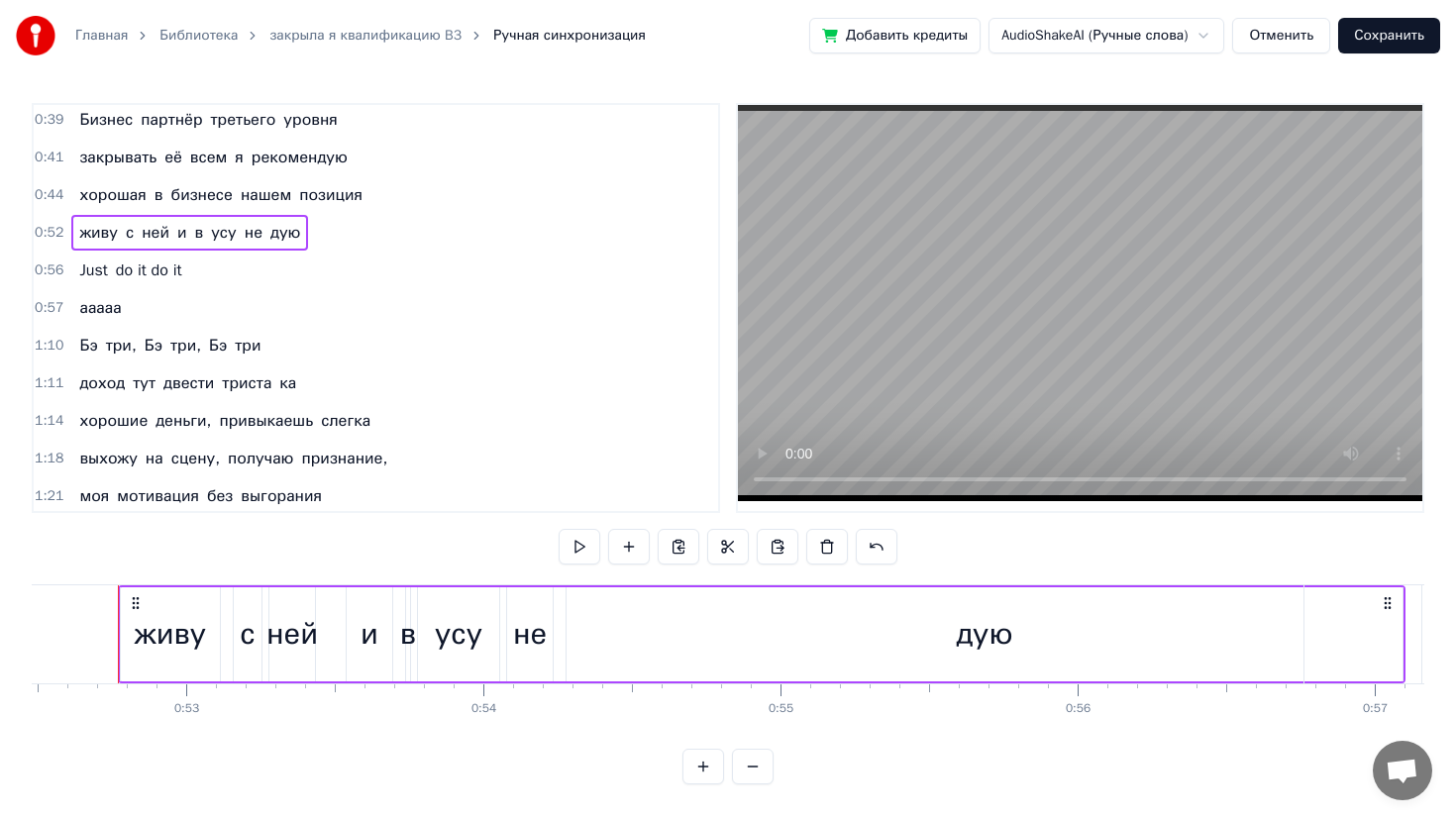 scroll, scrollTop: 0, scrollLeft: 15581, axis: horizontal 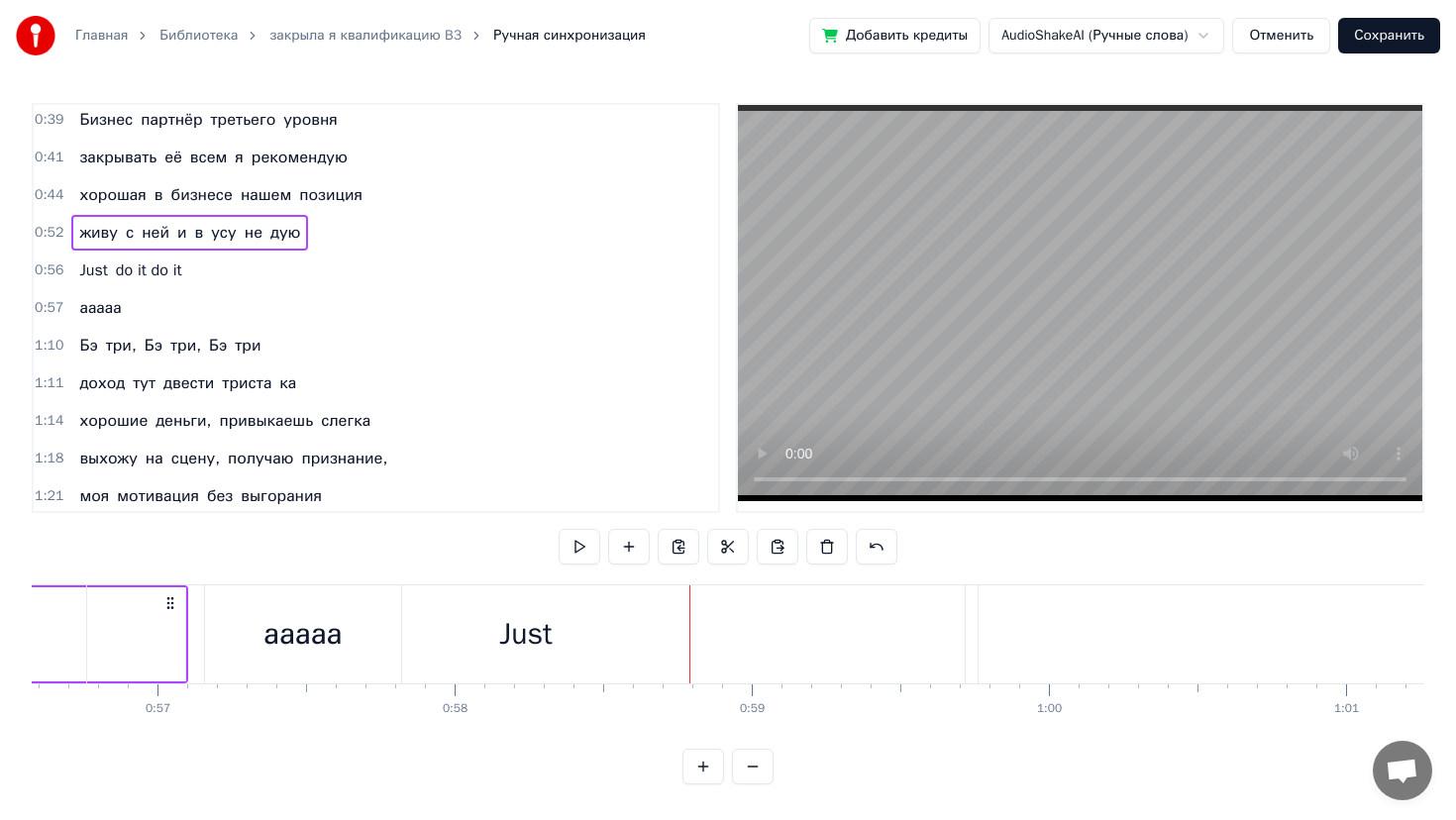 click on "Just" at bounding box center [526, 634] 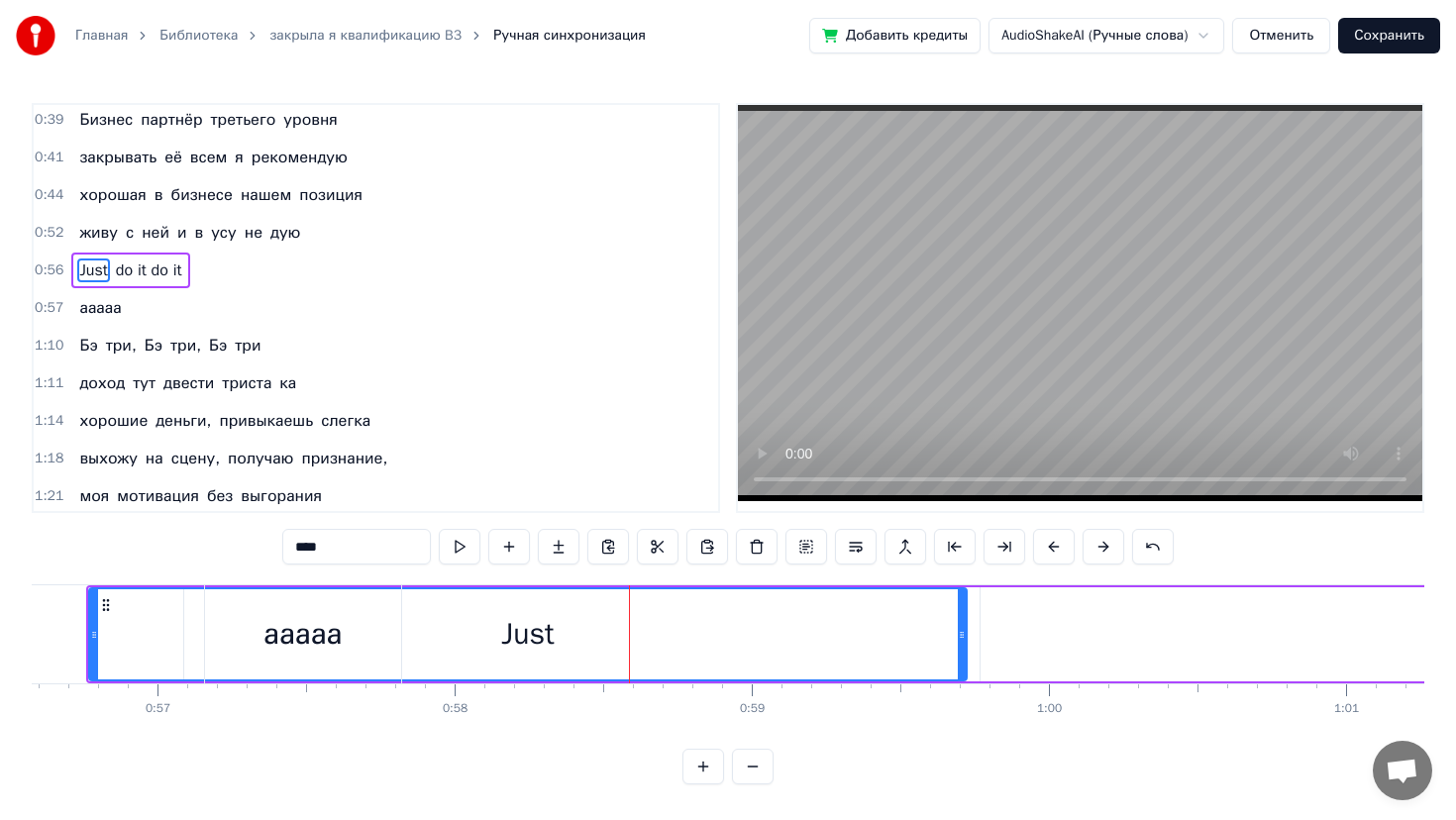 scroll, scrollTop: 305, scrollLeft: 0, axis: vertical 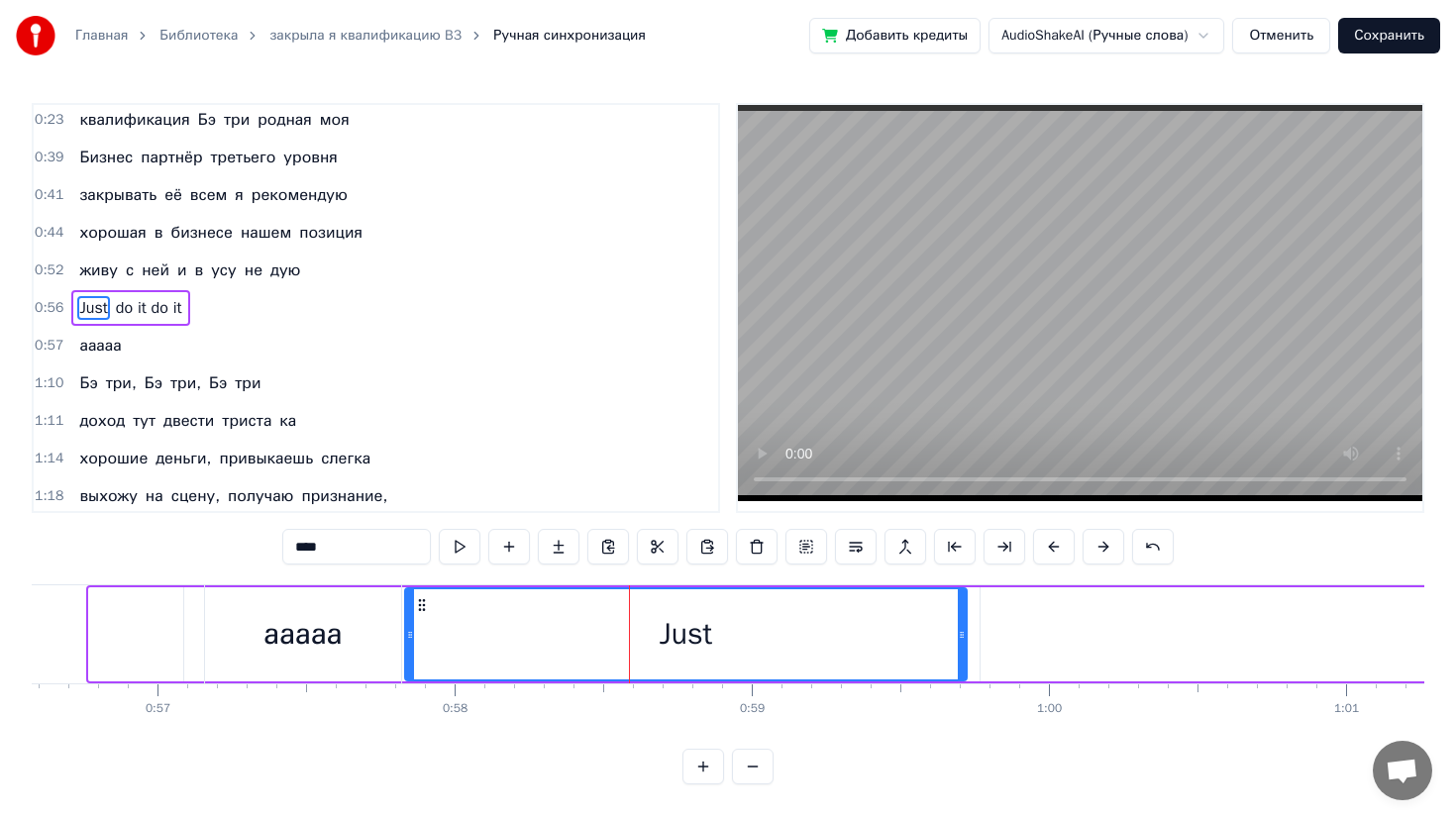 drag, startPoint x: 97, startPoint y: 630, endPoint x: 414, endPoint y: 672, distance: 319.77023 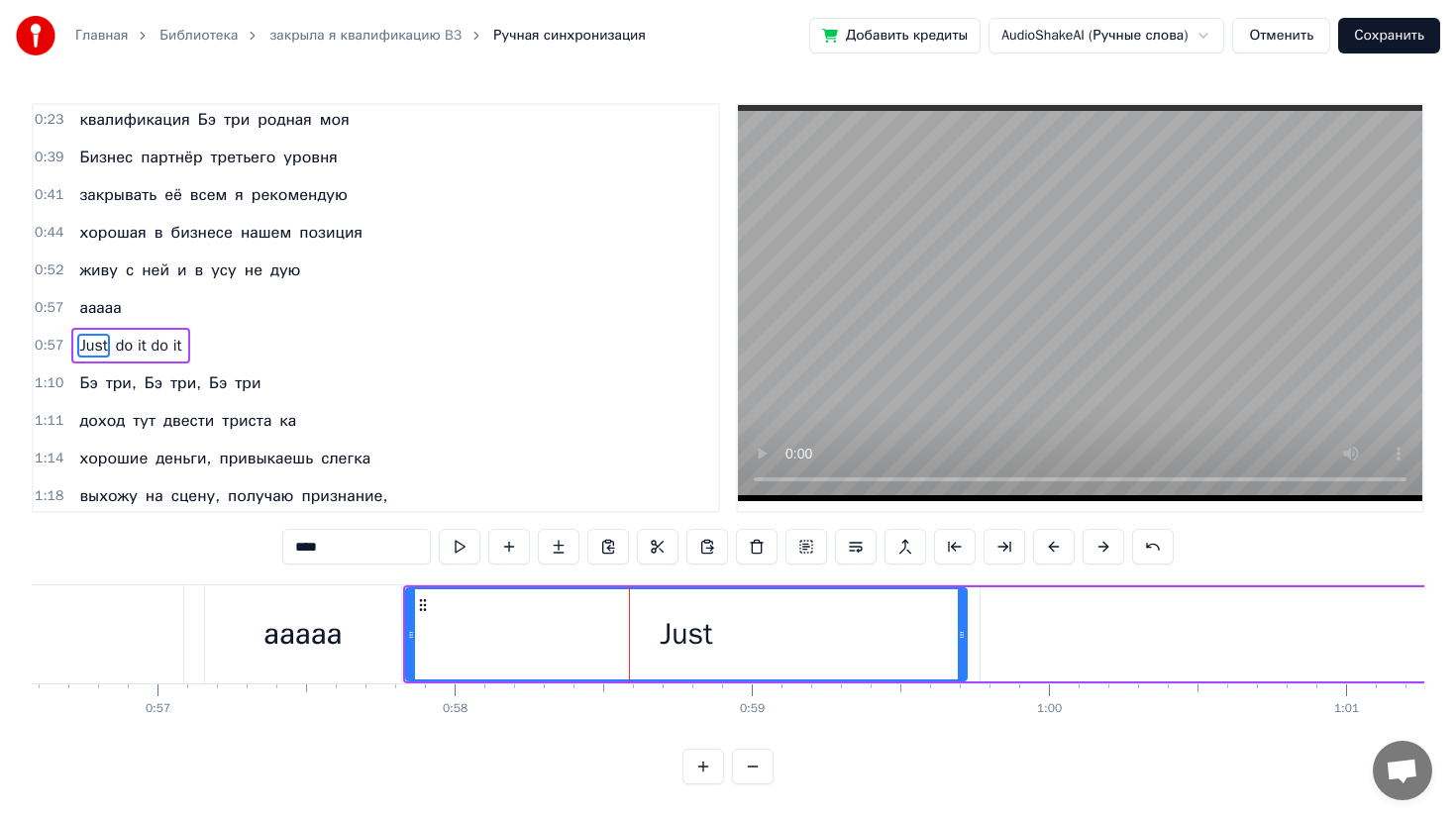 click on "усу" at bounding box center [224, 270] 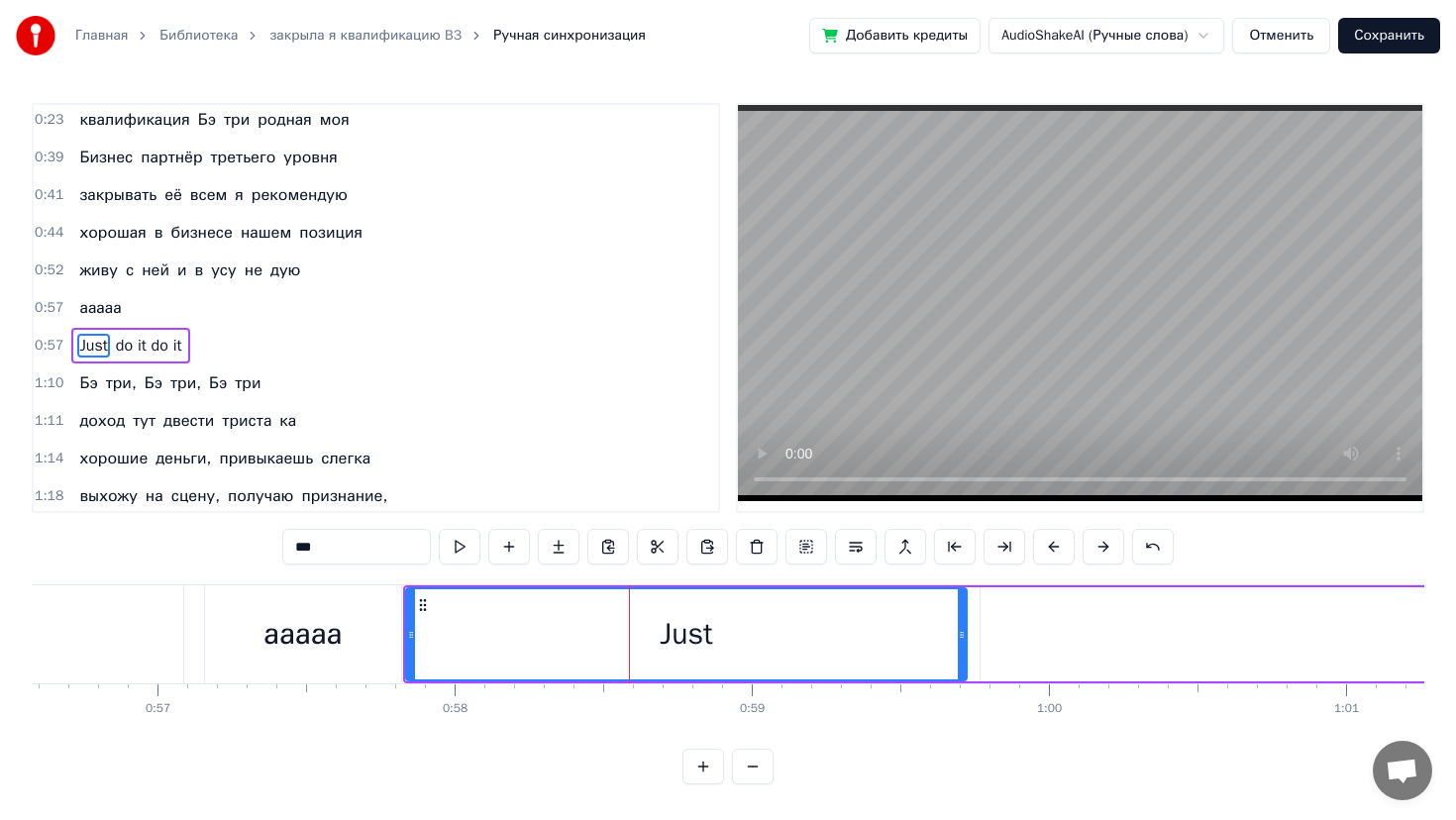 scroll, scrollTop: 274, scrollLeft: 0, axis: vertical 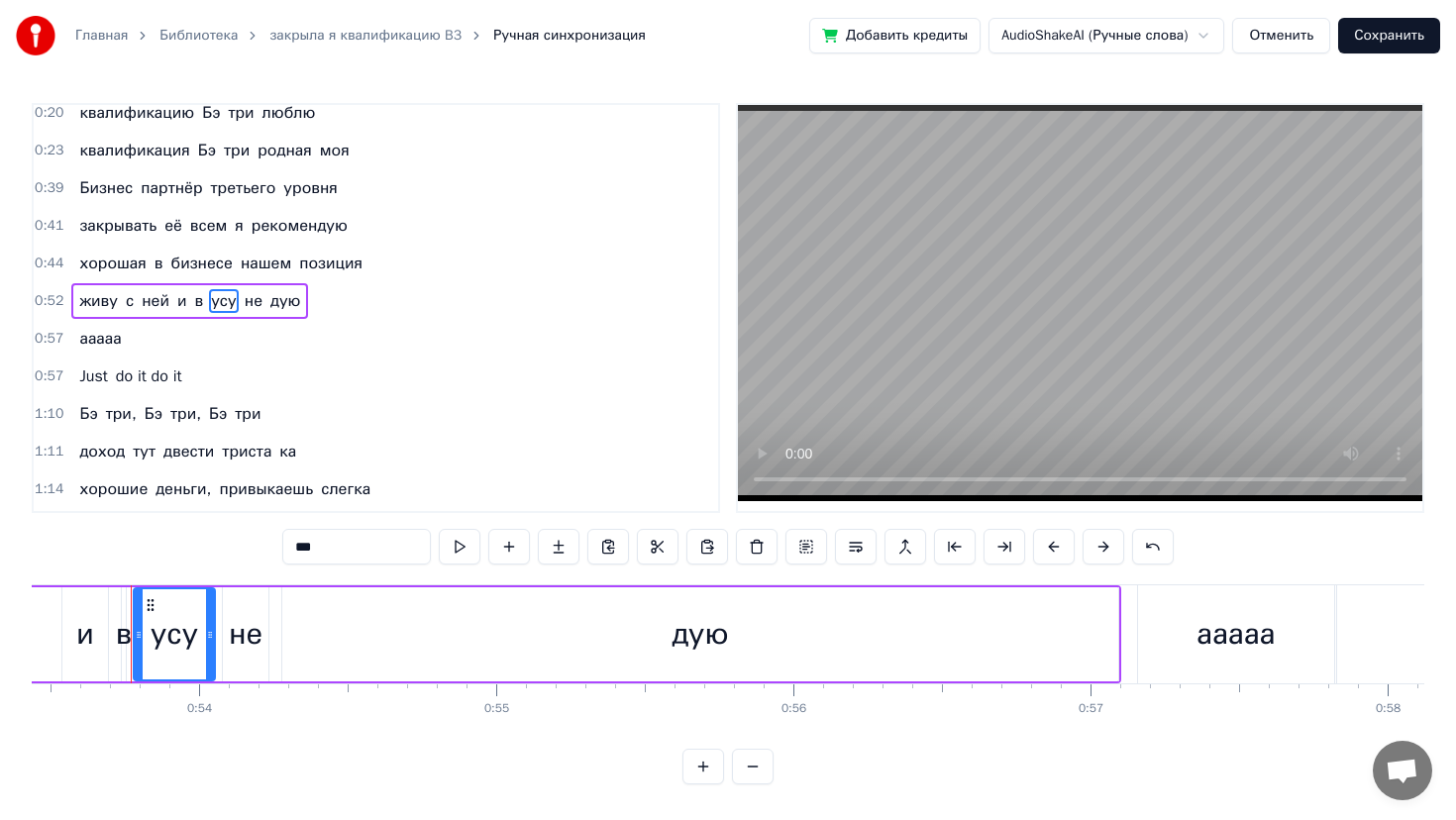 click on "***" at bounding box center [357, 547] 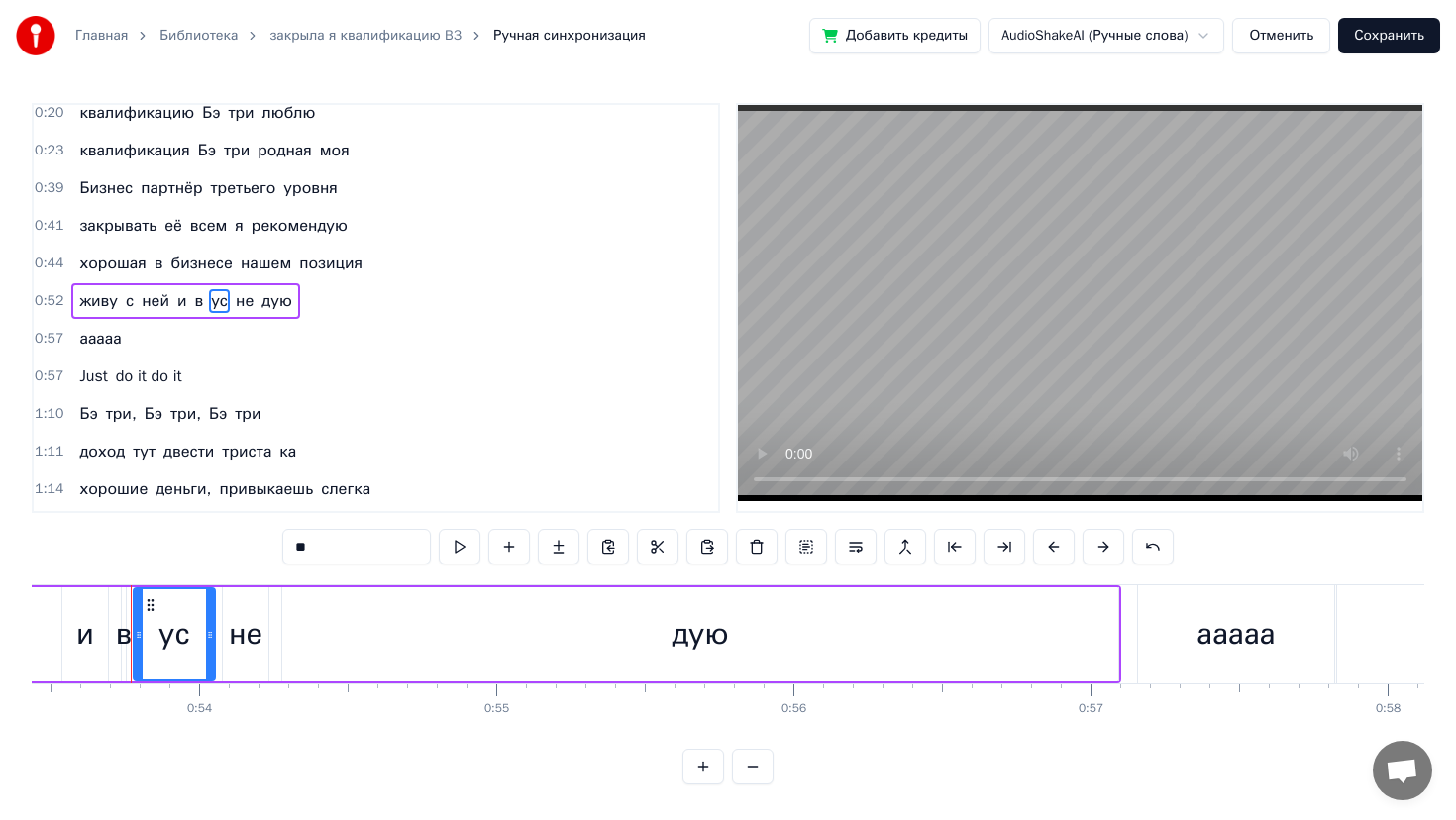 type on "**" 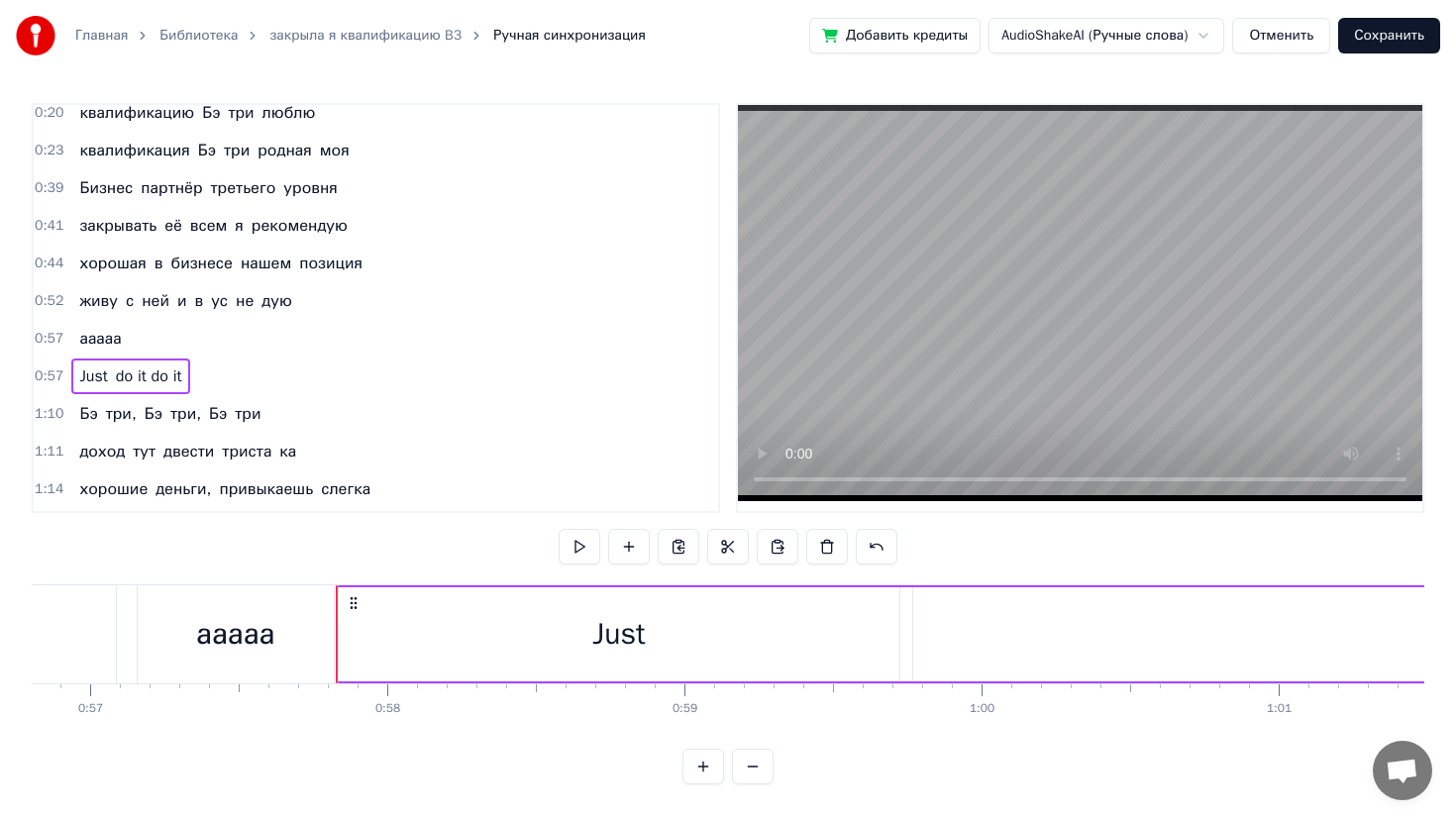 scroll, scrollTop: 0, scrollLeft: 17084, axis: horizontal 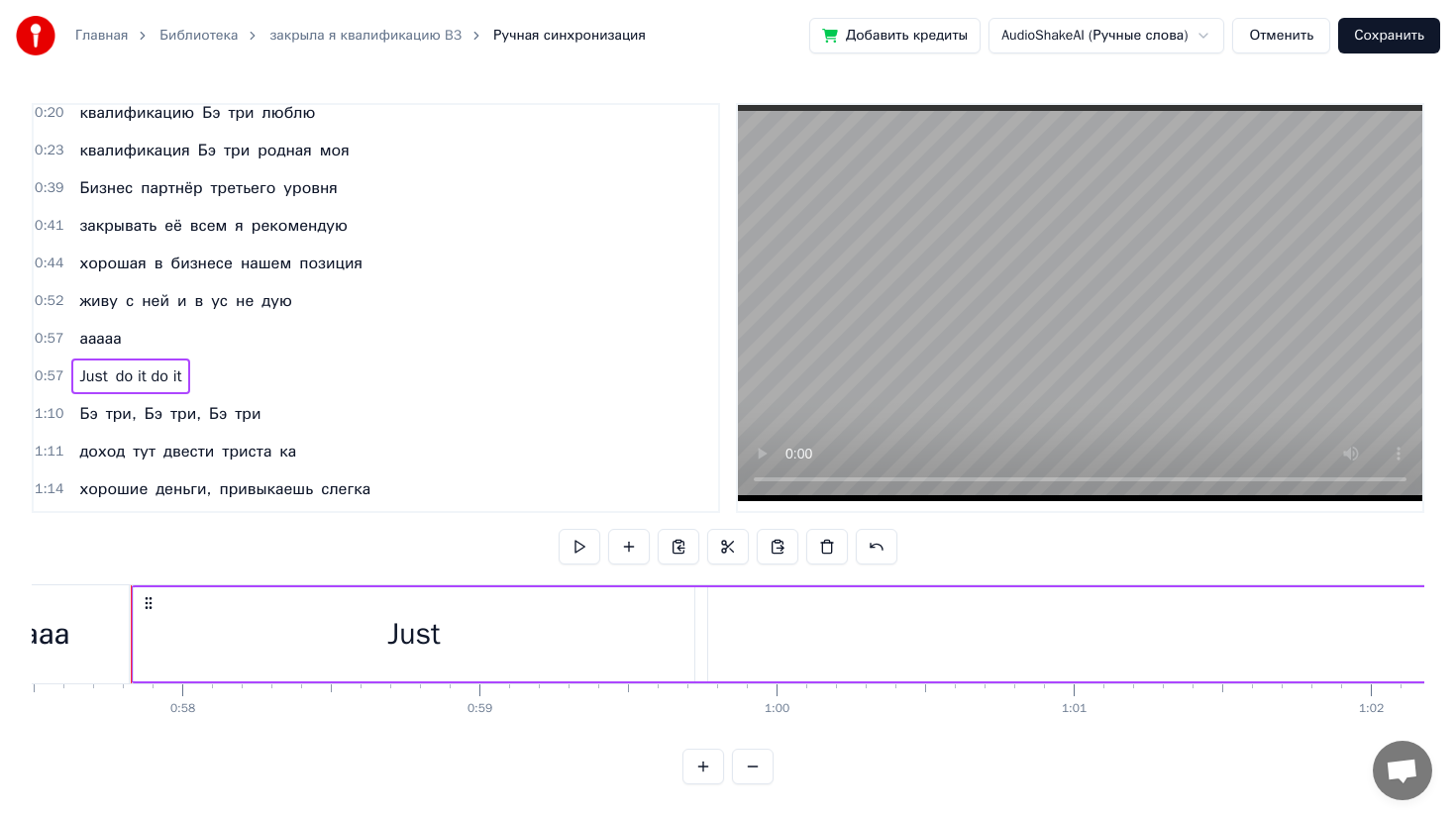 click on "0:52 живу с ней и в ус не дую" at bounding box center (375, 301) 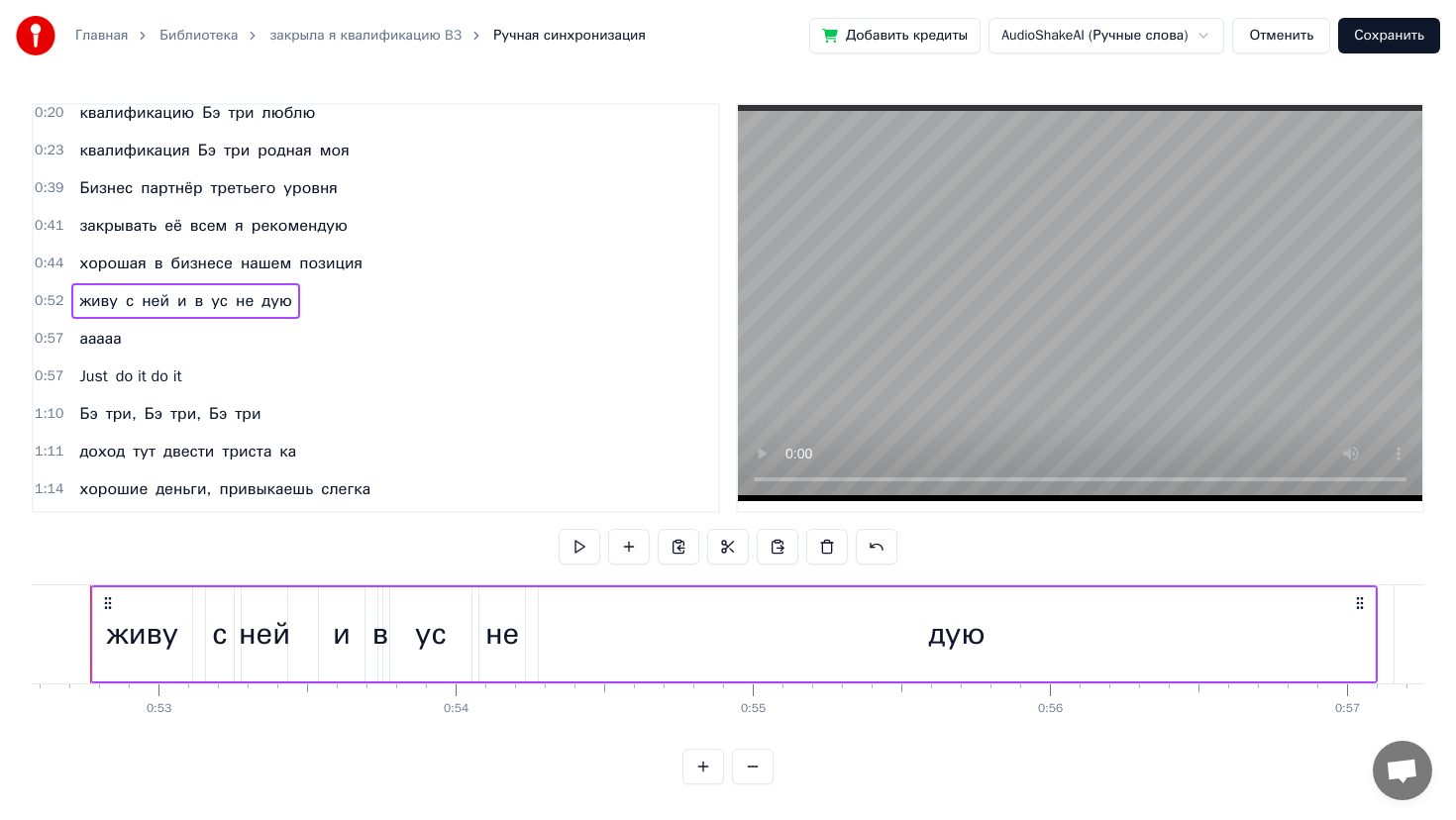 scroll, scrollTop: 0, scrollLeft: 15581, axis: horizontal 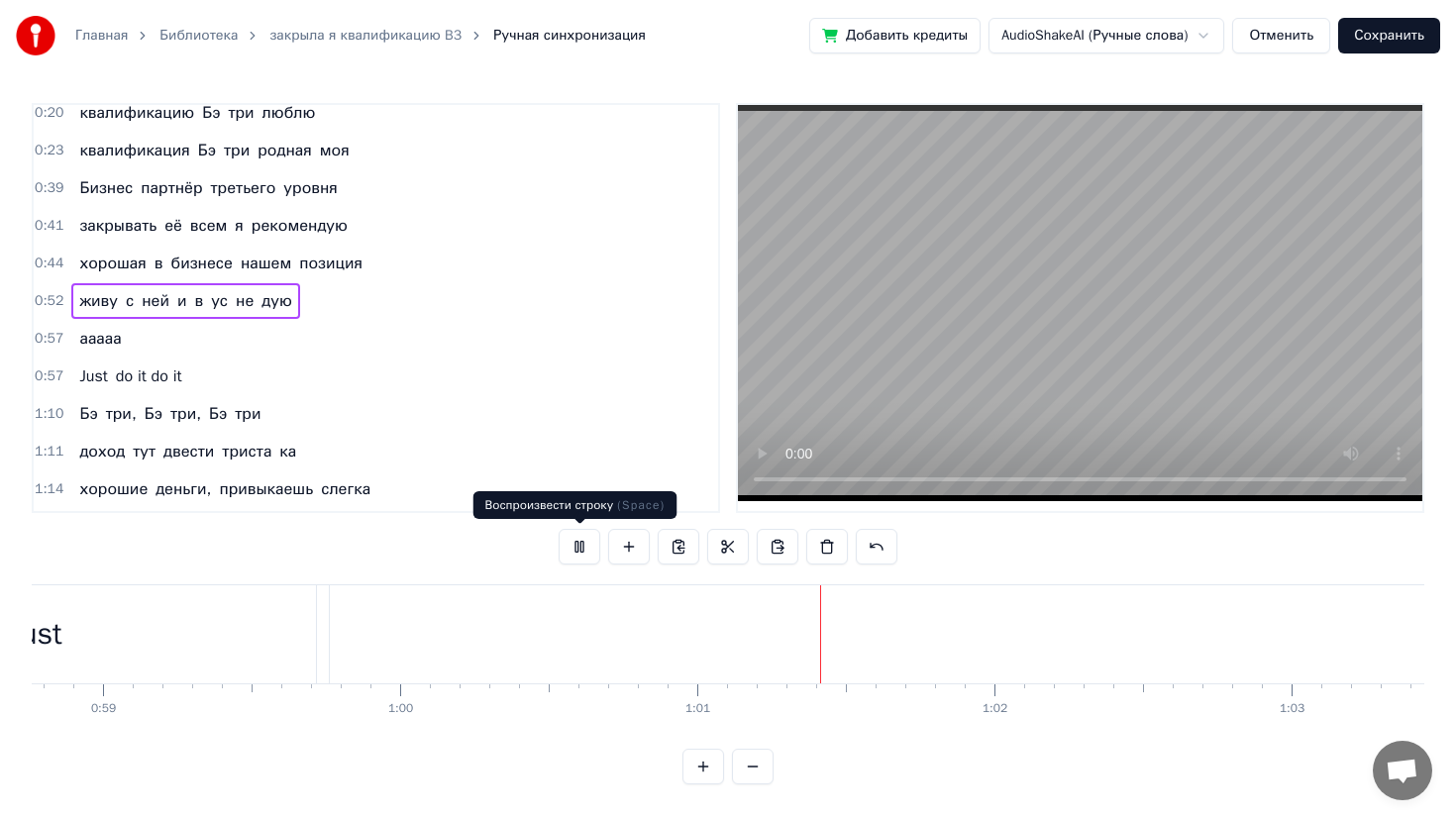 click at bounding box center [579, 547] 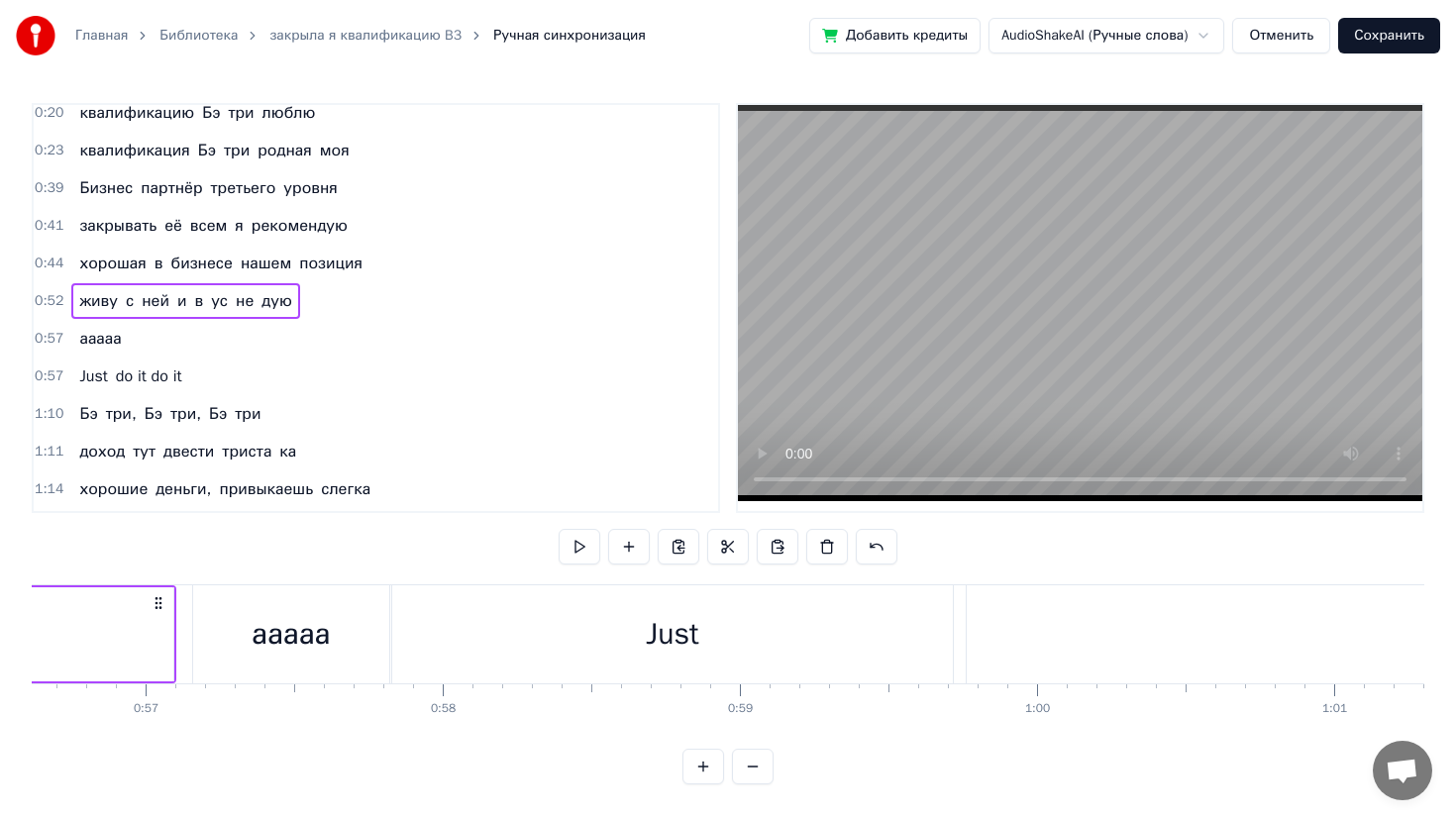 scroll, scrollTop: 0, scrollLeft: 16709, axis: horizontal 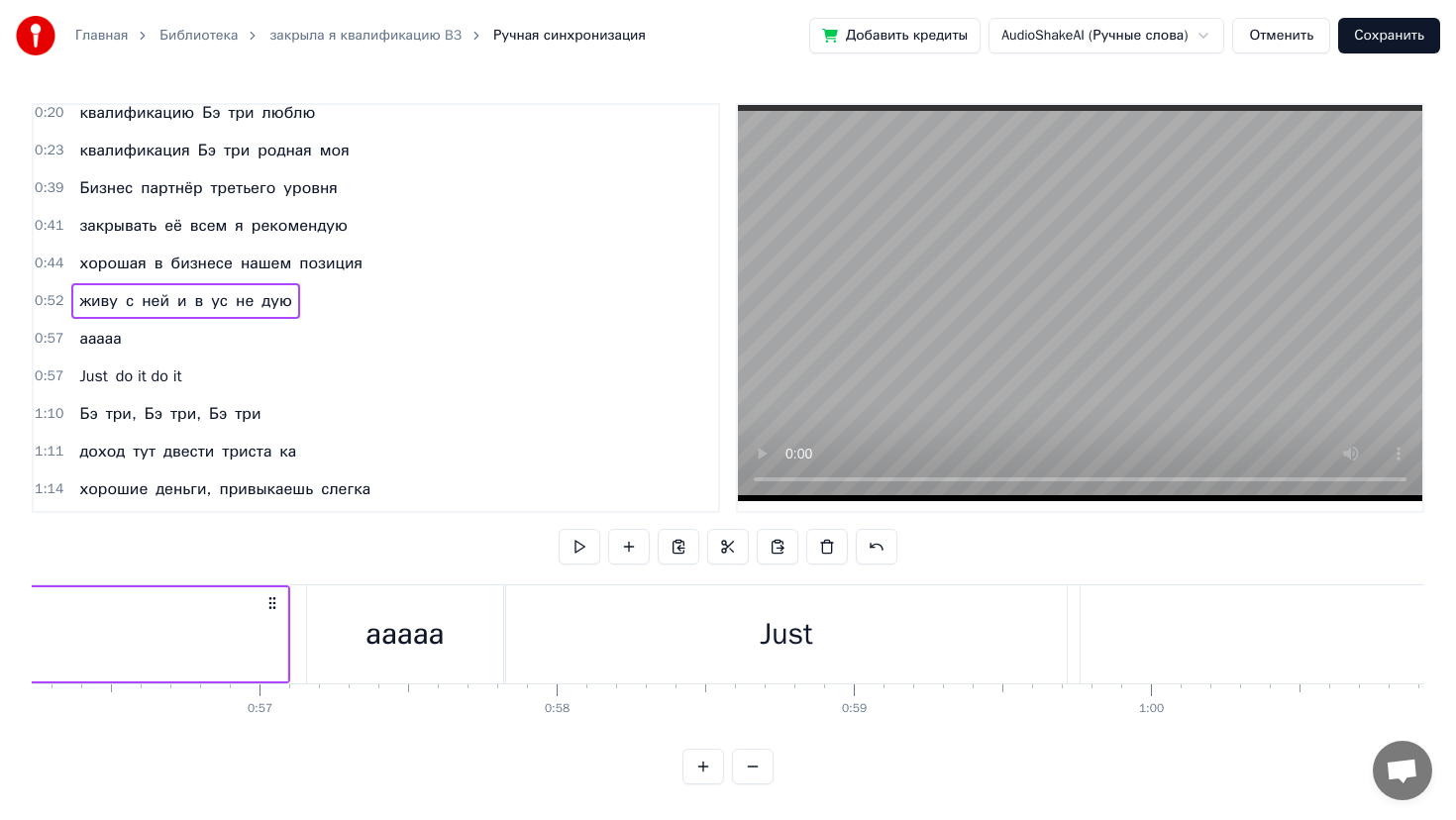 click on "Just" at bounding box center (786, 634) 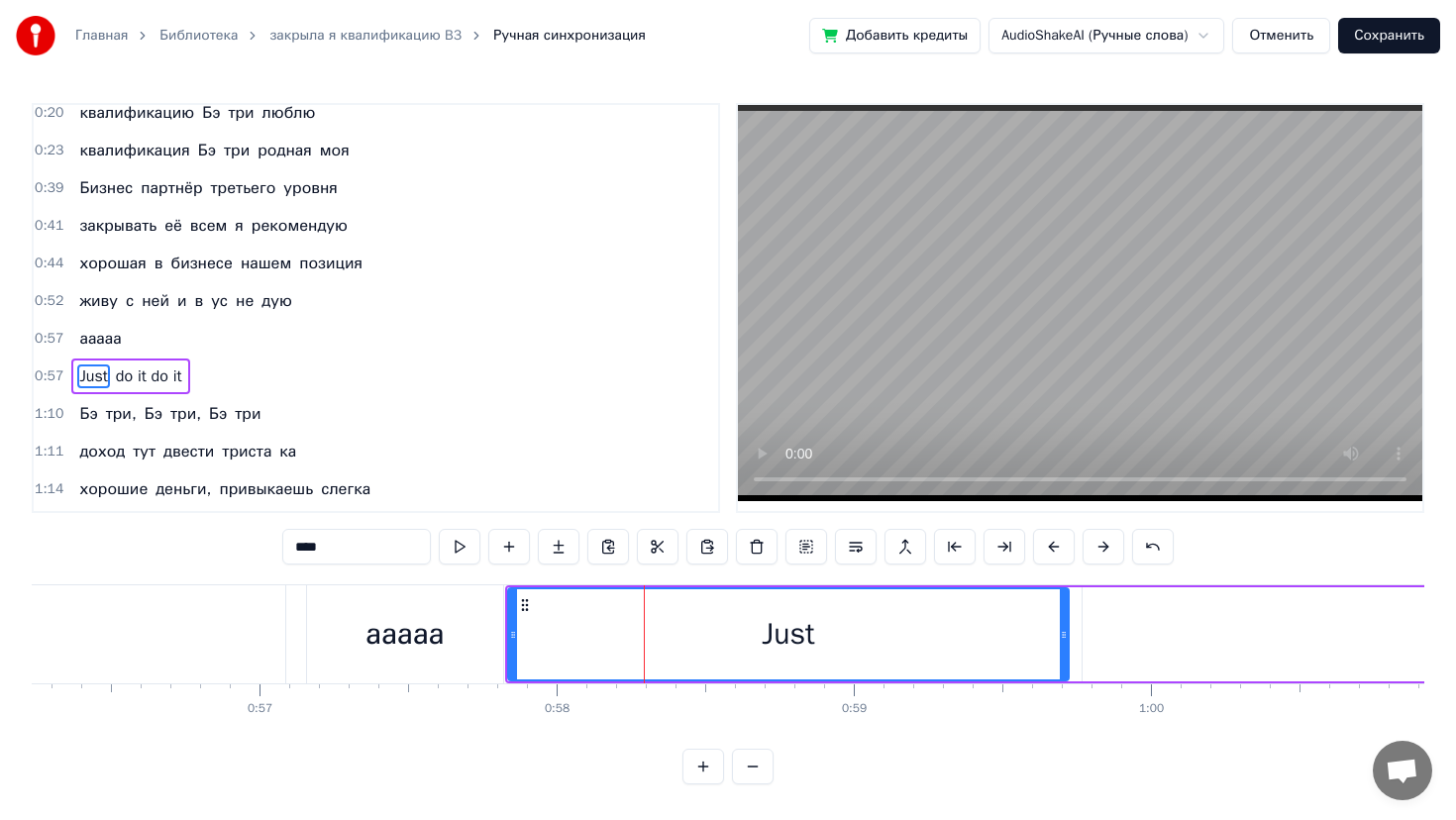scroll, scrollTop: 343, scrollLeft: 0, axis: vertical 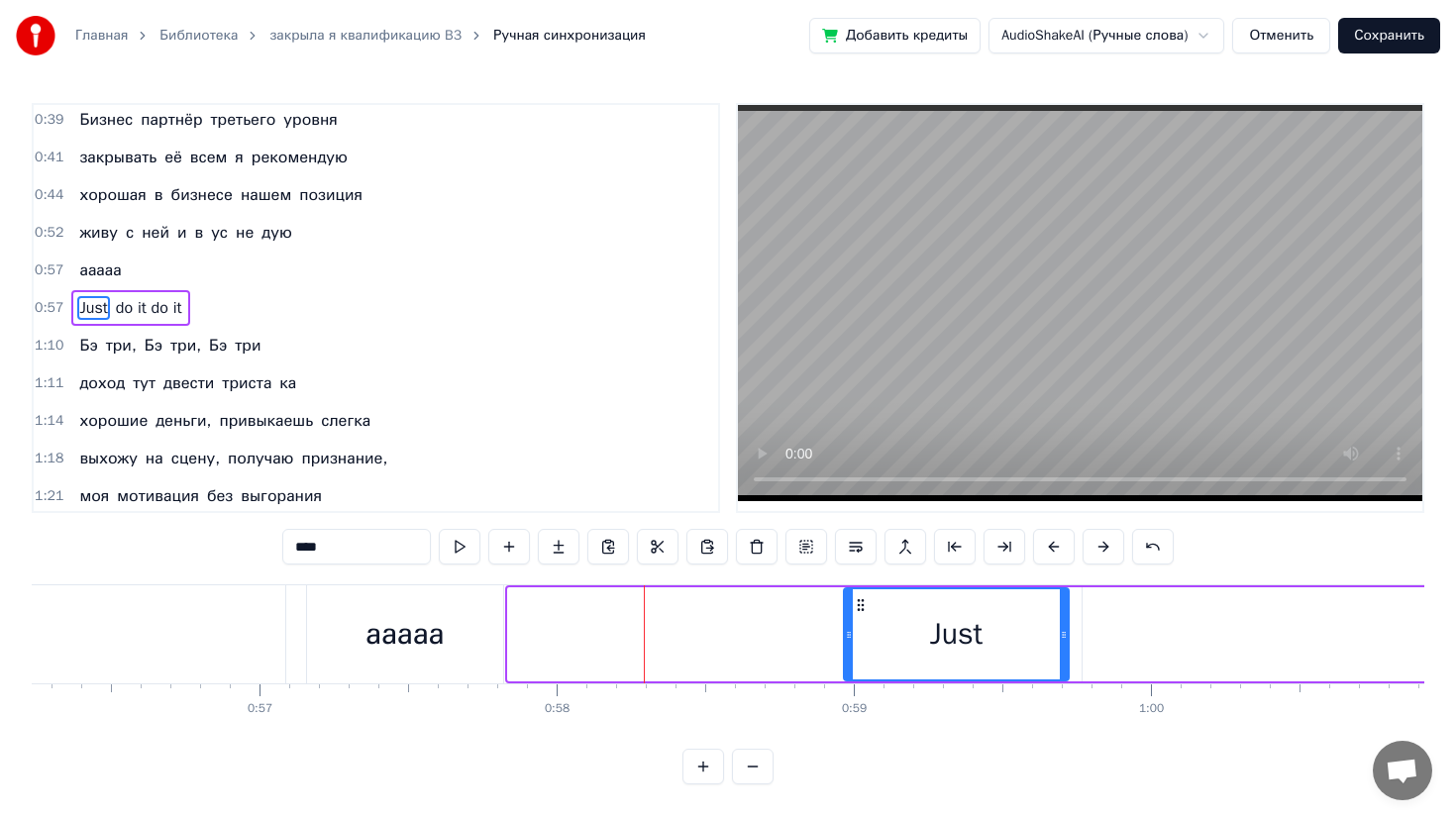 drag, startPoint x: 511, startPoint y: 628, endPoint x: 851, endPoint y: 629, distance: 340.00147 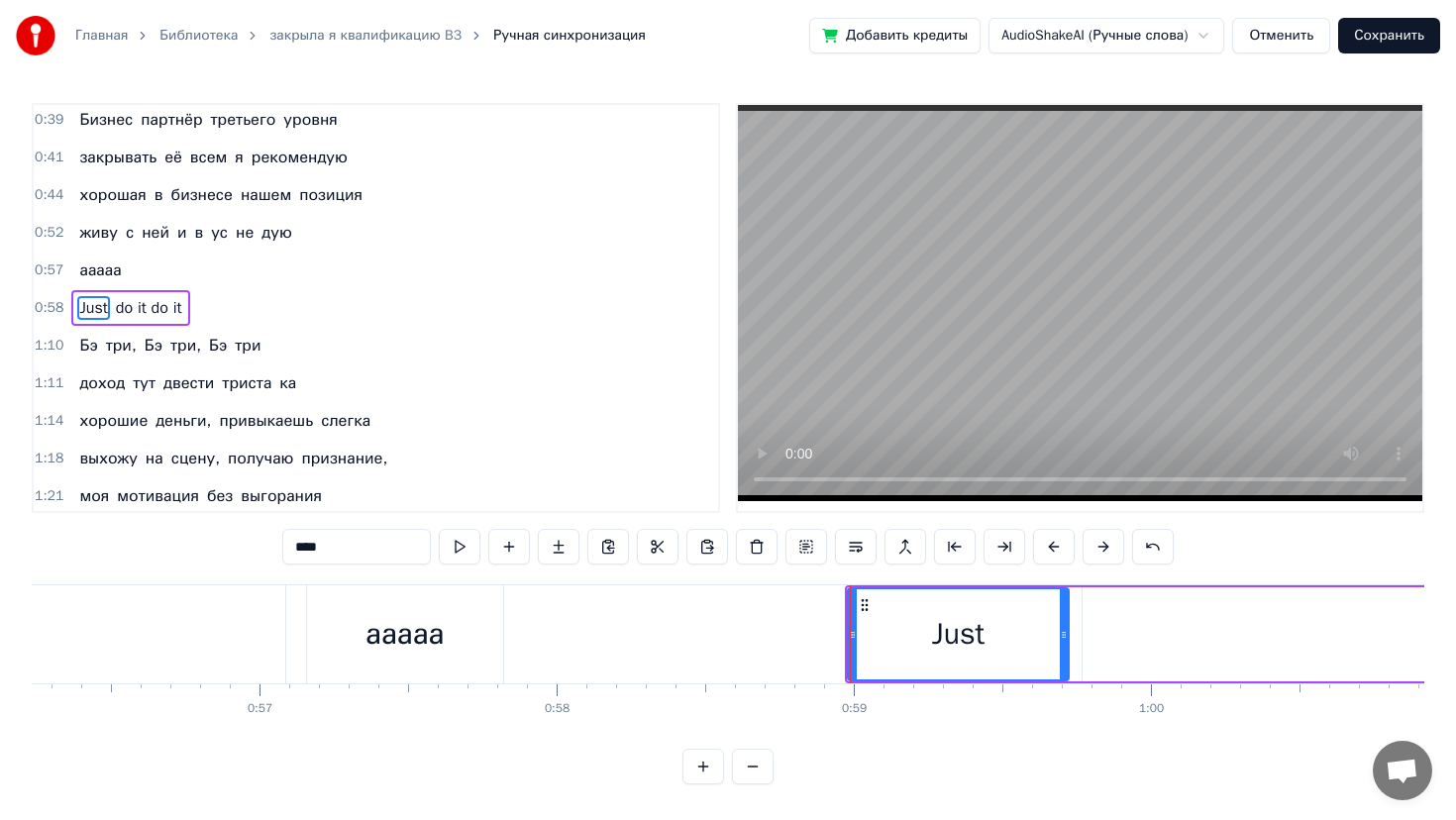 click on "ааааа" at bounding box center (405, 634) 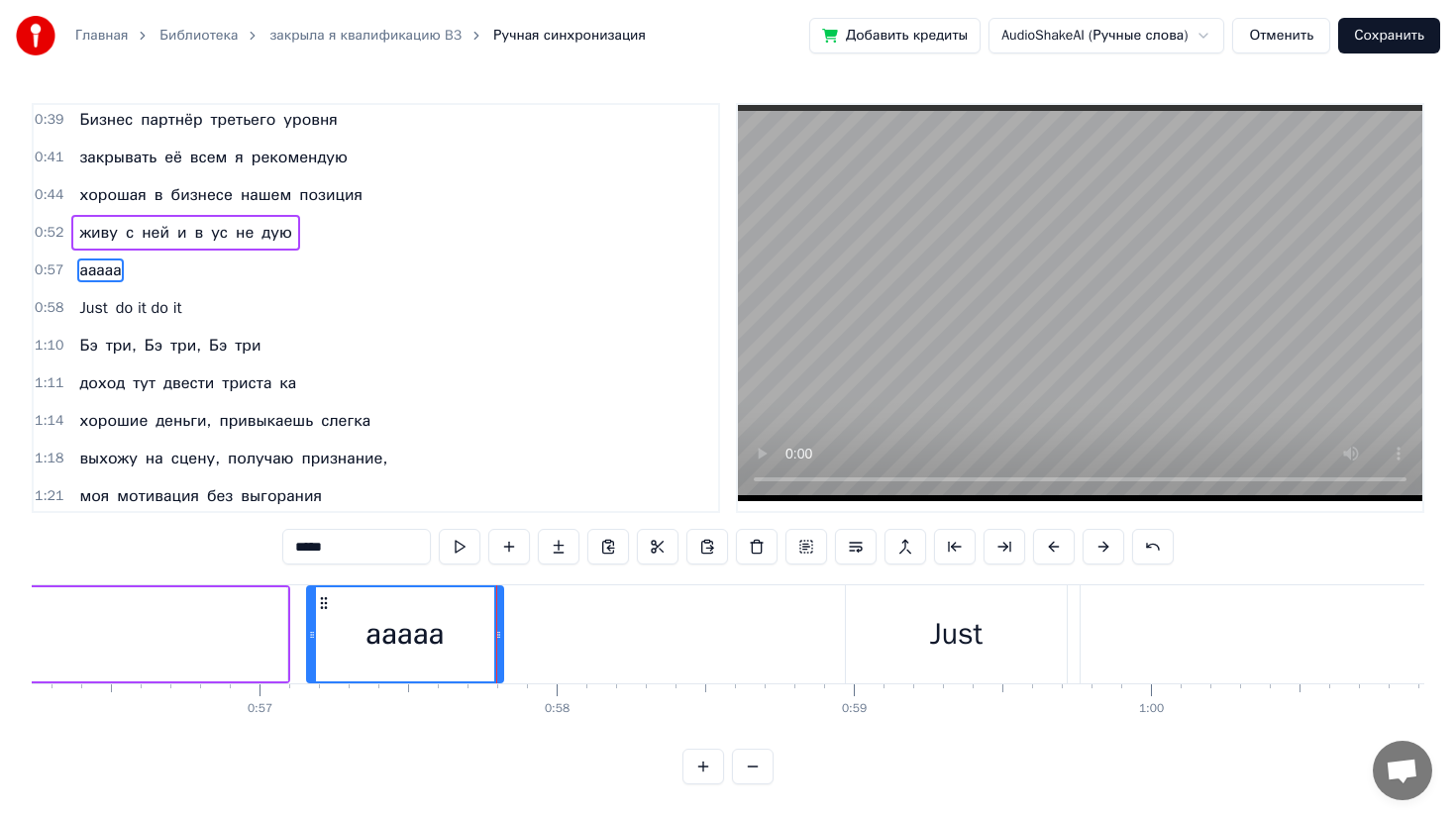 scroll, scrollTop: 305, scrollLeft: 0, axis: vertical 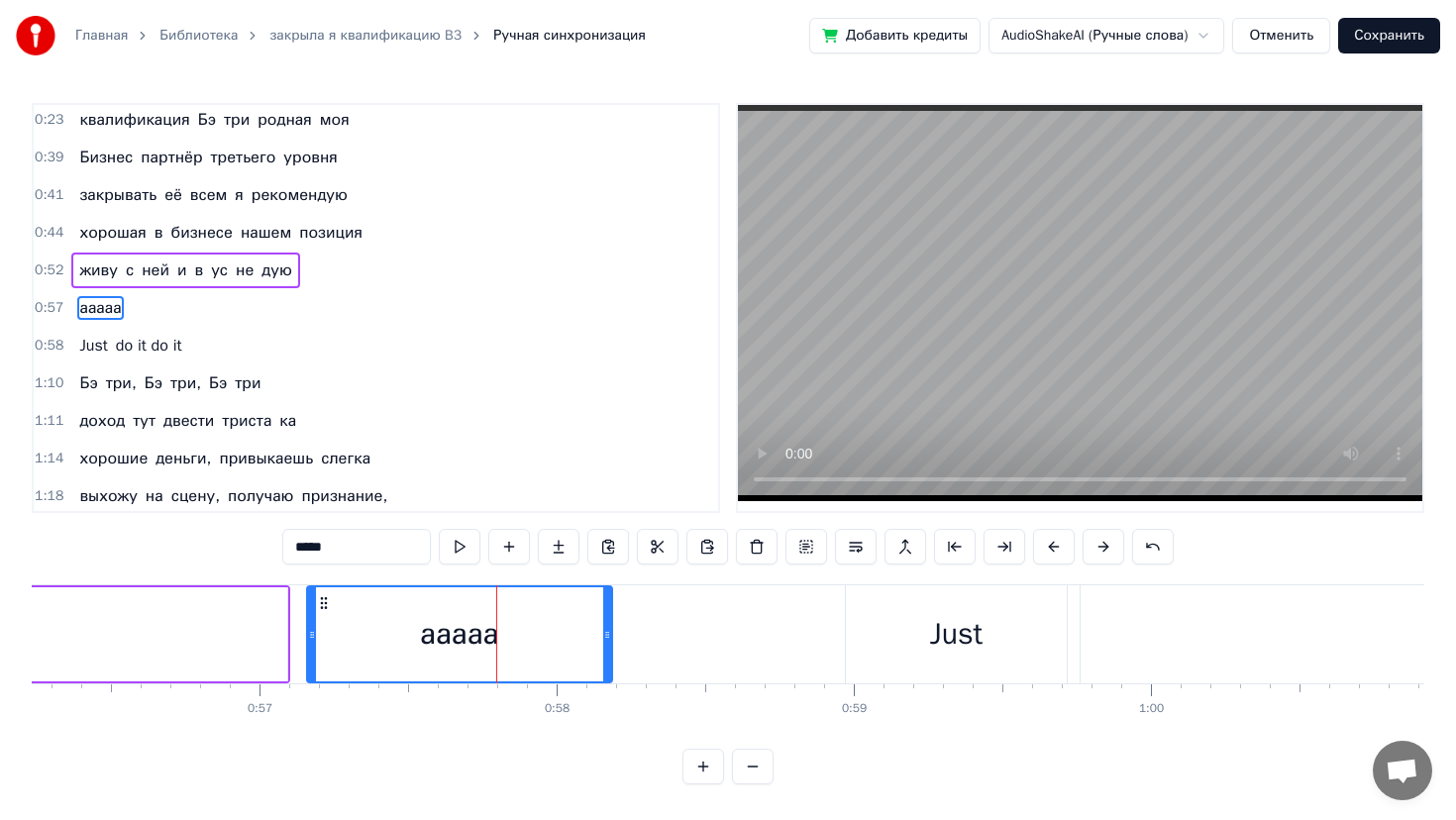 drag, startPoint x: 499, startPoint y: 637, endPoint x: 631, endPoint y: 637, distance: 132 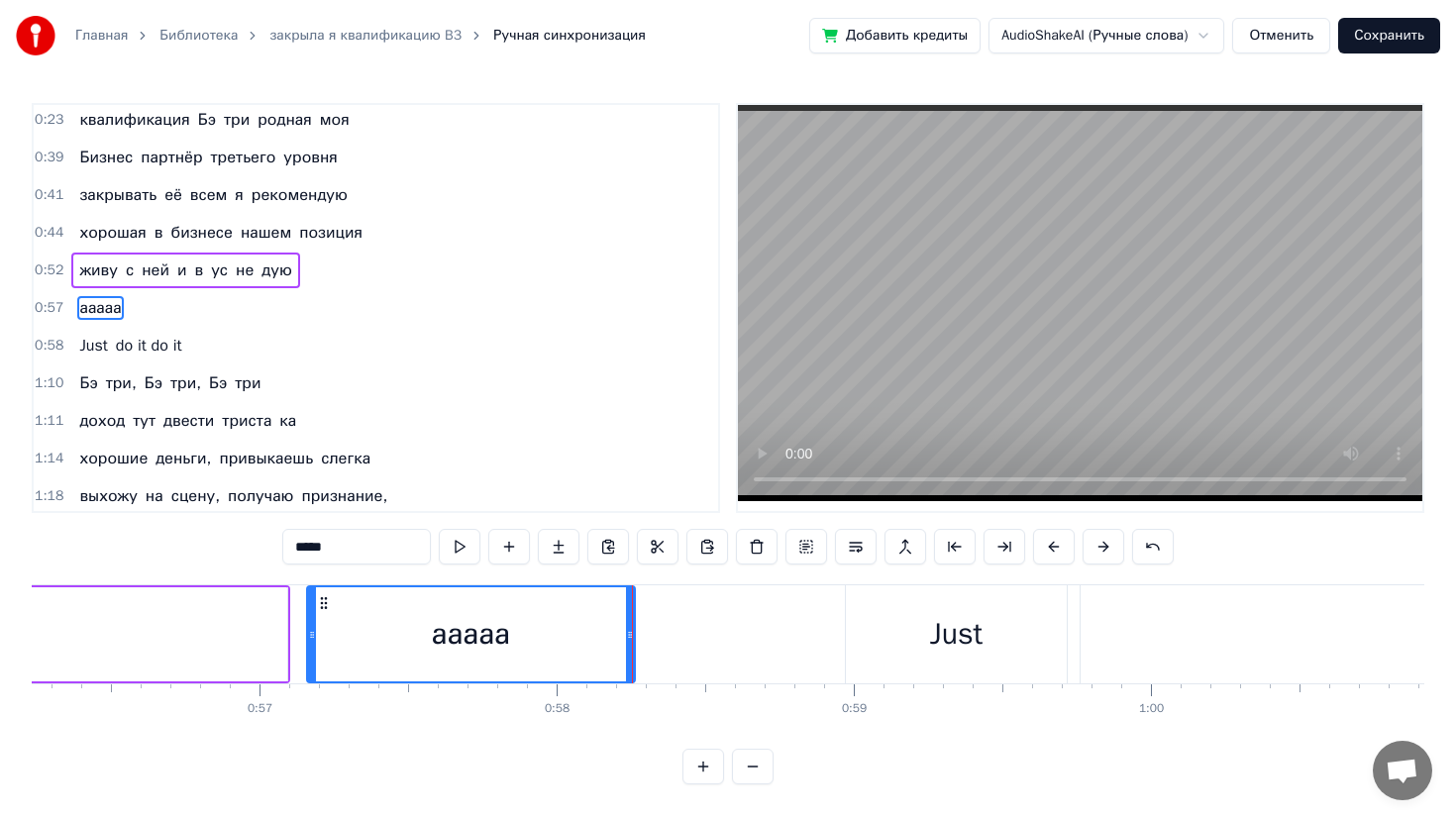 click on "дую" at bounding box center [-131, 634] 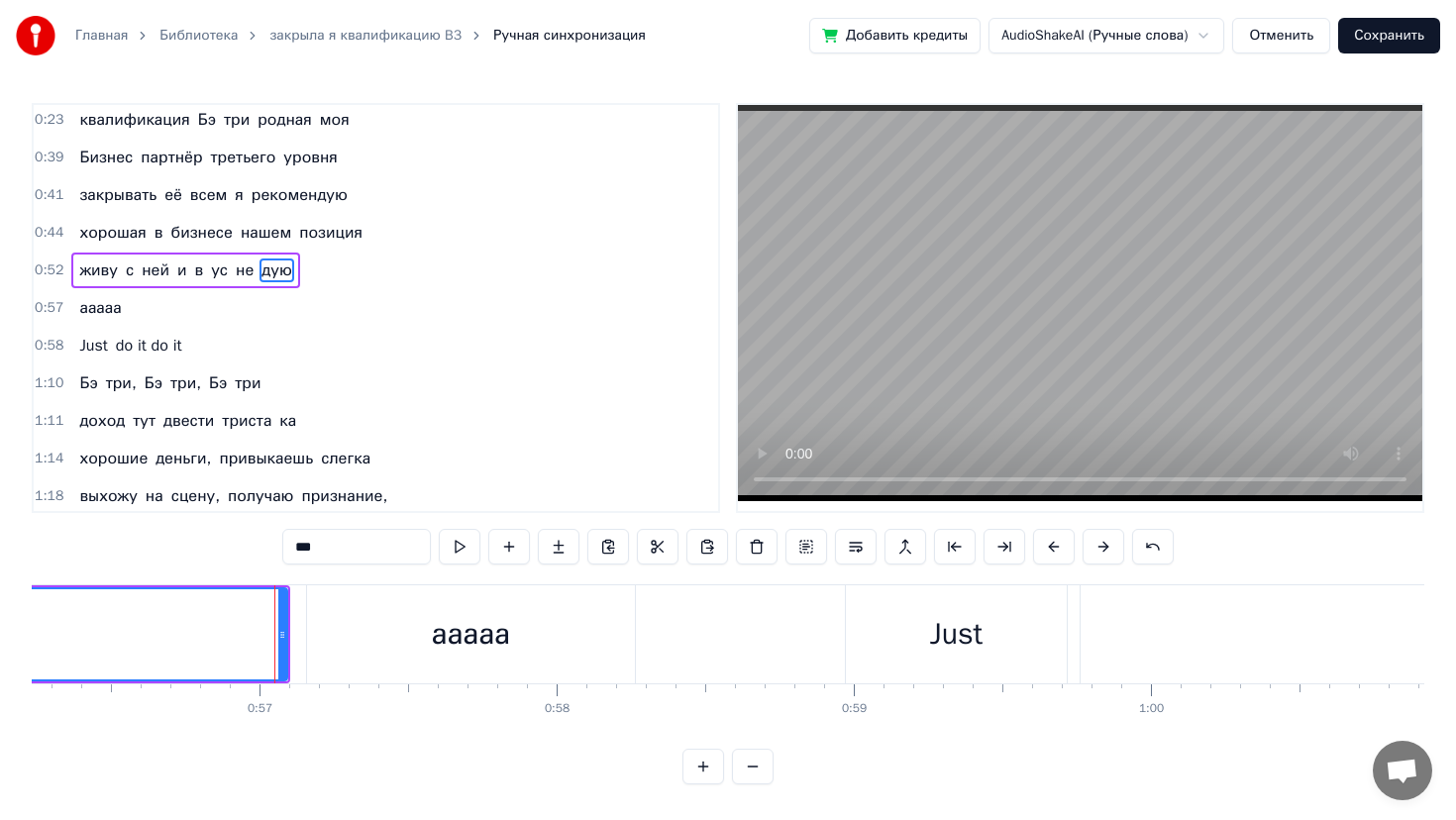 scroll, scrollTop: 267, scrollLeft: 0, axis: vertical 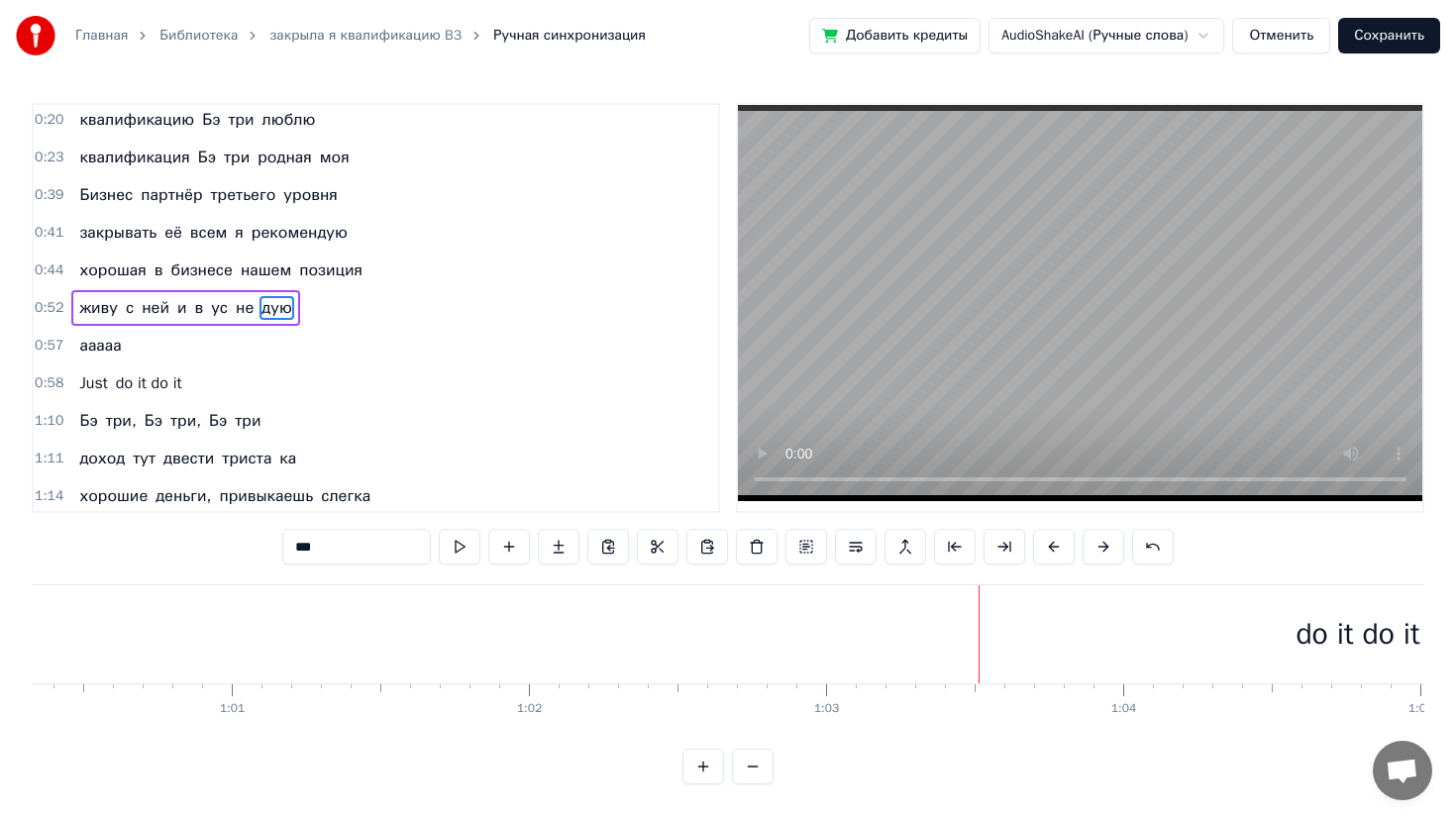click on "do it do it" at bounding box center (1358, 634) 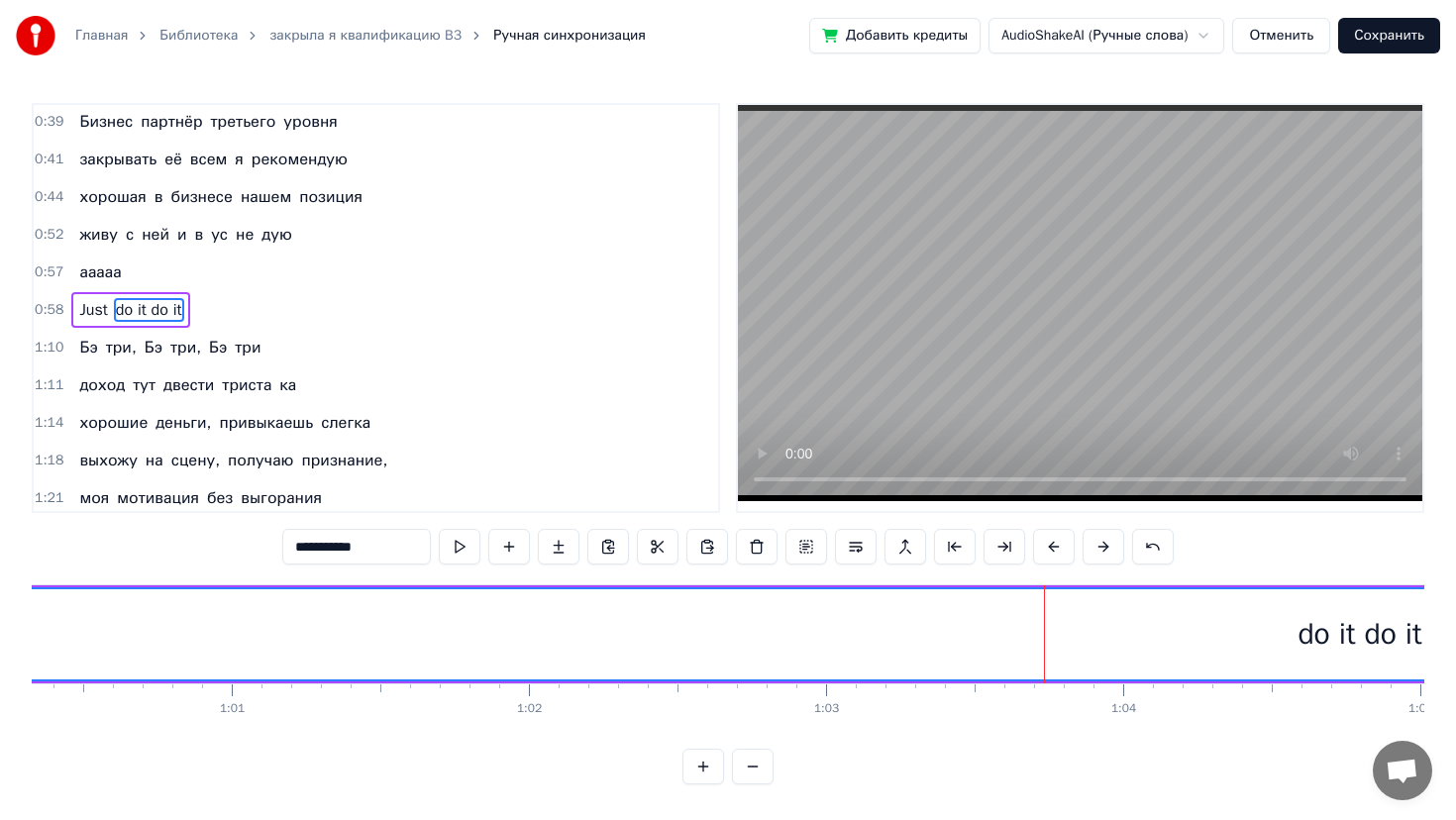 scroll, scrollTop: 343, scrollLeft: 0, axis: vertical 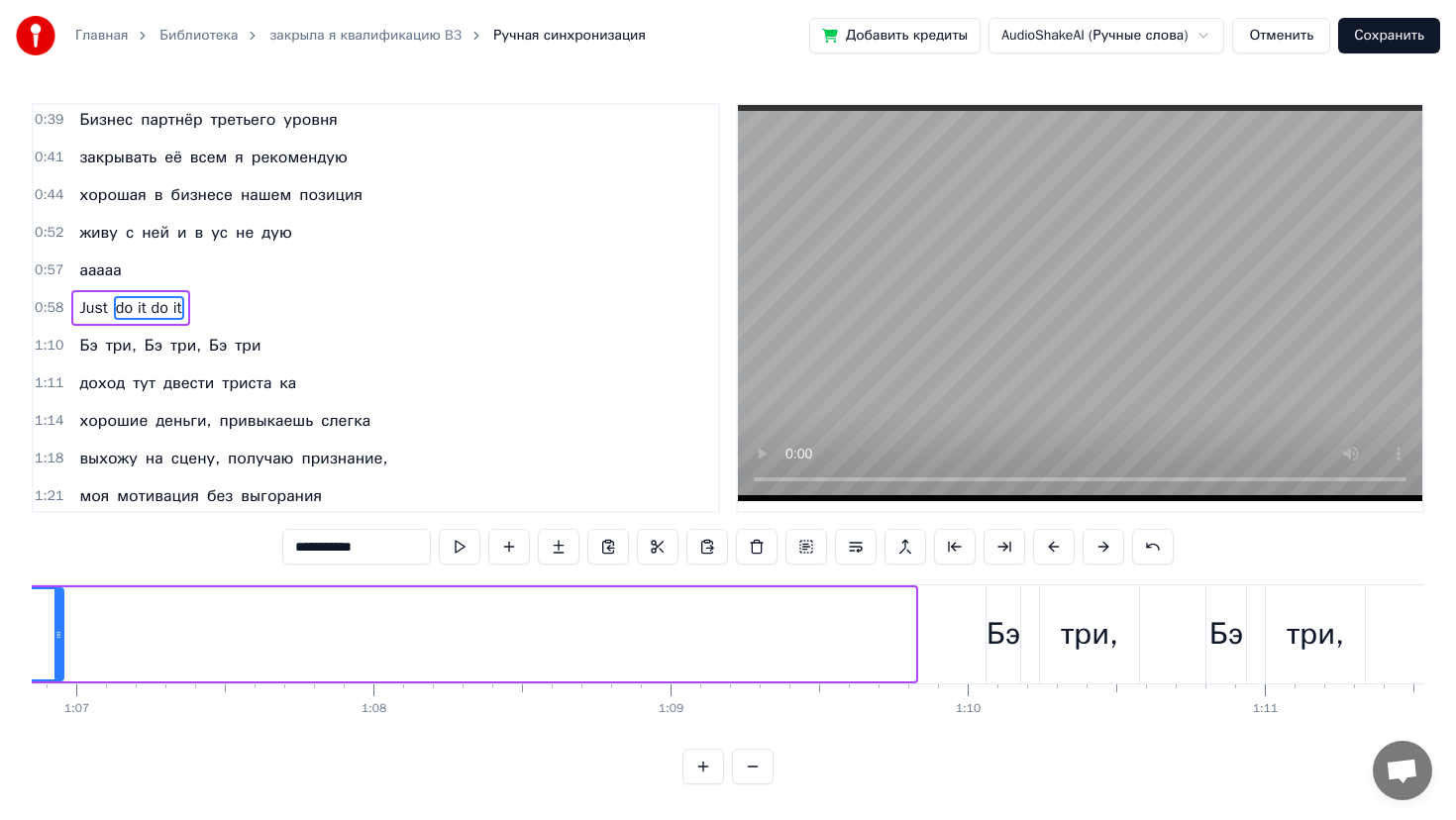 drag, startPoint x: 912, startPoint y: 634, endPoint x: 57, endPoint y: 628, distance: 855.0211 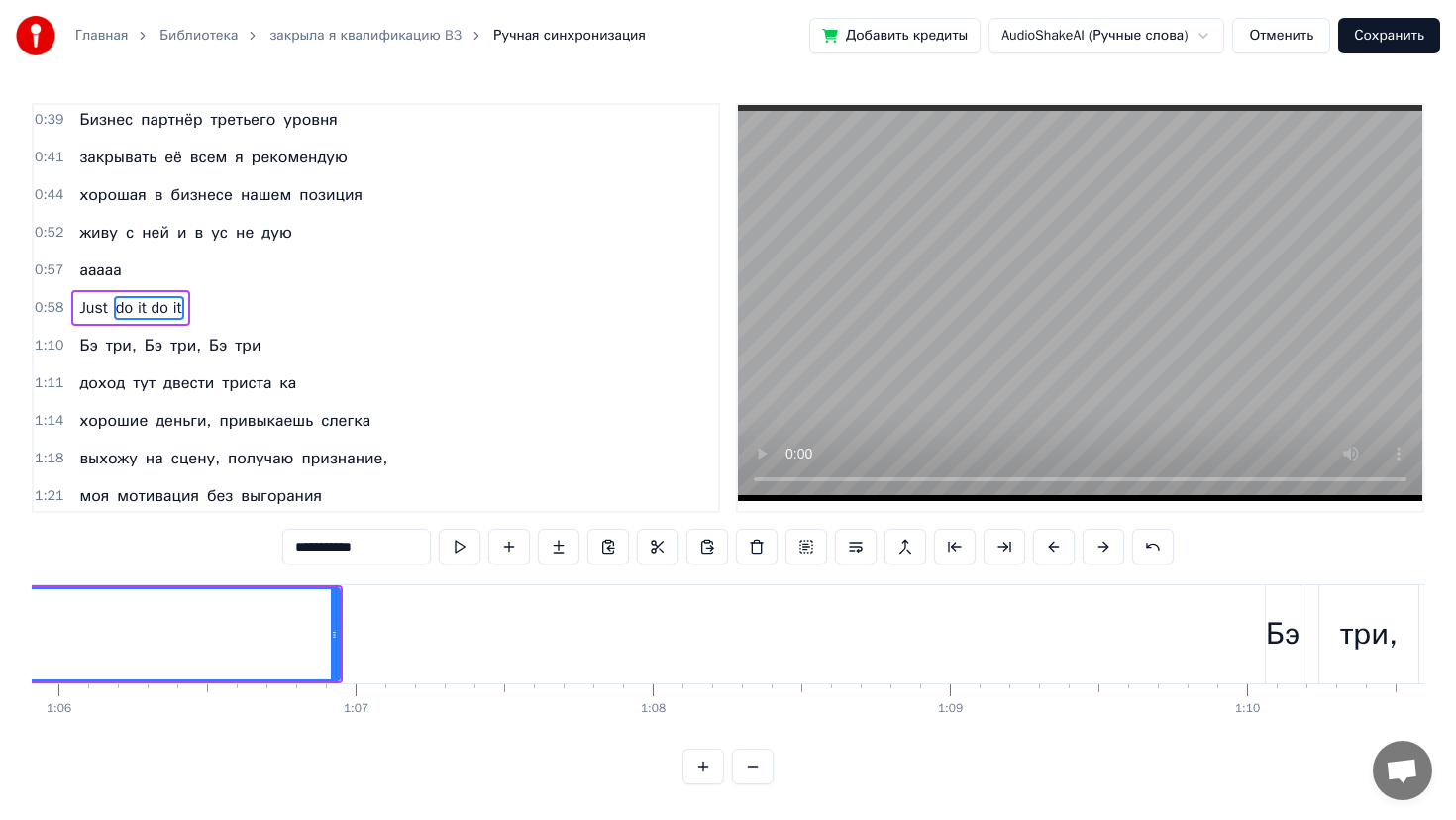 scroll, scrollTop: 0, scrollLeft: 19562, axis: horizontal 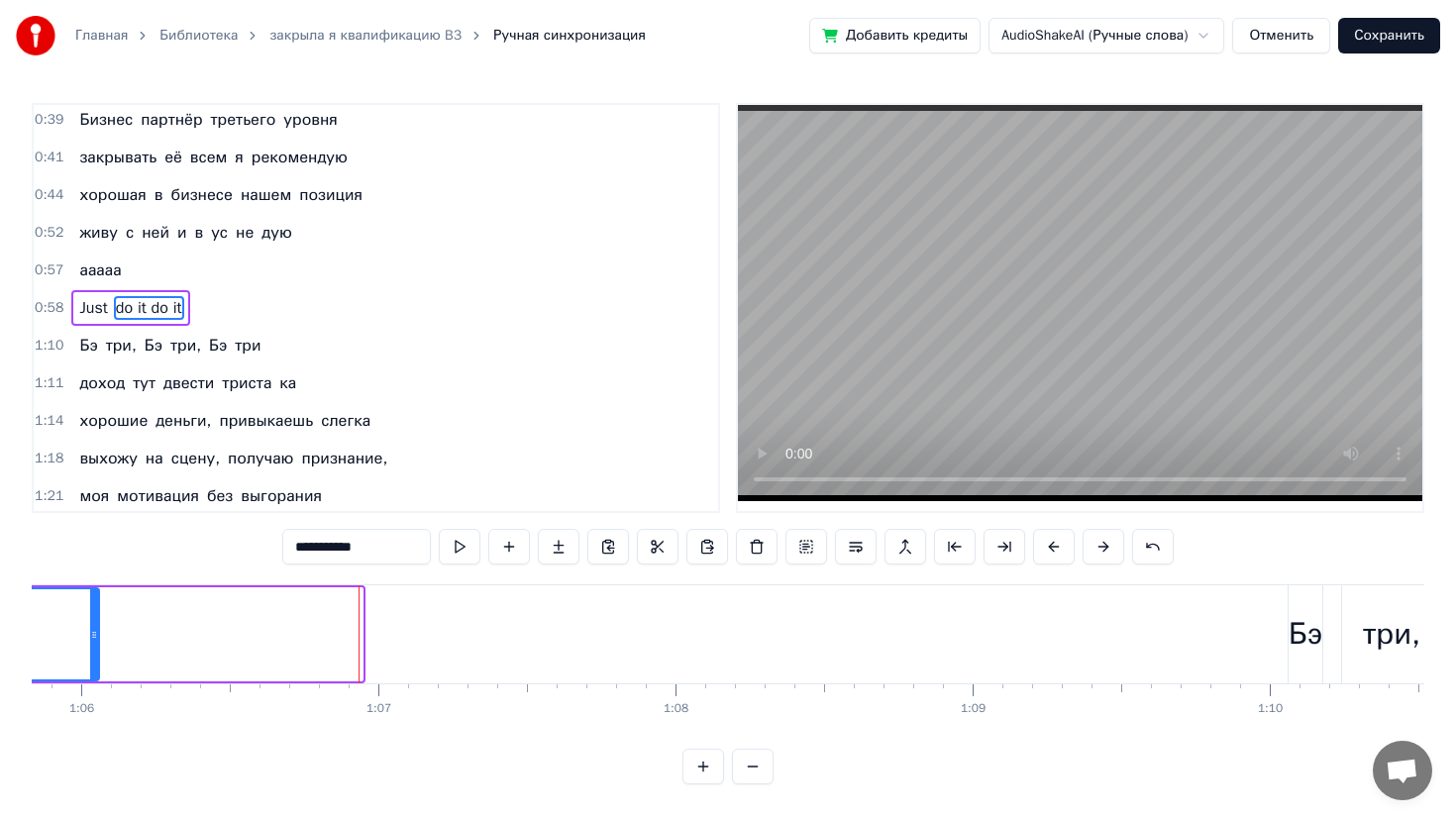 drag, startPoint x: 359, startPoint y: 631, endPoint x: 94, endPoint y: 630, distance: 265.00189 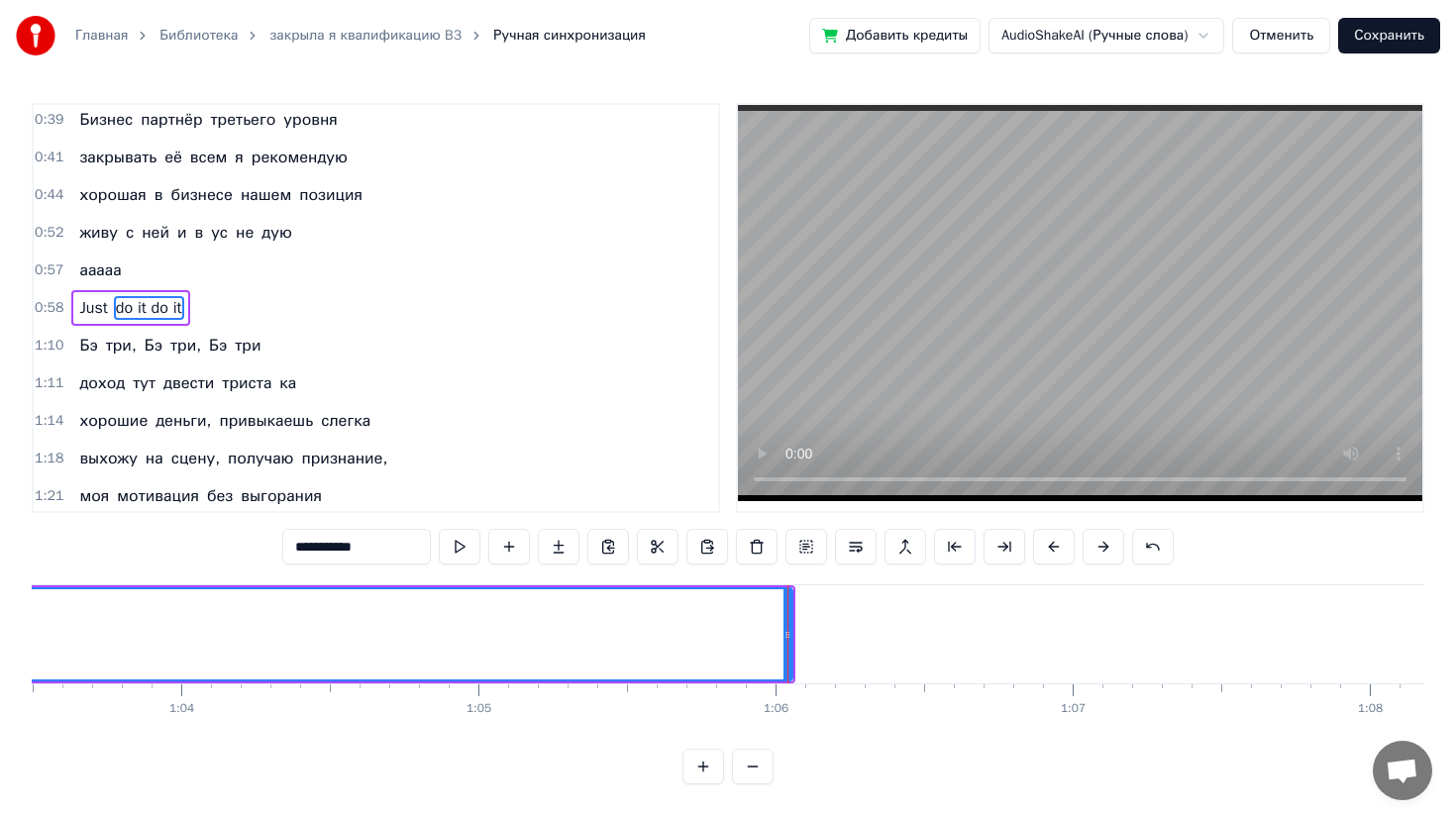 scroll, scrollTop: 0, scrollLeft: 18863, axis: horizontal 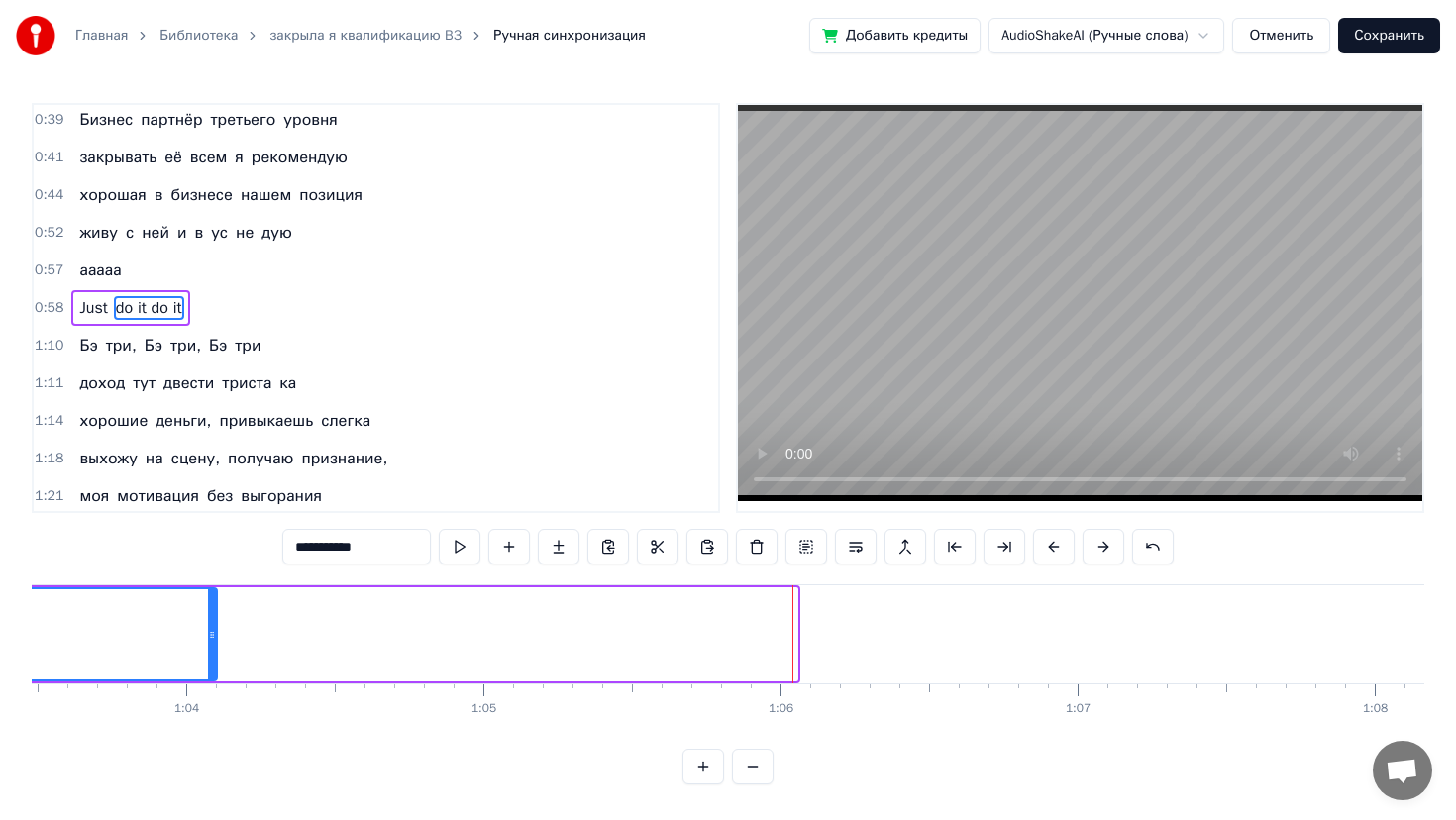 drag, startPoint x: 795, startPoint y: 631, endPoint x: 175, endPoint y: 648, distance: 620.233 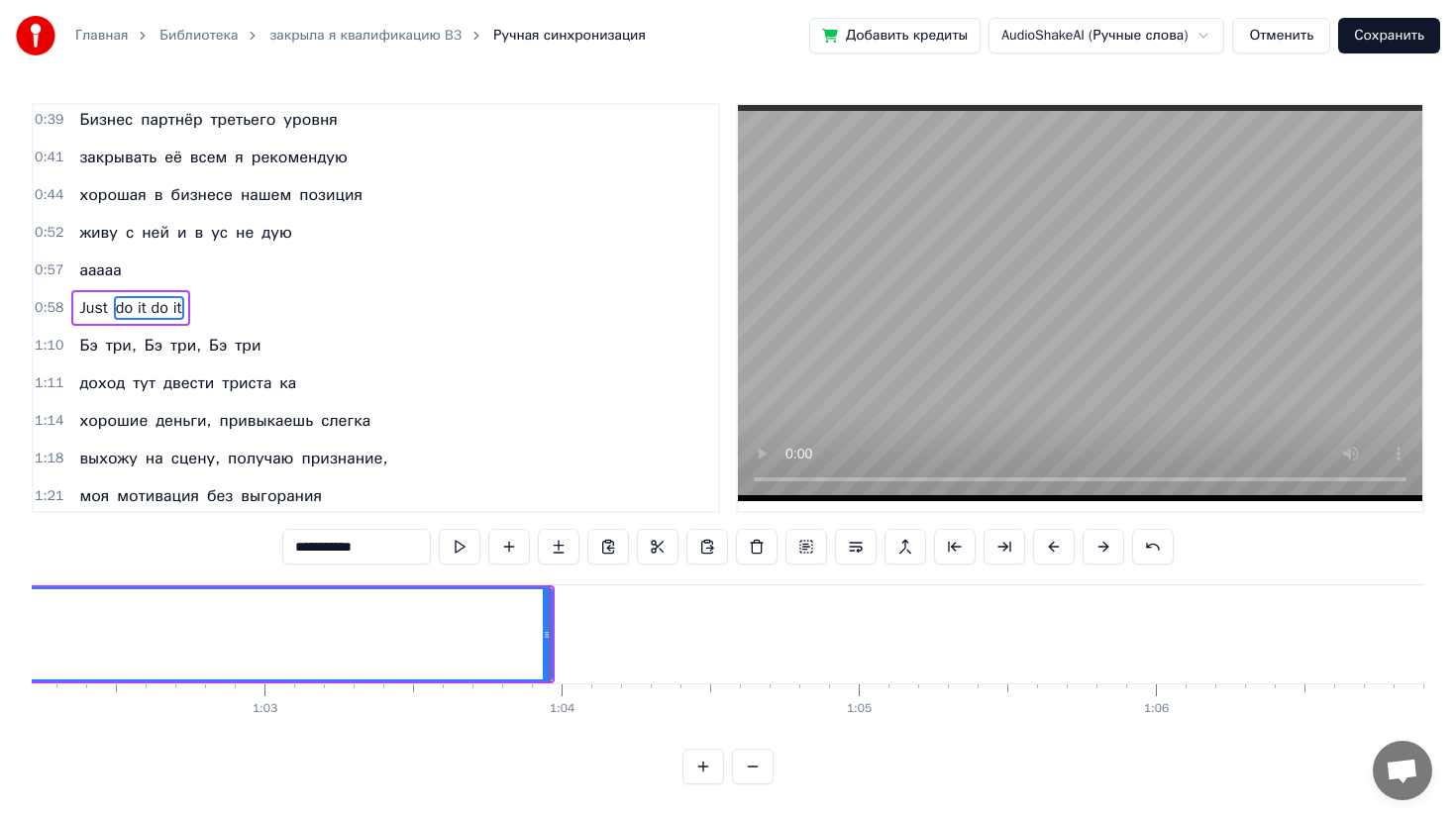 scroll, scrollTop: 0, scrollLeft: 18474, axis: horizontal 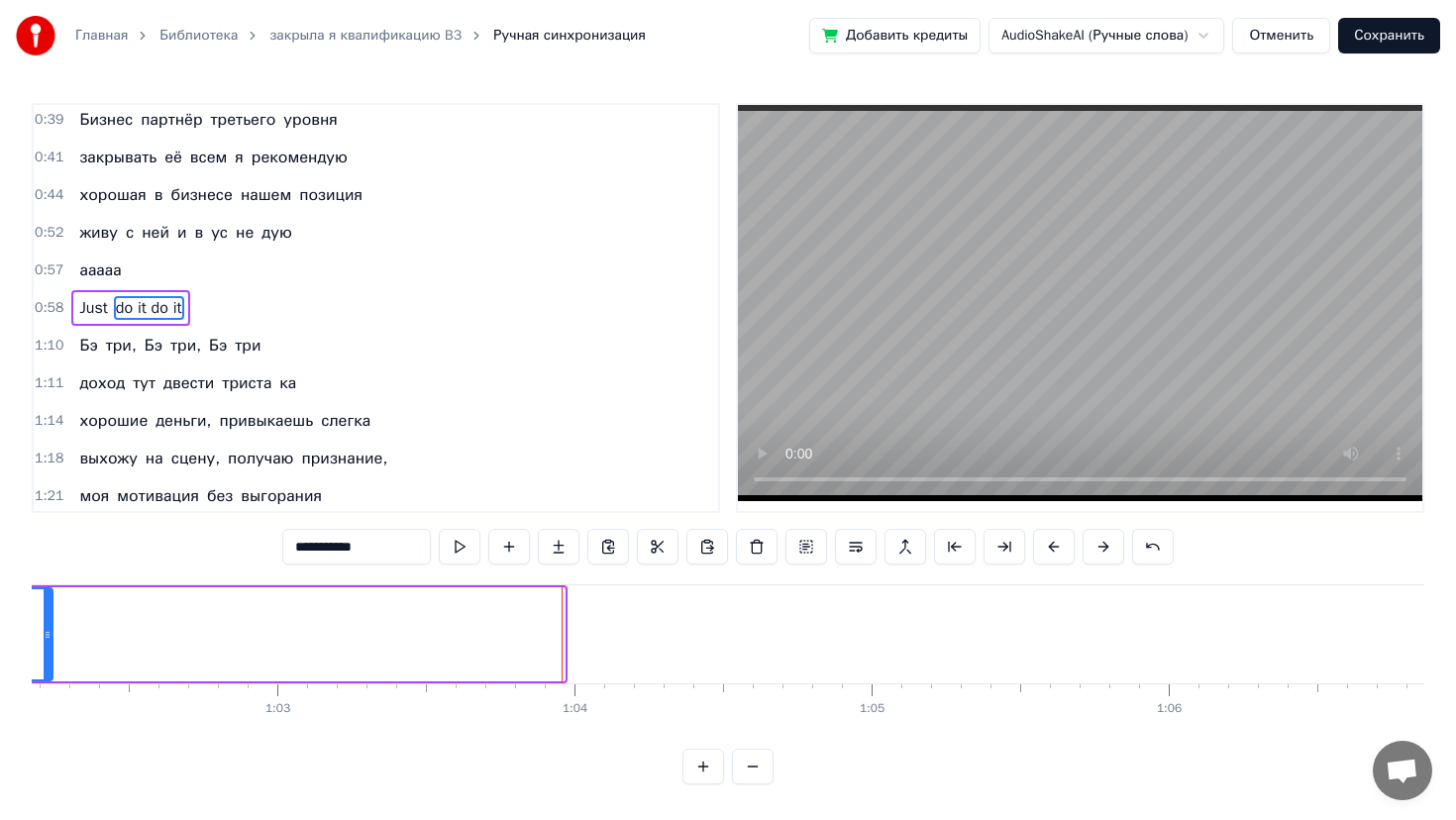 drag, startPoint x: 559, startPoint y: 638, endPoint x: 47, endPoint y: 635, distance: 512.0088 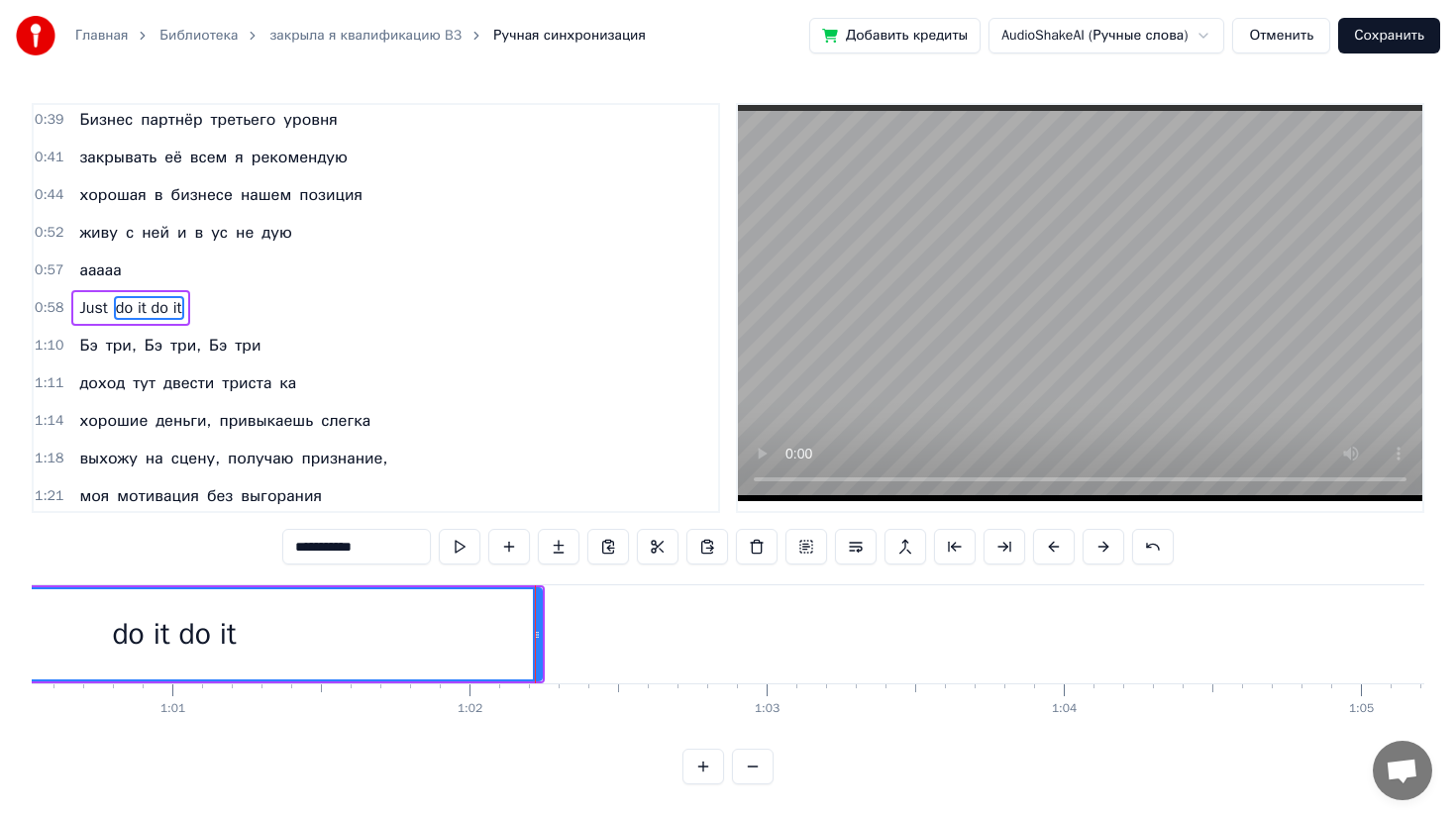 scroll, scrollTop: 0, scrollLeft: 17933, axis: horizontal 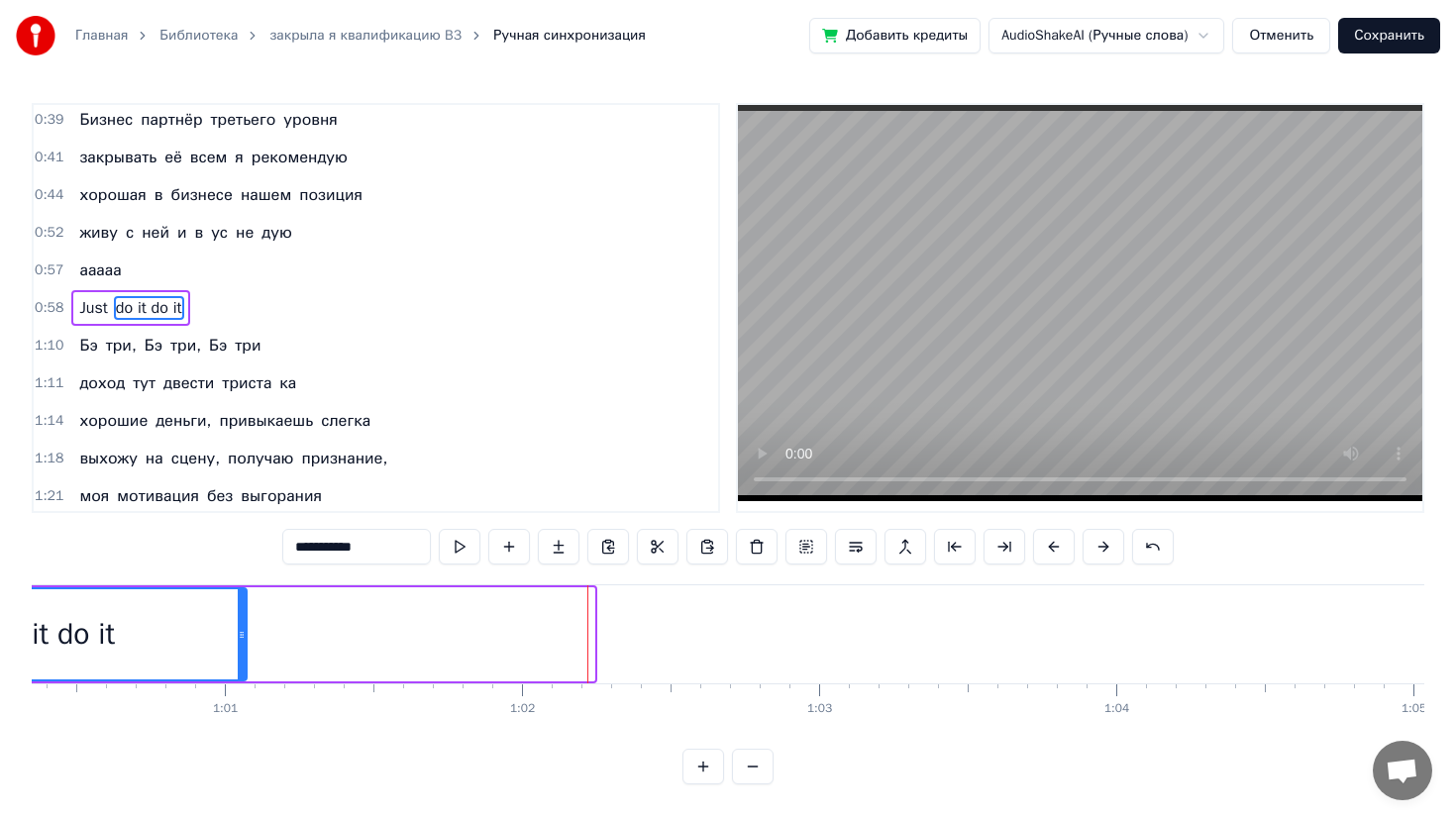drag, startPoint x: 592, startPoint y: 636, endPoint x: 245, endPoint y: 644, distance: 347.09221 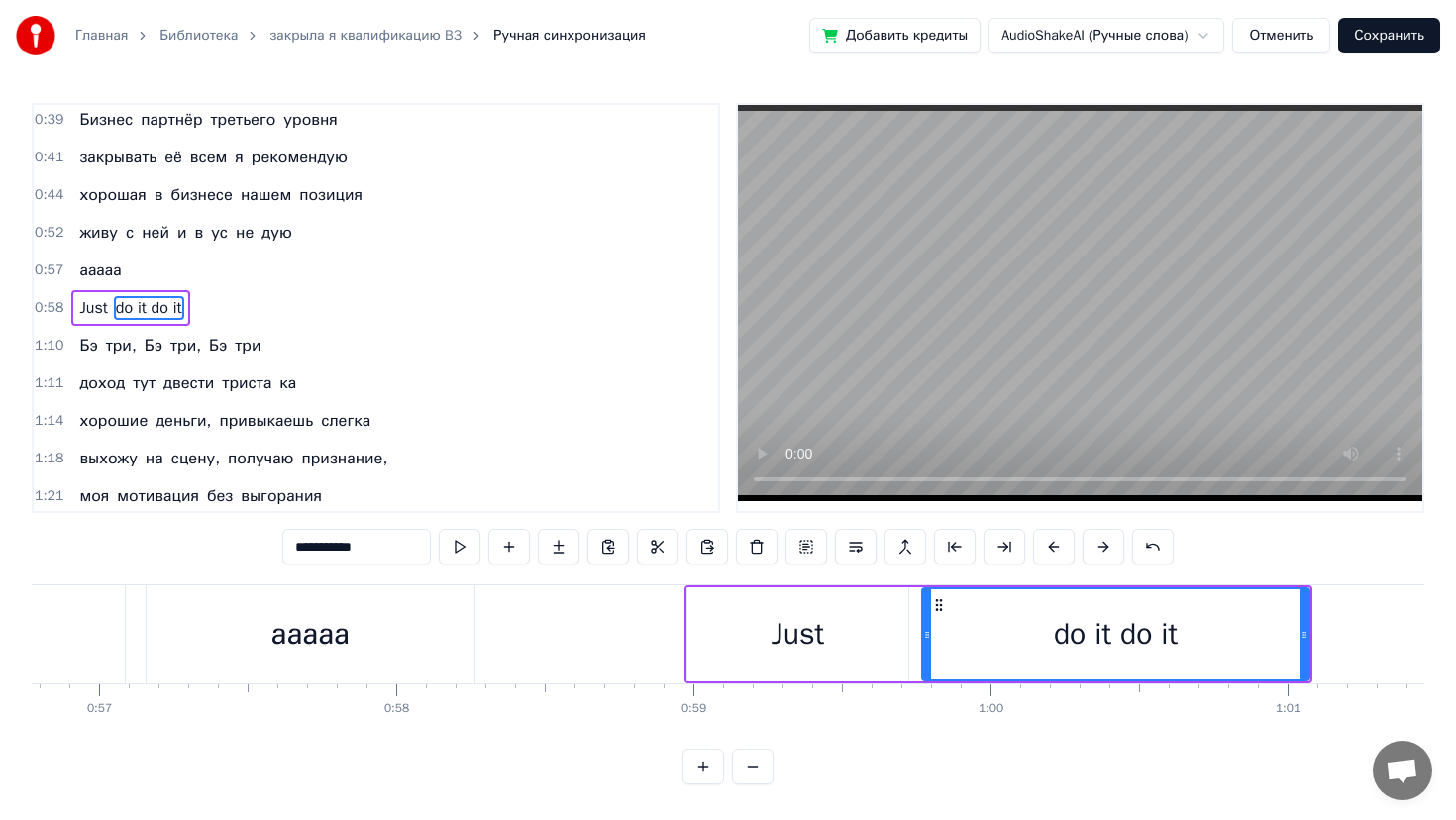 scroll, scrollTop: 0, scrollLeft: 16831, axis: horizontal 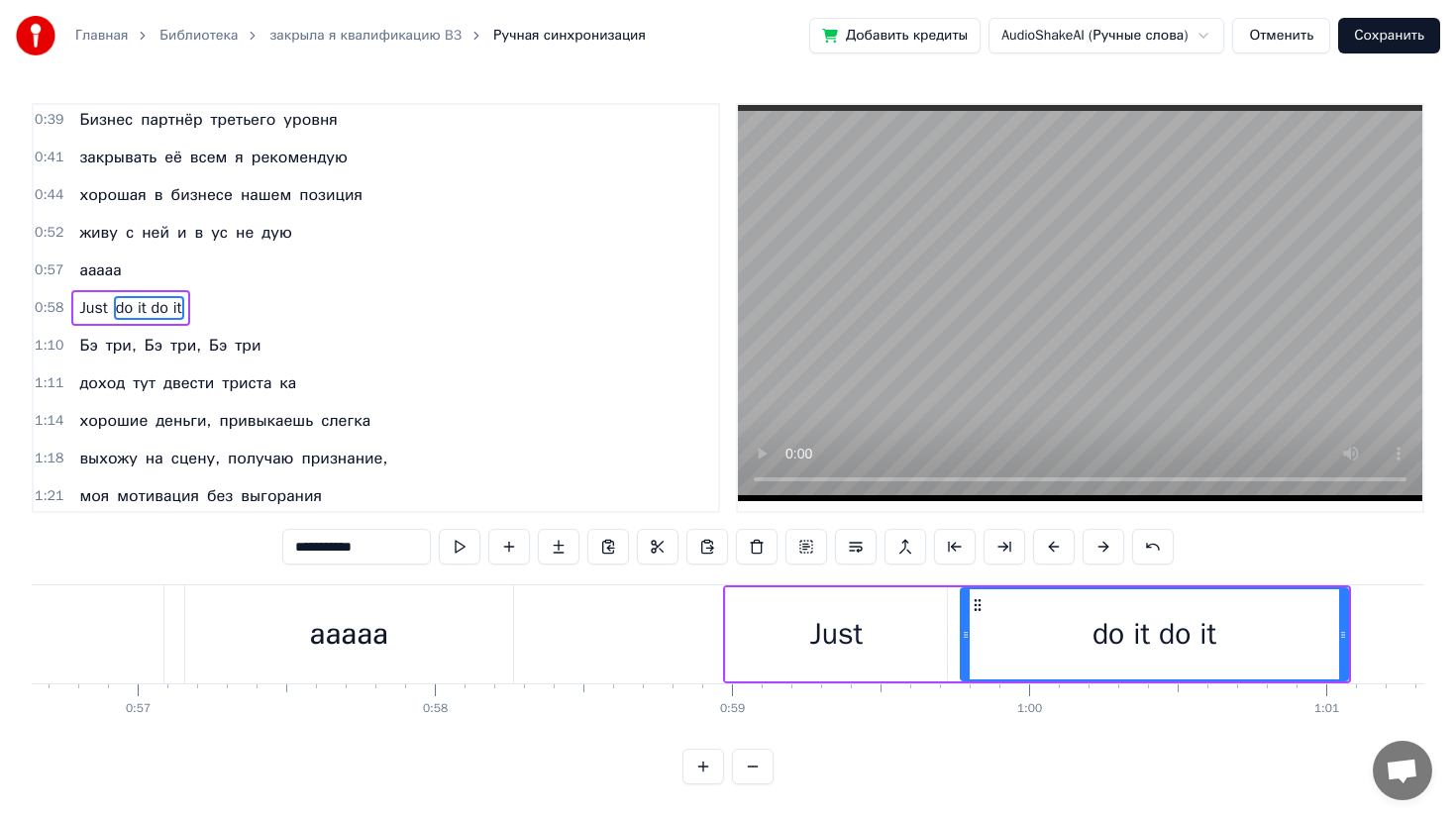click on "Just" at bounding box center (836, 634) 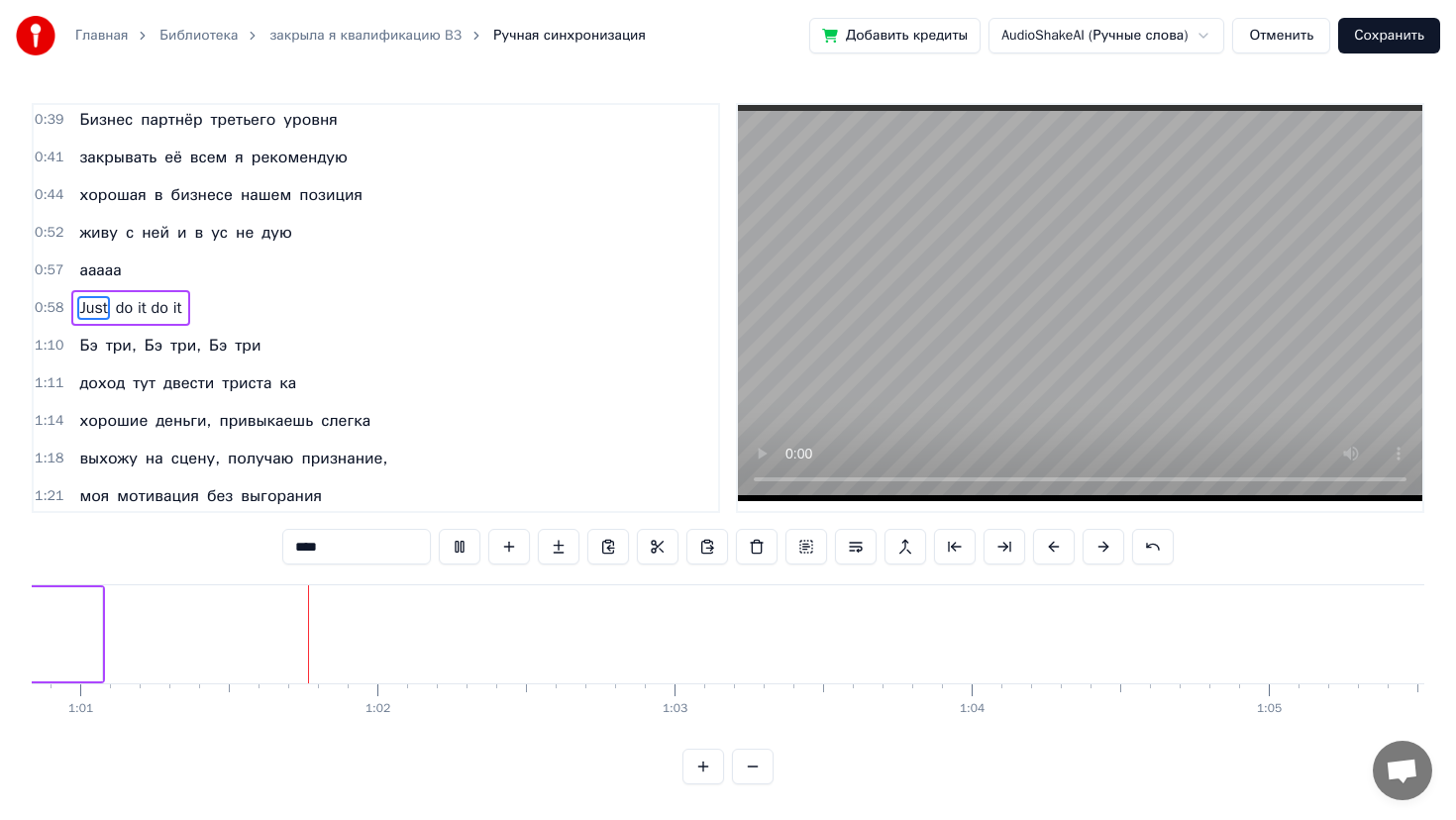 scroll, scrollTop: 0, scrollLeft: 18083, axis: horizontal 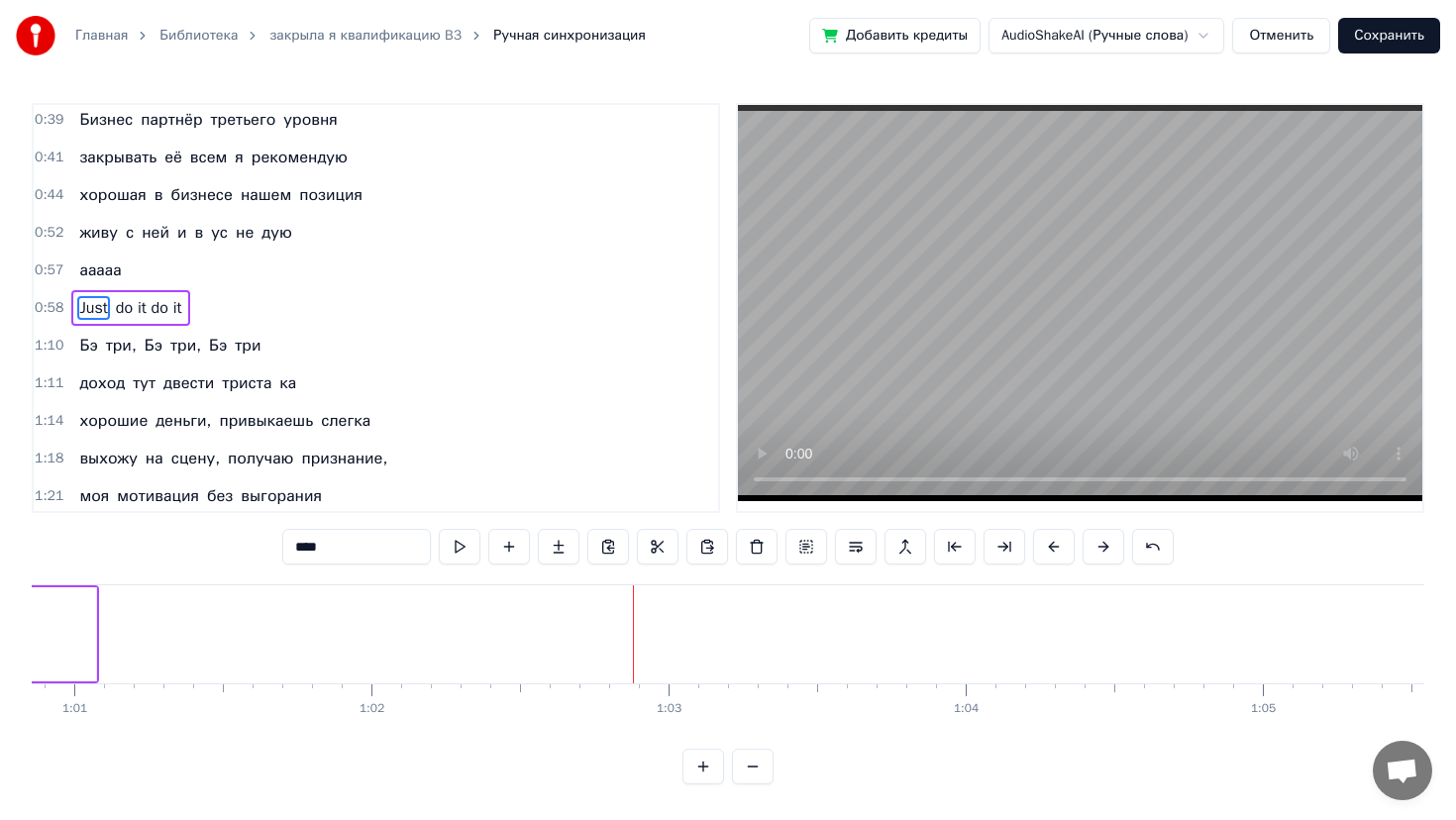 click on "три," at bounding box center (121, 346) 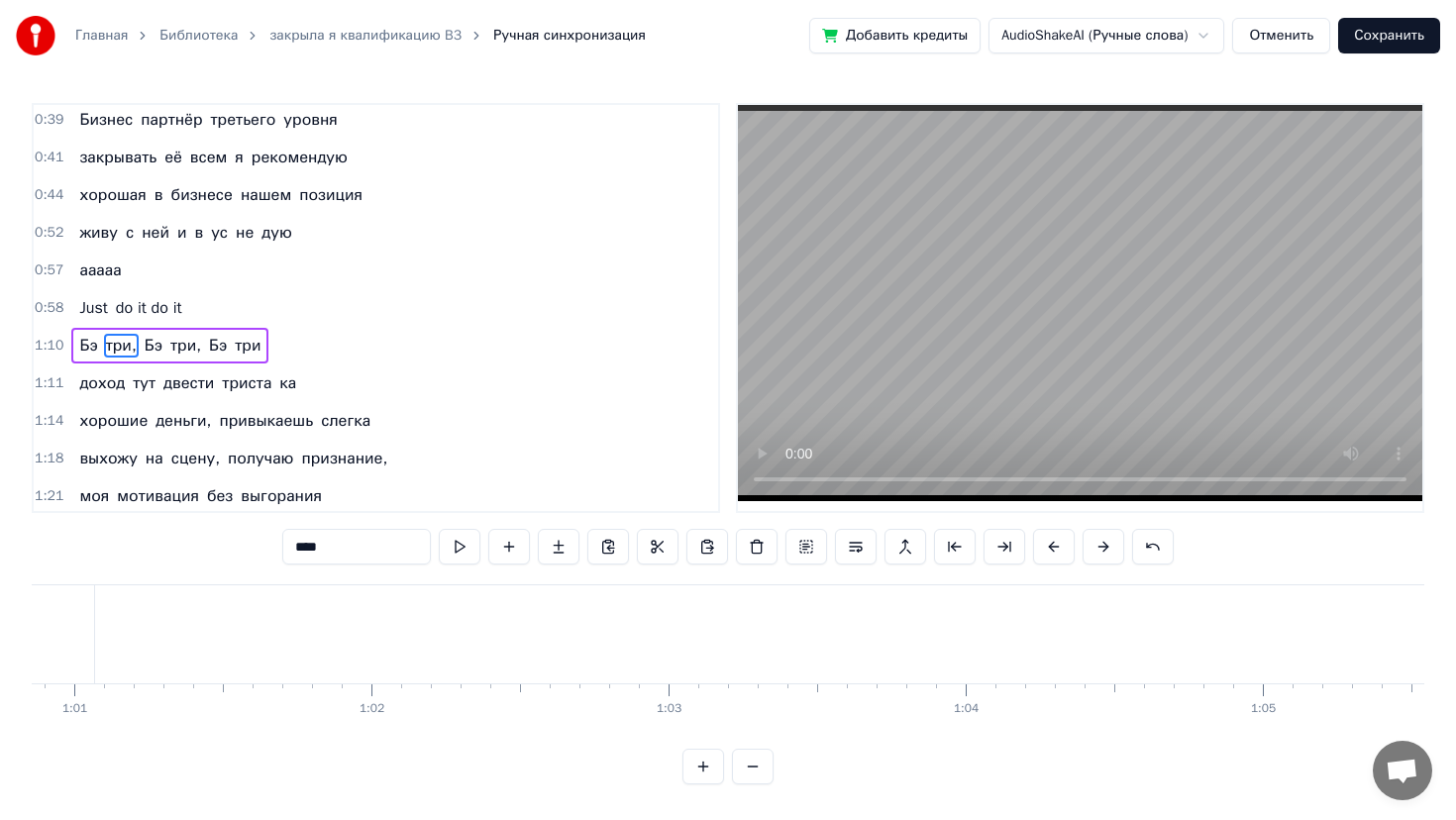 scroll, scrollTop: 359, scrollLeft: 0, axis: vertical 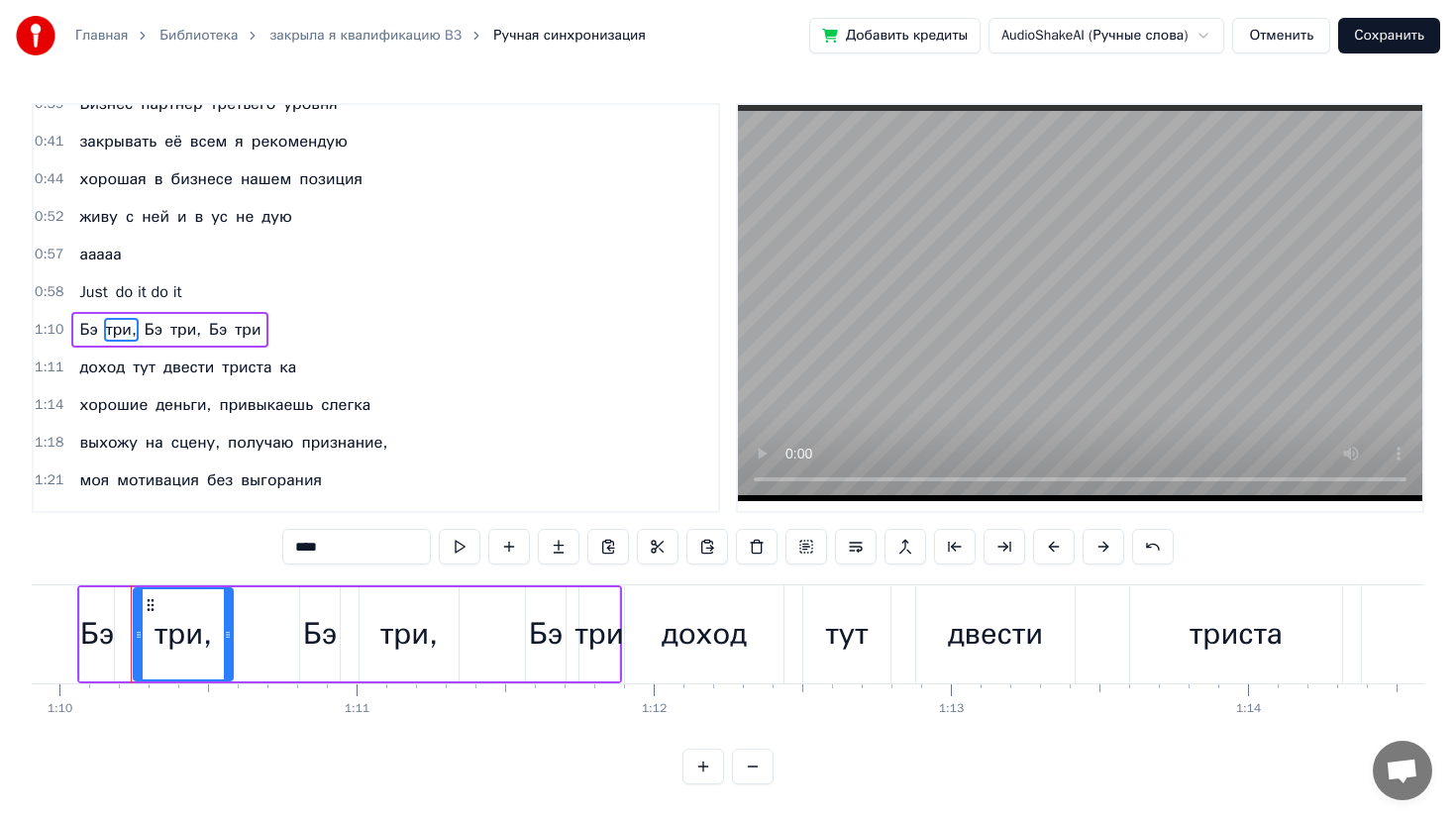click on "Бэ три, Бэ три, Бэ три" at bounding box center (350, 634) 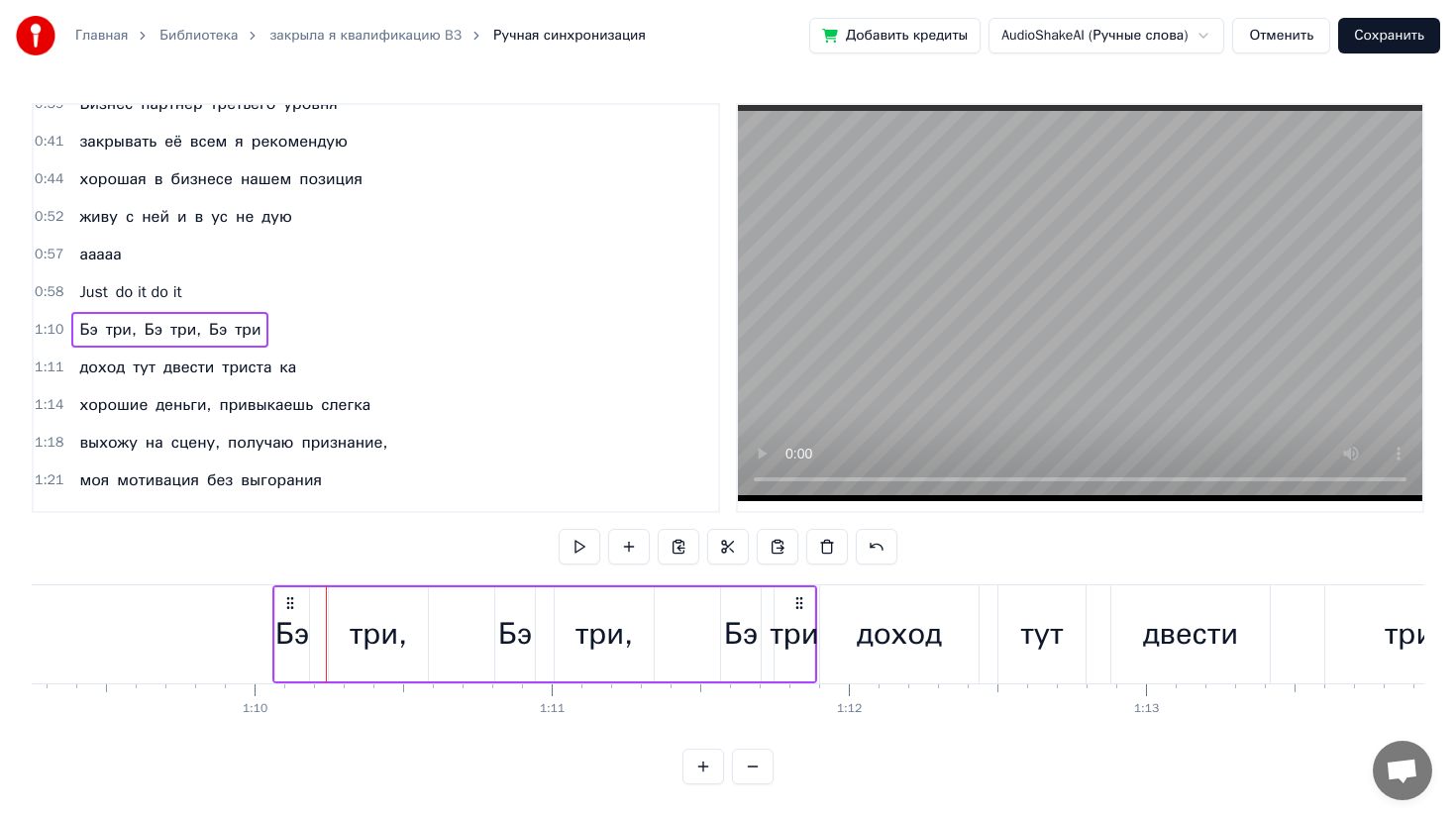scroll, scrollTop: 0, scrollLeft: 20573, axis: horizontal 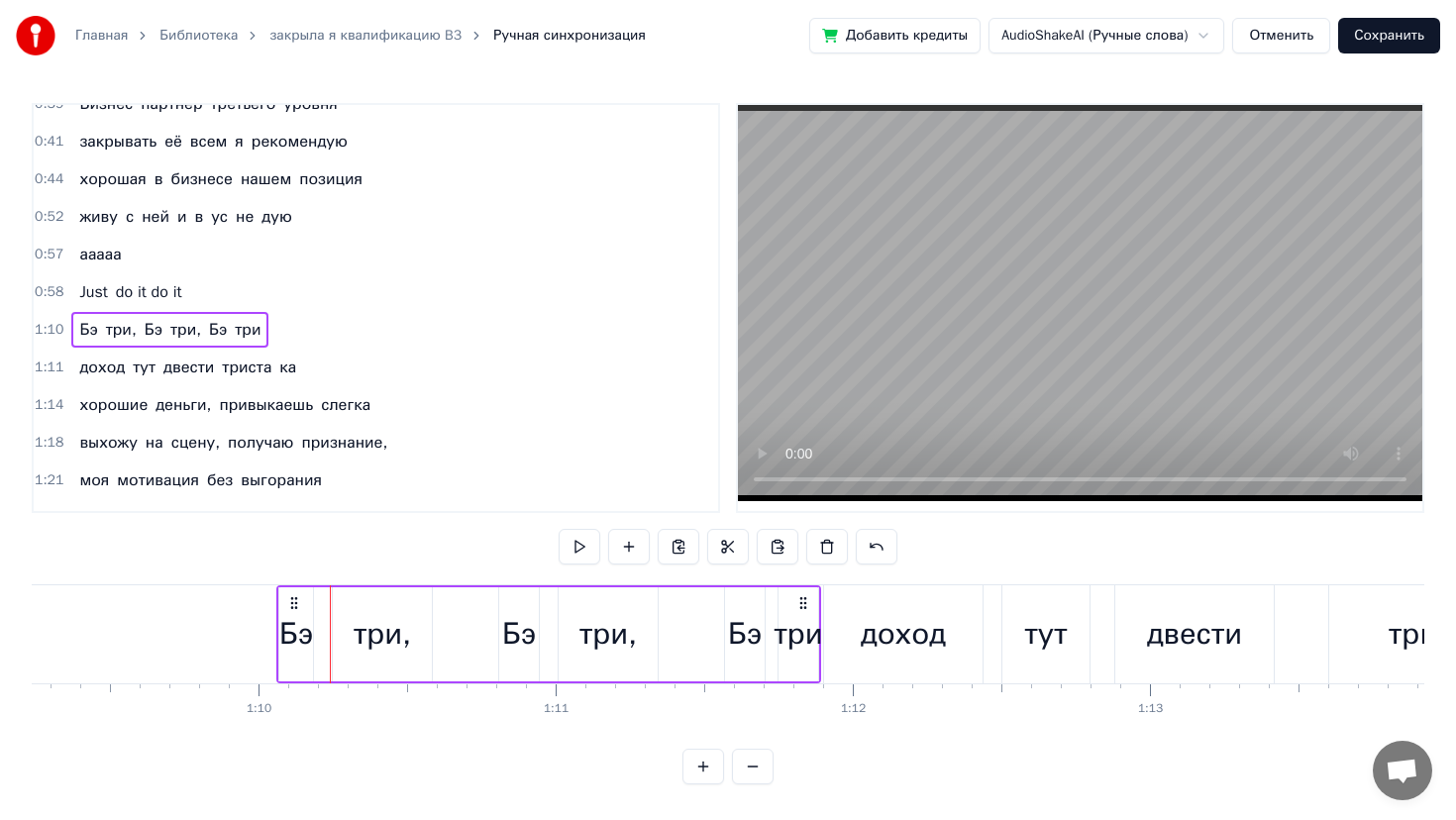 click on "Бэ три, Бэ три, Бэ три" at bounding box center [549, 634] 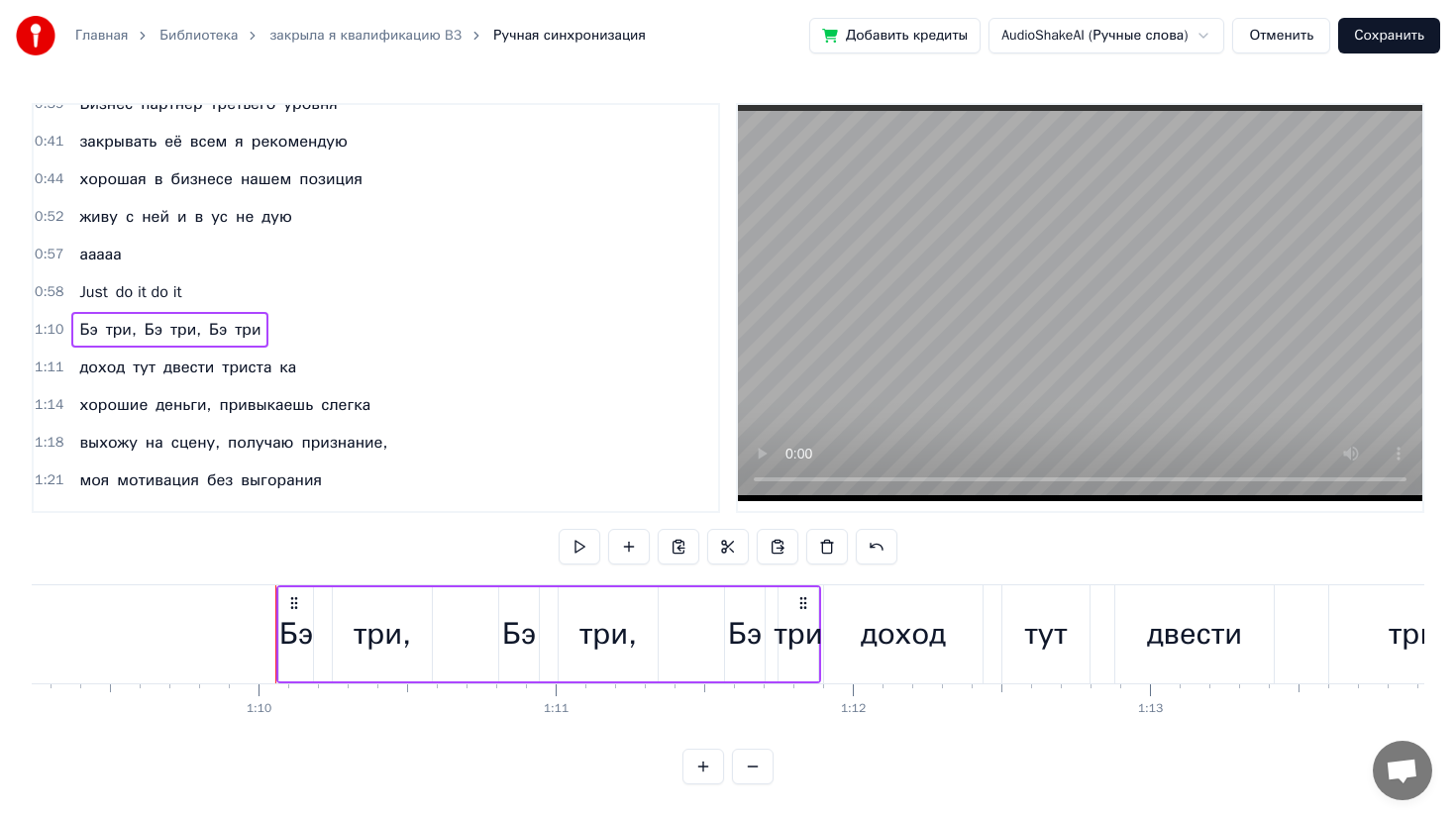 click on "Бэ" at bounding box center (296, 634) 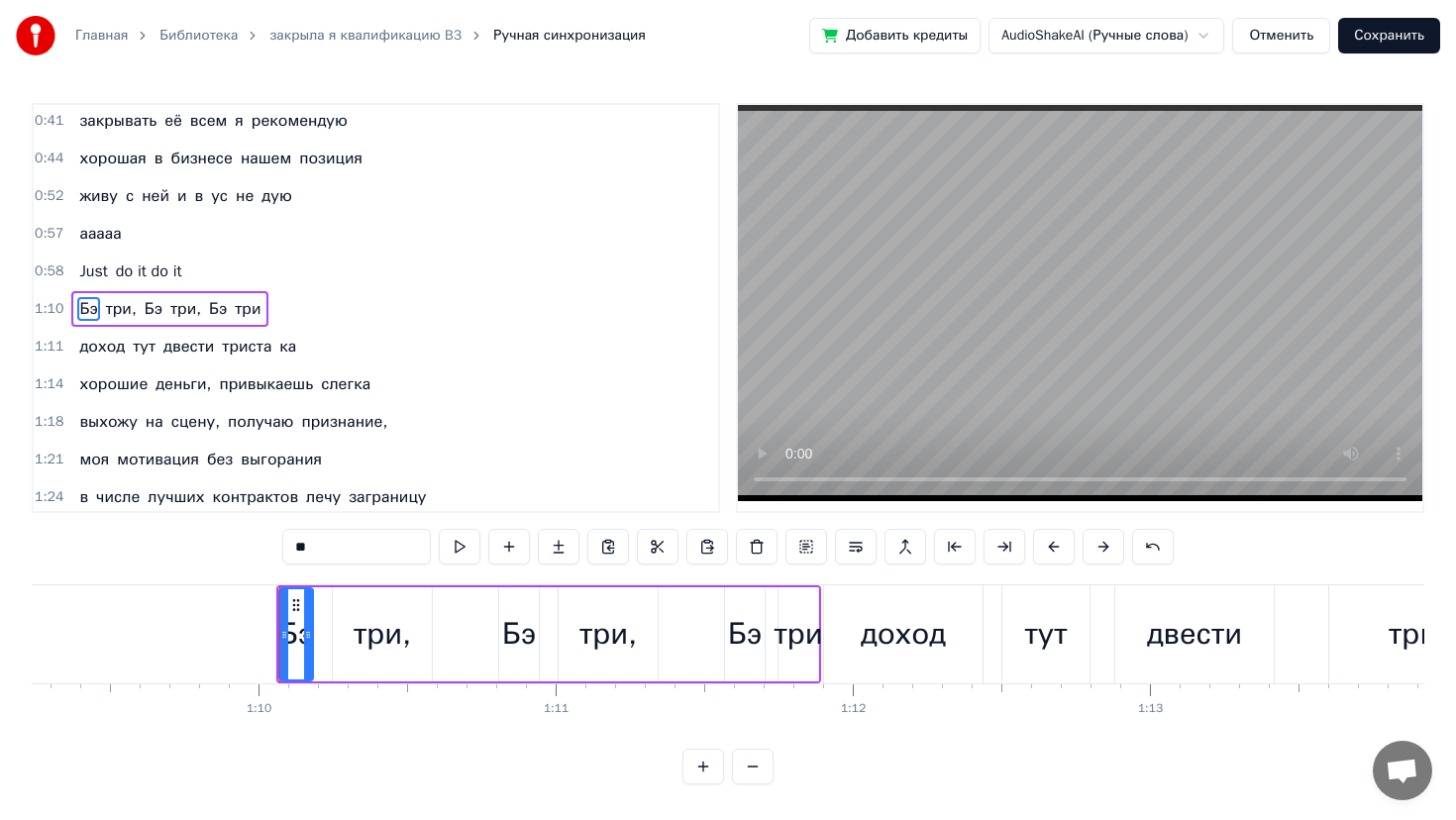scroll, scrollTop: 380, scrollLeft: 0, axis: vertical 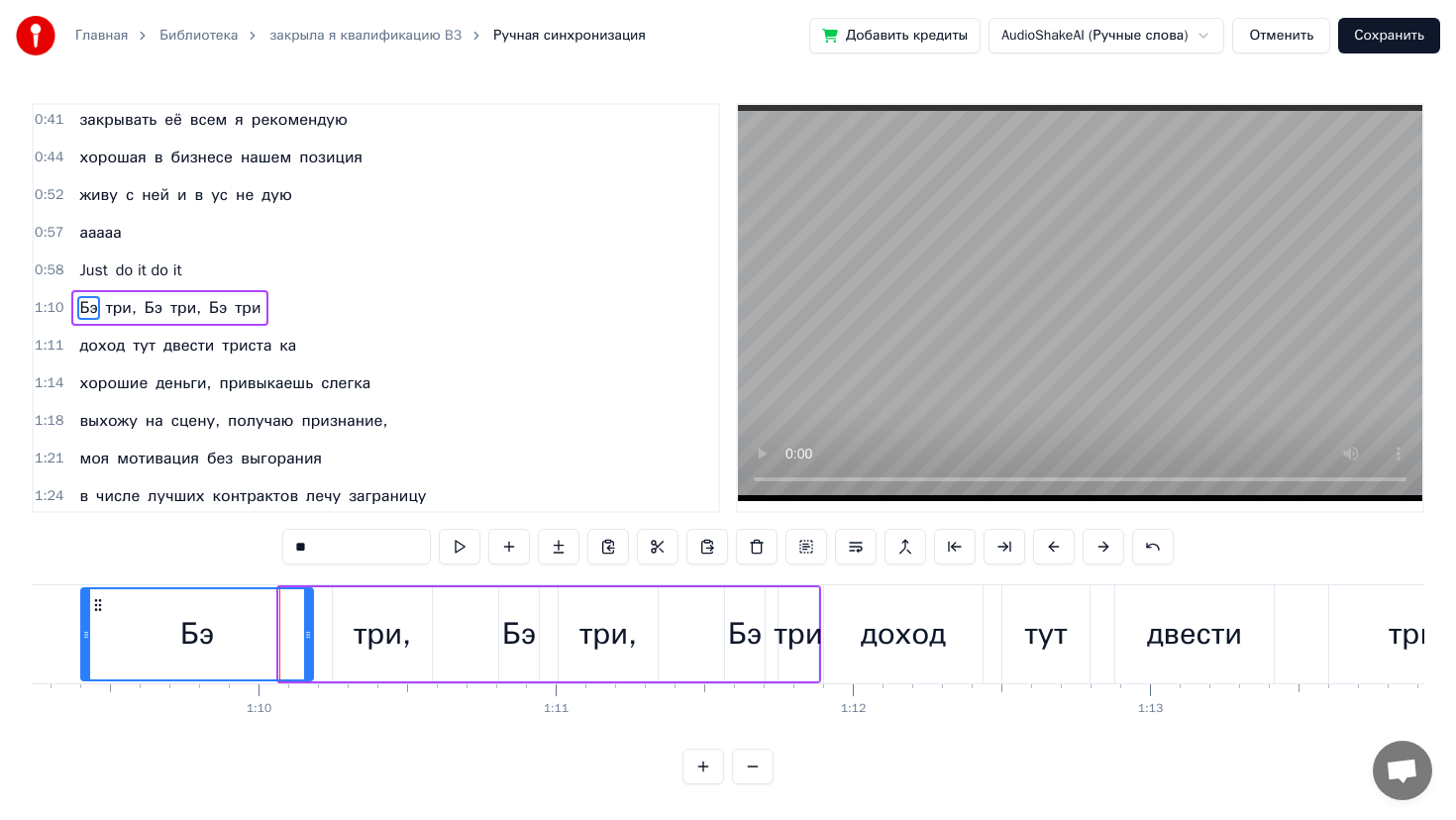 drag, startPoint x: 281, startPoint y: 636, endPoint x: 82, endPoint y: 636, distance: 199 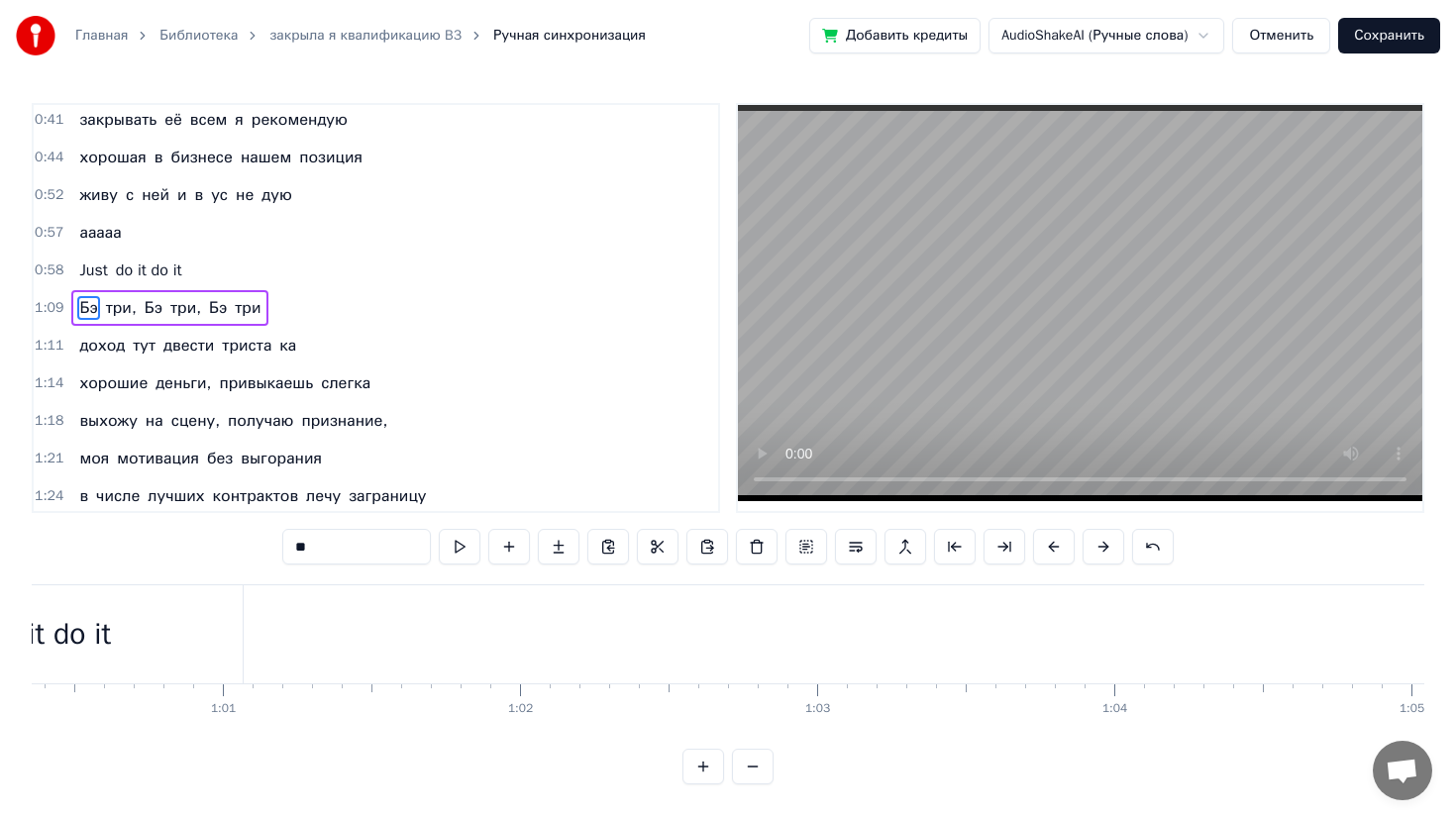 scroll, scrollTop: 0, scrollLeft: 17962, axis: horizontal 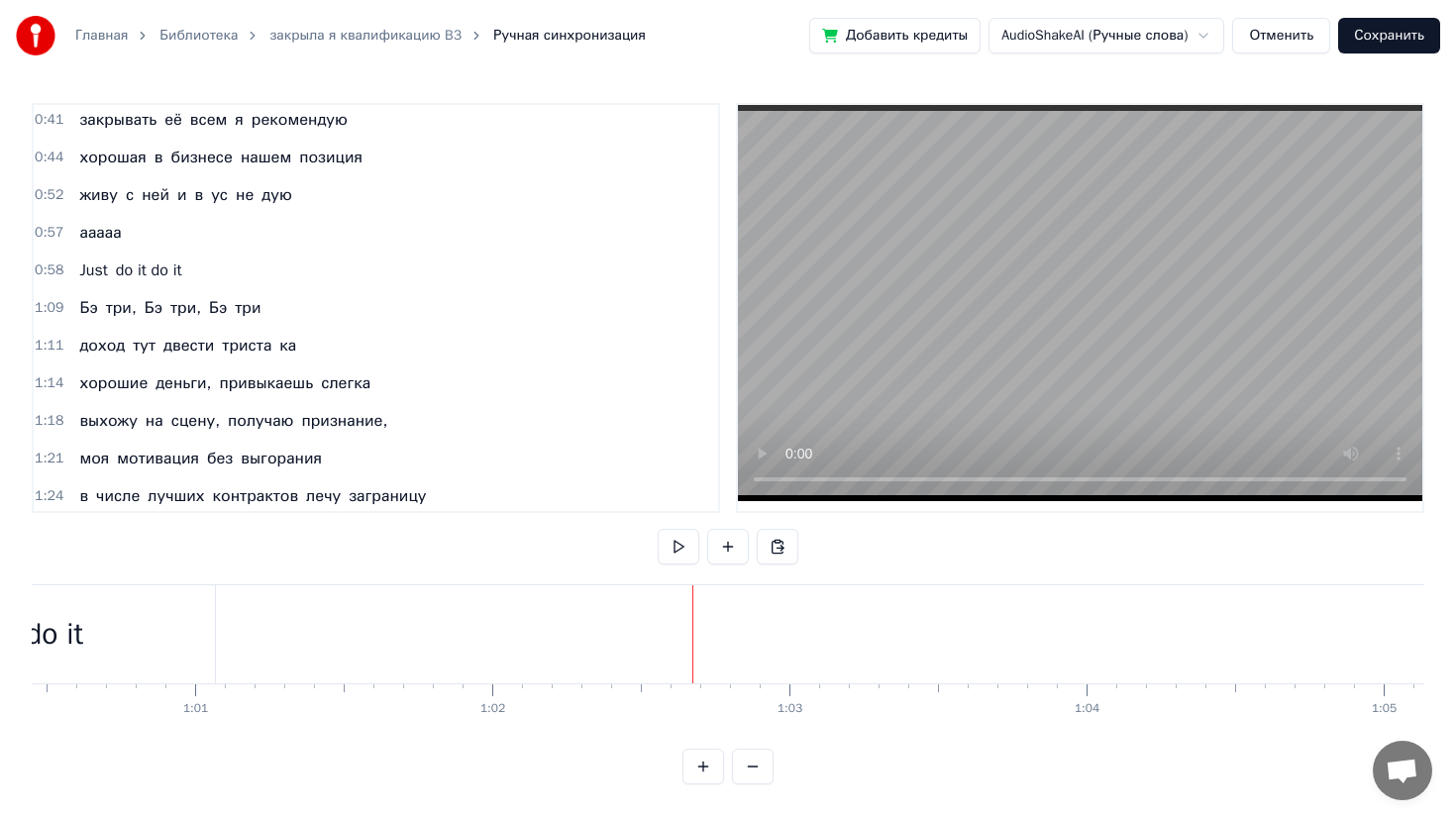 click at bounding box center (5714, 634) 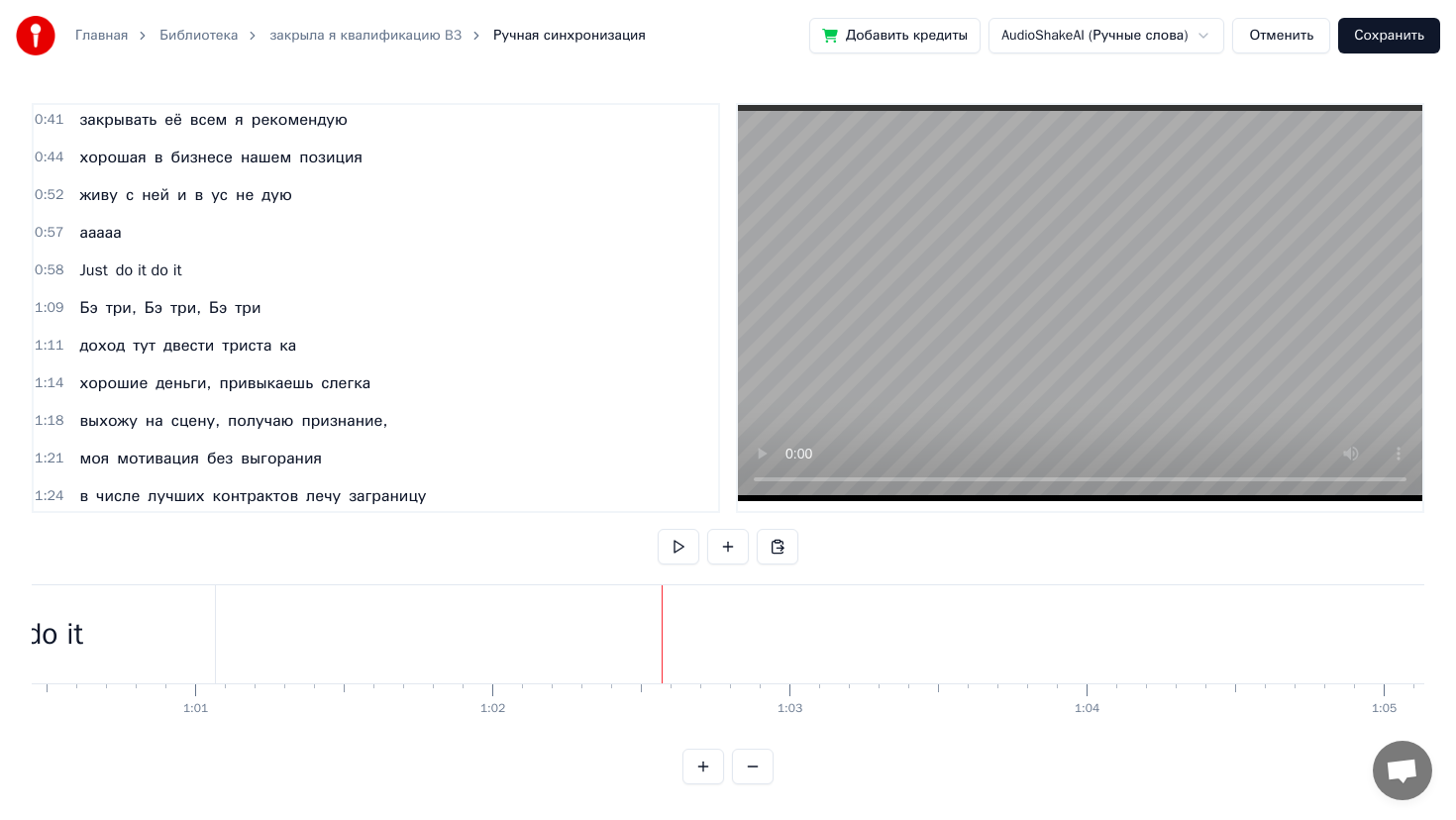 click at bounding box center (5714, 634) 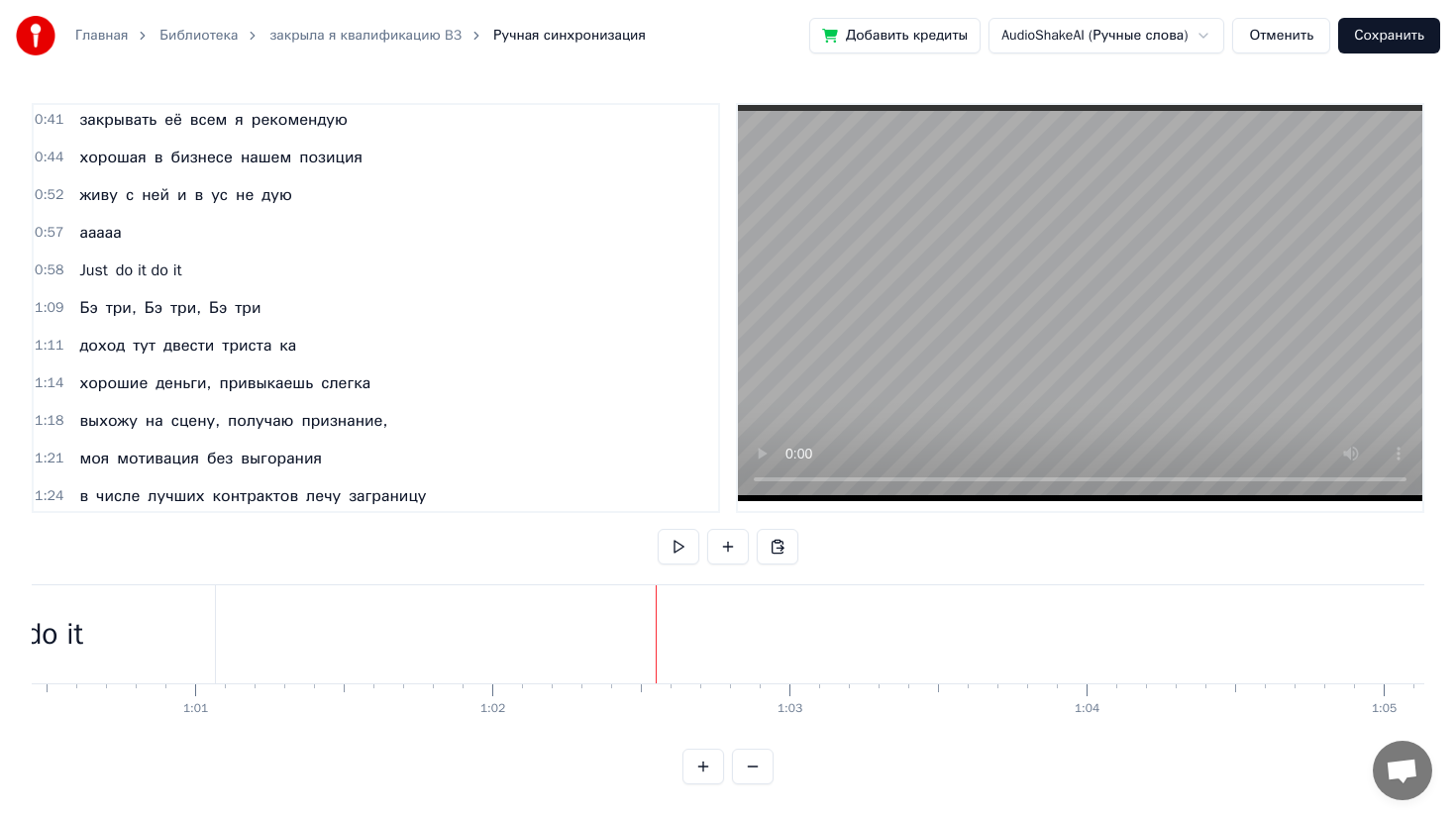 click on "1:09" at bounding box center (49, 308) 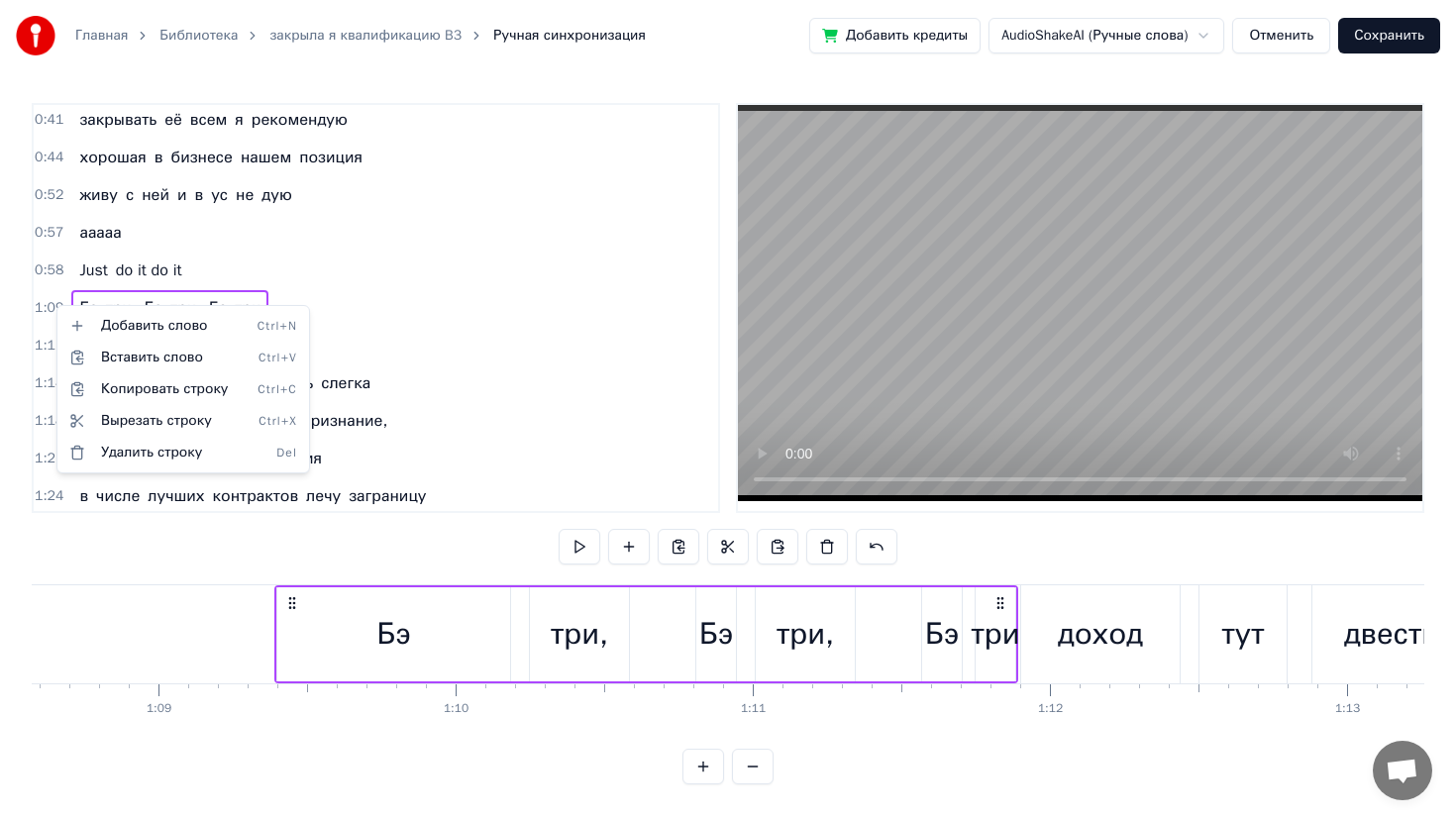 scroll, scrollTop: 0, scrollLeft: 20520, axis: horizontal 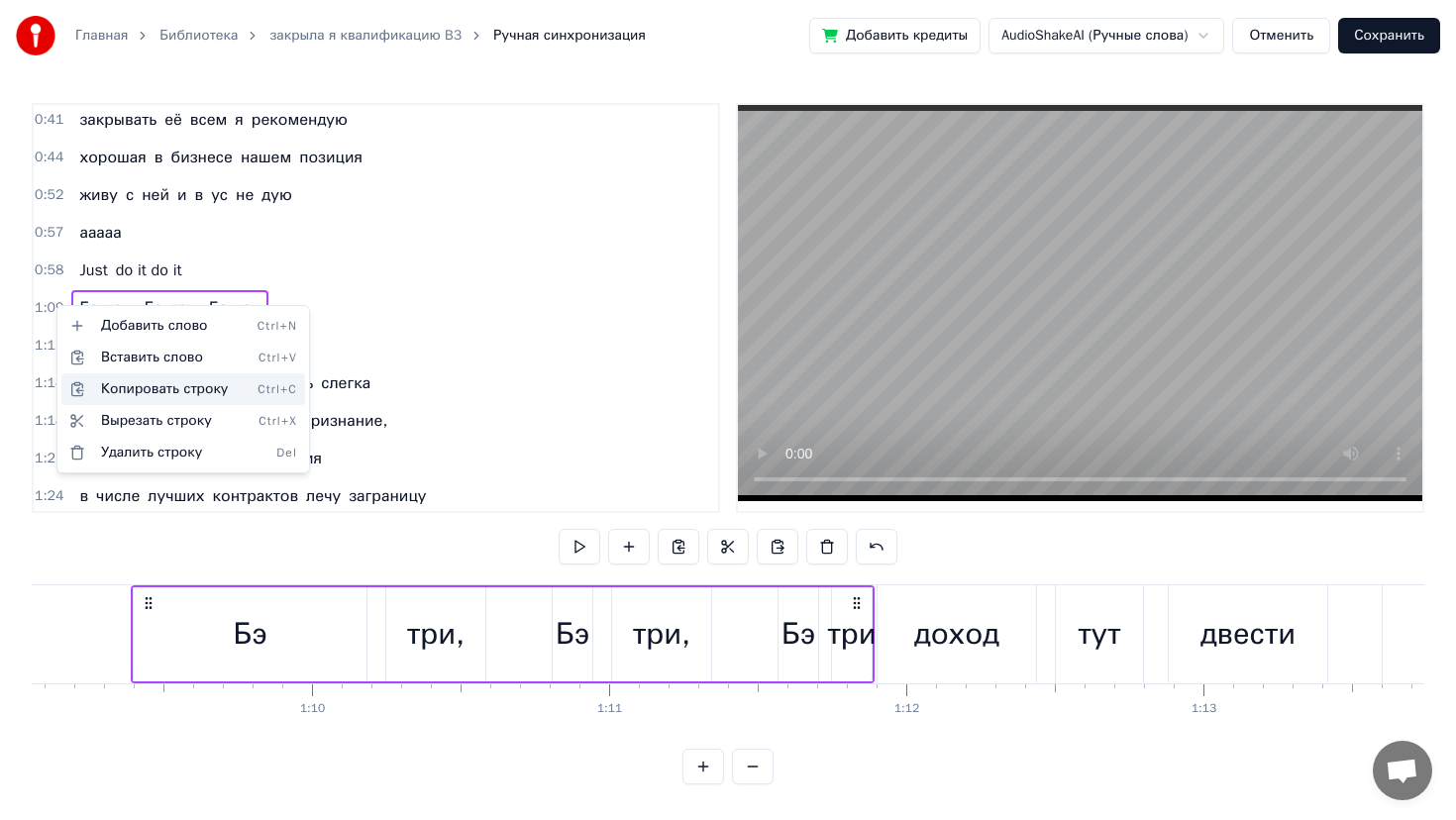 click on "Копировать строку Ctrl+C" at bounding box center [183, 389] 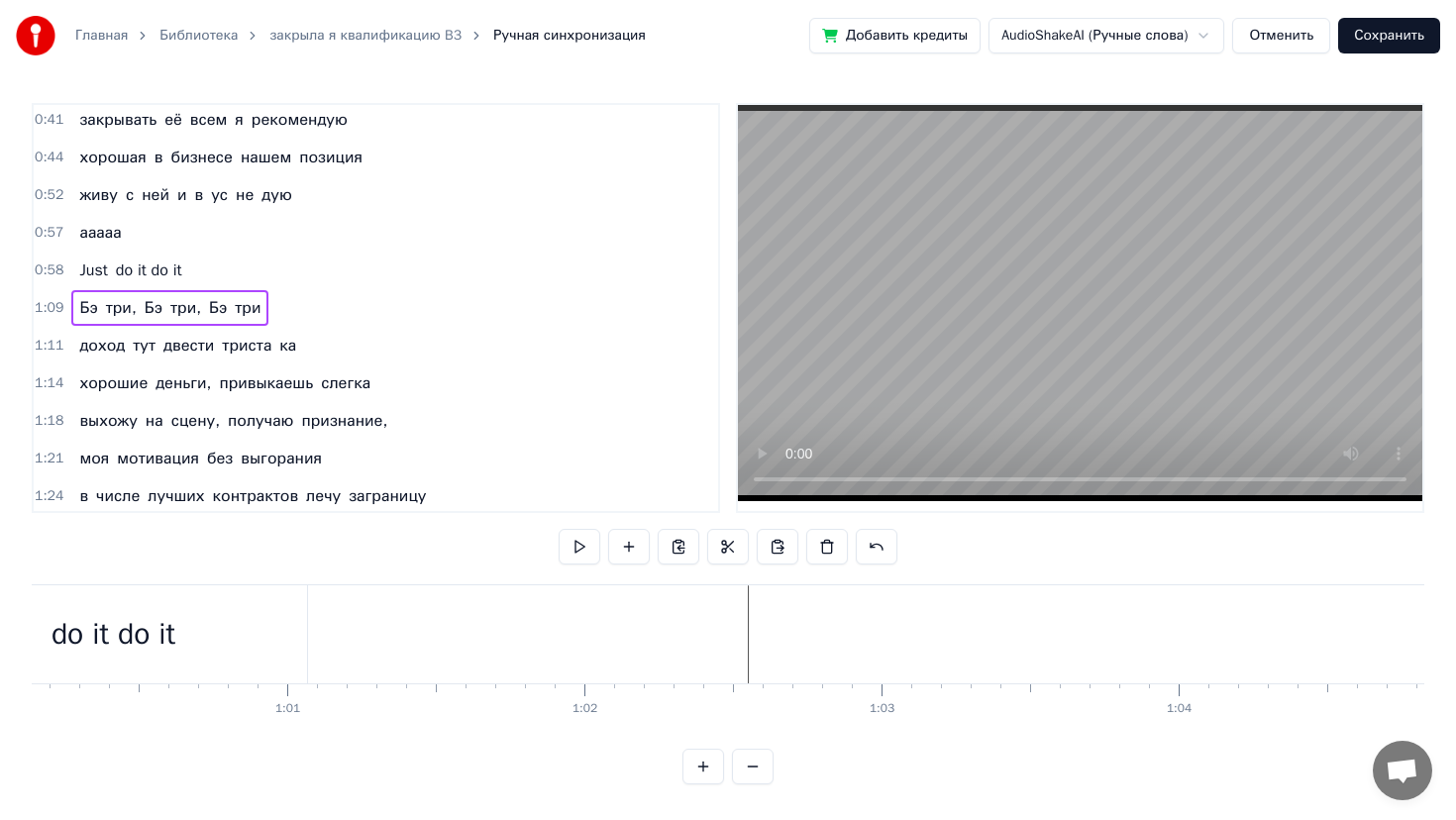 scroll, scrollTop: 0, scrollLeft: 17868, axis: horizontal 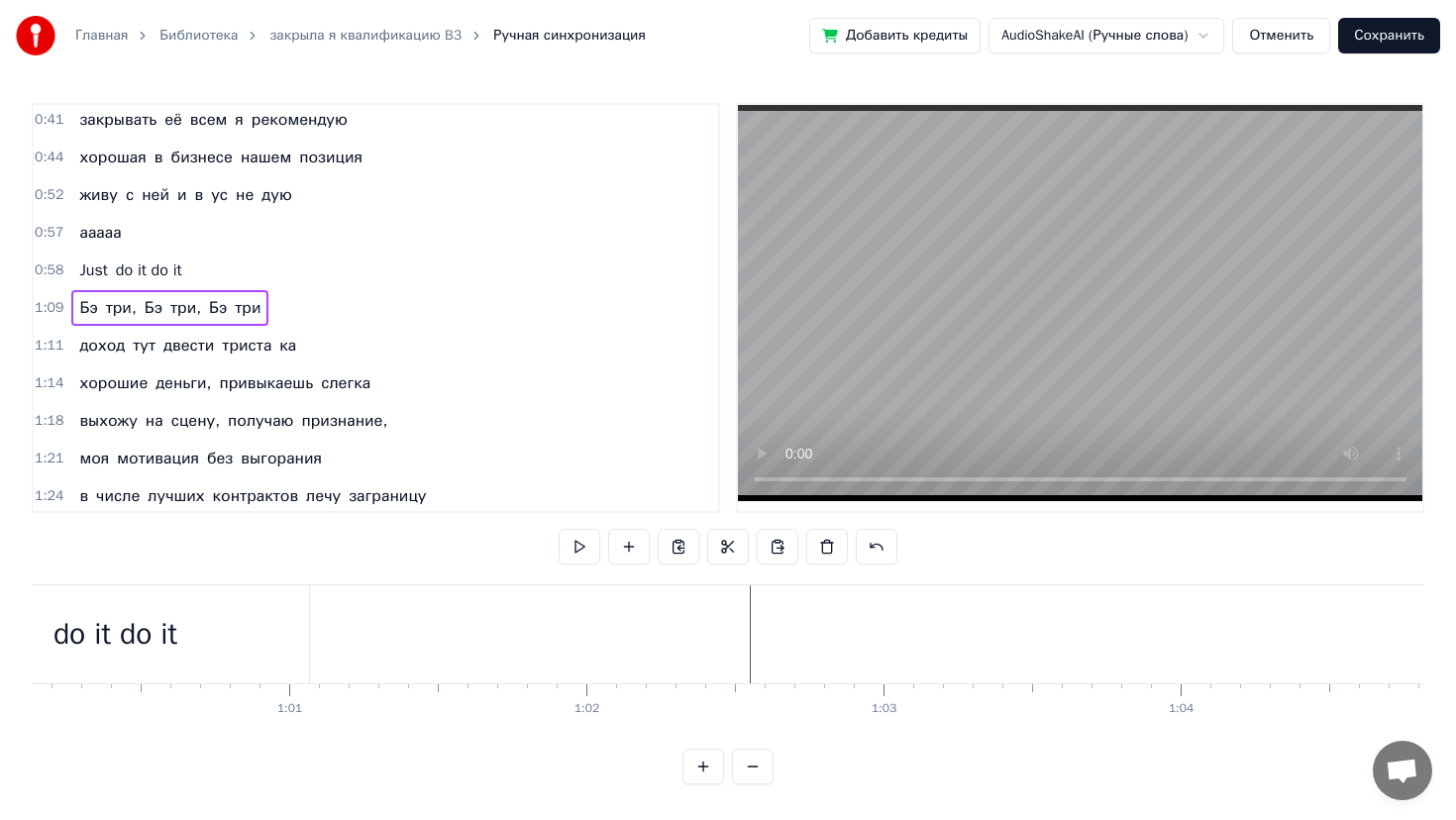 click at bounding box center (5808, 634) 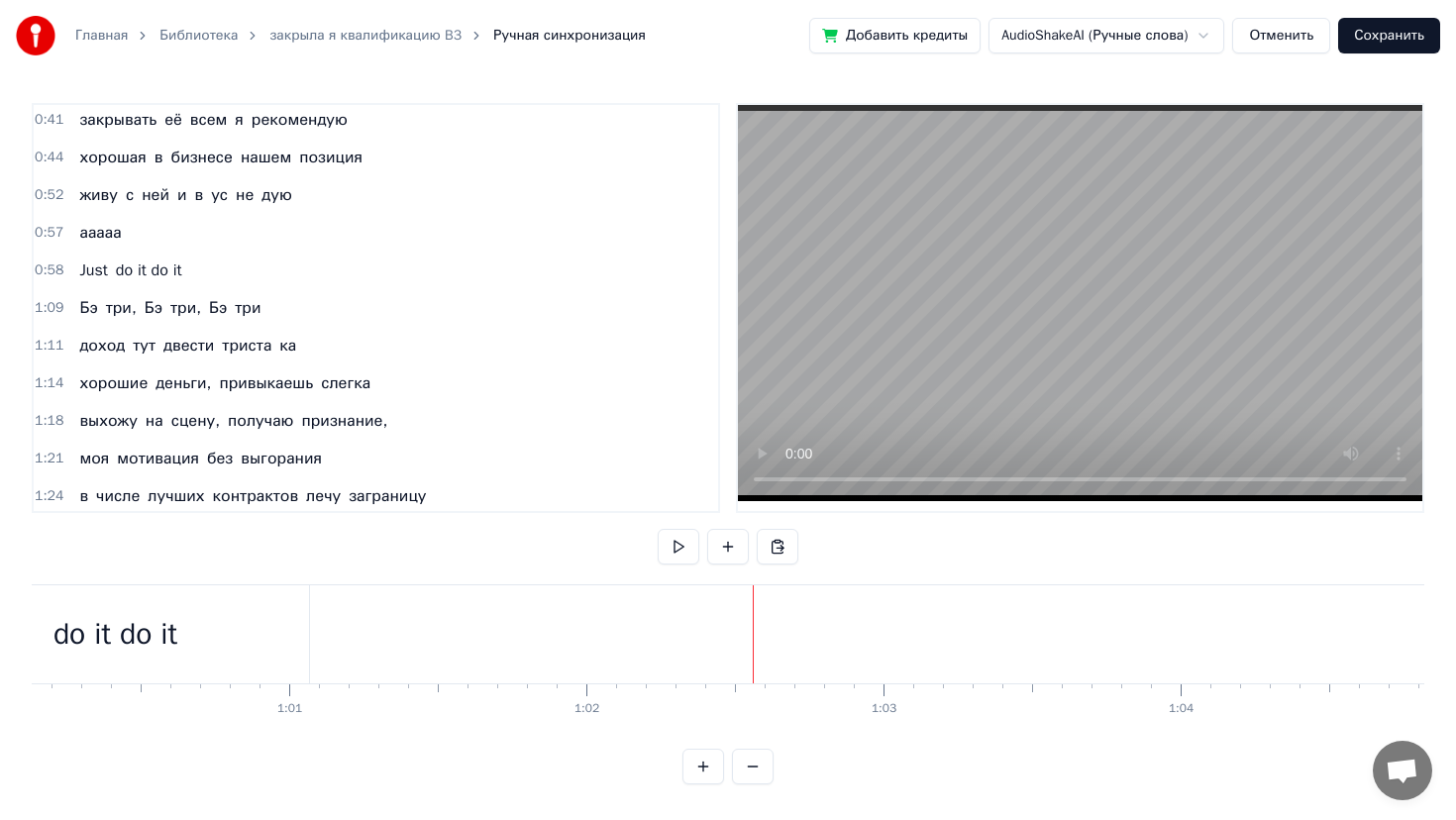 click at bounding box center (753, 634) 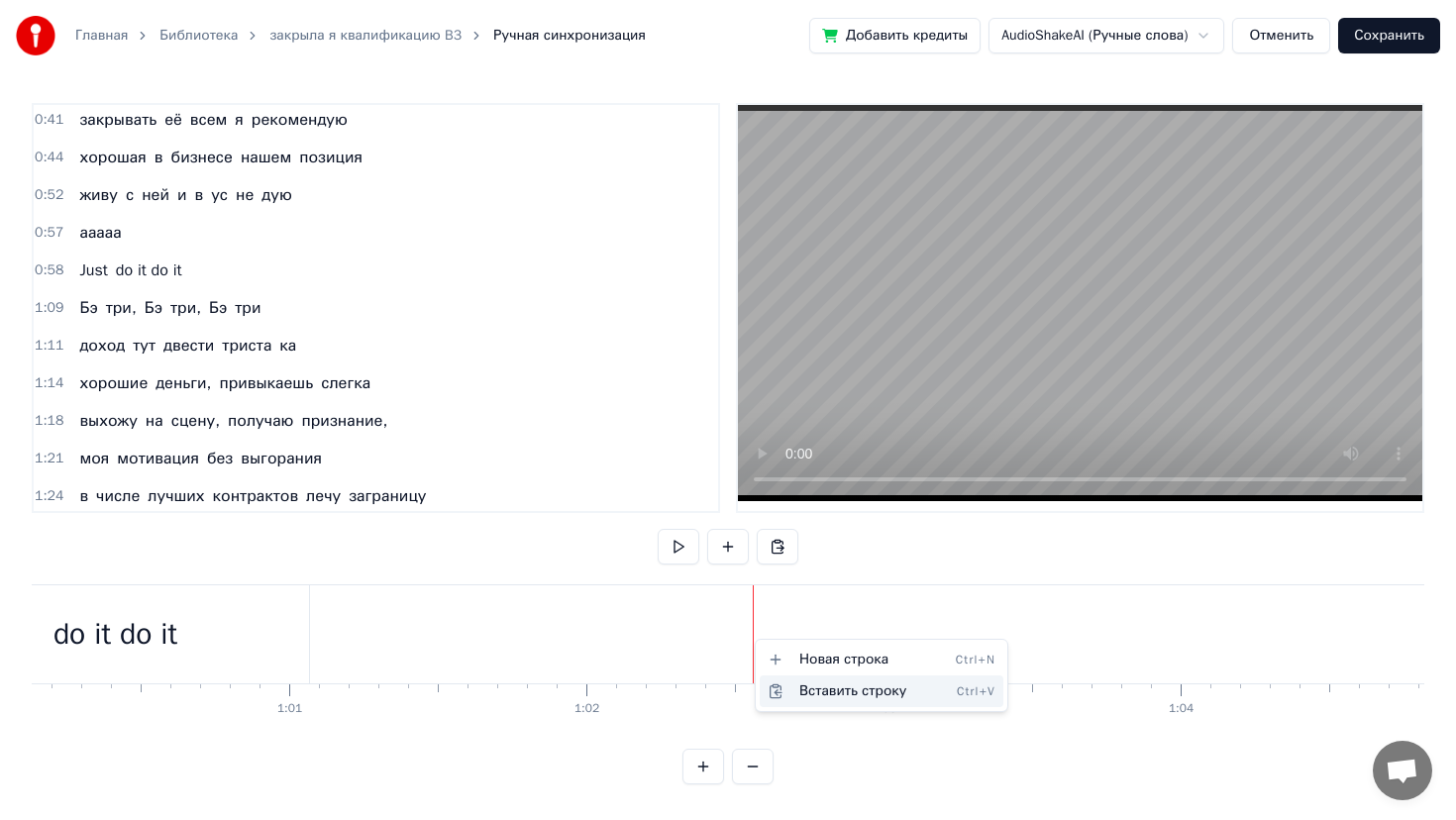 click on "Вставить строку Ctrl+V" at bounding box center (882, 691) 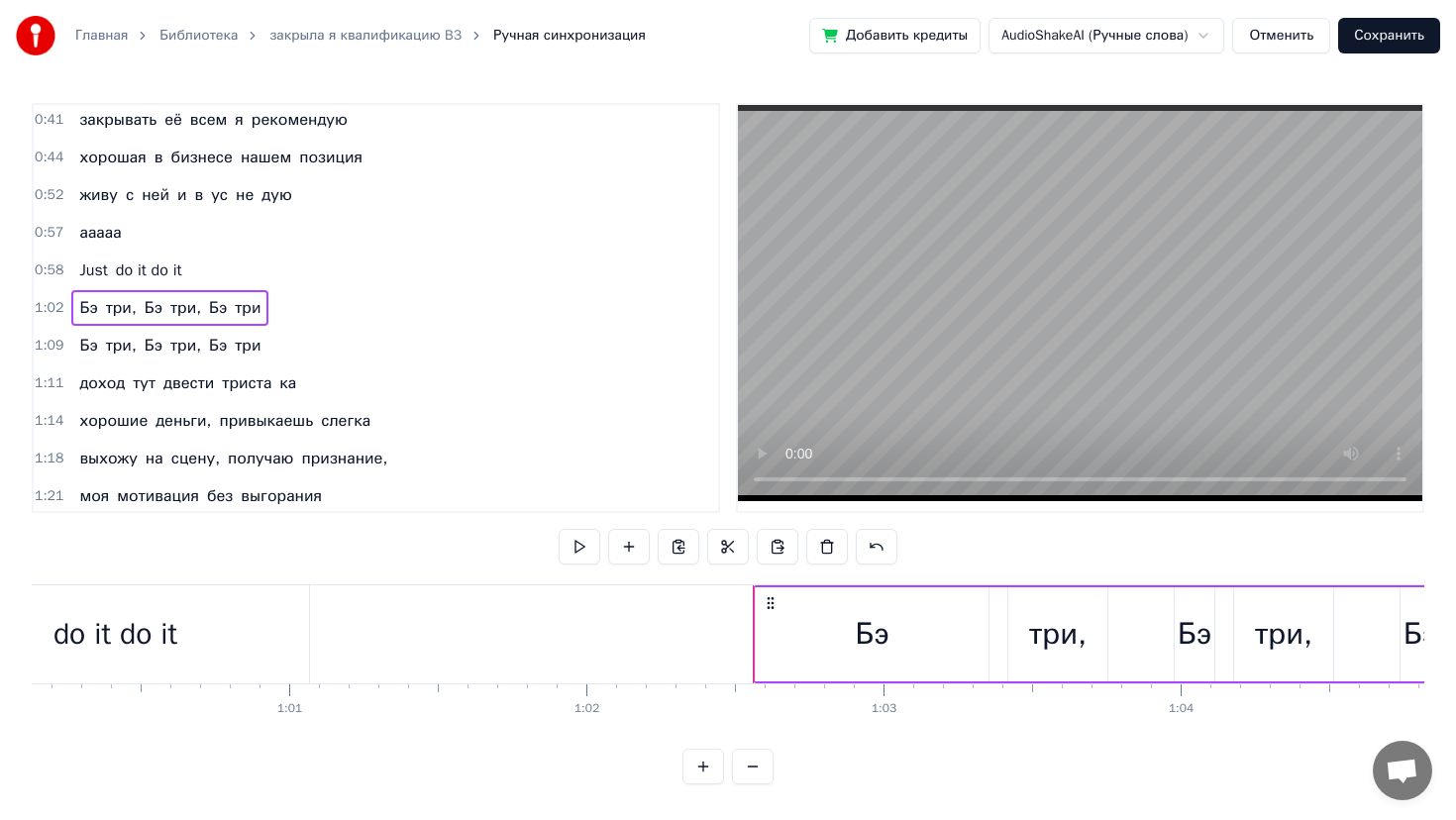 click at bounding box center (579, 547) 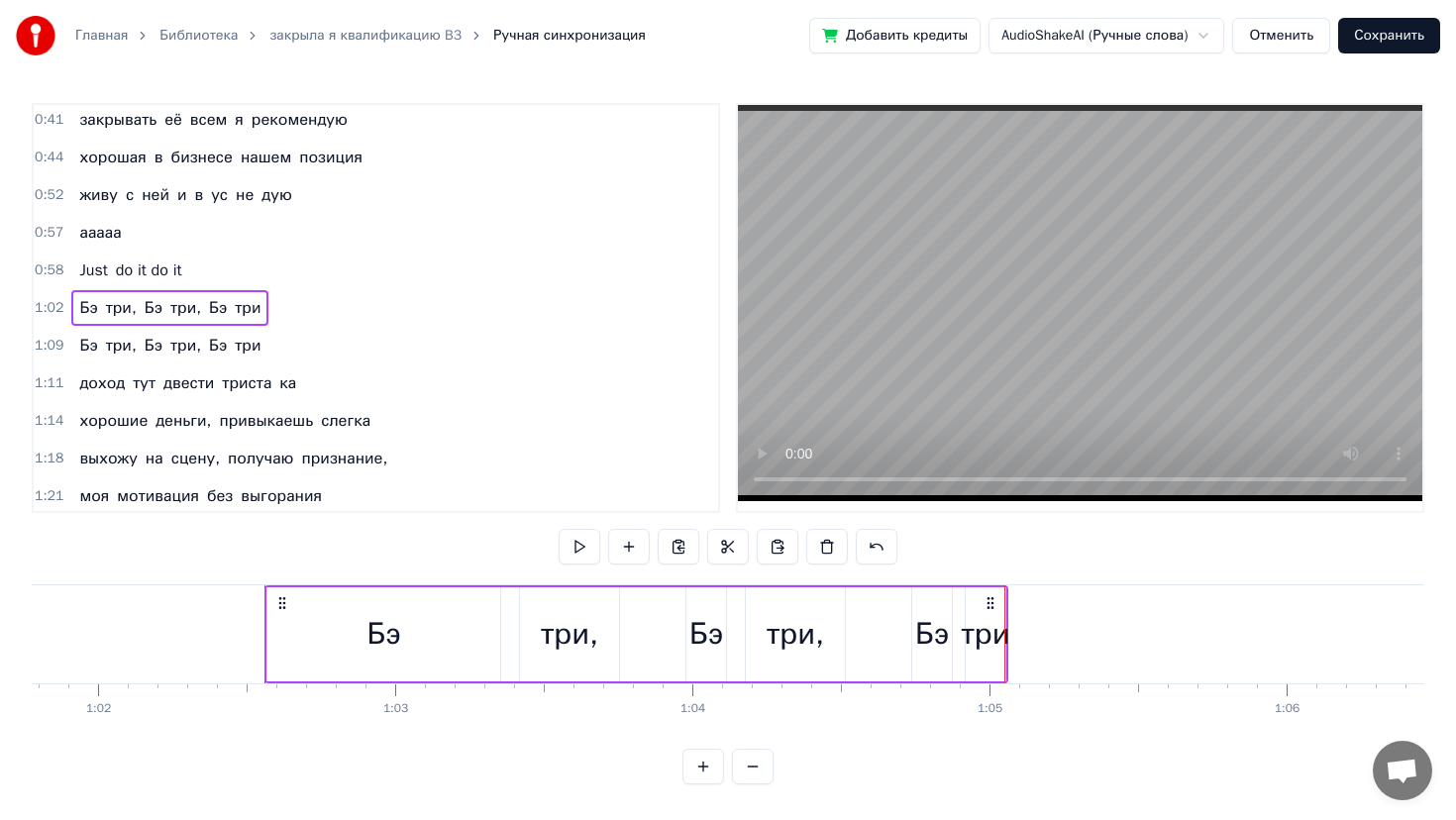 scroll, scrollTop: 0, scrollLeft: 18341, axis: horizontal 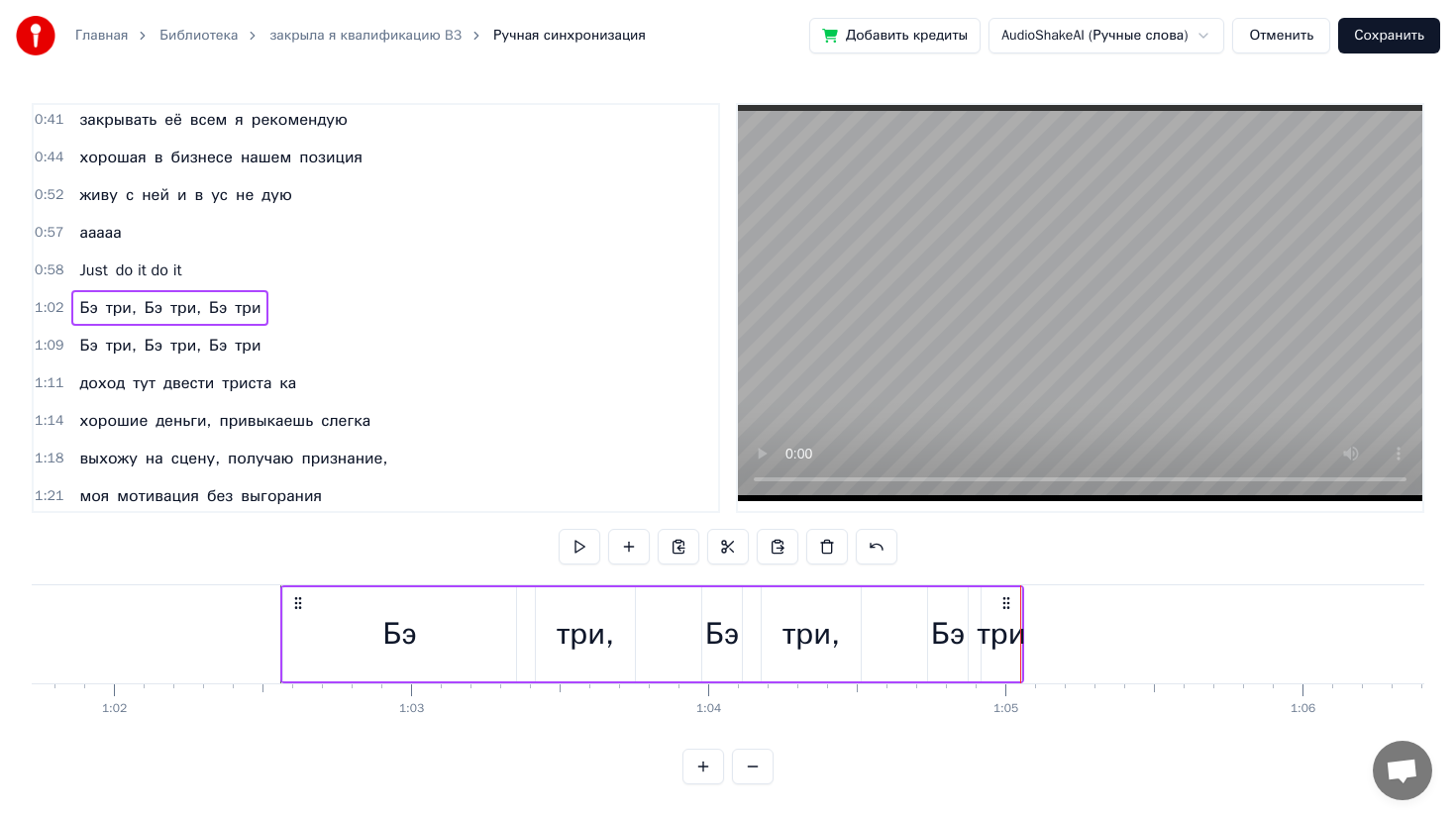 click on "Бэ три, Бэ три, Бэ три" at bounding box center [652, 634] 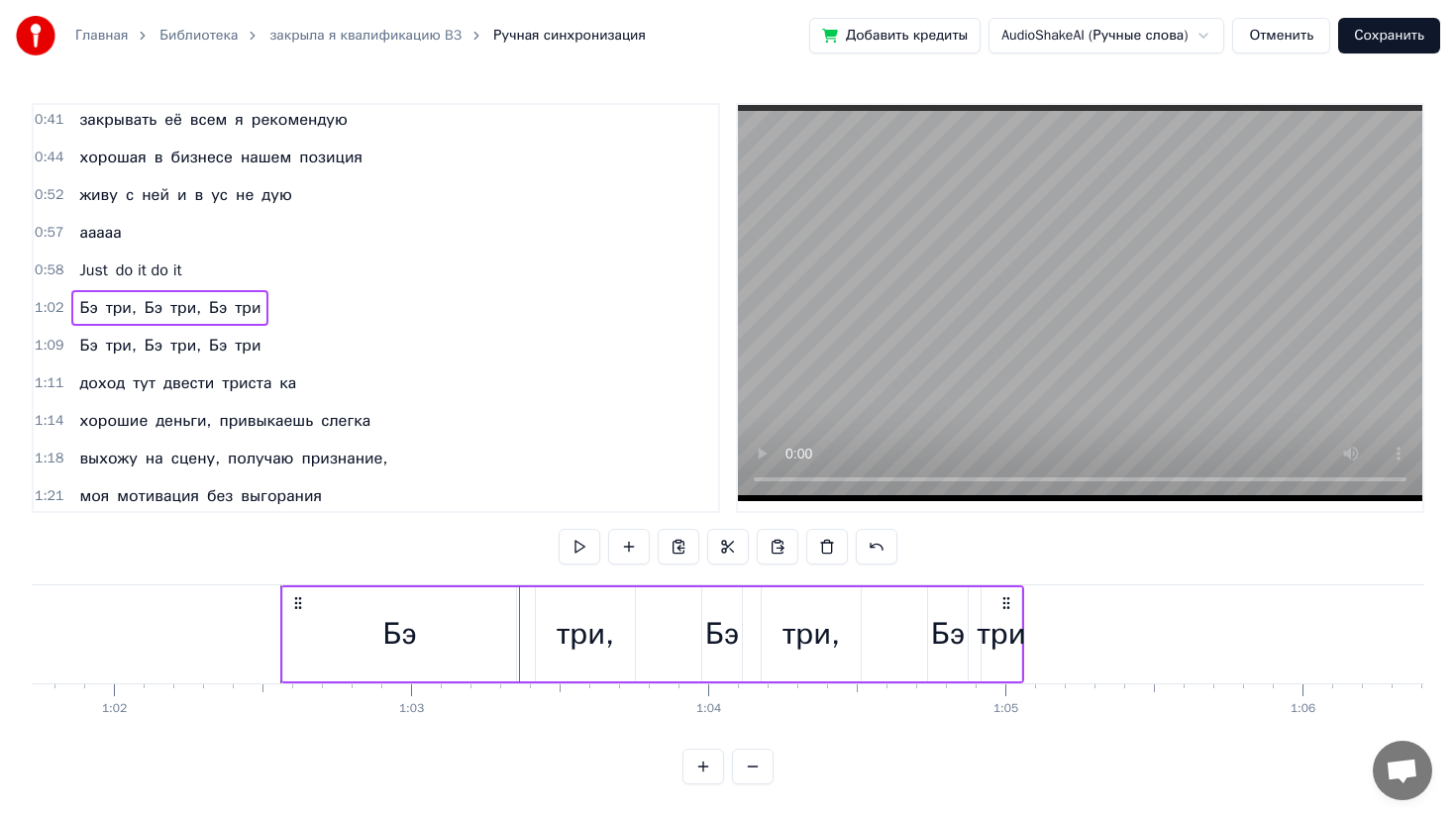 click on "Бэ" at bounding box center (399, 634) 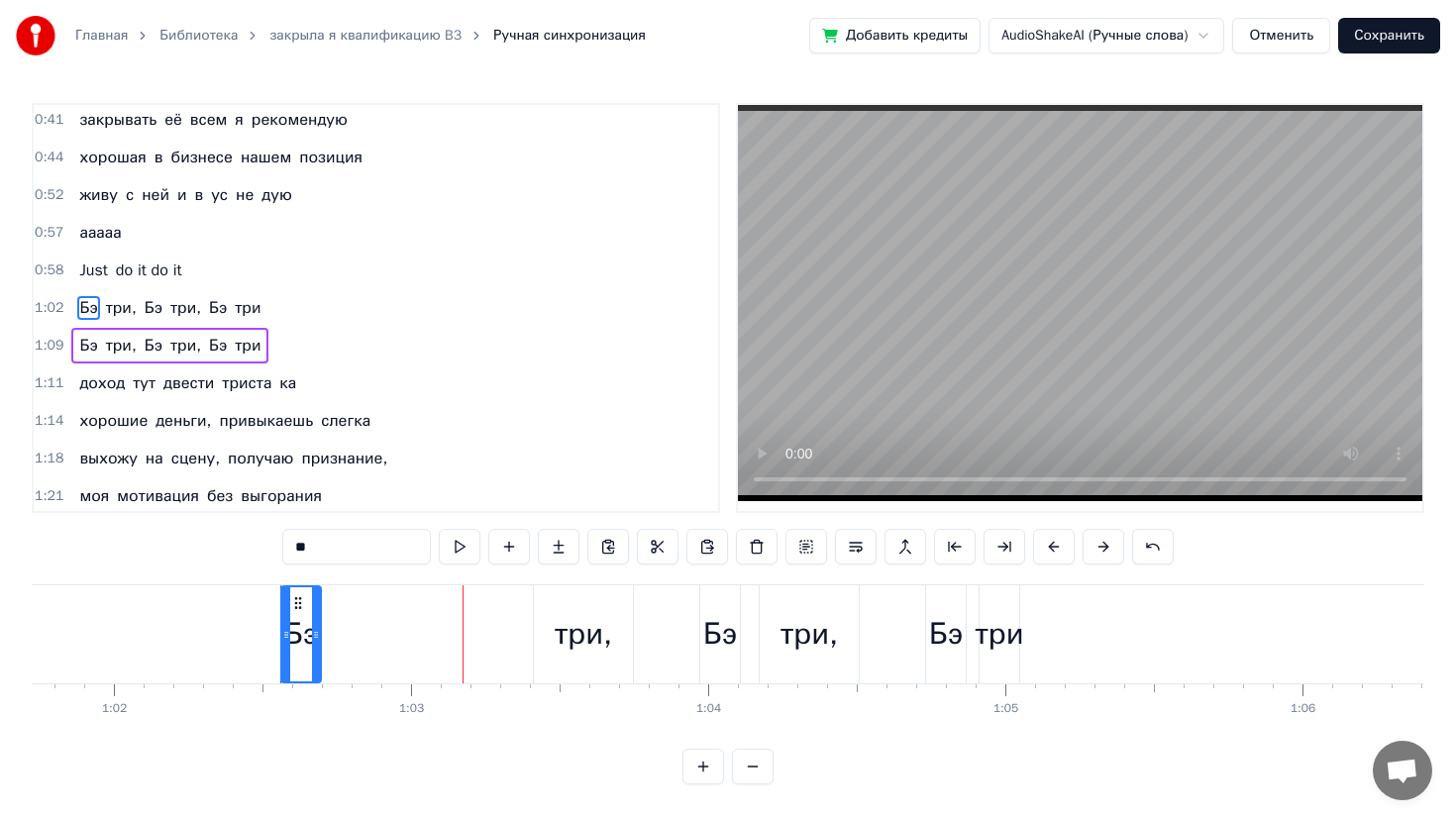 drag, startPoint x: 511, startPoint y: 634, endPoint x: 320, endPoint y: 639, distance: 191.06543 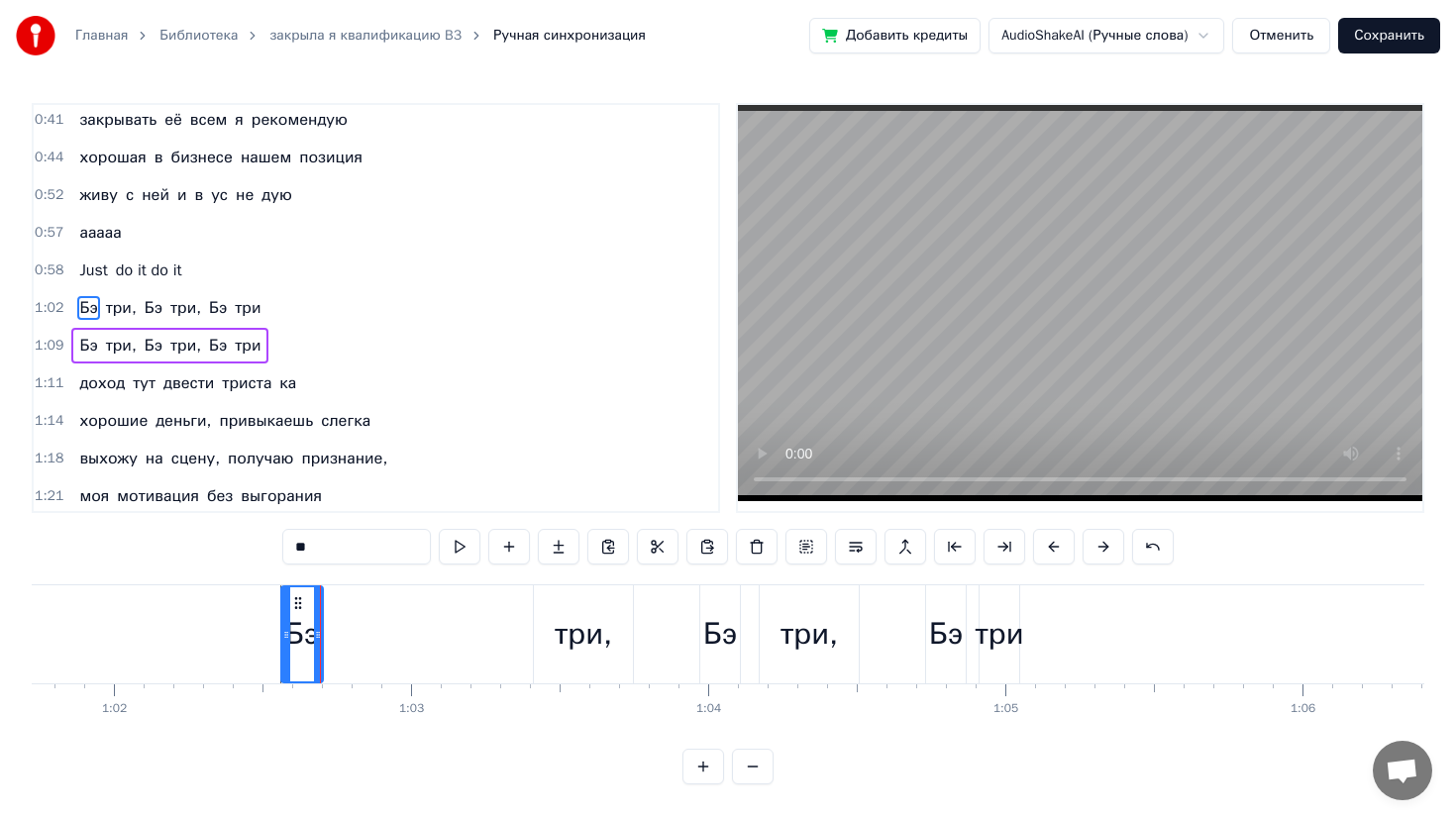 click on "три," at bounding box center (583, 634) 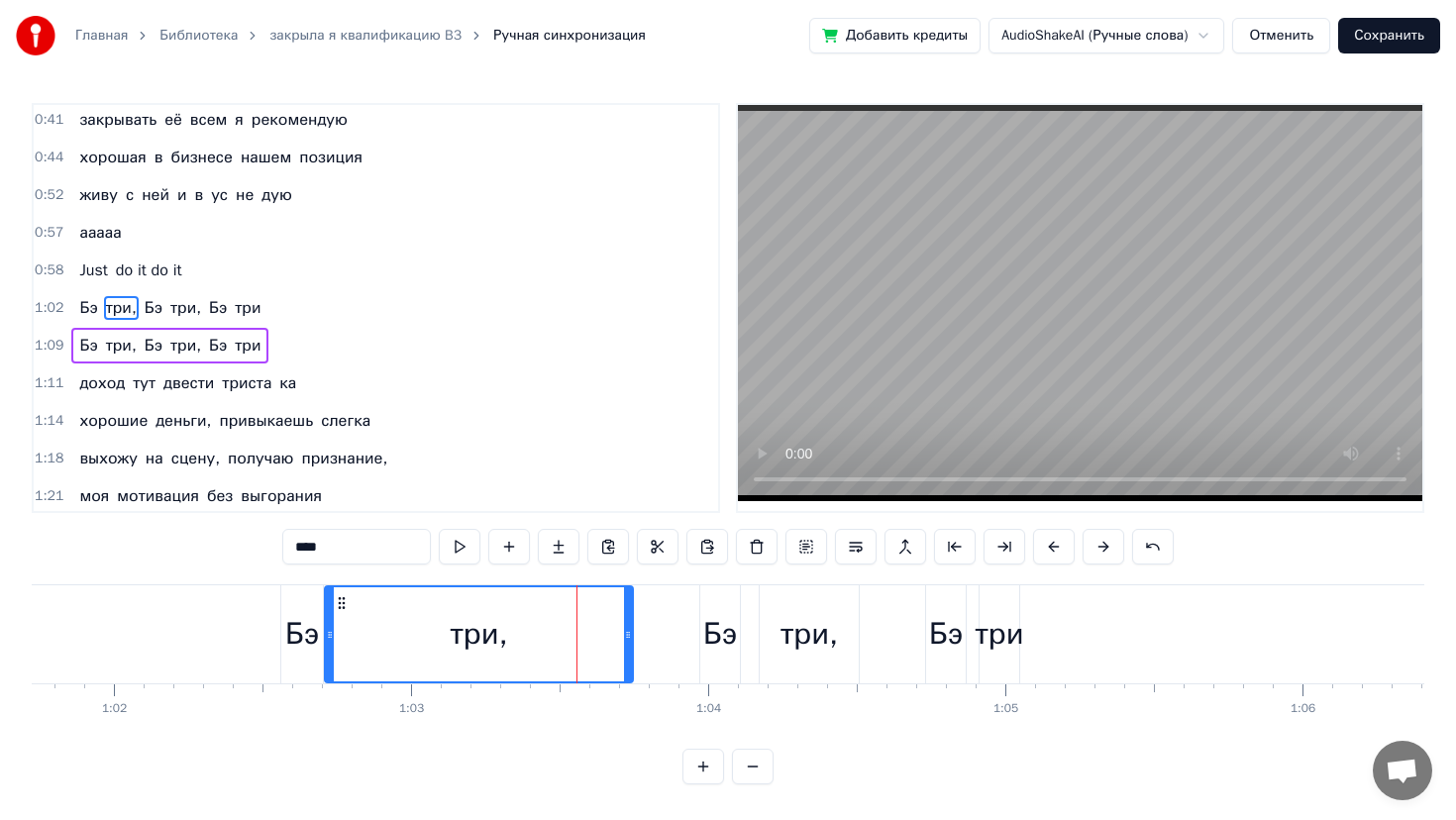 drag, startPoint x: 538, startPoint y: 634, endPoint x: 329, endPoint y: 645, distance: 209.28927 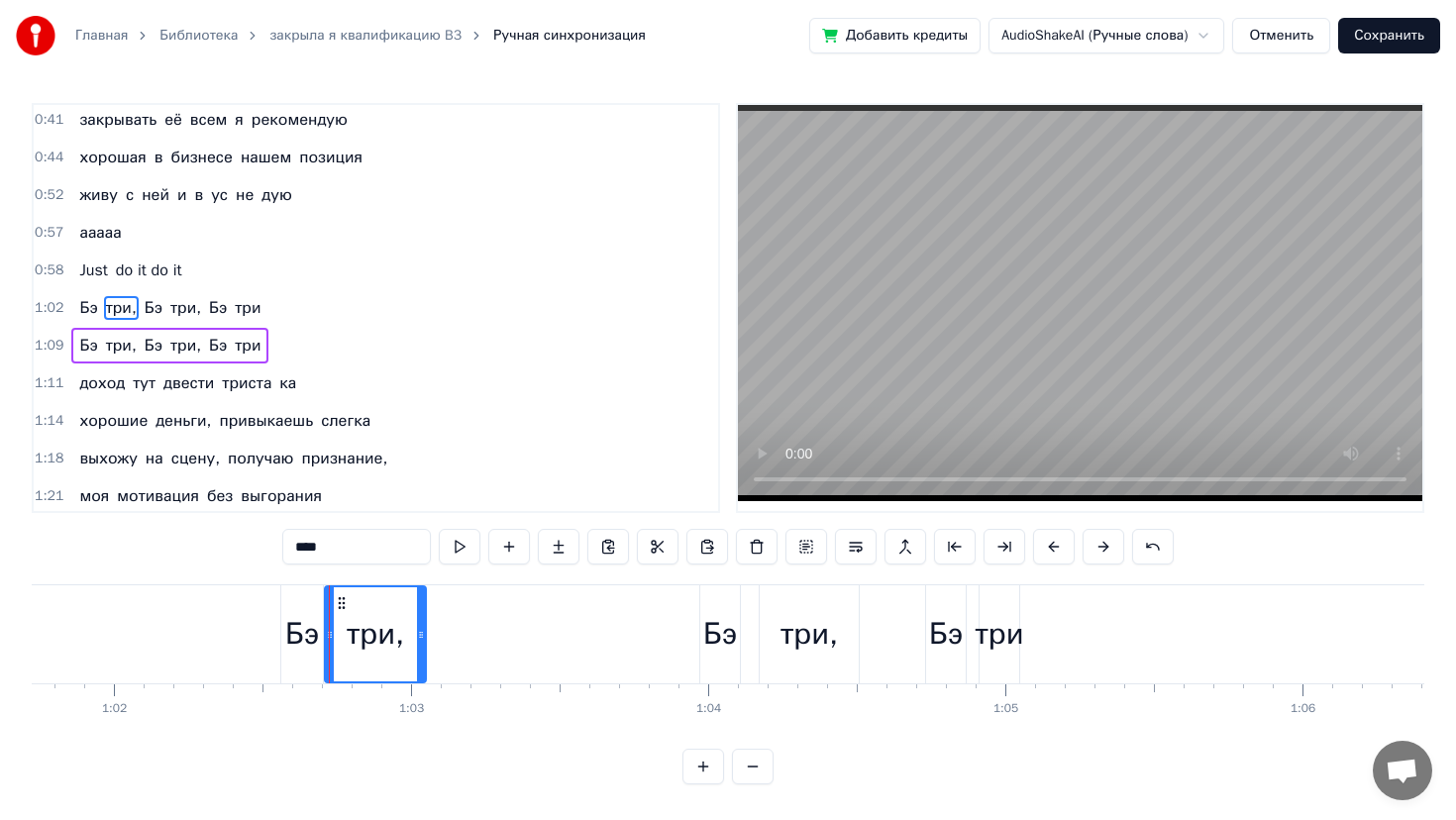 drag, startPoint x: 625, startPoint y: 631, endPoint x: 417, endPoint y: 641, distance: 208.24025 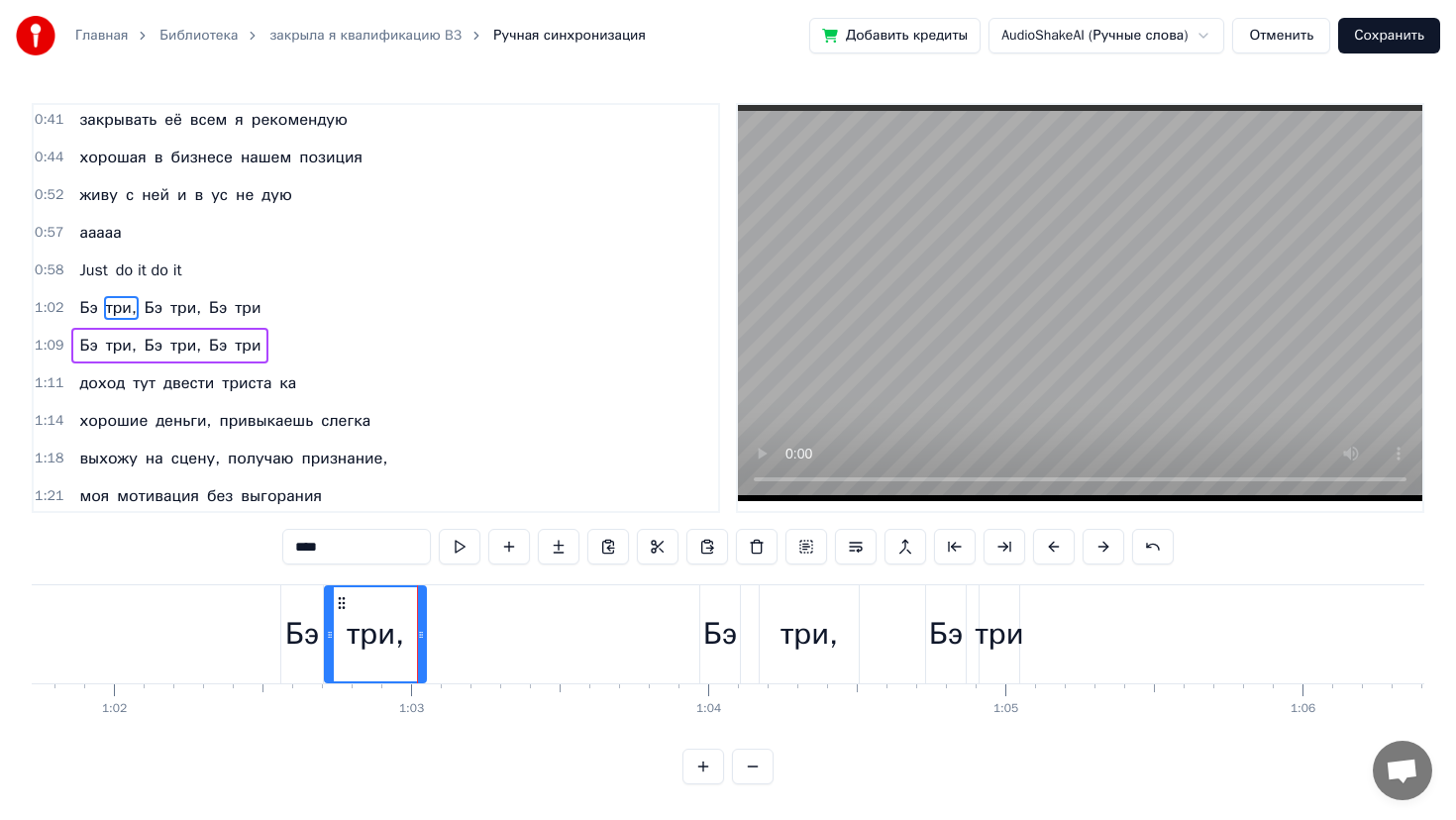 click on "Бэ три, Бэ три, Бэ три" at bounding box center [652, 634] 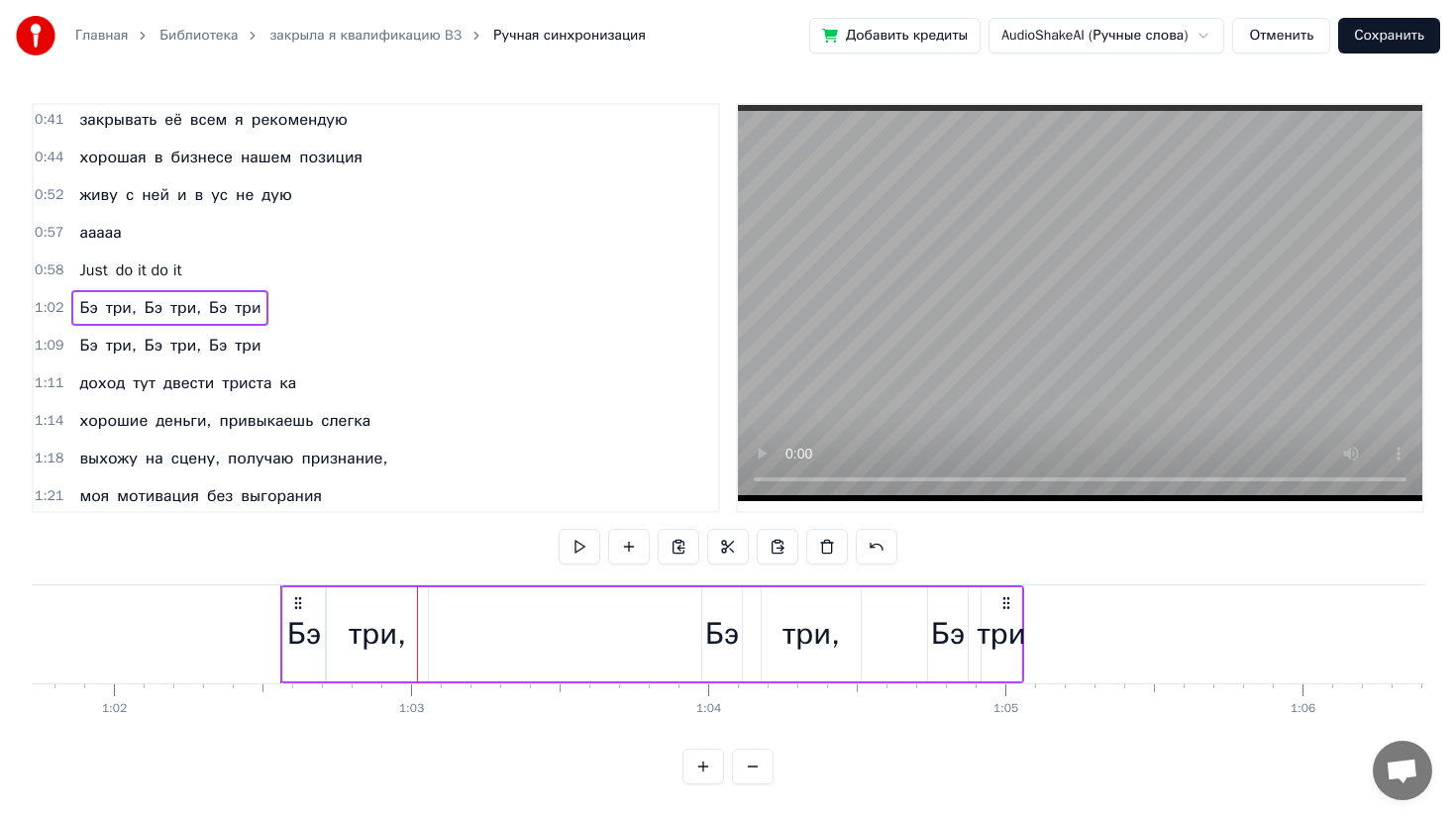 drag, startPoint x: 720, startPoint y: 646, endPoint x: 709, endPoint y: 658, distance: 16.27882 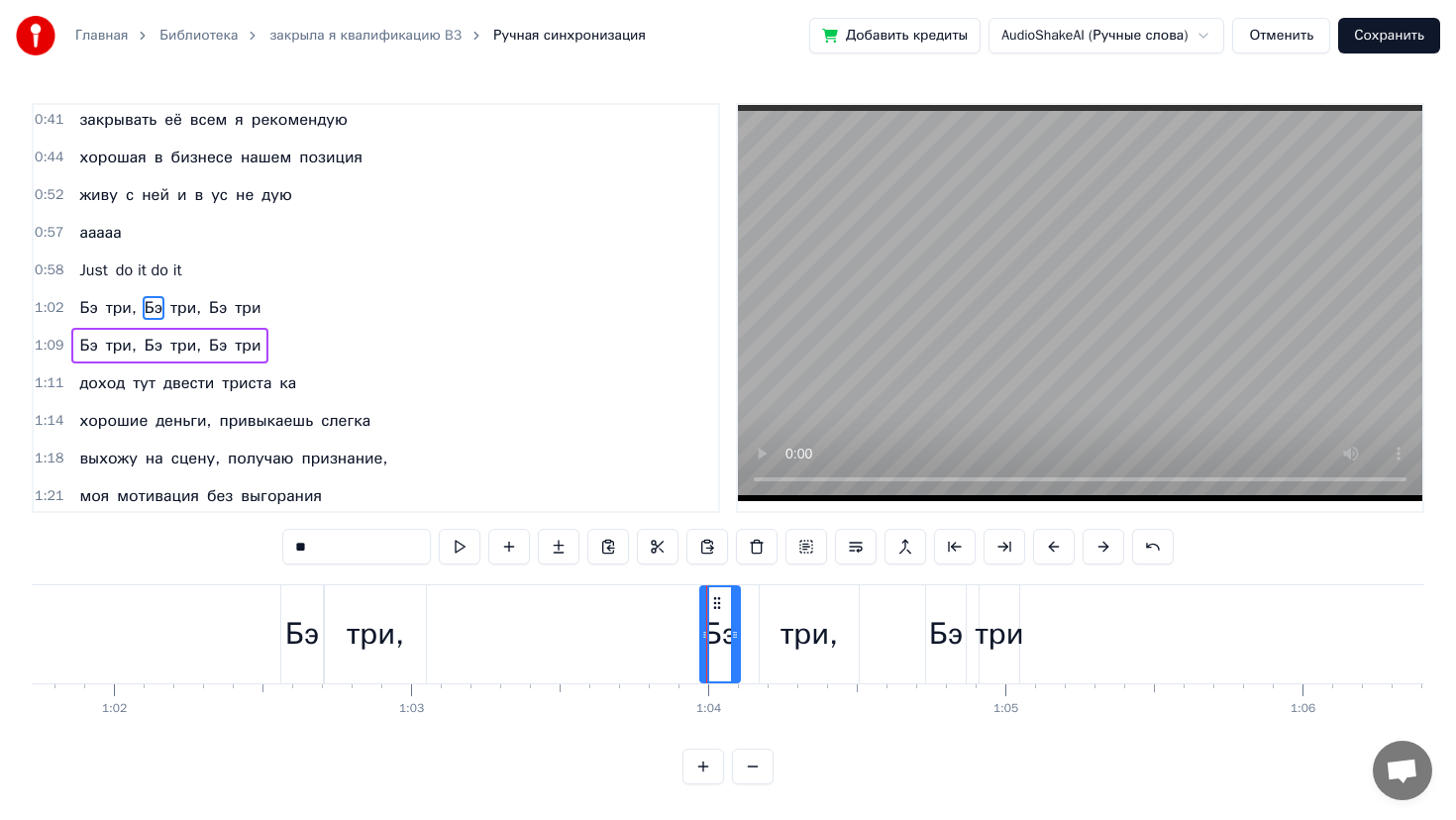 click on "три" at bounding box center (998, 634) 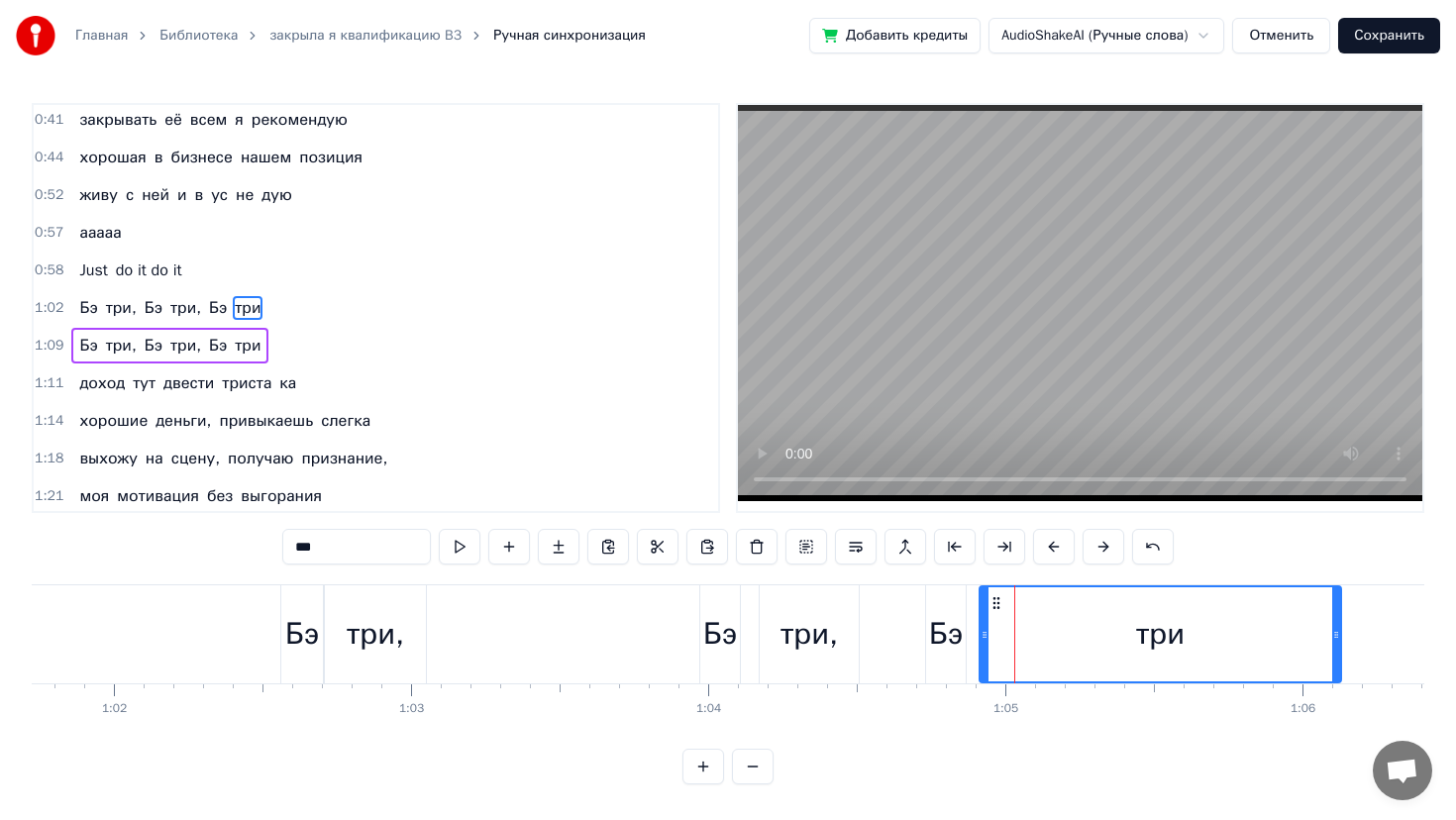 drag, startPoint x: 1016, startPoint y: 633, endPoint x: 1337, endPoint y: 657, distance: 321.89595 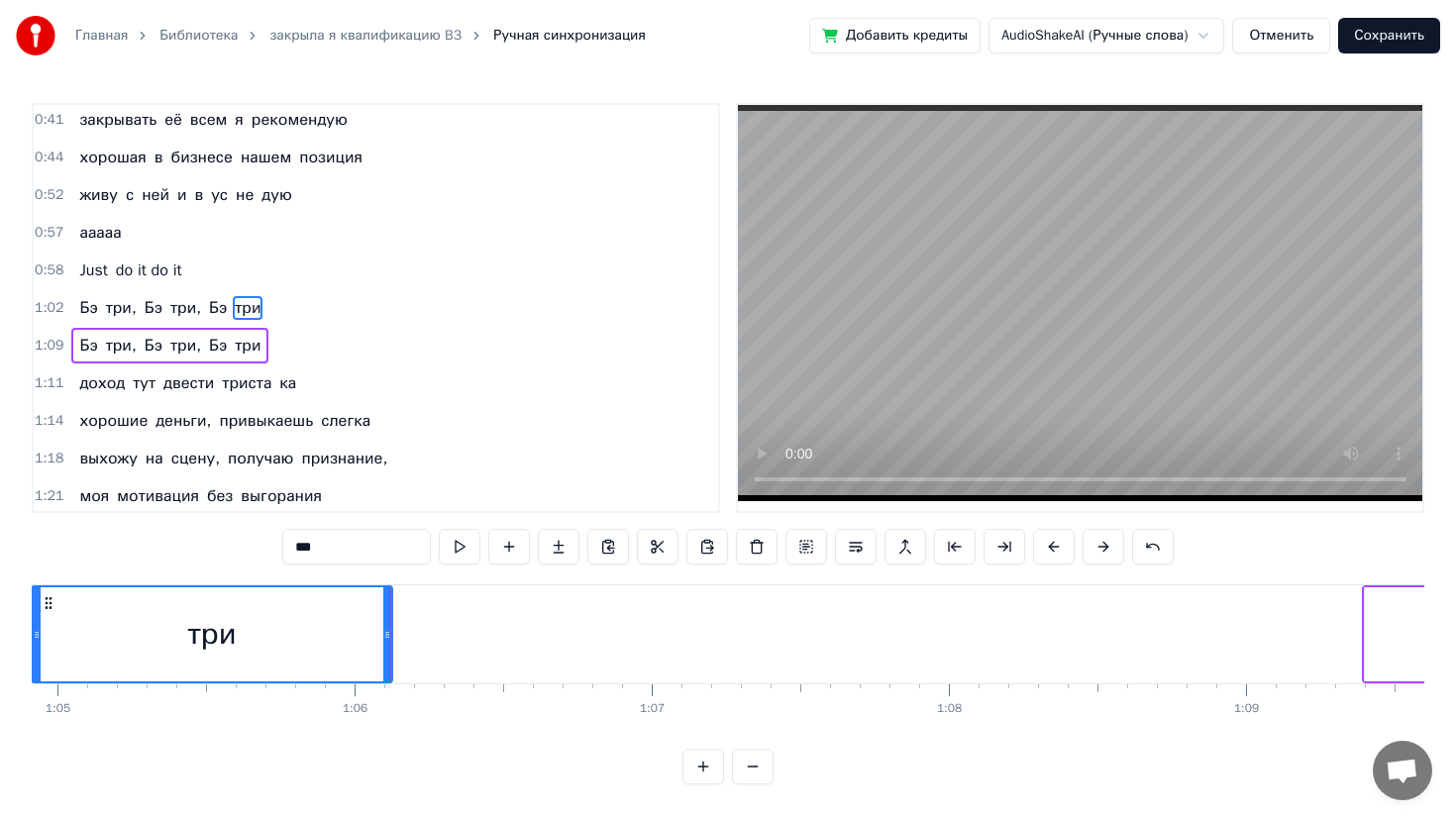 scroll, scrollTop: 0, scrollLeft: 18929, axis: horizontal 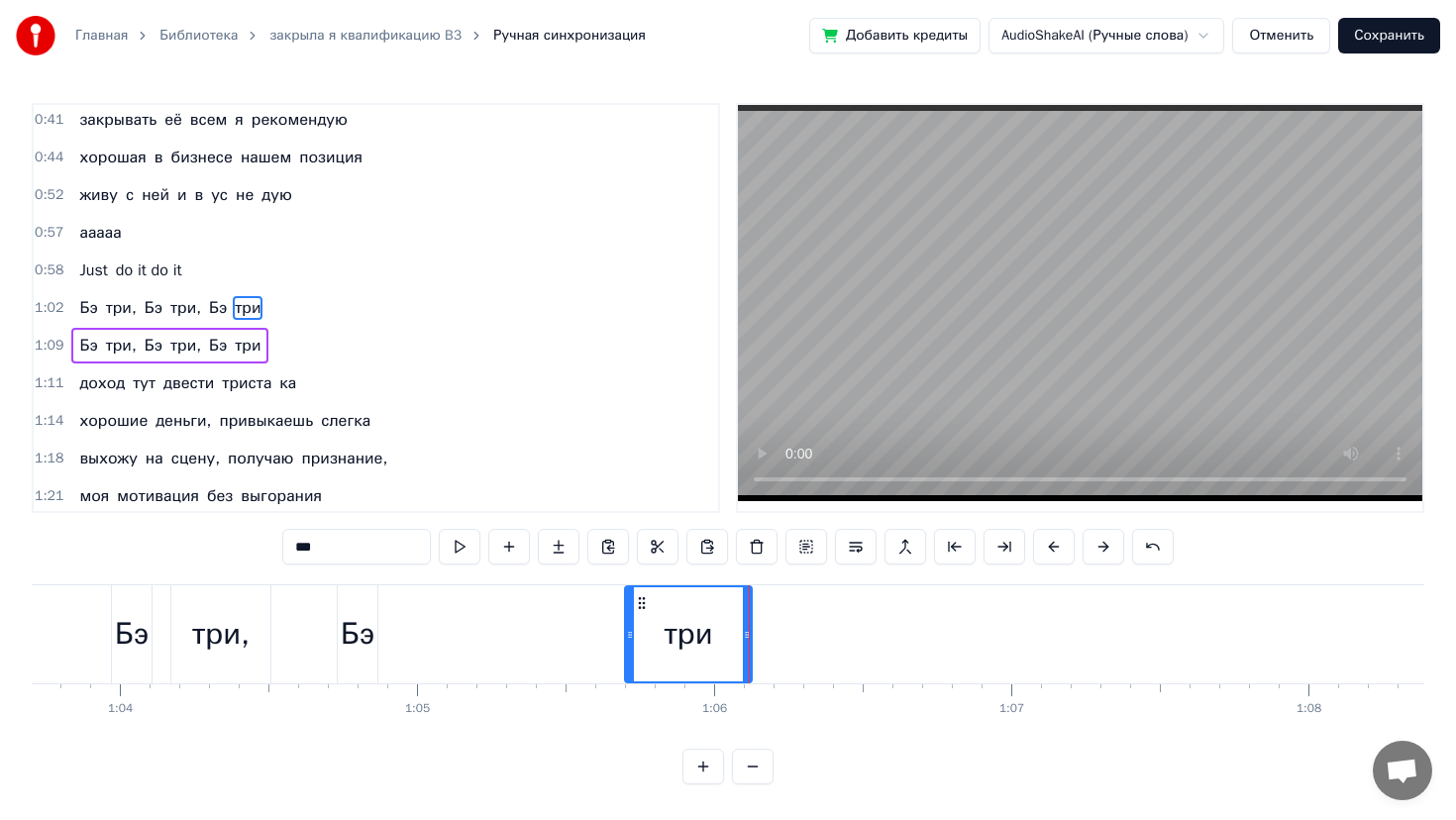drag, startPoint x: 395, startPoint y: 636, endPoint x: 632, endPoint y: 618, distance: 237.68256 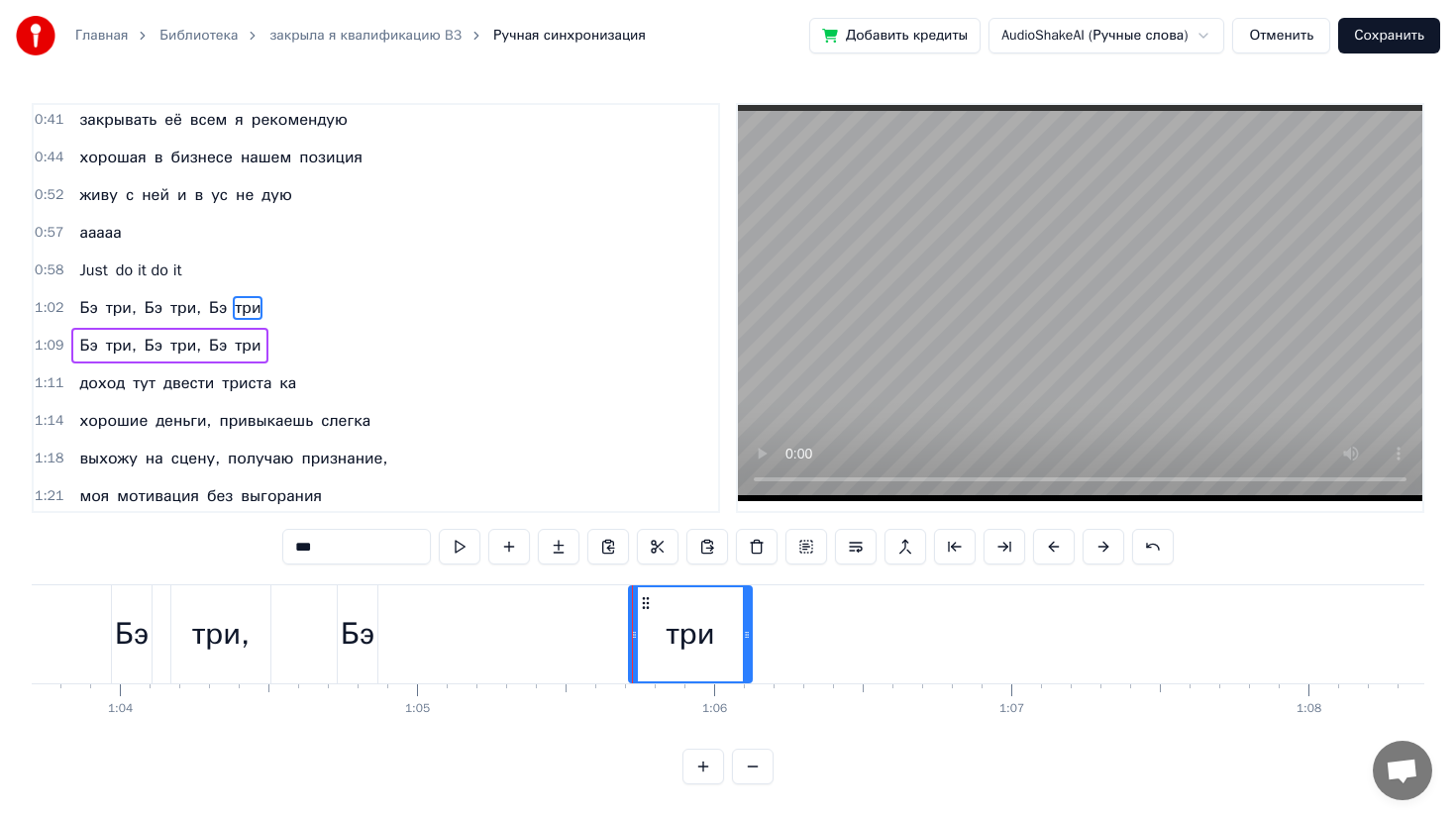 click on "Бэ" at bounding box center (358, 634) 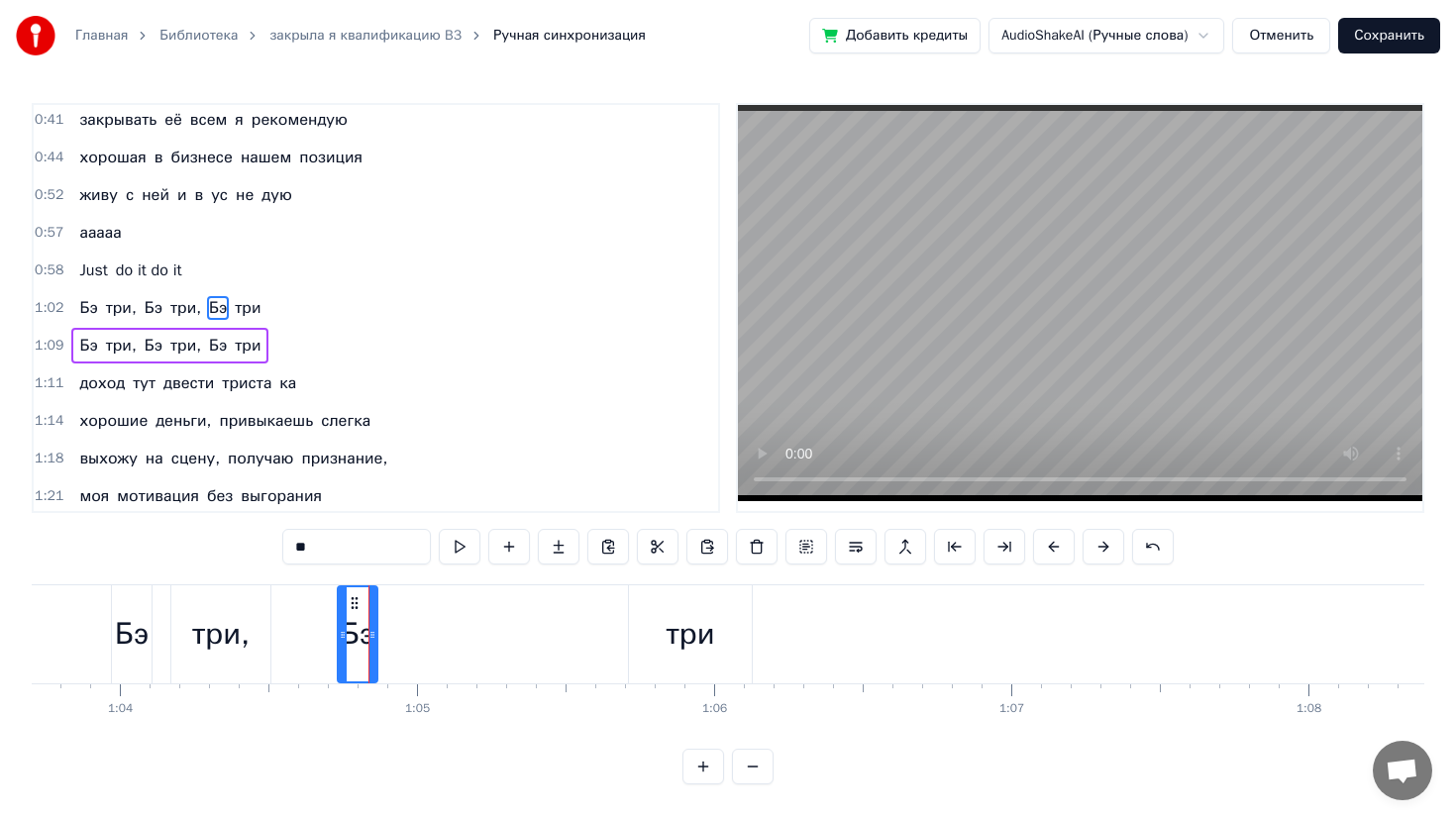 drag, startPoint x: 377, startPoint y: 628, endPoint x: 403, endPoint y: 627, distance: 26.019224 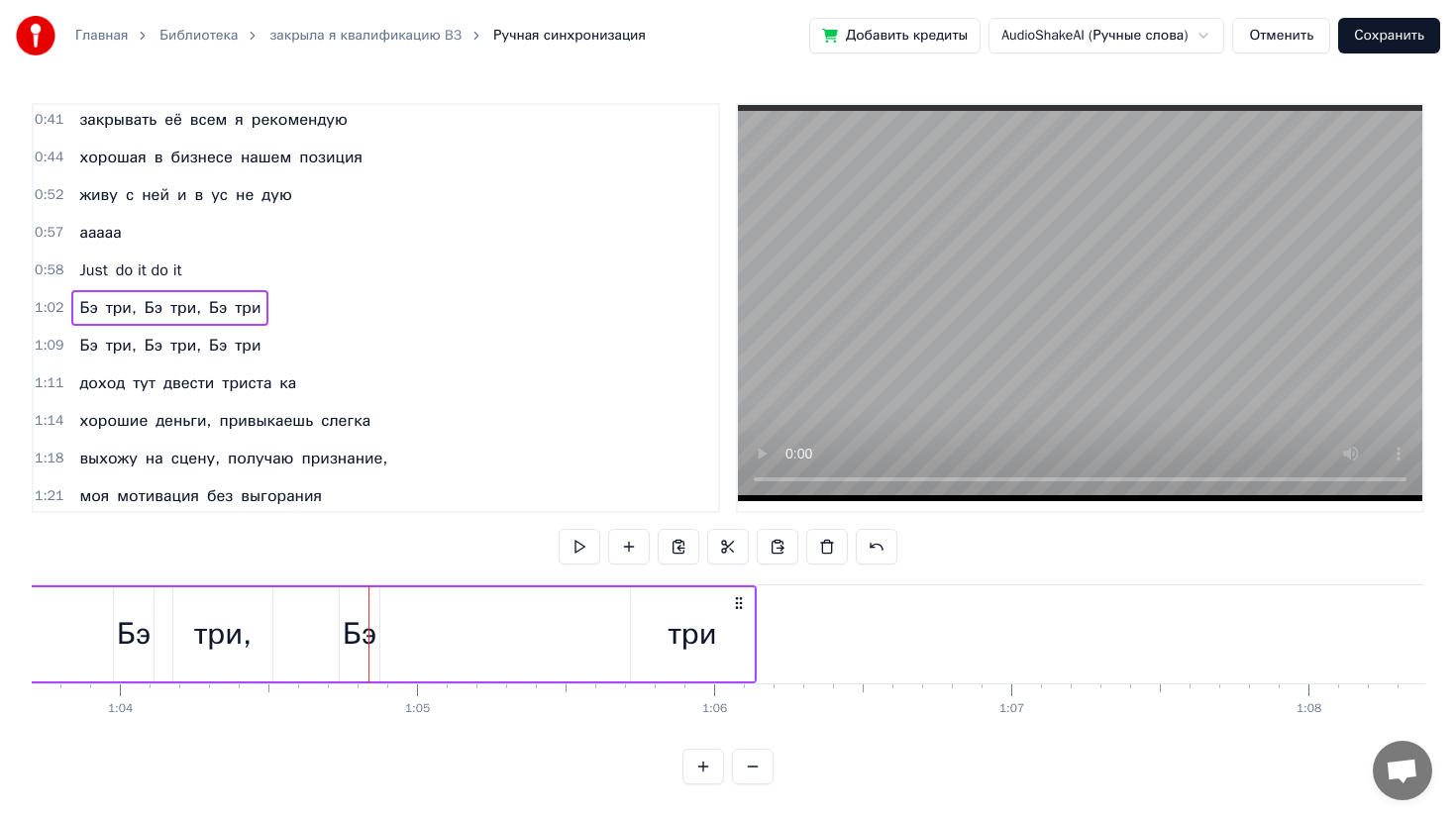 click on "Бэ" at bounding box center (360, 634) 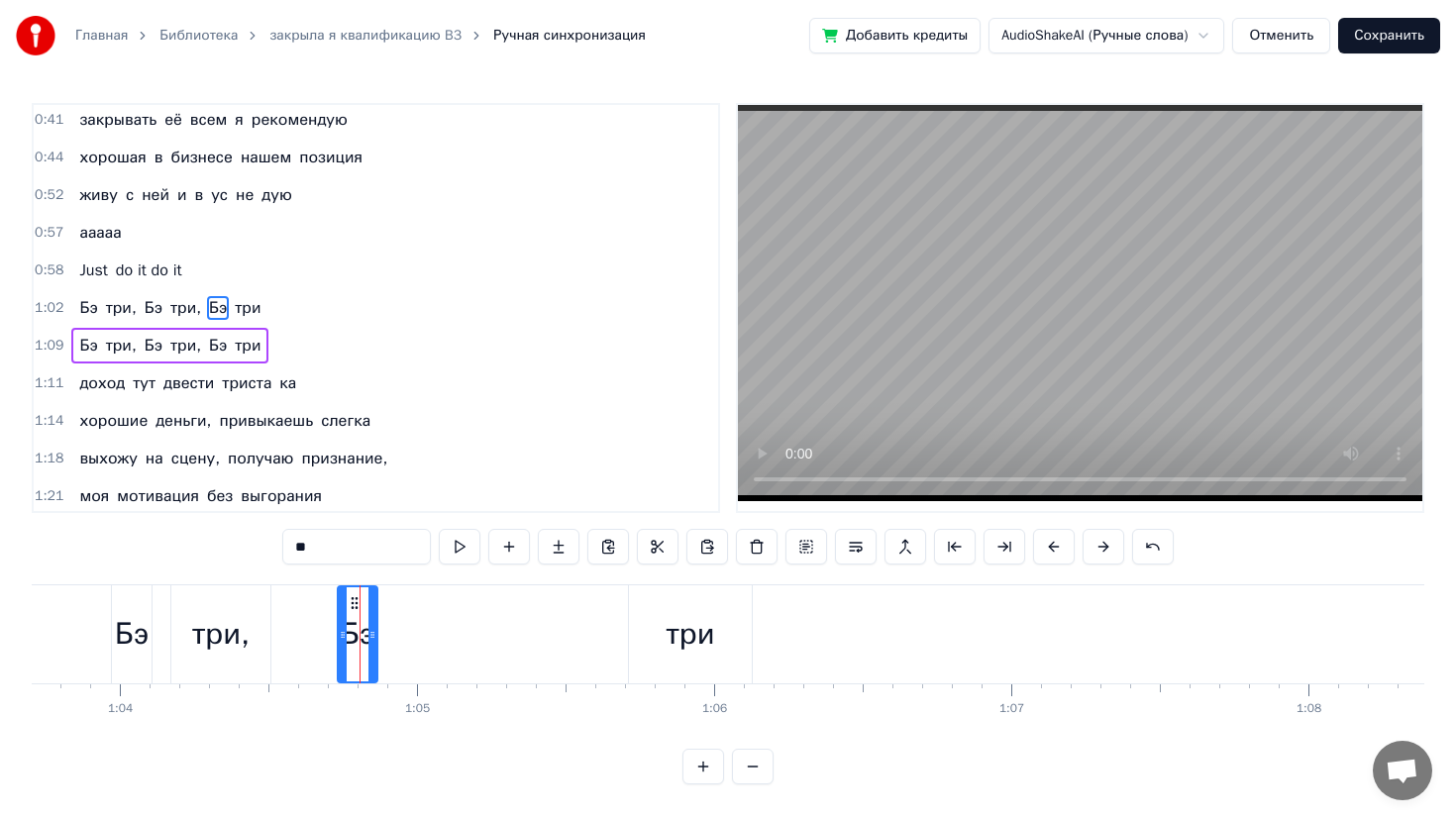 drag, startPoint x: 376, startPoint y: 631, endPoint x: 633, endPoint y: 633, distance: 257.00778 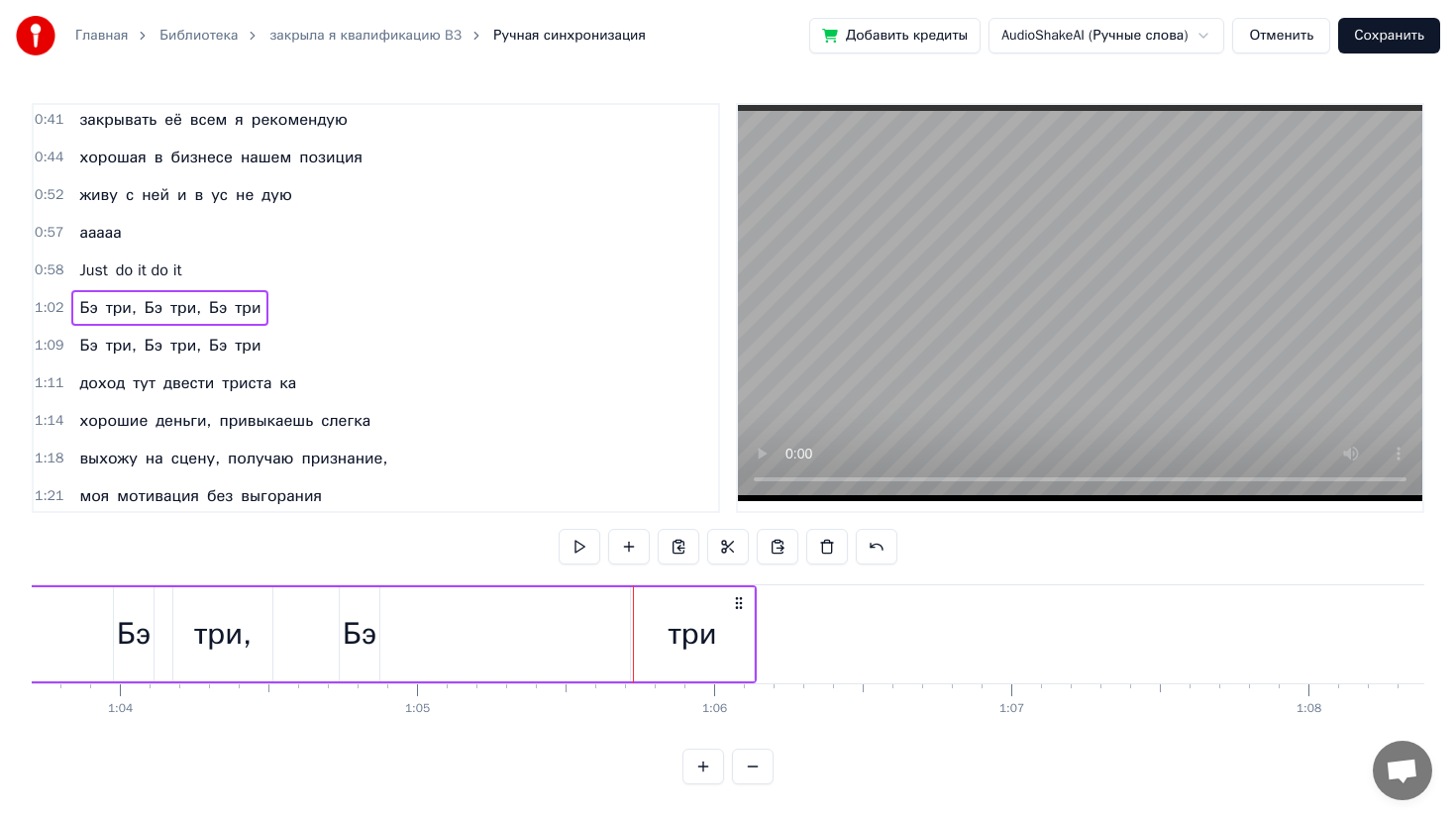 click on "Бэ" at bounding box center [360, 634] 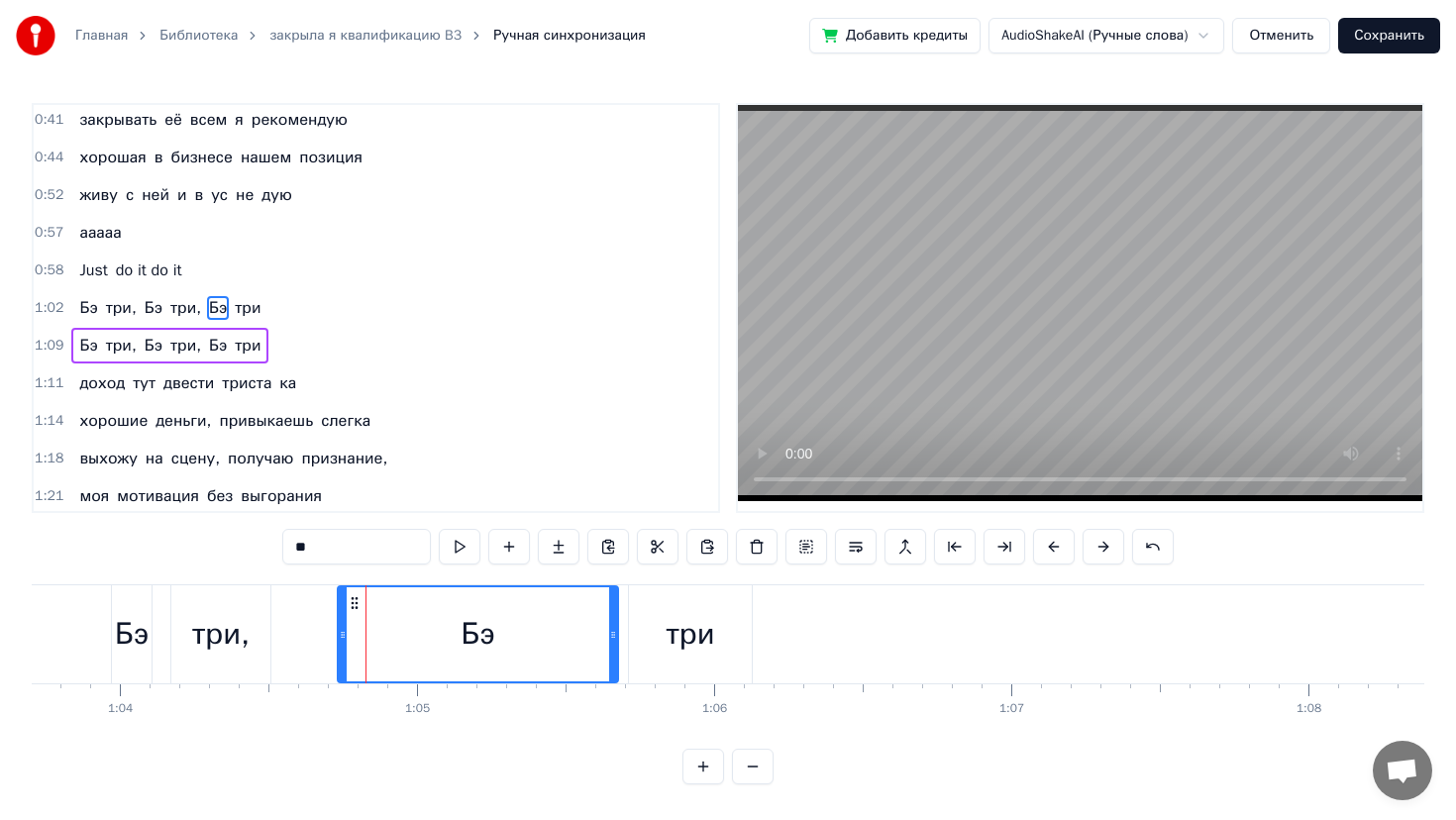 drag, startPoint x: 370, startPoint y: 637, endPoint x: 611, endPoint y: 644, distance: 241.1016 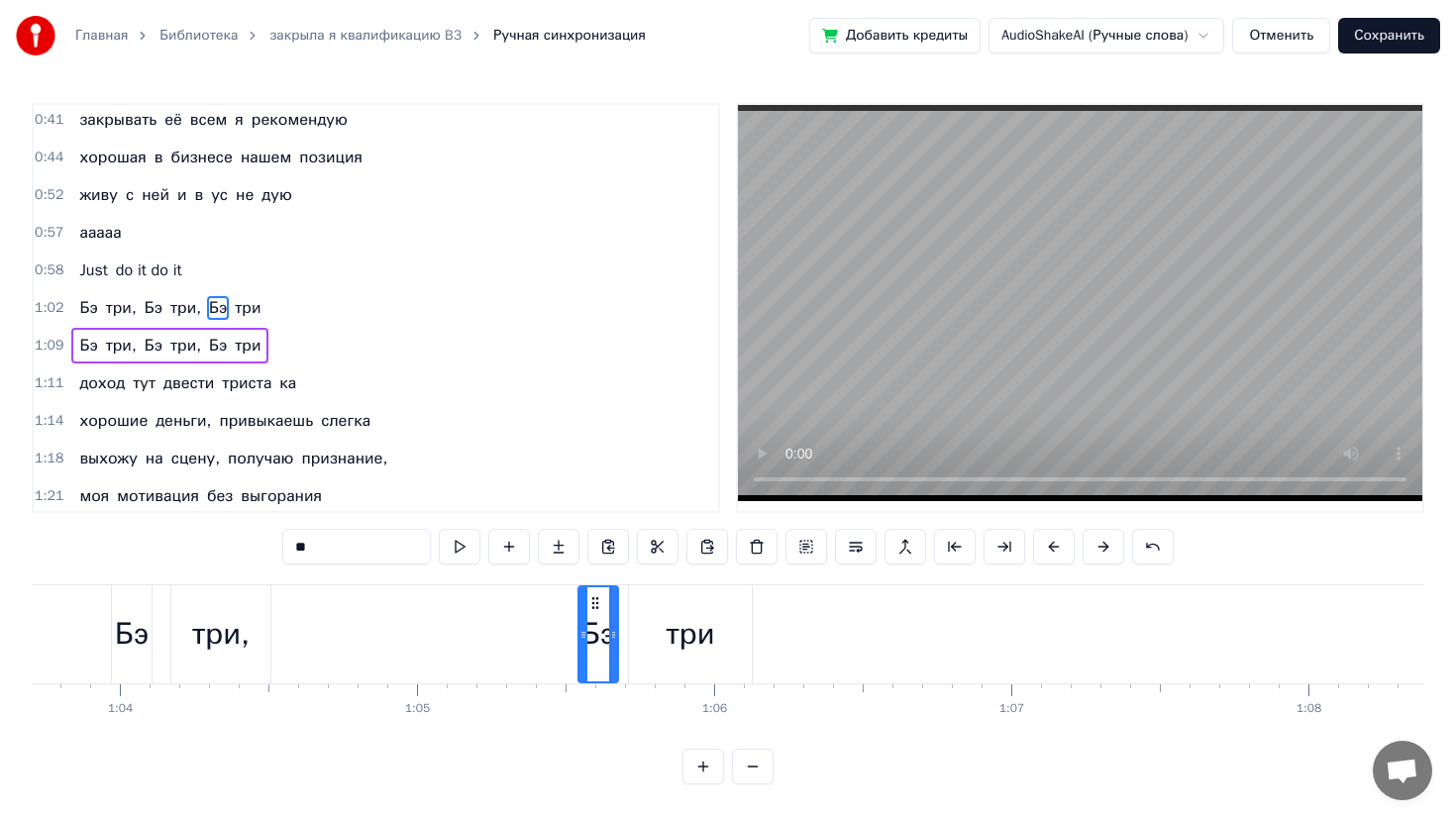 drag, startPoint x: 341, startPoint y: 633, endPoint x: 581, endPoint y: 631, distance: 240.00833 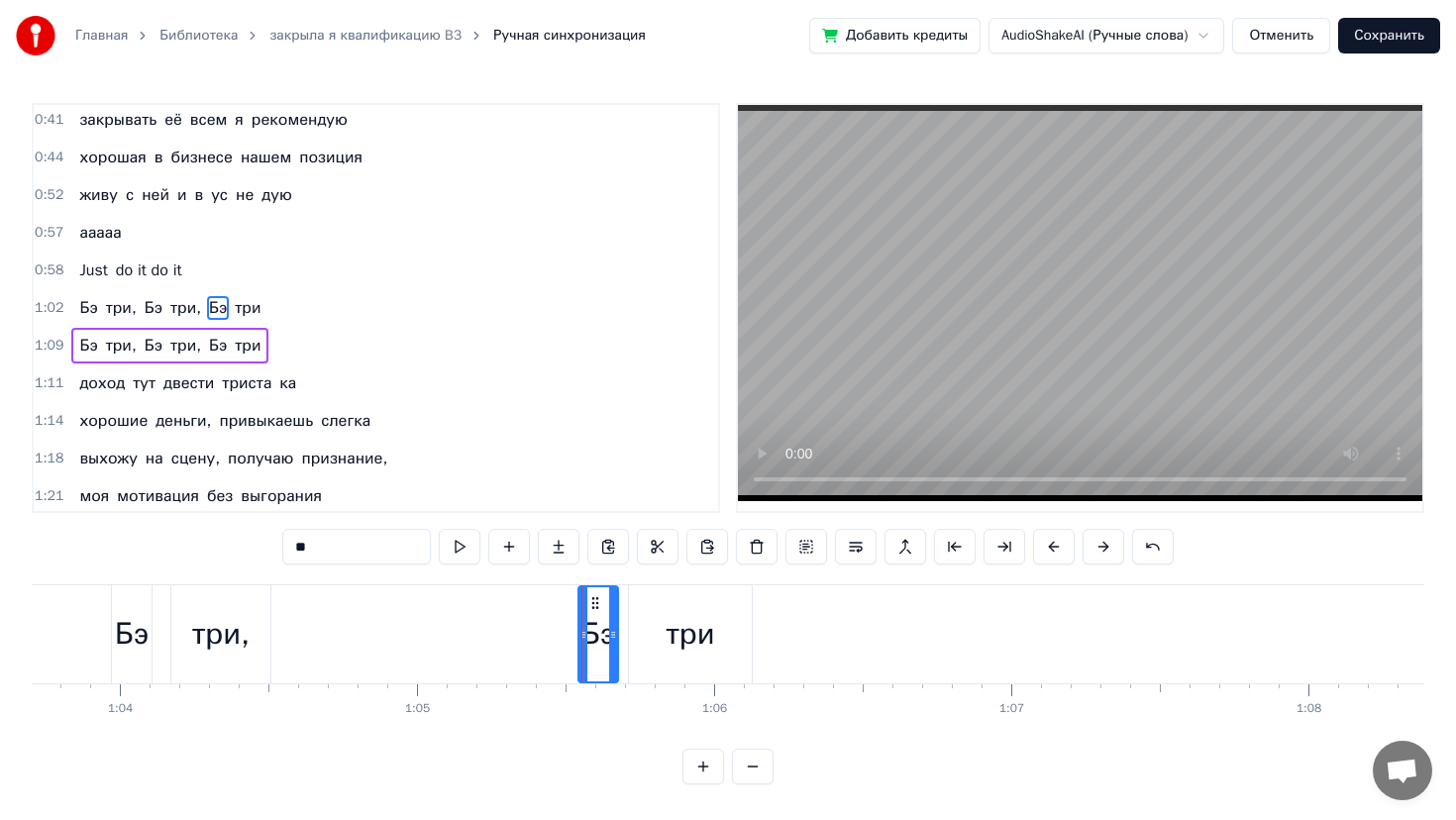 click on "три" at bounding box center (690, 634) 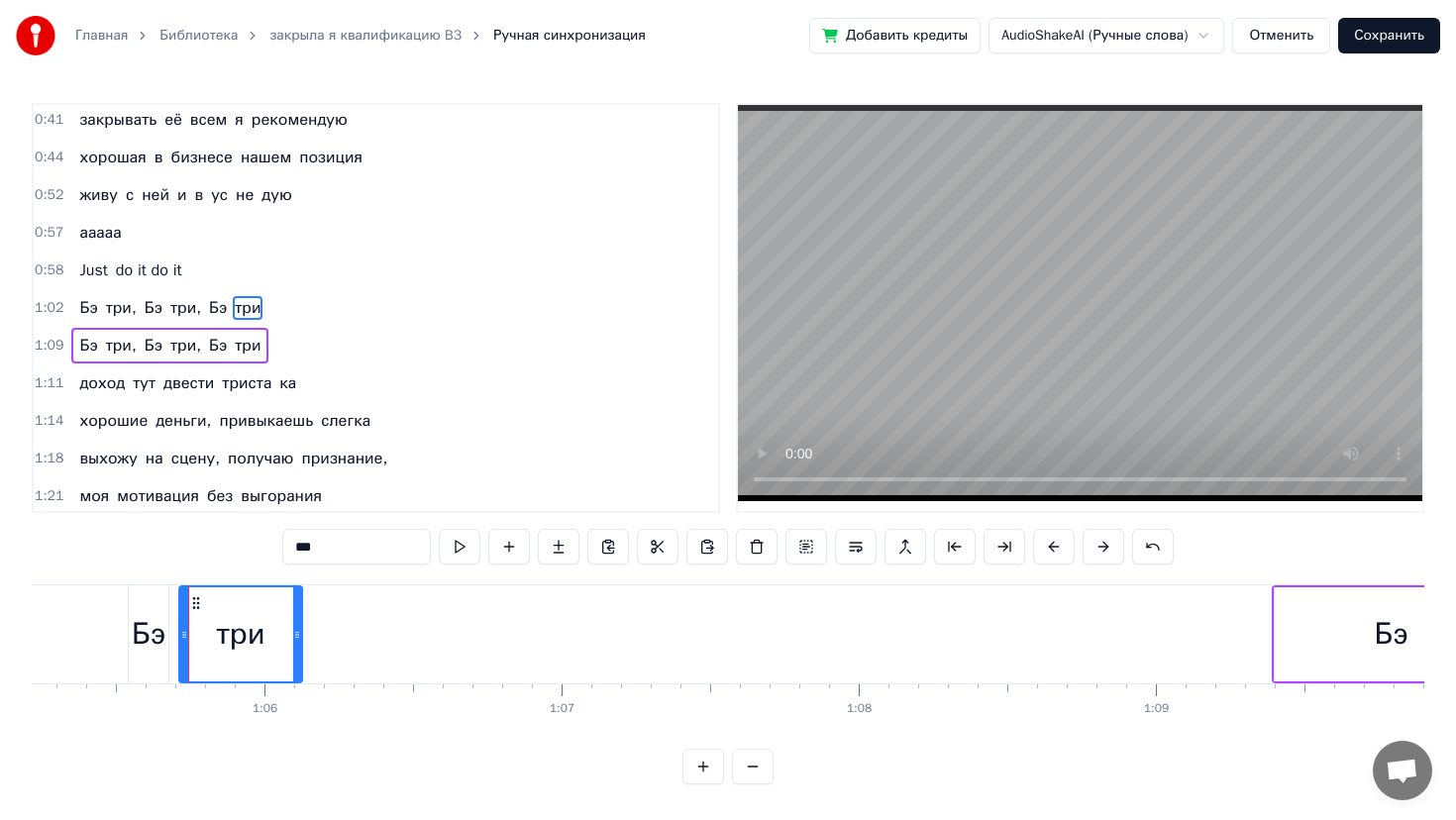 scroll, scrollTop: 0, scrollLeft: 19376, axis: horizontal 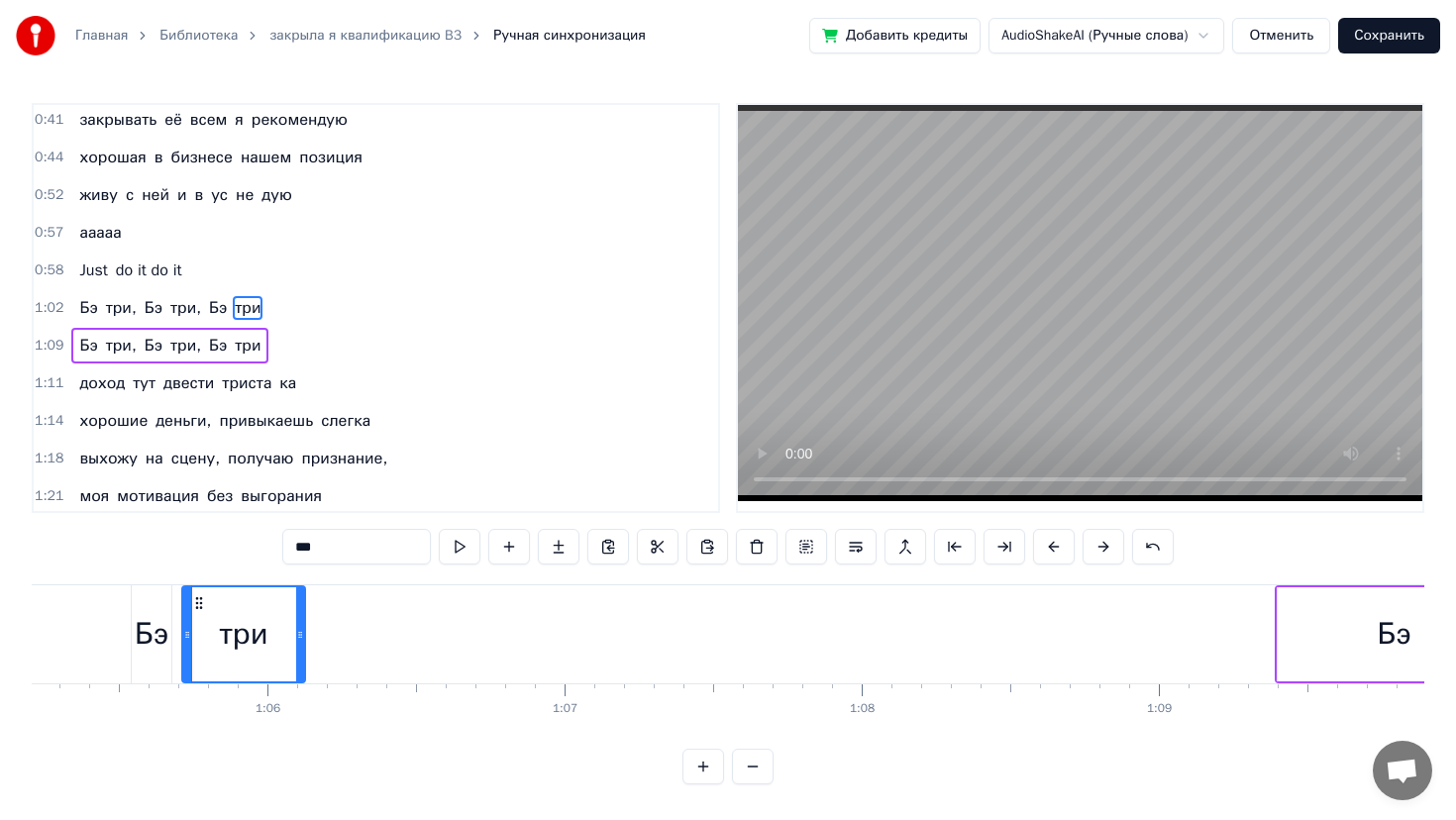 click on "закрыла я квалификацию Бэ три уже не в первый раз не скучаю я и не грущу квалификацию Бэ три люблю закрыла я квалификацию Бэ три уже не в первый раз не скучаю я и не грущу квалификацию Бэ три люблю квалификация Бэ три родная моя Бизнес партнёр третьего уровня закрывать её всем я рекомендую хорошая в бизнесе нашем позиция живу с ней и в ус не дую ааааа Just do it do it Бэ три, Бэ три, Бэ три Бэ три, Бэ три, Бэ три доход тут двести триста ка хорошие деньги, привыкаешь слегка выхожу на сцену, получаю признание, моя мотивация без выгорания в числе лучших контрактов лечу на" at bounding box center (4301, 634) 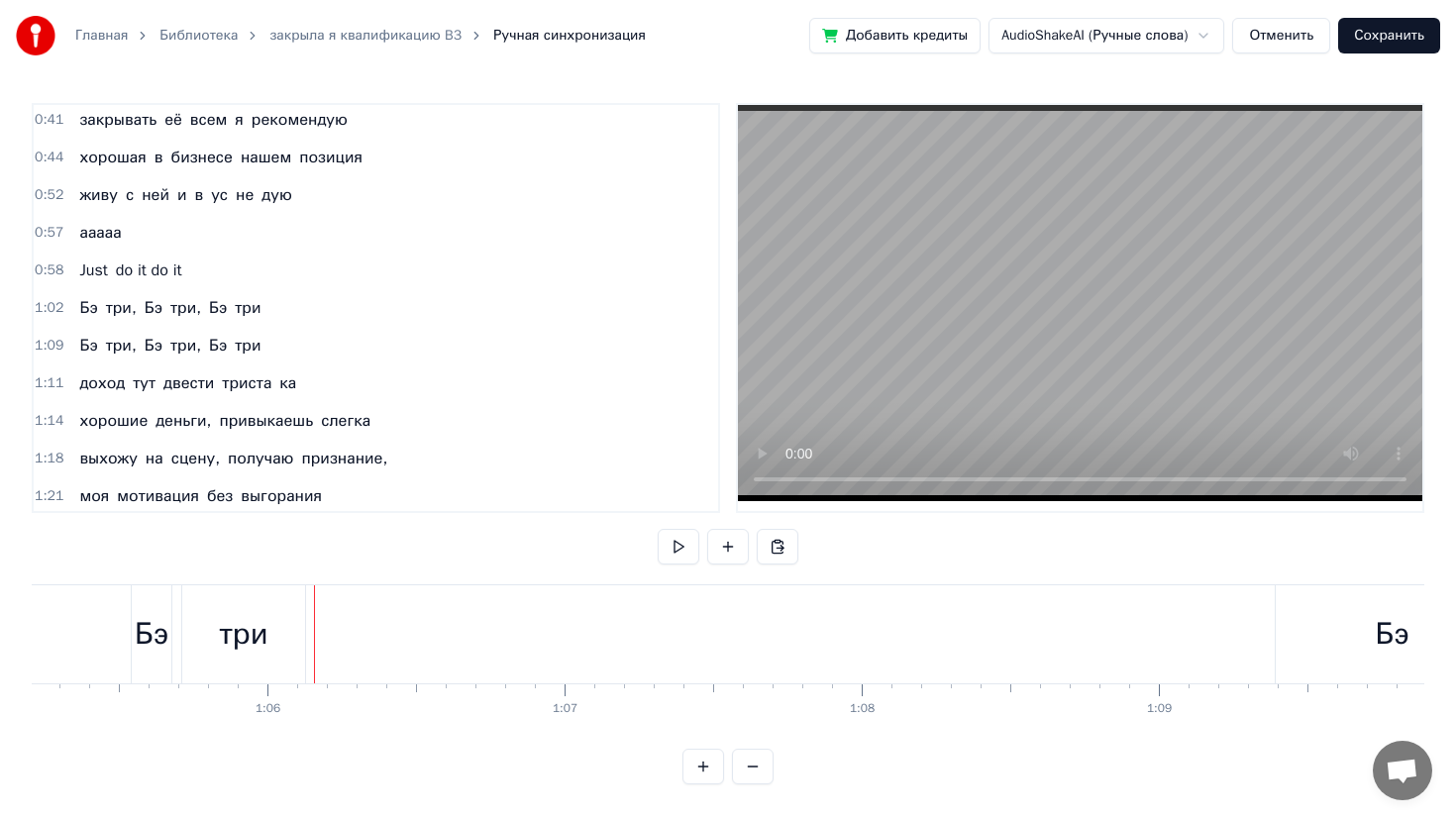 click on "три" at bounding box center (244, 634) 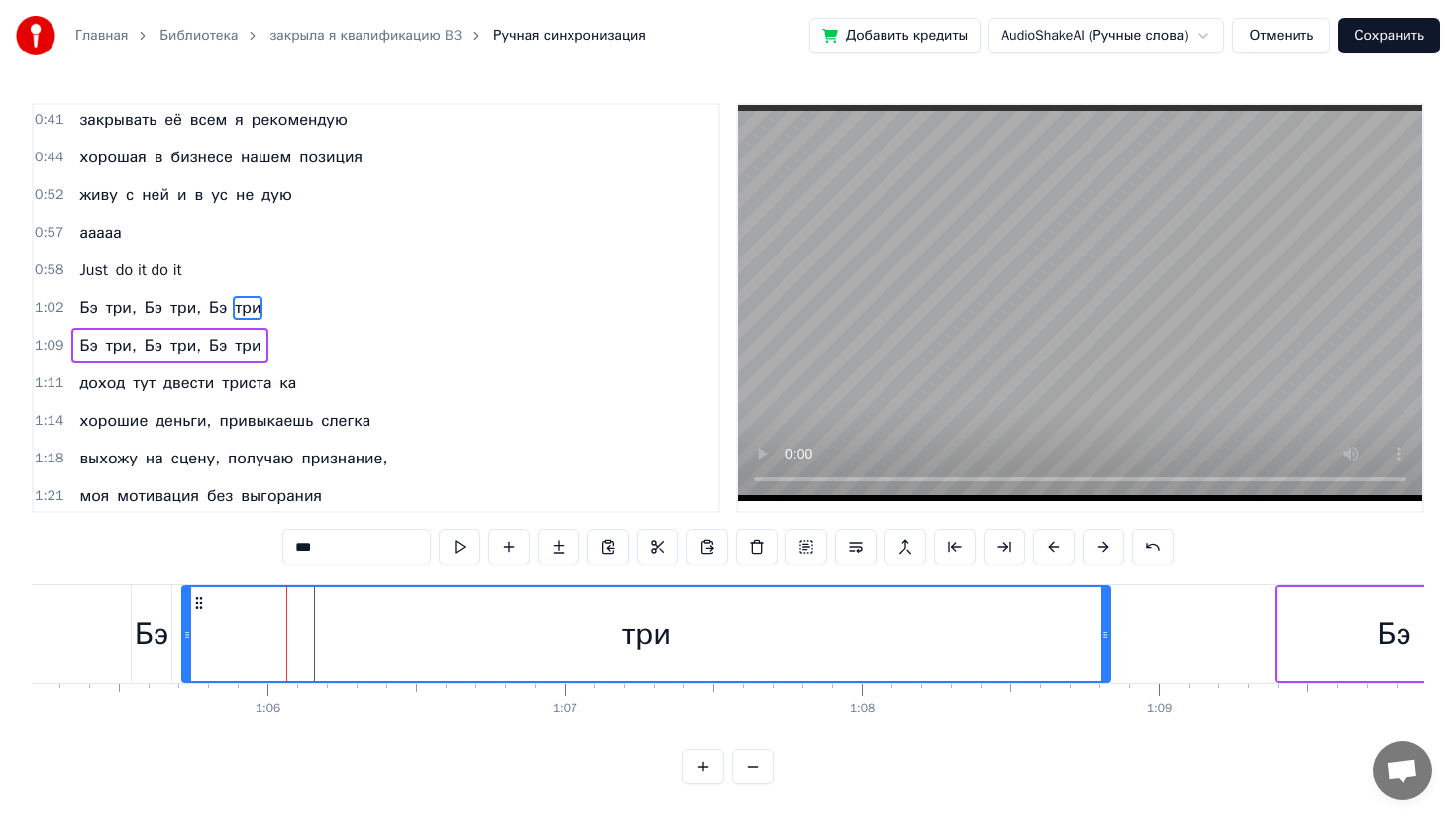 drag, startPoint x: 301, startPoint y: 637, endPoint x: 1106, endPoint y: 709, distance: 808.2135 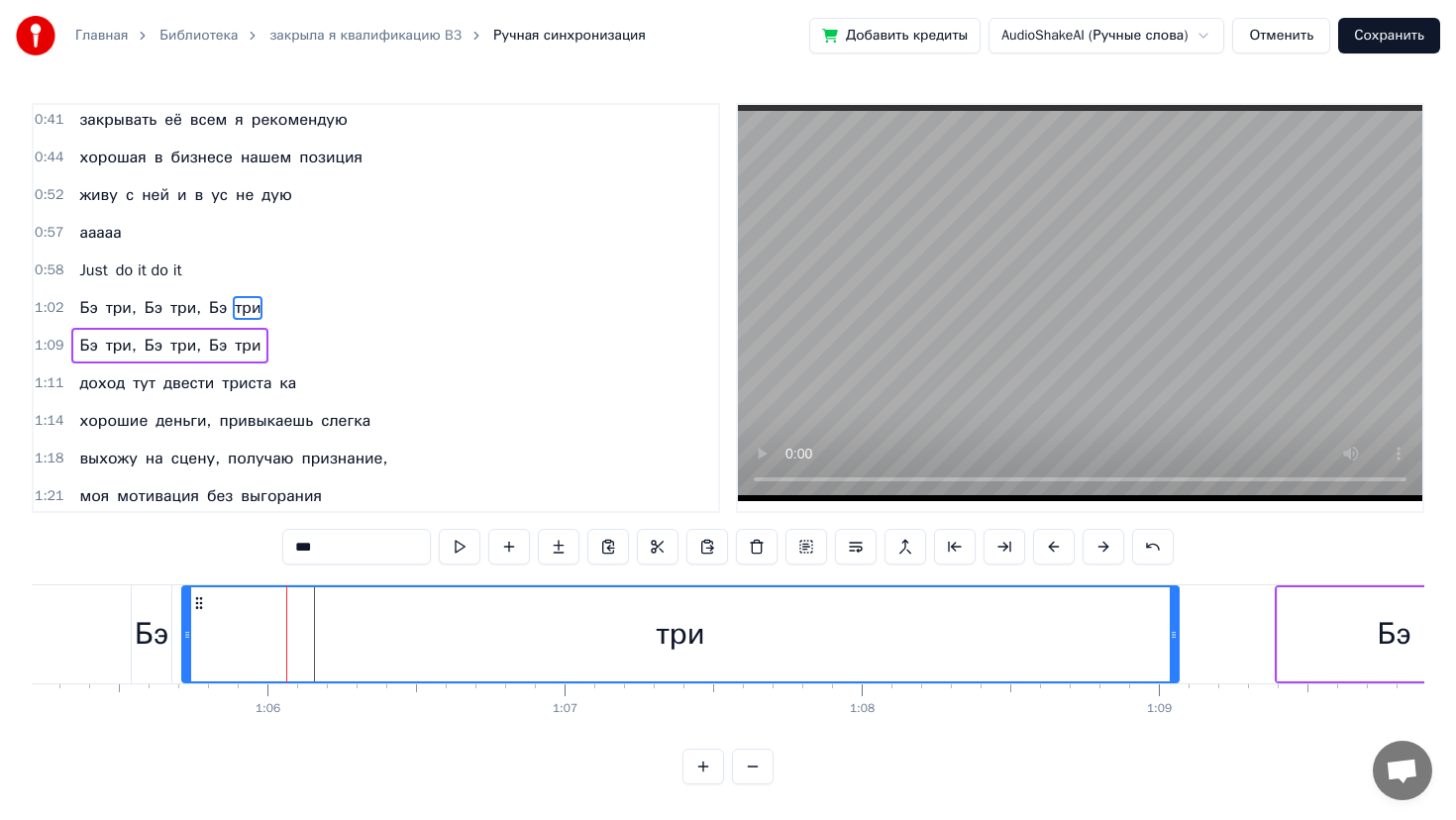 drag, startPoint x: 1104, startPoint y: 640, endPoint x: 1173, endPoint y: 642, distance: 69.02898 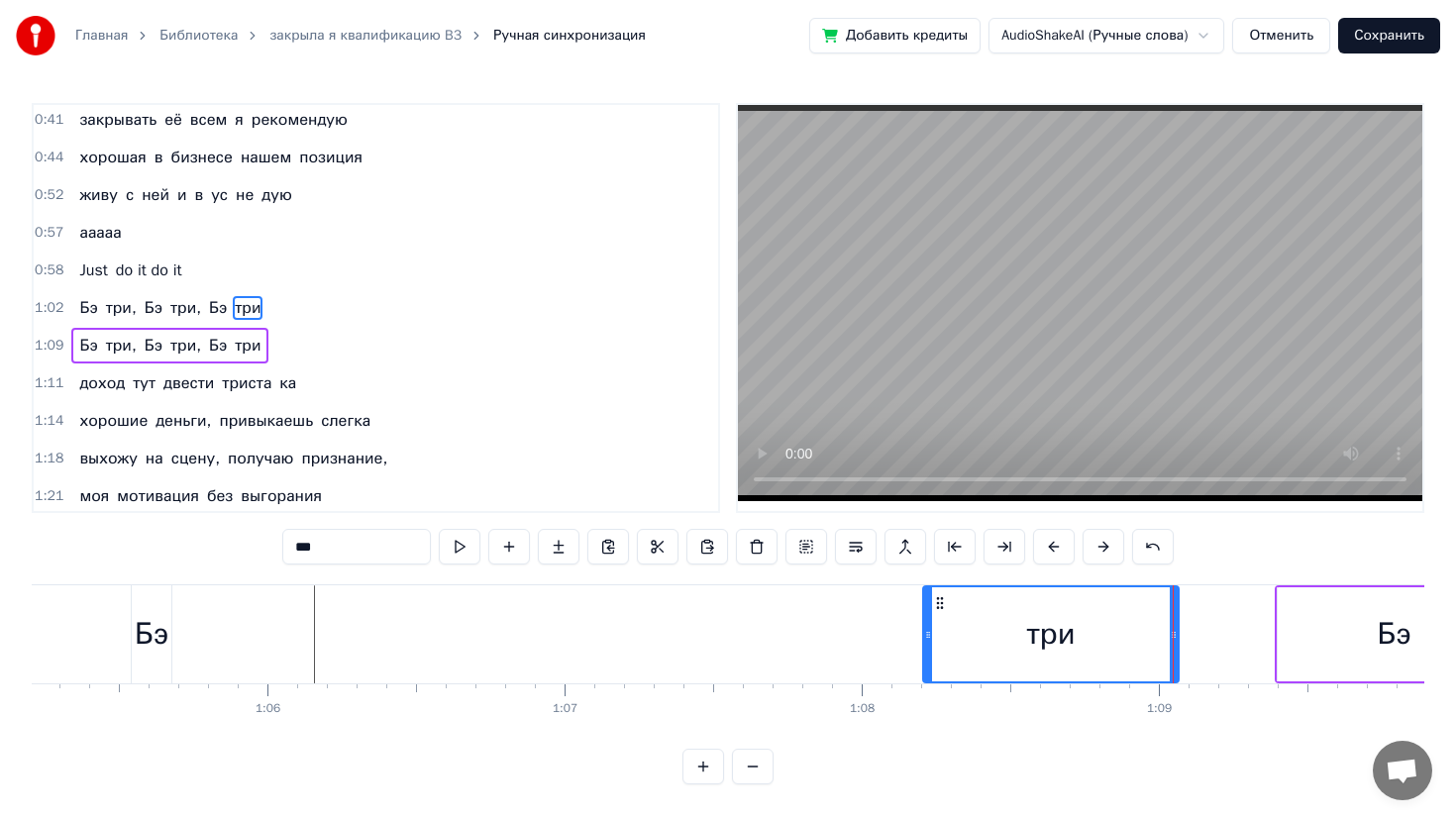 drag, startPoint x: 182, startPoint y: 632, endPoint x: 936, endPoint y: 721, distance: 759.23448 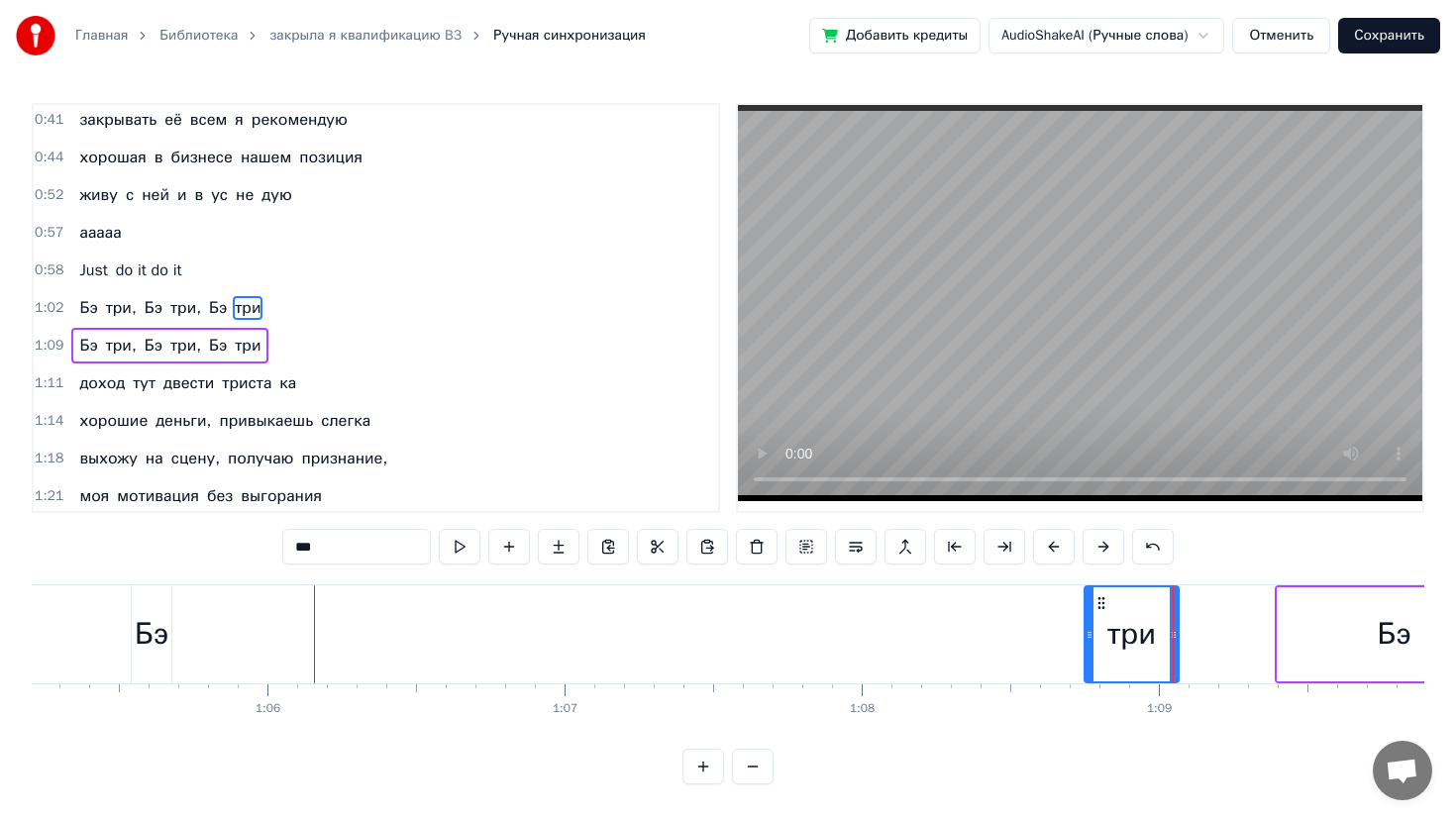 drag, startPoint x: 940, startPoint y: 634, endPoint x: 1089, endPoint y: 634, distance: 149 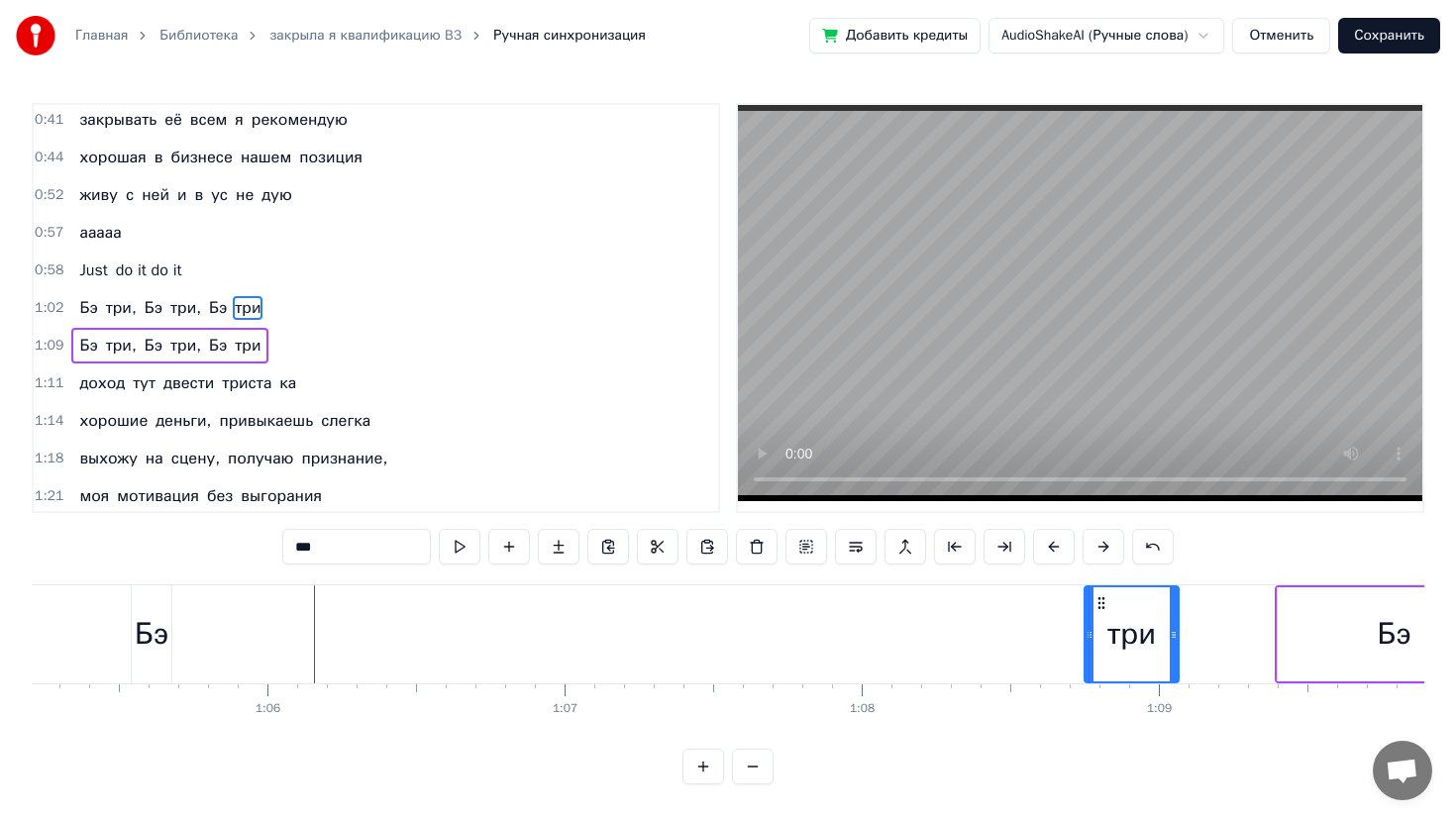 click on "Бэ" at bounding box center [152, 634] 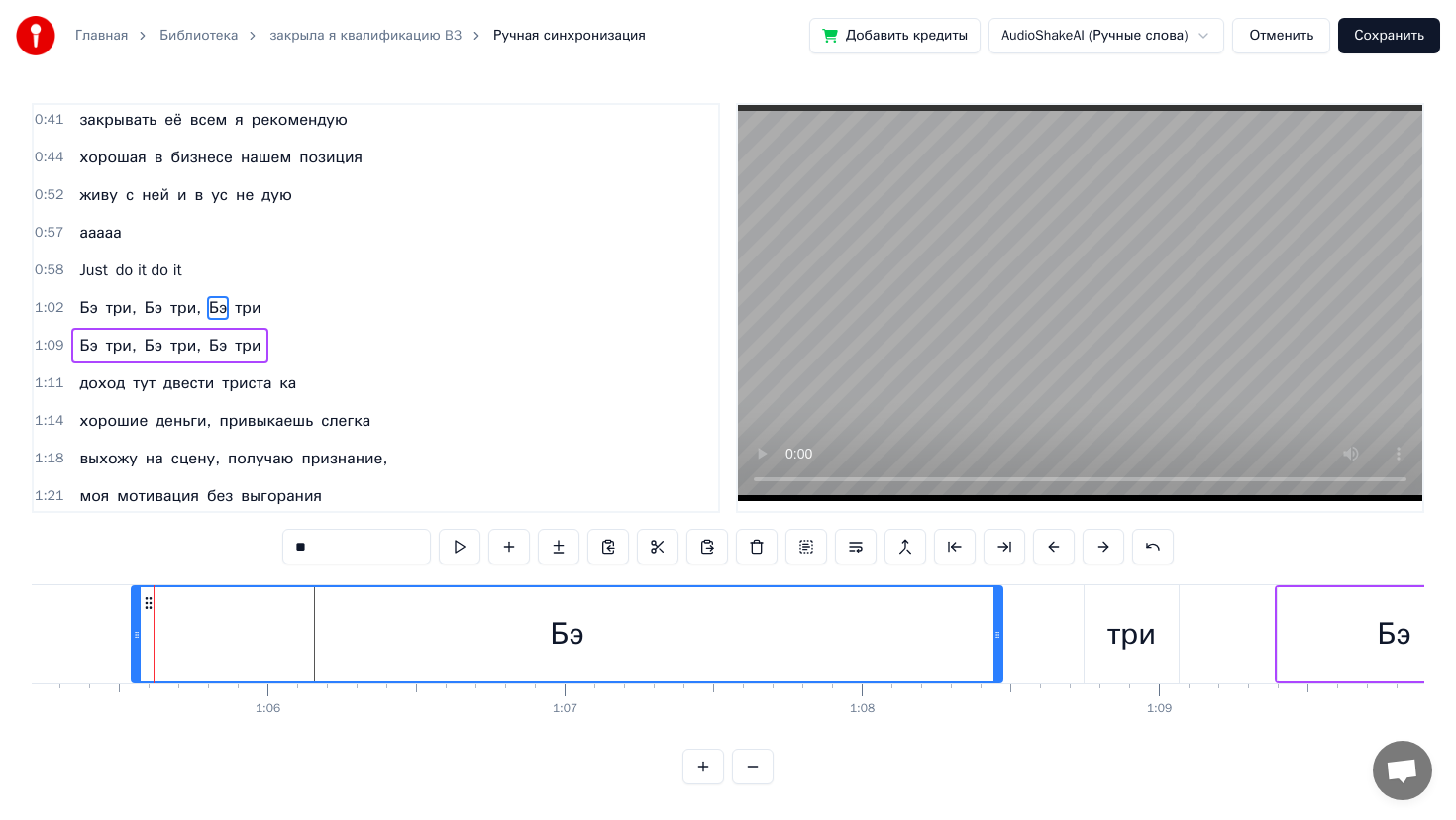 drag, startPoint x: 165, startPoint y: 630, endPoint x: 996, endPoint y: 683, distance: 832.68842 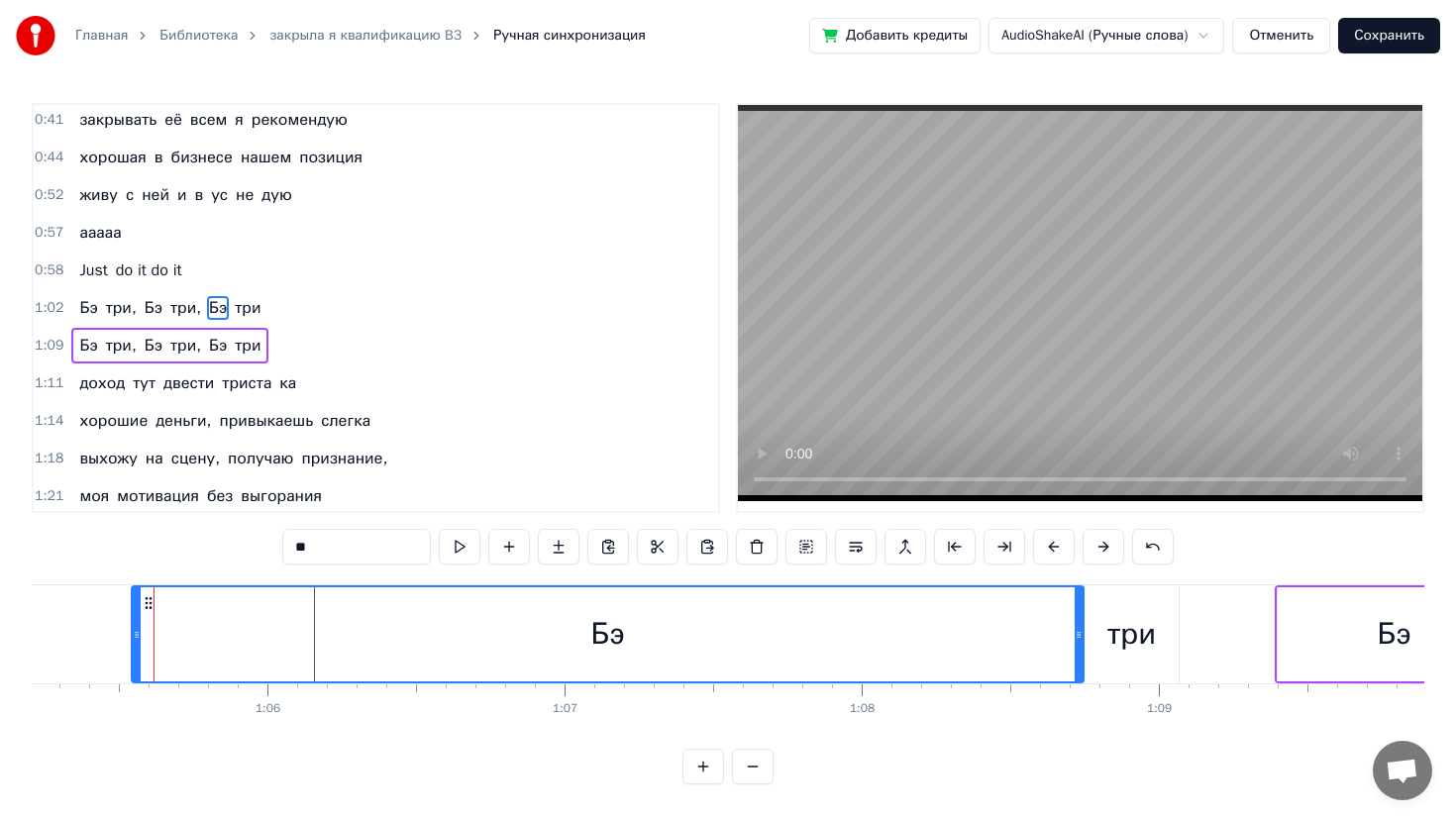 drag, startPoint x: 997, startPoint y: 644, endPoint x: 1079, endPoint y: 643, distance: 82.006097 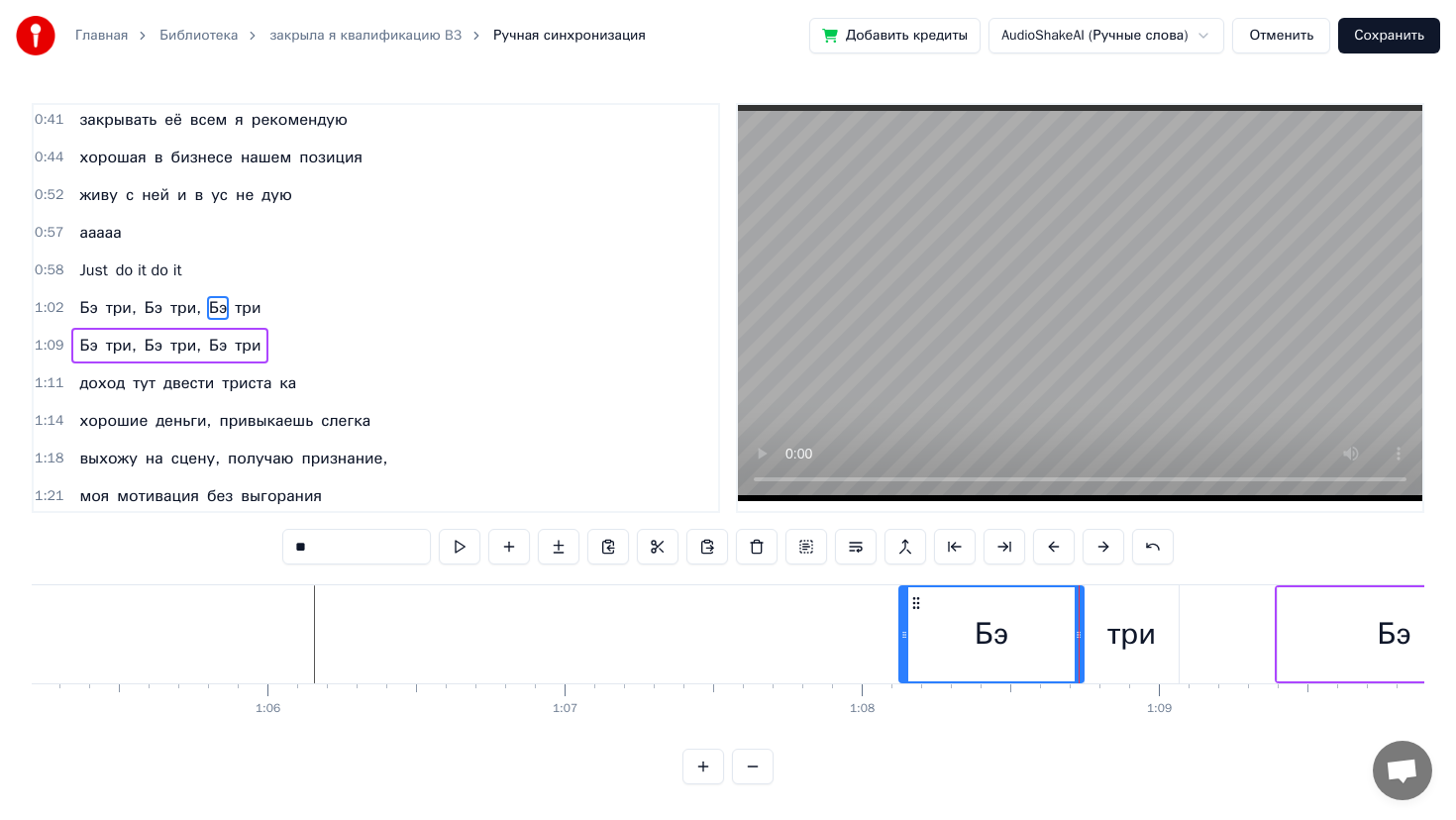drag, startPoint x: 132, startPoint y: 628, endPoint x: 899, endPoint y: 614, distance: 767.12776 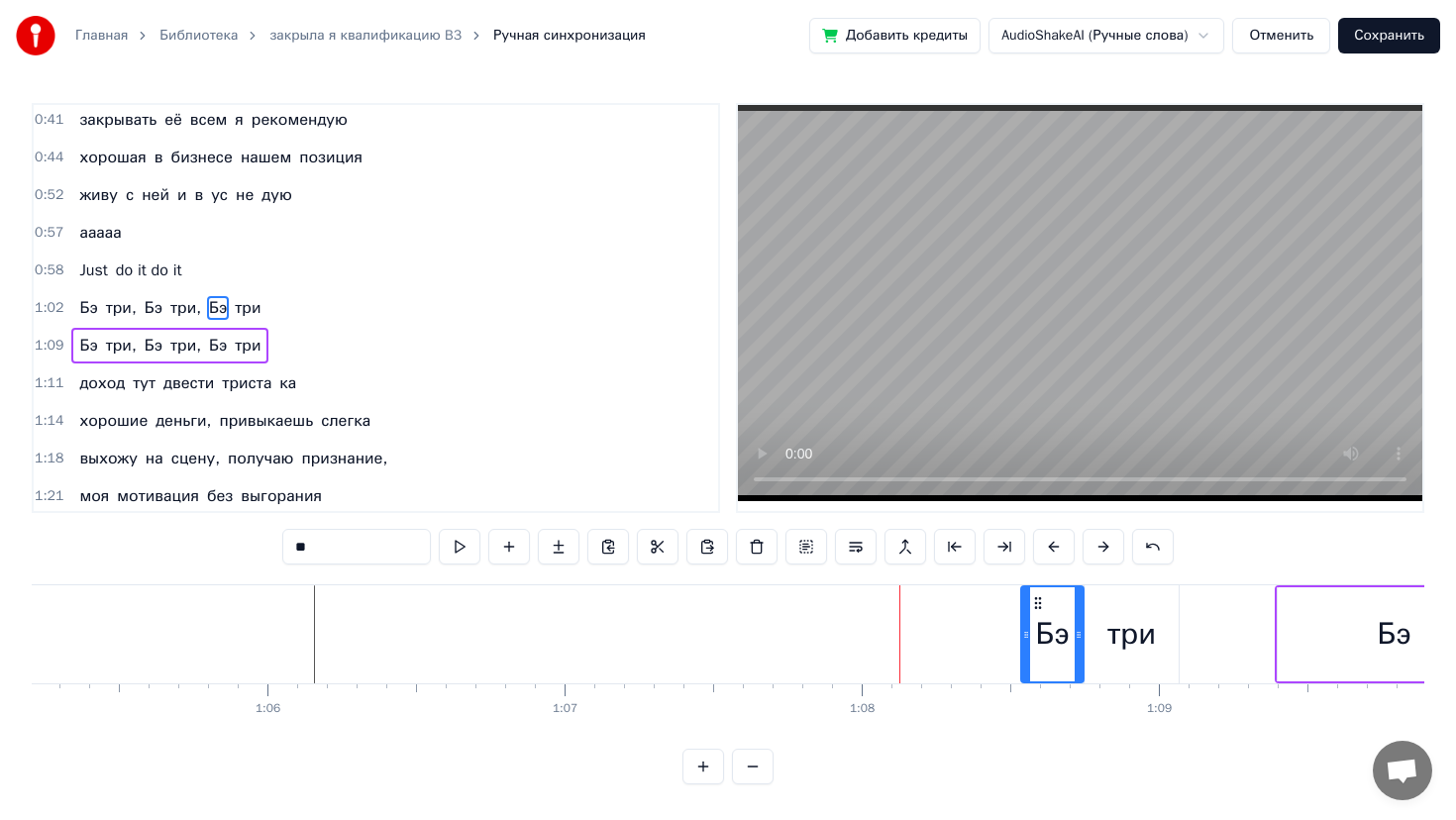 drag, startPoint x: 905, startPoint y: 621, endPoint x: 1024, endPoint y: 624, distance: 119.03781 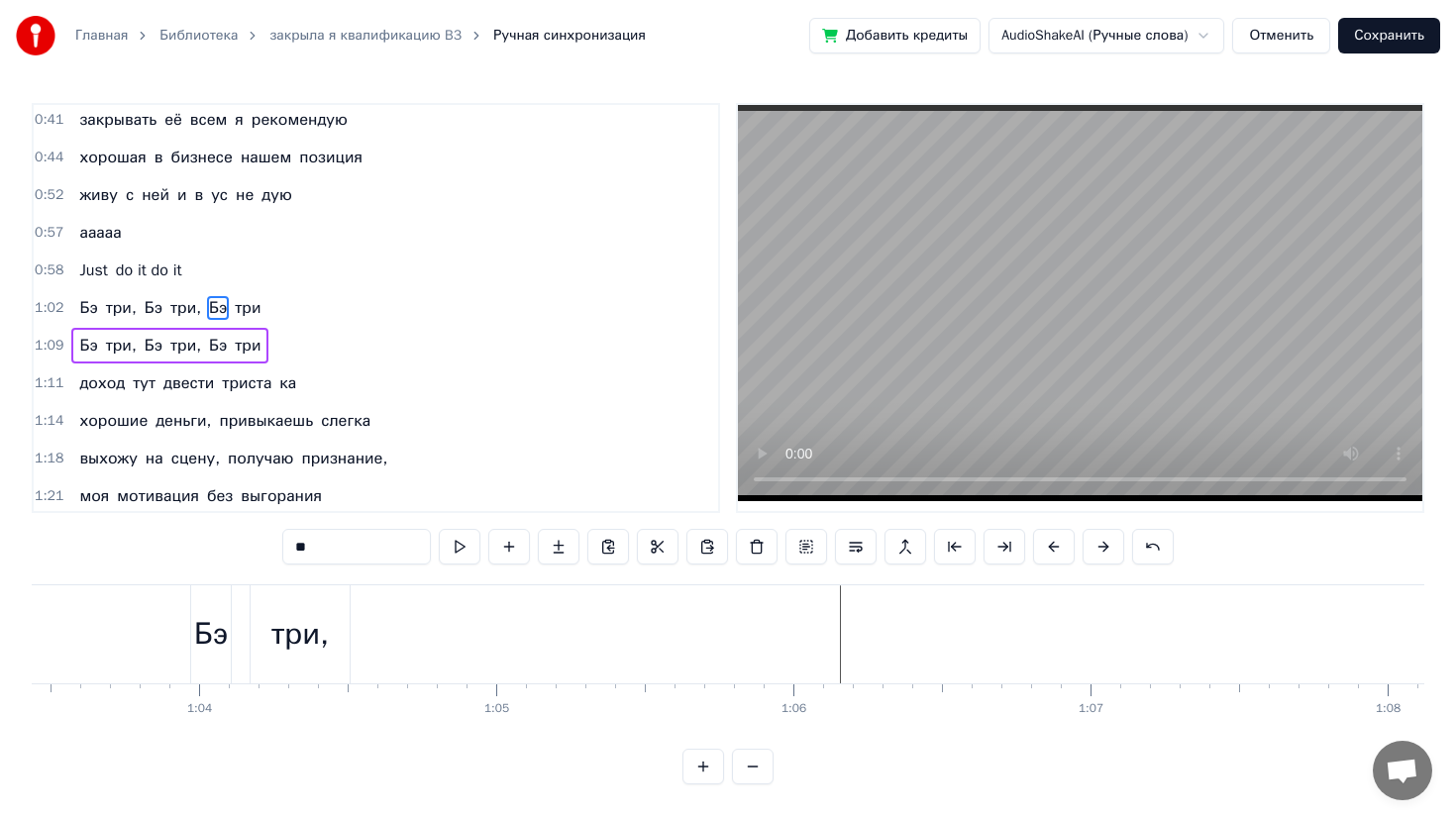 scroll, scrollTop: 0, scrollLeft: 18726, axis: horizontal 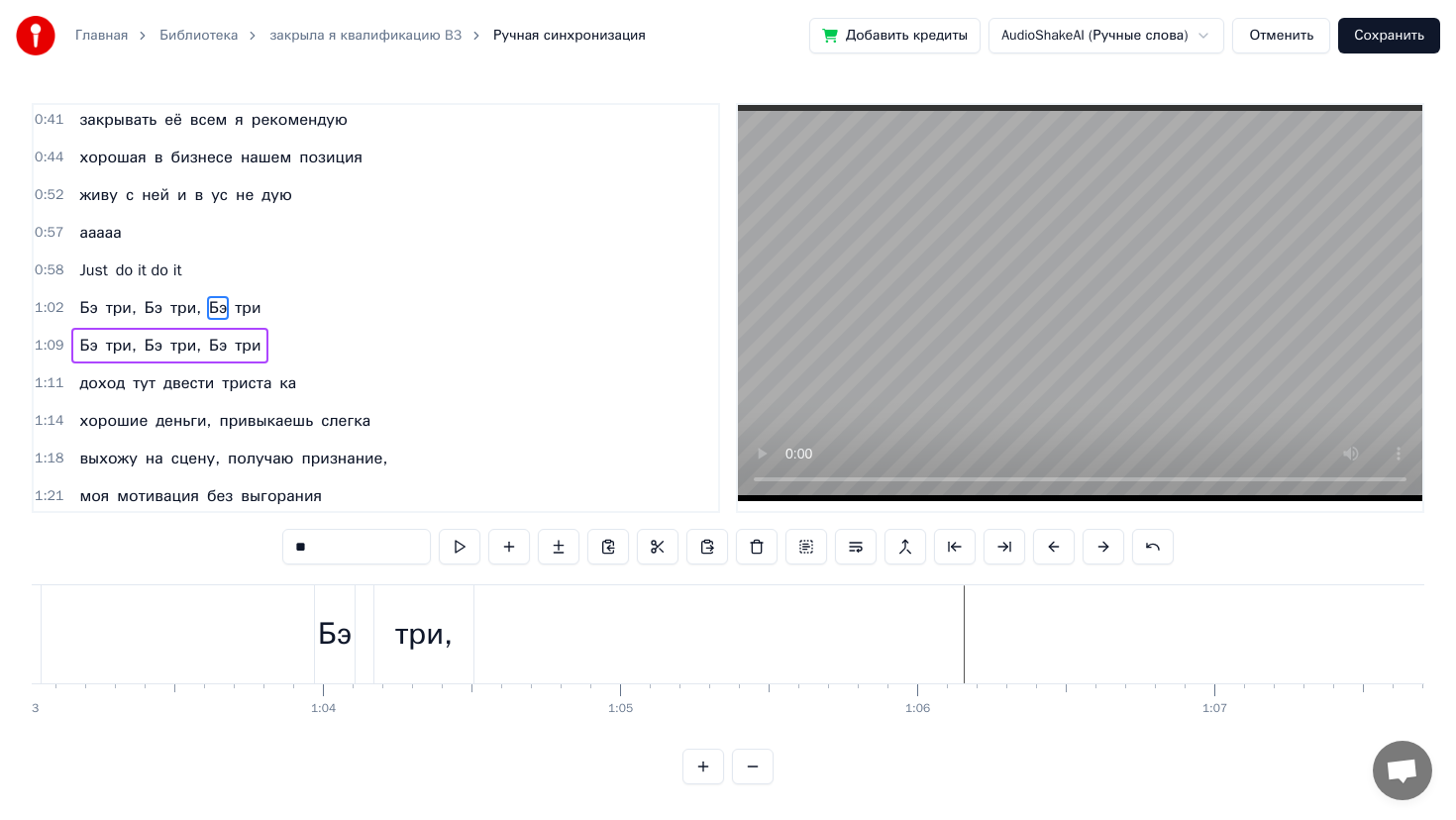 click on "три," at bounding box center (424, 634) 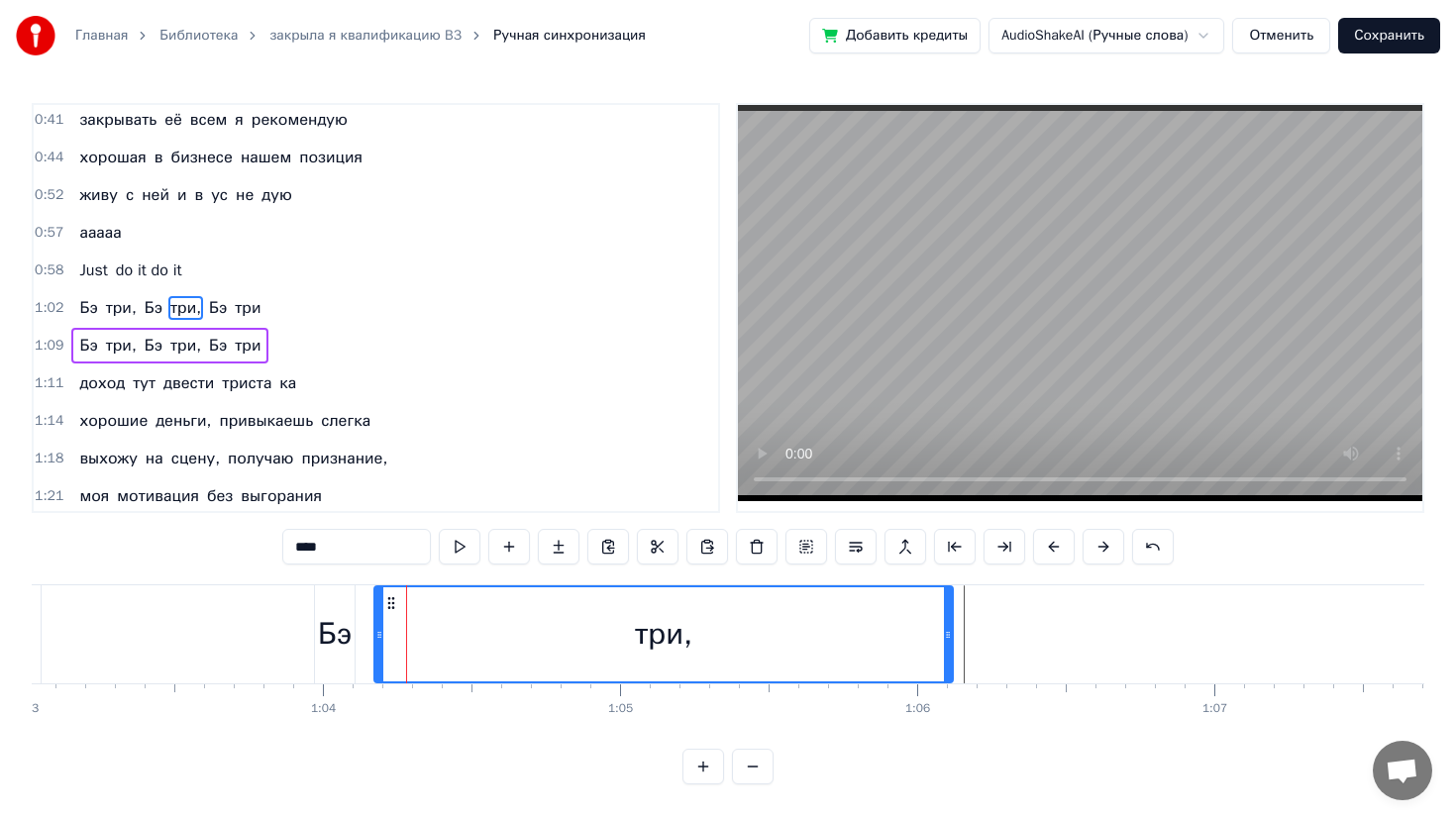 drag, startPoint x: 469, startPoint y: 630, endPoint x: 950, endPoint y: 690, distance: 484.72776 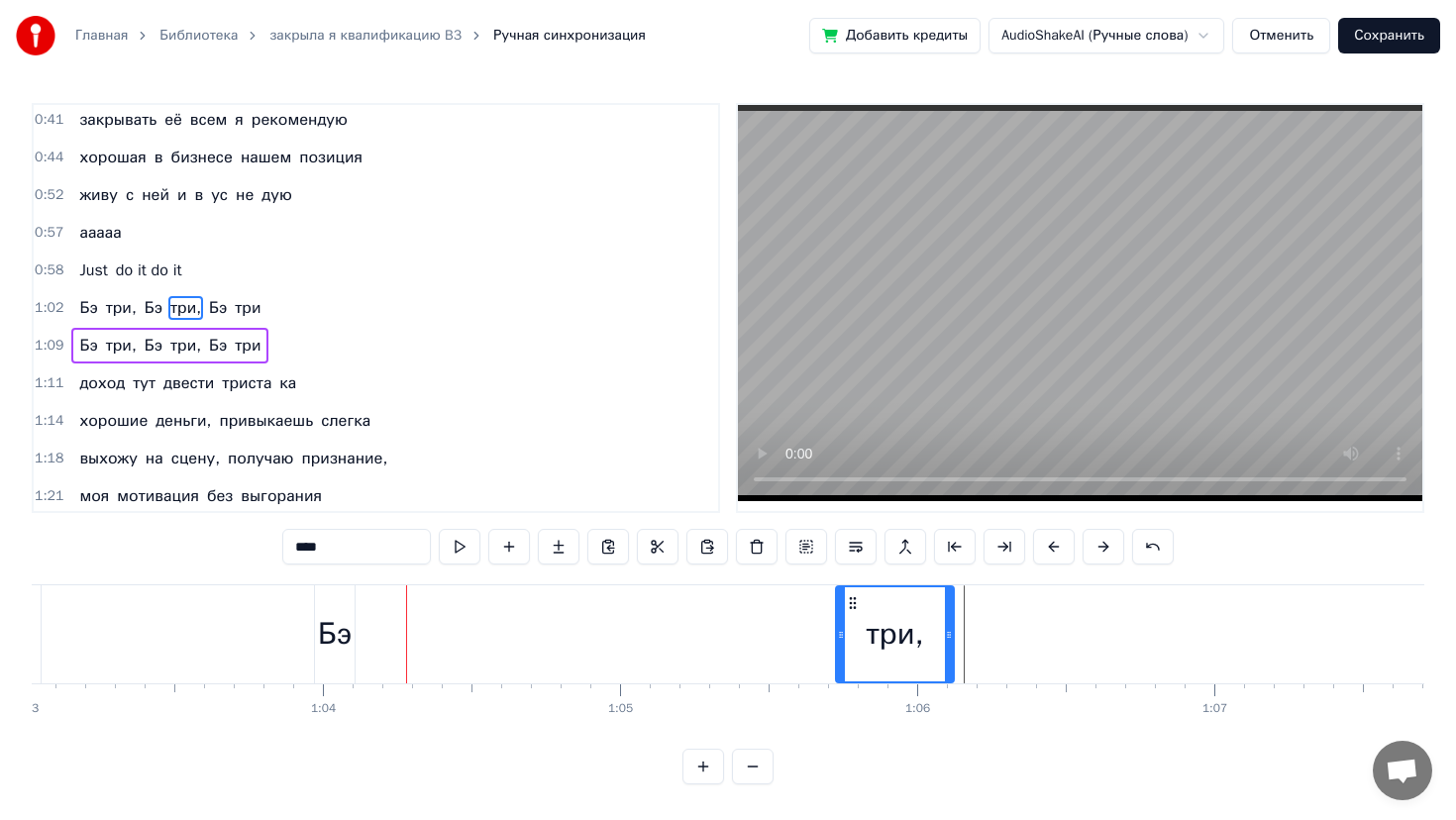 drag, startPoint x: 374, startPoint y: 635, endPoint x: 837, endPoint y: 651, distance: 463.27638 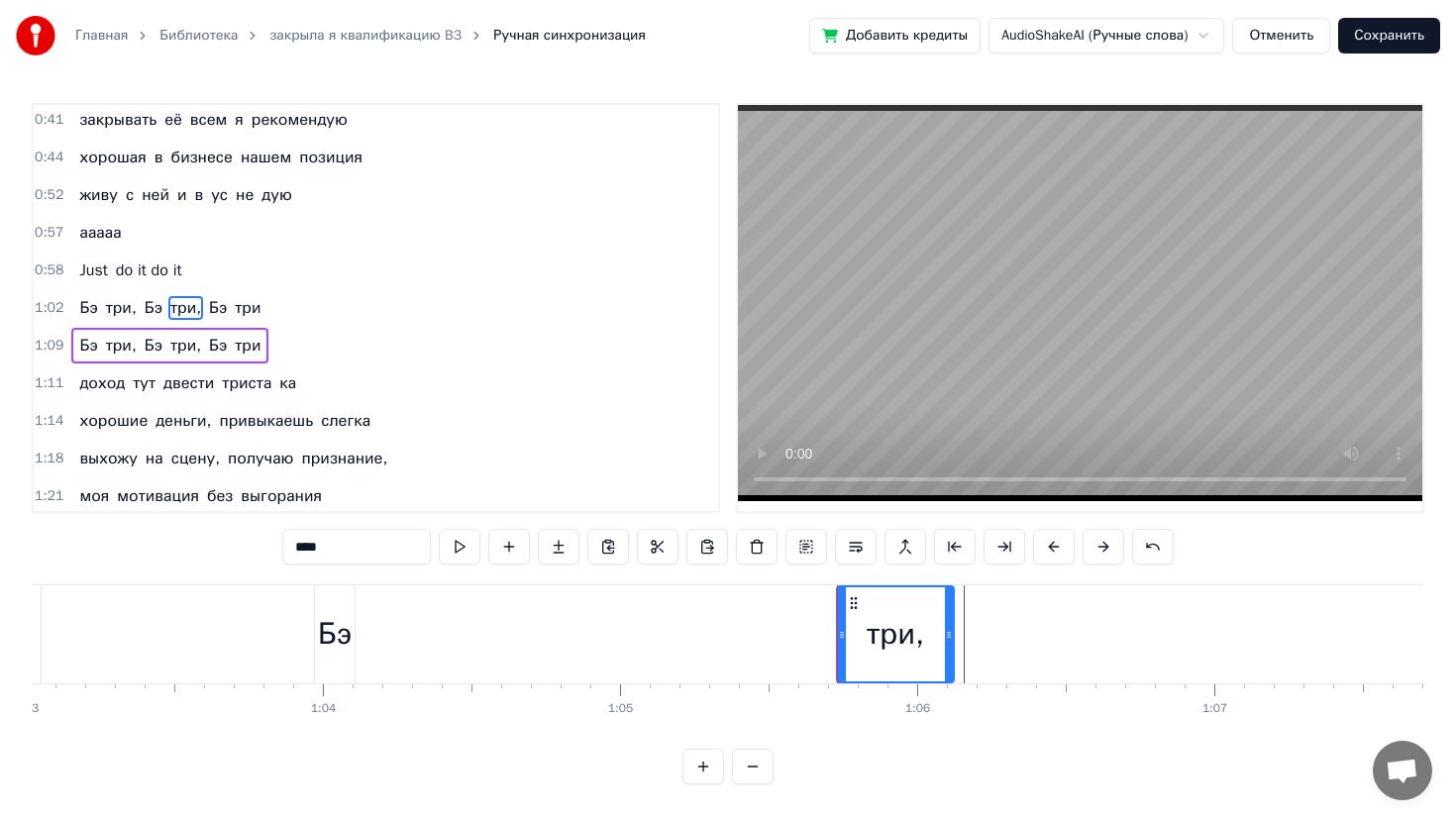 click on "Бэ" at bounding box center (335, 634) 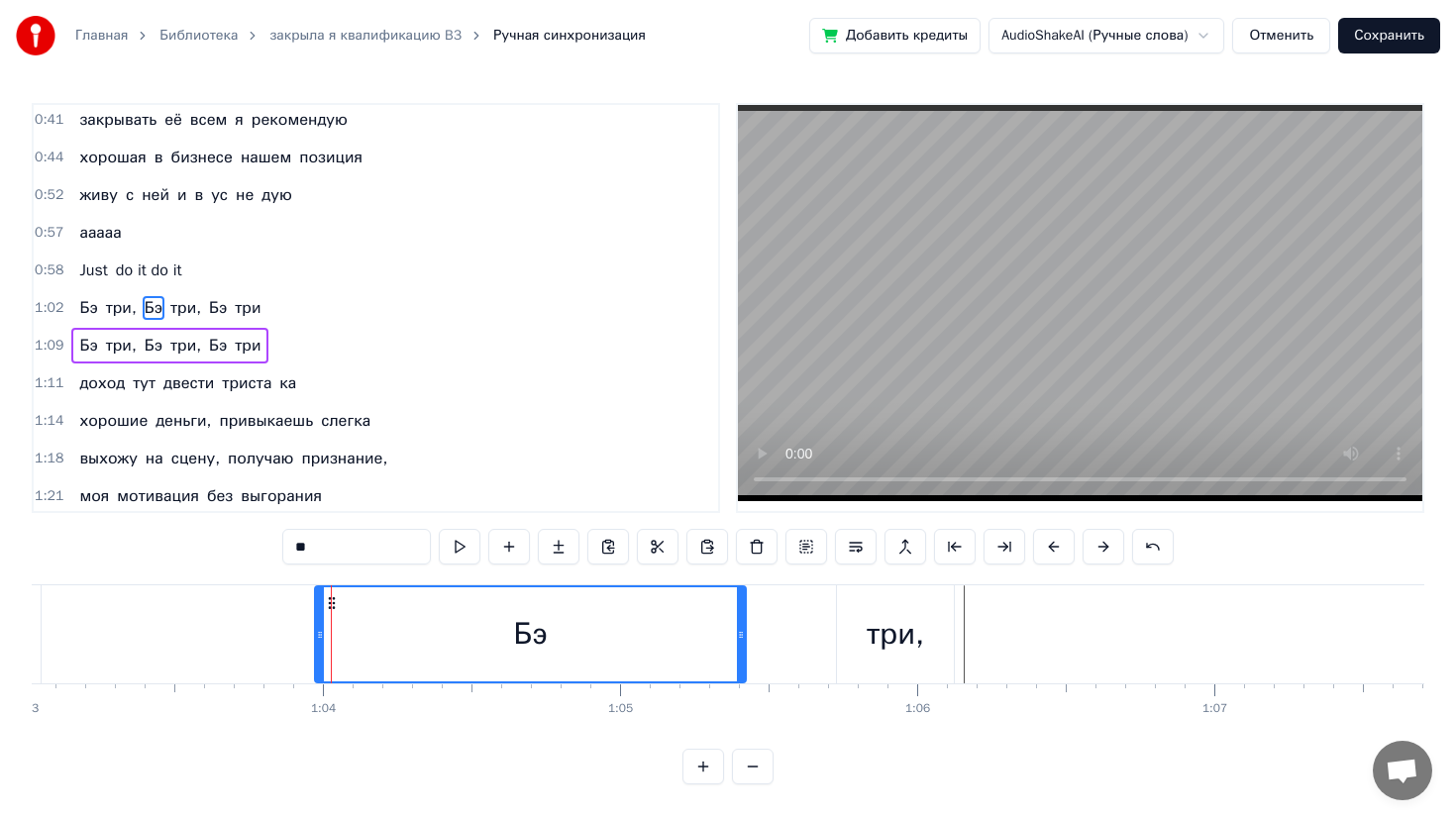 drag, startPoint x: 351, startPoint y: 642, endPoint x: 742, endPoint y: 657, distance: 391.2876 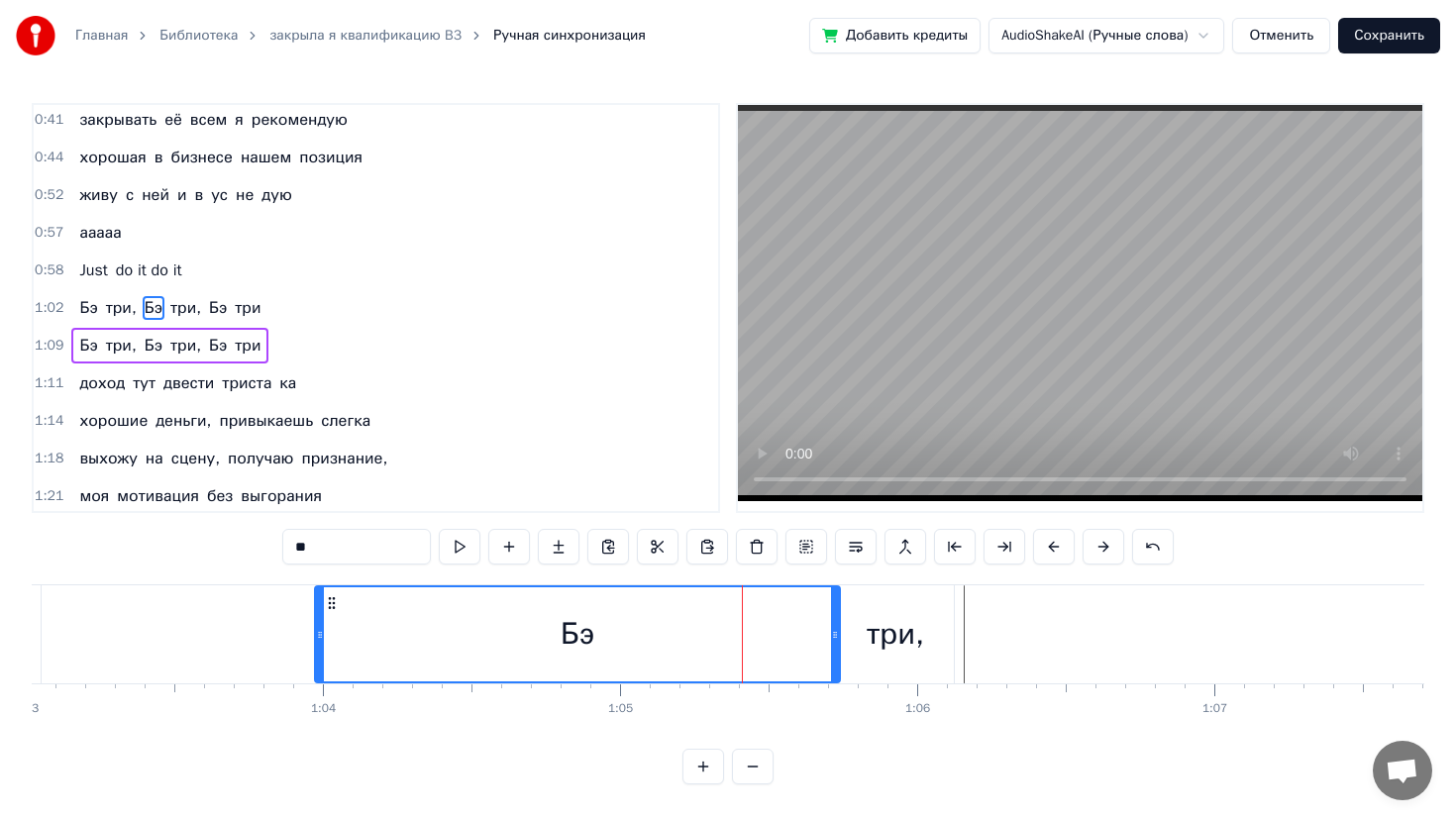 drag, startPoint x: 740, startPoint y: 631, endPoint x: 834, endPoint y: 633, distance: 94.02127 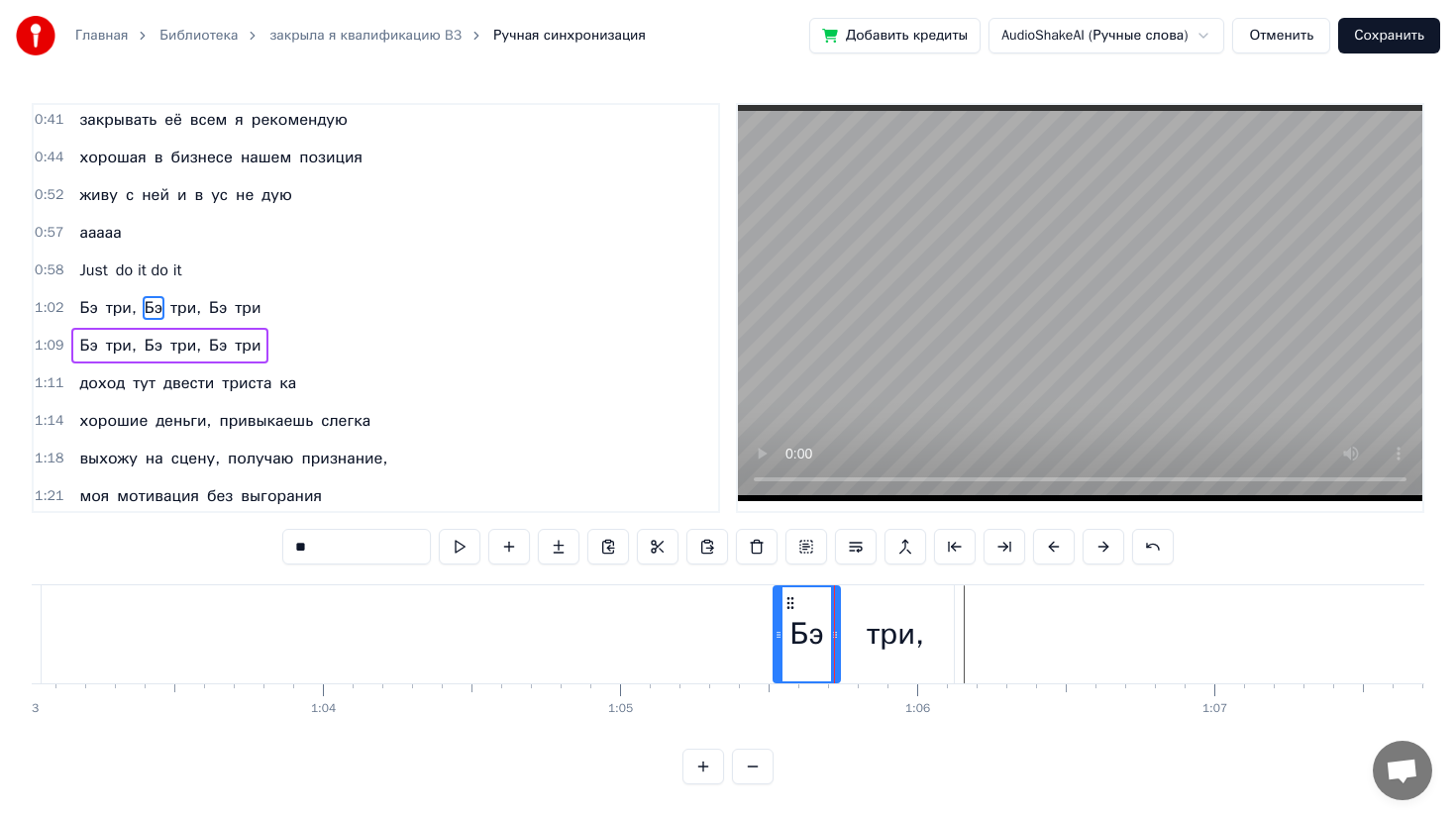 drag, startPoint x: 316, startPoint y: 631, endPoint x: 774, endPoint y: 638, distance: 458.05349 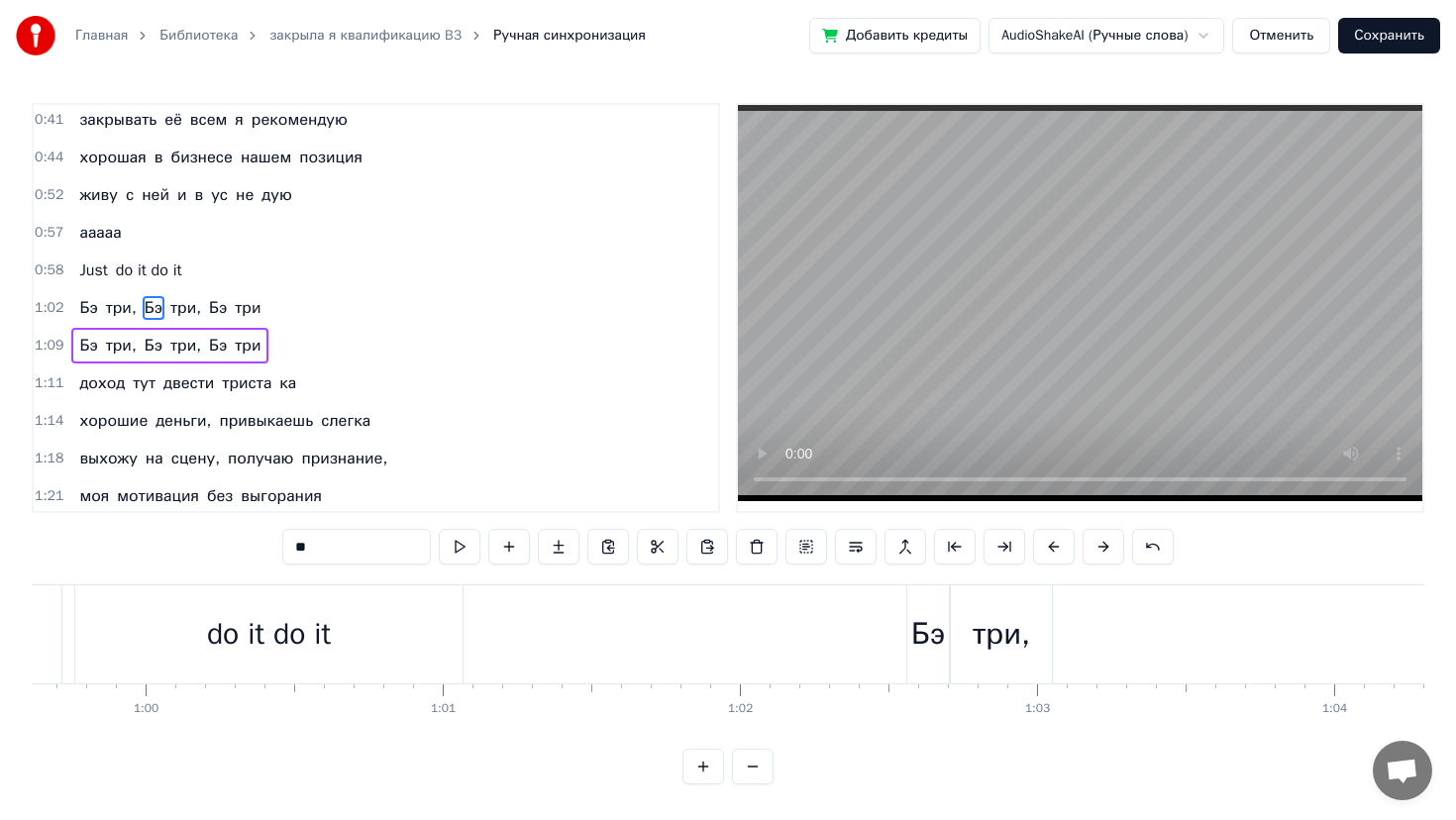 scroll, scrollTop: 0, scrollLeft: 17665, axis: horizontal 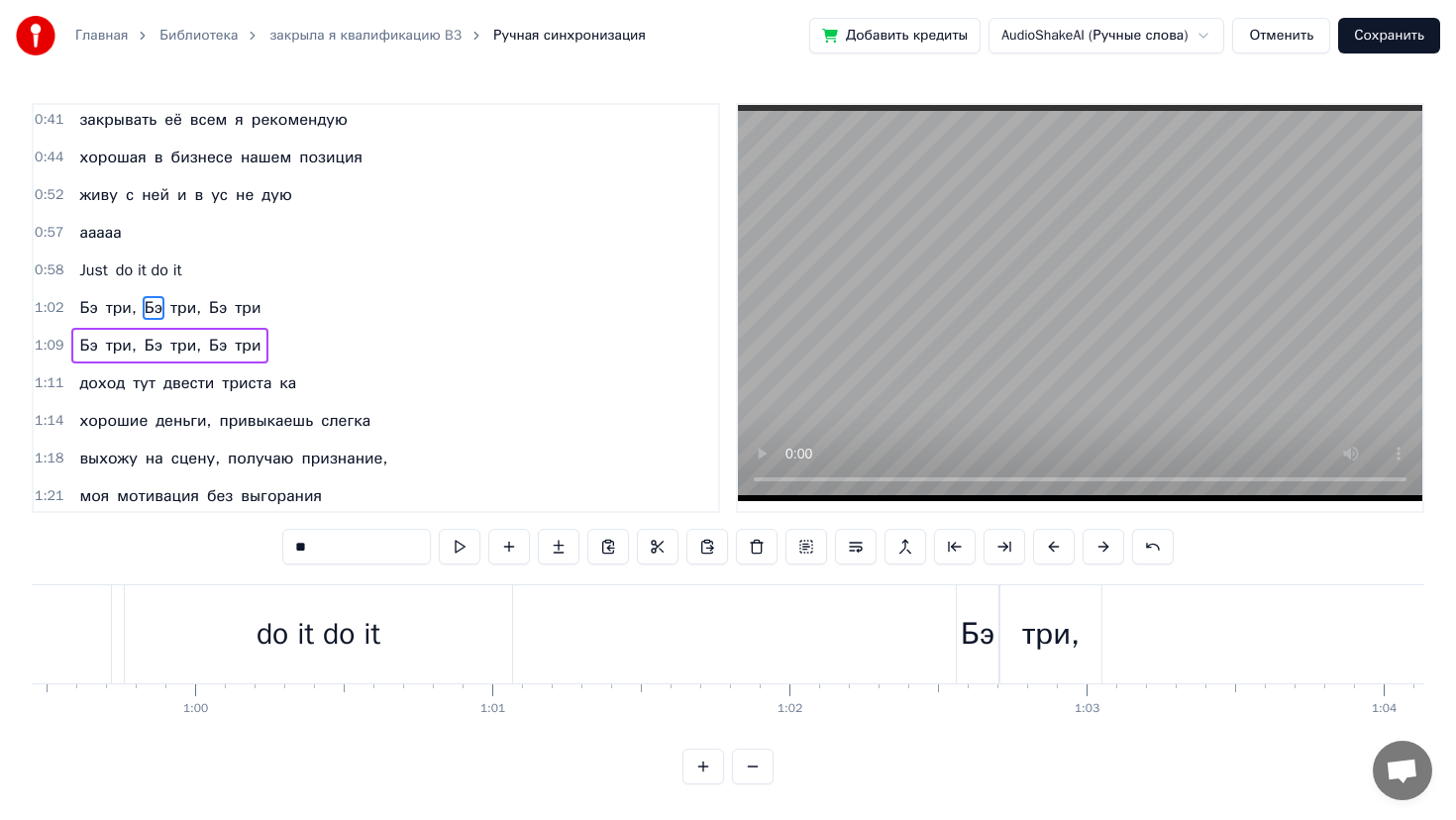 click on "0:44" at bounding box center (49, 157) 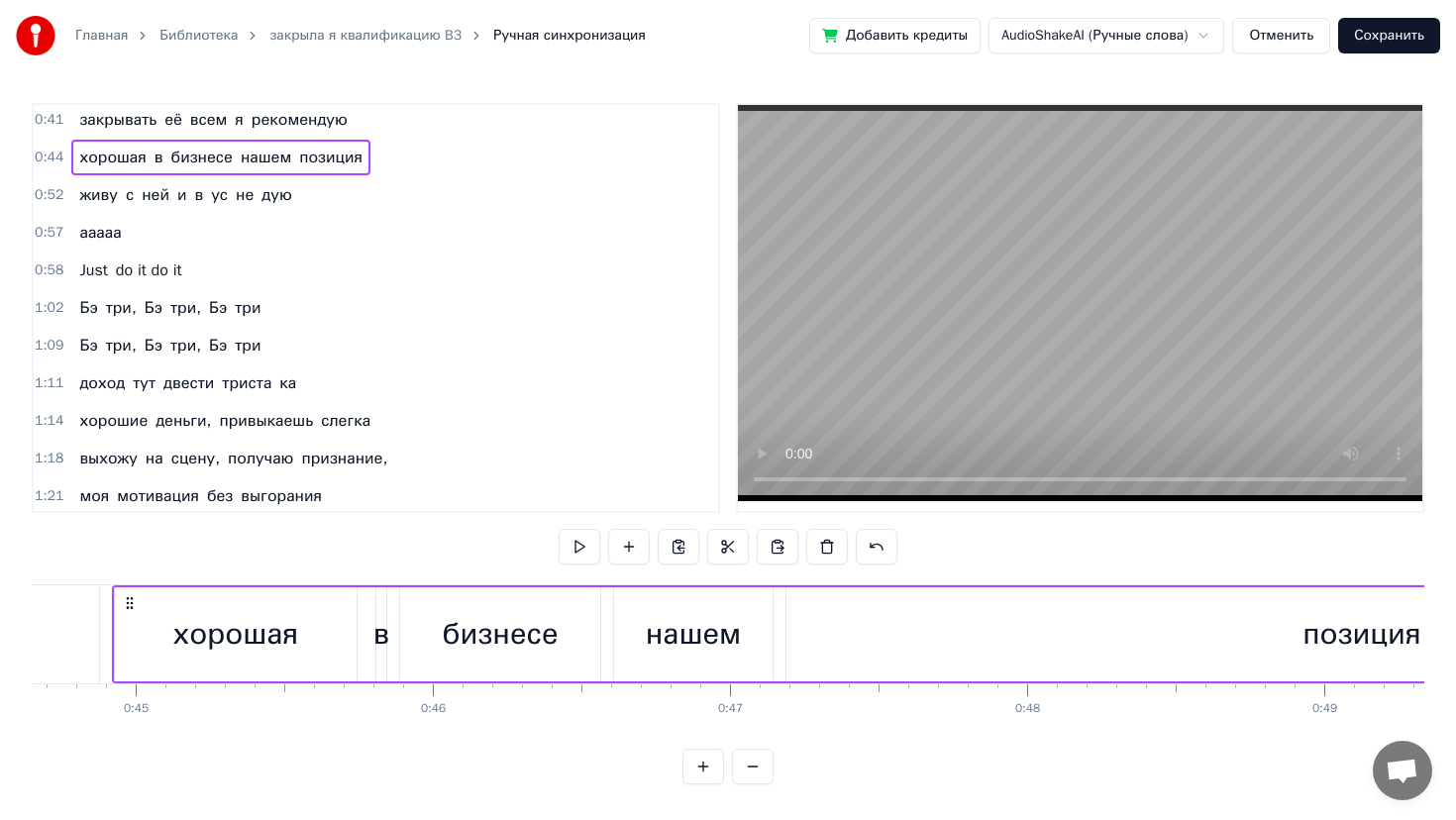scroll, scrollTop: 0, scrollLeft: 13249, axis: horizontal 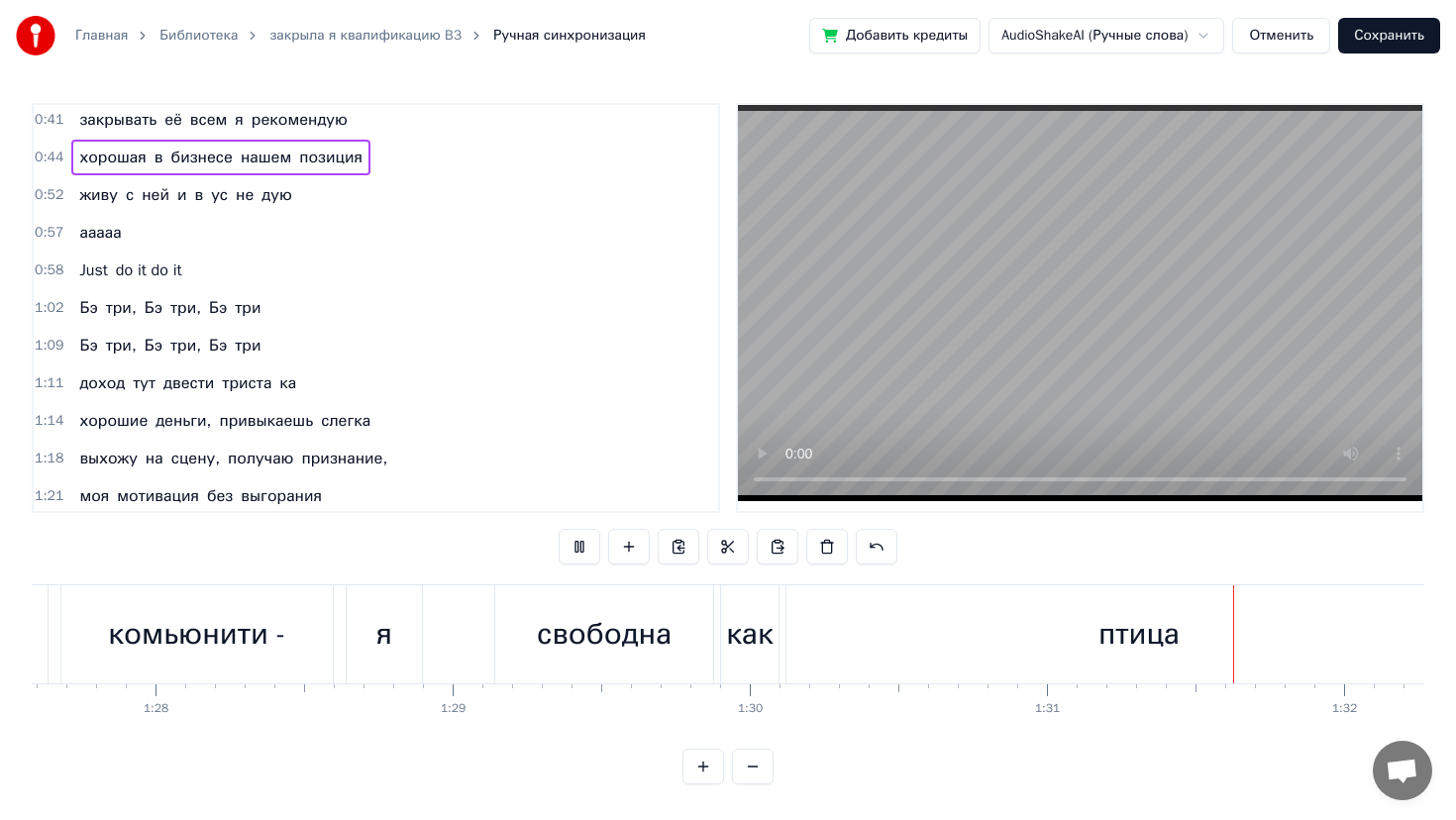 click on "выгорания" at bounding box center (281, 496) 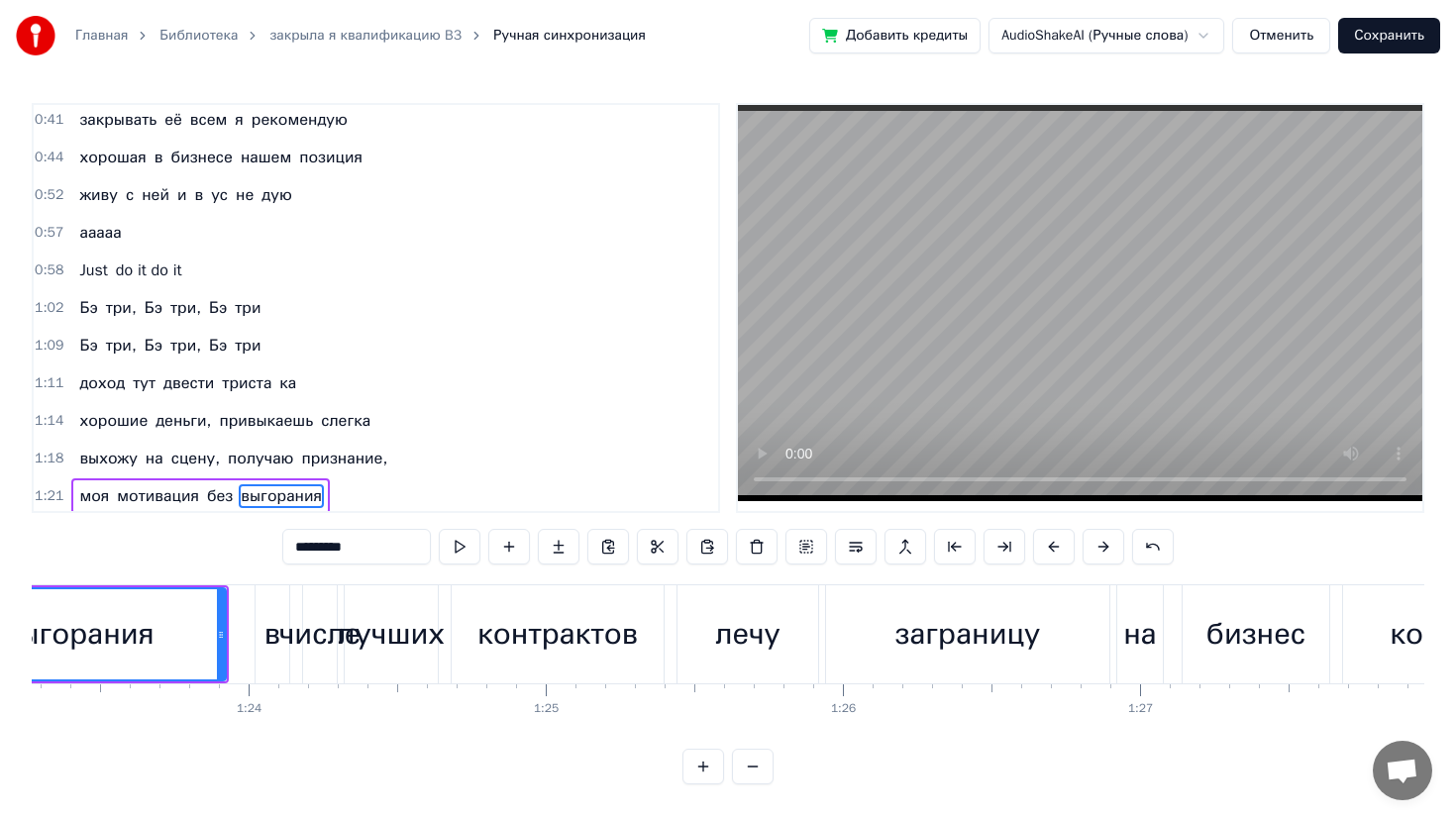 scroll, scrollTop: 0, scrollLeft: 24540, axis: horizontal 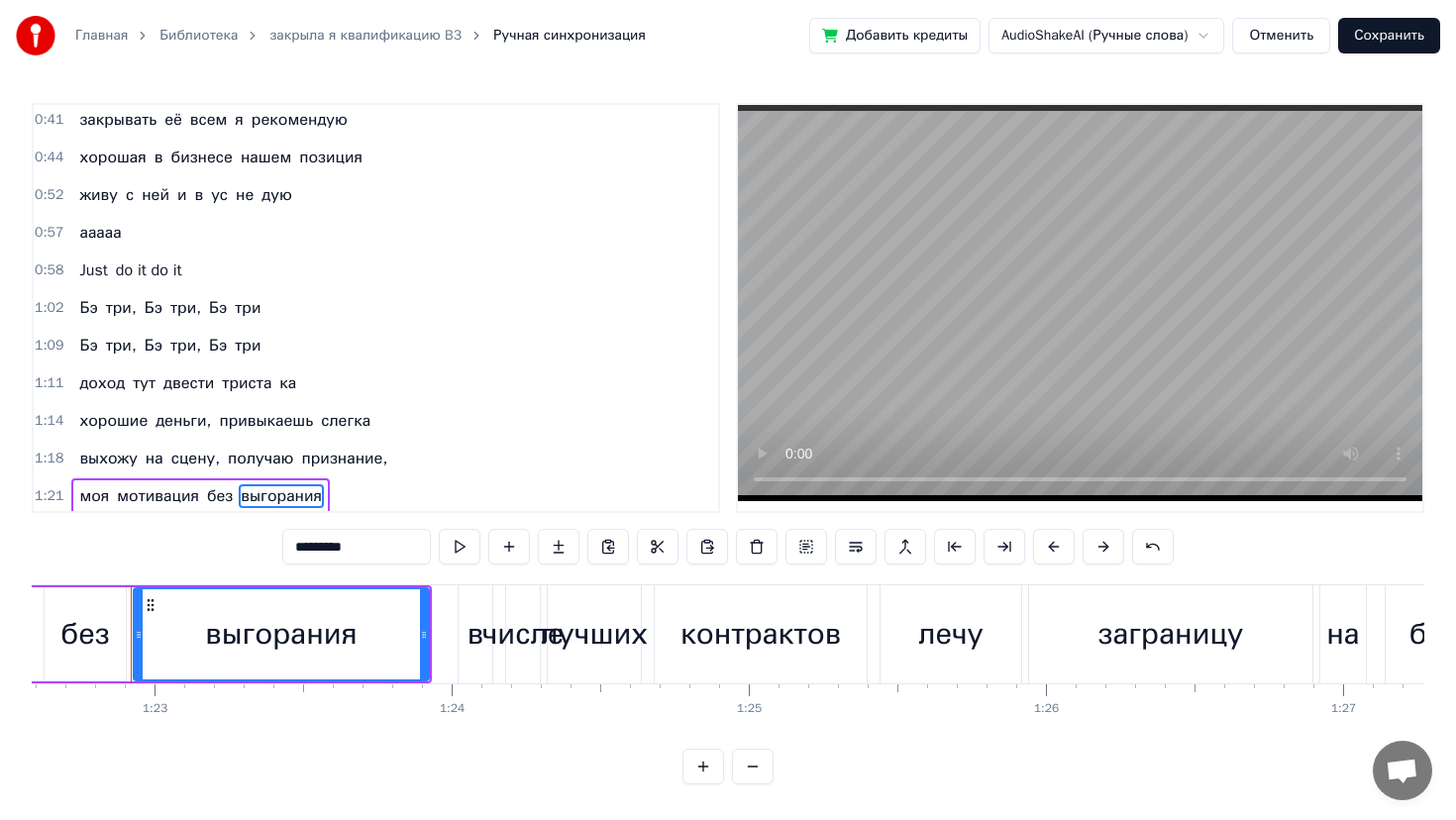 click on "*********" at bounding box center (357, 547) 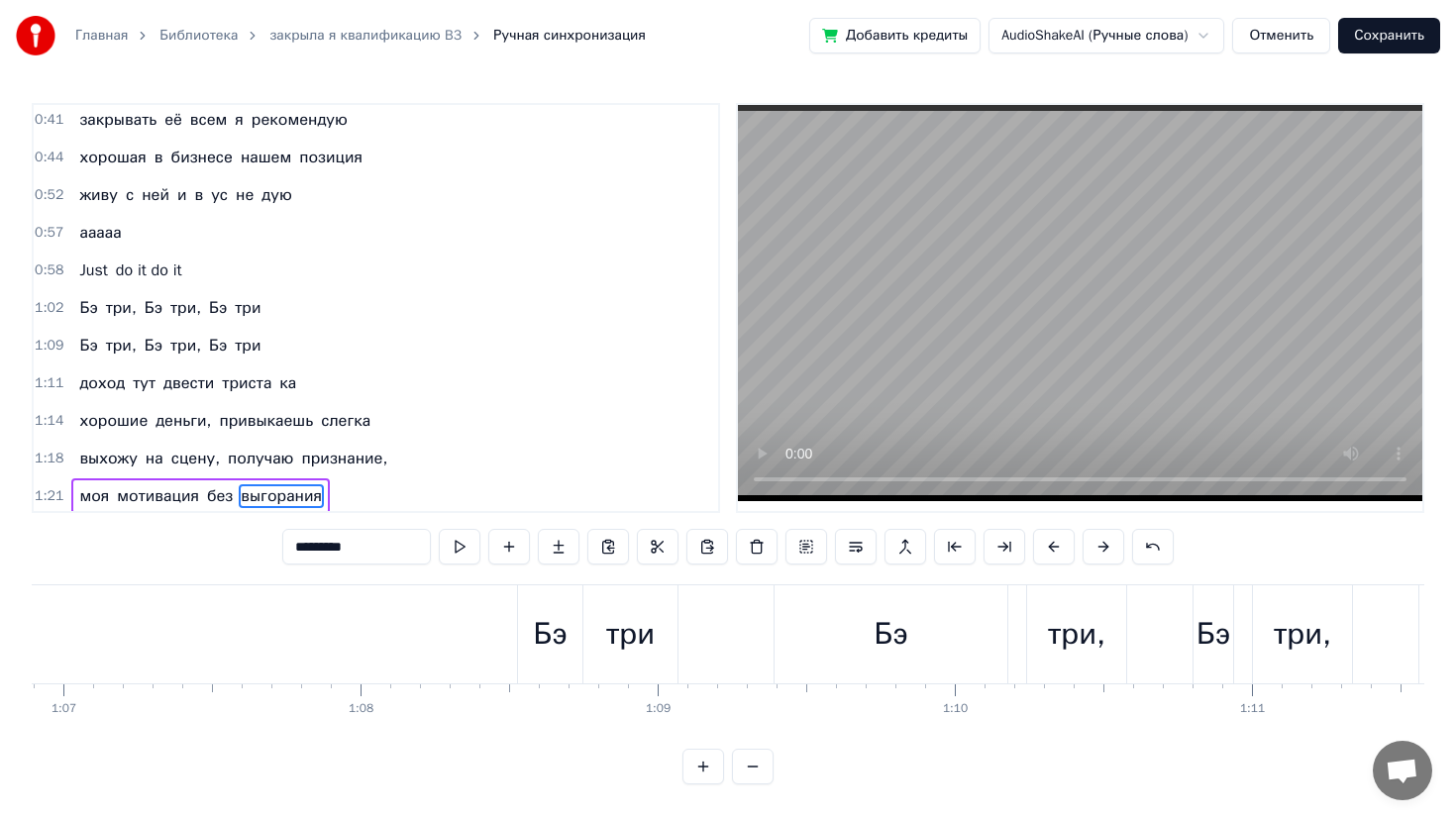 scroll, scrollTop: 0, scrollLeft: 19875, axis: horizontal 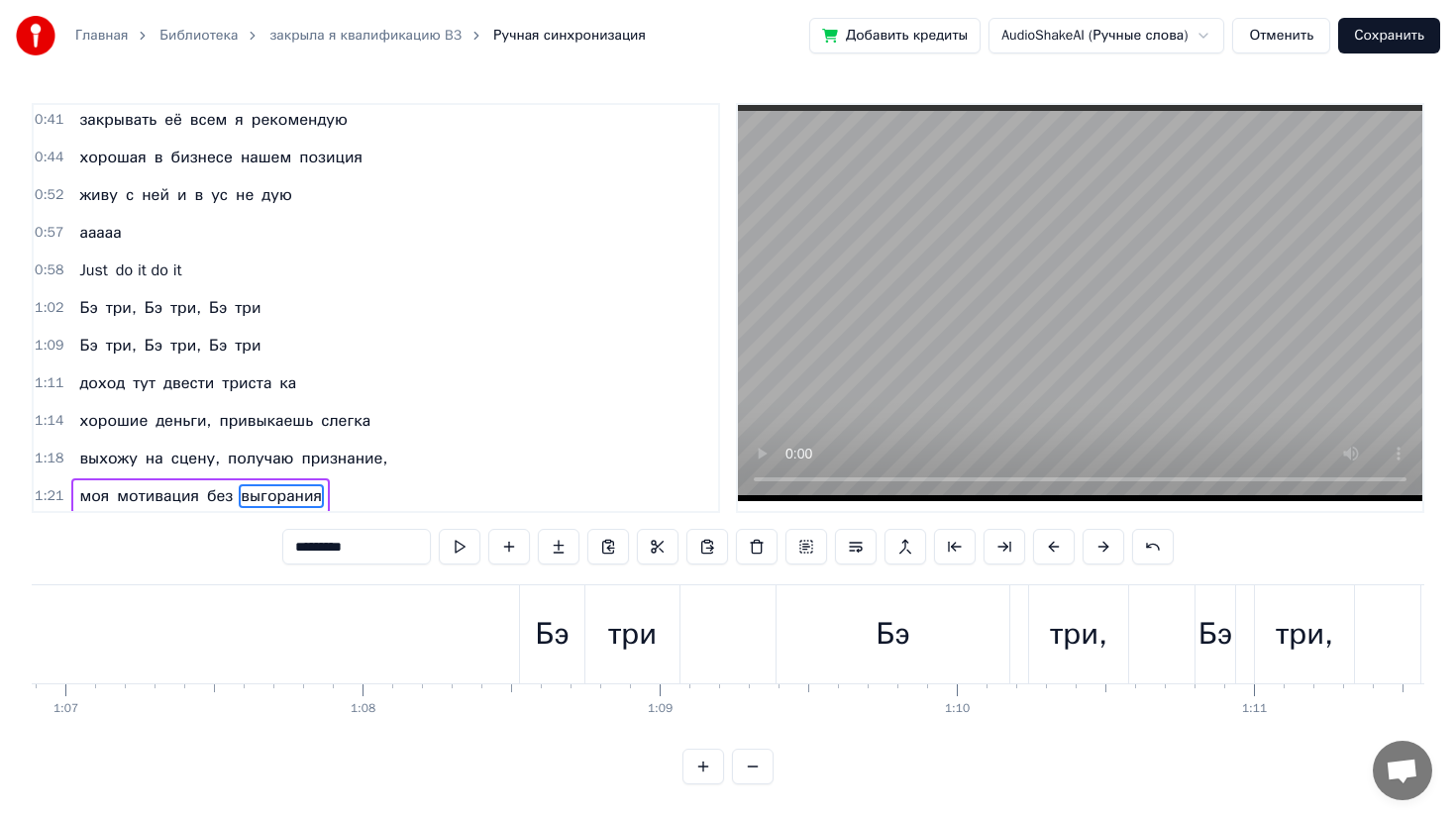 click on "Бэ" at bounding box center (892, 634) 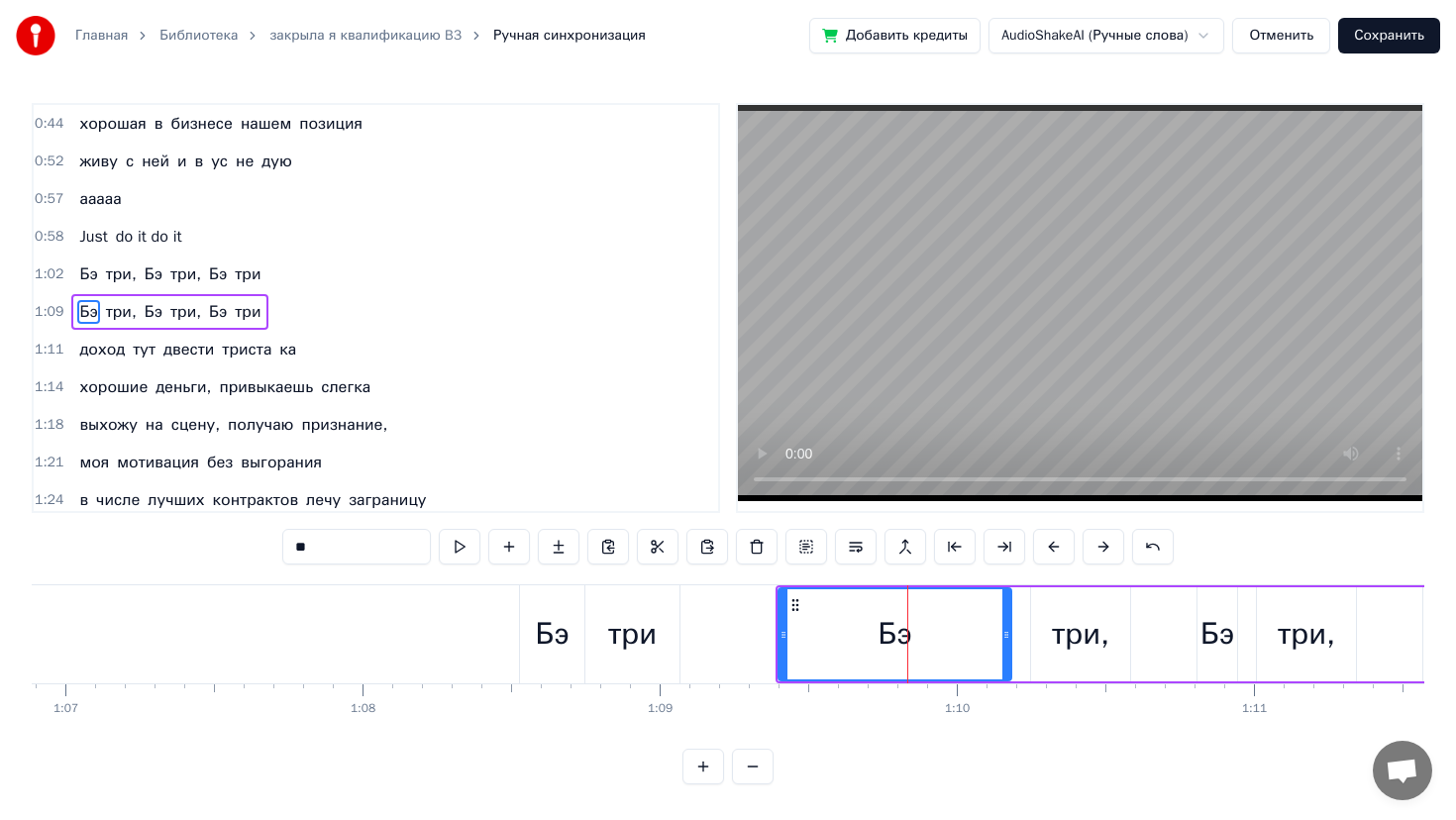 scroll, scrollTop: 418, scrollLeft: 0, axis: vertical 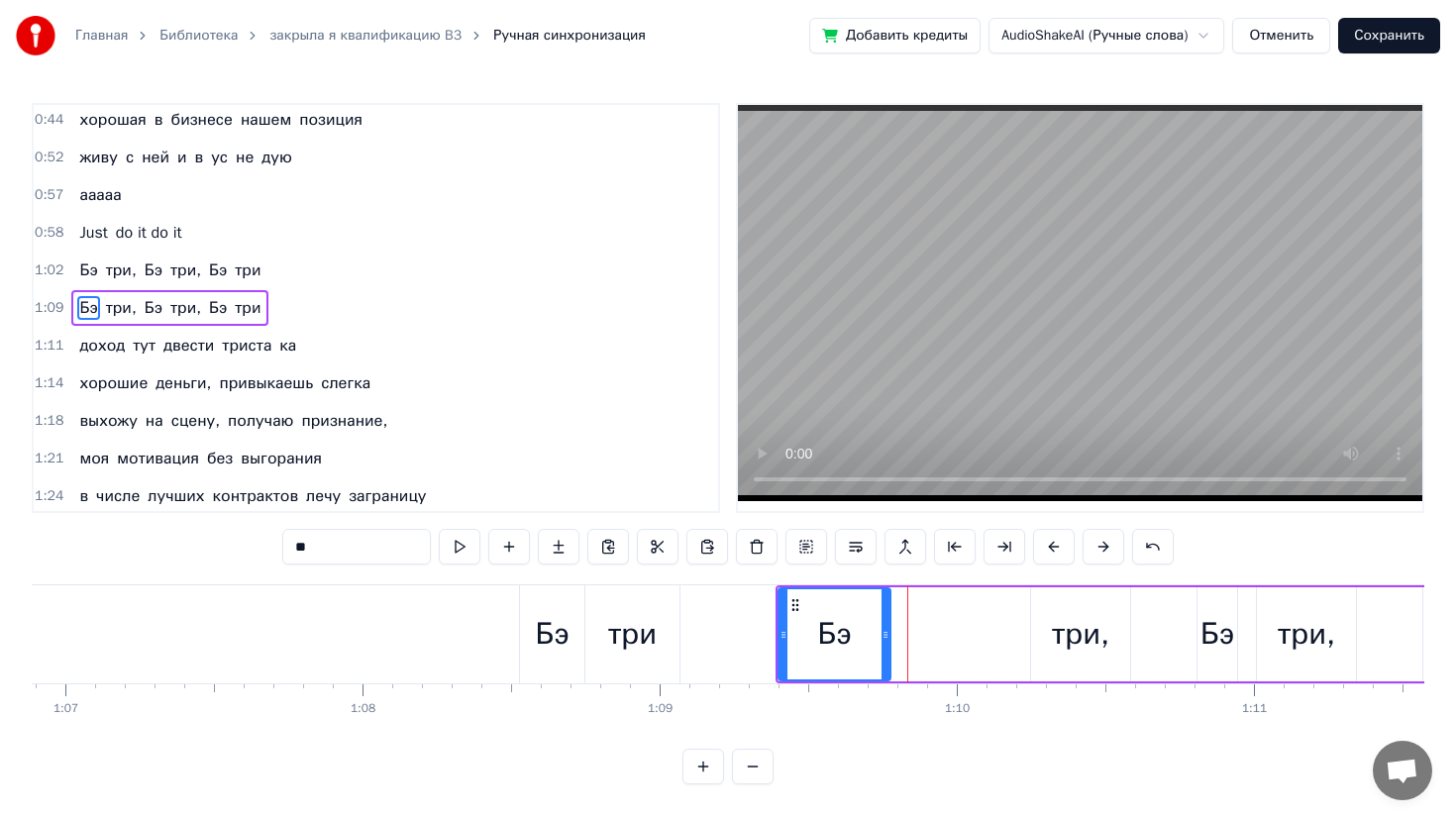drag, startPoint x: 1006, startPoint y: 637, endPoint x: 885, endPoint y: 648, distance: 121.498971 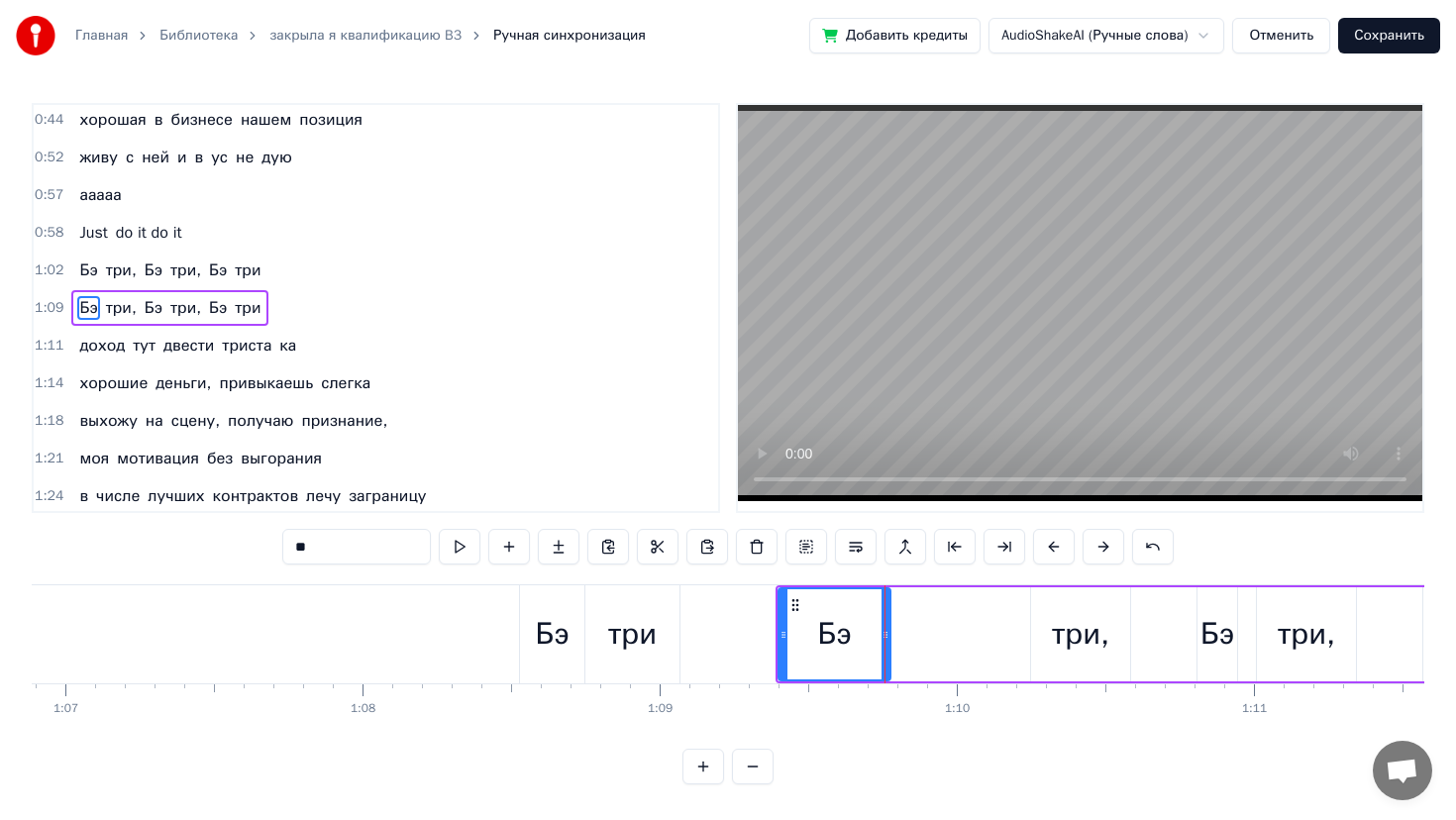drag, startPoint x: 857, startPoint y: 639, endPoint x: 824, endPoint y: 647, distance: 33.955854 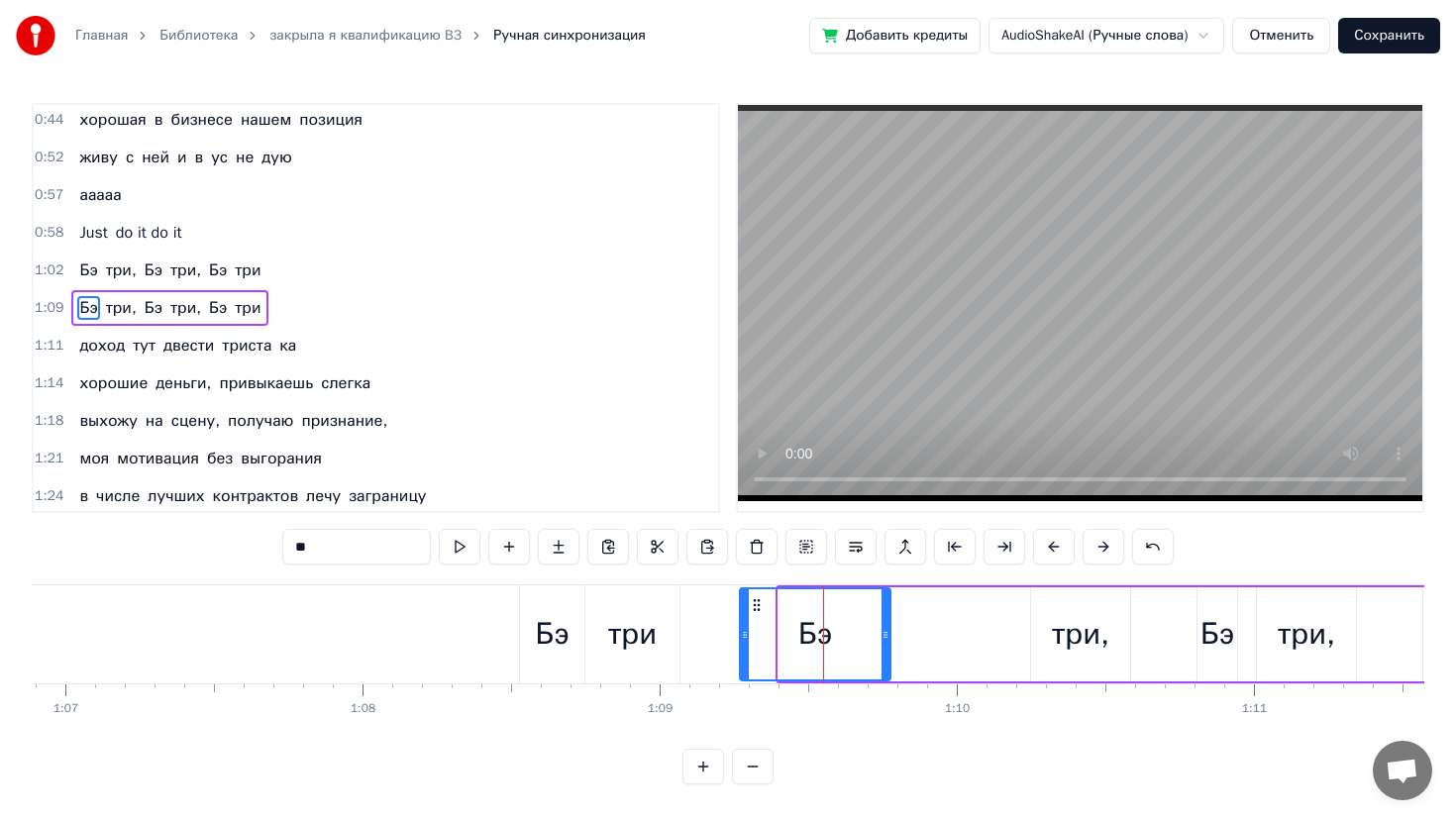 drag, startPoint x: 779, startPoint y: 628, endPoint x: 740, endPoint y: 626, distance: 39.051248 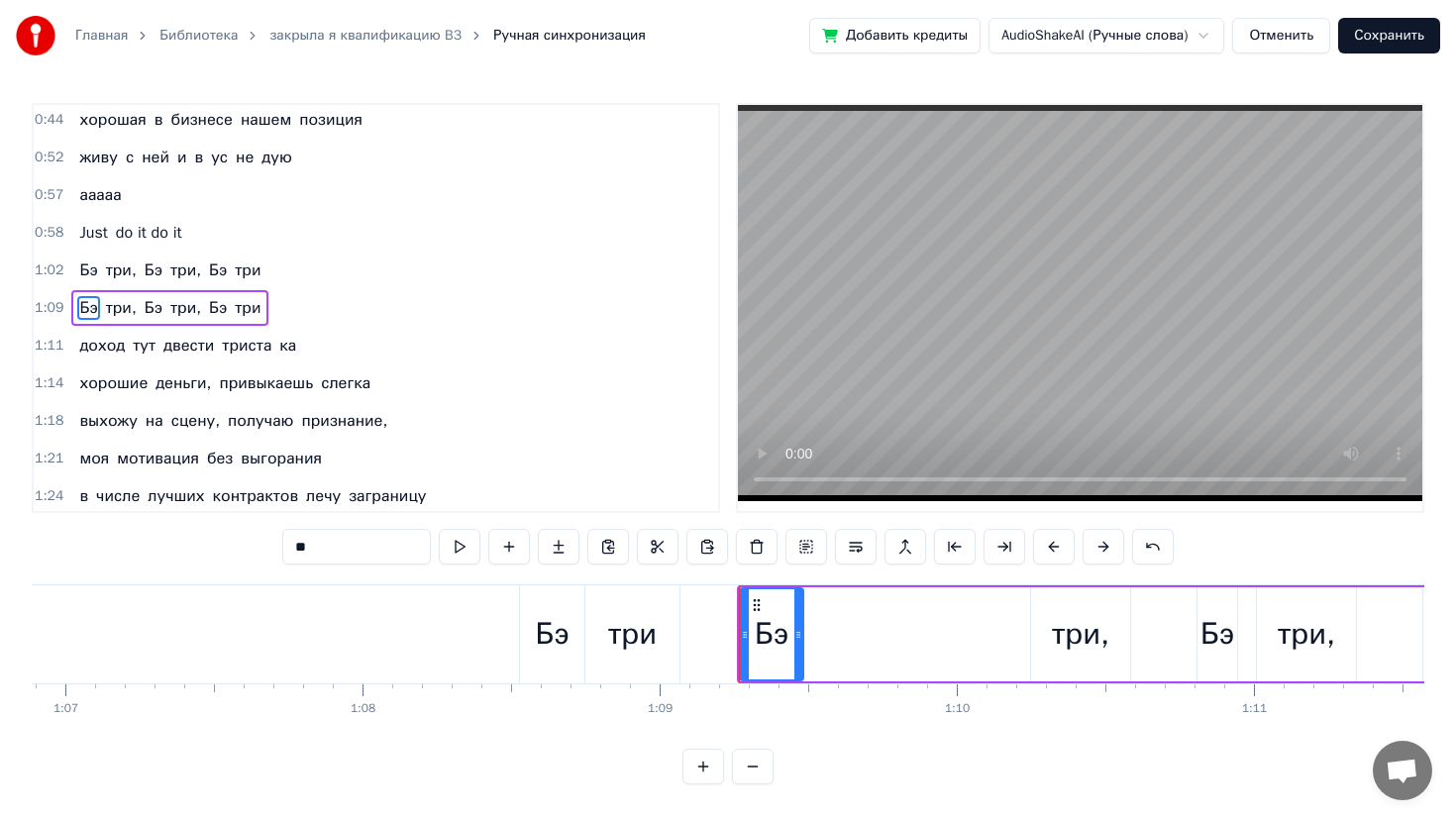 drag, startPoint x: 888, startPoint y: 636, endPoint x: 800, endPoint y: 639, distance: 88.051122 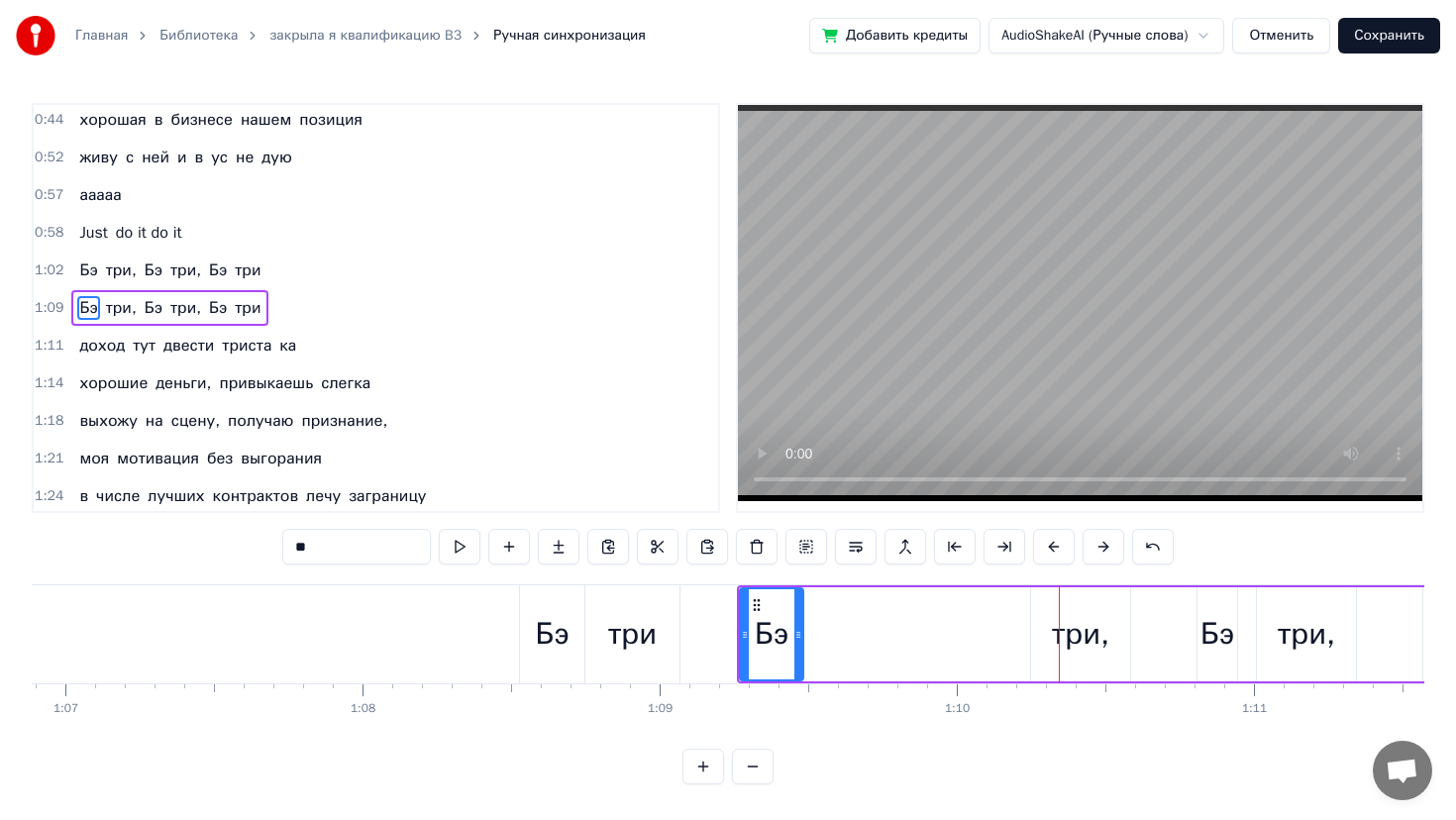 click on "три," at bounding box center (1081, 634) 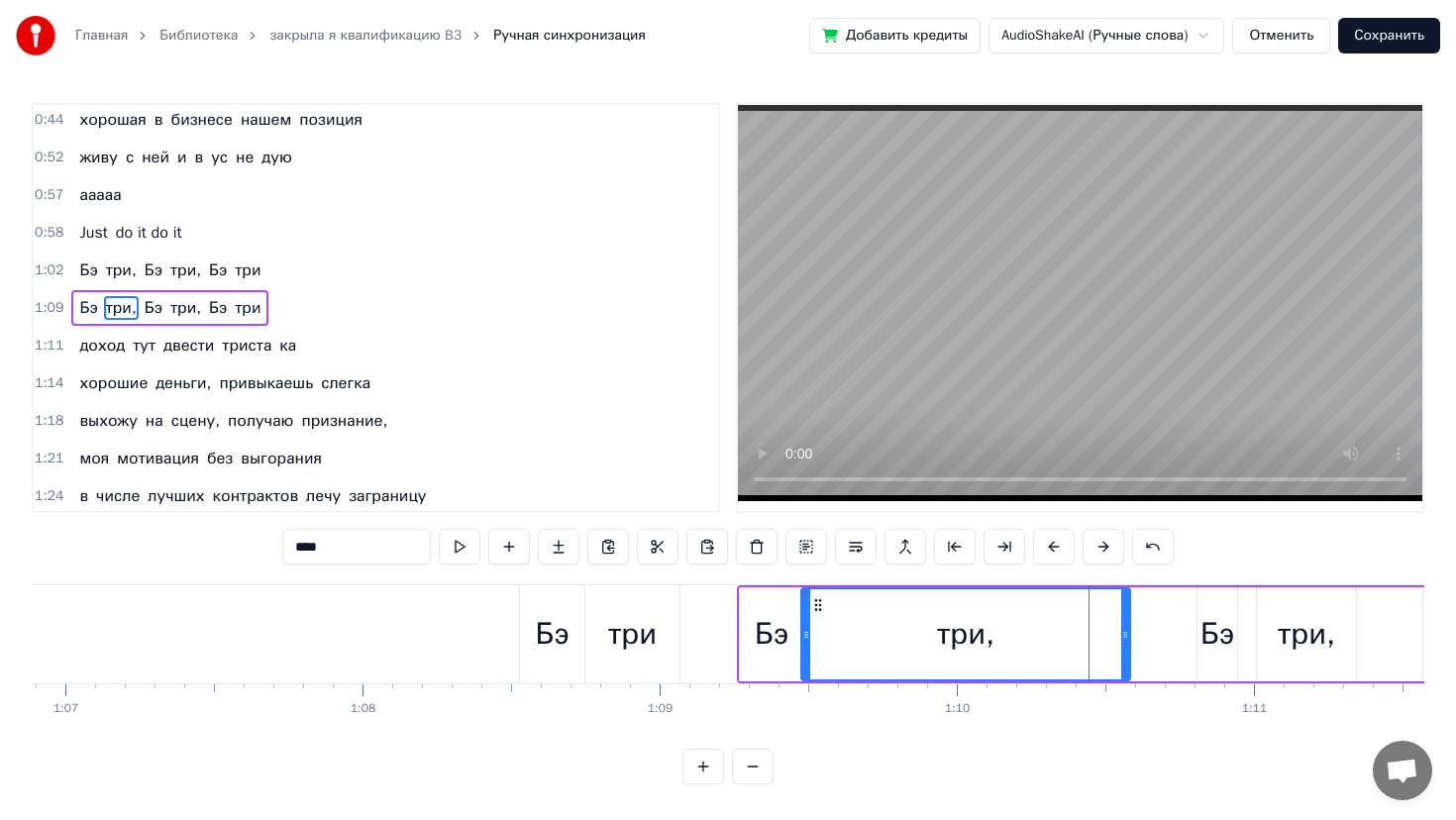 drag, startPoint x: 1033, startPoint y: 631, endPoint x: 804, endPoint y: 654, distance: 230.1521 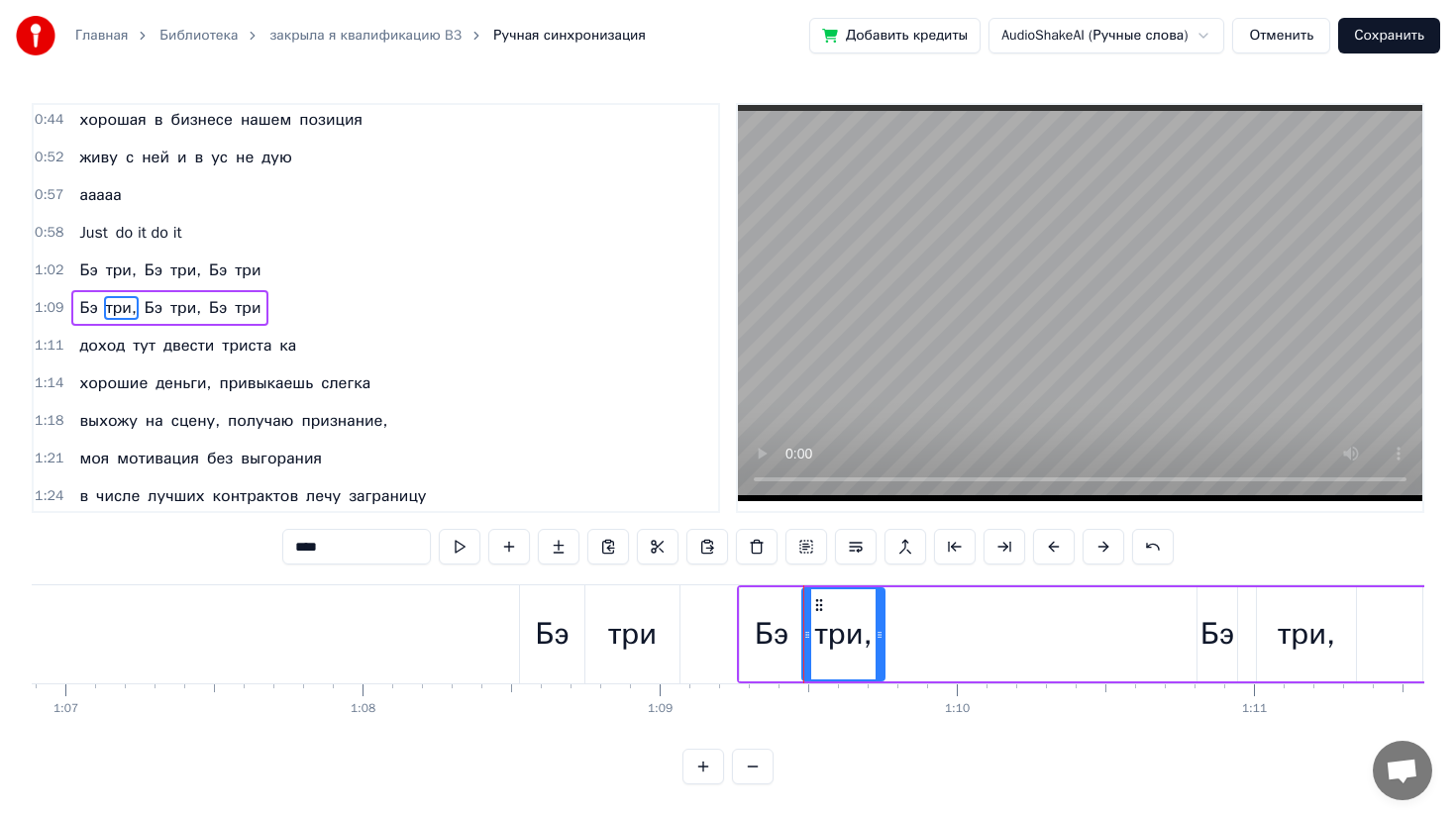 drag, startPoint x: 1123, startPoint y: 633, endPoint x: 879, endPoint y: 647, distance: 244.40131 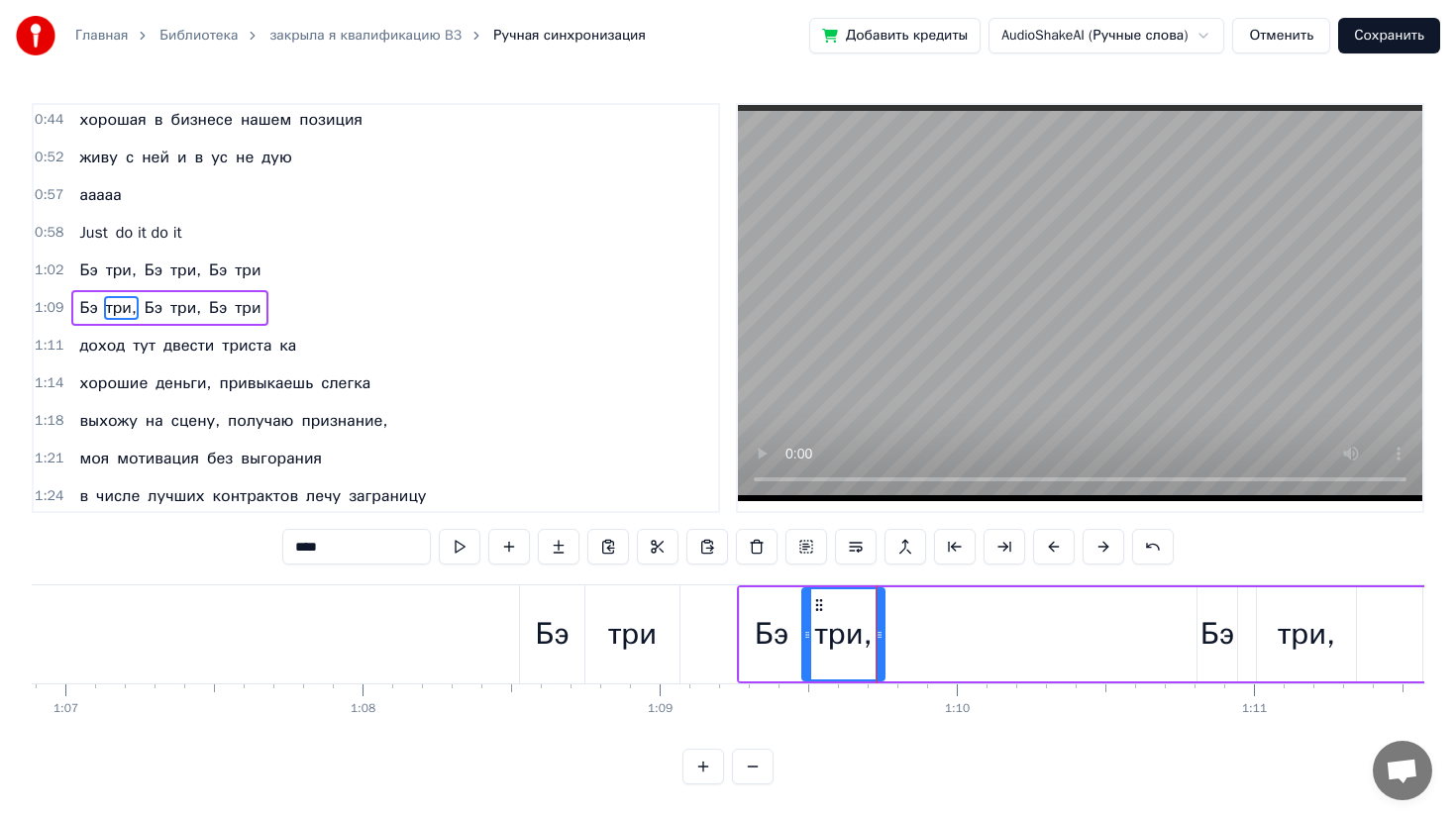 click on "Бэ" at bounding box center [1217, 634] 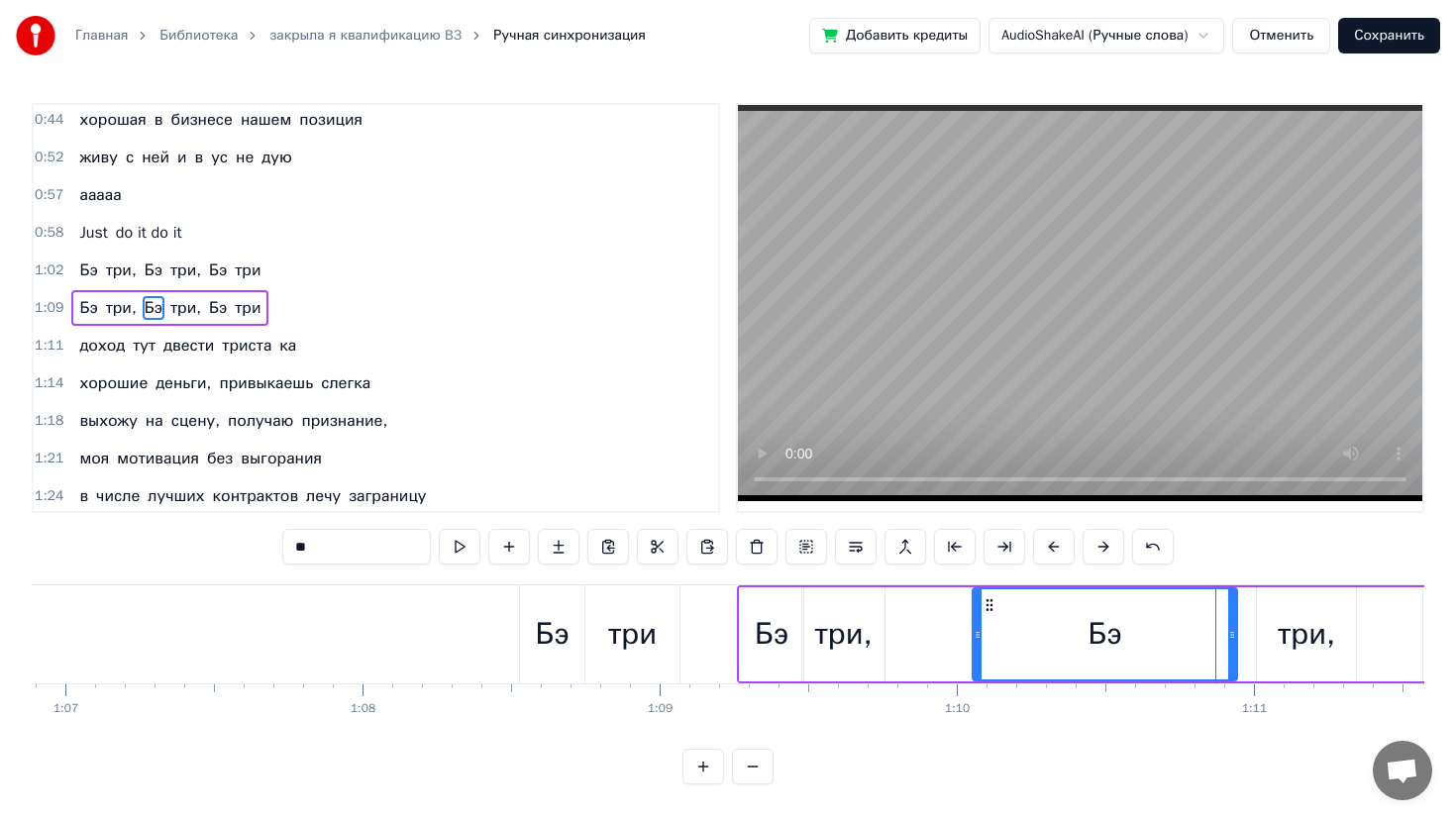 drag, startPoint x: 1200, startPoint y: 633, endPoint x: 976, endPoint y: 643, distance: 224.2231 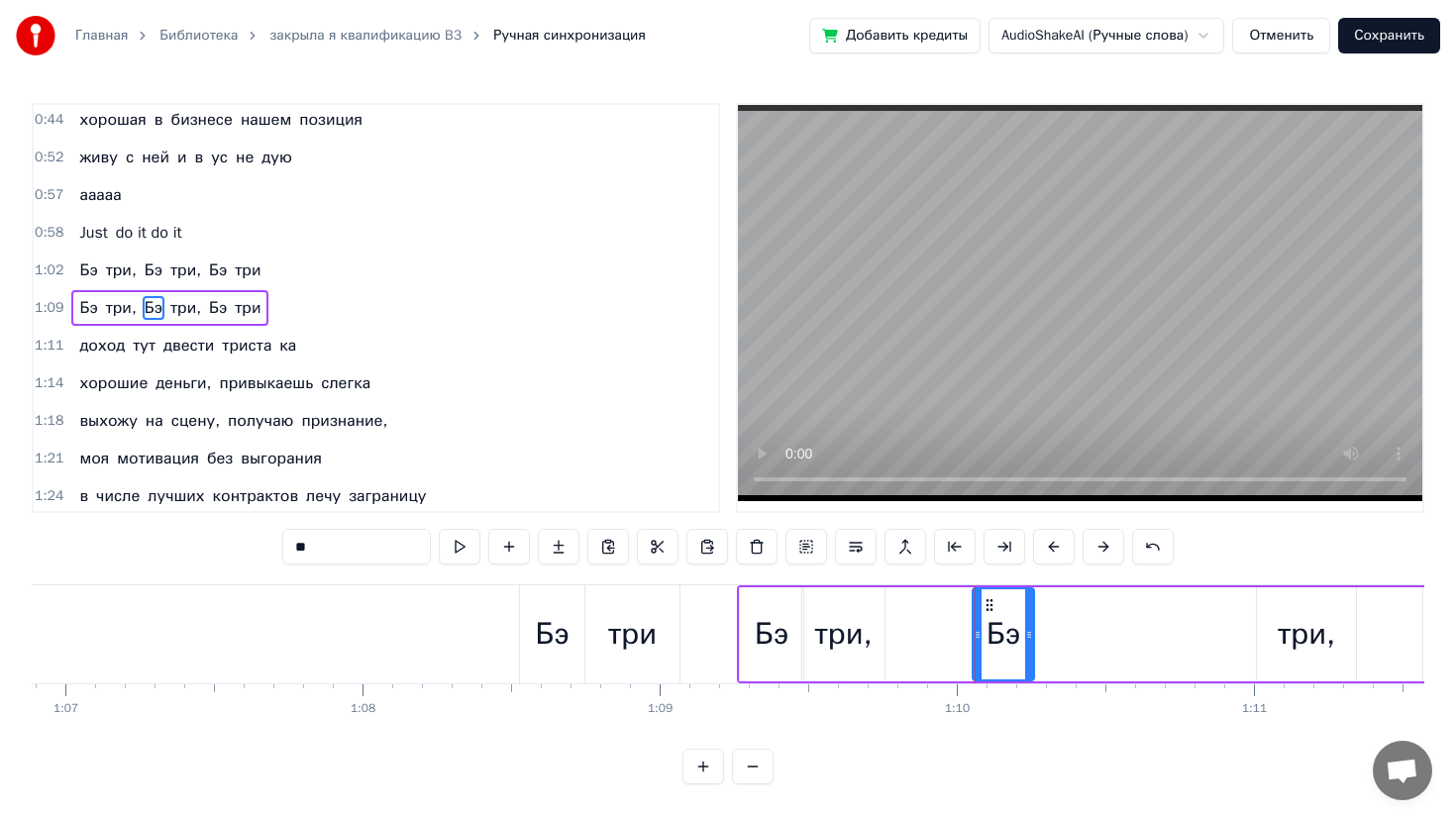 drag, startPoint x: 1233, startPoint y: 621, endPoint x: 1035, endPoint y: 639, distance: 198.8165 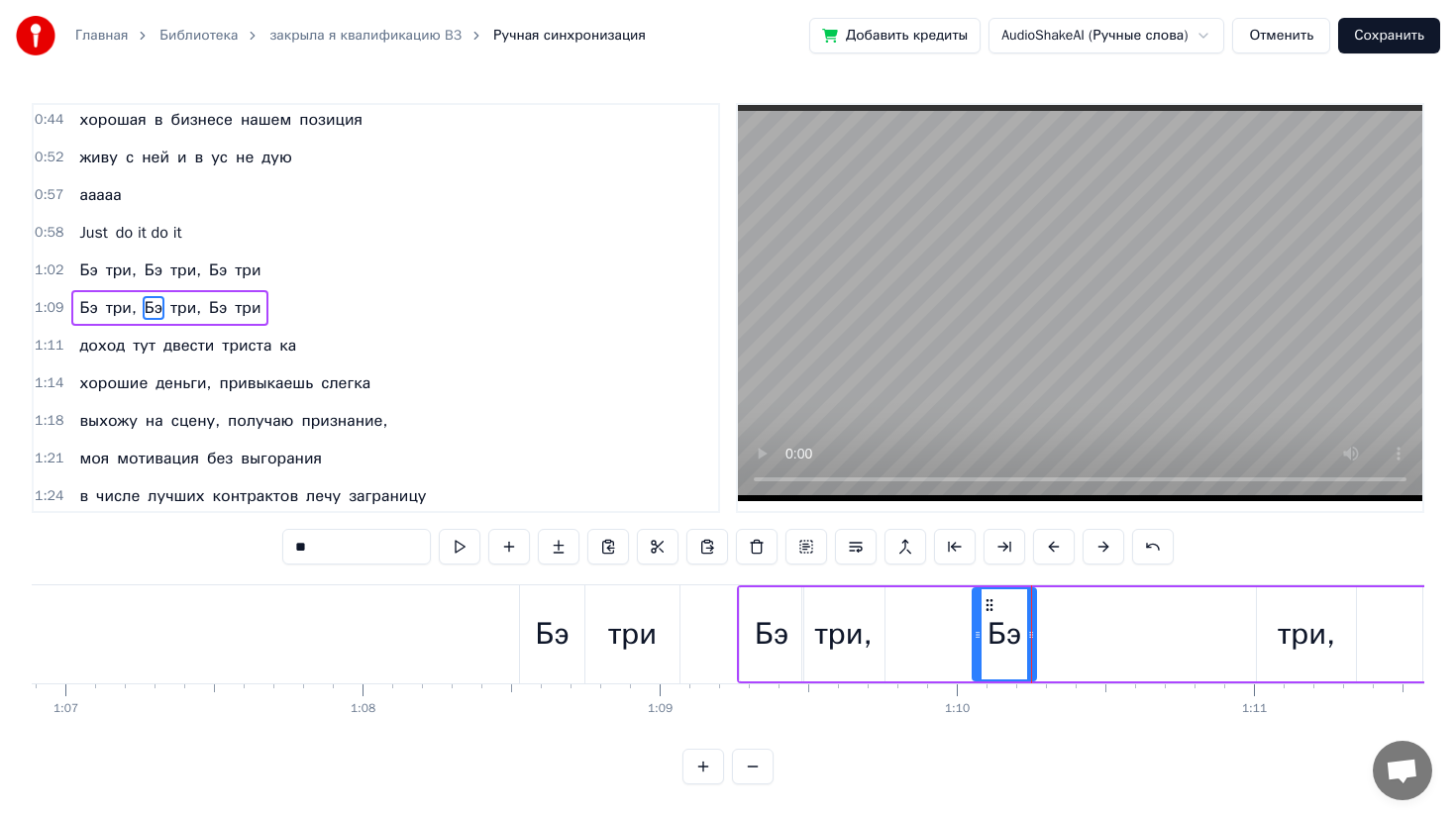 click on "три," at bounding box center [1306, 634] 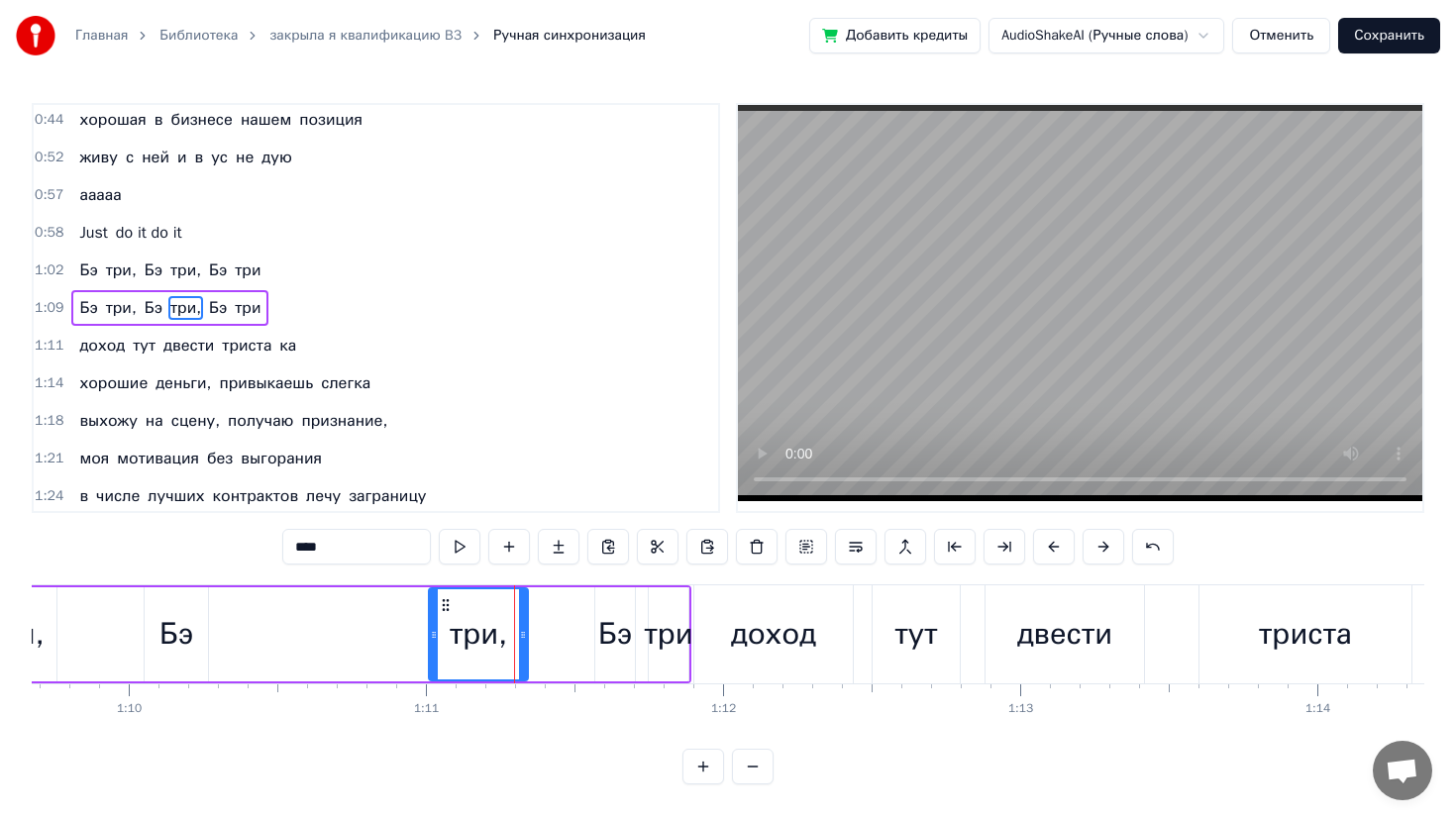 scroll, scrollTop: 0, scrollLeft: 20639, axis: horizontal 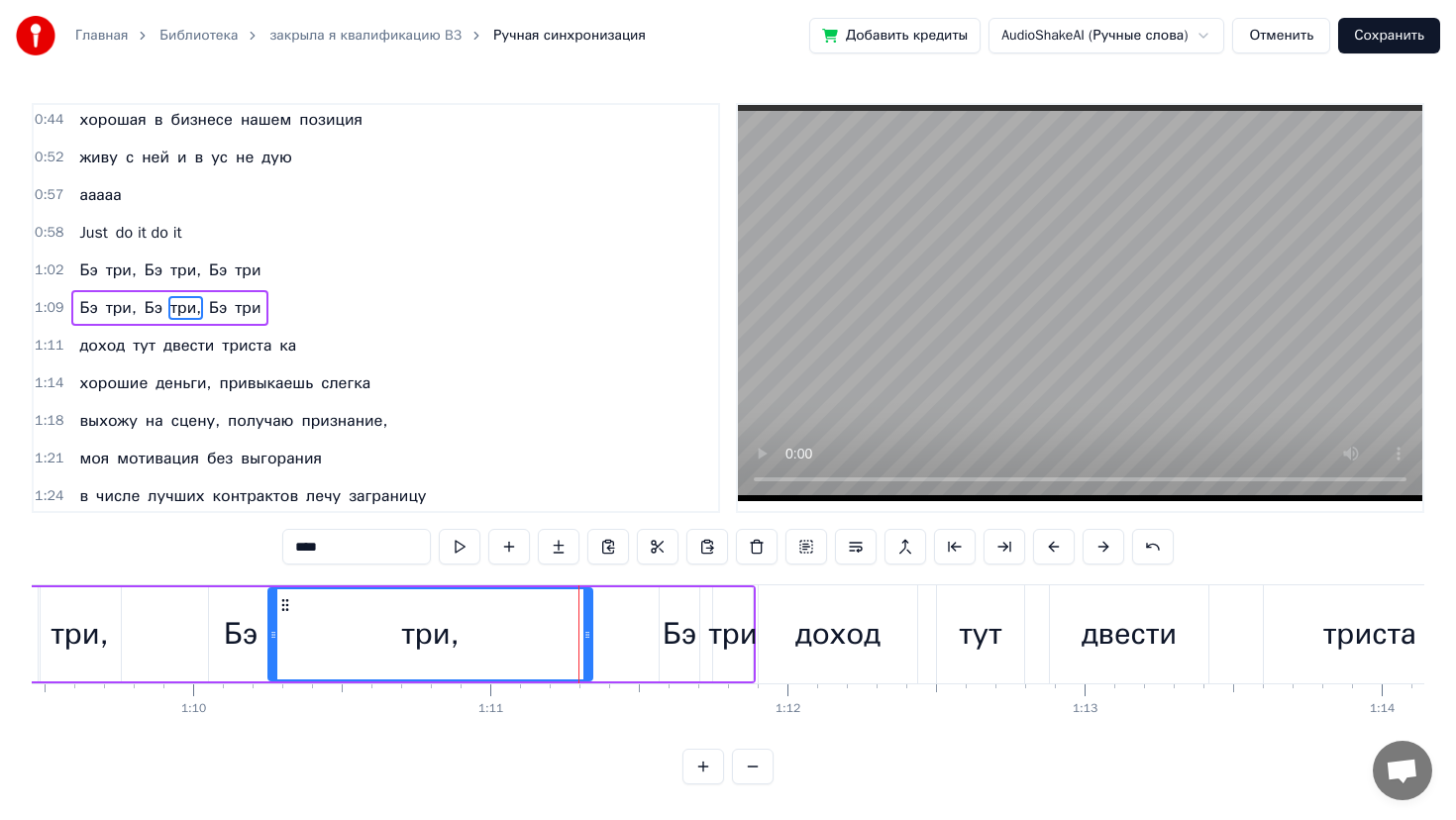 drag, startPoint x: 496, startPoint y: 633, endPoint x: 271, endPoint y: 628, distance: 225.05555 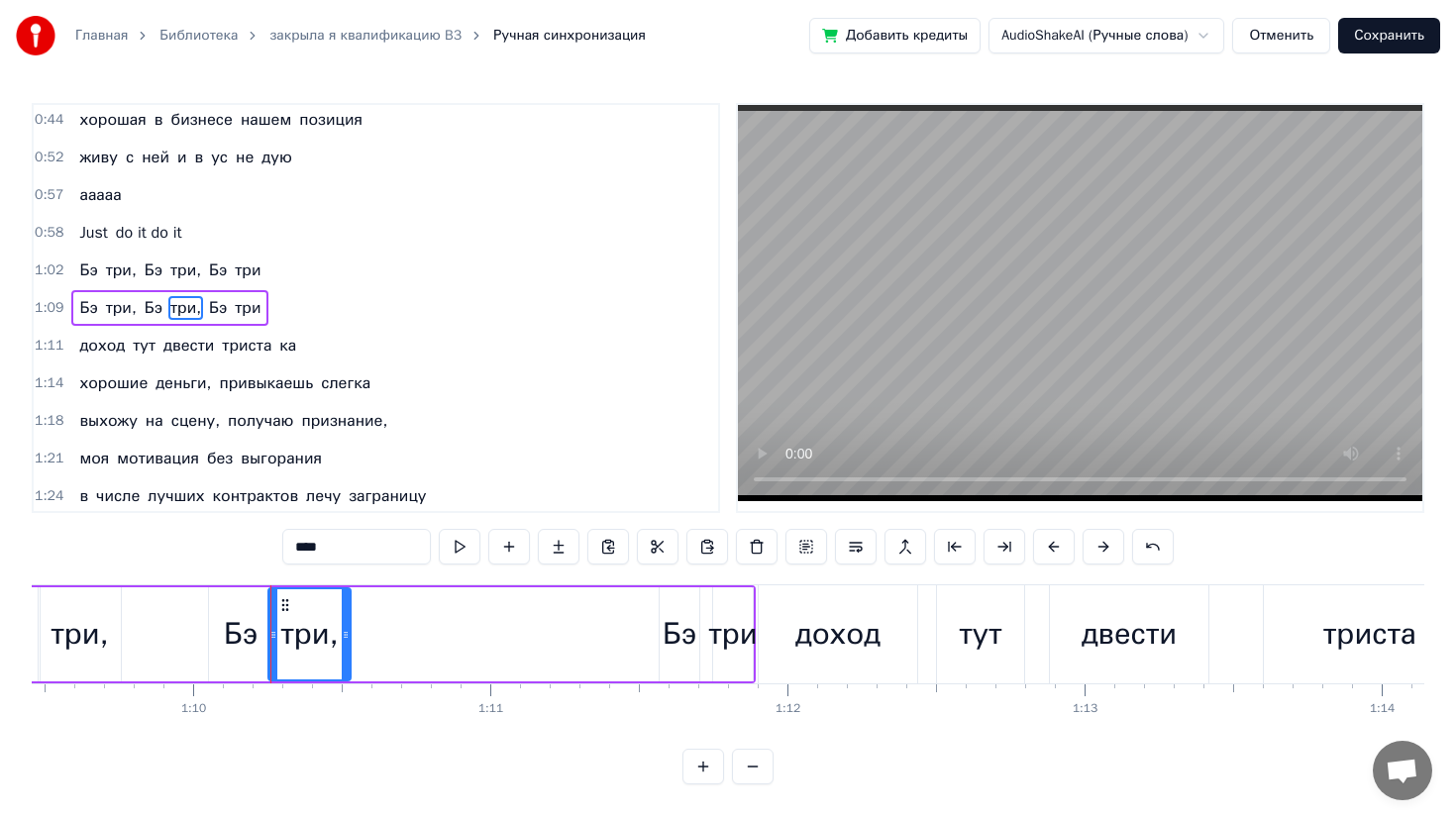 drag, startPoint x: 588, startPoint y: 637, endPoint x: 347, endPoint y: 645, distance: 241.13274 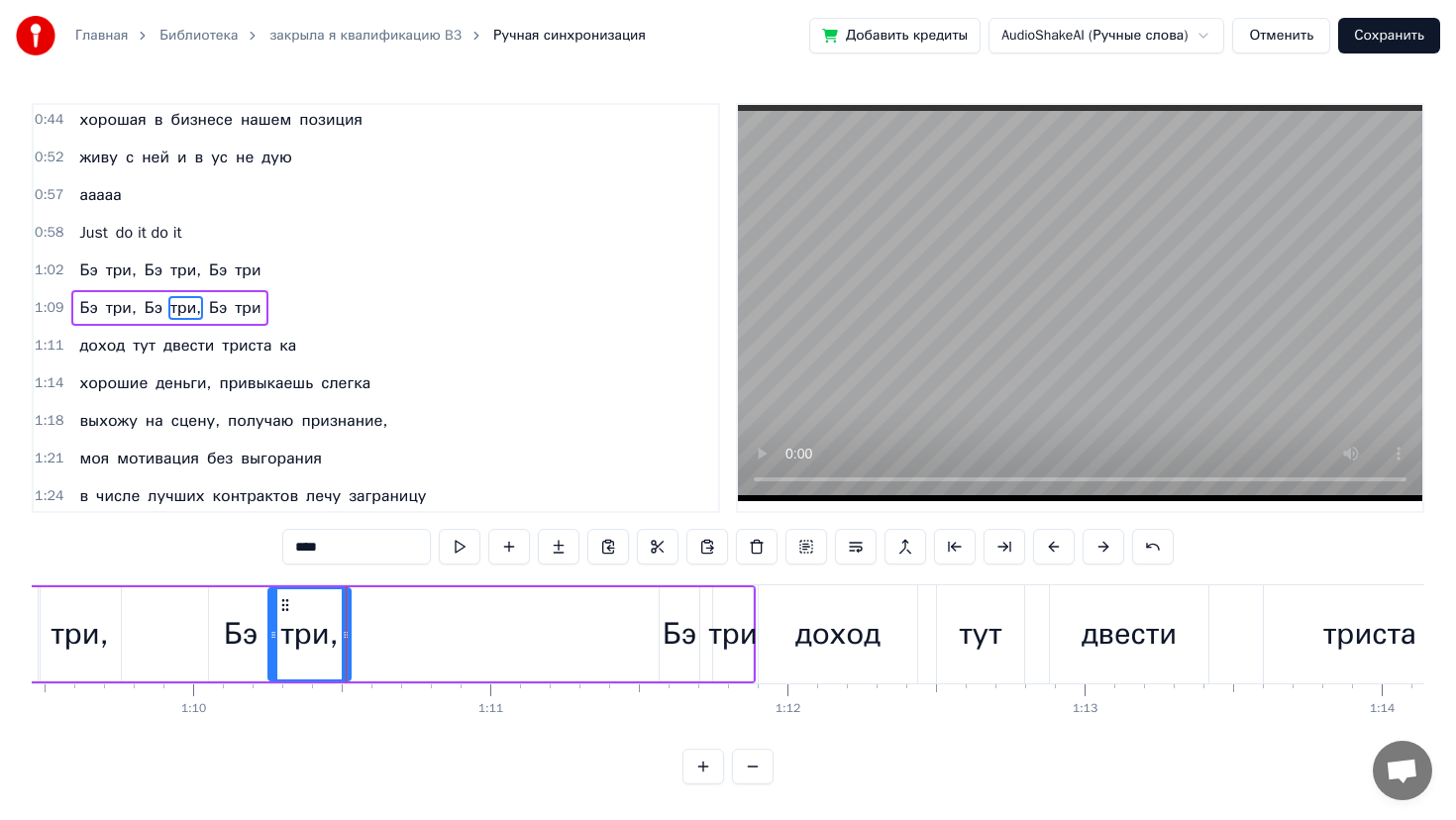 click on "Бэ" at bounding box center (679, 634) 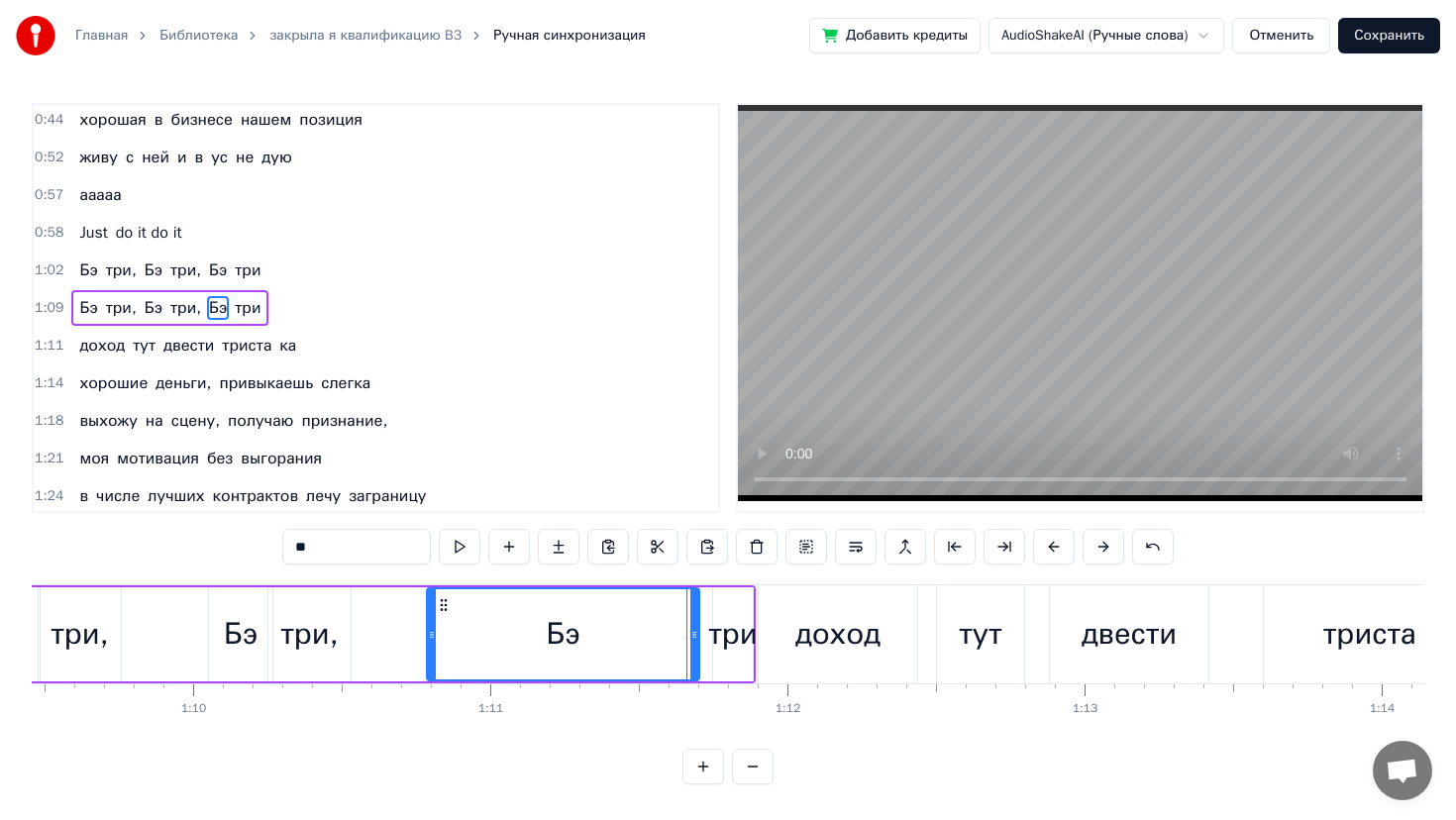 drag, startPoint x: 664, startPoint y: 633, endPoint x: 432, endPoint y: 647, distance: 232.42203 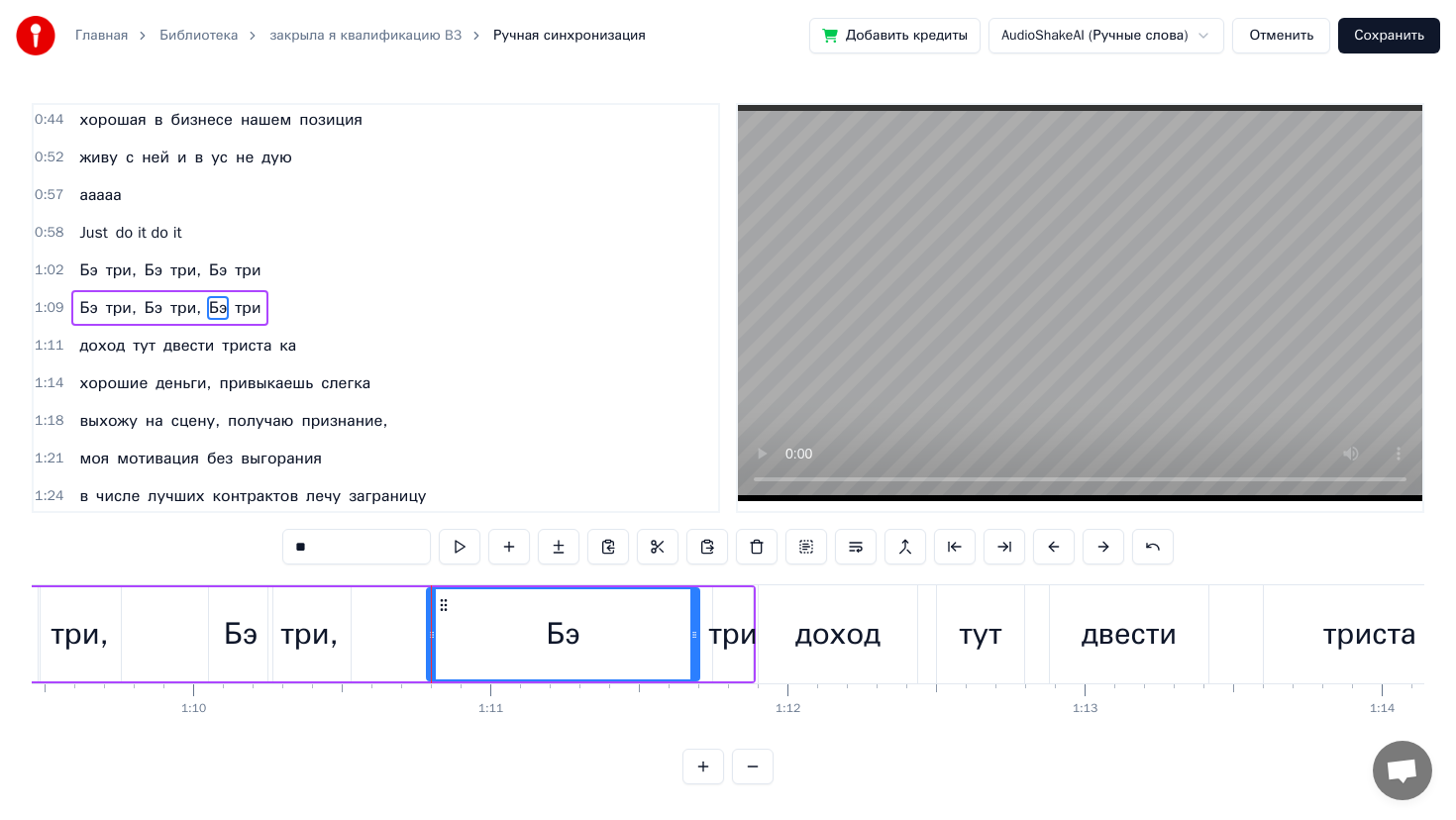 drag, startPoint x: 698, startPoint y: 632, endPoint x: 643, endPoint y: 632, distance: 55 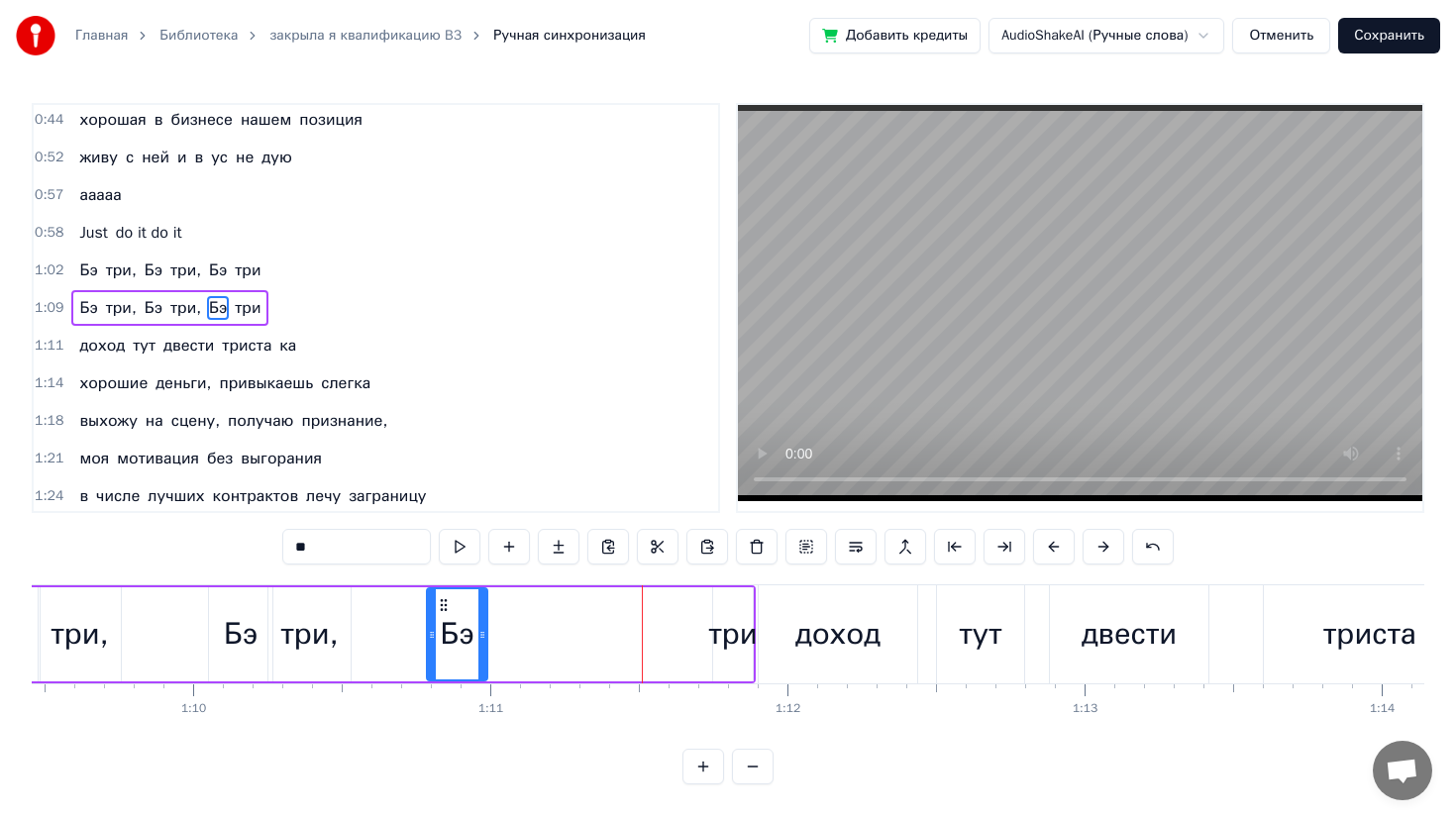 drag, startPoint x: 696, startPoint y: 632, endPoint x: 486, endPoint y: 640, distance: 210.1523 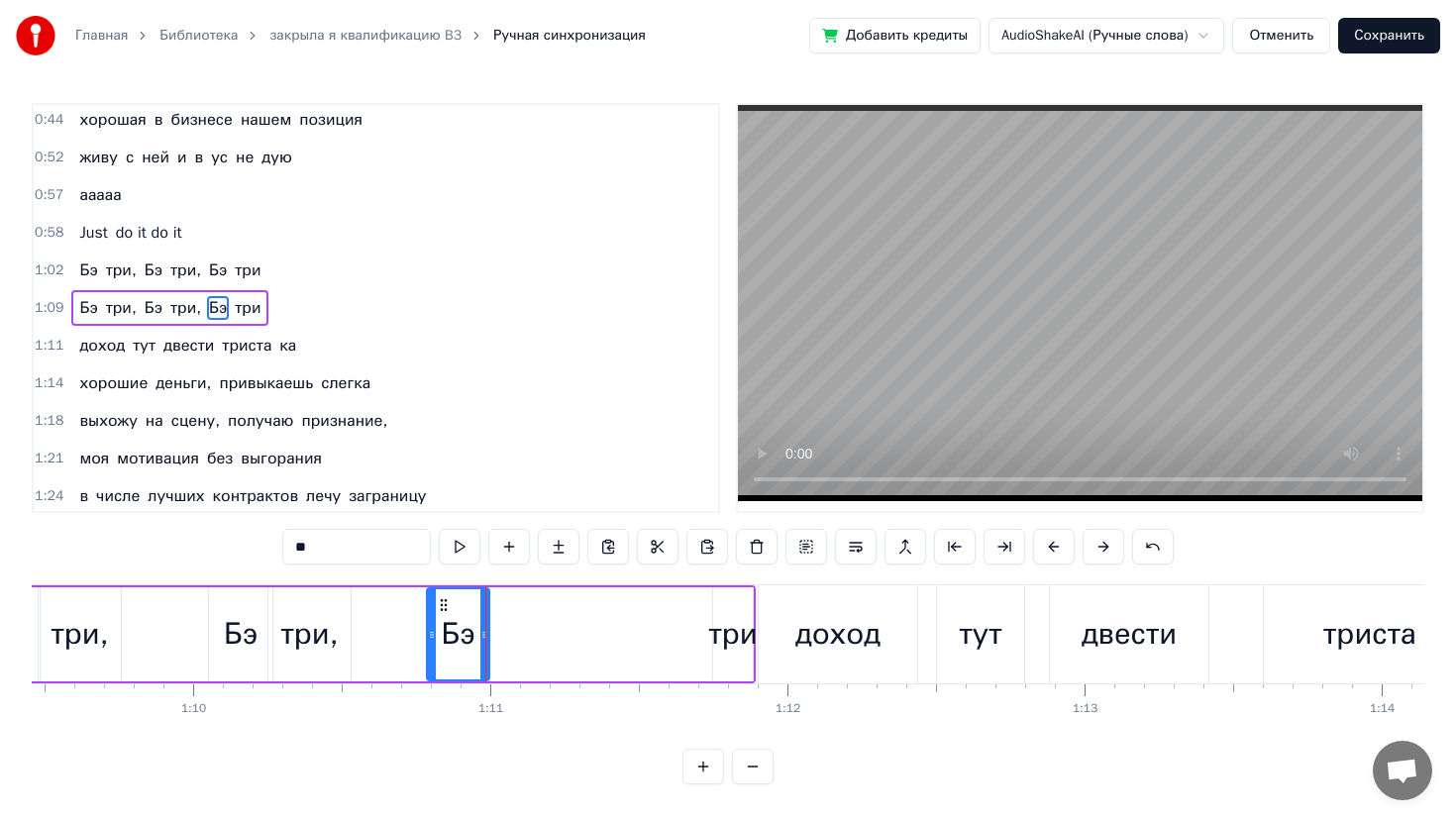 click on "три" at bounding box center [732, 634] 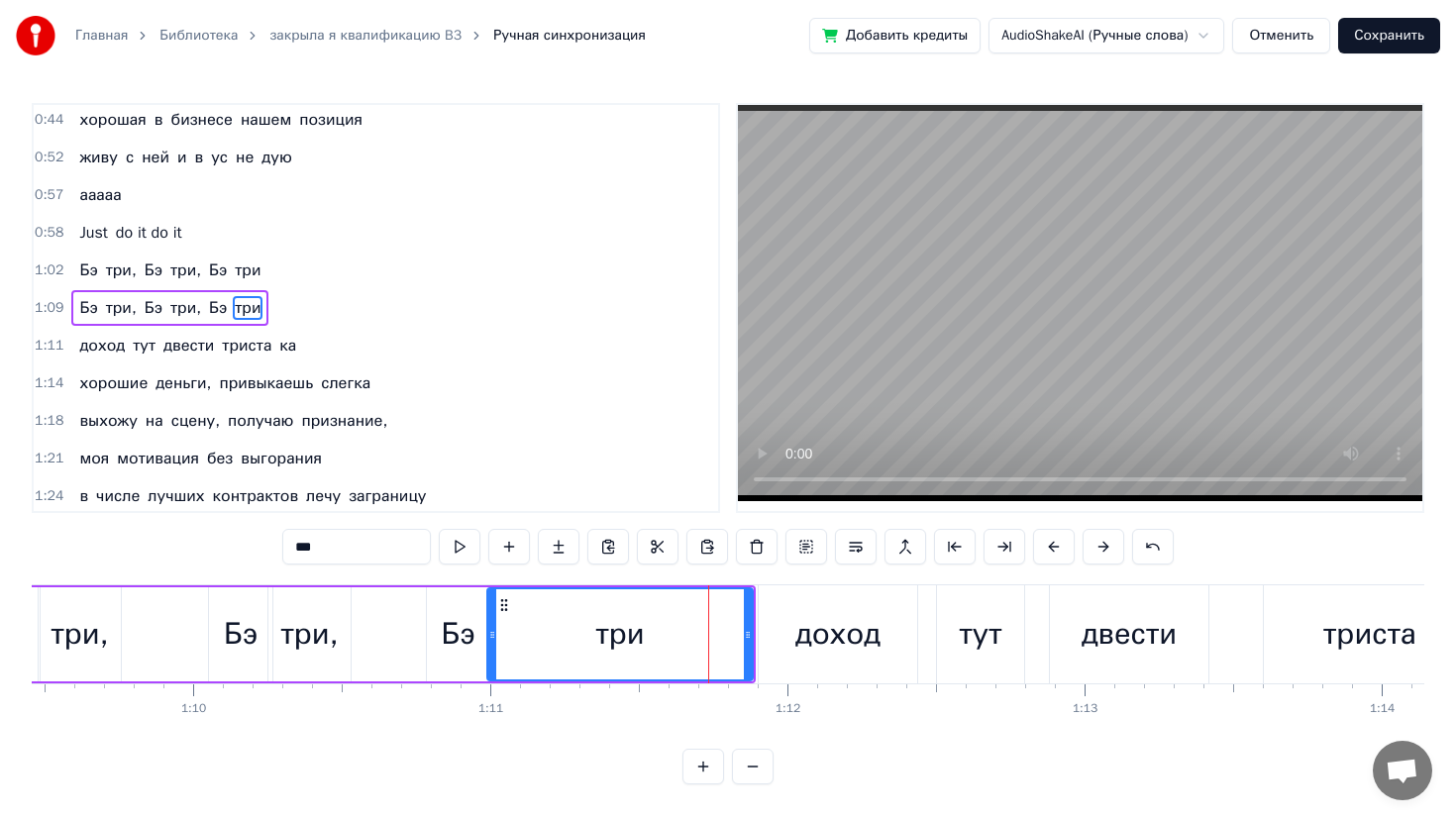 drag, startPoint x: 717, startPoint y: 639, endPoint x: 493, endPoint y: 660, distance: 224.98222 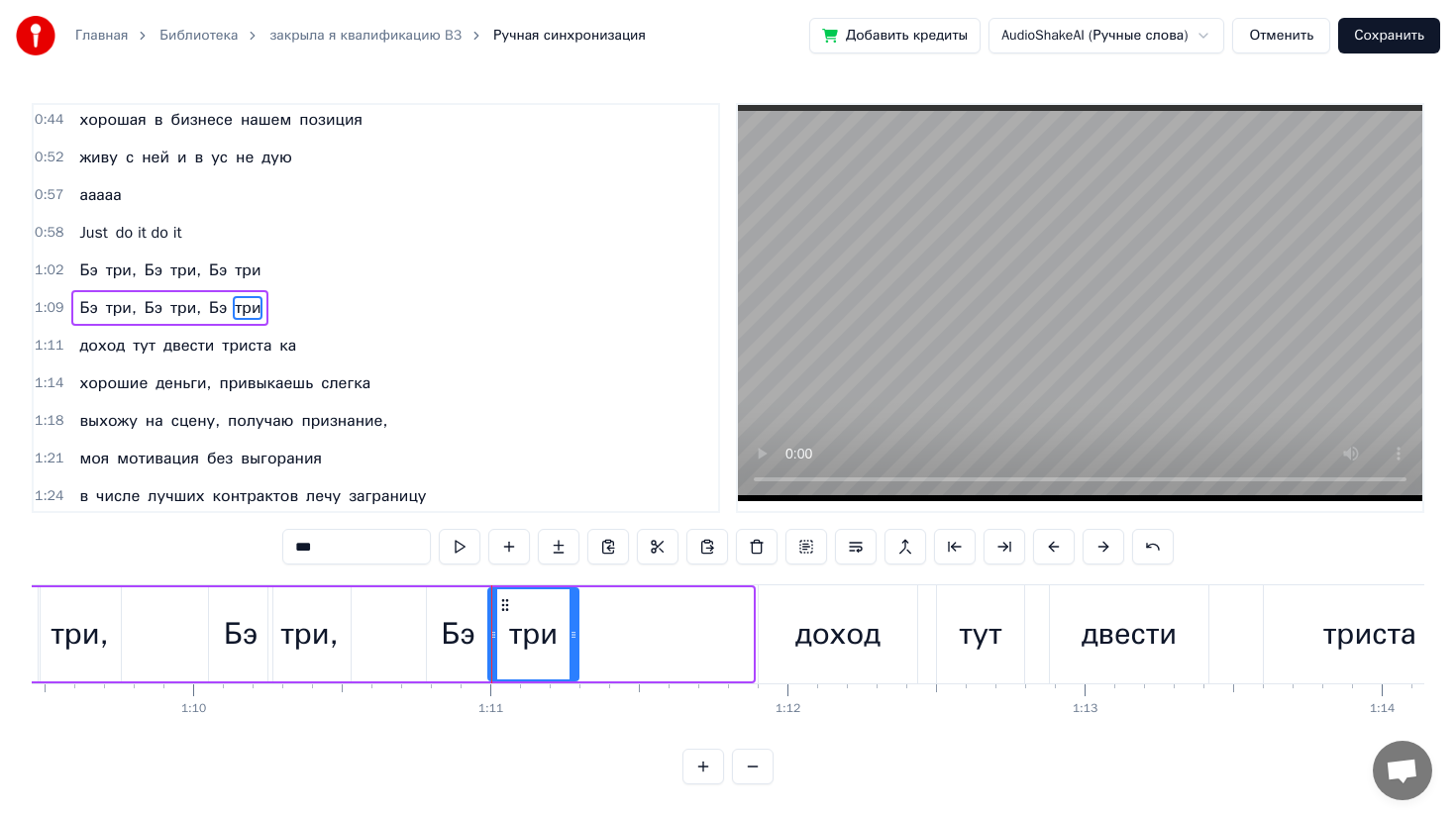 drag, startPoint x: 748, startPoint y: 632, endPoint x: 573, endPoint y: 652, distance: 176.13915 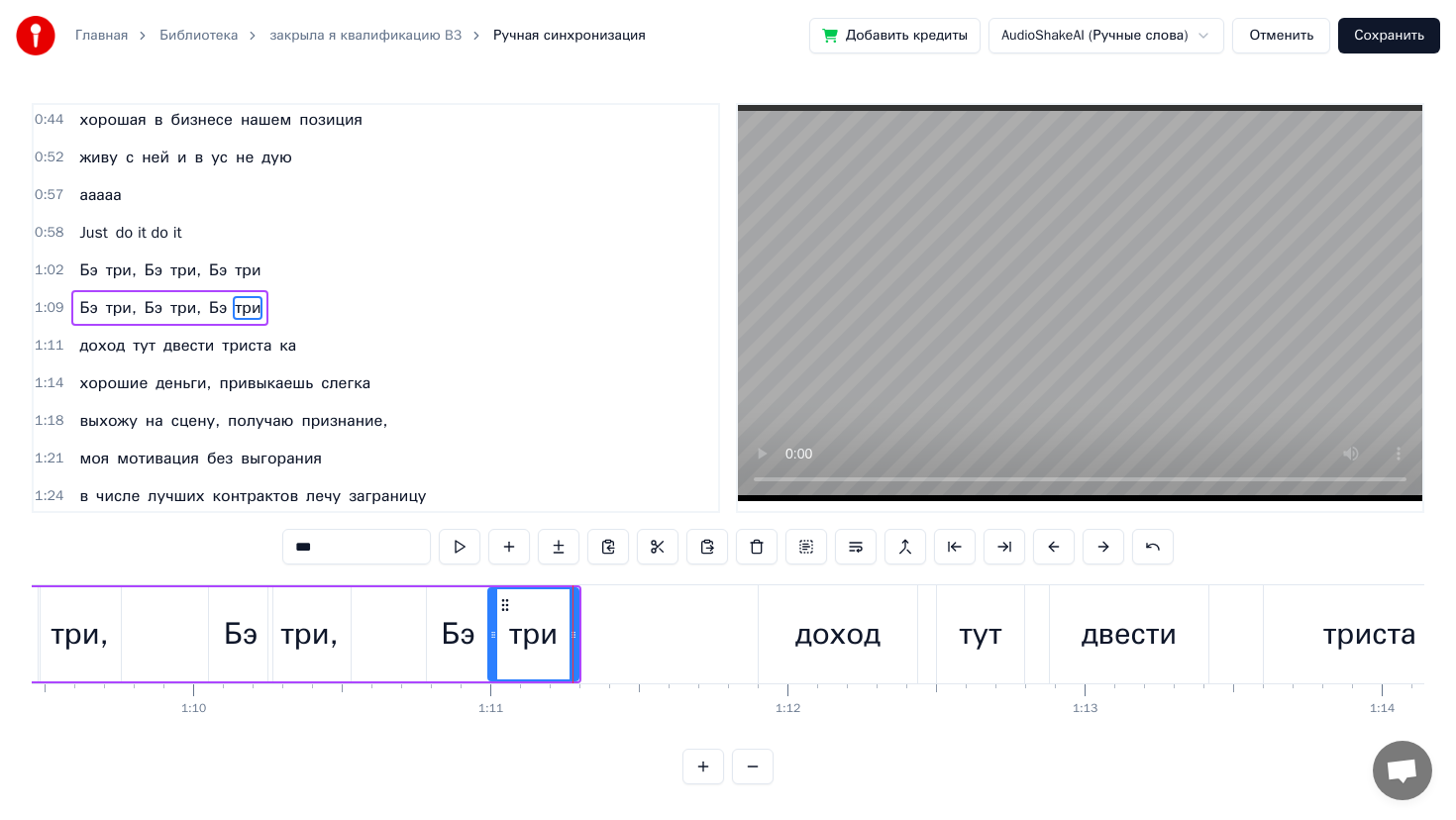 click on "Бэ три, Бэ три, Бэ три" at bounding box center (169, 308) 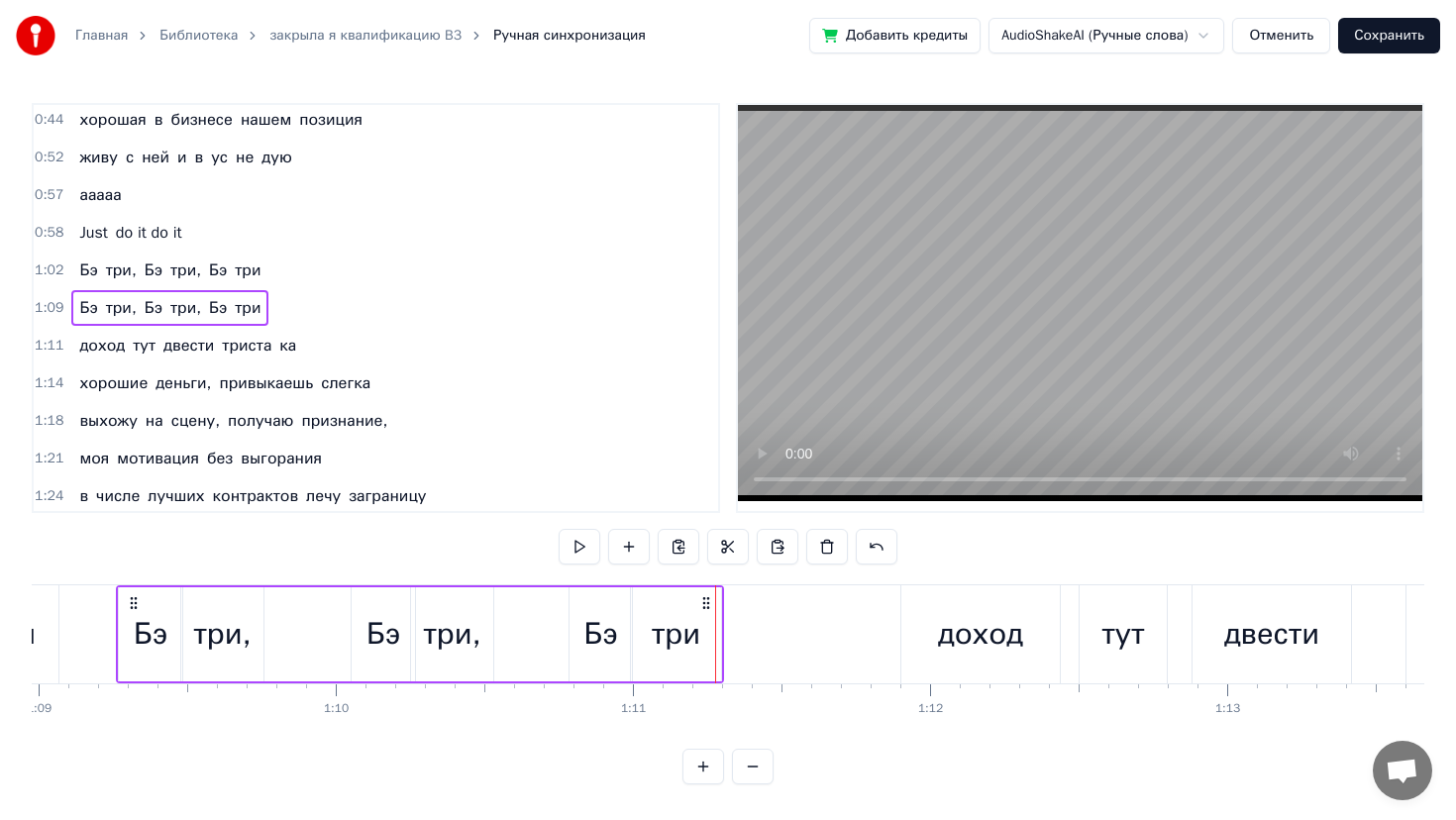 scroll, scrollTop: 0, scrollLeft: 20481, axis: horizontal 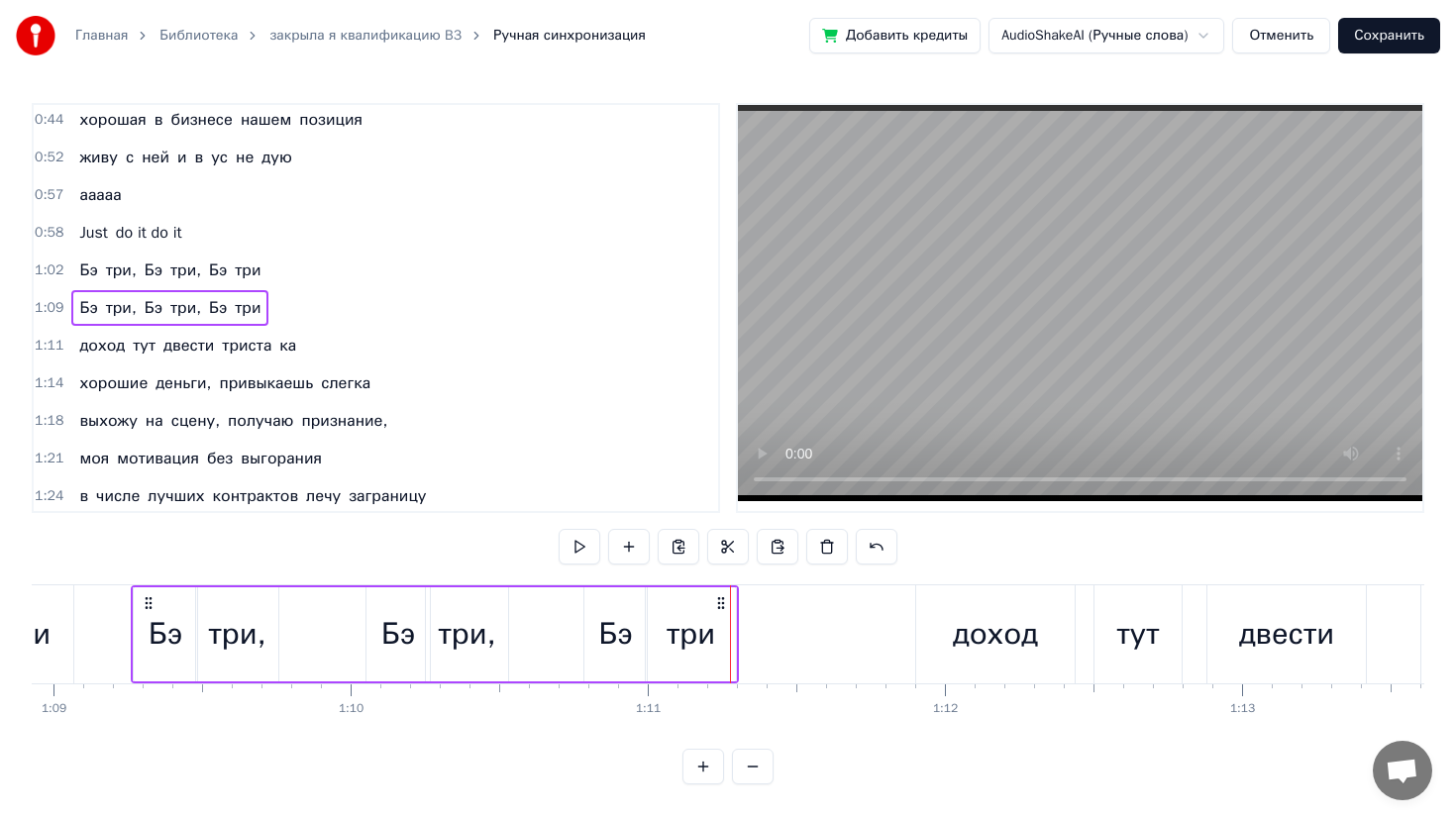 click on "Бэ три, Бэ три, Бэ три" at bounding box center (169, 308) 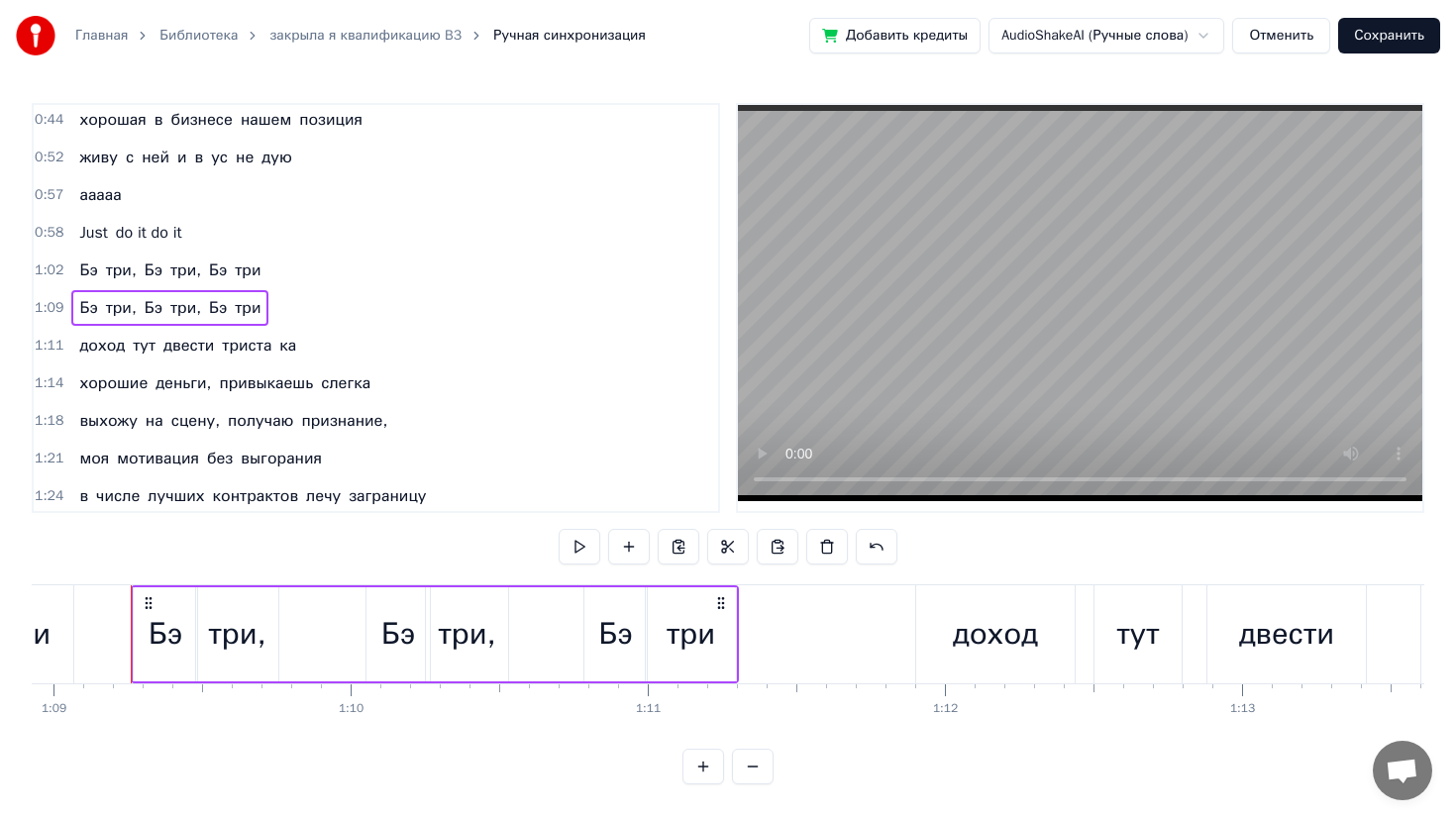 click on "Бэ три, Бэ три, Бэ три" at bounding box center [169, 308] 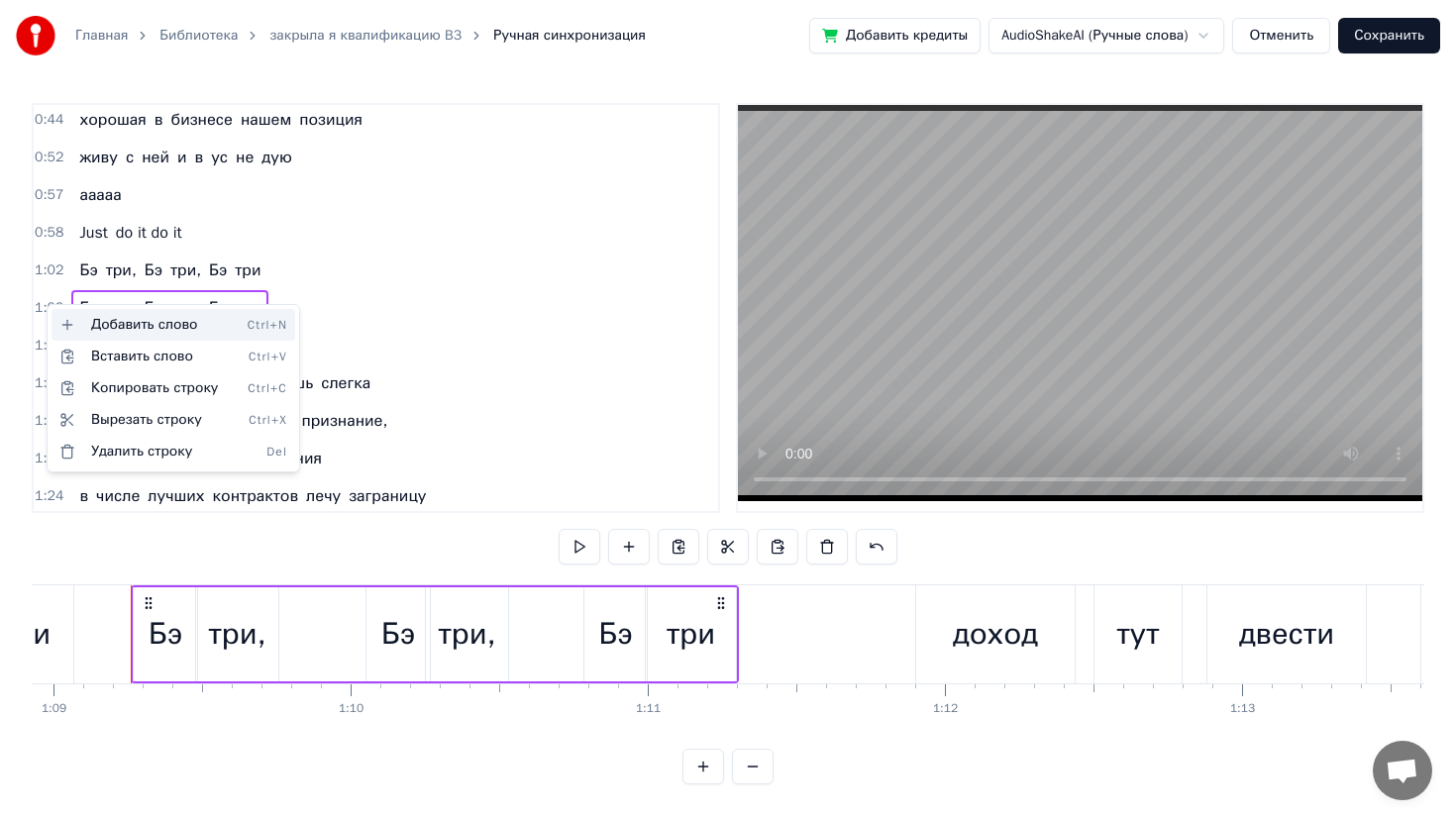 click on "Добавить слово Ctrl+N" at bounding box center (173, 325) 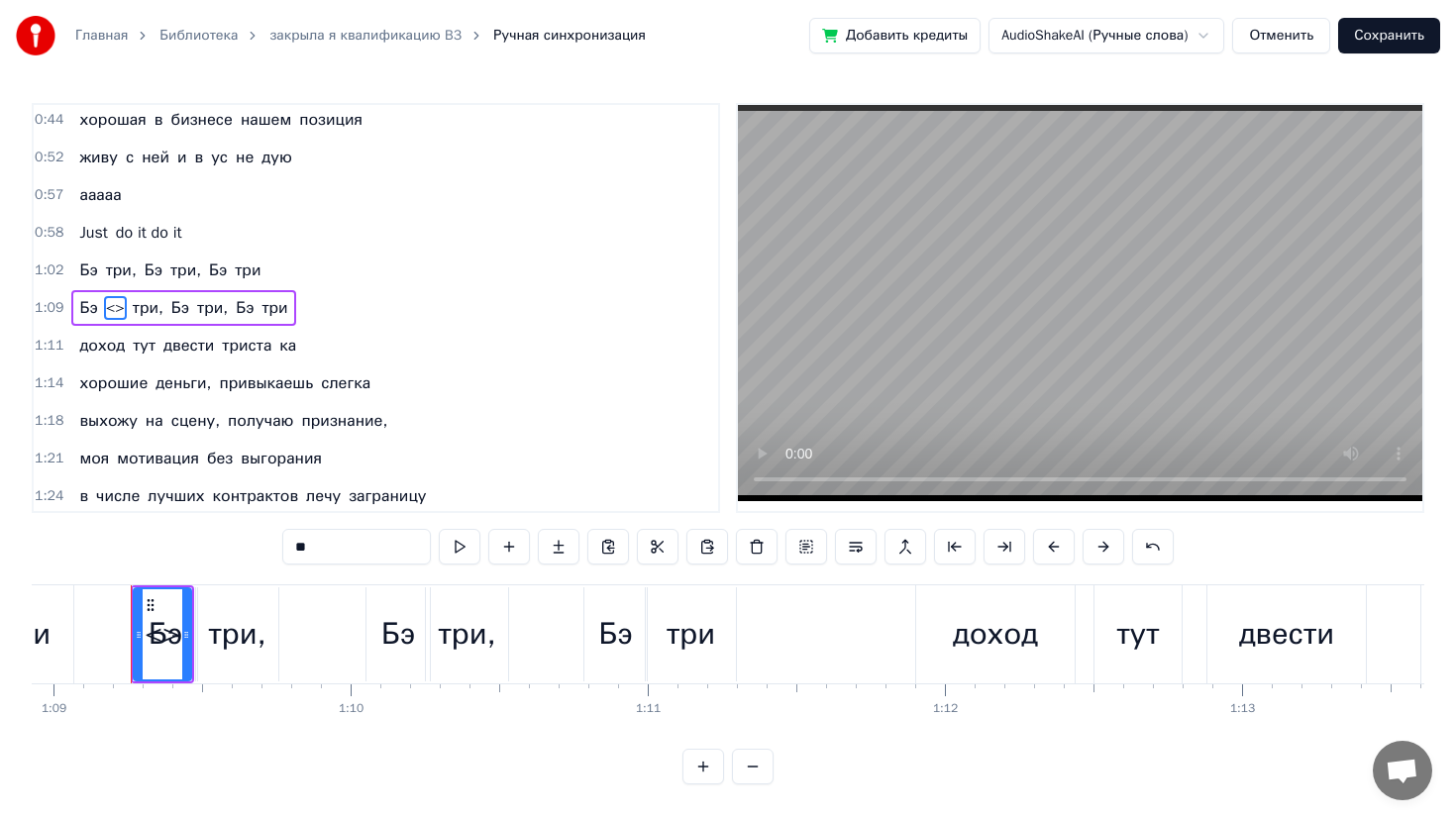 click on "1:09" at bounding box center [49, 308] 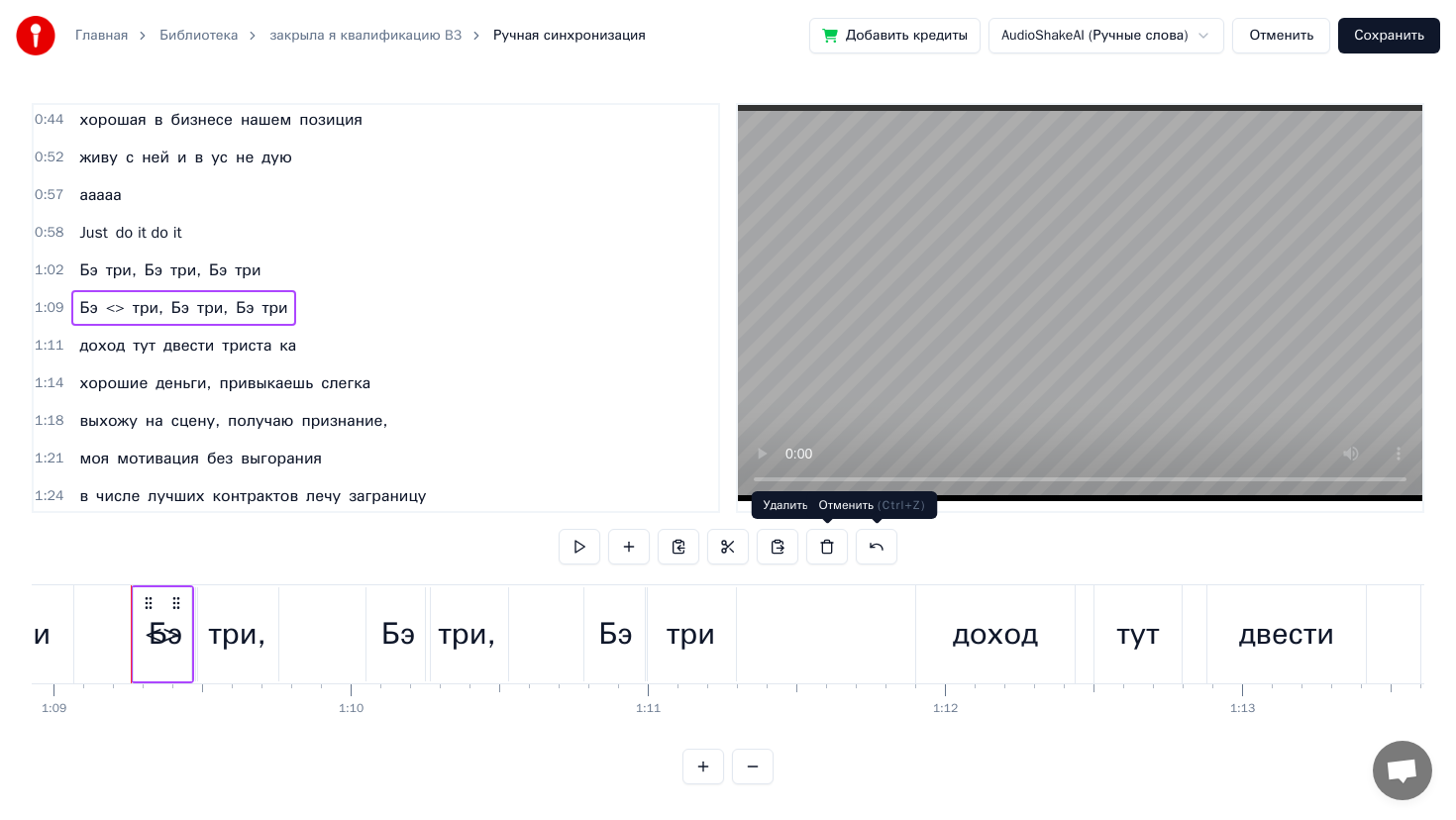 click at bounding box center [877, 547] 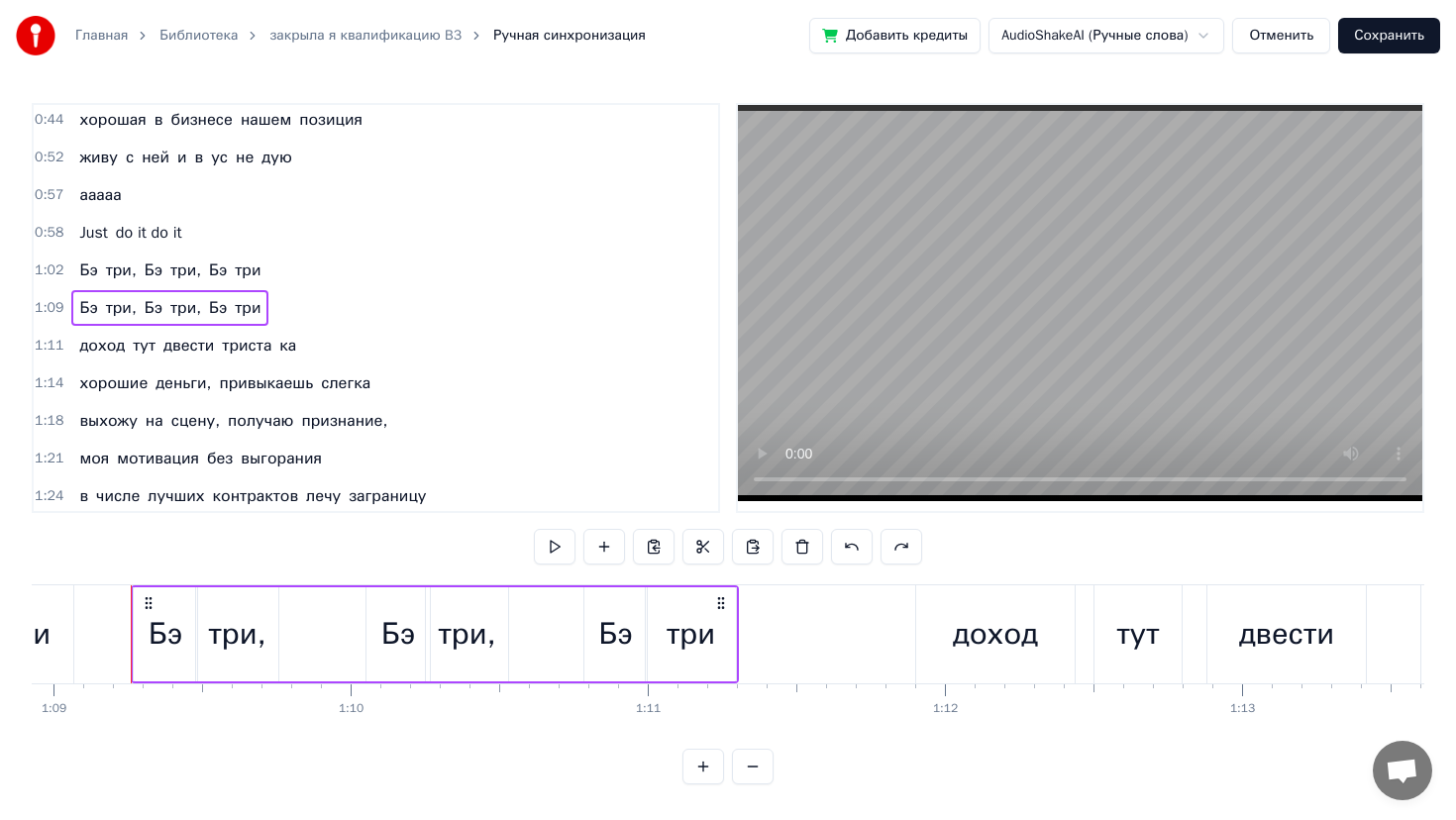 click on "три" at bounding box center (248, 308) 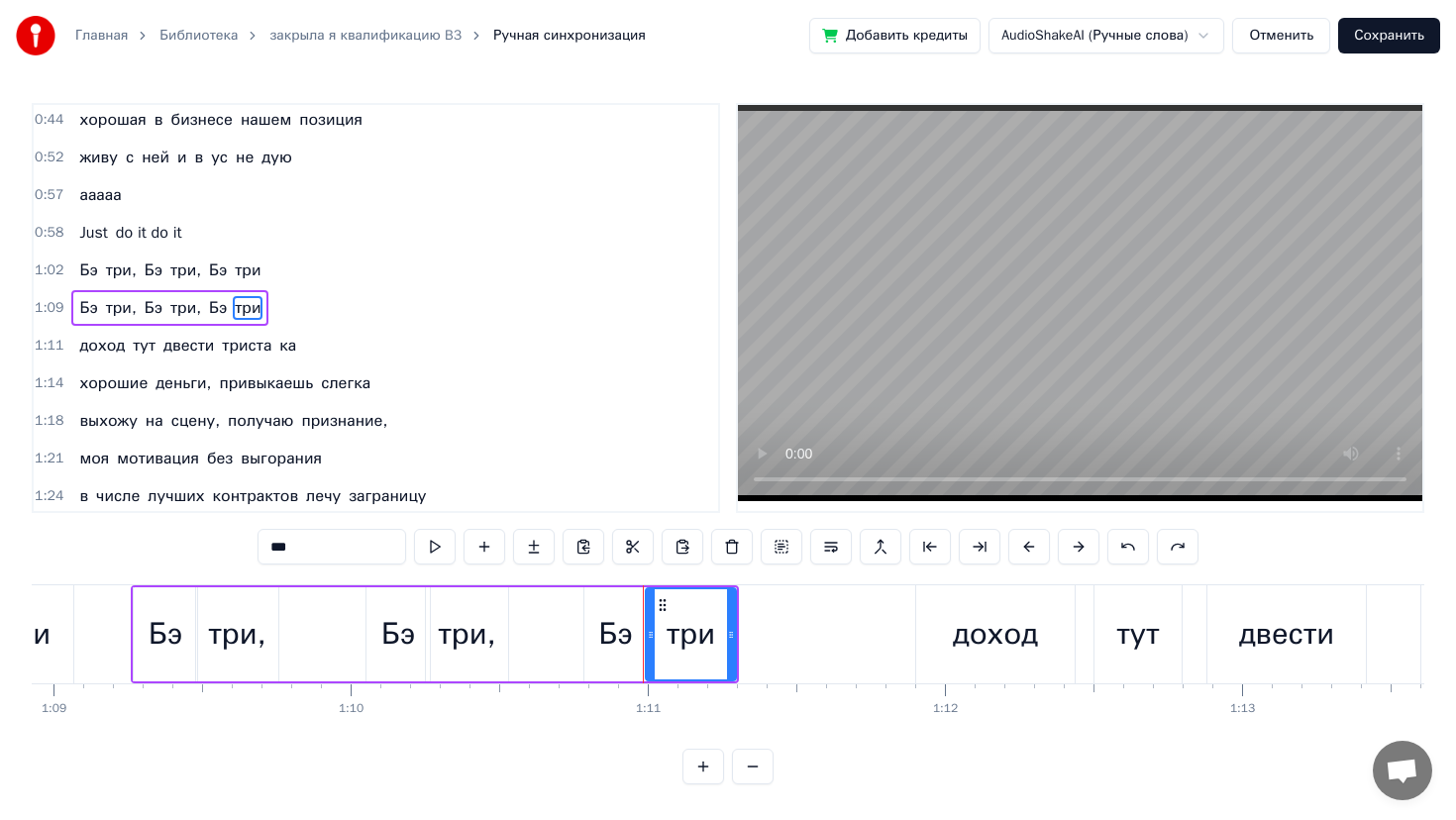 click on "1:09" at bounding box center [49, 308] 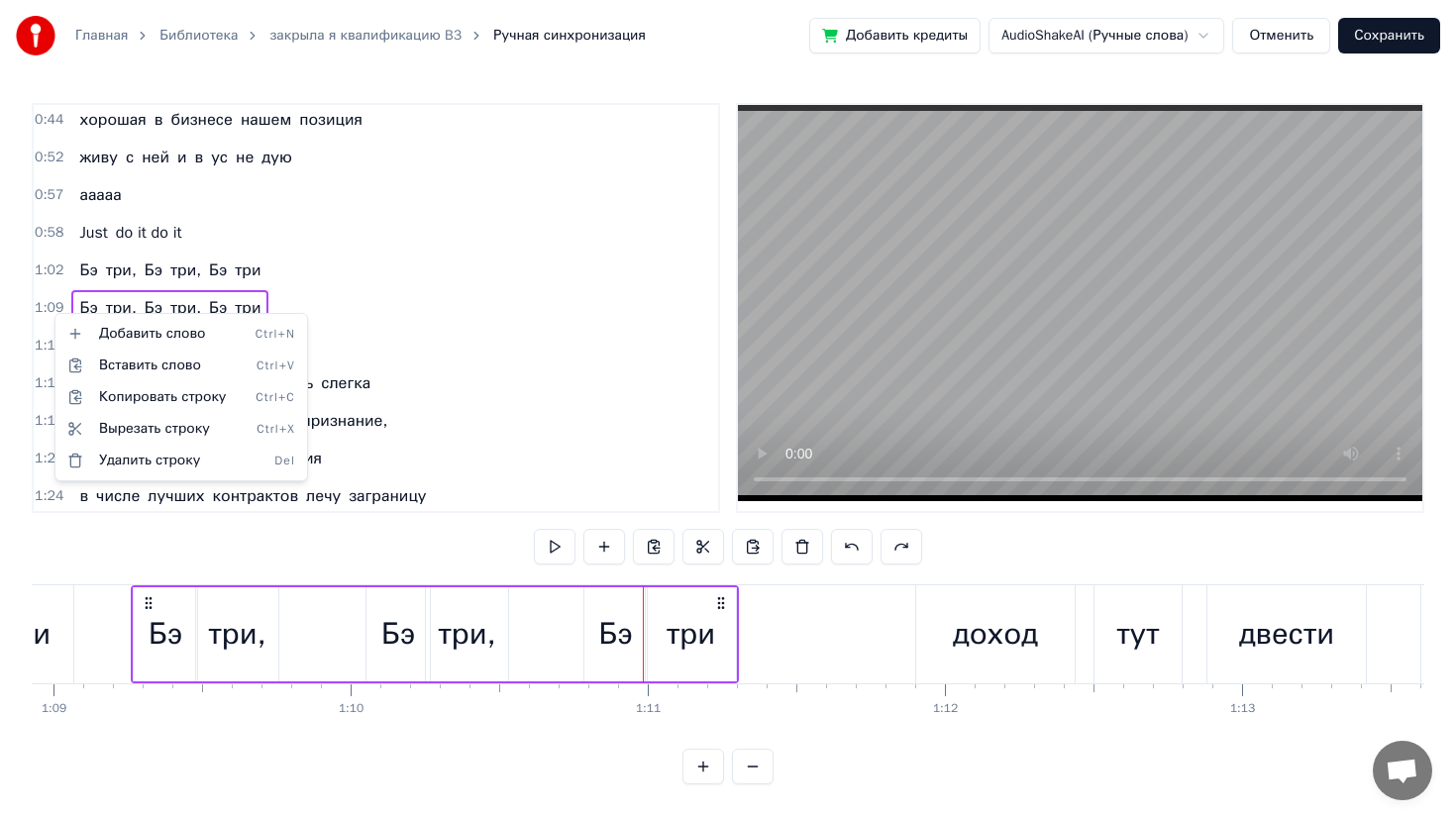 click on "Главная Библиотека закрыла я квалификацию B3 Ручная синхронизация Добавить кредиты AudioShakeAI (Ручные слова) Отменить Сохранить 0:11 закрыла я квалификацию Бэ три 0:14 уже не в первый раз 0:17 не скучаю я и не грущу 0:20 квалификацию Бэ три люблю 0:20 закрыла я квалификацию Бэ три 0:20 уже не в первый раз 0:20 не скучаю я и не грущу 0:20 квалификацию Бэ три люблю 0:23 квалификация Бэ три родная моя 0:39 Бизнес партнёр третьего уровня 0:41 закрывать её всем я рекомендую 0:44 хорошая в бизнесе нашем позиция 0:52 живу с ней и в ус не дую 0:57 ааааа 0:58 Just do it do it 1:02 Бэ три, Бэ три, Бэ три 1:09 Бэ три, в" at bounding box center (728, 408) 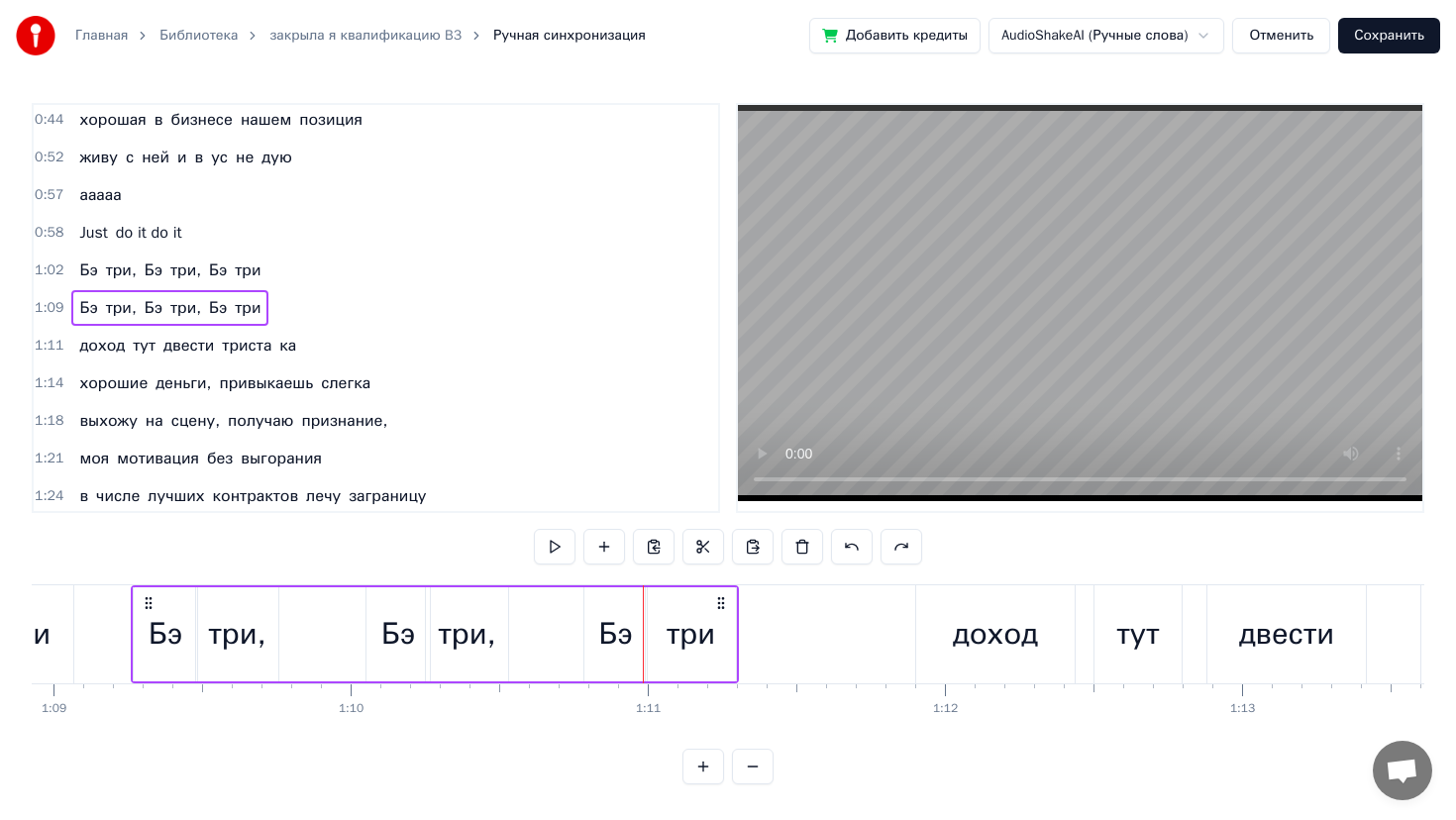 click on "три" at bounding box center [690, 634] 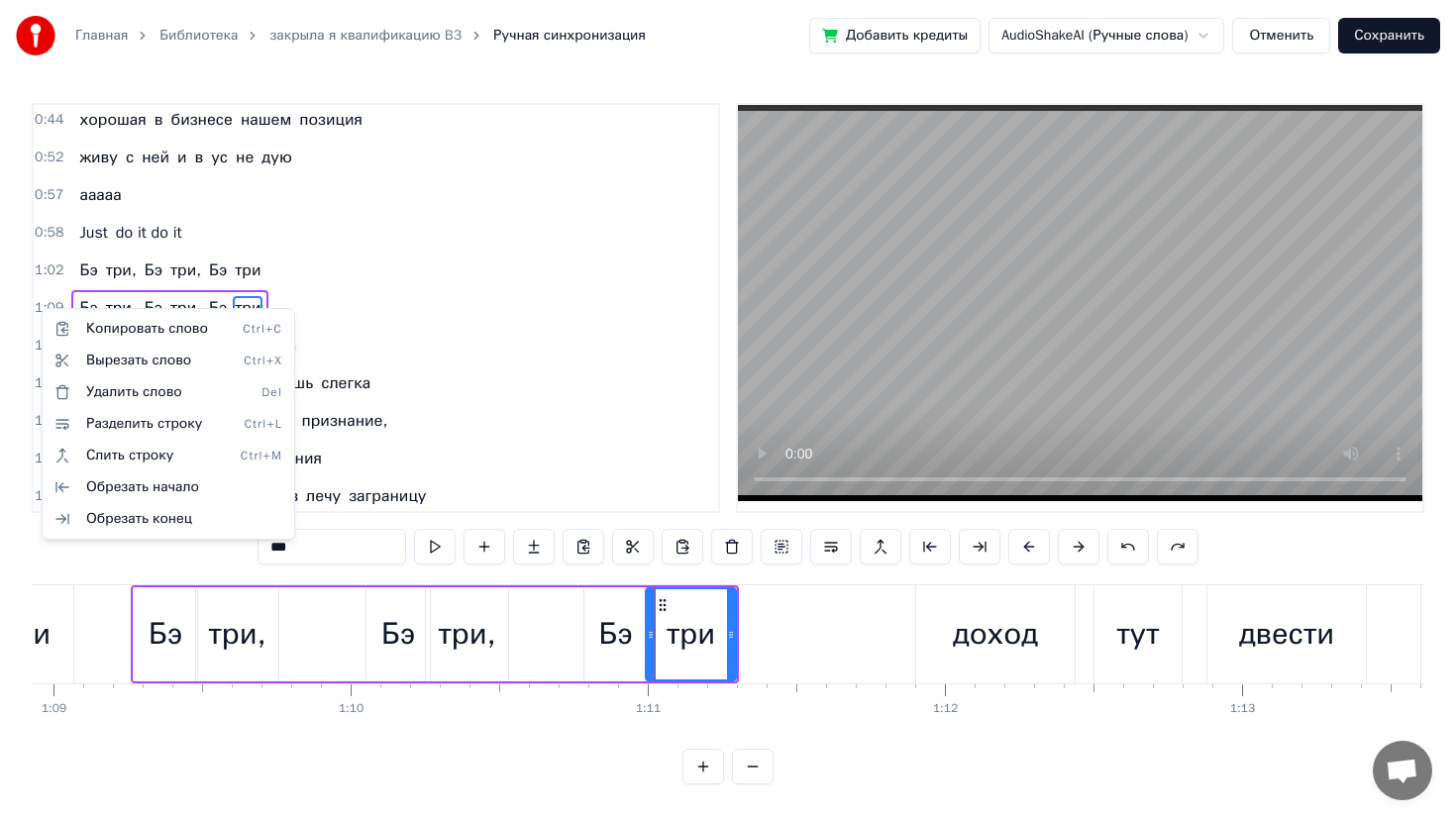 click on "Главная Библиотека закрыла я квалификацию B3 Ручная синхронизация Добавить кредиты AudioShakeAI (Ручные слова) Отменить Сохранить 0:11 закрыла я квалификацию Бэ три 0:14 уже не в первый раз 0:17 не скучаю я и не грущу 0:20 квалификацию Бэ три люблю 0:20 закрыла я квалификацию Бэ три 0:20 уже не в первый раз 0:20 не скучаю я и не грущу 0:20 квалификацию Бэ три люблю 0:23 квалификация Бэ три родная моя 0:39 Бизнес партнёр третьего уровня 0:41 закрывать её всем я рекомендую 0:44 хорошая в бизнесе нашем позиция 0:52 живу с ней и в ус не дую 0:57 ааааа 0:58 Just do it do it 1:02 Бэ три, Бэ три, Бэ три 1:09 Бэ три, в" at bounding box center [728, 408] 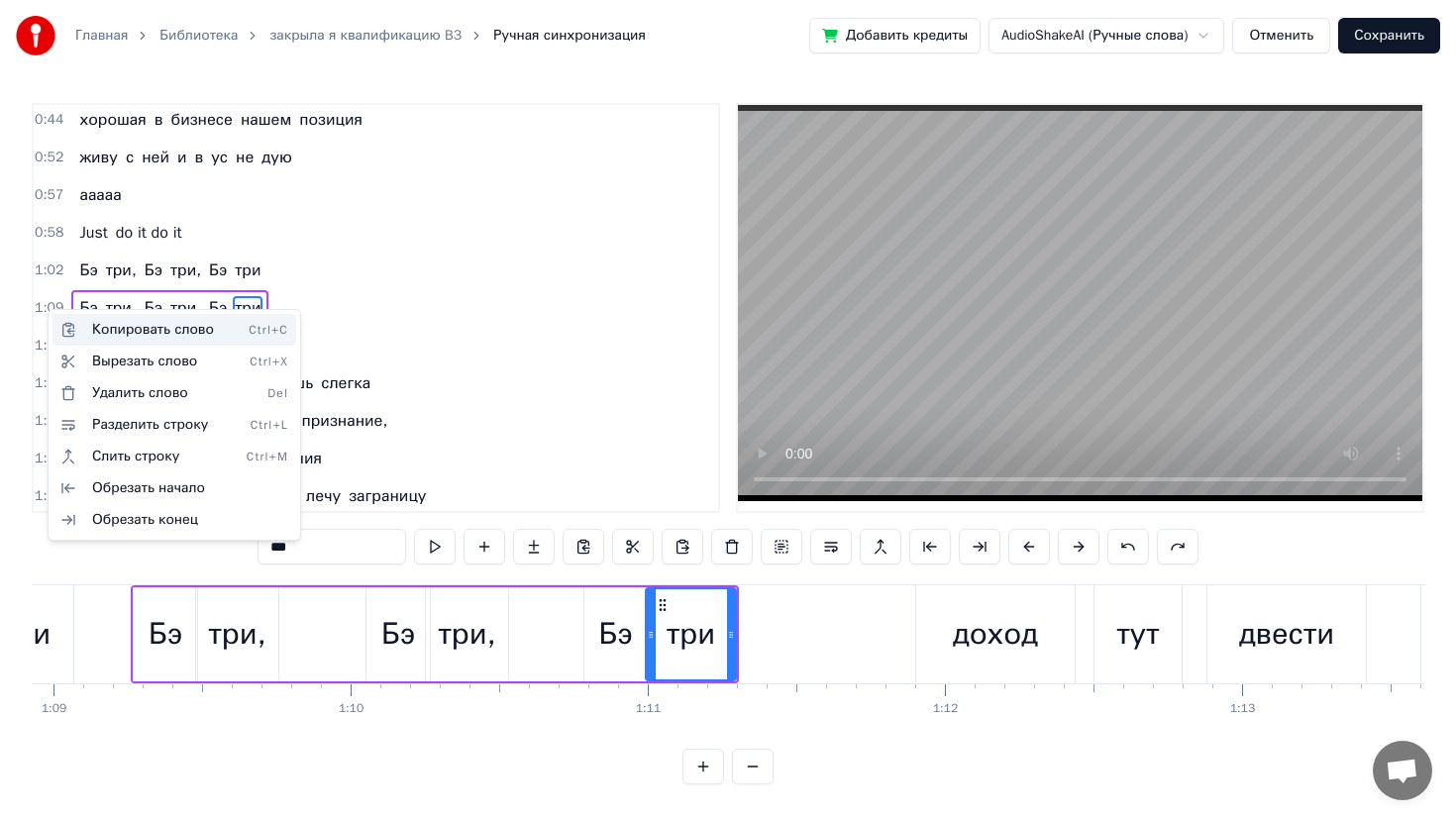 click on "Копировать слово Ctrl+C" at bounding box center [174, 330] 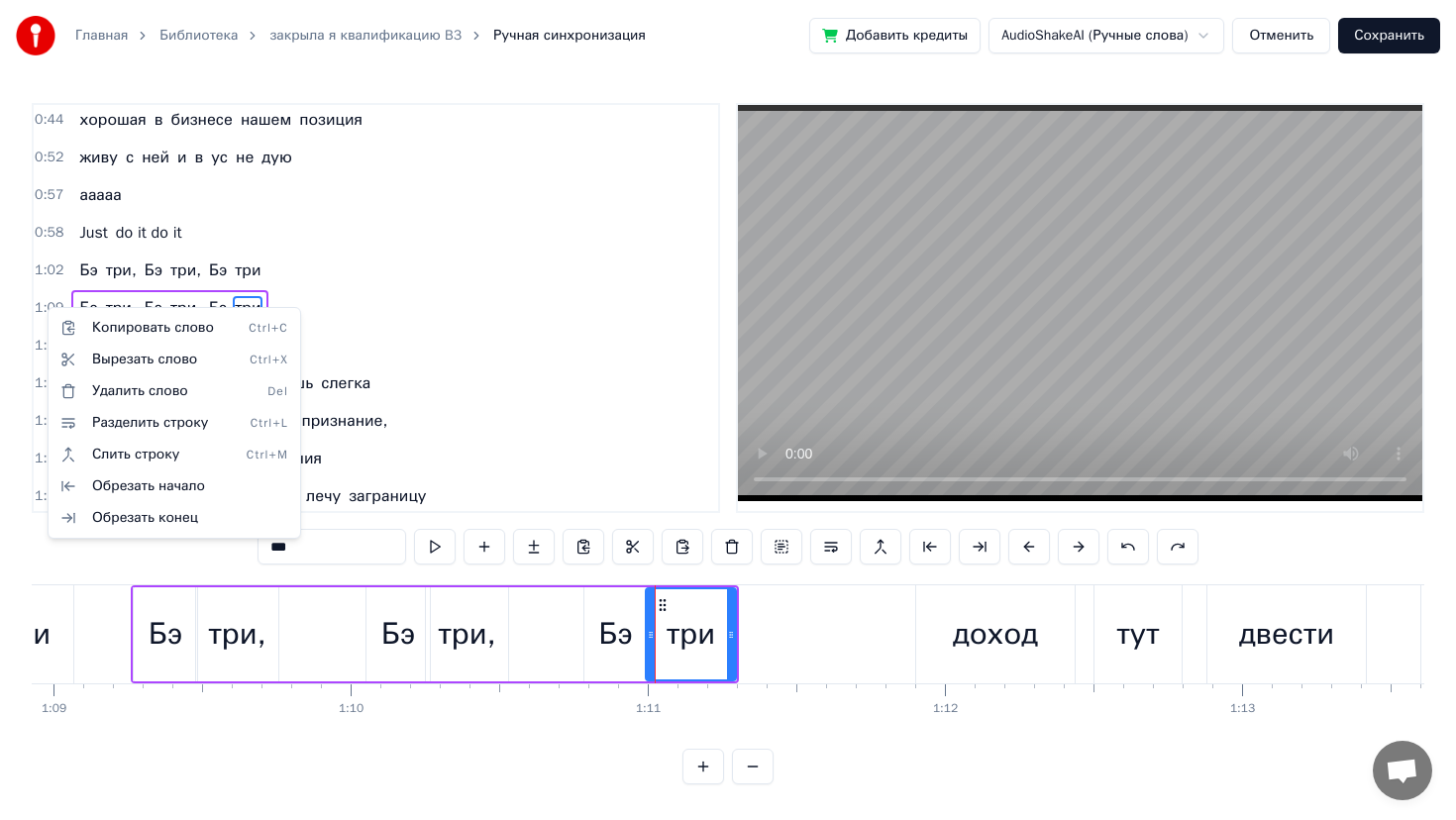 click on "Главная Библиотека закрыла я квалификацию B3 Ручная синхронизация Добавить кредиты AudioShakeAI (Ручные слова) Отменить Сохранить 0:11 закрыла я квалификацию Бэ три 0:14 уже не в первый раз 0:17 не скучаю я и не грущу 0:20 квалификацию Бэ три люблю 0:20 закрыла я квалификацию Бэ три 0:20 уже не в первый раз 0:20 не скучаю я и не грущу 0:20 квалификацию Бэ три люблю 0:23 квалификация Бэ три родная моя 0:39 Бизнес партнёр третьего уровня 0:41 закрывать её всем я рекомендую 0:44 хорошая в бизнесе нашем позиция 0:52 живу с ней и в ус не дую 0:57 ааааа 0:58 Just do it do it 1:02 Бэ три, Бэ три, Бэ три 1:09 Бэ три, в" at bounding box center [728, 408] 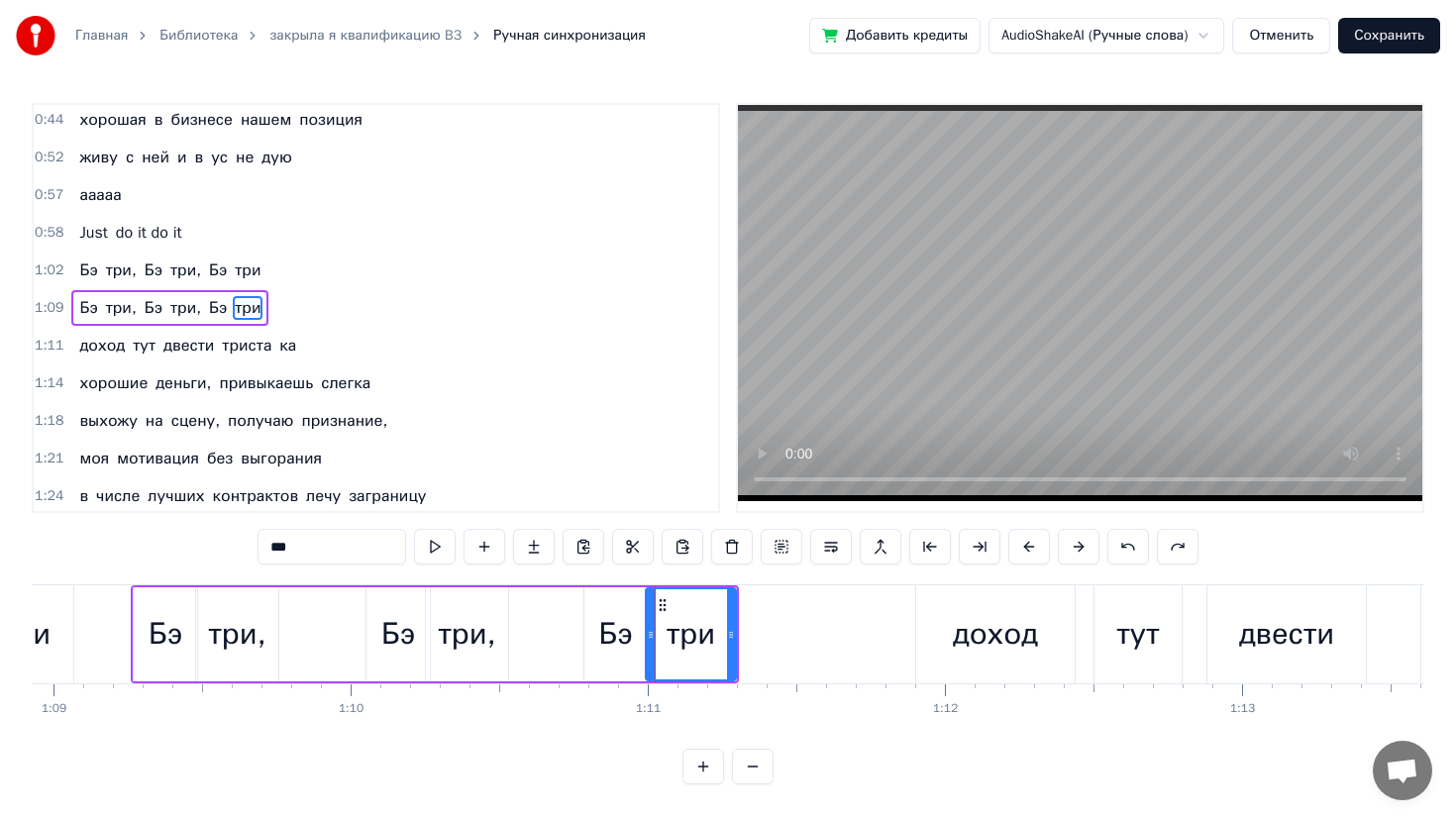 click on "Бэ" at bounding box center [88, 270] 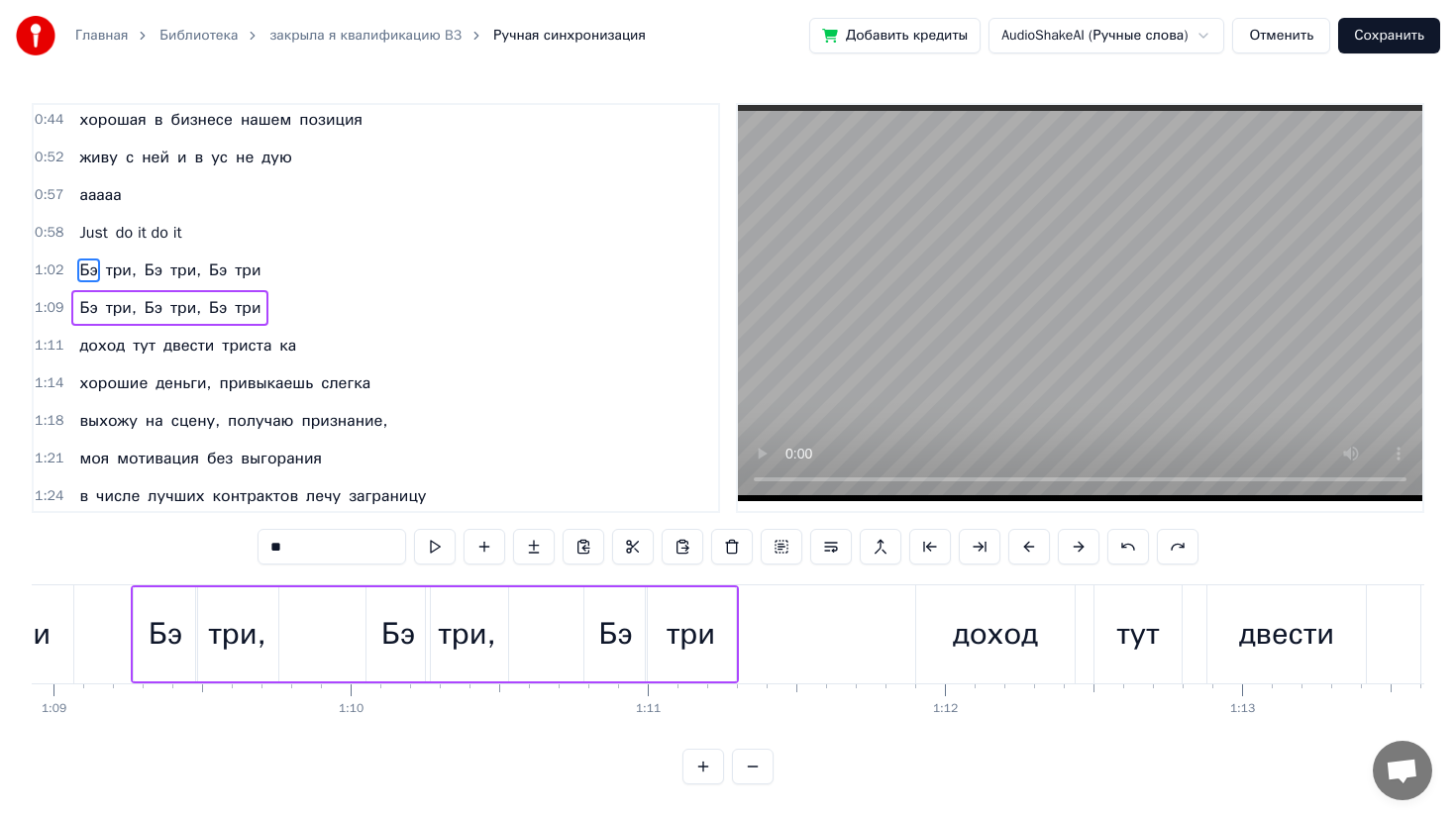 scroll, scrollTop: 417, scrollLeft: 0, axis: vertical 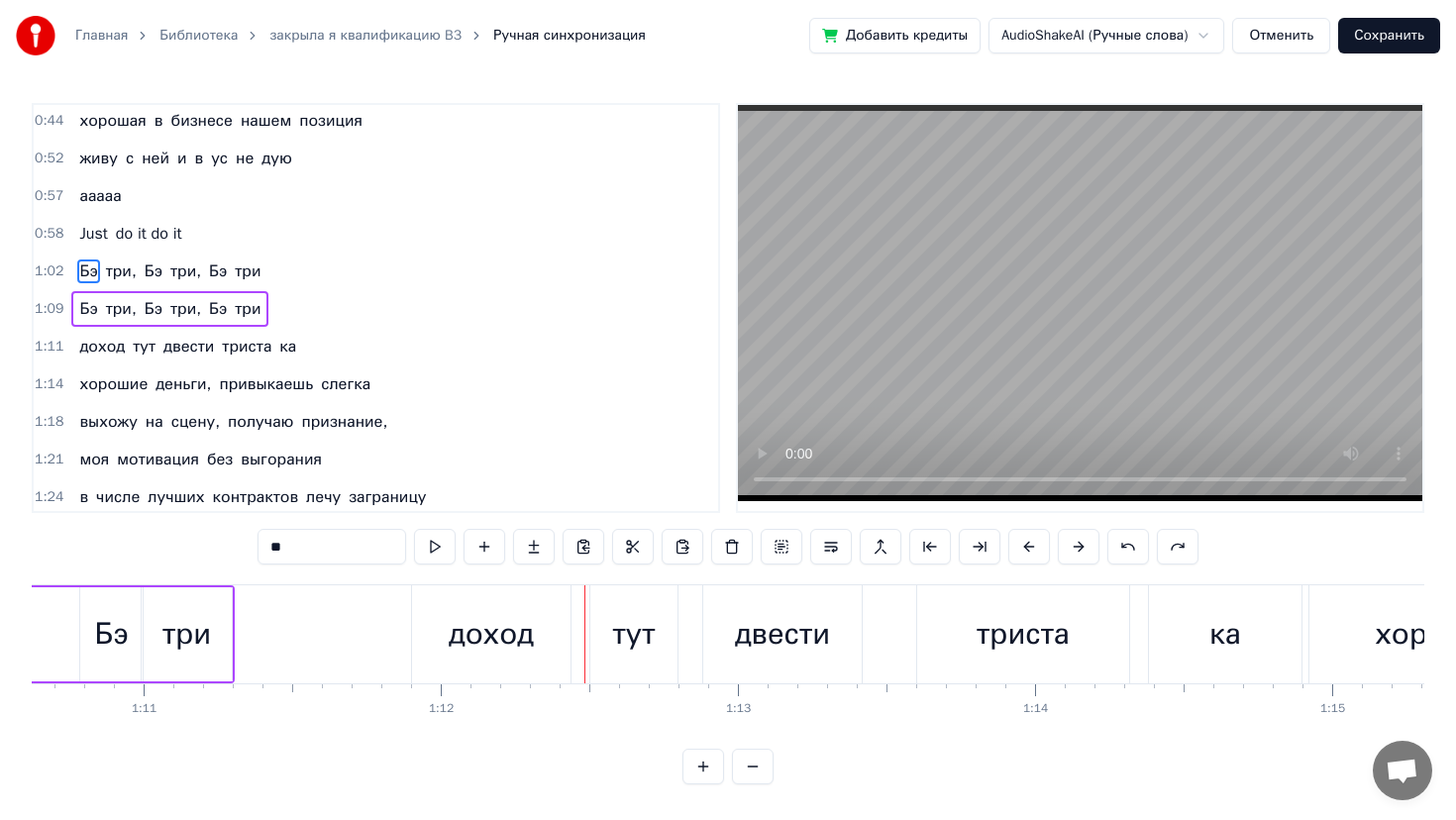 click on "три," at bounding box center (121, 271) 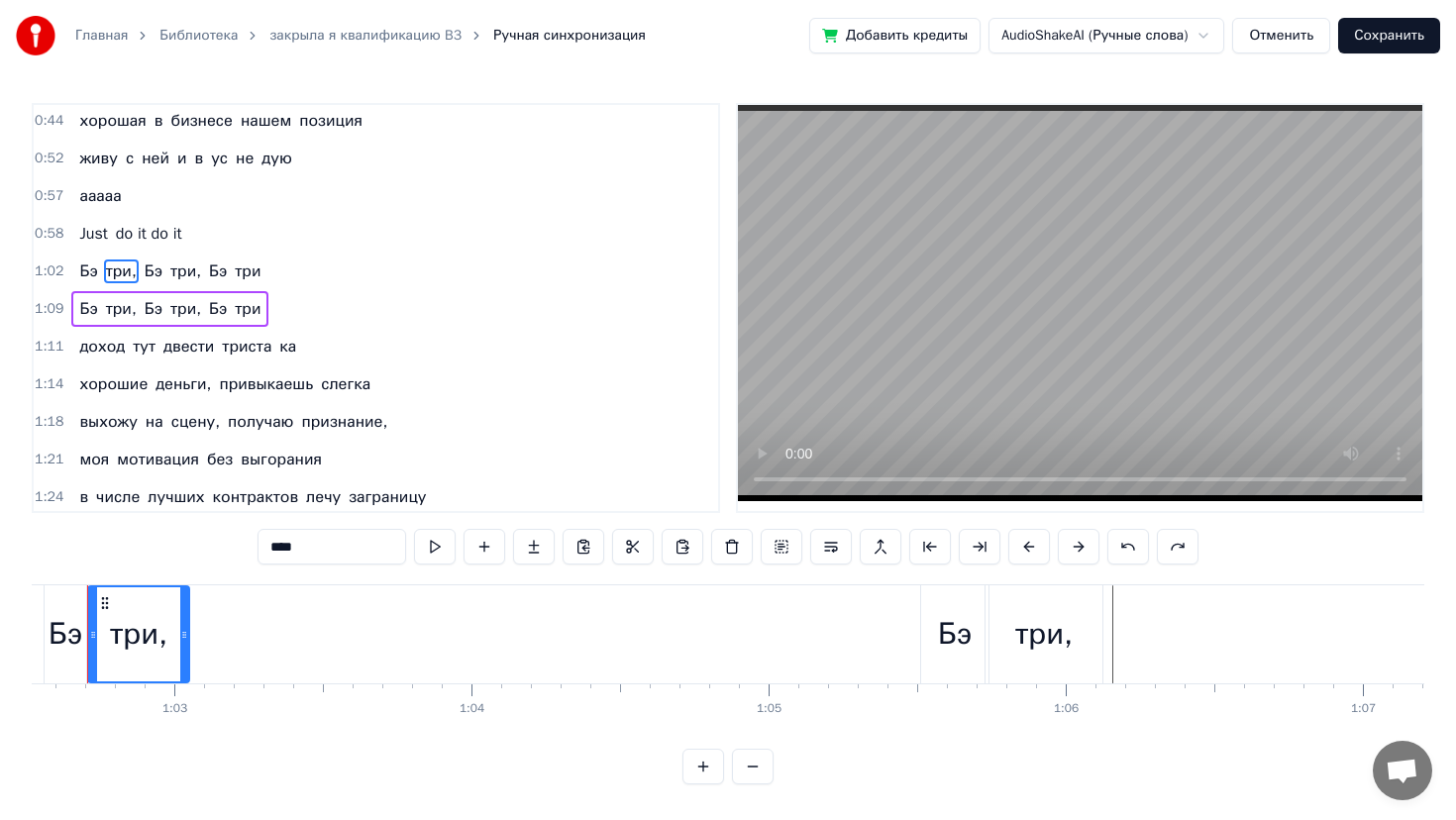 scroll, scrollTop: 0, scrollLeft: 18534, axis: horizontal 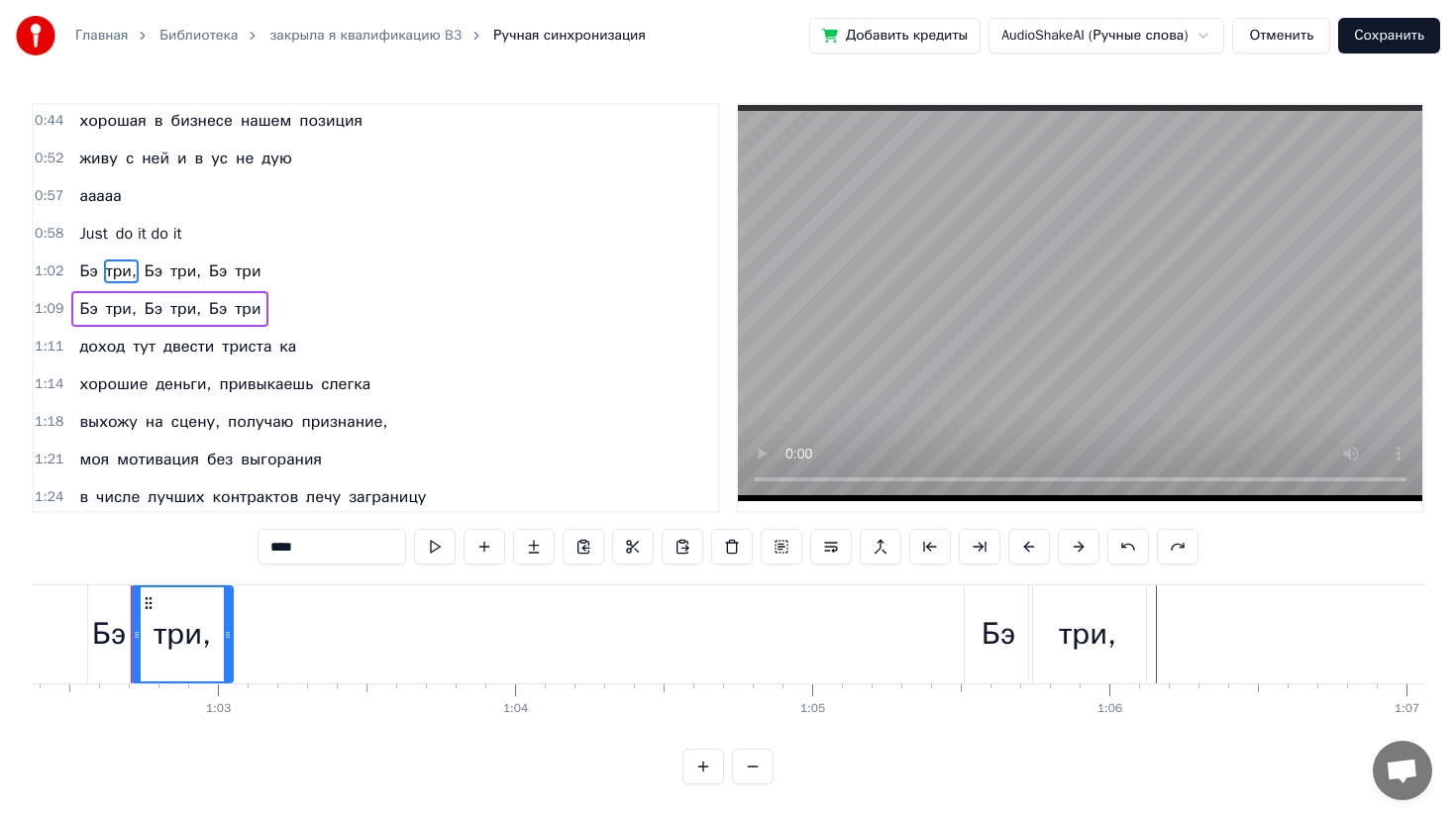 click on "****" at bounding box center (332, 547) 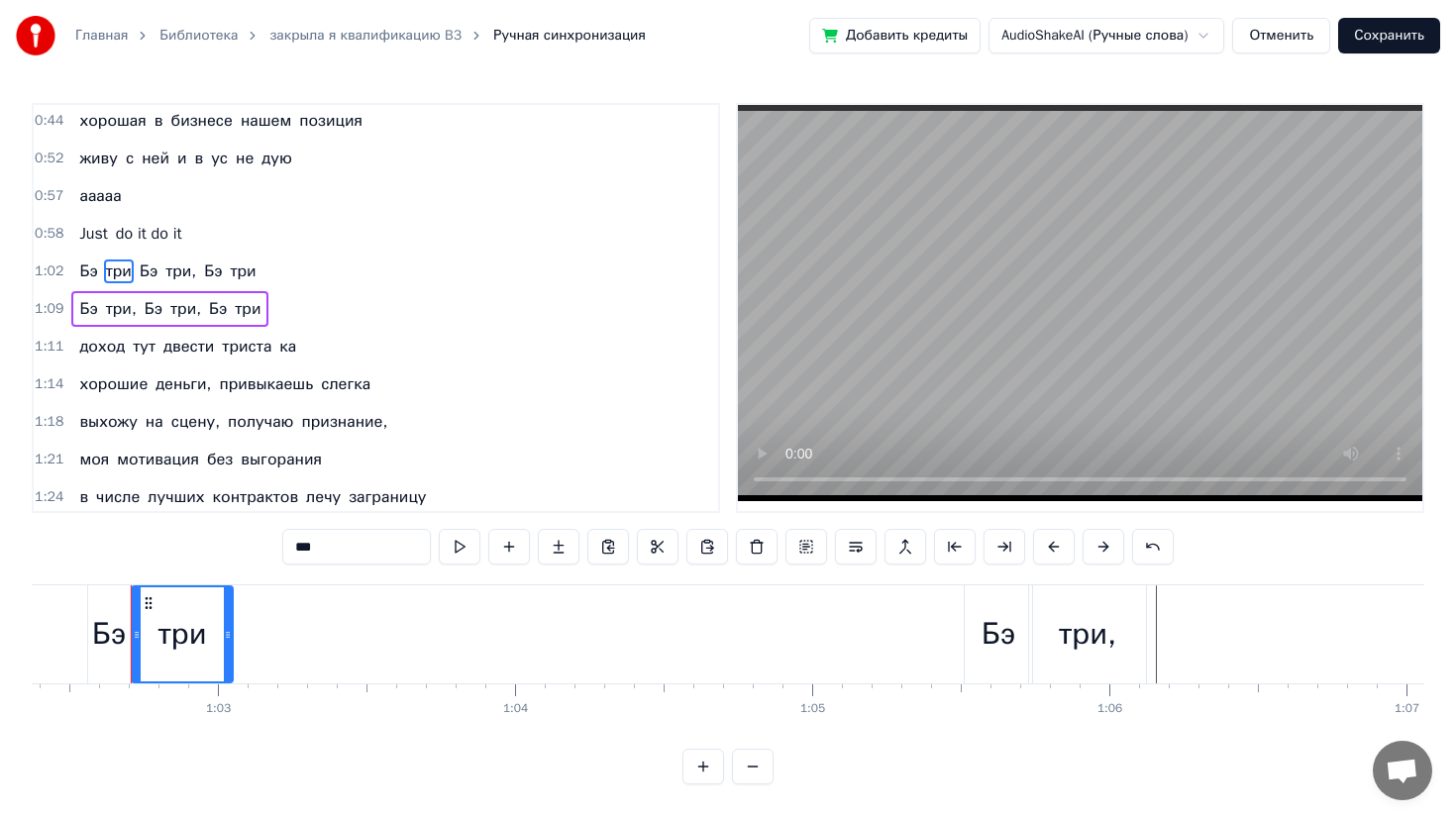 click on "три," at bounding box center (185, 309) 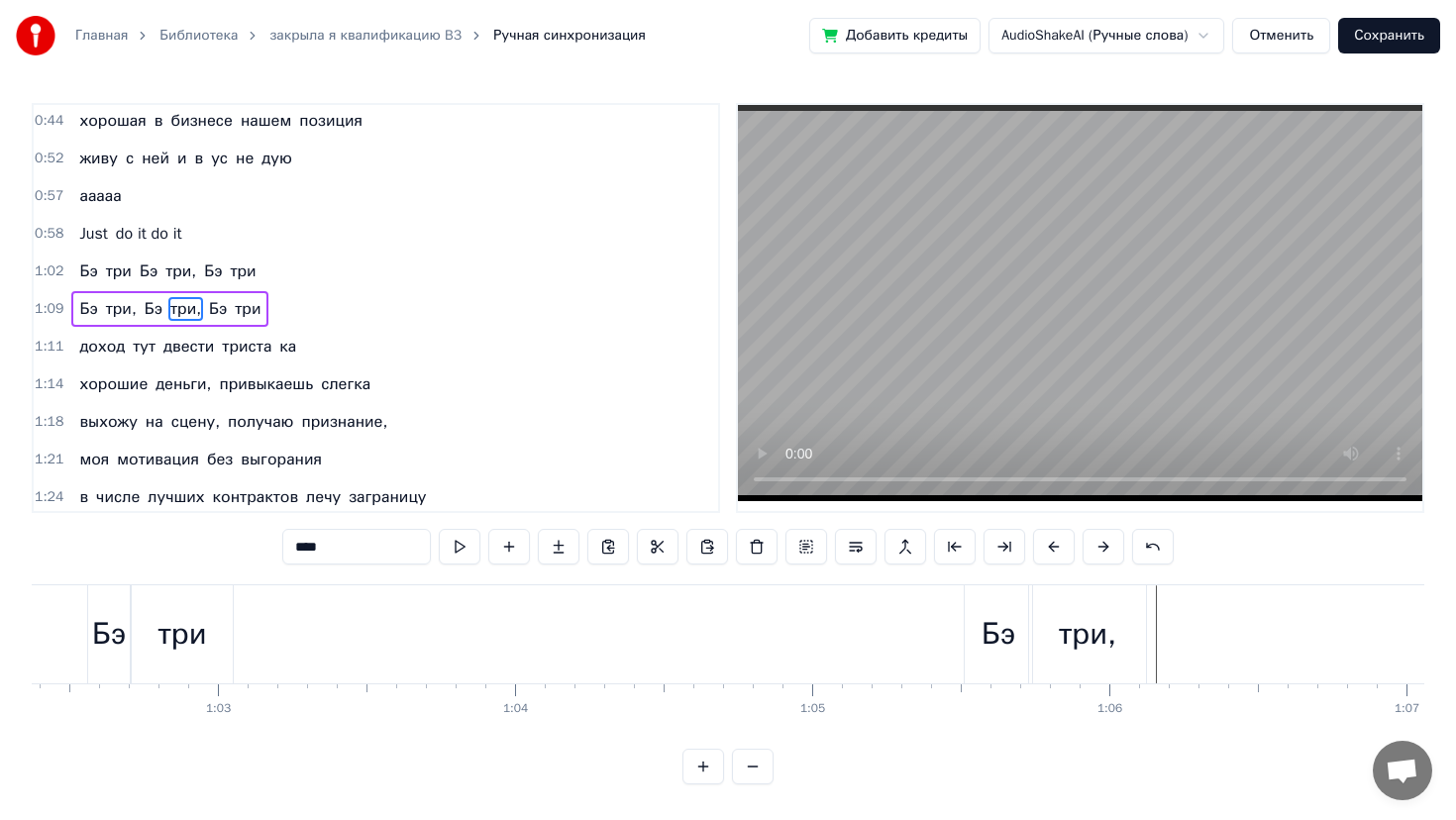 scroll, scrollTop: 418, scrollLeft: 0, axis: vertical 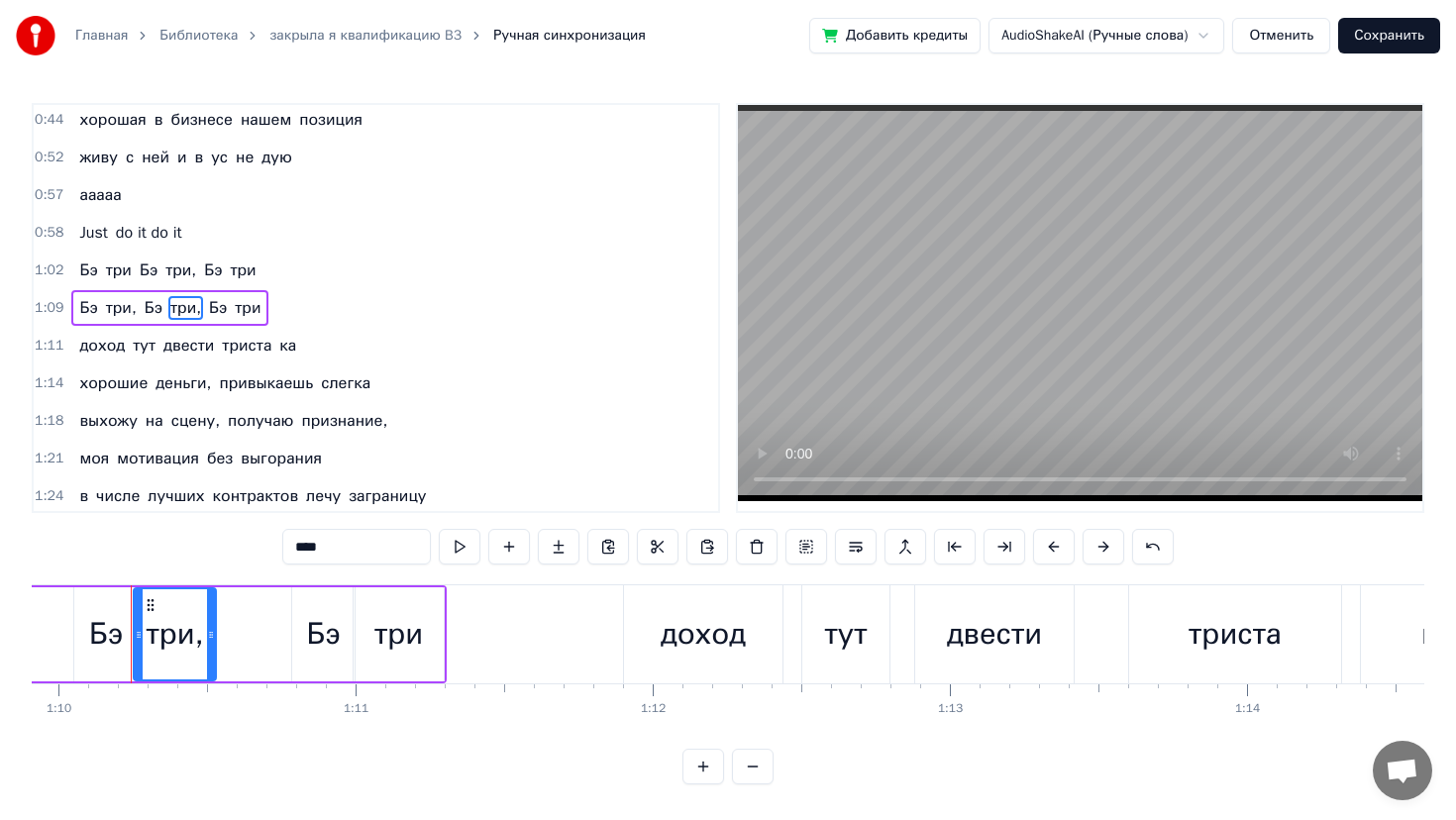 click on "****" at bounding box center (357, 547) 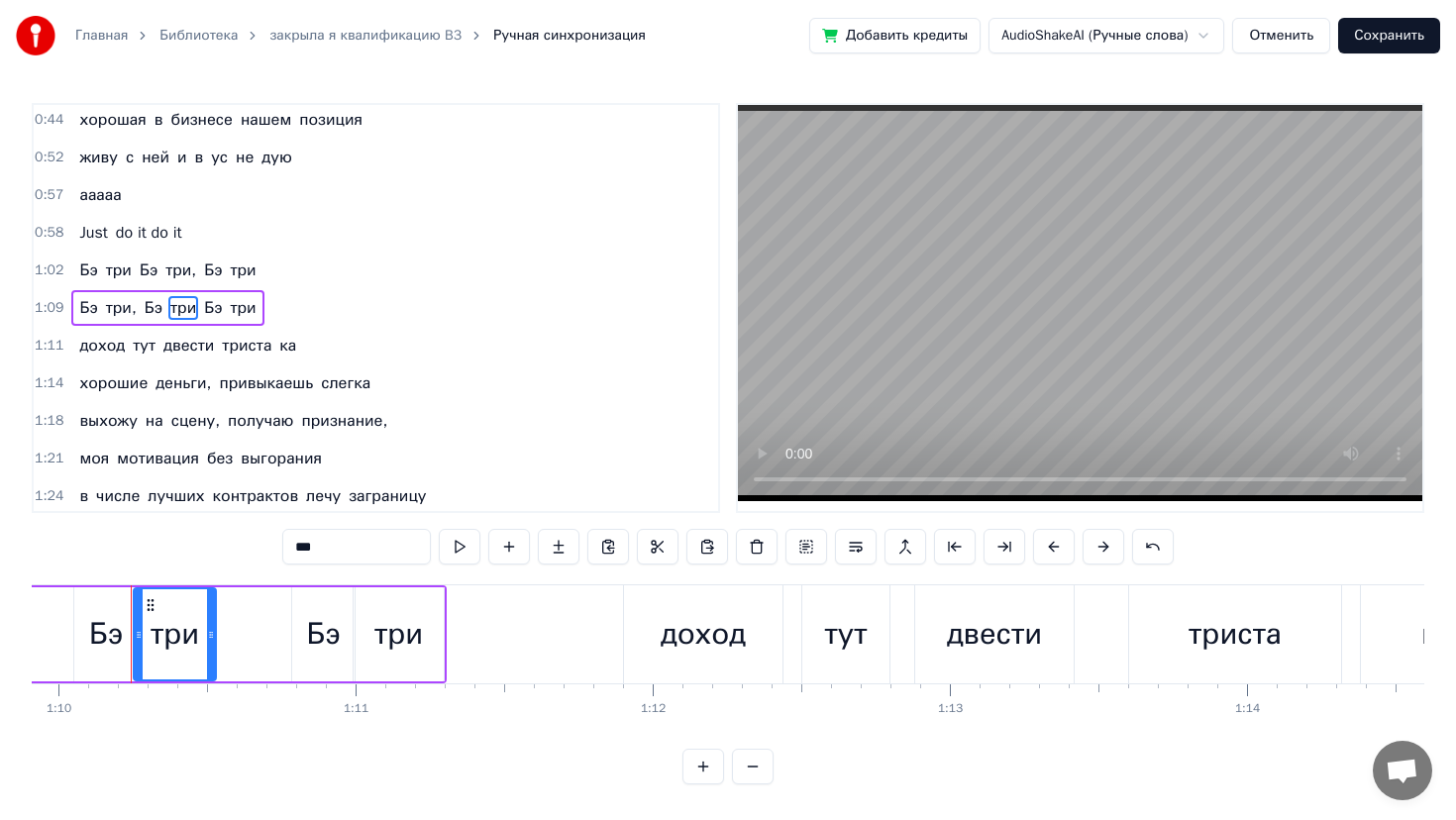 click on "три," at bounding box center [180, 270] 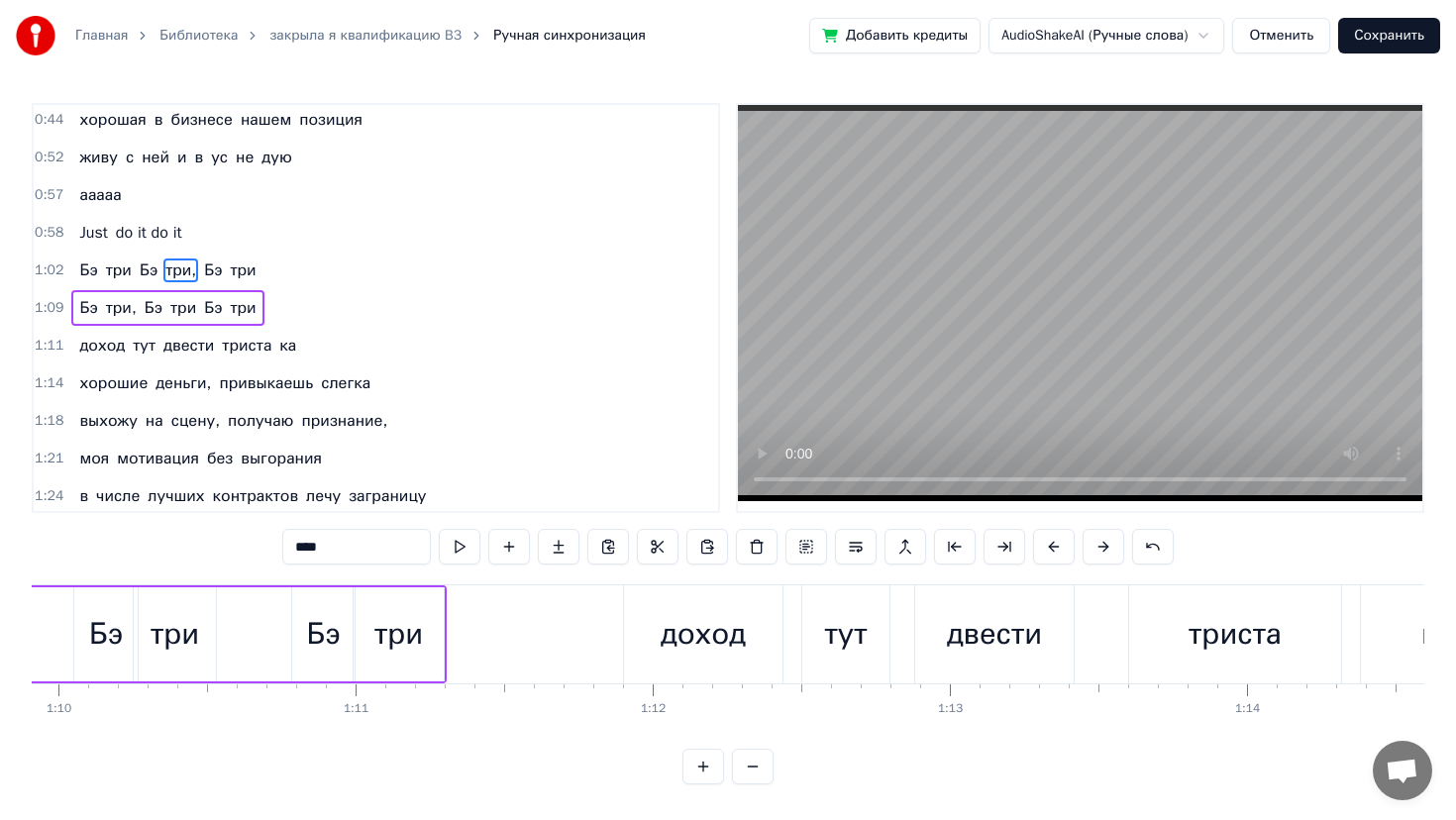 scroll, scrollTop: 401, scrollLeft: 0, axis: vertical 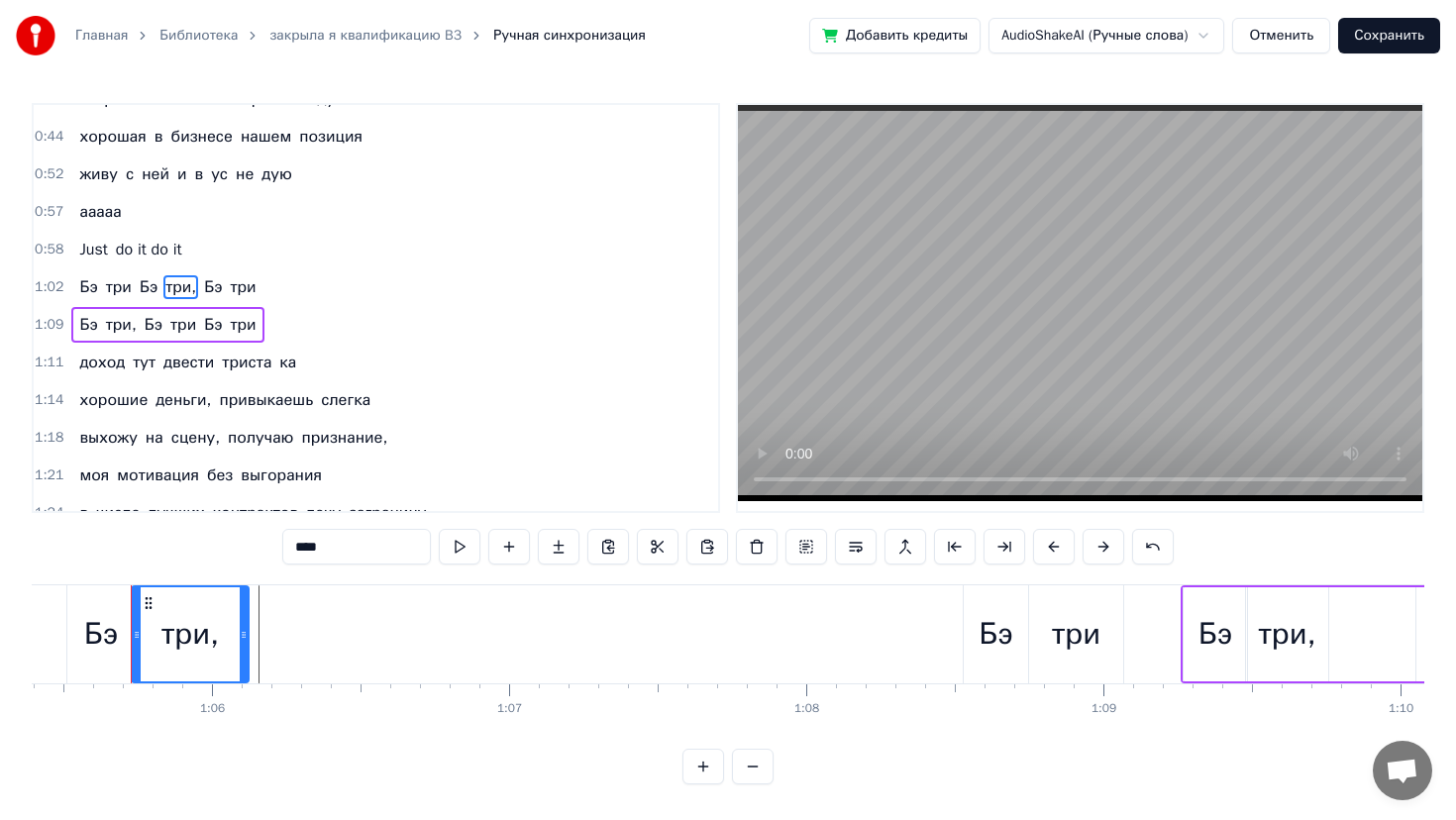 click on "****" at bounding box center [357, 547] 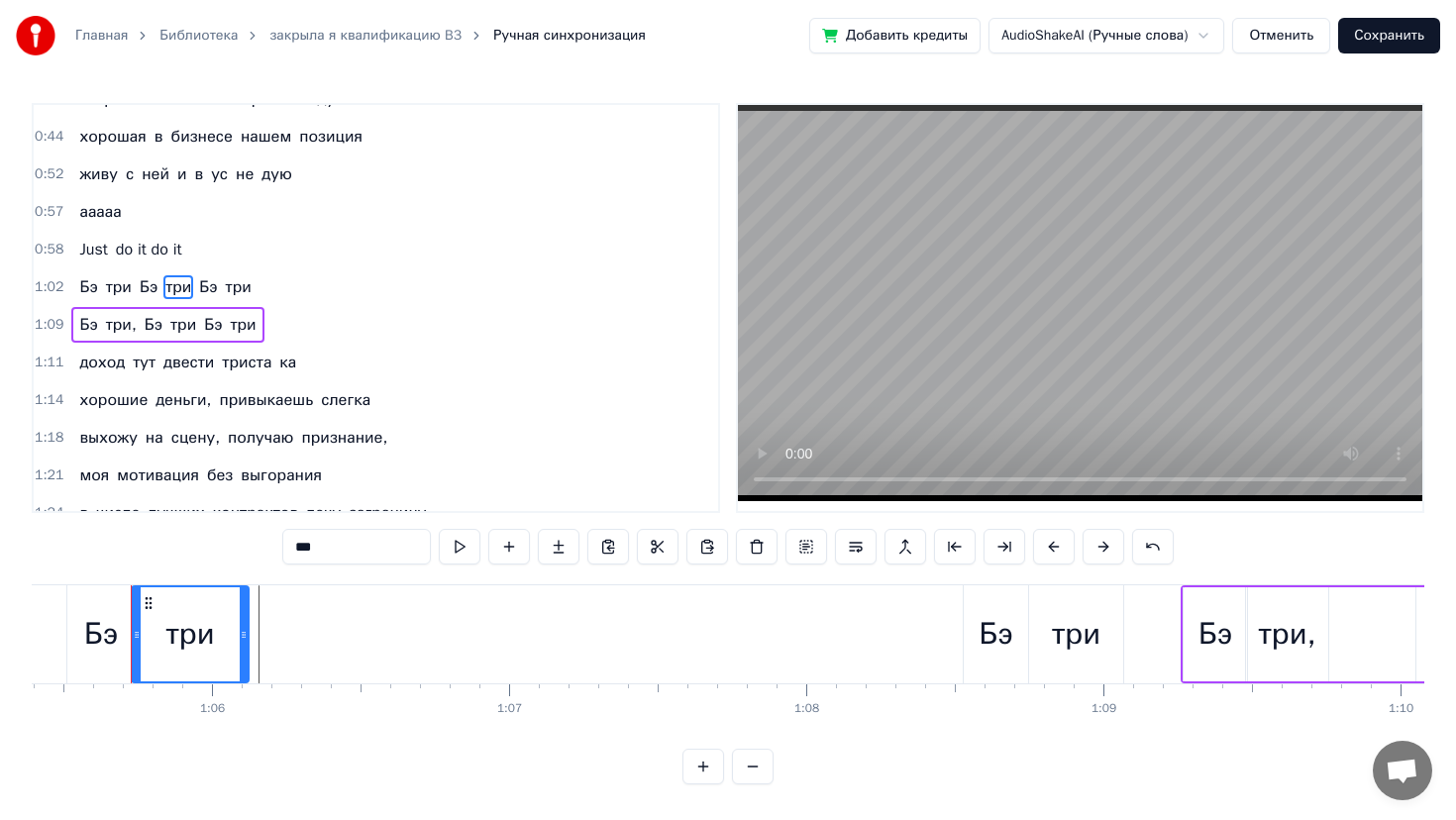 click on "три," at bounding box center (121, 325) 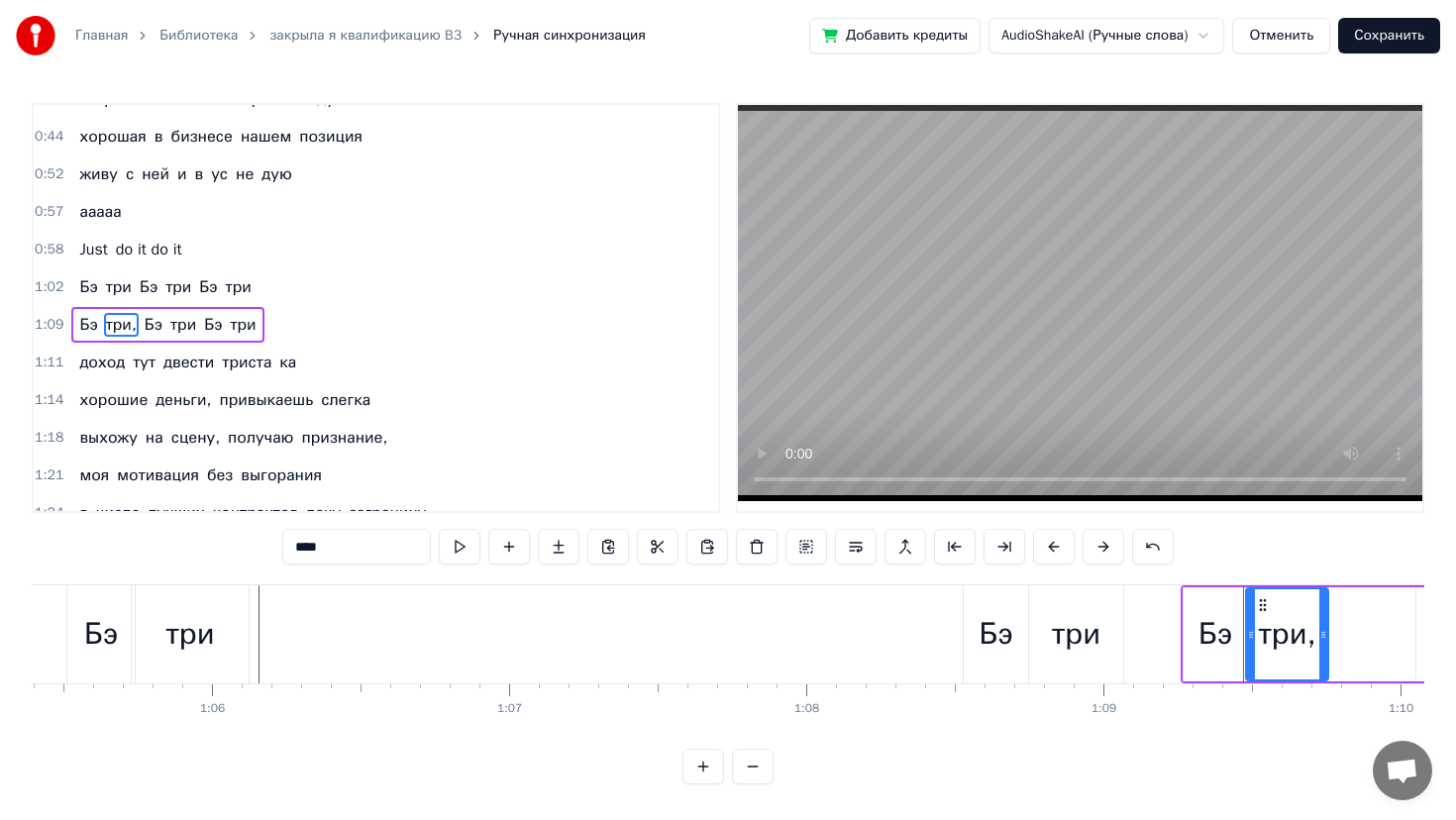 scroll, scrollTop: 418, scrollLeft: 0, axis: vertical 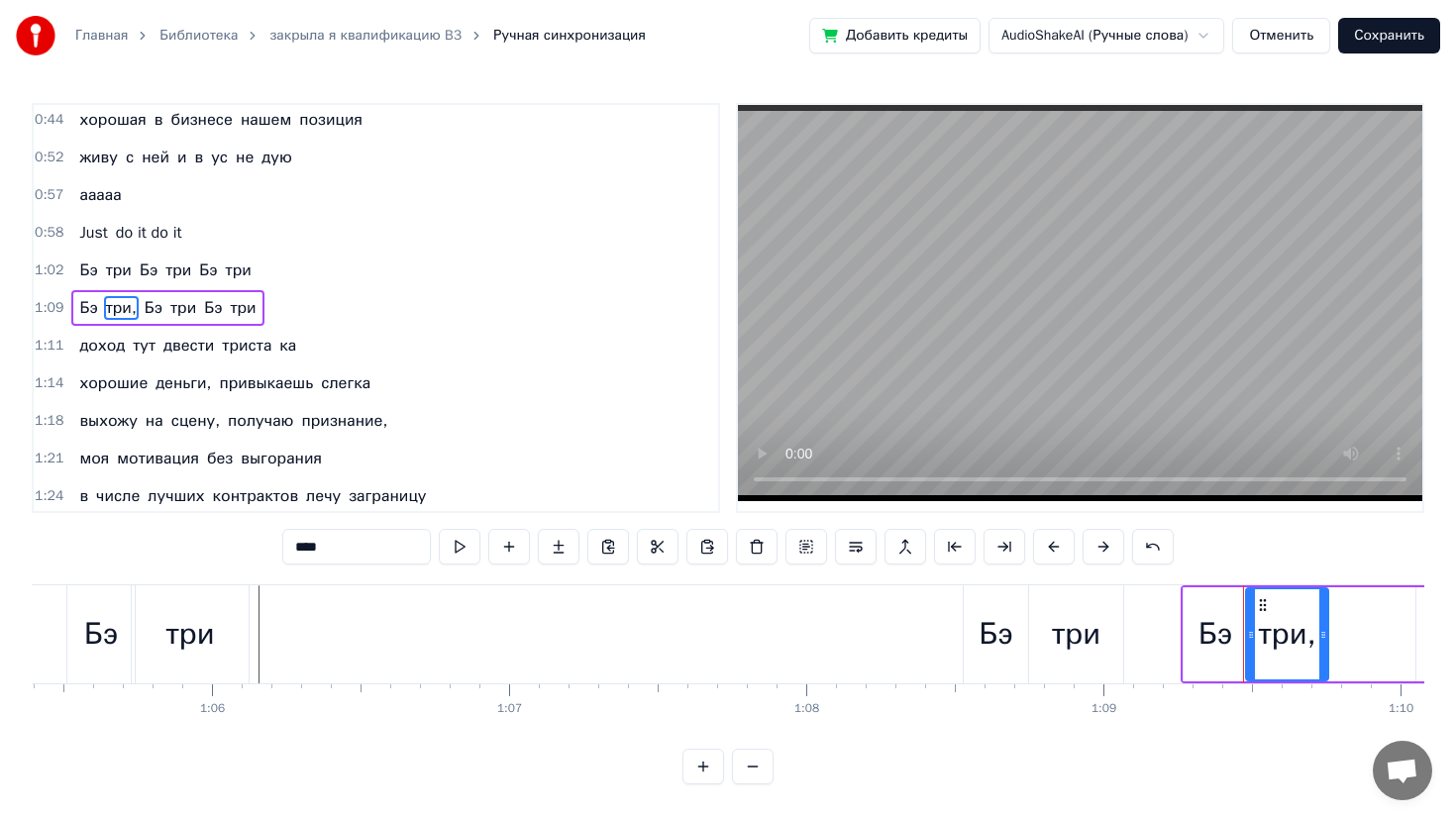 click on "****" at bounding box center (357, 547) 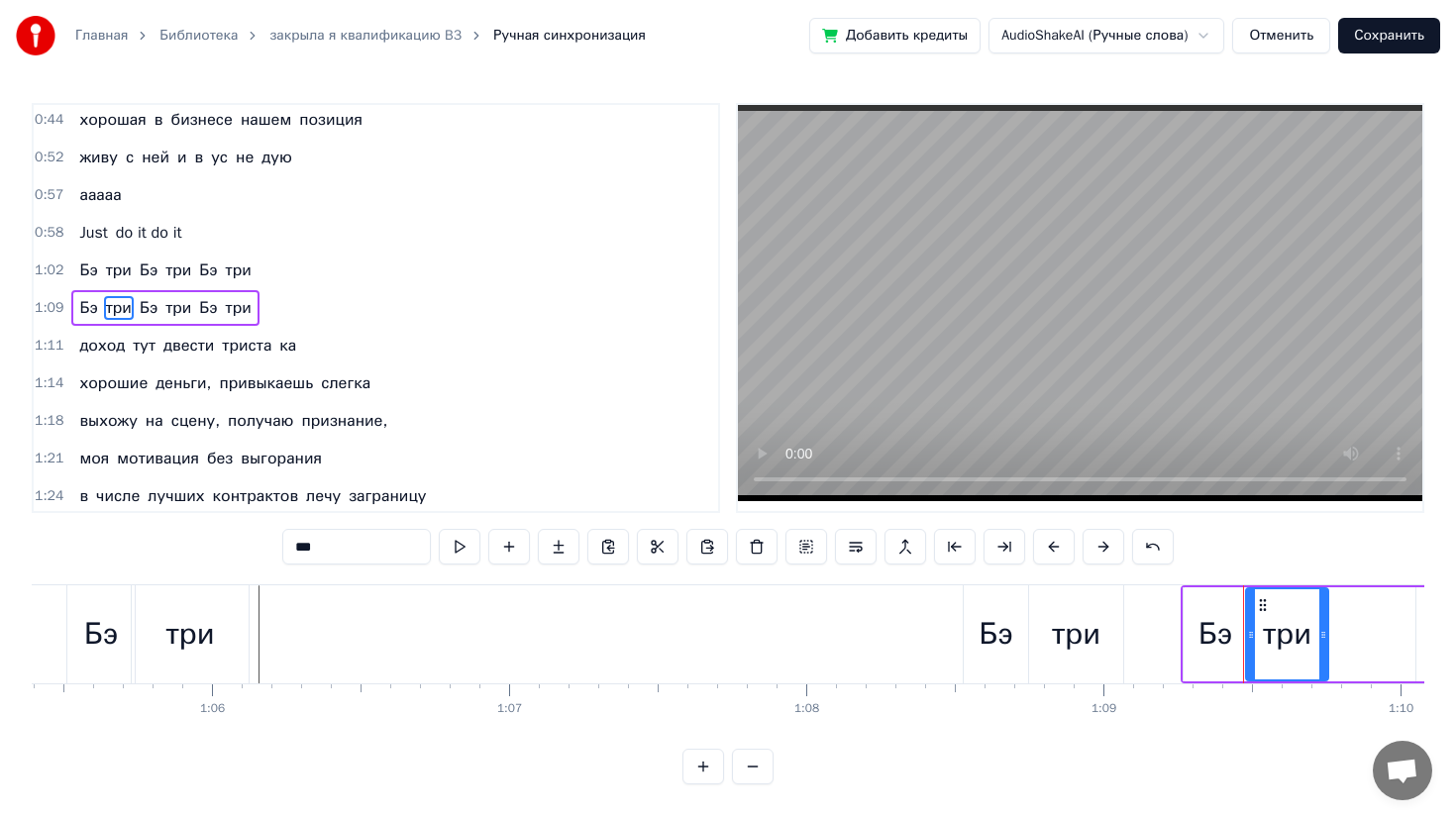 type on "***" 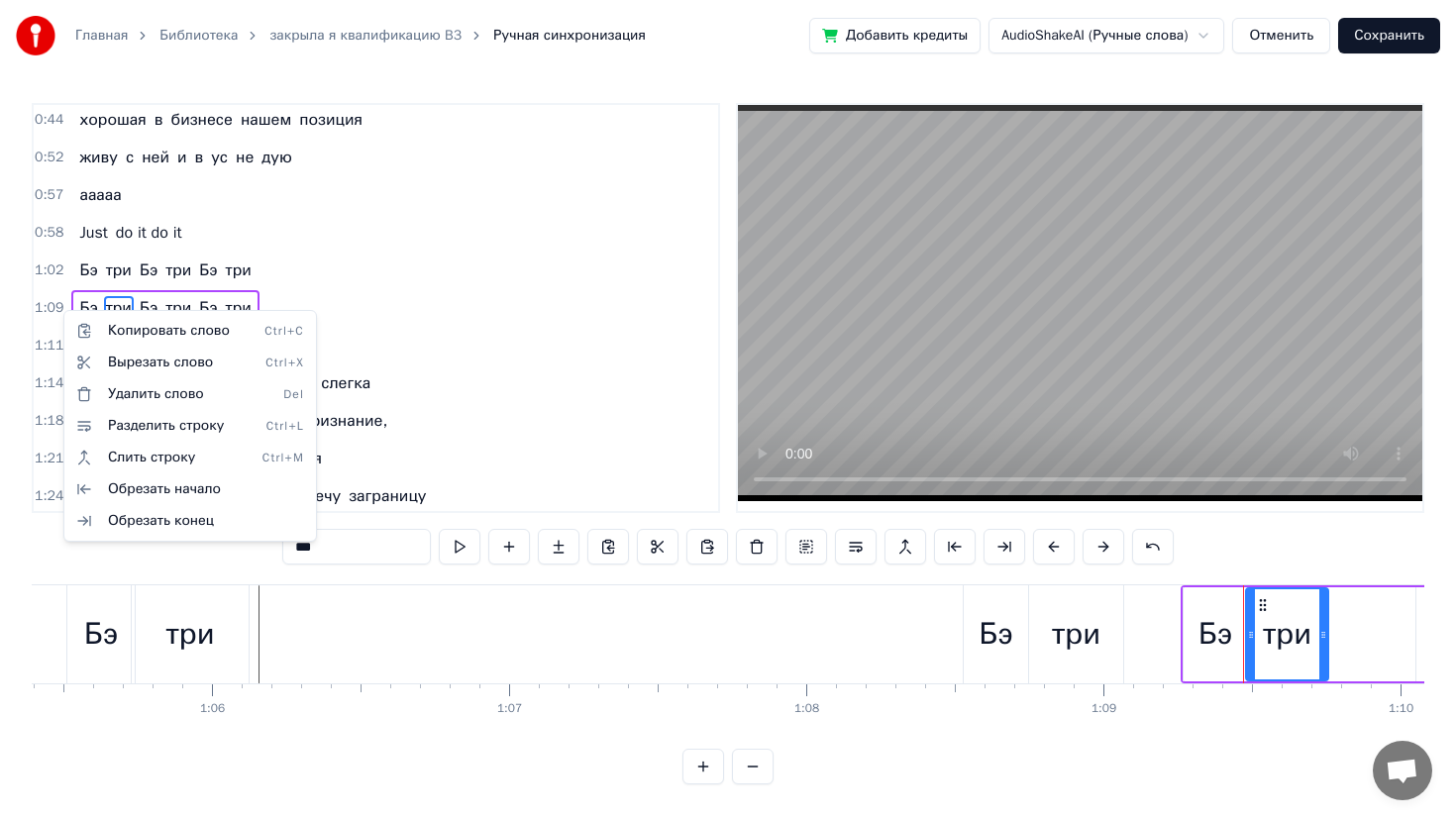 click on "Главная Библиотека закрыла я квалификацию B3 Ручная синхронизация Добавить кредиты AudioShakeAI (Ручные слова) Отменить Сохранить 0:11 закрыла я квалификацию Бэ три 0:14 уже не в первый раз 0:17 не скучаю я и не грущу 0:20 квалификацию Бэ три люблю 0:20 закрыла я квалификацию Бэ три 0:20 уже не в первый раз 0:20 не скучаю я и не грущу 0:20 квалификацию Бэ три люблю 0:23 квалификация Бэ три родная моя 0:39 Бизнес партнёр третьего уровня 0:41 закрывать её всем я рекомендую 0:44 хорошая в бизнесе нашем позиция 0:52 живу с ней и в ус не дую 0:57 ааааа 0:58 Just do it do it 1:02 Бэ три Бэ три Бэ три 1:09 Бэ три Бэ" at bounding box center [728, 408] 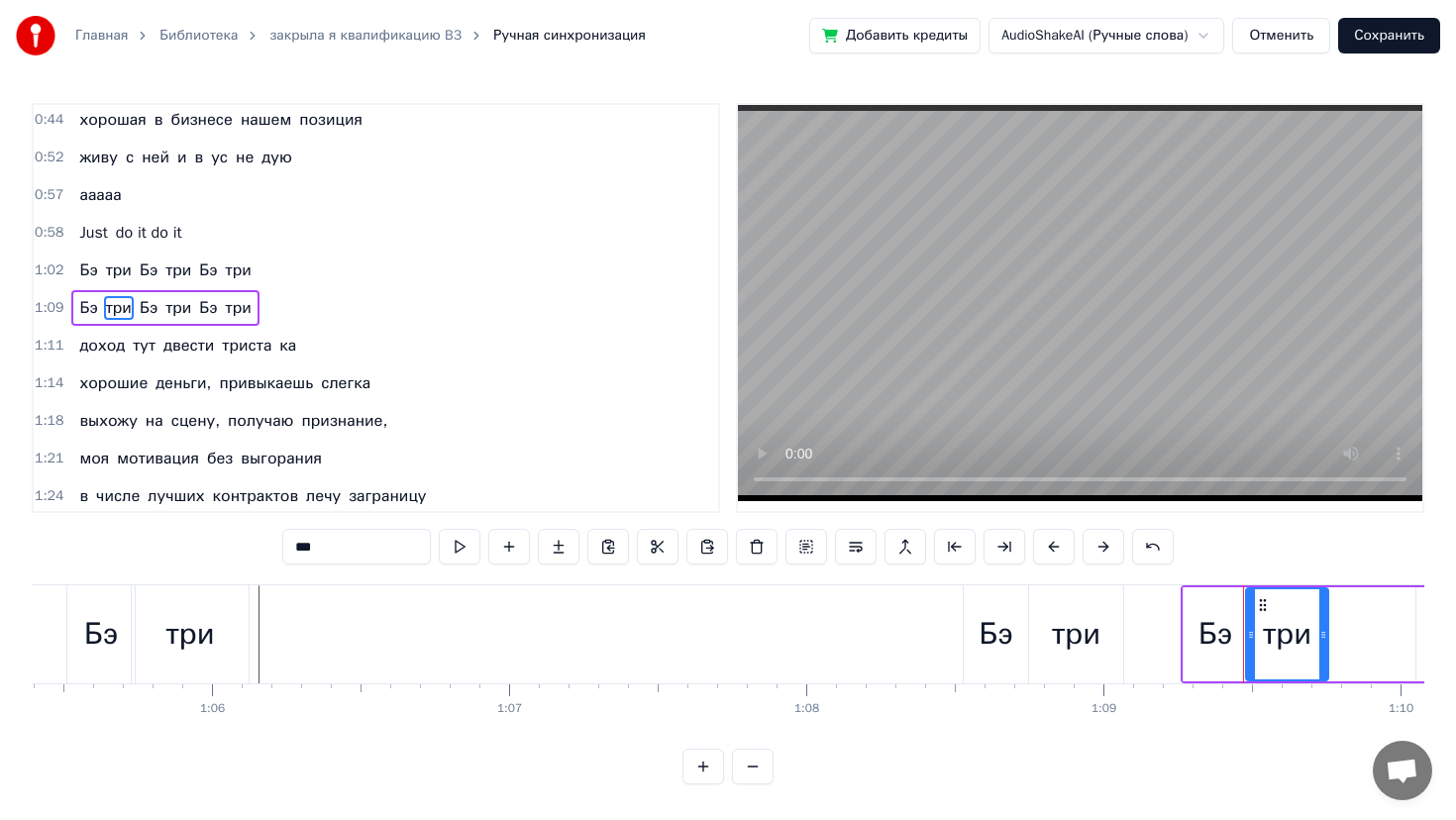 click on "1:02 Бэ три Бэ три Бэ три" at bounding box center (375, 270) 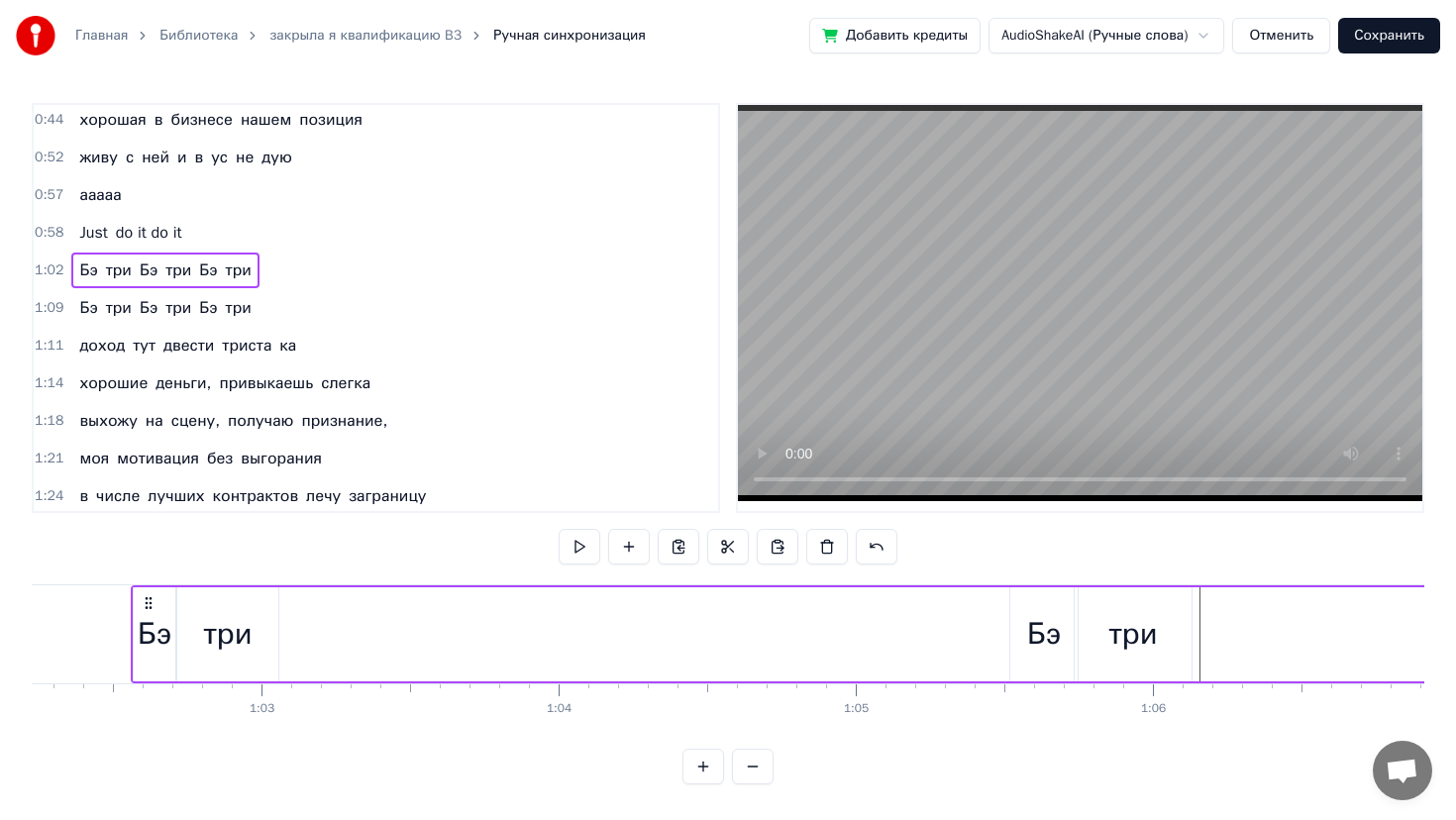 click on "1:09" at bounding box center [49, 308] 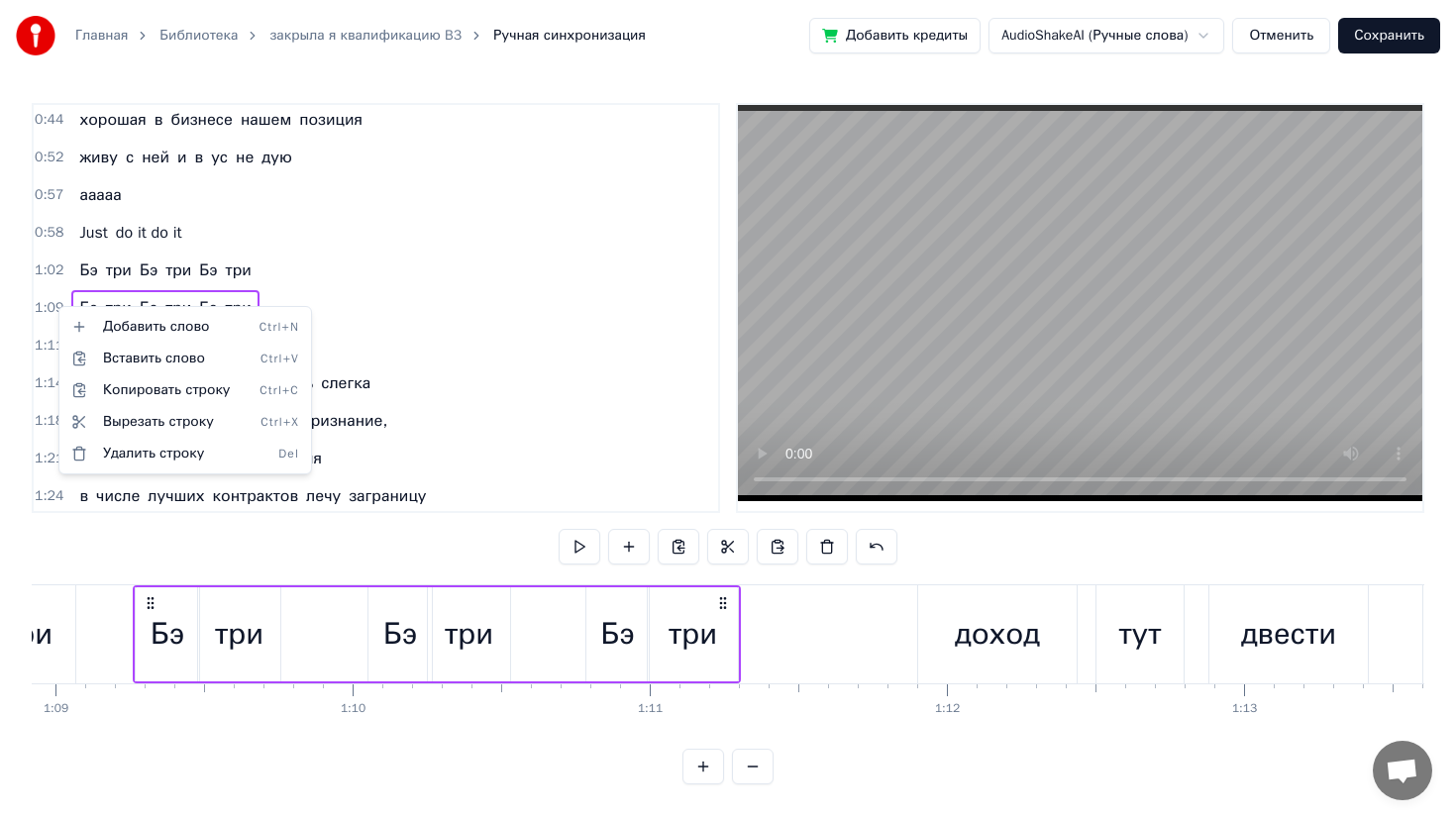 scroll, scrollTop: 0, scrollLeft: 20481, axis: horizontal 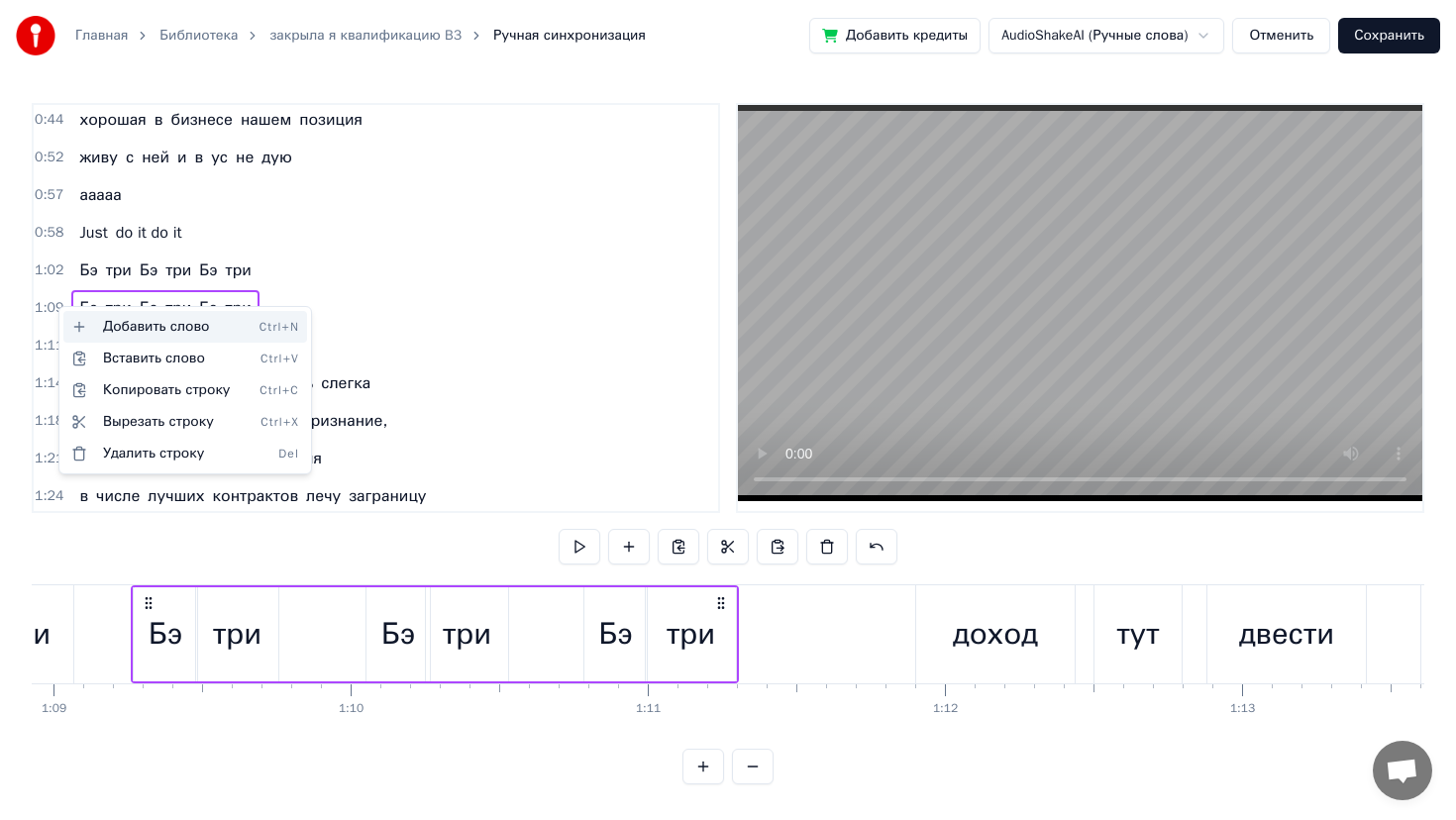 click on "Добавить слово Ctrl+N" at bounding box center [185, 327] 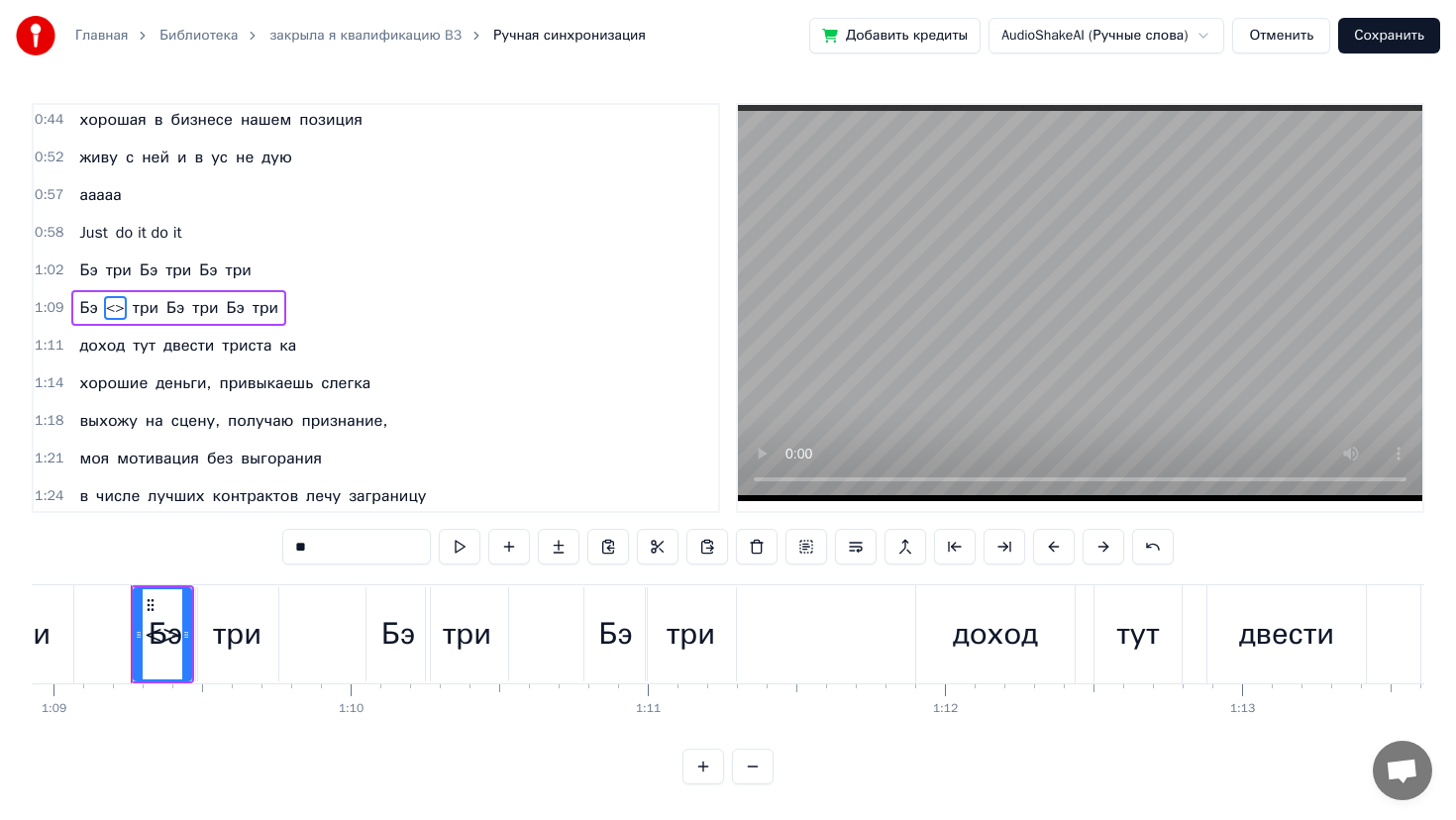 drag, startPoint x: 108, startPoint y: 312, endPoint x: 271, endPoint y: 313, distance: 163.00307 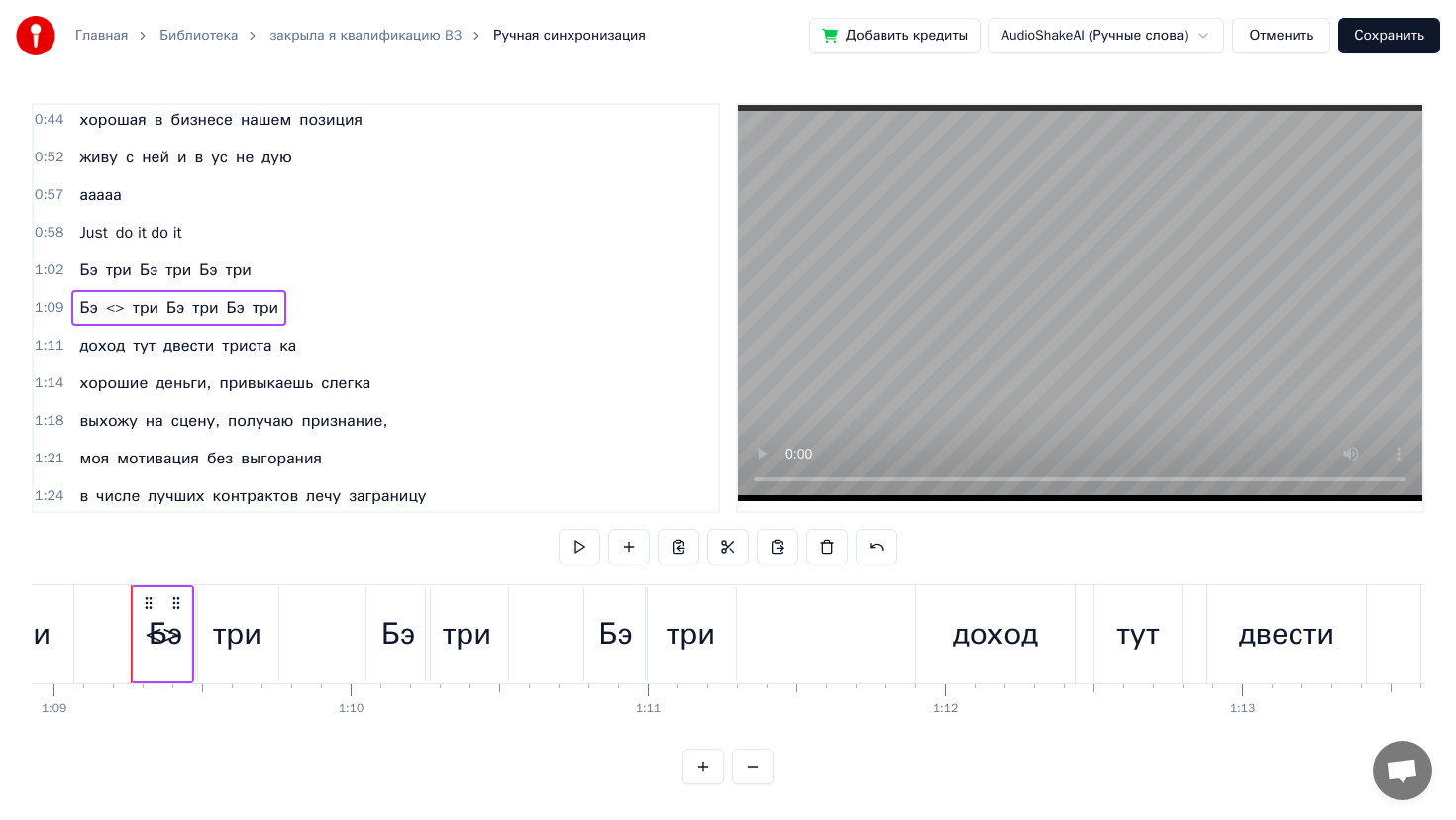 click on "три" at bounding box center [146, 308] 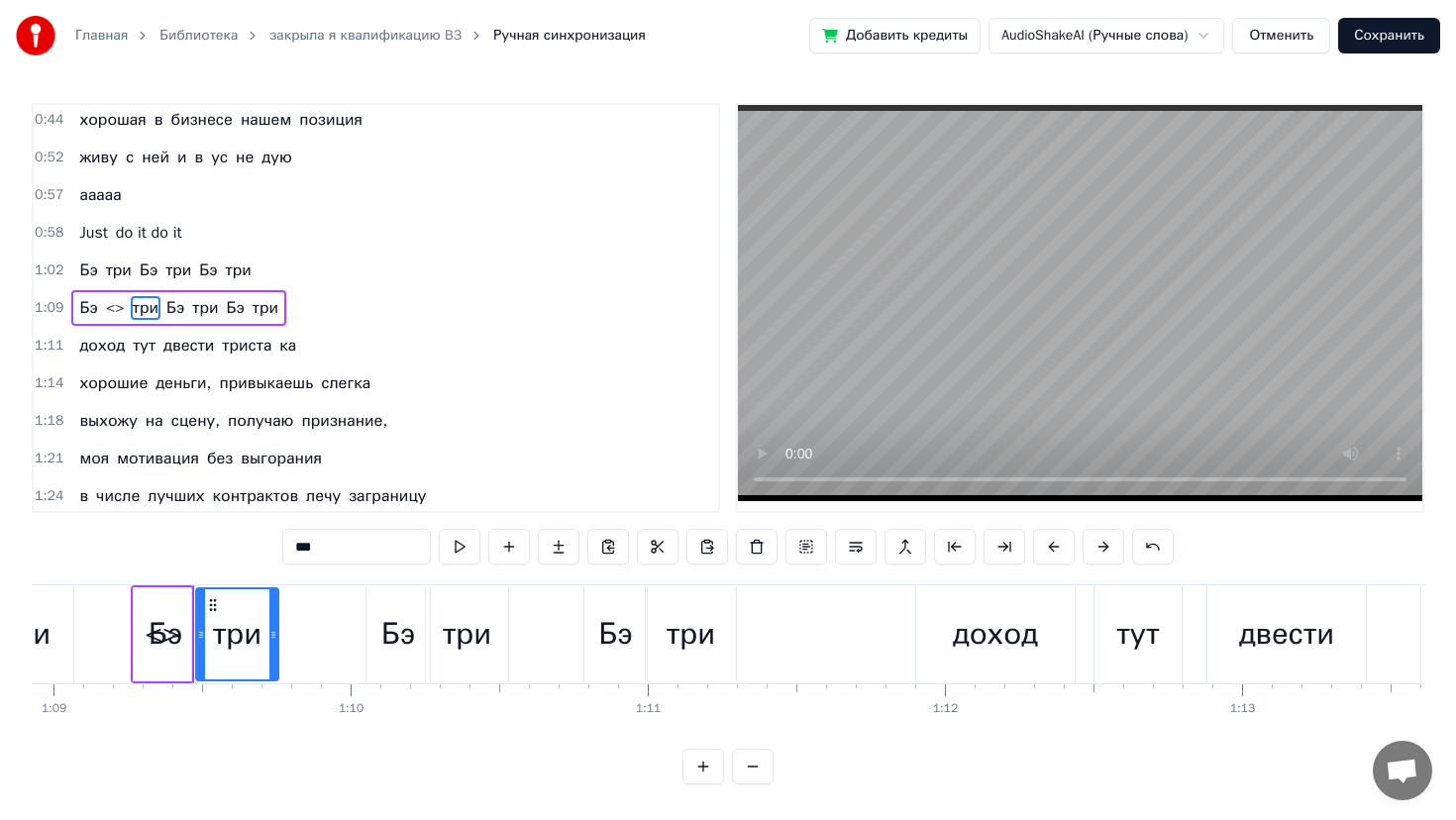 click on "<>" at bounding box center (115, 308) 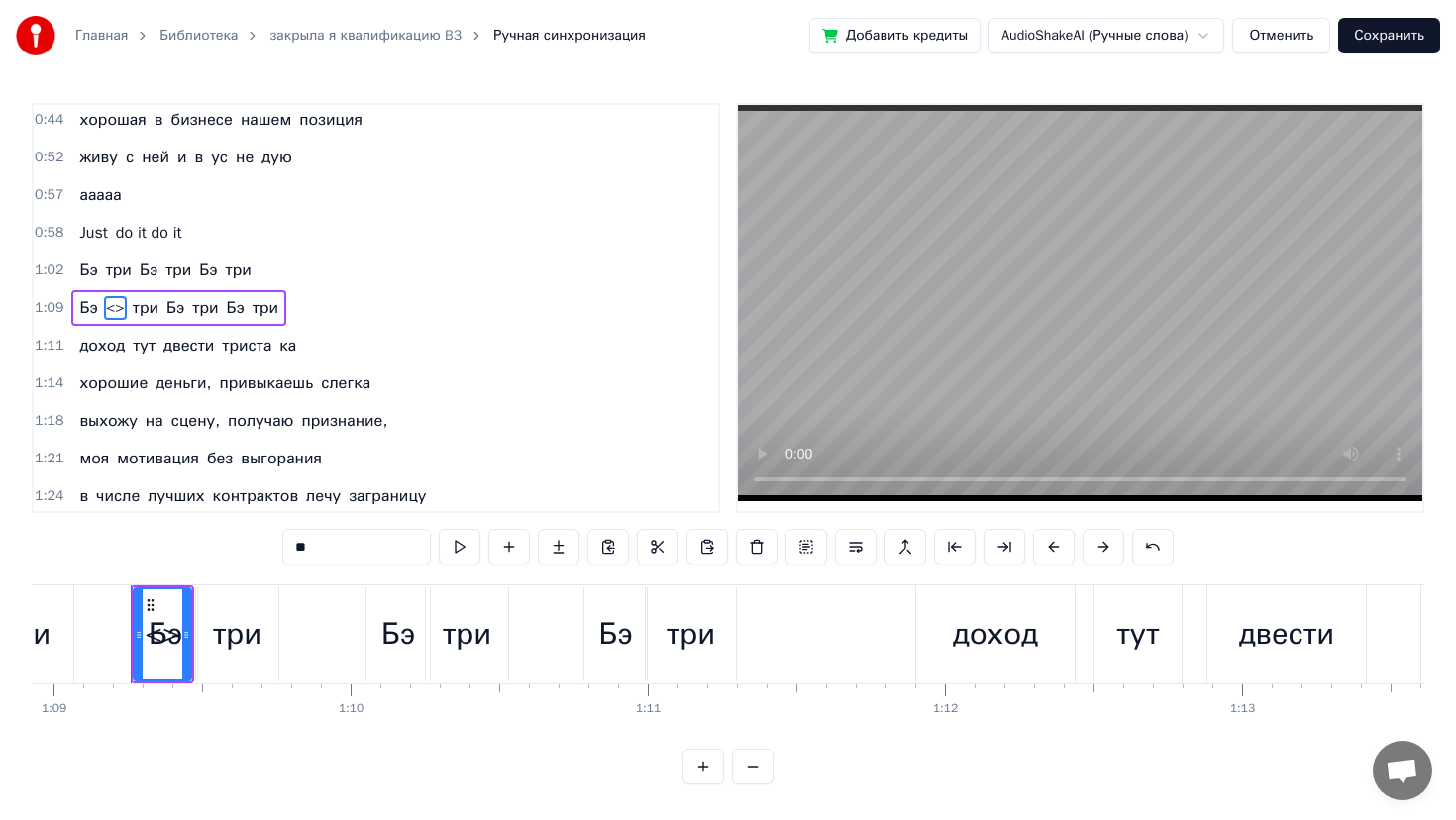 click on "<>" at bounding box center [115, 308] 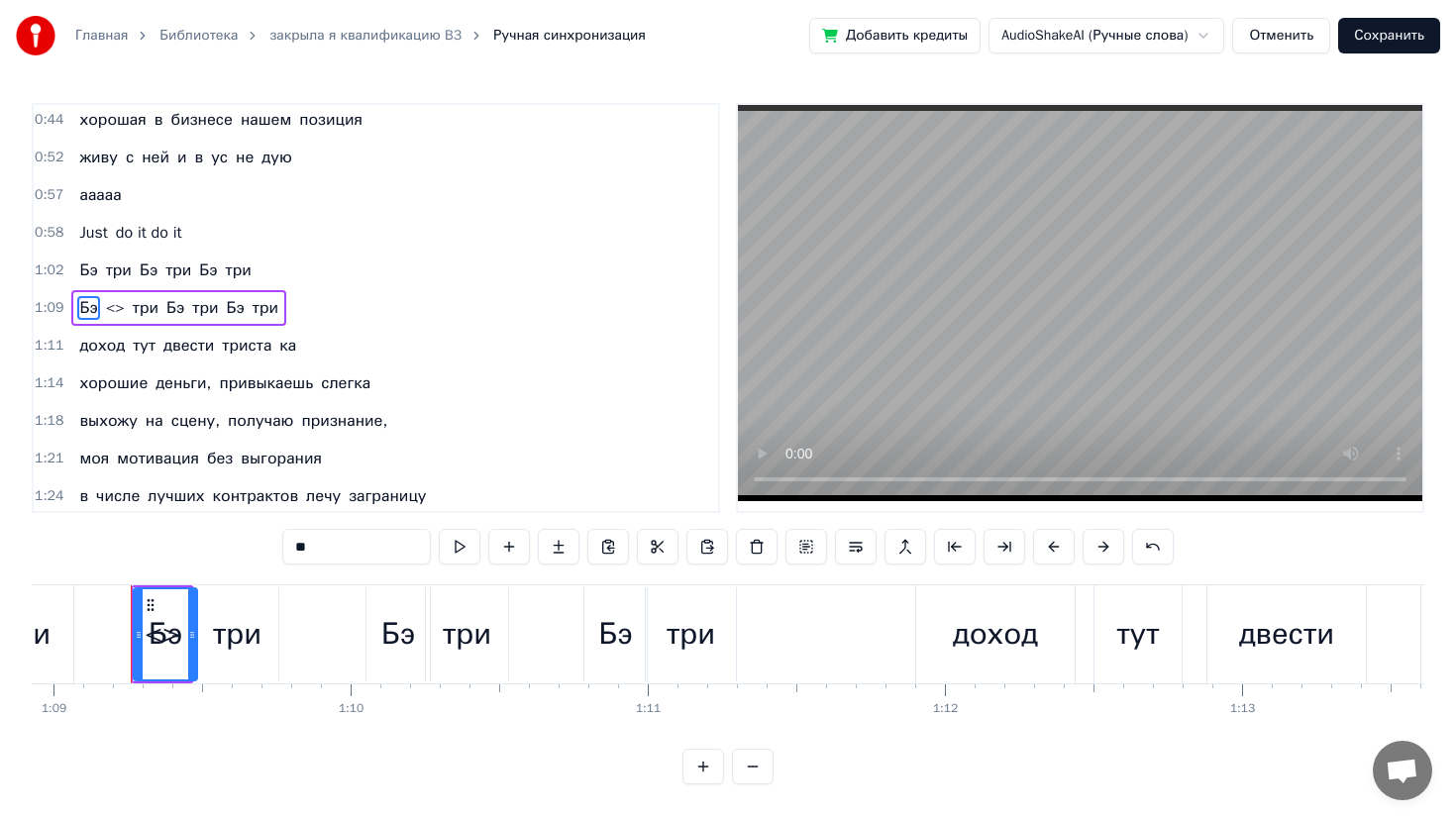 click on "<>" at bounding box center [115, 308] 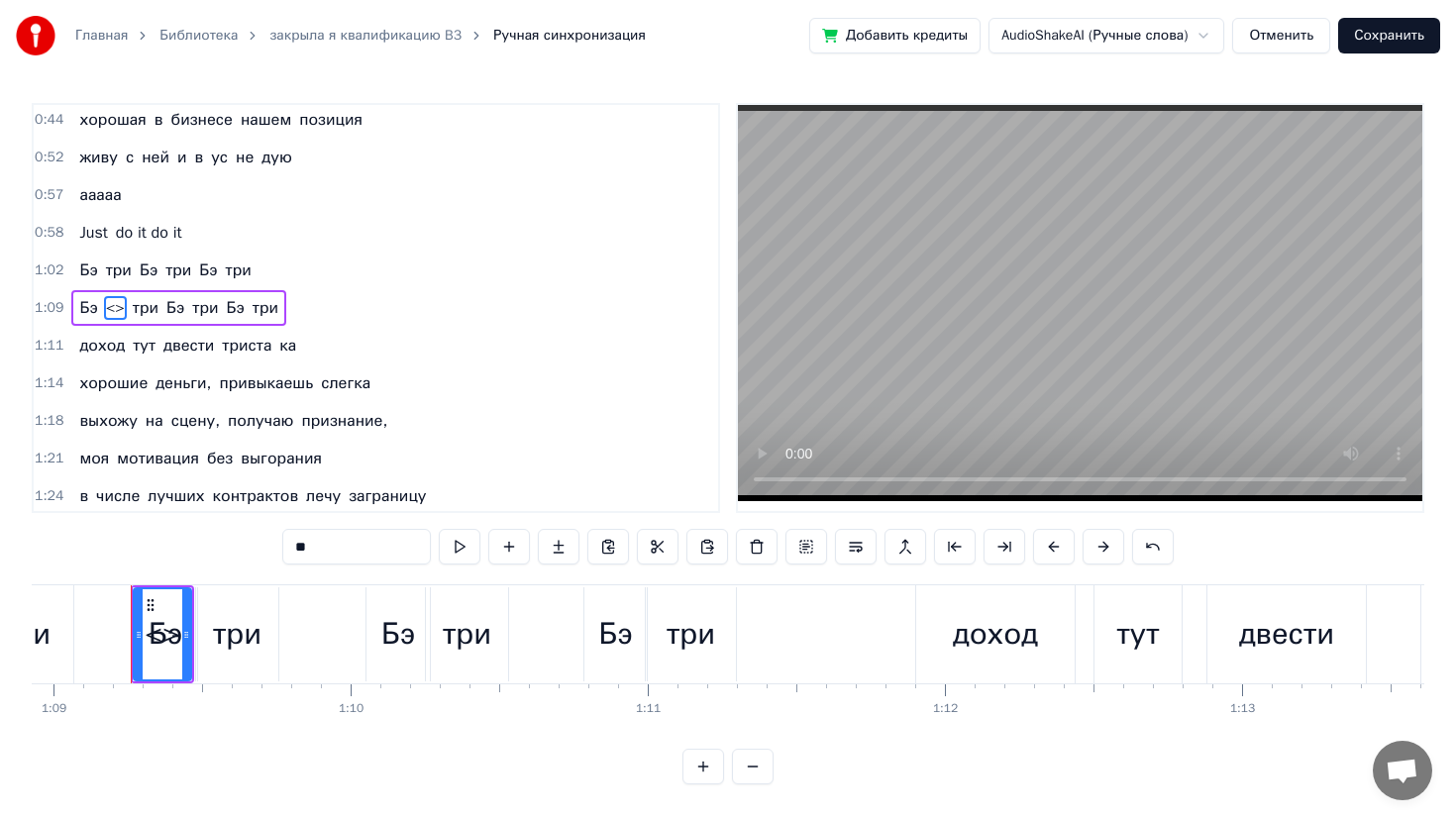 type on "***" 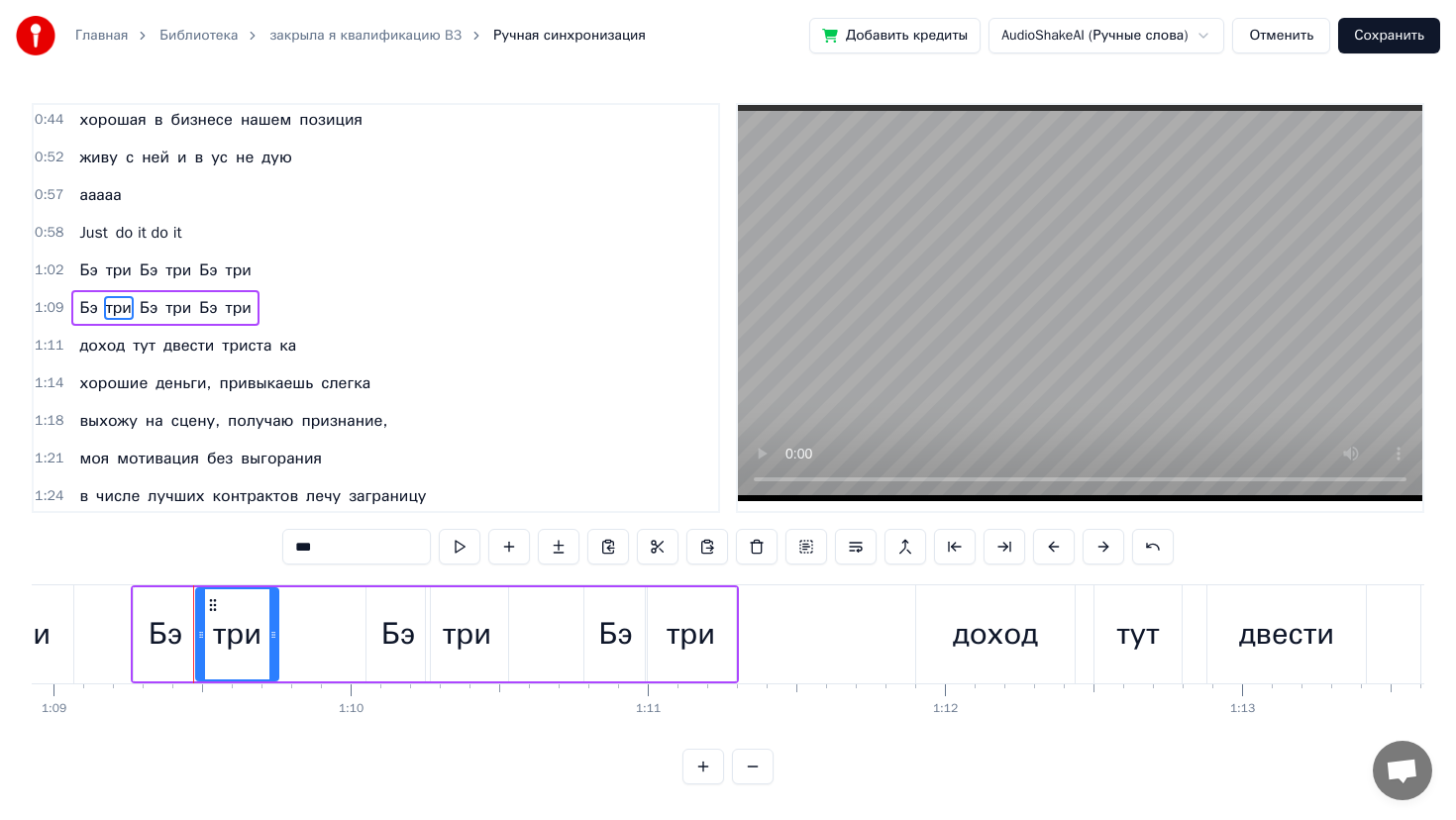 click on "три" at bounding box center (239, 308) 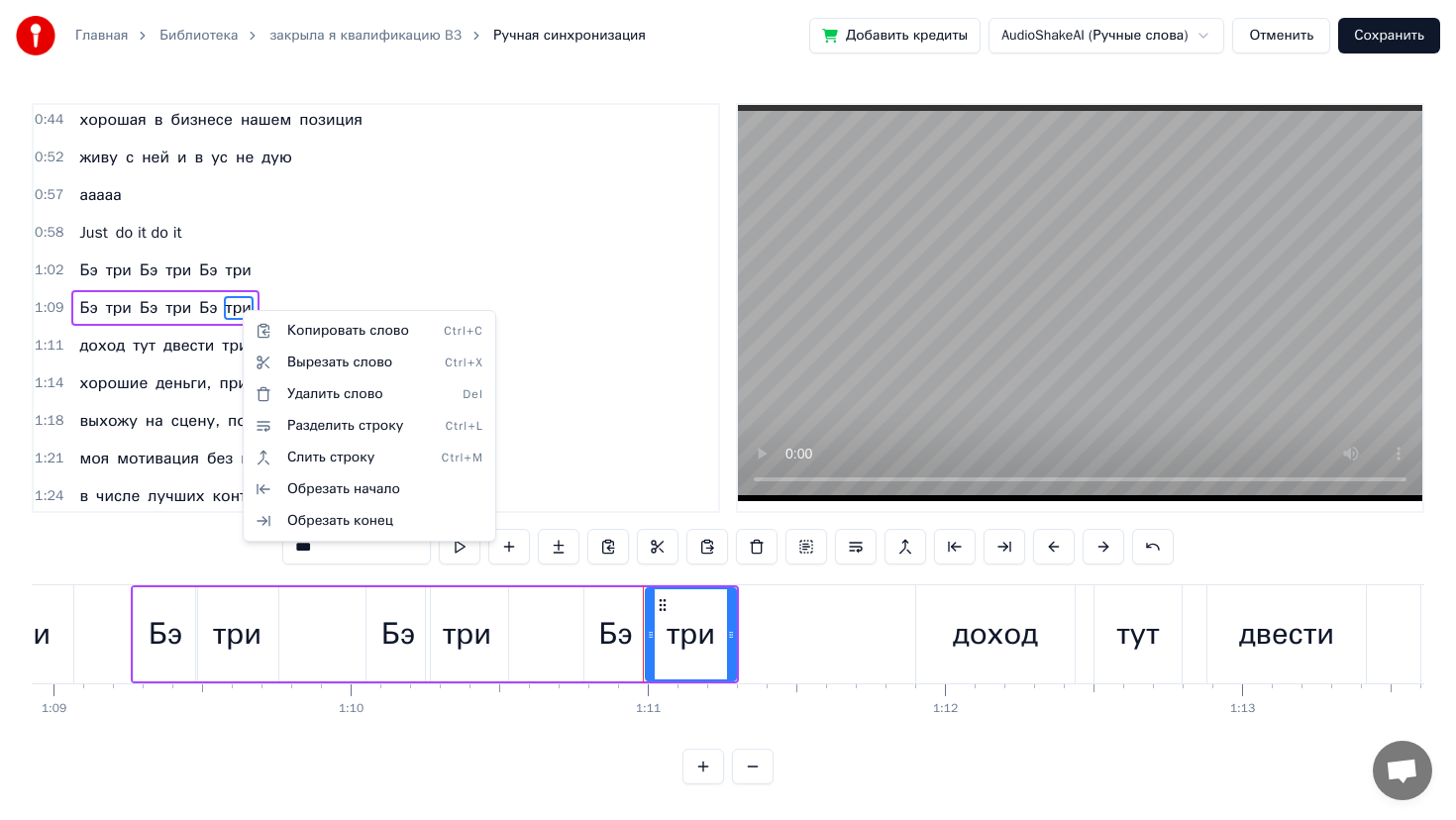 click on "Главная Библиотека закрыла я квалификацию B3 Ручная синхронизация Добавить кредиты AudioShakeAI (Ручные слова) Отменить Сохранить 0:11 закрыла я квалификацию Бэ три 0:14 уже не в первый раз 0:17 не скучаю я и не грущу 0:20 квалификацию Бэ три люблю 0:20 закрыла я квалификацию Бэ три 0:20 уже не в первый раз 0:20 не скучаю я и не грущу 0:20 квалификацию Бэ три люблю 0:23 квалификация Бэ три родная моя 0:39 Бизнес партнёр третьего уровня 0:41 закрывать её всем я рекомендую 0:44 хорошая в бизнесе нашем позиция 0:52 живу с ней и в ус не дую 0:57 ааааа 0:58 Just do it do it 1:02 Бэ три Бэ три Бэ три 1:09 Бэ три Бэ" at bounding box center (728, 408) 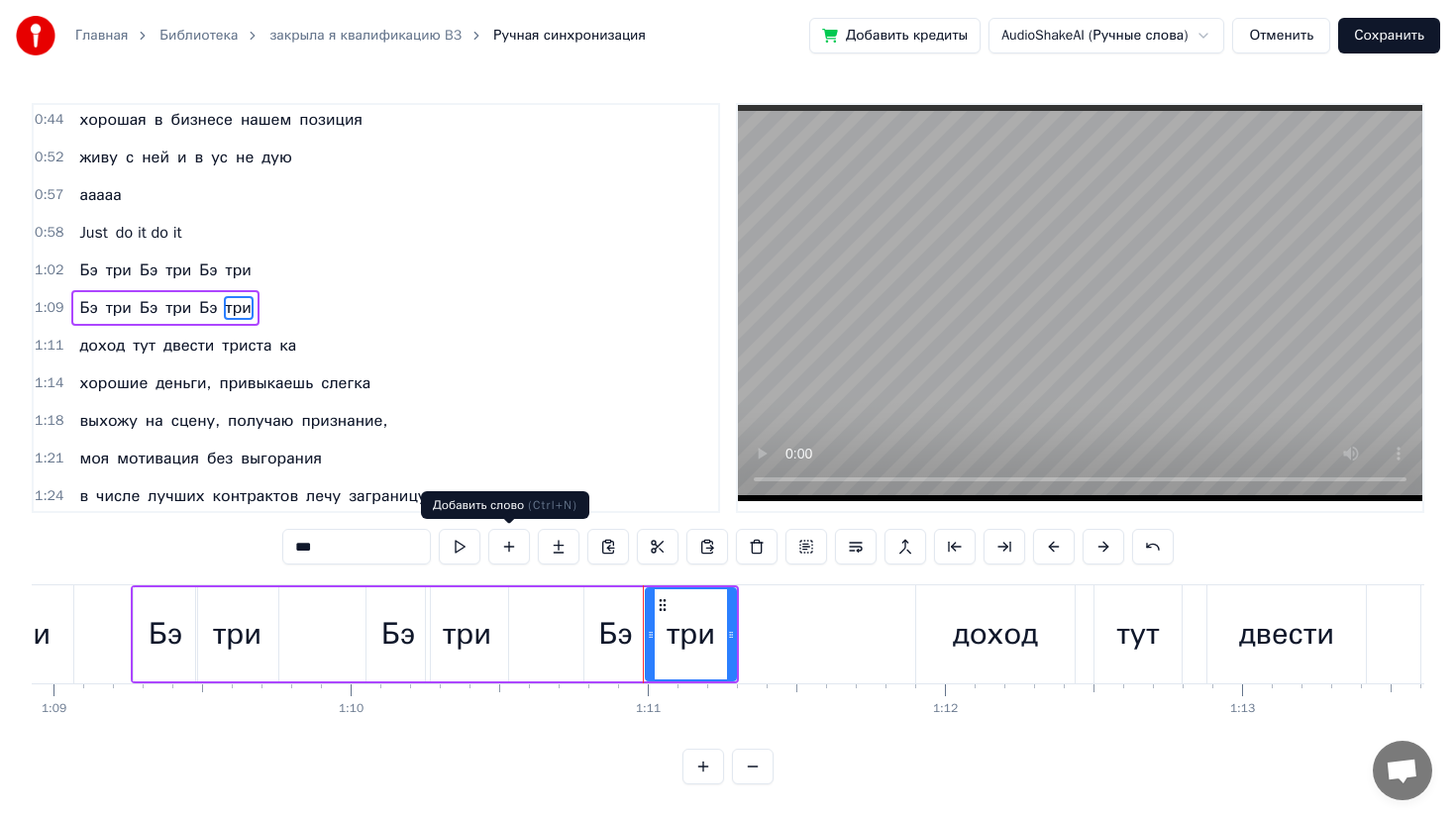 click at bounding box center [509, 547] 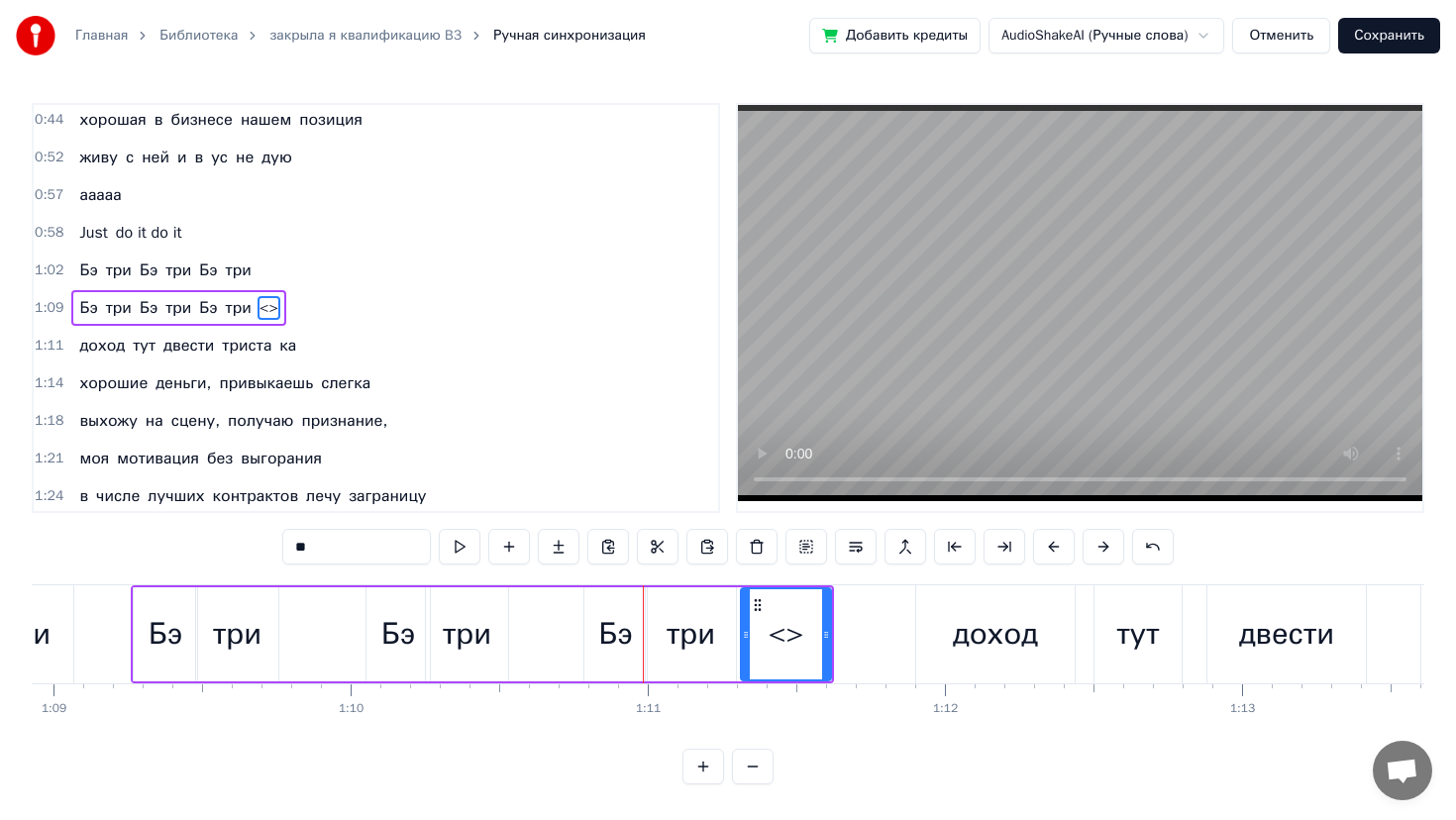 click on "<>" at bounding box center (786, 634) 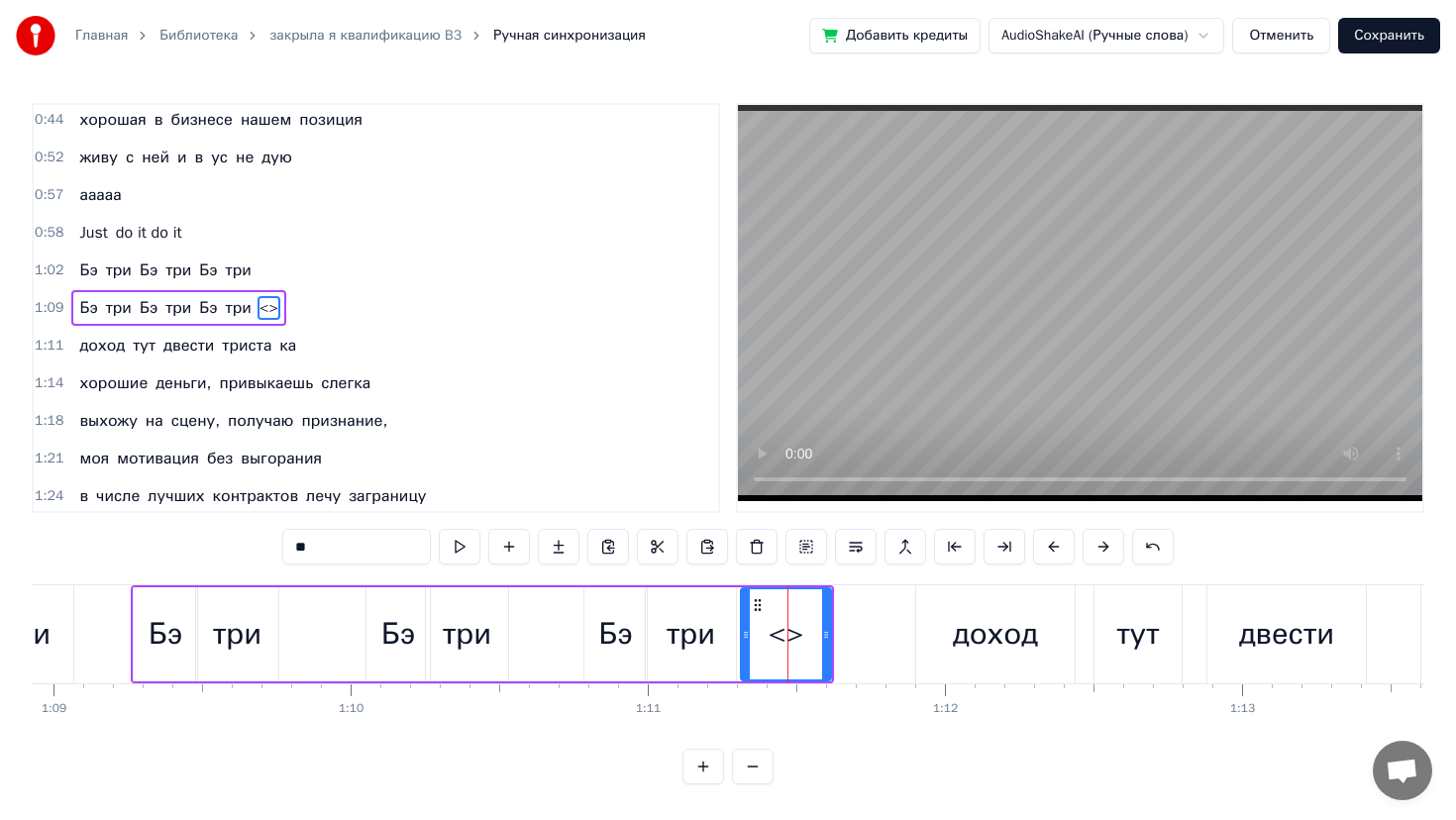 click on "<>" at bounding box center (786, 634) 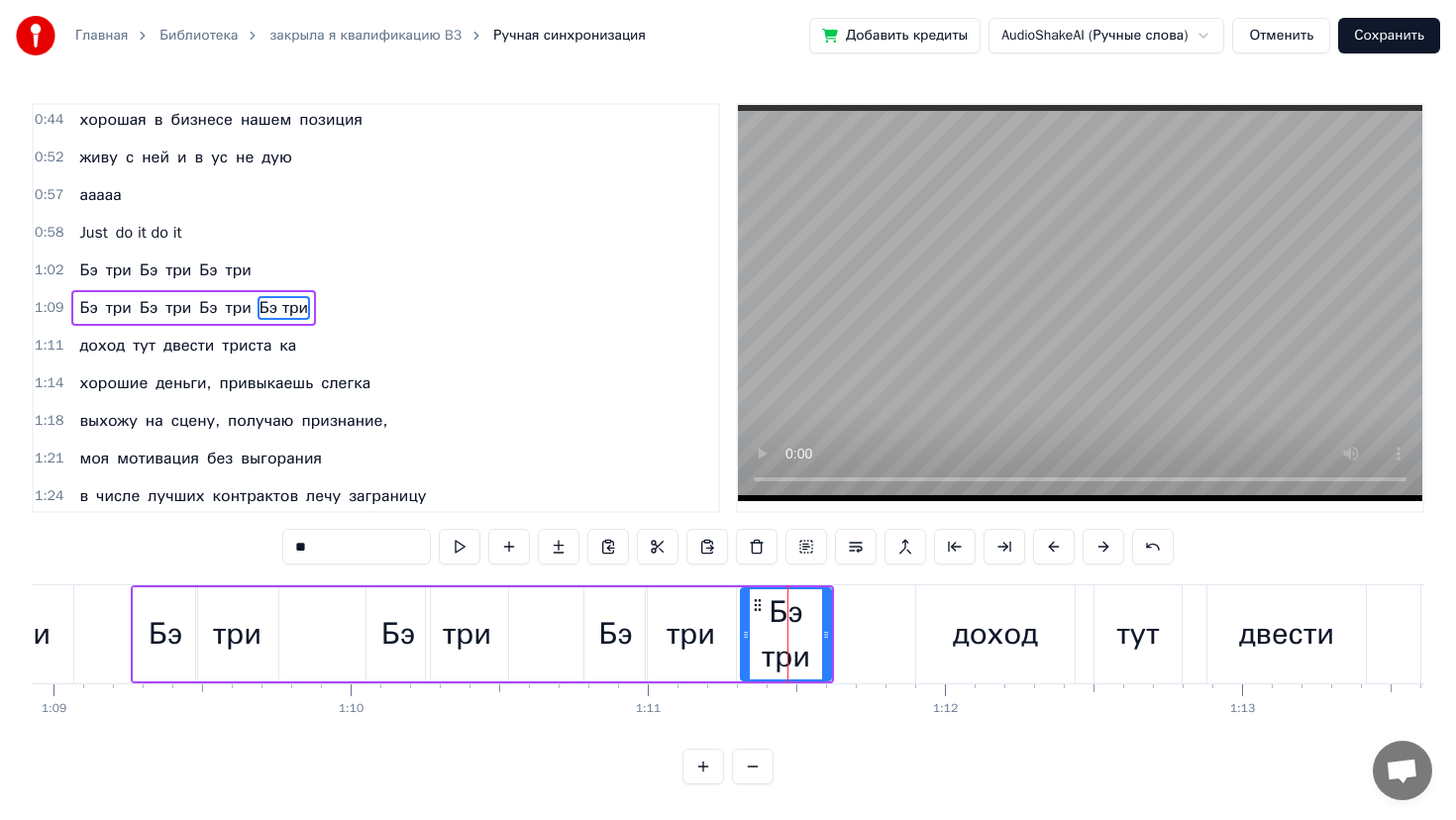 type on "*" 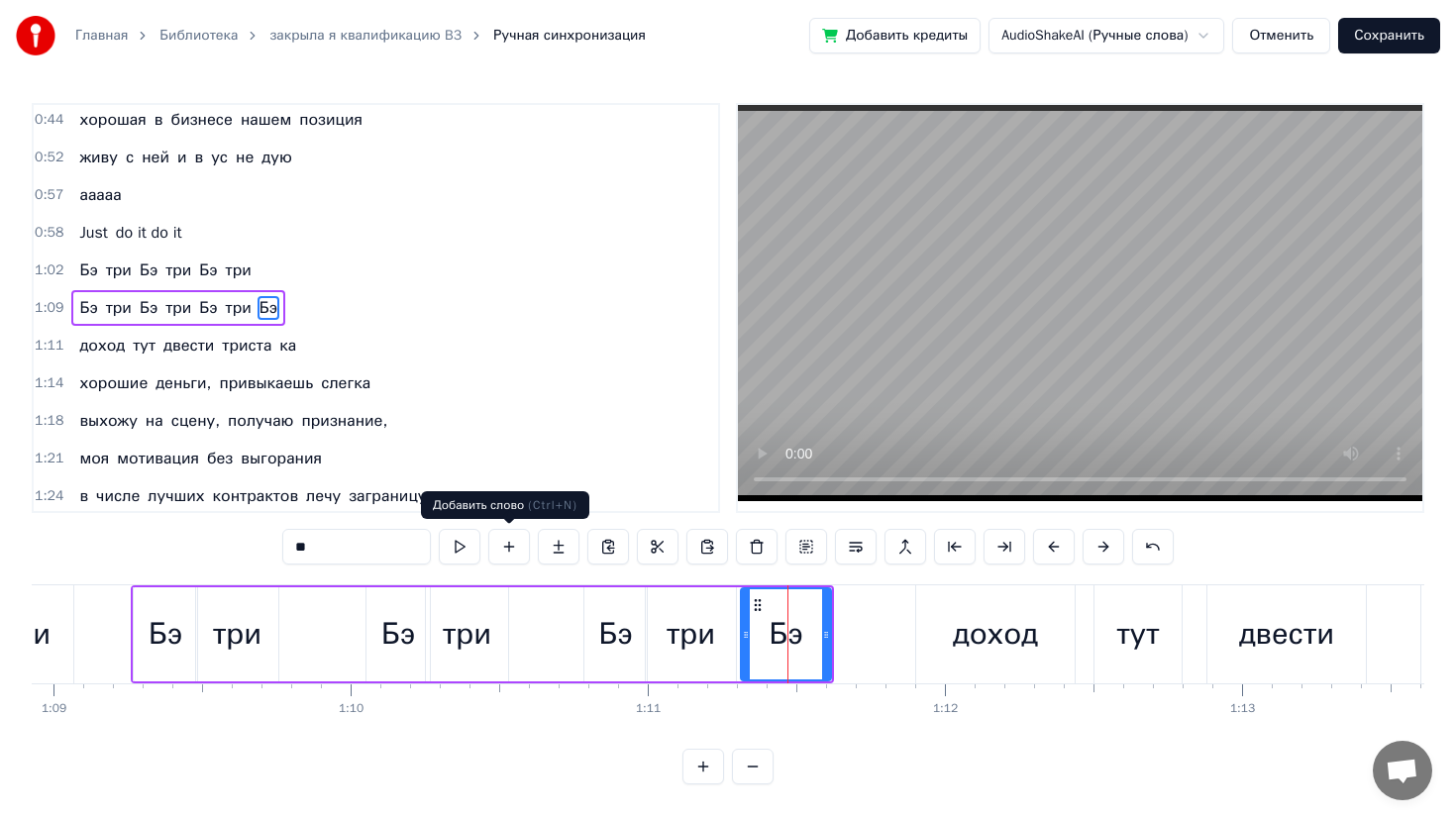 type on "**" 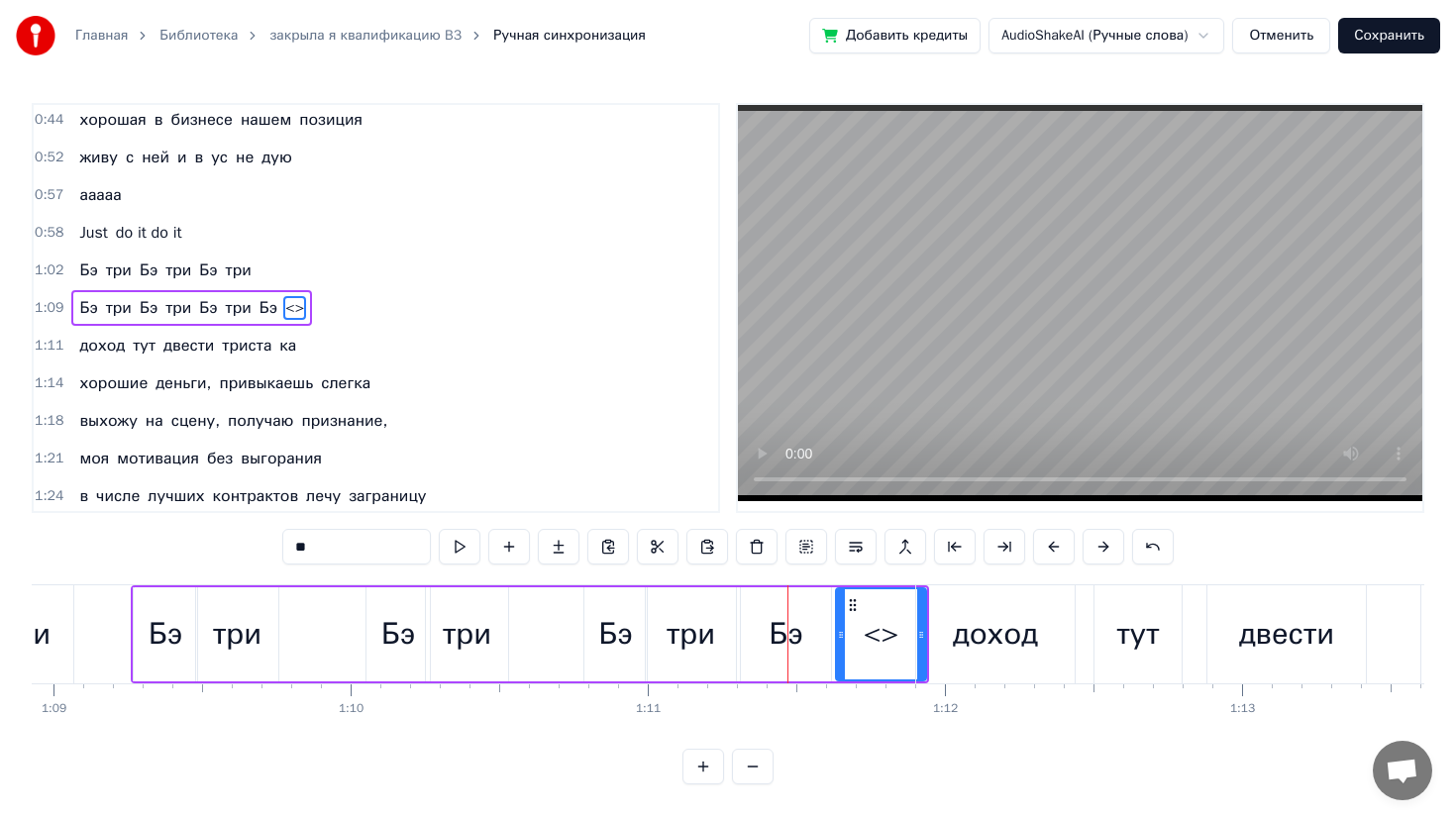 drag, startPoint x: 352, startPoint y: 561, endPoint x: 238, endPoint y: 545, distance: 115.11733 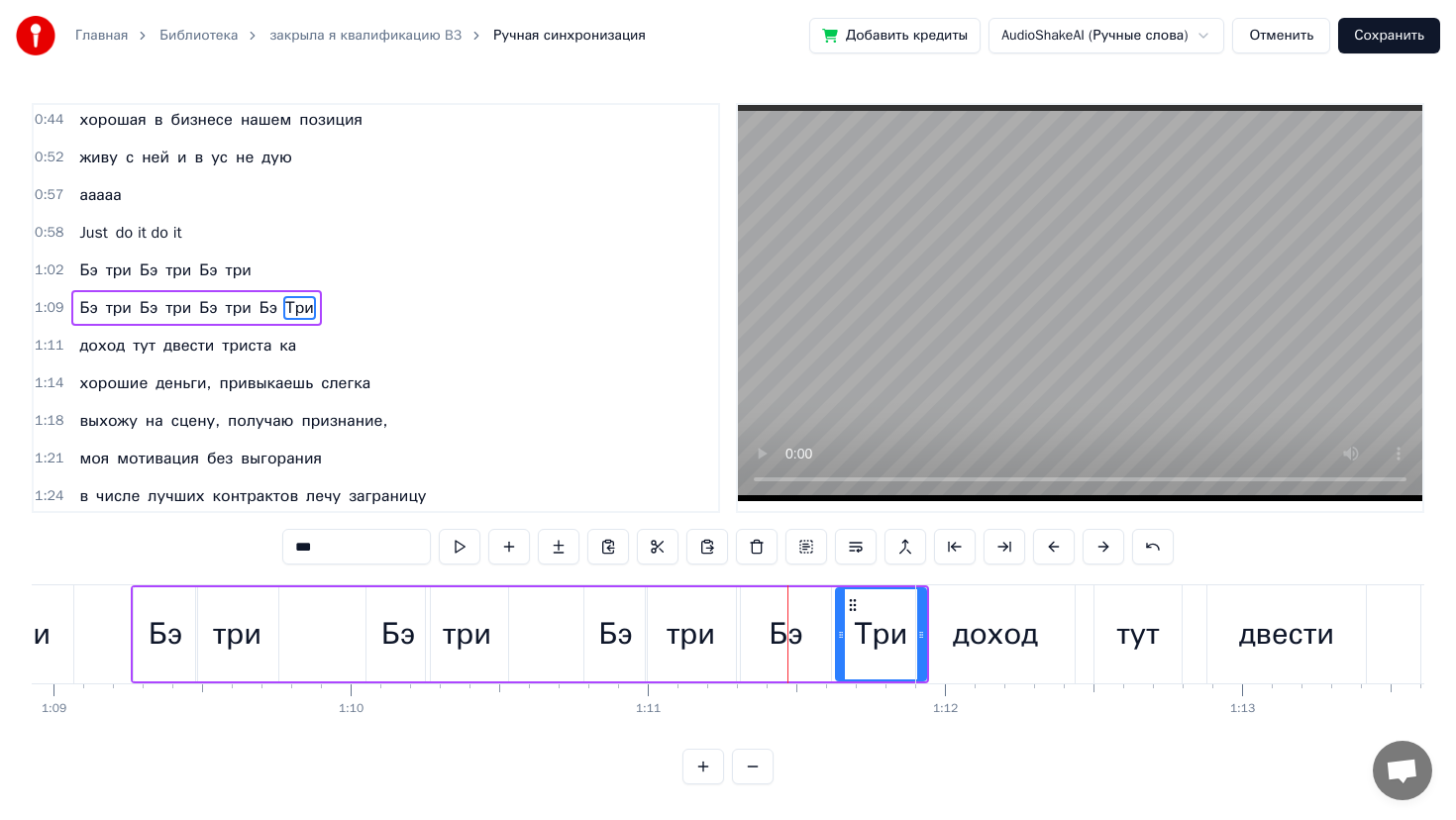 click on "0 0:01 0:02 0:03 0:04 0:05 0:06 0:07 0:08 0:09 0:10 0:11 0:12 0:13 0:14 0:15 0:16 0:17 0:18 0:19 0:20 0:21 0:22 0:23 0:24 0:25 0:26 0:27 0:28 0:29 0:30 0:31 0:32 0:33 0:34 0:35 0:36 0:37 0:38 0:39 0:40 0:41 0:42 0:43 0:44 0:45 0:46 0:47 0:48 0:49 0:50 0:51 0:52 0:53 0:54 0:55 0:56 0:57 0:58 0:59 1:00 1:01 1:02 1:03 1:04 1:05 1:06 1:07 1:08 1:09 1:10 1:11 1:12 1:13 1:14 1:15 1:16 1:17 1:18 1:19 1:20 1:21 1:22 1:23 1:24 1:25 1:26 1:27 1:28 1:29 1:30 1:31 1:32 1:33 1:34 1:35 1:36 1:37 1:38 1:39 1:40 1:41 1:42 1:43 1:44 1:45 1:46 1:47 1:48 1:49 1:50 1:51 1:52 1:53 1:54 1:55 1:56 1:57 1:58 1:59 2:00 2:01 2:02 2:03 2:04 2:05 2:06 2:07 2:08 2:09 2:10 2:11 2:12 2:13 2:14 2:15 2:16 2:17 2:18 2:19 2:20 2:21 2:22 2:23 2:24 2:25 2:26 2:27 2:28 2:29 2:30 2:31 2:32 2:33 2:34 2:35 2:36 2:37 2:38 2:39" at bounding box center [3195, 699] 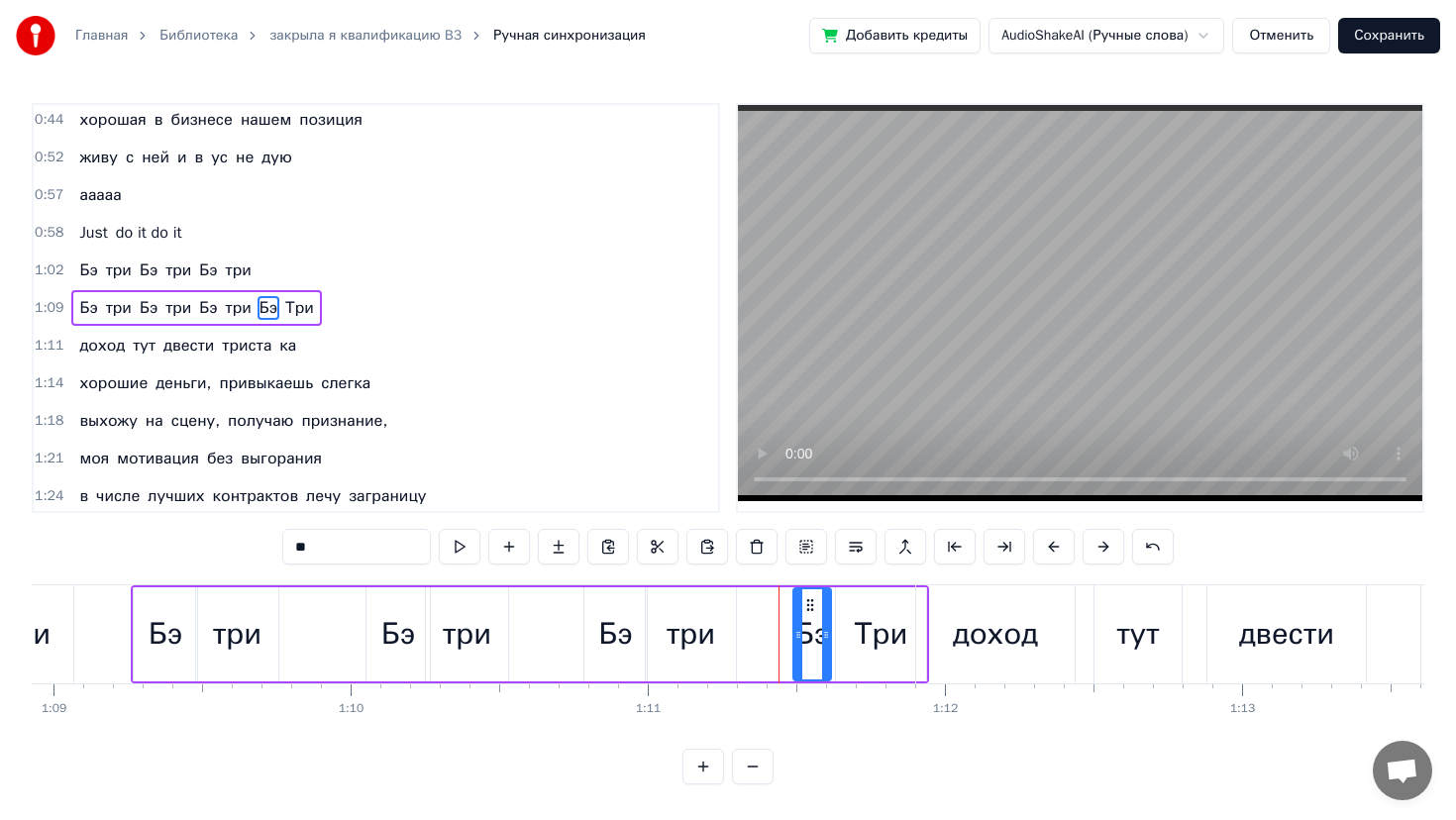drag, startPoint x: 747, startPoint y: 634, endPoint x: 799, endPoint y: 636, distance: 52.038447 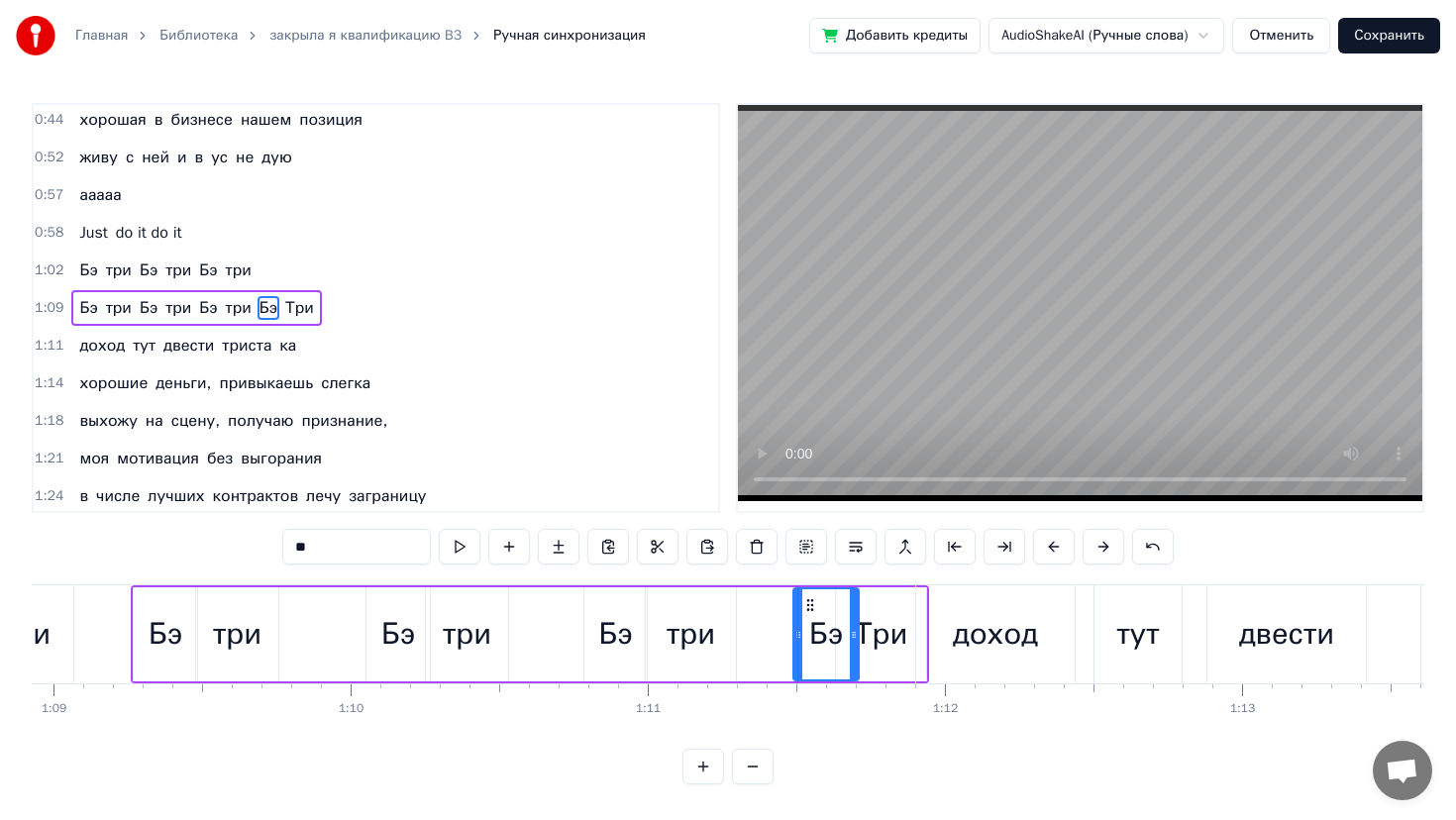 drag, startPoint x: 827, startPoint y: 636, endPoint x: 855, endPoint y: 639, distance: 28.160256 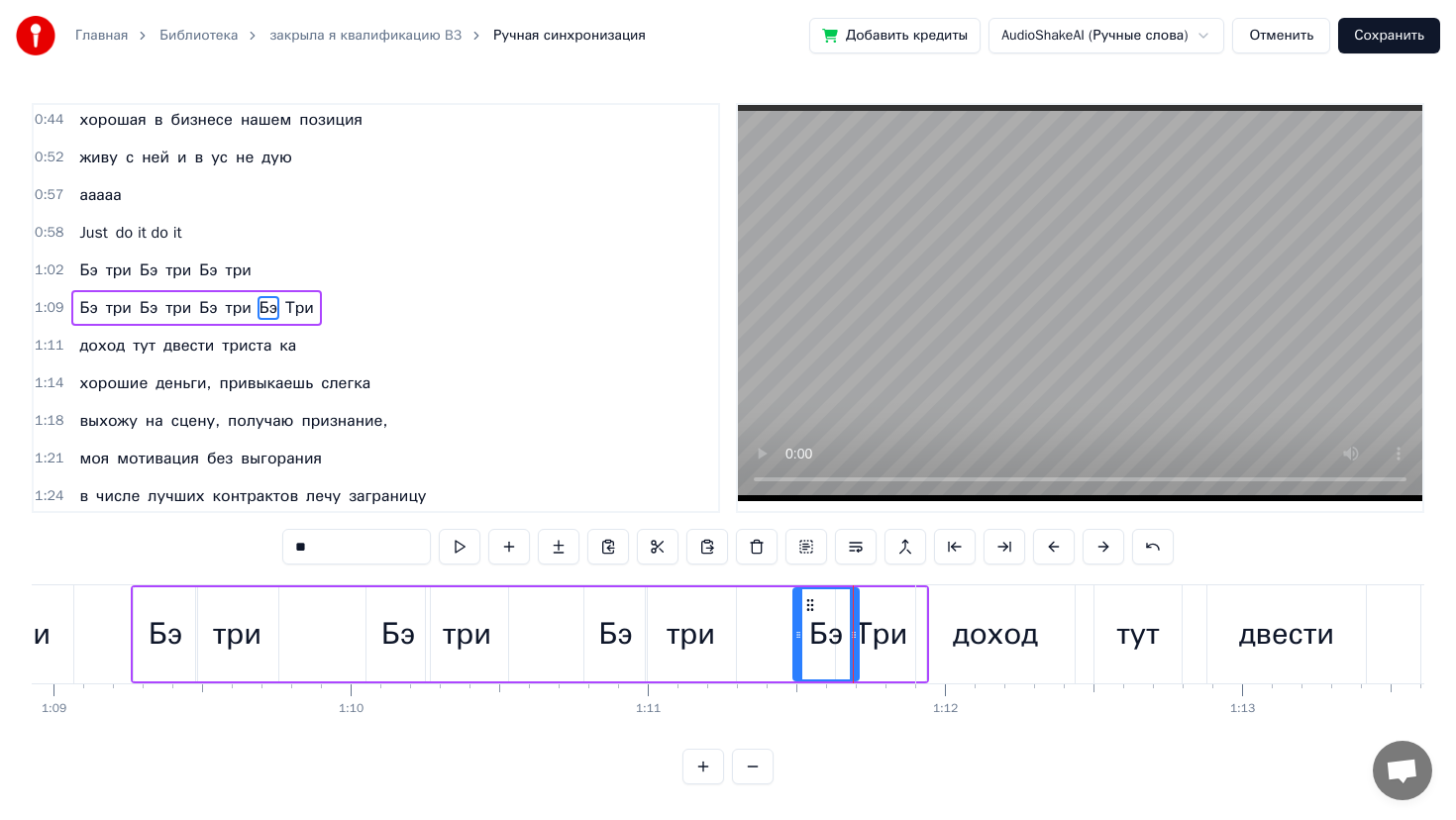 click on "Три" at bounding box center [882, 634] 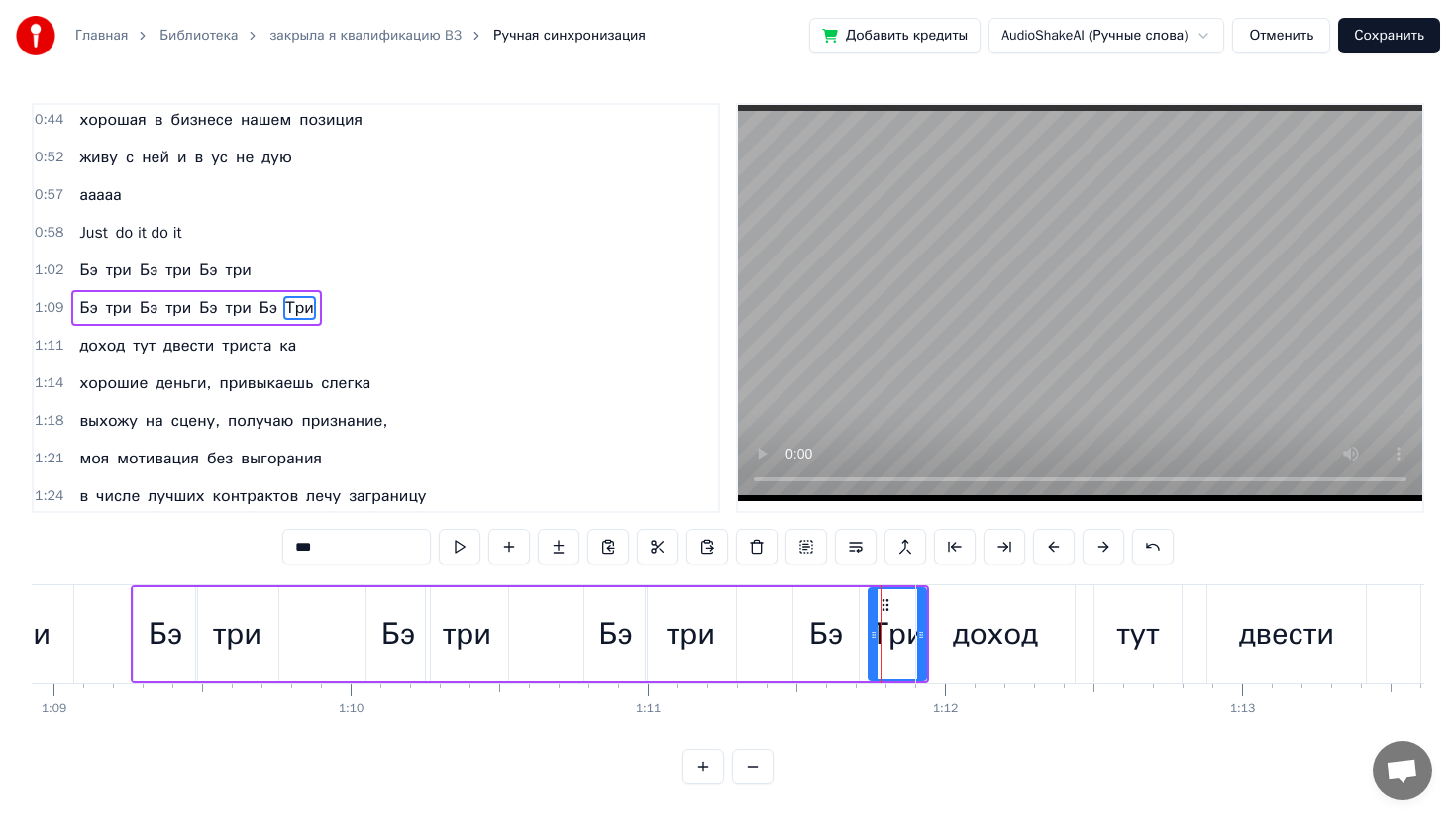 drag, startPoint x: 840, startPoint y: 632, endPoint x: 873, endPoint y: 638, distance: 33.54102 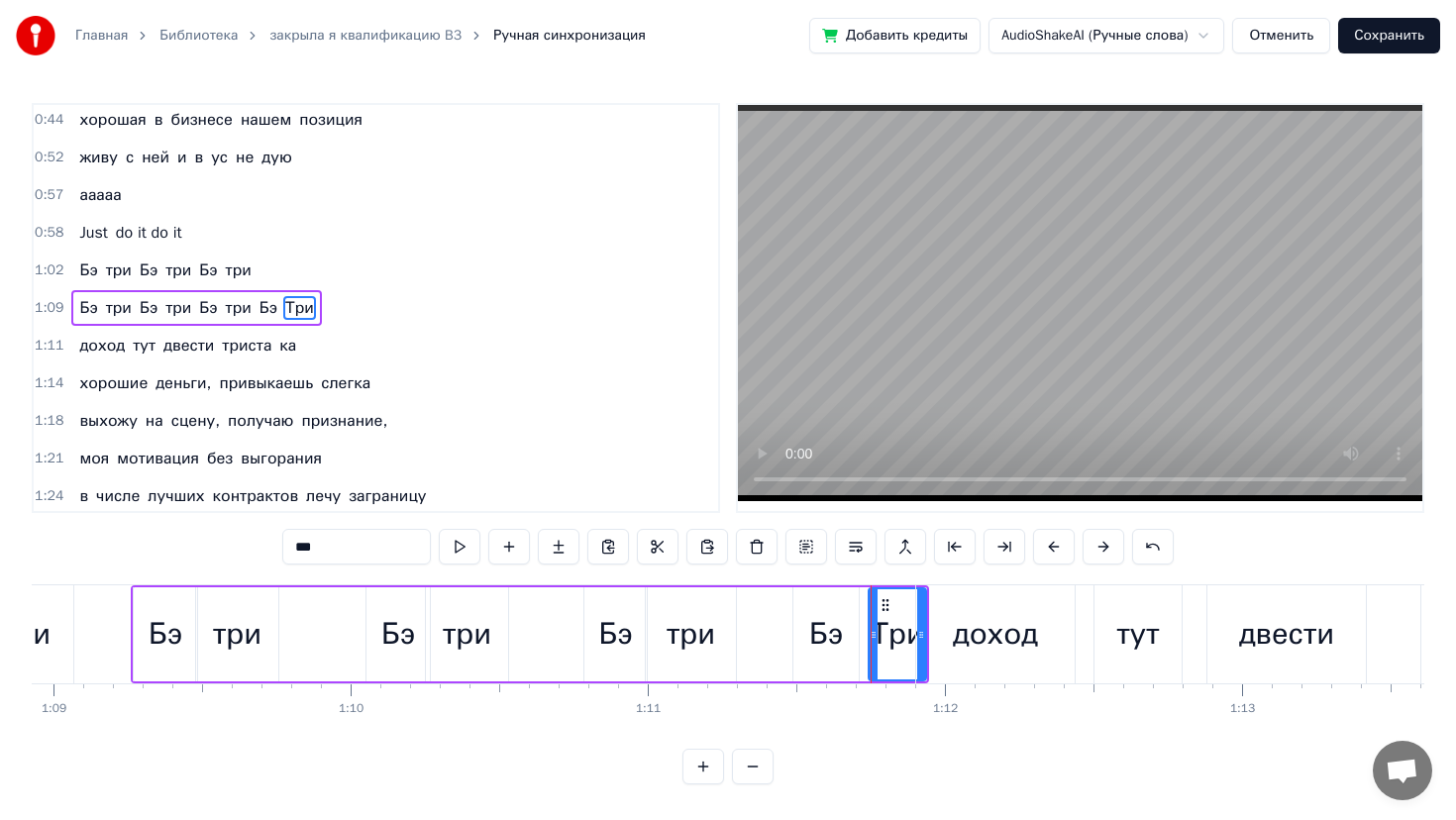drag, startPoint x: 812, startPoint y: 640, endPoint x: 683, endPoint y: 637, distance: 129.0349 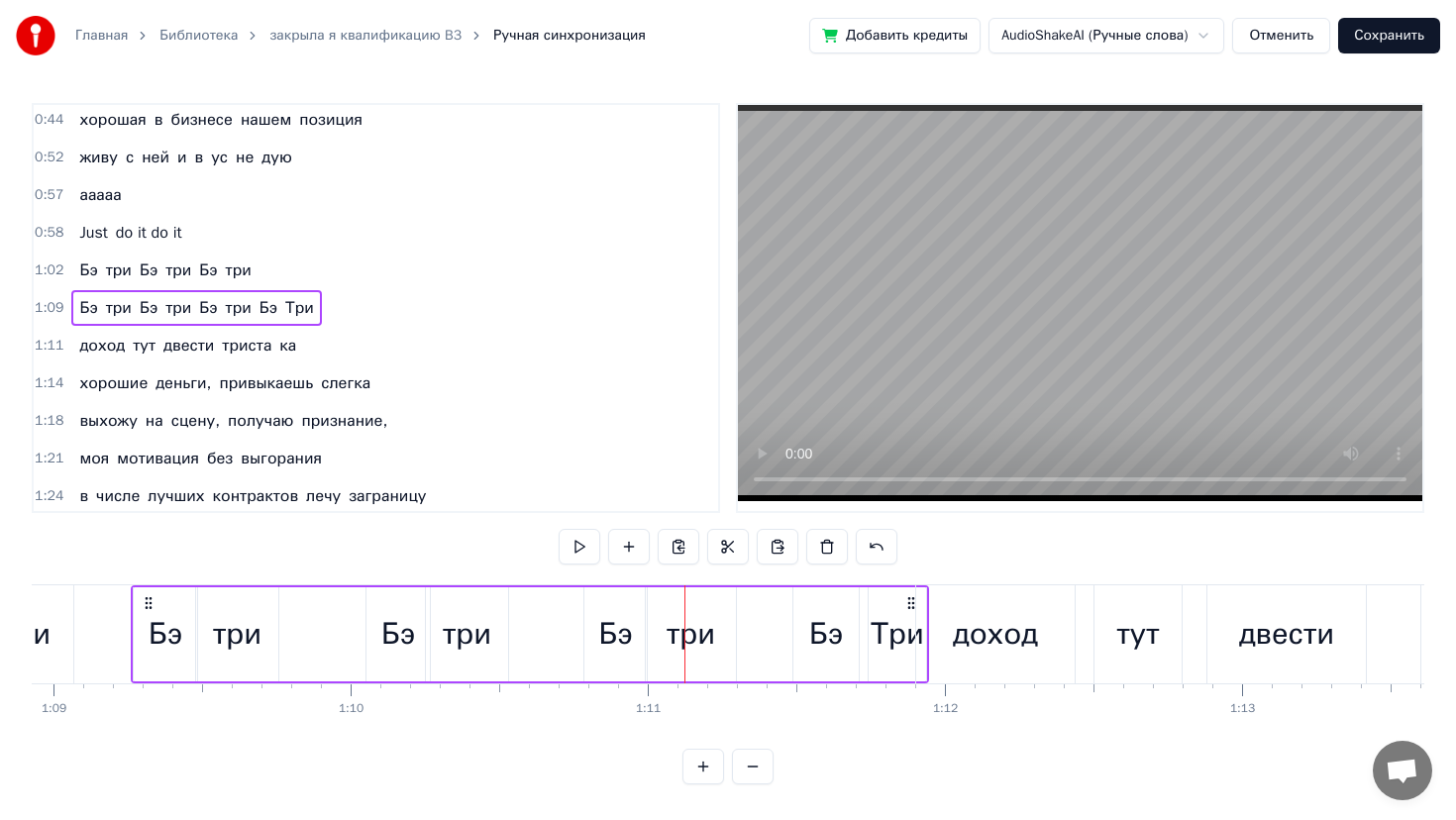 click on "Бэ" at bounding box center (398, 634) 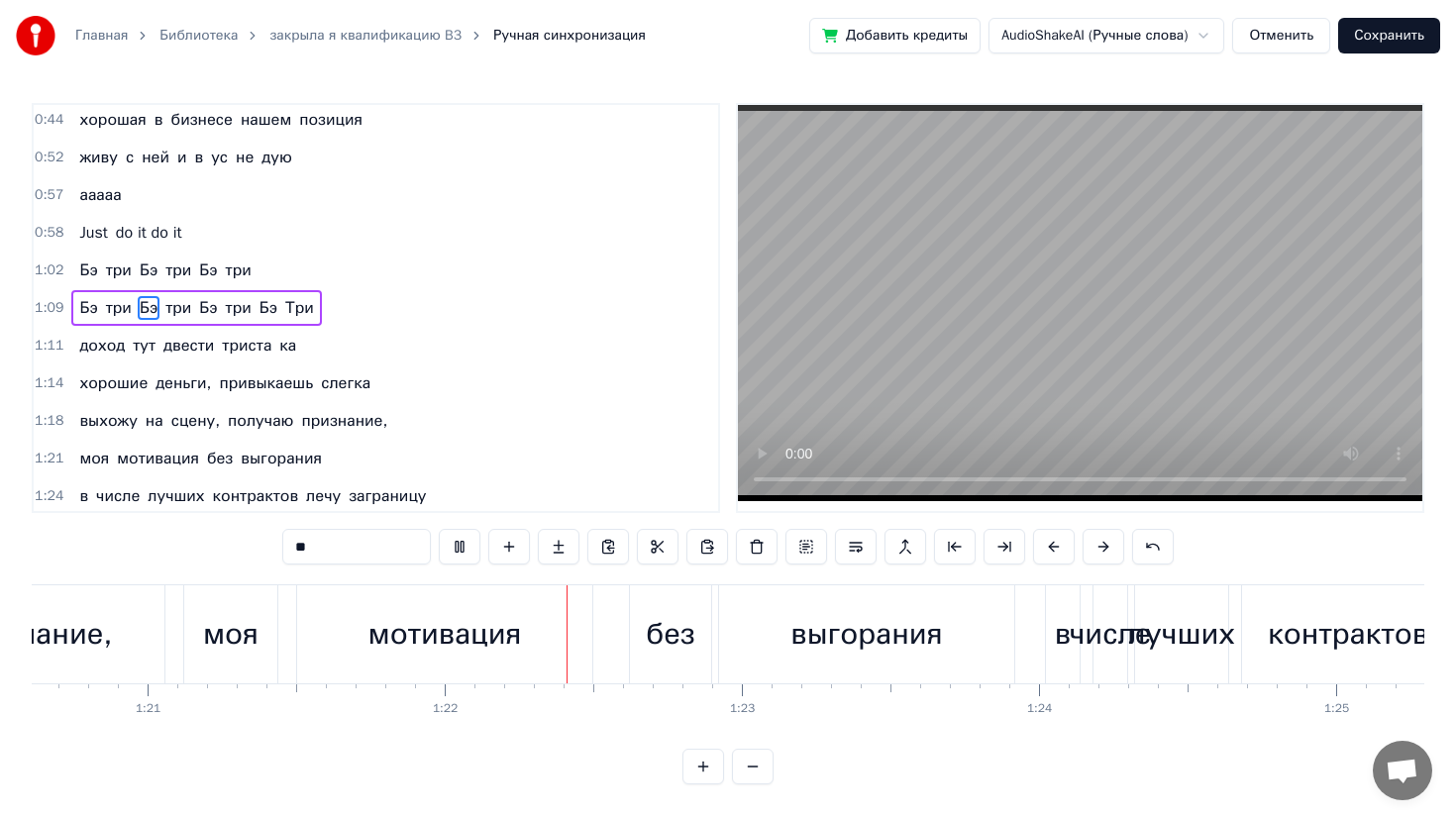 scroll, scrollTop: 0, scrollLeft: 24246, axis: horizontal 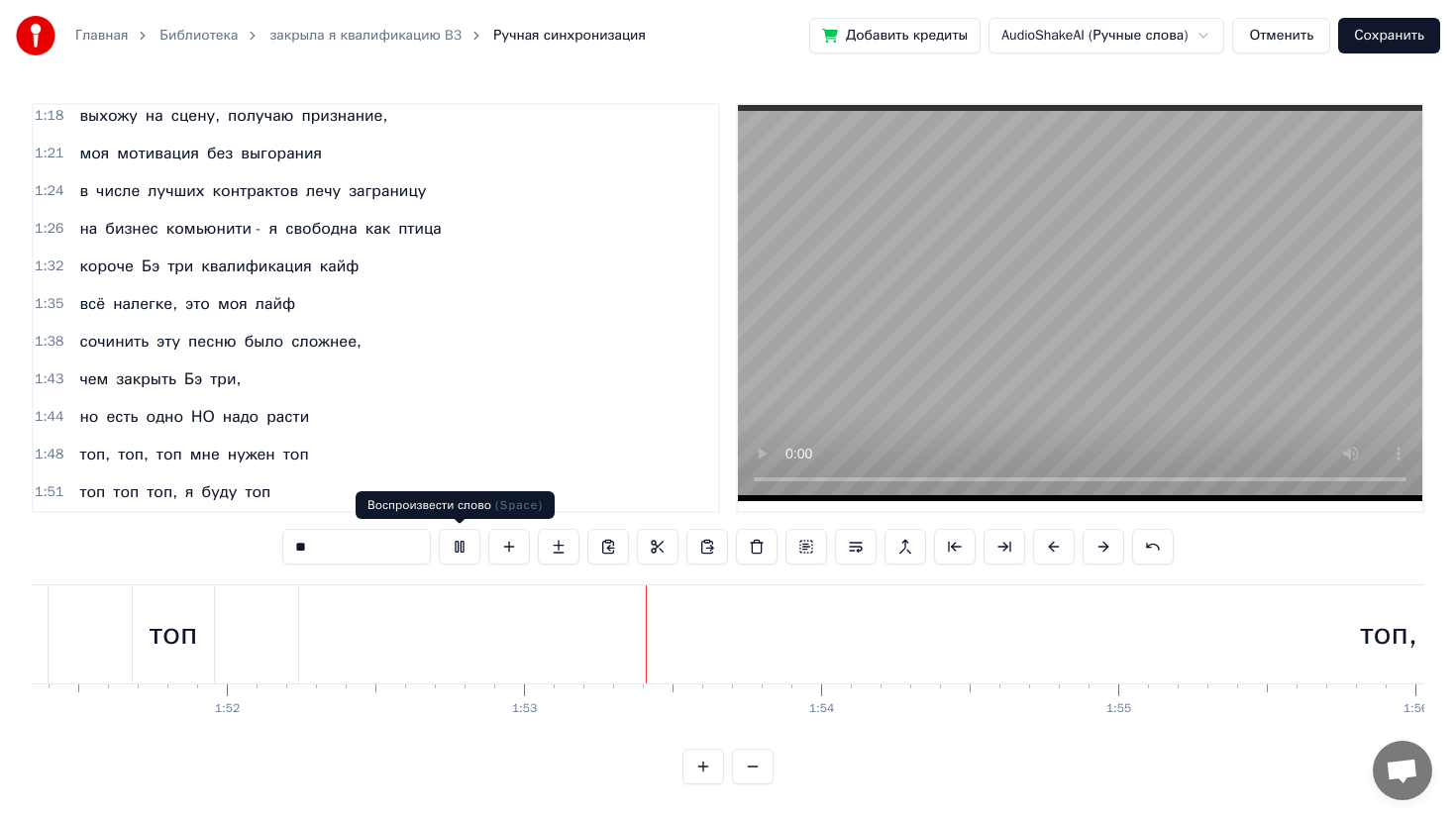 click at bounding box center [460, 547] 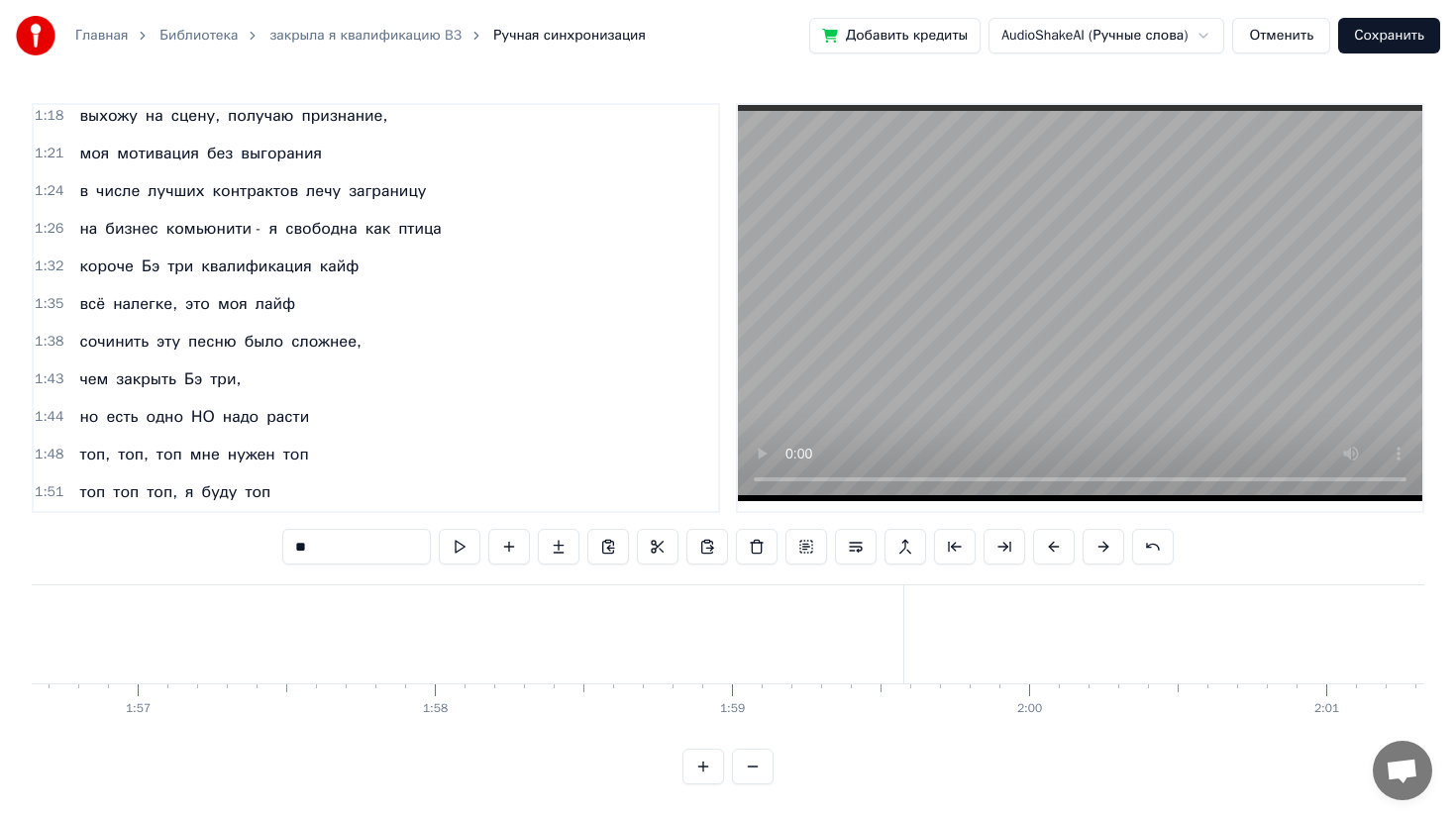 scroll, scrollTop: 0, scrollLeft: 34668, axis: horizontal 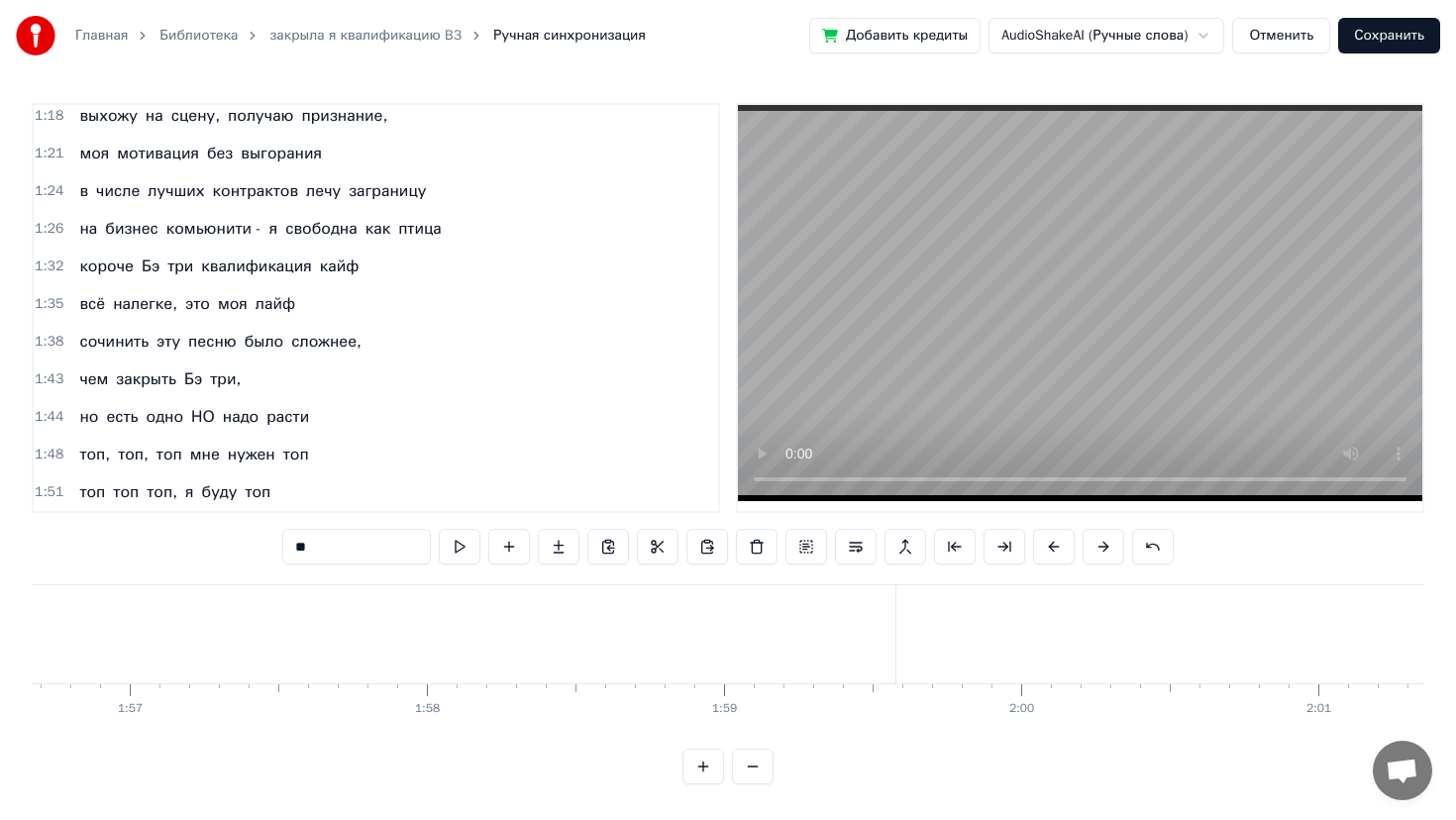 click on "топ," at bounding box center [-194, 634] 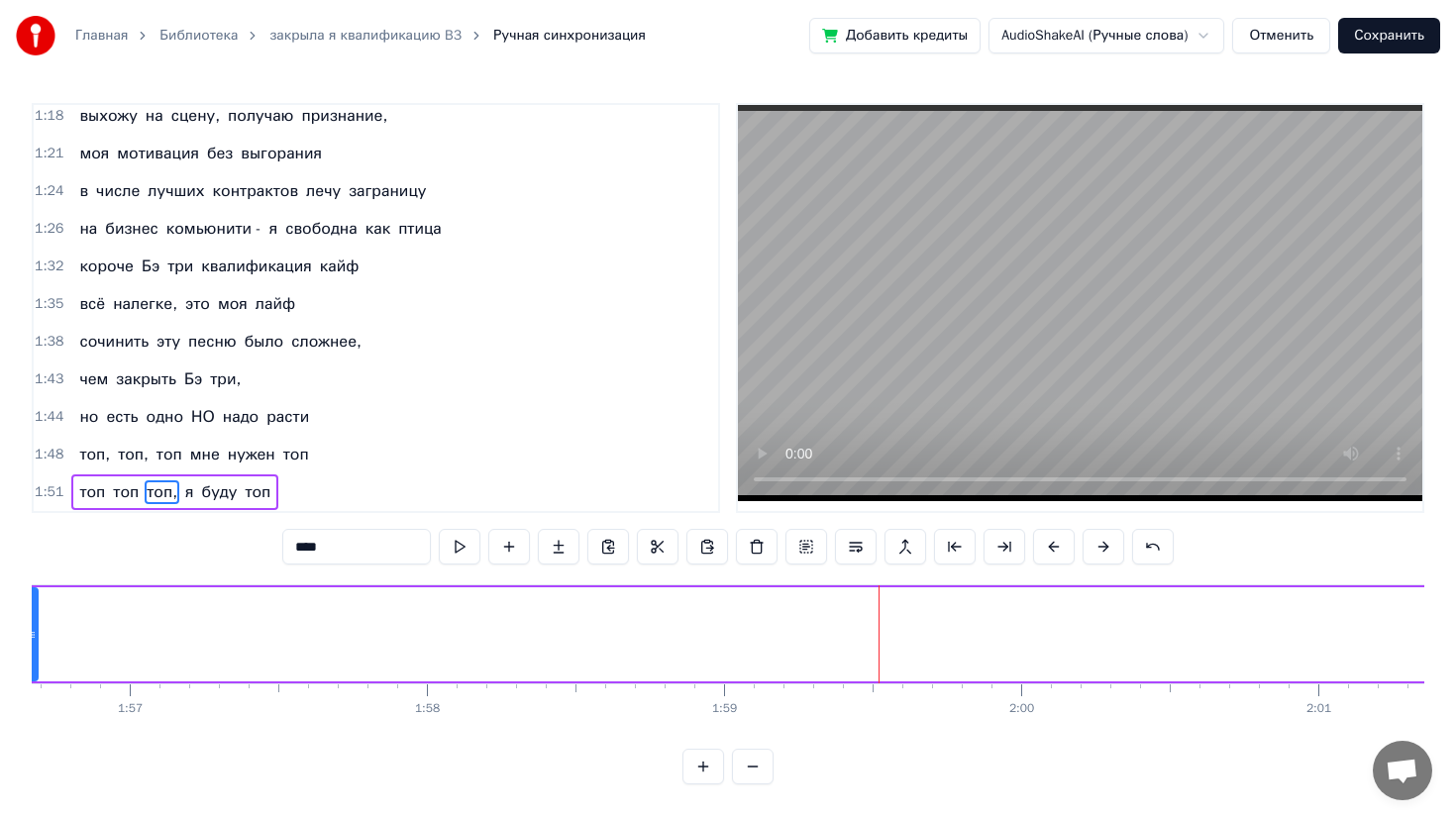 drag, startPoint x: 891, startPoint y: 629, endPoint x: 34, endPoint y: 603, distance: 857.3943 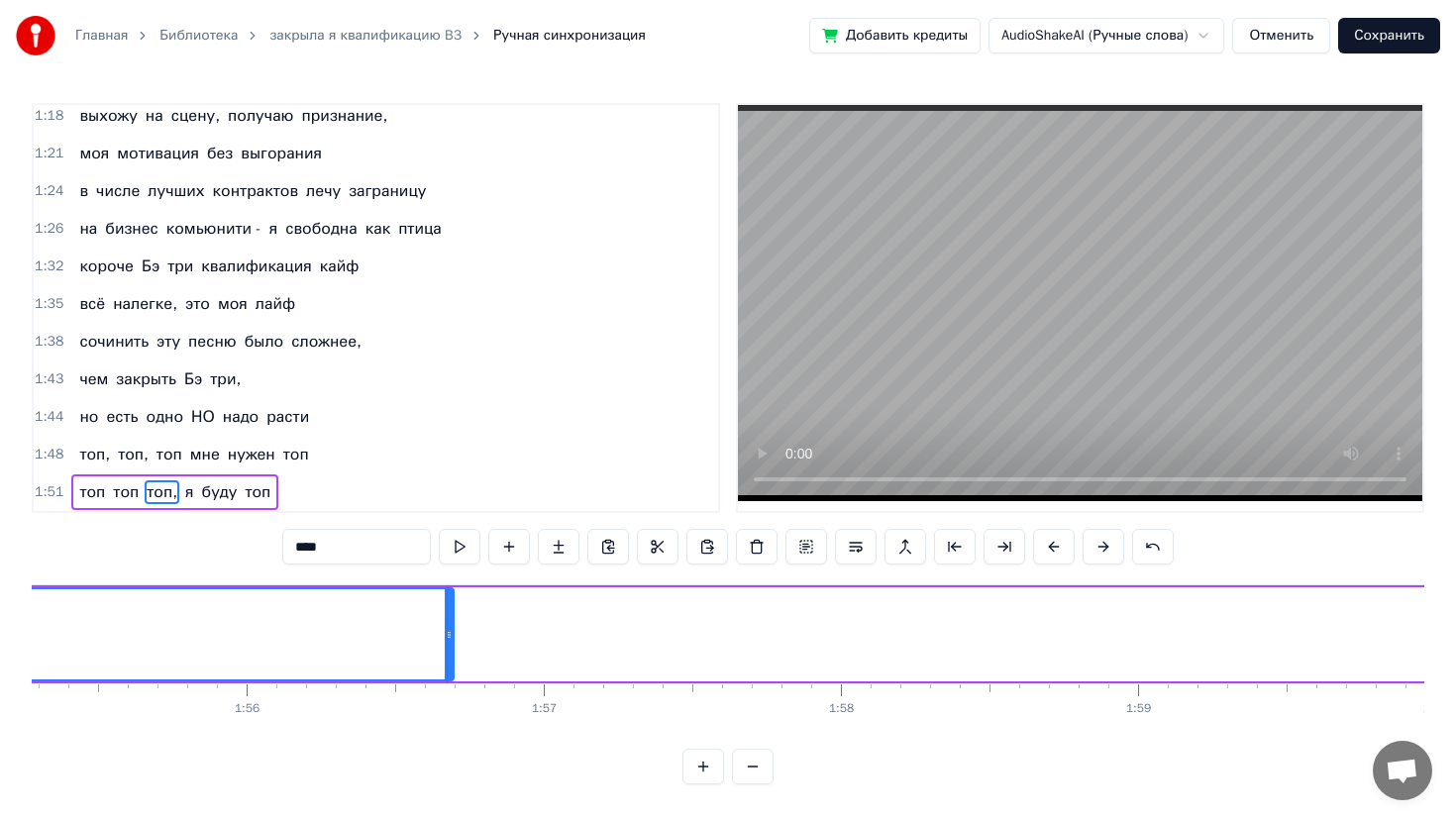 scroll, scrollTop: 0, scrollLeft: 34239, axis: horizontal 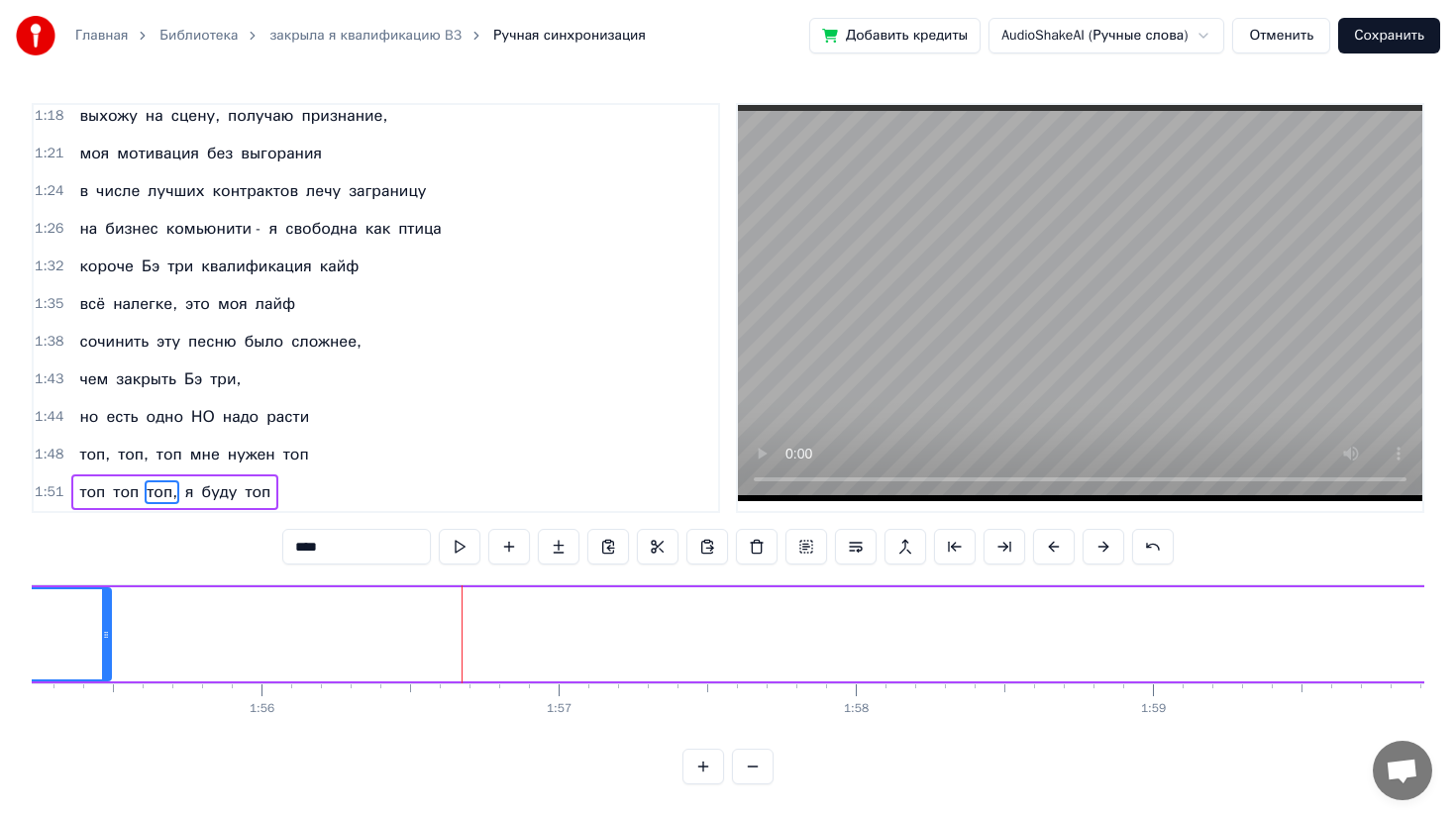 drag, startPoint x: 466, startPoint y: 626, endPoint x: 66, endPoint y: 625, distance: 400.00125 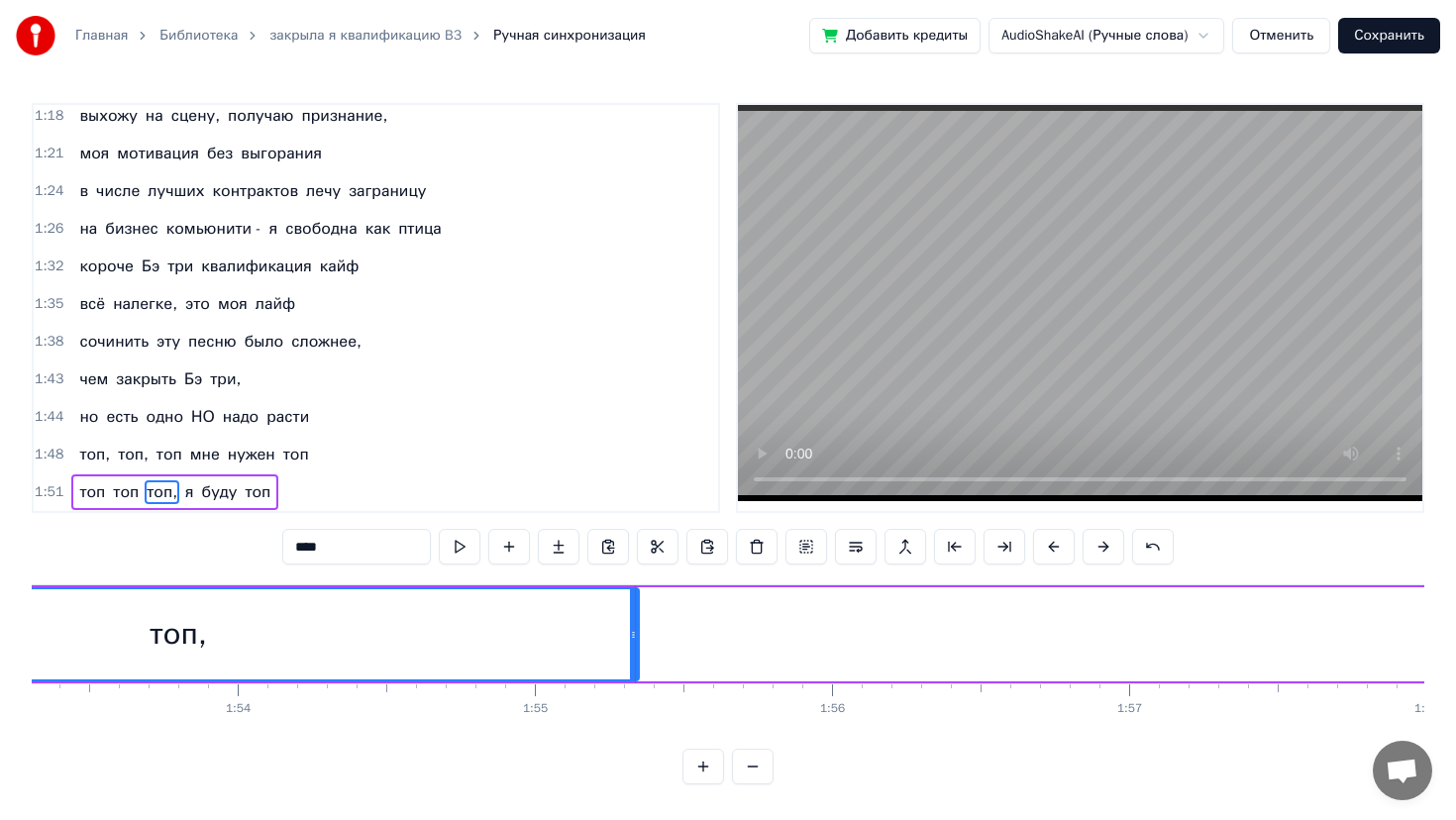 scroll, scrollTop: 0, scrollLeft: 33652, axis: horizontal 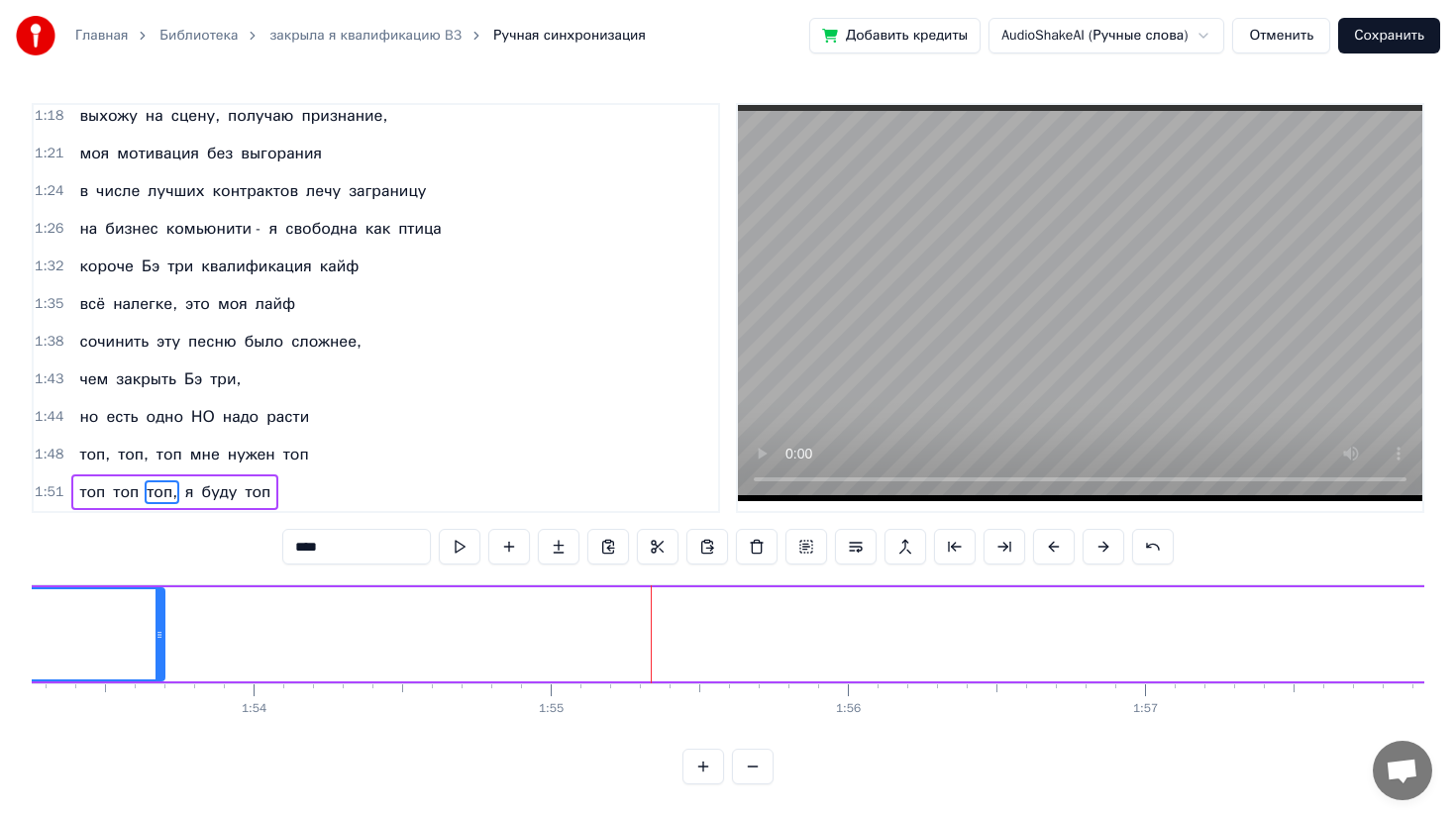 drag, startPoint x: 652, startPoint y: 631, endPoint x: 161, endPoint y: 648, distance: 491.29421 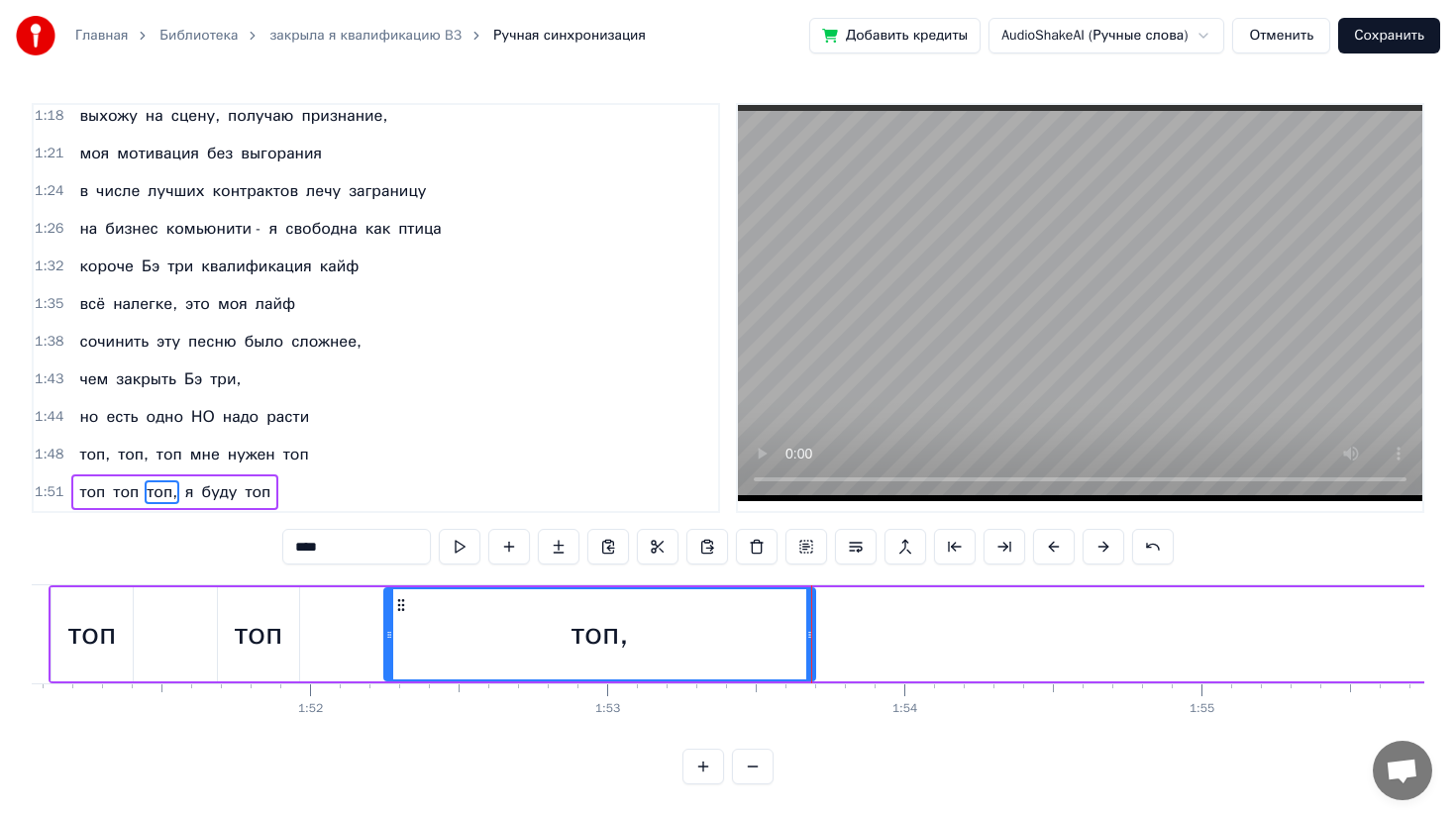 scroll, scrollTop: 0, scrollLeft: 32908, axis: horizontal 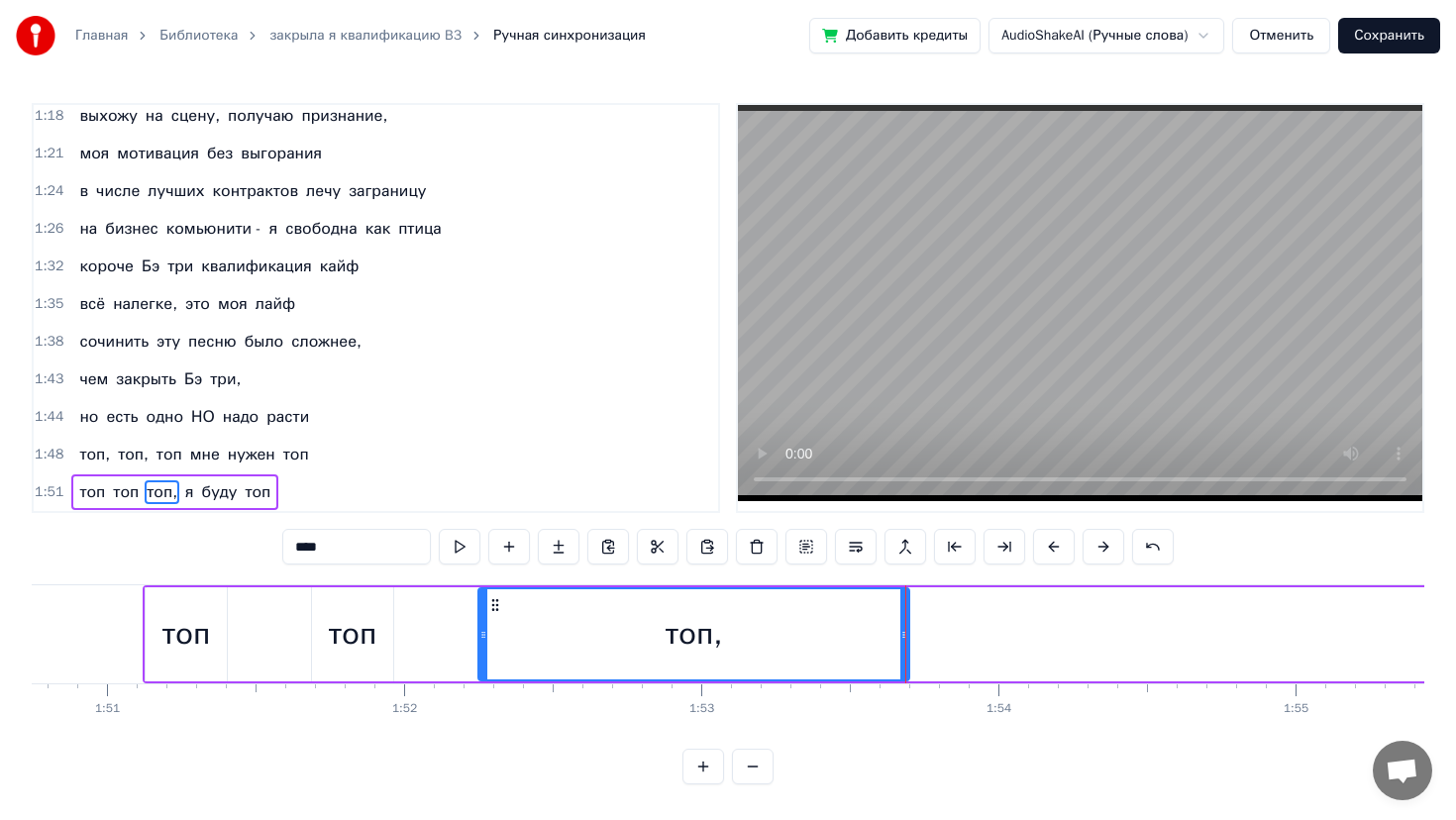 click at bounding box center [905, 634] 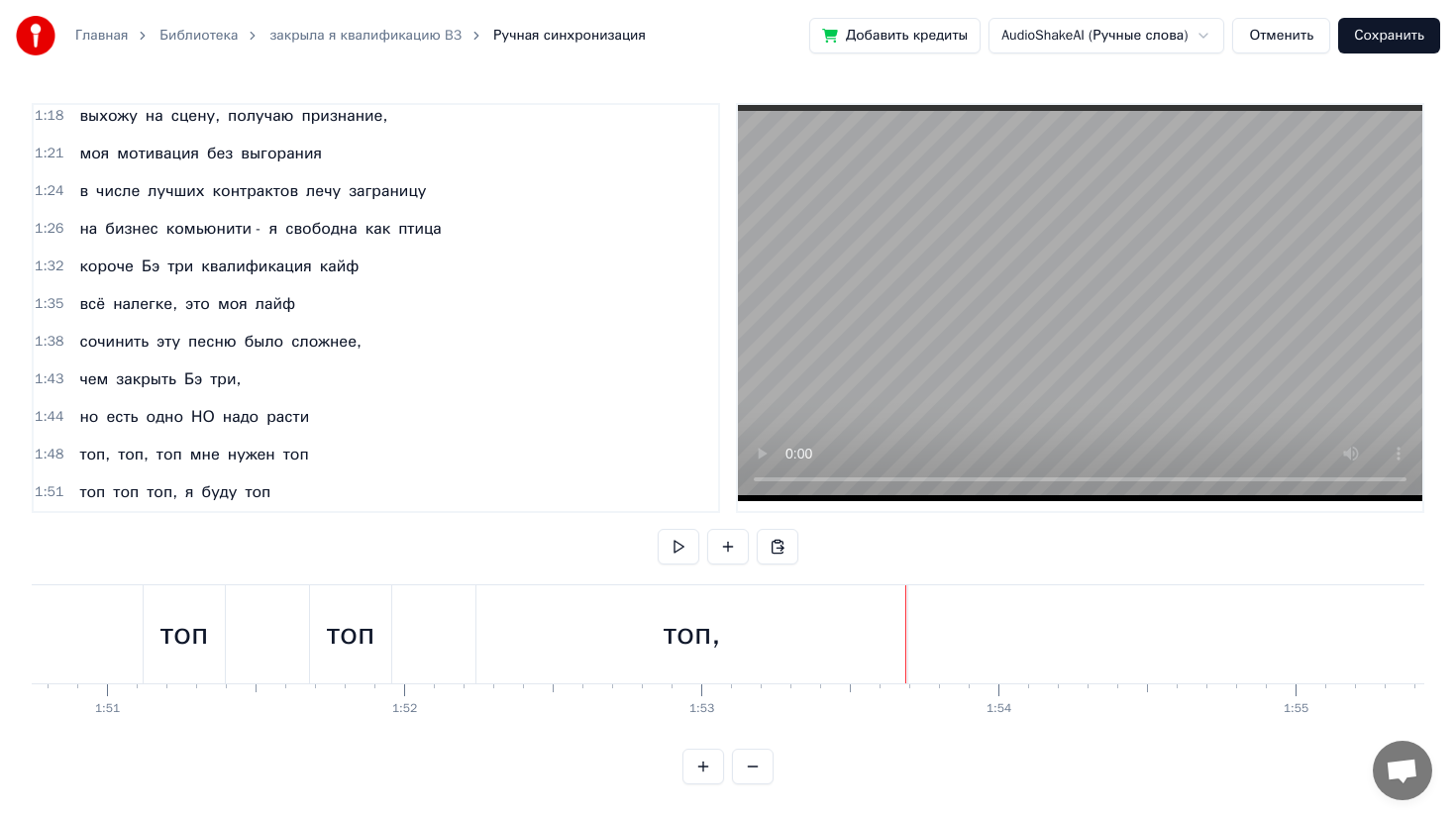 click on "топ," at bounding box center (691, 634) 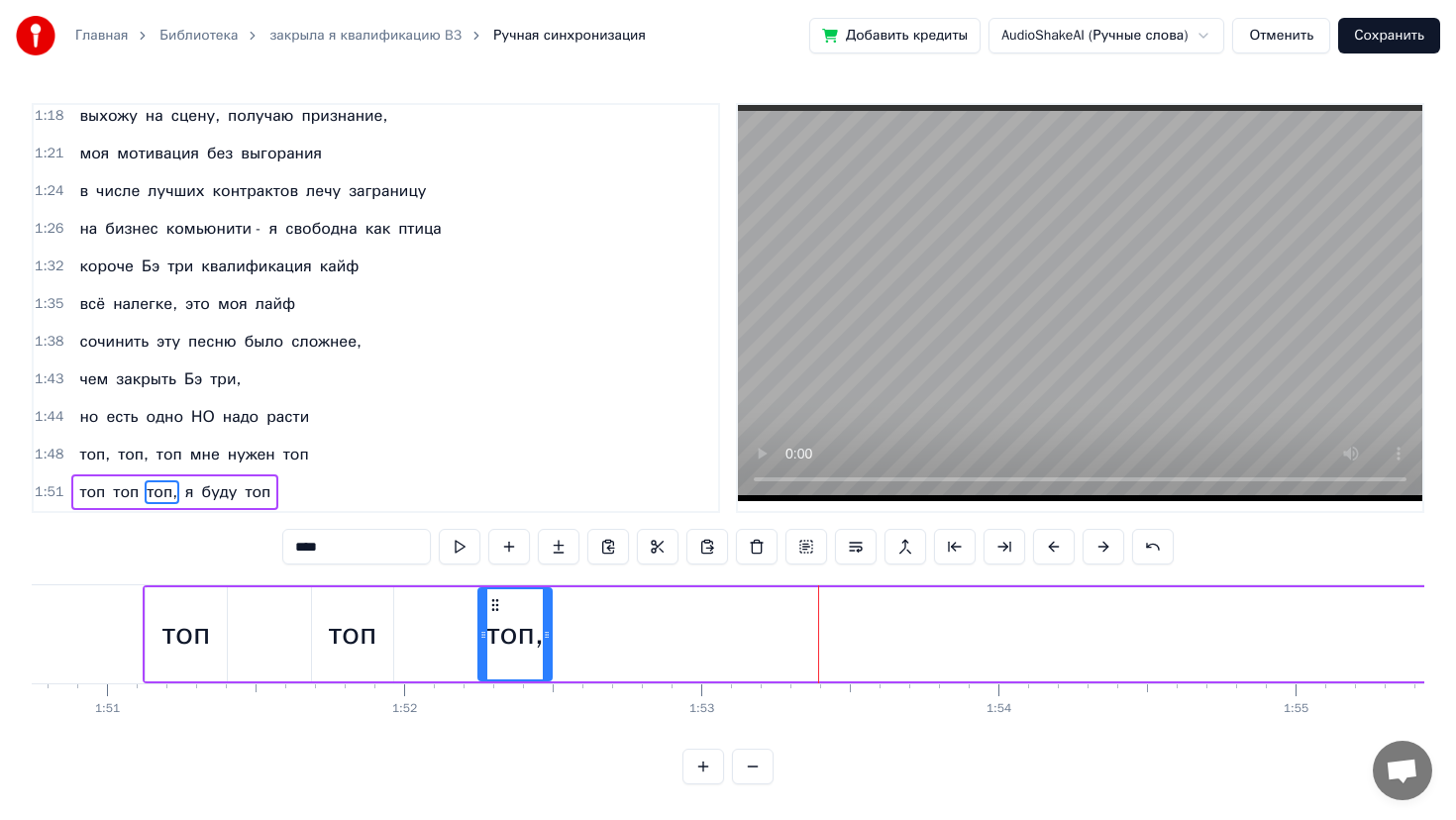 drag, startPoint x: 905, startPoint y: 634, endPoint x: 550, endPoint y: 634, distance: 355 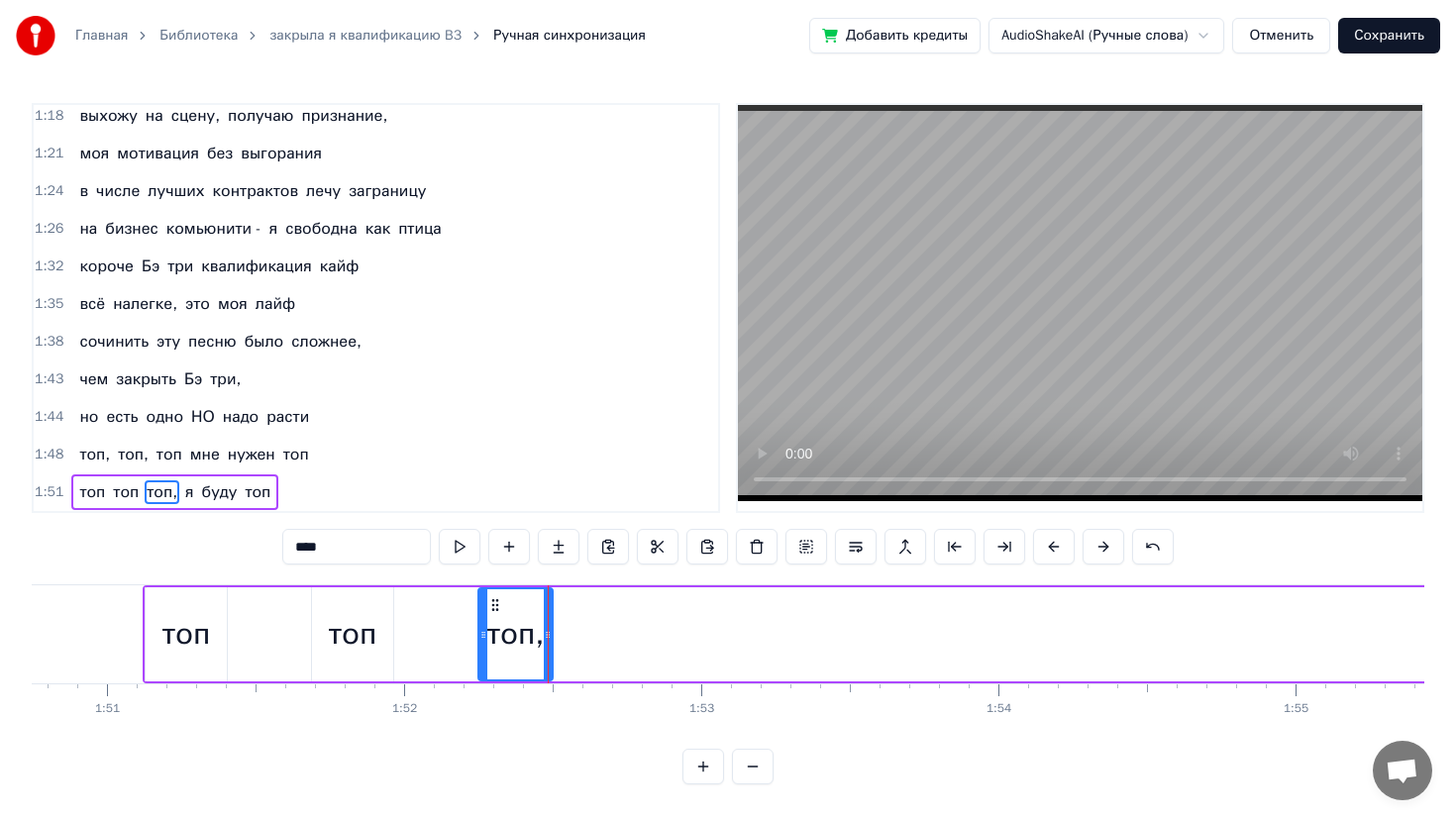 click on "топ" at bounding box center (186, 634) 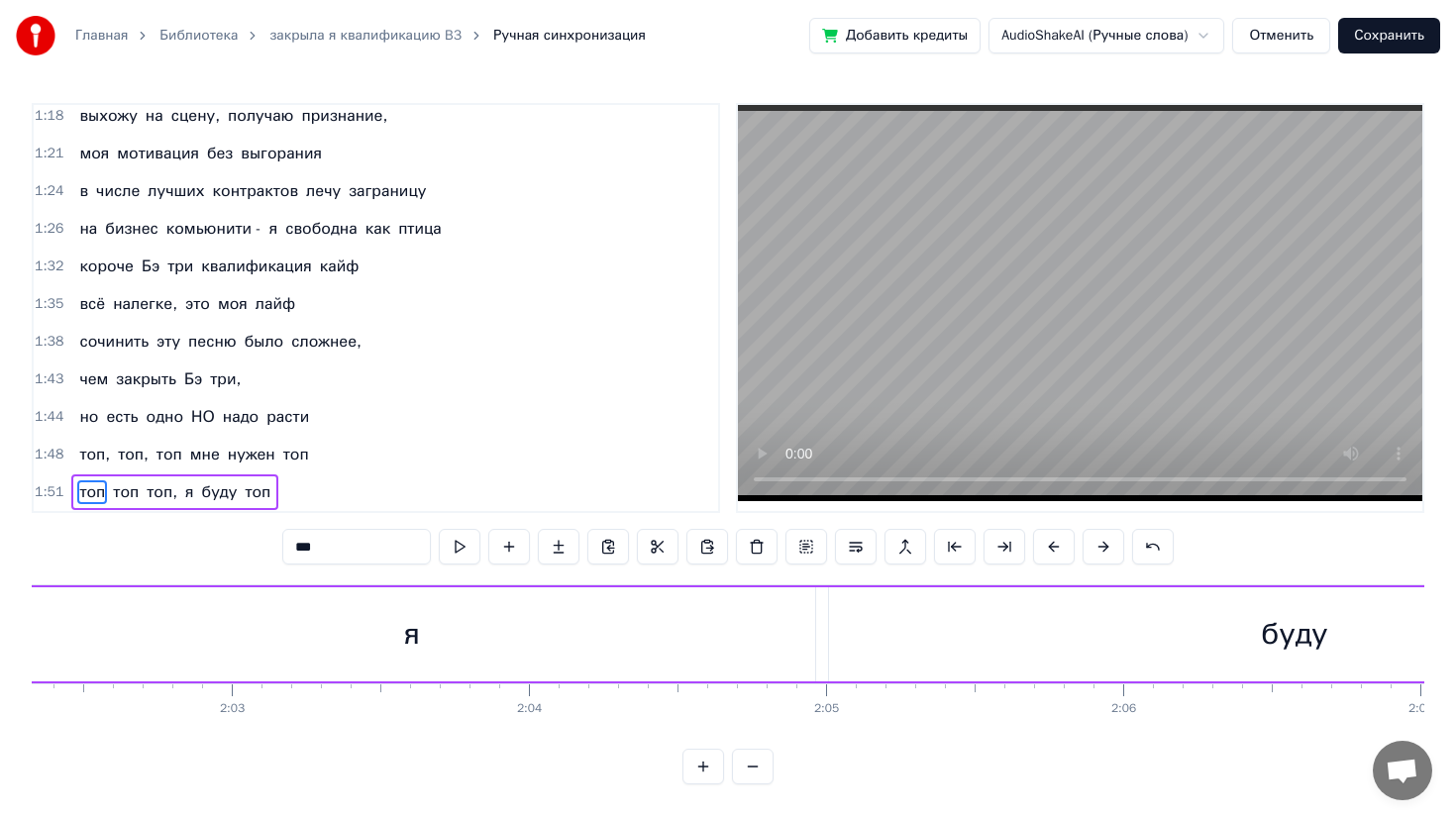 click on "я" at bounding box center (412, 634) 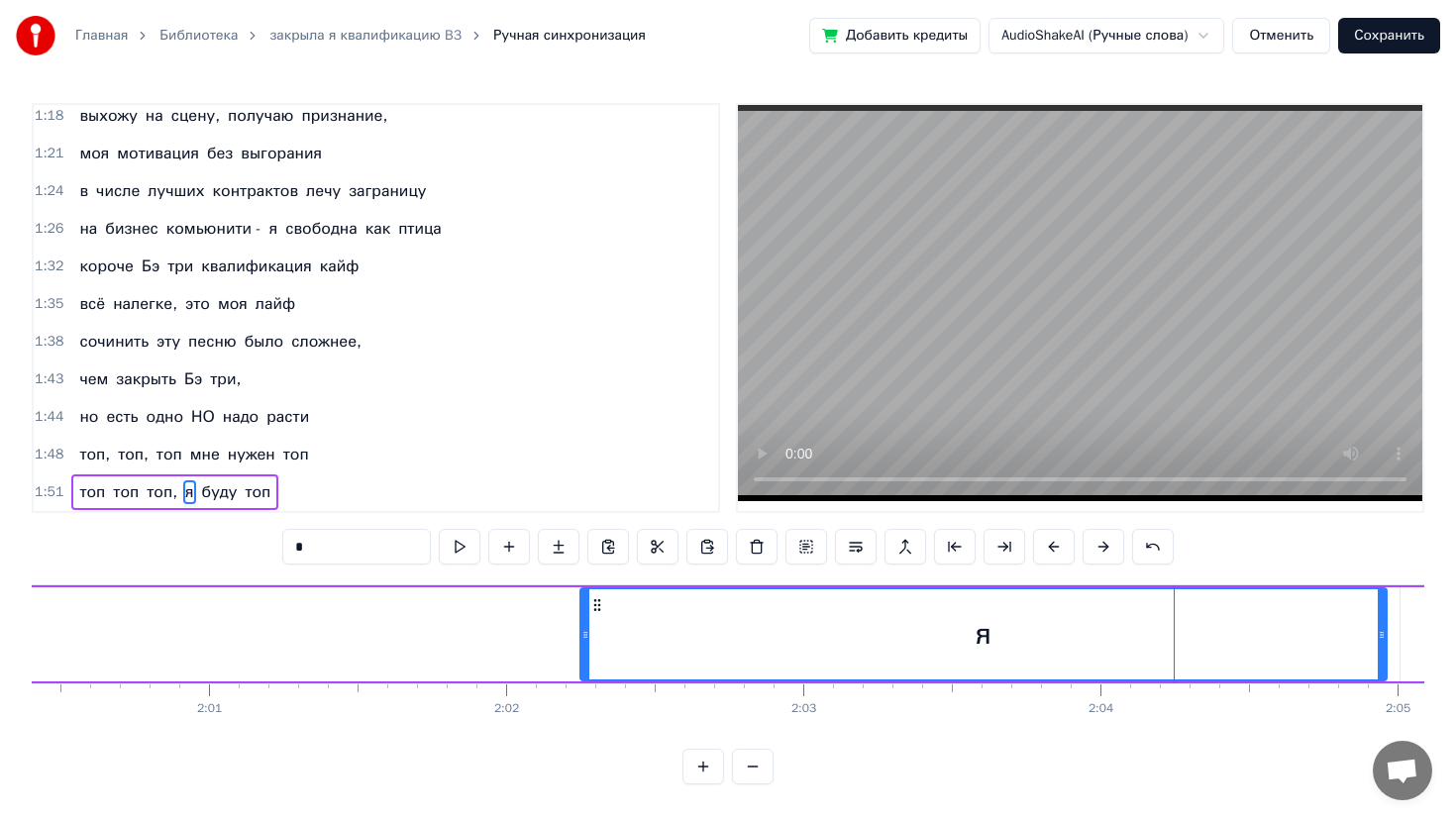 scroll, scrollTop: 0, scrollLeft: 35751, axis: horizontal 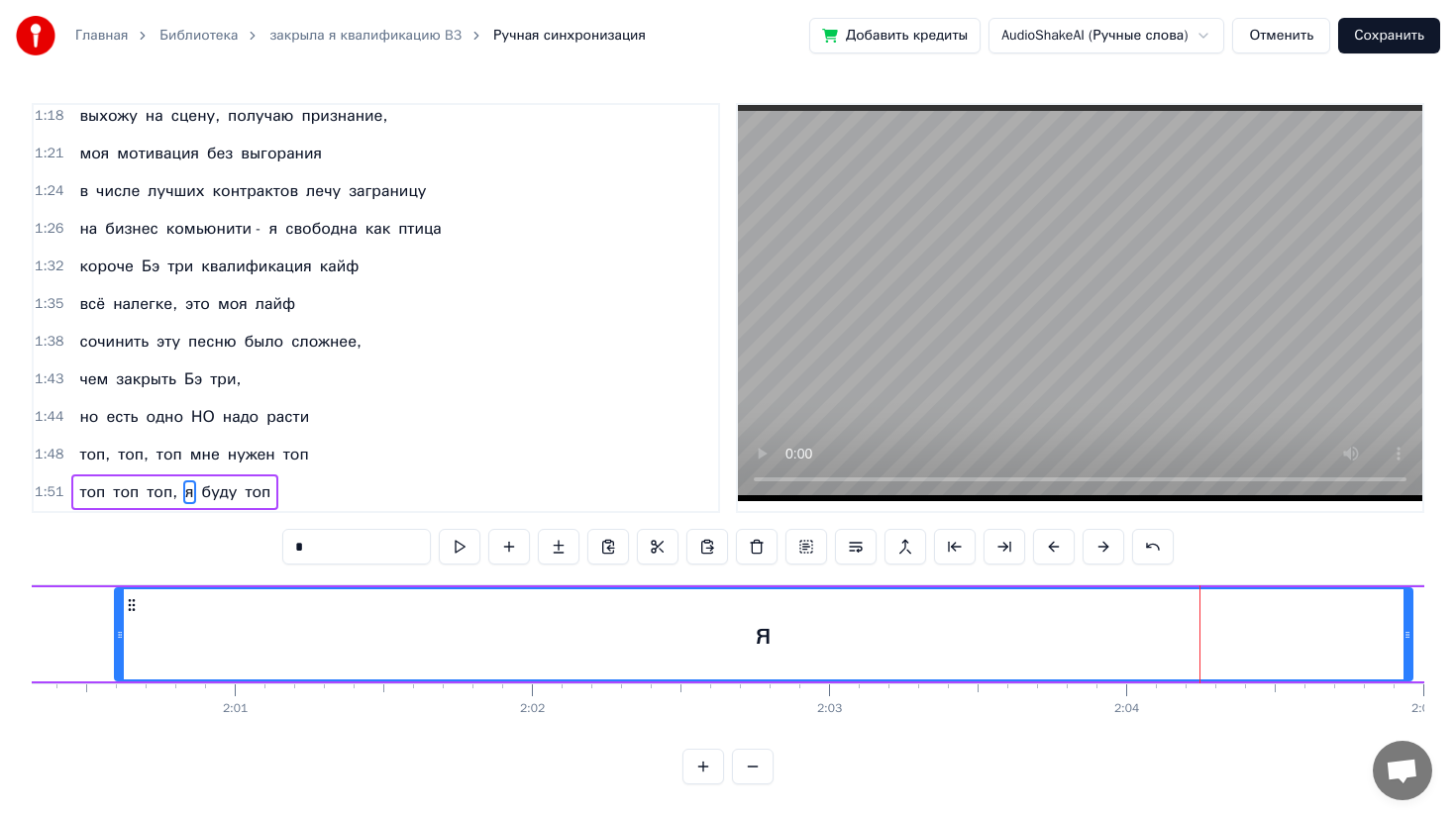 drag, startPoint x: 610, startPoint y: 635, endPoint x: 115, endPoint y: 598, distance: 496.3809 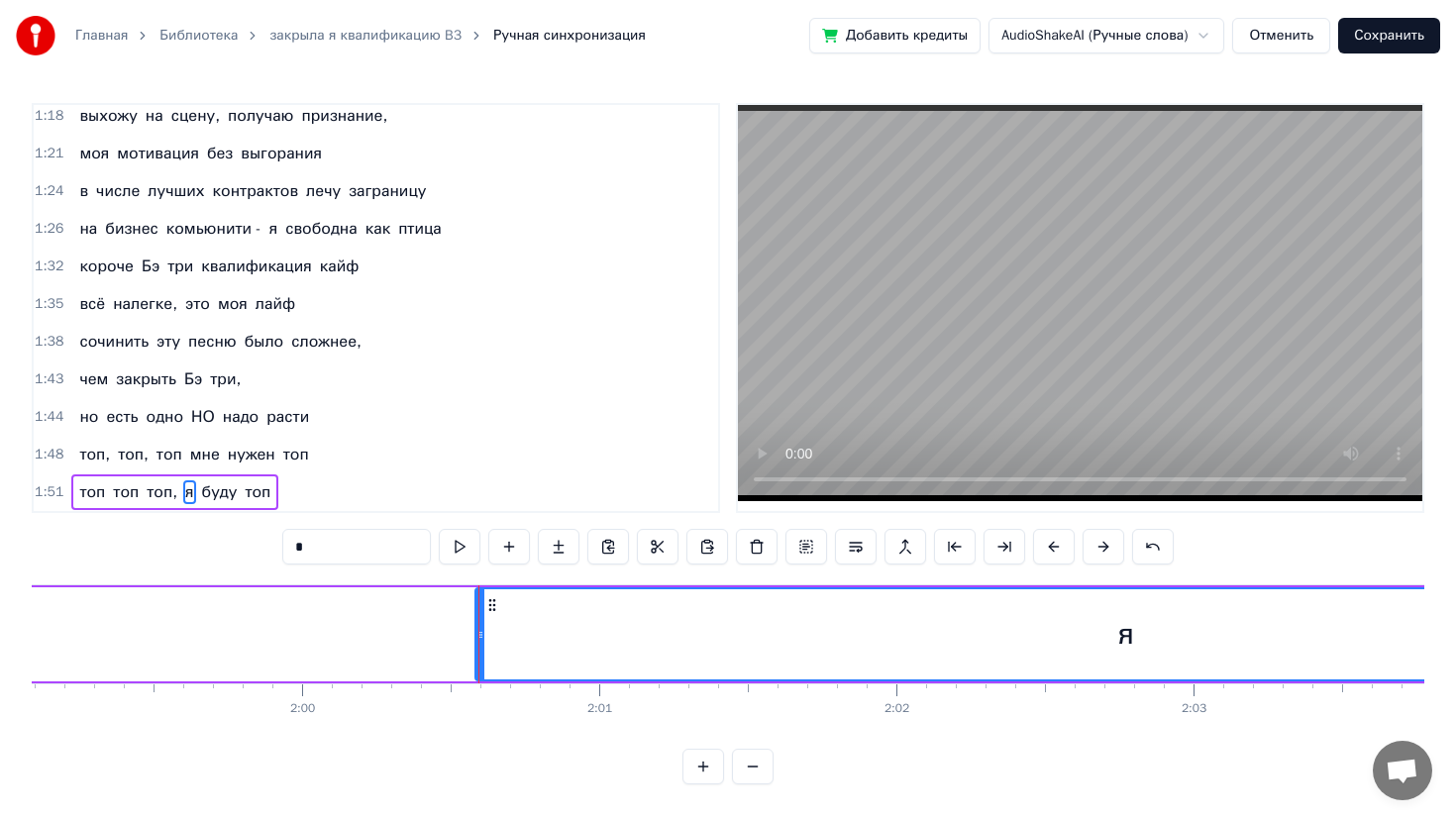scroll, scrollTop: 0, scrollLeft: 35352, axis: horizontal 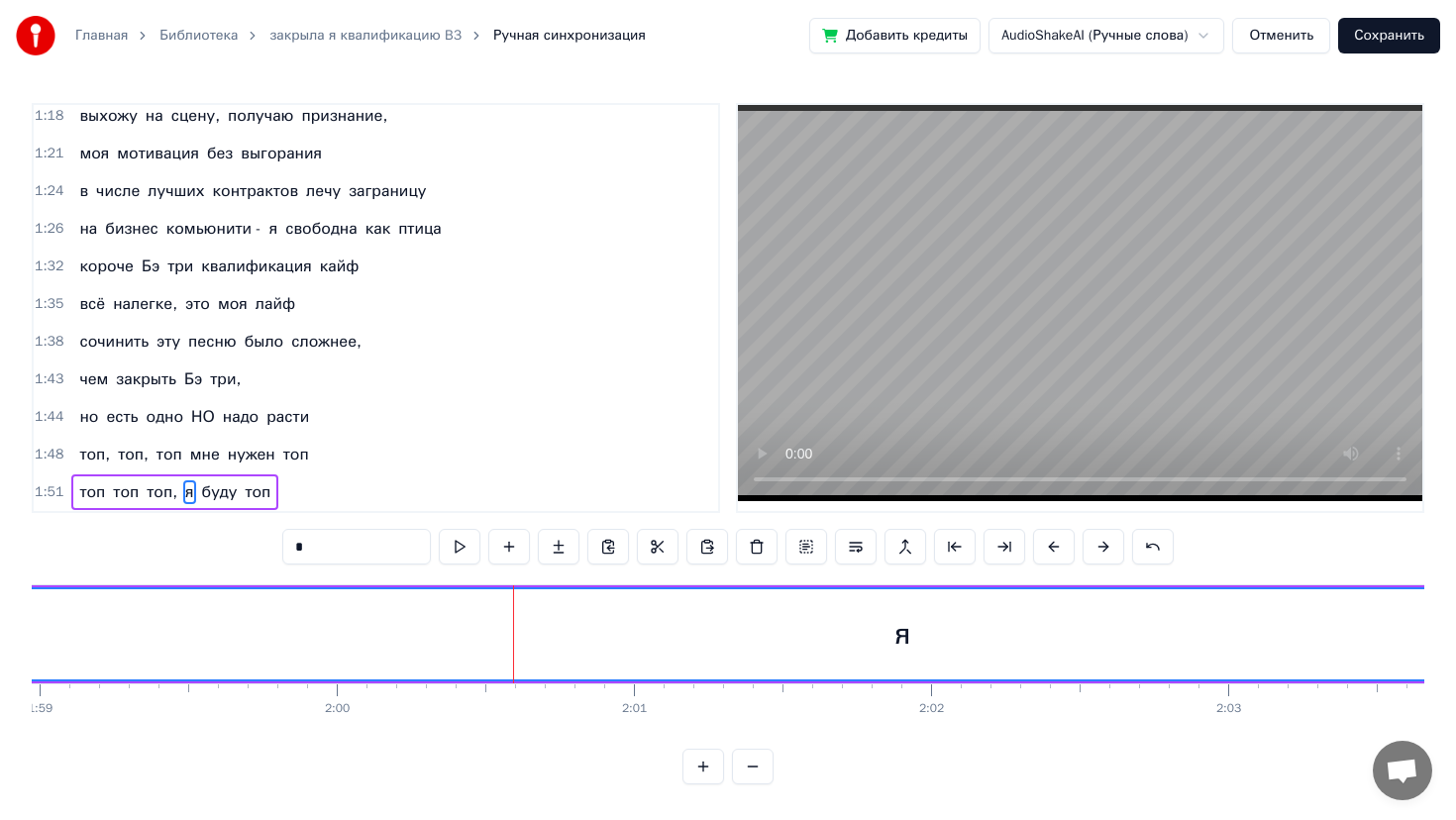 drag, startPoint x: 516, startPoint y: 630, endPoint x: 1, endPoint y: 620, distance: 515.0971 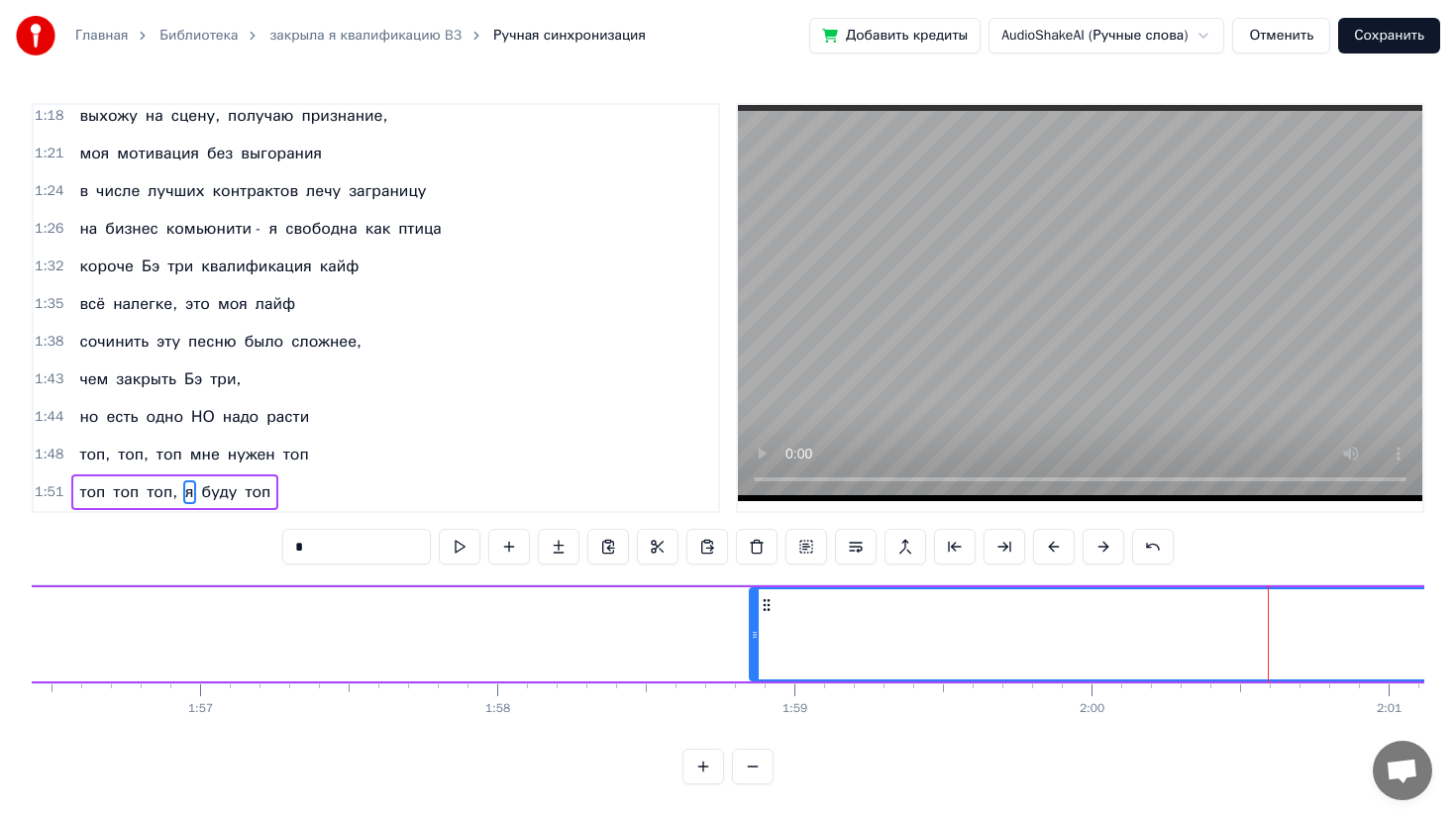 scroll, scrollTop: 0, scrollLeft: 34393, axis: horizontal 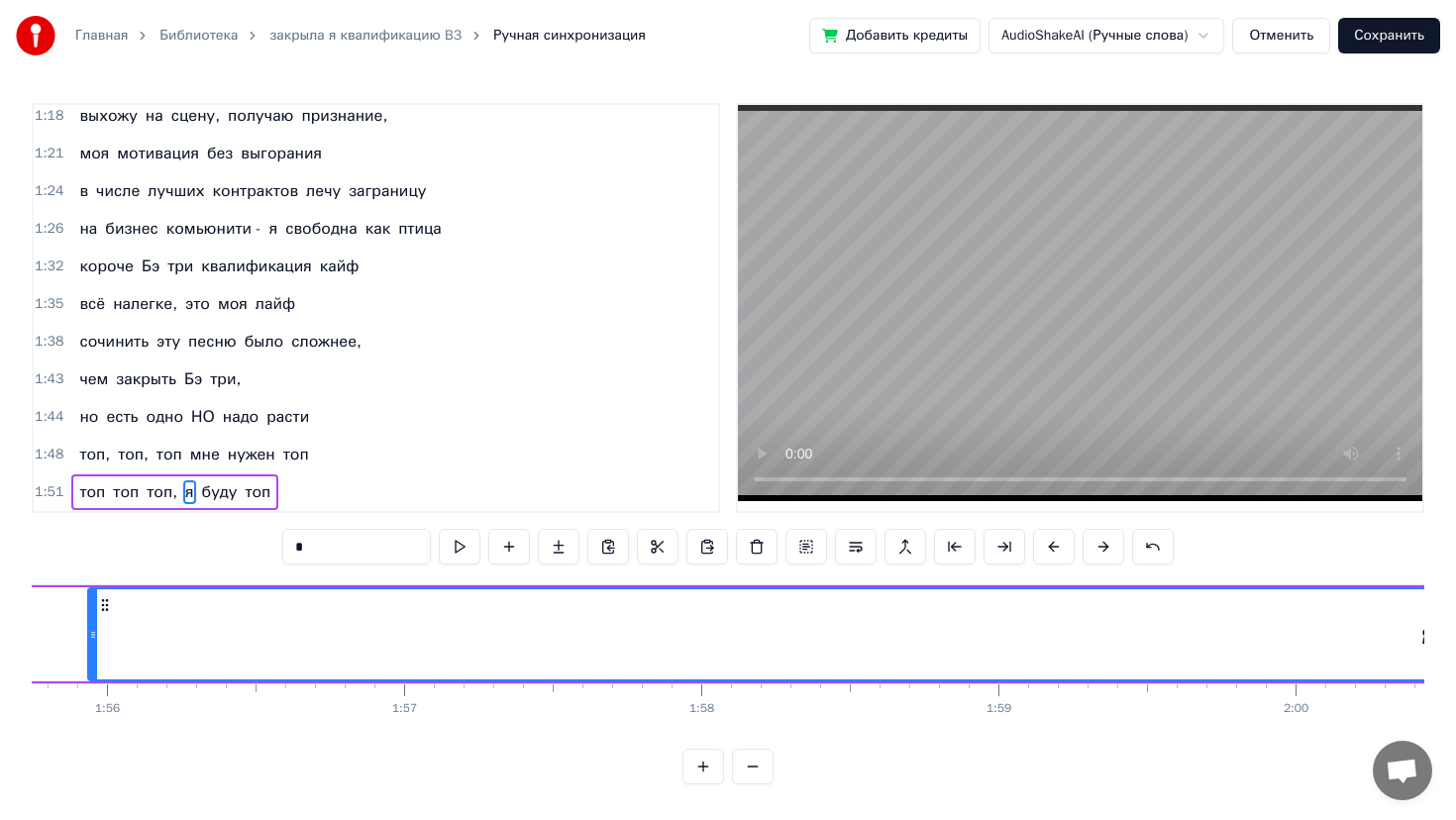 drag, startPoint x: 958, startPoint y: 634, endPoint x: 86, endPoint y: 633, distance: 872.00057 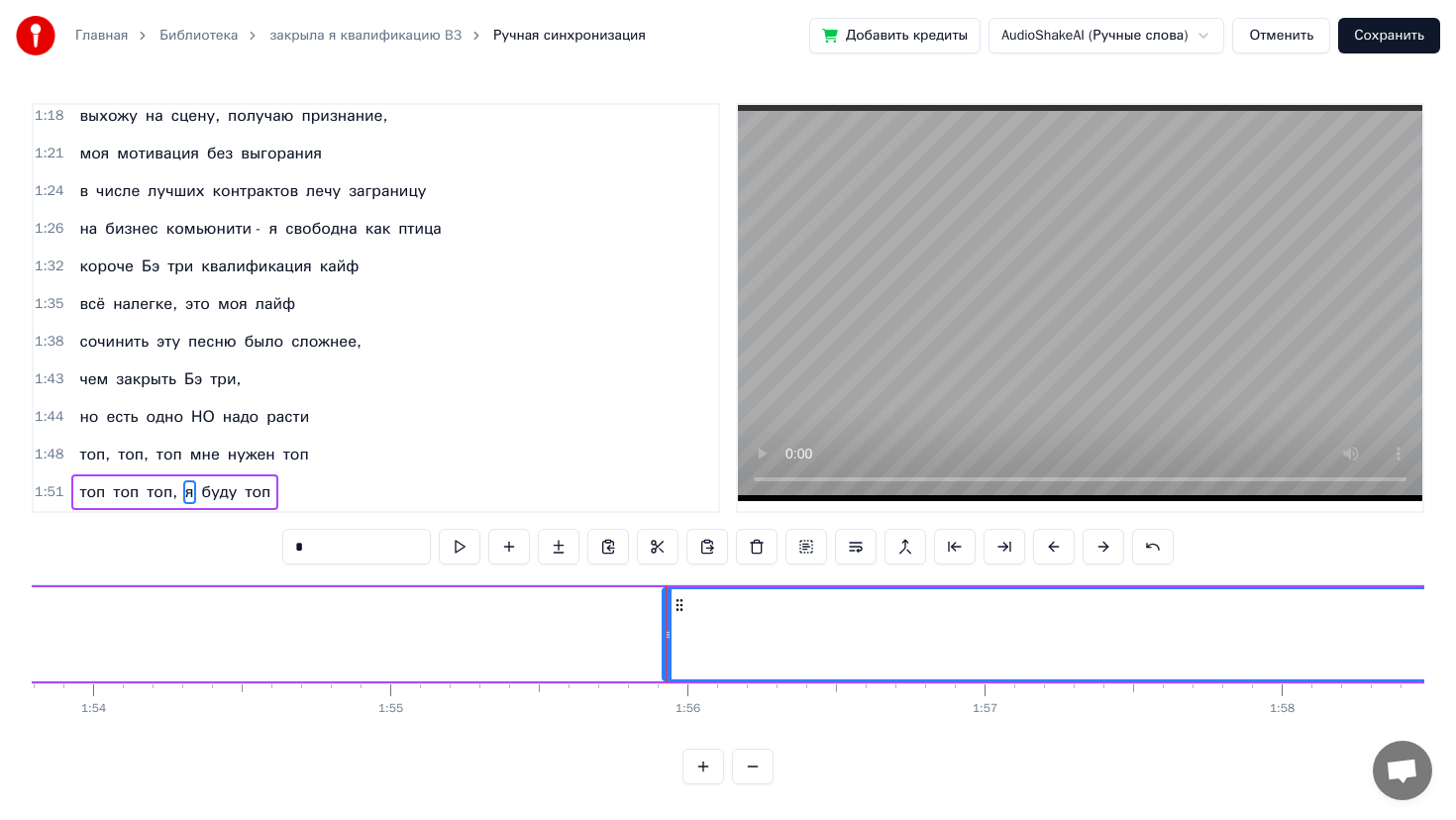scroll, scrollTop: 0, scrollLeft: 33803, axis: horizontal 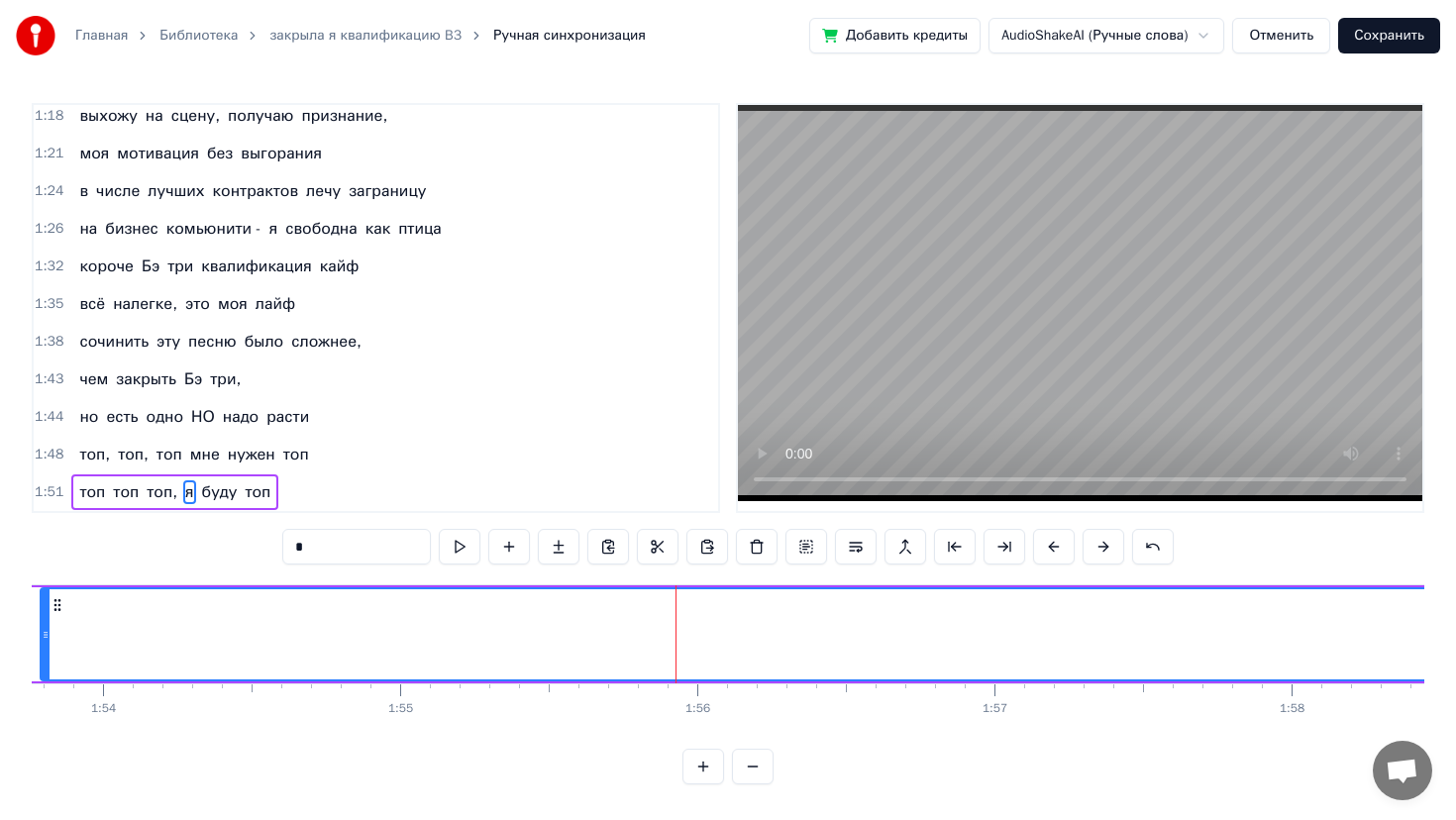 drag, startPoint x: 676, startPoint y: 636, endPoint x: 47, endPoint y: 602, distance: 629.9182 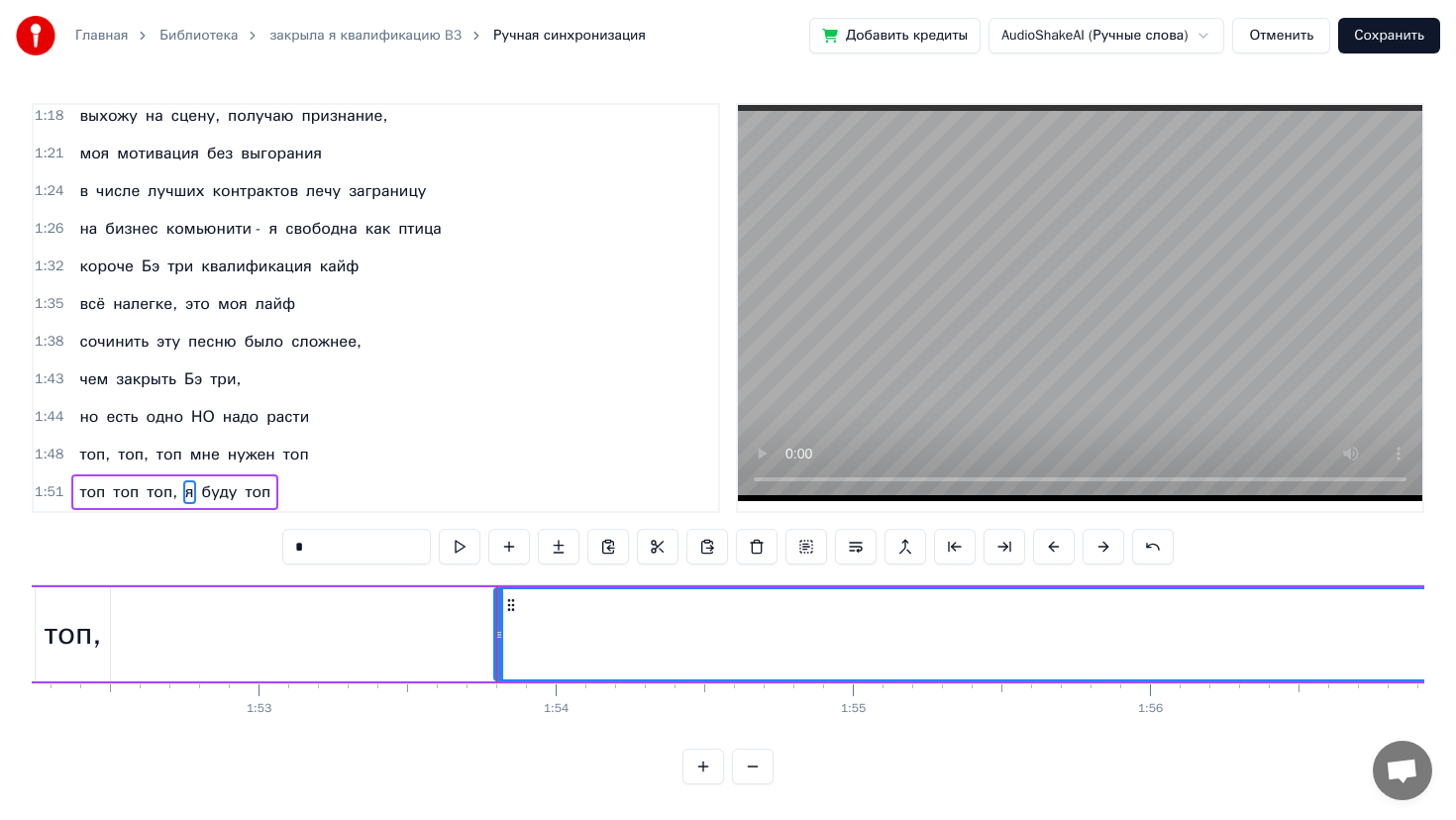 scroll, scrollTop: 0, scrollLeft: 33293, axis: horizontal 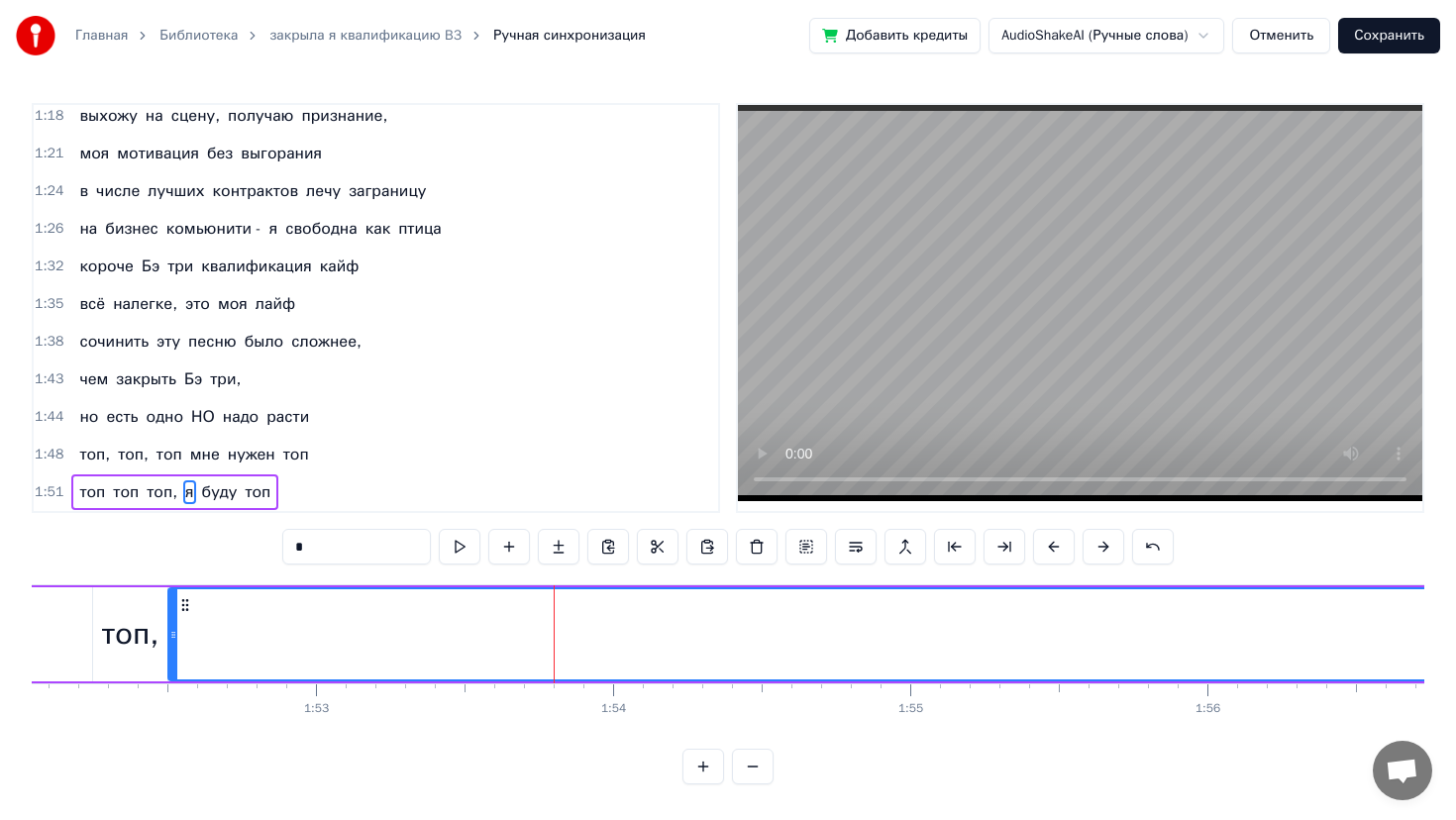 drag, startPoint x: 557, startPoint y: 631, endPoint x: 173, endPoint y: 638, distance: 384.0638 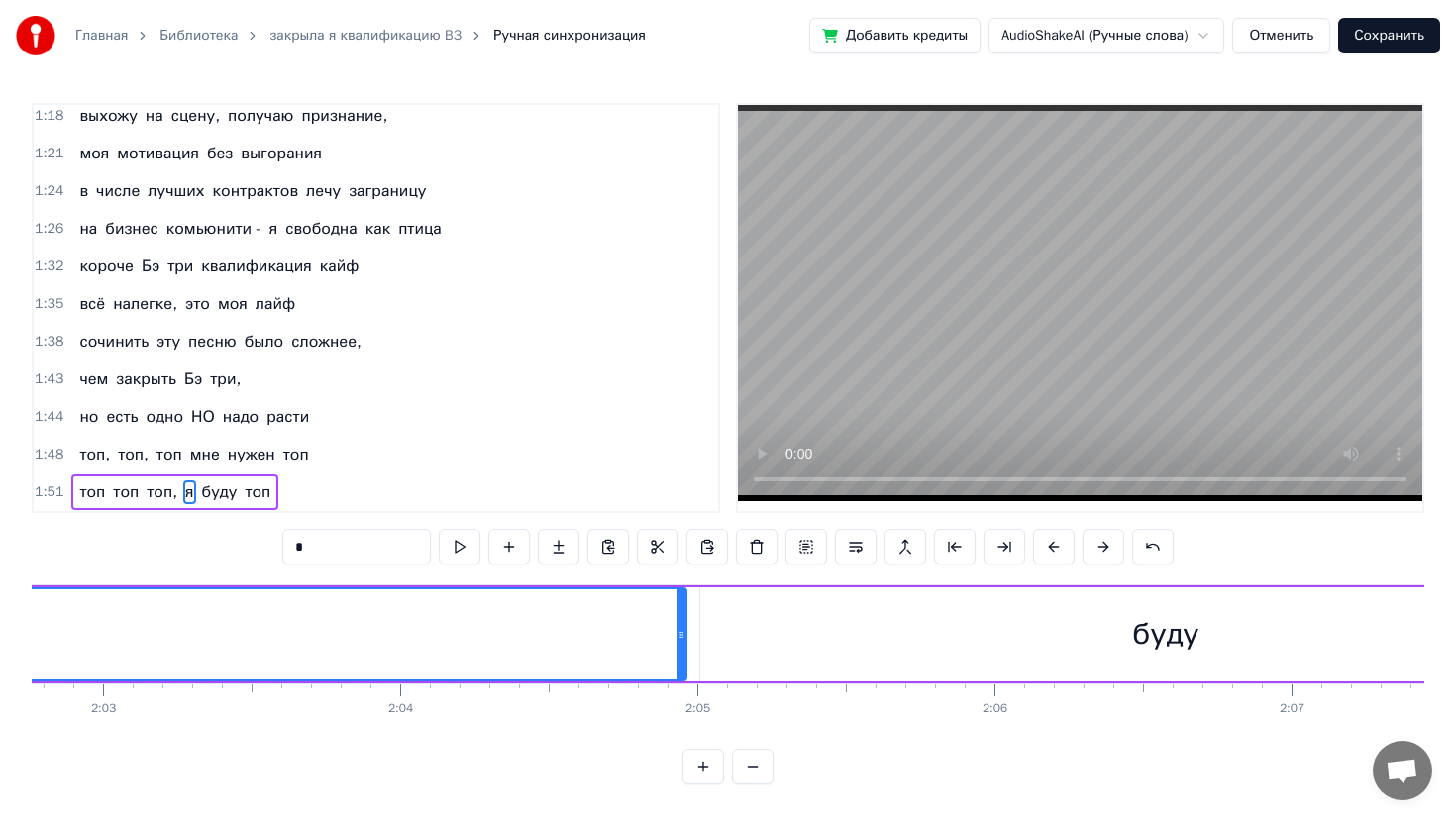 scroll, scrollTop: 0, scrollLeft: 36488, axis: horizontal 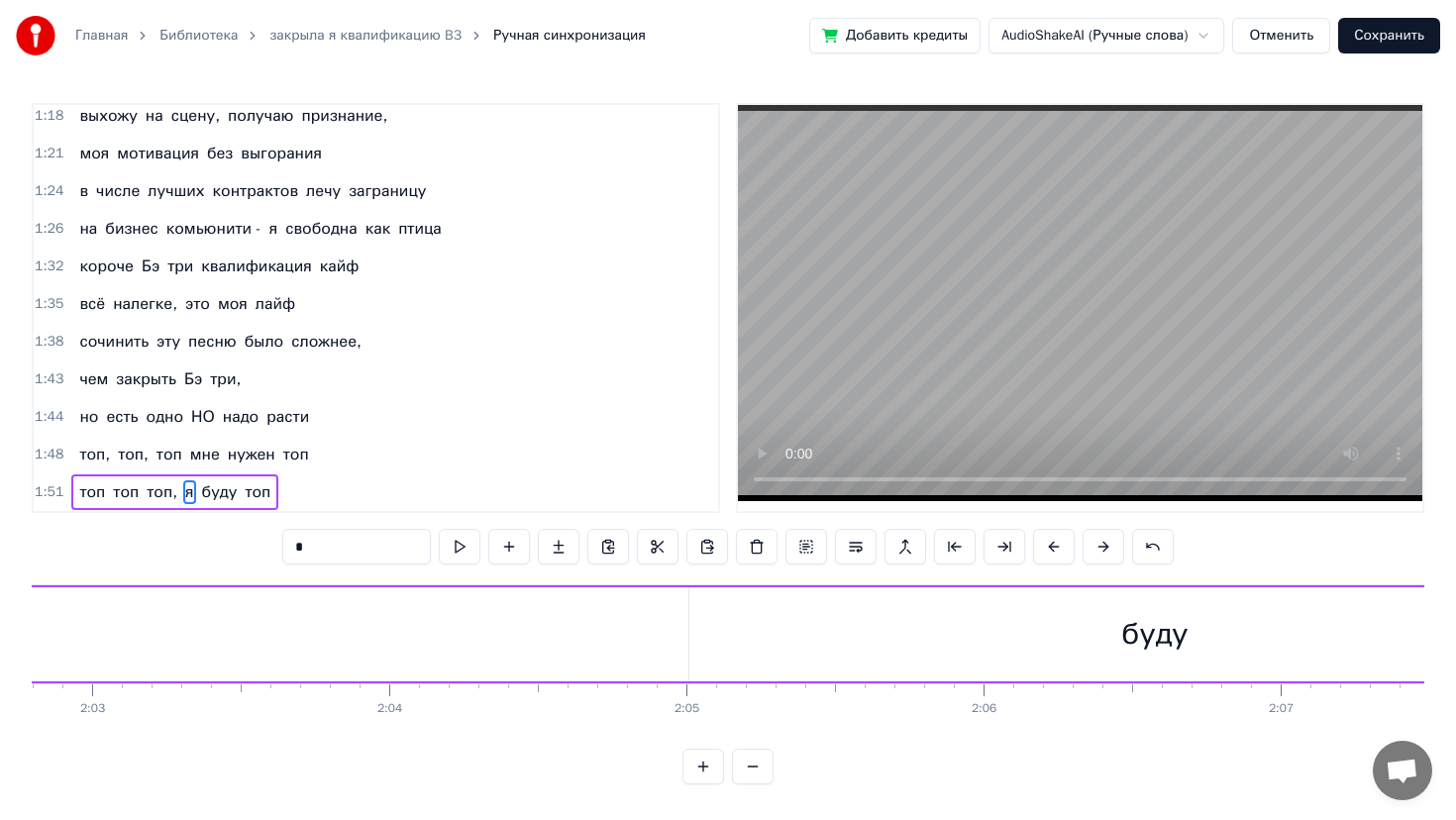 drag, startPoint x: 672, startPoint y: 627, endPoint x: 5, endPoint y: 628, distance: 667.00075 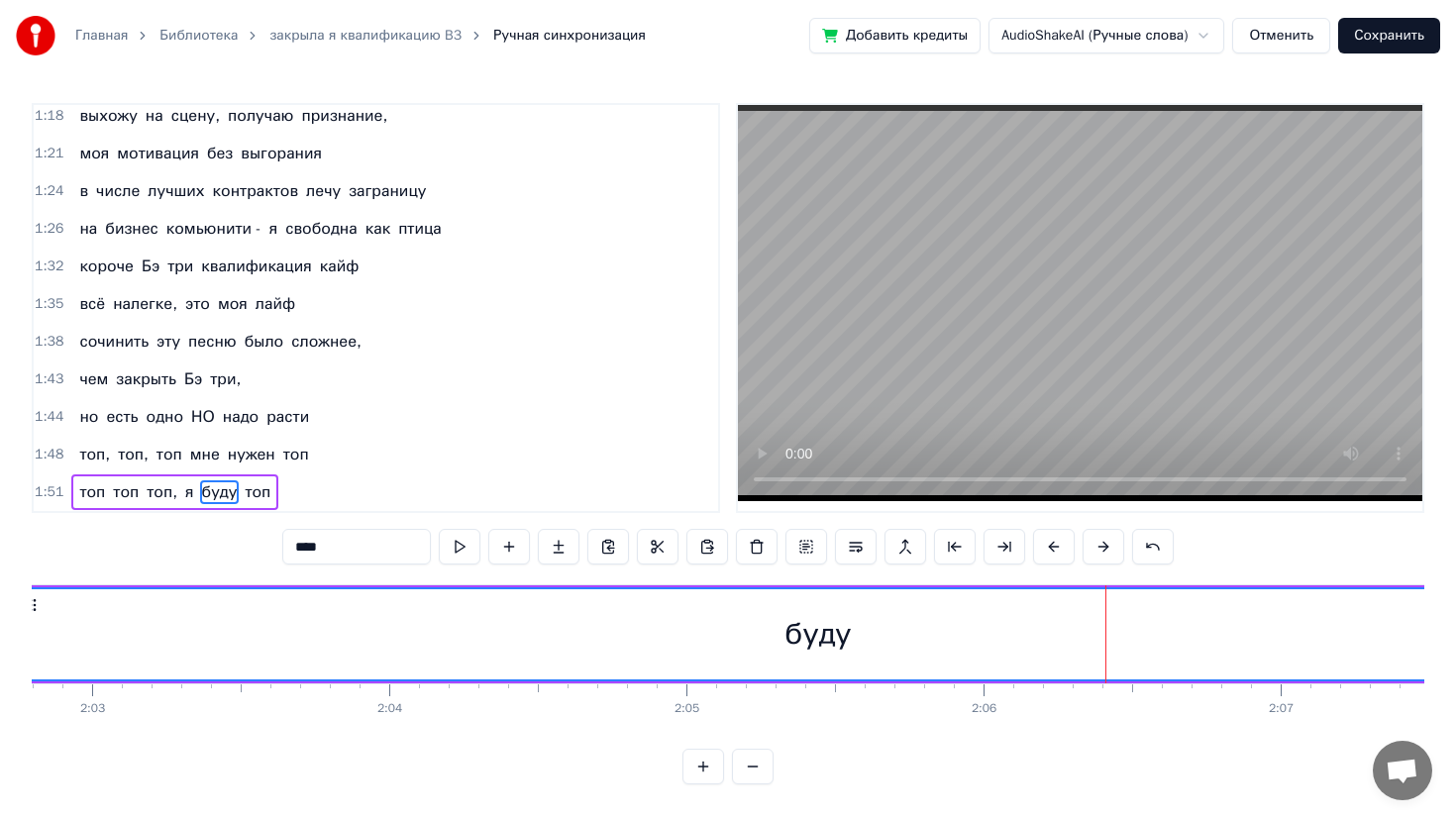 drag, startPoint x: 692, startPoint y: 636, endPoint x: 20, endPoint y: 631, distance: 672.0186 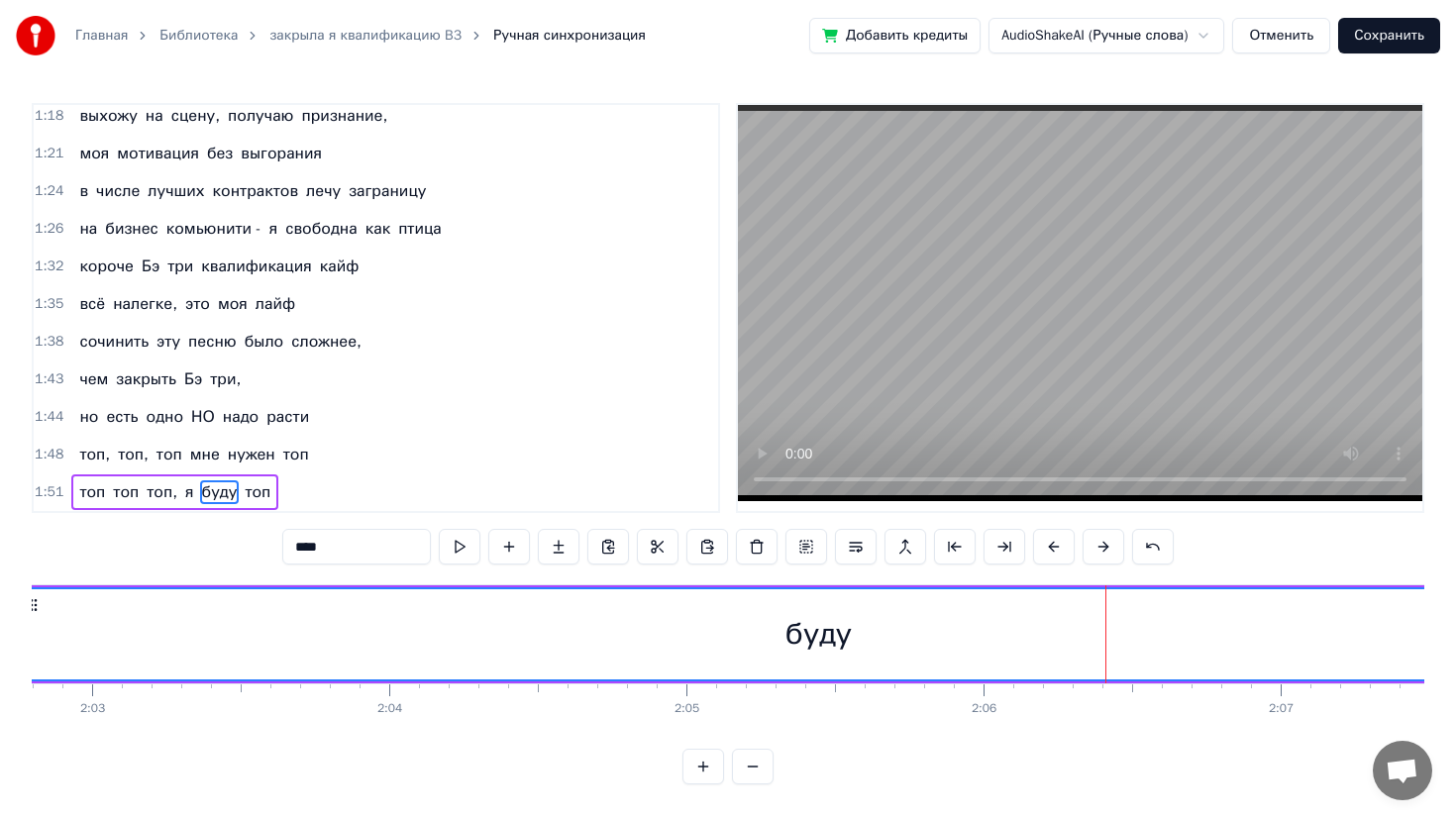 click on "буду" at bounding box center [818, 634] 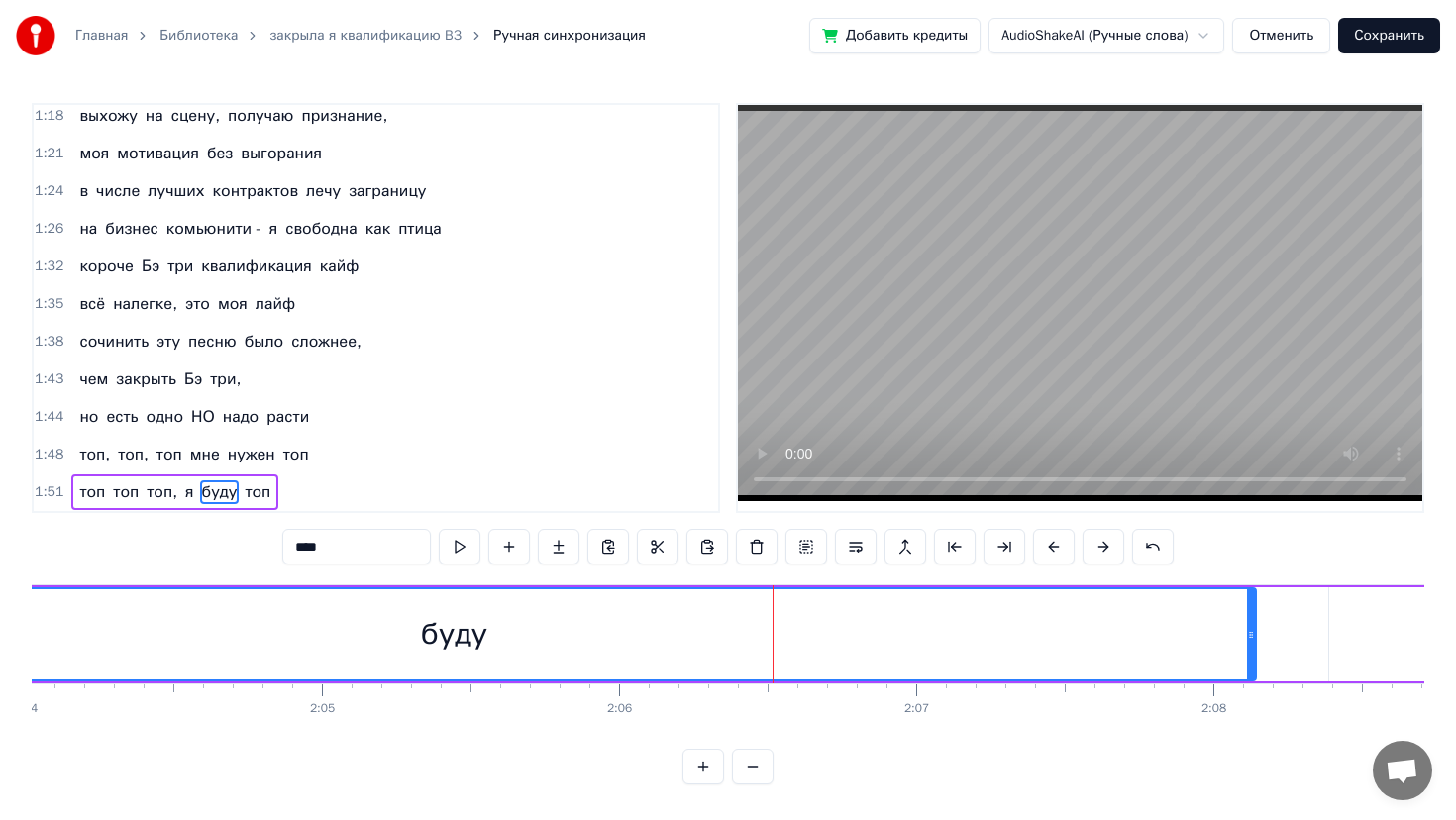 scroll, scrollTop: 0, scrollLeft: 36859, axis: horizontal 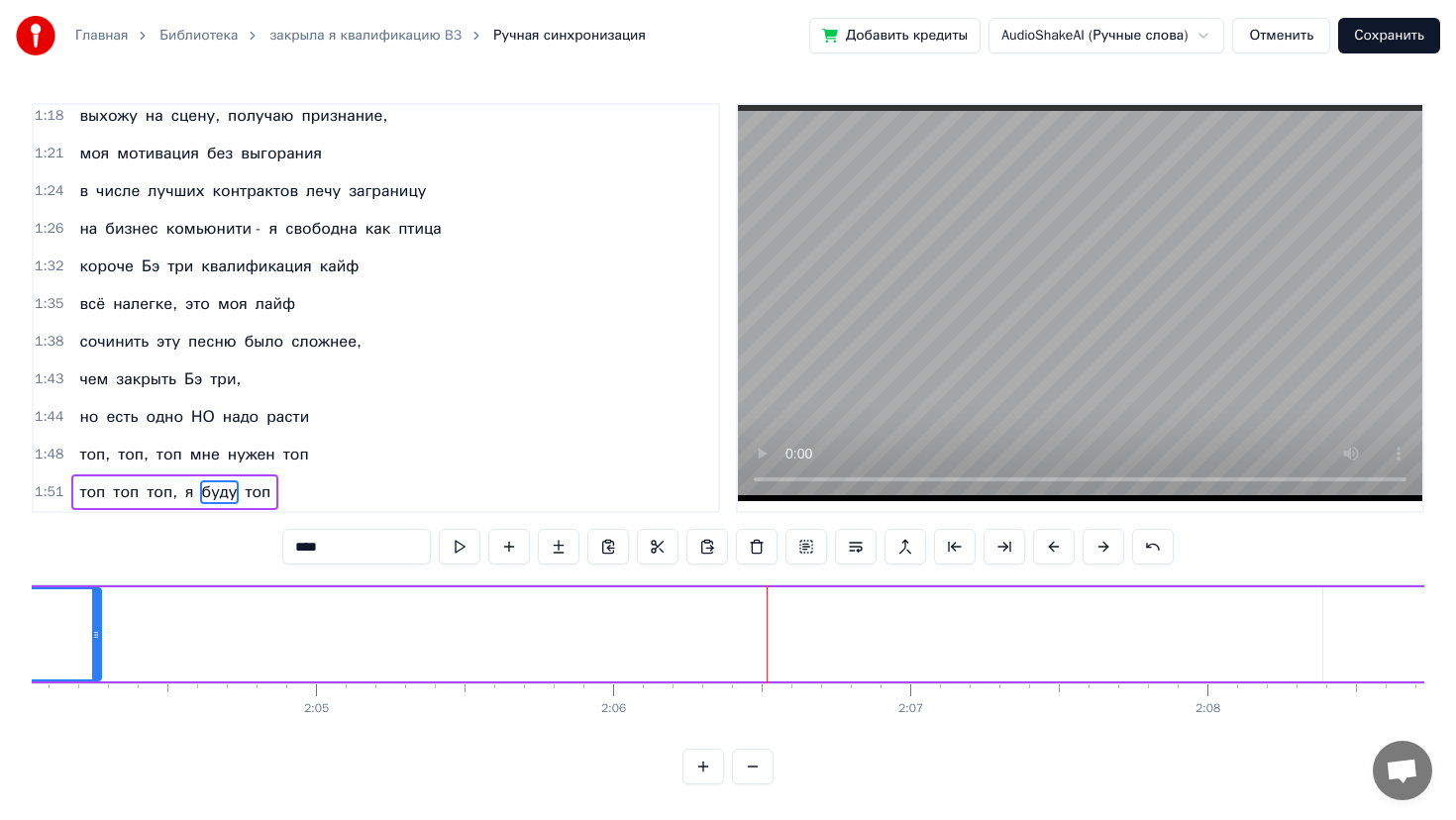 drag, startPoint x: 1242, startPoint y: 637, endPoint x: 89, endPoint y: 647, distance: 1153.043 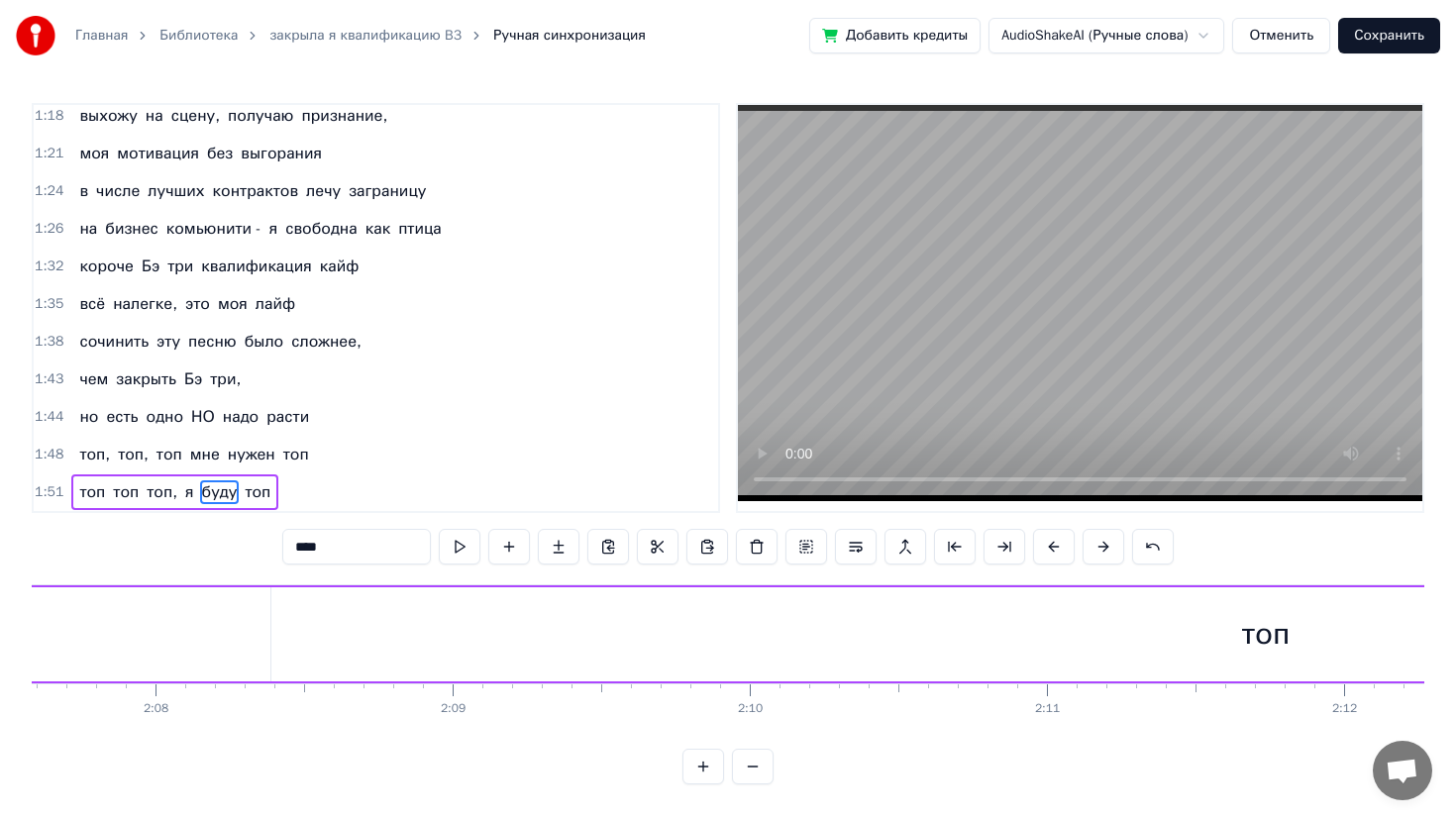 scroll, scrollTop: 0, scrollLeft: 37972, axis: horizontal 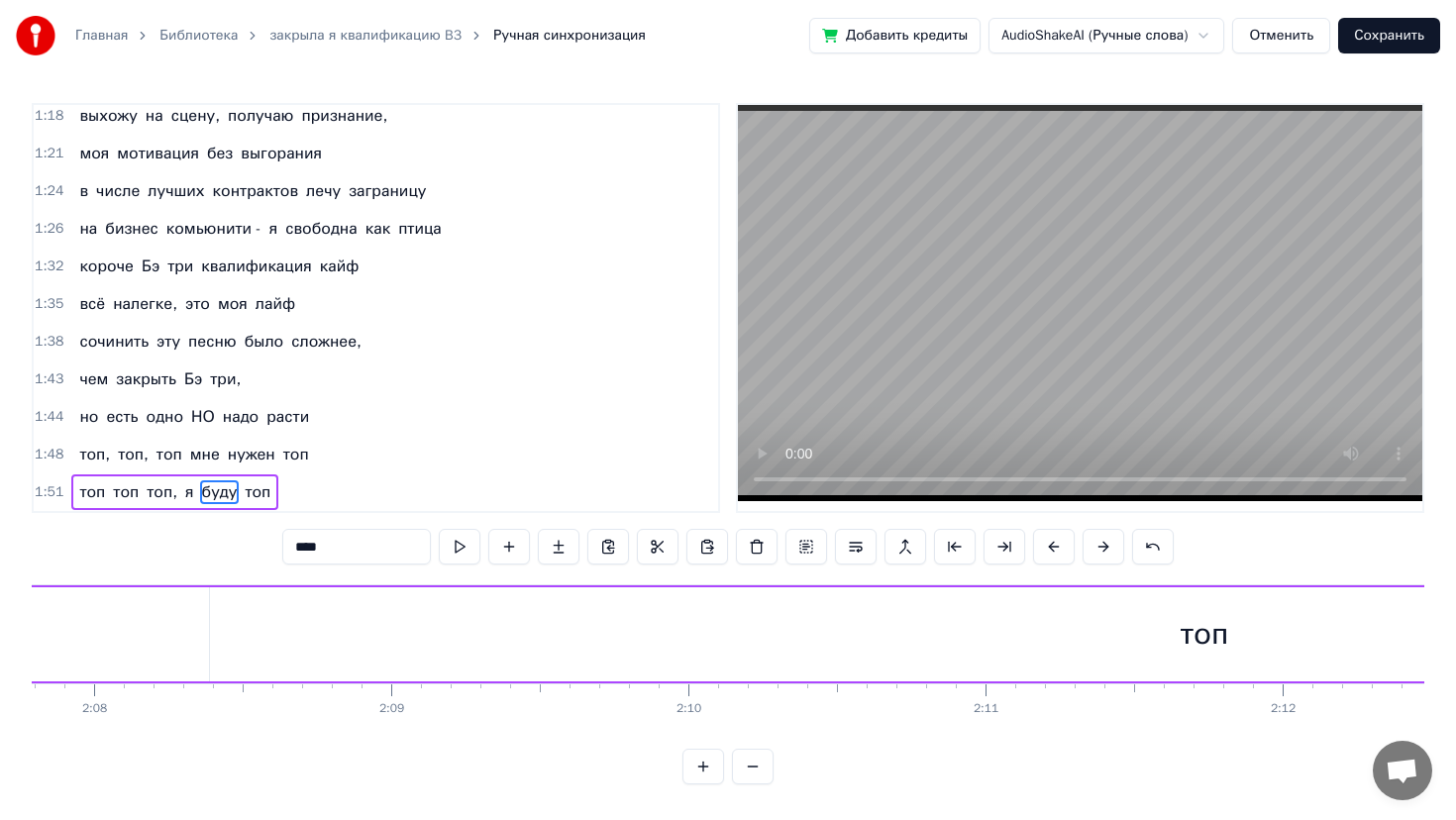 click on "топ" at bounding box center [1204, 634] 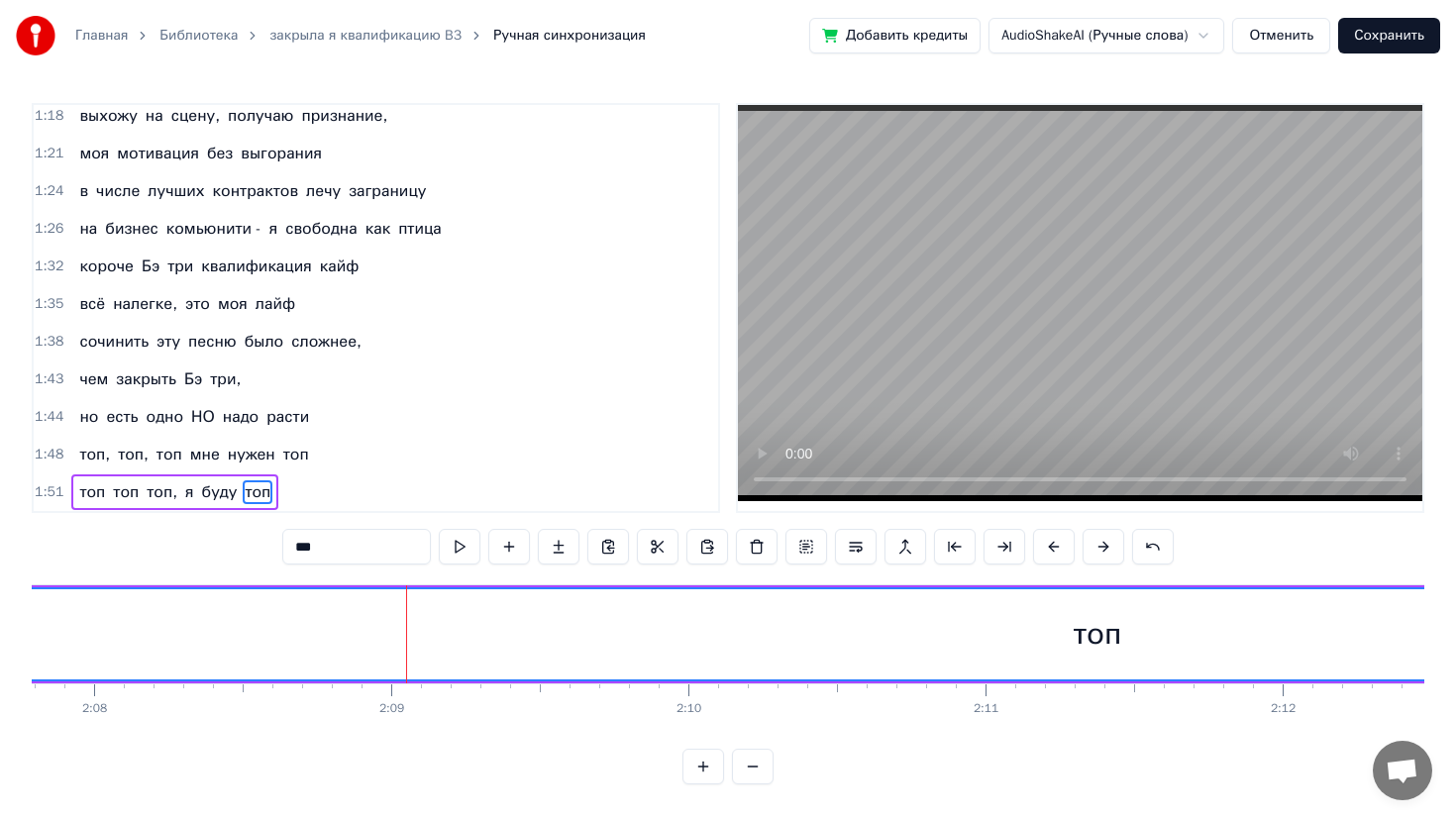 drag, startPoint x: 214, startPoint y: 632, endPoint x: 0, endPoint y: 615, distance: 214.67417 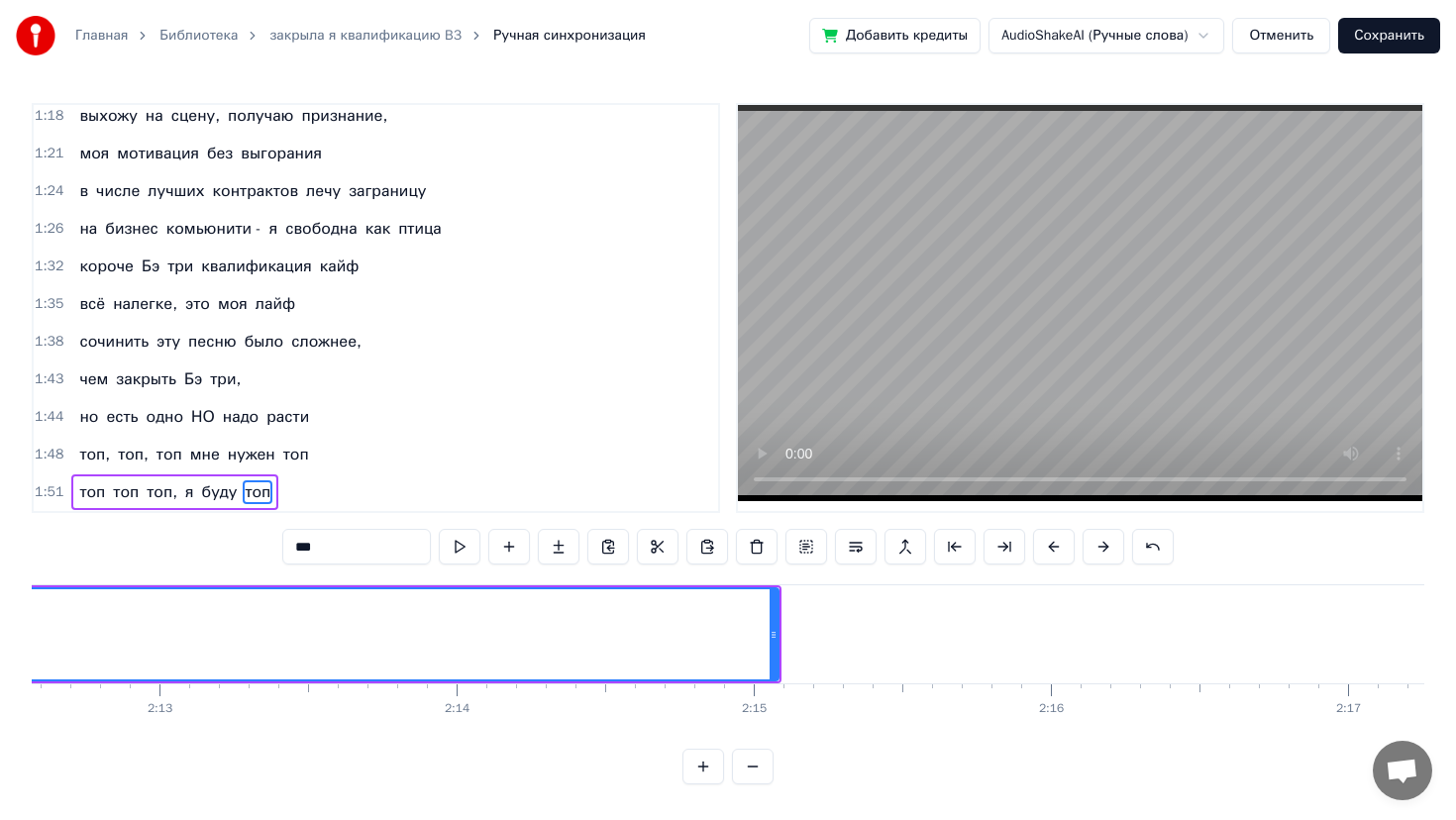 scroll, scrollTop: 0, scrollLeft: 39452, axis: horizontal 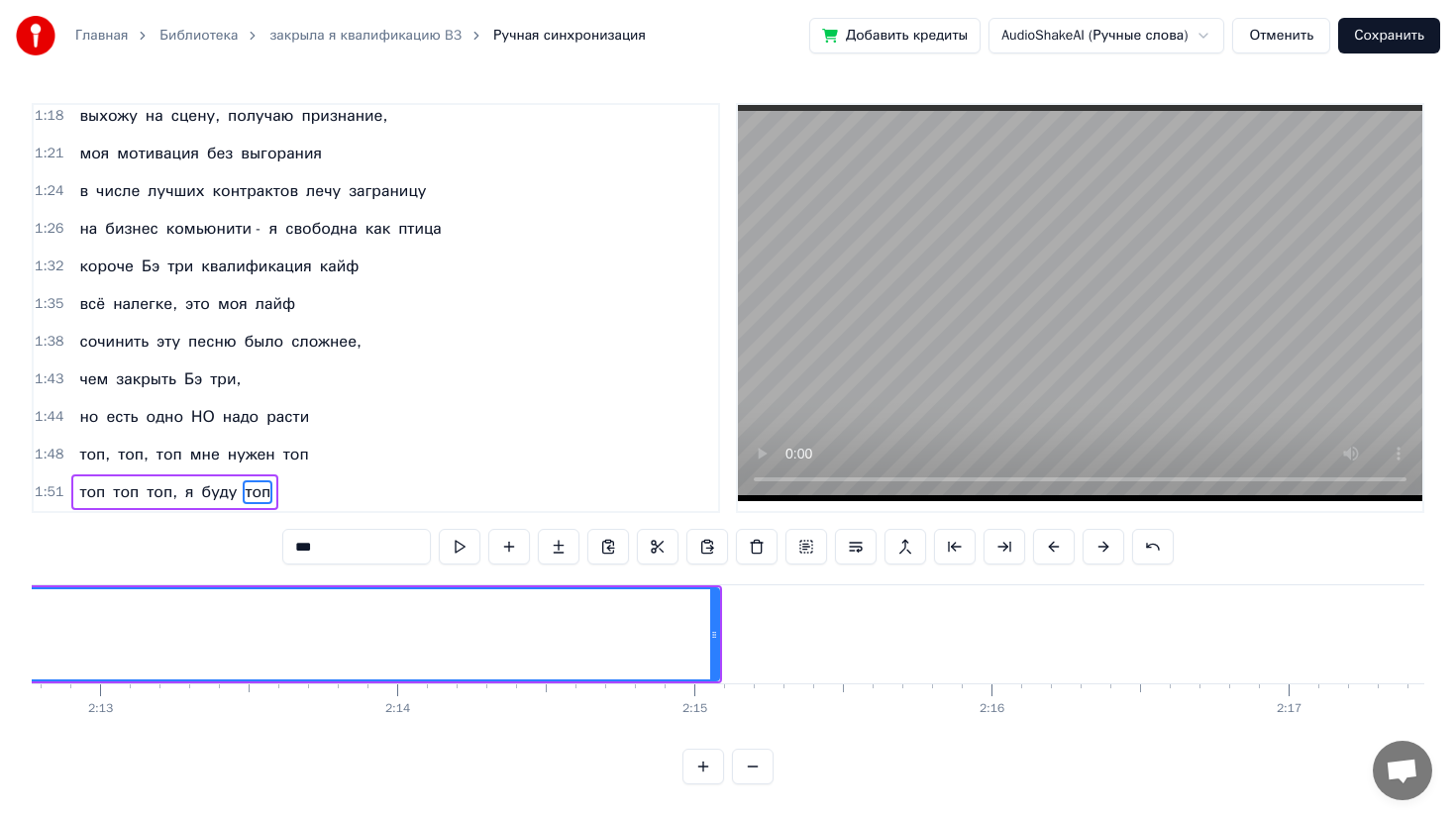 click 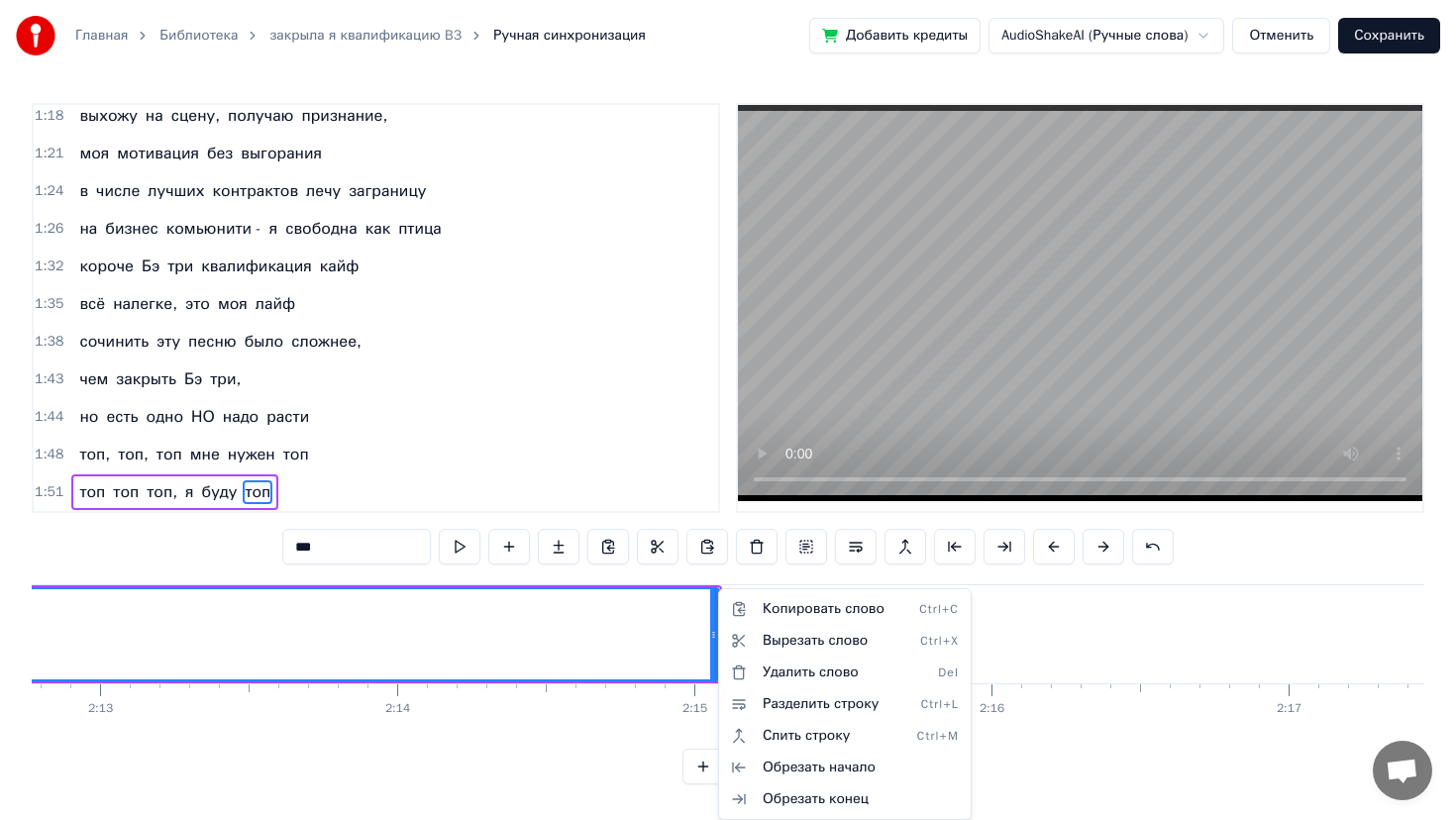 click on "Главная Библиотека закрыла я квалификацию B3 Ручная синхронизация Добавить кредиты AudioShakeAI (Ручные слова) Отменить Сохранить 0:11 закрыла я квалификацию Бэ три 0:14 уже не в первый раз 0:17 не скучаю я и не грущу 0:20 квалификацию Бэ три люблю 0:20 закрыла я квалификацию Бэ три 0:20 уже не в первый раз 0:20 не скучаю я и не грущу 0:20 квалификацию Бэ три люблю 0:23 квалификация Бэ три родная моя 0:39 Бизнес партнёр третьего уровня 0:41 закрывать её всем я рекомендую 0:44 хорошая в бизнесе нашем позиция 0:52 живу с ней и в ус не дую 0:57 ааааа 0:58 Just do it do it 1:02 Бэ три Бэ три Бэ три 1:09 Бэ три Бэ" at bounding box center [728, 408] 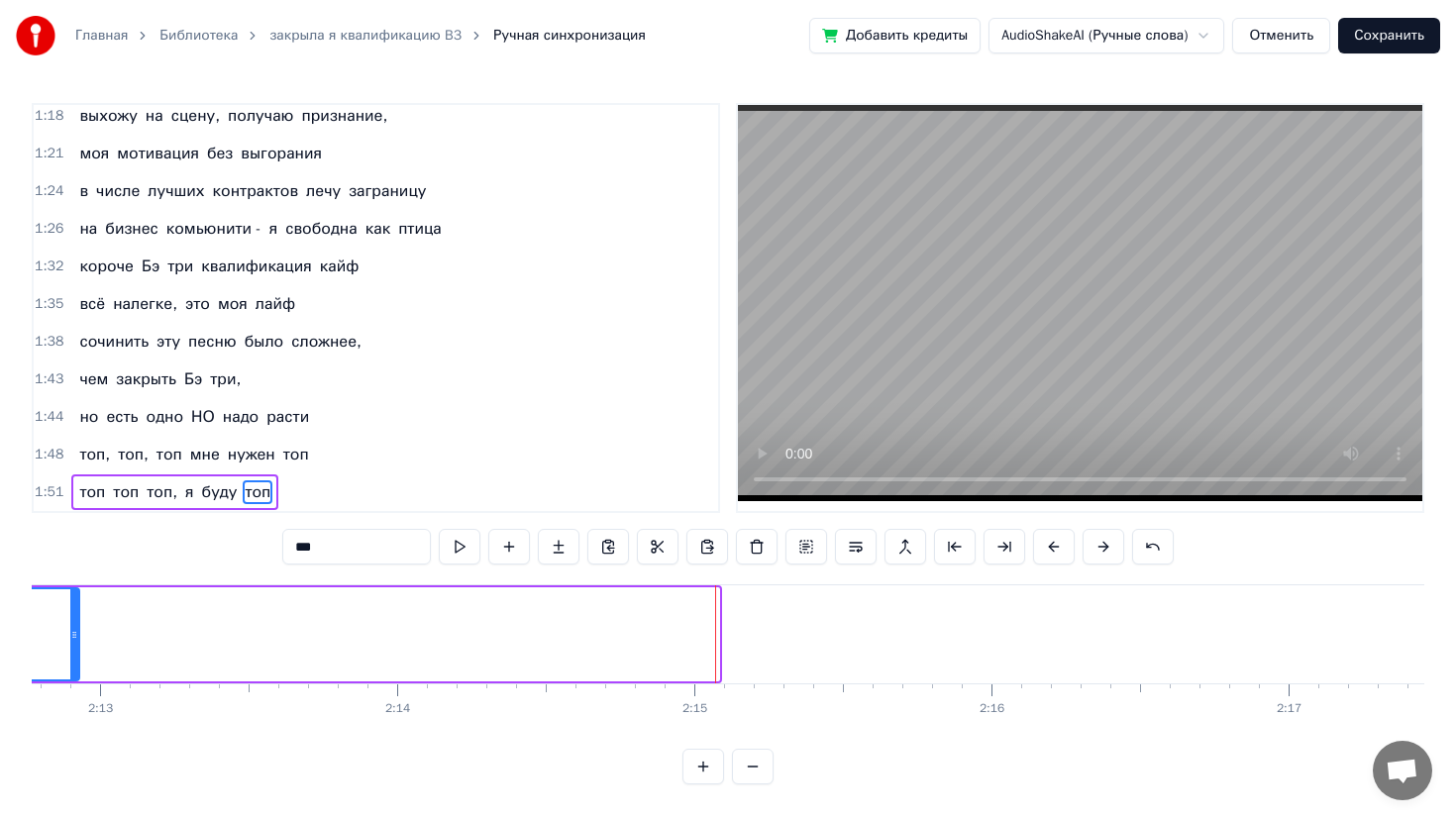 drag, startPoint x: 716, startPoint y: 635, endPoint x: 66, endPoint y: 631, distance: 650.0123 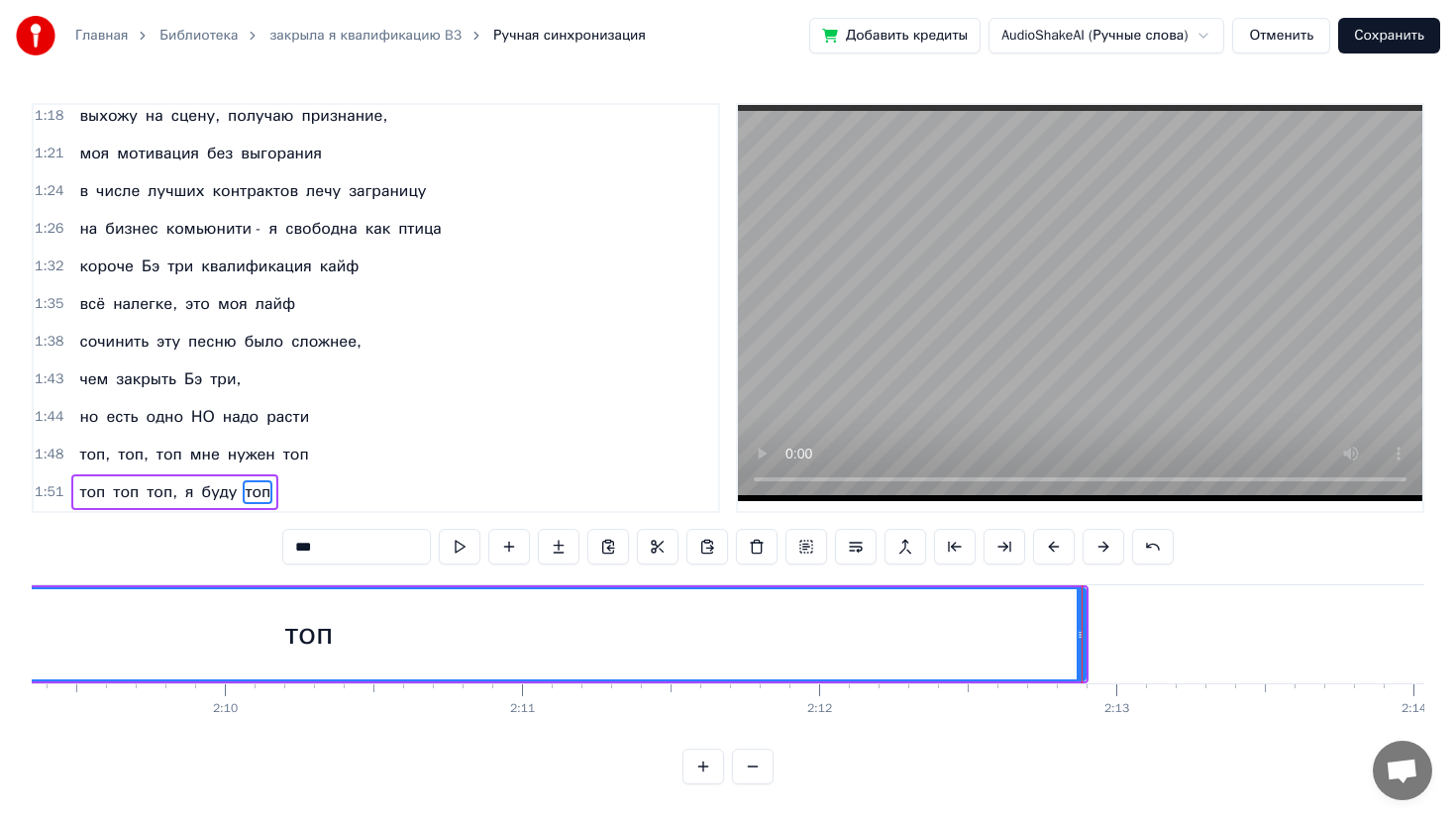 scroll, scrollTop: 0, scrollLeft: 38422, axis: horizontal 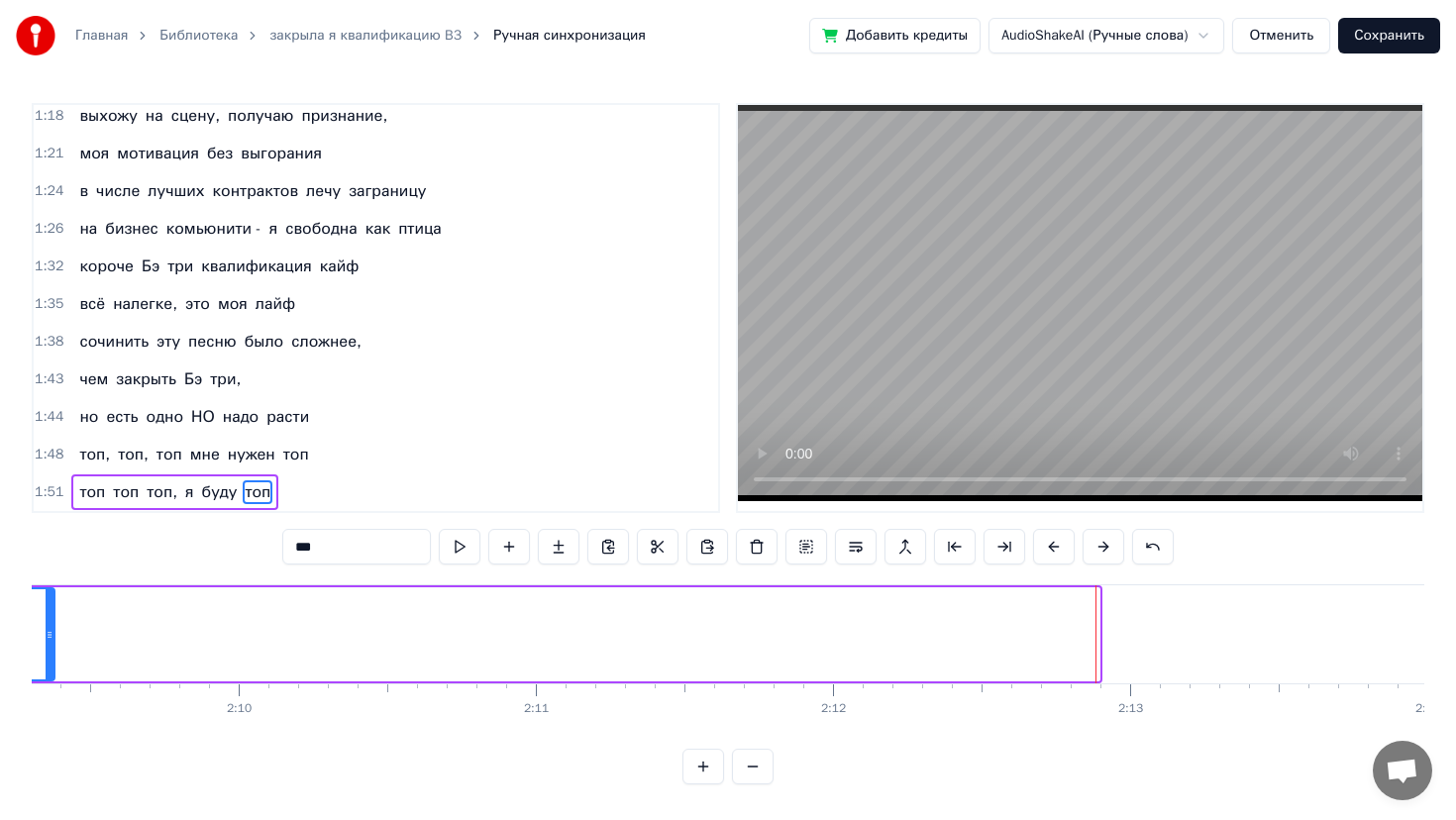 drag, startPoint x: 1093, startPoint y: 631, endPoint x: 50, endPoint y: 655, distance: 1043.2761 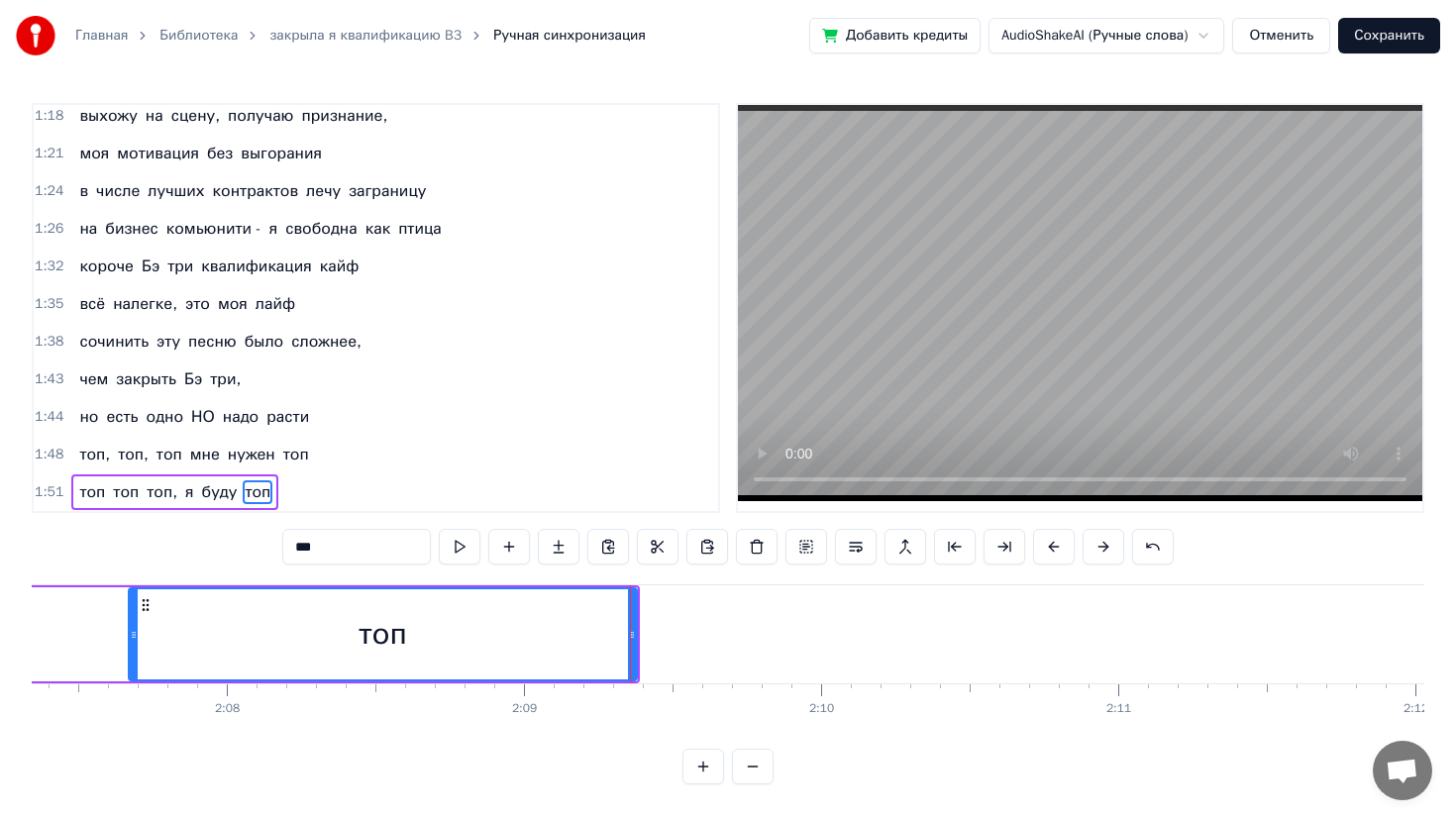 scroll, scrollTop: 0, scrollLeft: 37804, axis: horizontal 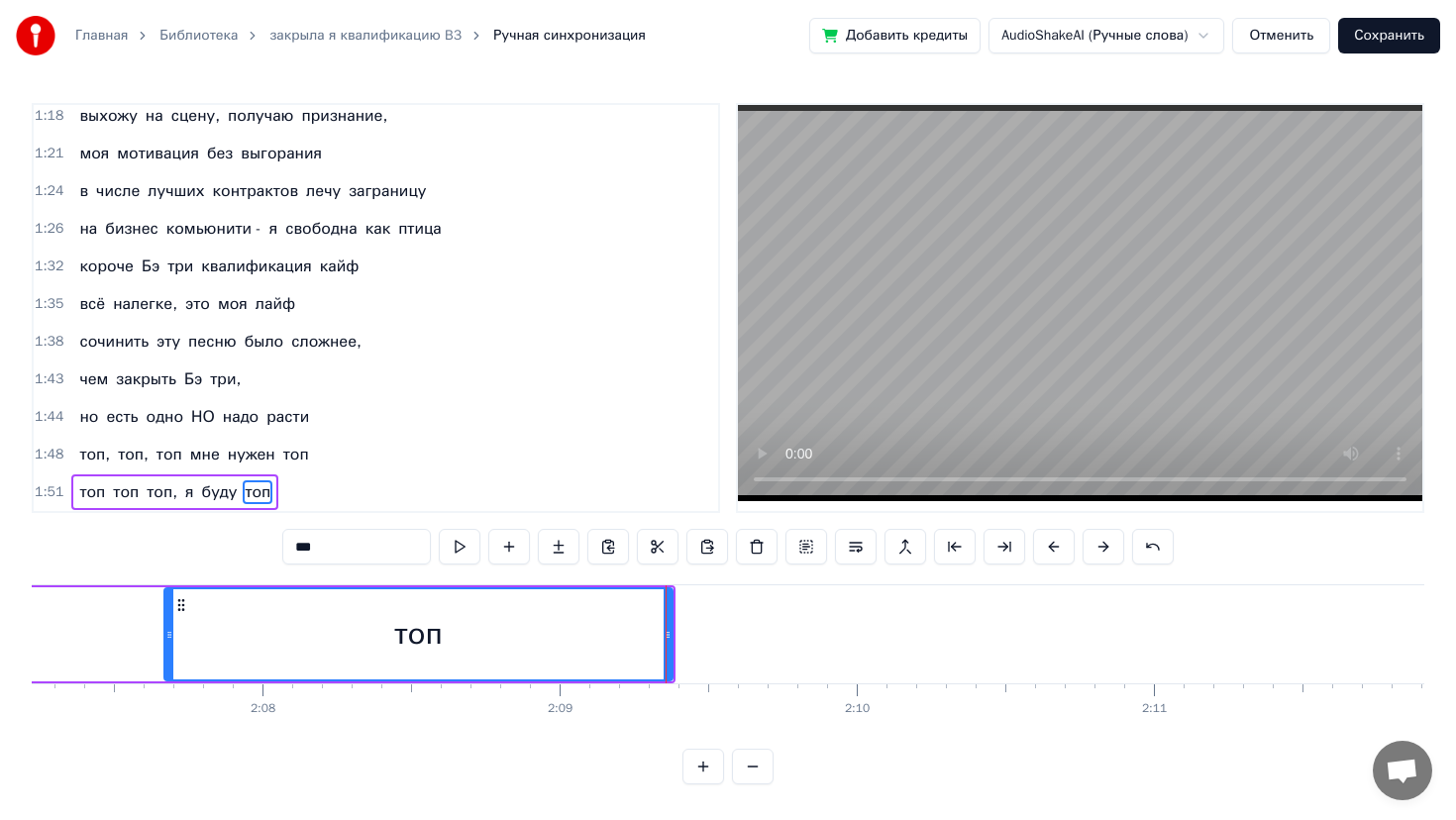 drag, startPoint x: 672, startPoint y: 633, endPoint x: 601, endPoint y: 626, distance: 71.34424 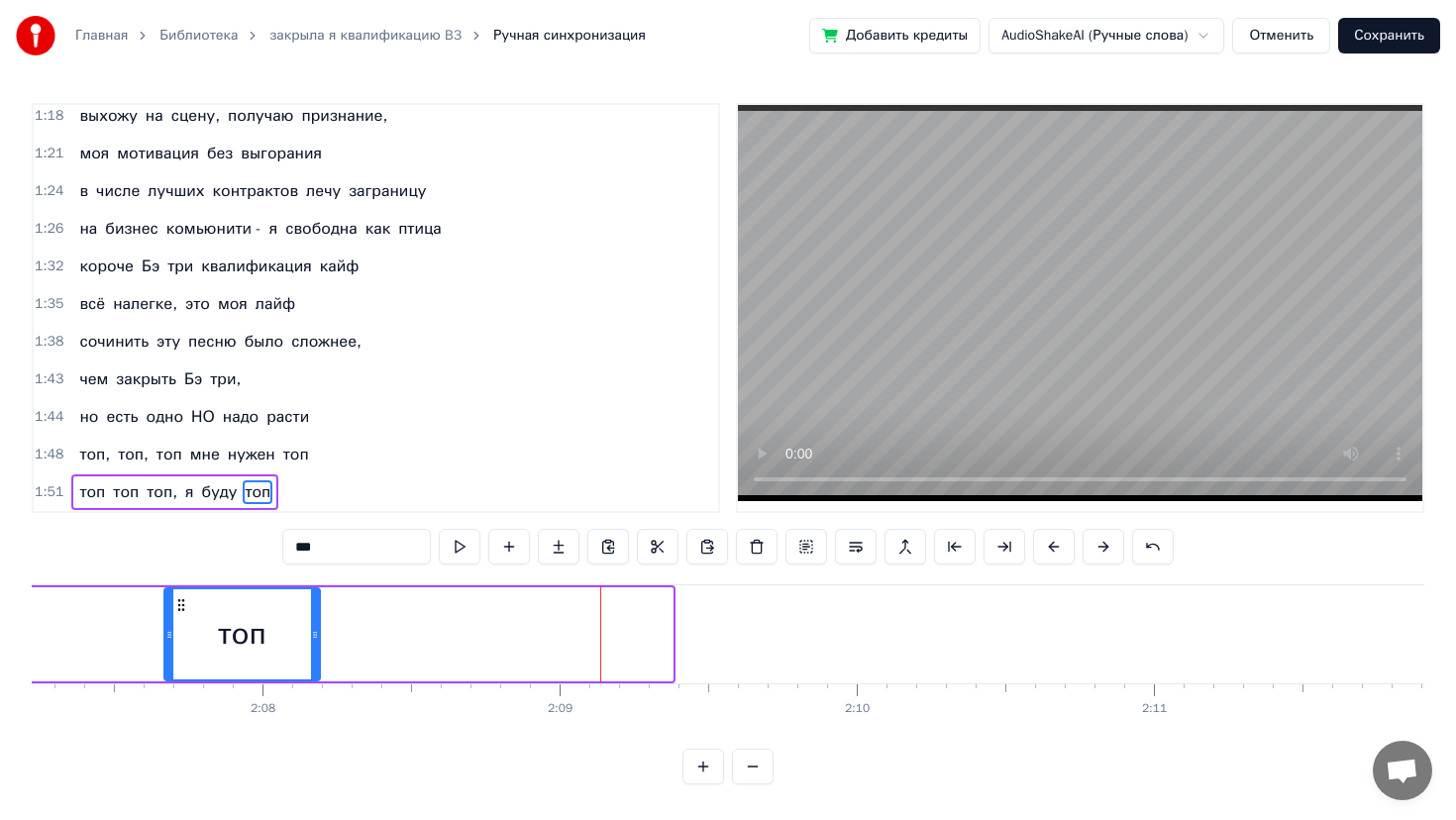 drag, startPoint x: 667, startPoint y: 633, endPoint x: 316, endPoint y: 639, distance: 351.05128 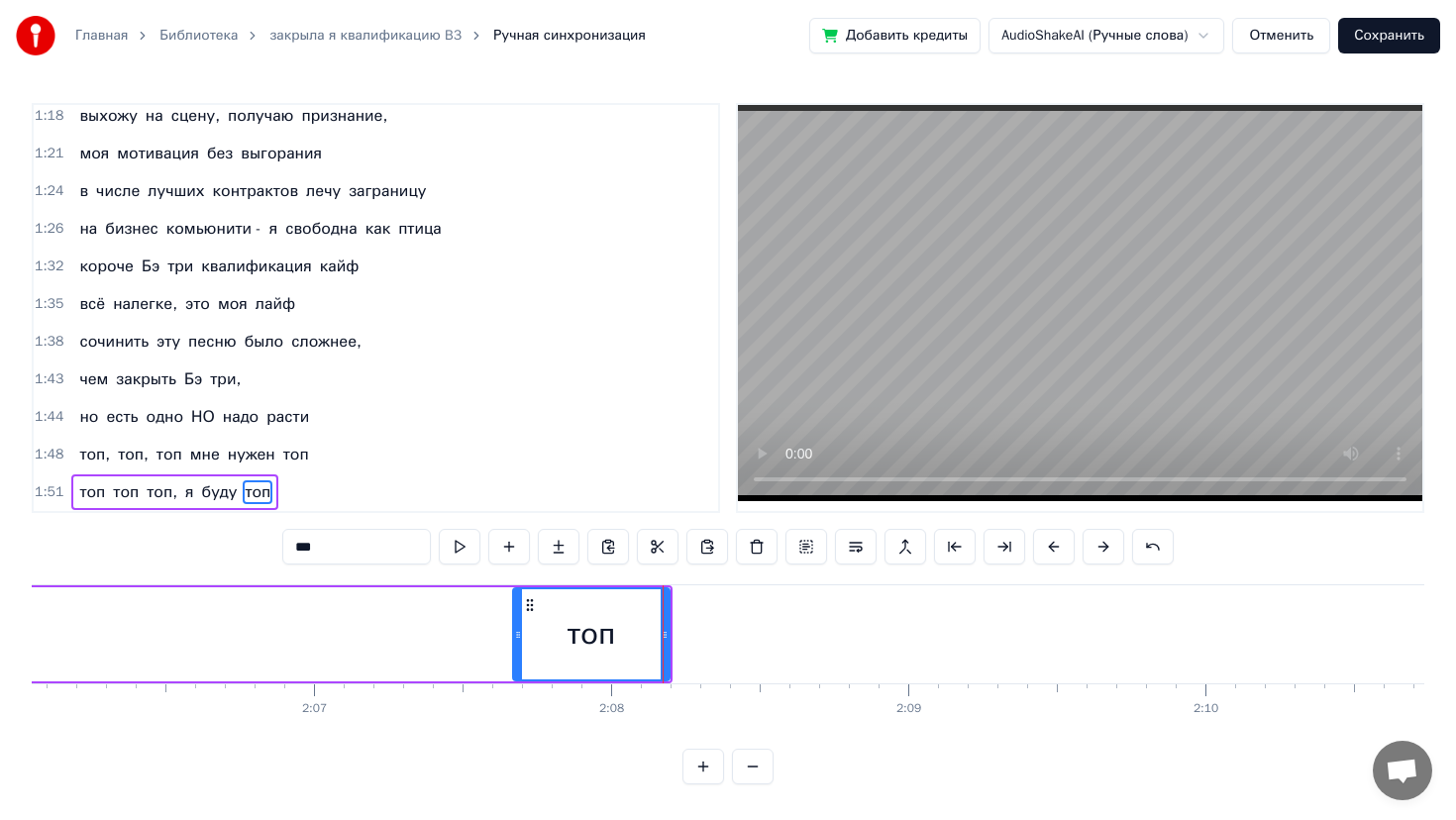 scroll, scrollTop: 0, scrollLeft: 37387, axis: horizontal 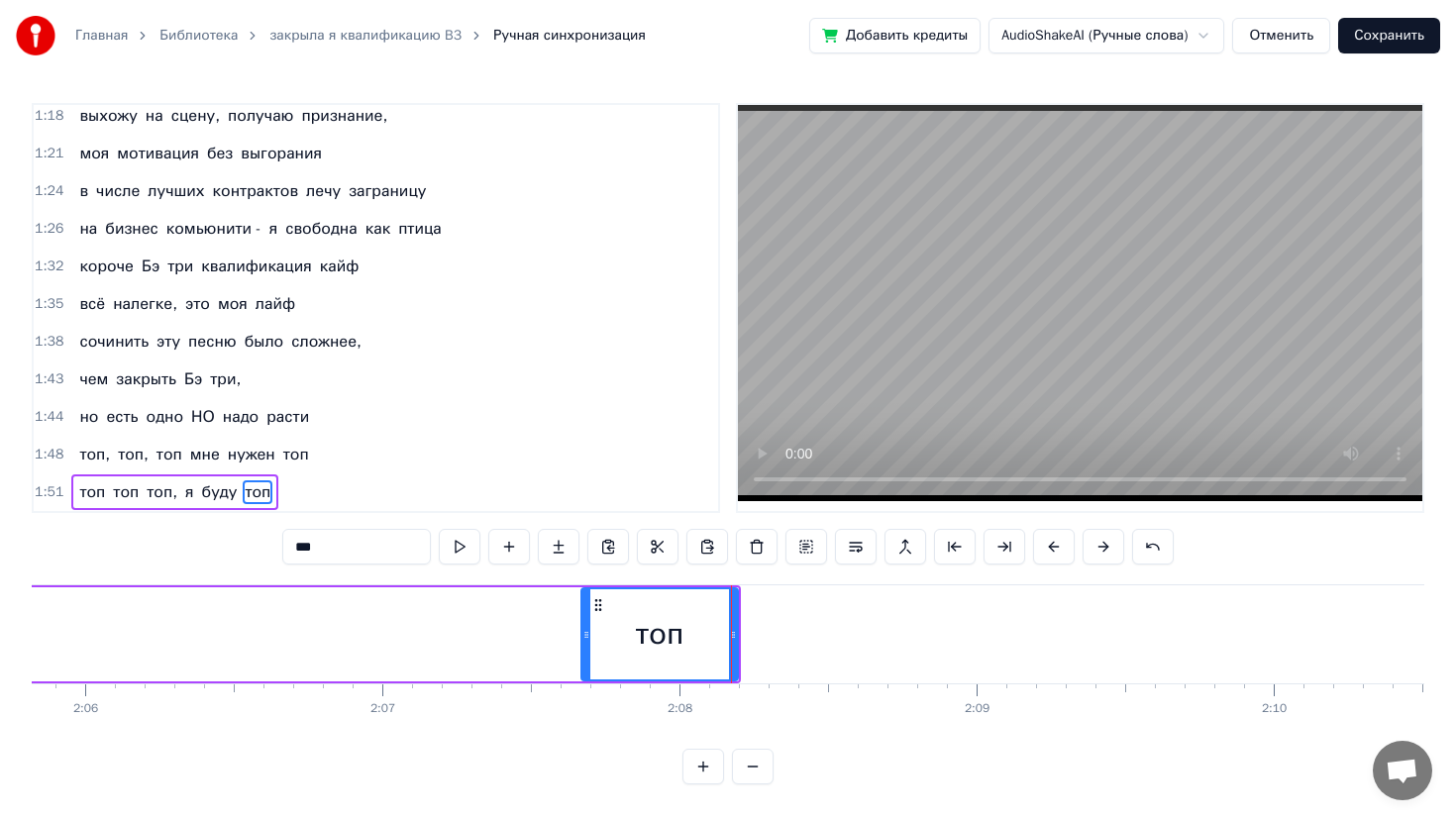 click on "топ топ топ, я буду топ" at bounding box center (-1798, 634) 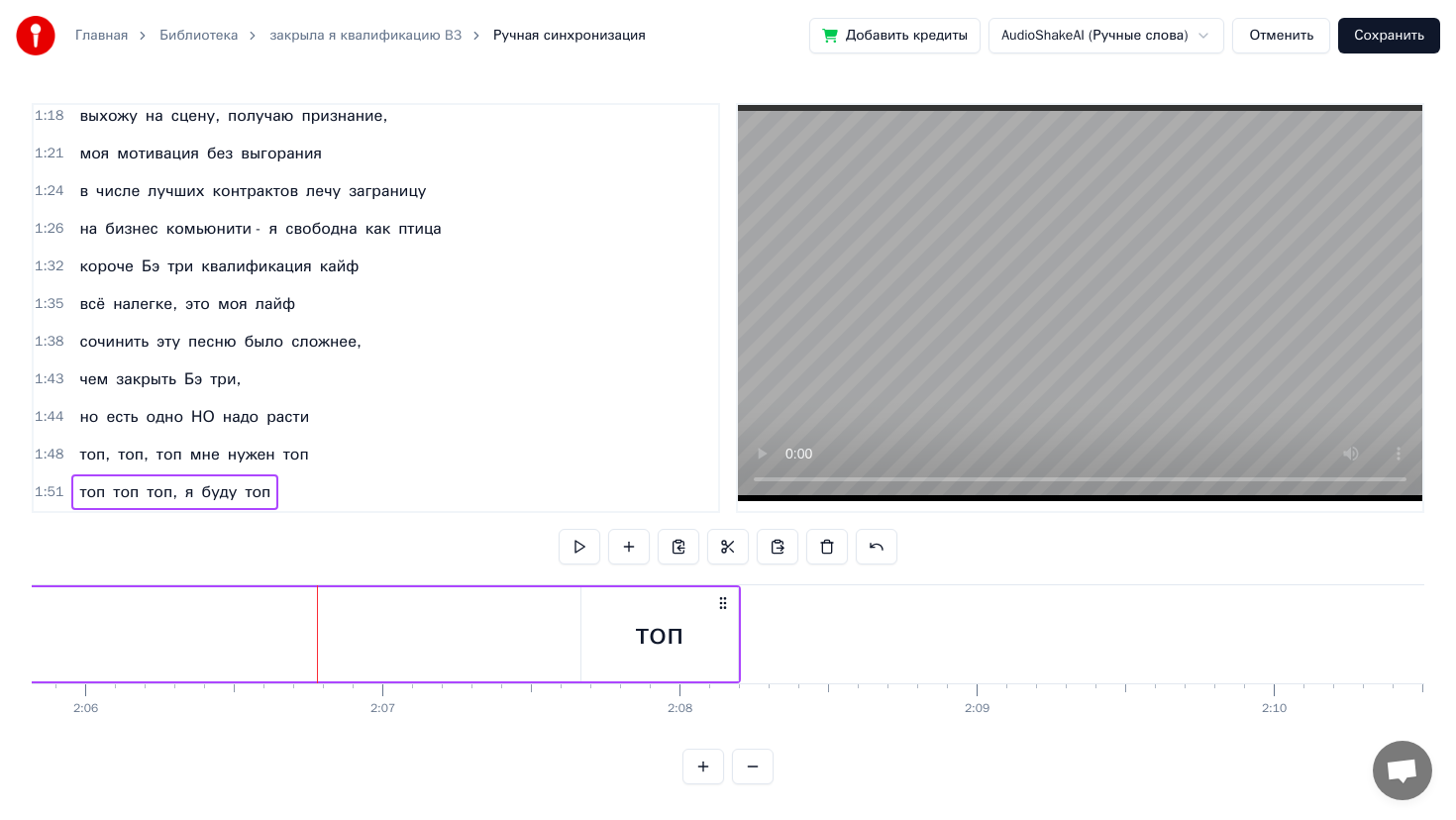 click on "топ топ топ, я буду топ" at bounding box center [-1798, 634] 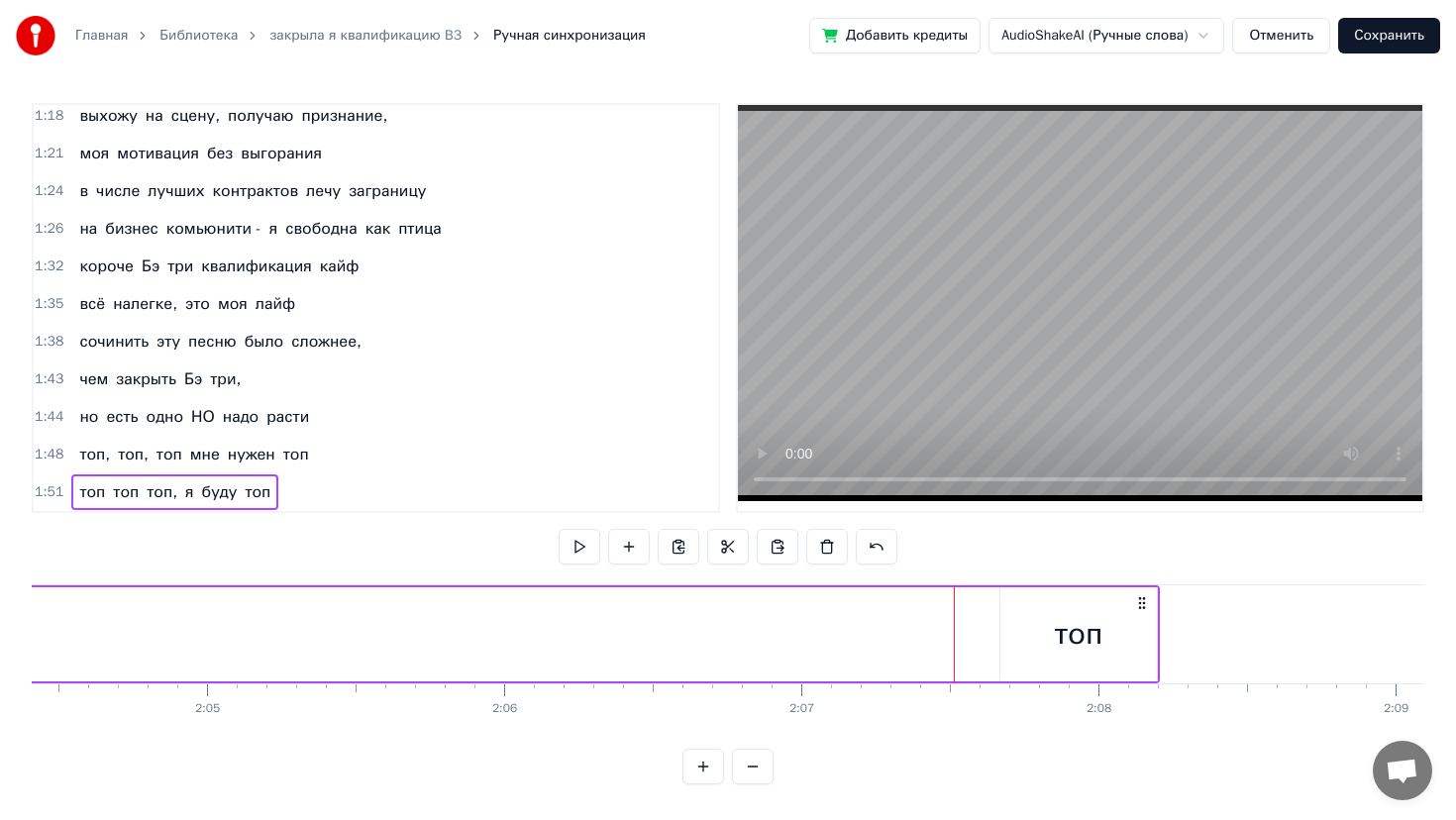 scroll, scrollTop: 0, scrollLeft: 36964, axis: horizontal 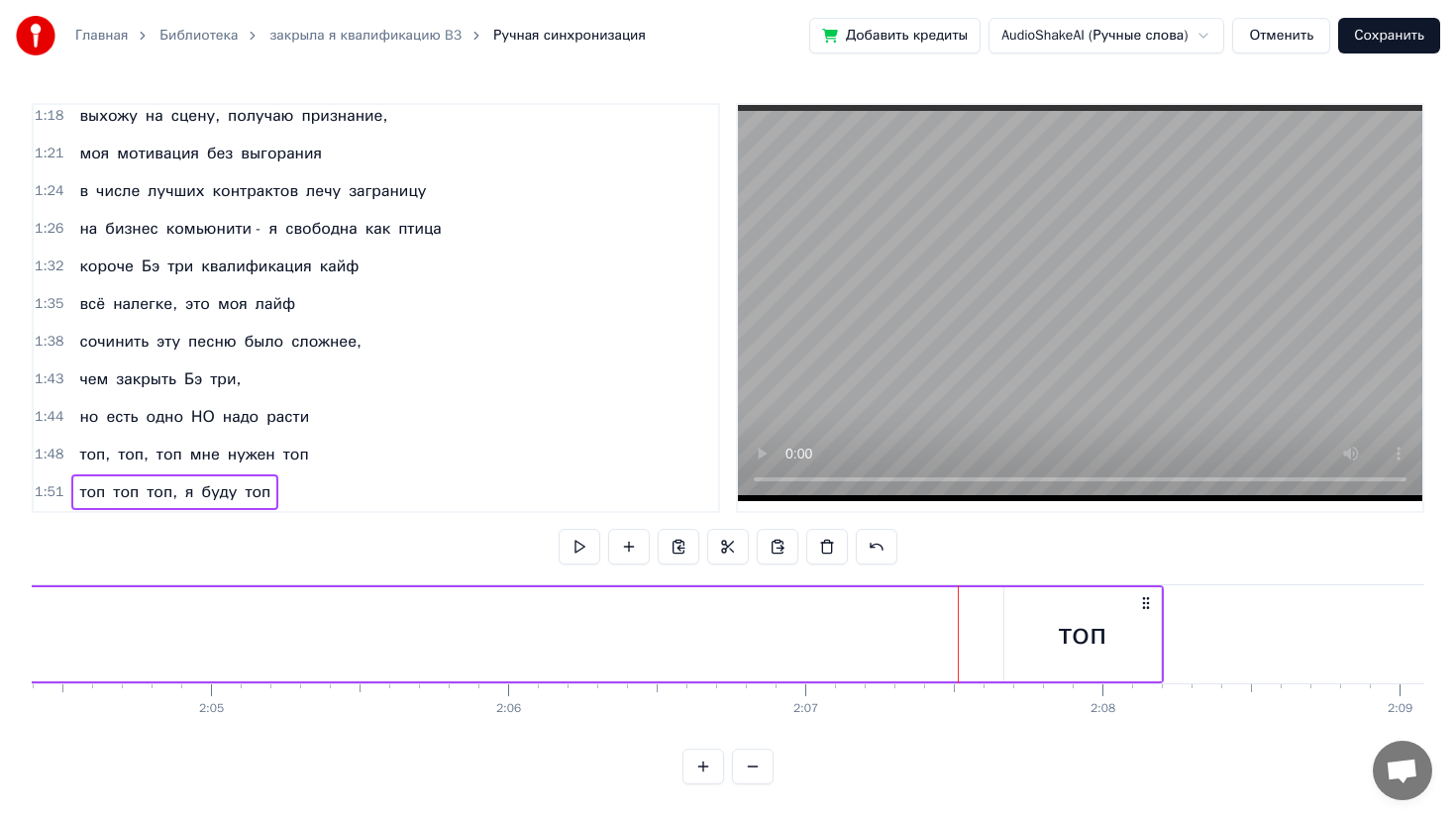 click on "топ" at bounding box center (1083, 634) 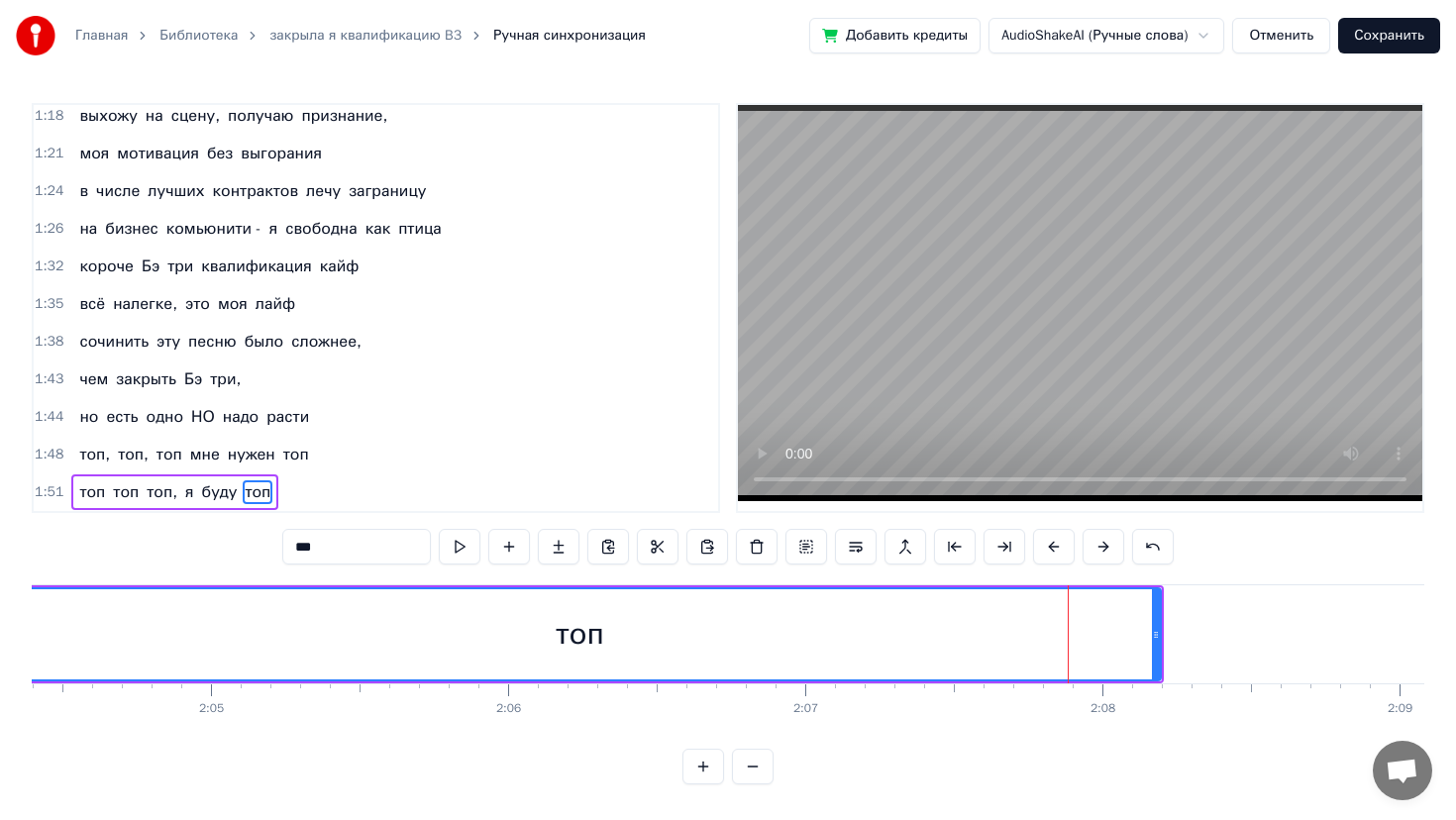 drag, startPoint x: 1007, startPoint y: 618, endPoint x: 8, endPoint y: 630, distance: 999.07207 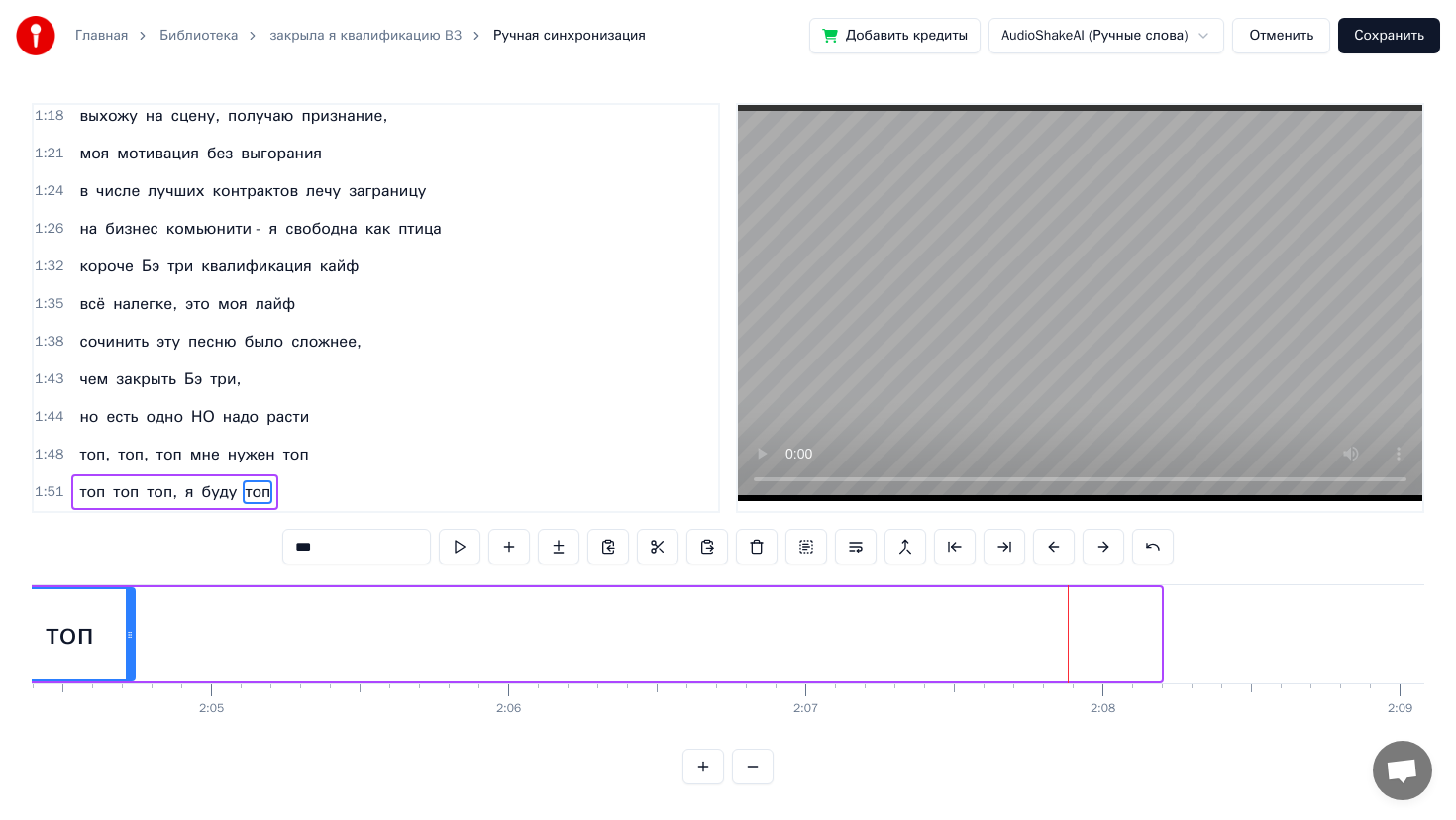 drag, startPoint x: 1158, startPoint y: 626, endPoint x: 125, endPoint y: 649, distance: 1033.256 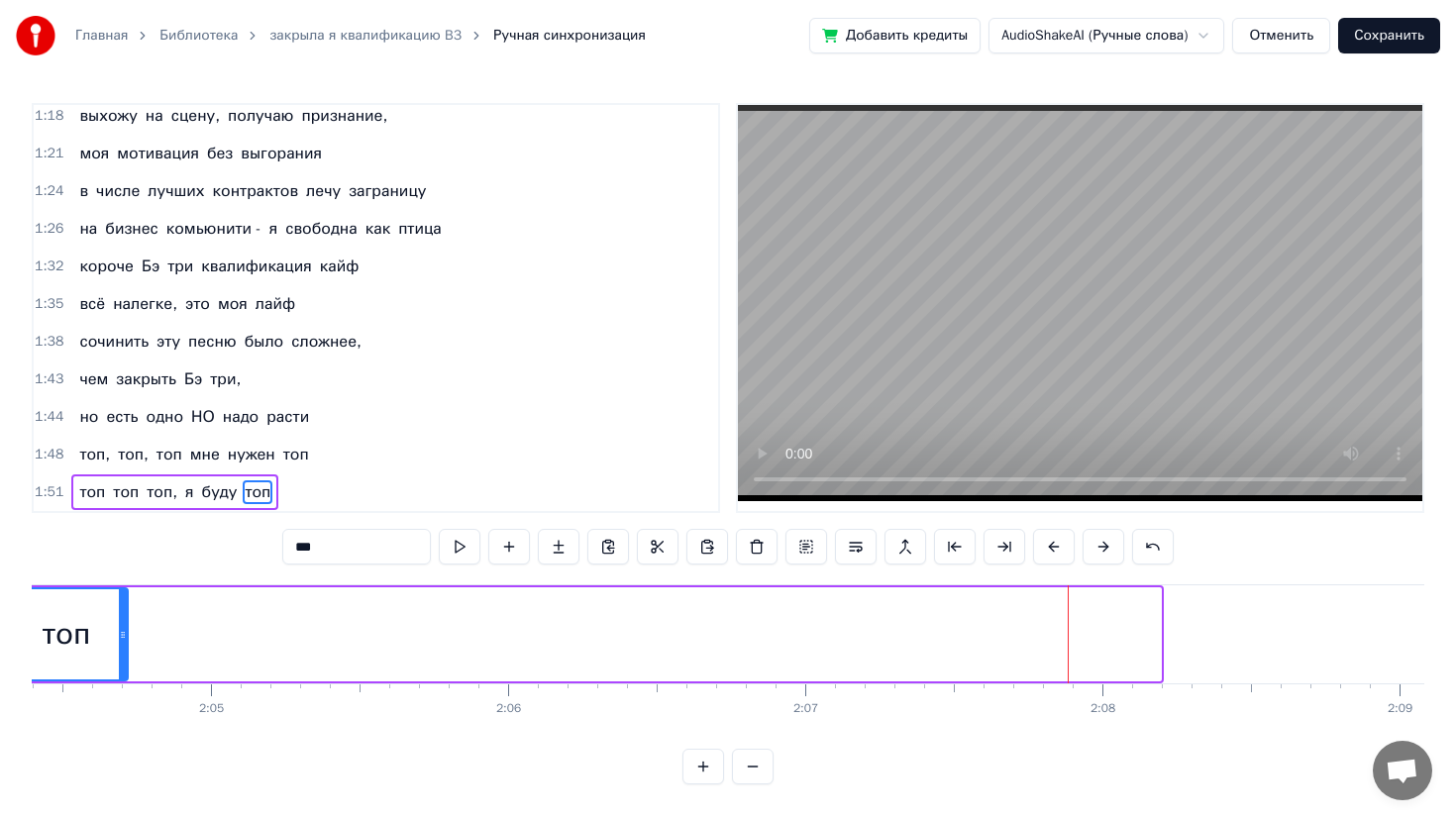 click at bounding box center (123, 634) 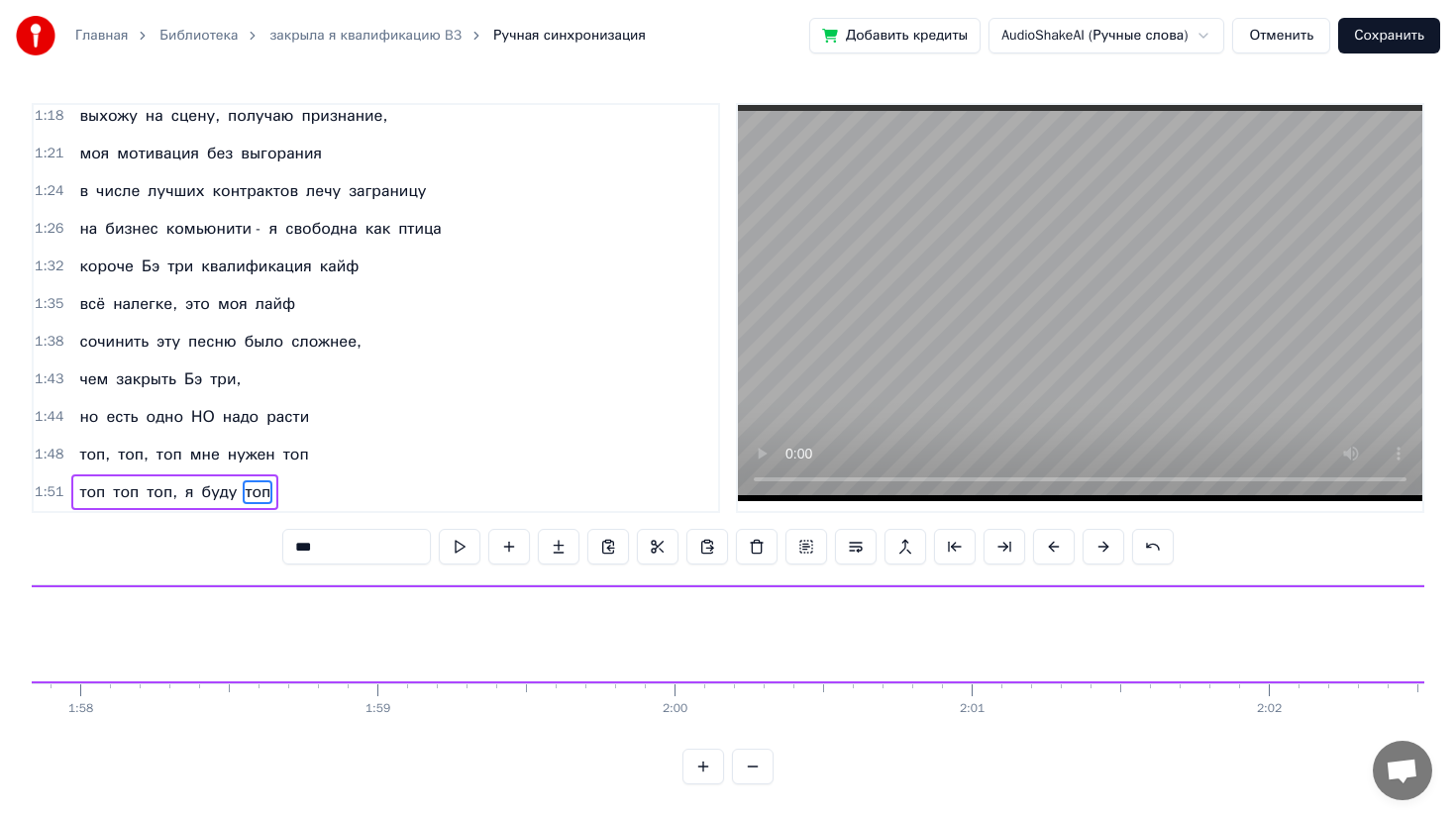 click on "я" at bounding box center (-36, 634) 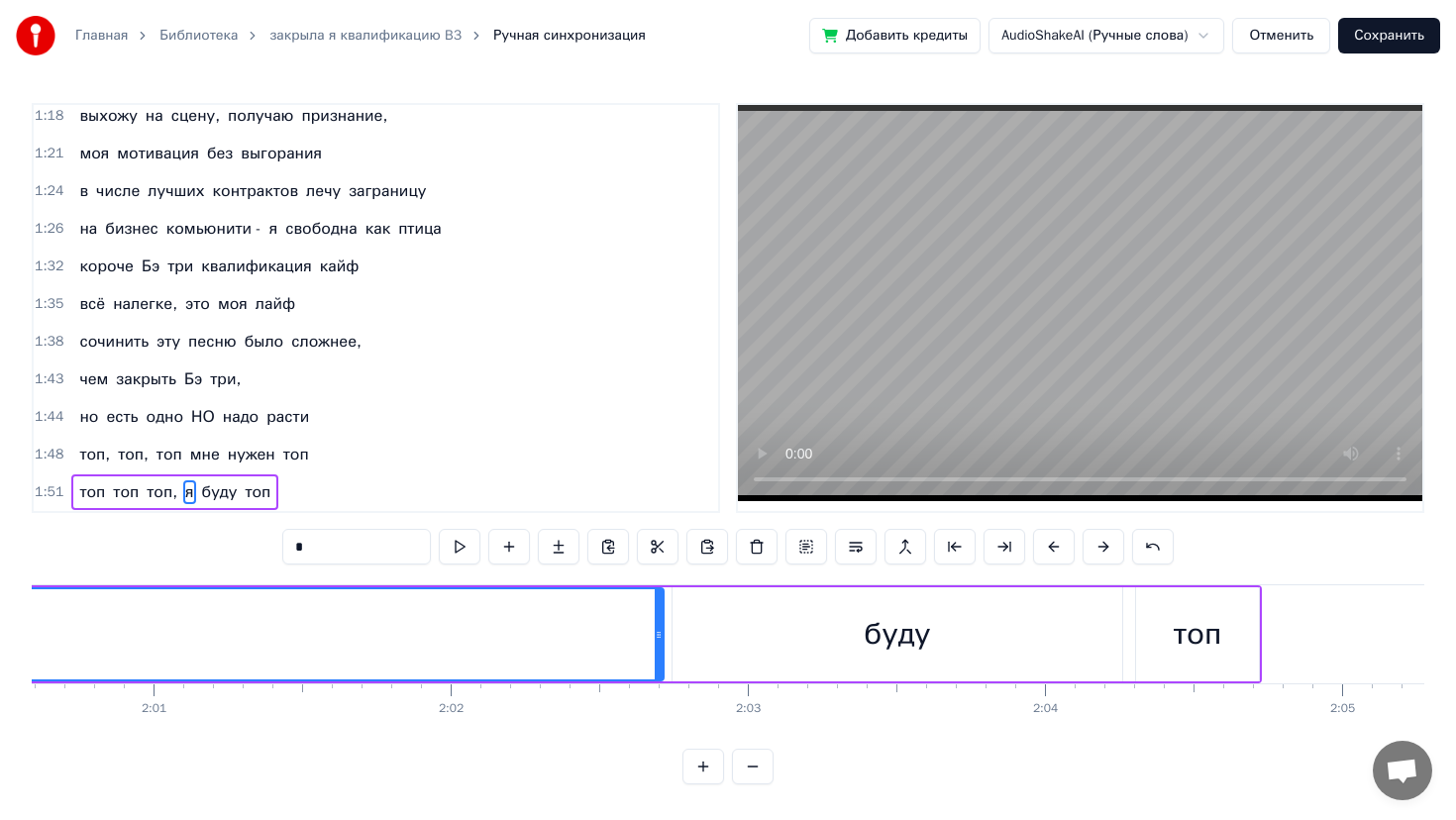 scroll, scrollTop: 0, scrollLeft: 35837, axis: horizontal 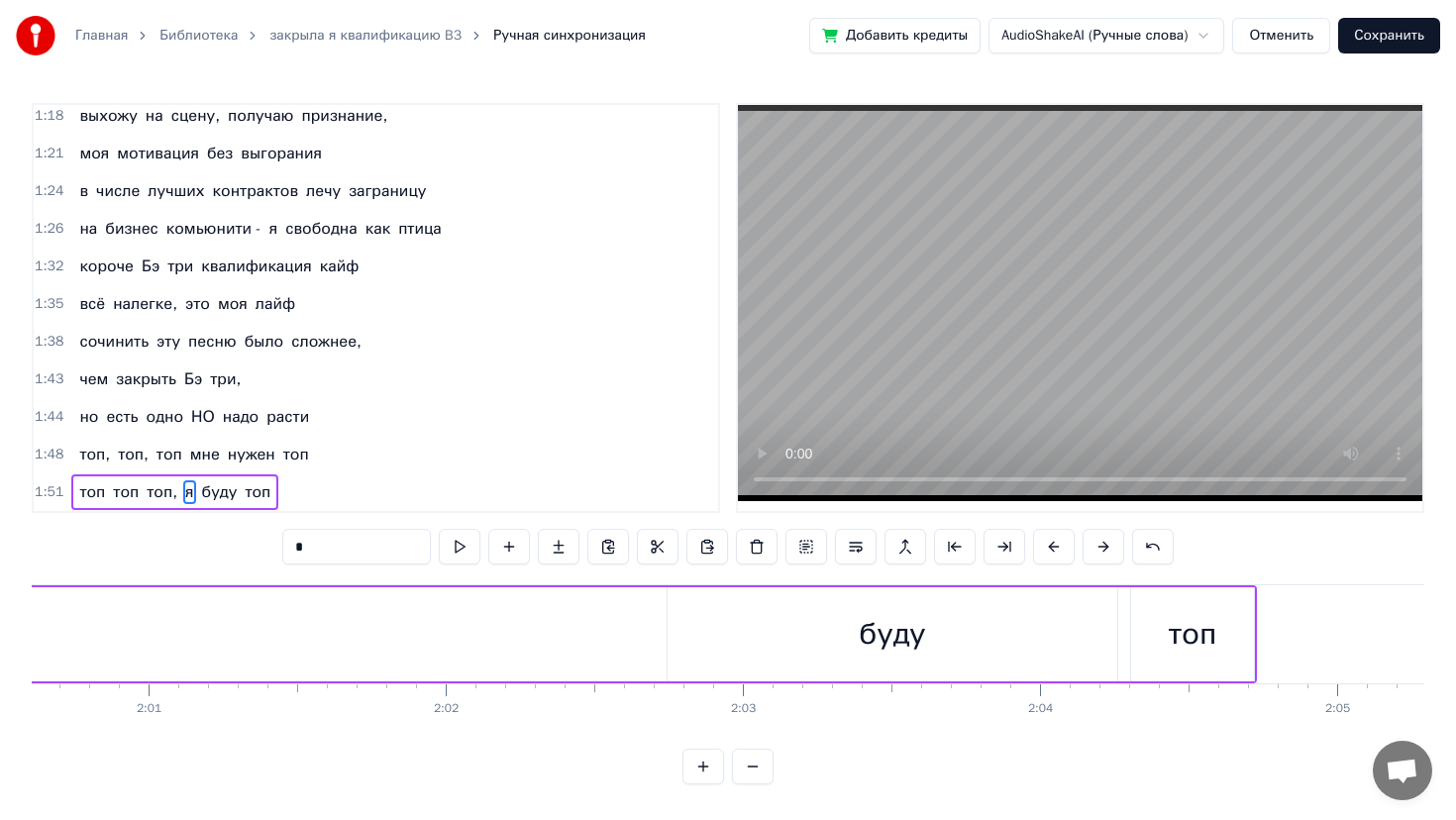 drag, startPoint x: 653, startPoint y: 634, endPoint x: 5, endPoint y: 612, distance: 648.37335 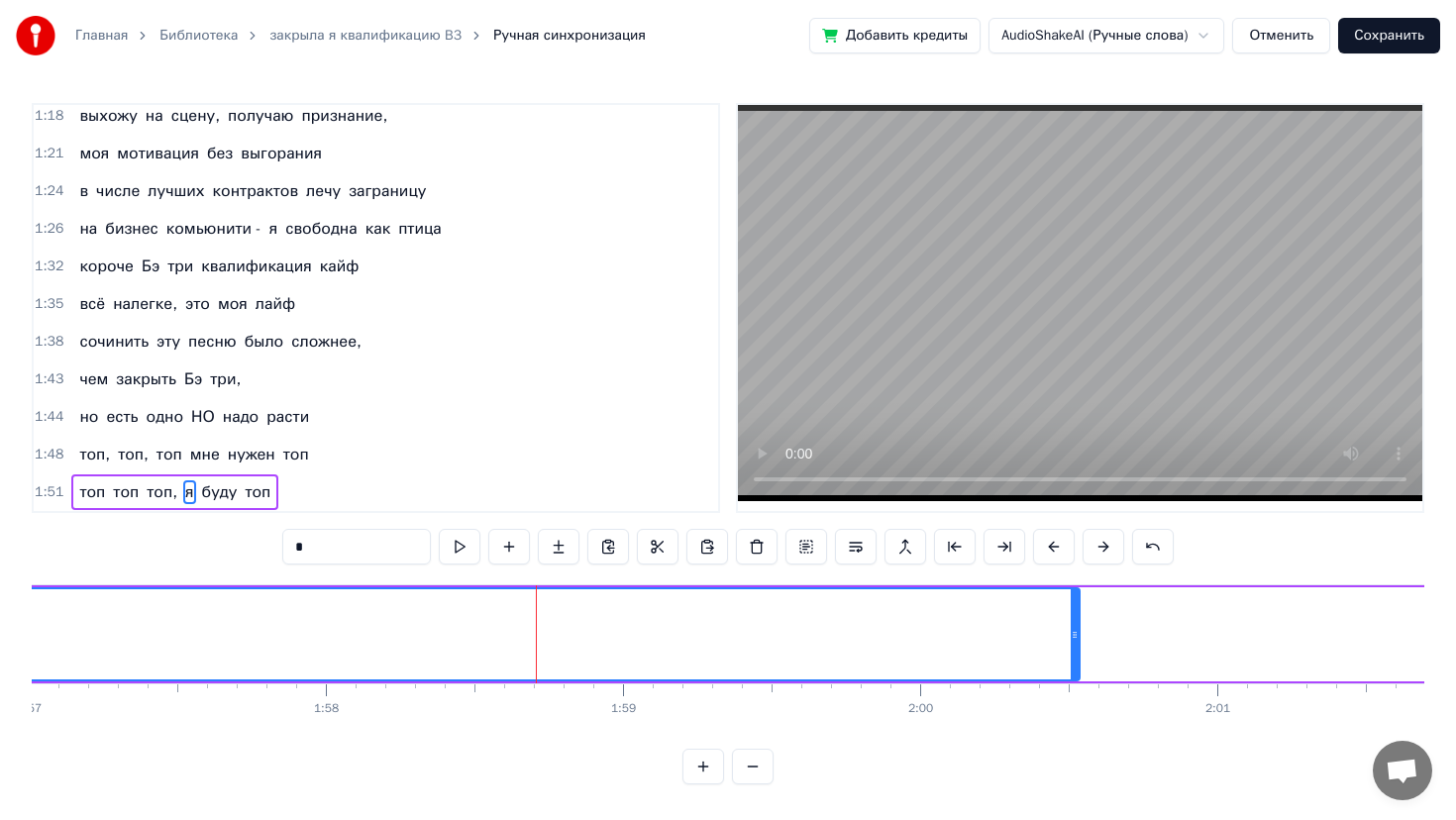 scroll, scrollTop: 0, scrollLeft: 34767, axis: horizontal 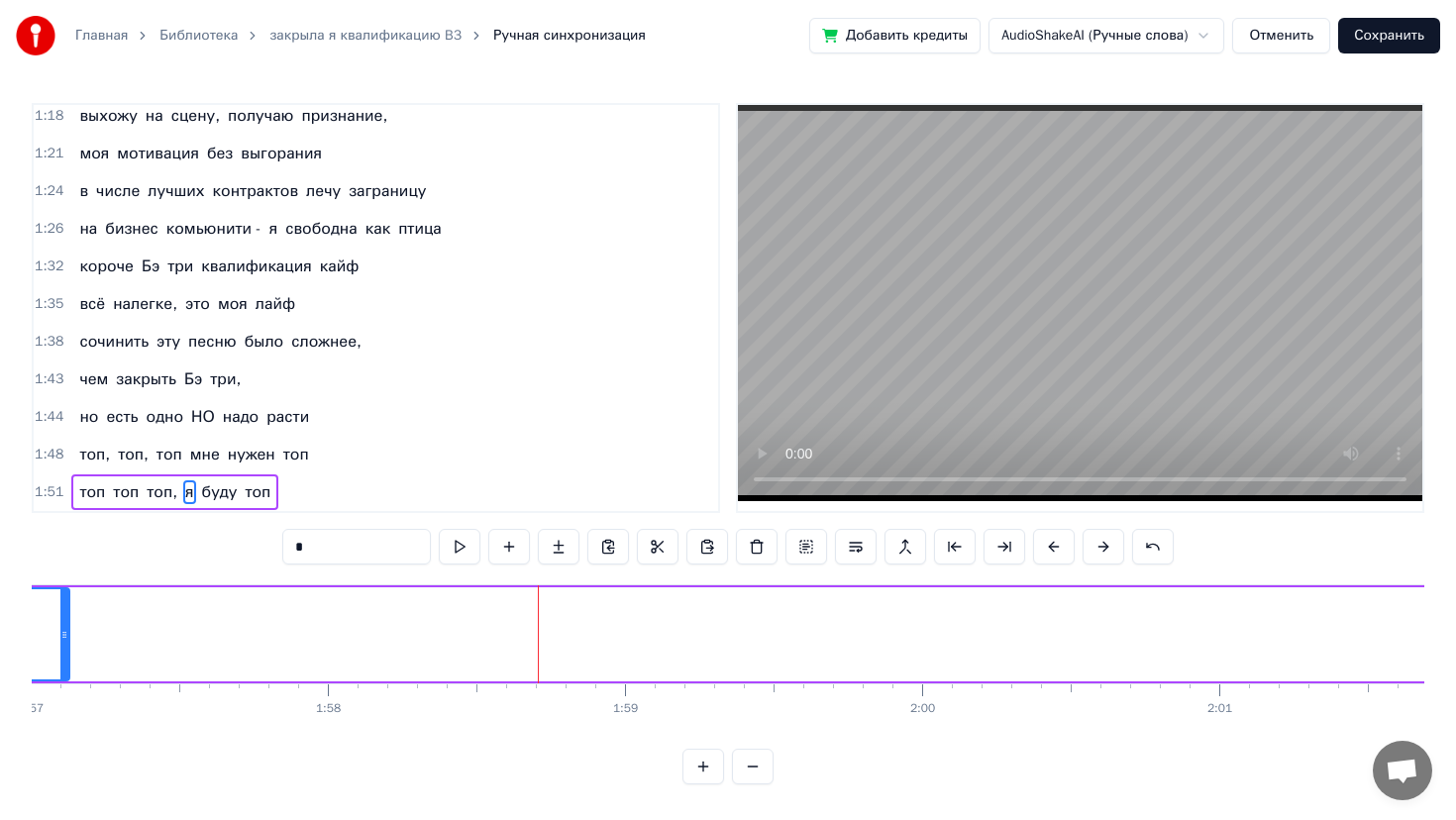 drag, startPoint x: 1078, startPoint y: 629, endPoint x: 66, endPoint y: 619, distance: 1012.04941 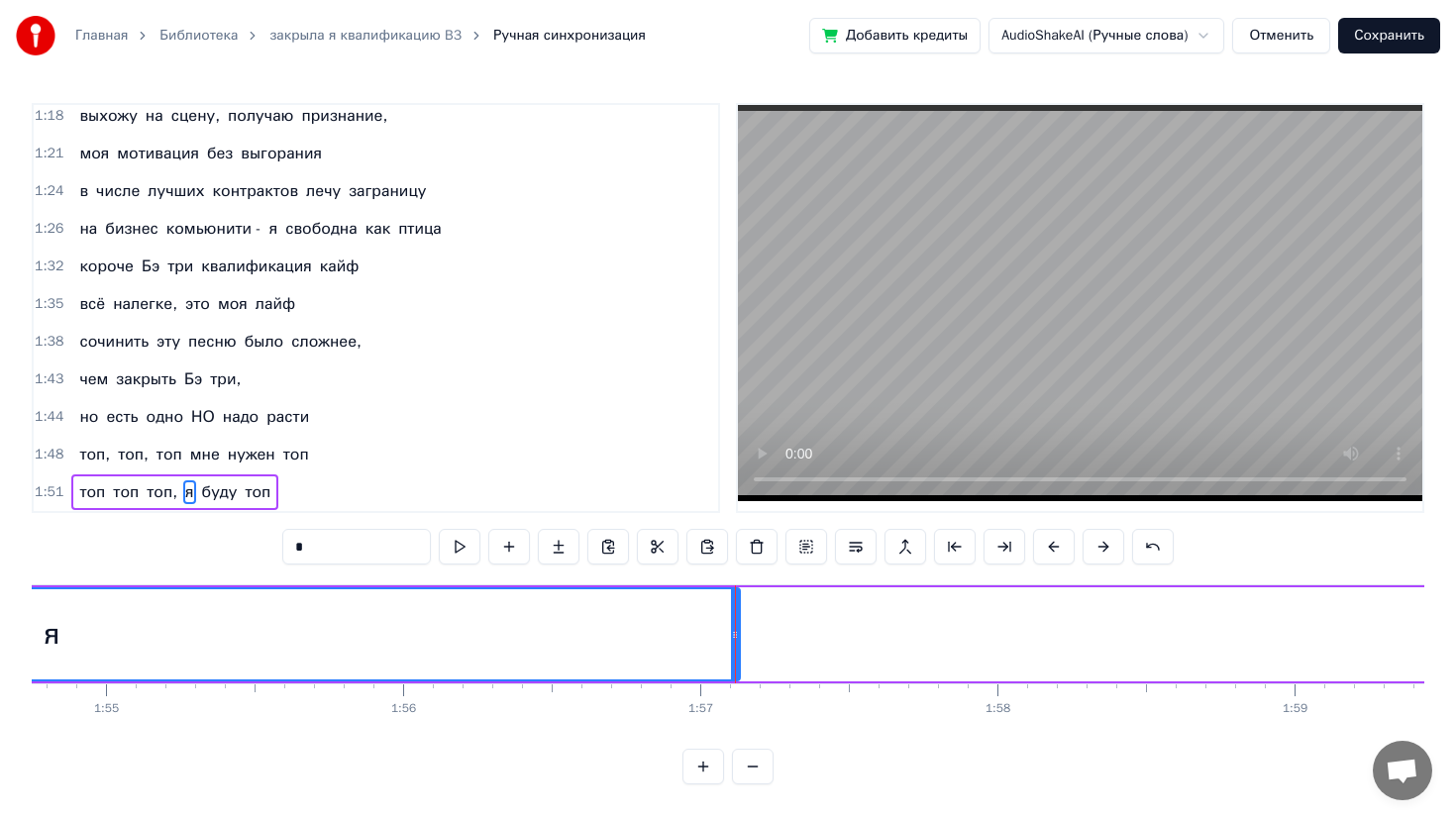 scroll, scrollTop: 0, scrollLeft: 34029, axis: horizontal 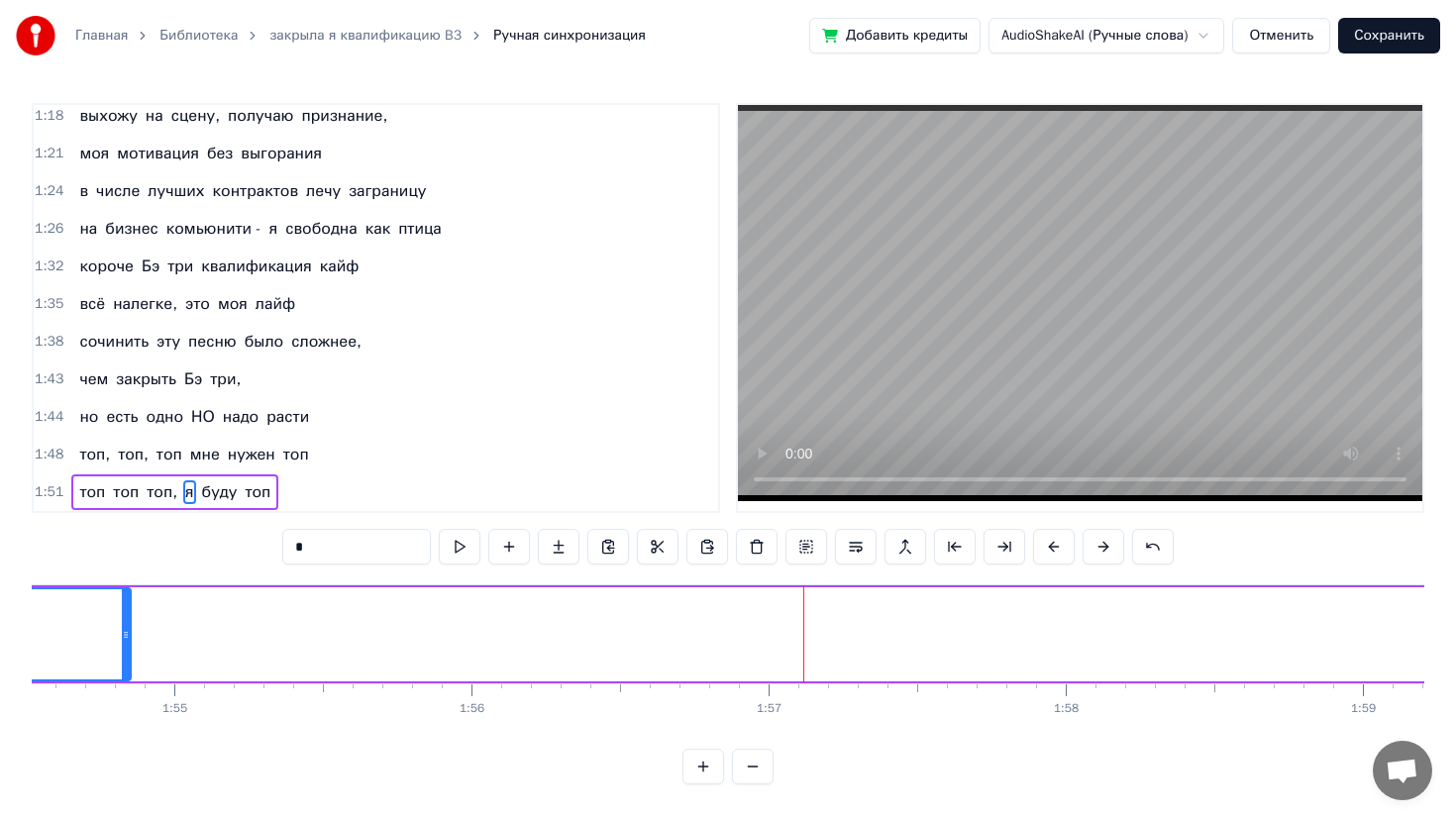 drag, startPoint x: 803, startPoint y: 630, endPoint x: 125, endPoint y: 611, distance: 678.2662 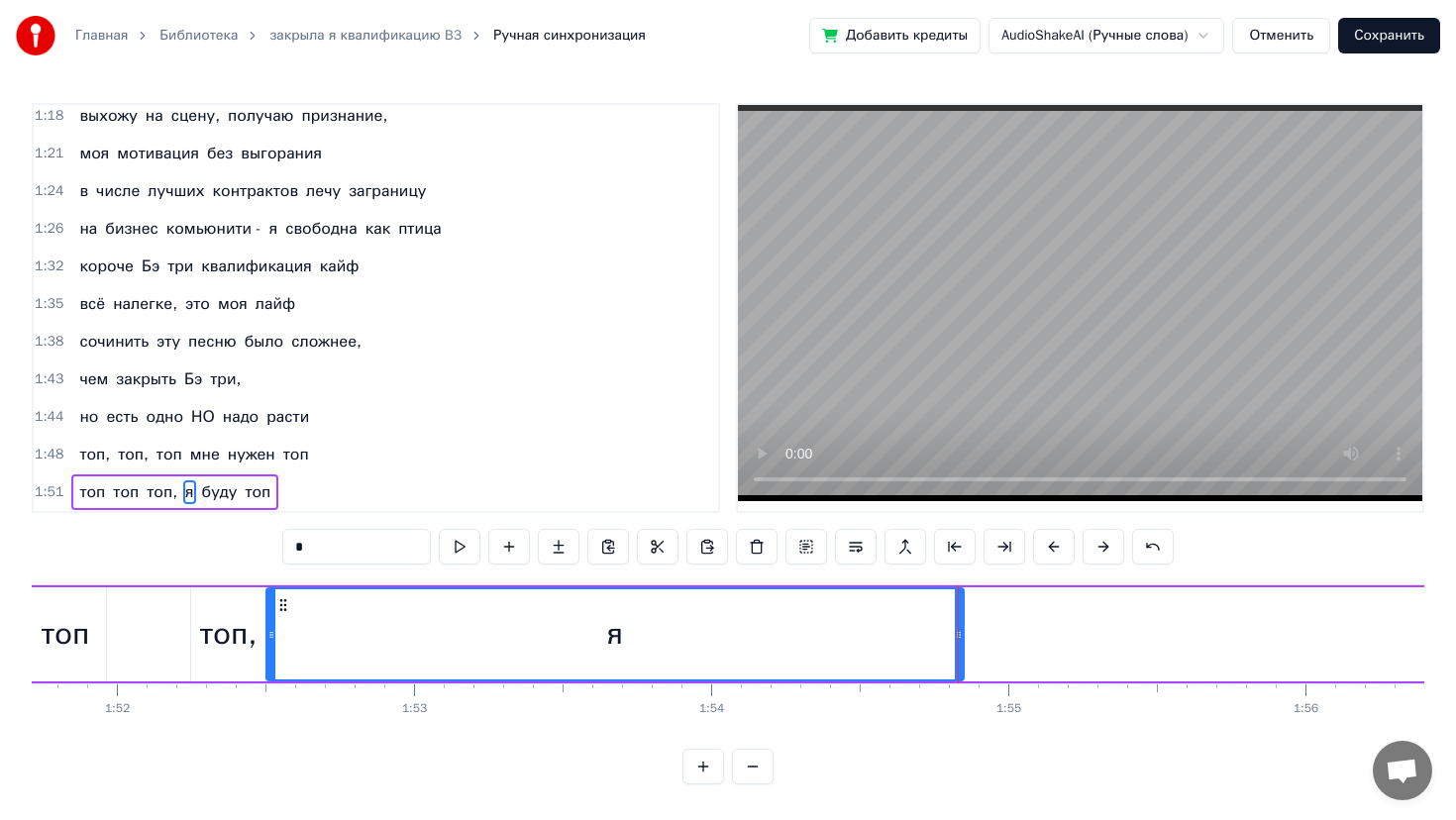scroll, scrollTop: 0, scrollLeft: 33139, axis: horizontal 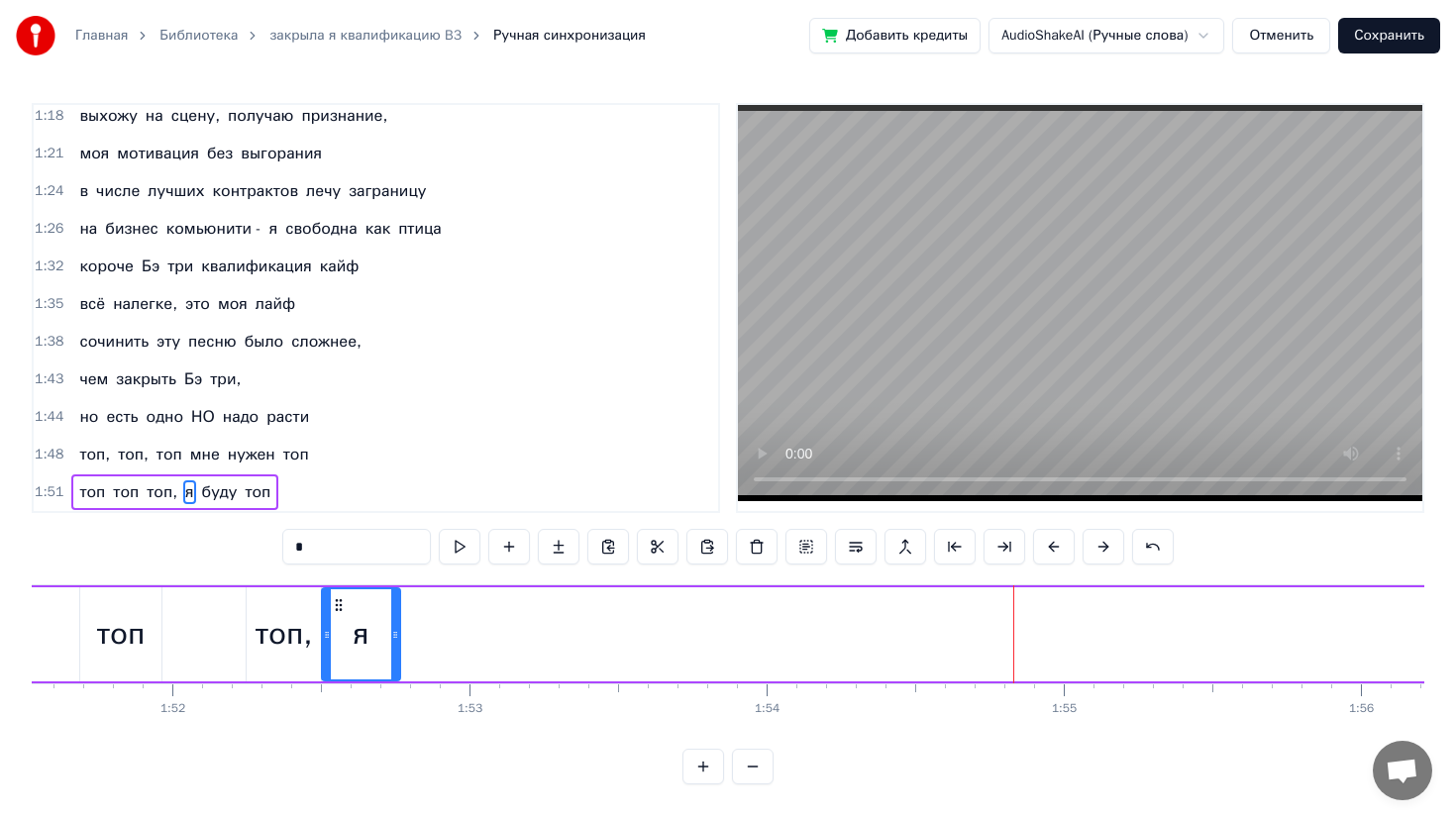 drag, startPoint x: 1017, startPoint y: 628, endPoint x: 398, endPoint y: 645, distance: 619.2334 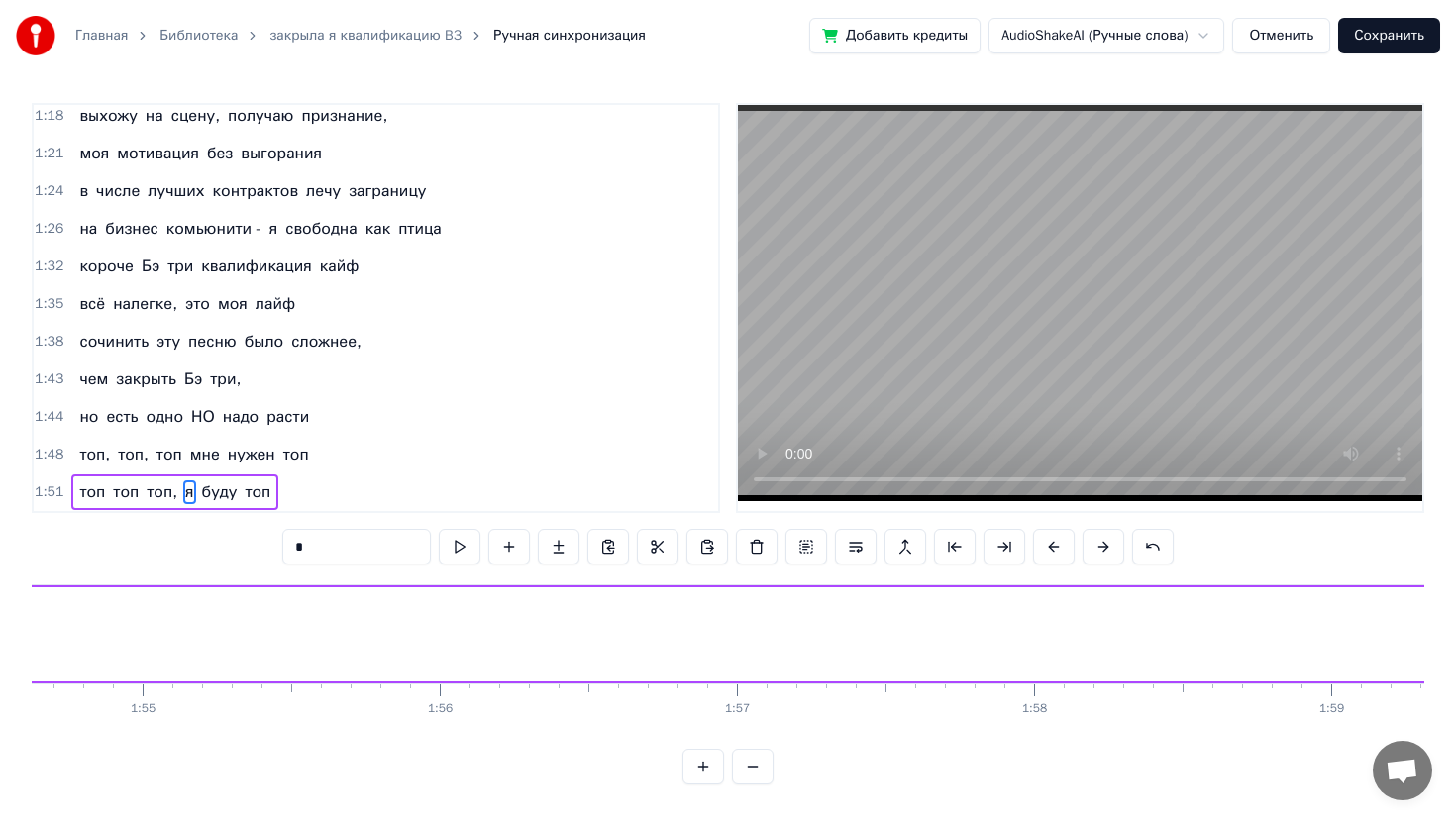 scroll, scrollTop: 0, scrollLeft: 34067, axis: horizontal 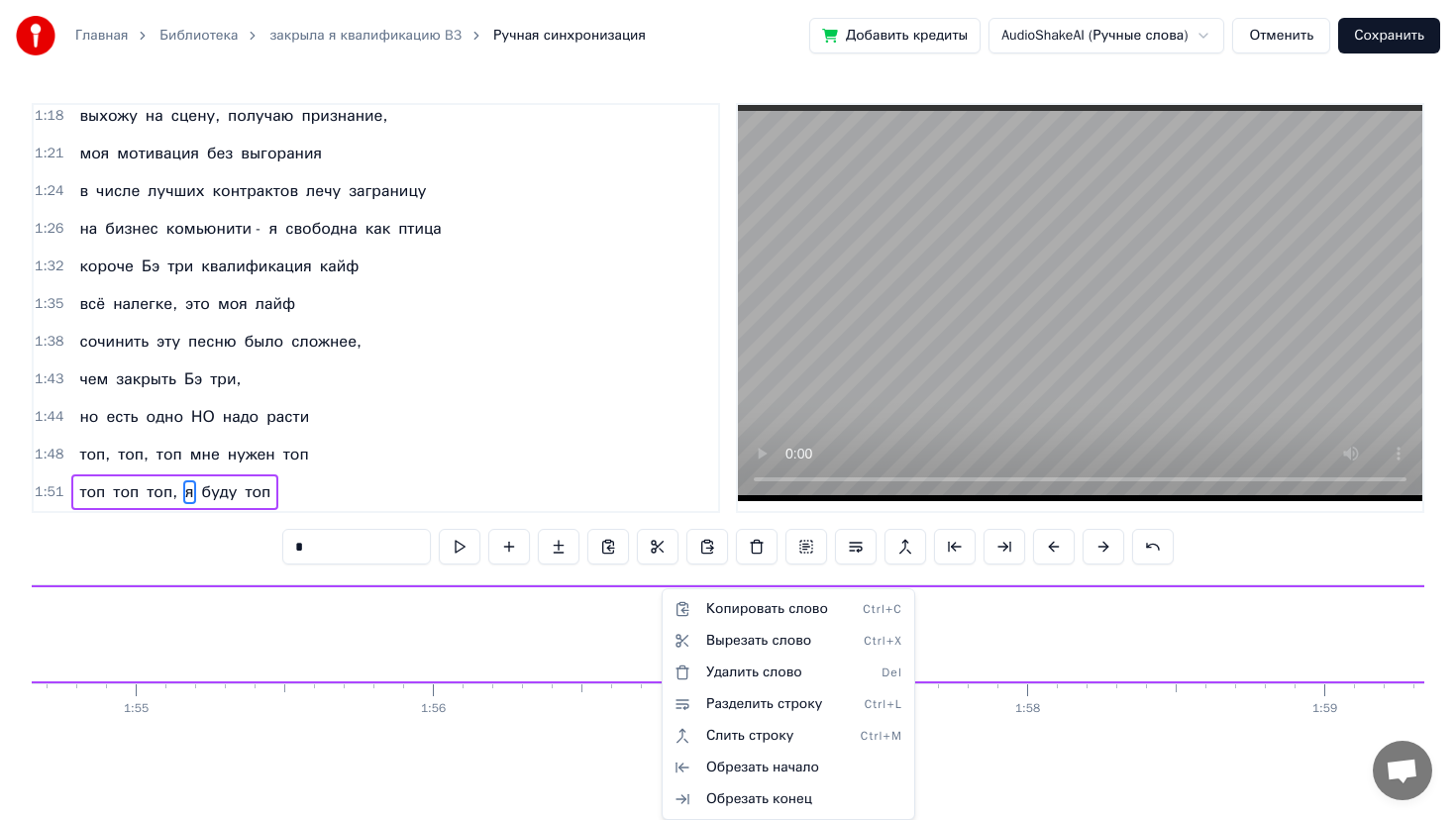 click on "Главная Библиотека закрыла я квалификацию B3 Ручная синхронизация Добавить кредиты AudioShakeAI (Ручные слова) Отменить Сохранить 0:11 закрыла я квалификацию Бэ три 0:14 уже не в первый раз 0:17 не скучаю я и не грущу 0:20 квалификацию Бэ три люблю 0:20 закрыла я квалификацию Бэ три 0:20 уже не в первый раз 0:20 не скучаю я и не грущу 0:20 квалификацию Бэ три люблю 0:23 квалификация Бэ три родная моя 0:39 Бизнес партнёр третьего уровня 0:41 закрывать её всем я рекомендую 0:44 хорошая в бизнесе нашем позиция 0:52 живу с ней и в ус не дую 0:57 ааааа 0:58 Just do it do it 1:02 Бэ три Бэ три Бэ три 1:09 Бэ три Бэ" at bounding box center (728, 408) 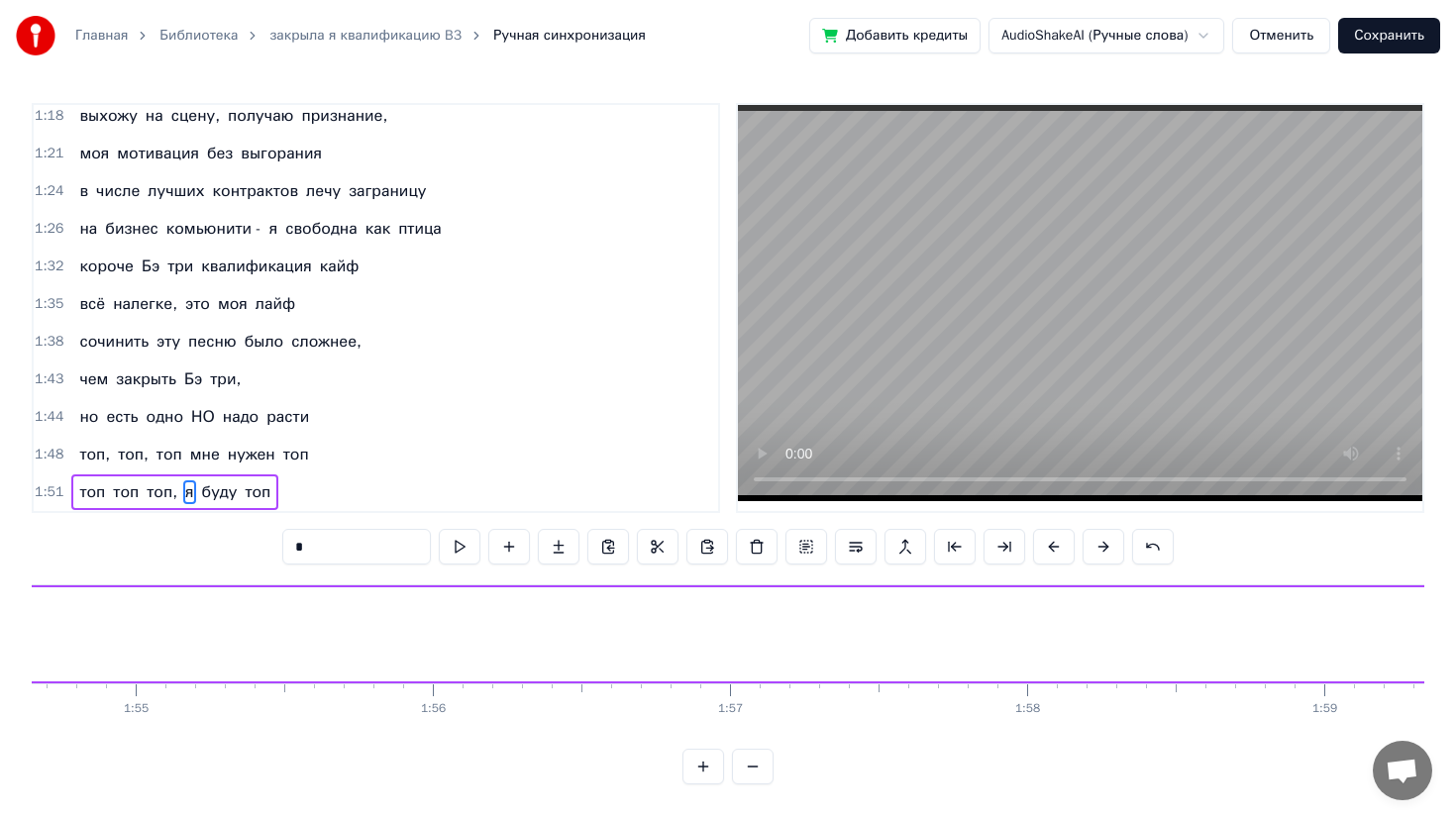 click on "топ топ топ, я буду топ" at bounding box center [1004, 634] 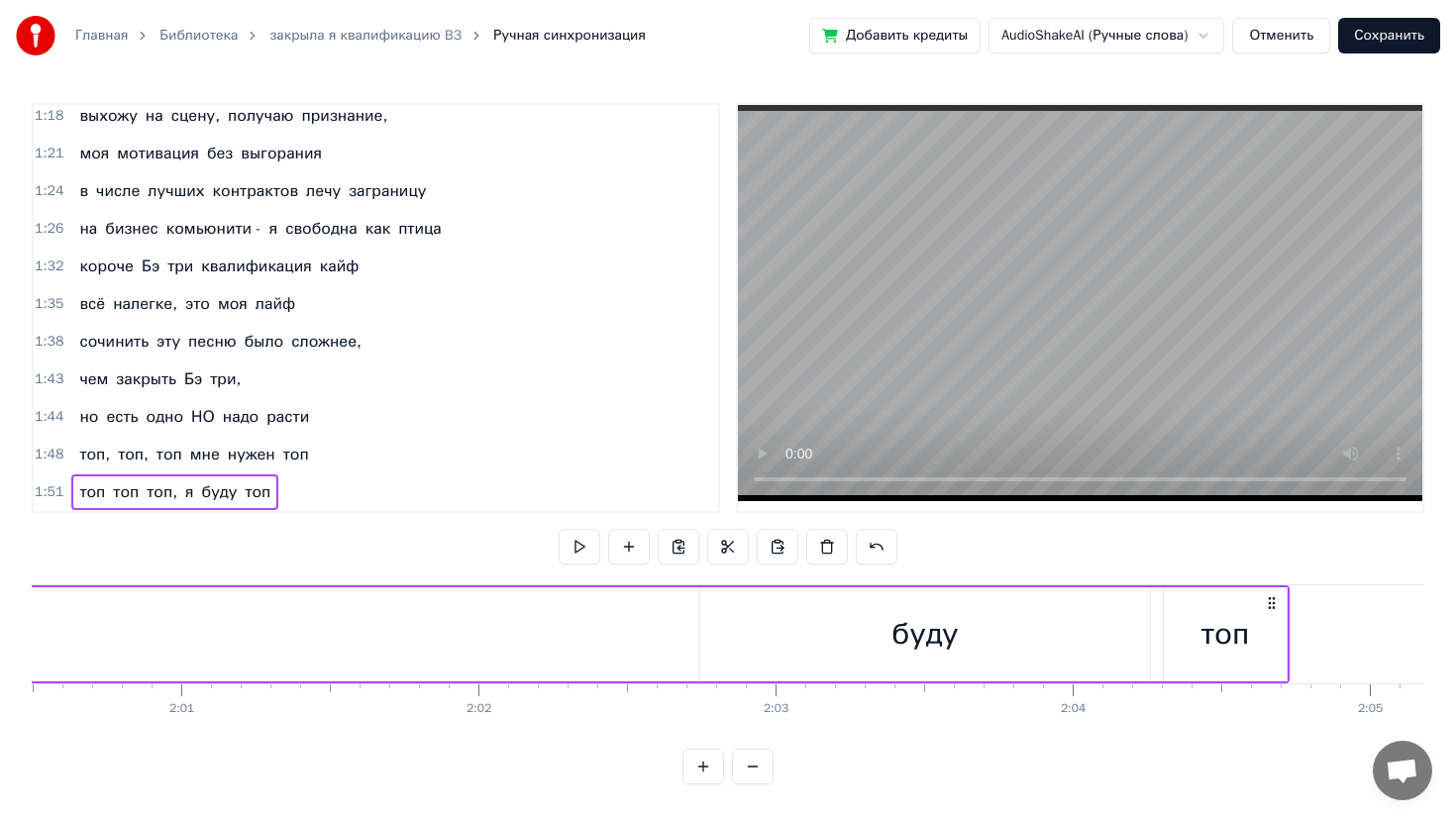 scroll, scrollTop: 0, scrollLeft: 36069, axis: horizontal 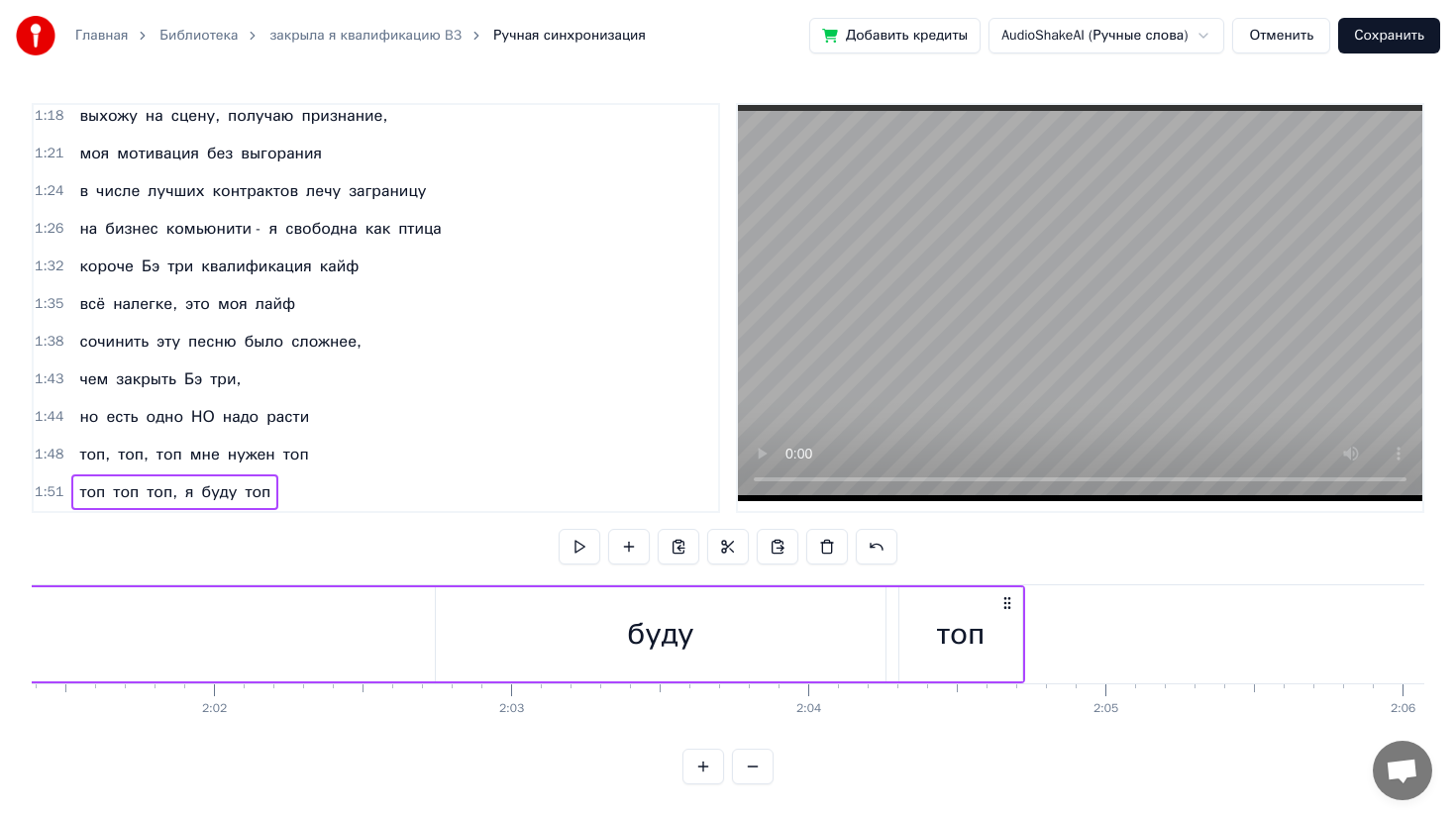 click on "буду" at bounding box center (660, 634) 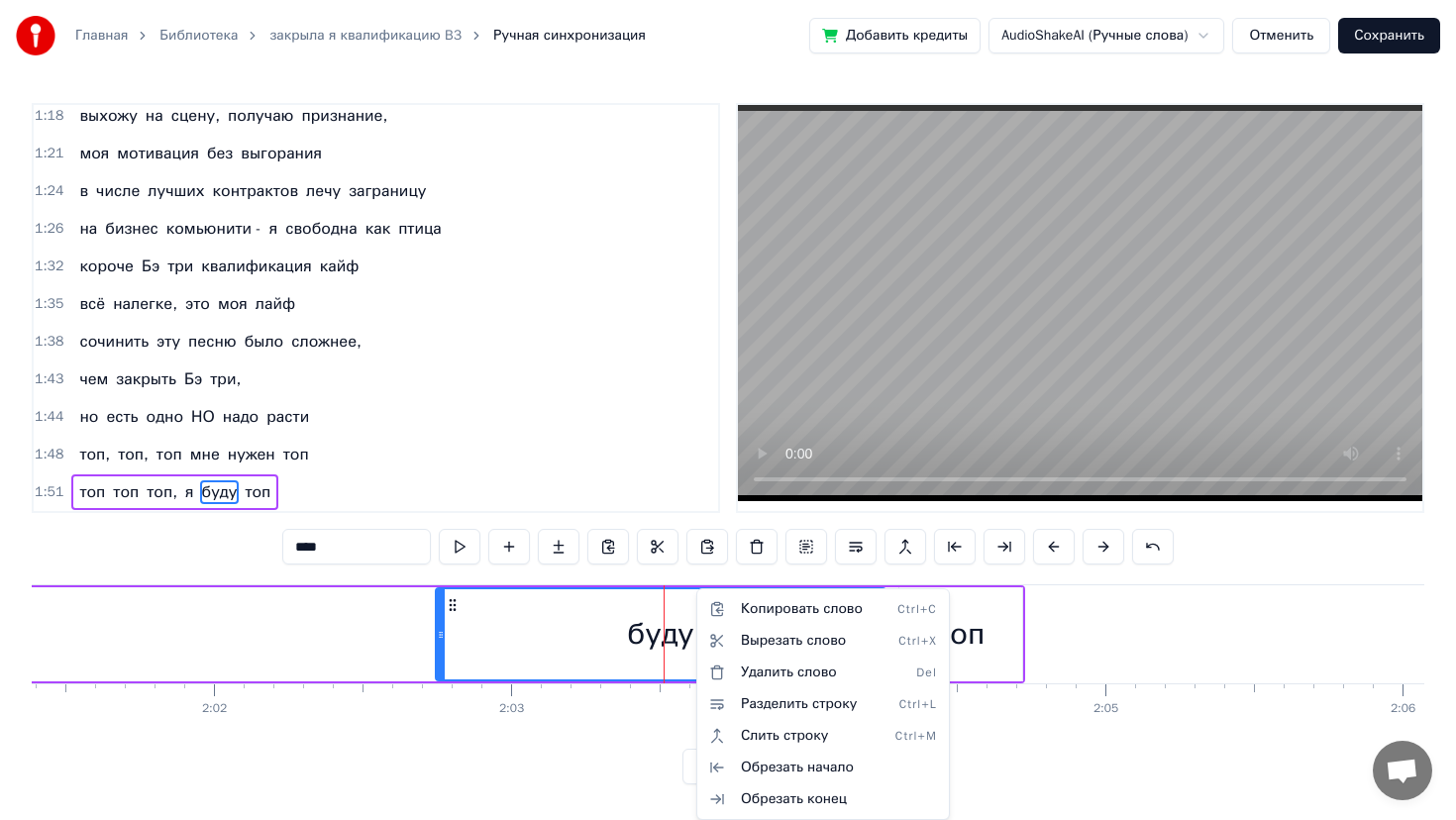 drag, startPoint x: 694, startPoint y: 647, endPoint x: 604, endPoint y: 641, distance: 90.199778 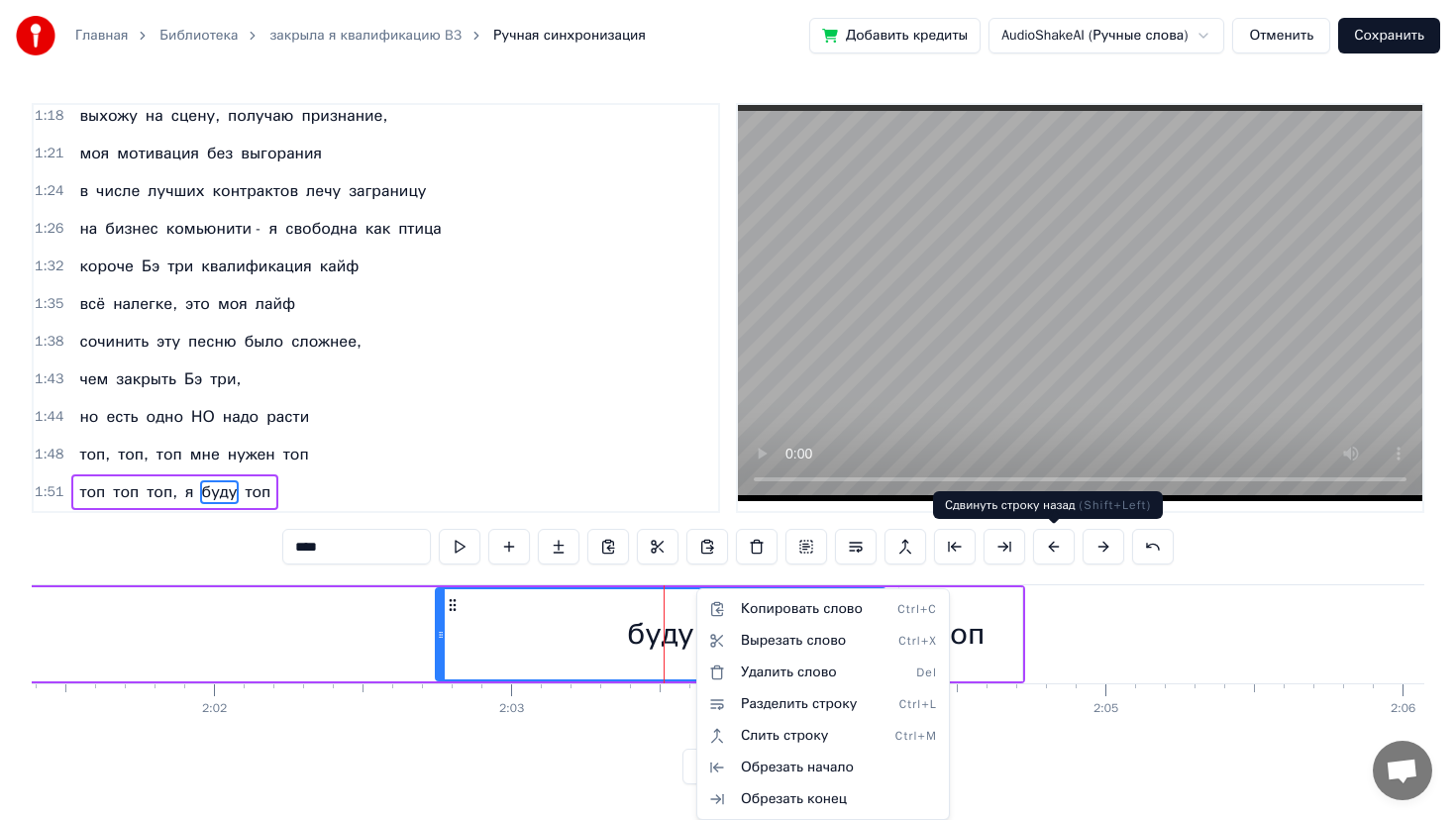 click on "Главная Библиотека закрыла я квалификацию B3 Ручная синхронизация Добавить кредиты AudioShakeAI (Ручные слова) Отменить Сохранить 0:11 закрыла я квалификацию Бэ три 0:14 уже не в первый раз 0:17 не скучаю я и не грущу 0:20 квалификацию Бэ три люблю 0:20 закрыла я квалификацию Бэ три 0:20 уже не в первый раз 0:20 не скучаю я и не грущу 0:20 квалификацию Бэ три люблю 0:23 квалификация Бэ три родная моя 0:39 Бизнес партнёр третьего уровня 0:41 закрывать её всем я рекомендую 0:44 хорошая в бизнесе нашем позиция 0:52 живу с ней и в ус не дую 0:57 ааааа 0:58 Just do it do it 1:02 Бэ три Бэ три Бэ три 1:09 Бэ три Бэ" at bounding box center [728, 408] 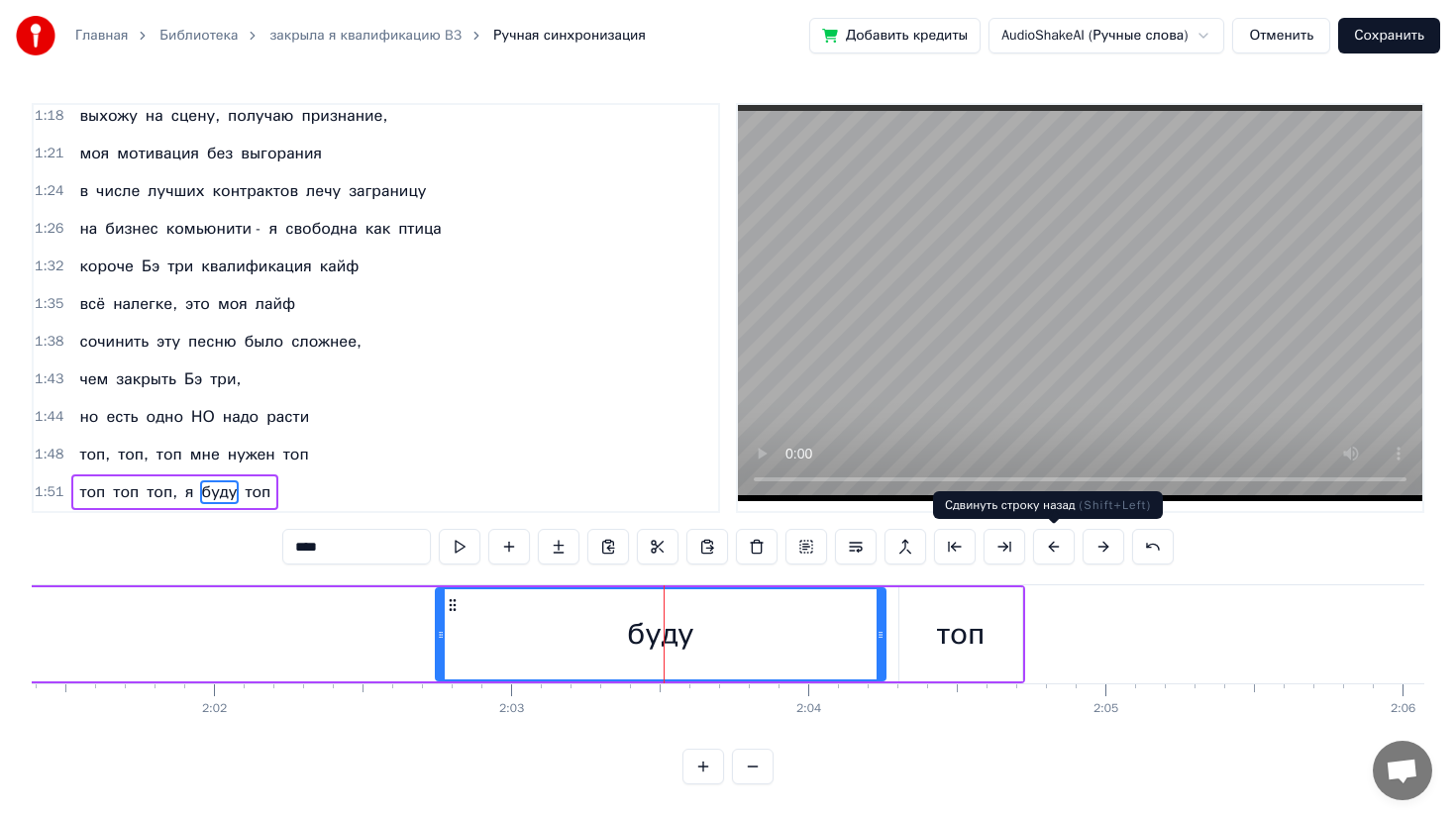 click at bounding box center [1054, 547] 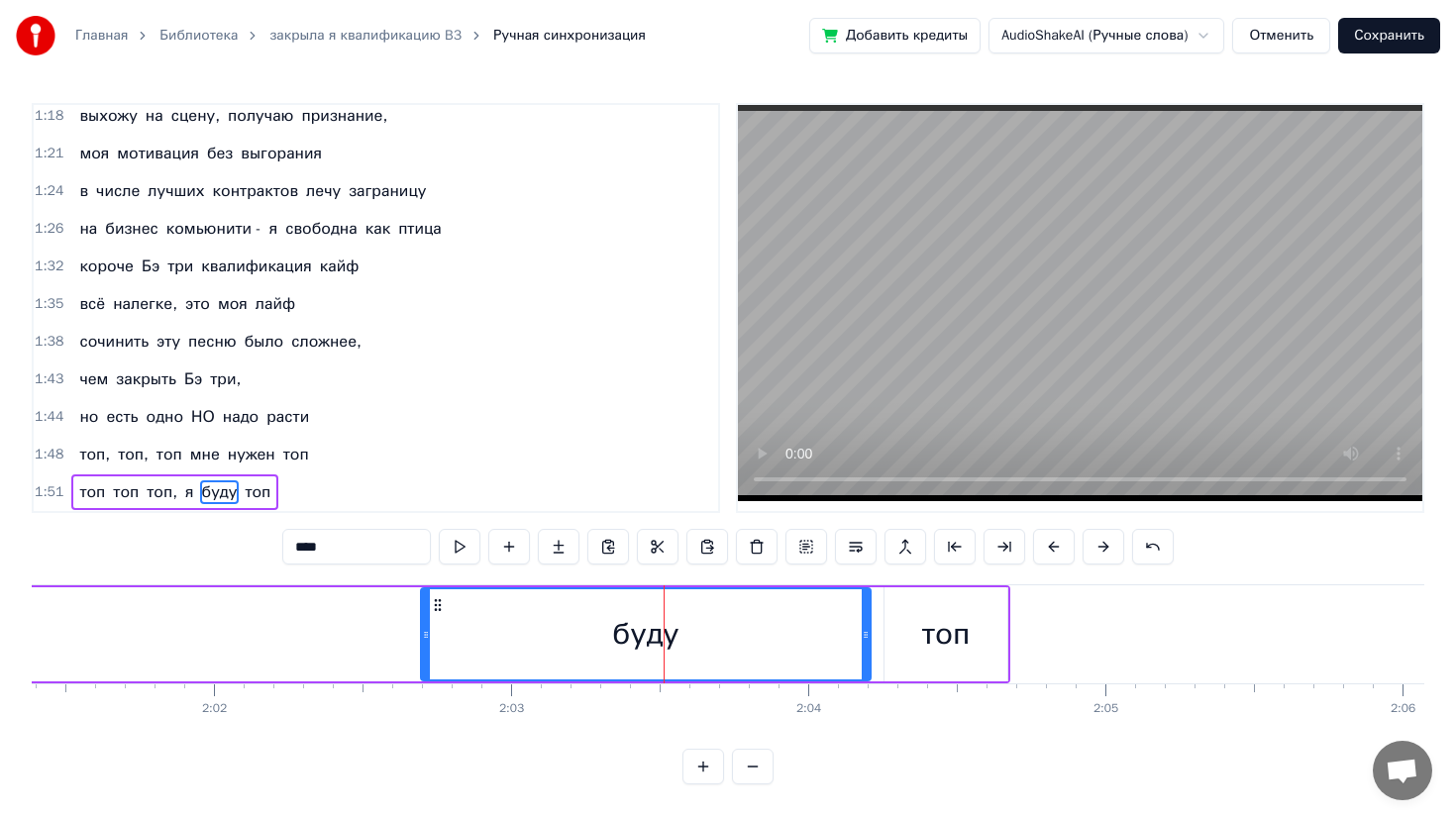 click at bounding box center (1054, 547) 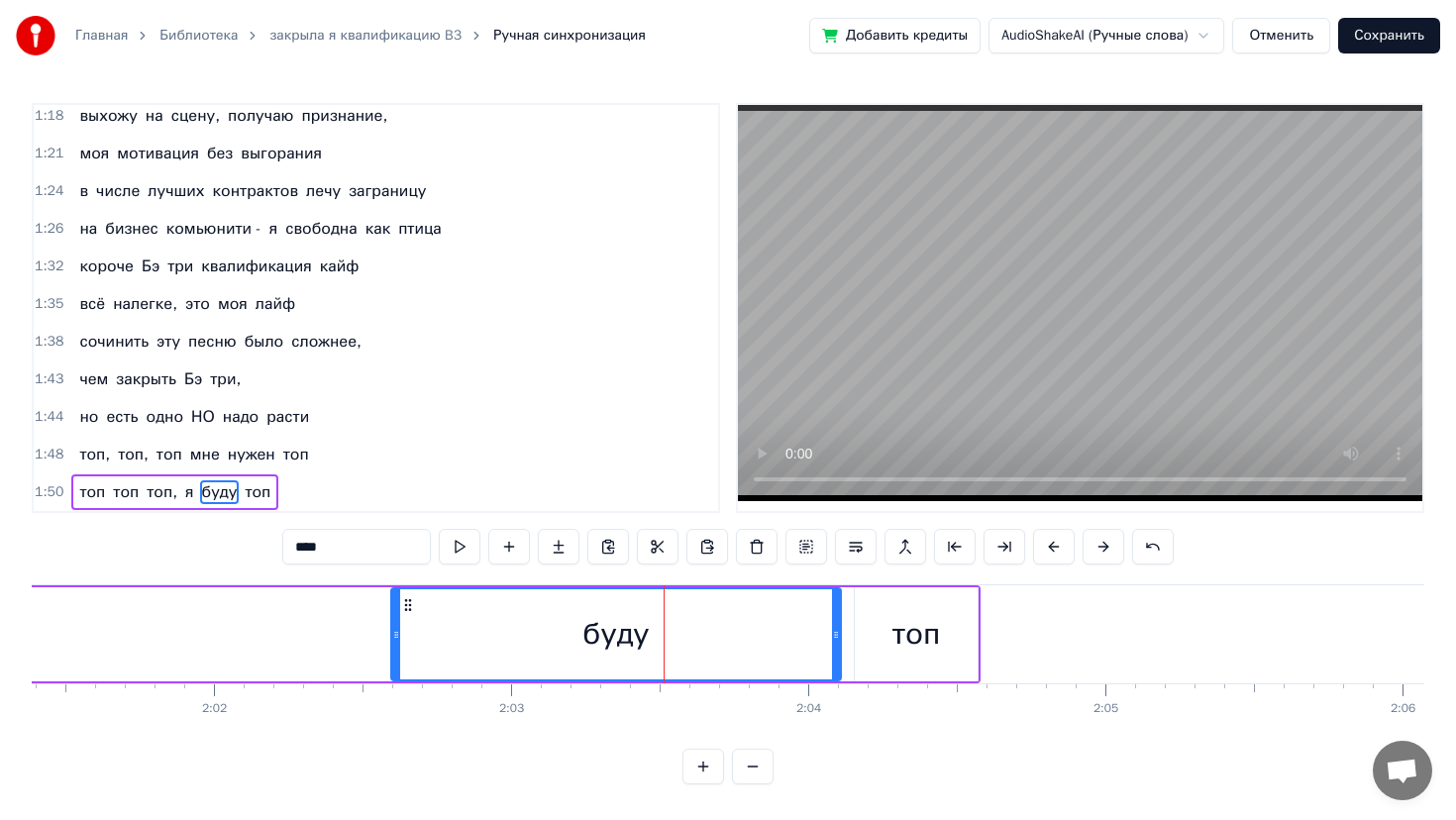 click at bounding box center [1054, 547] 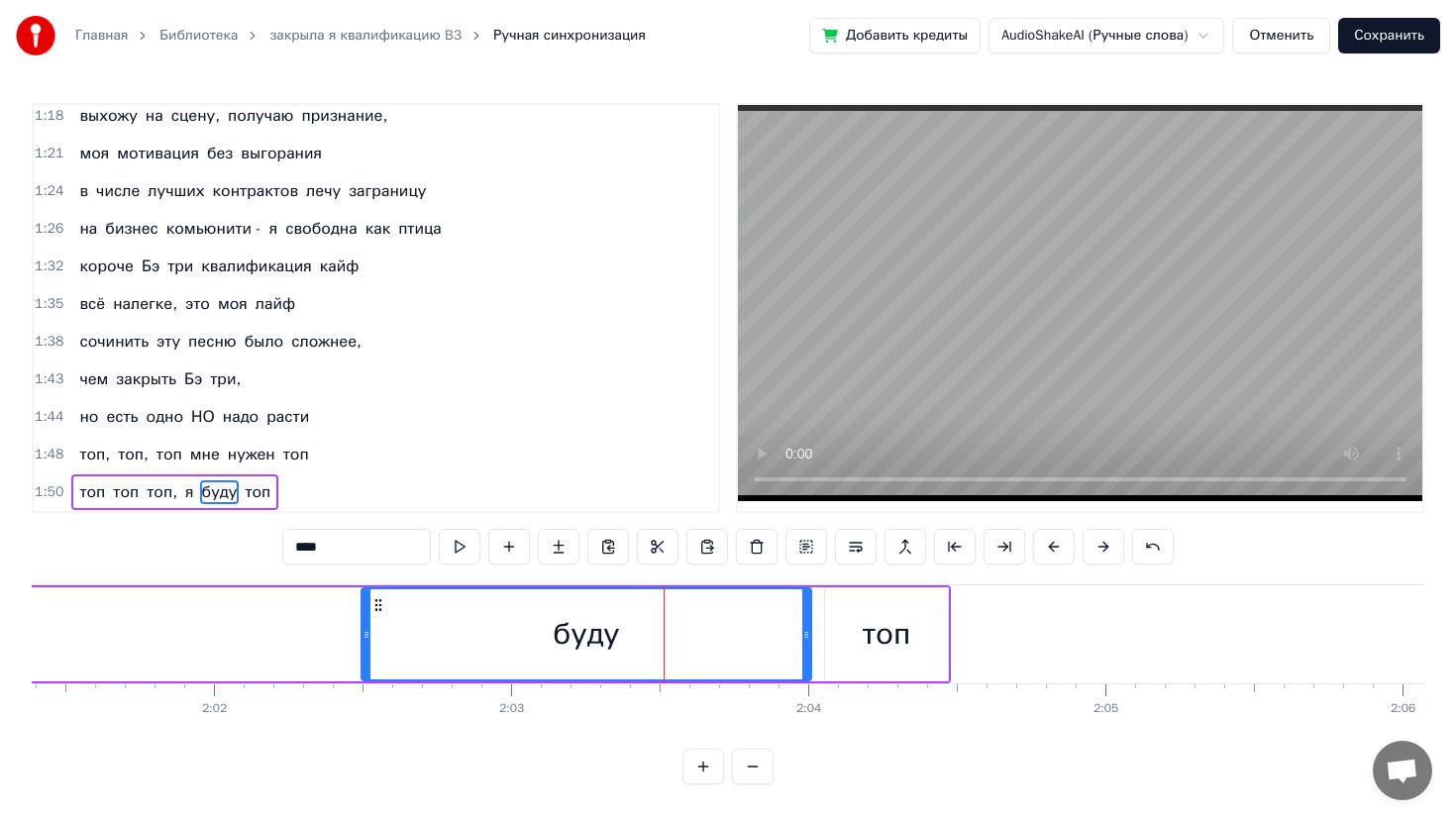 click at bounding box center [1054, 547] 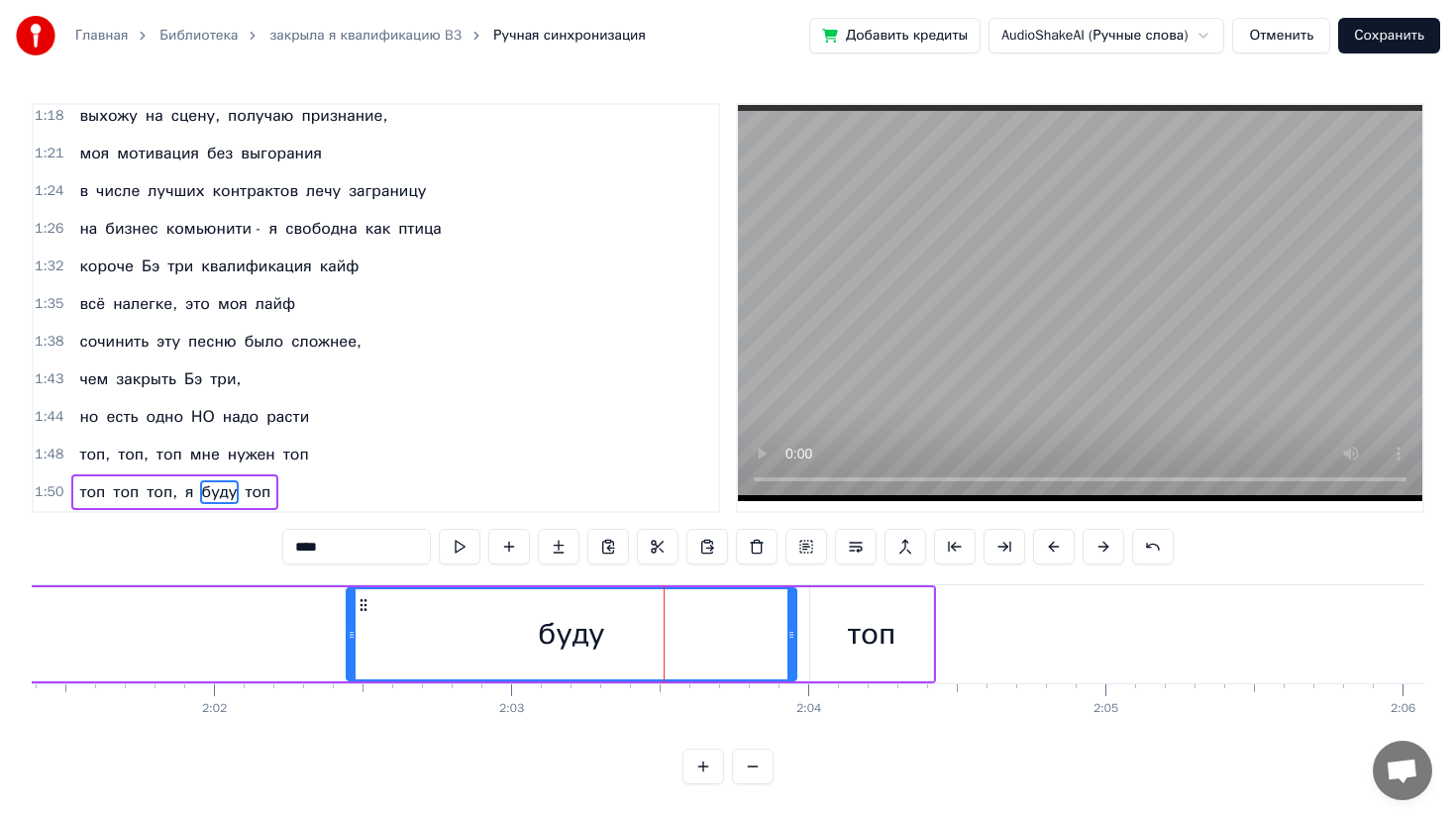 click at bounding box center (1054, 547) 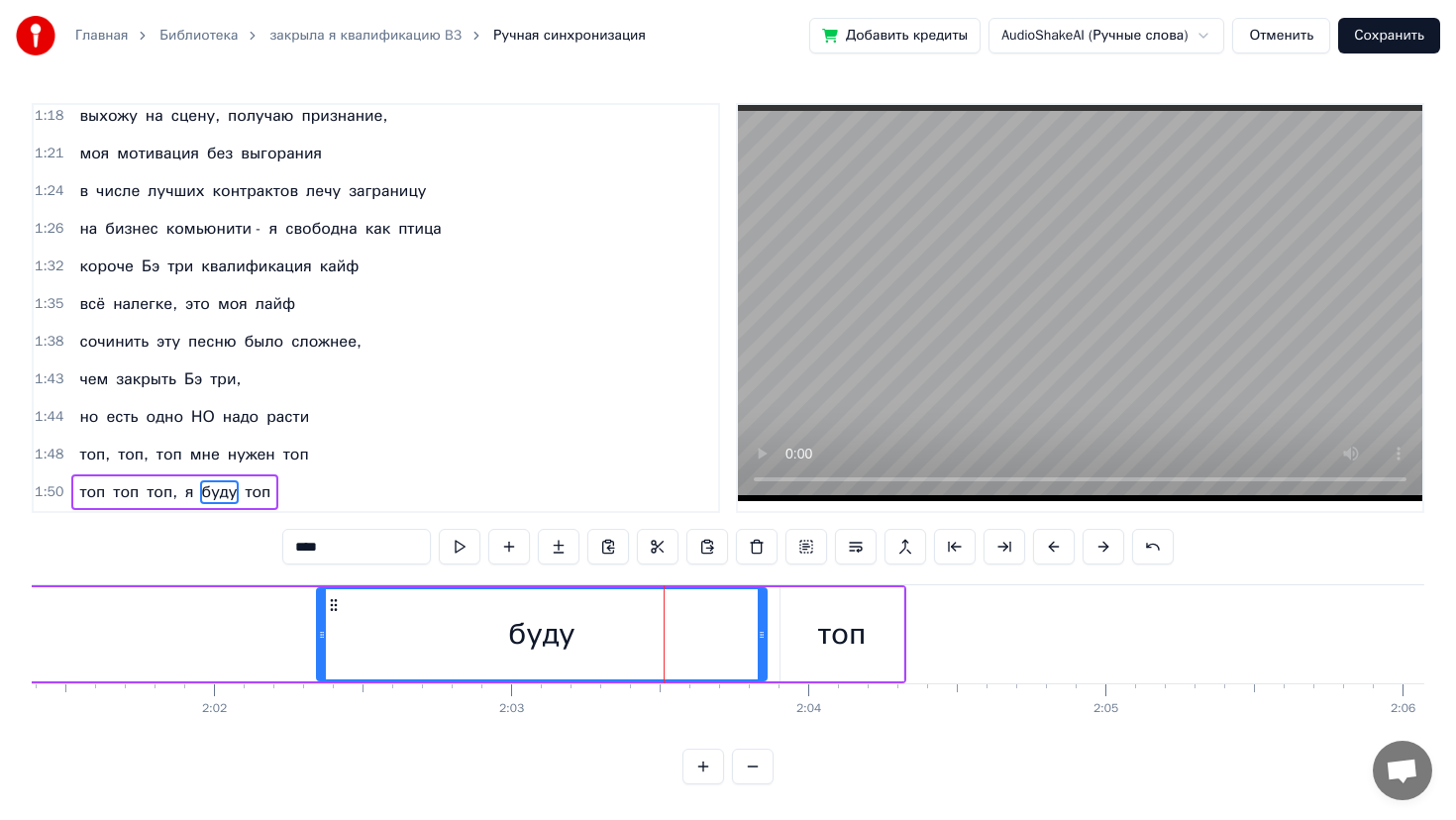 click at bounding box center (1054, 547) 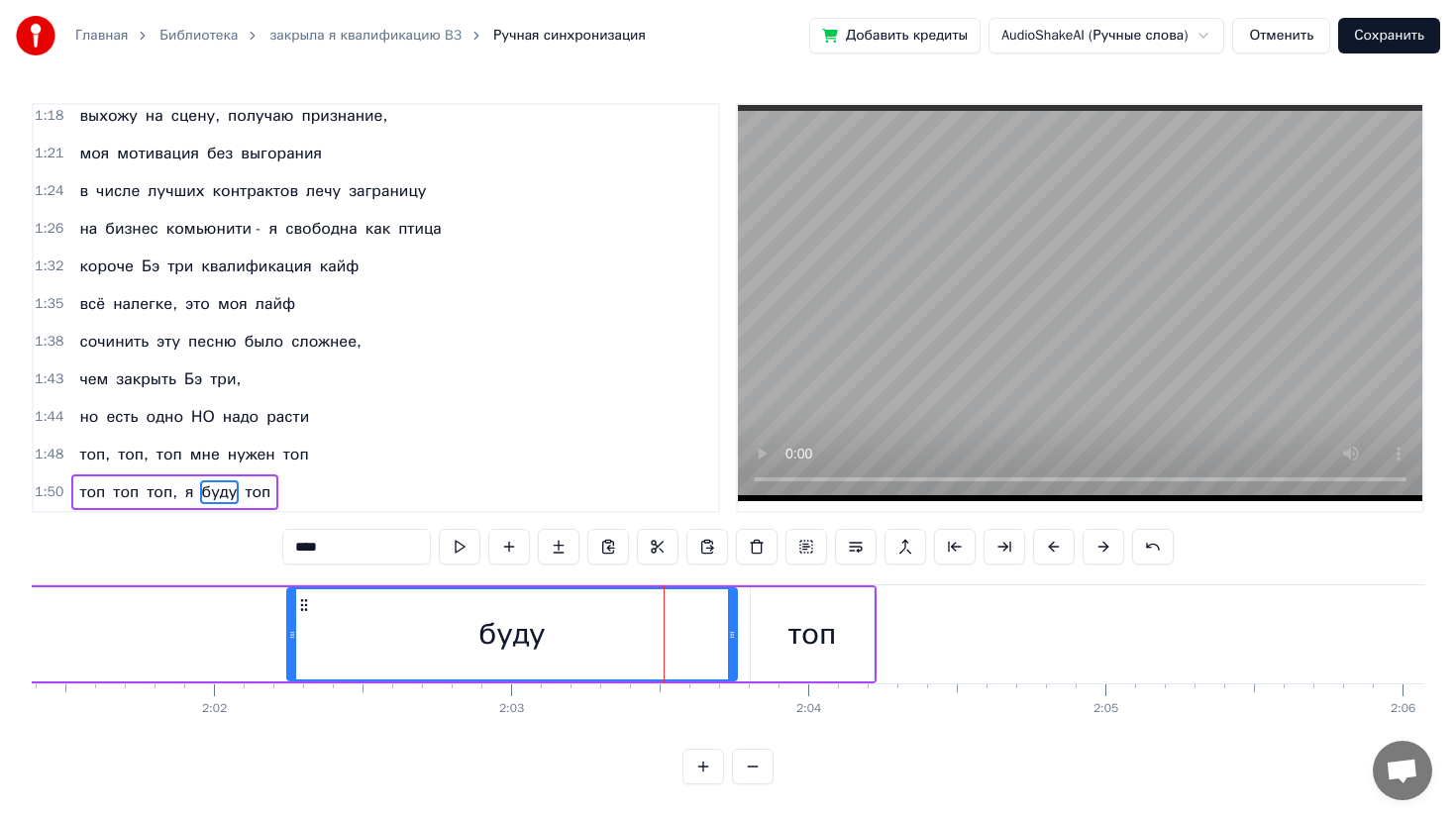 click at bounding box center [1054, 547] 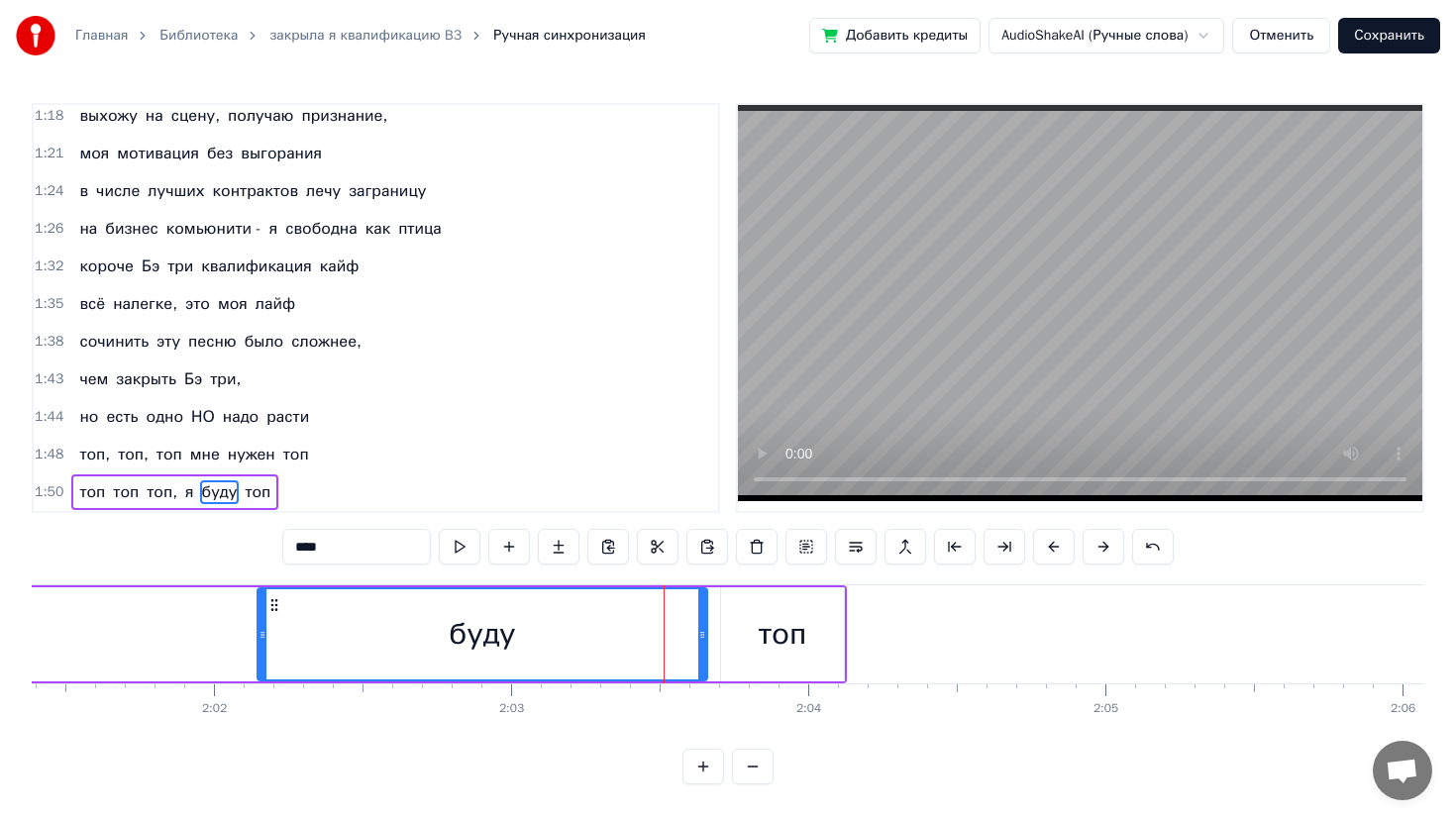 click at bounding box center (1054, 547) 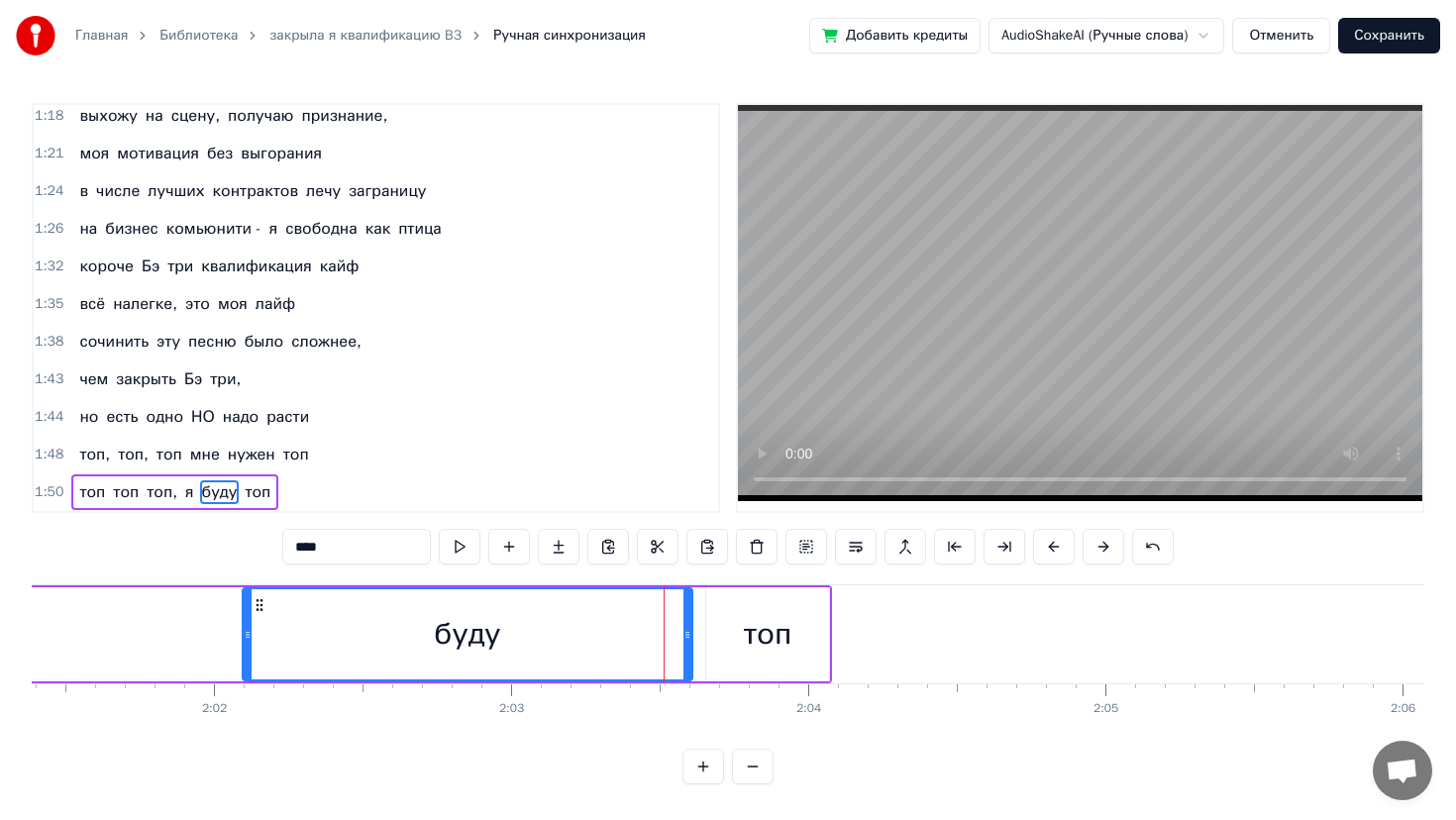 click at bounding box center [1054, 547] 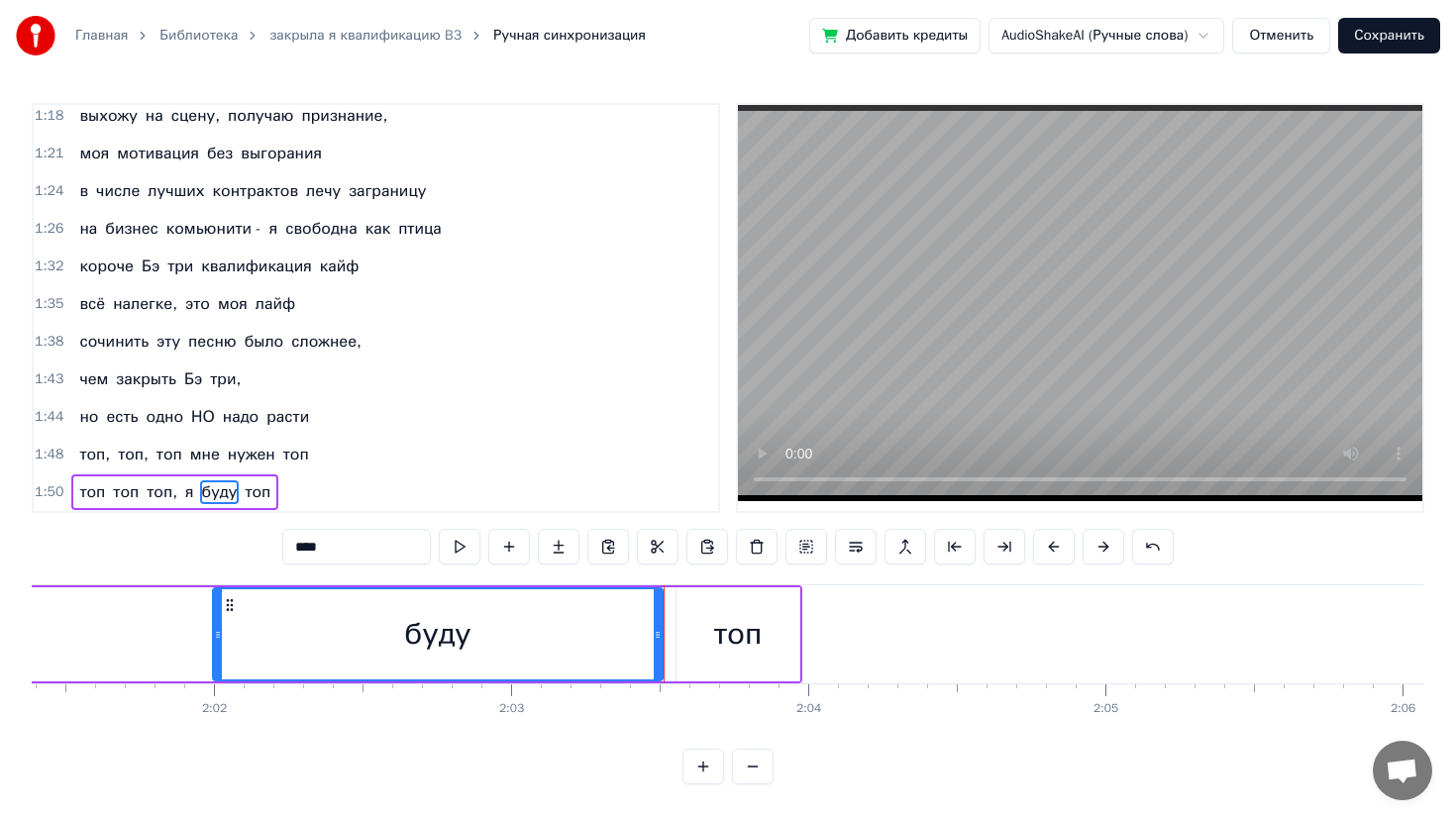 click at bounding box center [1054, 547] 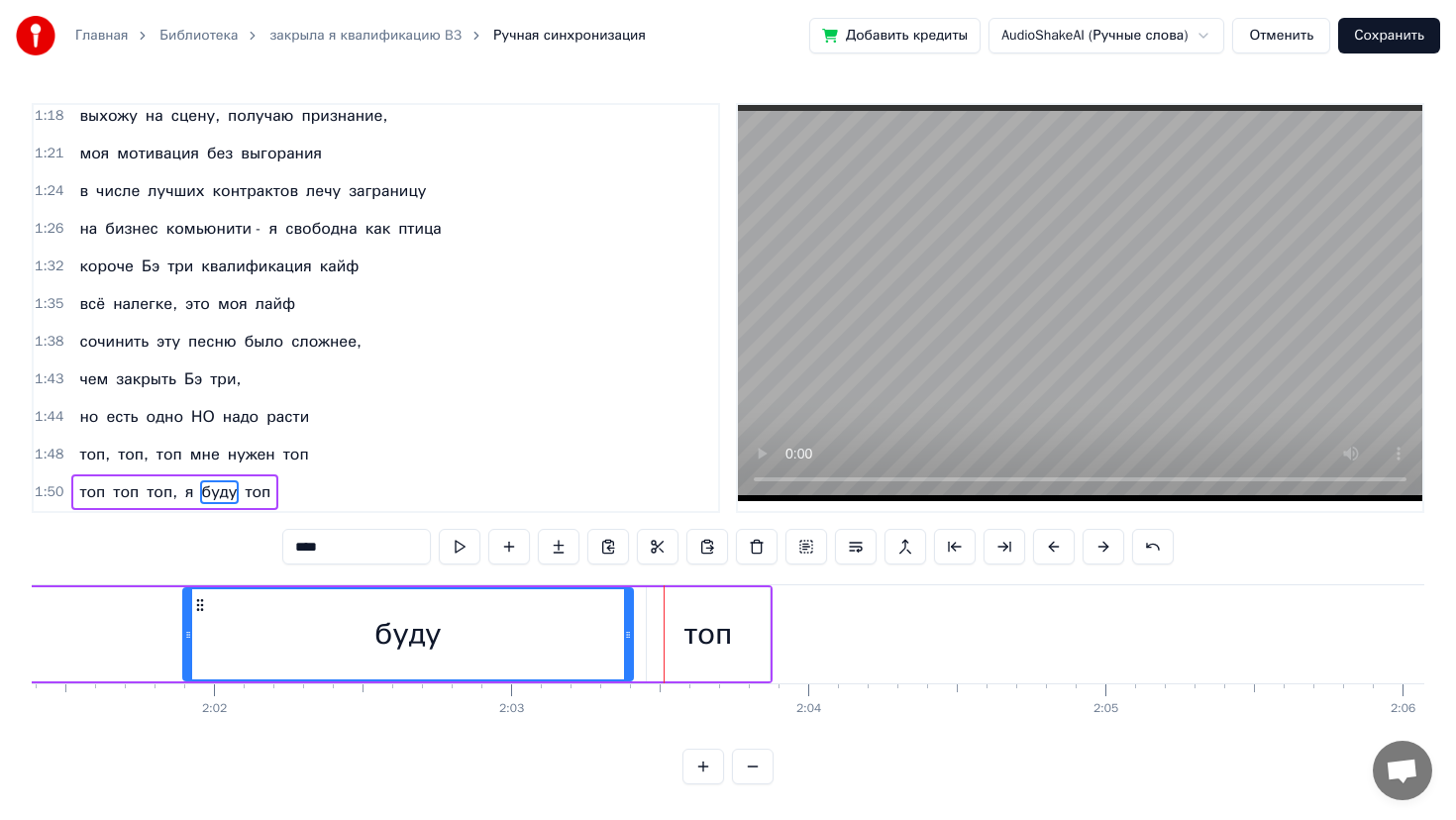 click at bounding box center (1054, 547) 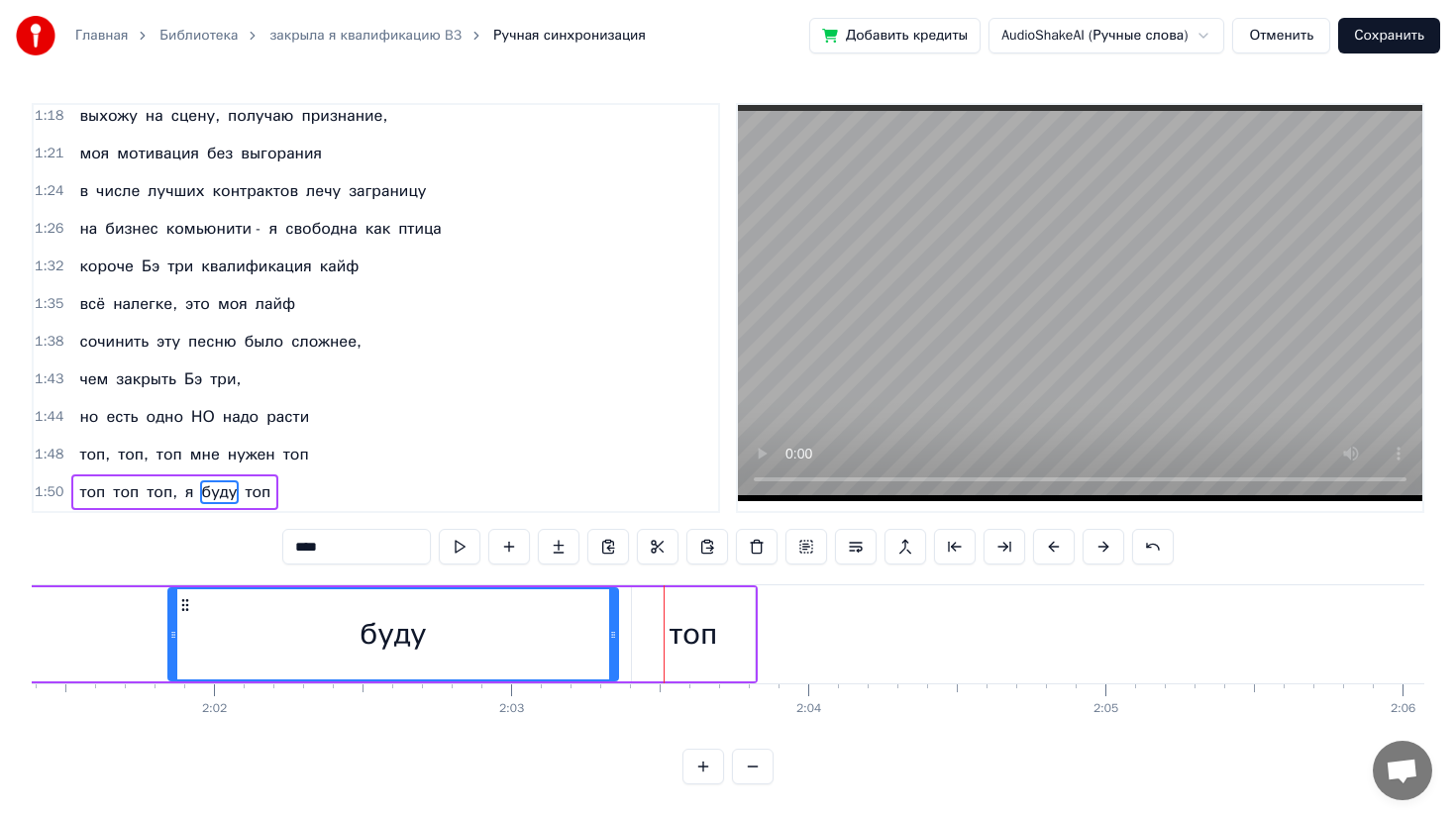 click at bounding box center [1054, 547] 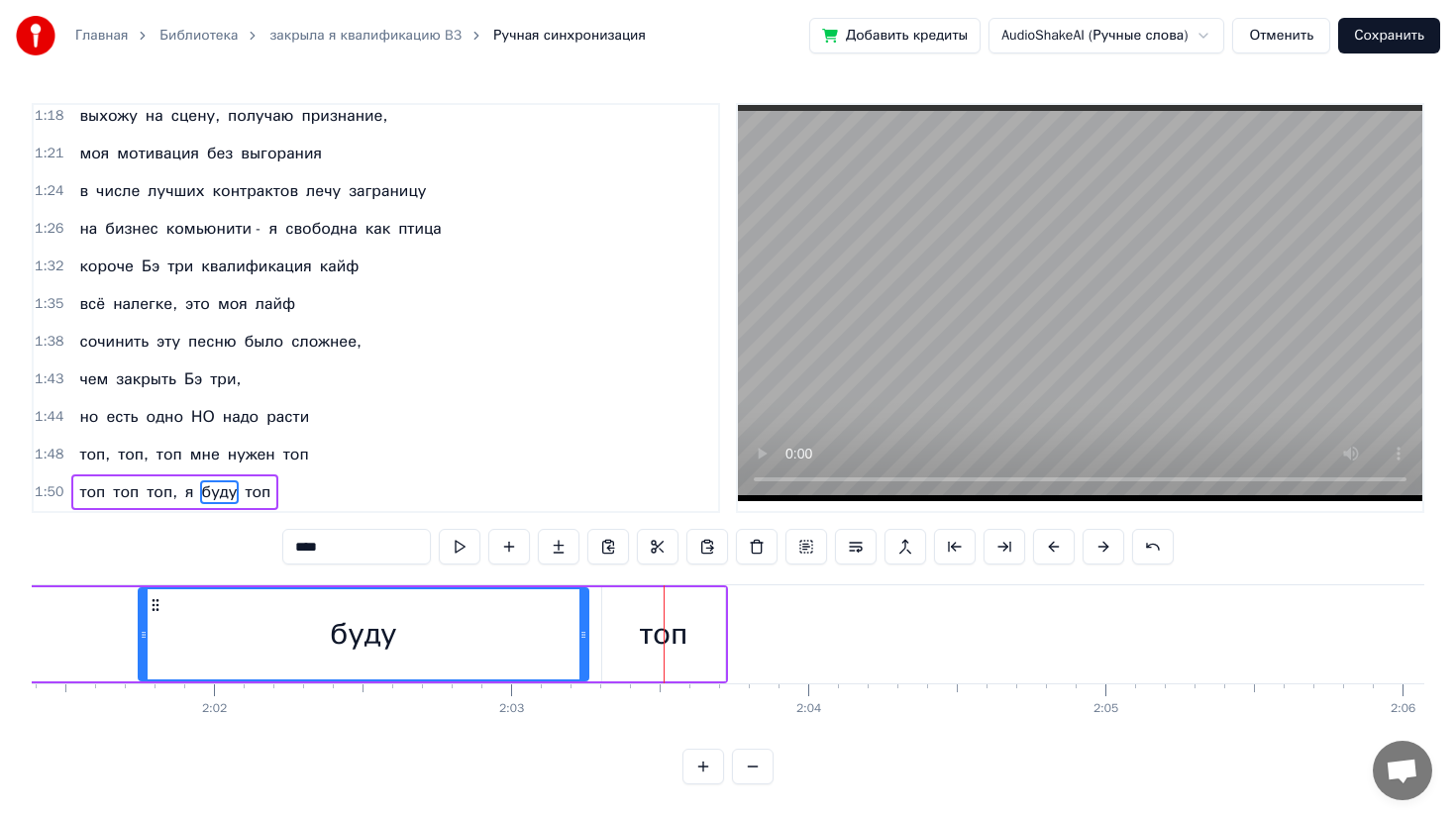 click at bounding box center [1054, 547] 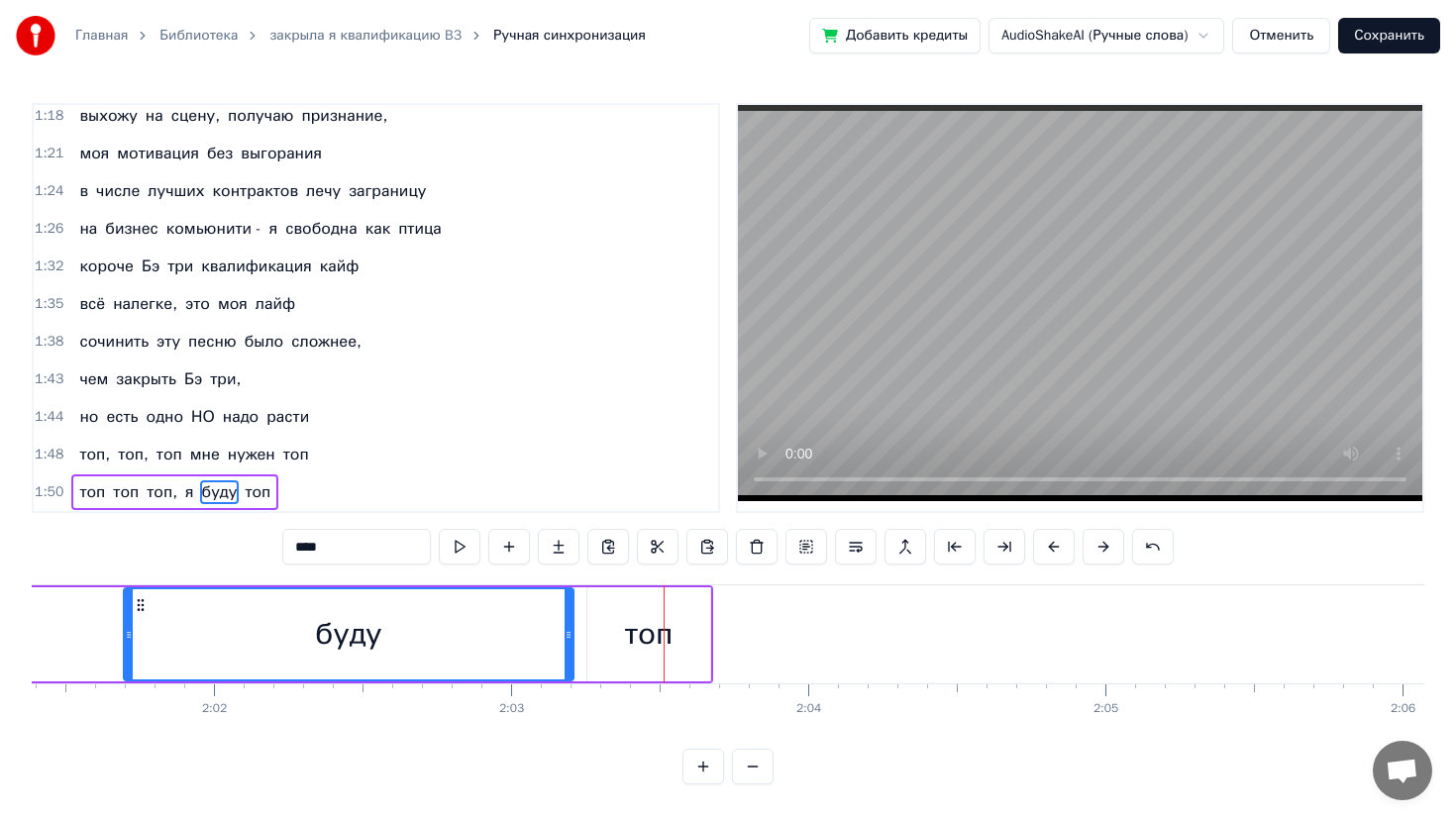 click at bounding box center (1054, 547) 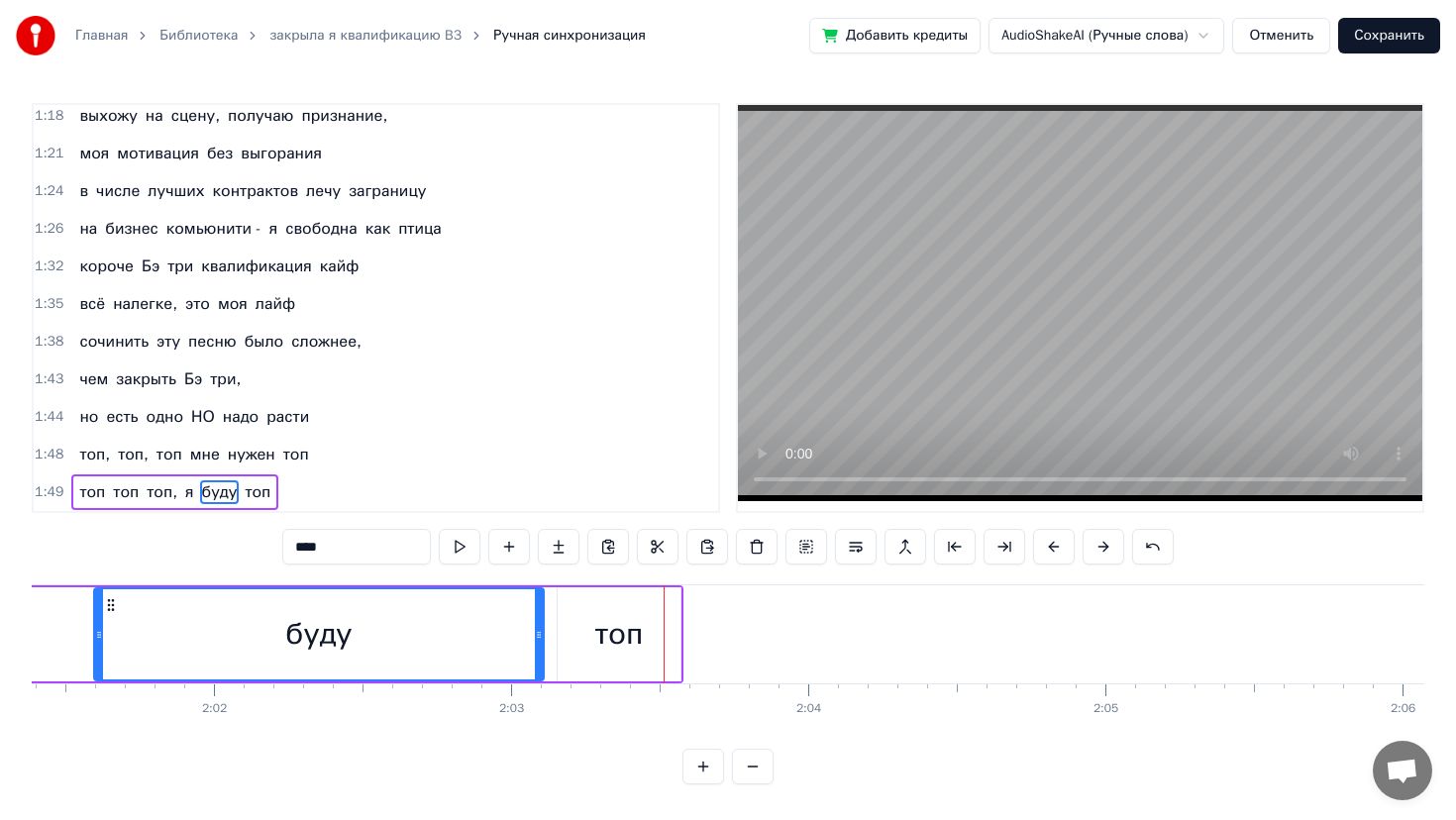 click at bounding box center [1054, 547] 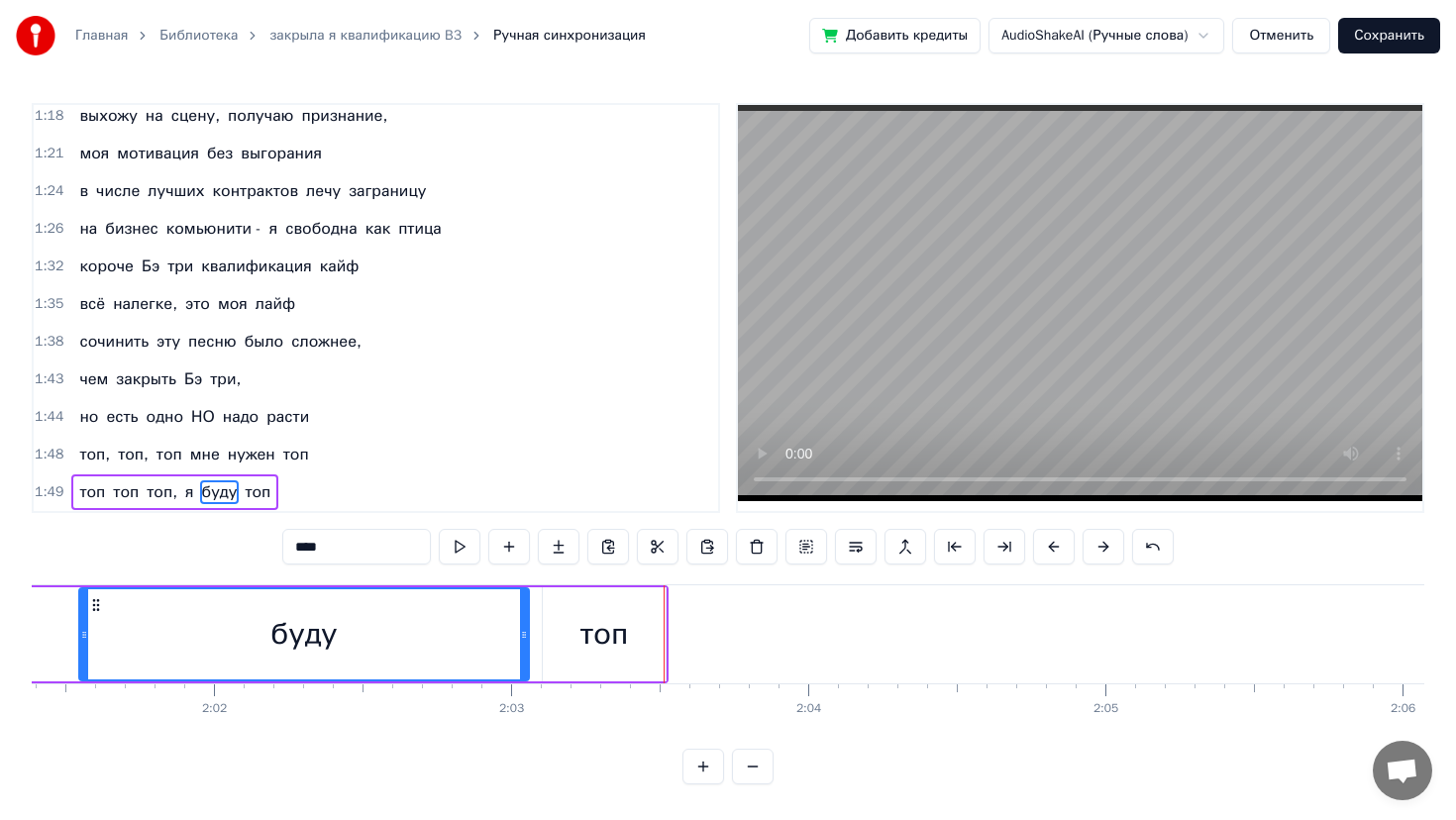 click at bounding box center [1054, 547] 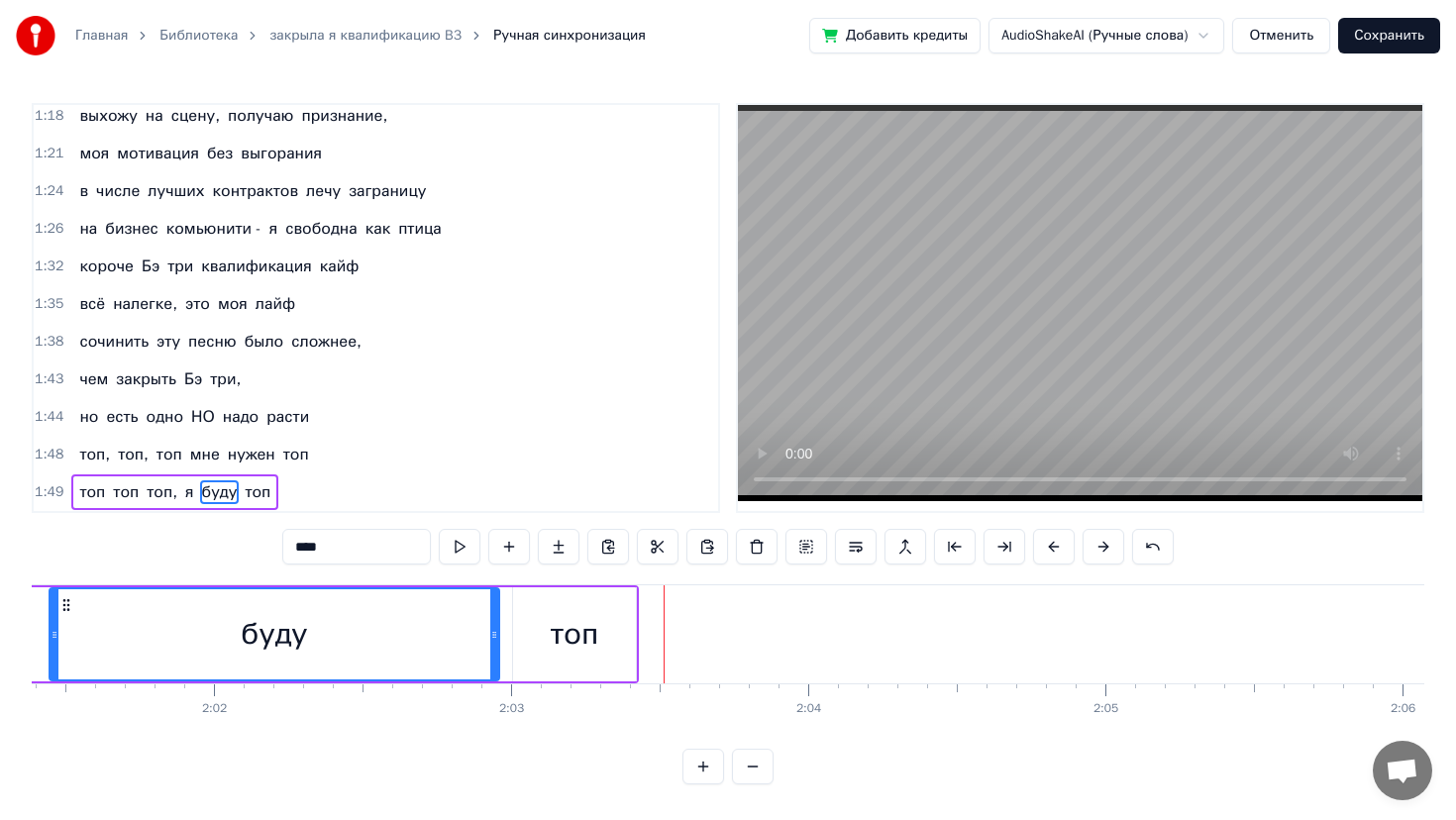 click at bounding box center (1054, 547) 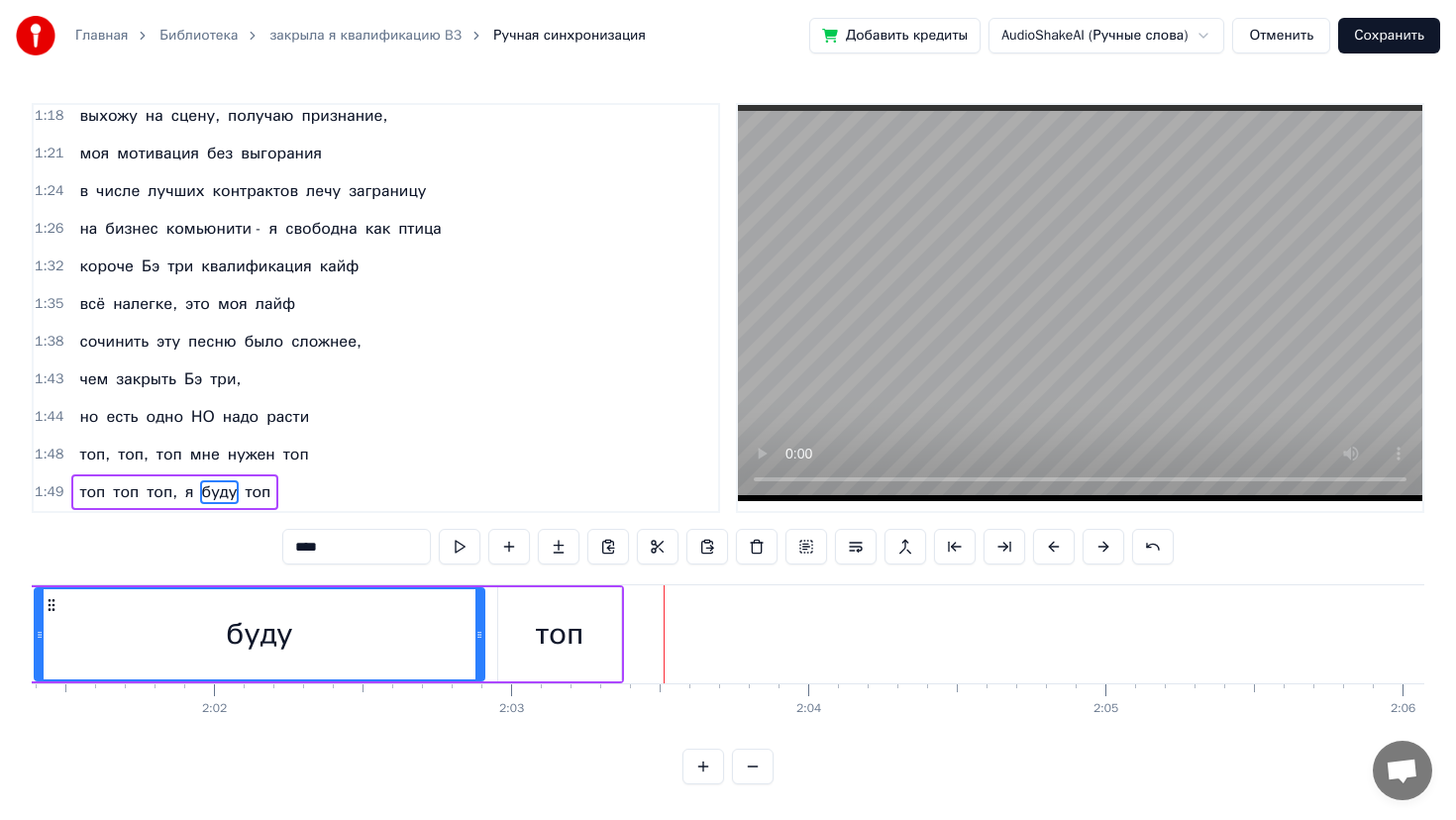click at bounding box center (1054, 547) 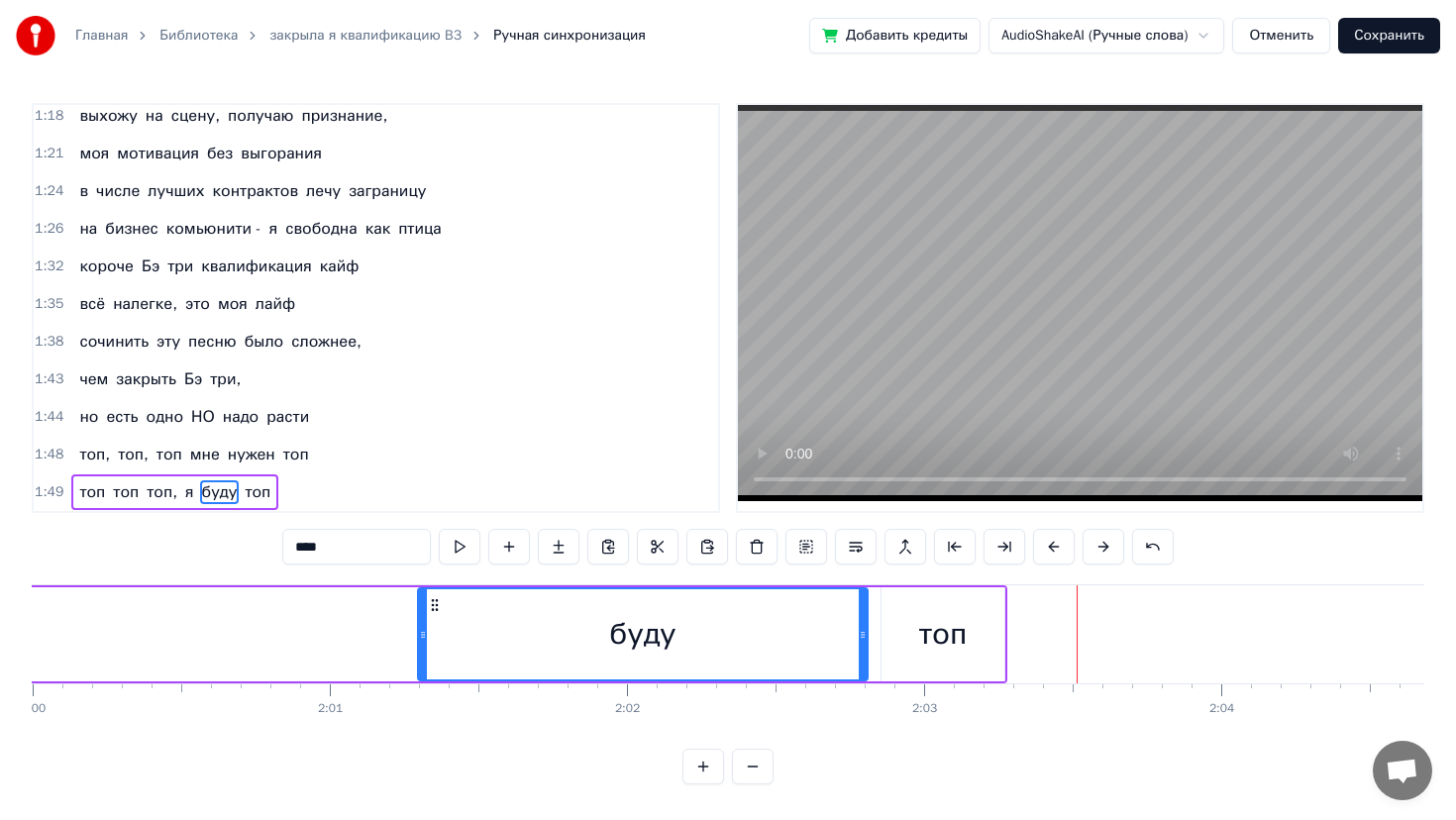 scroll, scrollTop: 0, scrollLeft: 35649, axis: horizontal 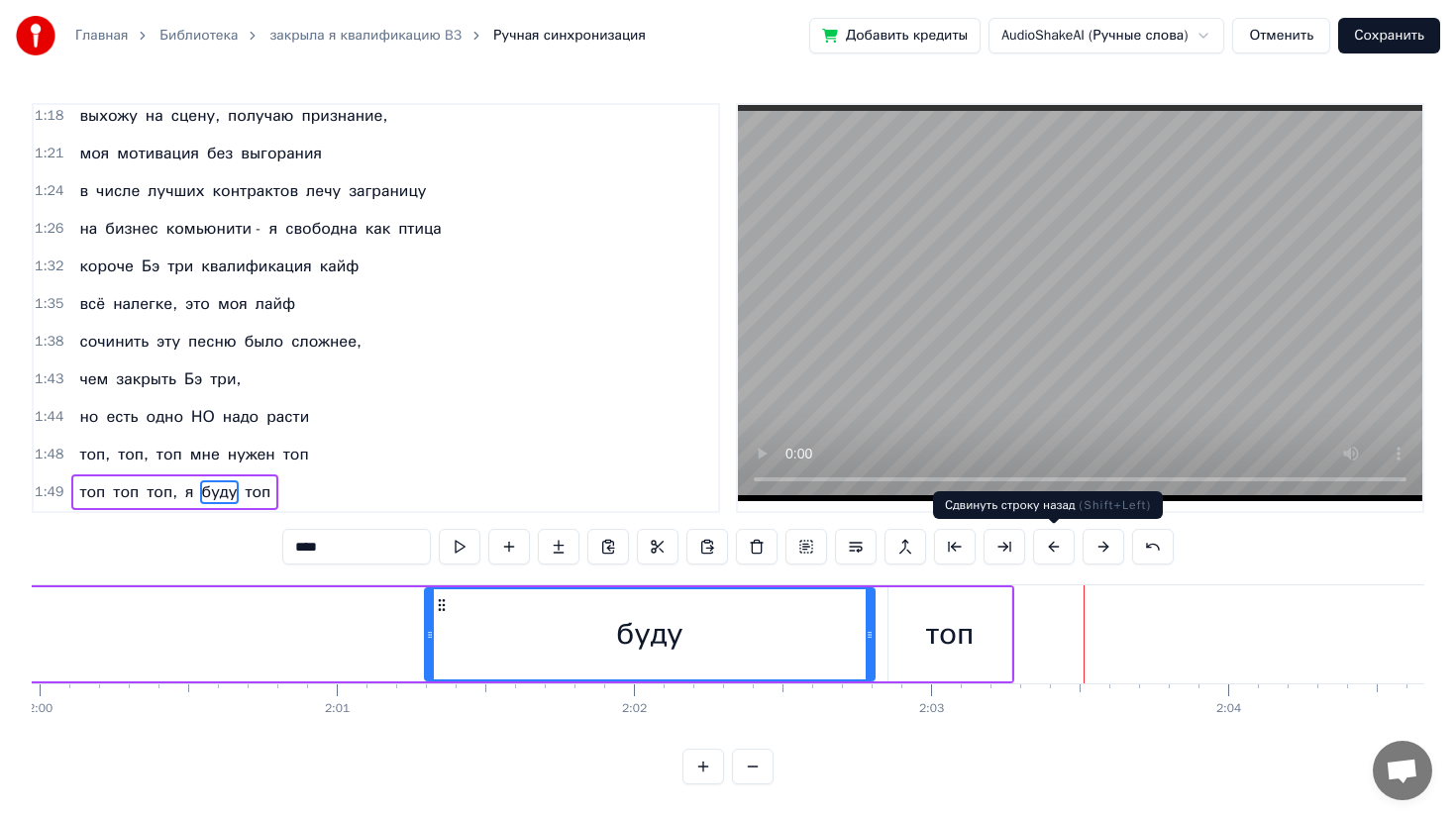 click at bounding box center [1054, 547] 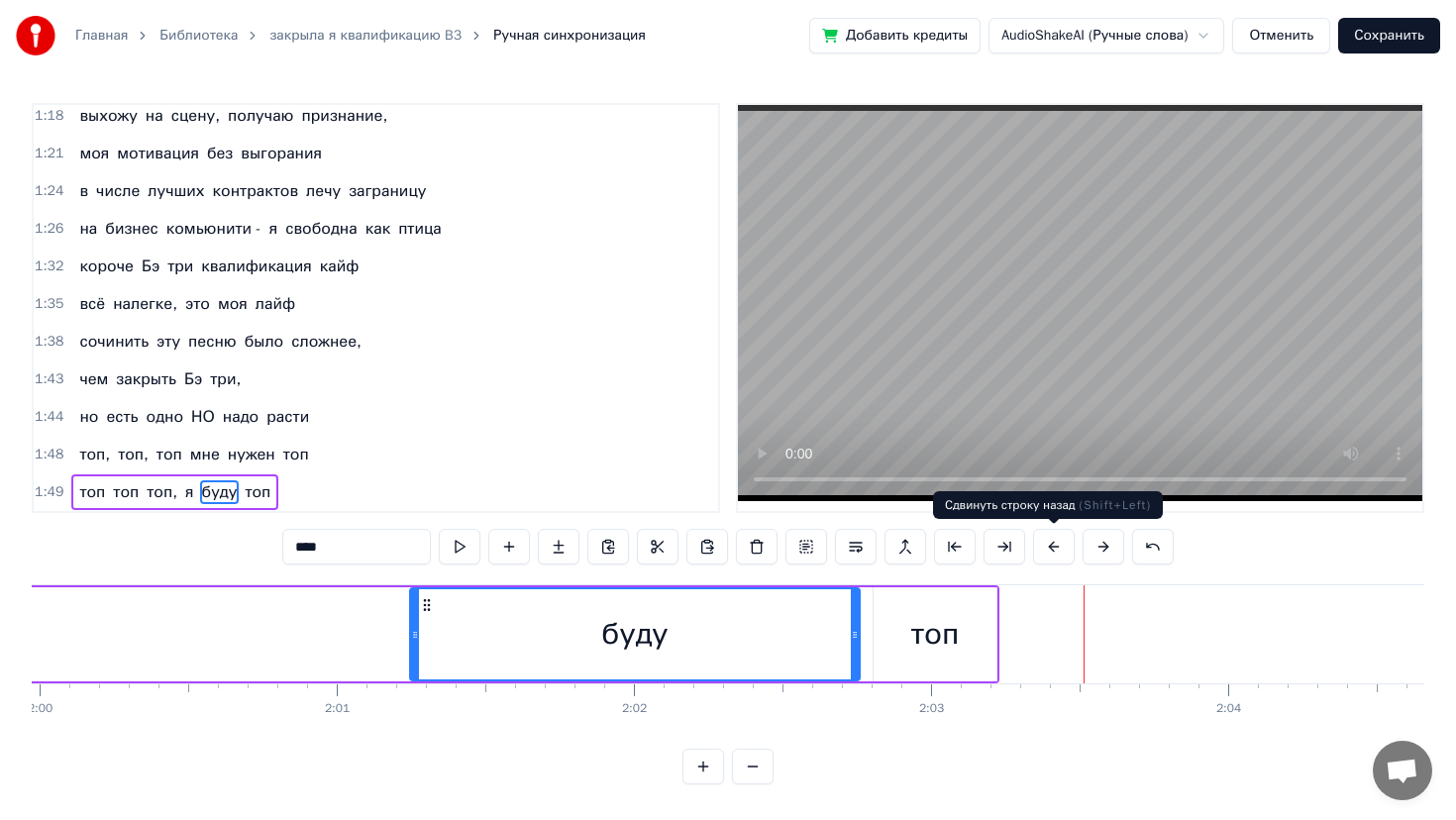 click at bounding box center [1054, 547] 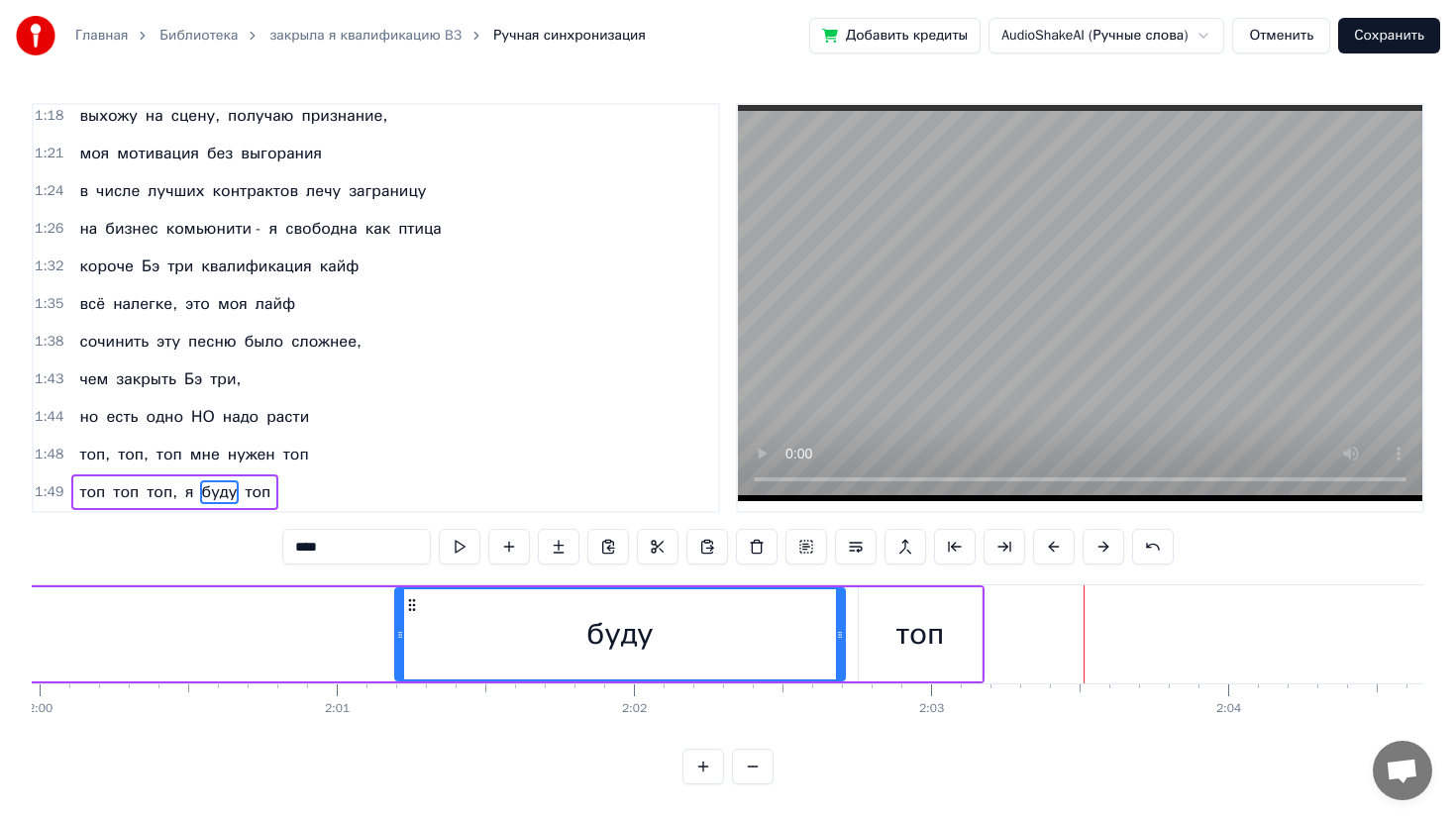 click at bounding box center (1054, 547) 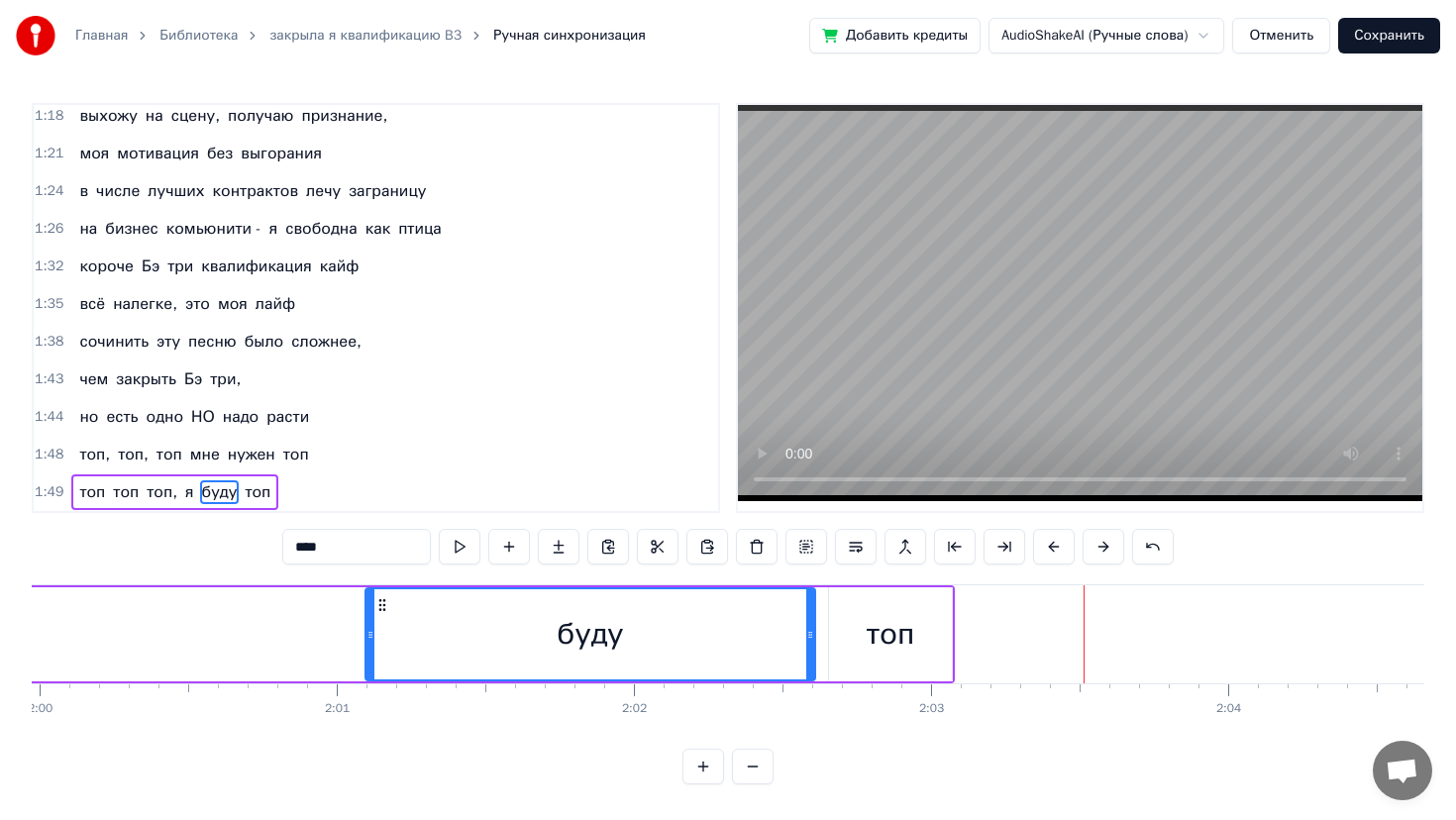 click at bounding box center [1054, 547] 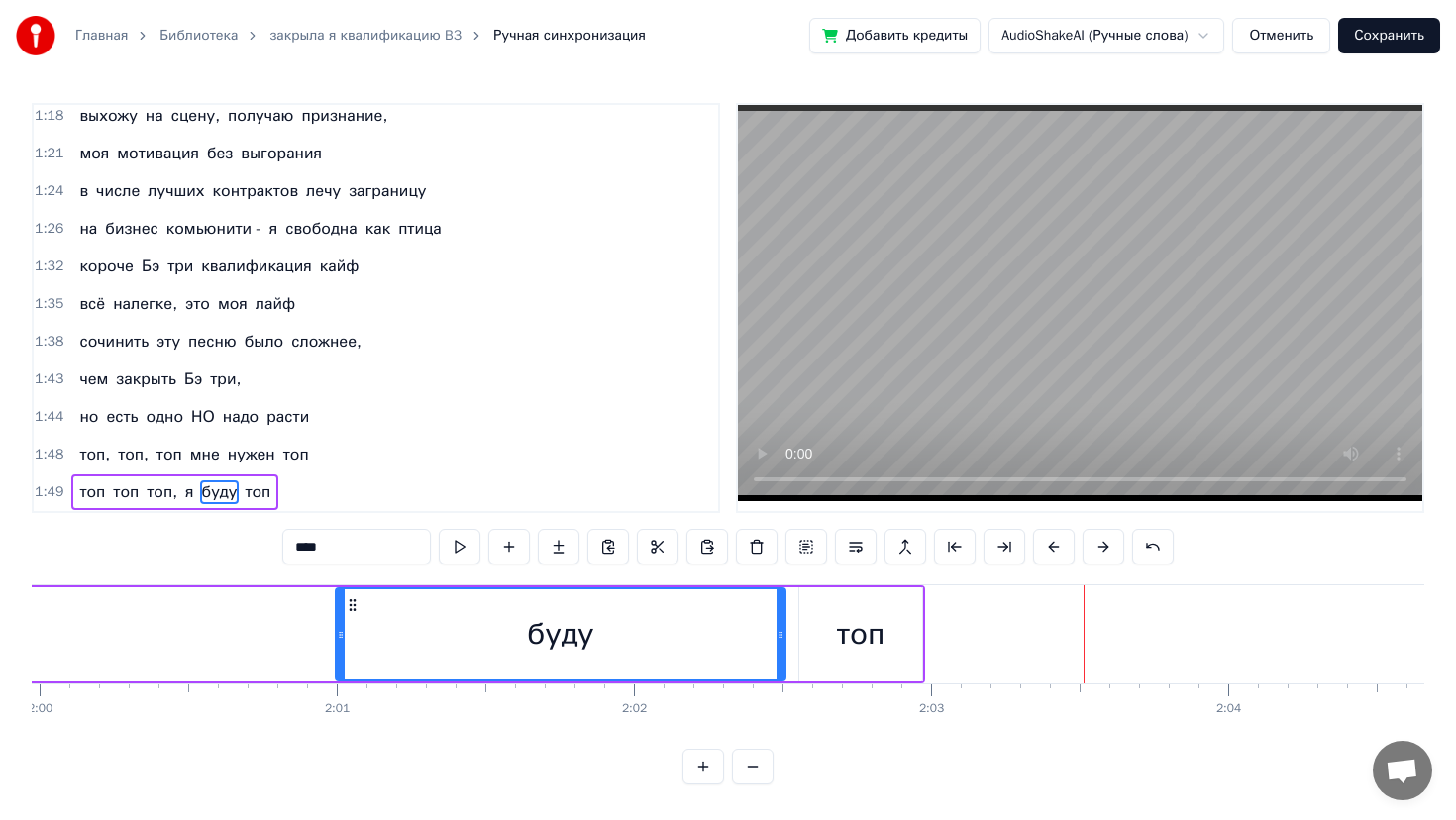 click at bounding box center (1054, 547) 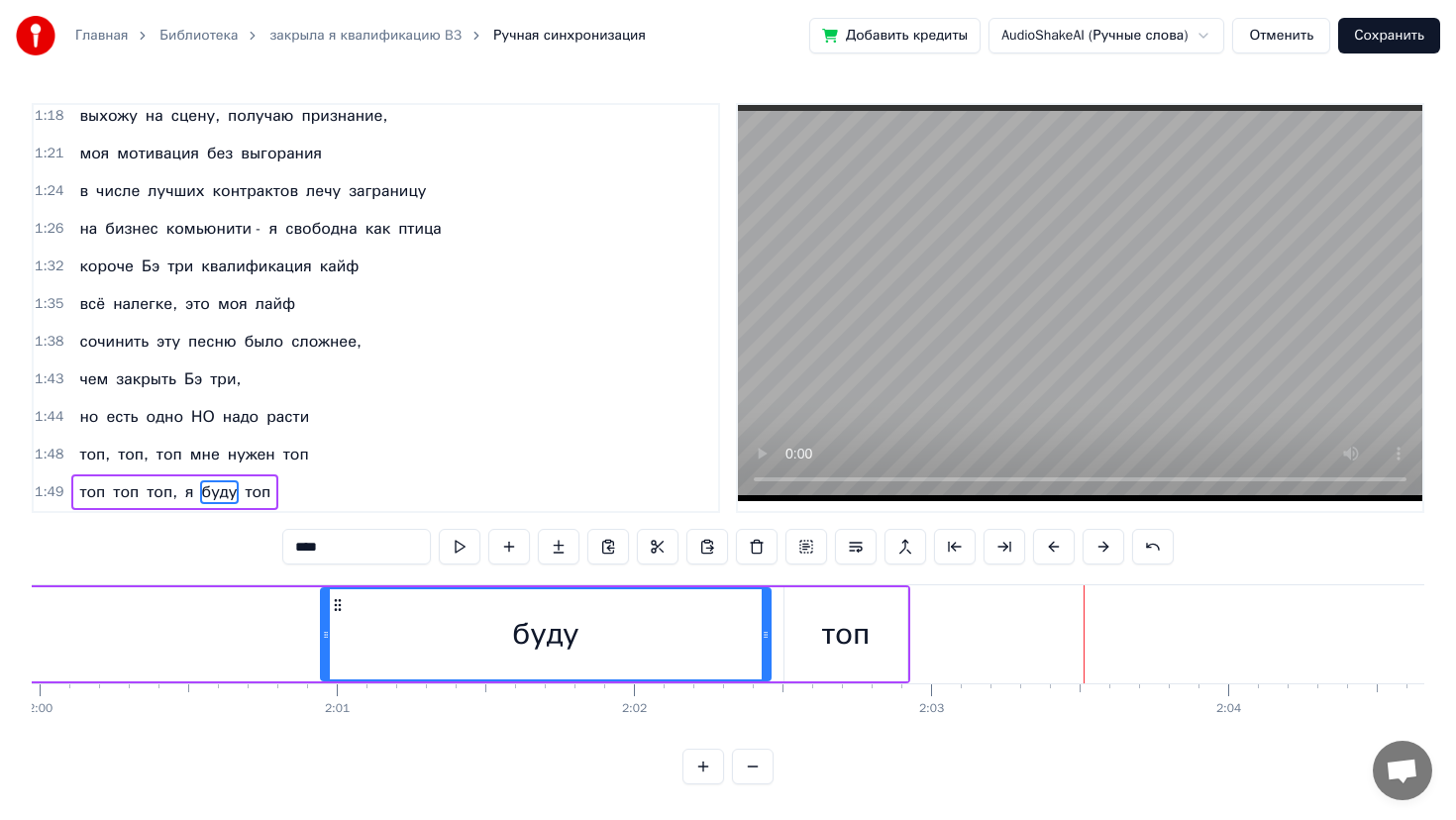 click at bounding box center [1054, 547] 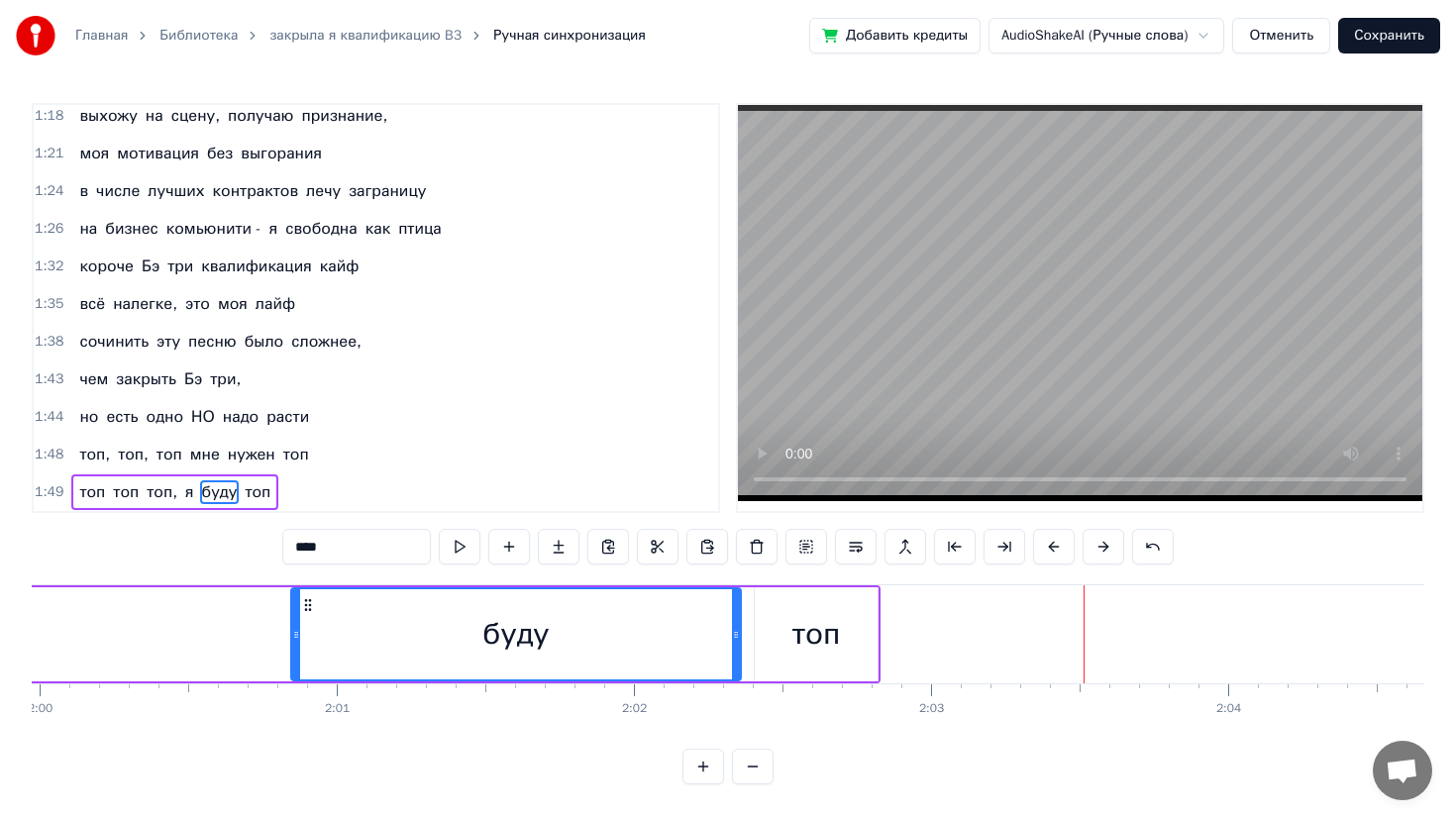 click at bounding box center [1054, 547] 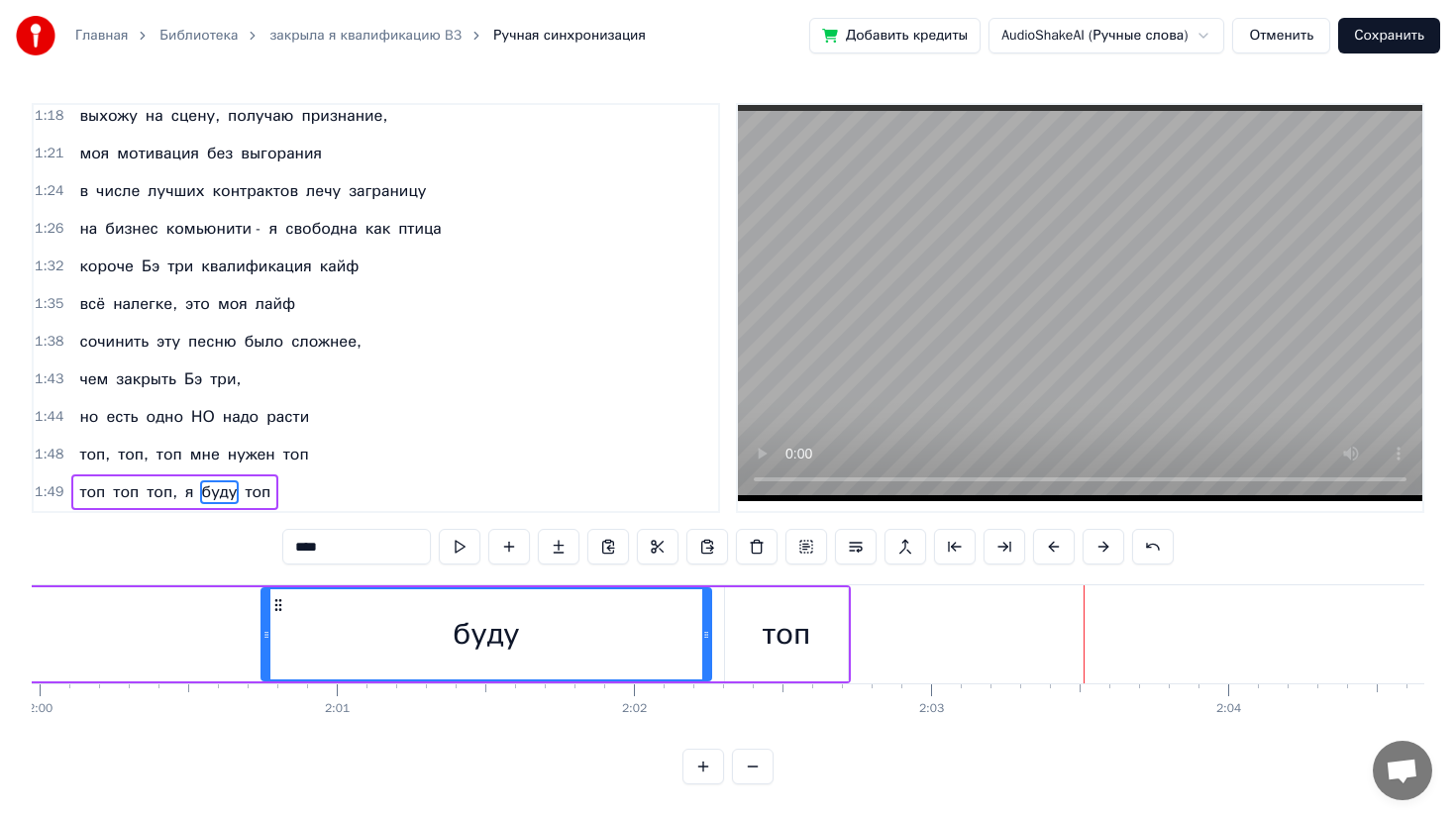 click at bounding box center [1054, 547] 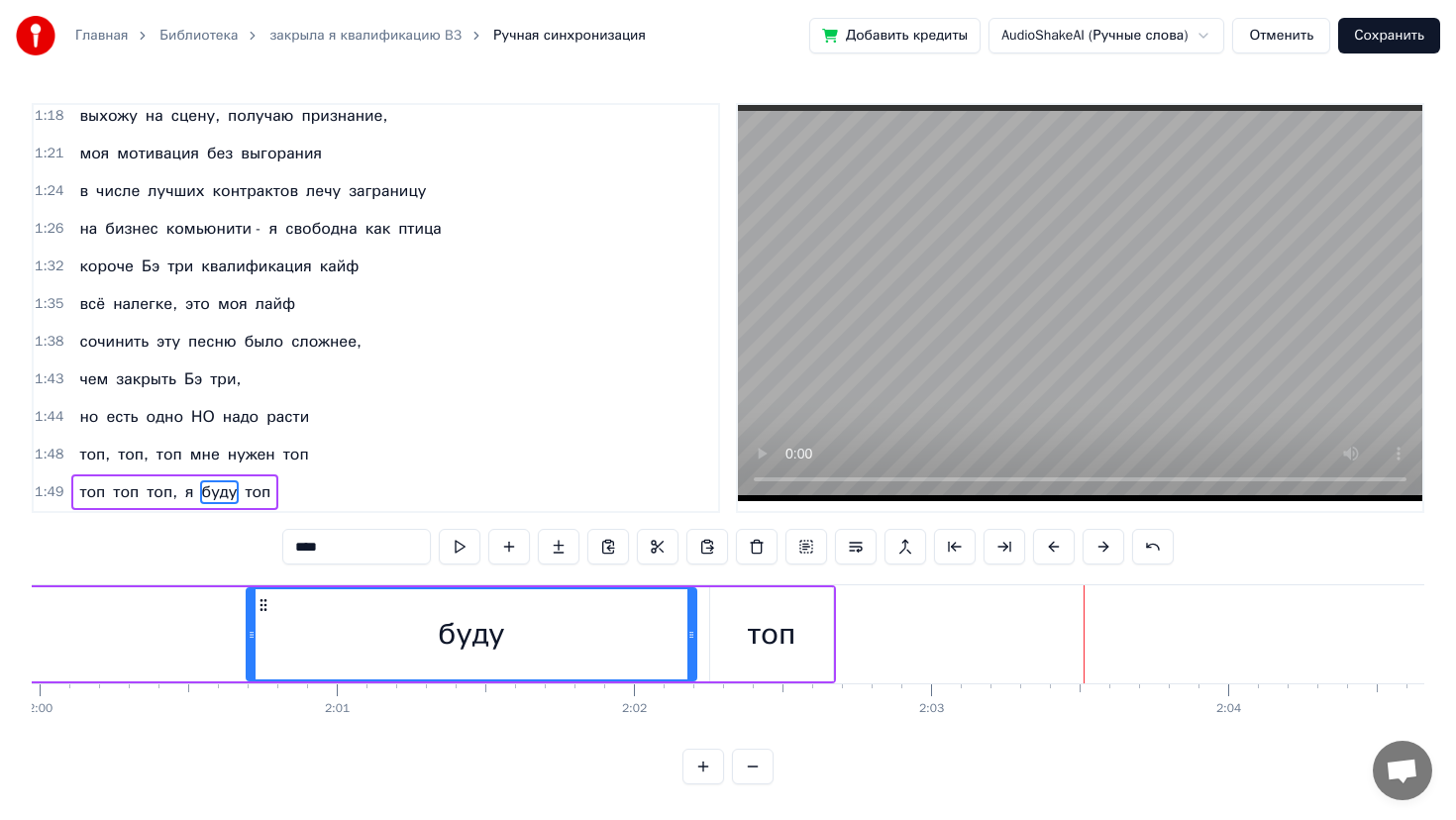 click at bounding box center [1054, 547] 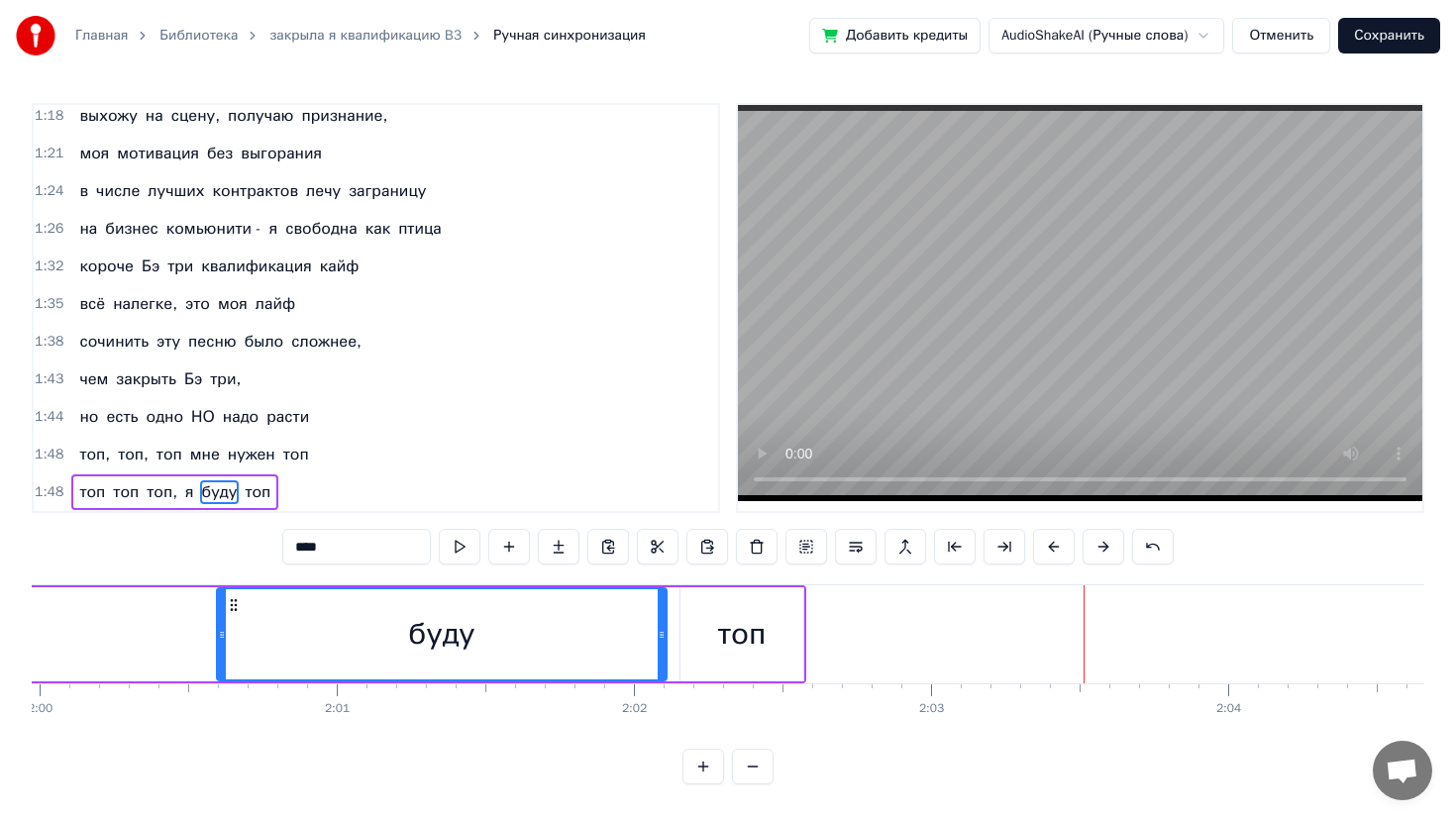 click at bounding box center [1054, 547] 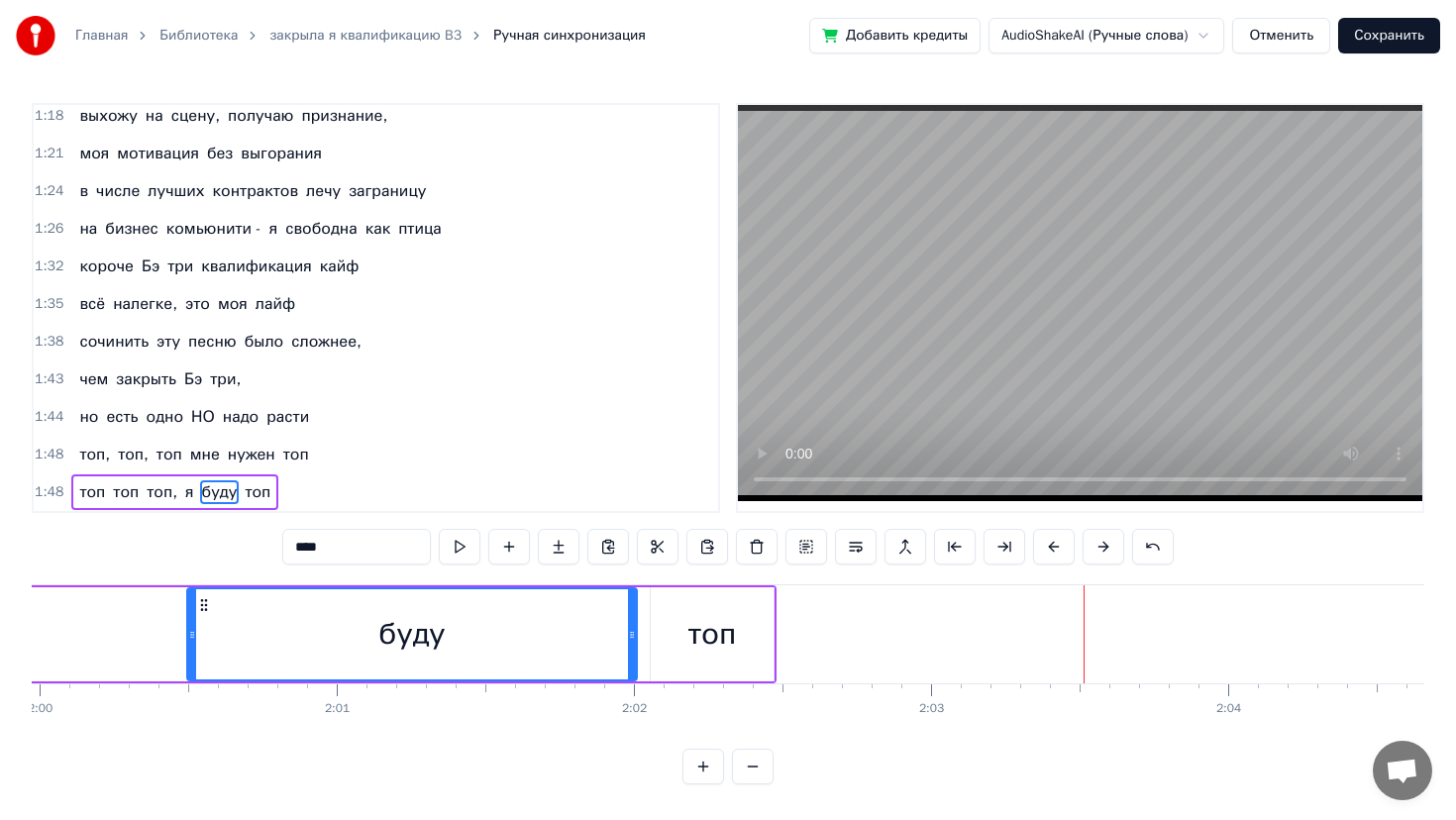 click at bounding box center (1054, 547) 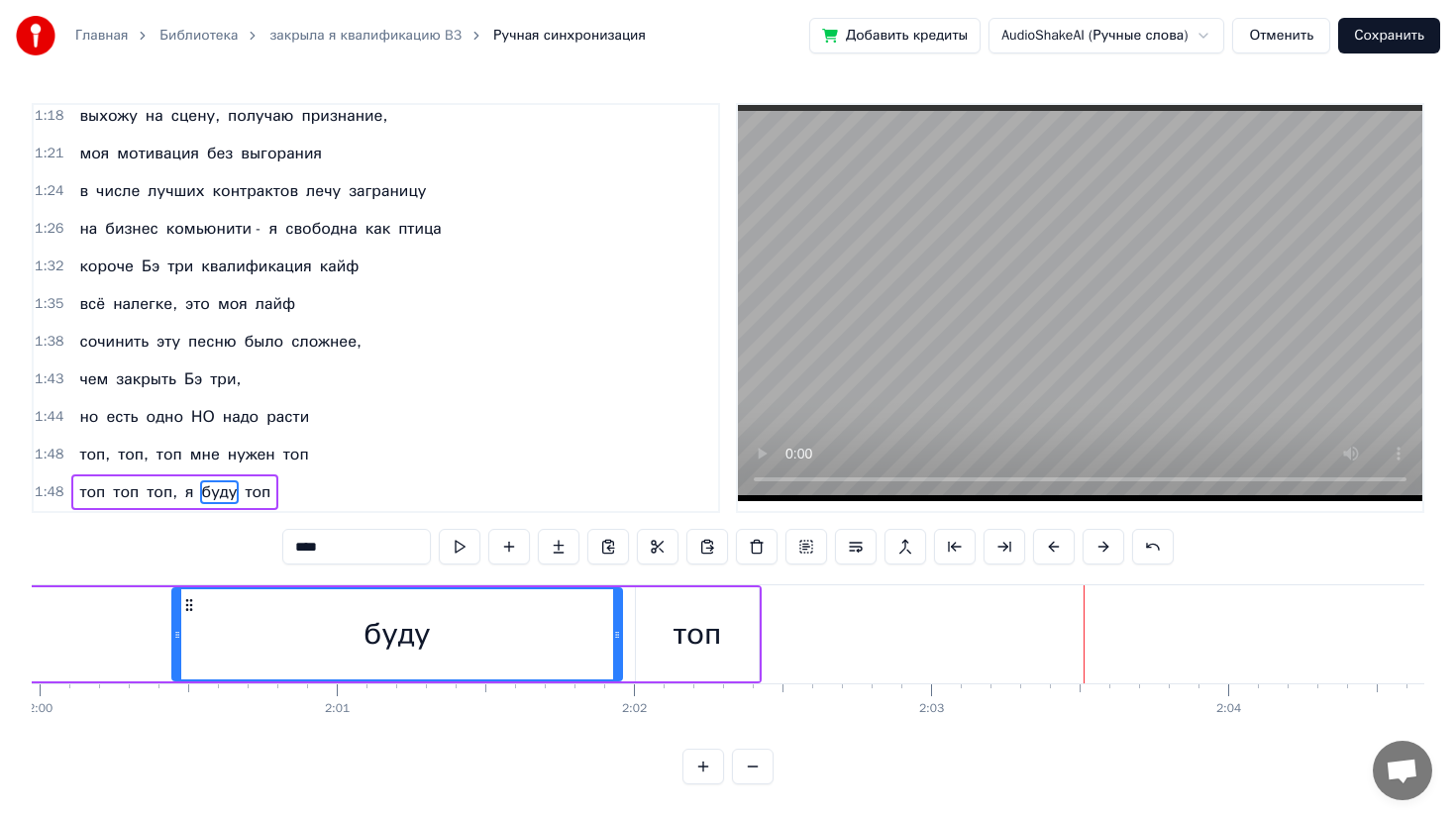click at bounding box center (1054, 547) 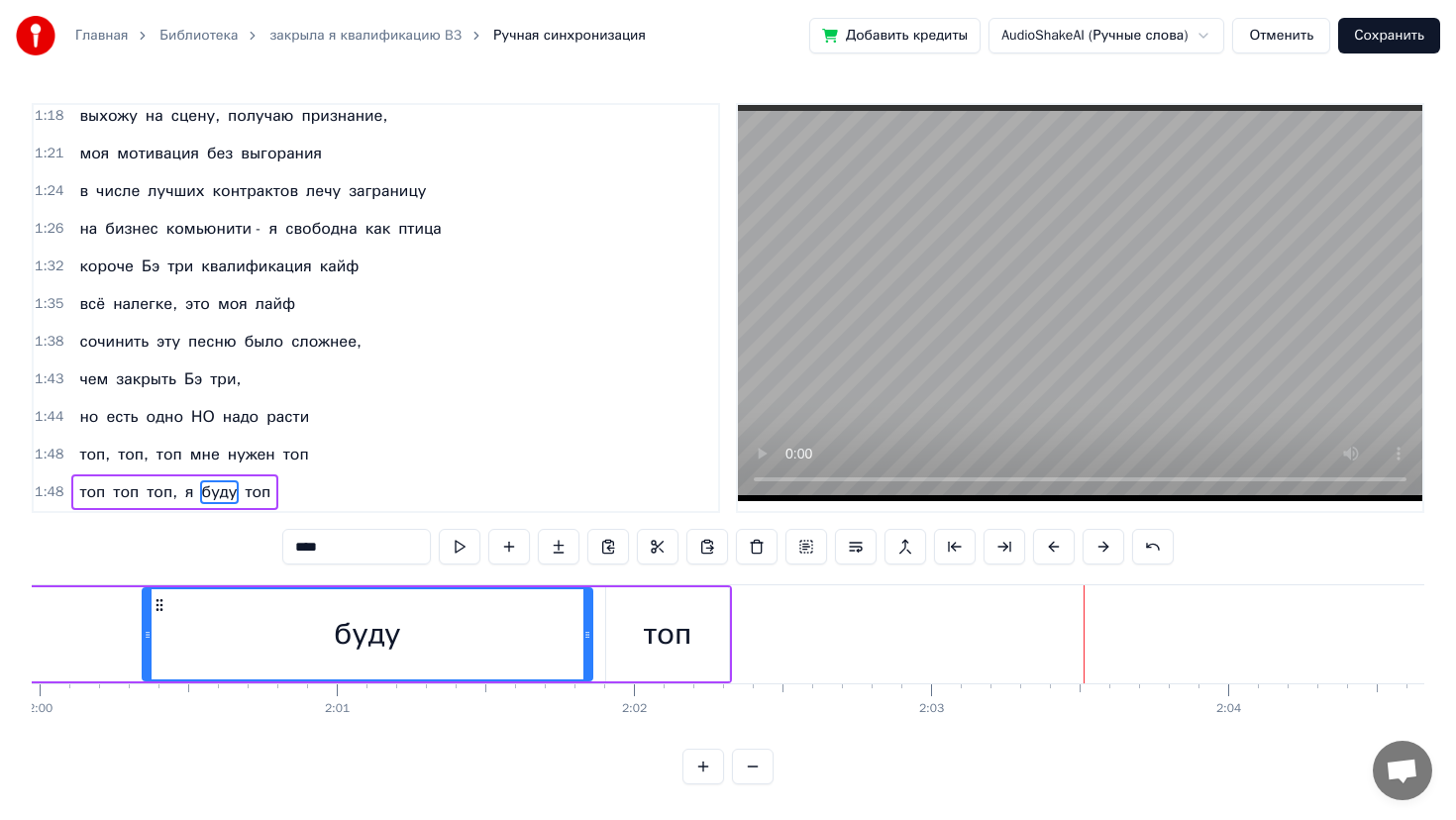 click at bounding box center [1054, 547] 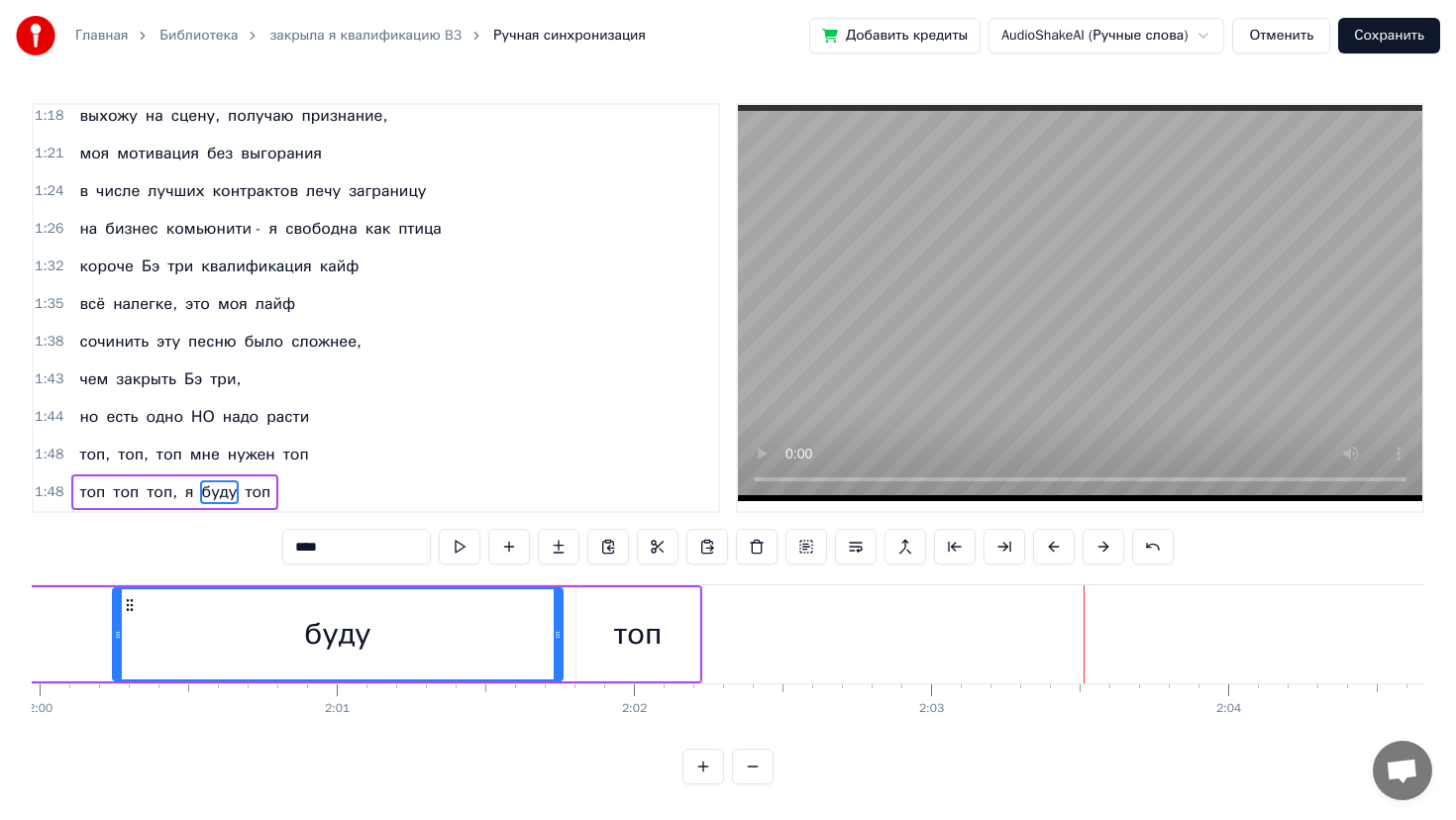 click at bounding box center [1054, 547] 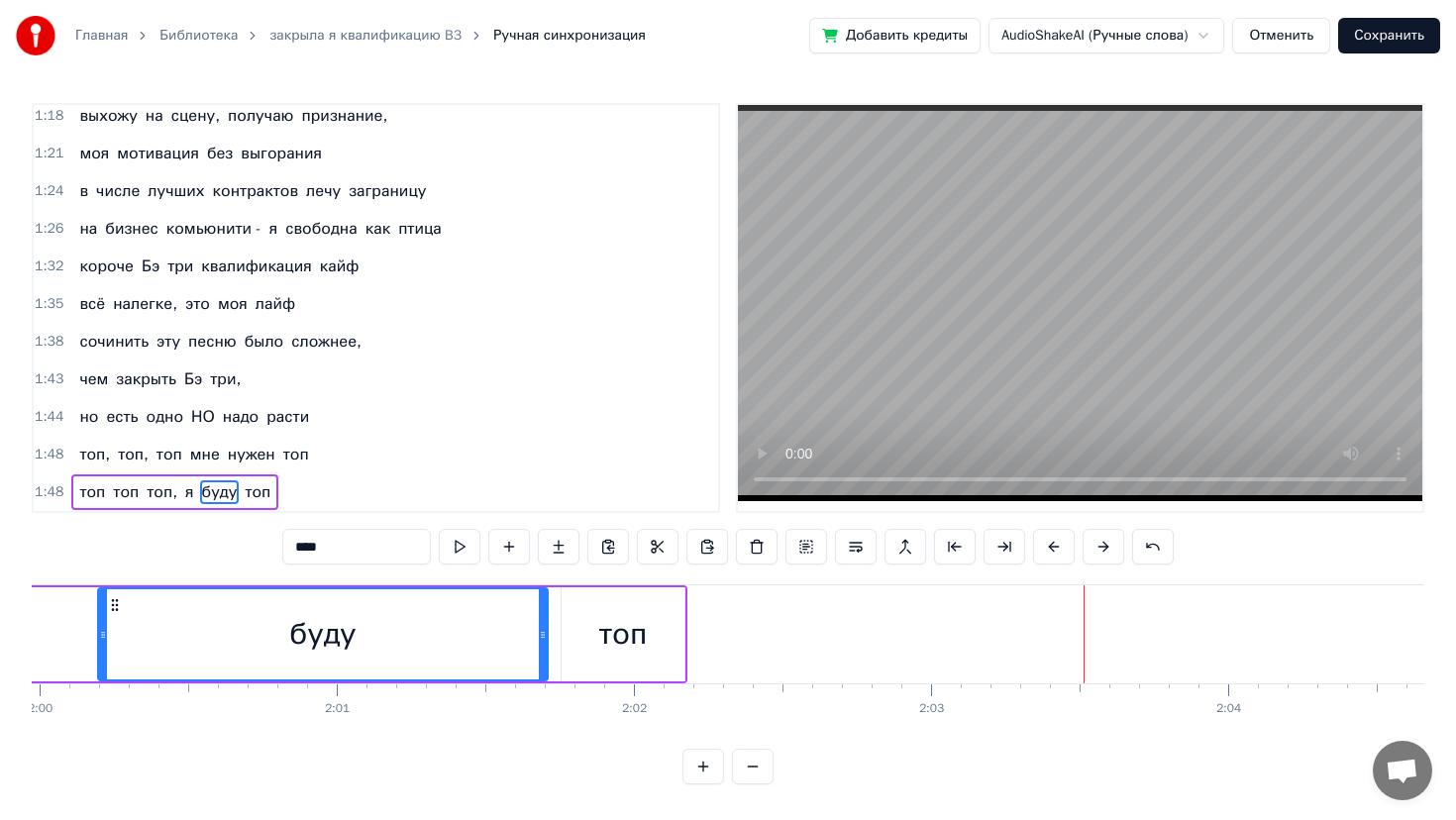 click at bounding box center [1054, 547] 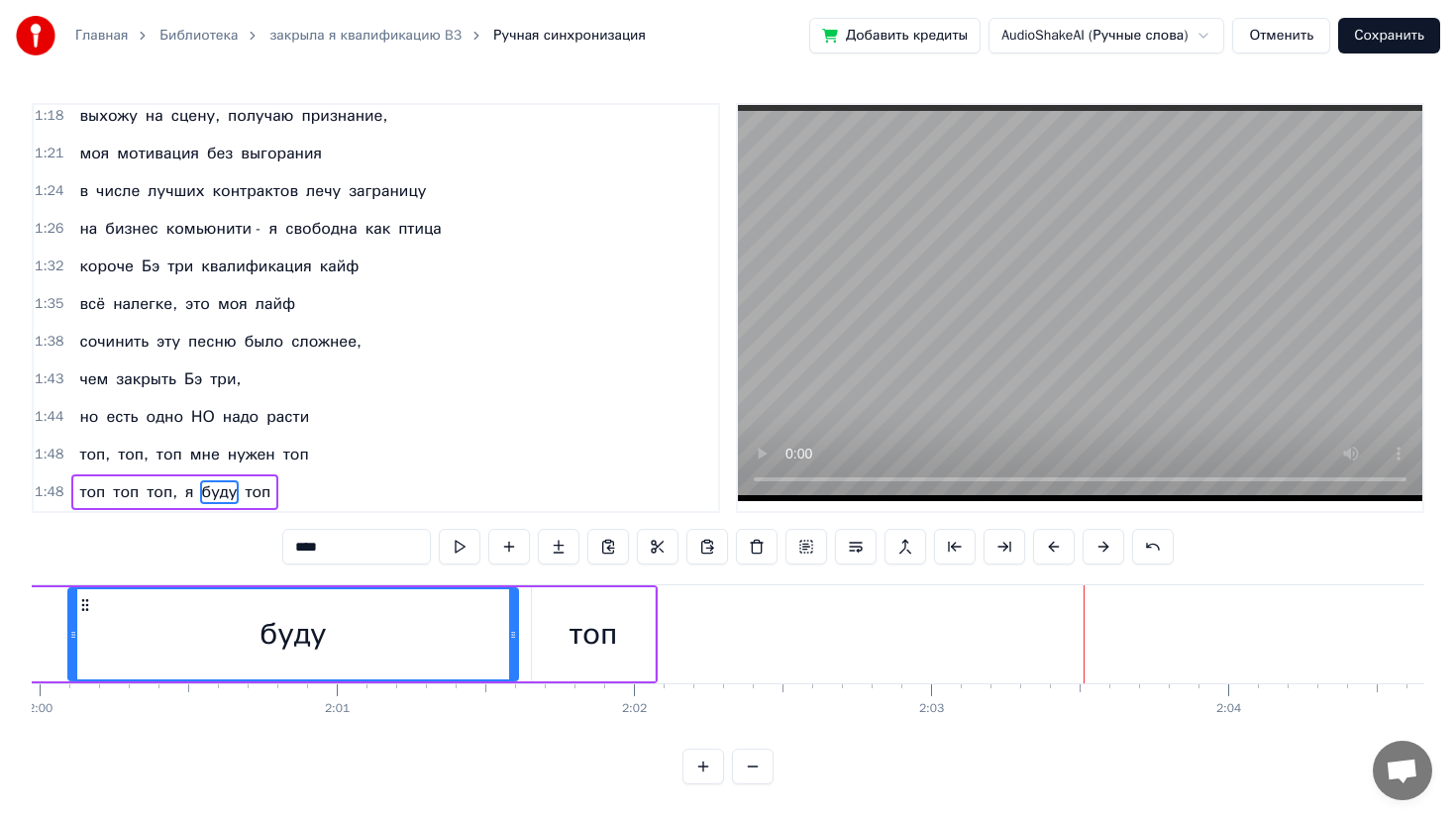 click at bounding box center (1054, 547) 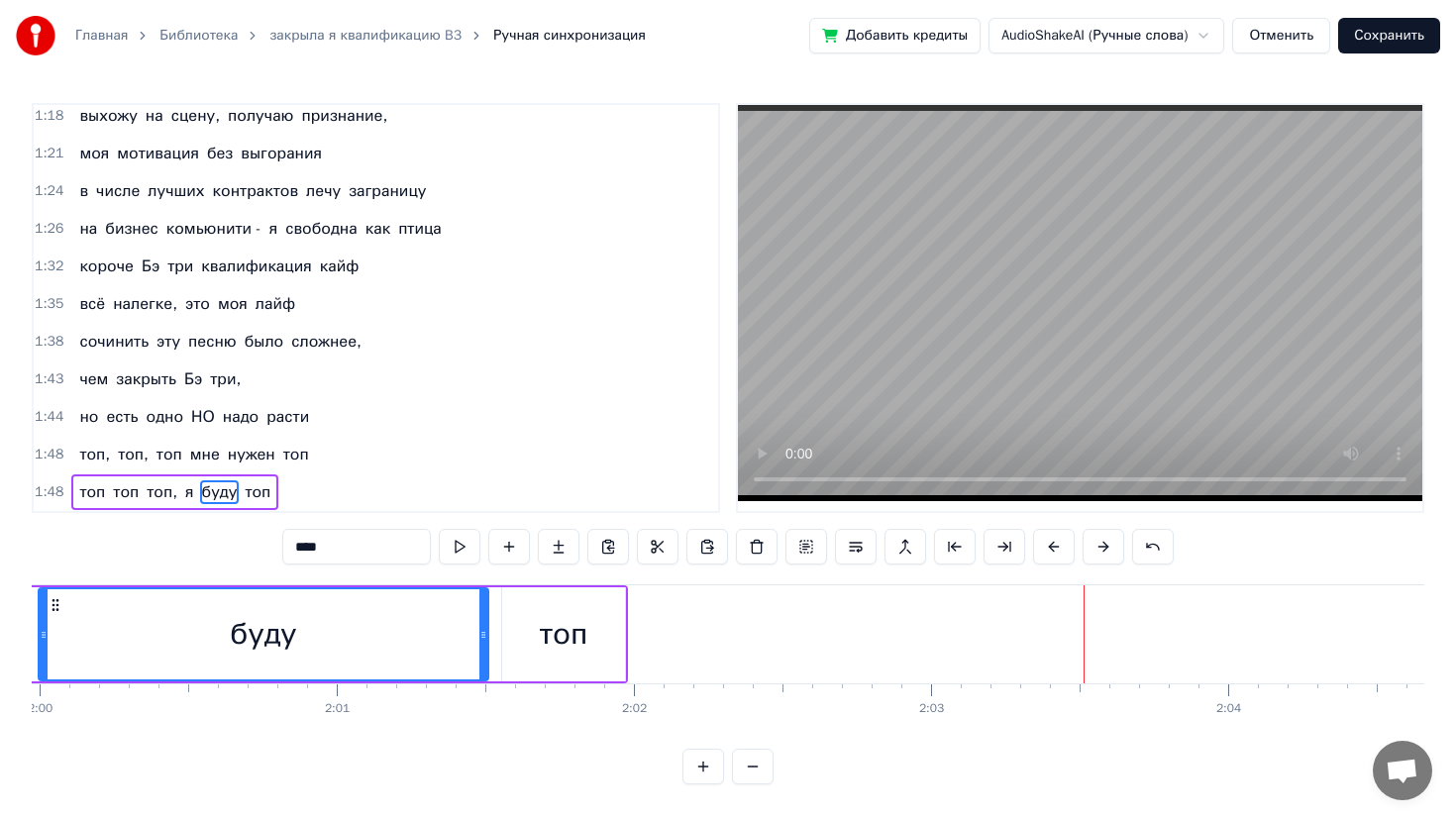 click at bounding box center (1054, 547) 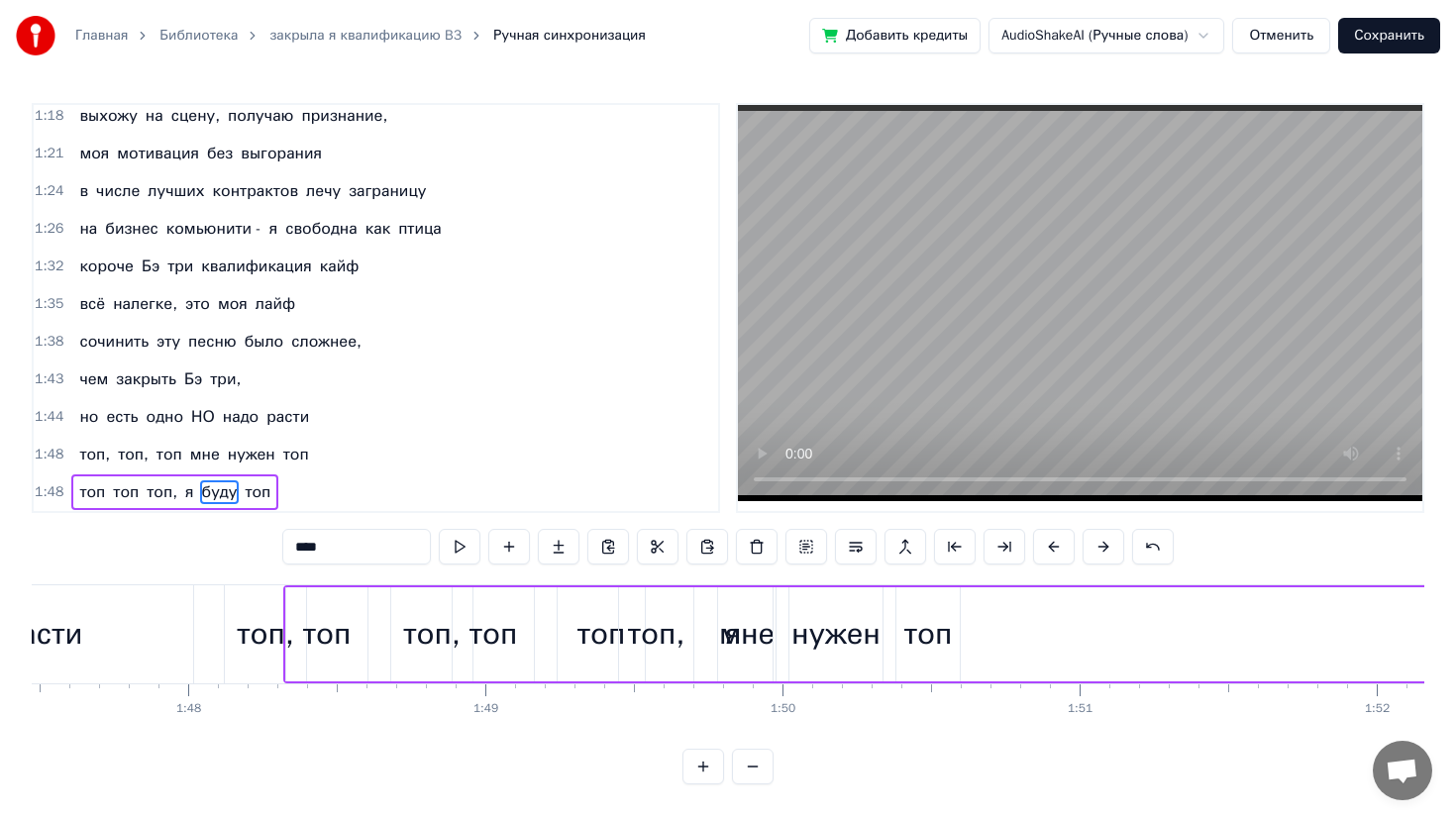 scroll, scrollTop: 0, scrollLeft: 31860, axis: horizontal 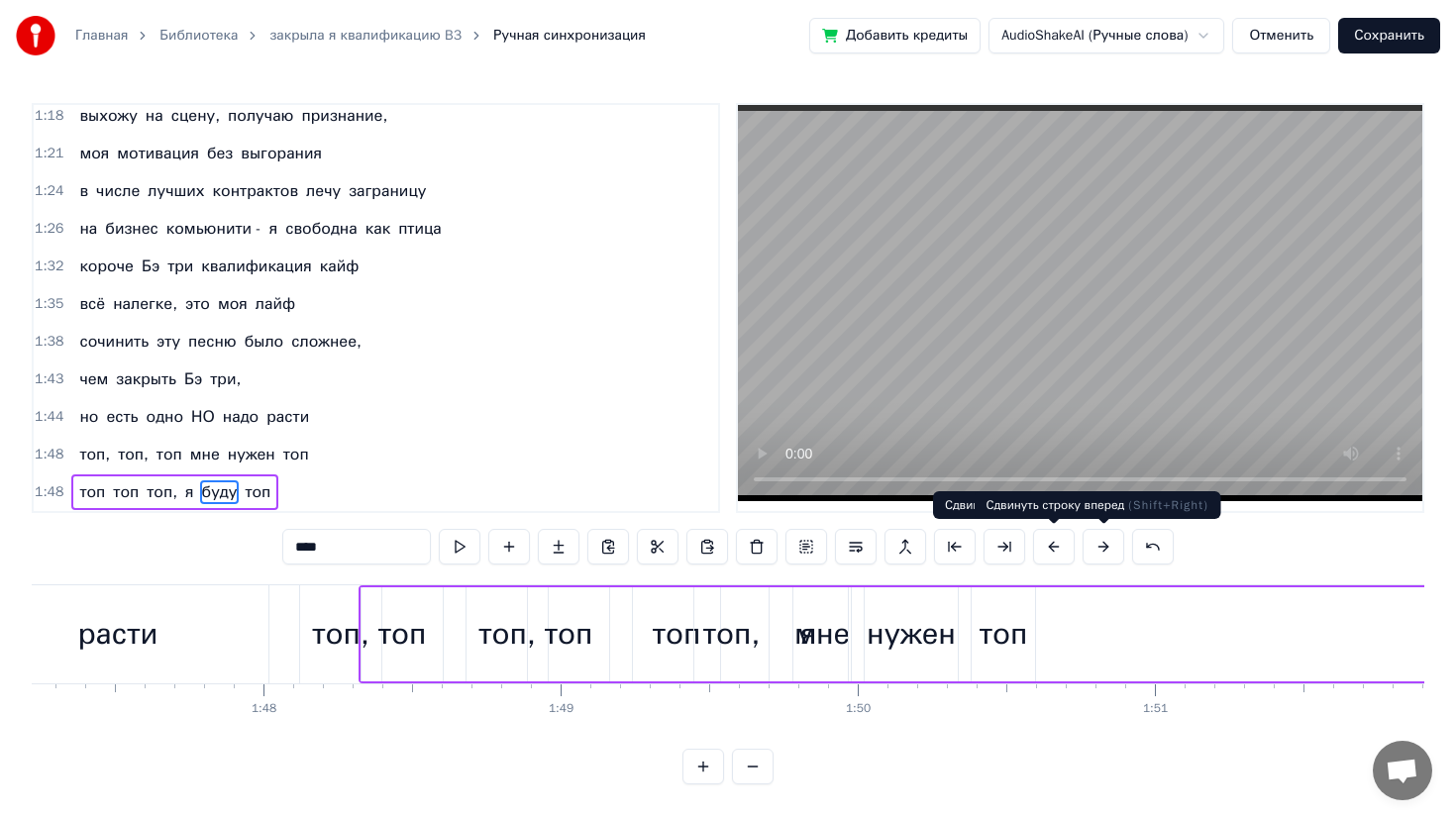 click at bounding box center [1103, 547] 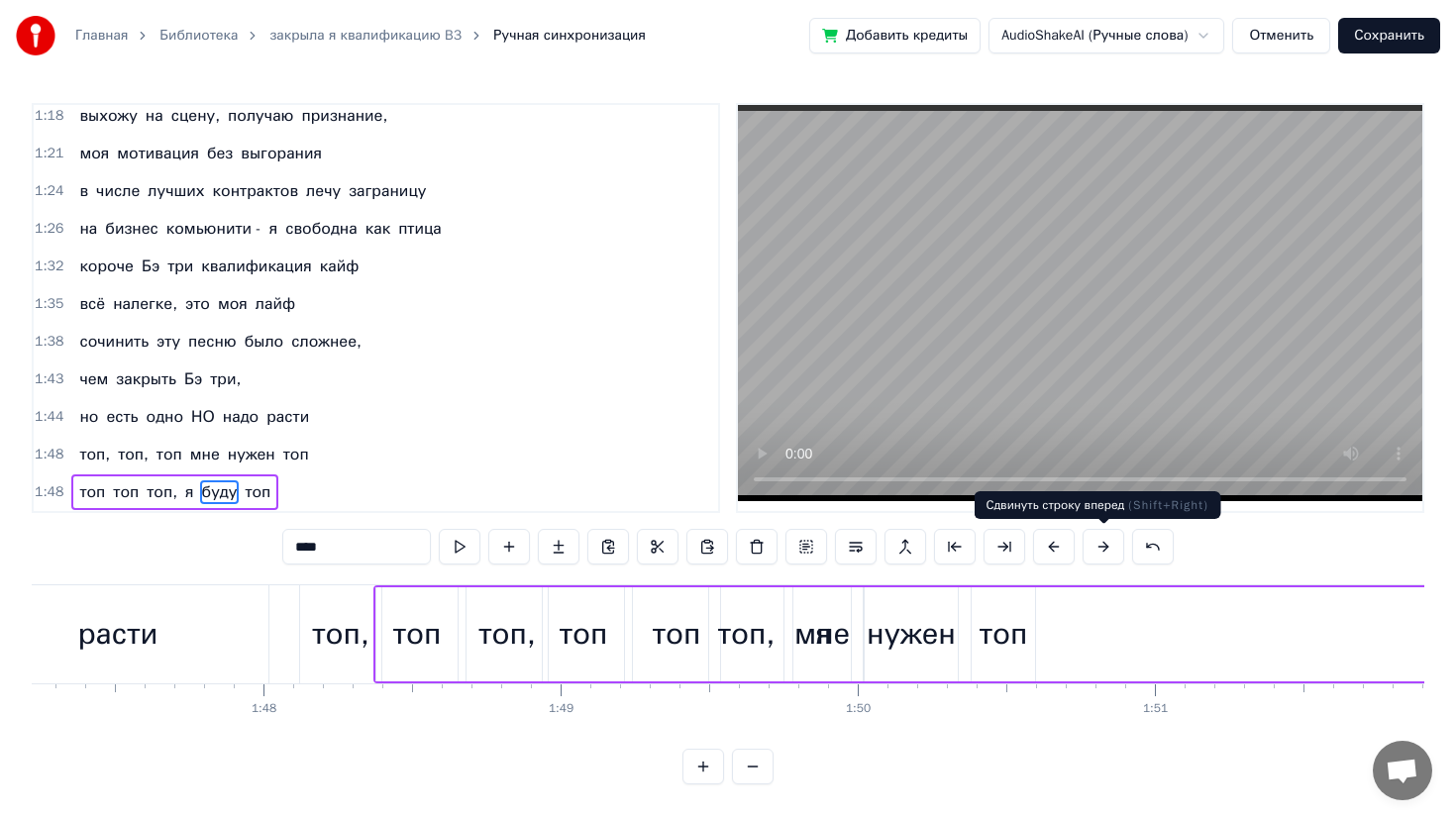 click at bounding box center [1103, 547] 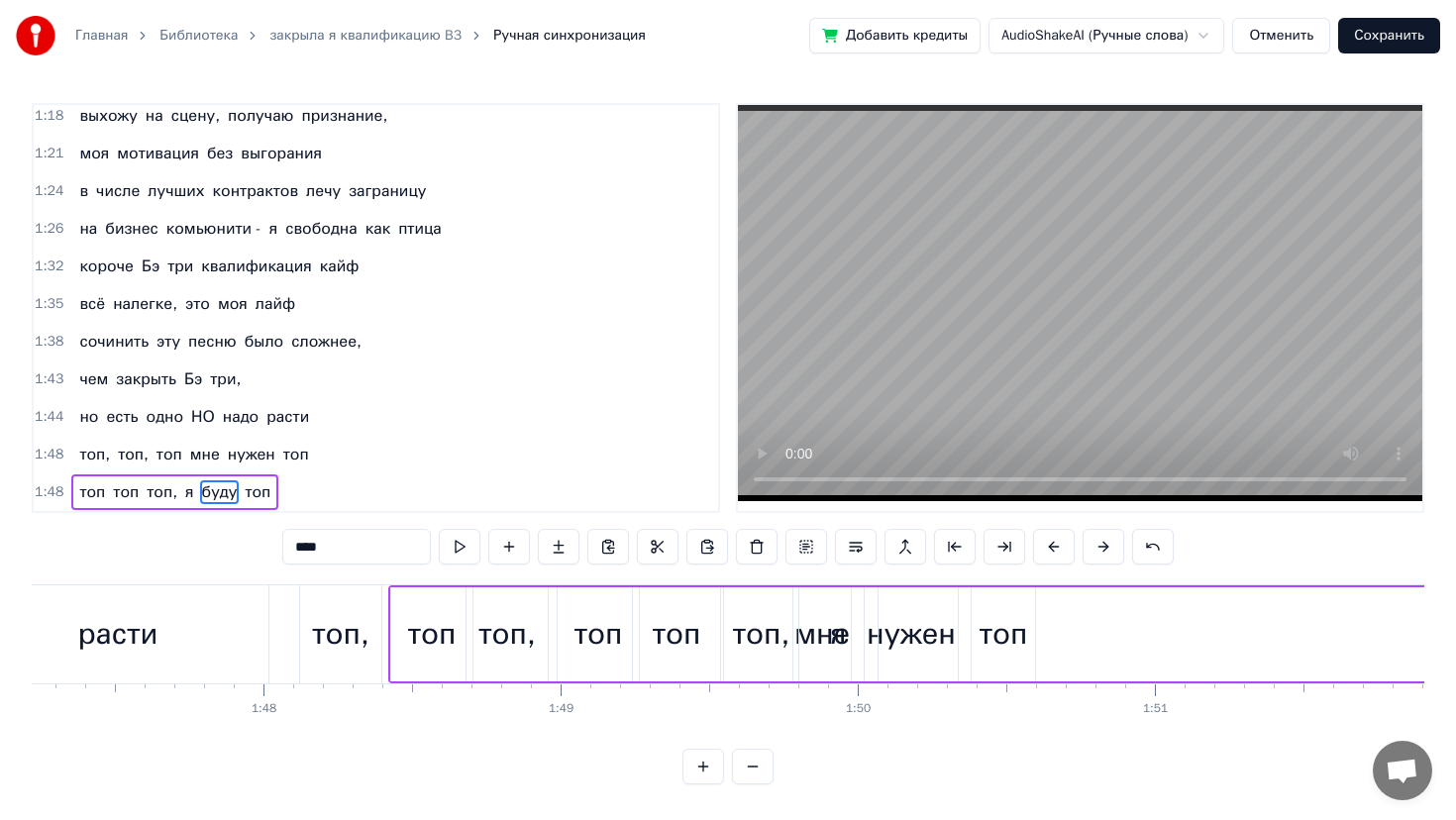 click at bounding box center (1103, 547) 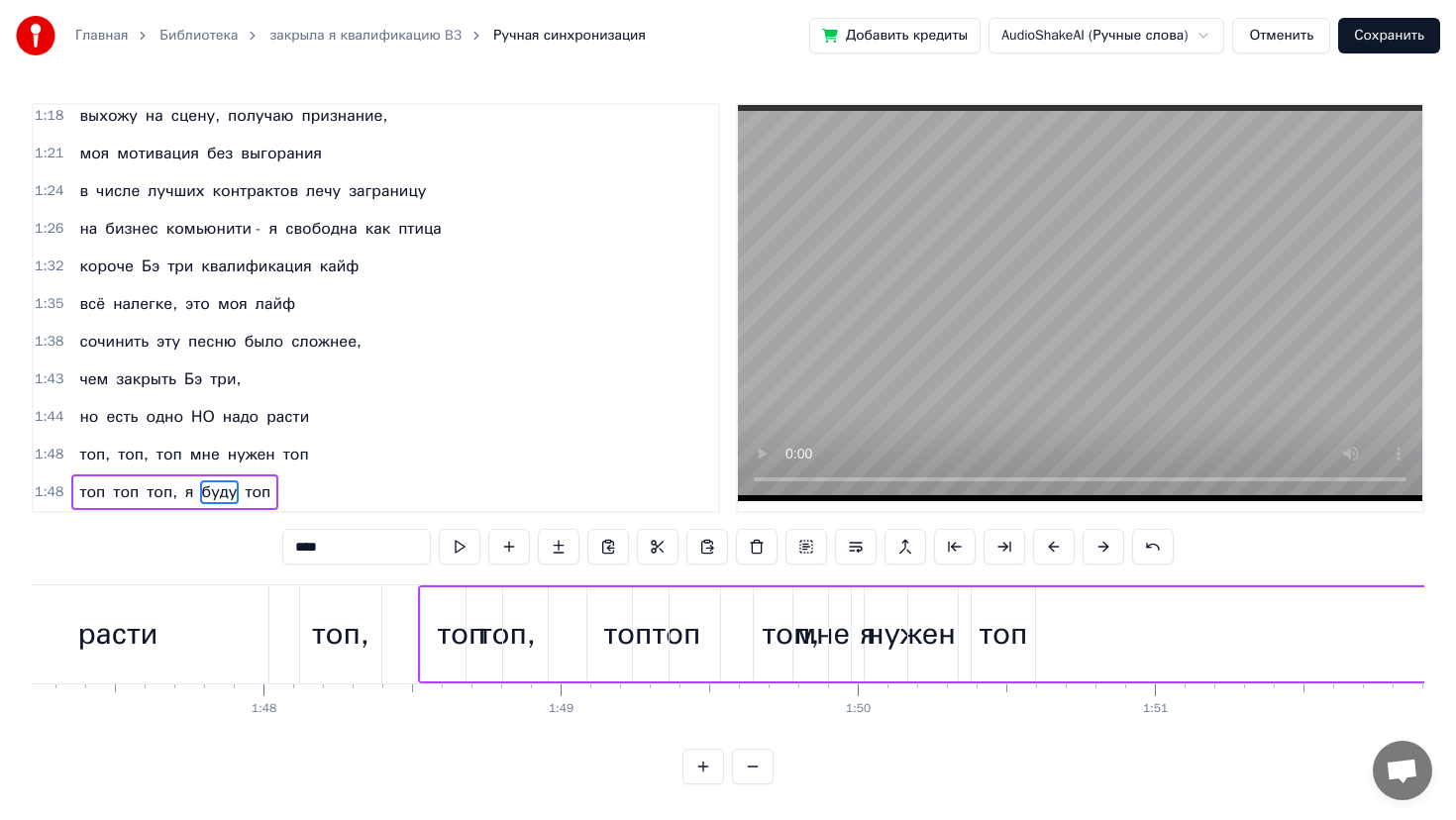 click at bounding box center (1103, 547) 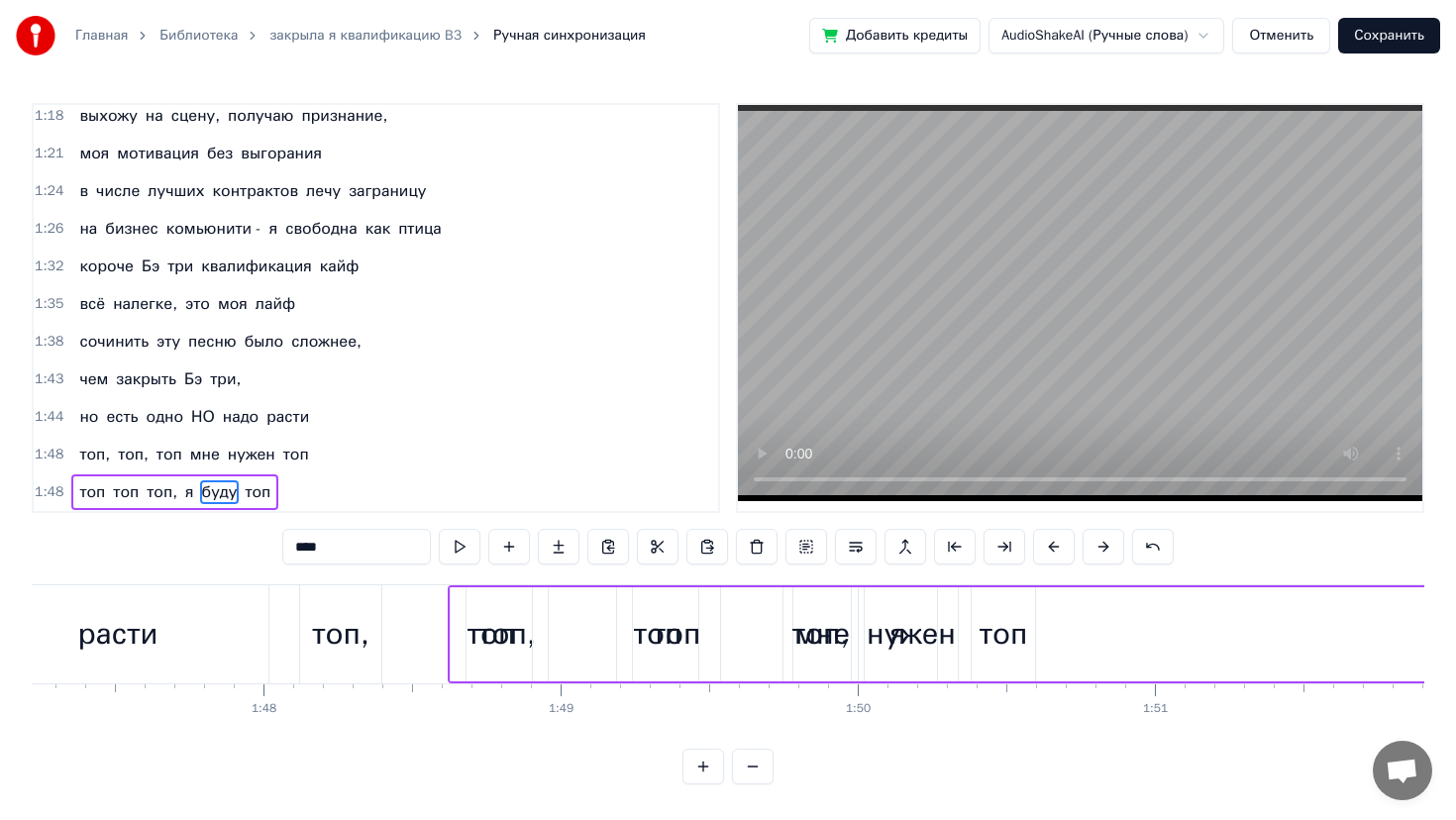 click at bounding box center (1103, 547) 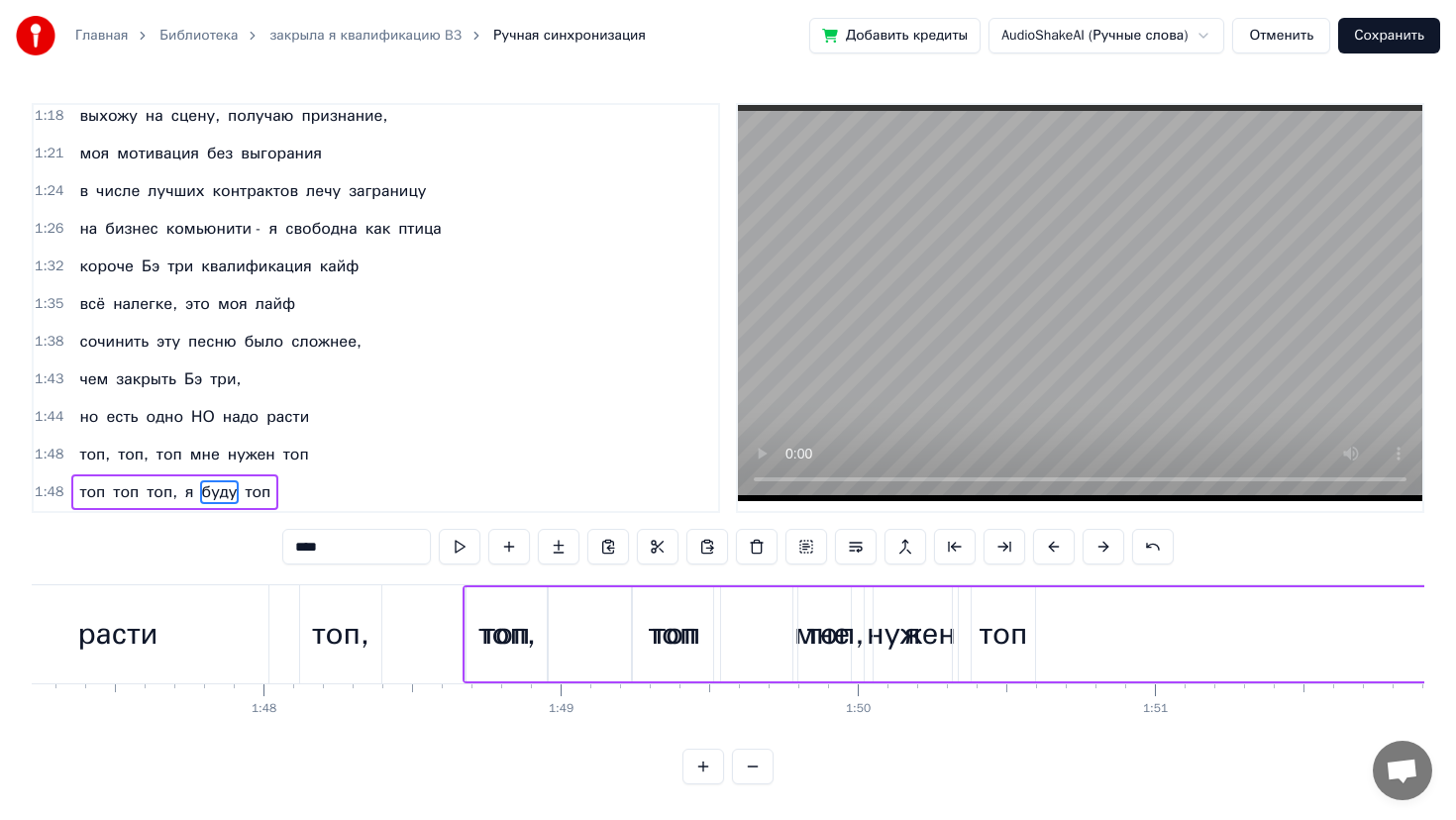 click at bounding box center [1103, 547] 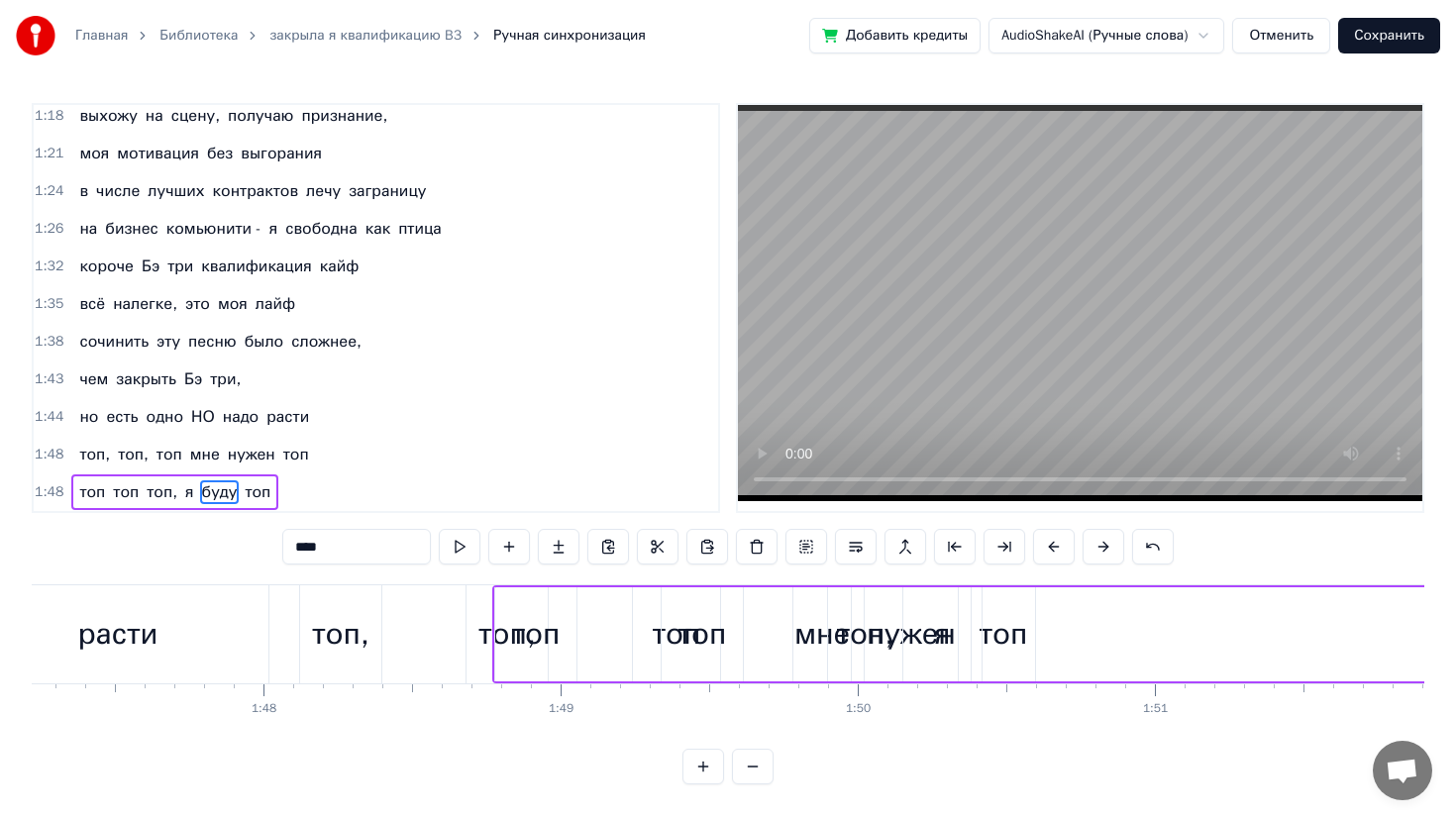 click at bounding box center [1103, 547] 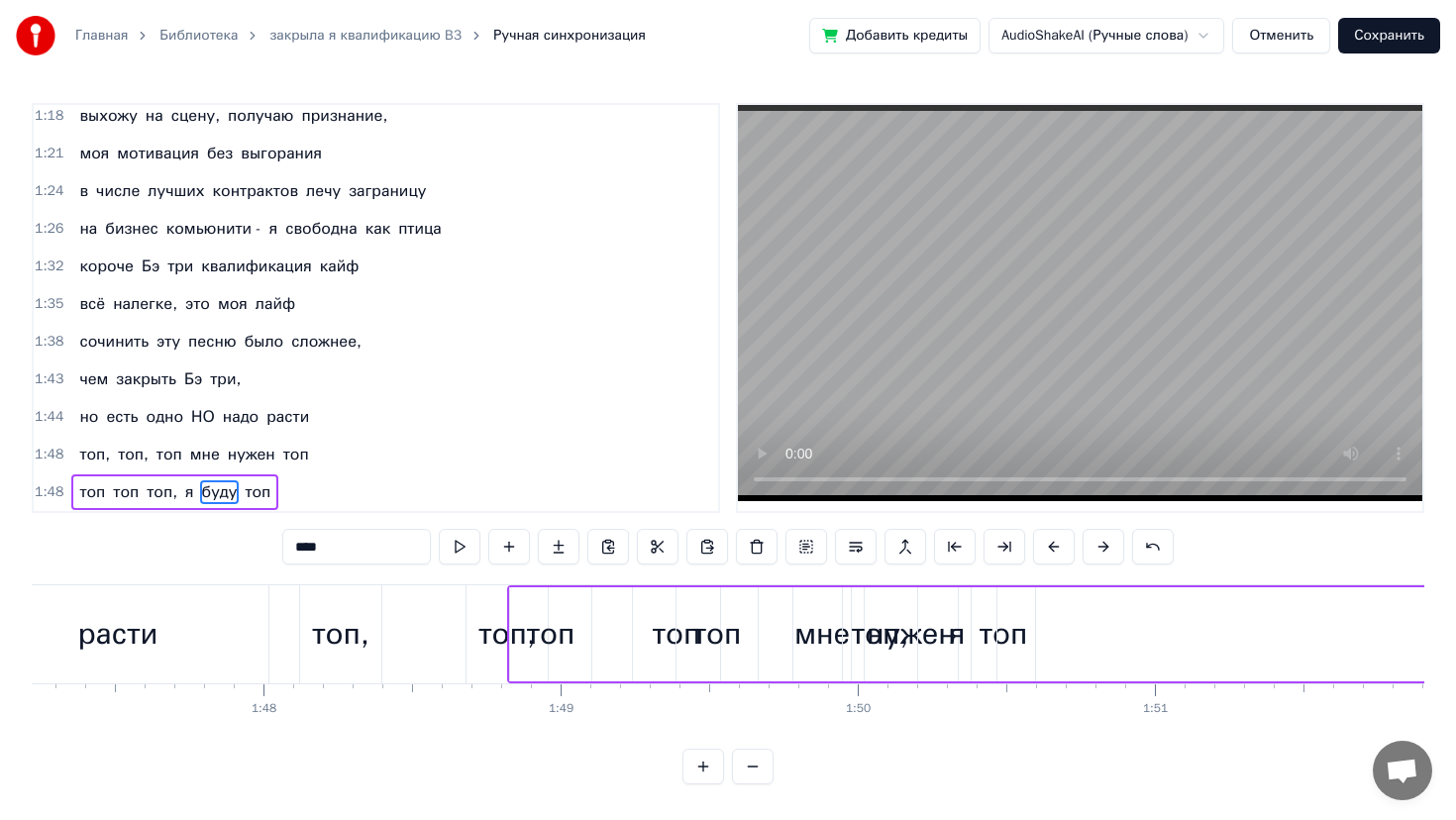 click at bounding box center [1103, 547] 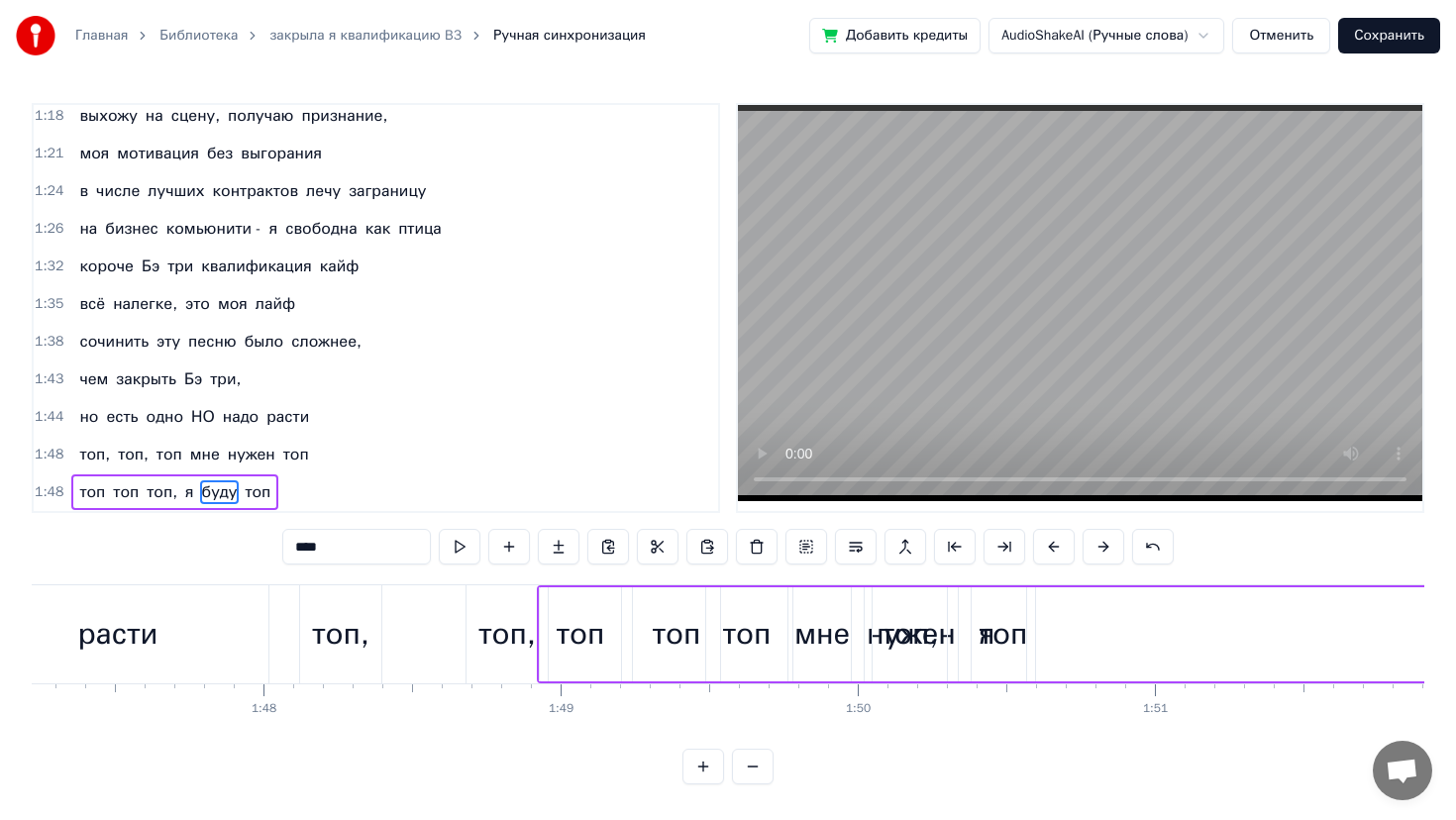 click at bounding box center [1103, 547] 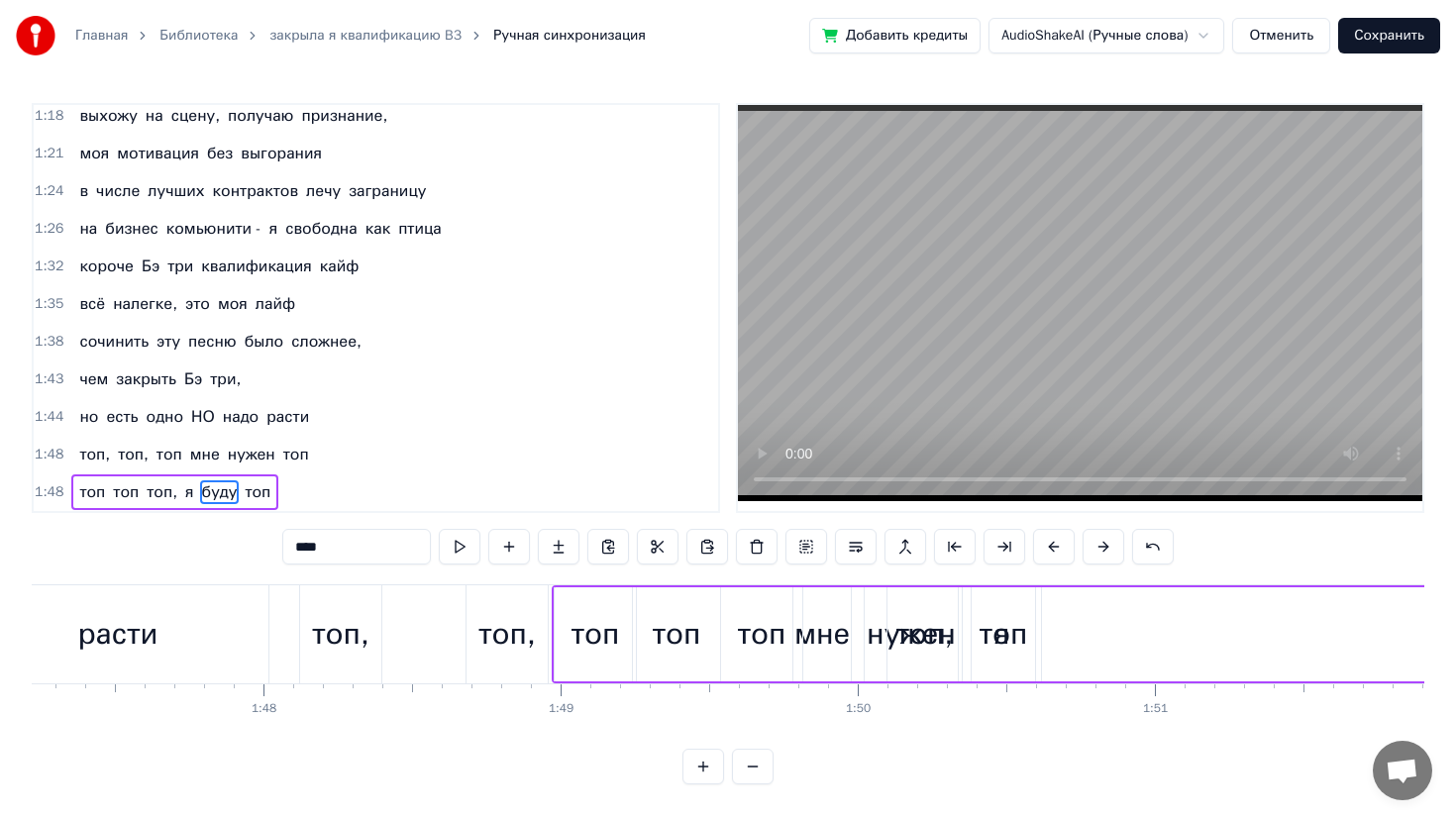 click at bounding box center (1103, 547) 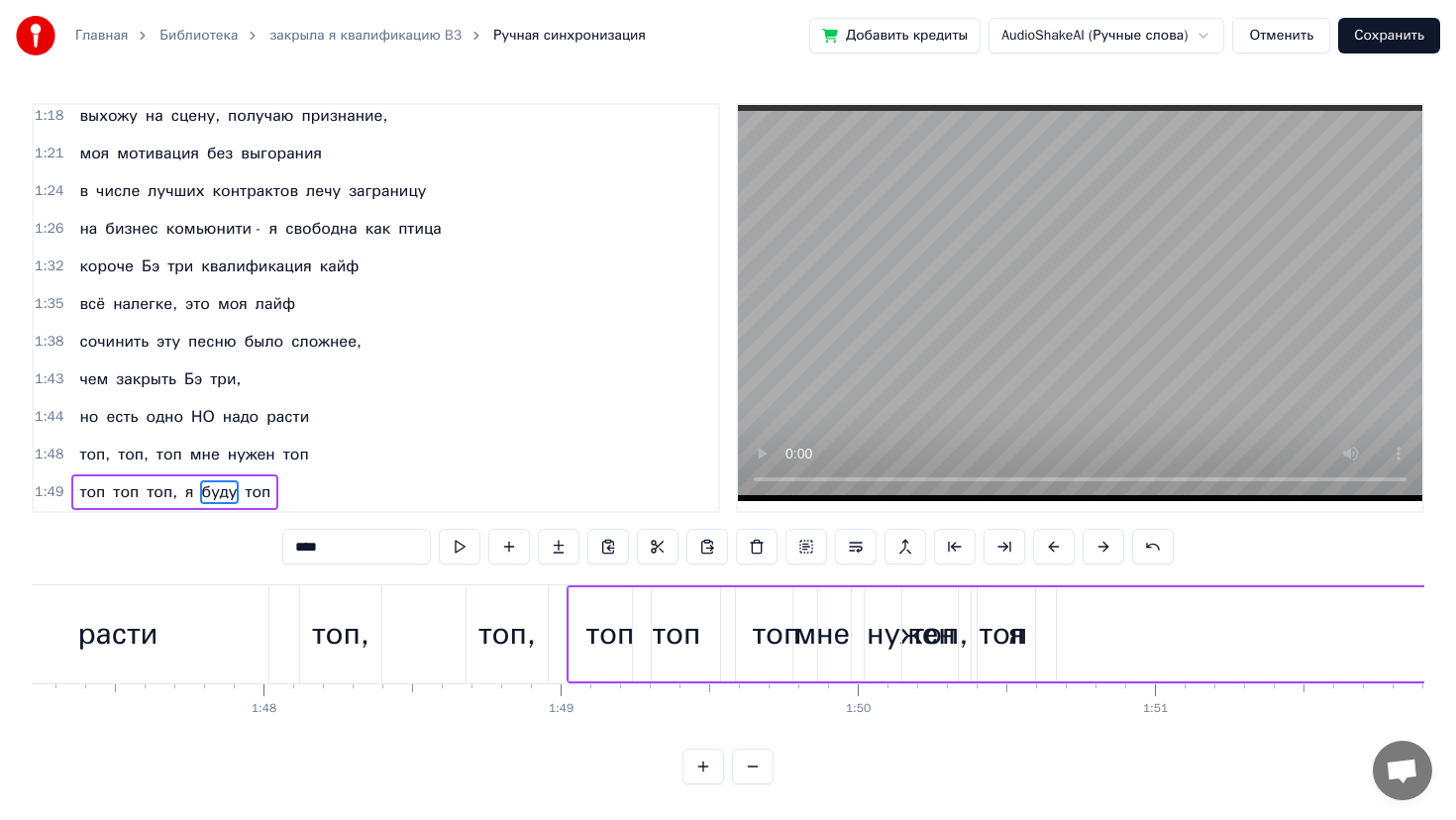 click at bounding box center (1103, 547) 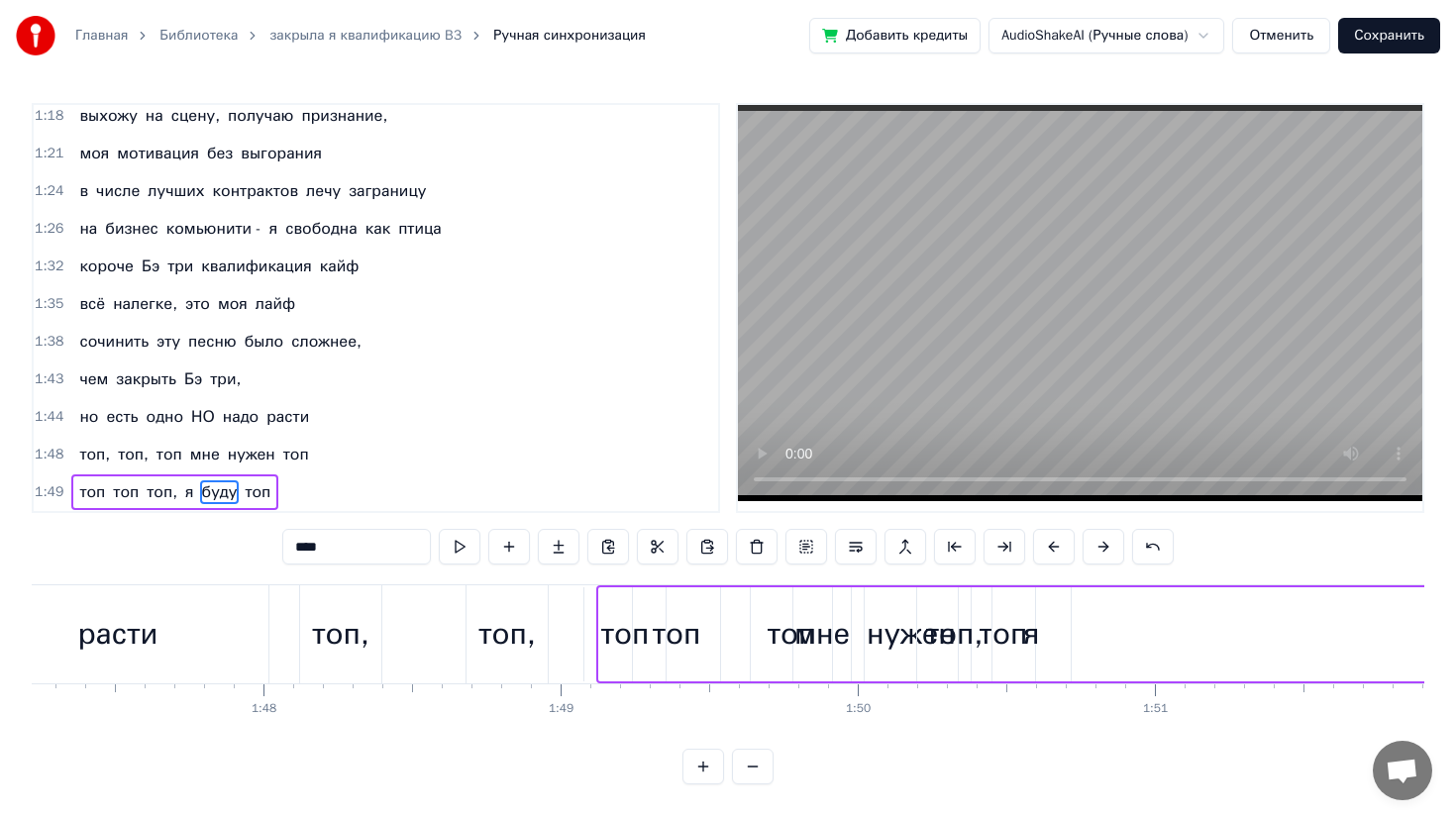 click at bounding box center [1103, 547] 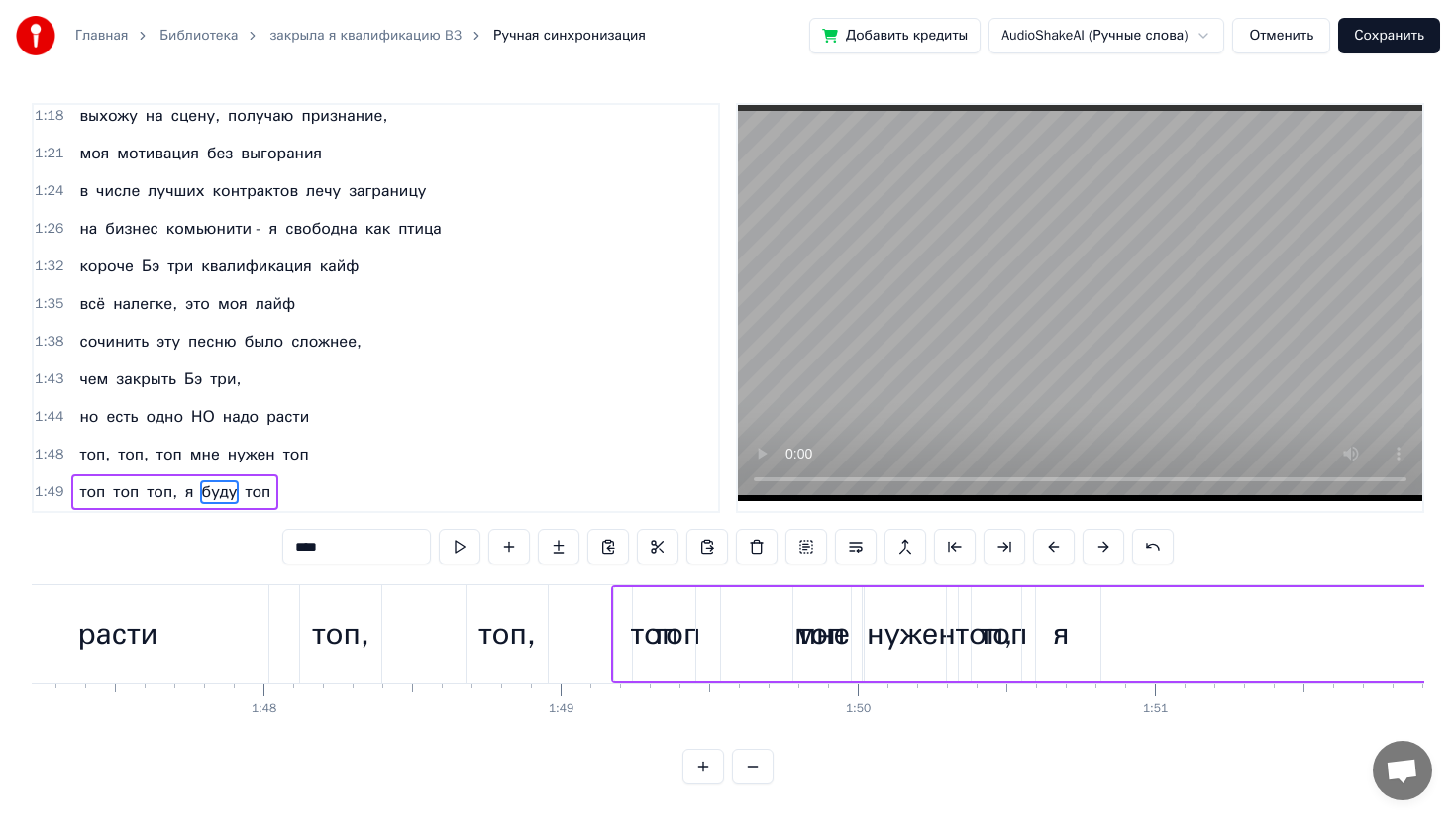 click at bounding box center (1103, 547) 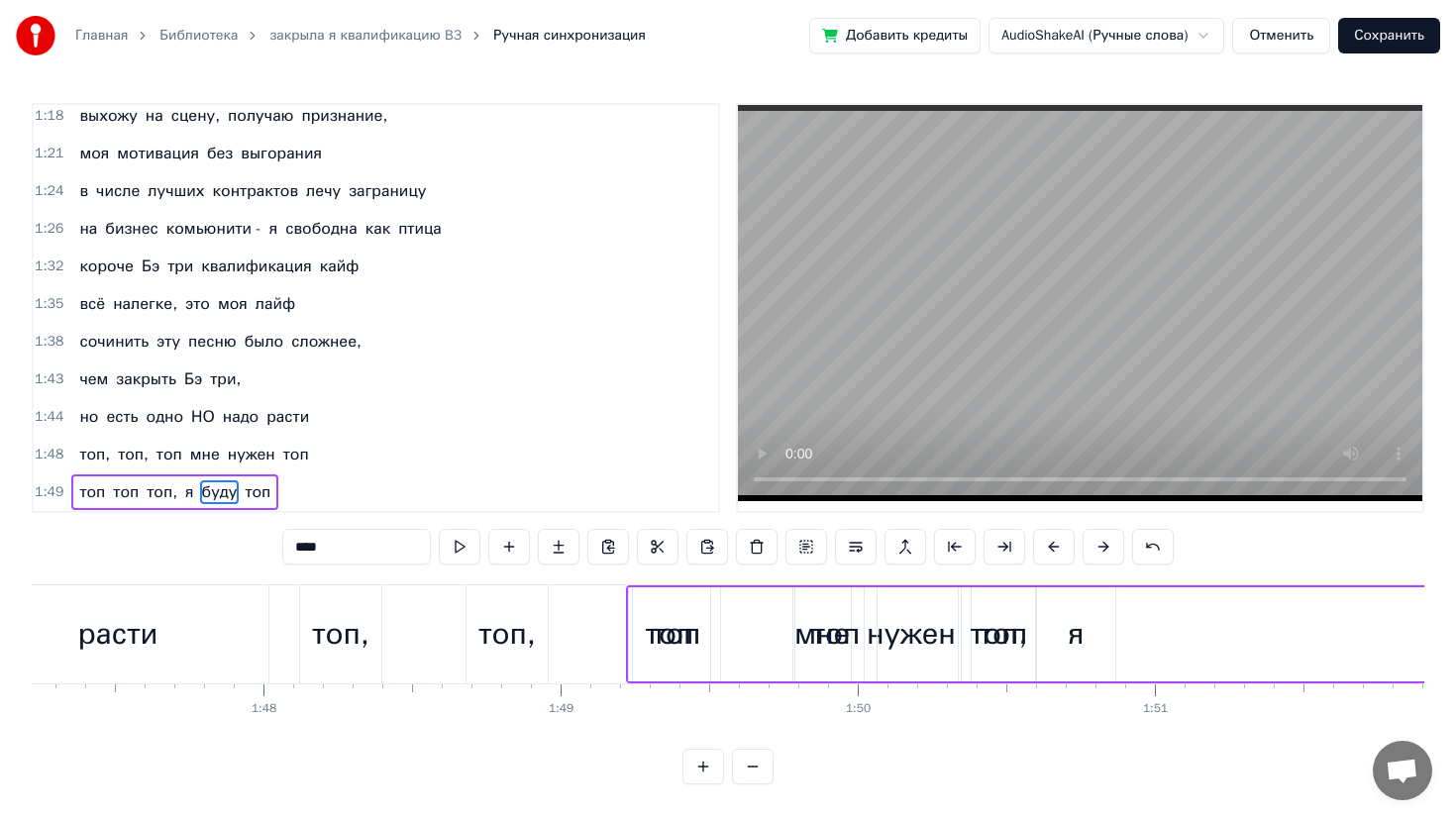 click at bounding box center (1103, 547) 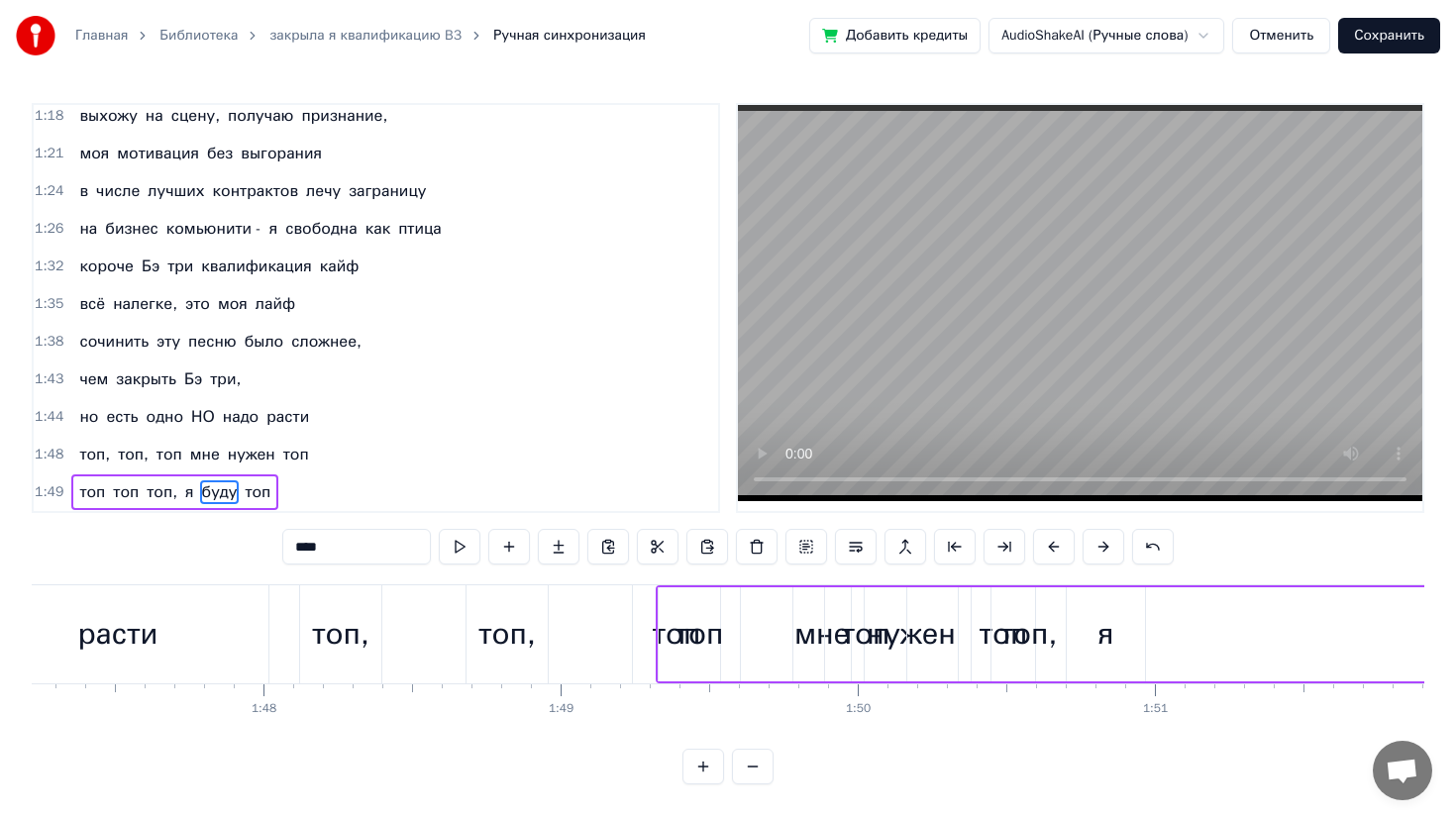 click at bounding box center [1103, 547] 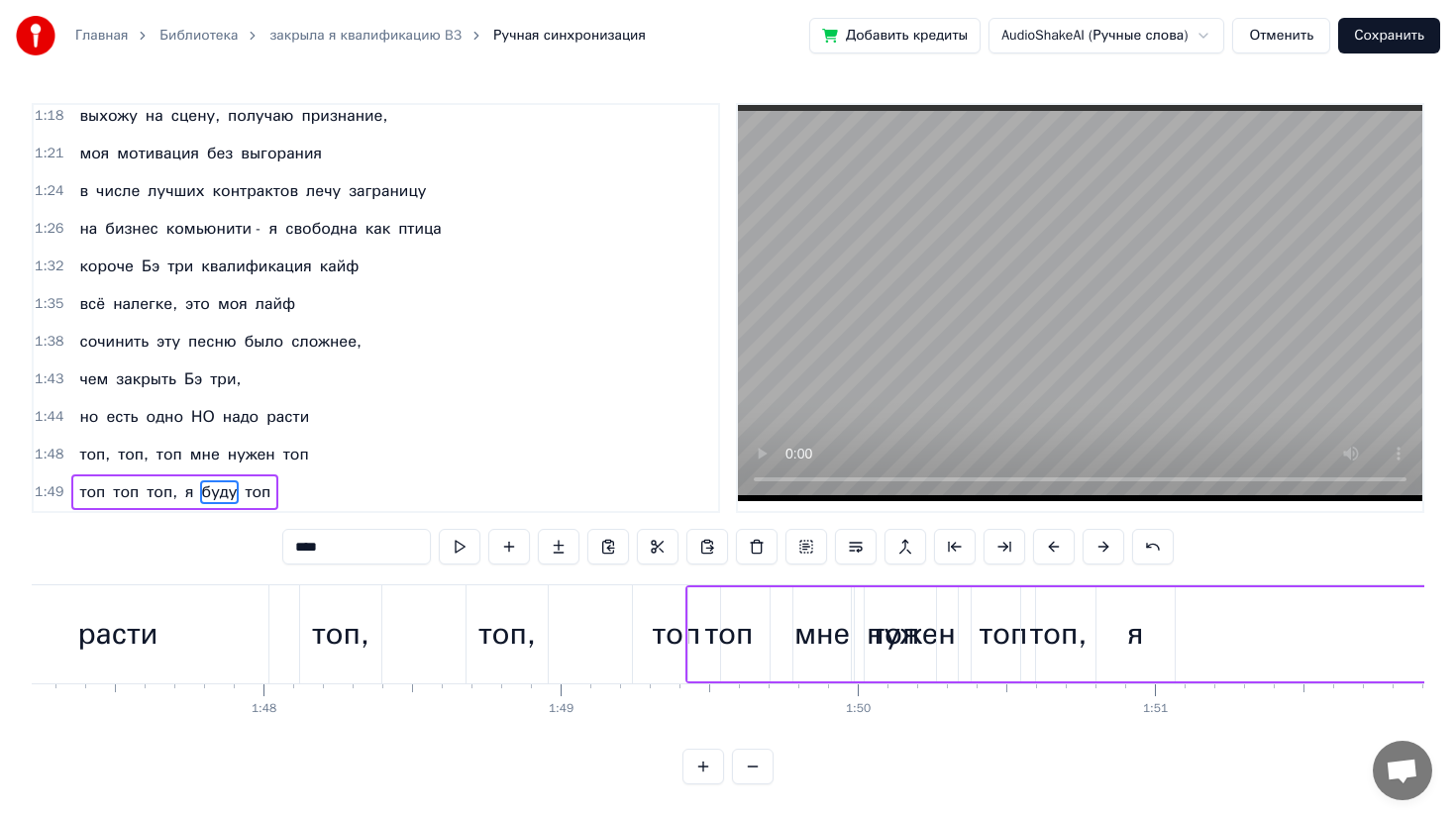 click at bounding box center (1103, 547) 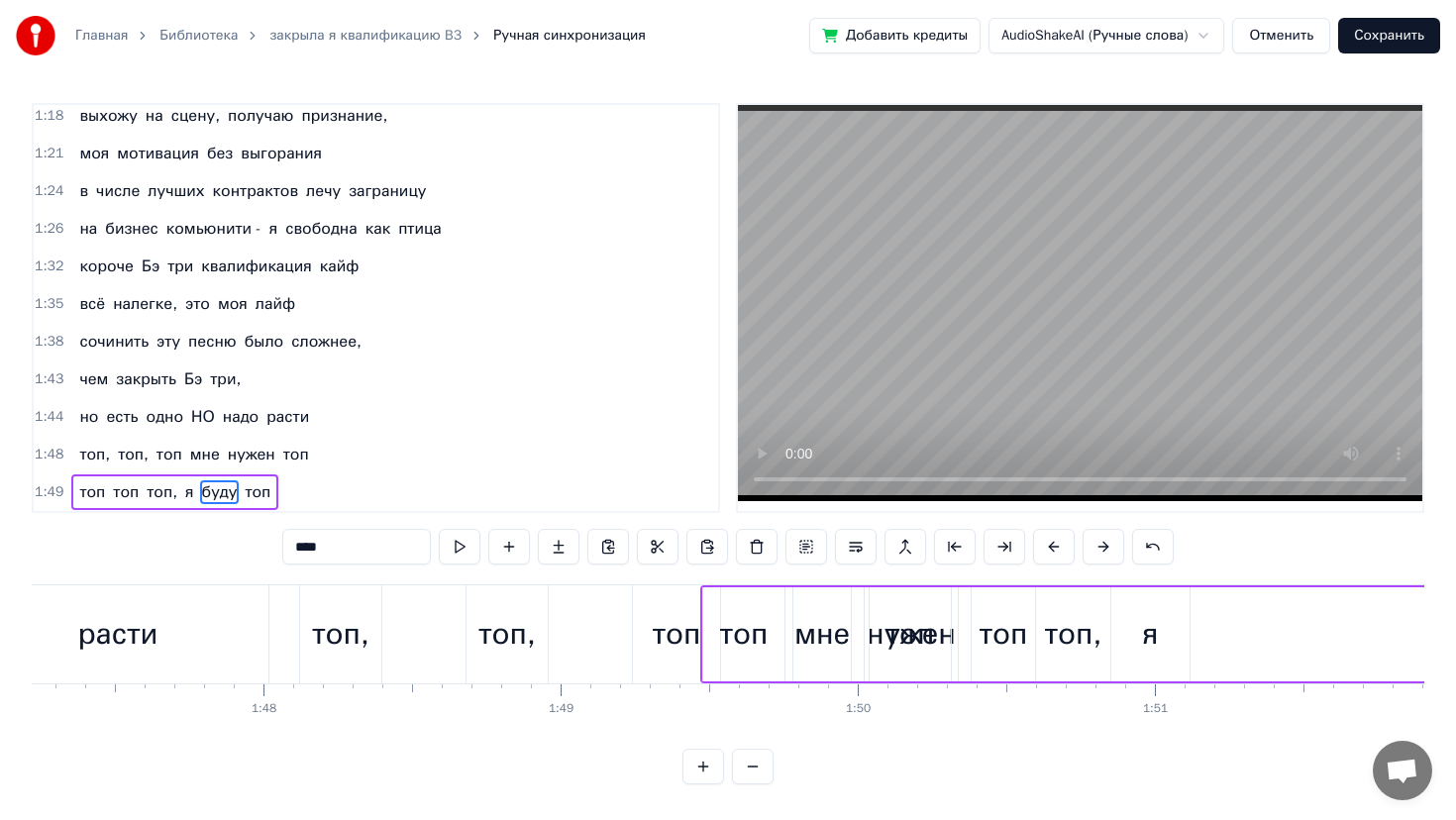 click at bounding box center (1103, 547) 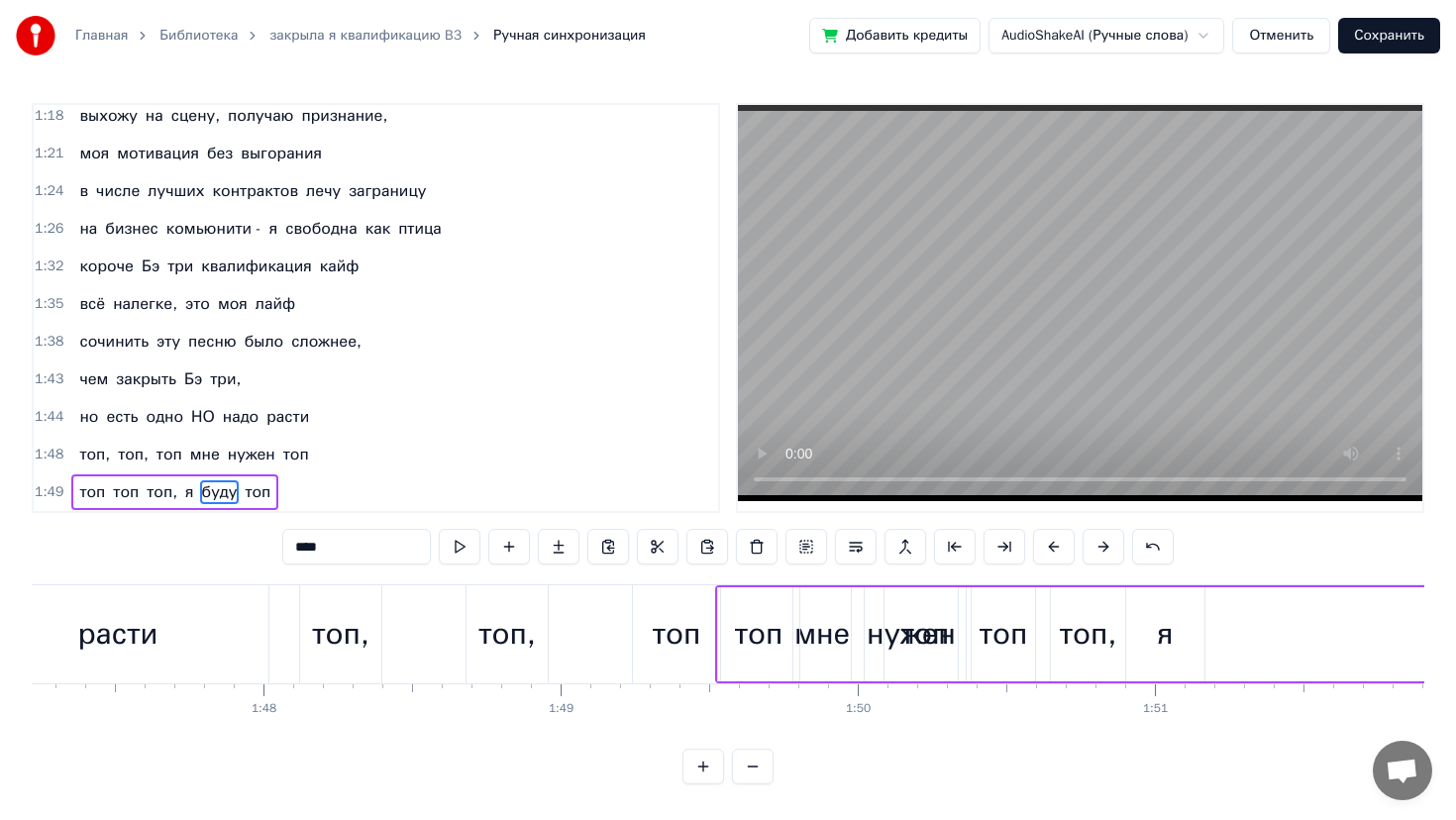 click at bounding box center [1103, 547] 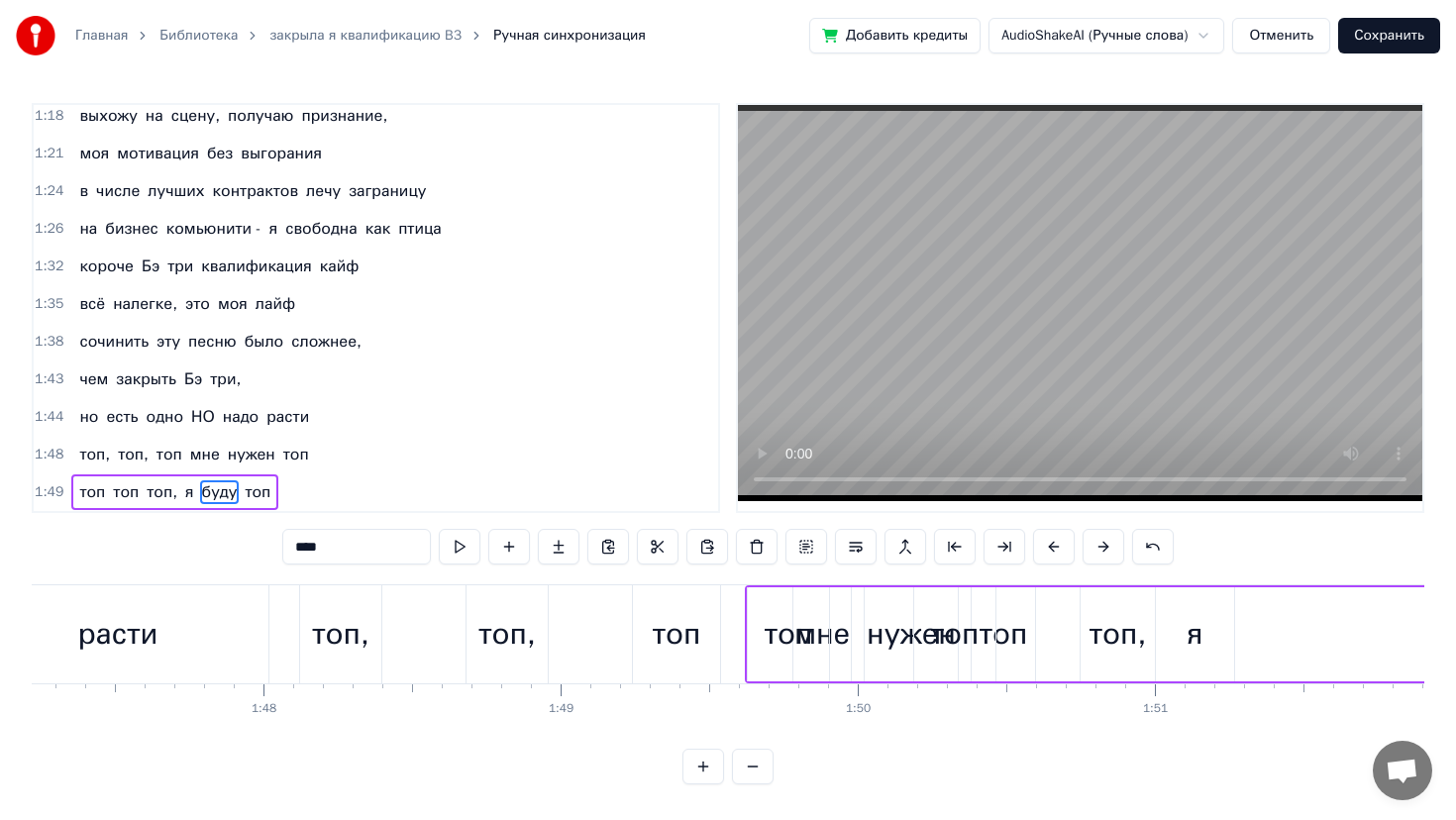 click at bounding box center (1103, 547) 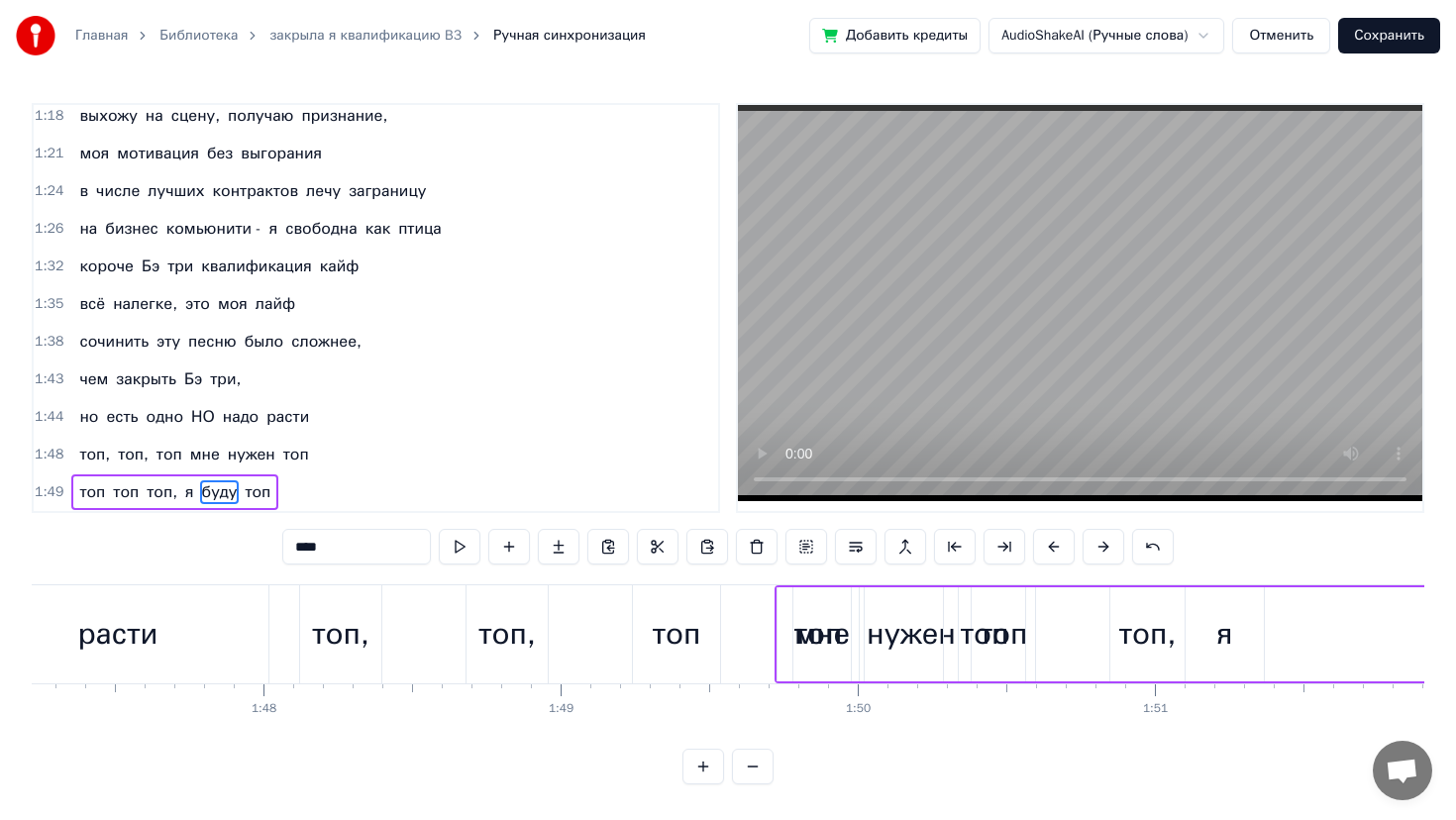 click at bounding box center (1103, 547) 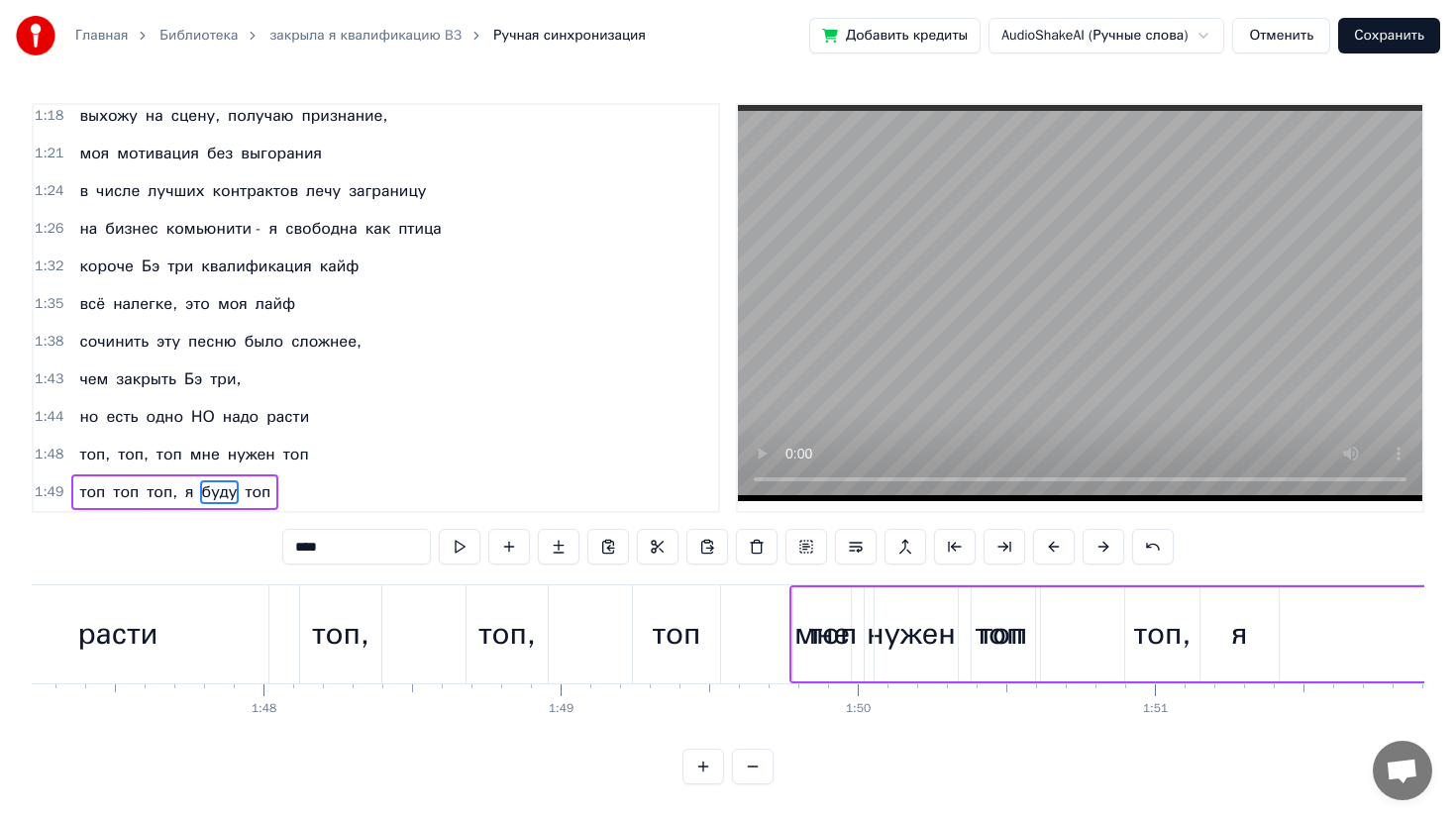 click at bounding box center (1103, 547) 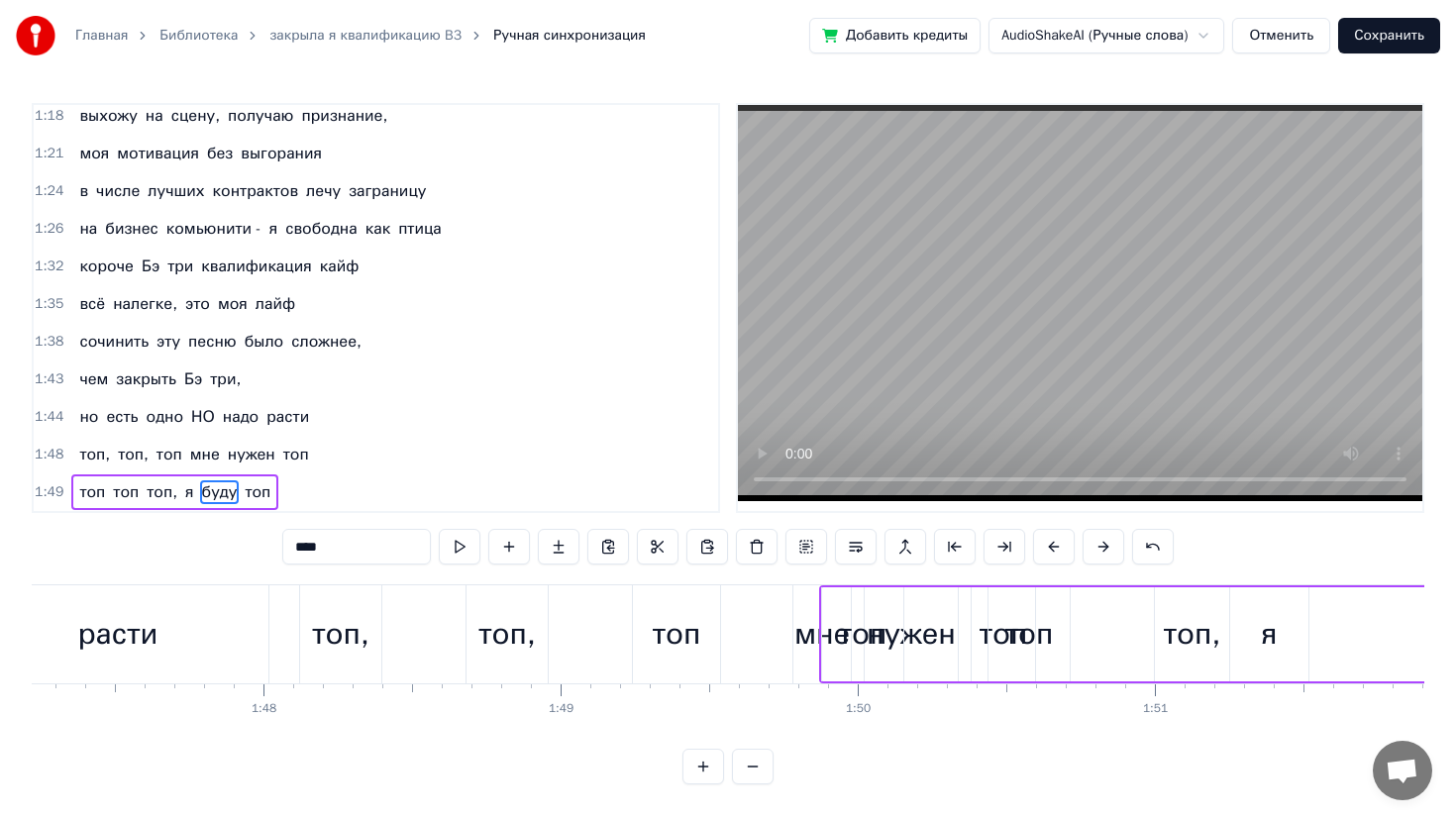 click at bounding box center [1103, 547] 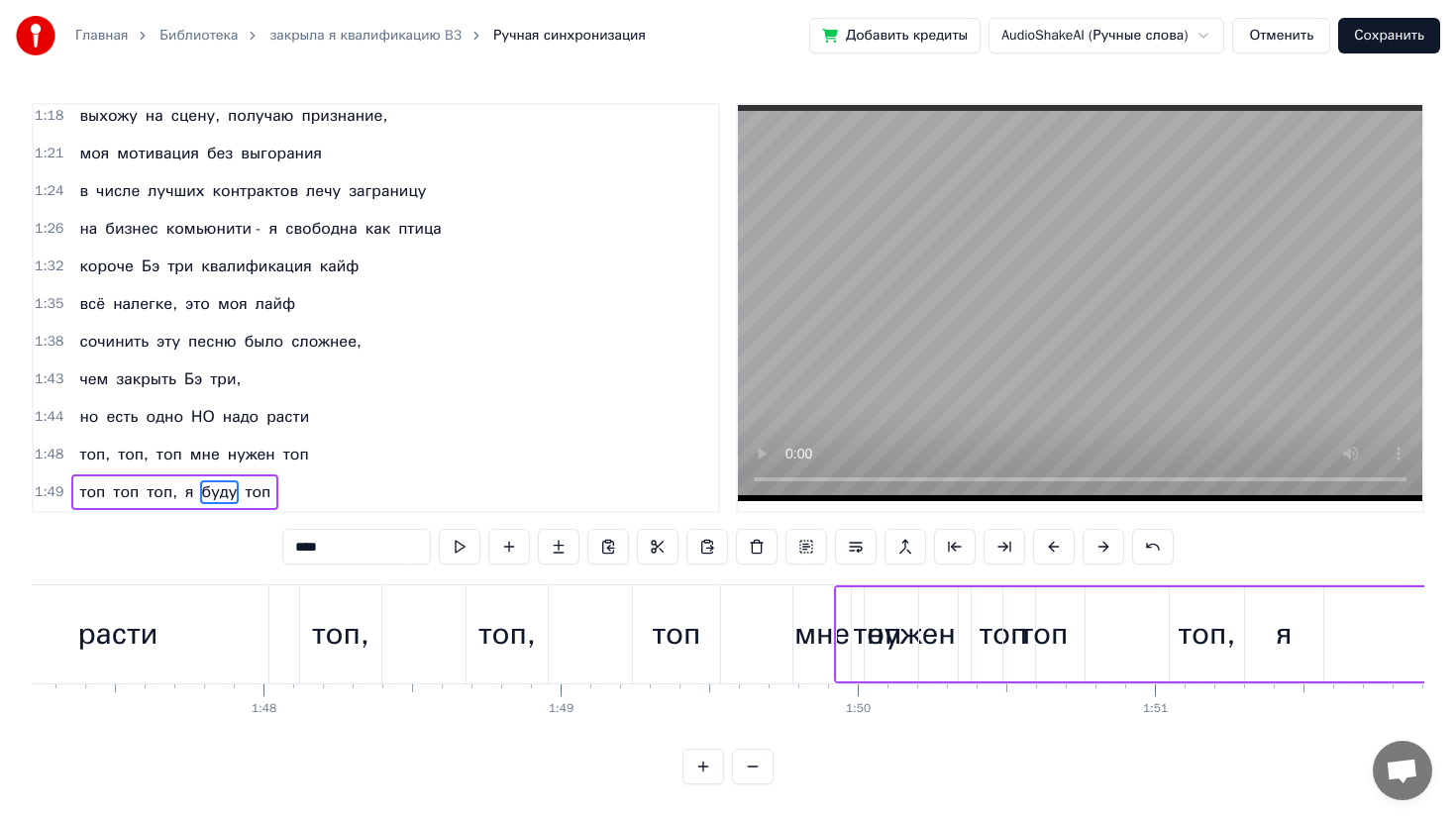 click at bounding box center (1103, 547) 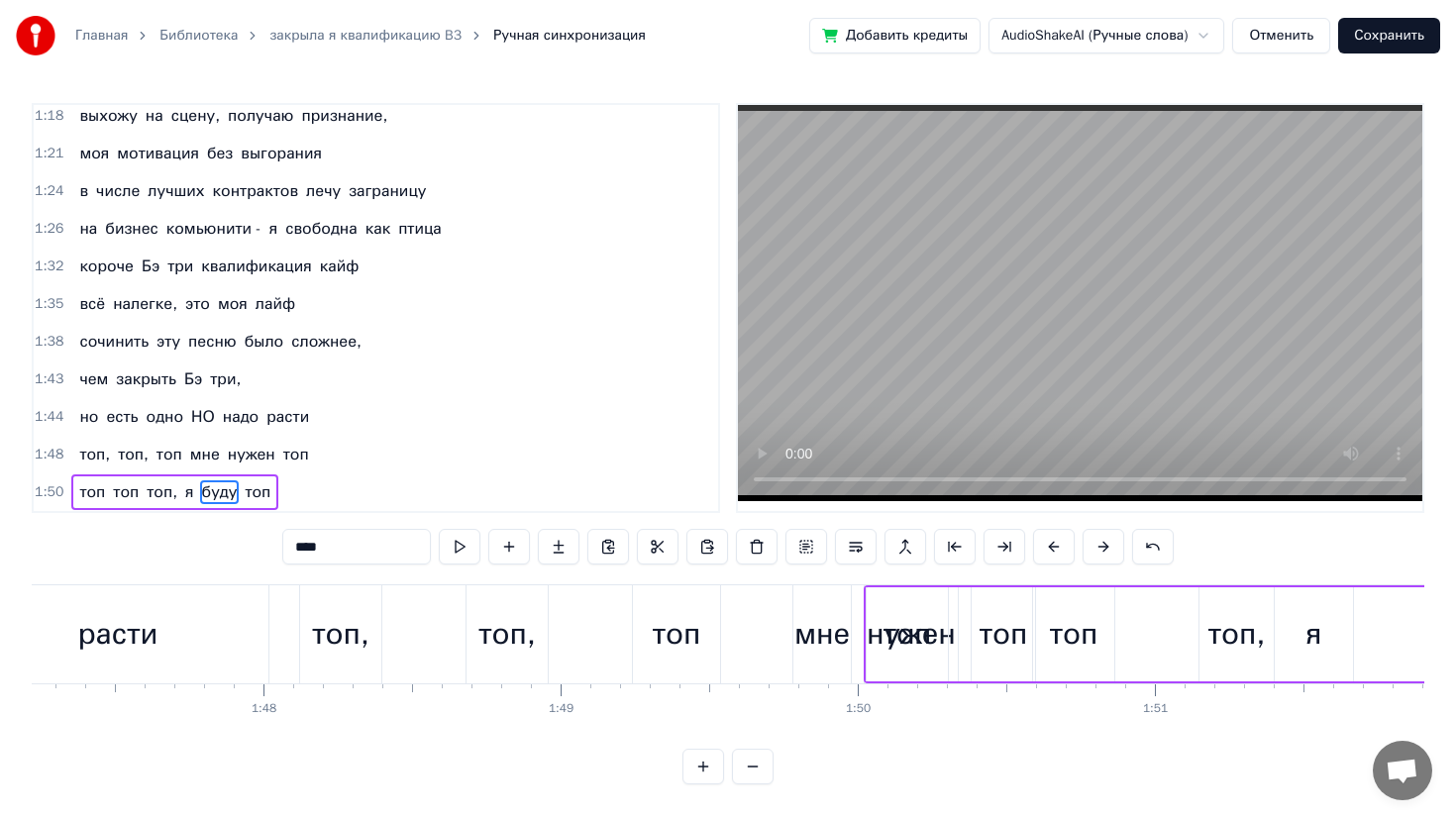 click at bounding box center [1103, 547] 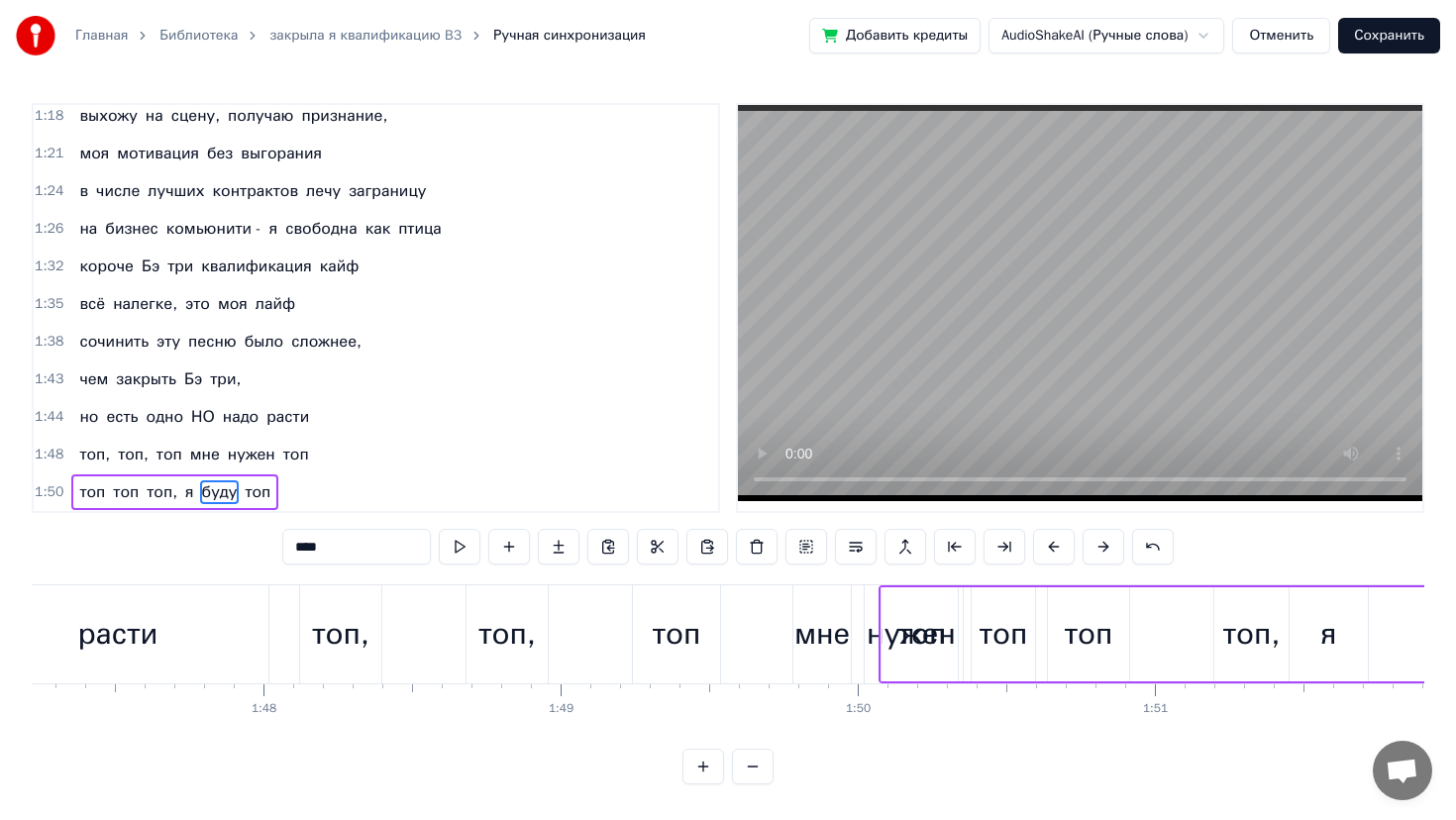 click at bounding box center [1103, 547] 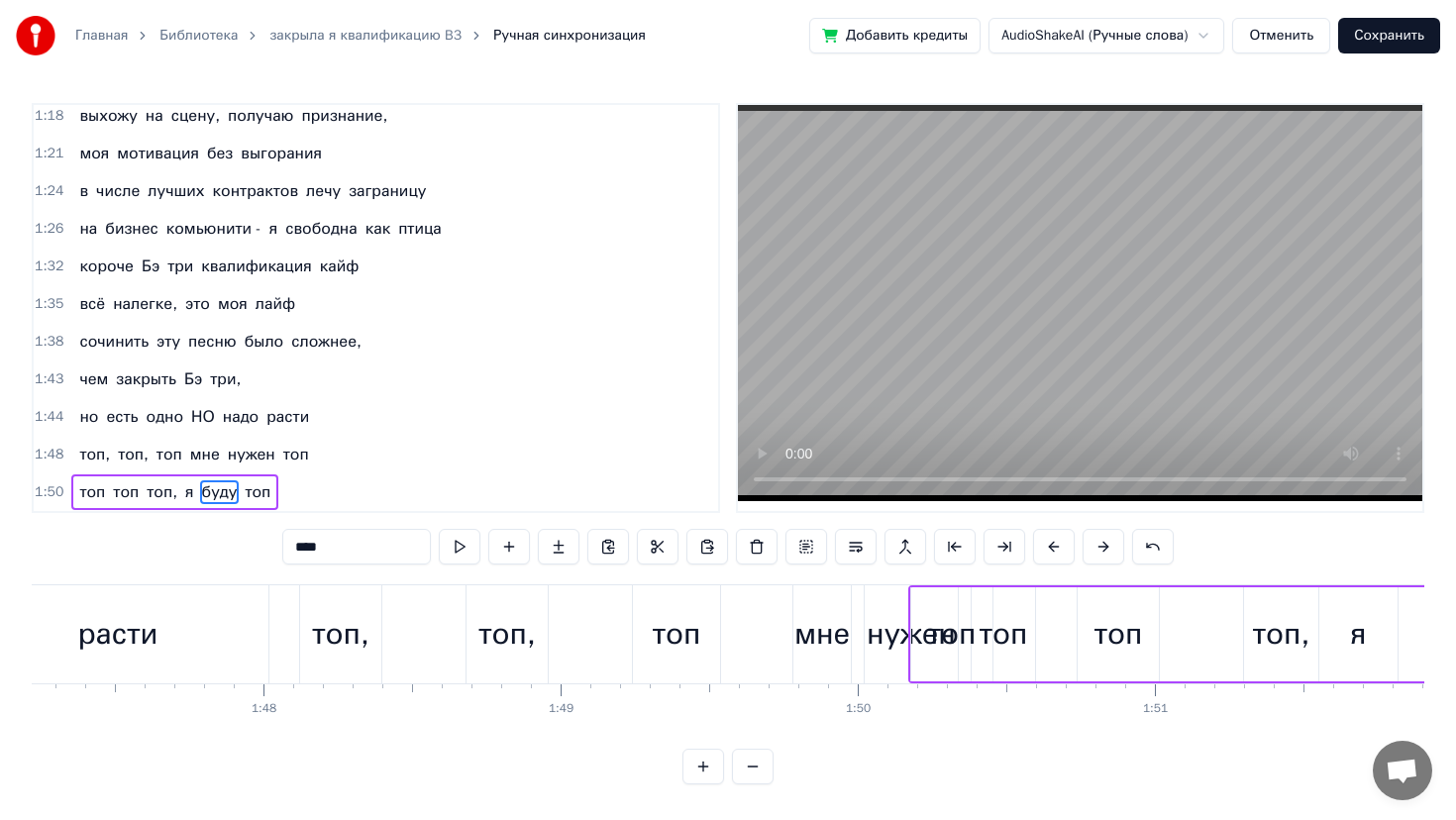 click at bounding box center [1103, 547] 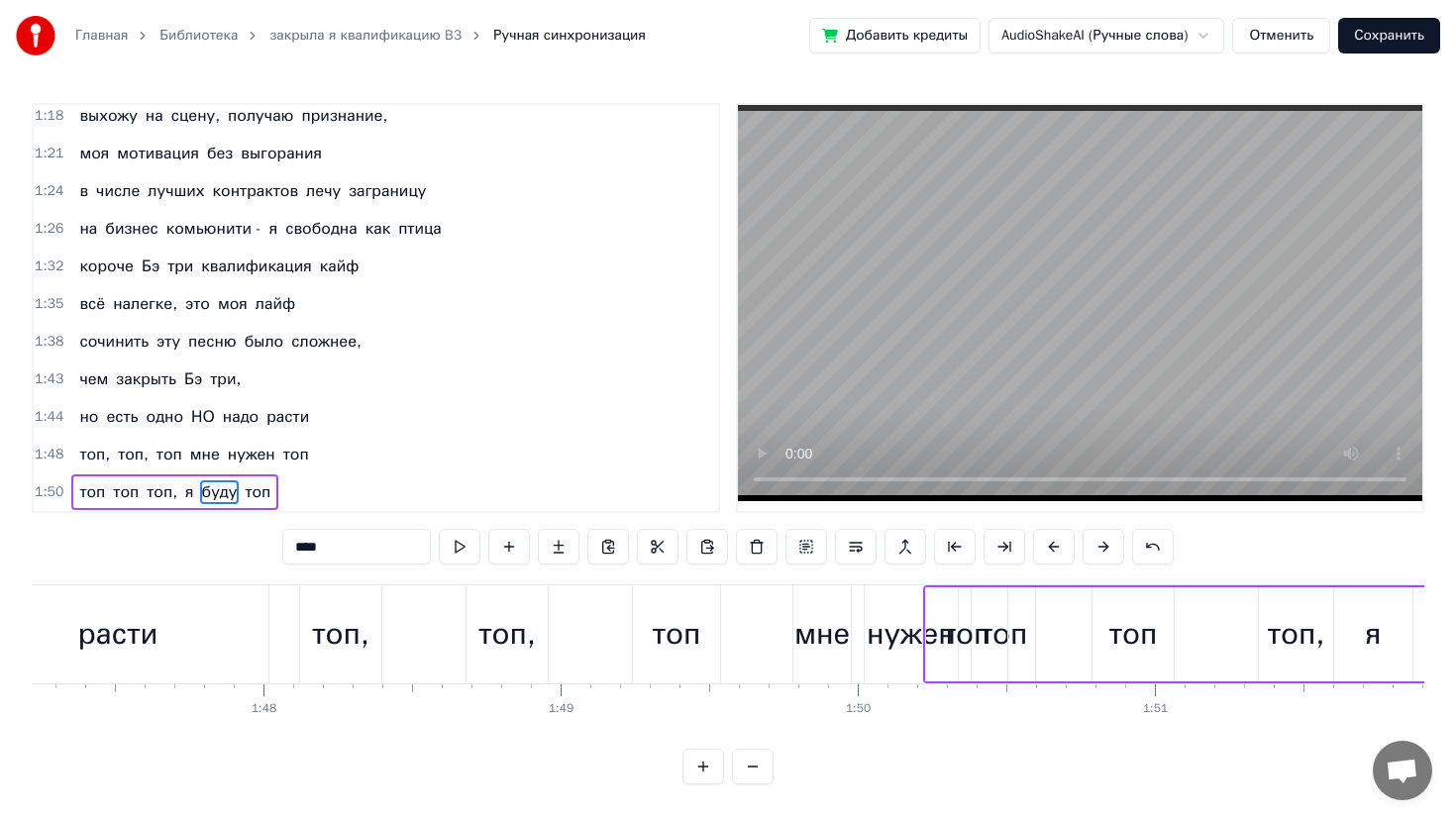 click at bounding box center (1103, 547) 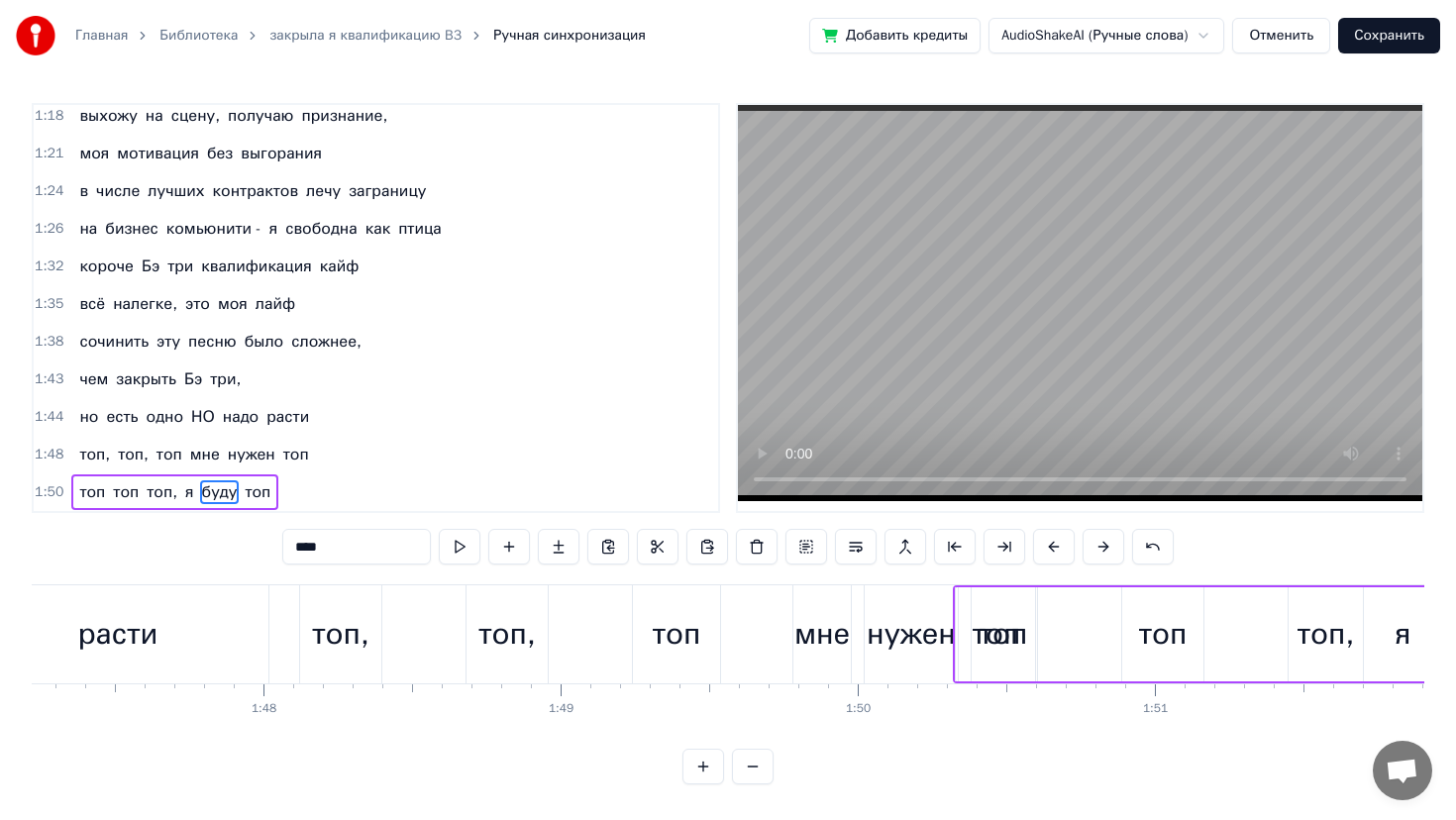 click at bounding box center (1103, 547) 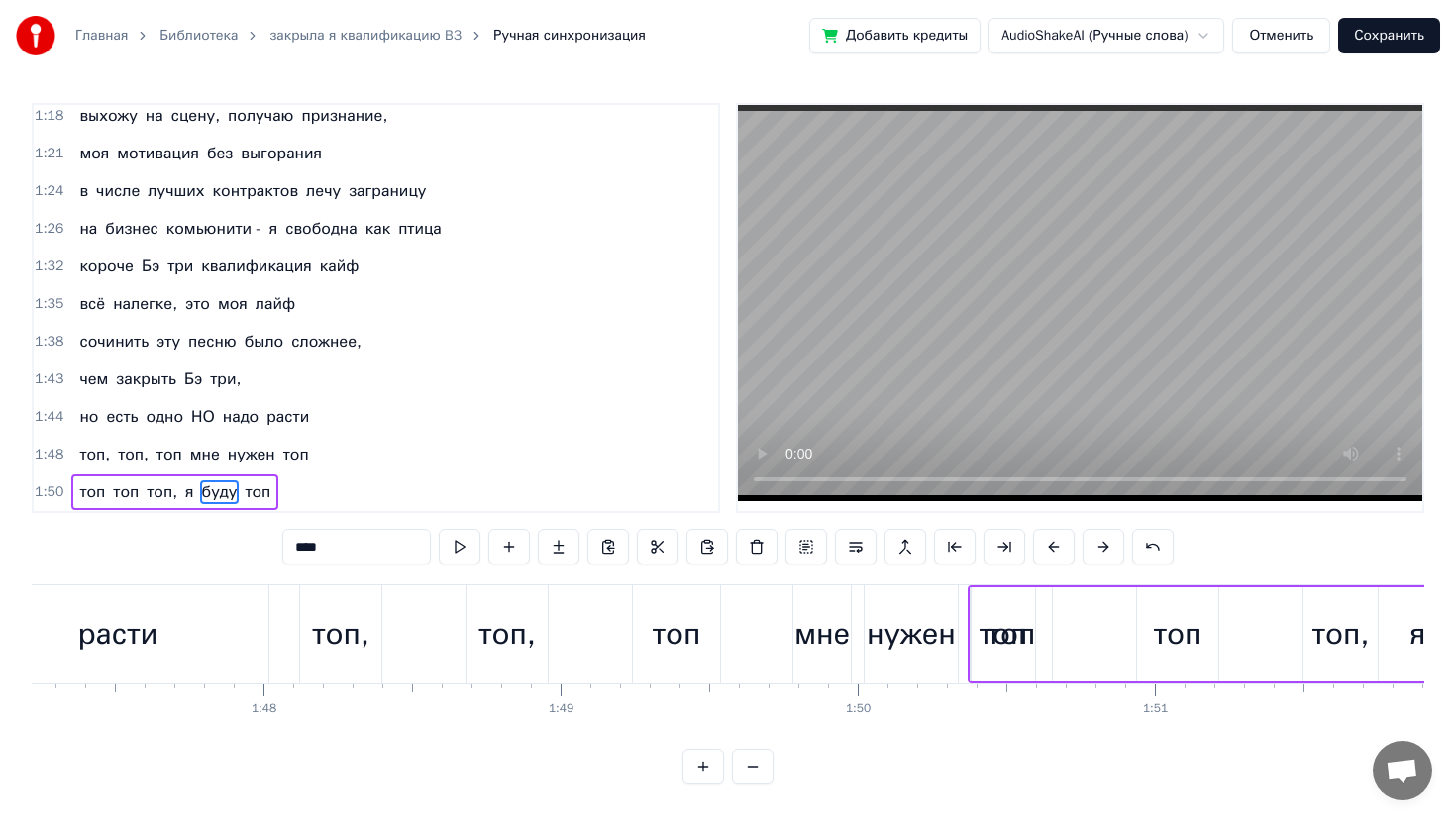 click at bounding box center (1103, 547) 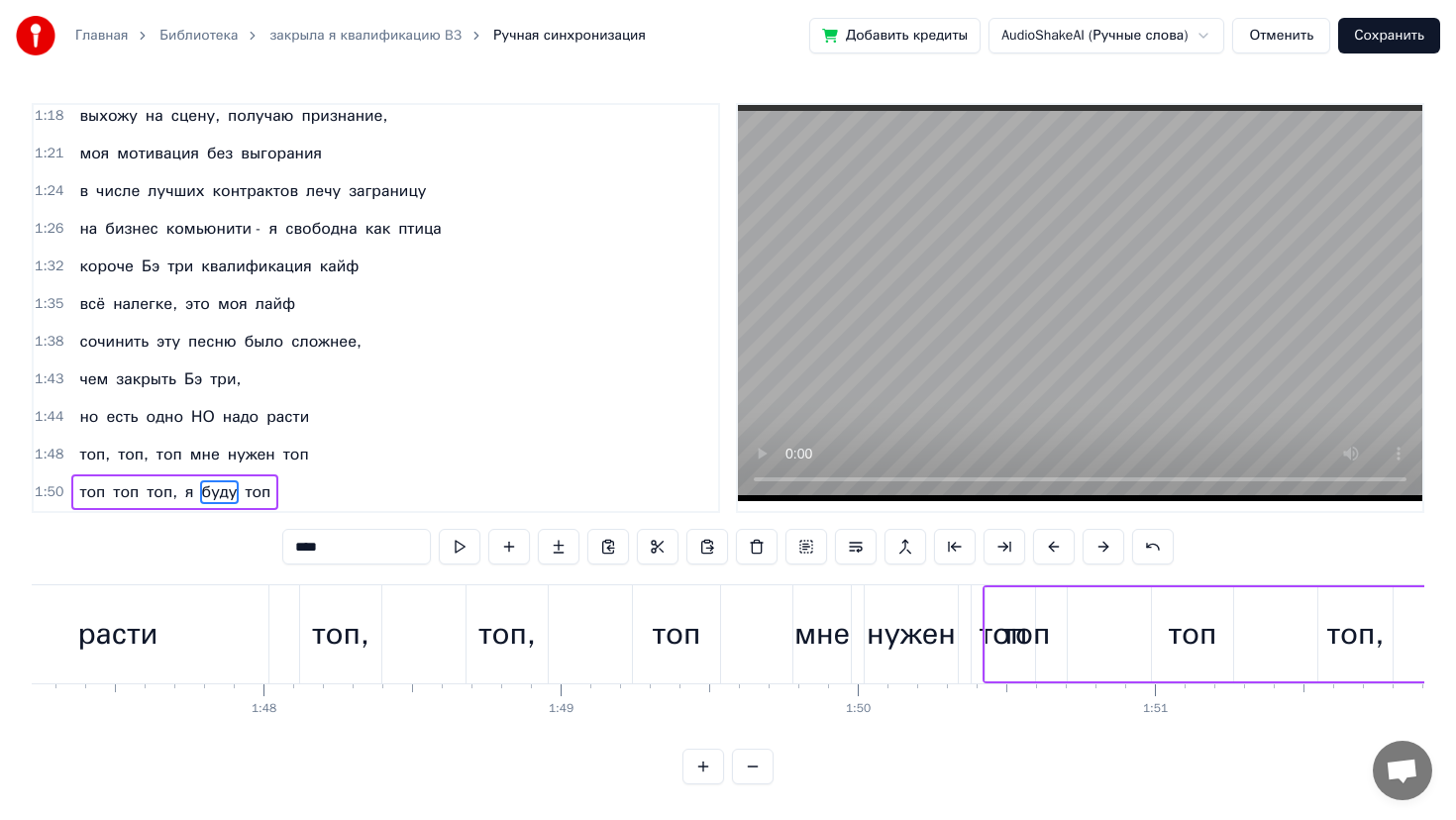 click at bounding box center (1103, 547) 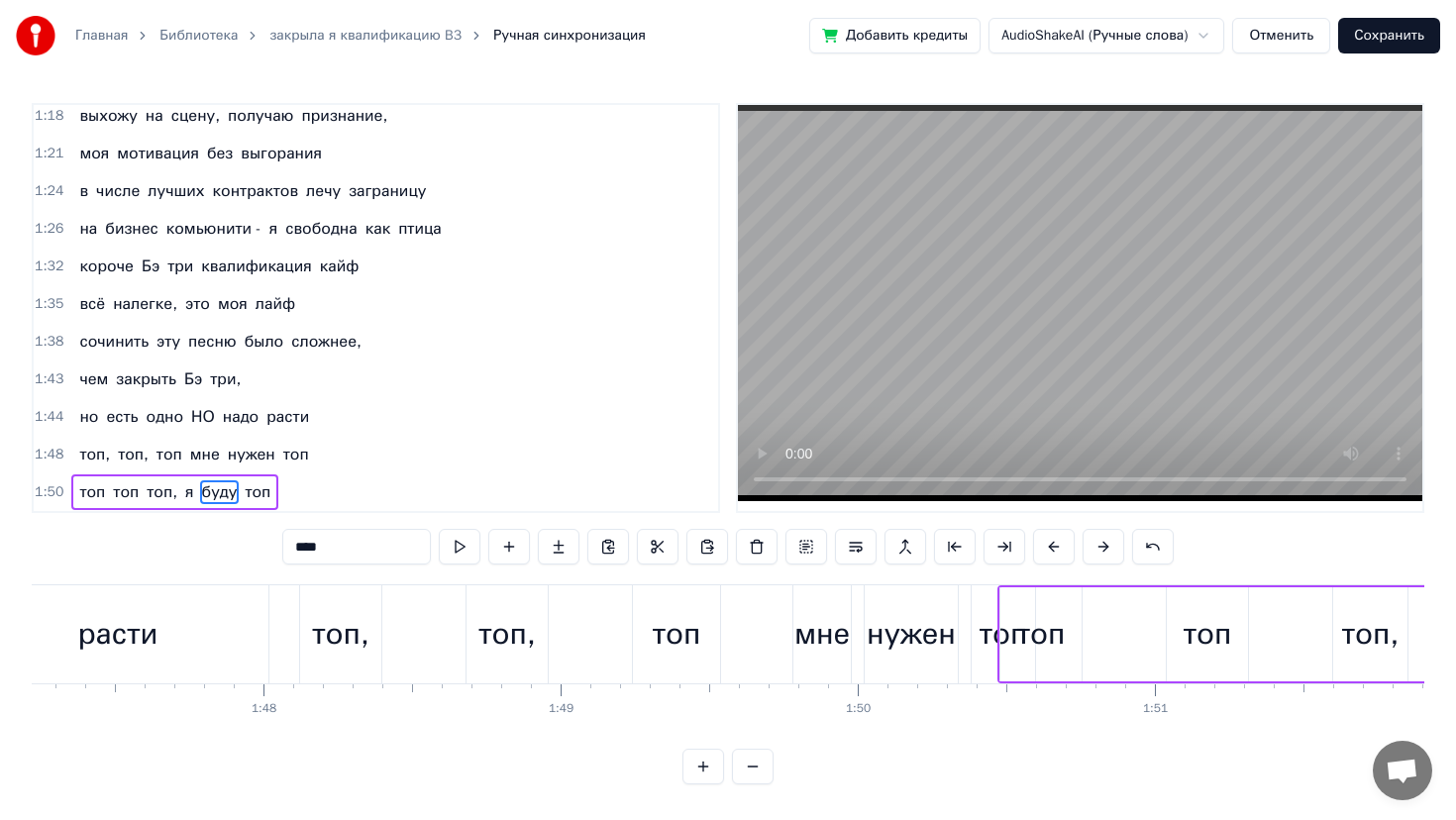 click at bounding box center (1103, 547) 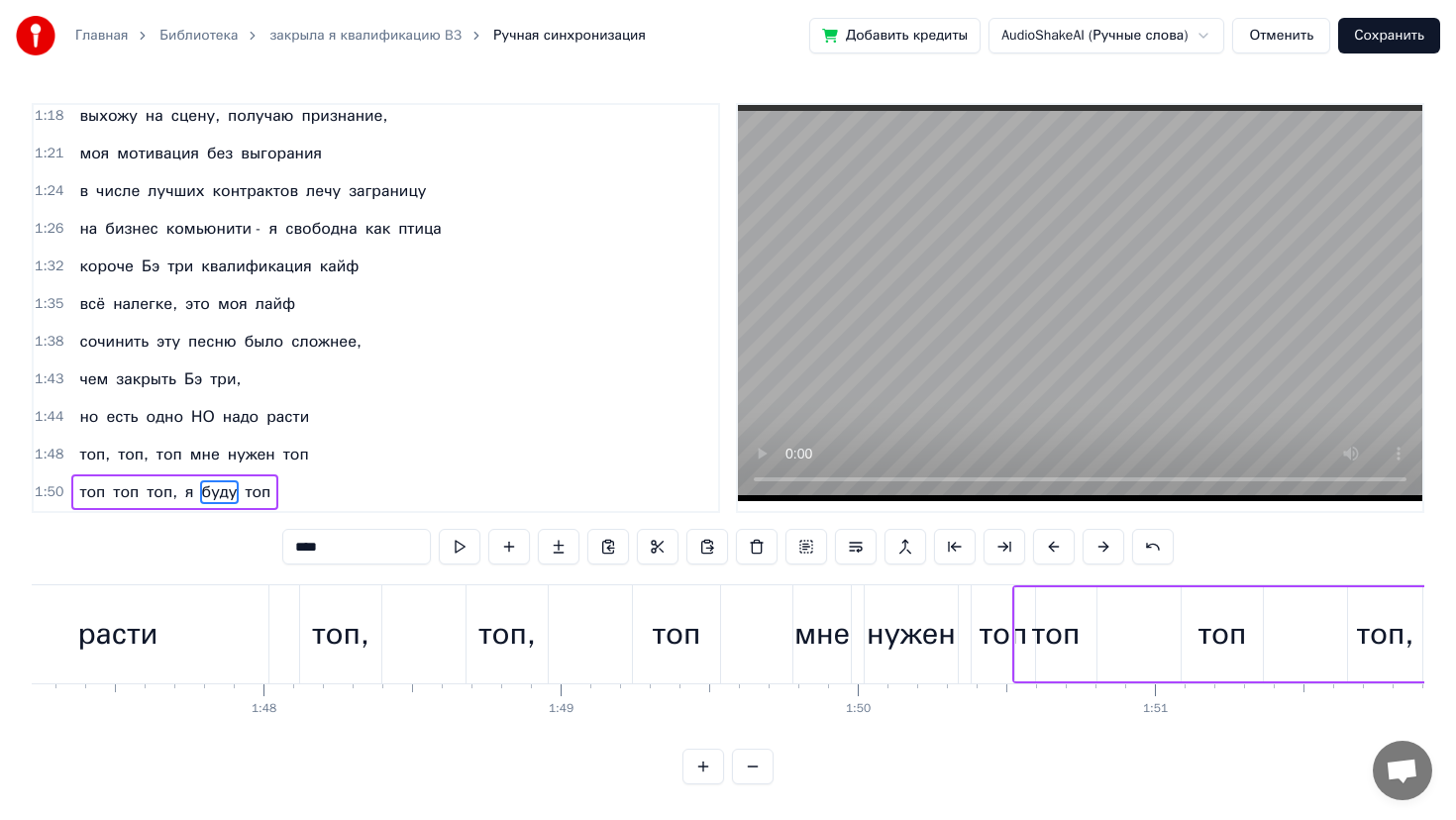 click at bounding box center [1103, 547] 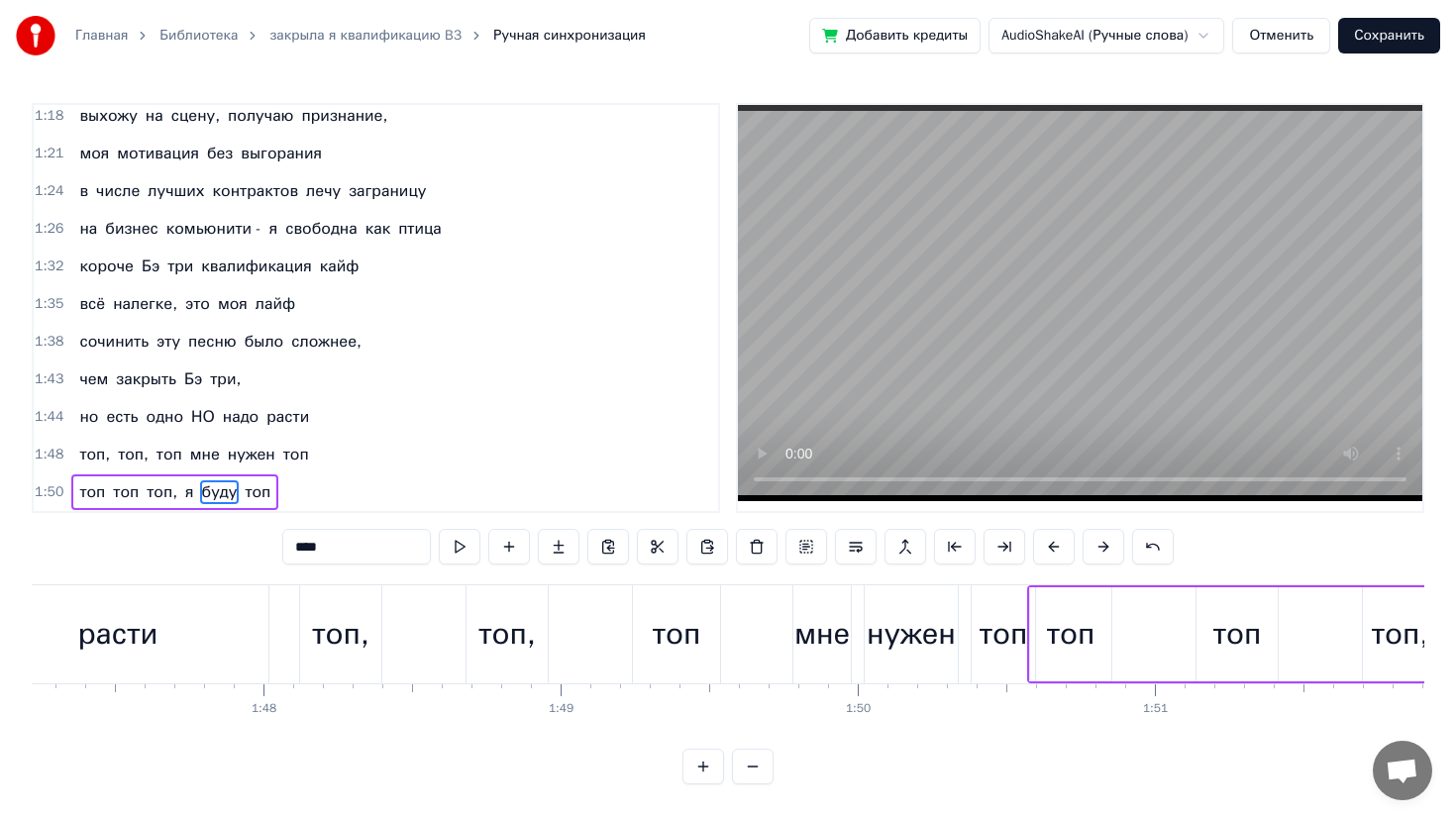 click at bounding box center (1103, 547) 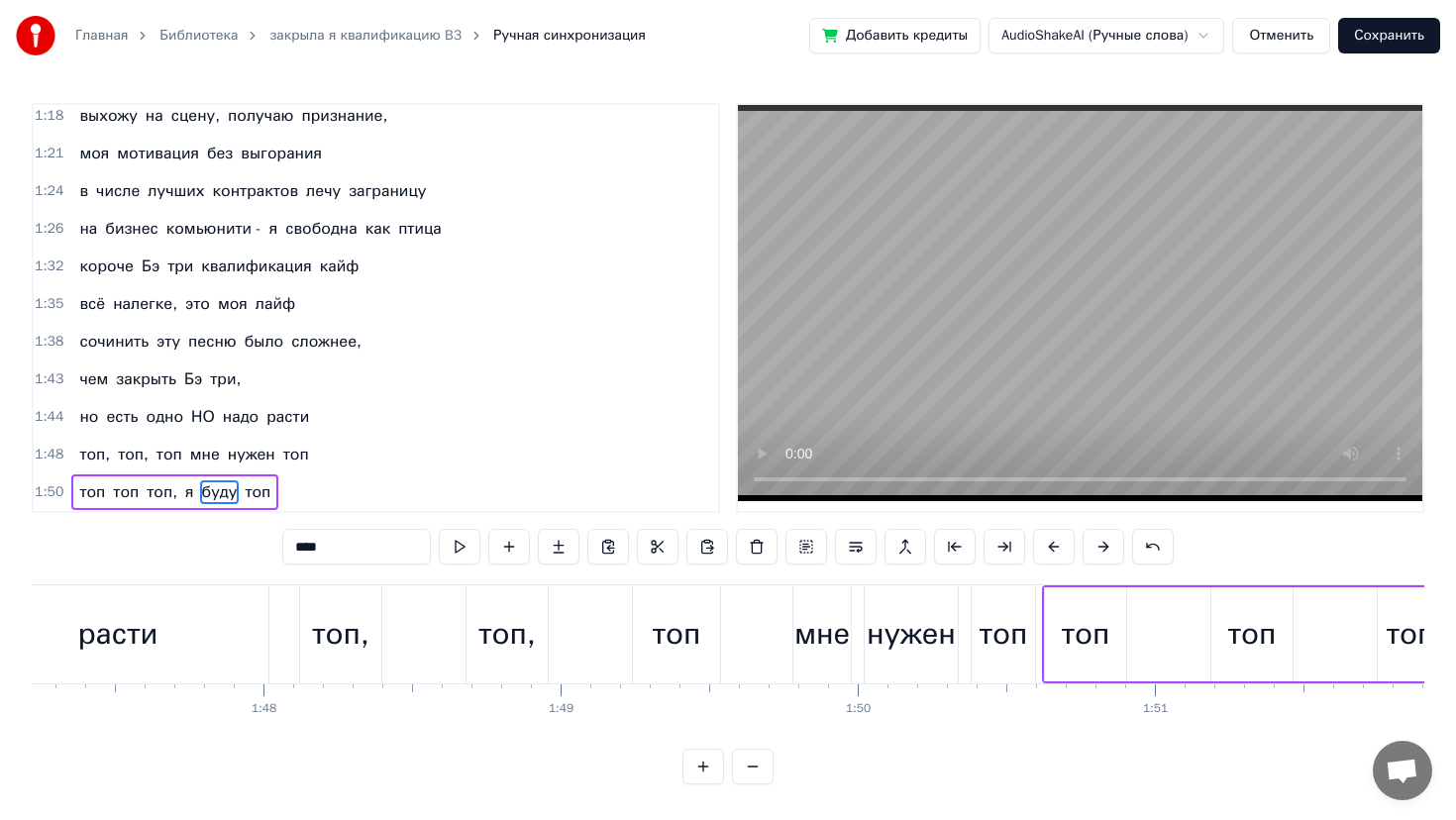 click at bounding box center (1103, 547) 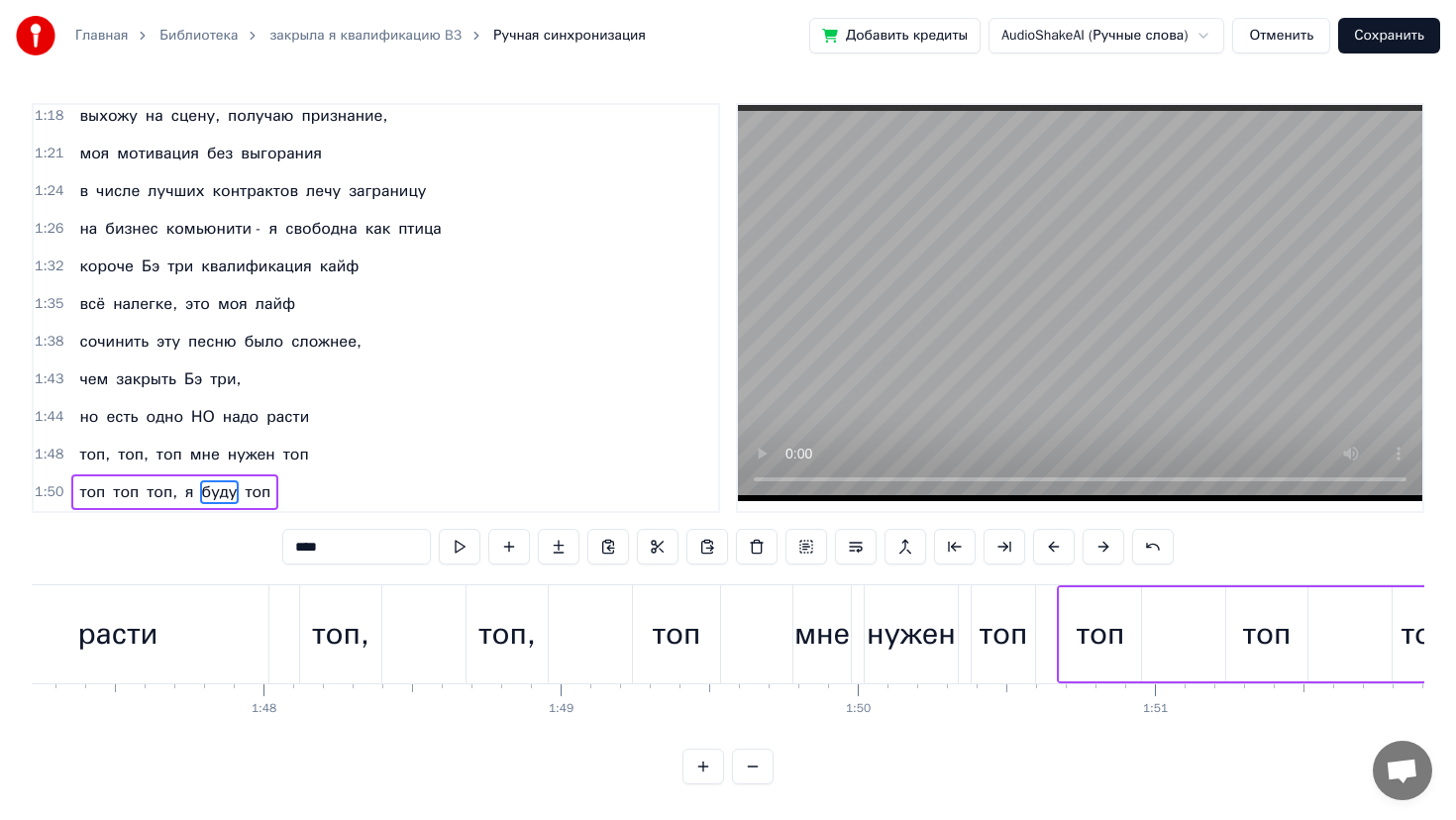 click at bounding box center (1103, 547) 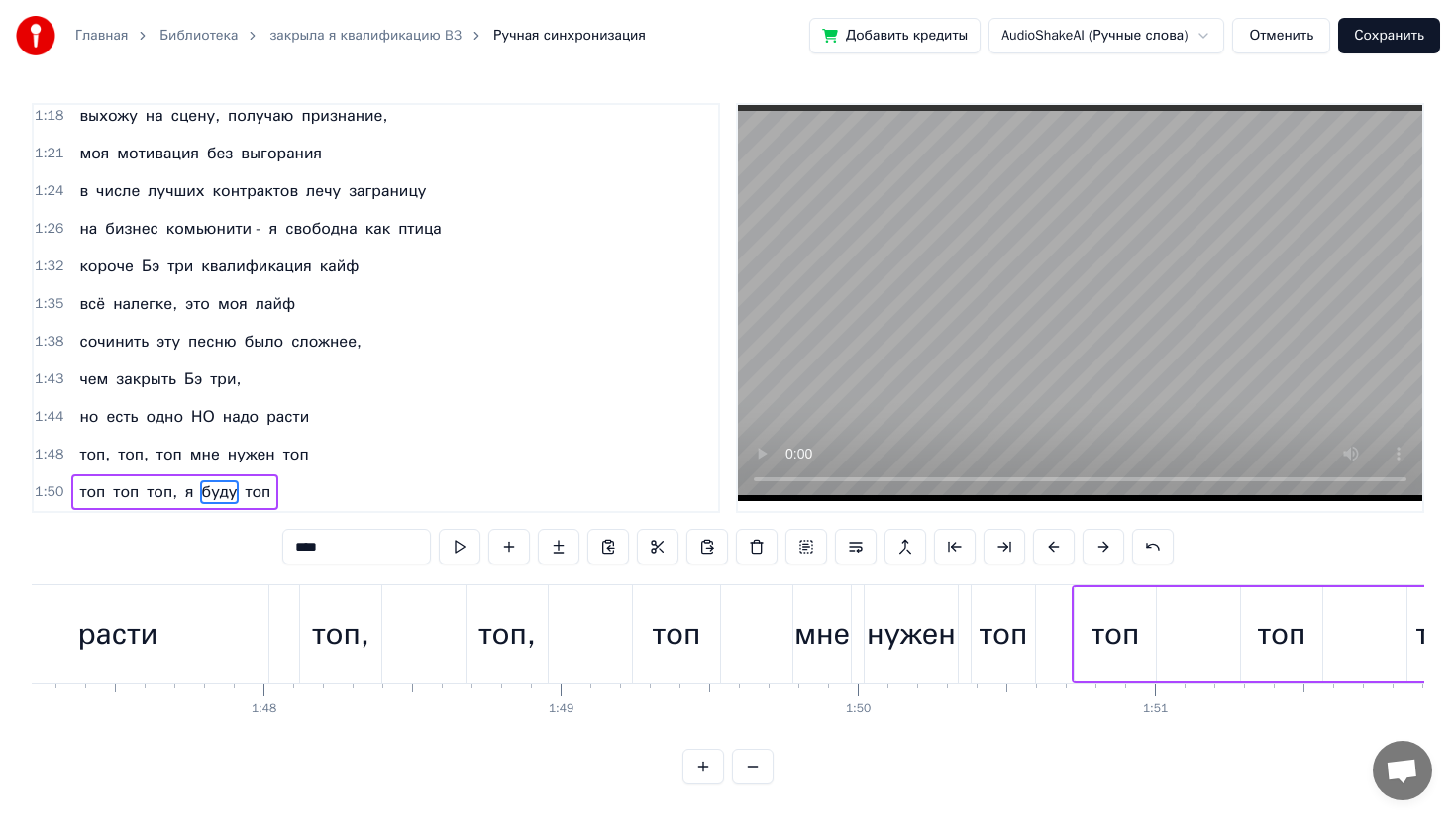 click at bounding box center (1103, 547) 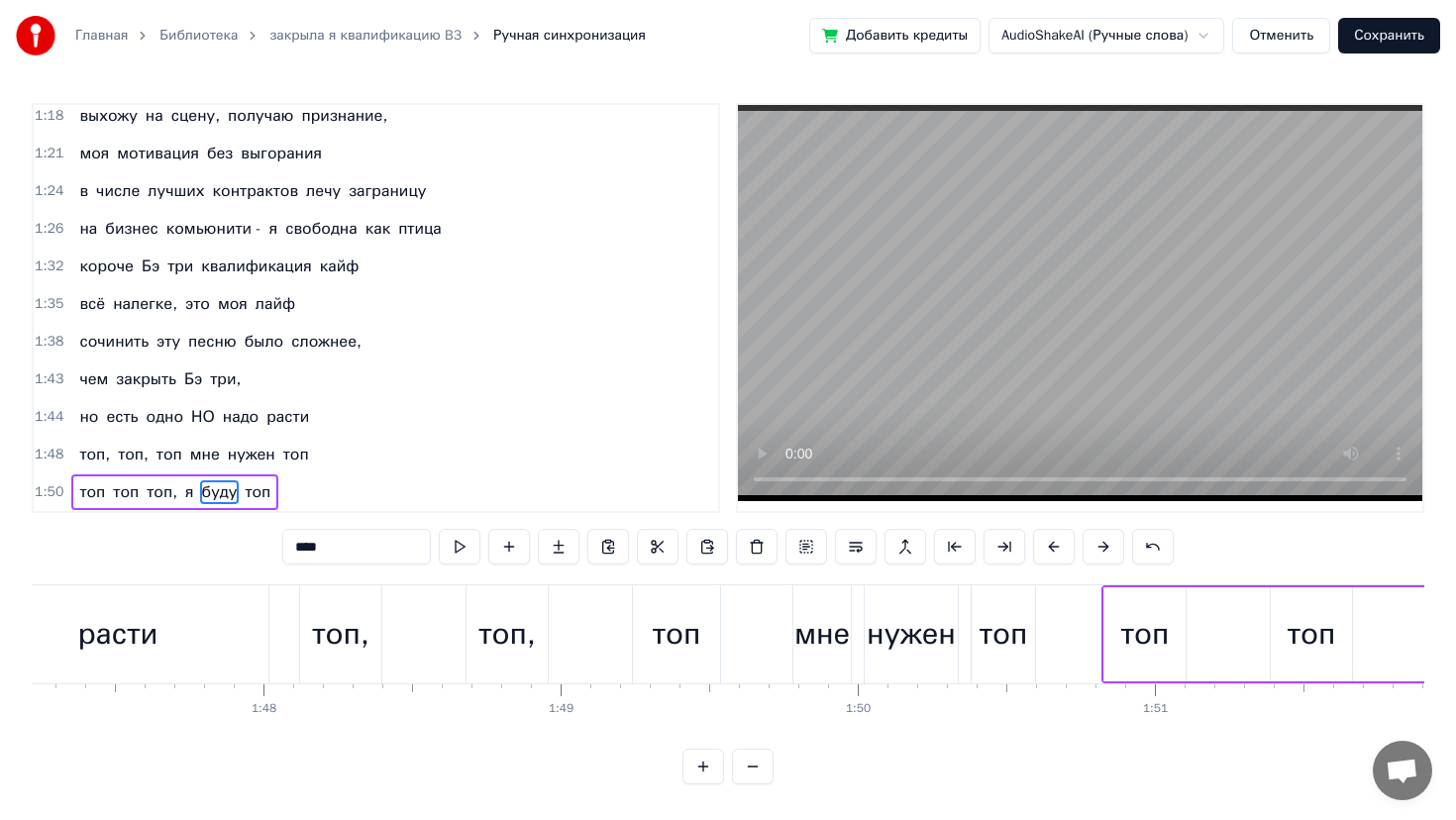 click at bounding box center (1103, 547) 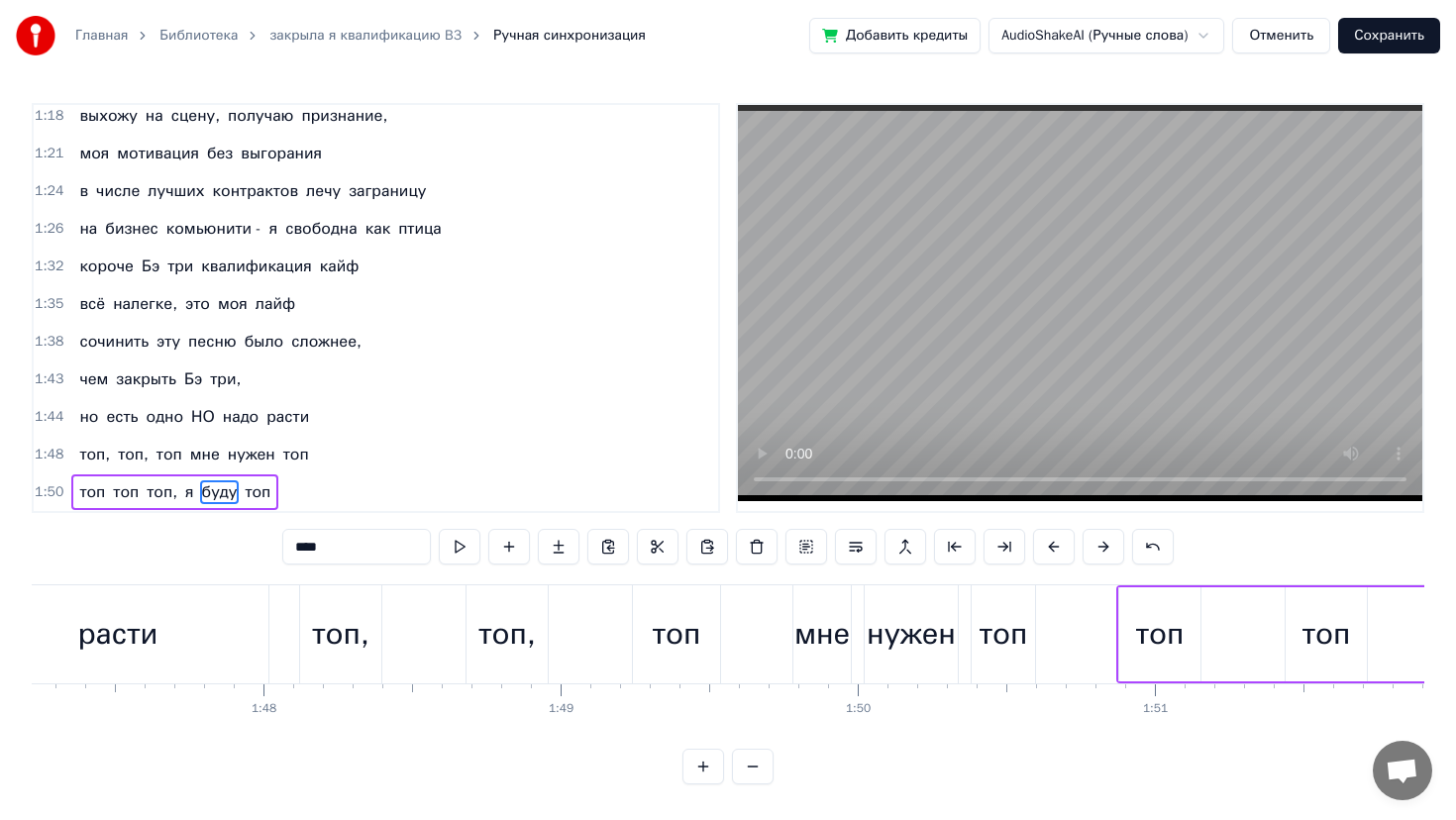 click at bounding box center [1103, 547] 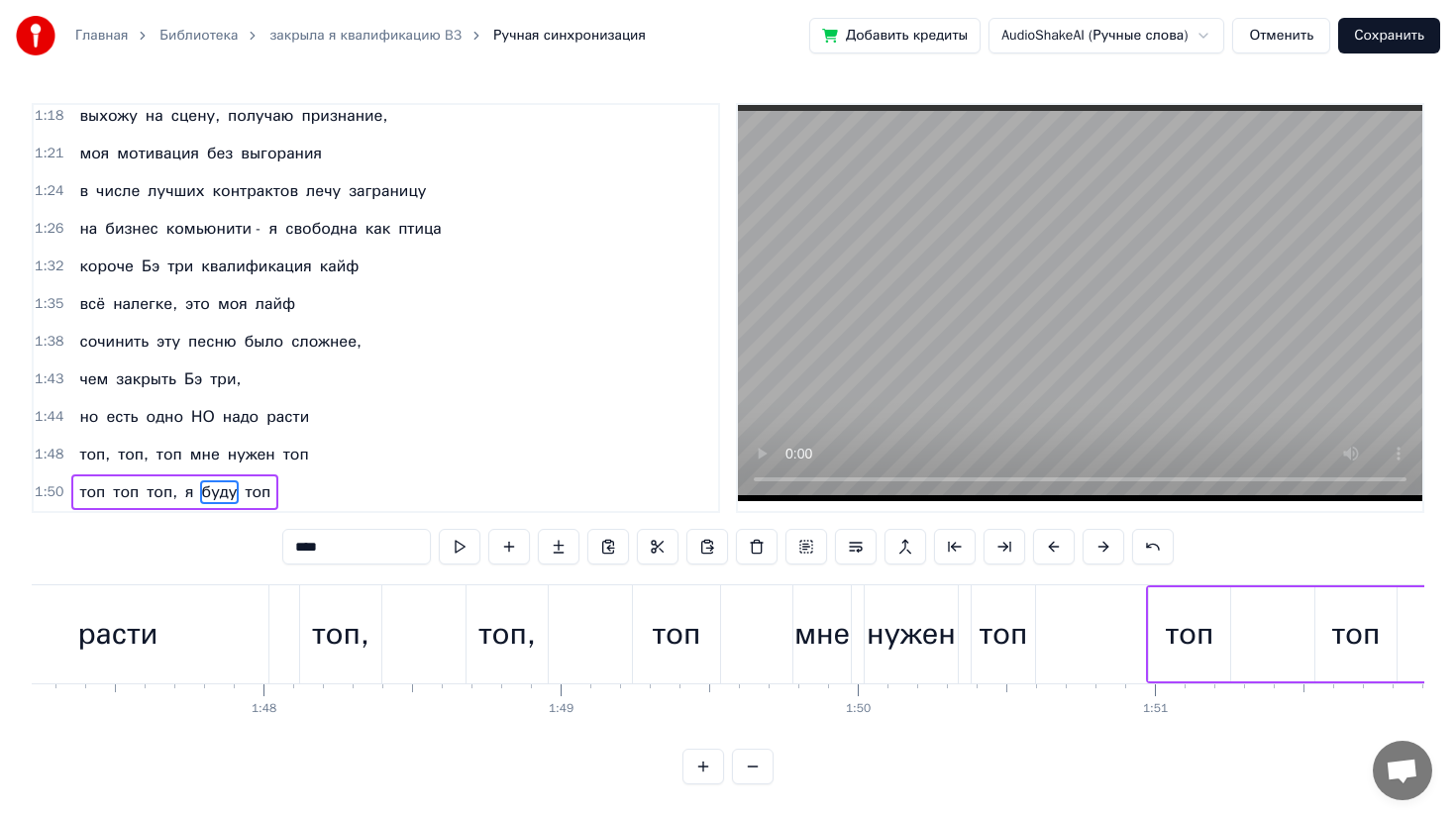 click at bounding box center (1103, 547) 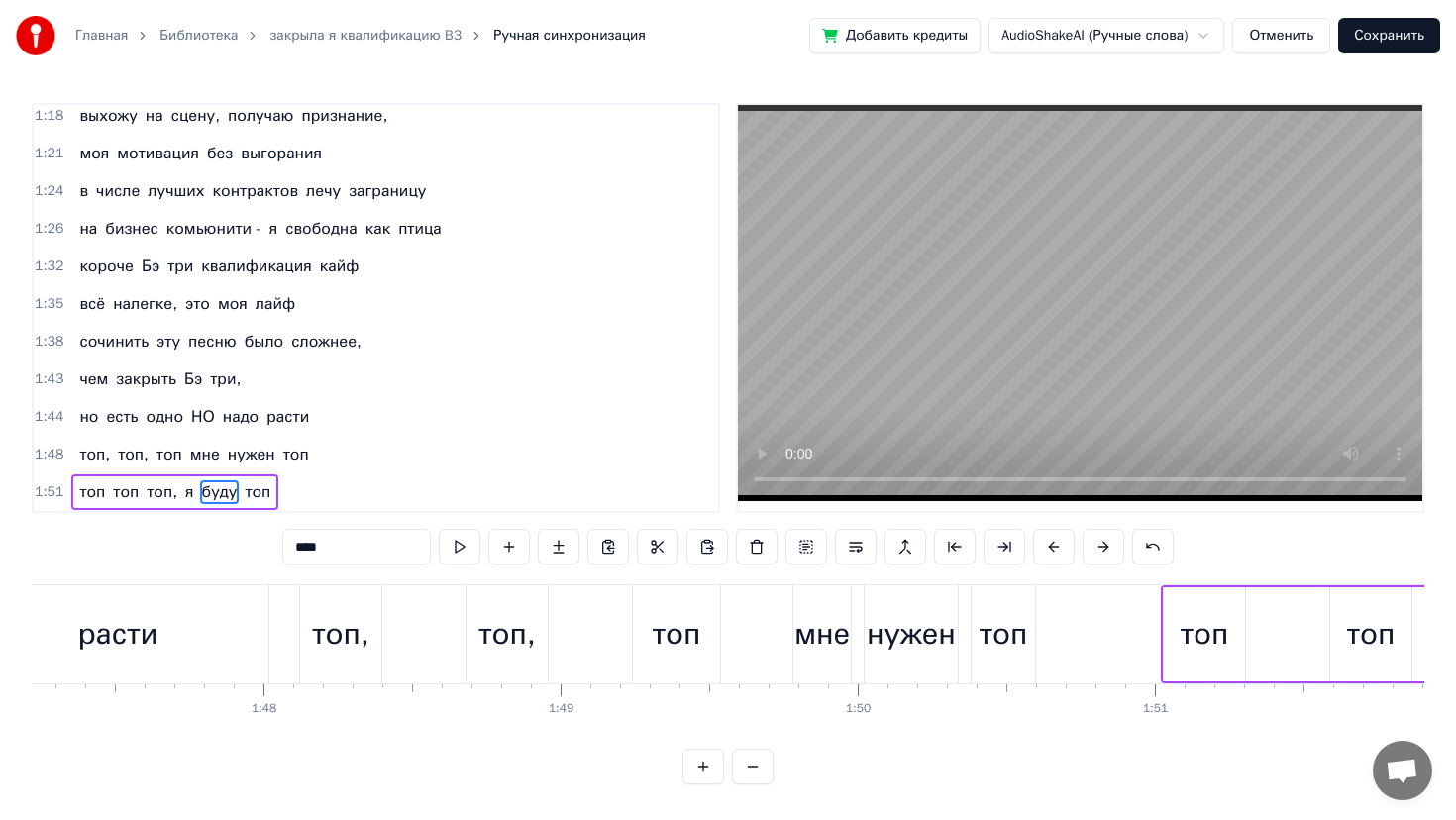 click at bounding box center [1103, 547] 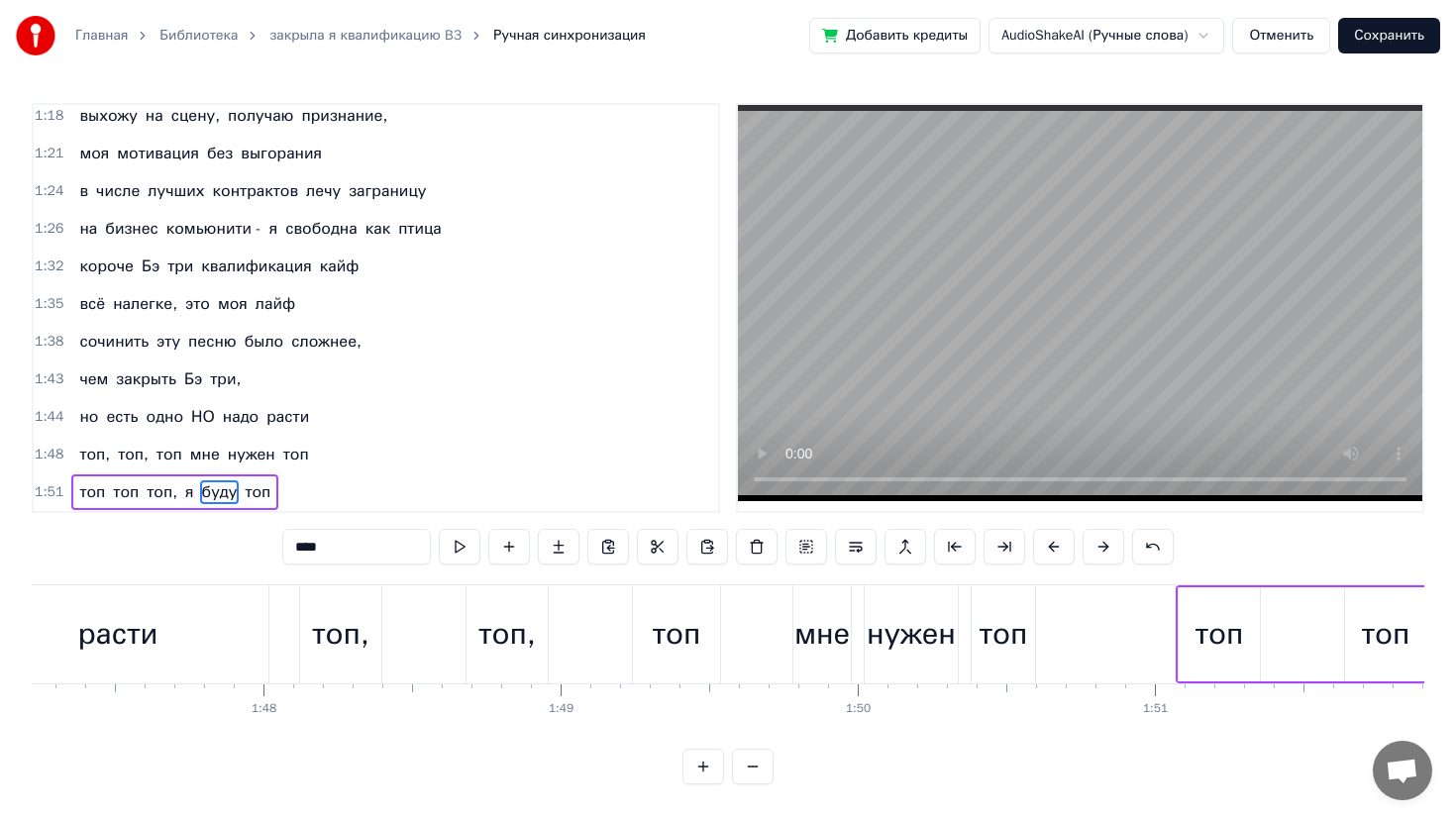 click at bounding box center [1103, 547] 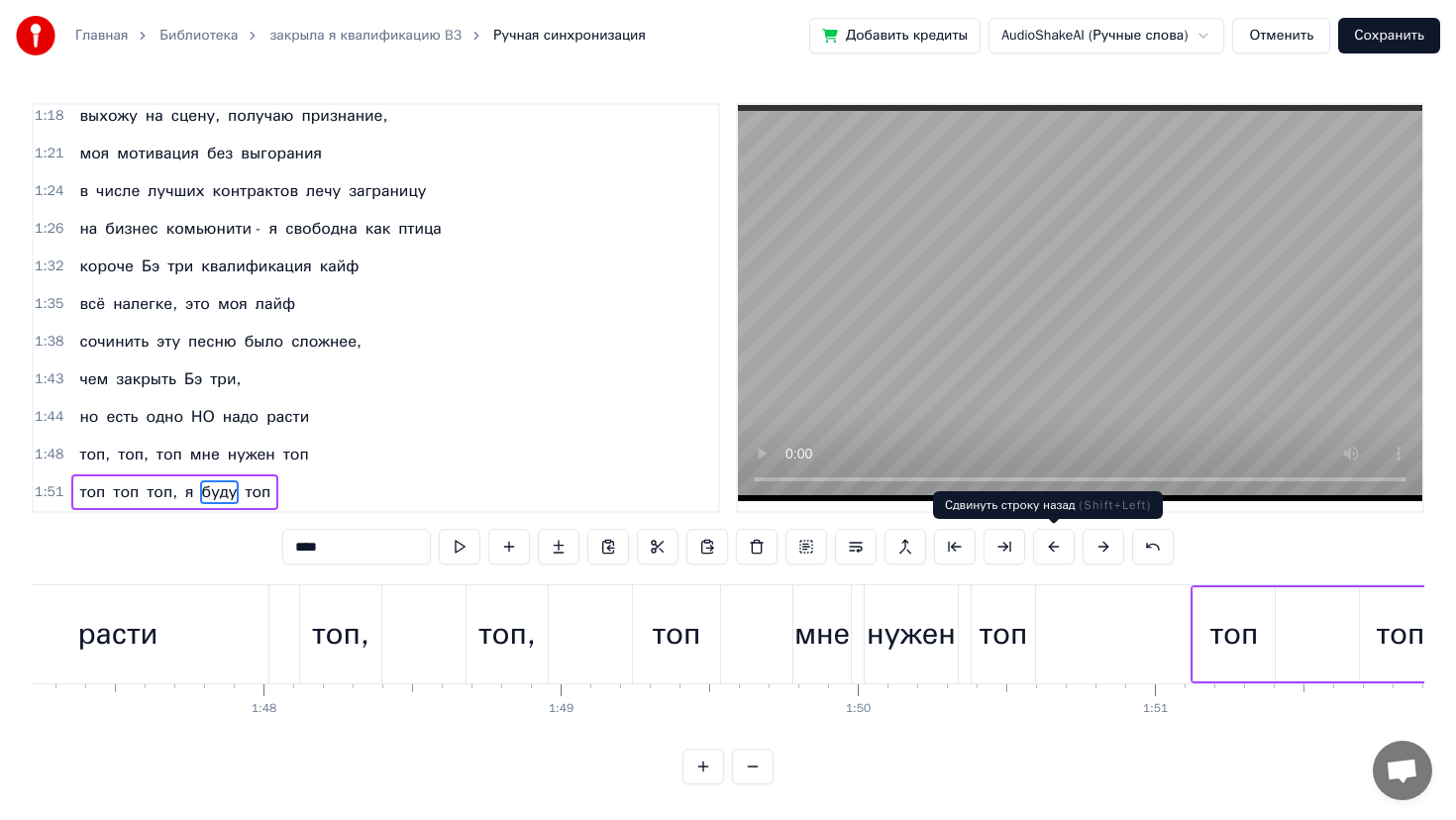 click at bounding box center (1054, 547) 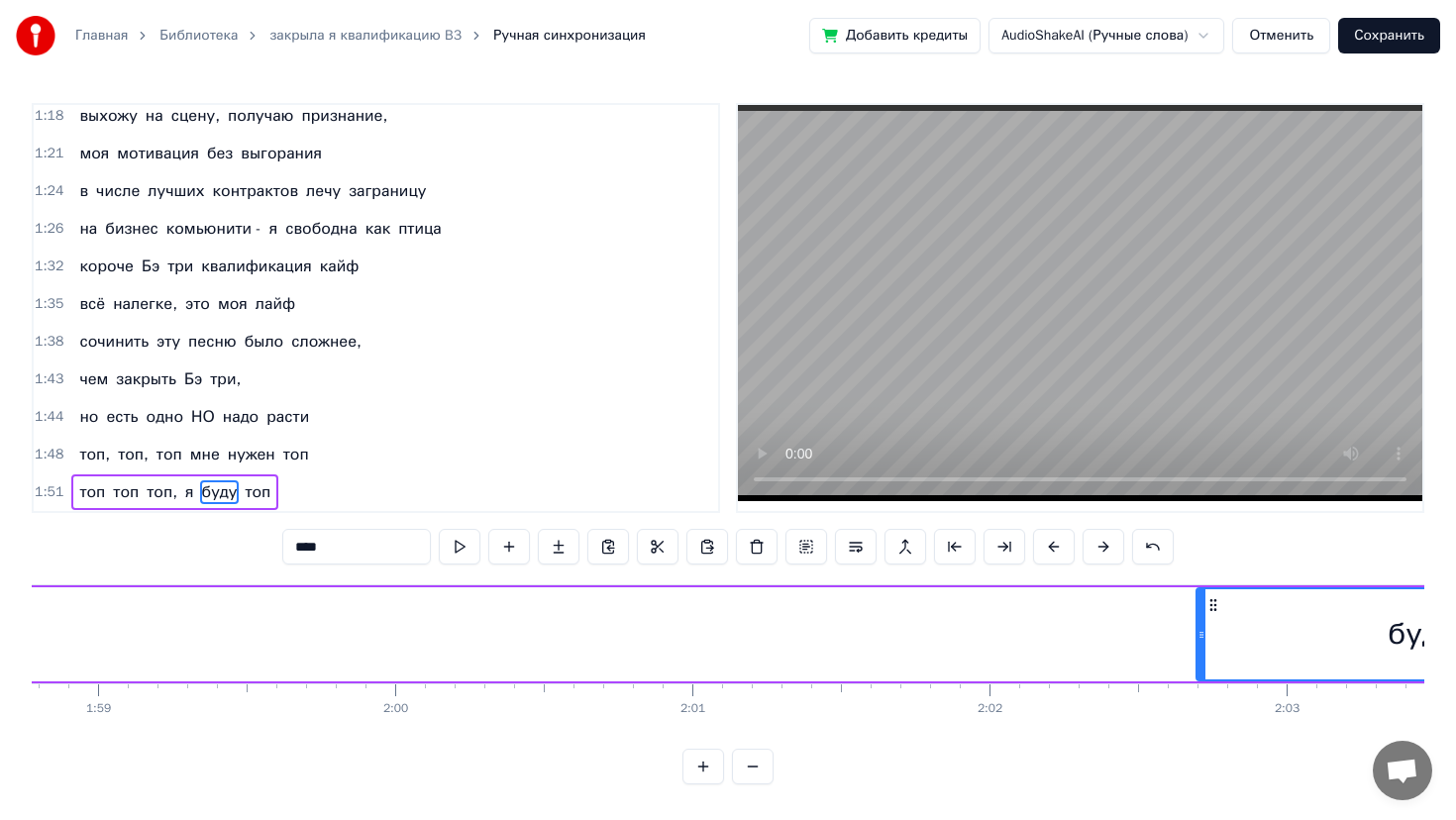 scroll, scrollTop: 0, scrollLeft: 35302, axis: horizontal 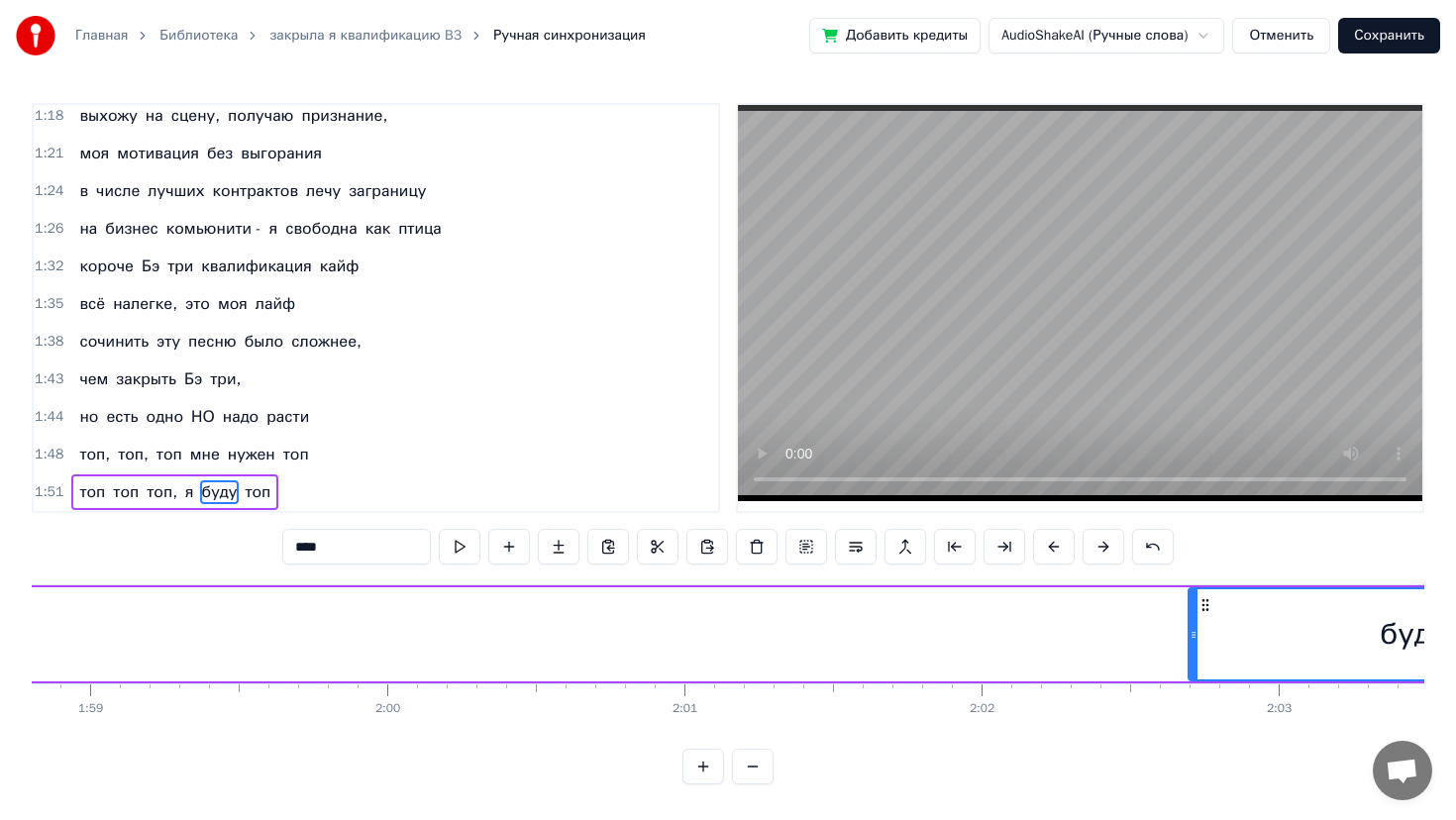 click on "буду" at bounding box center [1413, 634] 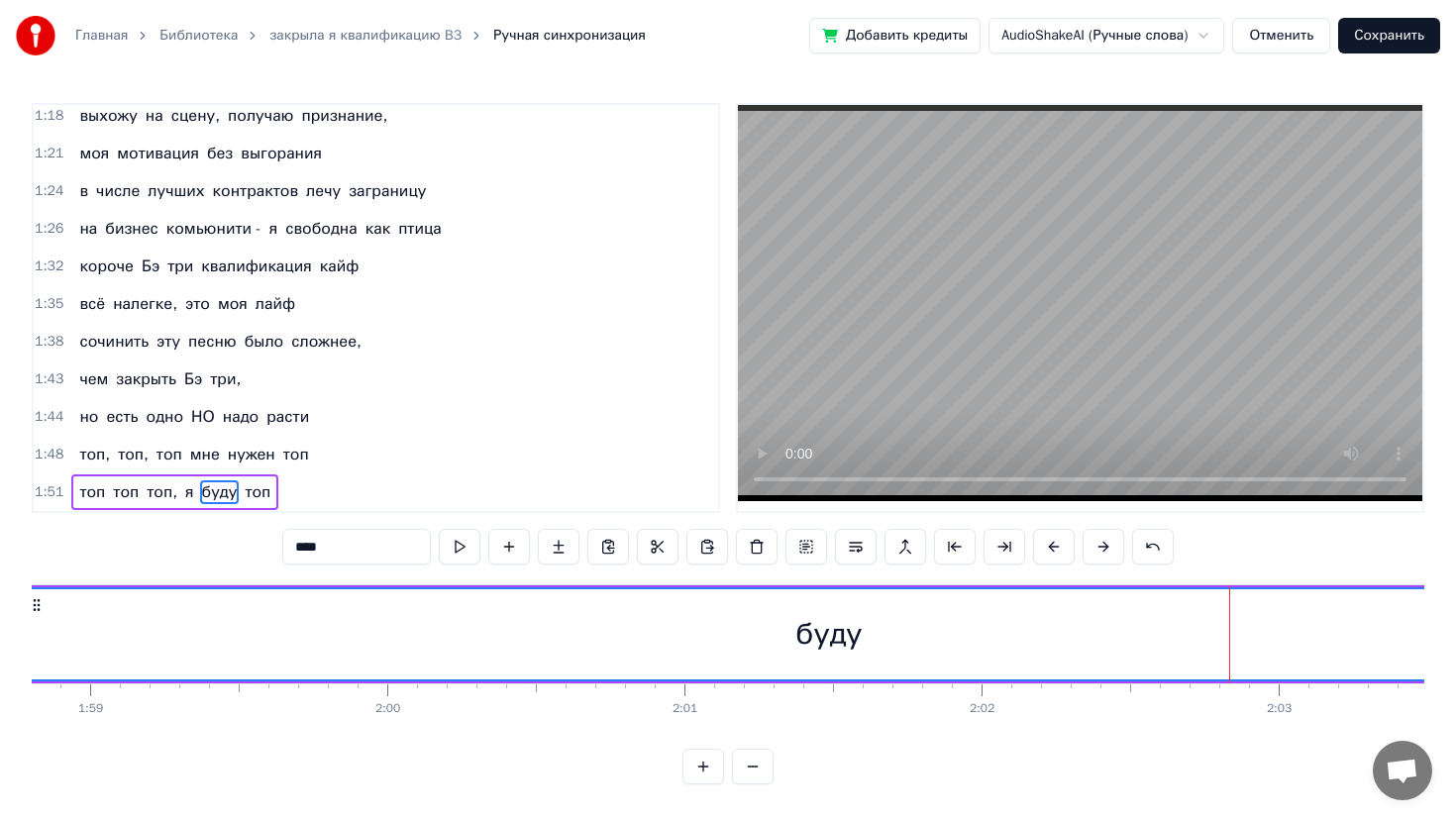 drag, startPoint x: 1195, startPoint y: 635, endPoint x: 26, endPoint y: 635, distance: 1169 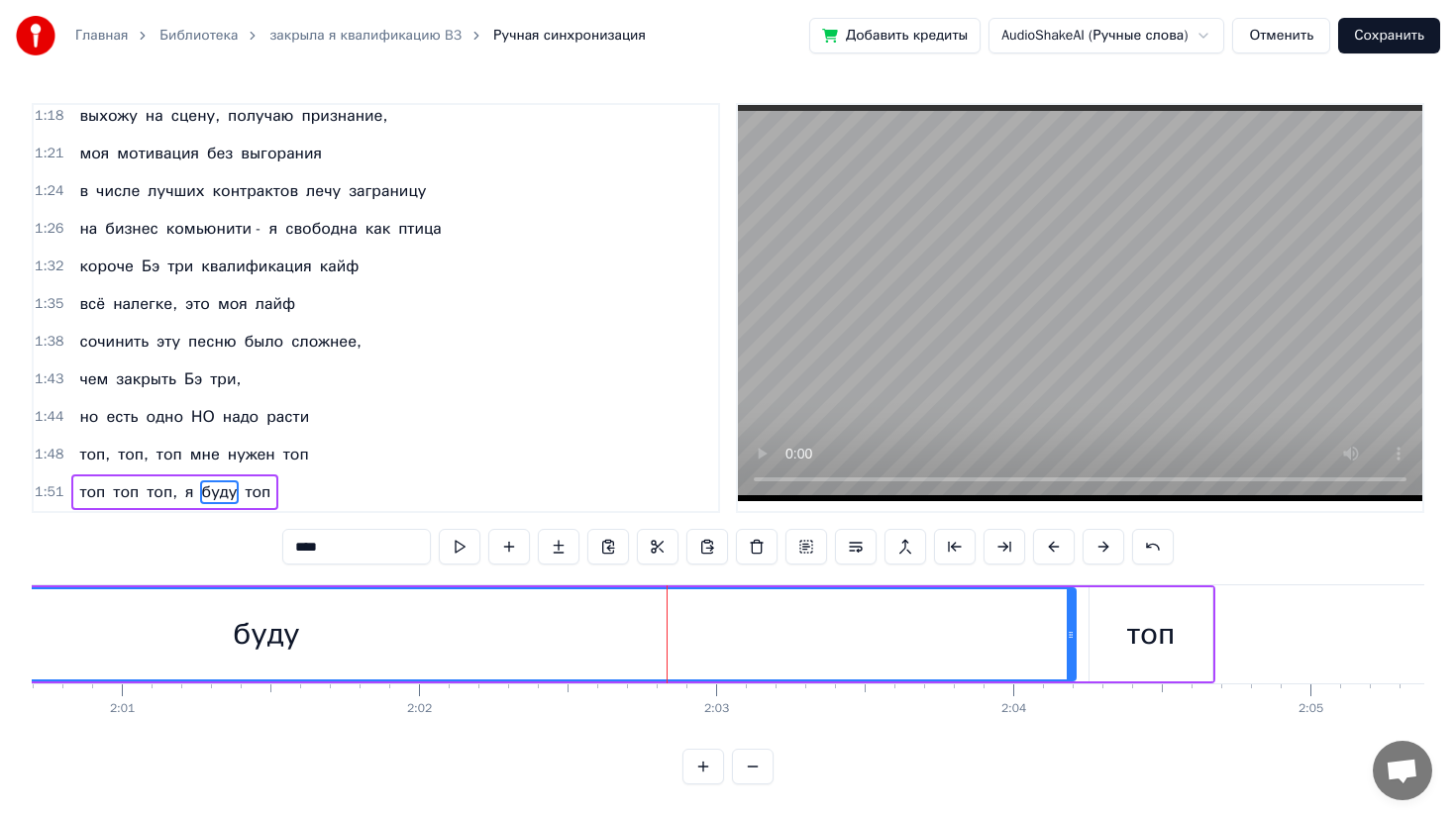 scroll, scrollTop: 0, scrollLeft: 35884, axis: horizontal 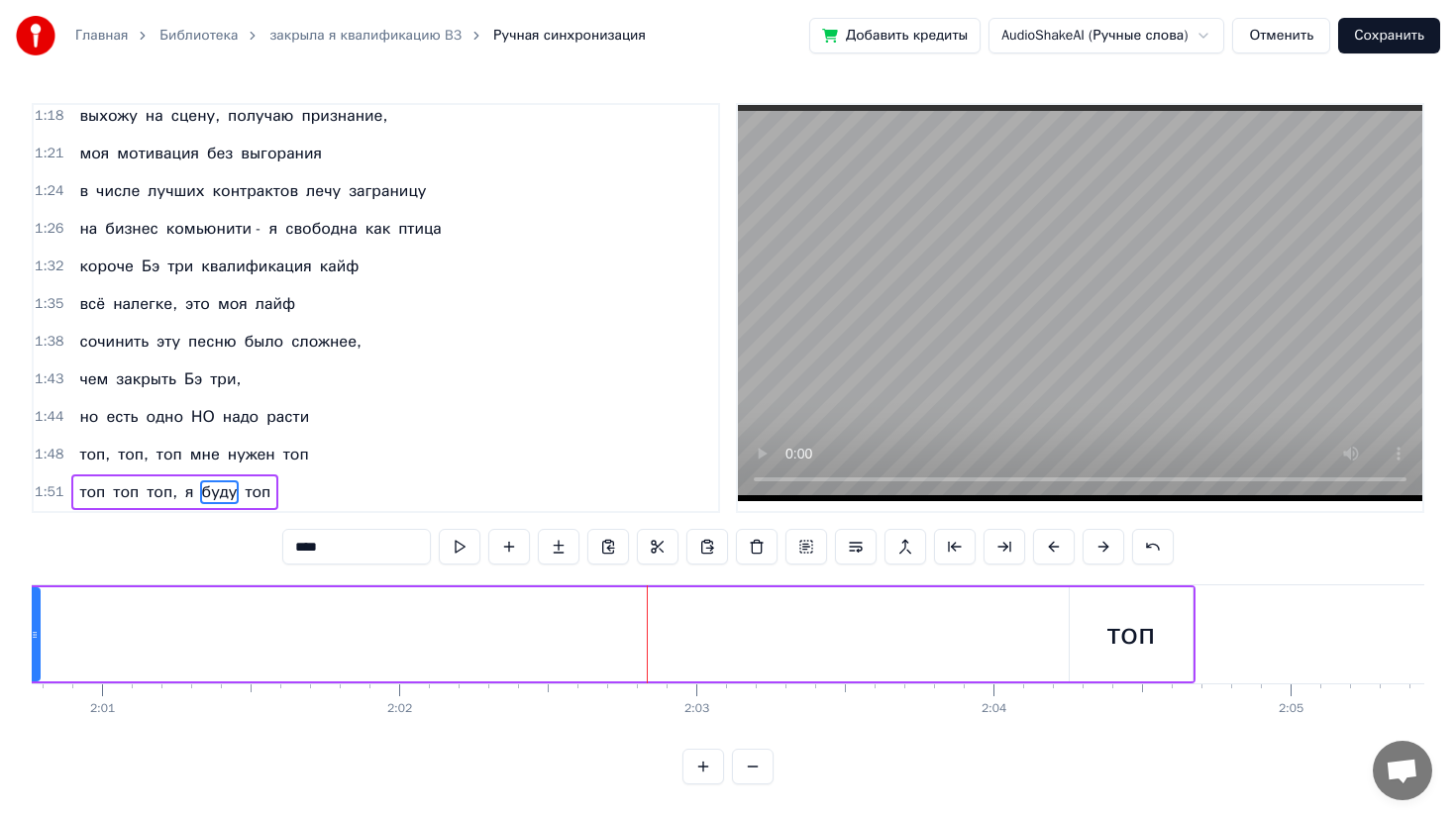 drag, startPoint x: 1049, startPoint y: 641, endPoint x: 34, endPoint y: 660, distance: 1015.178 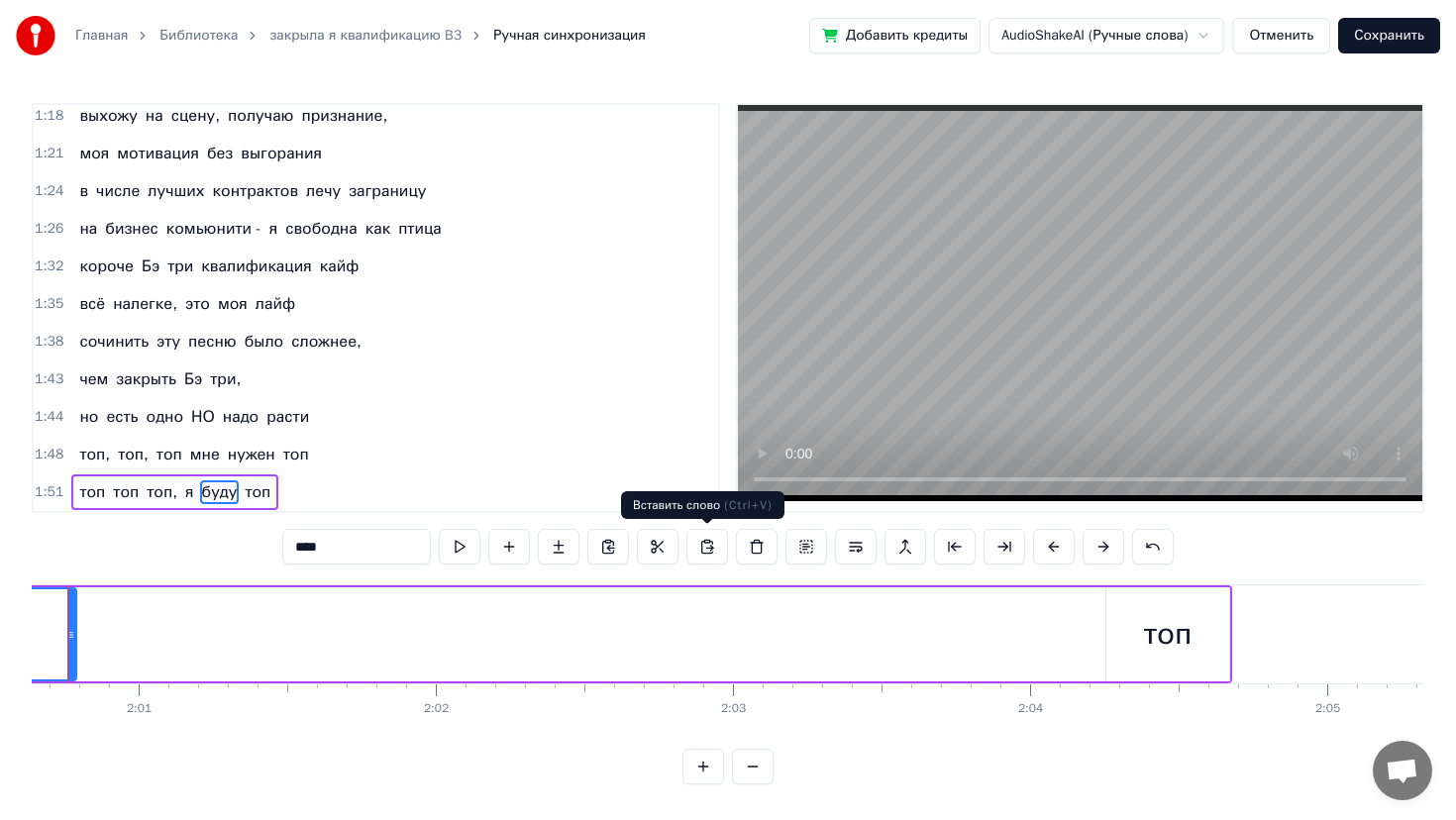 scroll, scrollTop: 0, scrollLeft: 35784, axis: horizontal 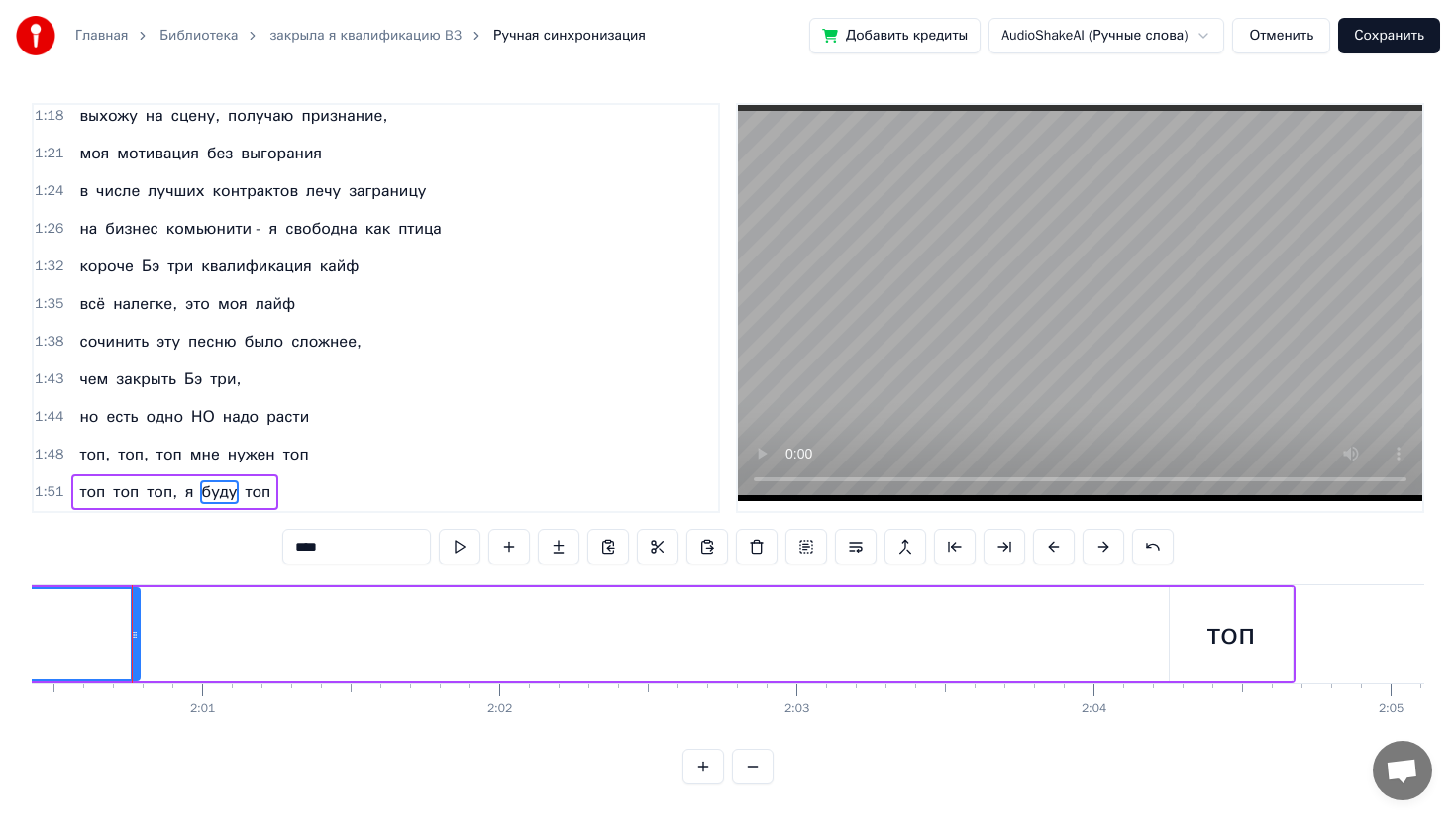 click on "топ" at bounding box center [1231, 634] 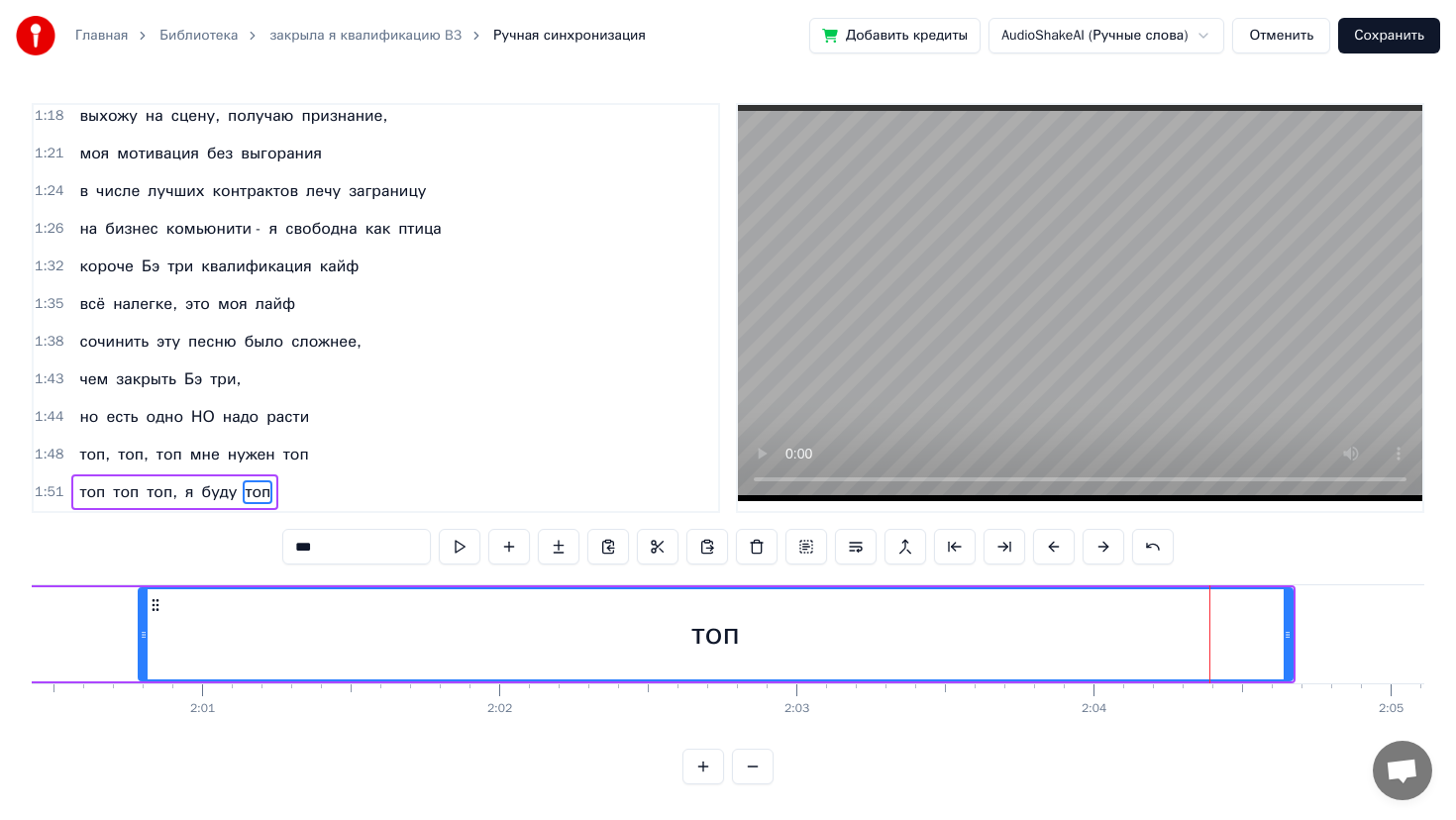 drag, startPoint x: 1173, startPoint y: 625, endPoint x: 139, endPoint y: 658, distance: 1034.5265 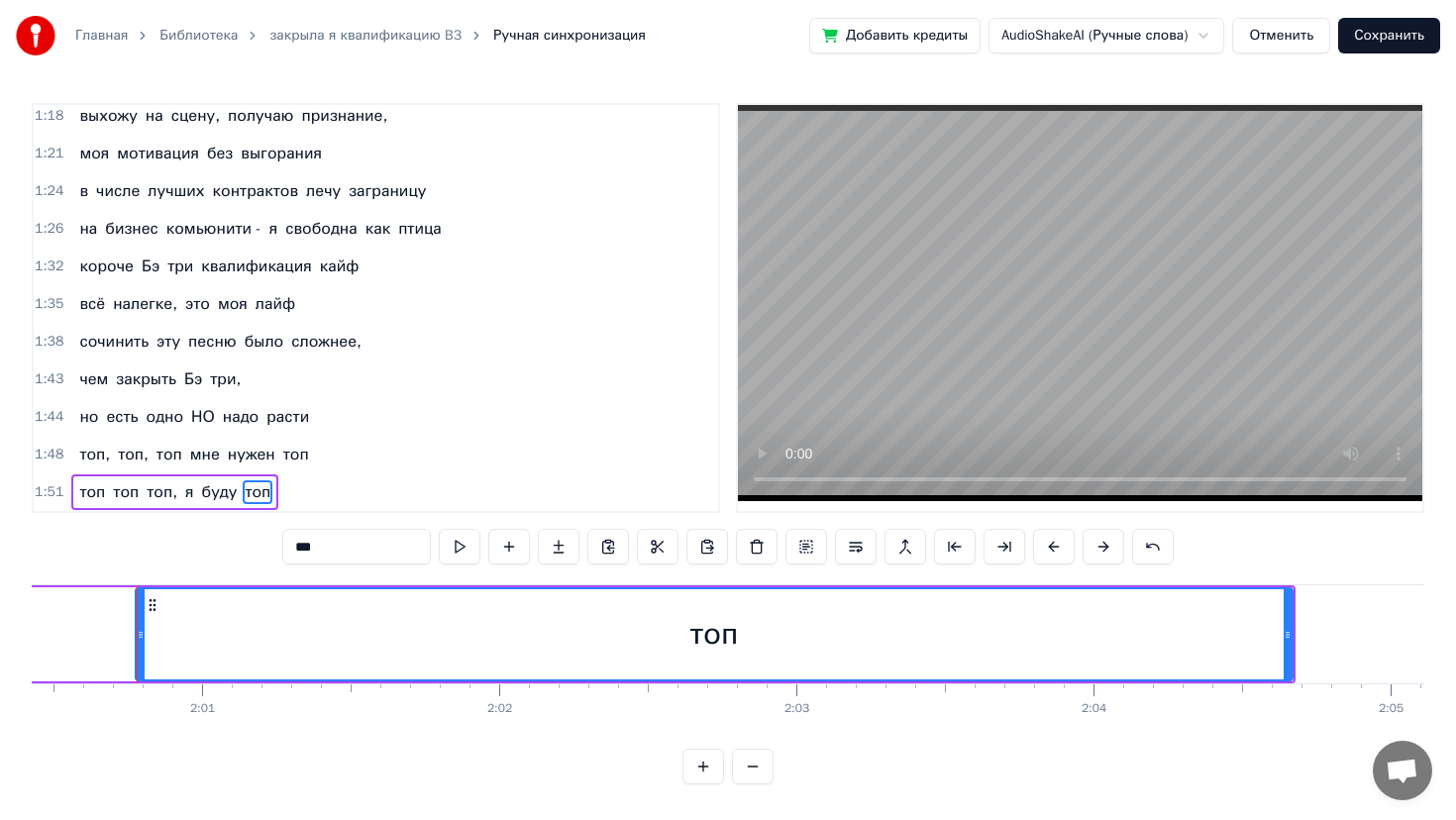 click on "топ" at bounding box center [714, 634] 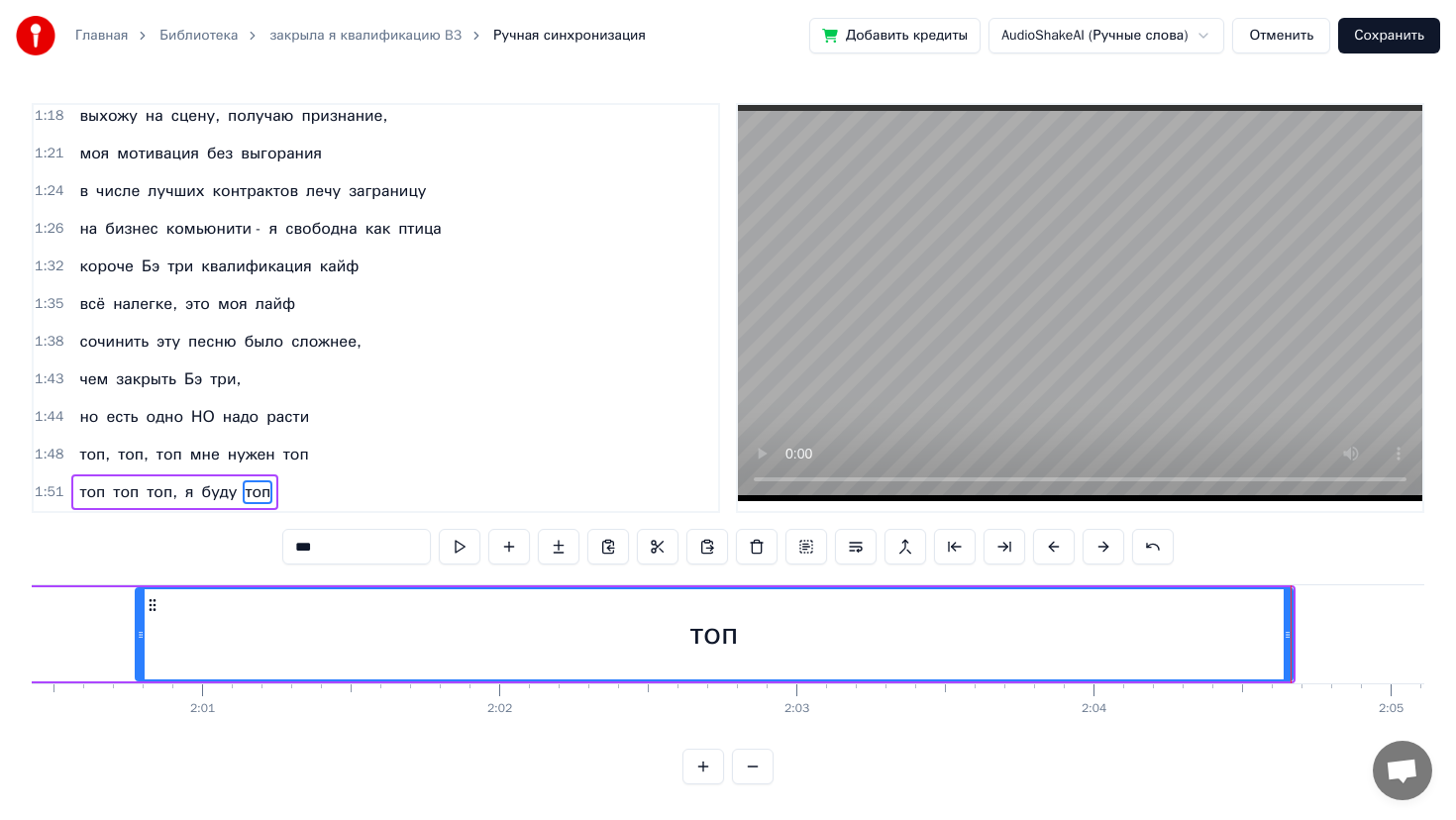 drag, startPoint x: 1289, startPoint y: 634, endPoint x: 1203, endPoint y: 637, distance: 86.05231 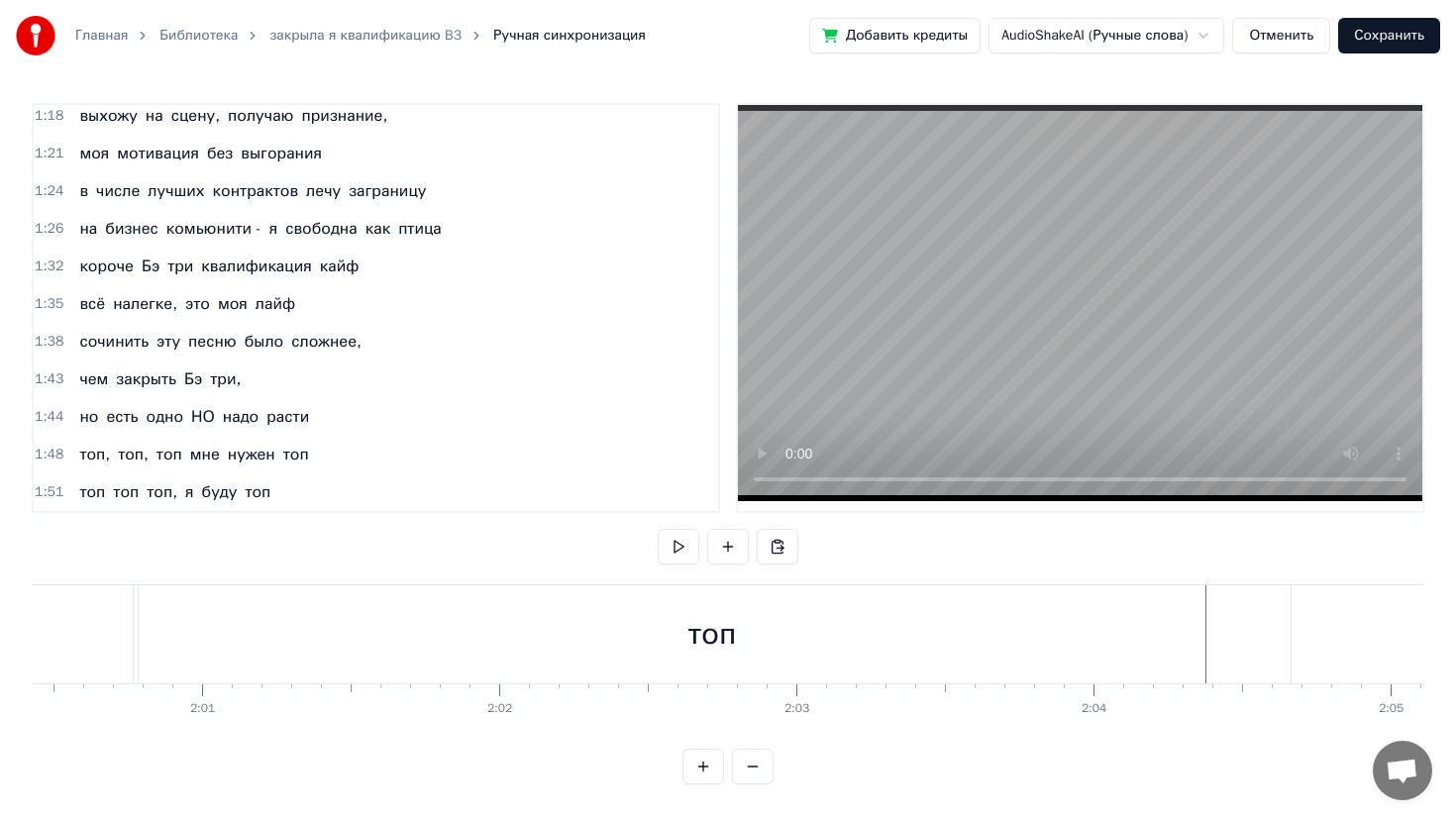 click on "топ" at bounding box center (712, 634) 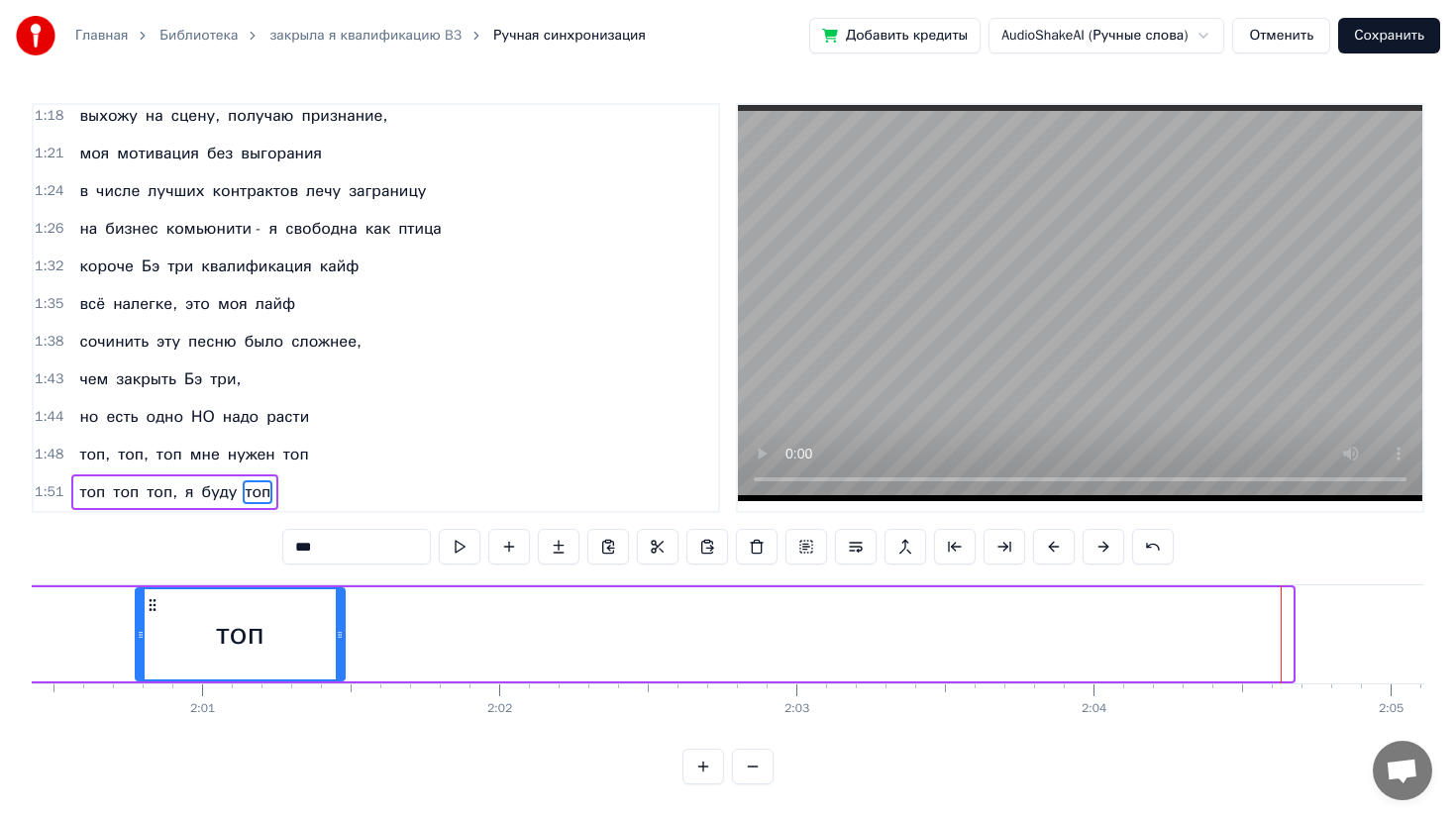 drag, startPoint x: 1288, startPoint y: 637, endPoint x: 339, endPoint y: 724, distance: 952.97954 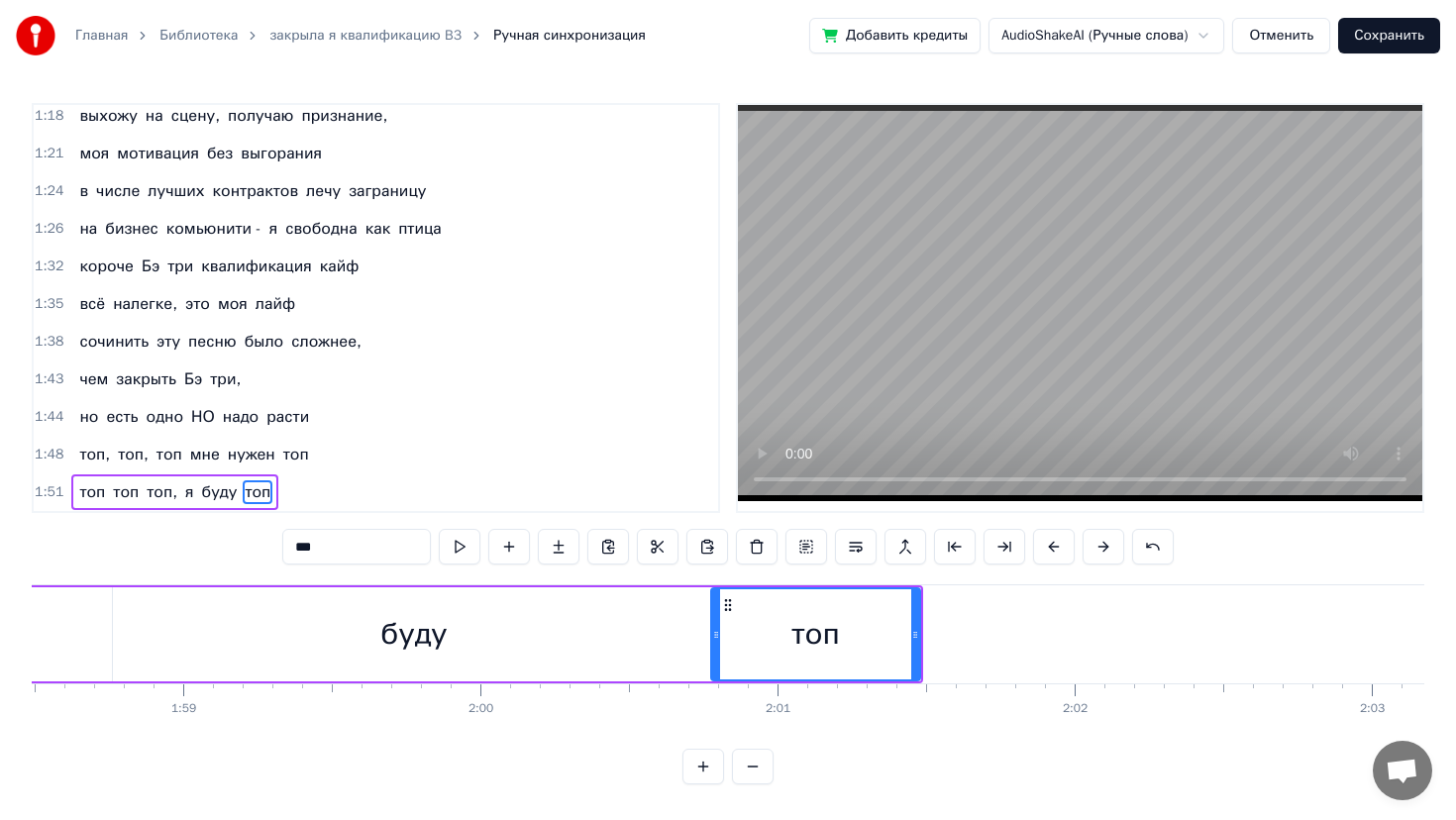 scroll, scrollTop: 0, scrollLeft: 35149, axis: horizontal 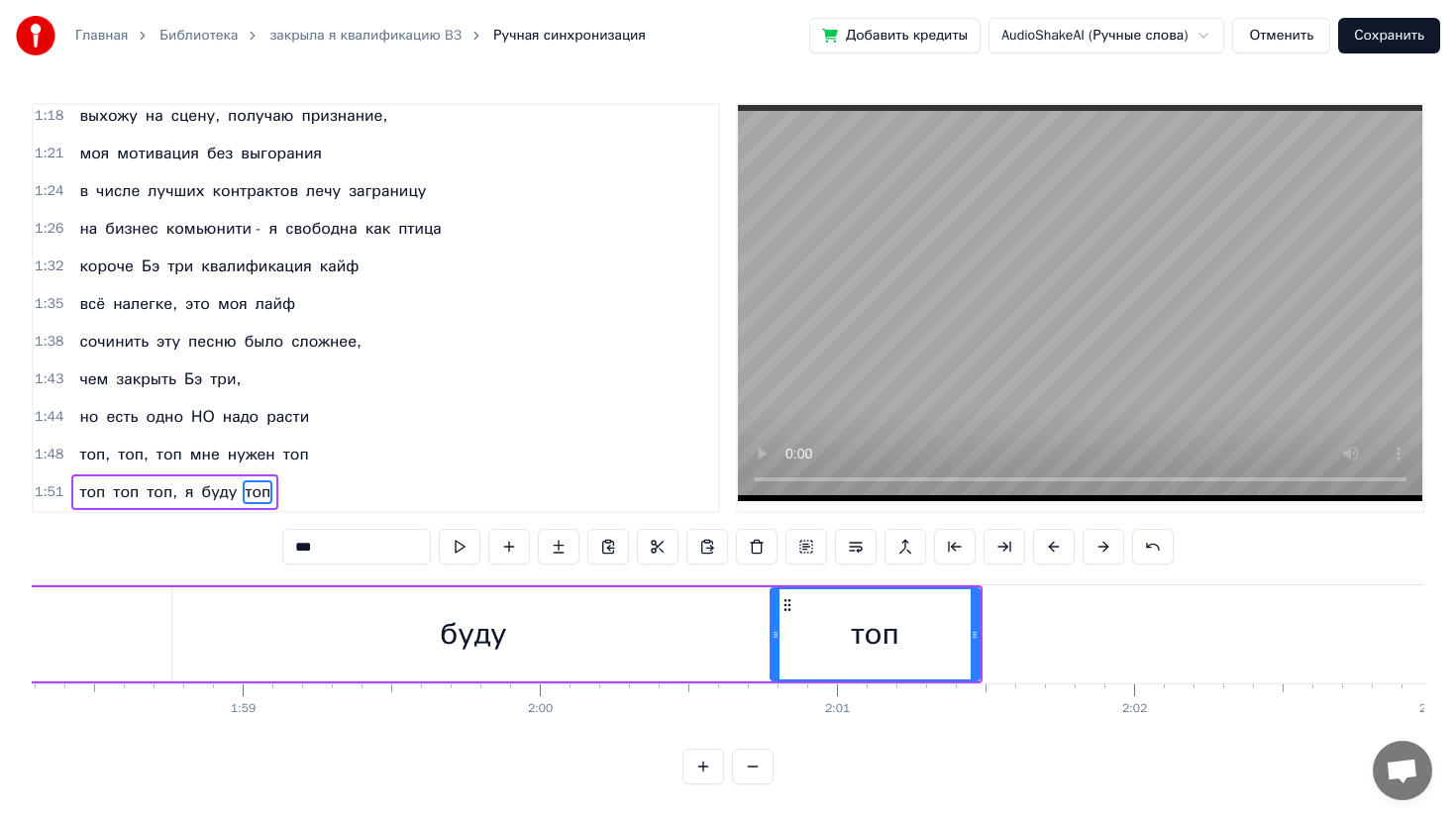 click on "буду" at bounding box center [473, 634] 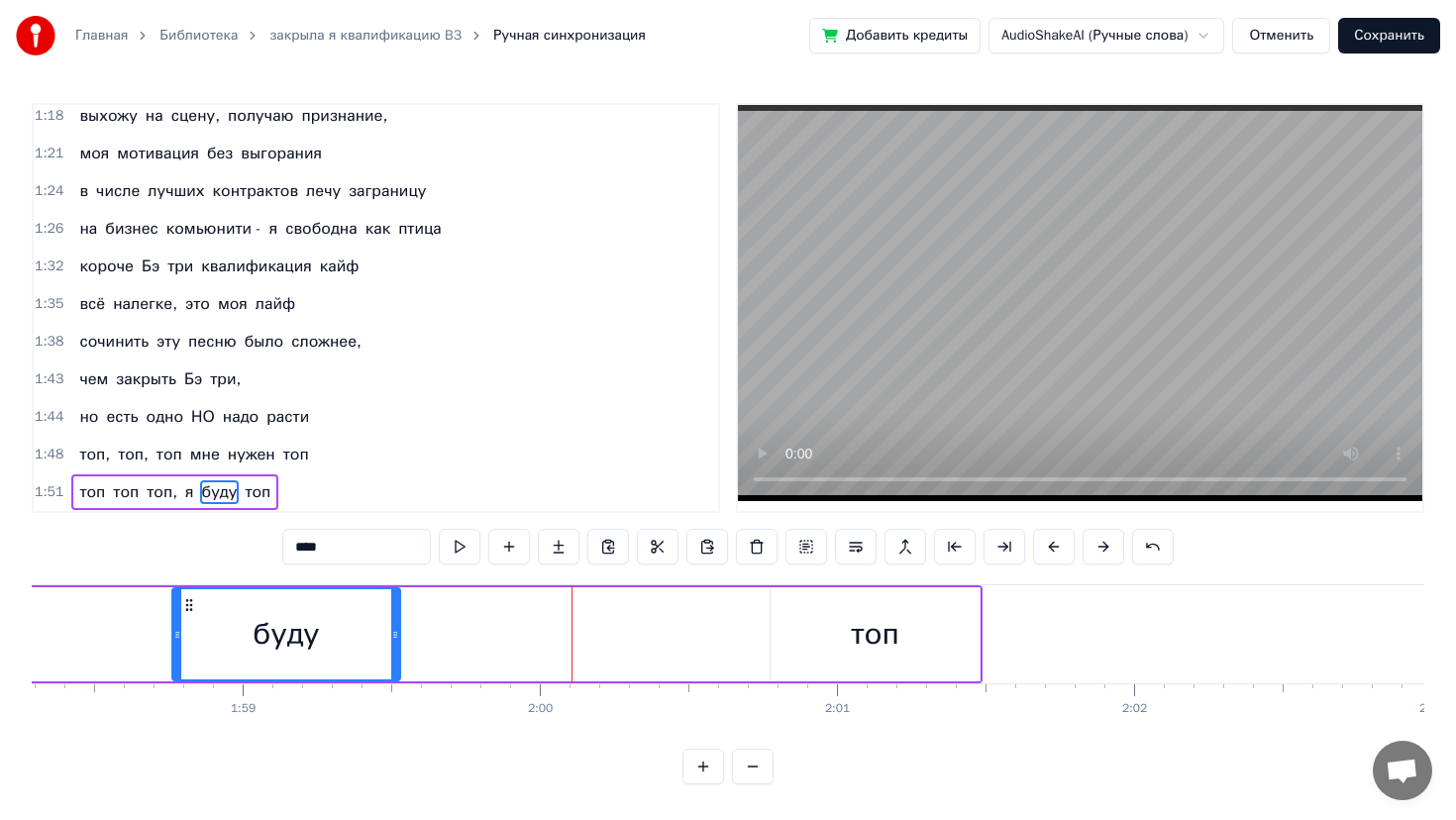 drag, startPoint x: 770, startPoint y: 632, endPoint x: 376, endPoint y: 609, distance: 394.67075 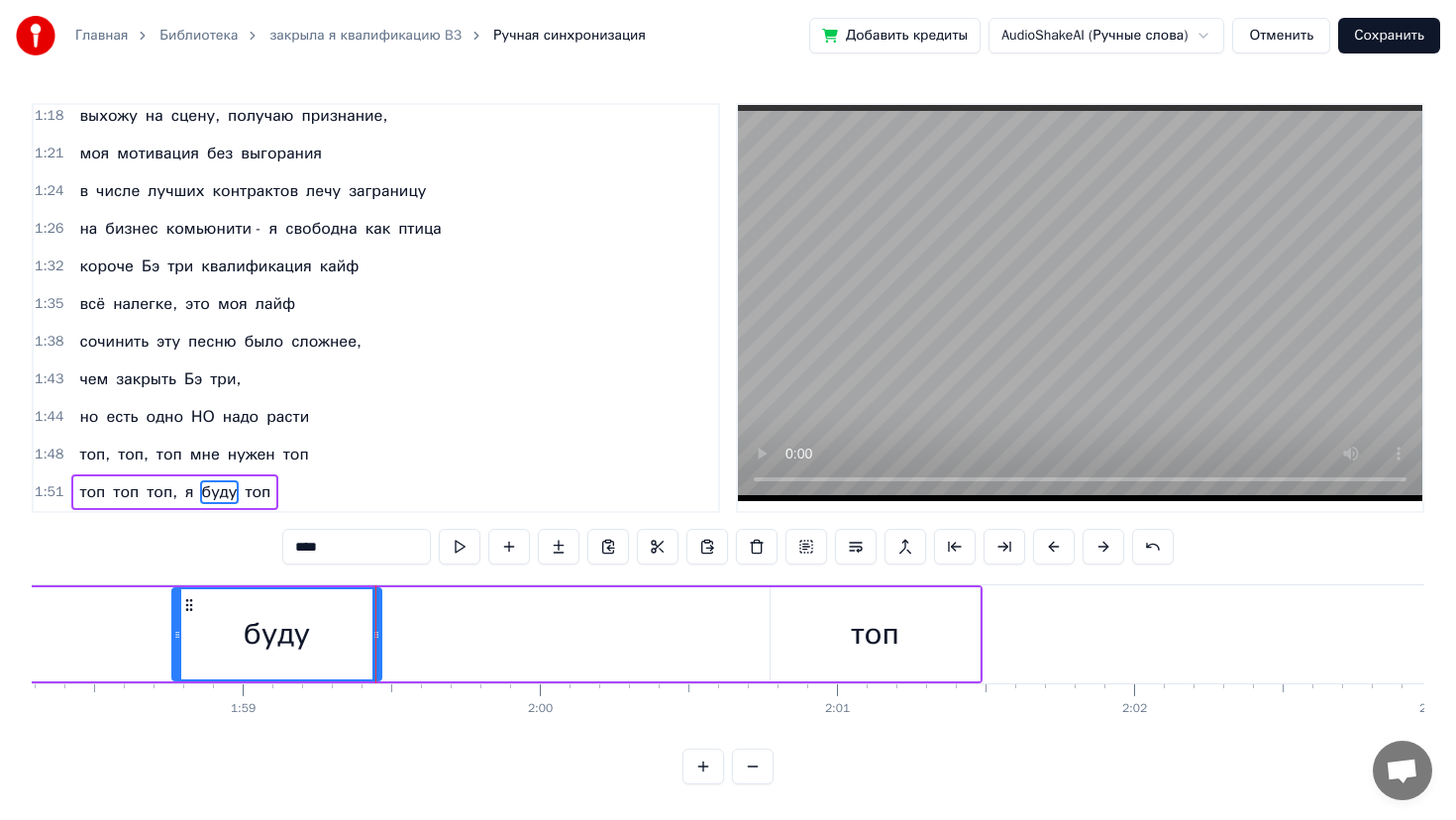 click on "топ" at bounding box center [875, 634] 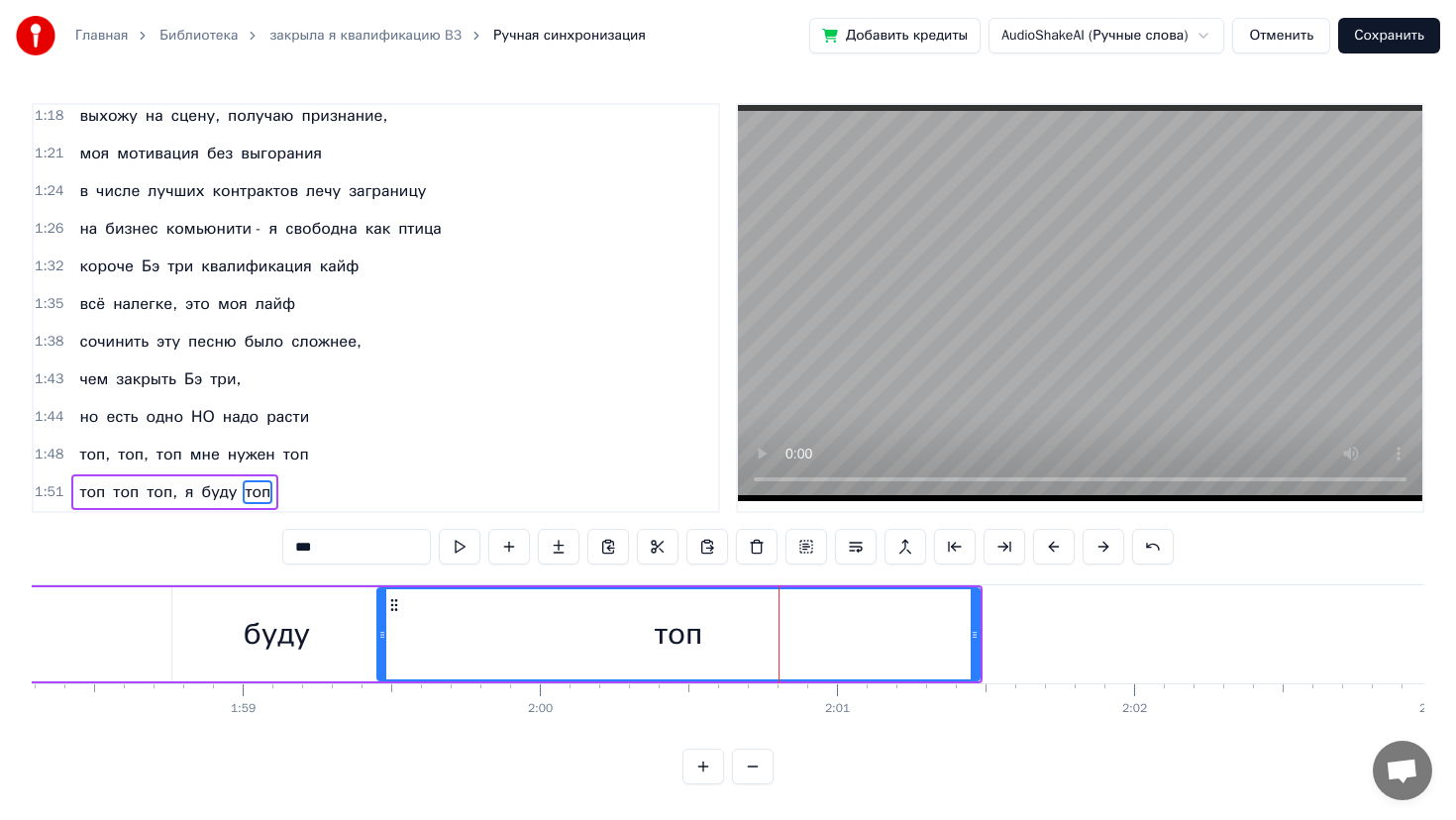 drag, startPoint x: 773, startPoint y: 631, endPoint x: 379, endPoint y: 641, distance: 394.12688 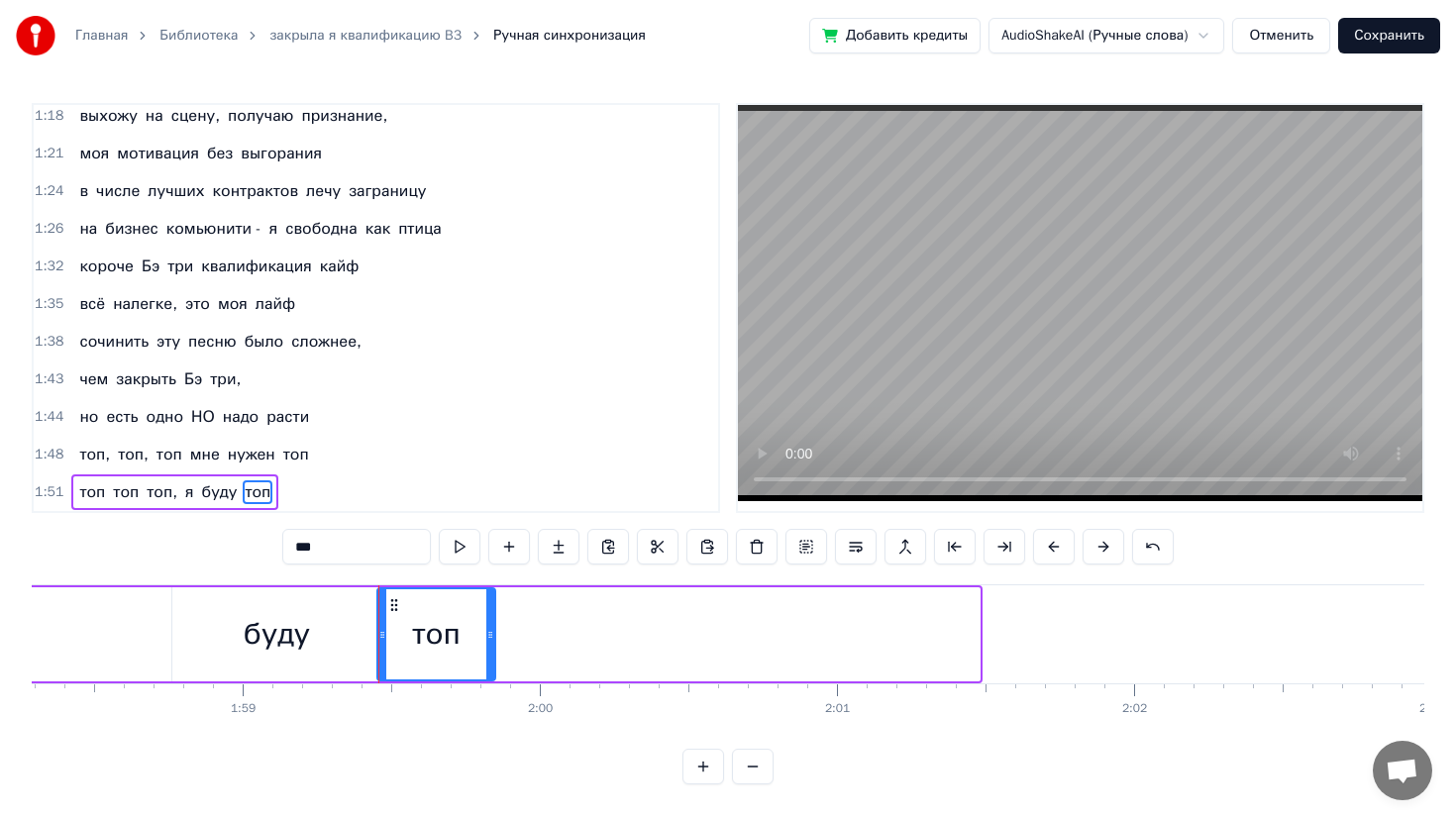 drag, startPoint x: 976, startPoint y: 639, endPoint x: 493, endPoint y: 620, distance: 483.37356 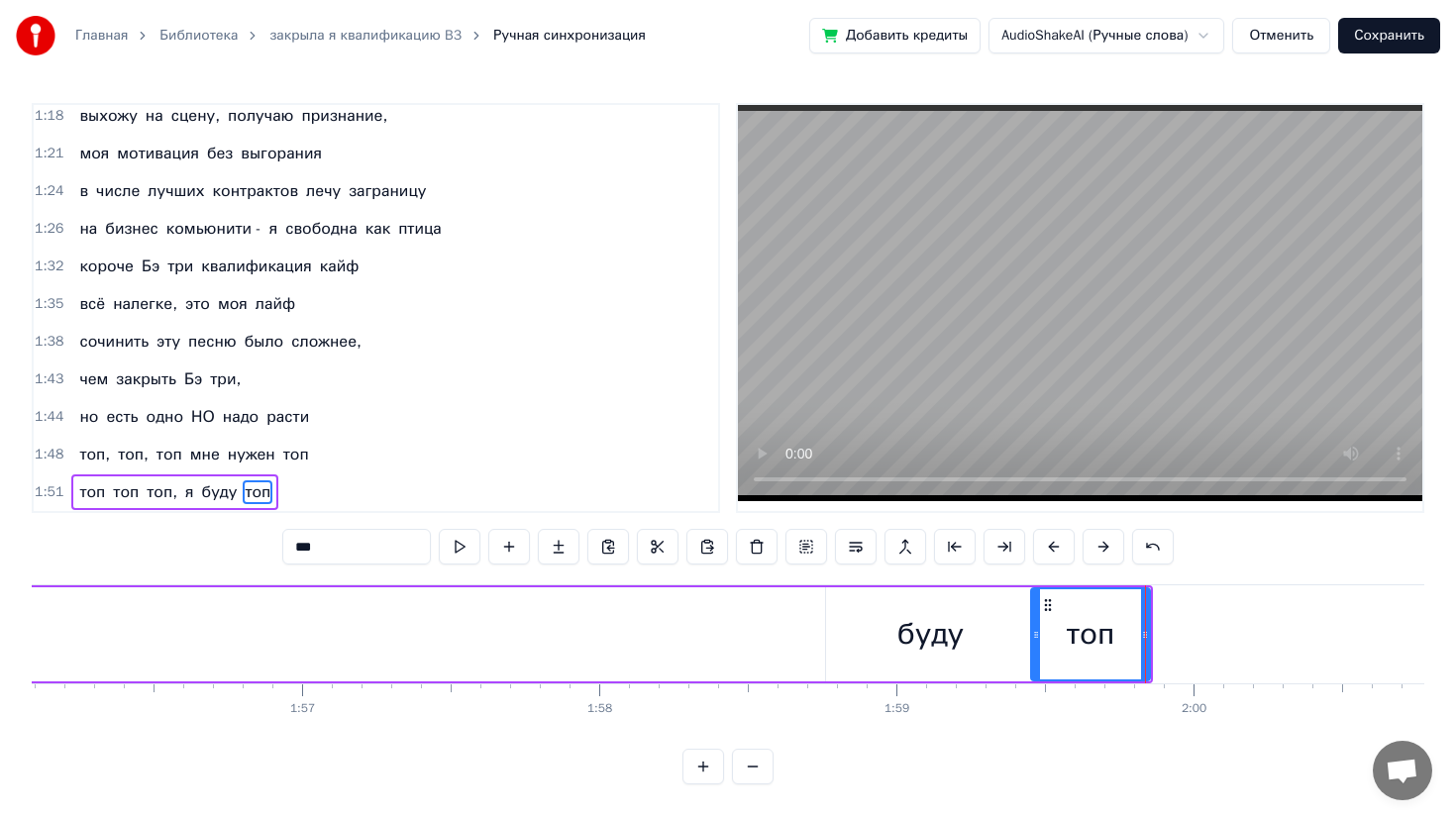 scroll, scrollTop: 0, scrollLeft: 34476, axis: horizontal 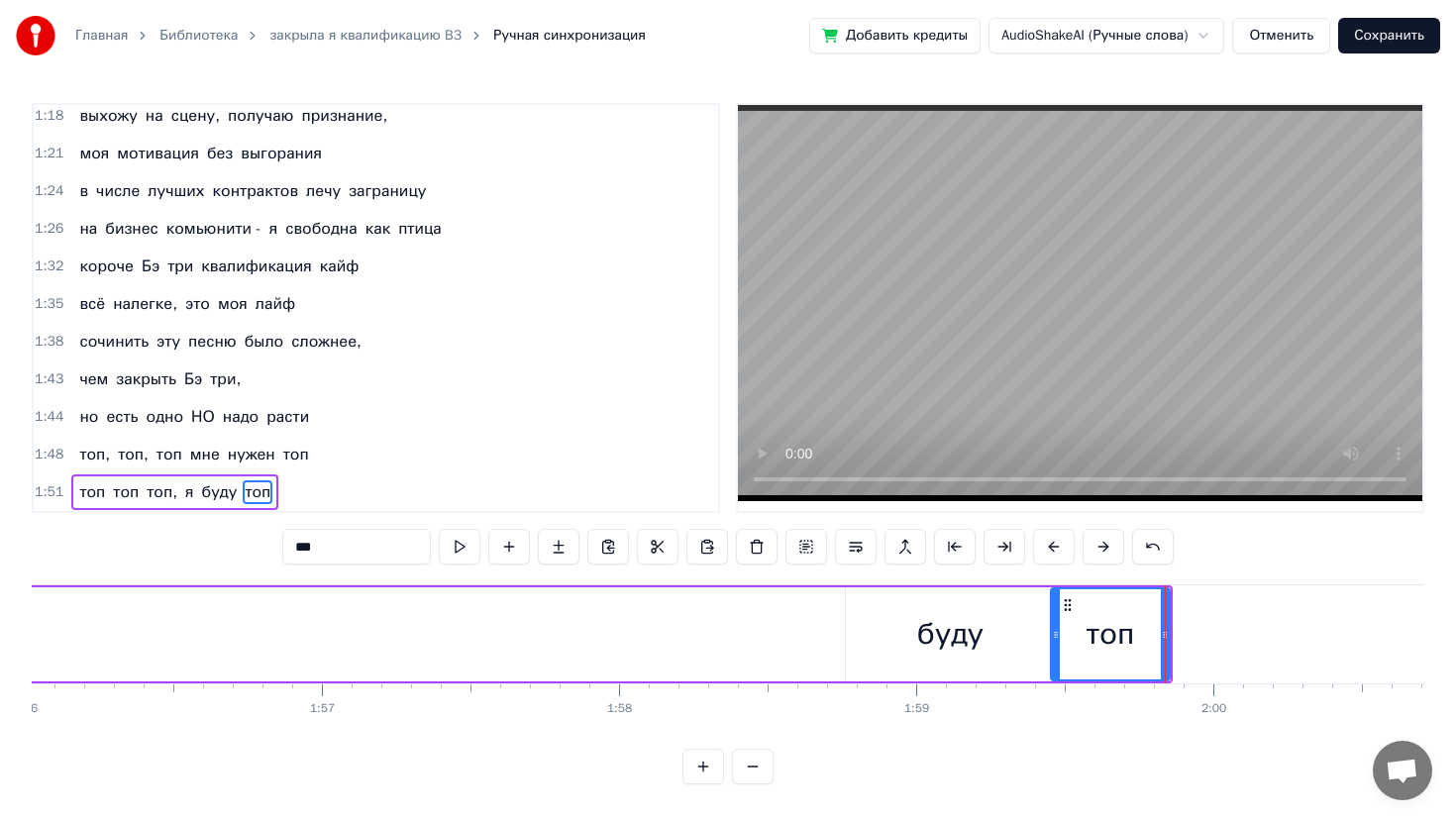 click on "буду" at bounding box center (950, 634) 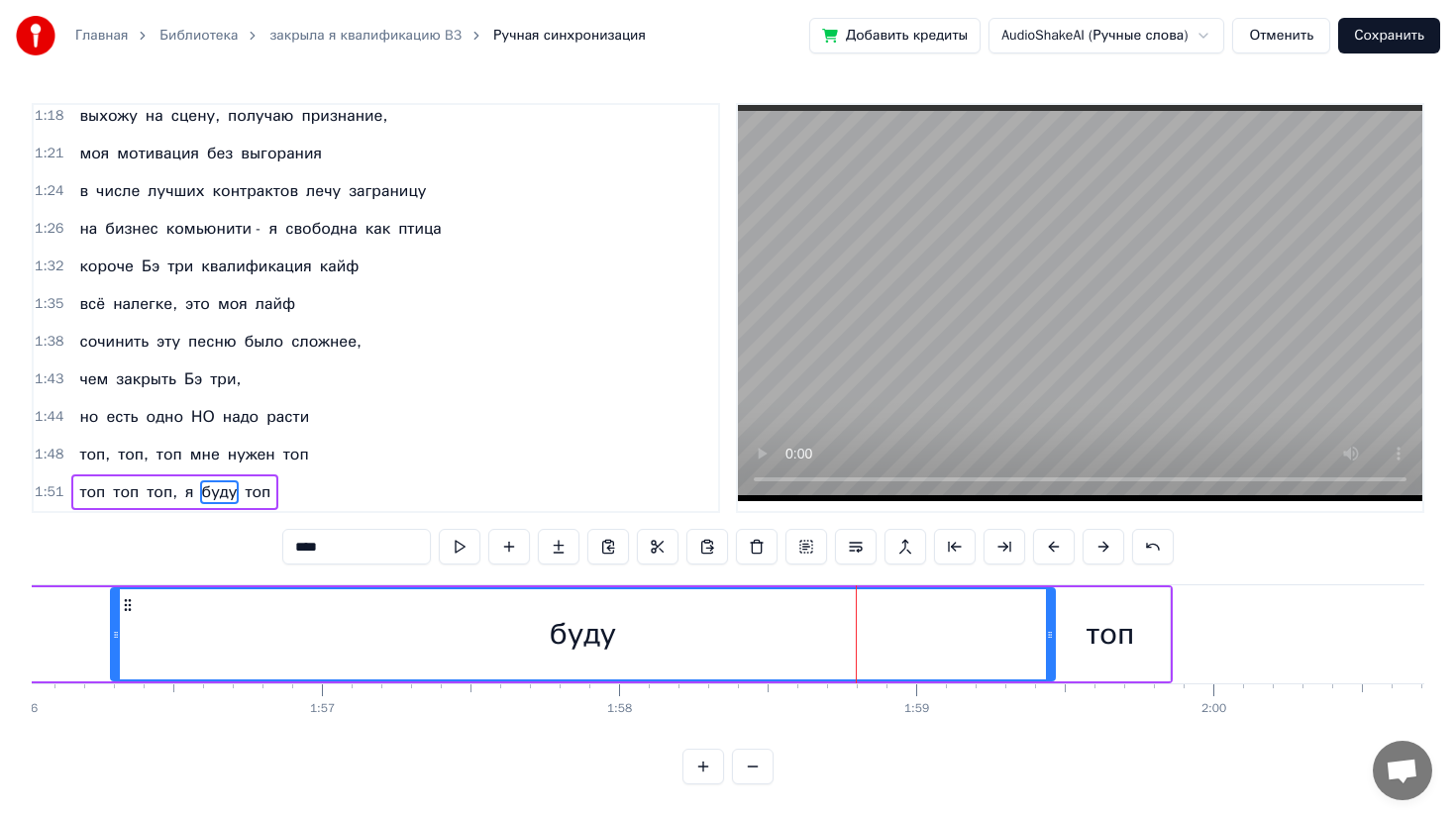 drag, startPoint x: 850, startPoint y: 622, endPoint x: 115, endPoint y: 634, distance: 735.09795 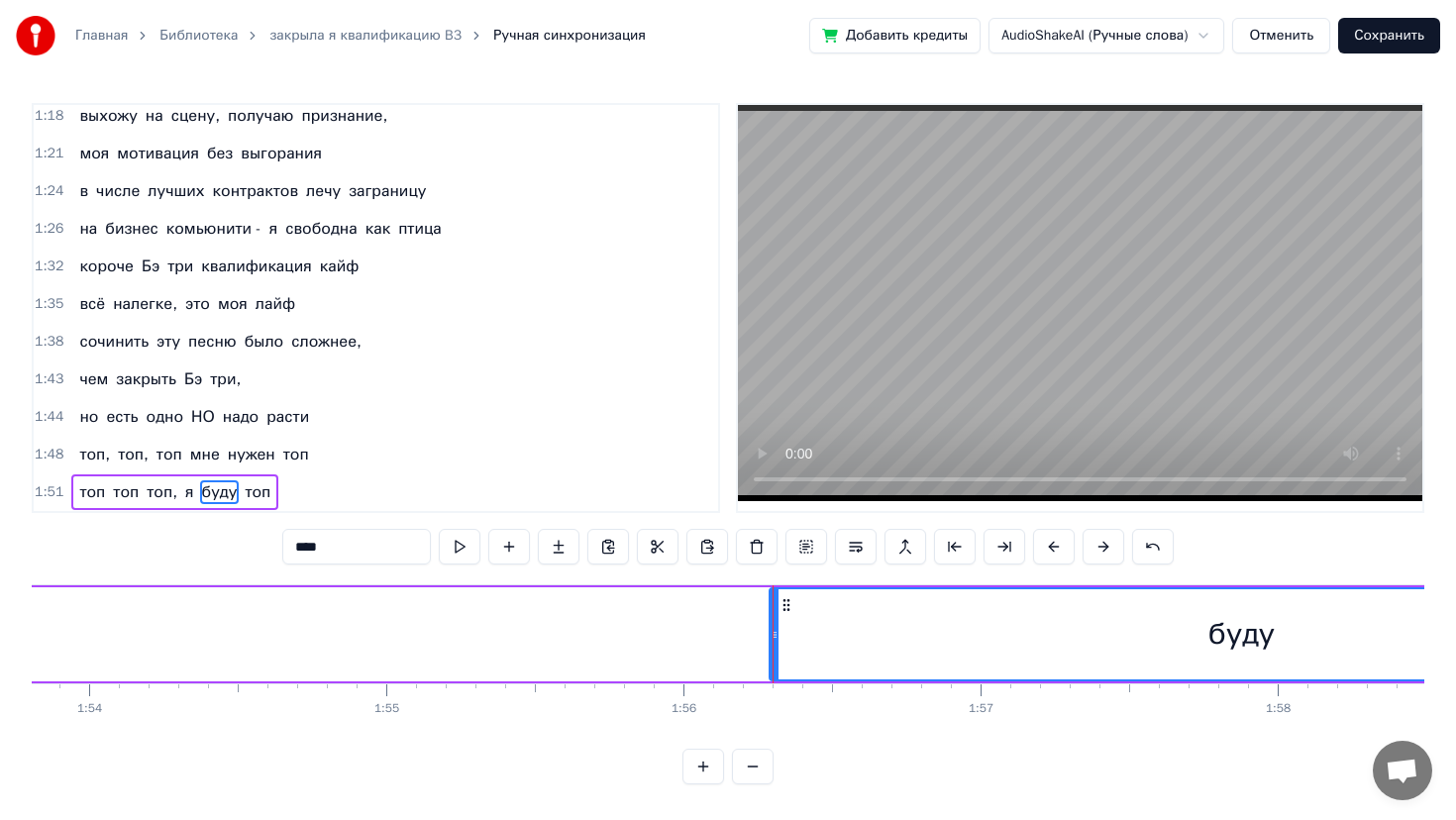 scroll, scrollTop: 0, scrollLeft: 33752, axis: horizontal 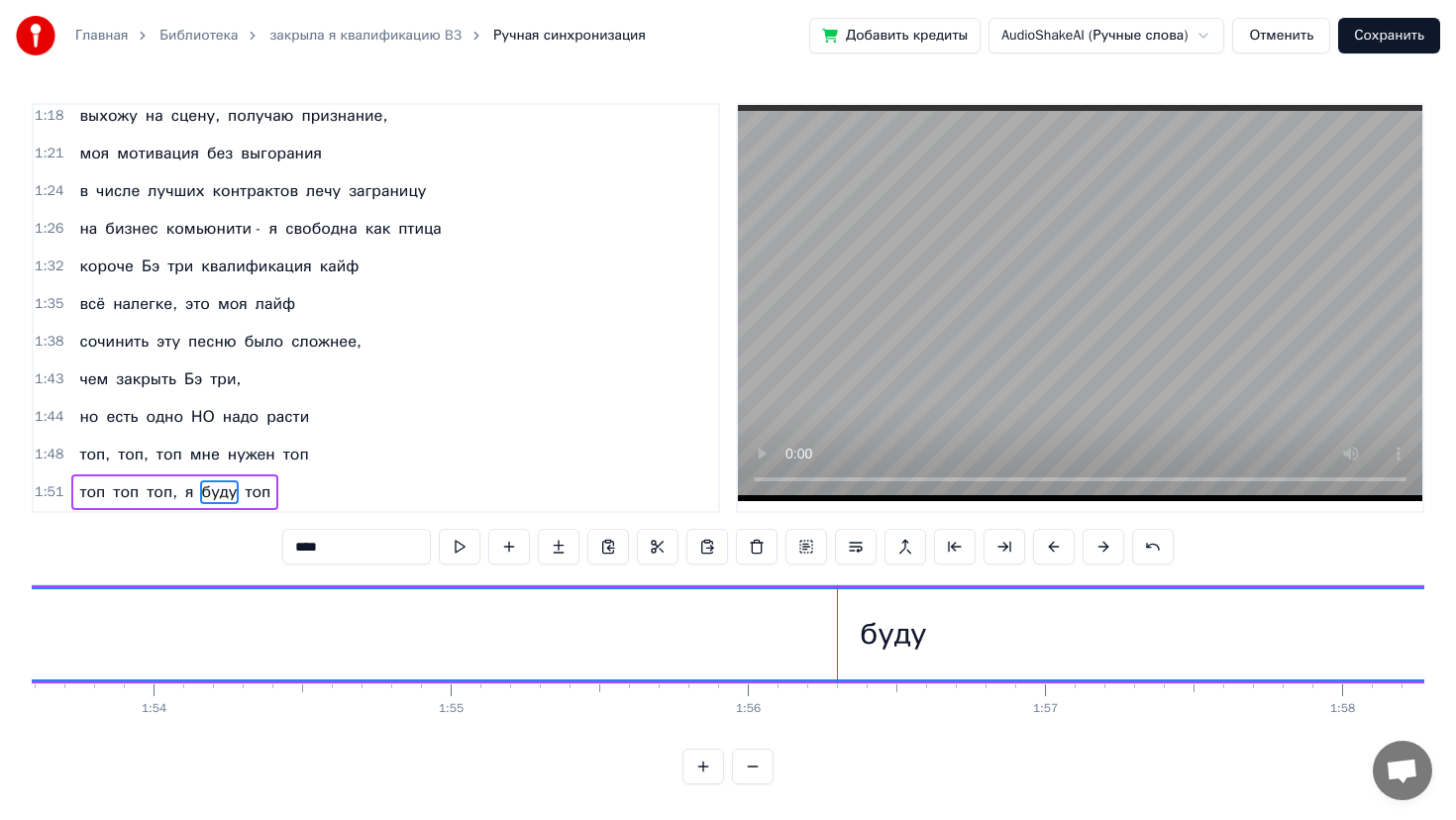 drag, startPoint x: 839, startPoint y: 634, endPoint x: 2, endPoint y: 633, distance: 837.0006 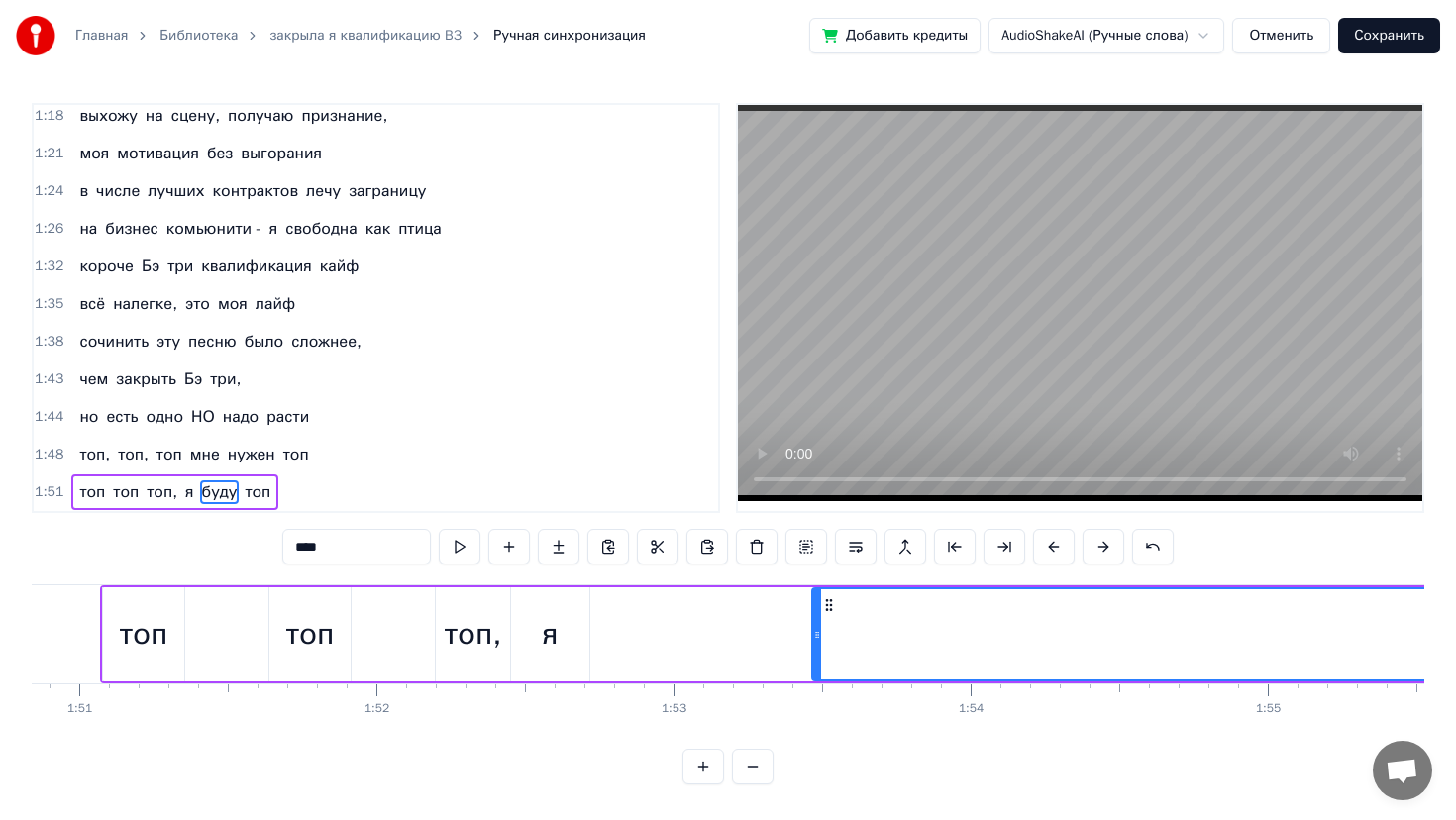 scroll, scrollTop: 0, scrollLeft: 32942, axis: horizontal 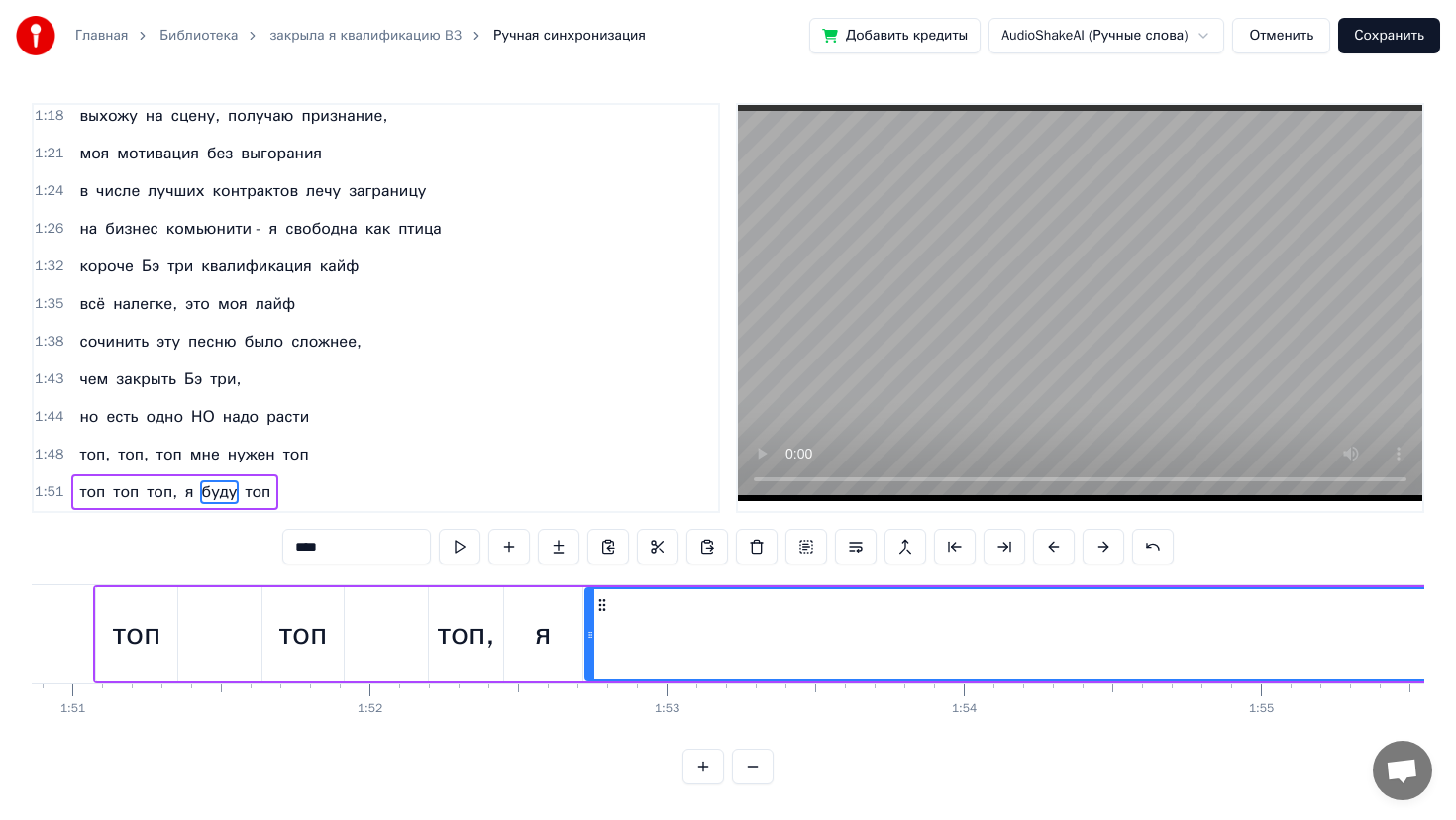 drag, startPoint x: 810, startPoint y: 630, endPoint x: 590, endPoint y: 629, distance: 220.00227 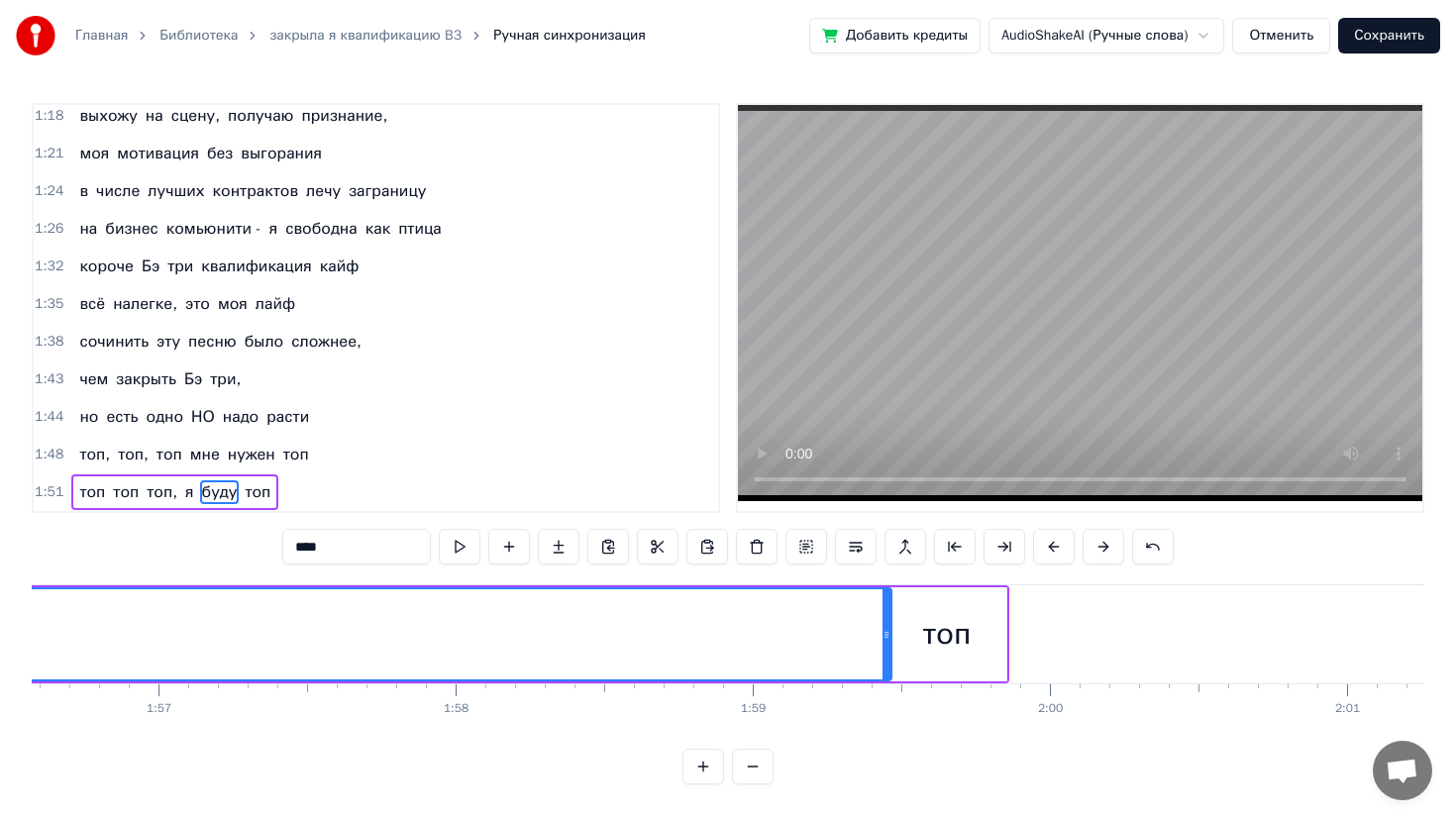 scroll, scrollTop: 0, scrollLeft: 34673, axis: horizontal 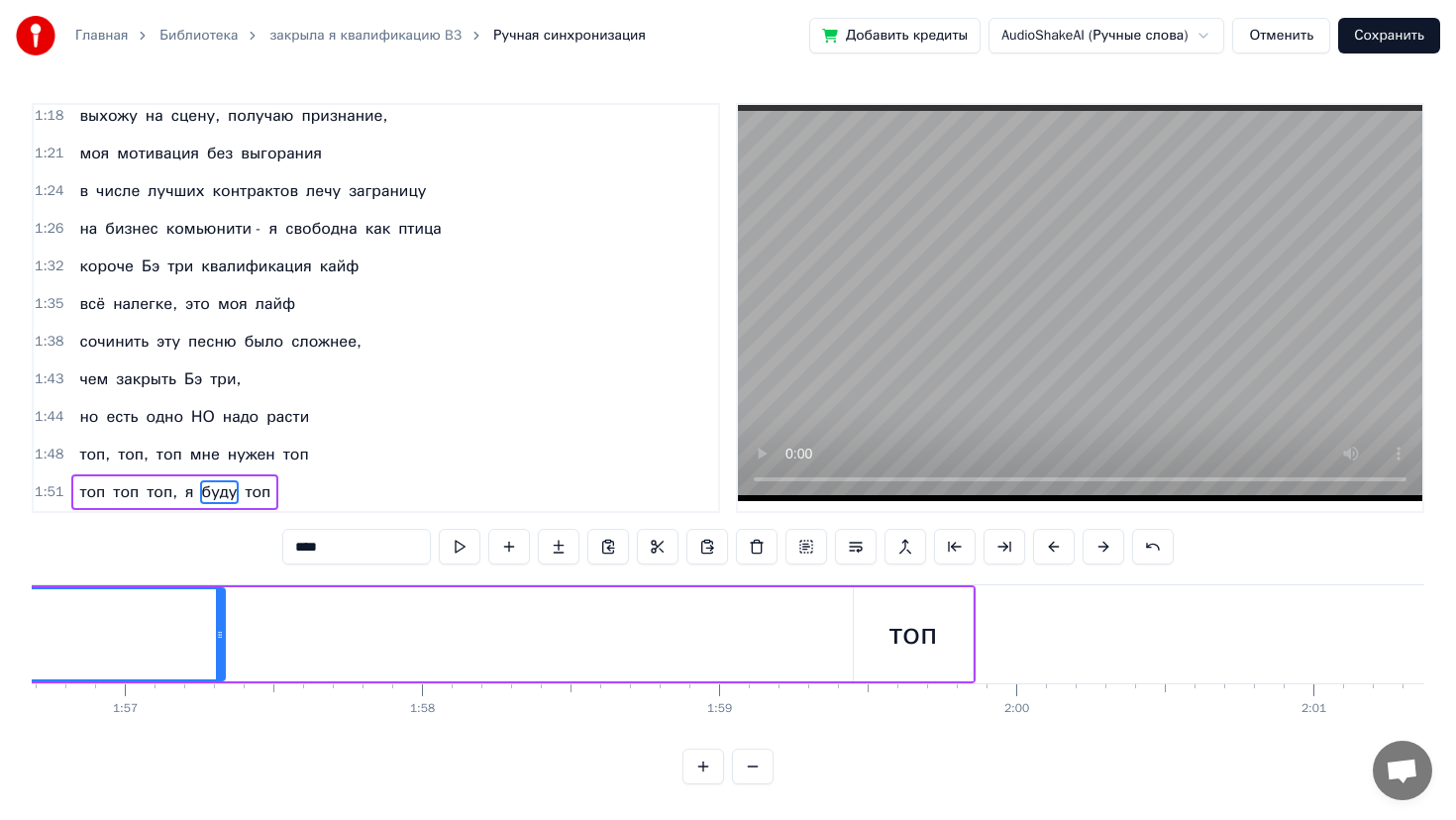 drag, startPoint x: 854, startPoint y: 639, endPoint x: 221, endPoint y: 647, distance: 633.05055 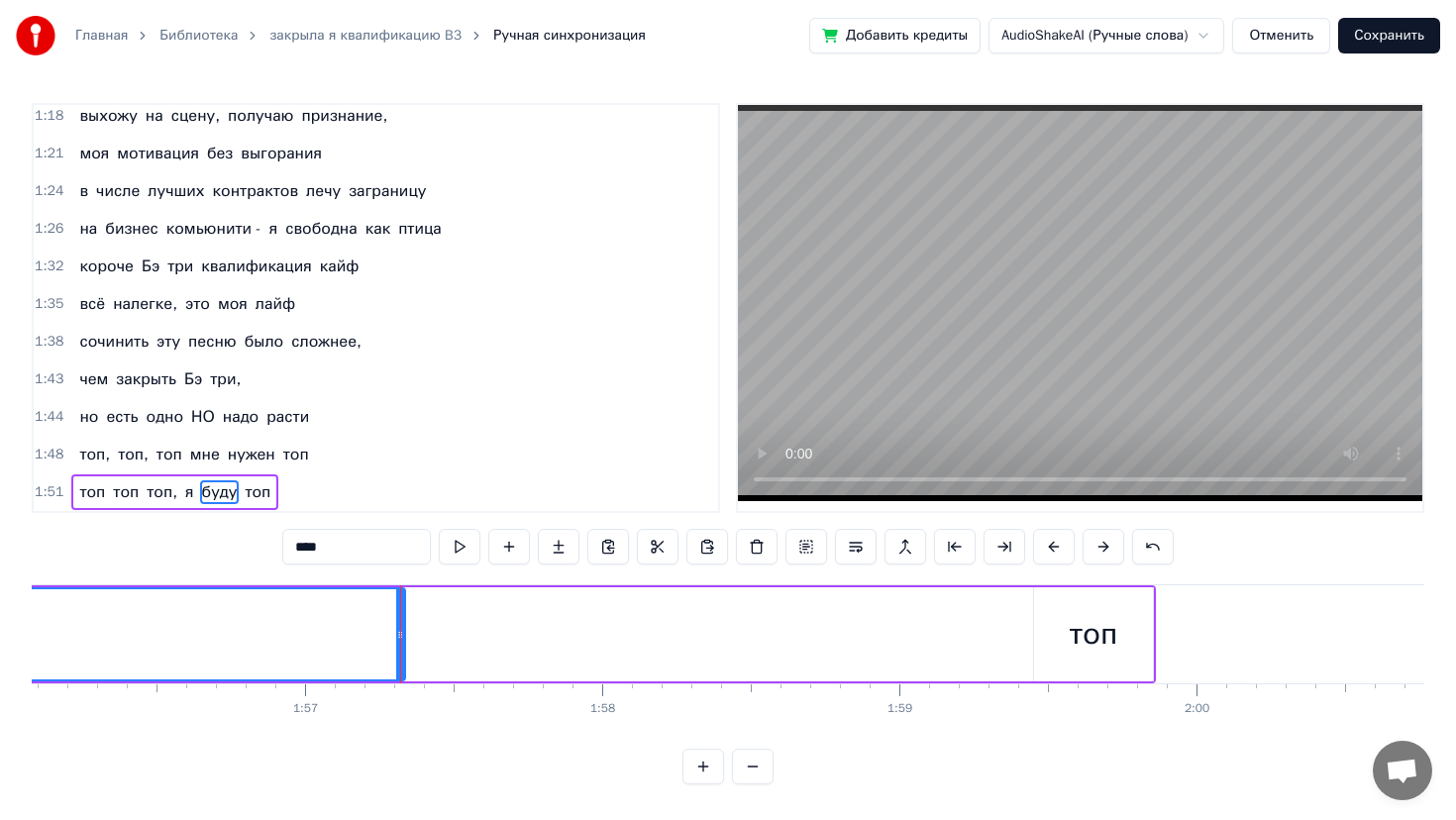 scroll, scrollTop: 0, scrollLeft: 34469, axis: horizontal 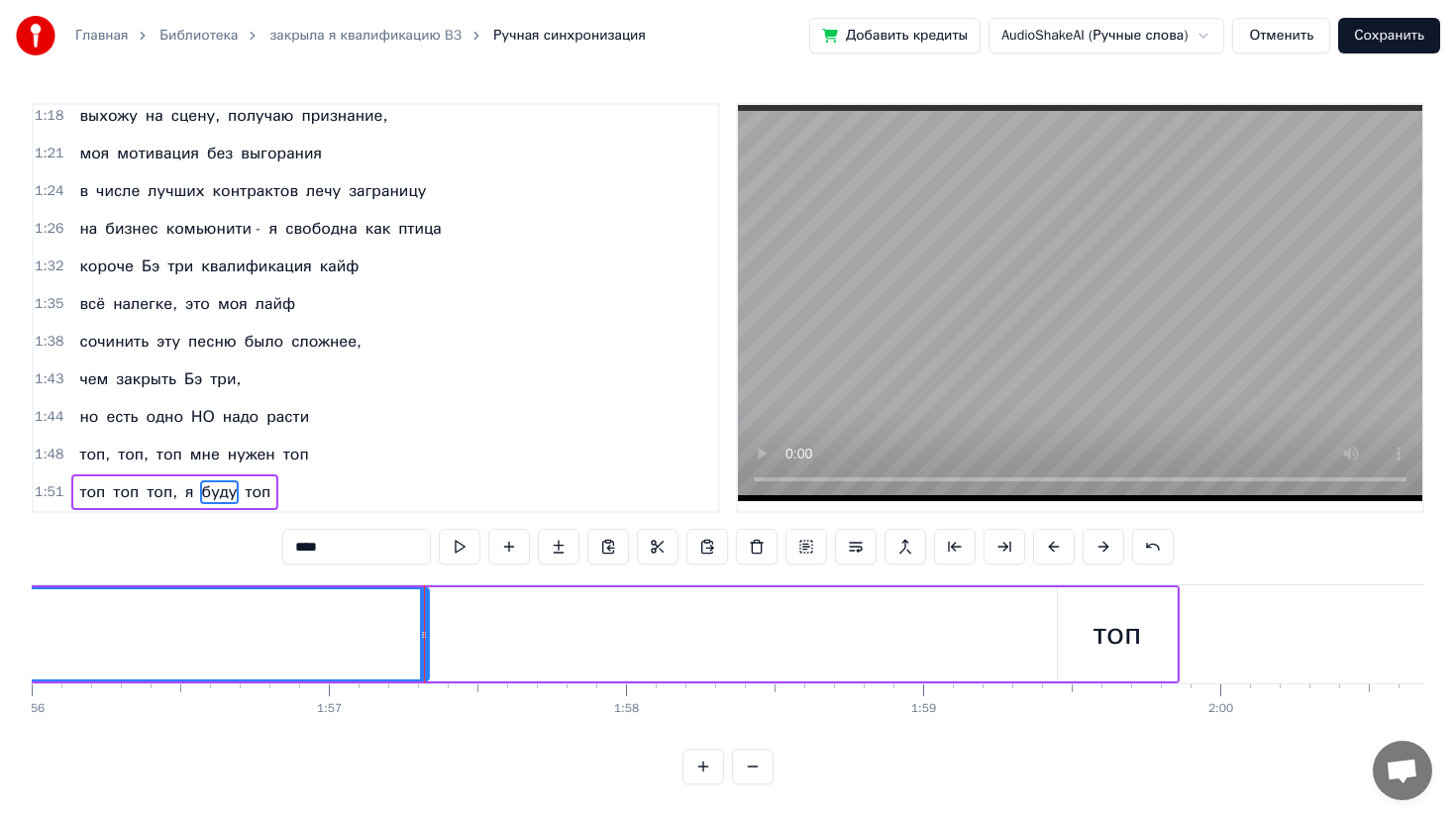 click on "топ" at bounding box center [1117, 634] 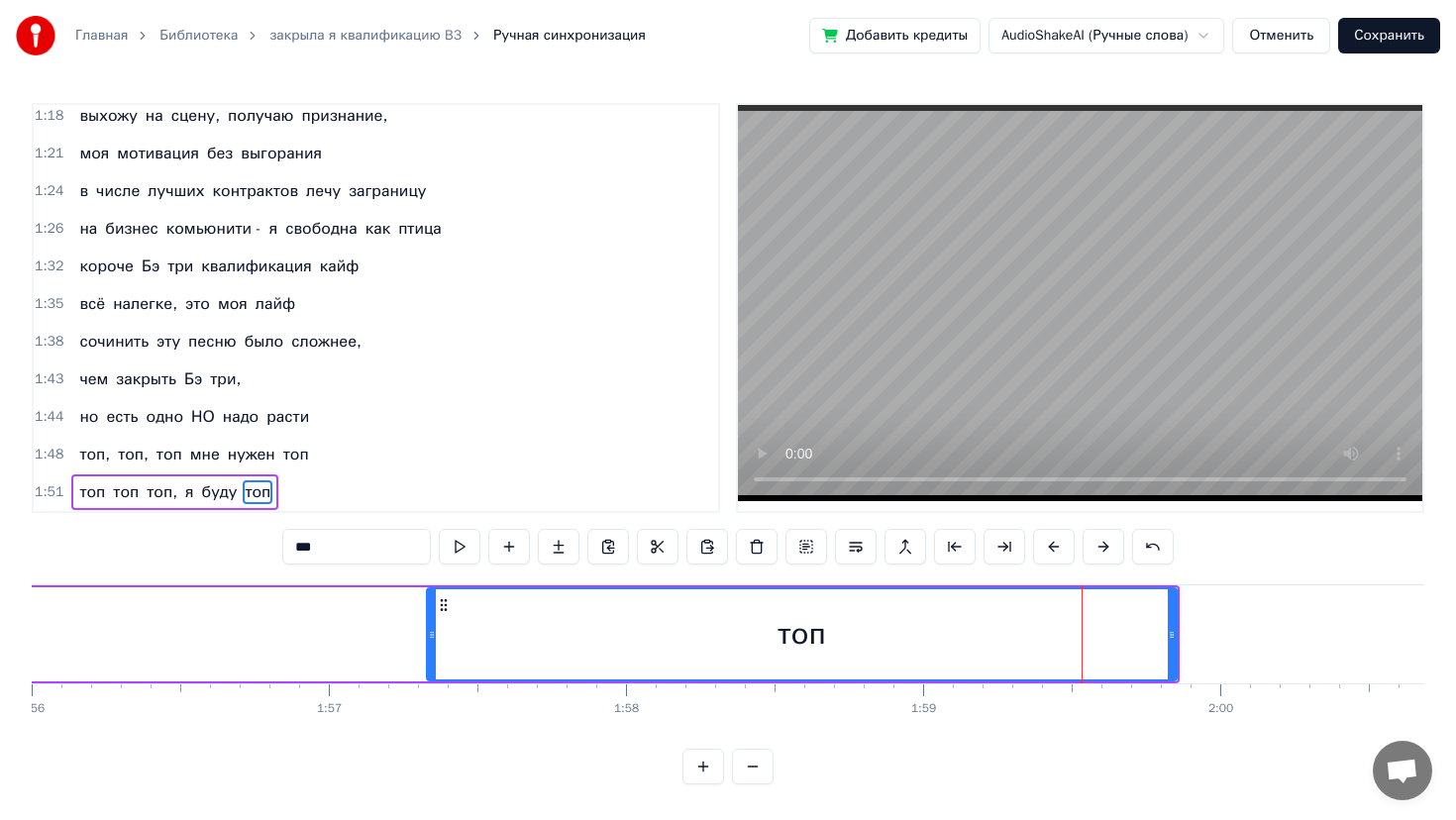 drag, startPoint x: 1062, startPoint y: 630, endPoint x: 430, endPoint y: 633, distance: 632.0071 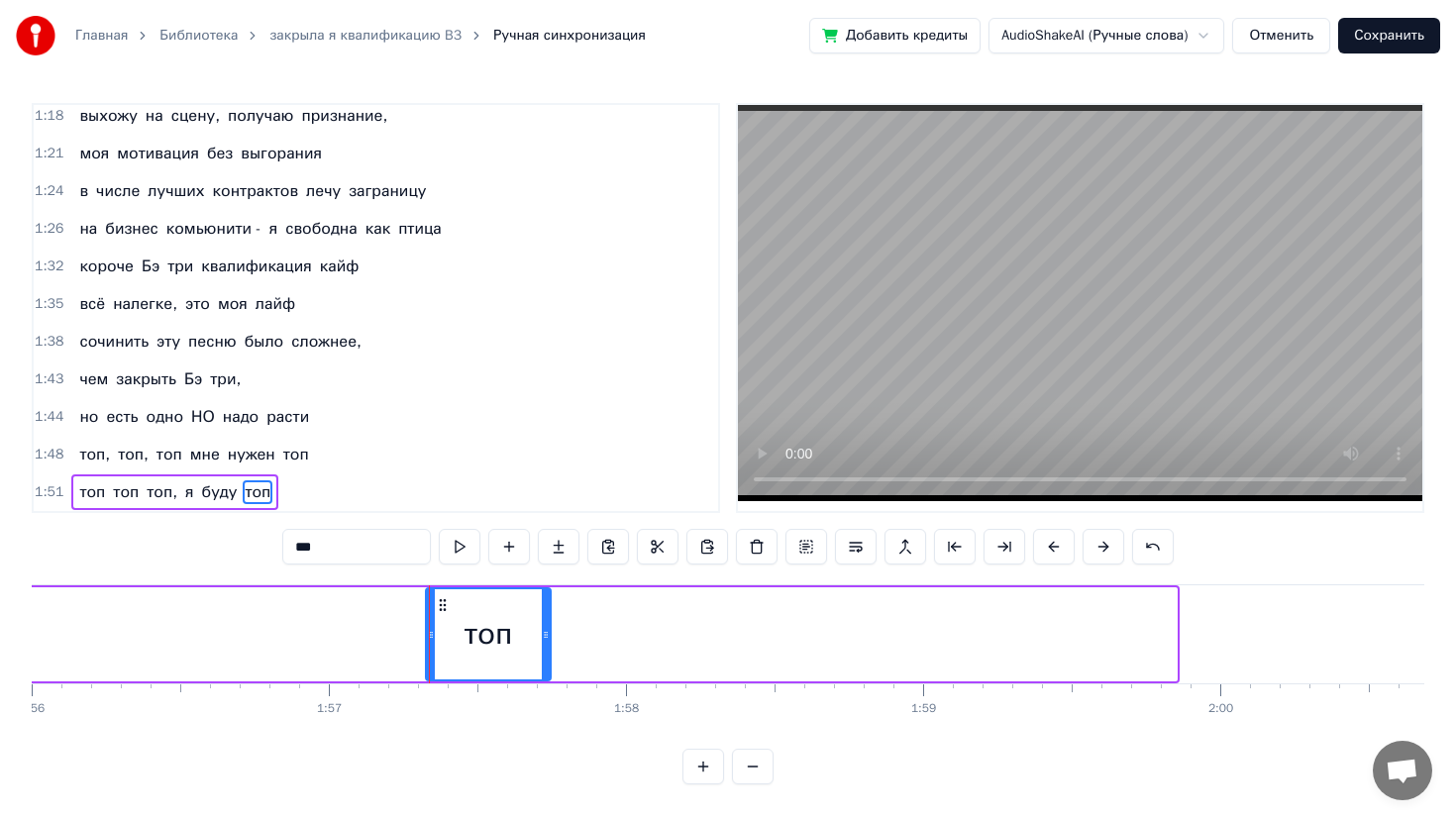 drag, startPoint x: 1171, startPoint y: 612, endPoint x: 544, endPoint y: 675, distance: 630.1571 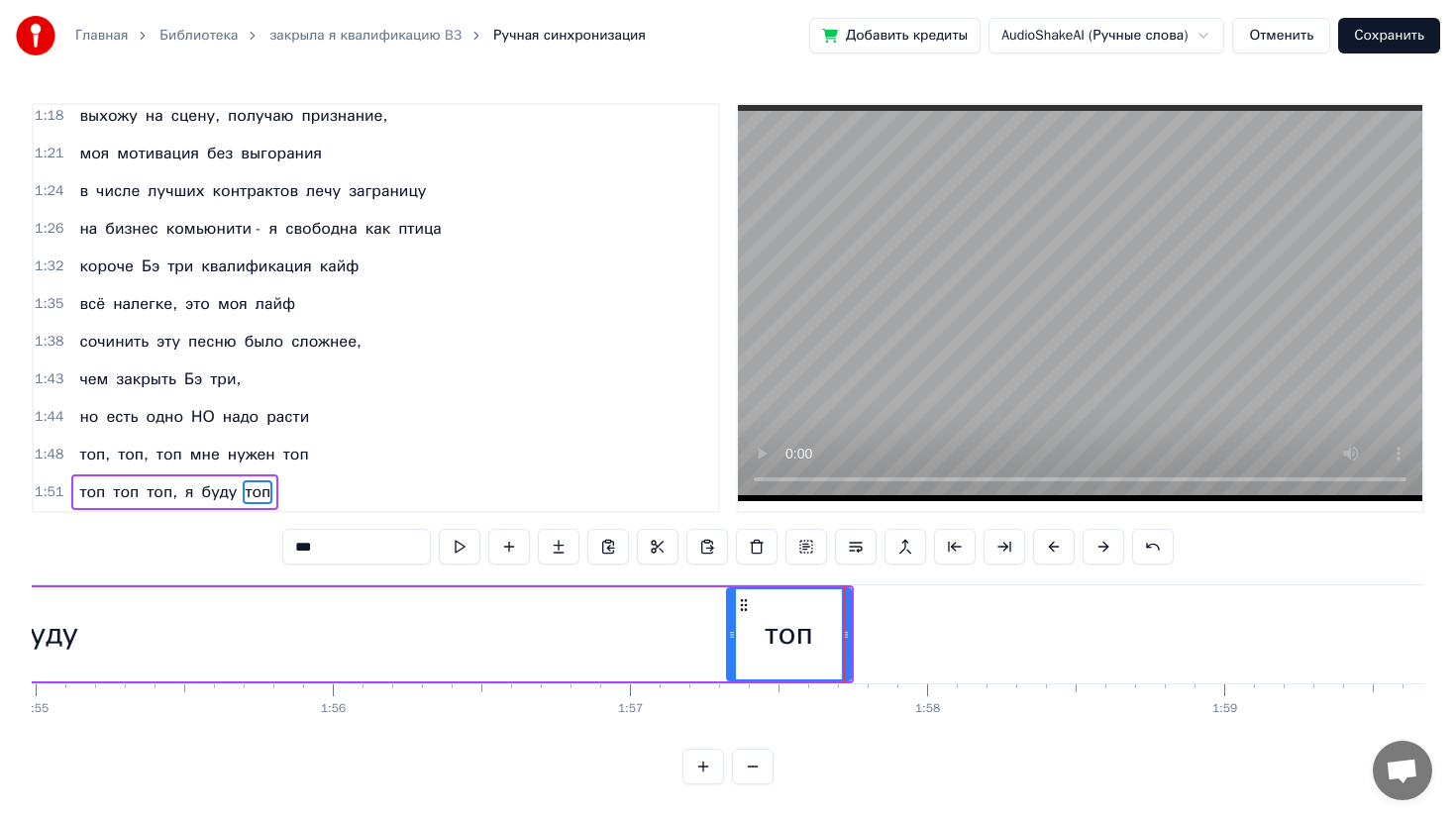scroll, scrollTop: 0, scrollLeft: 34157, axis: horizontal 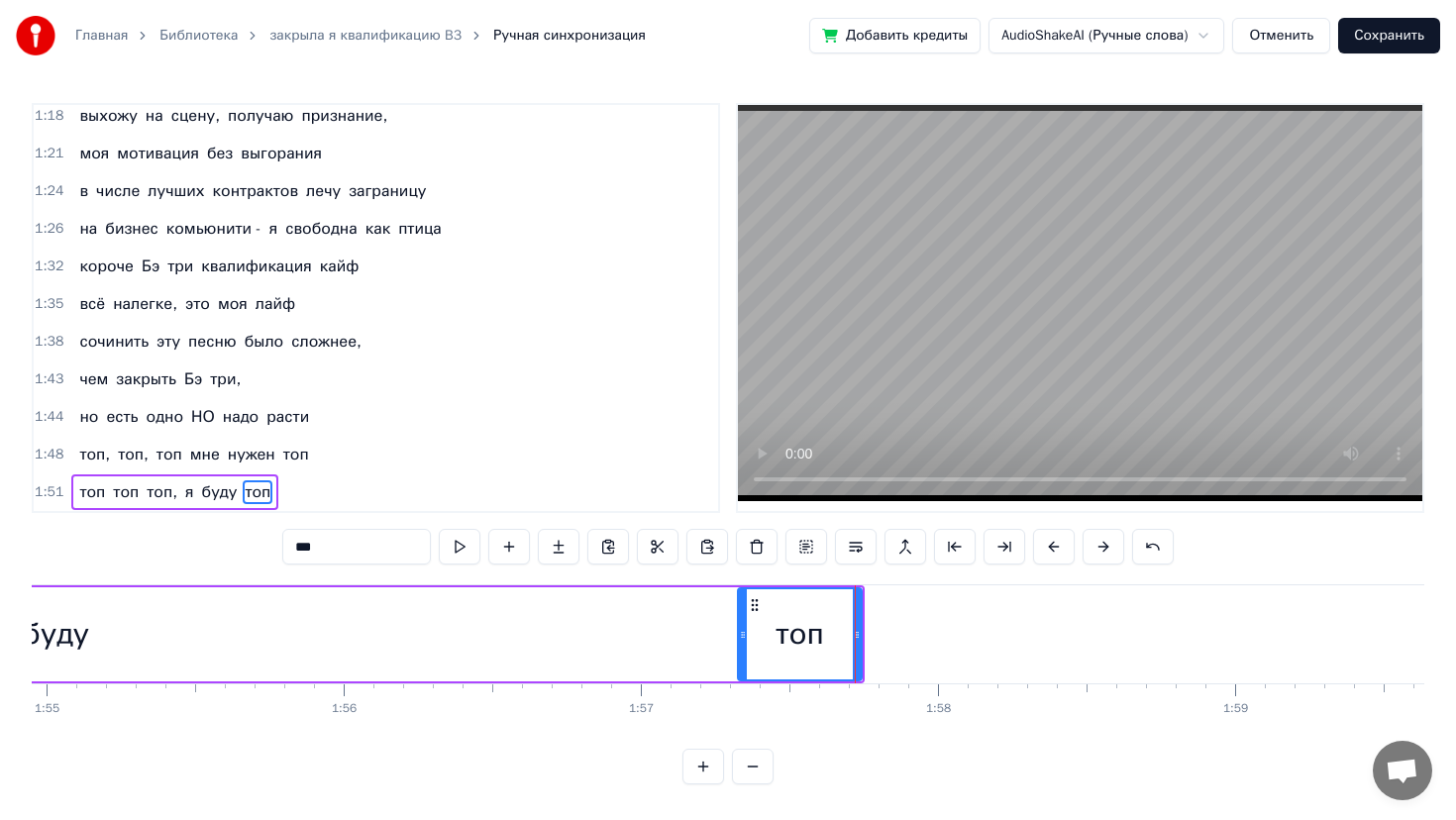 click on "буду" at bounding box center [55, 634] 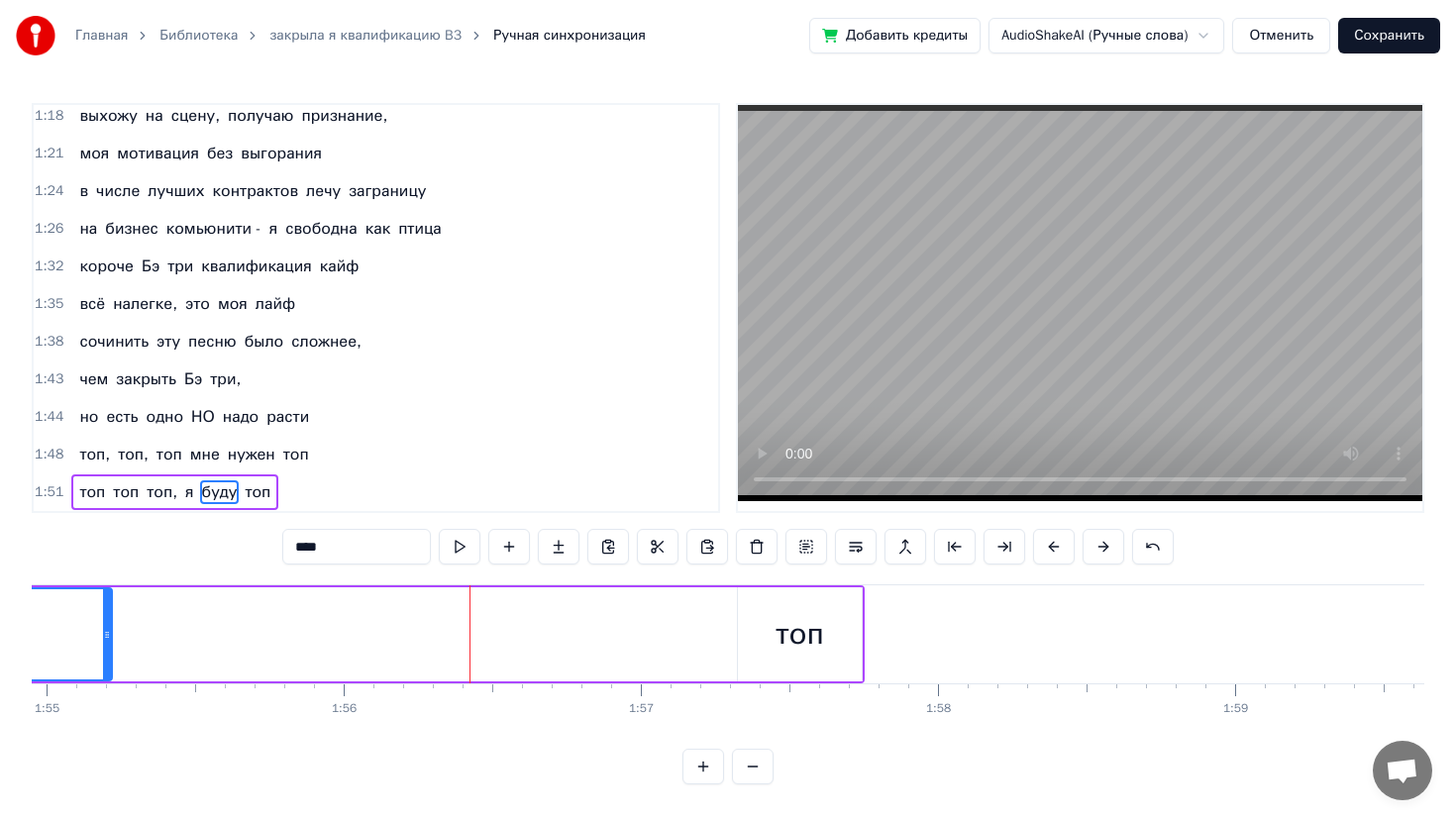 drag, startPoint x: 735, startPoint y: 636, endPoint x: 107, endPoint y: 640, distance: 628.01274 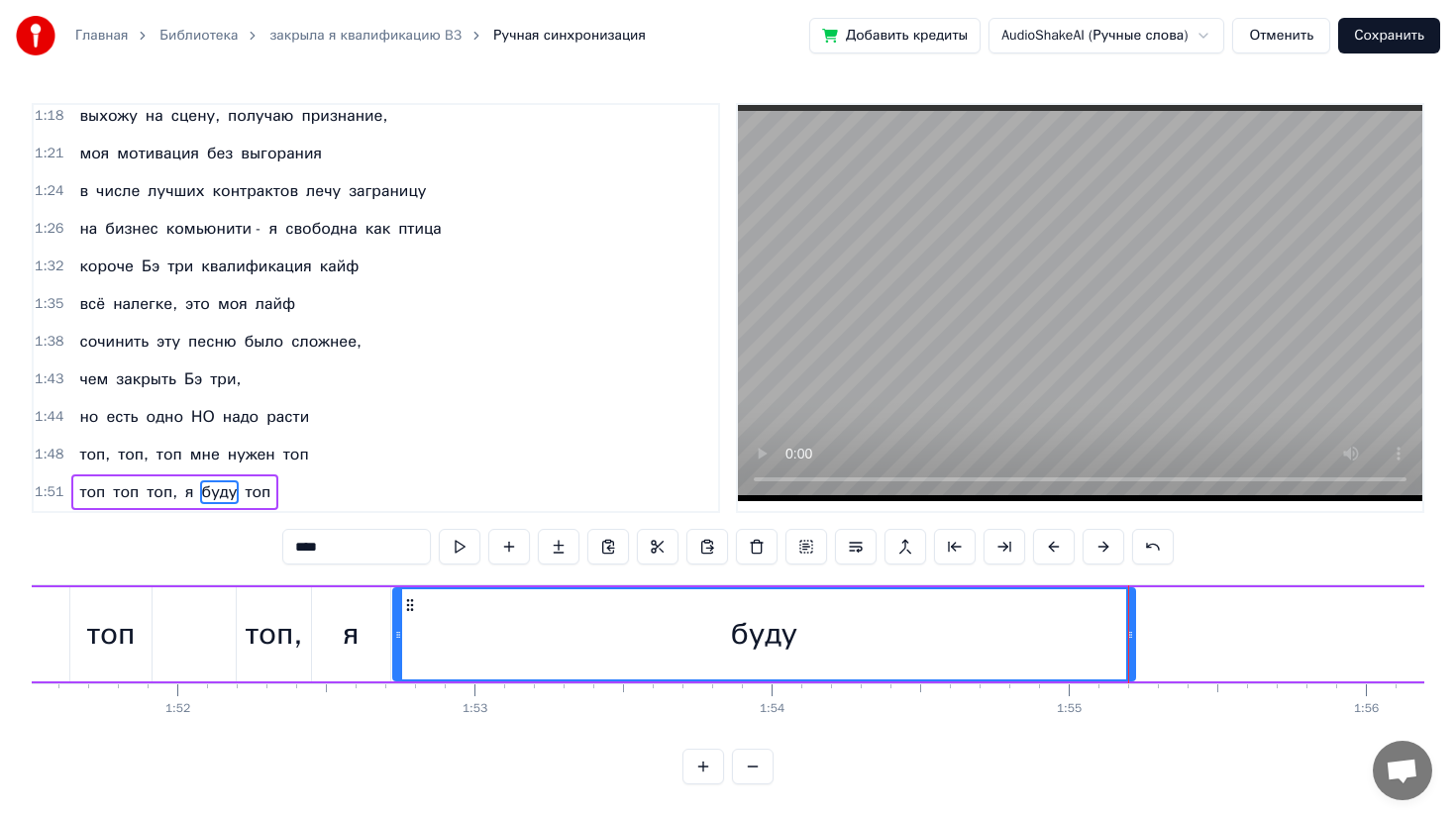 scroll, scrollTop: 0, scrollLeft: 33115, axis: horizontal 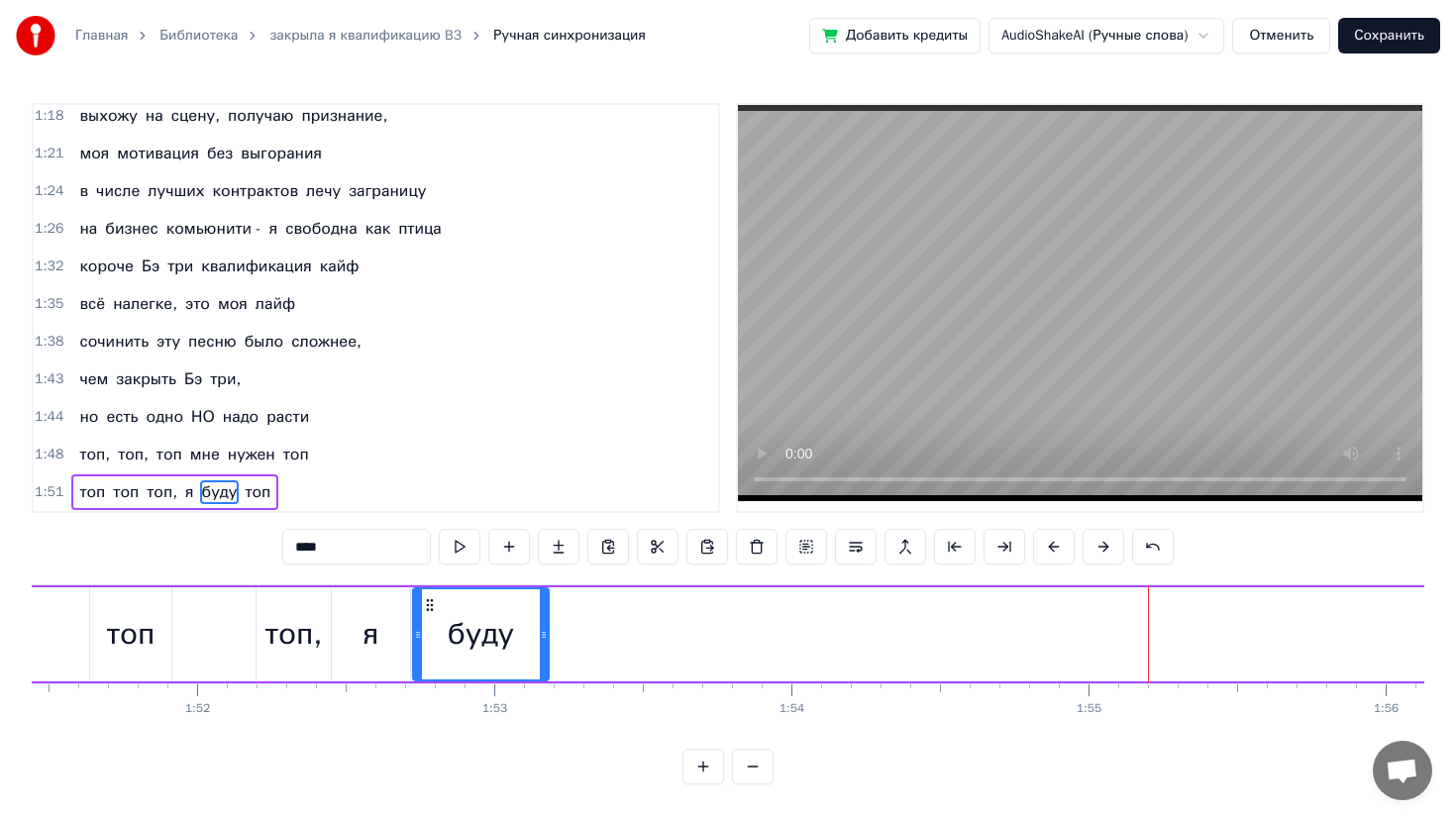 drag, startPoint x: 1151, startPoint y: 632, endPoint x: 547, endPoint y: 640, distance: 604.053 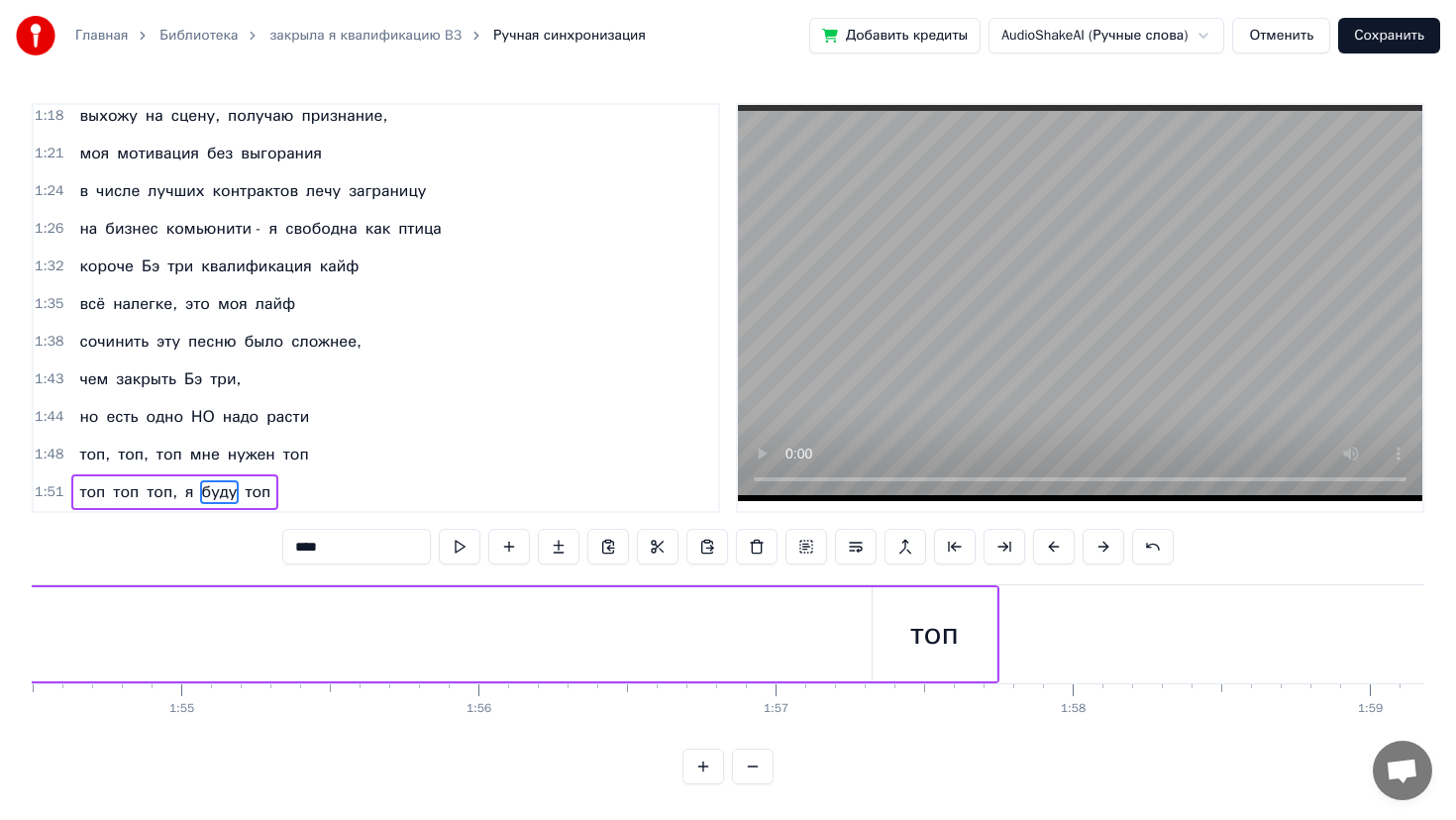 scroll, scrollTop: 0, scrollLeft: 34369, axis: horizontal 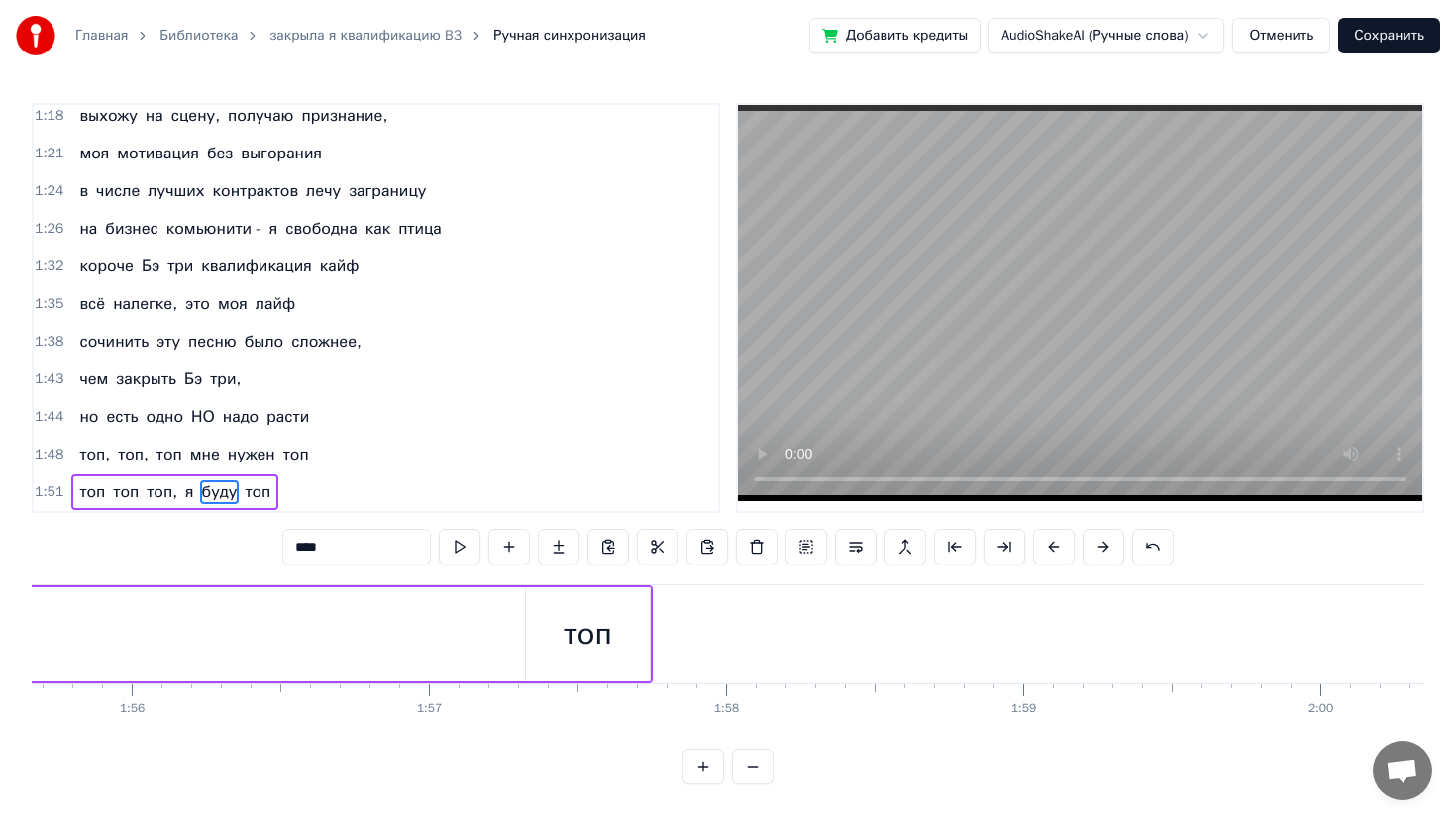 click on "топ" at bounding box center (587, 634) 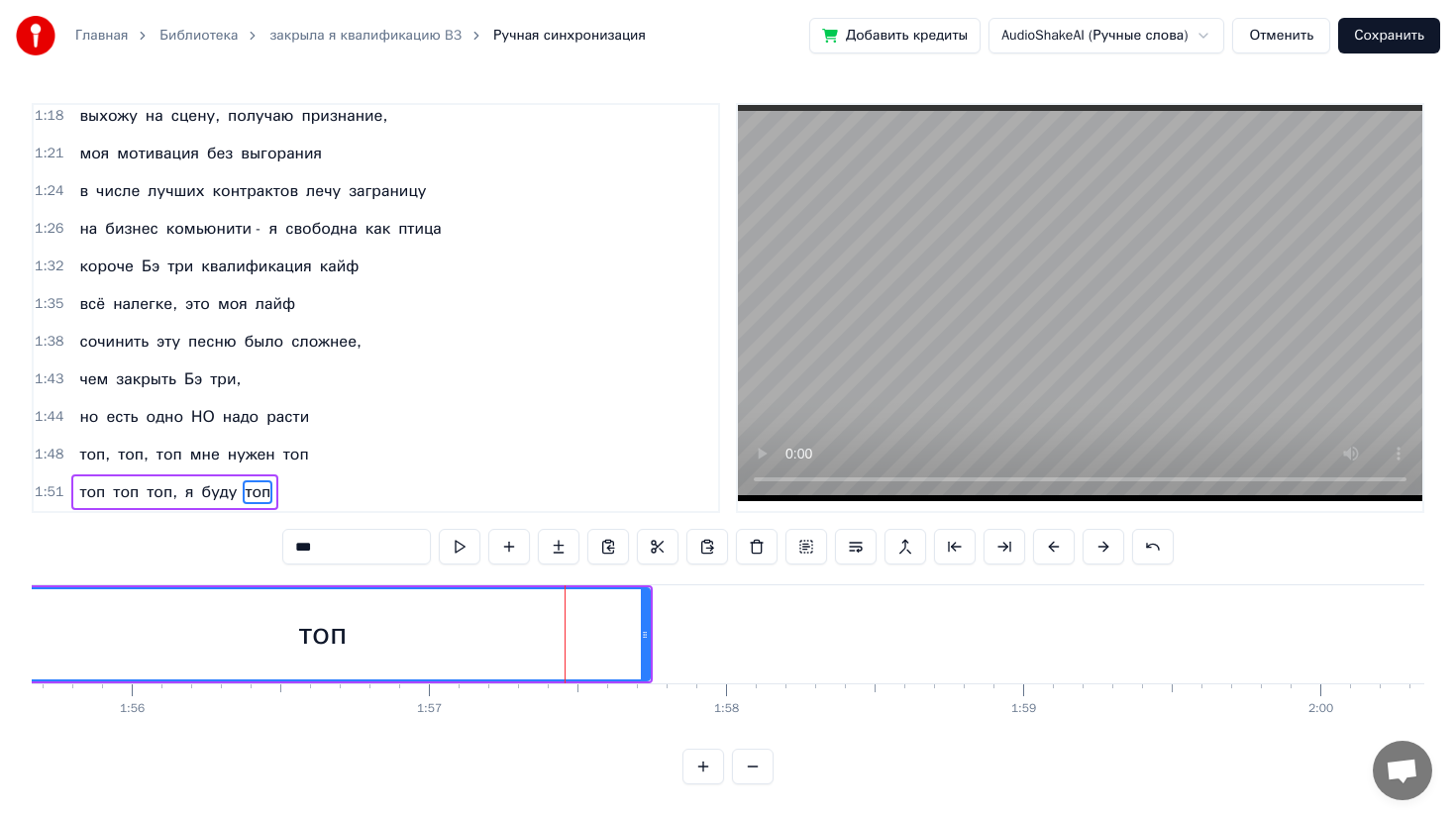 drag, startPoint x: 530, startPoint y: 629, endPoint x: 0, endPoint y: 631, distance: 530.0038 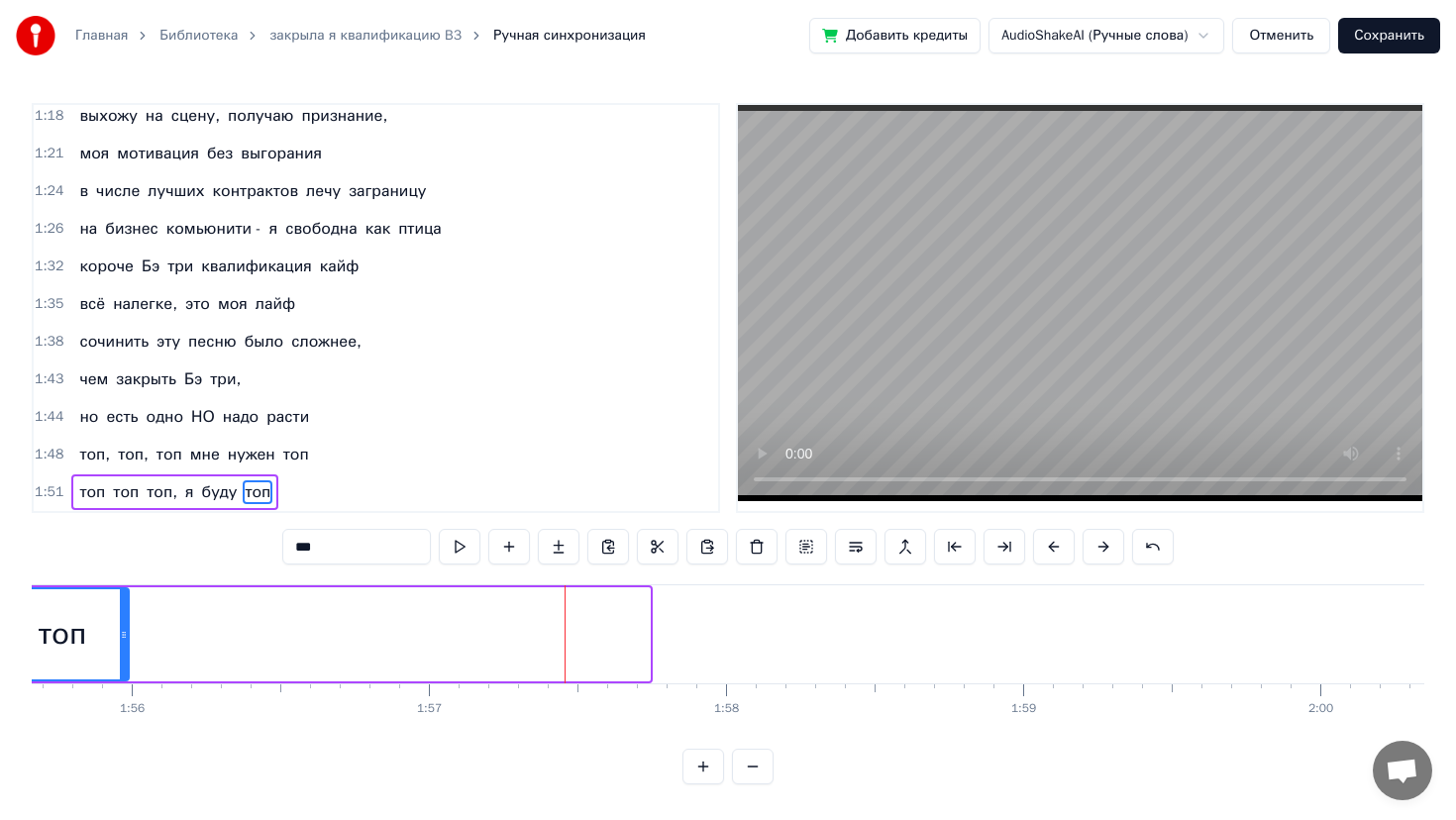 drag, startPoint x: 646, startPoint y: 635, endPoint x: 125, endPoint y: 643, distance: 521.06142 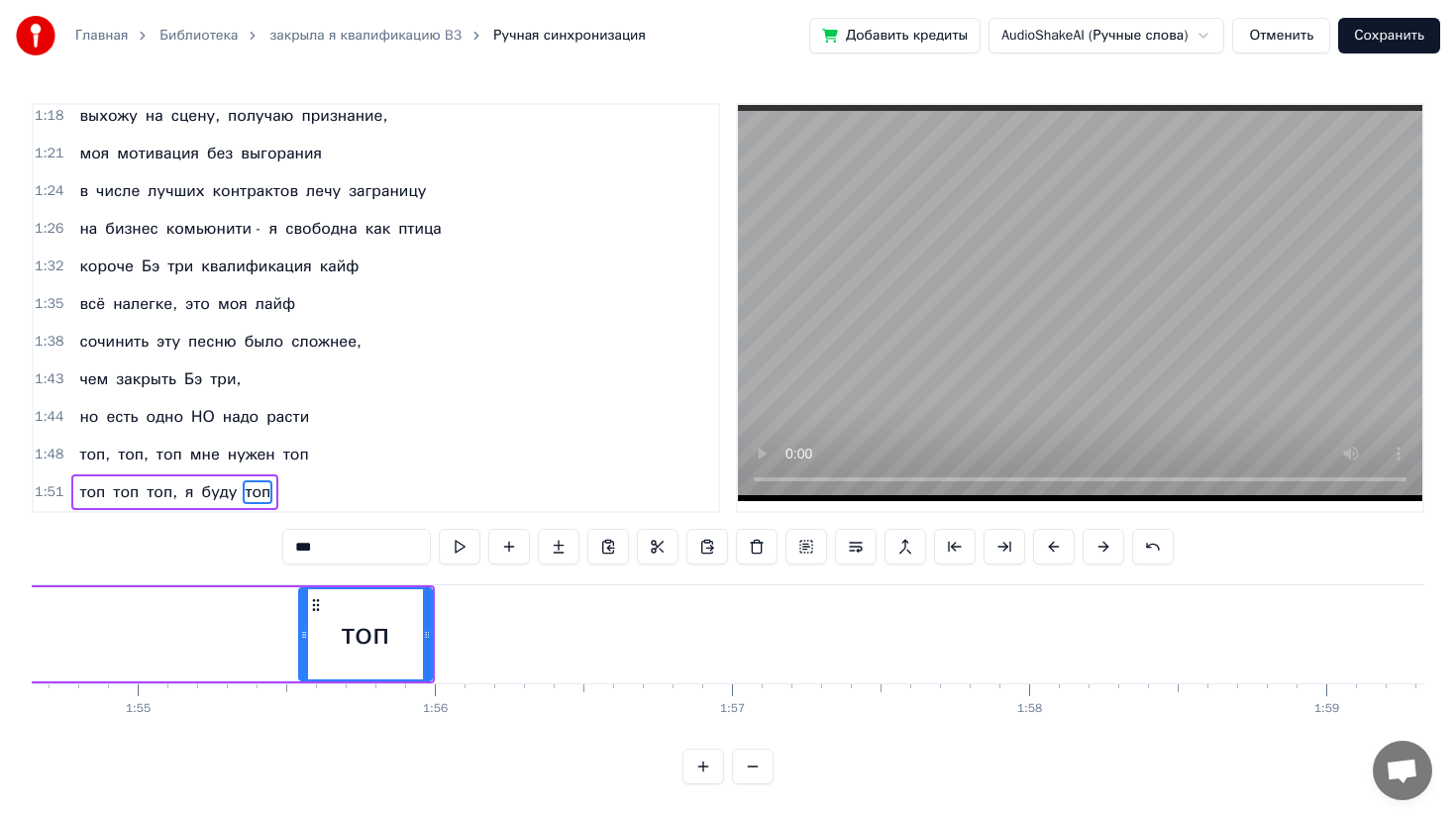scroll, scrollTop: 0, scrollLeft: 34021, axis: horizontal 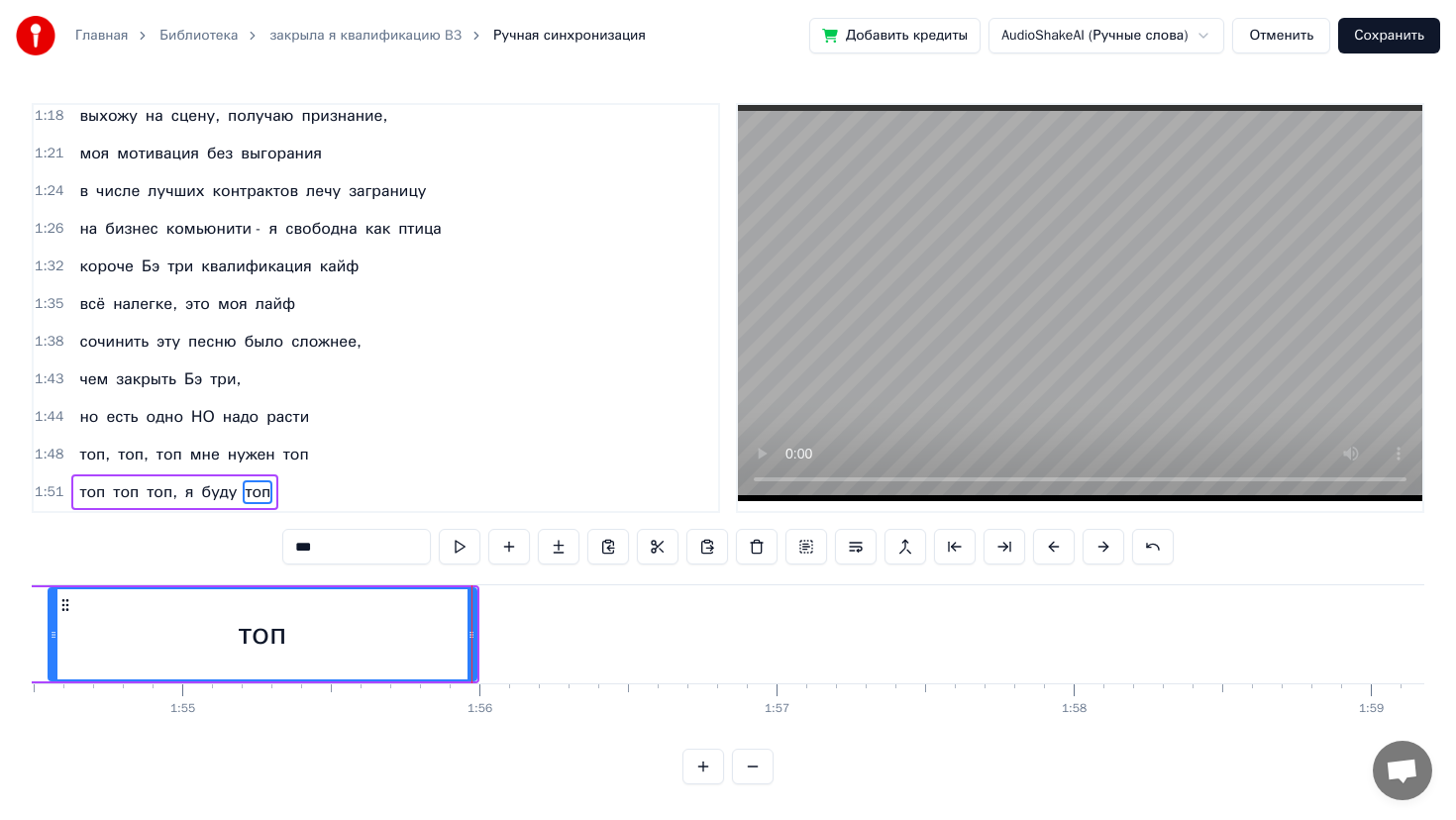 drag, startPoint x: 346, startPoint y: 631, endPoint x: 50, endPoint y: 619, distance: 296.2431 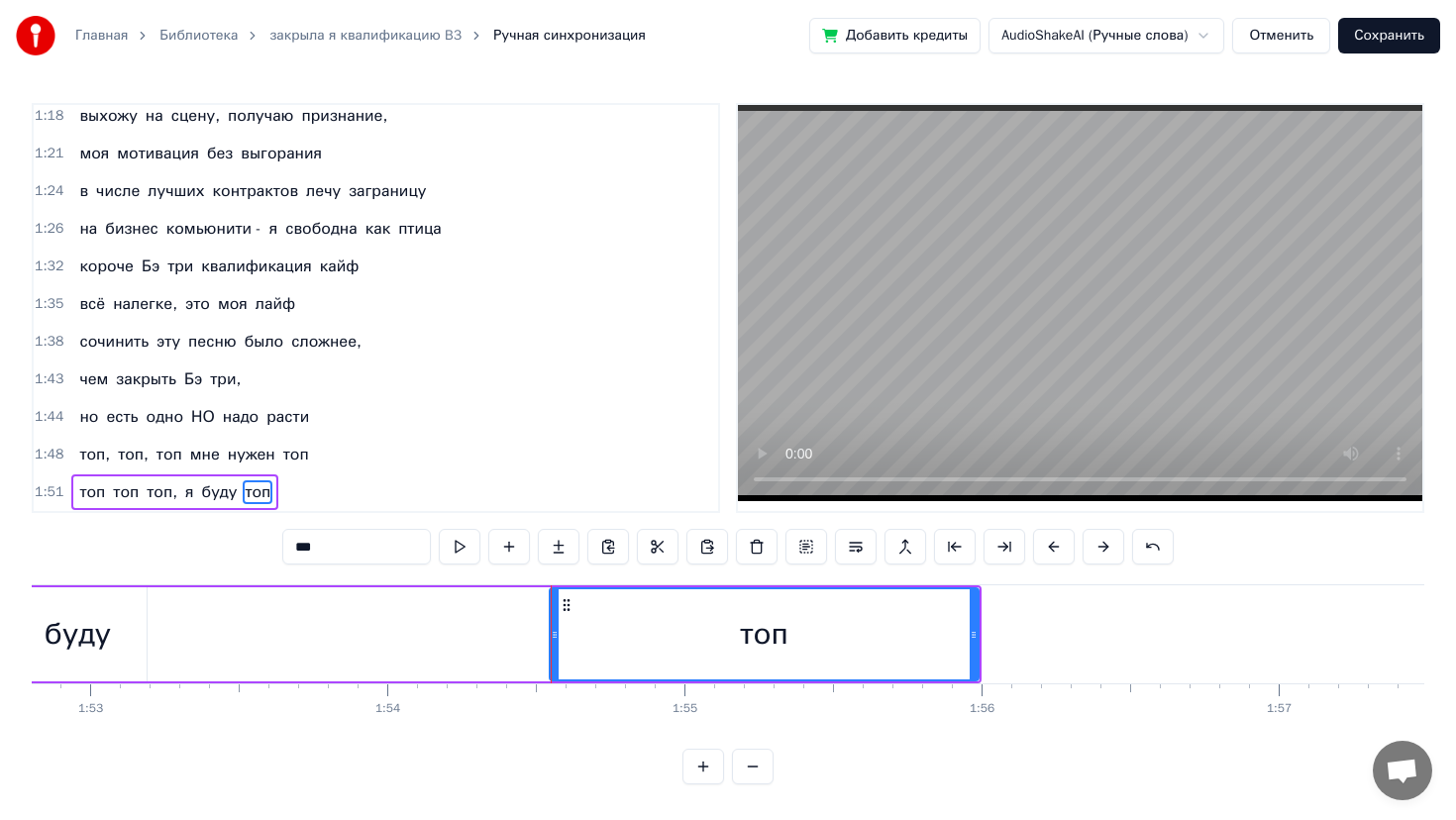 scroll, scrollTop: 0, scrollLeft: 33517, axis: horizontal 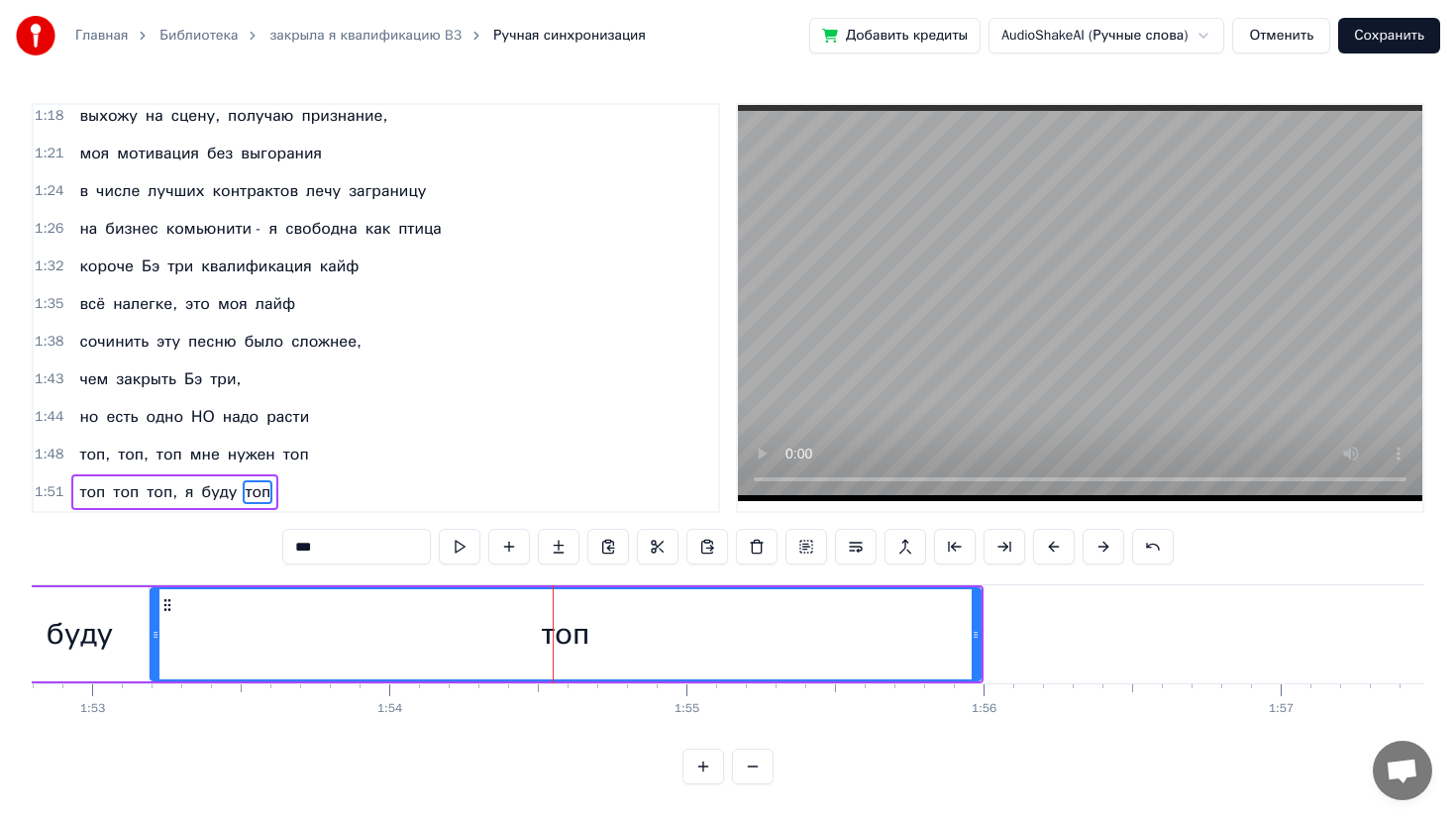 drag, startPoint x: 558, startPoint y: 629, endPoint x: 156, endPoint y: 630, distance: 402.00124 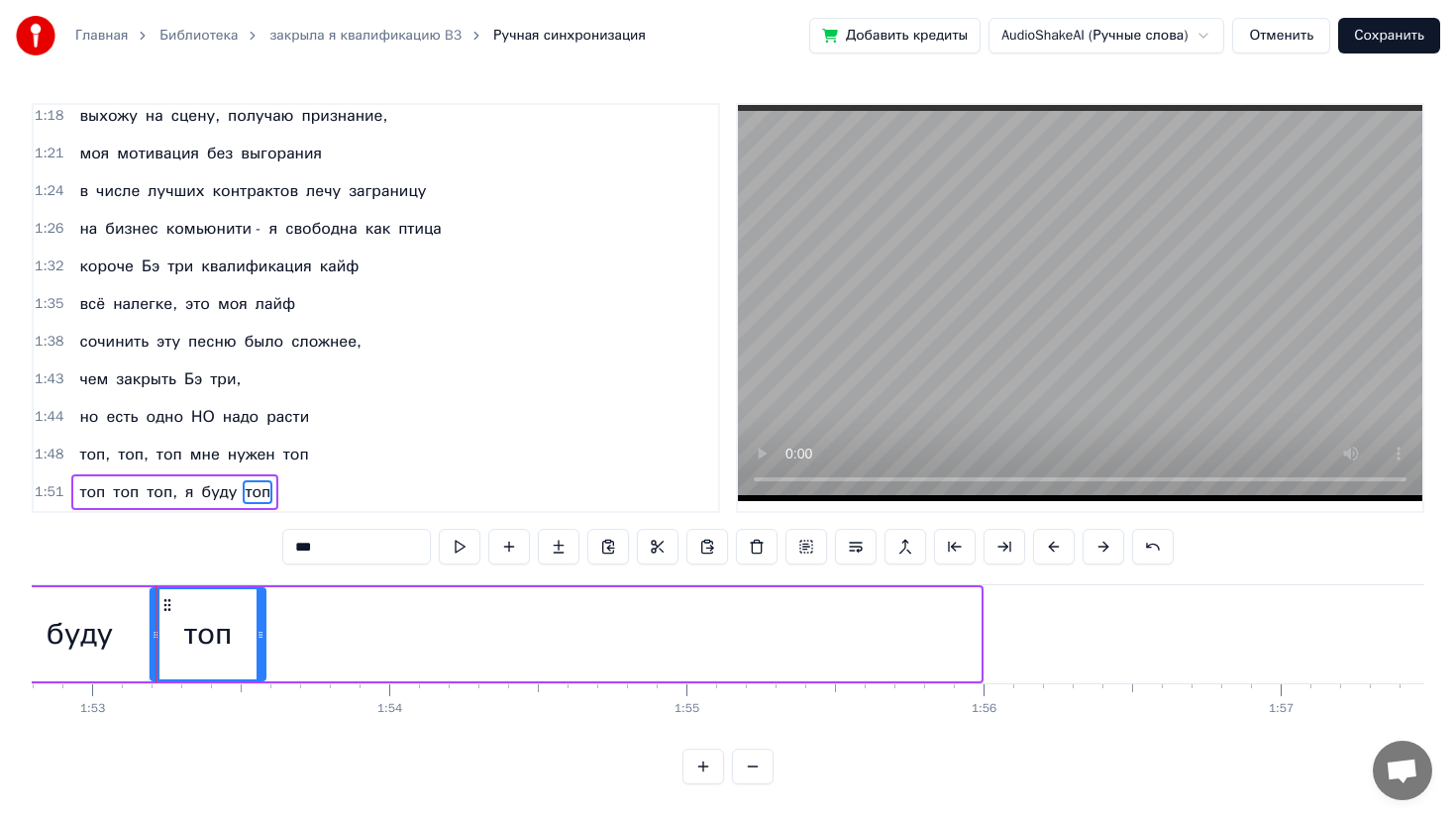 drag, startPoint x: 974, startPoint y: 635, endPoint x: 260, endPoint y: 675, distance: 715.1196 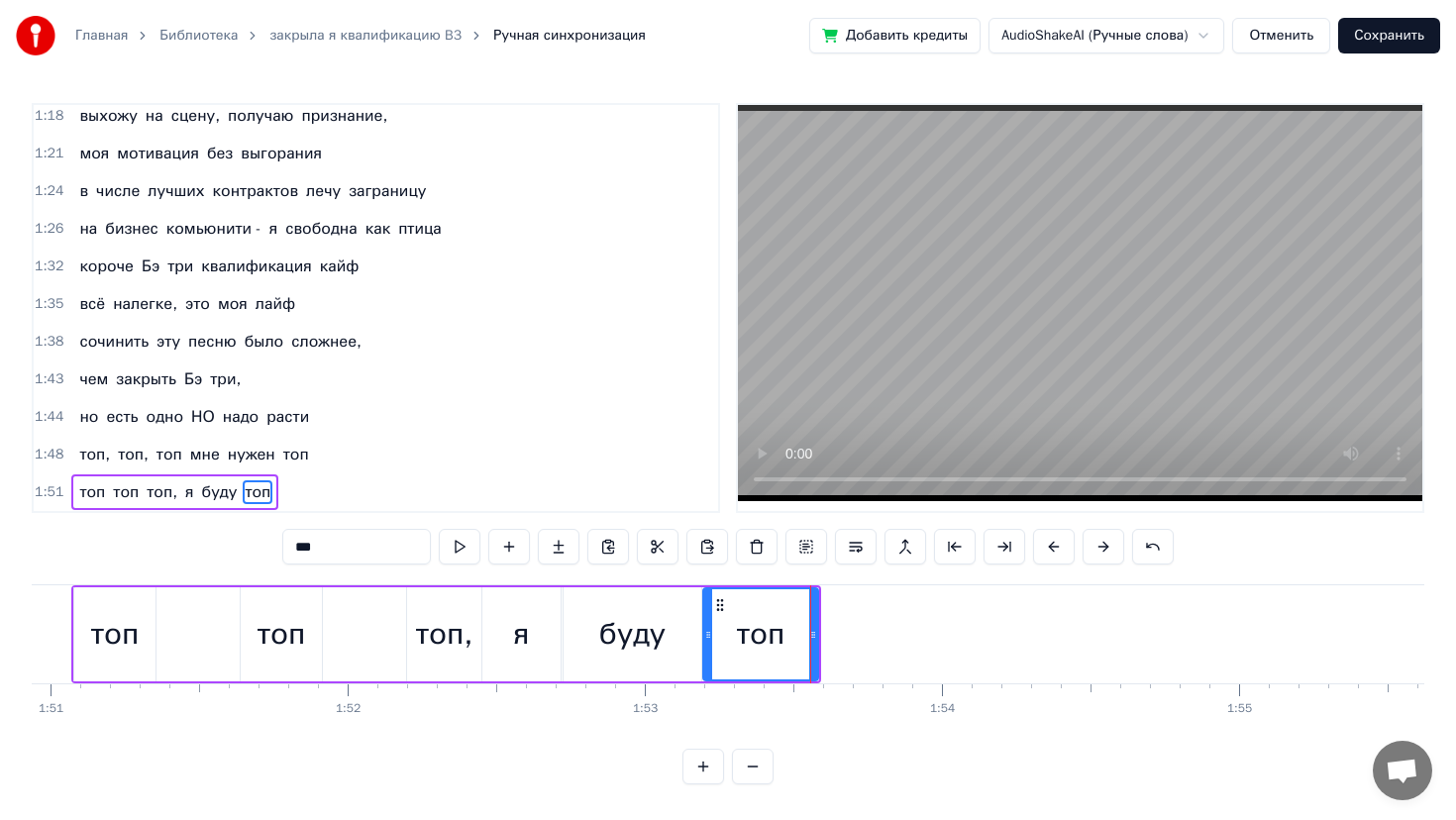scroll, scrollTop: 0, scrollLeft: 32956, axis: horizontal 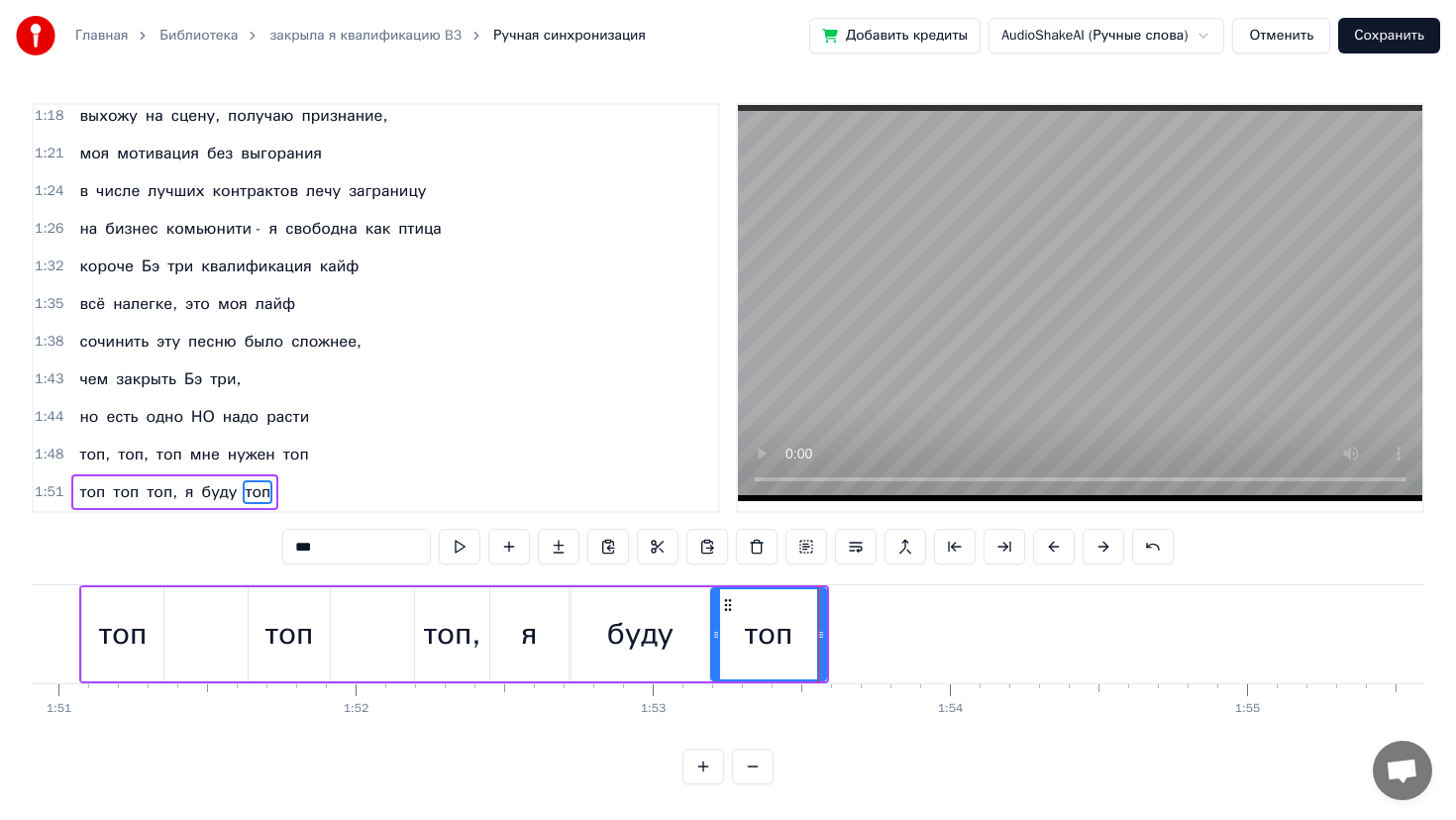 click on "топ топ топ, я буду топ" at bounding box center [454, 634] 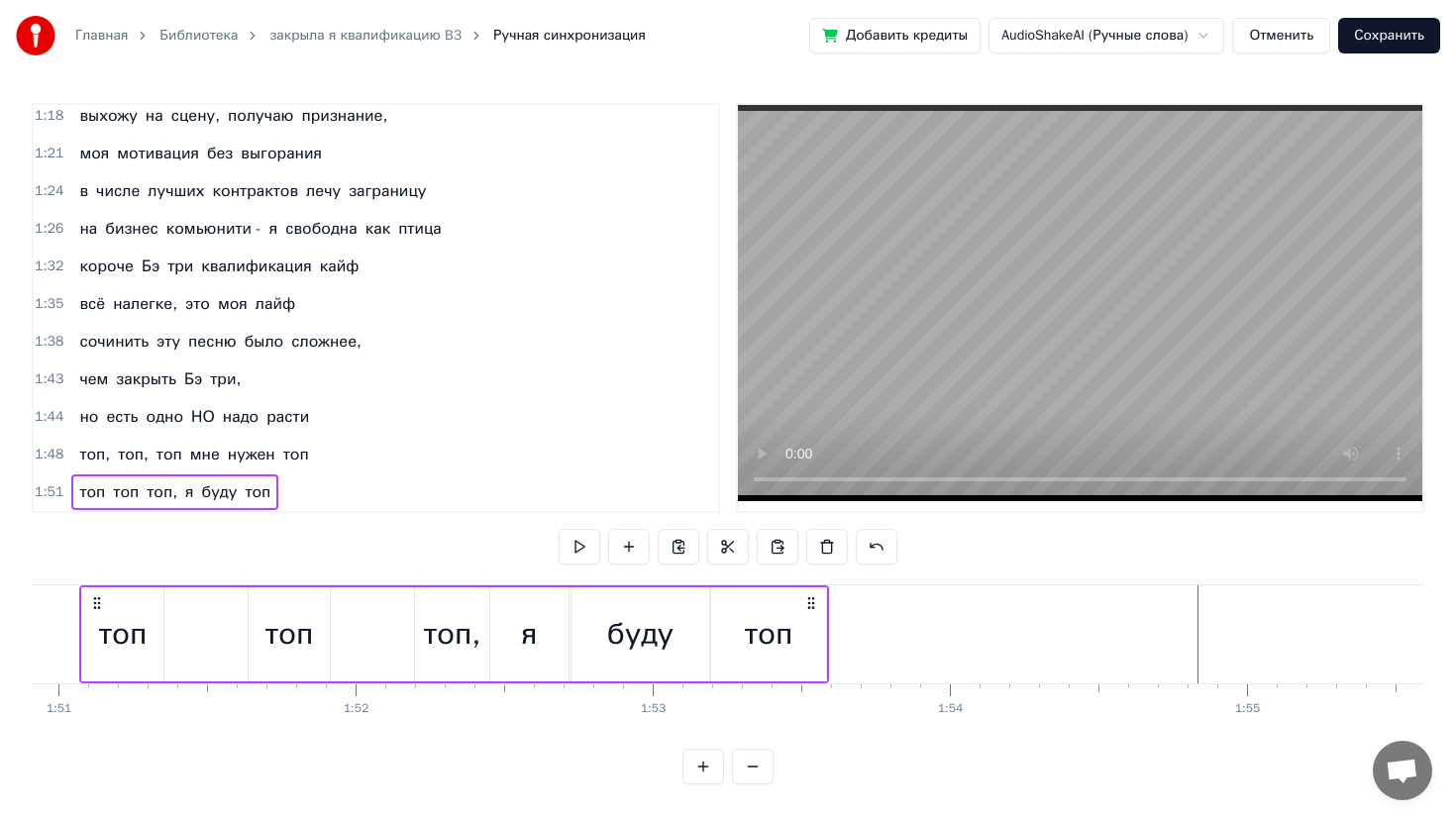 click on "1:48 топ, топ, топ мне нужен топ" at bounding box center [375, 455] 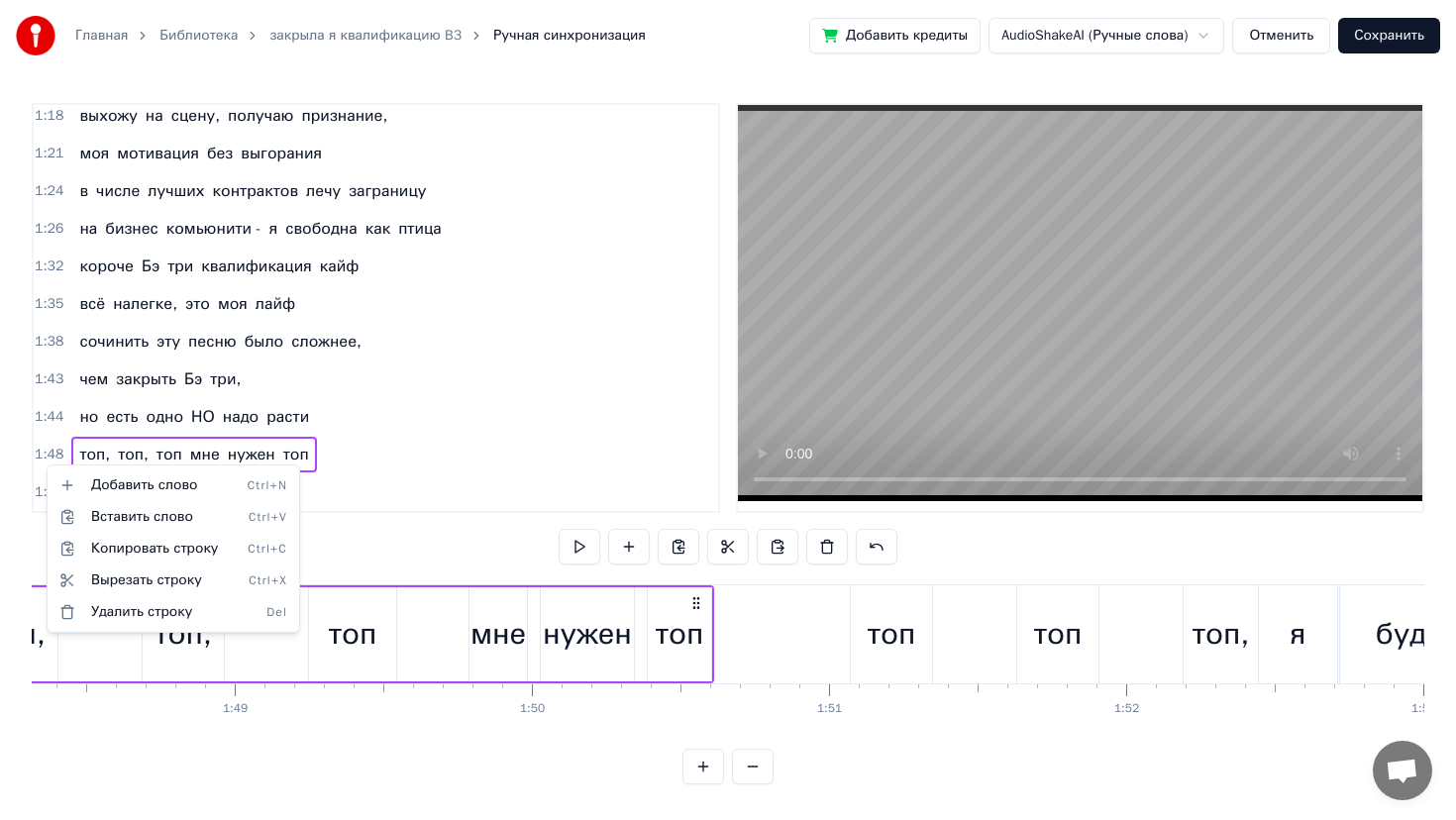 scroll, scrollTop: 0, scrollLeft: 32028, axis: horizontal 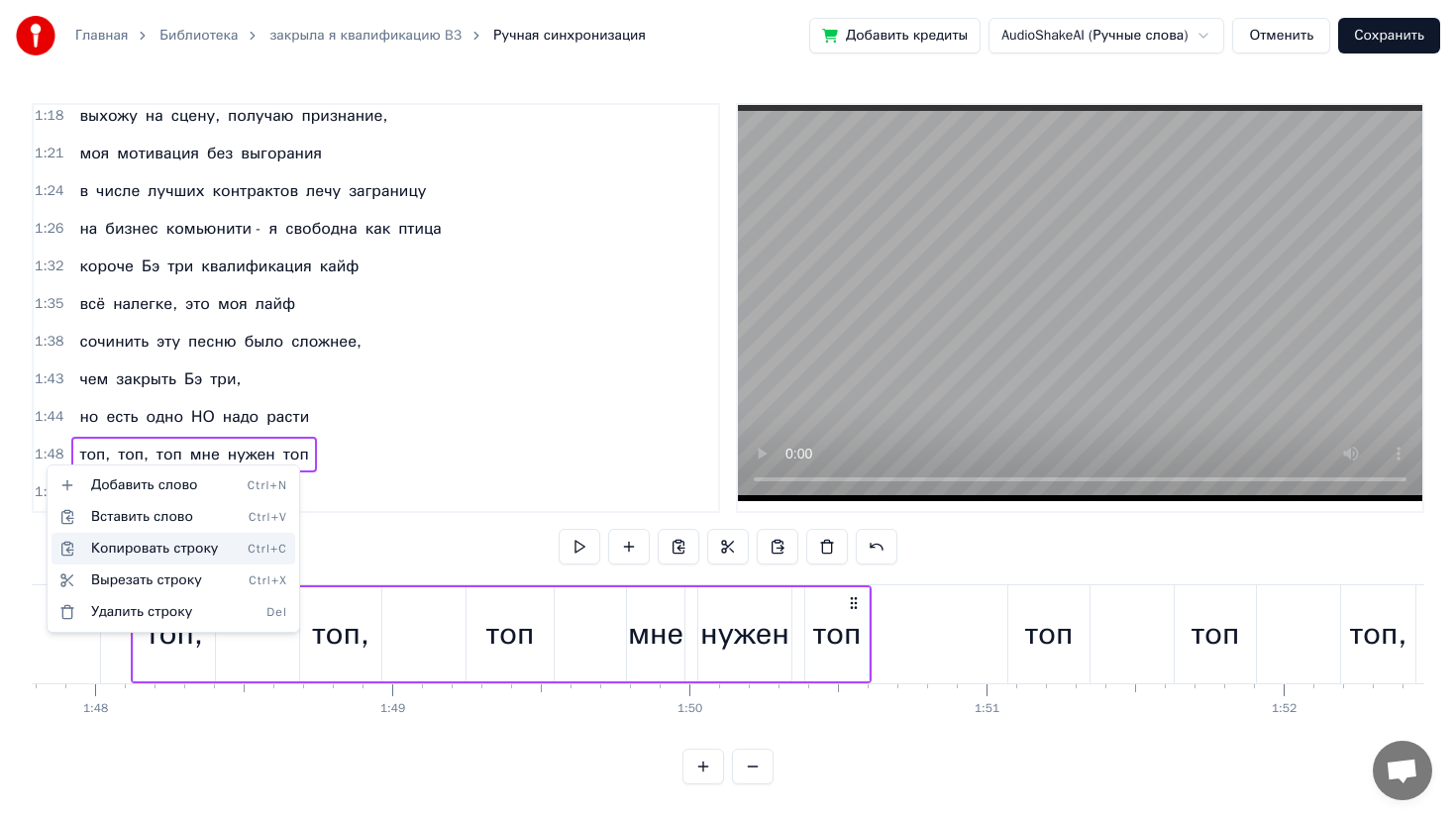 click on "Копировать строку Ctrl+C" at bounding box center (173, 549) 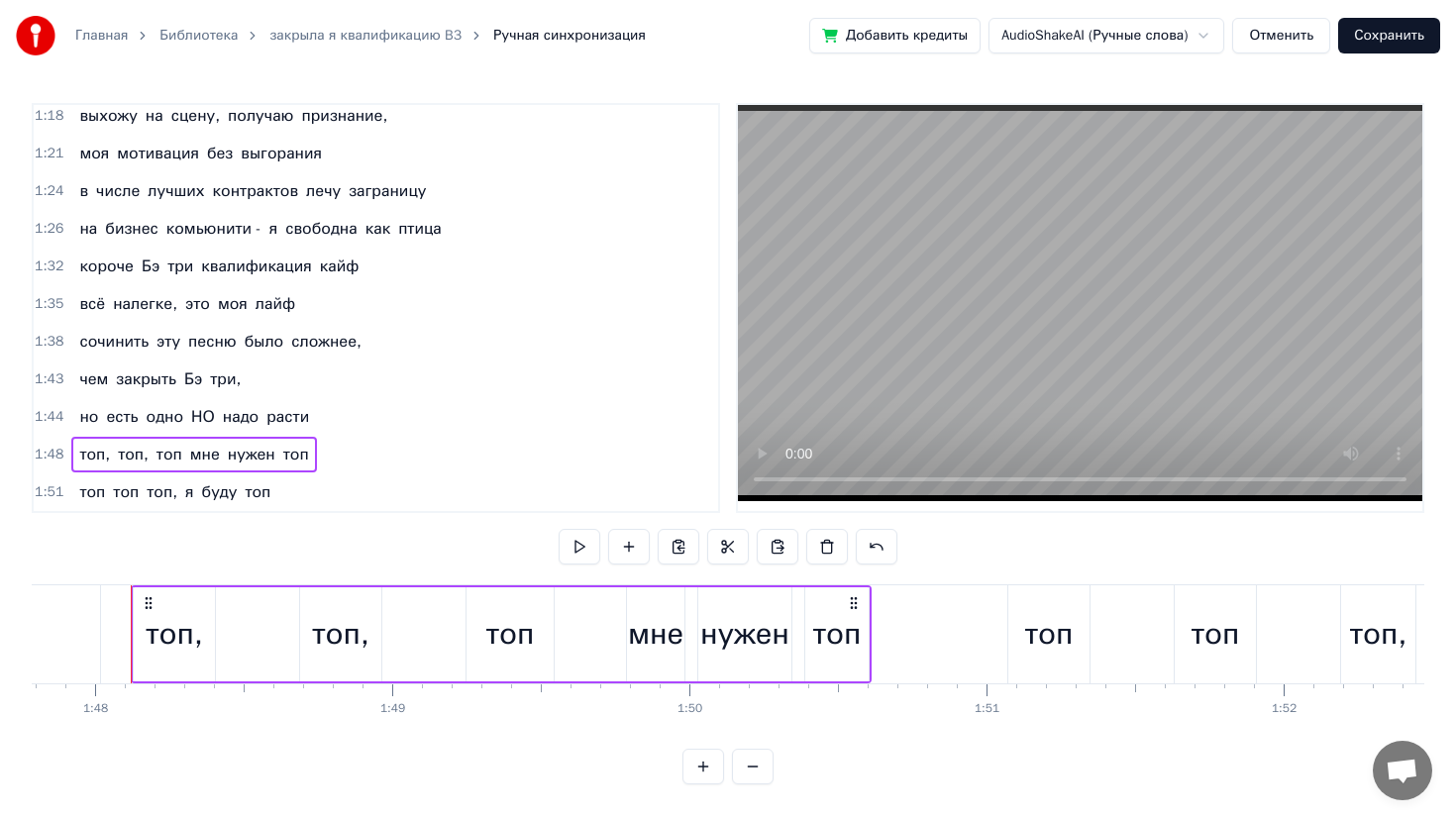 click on "1:51" at bounding box center (49, 492) 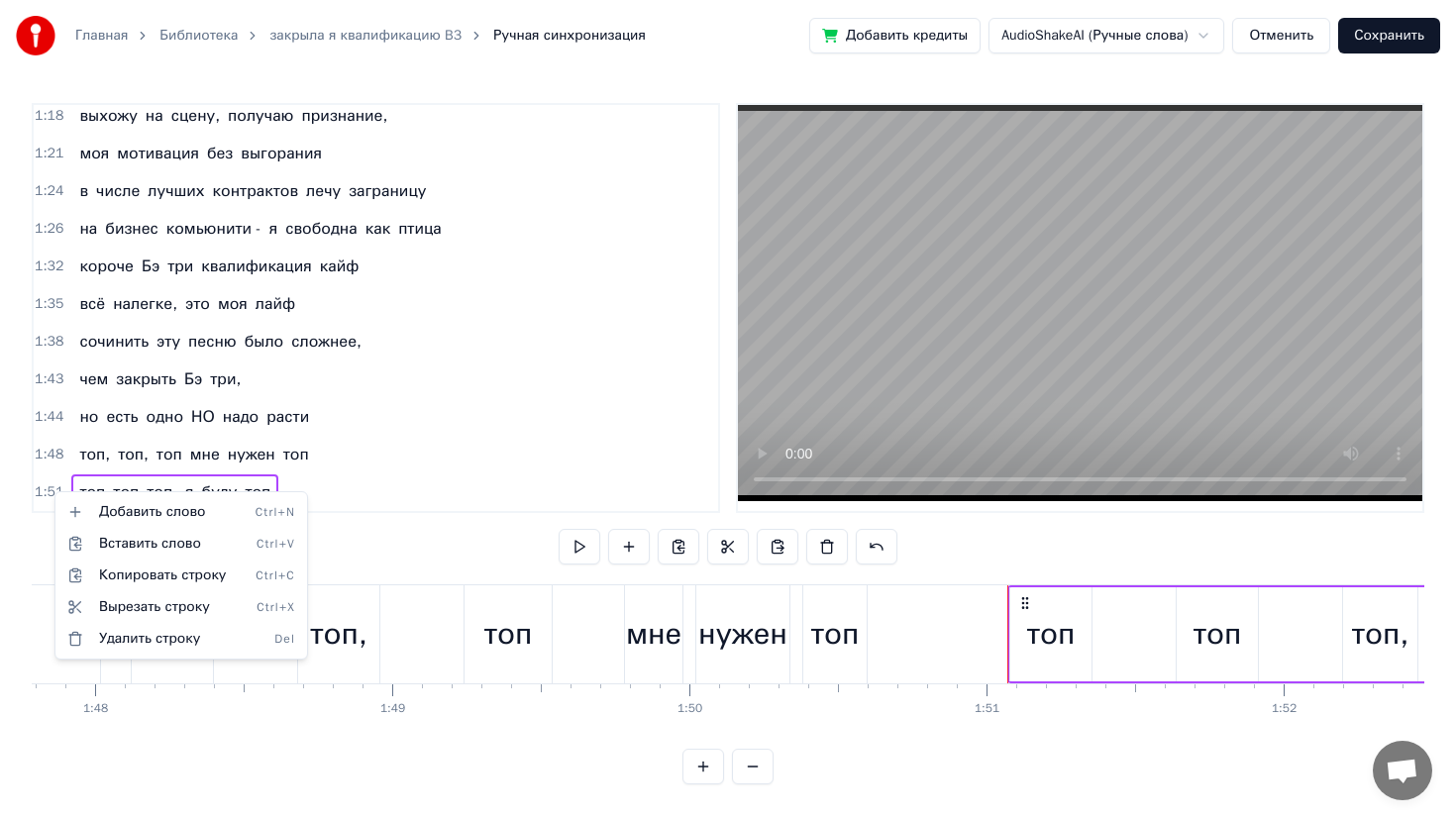 click on "Главная Библиотека закрыла я квалификацию B3 Ручная синхронизация Добавить кредиты AudioShakeAI (Ручные слова) Отменить Сохранить 0:11 закрыла я квалификацию Бэ три 0:14 уже не в первый раз 0:17 не скучаю я и не грущу 0:20 квалификацию Бэ три люблю 0:20 закрыла я квалификацию Бэ три 0:20 уже не в первый раз 0:20 не скучаю я и не грущу 0:20 квалификацию Бэ три люблю 0:23 квалификация Бэ три родная моя 0:39 Бизнес партнёр третьего уровня 0:41 закрывать её всем я рекомендую 0:44 хорошая в бизнесе нашем позиция 0:52 живу с ней и в ус не дую 0:57 ааааа 0:58 Just do it do it 1:02 Бэ три Бэ три Бэ три 1:09 Бэ три Бэ" at bounding box center [728, 408] 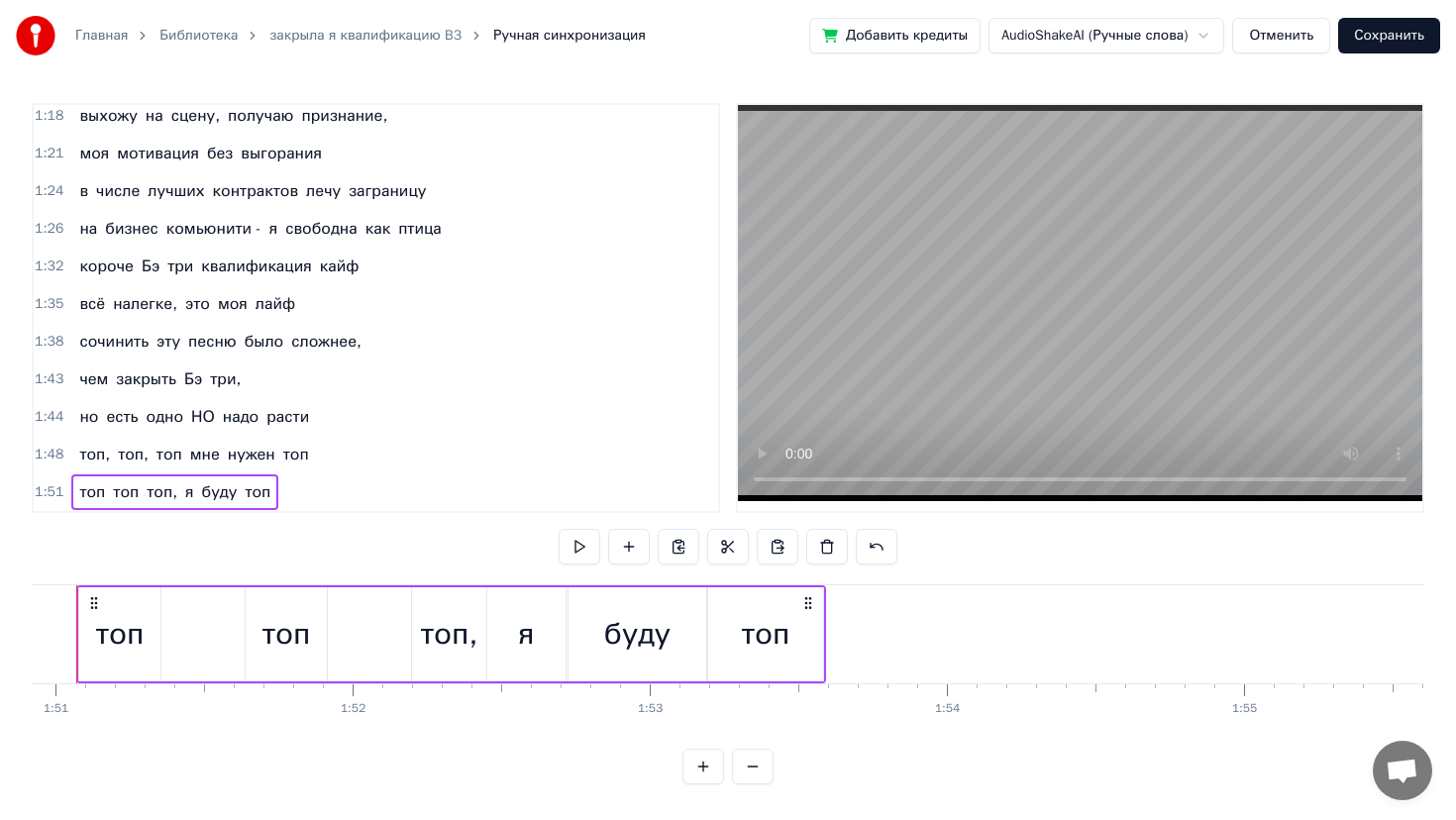 scroll, scrollTop: 0, scrollLeft: 32960, axis: horizontal 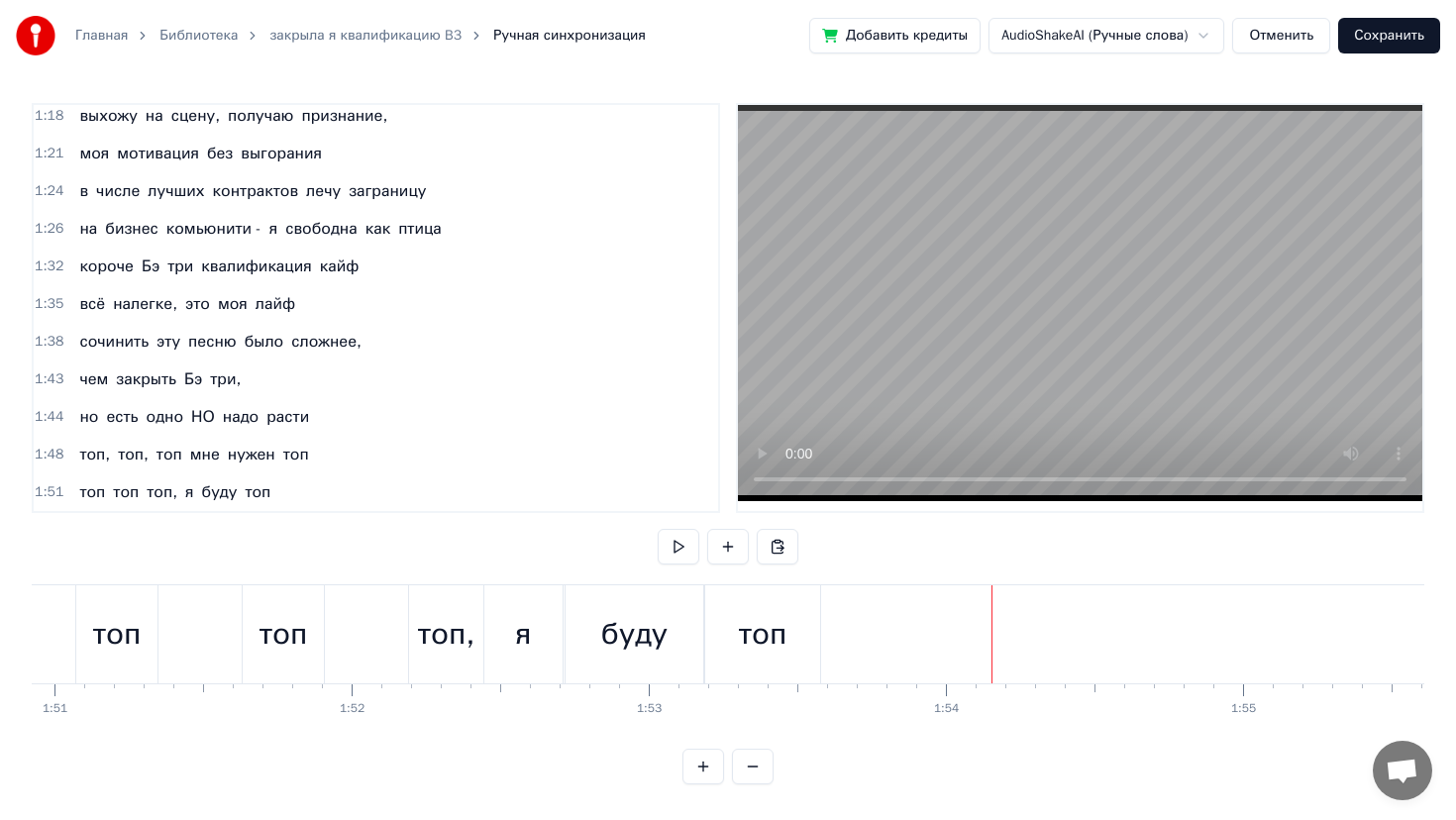 click on "1:51" at bounding box center (49, 492) 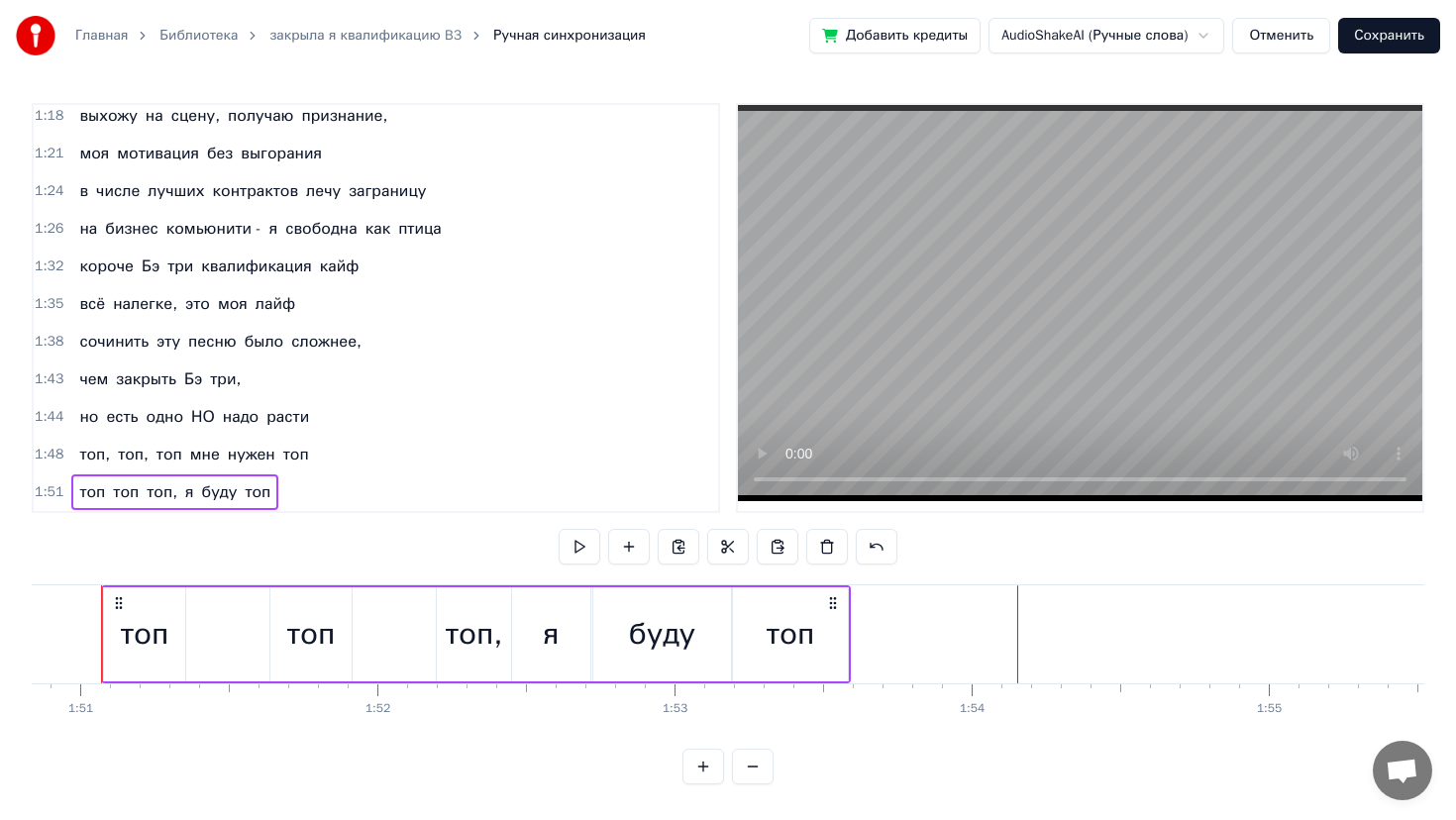 scroll, scrollTop: 0, scrollLeft: 32905, axis: horizontal 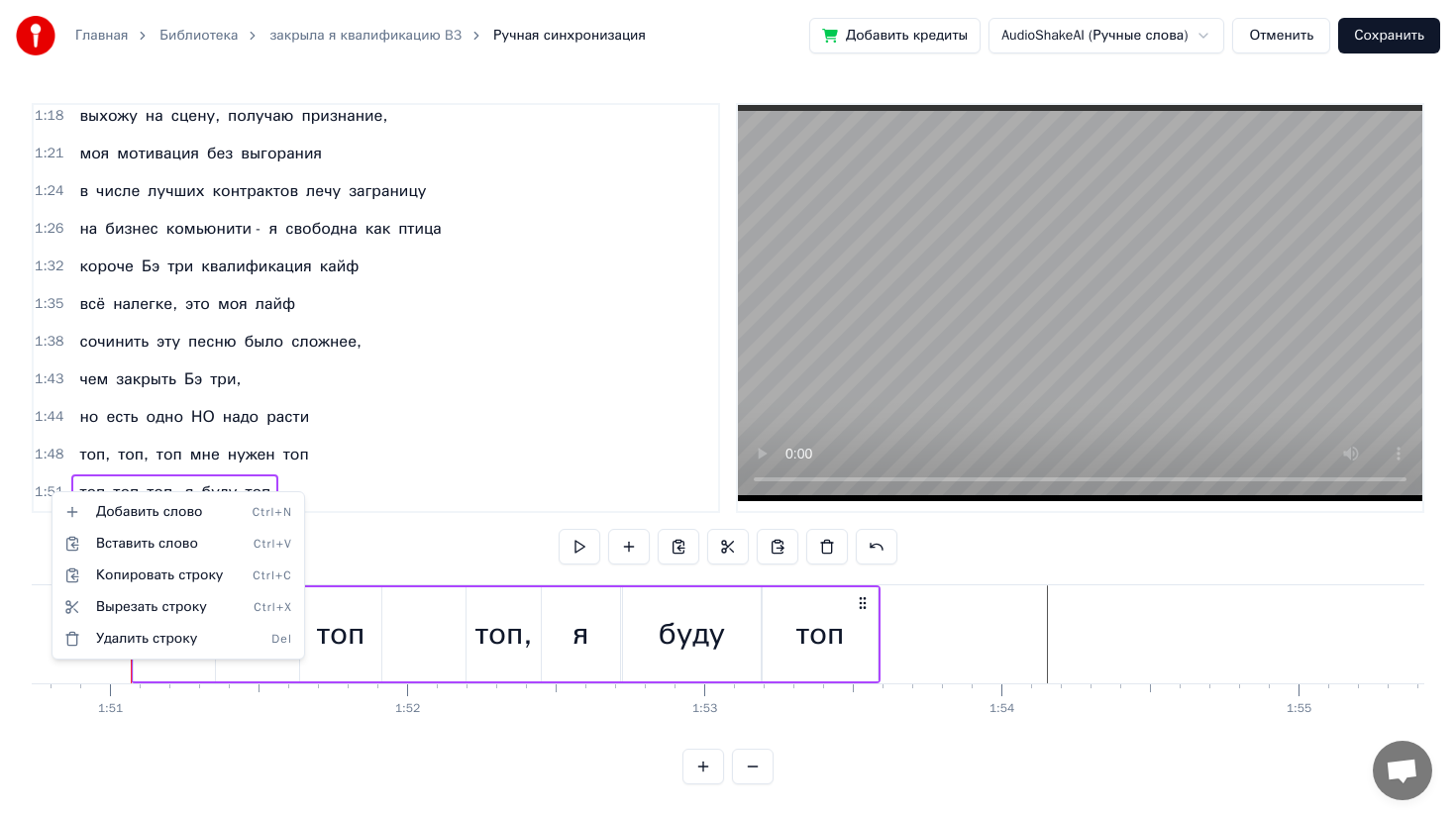click on "Главная Библиотека закрыла я квалификацию B3 Ручная синхронизация Добавить кредиты AudioShakeAI (Ручные слова) Отменить Сохранить 0:11 закрыла я квалификацию Бэ три 0:14 уже не в первый раз 0:17 не скучаю я и не грущу 0:20 квалификацию Бэ три люблю 0:20 закрыла я квалификацию Бэ три 0:20 уже не в первый раз 0:20 не скучаю я и не грущу 0:20 квалификацию Бэ три люблю 0:23 квалификация Бэ три родная моя 0:39 Бизнес партнёр третьего уровня 0:41 закрывать её всем я рекомендую 0:44 хорошая в бизнесе нашем позиция 0:52 живу с ней и в ус не дую 0:57 ааааа 0:58 Just do it do it 1:02 Бэ три Бэ три Бэ три 1:09 Бэ три Бэ" at bounding box center [728, 408] 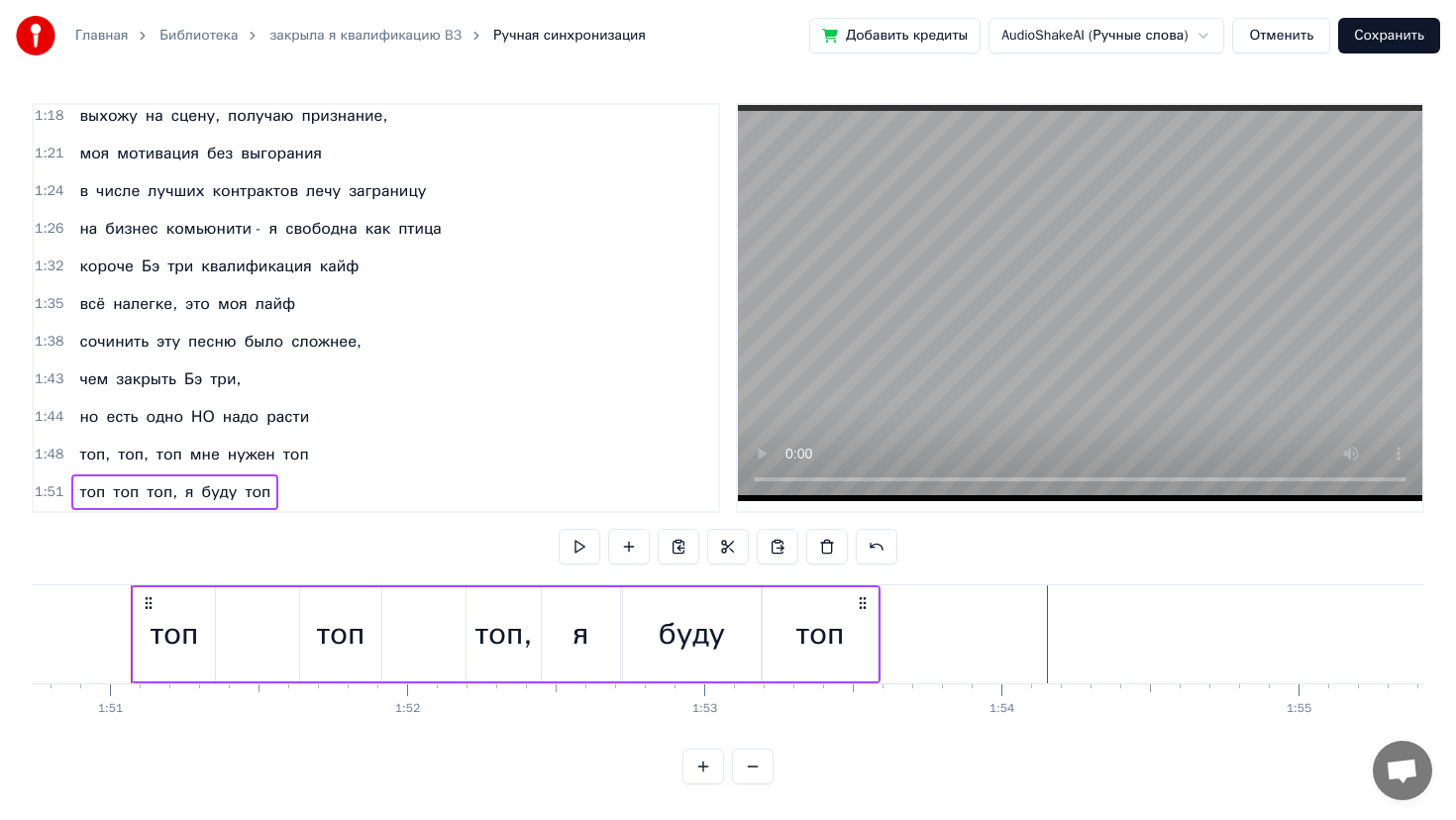 click on "1:48" at bounding box center (49, 455) 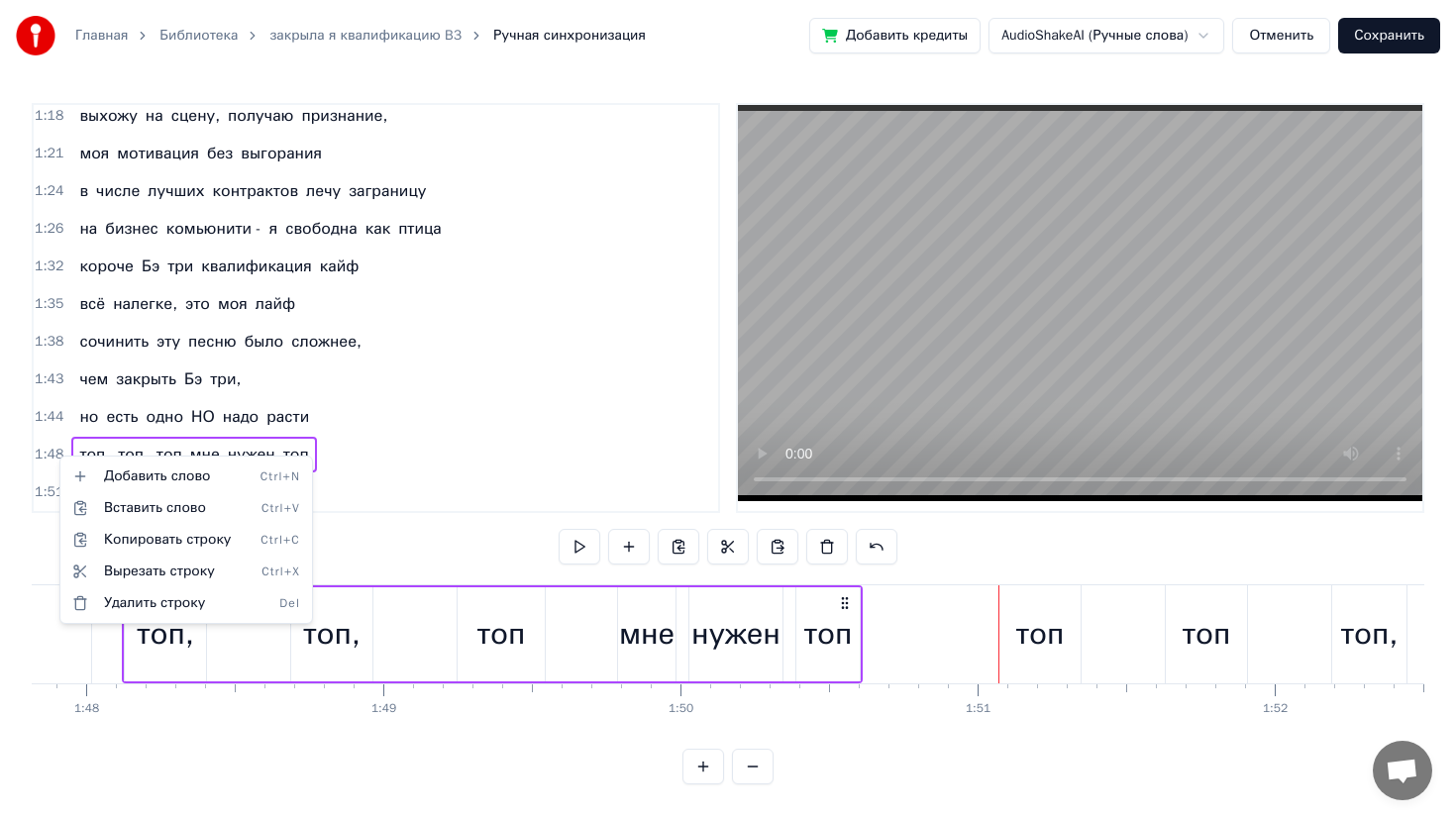 scroll, scrollTop: 0, scrollLeft: 32028, axis: horizontal 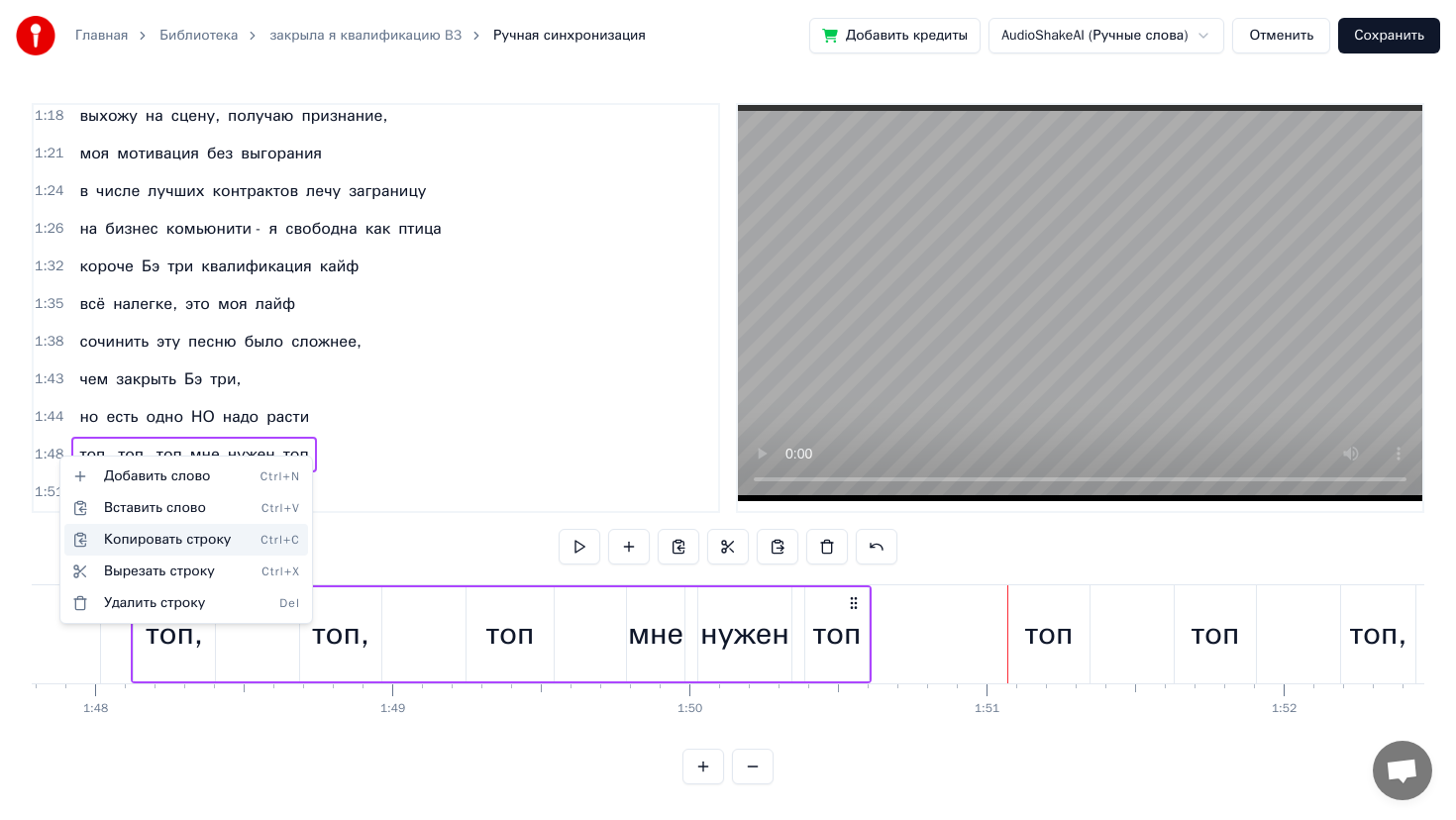 click on "Копировать строку Ctrl+C" at bounding box center (186, 540) 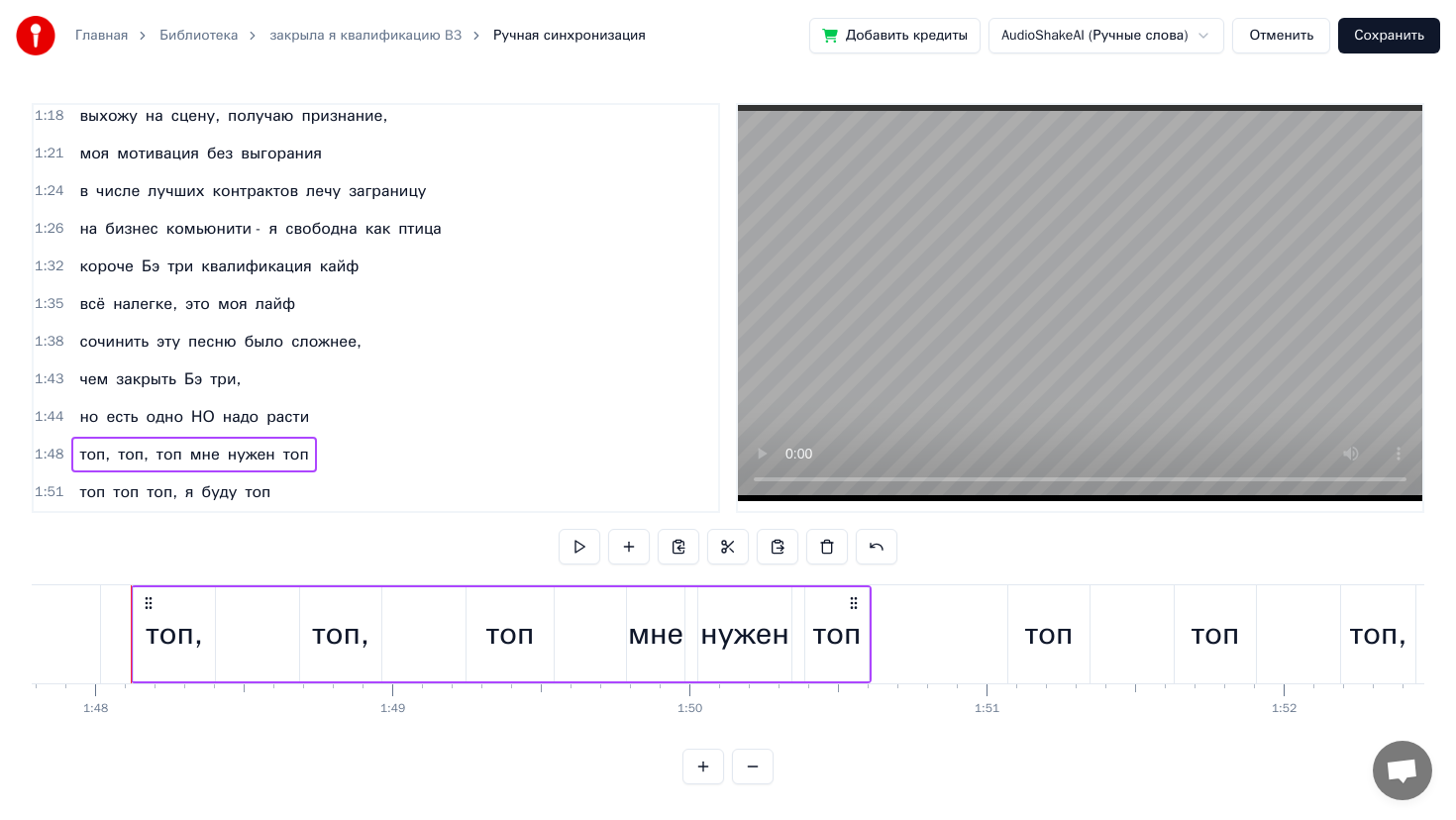 click on "1:51" at bounding box center (49, 492) 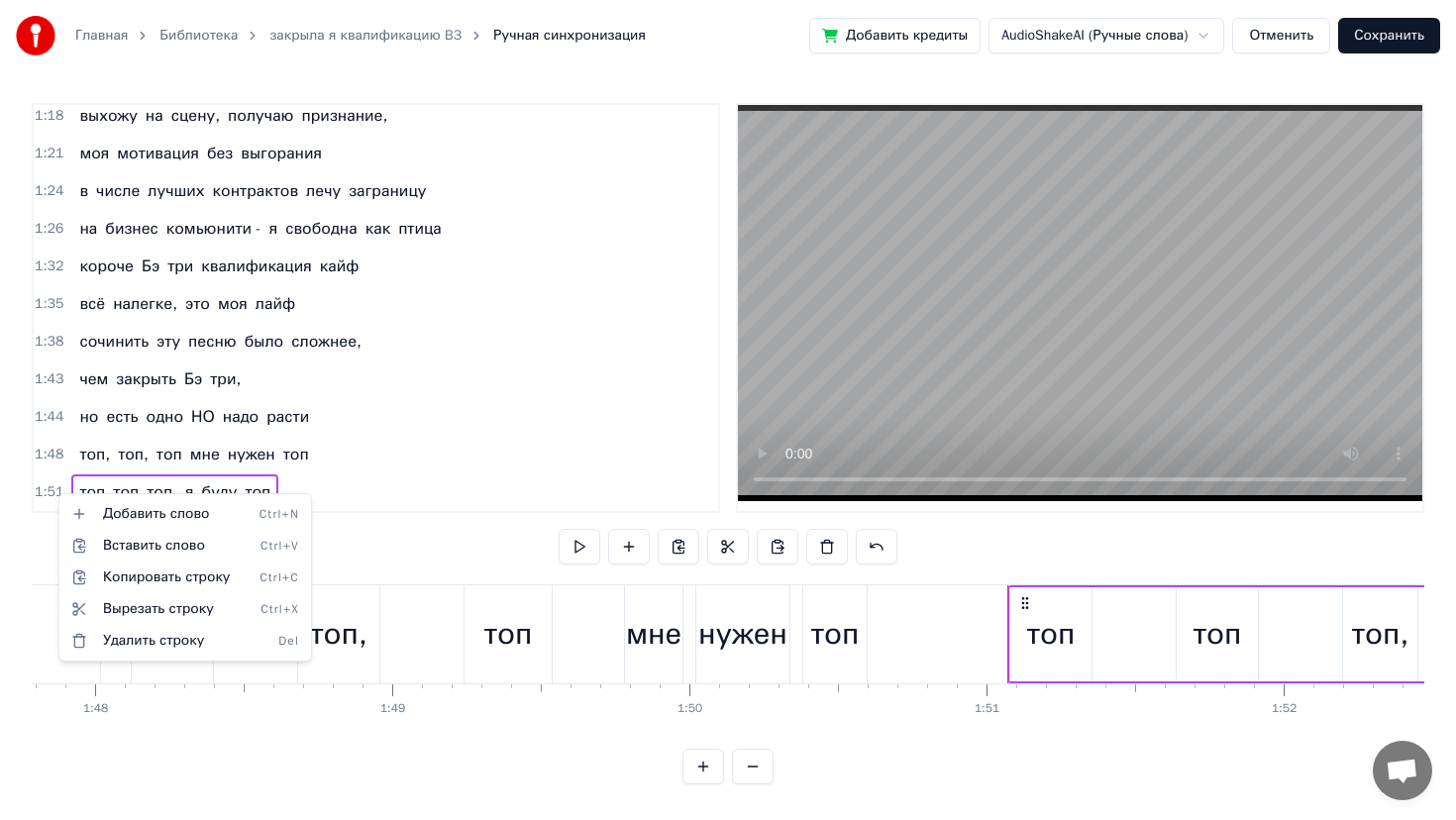 click on "Главная Библиотека закрыла я квалификацию B3 Ручная синхронизация Добавить кредиты AudioShakeAI (Ручные слова) Отменить Сохранить 0:11 закрыла я квалификацию Бэ три 0:14 уже не в первый раз 0:17 не скучаю я и не грущу 0:20 квалификацию Бэ три люблю 0:20 закрыла я квалификацию Бэ три 0:20 уже не в первый раз 0:20 не скучаю я и не грущу 0:20 квалификацию Бэ три люблю 0:23 квалификация Бэ три родная моя 0:39 Бизнес партнёр третьего уровня 0:41 закрывать её всем я рекомендую 0:44 хорошая в бизнесе нашем позиция 0:52 живу с ней и в ус не дую 0:57 ааааа 0:58 Just do it do it 1:02 Бэ три Бэ три Бэ три 1:09 Бэ три Бэ" at bounding box center (728, 408) 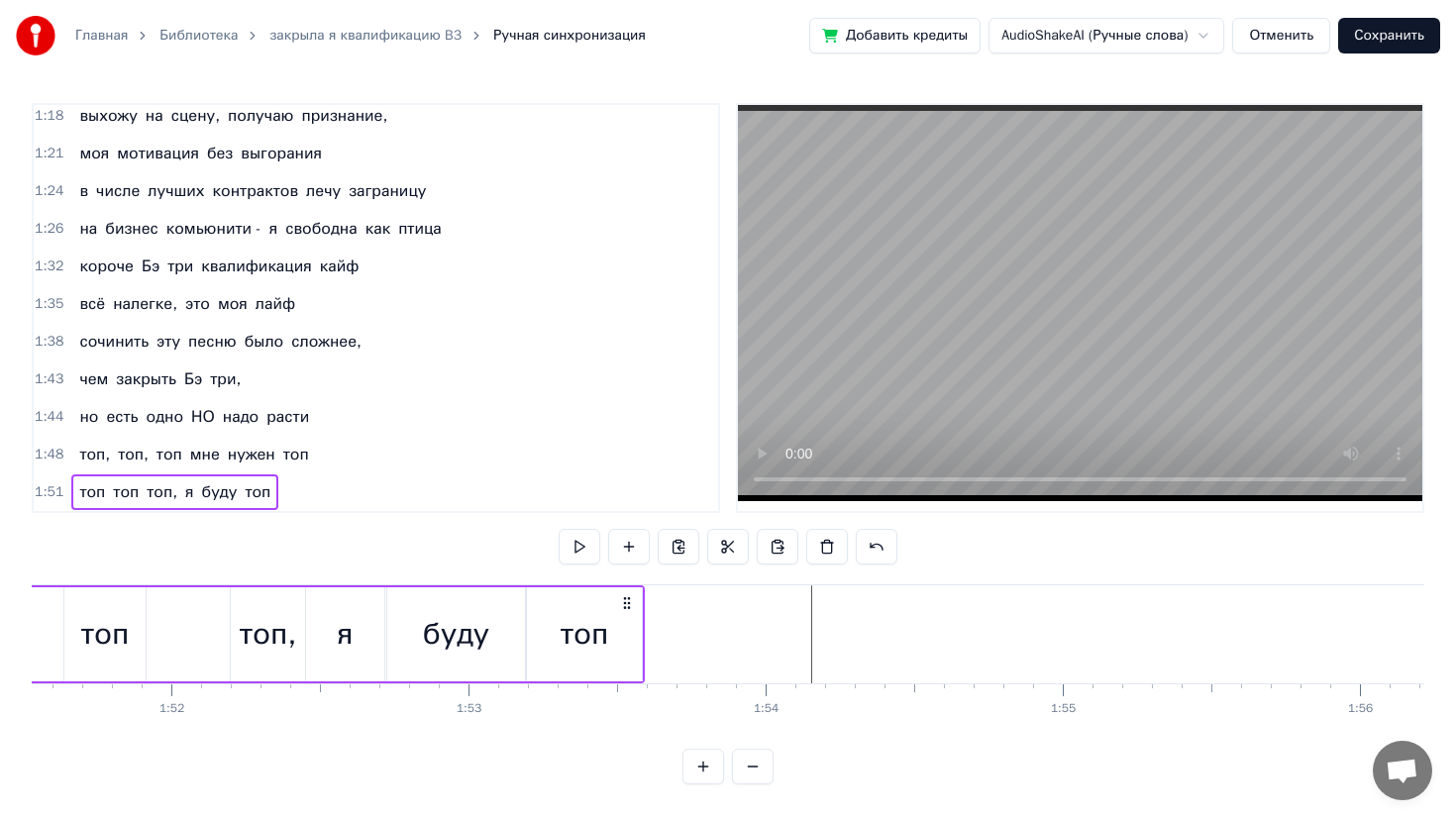 scroll, scrollTop: 0, scrollLeft: 33164, axis: horizontal 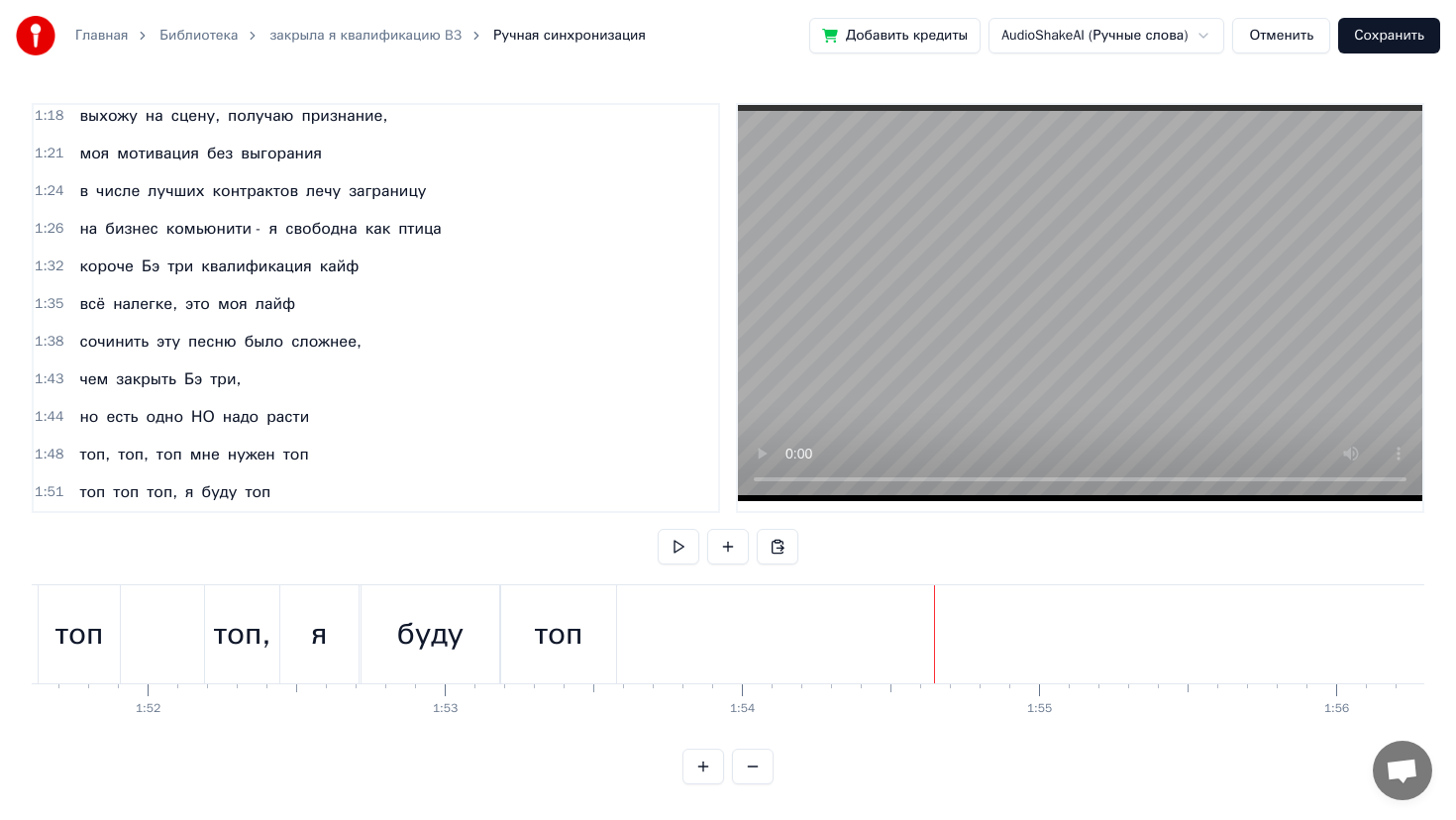 click at bounding box center [-9488, 634] 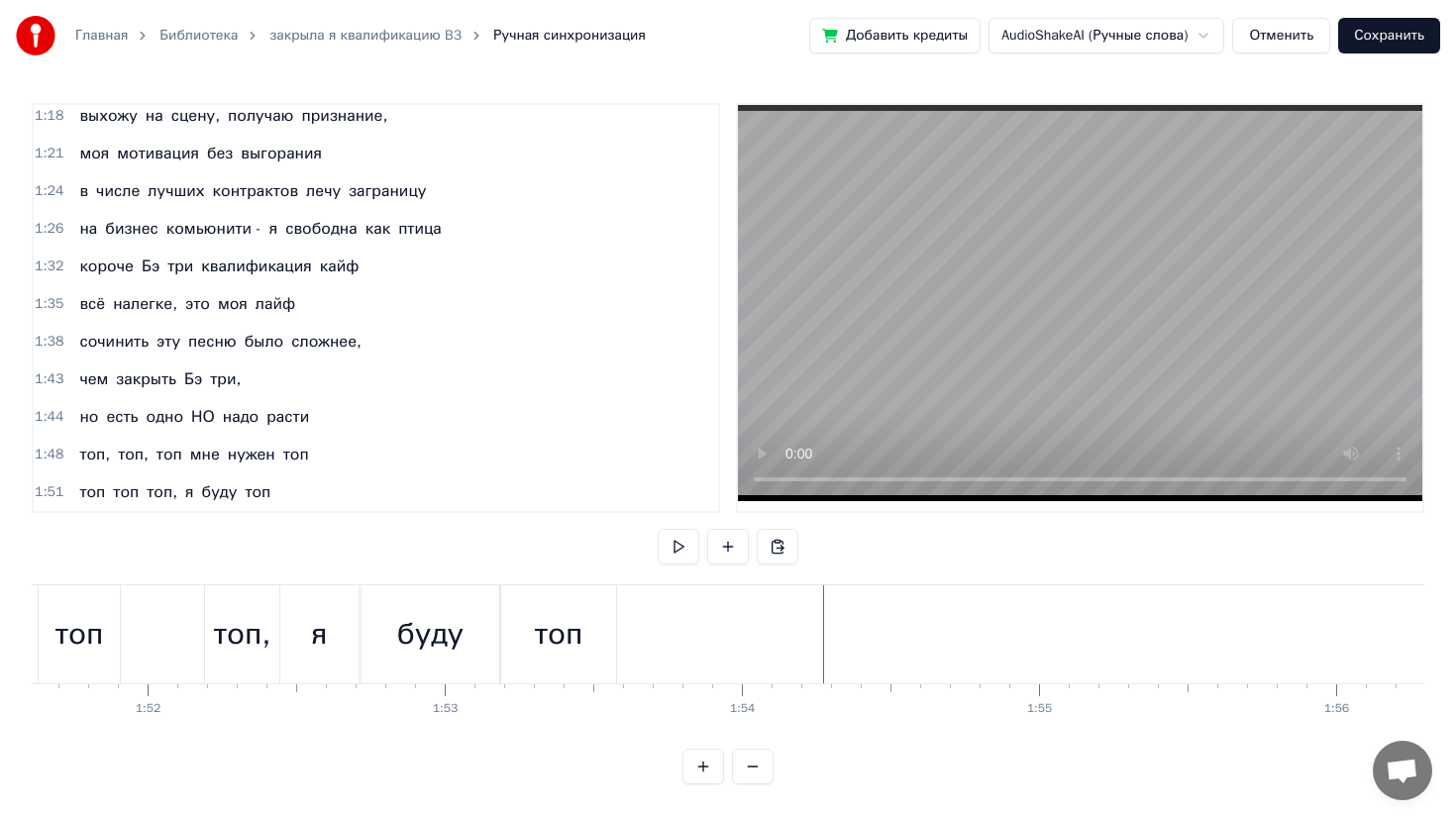 click at bounding box center (-9488, 634) 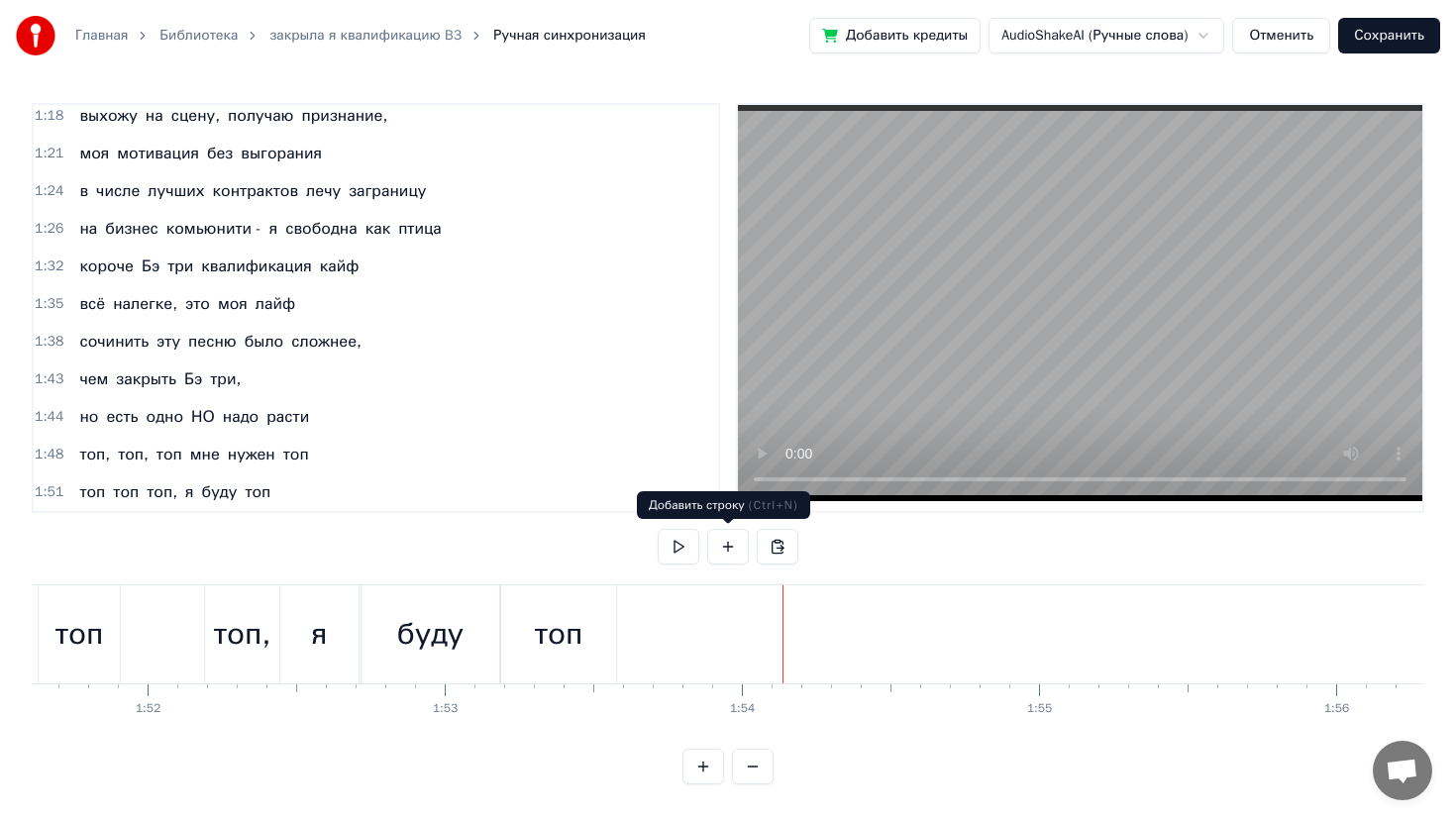 click at bounding box center (728, 547) 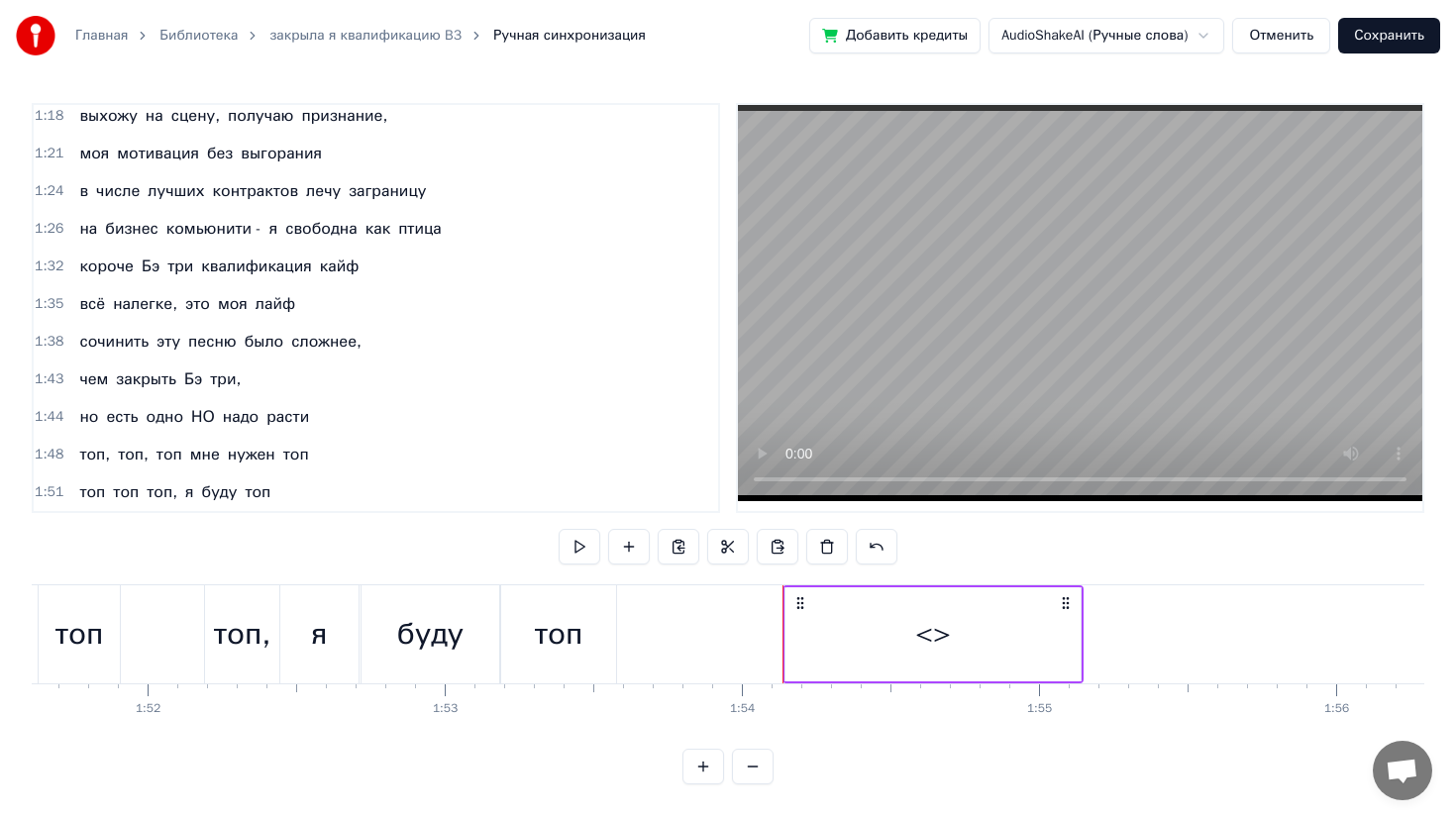 click on "<>" at bounding box center [933, 634] 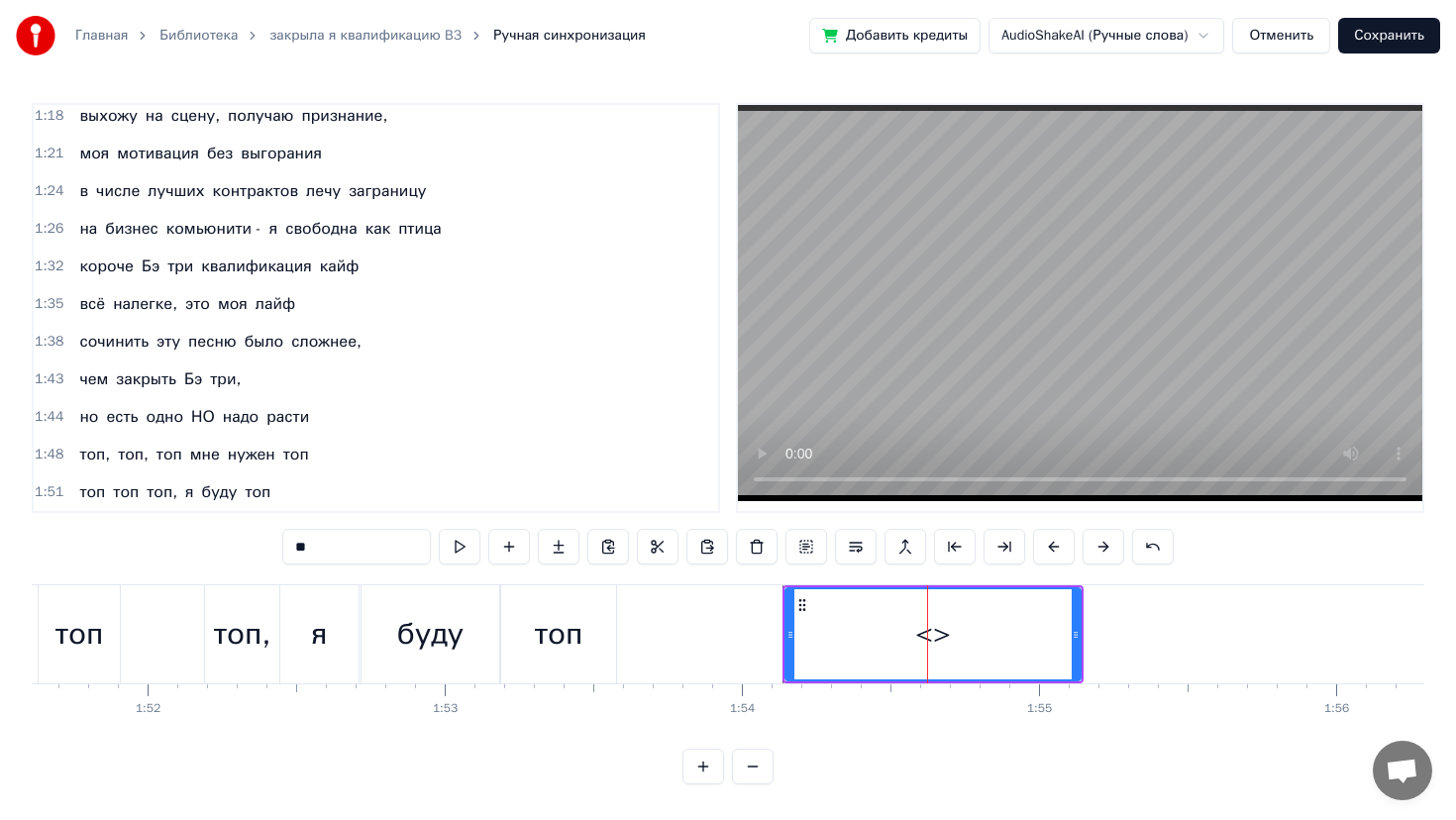 scroll, scrollTop: 761, scrollLeft: 0, axis: vertical 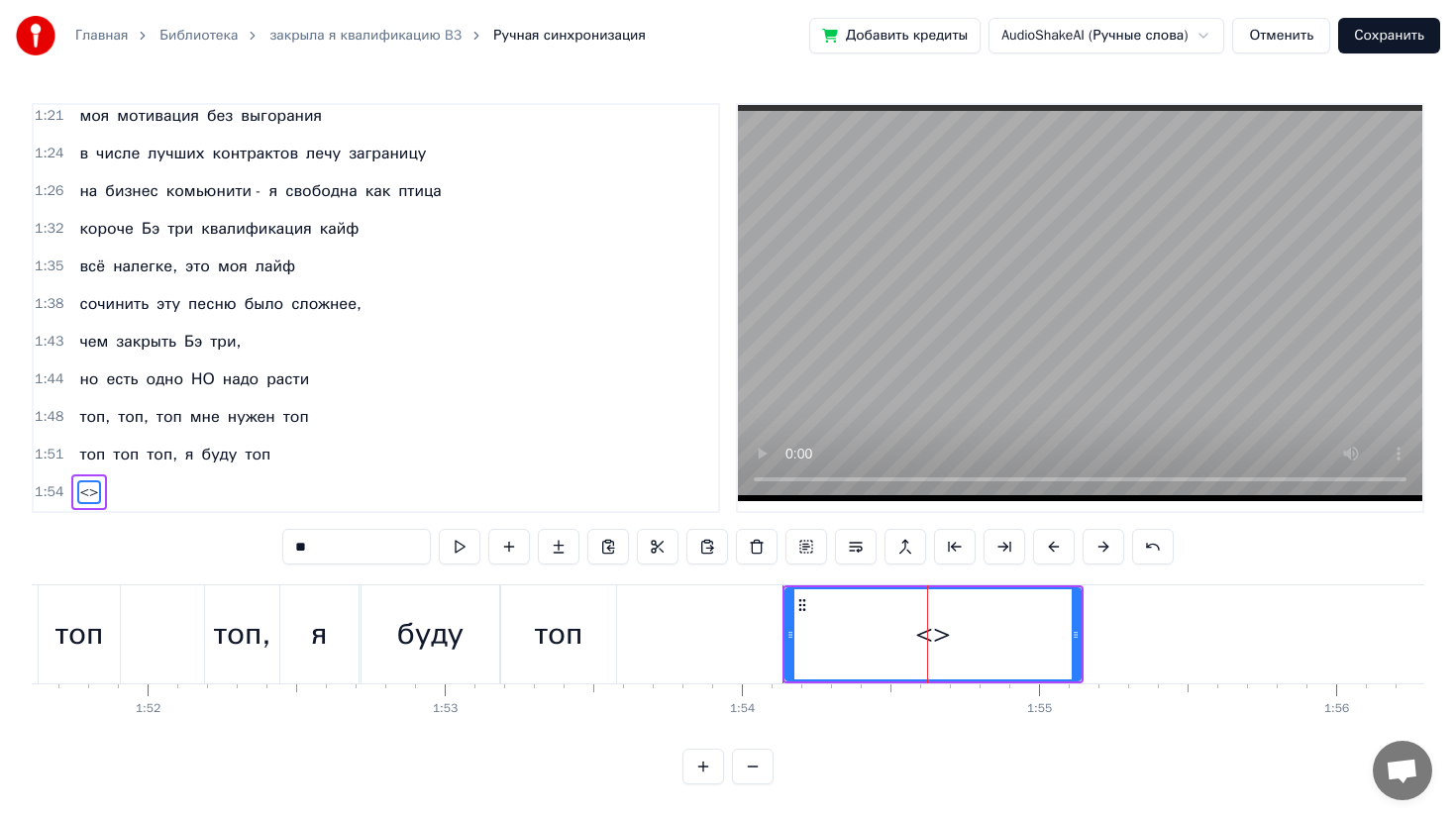 click on "1:48" at bounding box center (49, 417) 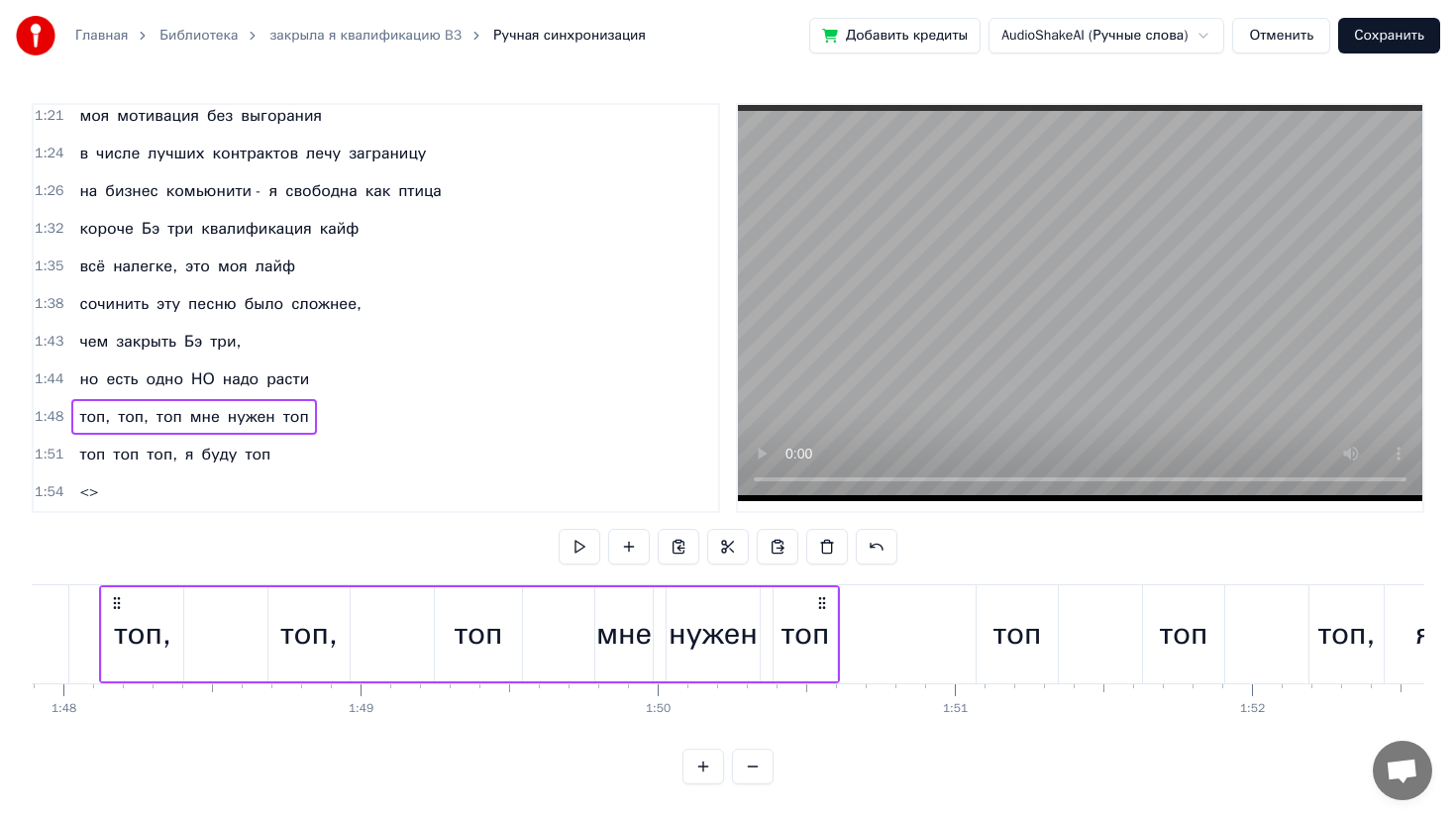 scroll, scrollTop: 0, scrollLeft: 32028, axis: horizontal 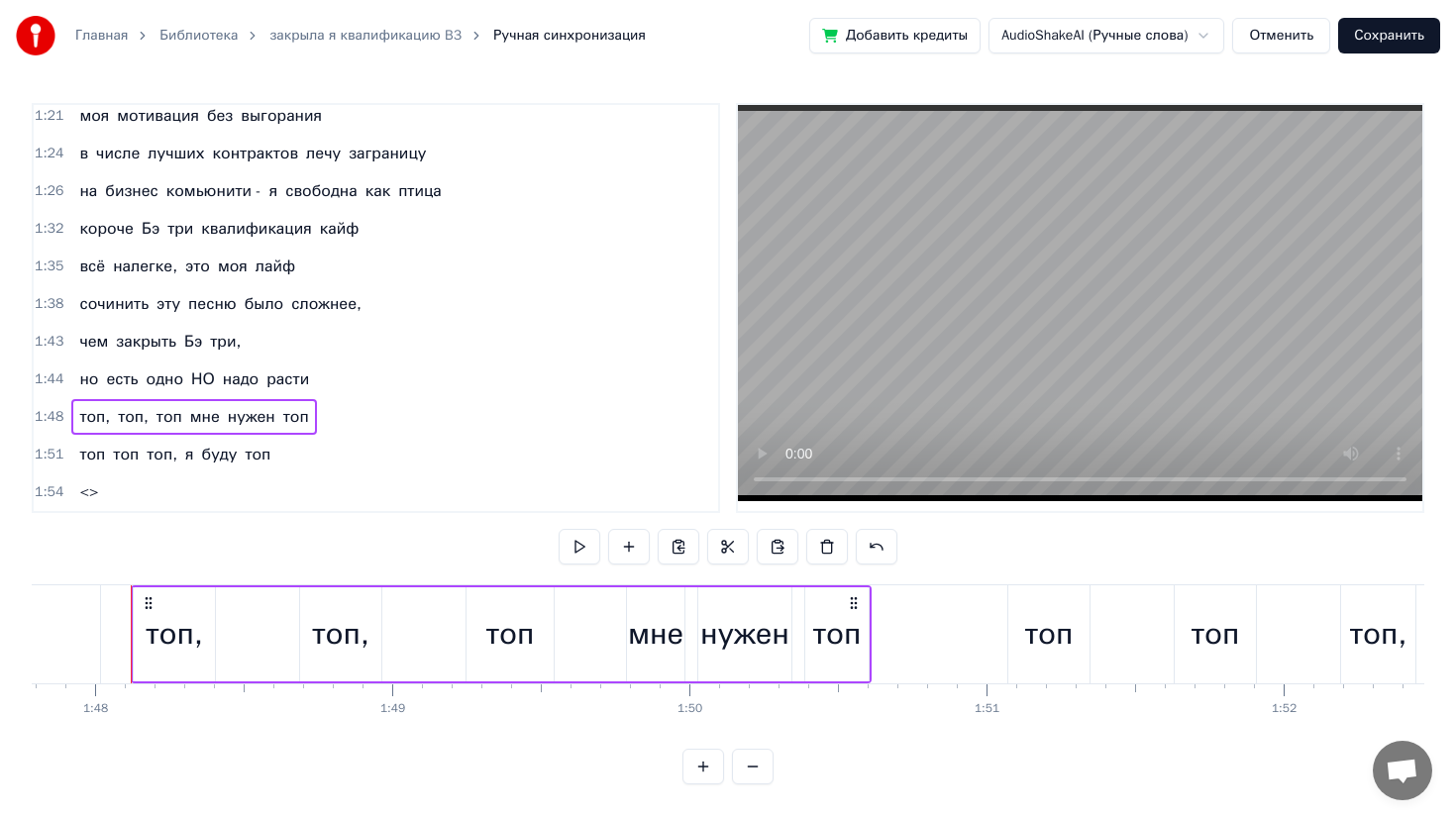 click on "1:51" at bounding box center [49, 455] 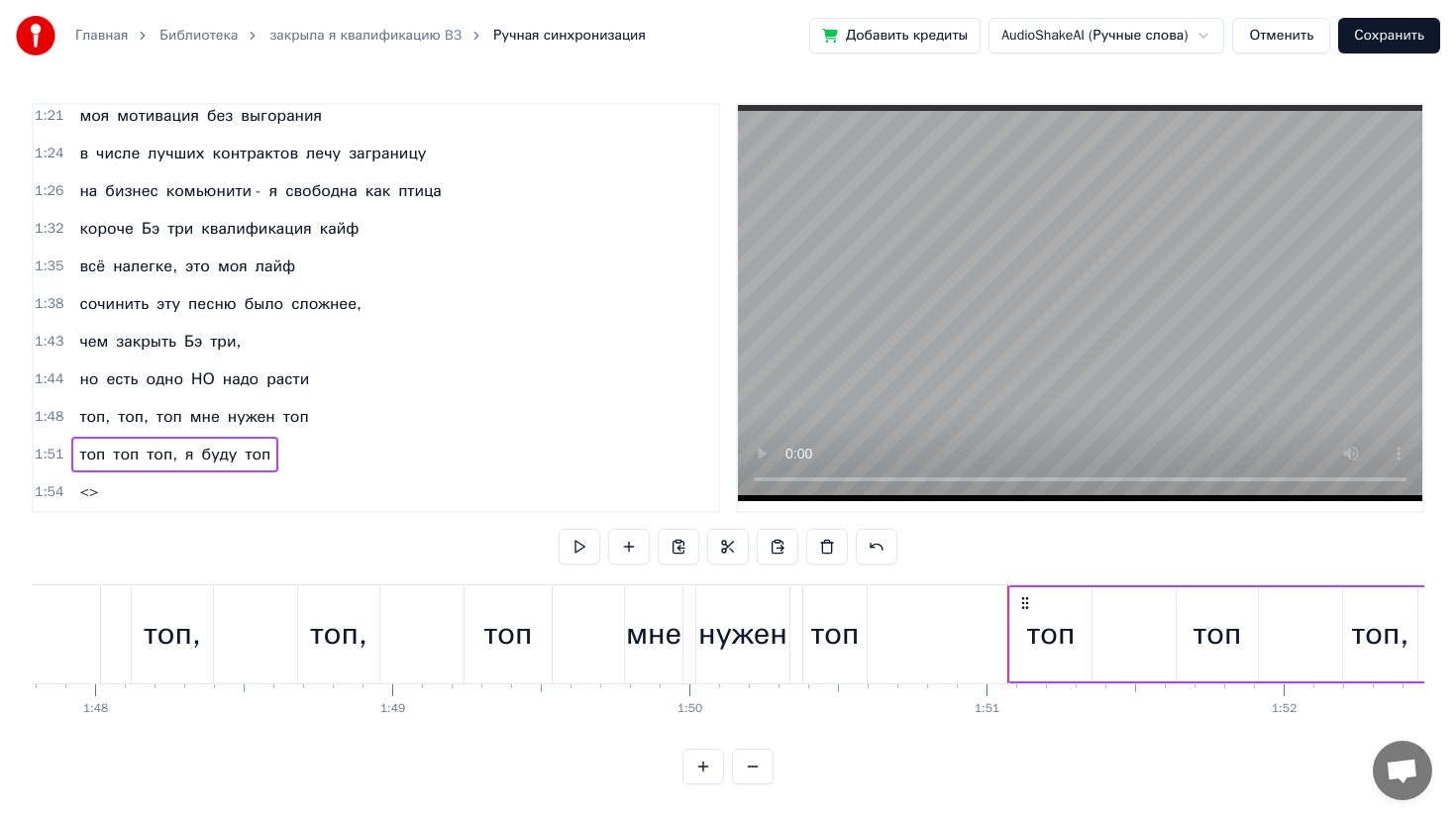 click on "1:54" at bounding box center (49, 492) 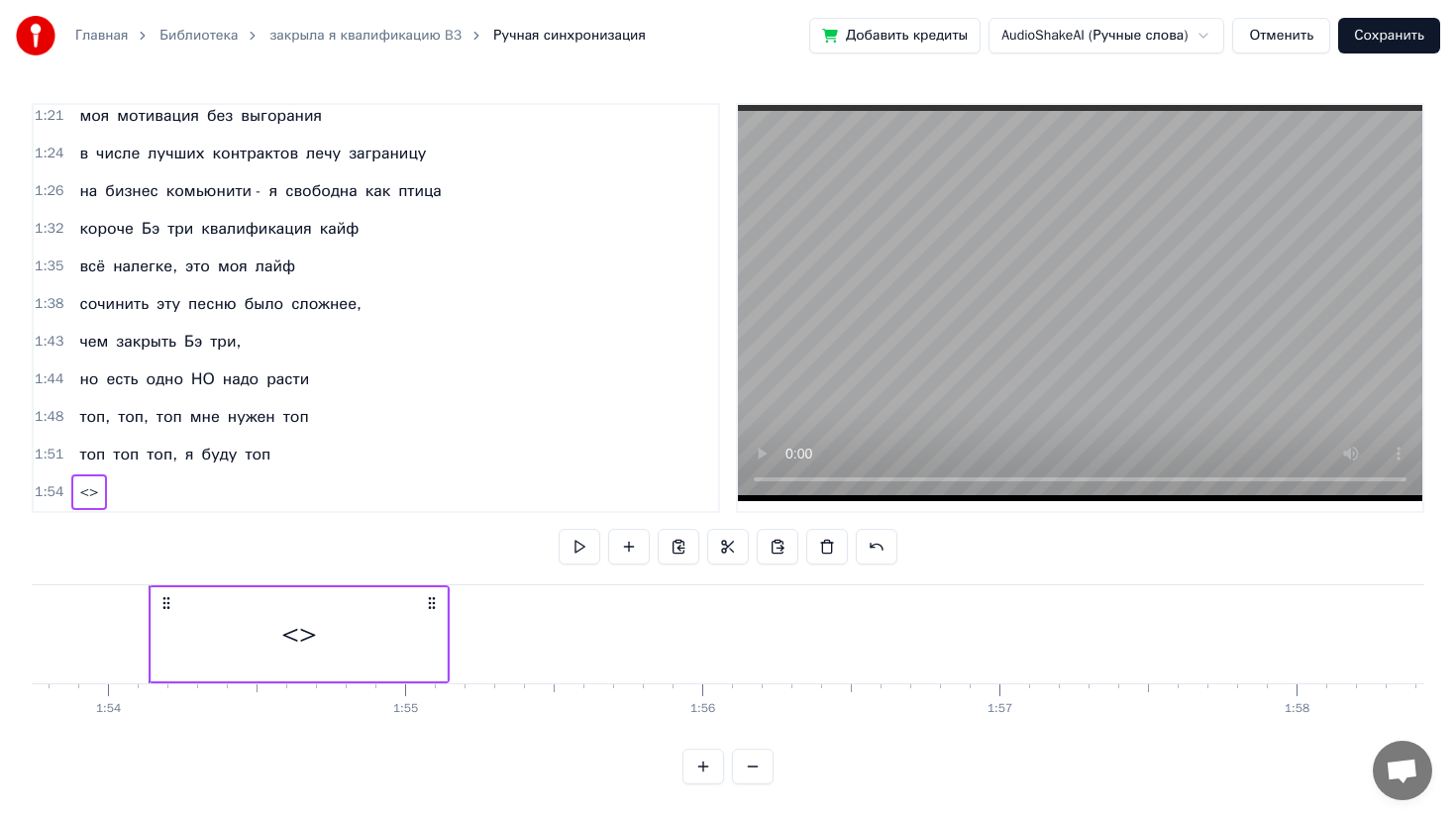 scroll, scrollTop: 0, scrollLeft: 33816, axis: horizontal 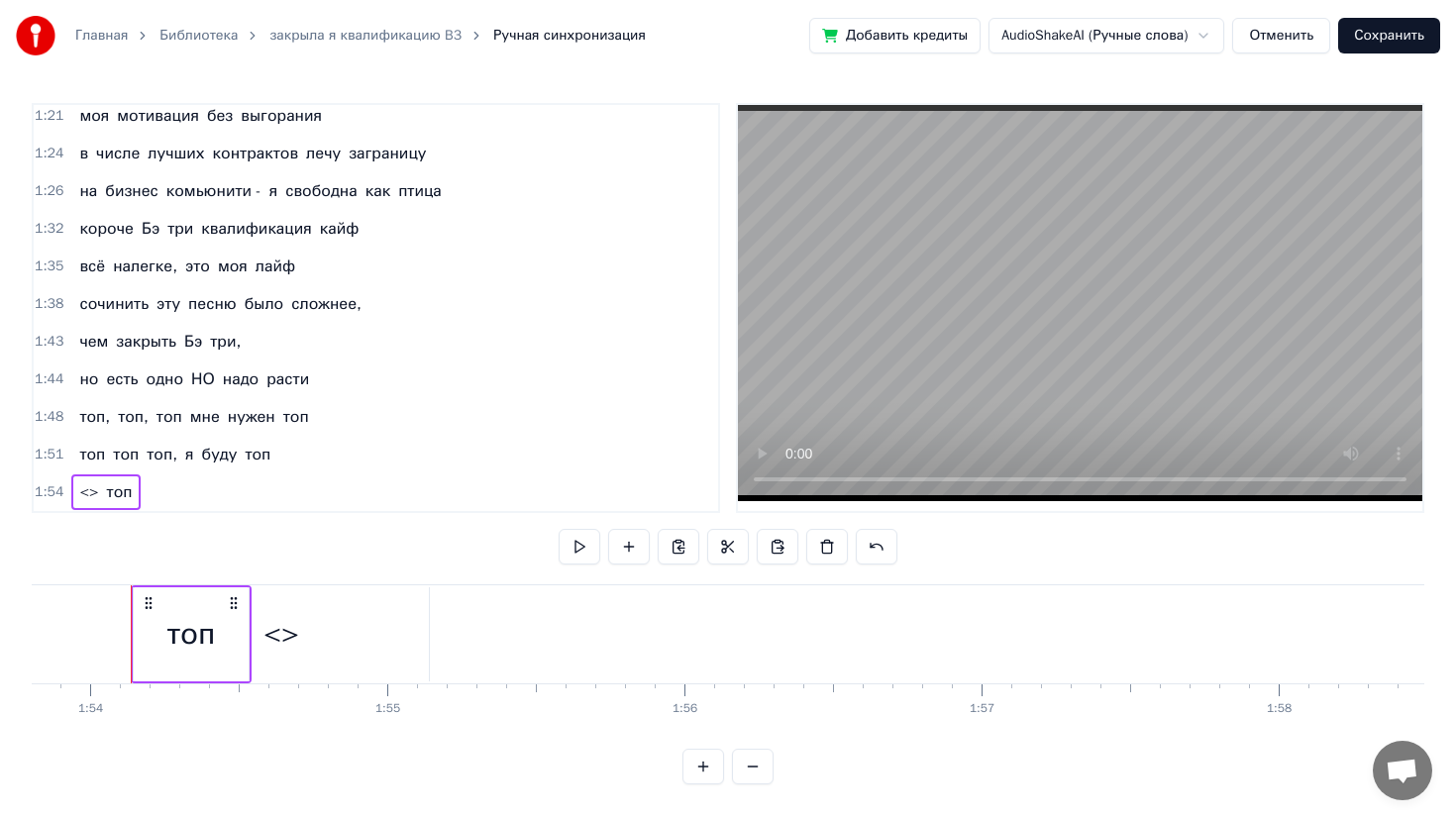 click on "<>" at bounding box center [88, 492] 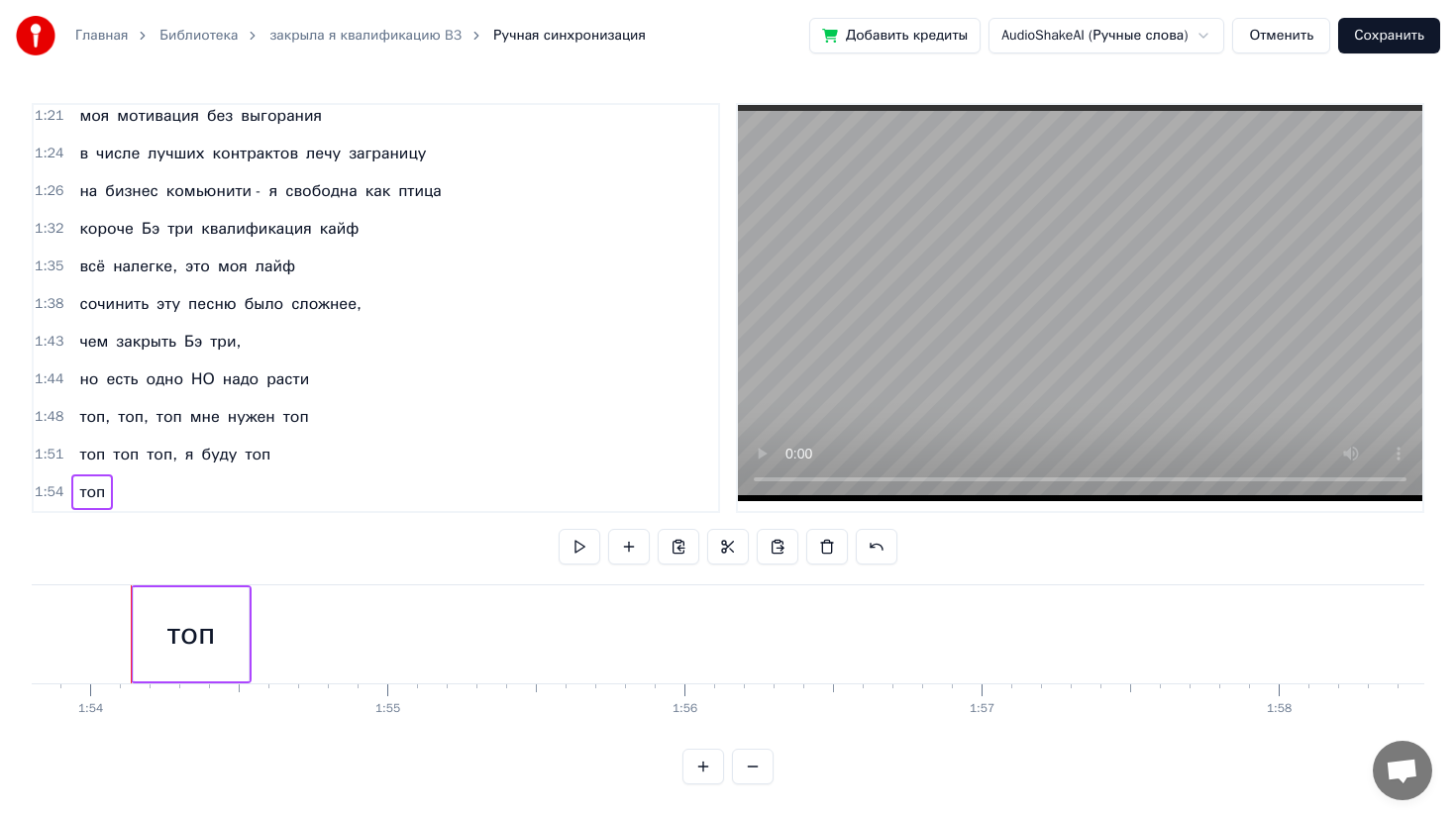 click on "1:48" at bounding box center [49, 417] 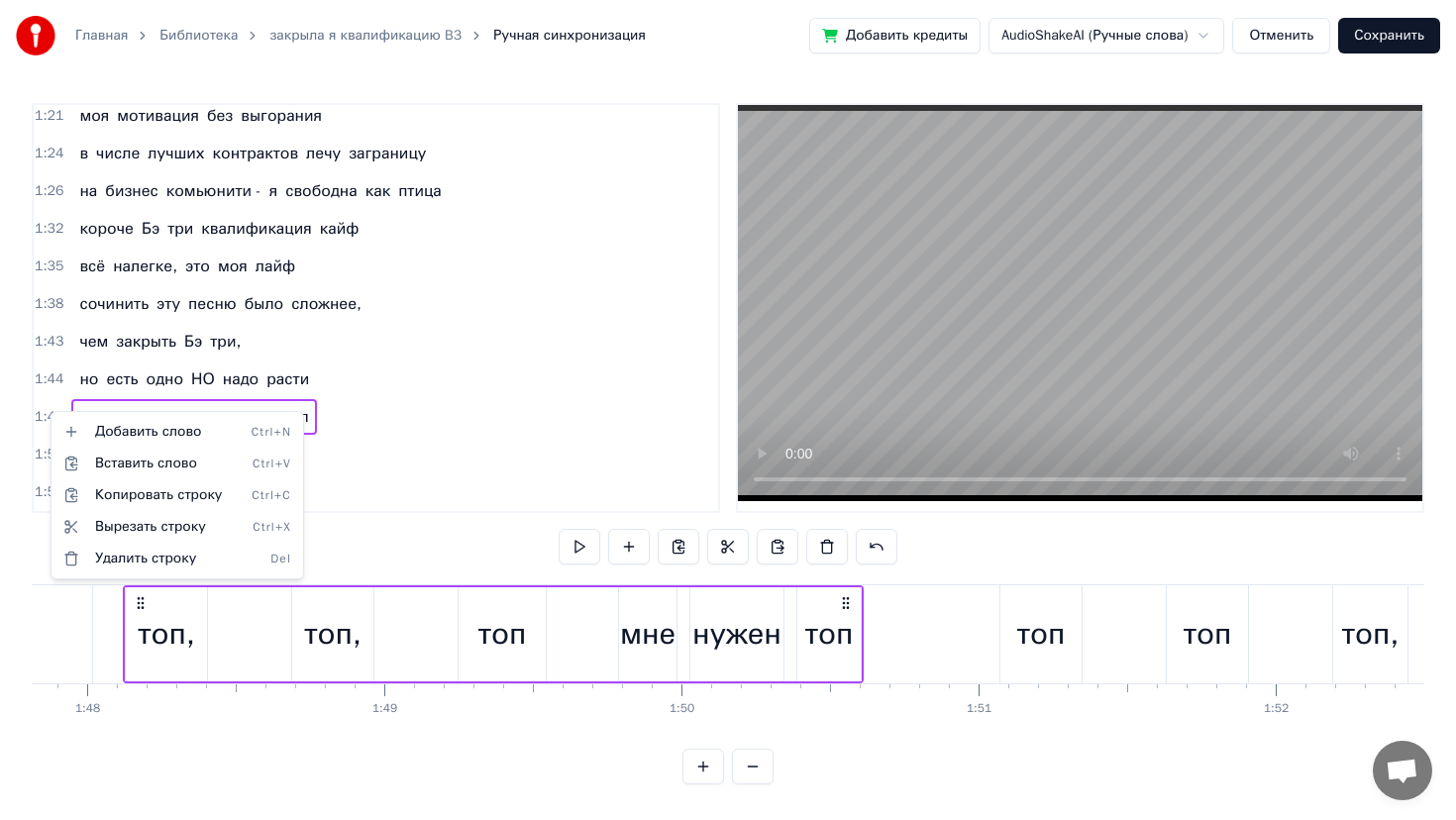 scroll, scrollTop: 0, scrollLeft: 32028, axis: horizontal 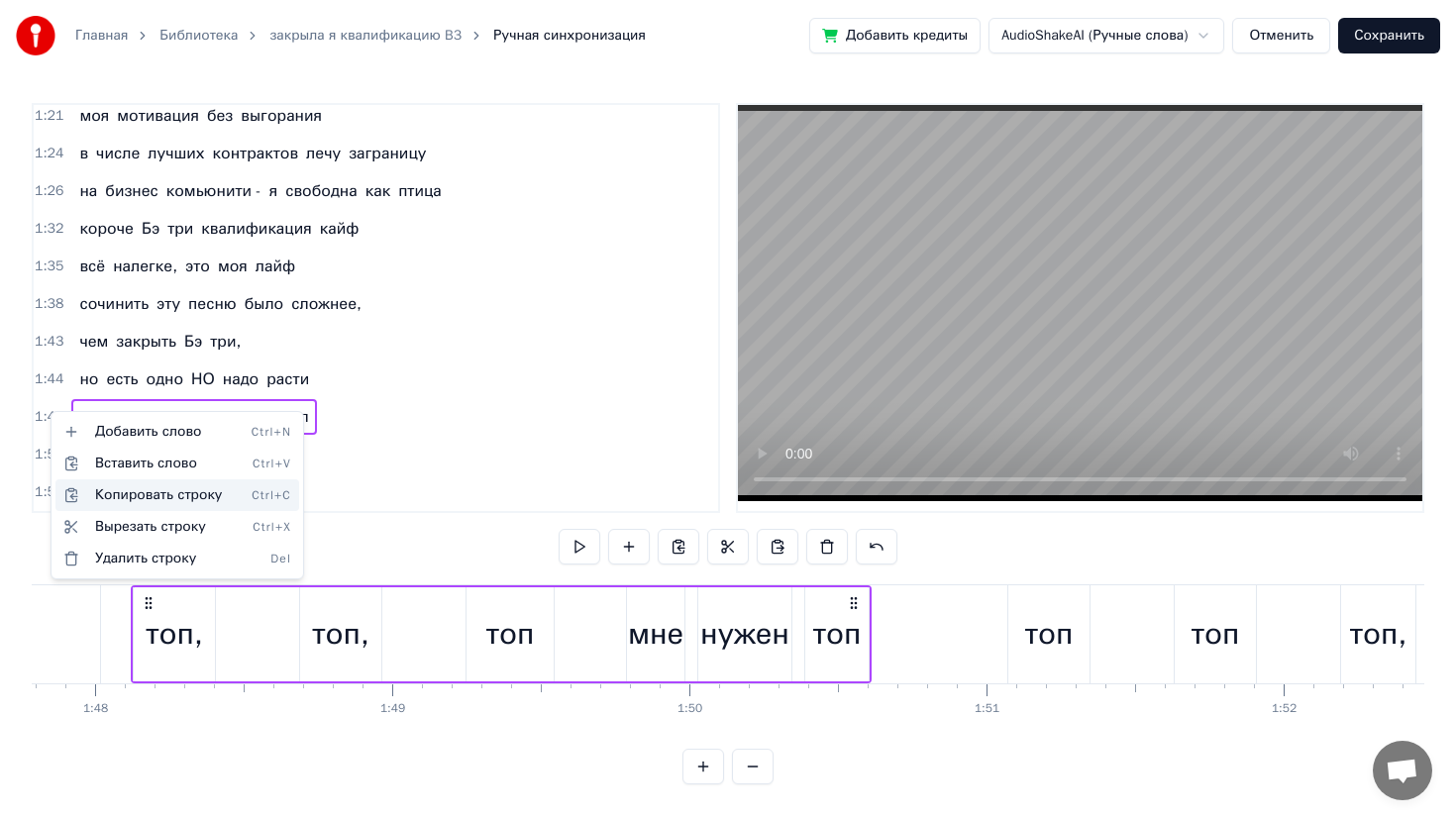 click on "Копировать строку Ctrl+C" at bounding box center [177, 495] 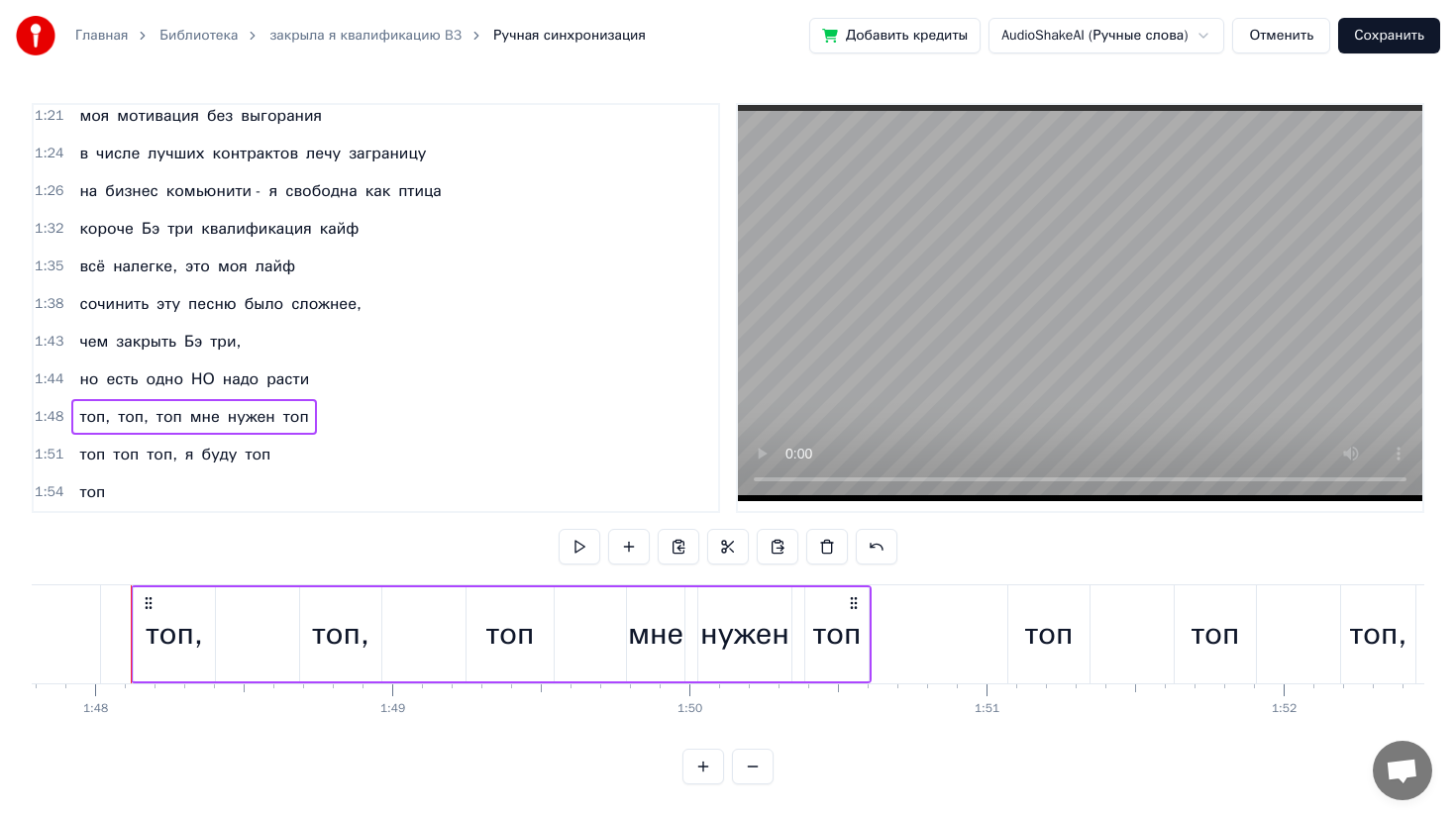 click on "1:54" at bounding box center (49, 492) 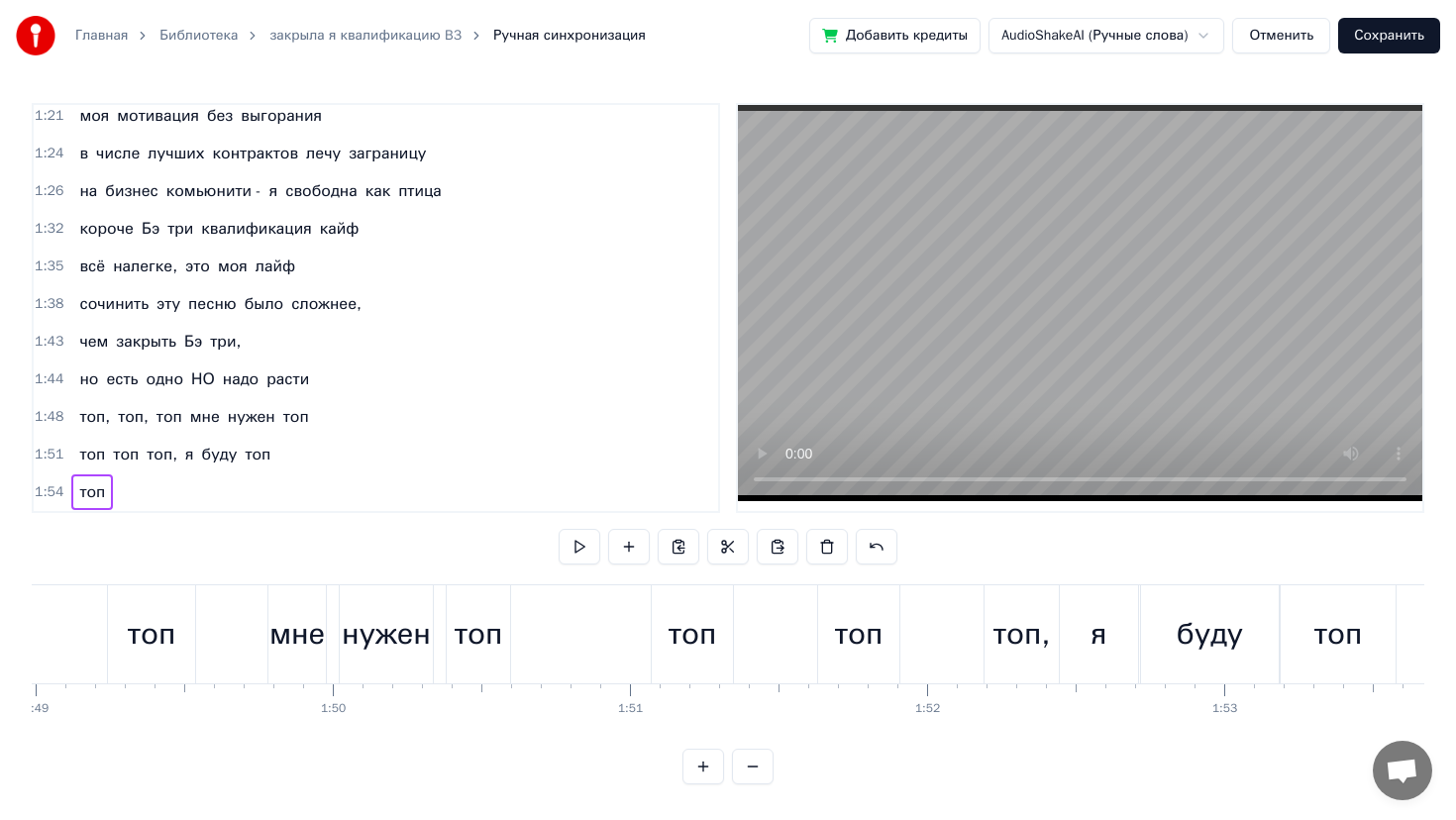 click on "1:54" at bounding box center (49, 492) 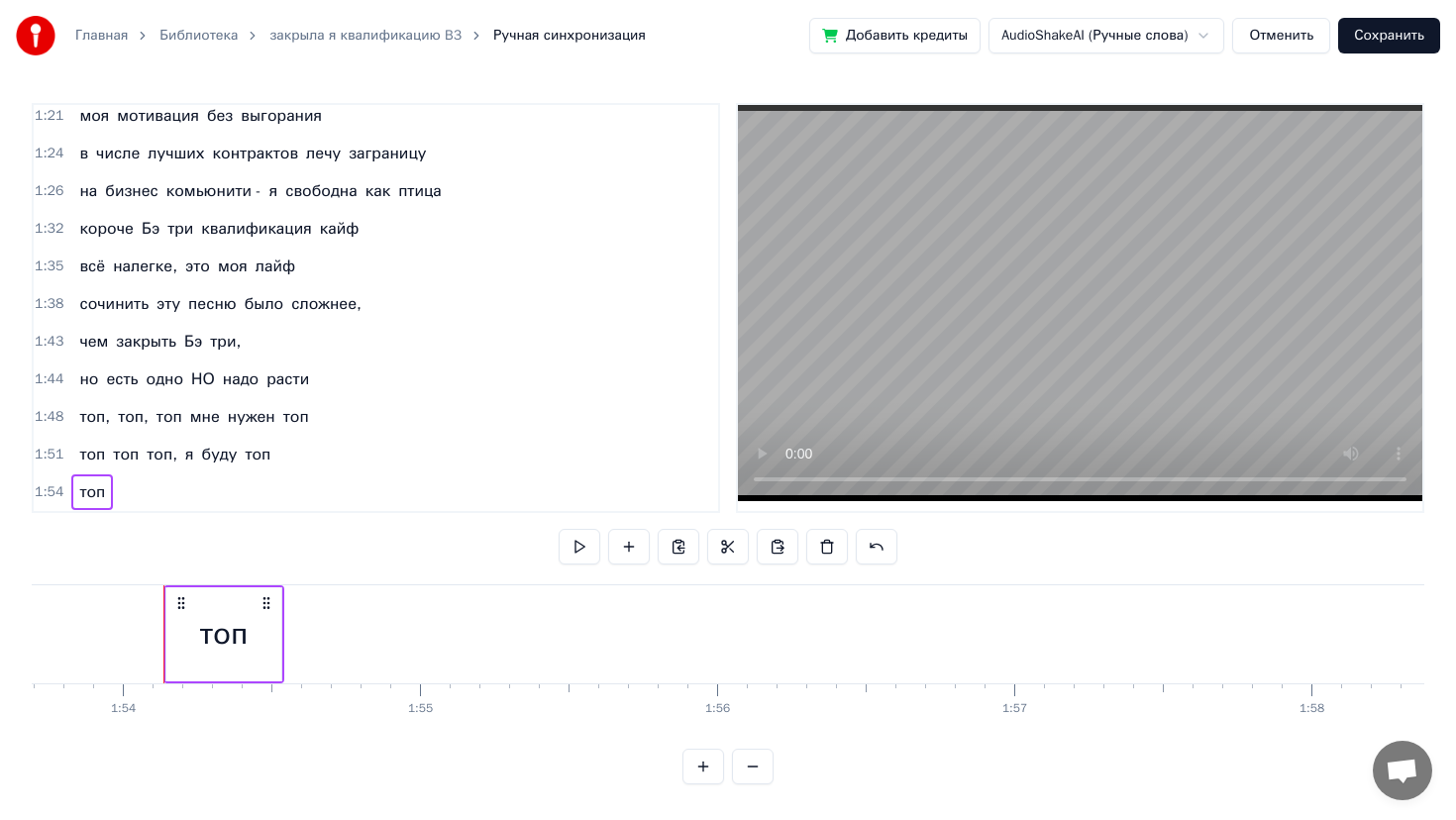 scroll, scrollTop: 0, scrollLeft: 33816, axis: horizontal 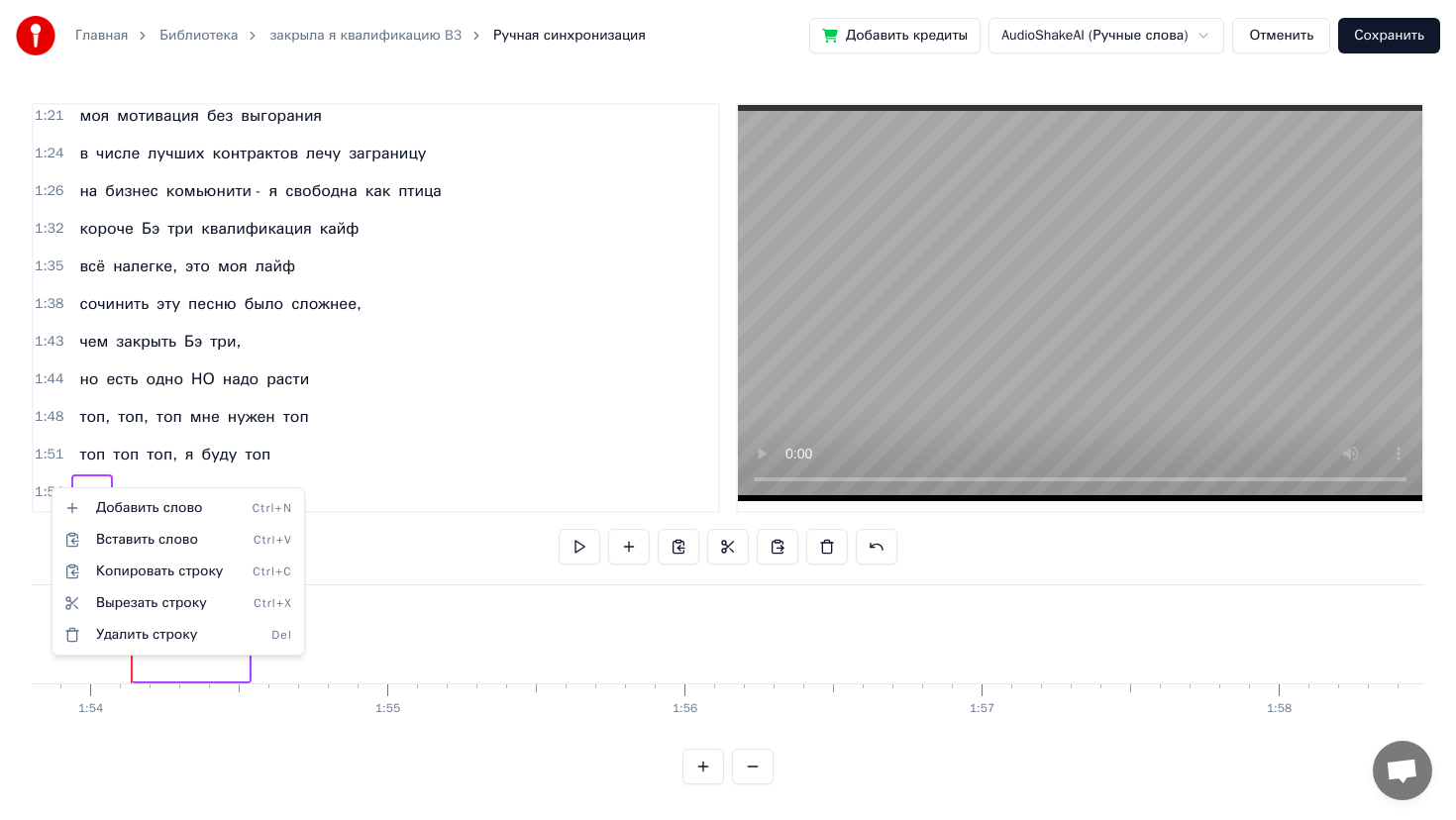 click on "1:54" at bounding box center (49, 492) 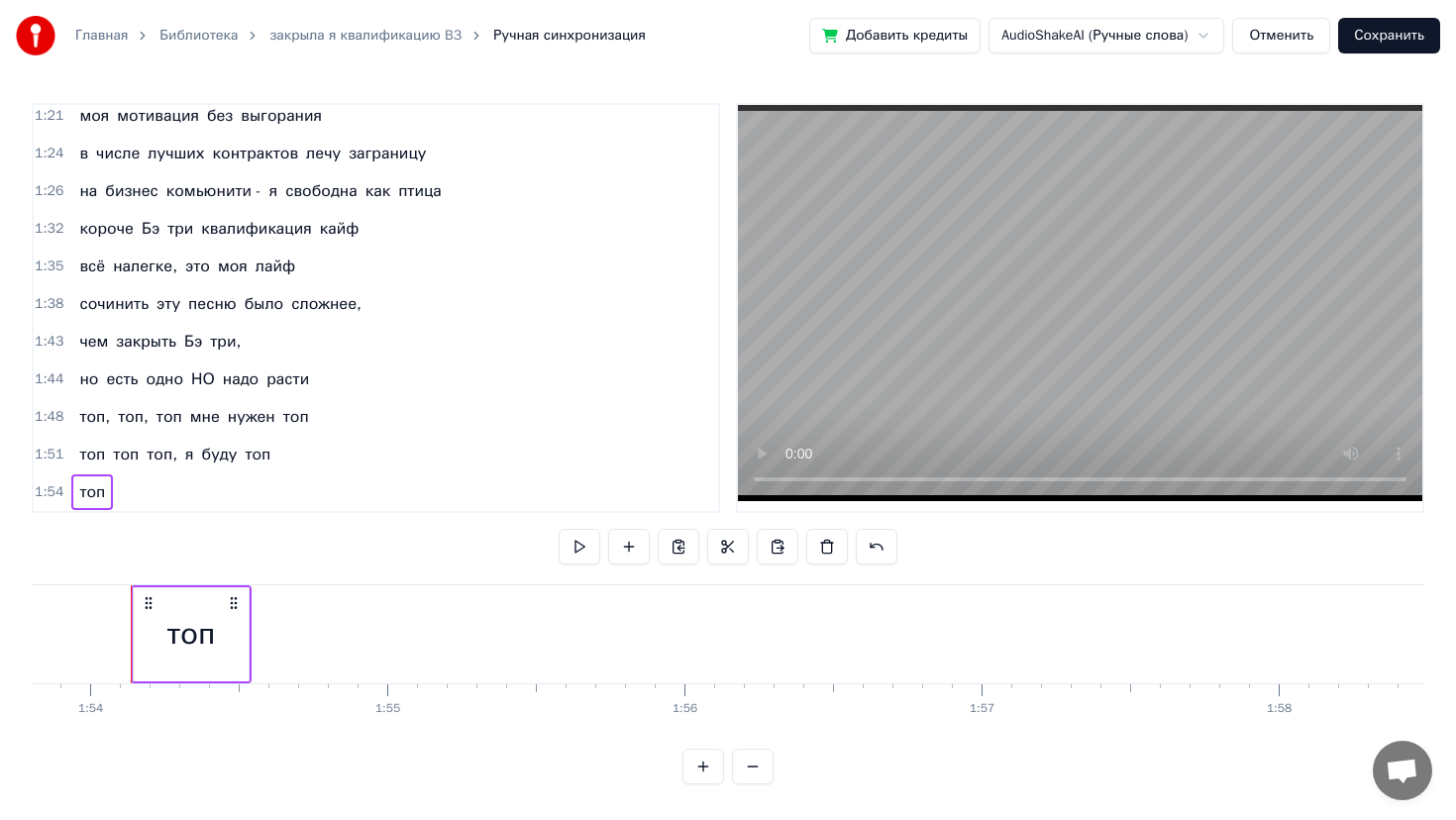 click on "топ" at bounding box center [92, 492] 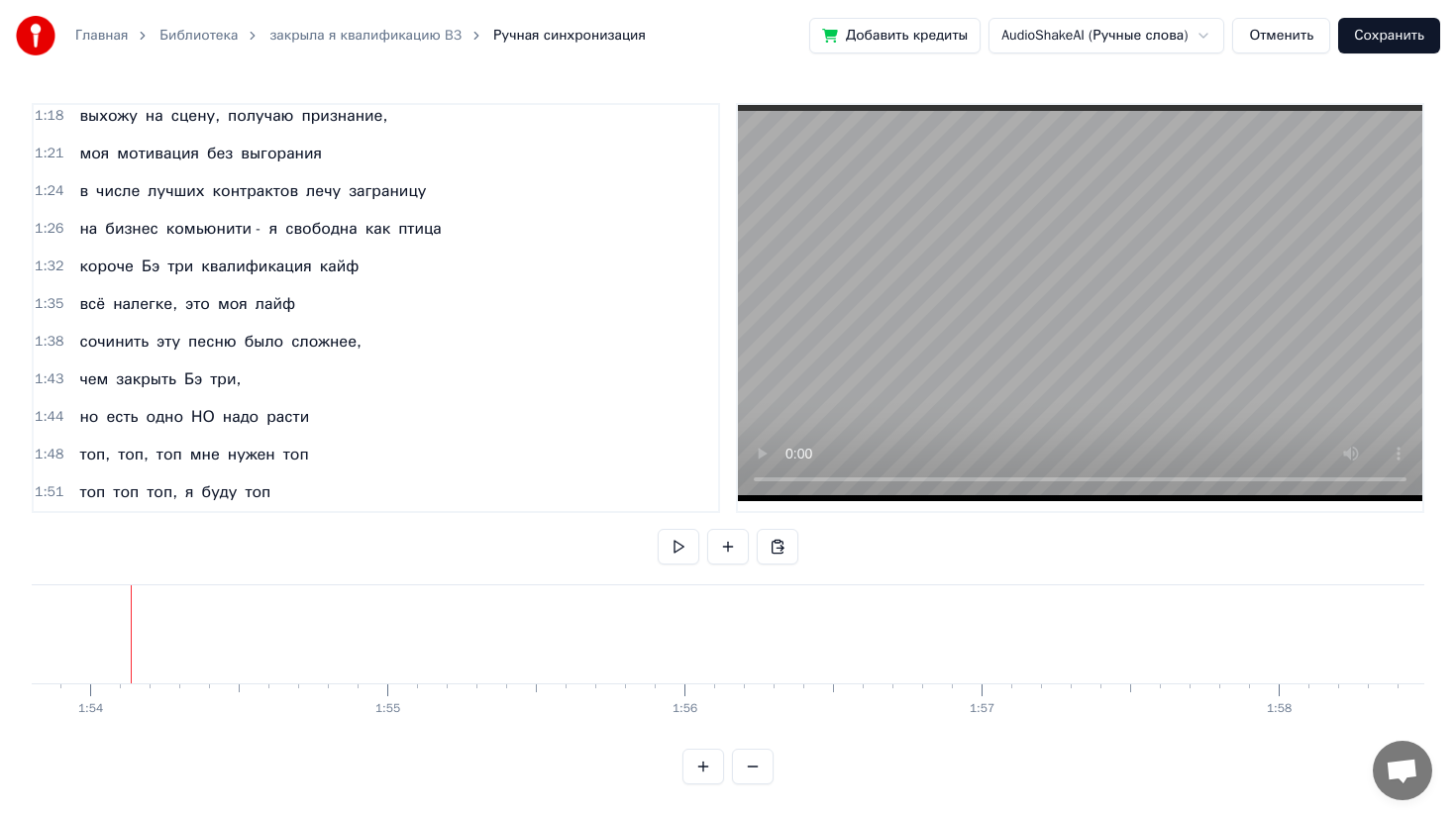 click on "1:48" at bounding box center (49, 455) 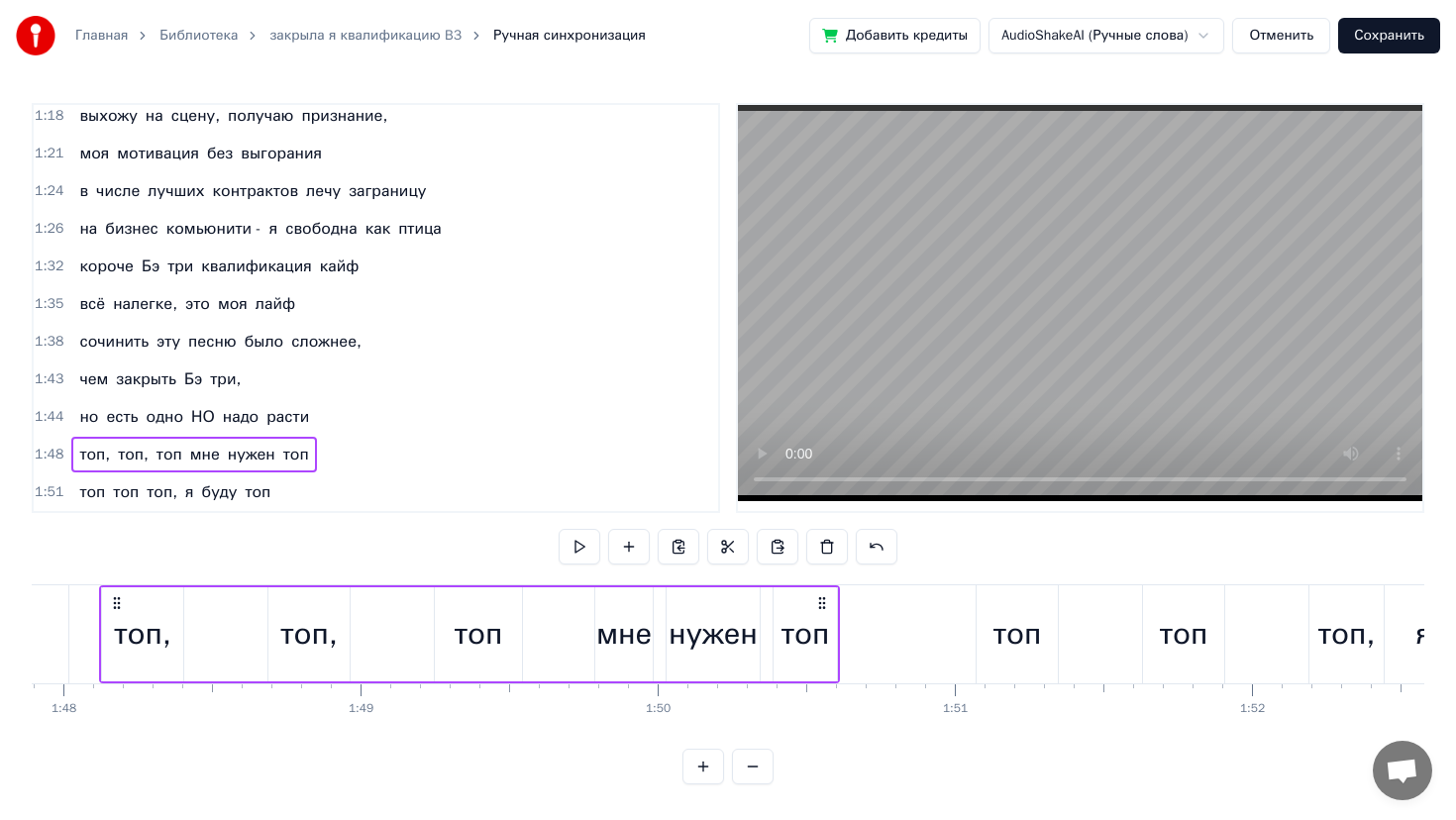 scroll, scrollTop: 0, scrollLeft: 32028, axis: horizontal 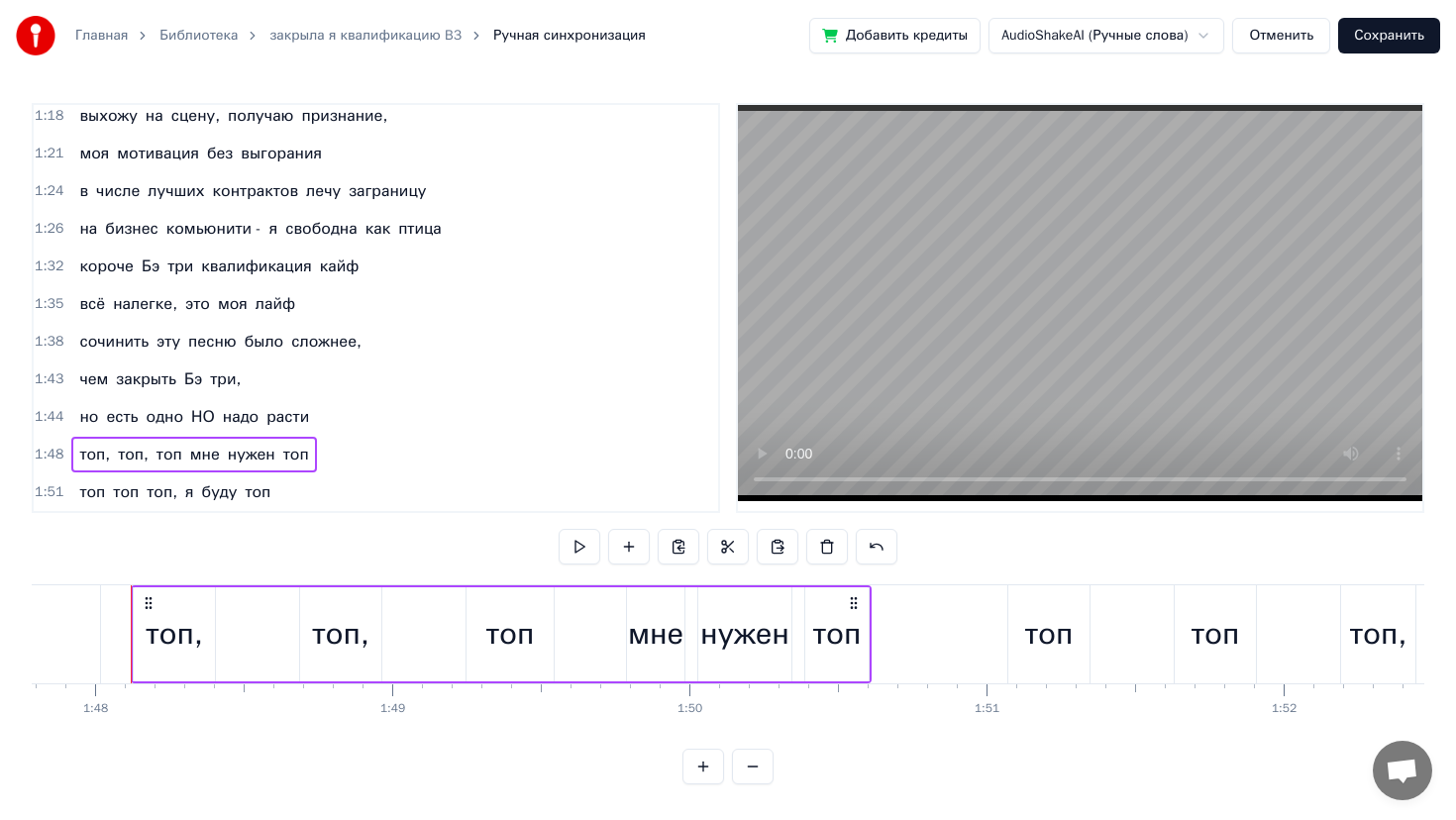 click on "1:51" at bounding box center [49, 492] 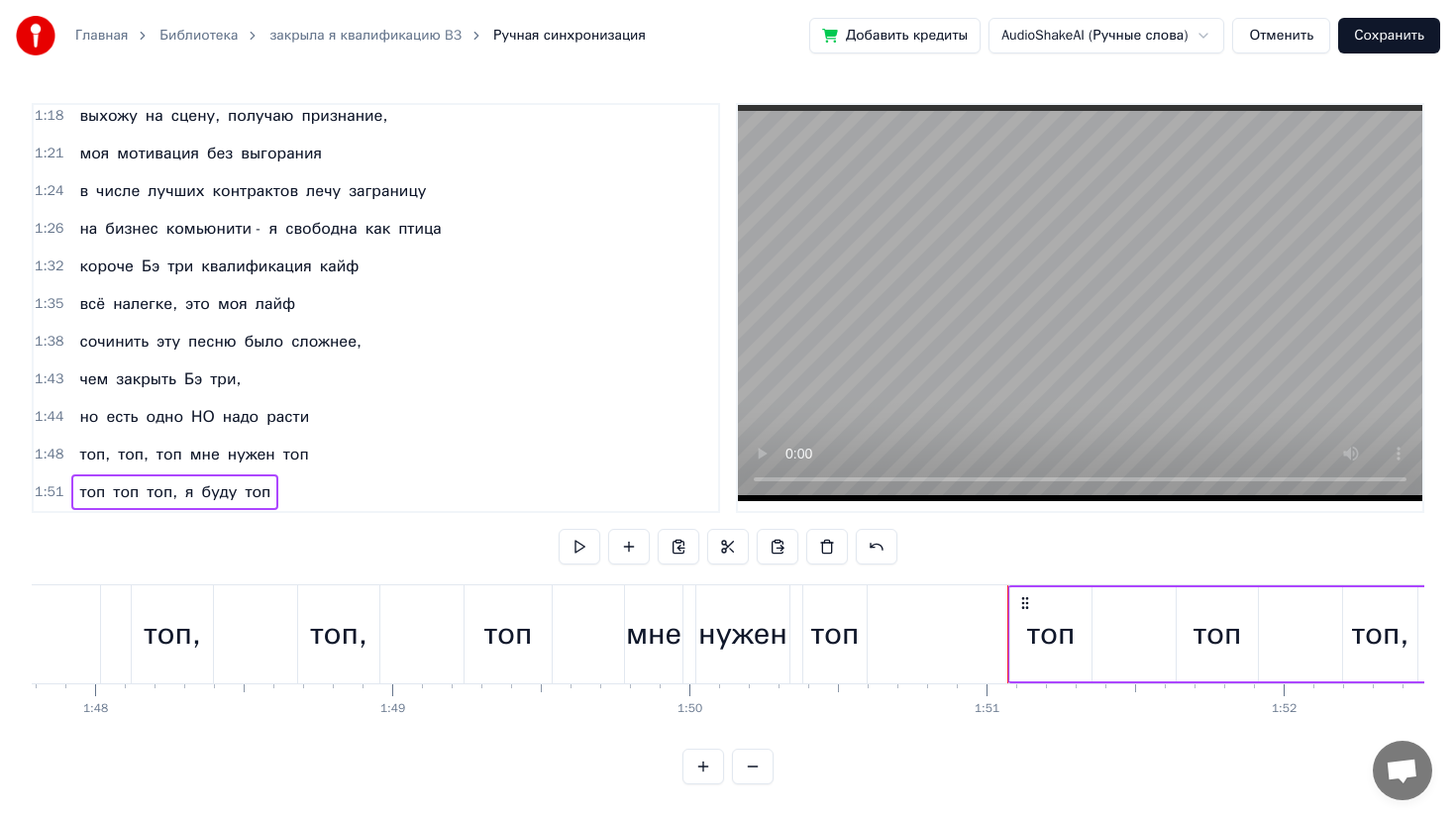 click on "1:51" at bounding box center [49, 492] 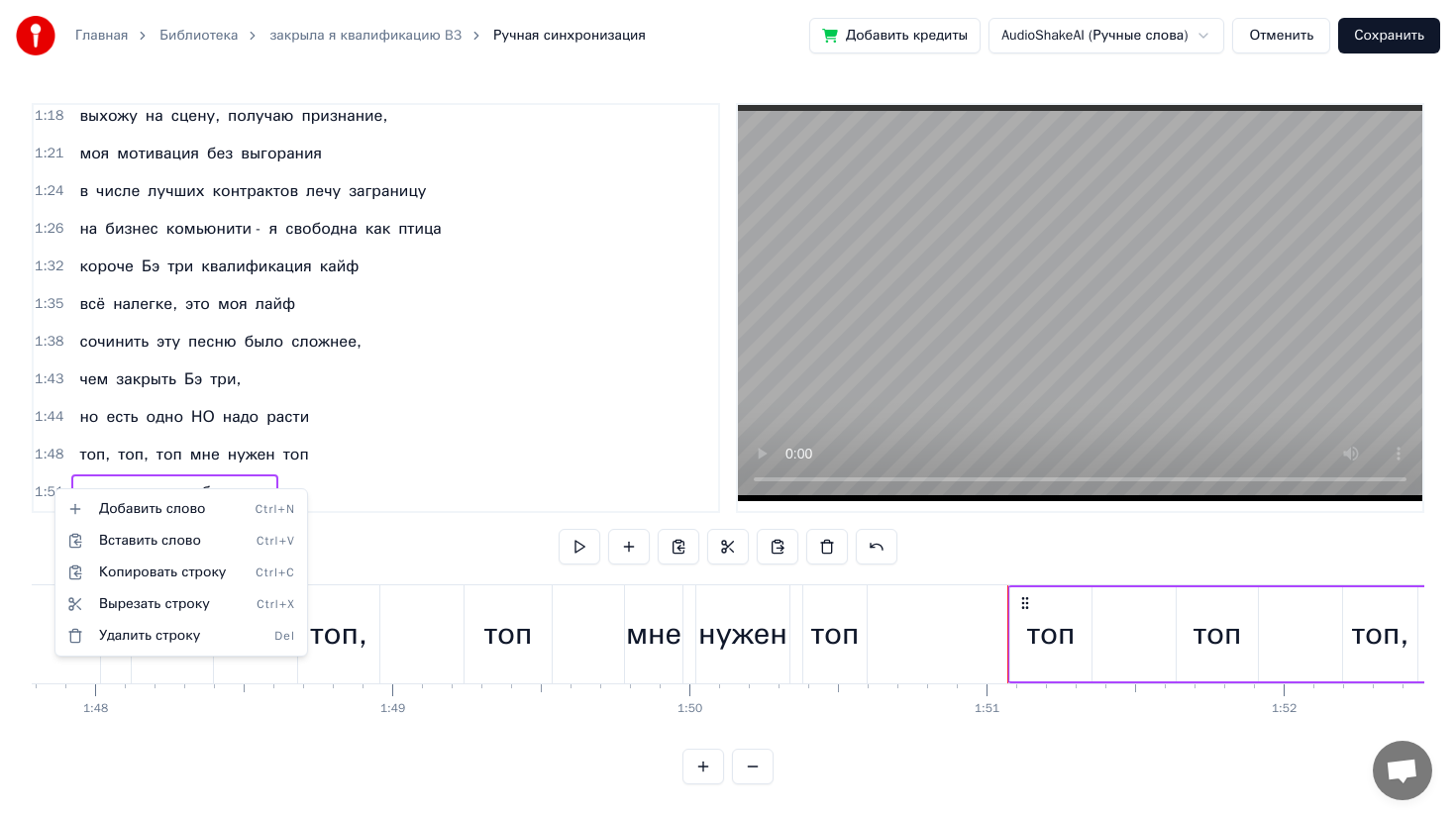 click on "Главная Библиотека закрыла я квалификацию B3 Ручная синхронизация Добавить кредиты AudioShakeAI (Ручные слова) Отменить Сохранить 0:11 закрыла я квалификацию Бэ три 0:14 уже не в первый раз 0:17 не скучаю я и не грущу 0:20 квалификацию Бэ три люблю 0:20 закрыла я квалификацию Бэ три 0:20 уже не в первый раз 0:20 не скучаю я и не грущу 0:20 квалификацию Бэ три люблю 0:23 квалификация Бэ три родная моя 0:39 Бизнес партнёр третьего уровня 0:41 закрывать её всем я рекомендую 0:44 хорошая в бизнесе нашем позиция 0:52 живу с ней и в ус не дую 0:57 ааааа 0:58 Just do it do it 1:02 Бэ три Бэ три Бэ три 1:09 Бэ три Бэ" at bounding box center [728, 408] 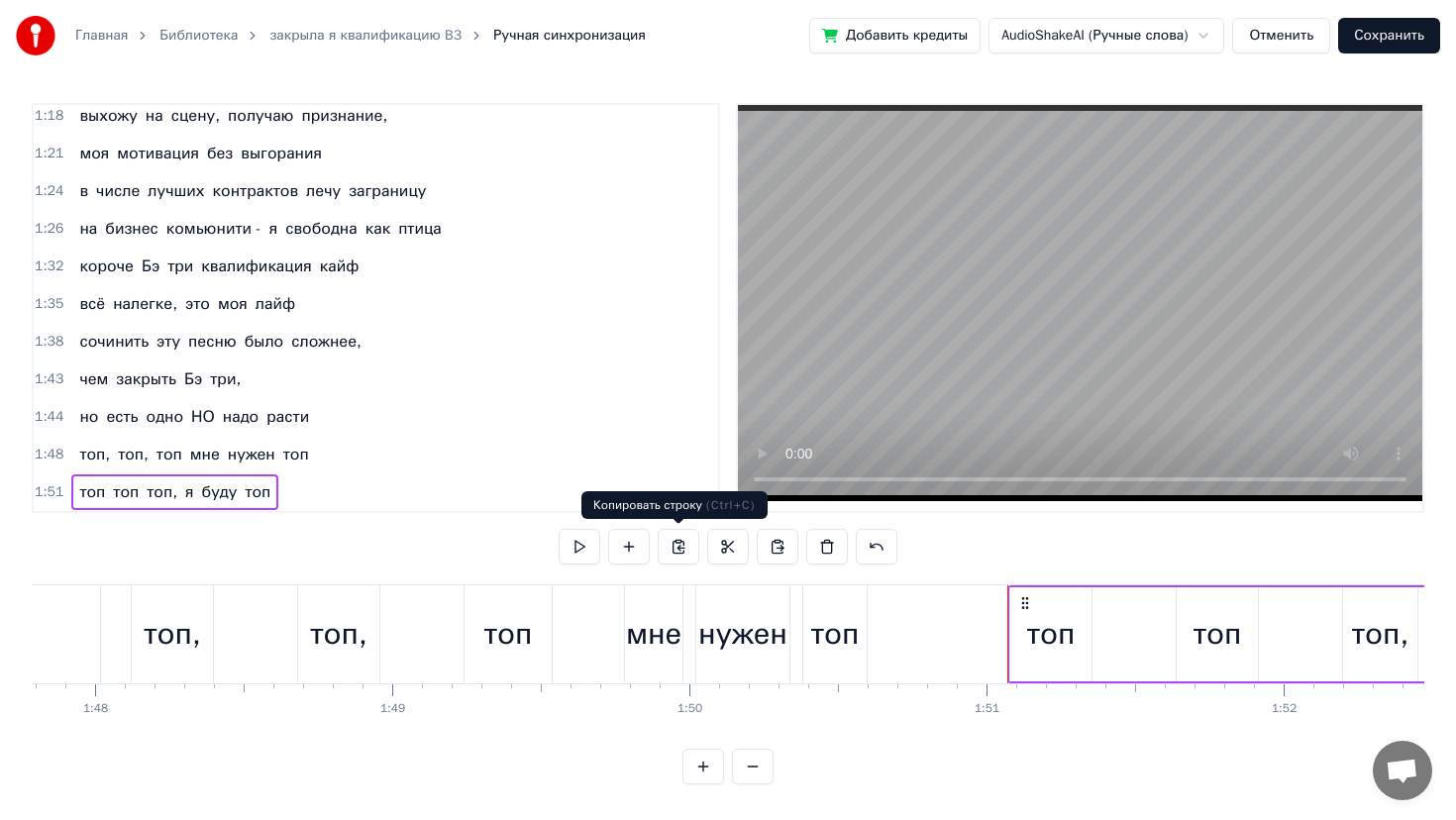 click at bounding box center (678, 547) 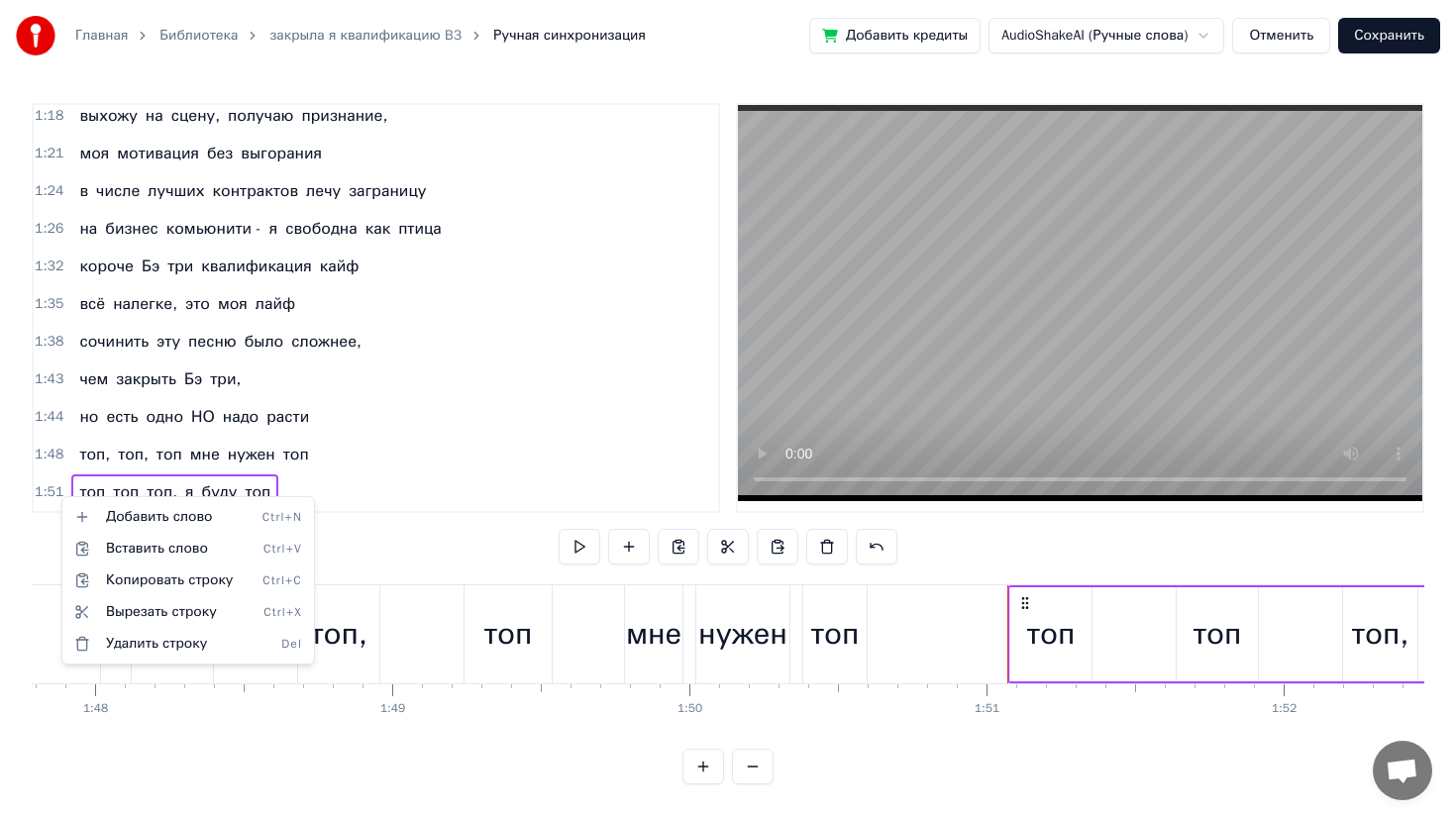 click on "Главная Библиотека закрыла я квалификацию B3 Ручная синхронизация Добавить кредиты AudioShakeAI (Ручные слова) Отменить Сохранить 0:11 закрыла я квалификацию Бэ три 0:14 уже не в первый раз 0:17 не скучаю я и не грущу 0:20 квалификацию Бэ три люблю 0:20 закрыла я квалификацию Бэ три 0:20 уже не в первый раз 0:20 не скучаю я и не грущу 0:20 квалификацию Бэ три люблю 0:23 квалификация Бэ три родная моя 0:39 Бизнес партнёр третьего уровня 0:41 закрывать её всем я рекомендую 0:44 хорошая в бизнесе нашем позиция 0:52 живу с ней и в ус не дую 0:57 ааааа 0:58 Just do it do it 1:02 Бэ три Бэ три Бэ три 1:09 Бэ три Бэ" at bounding box center [728, 408] 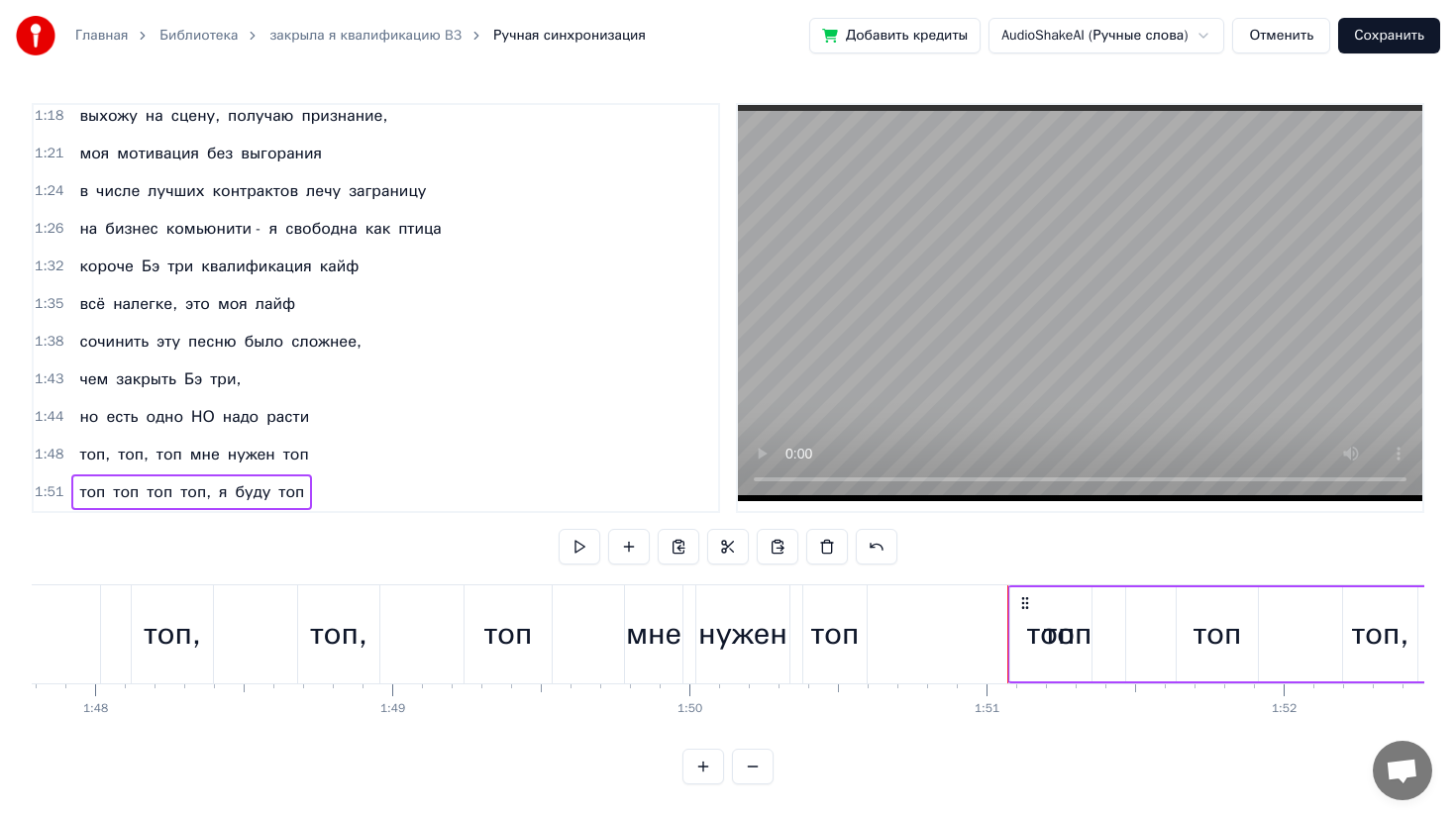 click on "топ" at bounding box center [1217, 634] 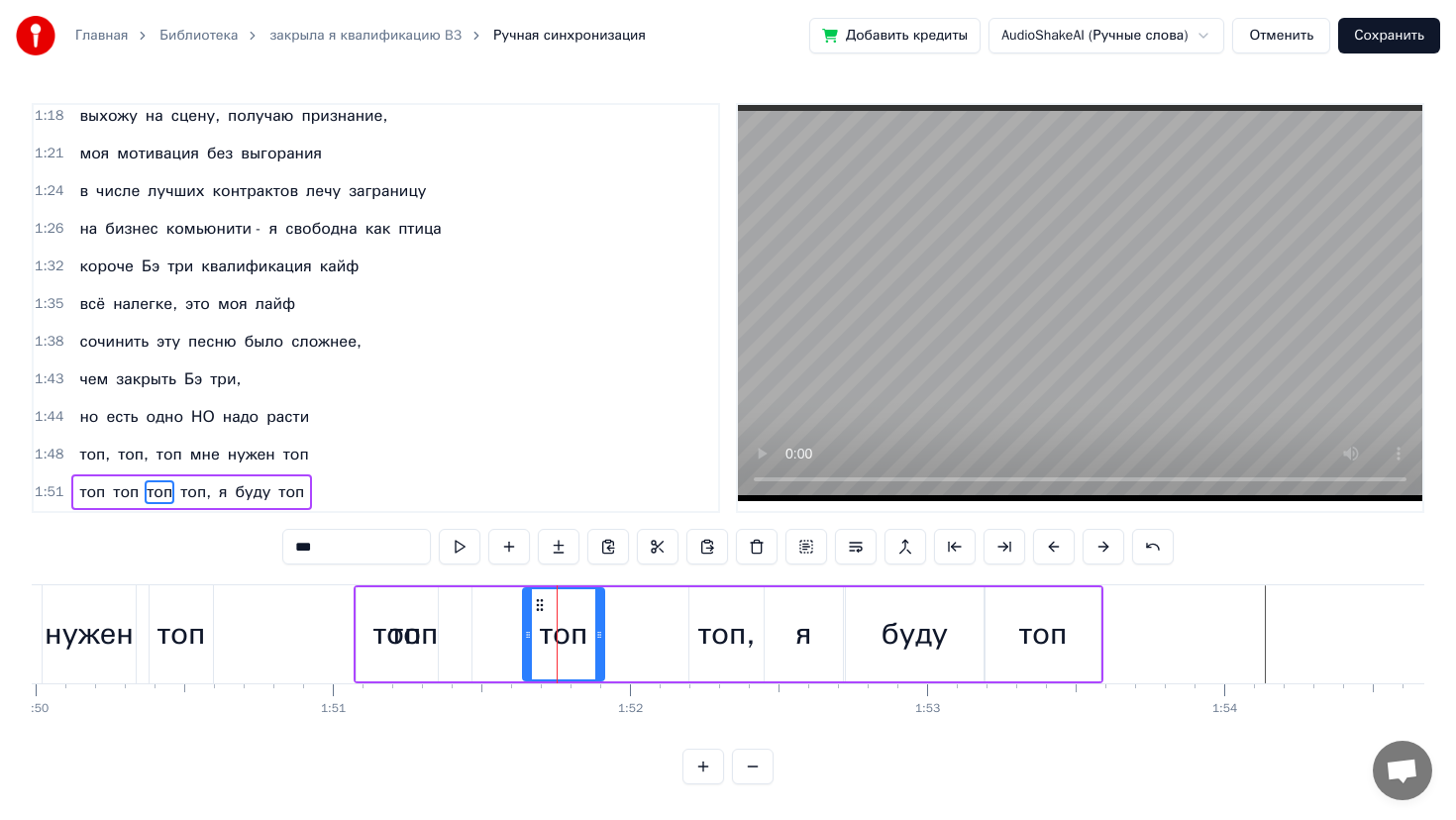 scroll, scrollTop: 0, scrollLeft: 32684, axis: horizontal 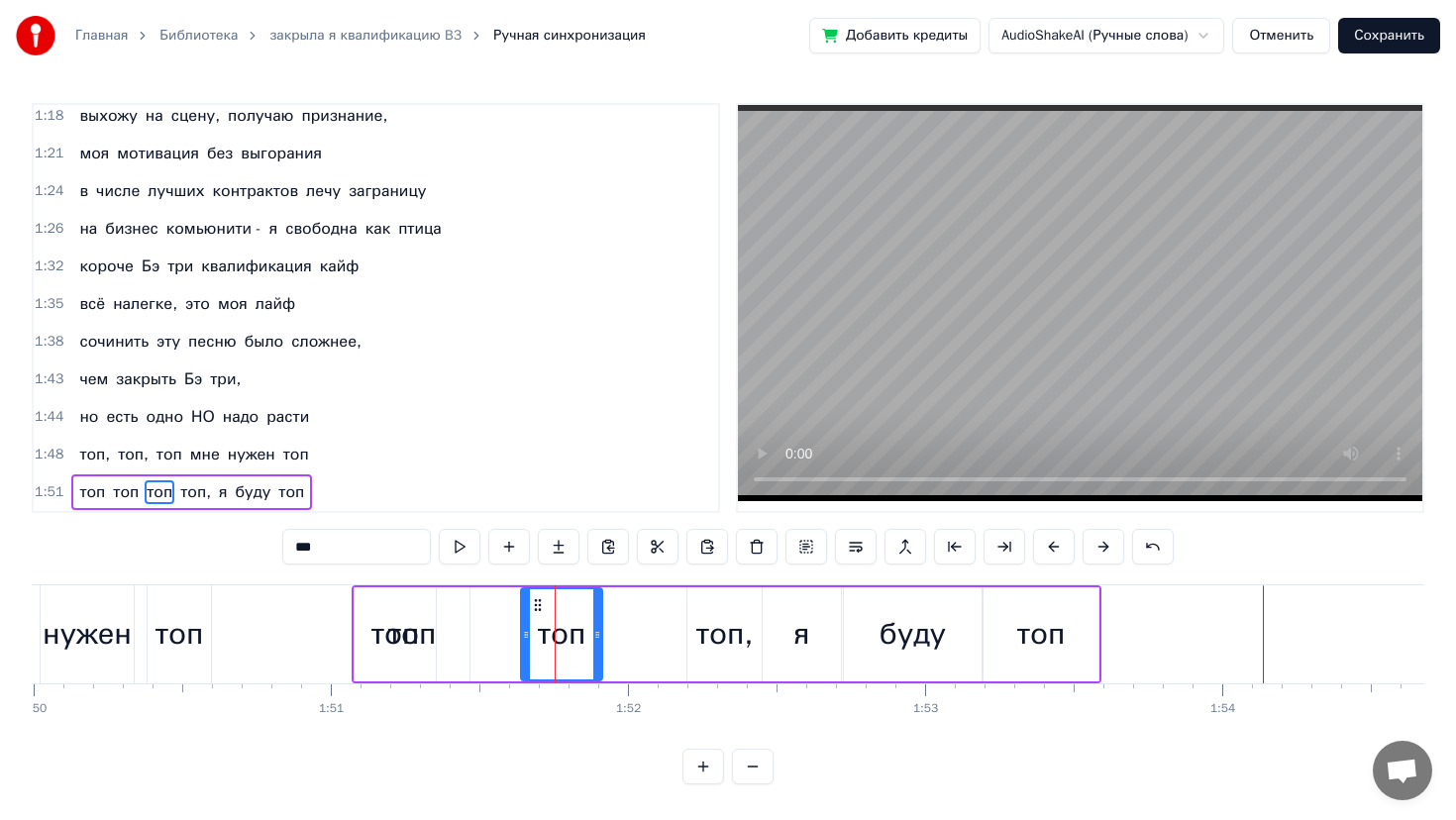 click on "топ" at bounding box center (1041, 634) 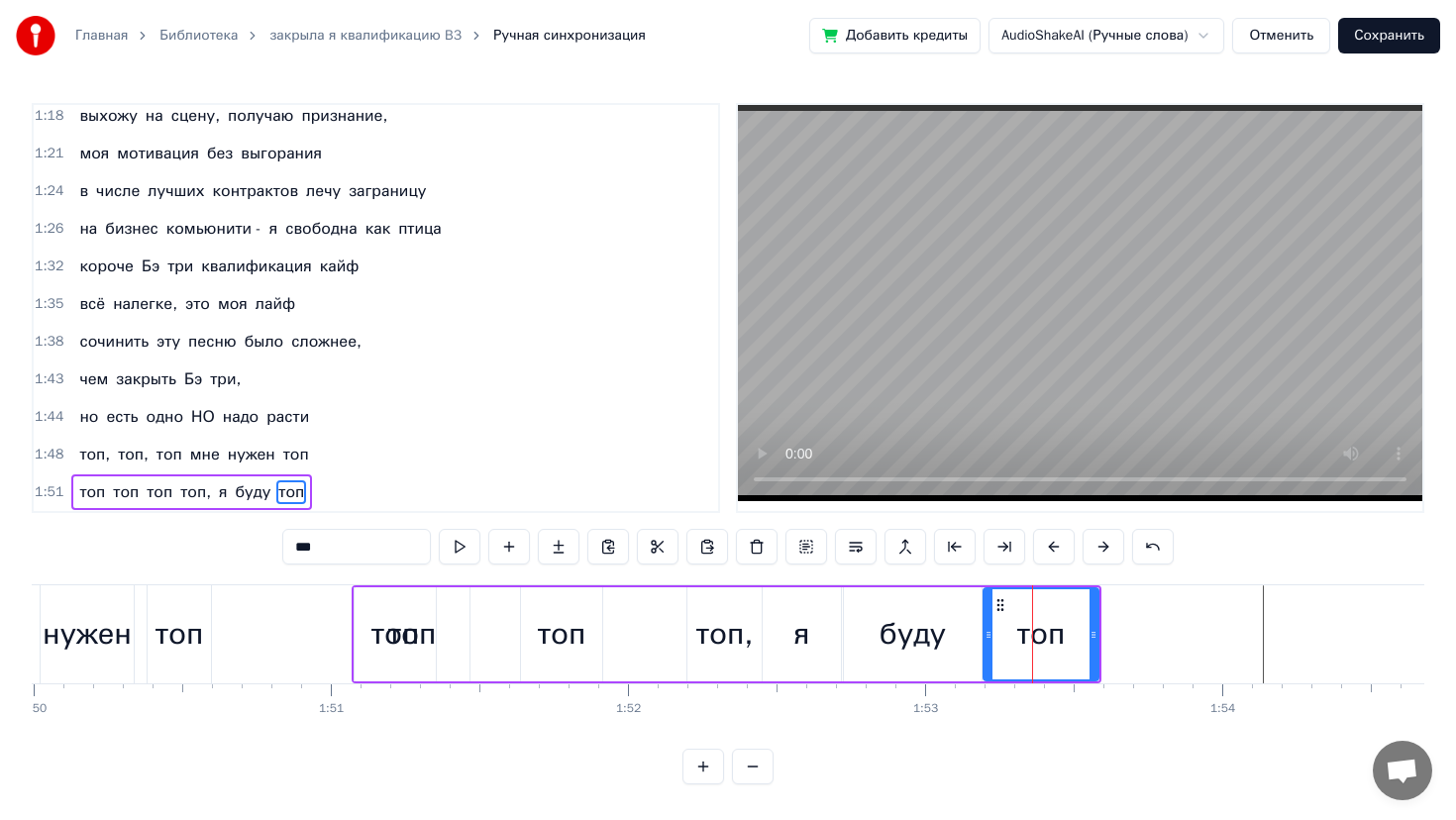 click on "топ" at bounding box center (412, 634) 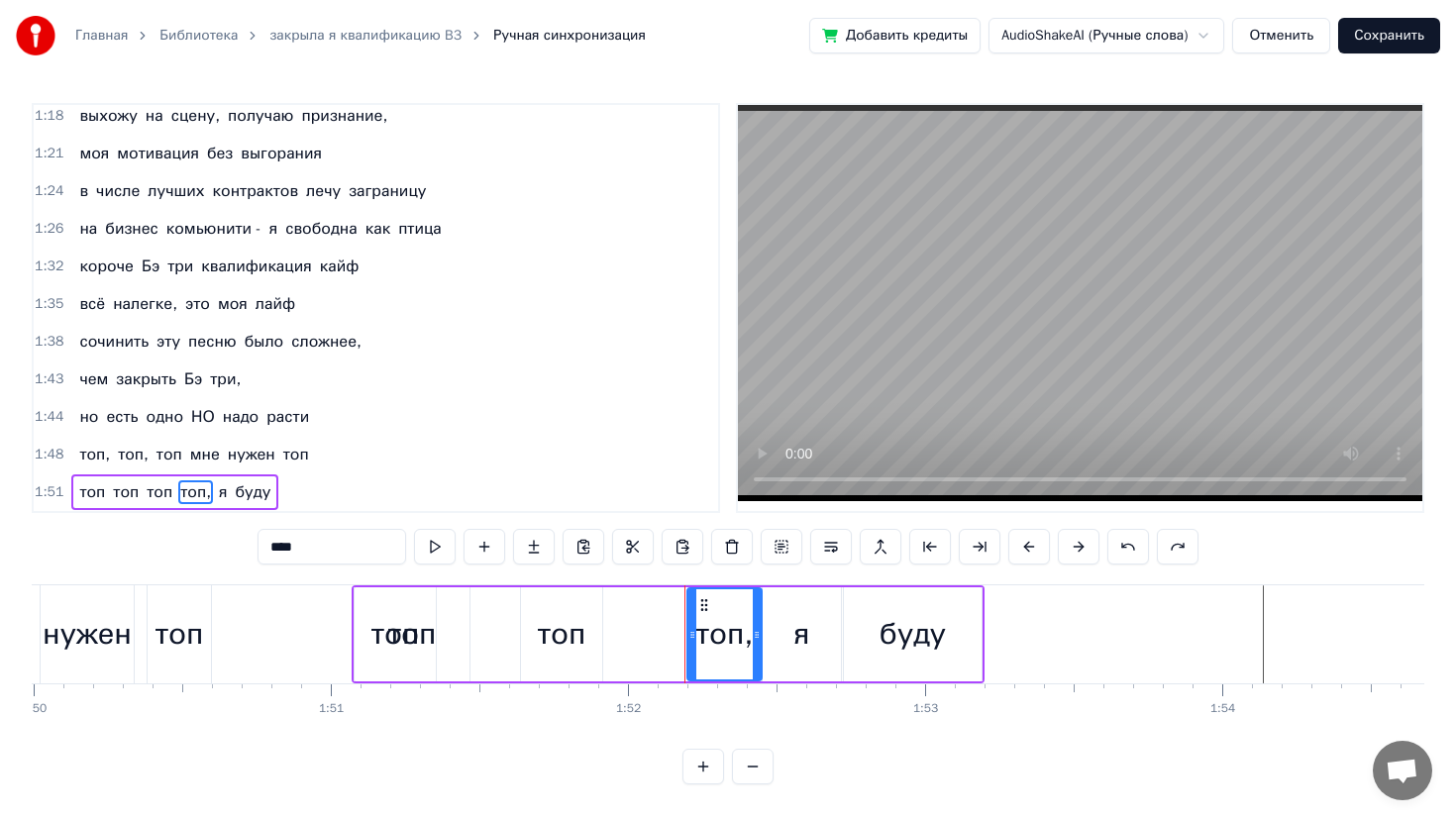type on "*" 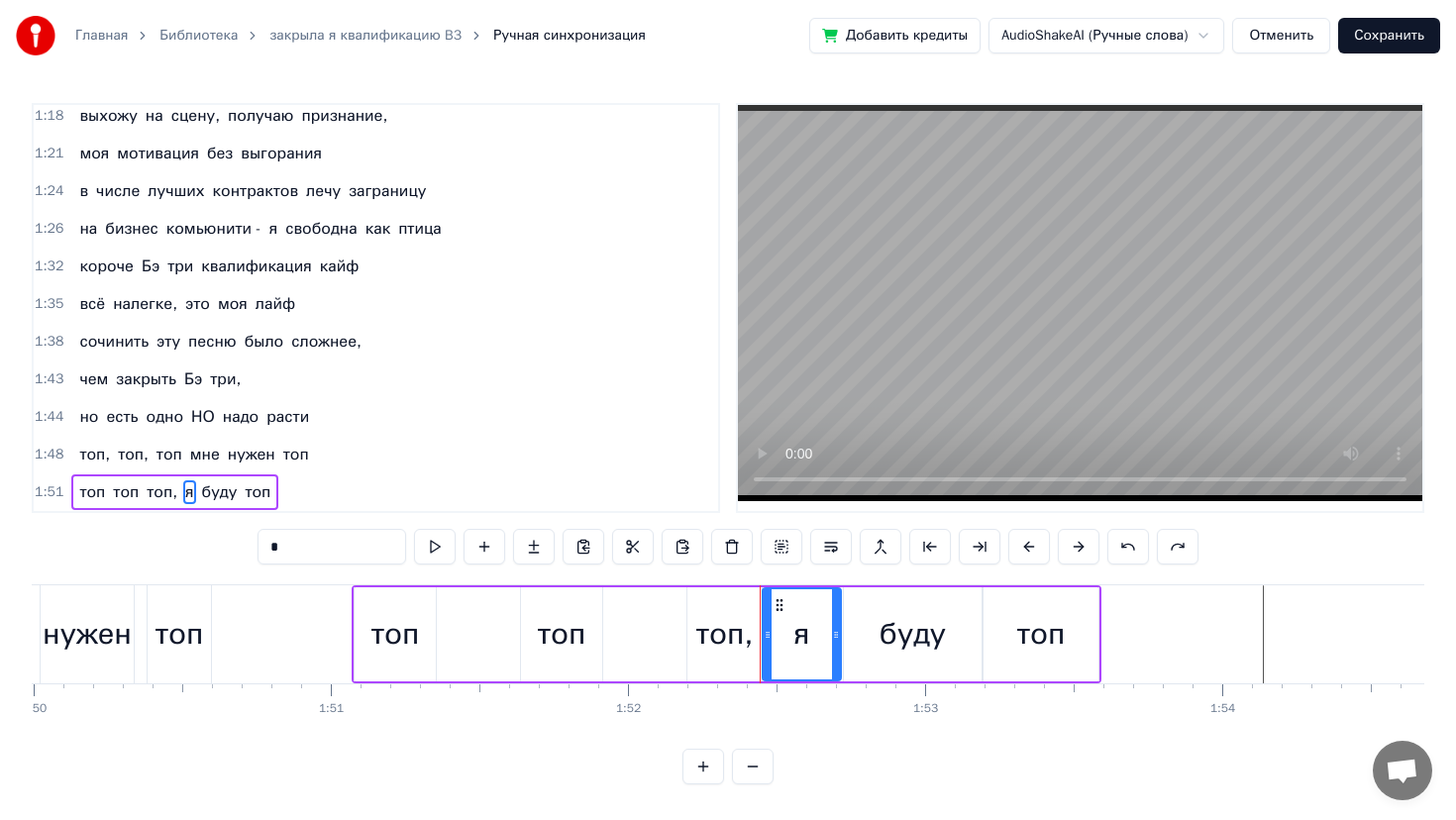 click on "1:44 но есть одно НО надо расти" at bounding box center (375, 417) 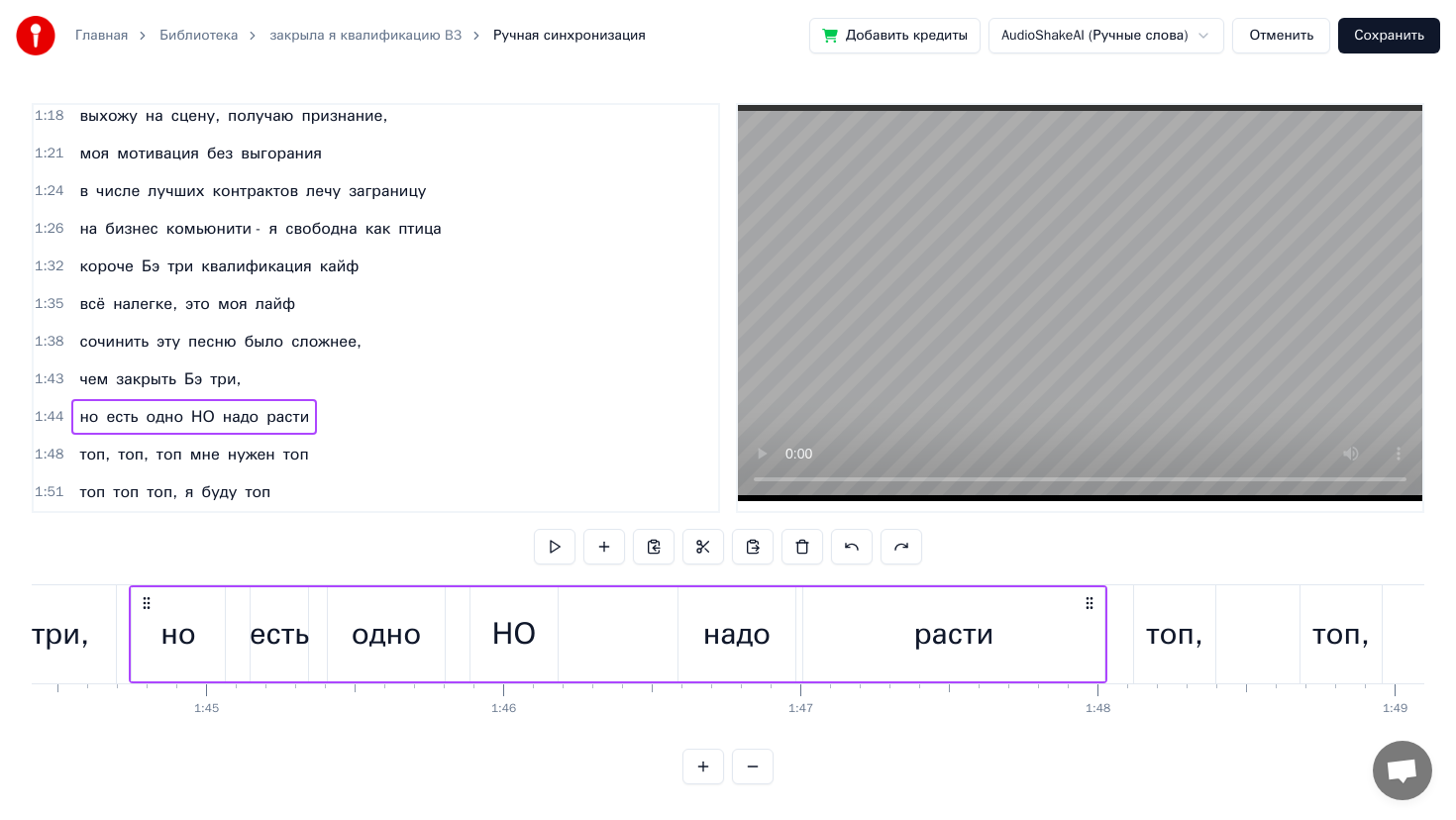 scroll, scrollTop: 0, scrollLeft: 31024, axis: horizontal 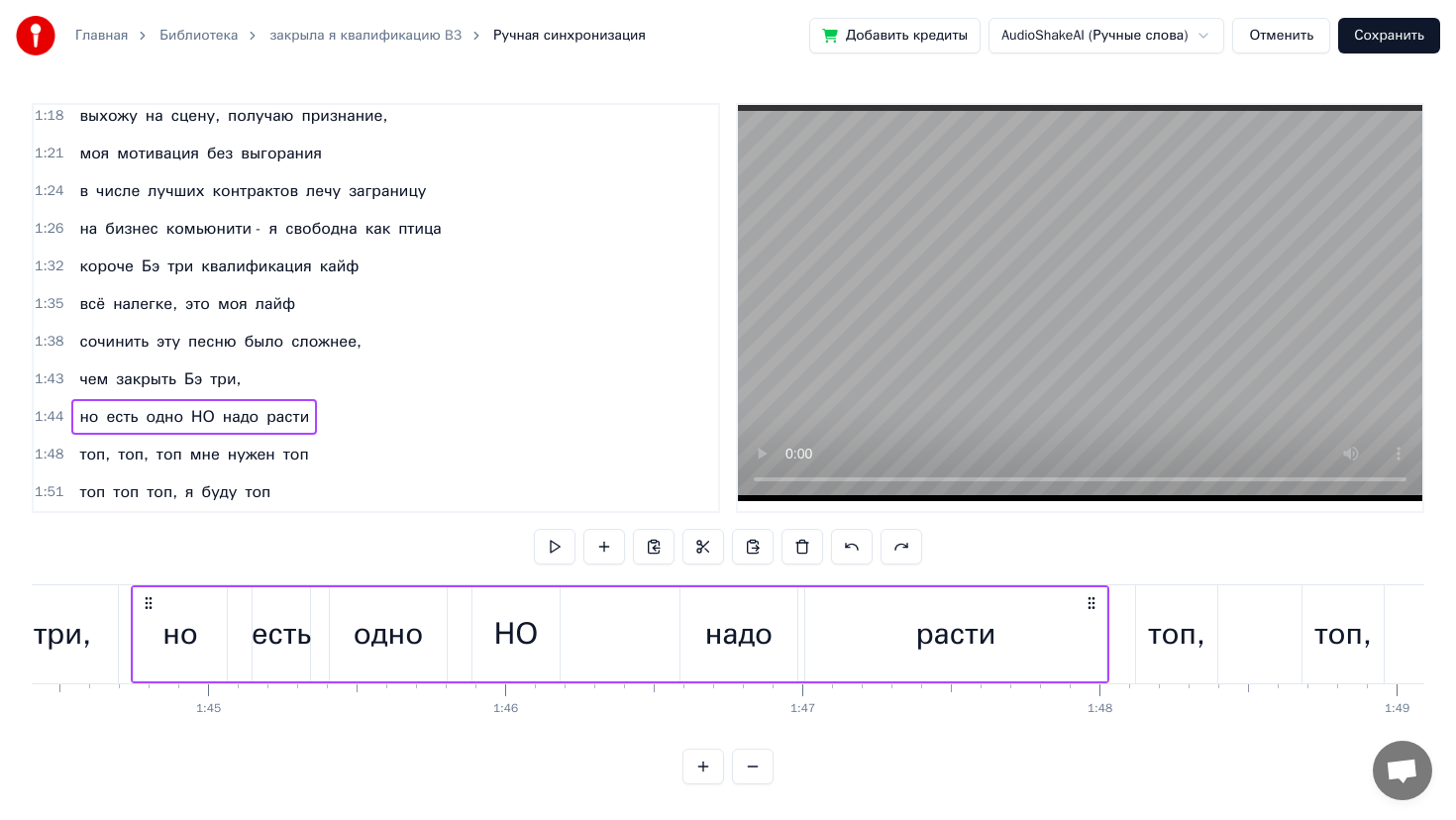 click on "1:44" at bounding box center [49, 417] 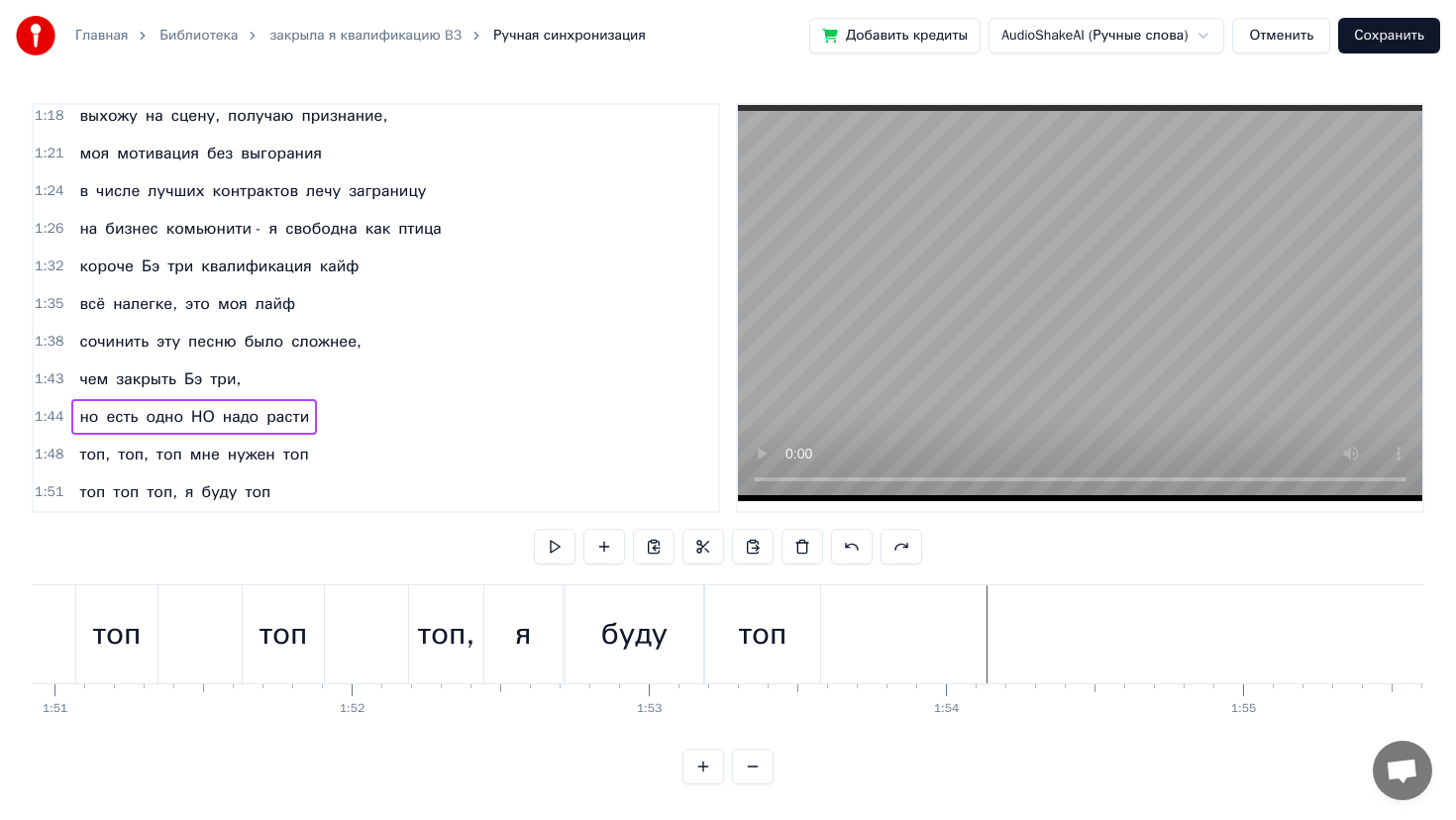 scroll, scrollTop: 0, scrollLeft: 32979, axis: horizontal 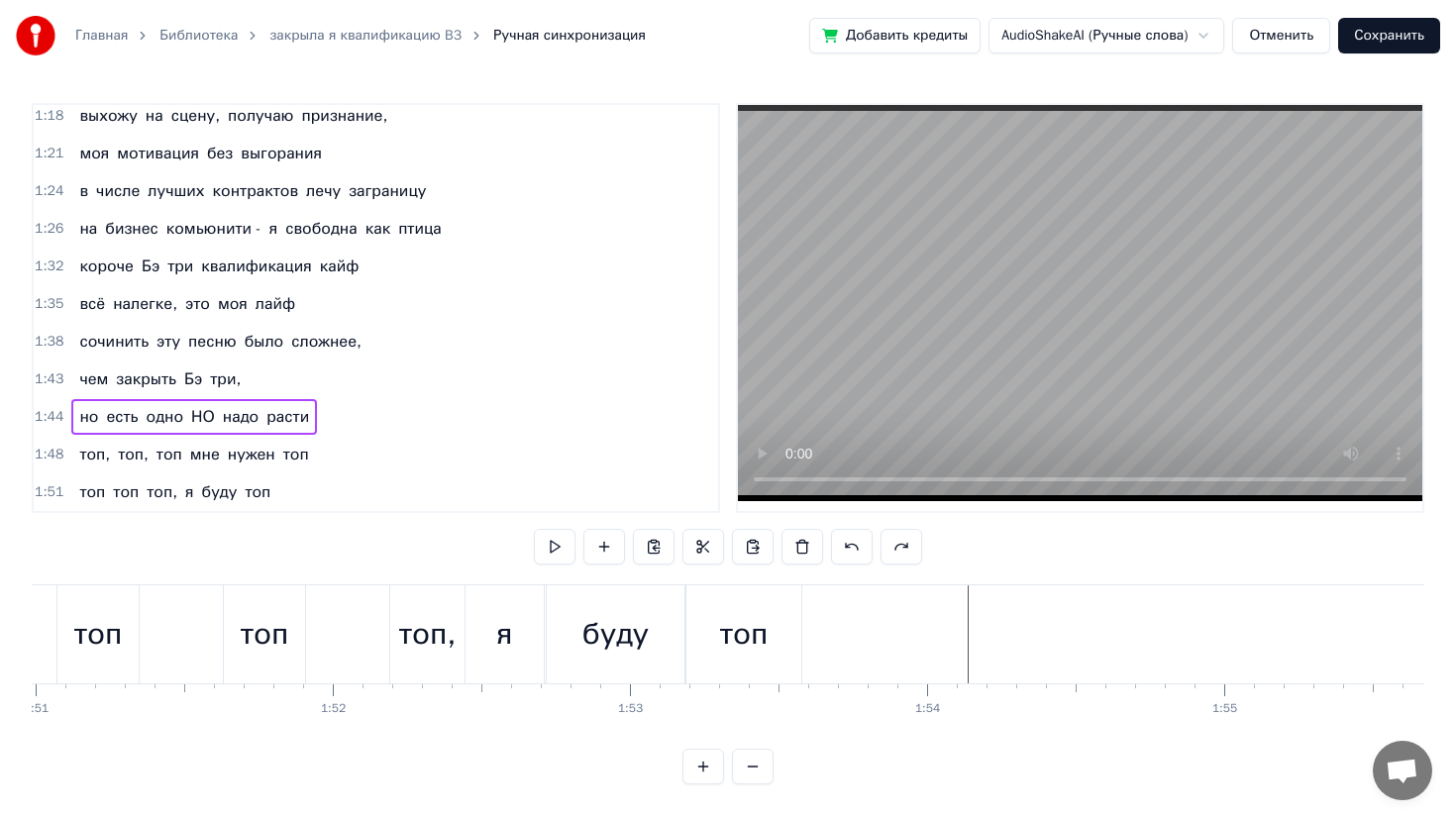click on "топ" at bounding box center [744, 634] 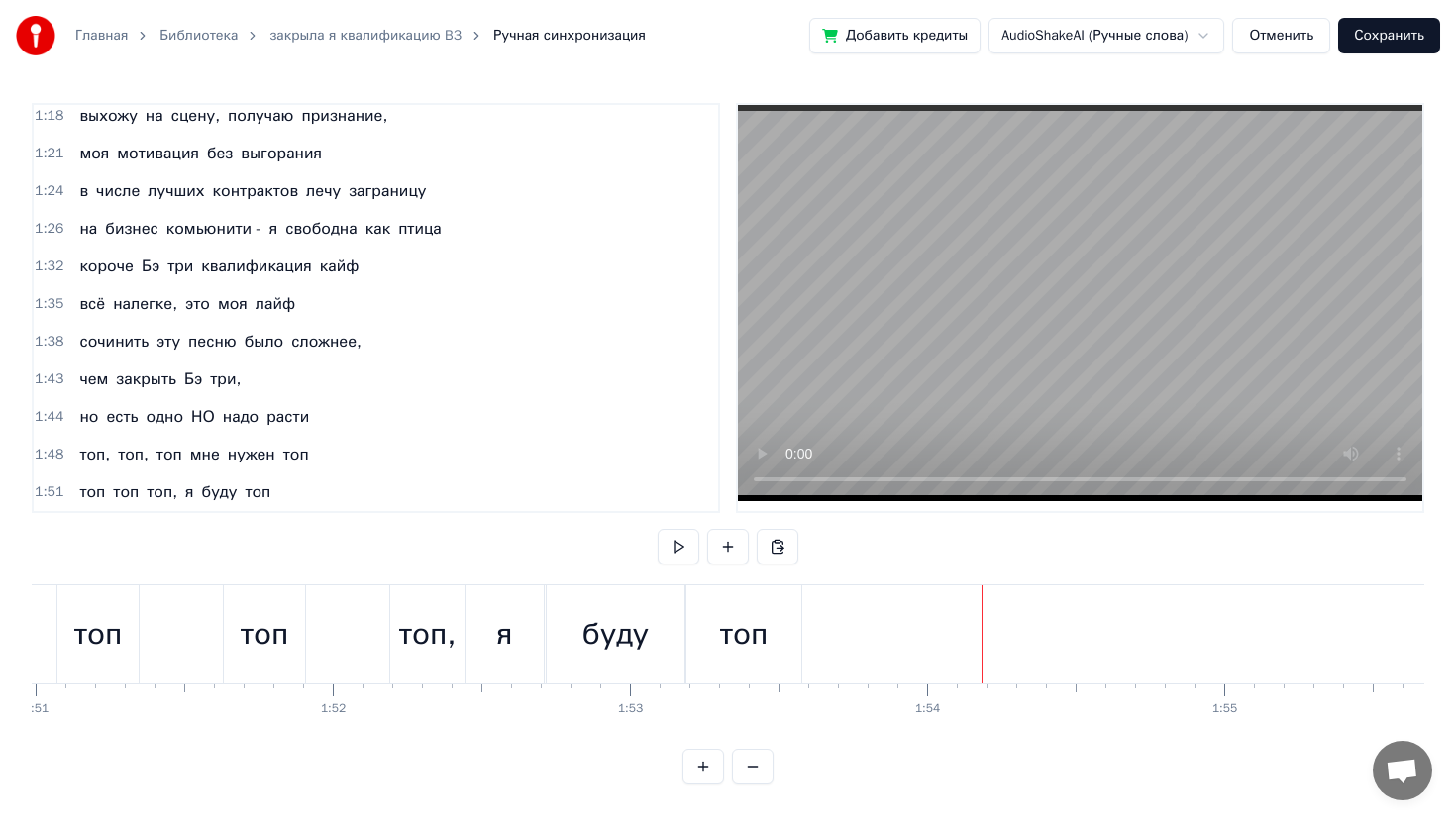 click at bounding box center (-9303, 634) 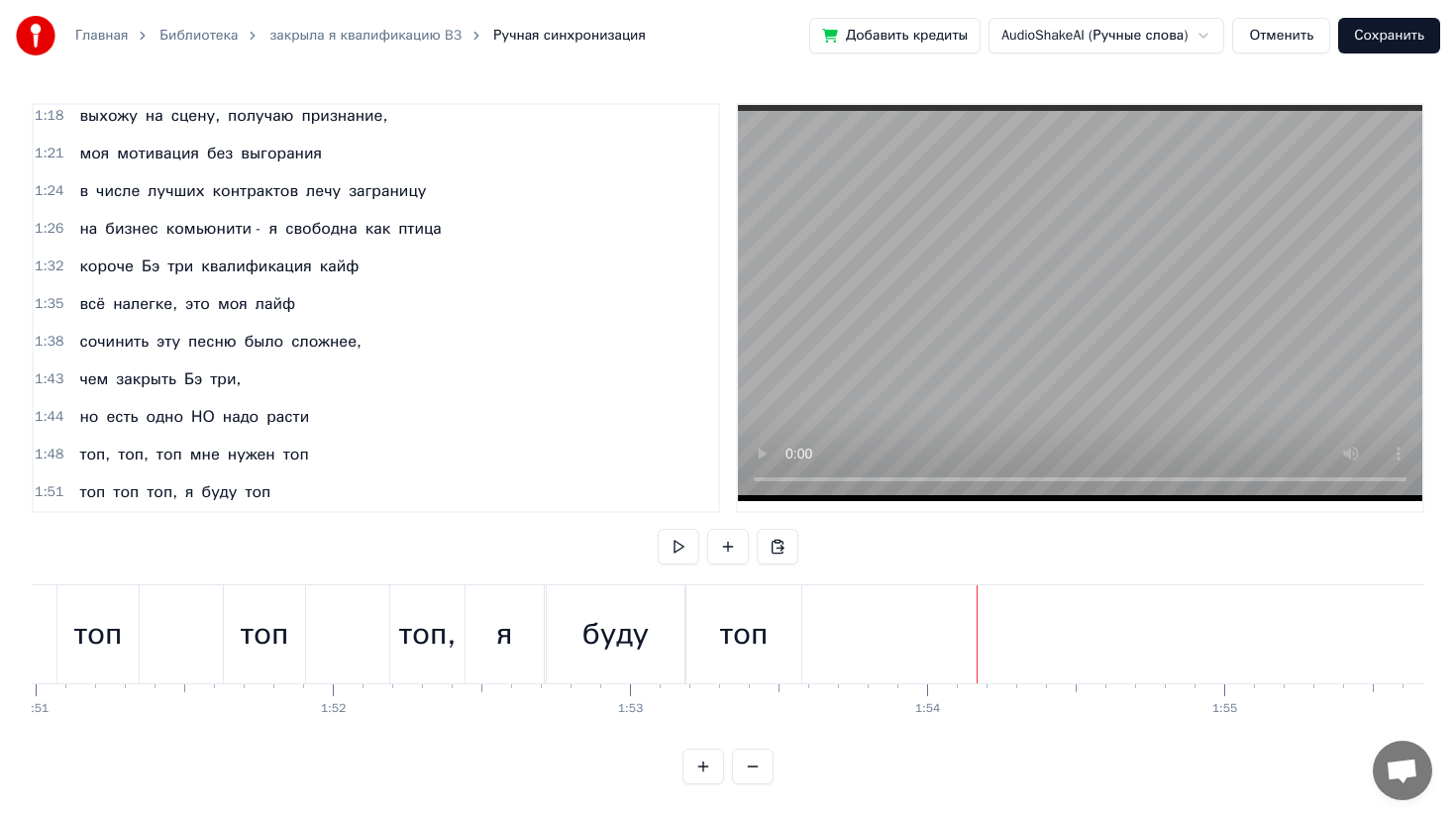 click at bounding box center [-9303, 634] 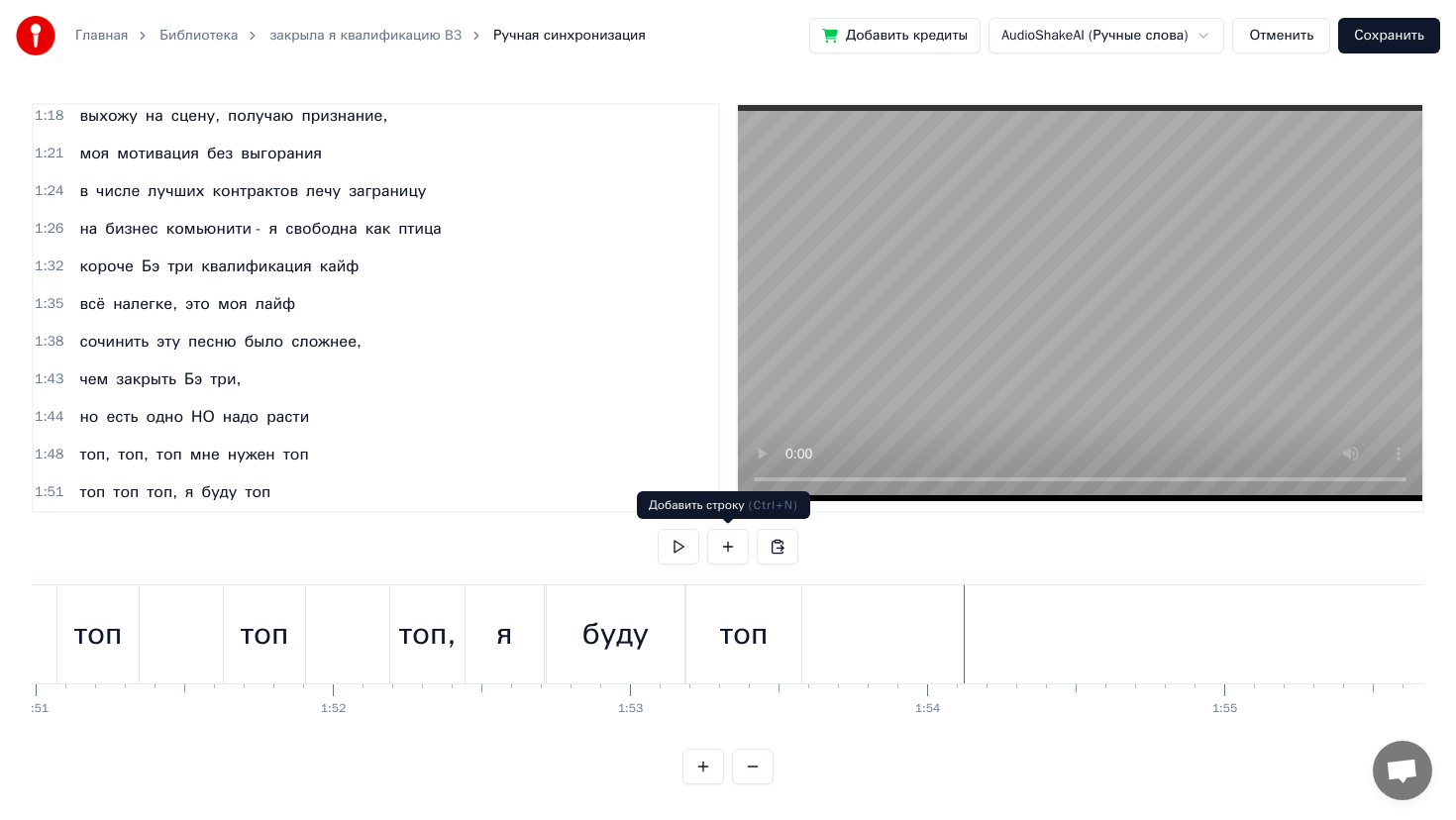 click at bounding box center [728, 547] 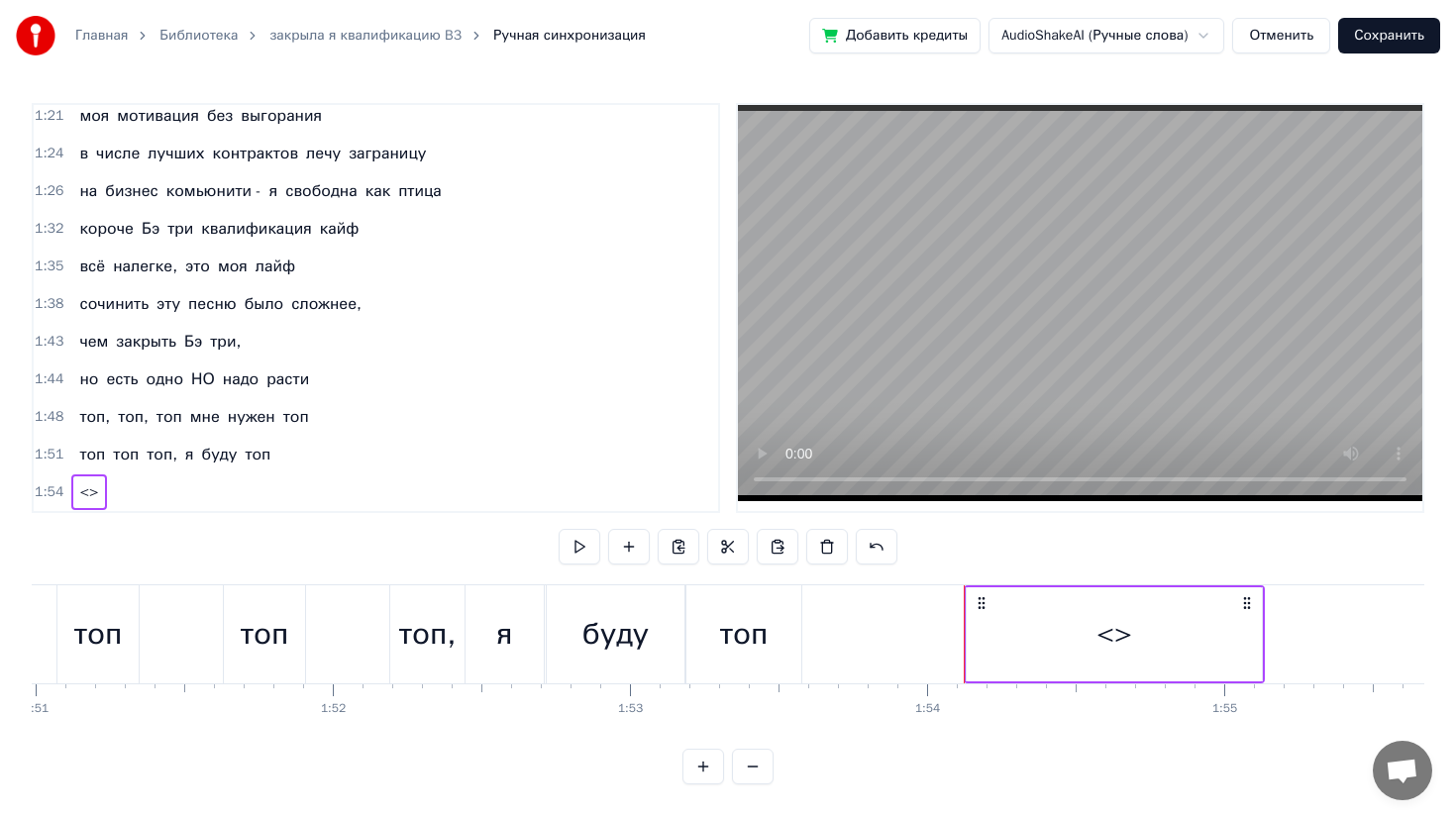 click on "0:11 закрыла я квалификацию Бэ три 0:14 уже не в первый раз 0:17 не скучаю я и не грущу 0:20 квалификацию Бэ три люблю 0:20 закрыла я квалификацию Бэ три 0:20 уже не в первый раз 0:20 не скучаю я и не грущу 0:20 квалификацию Бэ три люблю 0:23 квалификация Бэ три родная моя 0:39 Бизнес партнёр третьего уровня 0:41 закрывать её всем я рекомендую 0:44 хорошая в бизнесе нашем позиция 0:52 живу с ней и в ус не дую 0:57 ааааа 0:58 Just do it do it 1:02 Бэ три Бэ три Бэ три 1:09 Бэ три Бэ три Бэ три Бэ Три 1:11 доход тут двести триста ка 1:14 хорошие деньги, привыкаешь слегка 1:18 выхожу на сцену, получаю признание, 1:21 0" at bounding box center [728, 444] 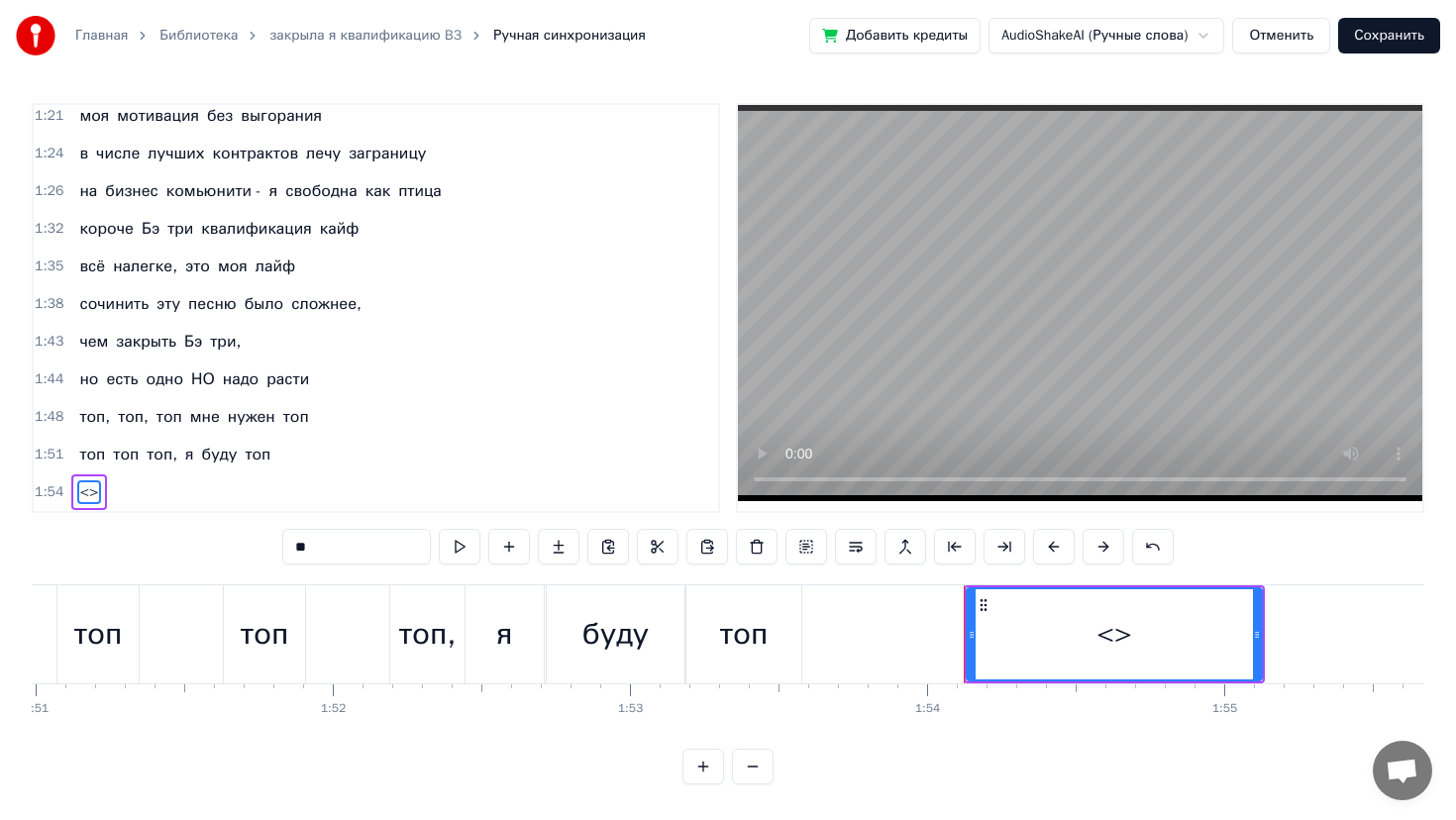 drag, startPoint x: 330, startPoint y: 553, endPoint x: 212, endPoint y: 548, distance: 118.105885 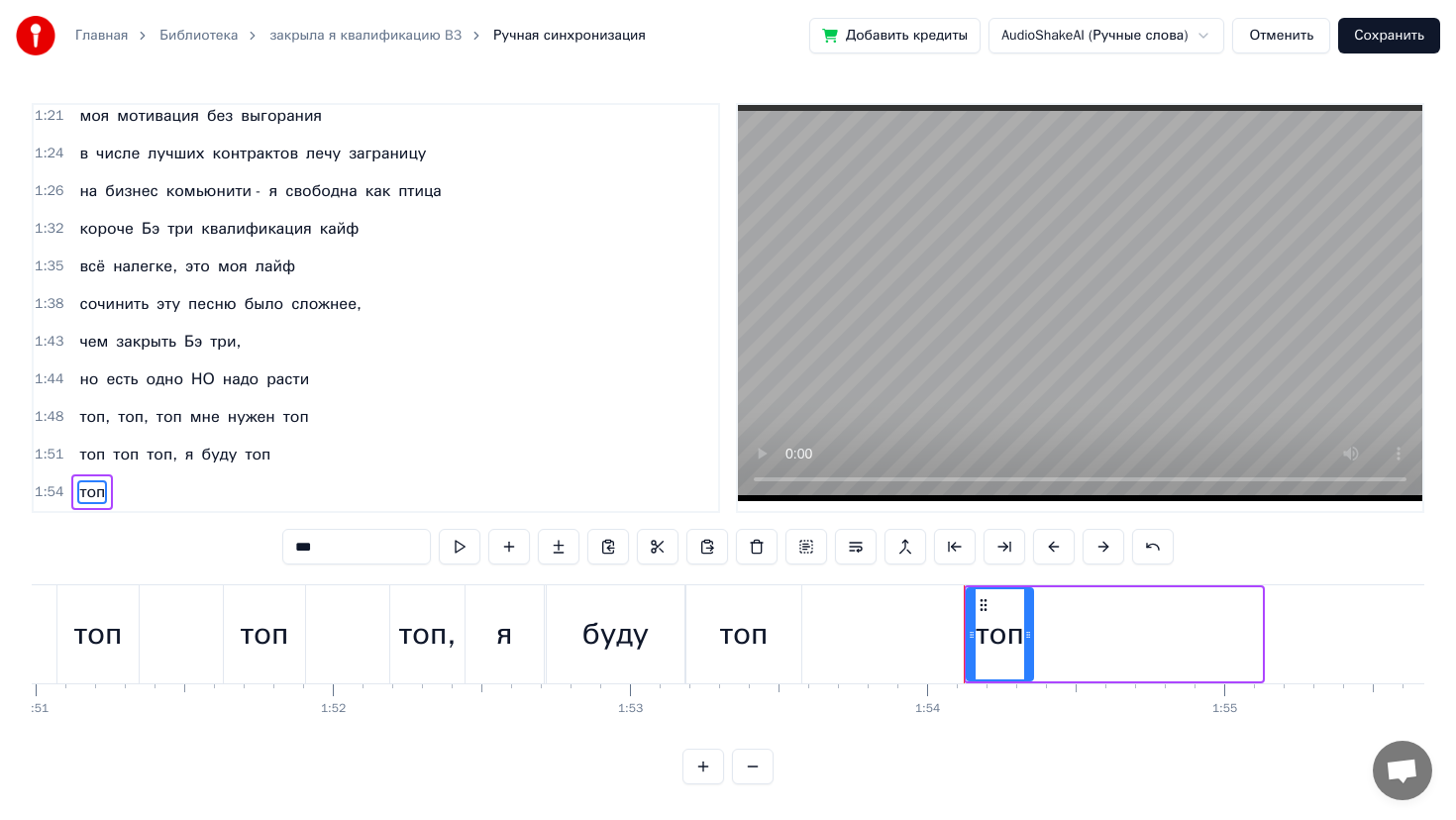 drag, startPoint x: 1256, startPoint y: 625, endPoint x: 1027, endPoint y: 622, distance: 229.01965 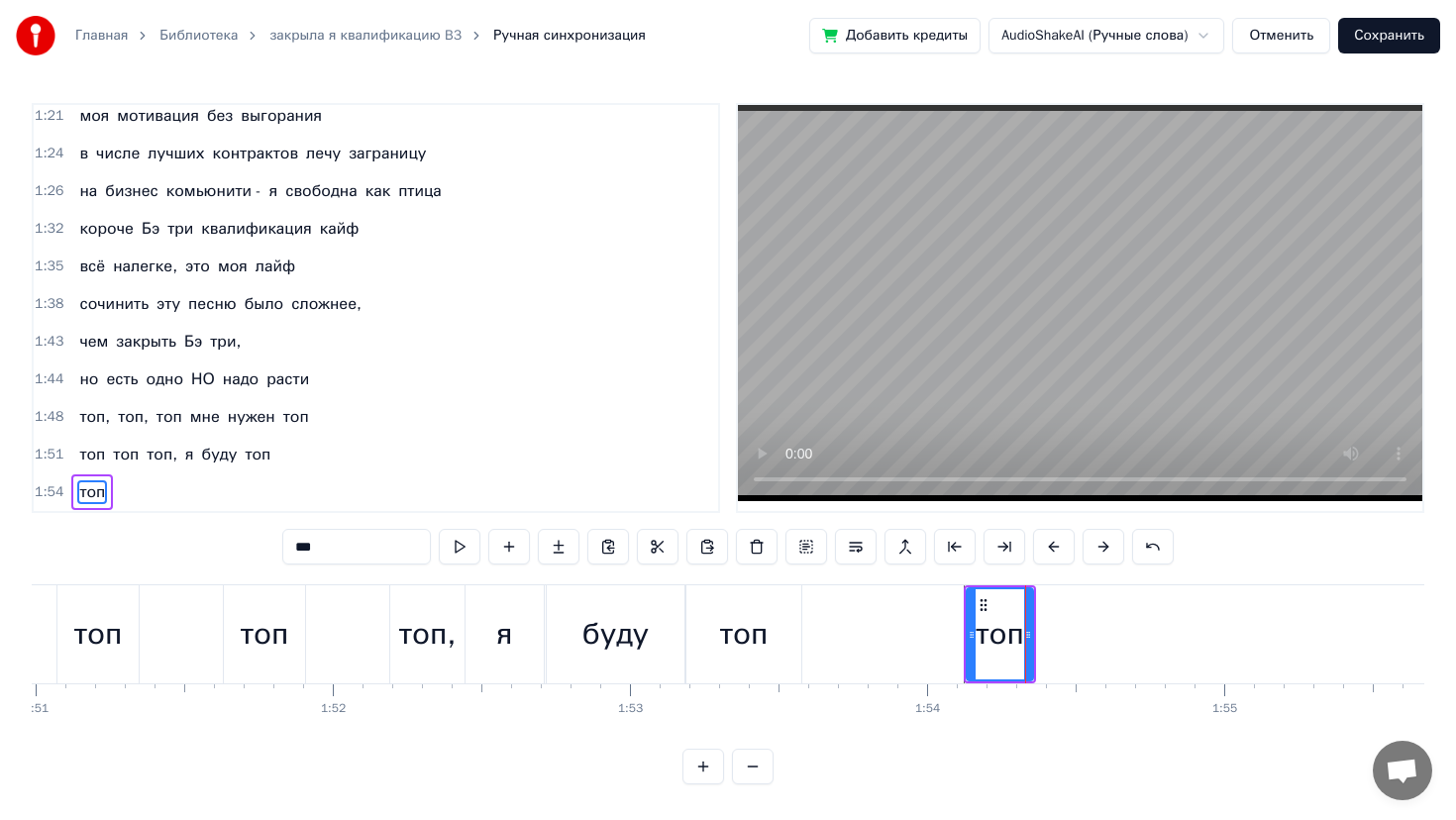 type on "***" 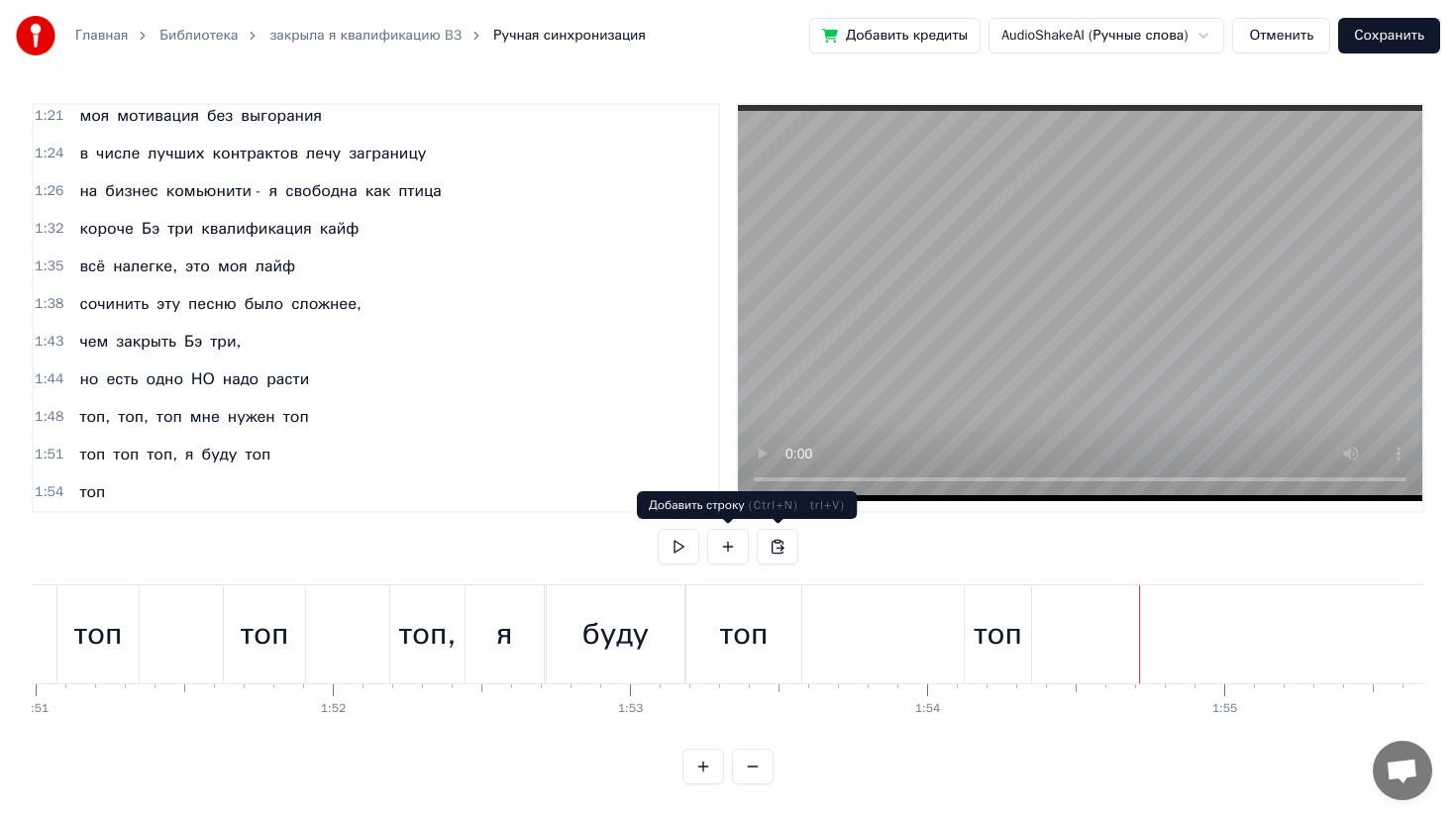 click at bounding box center (728, 547) 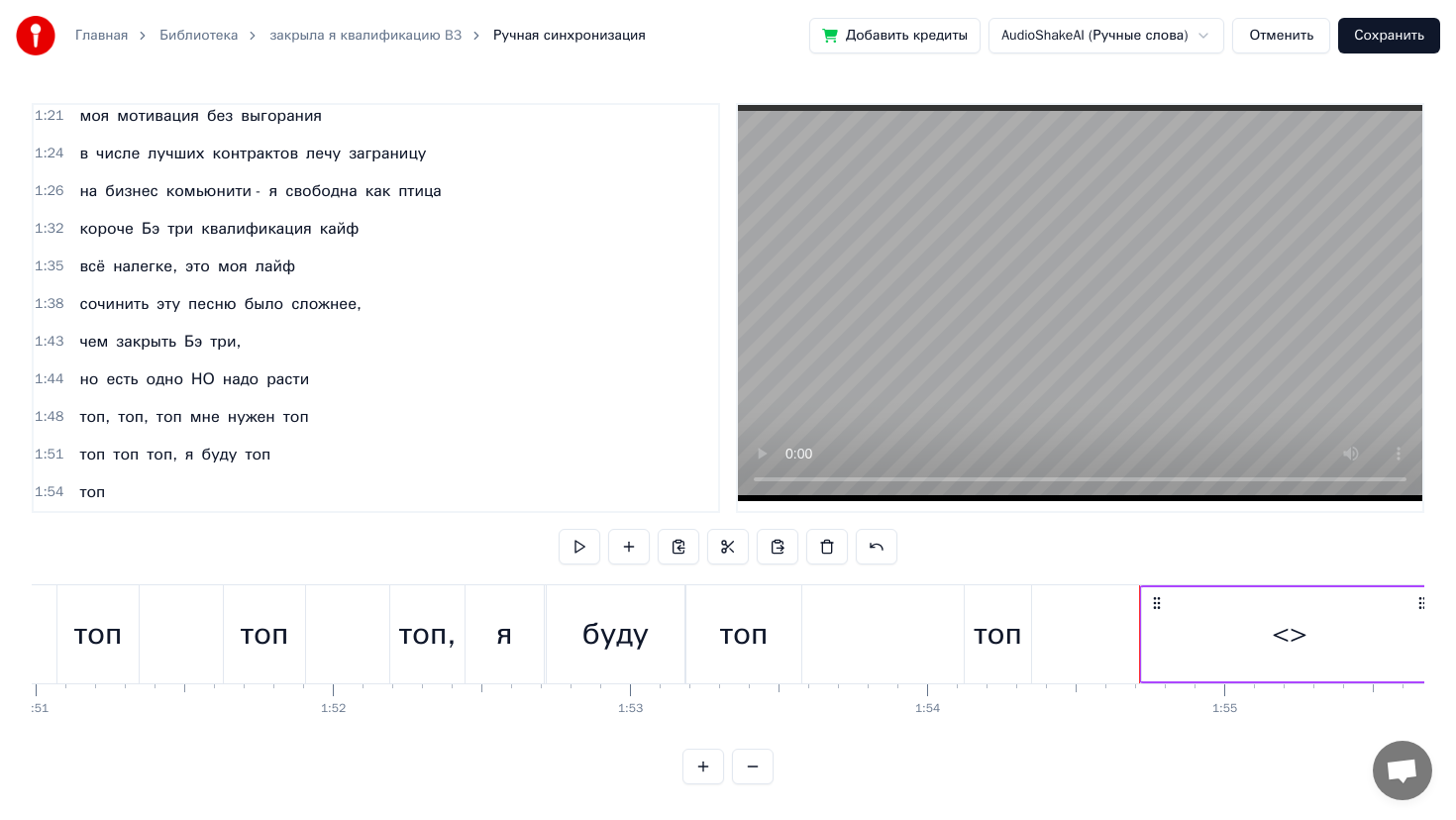 click on "топ" at bounding box center [92, 492] 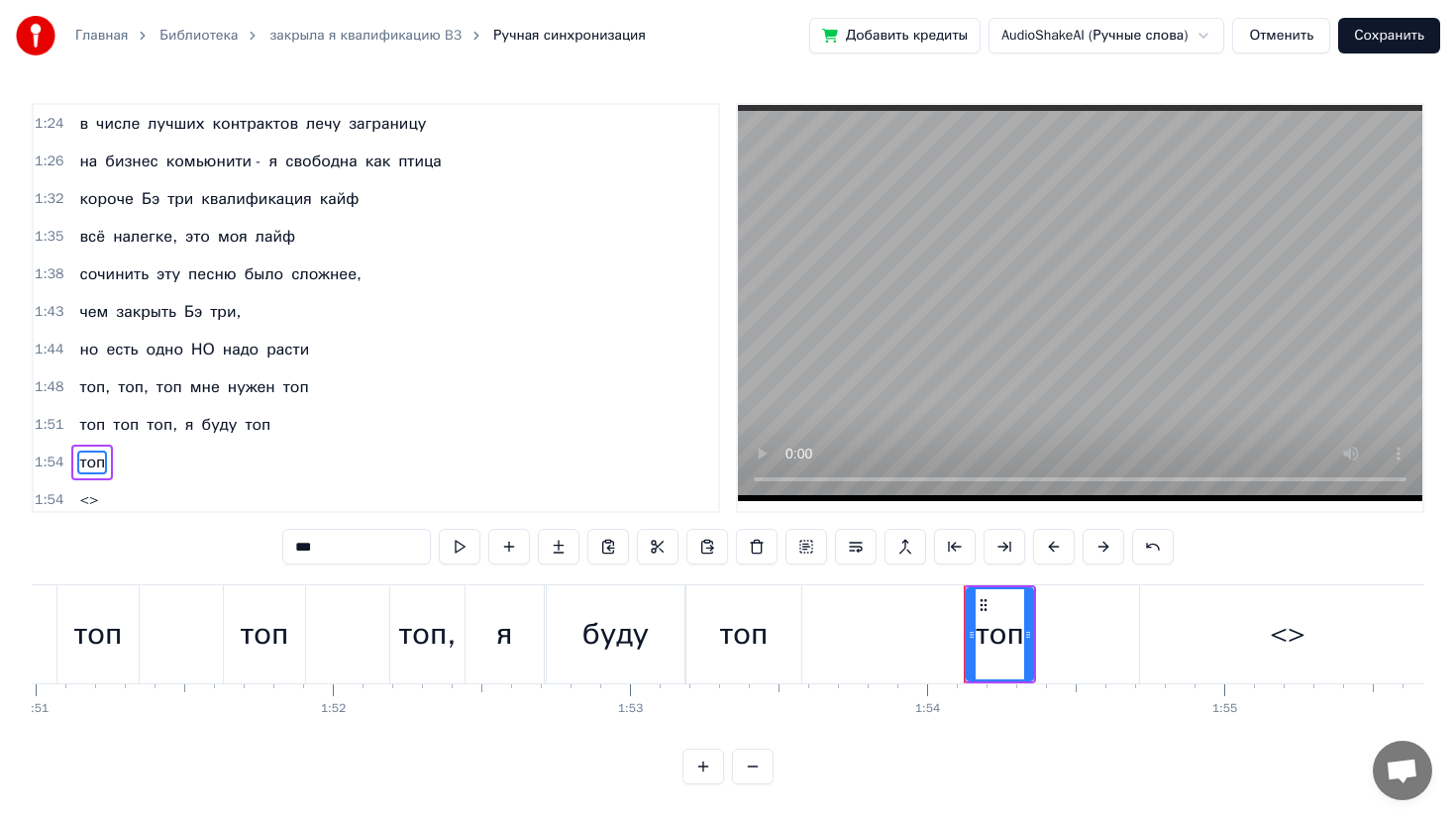 scroll, scrollTop: 798, scrollLeft: 0, axis: vertical 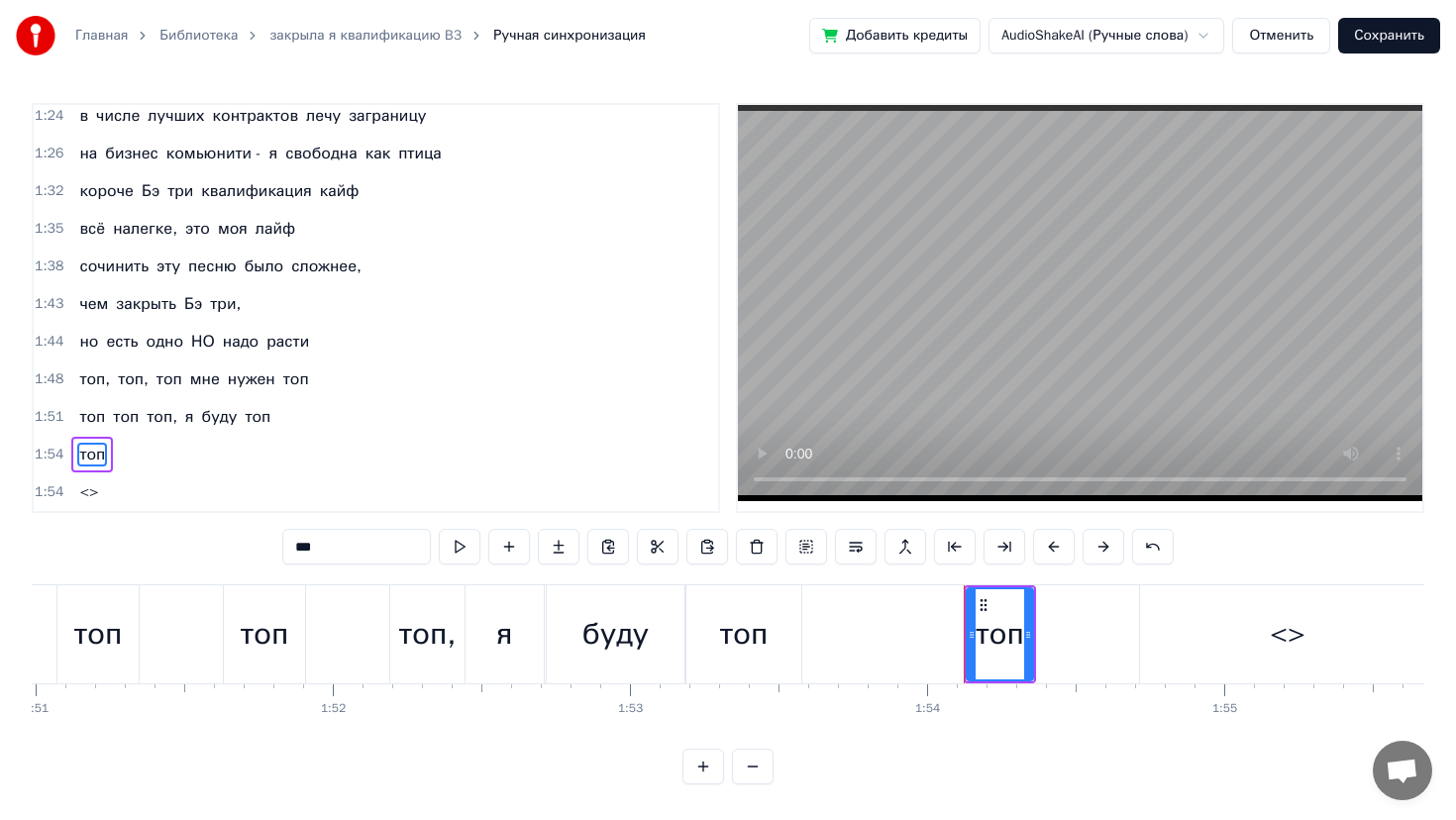 click on "<>" at bounding box center (88, 492) 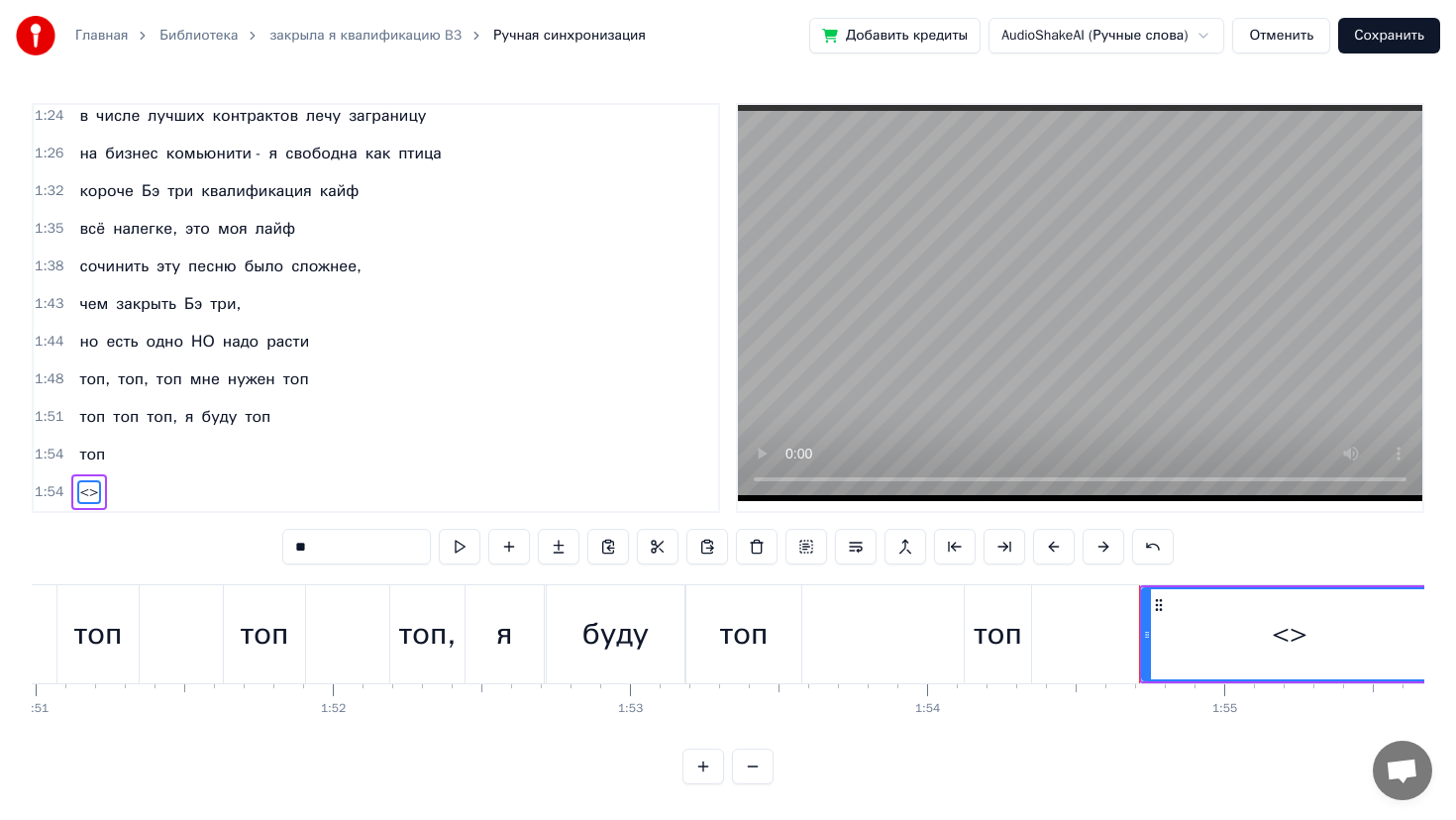 click on "<>" at bounding box center (1290, 634) 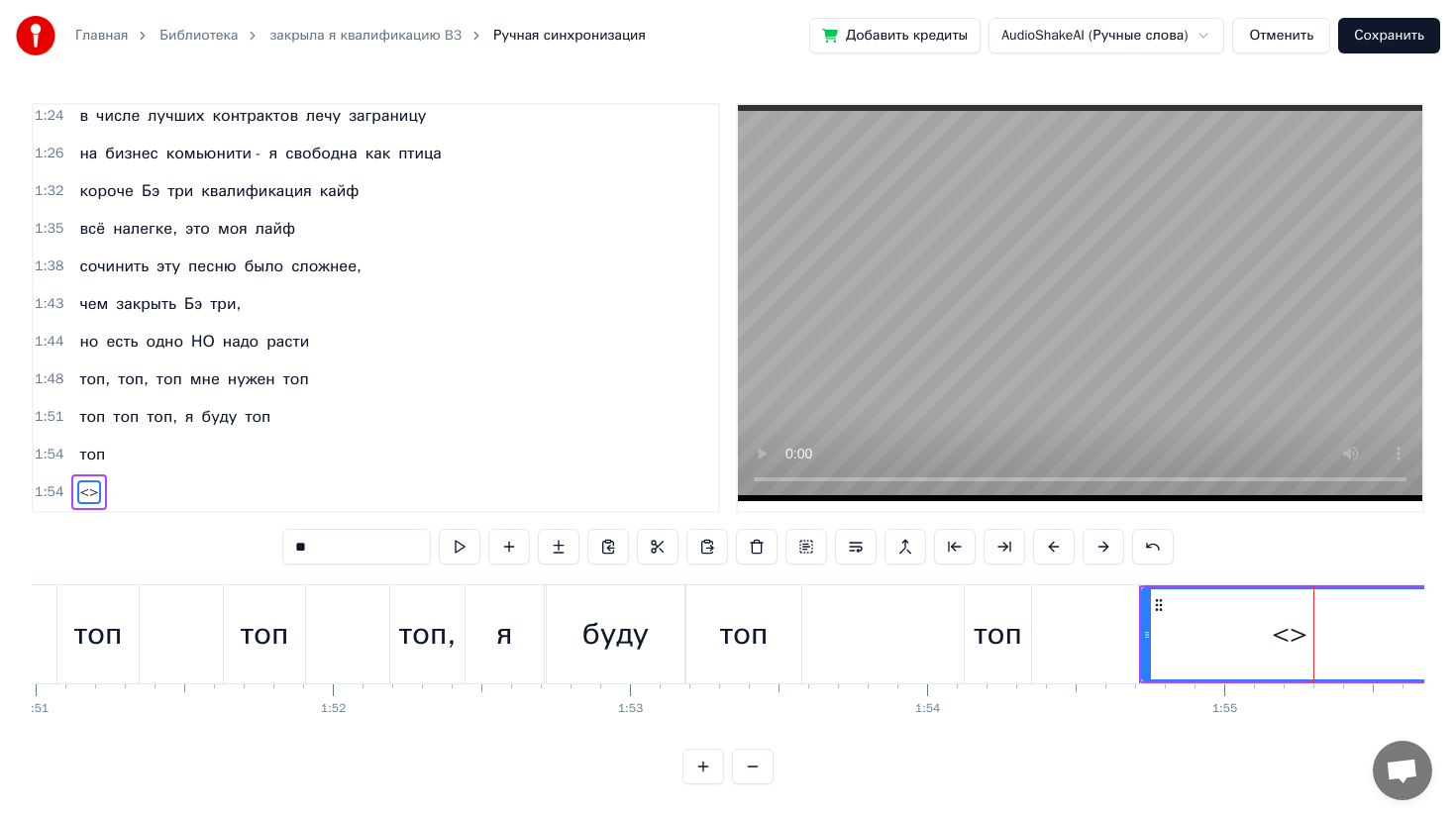 drag, startPoint x: 414, startPoint y: 548, endPoint x: 248, endPoint y: 543, distance: 166.07528 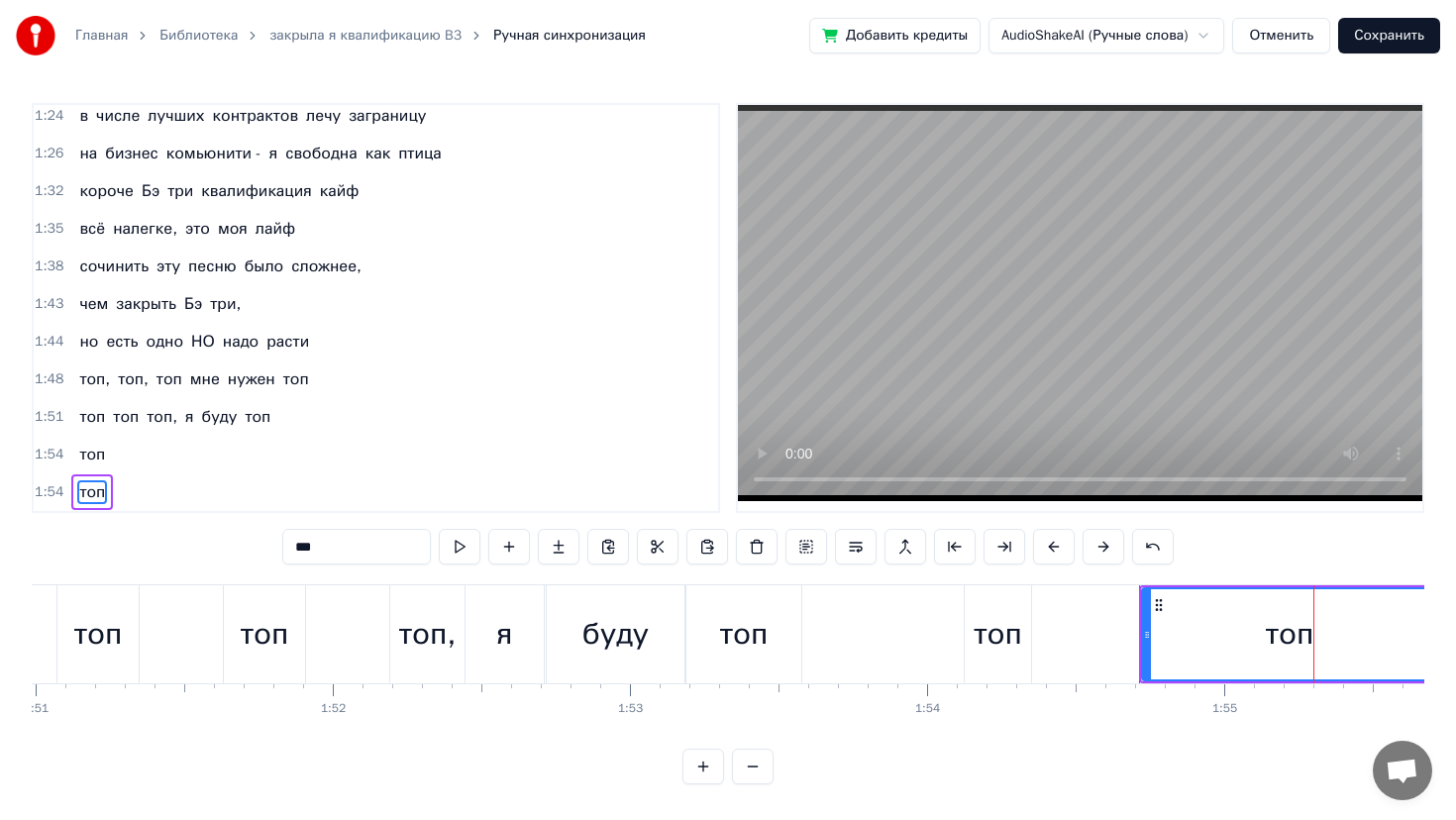 type on "***" 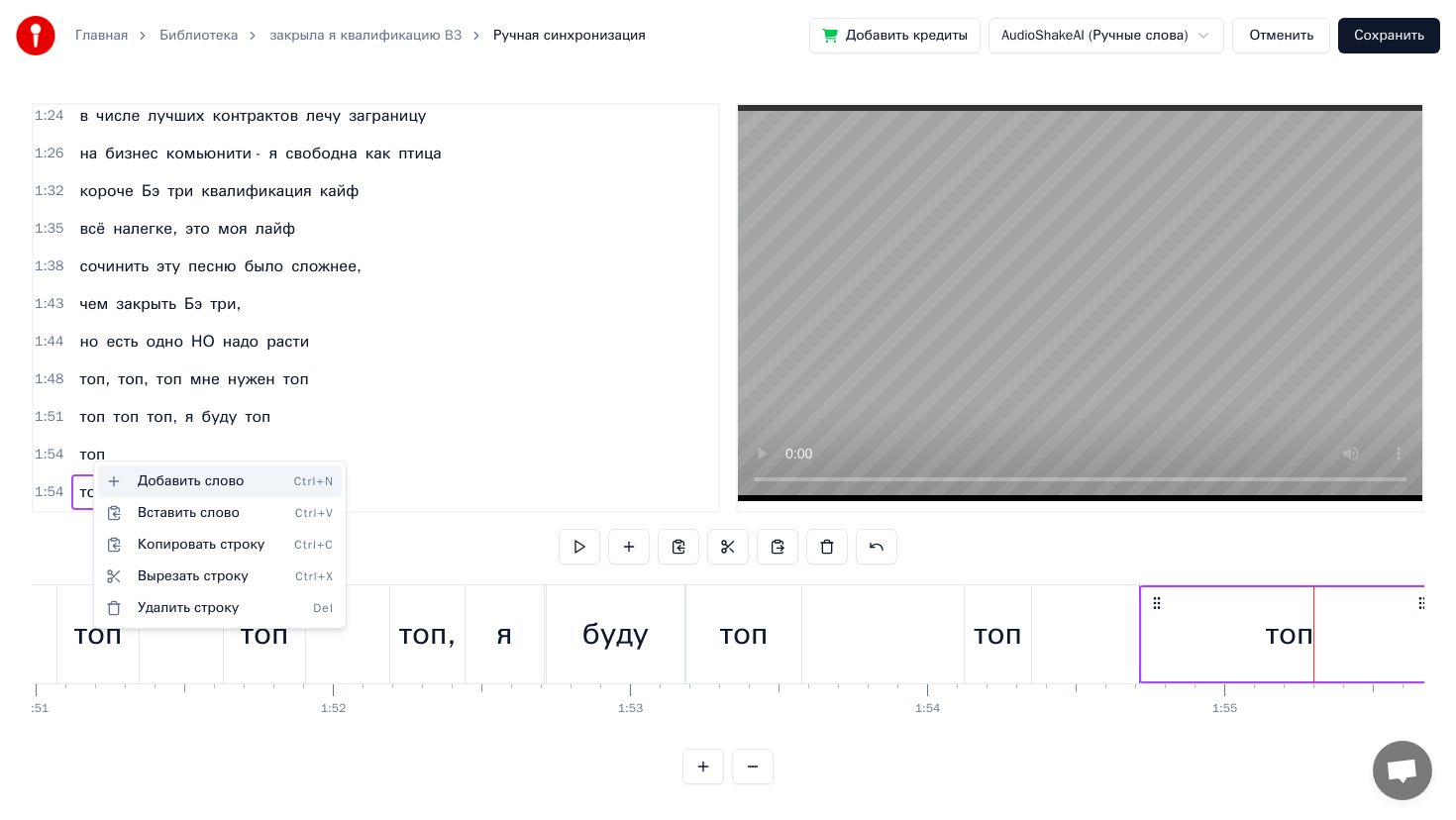 click on "Добавить слово Ctrl+N" at bounding box center [220, 481] 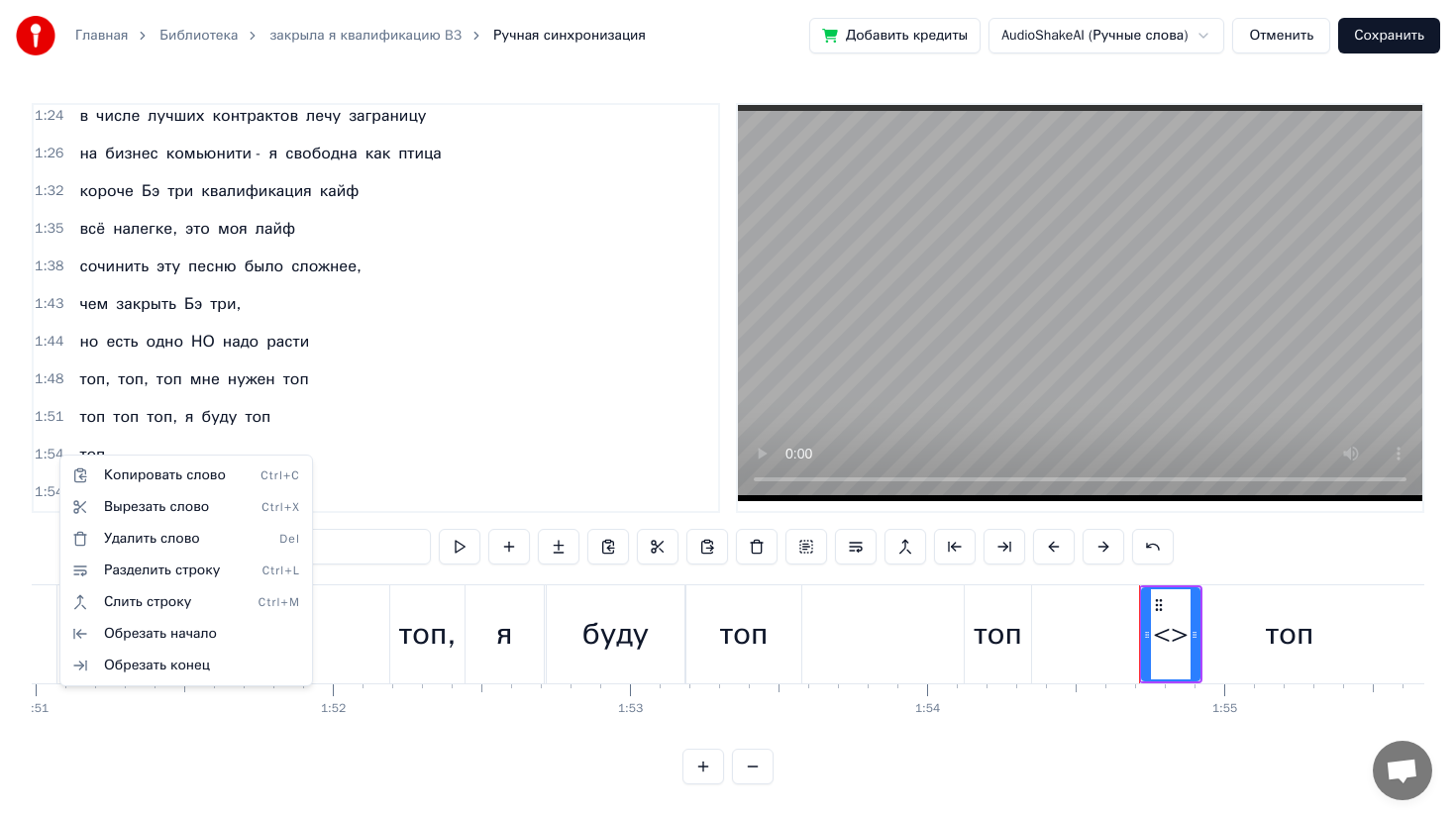 click on "Главная Библиотека закрыла я квалификацию B3 Ручная синхронизация Добавить кредиты AudioShakeAI (Ручные слова) Отменить Сохранить 0:11 закрыла я квалификацию Бэ три 0:14 уже не в первый раз 0:17 не скучаю я и не грущу 0:20 квалификацию Бэ три люблю 0:20 закрыла я квалификацию Бэ три 0:20 уже не в первый раз 0:20 не скучаю я и не грущу 0:20 квалификацию Бэ три люблю 0:23 квалификация Бэ три родная моя 0:39 Бизнес партнёр третьего уровня 0:41 закрывать её всем я рекомендую 0:44 хорошая в бизнесе нашем позиция 0:52 живу с ней и в ус не дую 0:57 ааааа 0:58 Just do it do it 1:02 Бэ три Бэ три Бэ три 1:09 Бэ три Бэ" at bounding box center (728, 408) 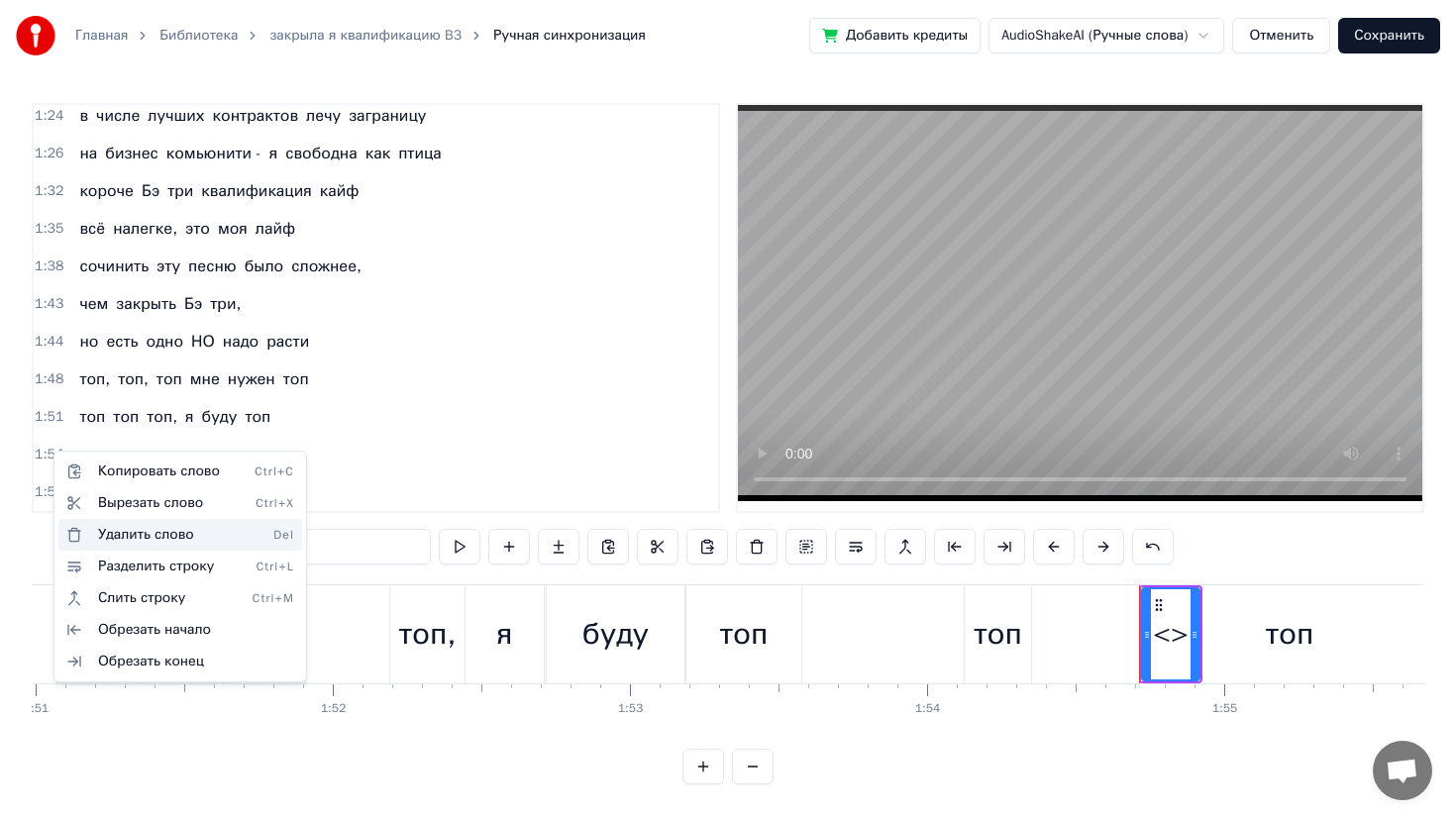 click on "Удалить слово Del" at bounding box center [180, 535] 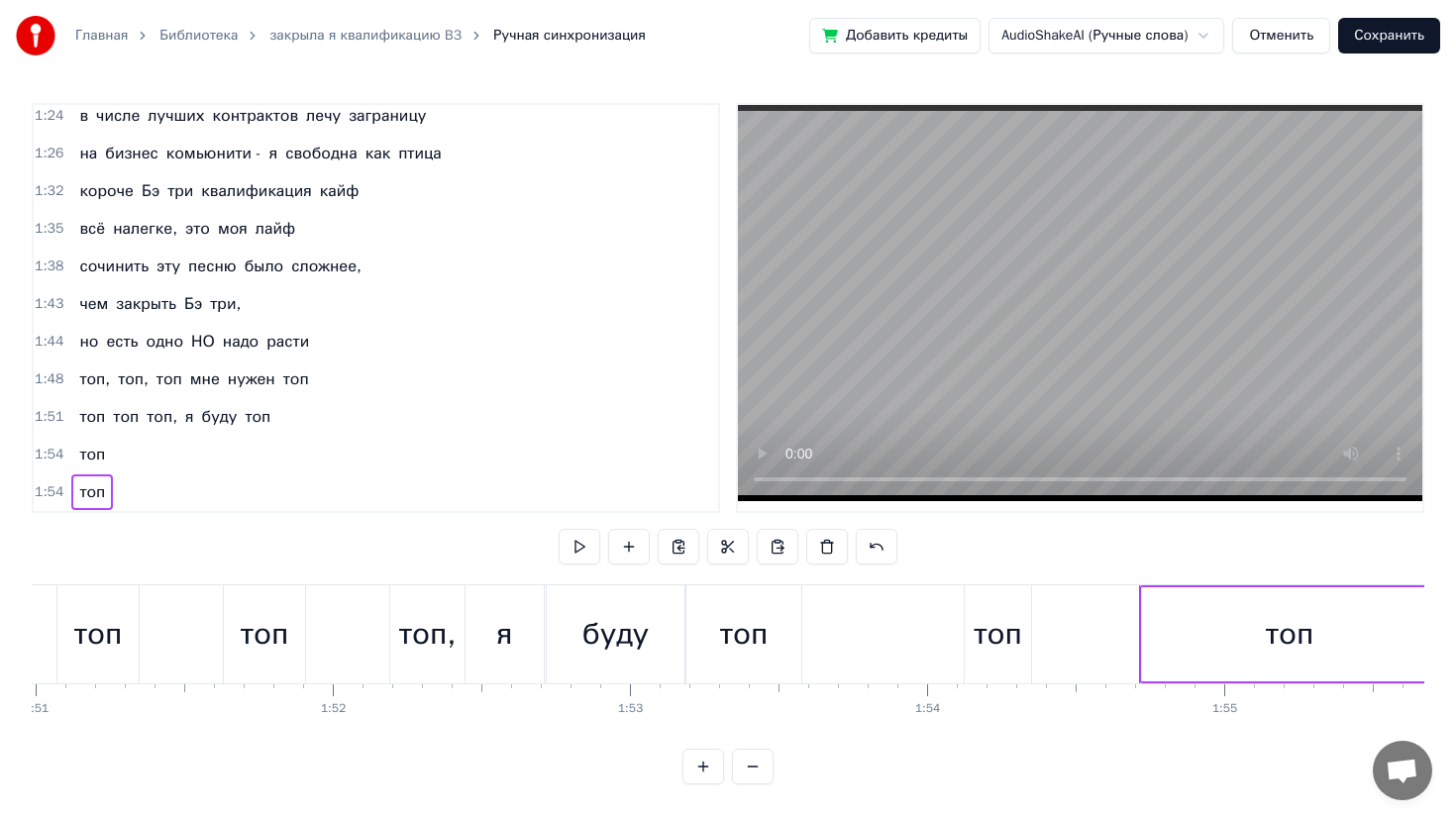 click on "1:54" at bounding box center [49, 455] 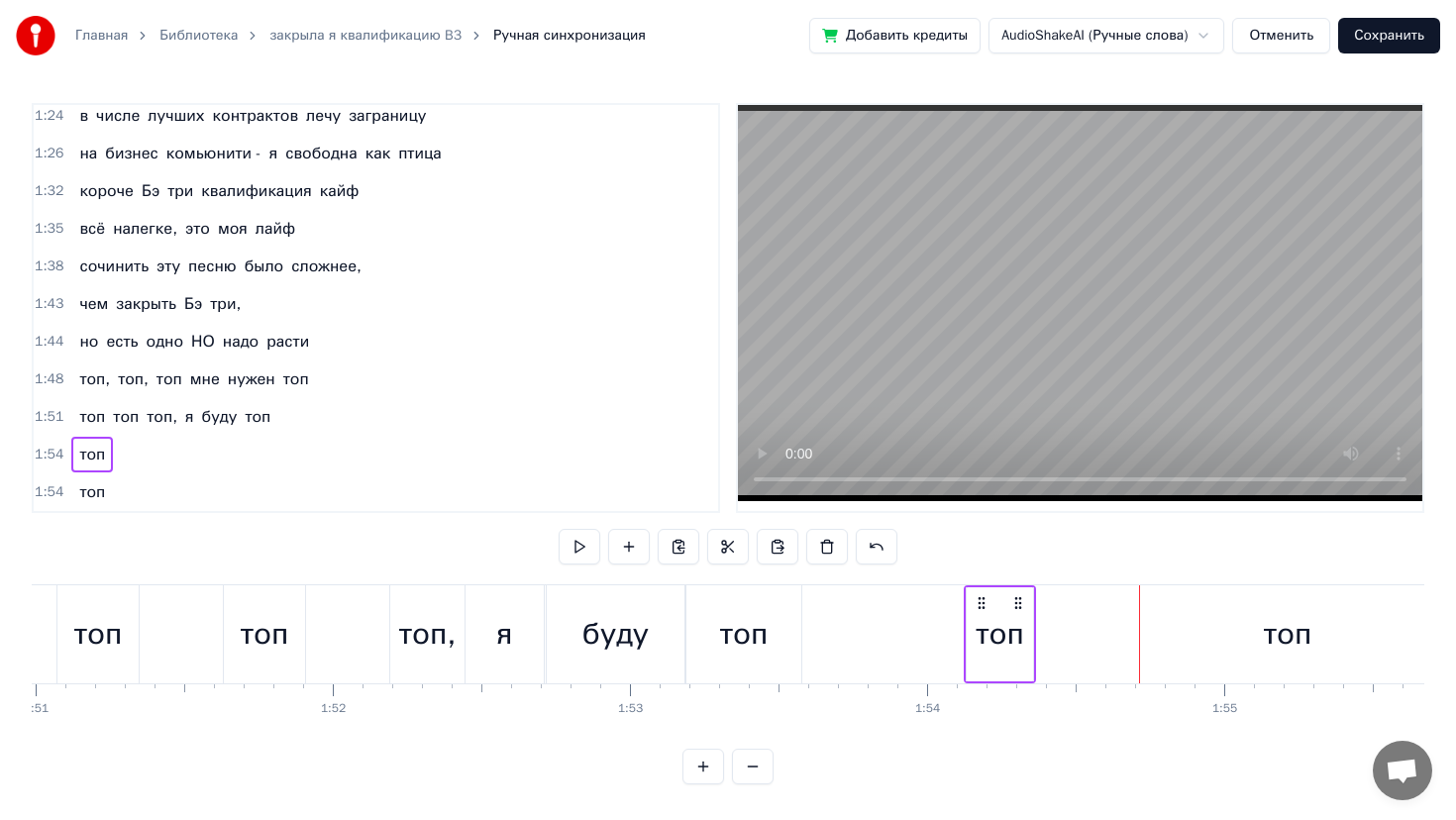 scroll, scrollTop: 761, scrollLeft: 0, axis: vertical 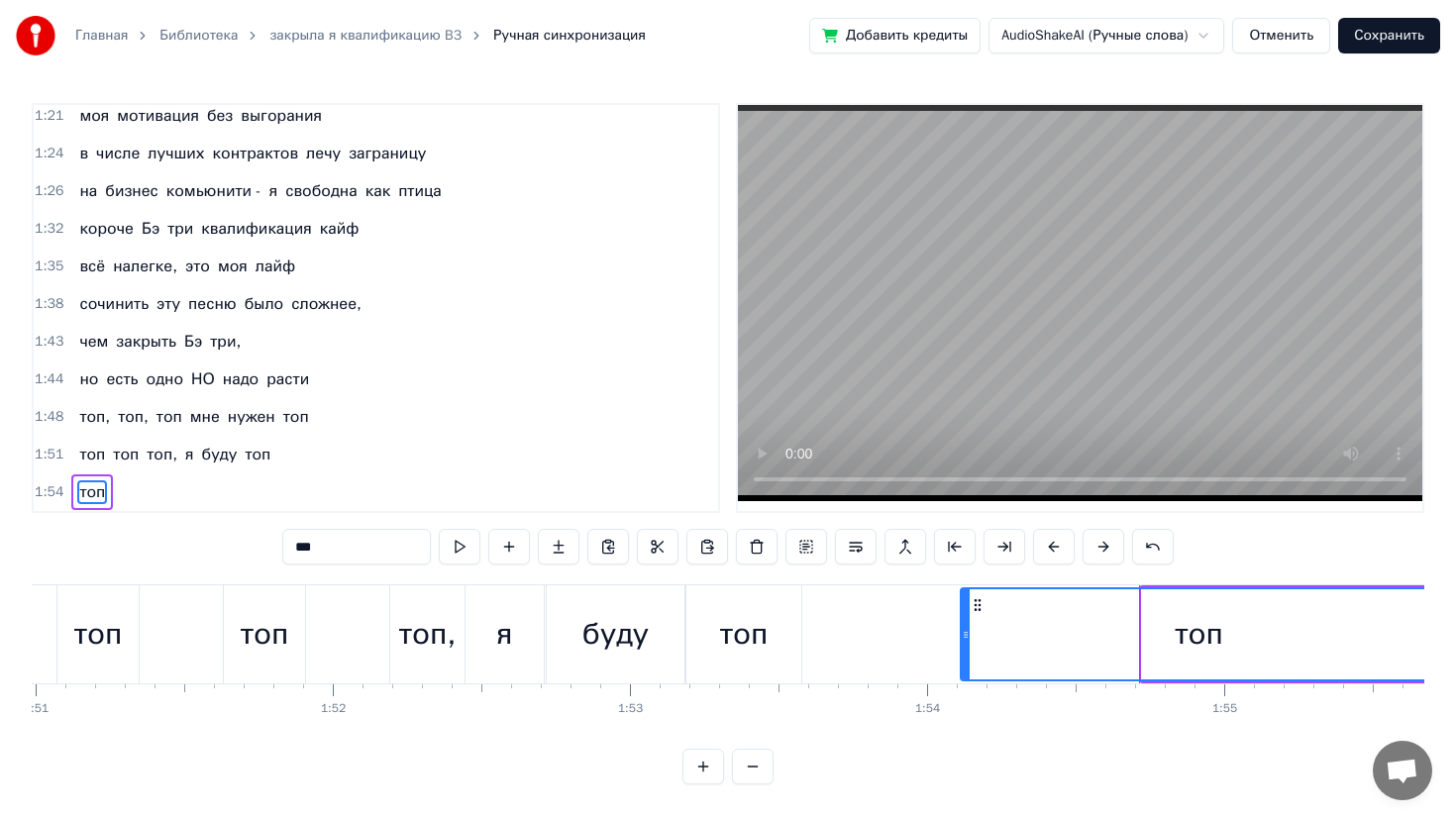 drag, startPoint x: 1147, startPoint y: 632, endPoint x: 963, endPoint y: 637, distance: 184.0679 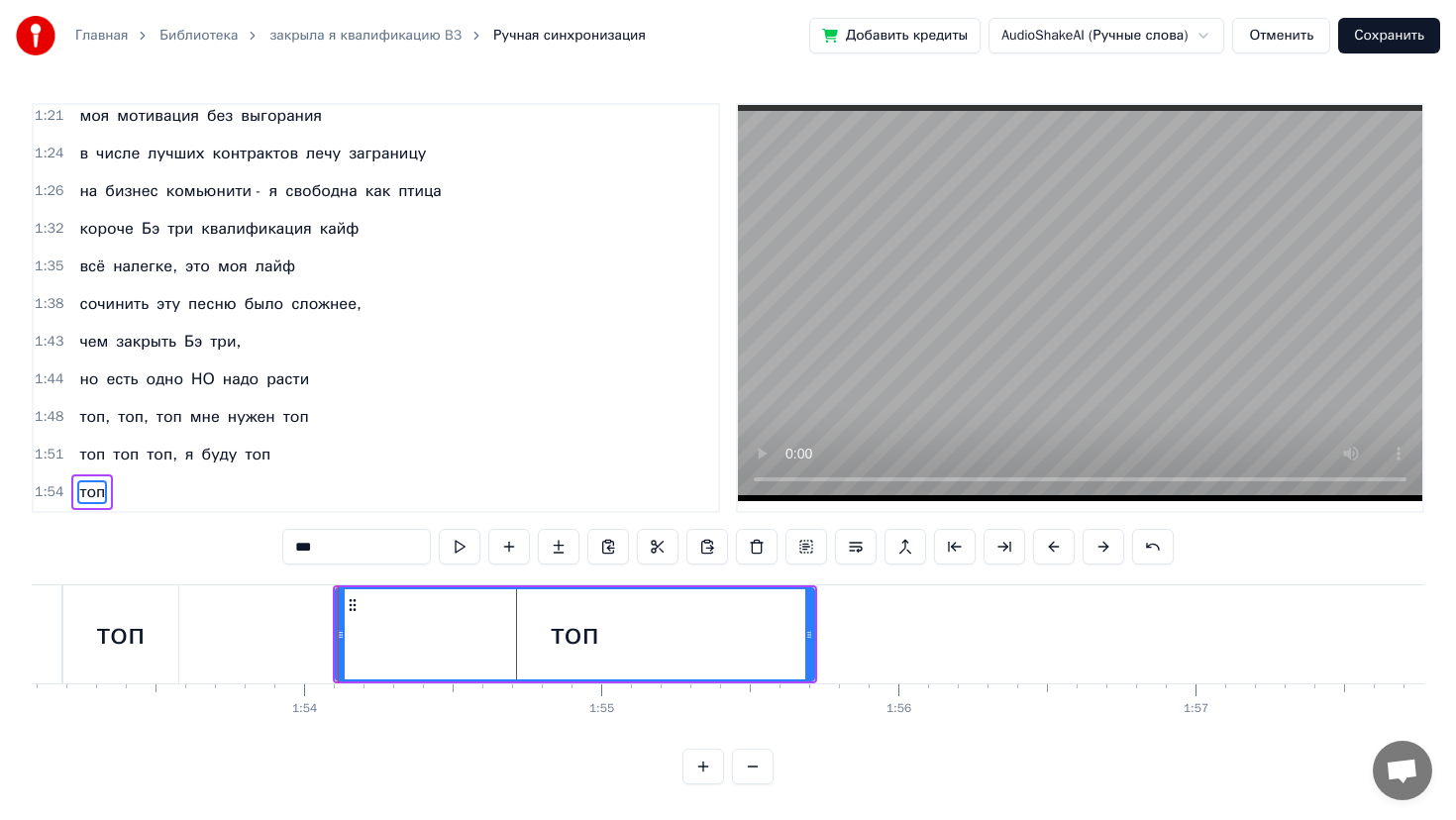 scroll, scrollTop: 0, scrollLeft: 33632, axis: horizontal 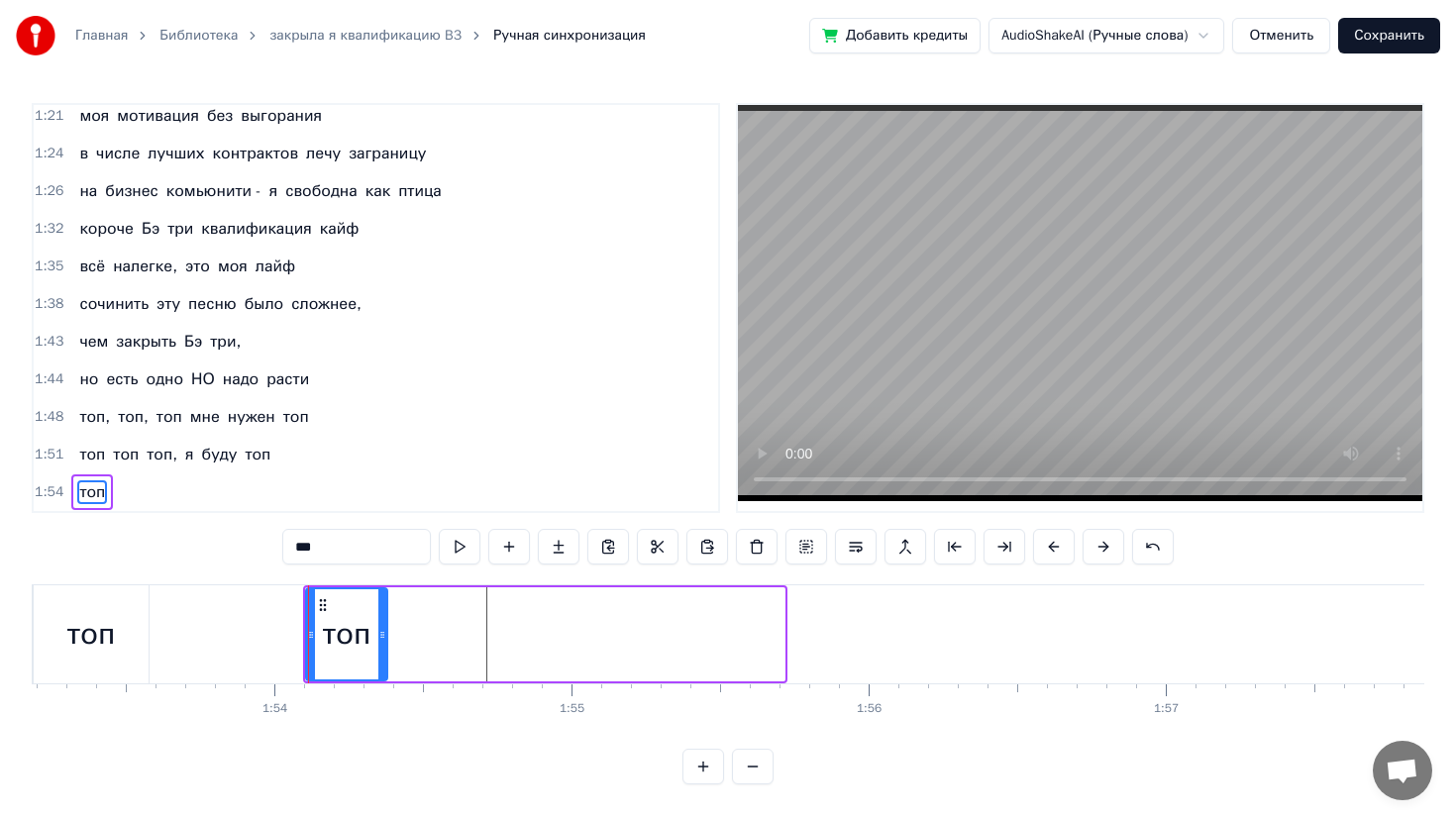 drag, startPoint x: 781, startPoint y: 627, endPoint x: 385, endPoint y: 644, distance: 396.36473 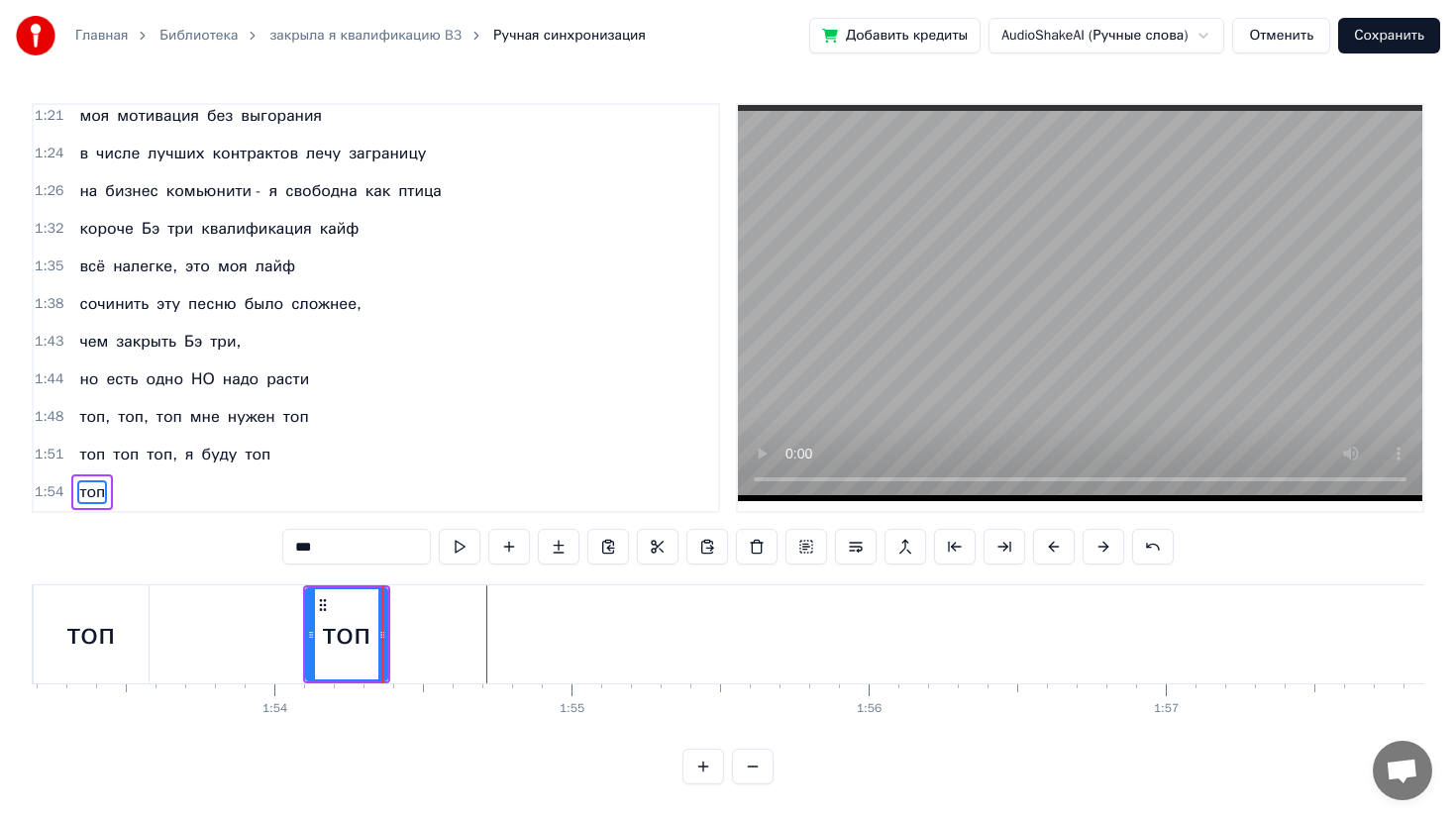 click on "топ" at bounding box center [92, 492] 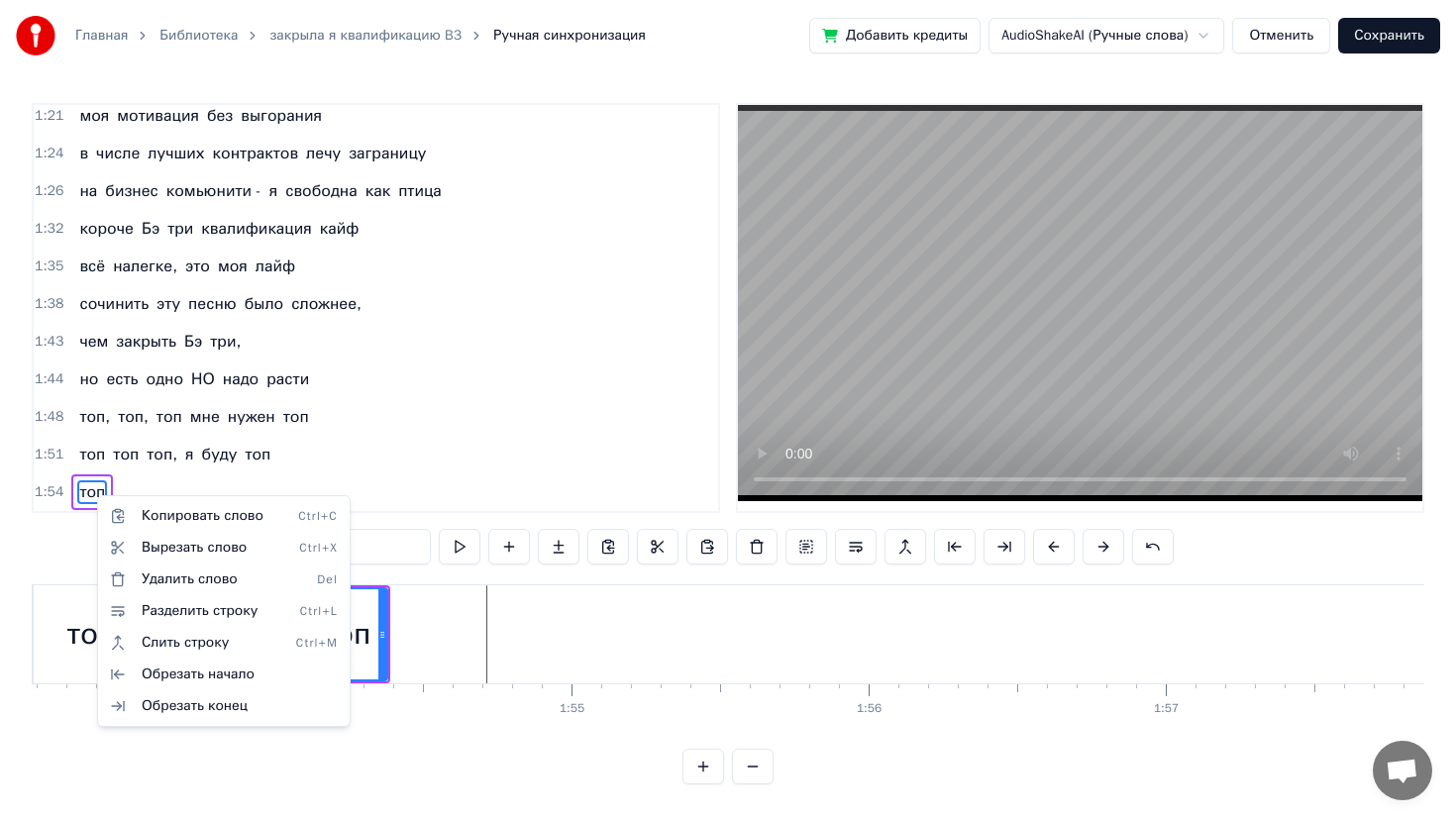 click on "Главная Библиотека закрыла я квалификацию B3 Ручная синхронизация Добавить кредиты AudioShakeAI (Ручные слова) Отменить Сохранить 0:11 закрыла я квалификацию Бэ три 0:14 уже не в первый раз 0:17 не скучаю я и не грущу 0:20 квалификацию Бэ три люблю 0:20 закрыла я квалификацию Бэ три 0:20 уже не в первый раз 0:20 не скучаю я и не грущу 0:20 квалификацию Бэ три люблю 0:23 квалификация Бэ три родная моя 0:39 Бизнес партнёр третьего уровня 0:41 закрывать её всем я рекомендую 0:44 хорошая в бизнесе нашем позиция 0:52 живу с ней и в ус не дую 0:57 ааааа 0:58 Just do it do it 1:02 Бэ три Бэ три Бэ три 1:09 Бэ три Бэ" at bounding box center [728, 408] 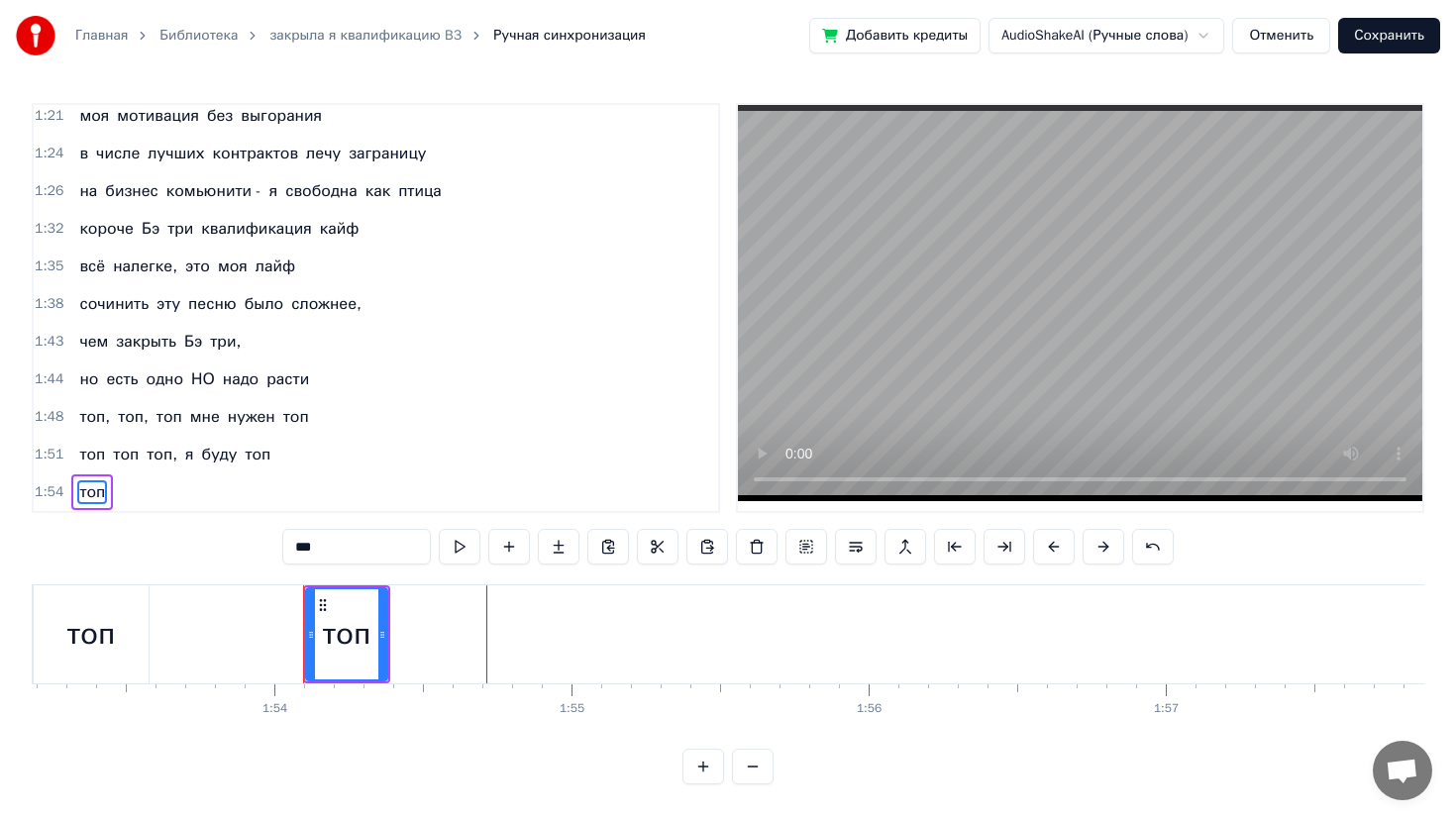 click on "1:54" at bounding box center (49, 492) 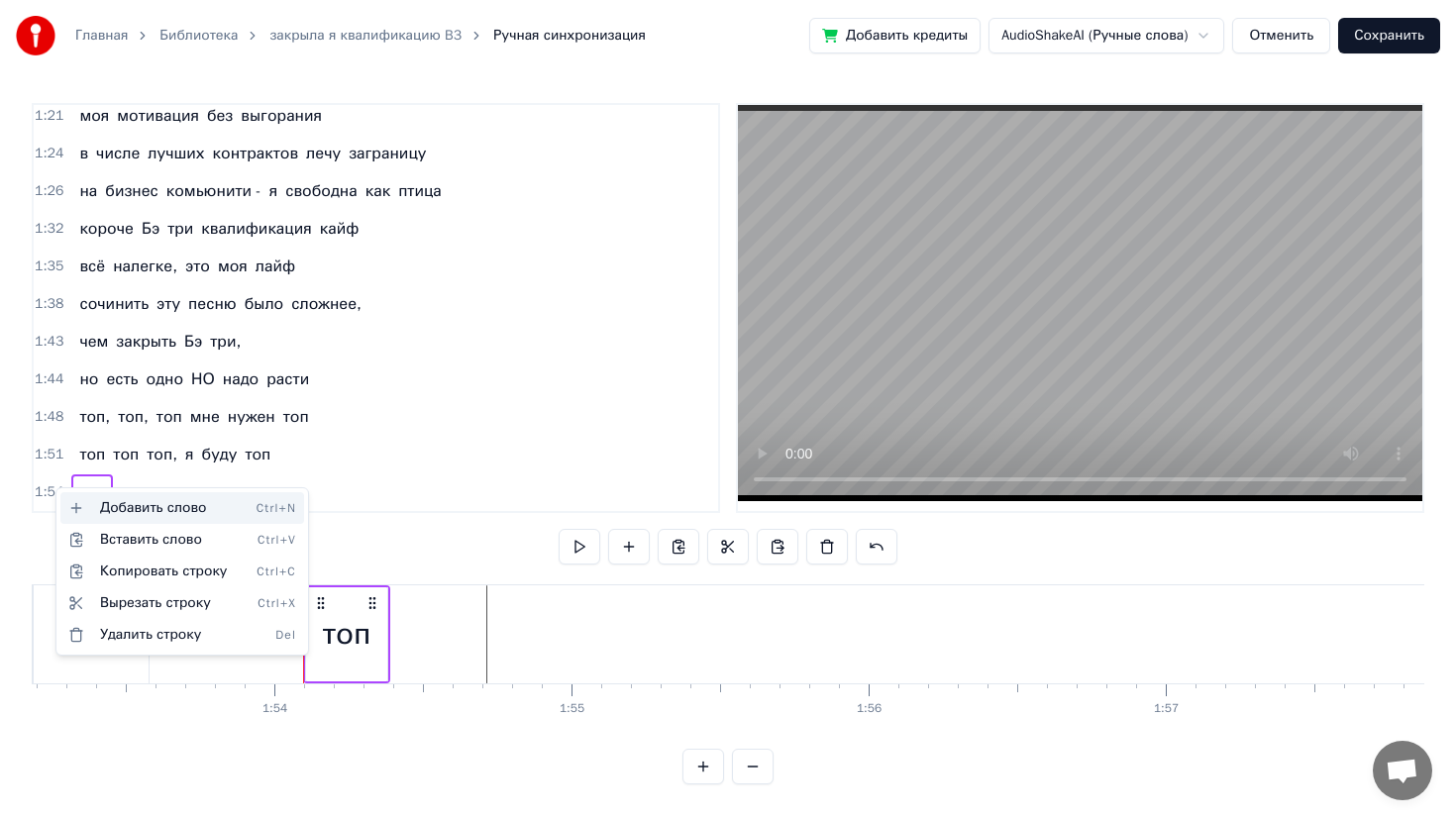 click on "Добавить слово Ctrl+N" at bounding box center [182, 508] 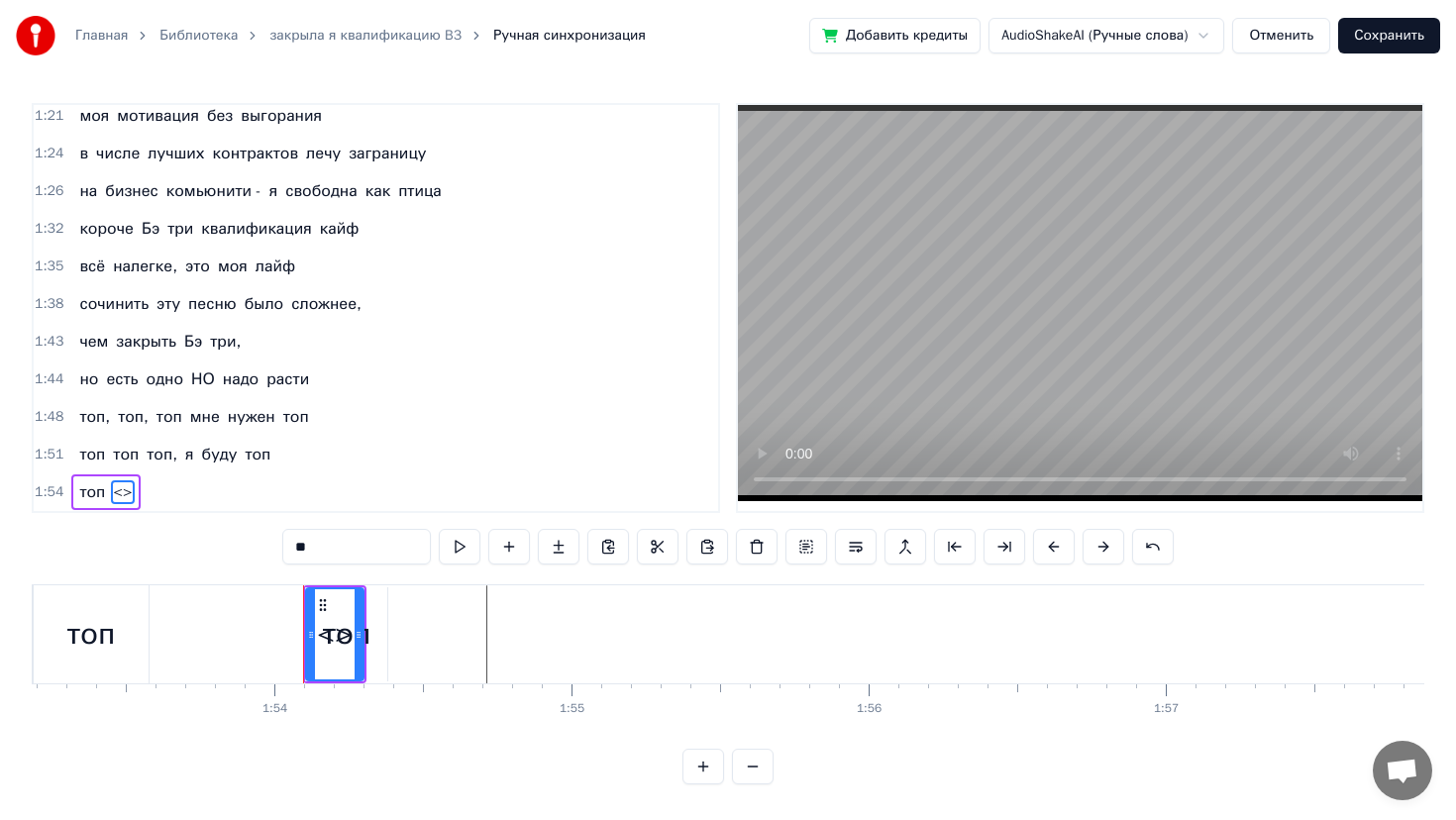click on "<>" at bounding box center (122, 492) 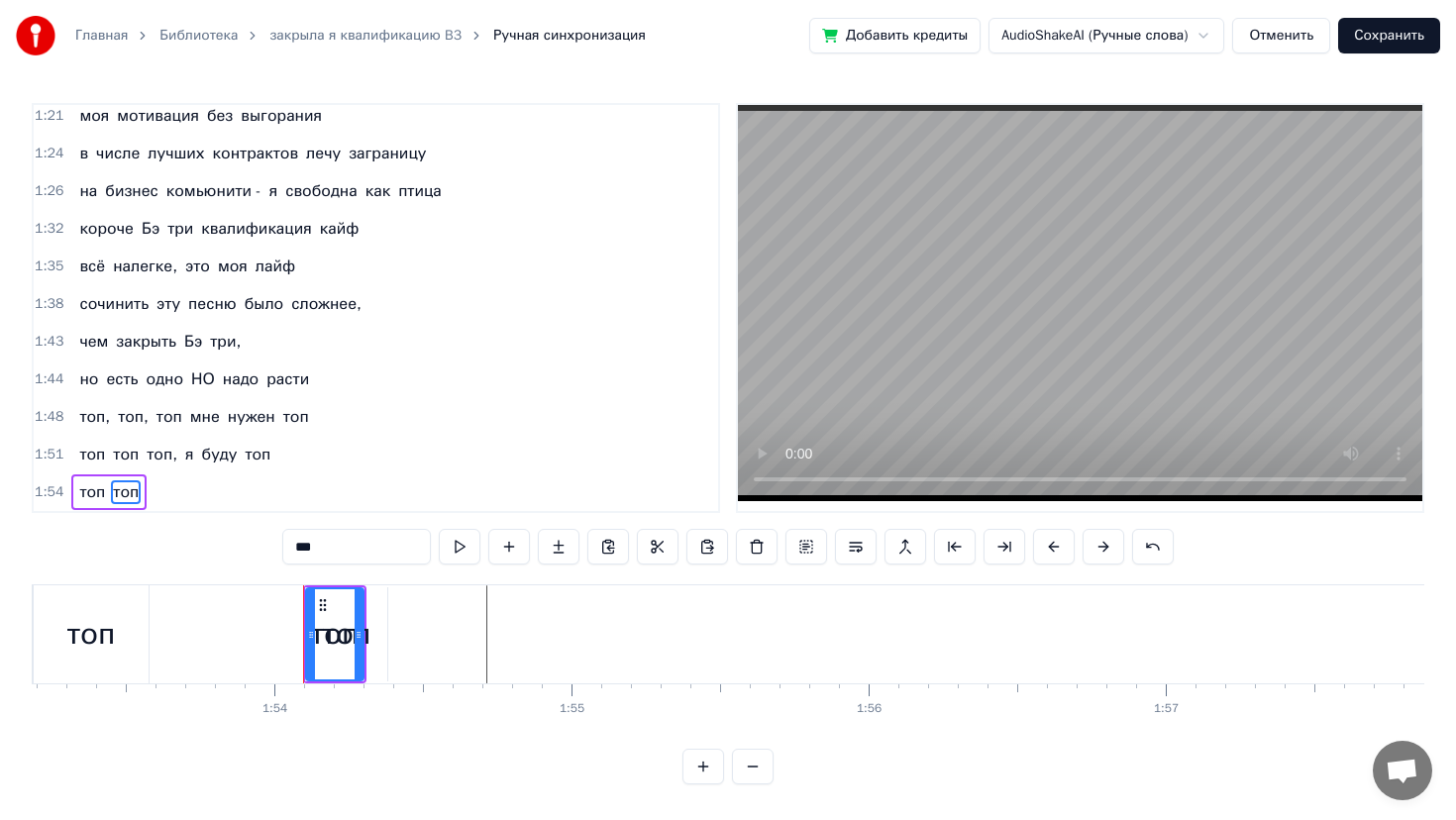type on "***" 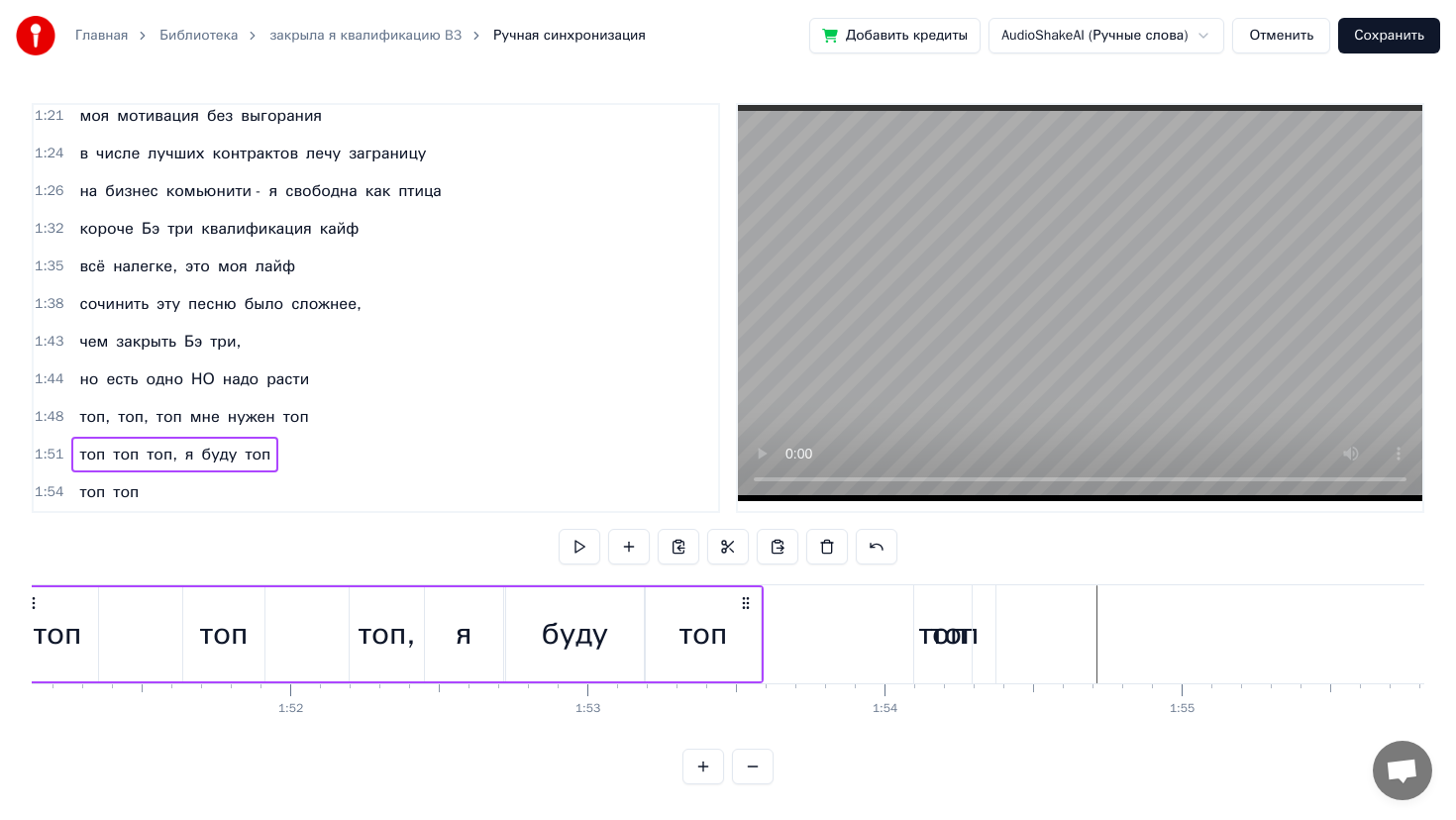 scroll, scrollTop: 0, scrollLeft: 32905, axis: horizontal 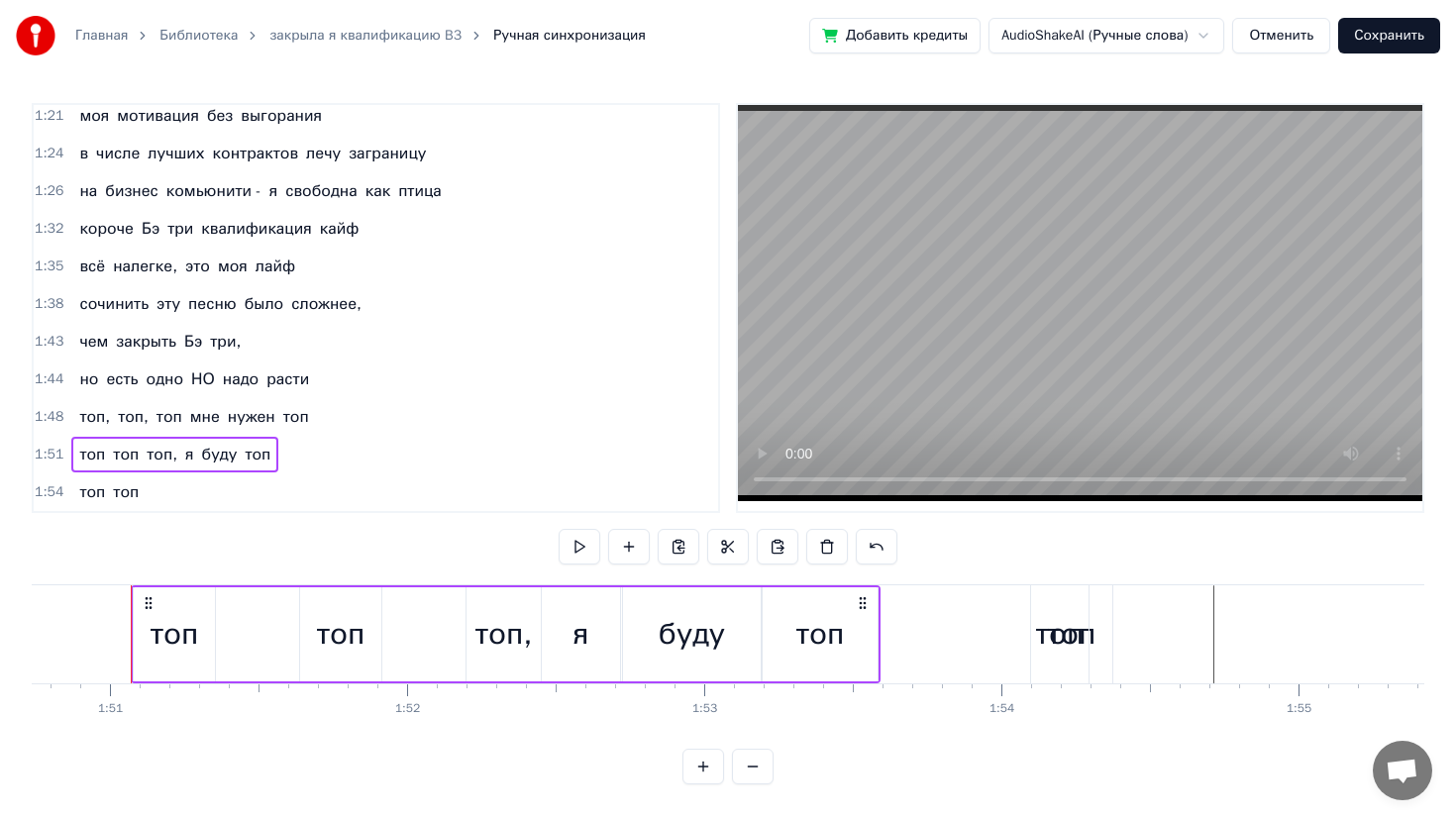 click on "1:54" at bounding box center (49, 492) 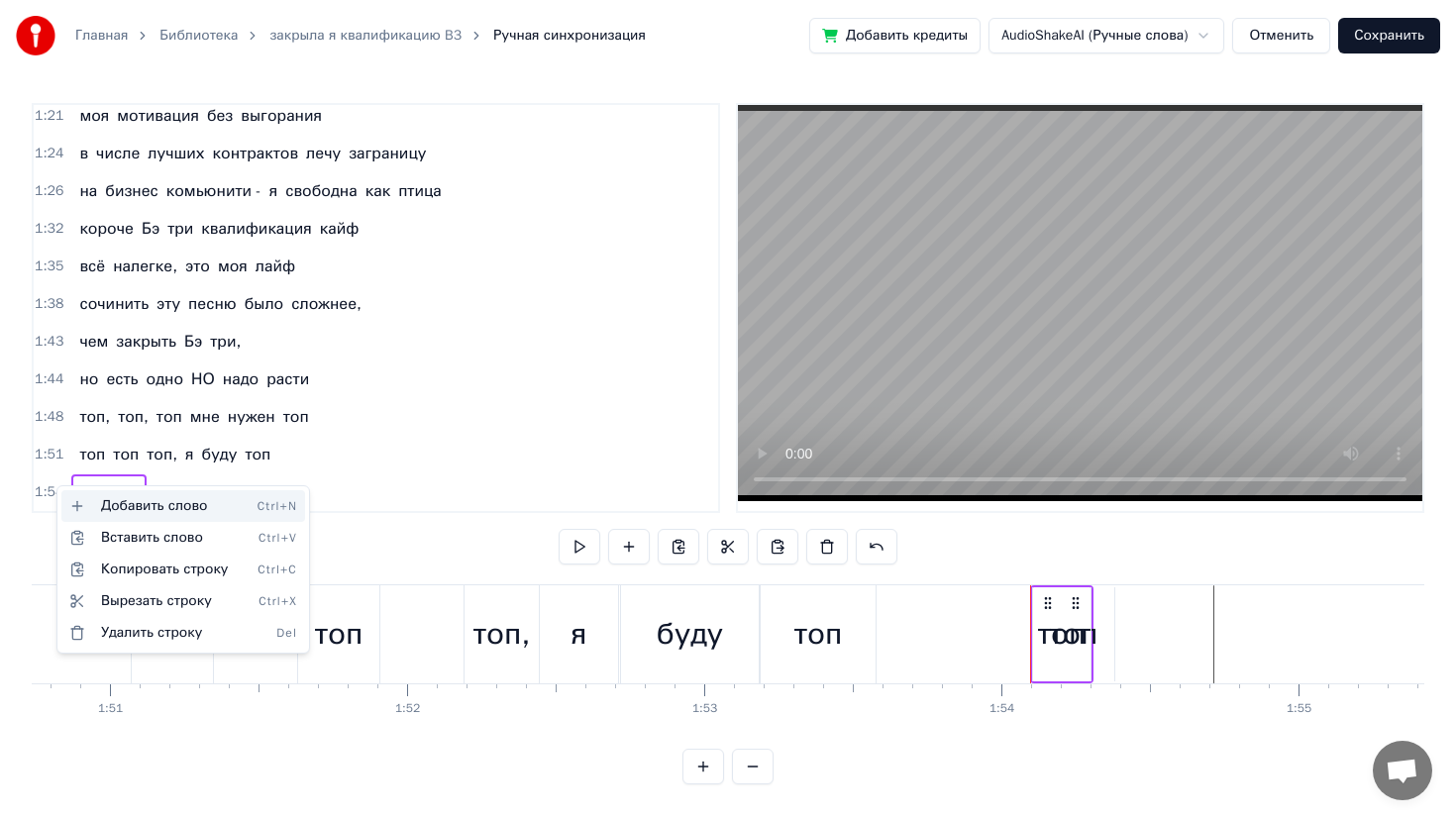 click on "Добавить слово Ctrl+N" at bounding box center [183, 506] 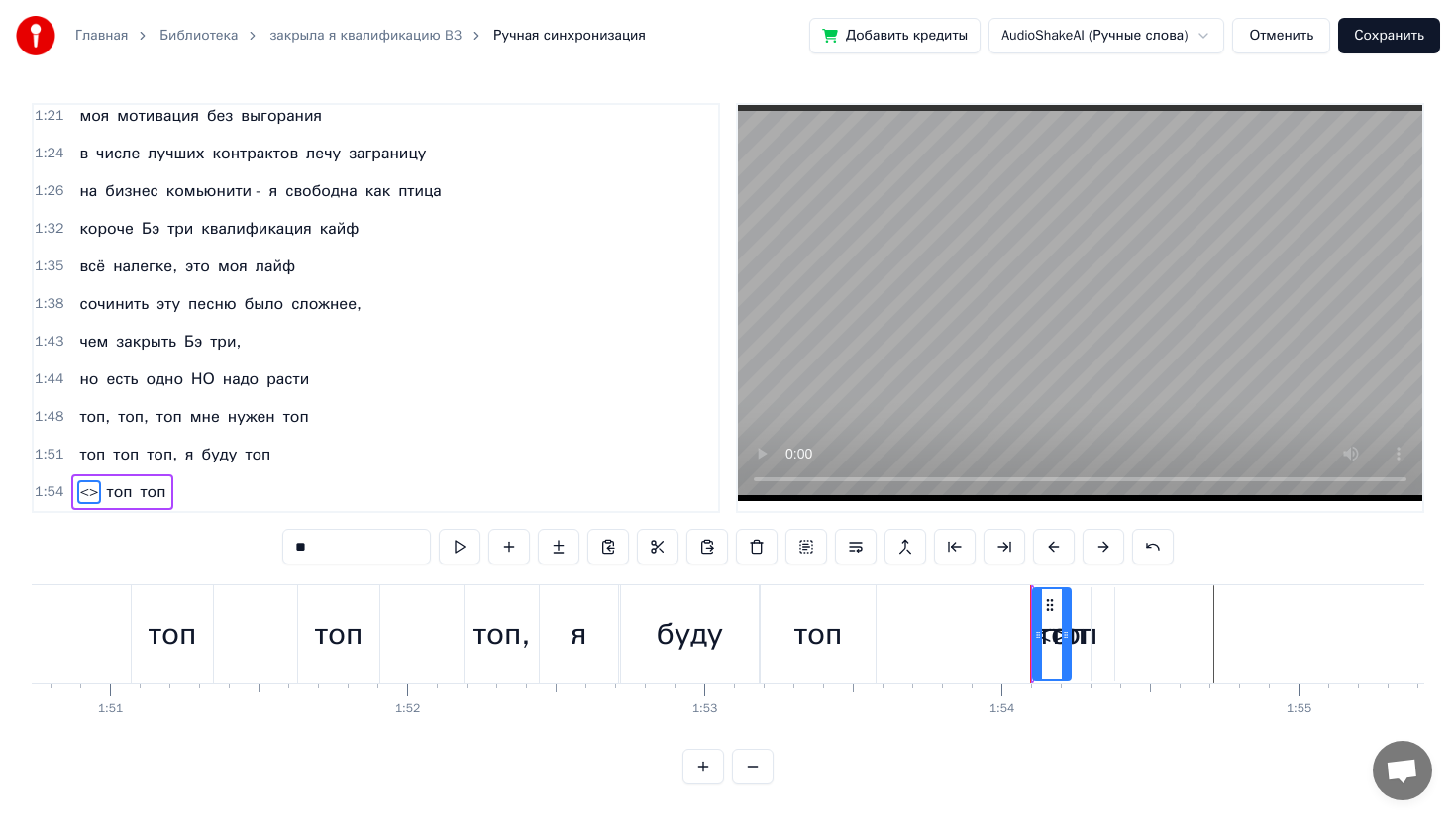 click on "<>" at bounding box center [88, 492] 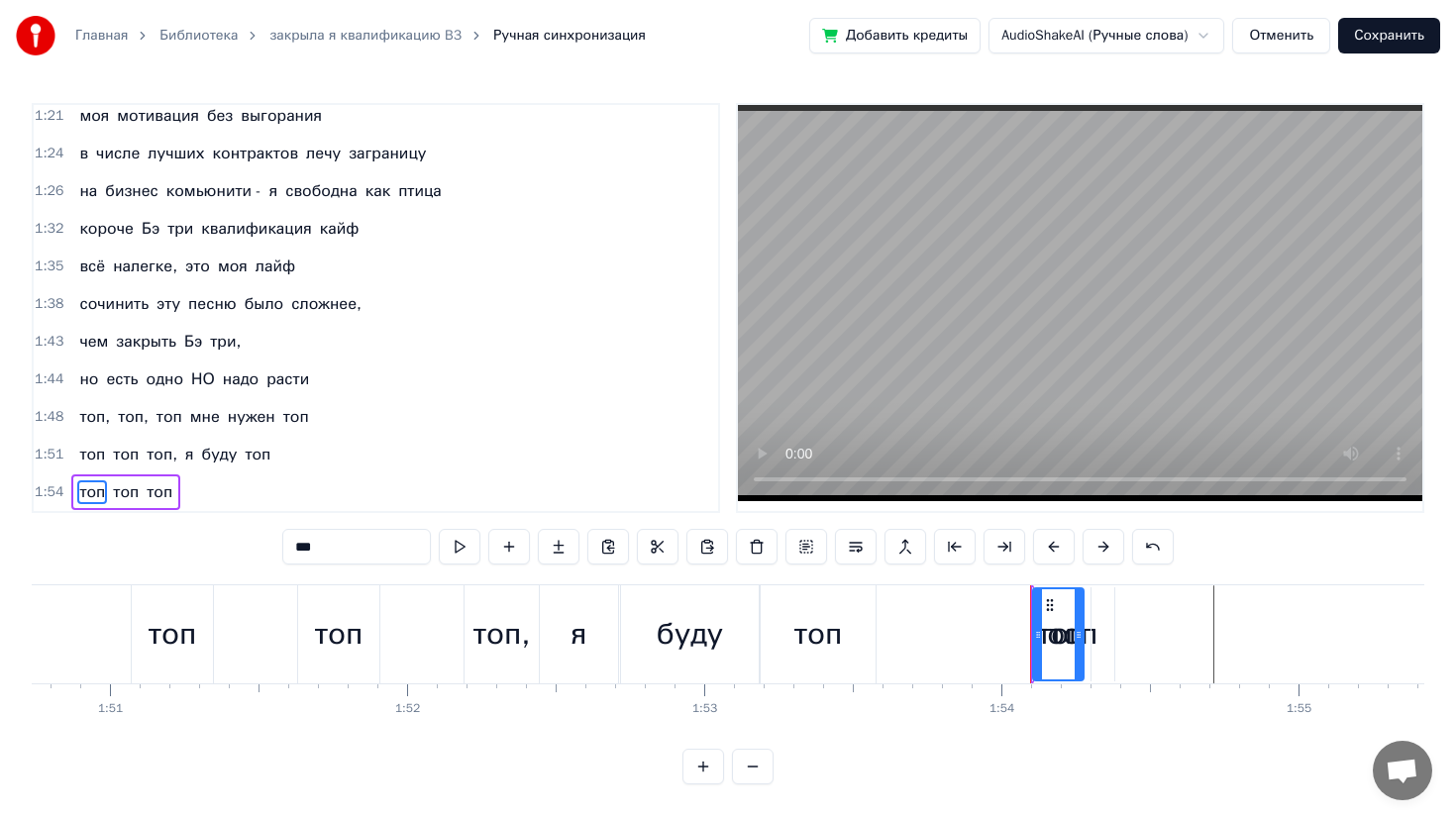 type on "***" 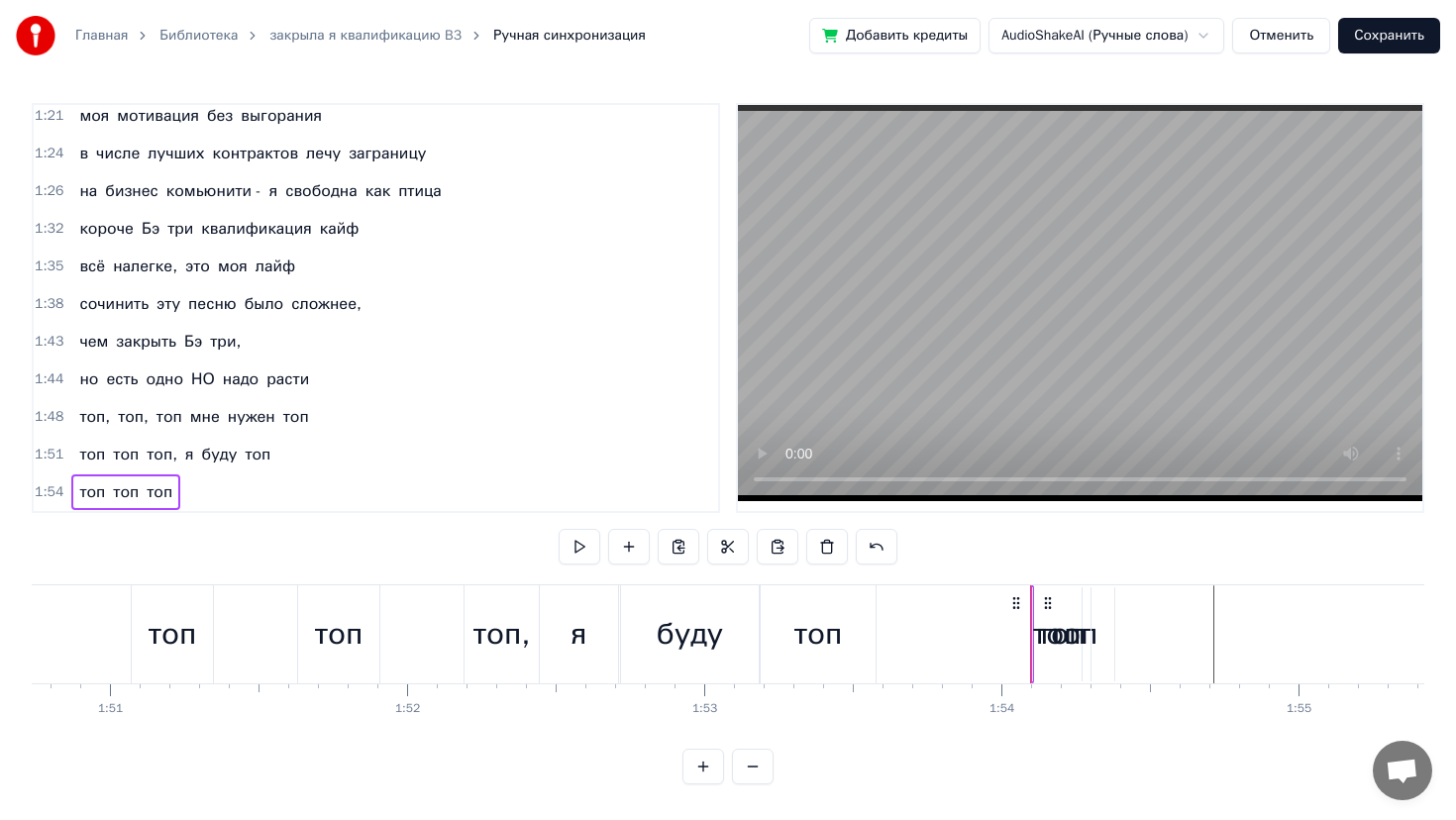click on "топ" at bounding box center (159, 492) 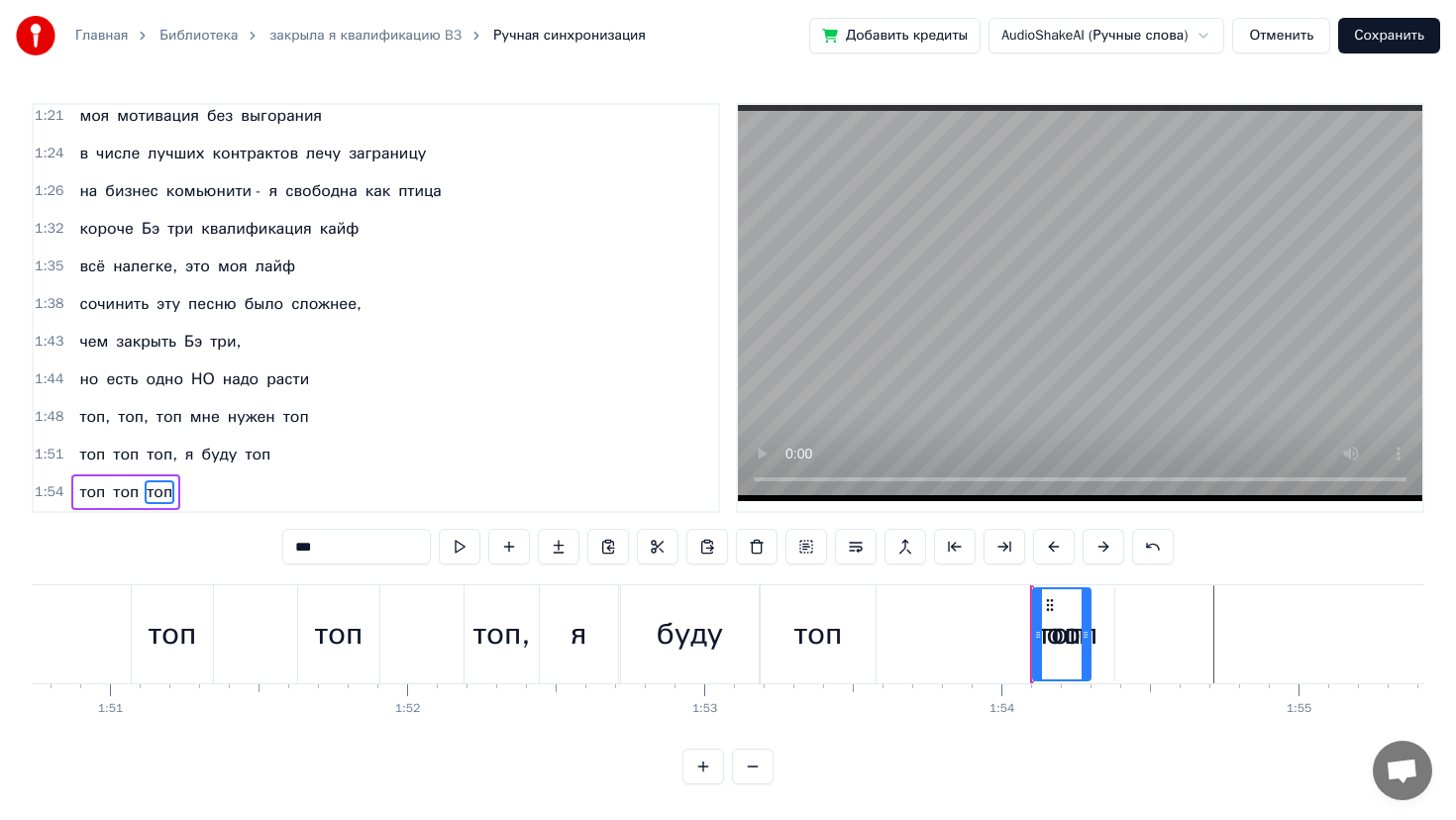 click on "1:54" at bounding box center (49, 492) 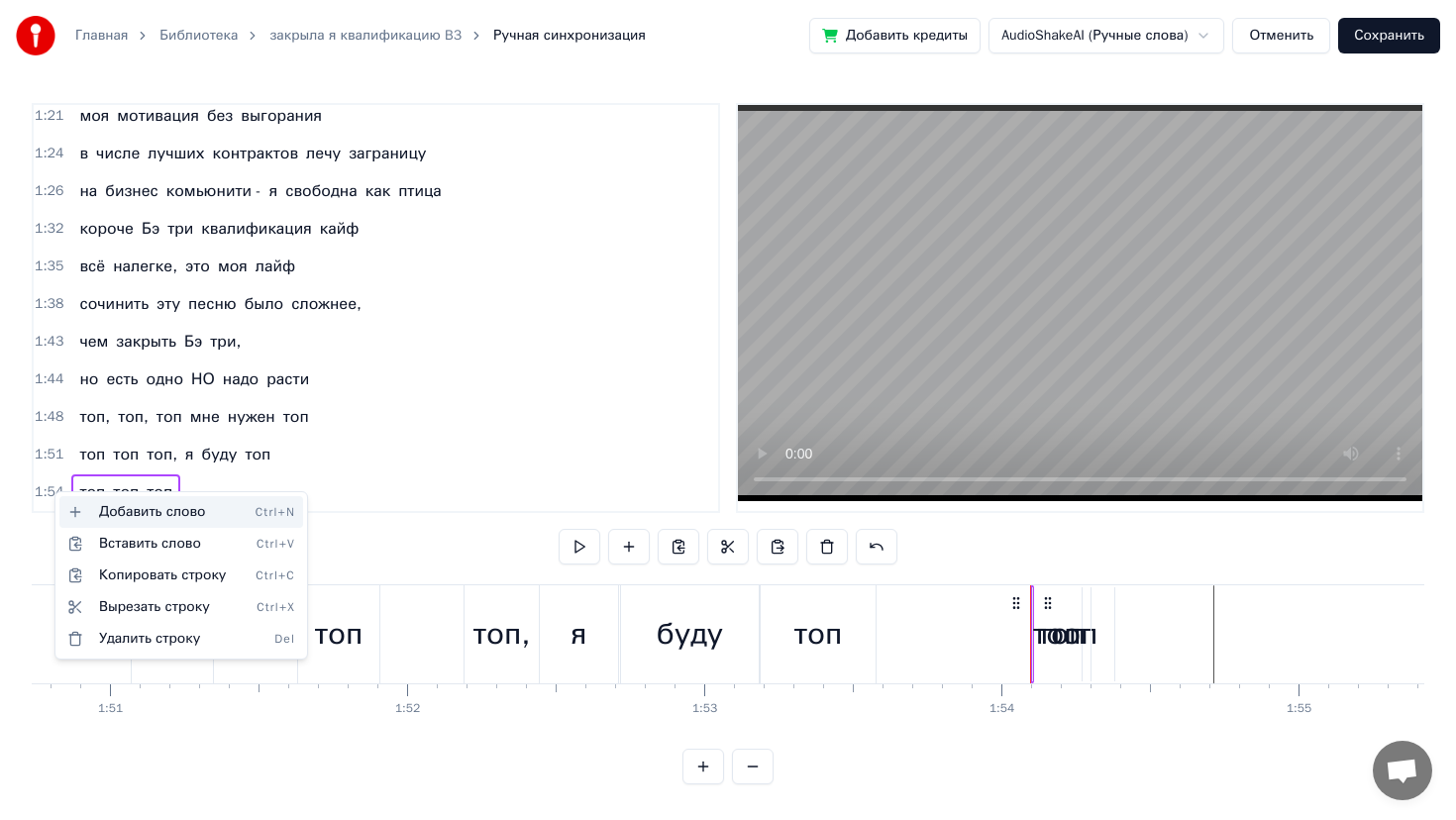 click on "Добавить слово Ctrl+N" at bounding box center (181, 512) 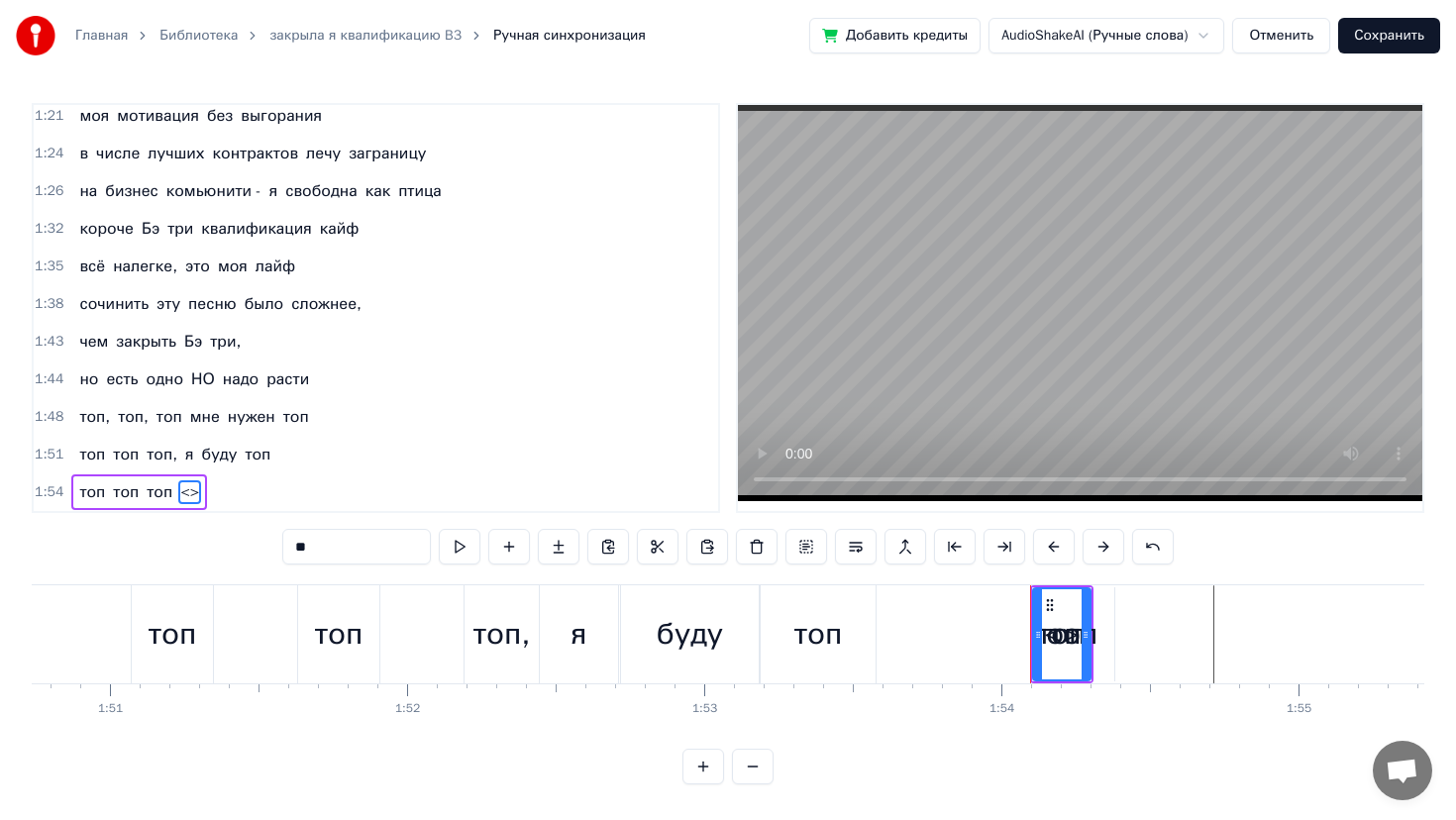 drag, startPoint x: 338, startPoint y: 551, endPoint x: 268, endPoint y: 546, distance: 70.178344 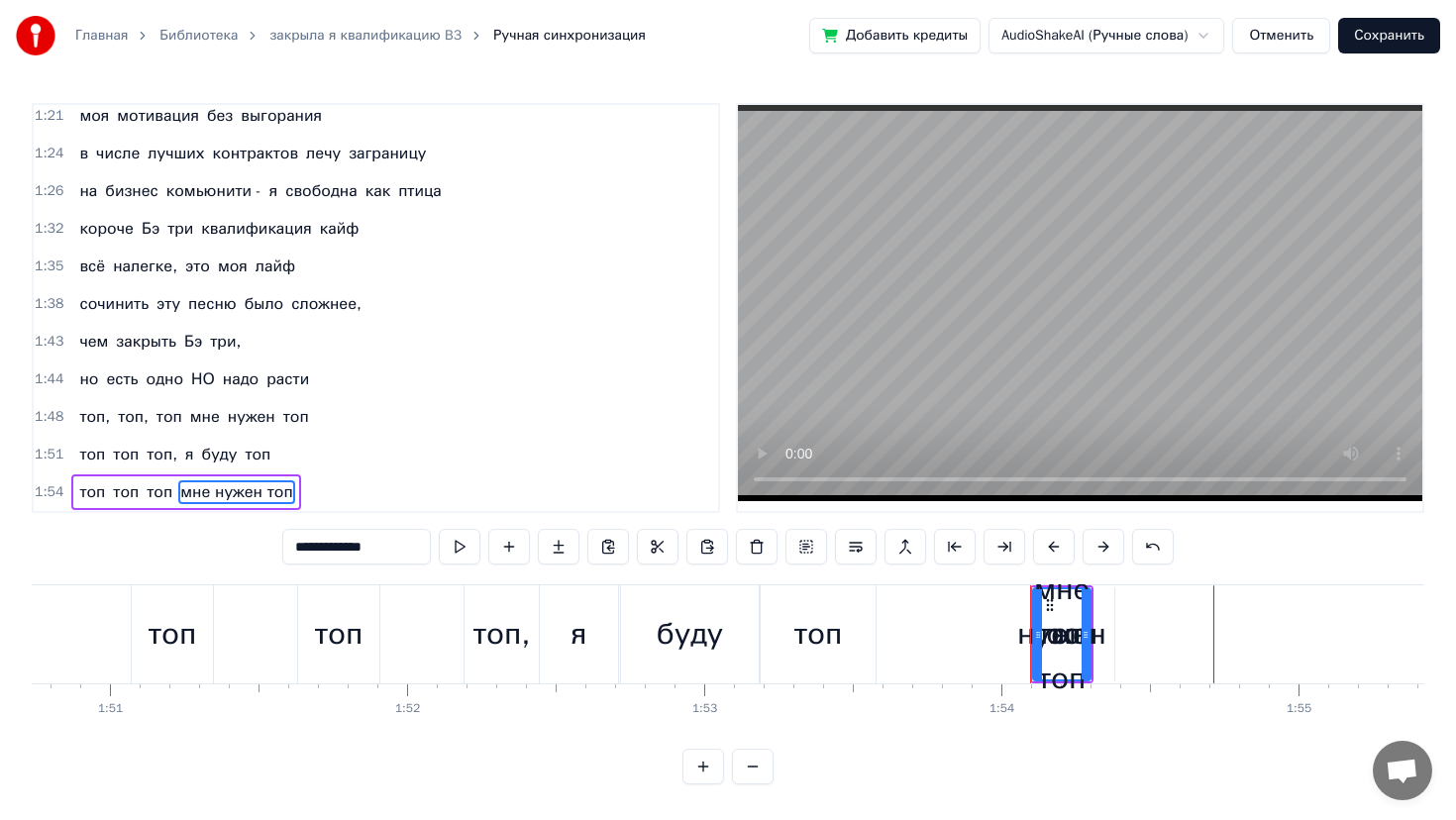 type on "**********" 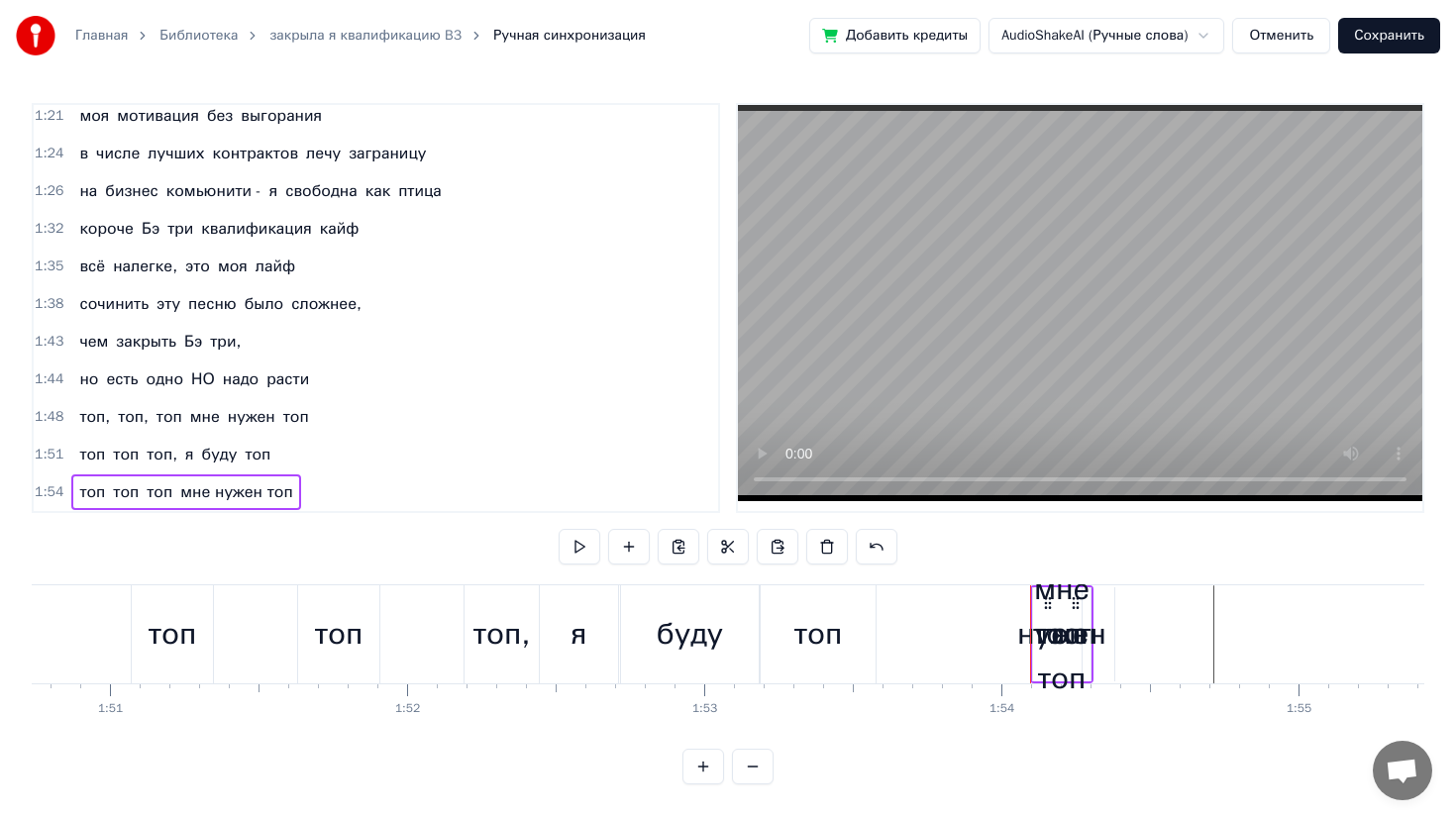 click on "1:54" at bounding box center [49, 492] 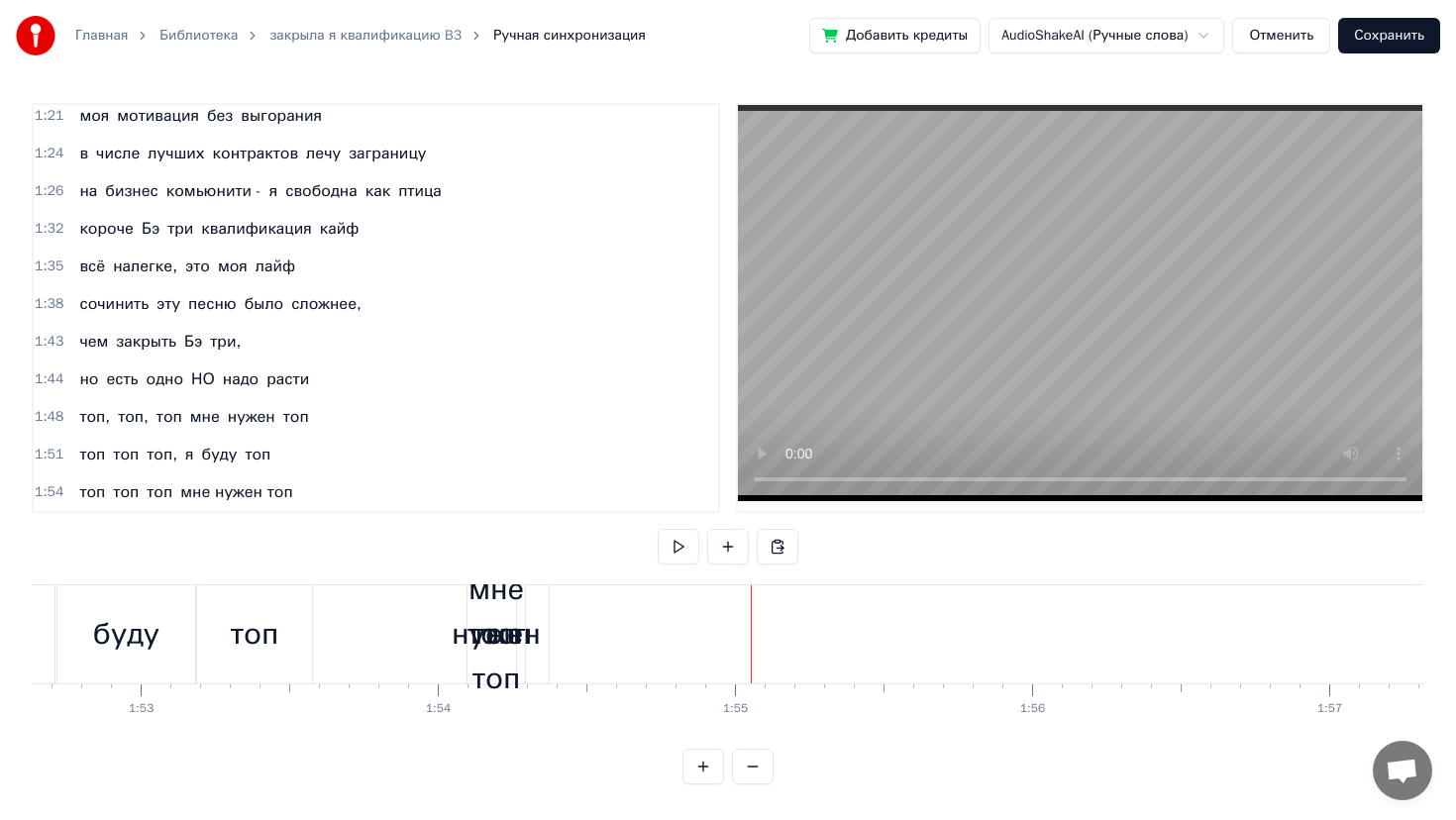 scroll, scrollTop: 0, scrollLeft: 33423, axis: horizontal 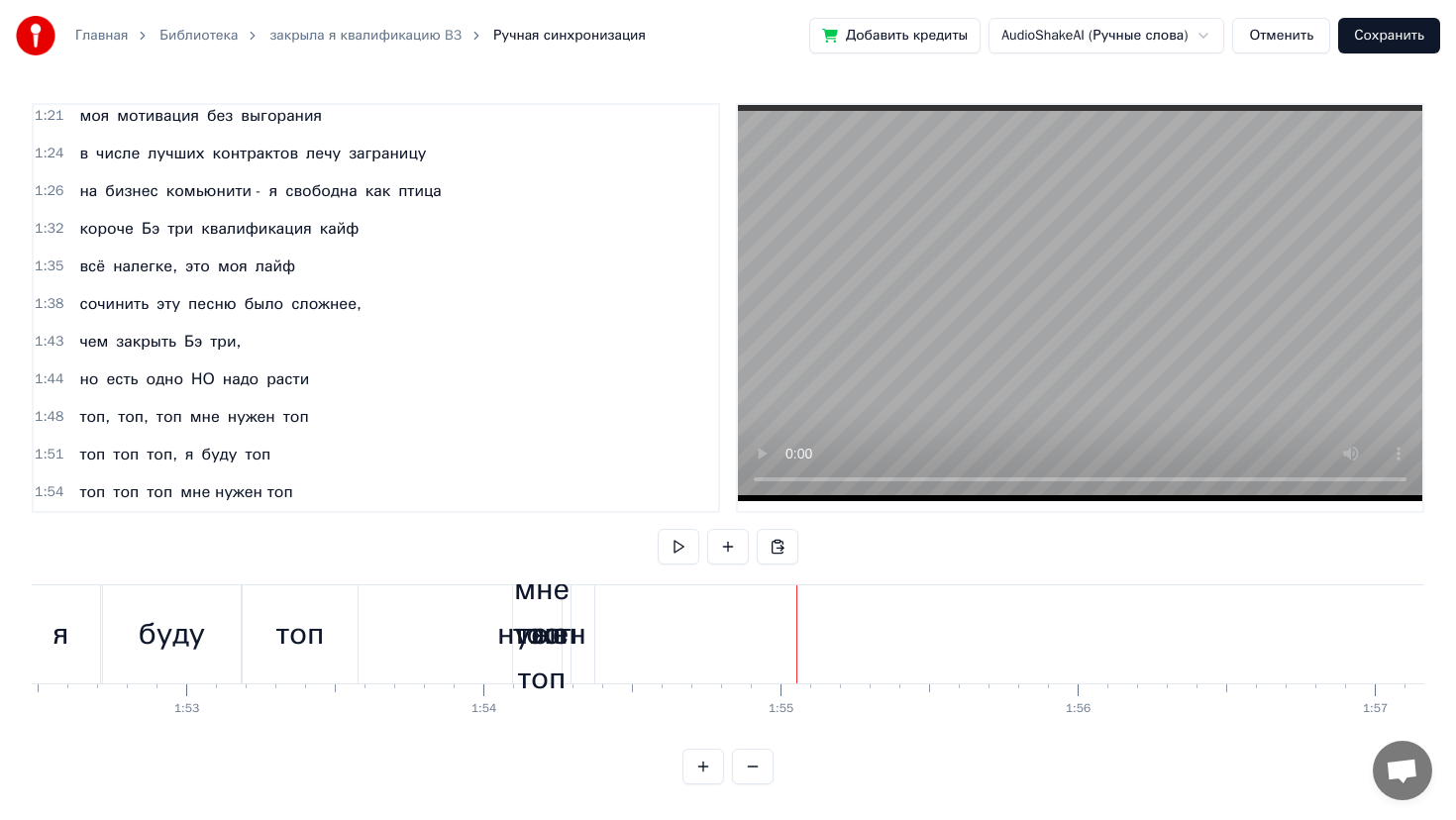 click on "мне нужен топ" at bounding box center [542, 634] 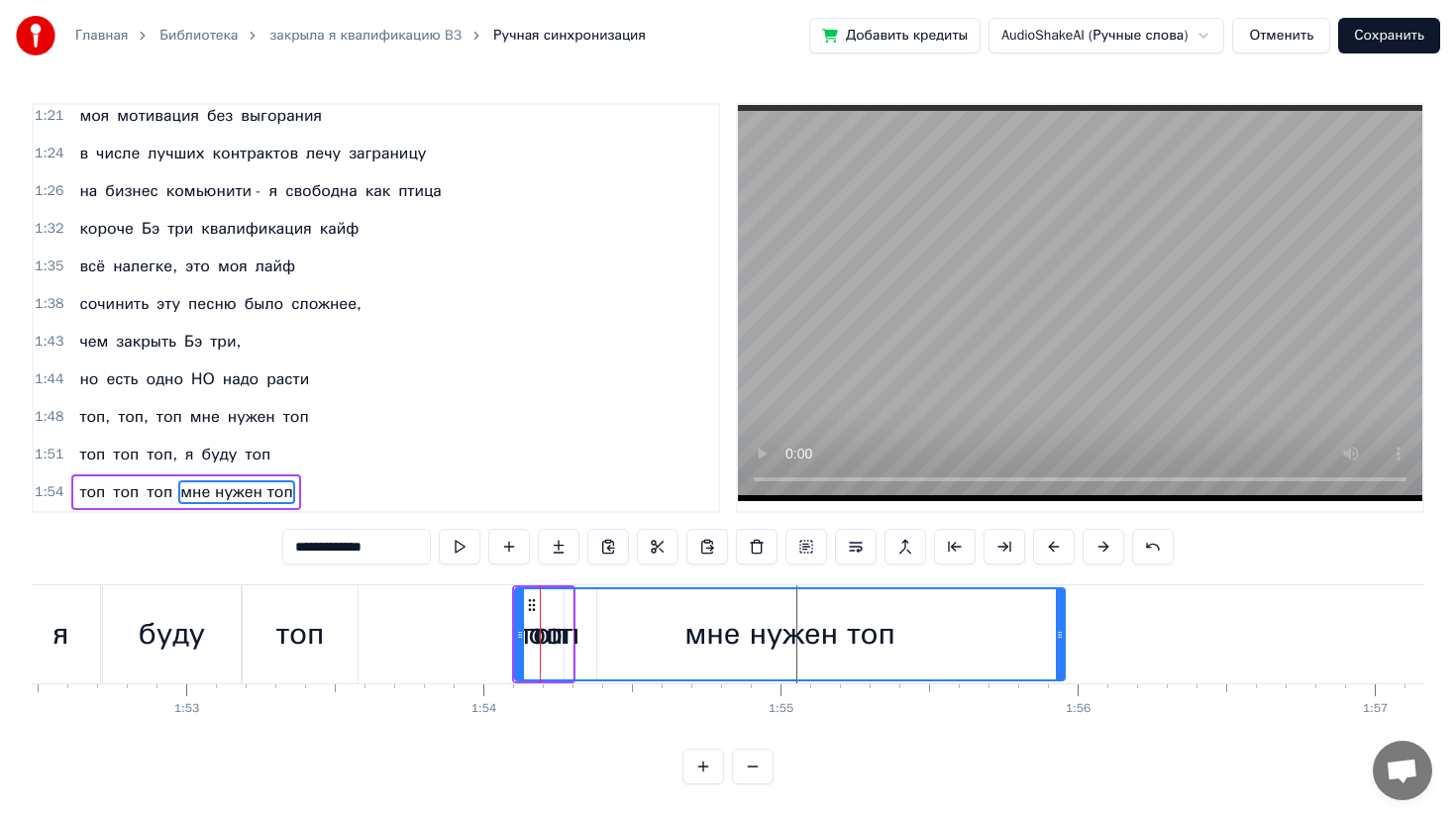 drag, startPoint x: 570, startPoint y: 629, endPoint x: 1062, endPoint y: 626, distance: 492.00915 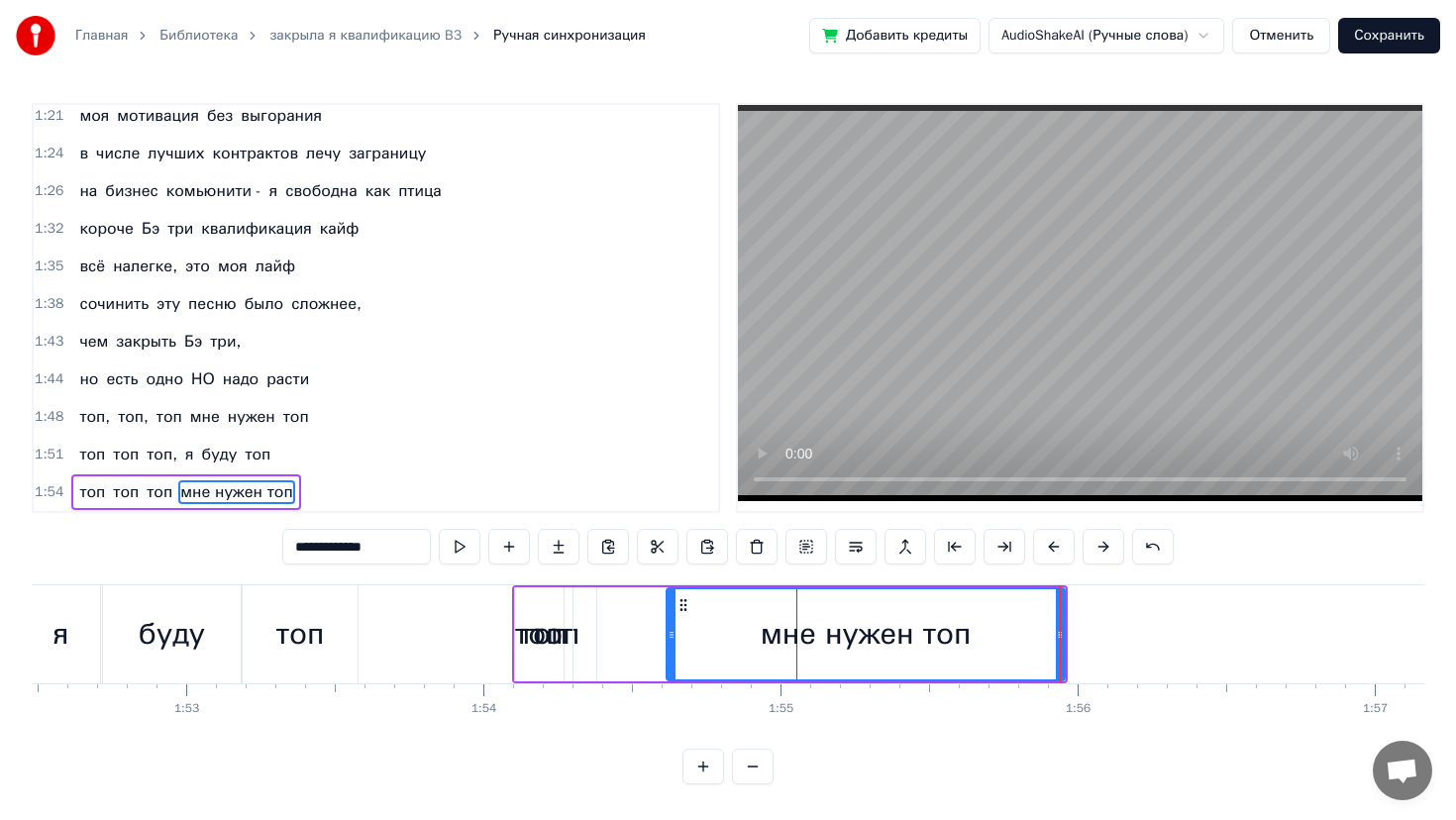 drag, startPoint x: 520, startPoint y: 633, endPoint x: 670, endPoint y: 642, distance: 150.26976 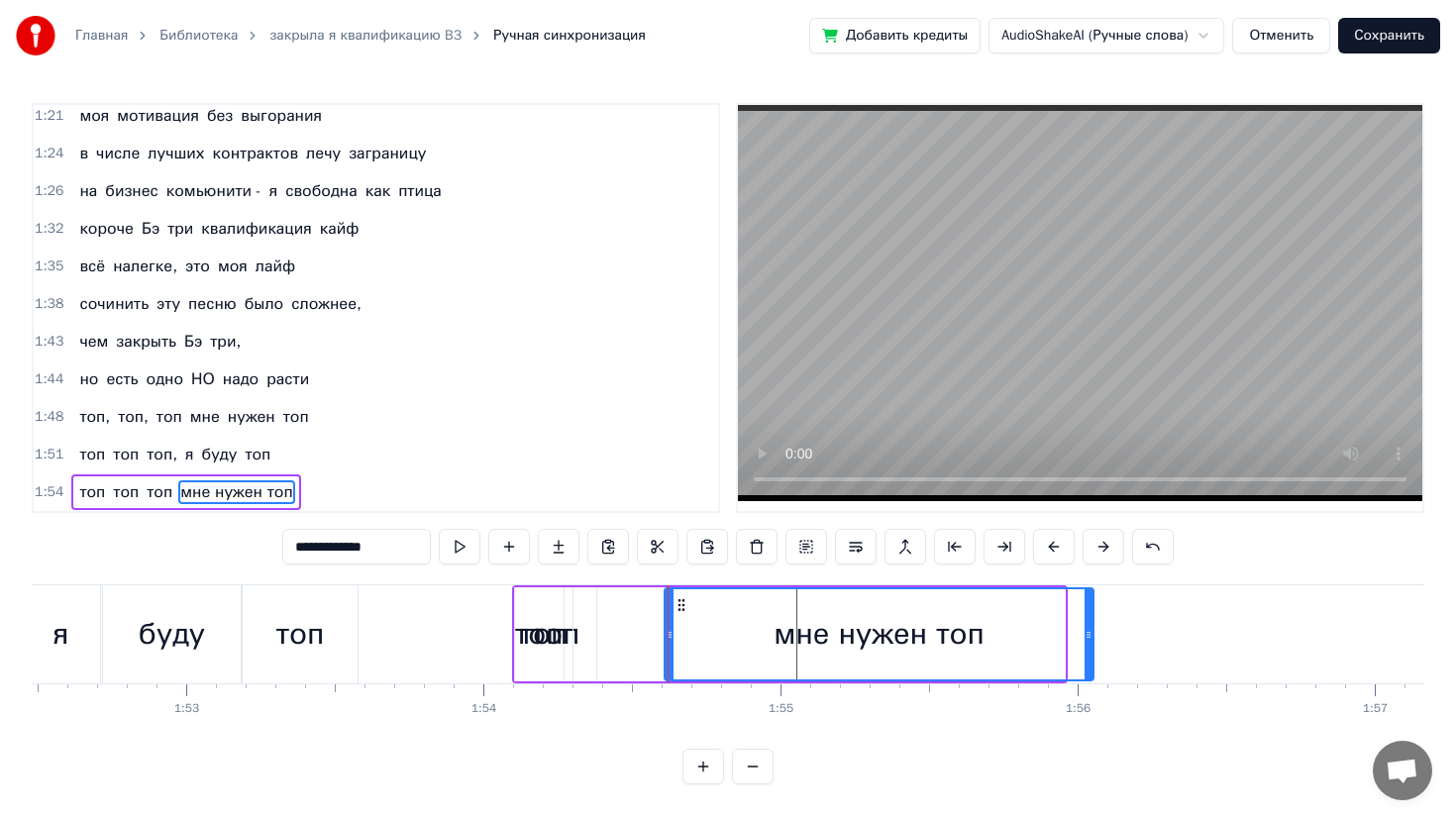 click at bounding box center [1089, 634] 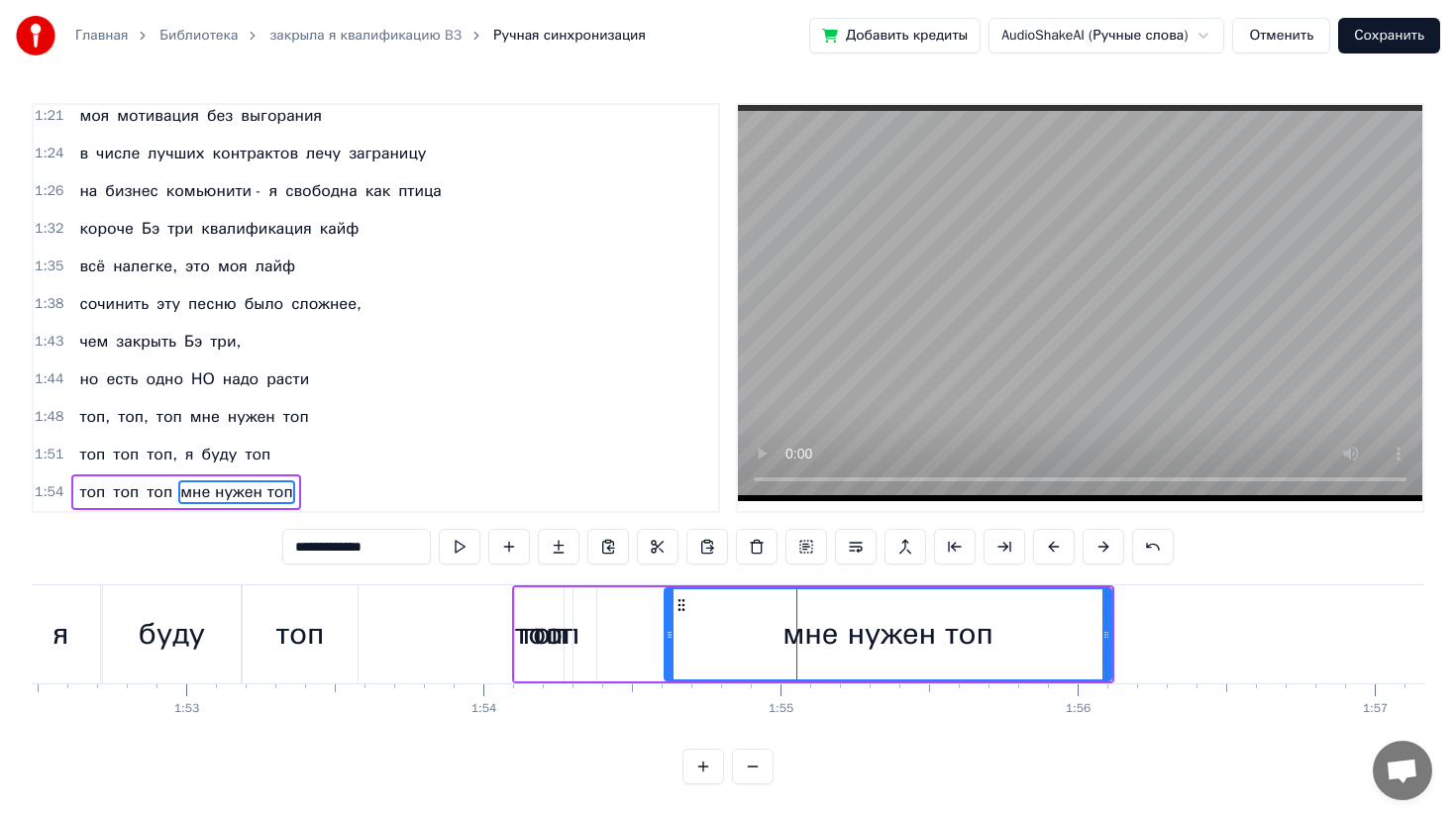 click on "мне нужен топ" at bounding box center [887, 634] 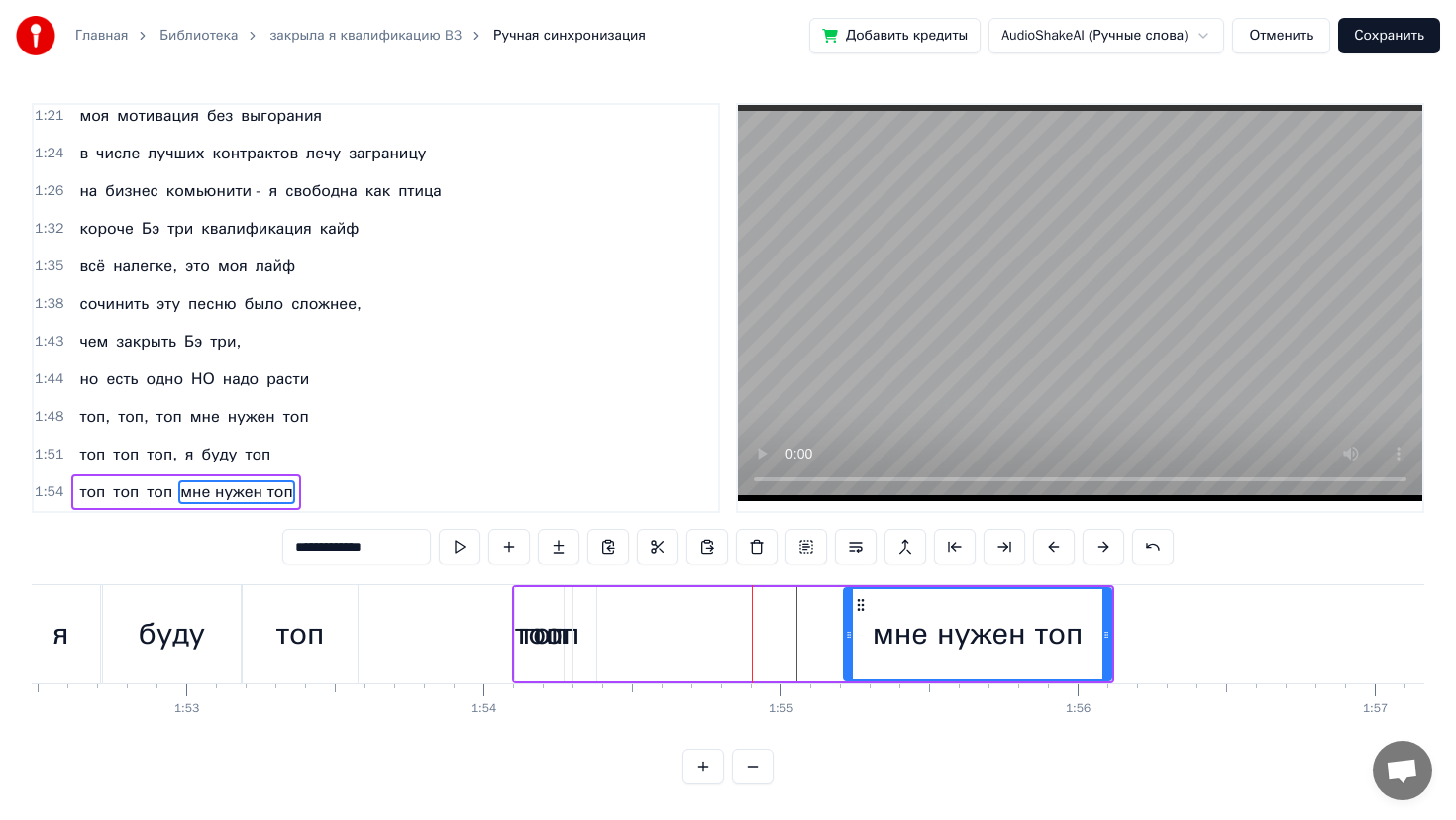drag, startPoint x: 671, startPoint y: 610, endPoint x: 863, endPoint y: 616, distance: 192.09373 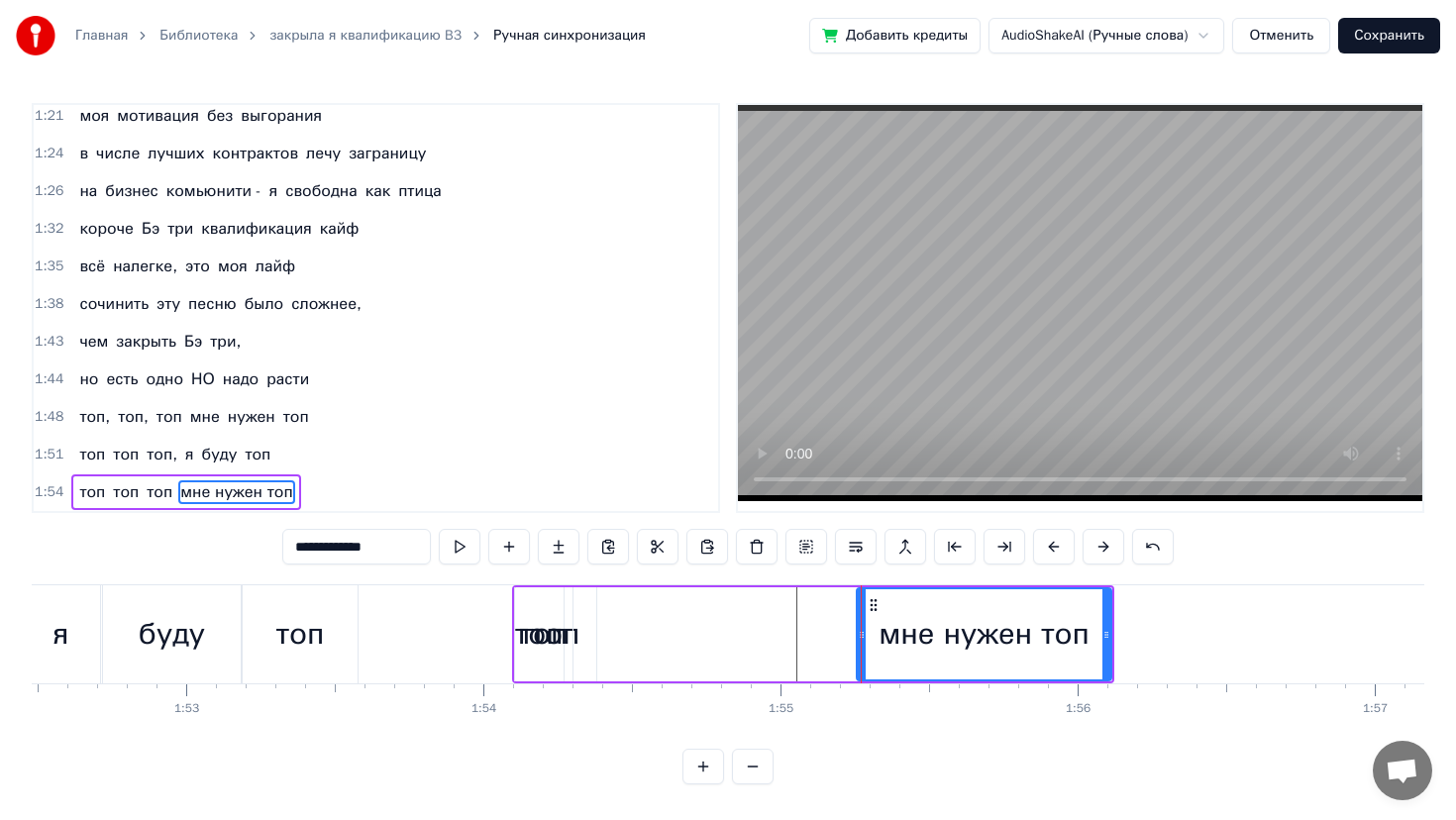click on "топ" at bounding box center [544, 634] 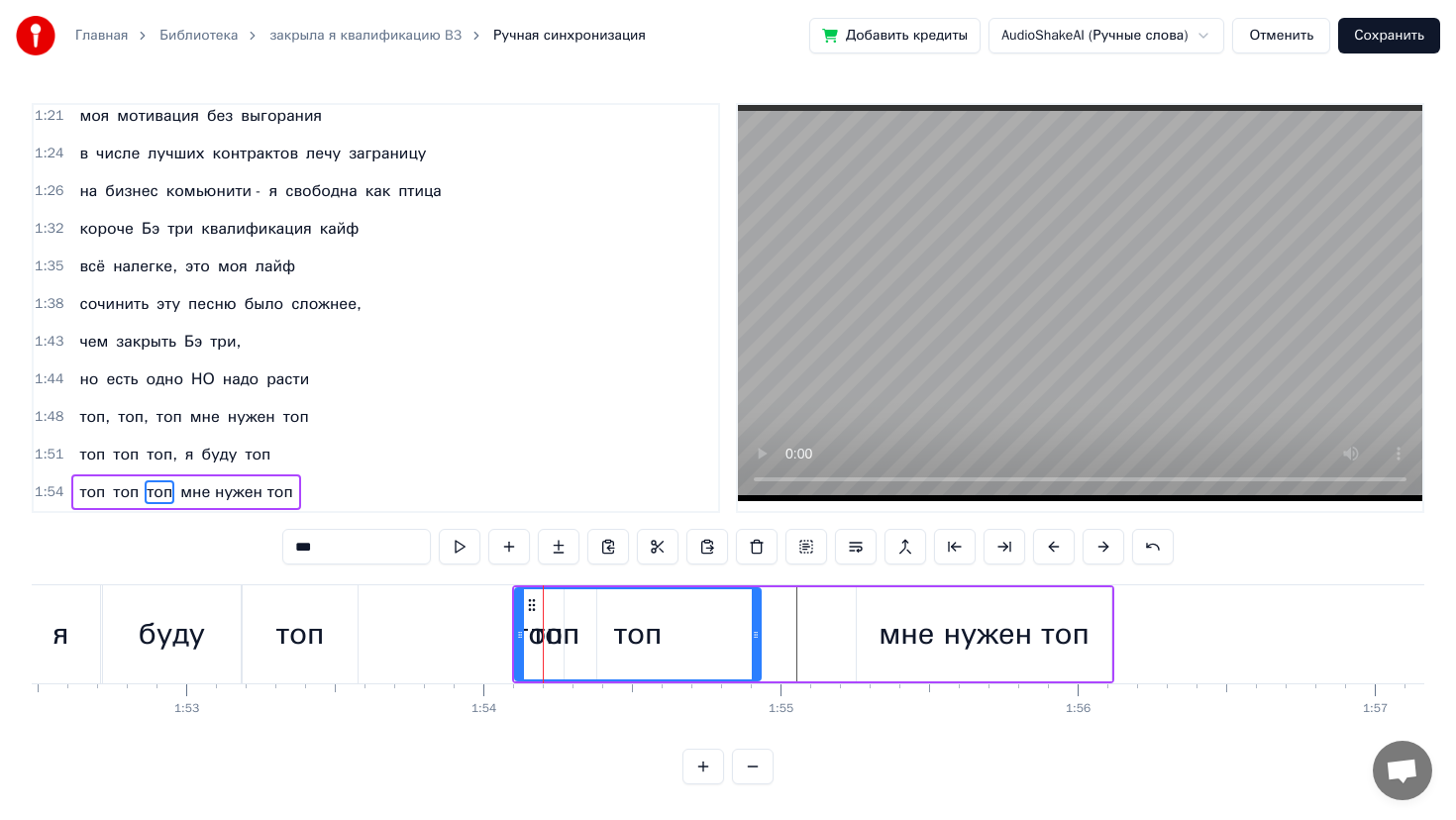 drag, startPoint x: 566, startPoint y: 636, endPoint x: 756, endPoint y: 633, distance: 190.02368 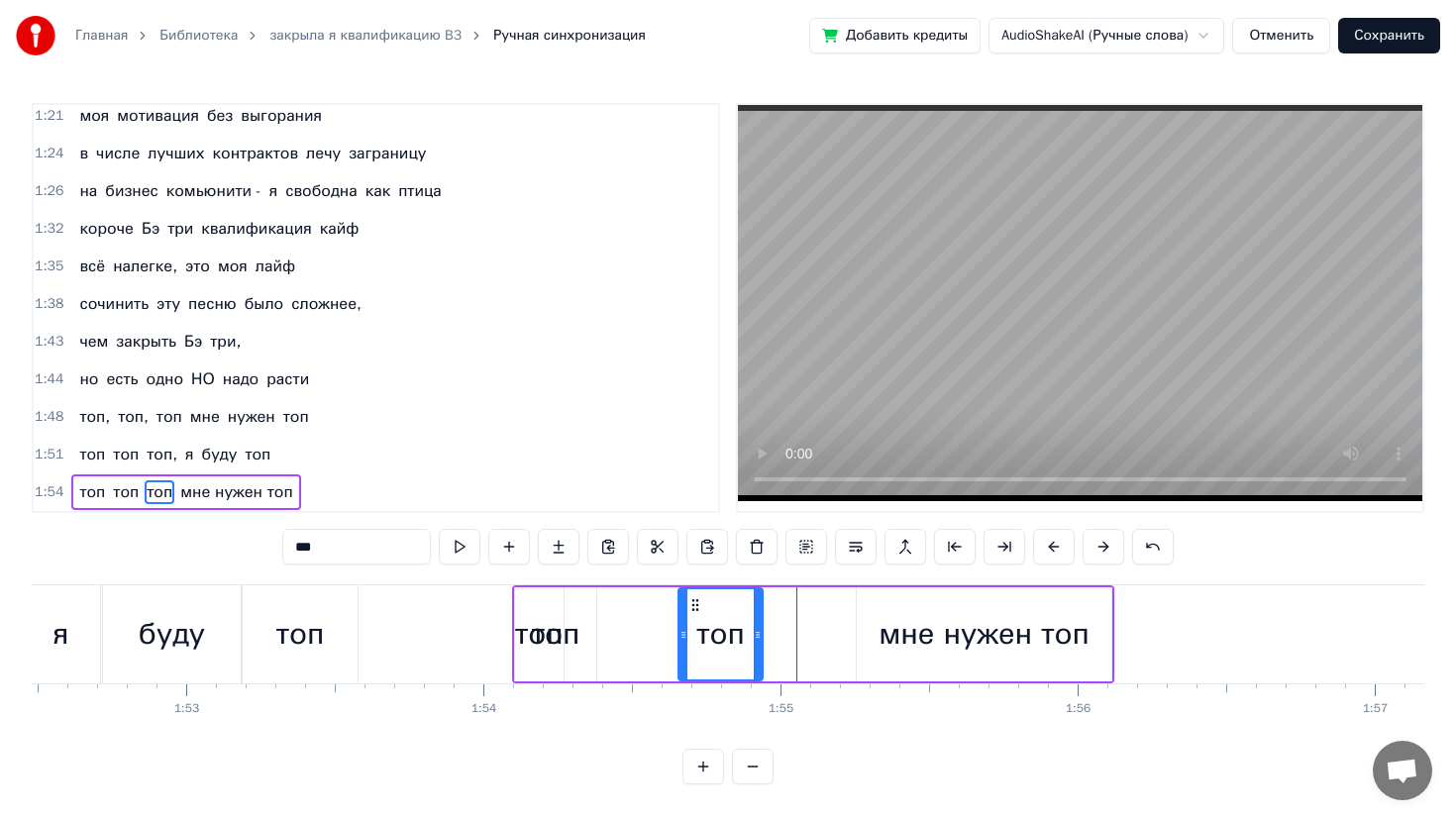 drag, startPoint x: 517, startPoint y: 635, endPoint x: 679, endPoint y: 625, distance: 162.3083 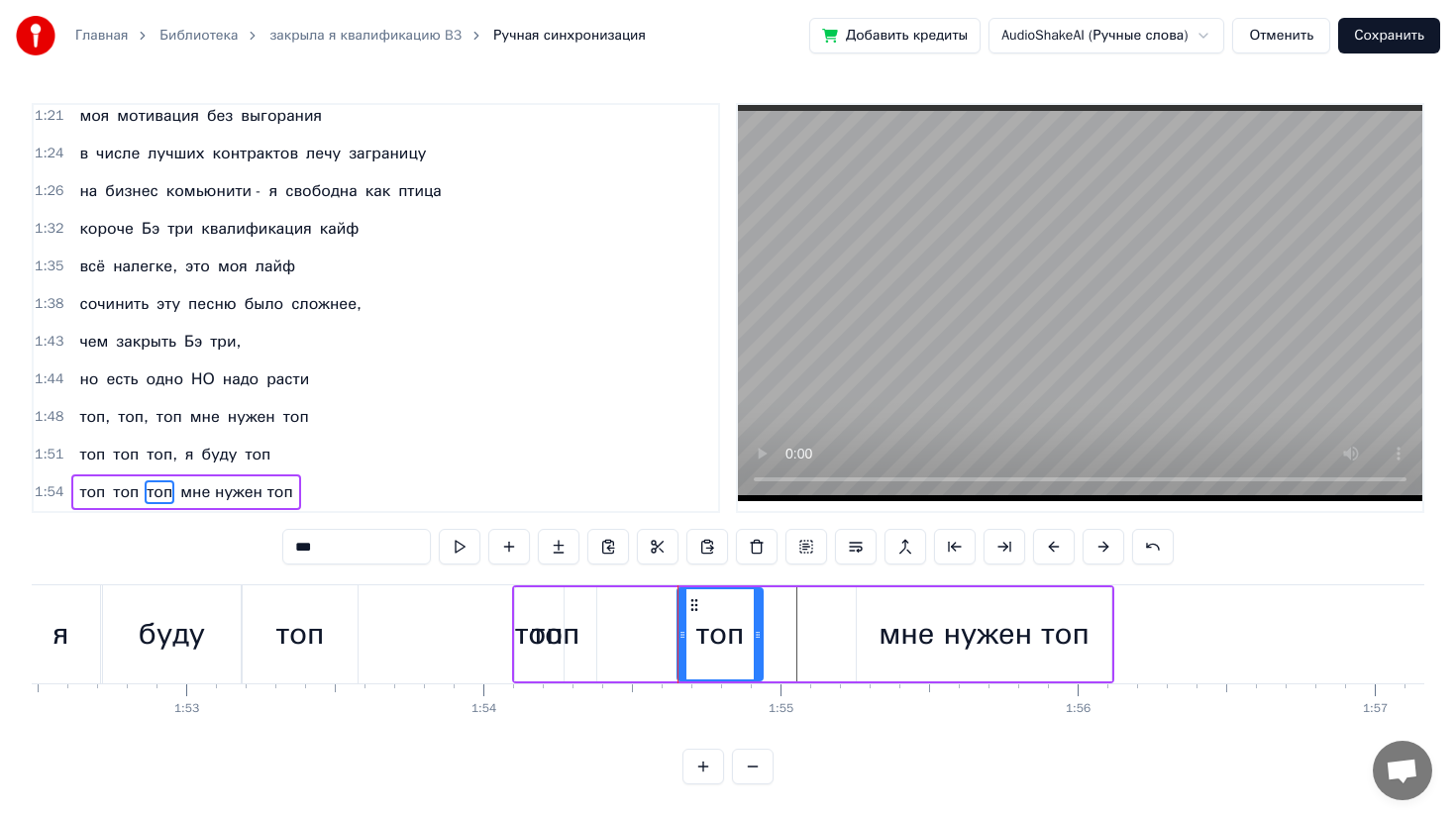 click at bounding box center (-9746, 634) 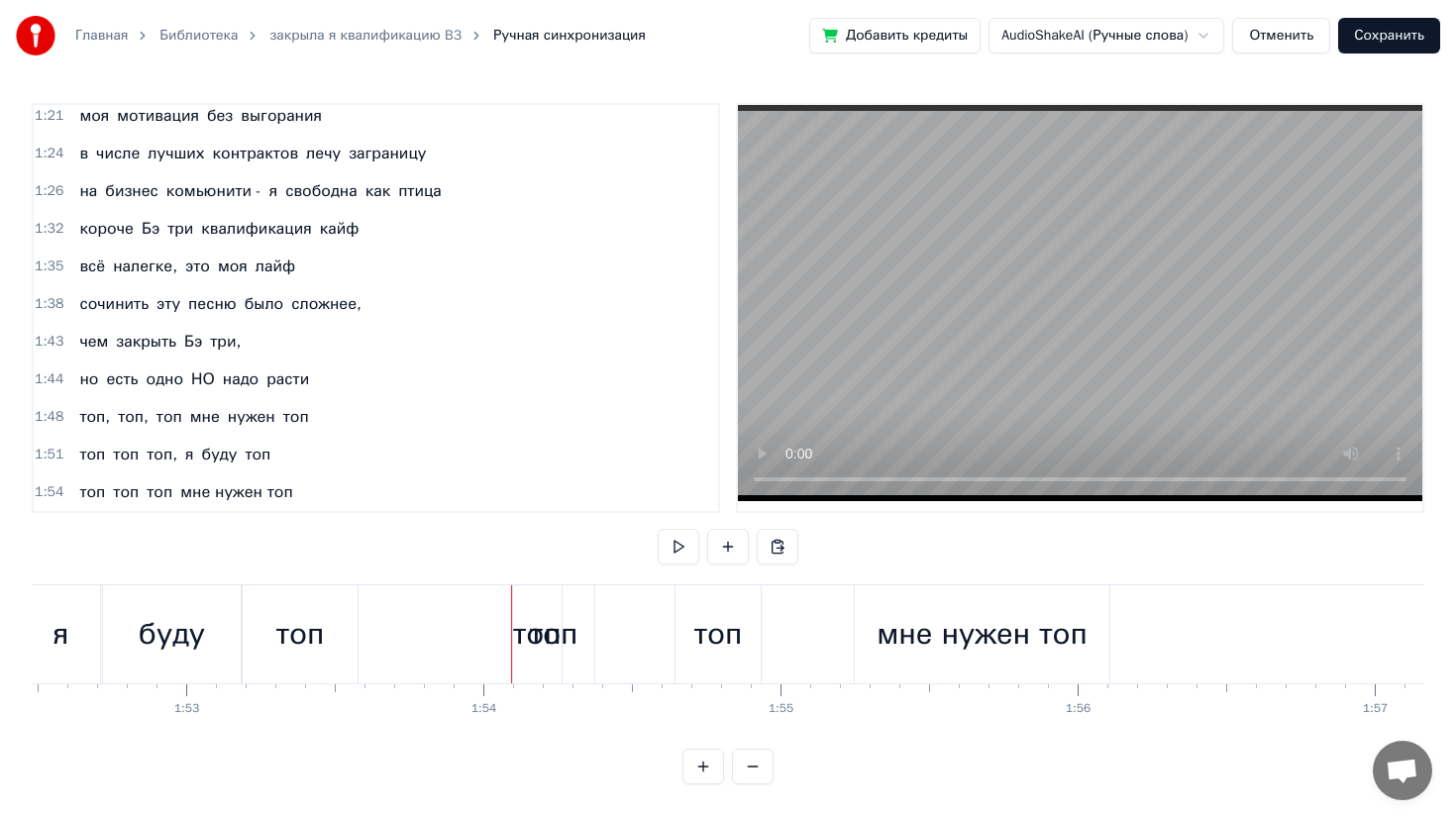 click on "топ" at bounding box center (554, 634) 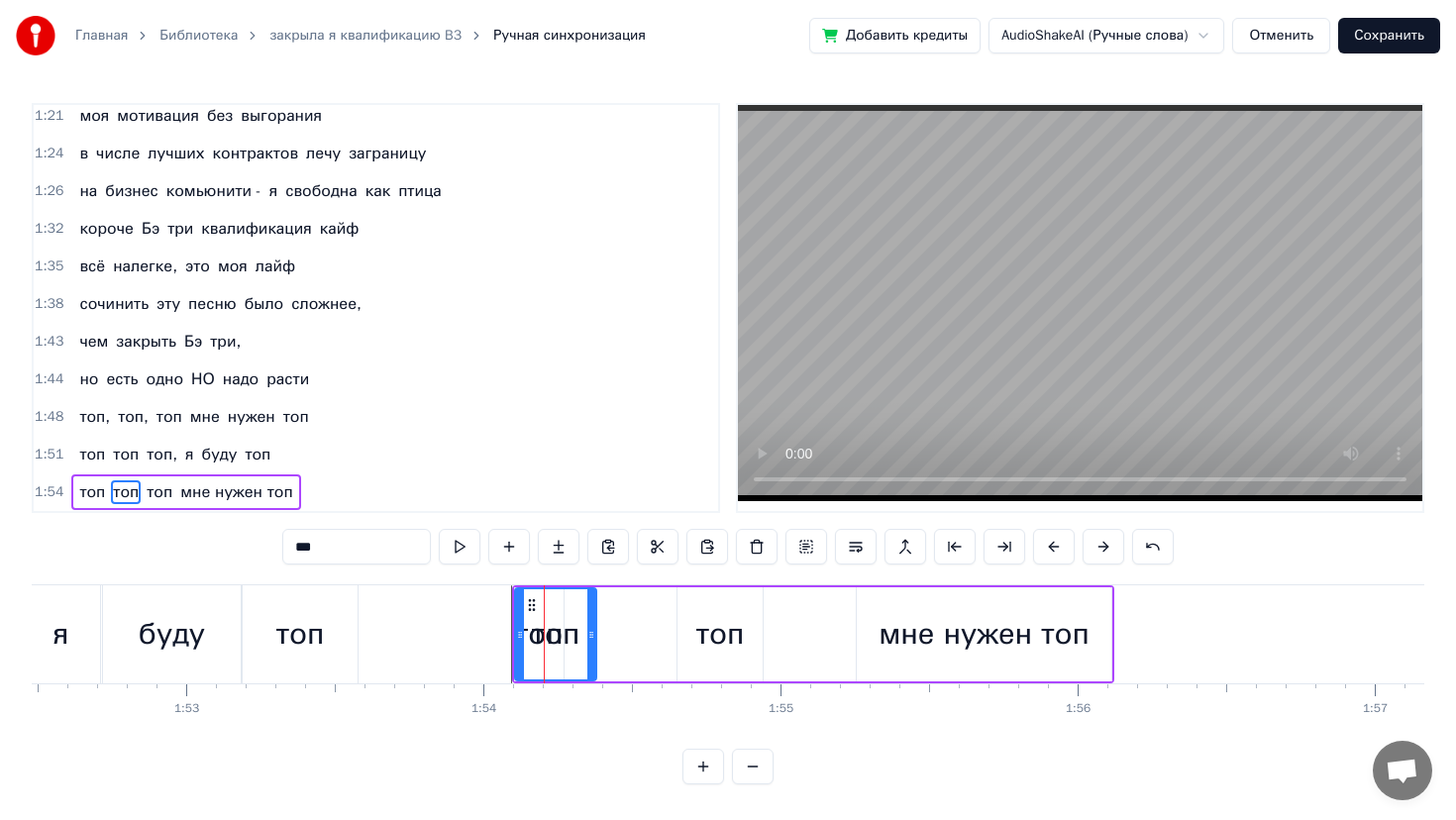 click on "мне нужен топ" at bounding box center [984, 634] 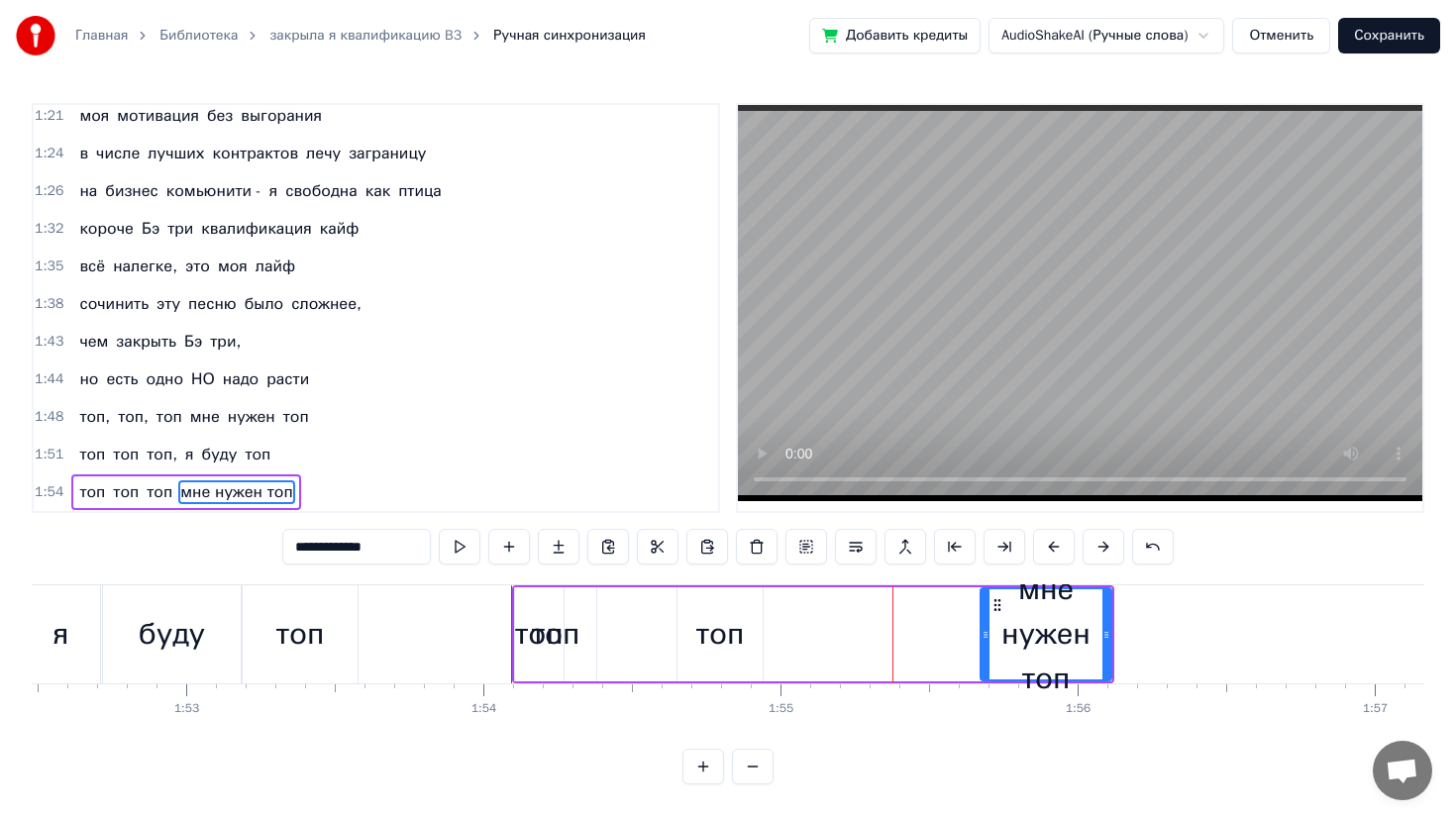 drag, startPoint x: 863, startPoint y: 624, endPoint x: 988, endPoint y: 620, distance: 125.06398 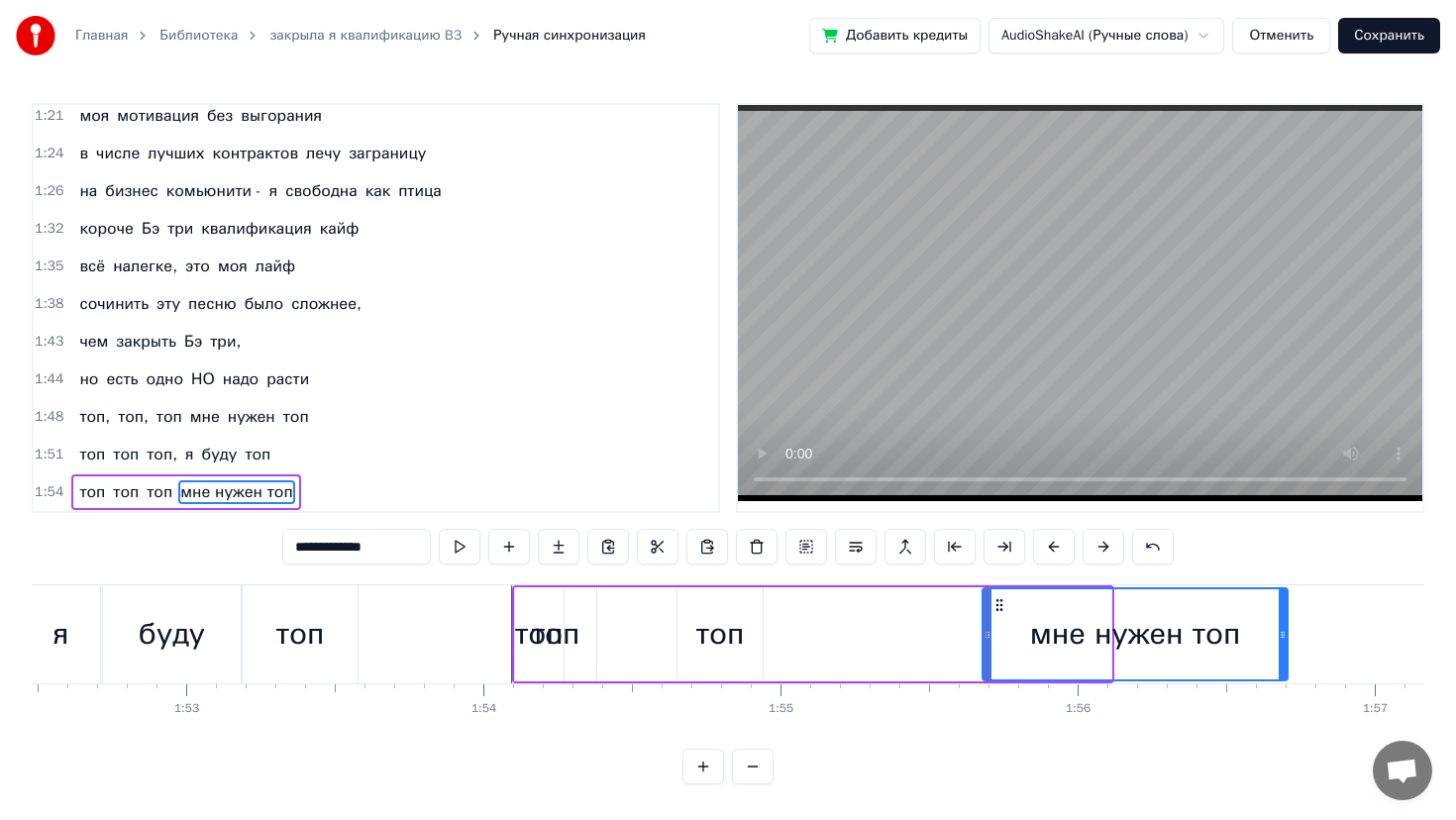 drag, startPoint x: 1108, startPoint y: 639, endPoint x: 1285, endPoint y: 642, distance: 177.02542 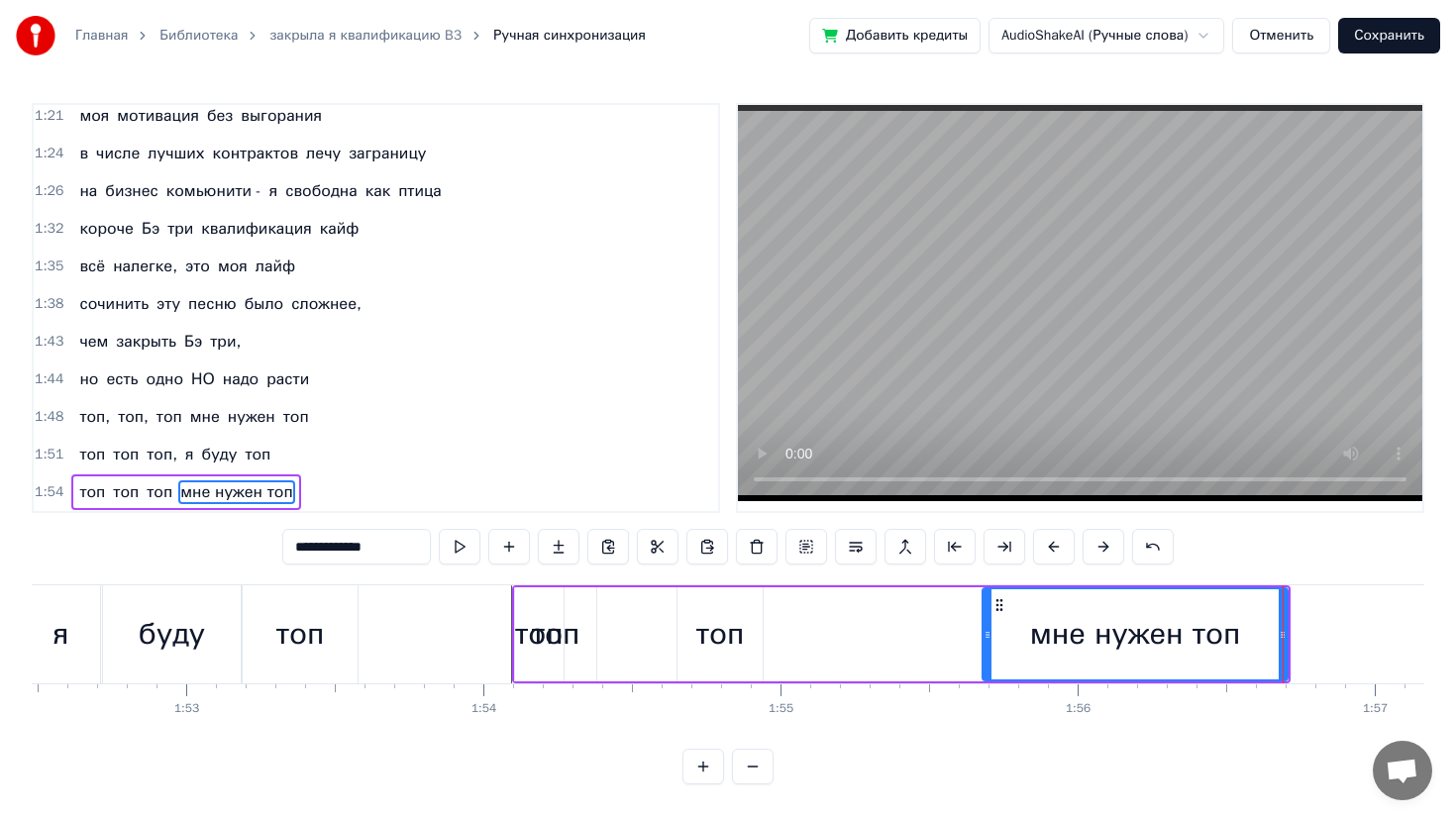 click on "топ топ топ мне нужен топ" at bounding box center (901, 634) 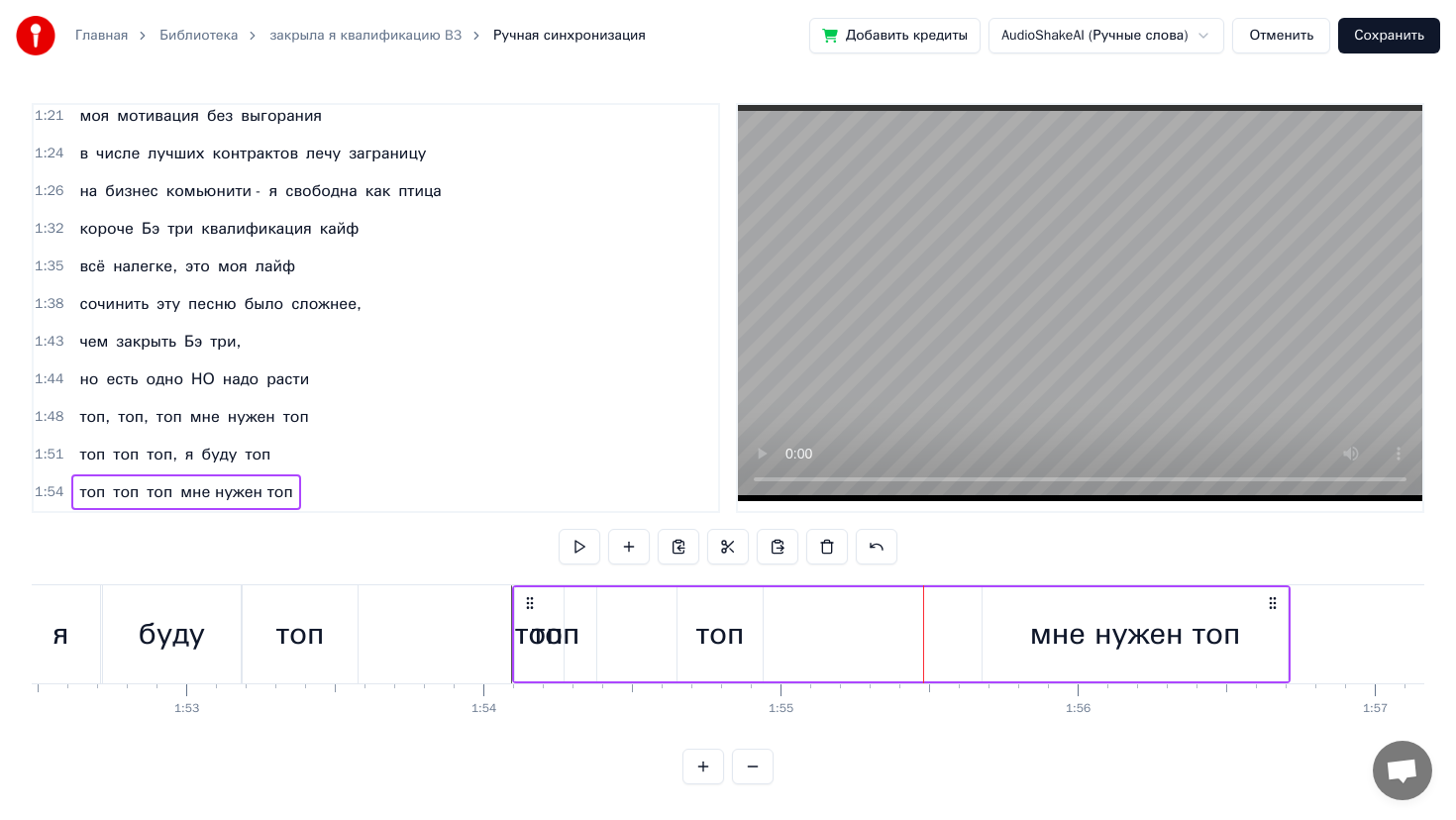 click on "топ топ топ мне нужен топ" at bounding box center (901, 634) 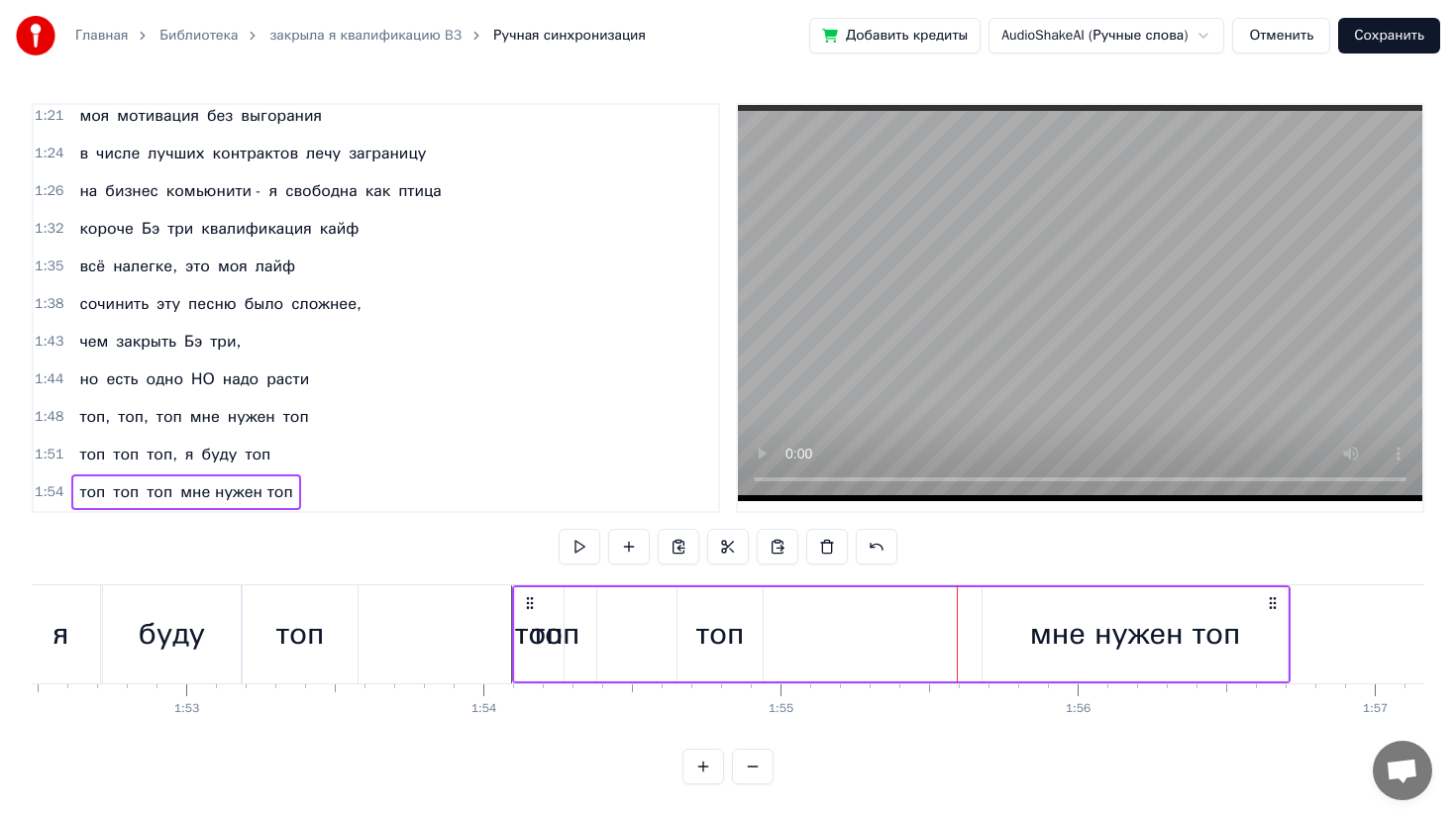 click on "топ" at bounding box center (720, 634) 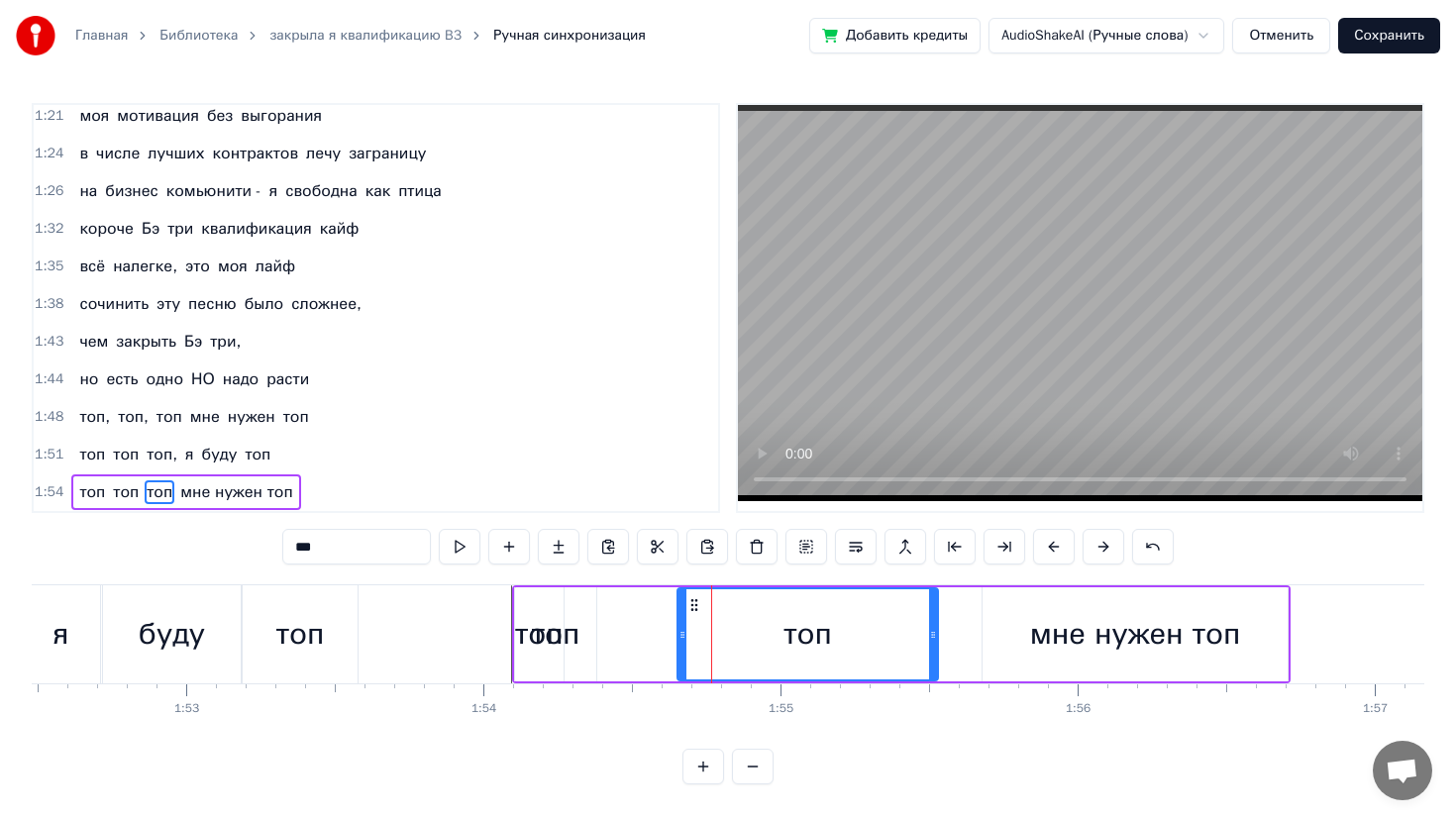 drag, startPoint x: 756, startPoint y: 636, endPoint x: 931, endPoint y: 625, distance: 175.34537 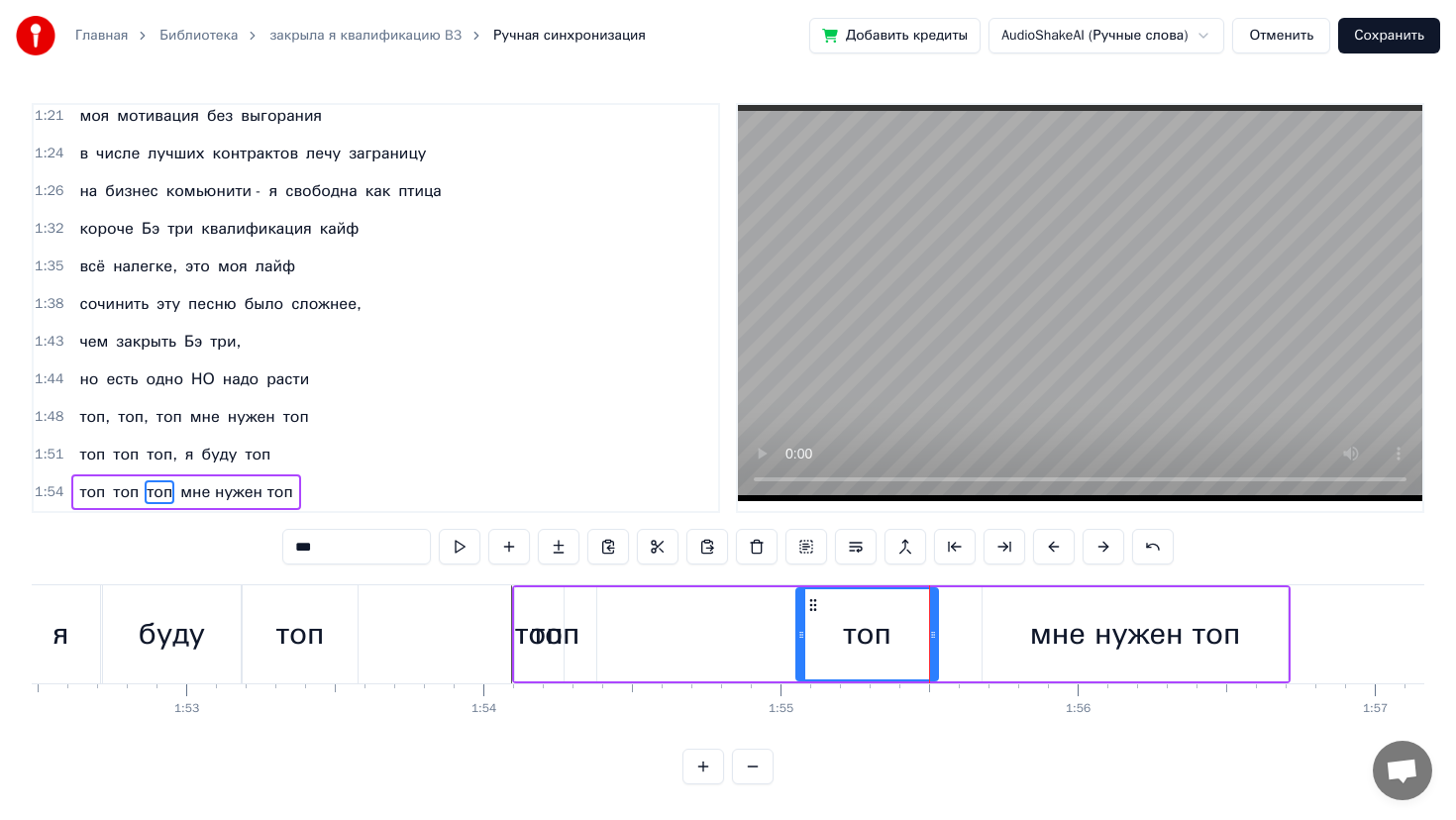 drag, startPoint x: 678, startPoint y: 640, endPoint x: 797, endPoint y: 637, distance: 119.03781 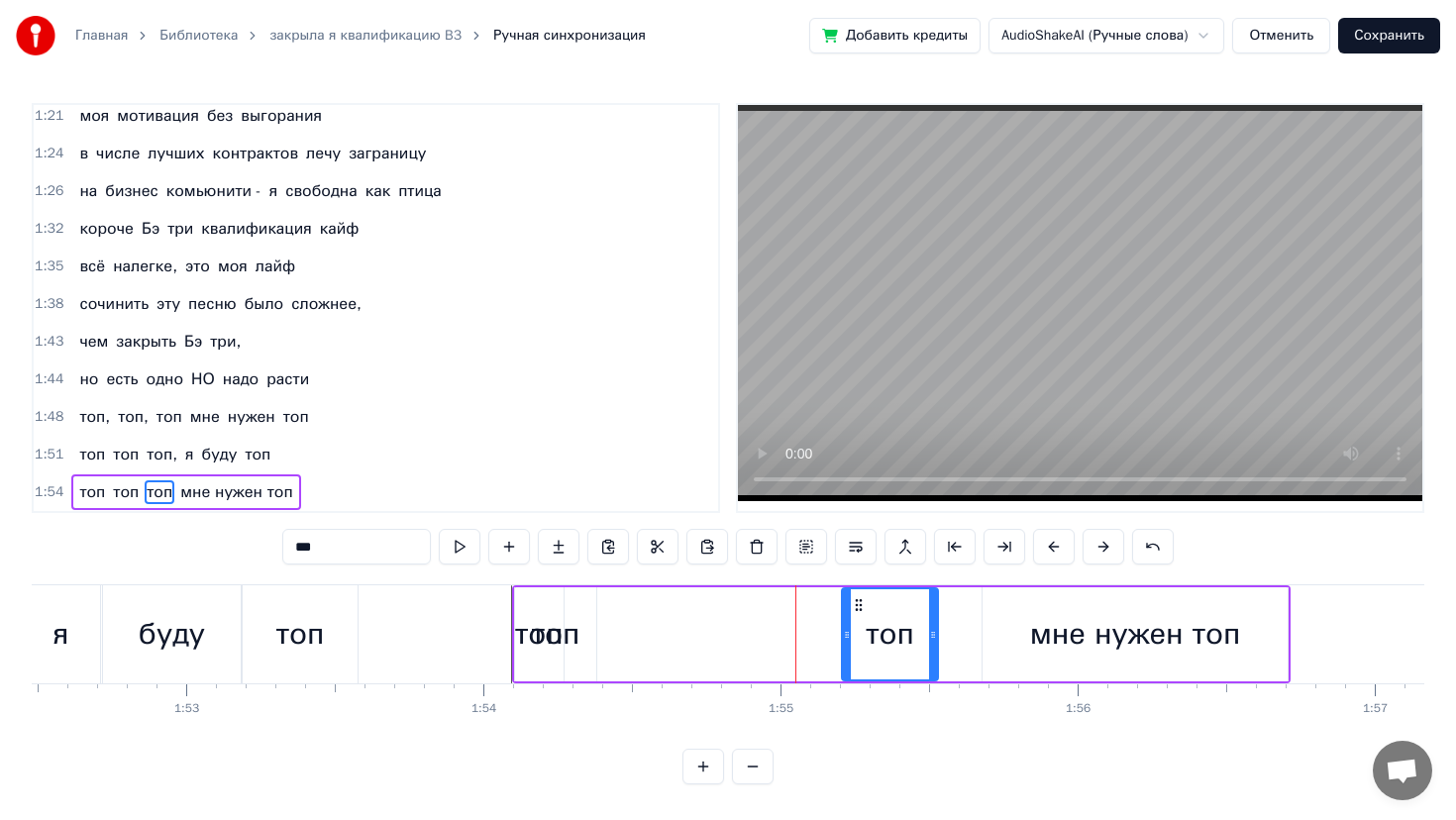 drag, startPoint x: 797, startPoint y: 637, endPoint x: 843, endPoint y: 641, distance: 46.173586 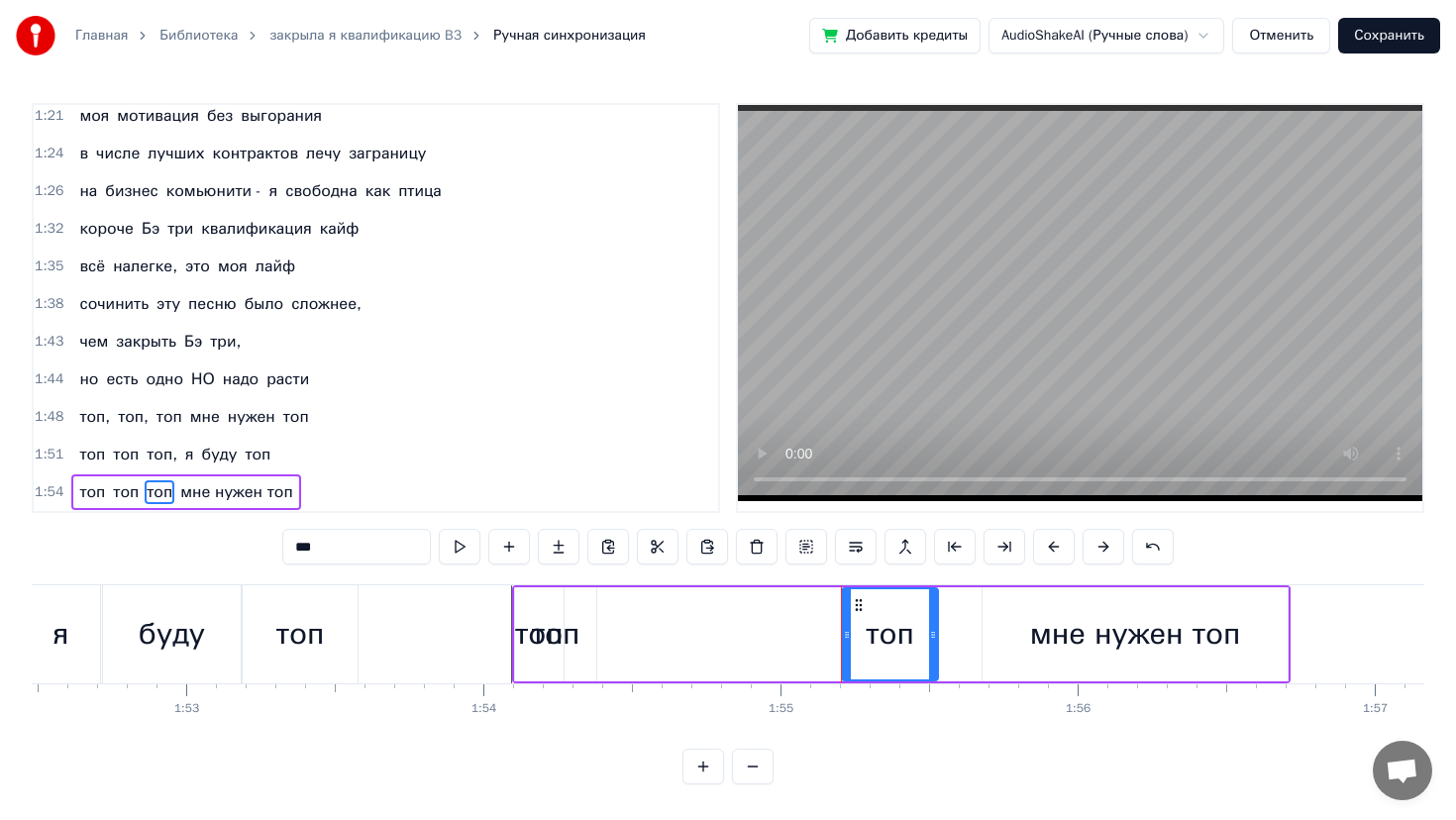 click on "топ" at bounding box center [556, 634] 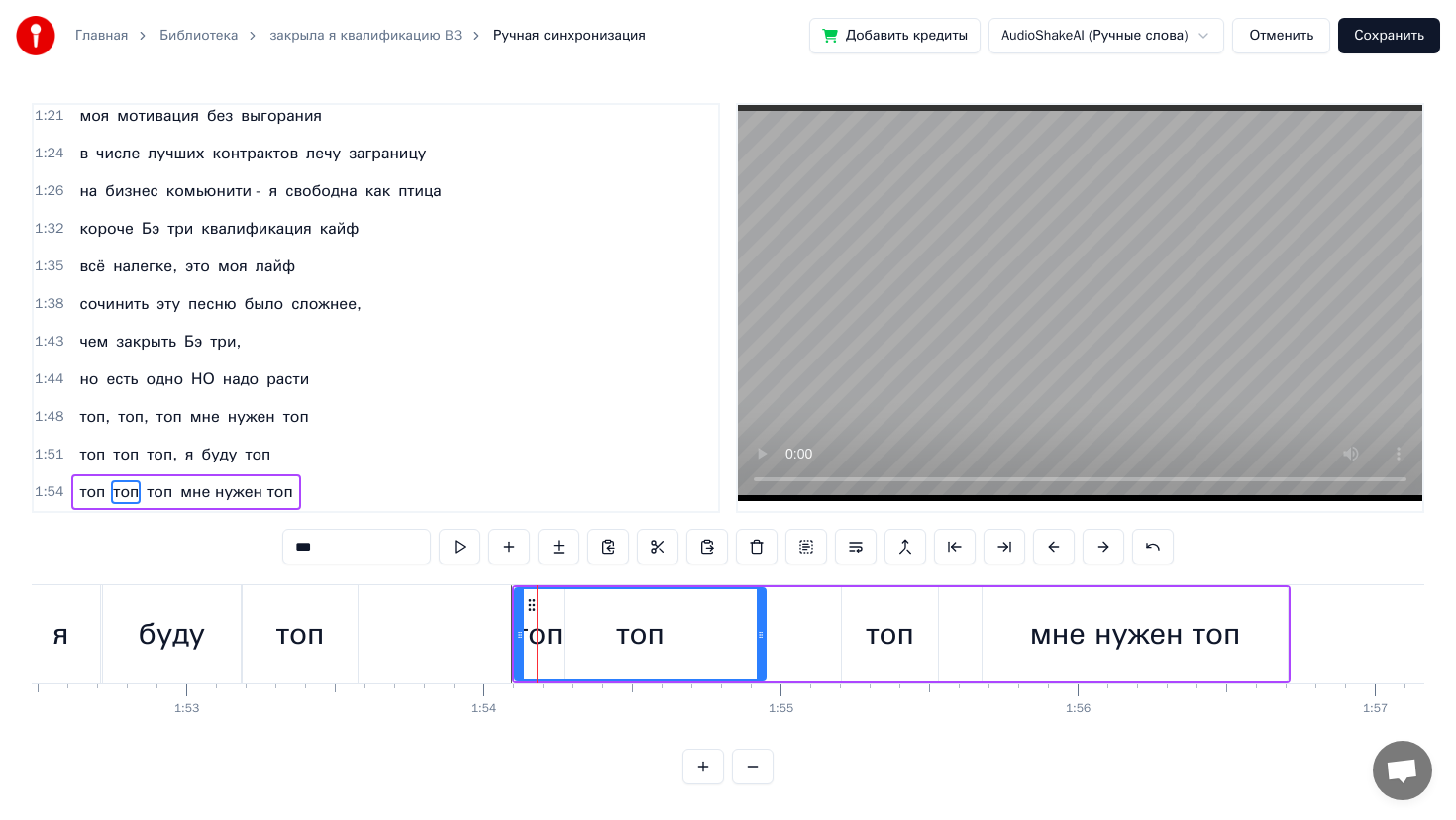 drag, startPoint x: 589, startPoint y: 631, endPoint x: 759, endPoint y: 632, distance: 170.00294 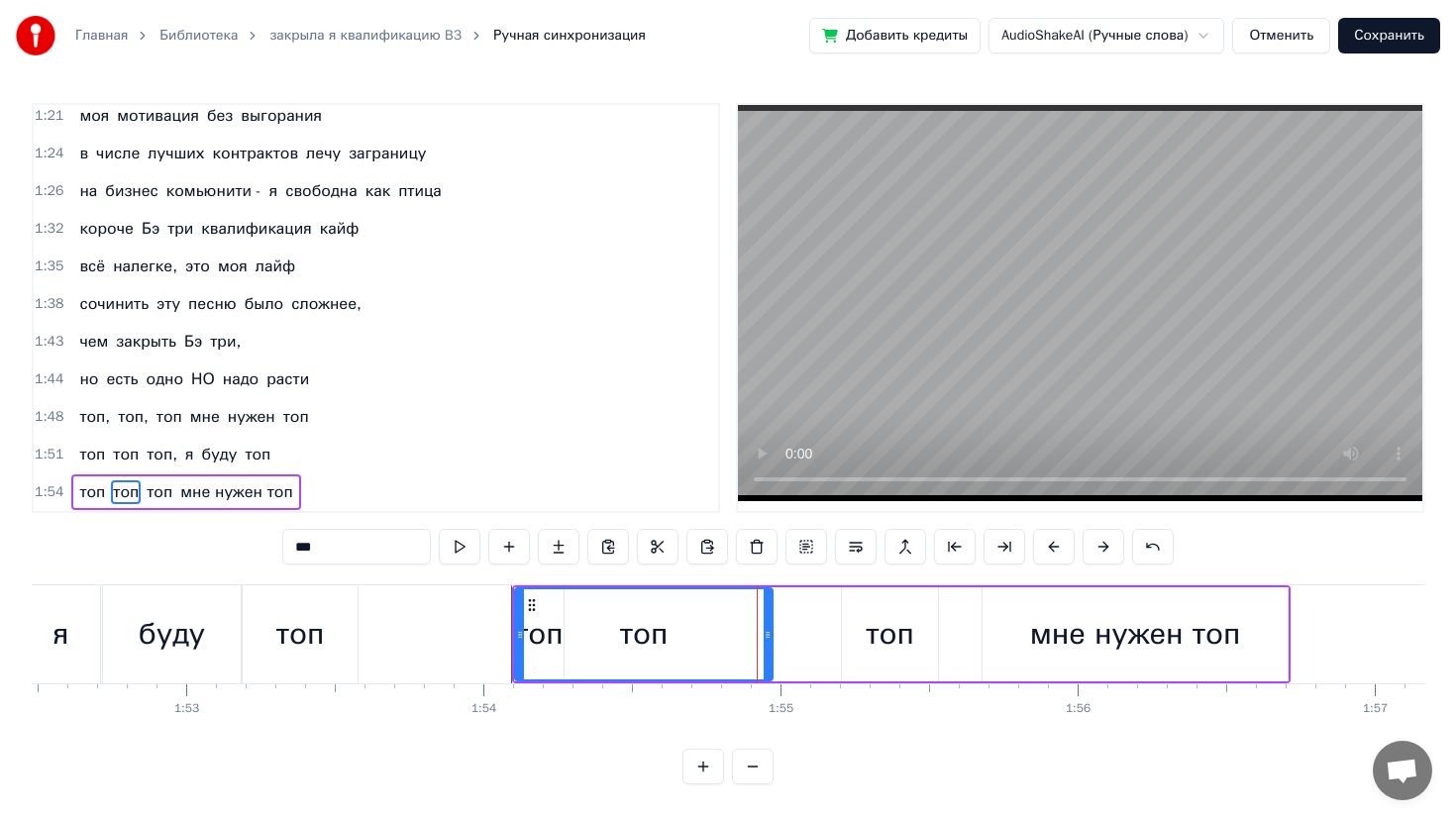 click 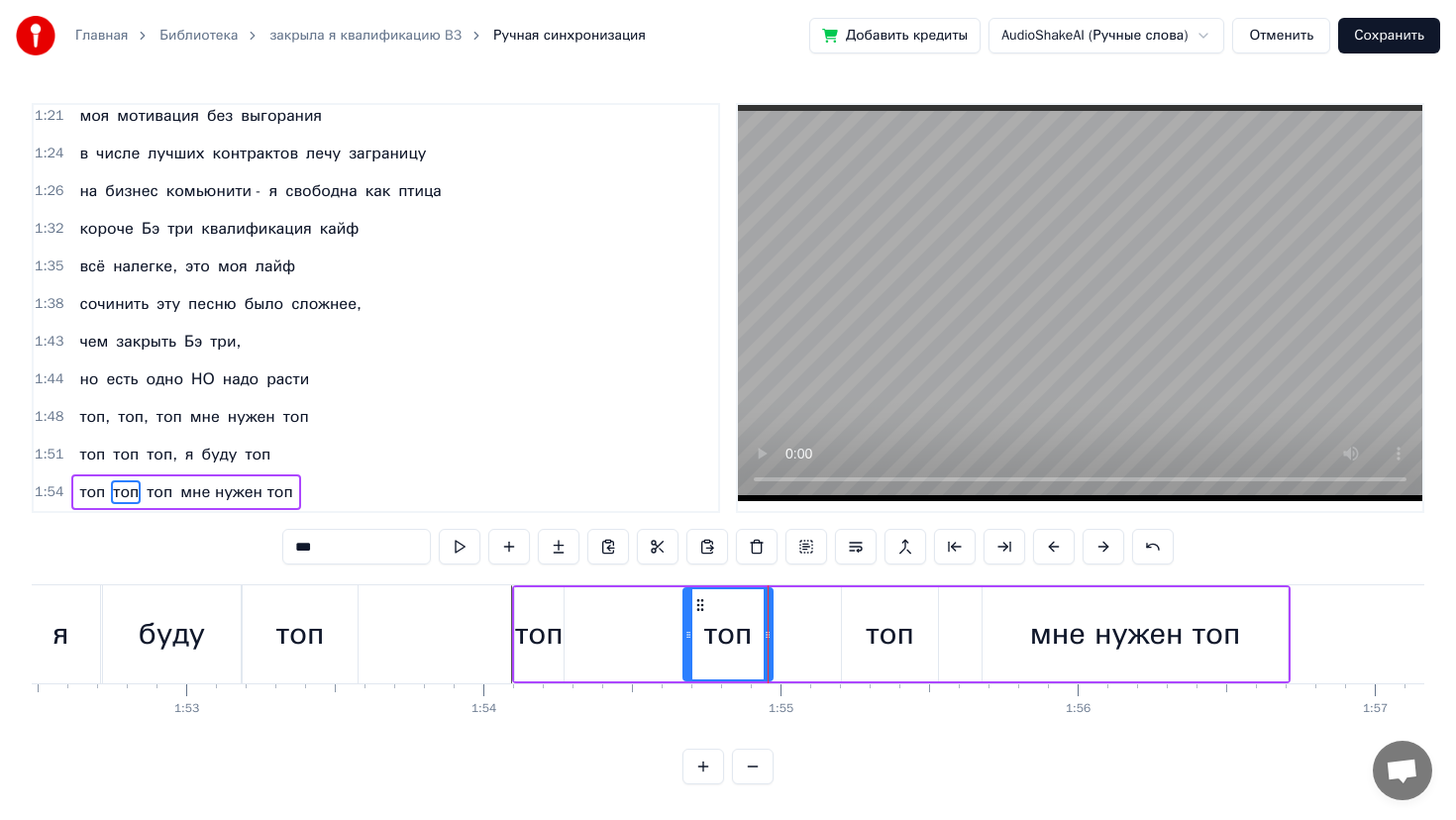 drag, startPoint x: 521, startPoint y: 638, endPoint x: 689, endPoint y: 641, distance: 168.02678 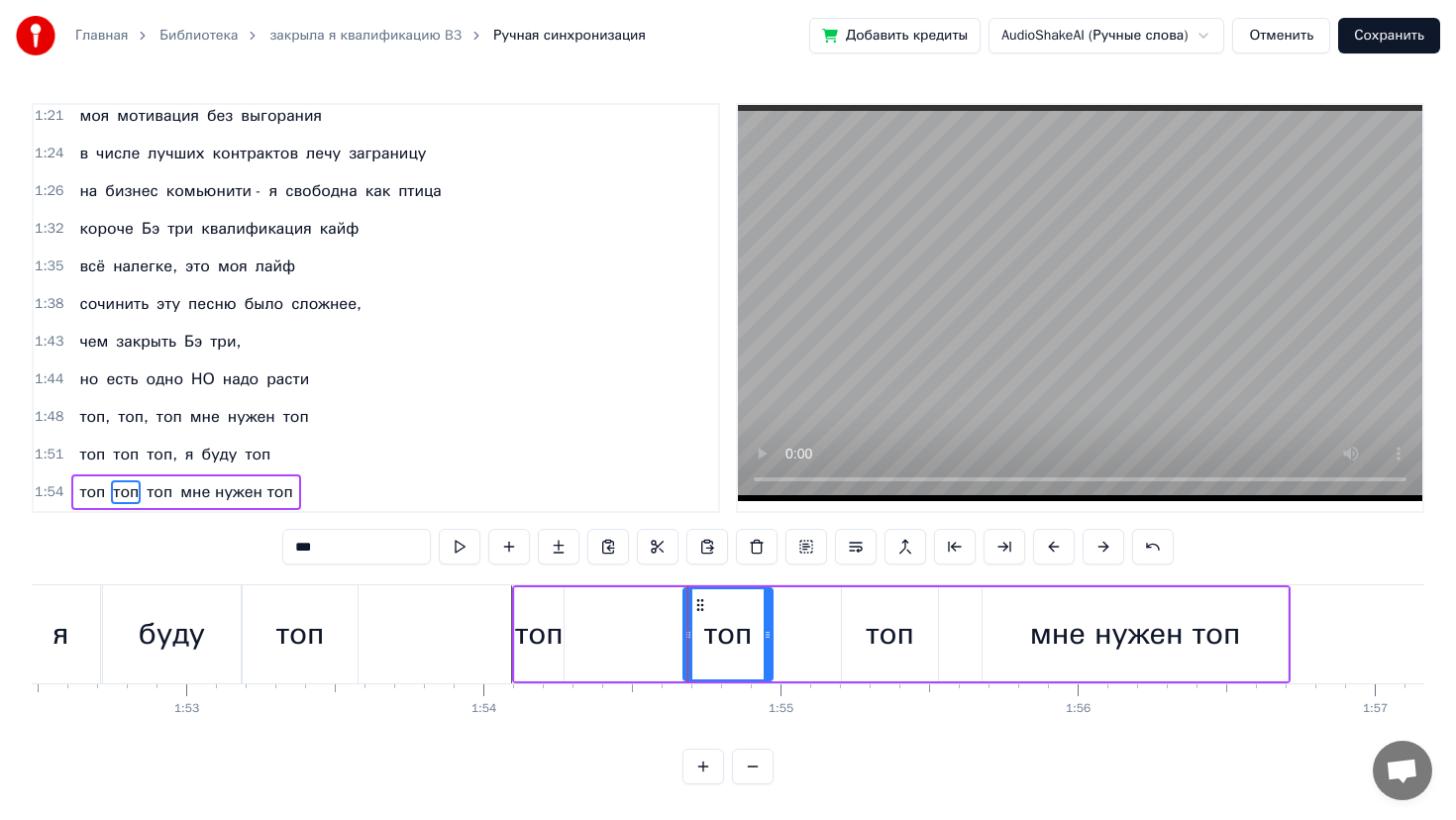 click on "1:51" at bounding box center [49, 455] 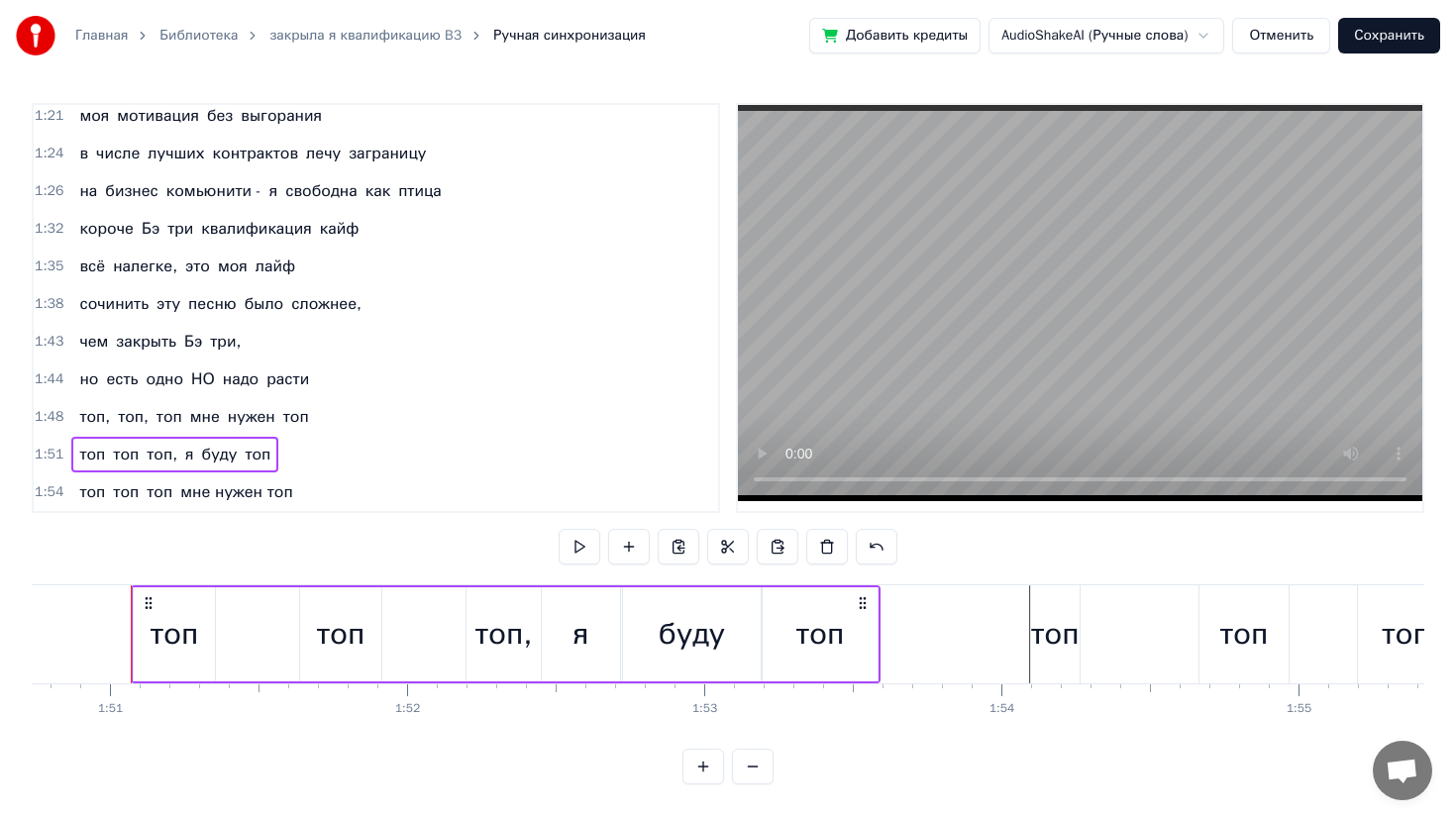 click on "1:48" at bounding box center [49, 417] 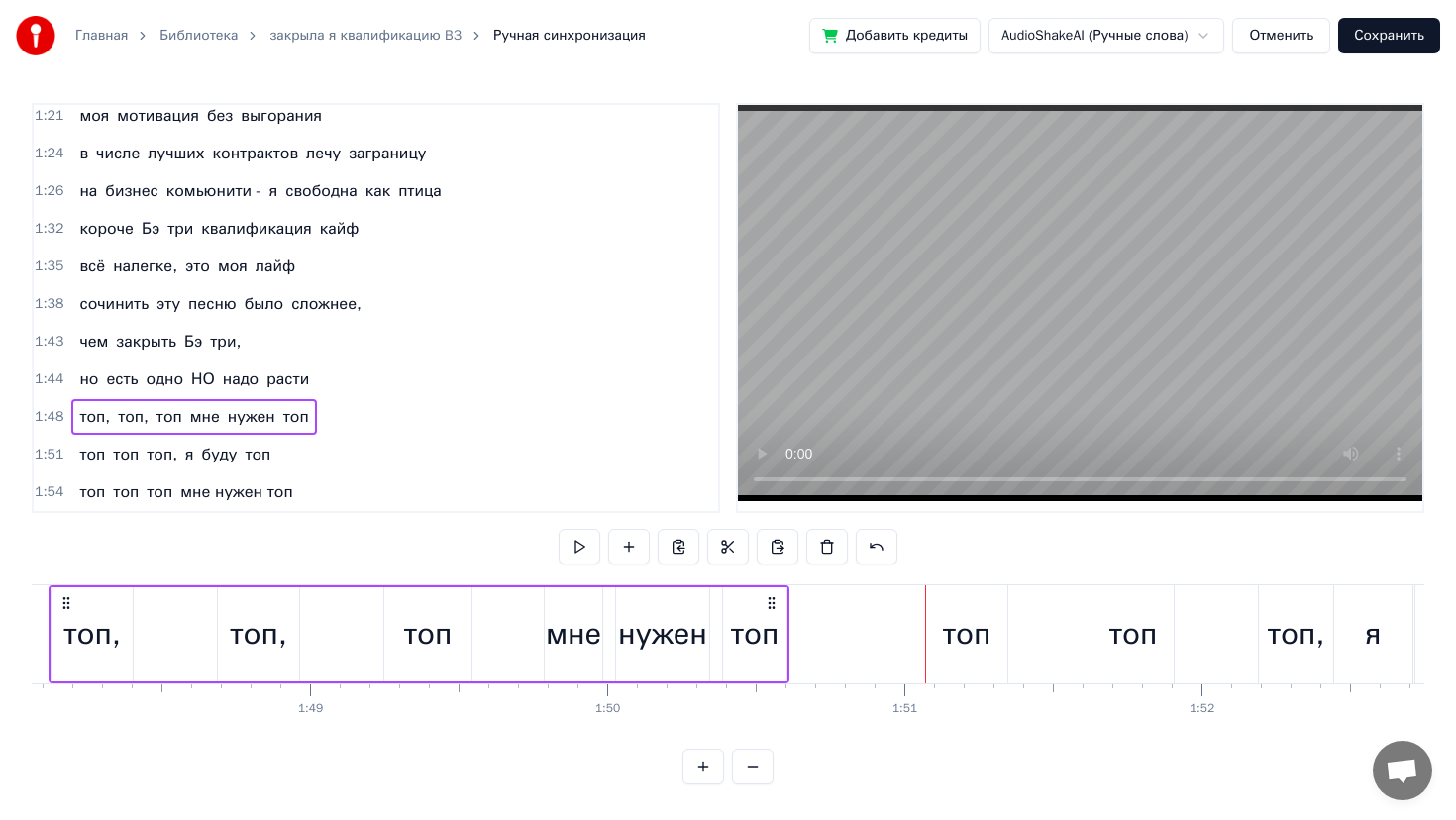 scroll, scrollTop: 0, scrollLeft: 32028, axis: horizontal 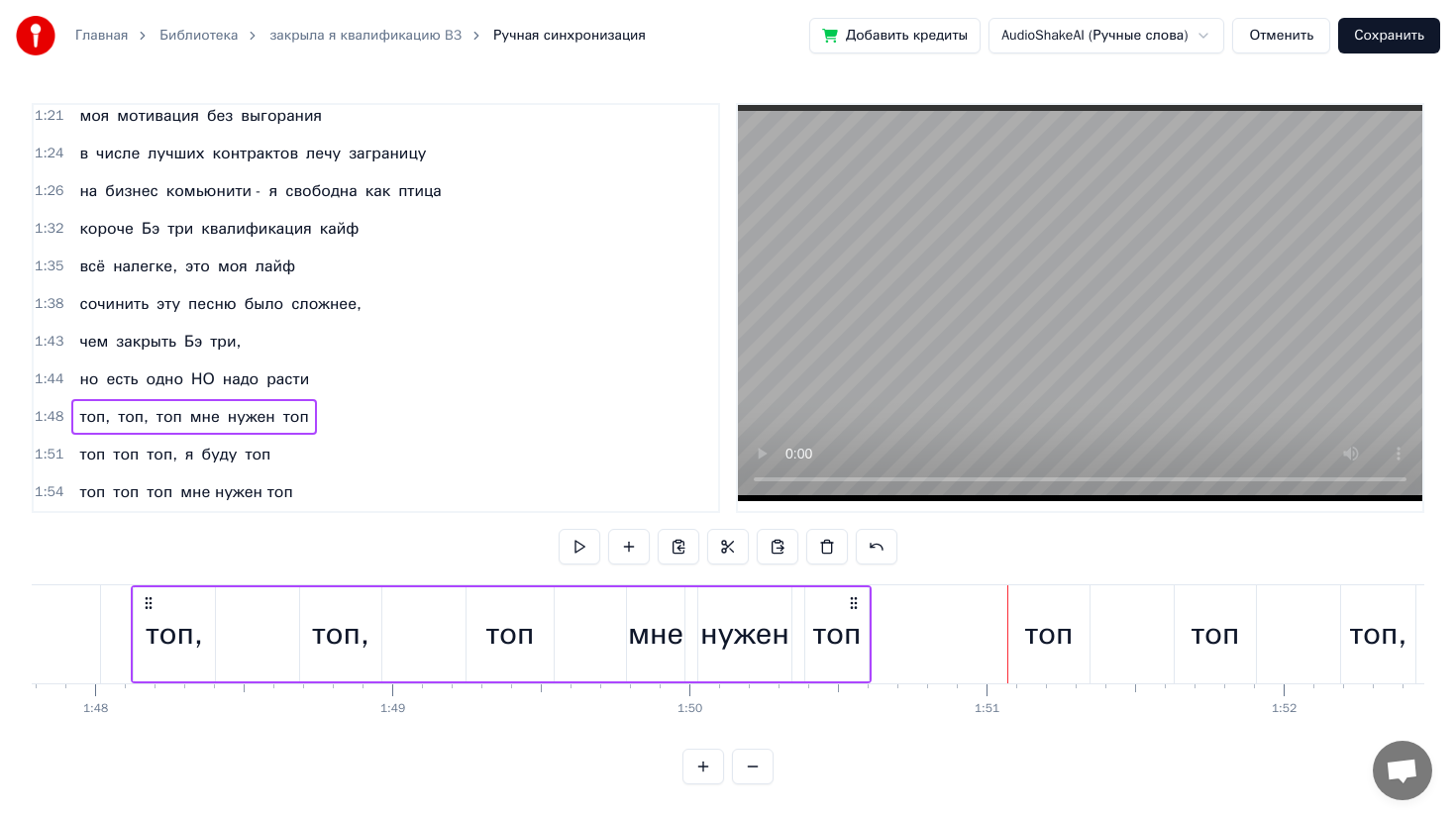 click on "1:44" at bounding box center [49, 379] 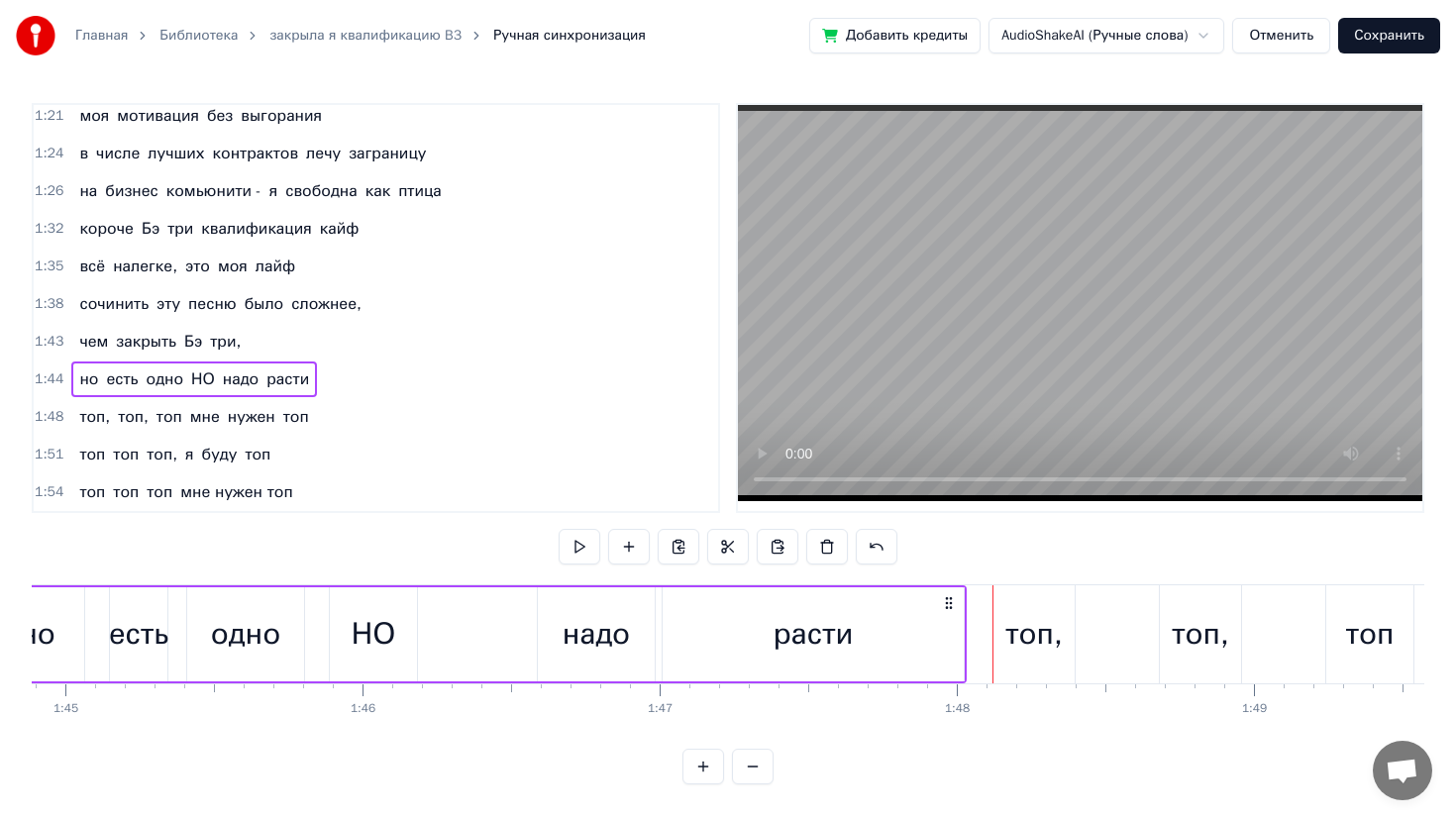 scroll, scrollTop: 0, scrollLeft: 31024, axis: horizontal 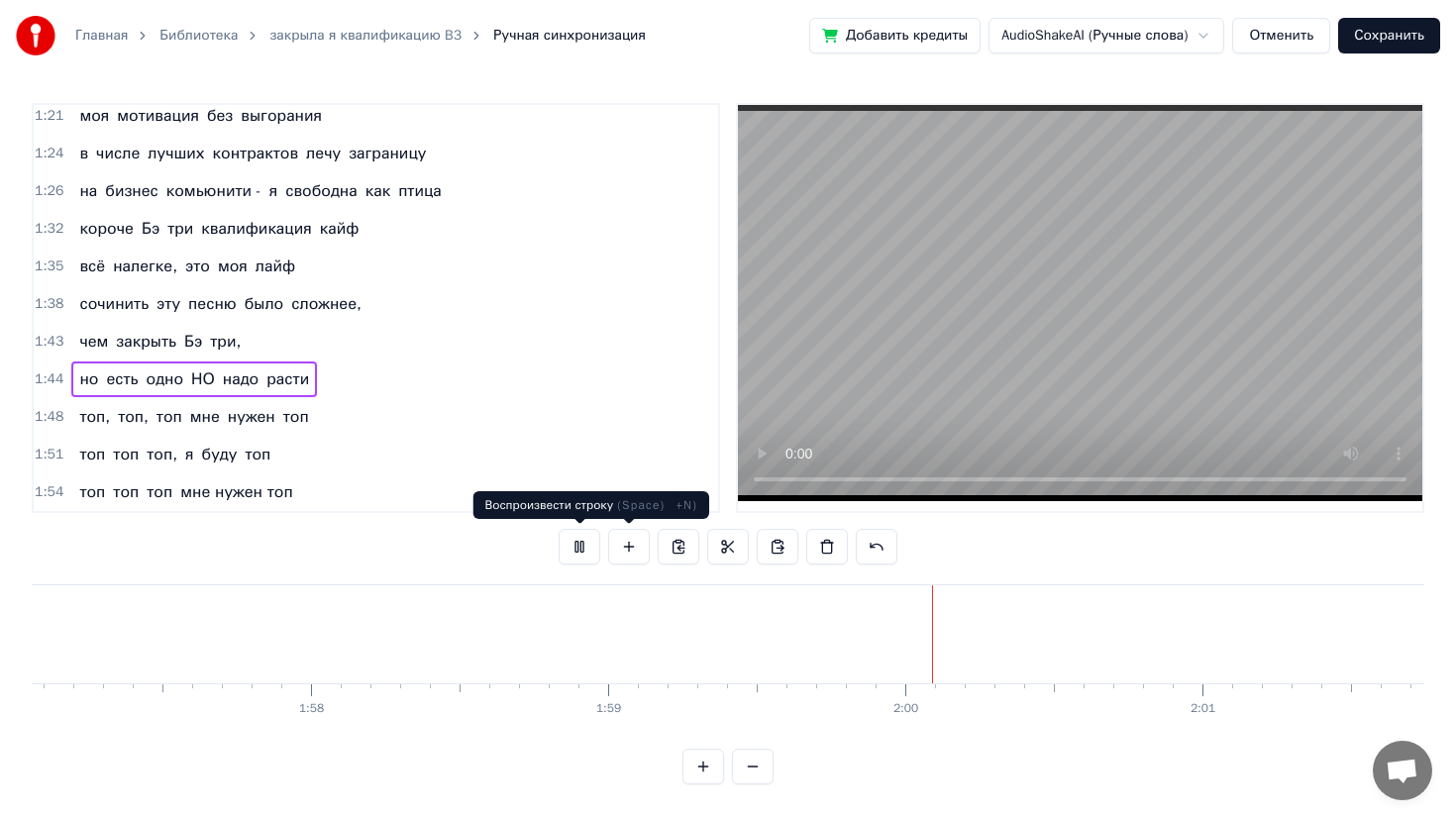click at bounding box center (579, 547) 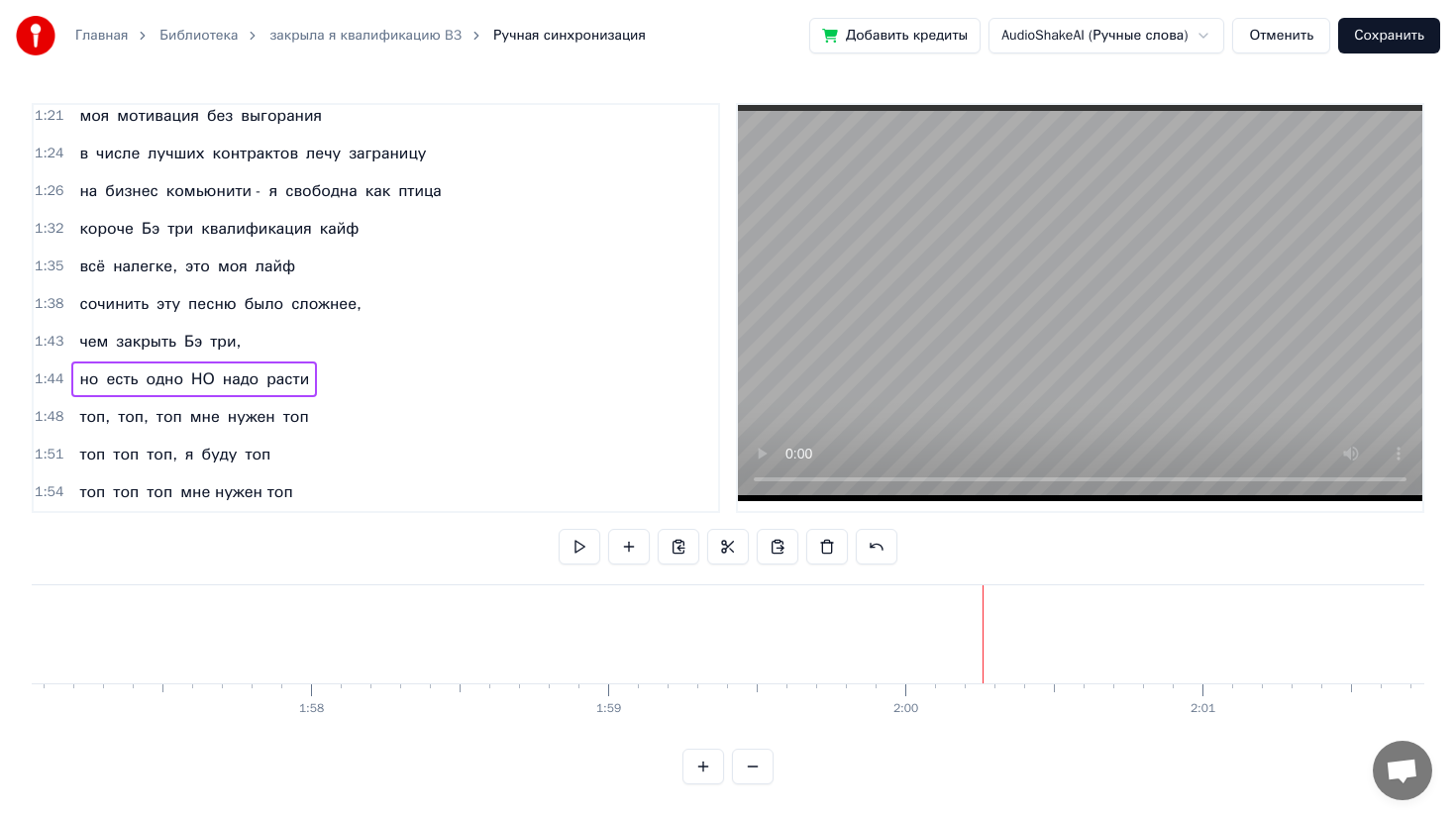 click on "топ," at bounding box center [94, 417] 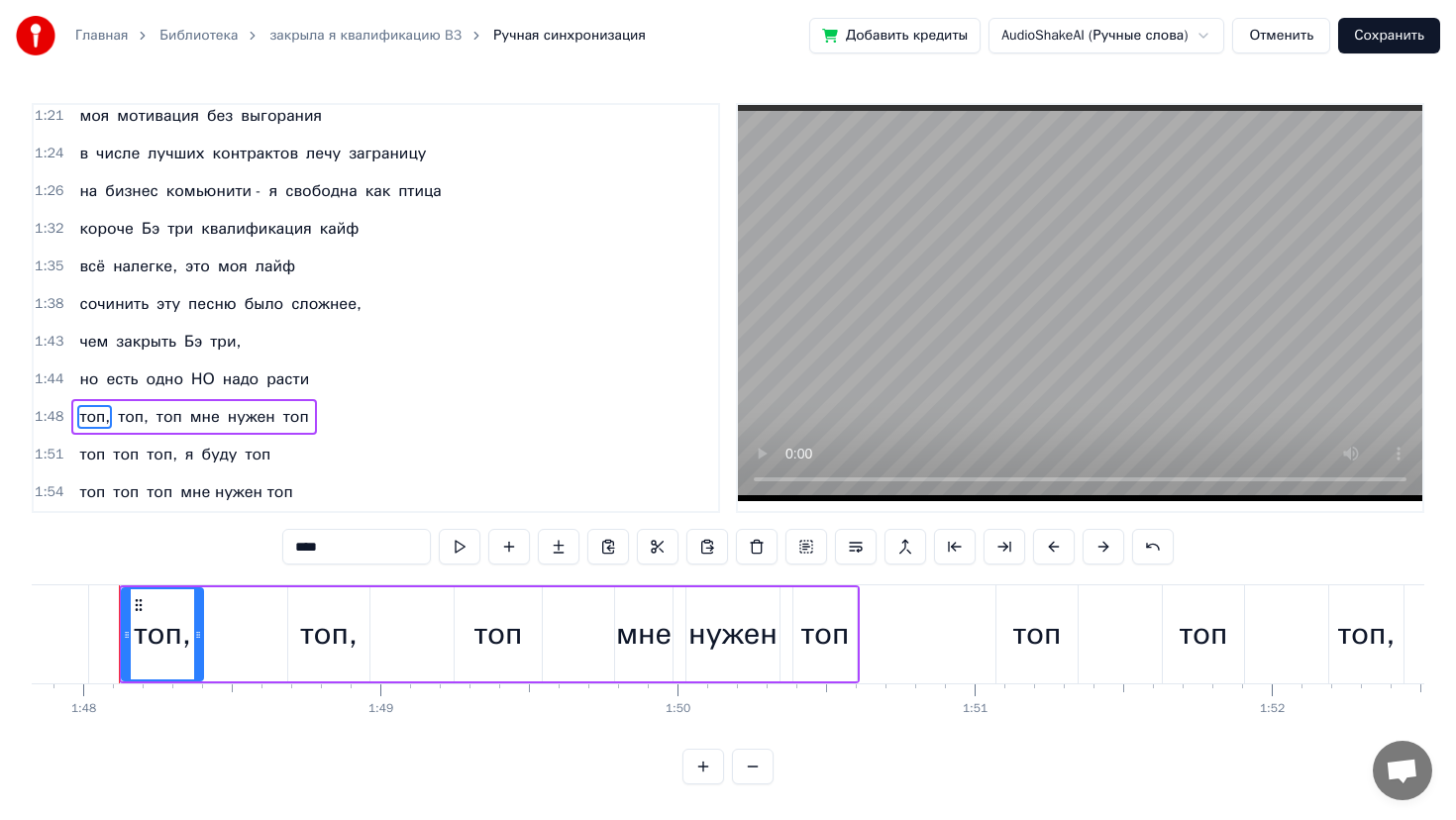scroll, scrollTop: 0, scrollLeft: 32028, axis: horizontal 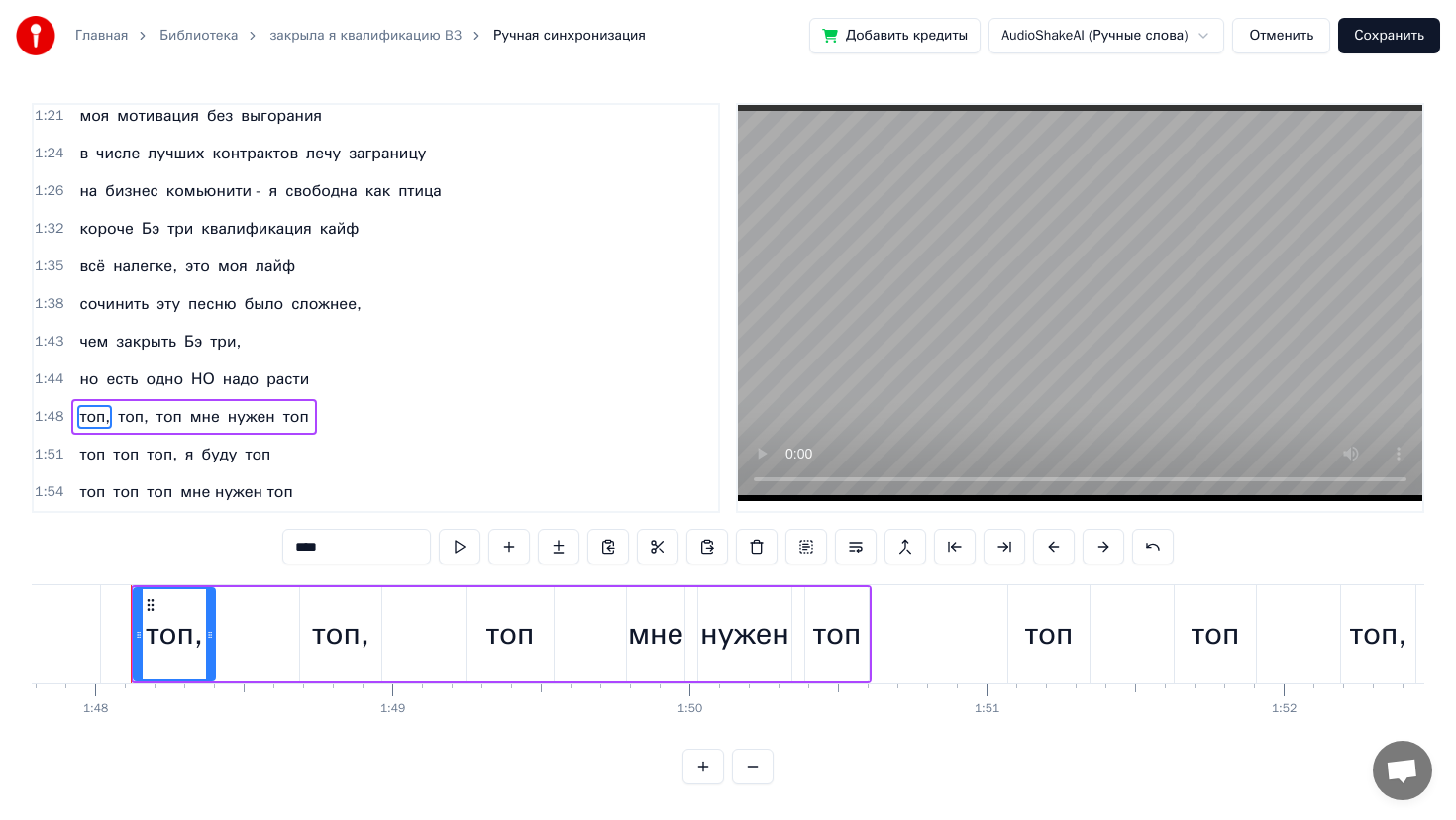 click on "****" at bounding box center (357, 547) 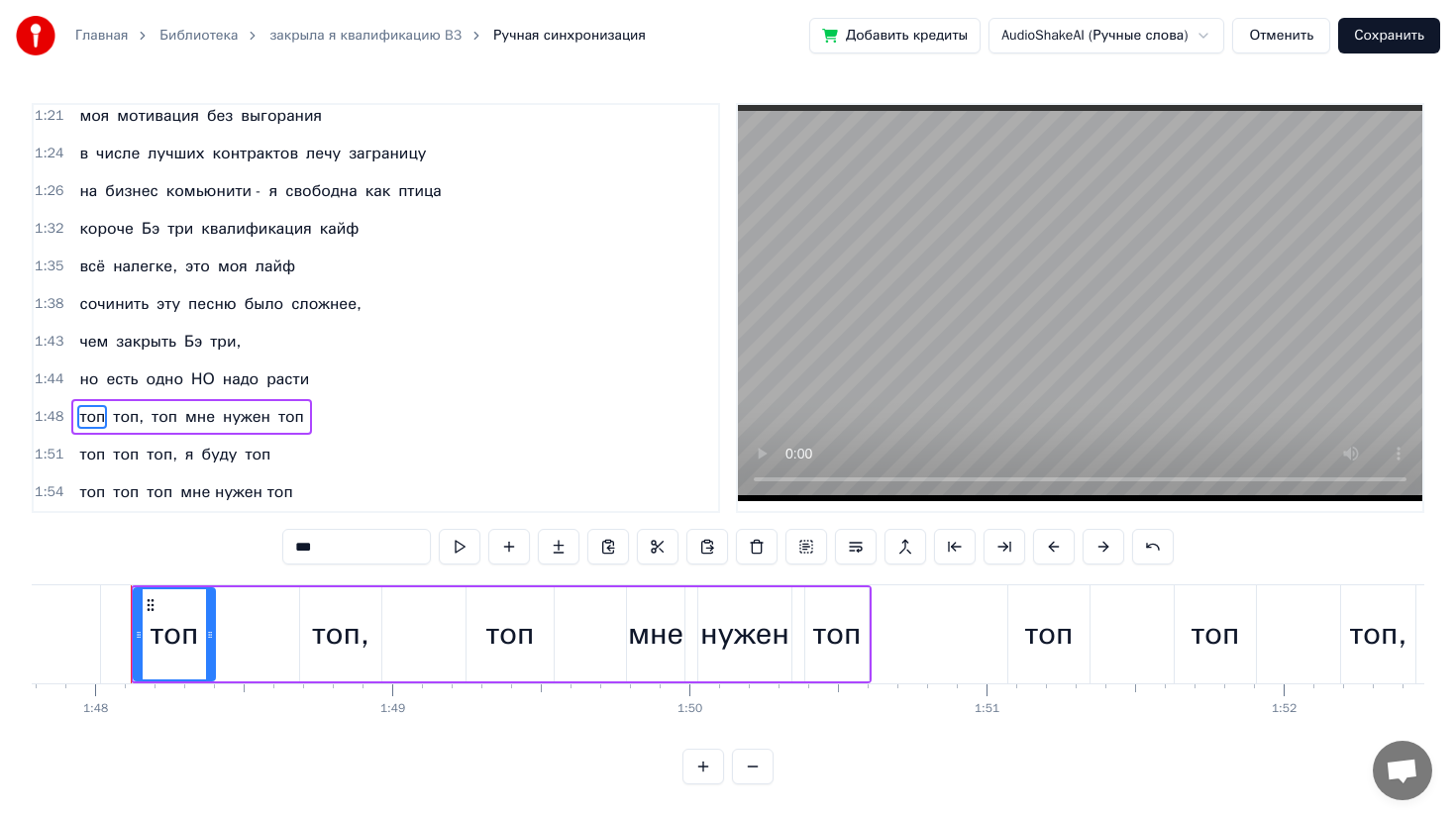 click on "топ," at bounding box center [128, 417] 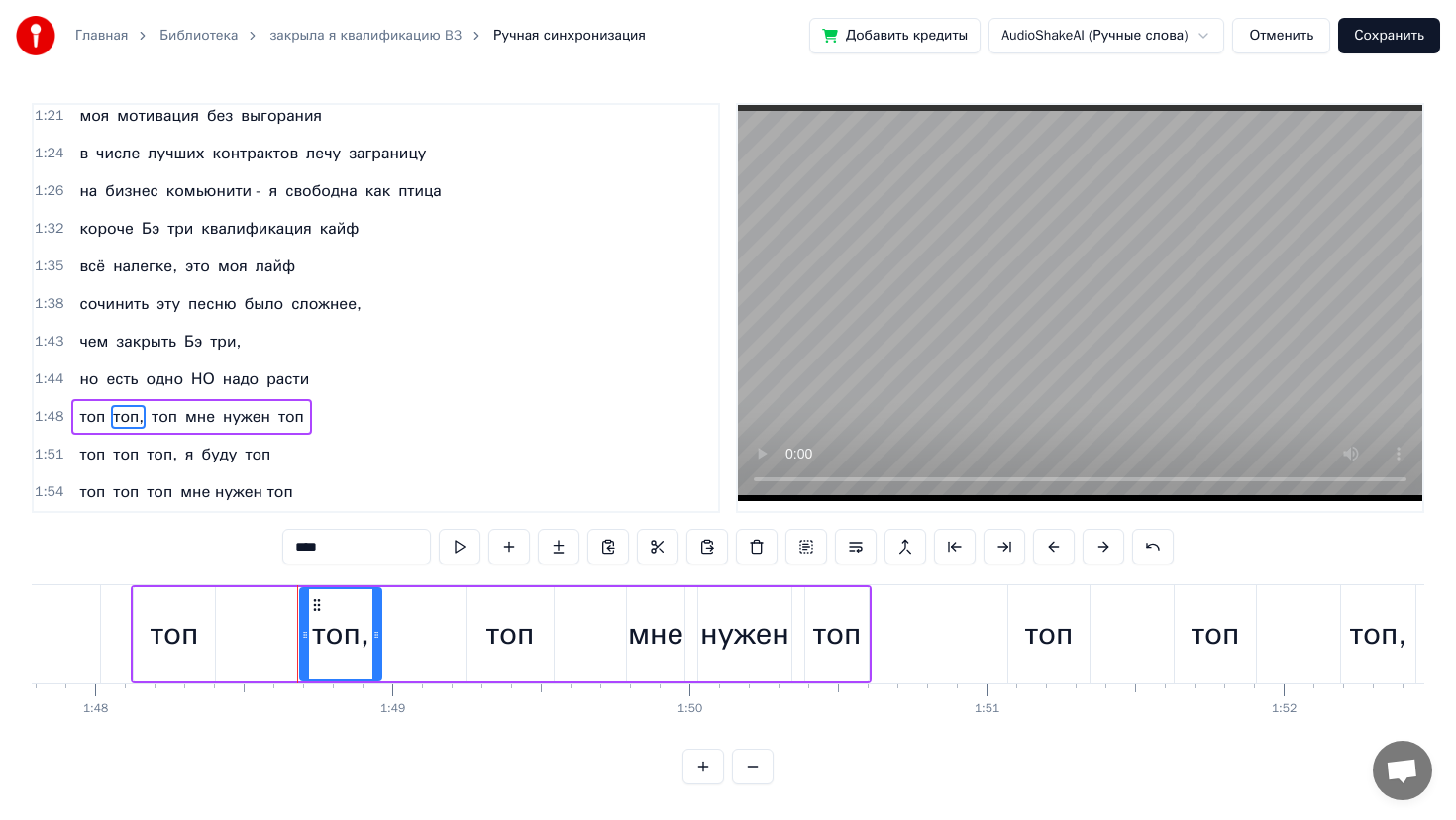 click on "****" at bounding box center [357, 547] 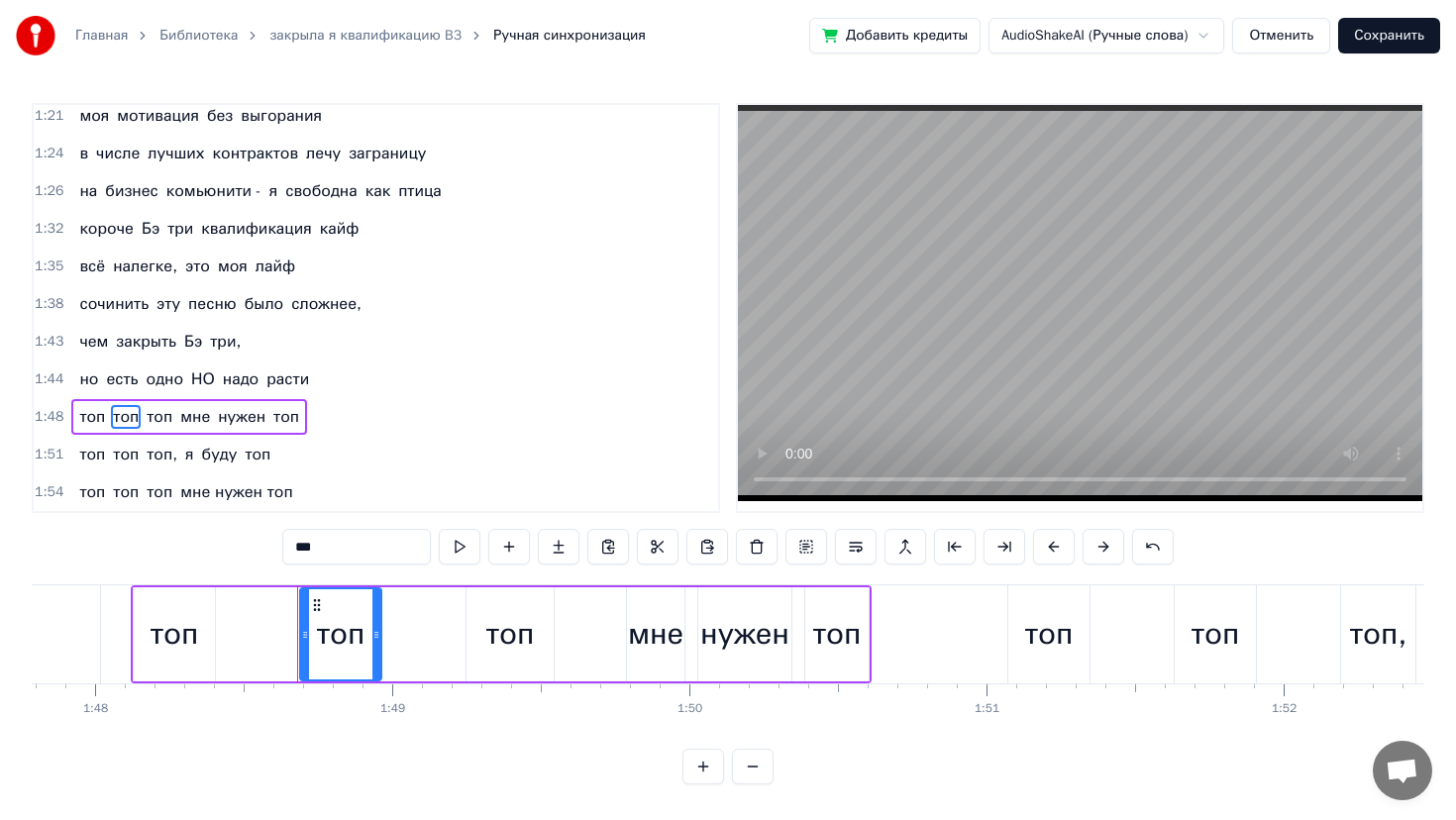 click on "топ," at bounding box center (161, 455) 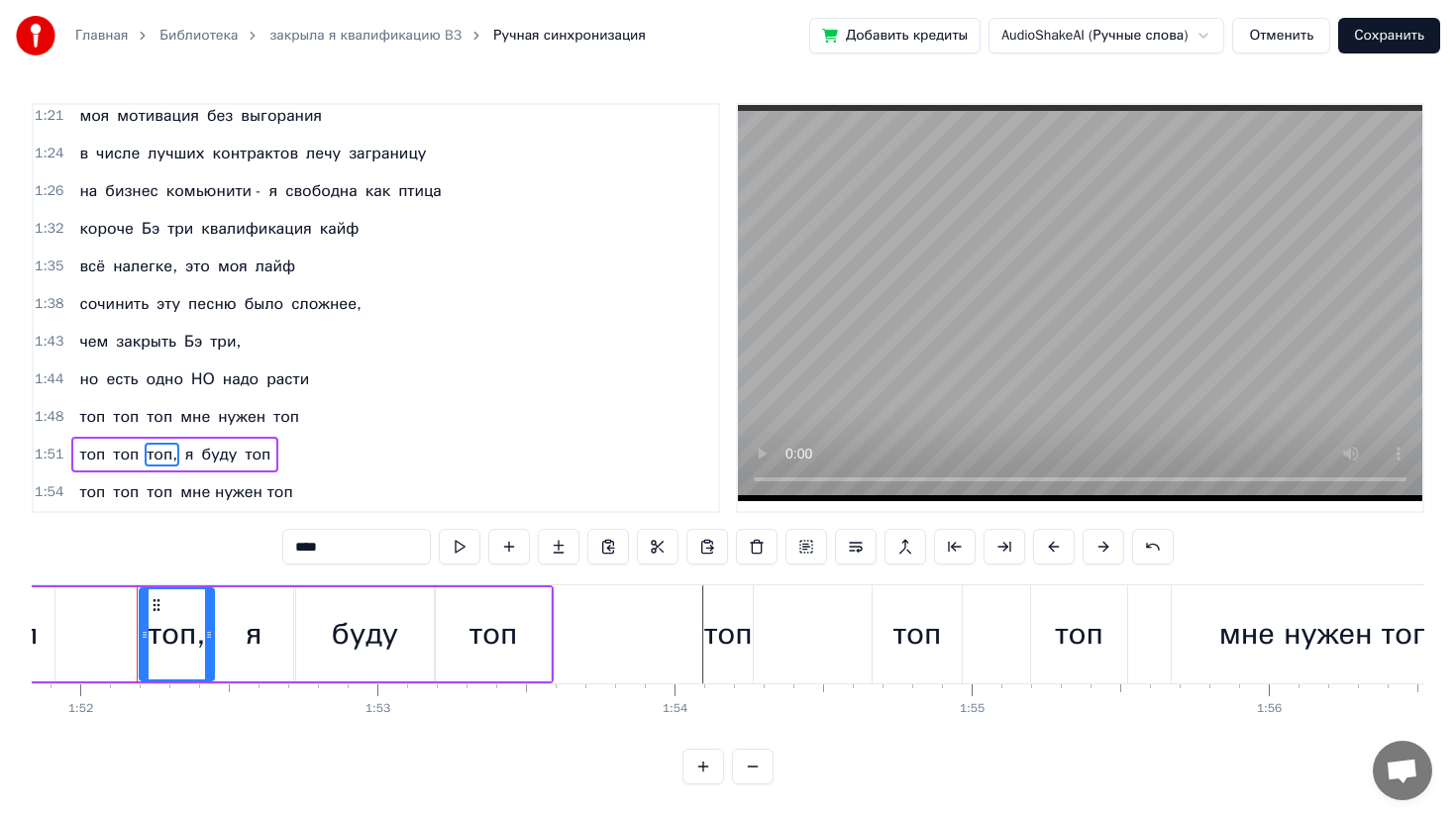 scroll, scrollTop: 0, scrollLeft: 33237, axis: horizontal 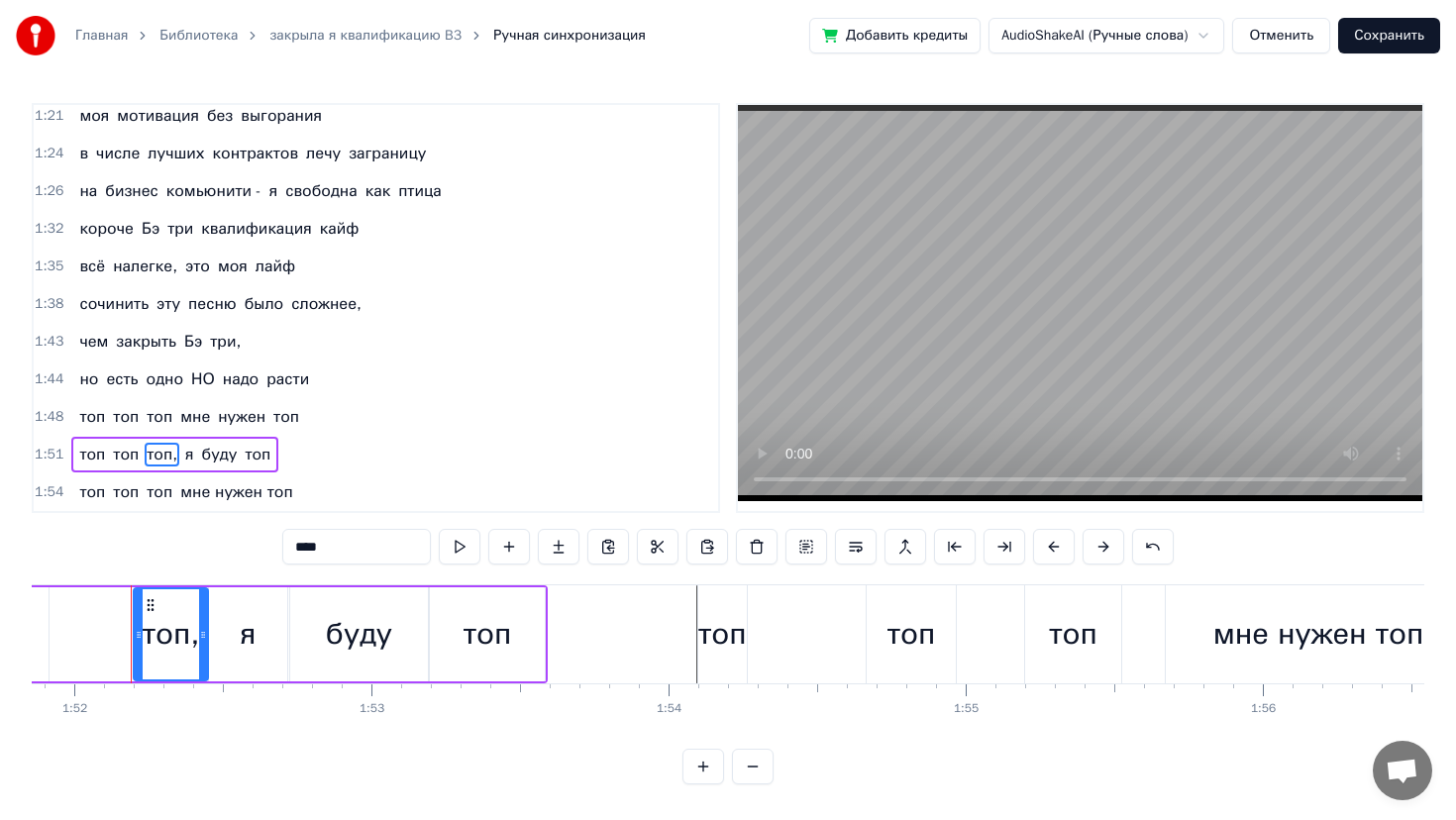 click on "****" at bounding box center [357, 547] 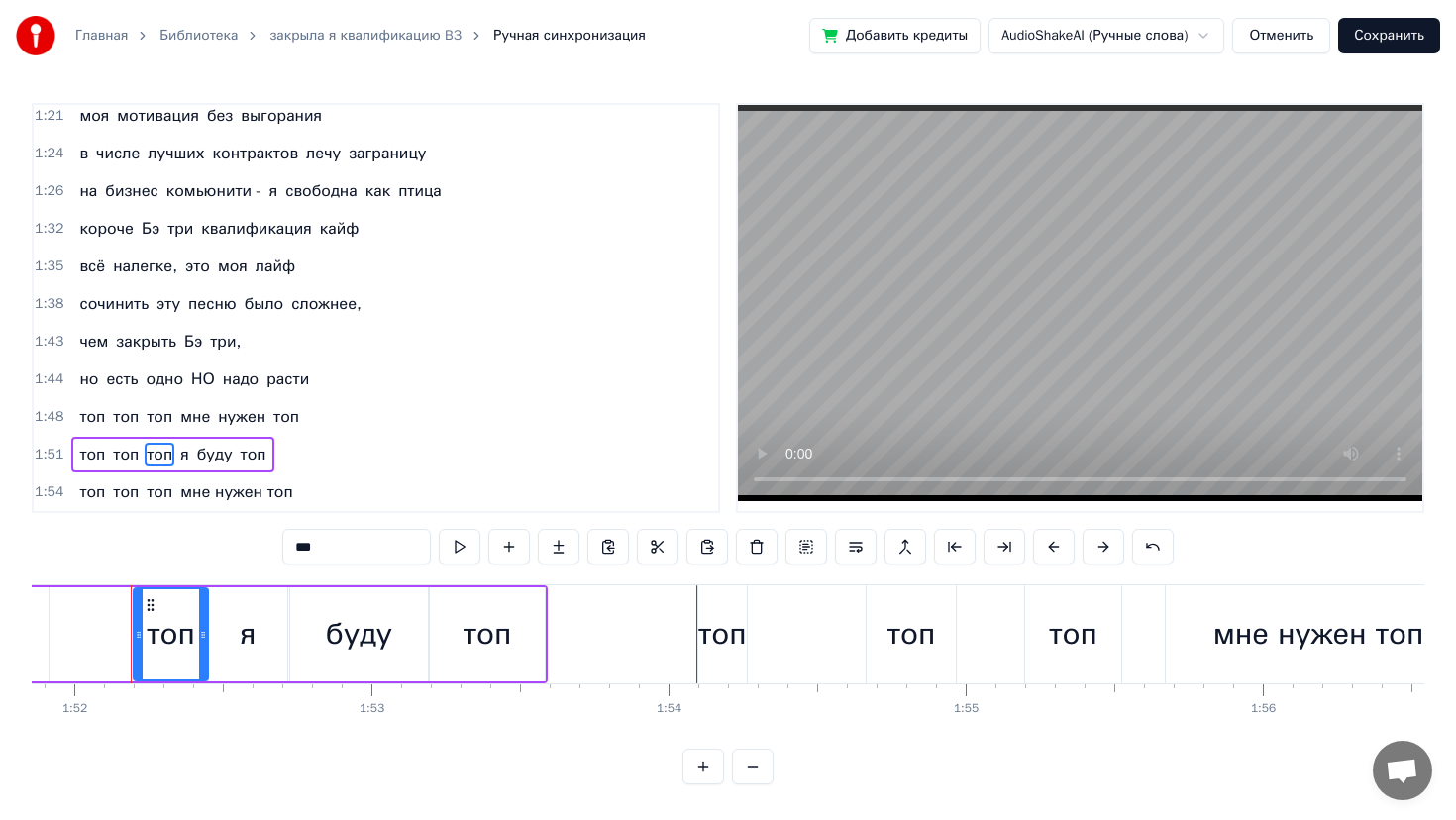 type on "***" 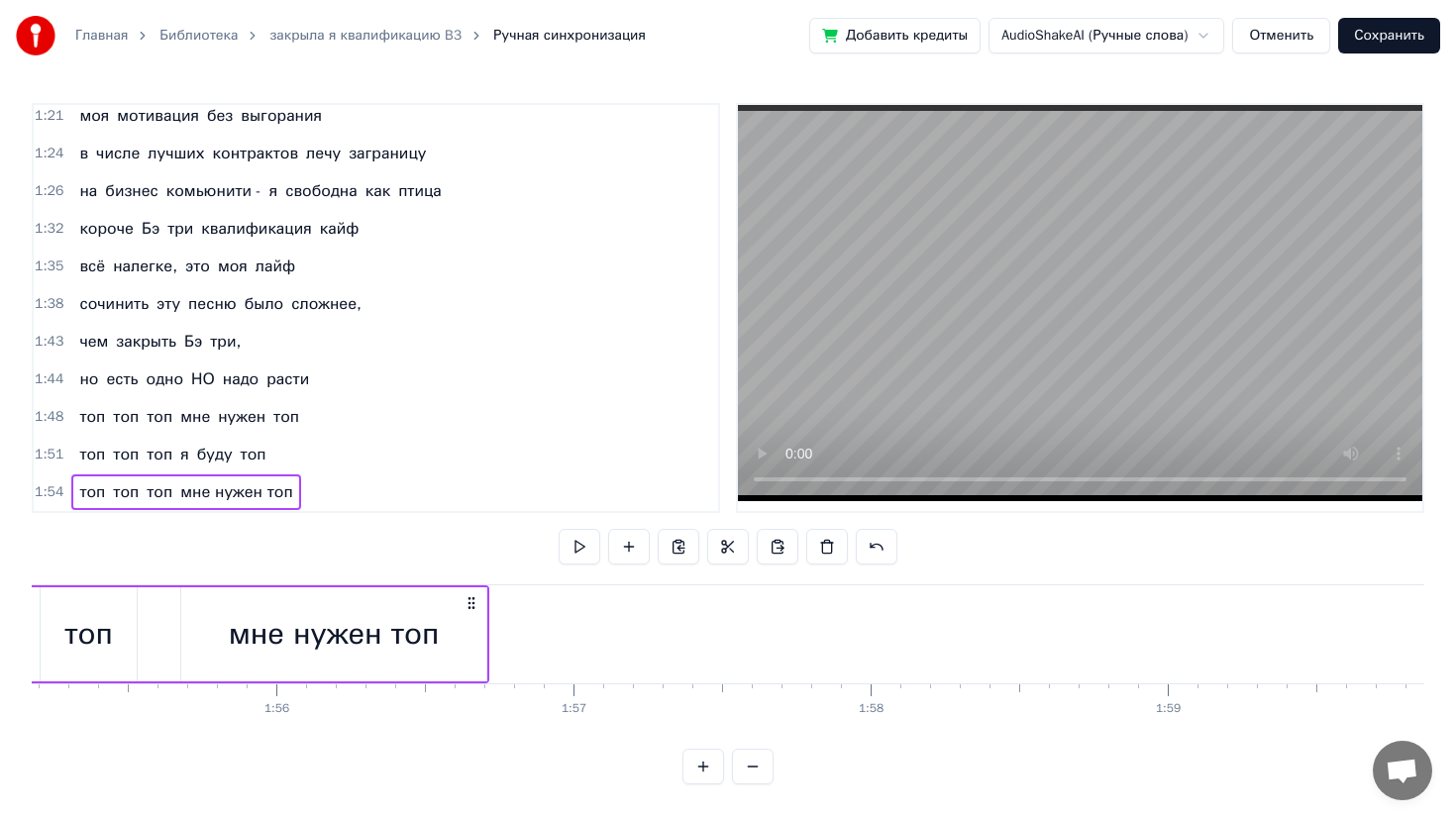 scroll, scrollTop: 0, scrollLeft: 34228, axis: horizontal 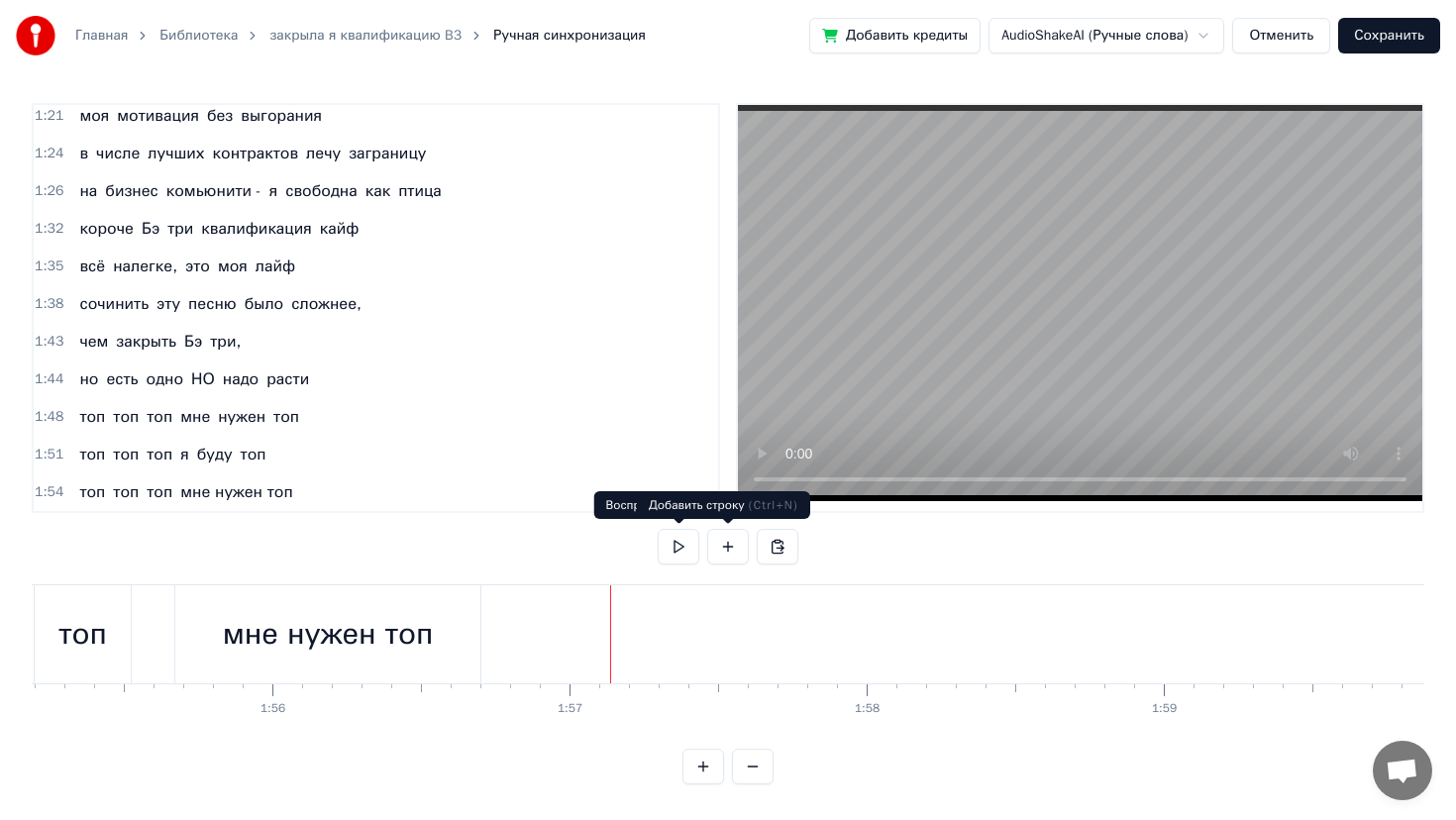 click at bounding box center (728, 547) 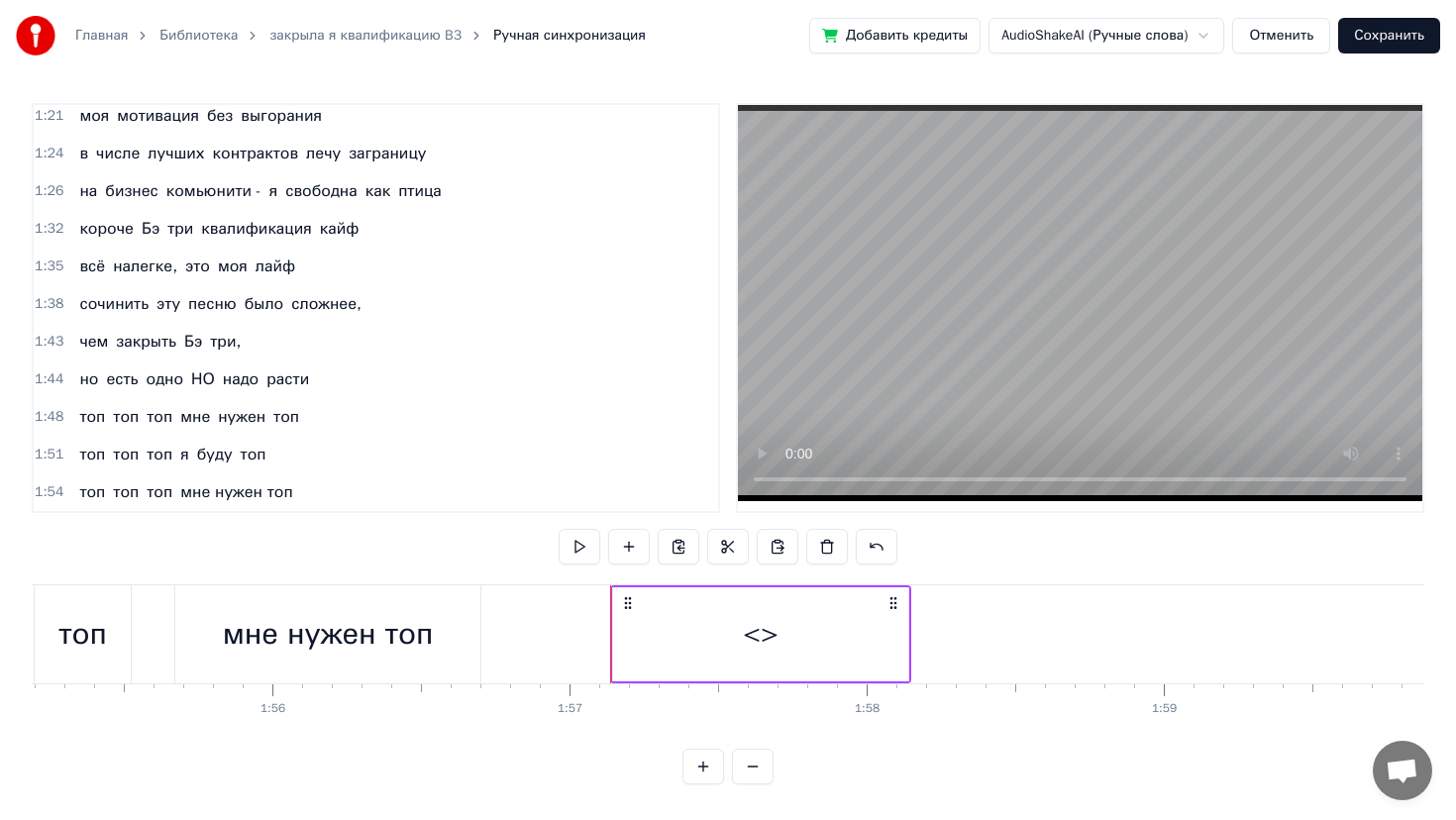scroll, scrollTop: 798, scrollLeft: 0, axis: vertical 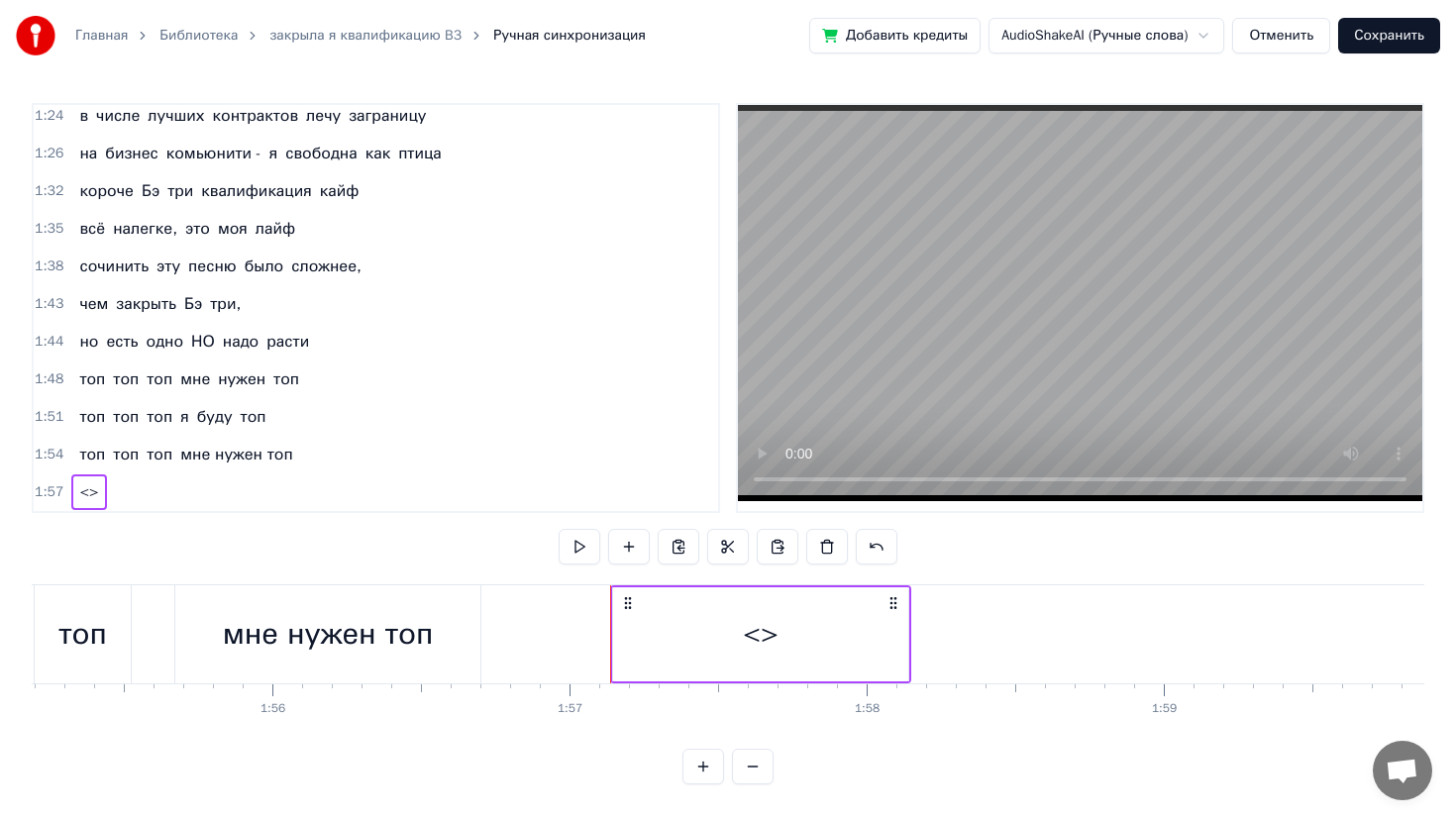 click on "<>" at bounding box center (761, 634) 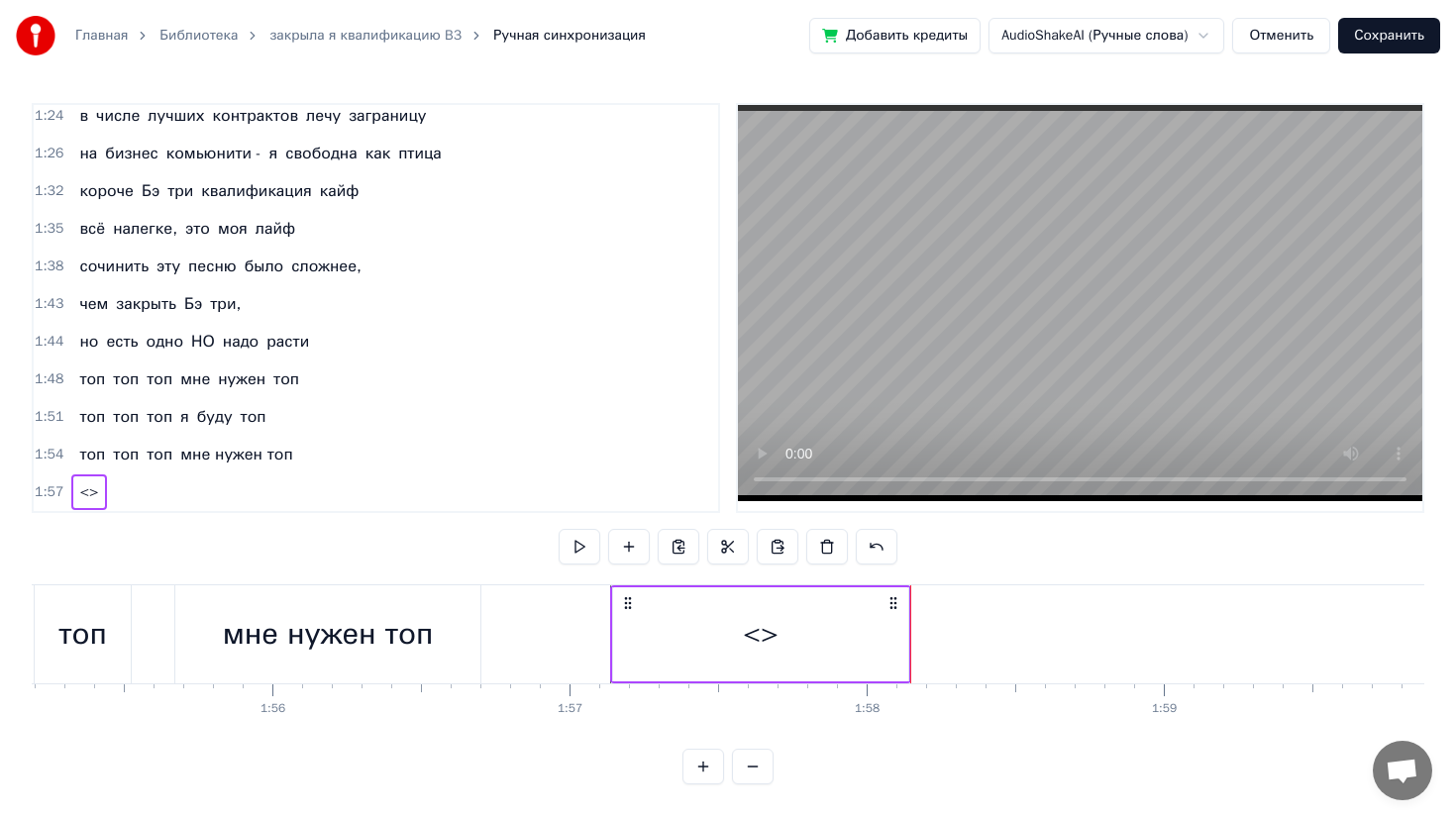 click on "<>" at bounding box center [761, 634] 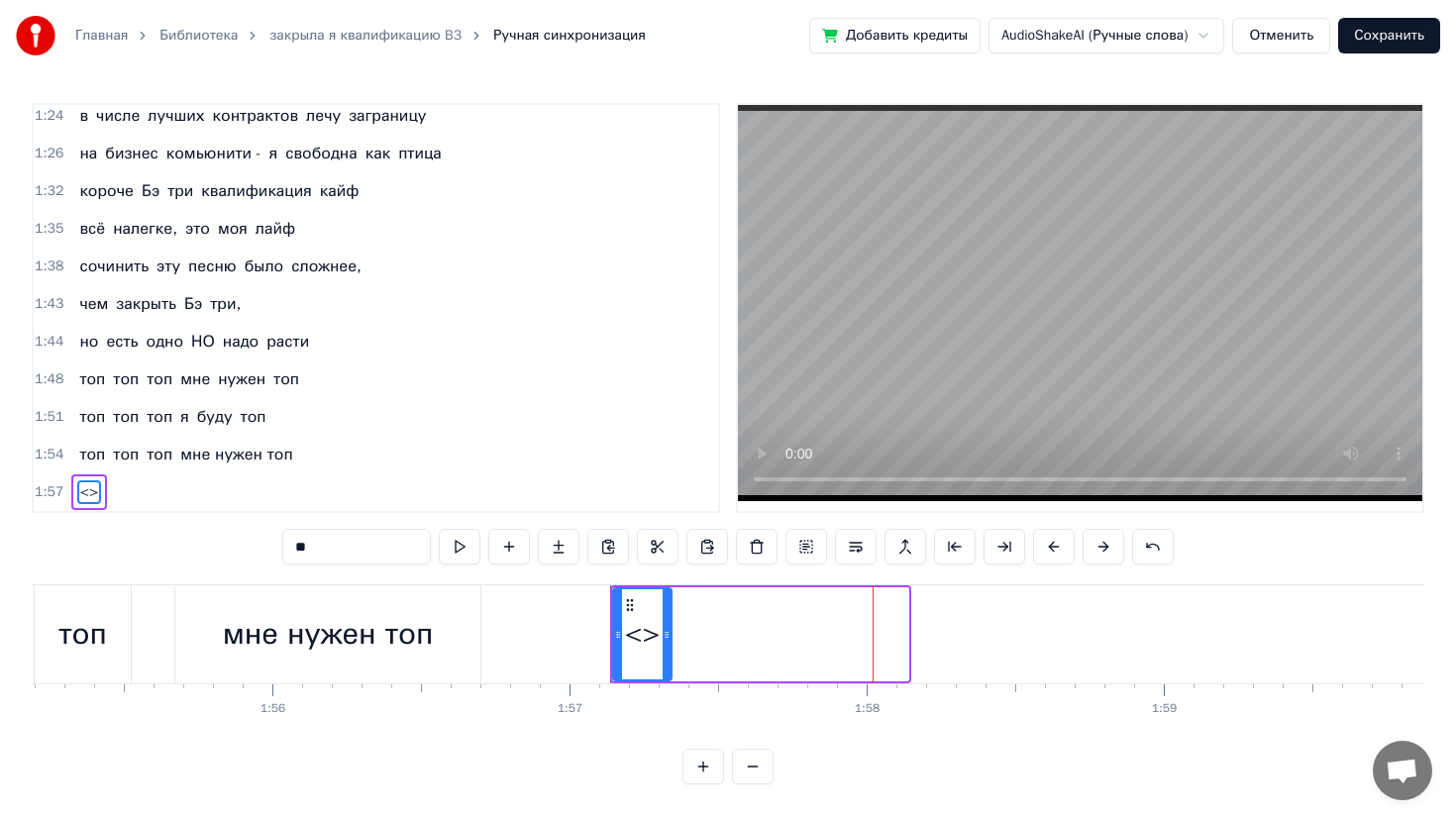 drag, startPoint x: 905, startPoint y: 632, endPoint x: 669, endPoint y: 636, distance: 236.0339 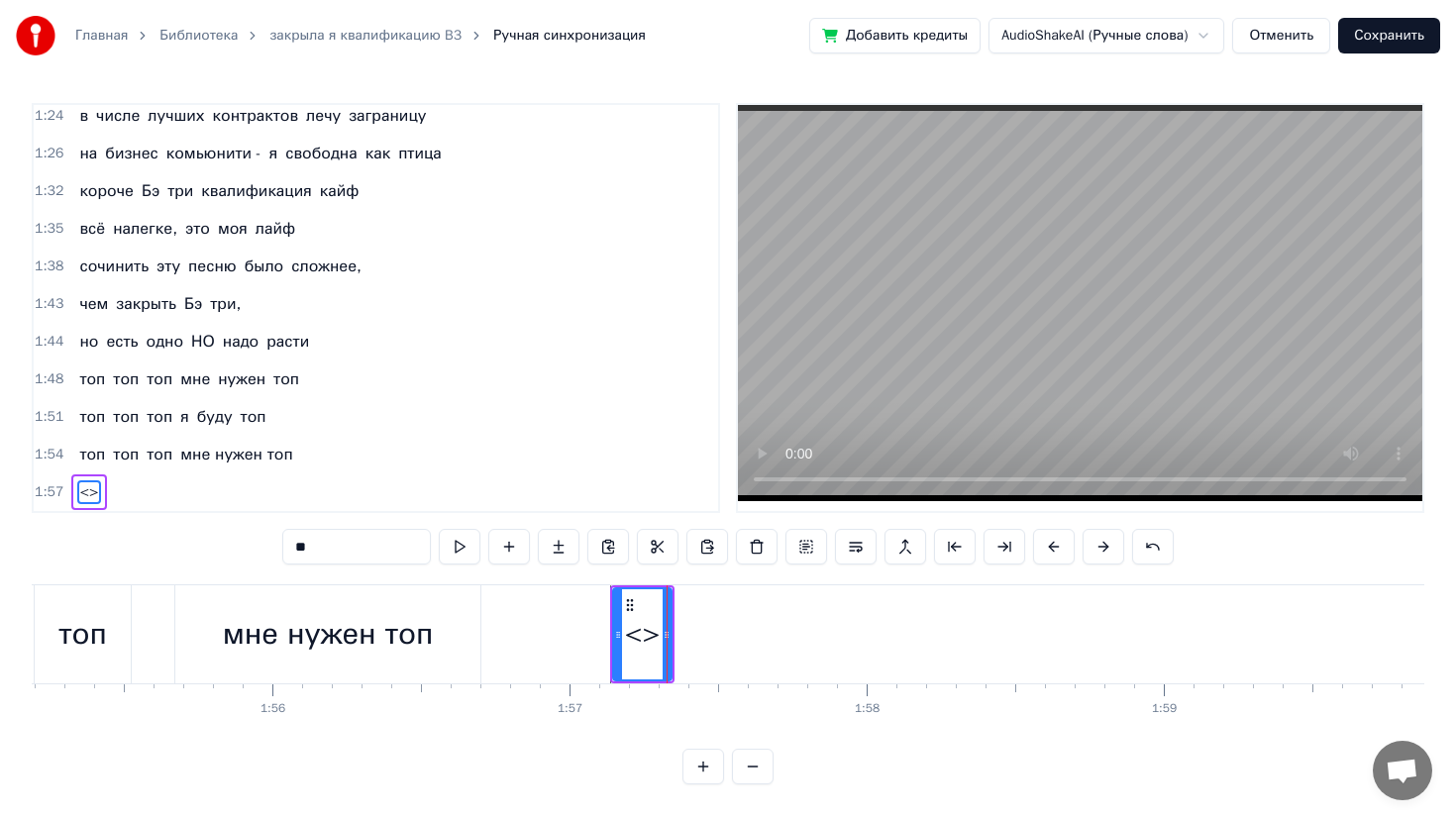 drag, startPoint x: 362, startPoint y: 548, endPoint x: 180, endPoint y: 541, distance: 182.13457 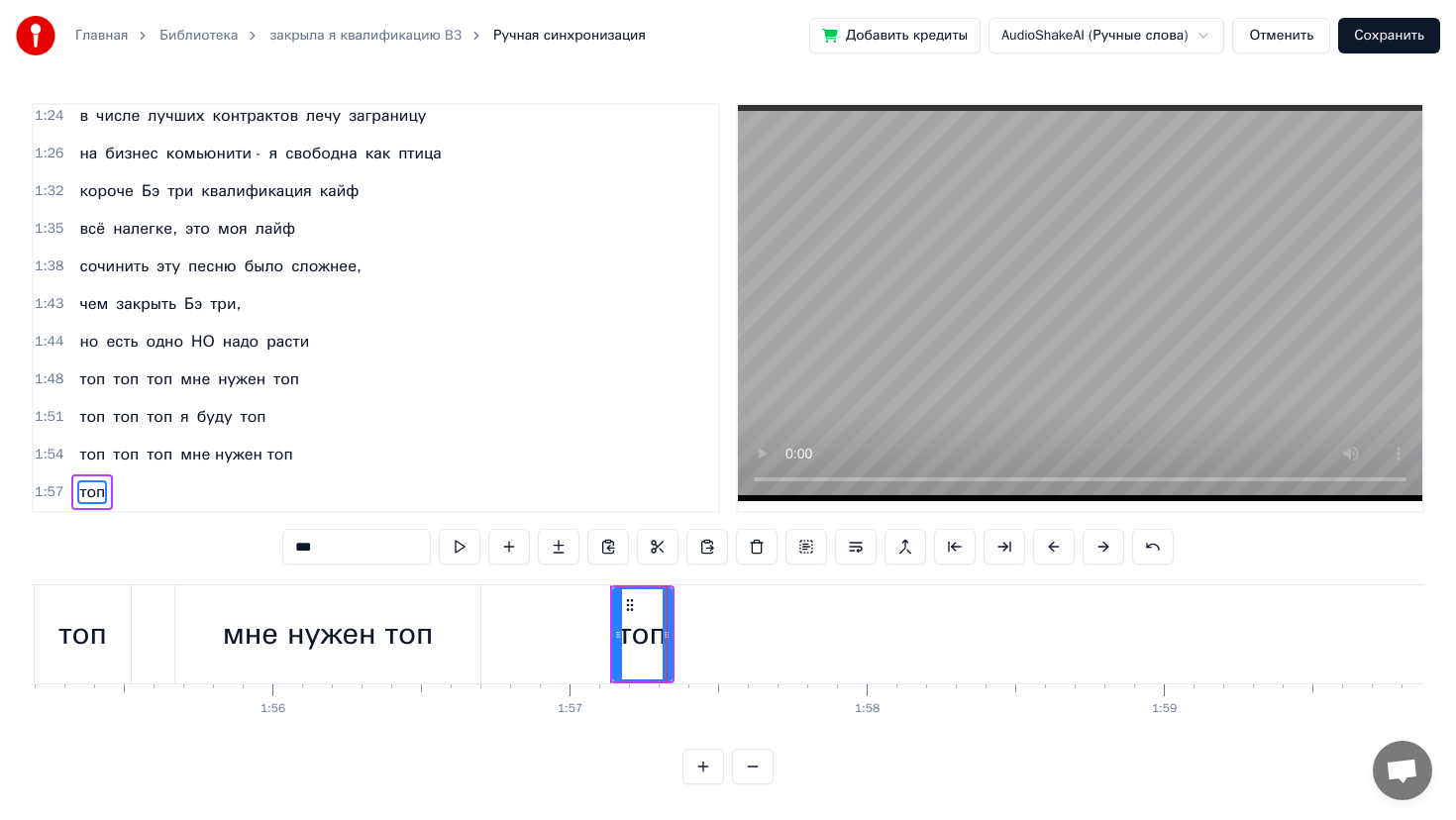 type on "***" 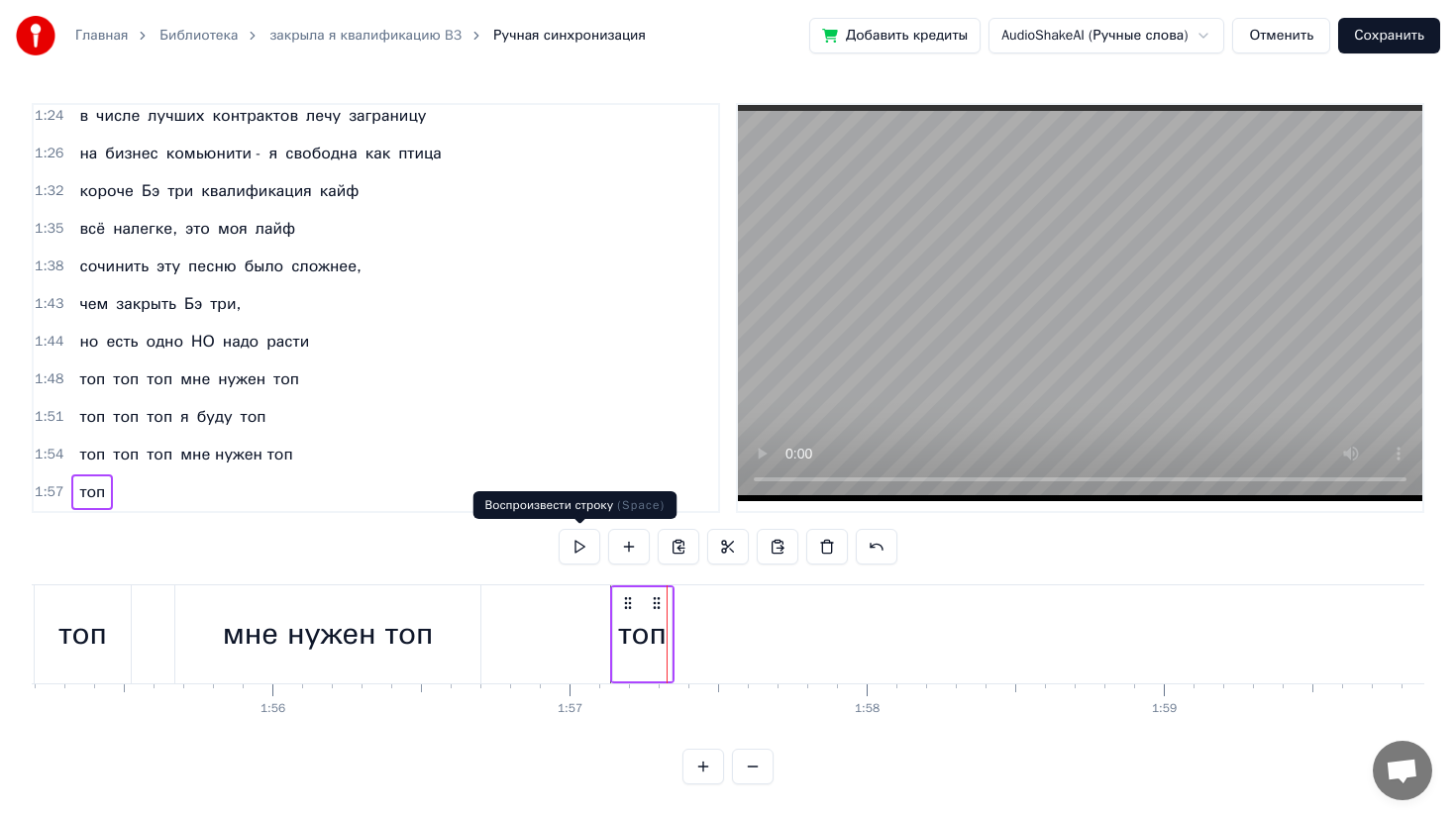 click at bounding box center [579, 547] 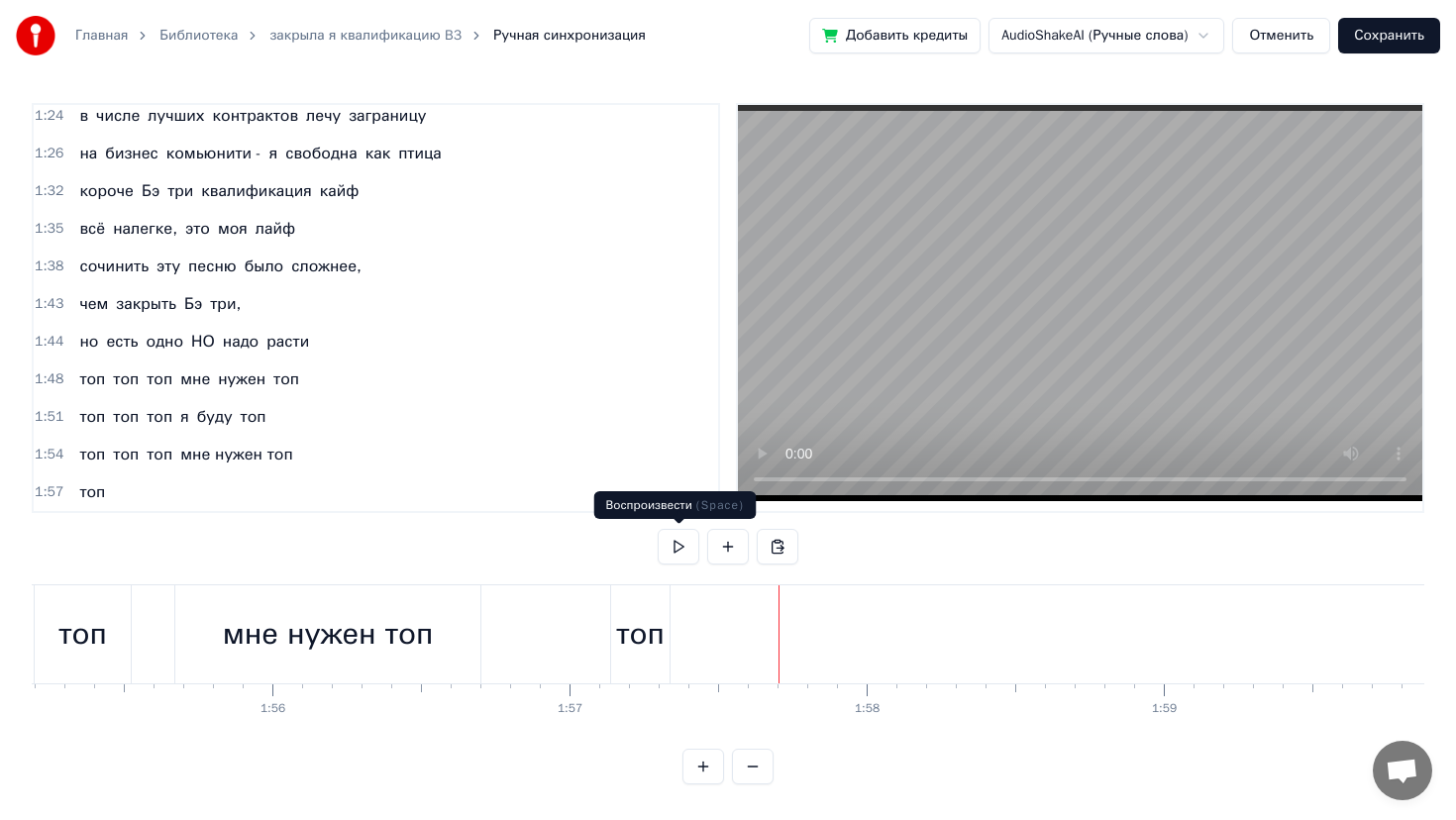 click at bounding box center (678, 547) 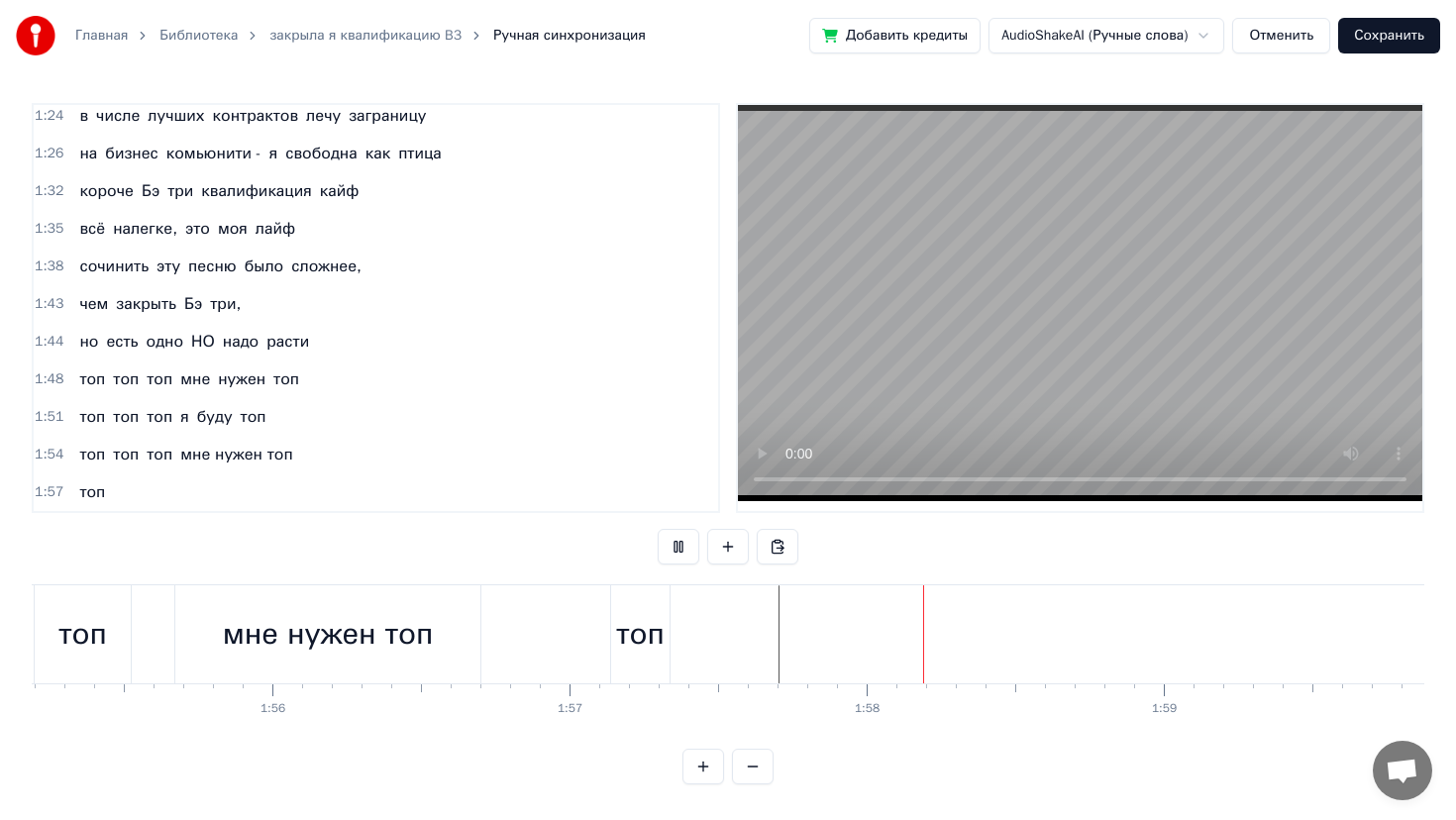 click at bounding box center [678, 547] 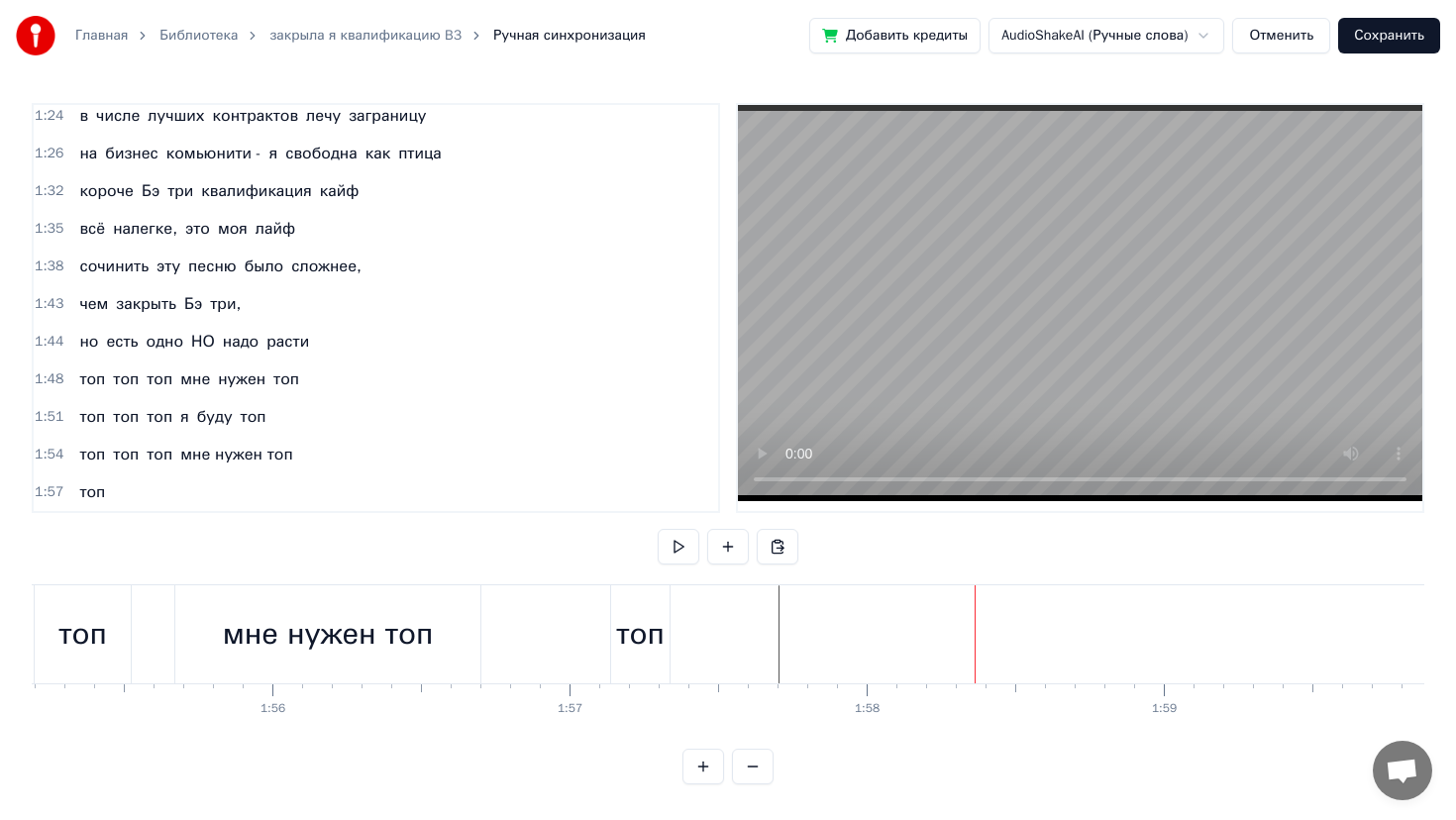 click at bounding box center [678, 547] 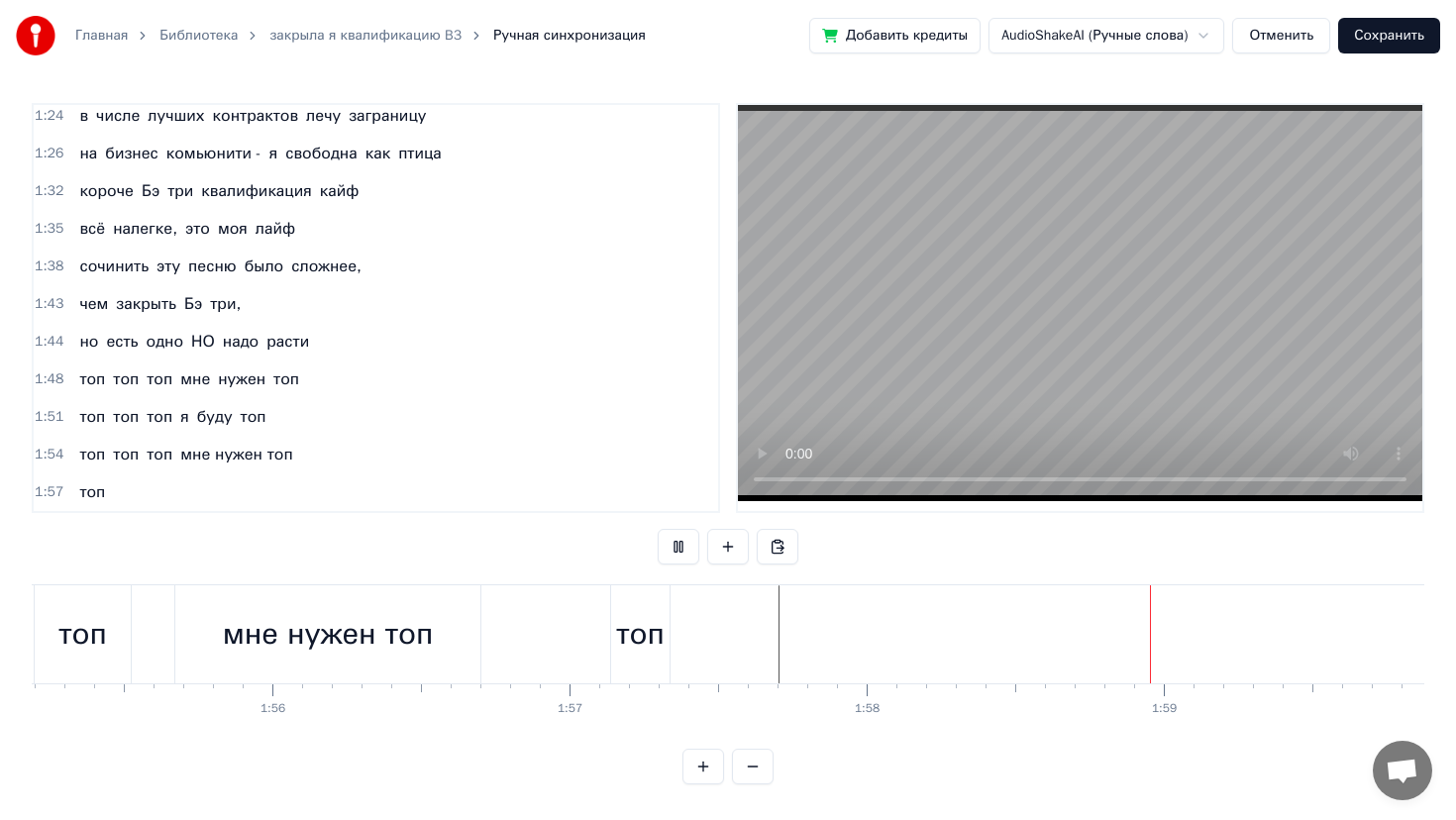click at bounding box center [678, 547] 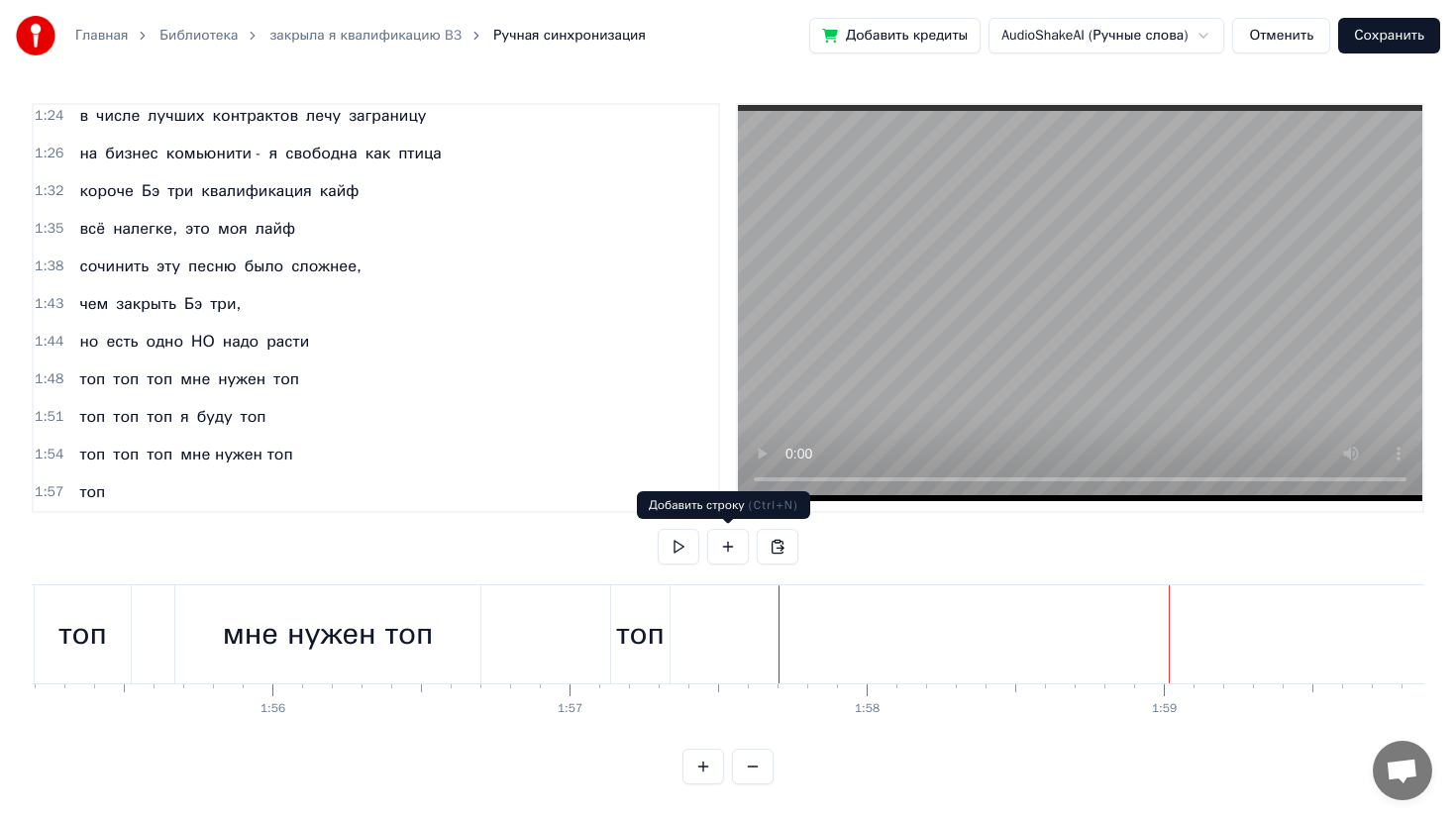 click at bounding box center [728, 547] 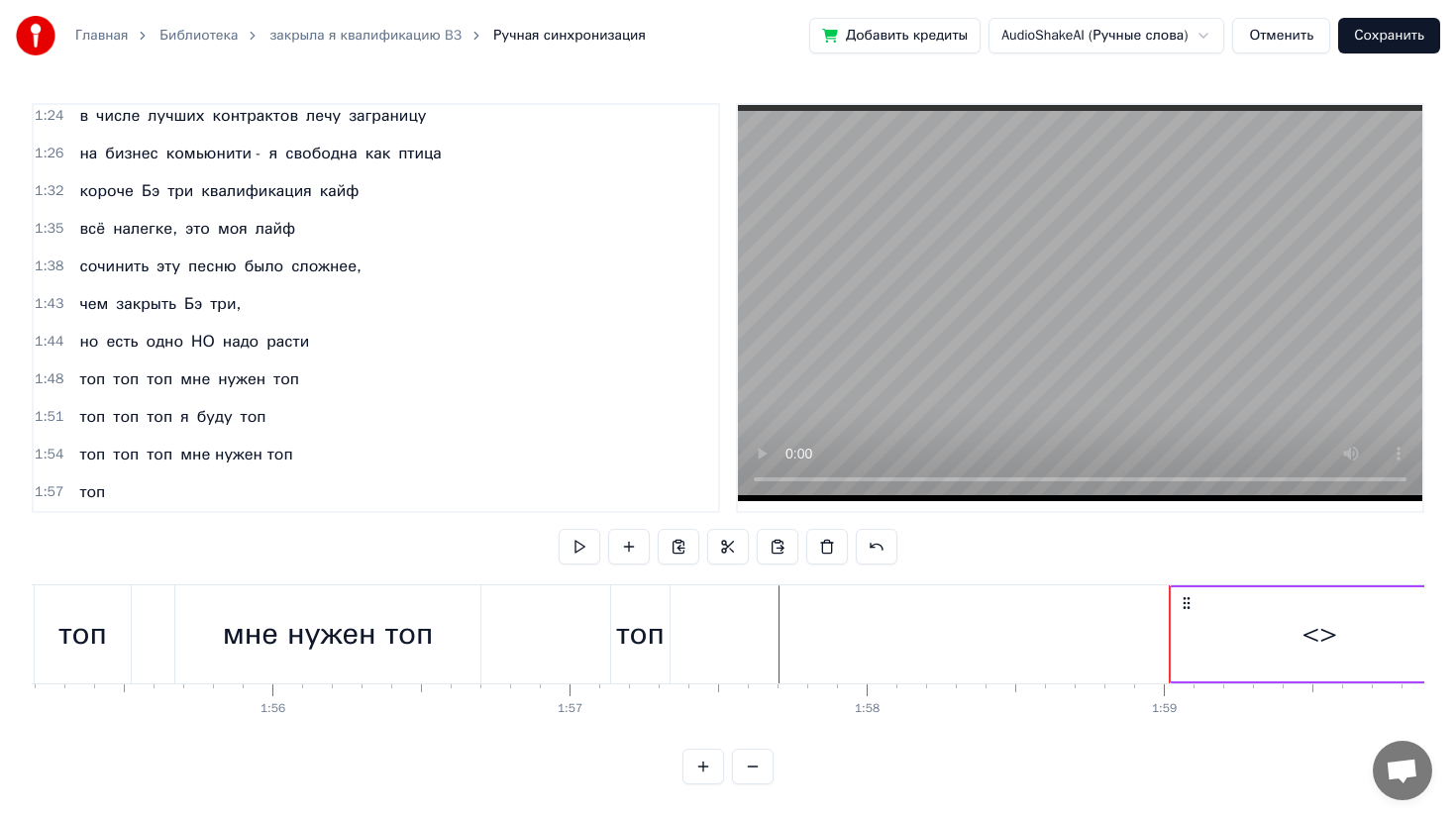 click on "закрыла я квалификацию Бэ три уже не в первый раз не скучаю я и не грущу квалификацию Бэ три люблю закрыла я квалификацию Бэ три уже не в первый раз не скучаю я и не грущу квалификацию Бэ три люблю квалификация Бэ три родная моя Бизнес партнёр третьего уровня закрывать её всем я рекомендую хорошая в бизнесе нашем позиция живу с ней и в ус не дую ааааа Just do it do it Бэ три Бэ три Бэ три Бэ три Бэ три Бэ три Бэ Три доход тут двести триста ка хорошие деньги, привыкаешь слегка выхожу на сцену, получаю признание, моя мотивация без выгорания в числе лучших контрактов на" at bounding box center [-10552, 634] 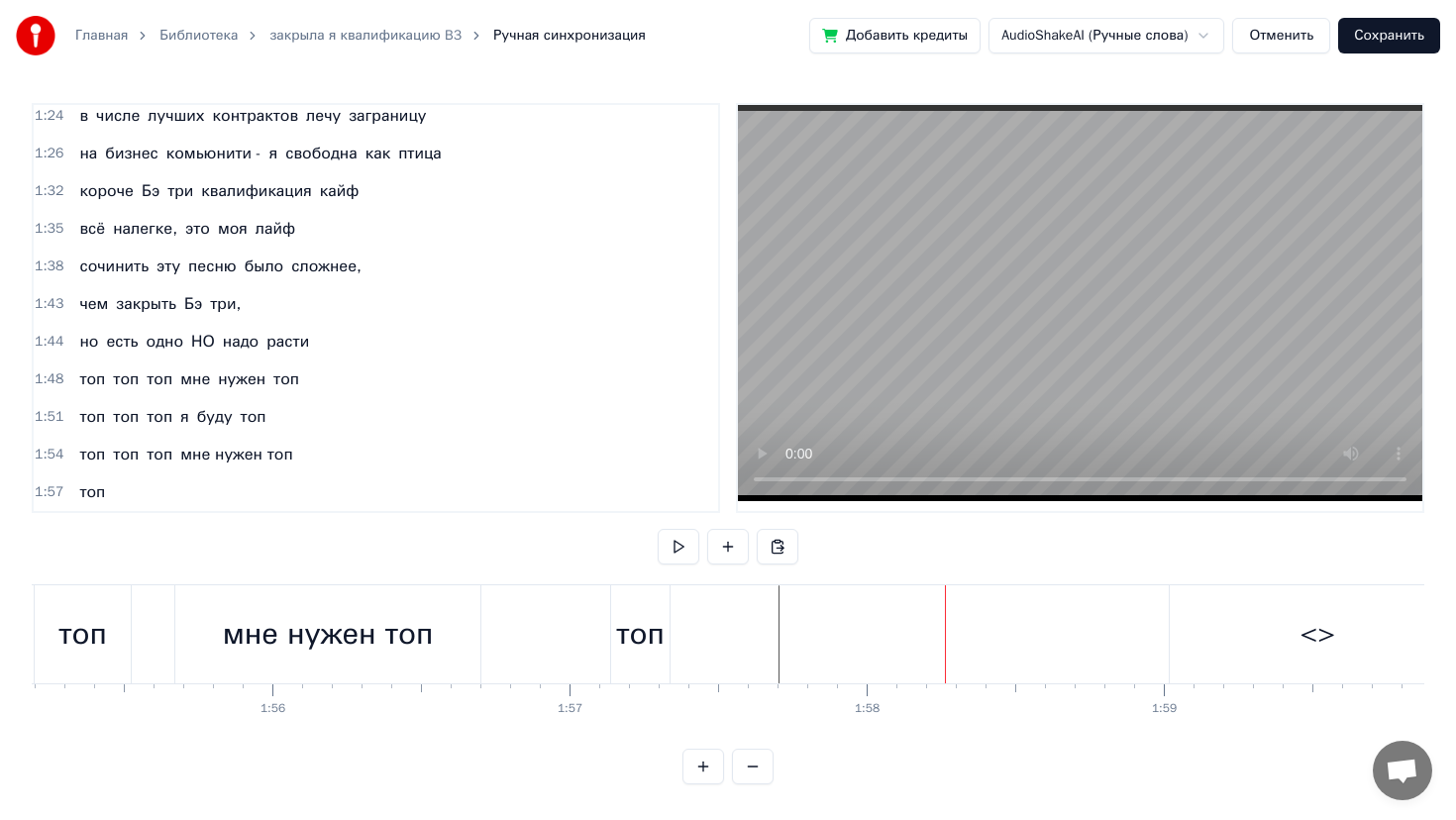 click on "<>" at bounding box center [1317, 634] 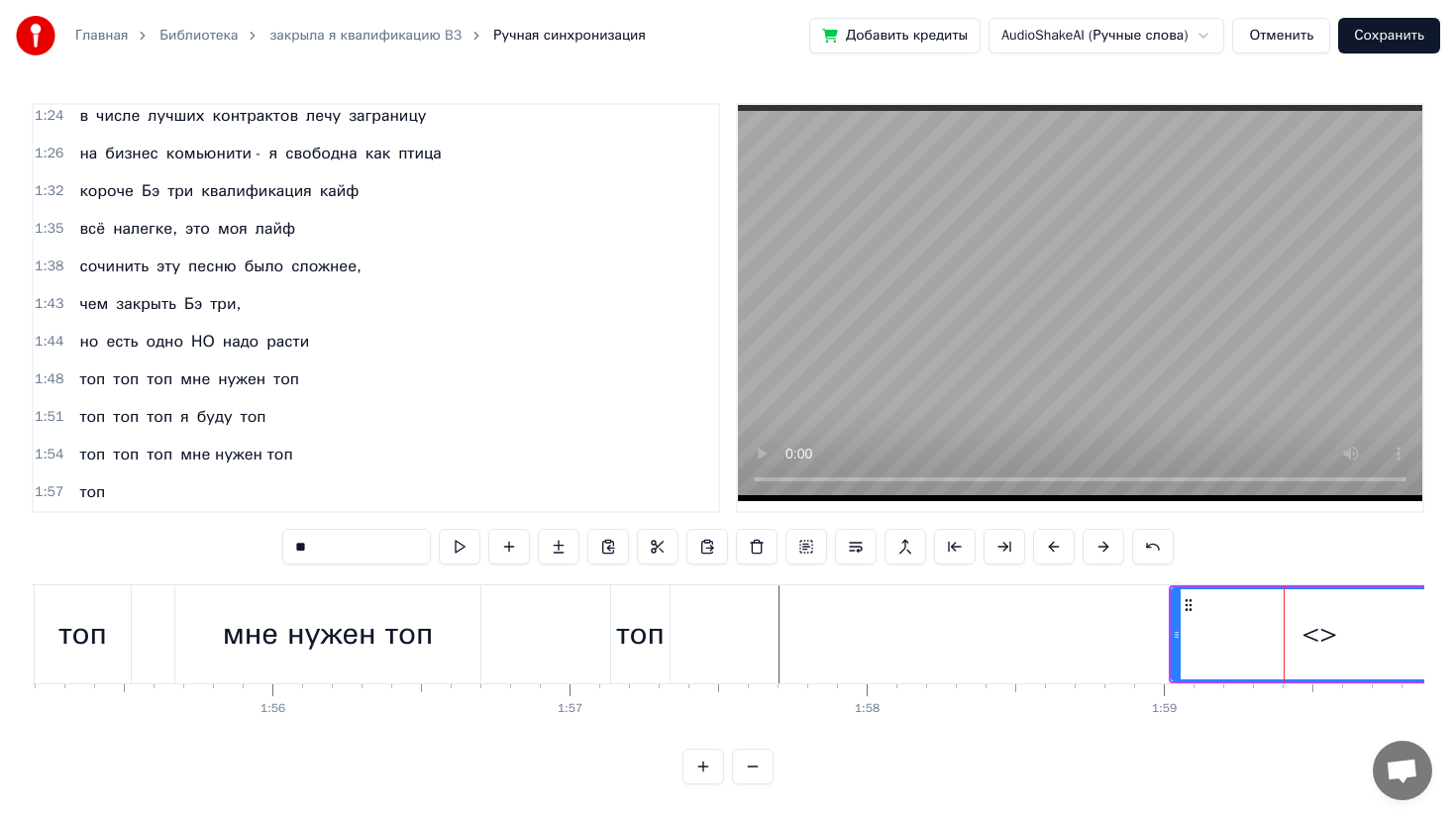 scroll, scrollTop: 836, scrollLeft: 0, axis: vertical 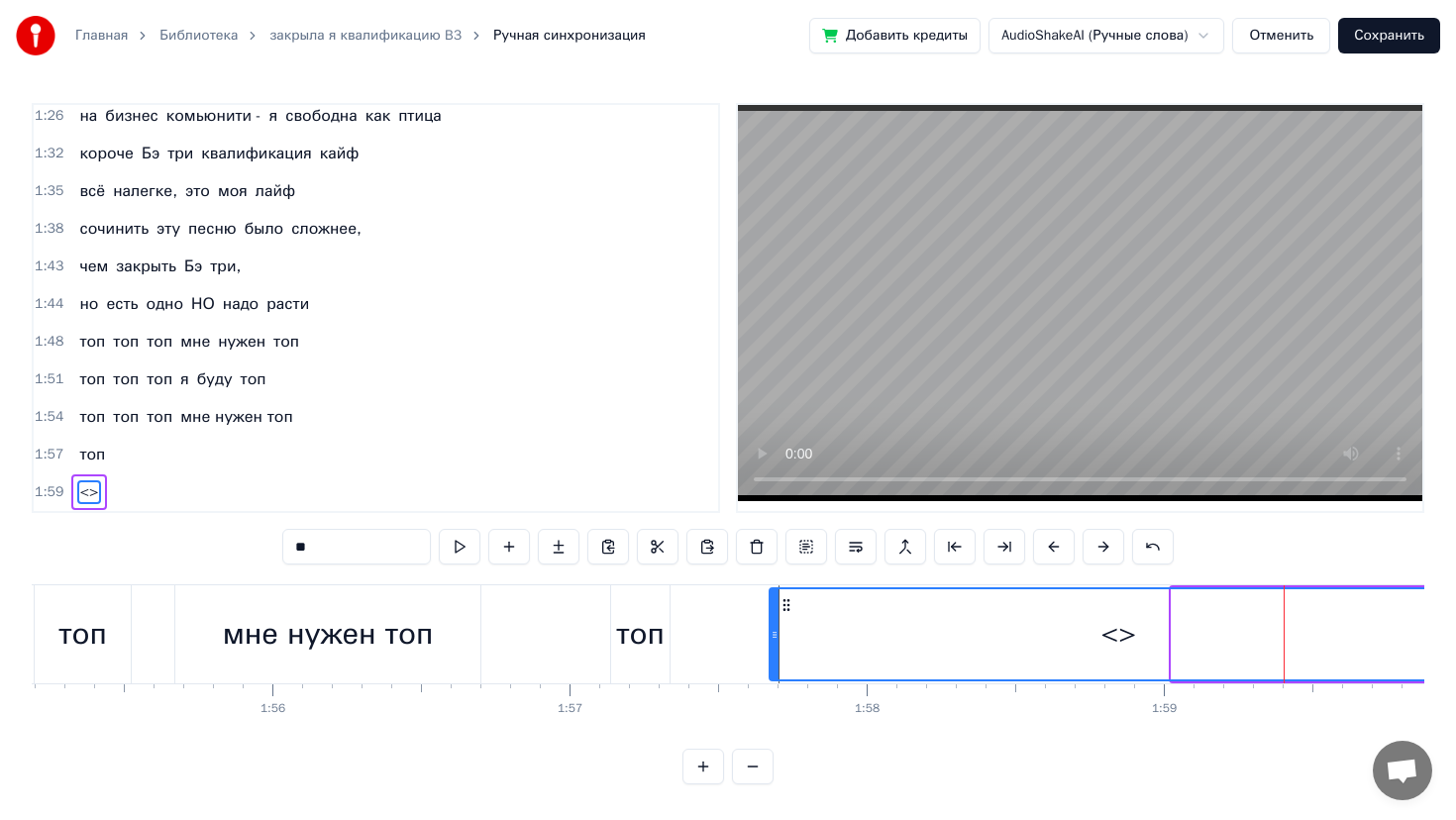 drag, startPoint x: 1176, startPoint y: 625, endPoint x: 775, endPoint y: 628, distance: 401.0112 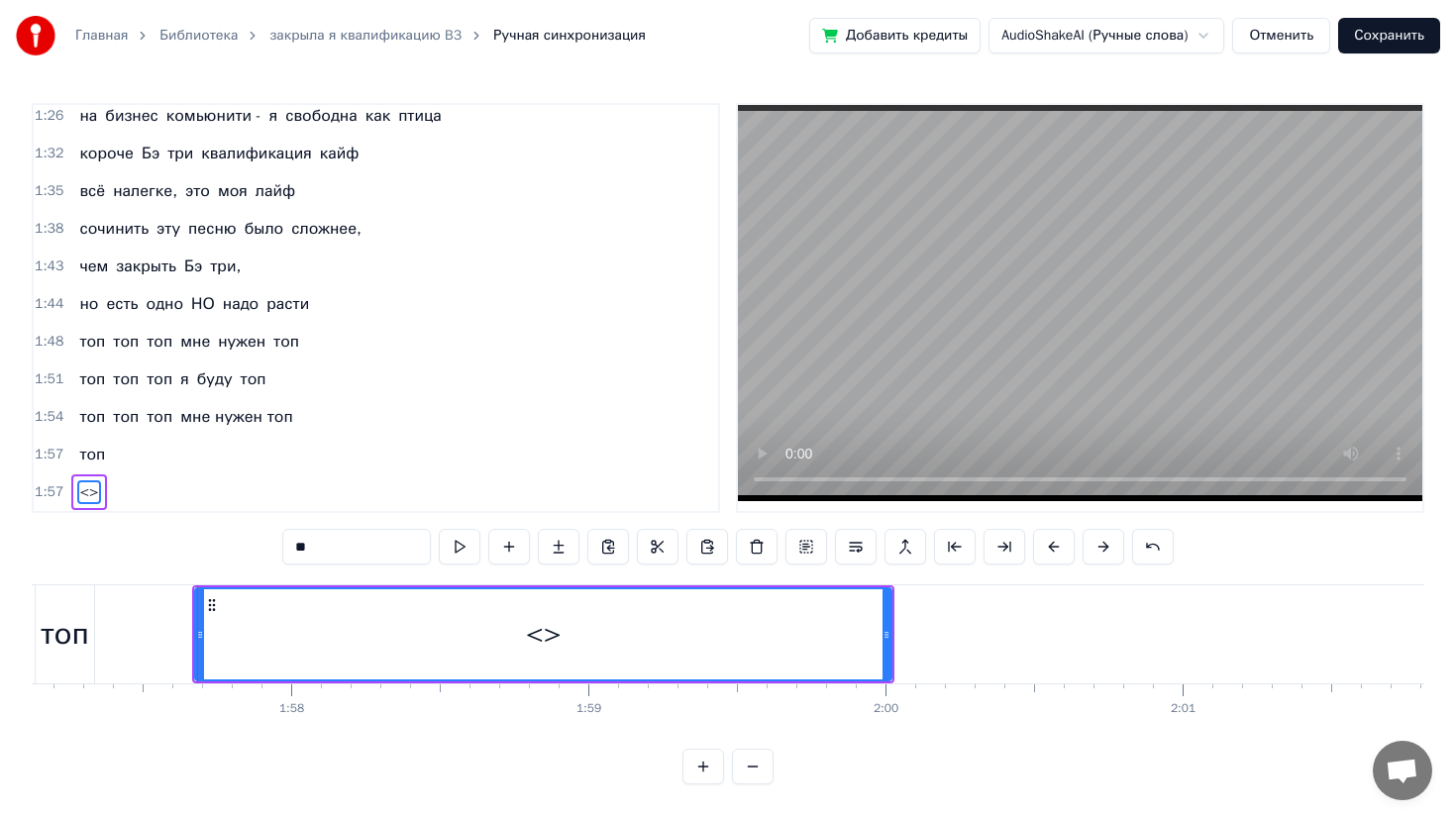 scroll, scrollTop: 0, scrollLeft: 34839, axis: horizontal 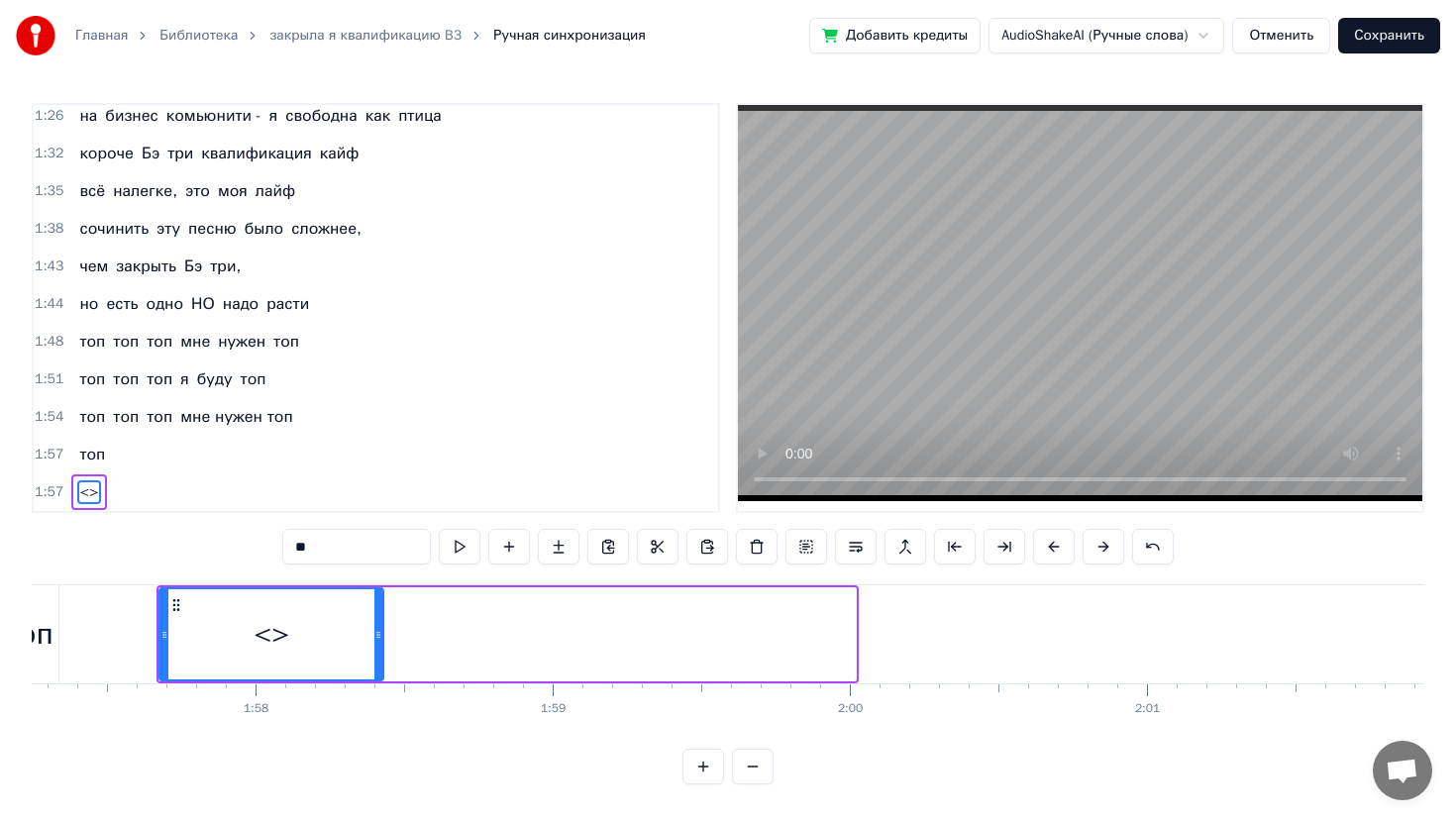 drag, startPoint x: 852, startPoint y: 640, endPoint x: 377, endPoint y: 651, distance: 475.12735 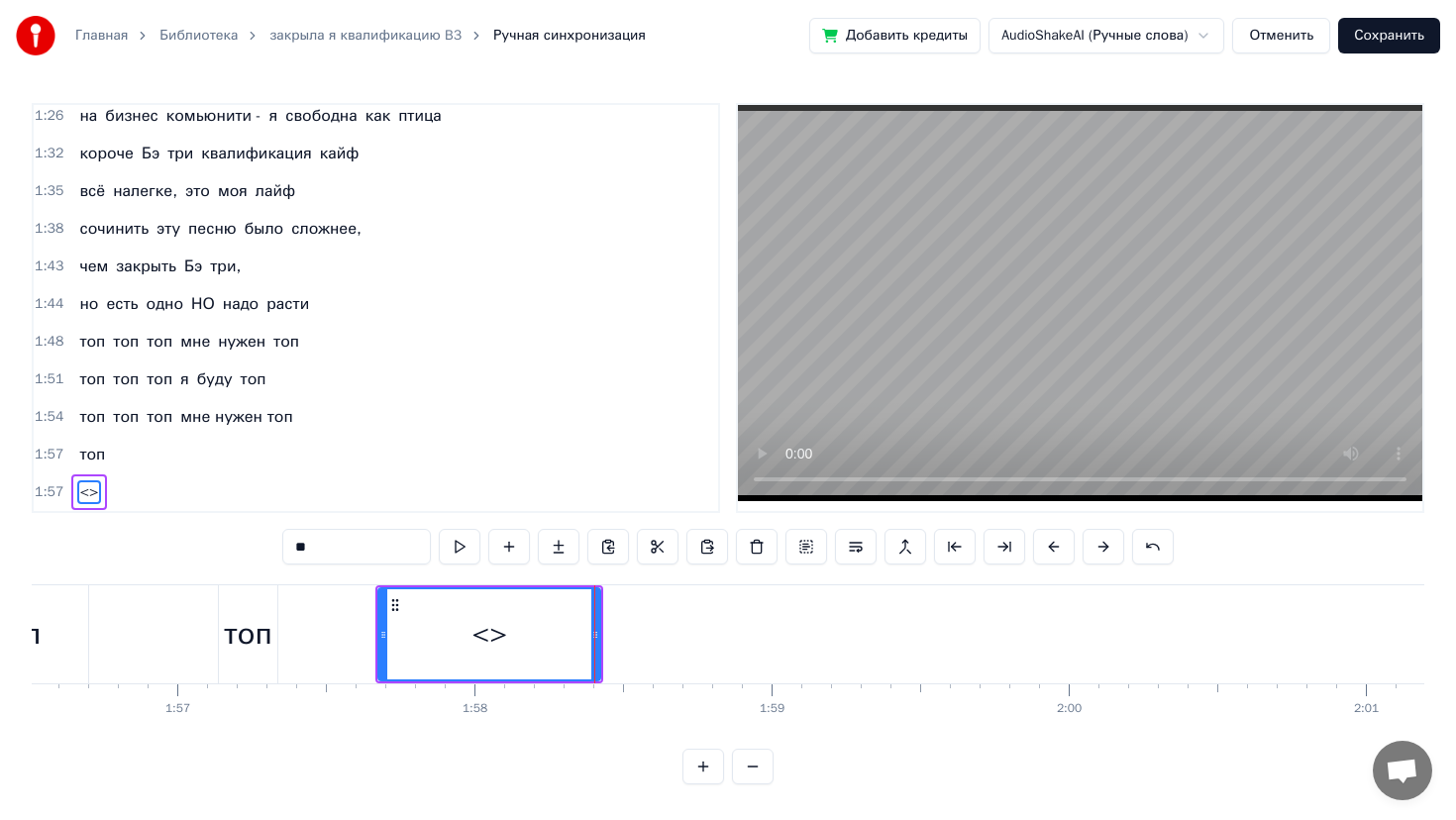 scroll, scrollTop: 0, scrollLeft: 34608, axis: horizontal 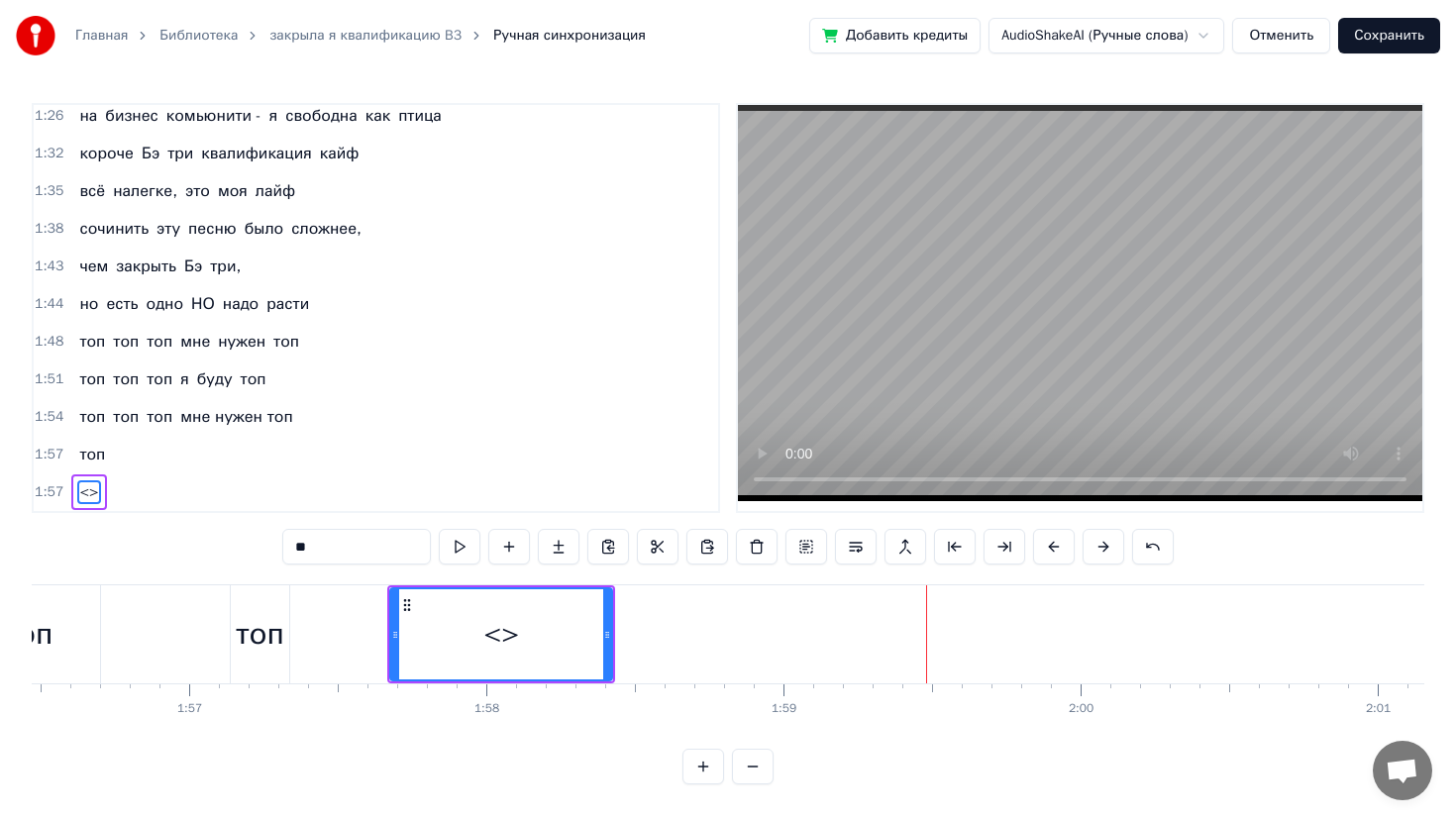 click on "топ" at bounding box center (260, 634) 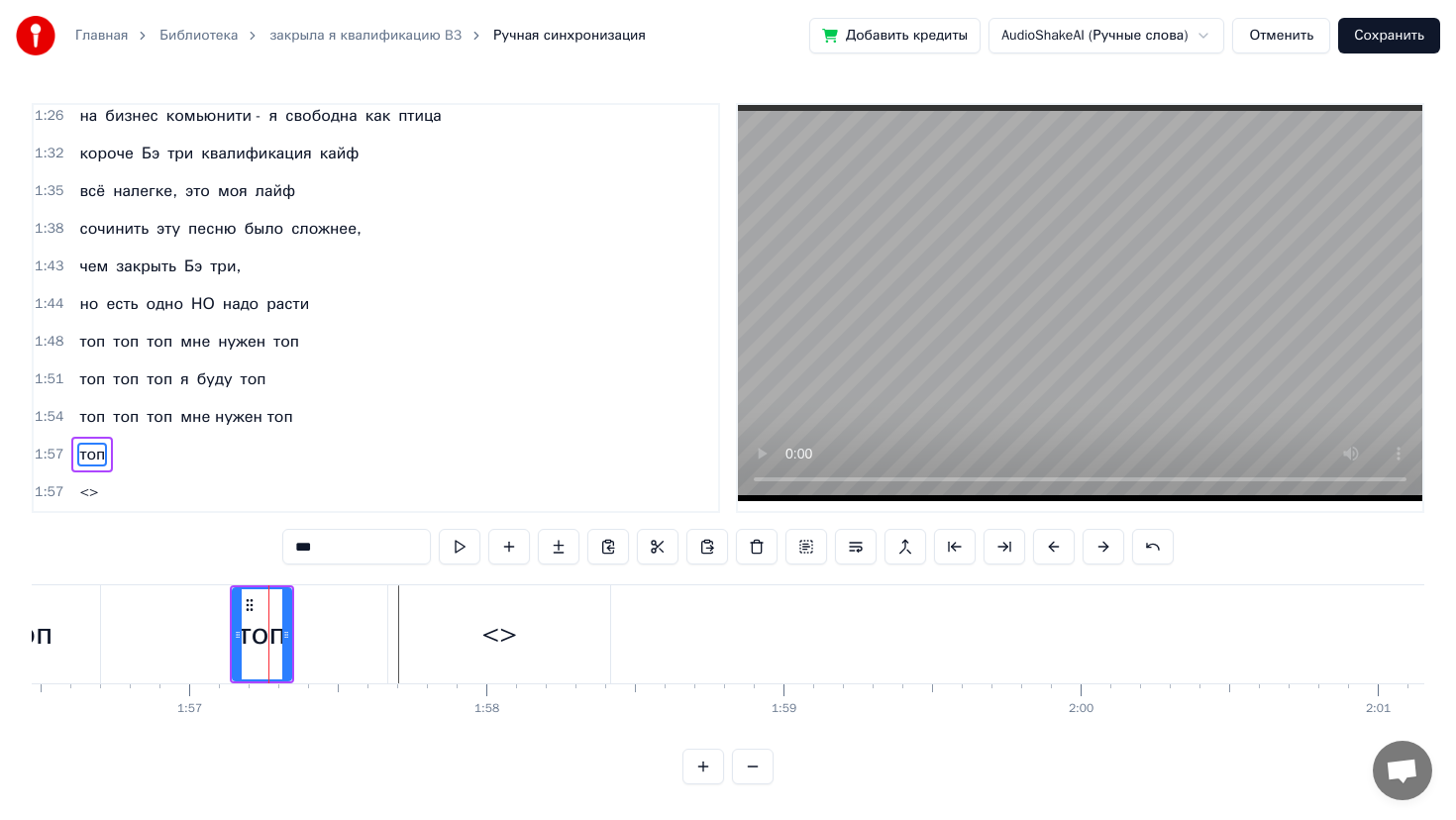 click on "***" at bounding box center [357, 547] 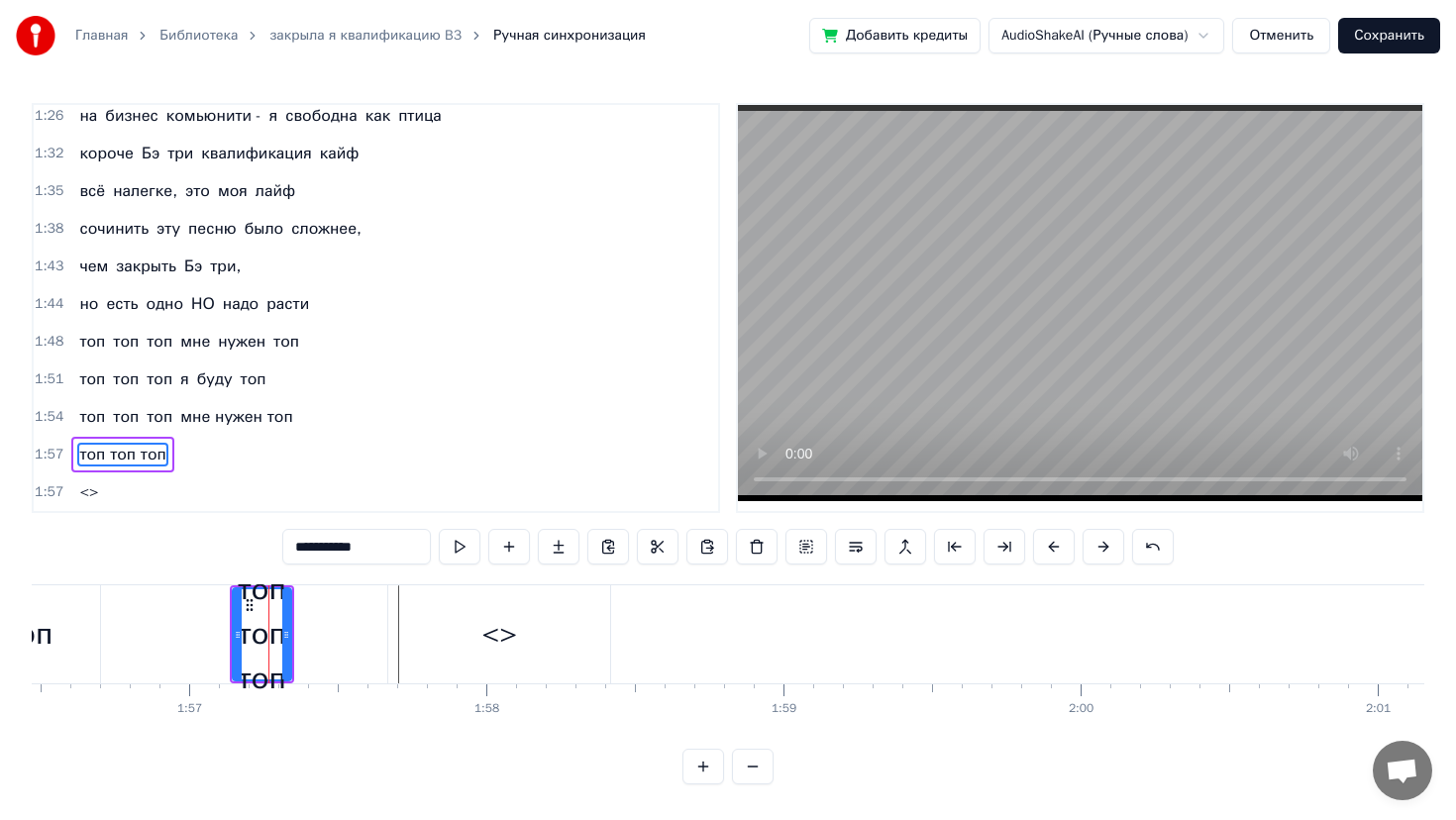 click on "<>" at bounding box center [499, 634] 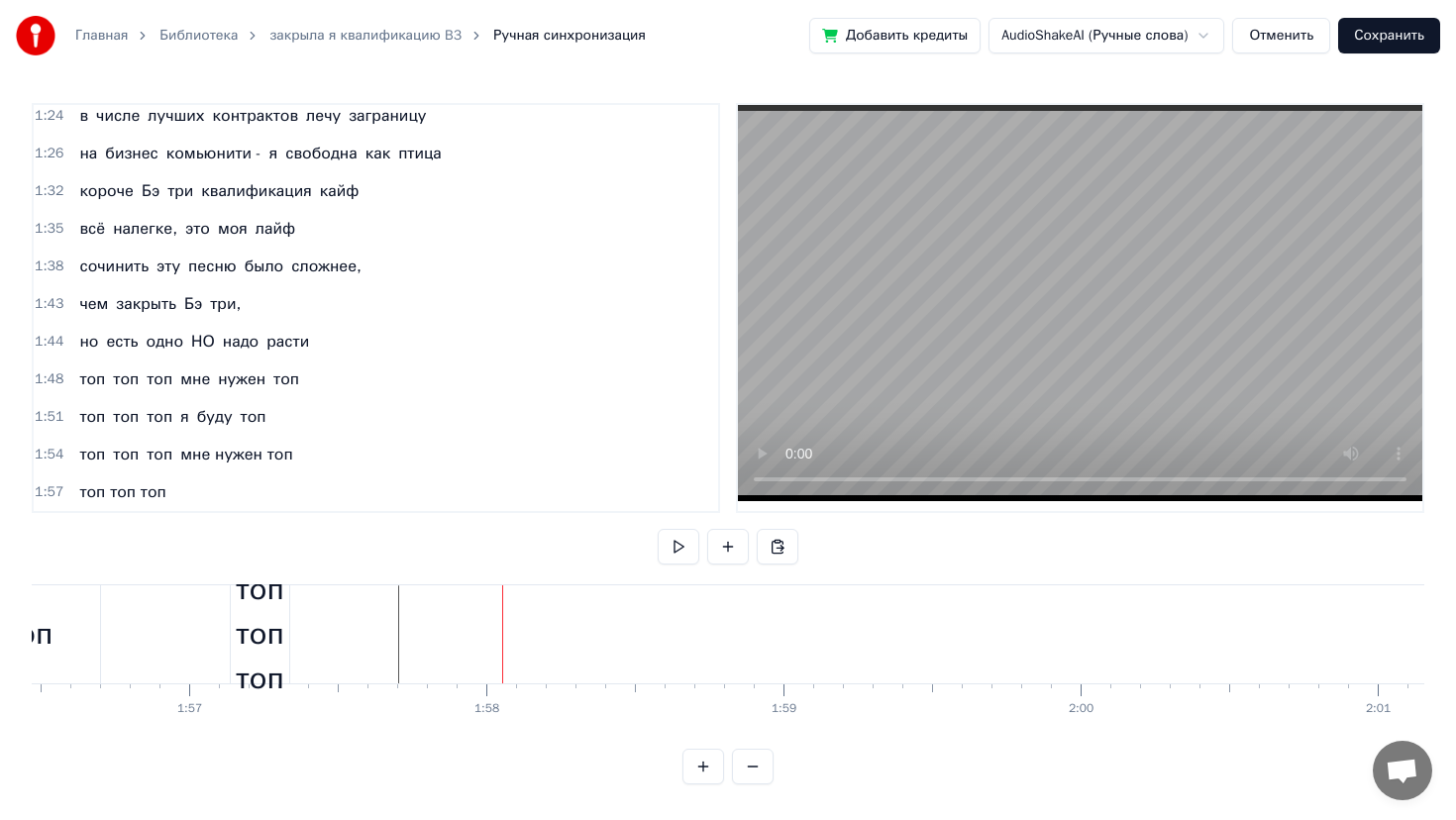 scroll, scrollTop: 798, scrollLeft: 0, axis: vertical 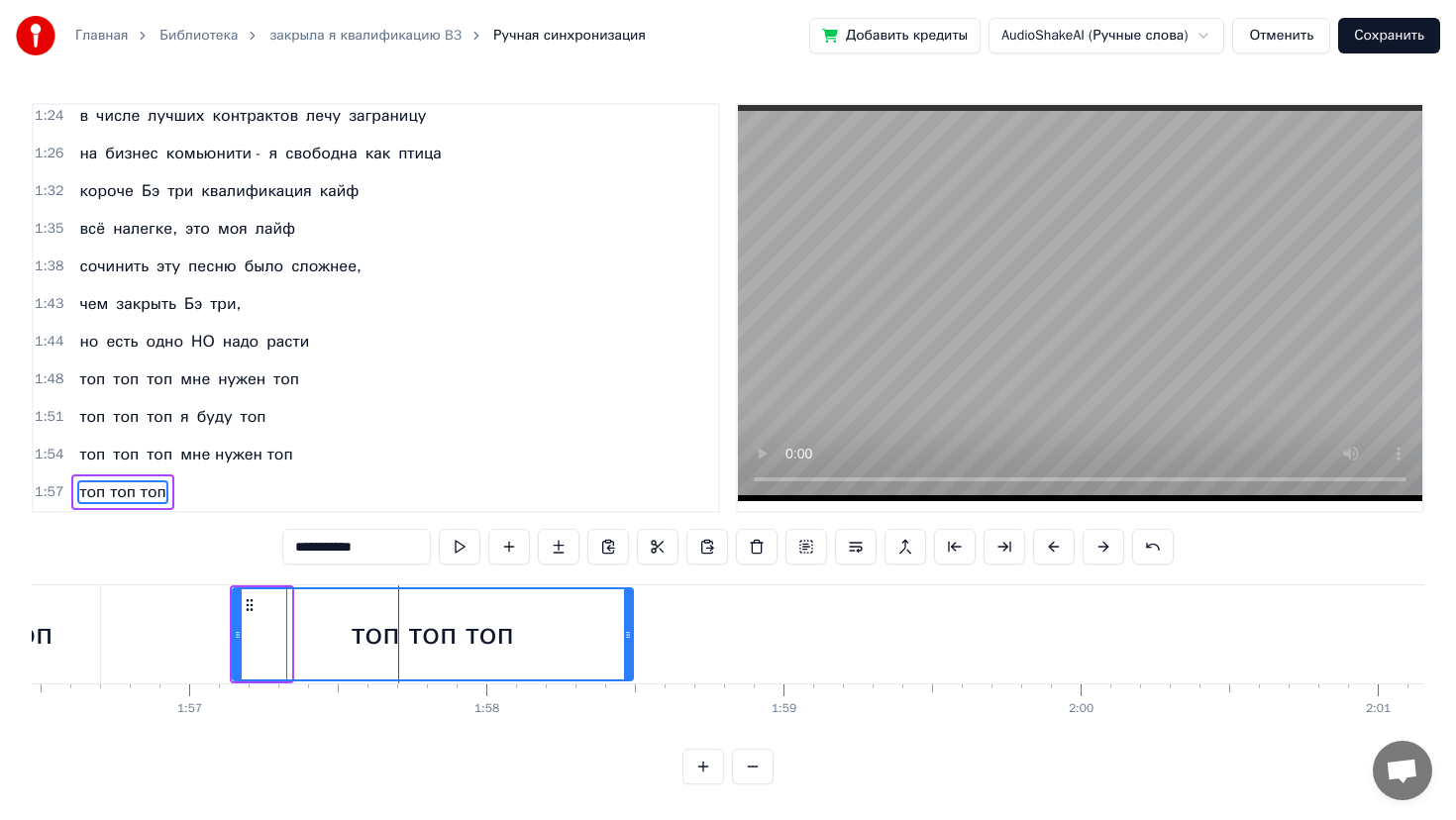drag, startPoint x: 289, startPoint y: 629, endPoint x: 632, endPoint y: 664, distance: 344.78109 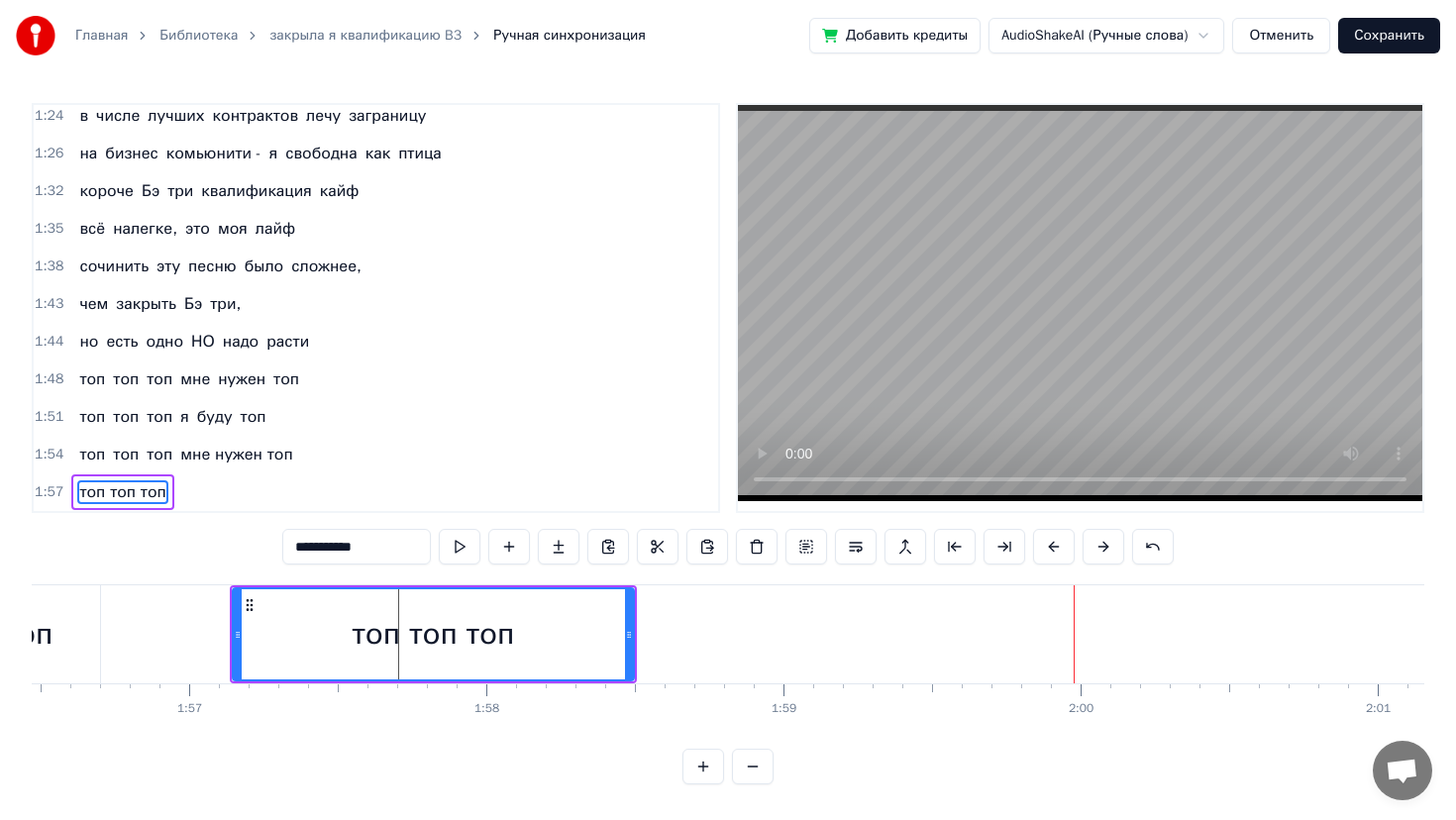 click on "1:51" at bounding box center [49, 417] 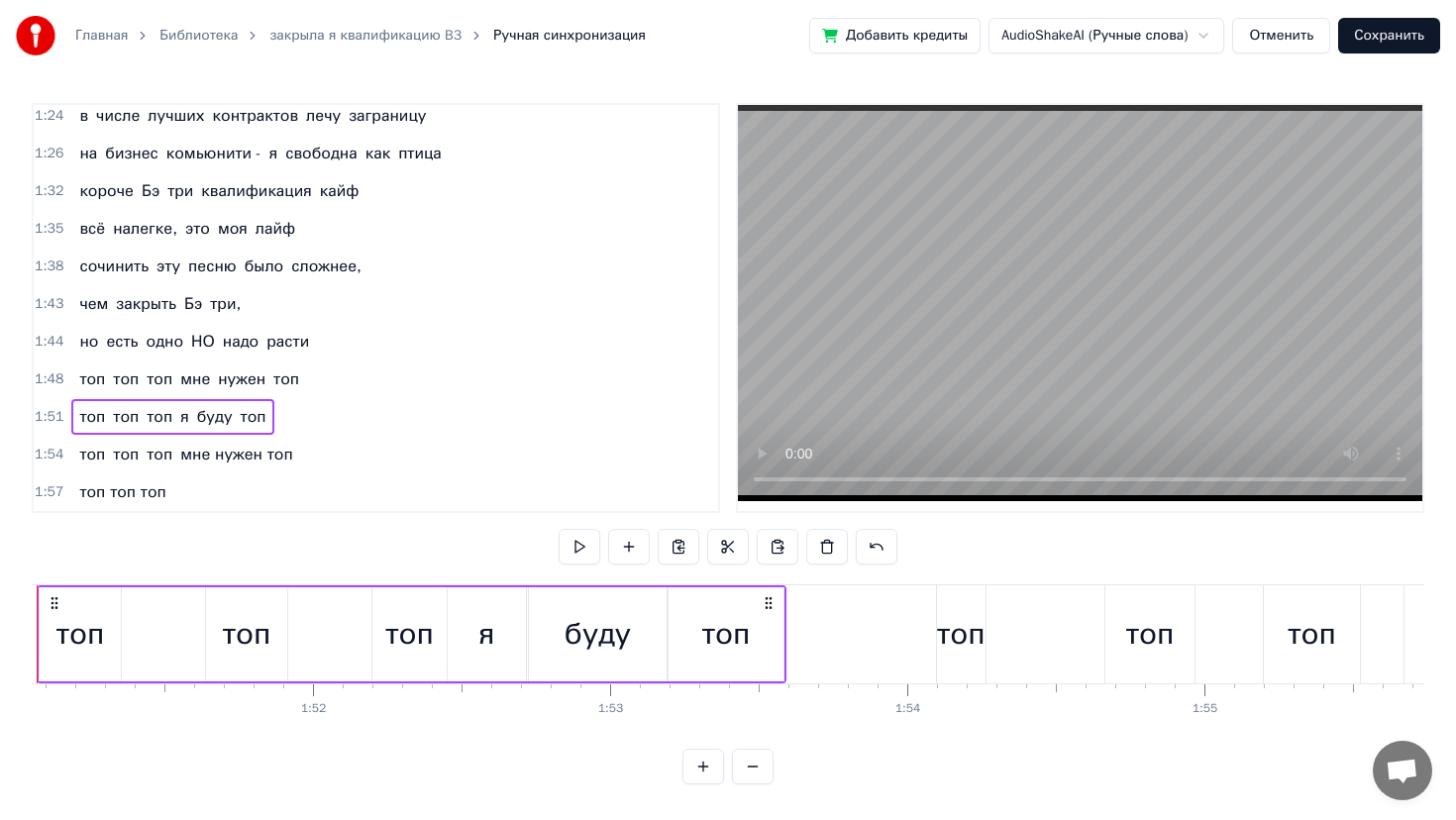 scroll, scrollTop: 0, scrollLeft: 32905, axis: horizontal 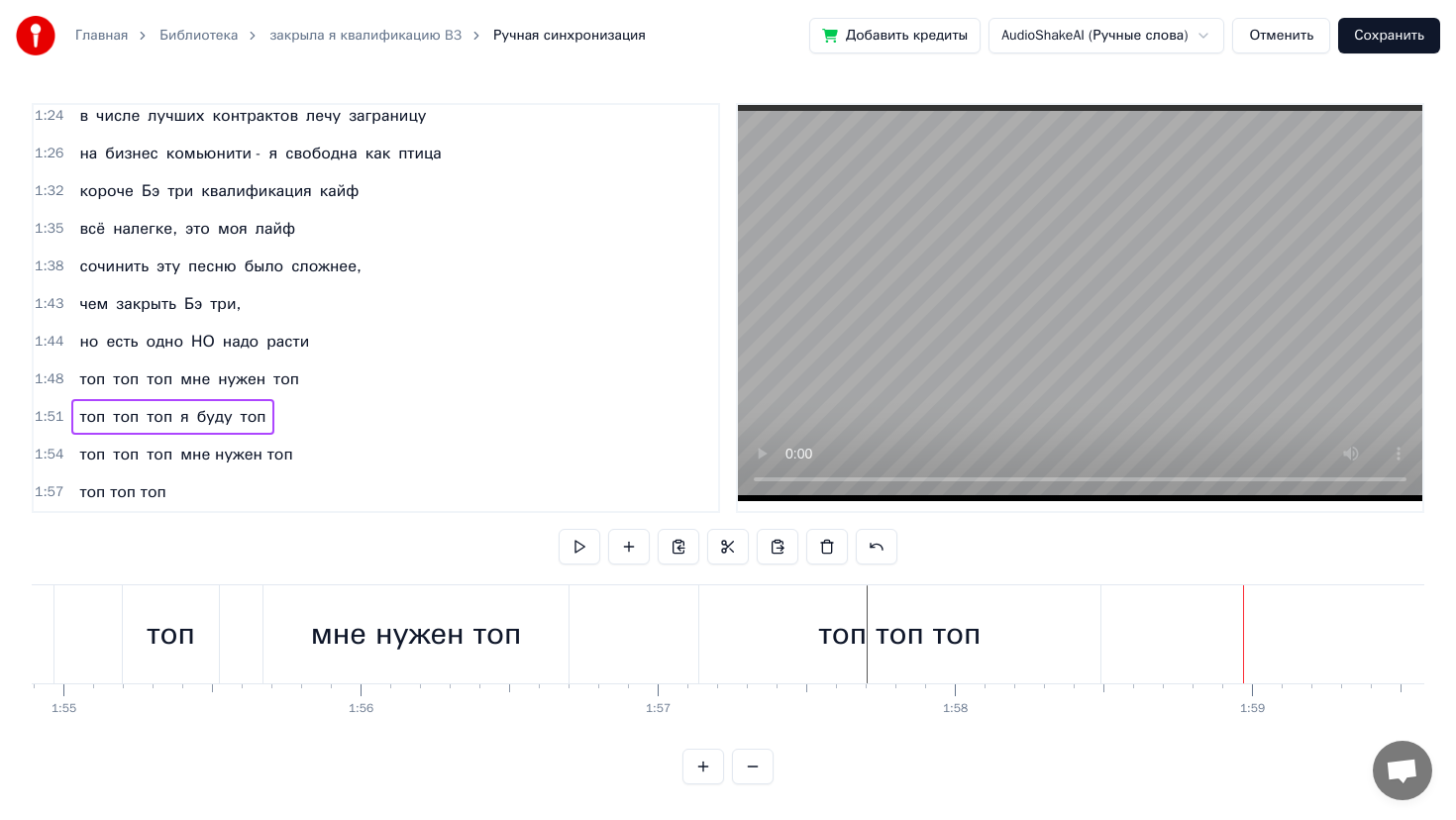 click on "мне нужен топ" at bounding box center [416, 634] 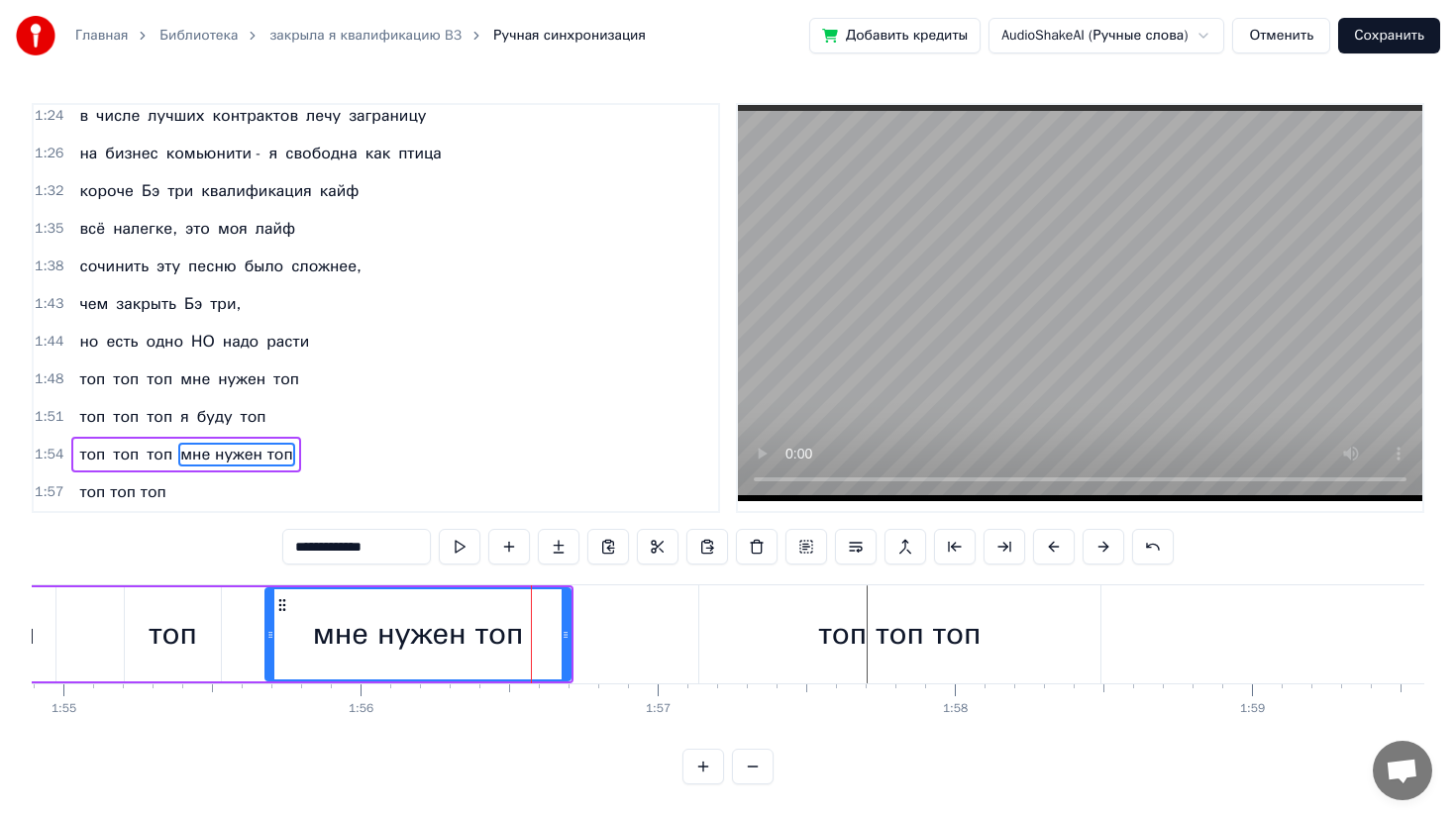 click on "топ топ топ" at bounding box center [899, 634] 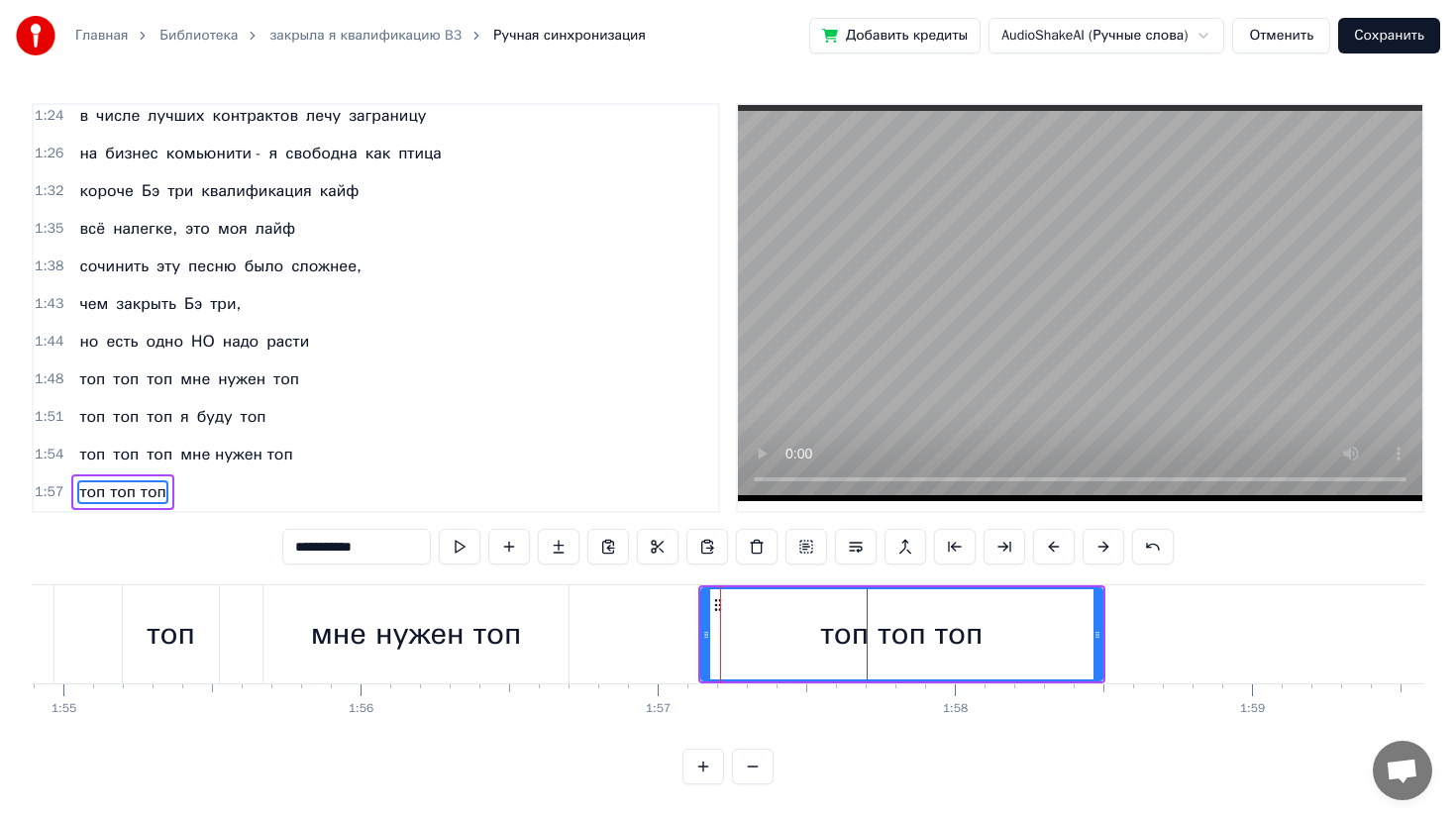 drag, startPoint x: 322, startPoint y: 549, endPoint x: 396, endPoint y: 548, distance: 74.00676 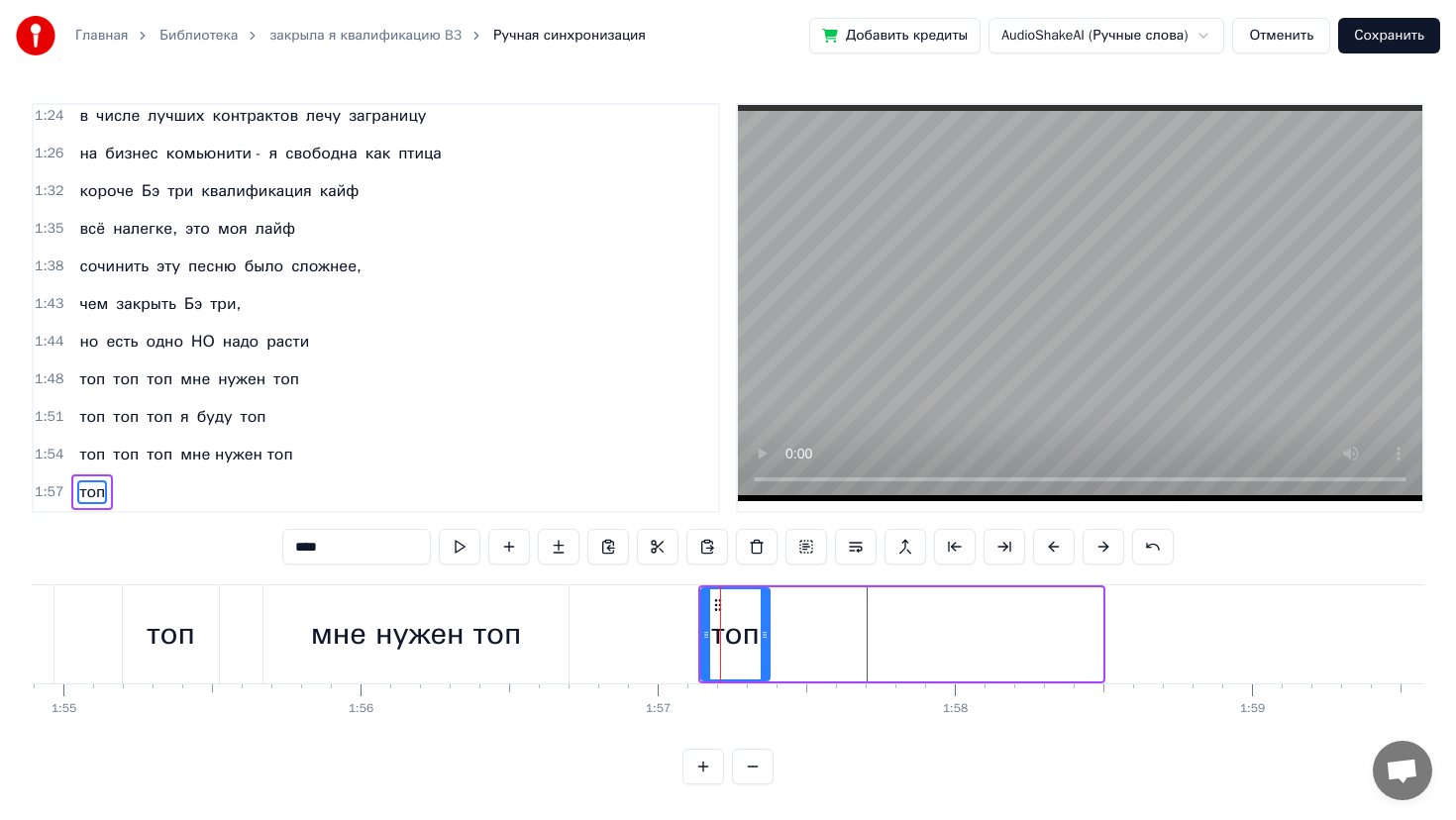 drag, startPoint x: 1100, startPoint y: 628, endPoint x: 768, endPoint y: 636, distance: 332.0964 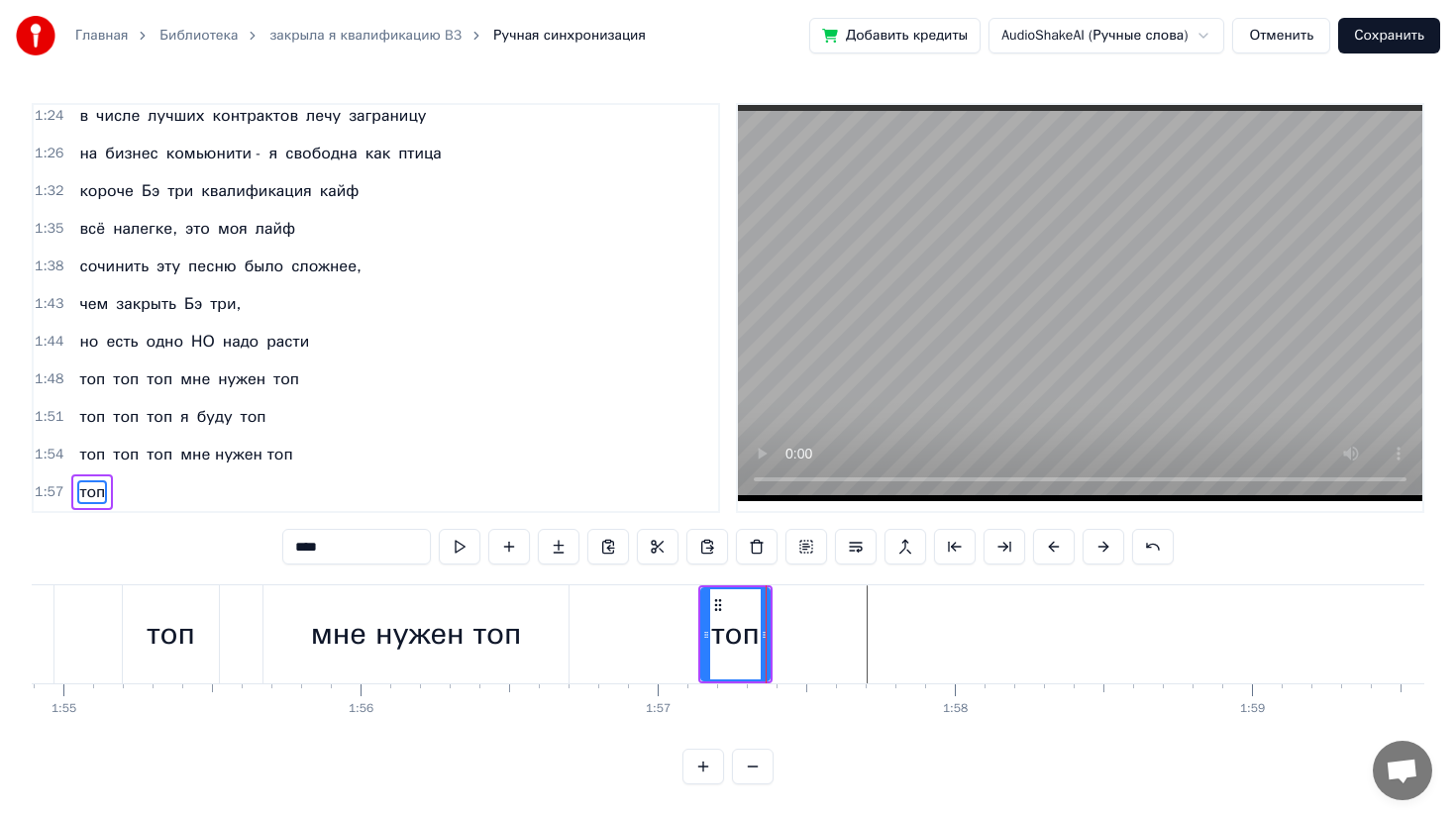 type on "***" 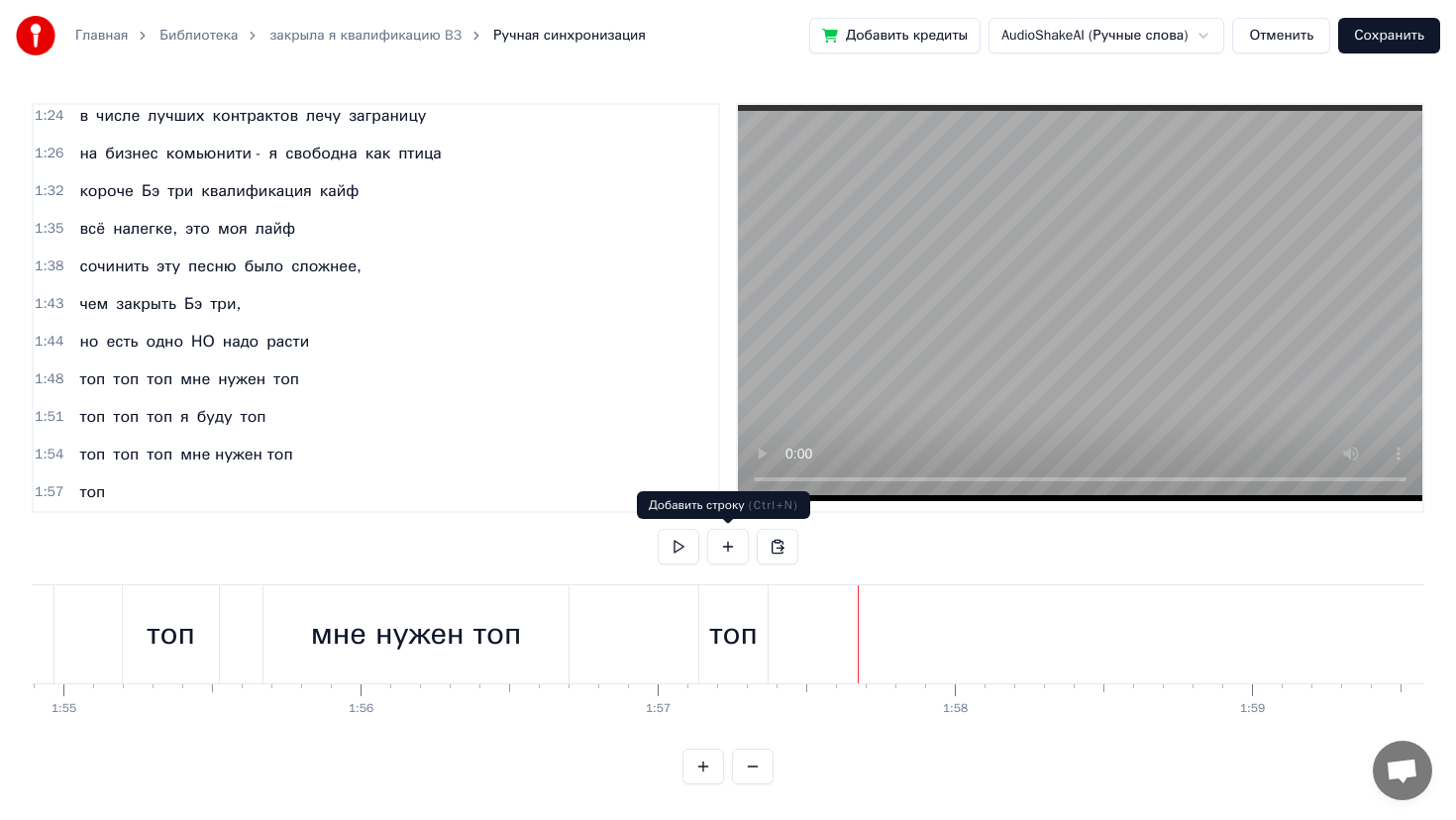 click at bounding box center [728, 547] 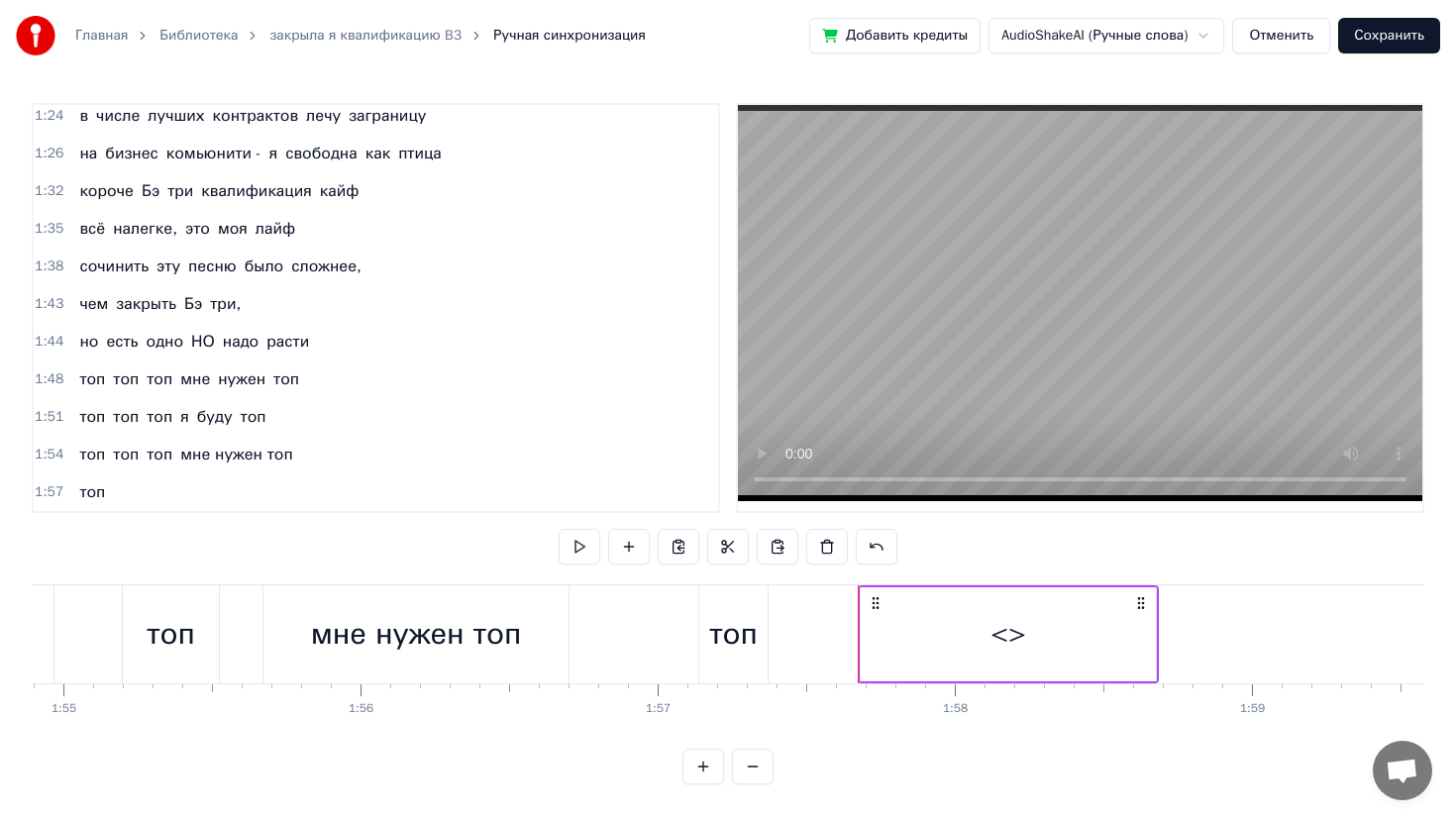 scroll, scrollTop: 836, scrollLeft: 0, axis: vertical 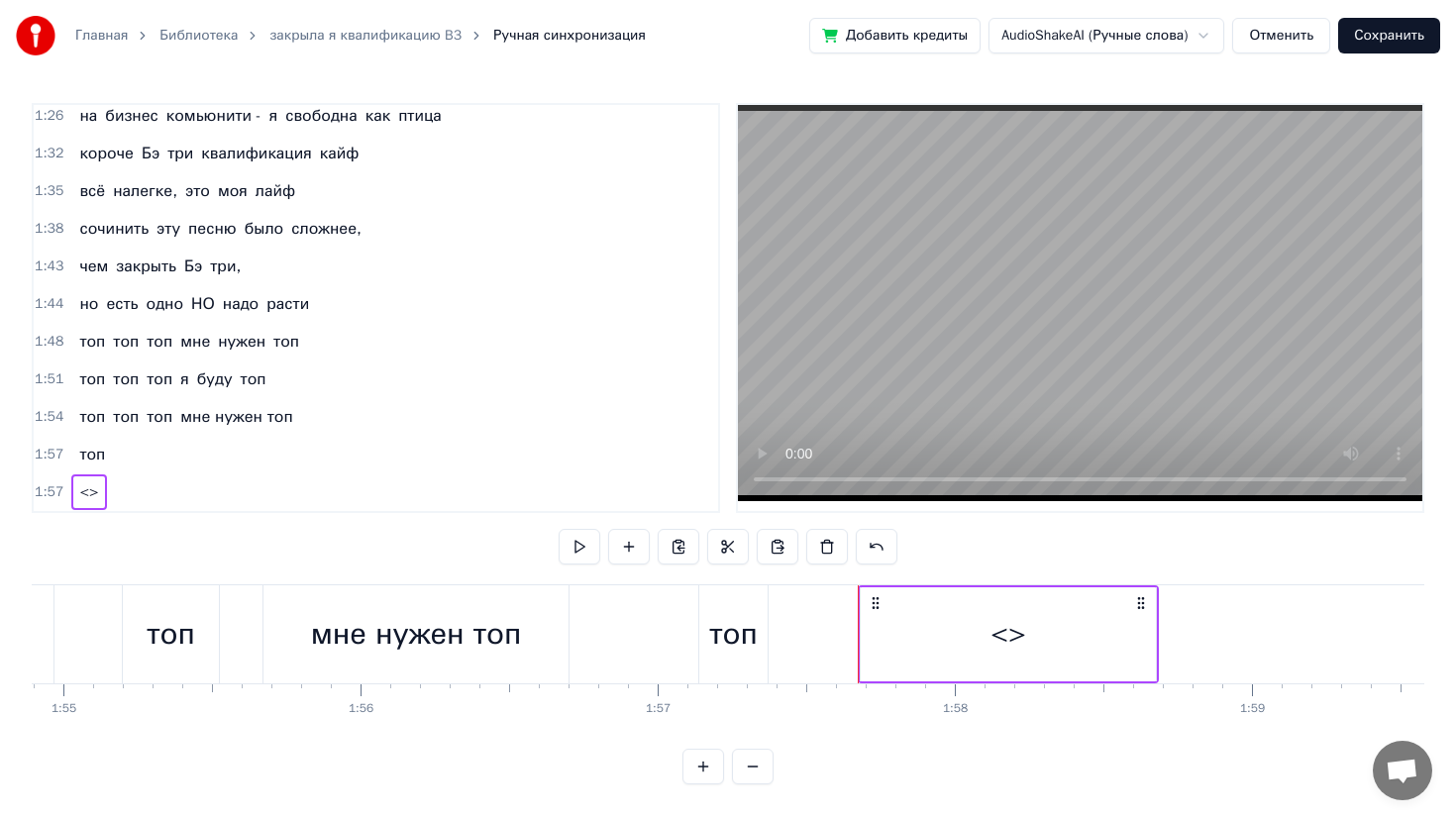 click on "<>" at bounding box center (1008, 634) 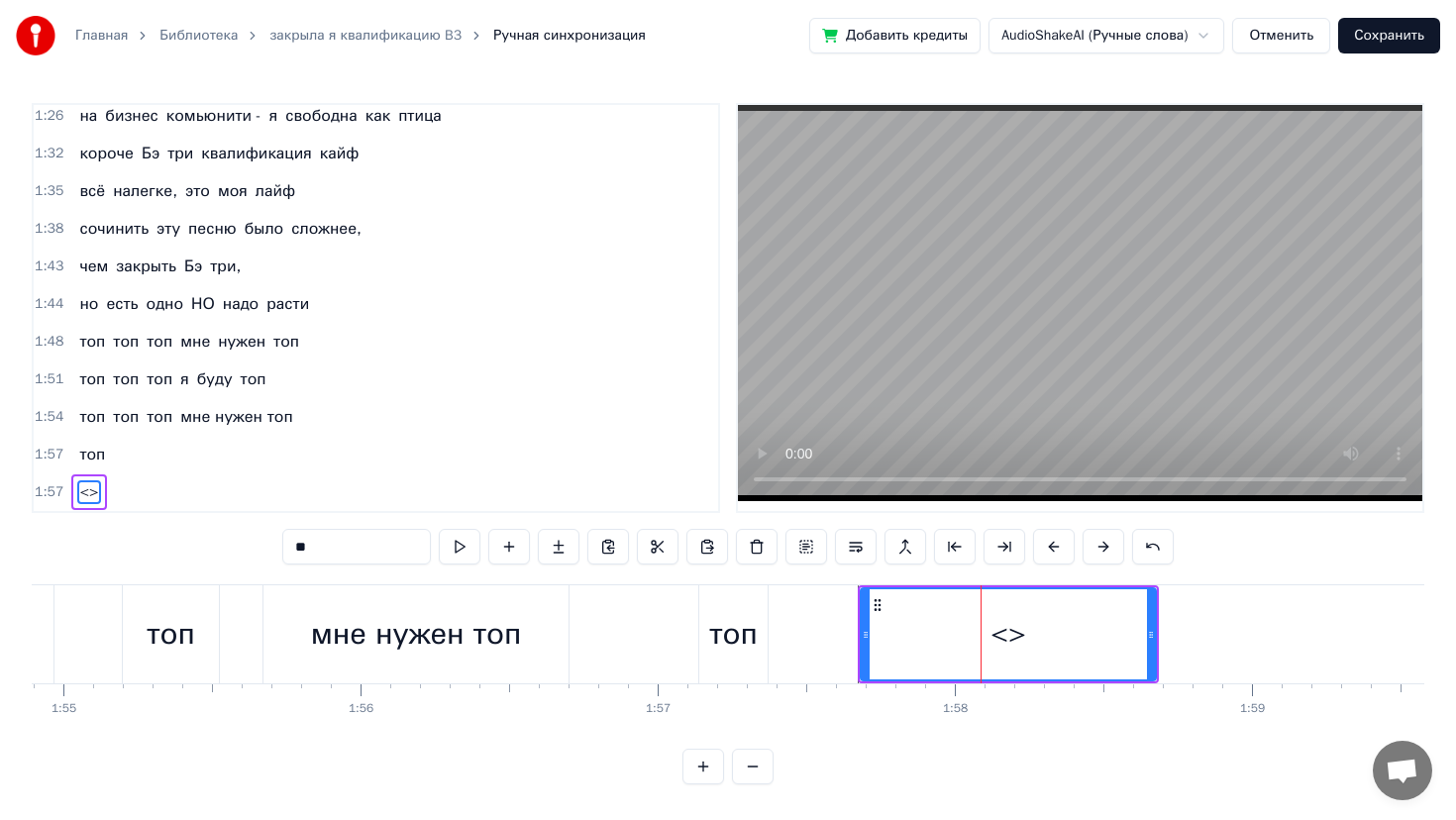 drag, startPoint x: 330, startPoint y: 552, endPoint x: 241, endPoint y: 552, distance: 89 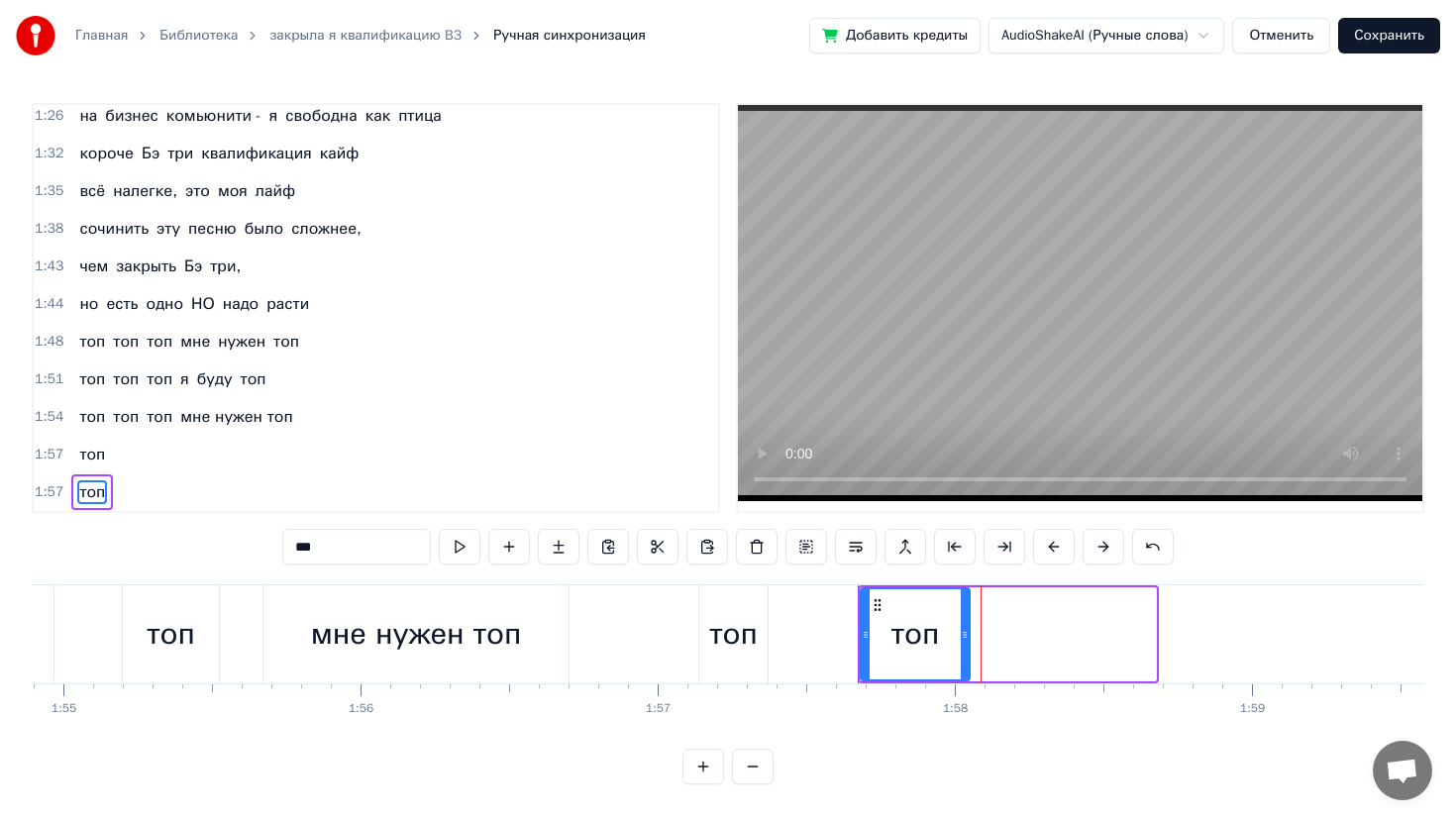 drag, startPoint x: 1150, startPoint y: 634, endPoint x: 964, endPoint y: 644, distance: 186.26862 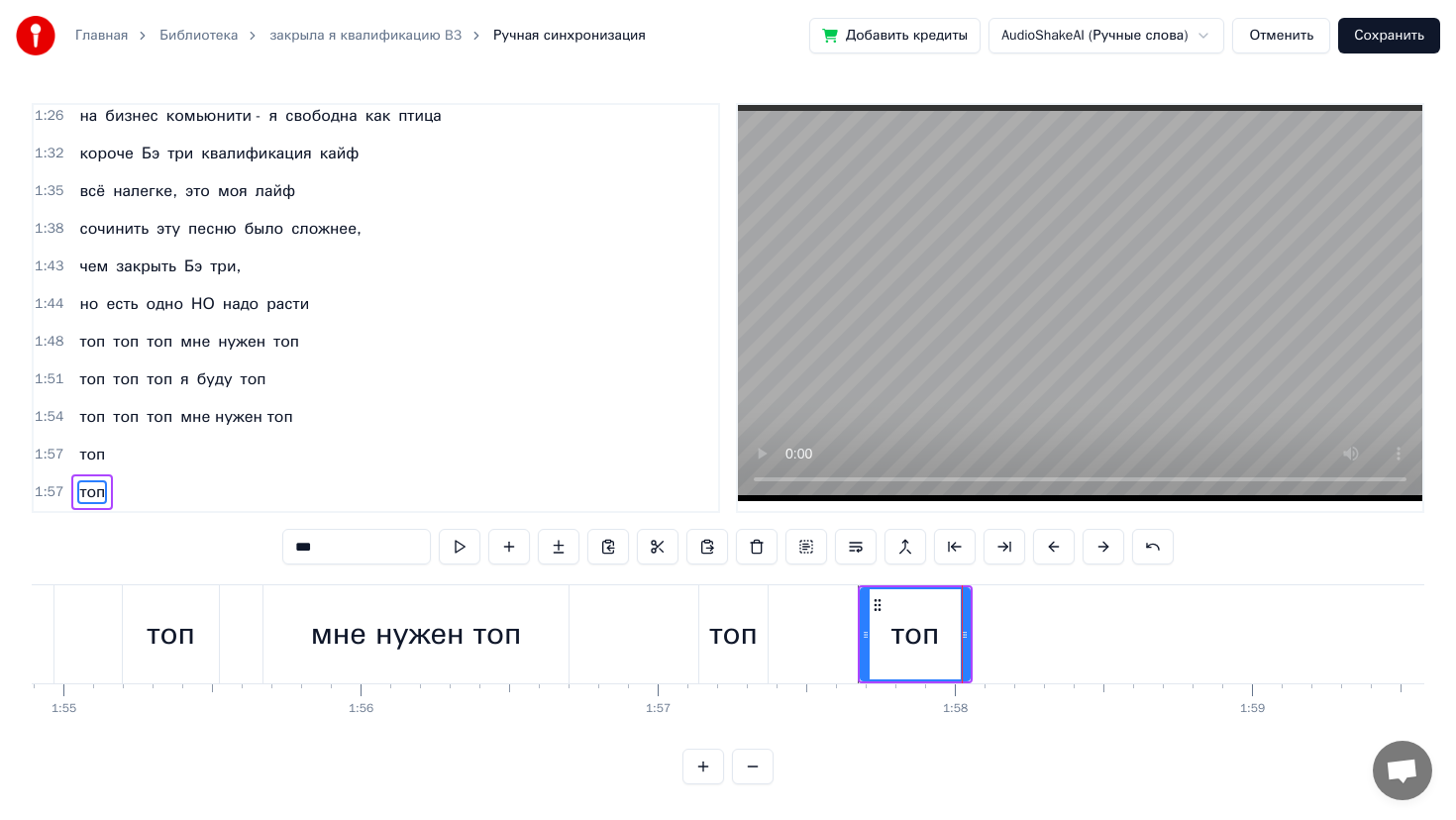 type on "***" 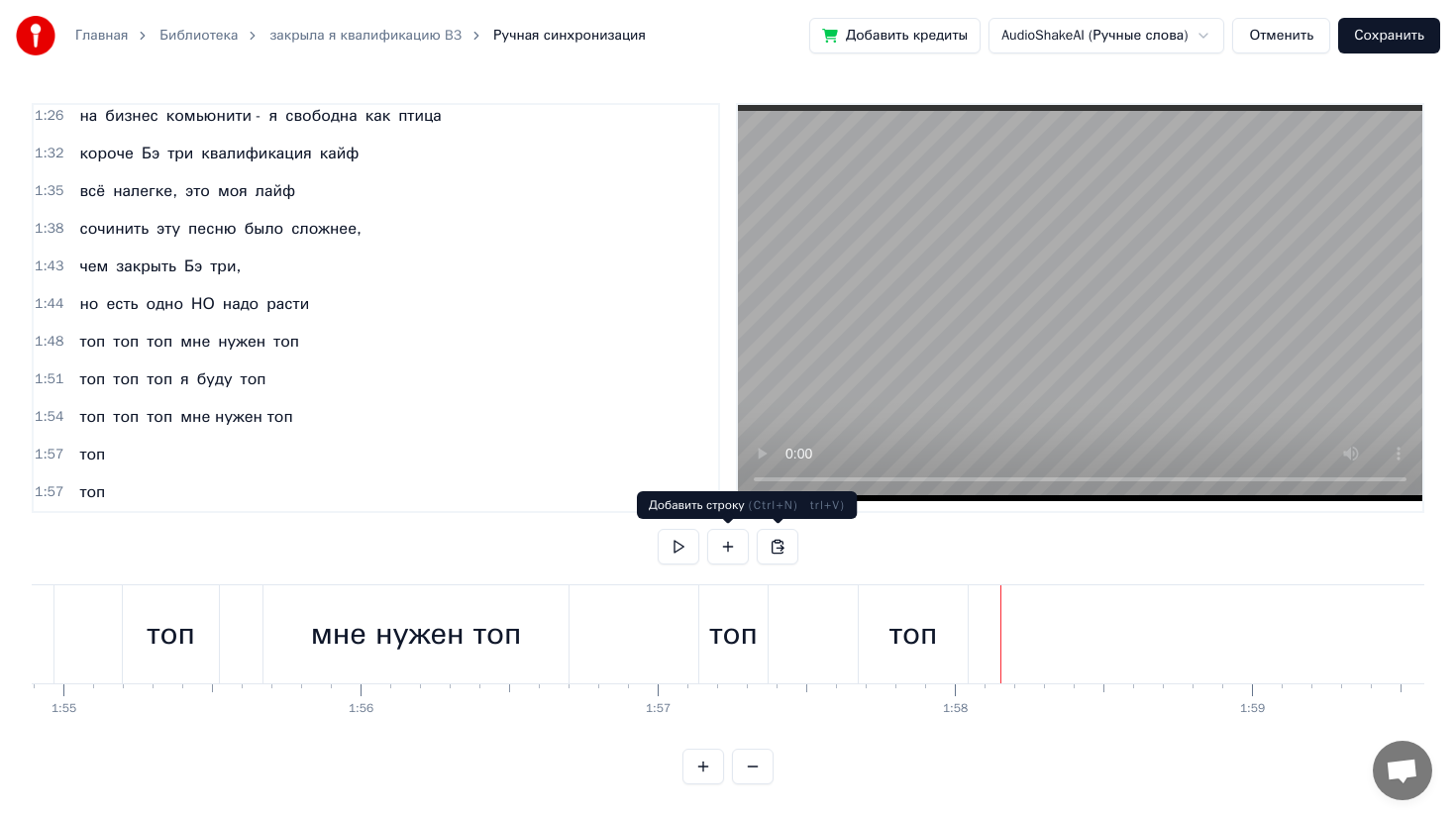 click at bounding box center (728, 547) 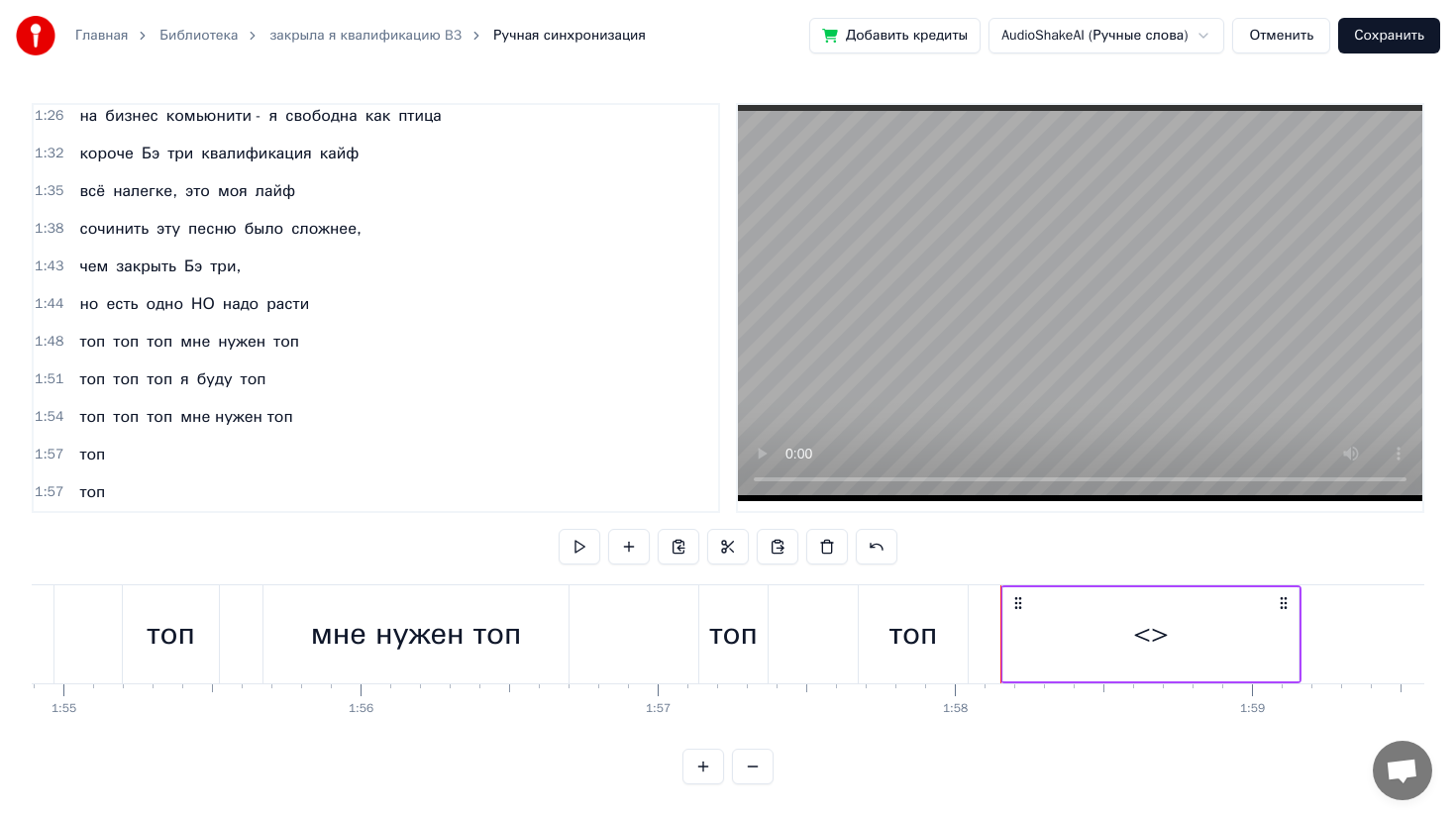 click on "<>" at bounding box center [1151, 634] 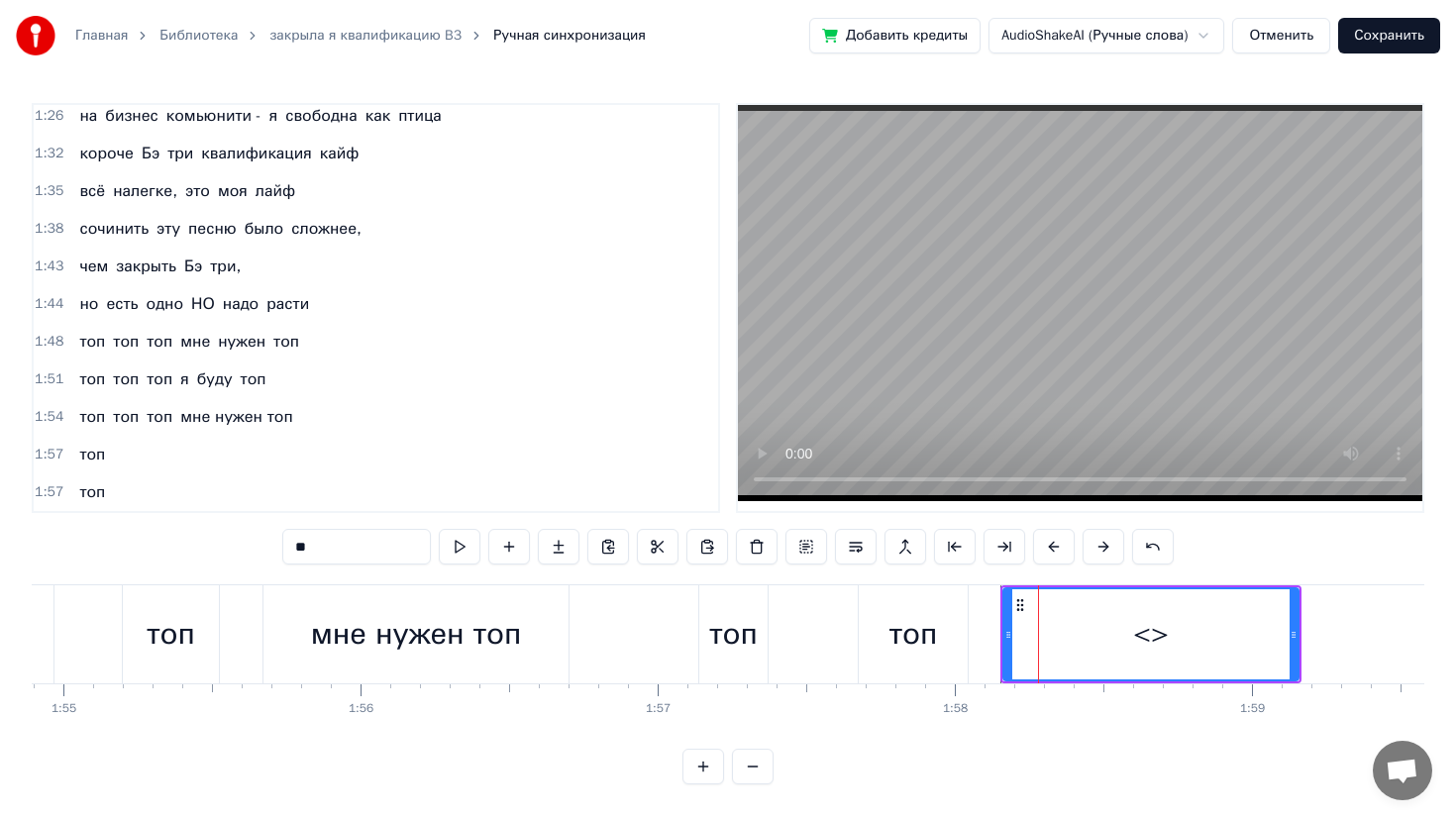 scroll, scrollTop: 873, scrollLeft: 0, axis: vertical 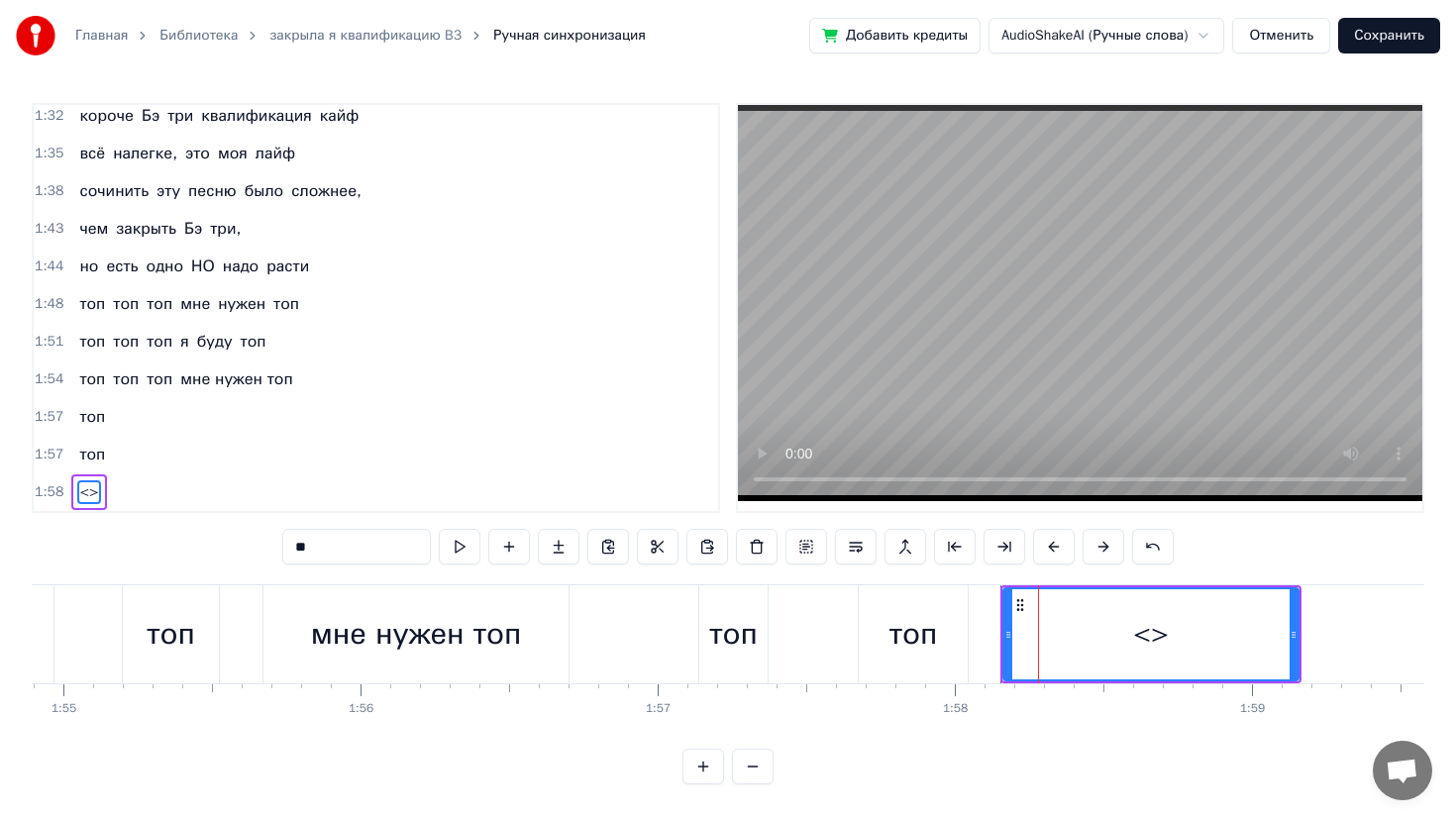 drag, startPoint x: 328, startPoint y: 548, endPoint x: 268, endPoint y: 548, distance: 60 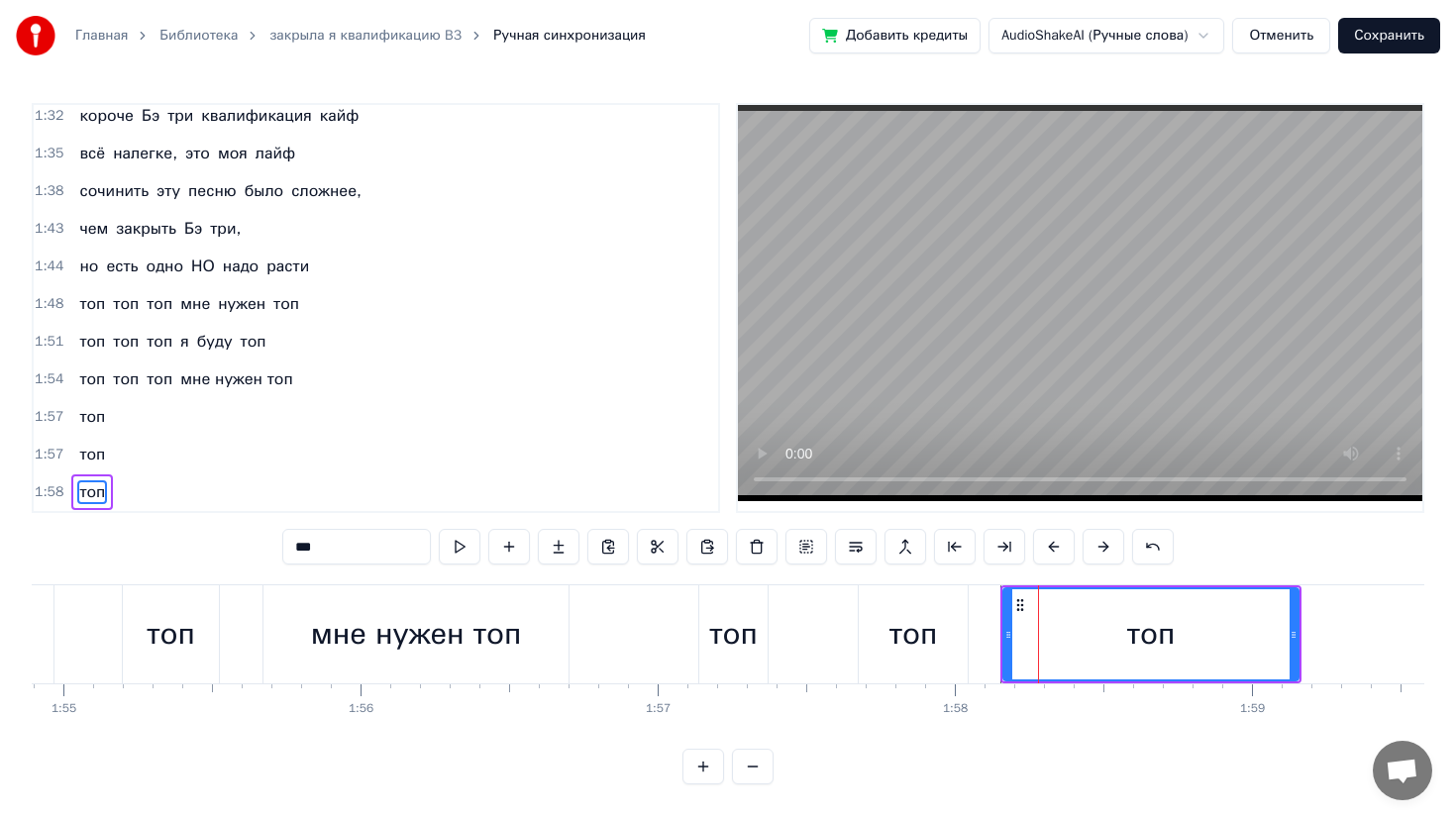 type on "***" 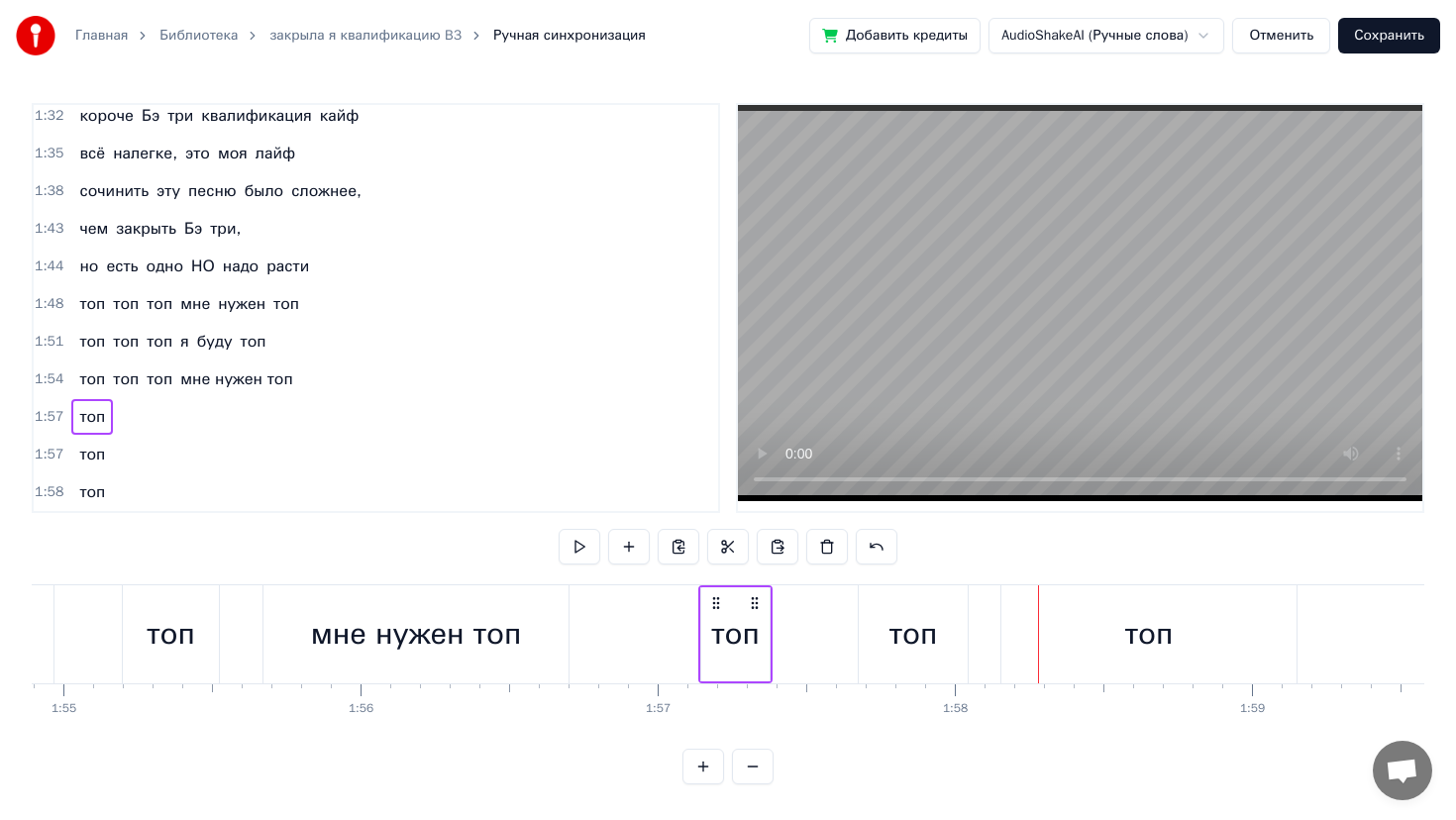 click on "топ" at bounding box center (1149, 634) 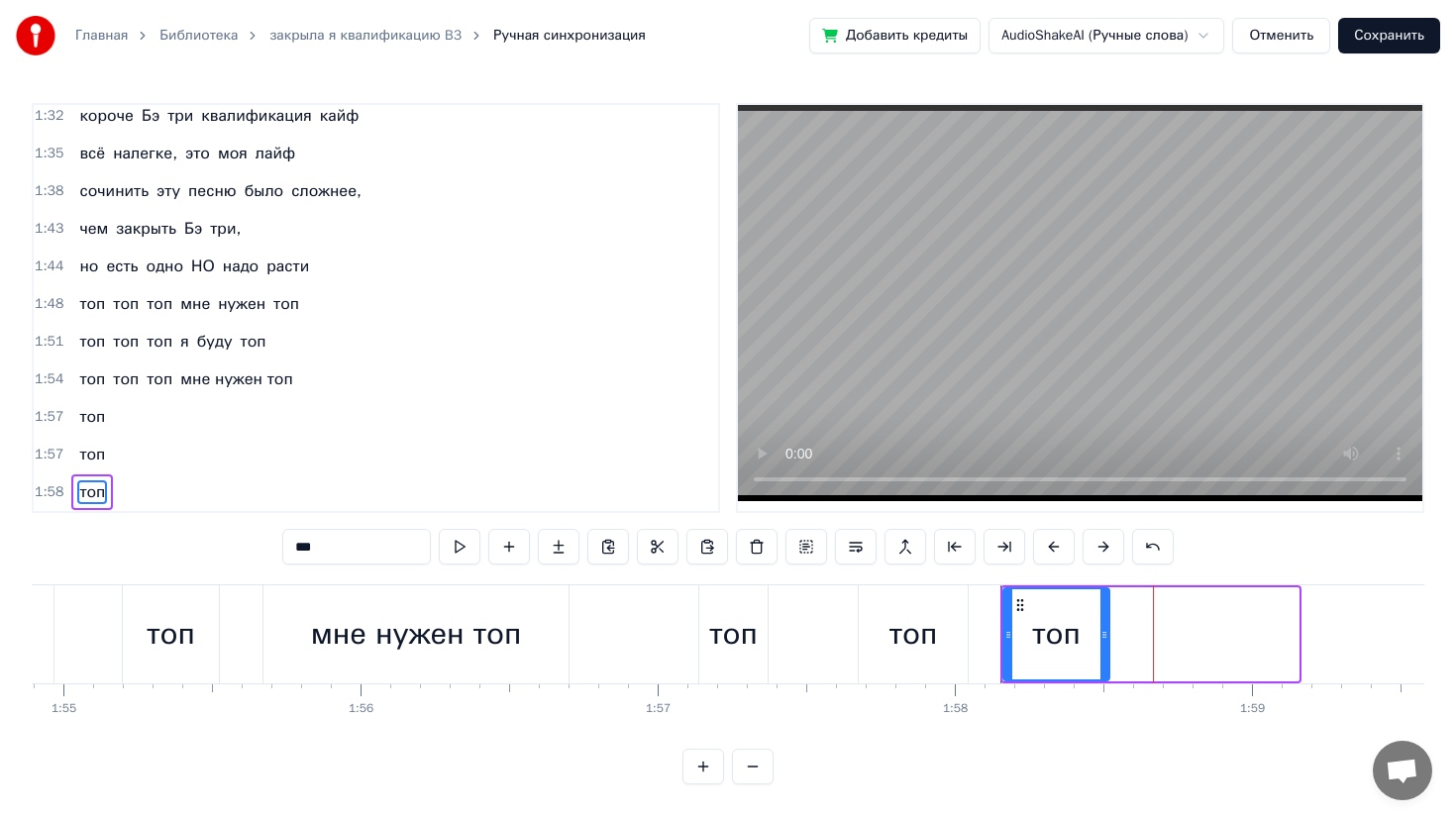 drag, startPoint x: 1295, startPoint y: 633, endPoint x: 1106, endPoint y: 636, distance: 189.02381 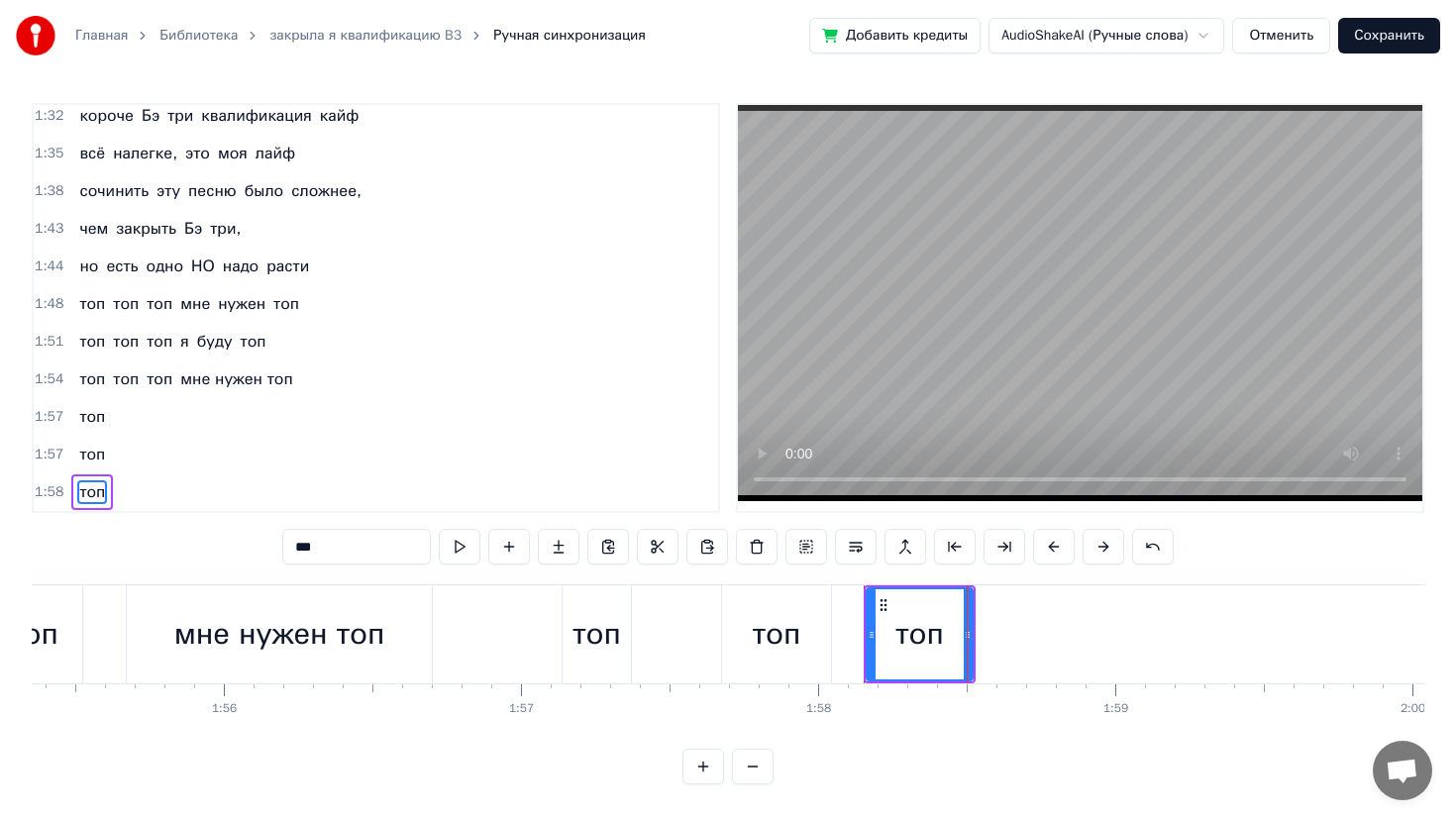 scroll, scrollTop: 0, scrollLeft: 34284, axis: horizontal 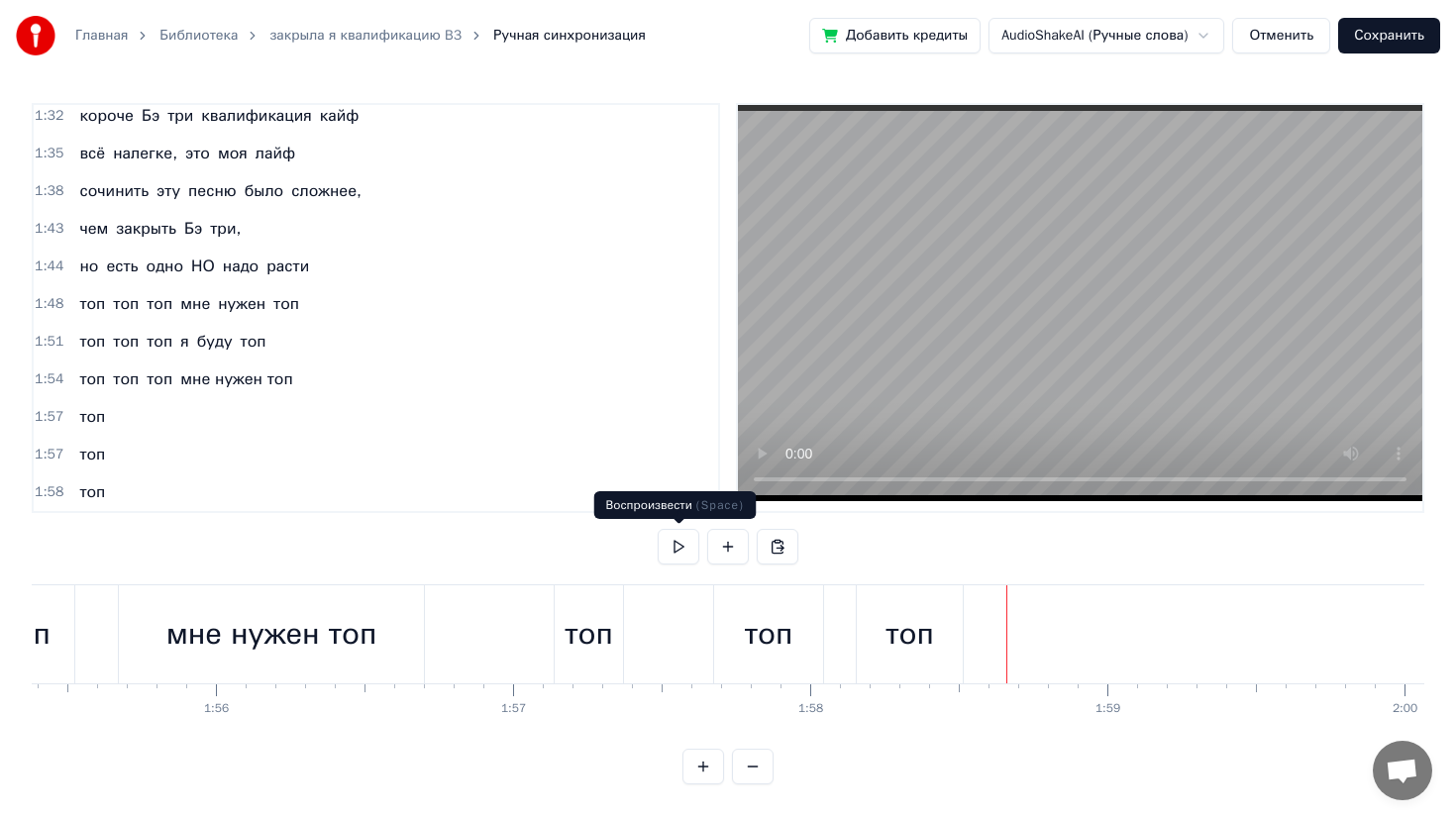 click at bounding box center [678, 547] 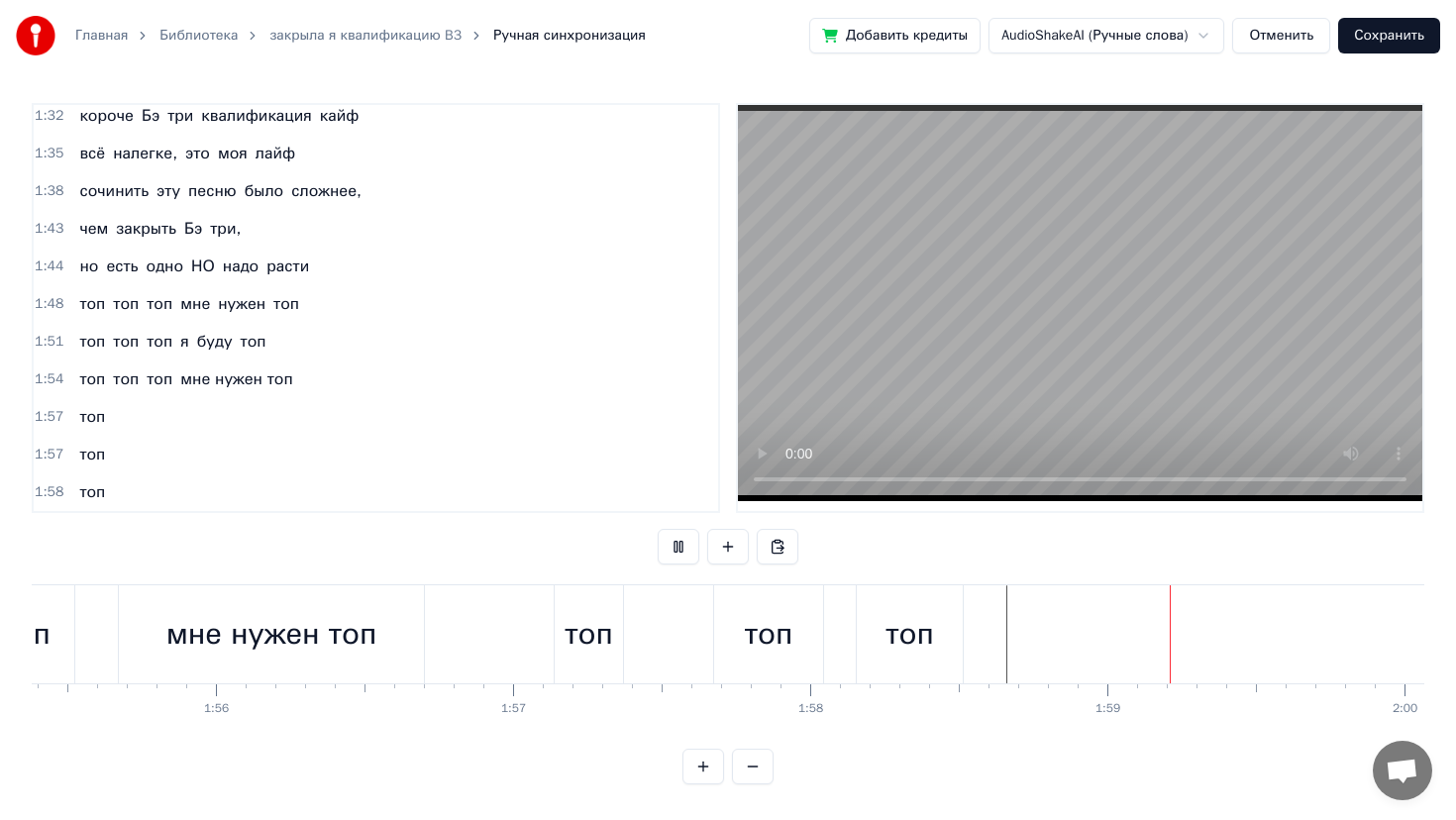 click at bounding box center (678, 547) 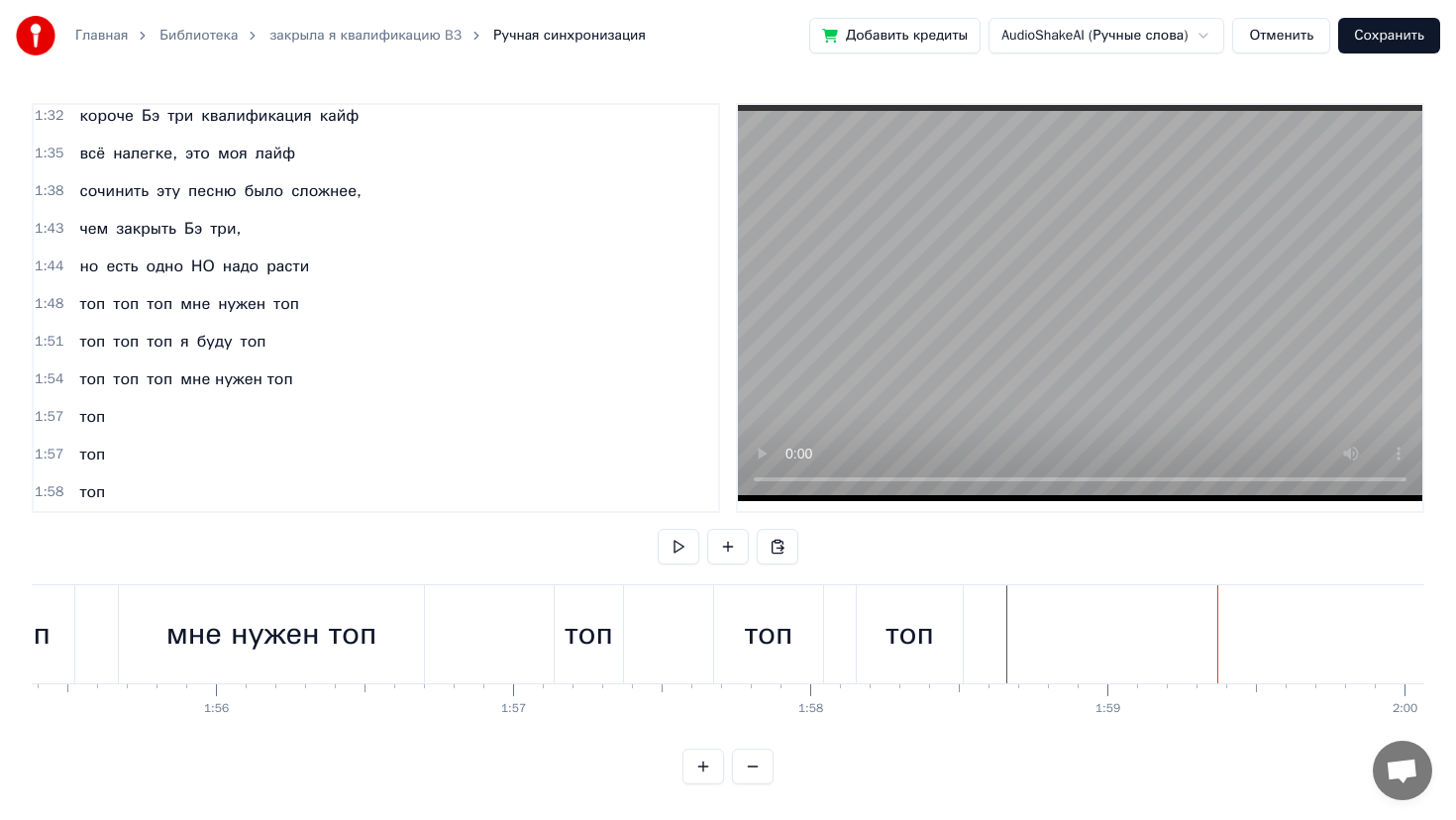 click on "1:57" at bounding box center [49, 417] 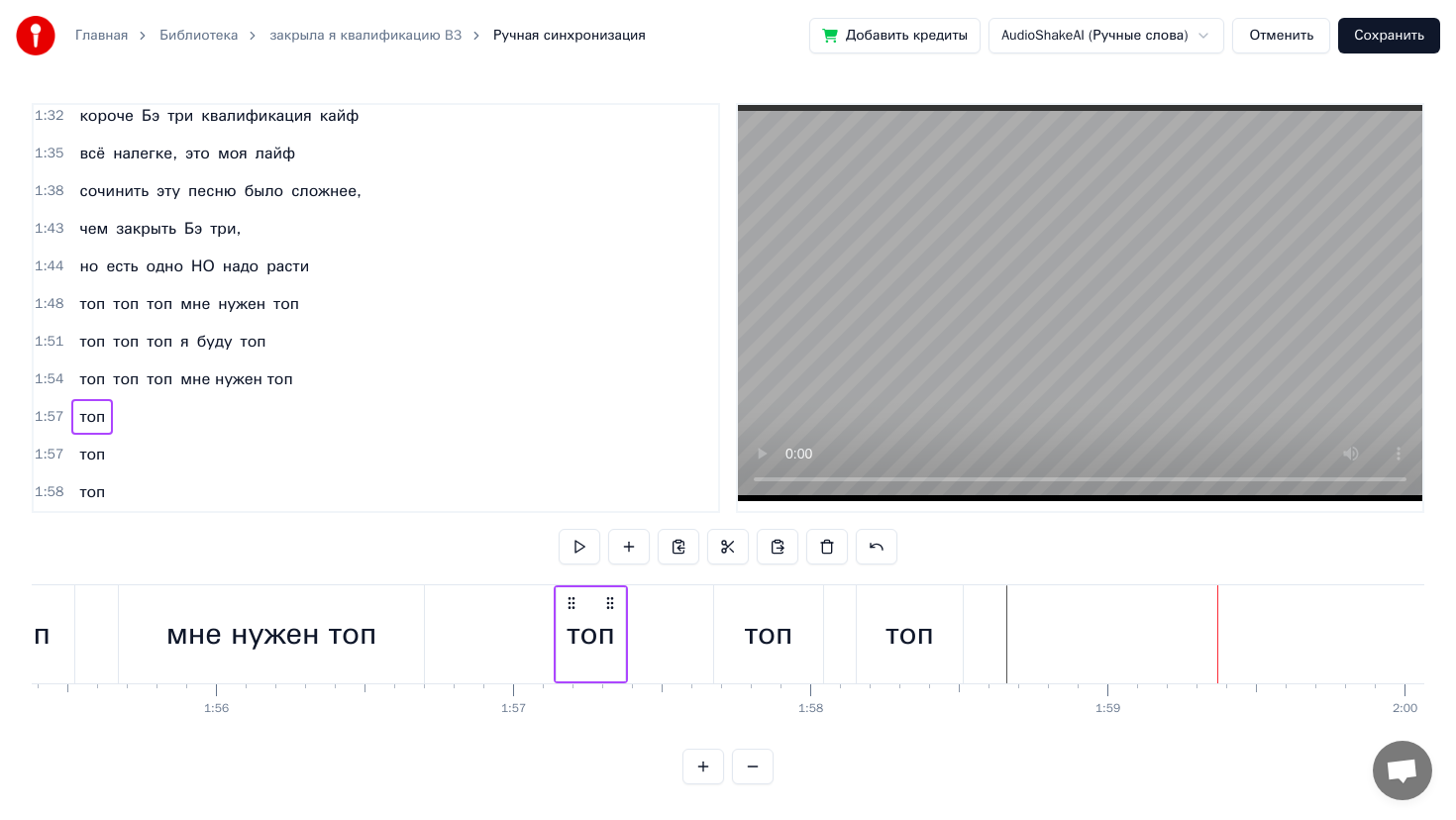click on "топ" at bounding box center [769, 634] 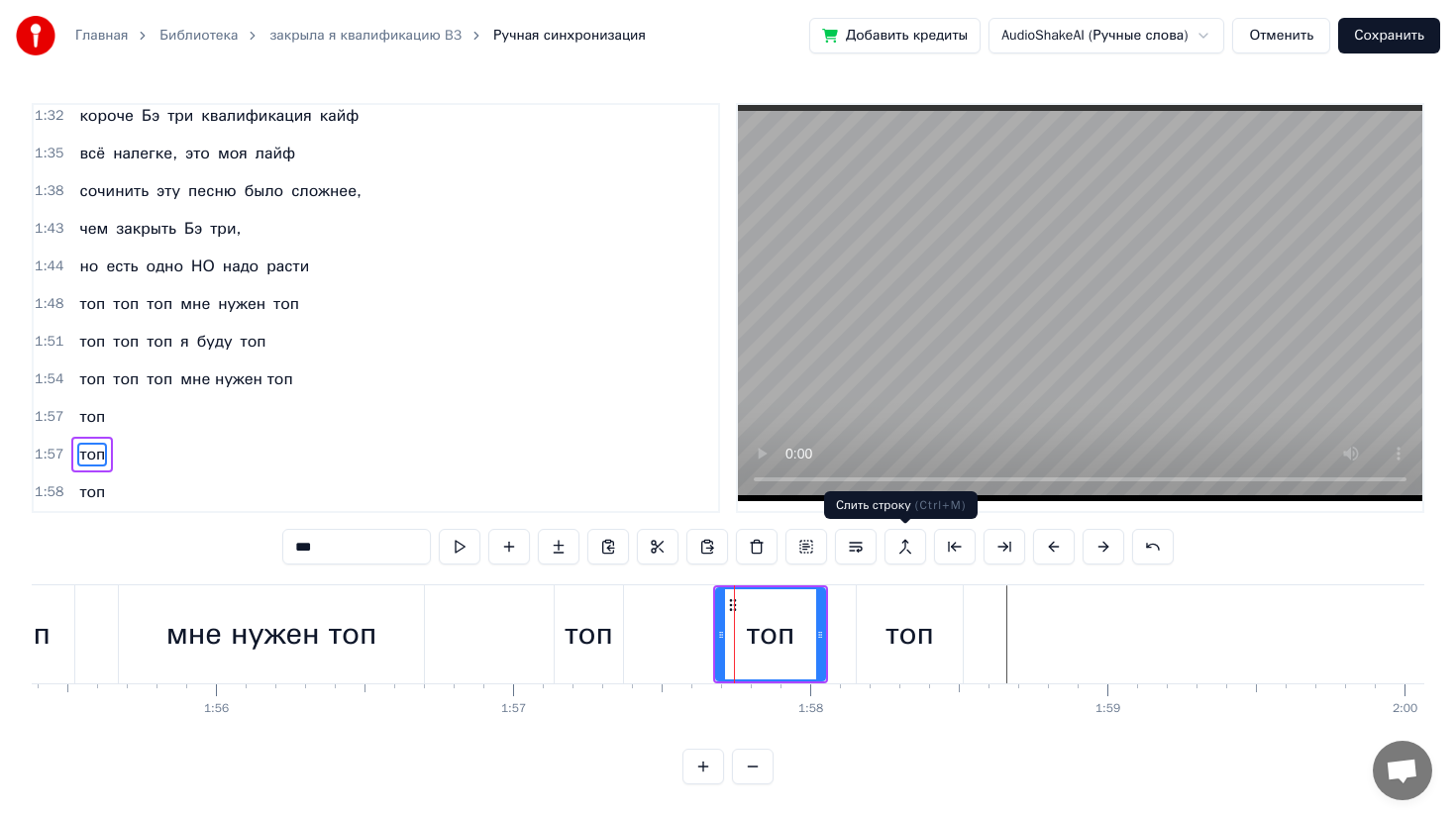 click at bounding box center [905, 547] 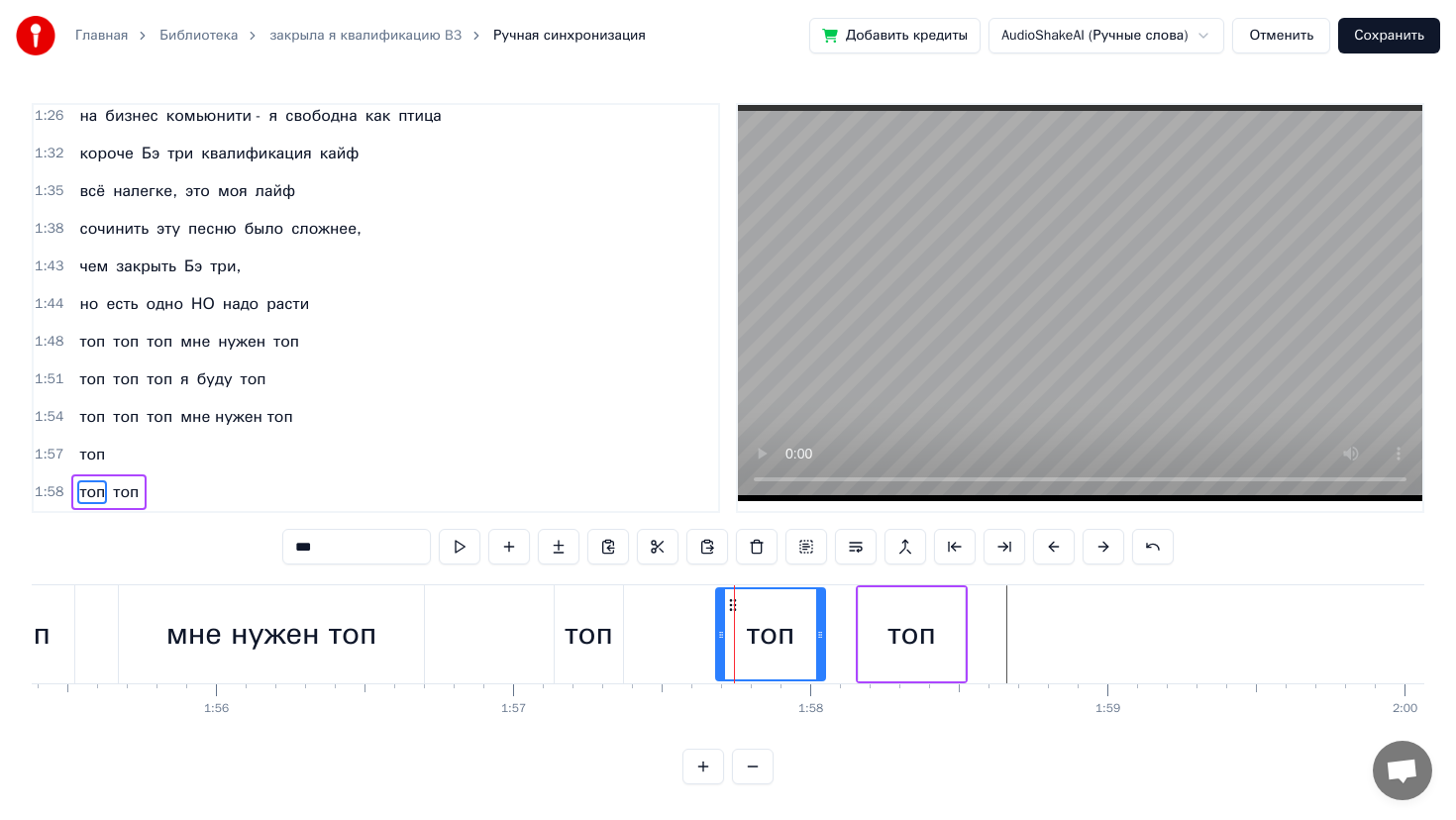 click at bounding box center (905, 547) 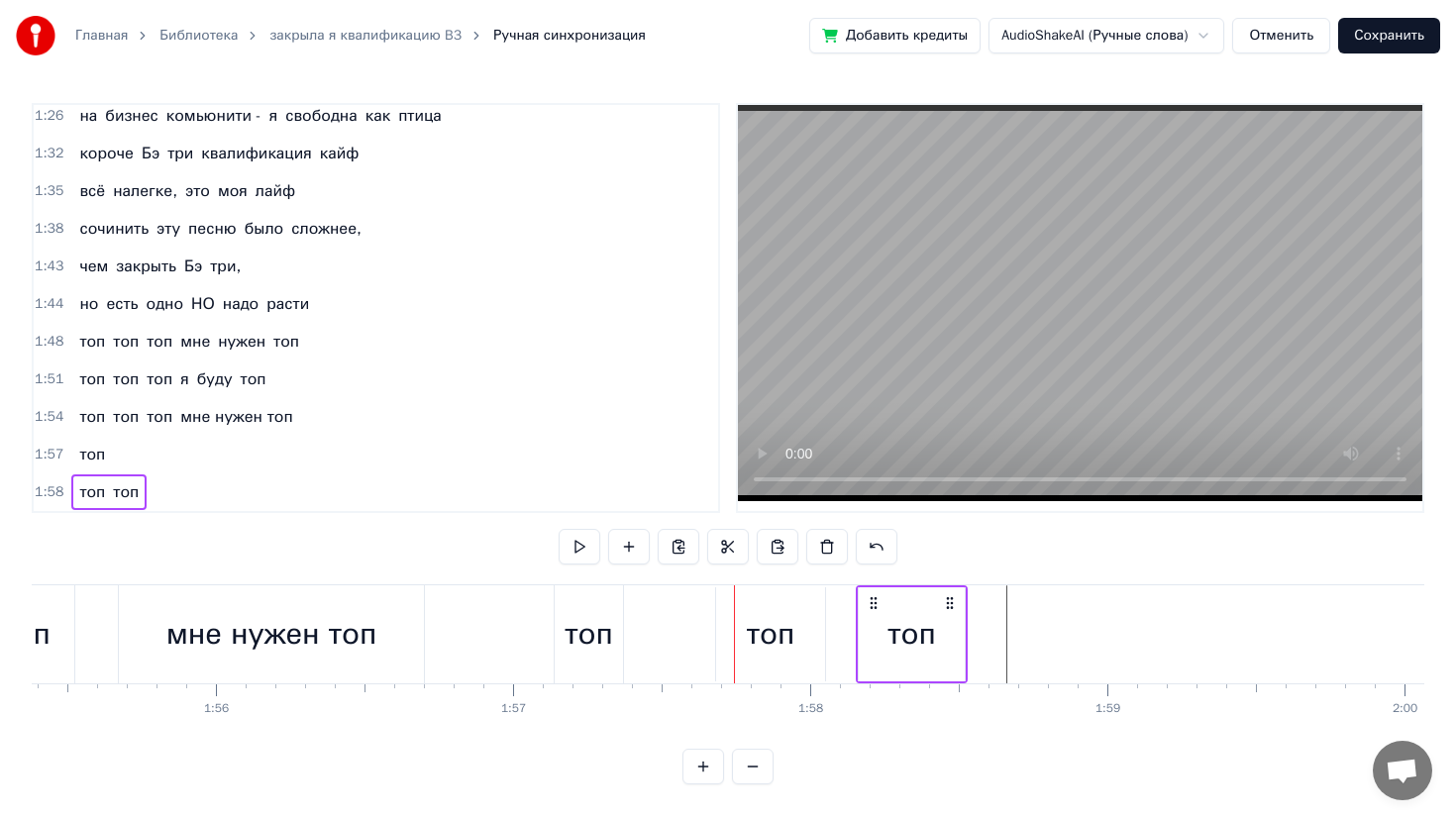 click on "1:58" at bounding box center [49, 492] 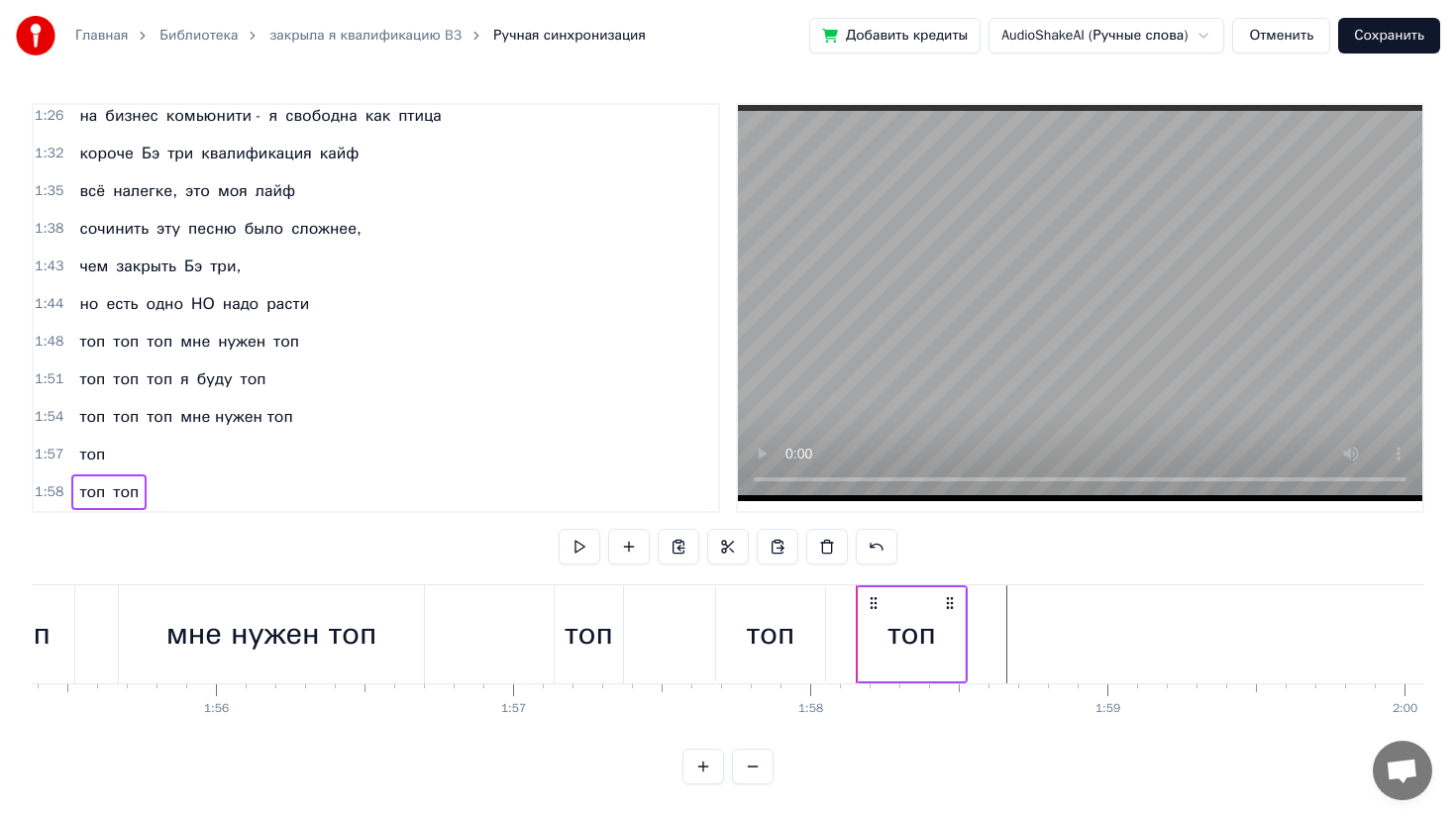 click on "1:57" at bounding box center [49, 455] 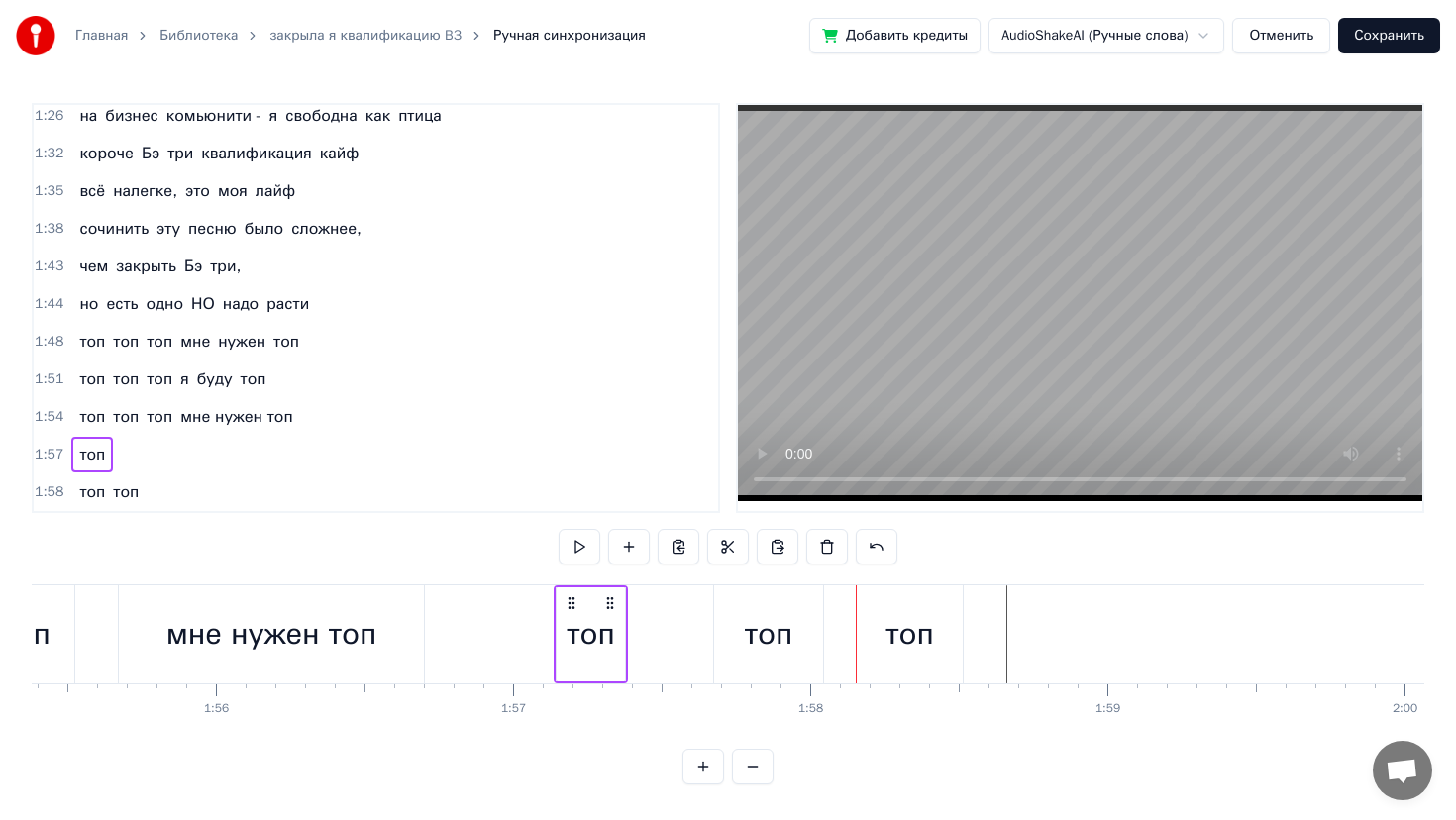 click on "1:58" at bounding box center (49, 492) 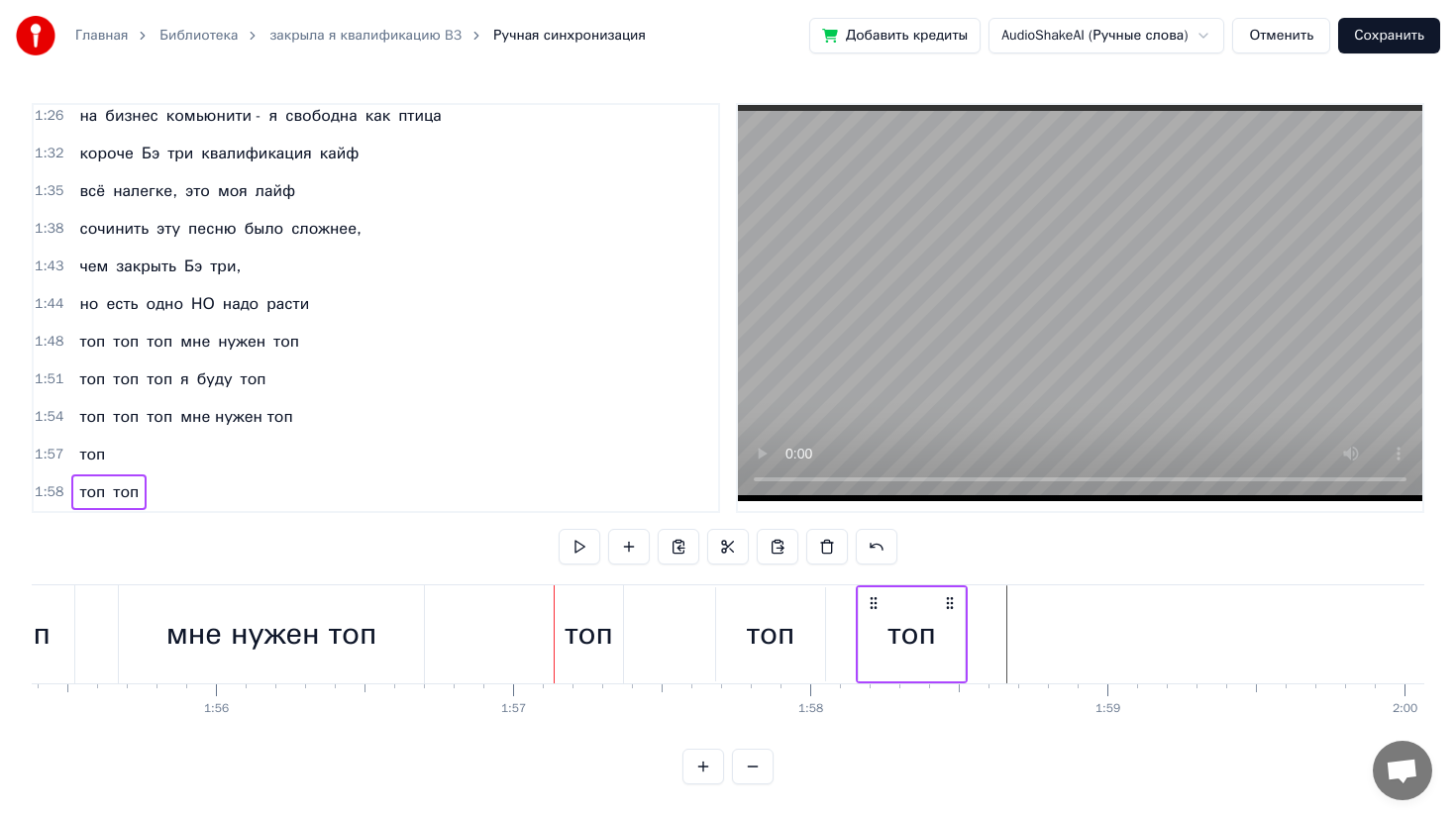 click on "топ" at bounding box center [92, 455] 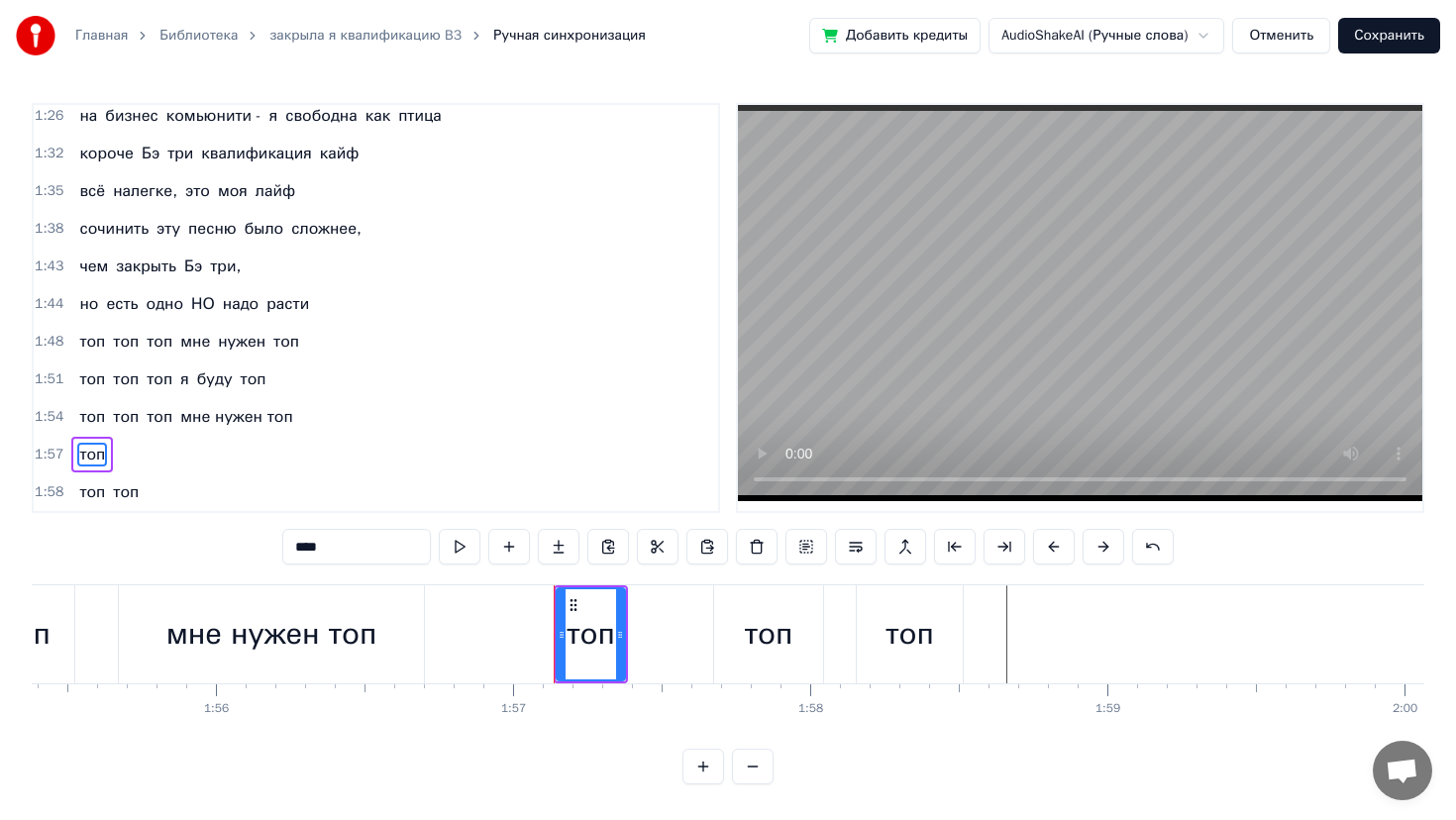 click on "топ" at bounding box center [92, 492] 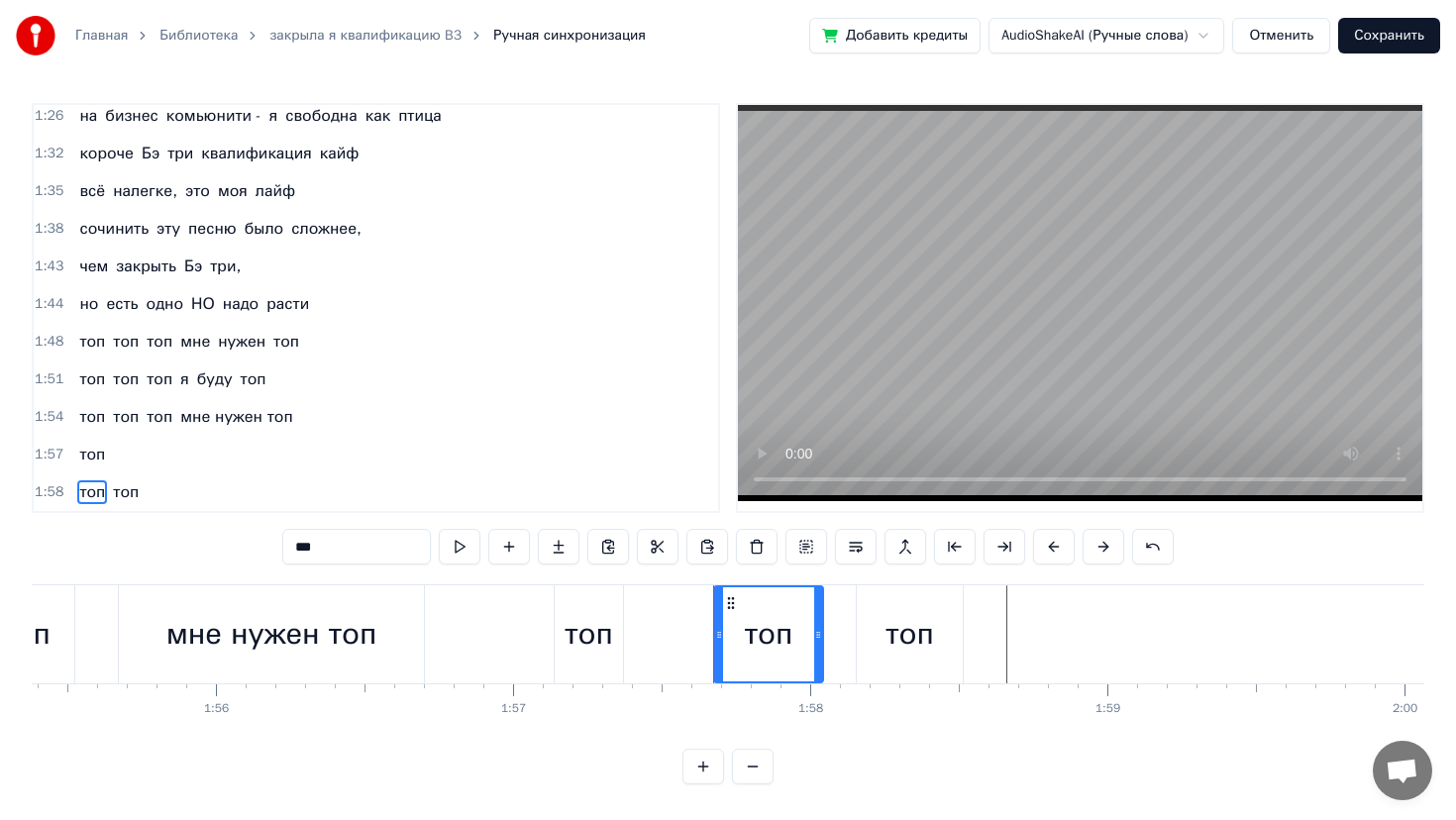 click on "топ" at bounding box center (92, 455) 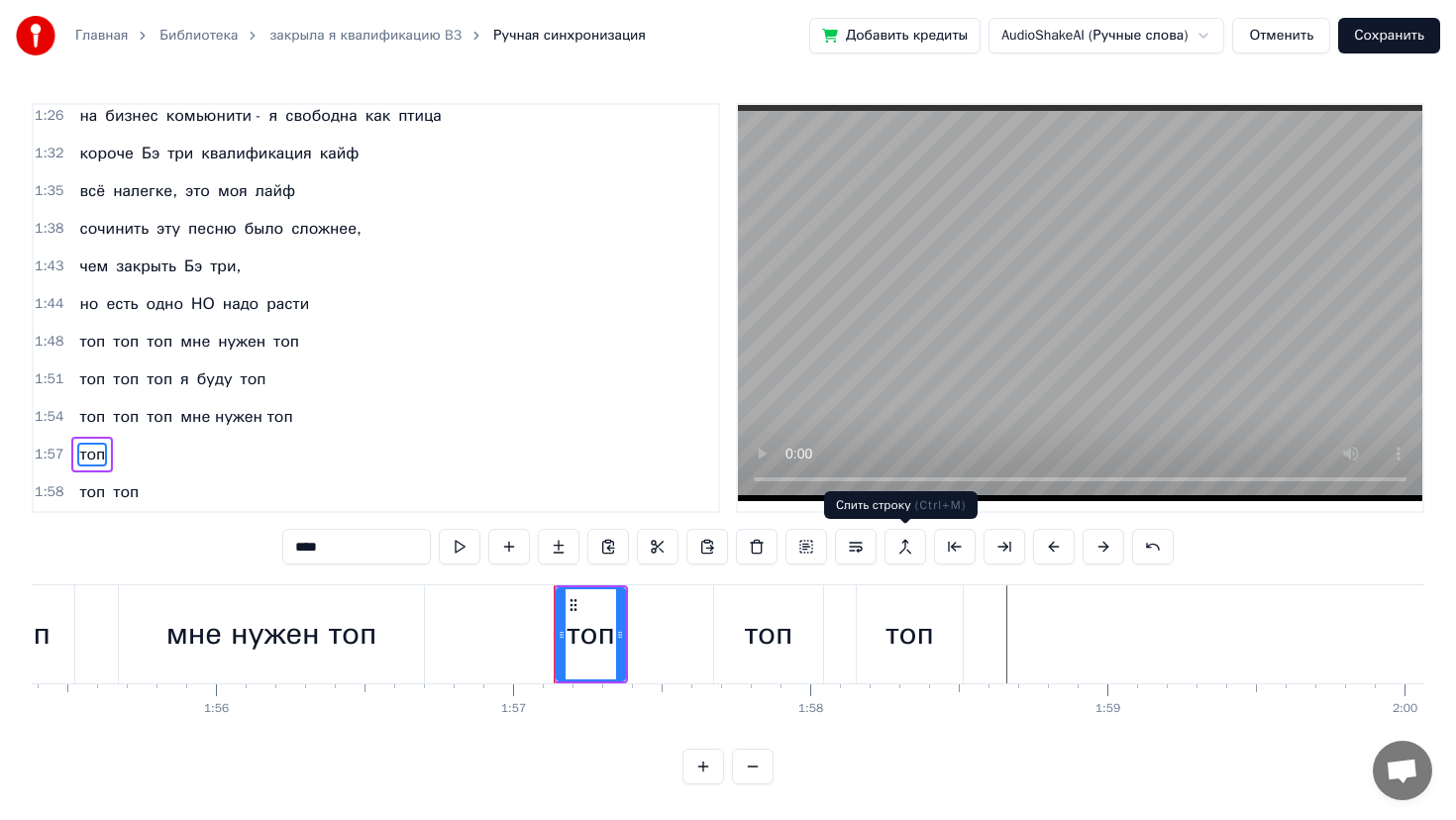 click at bounding box center (905, 547) 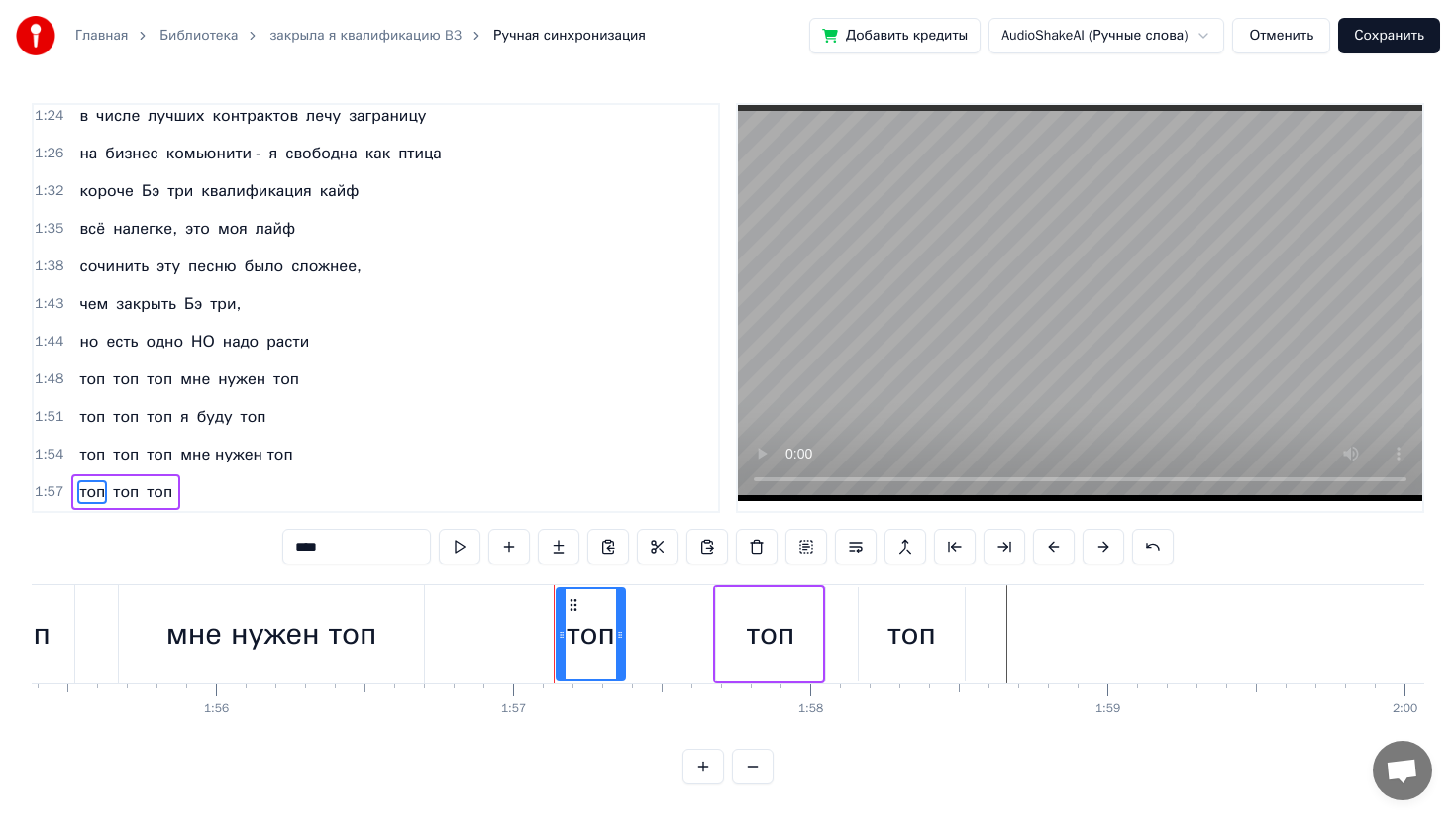 click on "топ" at bounding box center (159, 492) 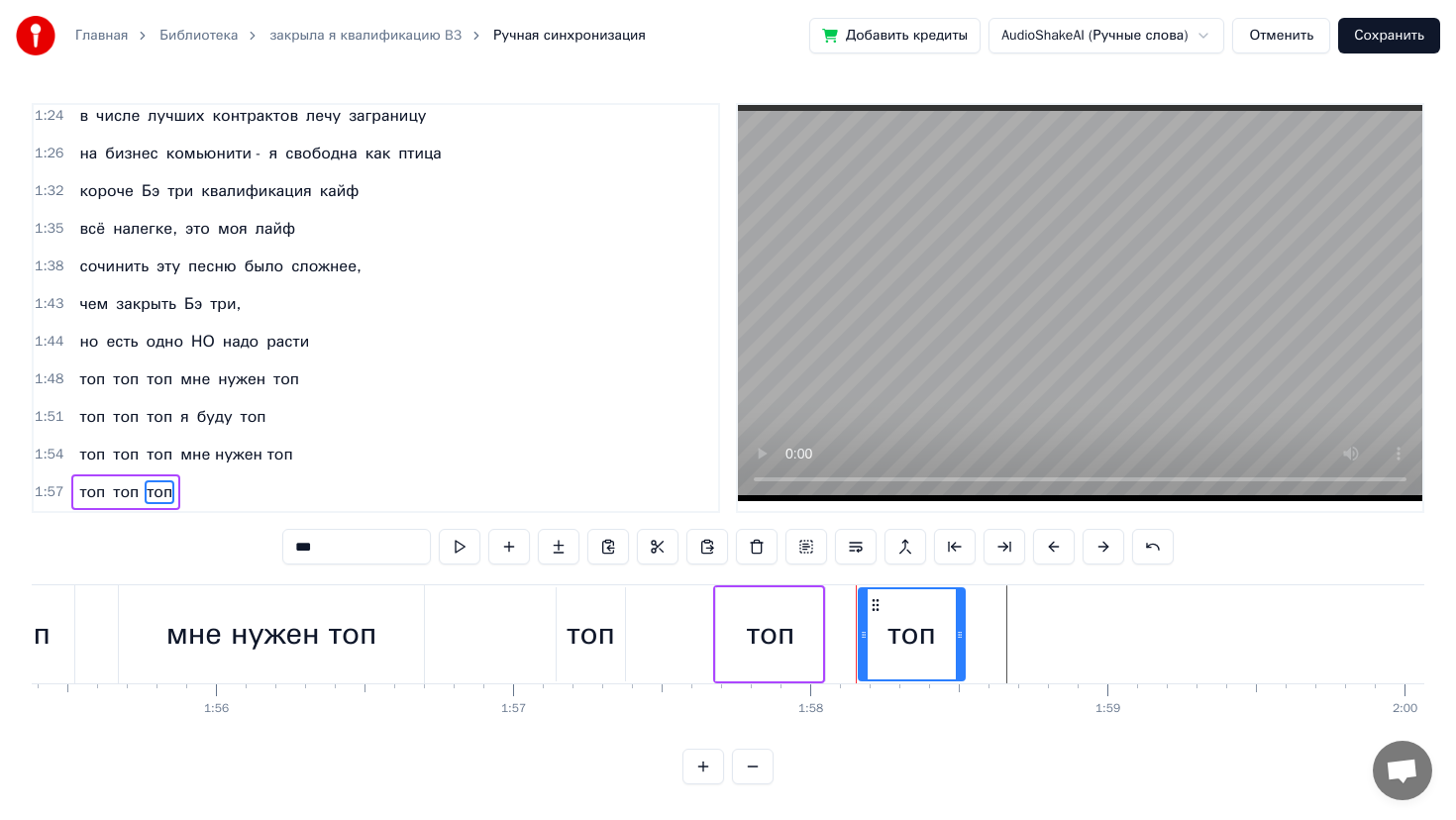 click on "топ" at bounding box center [159, 492] 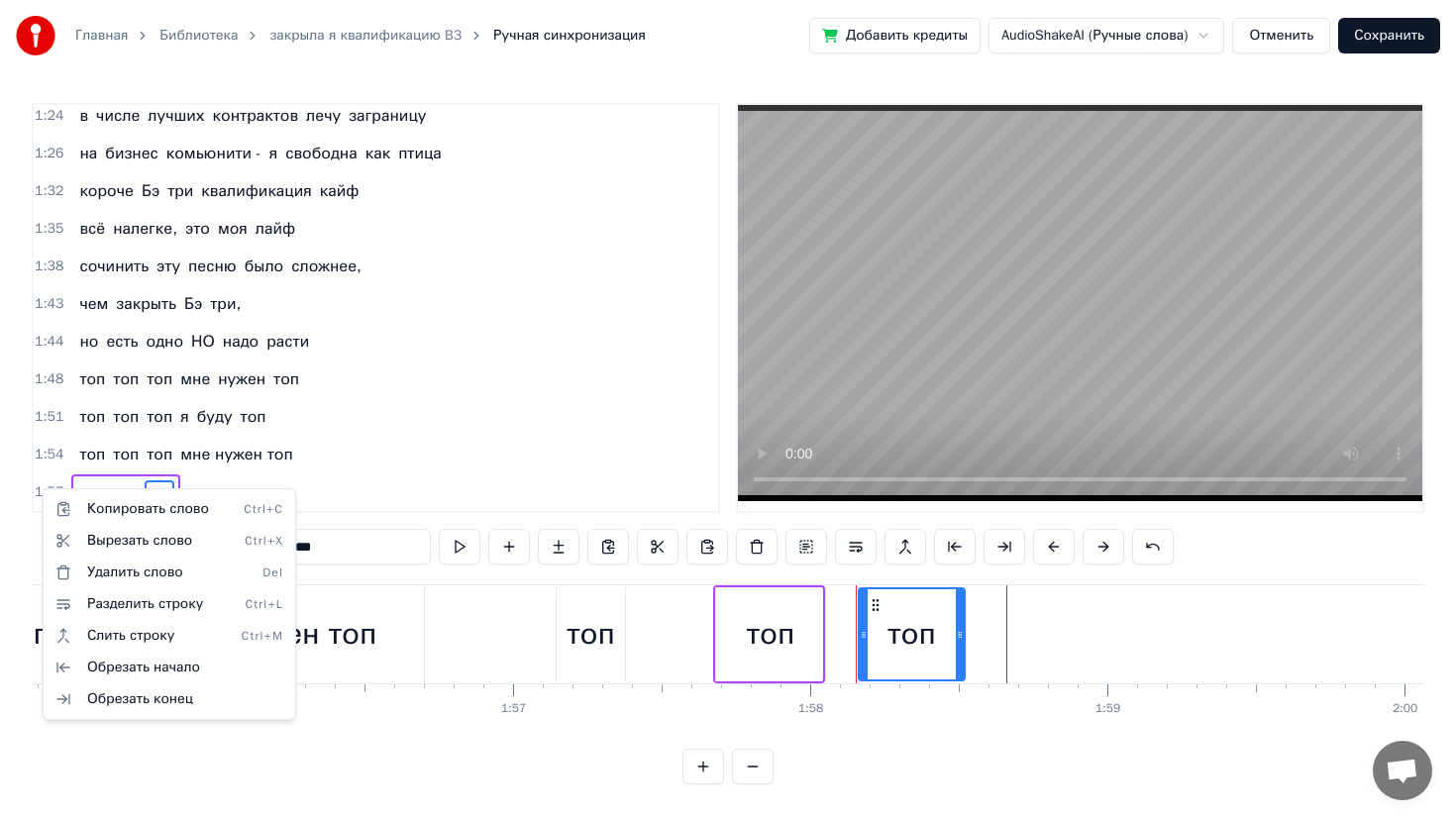 click on "Главная Библиотека закрыла я квалификацию B3 Ручная синхронизация Добавить кредиты AudioShakeAI (Ручные слова) Отменить Сохранить 0:11 закрыла я квалификацию Бэ три 0:14 уже не в первый раз 0:17 не скучаю я и не грущу 0:20 квалификацию Бэ три люблю 0:20 закрыла я квалификацию Бэ три 0:20 уже не в первый раз 0:20 не скучаю я и не грущу 0:20 квалификацию Бэ три люблю 0:23 квалификация Бэ три родная моя 0:39 Бизнес партнёр третьего уровня 0:41 закрывать её всем я рекомендую 0:44 хорошая в бизнесе нашем позиция 0:52 живу с ней и в ус не дую 0:57 ааааа 0:58 Just do it do it 1:02 Бэ три Бэ три Бэ три 1:09 Бэ три Бэ" at bounding box center (728, 408) 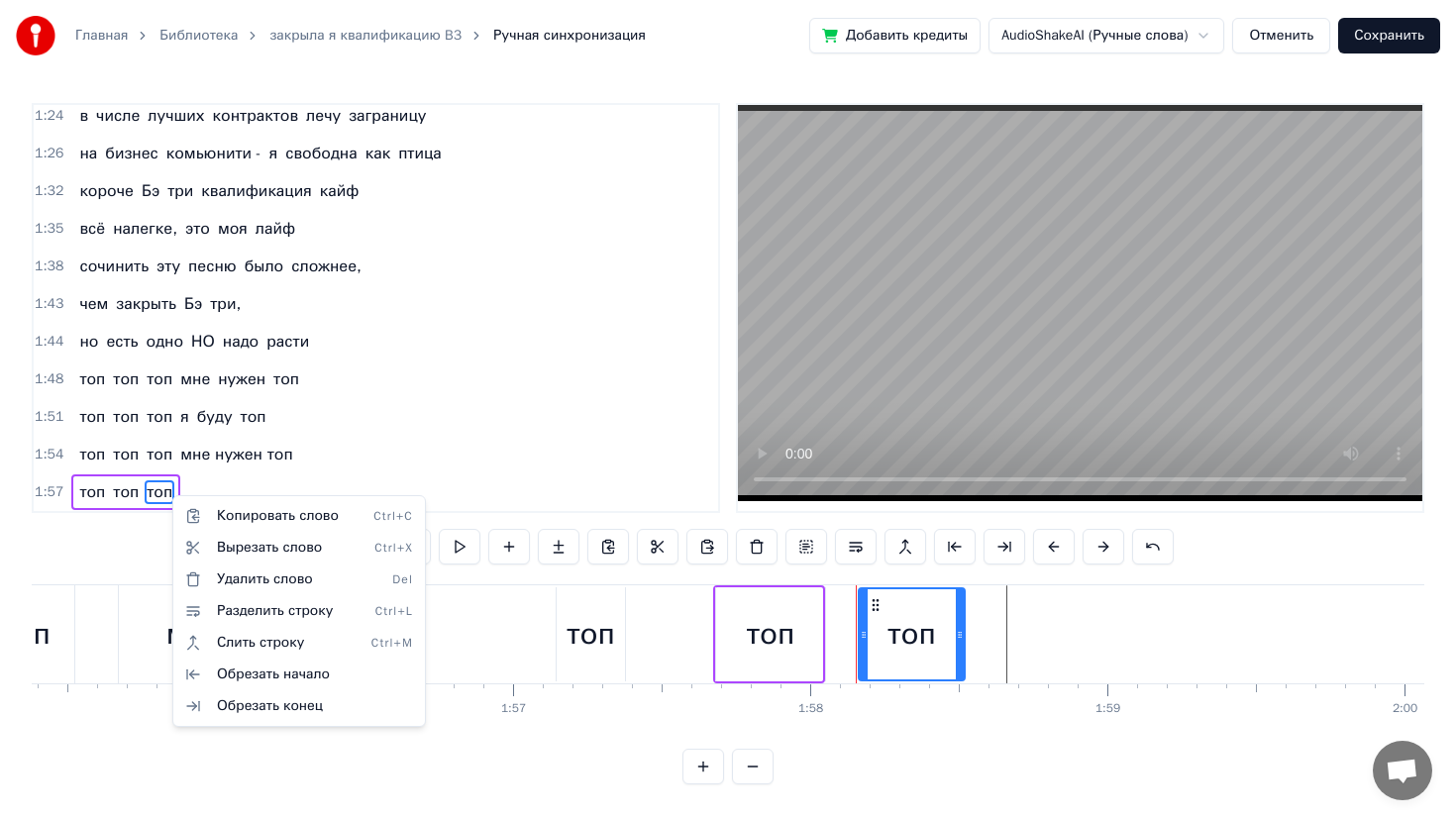 click on "Главная Библиотека закрыла я квалификацию B3 Ручная синхронизация Добавить кредиты AudioShakeAI (Ручные слова) Отменить Сохранить 0:11 закрыла я квалификацию Бэ три 0:14 уже не в первый раз 0:17 не скучаю я и не грущу 0:20 квалификацию Бэ три люблю 0:20 закрыла я квалификацию Бэ три 0:20 уже не в первый раз 0:20 не скучаю я и не грущу 0:20 квалификацию Бэ три люблю 0:23 квалификация Бэ три родная моя 0:39 Бизнес партнёр третьего уровня 0:41 закрывать её всем я рекомендую 0:44 хорошая в бизнесе нашем позиция 0:52 живу с ней и в ус не дую 0:57 ааааа 0:58 Just do it do it 1:02 Бэ три Бэ три Бэ три 1:09 Бэ три Бэ" at bounding box center (728, 408) 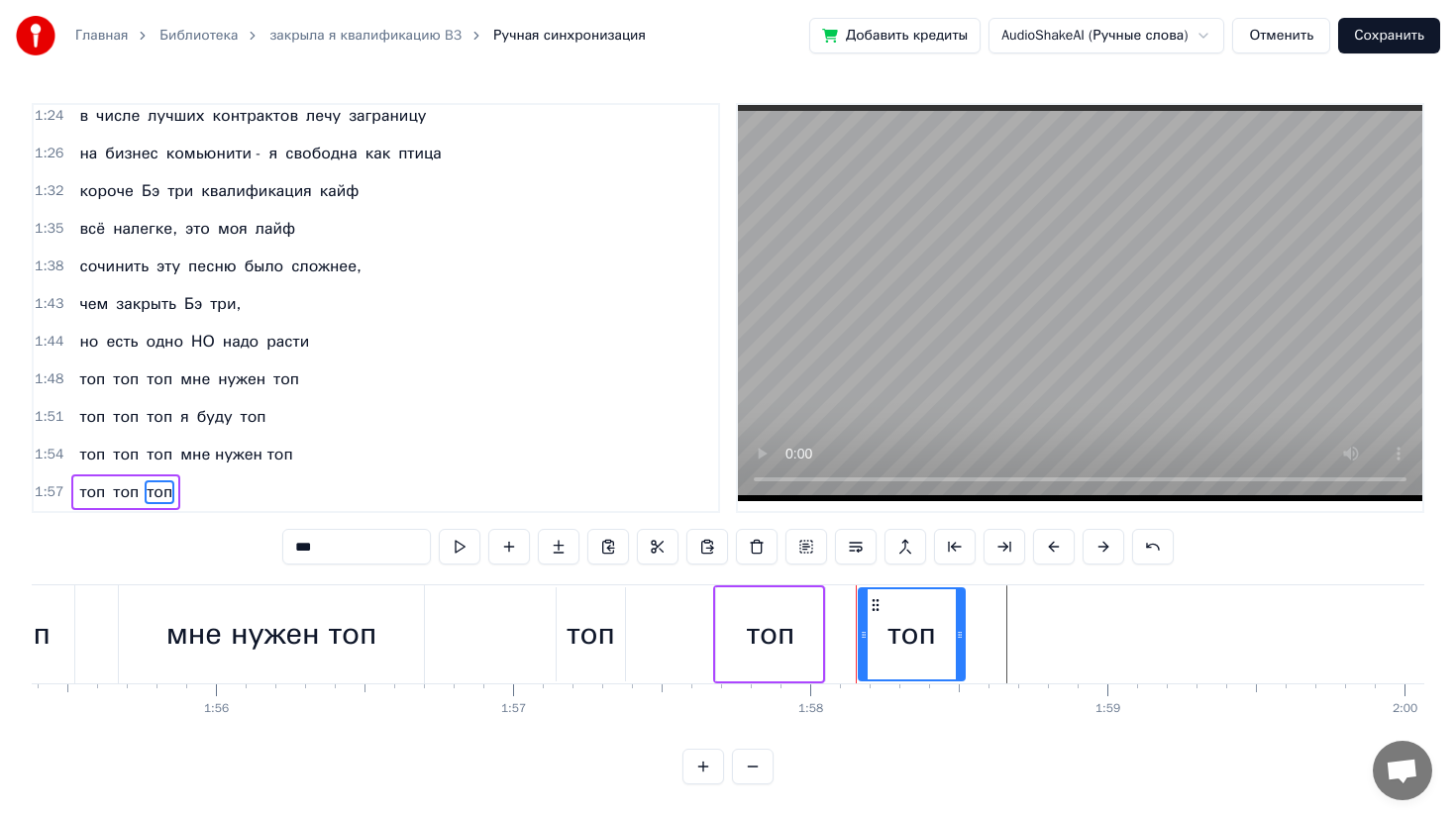 click on "1:57" at bounding box center [49, 492] 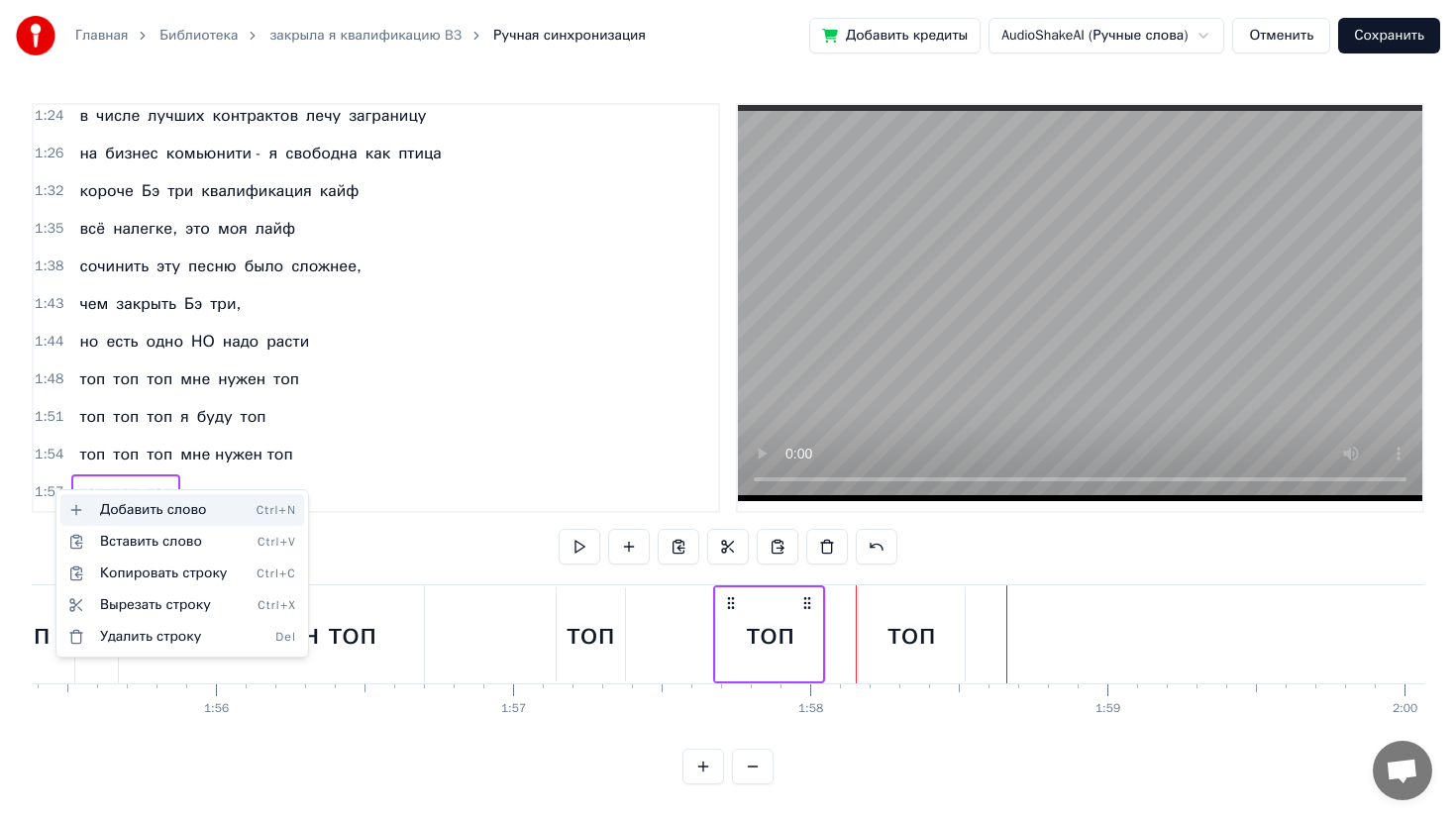 click on "Добавить слово Ctrl+N" at bounding box center (182, 510) 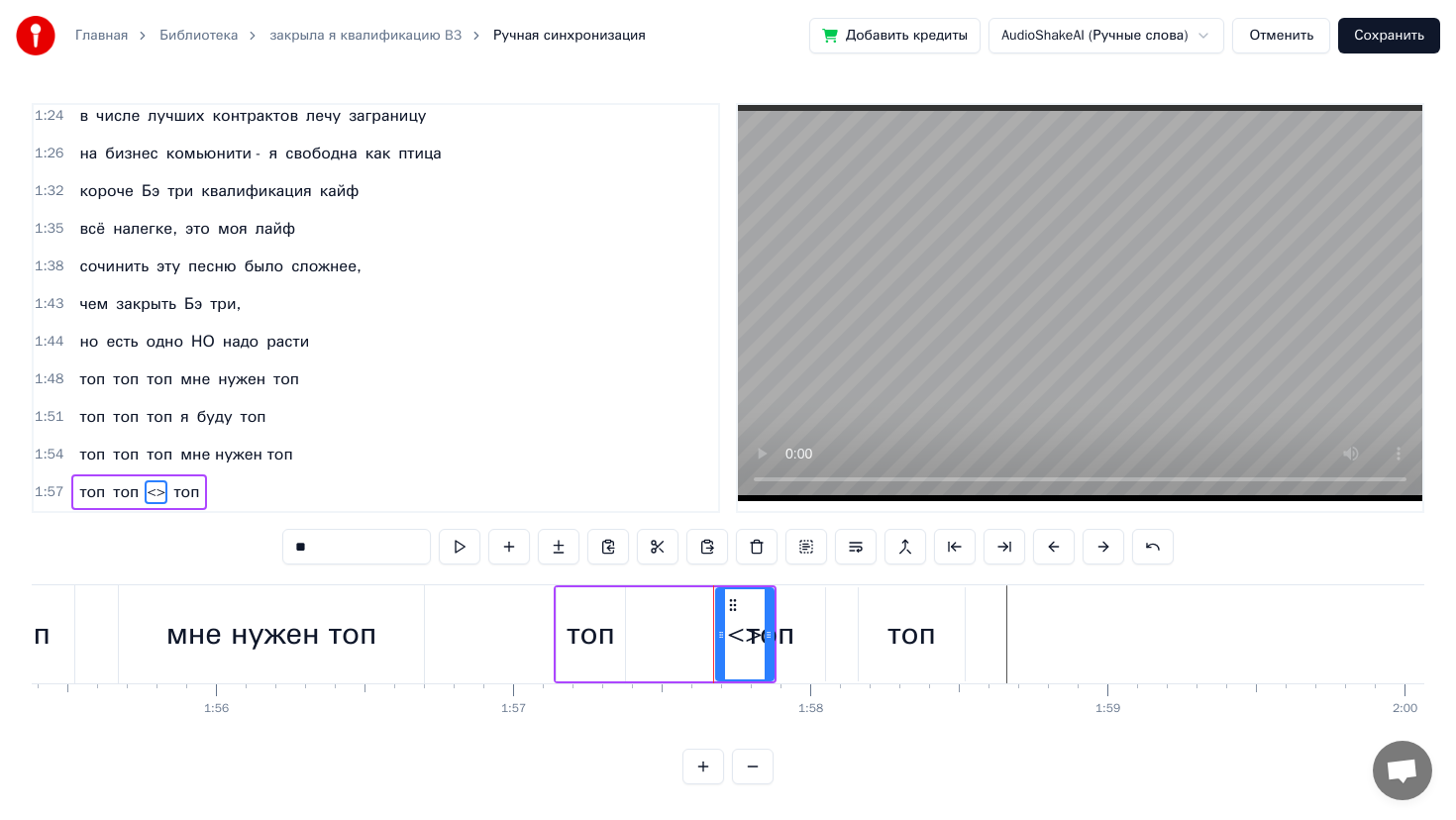 drag, startPoint x: 153, startPoint y: 496, endPoint x: 190, endPoint y: 496, distance: 37 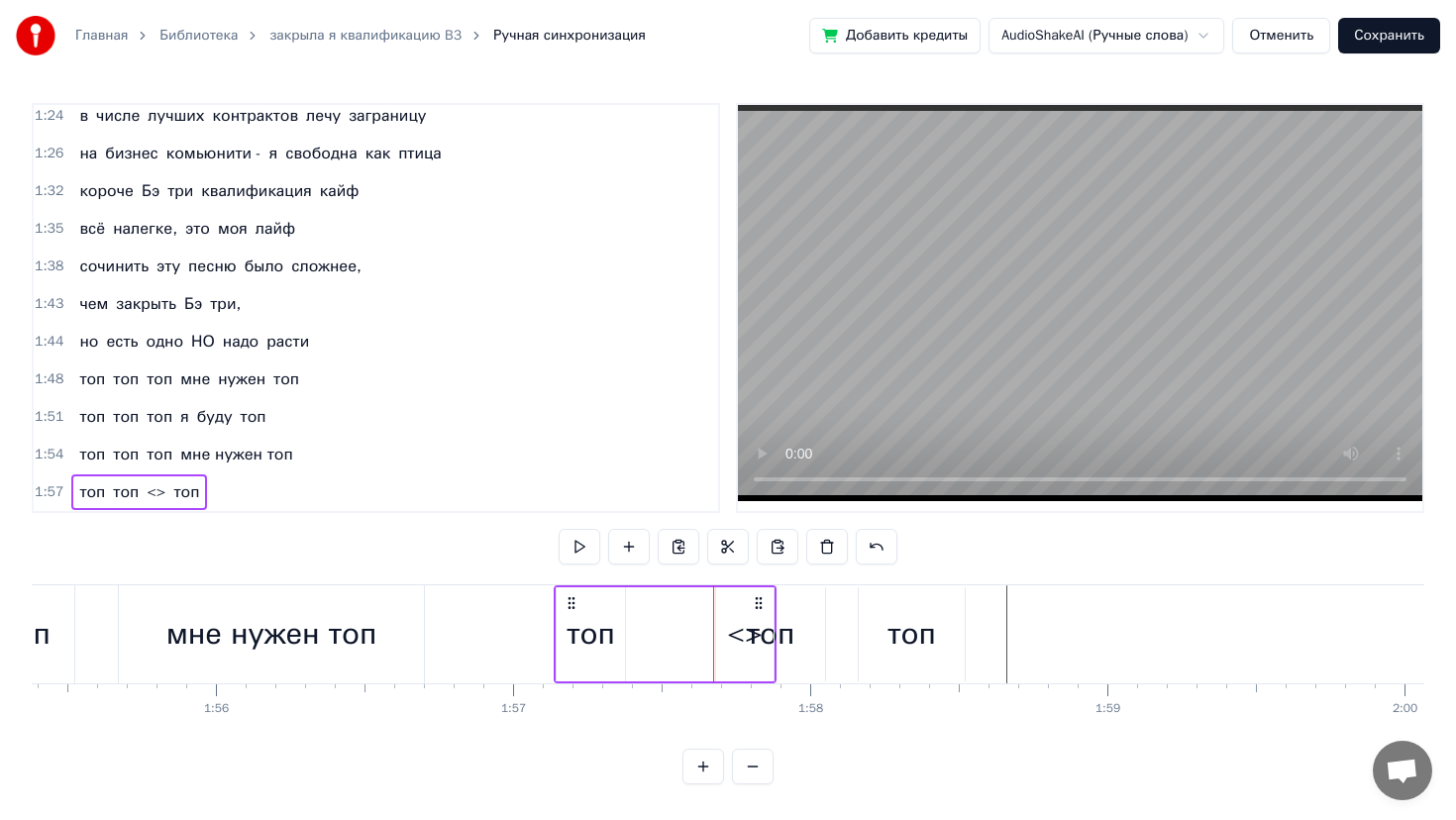 click on "<>" at bounding box center [745, 634] 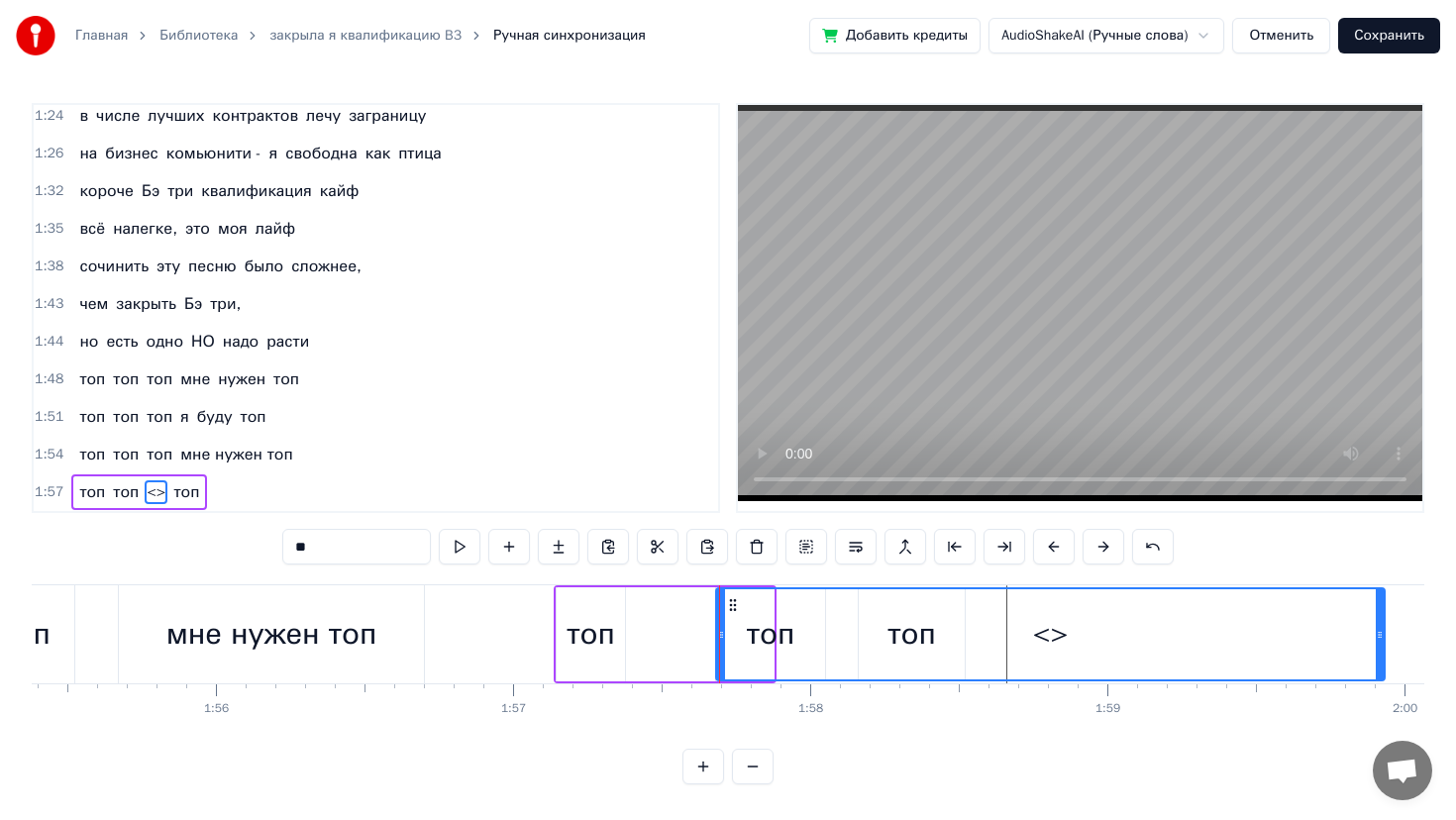 drag, startPoint x: 771, startPoint y: 632, endPoint x: 1407, endPoint y: 611, distance: 636.3466 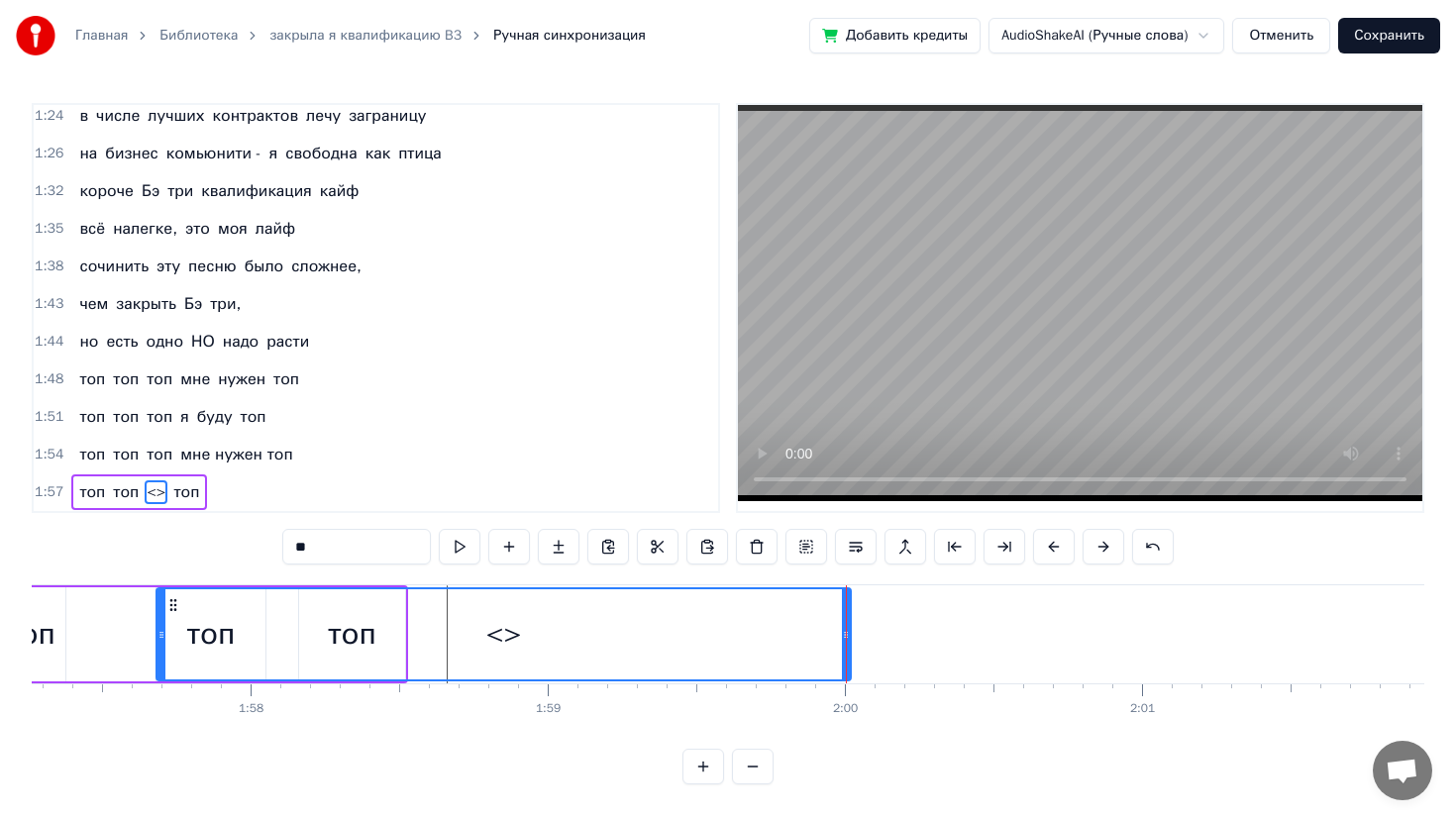 scroll, scrollTop: 0, scrollLeft: 34821, axis: horizontal 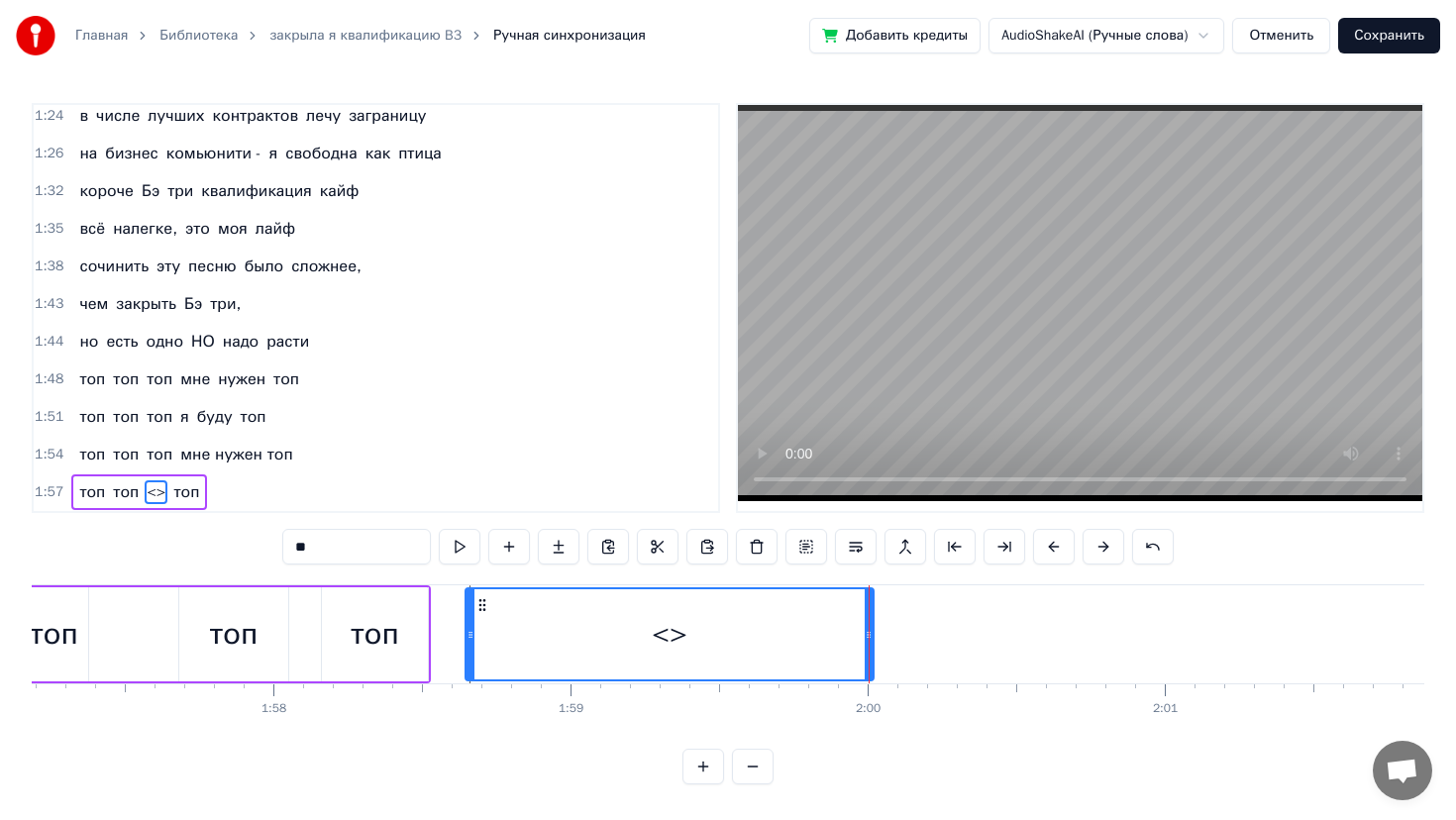 drag, startPoint x: 181, startPoint y: 635, endPoint x: 463, endPoint y: 619, distance: 282.45354 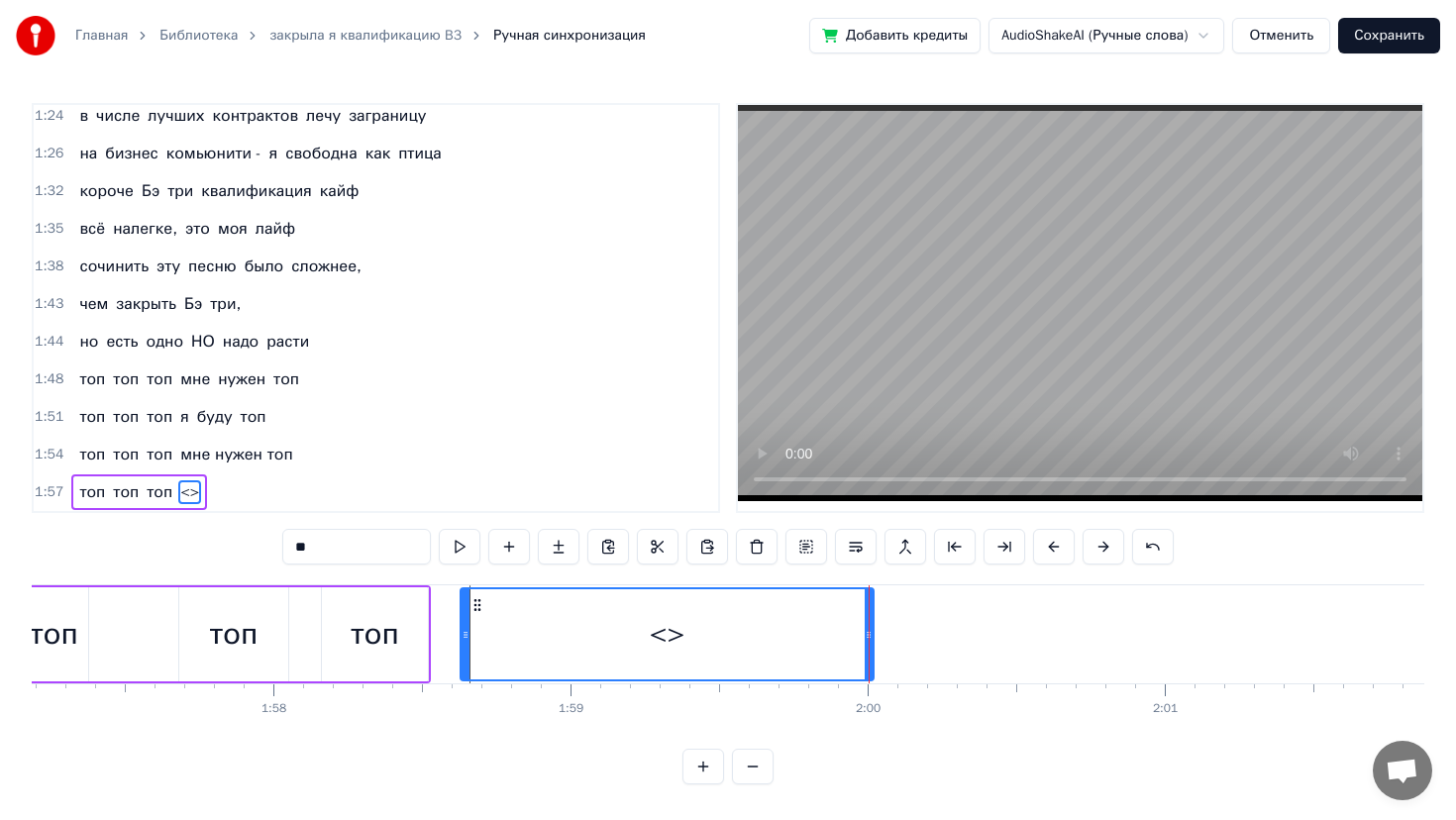 drag, startPoint x: 329, startPoint y: 540, endPoint x: 254, endPoint y: 538, distance: 75.02666 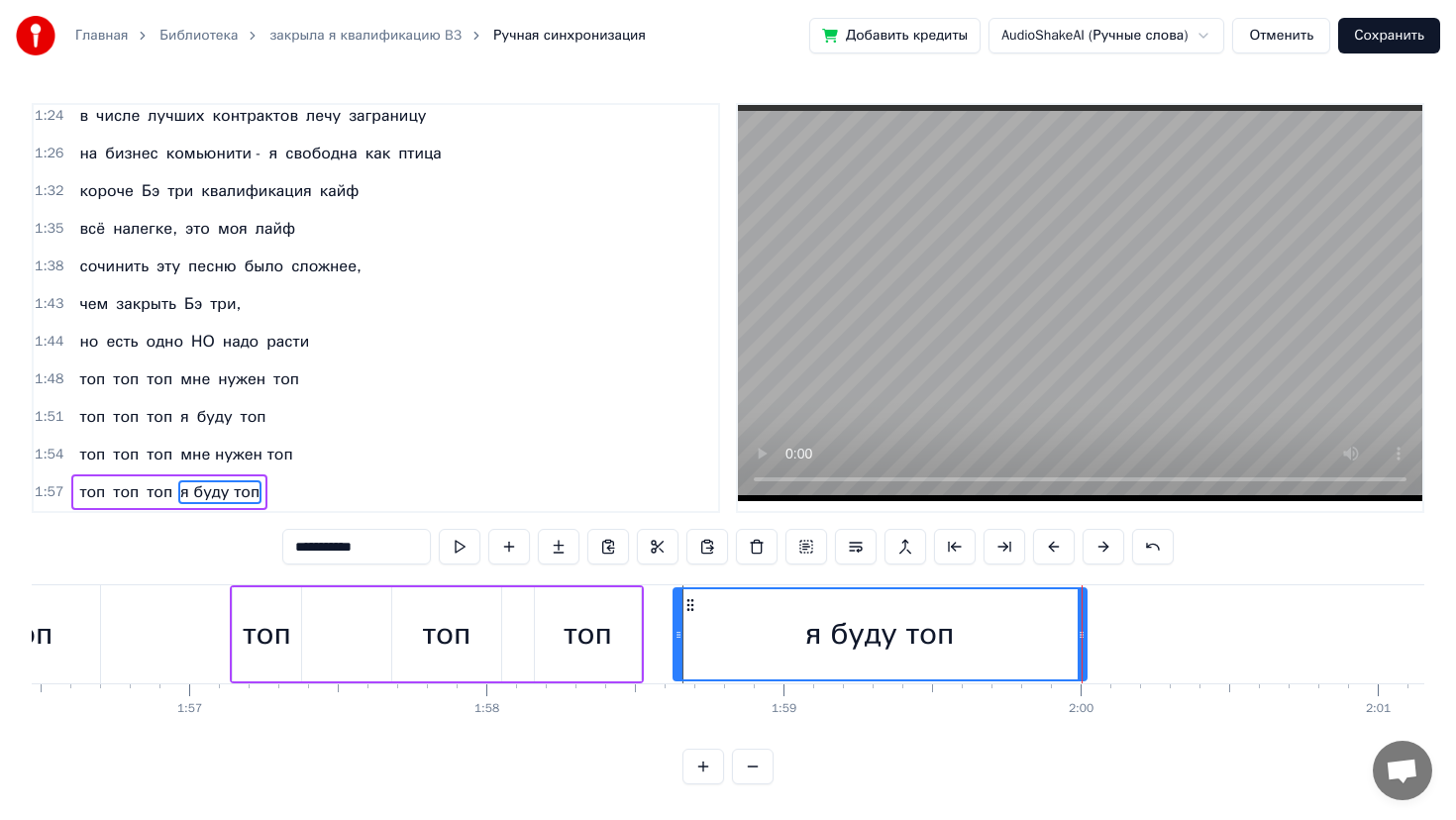 scroll, scrollTop: 0, scrollLeft: 34594, axis: horizontal 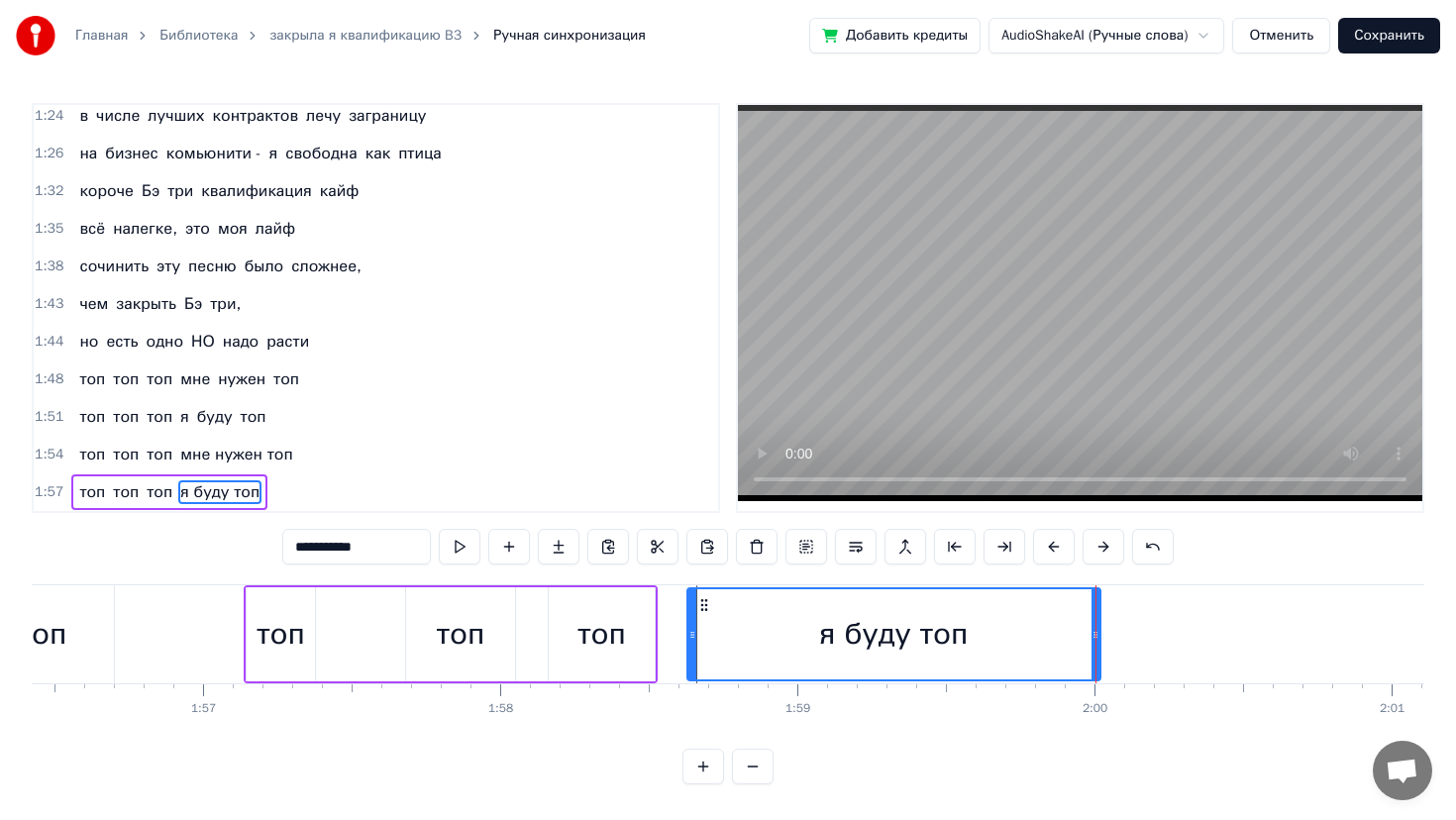 type on "**********" 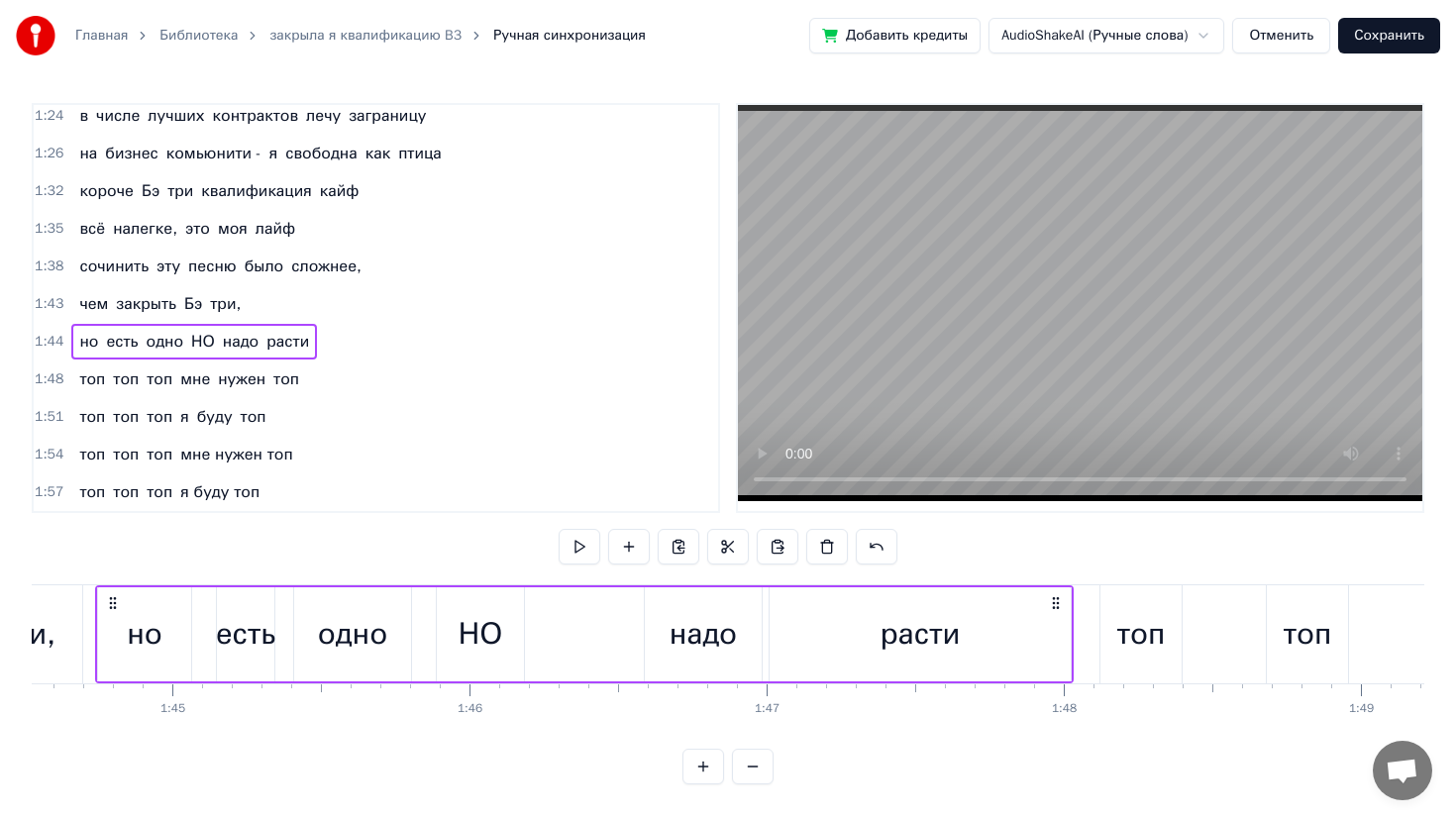 scroll, scrollTop: 0, scrollLeft: 31024, axis: horizontal 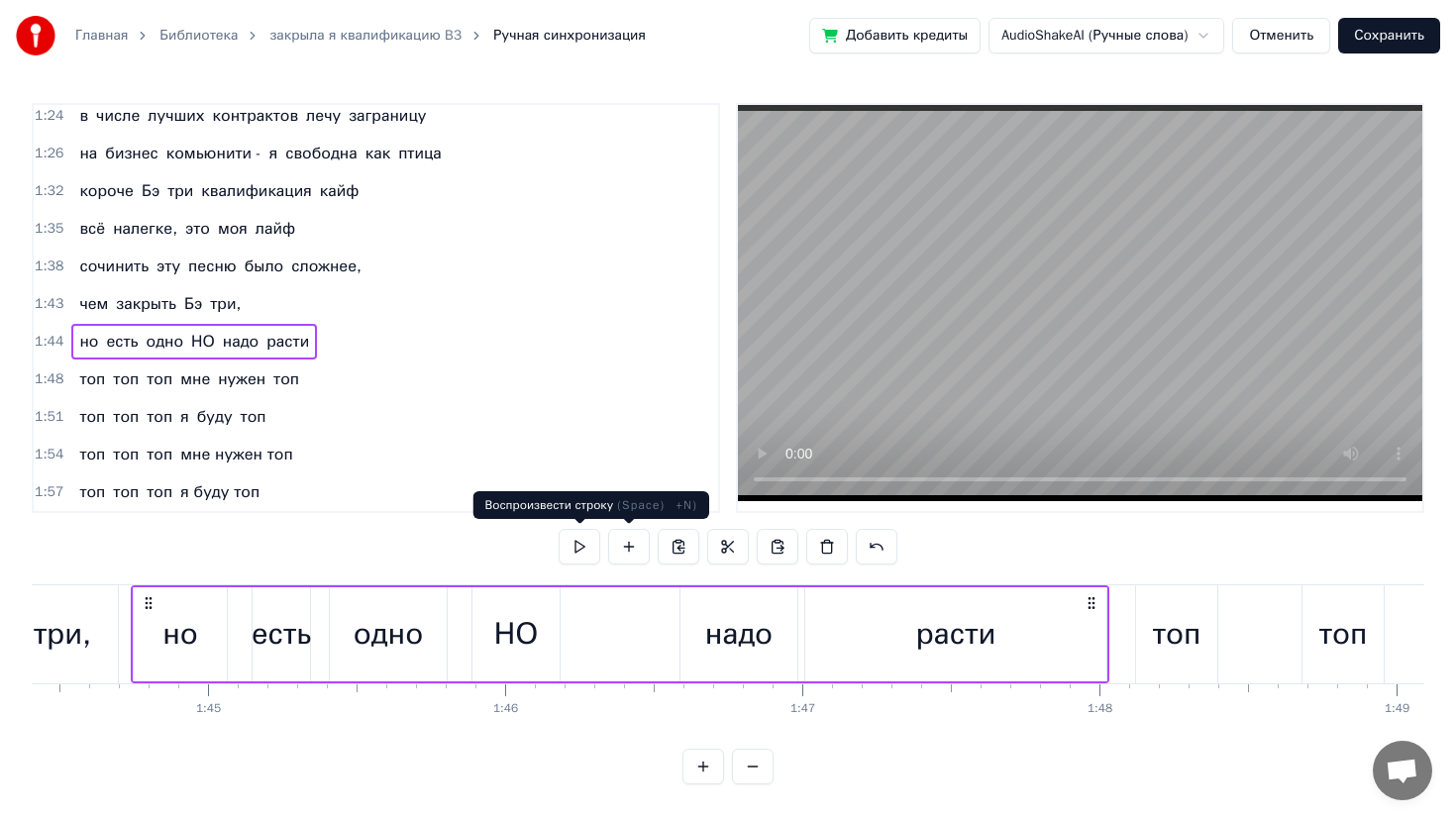 click at bounding box center (579, 547) 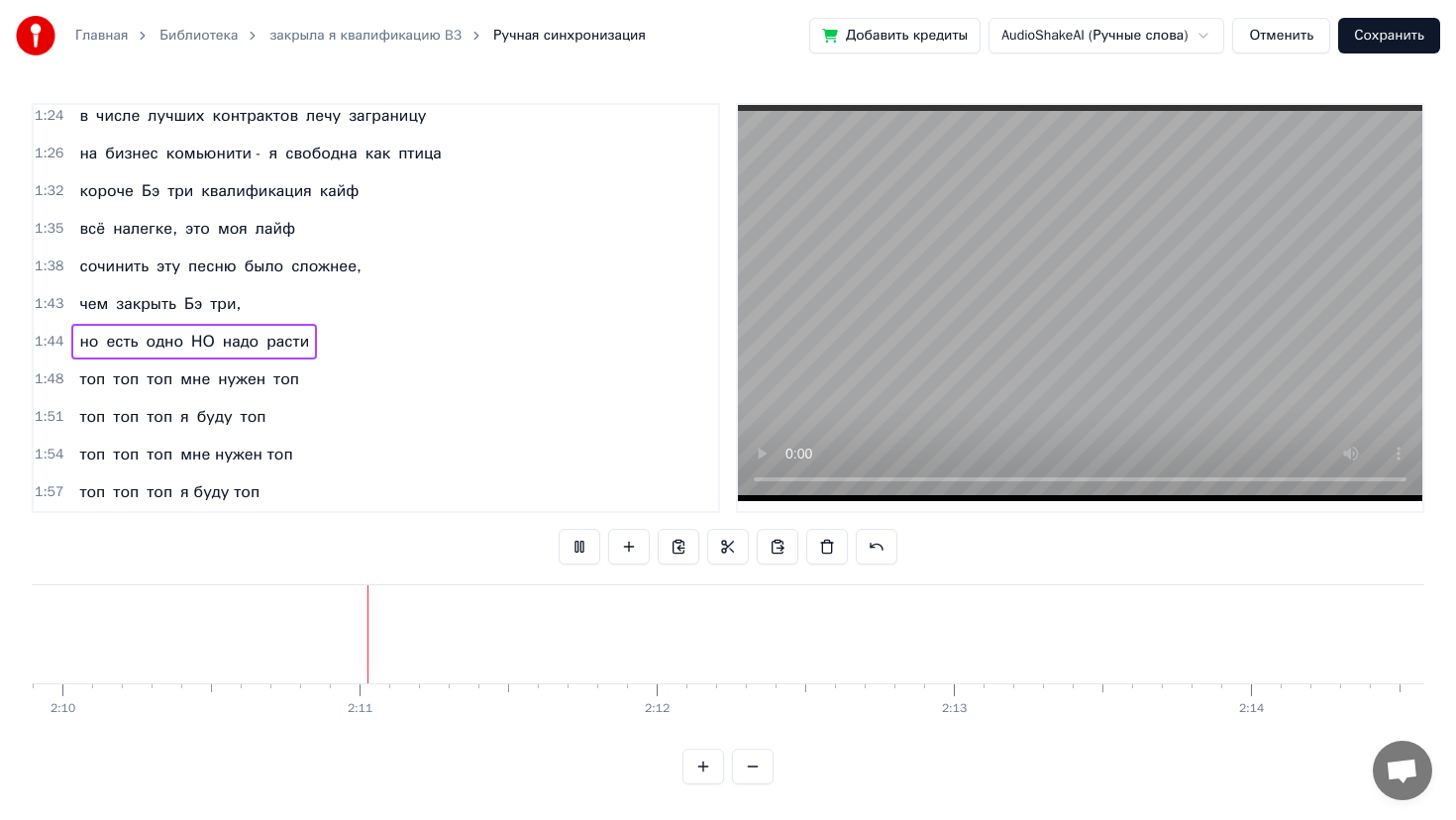 scroll, scrollTop: 0, scrollLeft: 38604, axis: horizontal 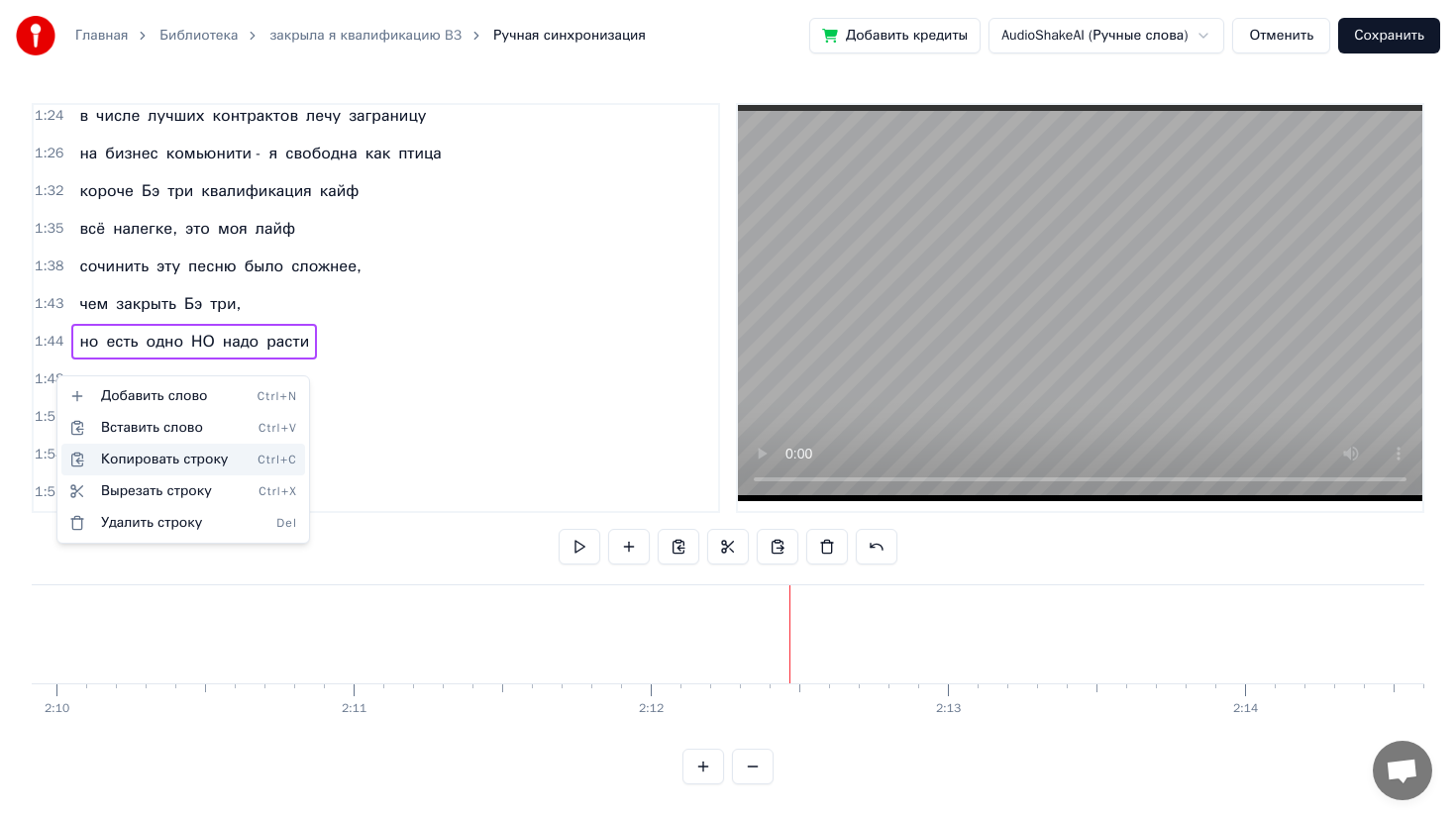 click on "Копировать строку Ctrl+C" at bounding box center (183, 460) 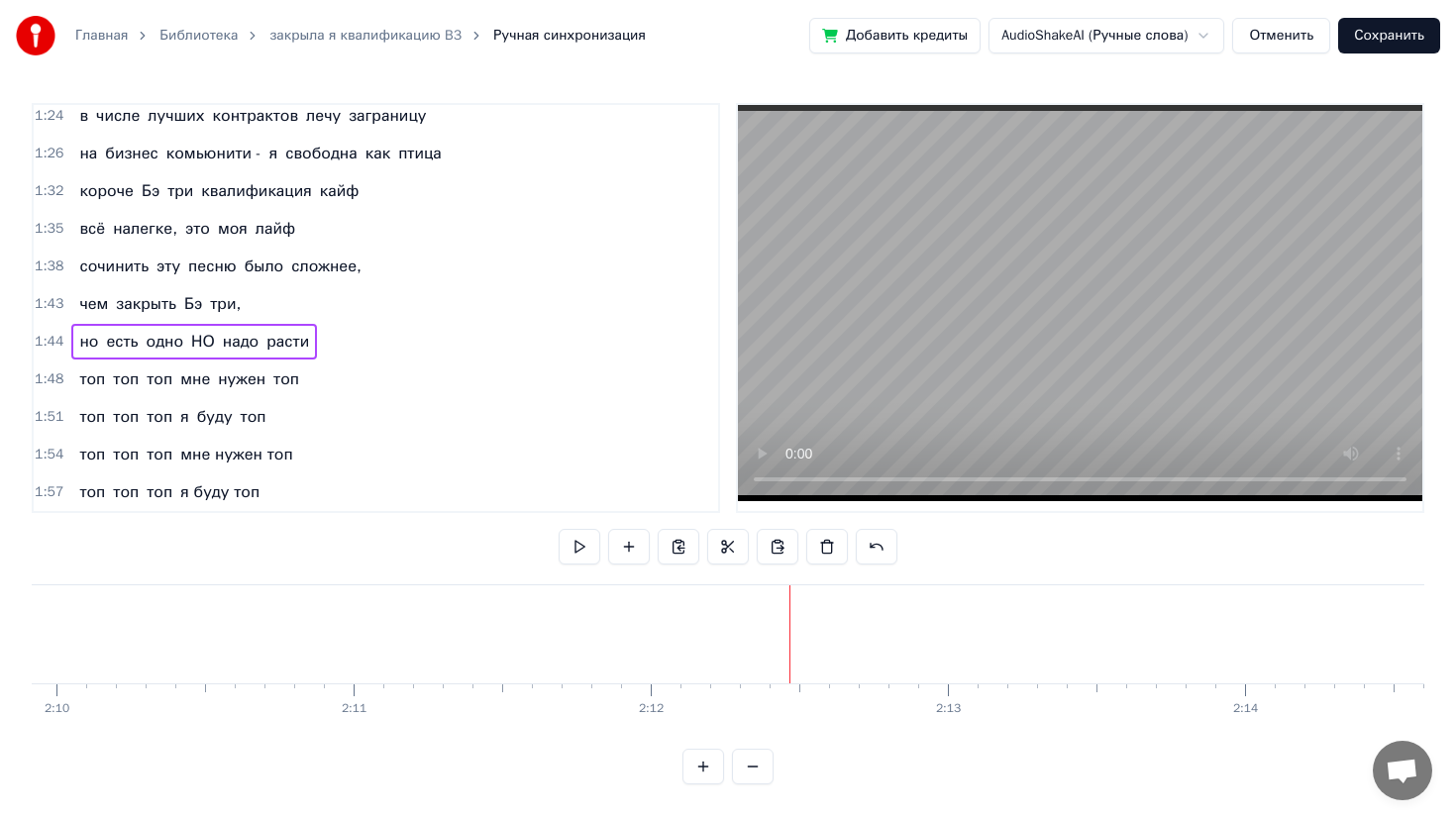 click on "1:57" at bounding box center (49, 492) 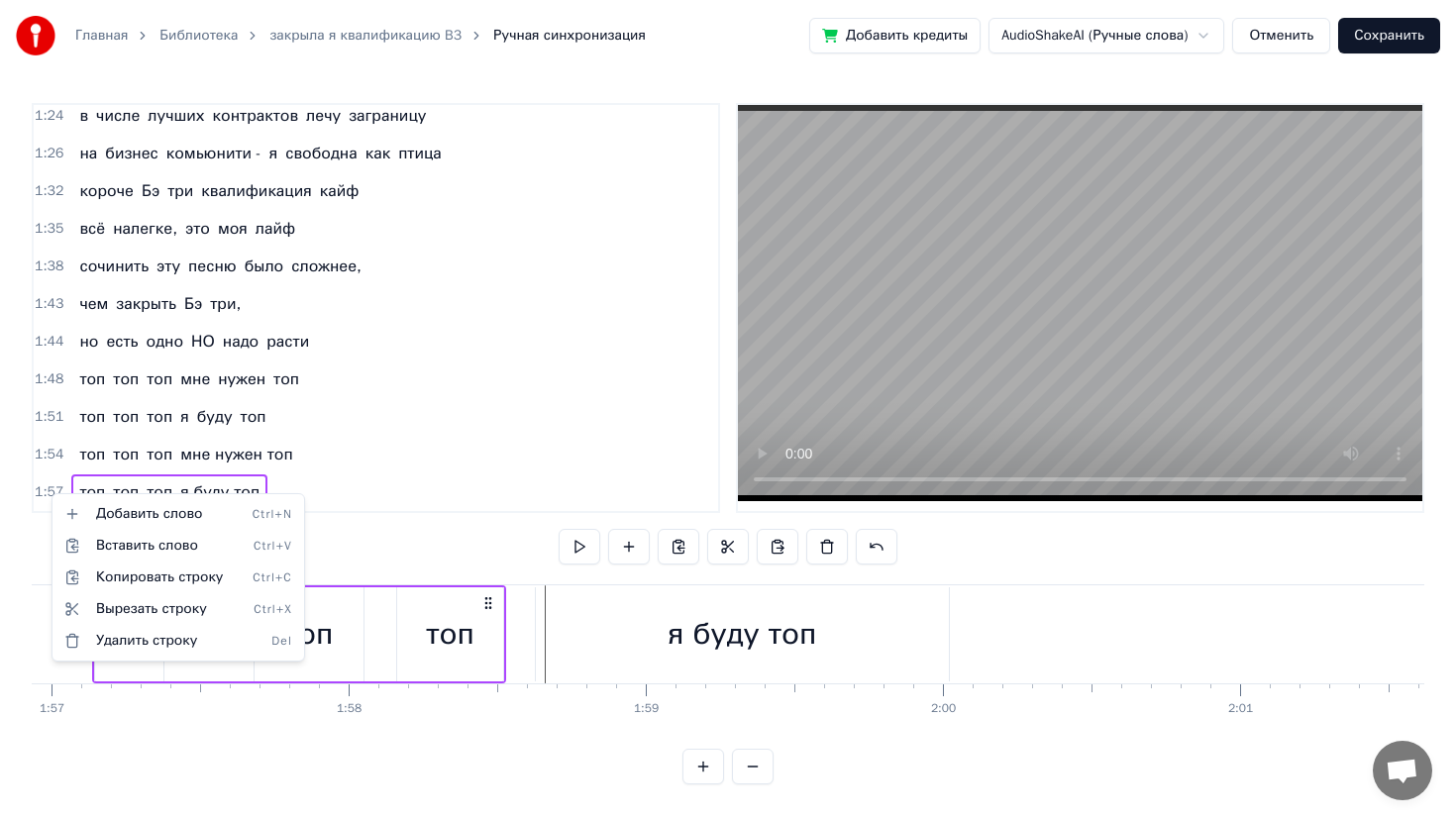 scroll, scrollTop: 0, scrollLeft: 34707, axis: horizontal 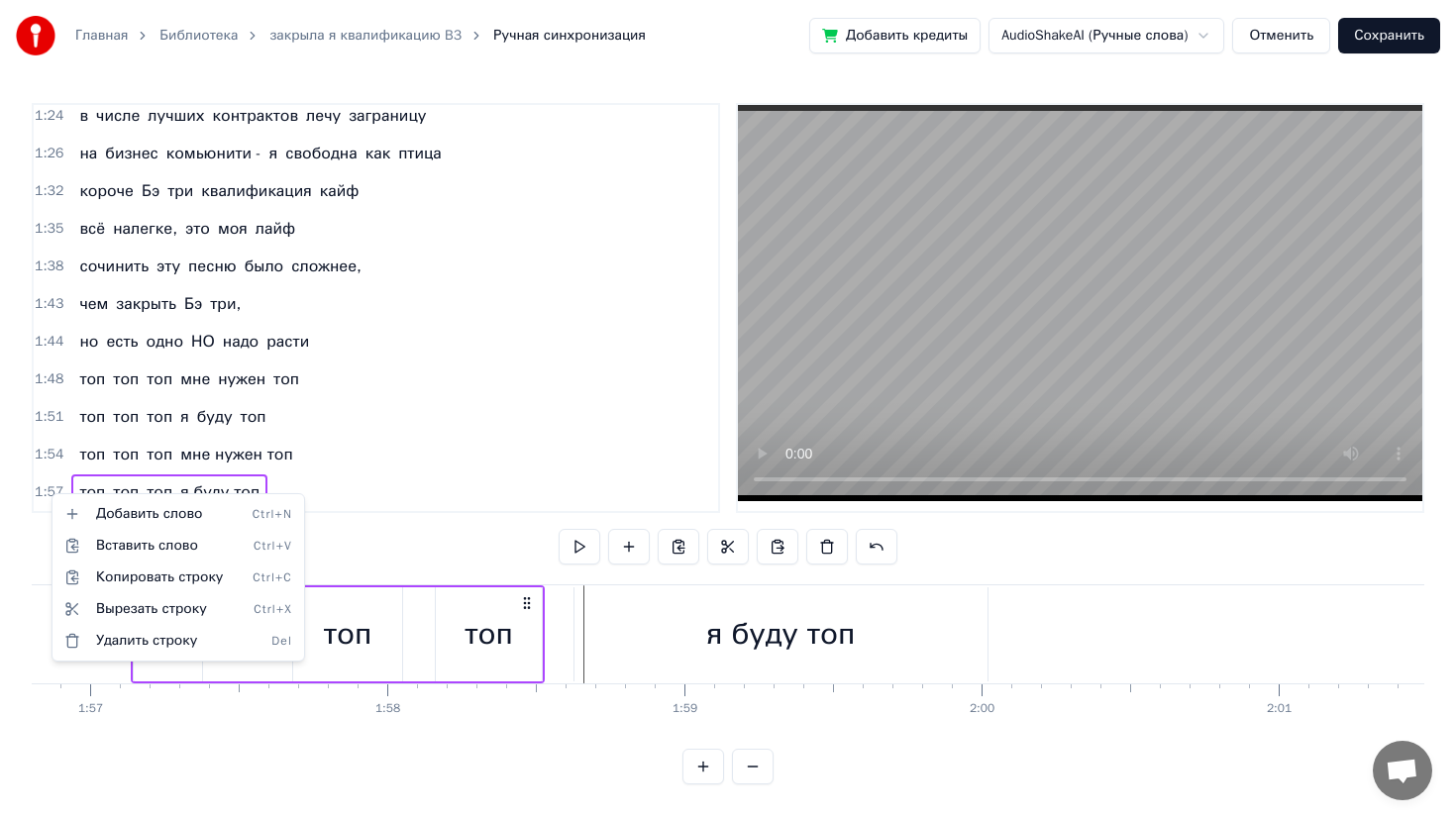 click on "Главная Библиотека закрыла я квалификацию B3 Ручная синхронизация Добавить кредиты AudioShakeAI (Ручные слова) Отменить Сохранить 0:11 закрыла я квалификацию Бэ три 0:14 уже не в первый раз 0:17 не скучаю я и не грущу 0:20 квалификацию Бэ три люблю 0:20 закрыла я квалификацию Бэ три 0:20 уже не в первый раз 0:20 не скучаю я и не грущу 0:20 квалификацию Бэ три люблю 0:23 квалификация Бэ три родная моя 0:39 Бизнес партнёр третьего уровня 0:41 закрывать её всем я рекомендую 0:44 хорошая в бизнесе нашем позиция 0:52 живу с ней и в ус не дую 0:57 ааааа 0:58 Just do it do it 1:02 Бэ три Бэ три Бэ три 1:09 Бэ три Бэ" at bounding box center [728, 408] 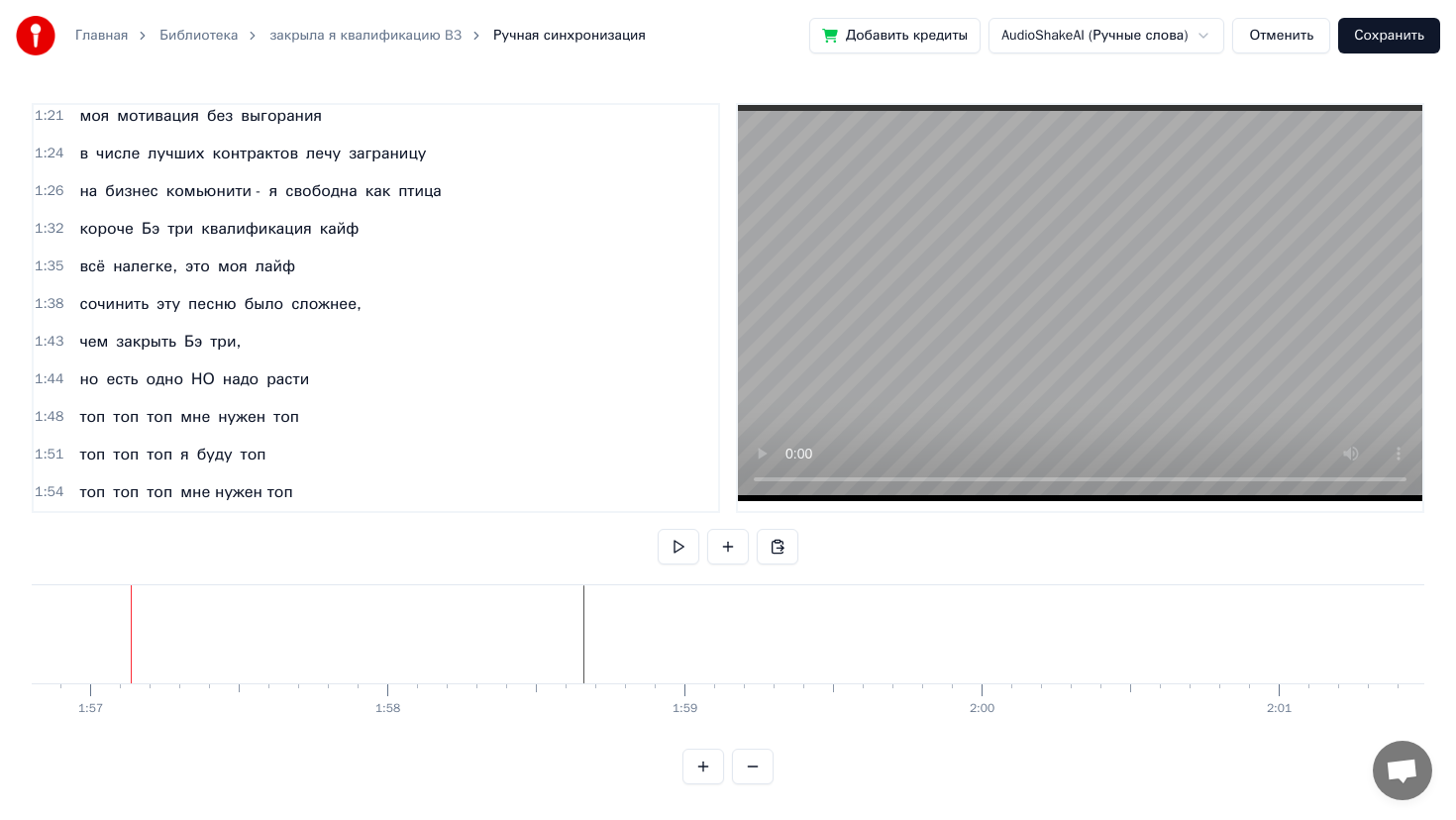 scroll, scrollTop: 761, scrollLeft: 0, axis: vertical 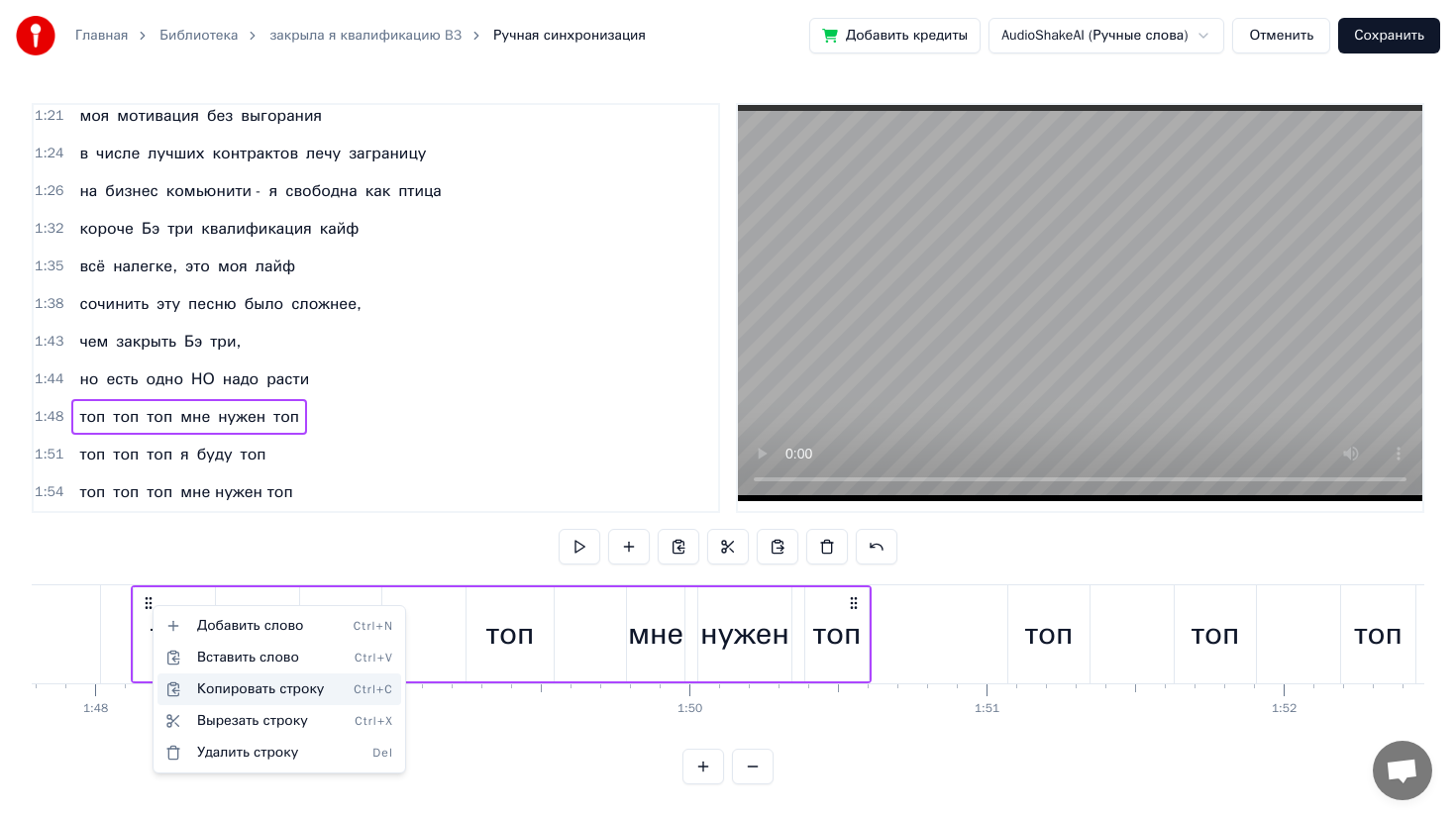 click on "Копировать строку Ctrl+C" at bounding box center [279, 689] 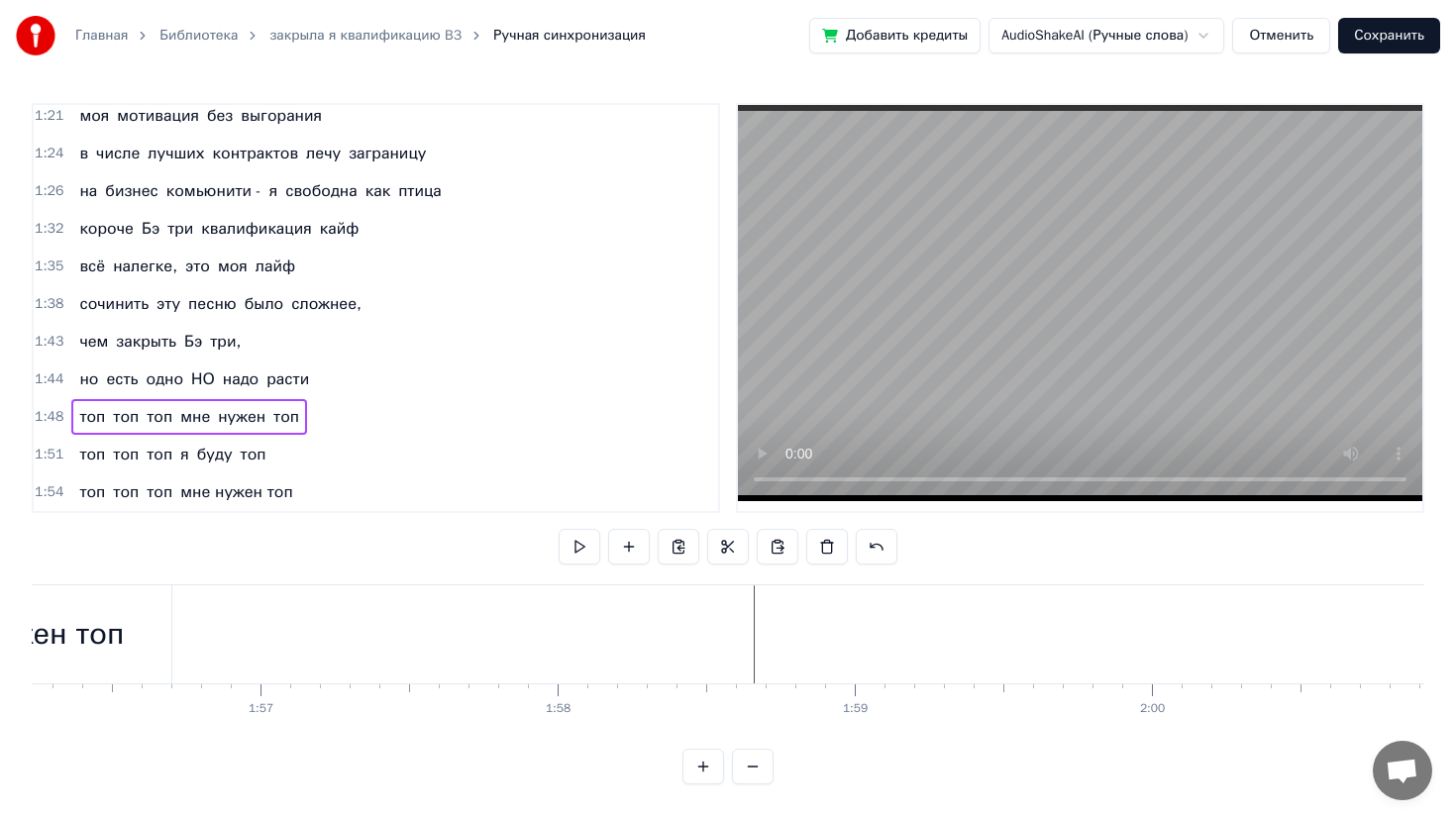 scroll, scrollTop: 0, scrollLeft: 34543, axis: horizontal 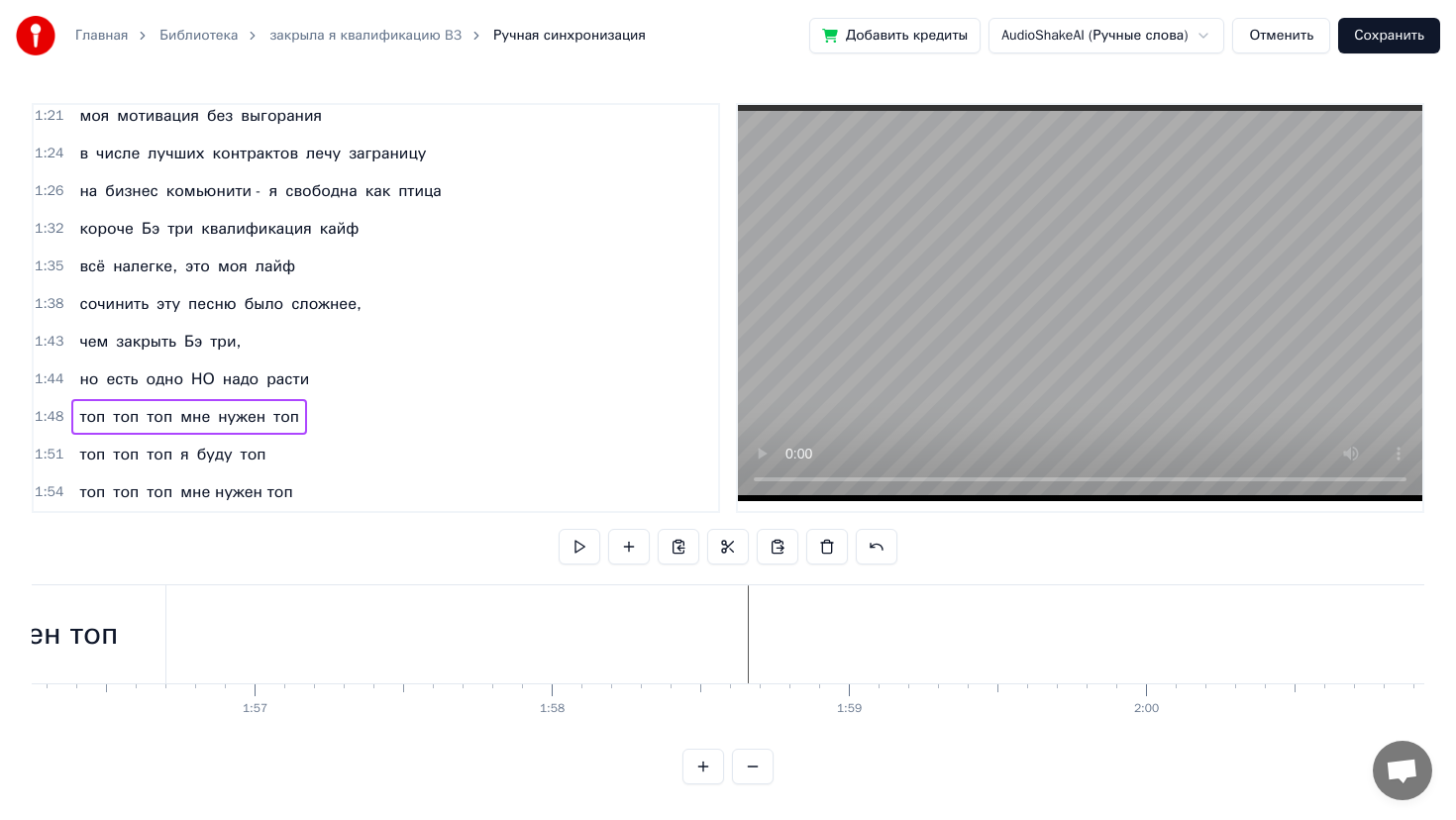 click at bounding box center (-10867, 634) 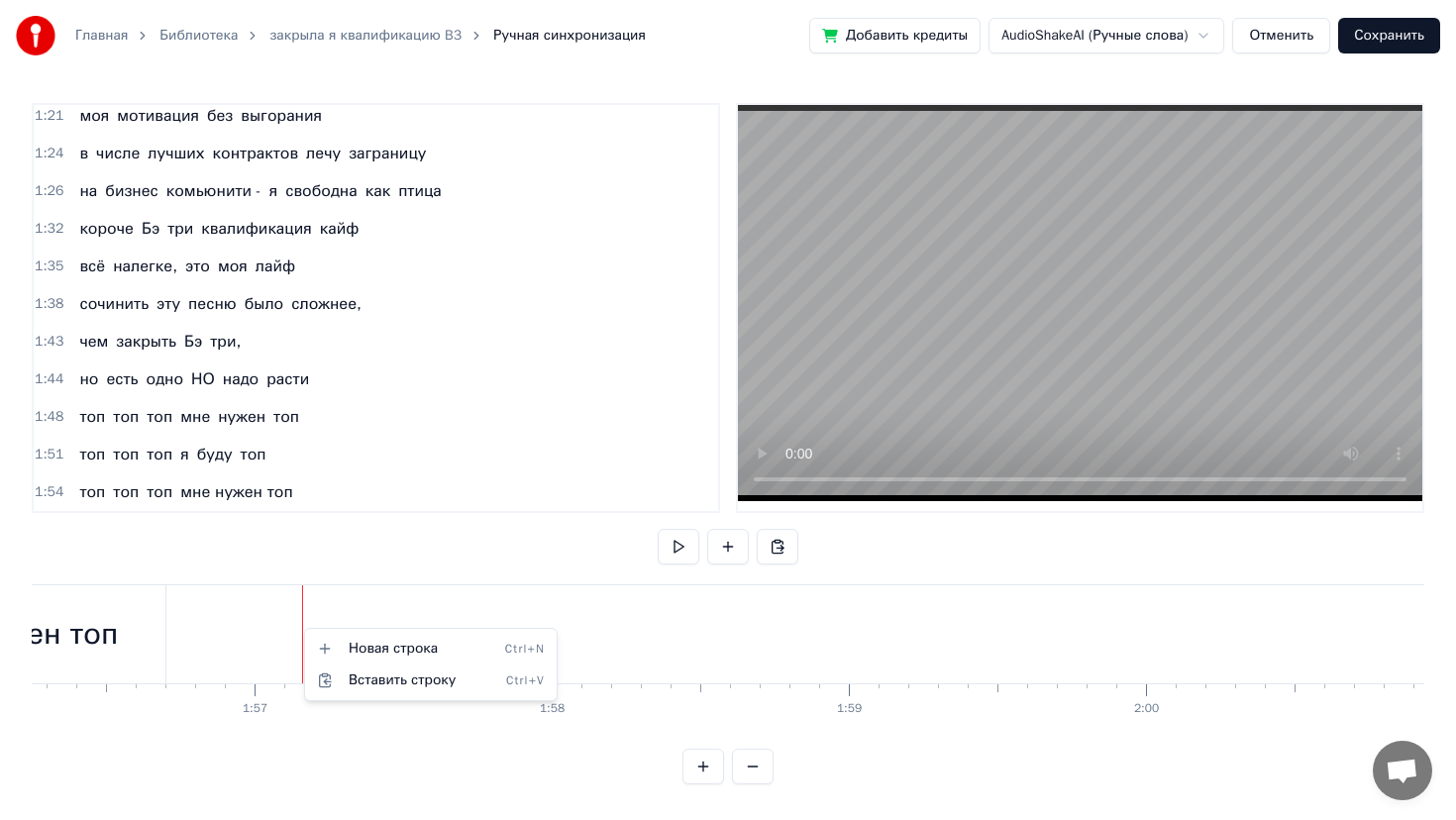 click on "Главная Библиотека закрыла я квалификацию B3 Ручная синхронизация Добавить кредиты AudioShakeAI (Ручные слова) Отменить Сохранить 0:11 закрыла я квалификацию Бэ три 0:14 уже не в первый раз 0:17 не скучаю я и не грущу 0:20 квалификацию Бэ три люблю 0:20 закрыла я квалификацию Бэ три 0:20 уже не в первый раз 0:20 не скучаю я и не грущу 0:20 квалификацию Бэ три люблю 0:23 квалификация Бэ три родная моя 0:39 Бизнес партнёр третьего уровня 0:41 закрывать её всем я рекомендую 0:44 хорошая в бизнесе нашем позиция 0:52 живу с ней и в ус не дую 0:57 ааааа 0:58 Just do it do it 1:02 Бэ три Бэ три Бэ три 1:09 Бэ три Бэ" at bounding box center [728, 408] 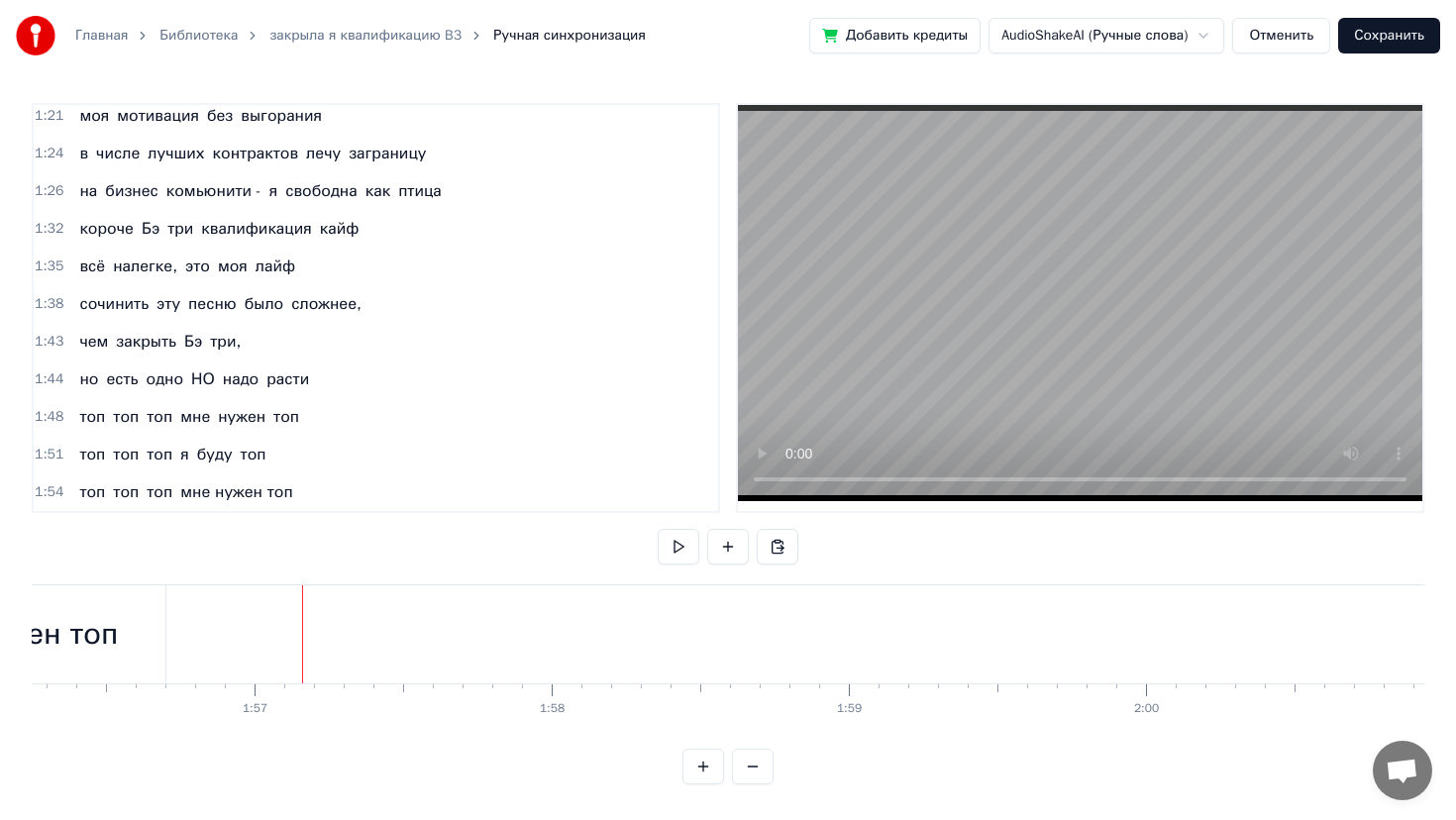 click at bounding box center [-10867, 634] 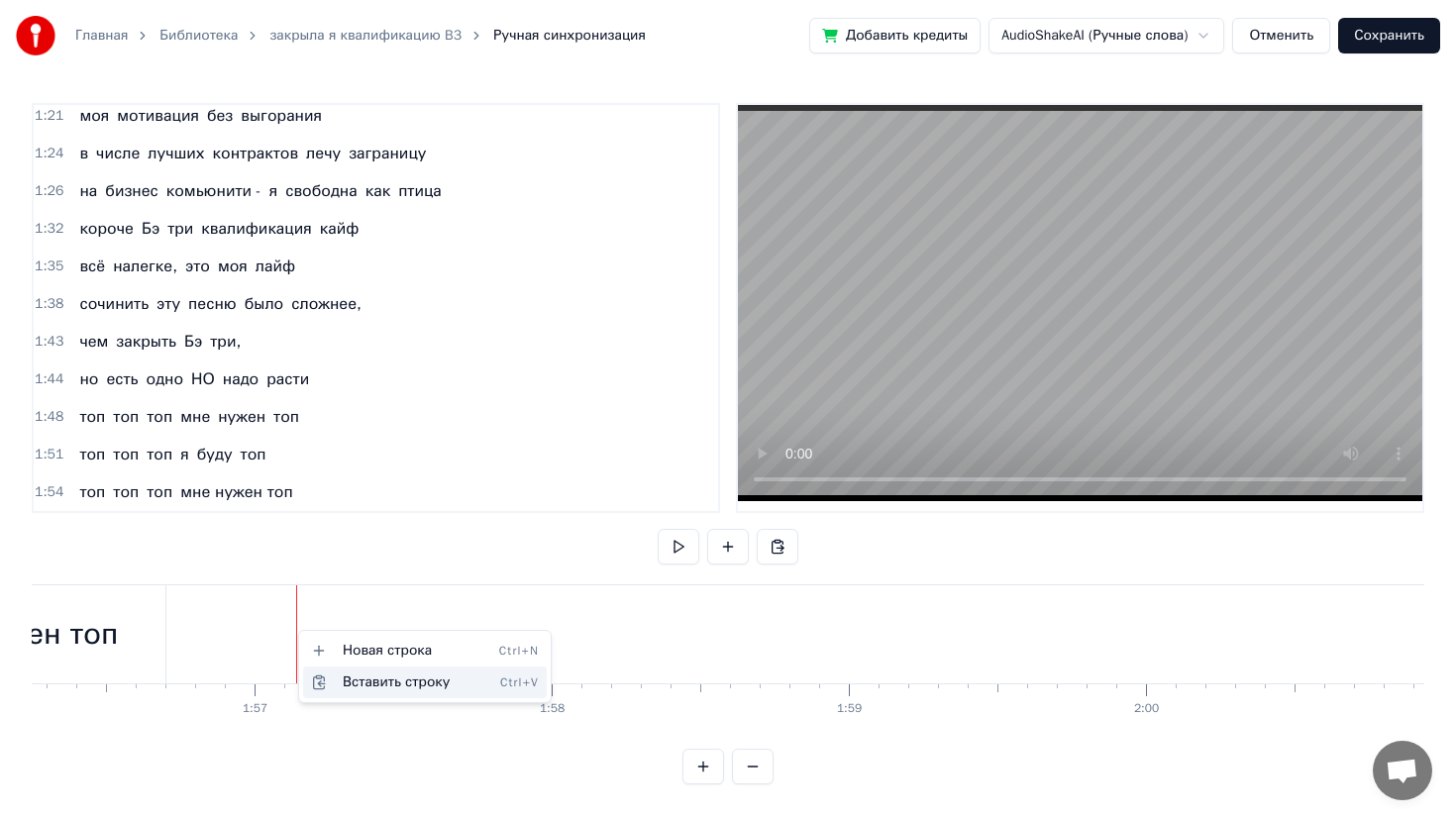 click on "Вставить строку Ctrl+V" at bounding box center (425, 682) 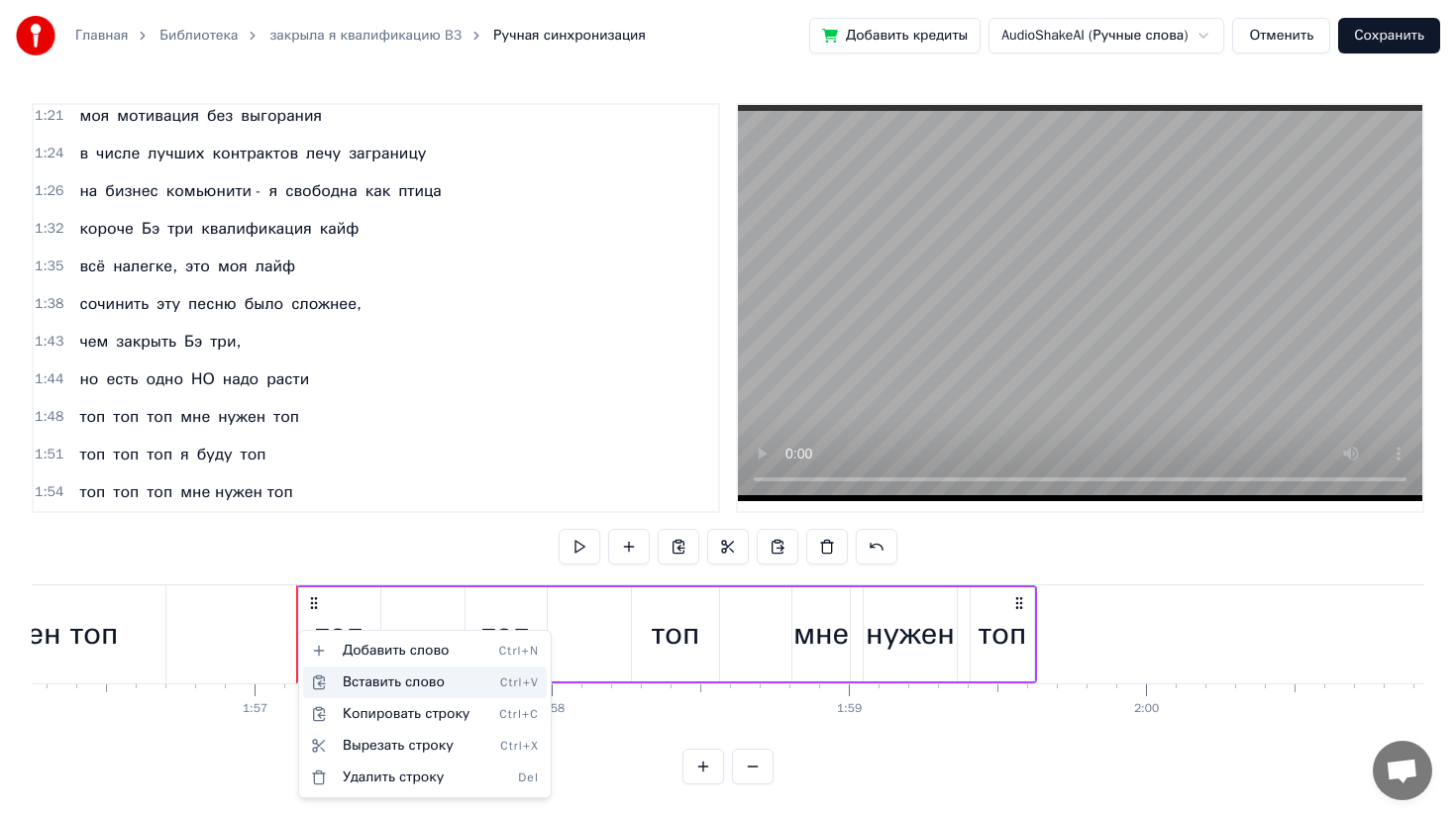 scroll, scrollTop: 798, scrollLeft: 0, axis: vertical 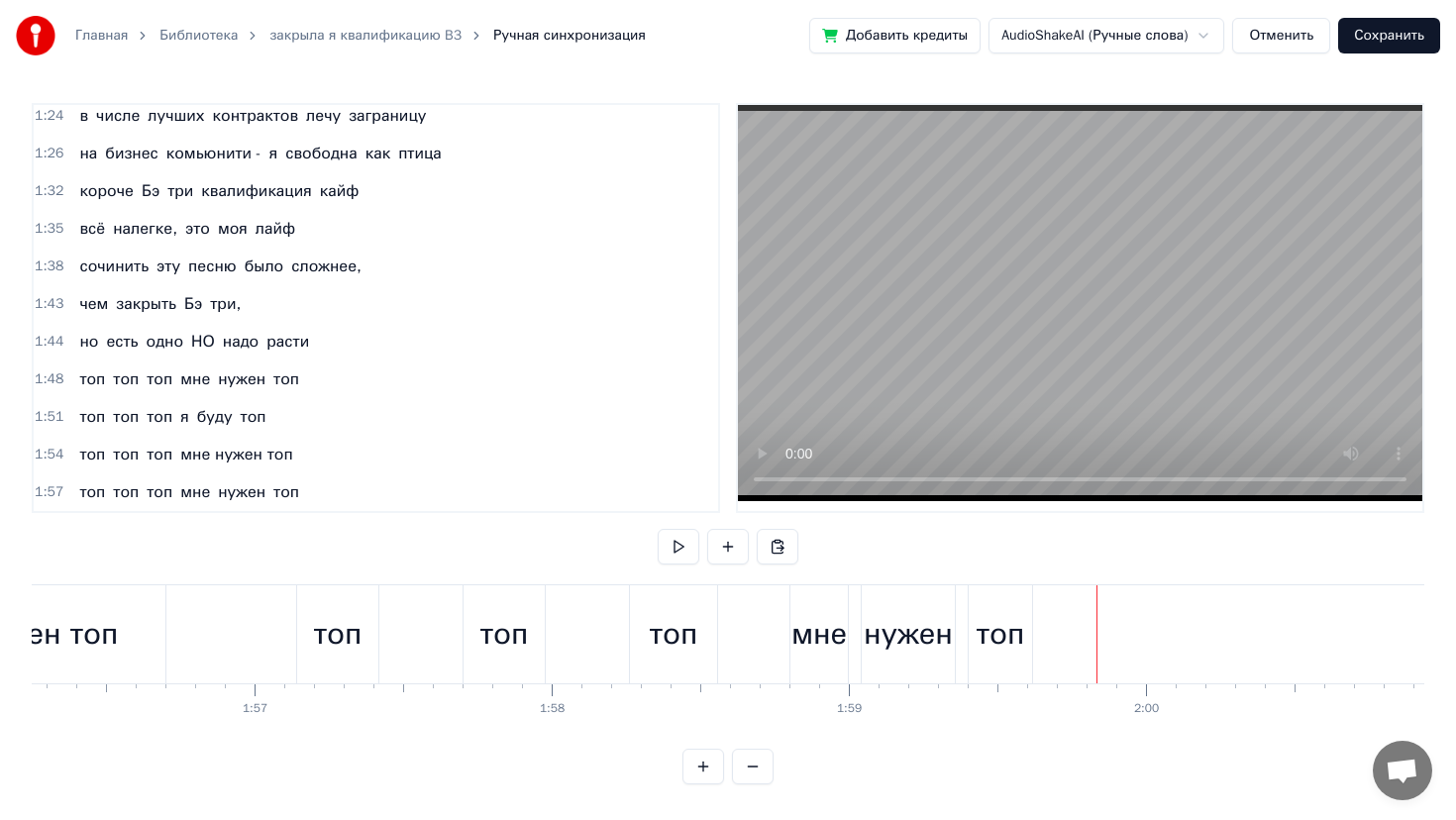 click at bounding box center (-10867, 634) 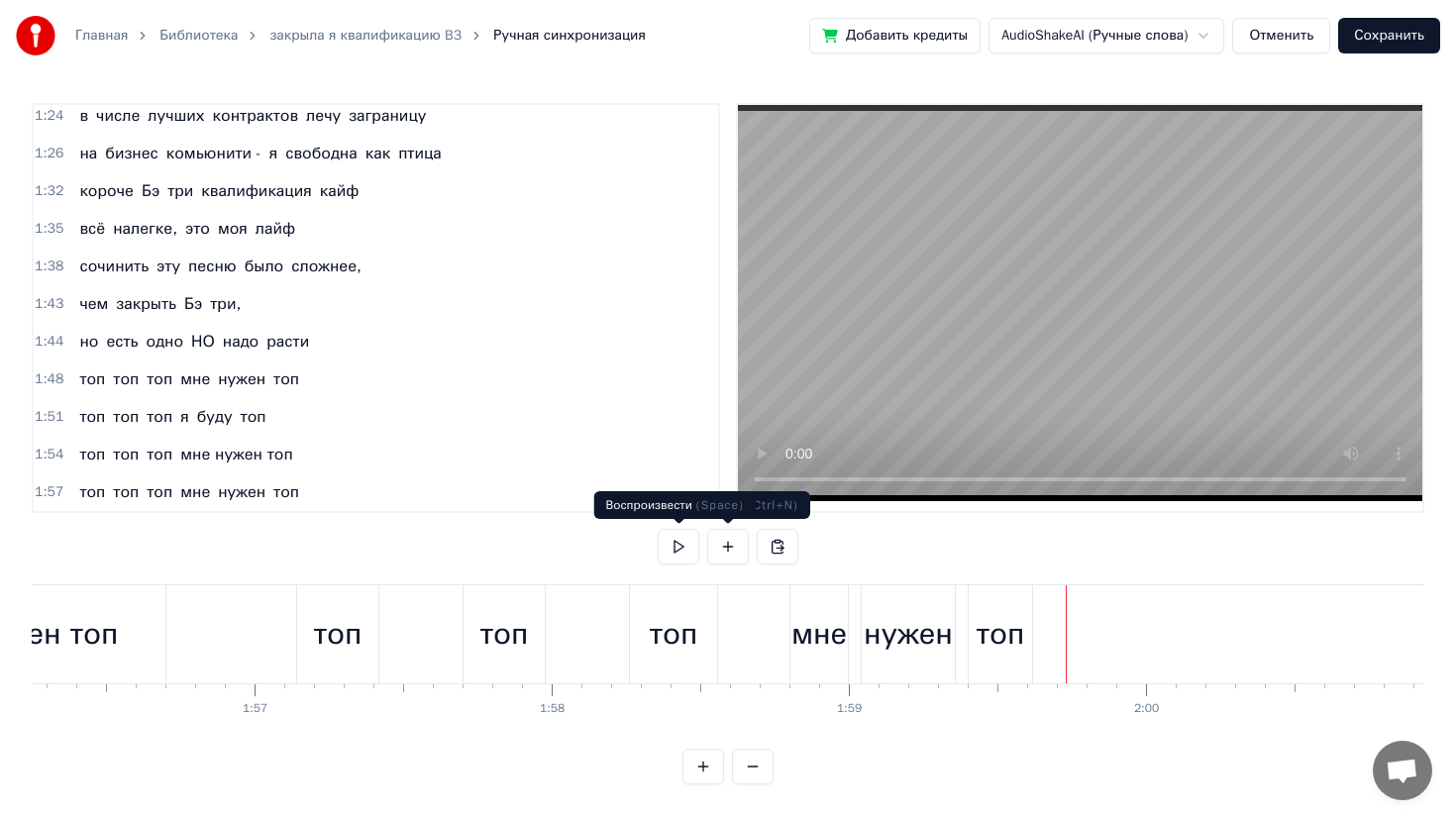 click at bounding box center [678, 547] 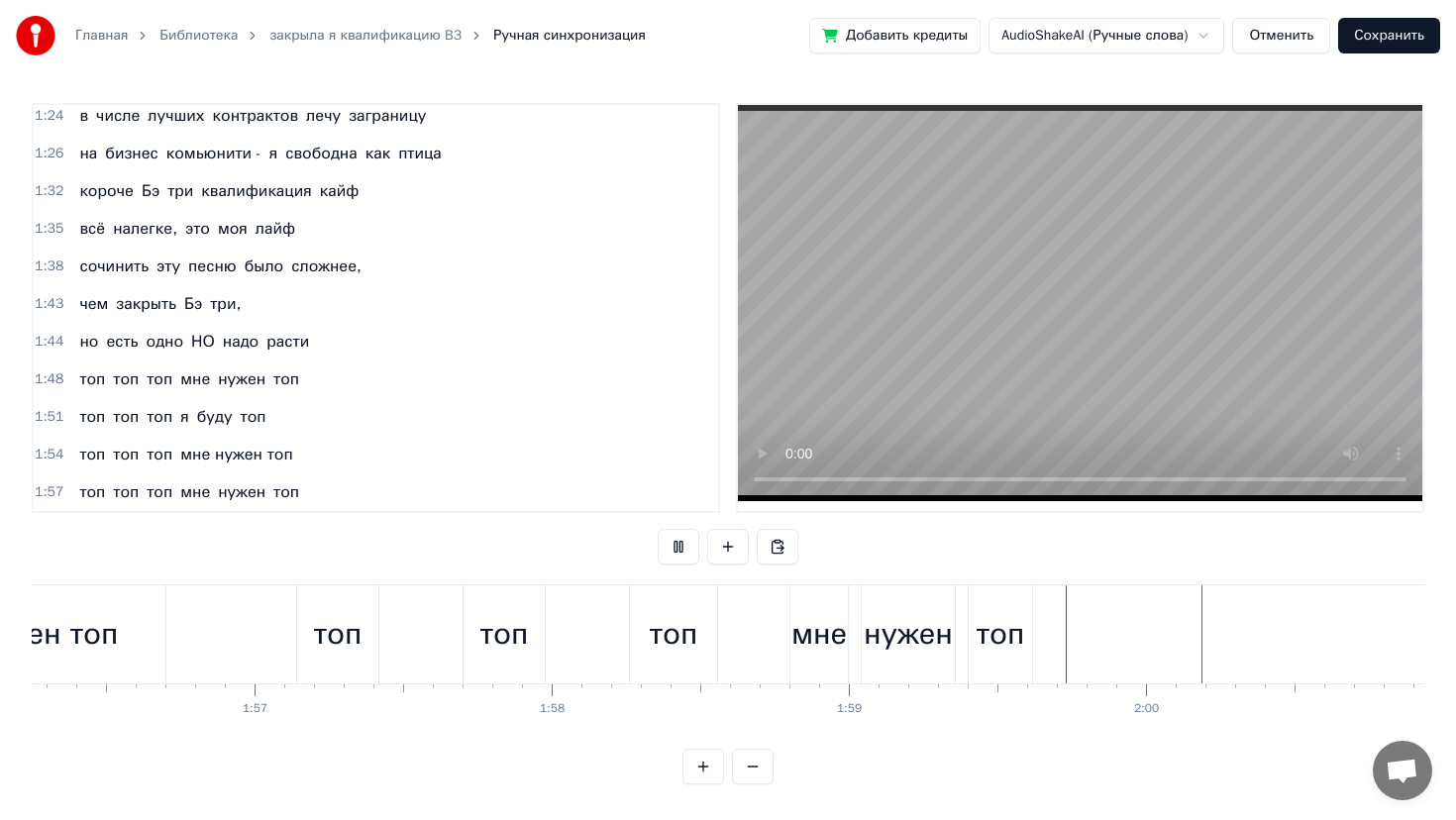 click at bounding box center (678, 547) 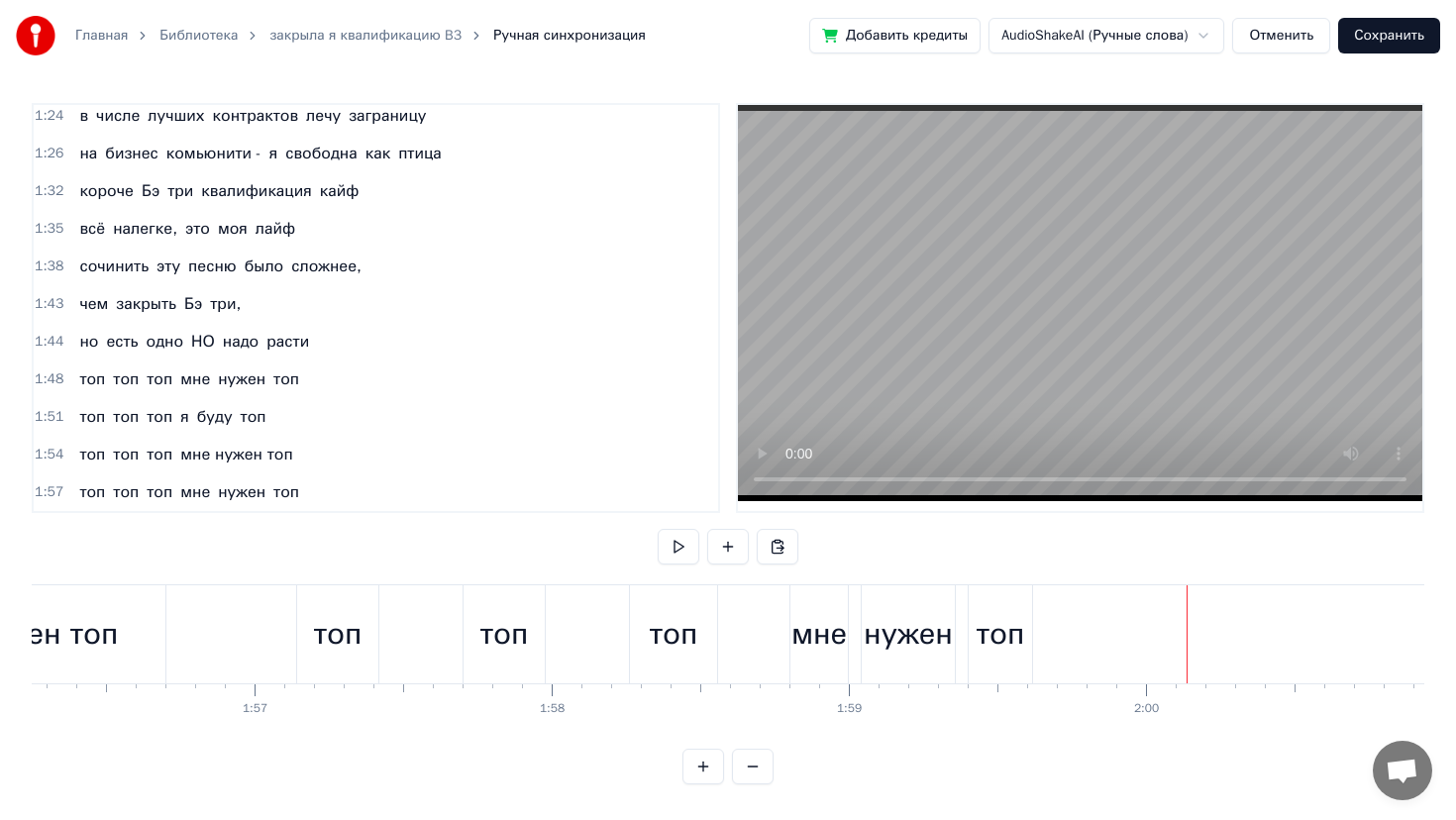 click on "1:51" at bounding box center (49, 417) 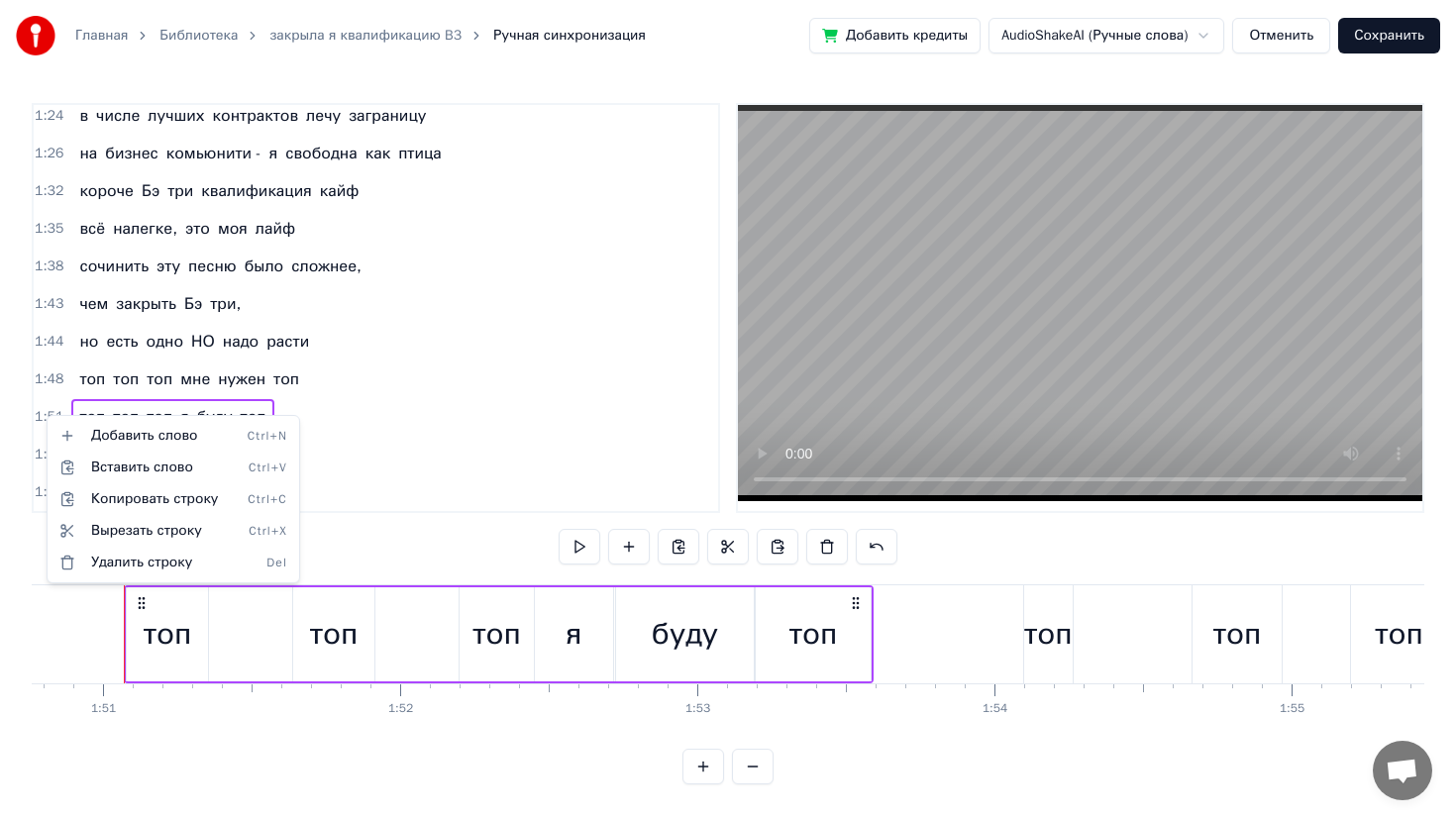 scroll, scrollTop: 0, scrollLeft: 32905, axis: horizontal 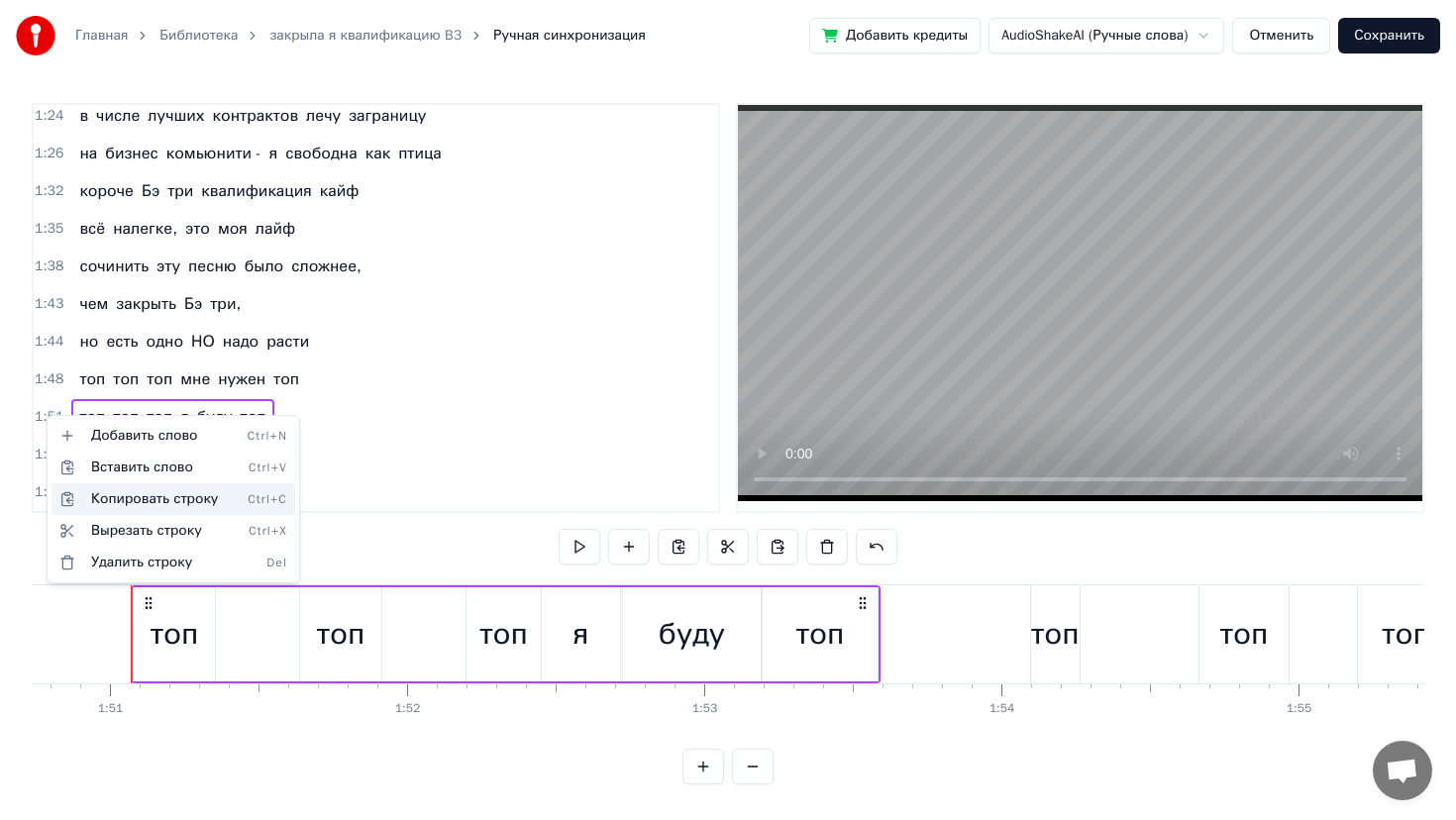 click on "Копировать строку Ctrl+C" at bounding box center [173, 499] 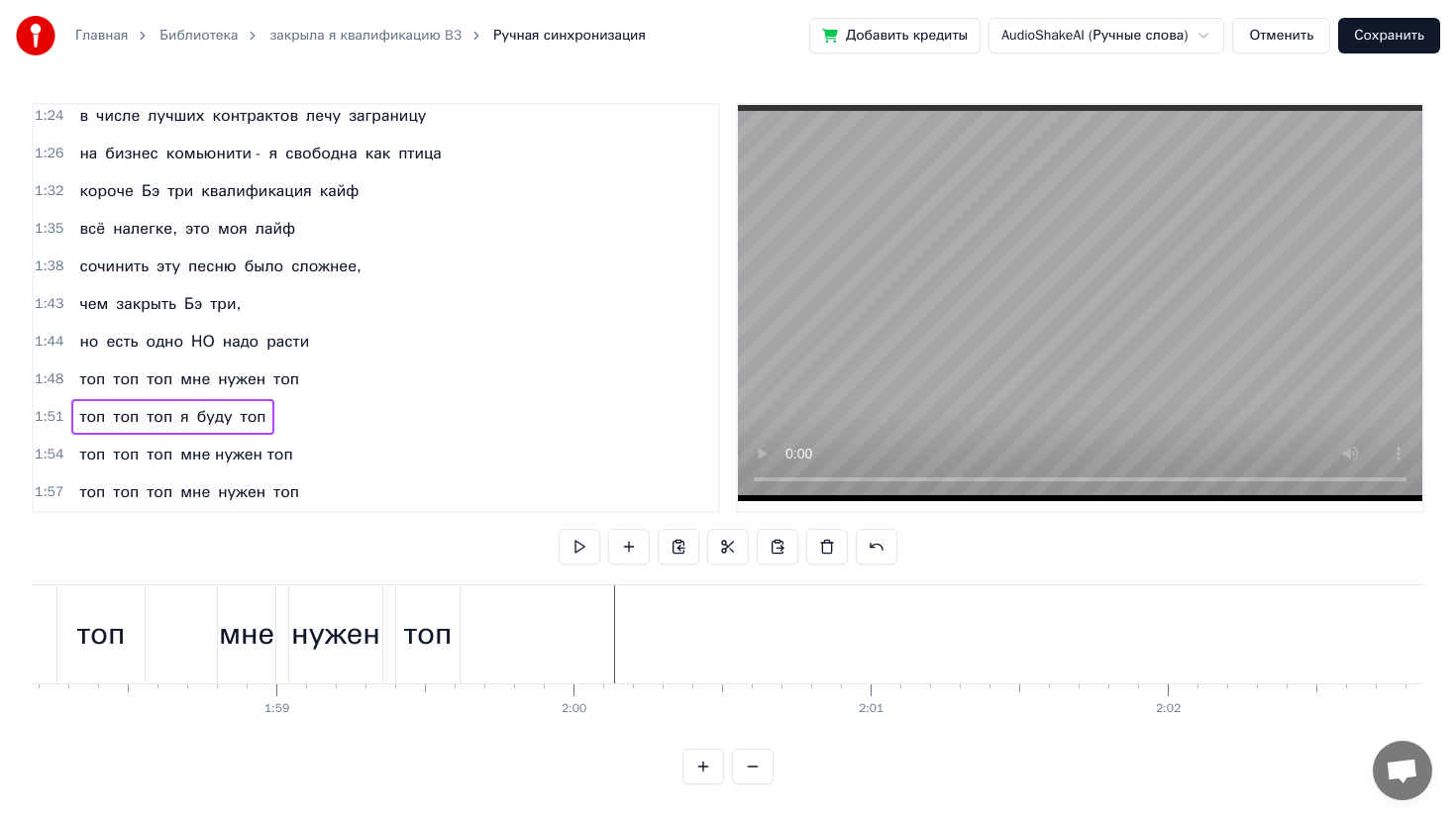 scroll, scrollTop: 0, scrollLeft: 35097, axis: horizontal 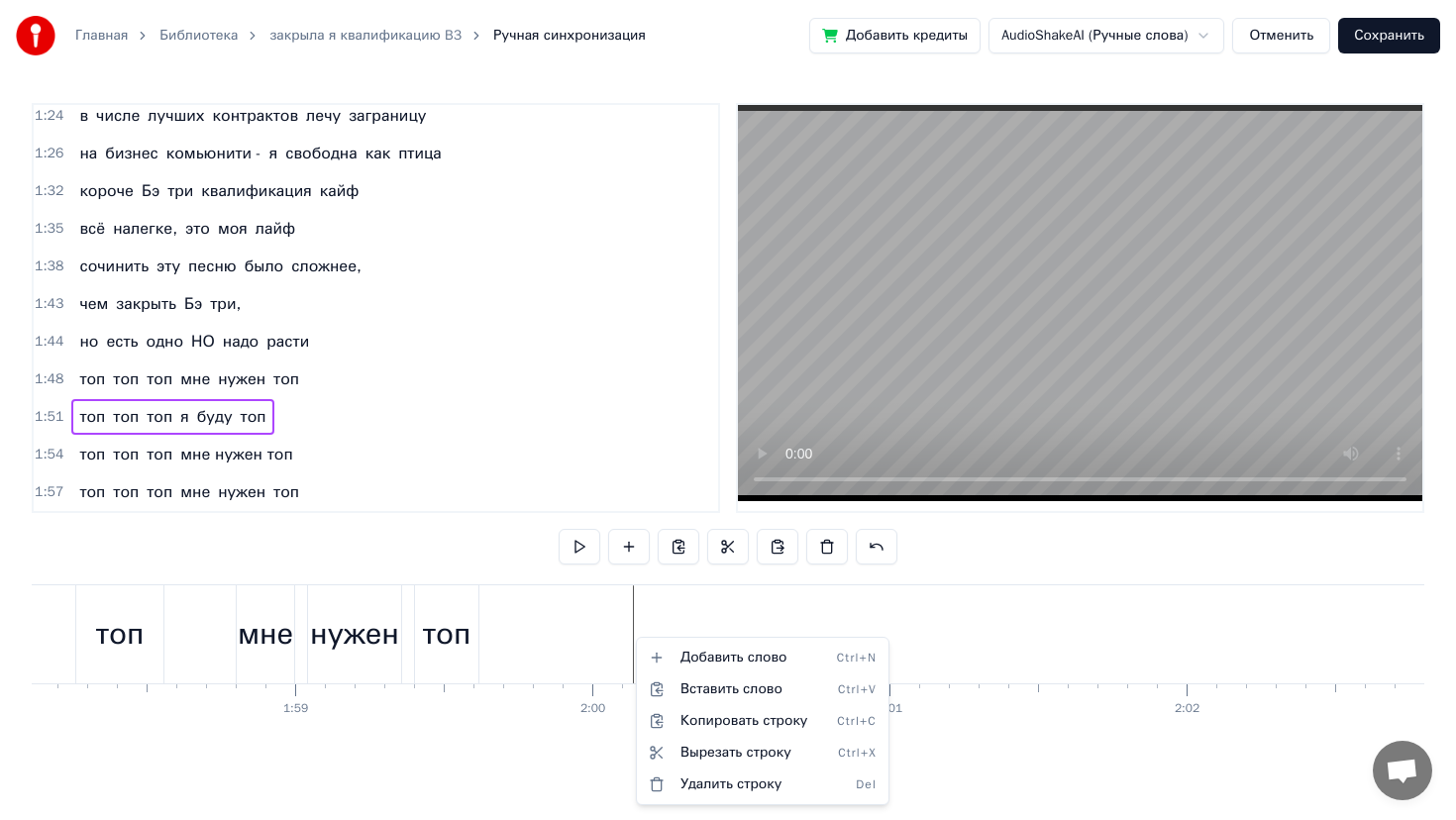 click on "Главная Библиотека закрыла я квалификацию B3 Ручная синхронизация Добавить кредиты AudioShakeAI (Ручные слова) Отменить Сохранить 0:11 закрыла я квалификацию Бэ три 0:14 уже не в первый раз 0:17 не скучаю я и не грущу 0:20 квалификацию Бэ три люблю 0:20 закрыла я квалификацию Бэ три 0:20 уже не в первый раз 0:20 не скучаю я и не грущу 0:20 квалификацию Бэ три люблю 0:23 квалификация Бэ три родная моя 0:39 Бизнес партнёр третьего уровня 0:41 закрывать её всем я рекомендую 0:44 хорошая в бизнесе нашем позиция 0:52 живу с ней и в ус не дую 0:57 ааааа 0:58 Just do it do it 1:02 Бэ три Бэ три Бэ три 1:09 Бэ три Бэ" at bounding box center (728, 408) 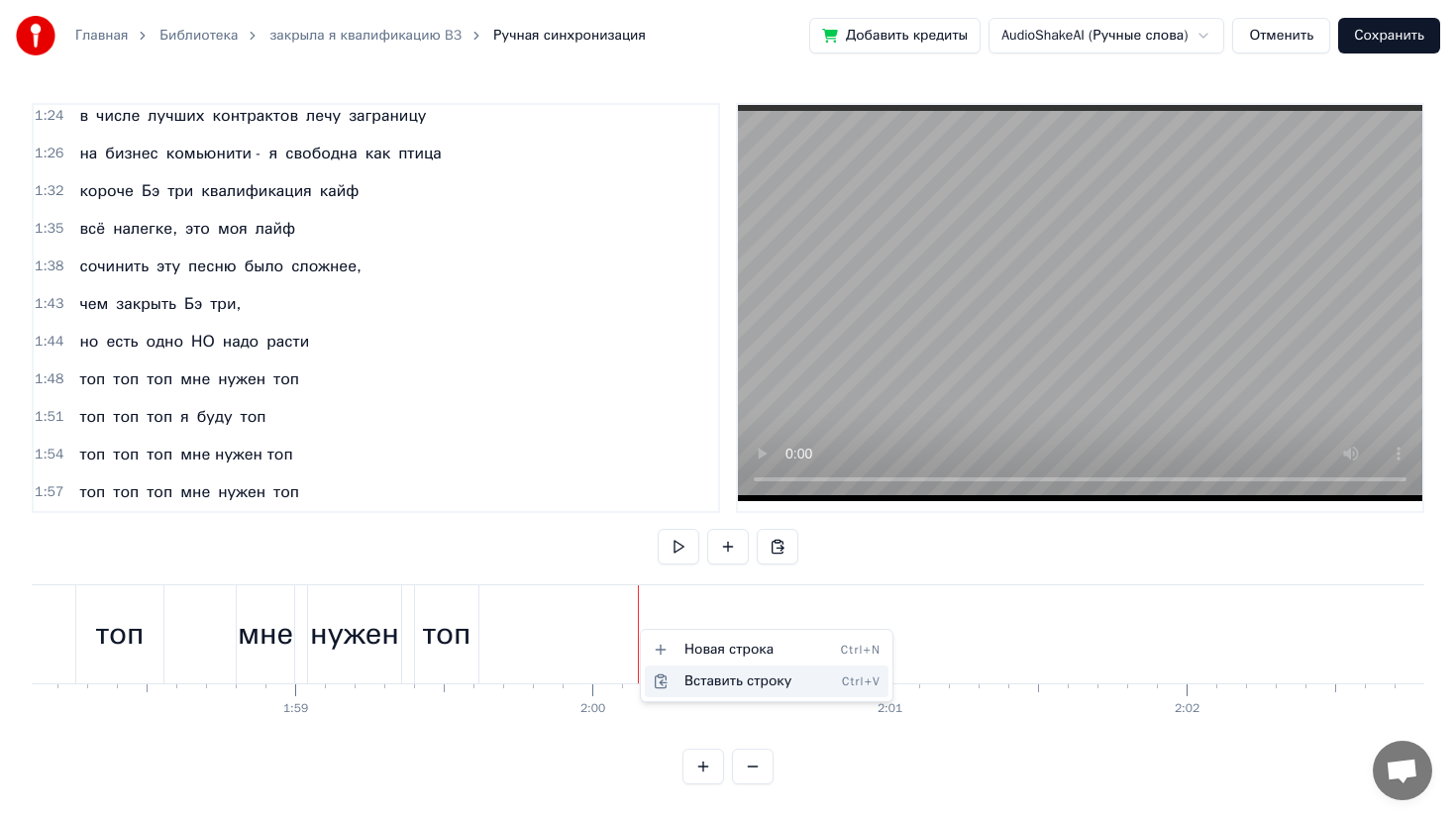 click on "Вставить строку Ctrl+V" at bounding box center (767, 681) 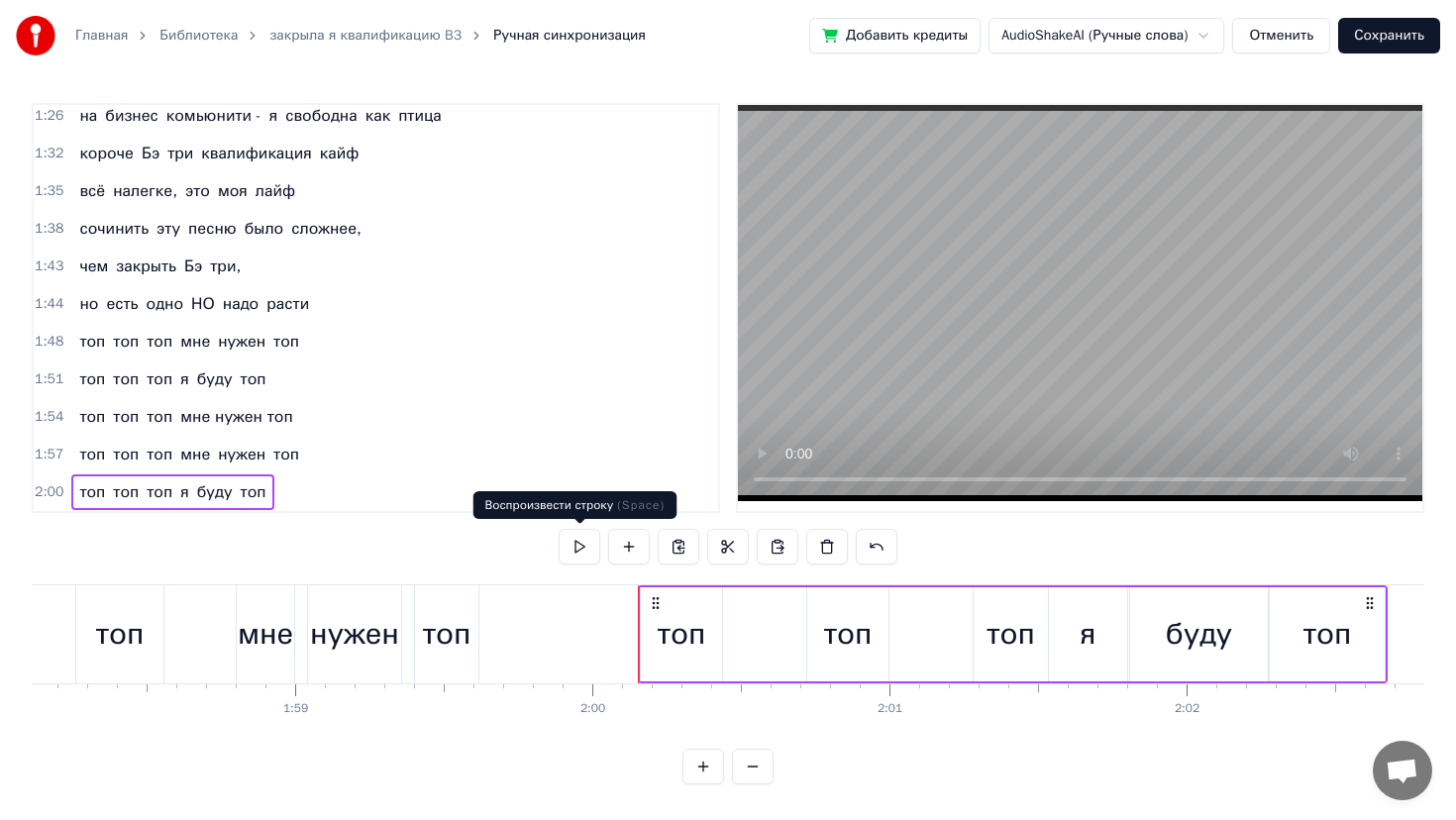 click at bounding box center (579, 547) 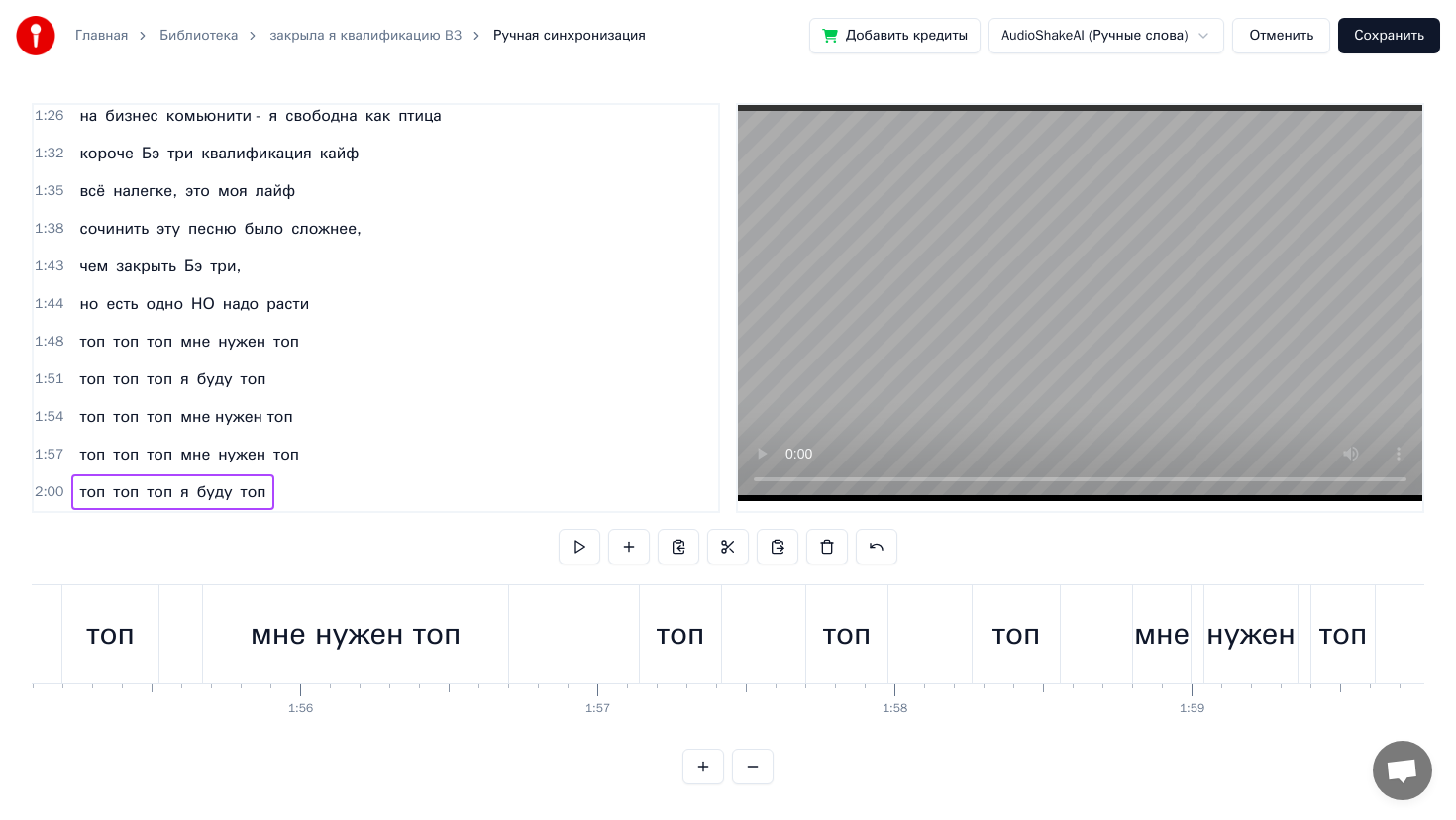scroll, scrollTop: 0, scrollLeft: 34185, axis: horizontal 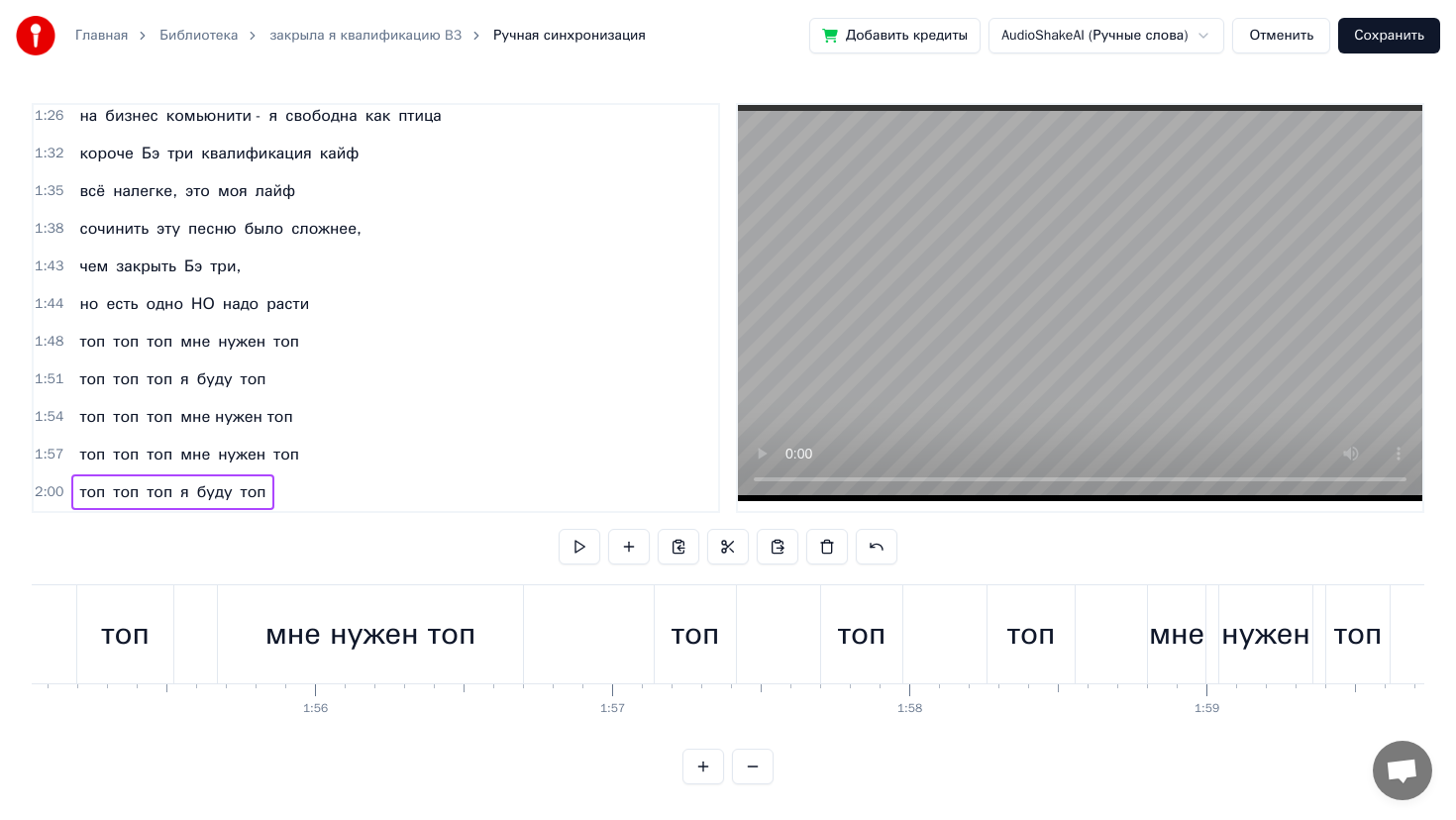 click on "1:57" at bounding box center [49, 455] 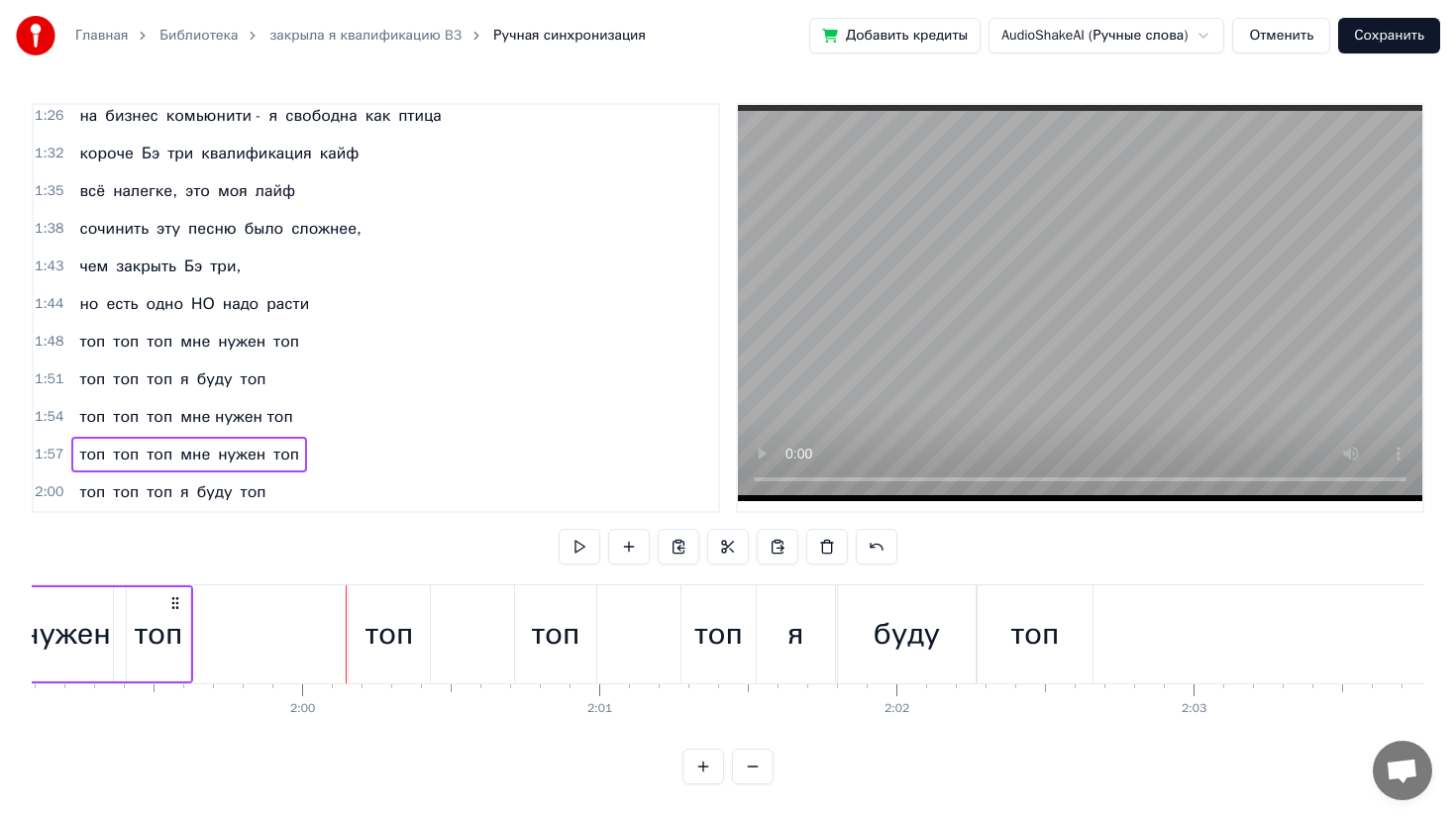 scroll, scrollTop: 0, scrollLeft: 35388, axis: horizontal 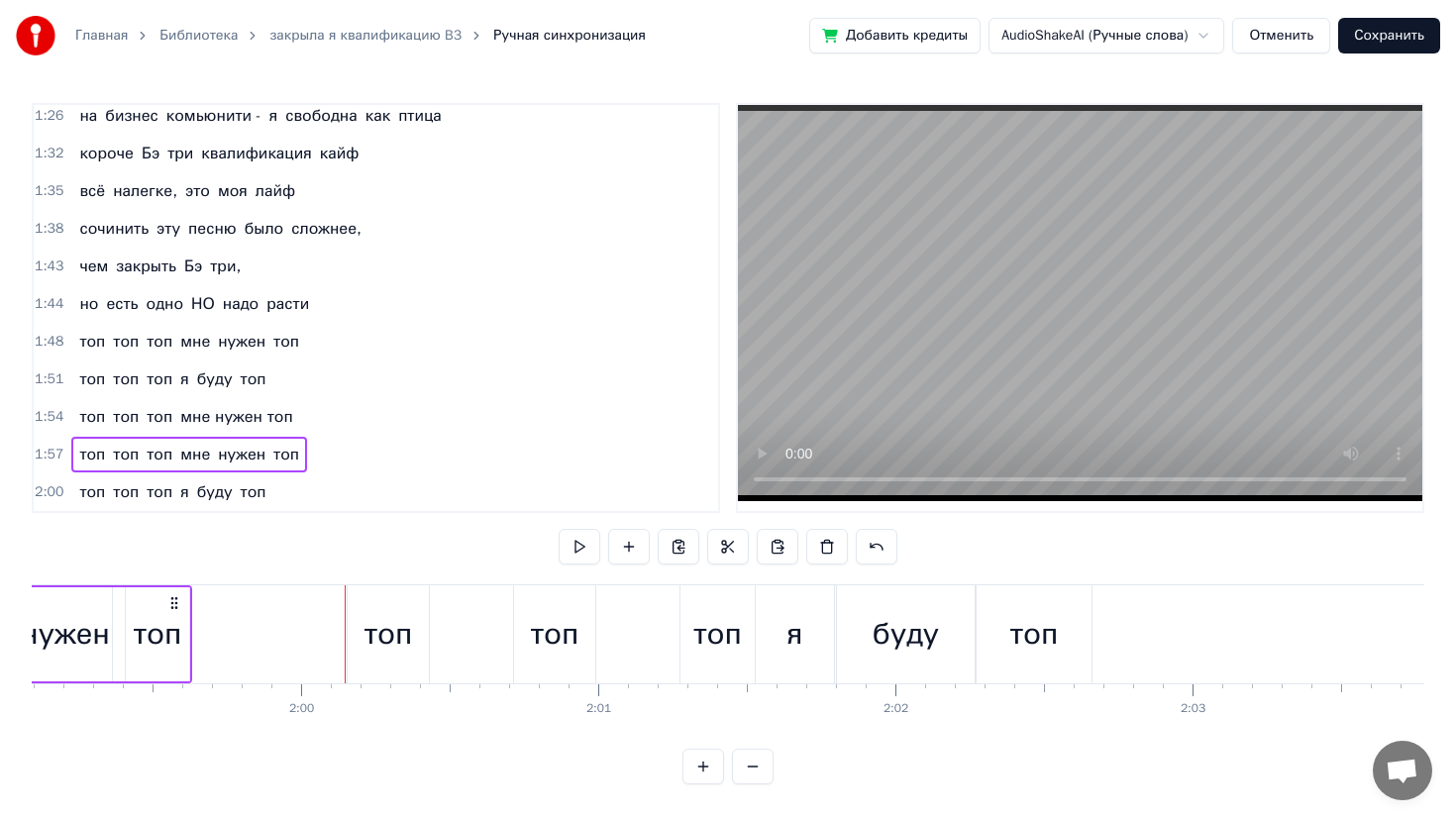 click on "нужен" at bounding box center (242, 455) 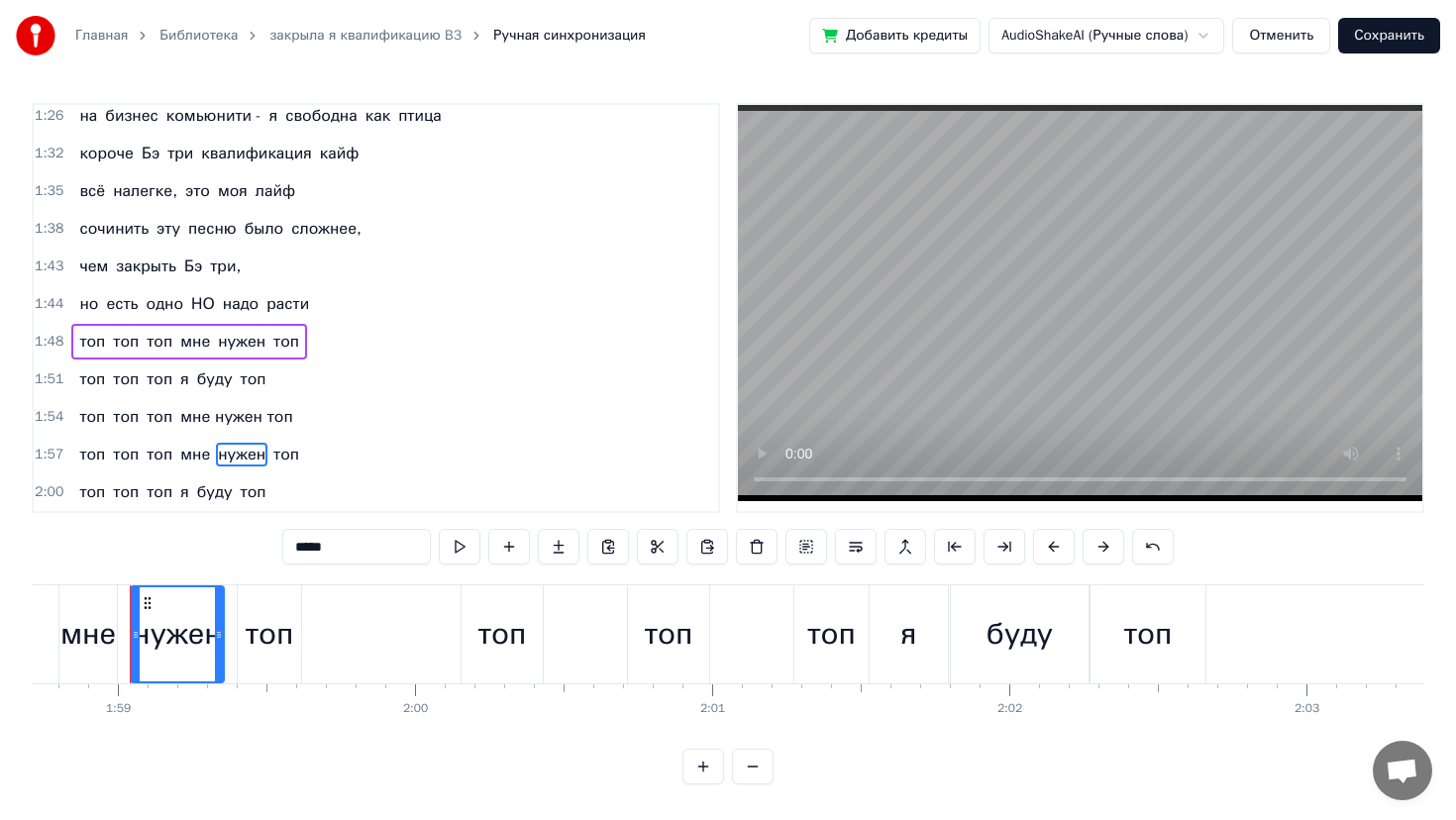 scroll, scrollTop: 0, scrollLeft: 35273, axis: horizontal 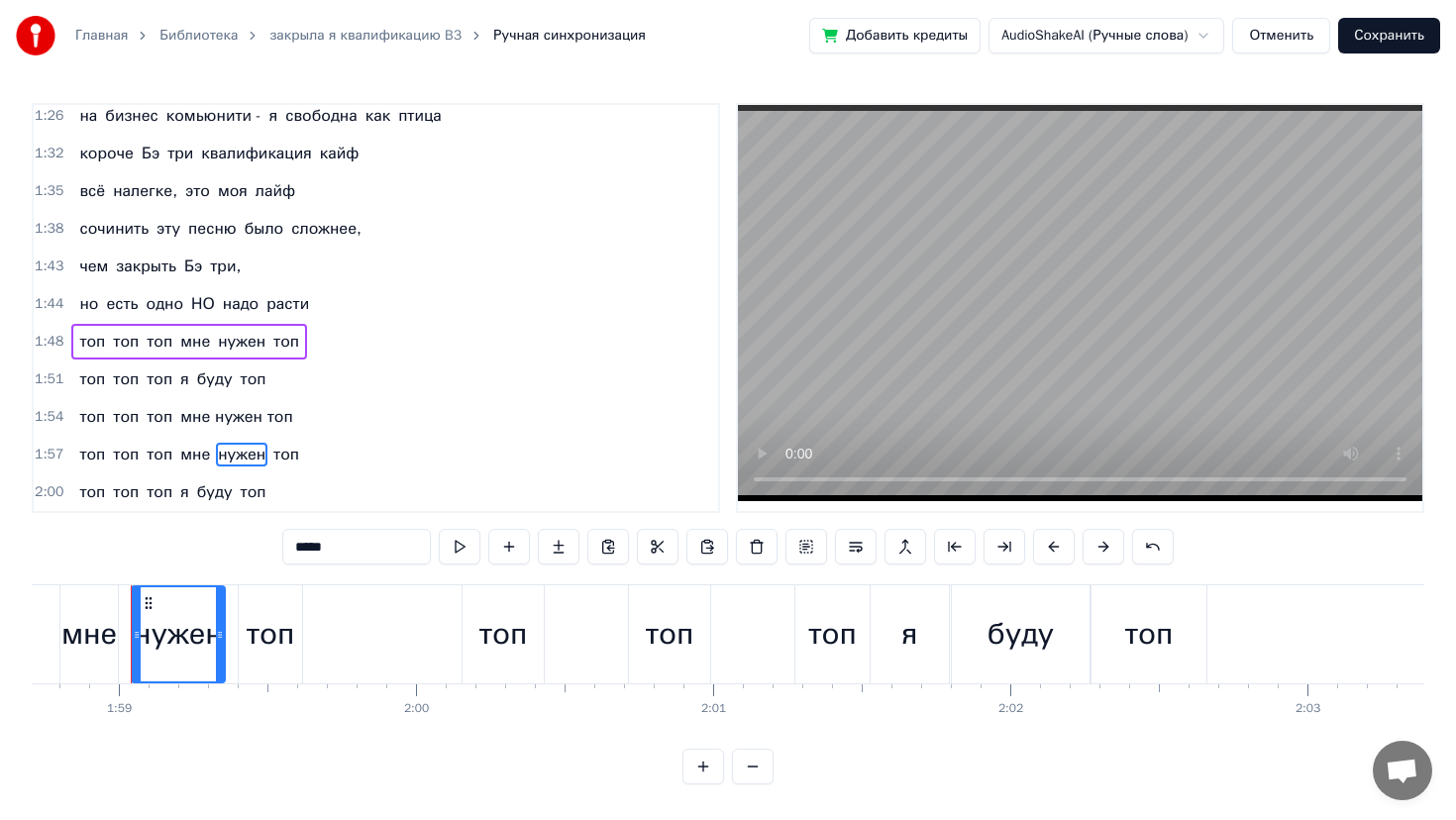 drag, startPoint x: 344, startPoint y: 551, endPoint x: 246, endPoint y: 551, distance: 98 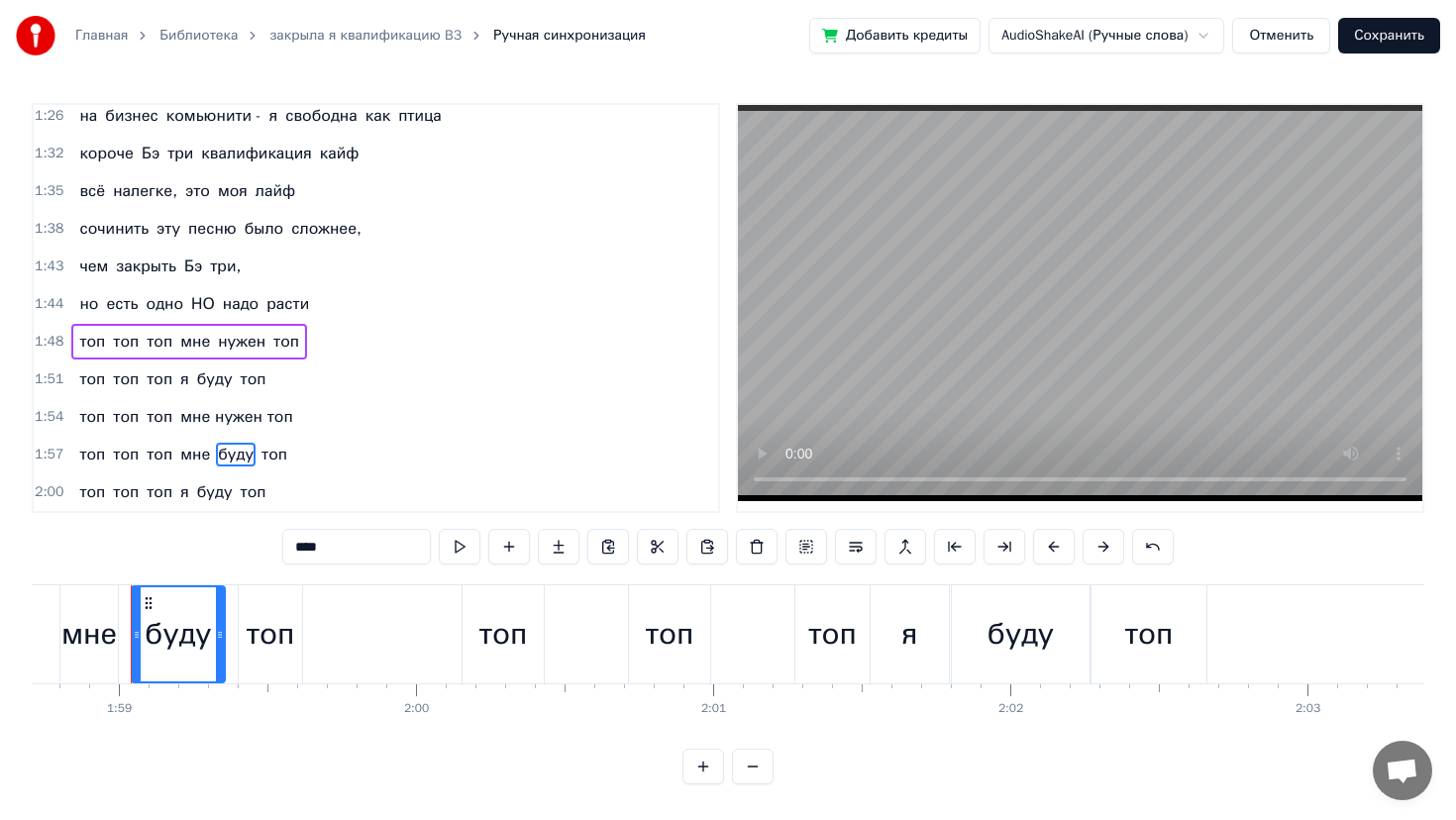 click on "мне" at bounding box center [195, 455] 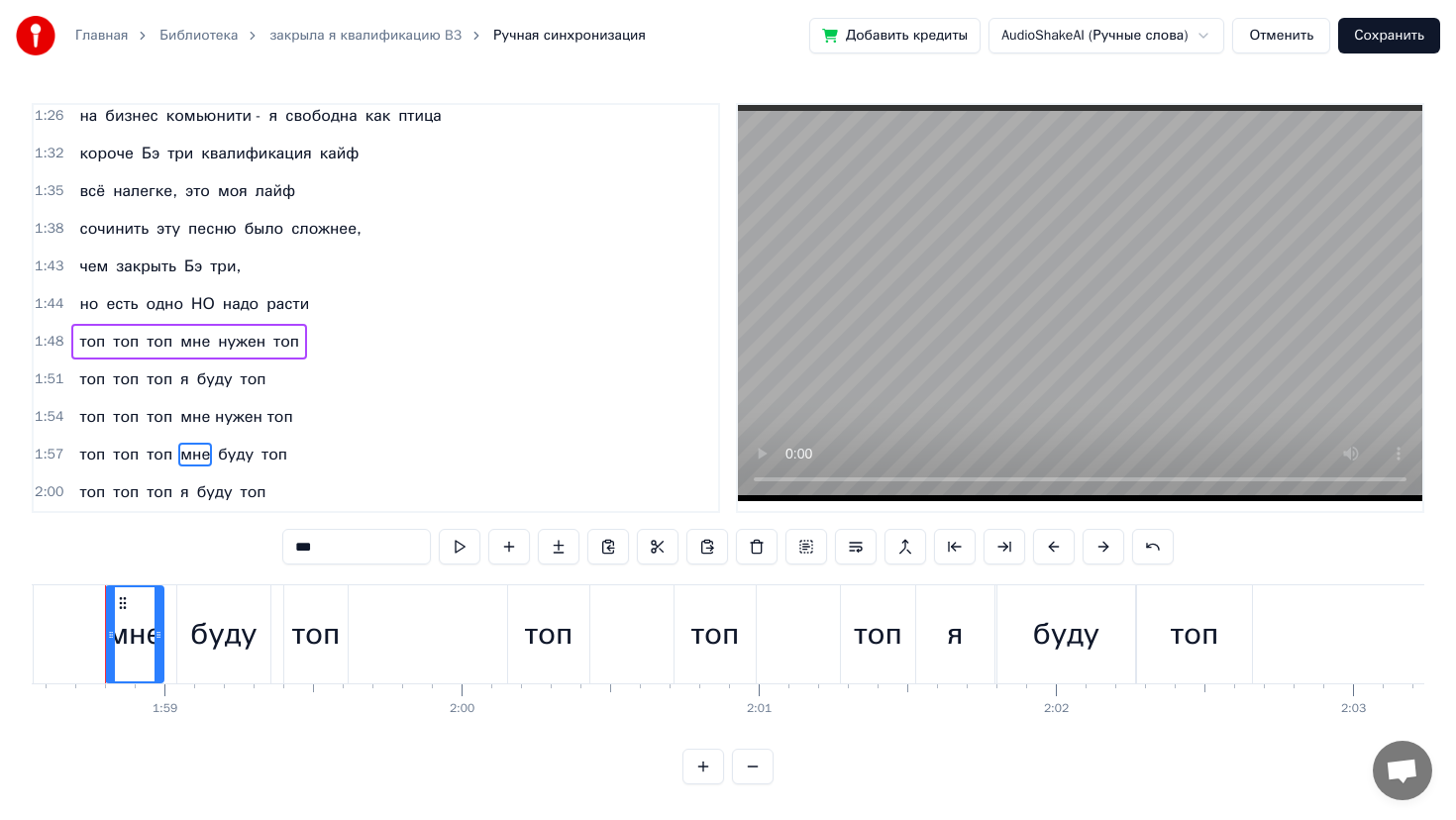 scroll, scrollTop: 0, scrollLeft: 35202, axis: horizontal 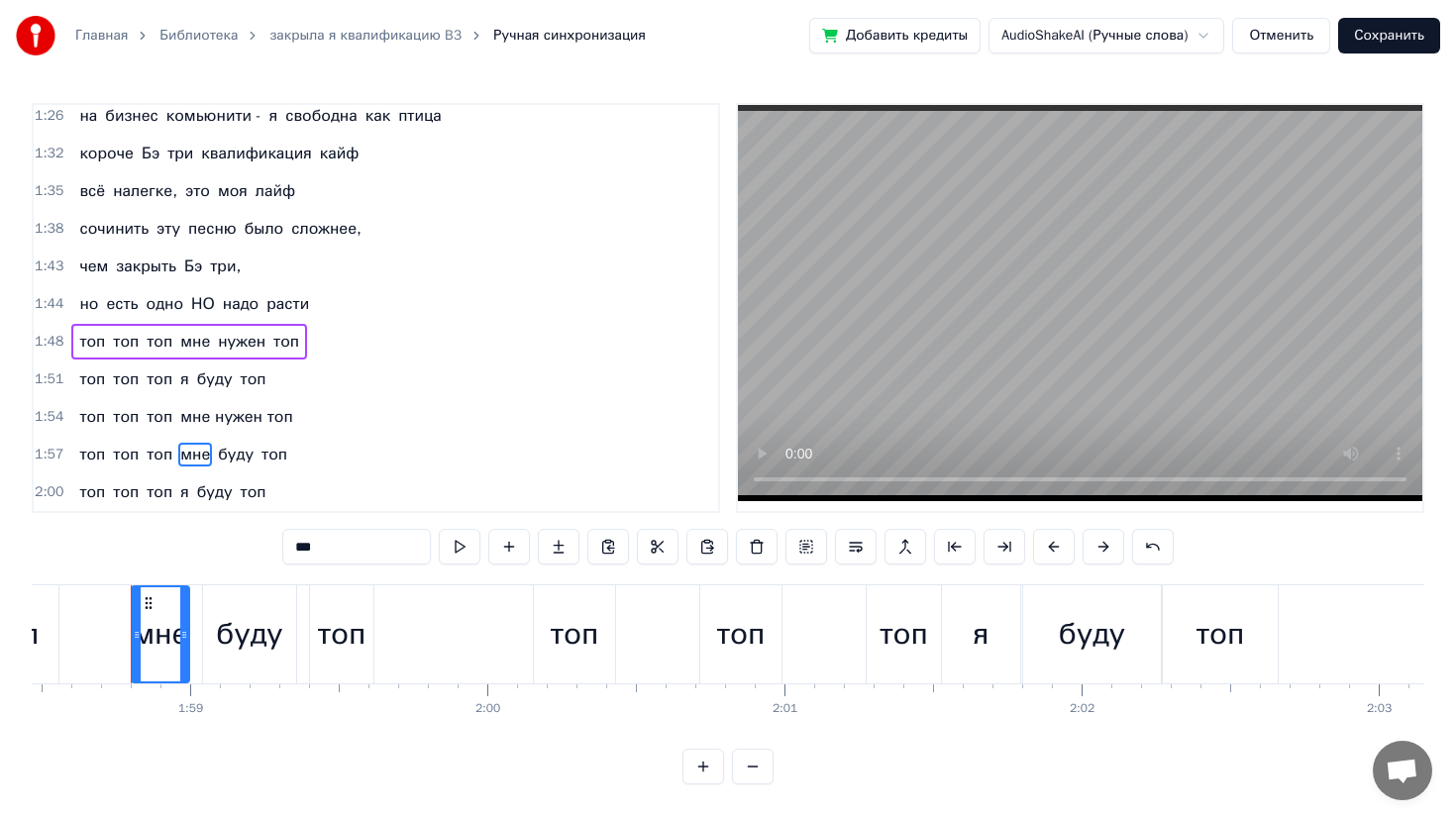 drag, startPoint x: 349, startPoint y: 552, endPoint x: 259, endPoint y: 550, distance: 90.02222 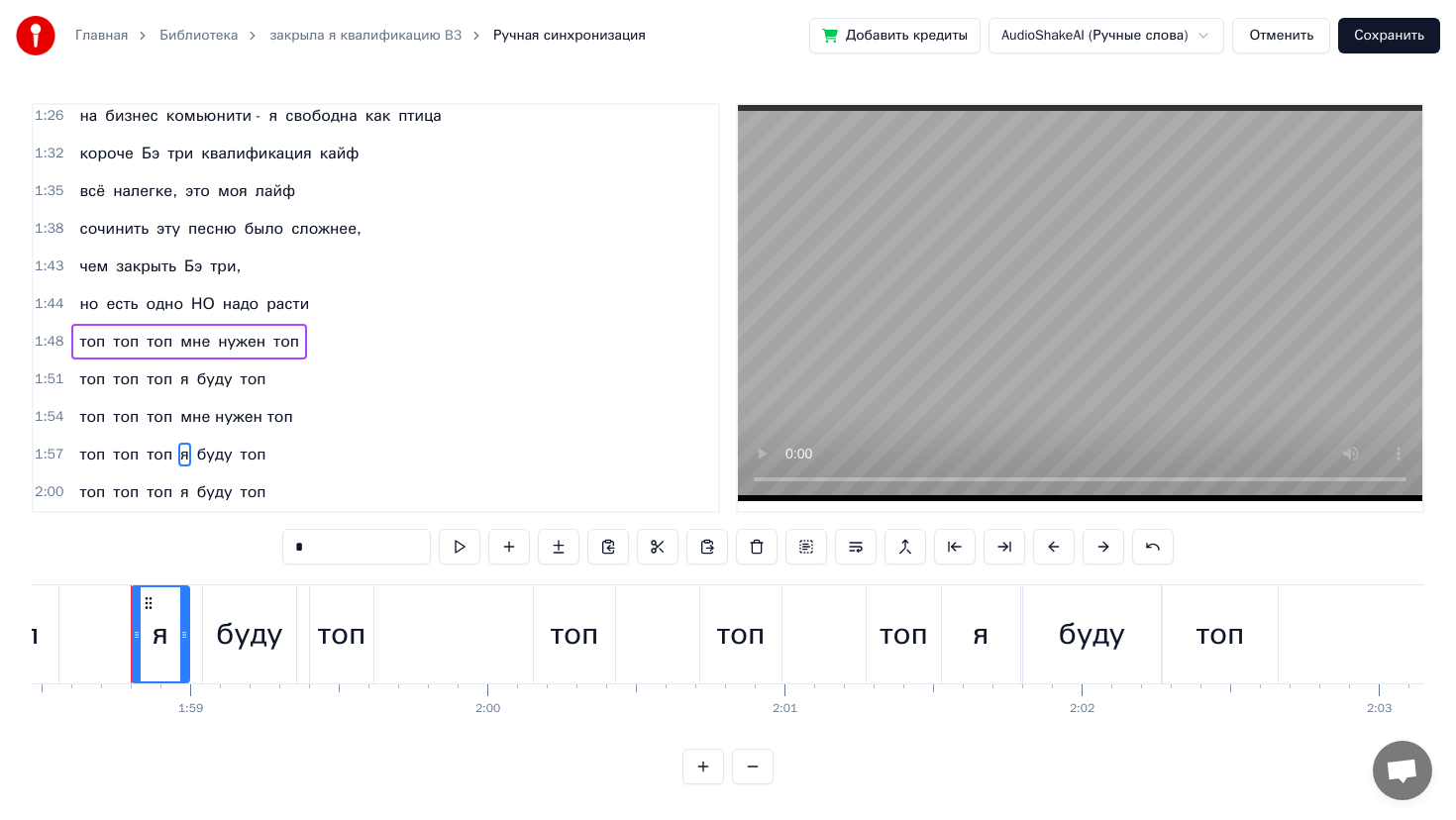 click on "я" at bounding box center [184, 492] 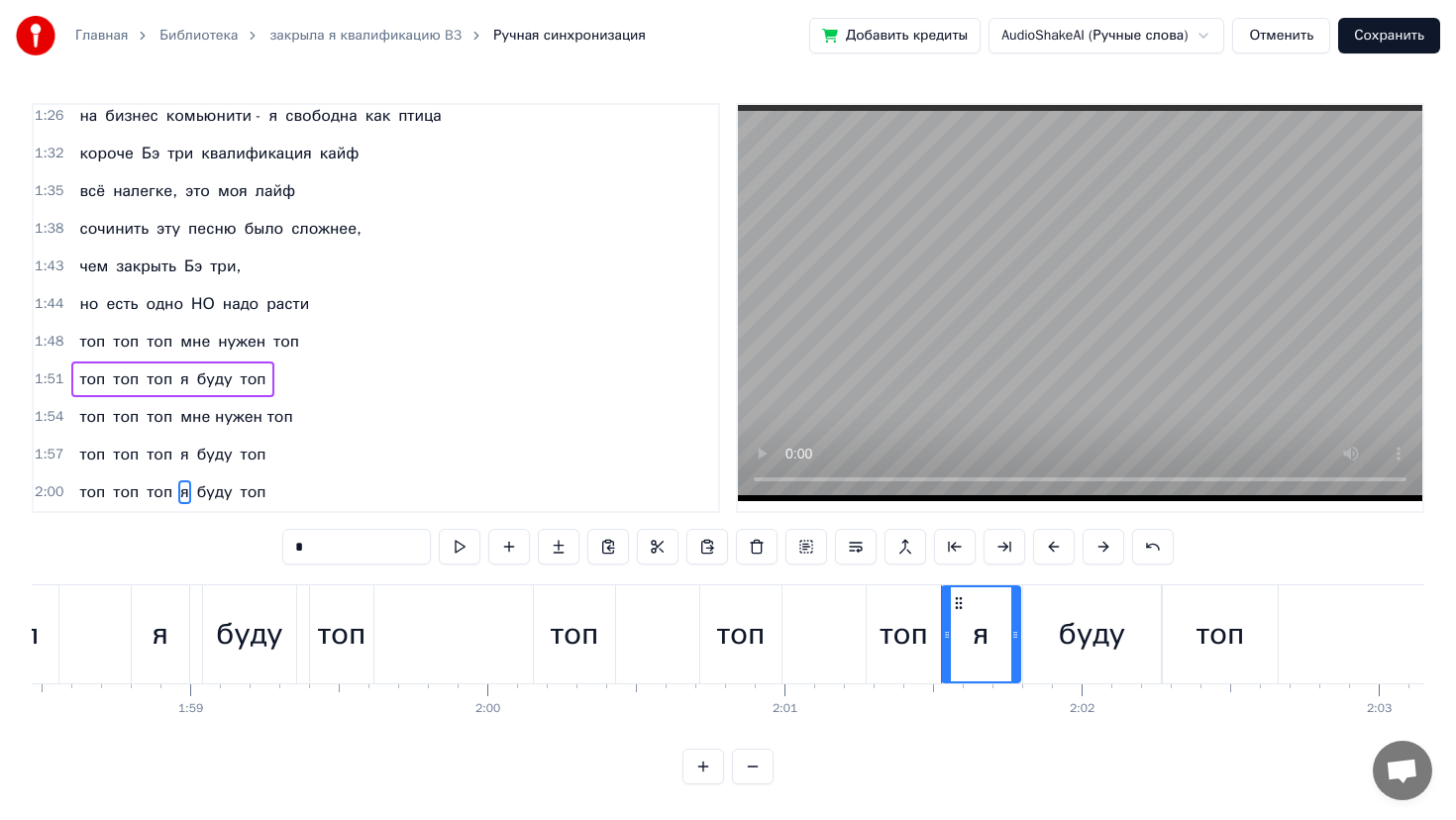 drag, startPoint x: 321, startPoint y: 550, endPoint x: 240, endPoint y: 544, distance: 81.221918 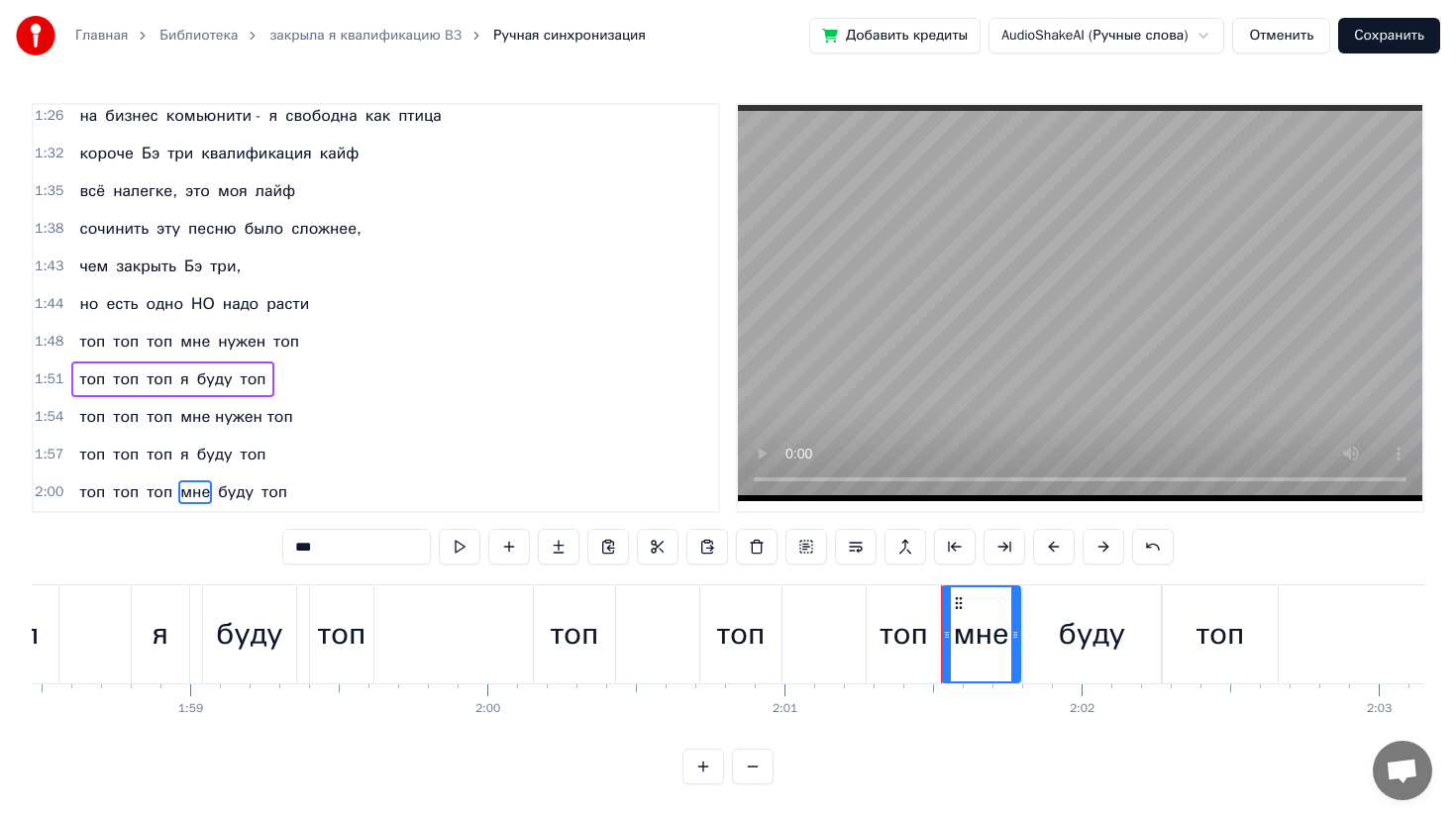 click on "буду" at bounding box center [236, 492] 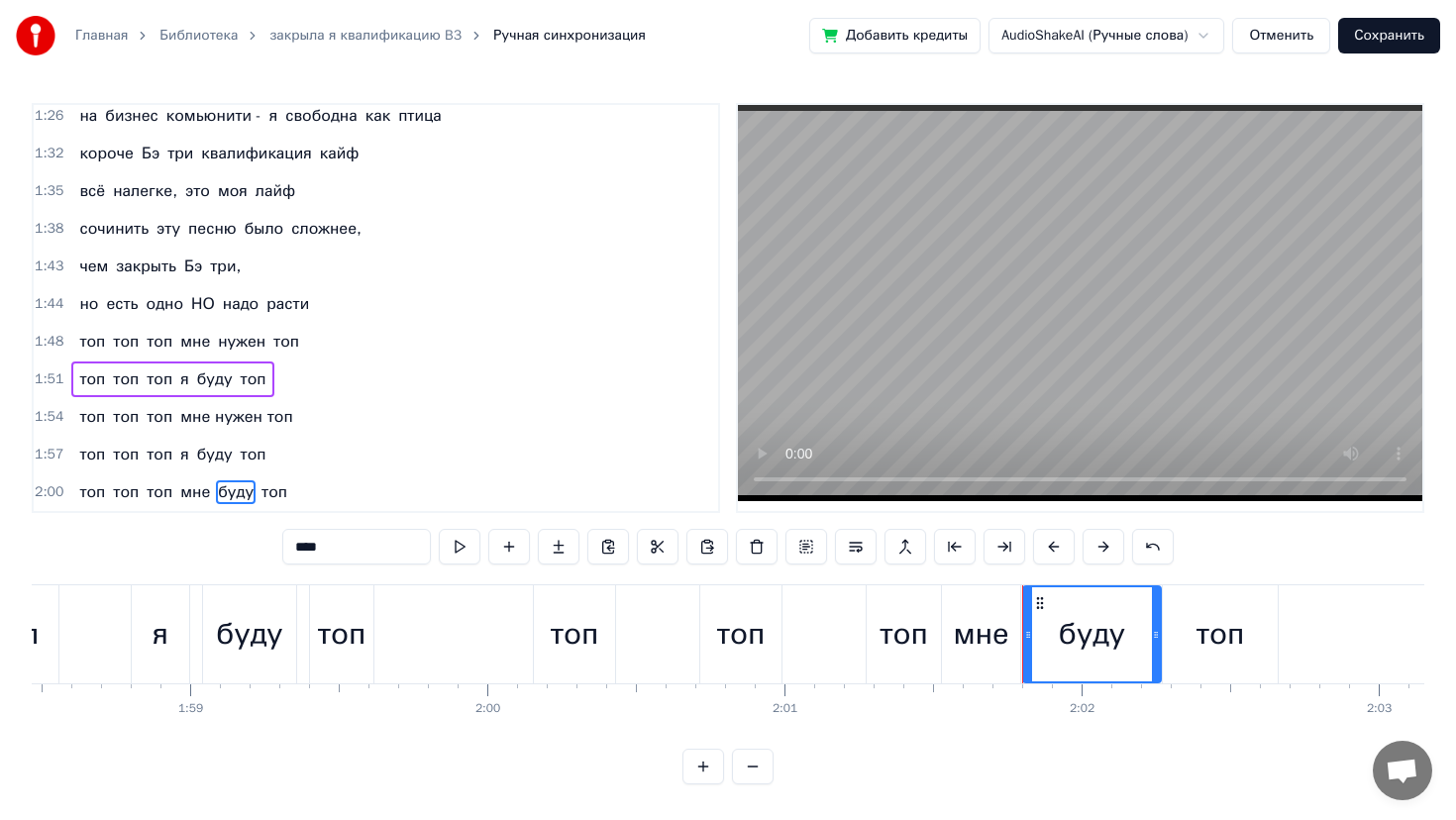 drag, startPoint x: 339, startPoint y: 556, endPoint x: 220, endPoint y: 546, distance: 119.41943 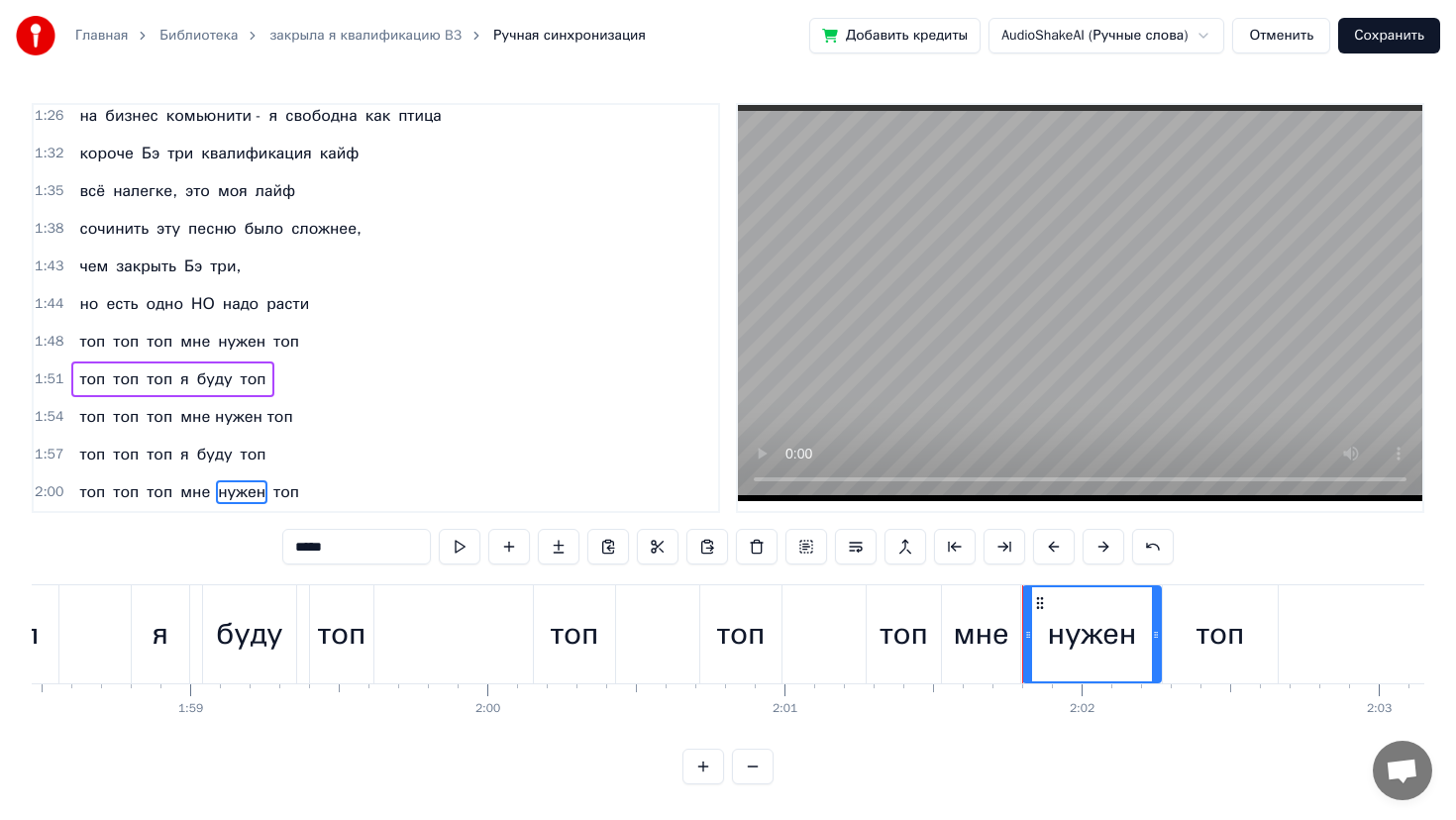 type on "*****" 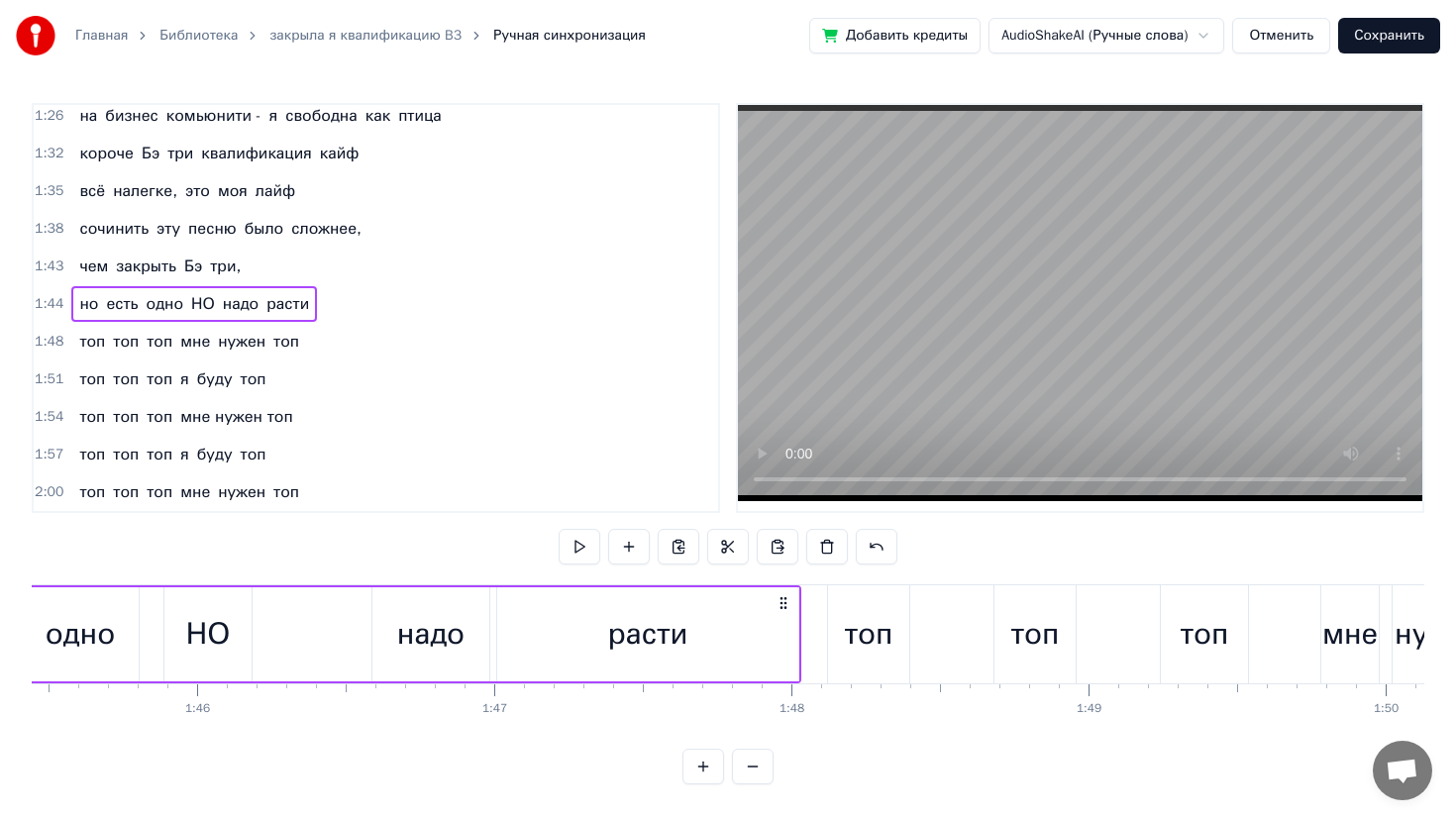 scroll, scrollTop: 0, scrollLeft: 31024, axis: horizontal 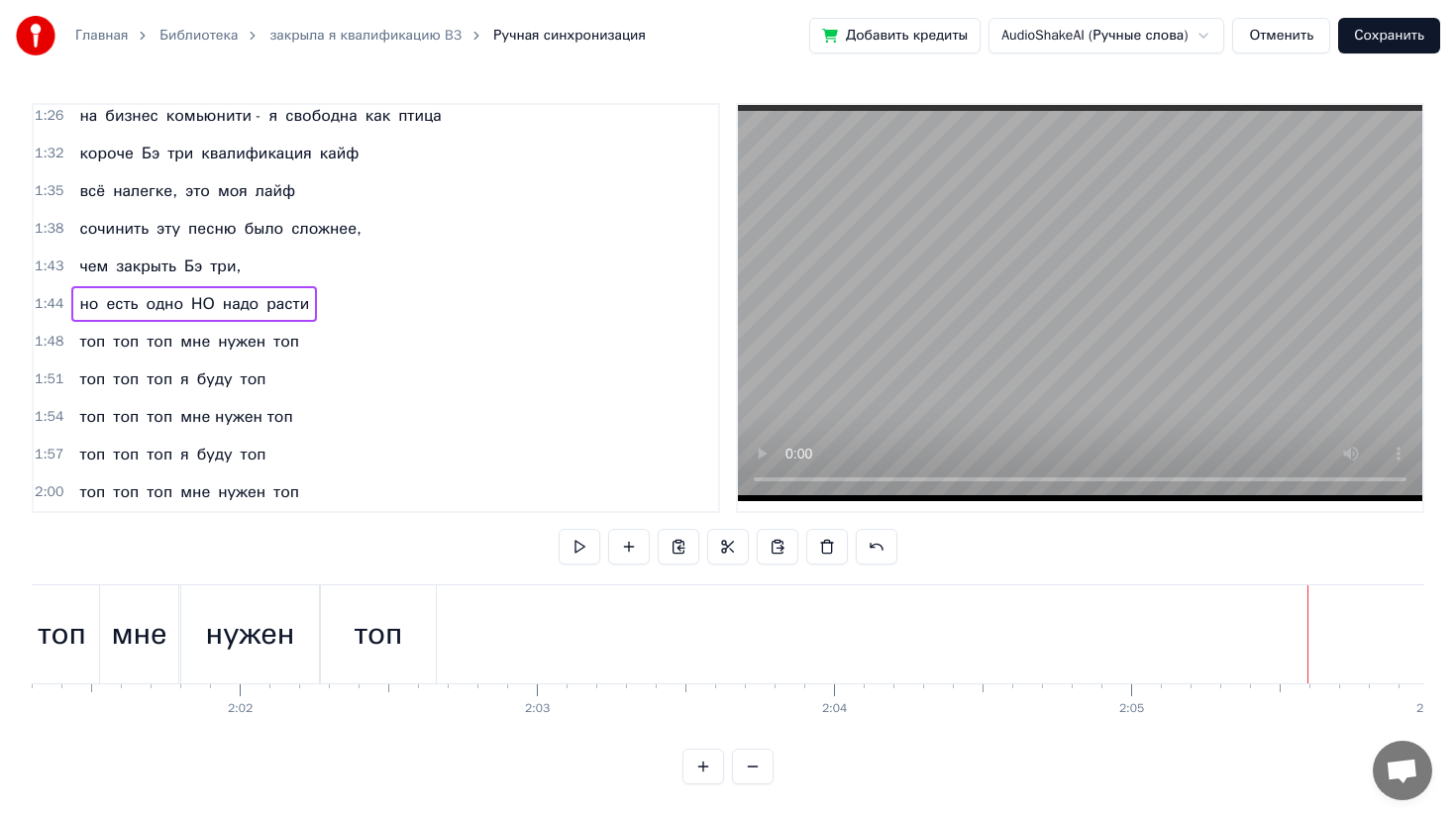 click on "1:57" at bounding box center (49, 455) 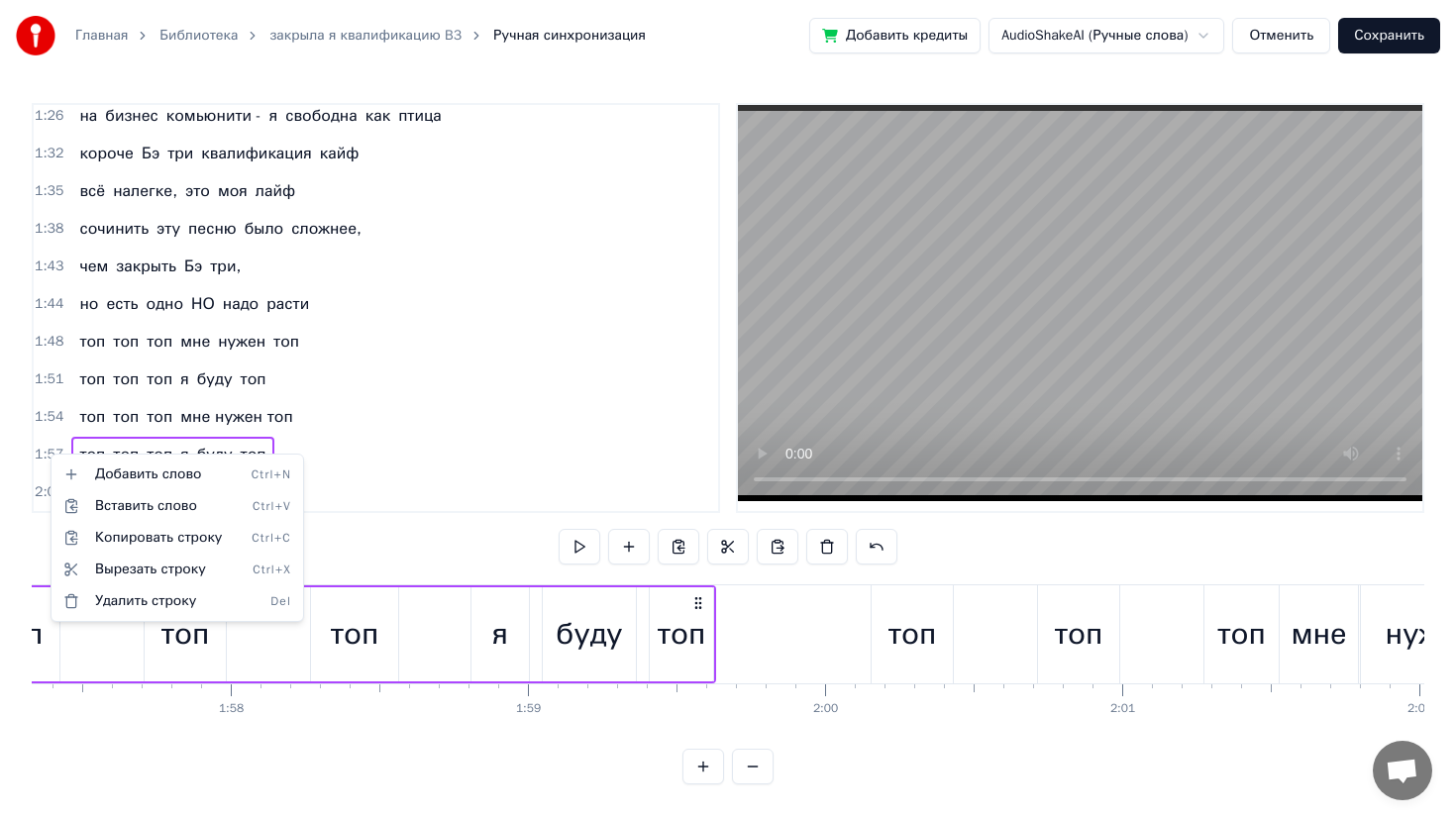 scroll, scrollTop: 0, scrollLeft: 34708, axis: horizontal 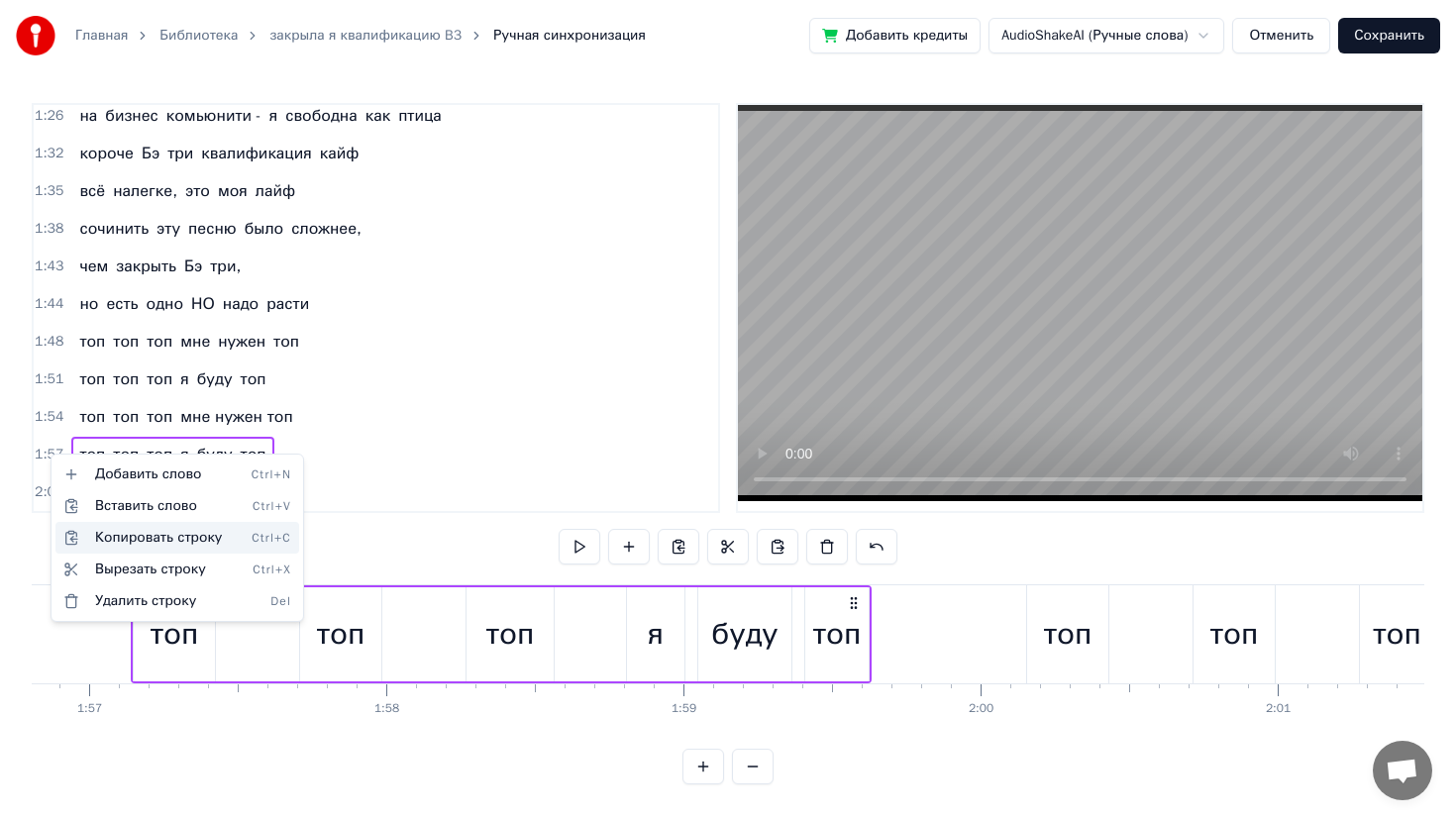 click on "Копировать строку Ctrl+C" at bounding box center (177, 538) 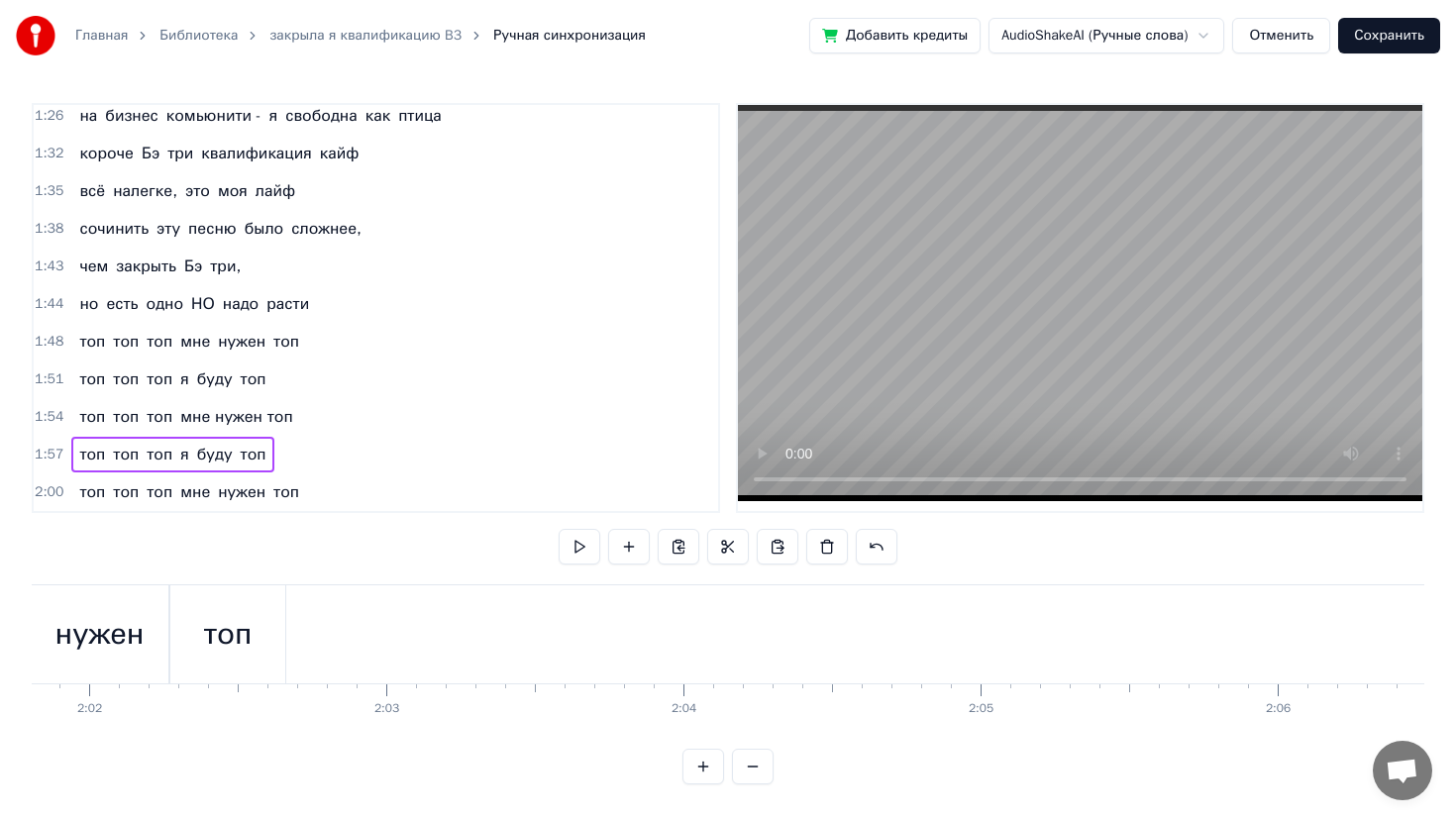 scroll, scrollTop: 0, scrollLeft: 36229, axis: horizontal 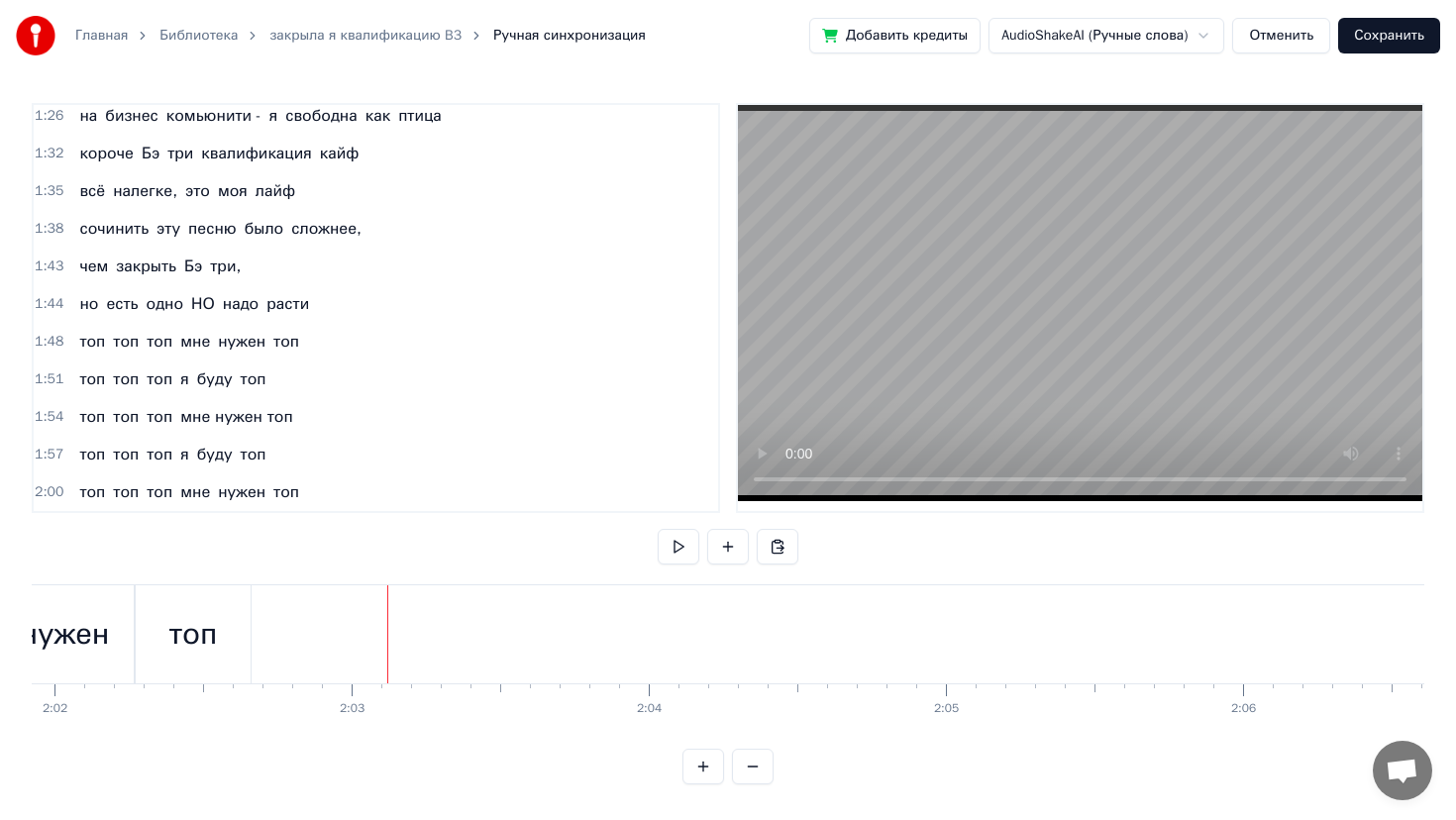 click at bounding box center (678, 547) 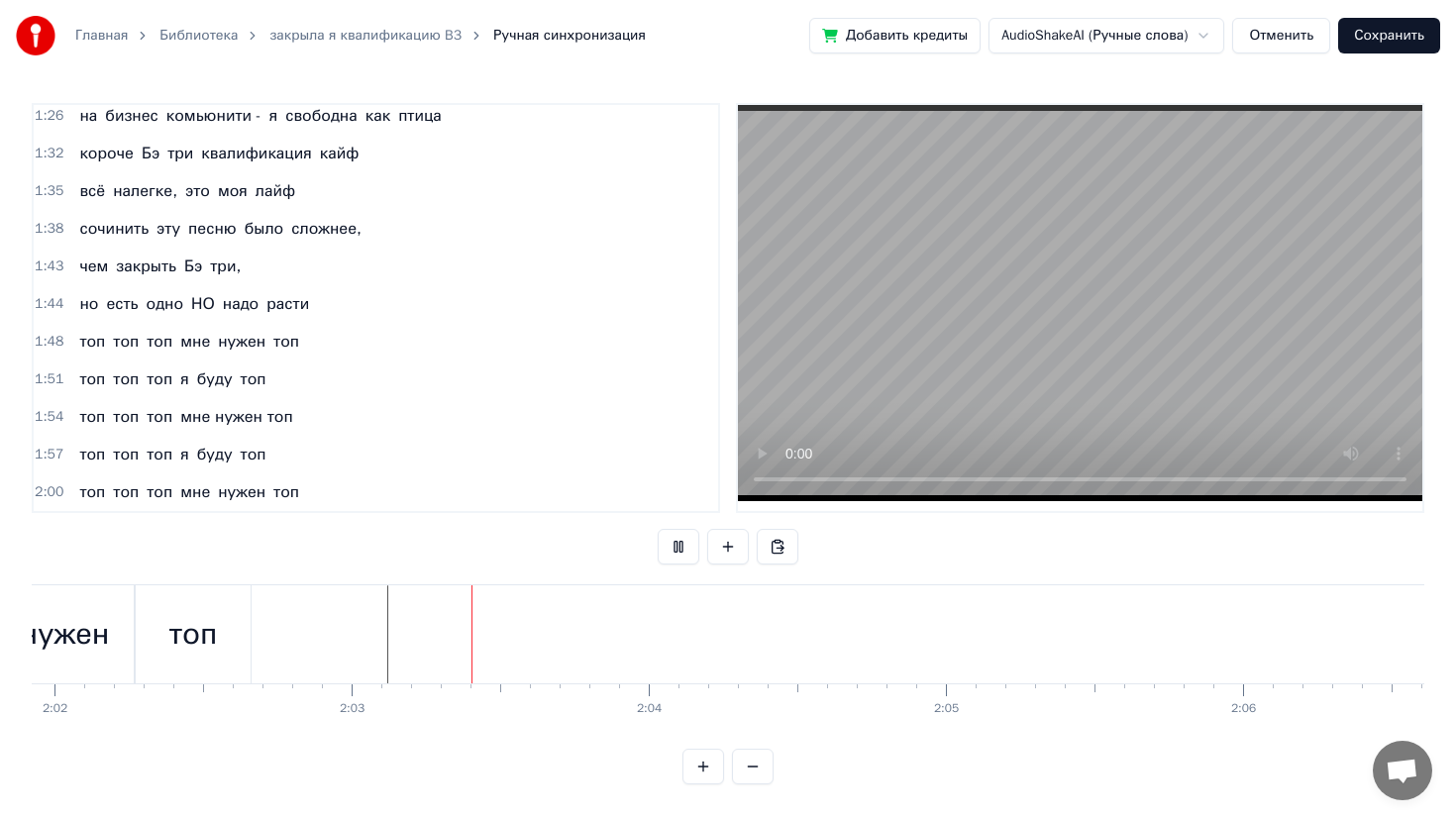click at bounding box center [678, 547] 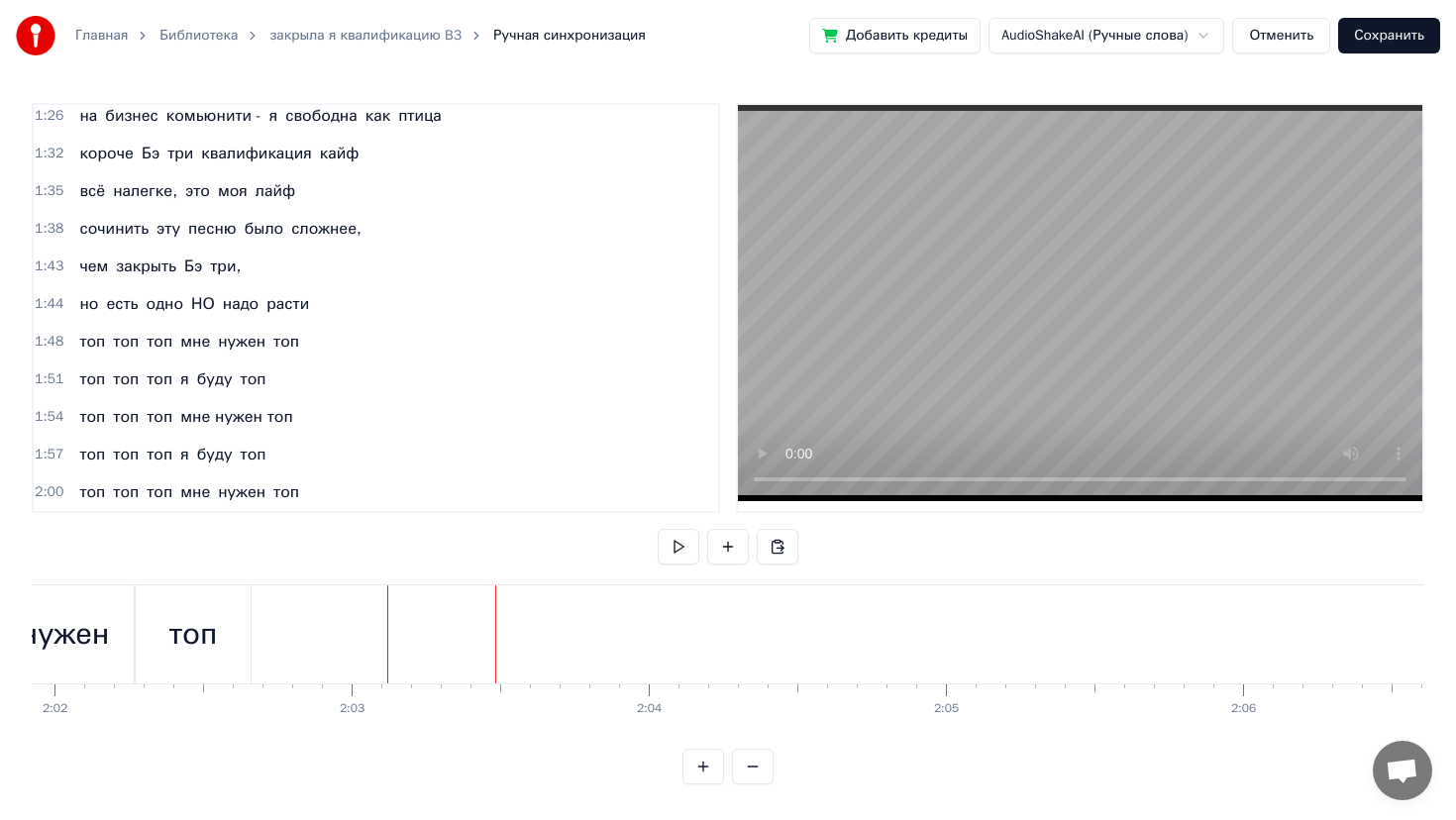 click at bounding box center [-12552, 634] 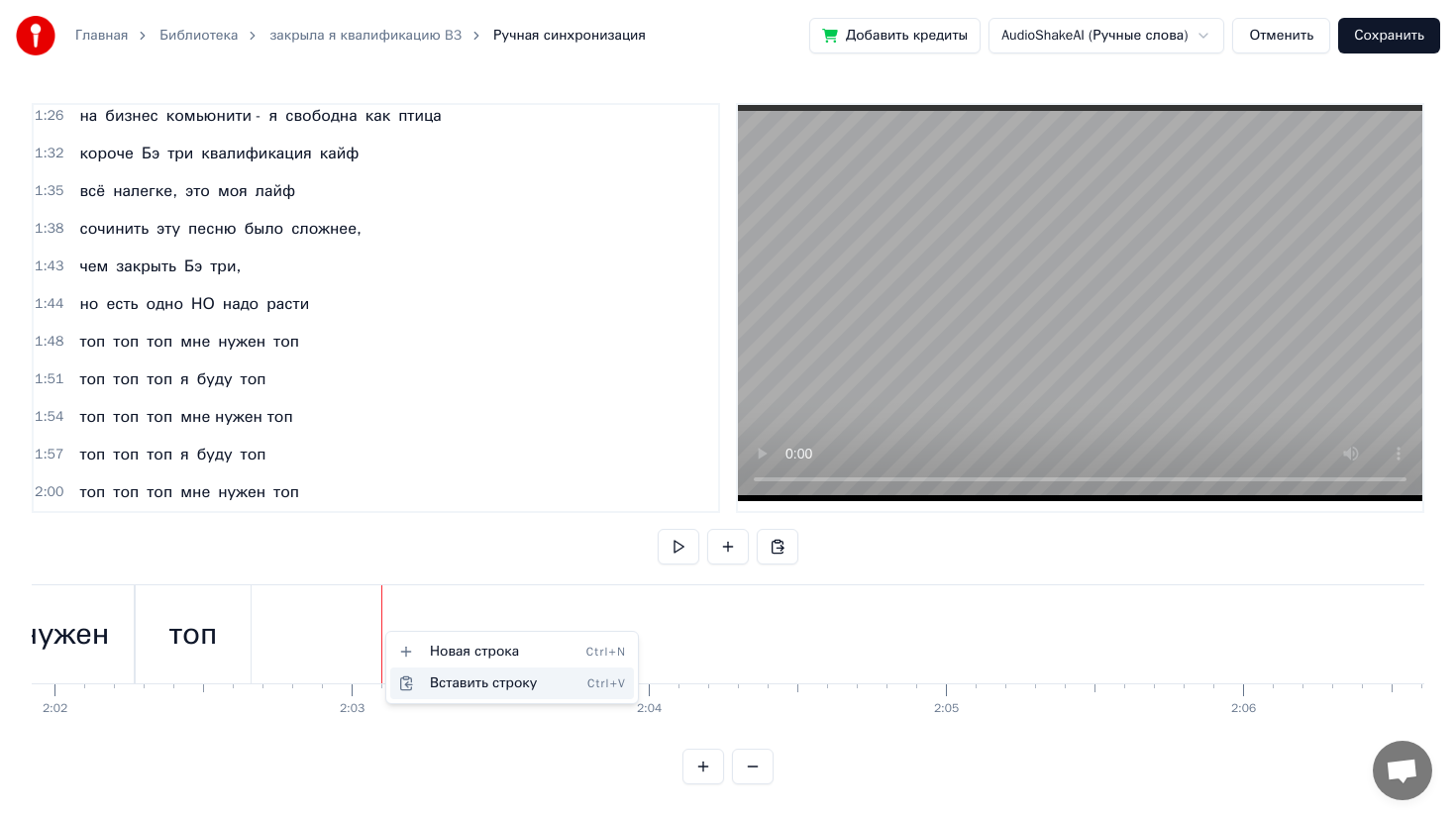 click on "Вставить строку Ctrl+V" at bounding box center (512, 683) 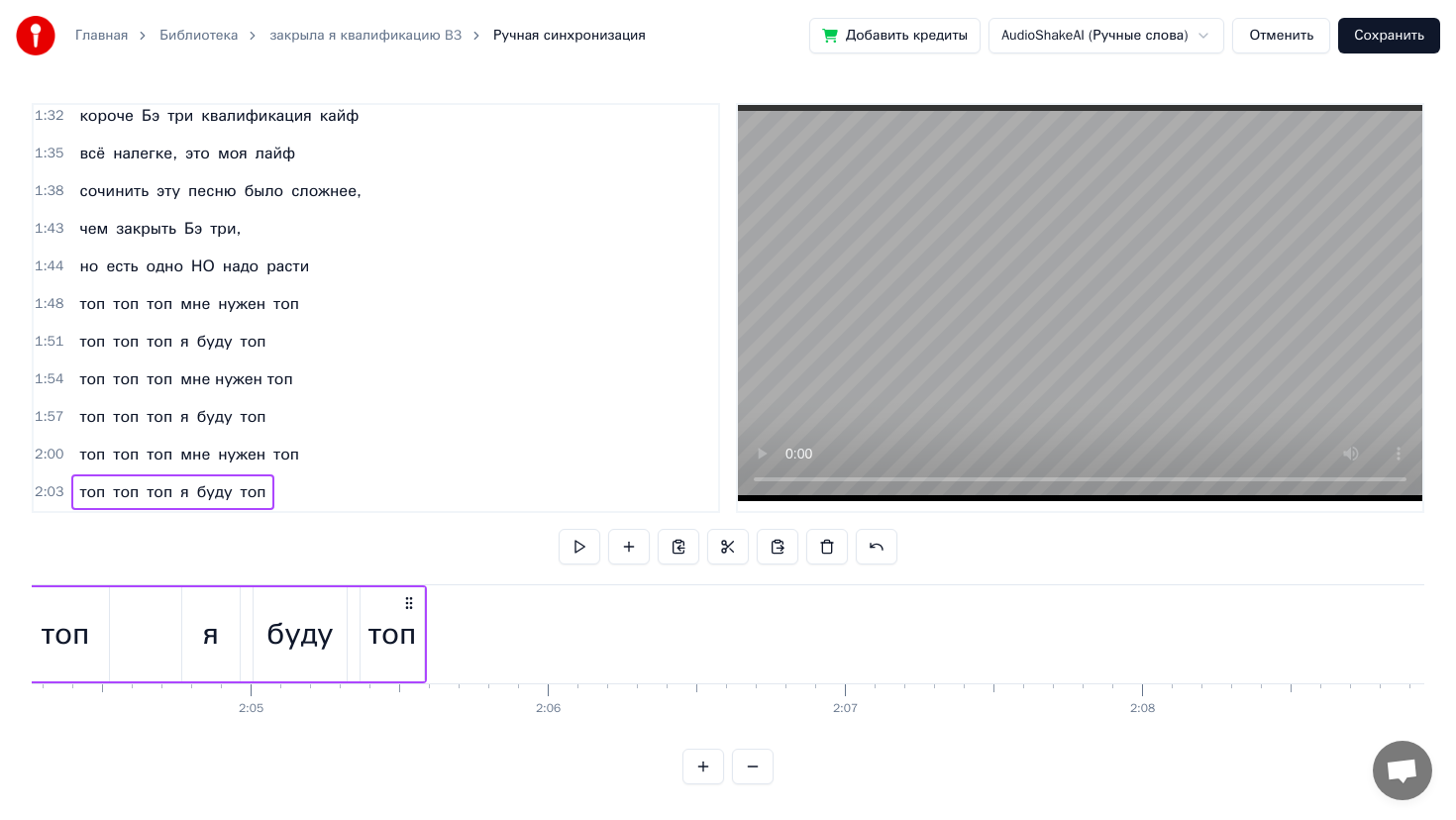 scroll, scrollTop: 0, scrollLeft: 36928, axis: horizontal 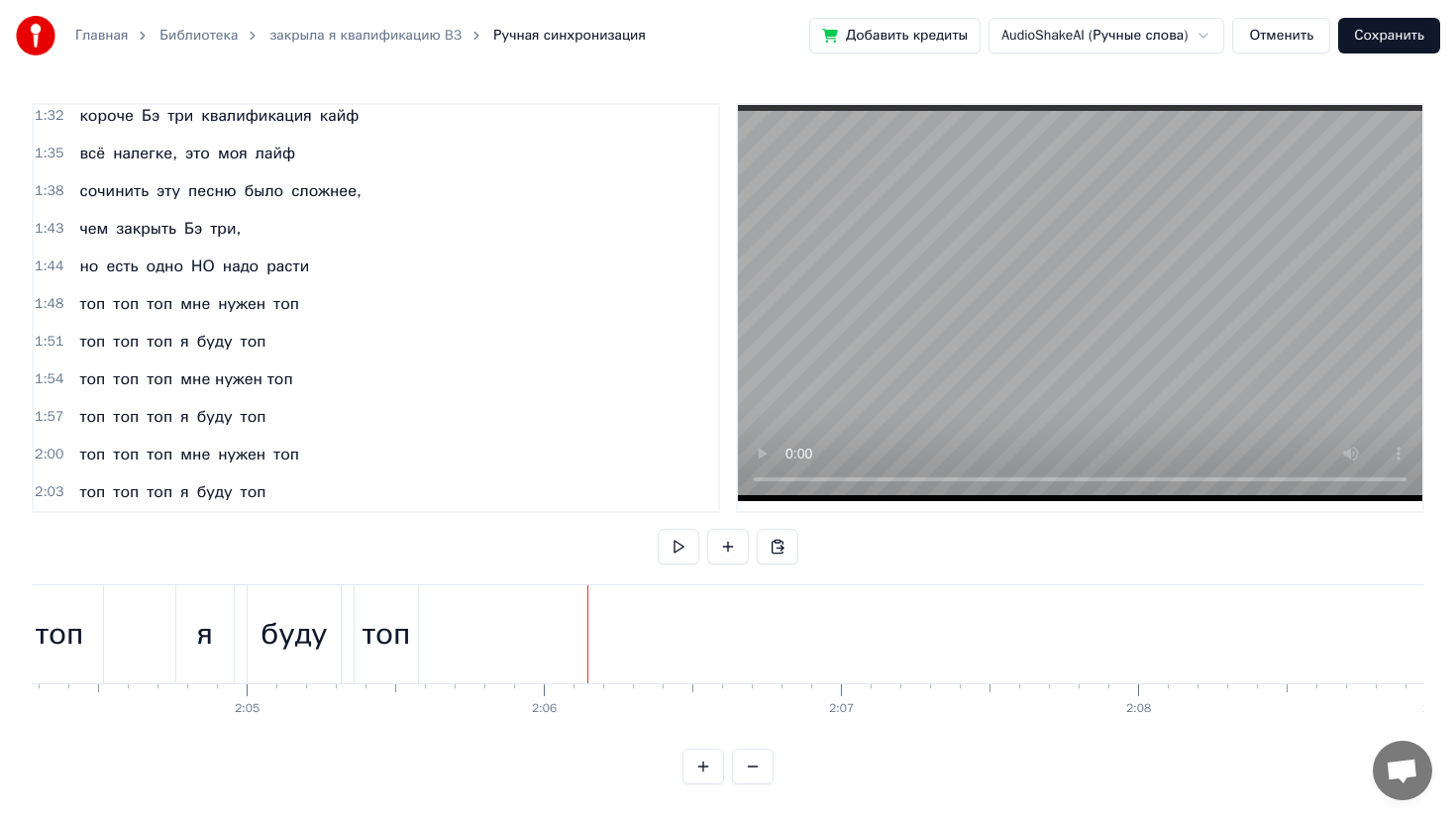 click on "2:00" at bounding box center (49, 455) 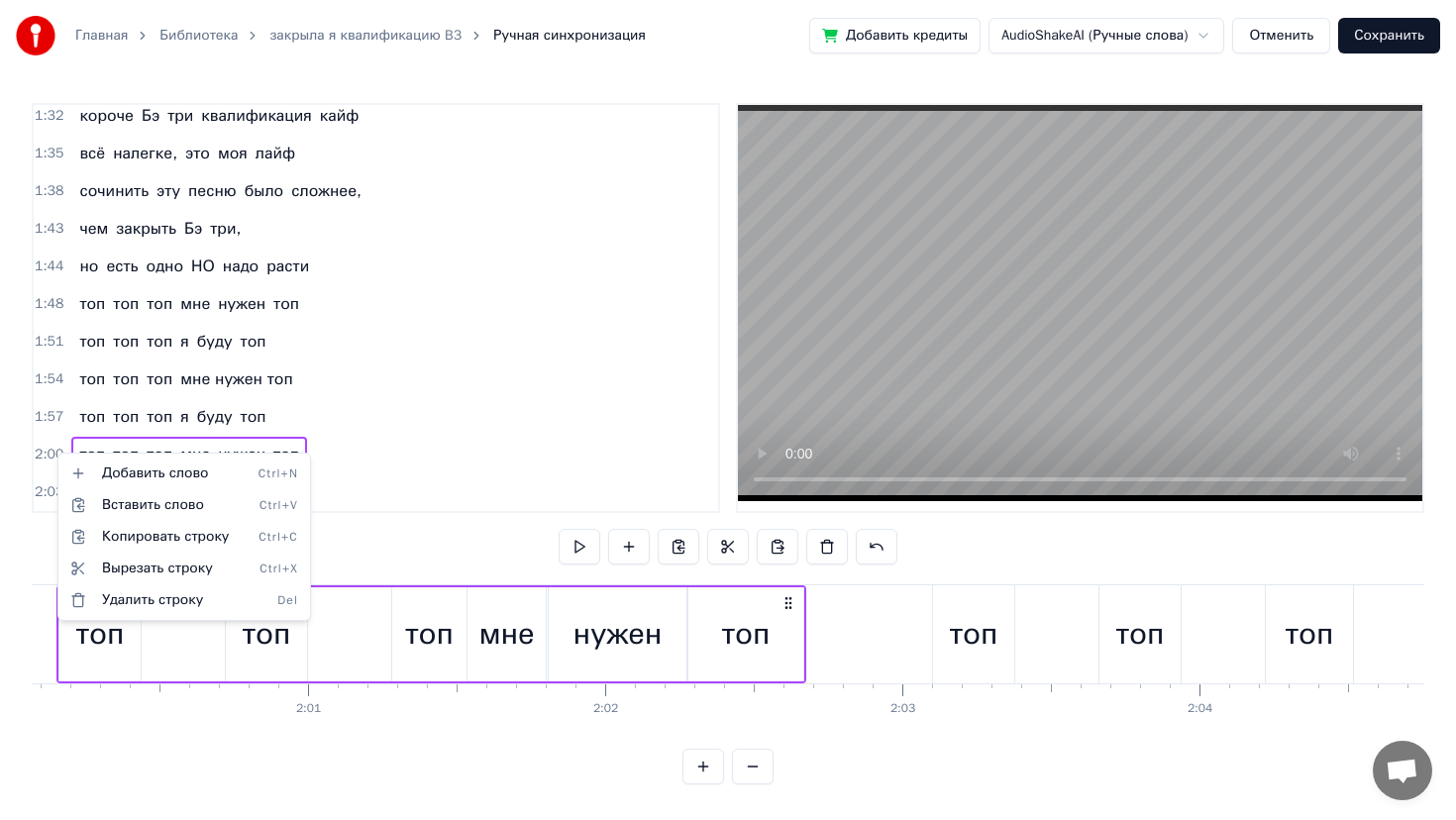 scroll, scrollTop: 0, scrollLeft: 35604, axis: horizontal 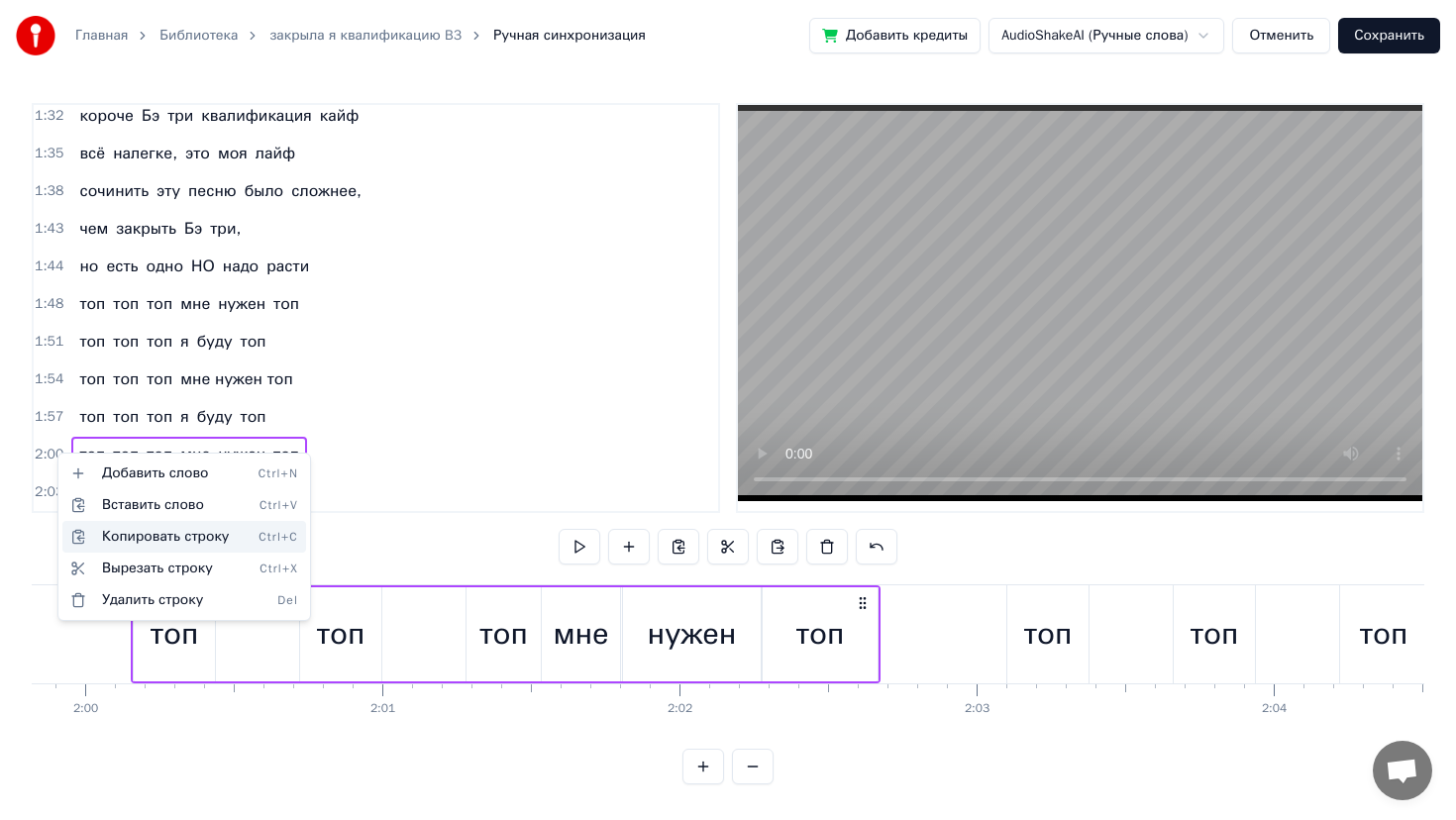 click on "Копировать строку Ctrl+C" at bounding box center [184, 537] 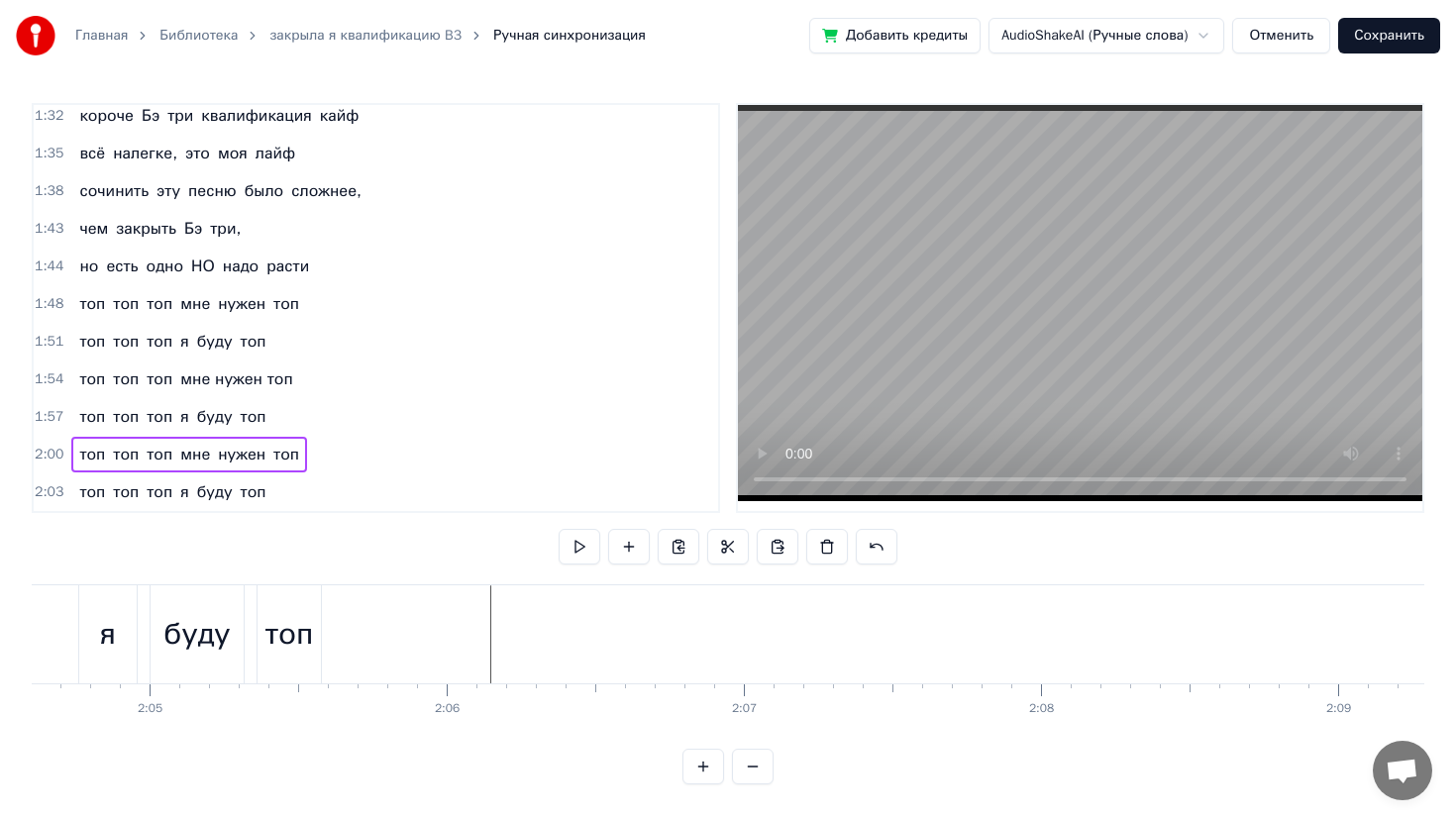 scroll, scrollTop: 0, scrollLeft: 37079, axis: horizontal 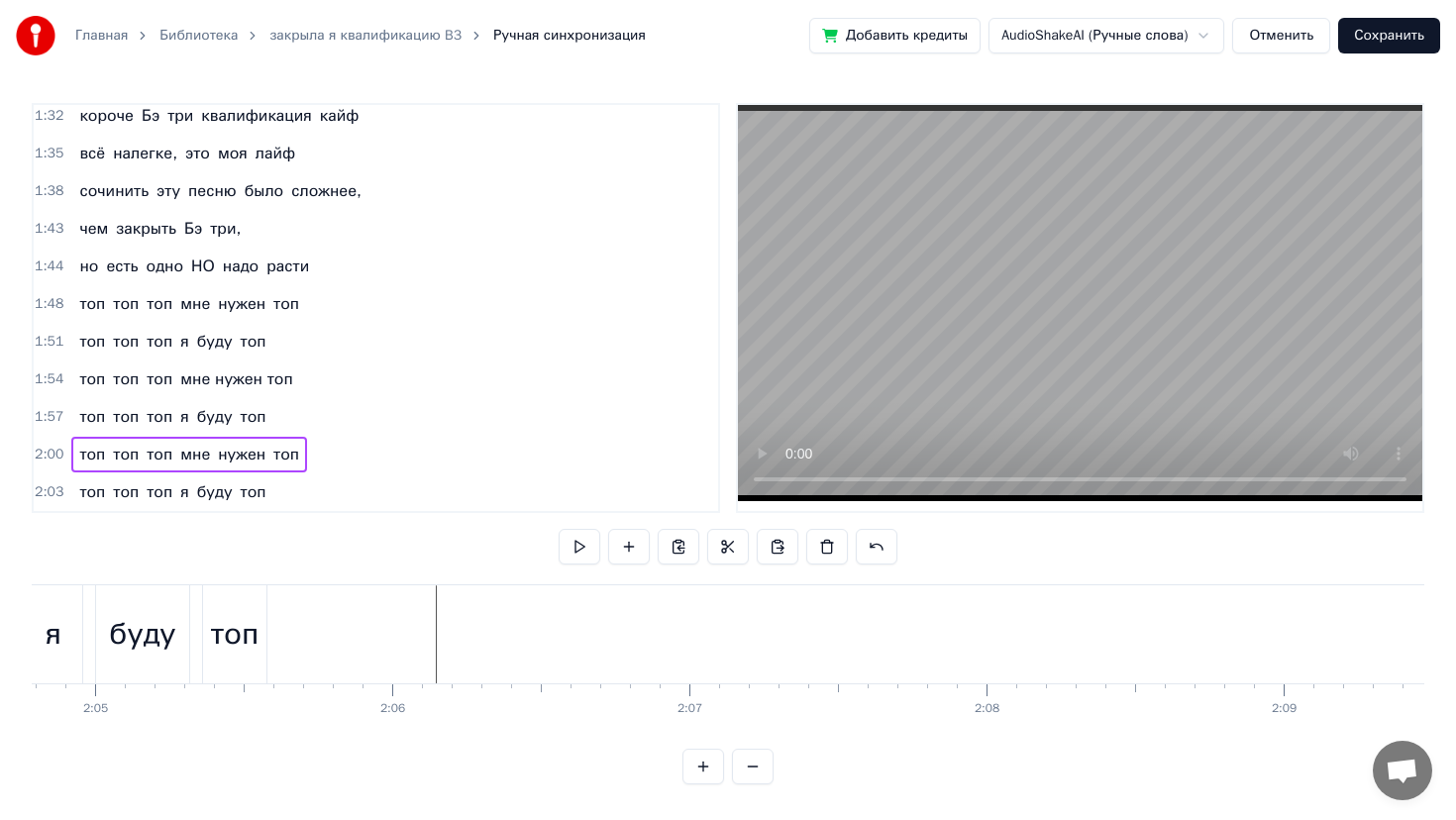 click at bounding box center (-13403, 634) 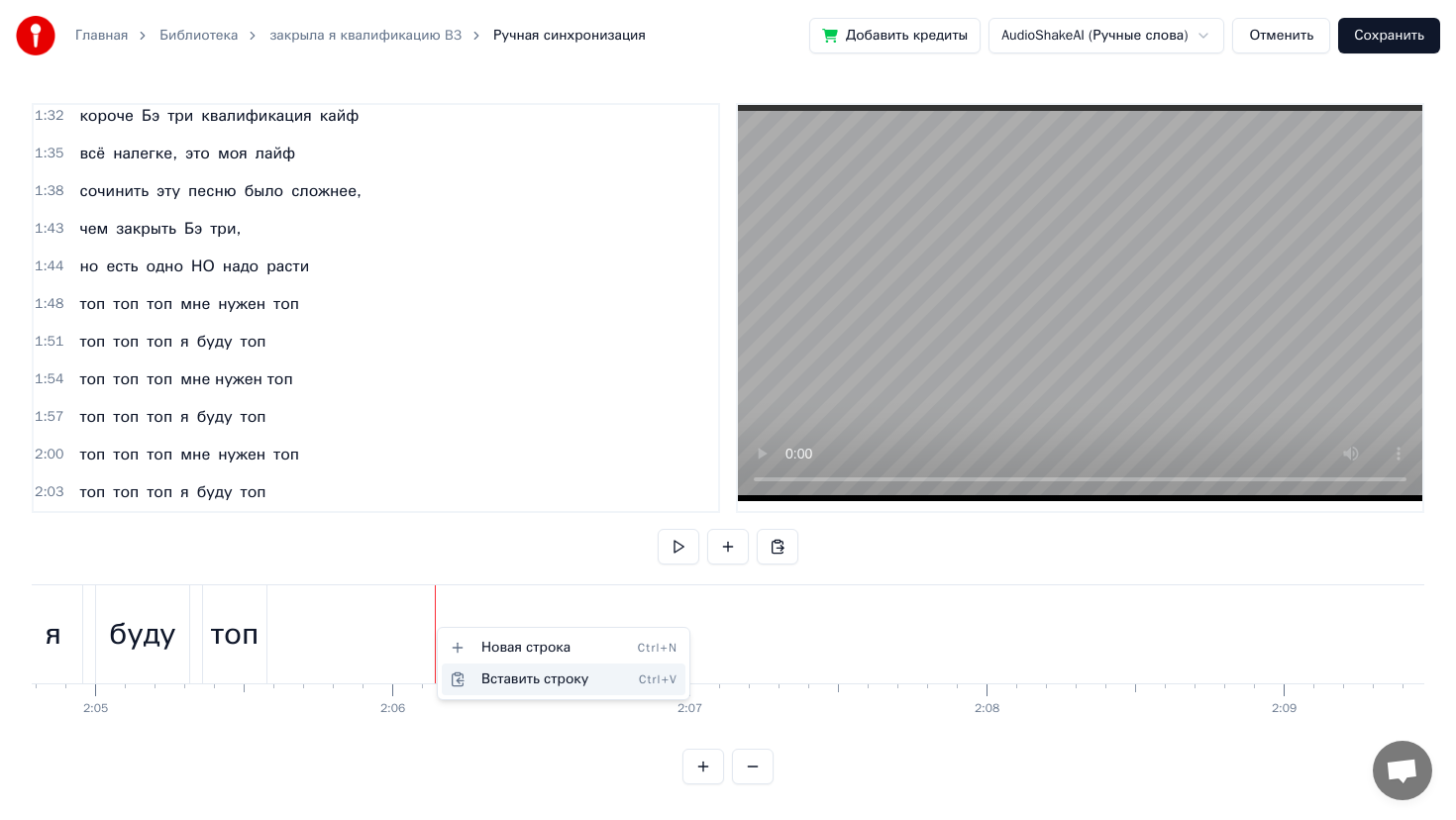 click on "Вставить строку Ctrl+V" at bounding box center [564, 679] 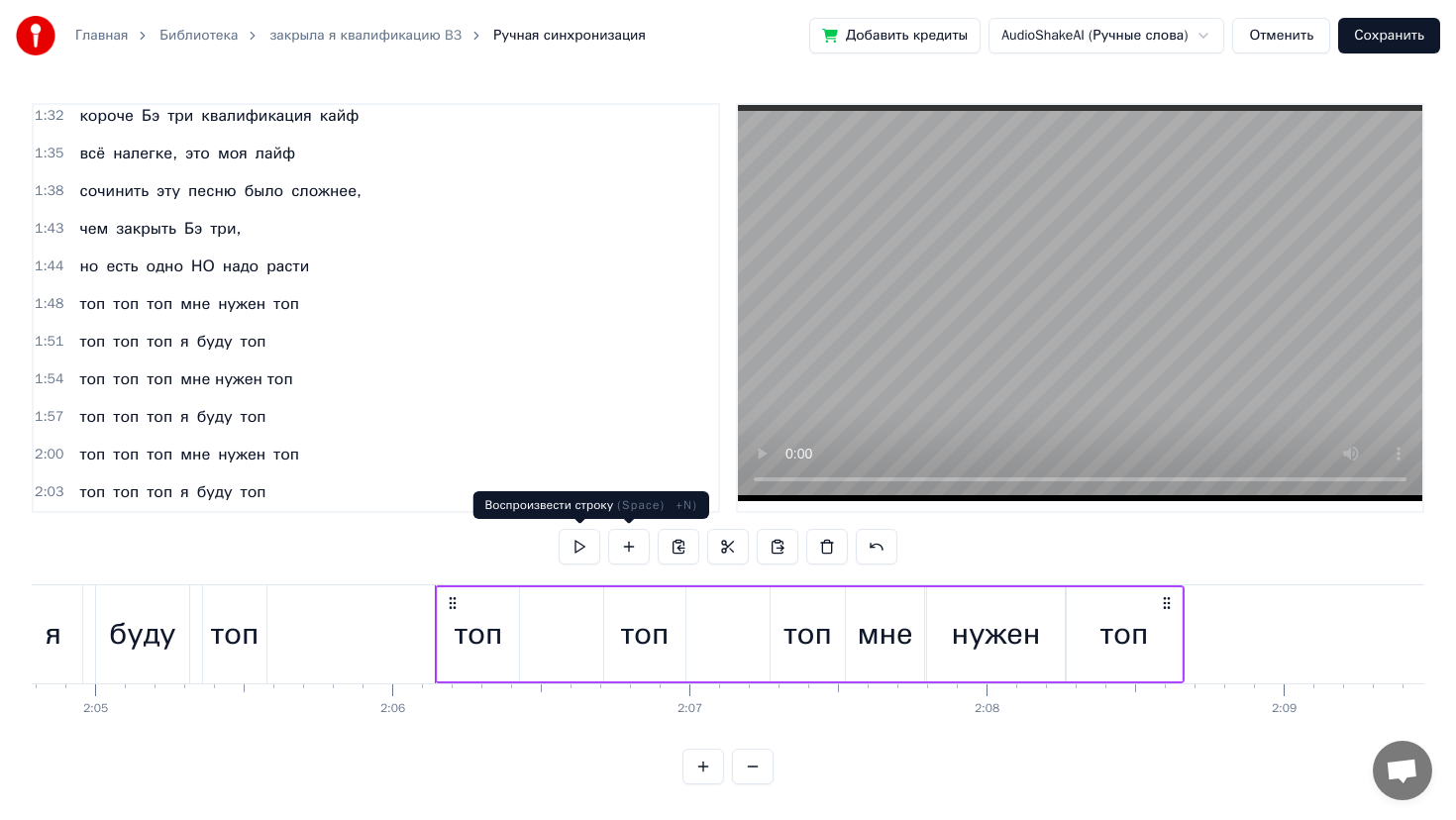 click at bounding box center [579, 547] 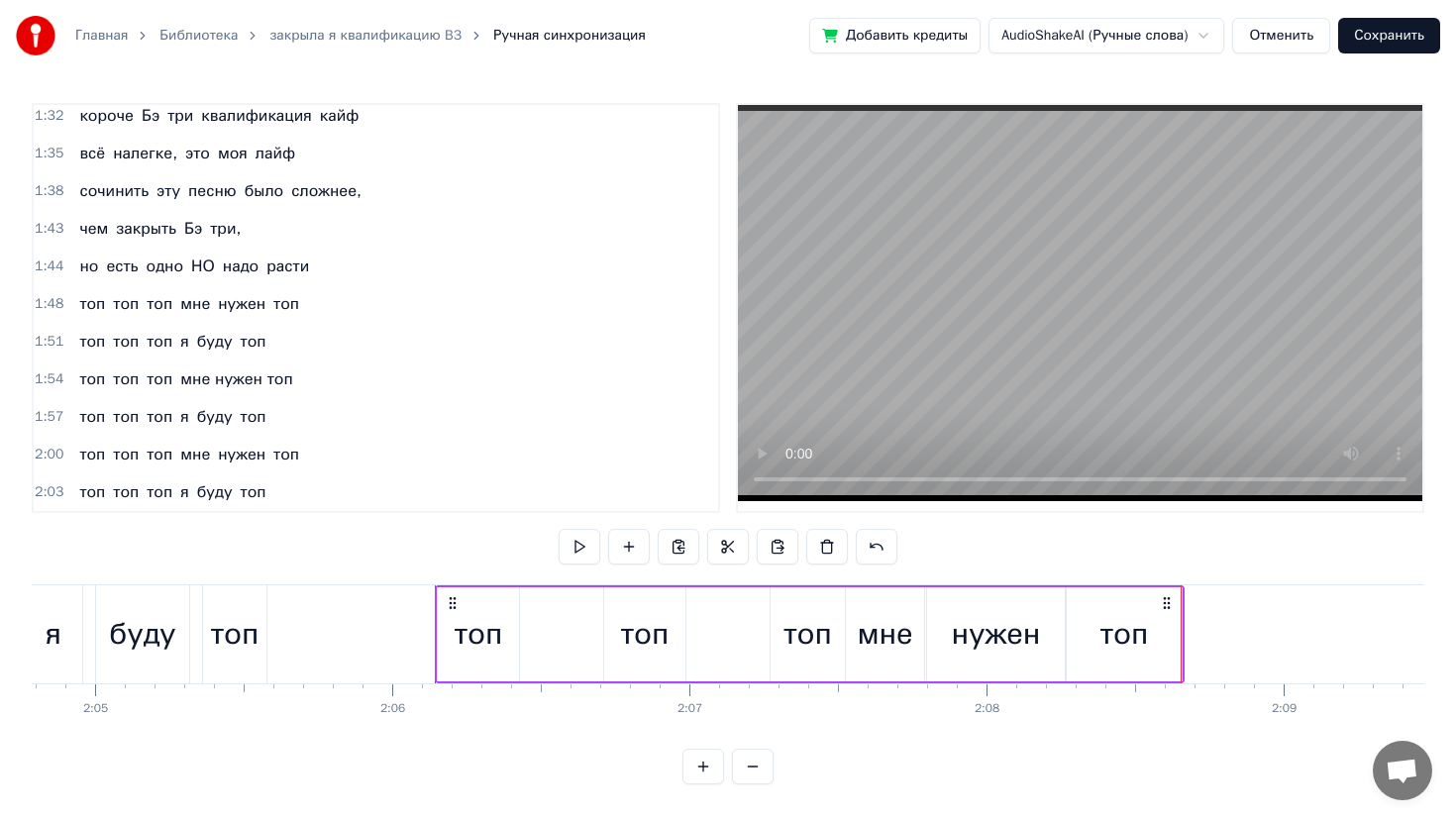 click on "1:57" at bounding box center (49, 417) 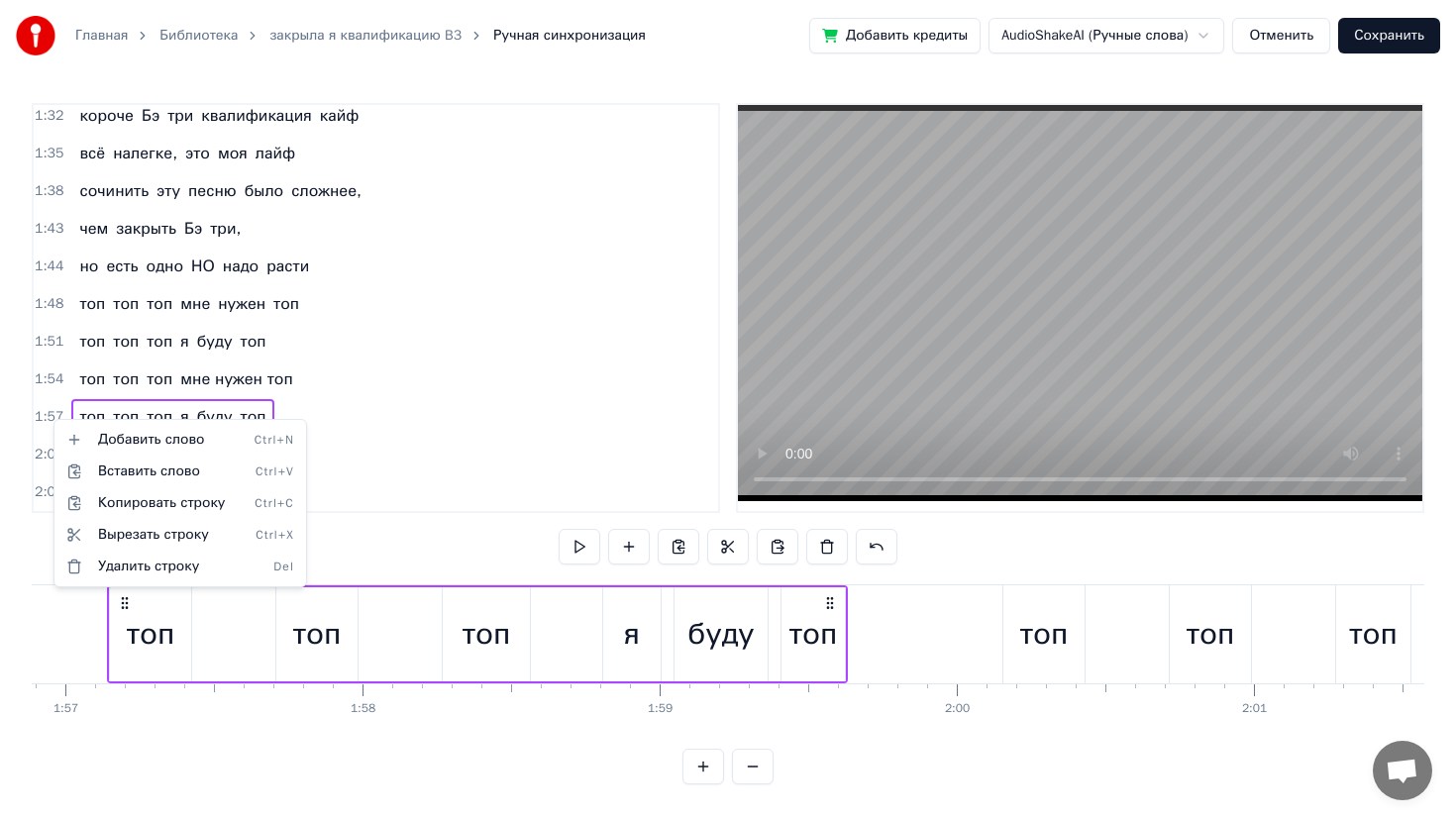 scroll, scrollTop: 0, scrollLeft: 34708, axis: horizontal 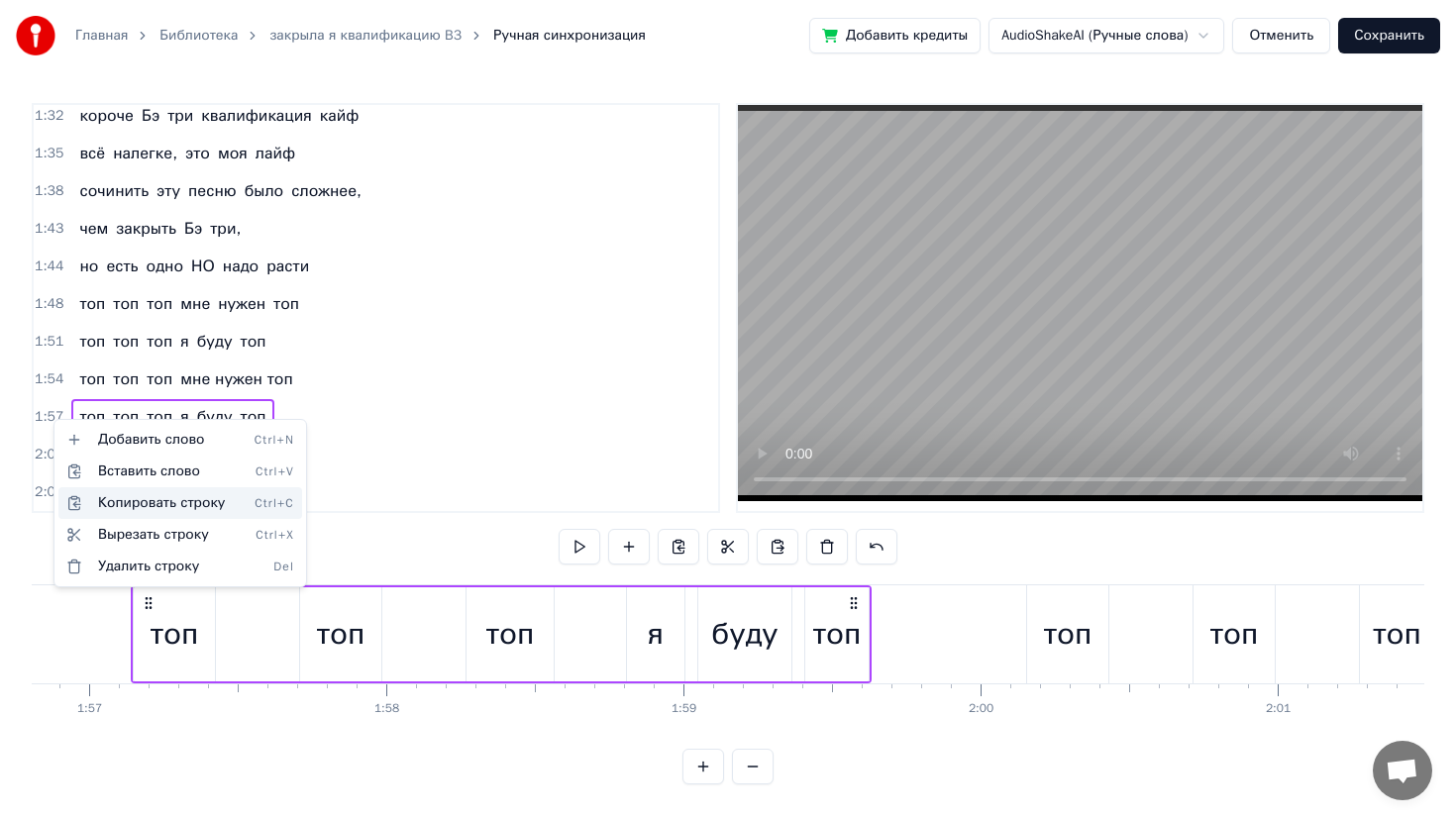 click on "Копировать строку Ctrl+C" at bounding box center [180, 503] 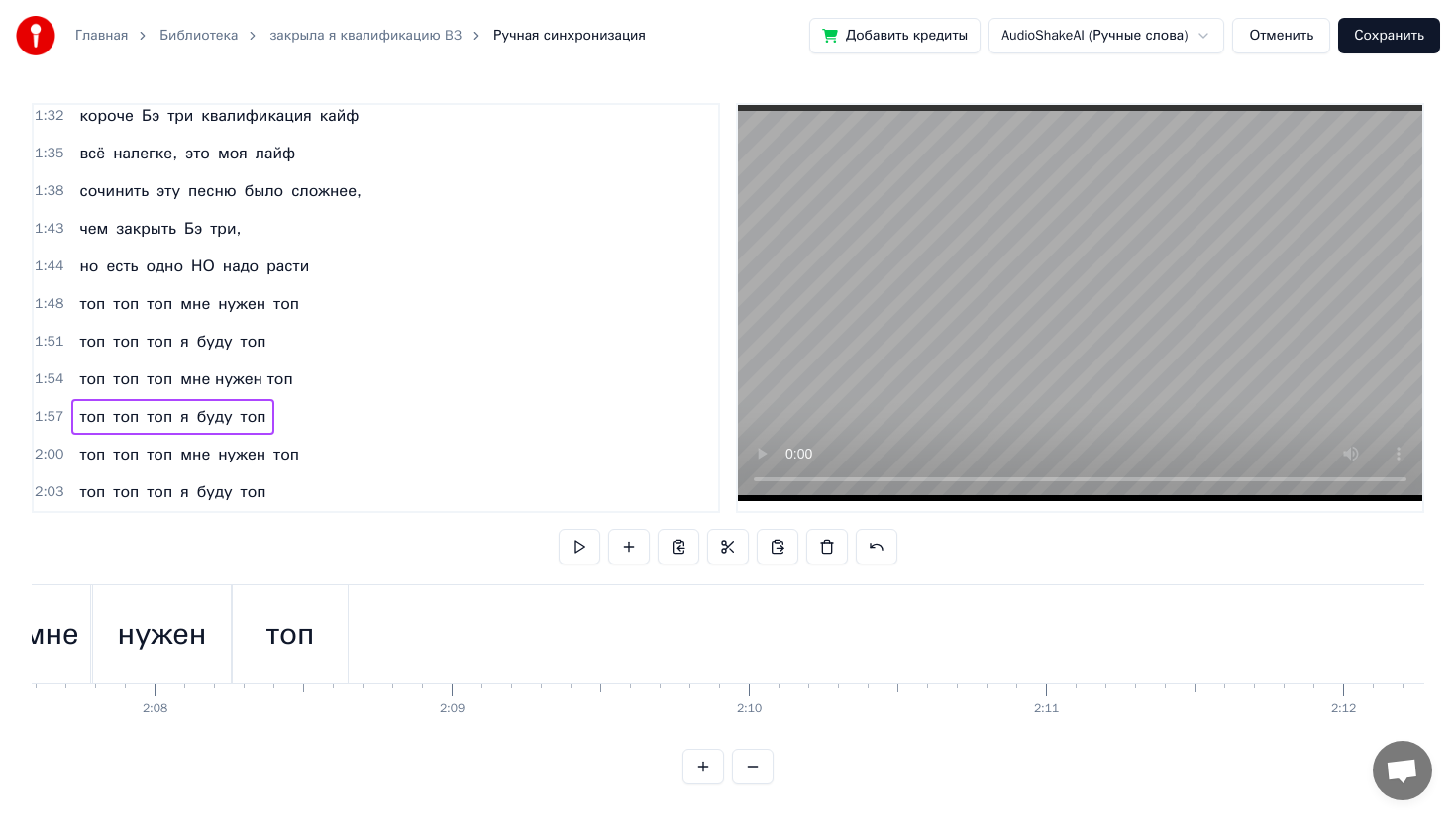 scroll, scrollTop: 0, scrollLeft: 37996, axis: horizontal 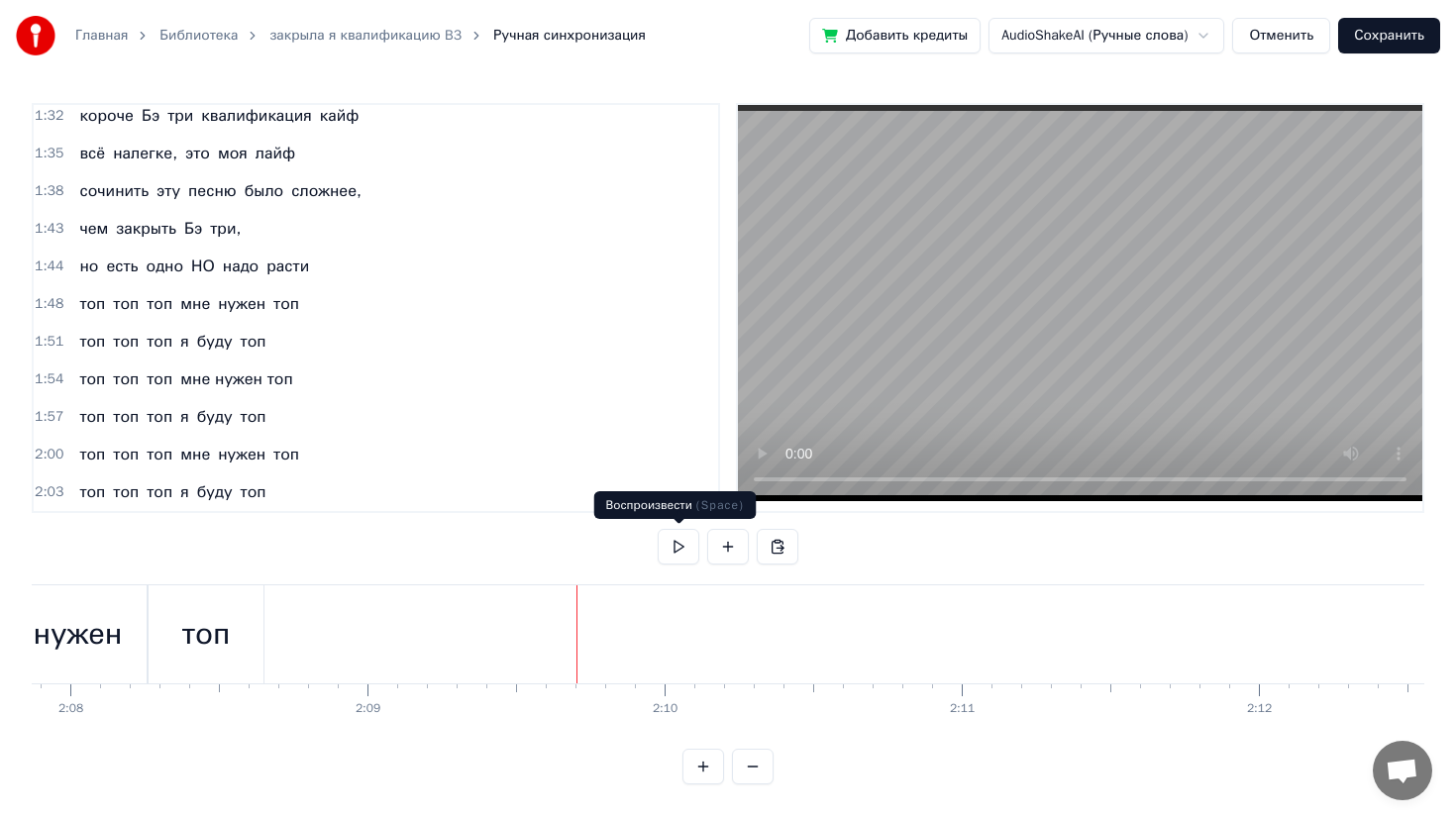 click at bounding box center (678, 547) 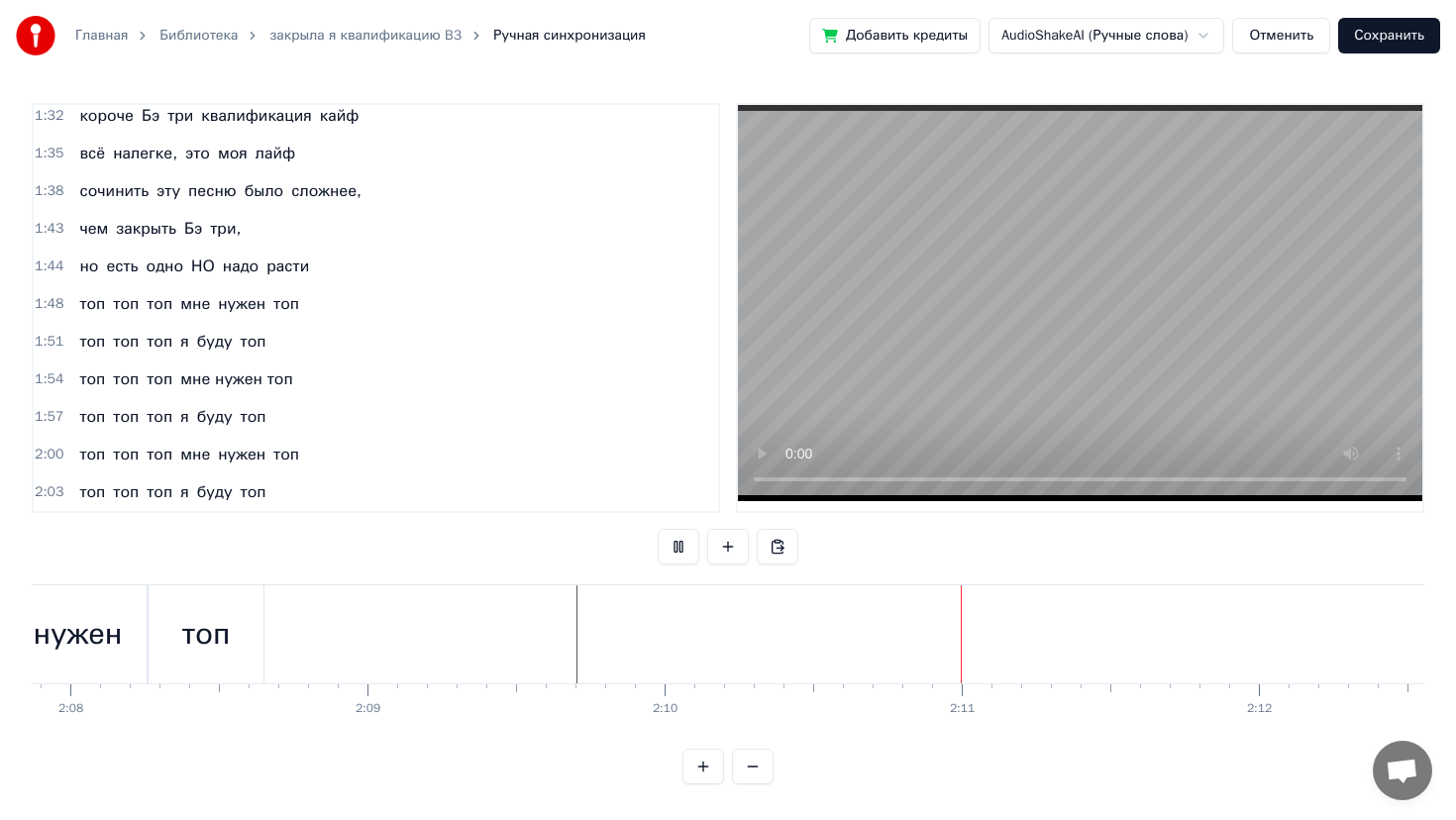 click at bounding box center [678, 547] 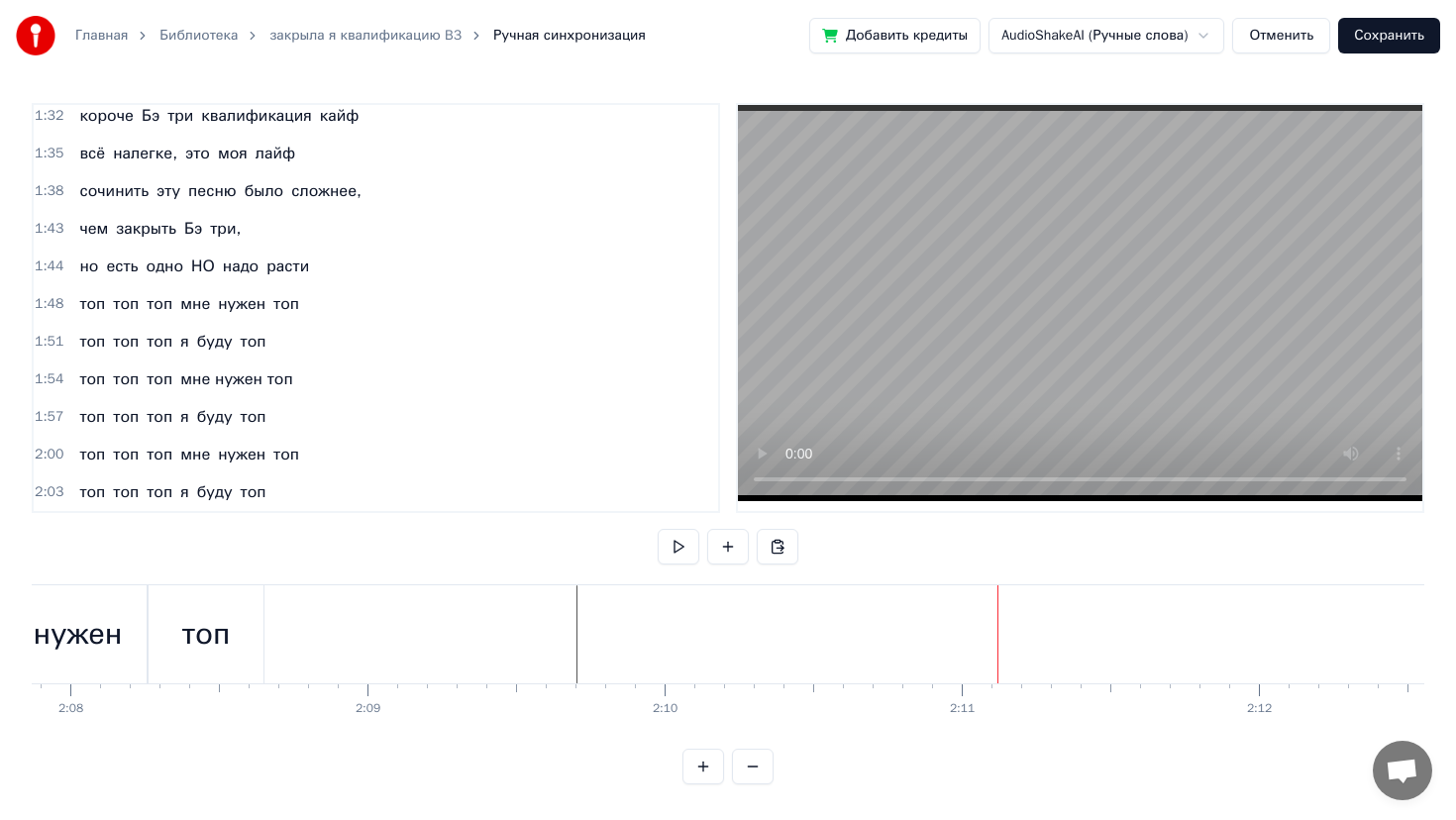 click at bounding box center (-14319, 634) 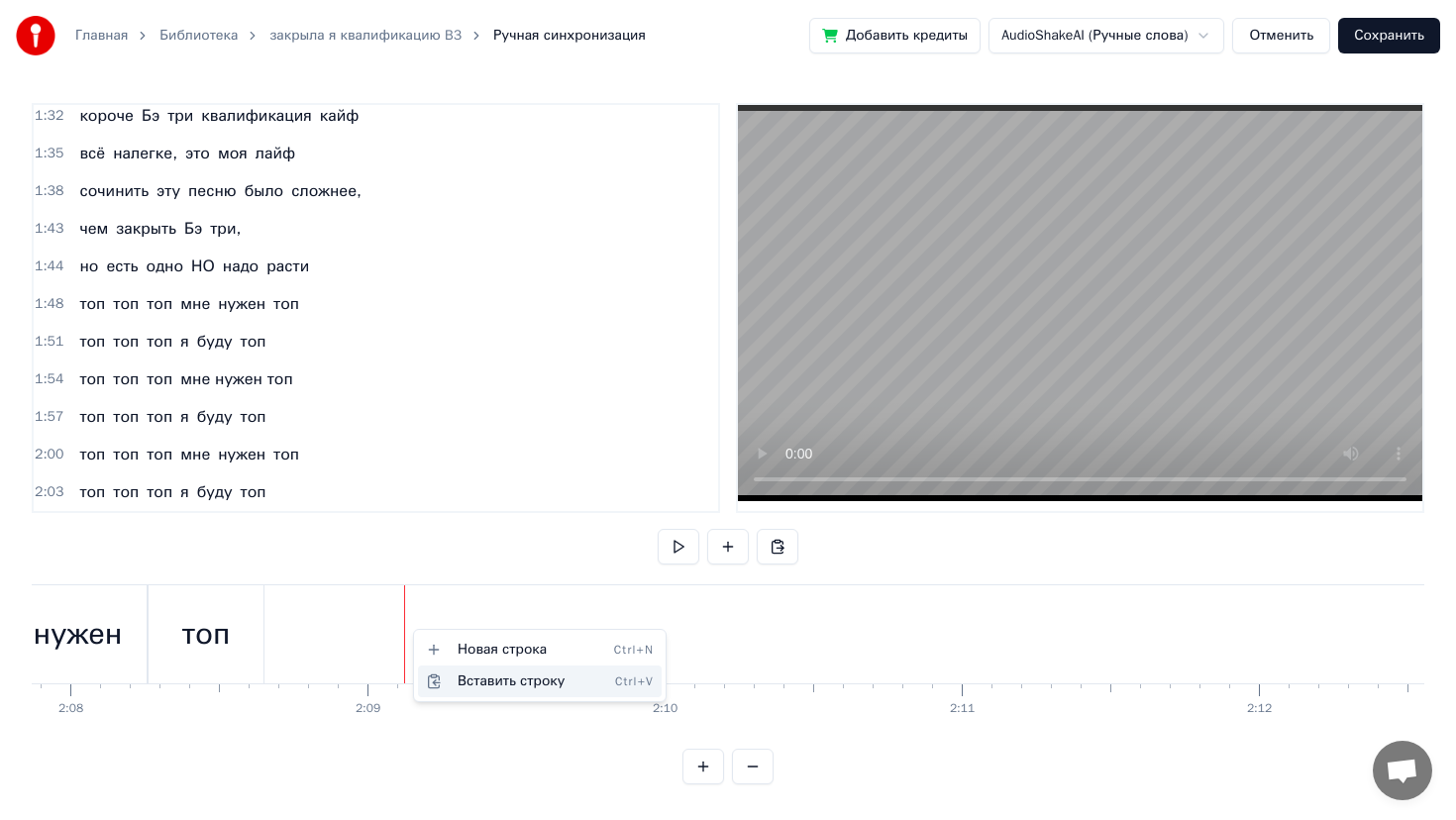 click on "Вставить строку Ctrl+V" at bounding box center (540, 681) 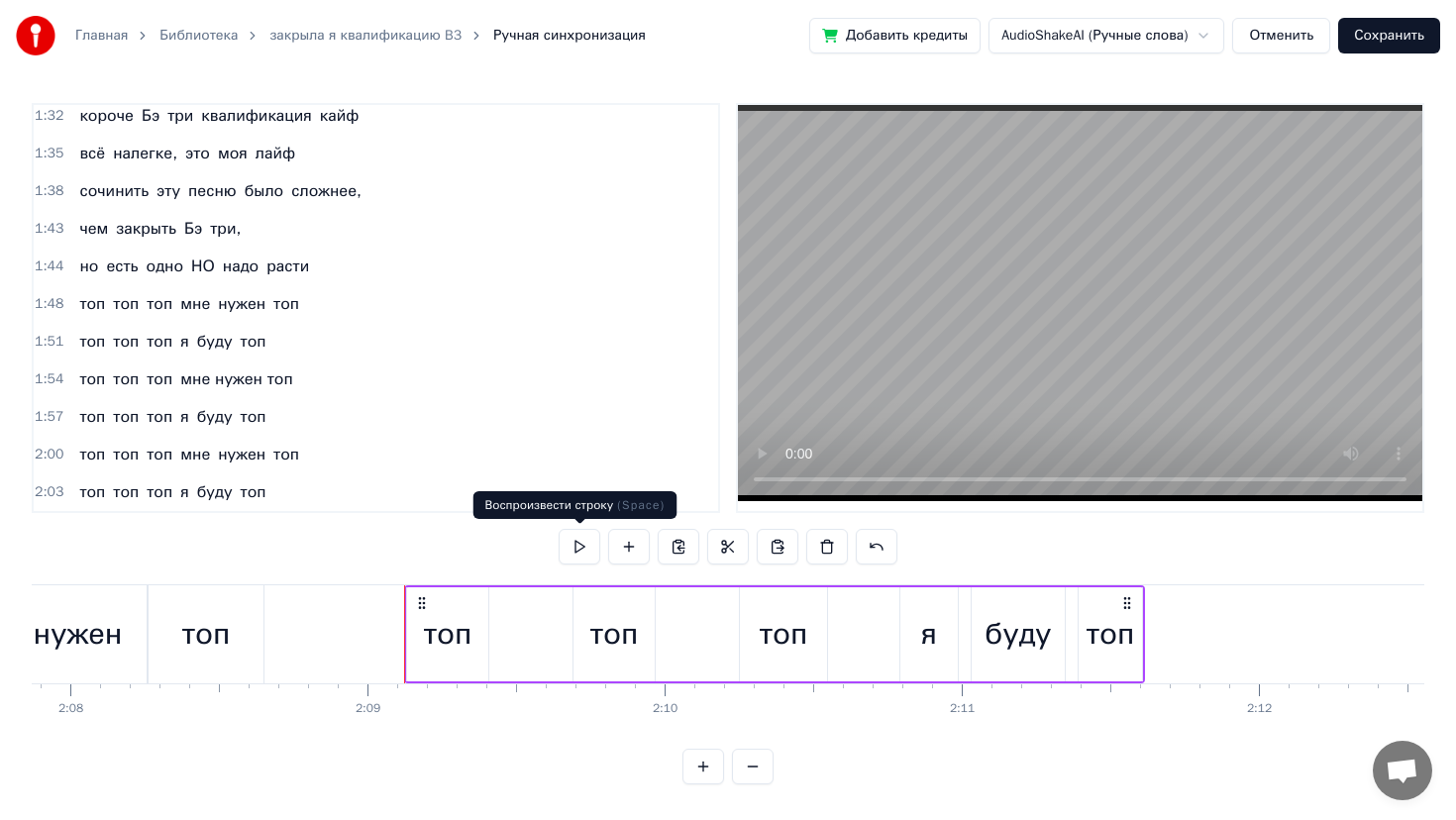click at bounding box center (579, 547) 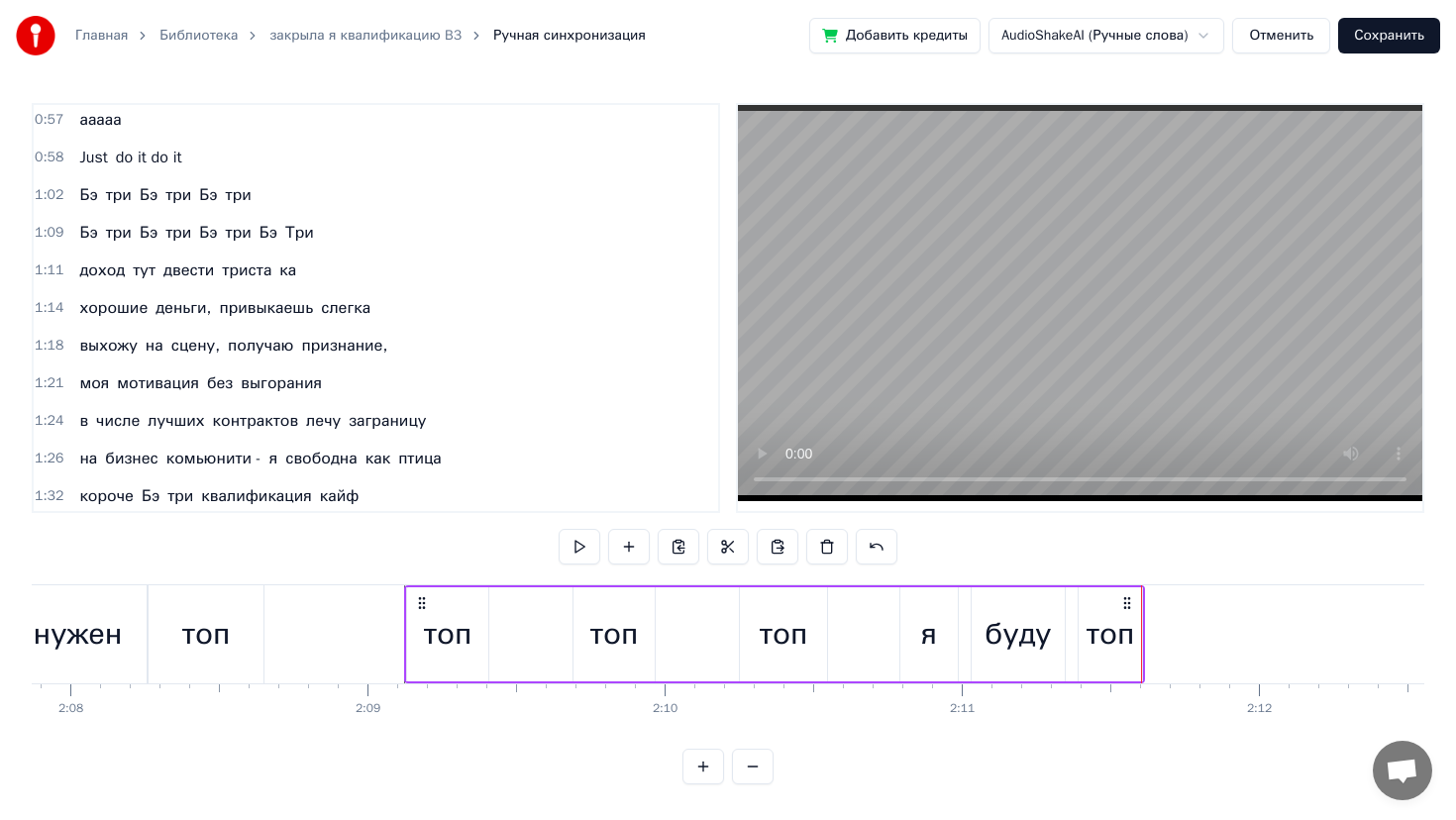 scroll, scrollTop: 489, scrollLeft: 0, axis: vertical 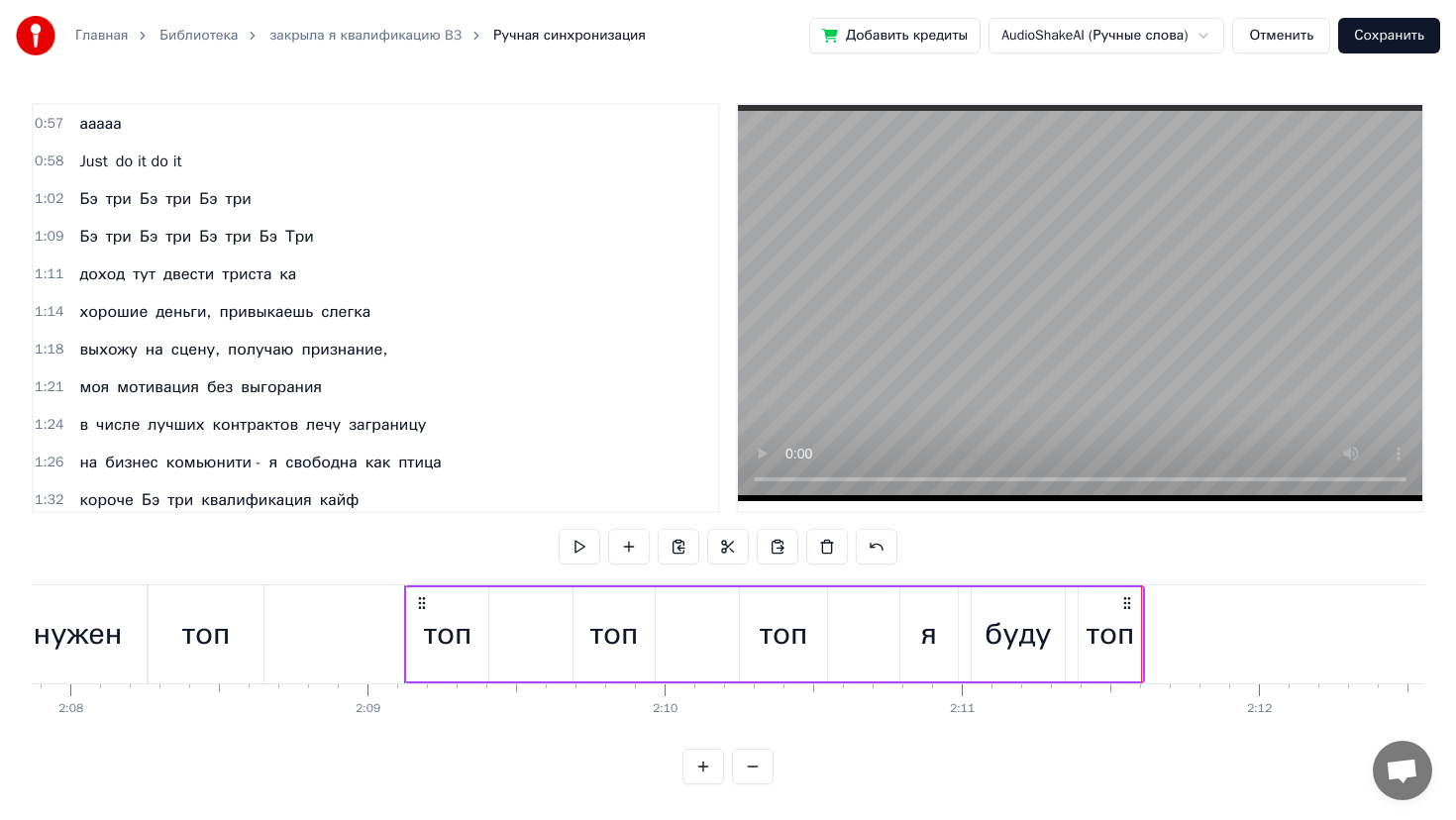 click on "0:58" at bounding box center (49, 161) 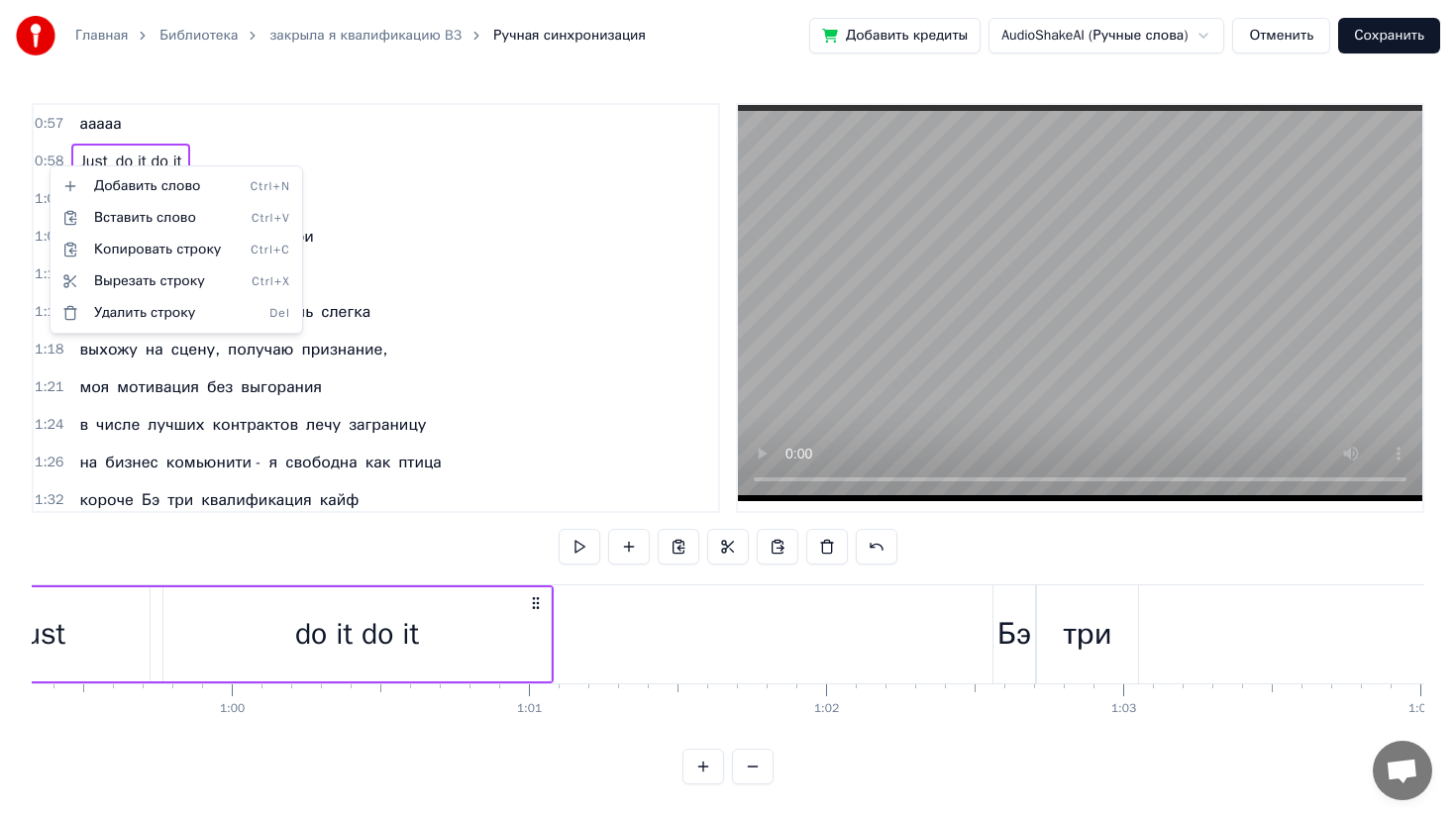 scroll, scrollTop: 0, scrollLeft: 17423, axis: horizontal 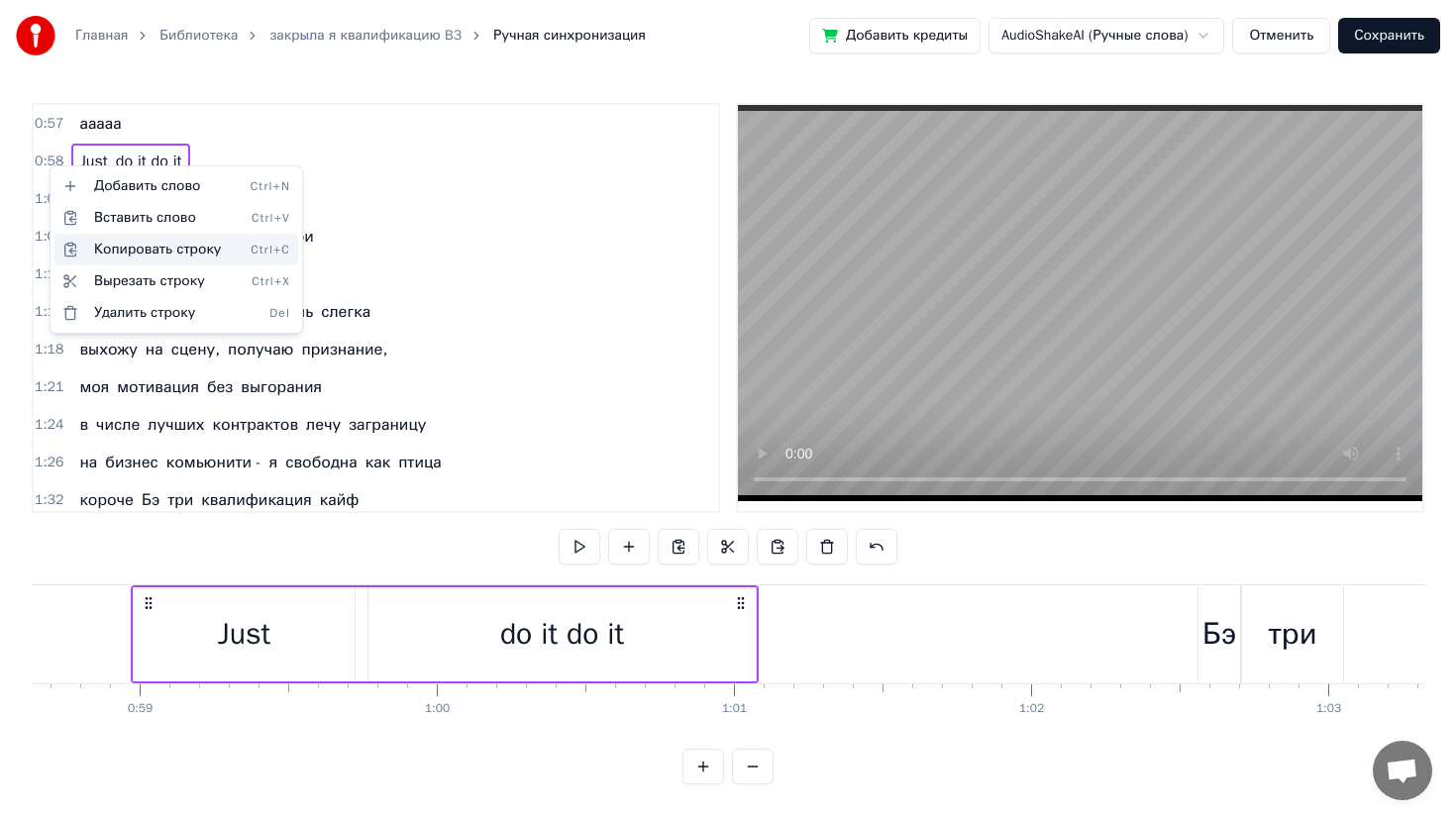 click on "Копировать строку Ctrl+C" at bounding box center (176, 250) 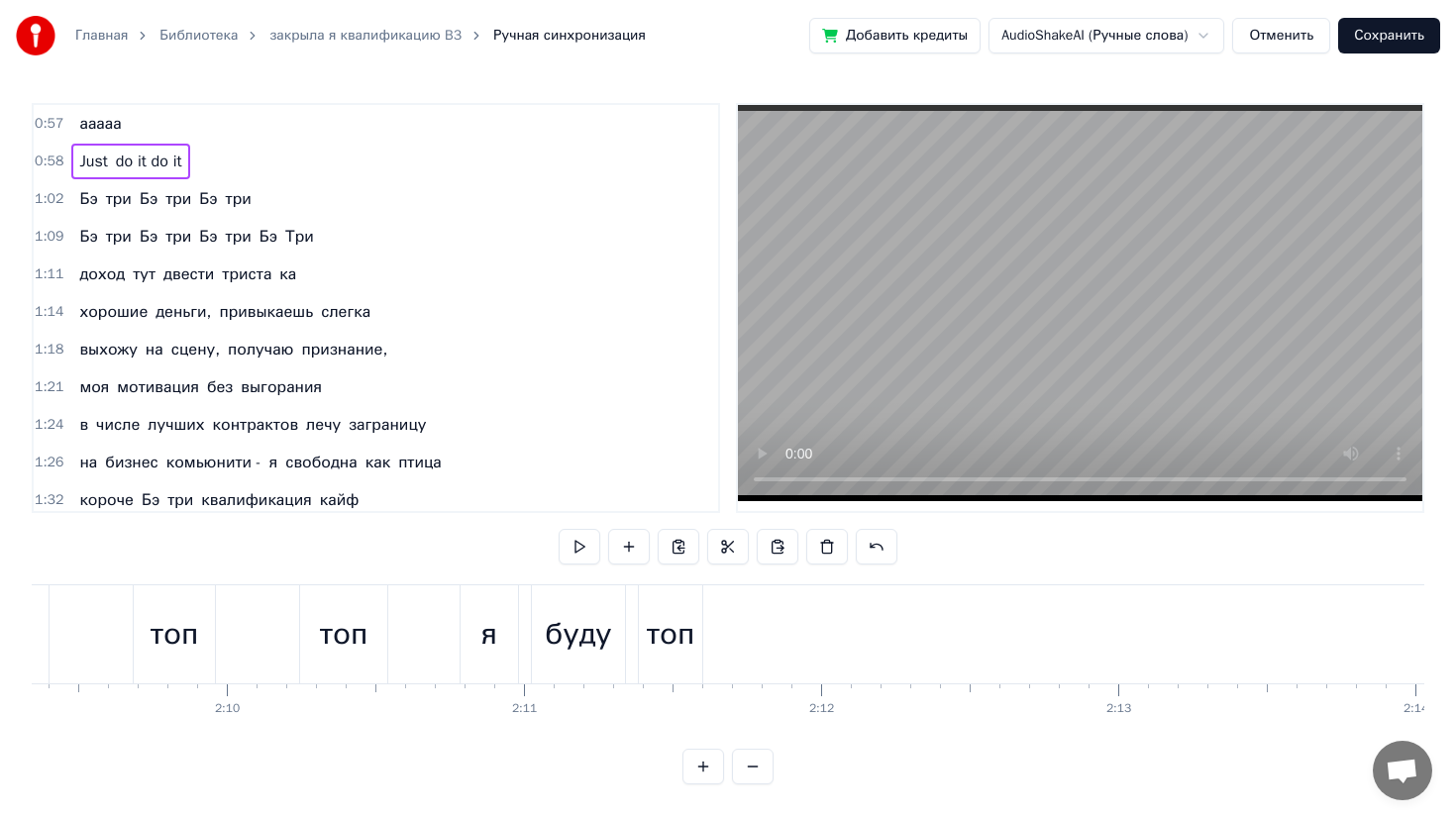 scroll, scrollTop: 0, scrollLeft: 38362, axis: horizontal 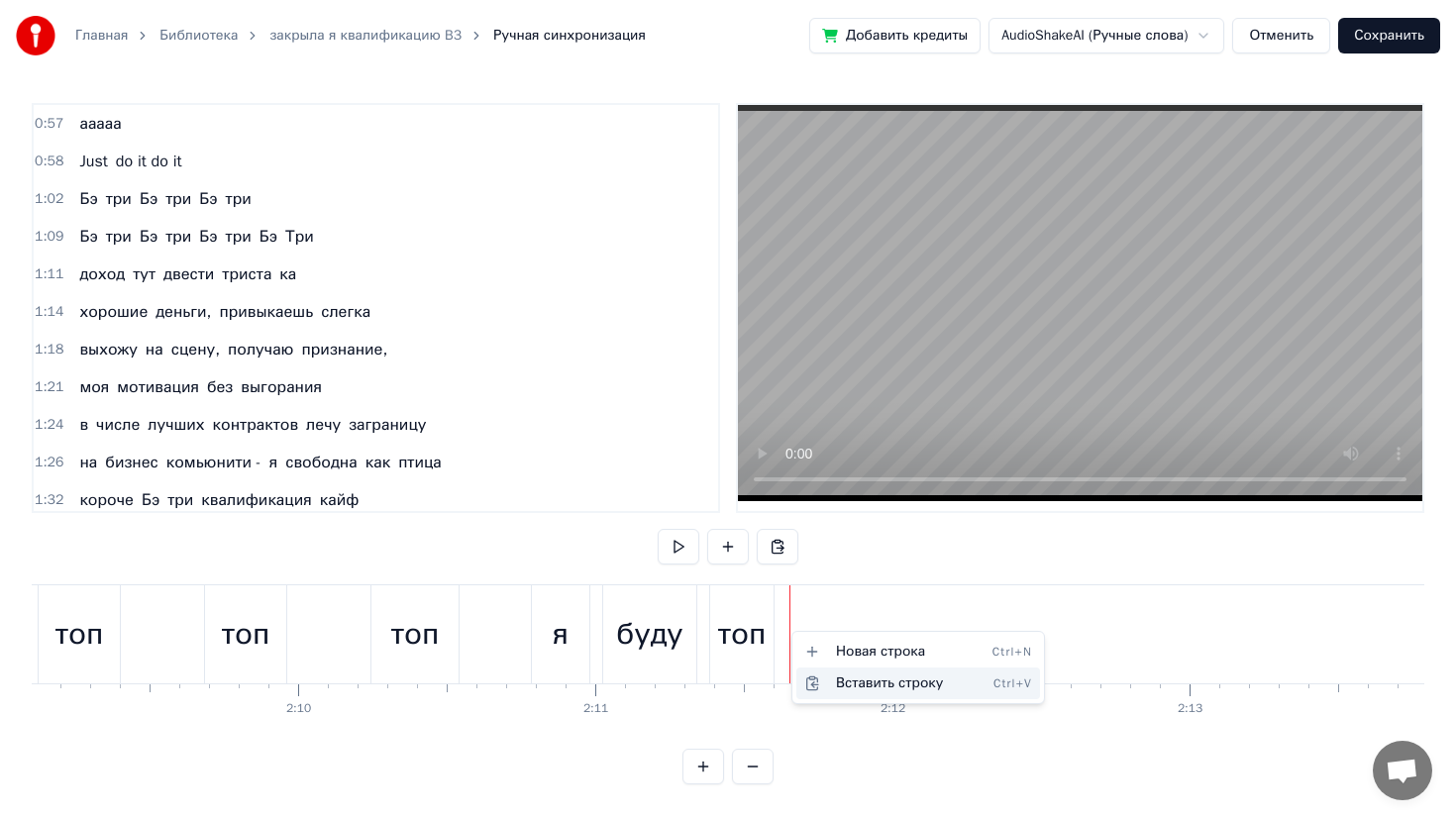 click on "Вставить строку Ctrl+V" at bounding box center [918, 683] 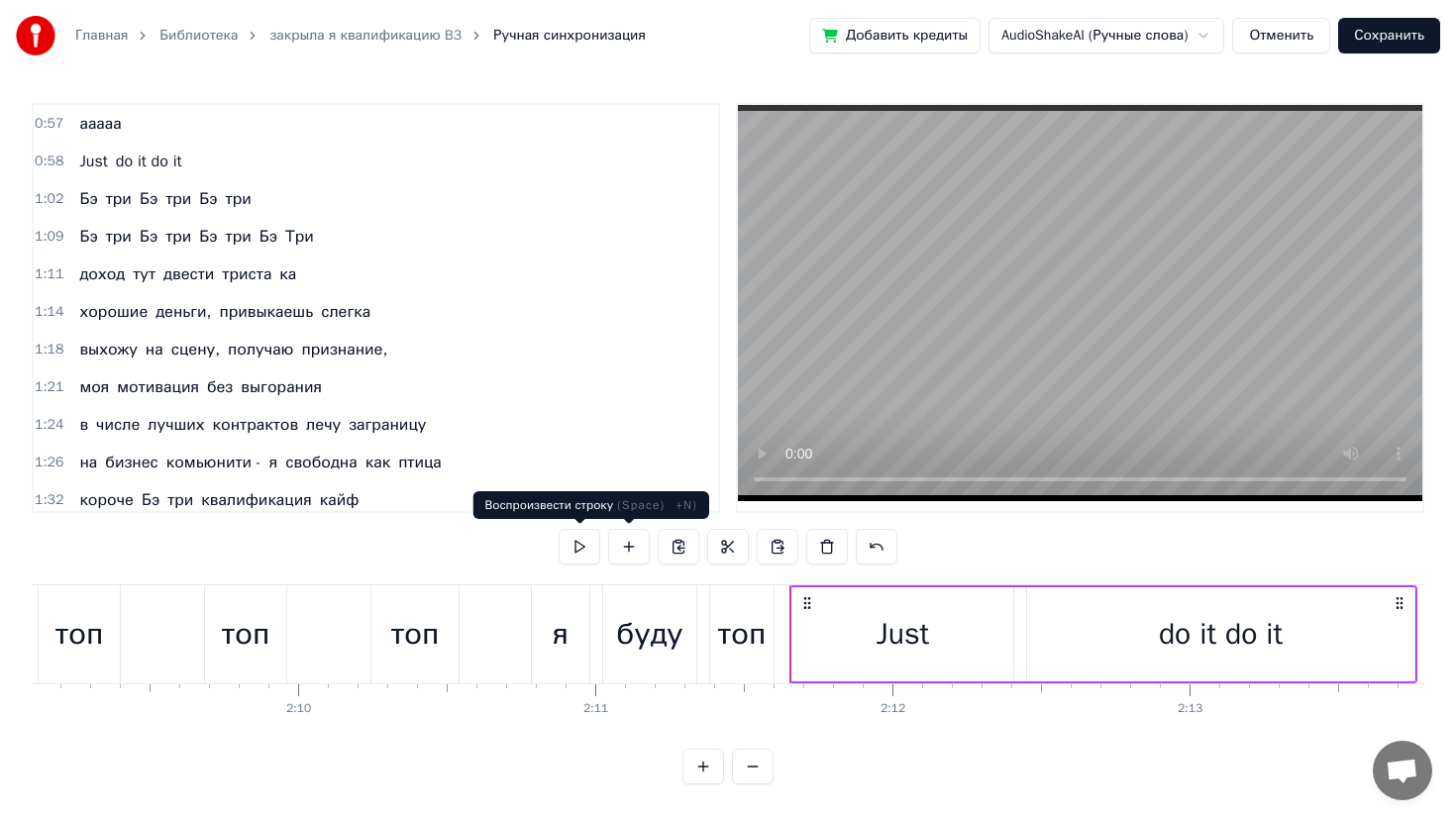 click at bounding box center [579, 547] 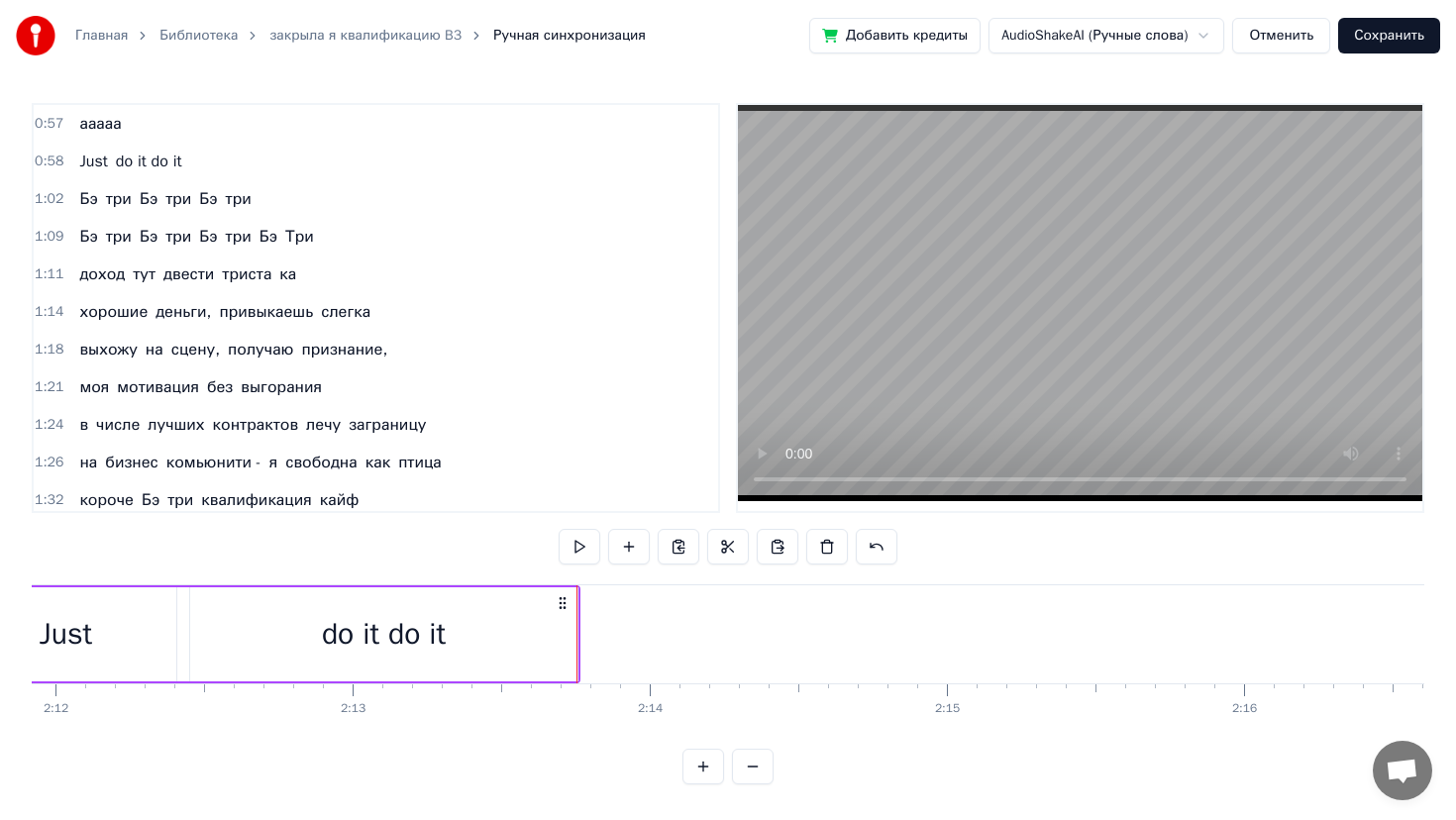 scroll, scrollTop: 0, scrollLeft: 39137, axis: horizontal 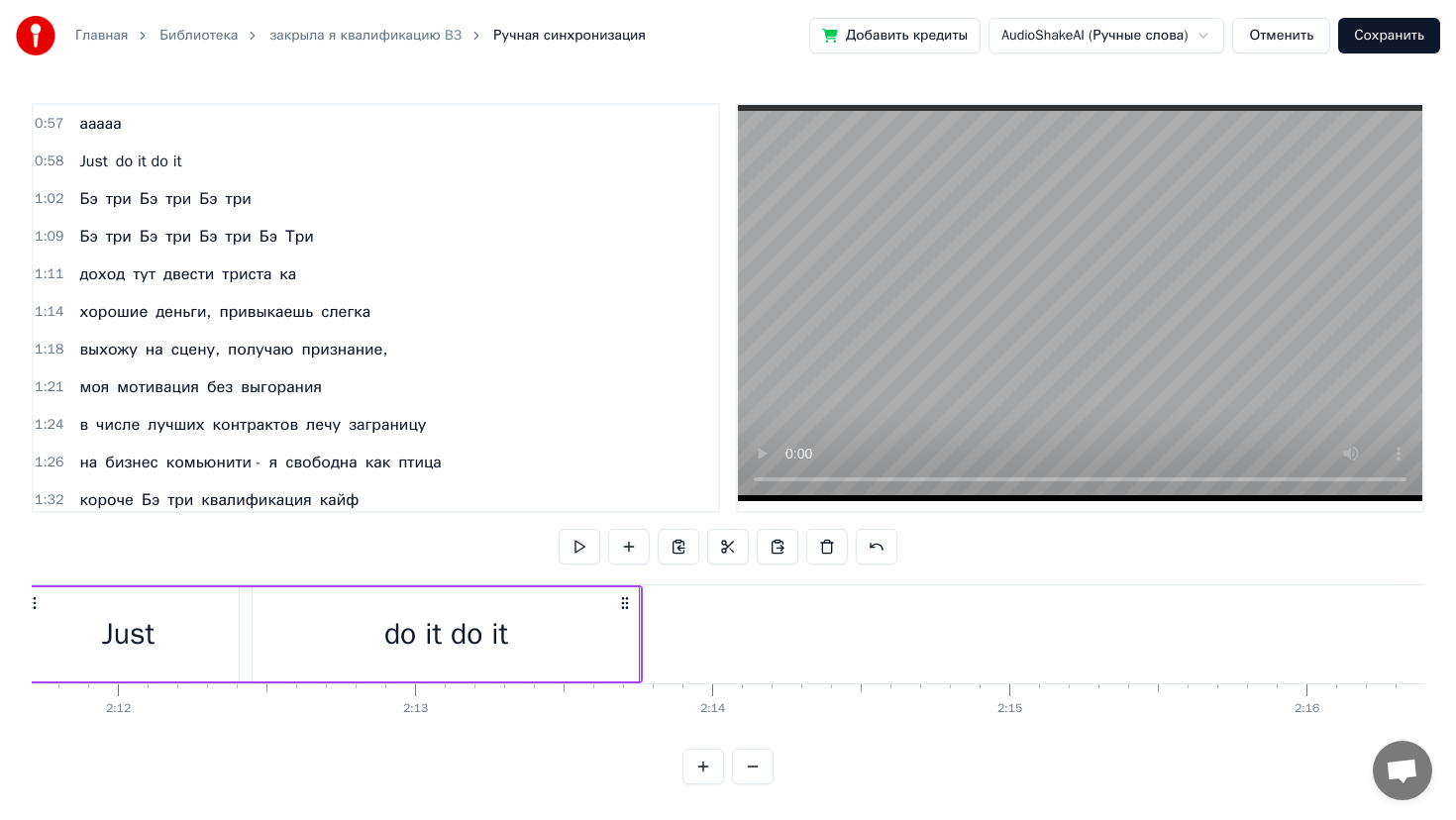 click on "do it do it" at bounding box center (446, 634) 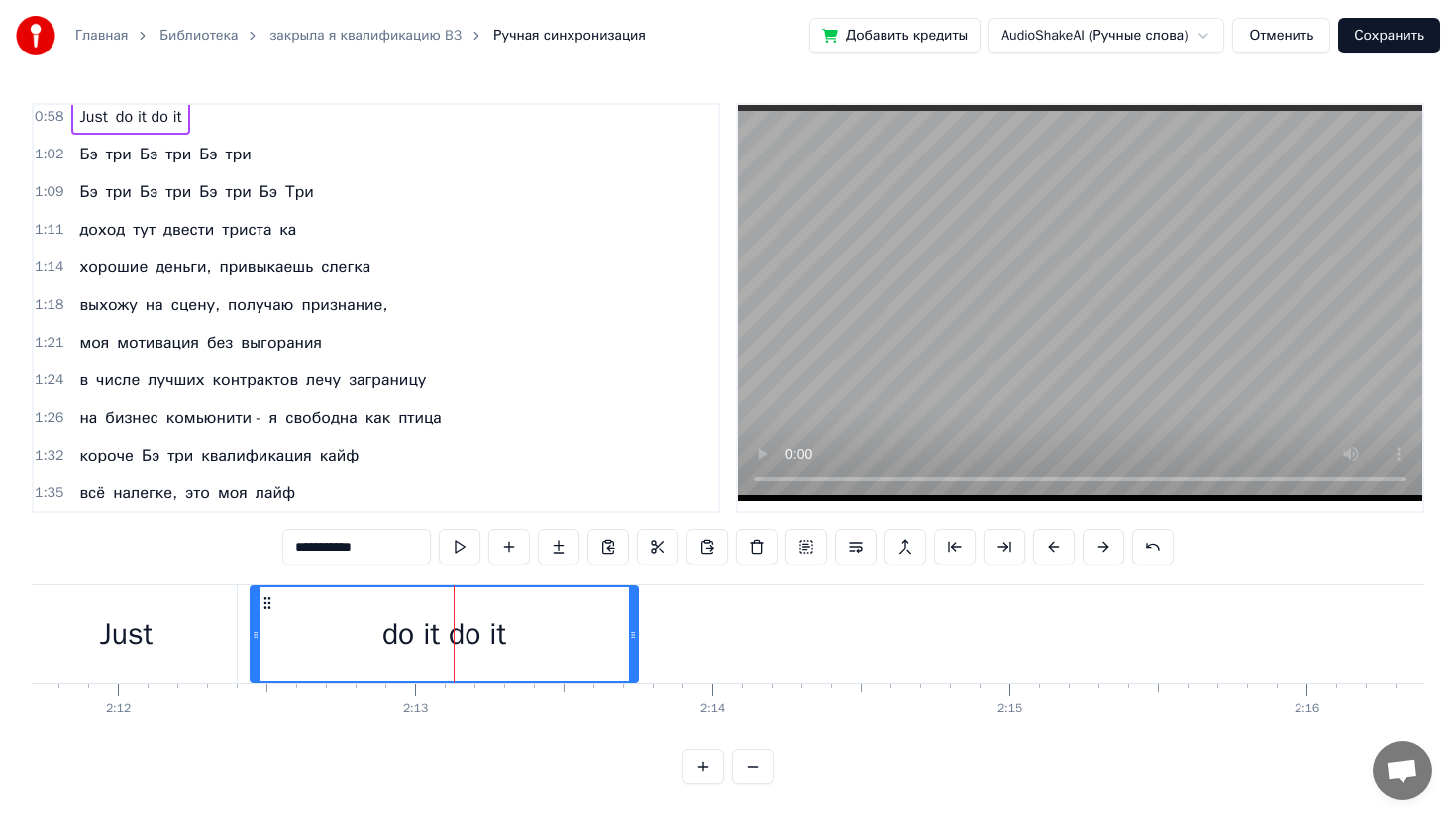 click on "do it do it" at bounding box center (444, 634) 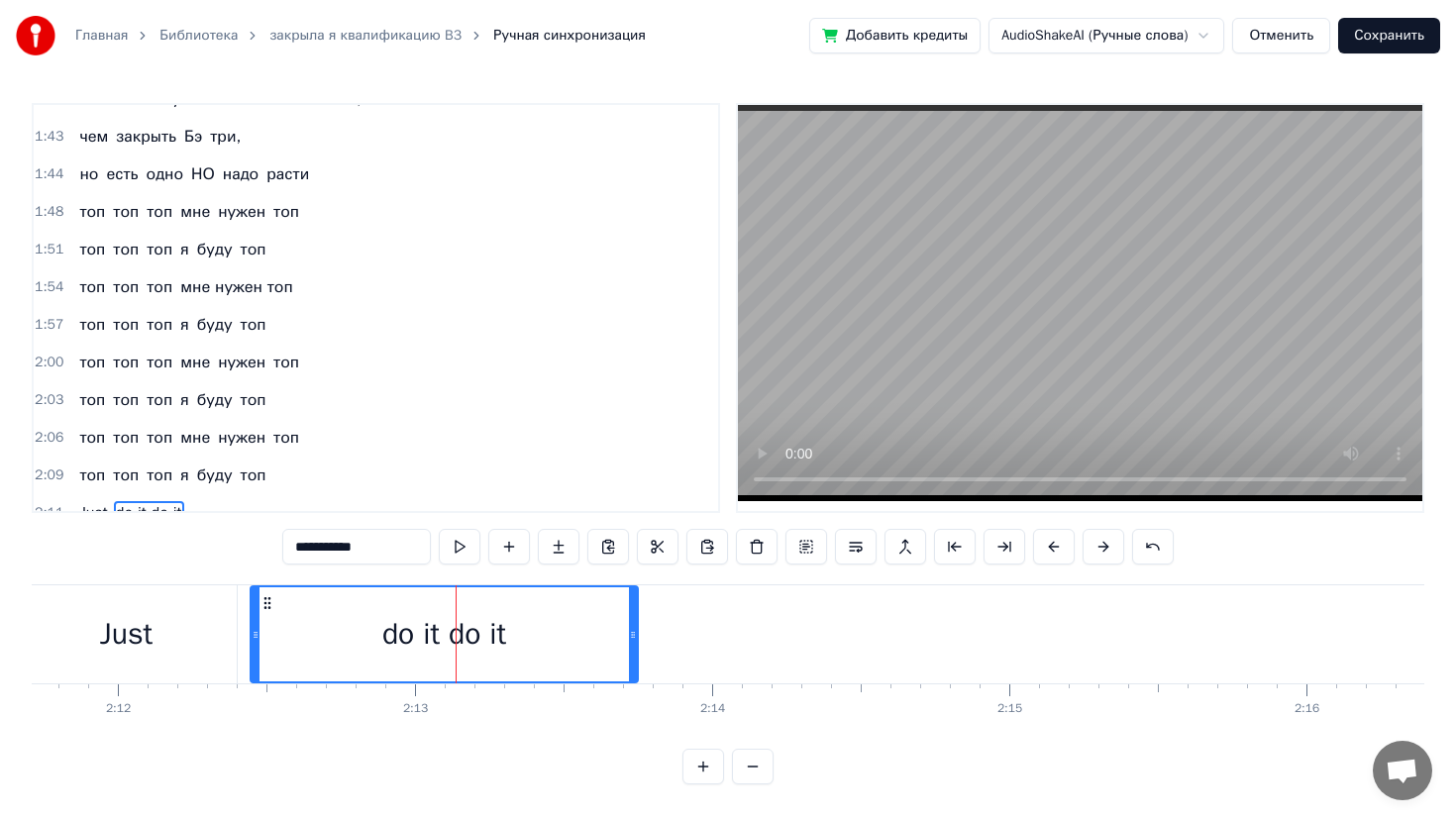 scroll, scrollTop: 986, scrollLeft: 0, axis: vertical 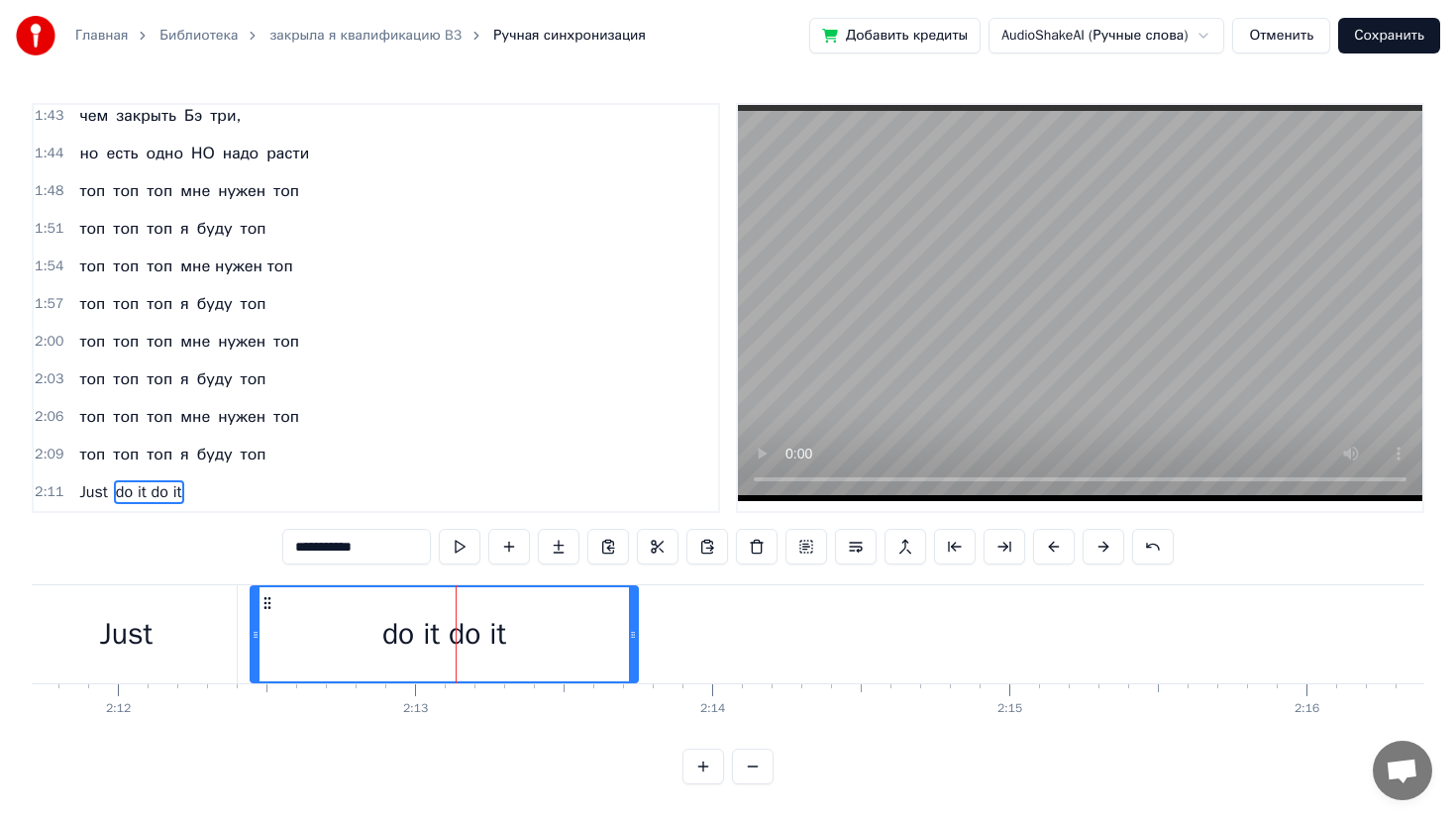 click on "do it do it" at bounding box center [149, 492] 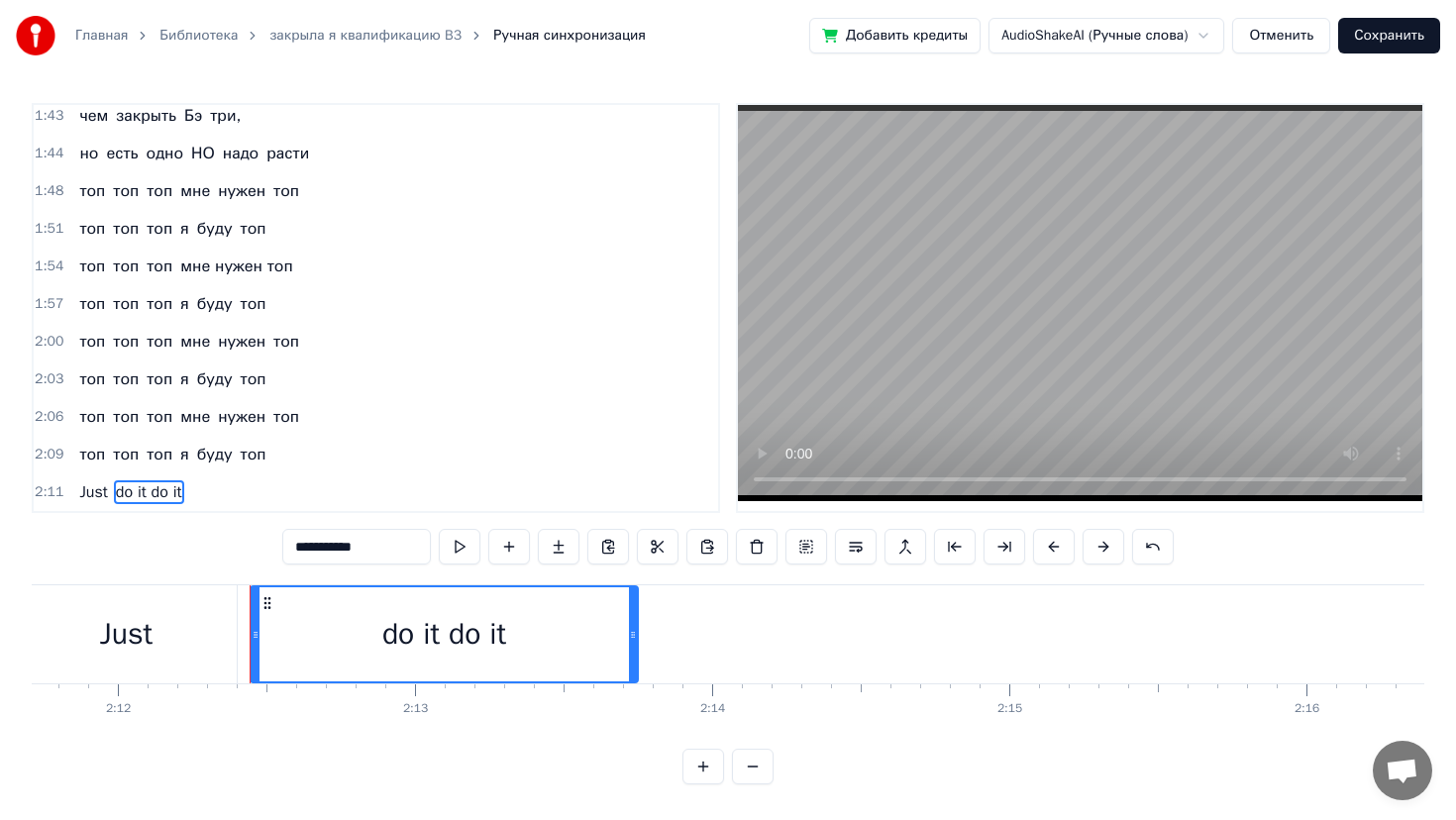 click on "do it do it" at bounding box center [149, 492] 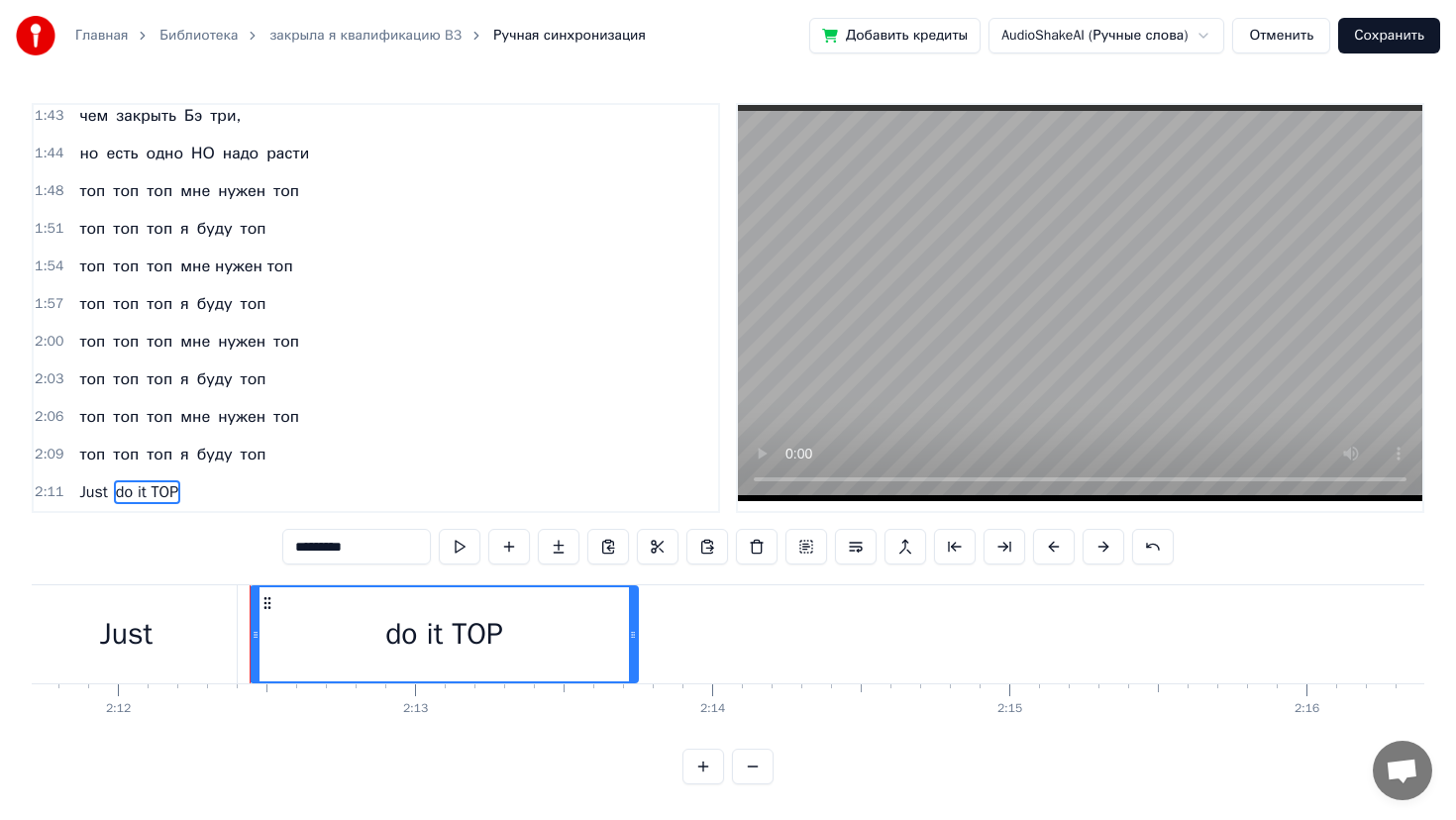 type on "*********" 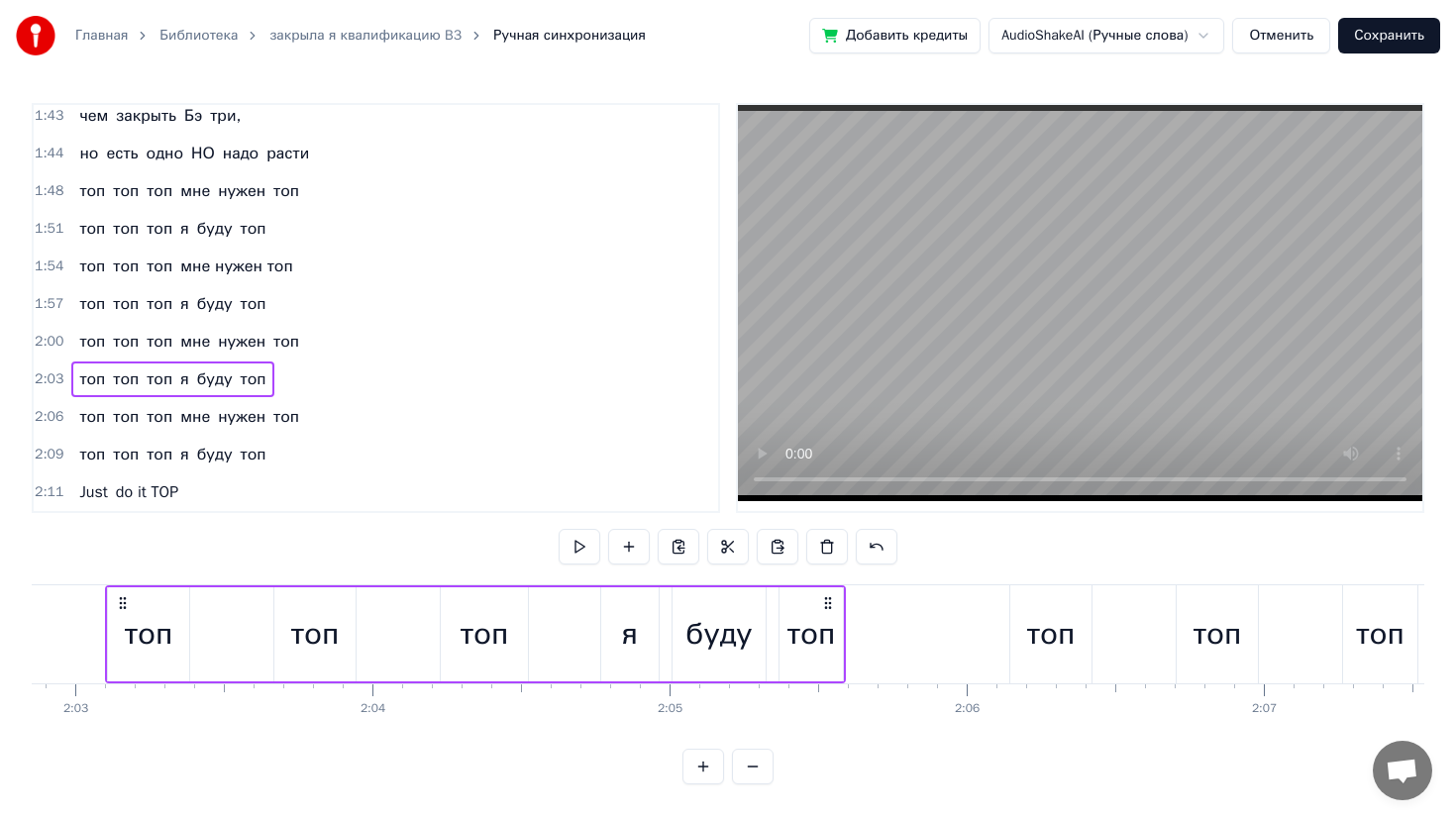 scroll, scrollTop: 0, scrollLeft: 36479, axis: horizontal 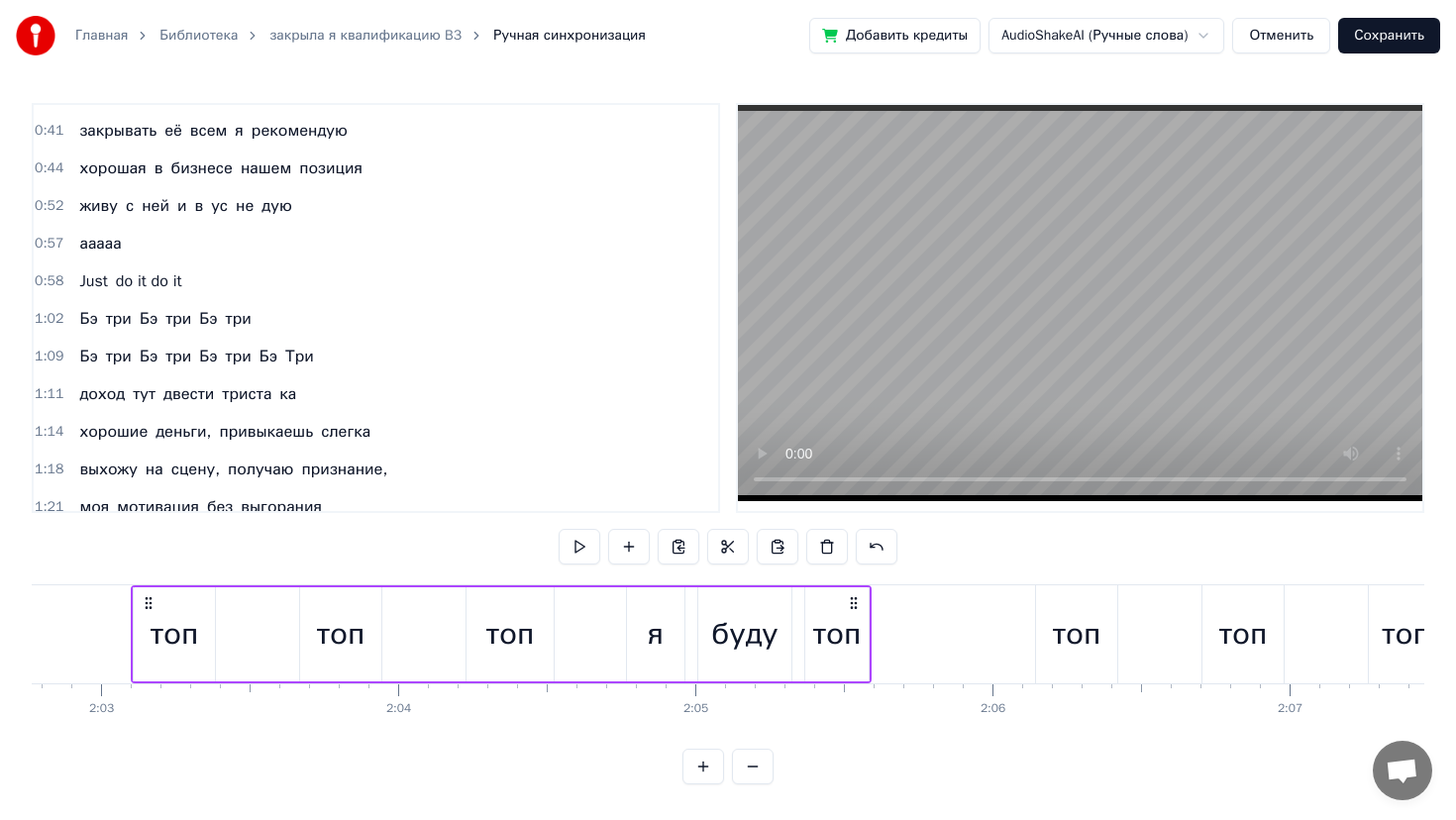click on "do it do it" at bounding box center [149, 281] 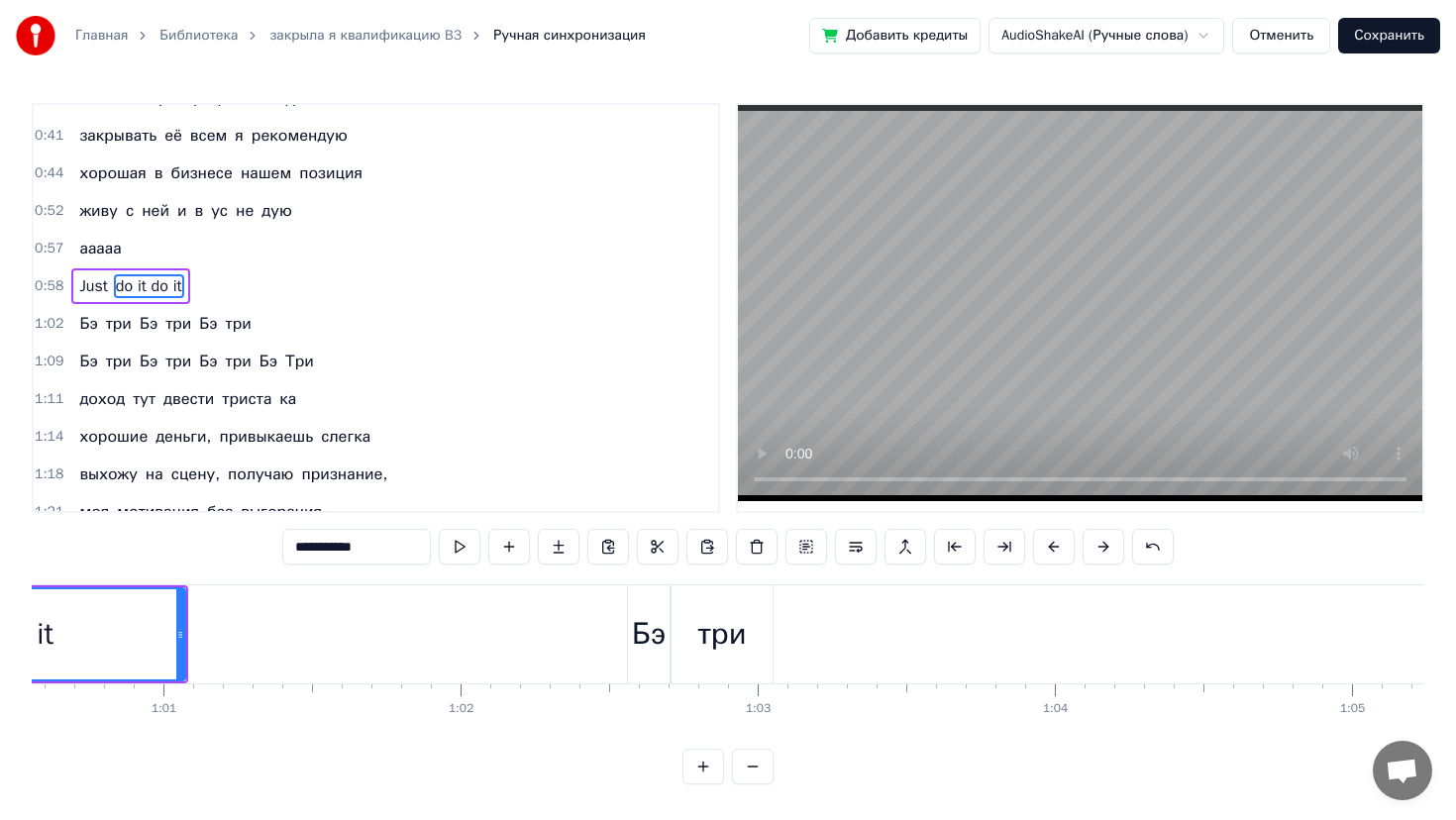 scroll, scrollTop: 0, scrollLeft: 17658, axis: horizontal 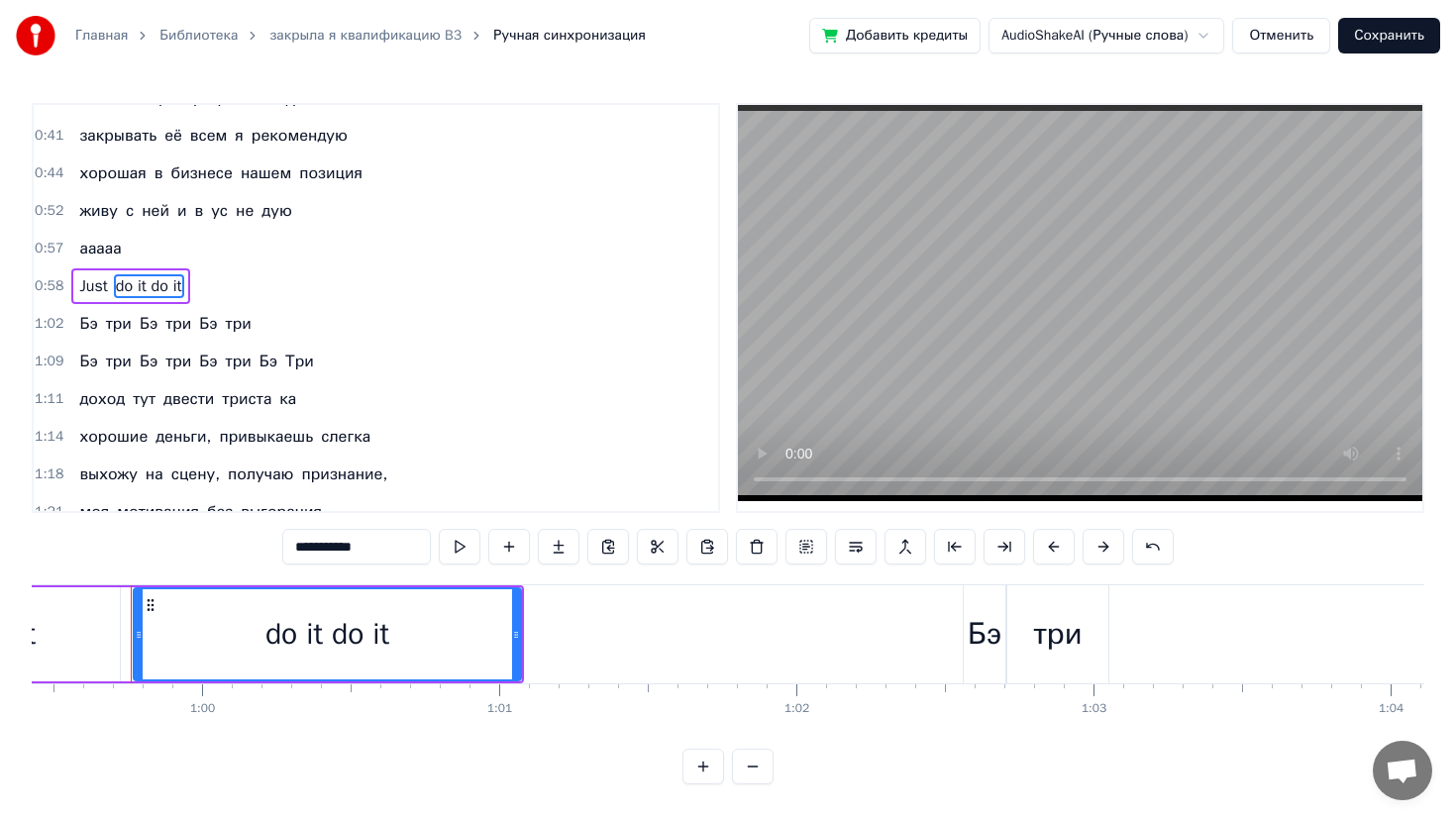 drag, startPoint x: 361, startPoint y: 552, endPoint x: 327, endPoint y: 547, distance: 34.36568 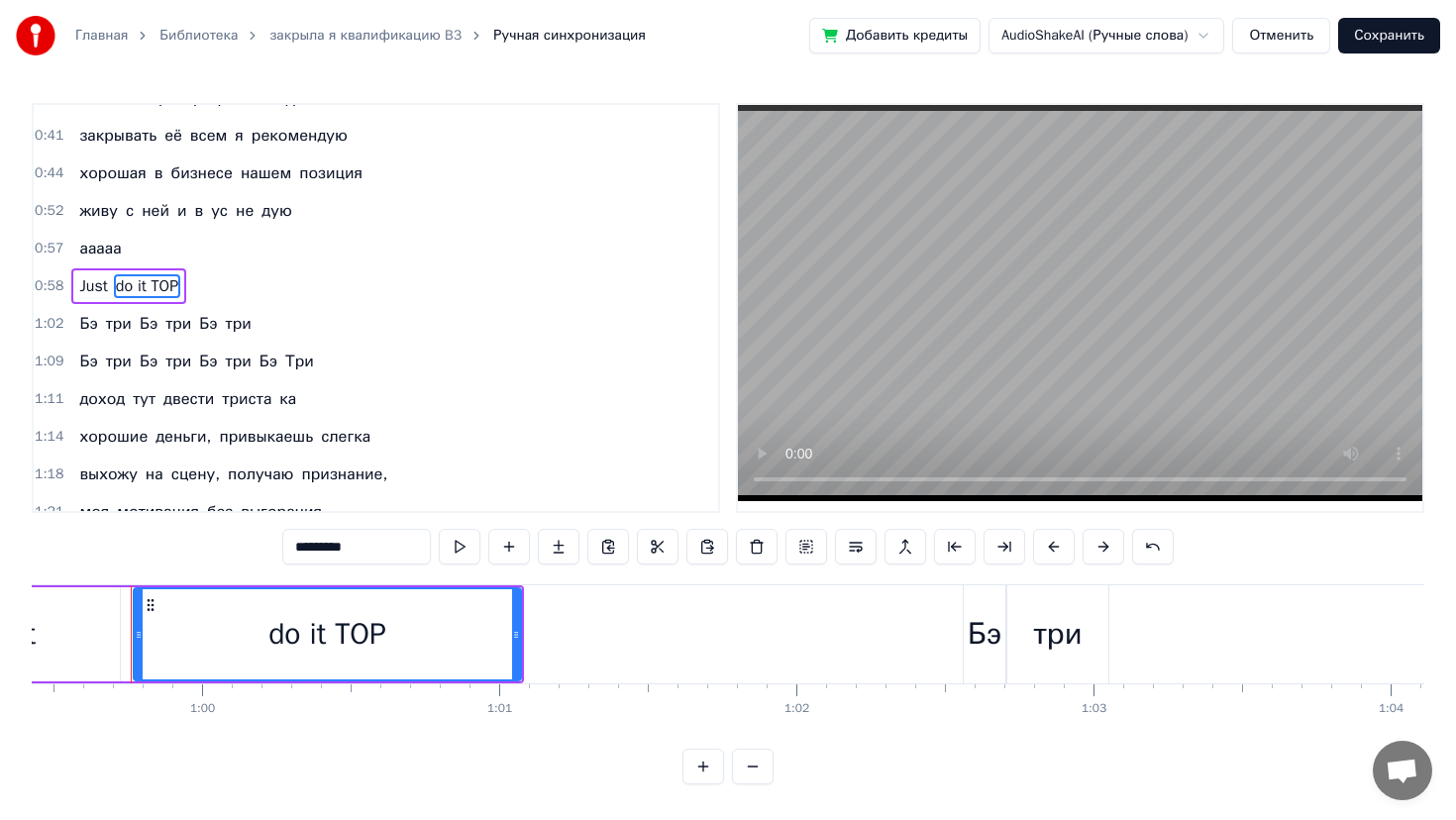 type on "*********" 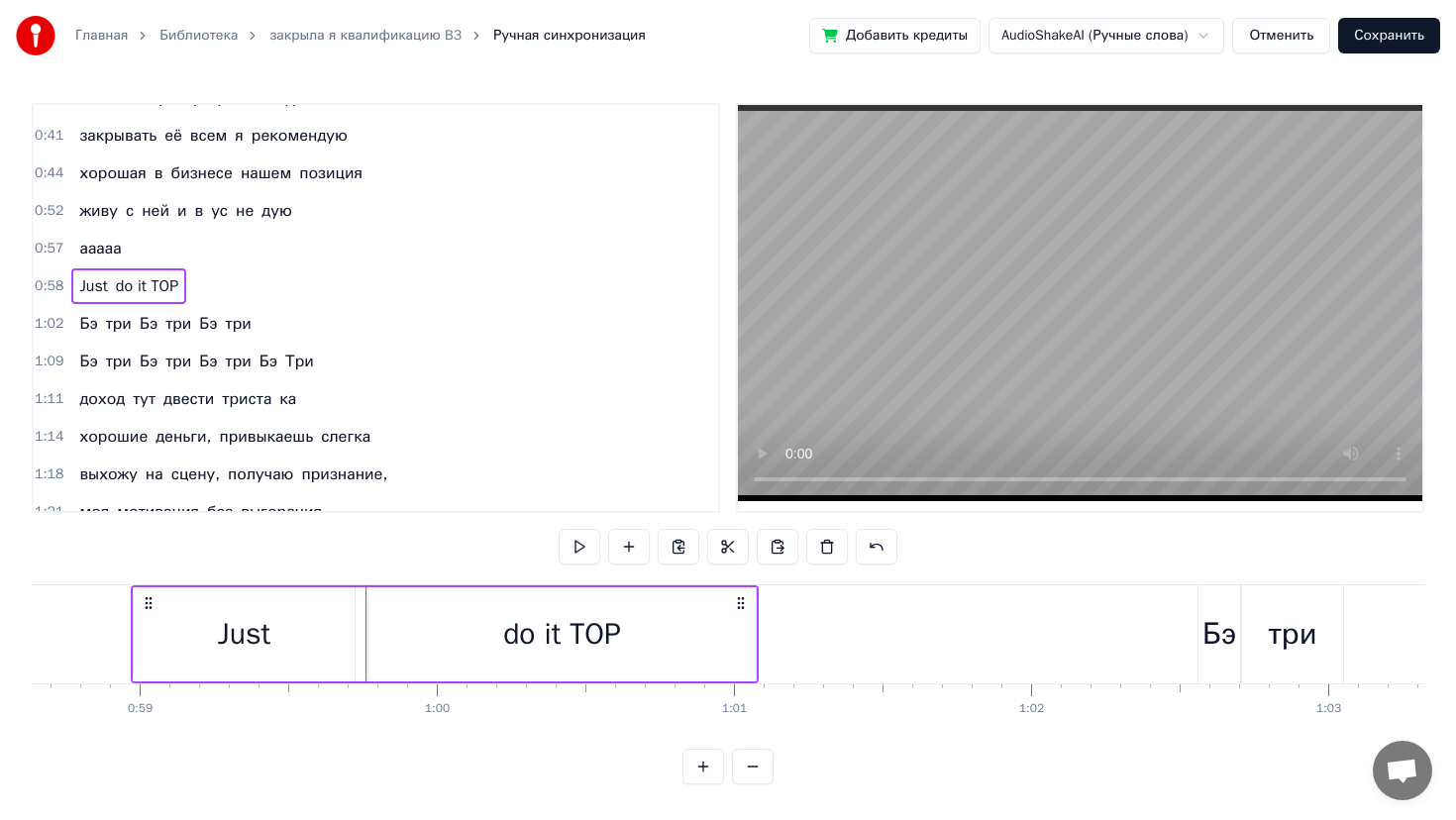 click on "0:57" at bounding box center [49, 249] 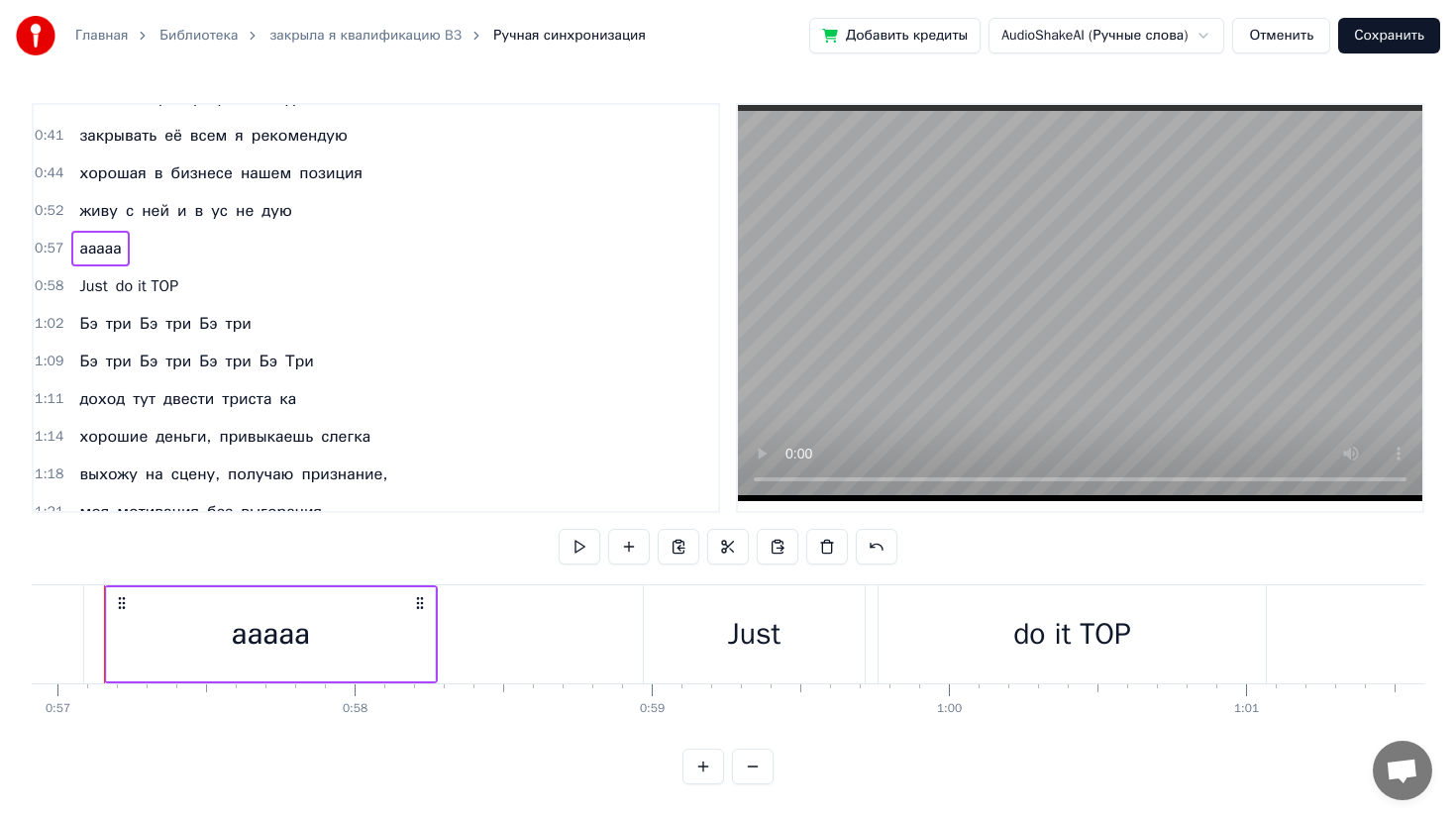scroll, scrollTop: 0, scrollLeft: 16885, axis: horizontal 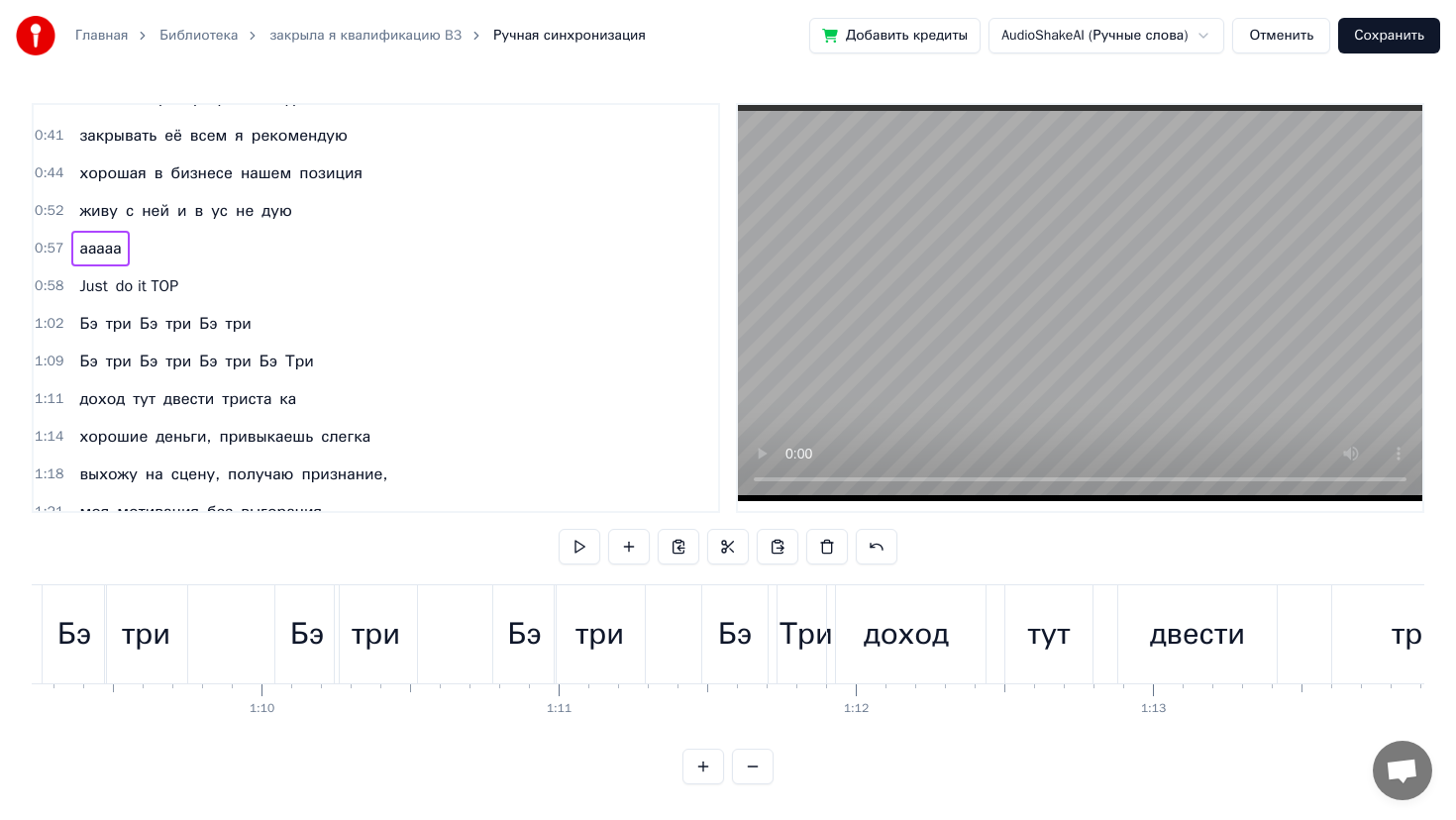 click on "do it TOP" at bounding box center [147, 286] 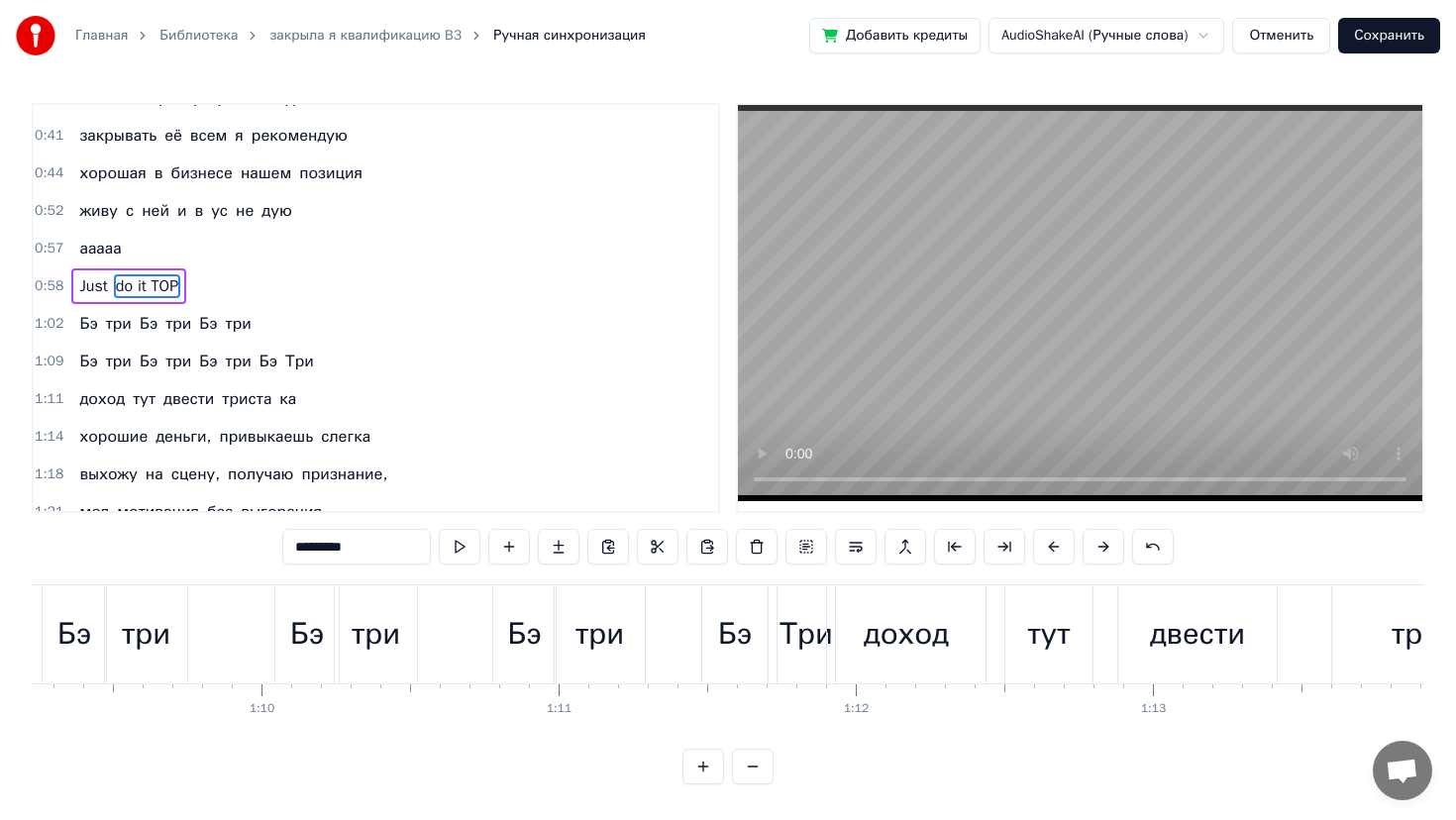 scroll, scrollTop: 363, scrollLeft: 0, axis: vertical 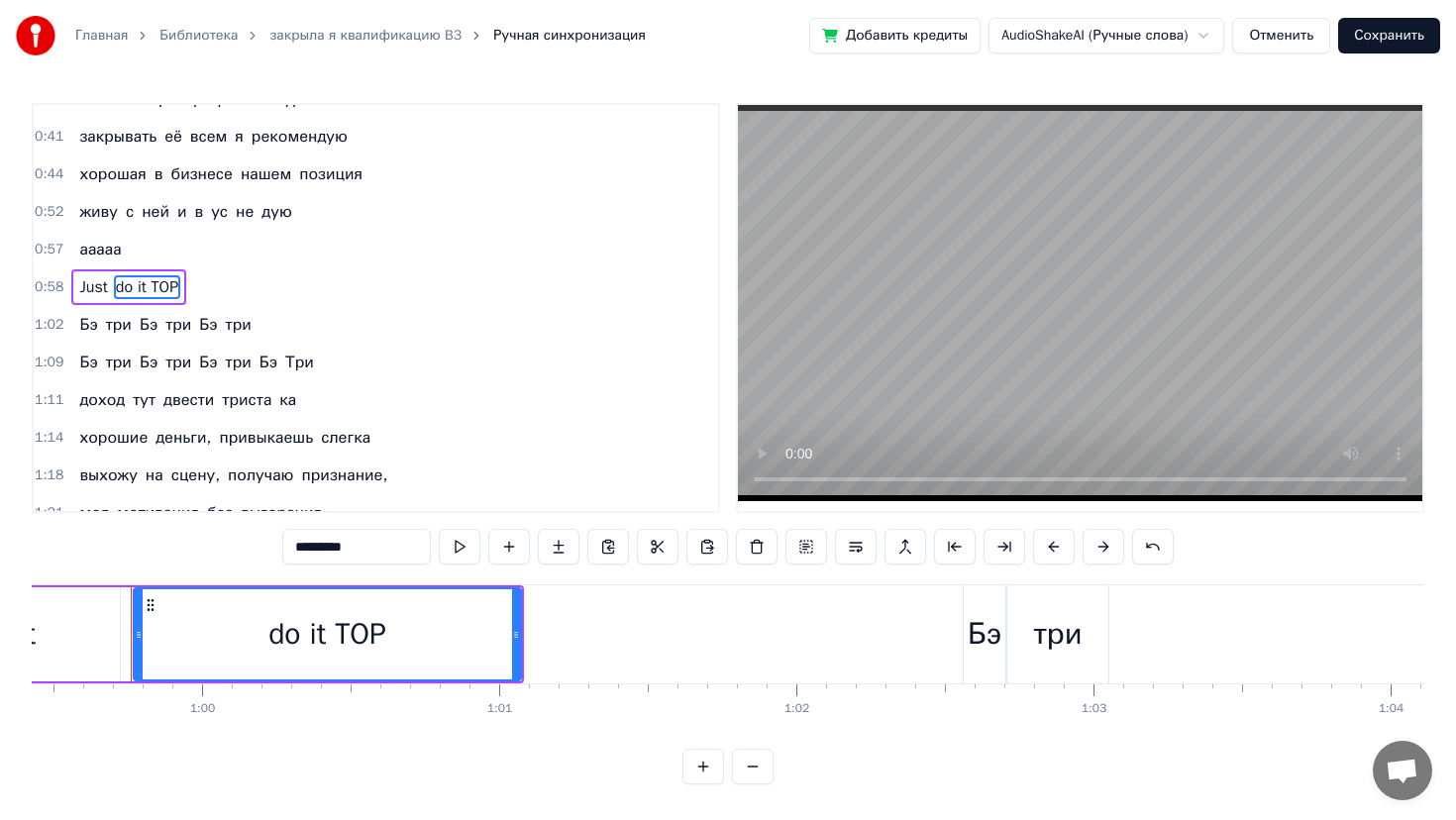 drag, startPoint x: 355, startPoint y: 551, endPoint x: 328, endPoint y: 546, distance: 27.45906 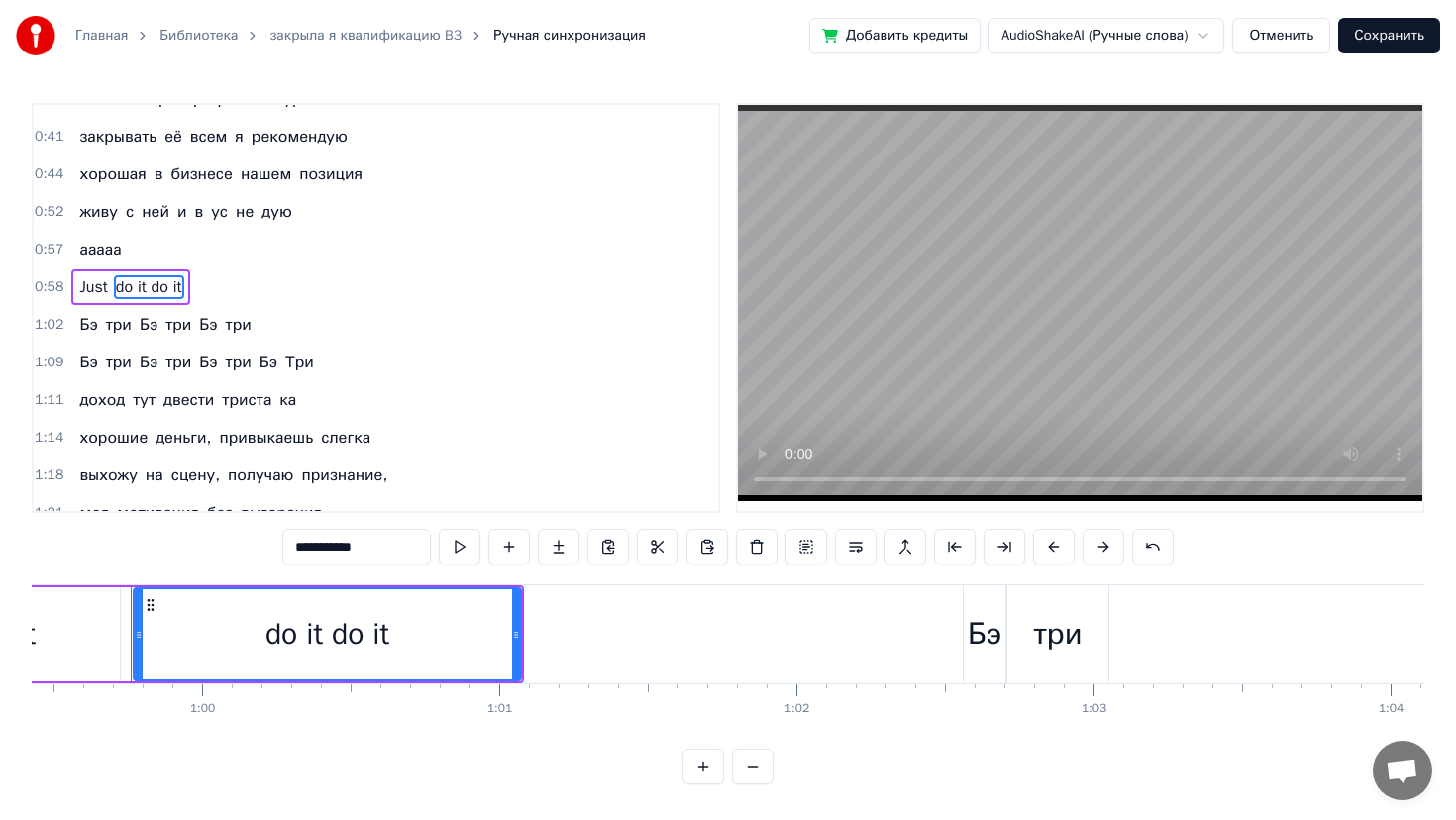 type on "**********" 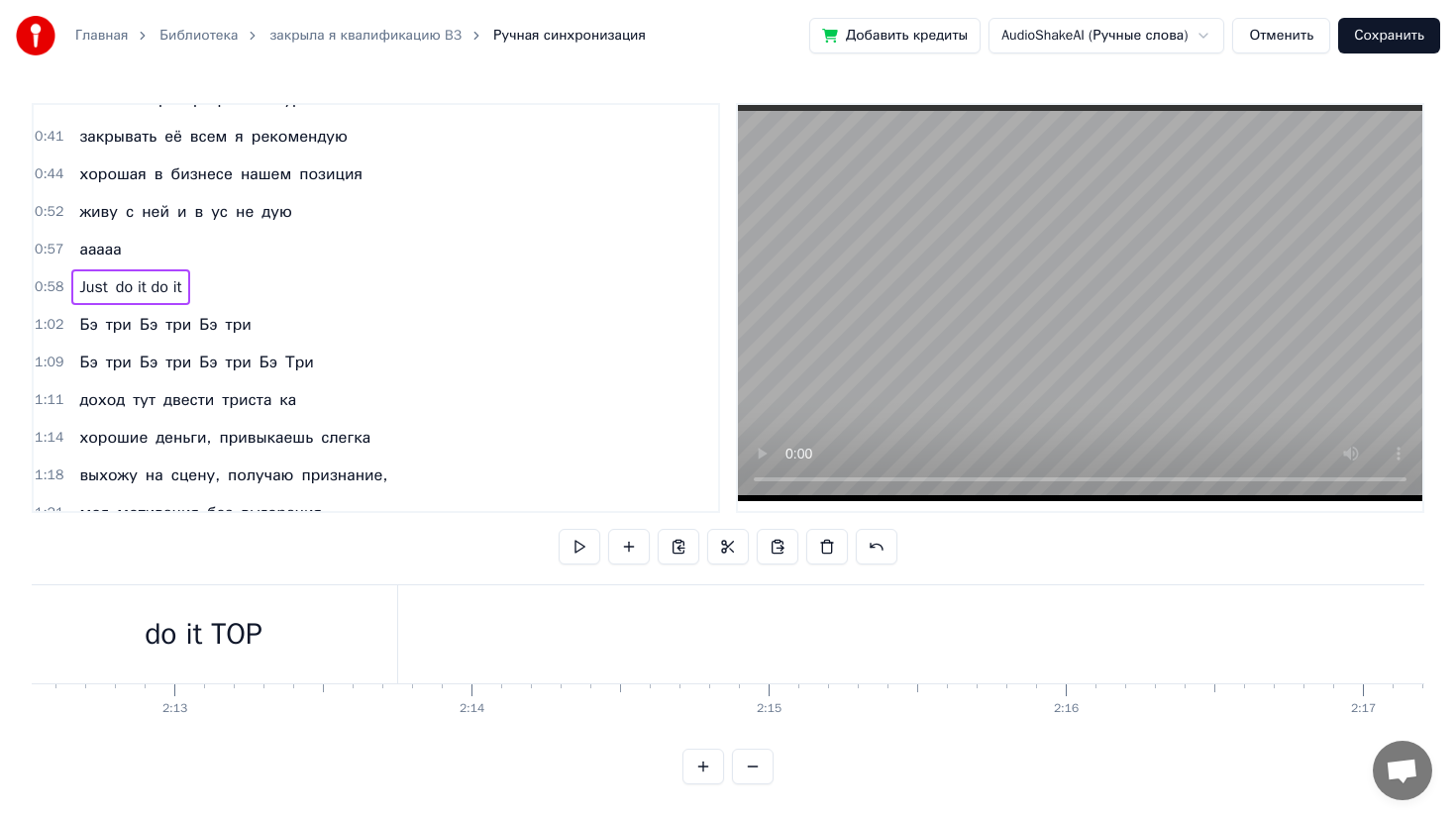 scroll, scrollTop: 0, scrollLeft: 39379, axis: horizontal 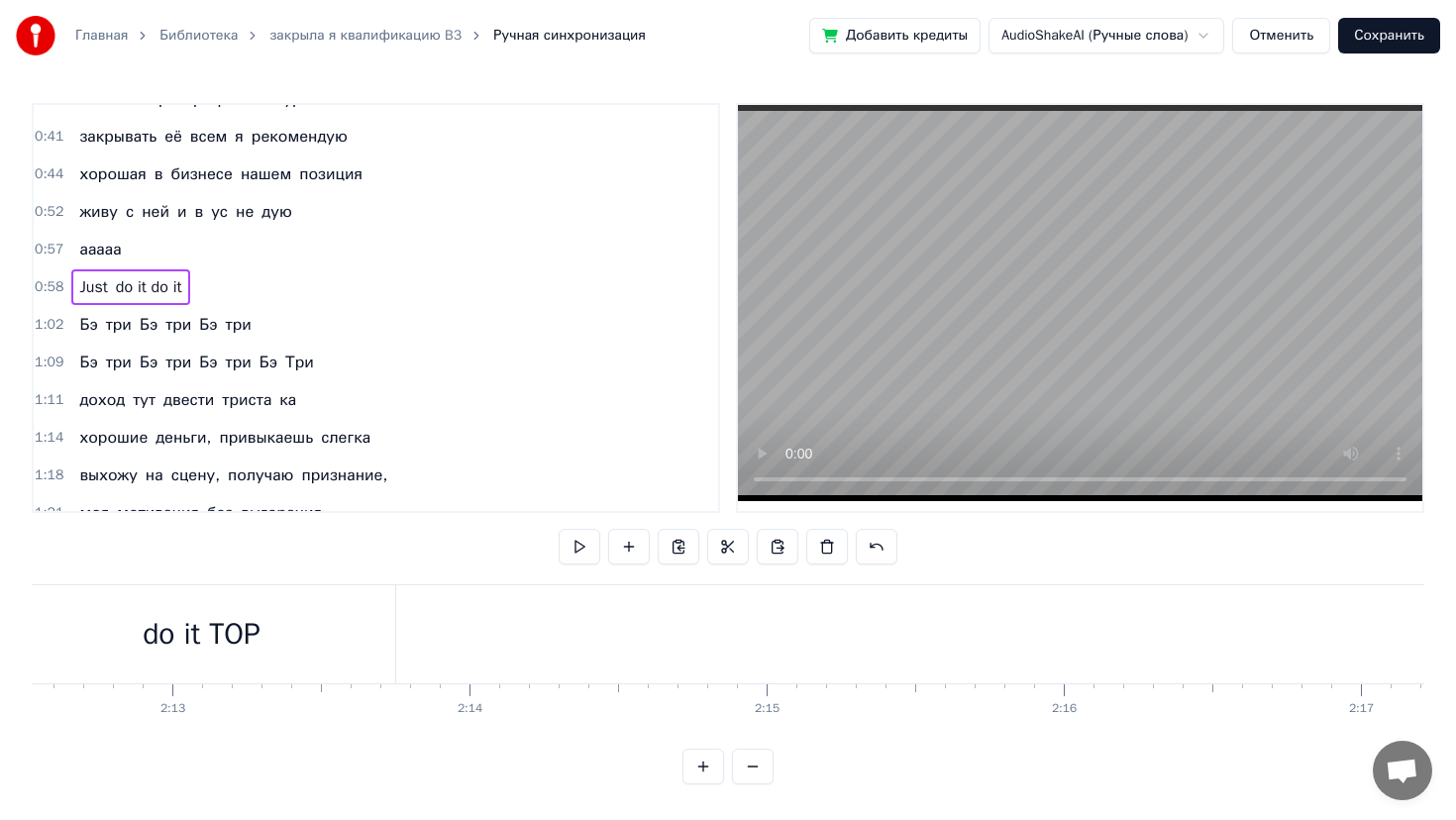 click on "do it TOP" at bounding box center [201, 634] 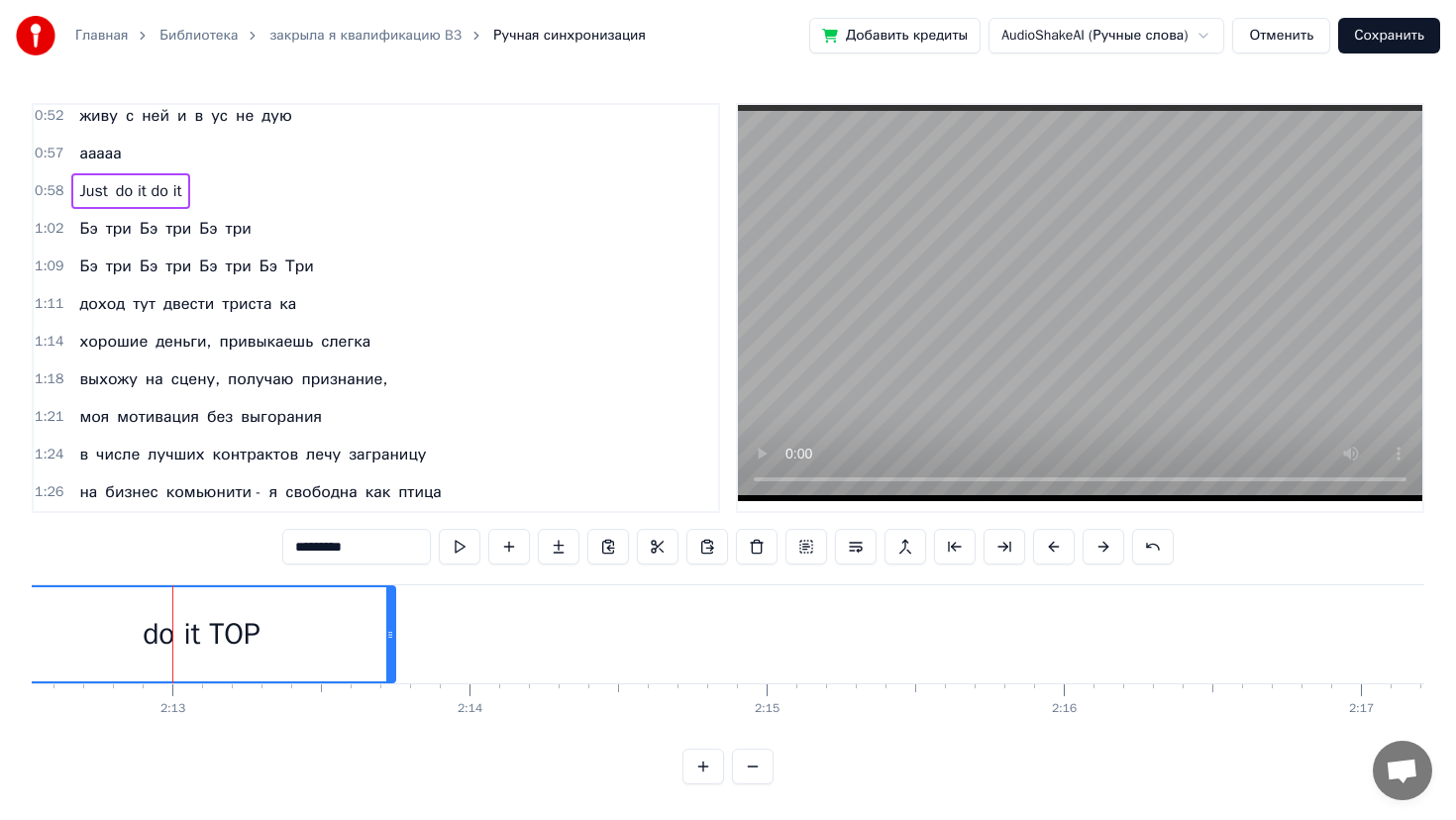 click at bounding box center (172, 634) 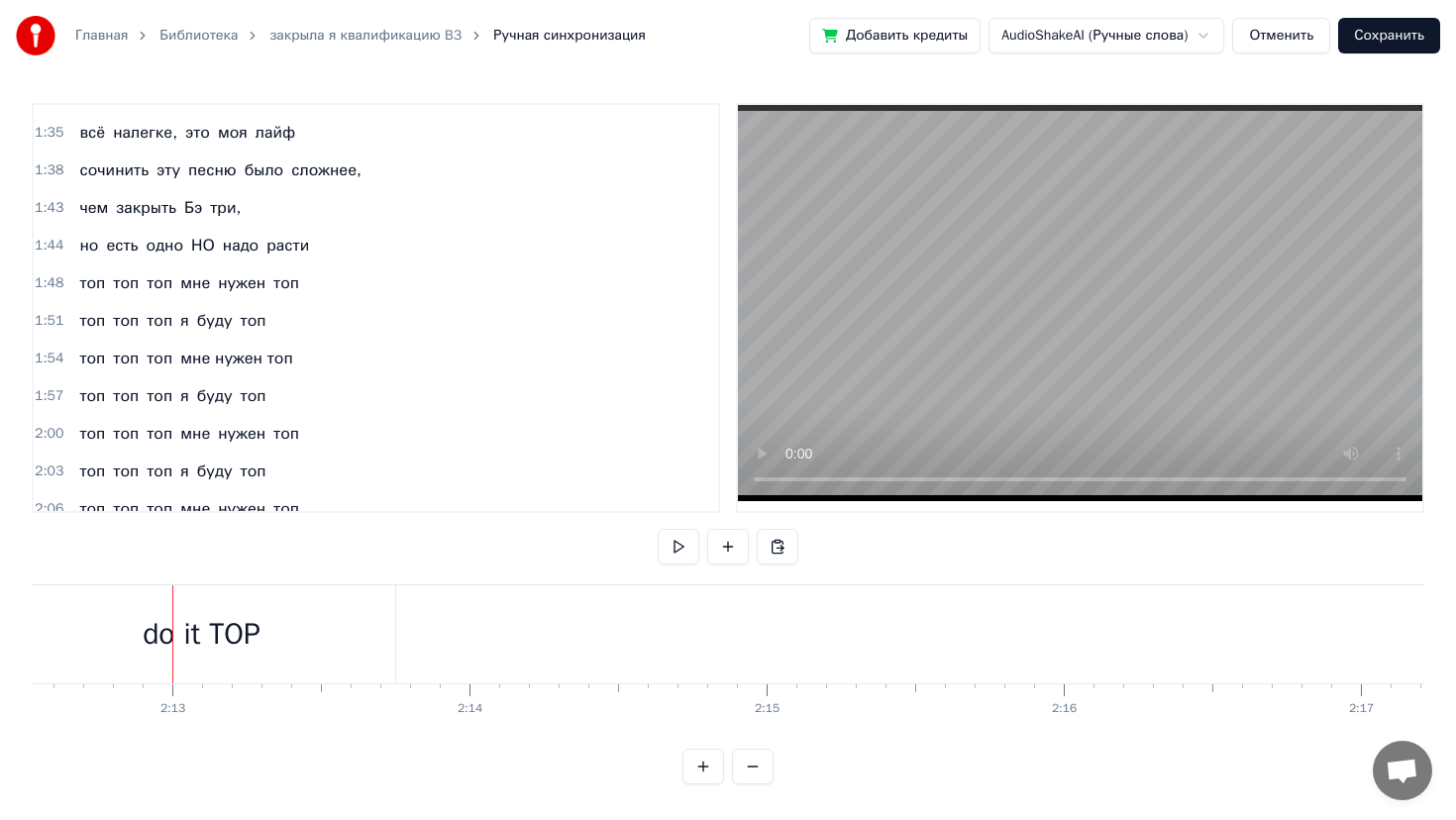 scroll, scrollTop: 986, scrollLeft: 0, axis: vertical 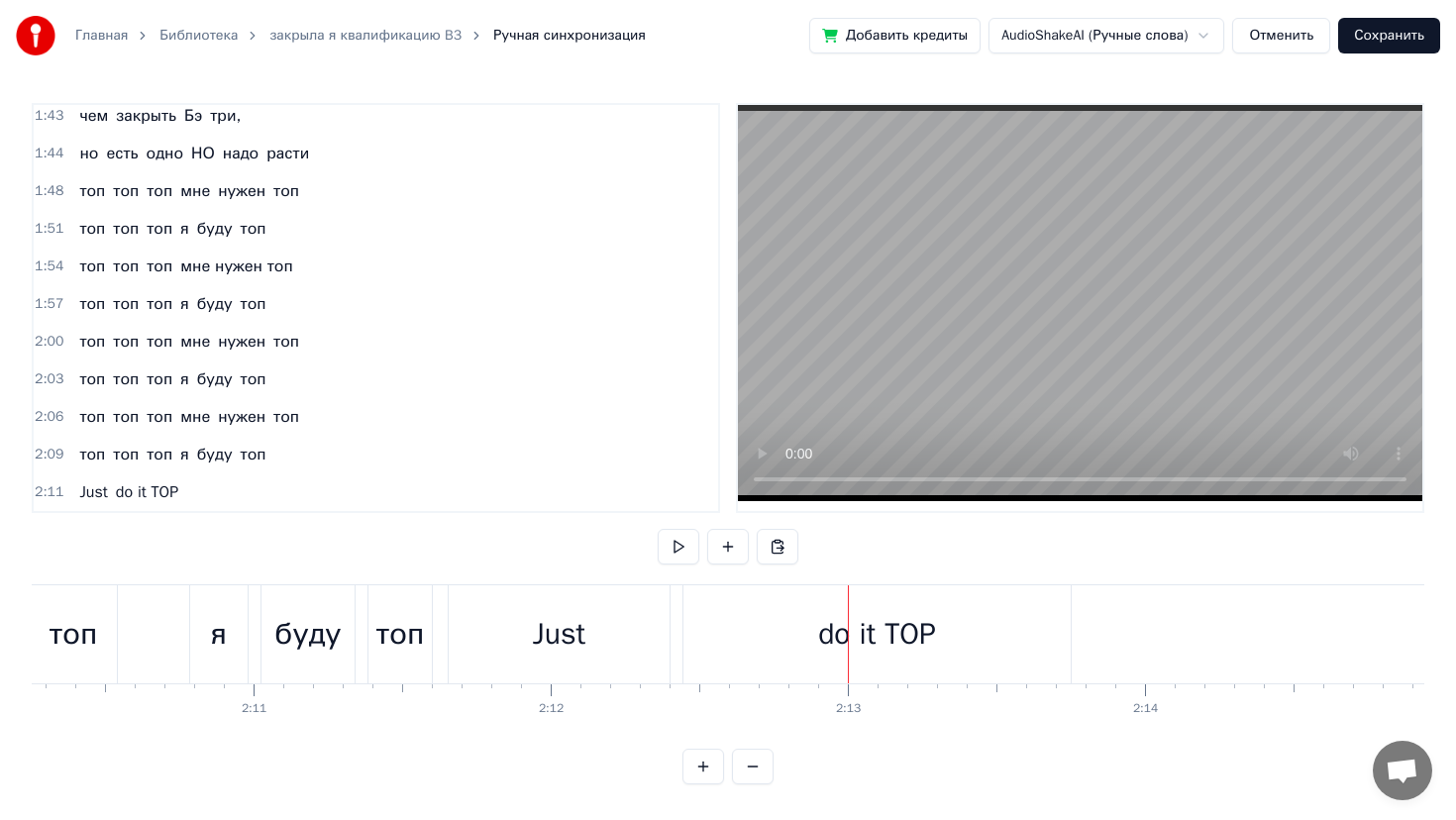 click on "Just" at bounding box center (559, 634) 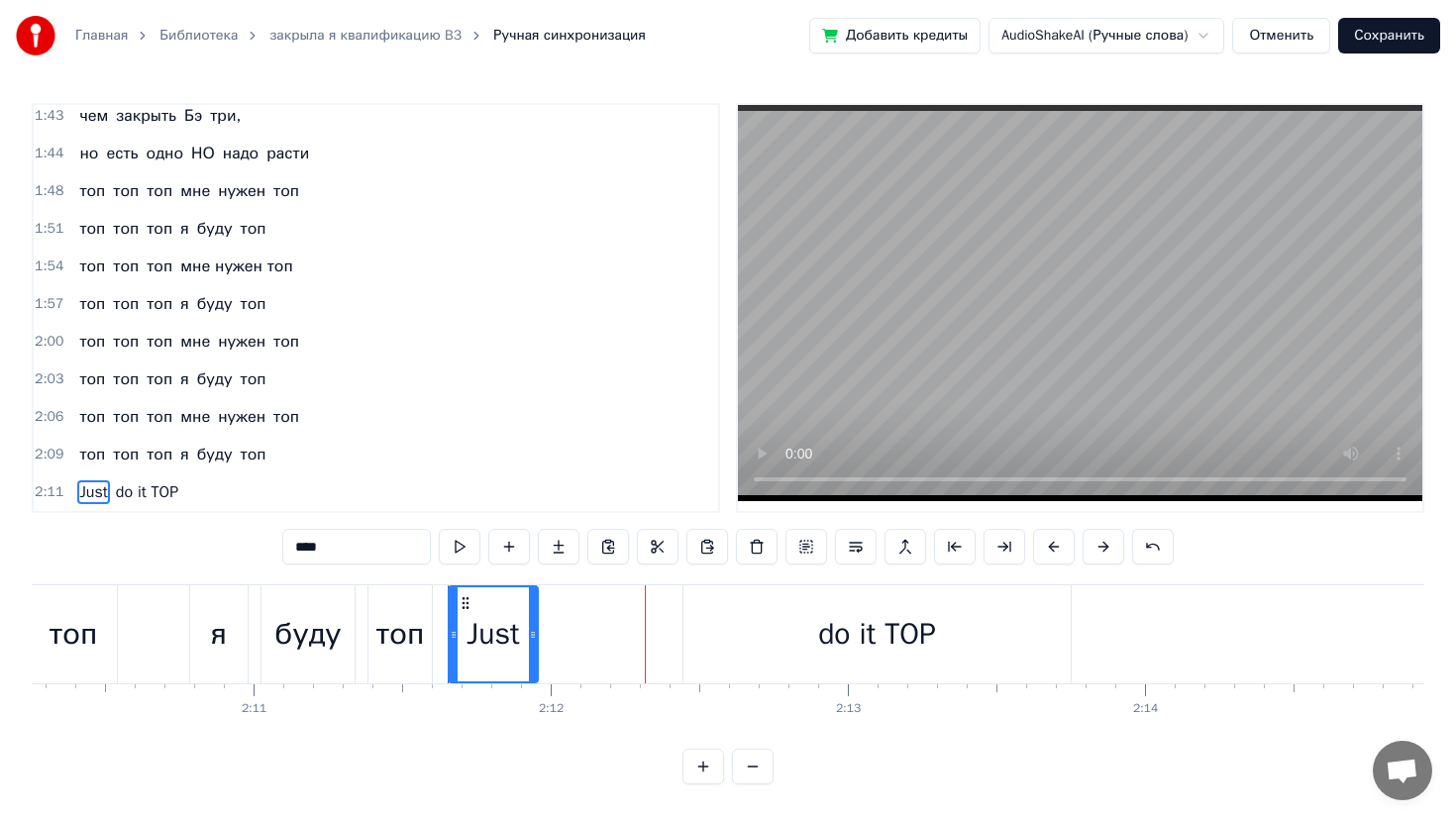 drag, startPoint x: 666, startPoint y: 636, endPoint x: 535, endPoint y: 641, distance: 131.09539 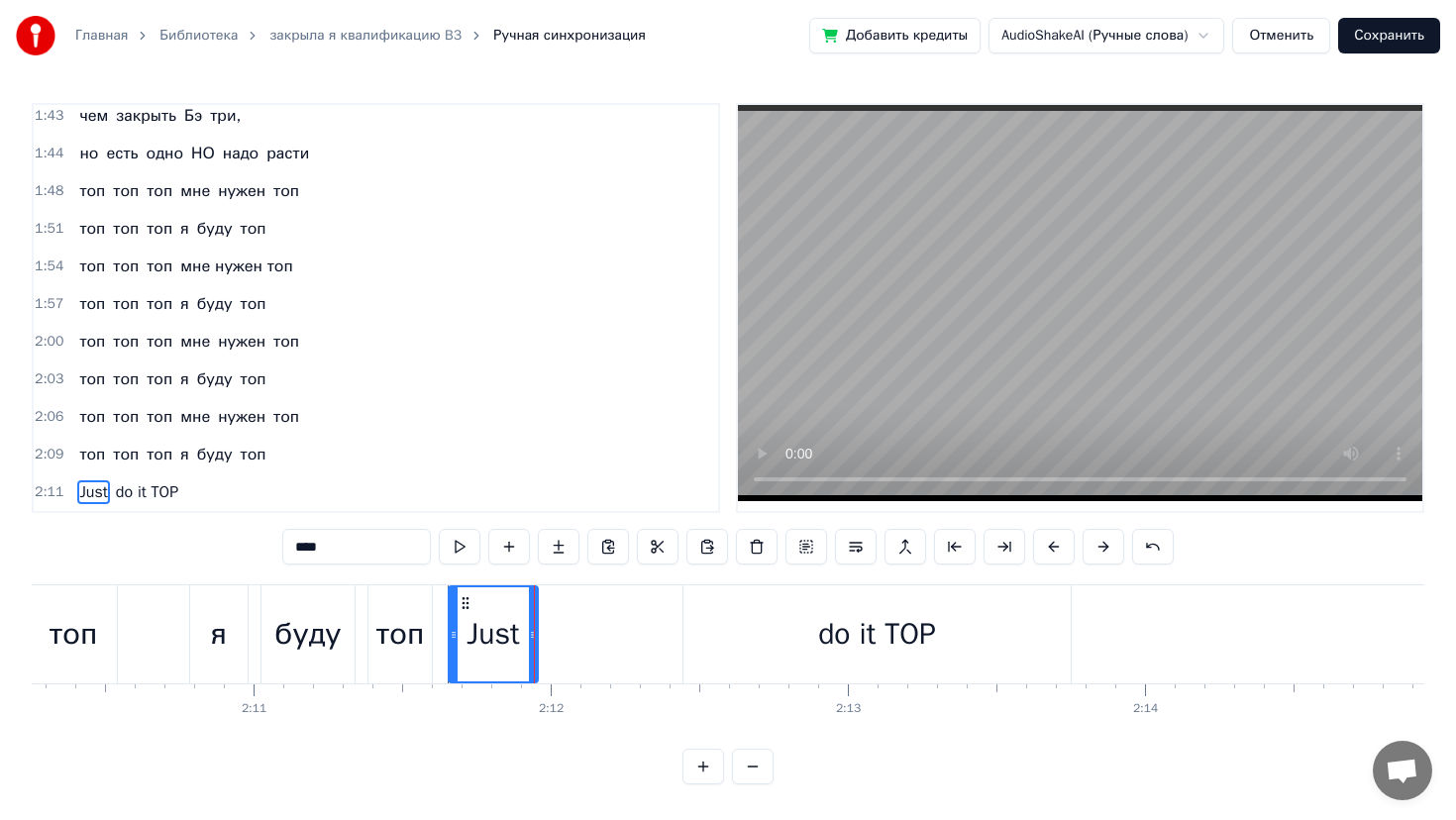 click on "do it TOP" at bounding box center [877, 634] 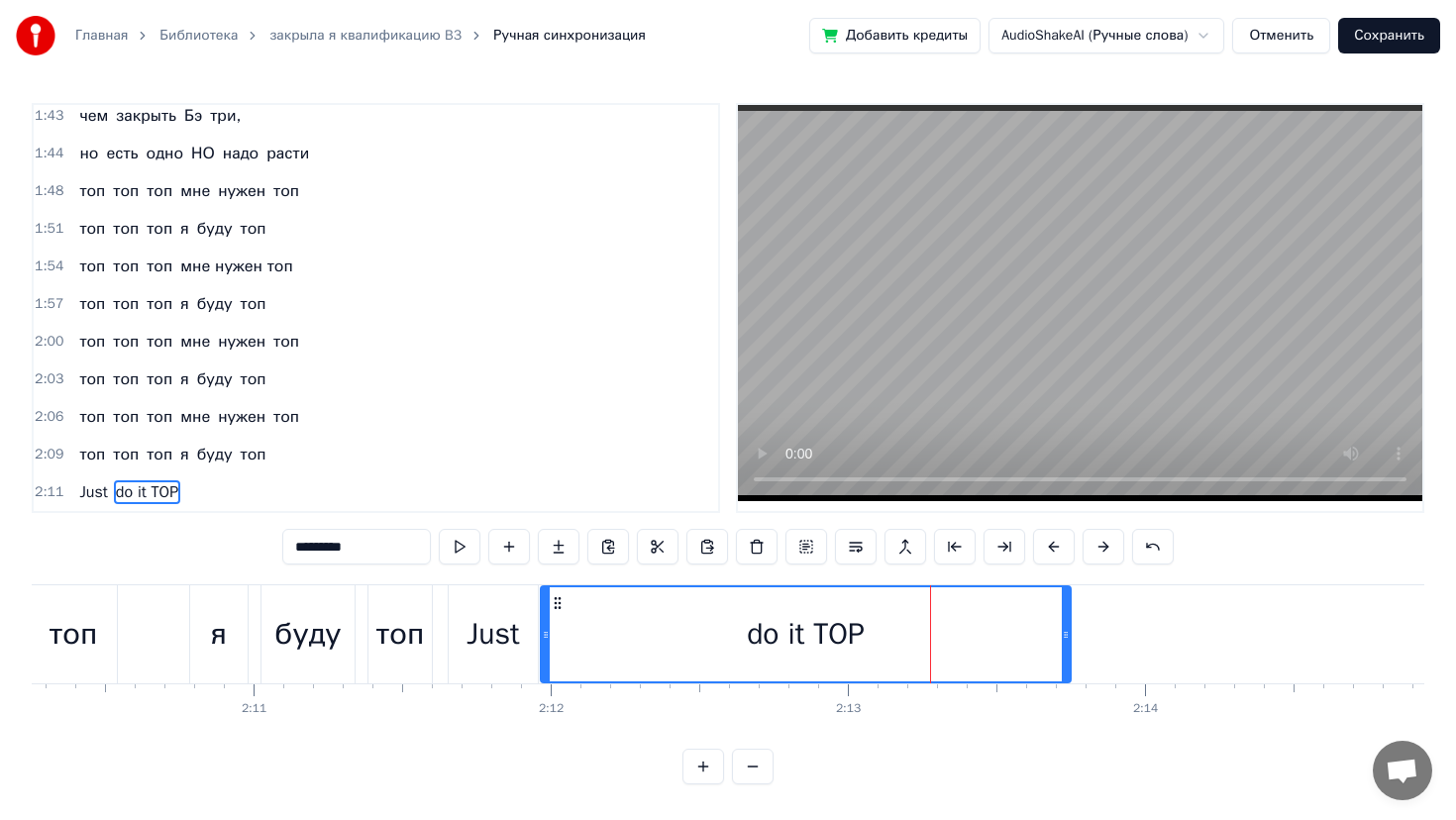 drag, startPoint x: 688, startPoint y: 641, endPoint x: 543, endPoint y: 654, distance: 145.58159 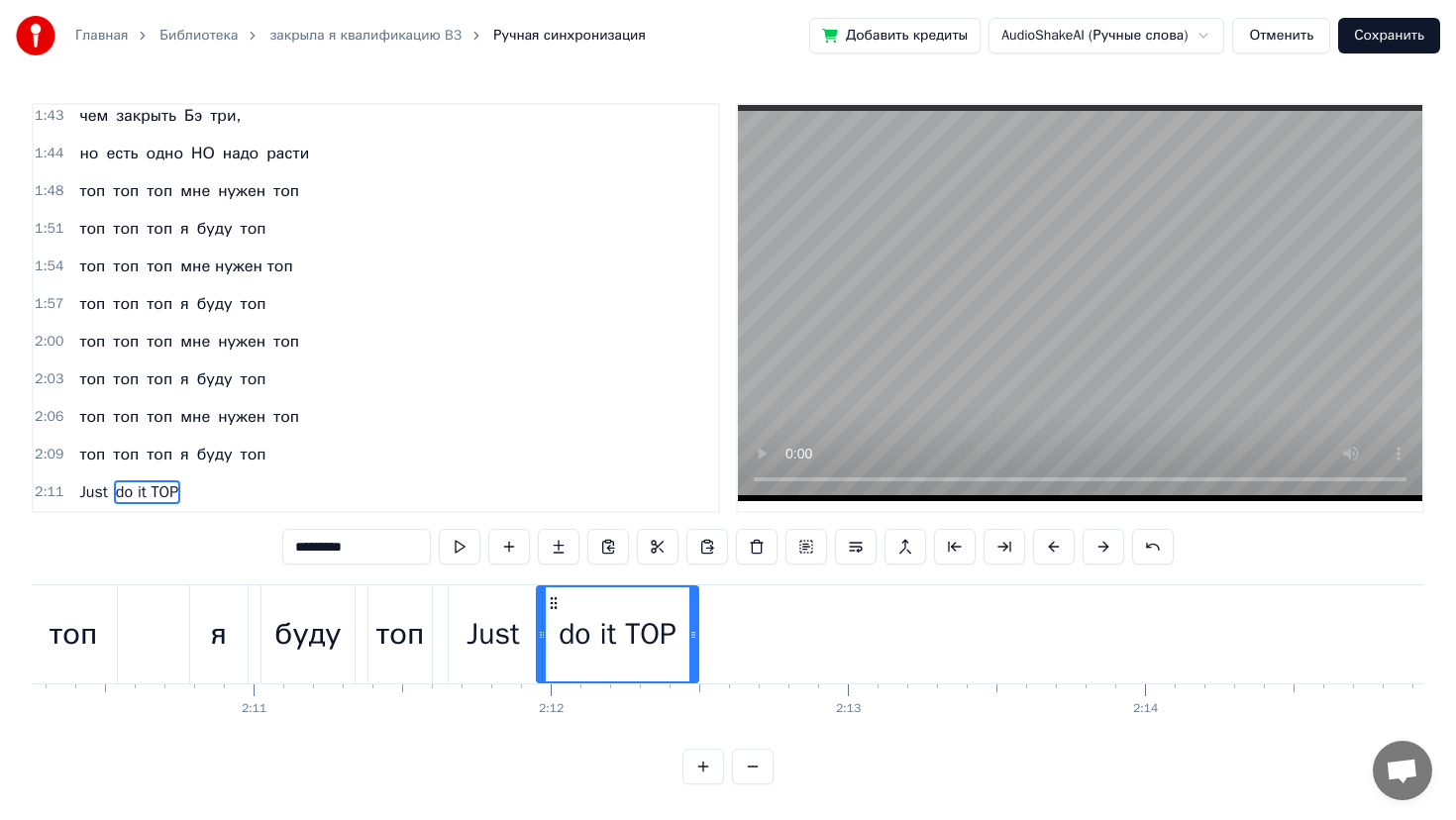 drag, startPoint x: 1064, startPoint y: 636, endPoint x: 692, endPoint y: 666, distance: 373.20772 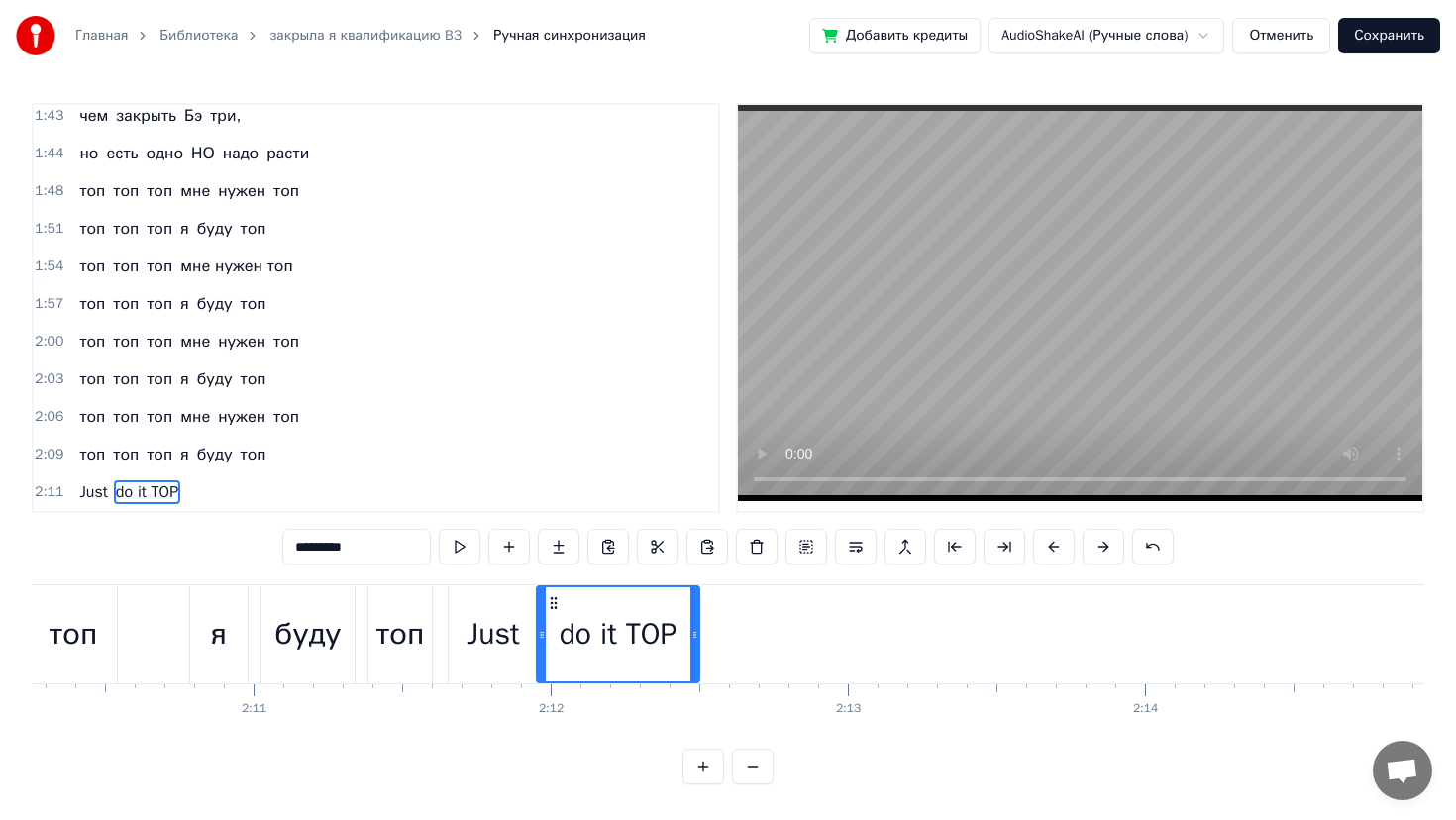 click on "Just" at bounding box center [492, 634] 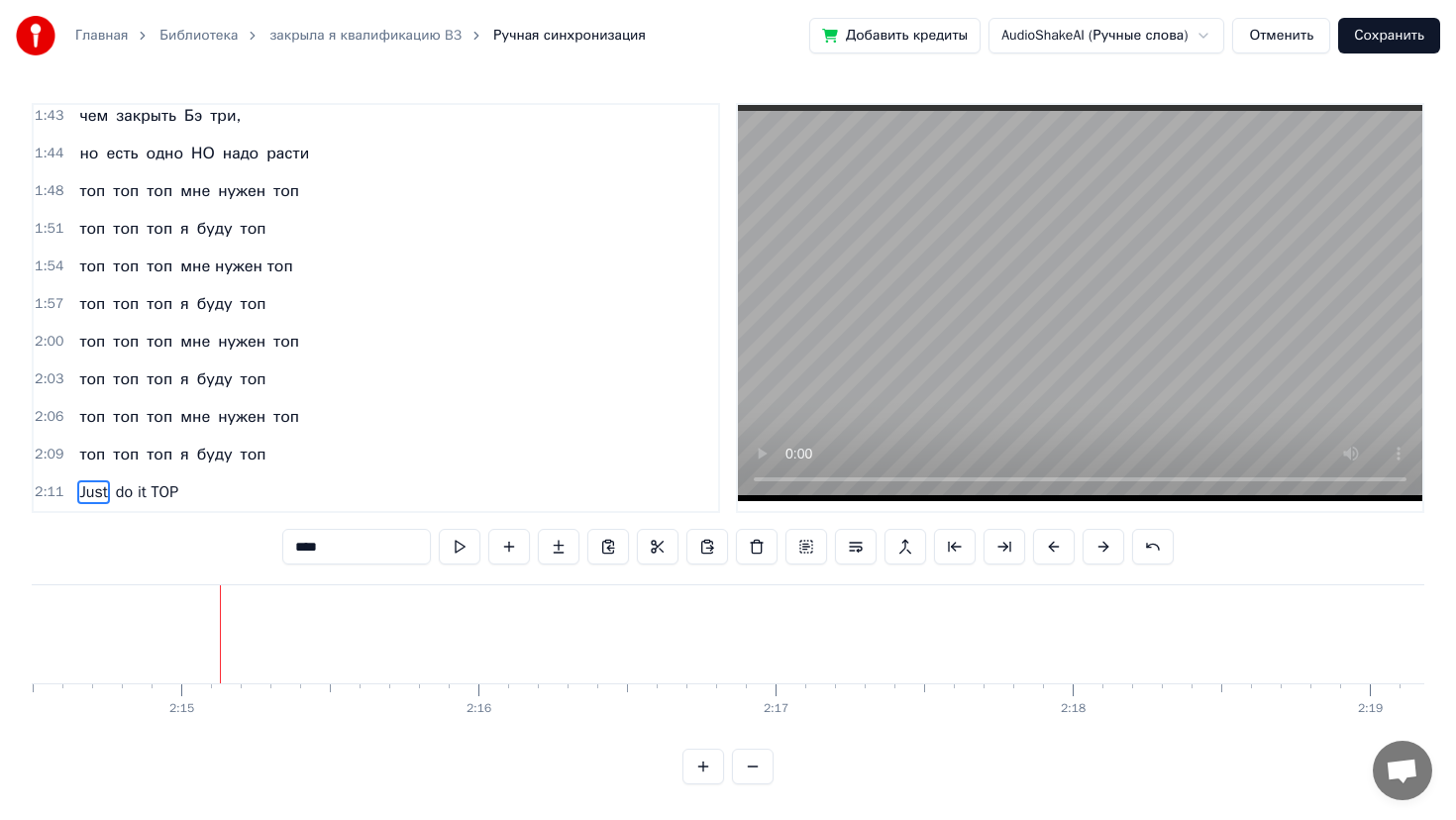 scroll, scrollTop: 0, scrollLeft: 39967, axis: horizontal 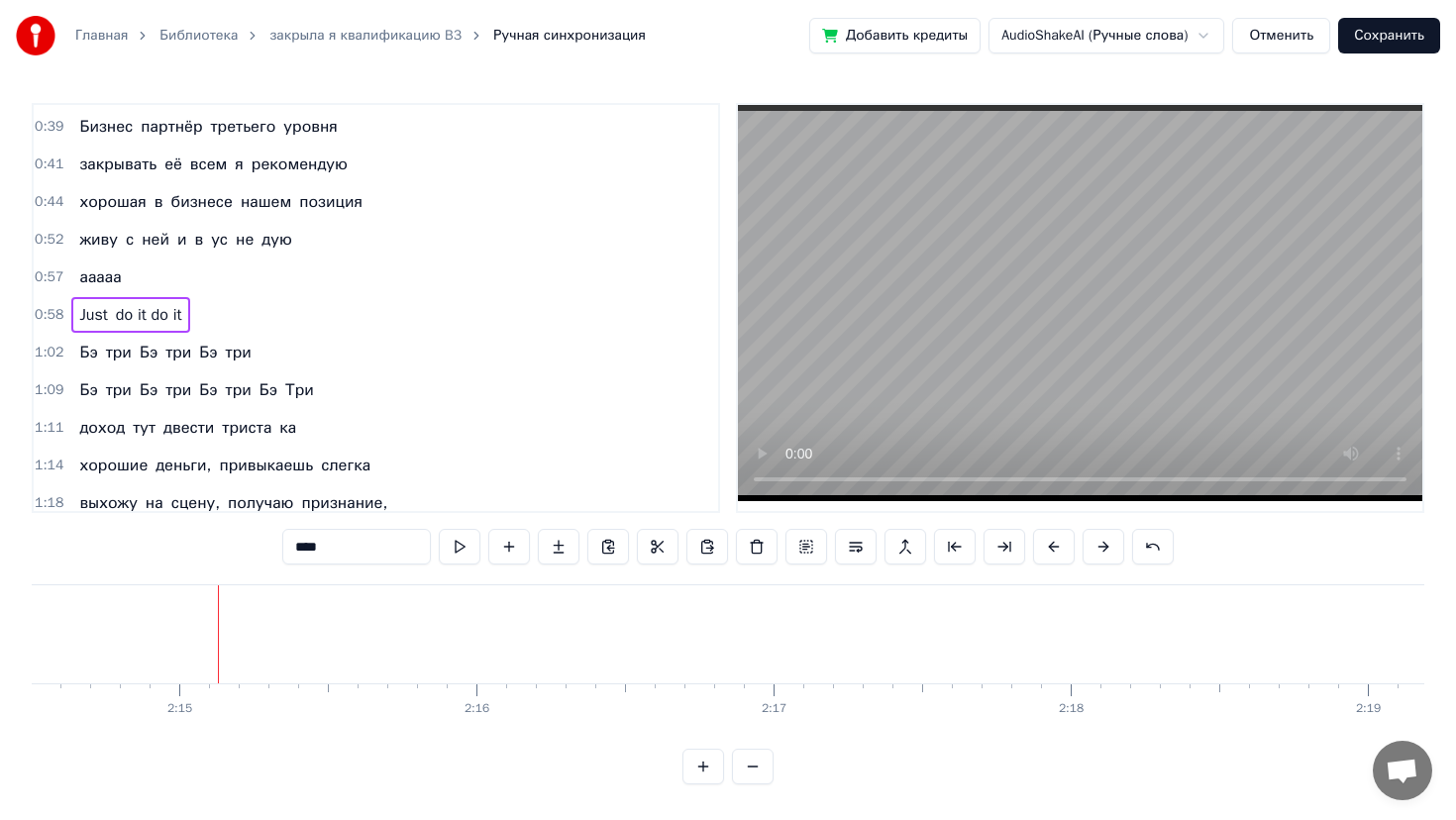 click on "1:02" at bounding box center [49, 353] 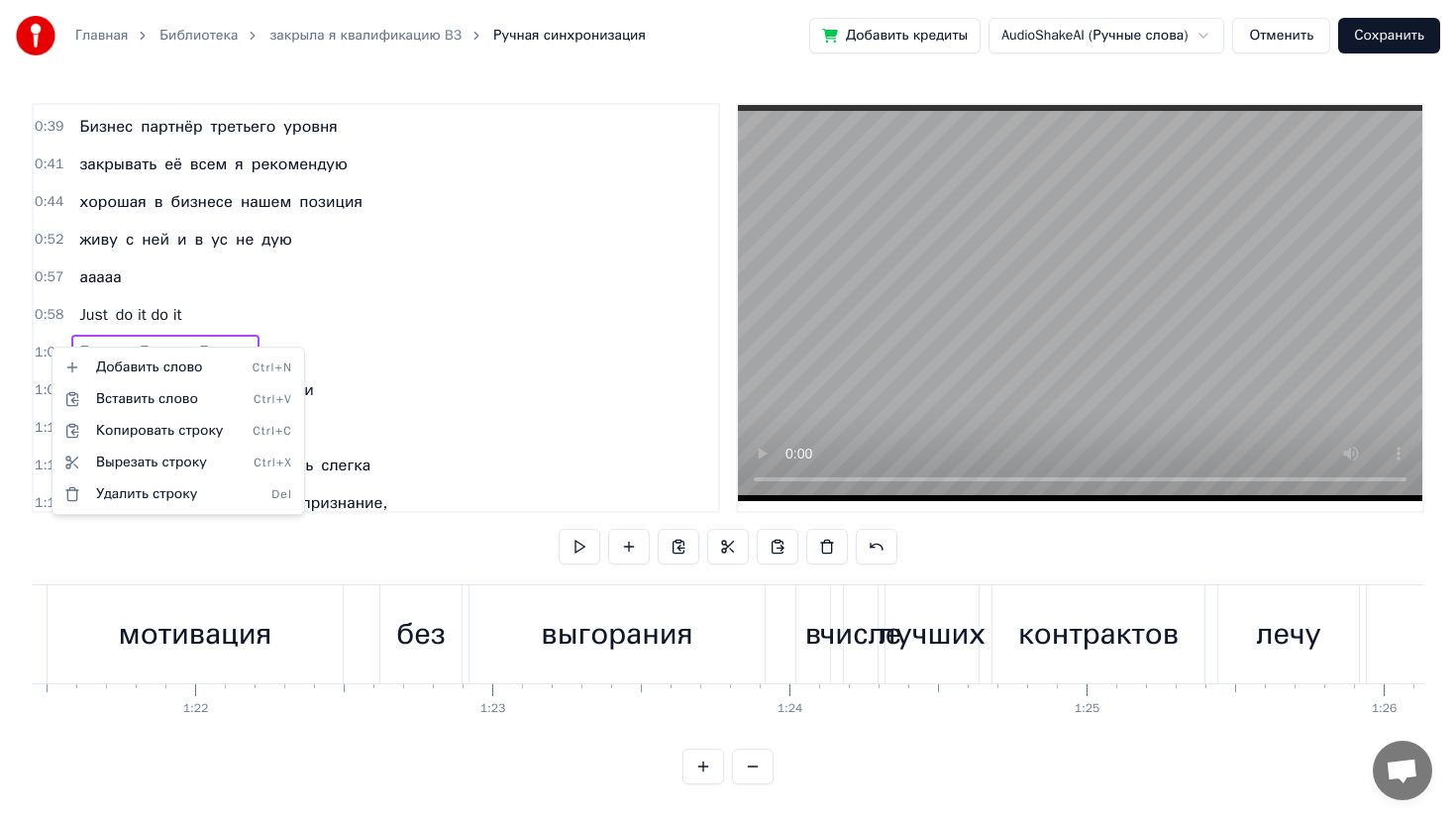 scroll, scrollTop: 0, scrollLeft: 18490, axis: horizontal 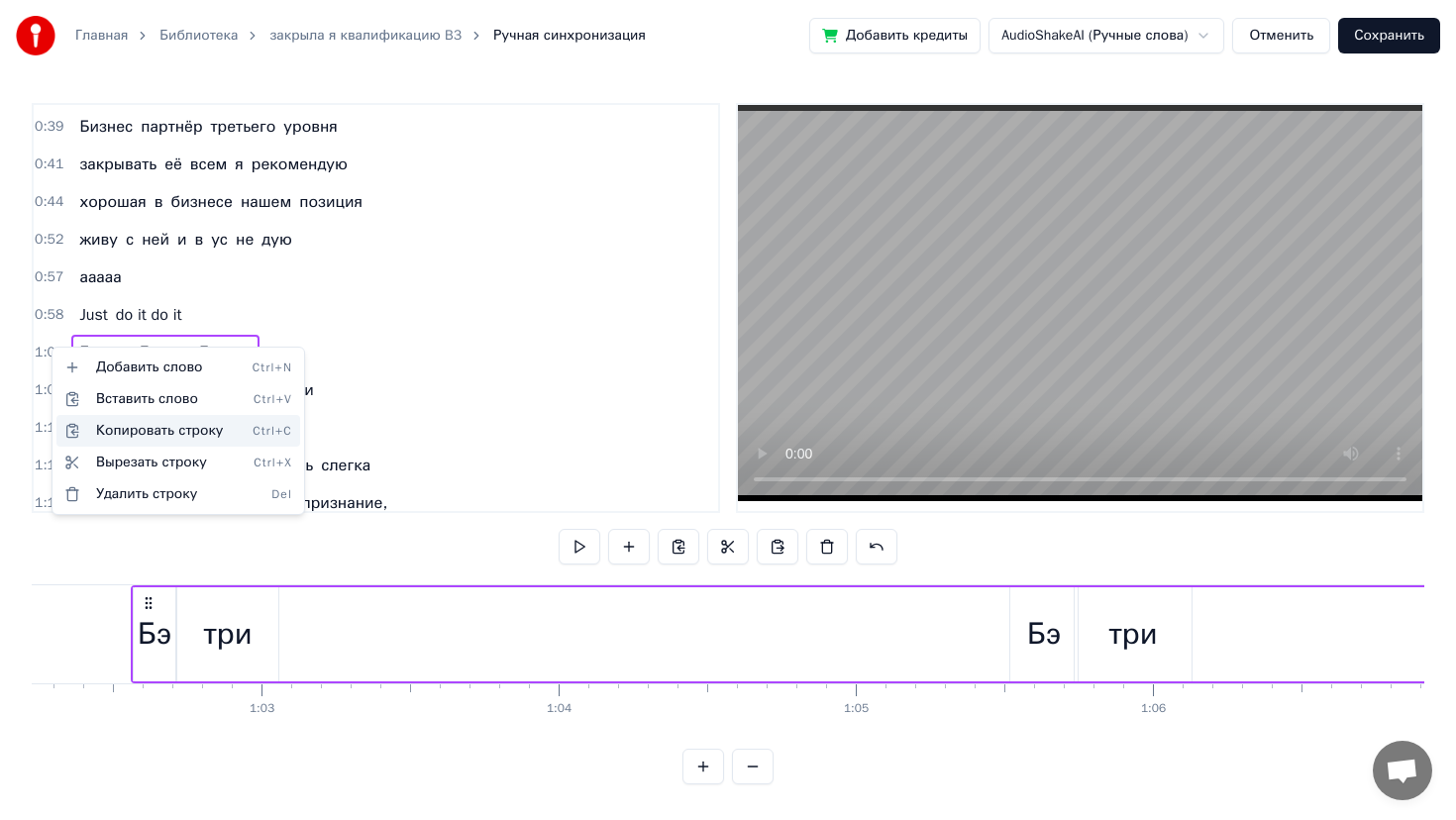 click on "Копировать строку Ctrl+C" at bounding box center (178, 431) 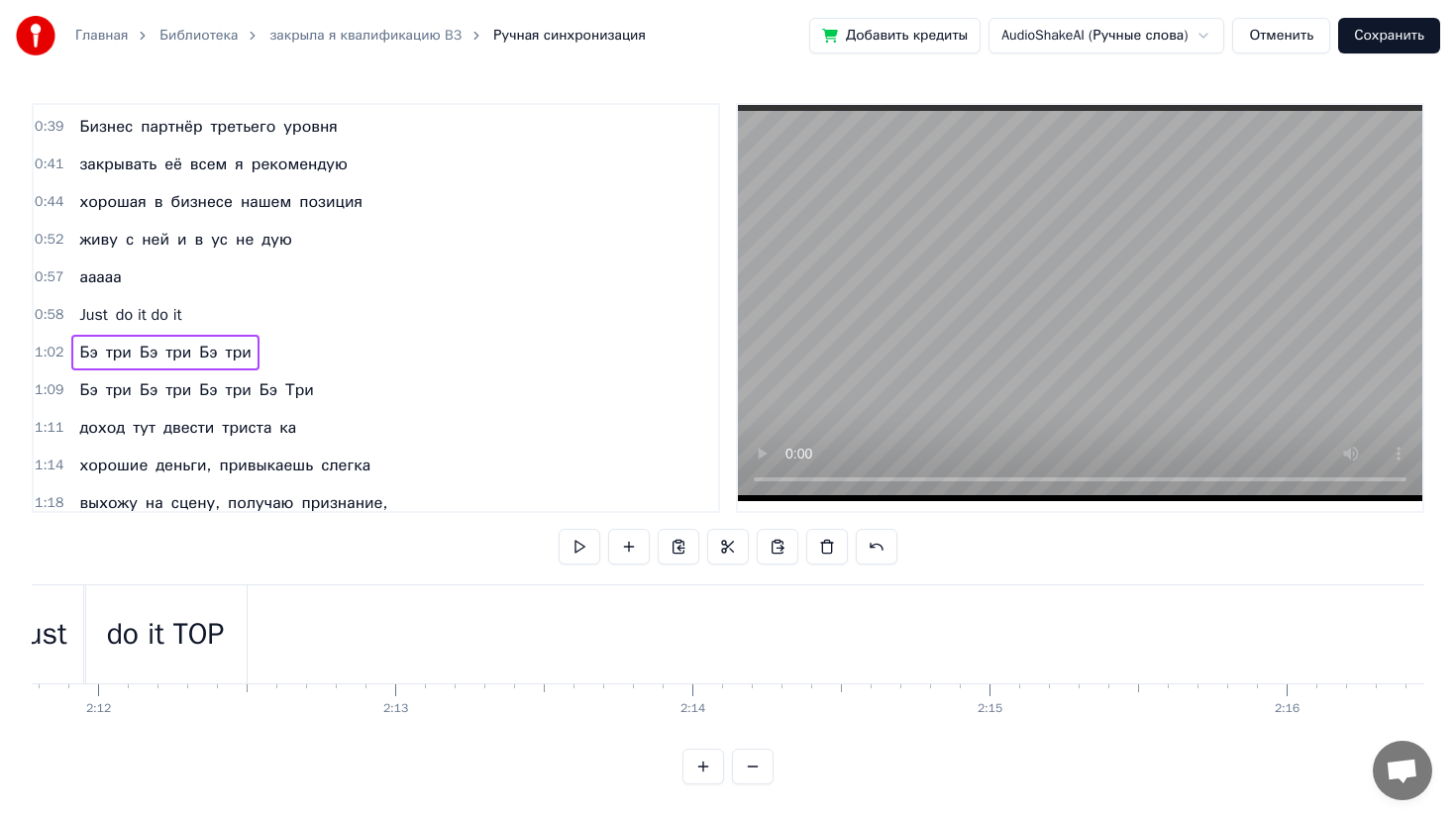 scroll, scrollTop: 0, scrollLeft: 39159, axis: horizontal 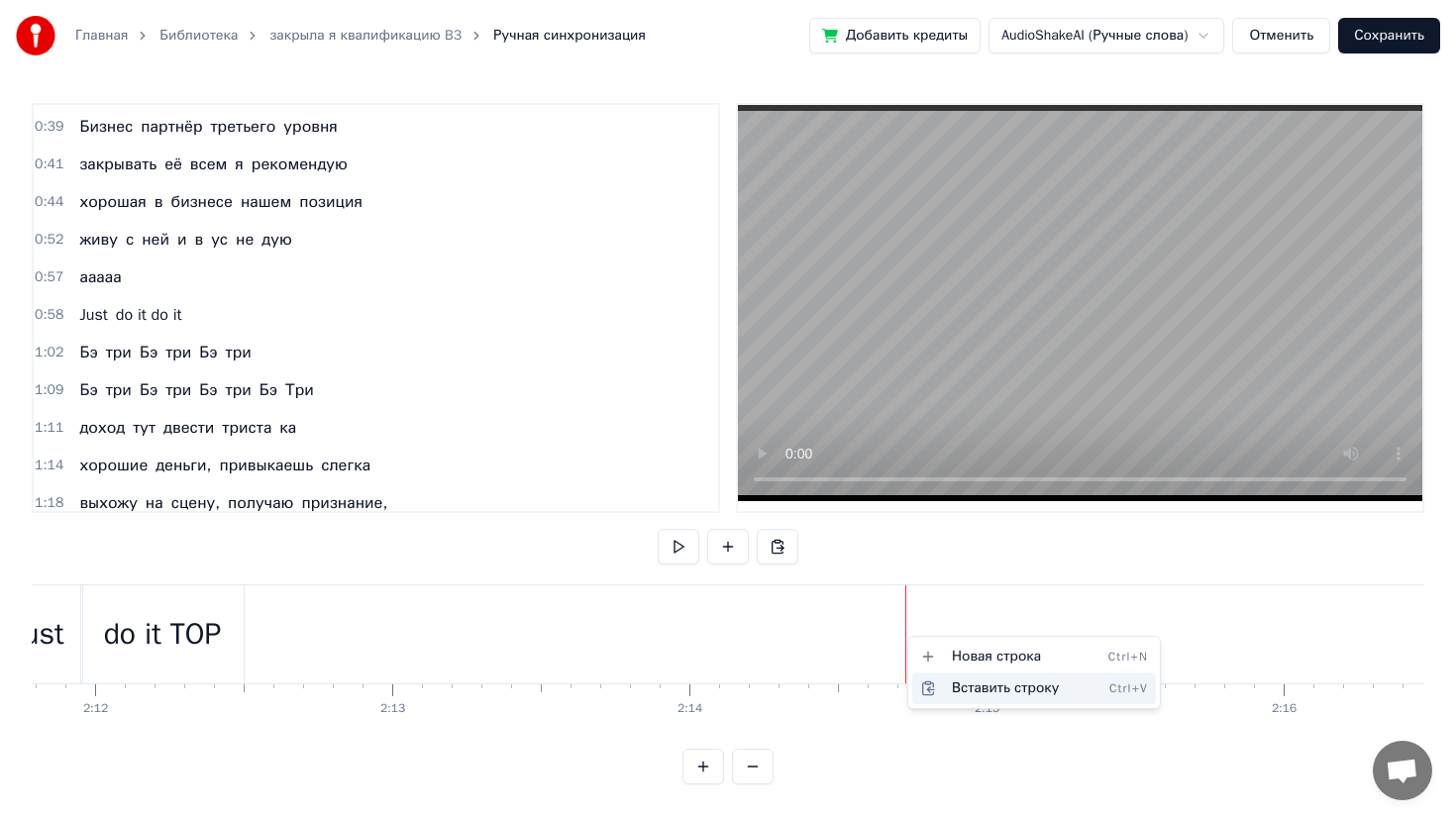 click on "Вставить строку Ctrl+V" at bounding box center (1034, 688) 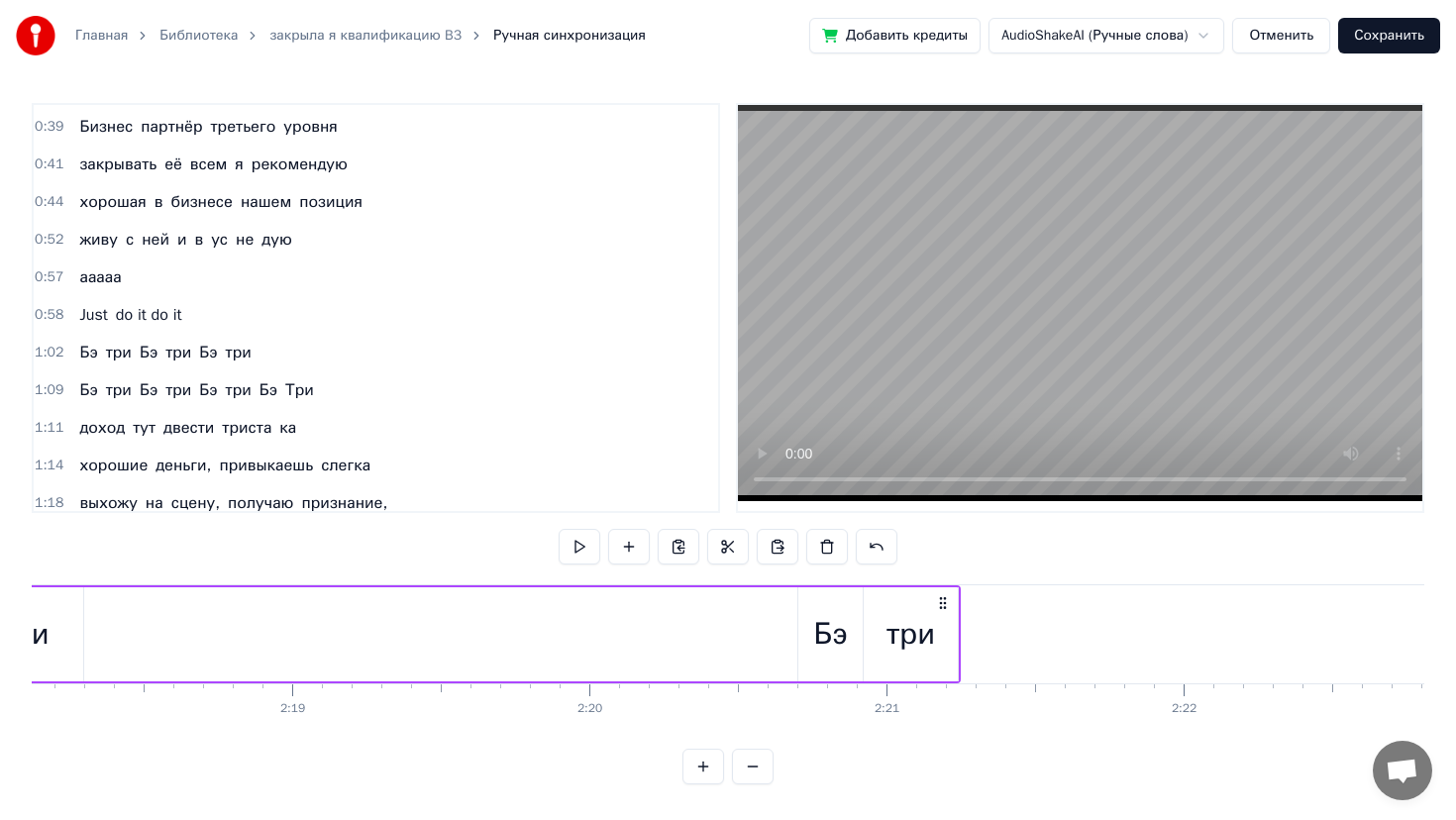 scroll, scrollTop: 0, scrollLeft: 41044, axis: horizontal 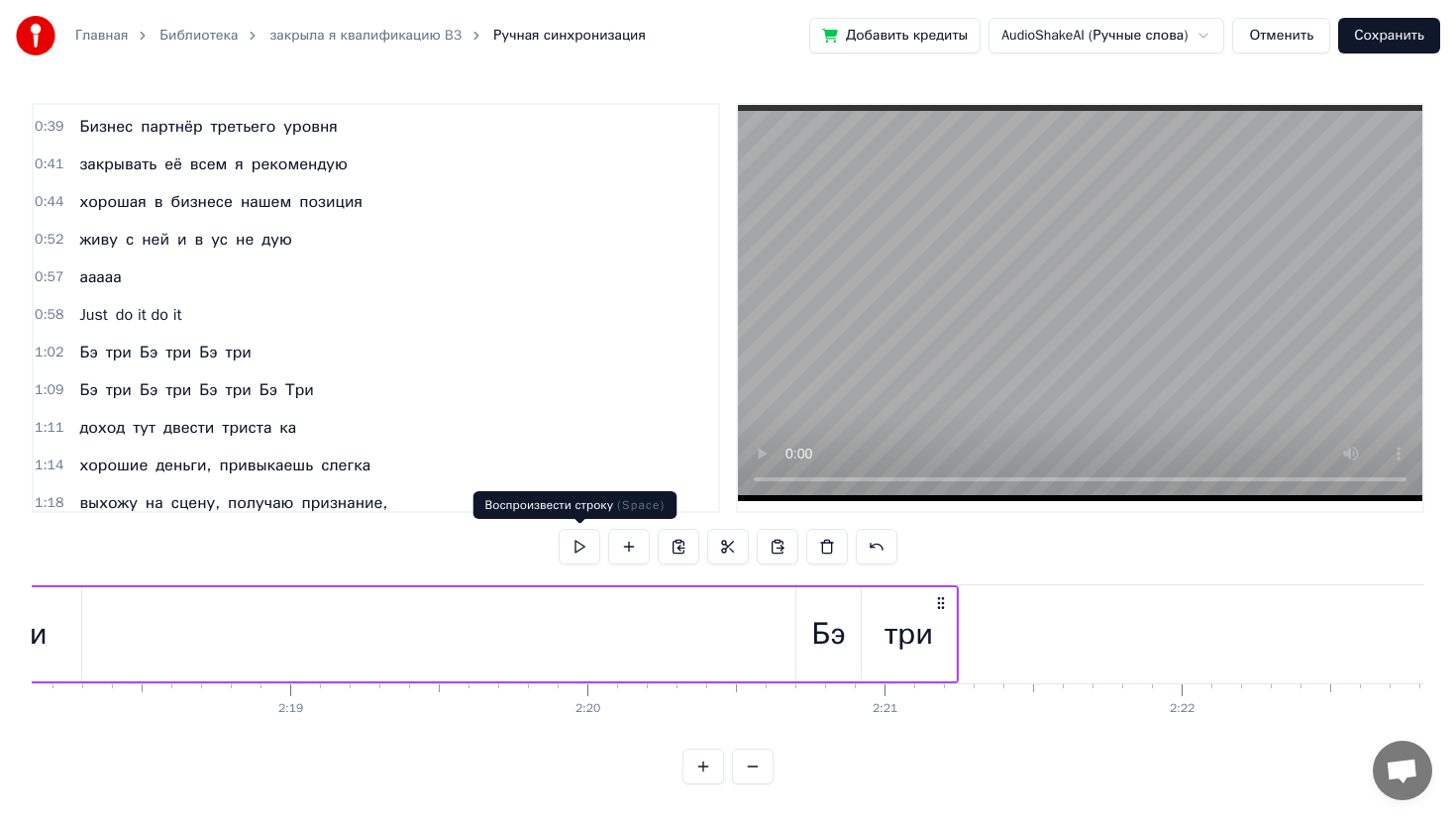 click at bounding box center (579, 547) 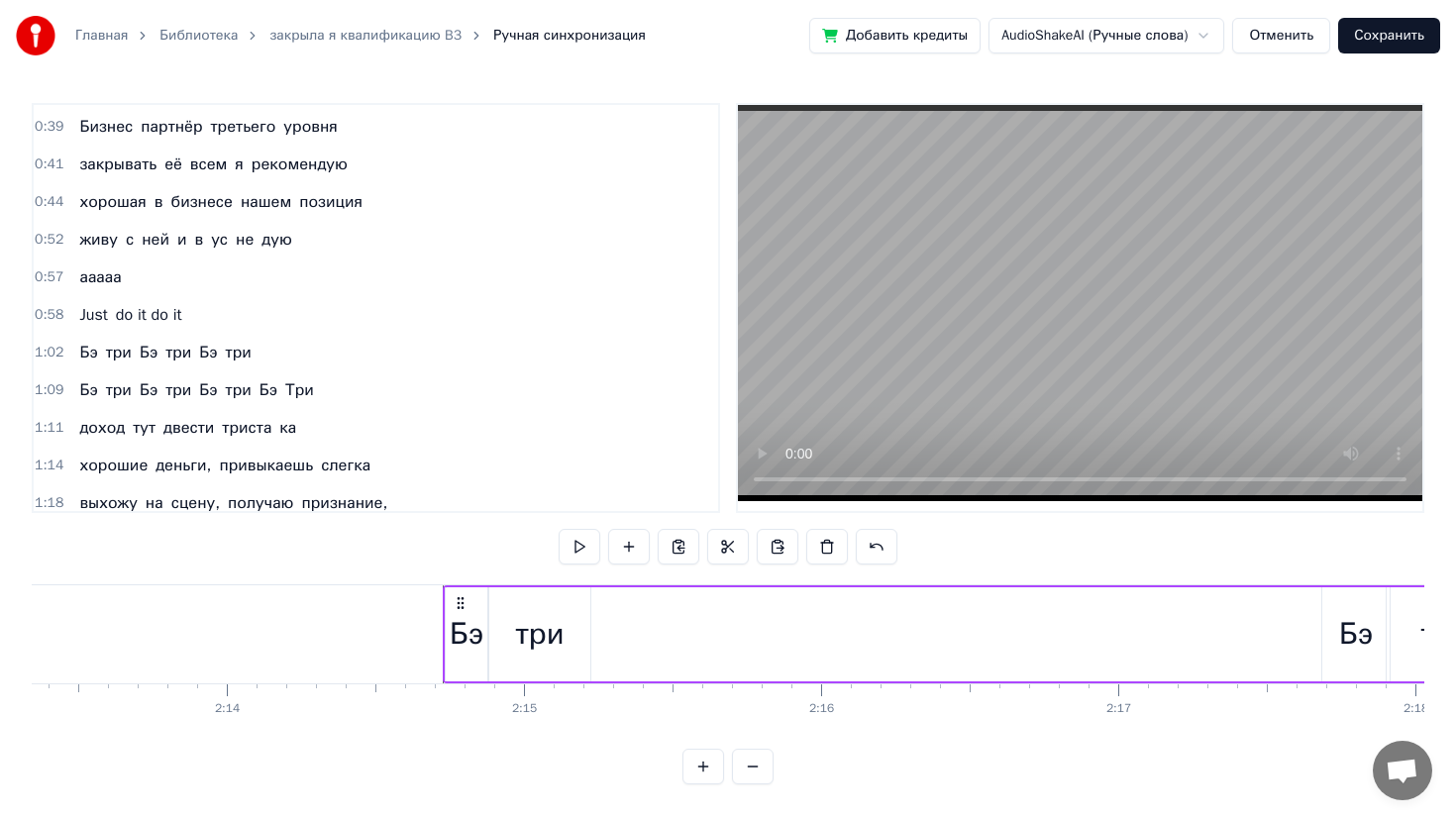 scroll, scrollTop: 0, scrollLeft: 39612, axis: horizontal 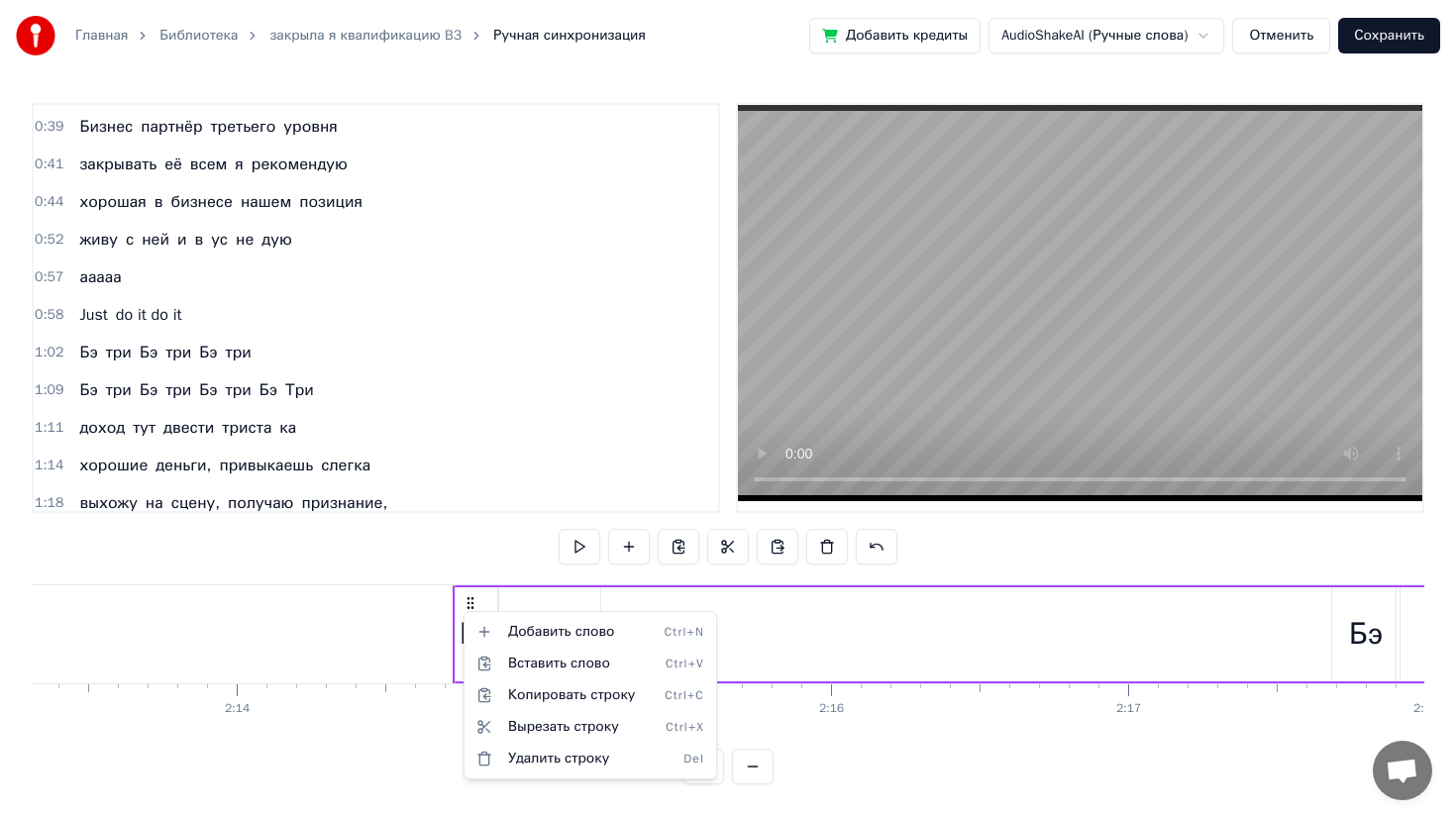 click on "Главная Библиотека закрыла я квалификацию B3 Ручная синхронизация Добавить кредиты AudioShakeAI (Ручные слова) Отменить Сохранить 0:11 закрыла я квалификацию Бэ три 0:14 уже не в первый раз 0:17 не скучаю я и не грущу 0:20 квалификацию Бэ три люблю 0:20 закрыла я квалификацию Бэ три 0:20 уже не в первый раз 0:20 не скучаю я и не грущу 0:20 квалификацию Бэ три люблю 0:23 квалификация Бэ три родная моя 0:39 Бизнес партнёр третьего уровня 0:41 закрывать её всем я рекомендую 0:44 хорошая в бизнесе нашем позиция 0:52 живу с ней и в ус не дую 0:57 ааааа 0:58 Just do it do it 1:02 Бэ три Бэ три Бэ три 1:09 Бэ три Бэ" at bounding box center (728, 408) 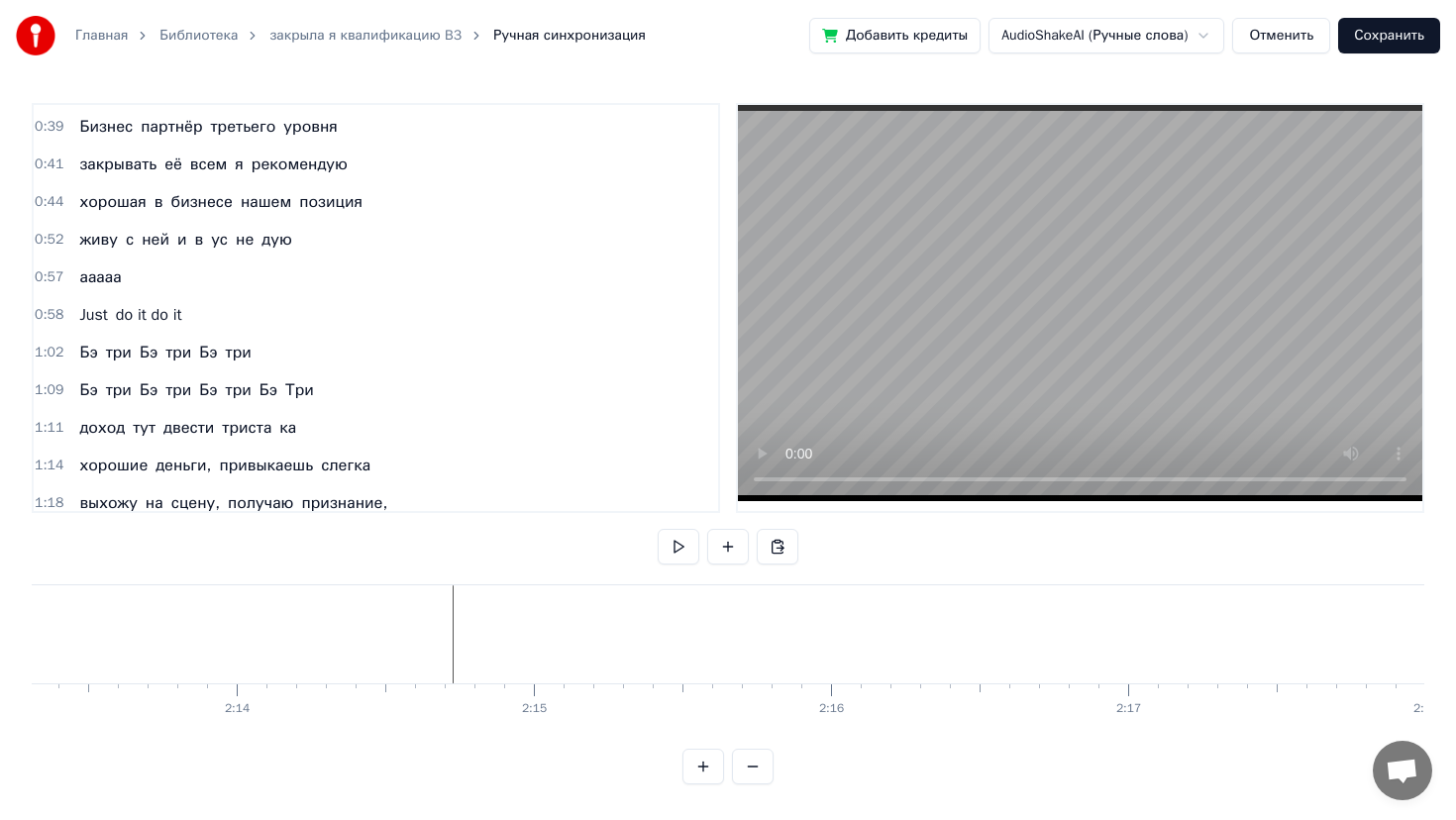 click at bounding box center (-15936, 634) 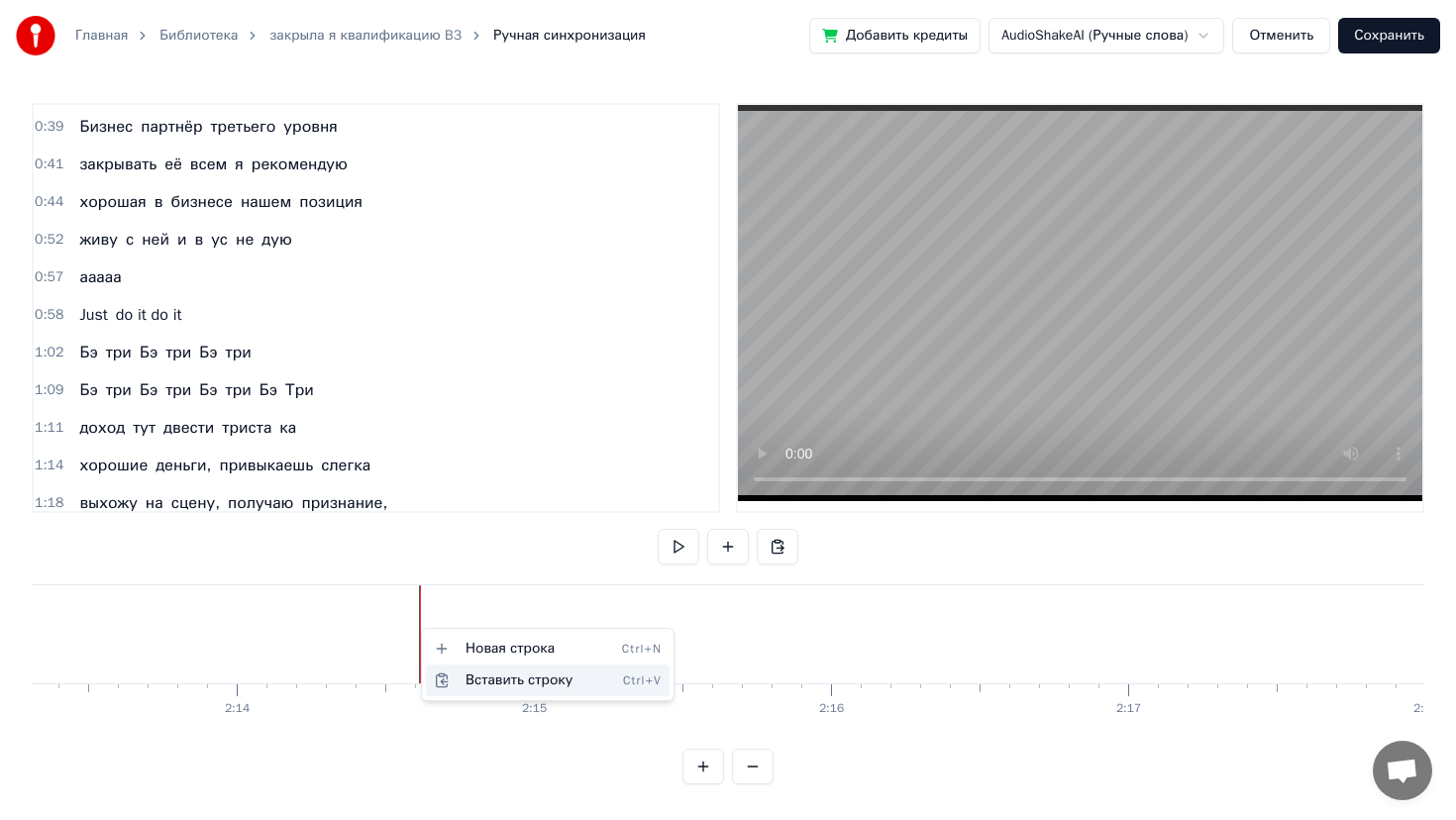 click on "Вставить строку Ctrl+V" at bounding box center [548, 680] 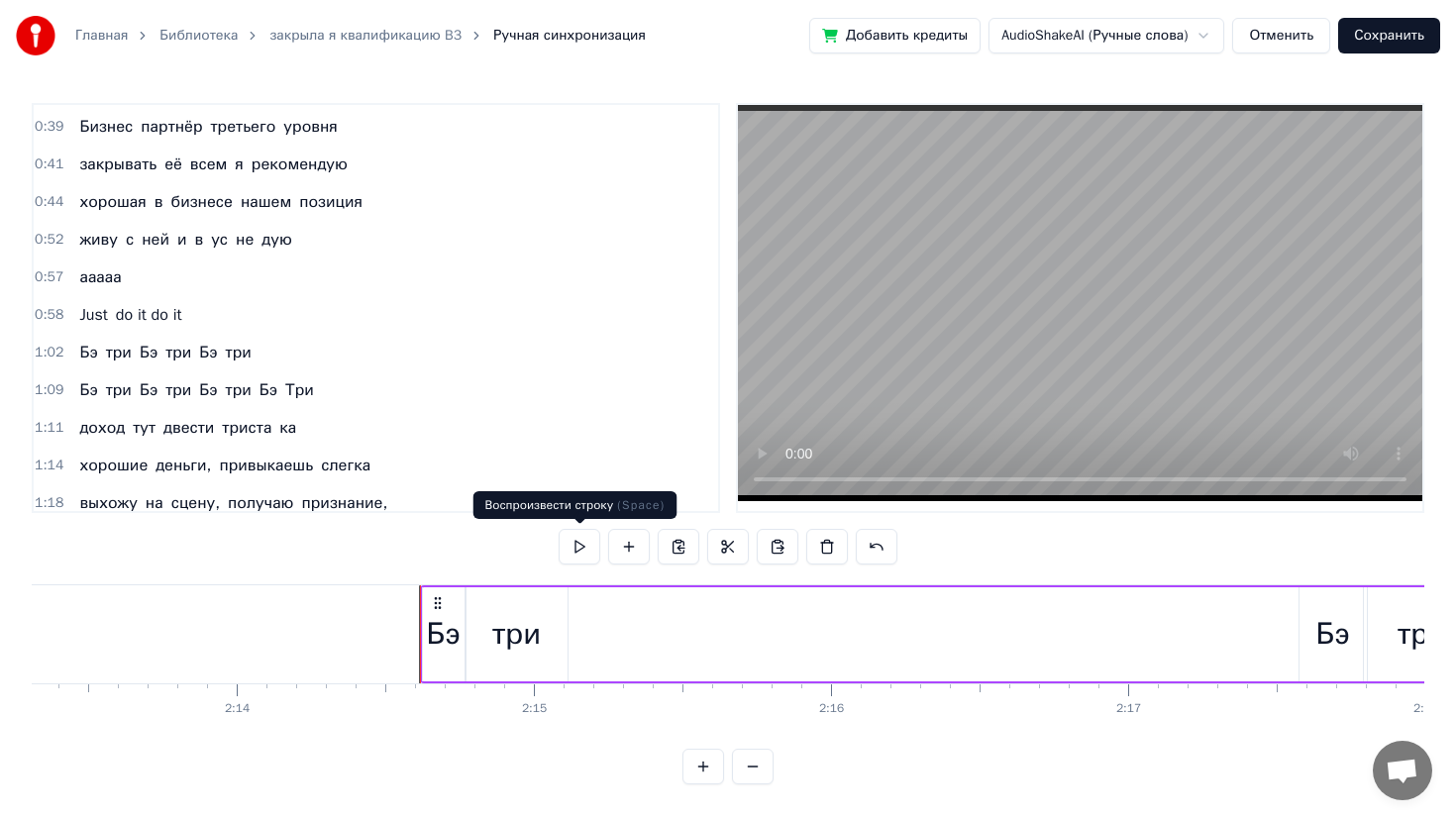 click at bounding box center [579, 547] 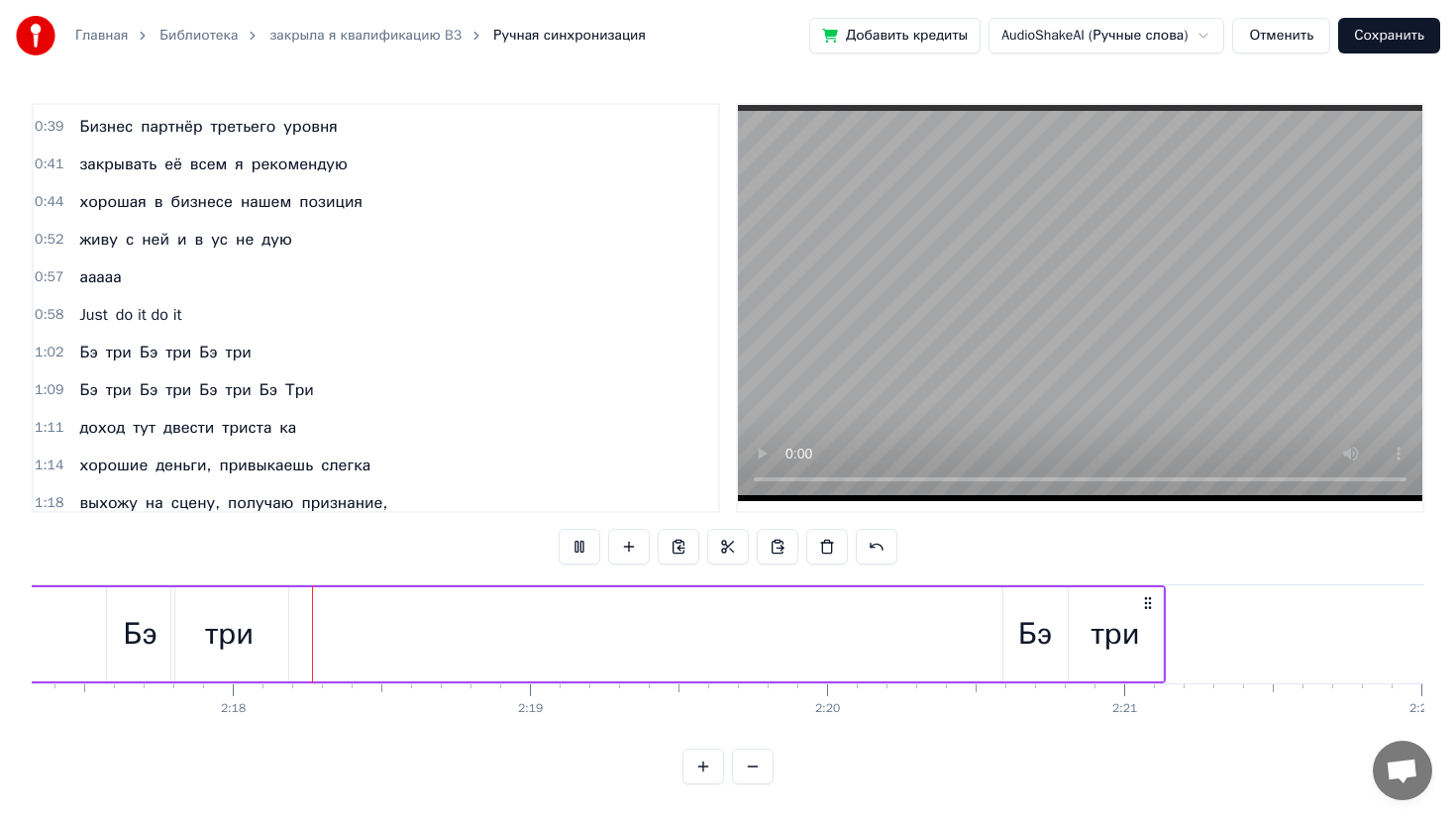 scroll, scrollTop: 0, scrollLeft: 40817, axis: horizontal 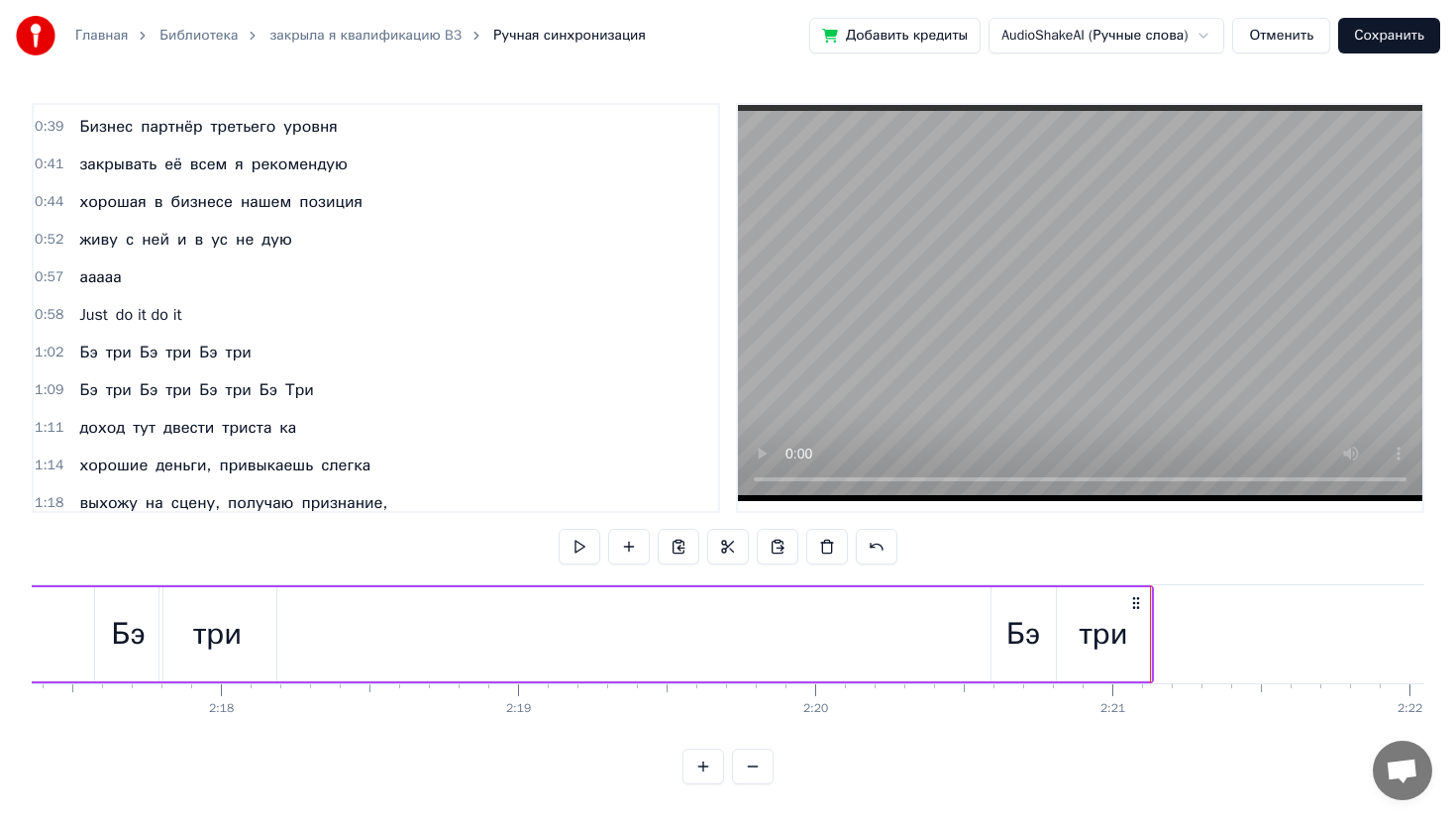 click on "Бэ" at bounding box center [1023, 634] 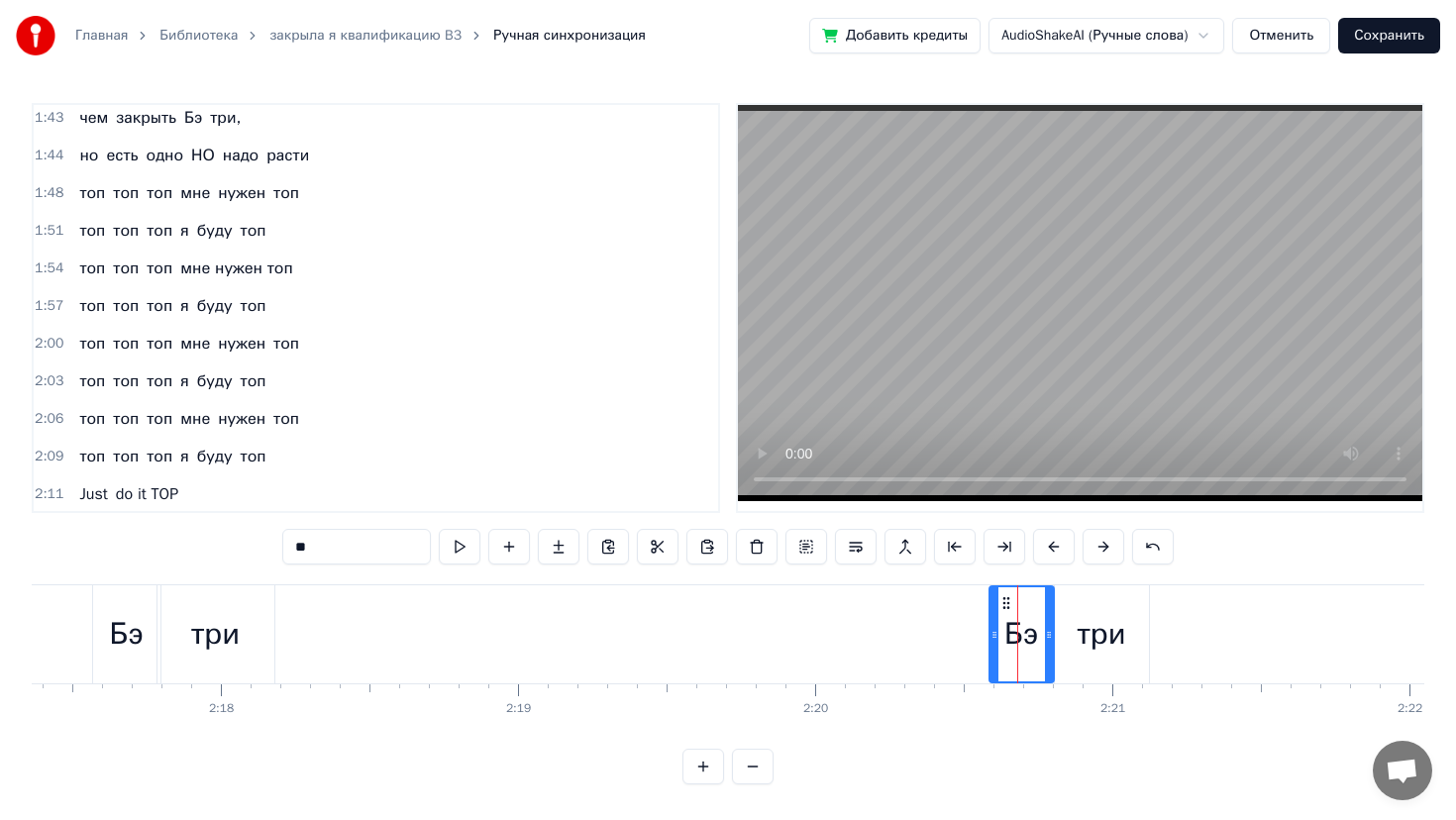scroll, scrollTop: 1024, scrollLeft: 0, axis: vertical 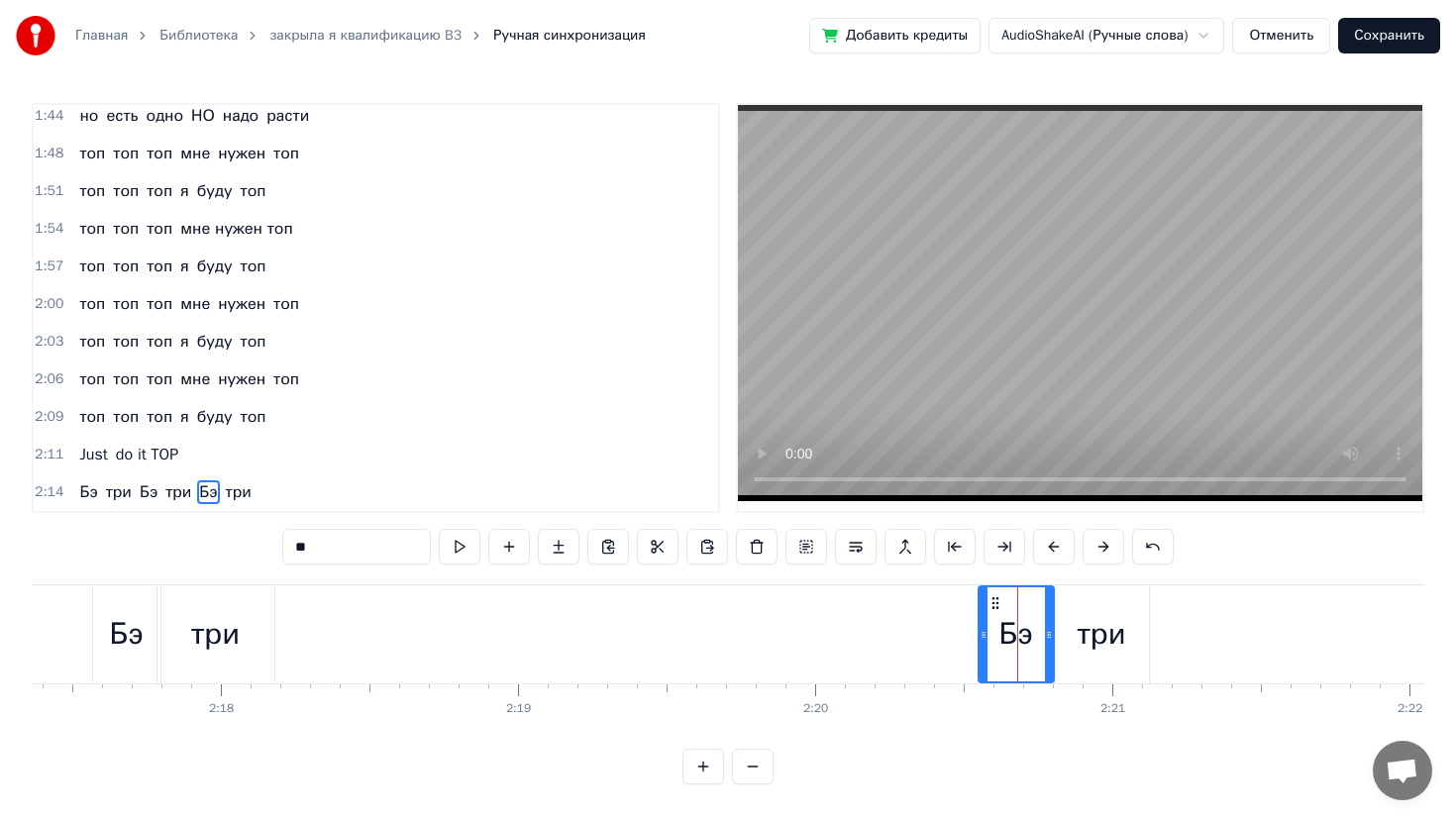 drag, startPoint x: 994, startPoint y: 633, endPoint x: 984, endPoint y: 633, distance: 10 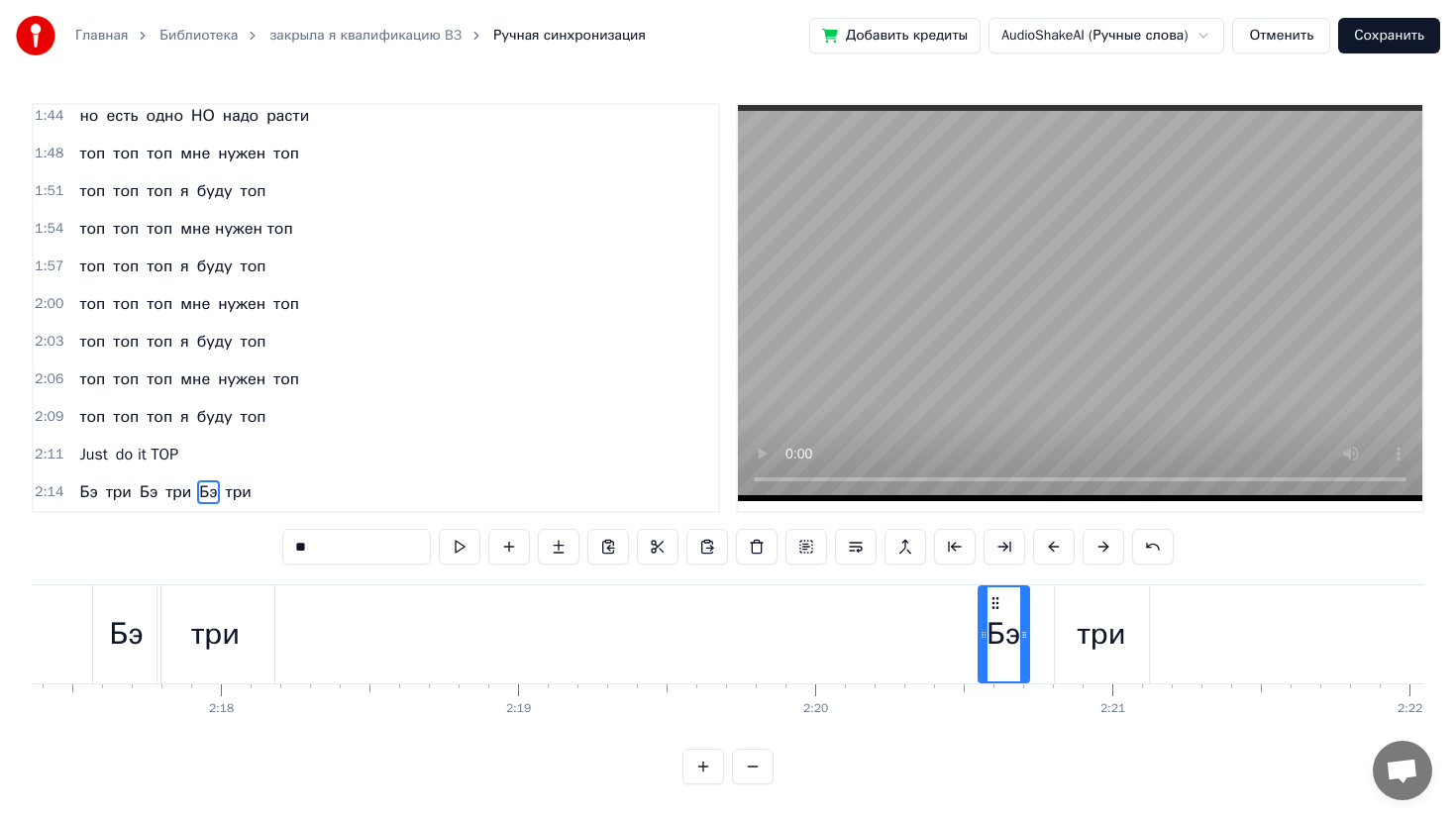 drag, startPoint x: 1049, startPoint y: 638, endPoint x: 1019, endPoint y: 638, distance: 30 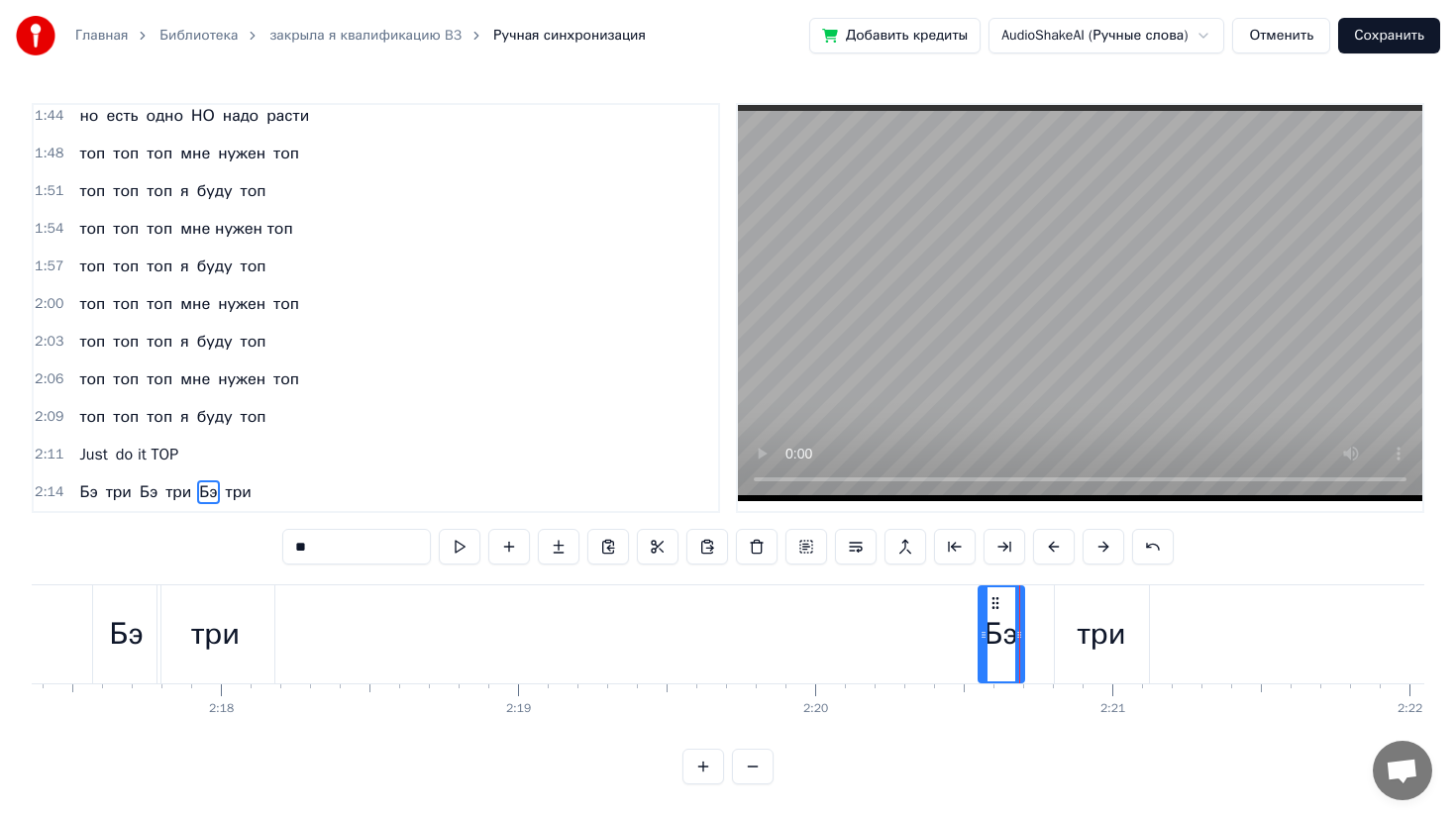 click on "три" at bounding box center (1101, 634) 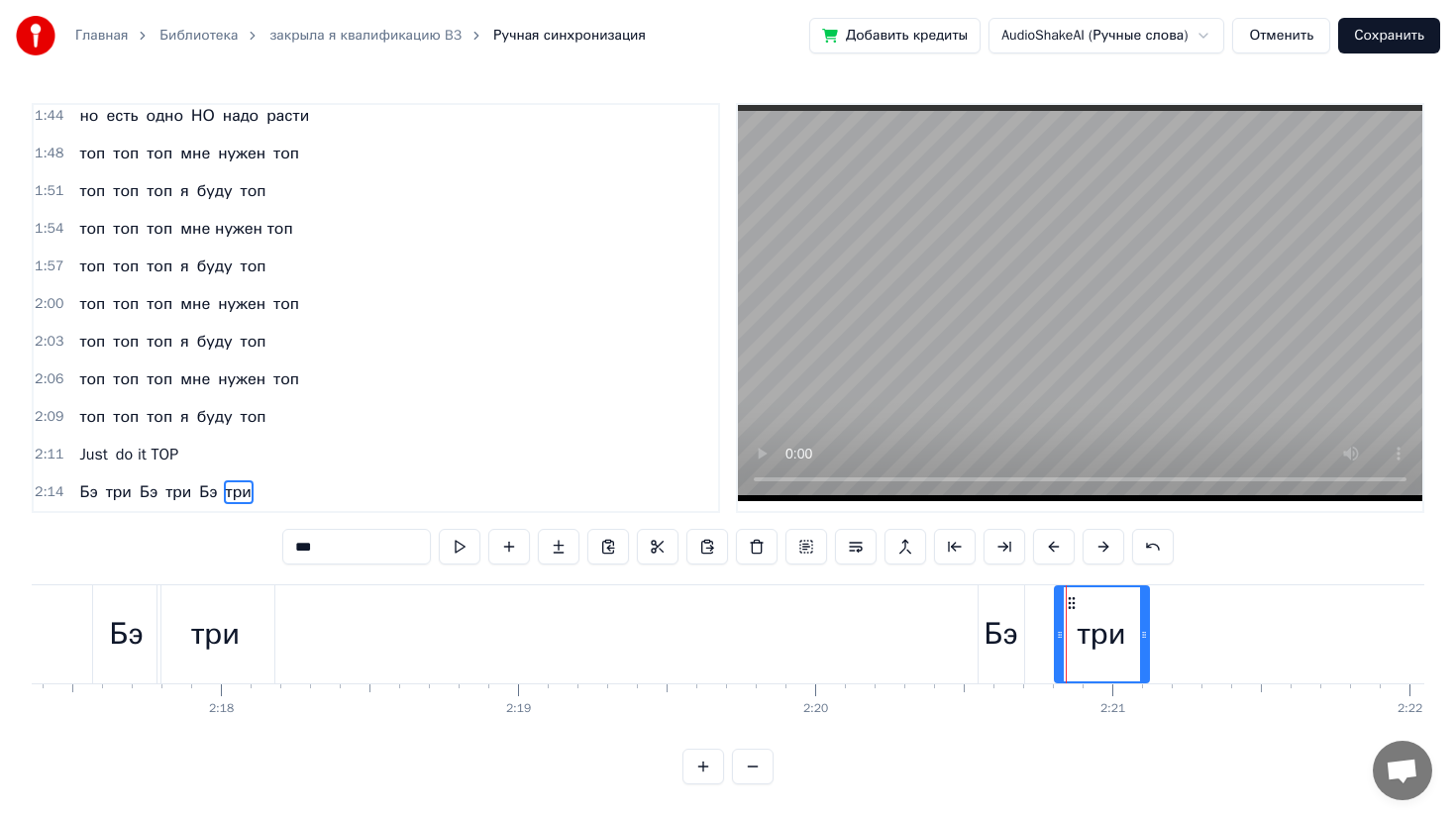 click on "три" at bounding box center (1101, 634) 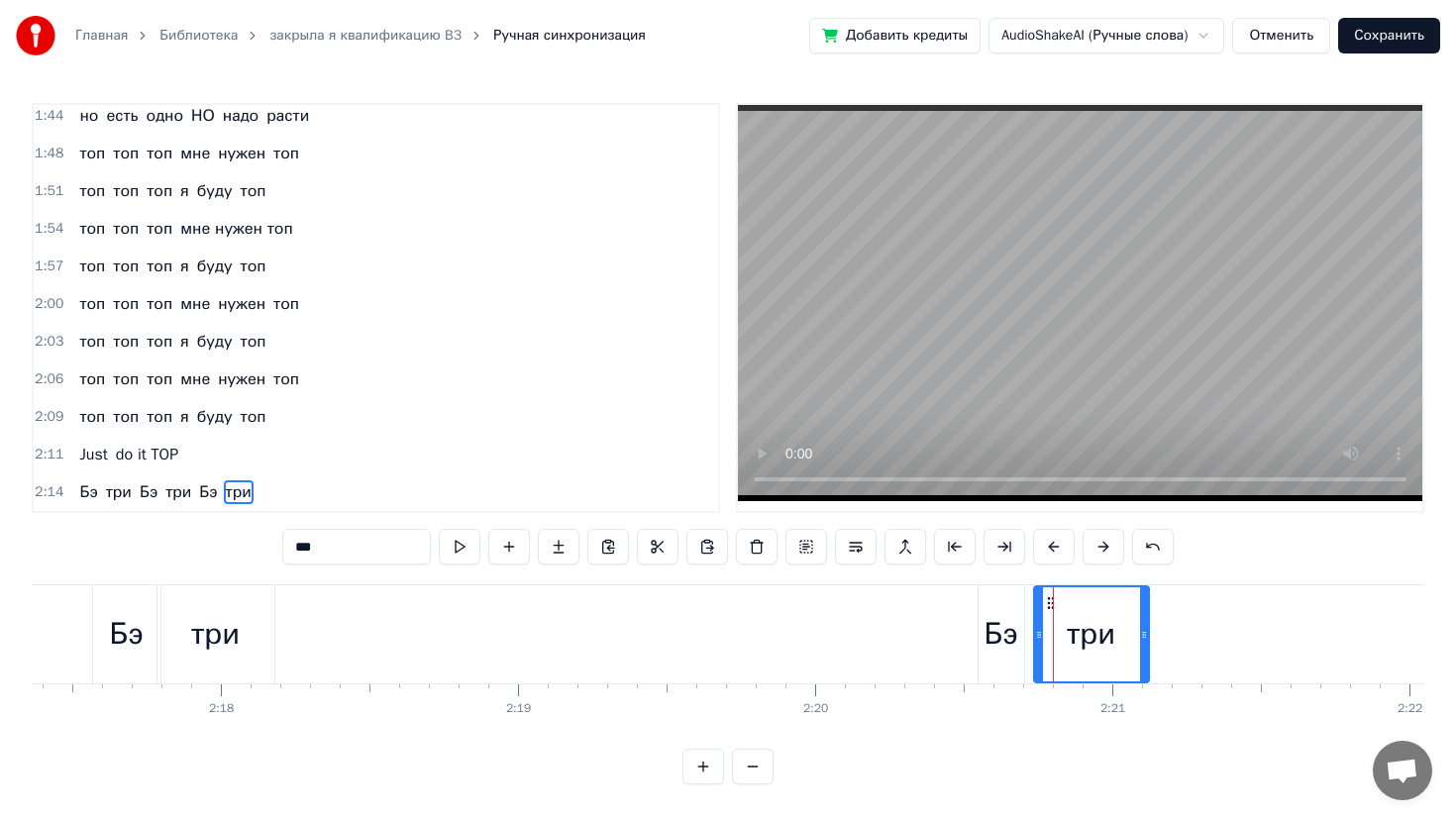 drag, startPoint x: 1057, startPoint y: 636, endPoint x: 1035, endPoint y: 636, distance: 22 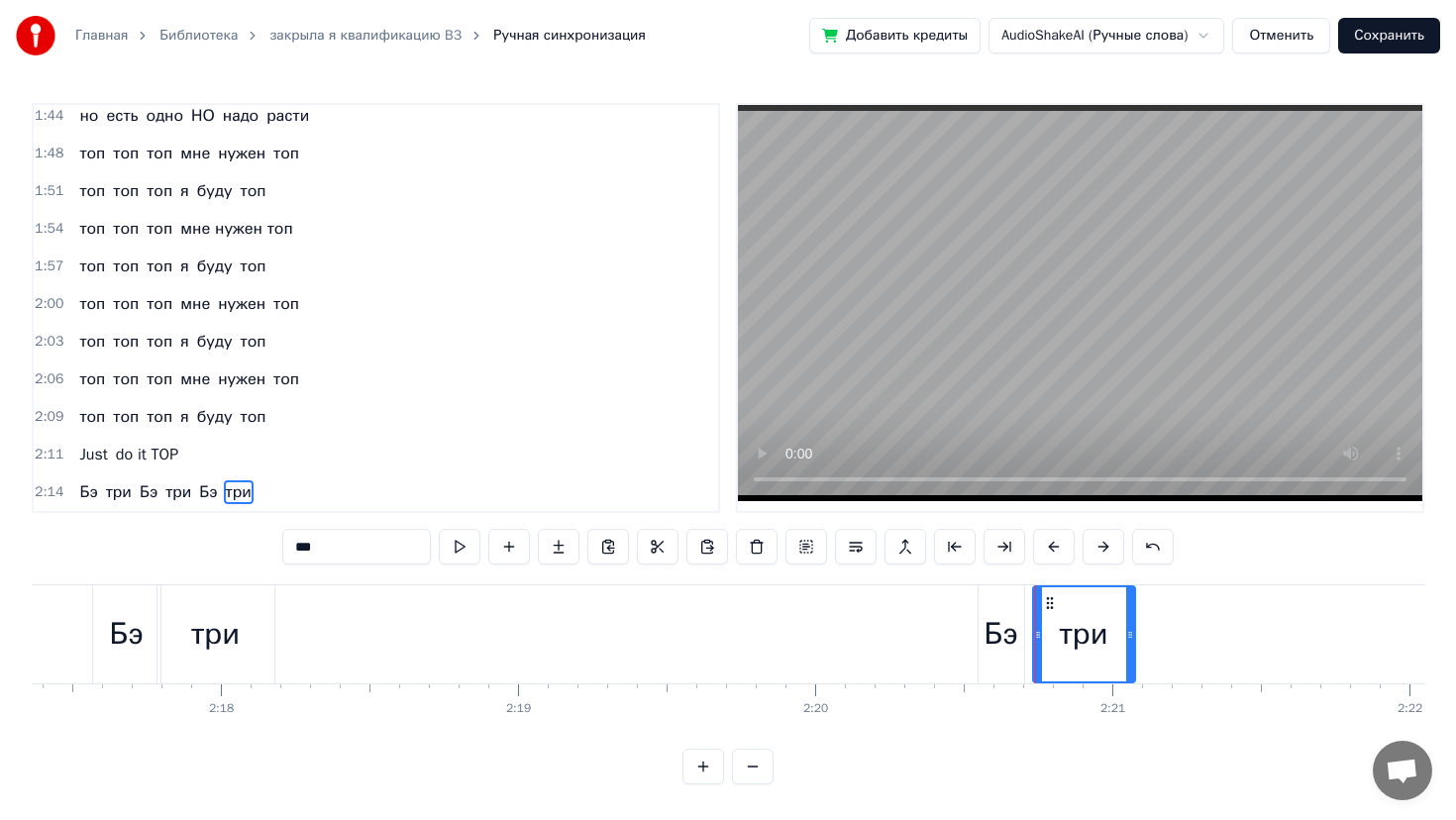 drag, startPoint x: 1146, startPoint y: 634, endPoint x: 1132, endPoint y: 634, distance: 14 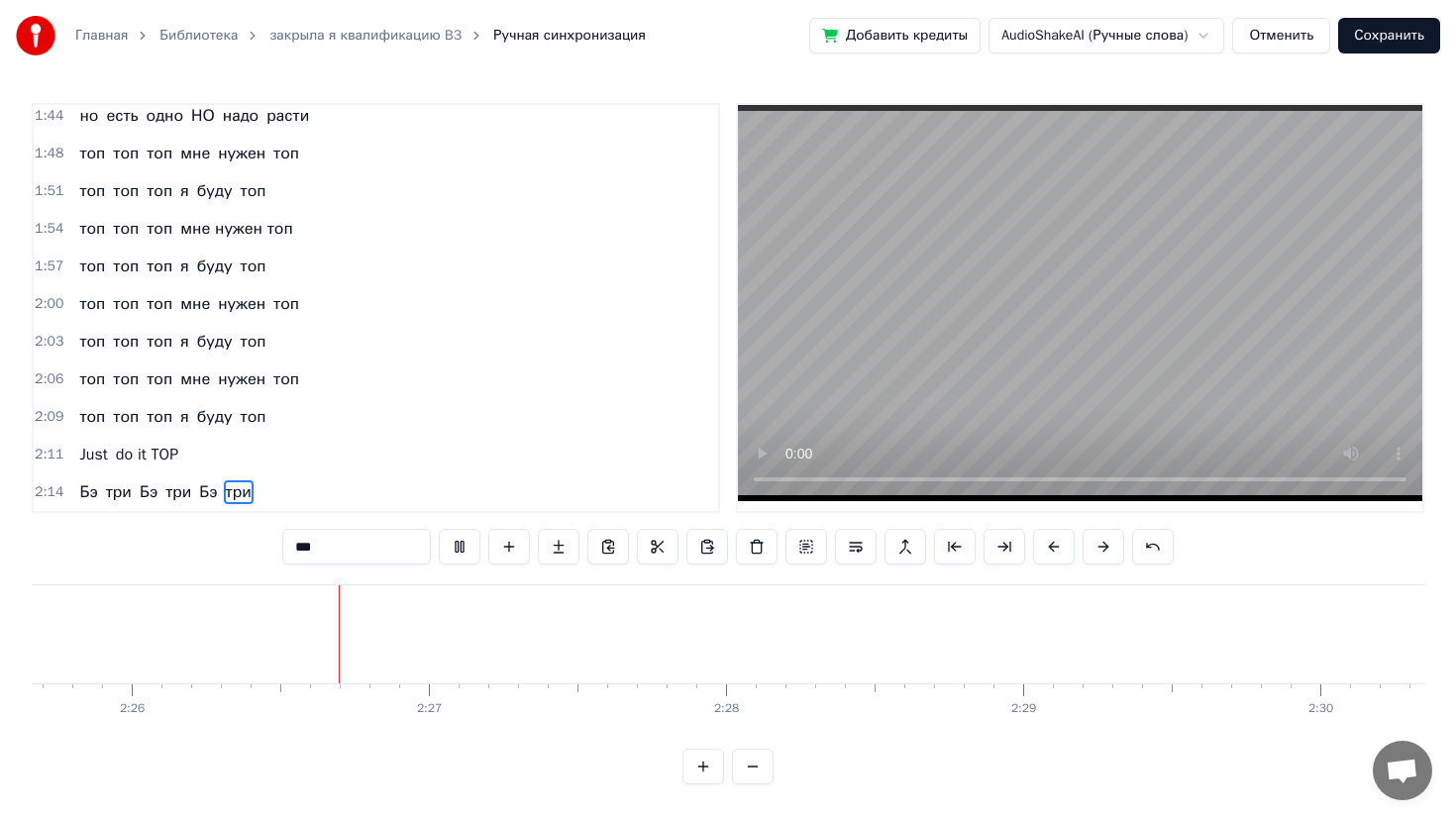 scroll, scrollTop: 0, scrollLeft: 43289, axis: horizontal 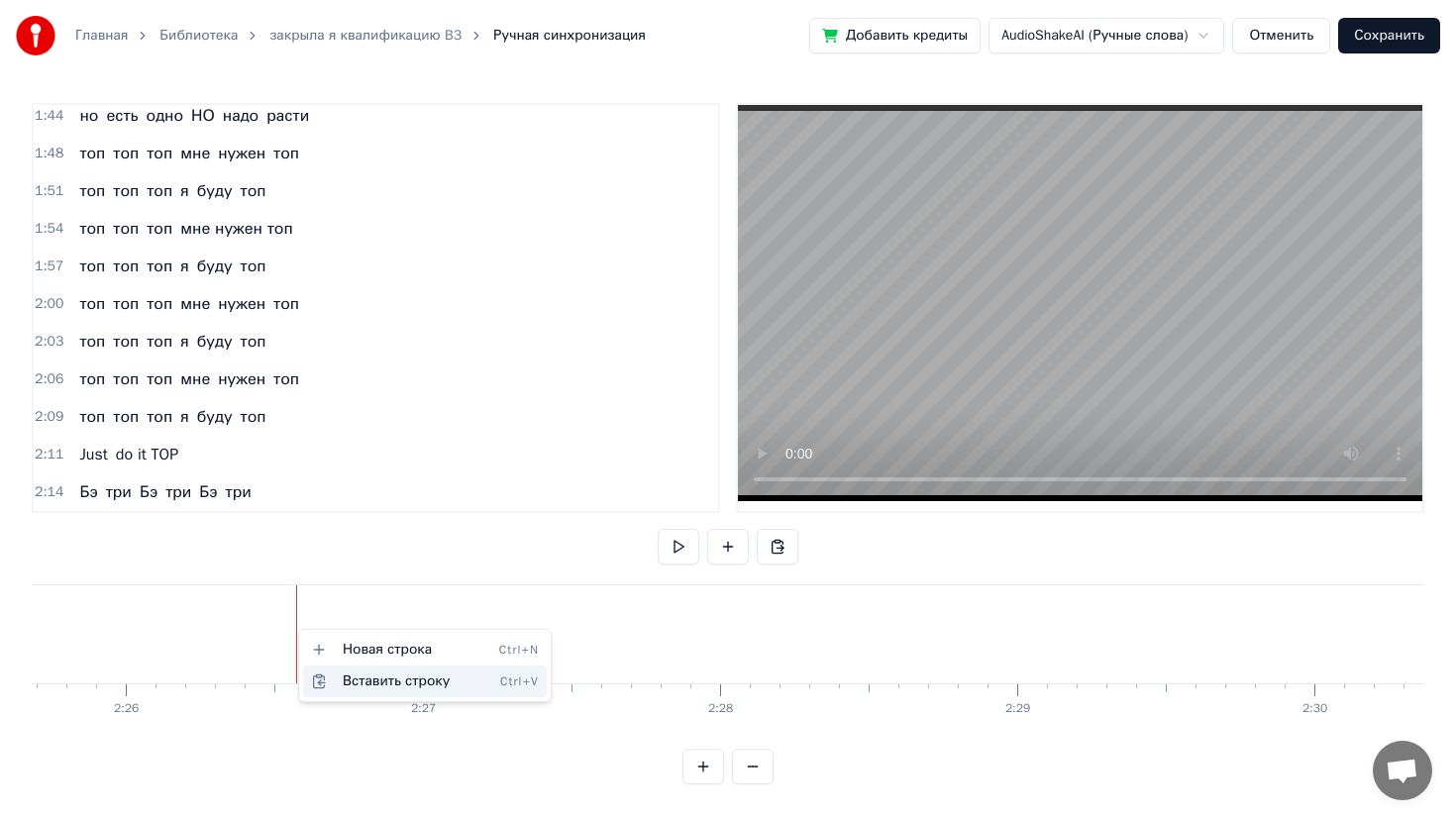 click on "Вставить строку Ctrl+V" at bounding box center [425, 681] 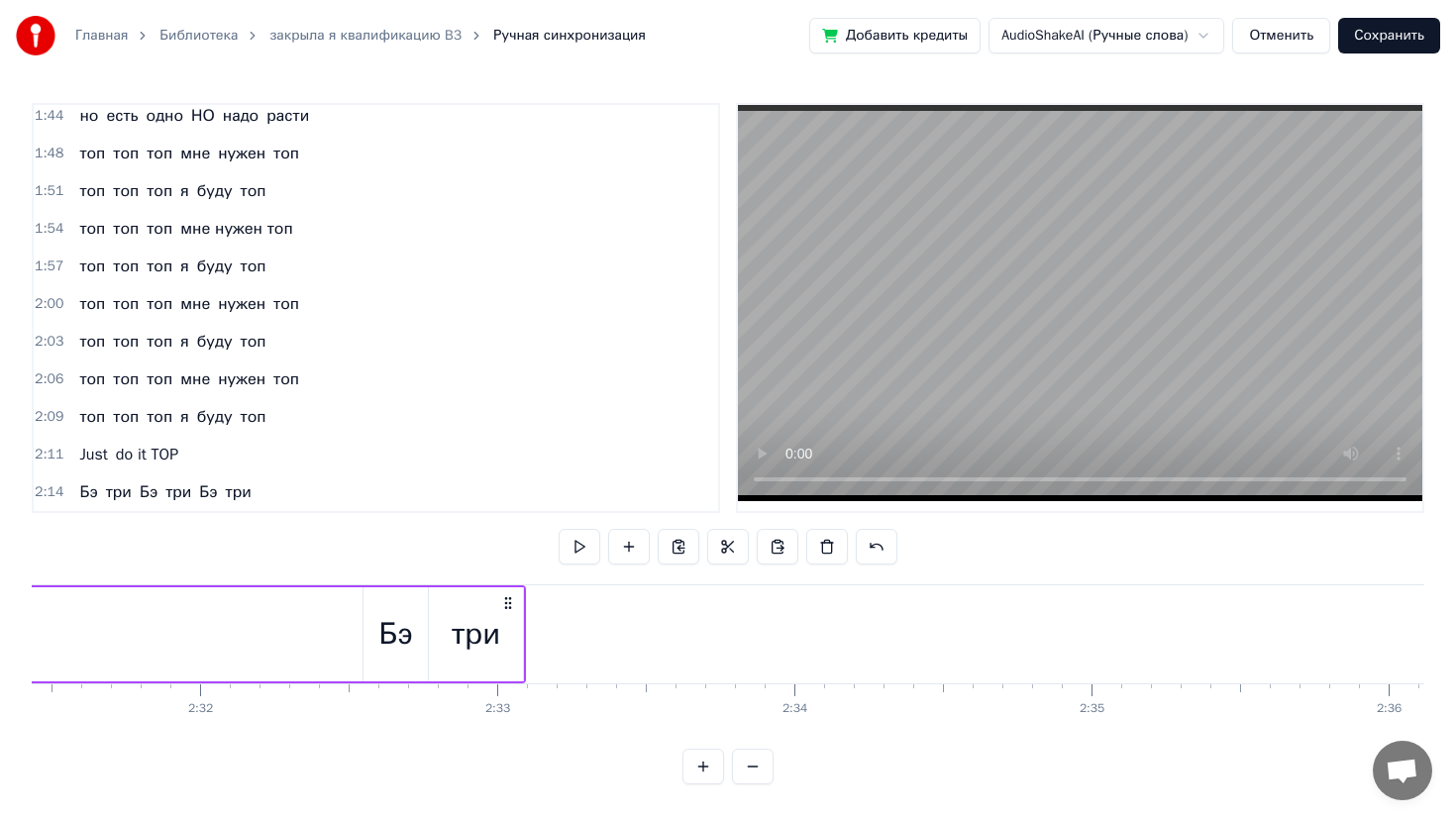 scroll, scrollTop: 0, scrollLeft: 44998, axis: horizontal 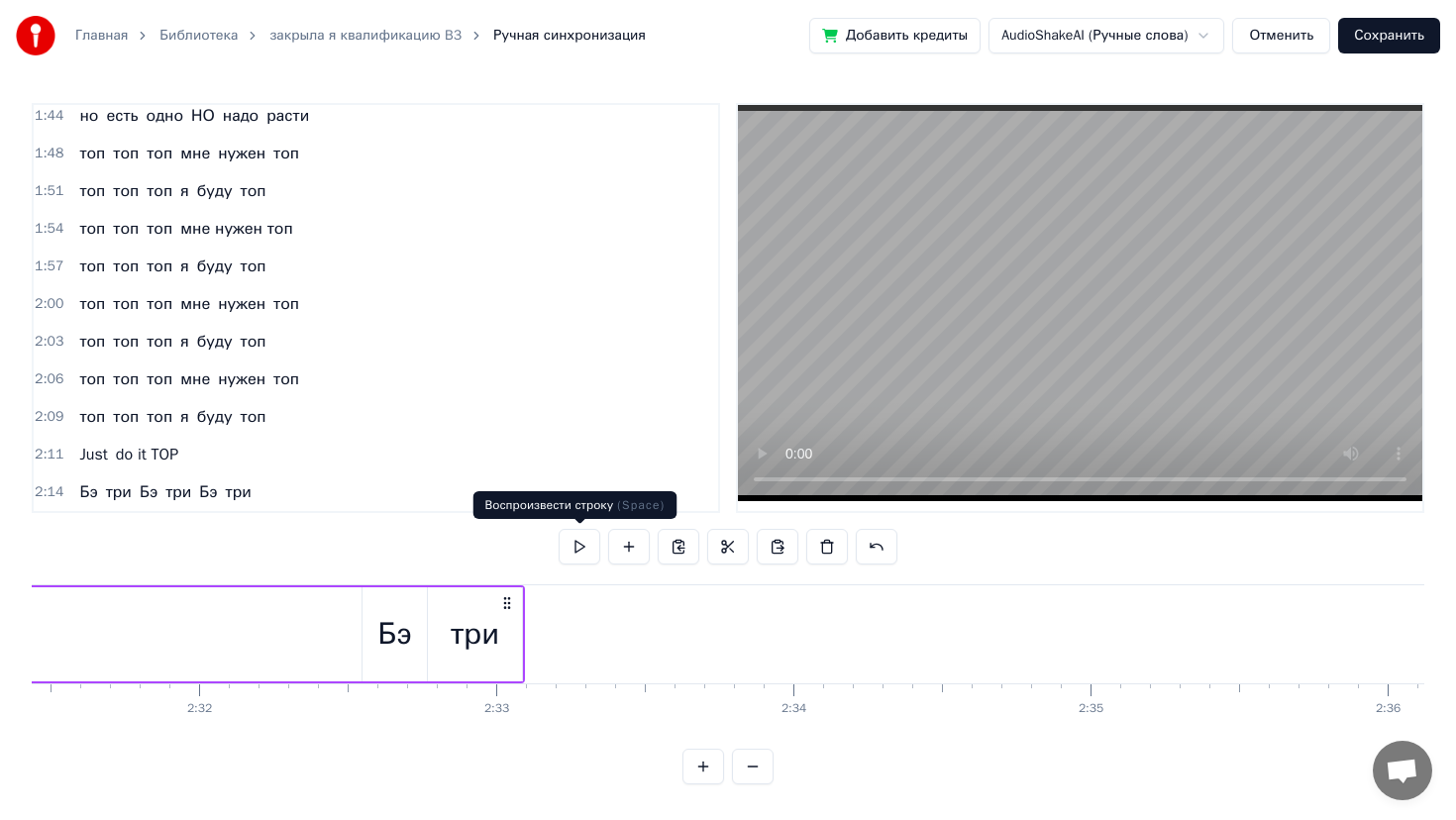 click at bounding box center [579, 547] 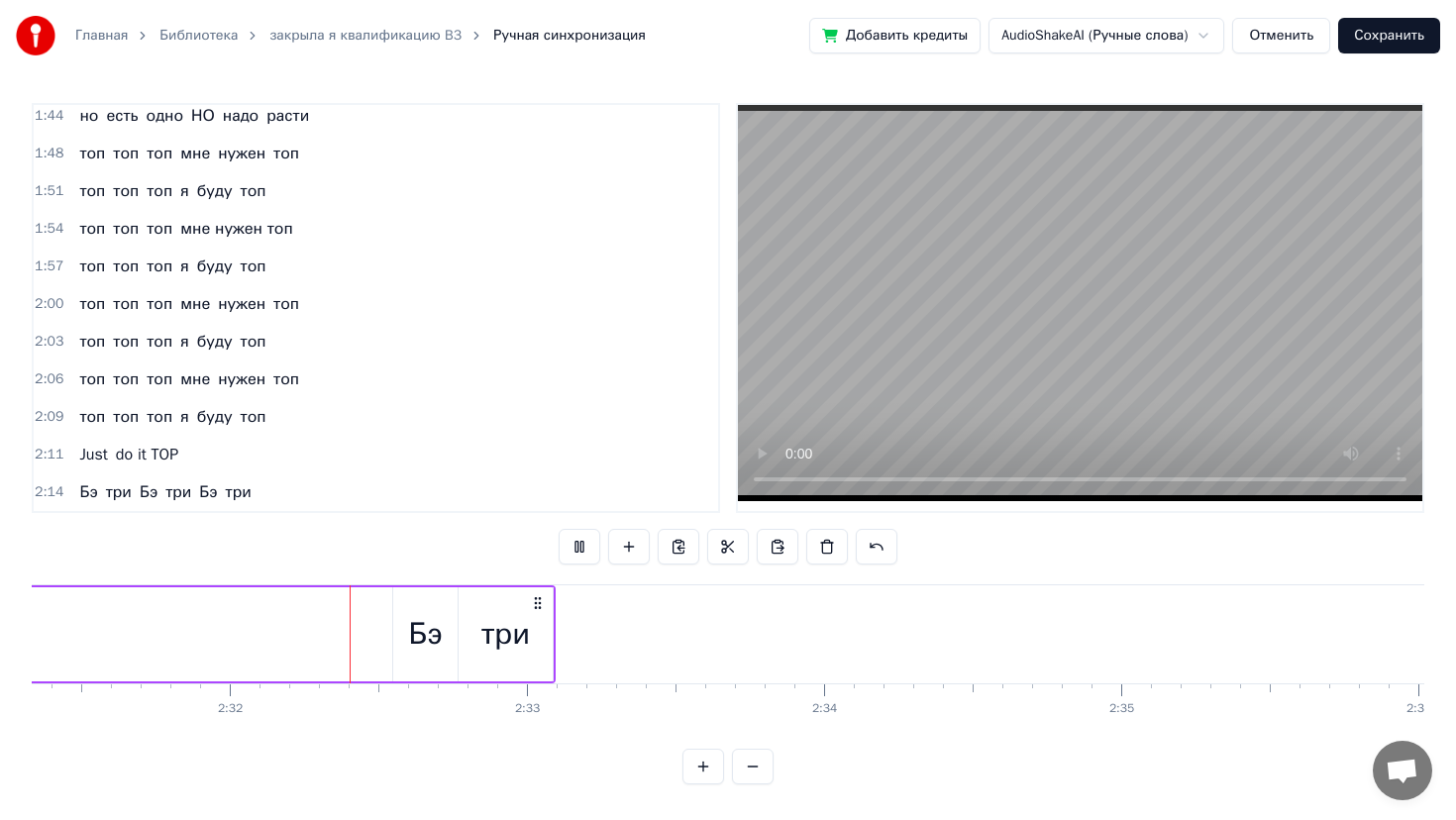 scroll, scrollTop: 0, scrollLeft: 45003, axis: horizontal 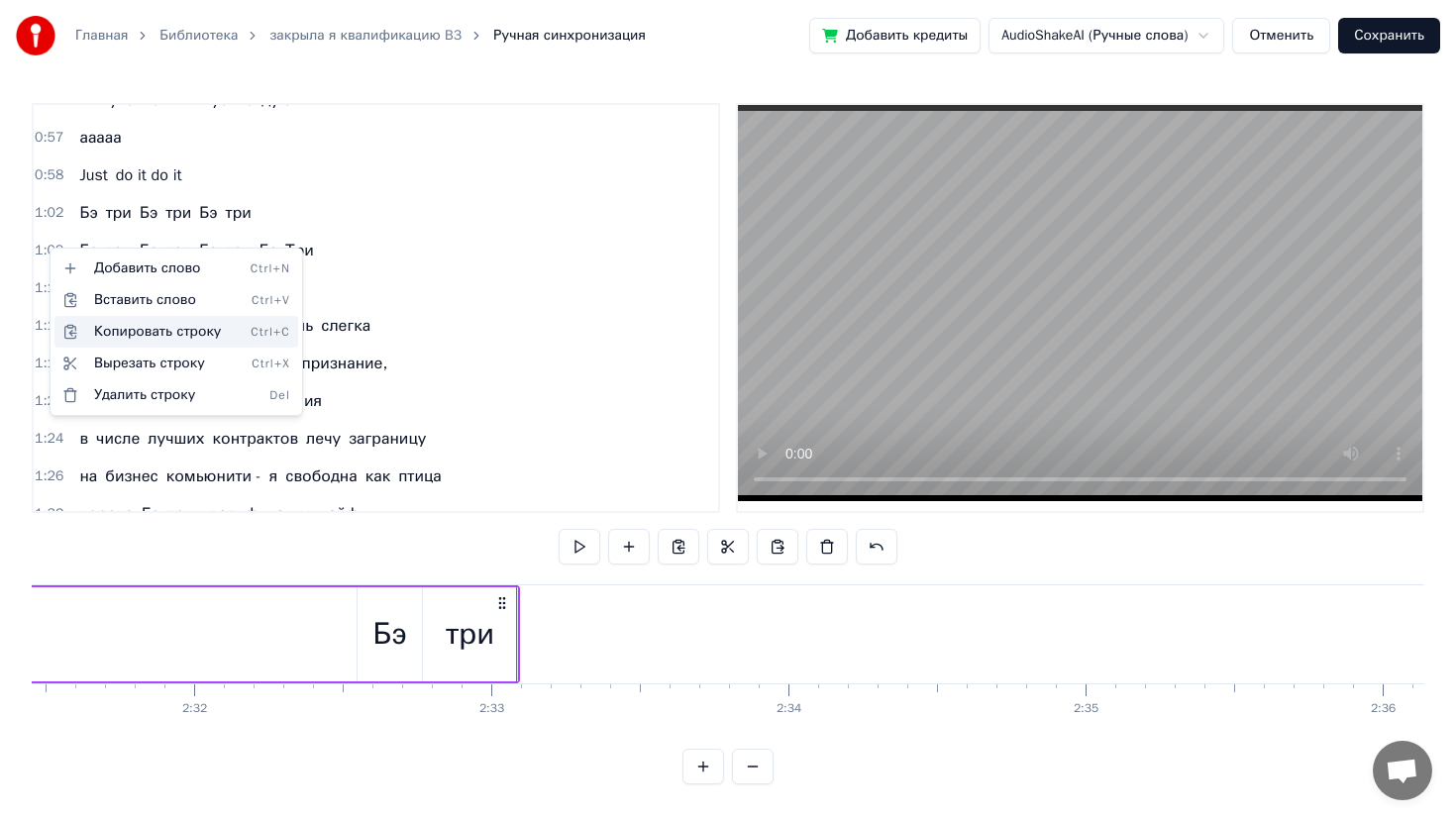 click on "Копировать строку Ctrl+C" at bounding box center (176, 332) 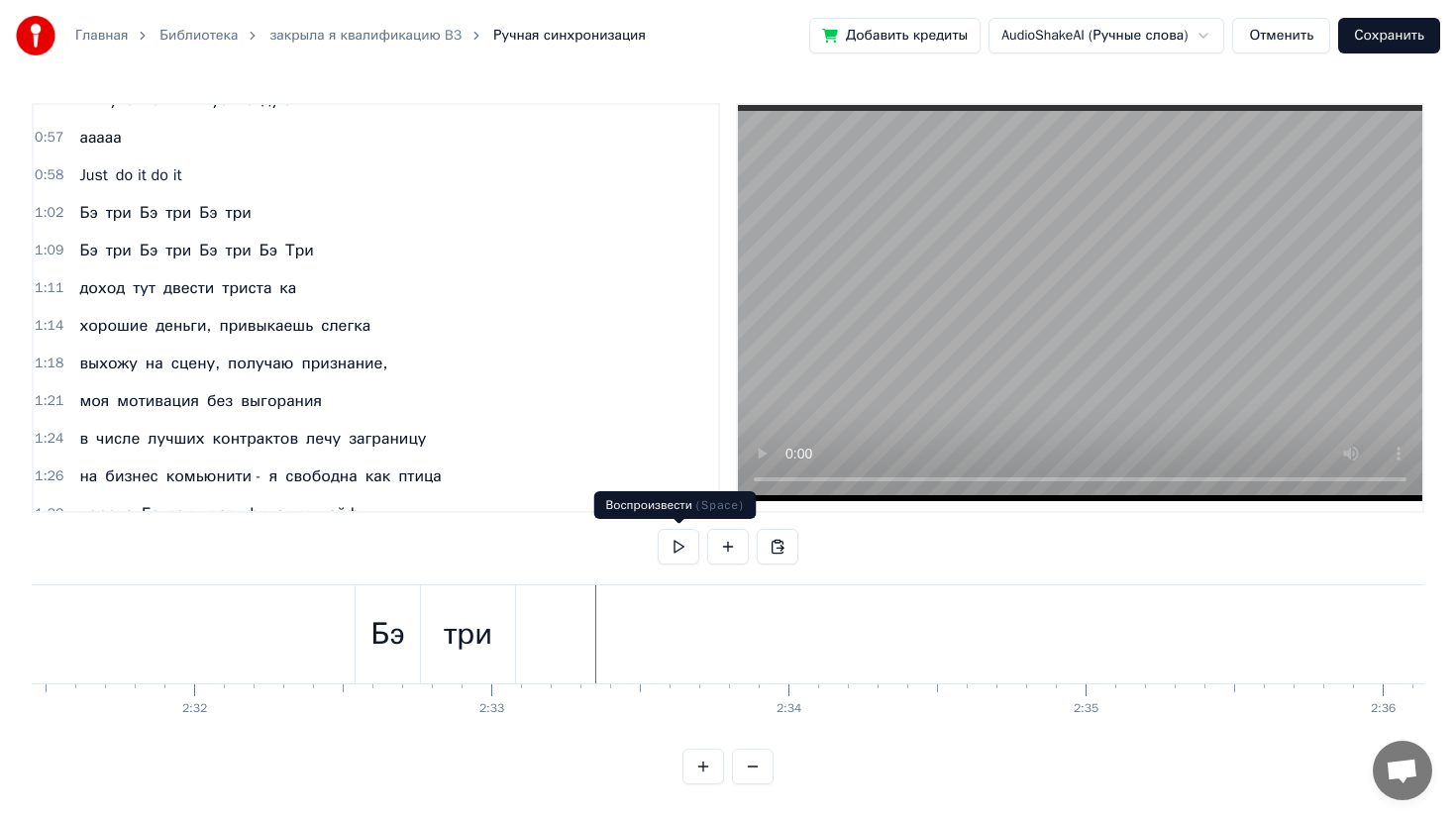 click at bounding box center (678, 547) 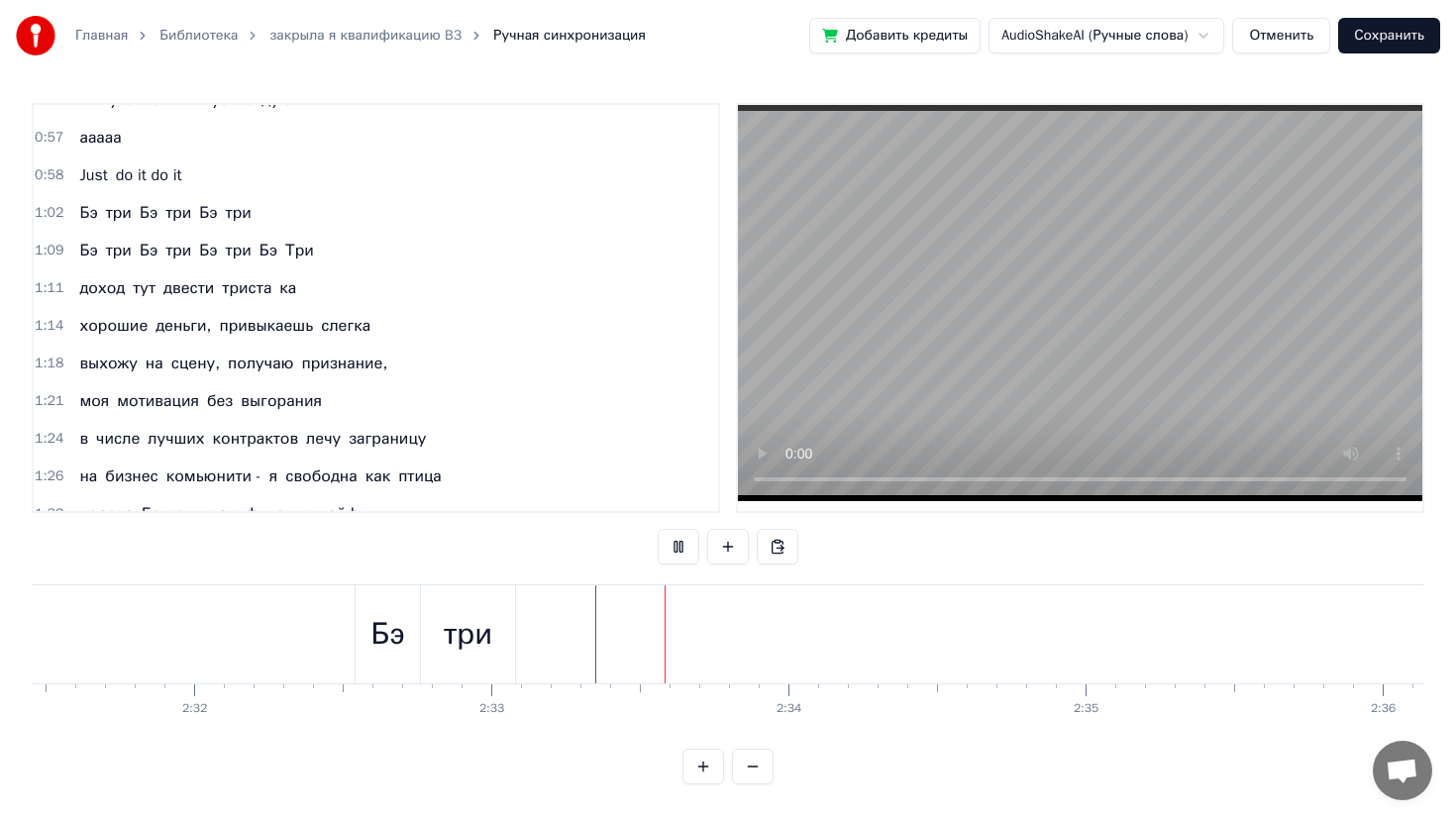 click at bounding box center [678, 547] 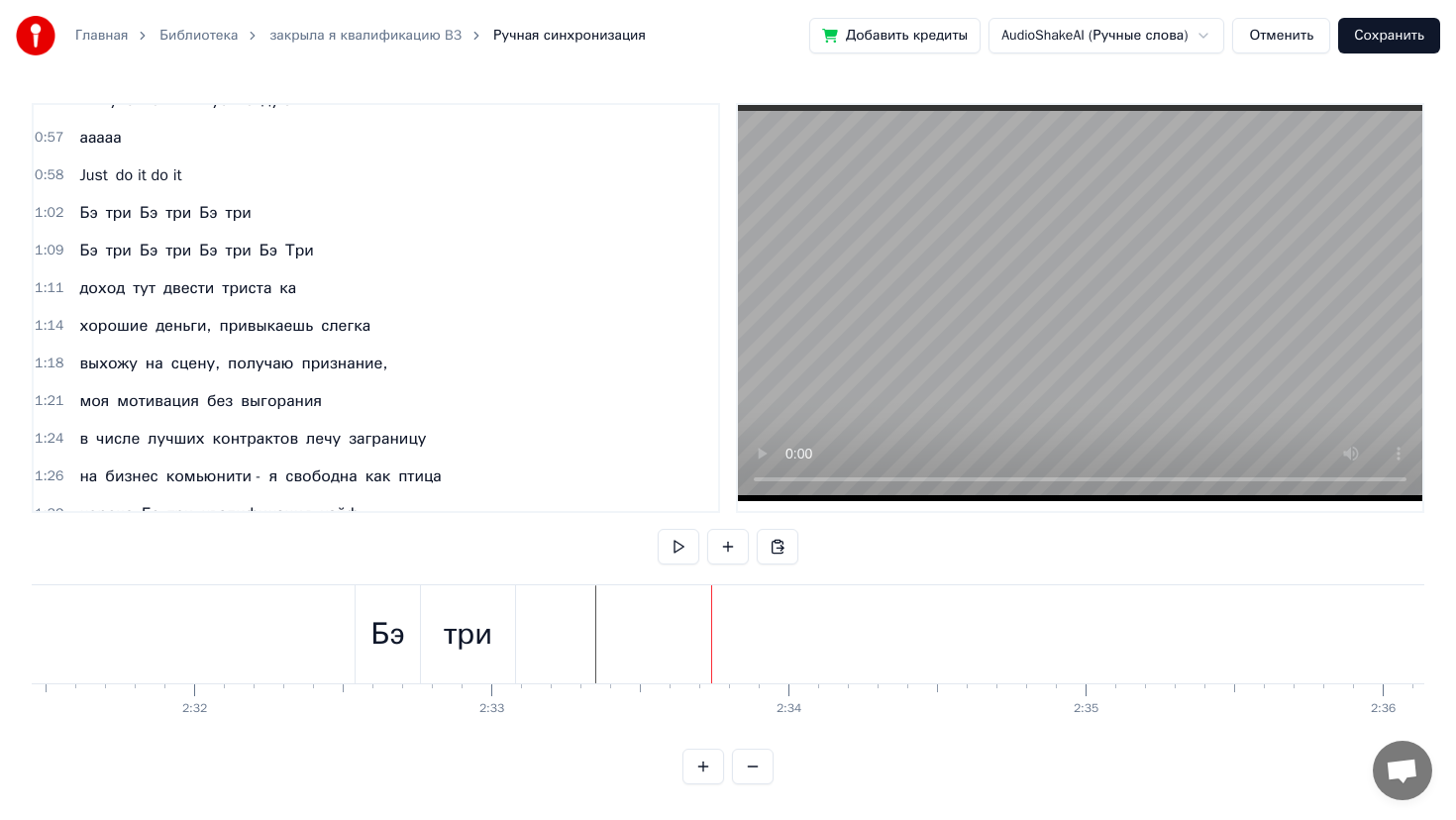 click at bounding box center [-21327, 634] 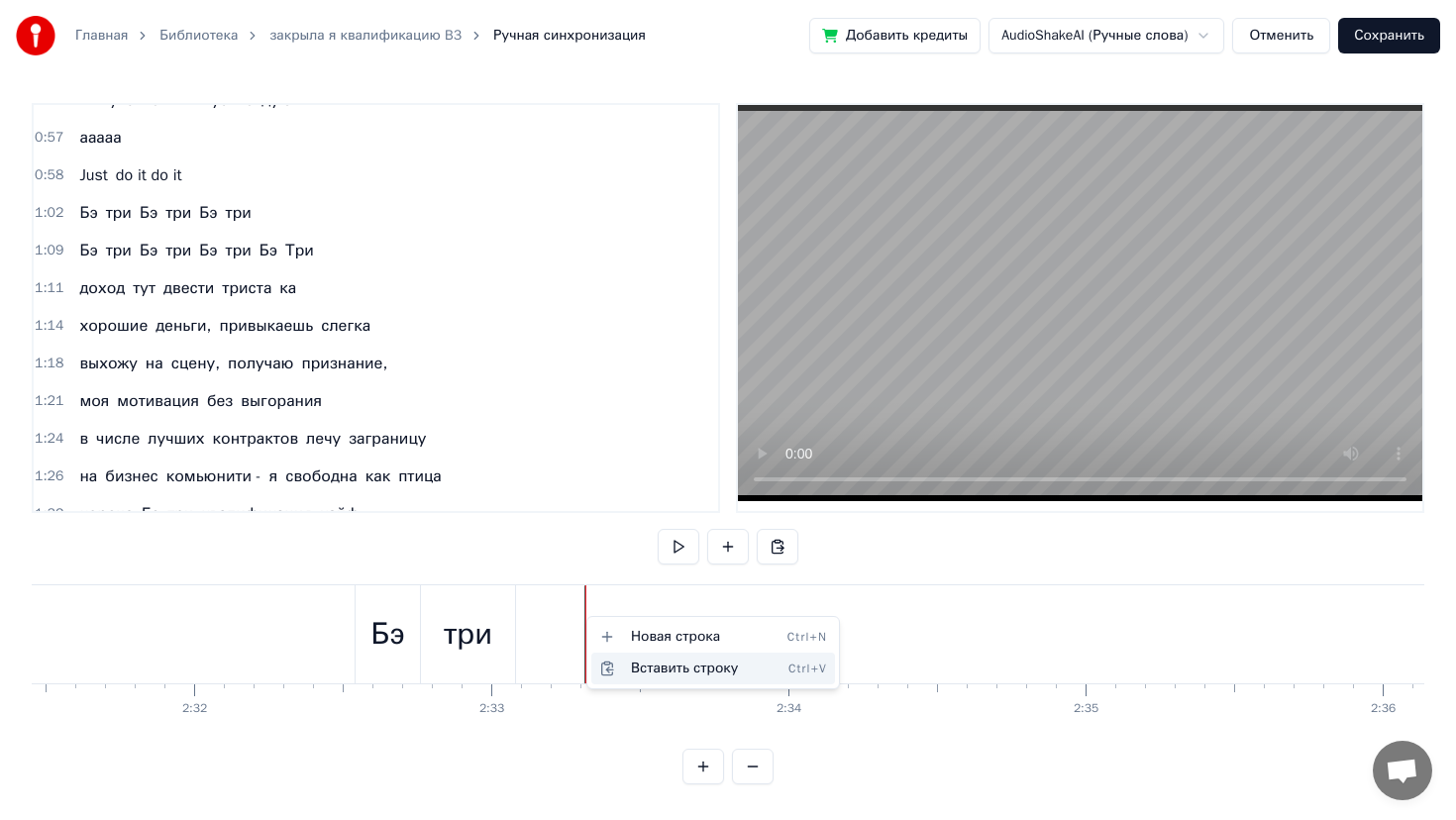 click on "Вставить строку Ctrl+V" at bounding box center [713, 668] 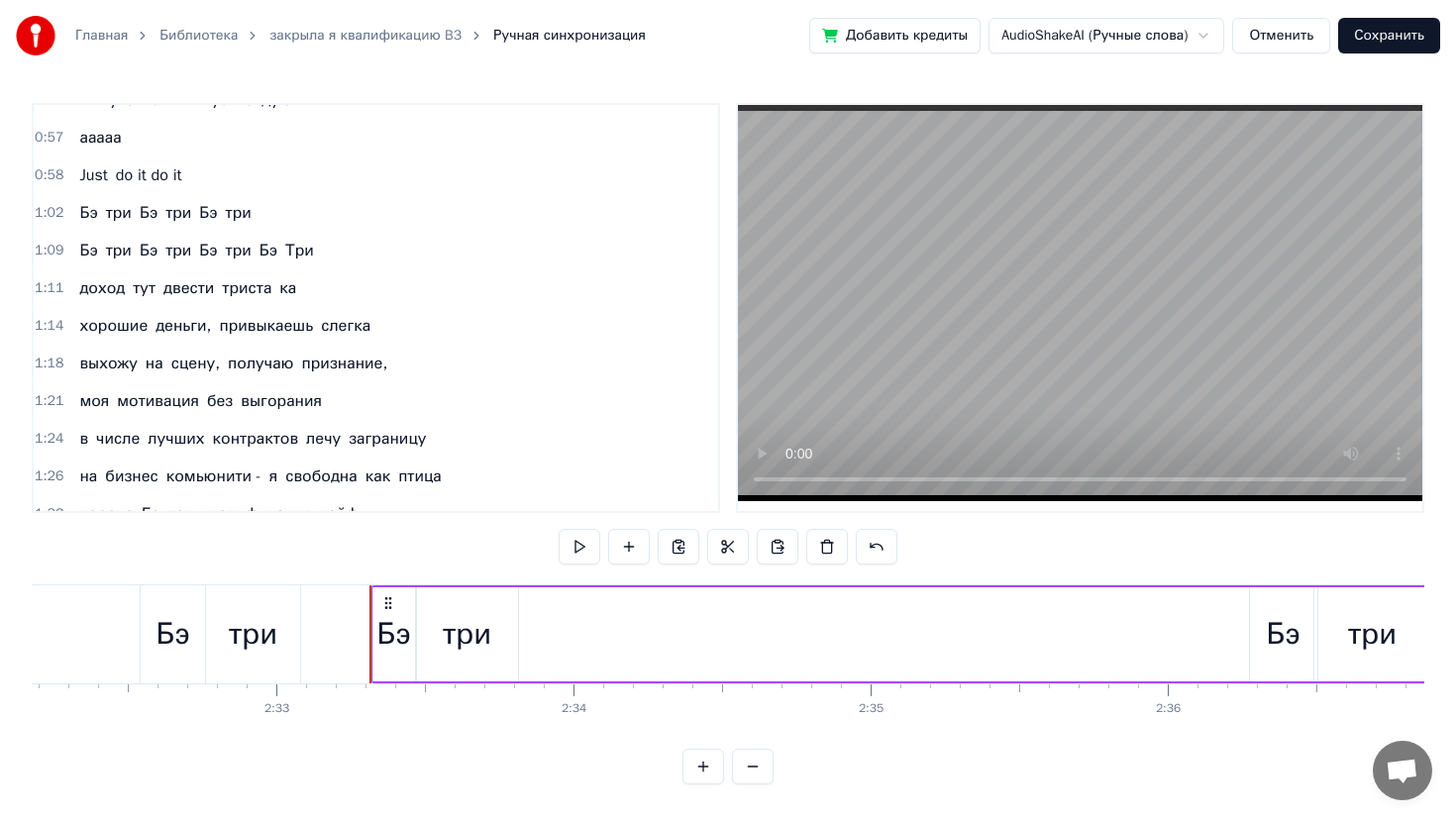 scroll, scrollTop: 0, scrollLeft: 45221, axis: horizontal 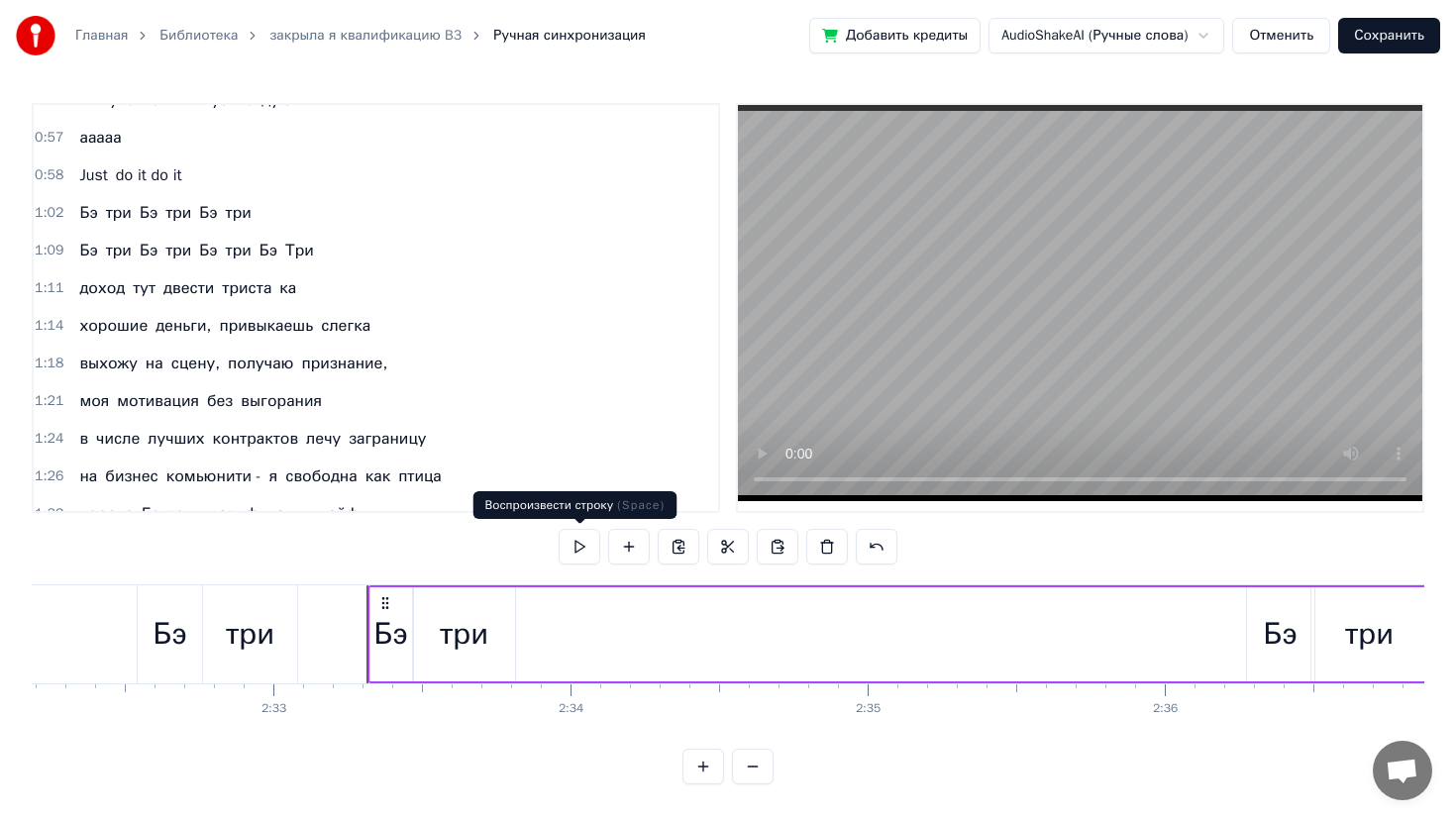 click at bounding box center (579, 547) 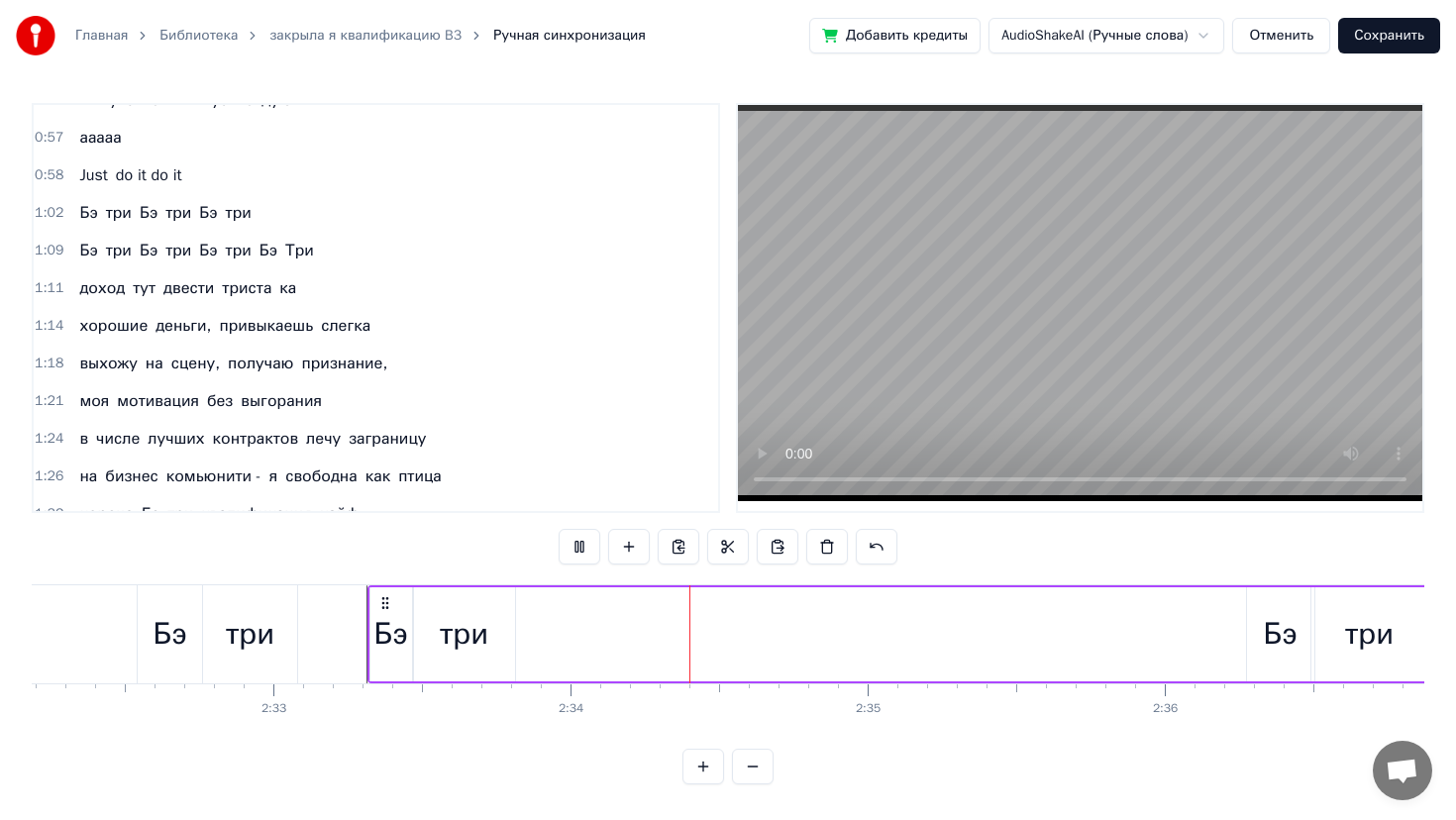 click at bounding box center (579, 547) 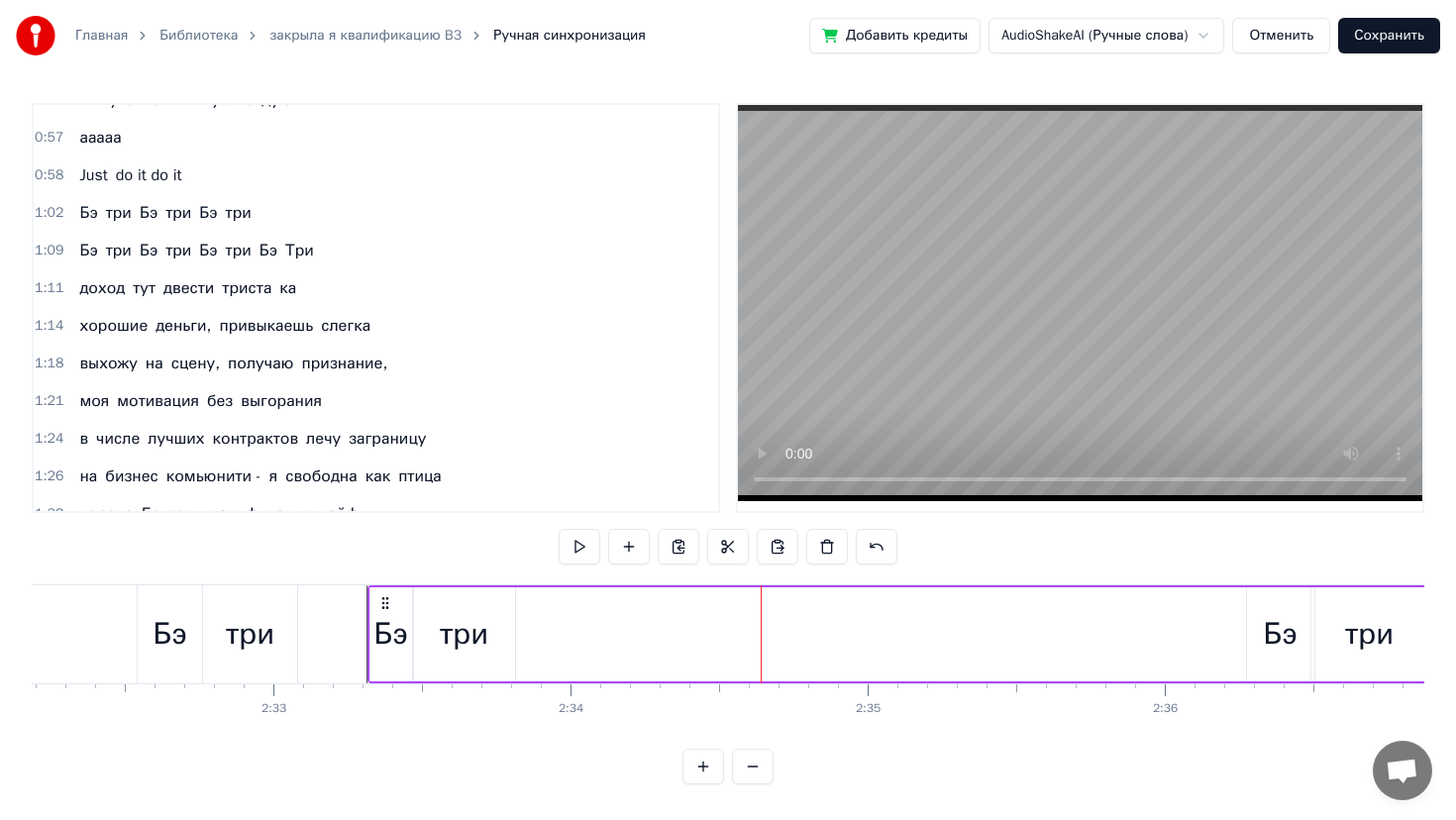 click on "Бэ" at bounding box center (1281, 634) 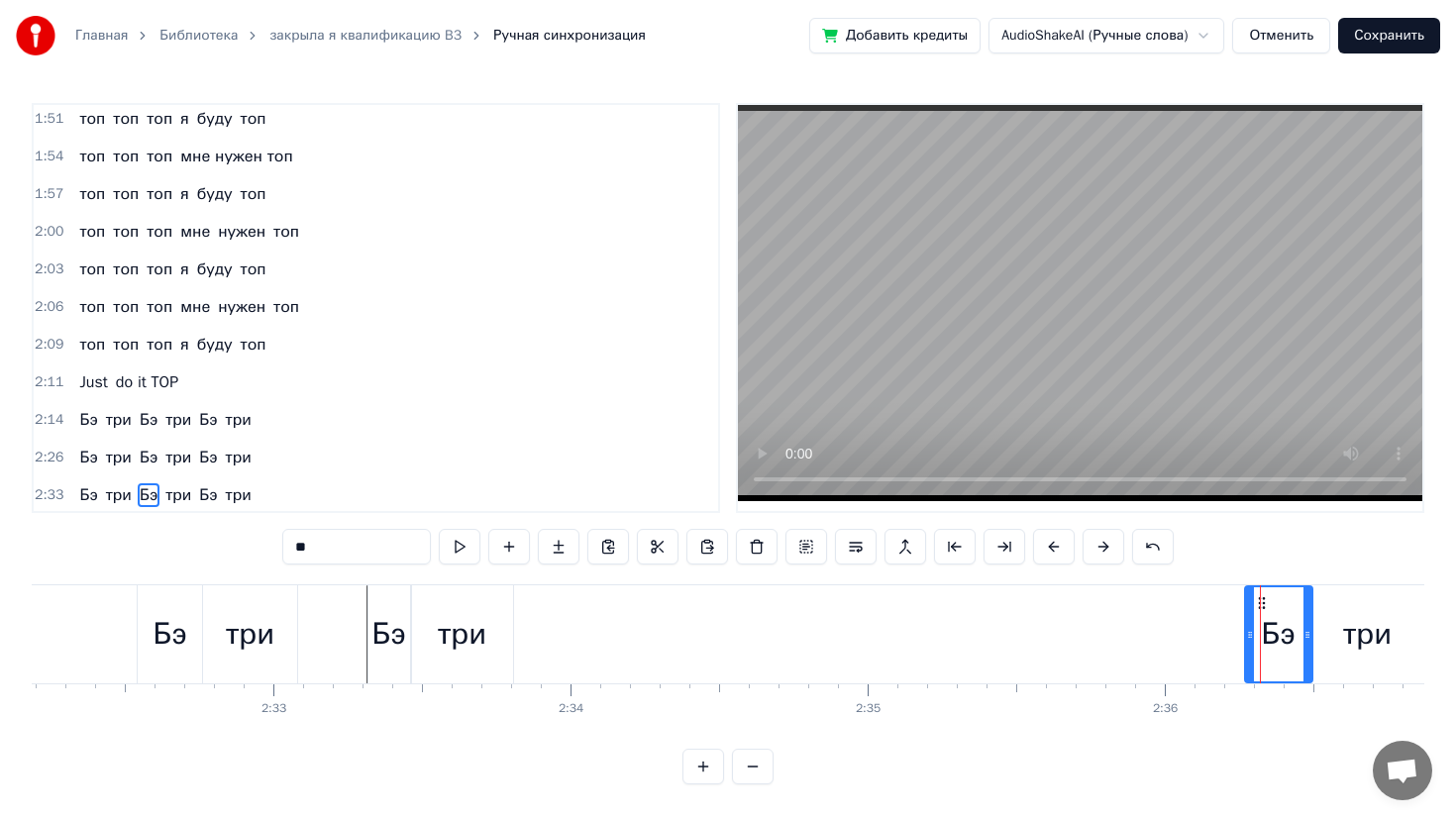 scroll, scrollTop: 1099, scrollLeft: 0, axis: vertical 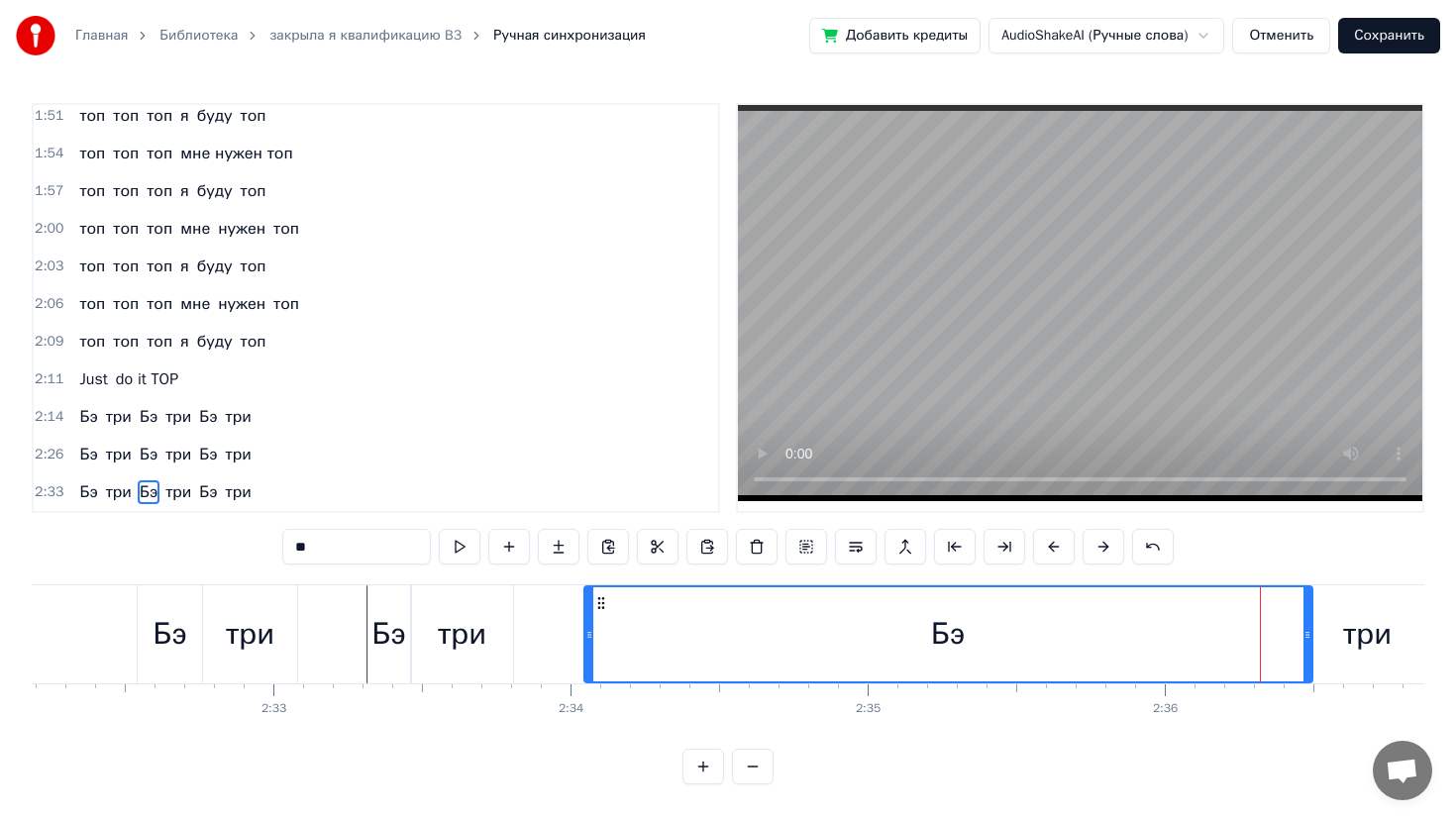 drag, startPoint x: 1249, startPoint y: 633, endPoint x: 589, endPoint y: 635, distance: 660.003 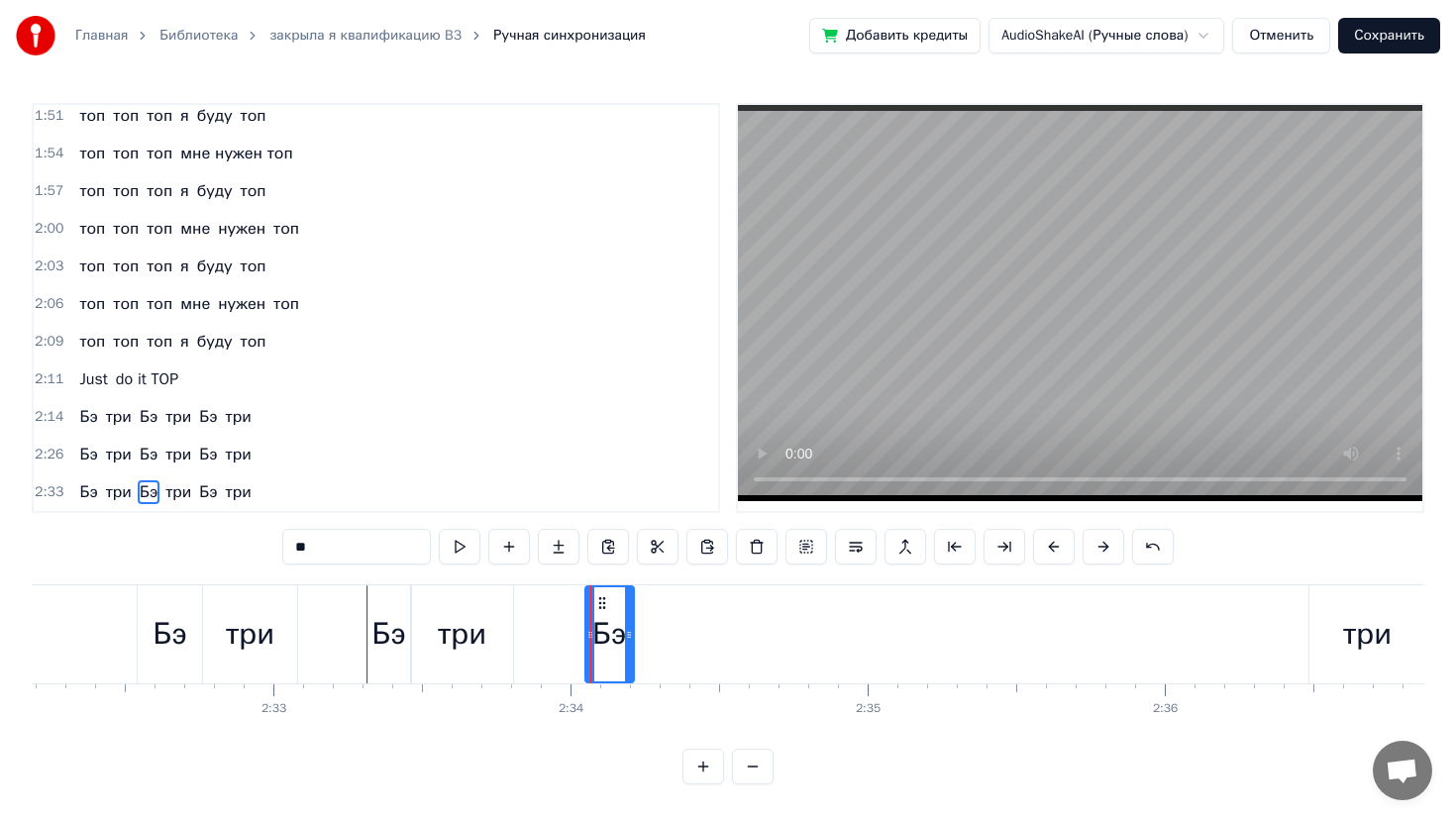 drag, startPoint x: 1305, startPoint y: 637, endPoint x: 625, endPoint y: 672, distance: 680.90014 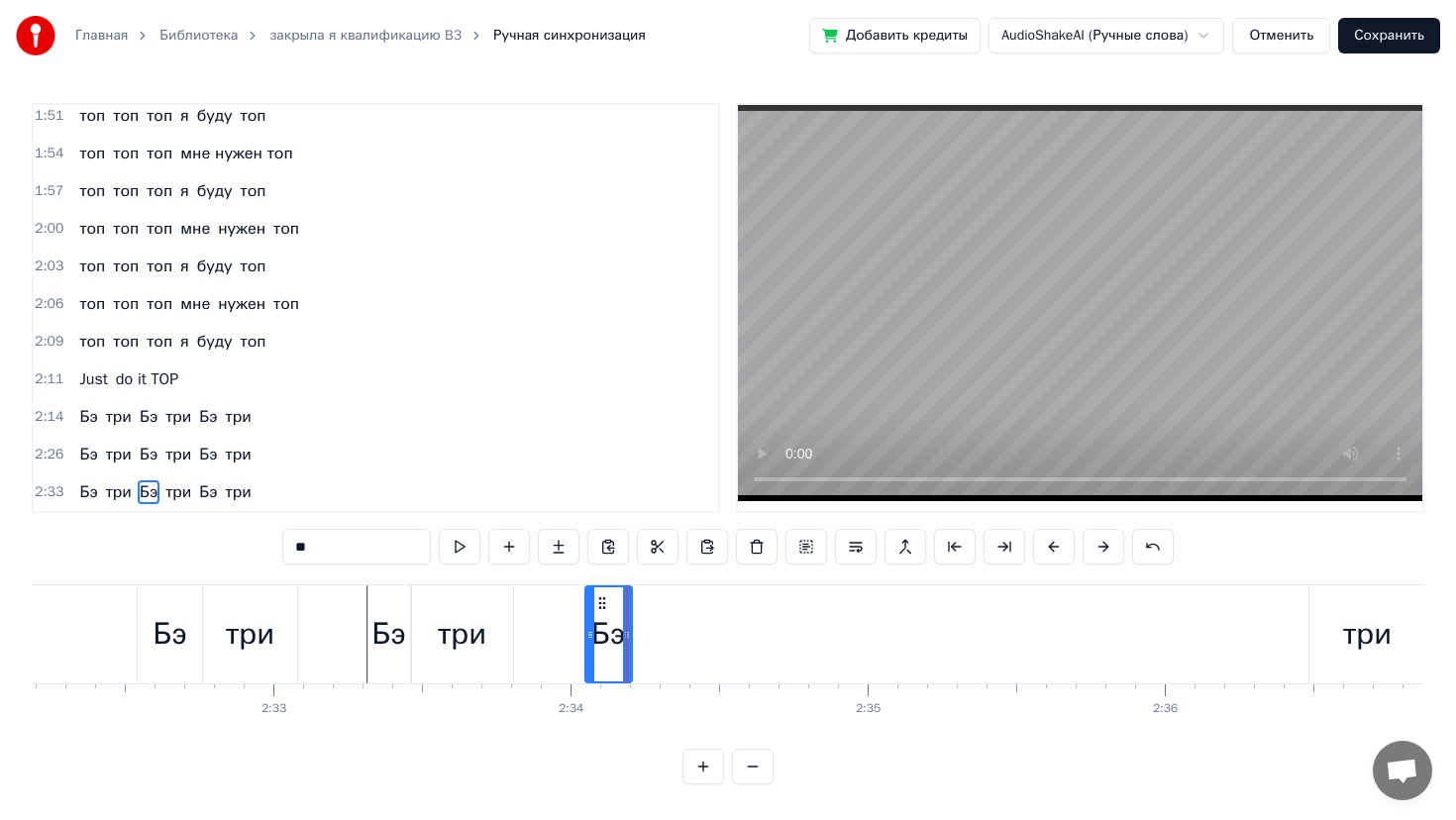click on "три" at bounding box center (1367, 634) 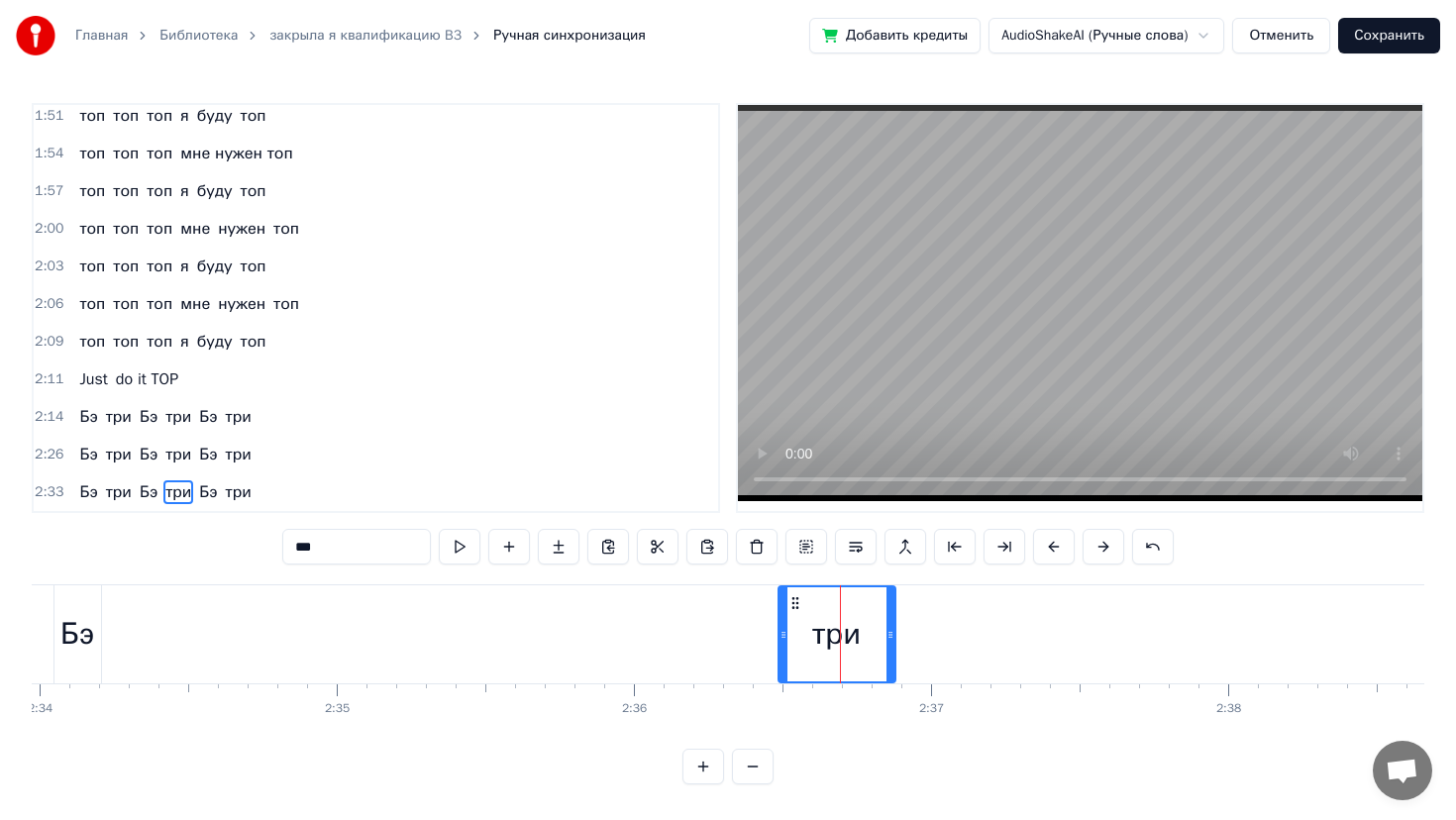 scroll, scrollTop: 0, scrollLeft: 45744, axis: horizontal 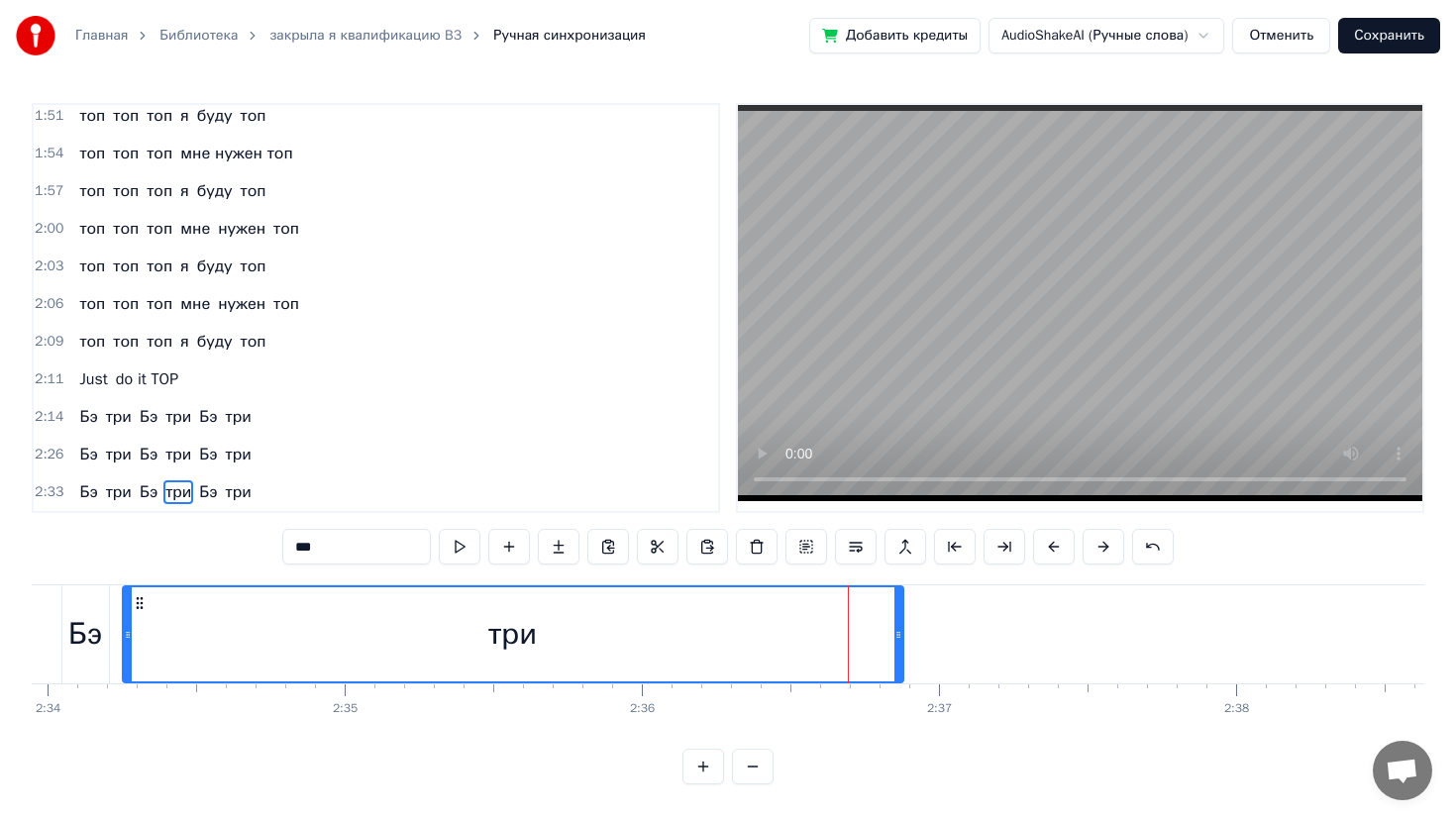 drag, startPoint x: 791, startPoint y: 628, endPoint x: 129, endPoint y: 643, distance: 662.16992 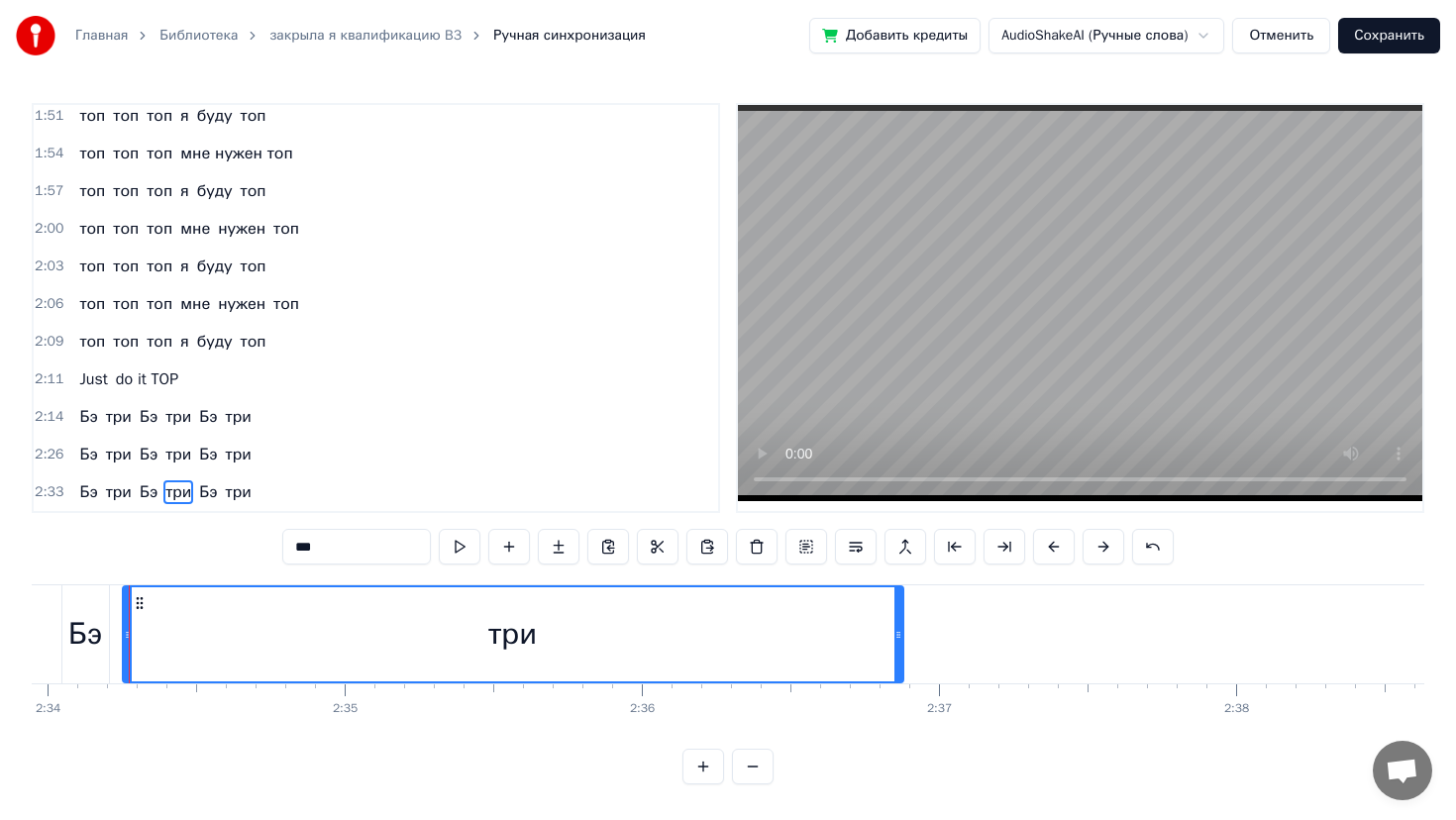 scroll, scrollTop: 0, scrollLeft: 45741, axis: horizontal 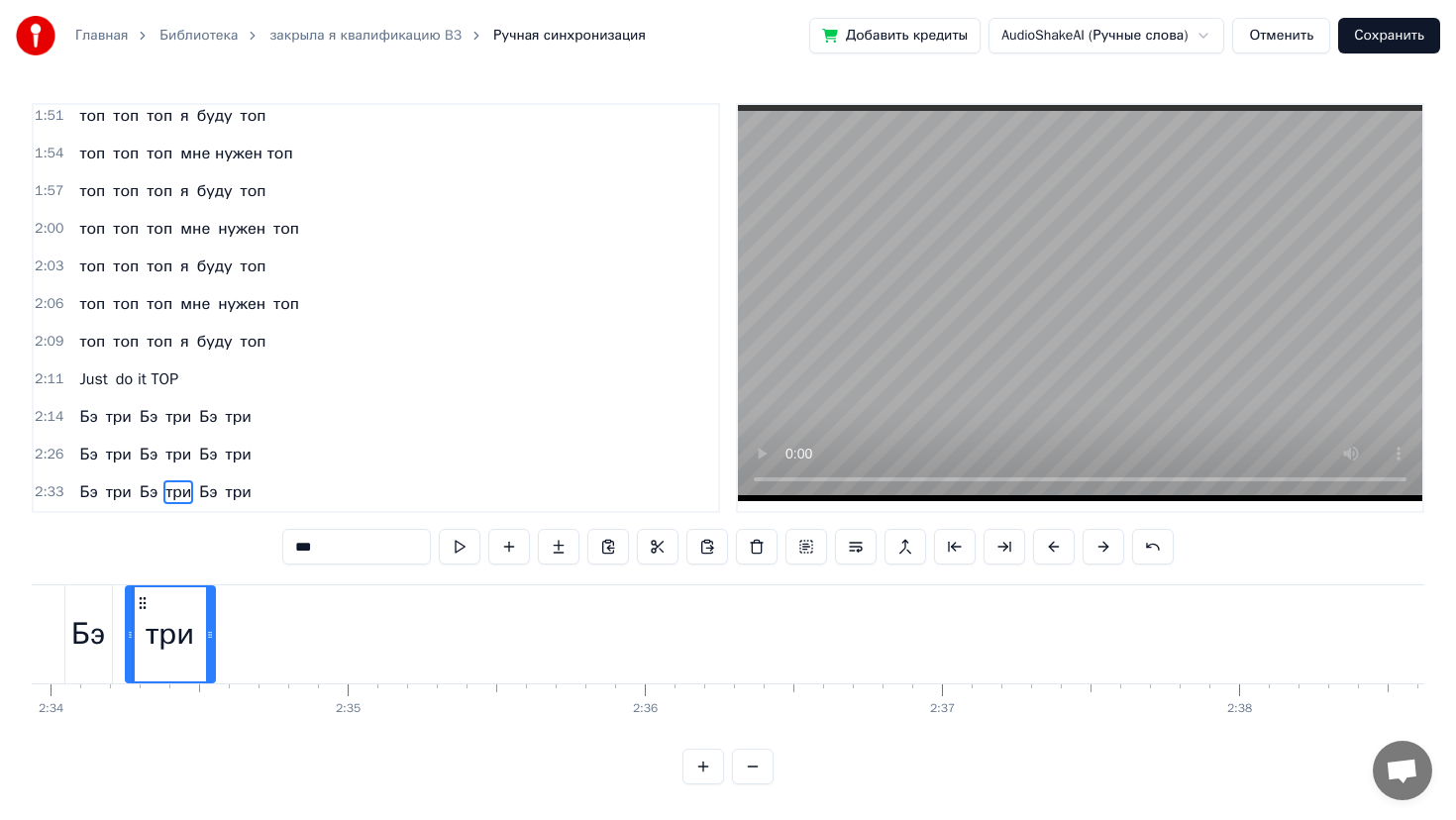 drag, startPoint x: 899, startPoint y: 636, endPoint x: 211, endPoint y: 671, distance: 688.88969 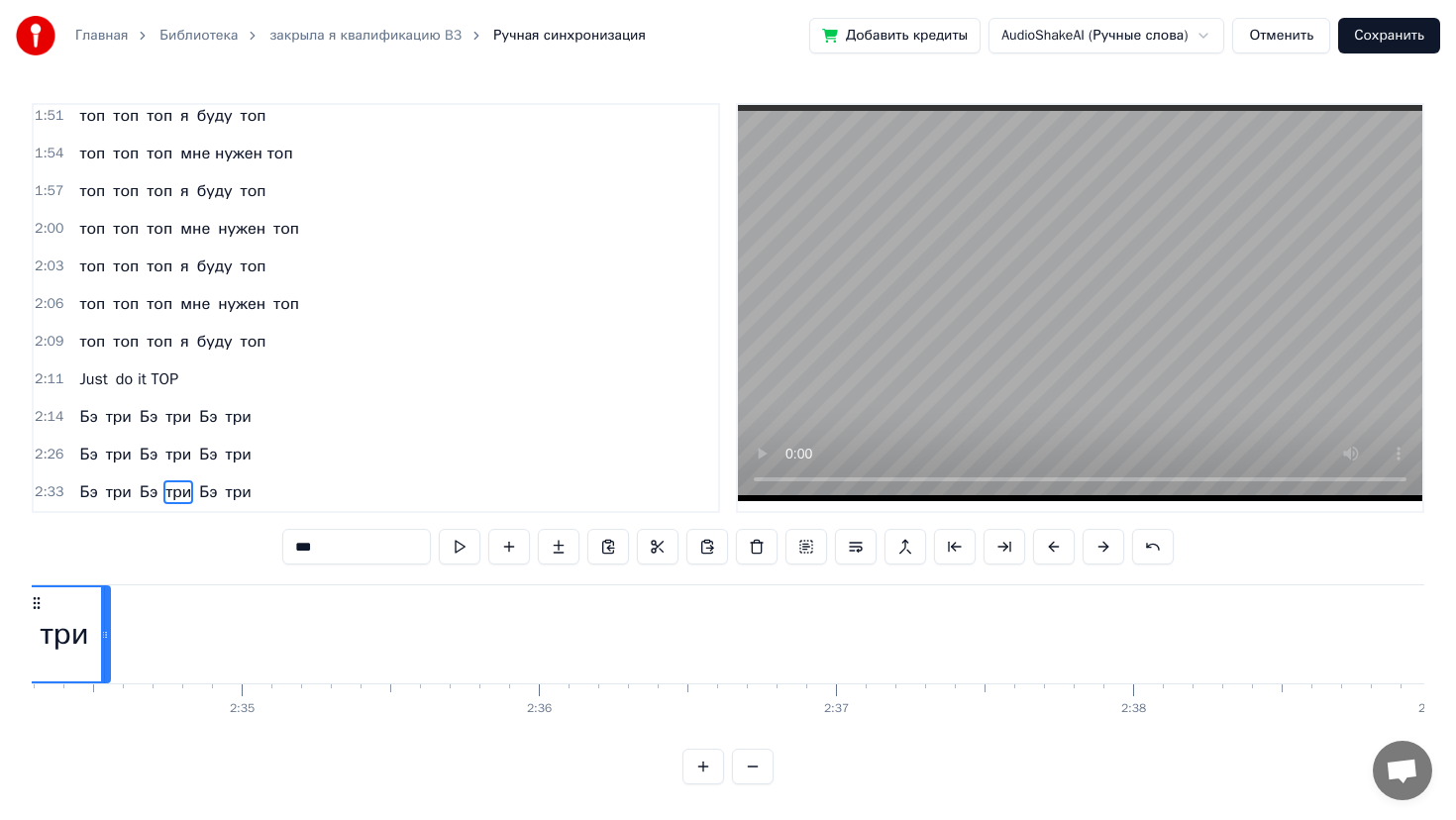 scroll, scrollTop: 0, scrollLeft: 46102, axis: horizontal 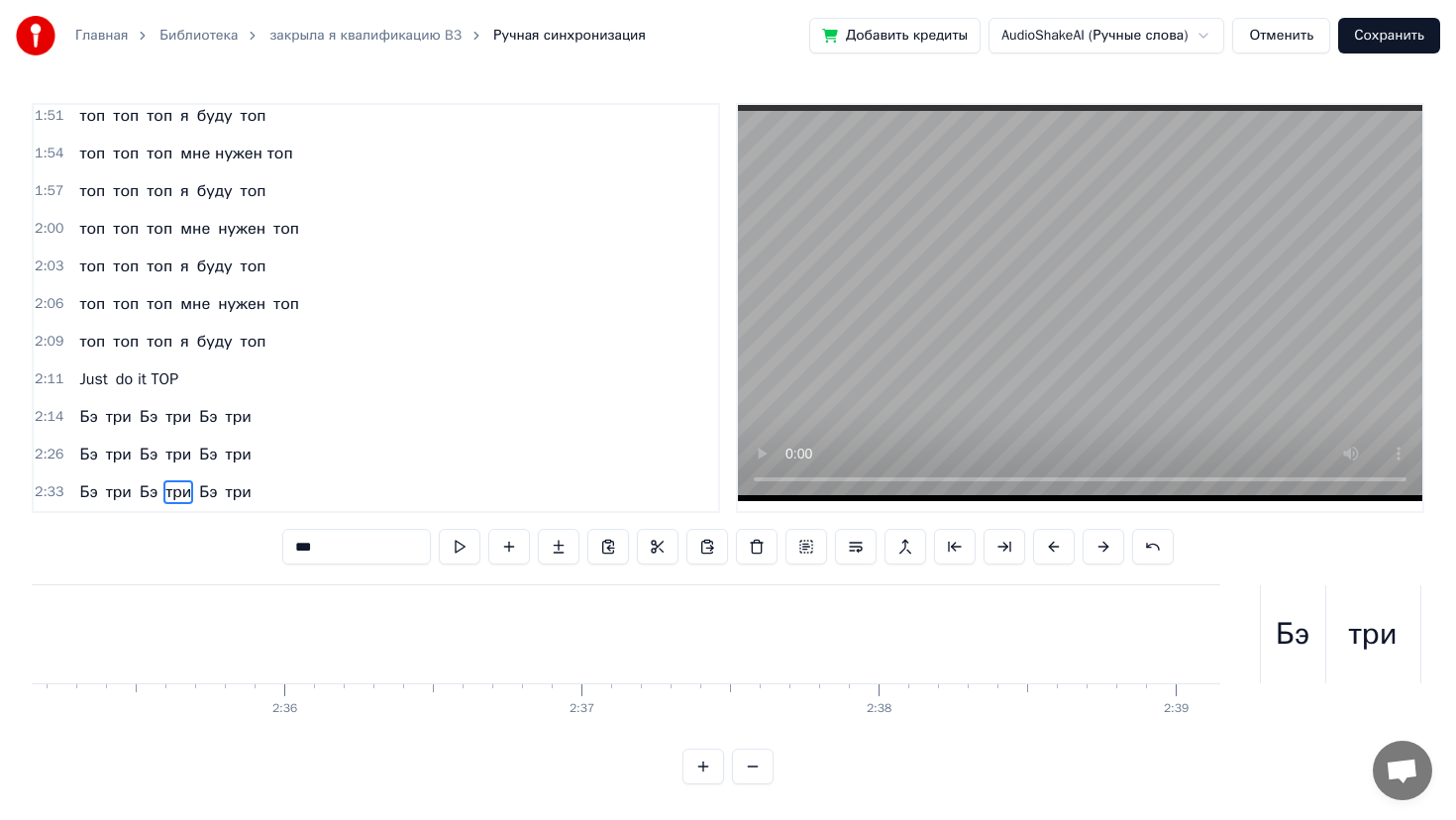 click on "Бэ" at bounding box center [1293, 634] 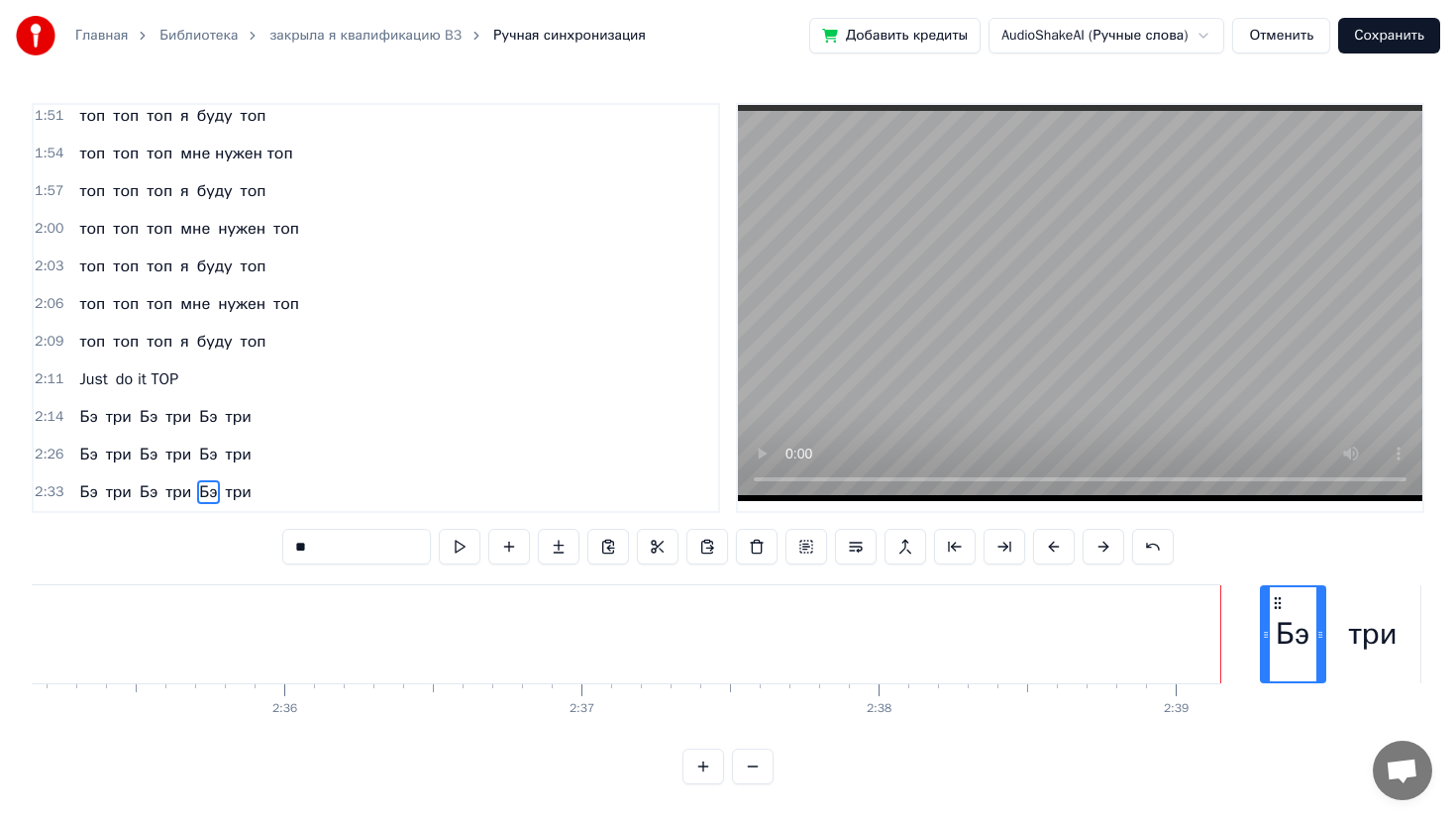 drag, startPoint x: 1289, startPoint y: 655, endPoint x: 488, endPoint y: 683, distance: 801.48924 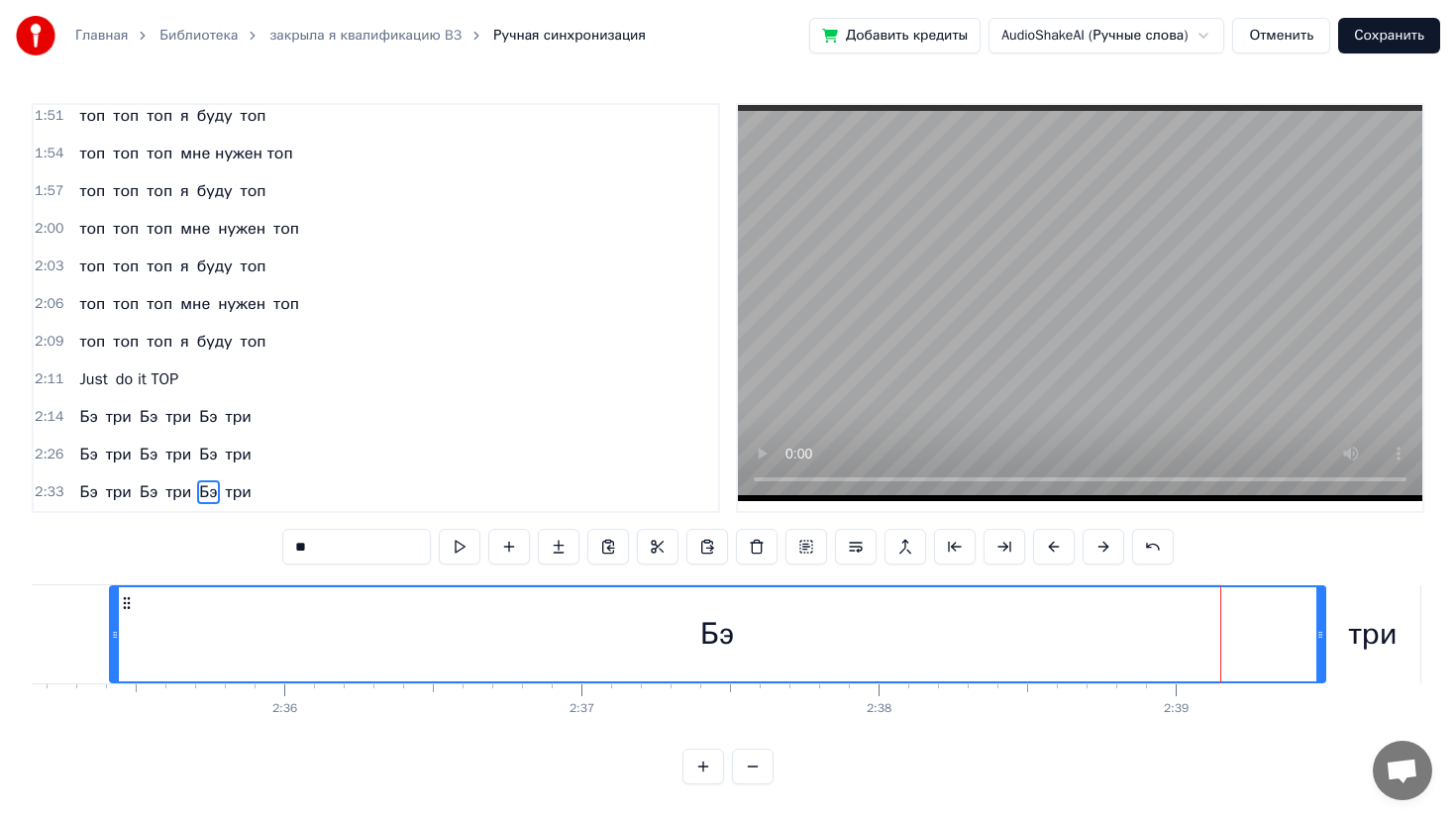drag, startPoint x: 1266, startPoint y: 632, endPoint x: 112, endPoint y: 651, distance: 1154.1564 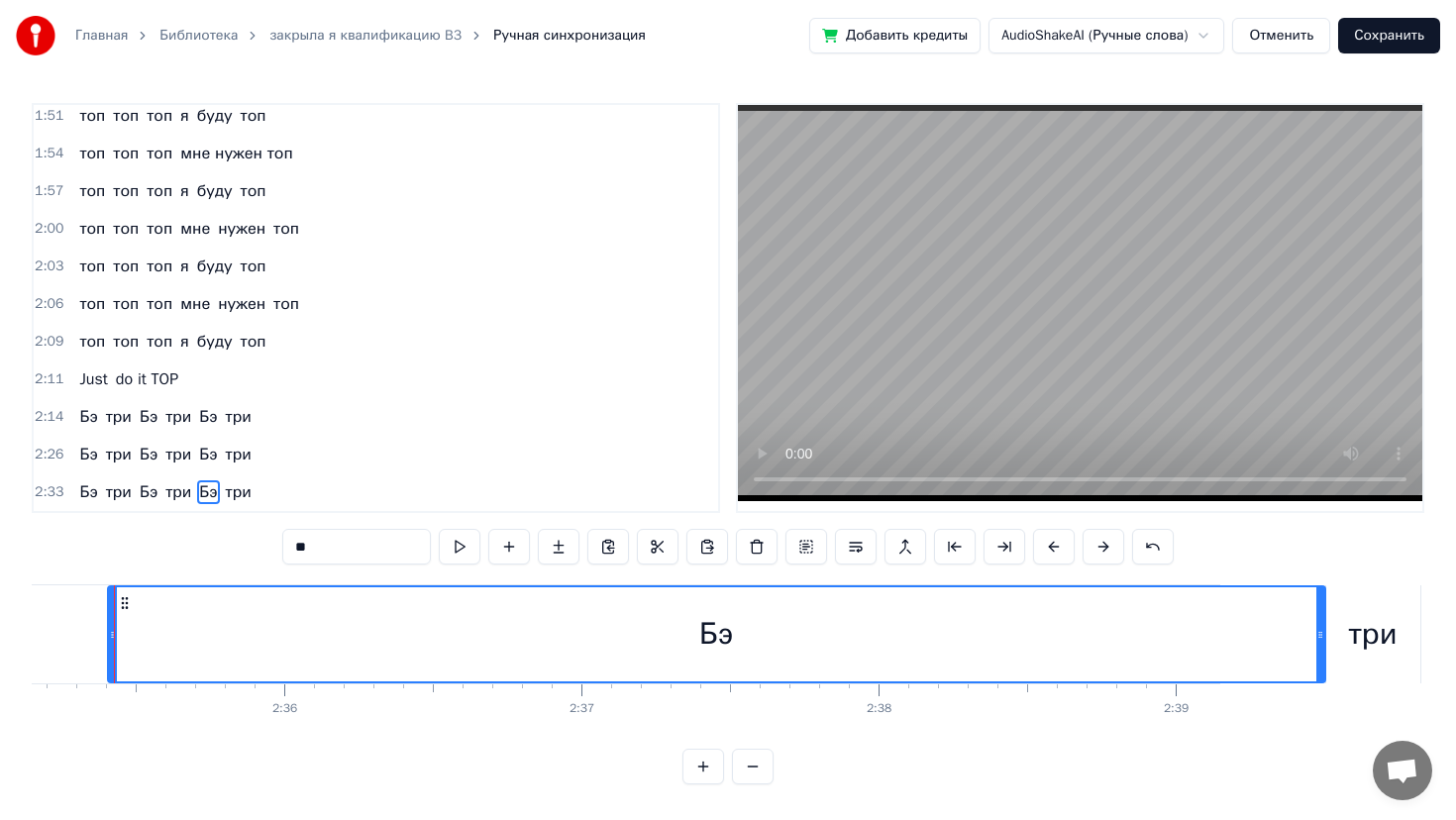 scroll, scrollTop: 0, scrollLeft: 46084, axis: horizontal 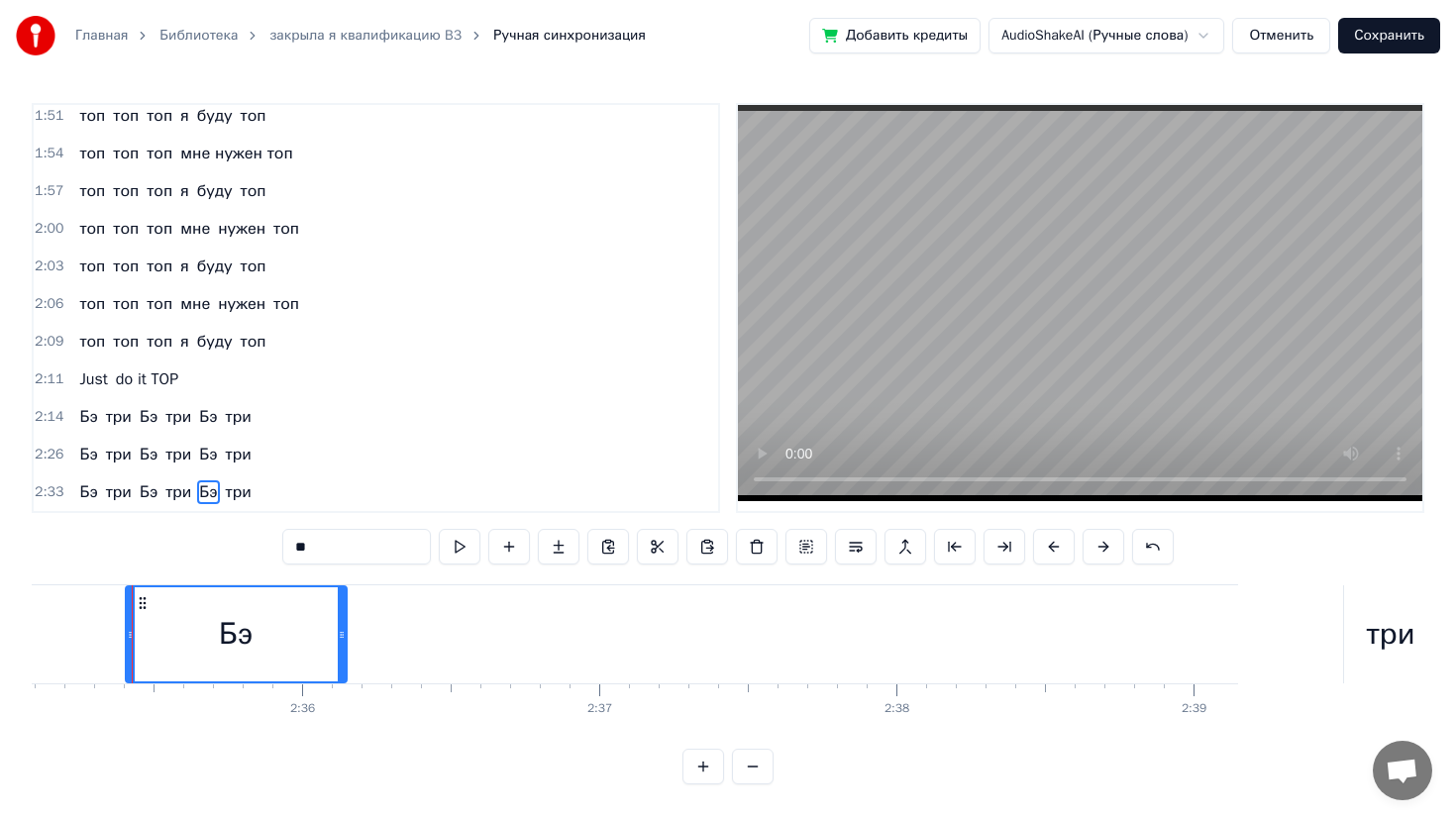 drag, startPoint x: 1338, startPoint y: 633, endPoint x: 335, endPoint y: 625, distance: 1003.0319 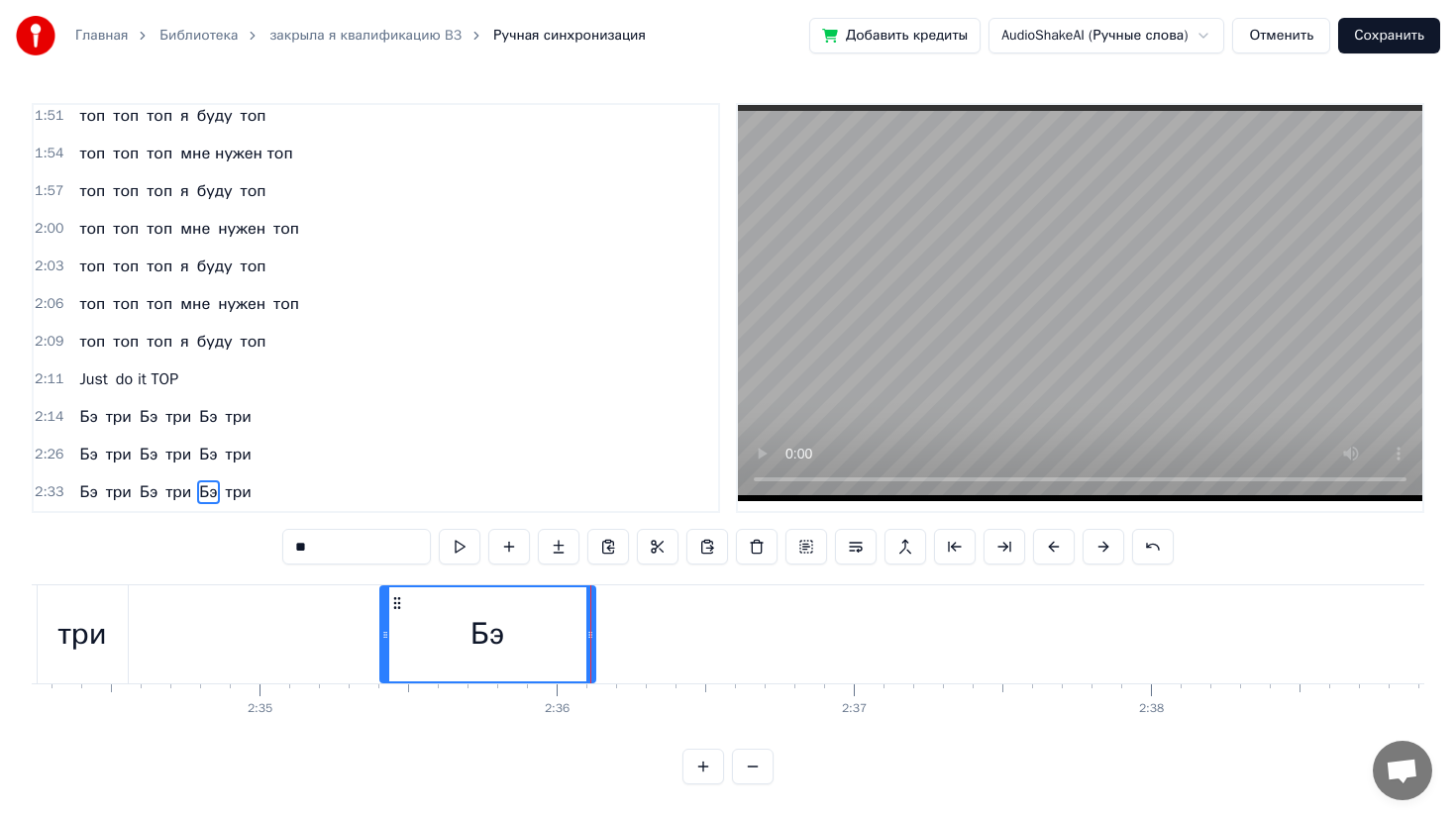 scroll, scrollTop: 0, scrollLeft: 45826, axis: horizontal 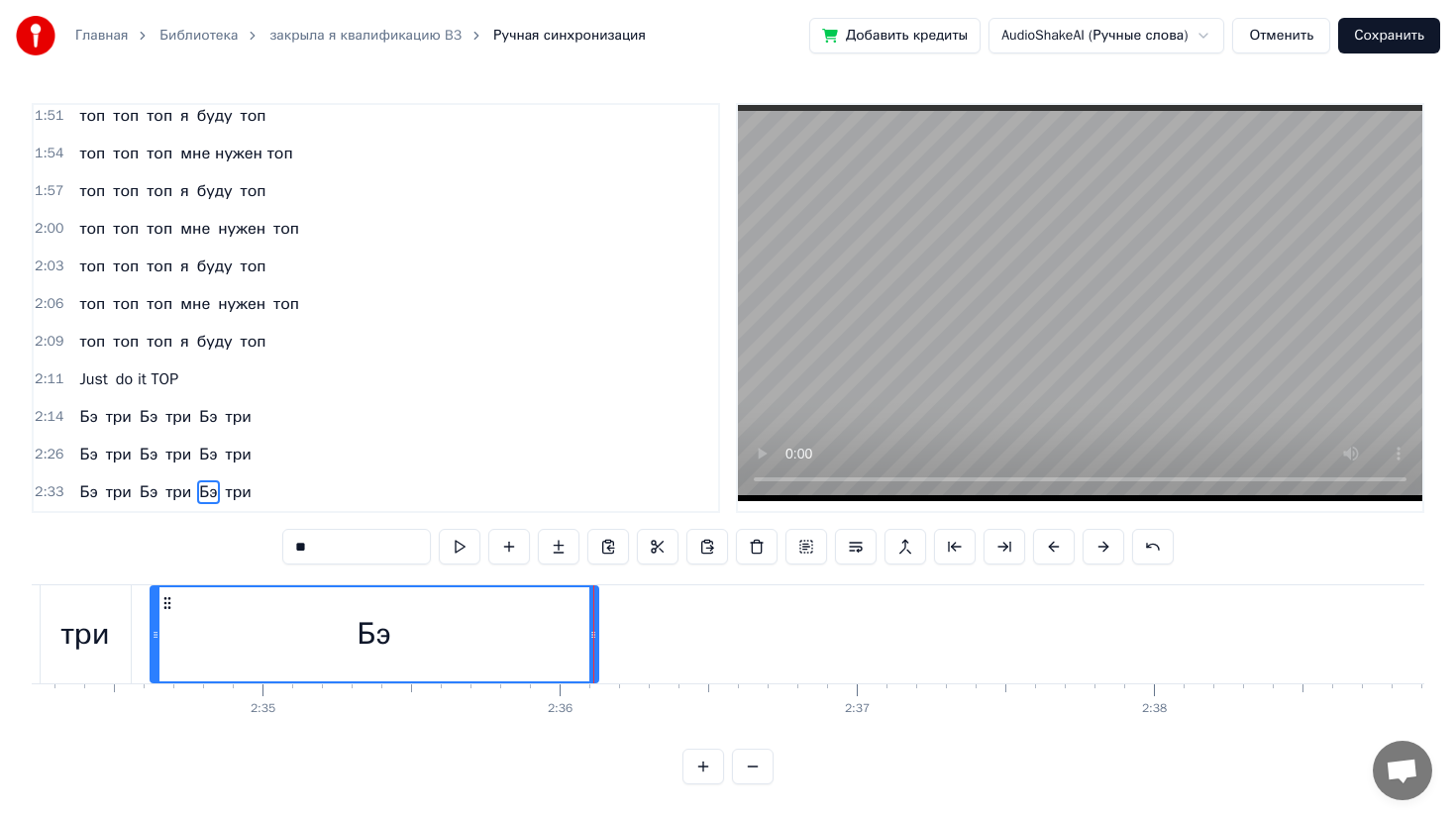 drag, startPoint x: 385, startPoint y: 626, endPoint x: 153, endPoint y: 628, distance: 232.00862 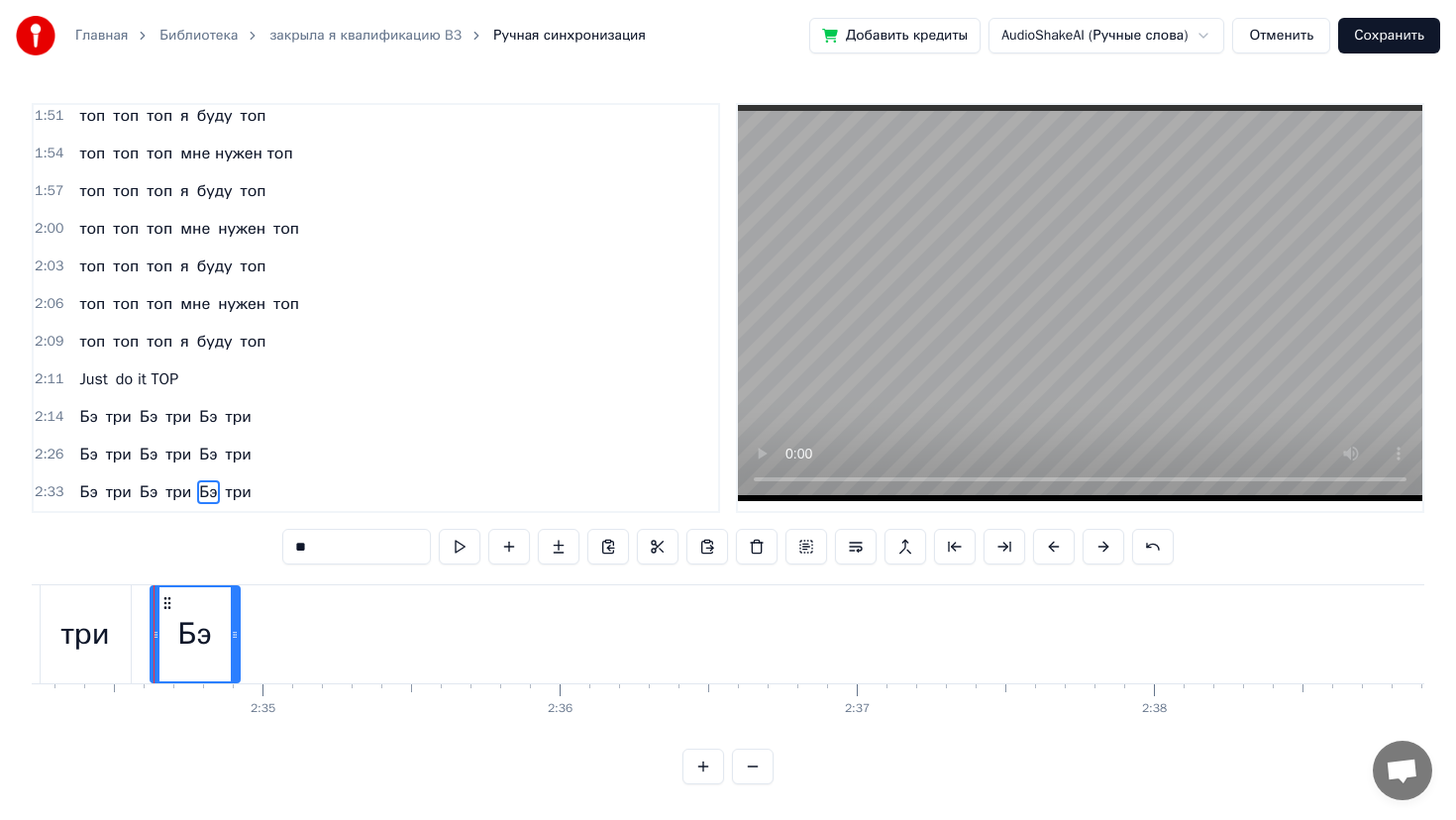 drag, startPoint x: 594, startPoint y: 631, endPoint x: 237, endPoint y: 646, distance: 357.315 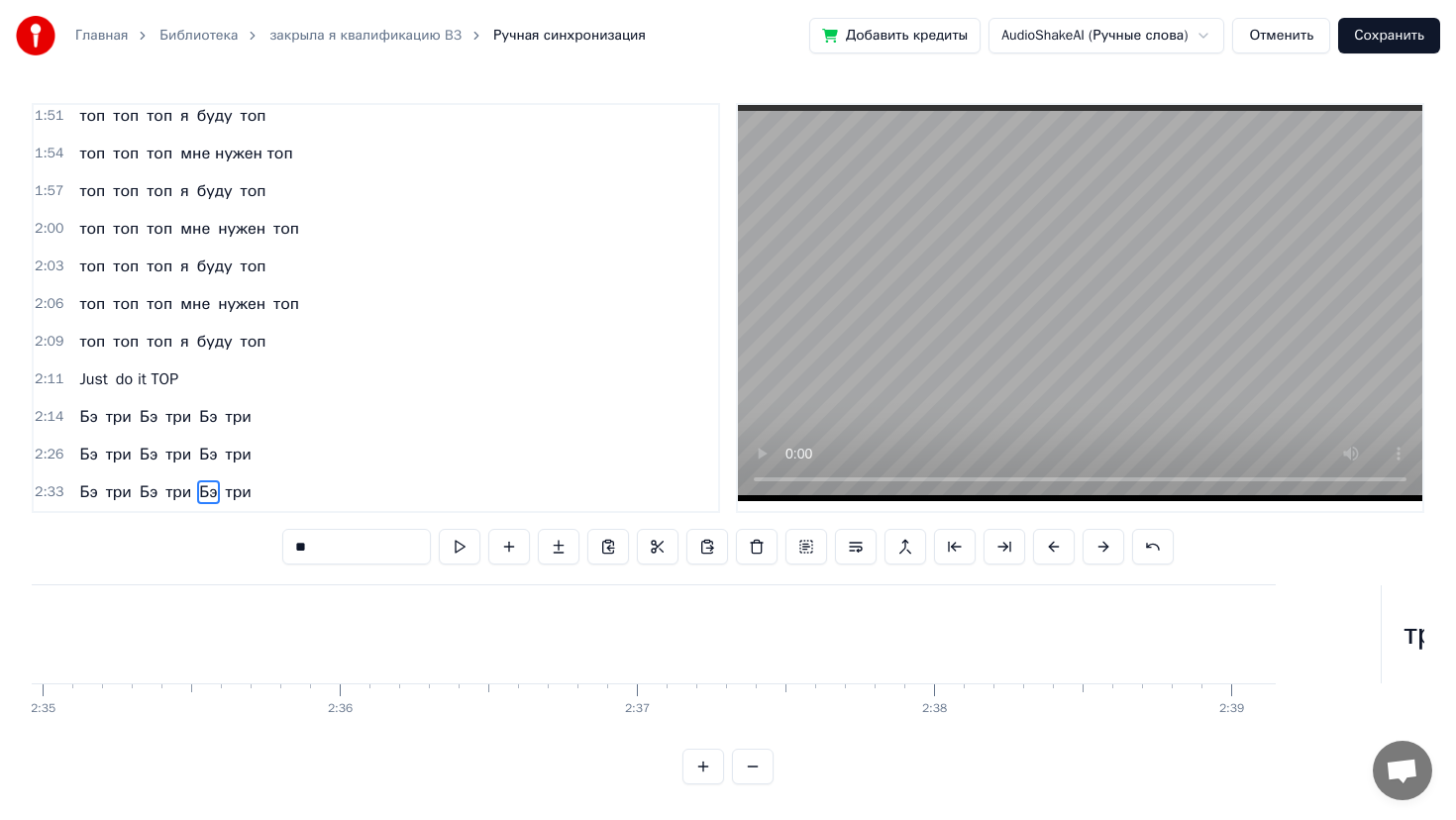 scroll, scrollTop: 0, scrollLeft: 46102, axis: horizontal 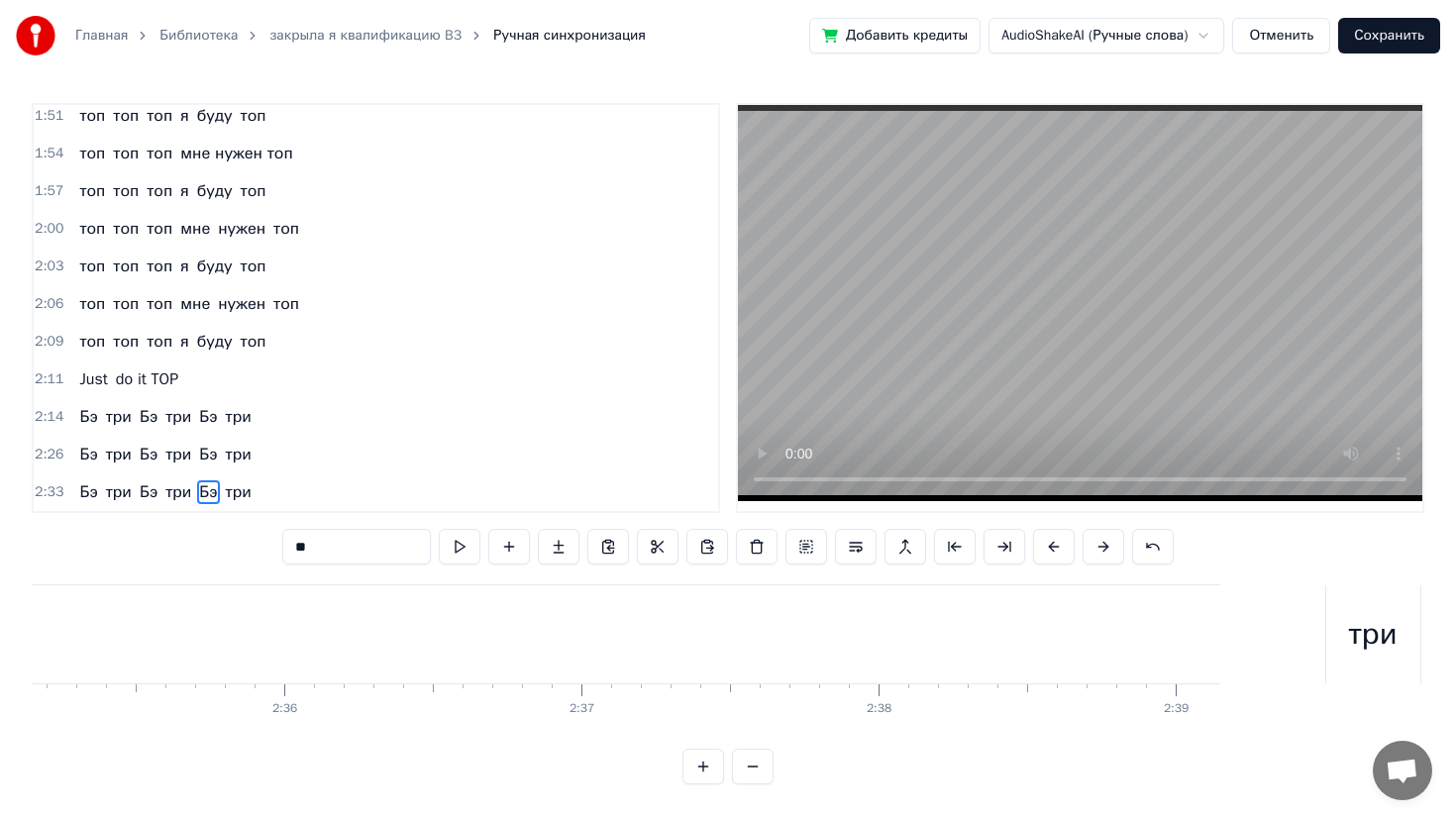 click on "три" at bounding box center (1372, 634) 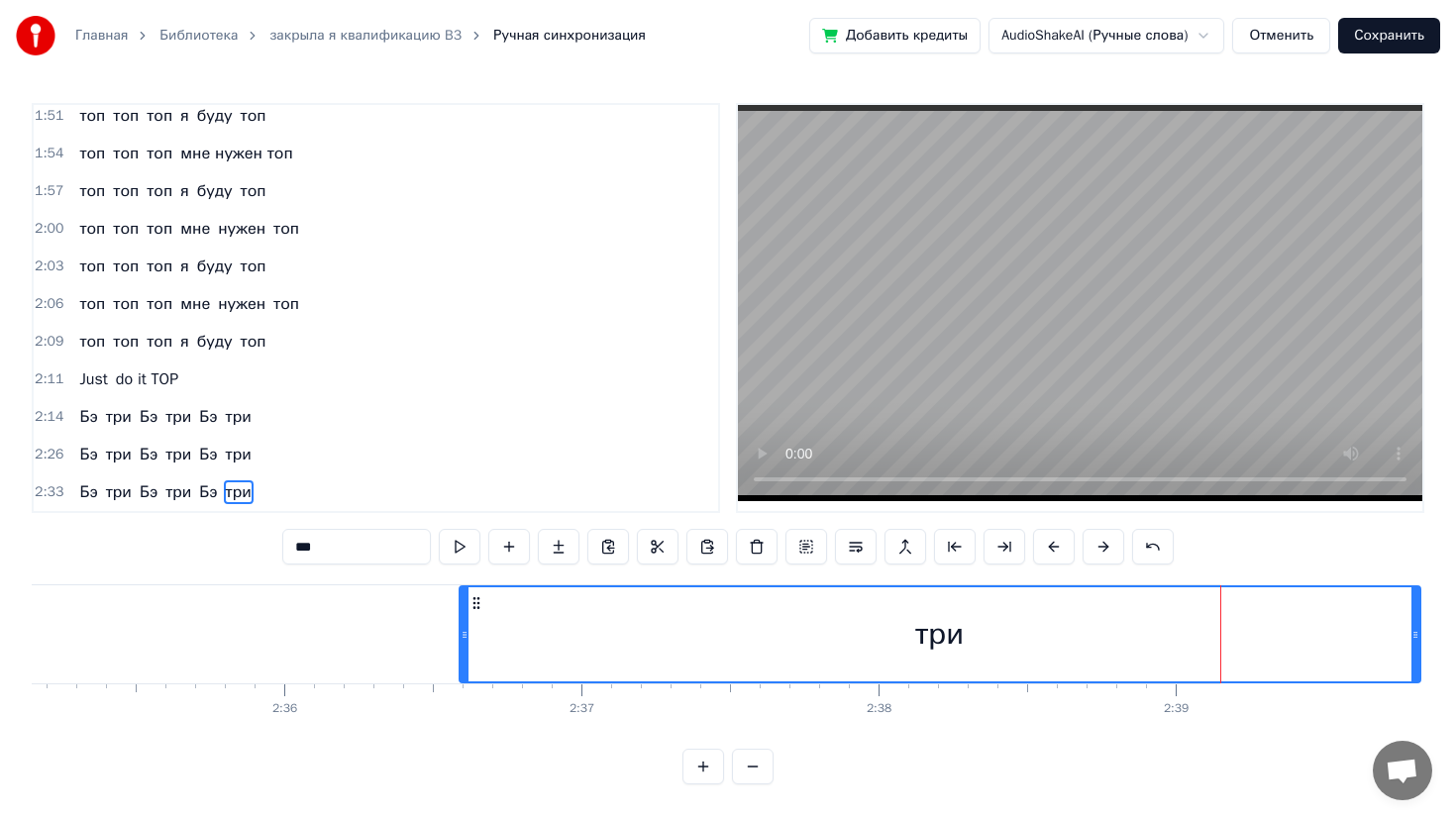 drag, startPoint x: 1330, startPoint y: 637, endPoint x: 394, endPoint y: 723, distance: 939.94255 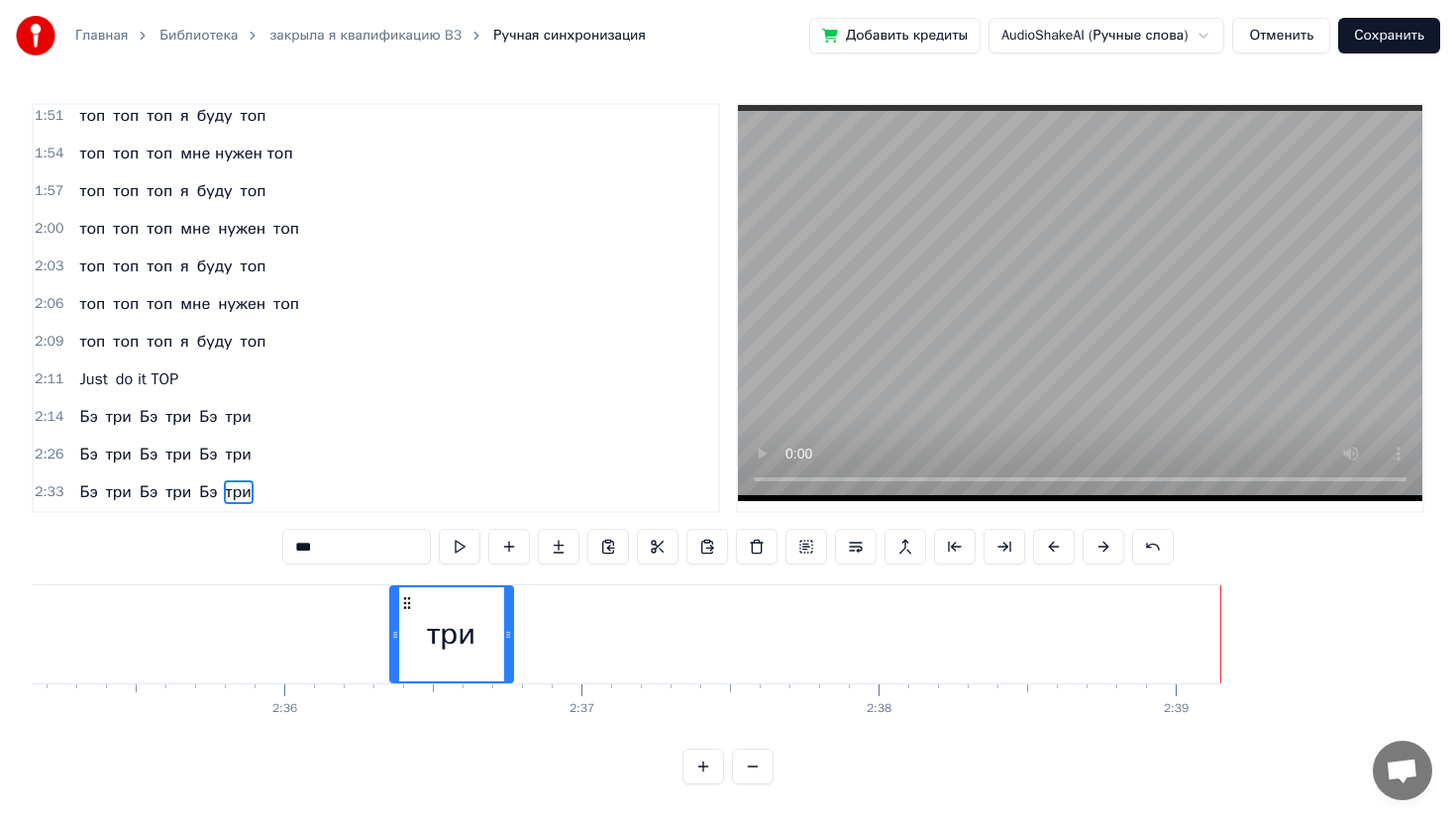drag, startPoint x: 1414, startPoint y: 614, endPoint x: 469, endPoint y: 634, distance: 945.2116 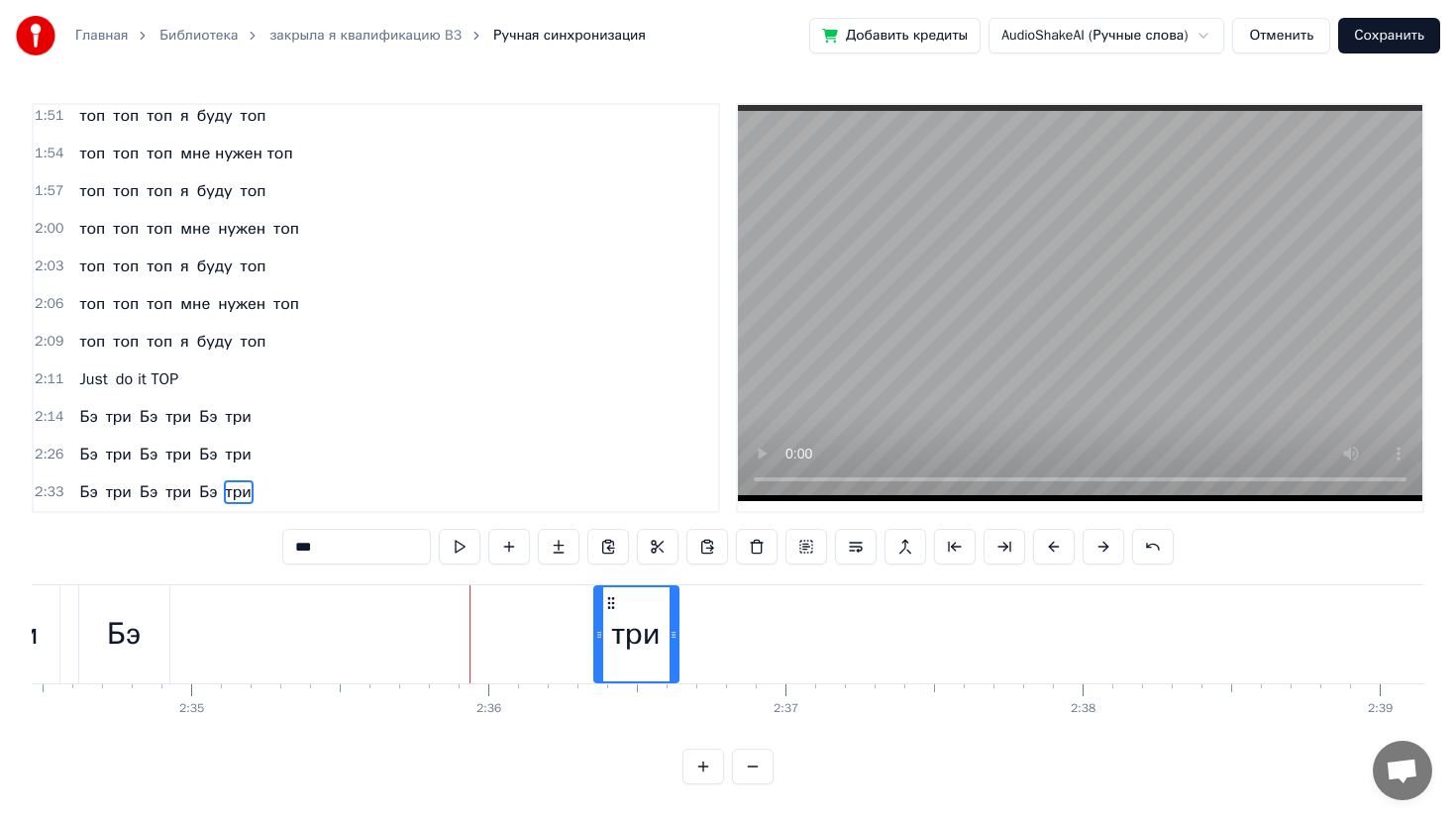 scroll, scrollTop: 0, scrollLeft: 45898, axis: horizontal 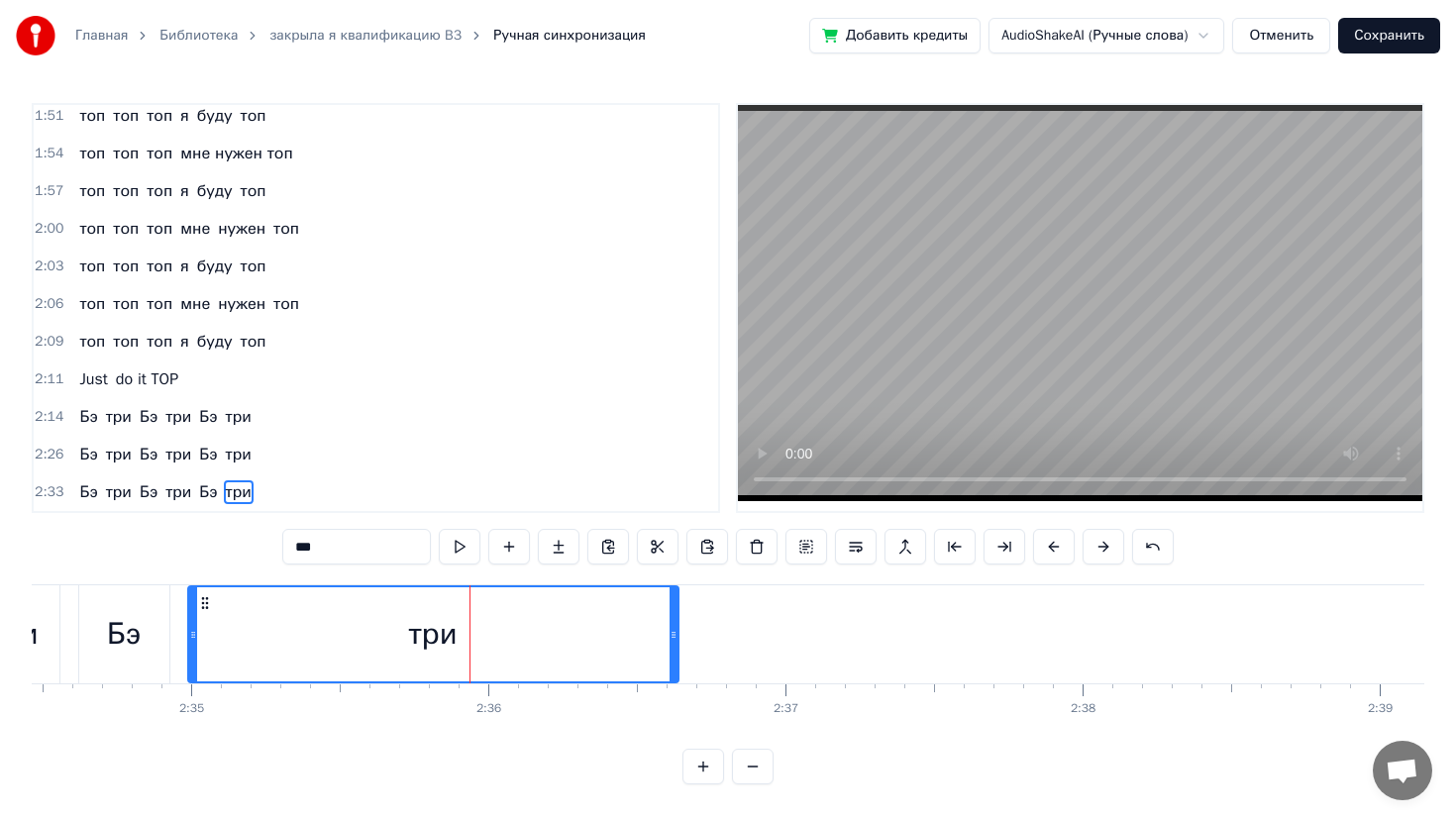drag, startPoint x: 596, startPoint y: 625, endPoint x: 191, endPoint y: 643, distance: 405.3998 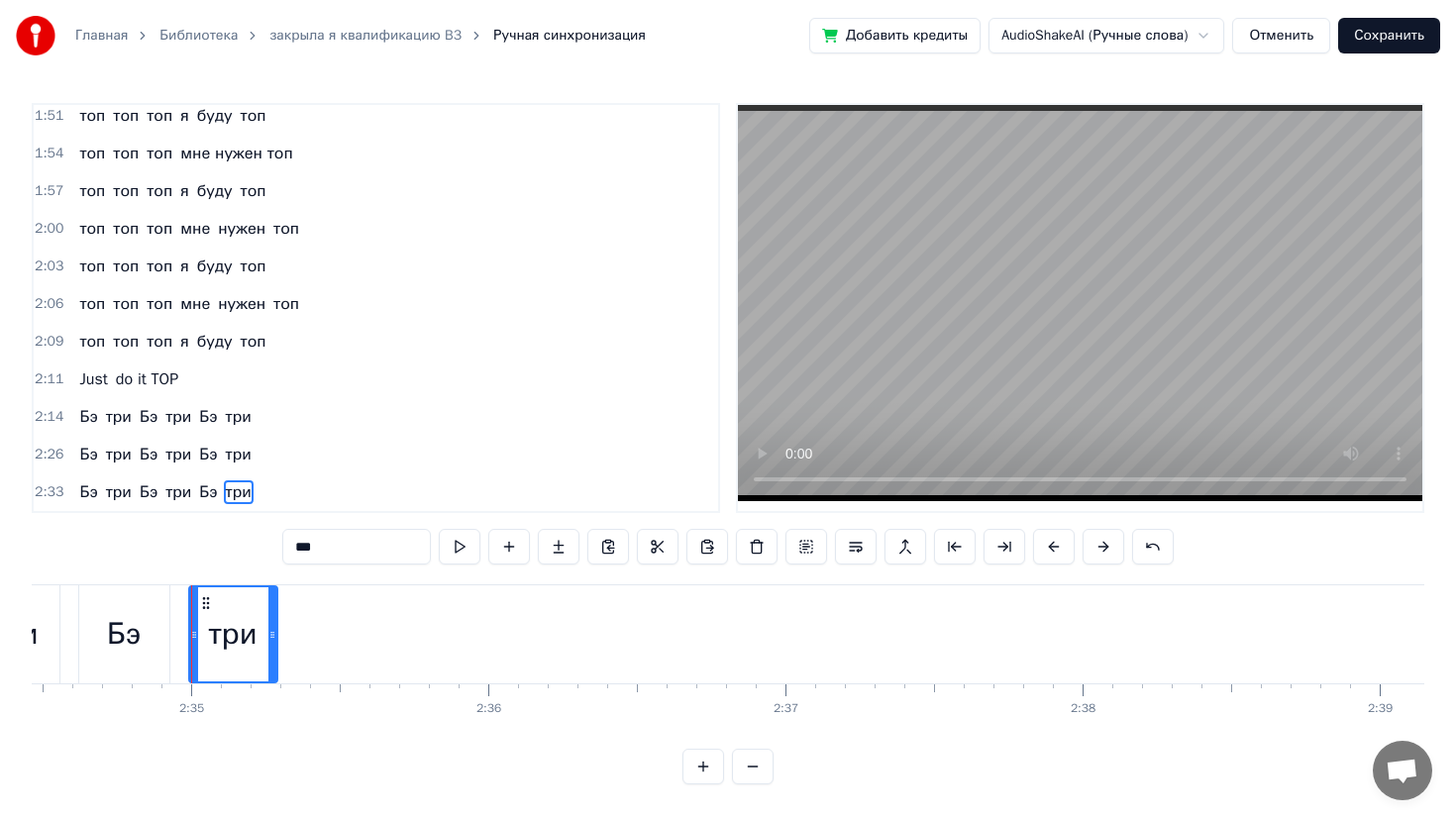 drag, startPoint x: 674, startPoint y: 632, endPoint x: 268, endPoint y: 678, distance: 408.5976 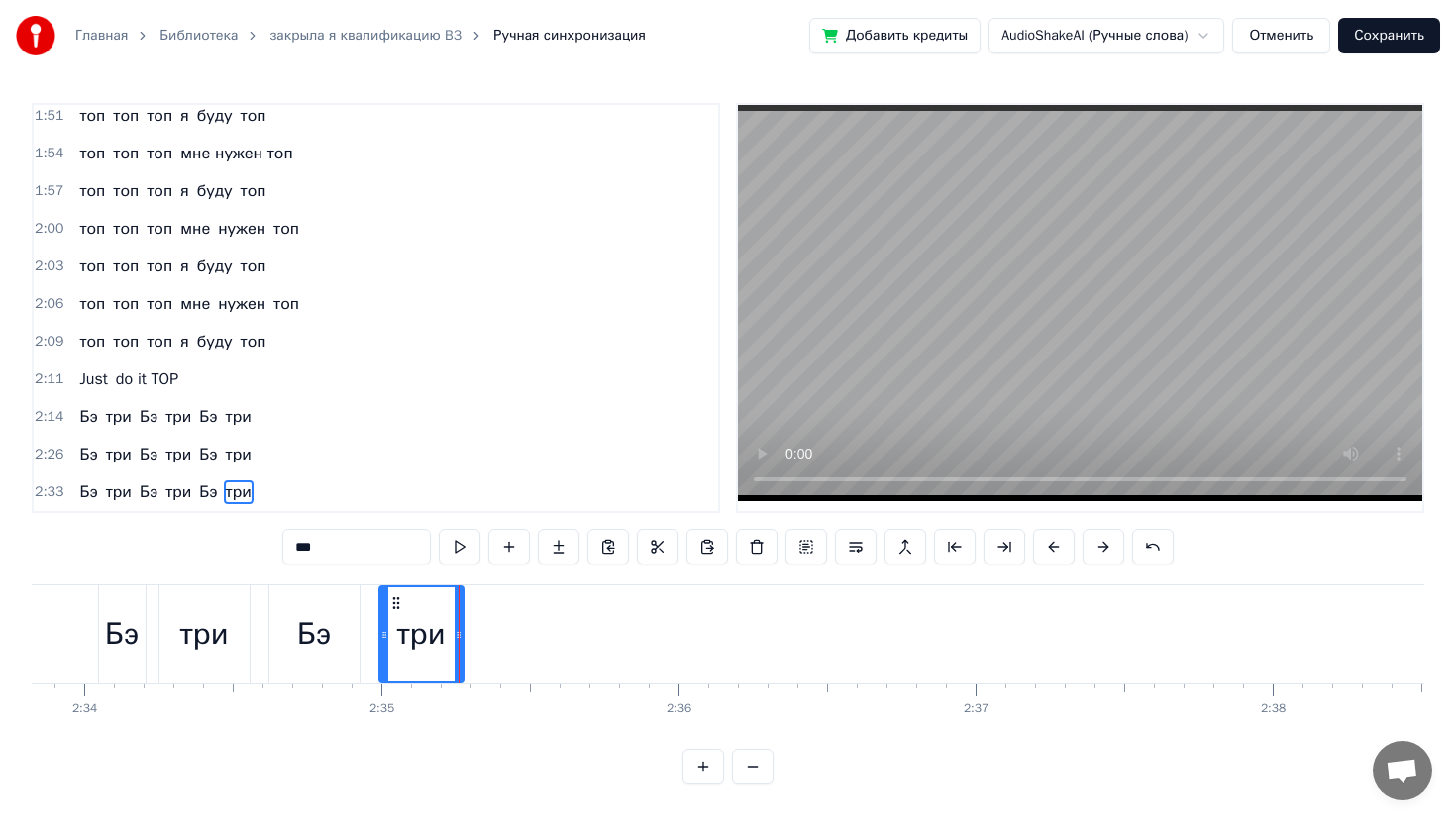 scroll, scrollTop: 0, scrollLeft: 45688, axis: horizontal 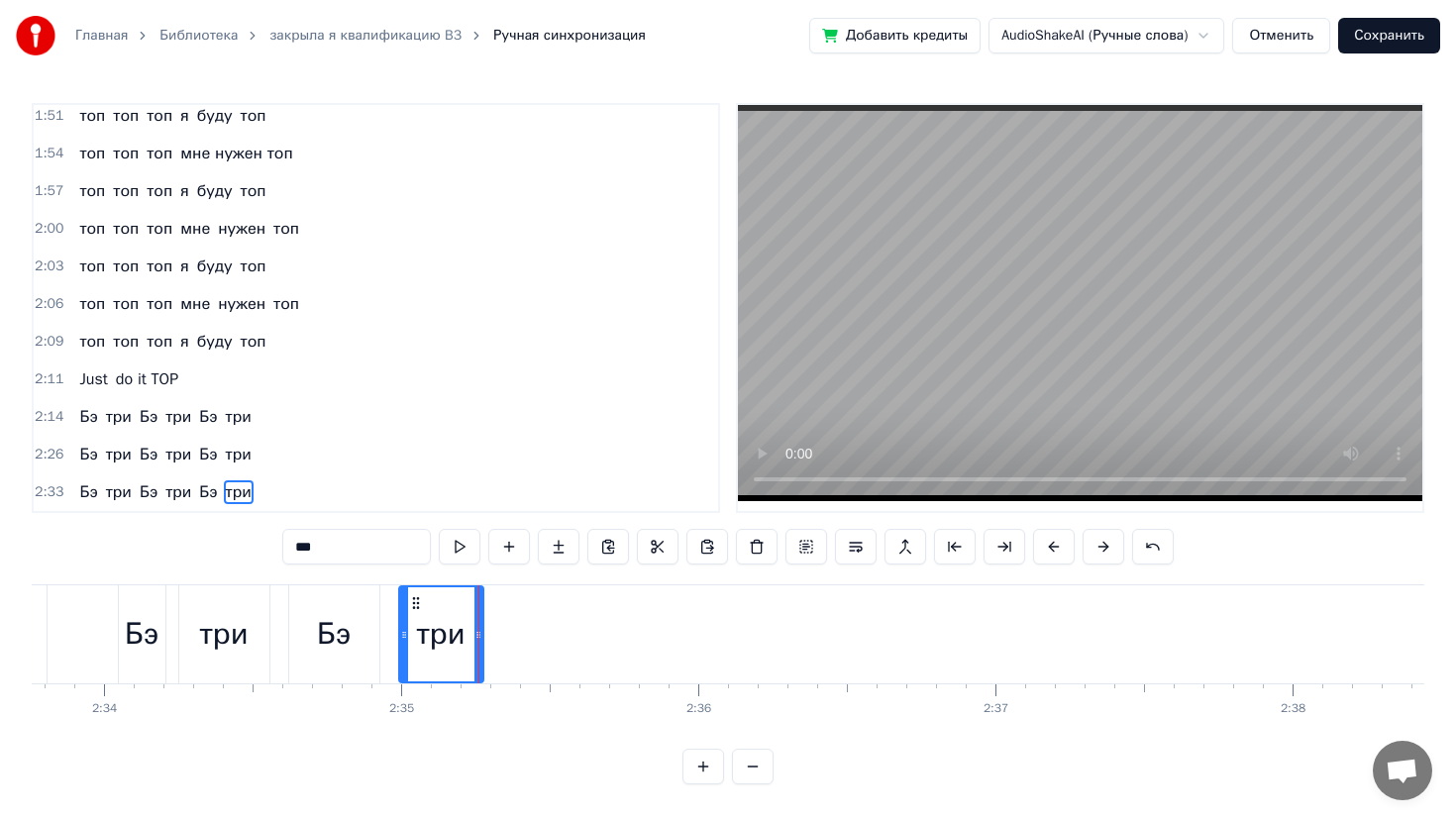 click on "Бэ" at bounding box center (334, 634) 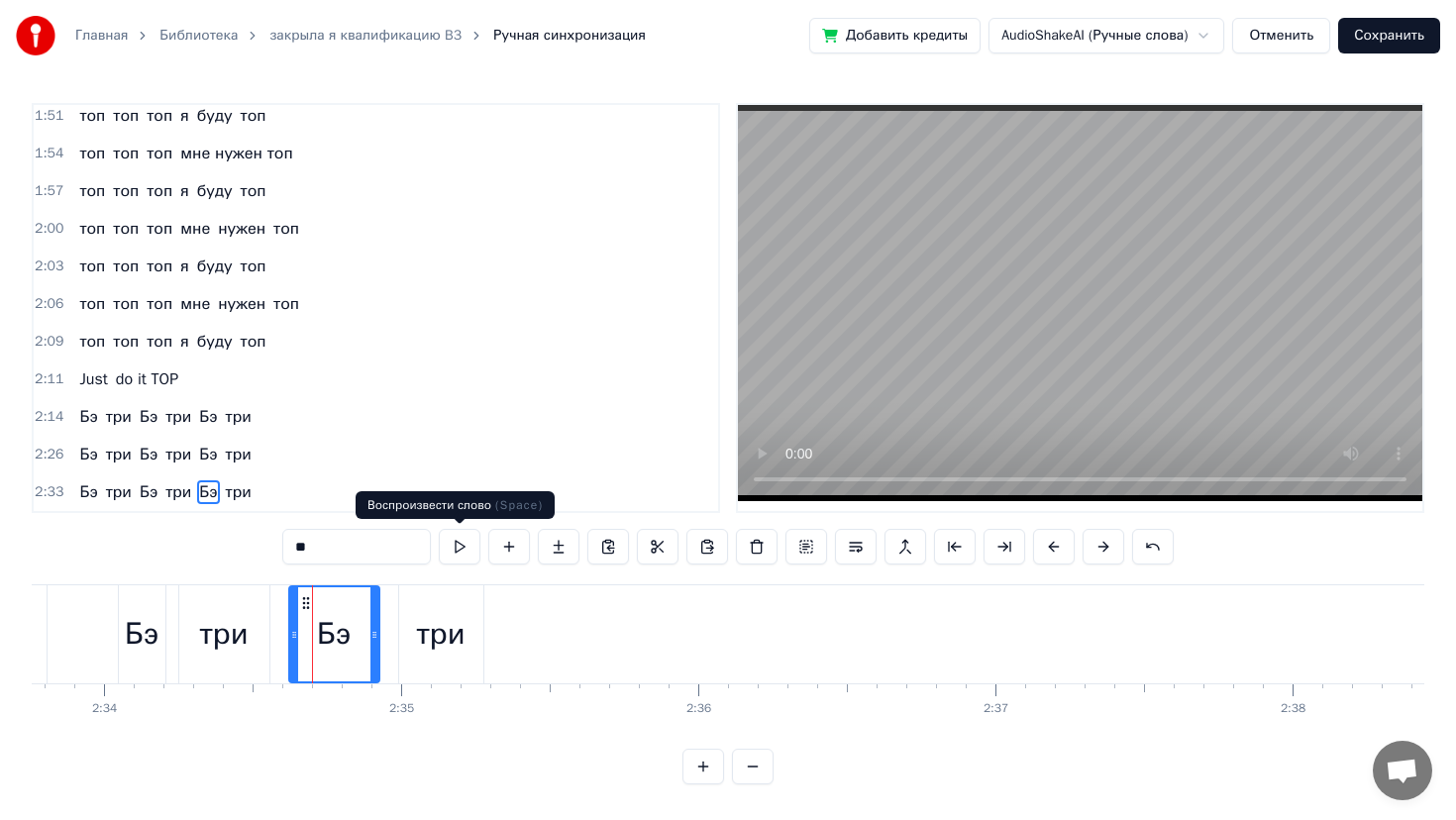 click at bounding box center (460, 547) 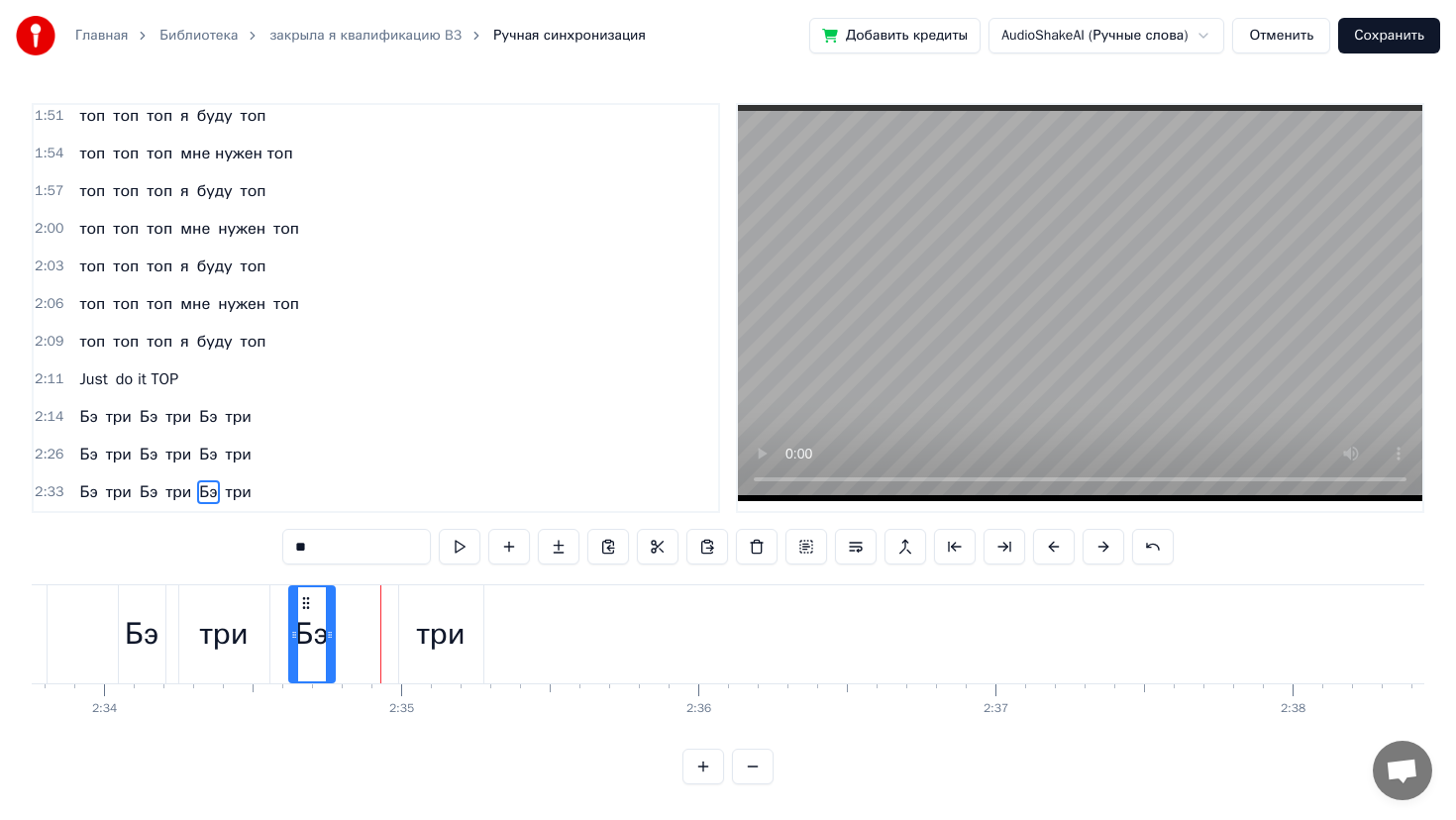 drag, startPoint x: 370, startPoint y: 639, endPoint x: 326, endPoint y: 641, distance: 44.045431 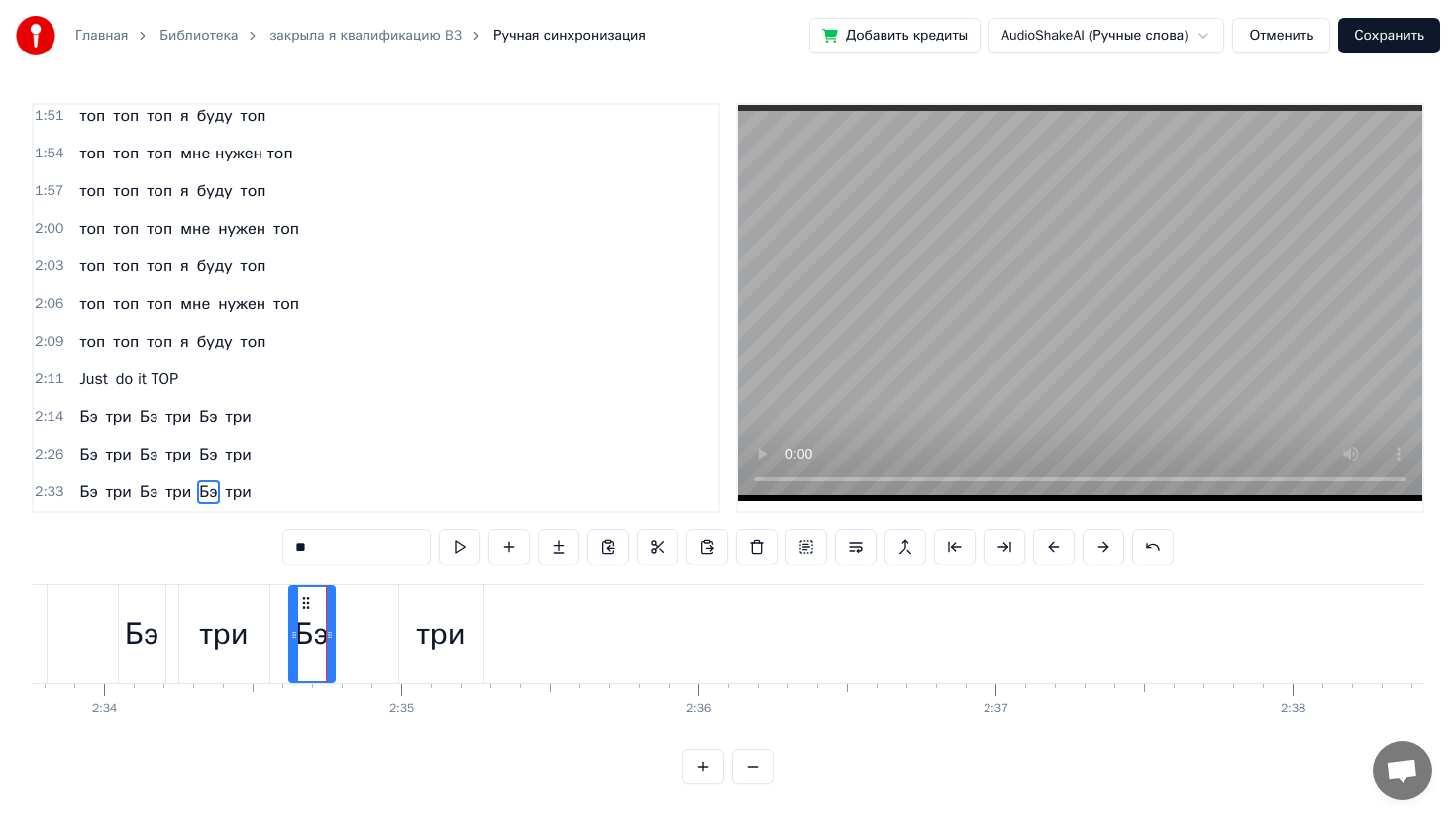 click on "три" at bounding box center (441, 634) 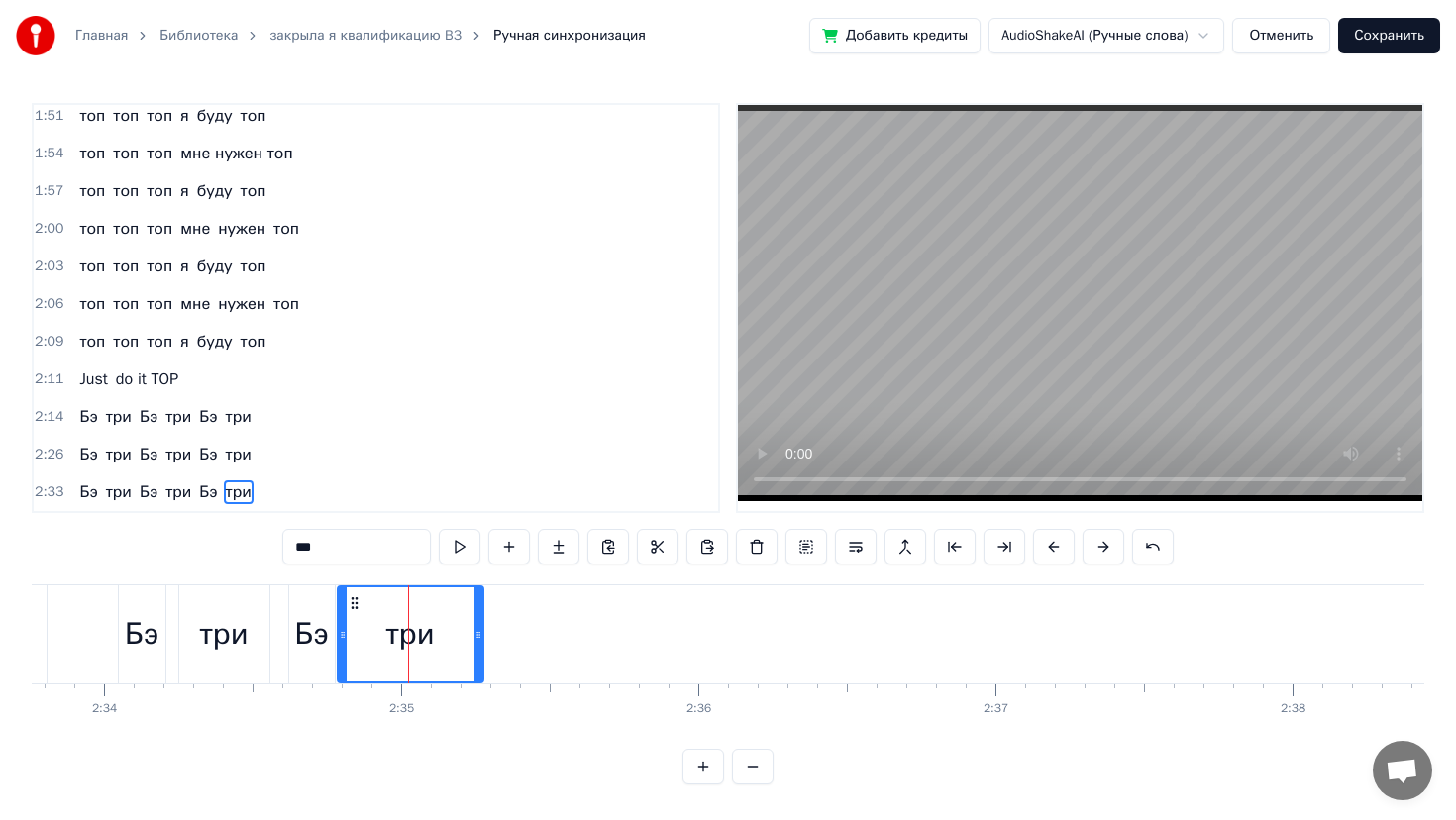 drag, startPoint x: 405, startPoint y: 637, endPoint x: 343, endPoint y: 636, distance: 62.008064 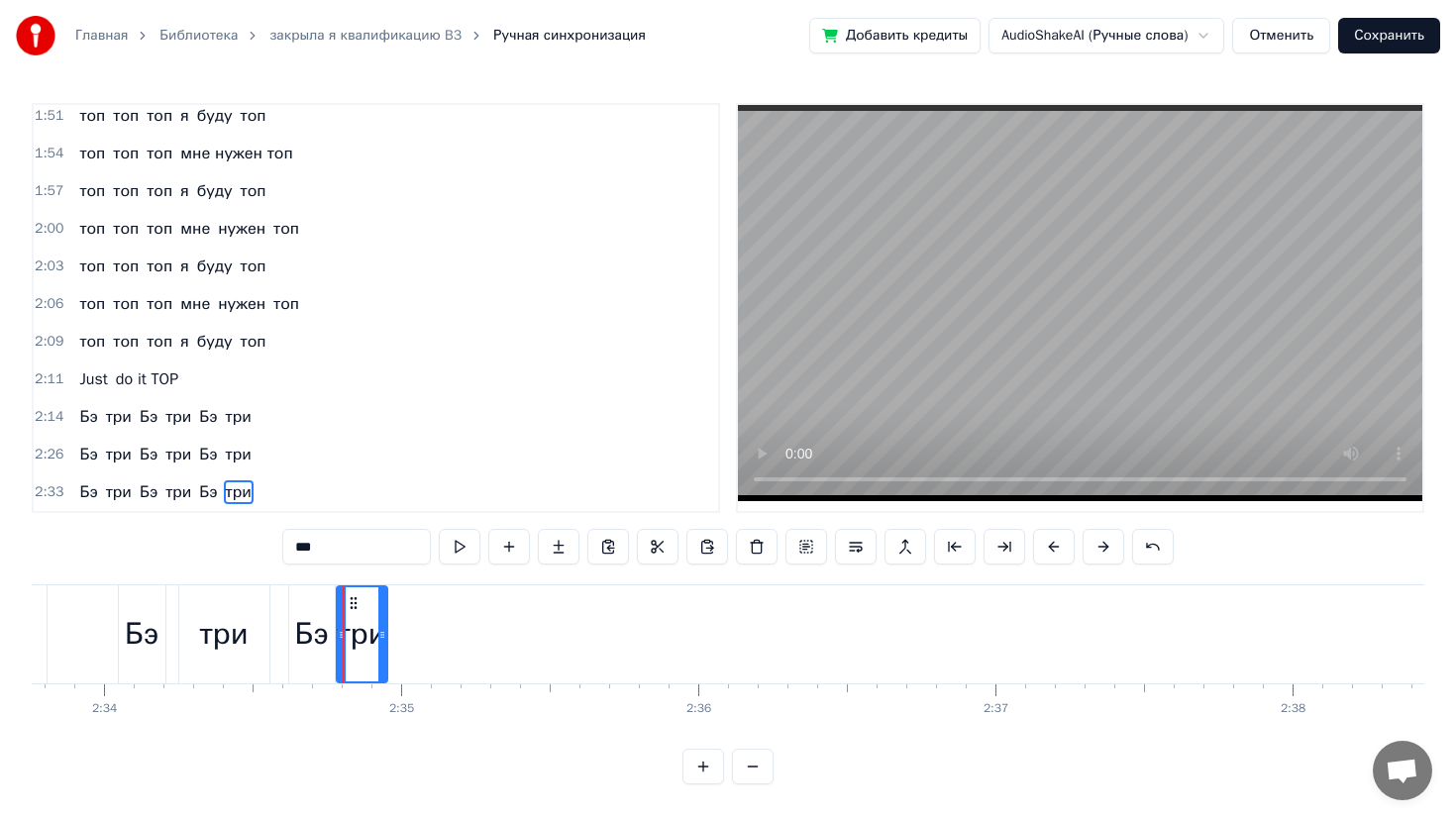 drag, startPoint x: 479, startPoint y: 630, endPoint x: 383, endPoint y: 636, distance: 96.18732 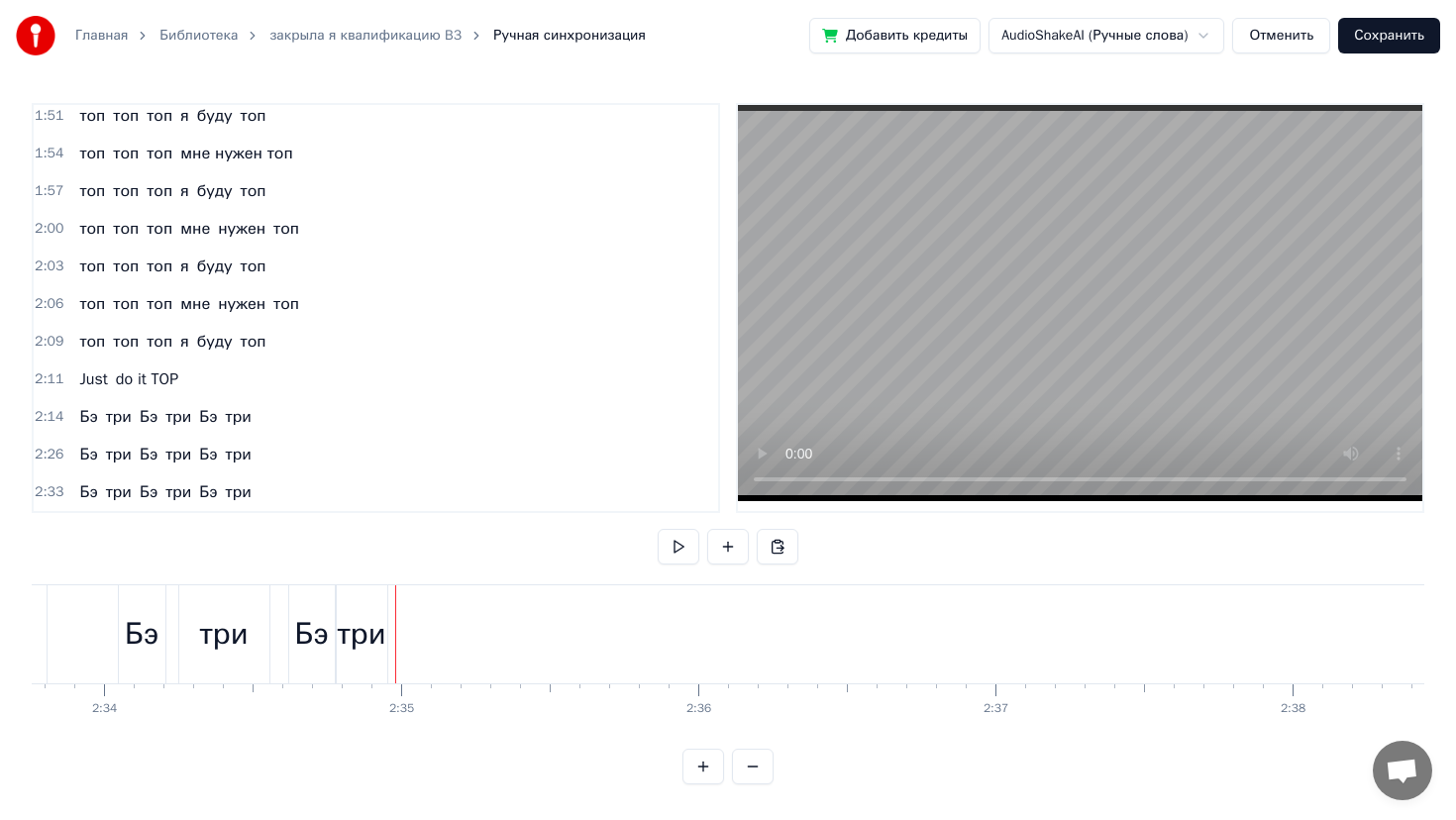 click on "Бэ" at bounding box center [311, 634] 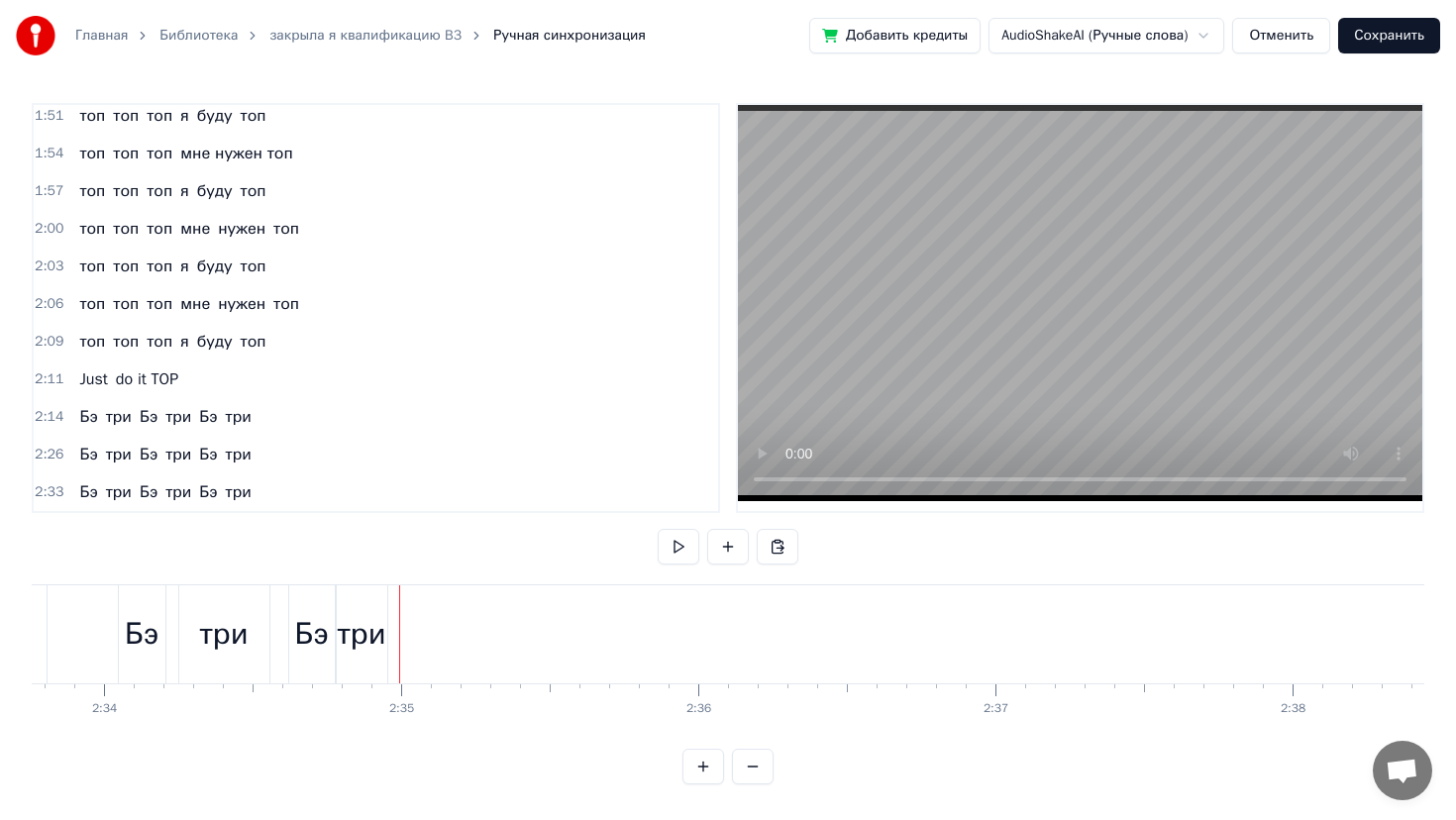 click at bounding box center [399, 634] 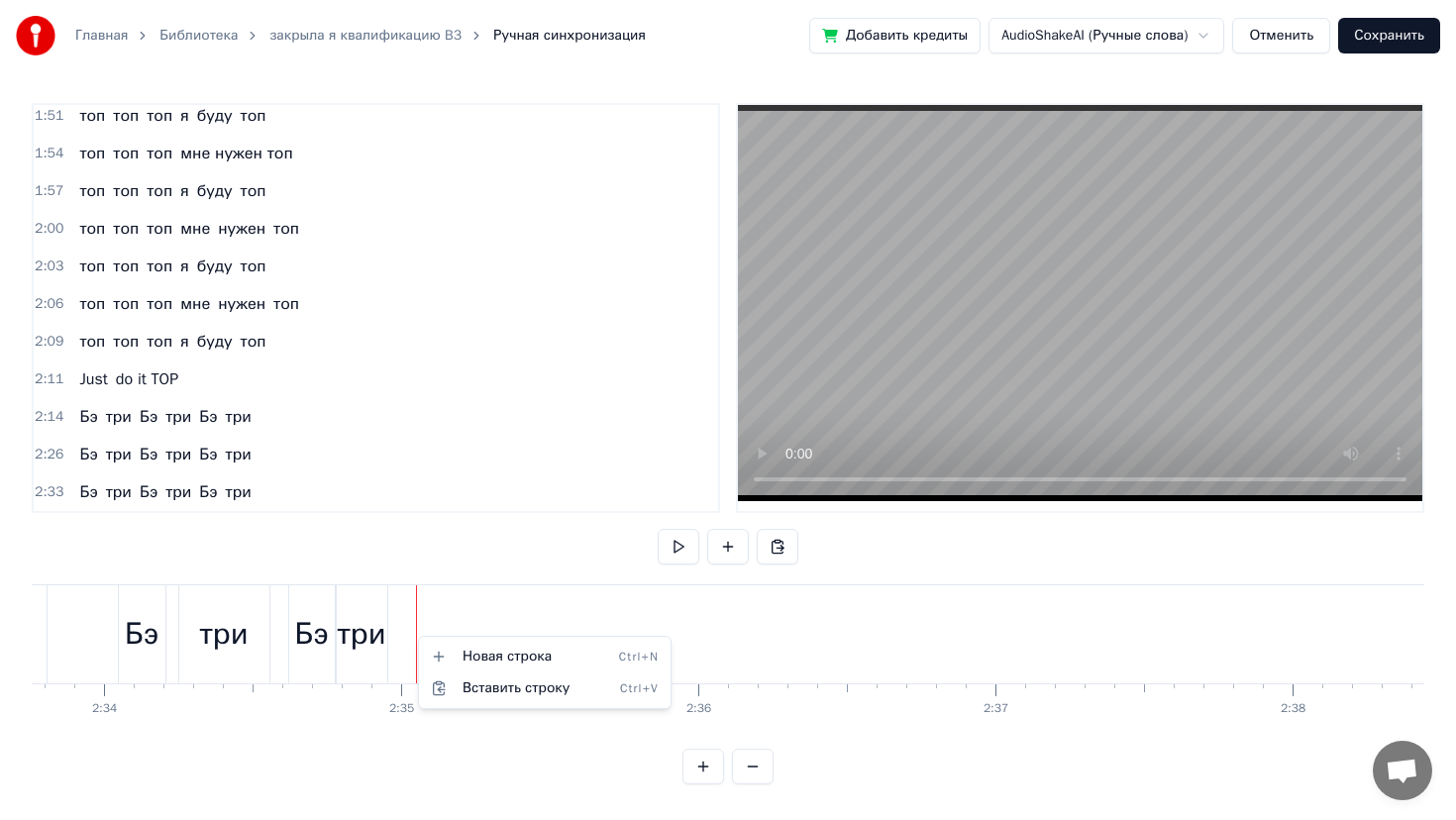 click on "Главная Библиотека закрыла я квалификацию B3 Ручная синхронизация Добавить кредиты AudioShakeAI (Ручные слова) Отменить Сохранить 0:11 закрыла я квалификацию Бэ три 0:14 уже не в первый раз 0:17 не скучаю я и не грущу 0:20 квалификацию Бэ три люблю 0:20 закрыла я квалификацию Бэ три 0:20 уже не в первый раз 0:20 не скучаю я и не грущу 0:20 квалификацию Бэ три люблю 0:23 квалификация Бэ три родная моя 0:39 Бизнес партнёр третьего уровня 0:41 закрывать её всем я рекомендую 0:44 хорошая в бизнесе нашем позиция 0:52 живу с ней и в ус не дую 0:57 ааааа 0:58 Just do it do it 1:02 Бэ три Бэ три Бэ три 1:09 Бэ три Бэ" at bounding box center (728, 408) 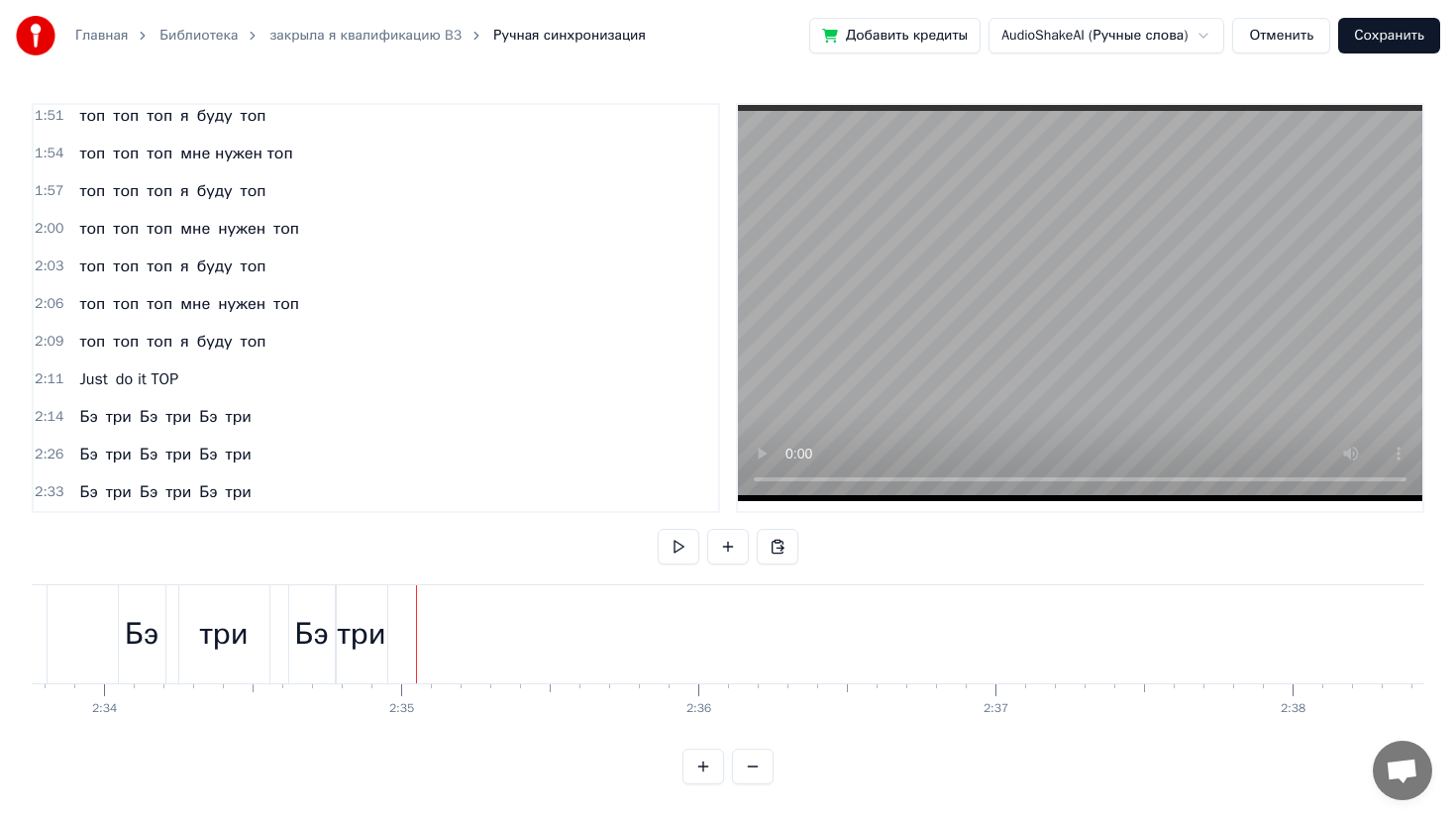 click at bounding box center [-22011, 634] 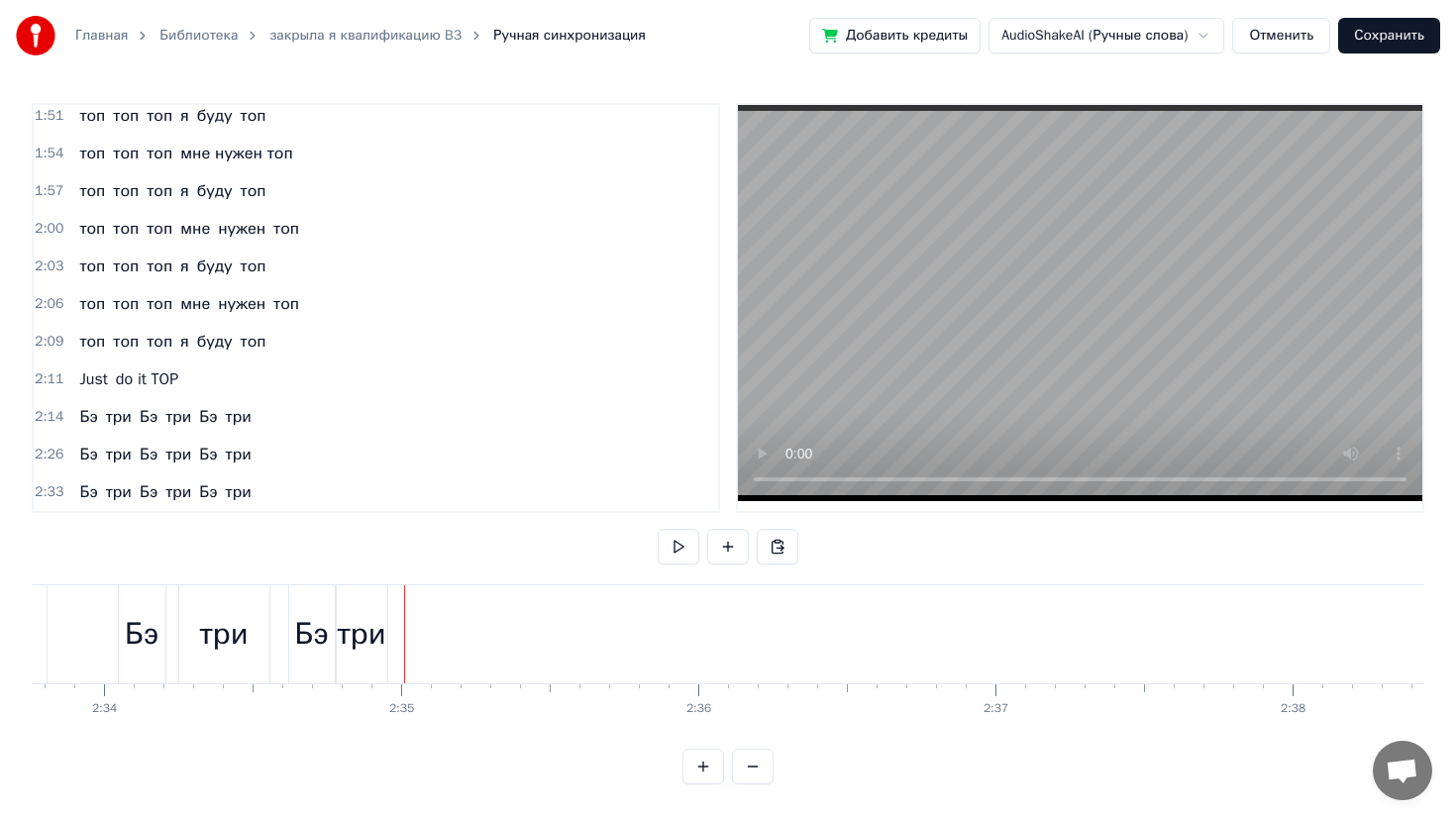 click on "Бэ три Бэ три Бэ три" at bounding box center [147, 634] 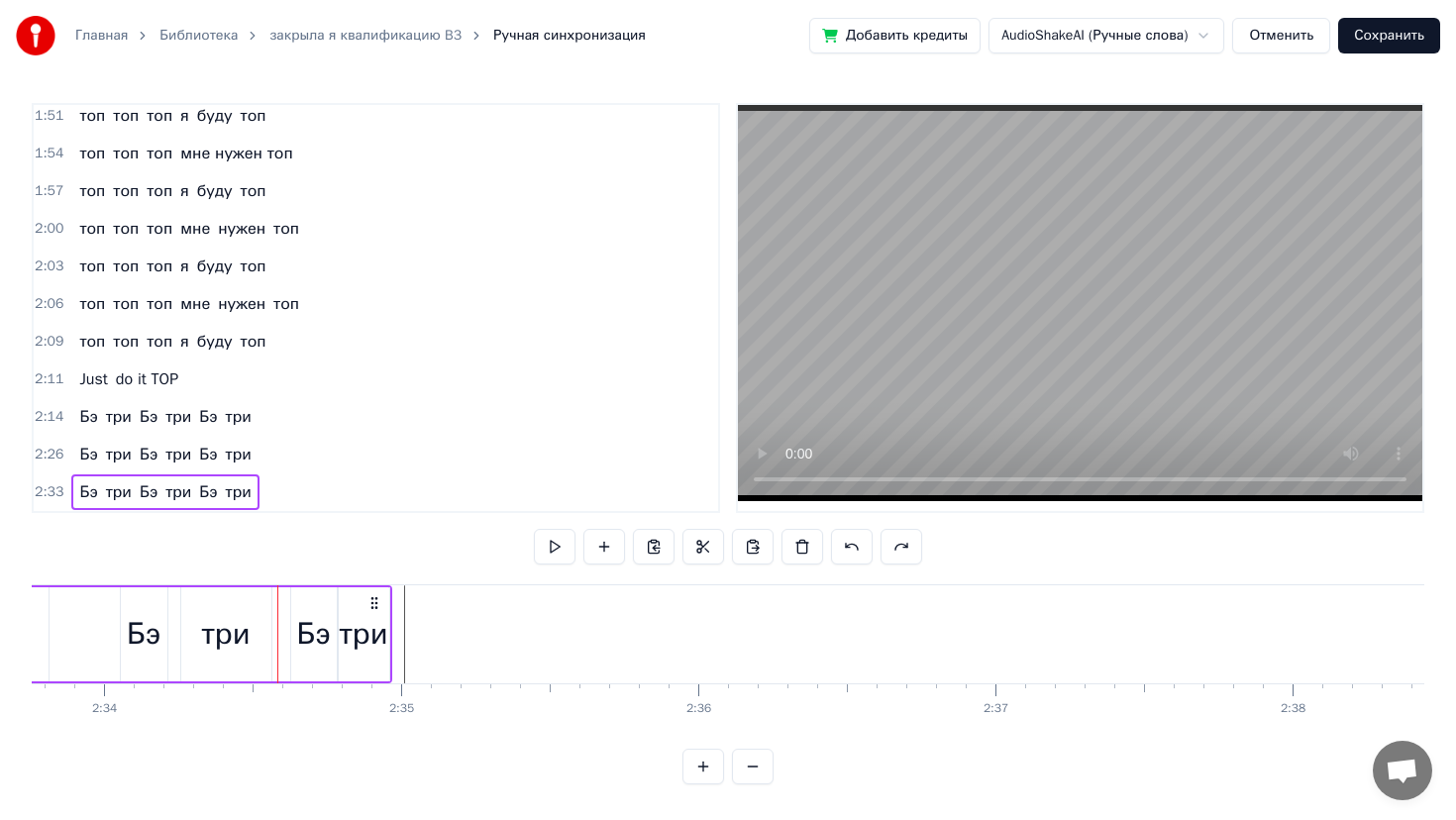 click on "Бэ" at bounding box center (313, 634) 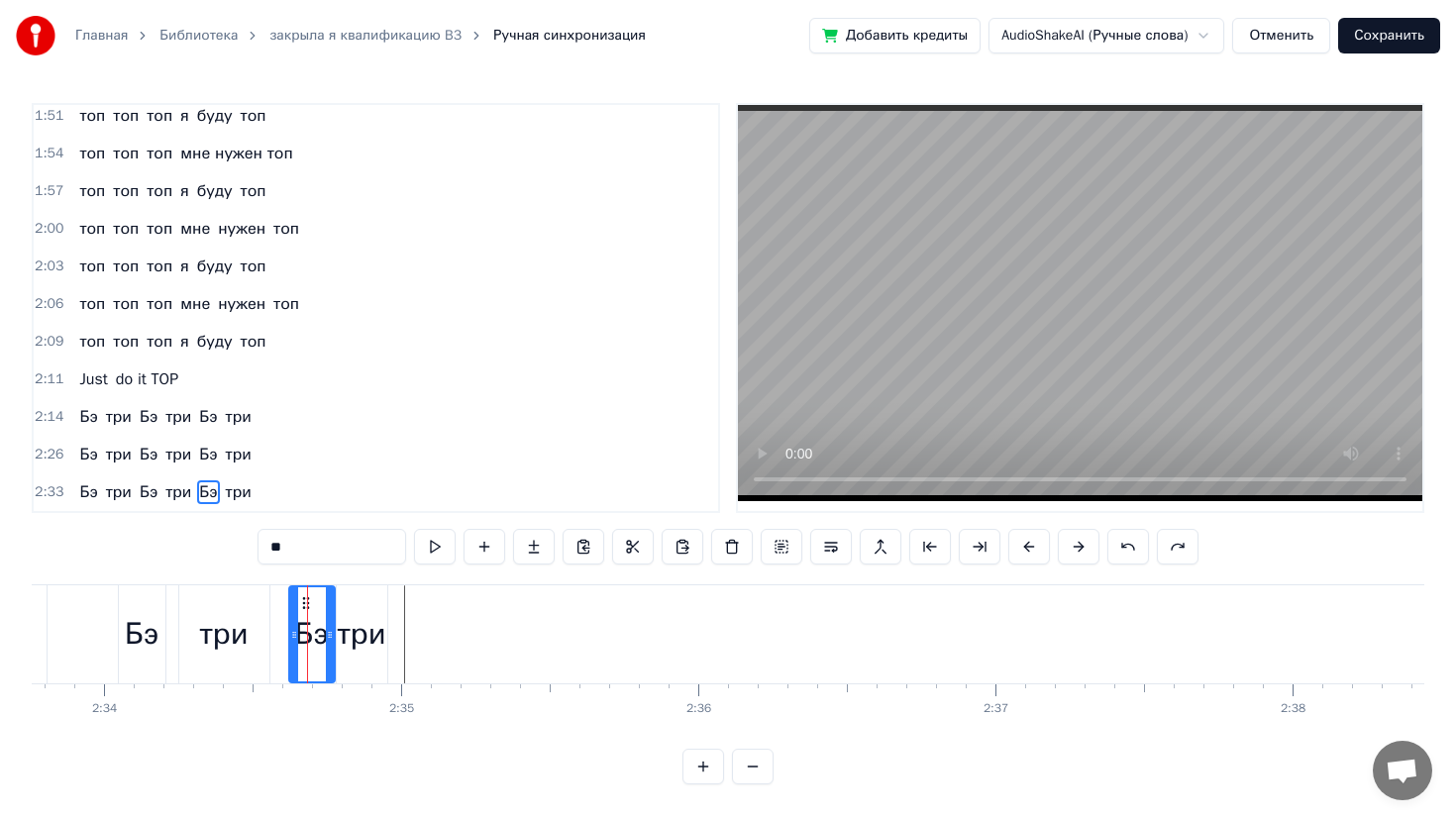 click on "2:11" at bounding box center [49, 379] 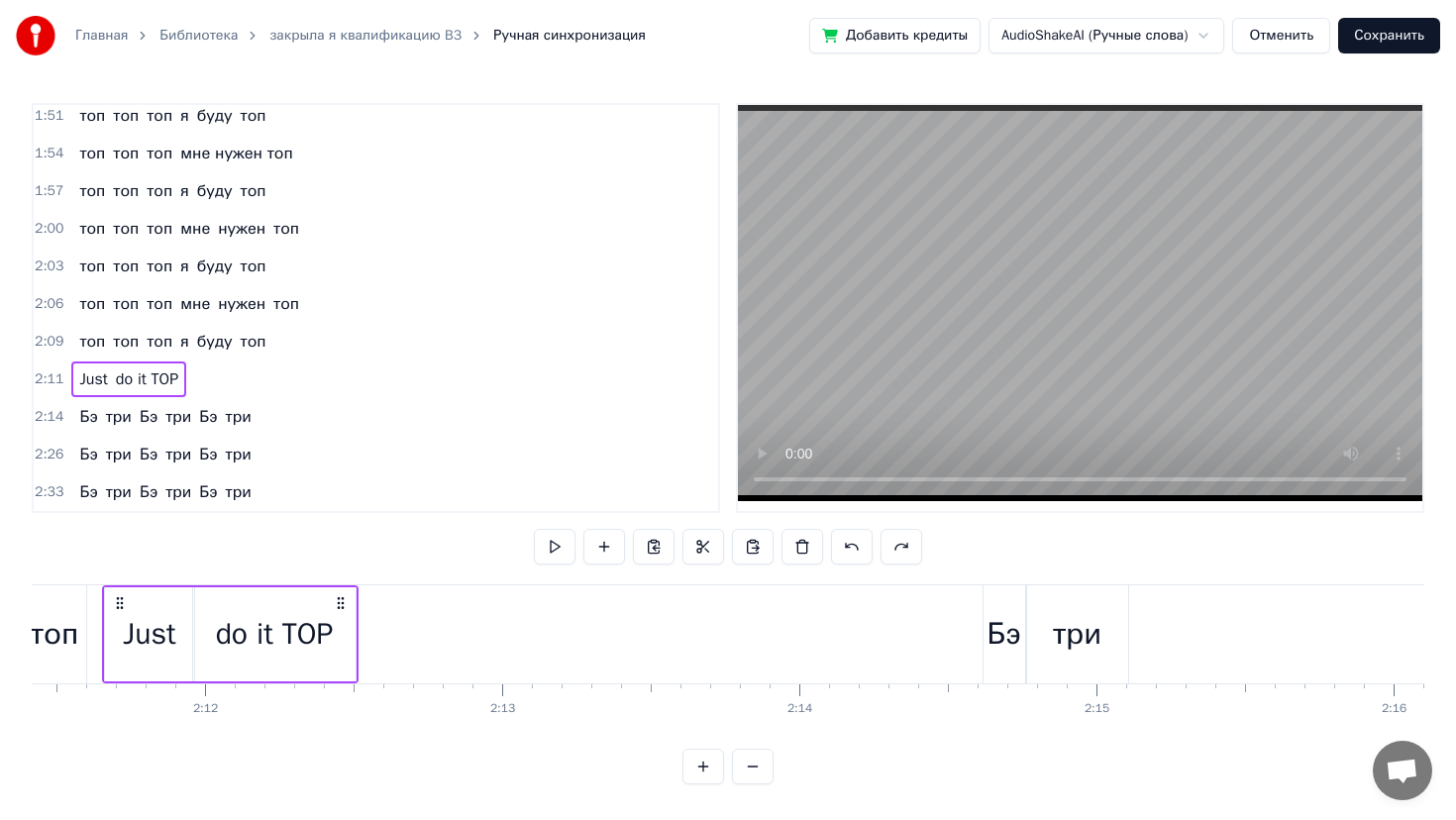scroll, scrollTop: 0, scrollLeft: 39021, axis: horizontal 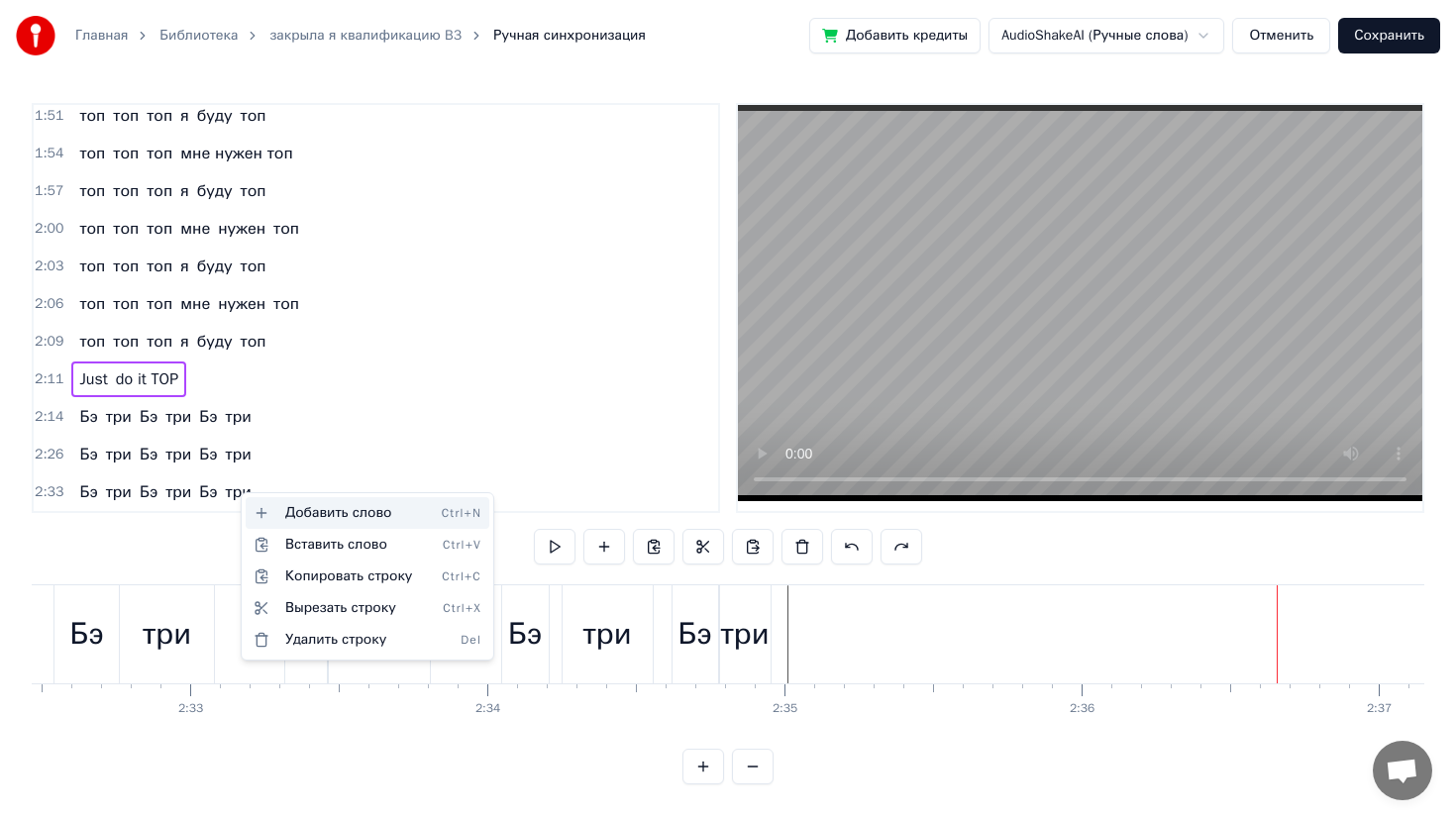 click on "Добавить слово Ctrl+N" at bounding box center (367, 513) 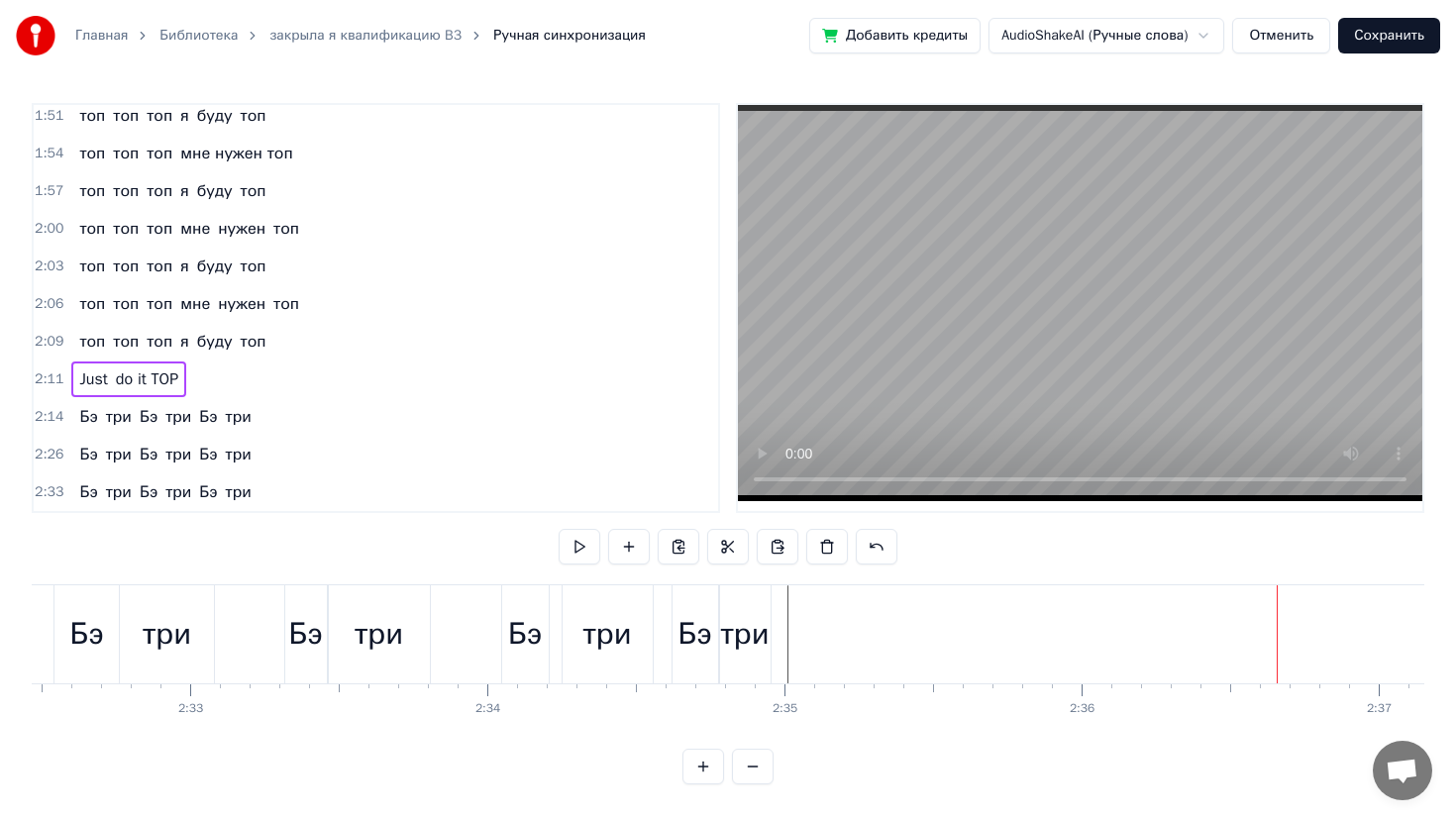 click on "три" at bounding box center [239, 492] 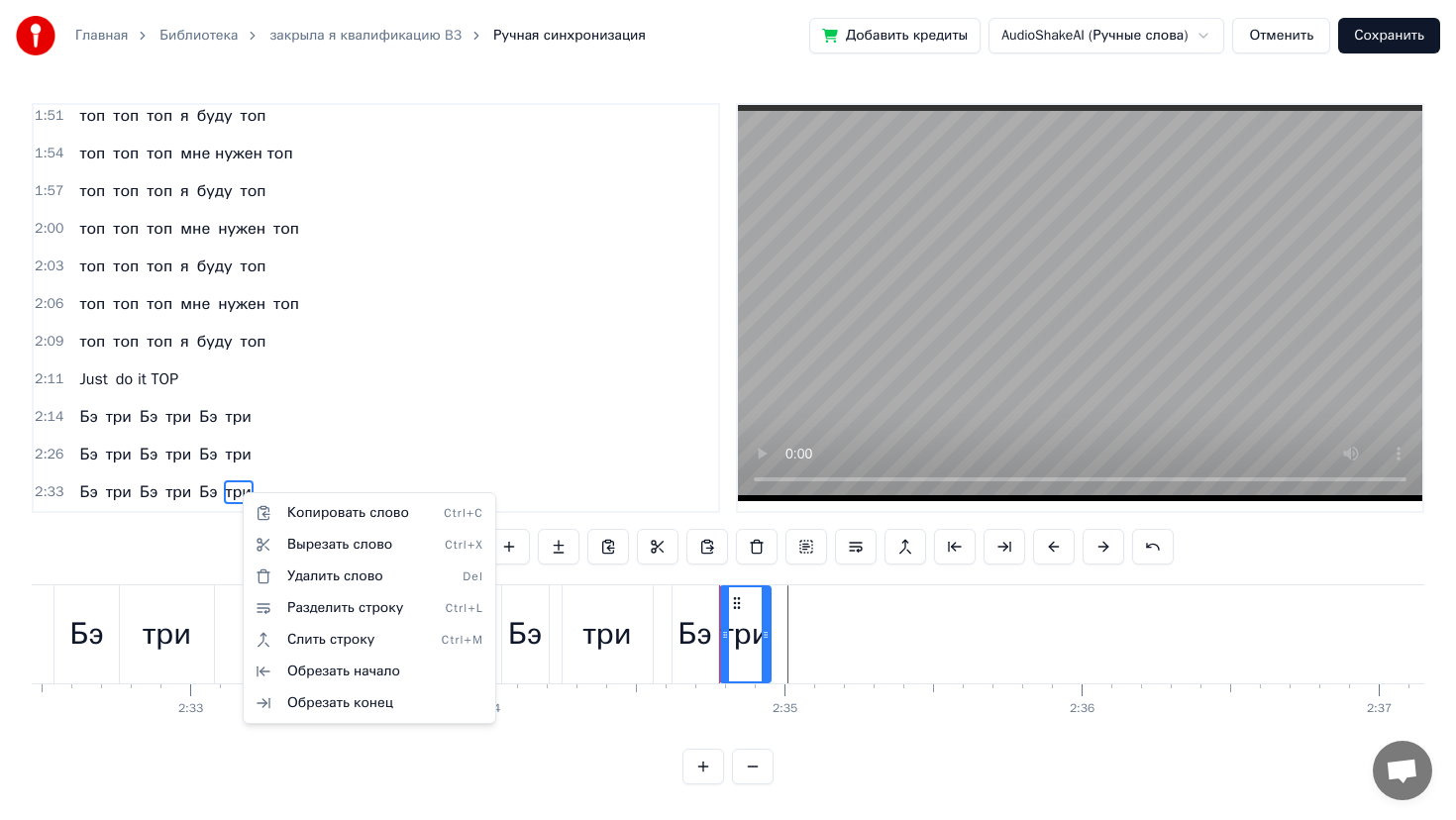 click on "Главная Библиотека закрыла я квалификацию B3 Ручная синхронизация Добавить кредиты AudioShakeAI (Ручные слова) Отменить Сохранить 0:11 закрыла я квалификацию Бэ три 0:14 уже не в первый раз 0:17 не скучаю я и не грущу 0:20 квалификацию Бэ три люблю 0:20 закрыла я квалификацию Бэ три 0:20 уже не в первый раз 0:20 не скучаю я и не грущу 0:20 квалификацию Бэ три люблю 0:23 квалификация Бэ три родная моя 0:39 Бизнес партнёр третьего уровня 0:41 закрывать её всем я рекомендую 0:44 хорошая в бизнесе нашем позиция 0:52 живу с ней и в ус не дую 0:57 ааааа 0:58 Just do it do it 1:02 Бэ три Бэ три Бэ три 1:09 Бэ три Бэ" at bounding box center (728, 408) 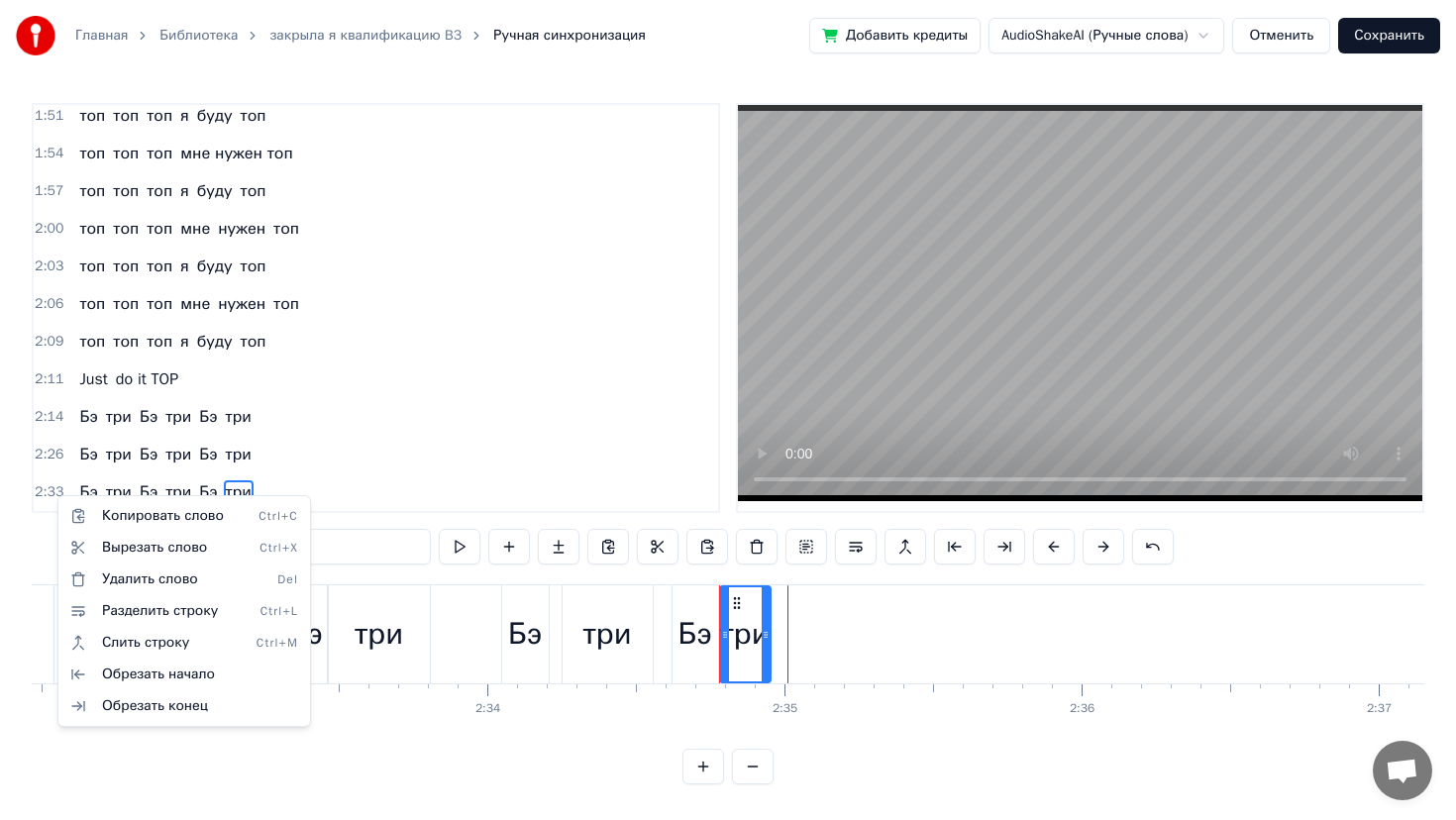 click on "Главная Библиотека закрыла я квалификацию B3 Ручная синхронизация Добавить кредиты AudioShakeAI (Ручные слова) Отменить Сохранить 0:11 закрыла я квалификацию Бэ три 0:14 уже не в первый раз 0:17 не скучаю я и не грущу 0:20 квалификацию Бэ три люблю 0:20 закрыла я квалификацию Бэ три 0:20 уже не в первый раз 0:20 не скучаю я и не грущу 0:20 квалификацию Бэ три люблю 0:23 квалификация Бэ три родная моя 0:39 Бизнес партнёр третьего уровня 0:41 закрывать её всем я рекомендую 0:44 хорошая в бизнесе нашем позиция 0:52 живу с ней и в ус не дую 0:57 ааааа 0:58 Just do it do it 1:02 Бэ три Бэ три Бэ три 1:09 Бэ три Бэ" at bounding box center (728, 408) 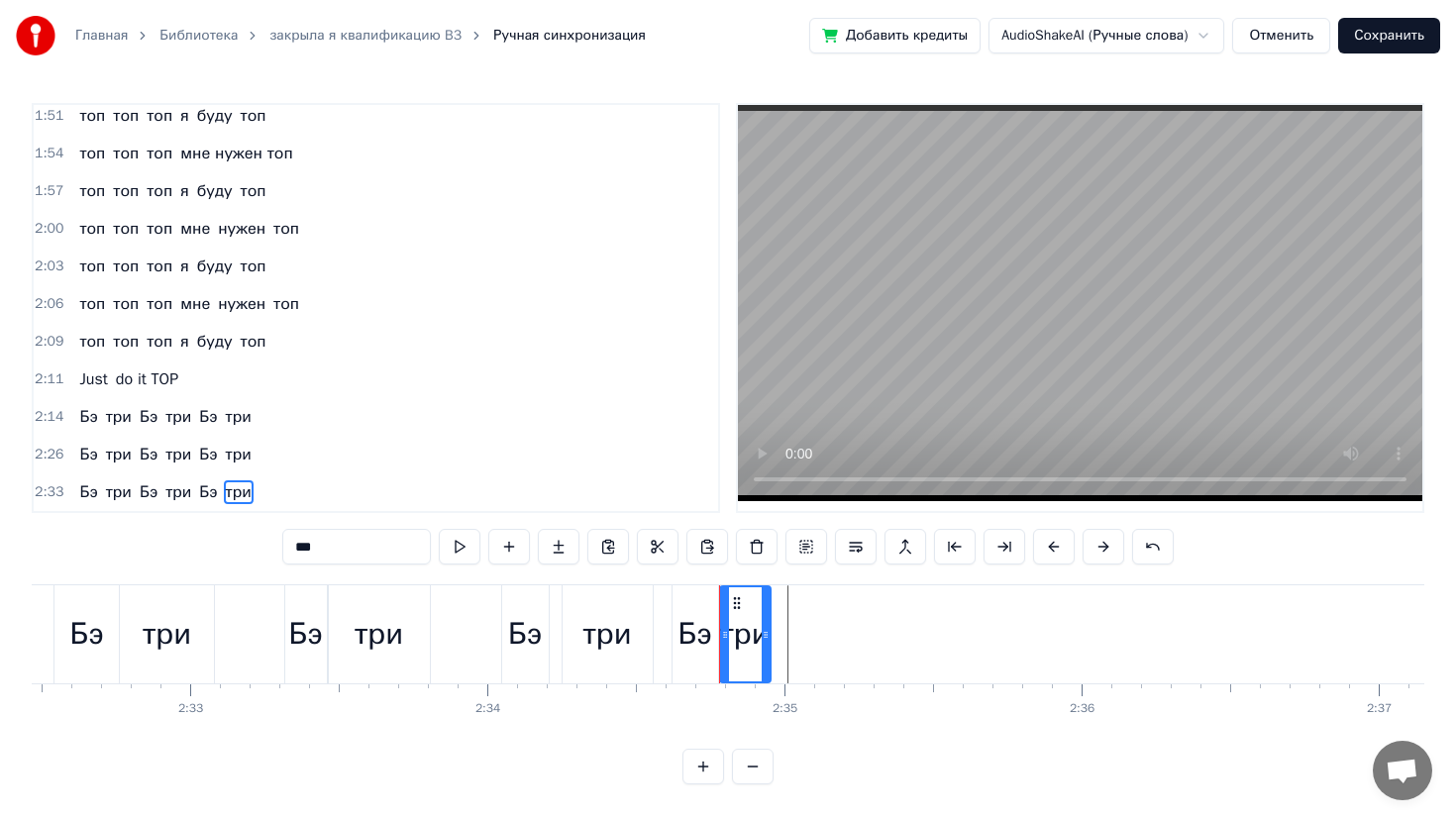 click on "Бэ" at bounding box center [694, 634] 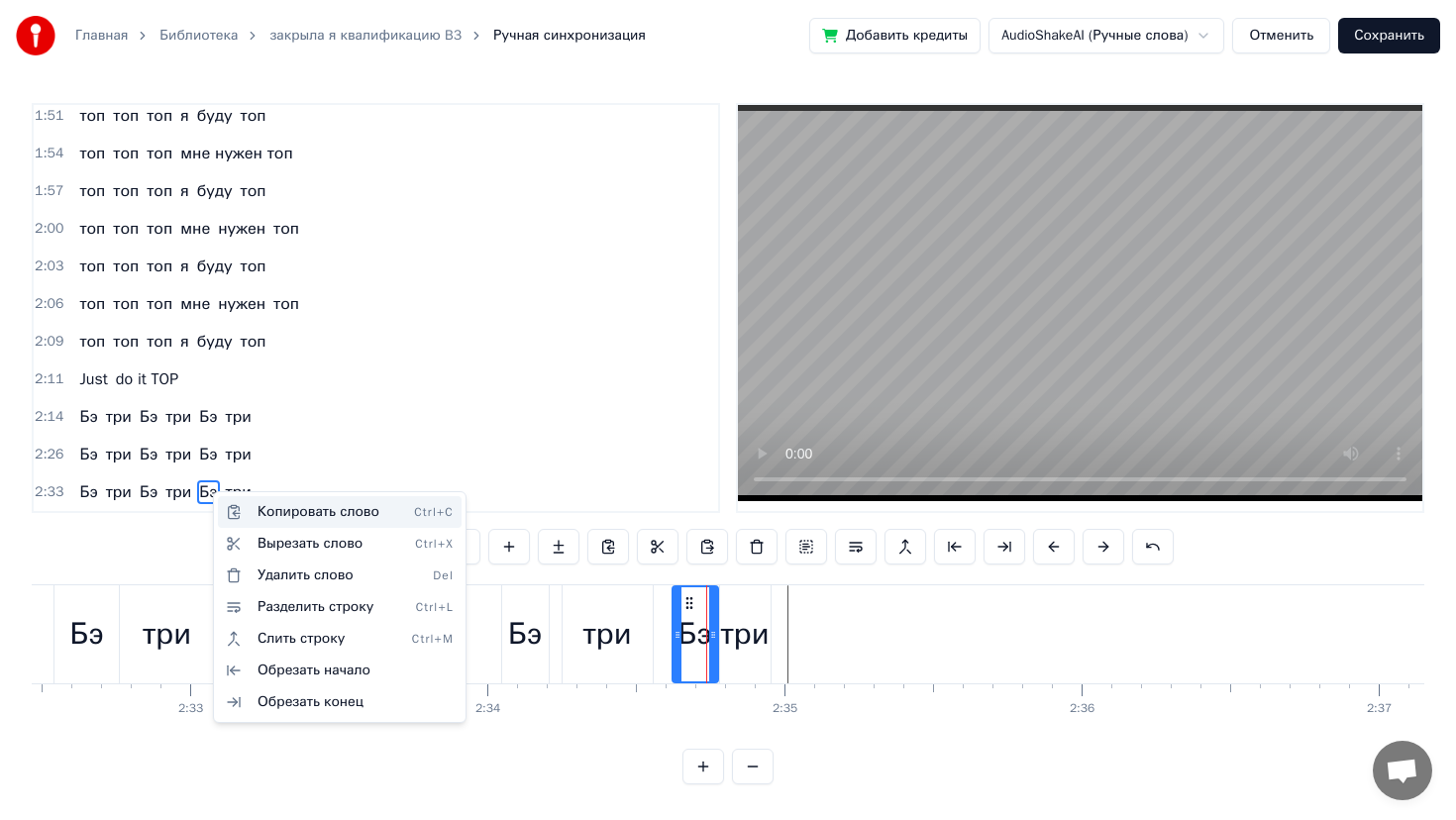 click on "Копировать слово Ctrl+C" at bounding box center [340, 512] 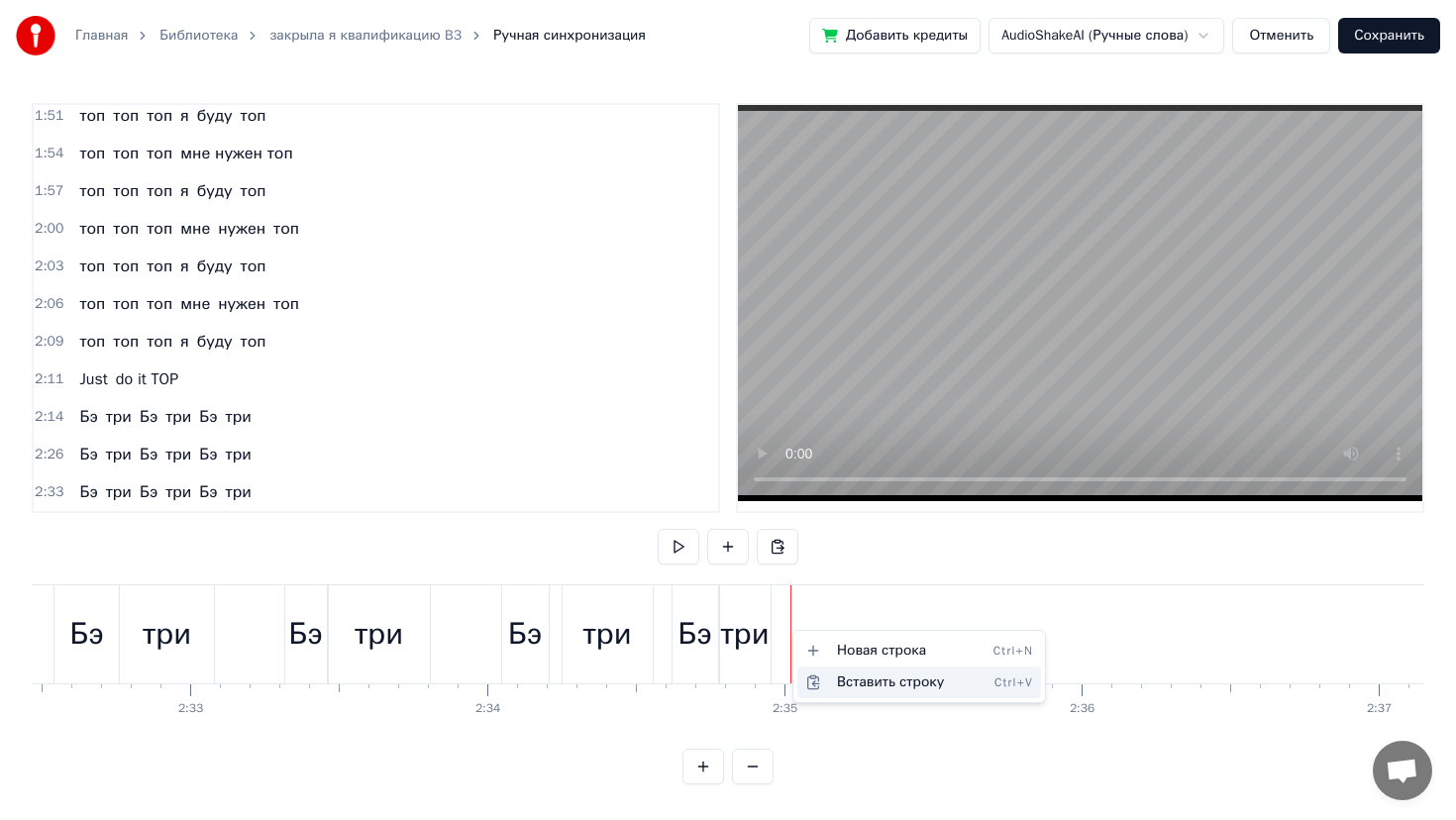 click on "Вставить строку Ctrl+V" at bounding box center [919, 682] 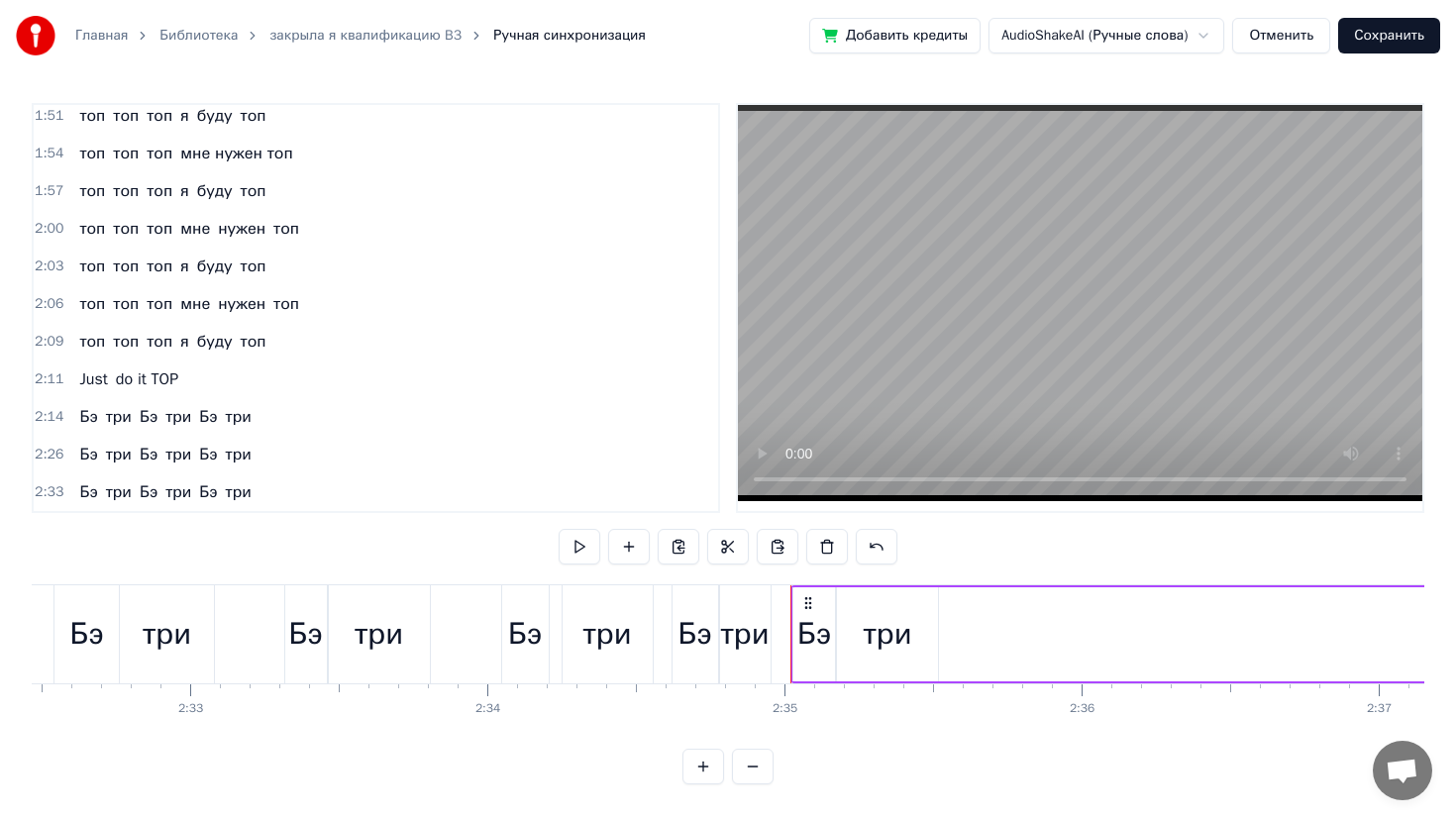 click on "Бэ" at bounding box center [814, 634] 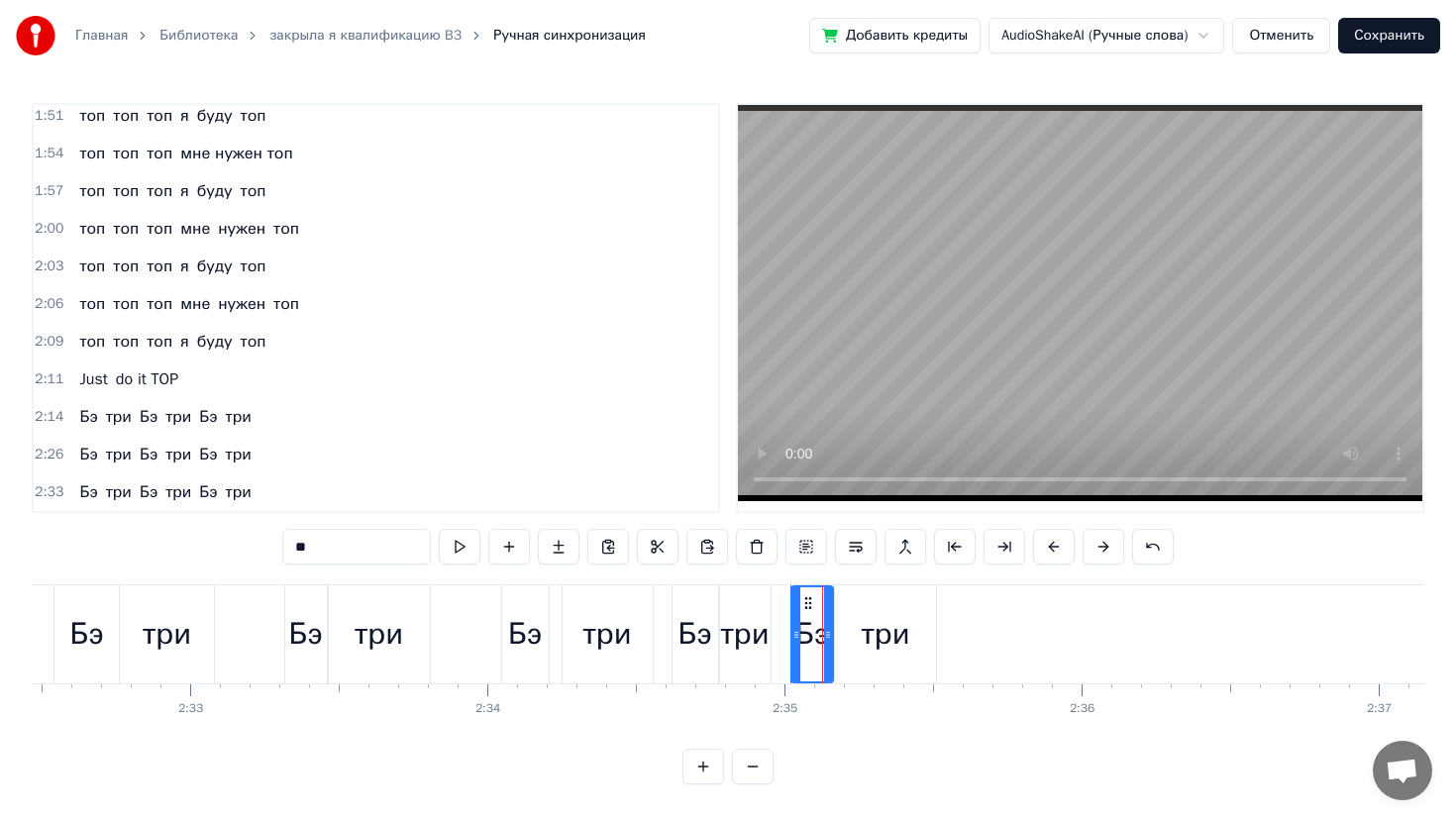 scroll, scrollTop: 1137, scrollLeft: 0, axis: vertical 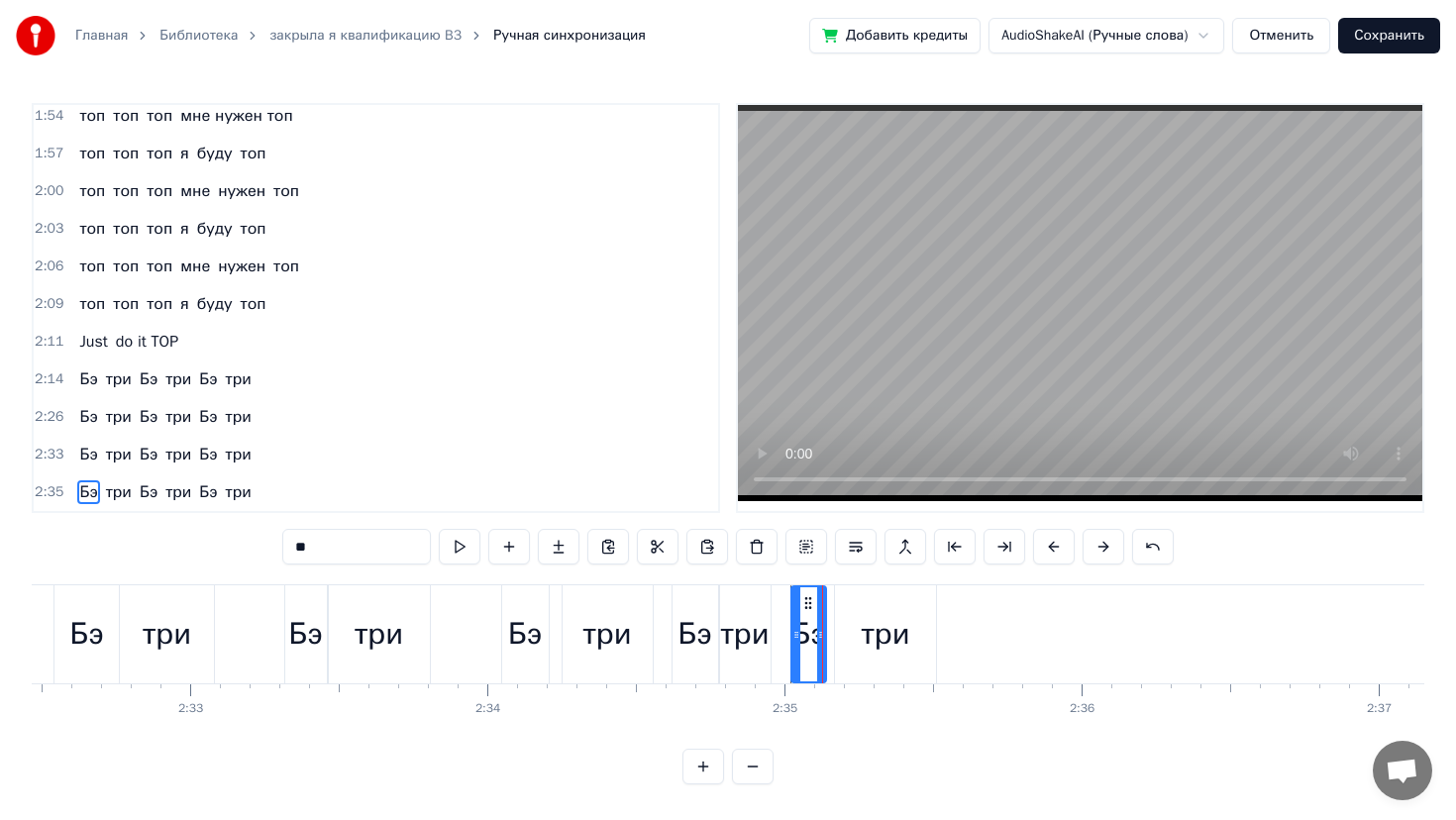 click 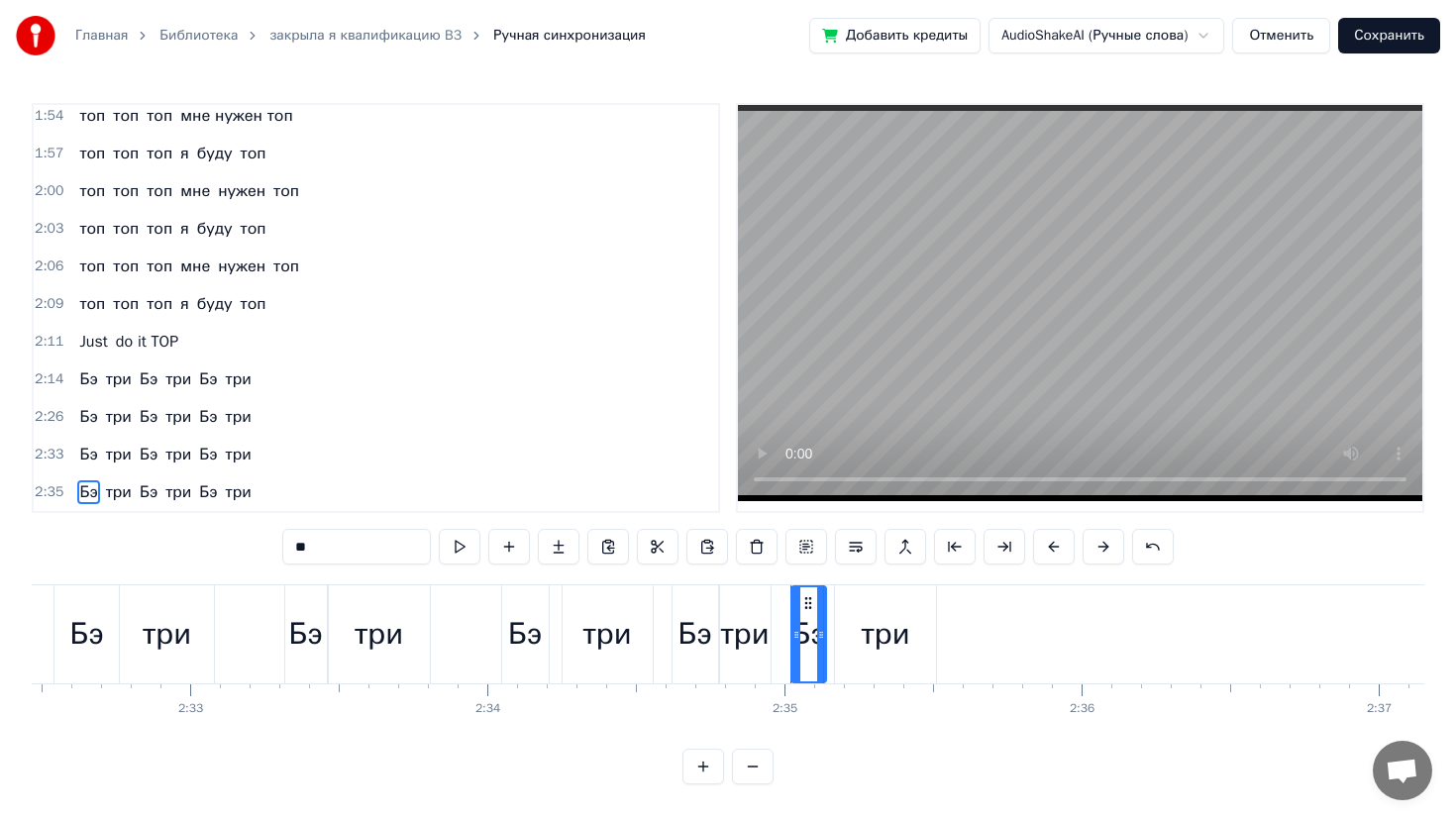 click on "три" at bounding box center [884, 634] 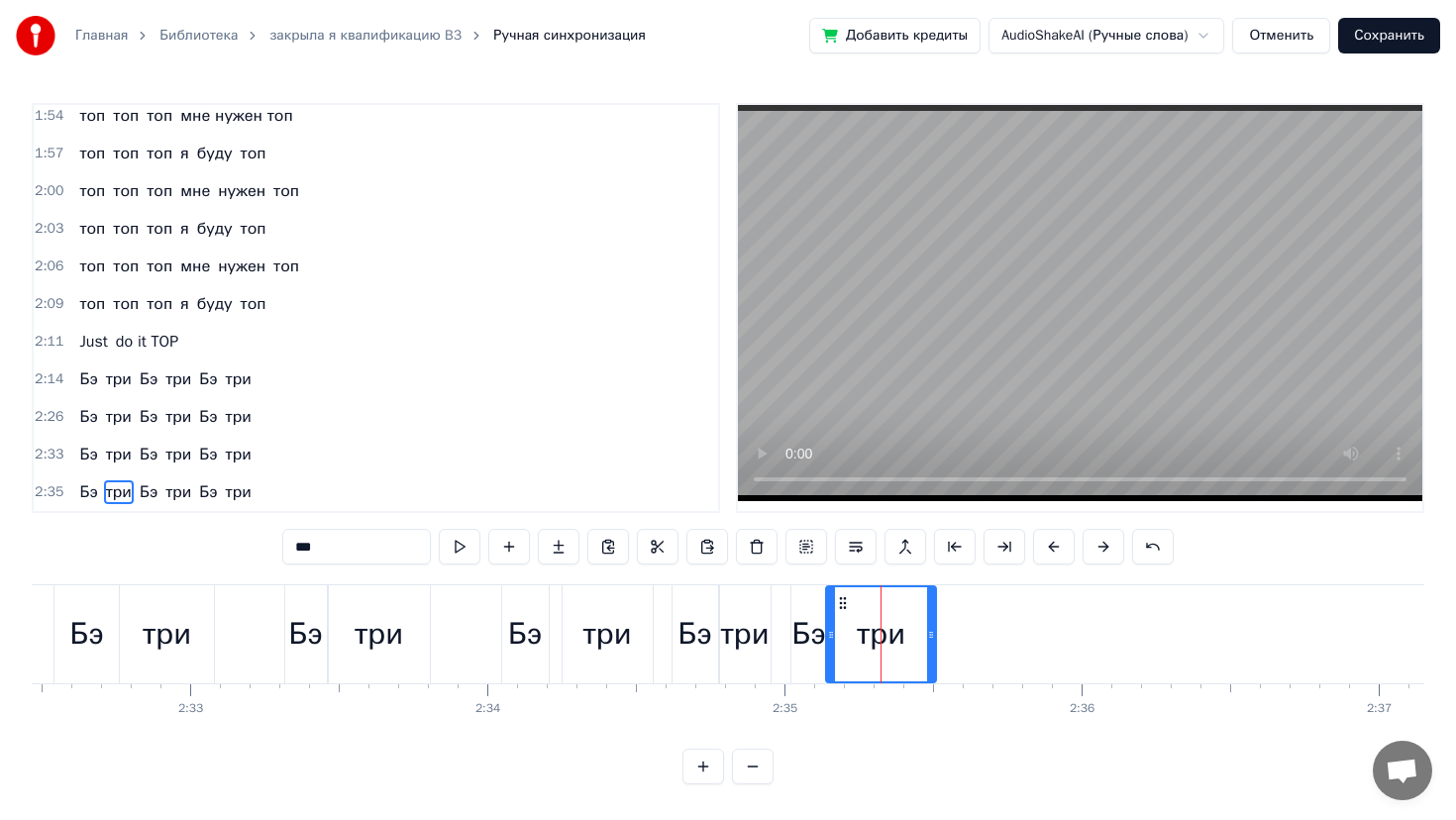 click 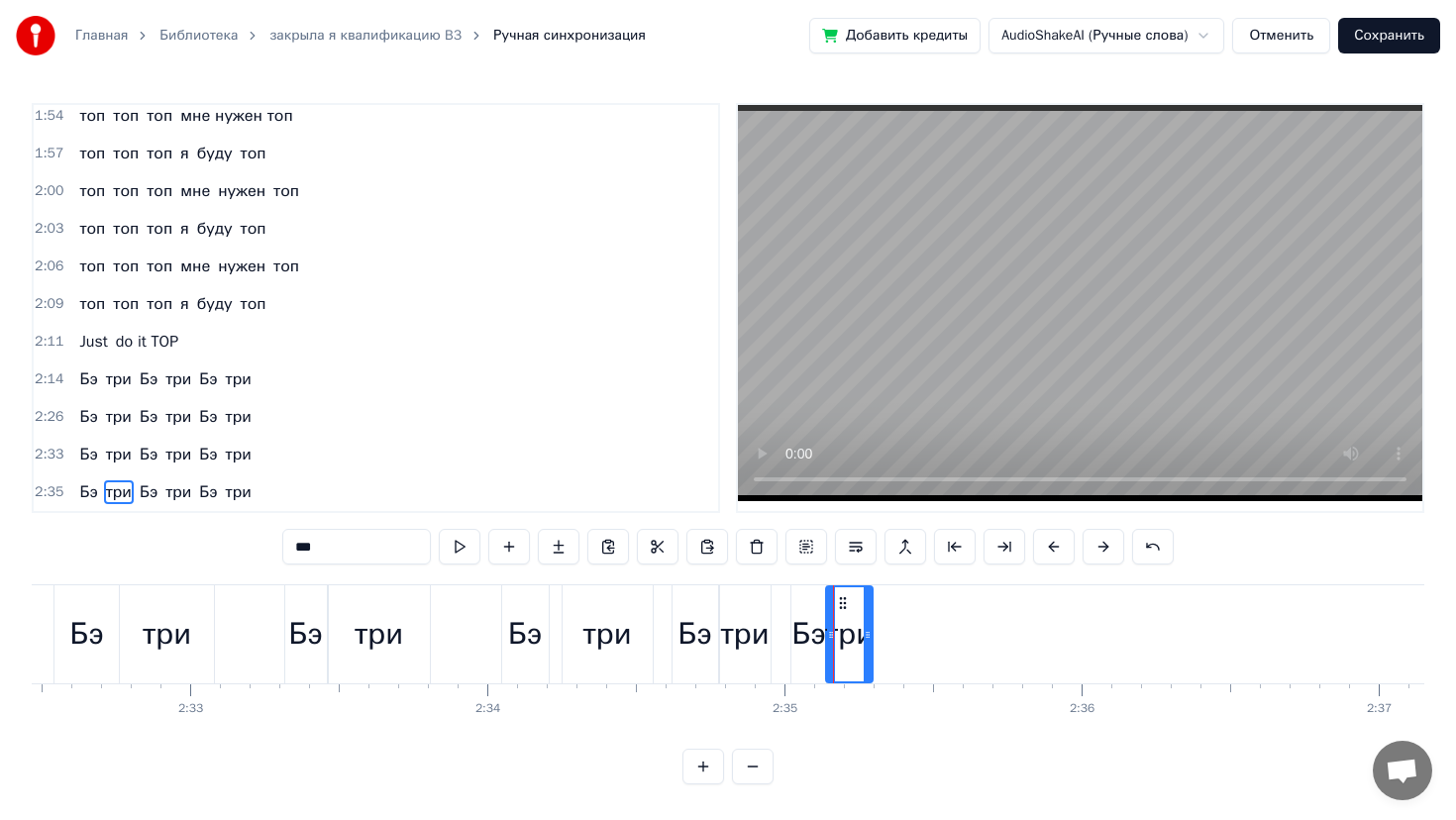 drag, startPoint x: 931, startPoint y: 637, endPoint x: 868, endPoint y: 637, distance: 63 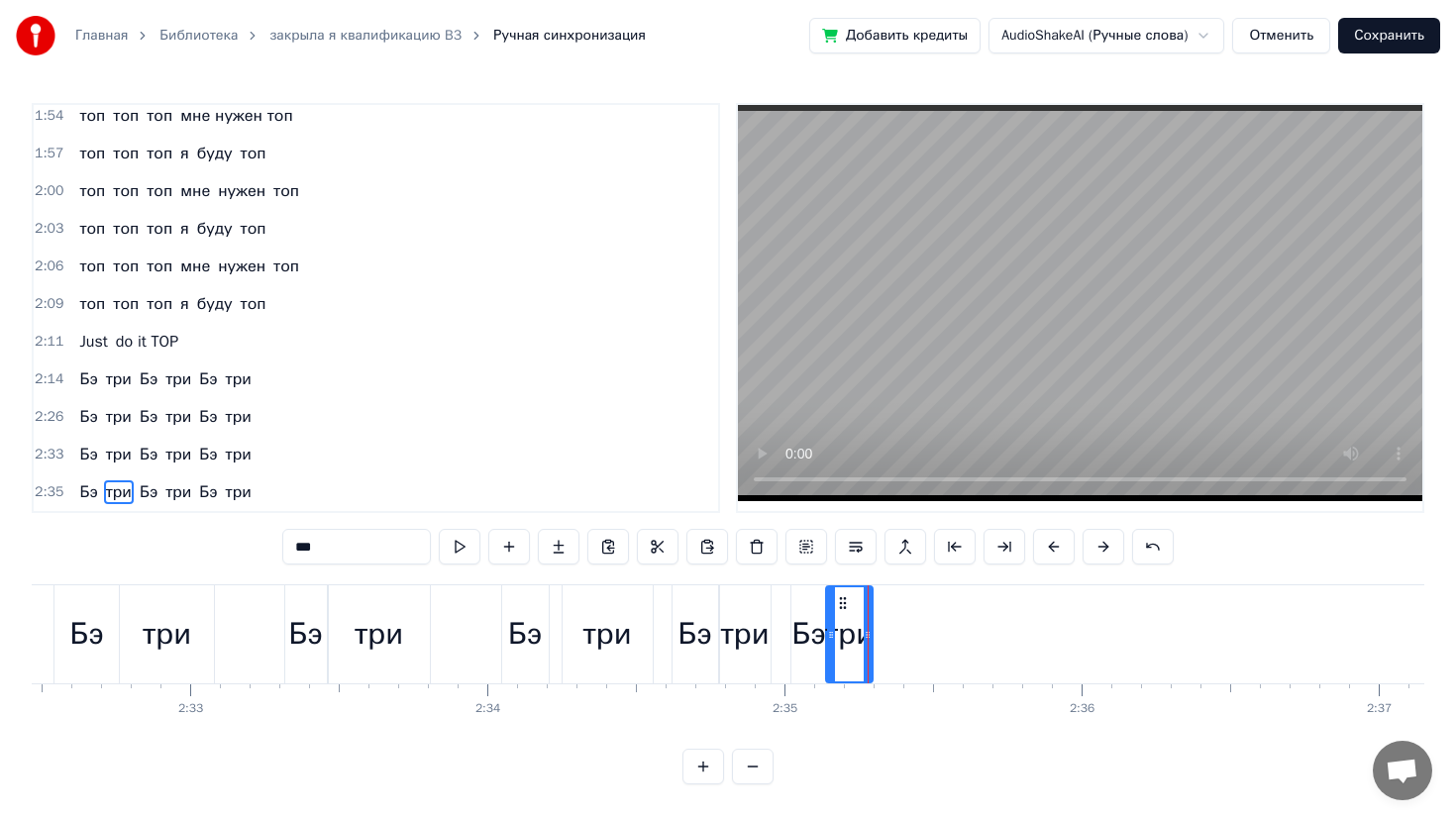 click on "три" at bounding box center [744, 634] 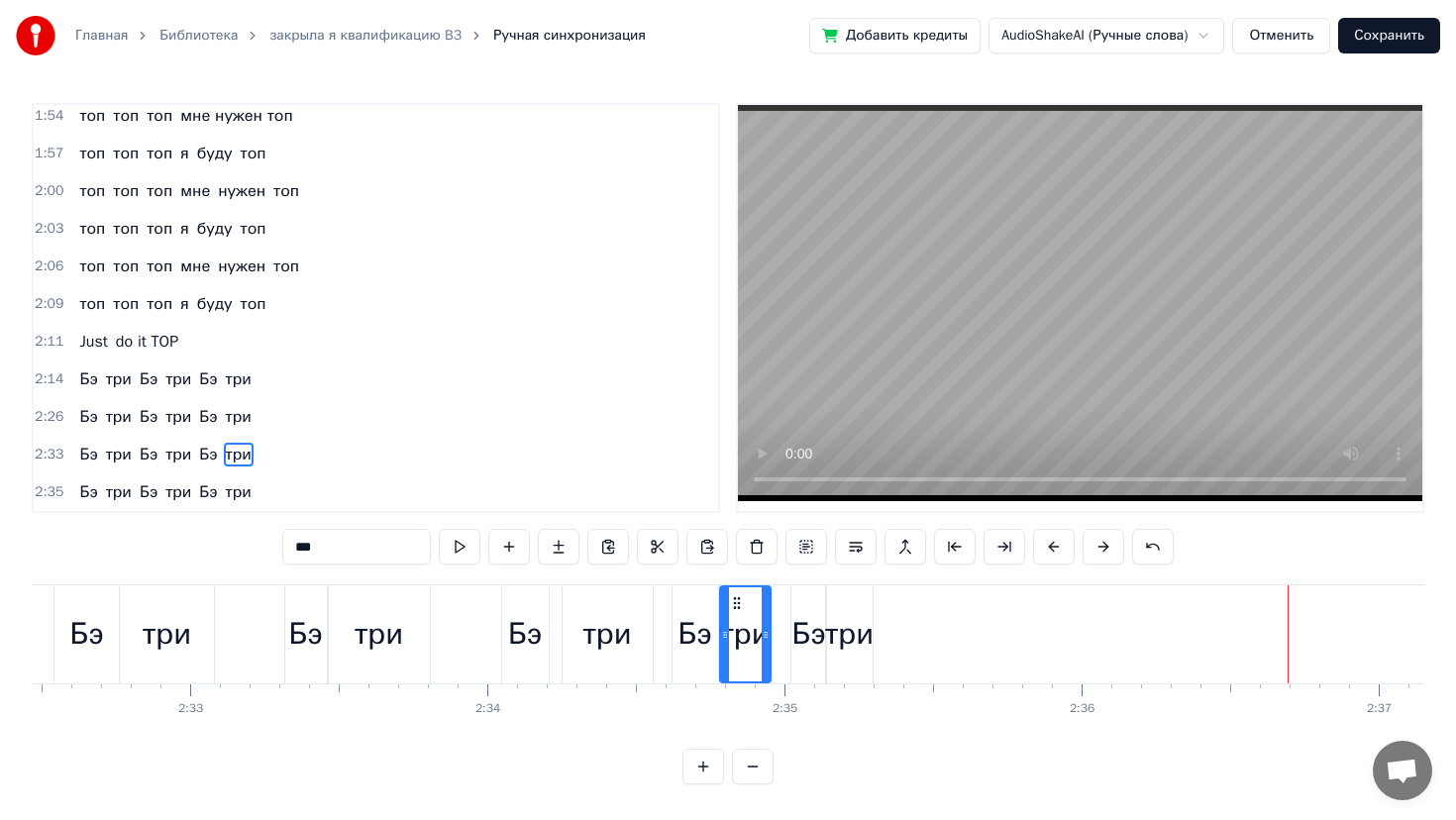 click on "Бэ три Бэ три Бэ три" at bounding box center (1759, 634) 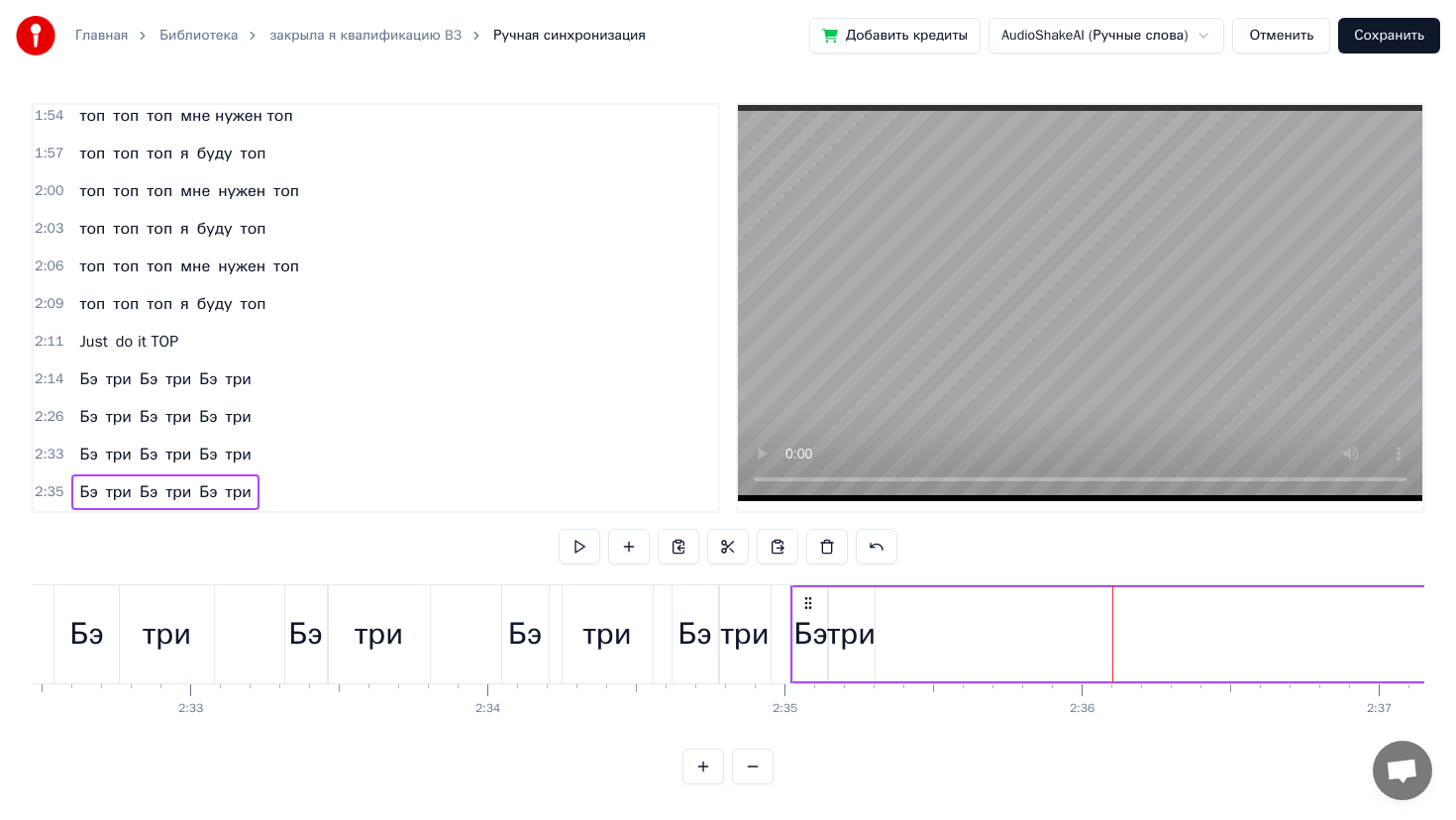 click on "Бэ" at bounding box center [810, 634] 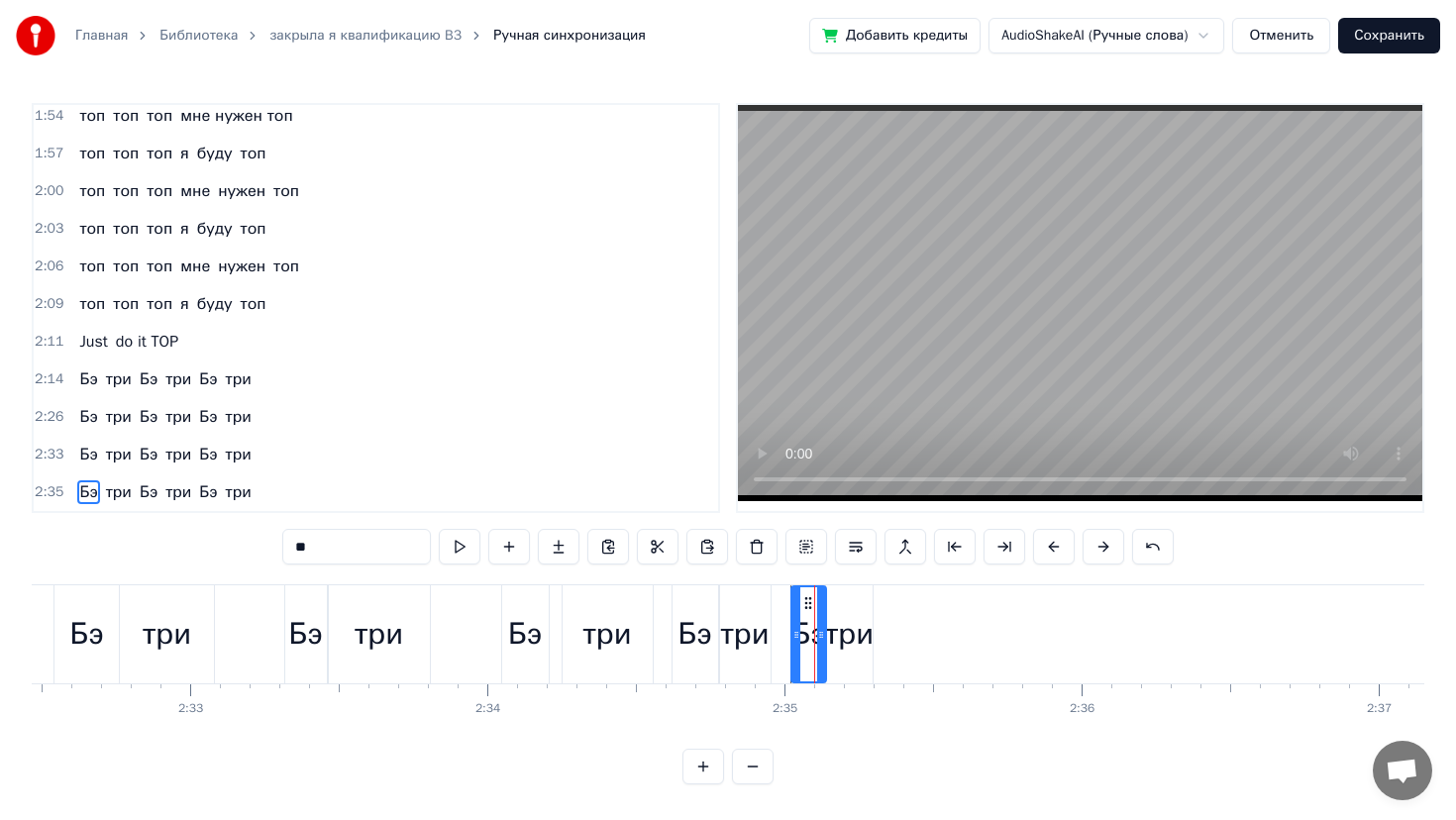 click on "Бэ" at bounding box center (208, 492) 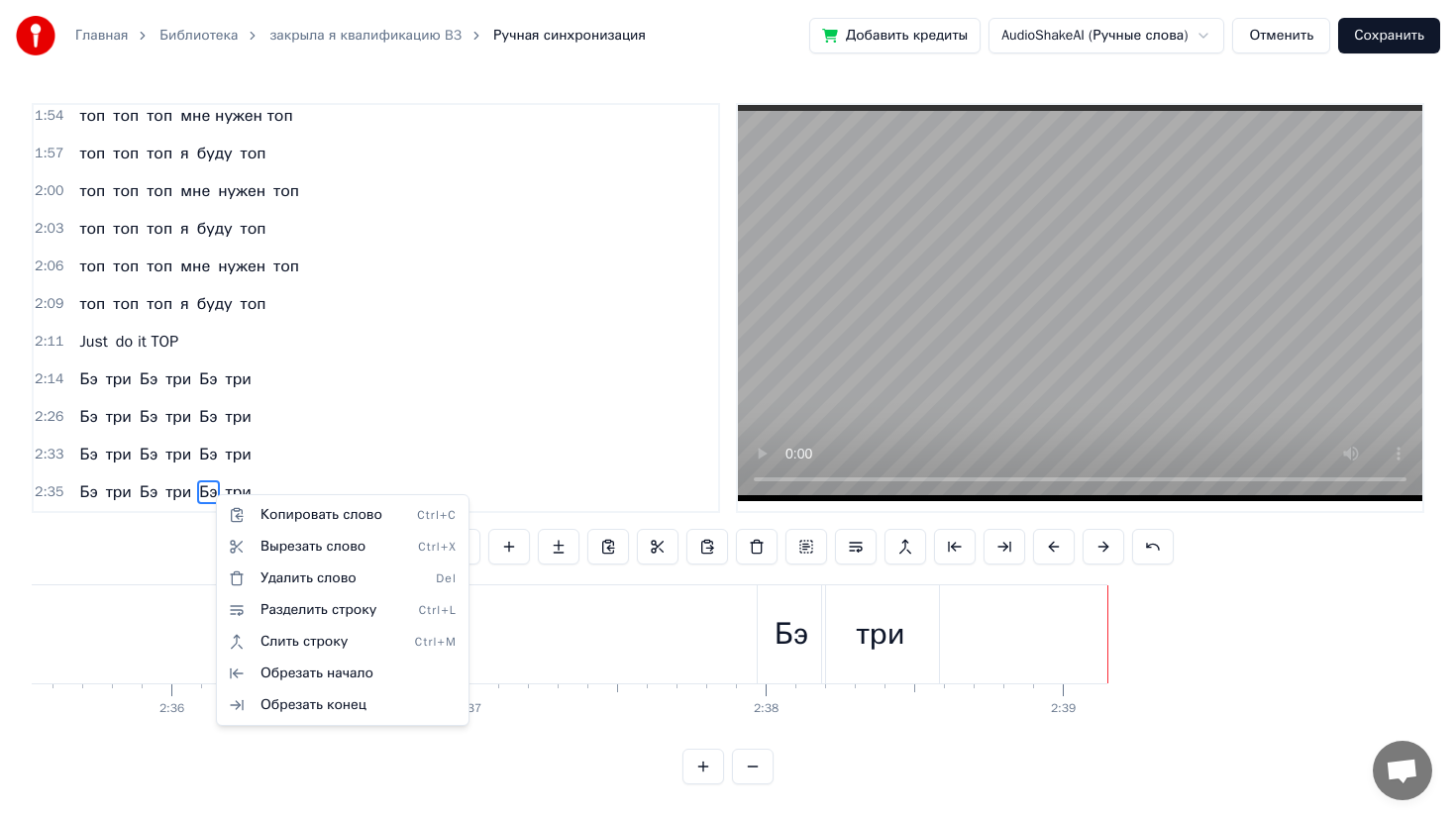 scroll, scrollTop: 0, scrollLeft: 46609, axis: horizontal 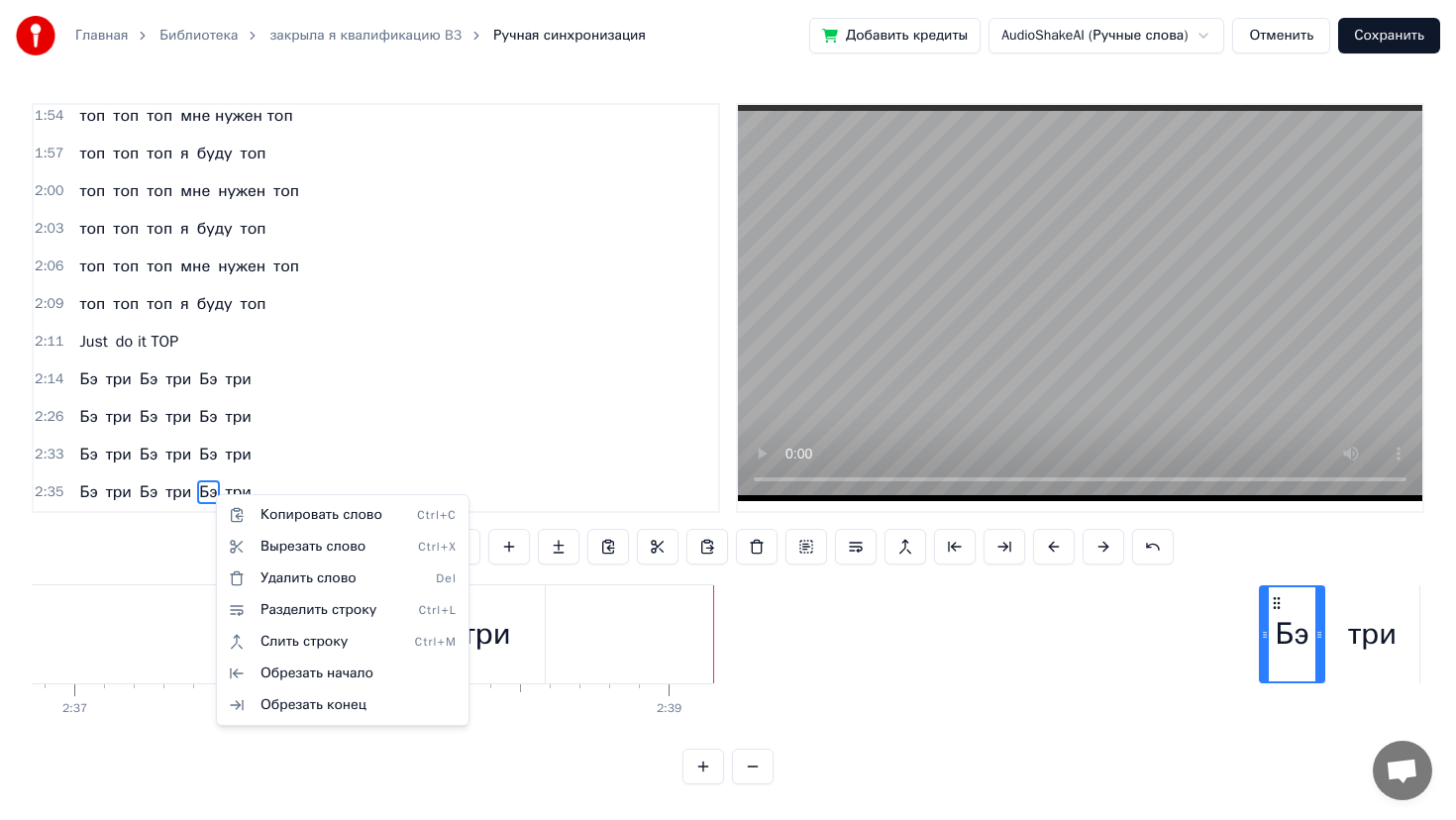 click on "Главная Библиотека закрыла я квалификацию B3 Ручная синхронизация Добавить кредиты AudioShakeAI (Ручные слова) Отменить Сохранить 0:11 закрыла я квалификацию Бэ три 0:14 уже не в первый раз 0:17 не скучаю я и не грущу 0:20 квалификацию Бэ три люблю 0:20 закрыла я квалификацию Бэ три 0:20 уже не в первый раз 0:20 не скучаю я и не грущу 0:20 квалификацию Бэ три люблю 0:23 квалификация Бэ три родная моя 0:39 Бизнес партнёр третьего уровня 0:41 закрывать её всем я рекомендую 0:44 хорошая в бизнесе нашем позиция 0:52 живу с ней и в ус не дую 0:57 ааааа 0:58 Just do it do it 1:02 Бэ три Бэ три Бэ три 1:09 Бэ три Бэ" at bounding box center [728, 408] 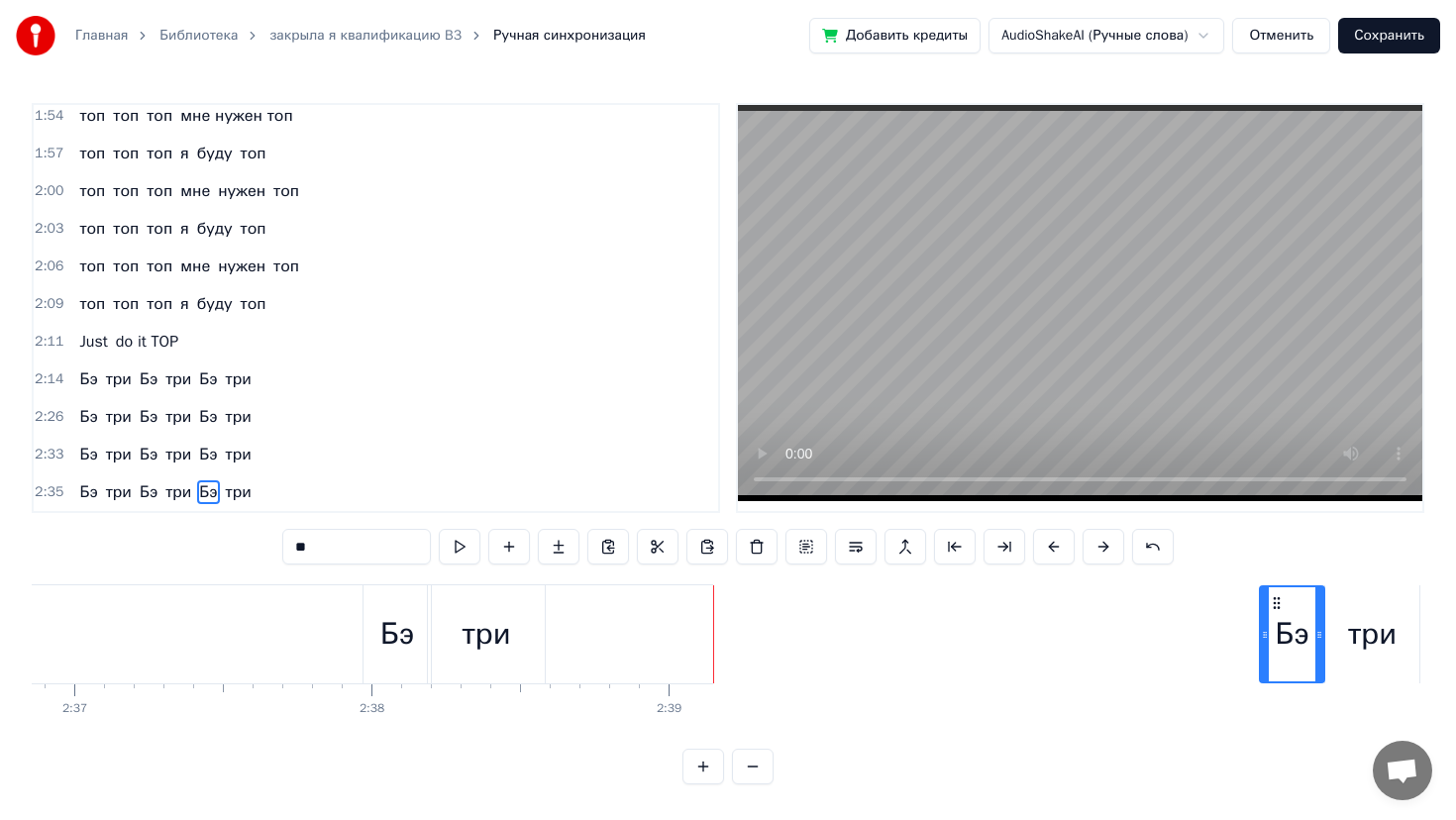 click on "Бэ" at bounding box center (397, 634) 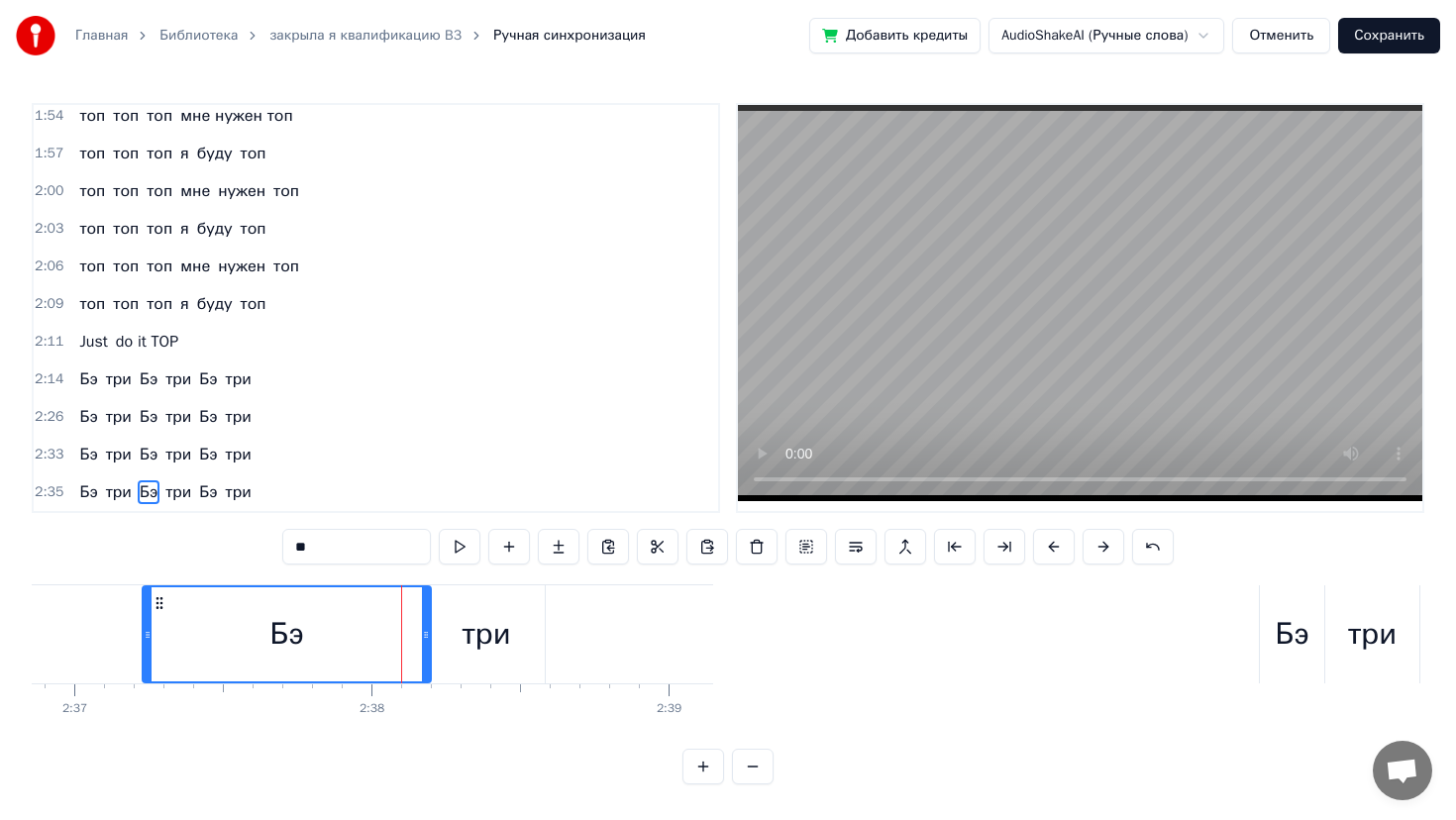 drag, startPoint x: 367, startPoint y: 628, endPoint x: 124, endPoint y: 629, distance: 243.00206 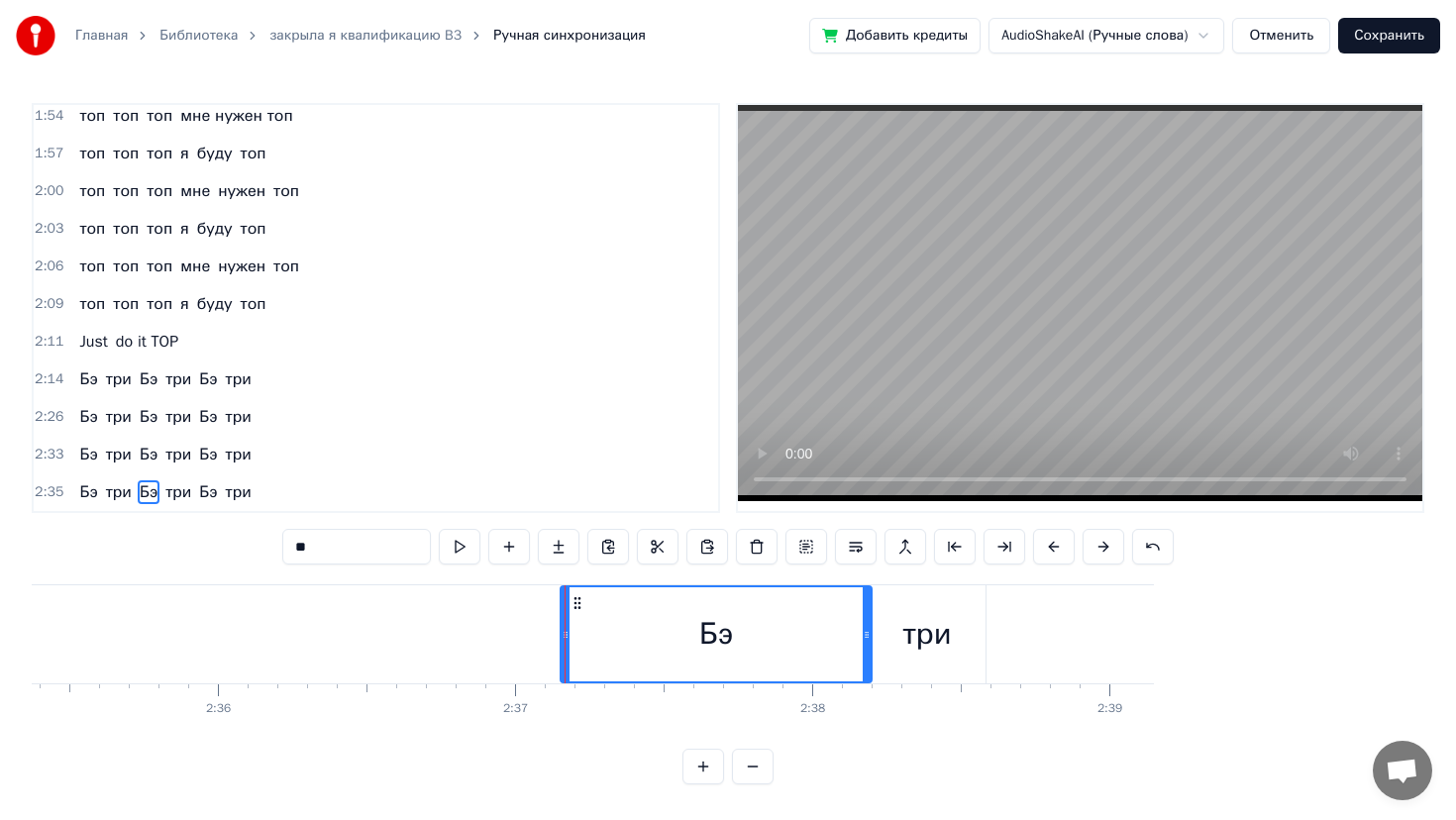 scroll, scrollTop: 0, scrollLeft: 46126, axis: horizontal 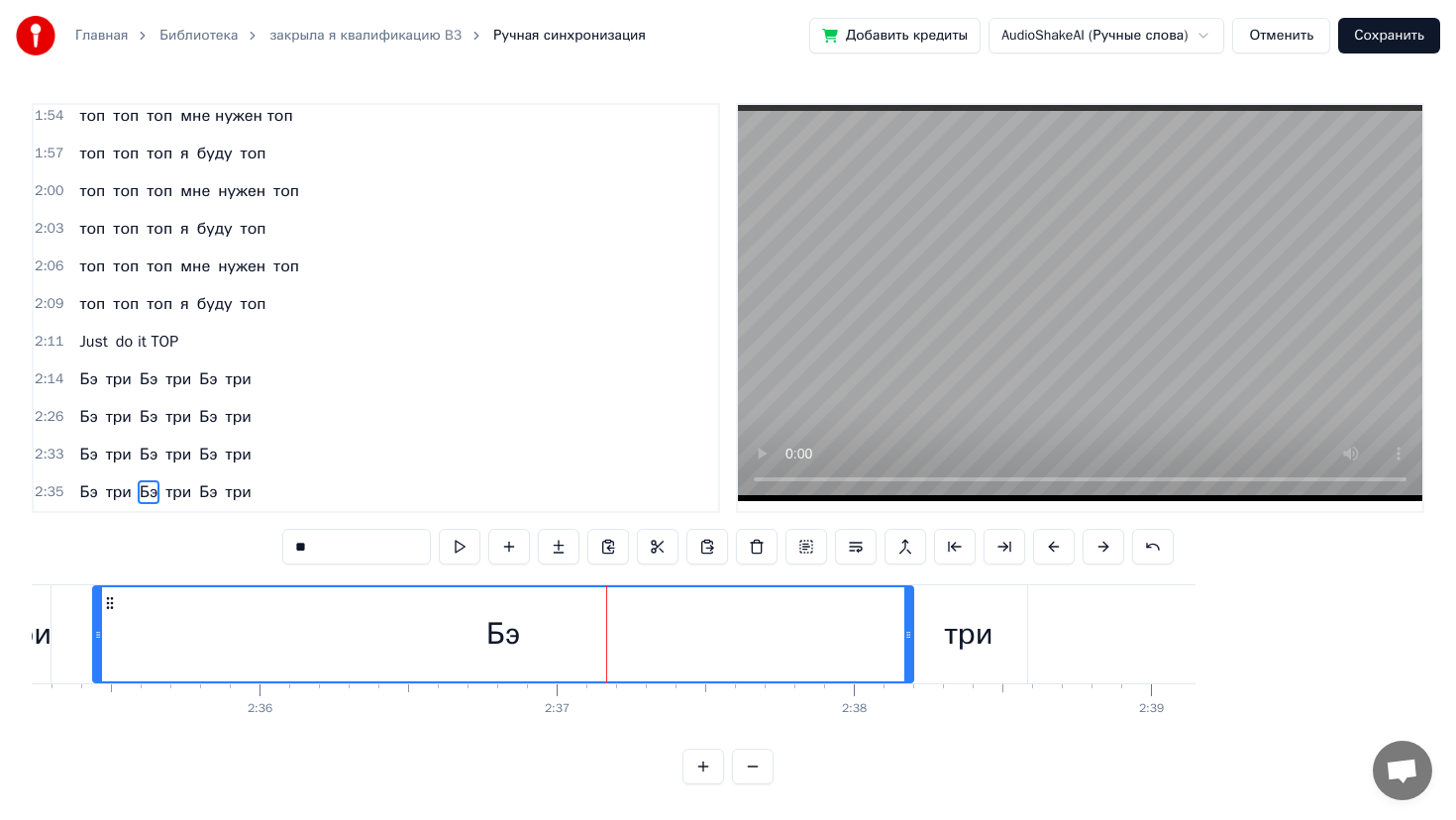 drag, startPoint x: 609, startPoint y: 610, endPoint x: 101, endPoint y: 649, distance: 509.49485 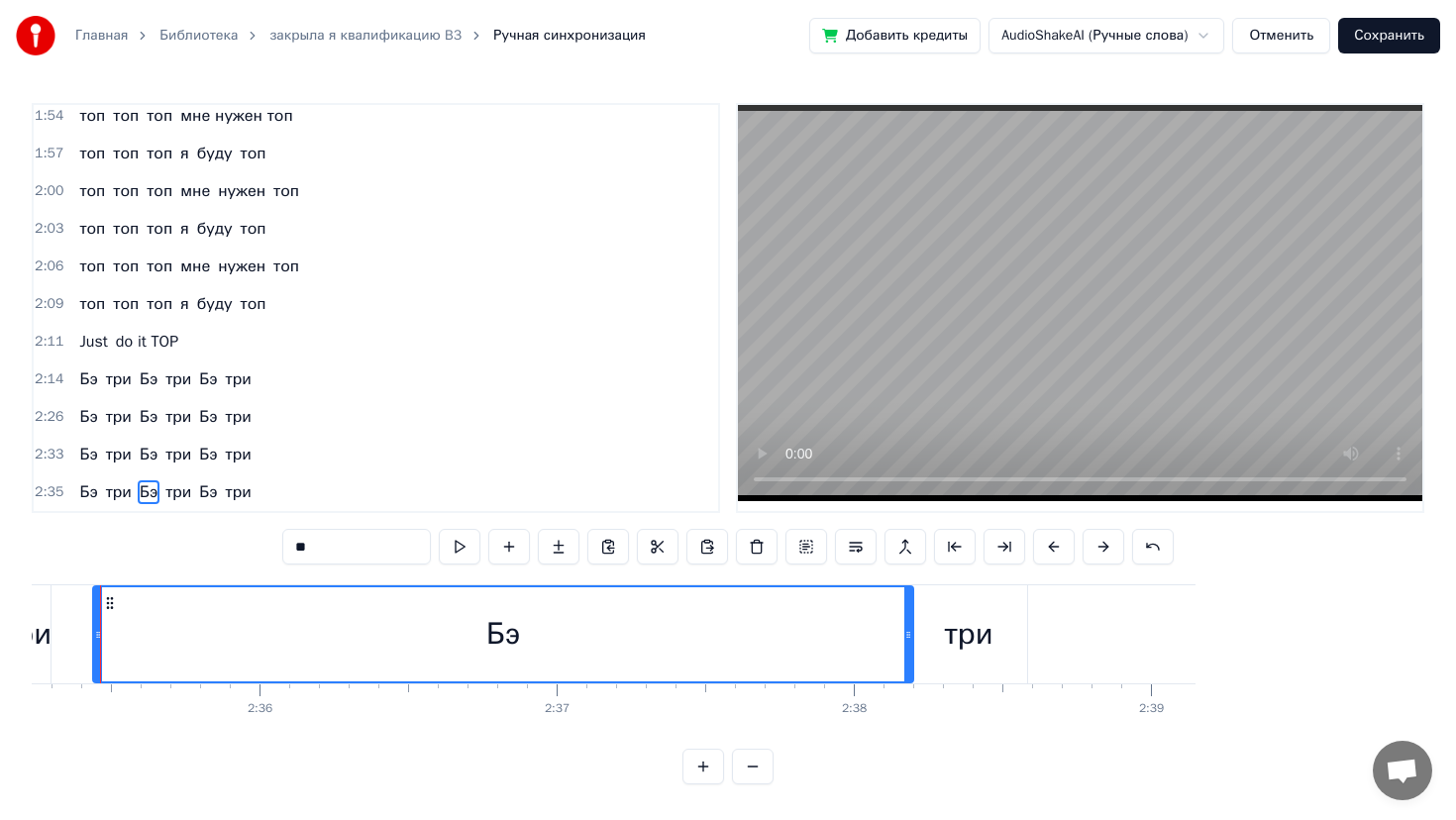 scroll, scrollTop: 0, scrollLeft: 46096, axis: horizontal 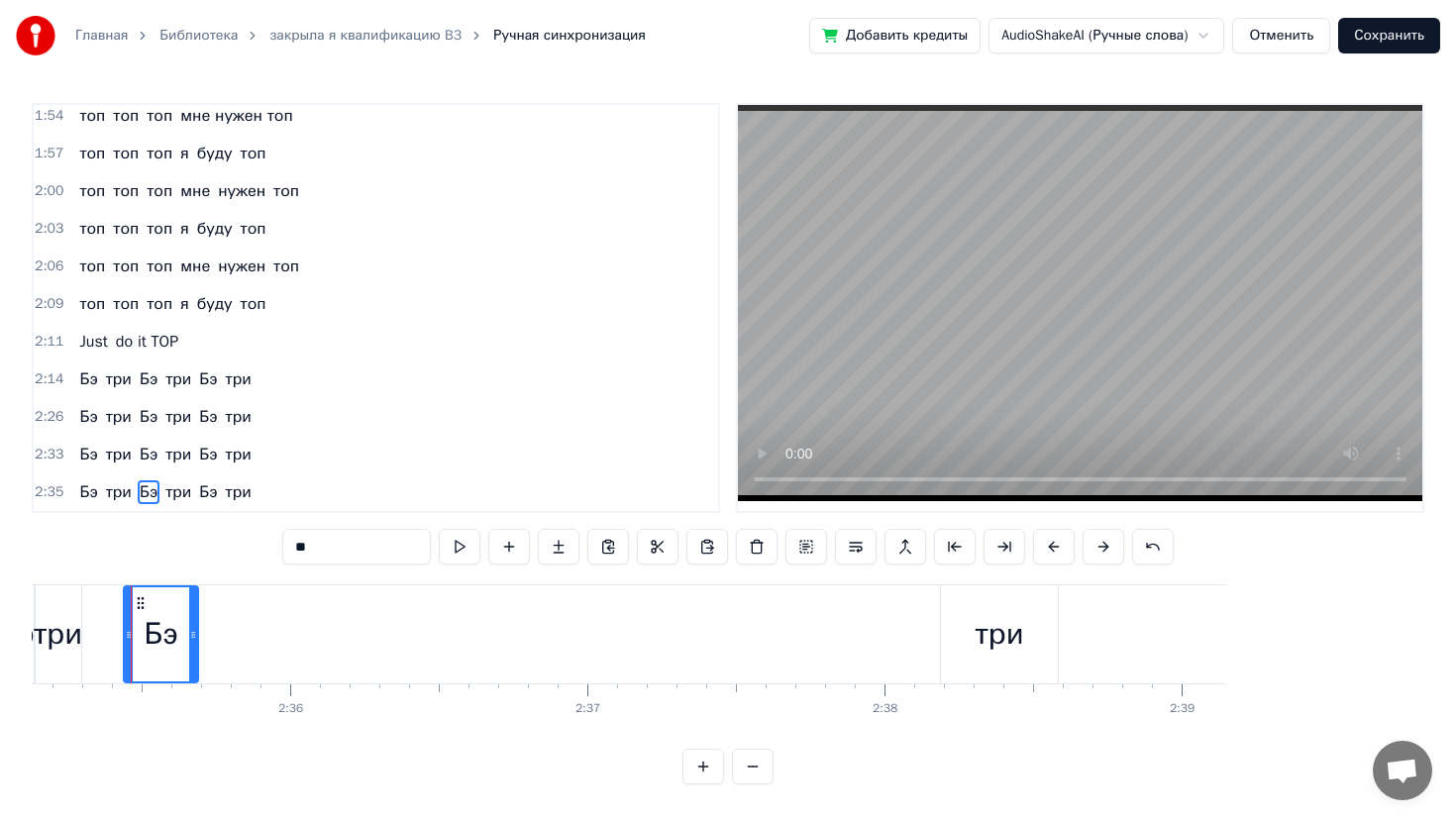 drag, startPoint x: 942, startPoint y: 618, endPoint x: 198, endPoint y: 626, distance: 744.043 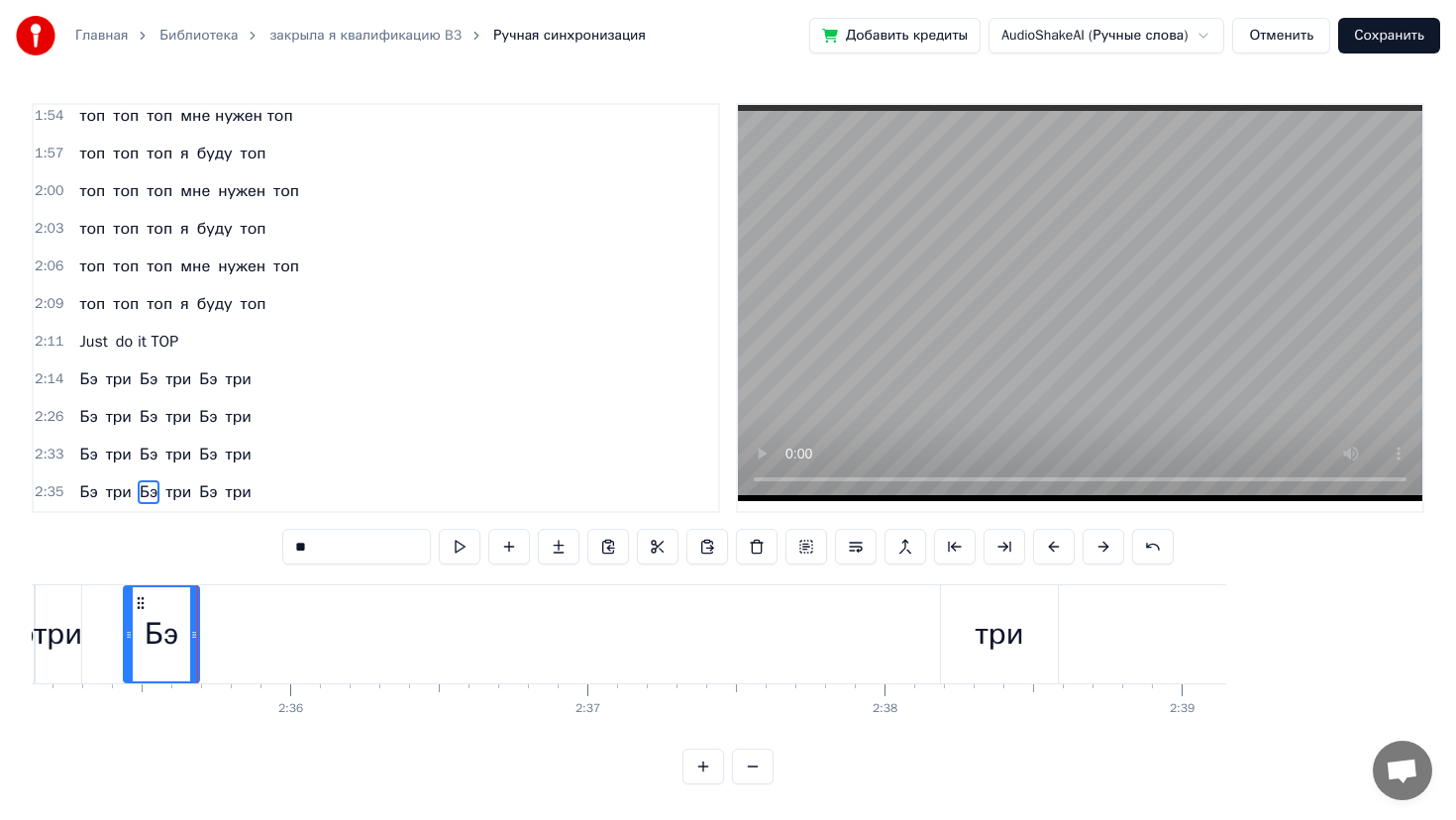 click on "три" at bounding box center [999, 634] 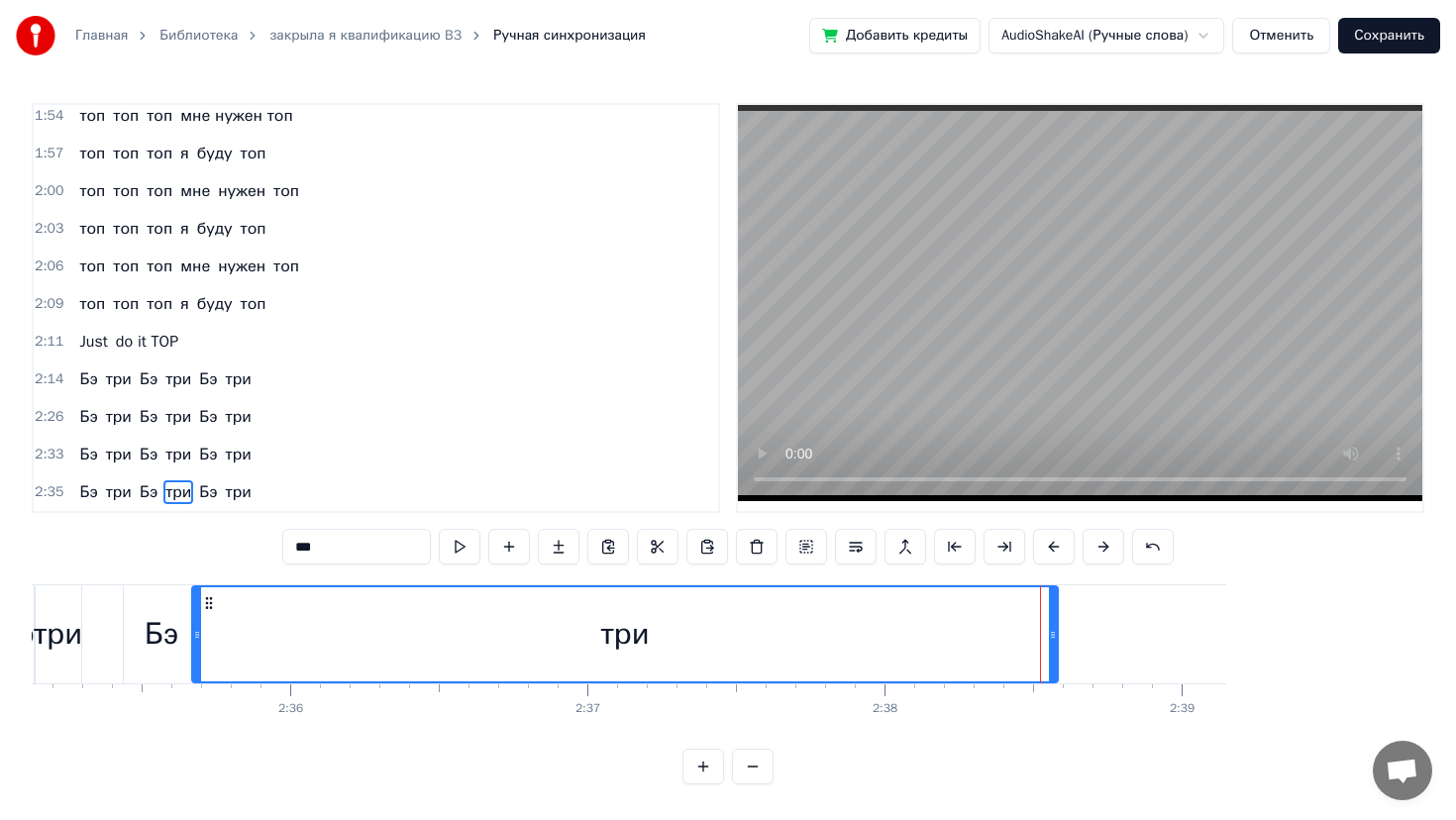 drag, startPoint x: 948, startPoint y: 631, endPoint x: 202, endPoint y: 663, distance: 746.686 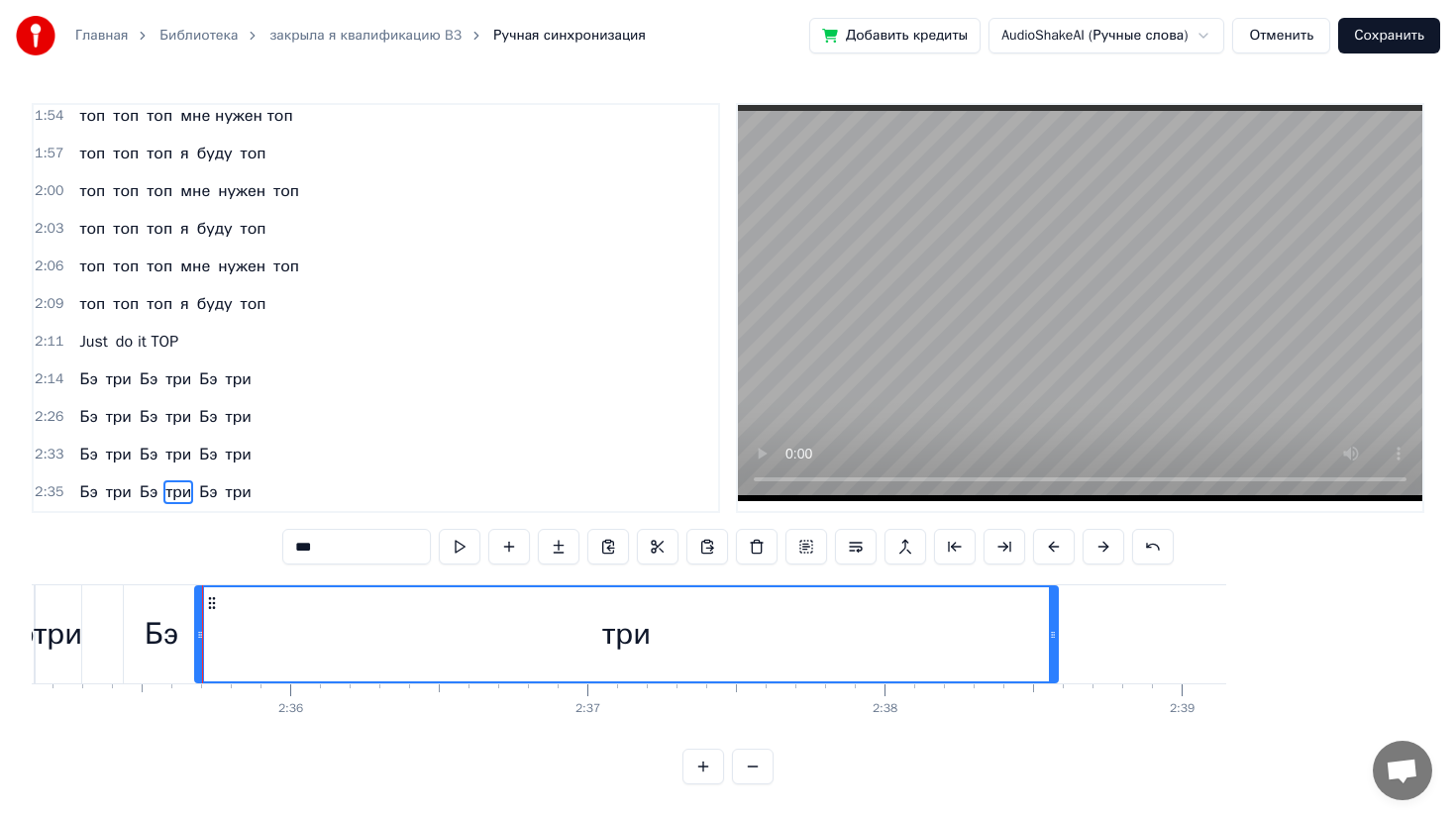 click on "три" at bounding box center (626, 634) 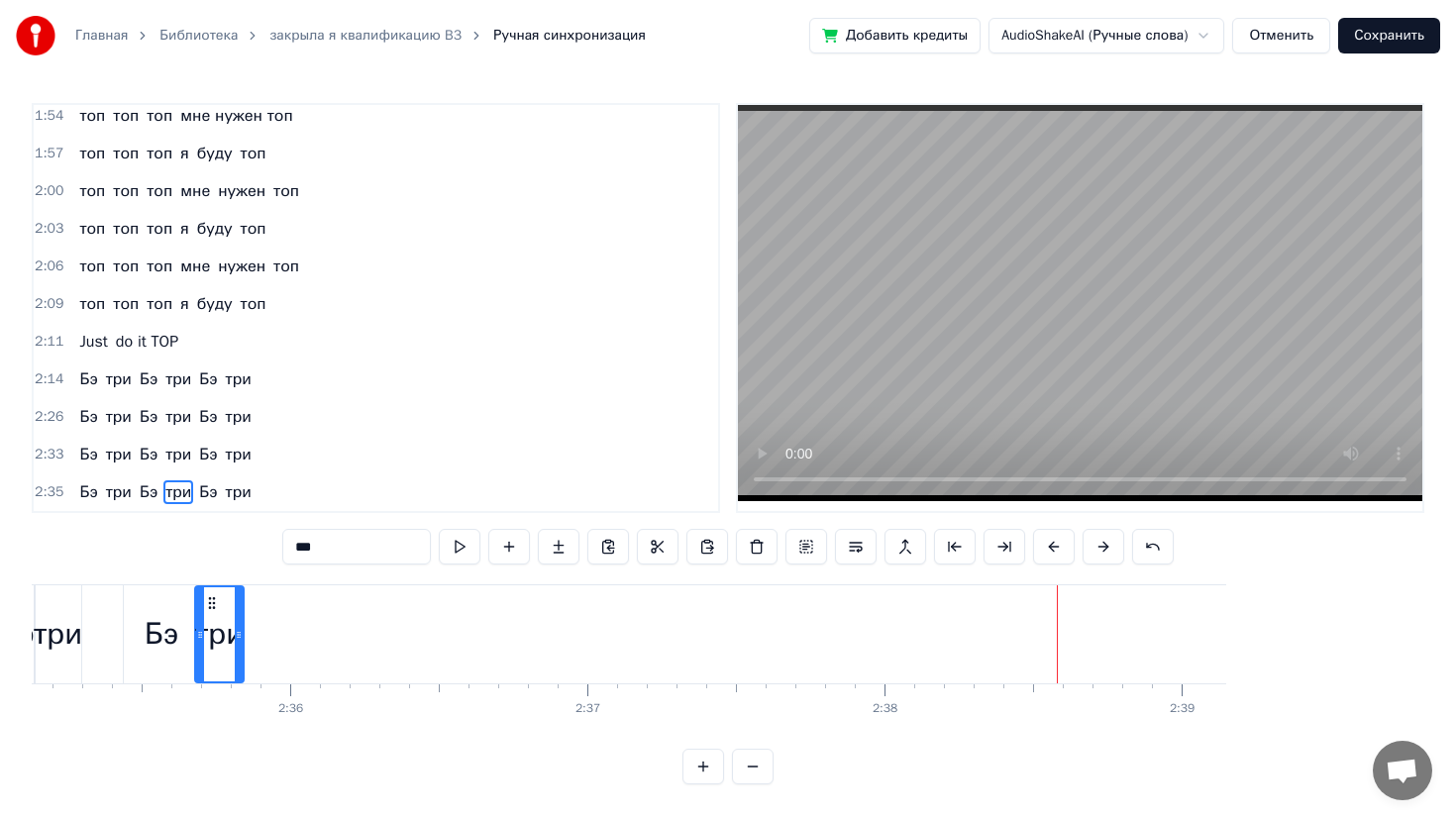 drag, startPoint x: 1050, startPoint y: 633, endPoint x: 236, endPoint y: 689, distance: 815.924 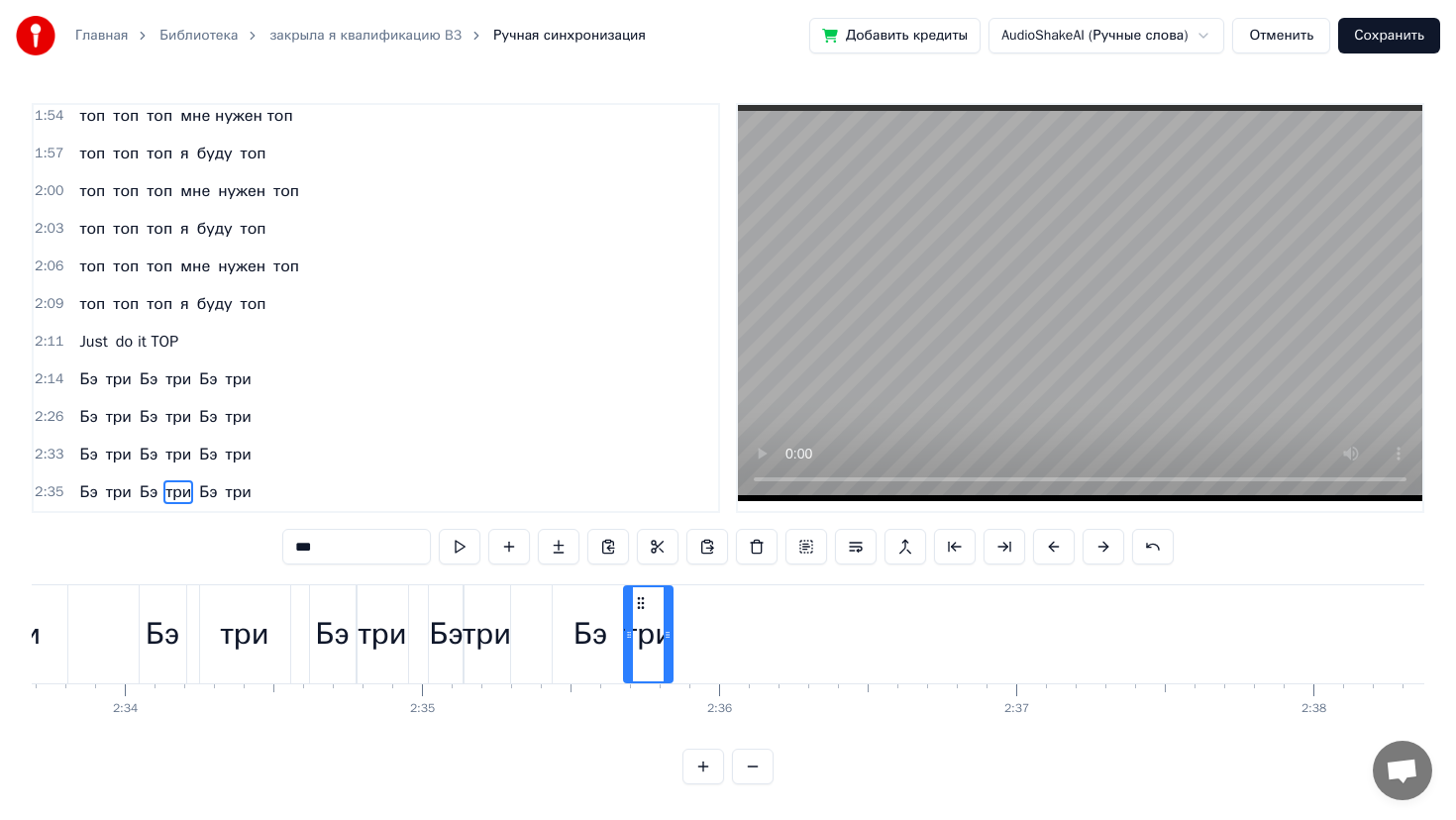 scroll, scrollTop: 0, scrollLeft: 45630, axis: horizontal 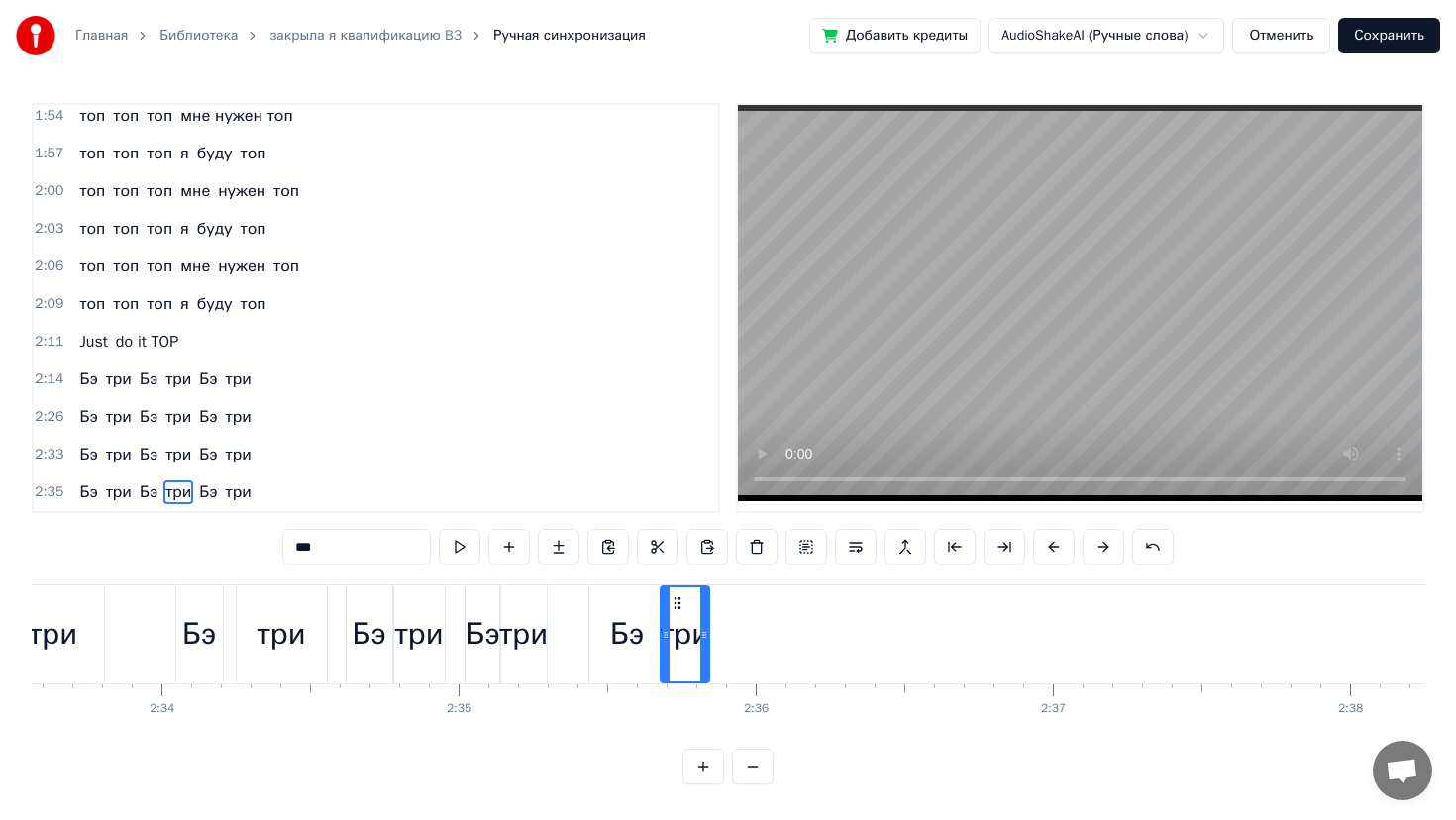 click on "три" at bounding box center [281, 634] 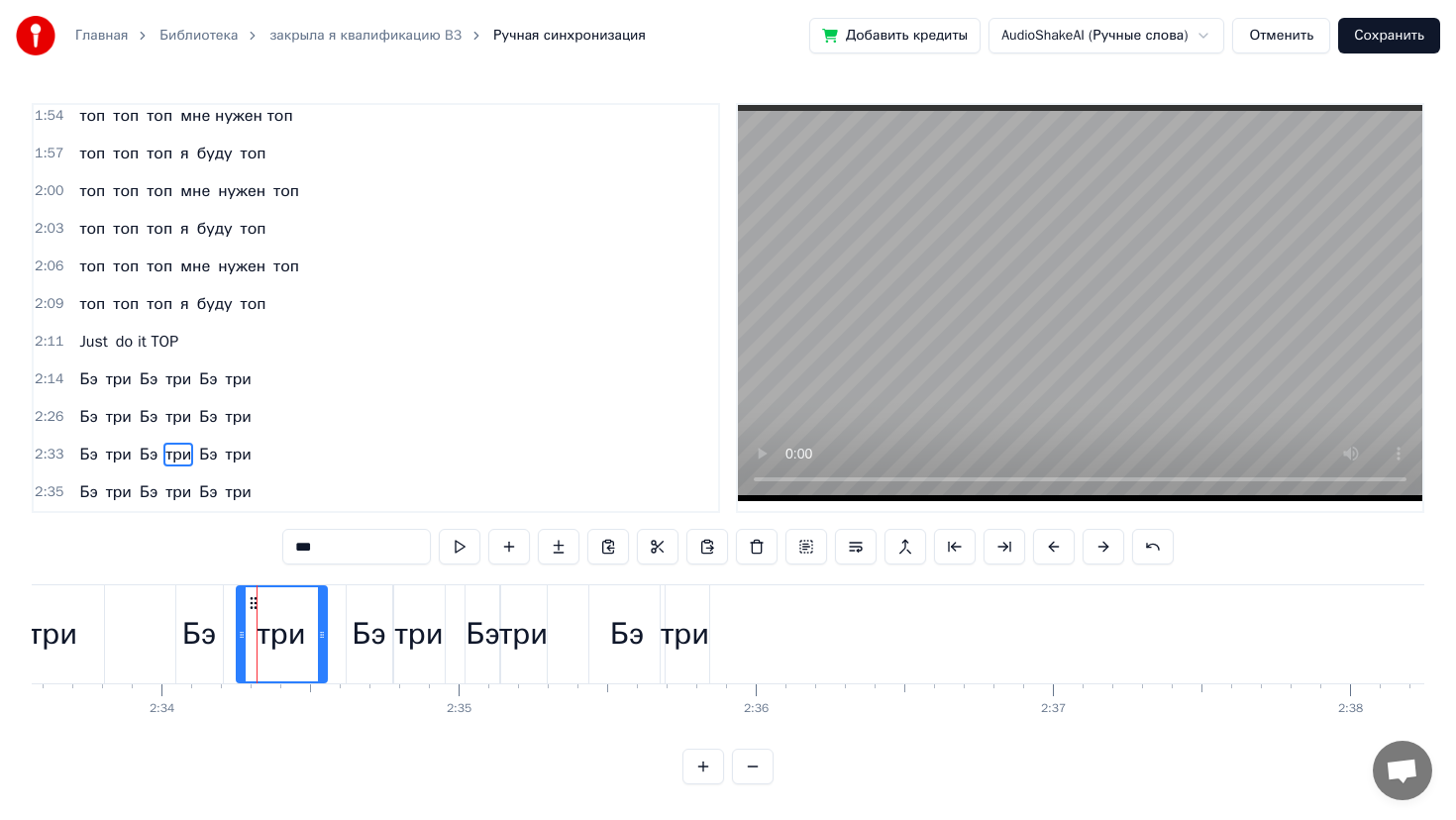 click on "Бэ" at bounding box center (199, 634) 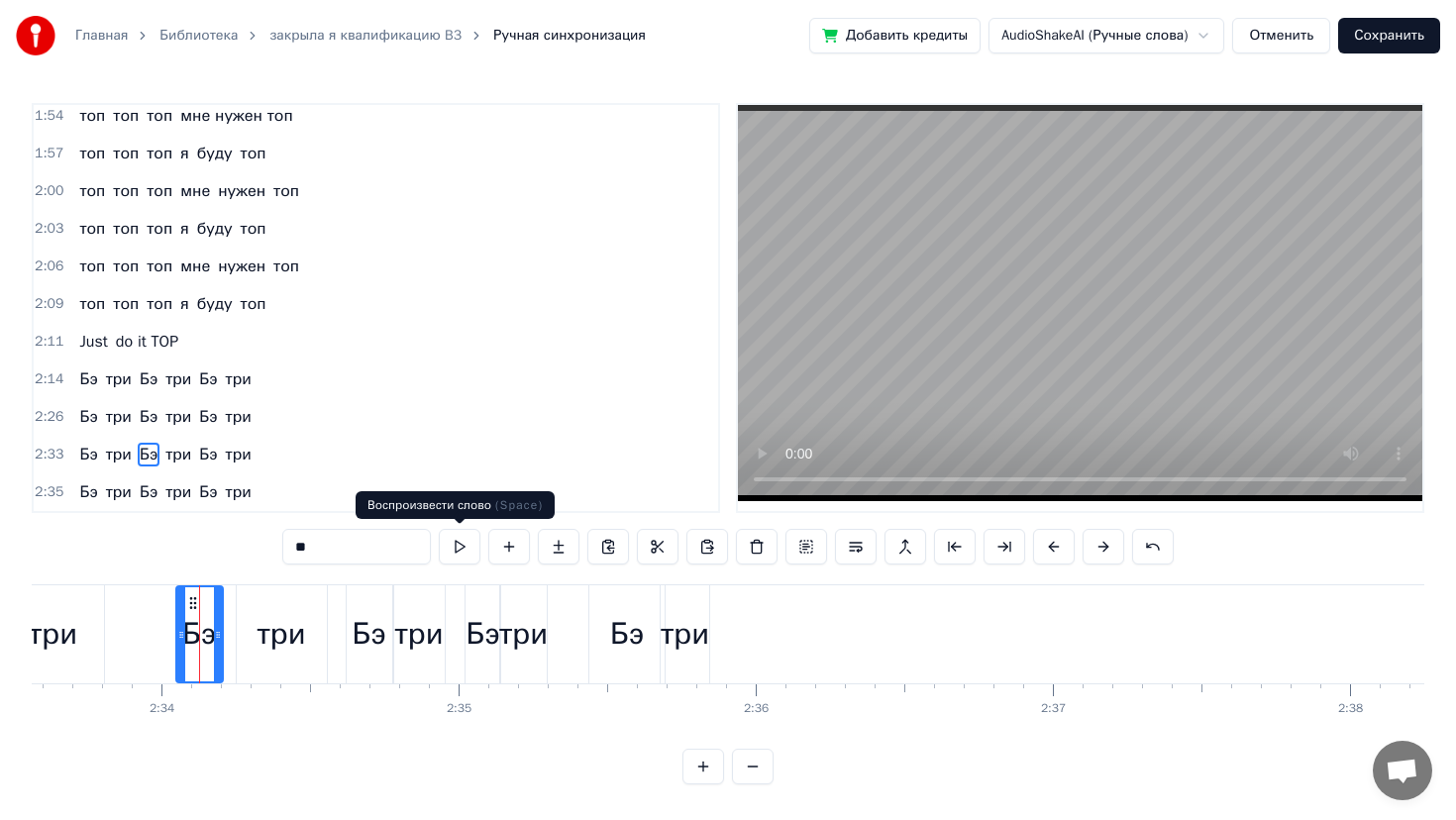 click at bounding box center (460, 547) 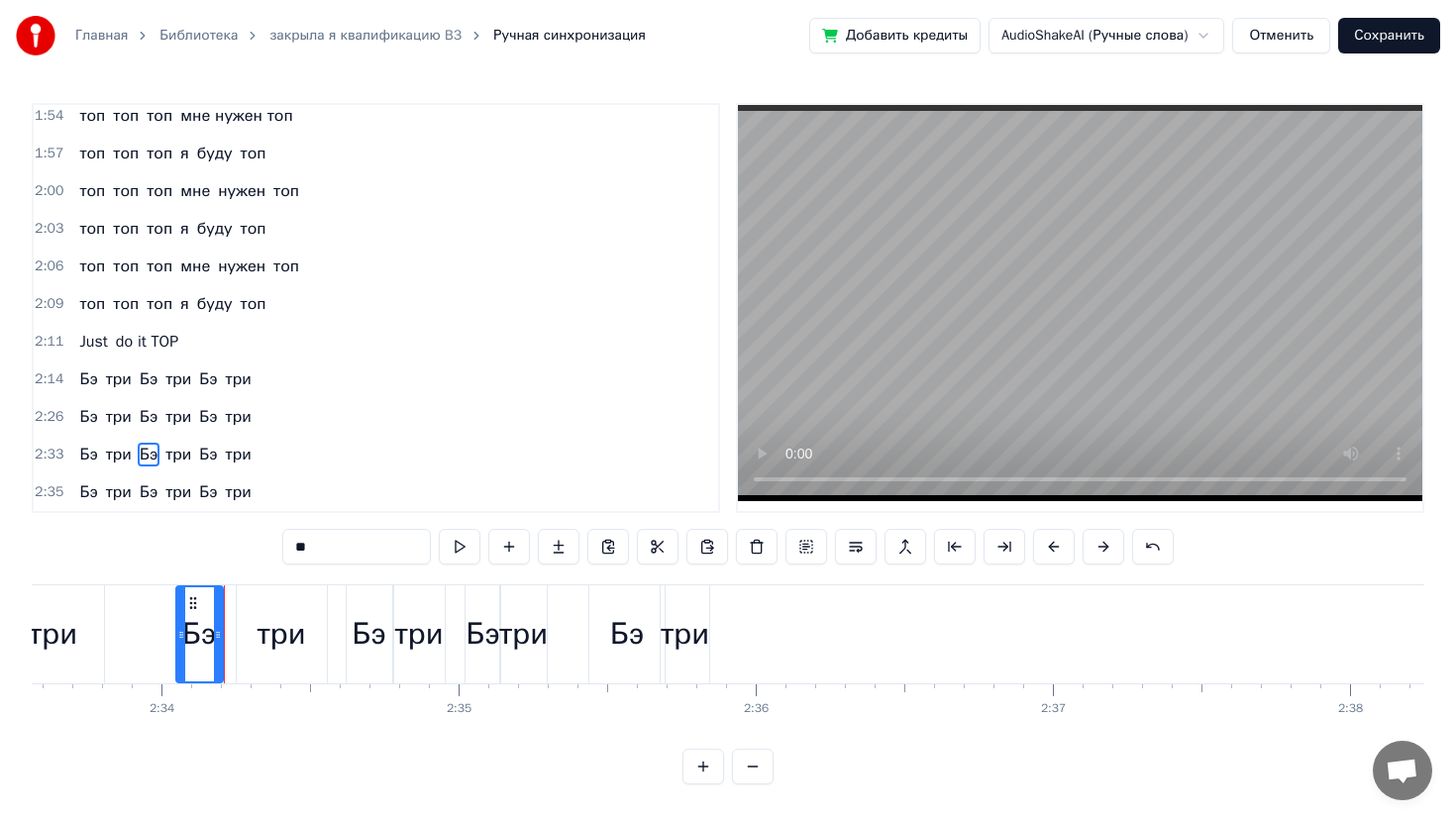 click at bounding box center (460, 547) 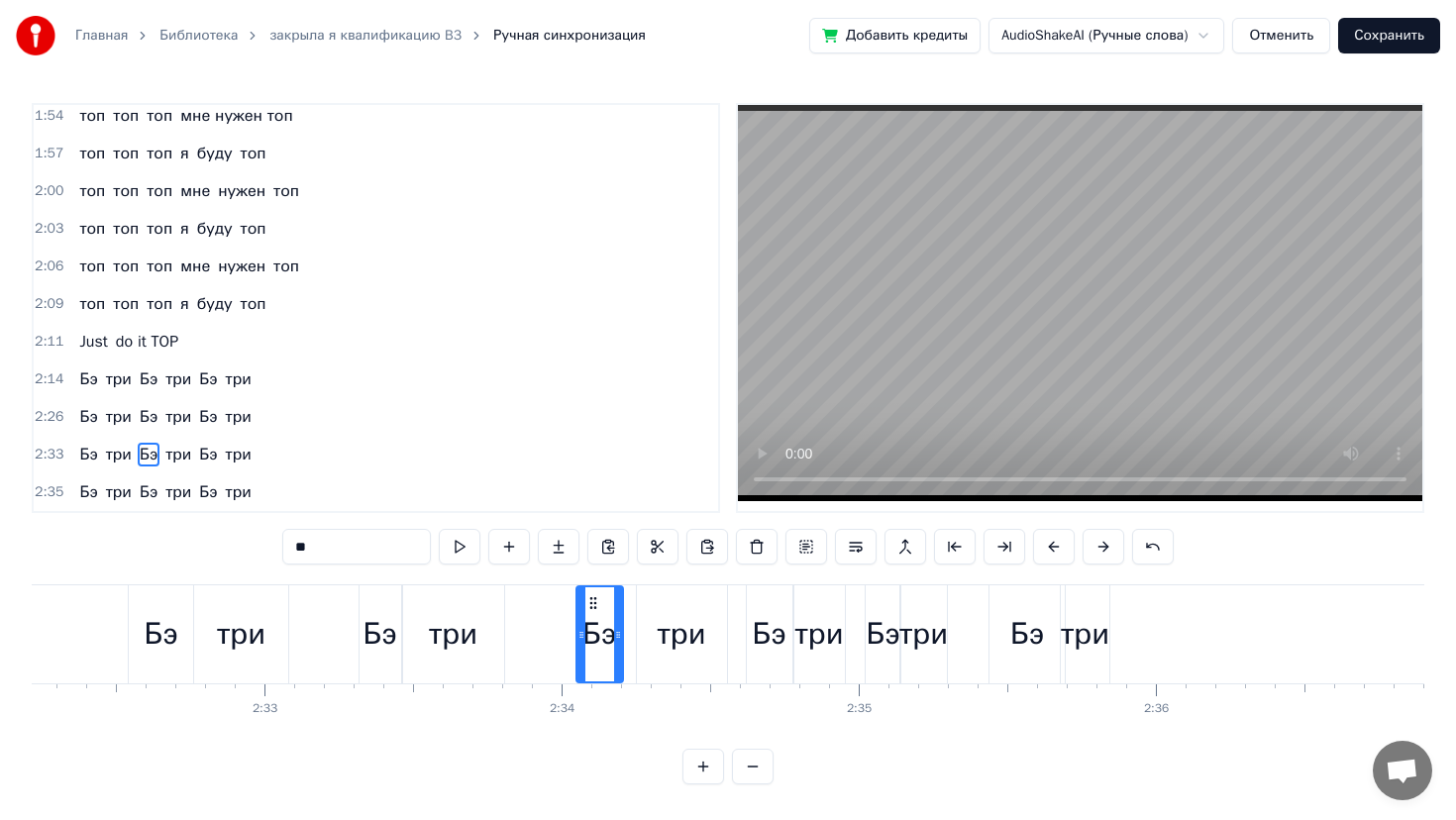 scroll, scrollTop: 0, scrollLeft: 45227, axis: horizontal 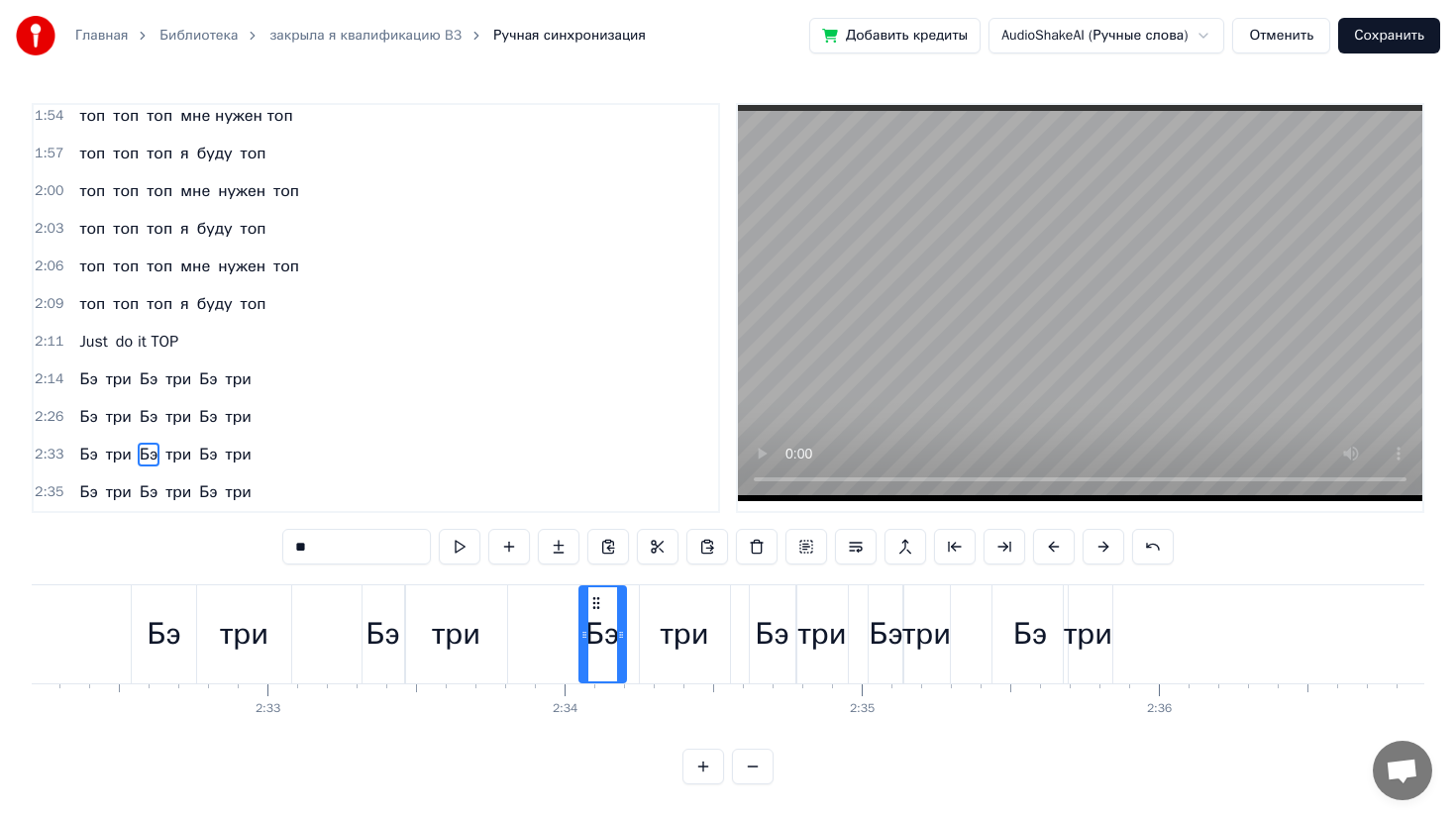 click on "Бэ" at bounding box center [163, 634] 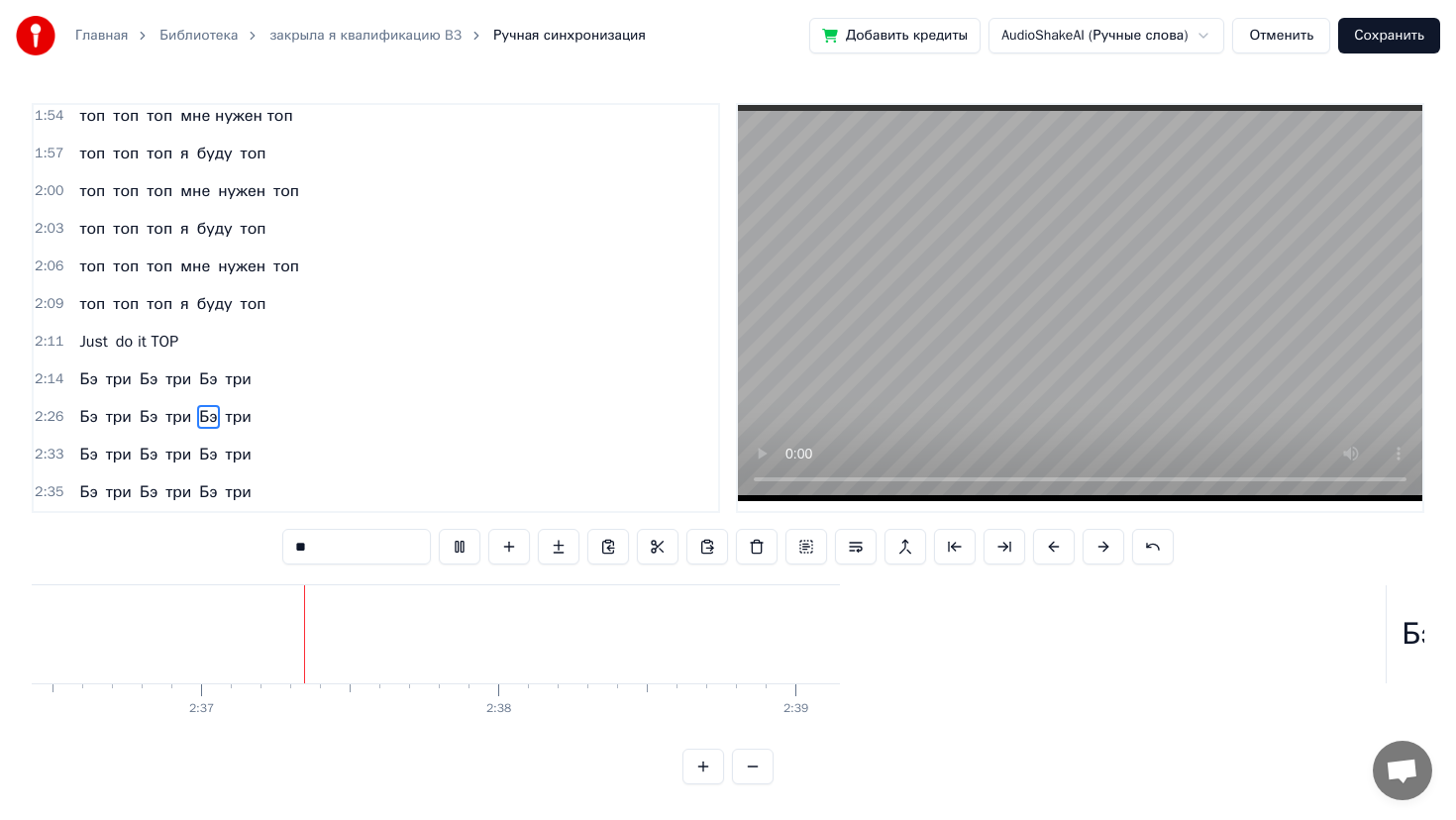 scroll, scrollTop: 0, scrollLeft: 46487, axis: horizontal 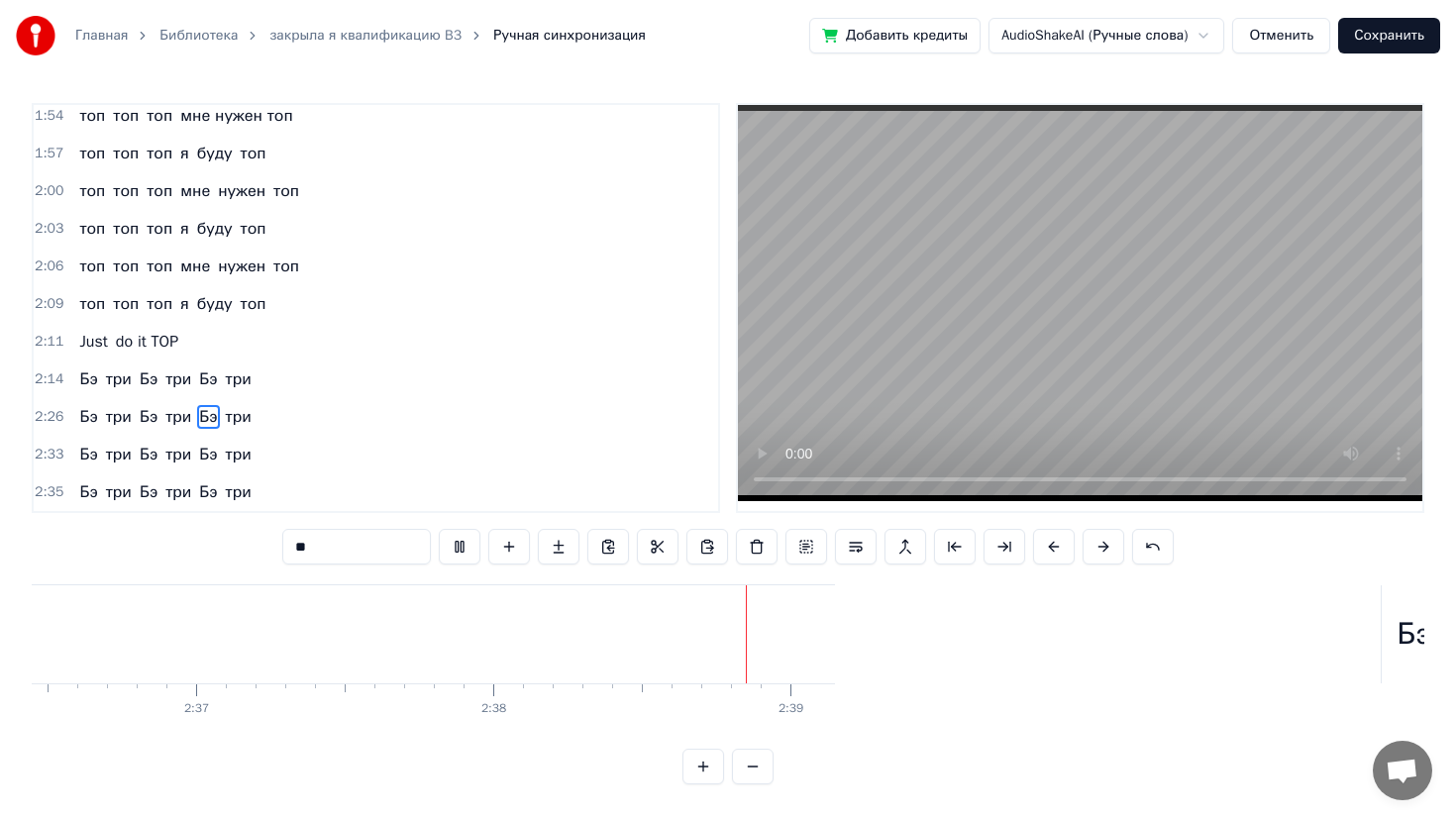 click on "Бэ" at bounding box center (1413, 634) 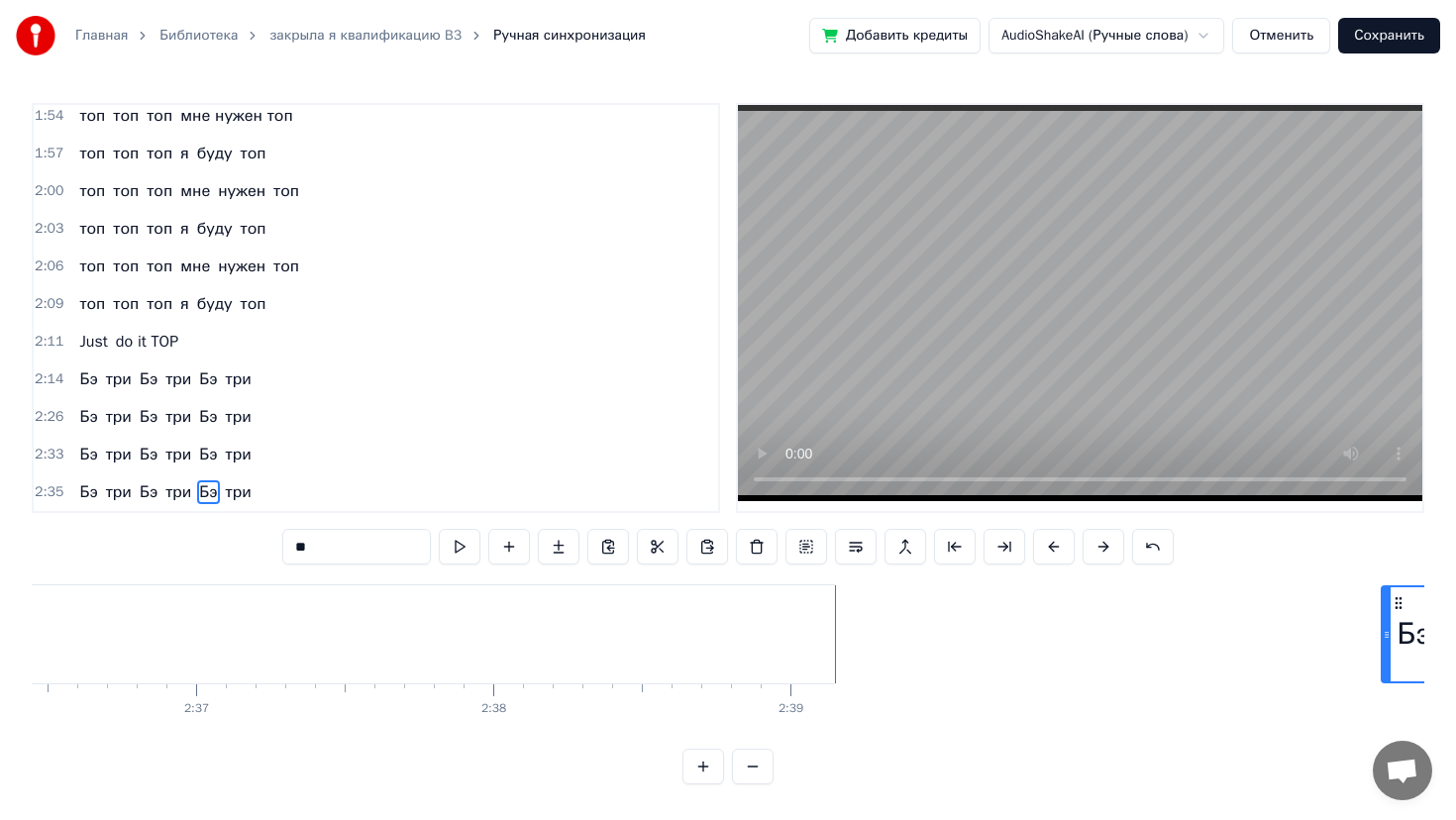 scroll, scrollTop: 0, scrollLeft: 46609, axis: horizontal 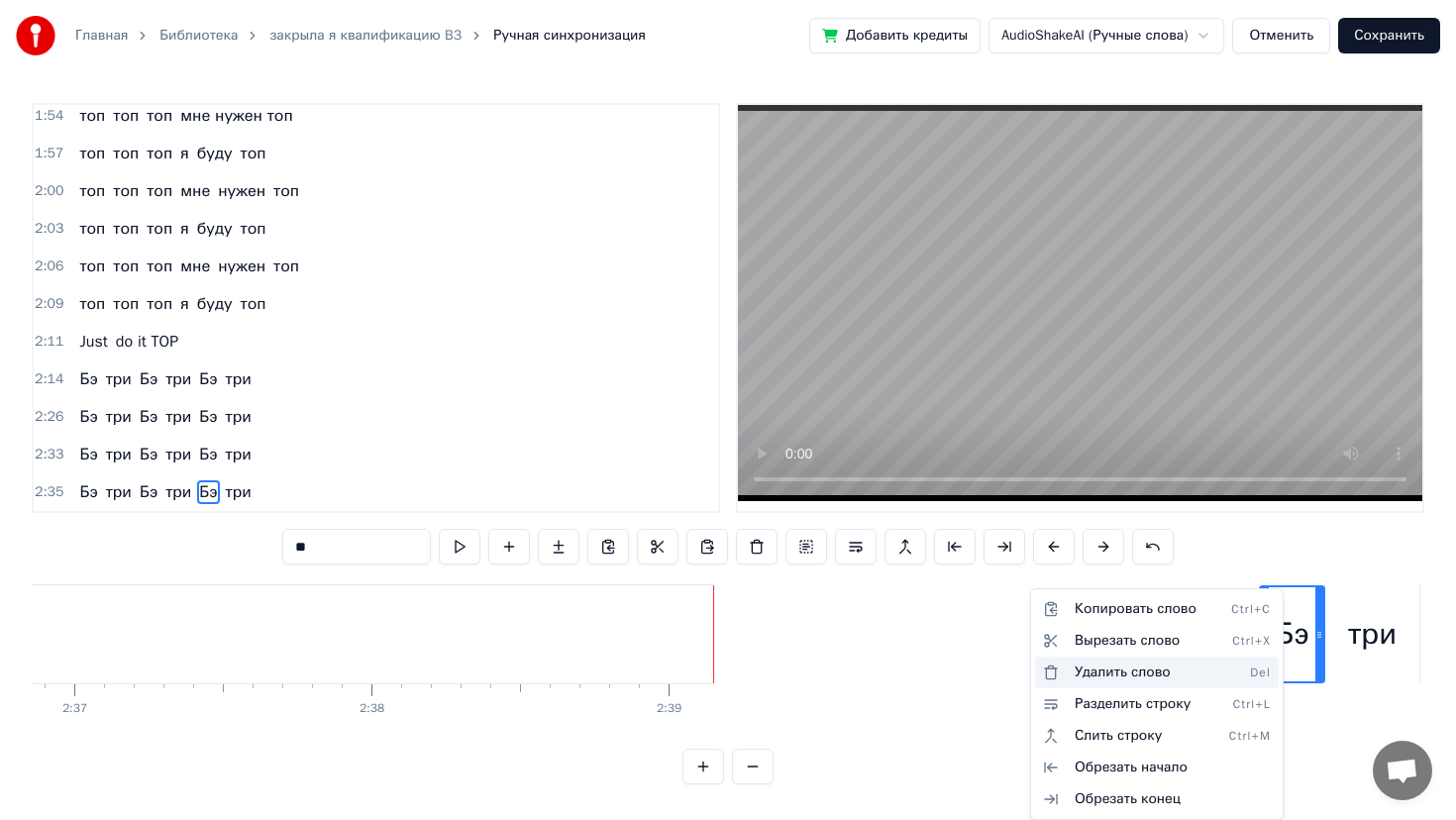 click on "Удалить слово Del" at bounding box center [1157, 672] 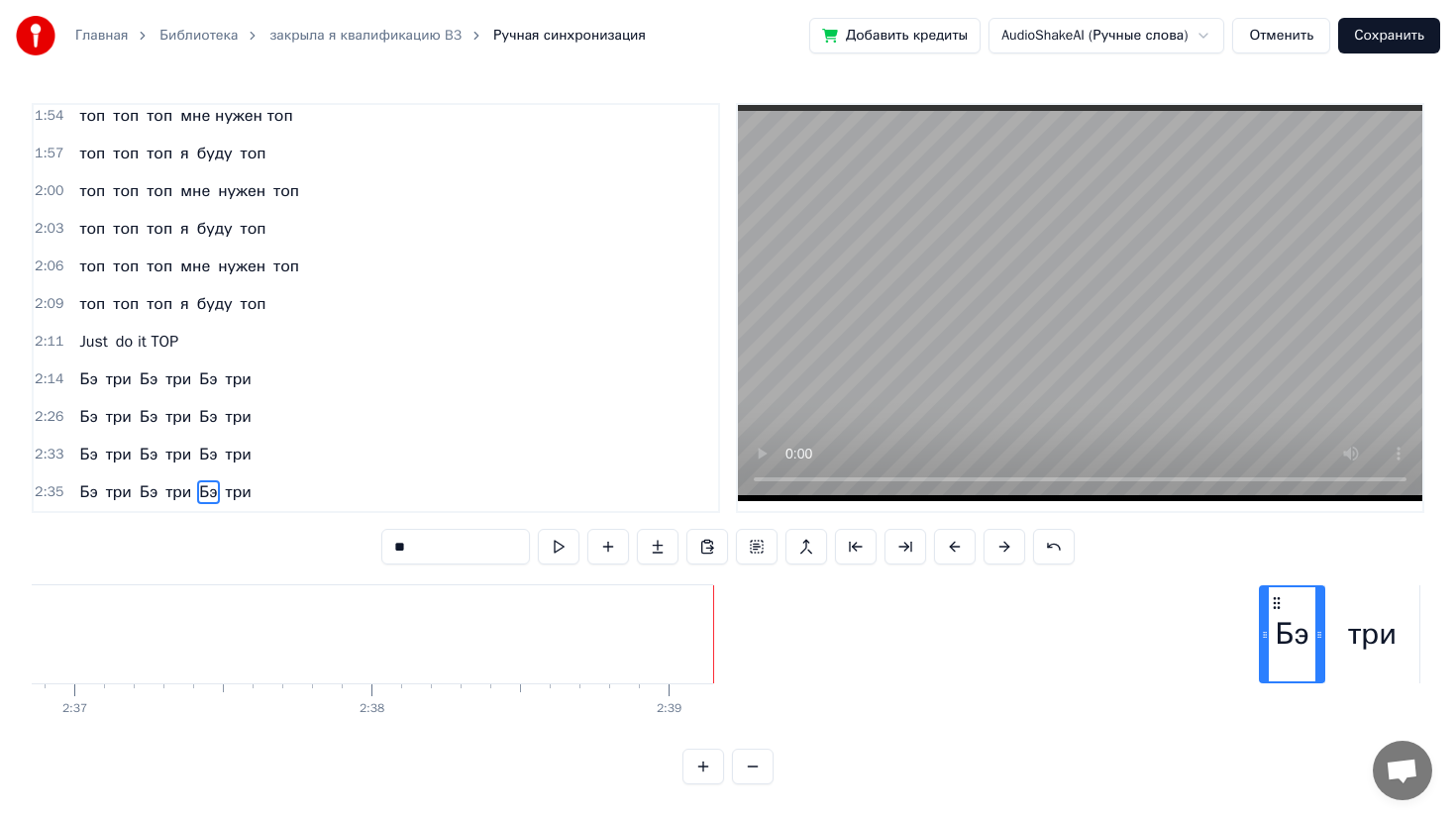 click on "три" at bounding box center (1372, 634) 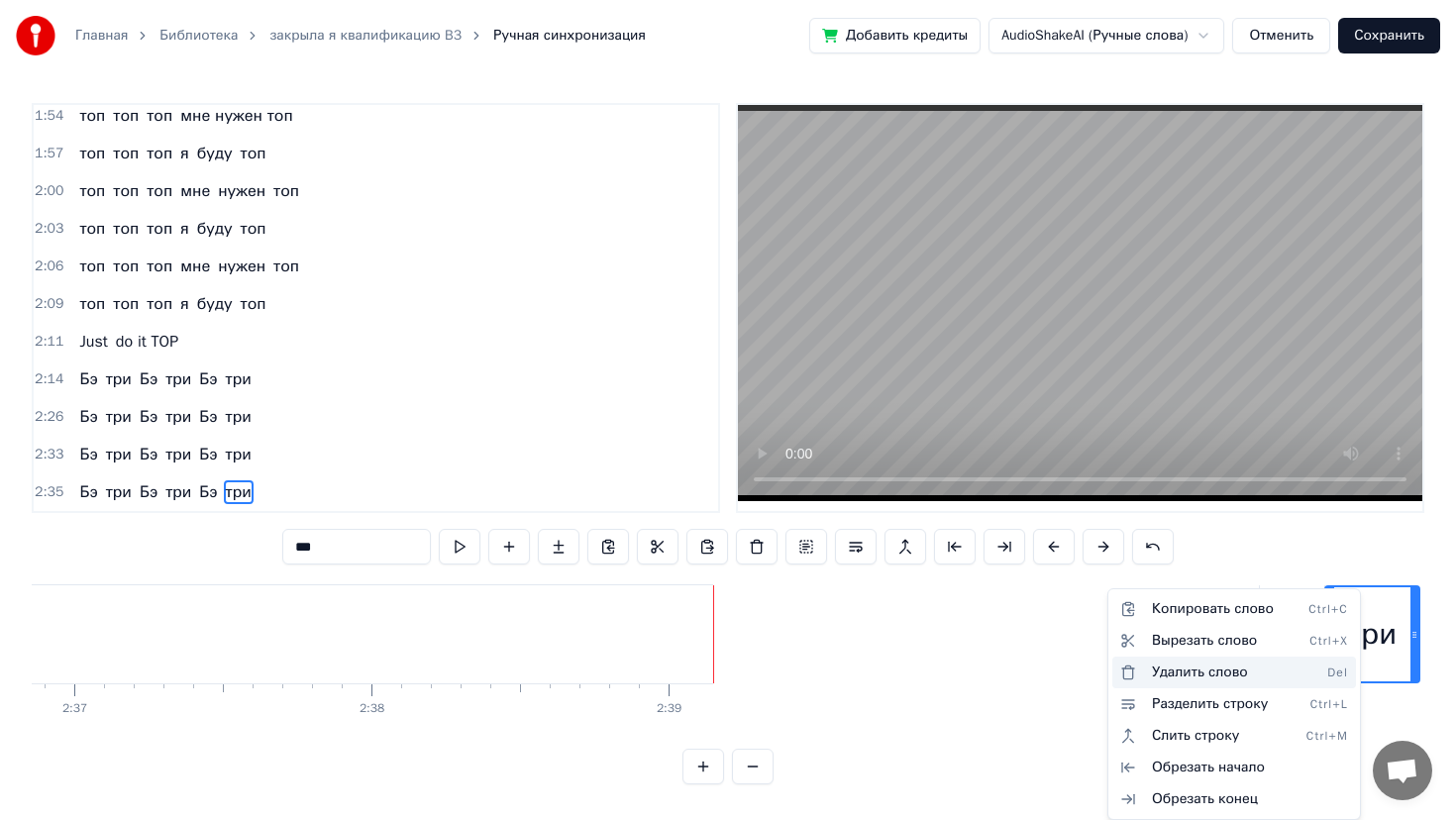 click on "Удалить слово Del" at bounding box center [1234, 672] 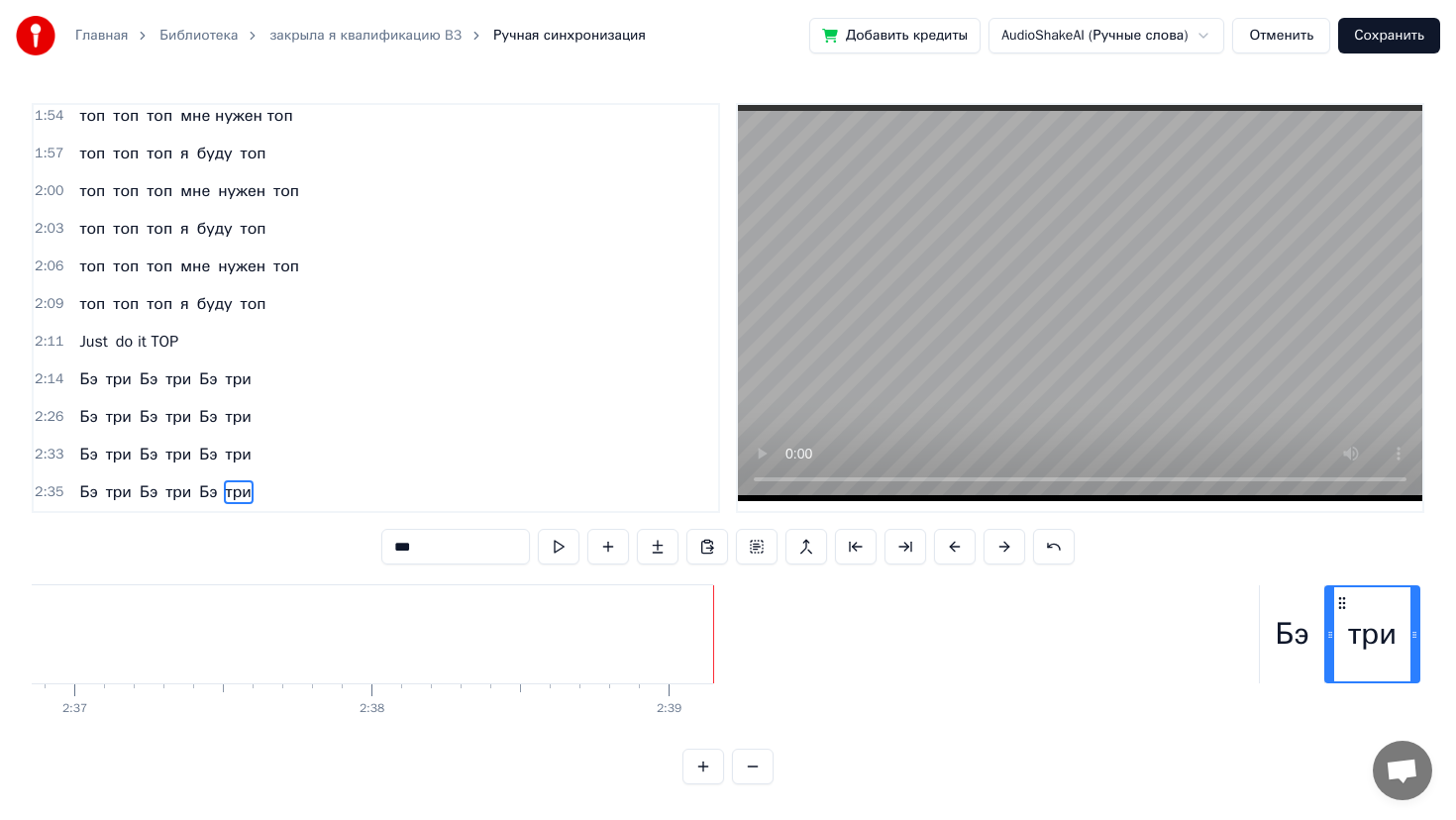 click on "Бэ" at bounding box center (1292, 634) 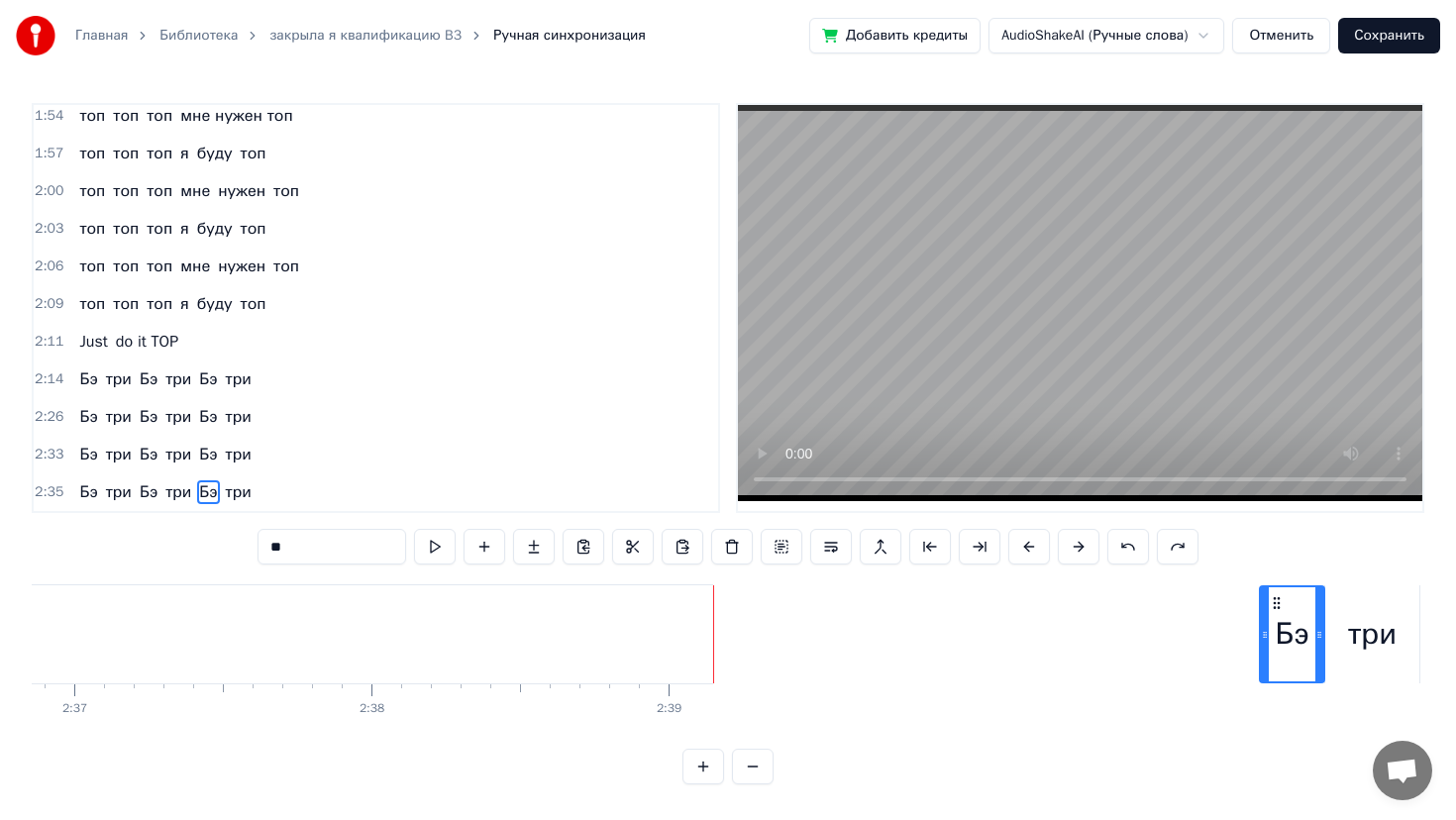 click on "Бэ" at bounding box center [1292, 634] 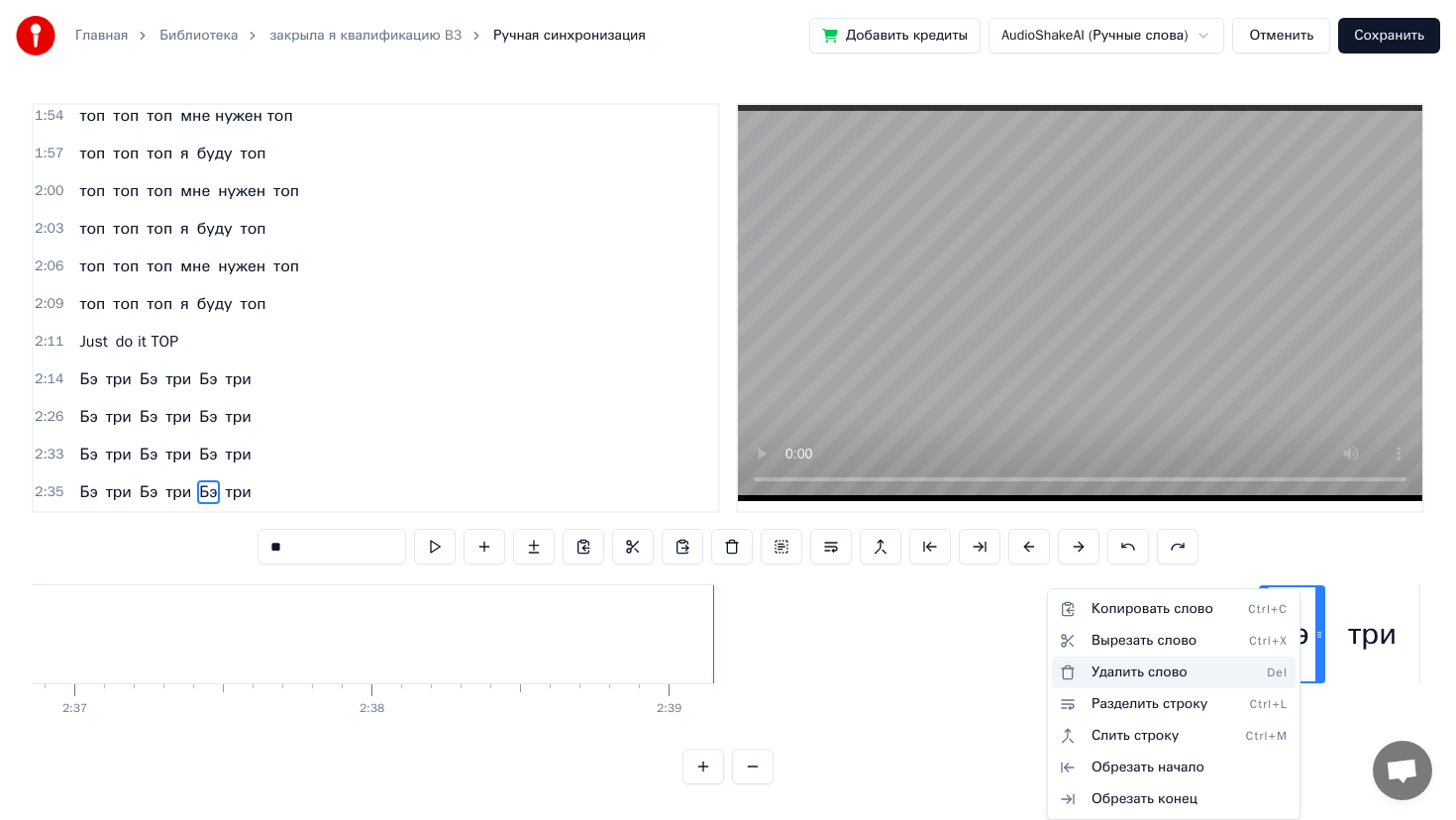 click on "Удалить слово Del" at bounding box center (1174, 672) 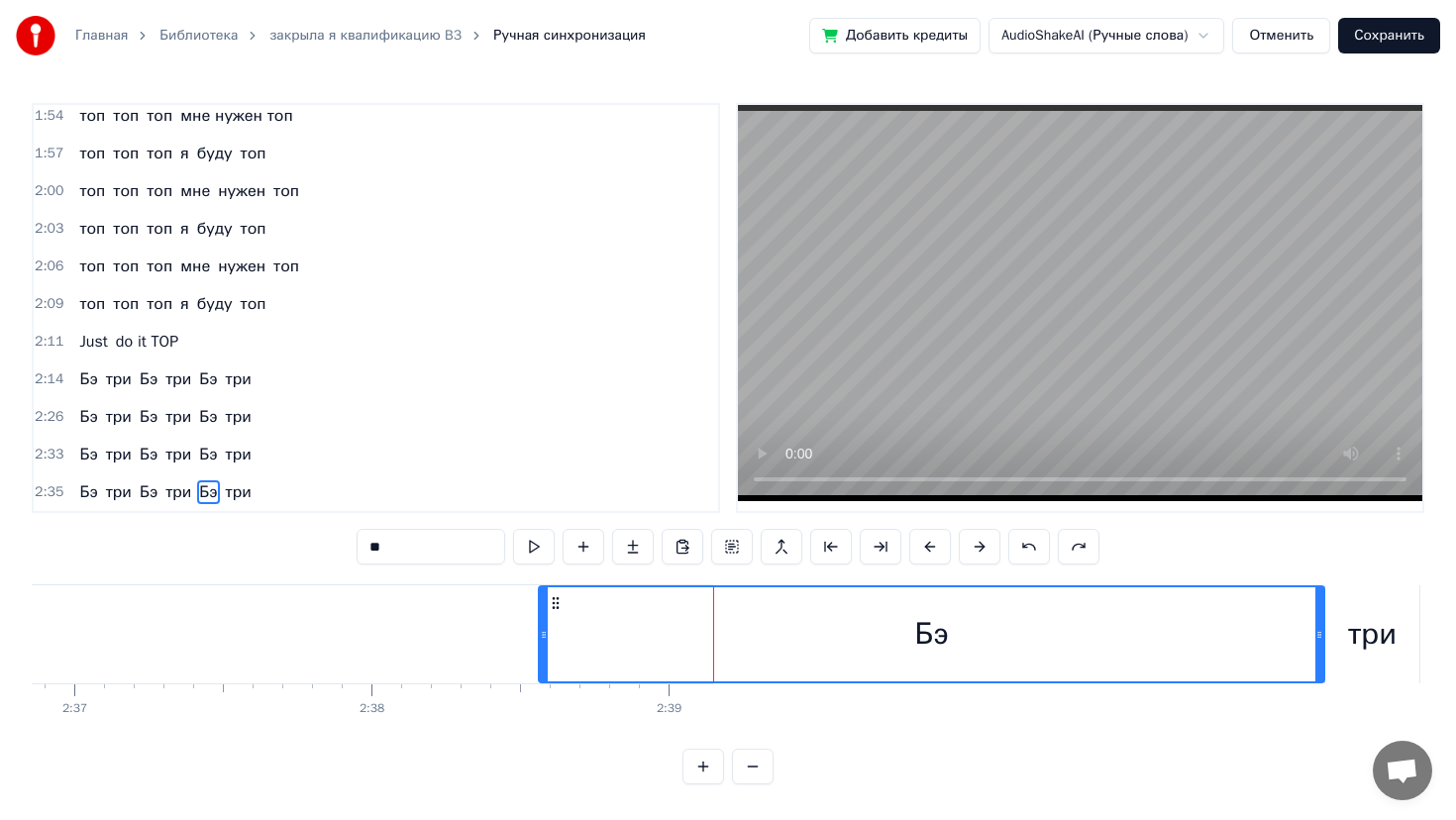 drag, startPoint x: 1263, startPoint y: 634, endPoint x: 516, endPoint y: 632, distance: 747.0027 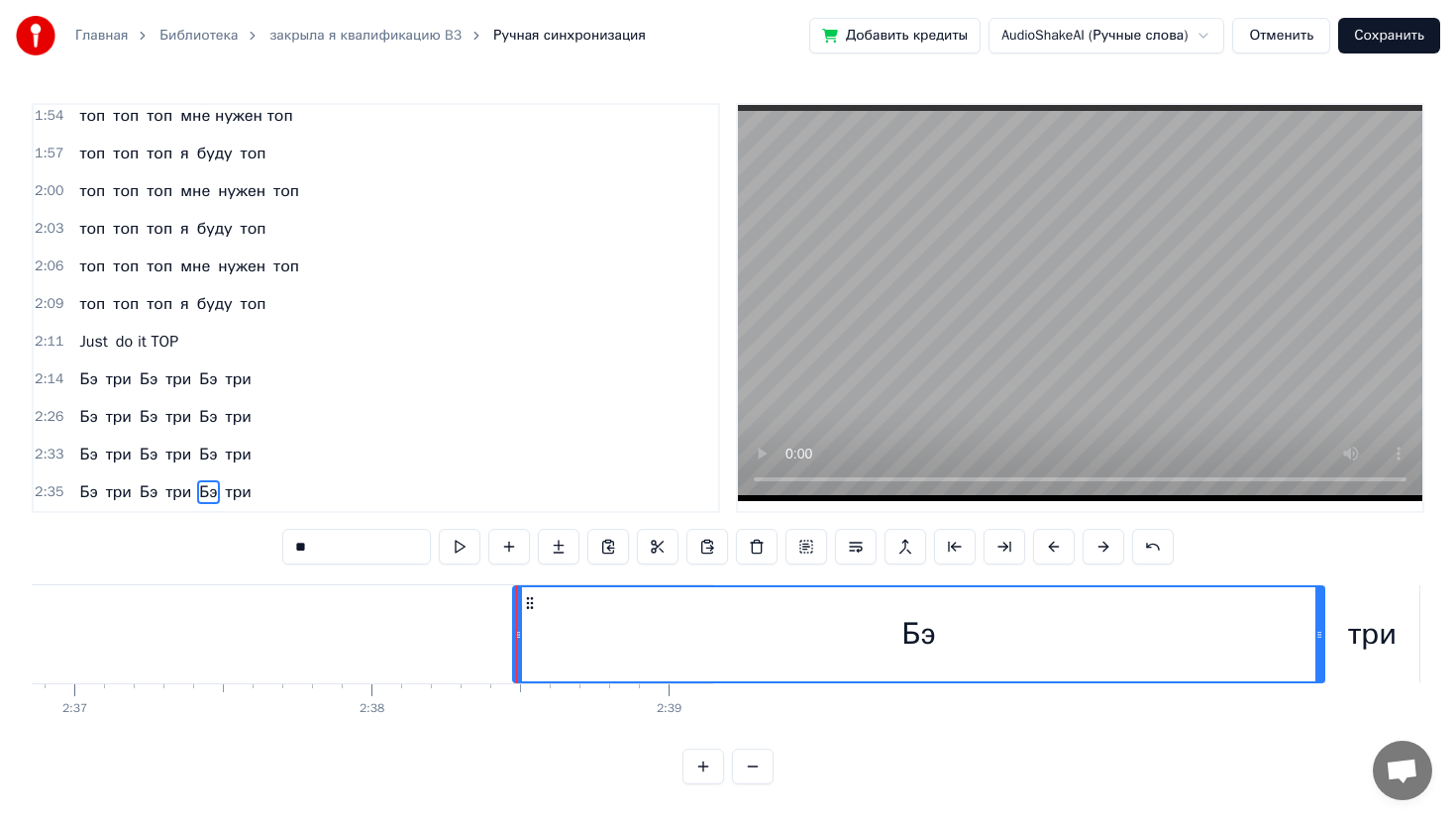 drag, startPoint x: 330, startPoint y: 548, endPoint x: 254, endPoint y: 548, distance: 76 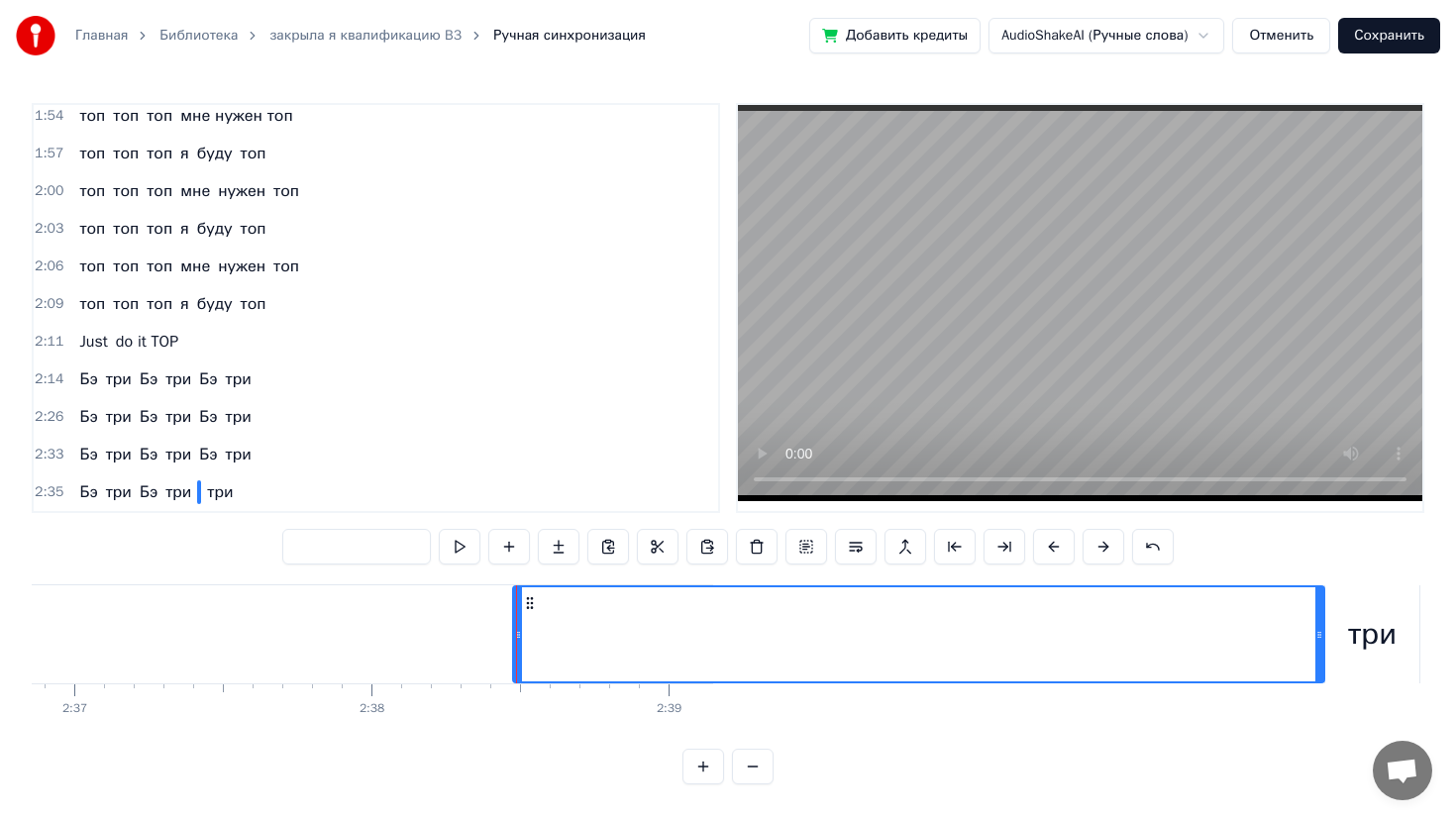 click on "три" at bounding box center (220, 492) 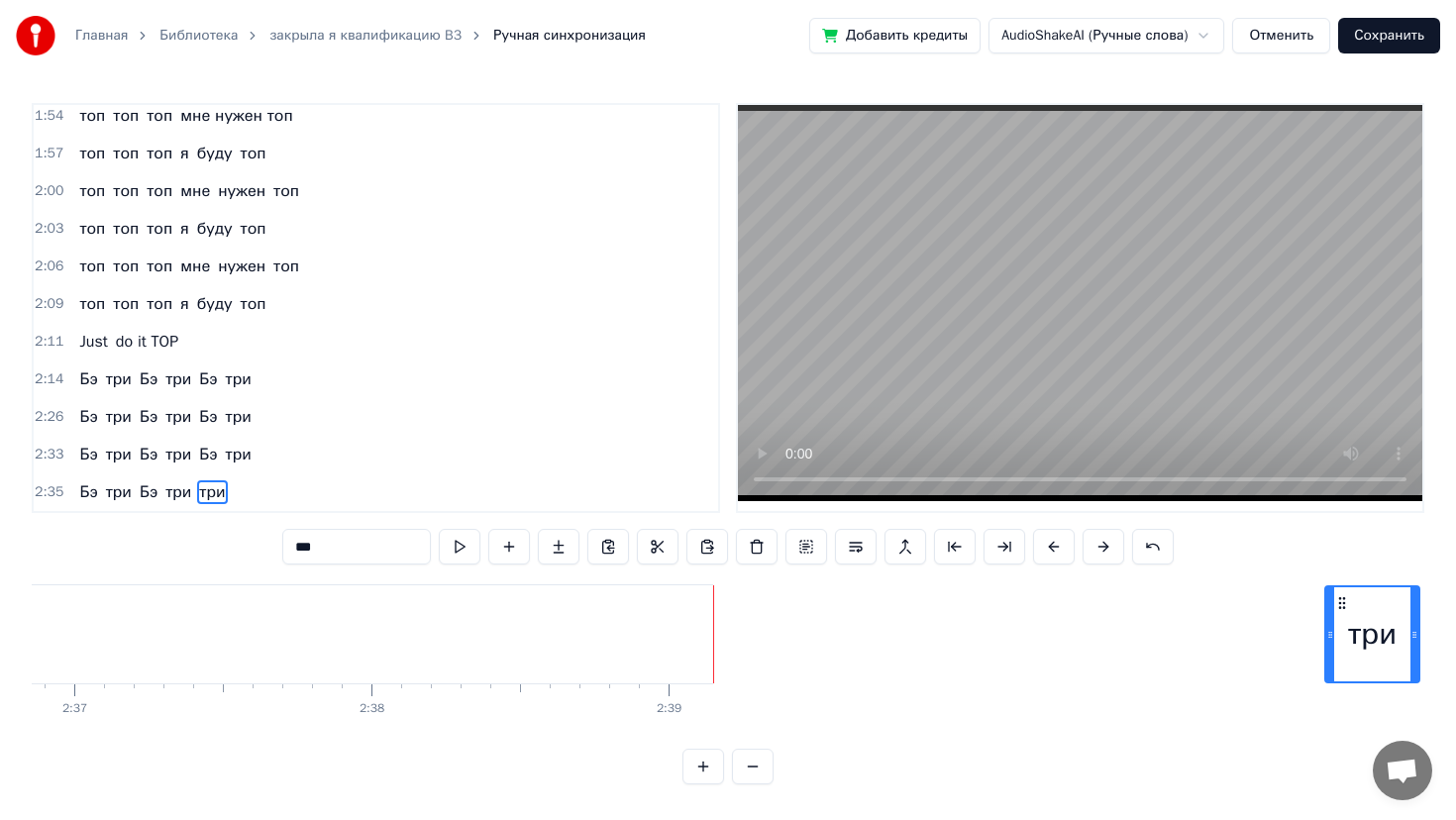 click on "***" at bounding box center [357, 547] 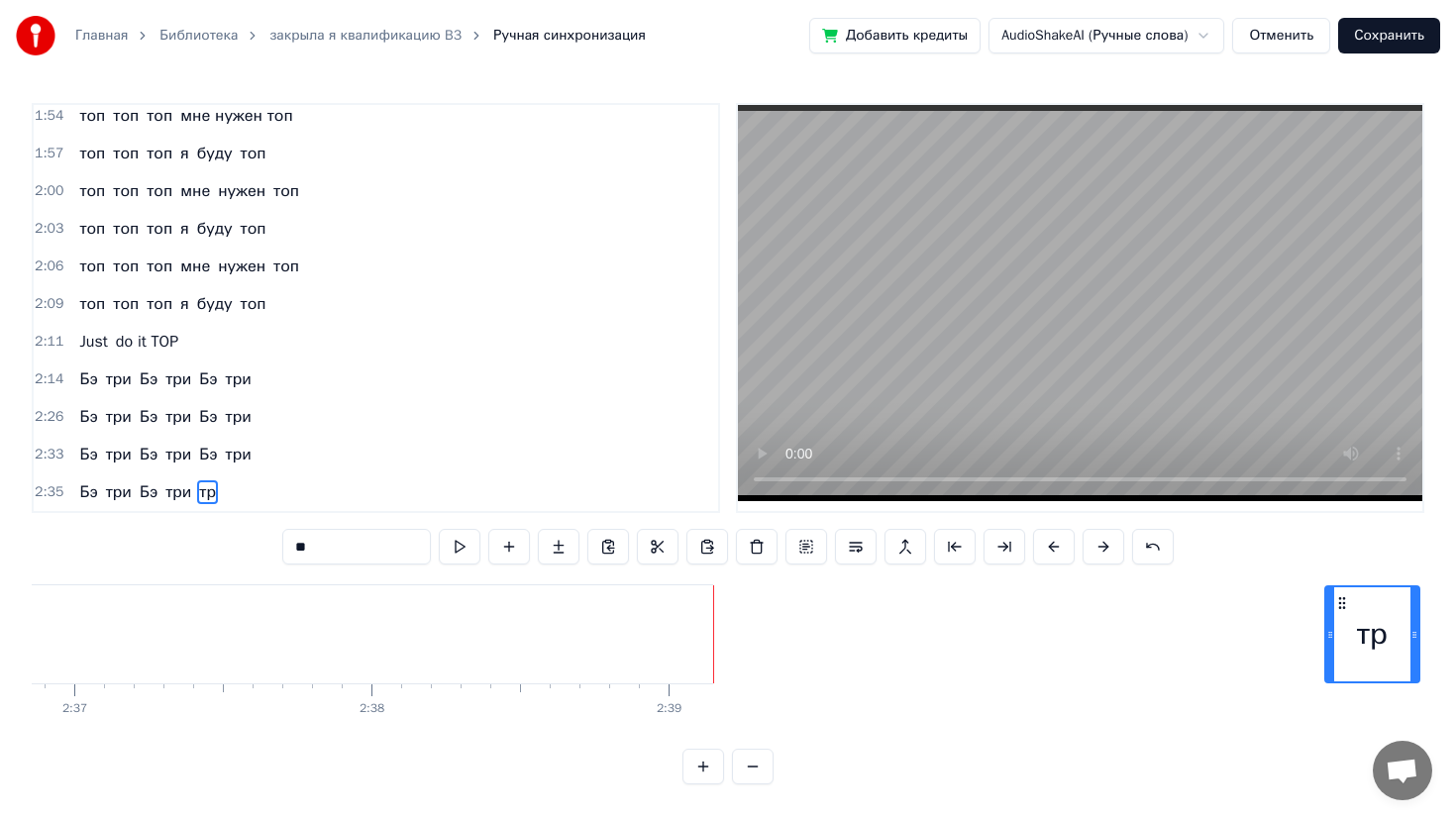 type on "*" 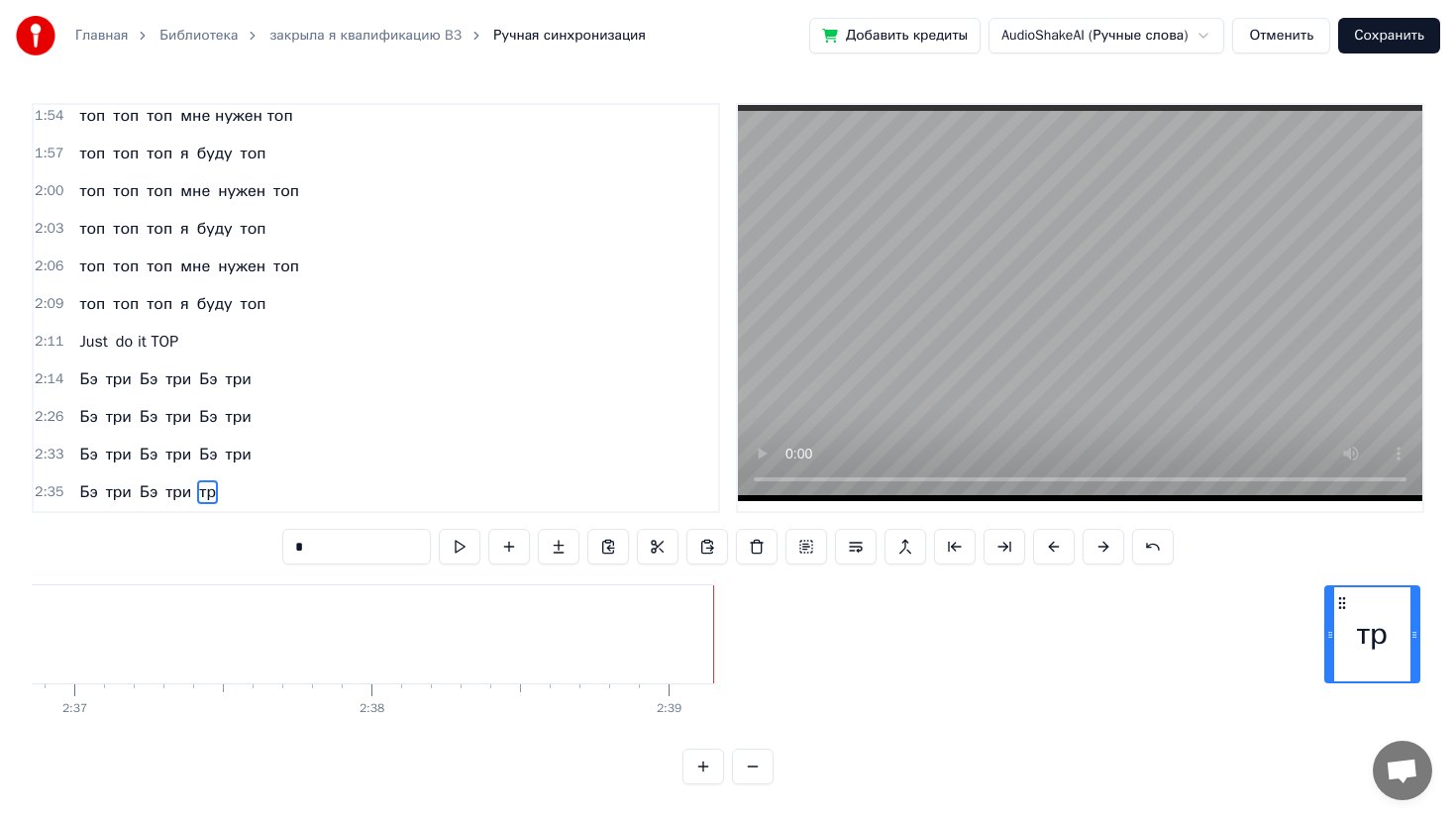 type 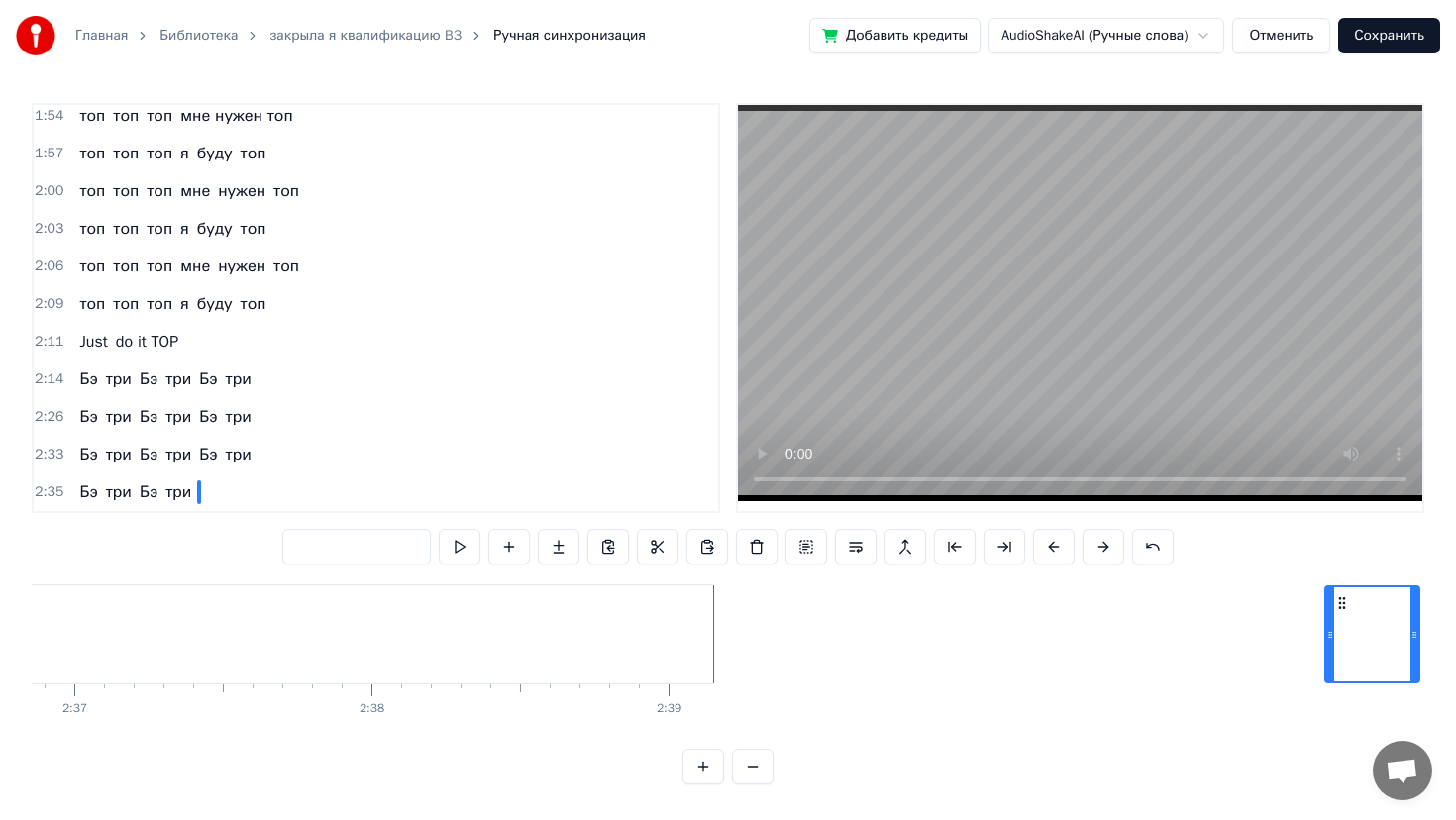 click on "2:33 Бэ три Бэ три Бэ три" at bounding box center (375, 455) 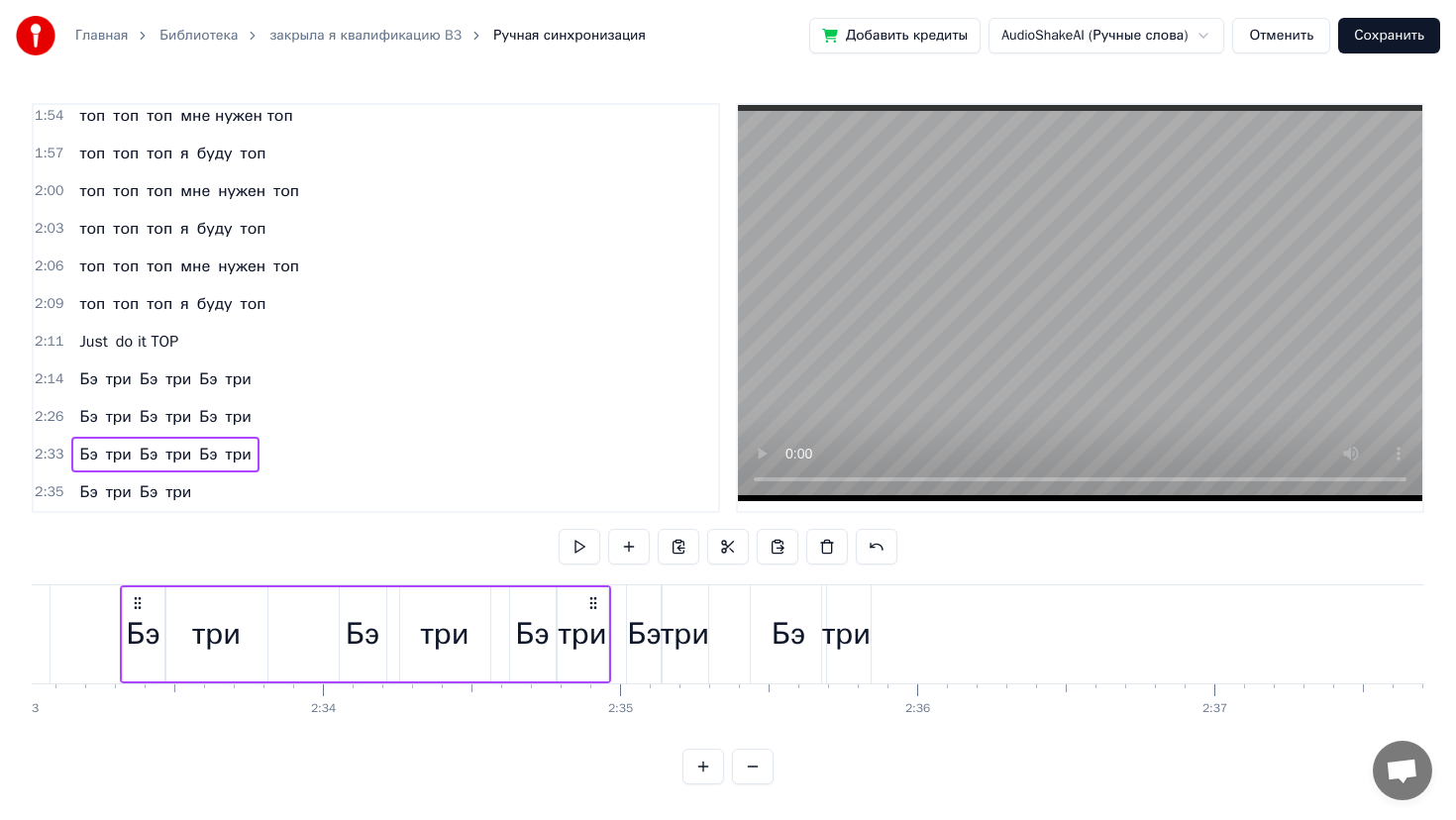 scroll, scrollTop: 0, scrollLeft: 45457, axis: horizontal 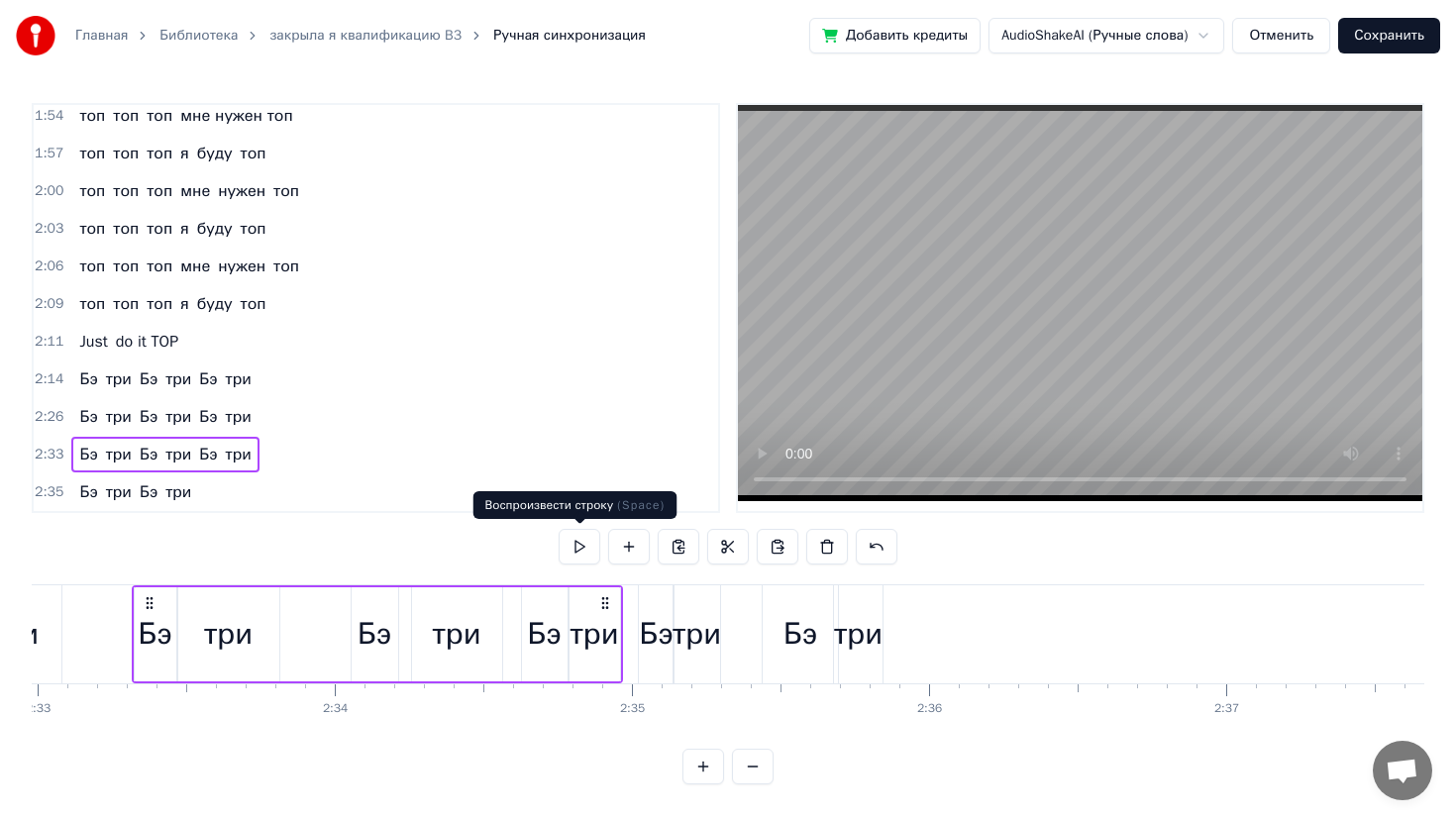 click at bounding box center (579, 547) 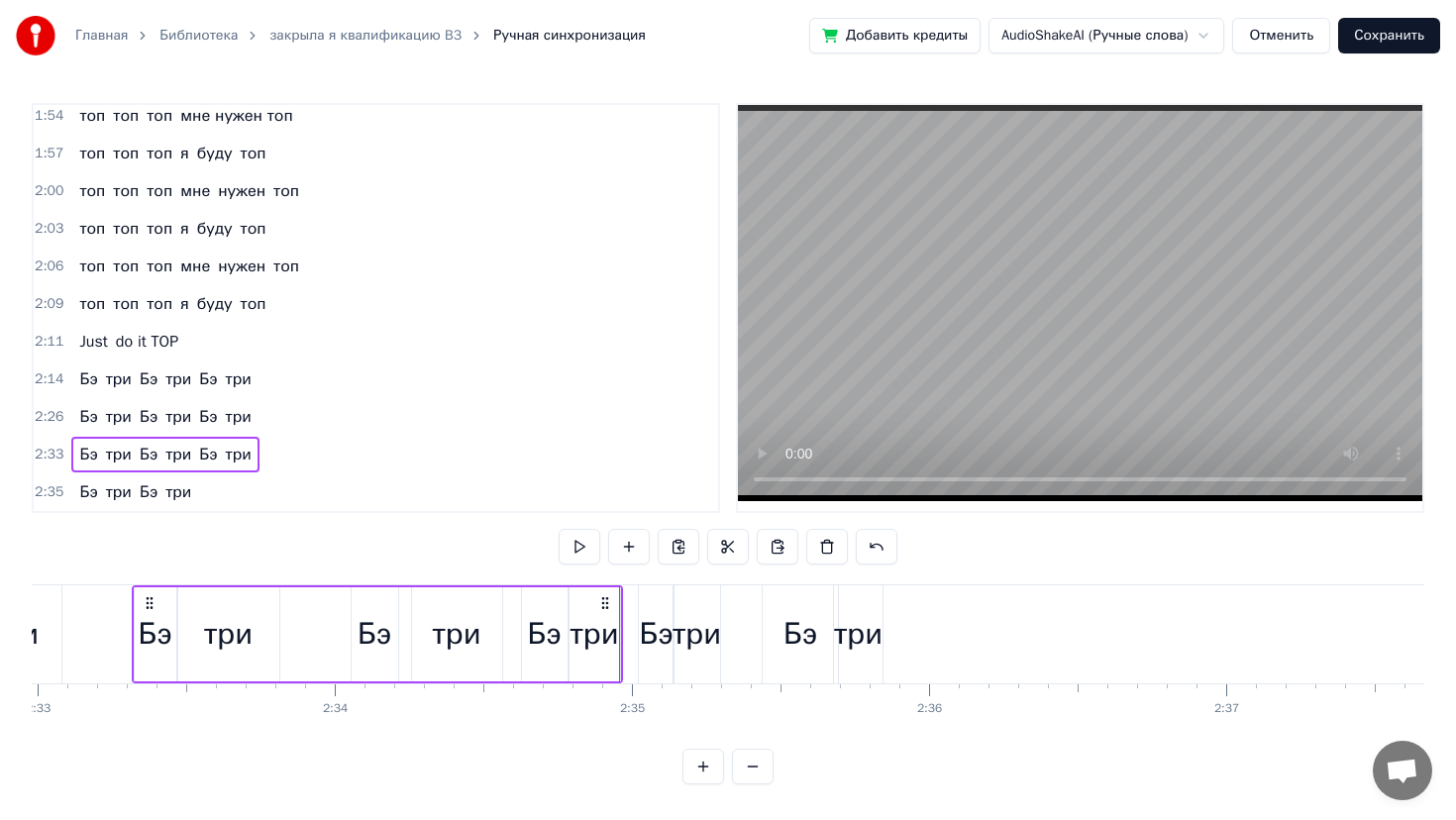 click on "Бэ" at bounding box center [88, 492] 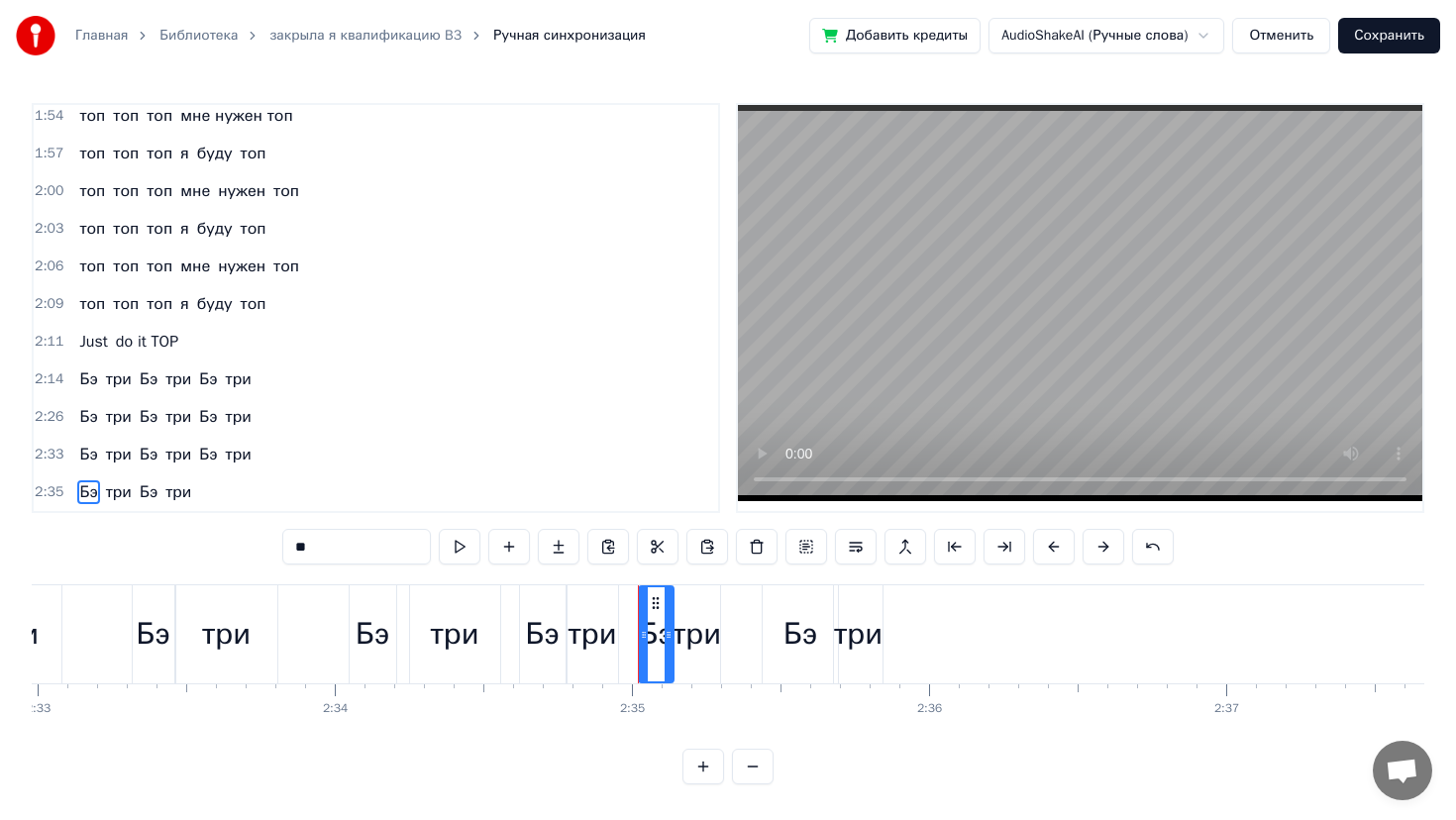 drag, startPoint x: 323, startPoint y: 548, endPoint x: 203, endPoint y: 548, distance: 120 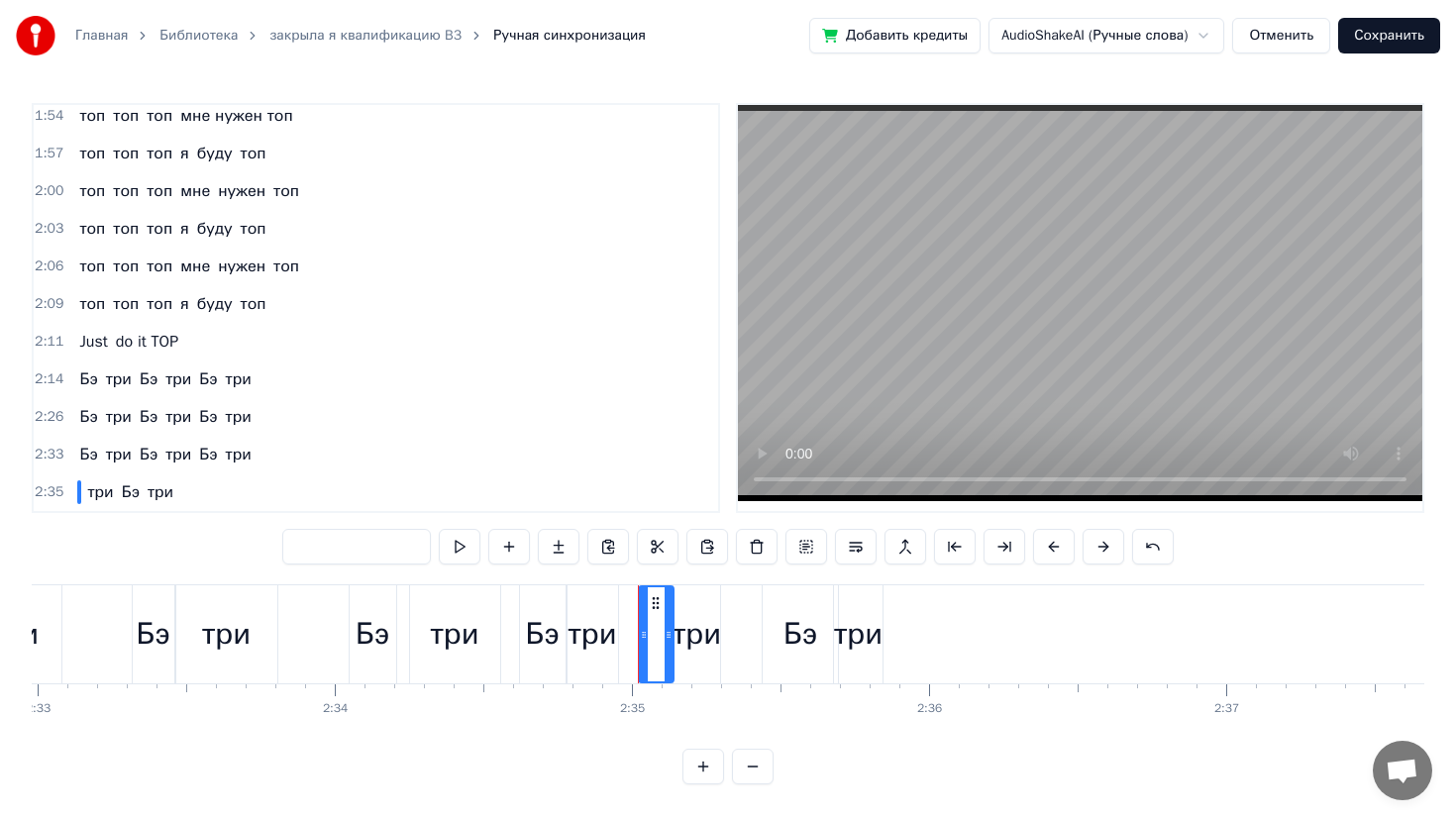 click on "три" at bounding box center (100, 492) 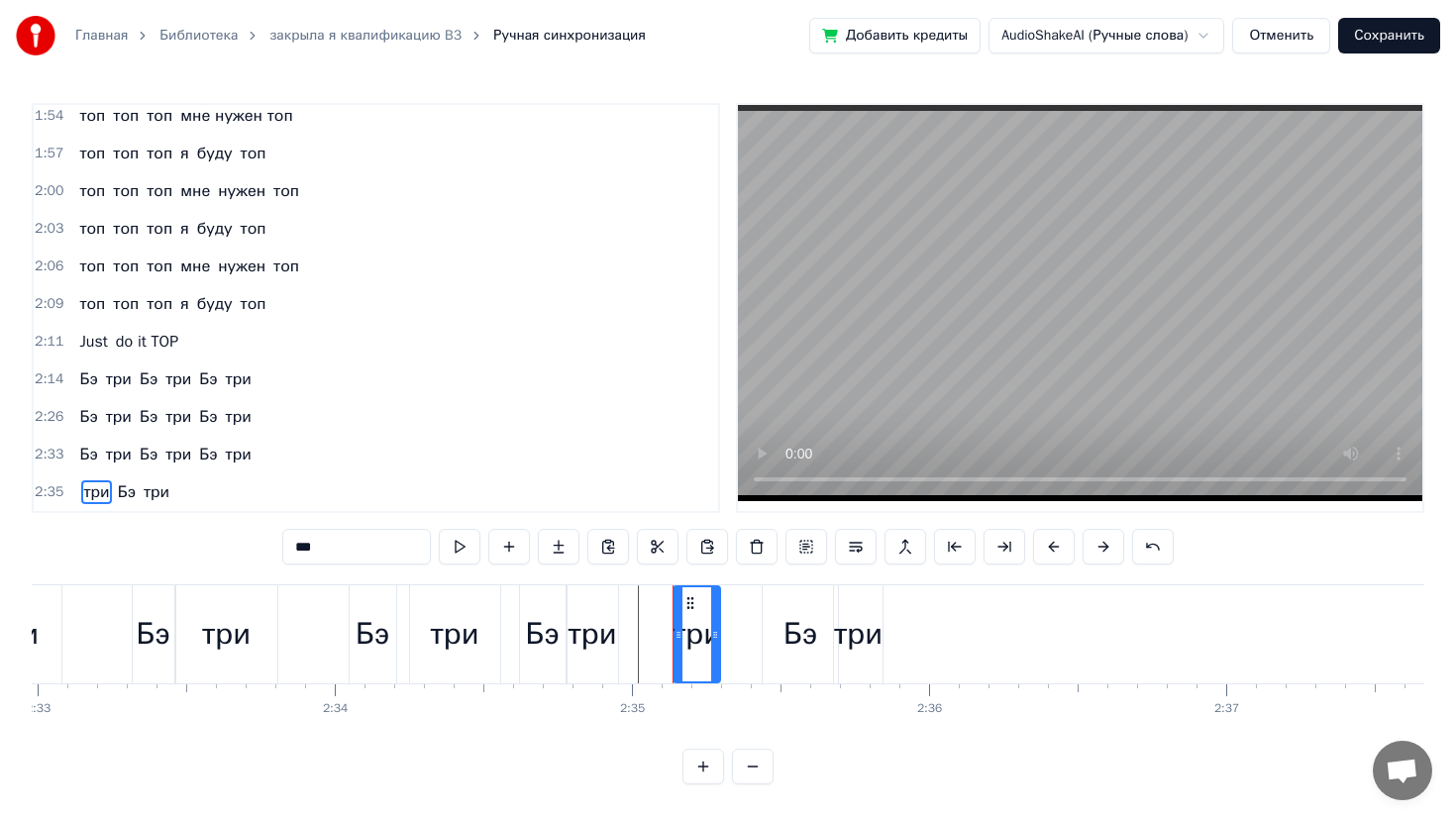 click on "три" at bounding box center (96, 492) 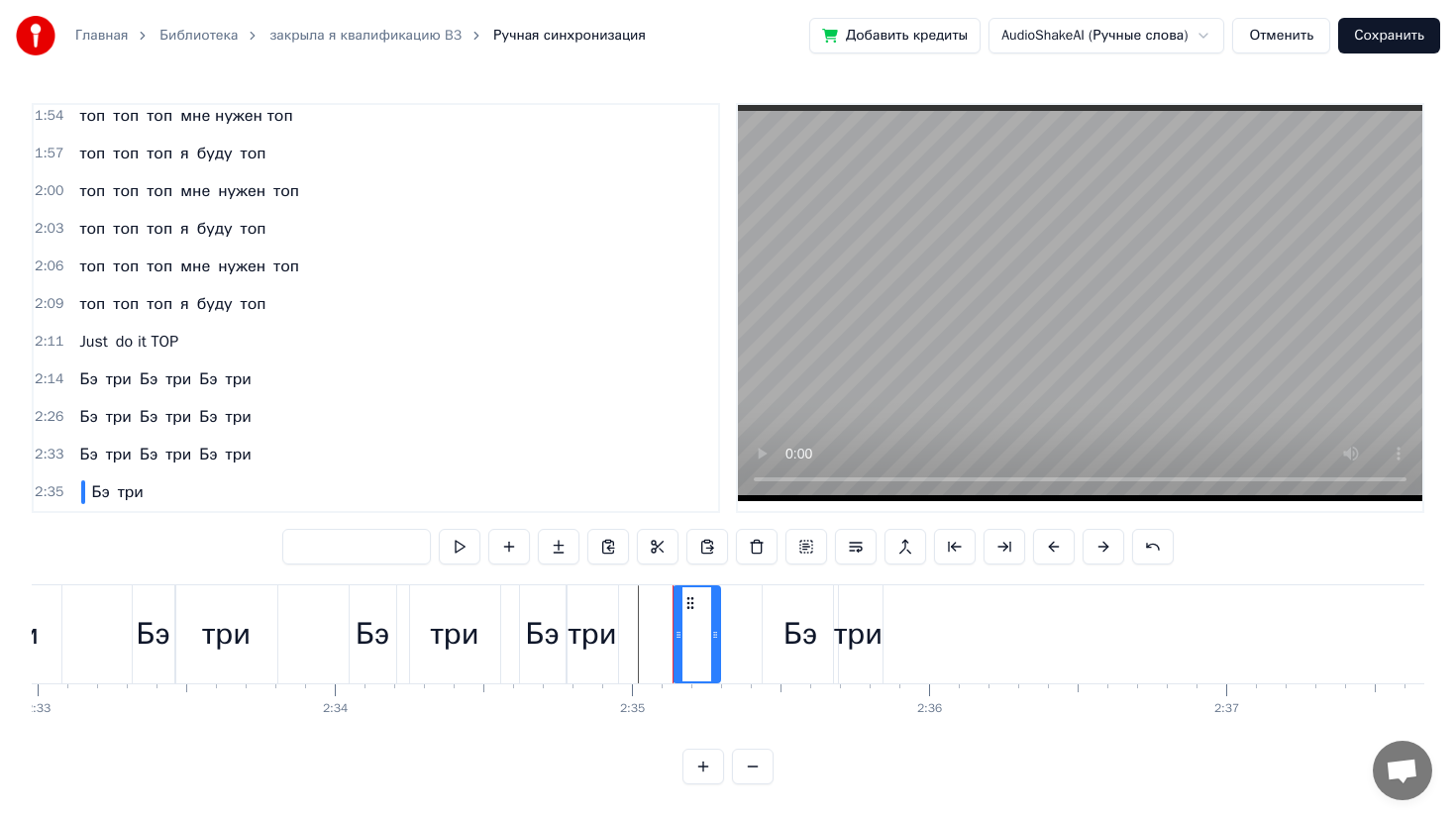click on "три" at bounding box center (131, 492) 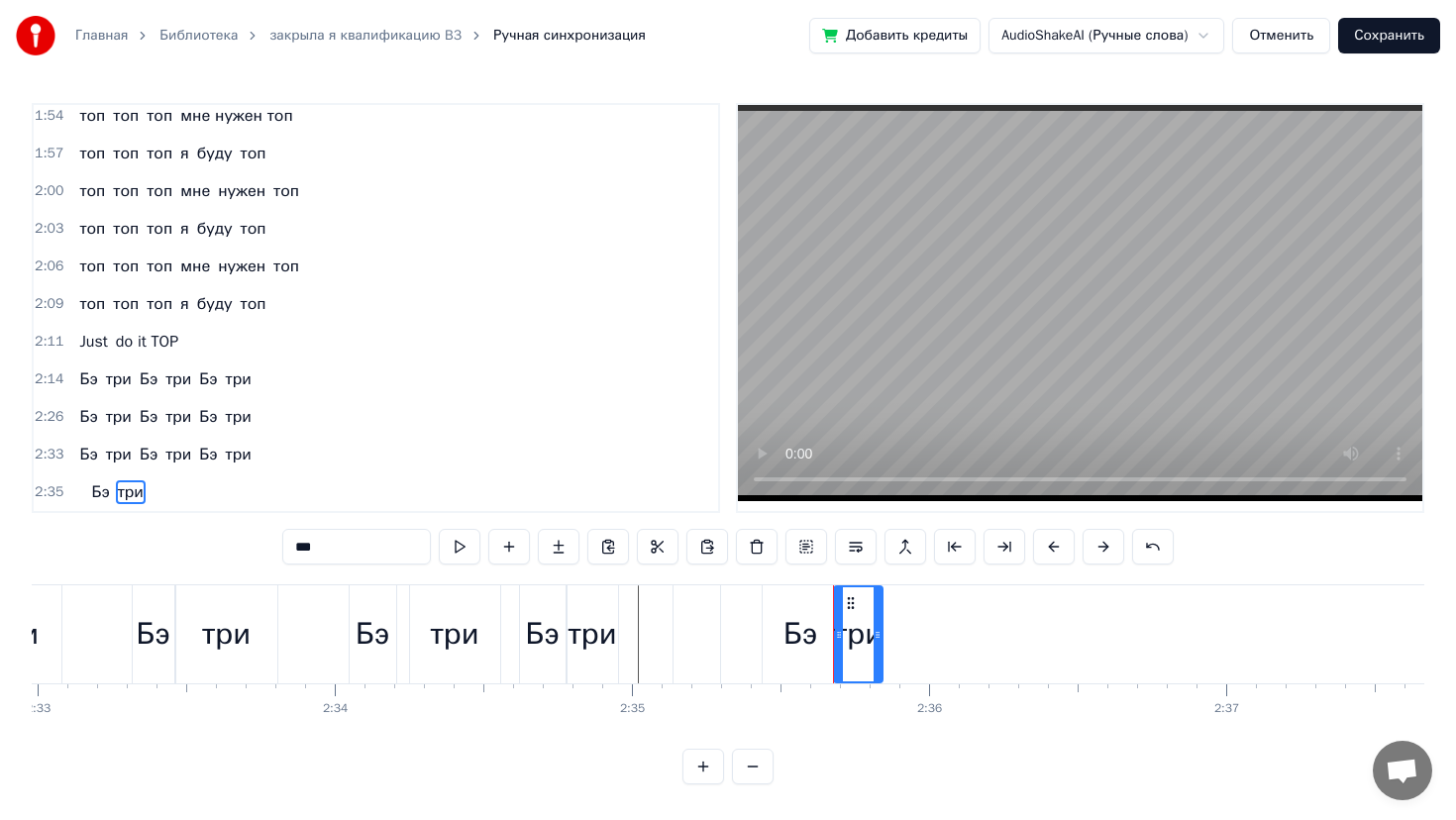drag, startPoint x: 323, startPoint y: 548, endPoint x: 192, endPoint y: 548, distance: 131 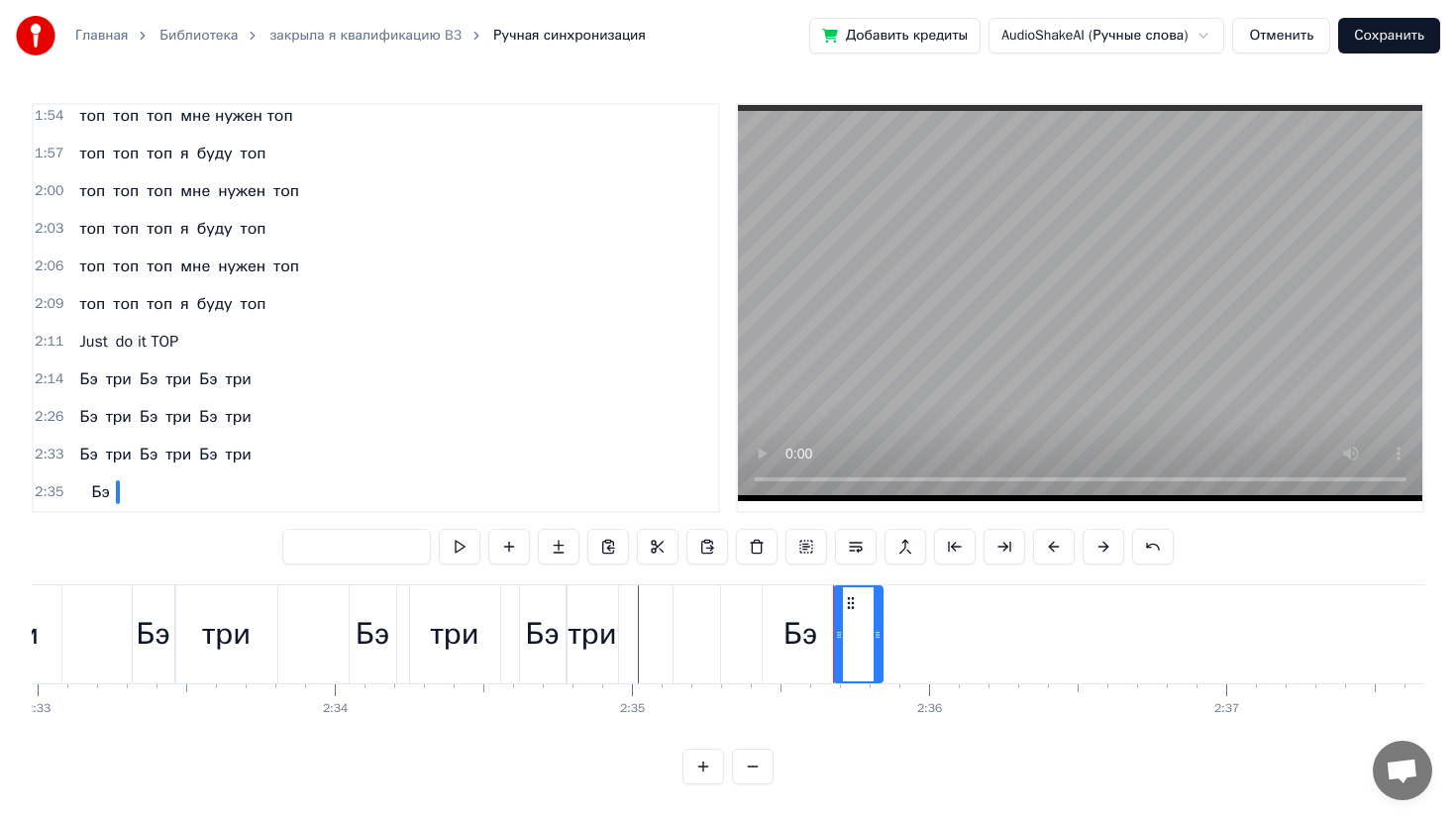 click on "Бэ" at bounding box center (100, 492) 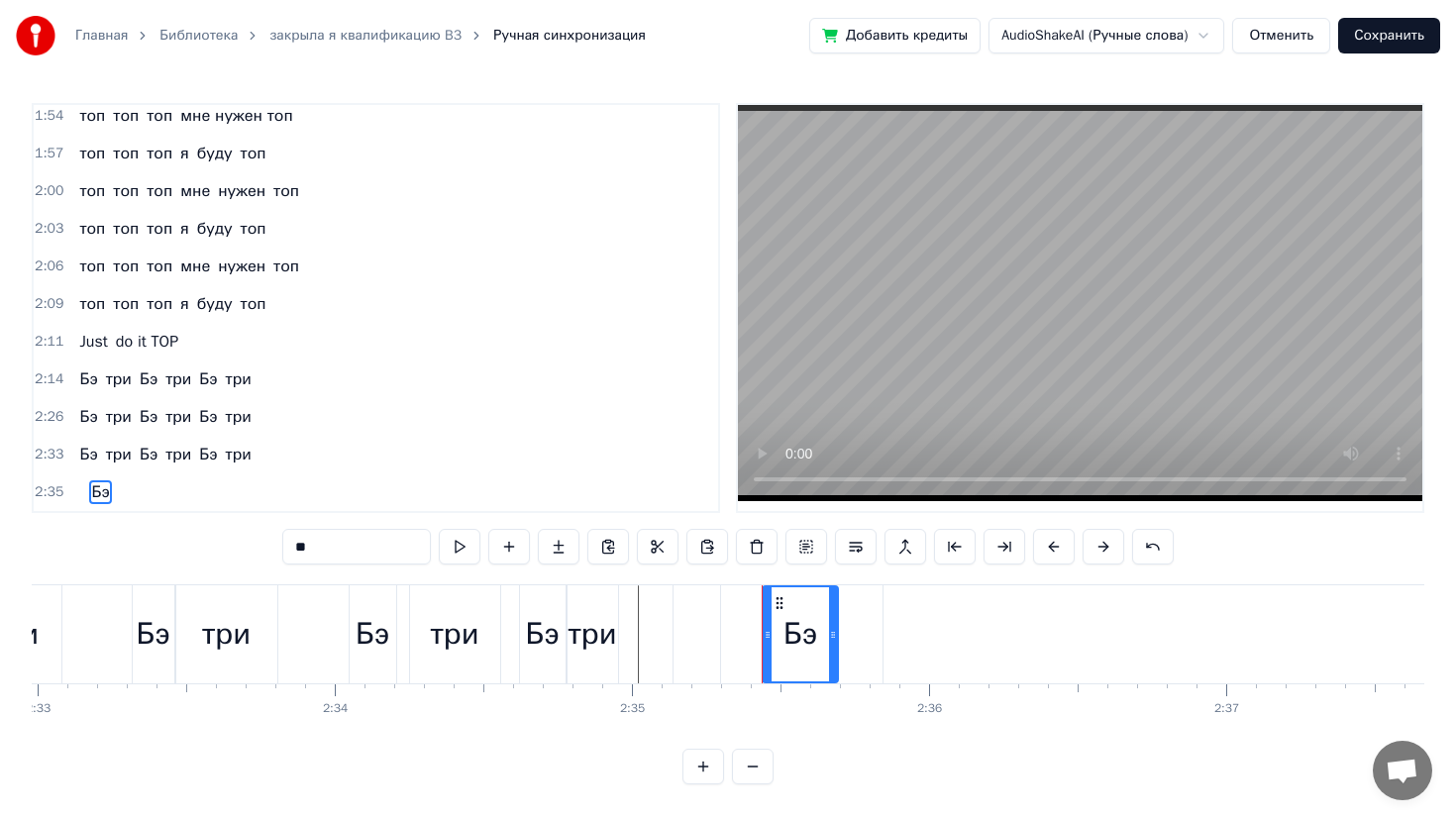 drag, startPoint x: 317, startPoint y: 544, endPoint x: 235, endPoint y: 544, distance: 82 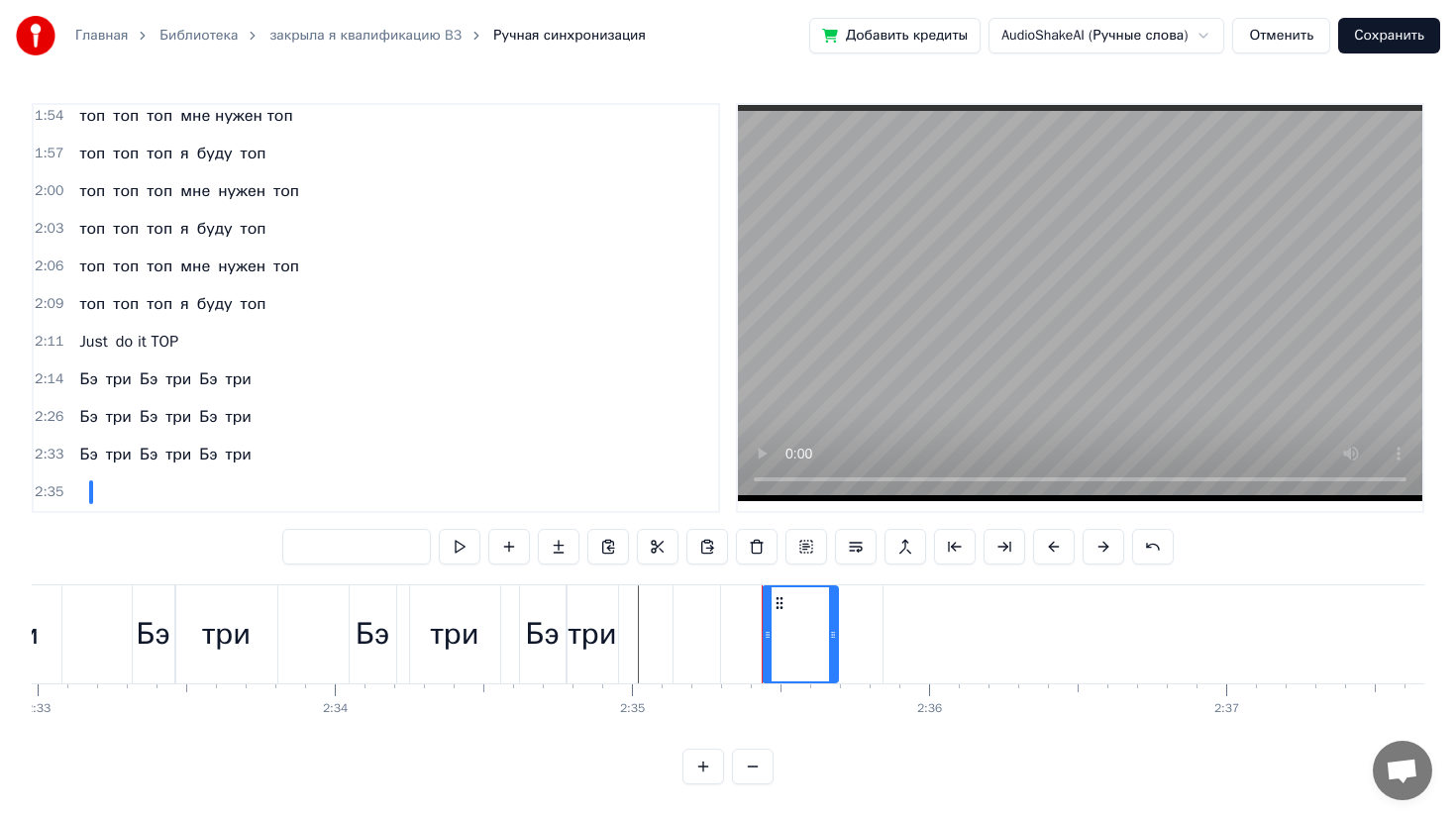type 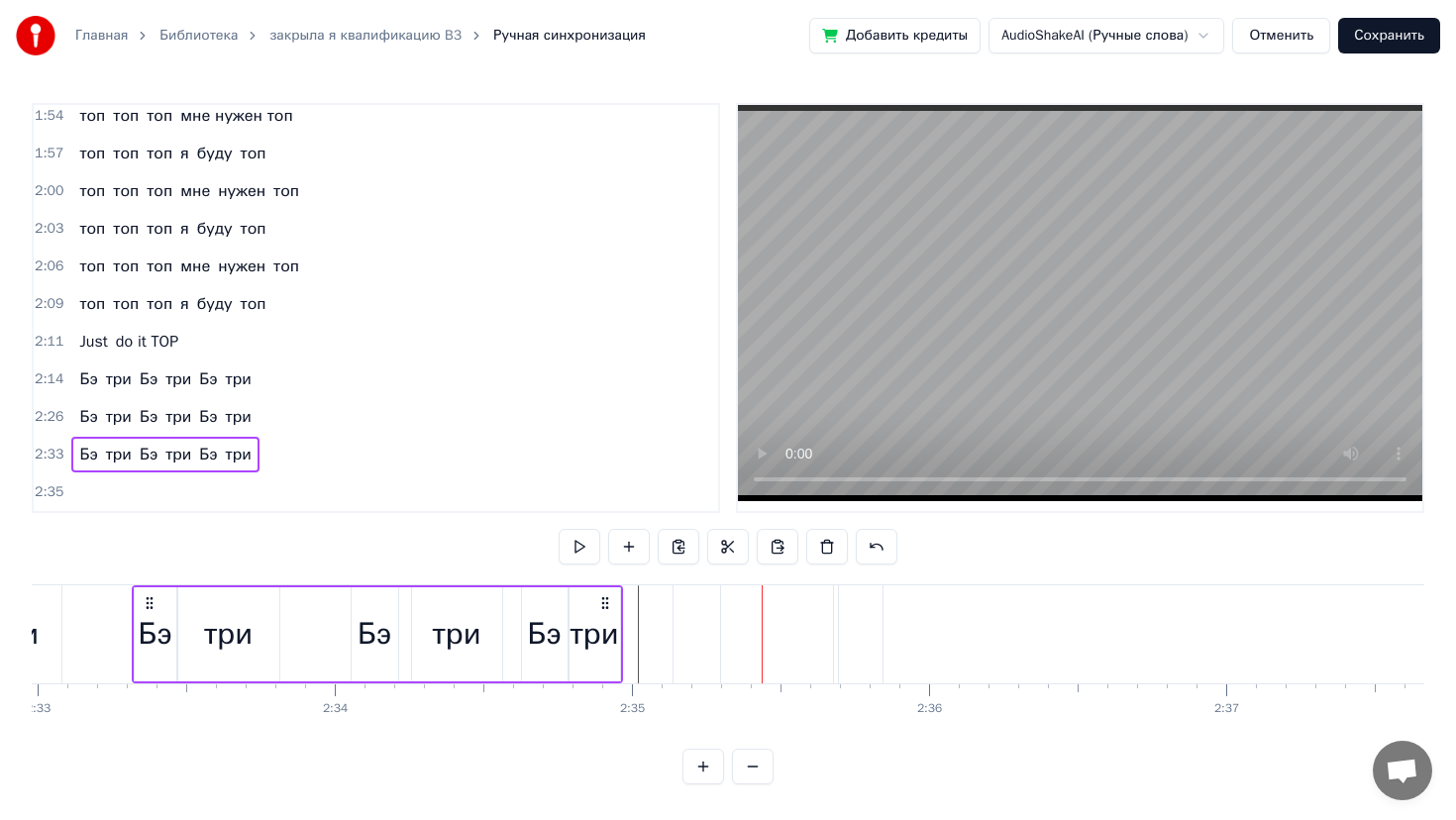 click on "2:35" at bounding box center (49, 492) 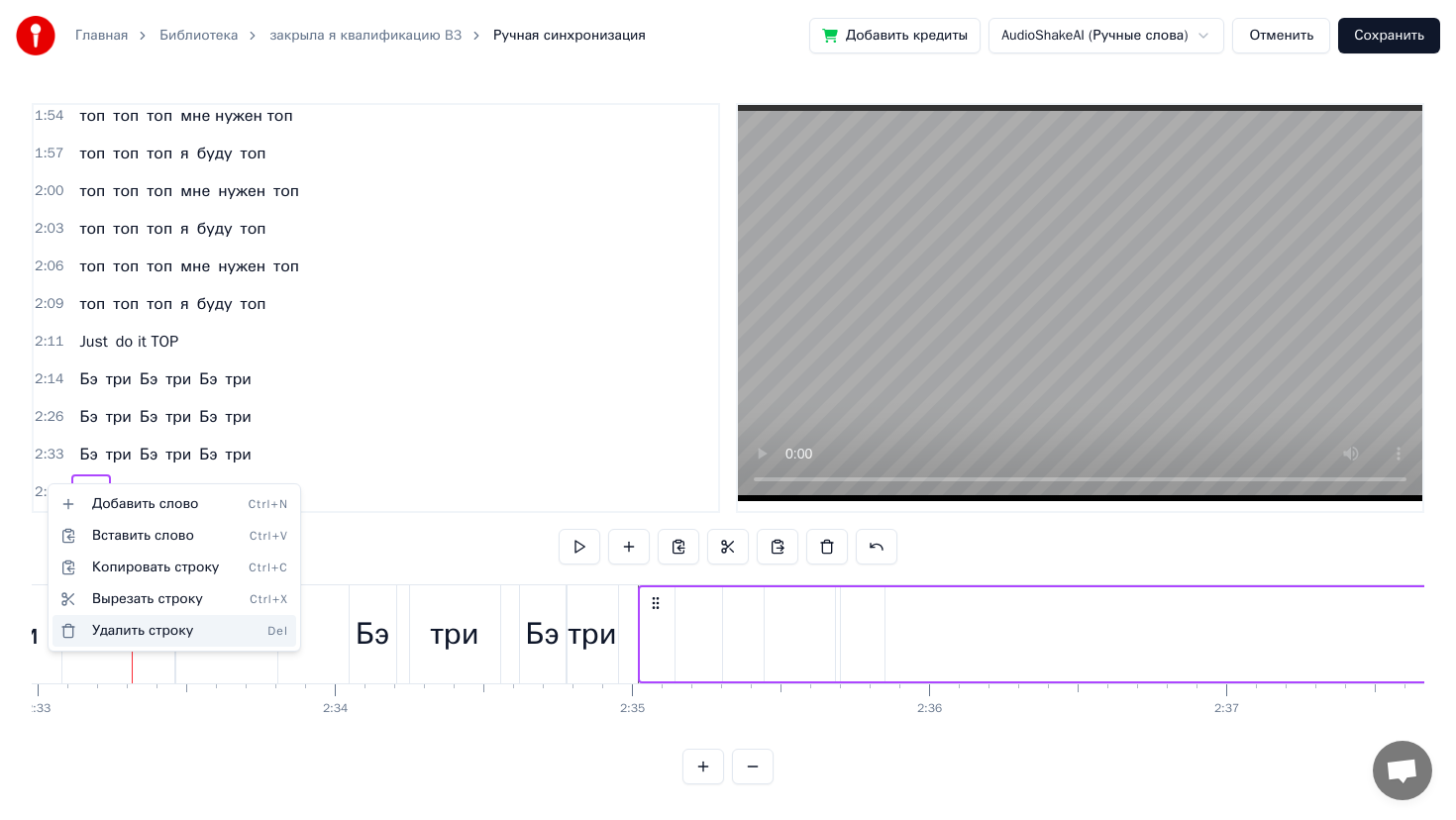 click on "Удалить строку Del" at bounding box center (174, 631) 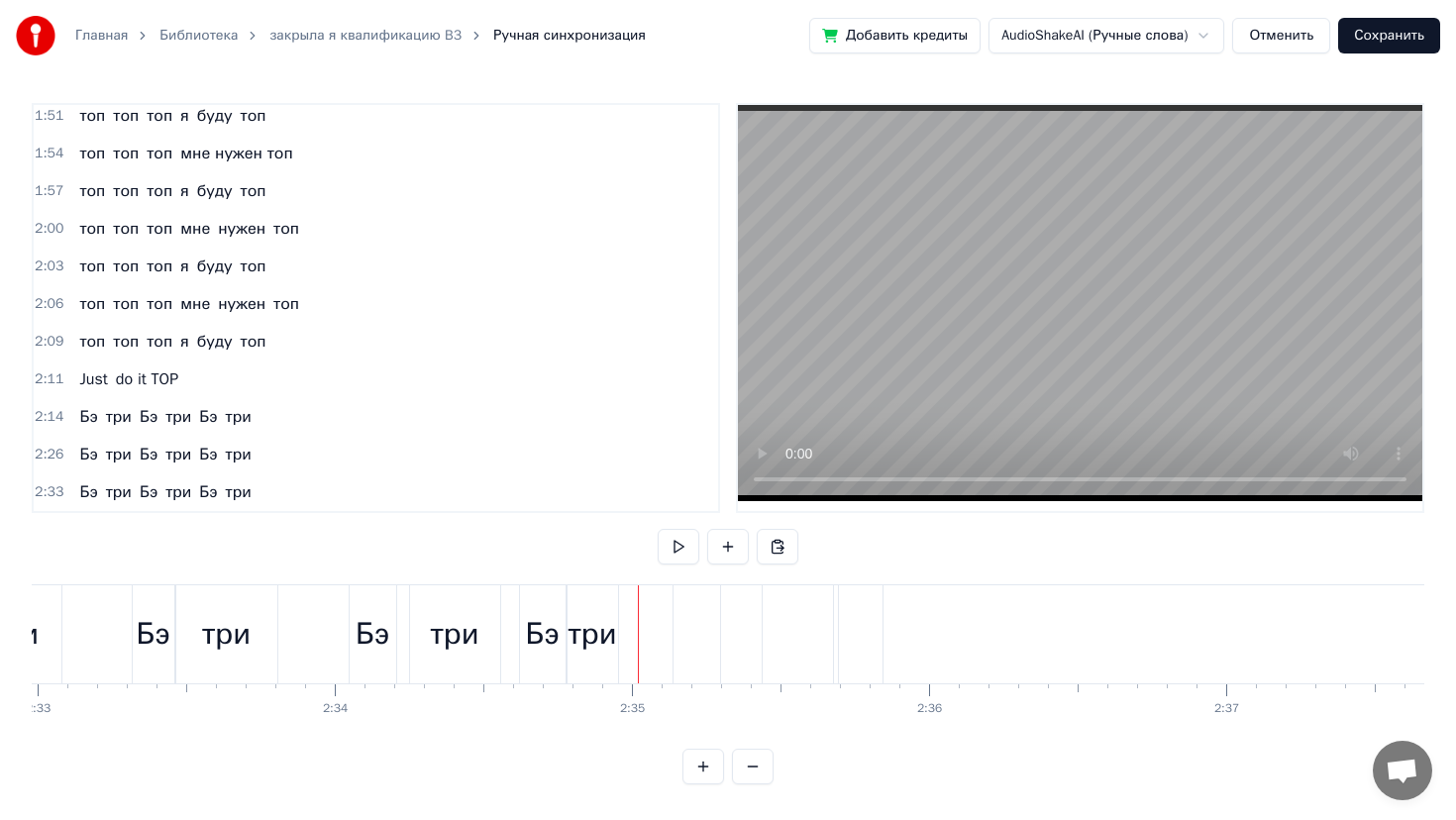 scroll, scrollTop: 1137, scrollLeft: 0, axis: vertical 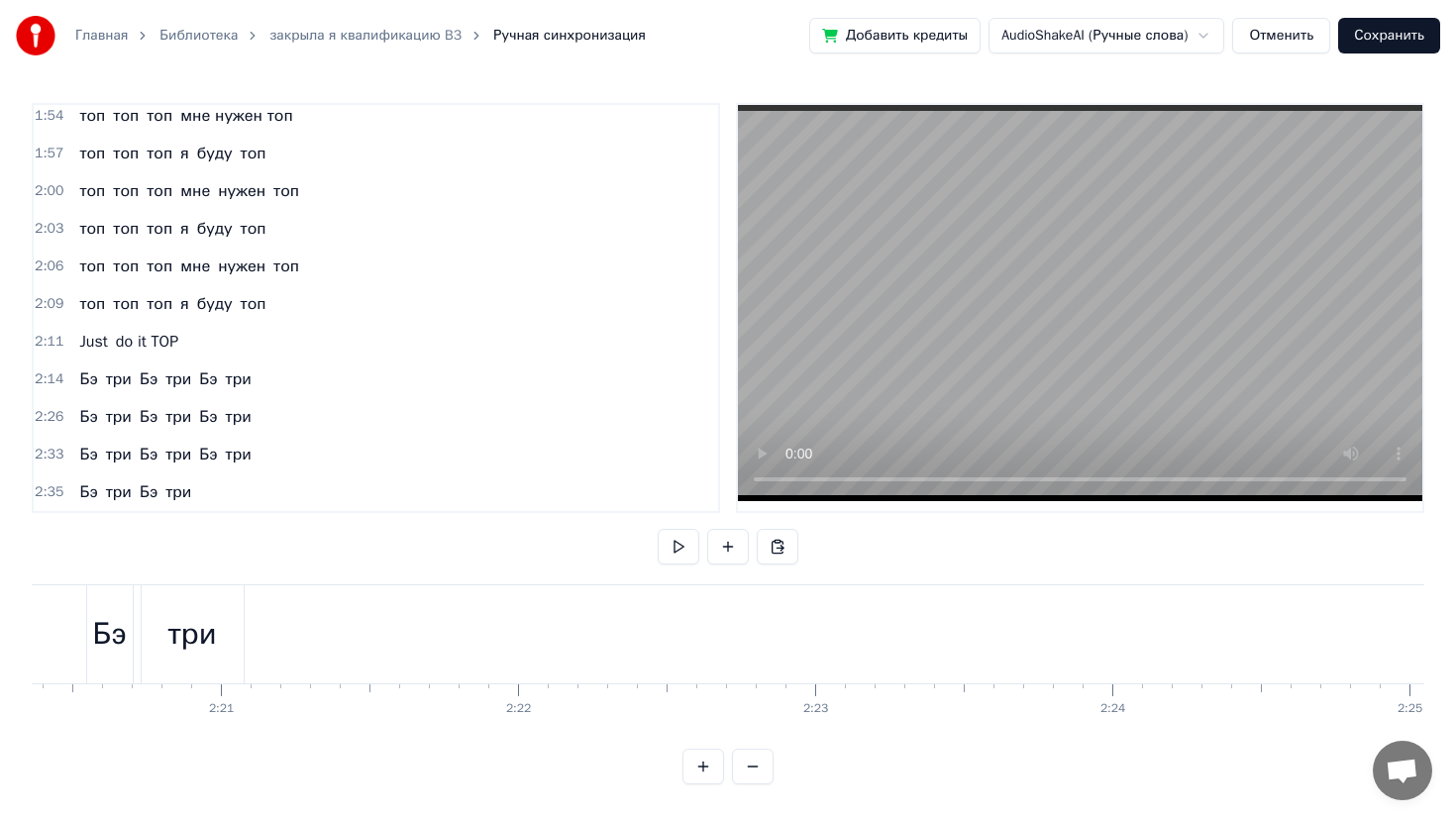 click at bounding box center (-18032, 634) 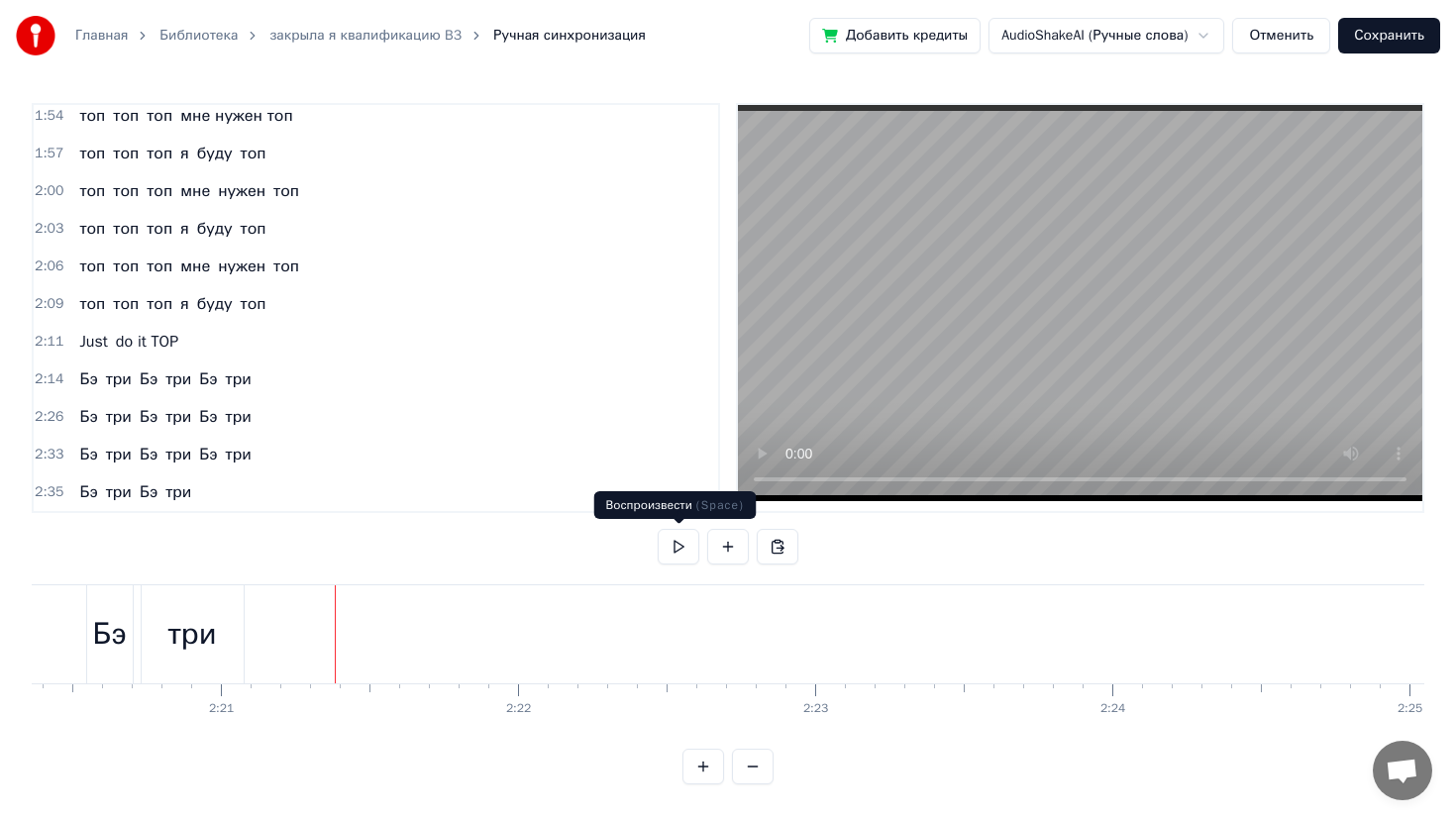 click at bounding box center [678, 547] 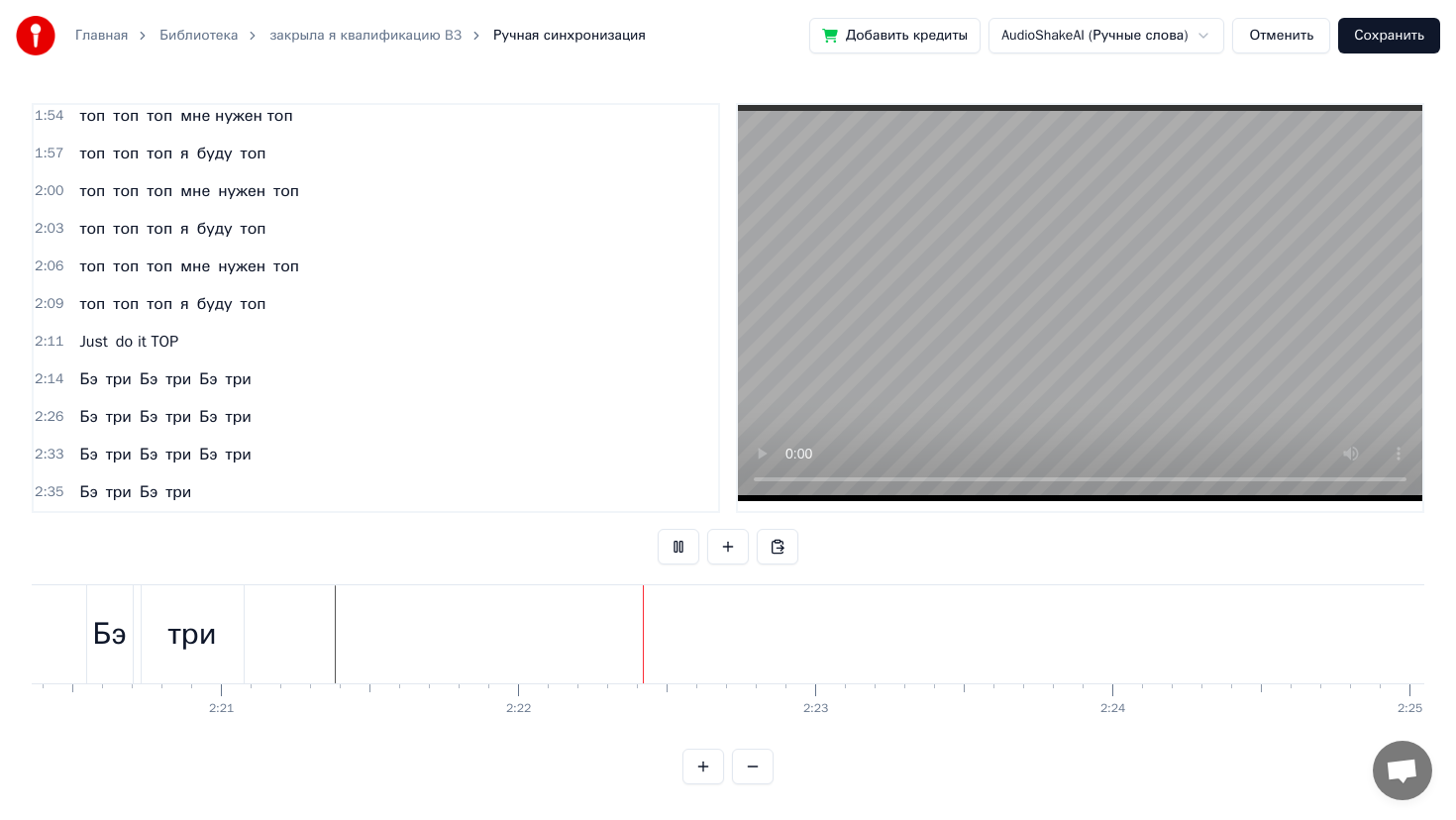 click at bounding box center (678, 547) 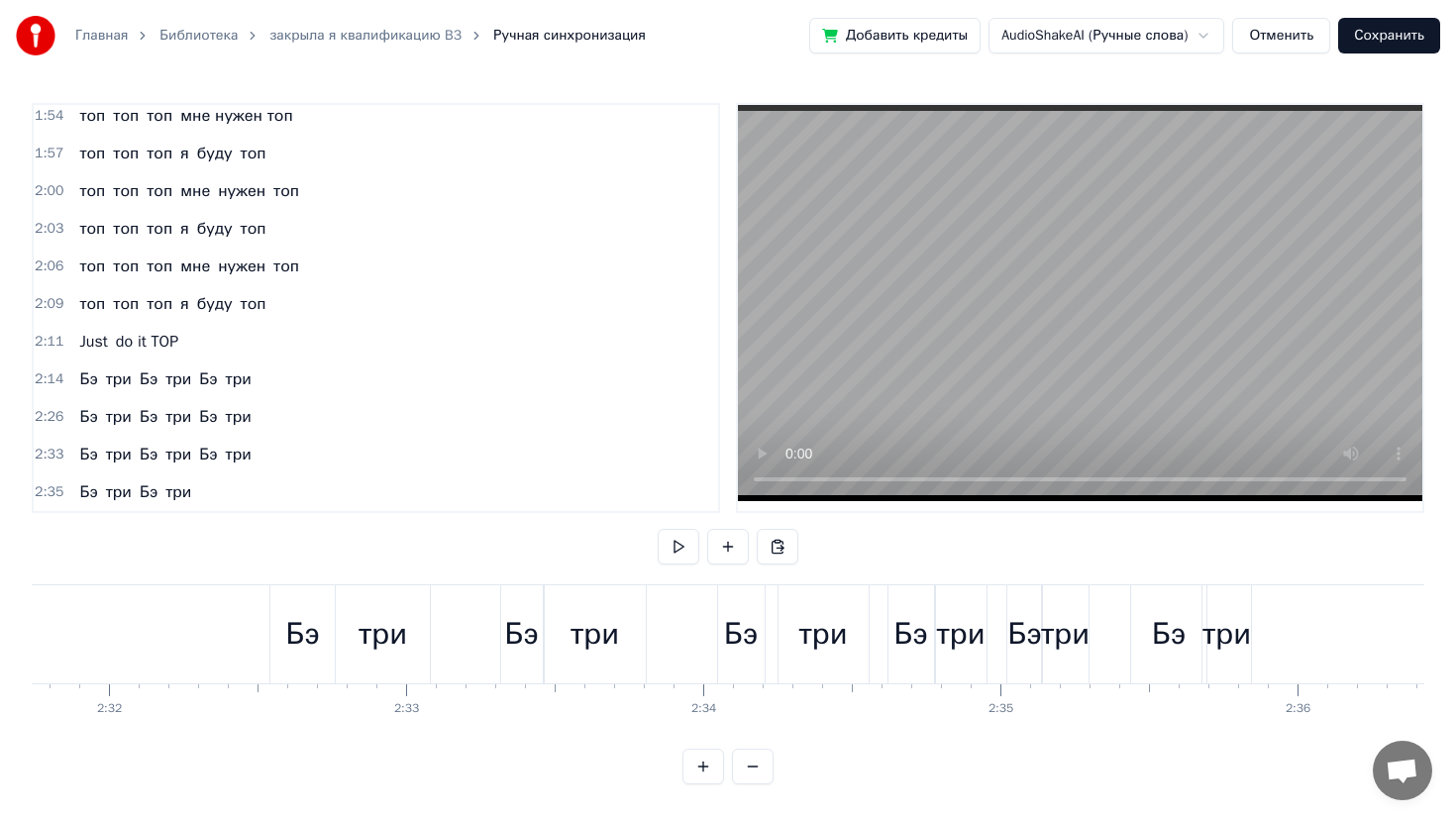 scroll, scrollTop: 0, scrollLeft: 45238, axis: horizontal 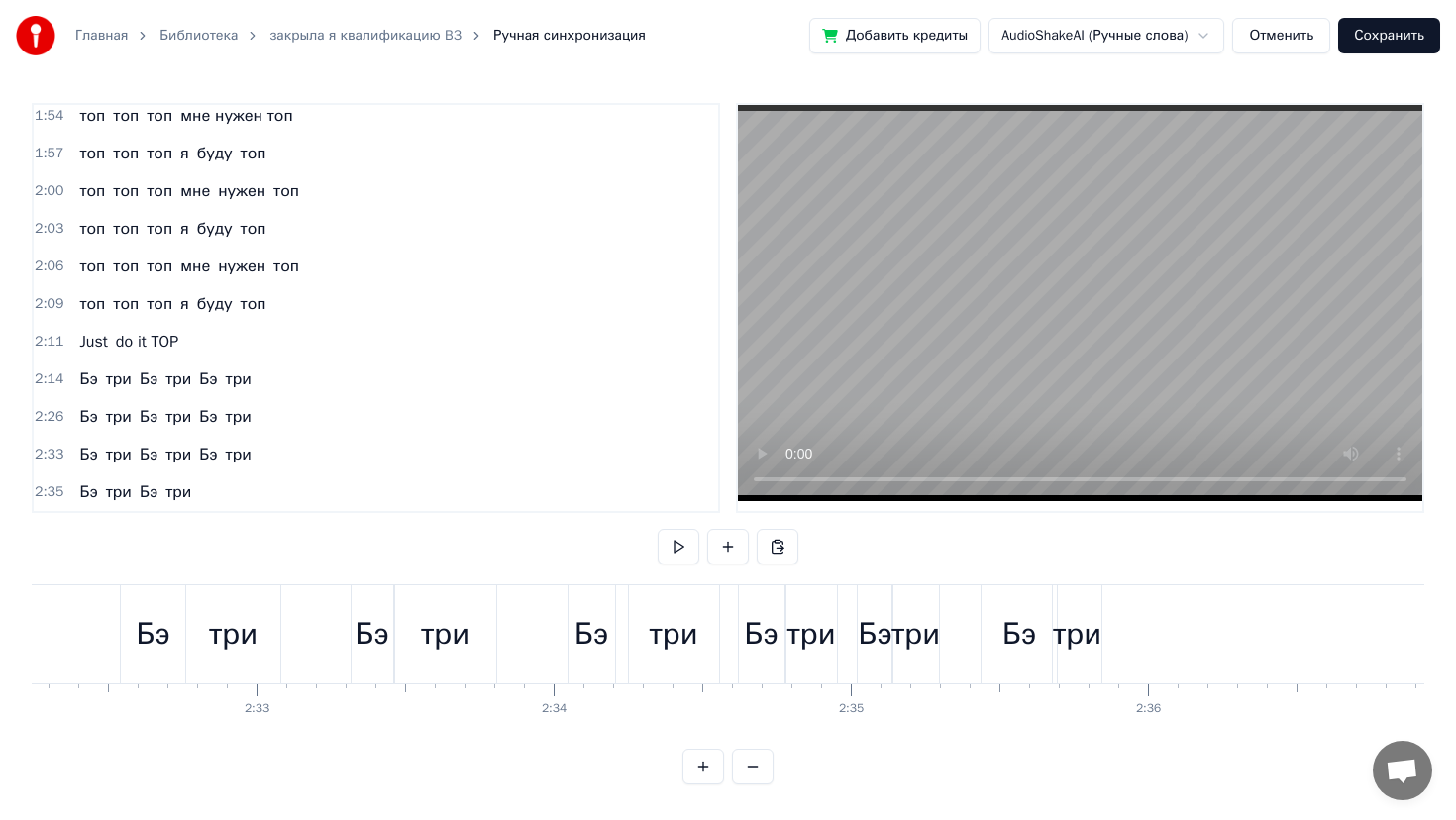 click on "Бэ" at bounding box center [591, 634] 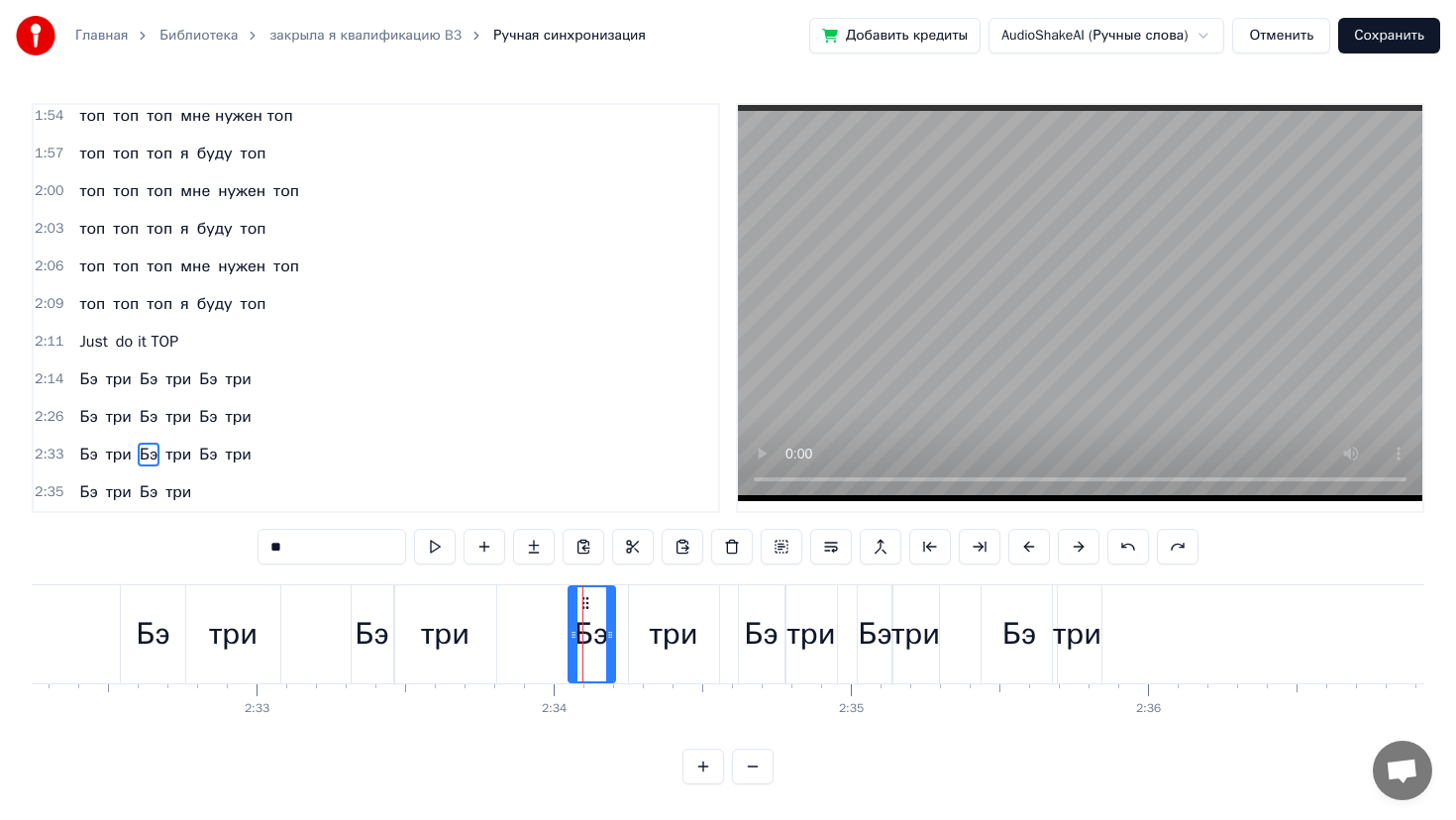 click on "Бэ" at bounding box center [371, 634] 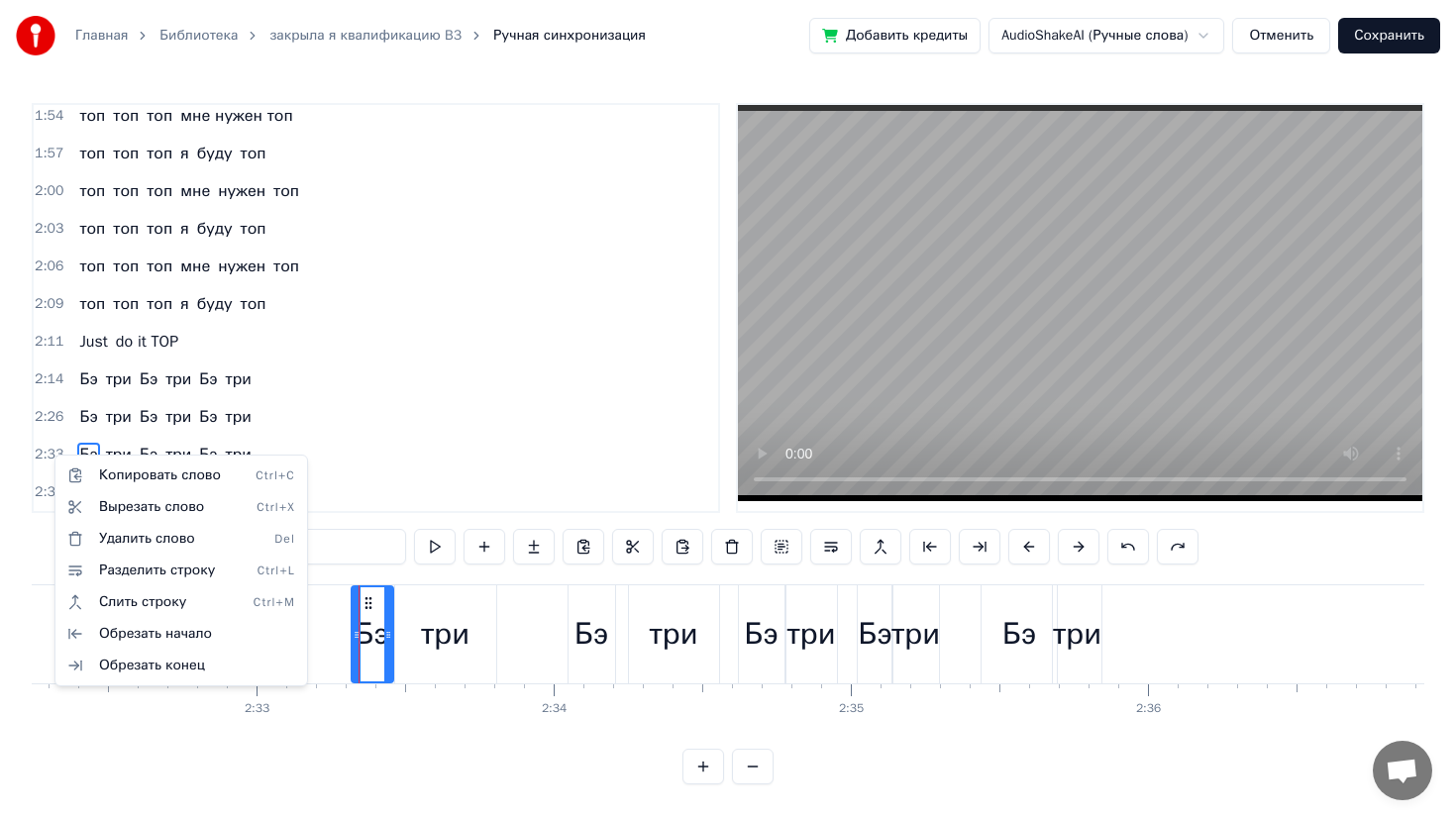click on "Главная Библиотека закрыла я квалификацию B3 Ручная синхронизация Добавить кредиты AudioShakeAI (Ручные слова) Отменить Сохранить 0:11 закрыла я квалификацию Бэ три 0:14 уже не в первый раз 0:17 не скучаю я и не грущу 0:20 квалификацию Бэ три люблю 0:20 закрыла я квалификацию Бэ три 0:20 уже не в первый раз 0:20 не скучаю я и не грущу 0:20 квалификацию Бэ три люблю 0:23 квалификация Бэ три родная моя 0:39 Бизнес партнёр третьего уровня 0:41 закрывать её всем я рекомендую 0:44 хорошая в бизнесе нашем позиция 0:52 живу с ней и в ус не дую 0:57 ааааа 0:58 Just do it do it 1:02 Бэ три Бэ три Бэ три 1:09 Бэ три Бэ" at bounding box center (728, 408) 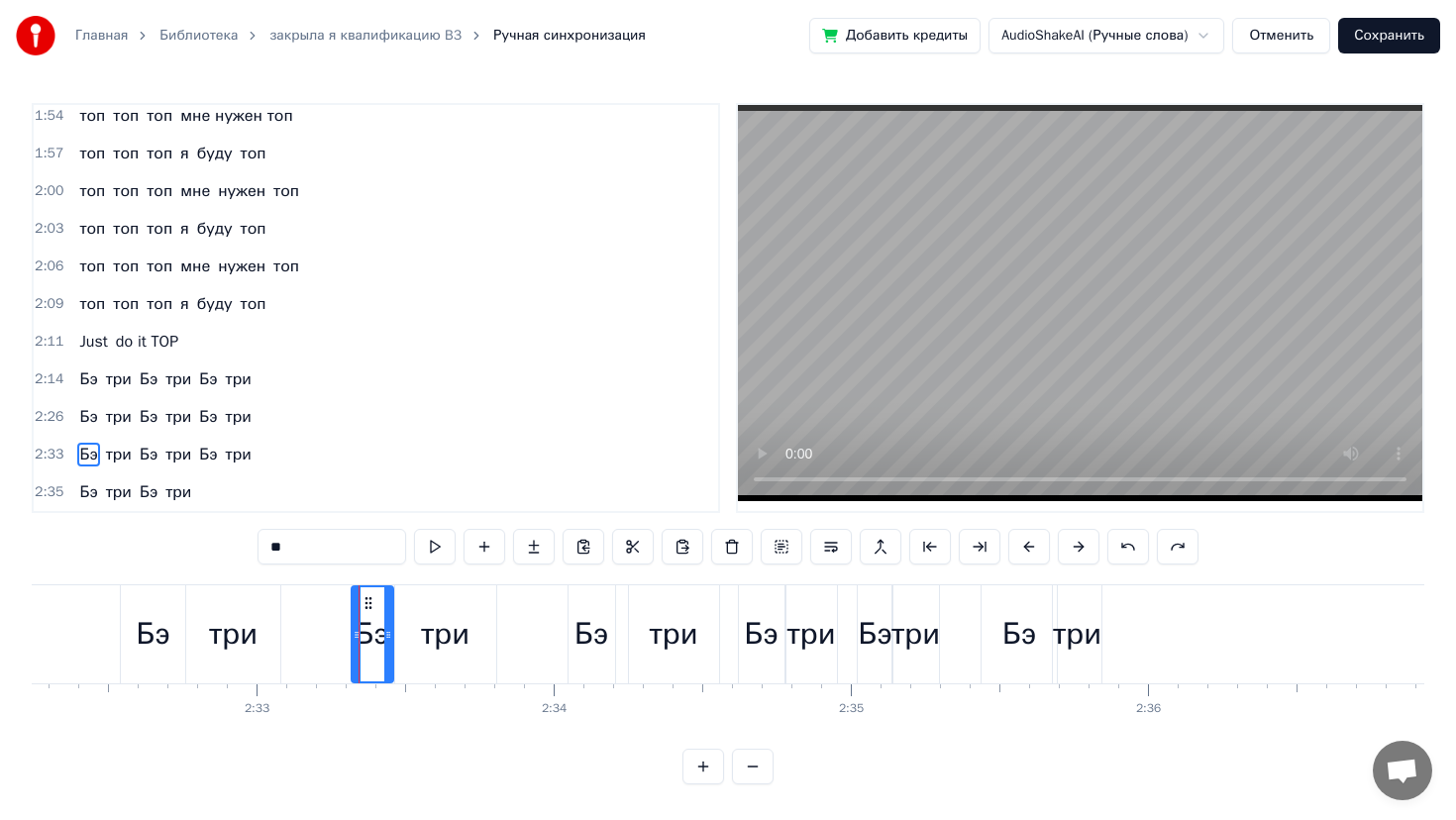 click on "Главная Библиотека закрыла я квалификацию B3 Ручная синхронизация Добавить кредиты AudioShakeAI (Ручные слова) Отменить Сохранить 0:11 закрыла я квалификацию Бэ три 0:14 уже не в первый раз 0:17 не скучаю я и не грущу 0:20 квалификацию Бэ три люблю 0:20 закрыла я квалификацию Бэ три 0:20 уже не в первый раз 0:20 не скучаю я и не грущу 0:20 квалификацию Бэ три люблю 0:23 квалификация Бэ три родная моя 0:39 Бизнес партнёр третьего уровня 0:41 закрывать её всем я рекомендую 0:44 хорошая в бизнесе нашем позиция 0:52 живу с ней и в ус не дую 0:57 ааааа 0:58 Just do it do it 1:02 Бэ три Бэ три Бэ три 1:09 Бэ три Бэ" at bounding box center [728, 392] 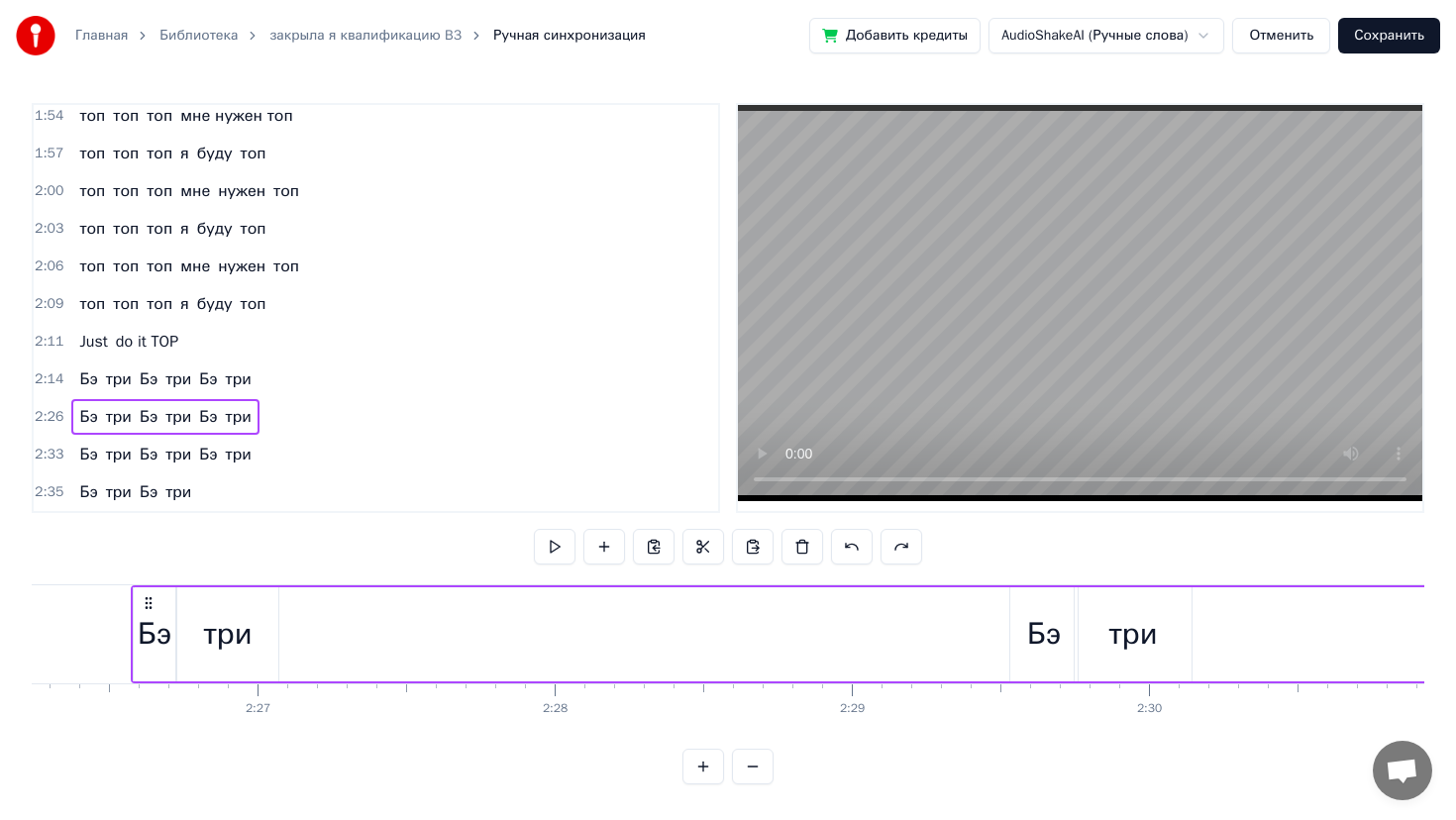 click on "2:33" at bounding box center [49, 455] 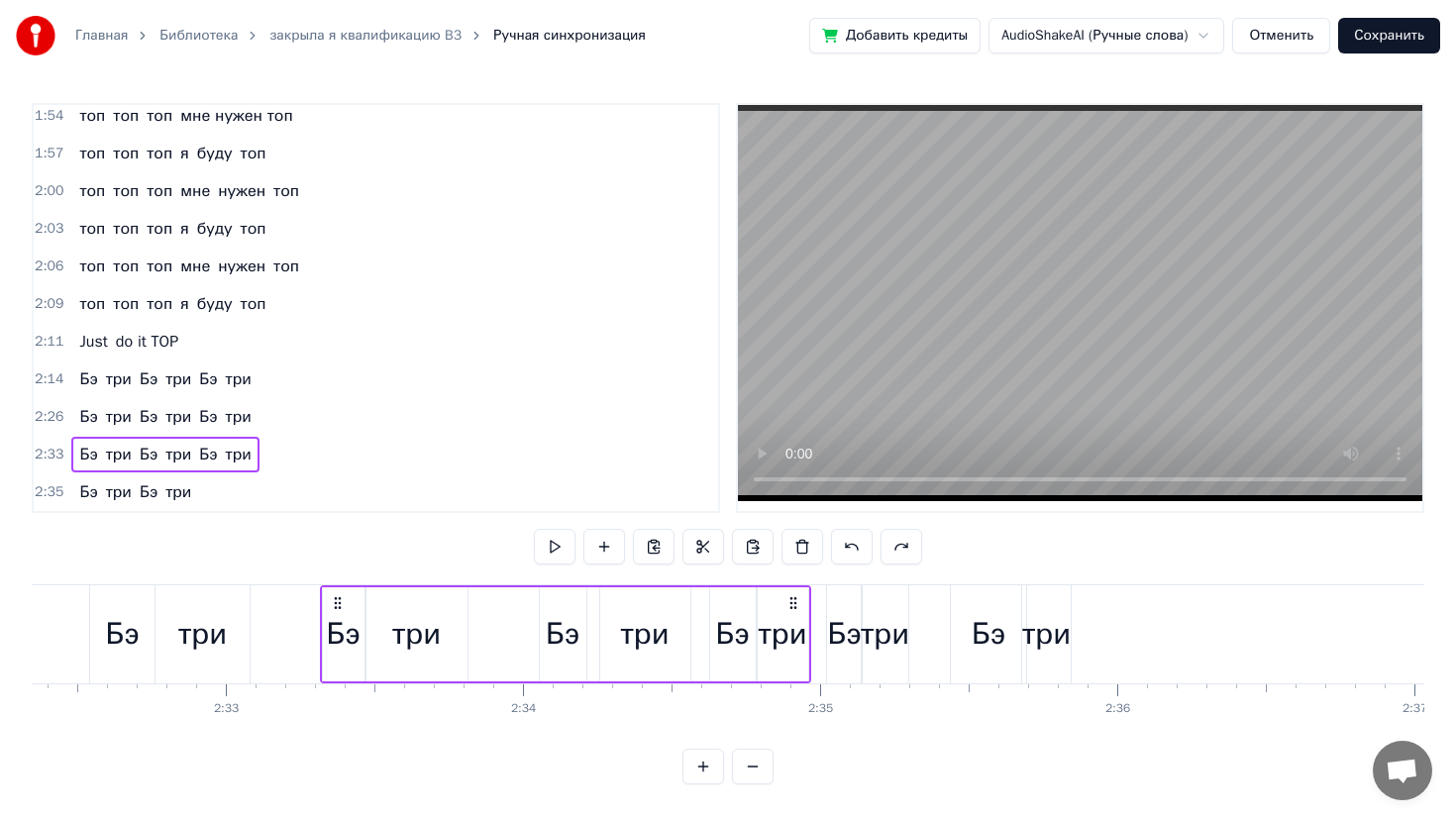 scroll, scrollTop: 0, scrollLeft: 45457, axis: horizontal 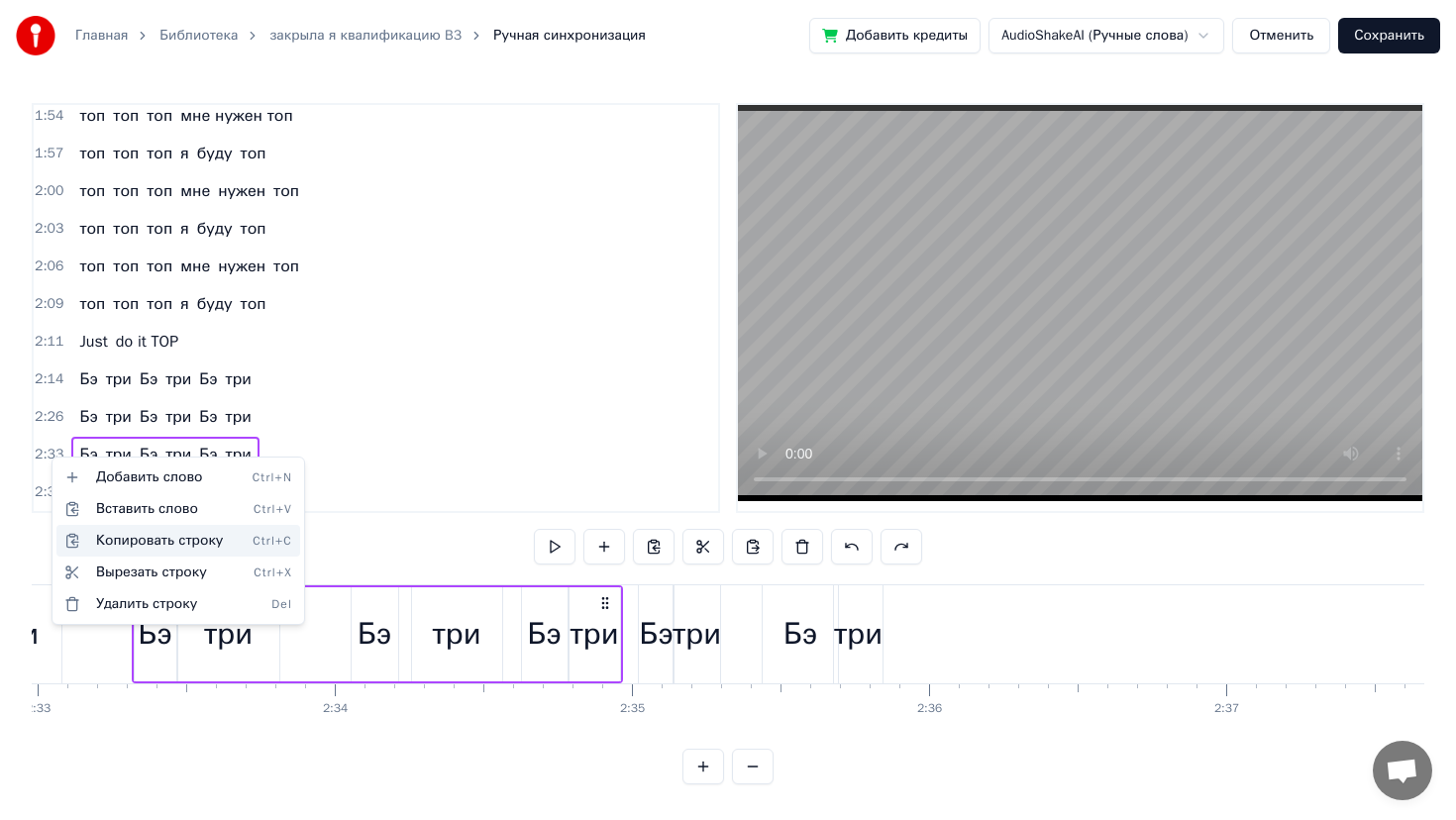 click on "Копировать строку Ctrl+C" at bounding box center [178, 541] 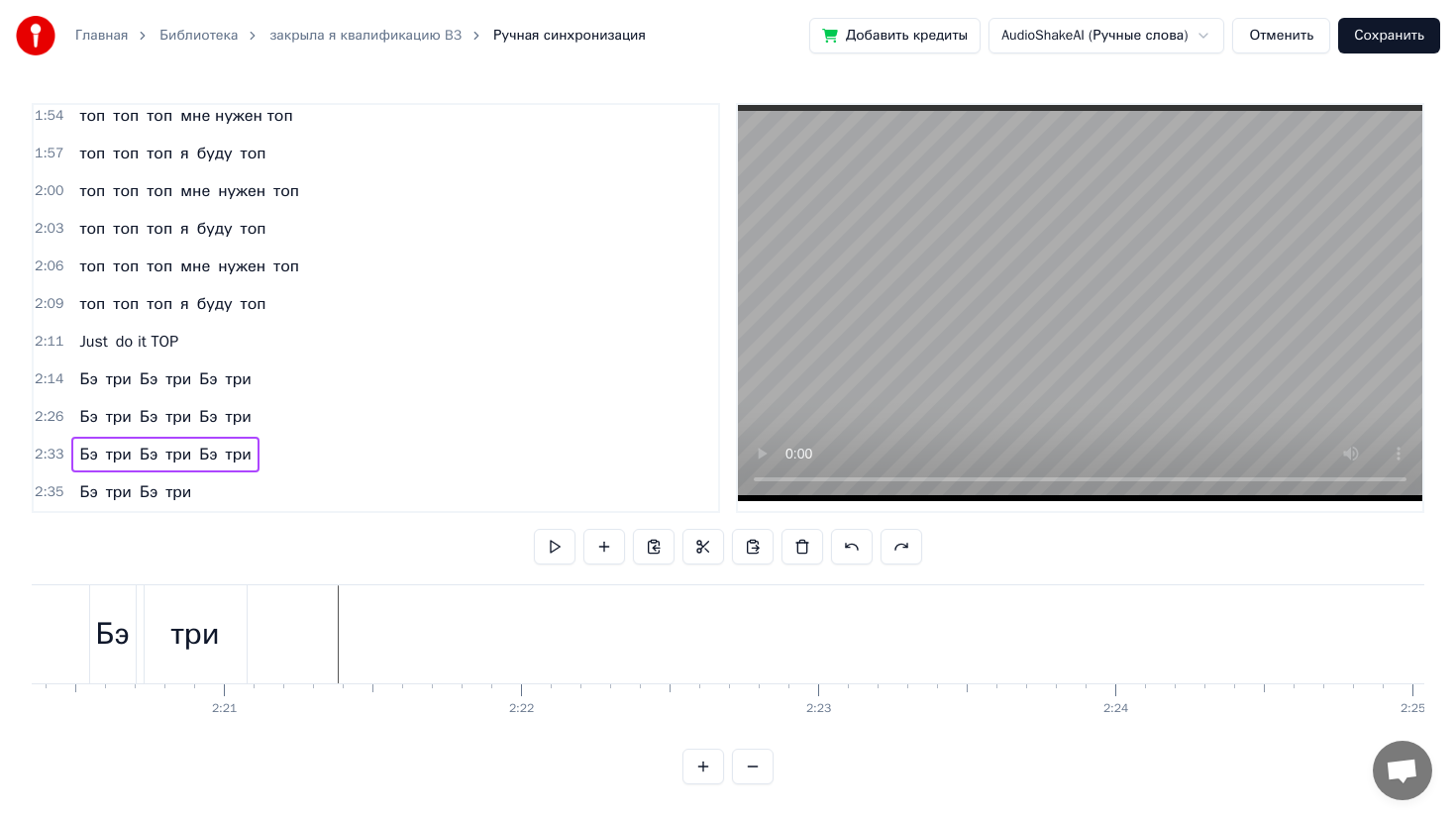 scroll, scrollTop: 0, scrollLeft: 41692, axis: horizontal 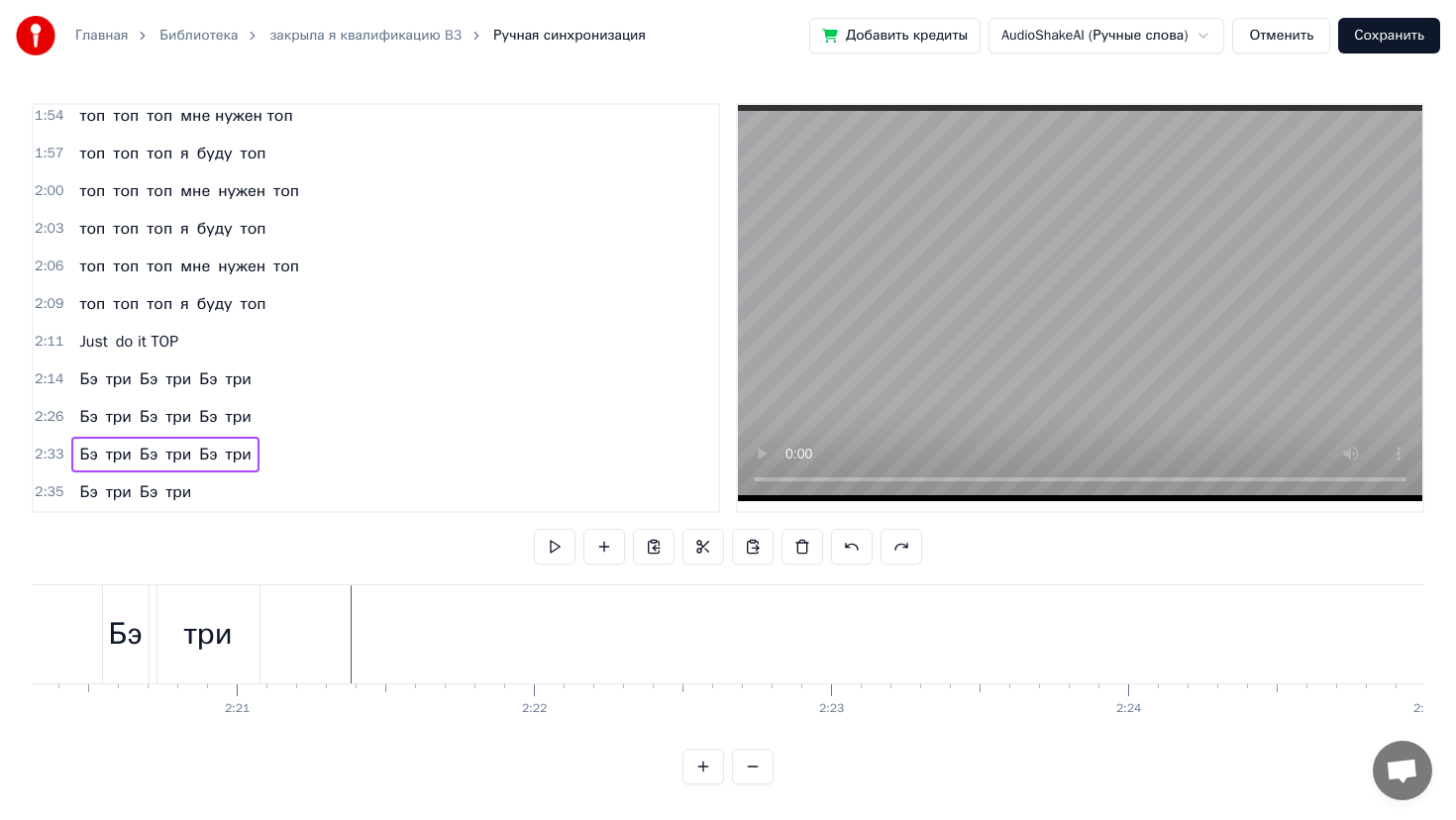 click at bounding box center (-18016, 634) 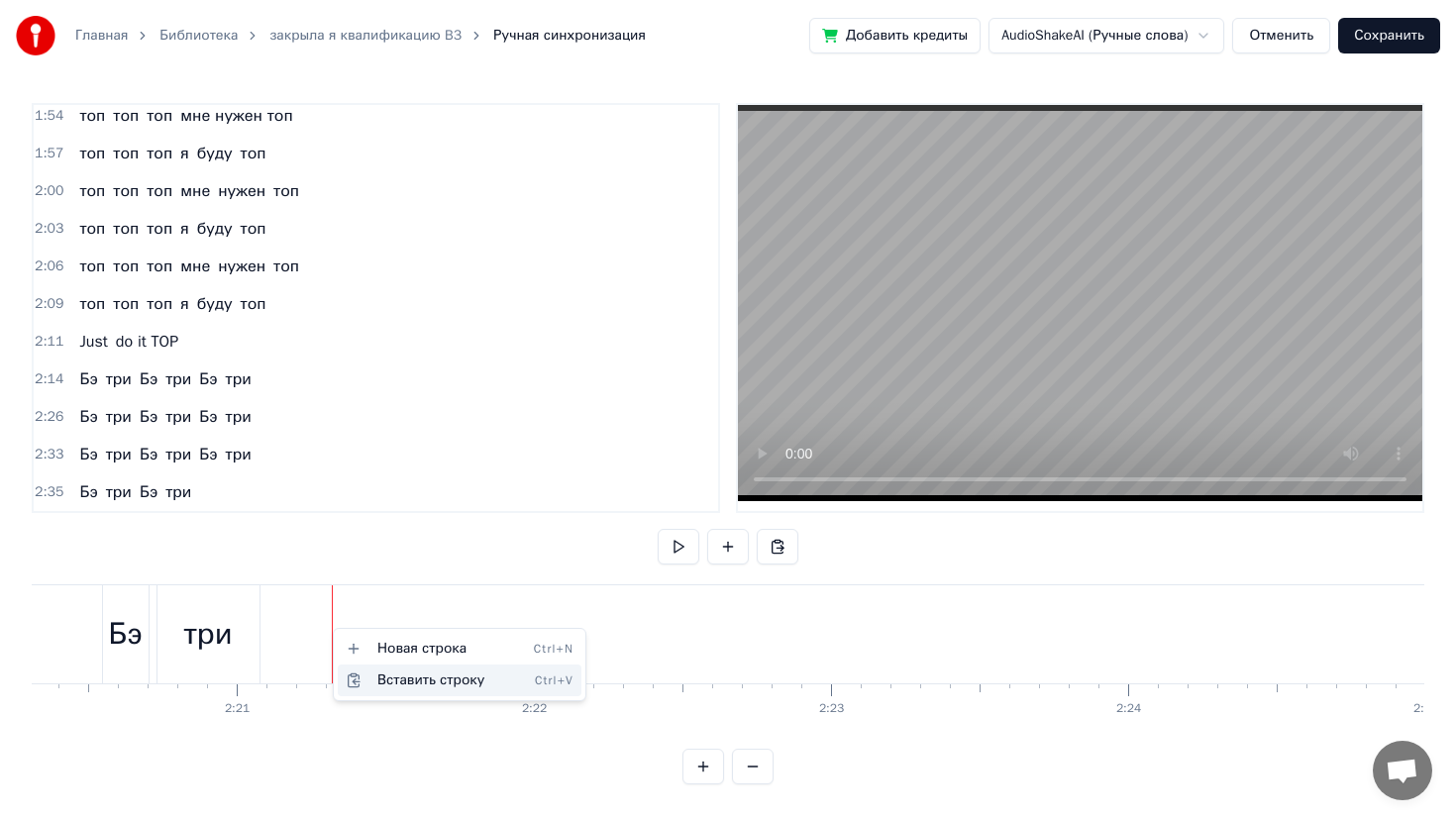 click on "Вставить строку Ctrl+V" at bounding box center [460, 680] 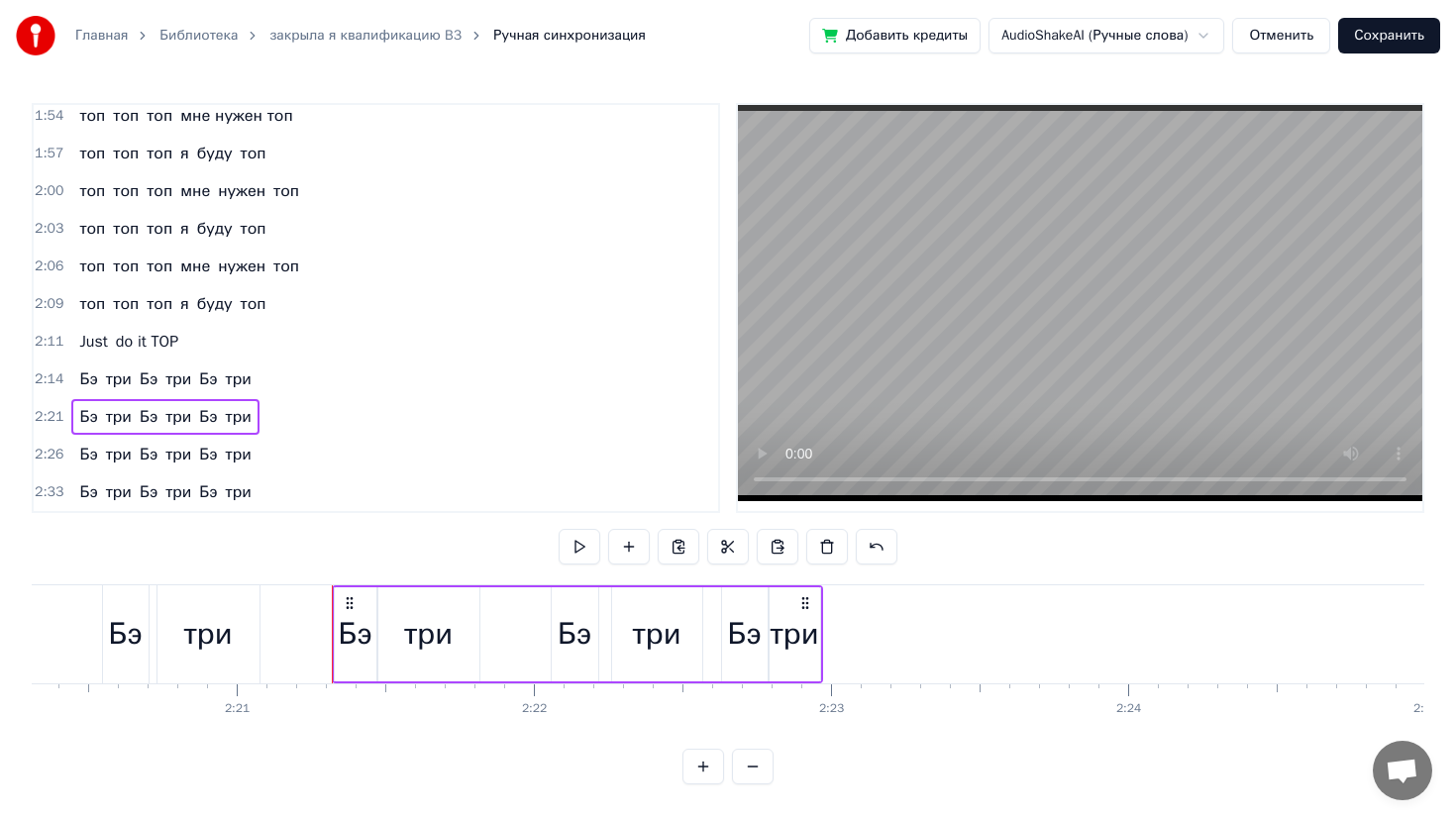 scroll, scrollTop: 1175, scrollLeft: 0, axis: vertical 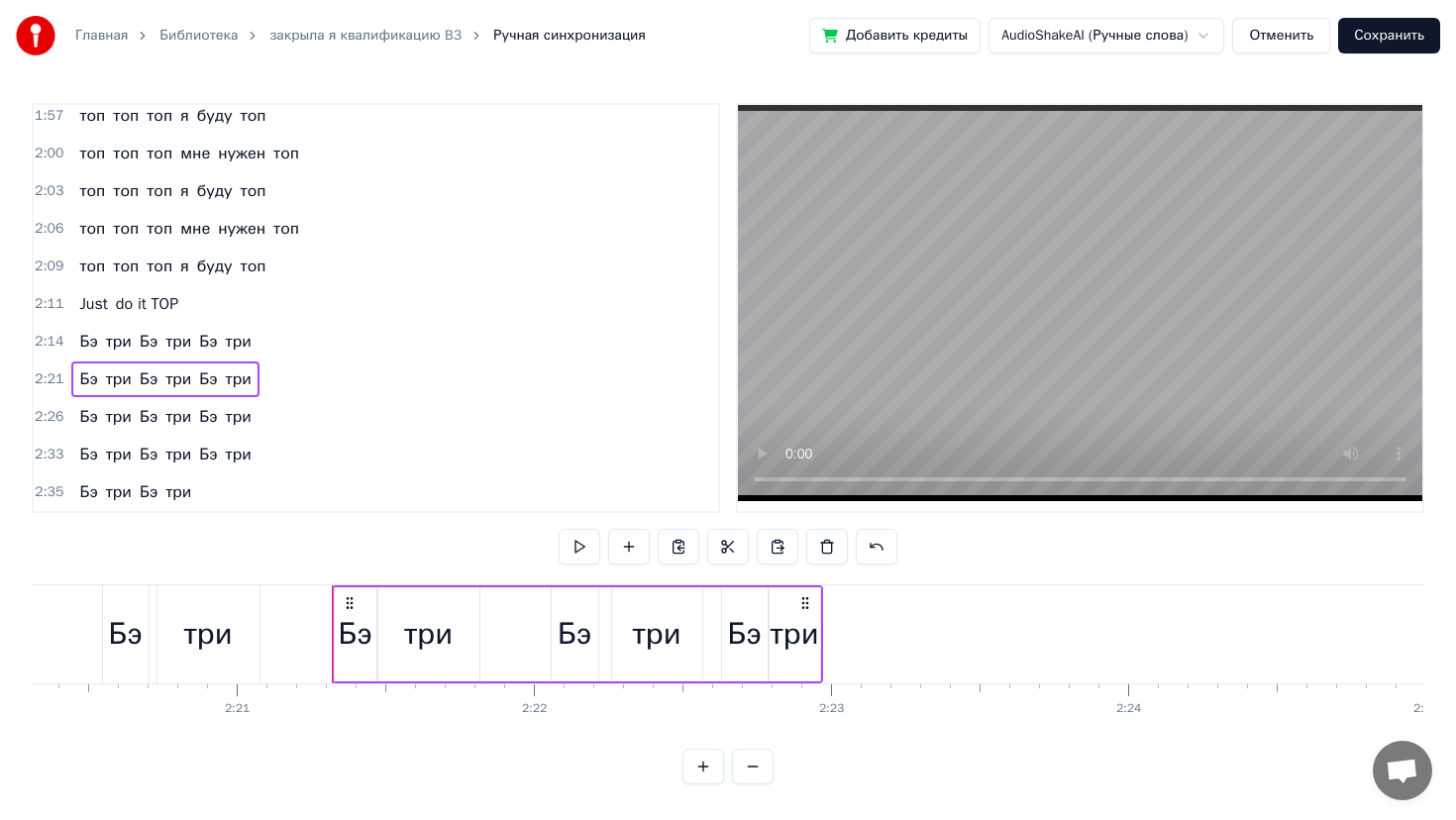 click on "2:35" at bounding box center (49, 492) 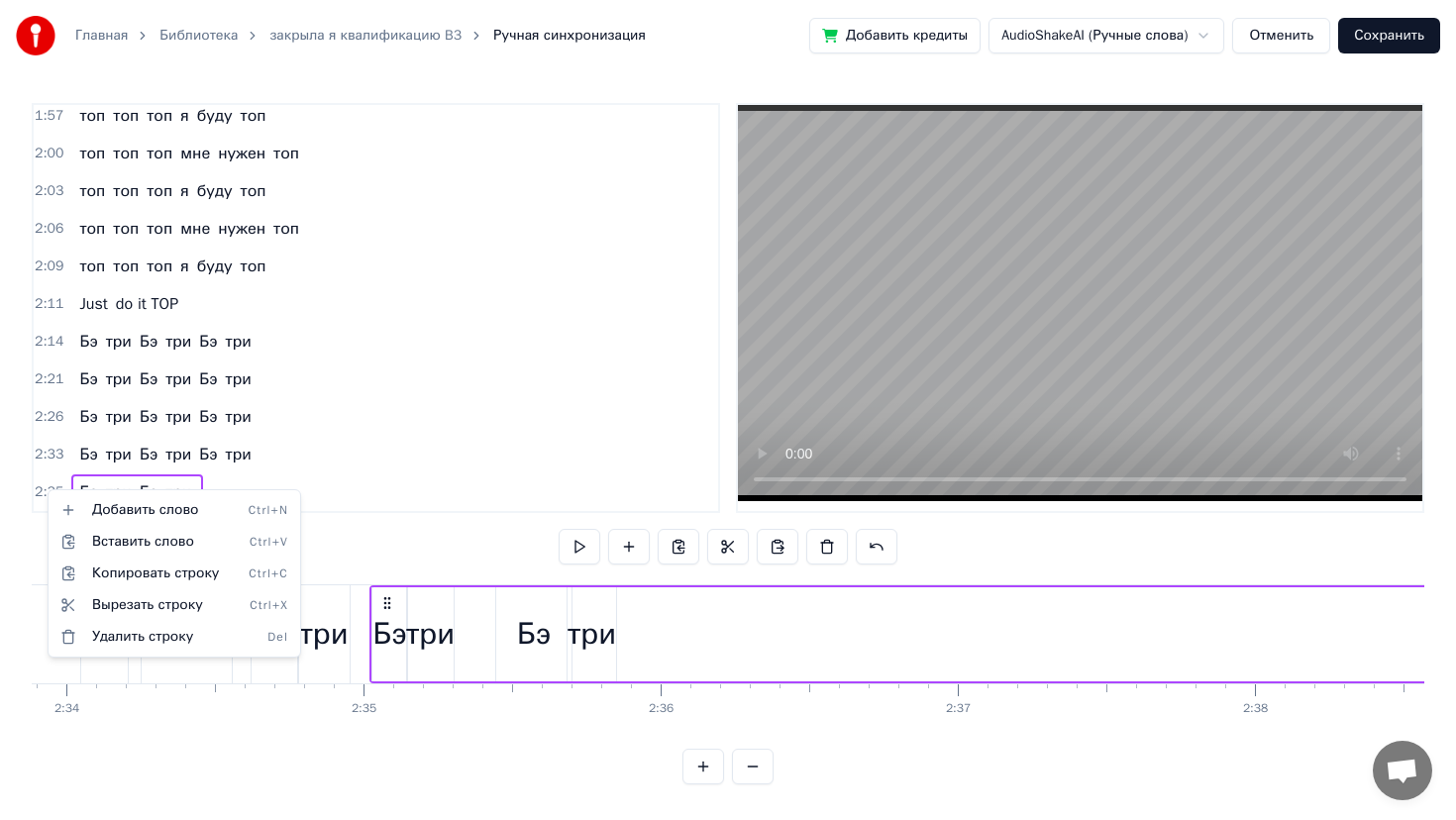 scroll, scrollTop: 0, scrollLeft: 45964, axis: horizontal 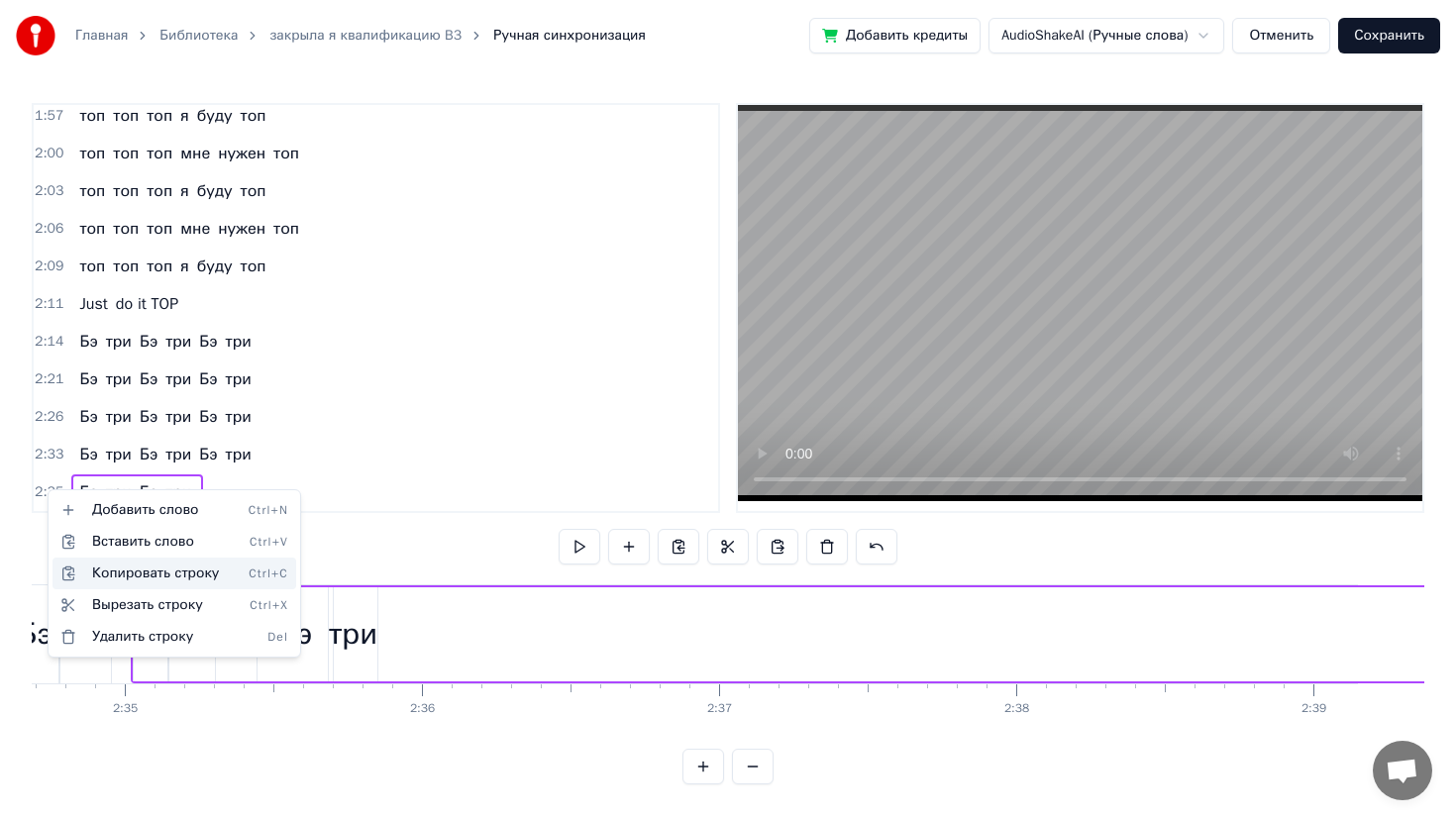 click on "Копировать строку Ctrl+C" at bounding box center [174, 573] 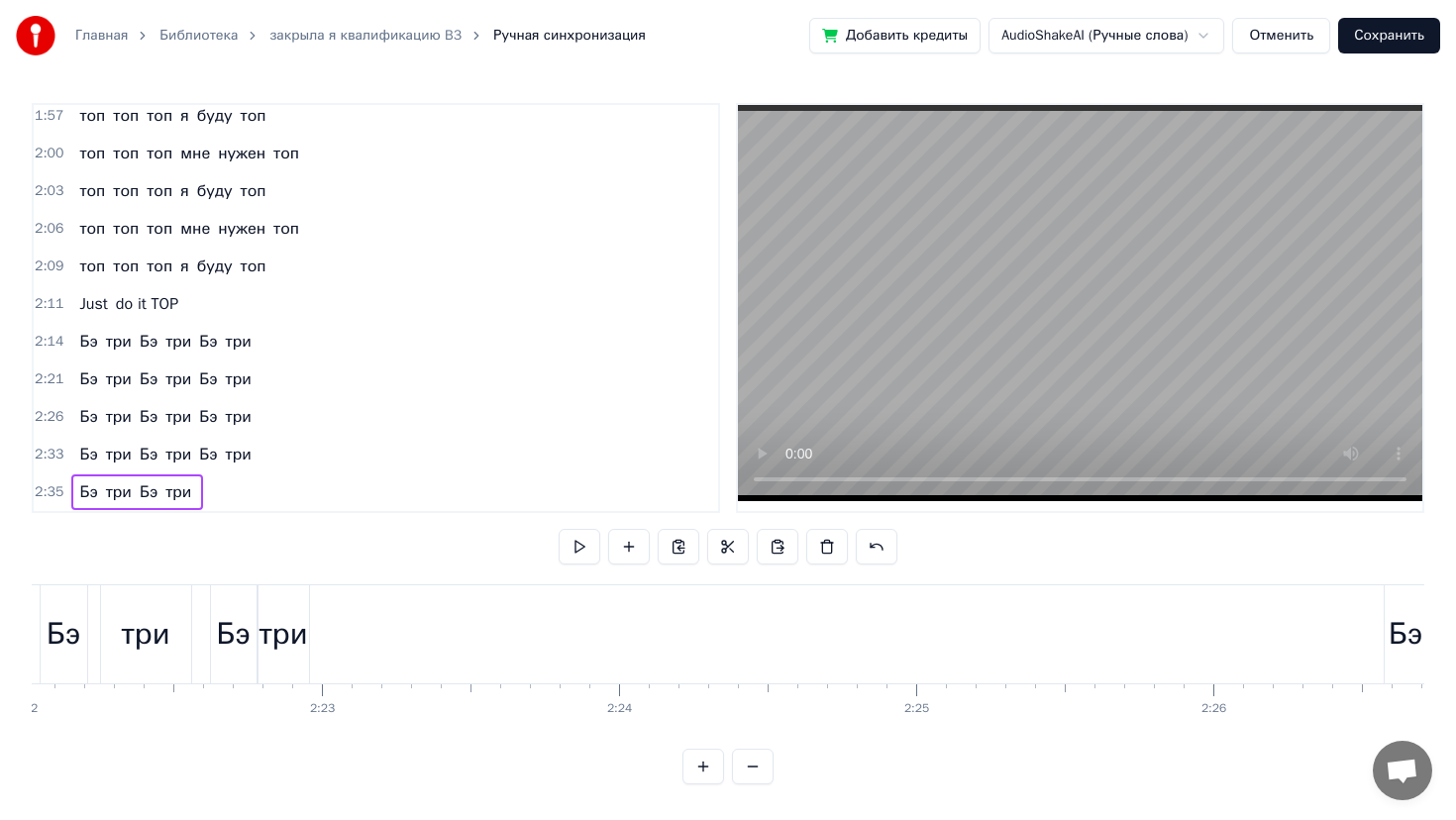 scroll, scrollTop: 0, scrollLeft: 42190, axis: horizontal 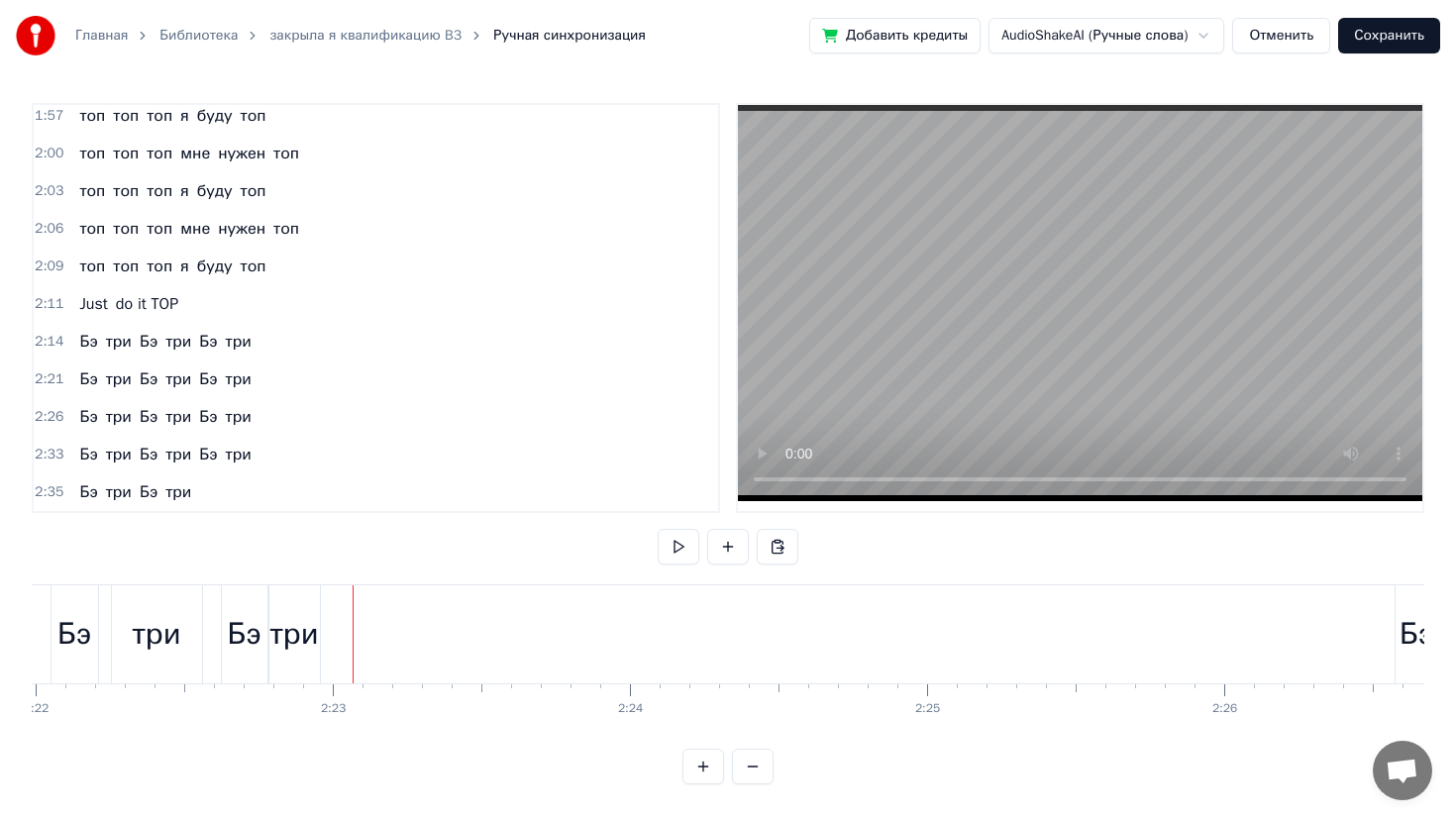 click at bounding box center [-18514, 634] 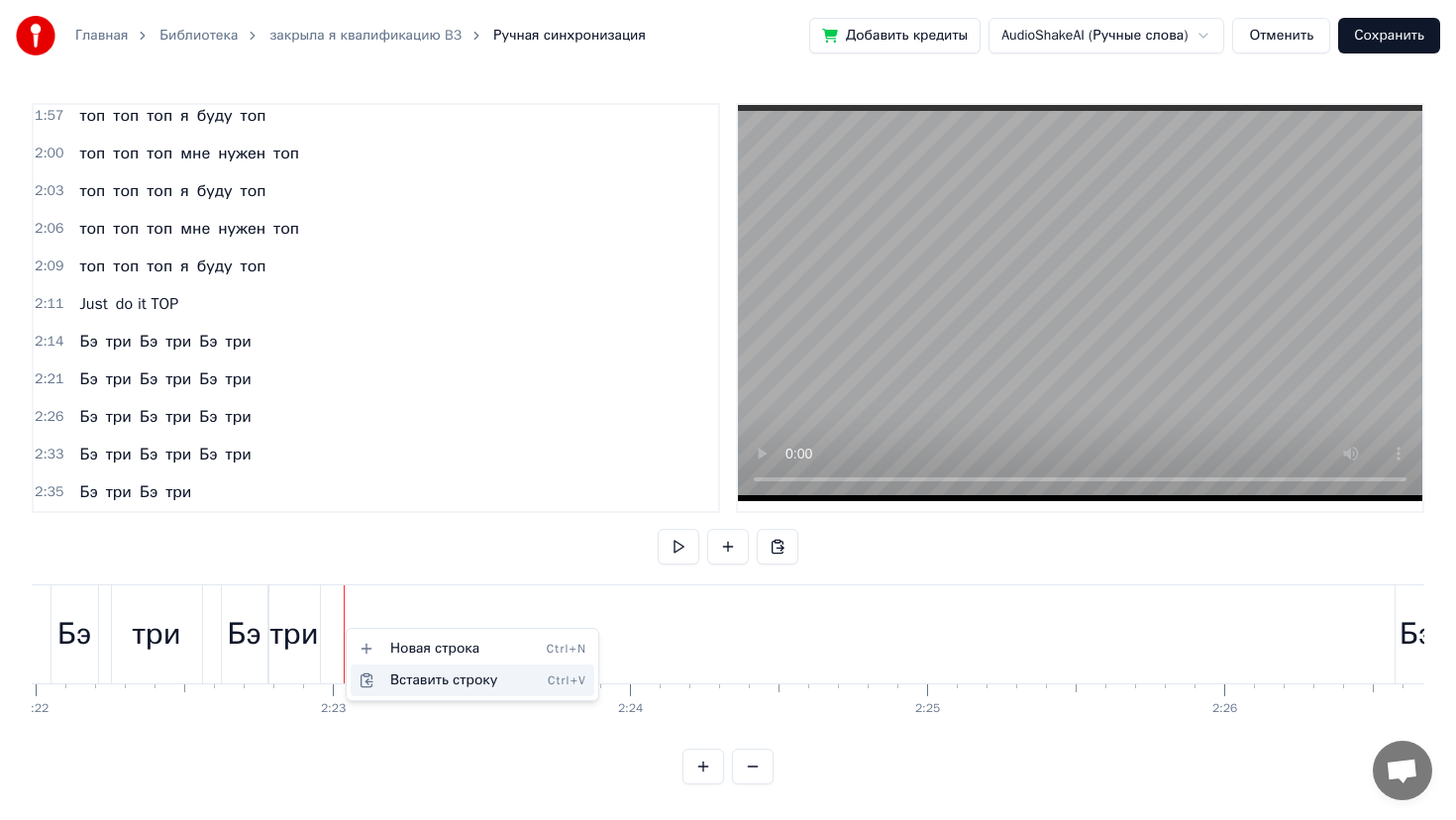 click on "Вставить строку Ctrl+V" at bounding box center (472, 680) 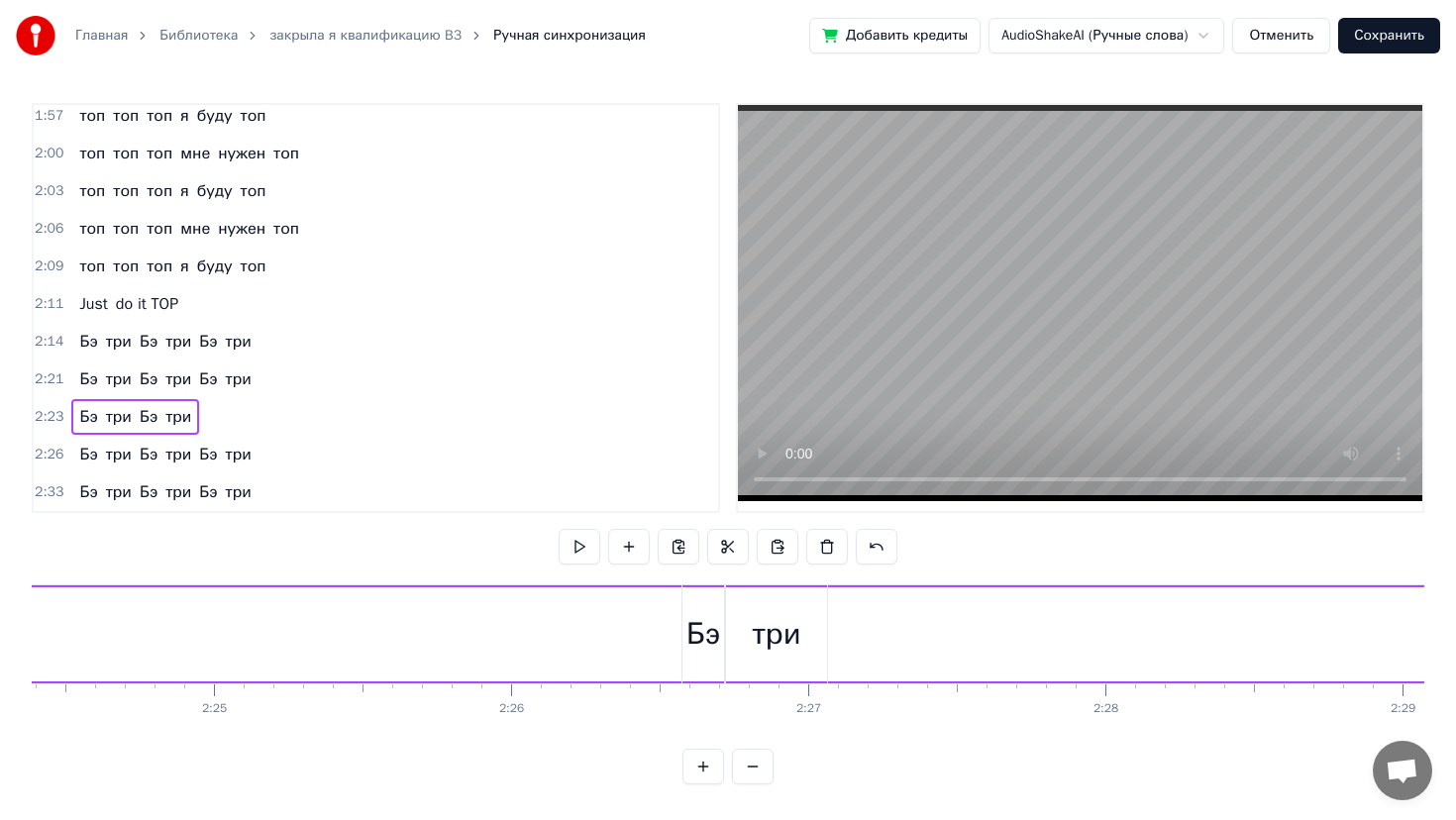 scroll, scrollTop: 0, scrollLeft: 42907, axis: horizontal 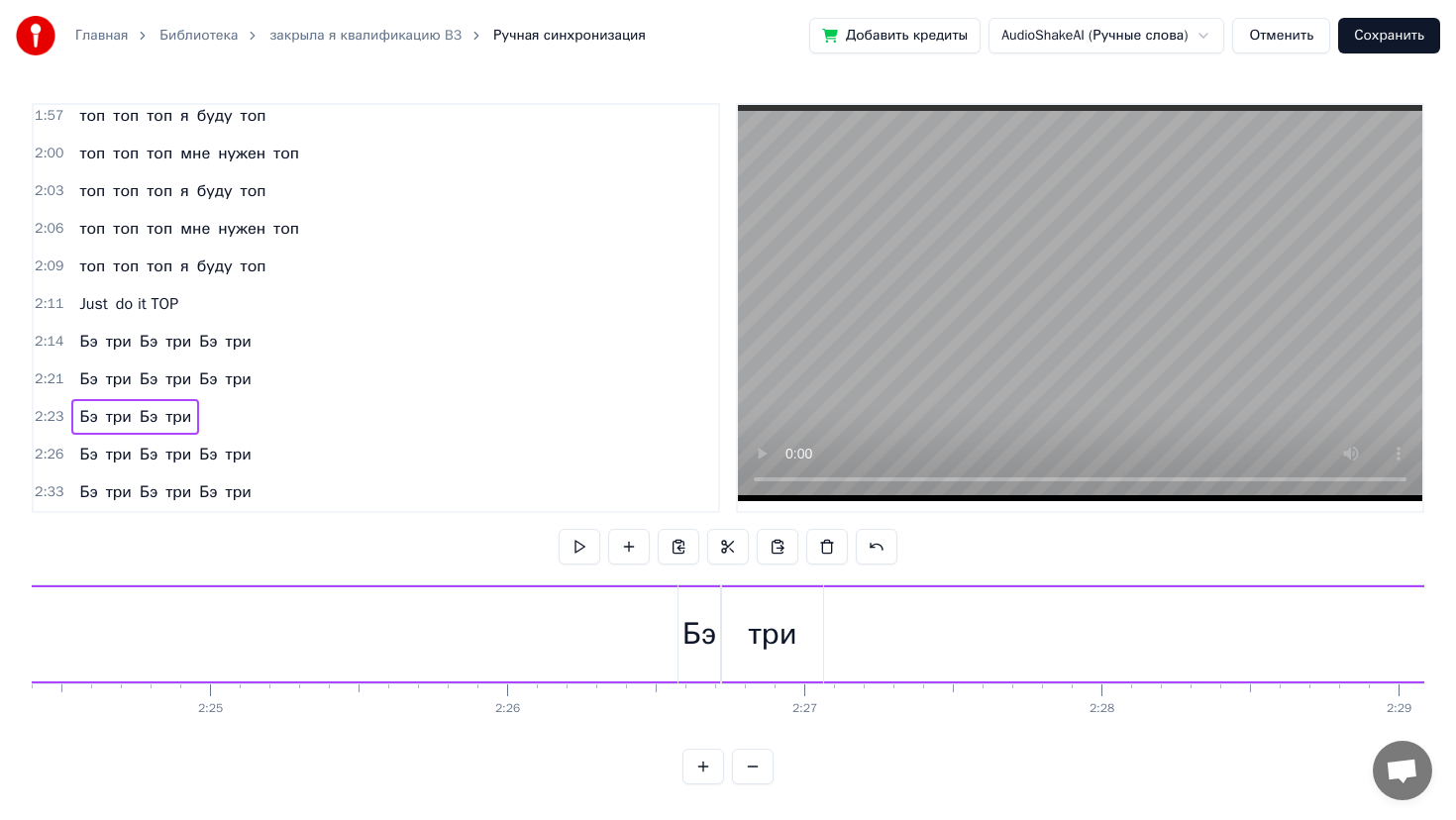 click on "Бэ три Бэ три" at bounding box center [595, 634] 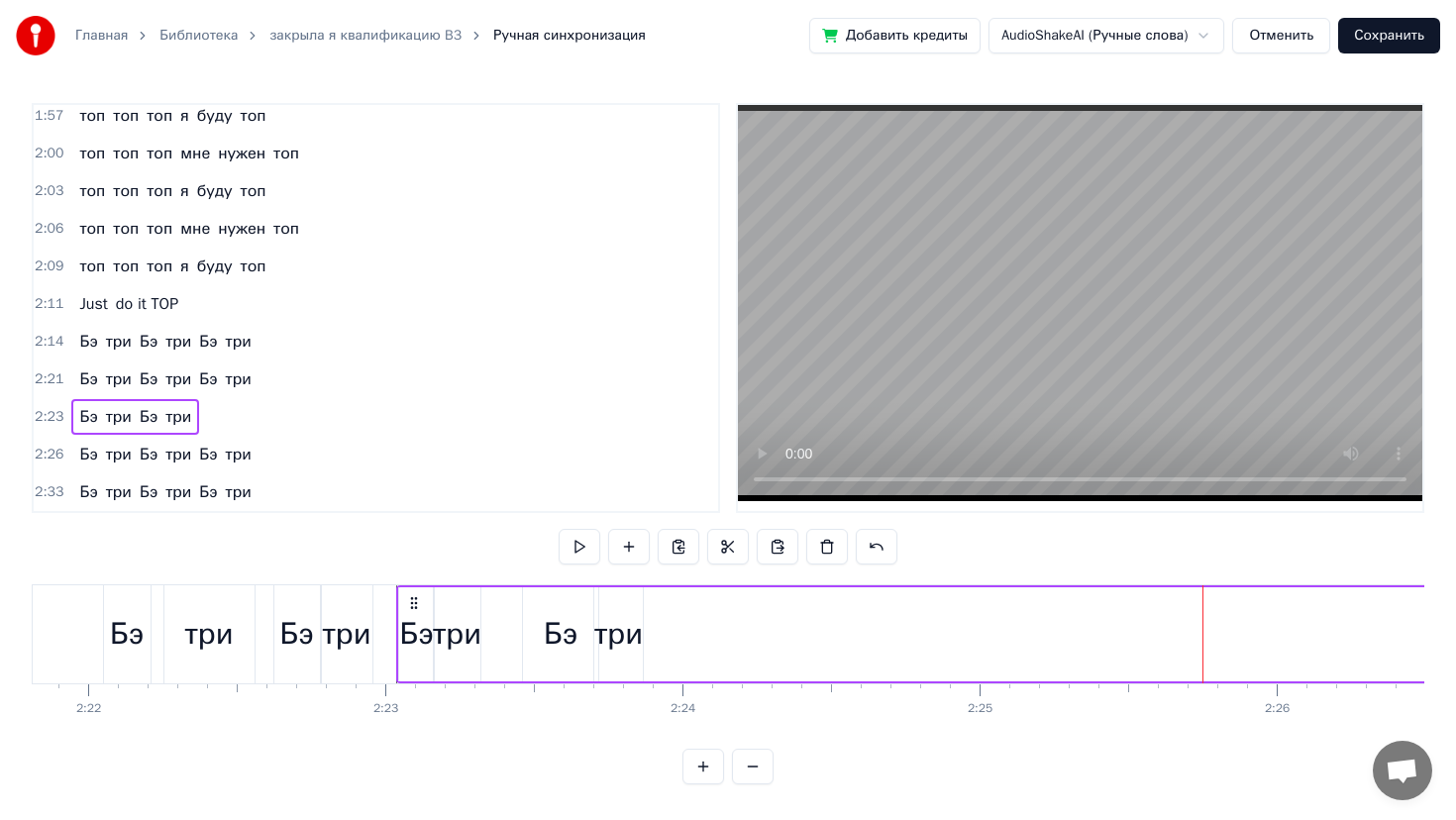 scroll, scrollTop: 0, scrollLeft: 42066, axis: horizontal 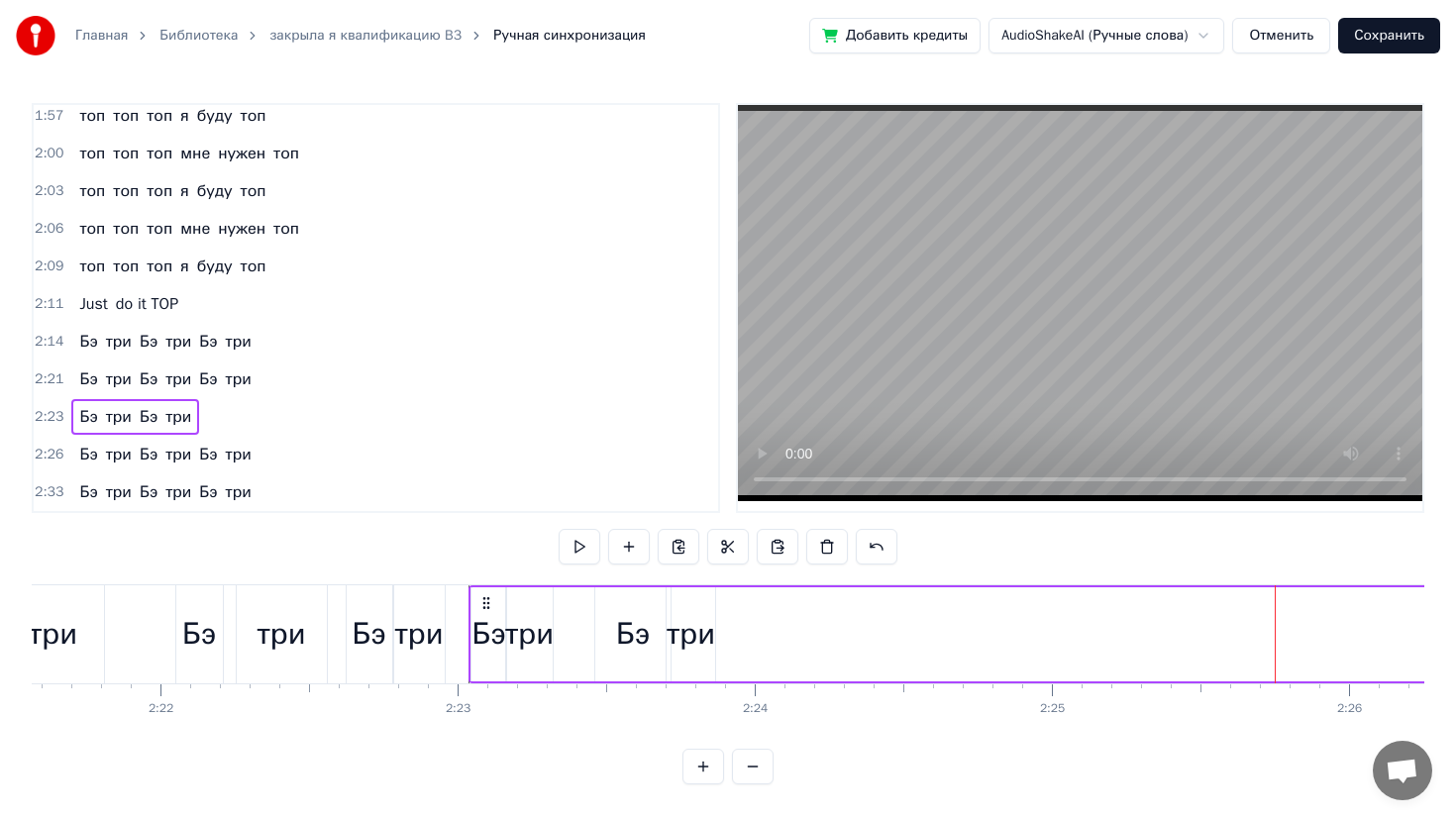 click on "Бэ три Бэ три" at bounding box center [1437, 634] 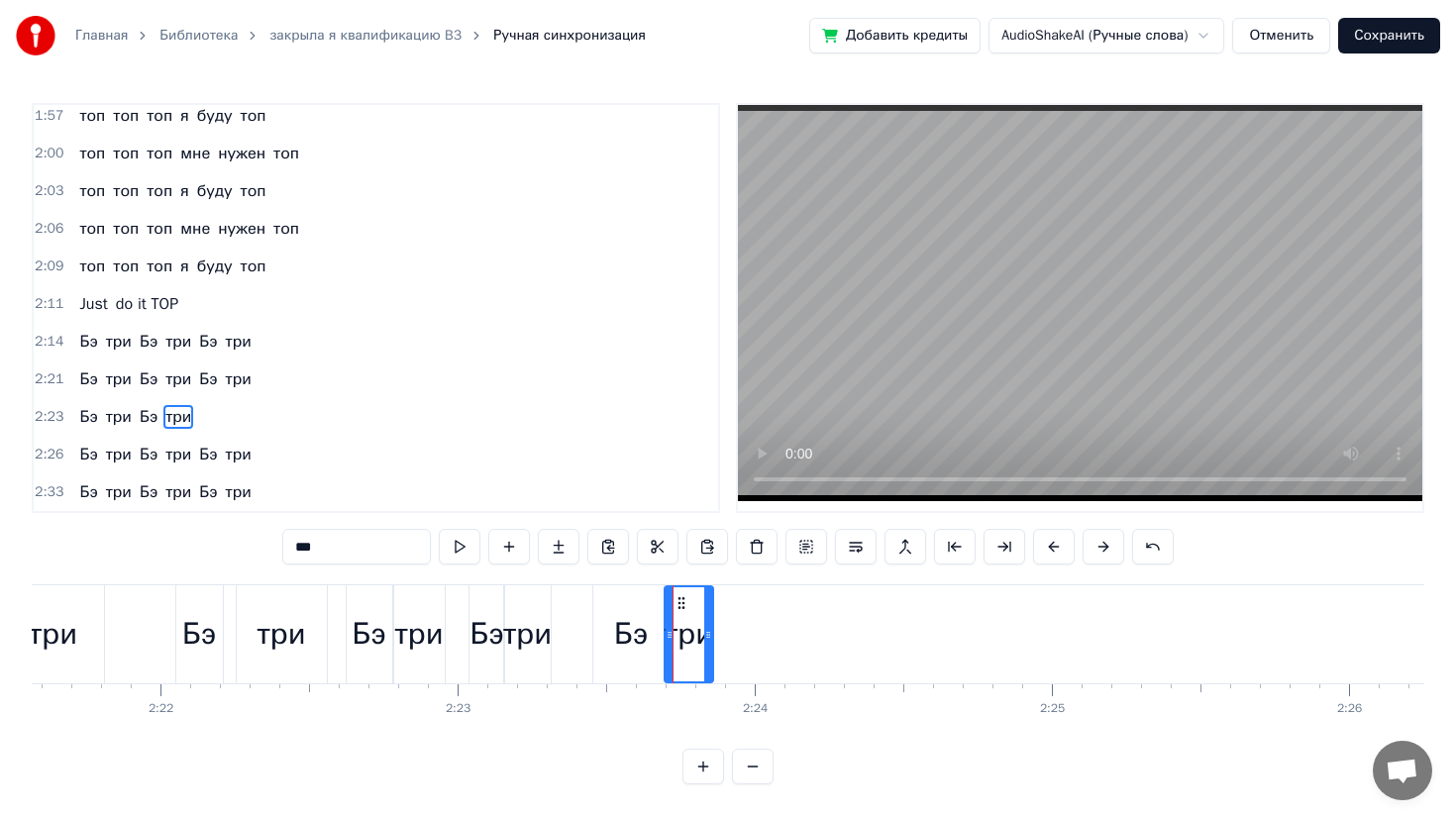 scroll, scrollTop: 1212, scrollLeft: 0, axis: vertical 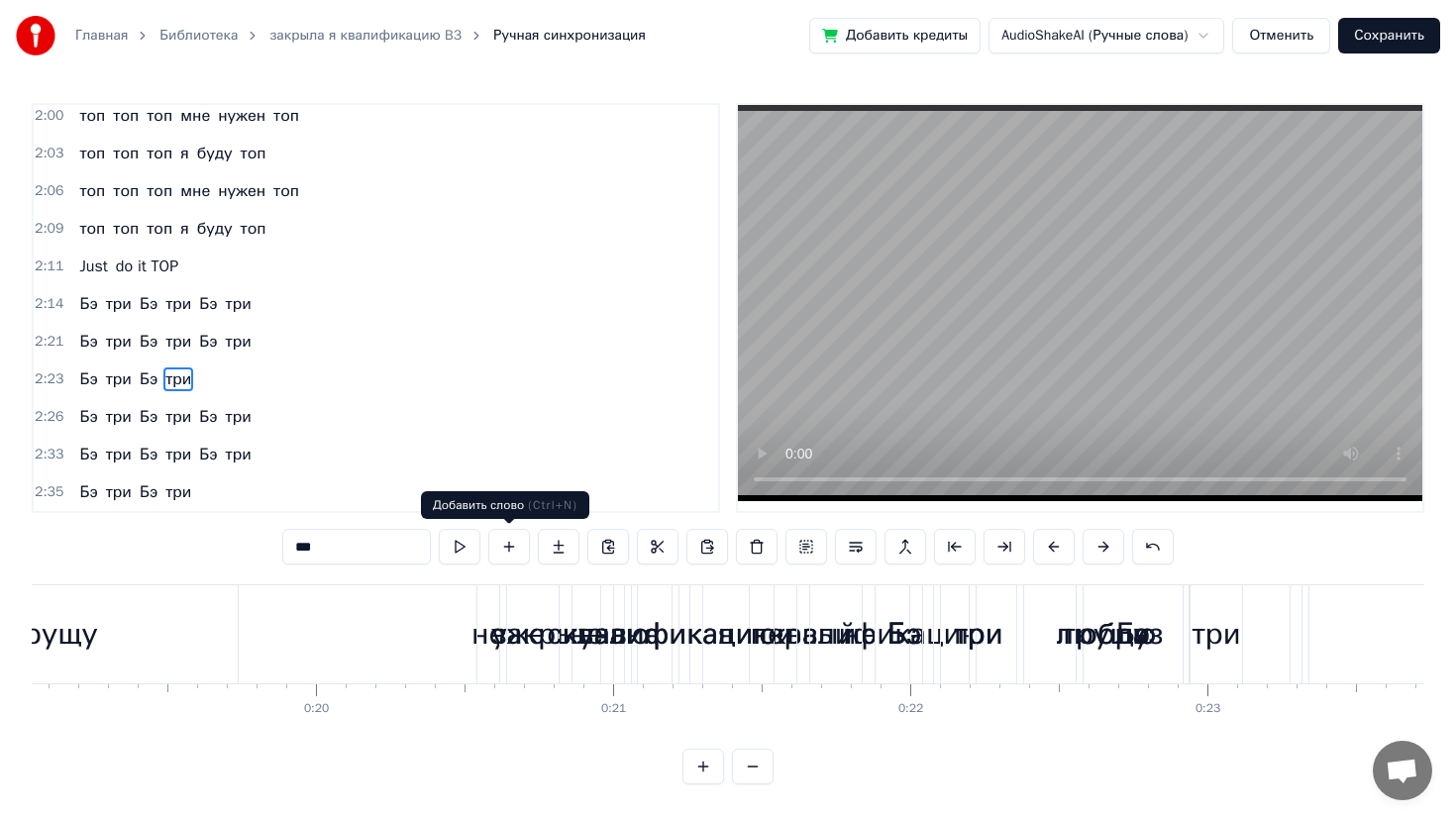 click at bounding box center [460, 547] 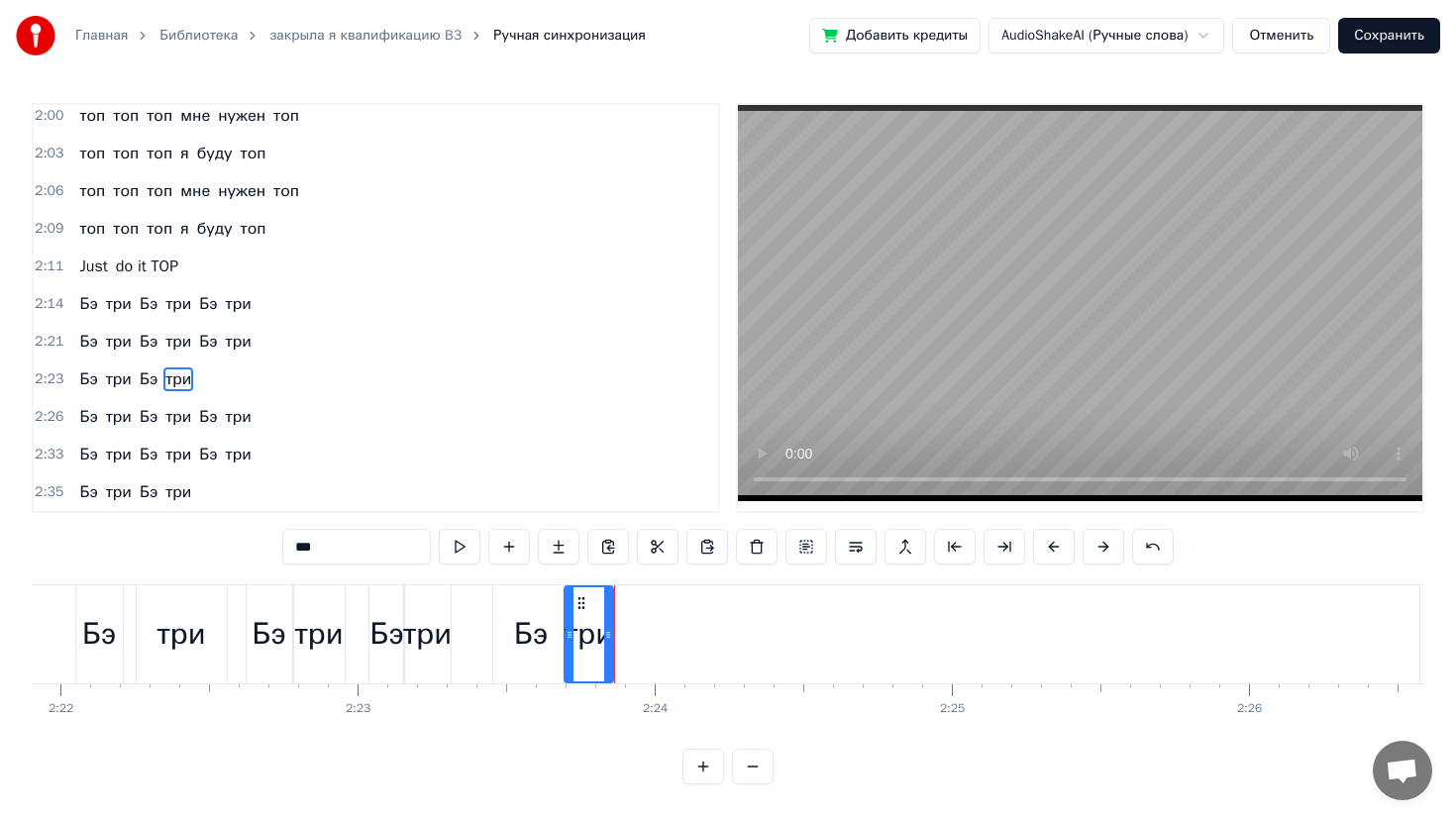 scroll, scrollTop: 0, scrollLeft: 42649, axis: horizontal 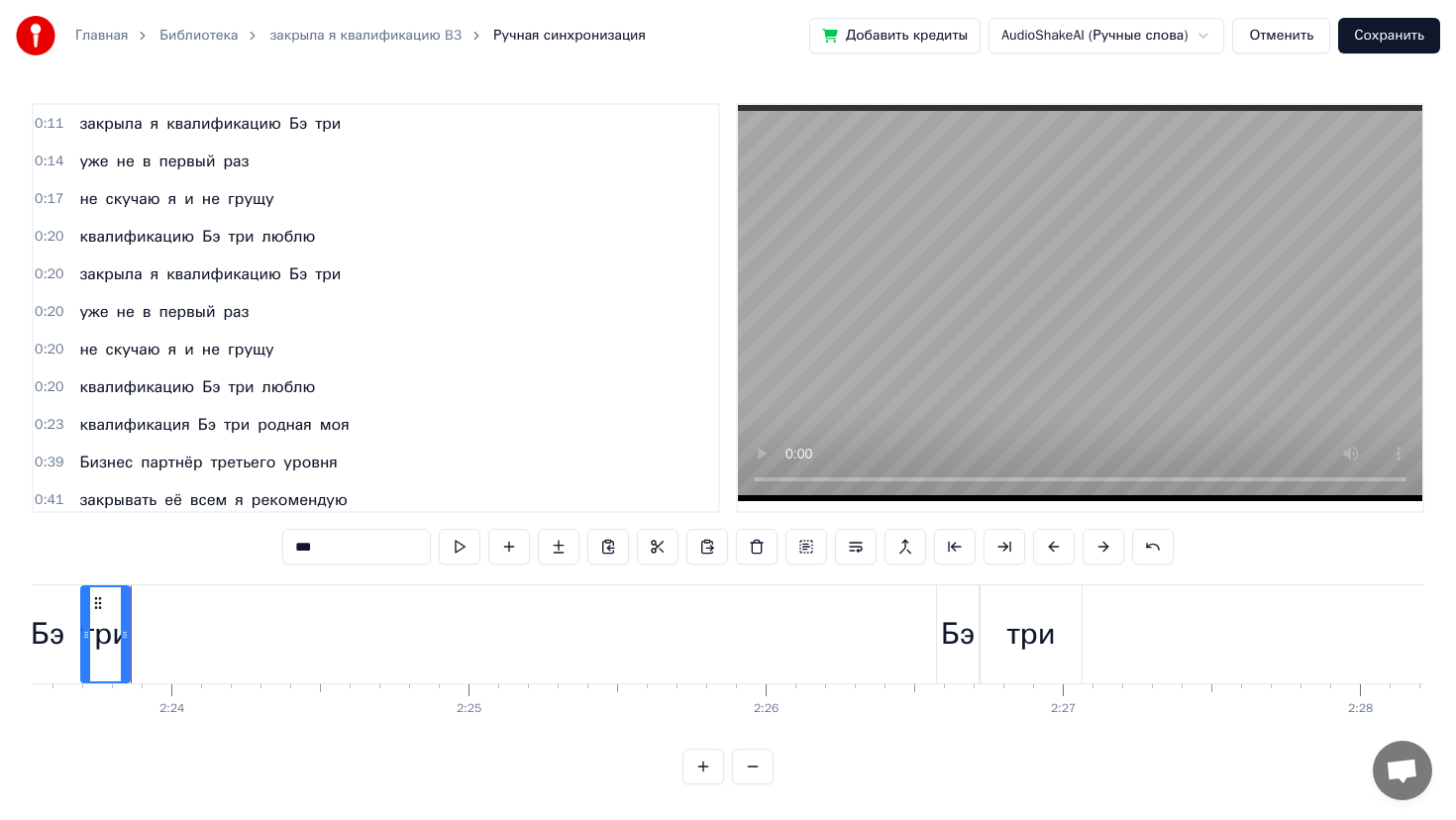 click on "0:11" at bounding box center [49, 124] 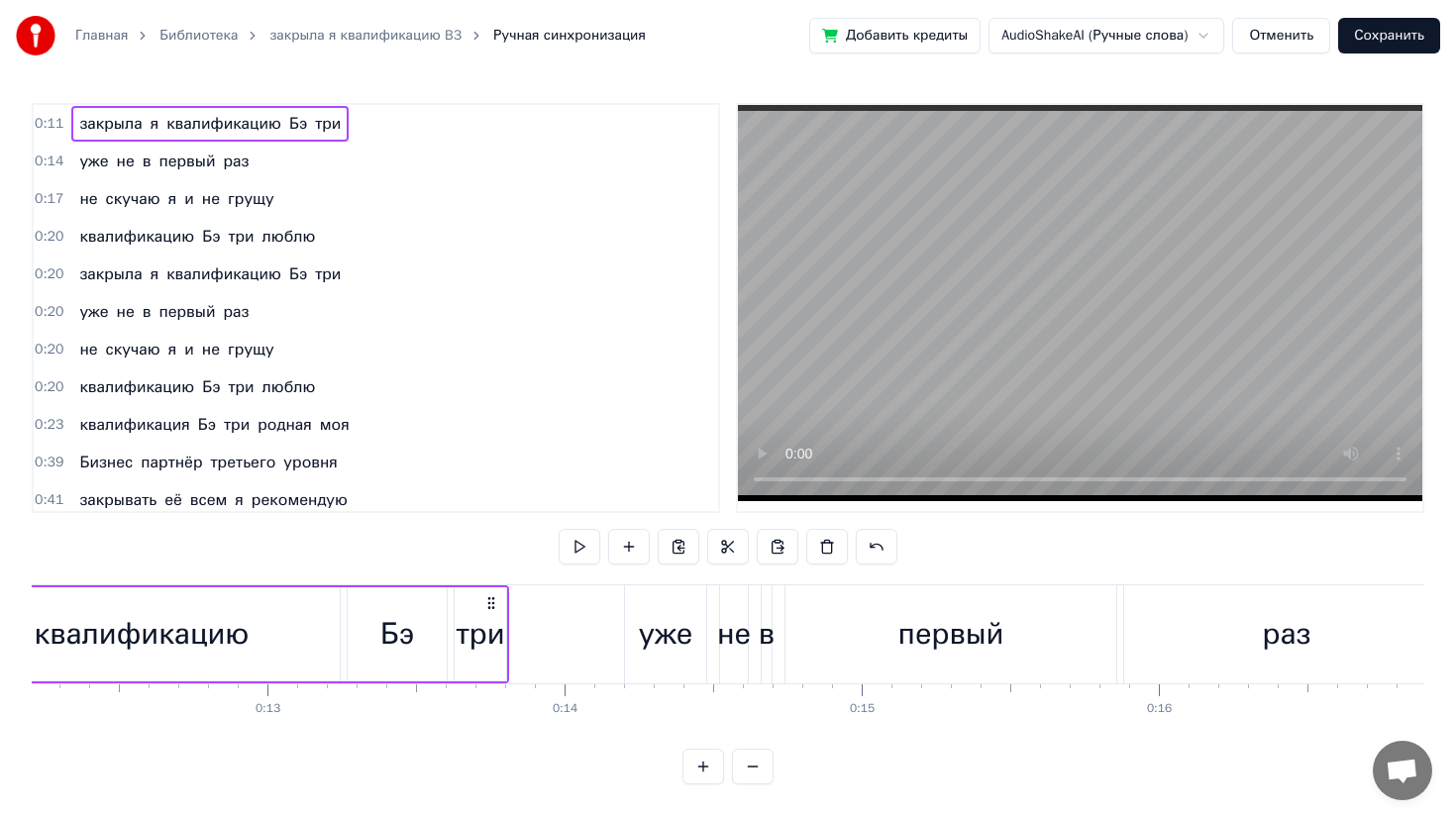 scroll, scrollTop: 0, scrollLeft: 3235, axis: horizontal 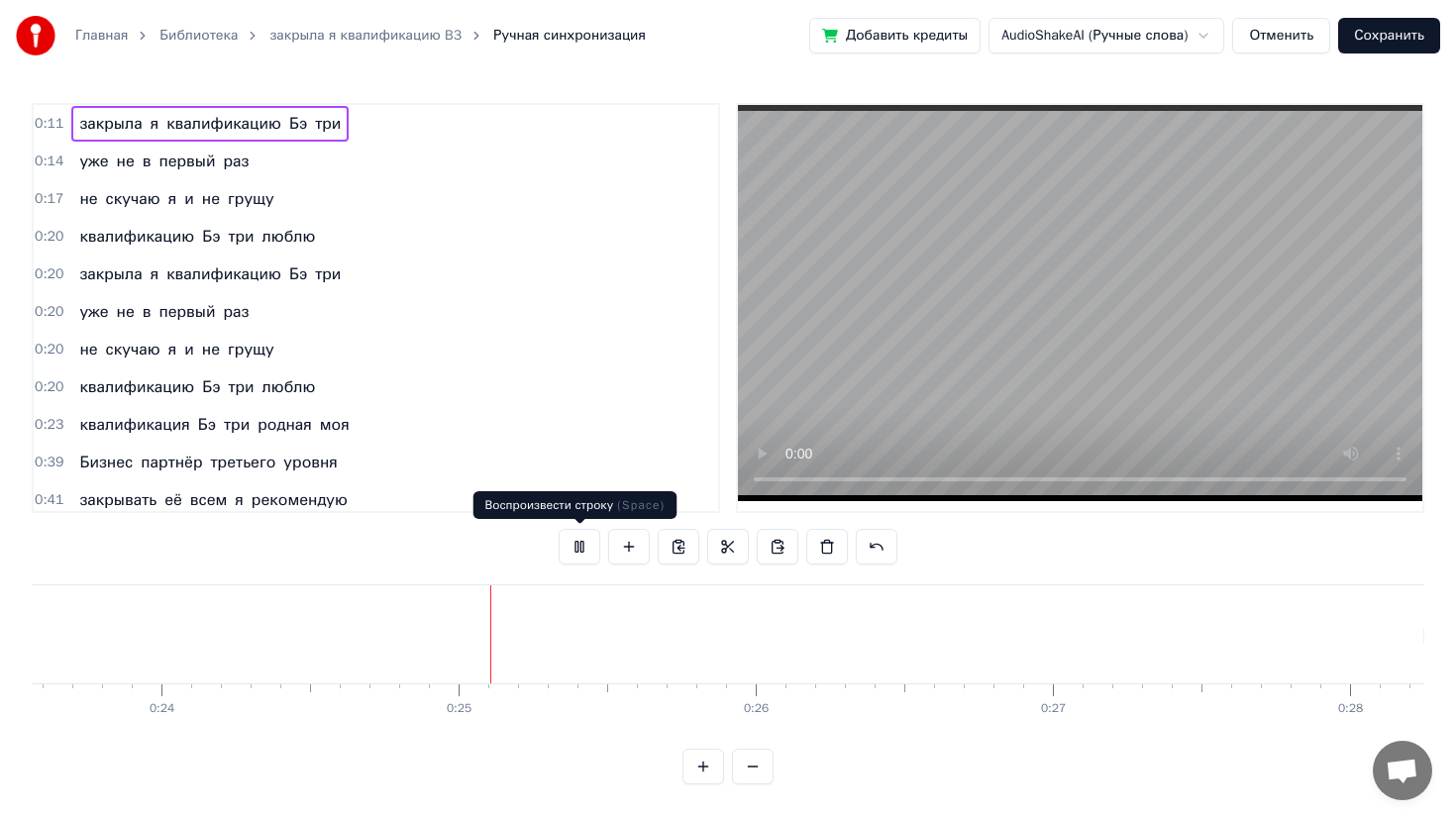 click at bounding box center [579, 547] 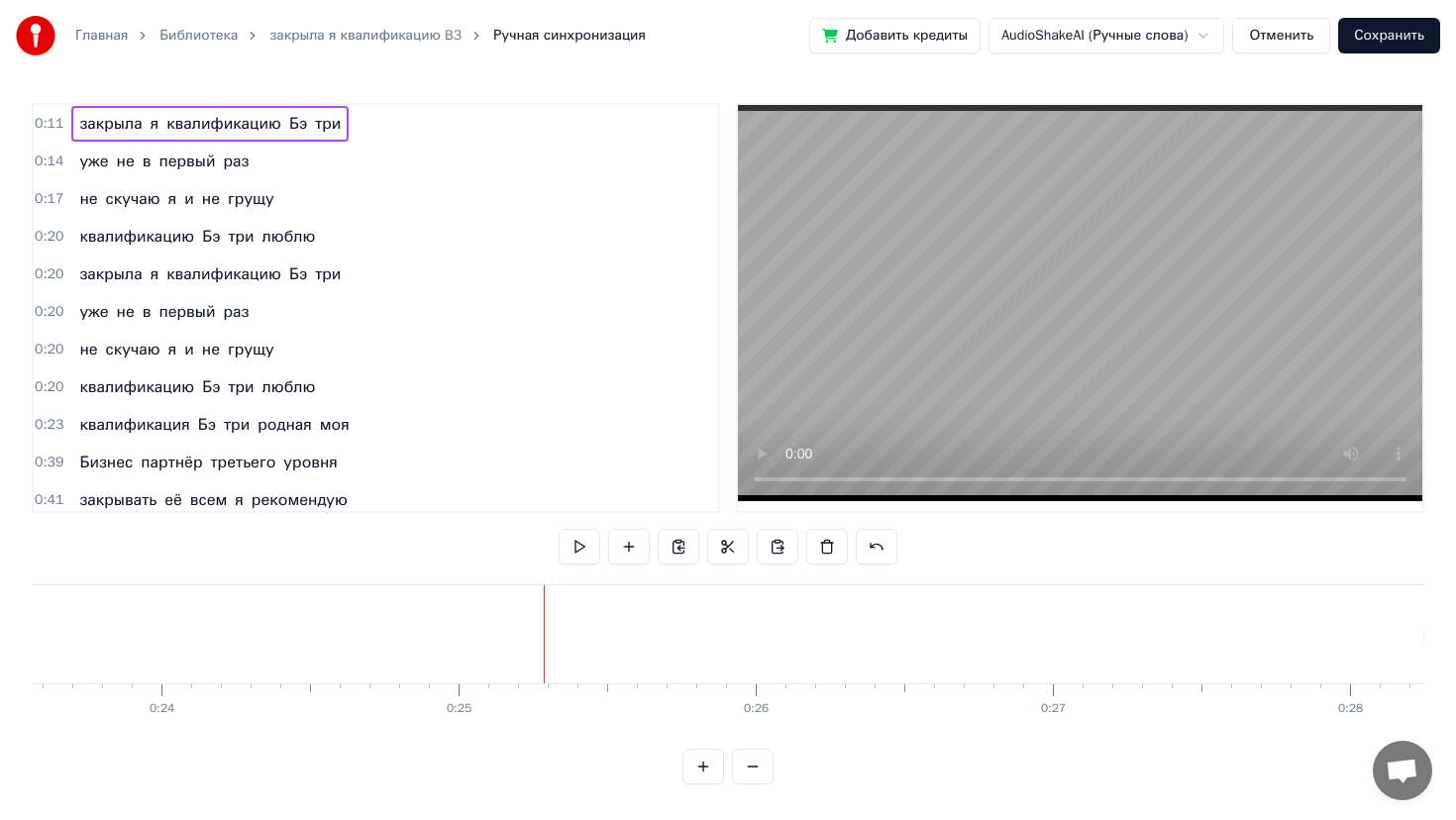 click on "0:20" at bounding box center [49, 274] 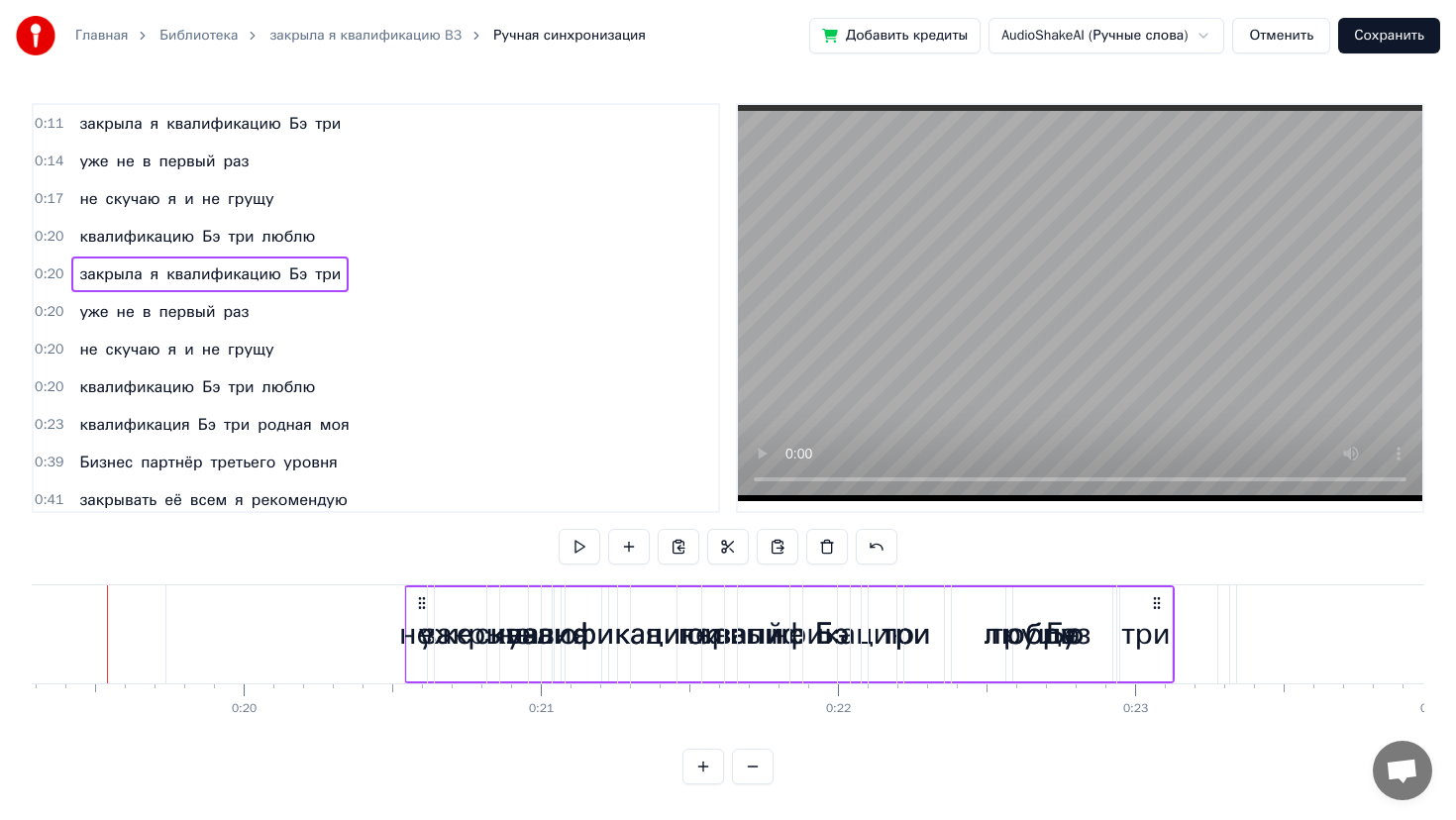 scroll, scrollTop: 0, scrollLeft: 5707, axis: horizontal 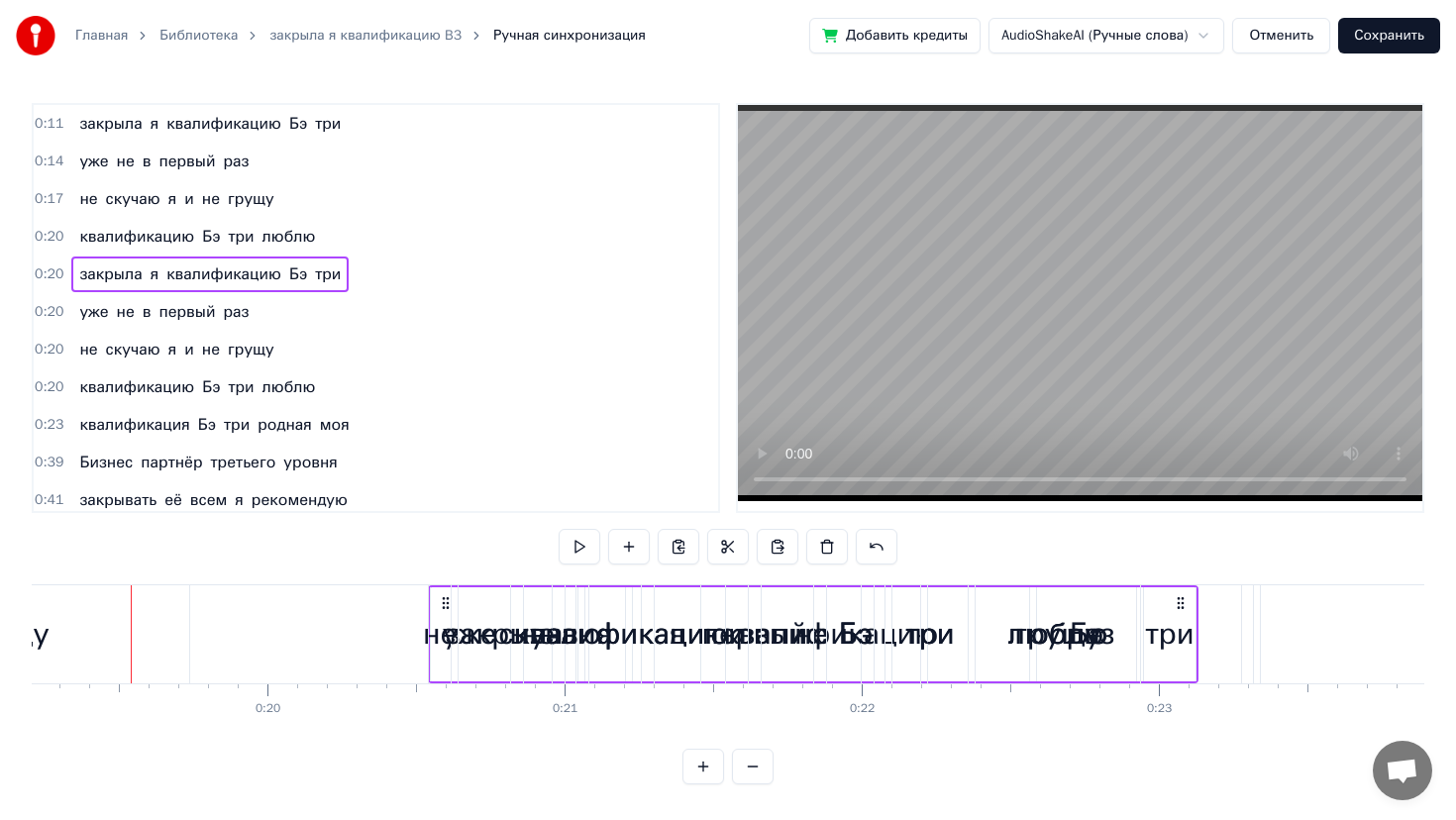 click on "квалификацию" at bounding box center (621, 634) 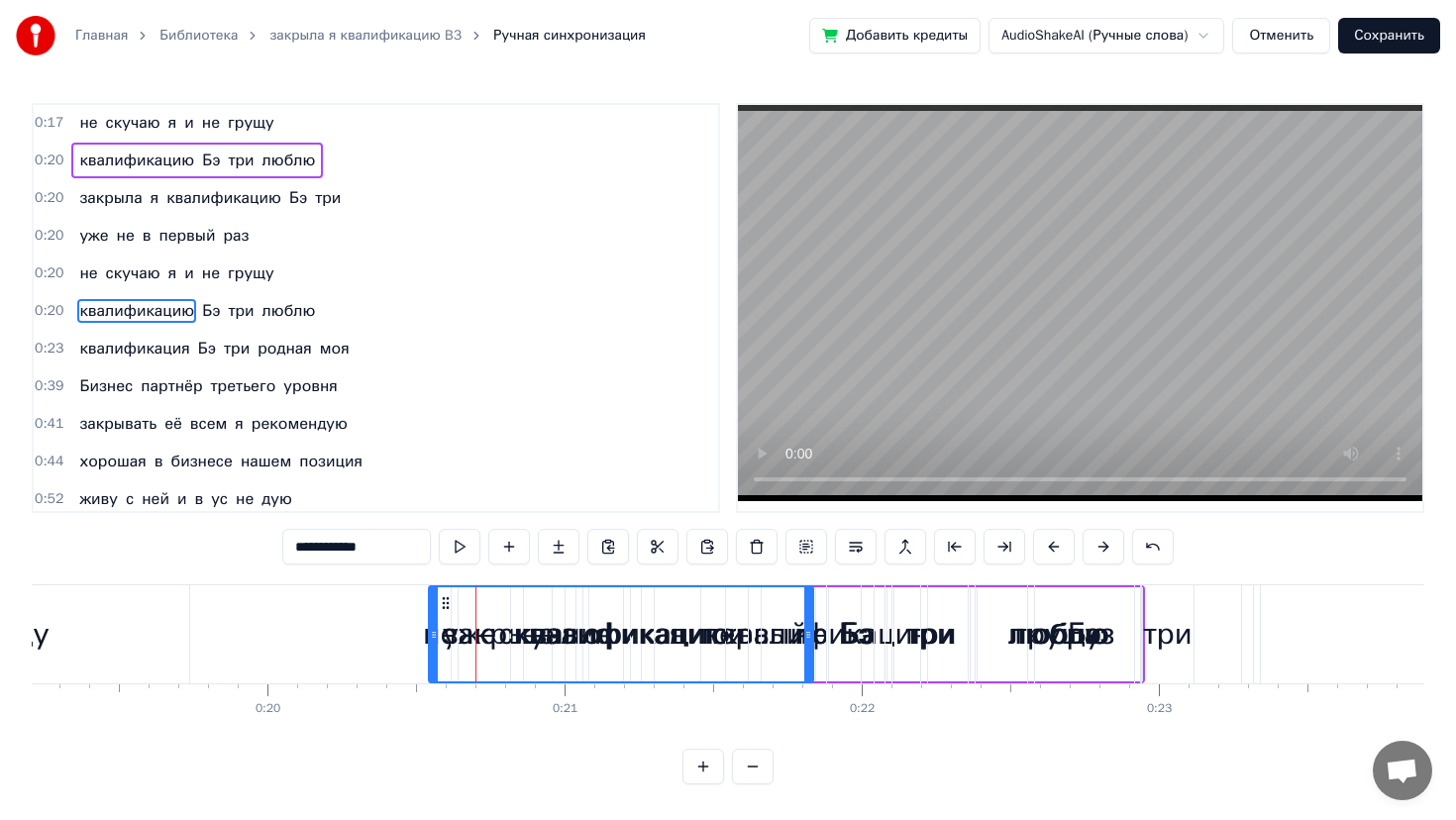 scroll, scrollTop: 79, scrollLeft: 0, axis: vertical 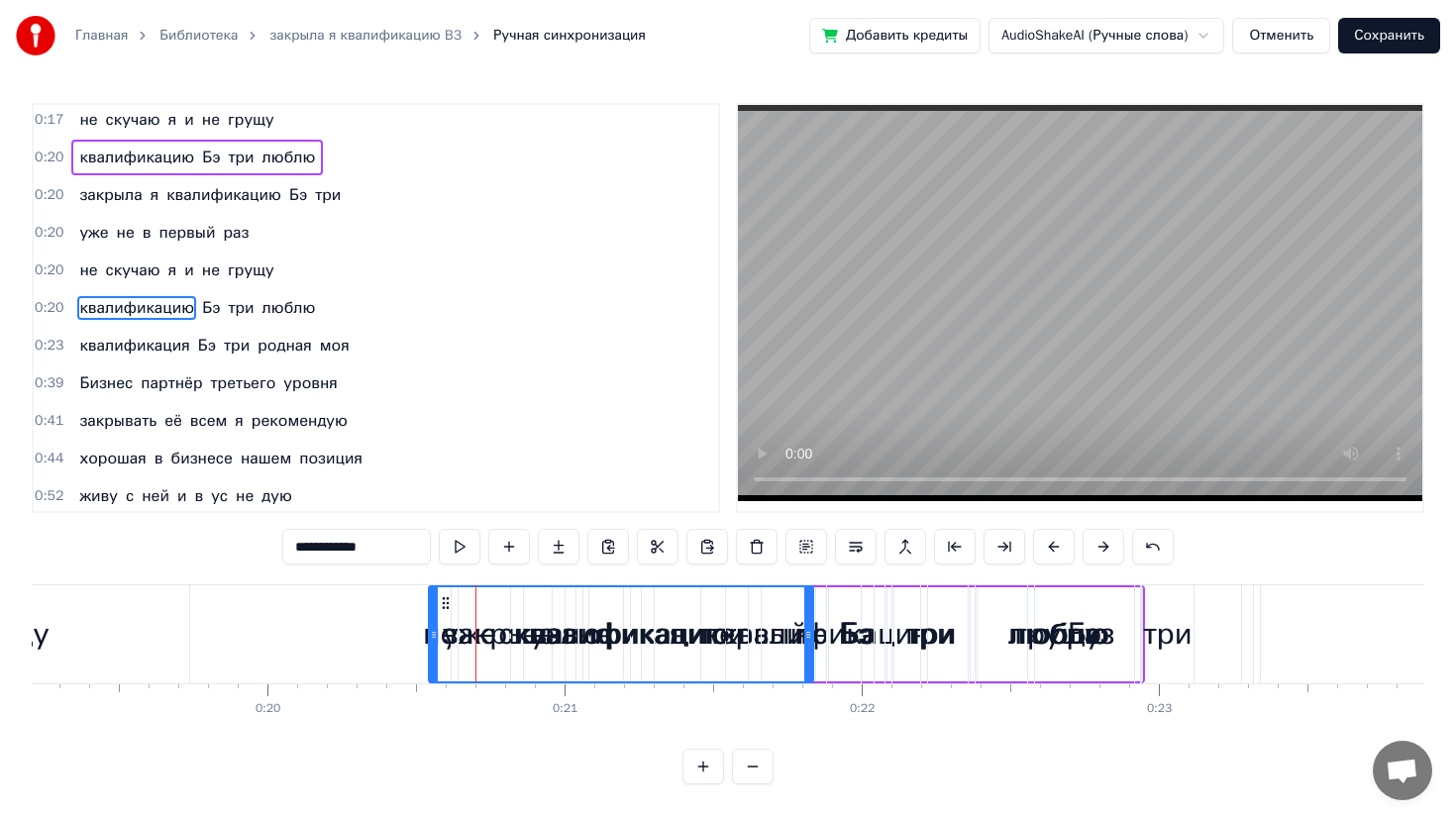 click on "закрыла" at bounding box center [110, 195] 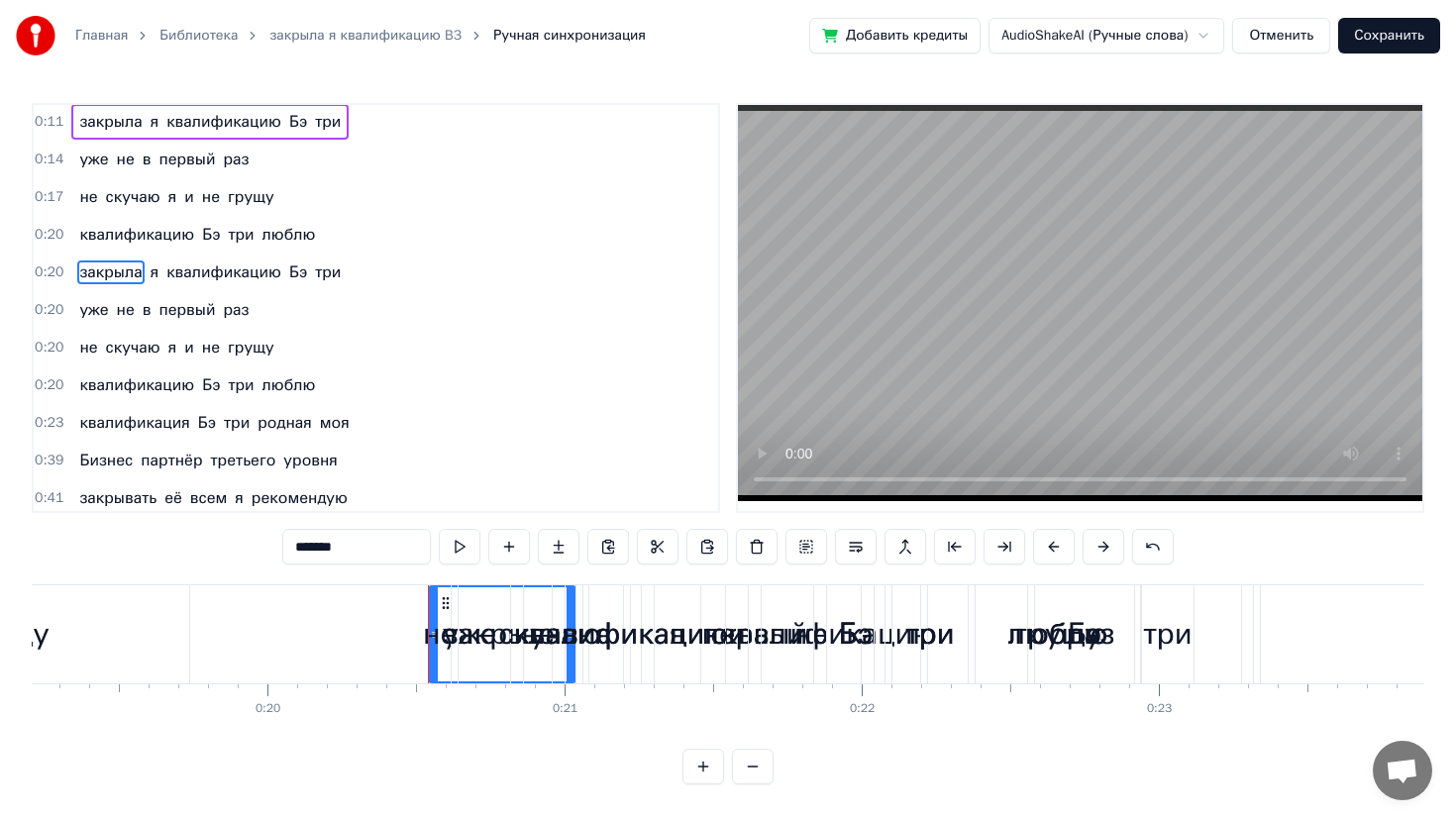 scroll, scrollTop: 0, scrollLeft: 0, axis: both 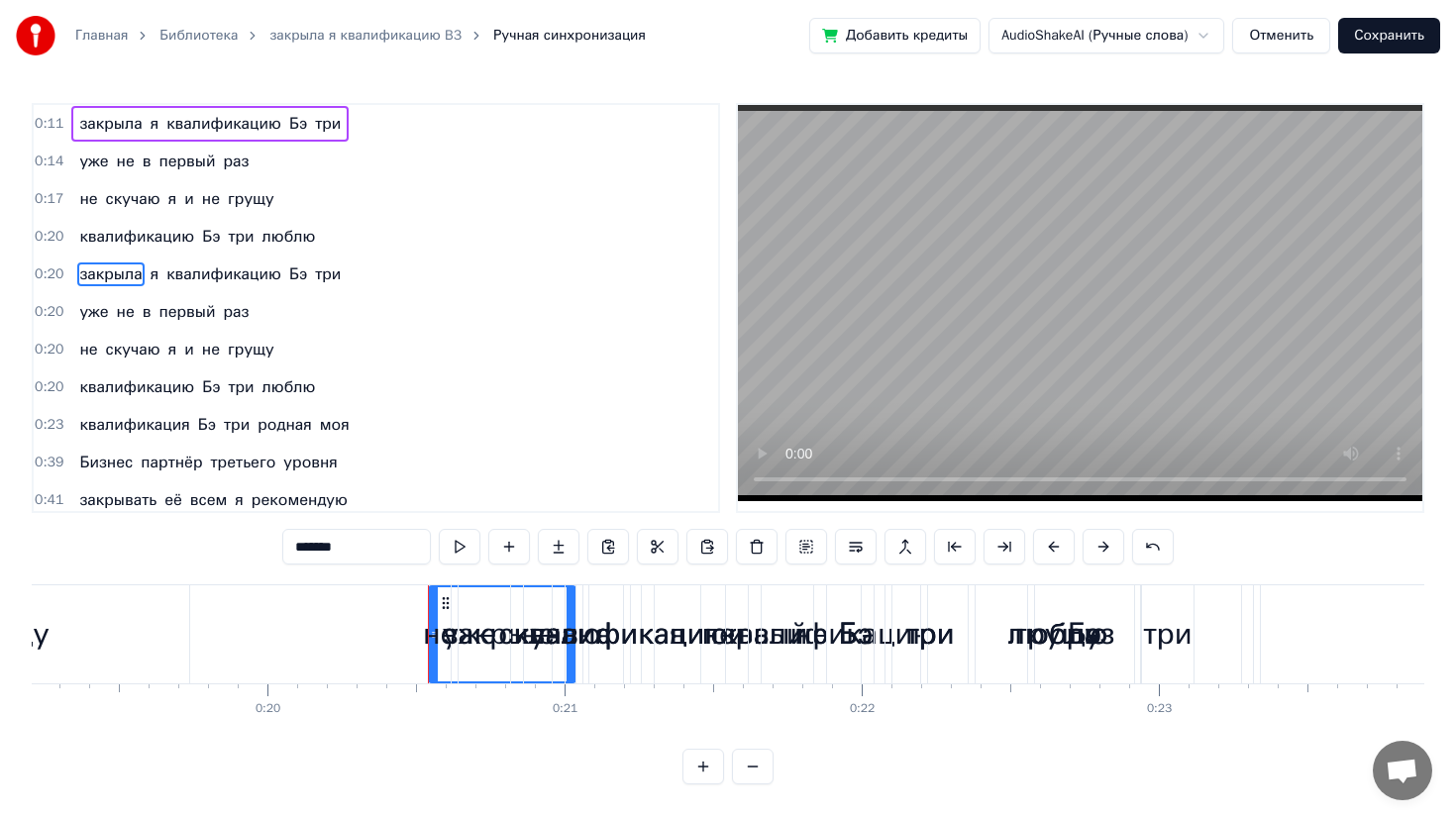 click on "0:20" at bounding box center [49, 274] 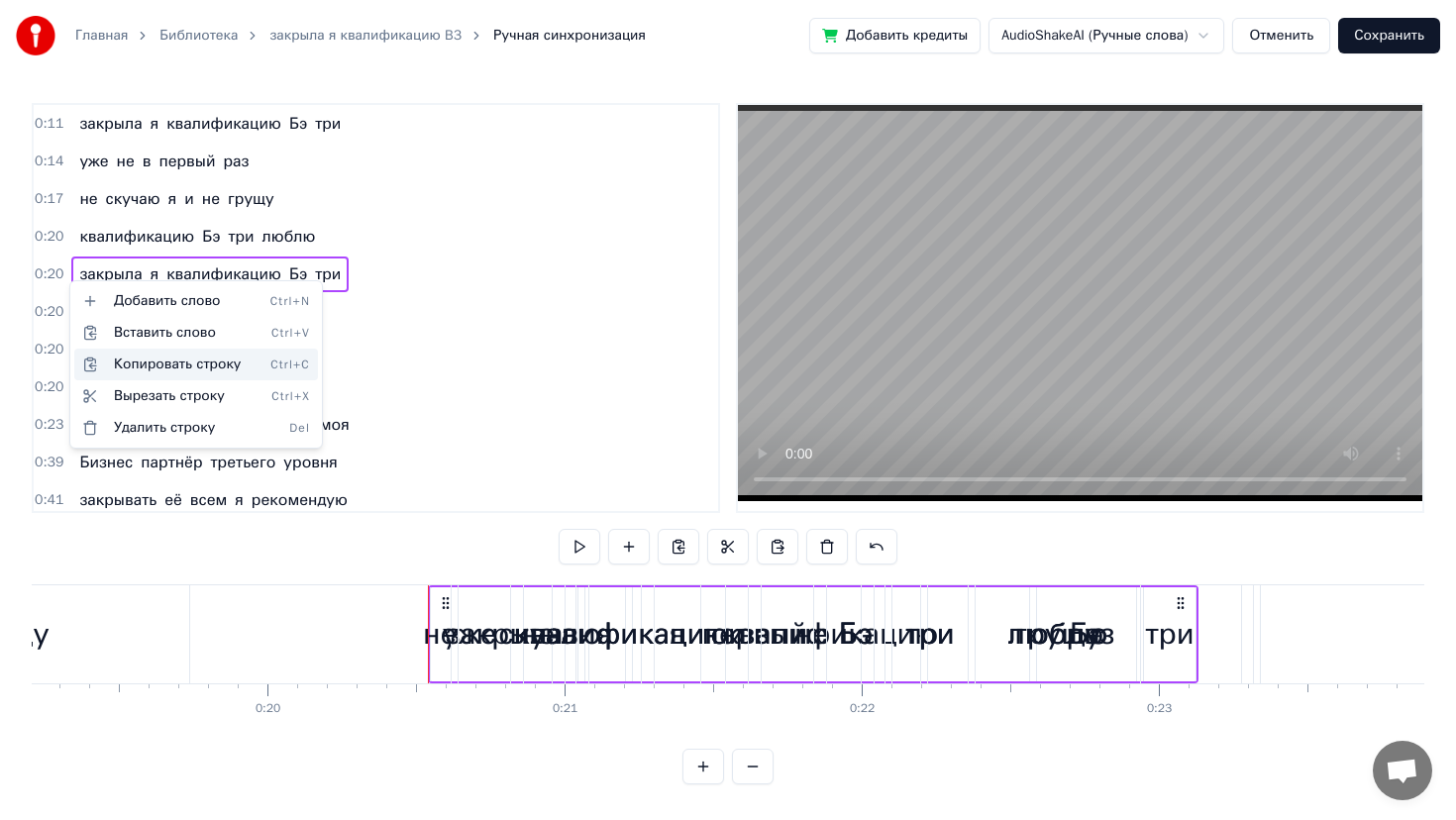 click on "Копировать строку Ctrl+C" at bounding box center [196, 364] 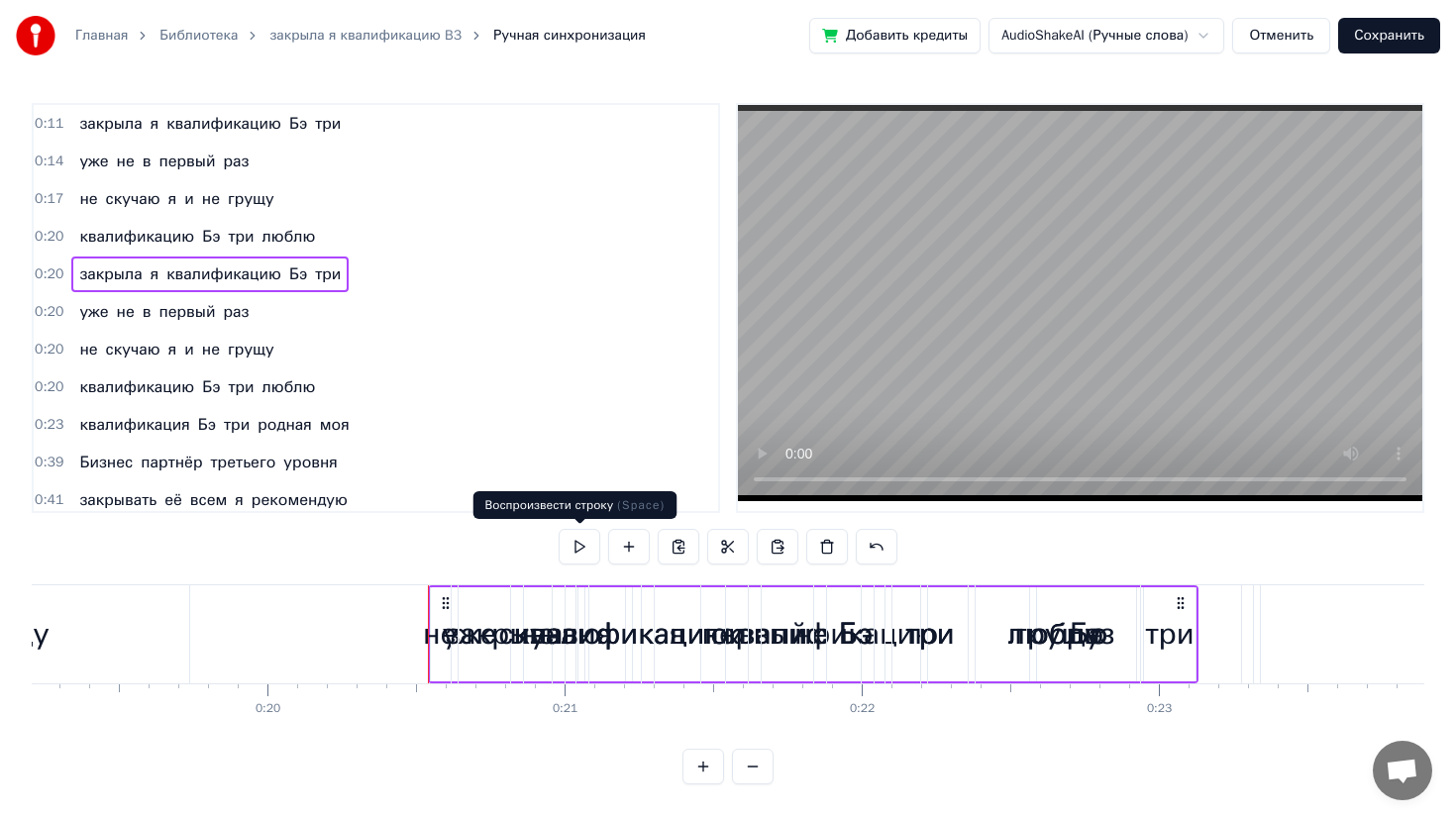 click at bounding box center [579, 547] 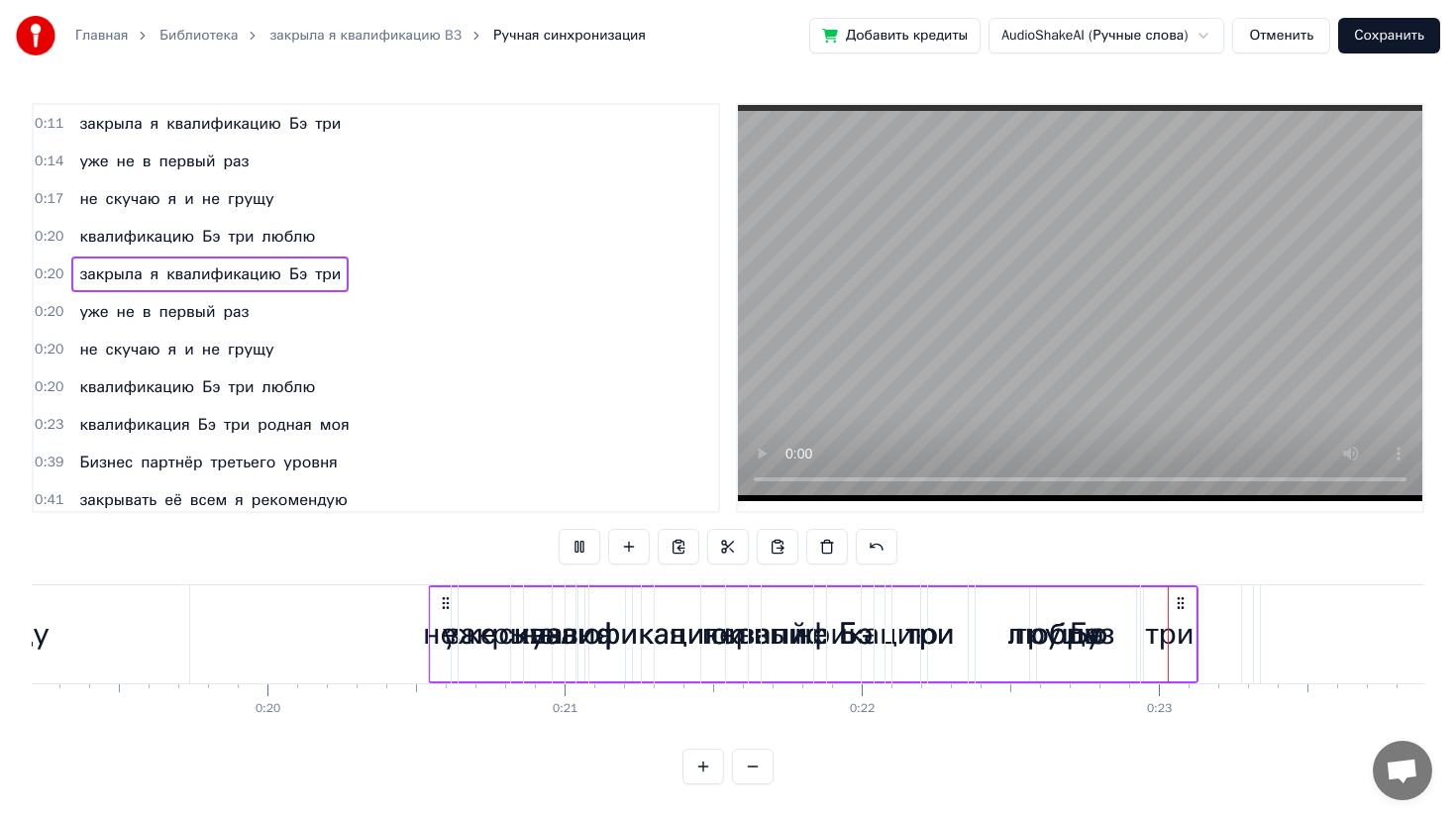 click at bounding box center (579, 547) 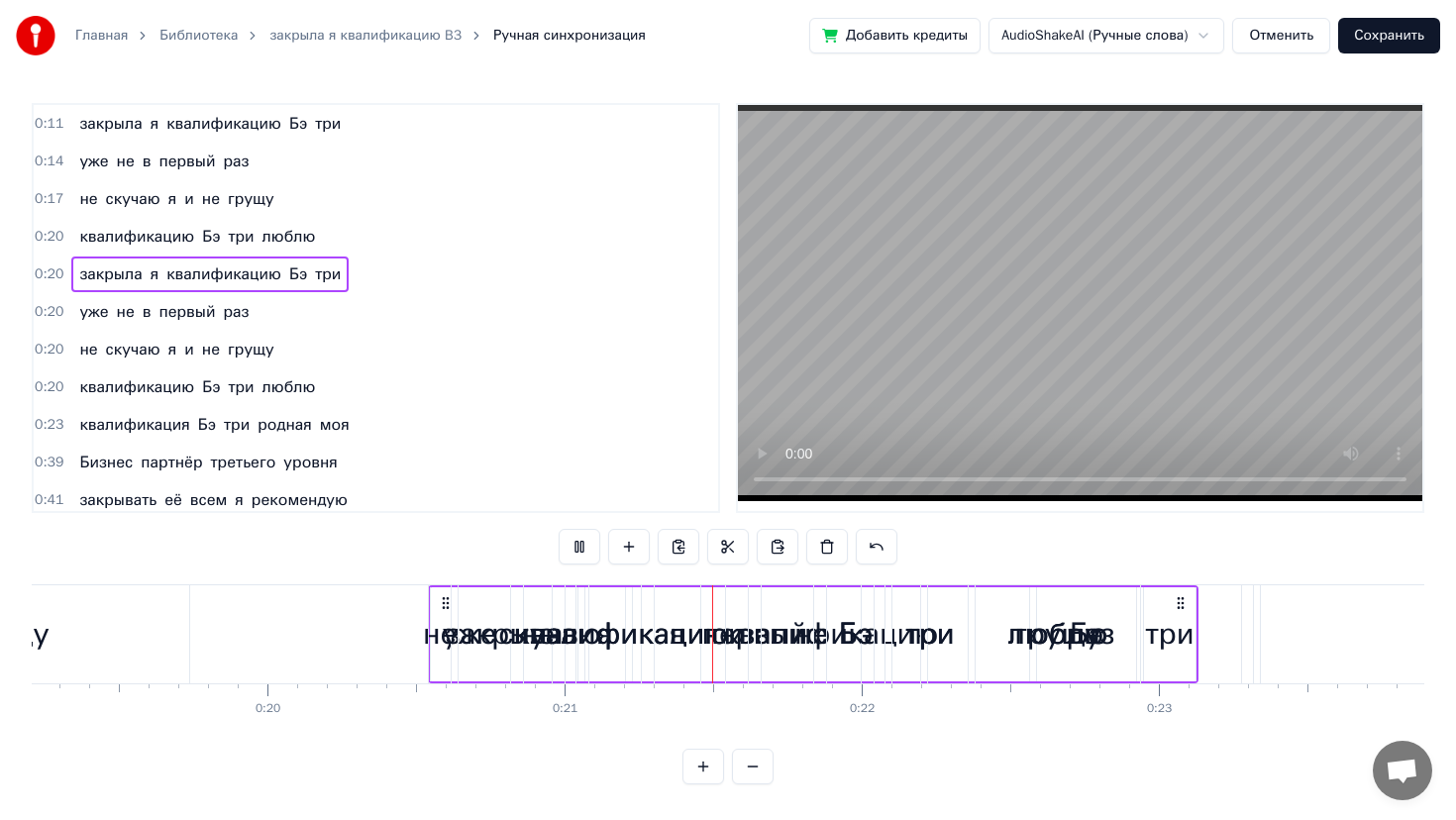 click at bounding box center (579, 547) 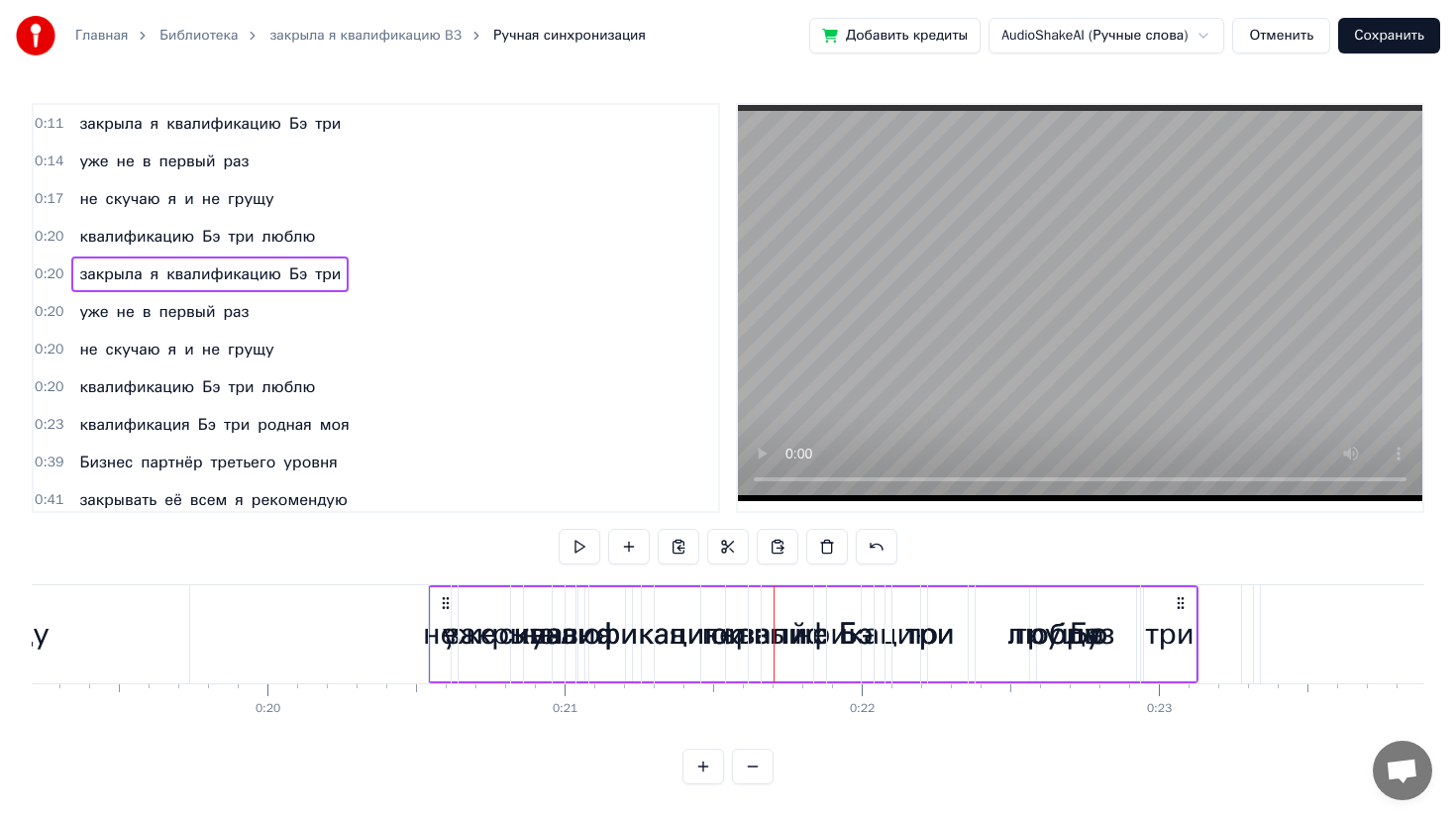 click on "грущу" at bounding box center [1058, 634] 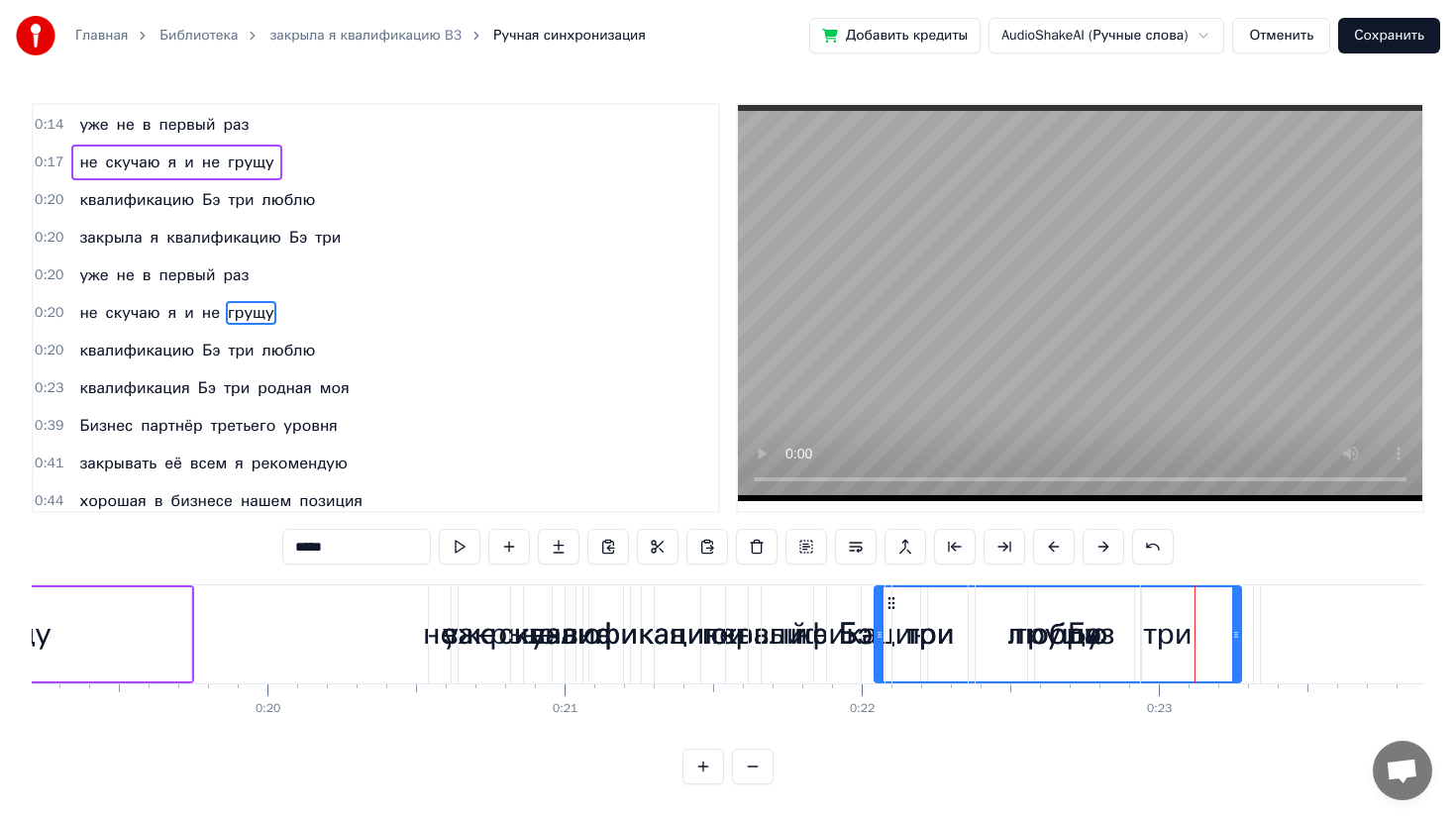 scroll, scrollTop: 42, scrollLeft: 0, axis: vertical 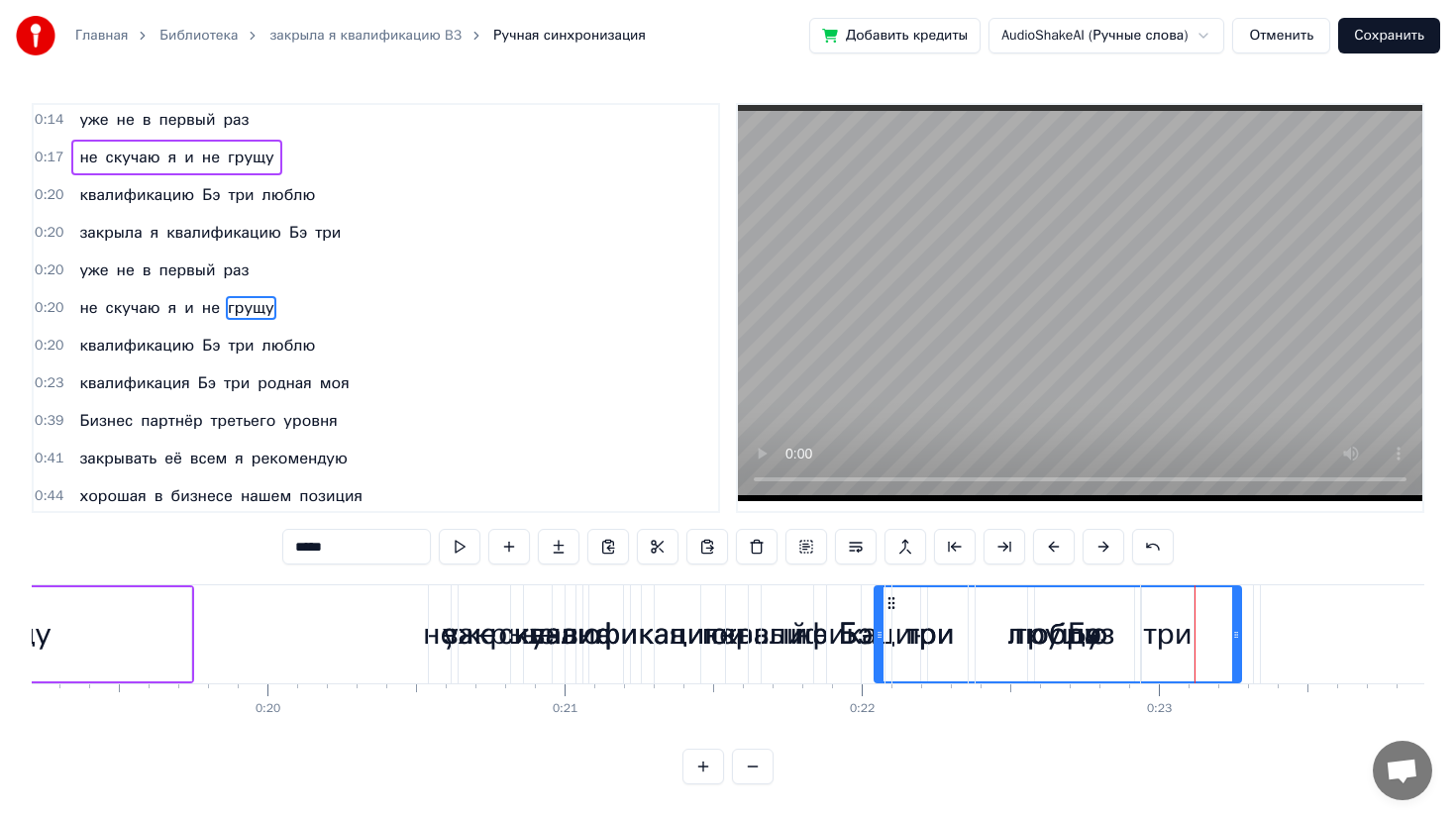click on "грущу" at bounding box center [1058, 634] 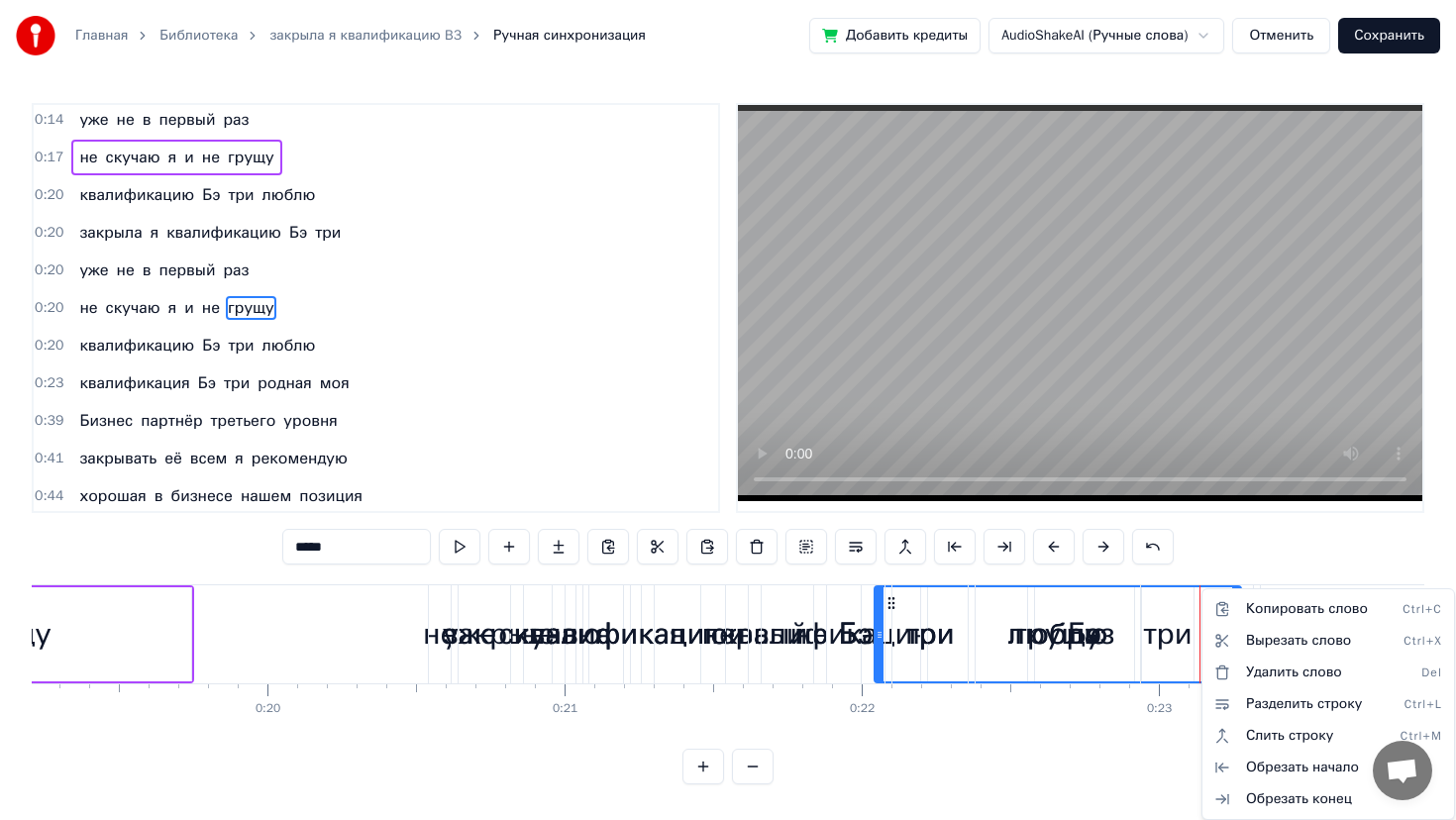 click on "Главная Библиотека закрыла я квалификацию B3 Ручная синхронизация Добавить кредиты AudioShakeAI (Ручные слова) Отменить Сохранить 0:11 закрыла я квалификацию Бэ три 0:14 уже не в первый раз 0:17 не скучаю я и не грущу 0:20 квалификацию Бэ три люблю 0:20 закрыла я квалификацию Бэ три 0:20 уже не в первый раз 0:20 не скучаю я и не грущу 0:20 квалификацию Бэ три люблю 0:23 квалификация Бэ три родная моя 0:39 Бизнес партнёр третьего уровня 0:41 закрывать её всем я рекомендую 0:44 хорошая в бизнесе нашем позиция 0:52 живу с ней и в ус не дую 0:57 ааааа 0:58 Just do it do it 1:02 Бэ три Бэ три Бэ три 1:09 Бэ три Бэ" at bounding box center (728, 408) 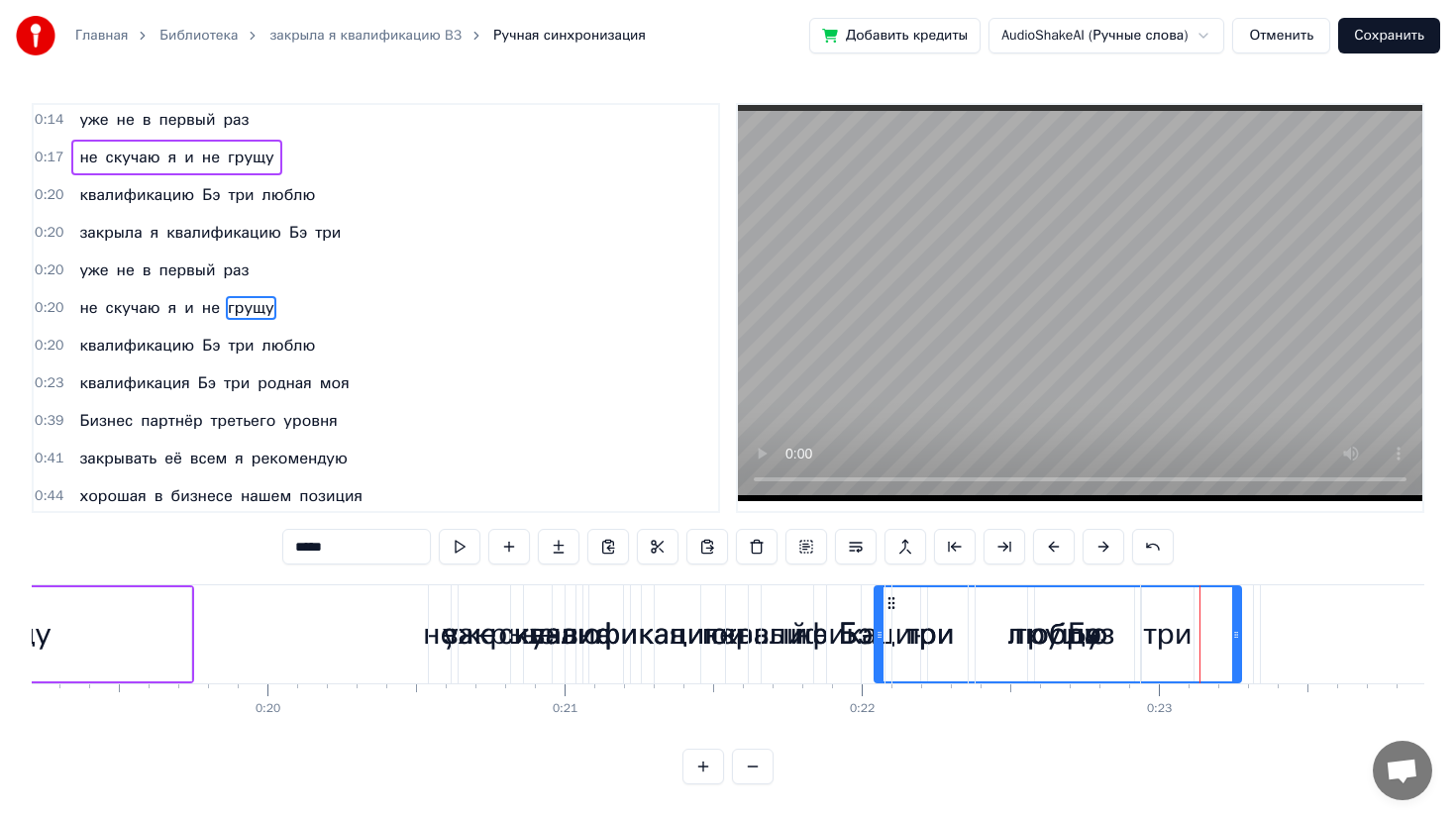 click on "закрыла я квалификацию Бэ три уже не в первый раз не скучаю я и не грущу квалификацию Бэ три люблю закрыла я квалификацию Бэ три уже не в первый раз не скучаю я и не грущу квалификацию Бэ три люблю квалификация Бэ три родная моя Бизнес партнёр третьего уровня закрывать её всем я рекомендую хорошая в бизнесе нашем позиция живу с ней и в ус не дую ааааа Just do it do it Бэ три Бэ три Бэ три Бэ три Бэ три Бэ Бэ Три доход тут двести триста ка хорошие деньги, привыкаешь слегка выхожу на сцену, получаю признание, моя мотивация без выгорания в числе лучших контрактов лечу на" at bounding box center [728, 659] 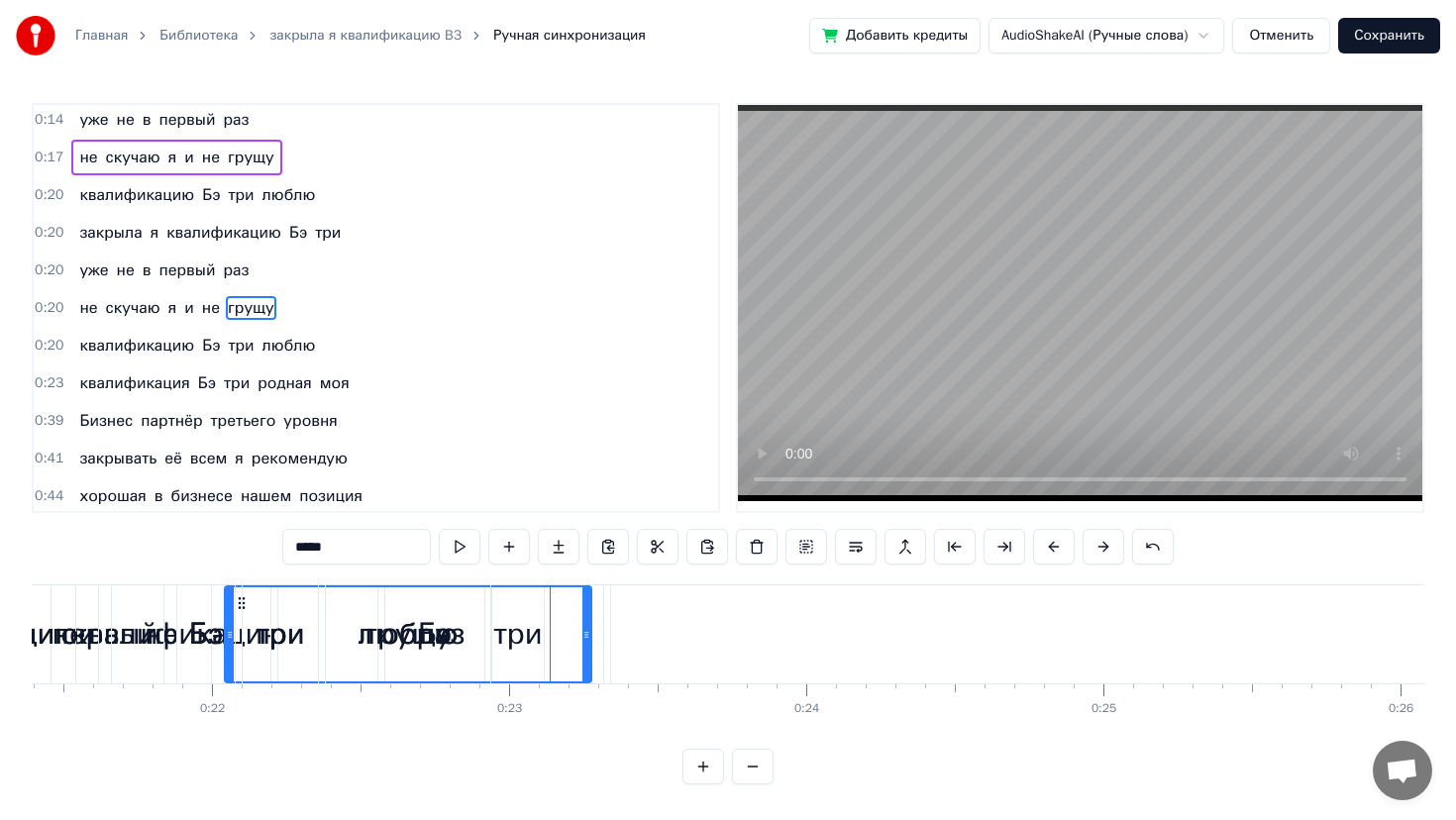 scroll, scrollTop: 0, scrollLeft: 6319, axis: horizontal 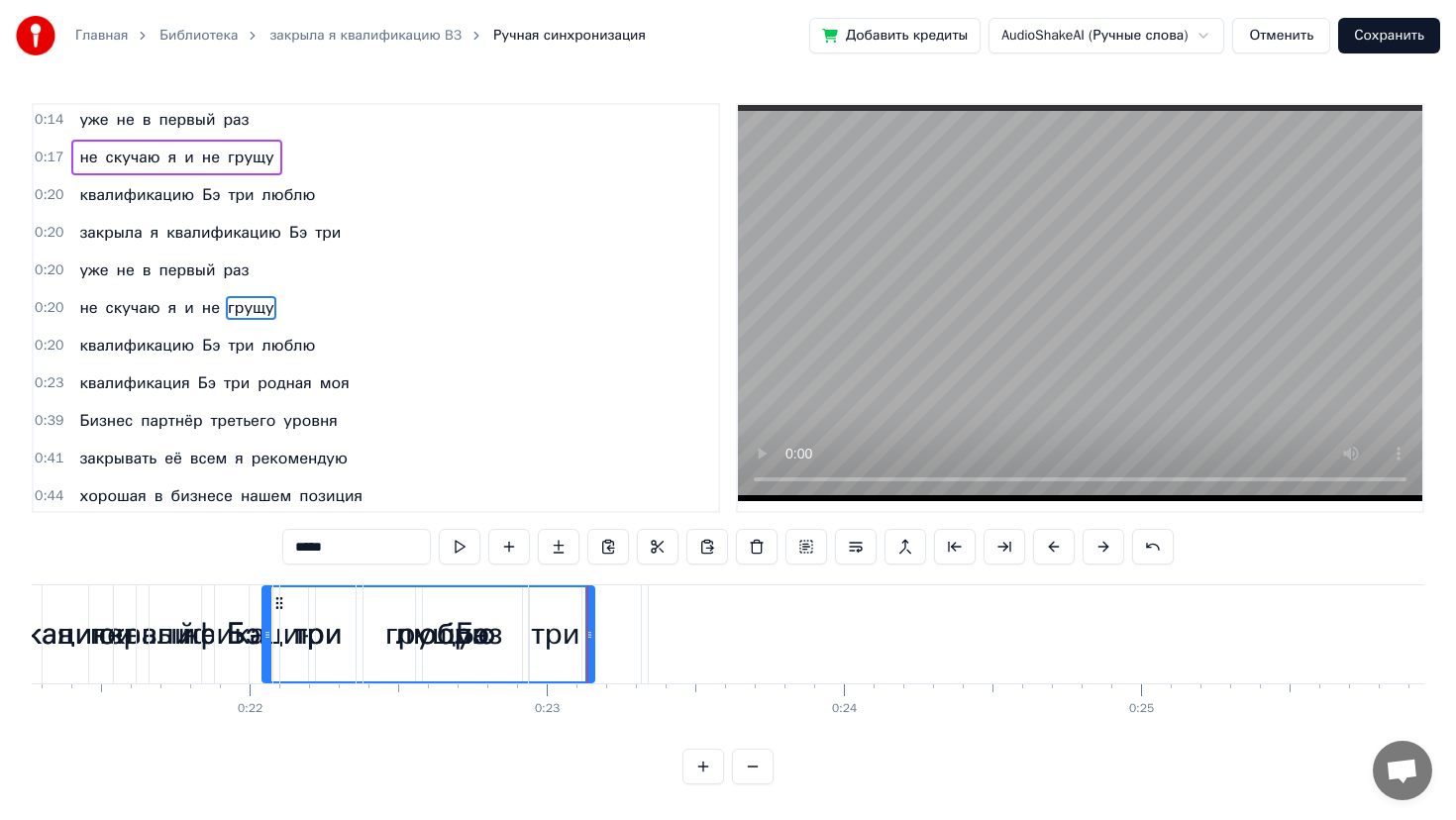 drag, startPoint x: 625, startPoint y: 645, endPoint x: 590, endPoint y: 644, distance: 35.014283 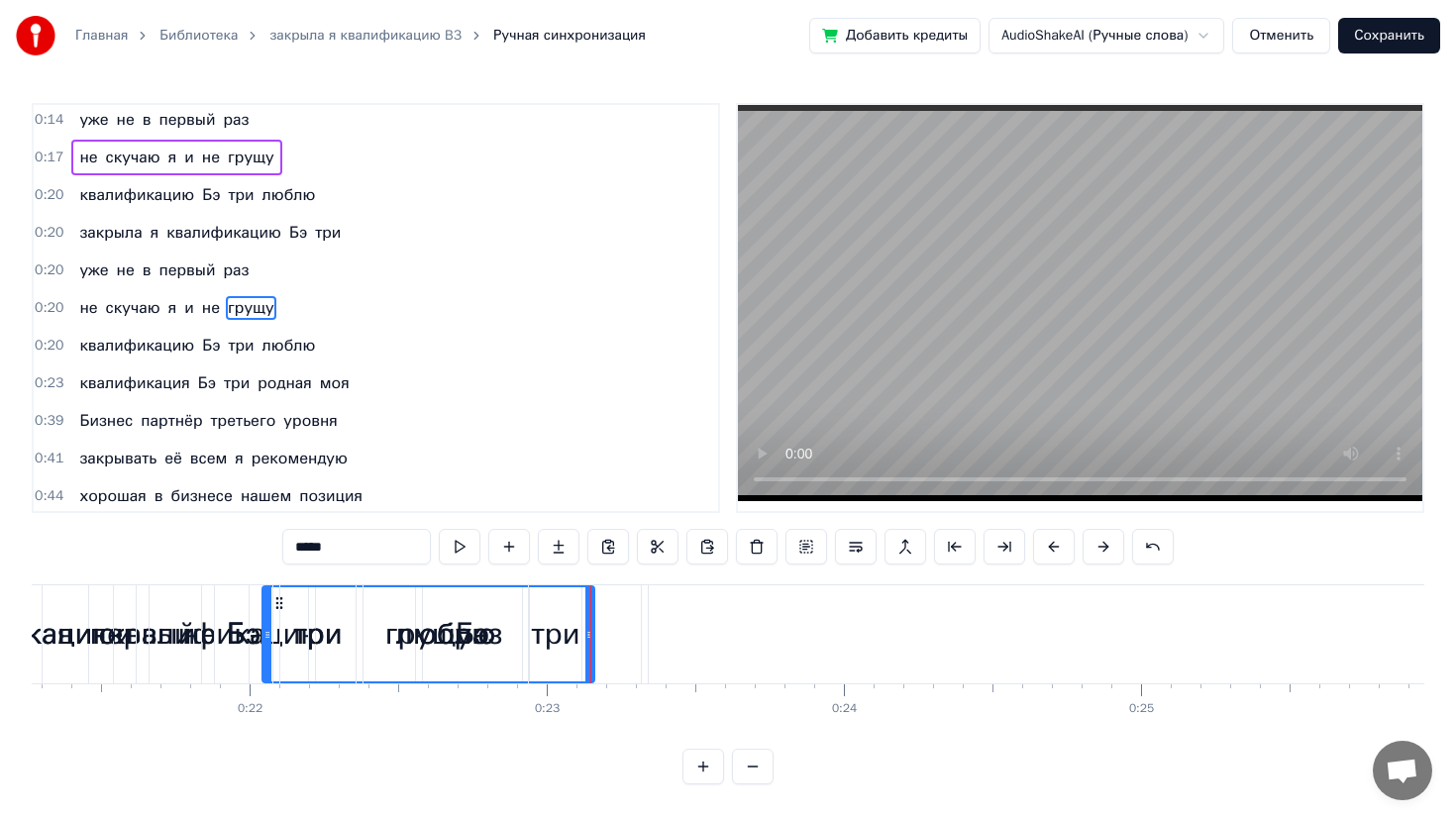 click on "раз" at bounding box center [478, 634] 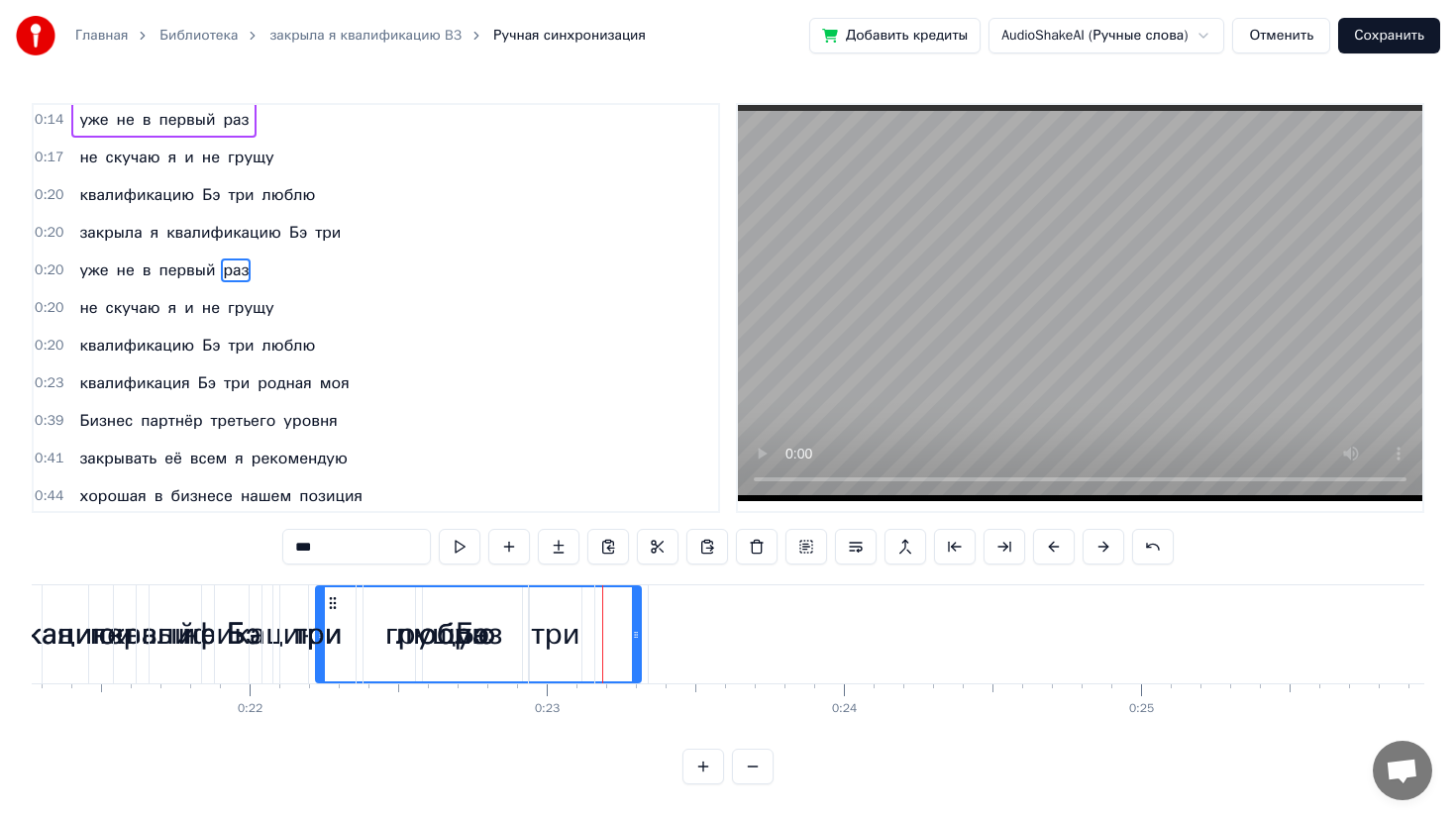 scroll, scrollTop: 4, scrollLeft: 0, axis: vertical 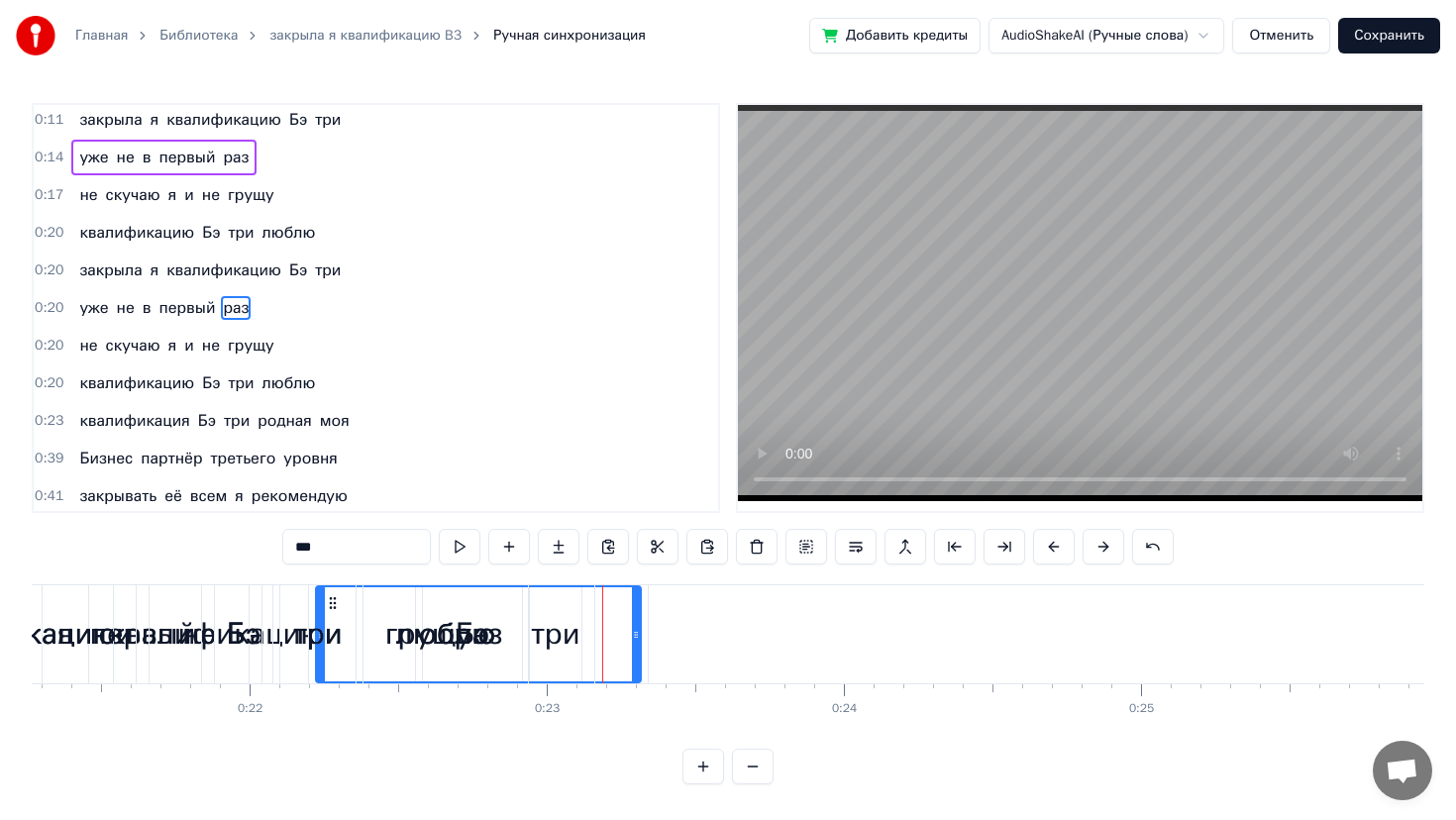 click on "квалификация" at bounding box center (2208, 634) 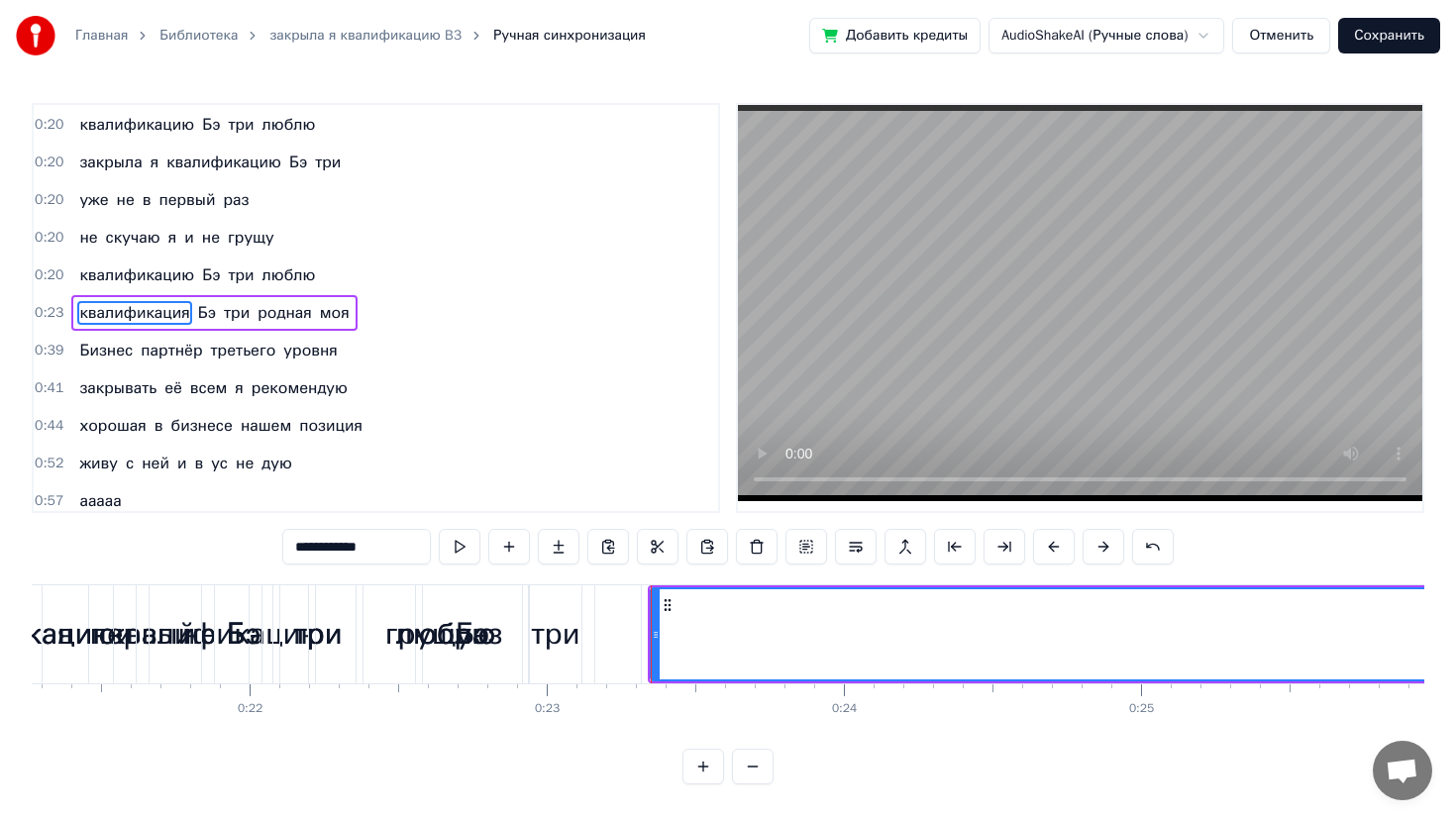 scroll, scrollTop: 117, scrollLeft: 0, axis: vertical 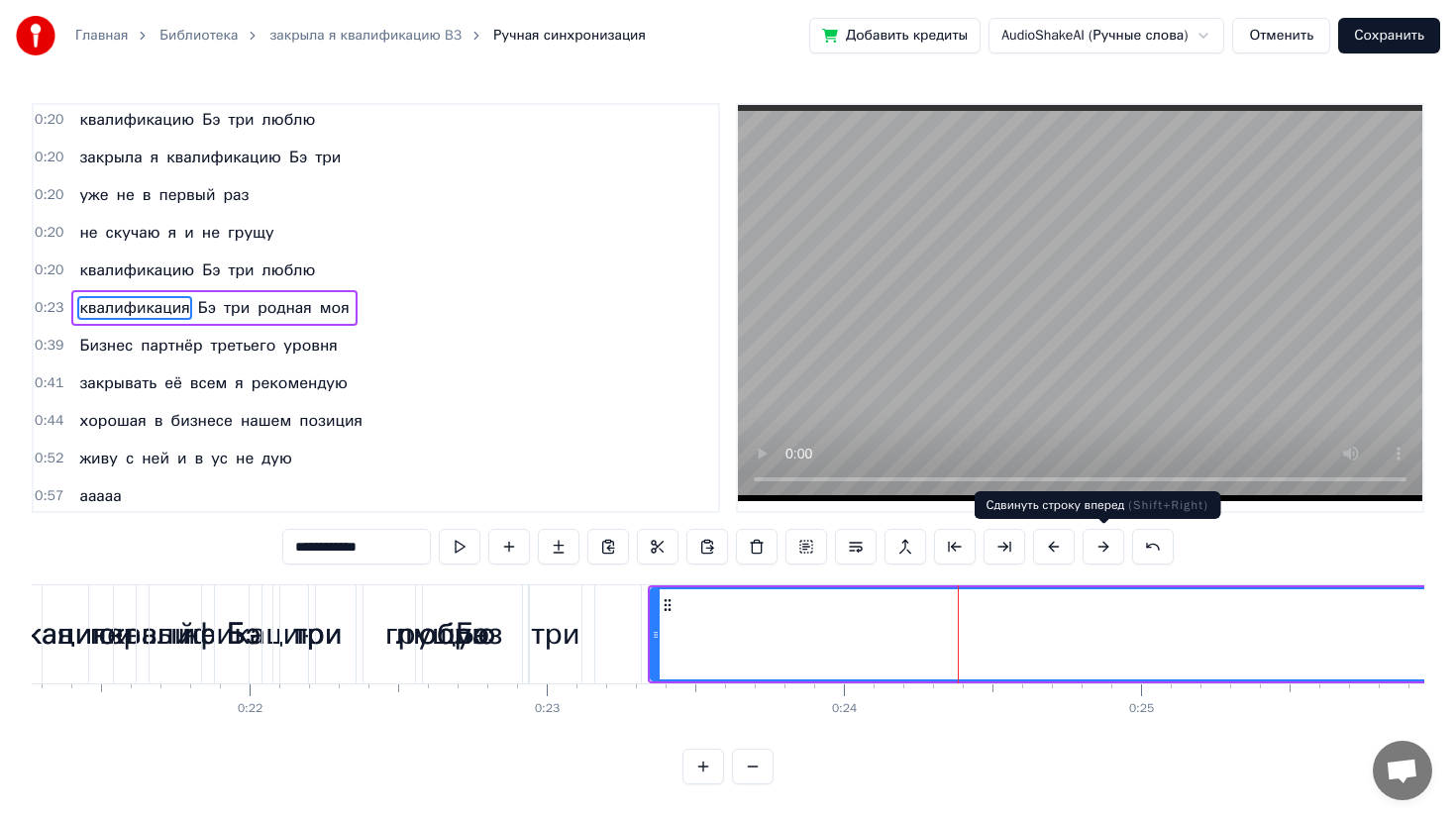 click at bounding box center (1103, 547) 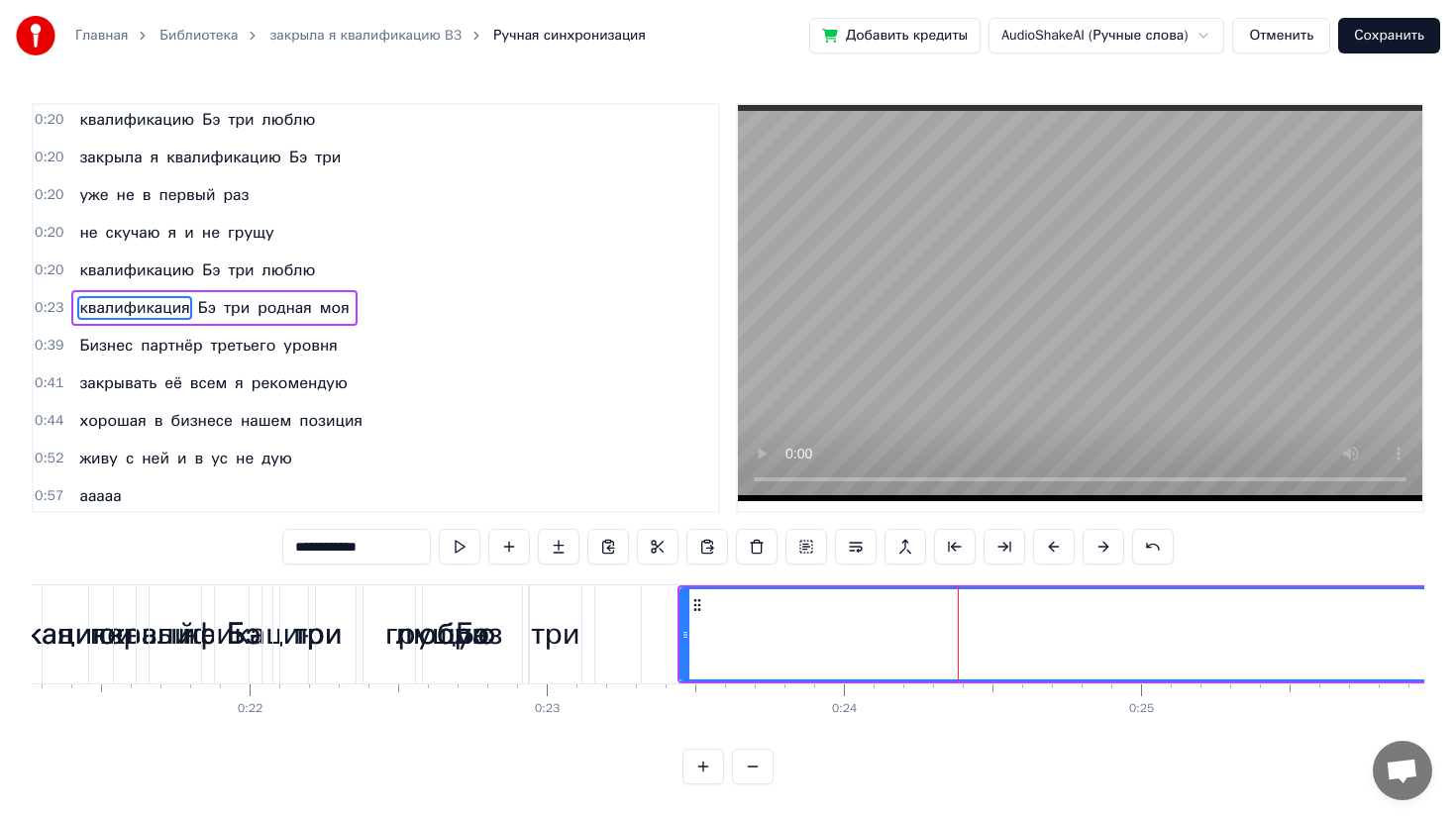 click at bounding box center [1103, 547] 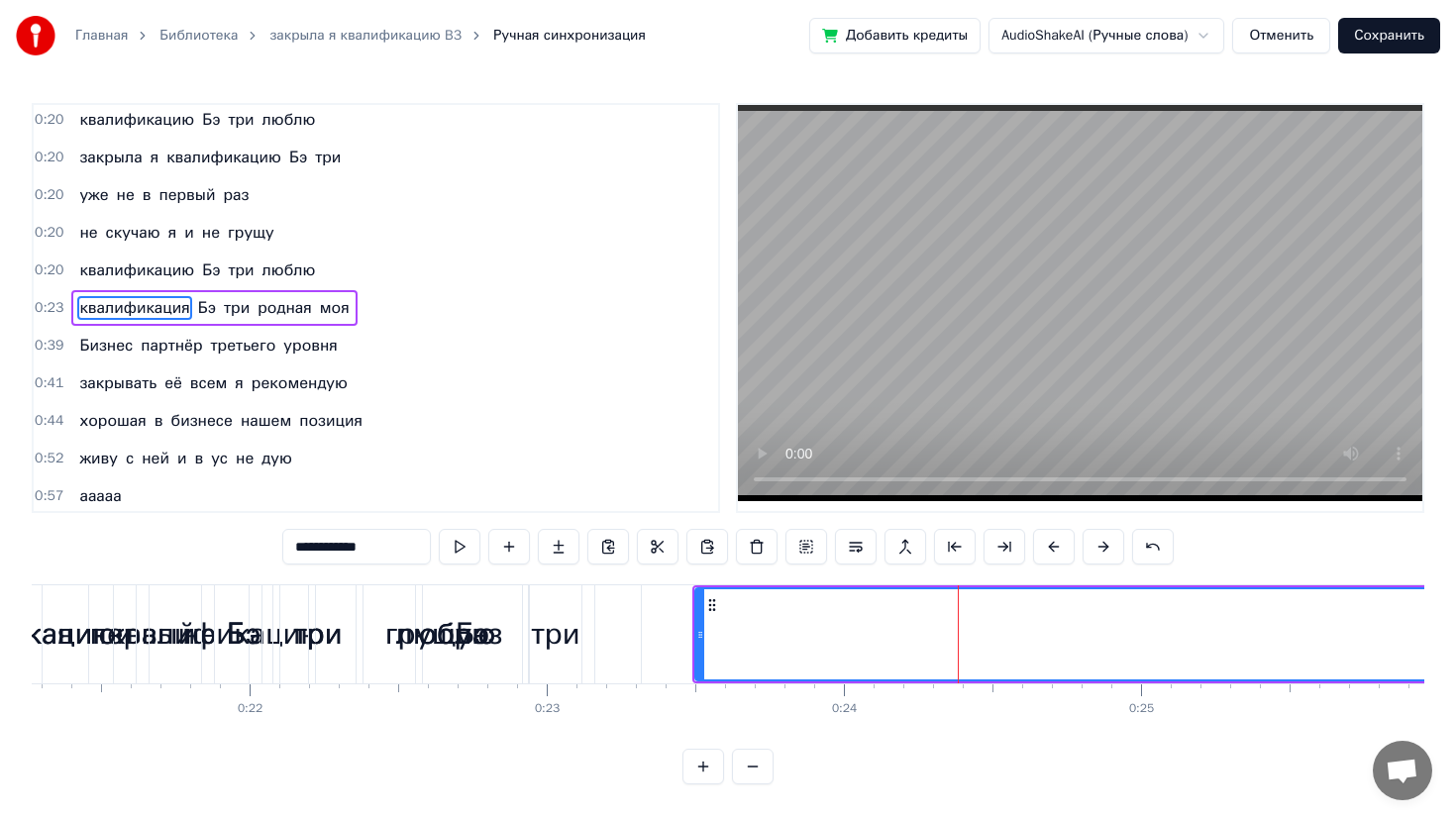 click at bounding box center [1103, 547] 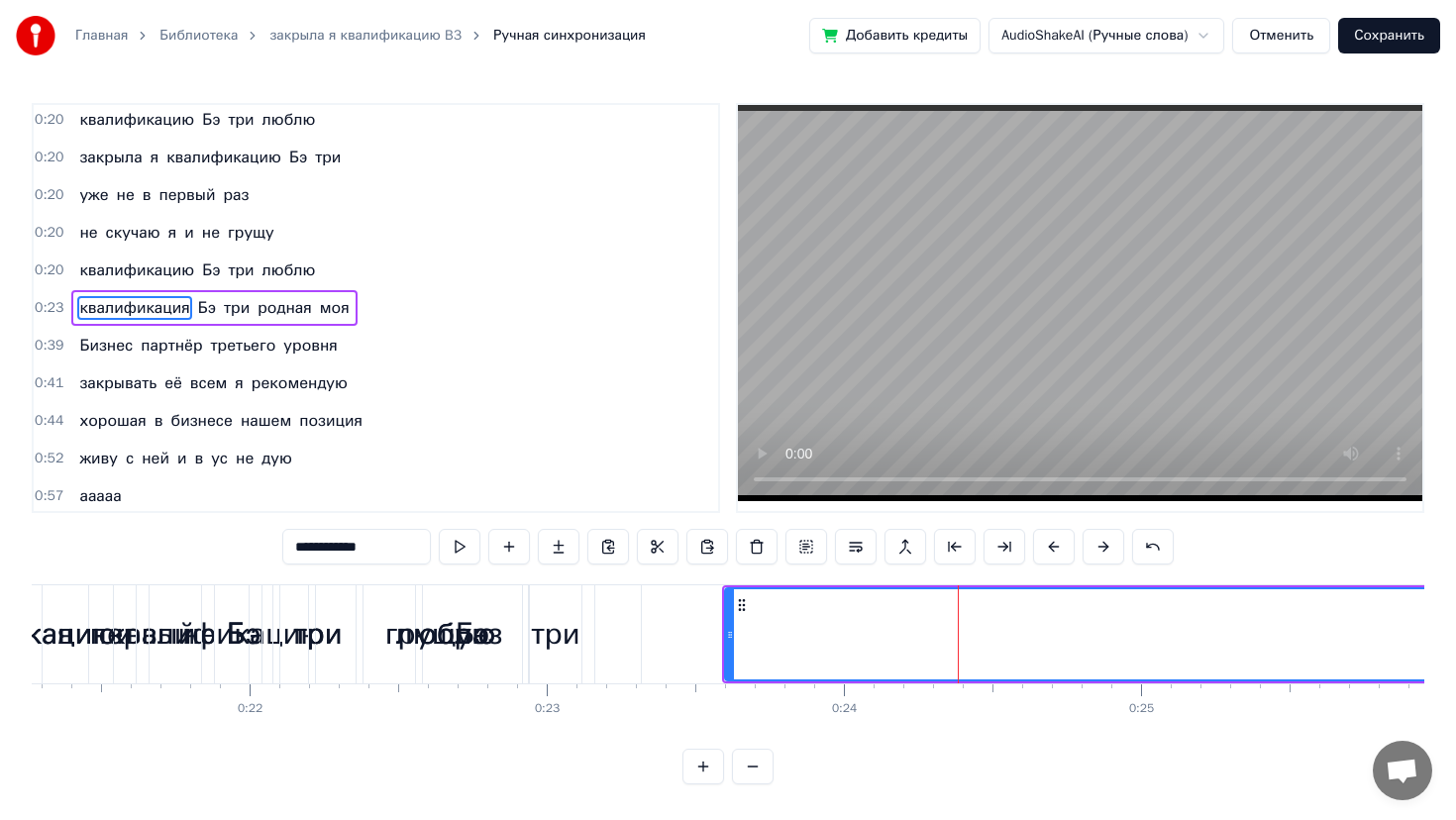 click at bounding box center (1103, 547) 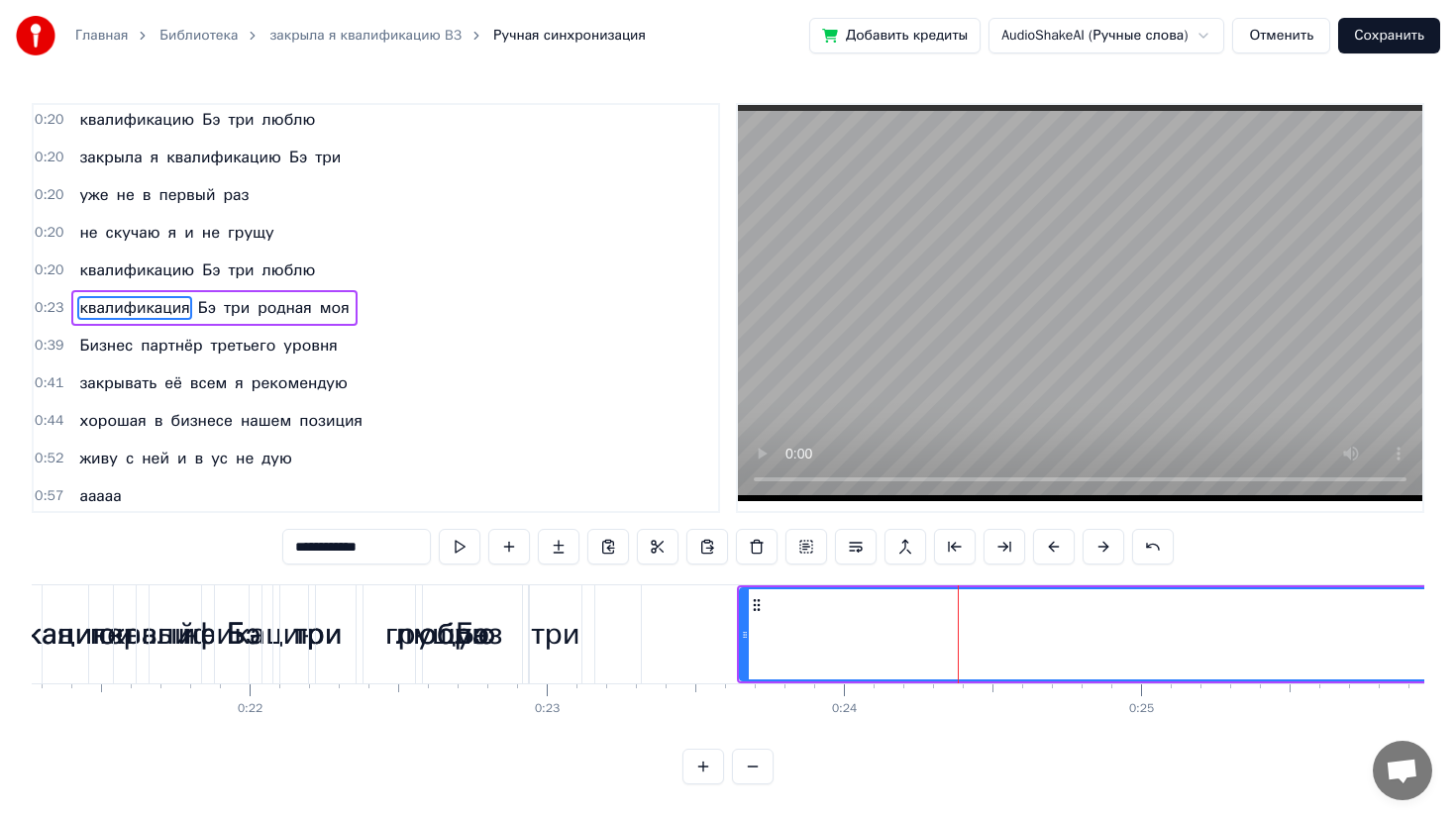 click at bounding box center [1103, 547] 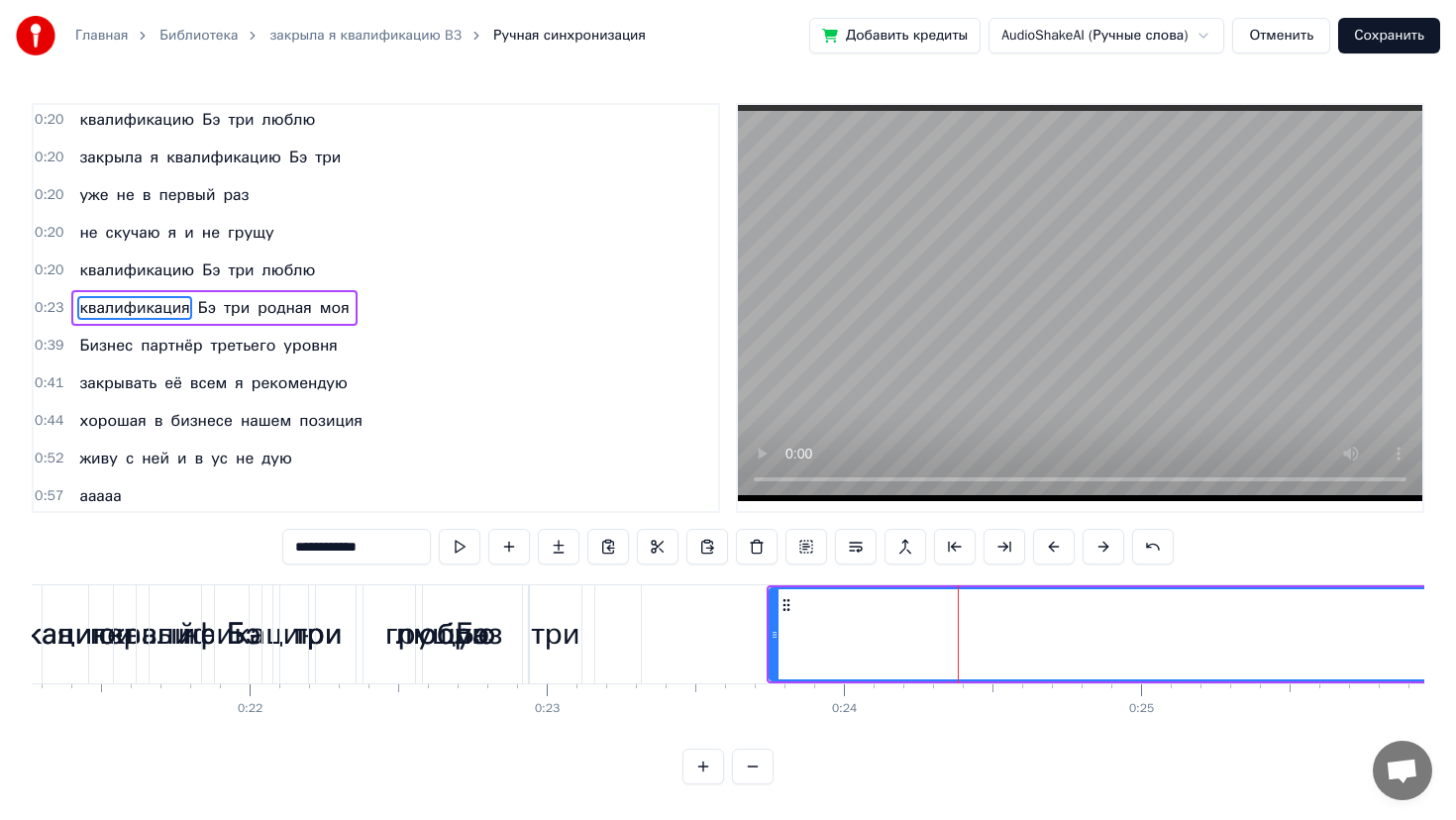 click at bounding box center (1103, 547) 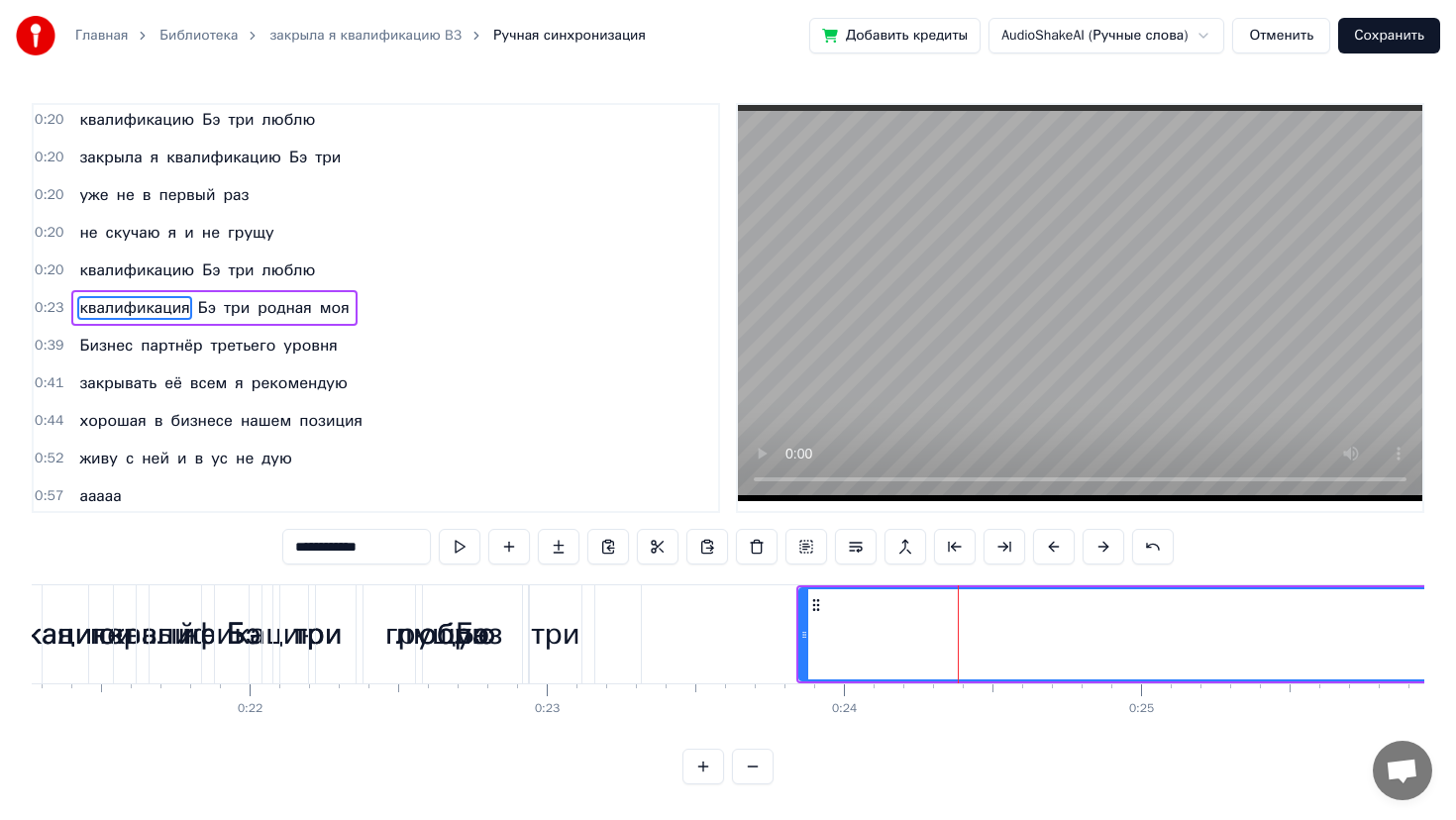 click at bounding box center (1103, 547) 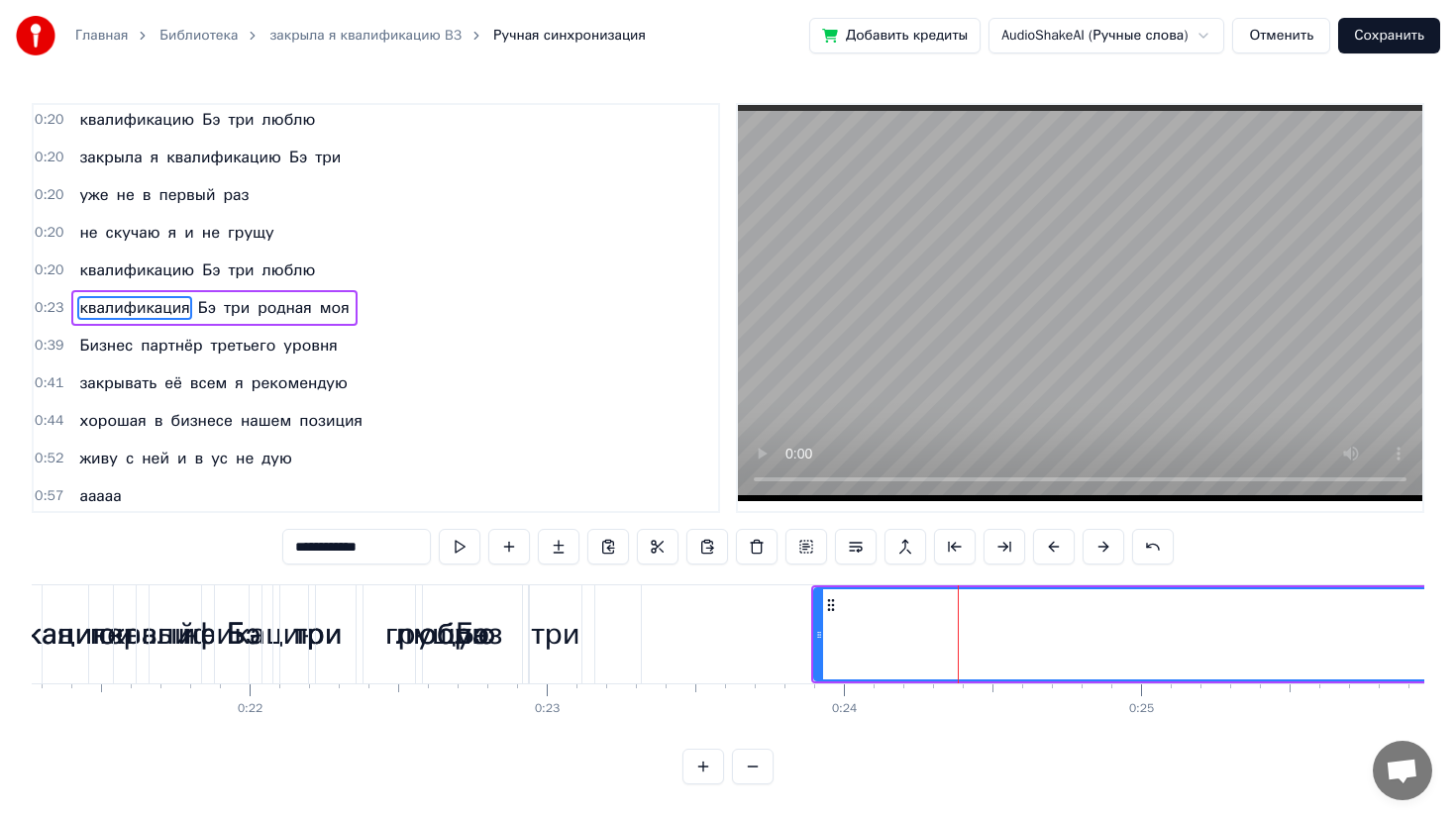 click at bounding box center (1103, 547) 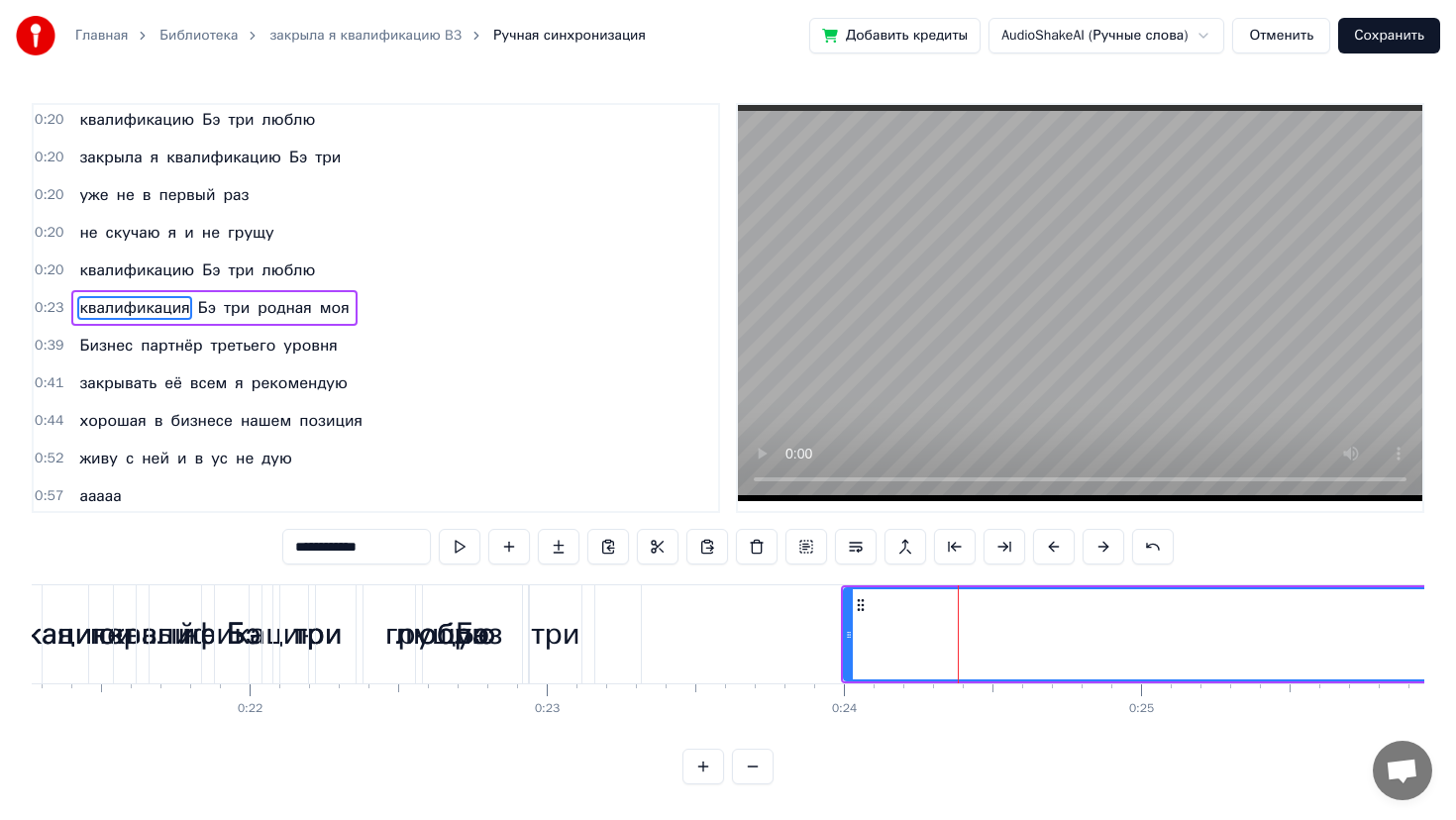 click at bounding box center [1103, 547] 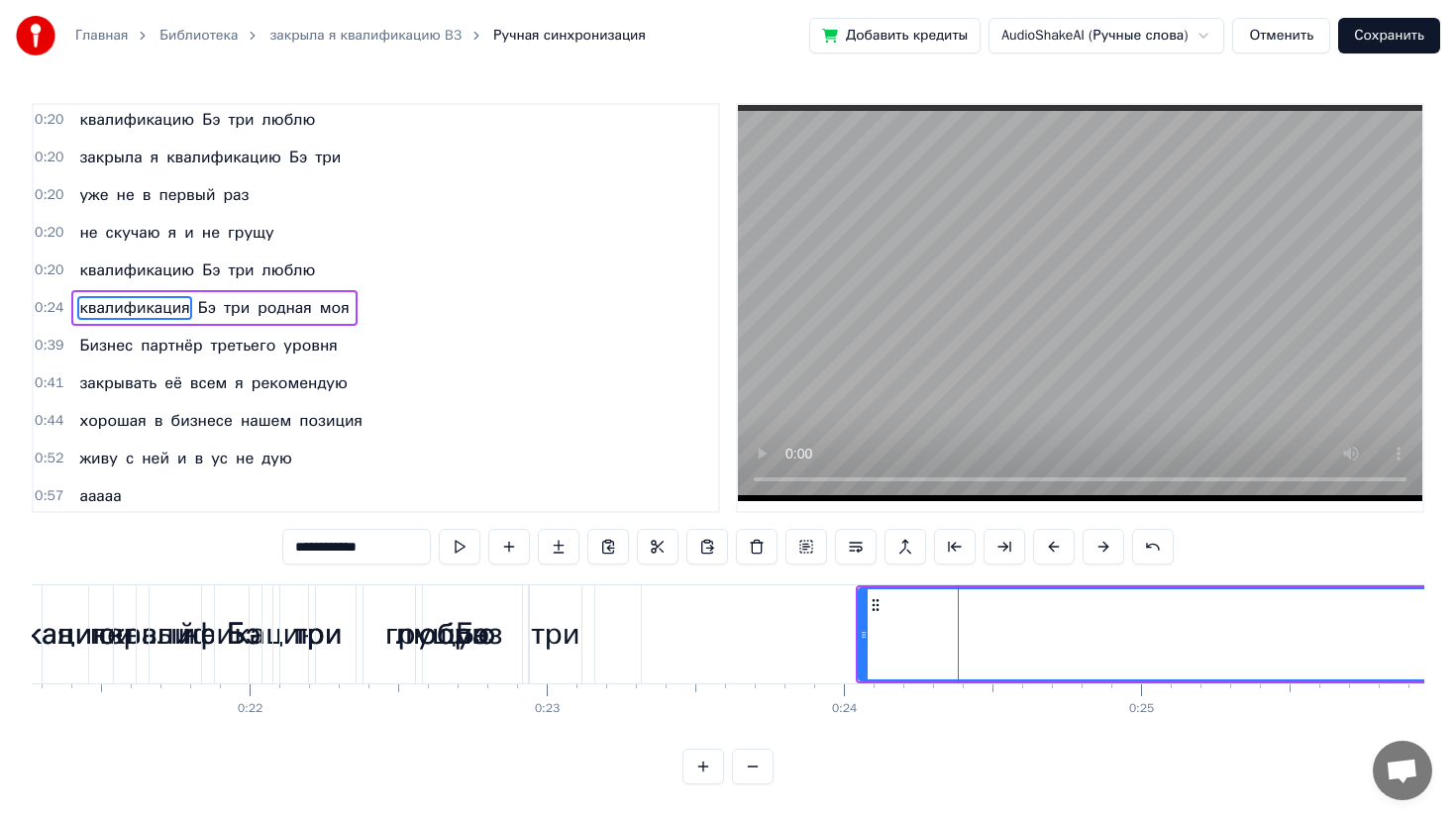 click at bounding box center [1103, 547] 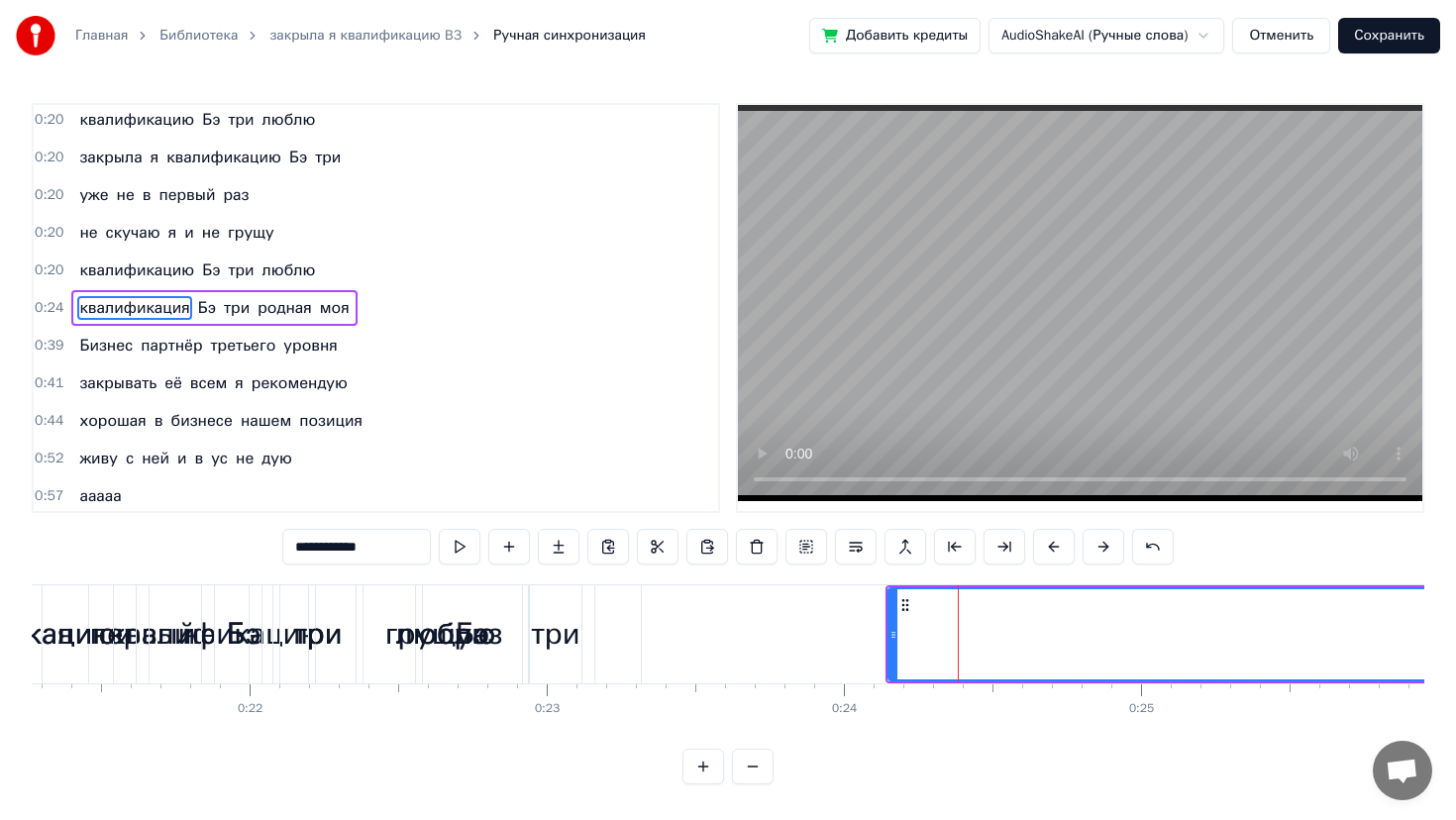 click at bounding box center [1103, 547] 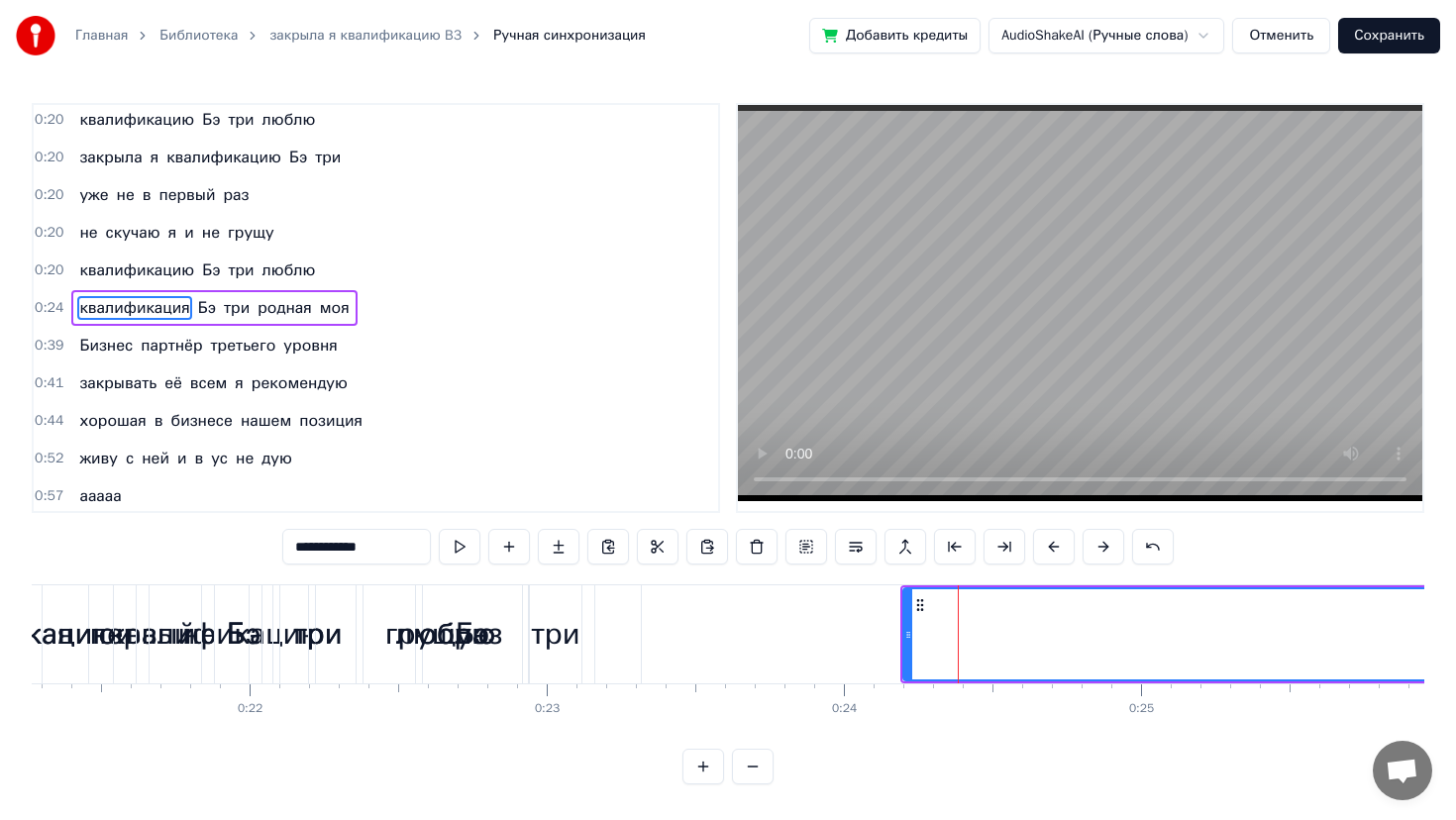 click at bounding box center [1103, 547] 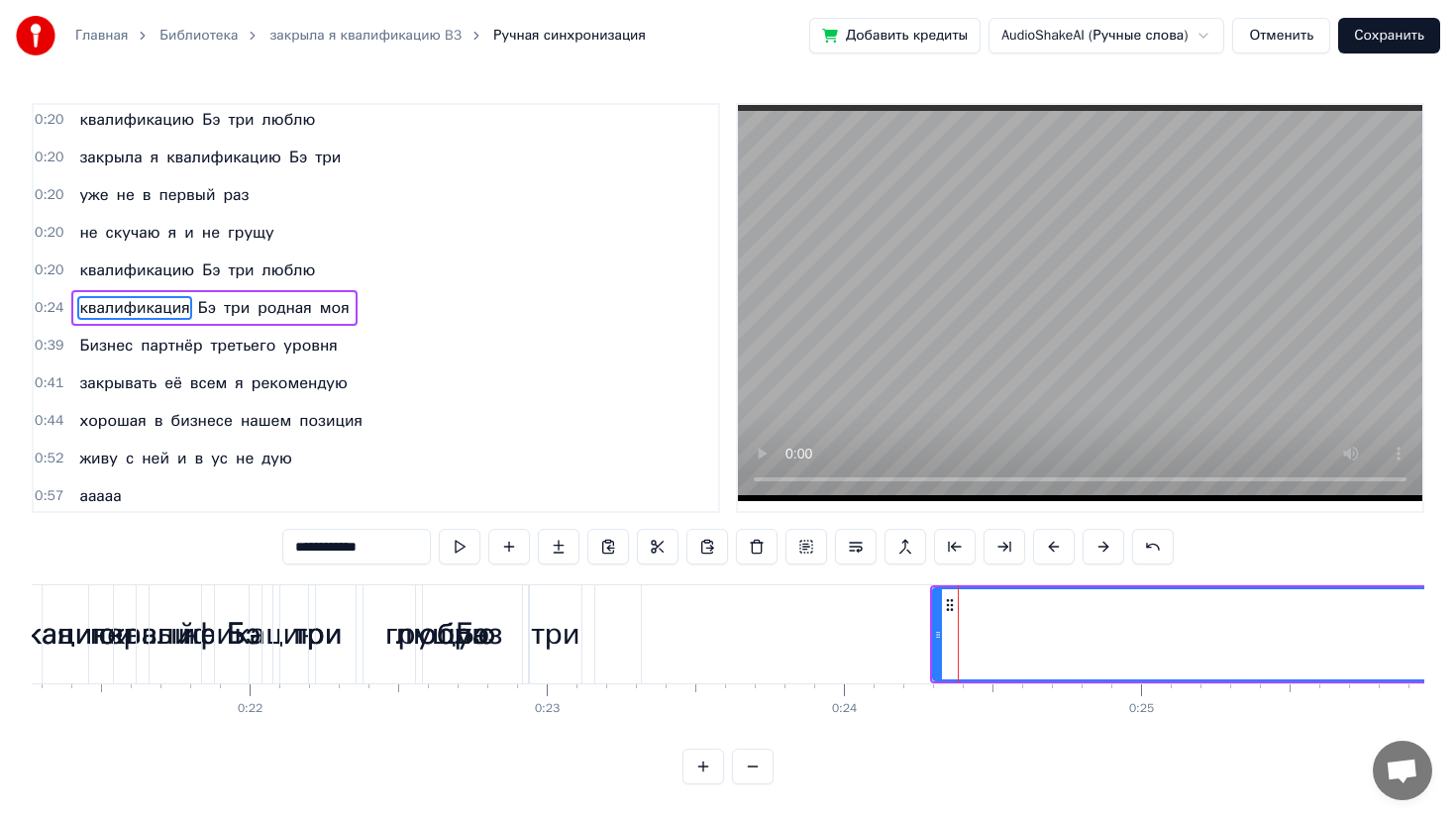 click on "я" at bounding box center (155, 157) 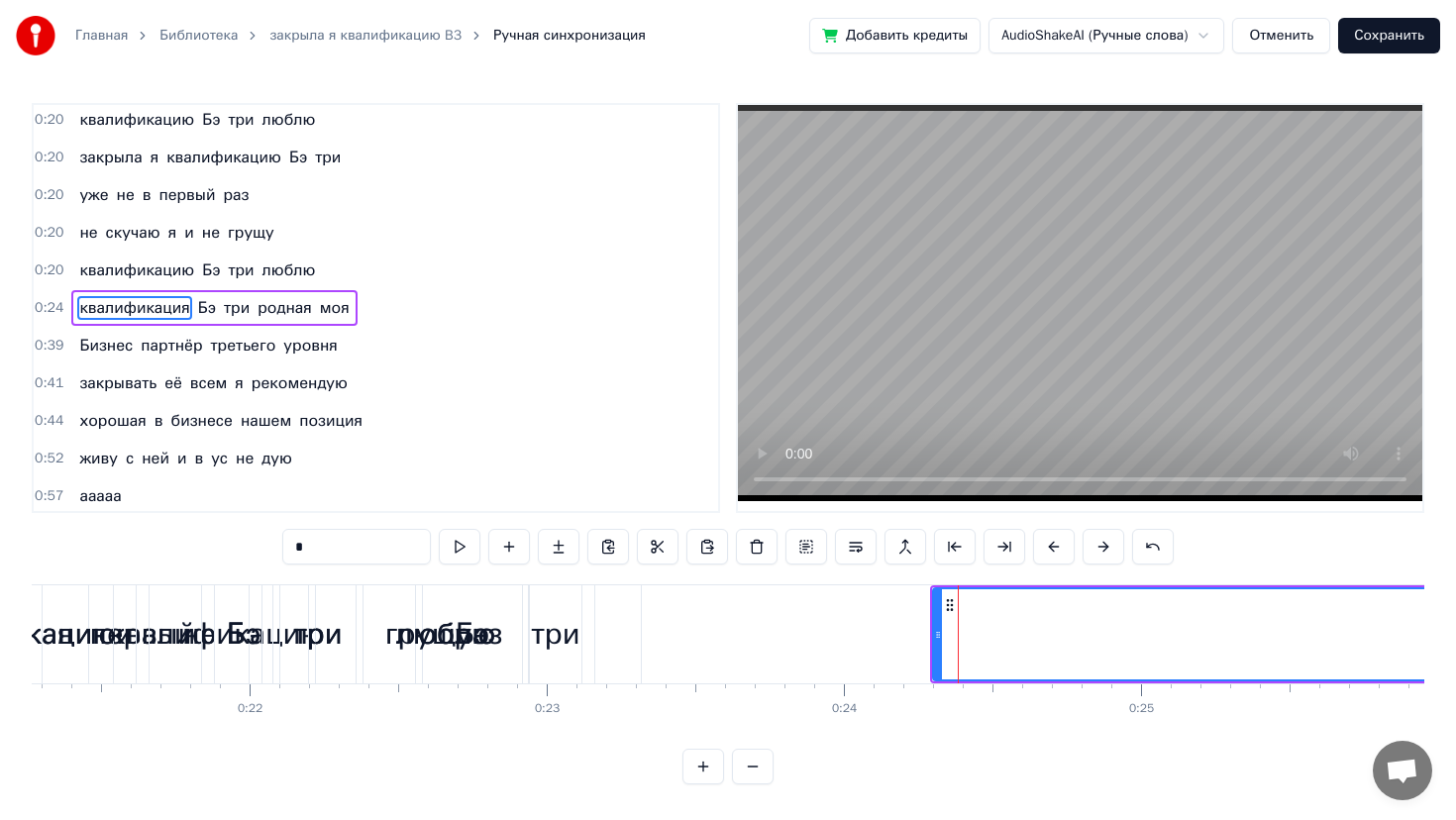 scroll, scrollTop: 116, scrollLeft: 0, axis: vertical 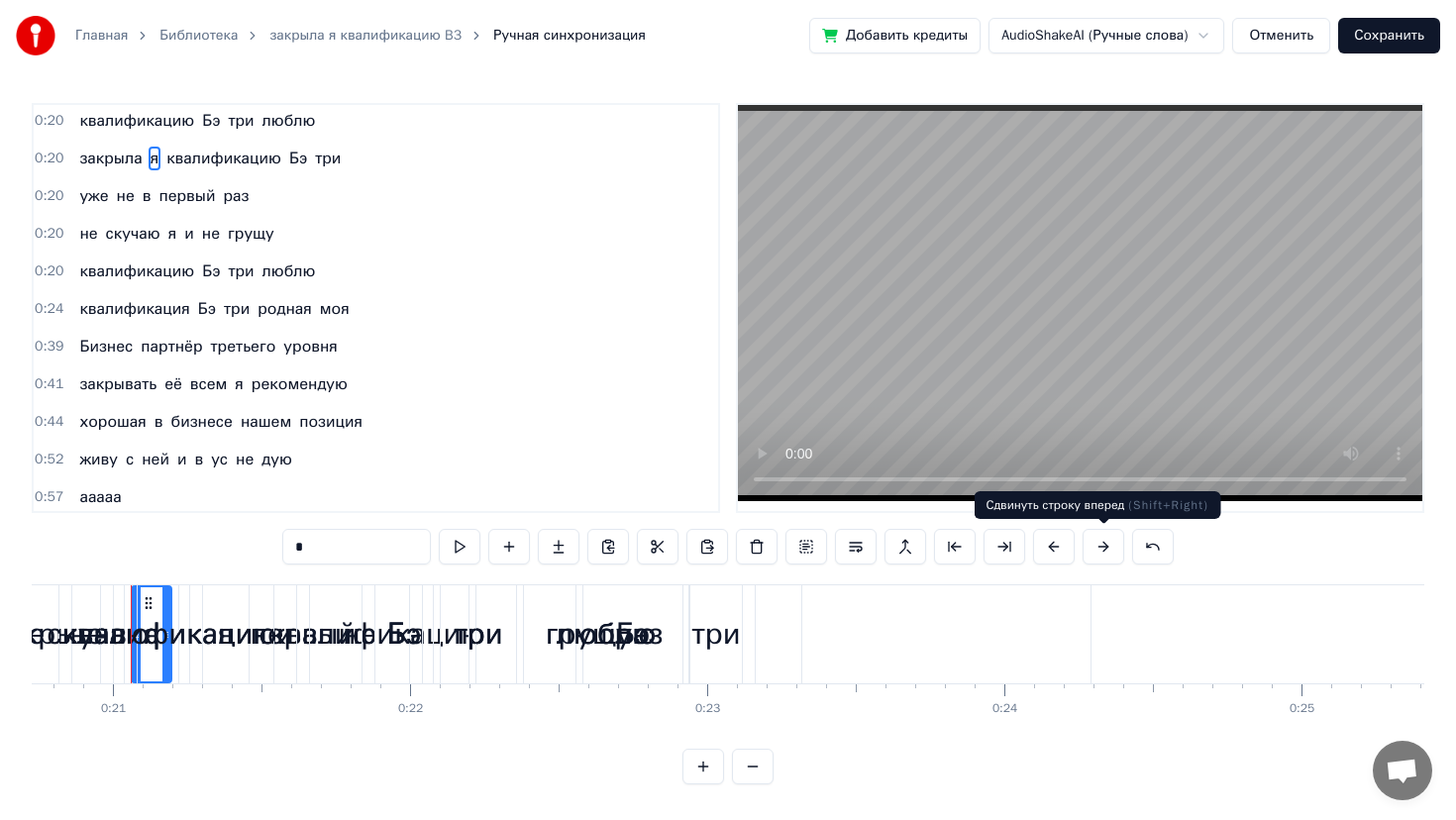 click at bounding box center (1103, 547) 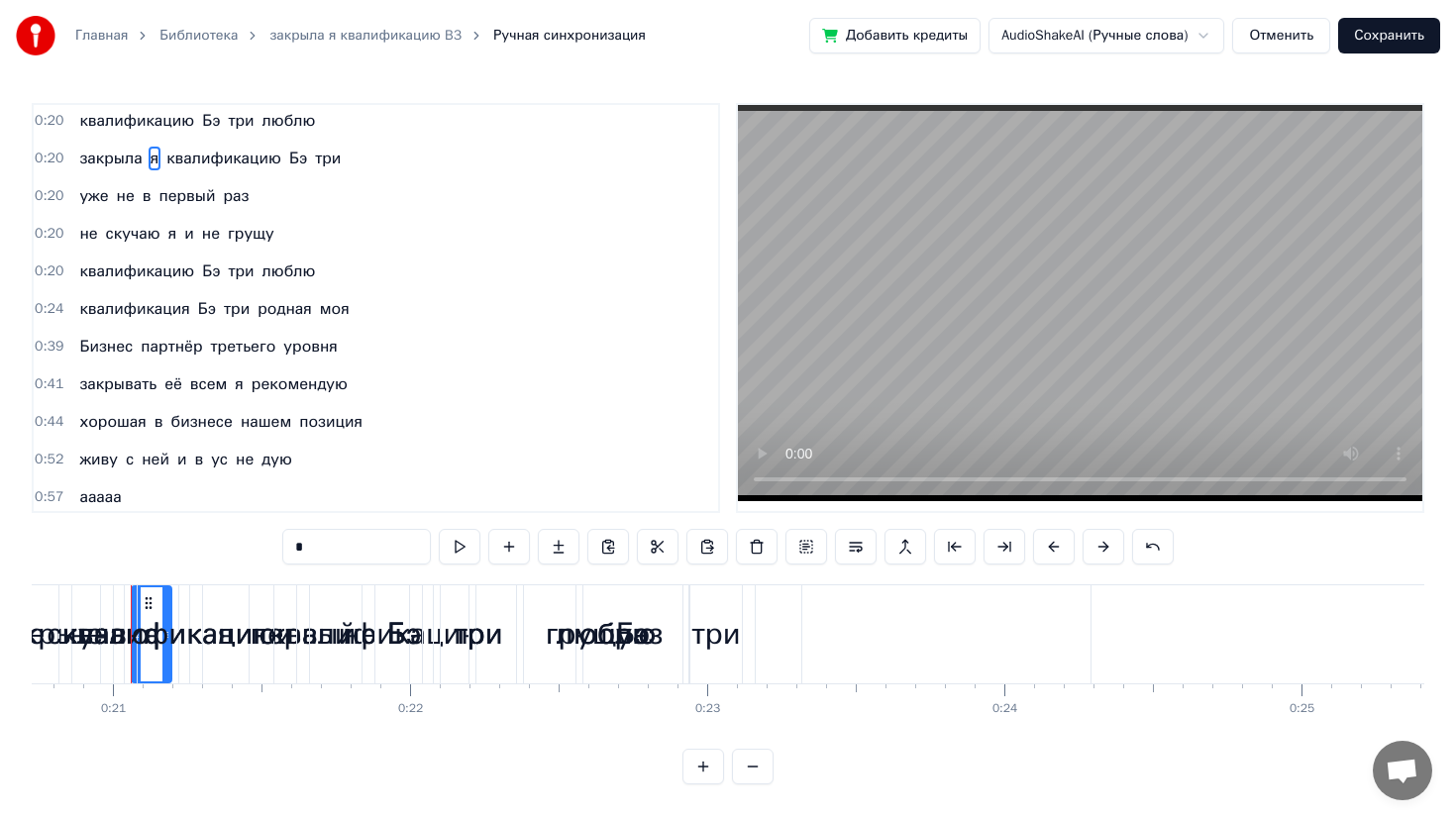 click at bounding box center (1103, 547) 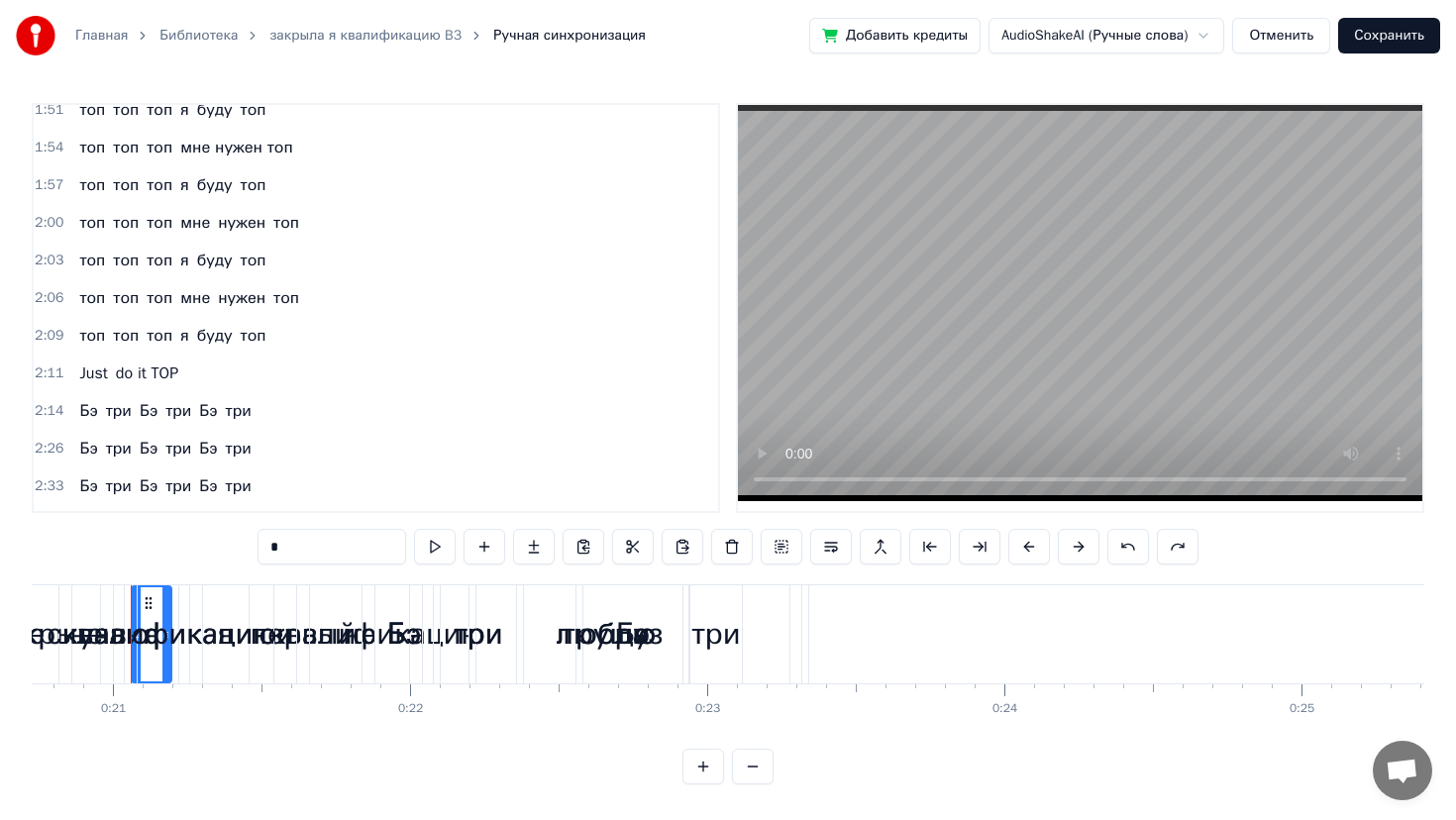 scroll, scrollTop: 1137, scrollLeft: 0, axis: vertical 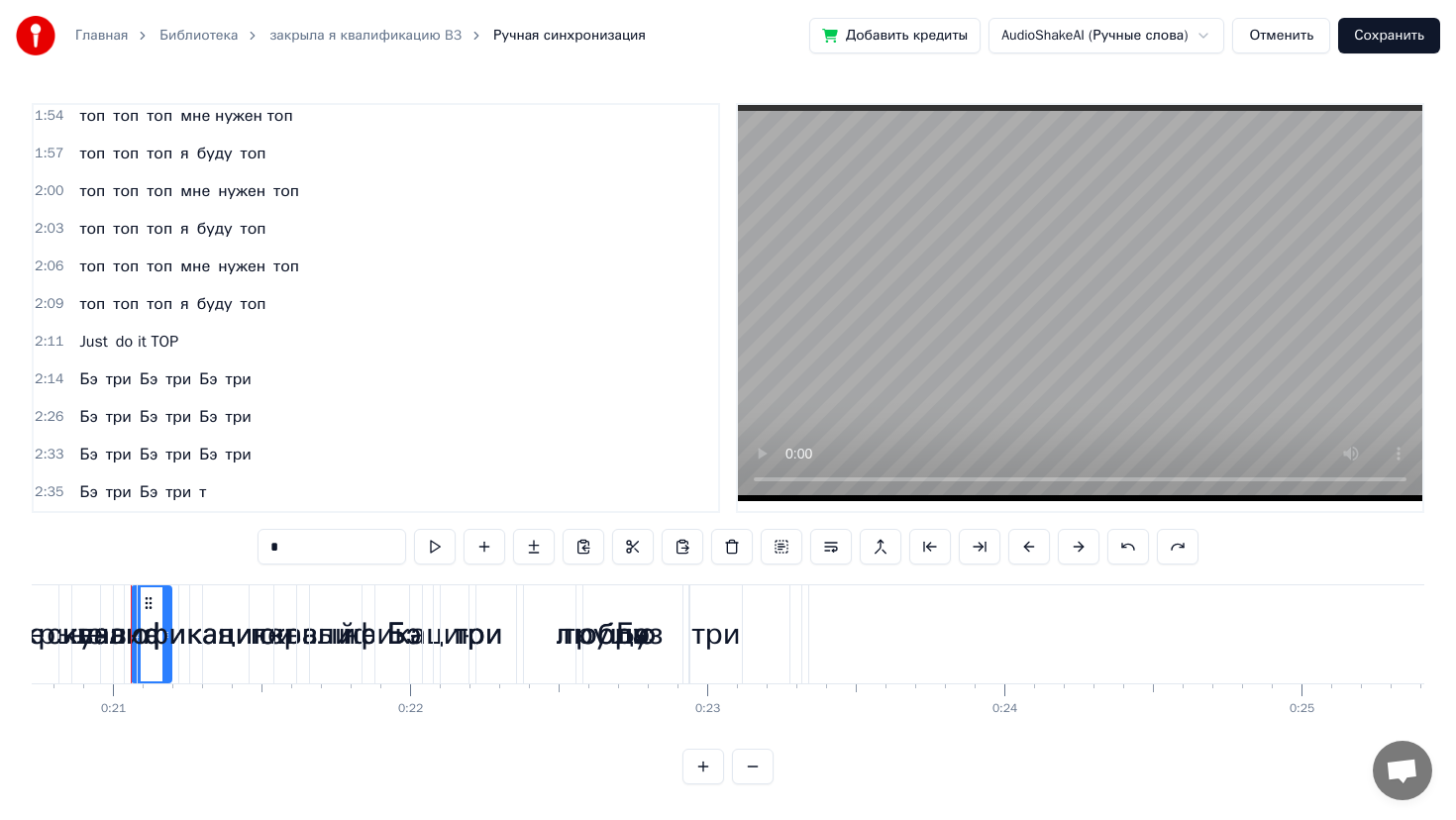 click on "т" at bounding box center (202, 492) 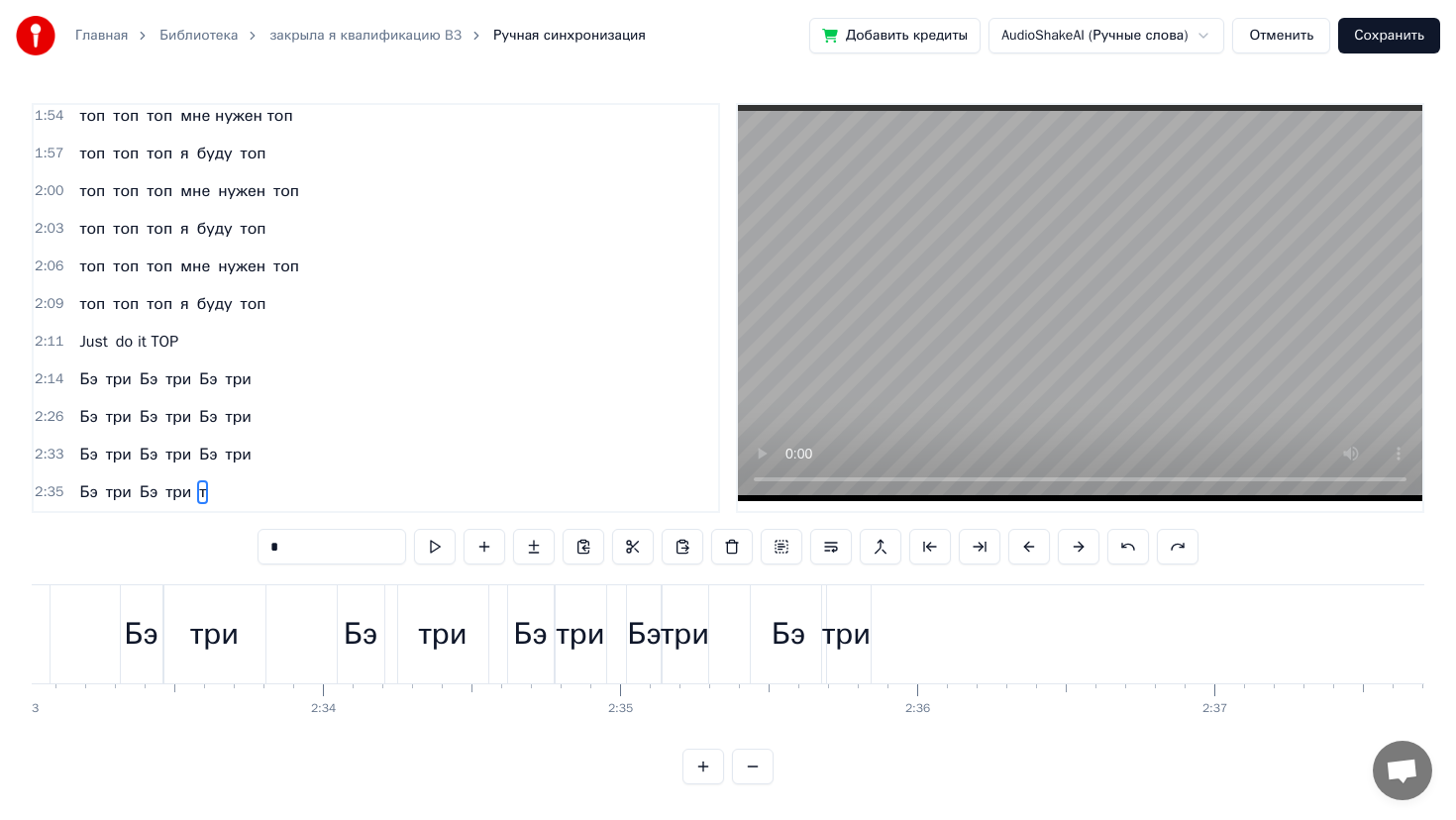 scroll, scrollTop: 0, scrollLeft: 46609, axis: horizontal 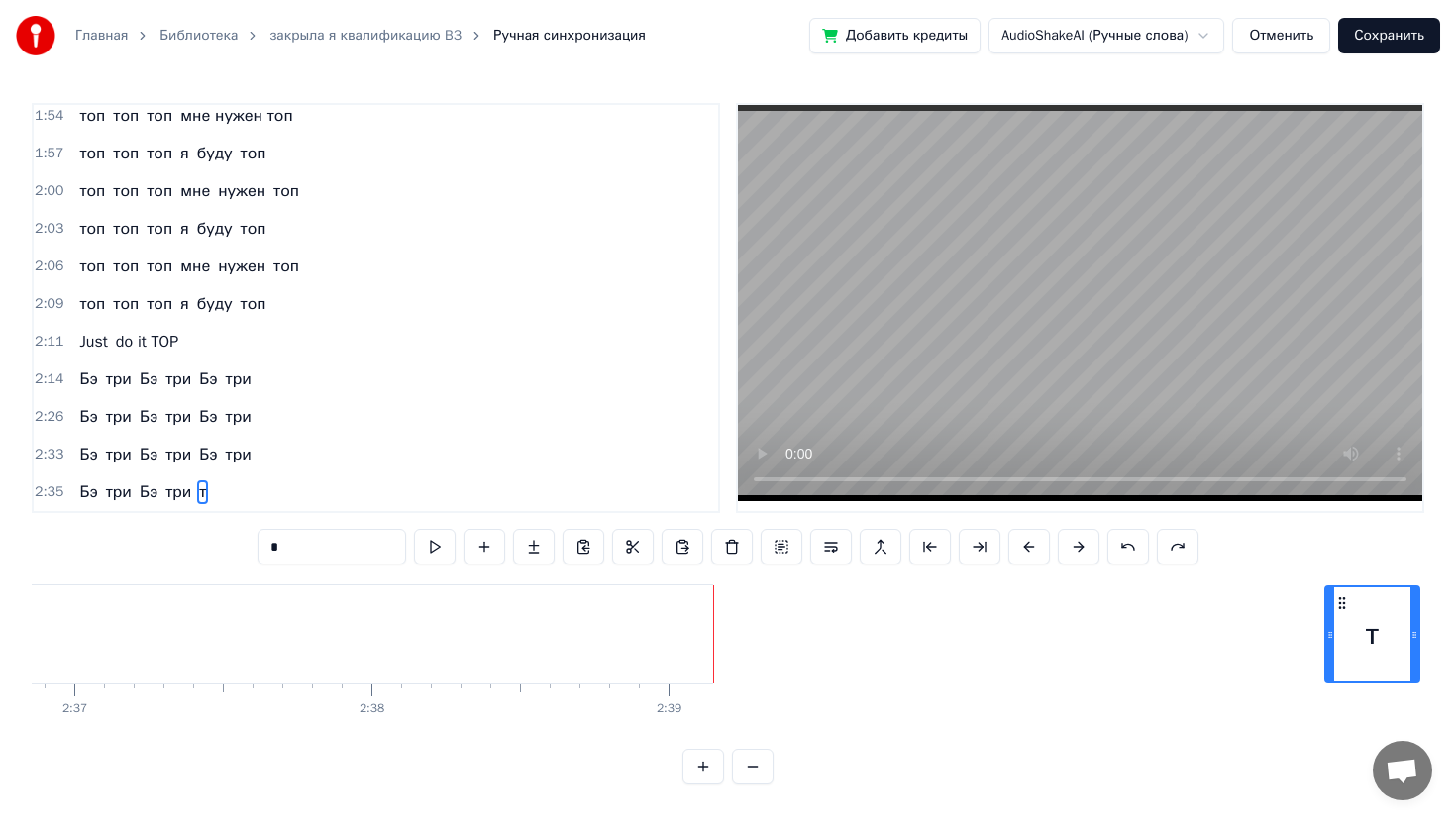 drag, startPoint x: 287, startPoint y: 548, endPoint x: 268, endPoint y: 548, distance: 19 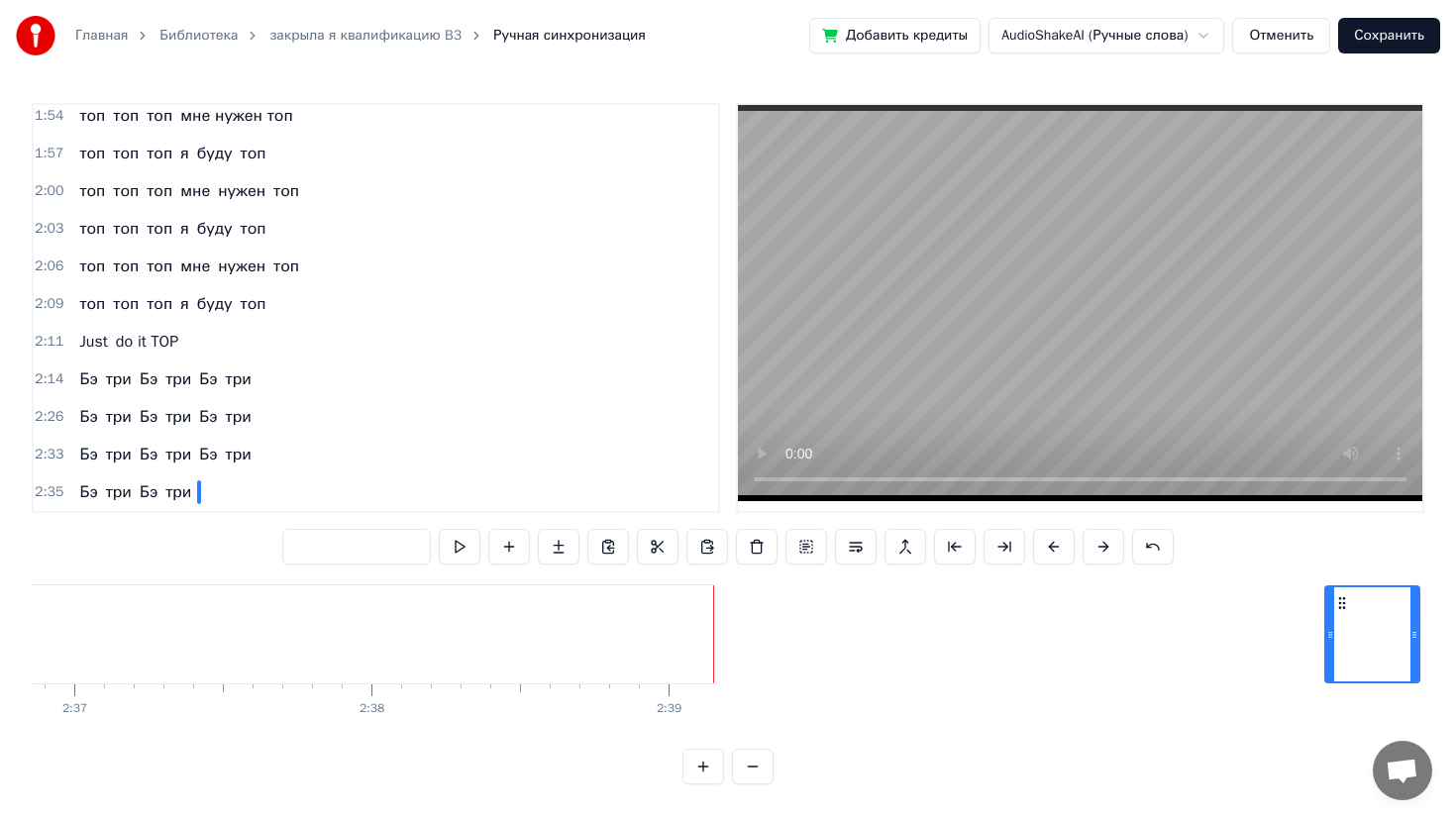 type 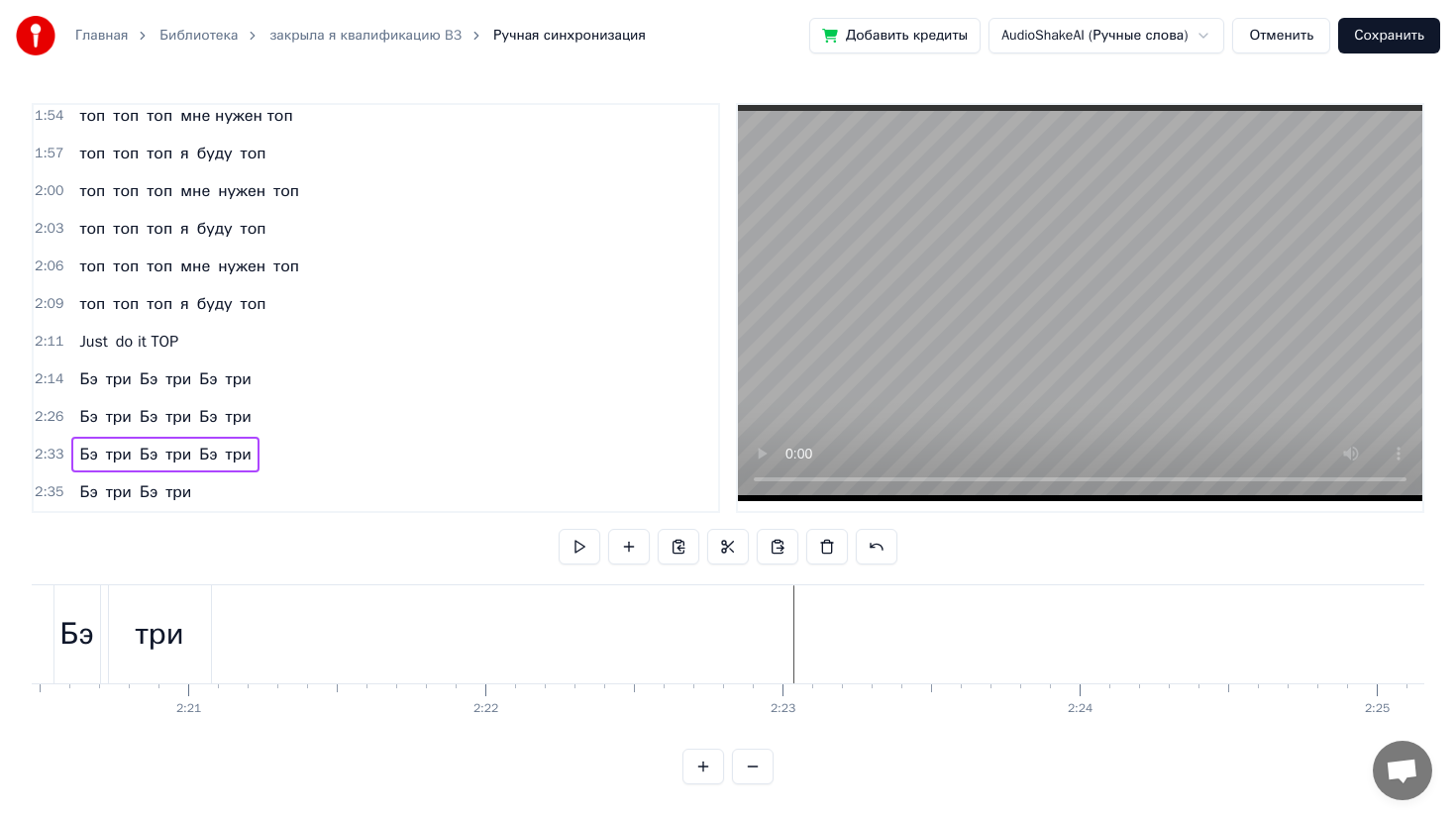 scroll, scrollTop: 0, scrollLeft: 41752, axis: horizontal 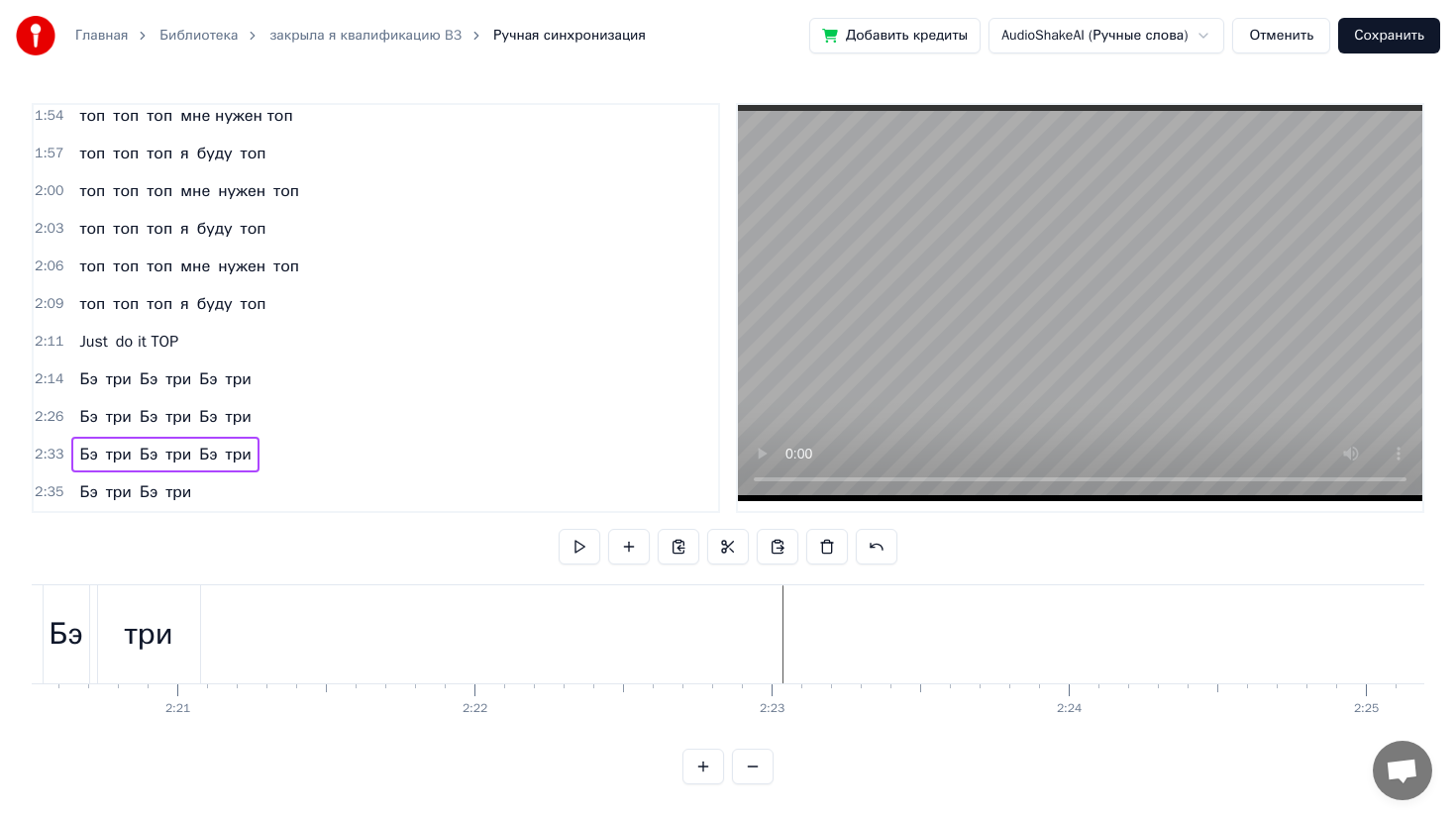 click at bounding box center (-18075, 634) 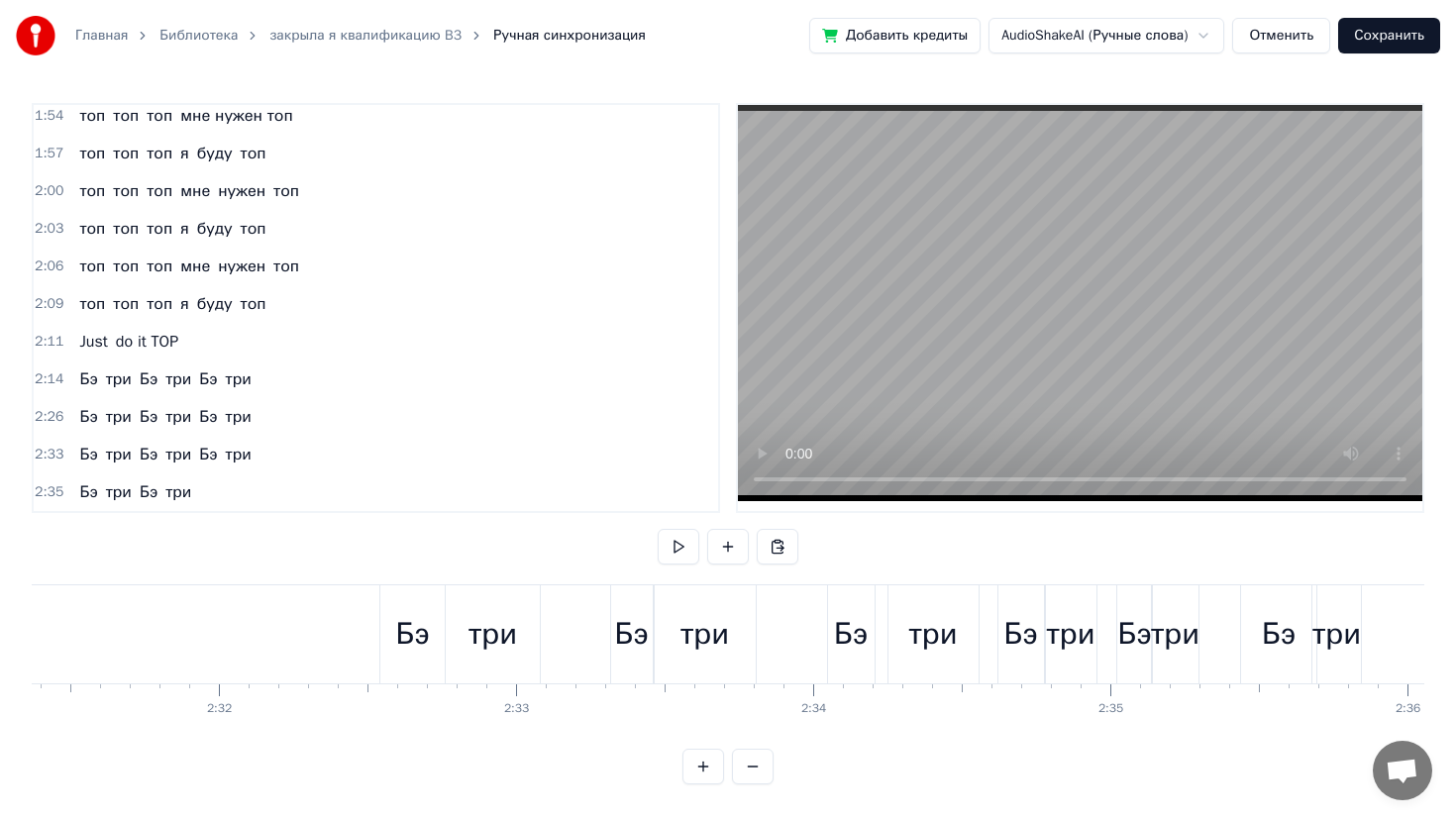 scroll, scrollTop: 0, scrollLeft: 44981, axis: horizontal 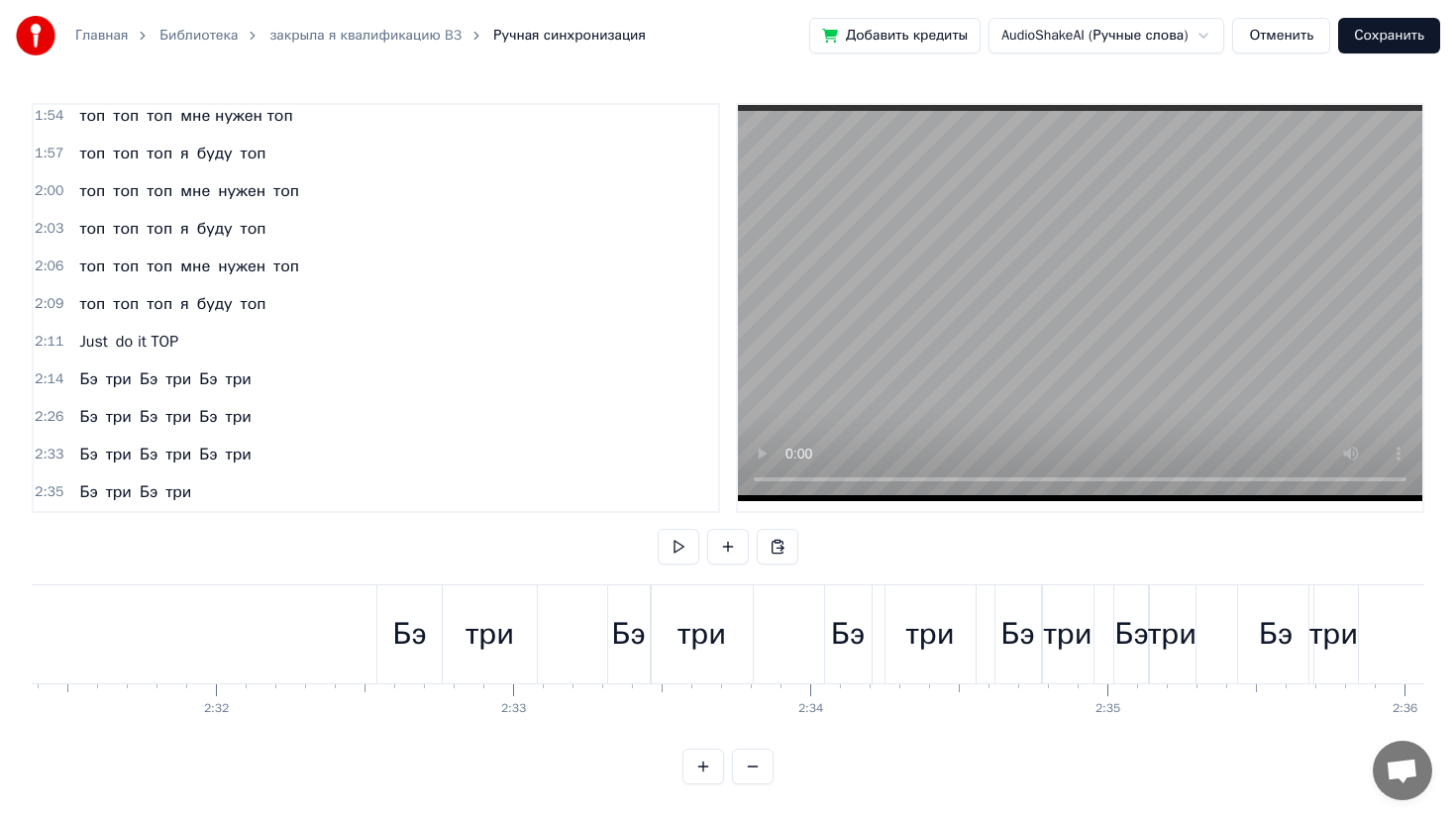 click on "Бэ" at bounding box center (848, 634) 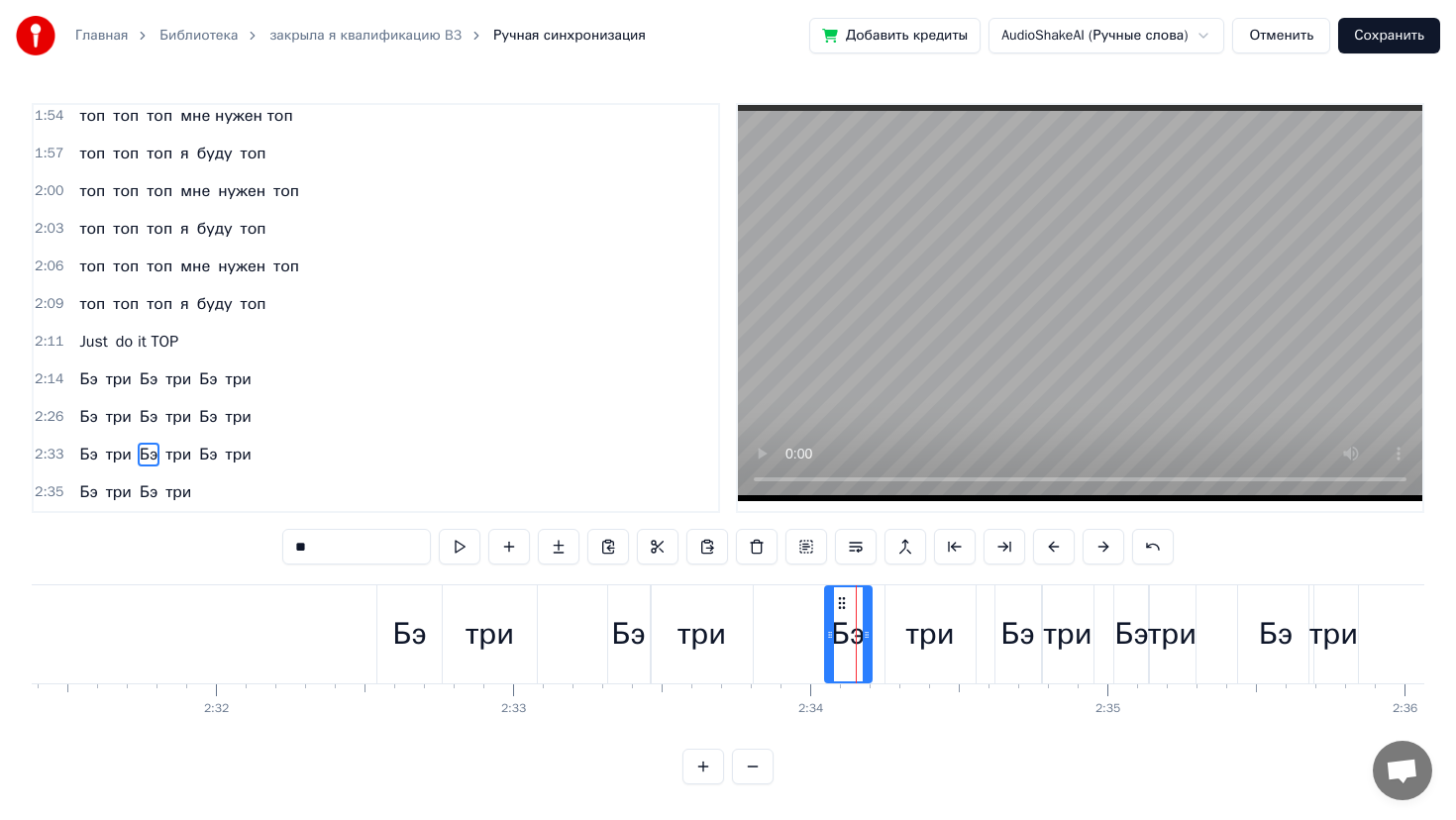 click on "Бэ" at bounding box center (628, 634) 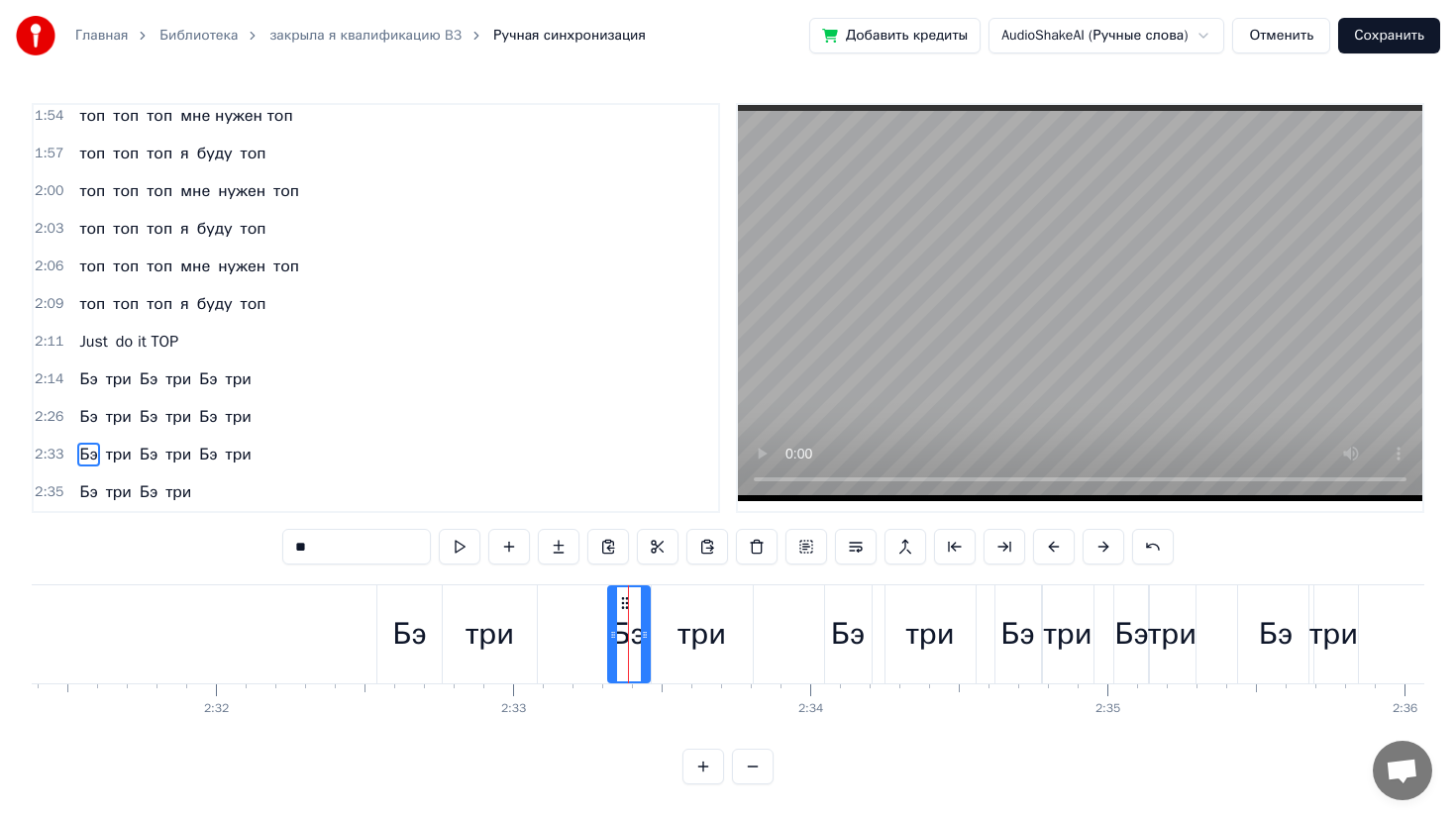 click on "2:33" at bounding box center [49, 455] 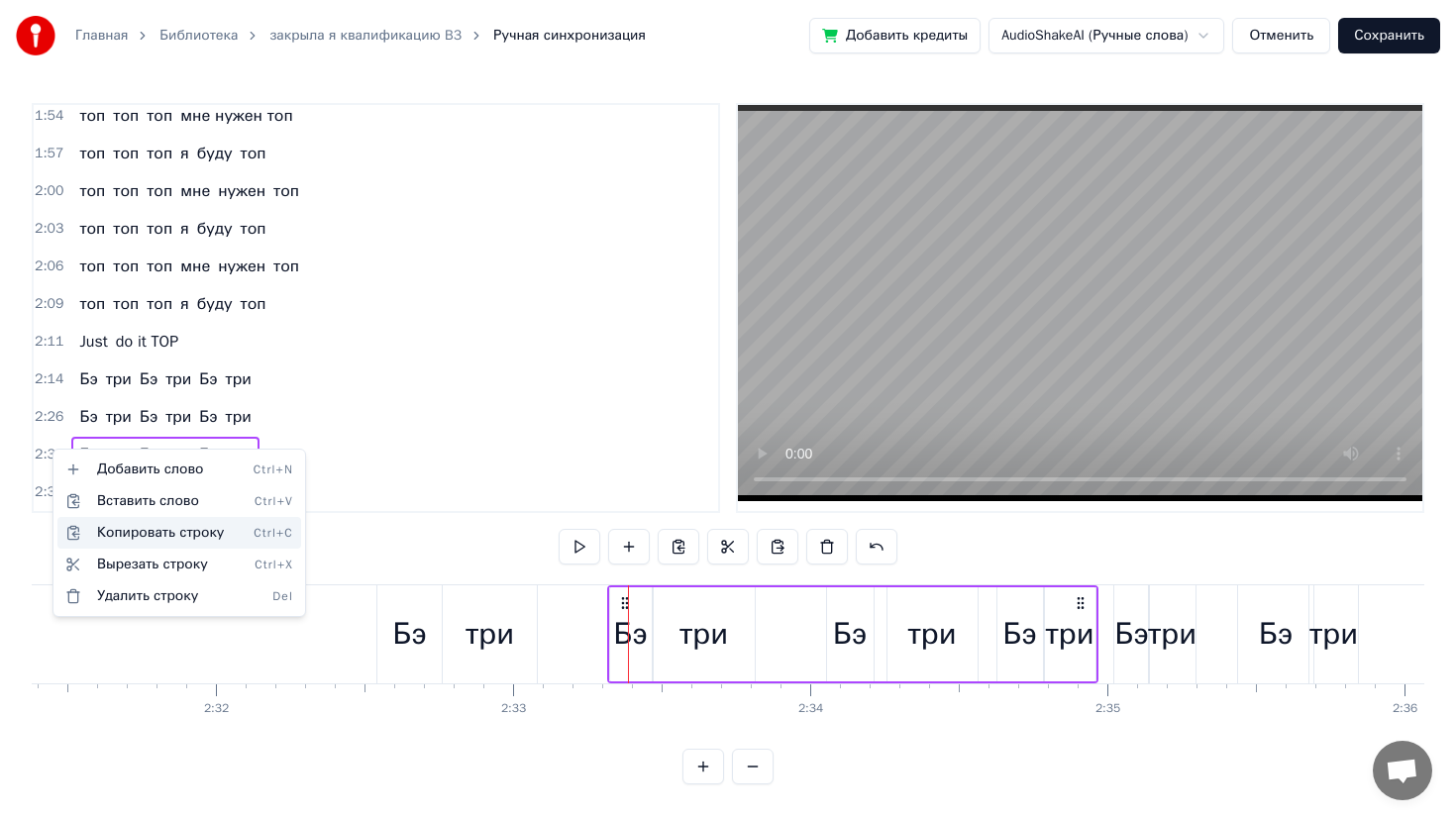 click on "Копировать строку Ctrl+C" at bounding box center [179, 533] 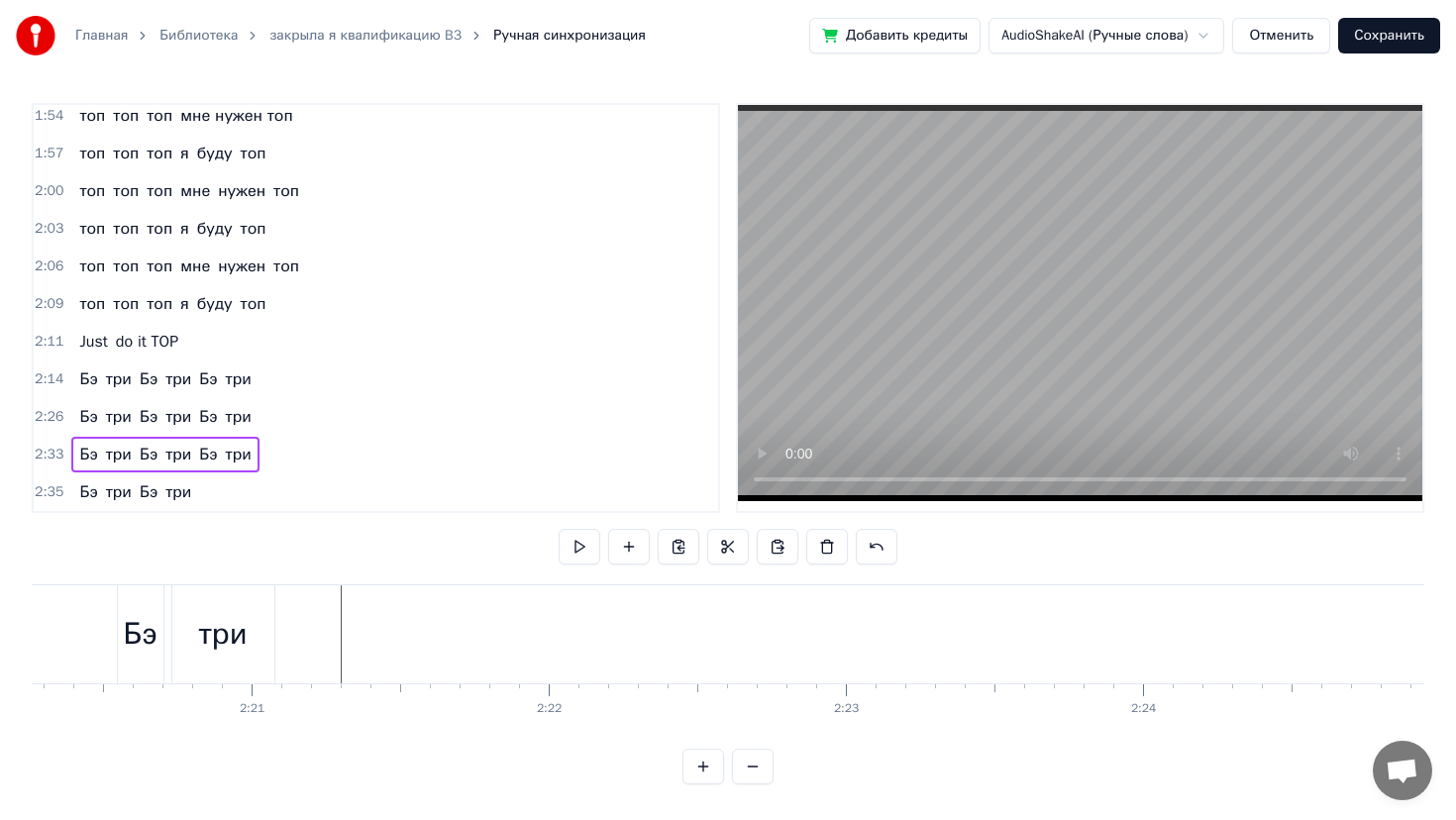 scroll, scrollTop: 0, scrollLeft: 41661, axis: horizontal 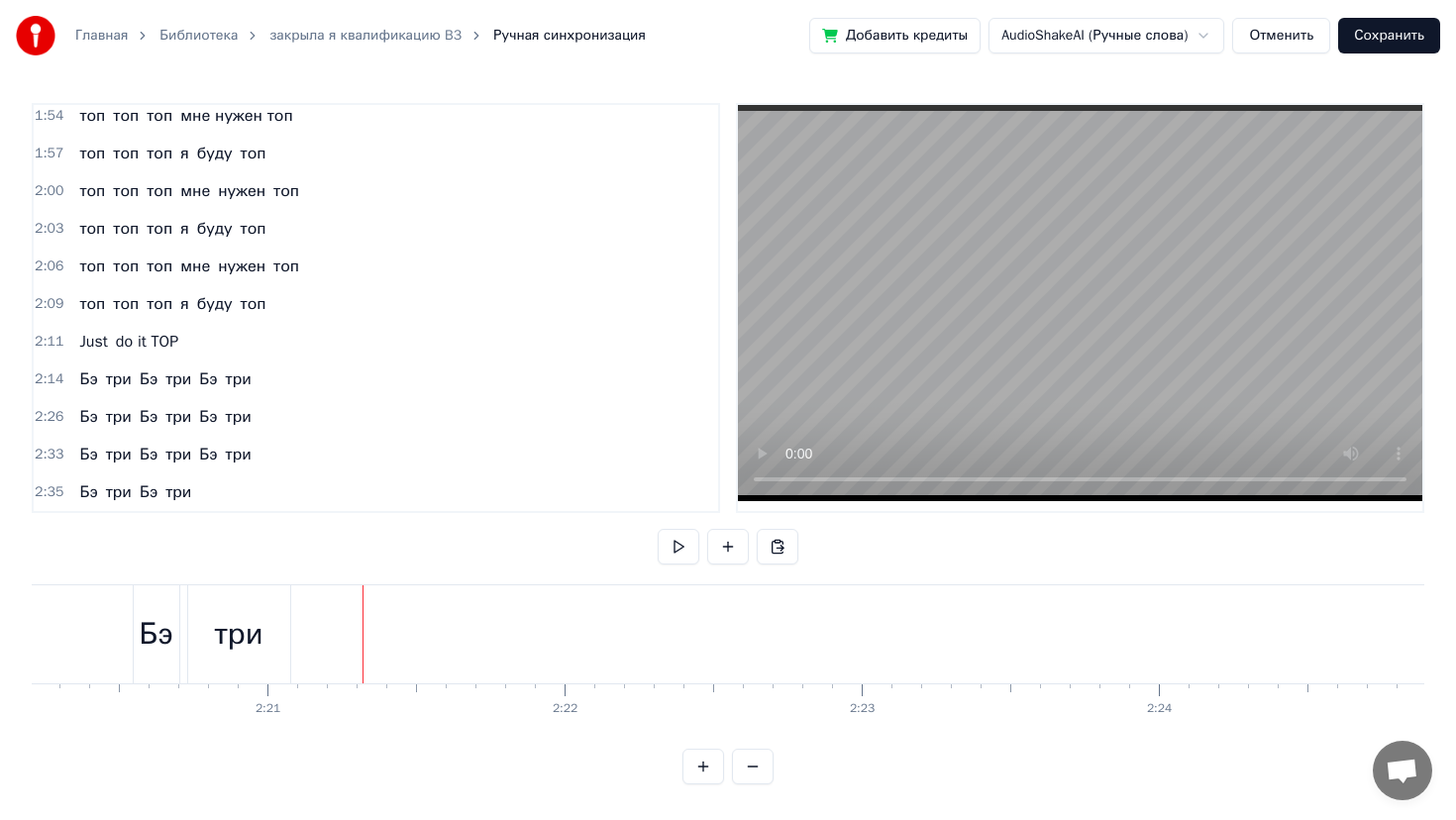 click at bounding box center (-17985, 634) 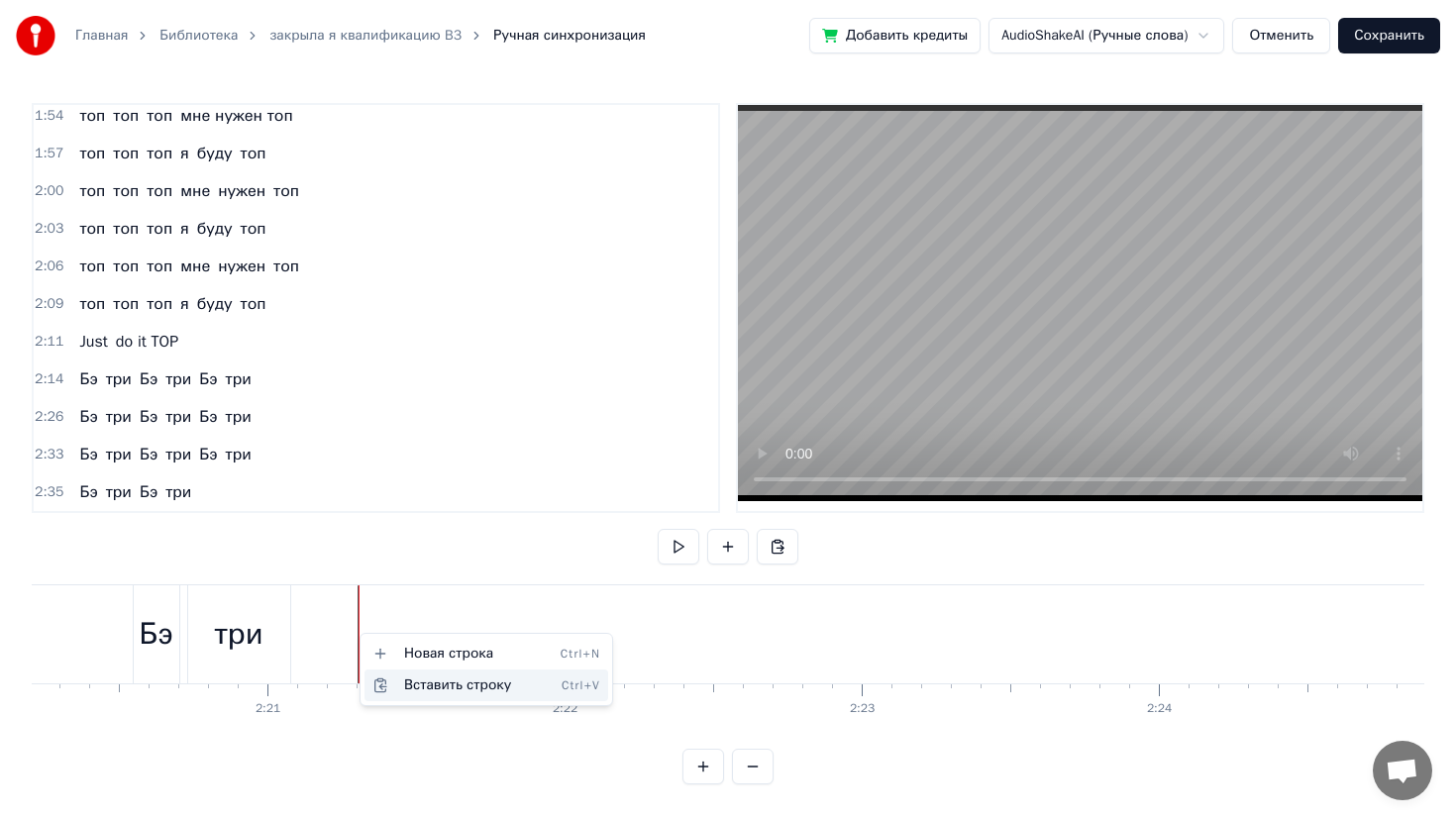 click on "Вставить строку Ctrl+V" at bounding box center [486, 685] 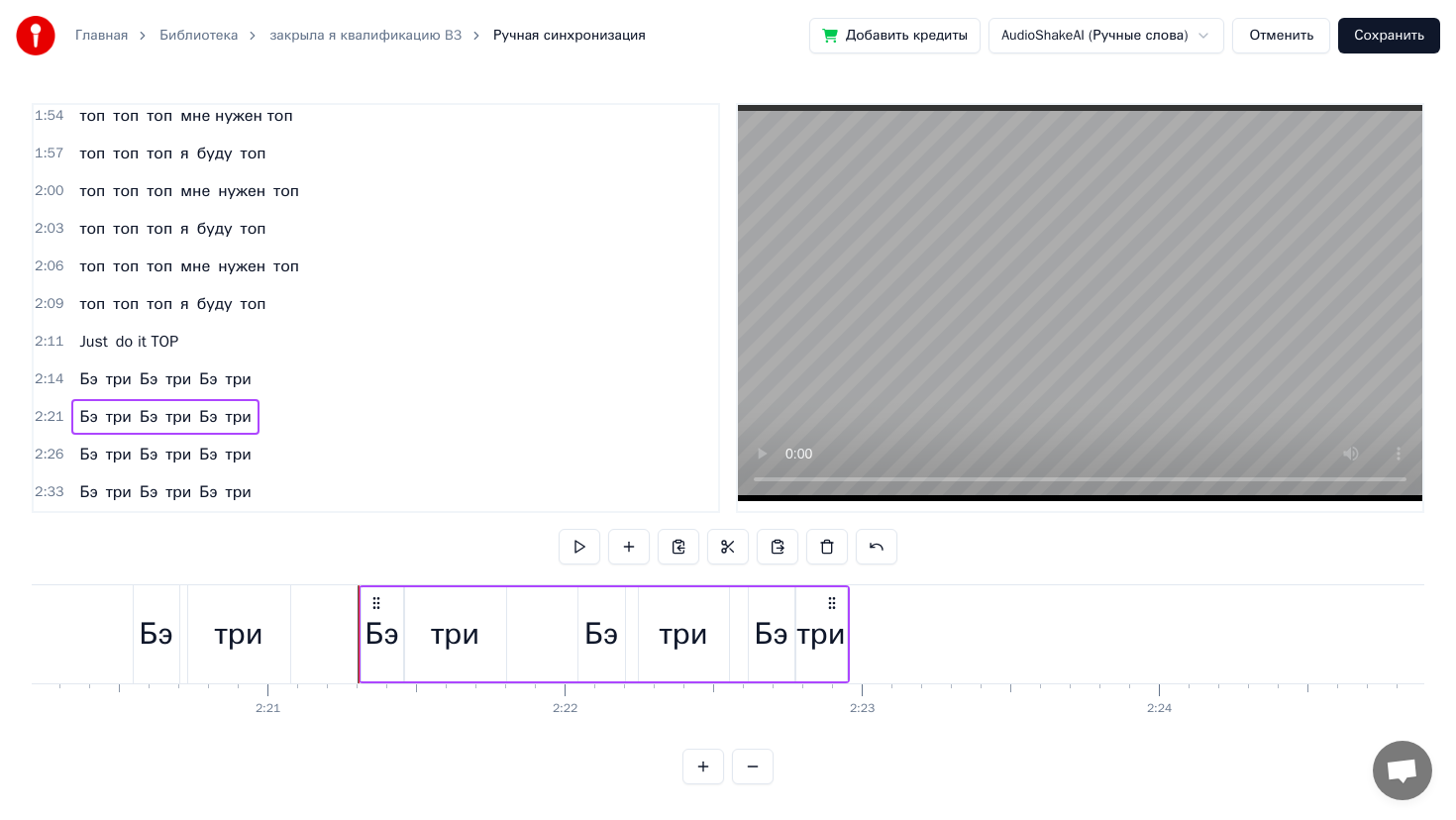 scroll, scrollTop: 1175, scrollLeft: 0, axis: vertical 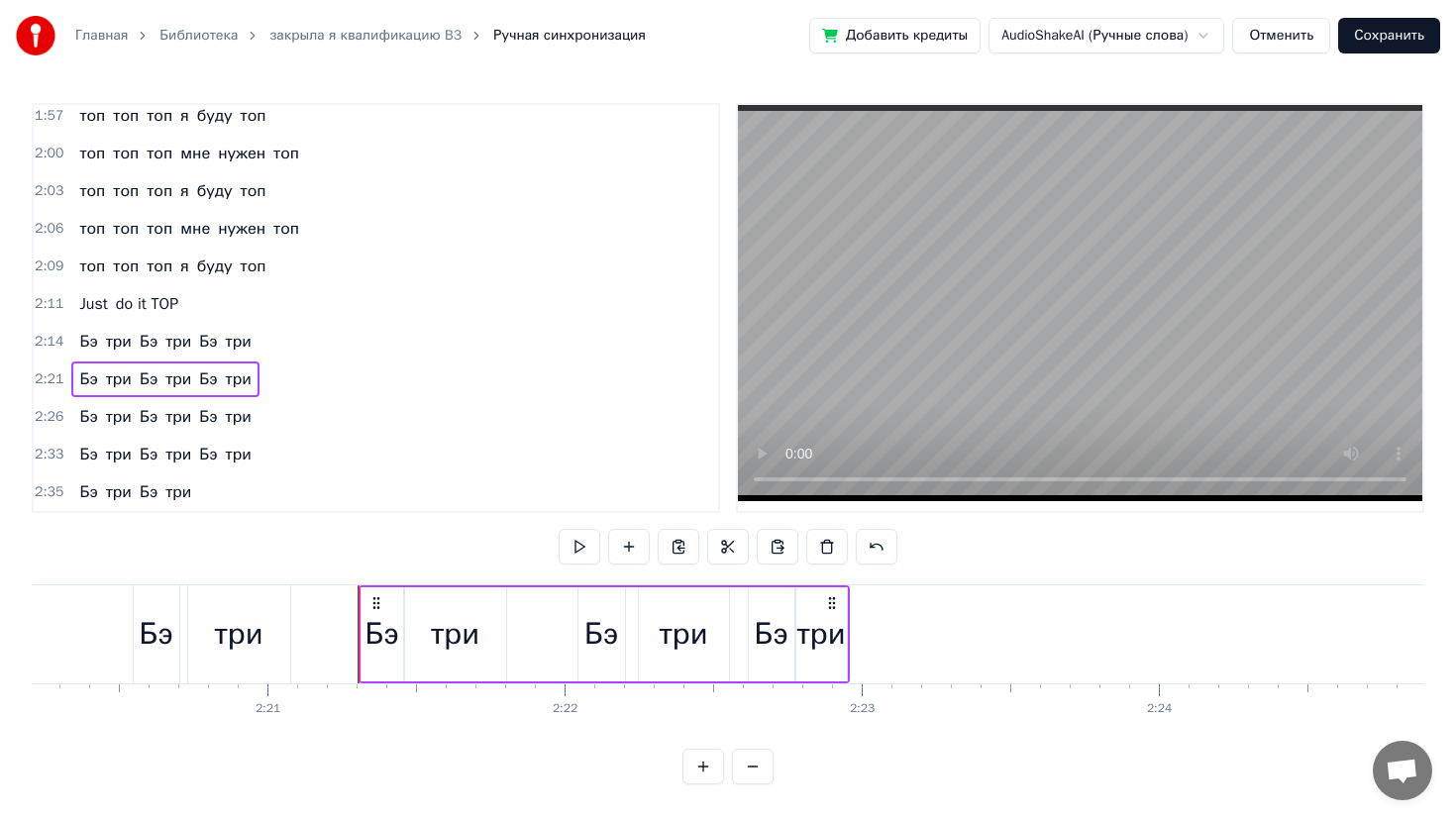 click on "2:35" at bounding box center (49, 492) 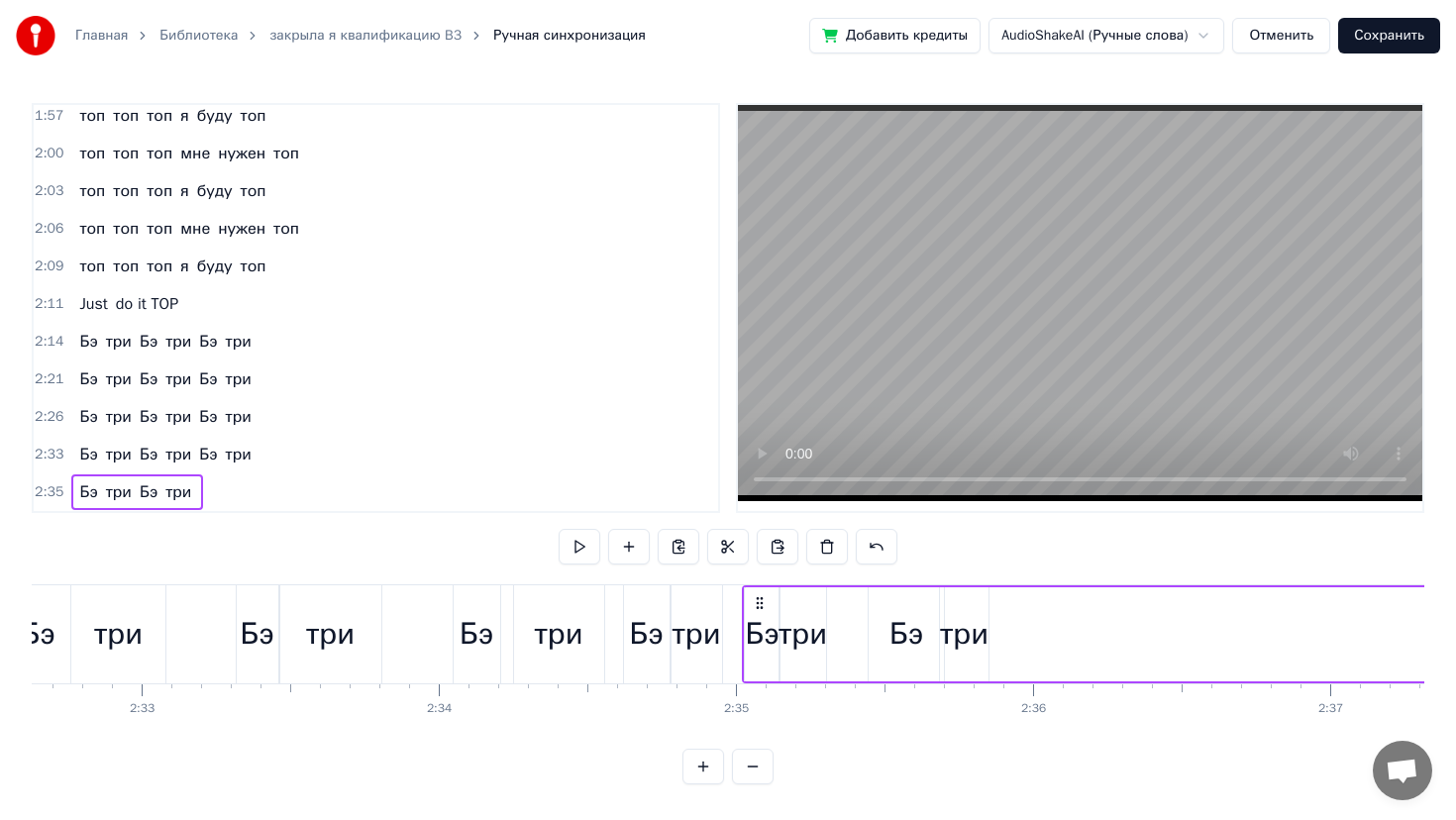 scroll, scrollTop: 0, scrollLeft: 45964, axis: horizontal 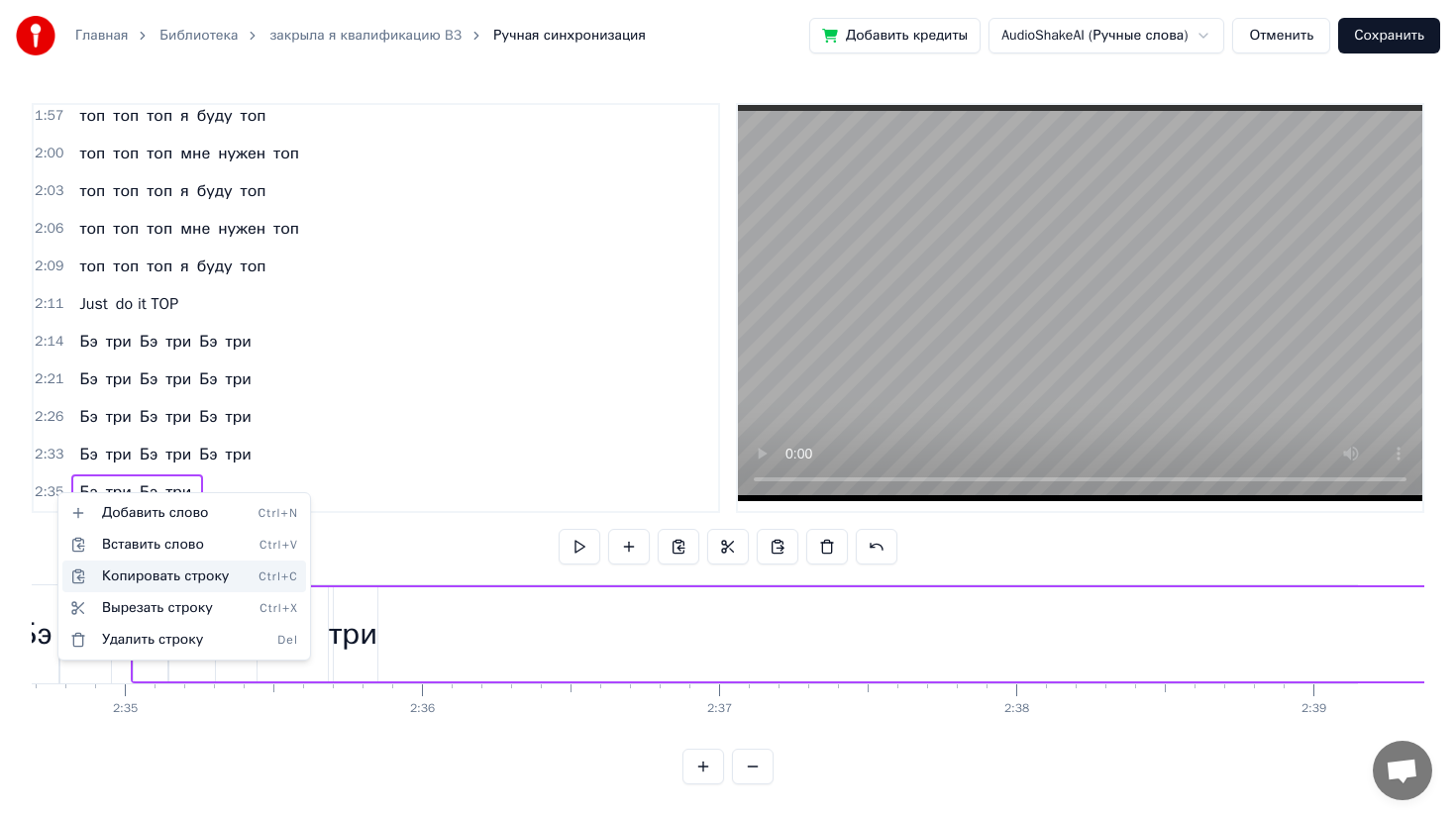 click on "Копировать строку Ctrl+C" at bounding box center [184, 576] 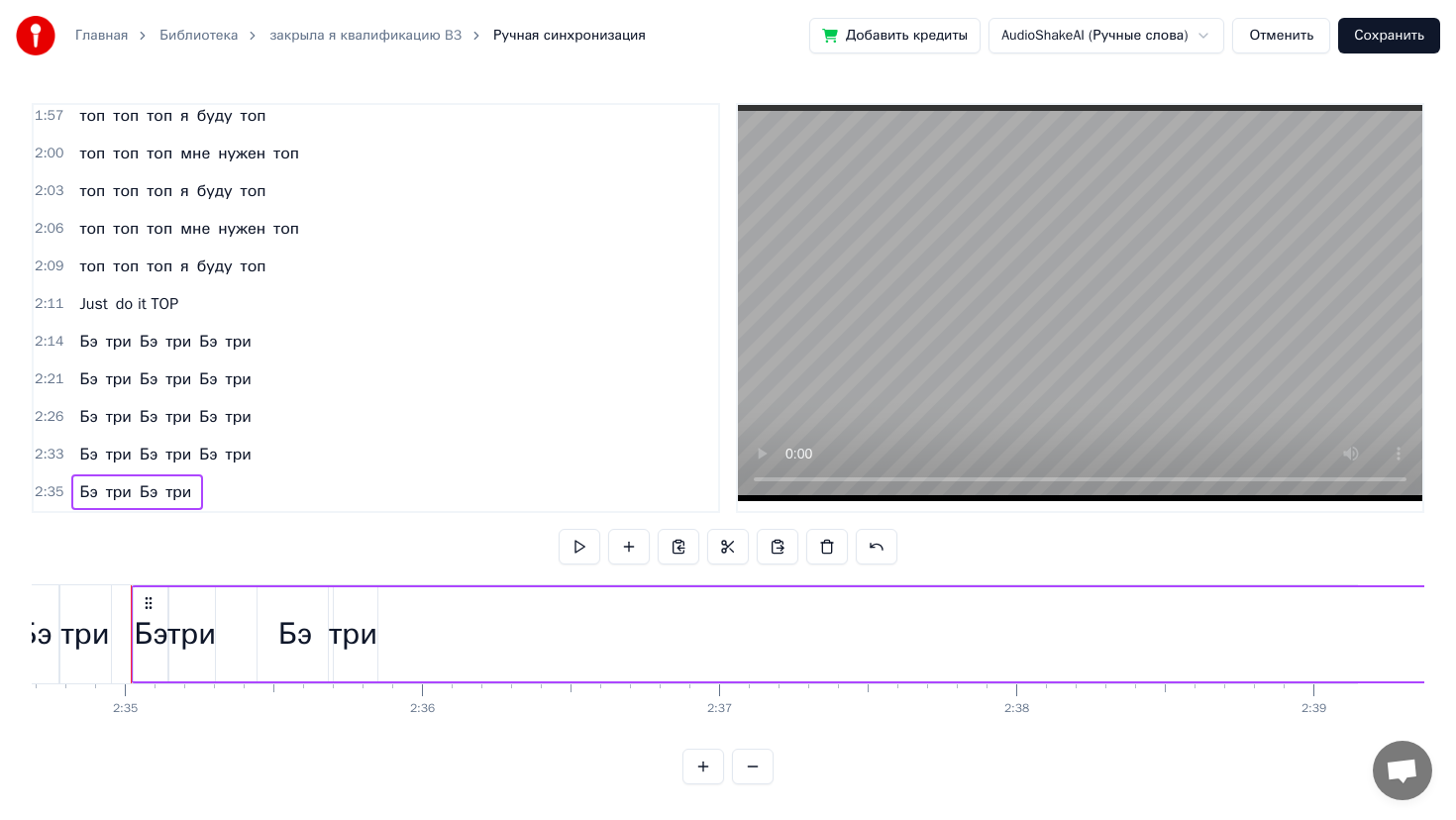 click on "0:11 закрыла я квалификацию Бэ три 0:14 уже не в первый раз 0:17 не скучаю я и не грущу 0:20 квалификацию Бэ три люблю 0:20 закрыла я квалификацию Бэ три 0:20 уже не в первый раз 0:20 не скучаю я и не грущу 0:20 квалификацию Бэ три люблю 0:23 квалификация Бэ три родная моя 0:39 Бизнес партнёр третьего уровня 0:41 закрывать её всем я рекомендую 0:44 хорошая в бизнесе нашем позиция 0:52 живу с ней и в ус не дую 0:57 ааааа 0:58 Just do it do it 1:02 Бэ три Бэ три Бэ три 1:09 Бэ три Бэ три Бэ Бэ Три 1:11 доход тут двести триста ка 1:14 хорошие деньги, привыкаешь слегка 1:18 выхожу на сцену, получаю признание, 1:21 моя 0" at bounding box center [728, 444] 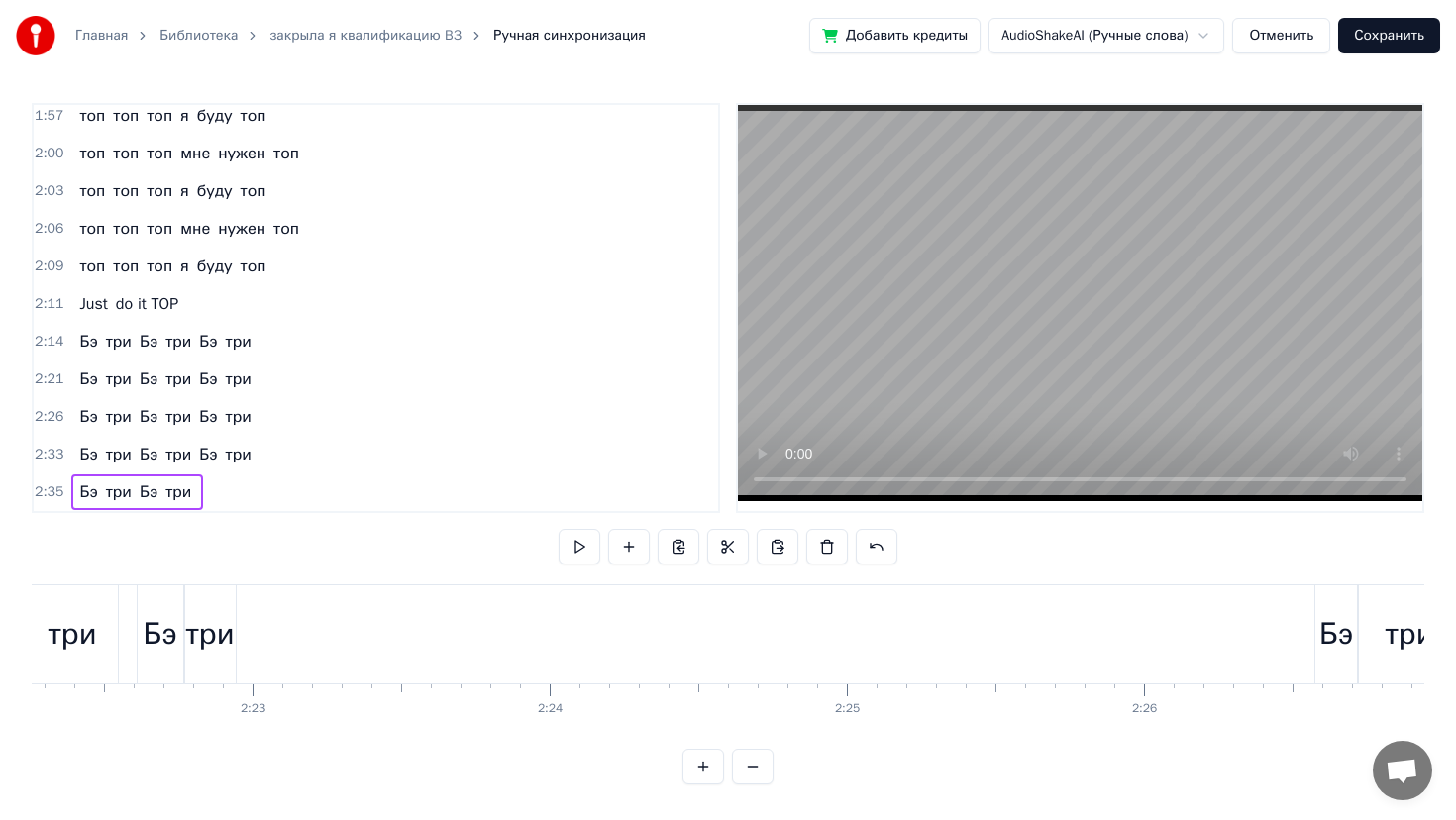 scroll, scrollTop: 0, scrollLeft: 42269, axis: horizontal 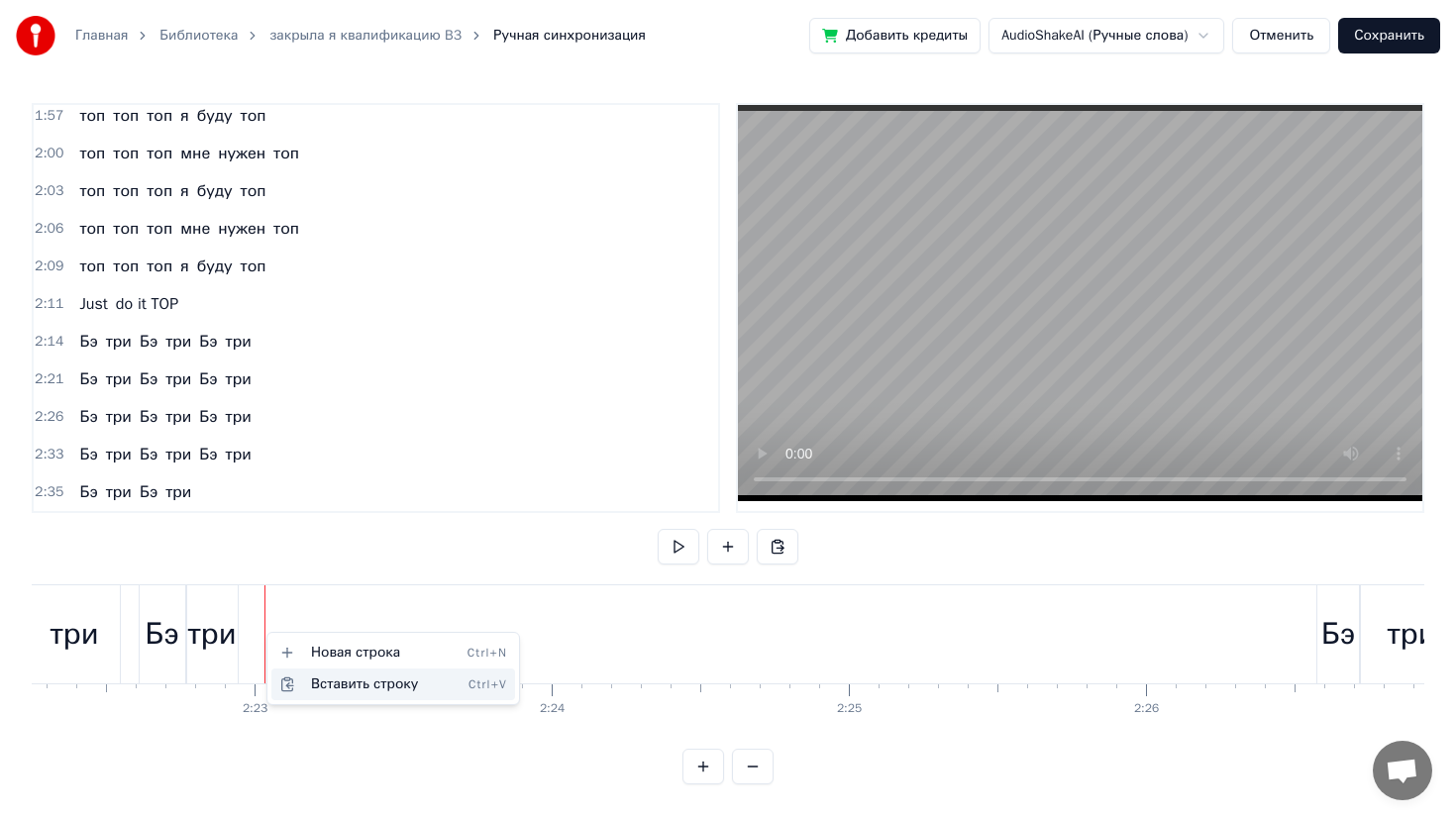click on "Вставить строку Ctrl+V" at bounding box center [393, 684] 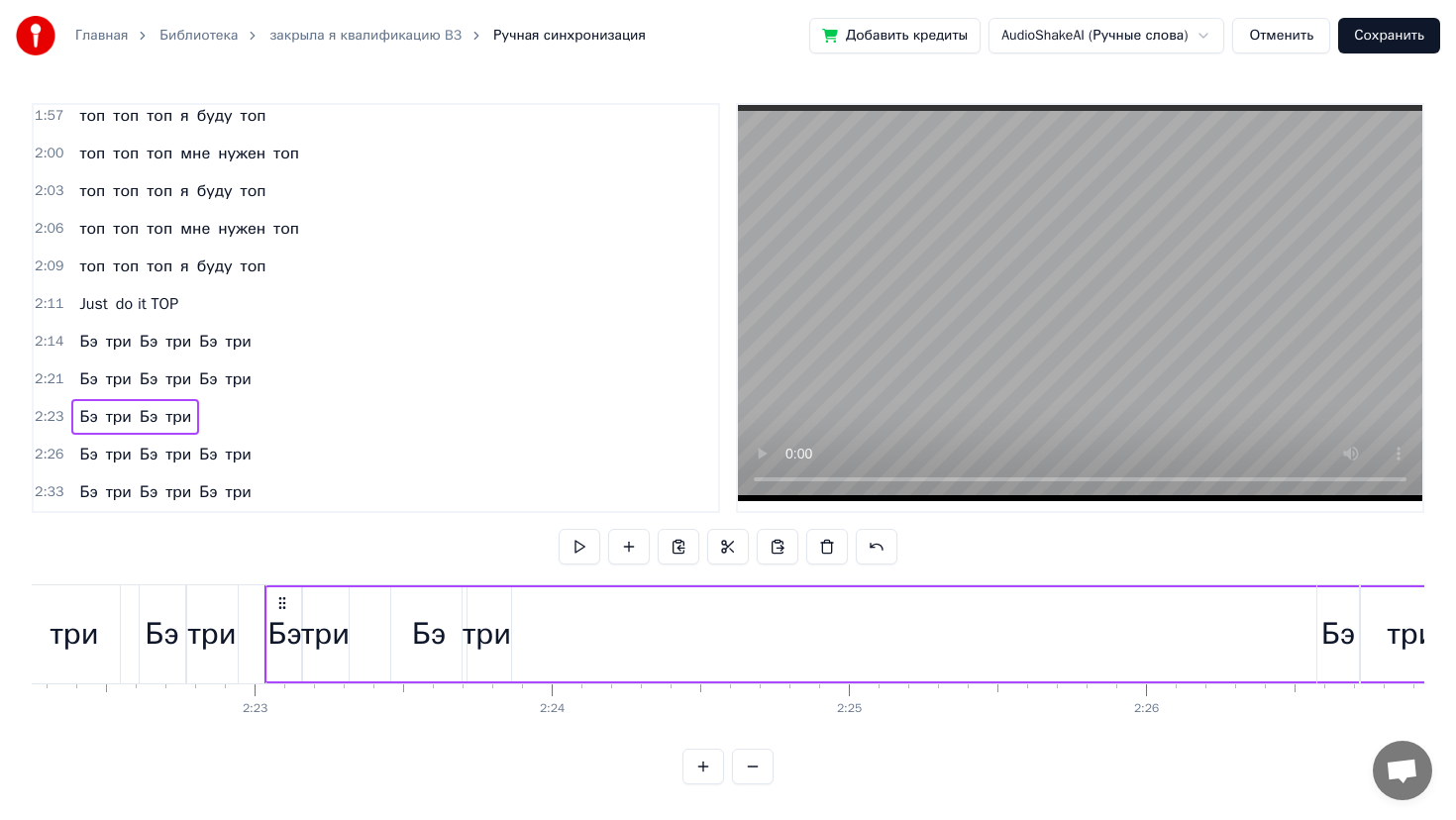 click on "три" at bounding box center [486, 634] 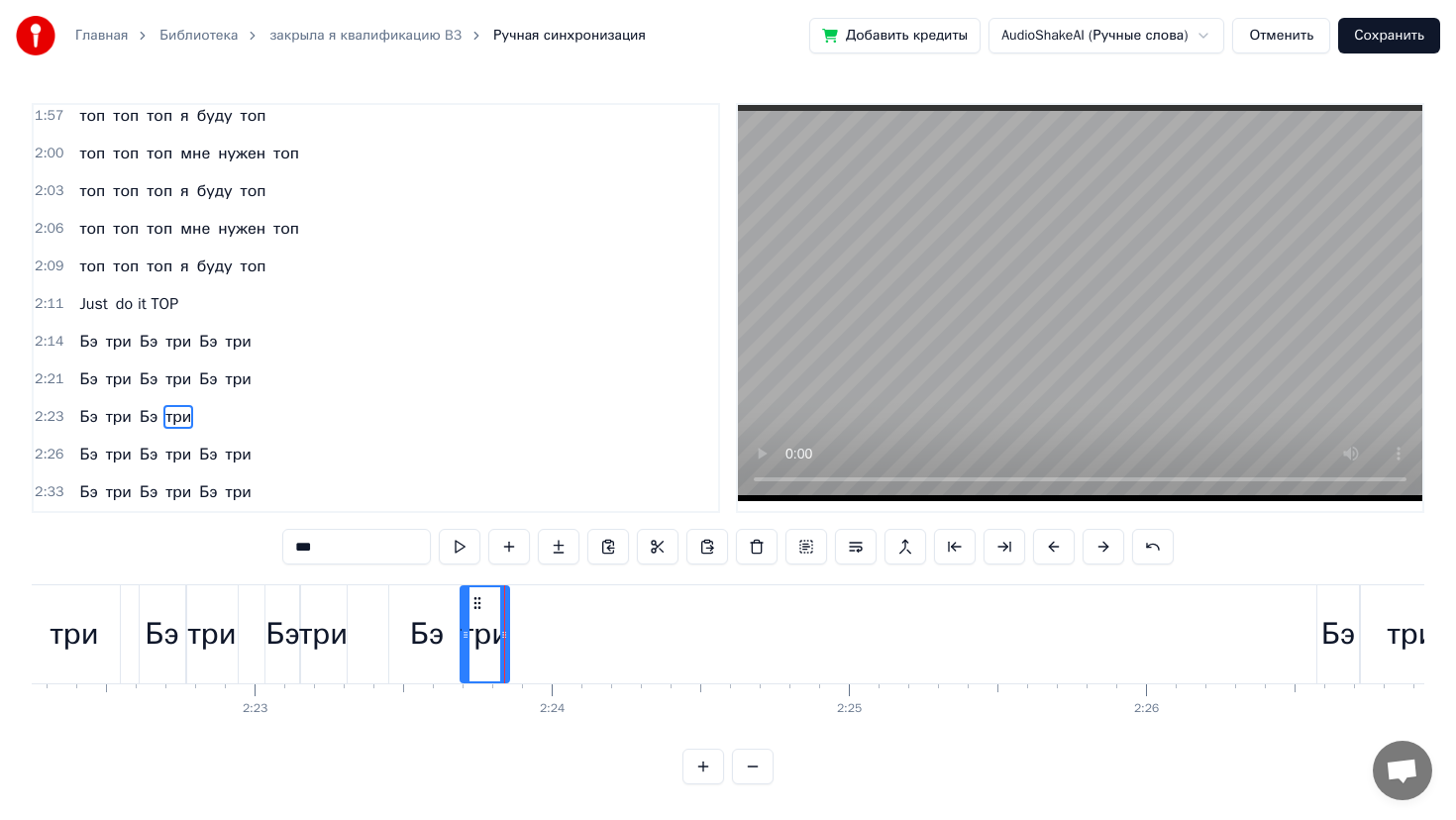 scroll, scrollTop: 1212, scrollLeft: 0, axis: vertical 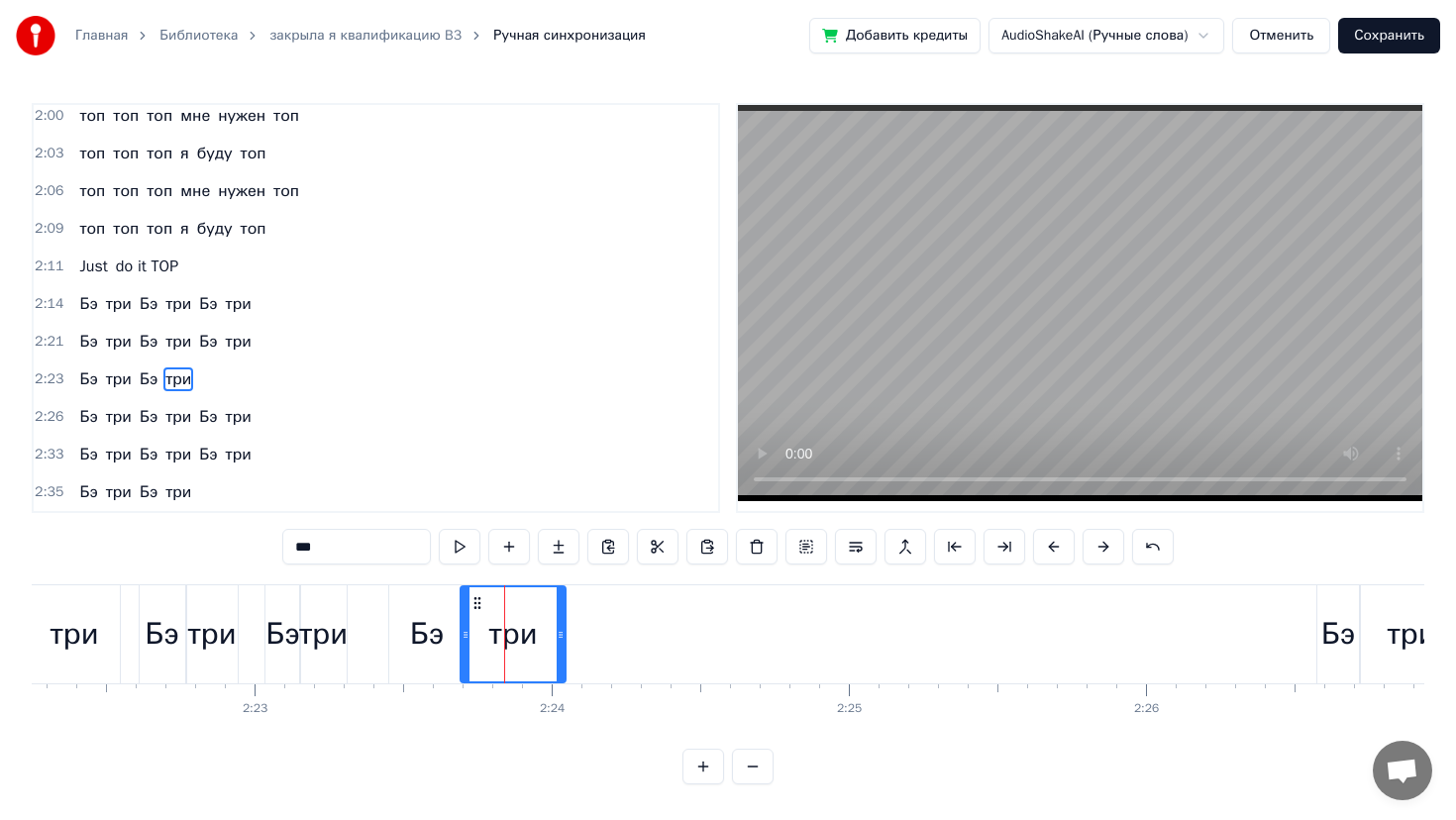 drag, startPoint x: 505, startPoint y: 639, endPoint x: 560, endPoint y: 643, distance: 55.145263 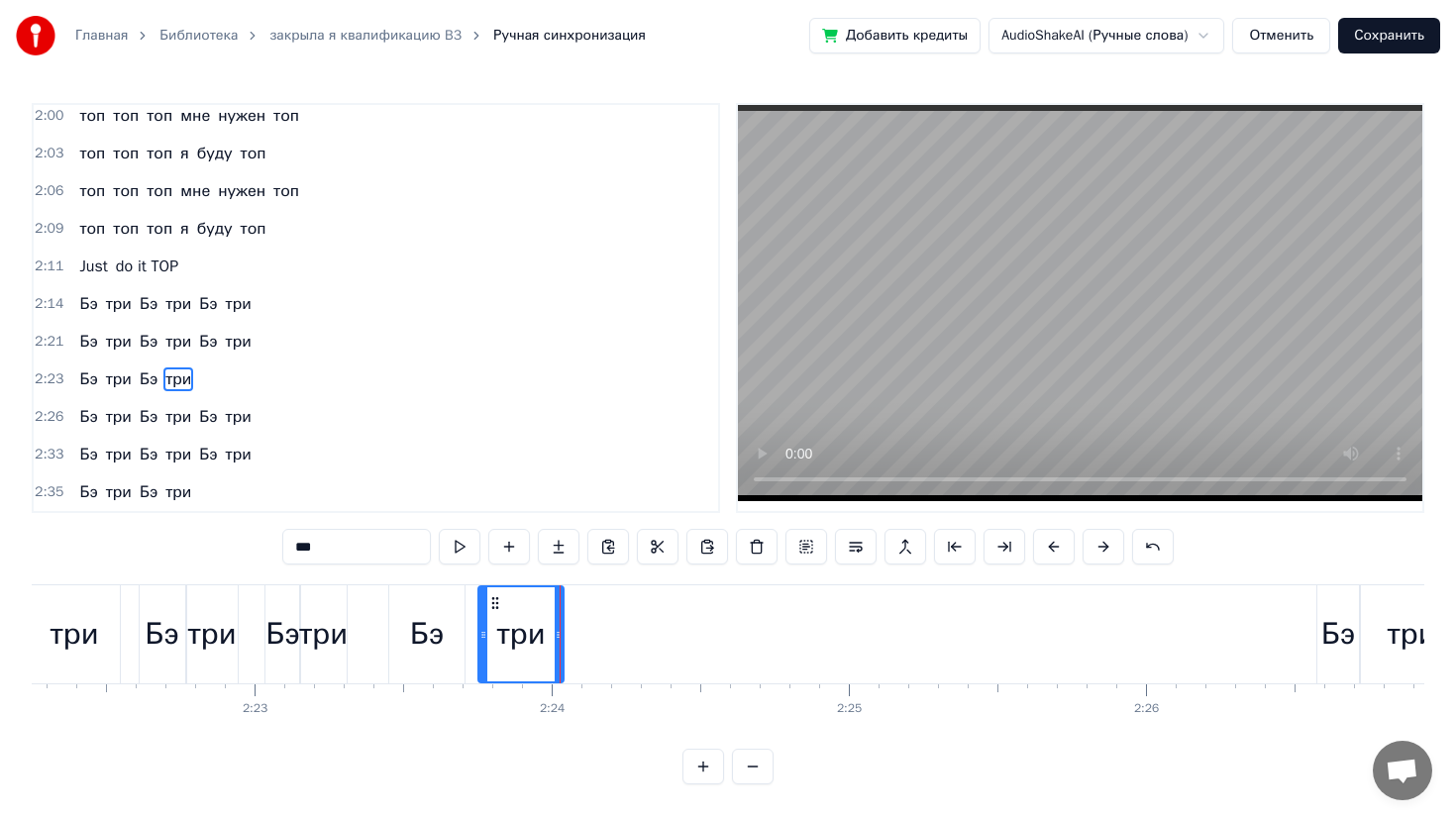 drag, startPoint x: 464, startPoint y: 624, endPoint x: 481, endPoint y: 626, distance: 17.117243 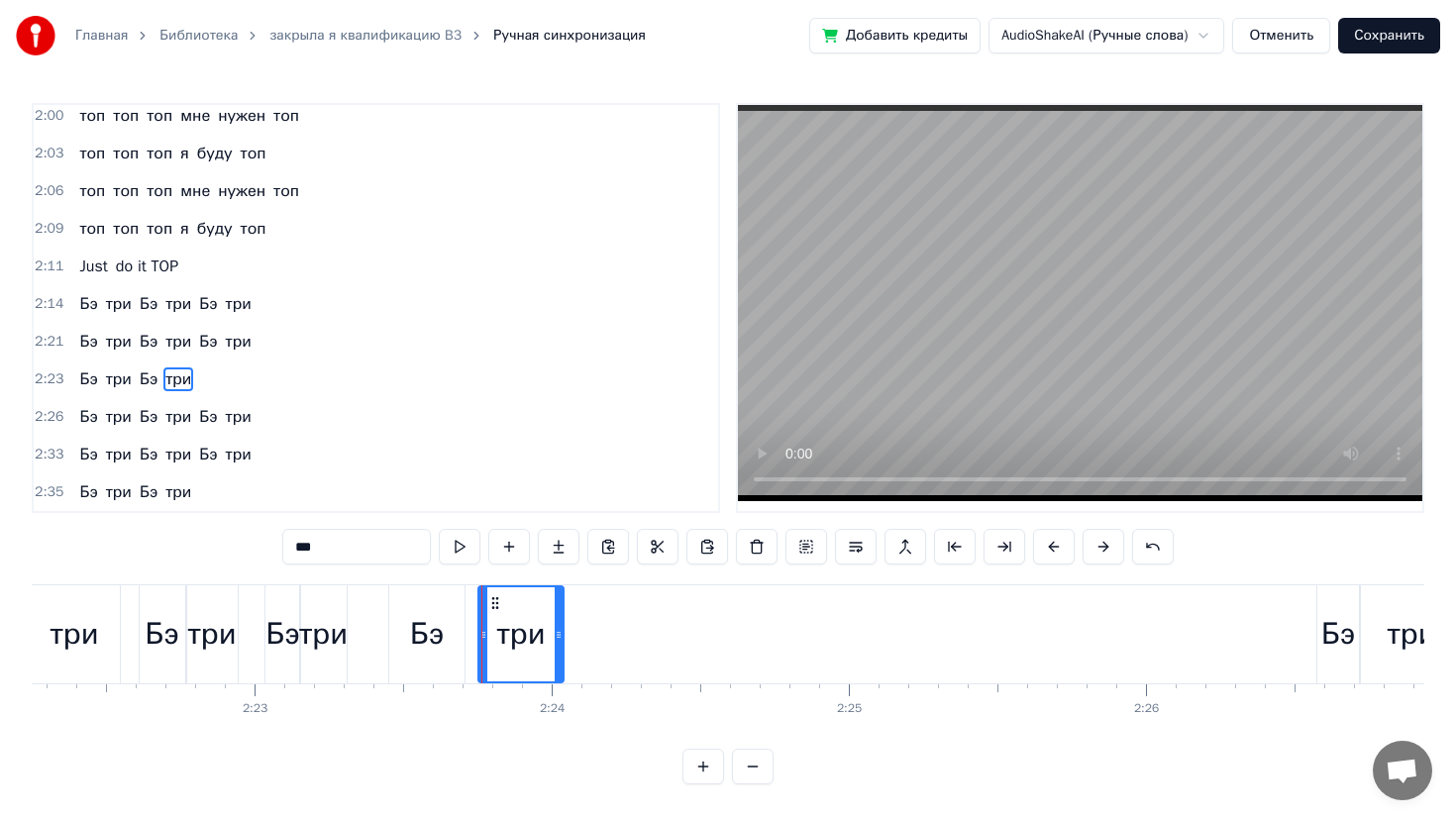 click on "Бэ" at bounding box center [427, 634] 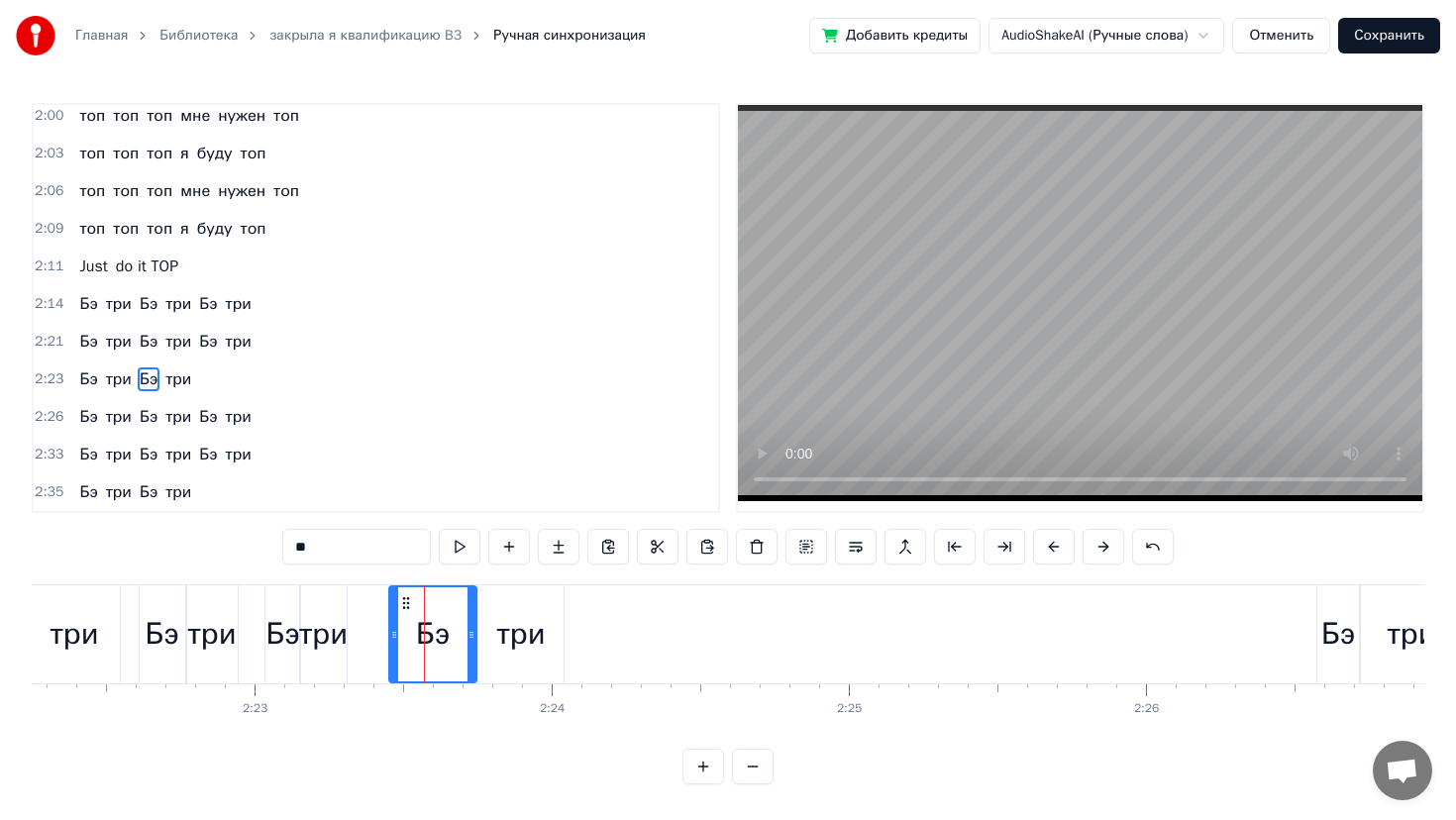 drag, startPoint x: 462, startPoint y: 636, endPoint x: 474, endPoint y: 636, distance: 12 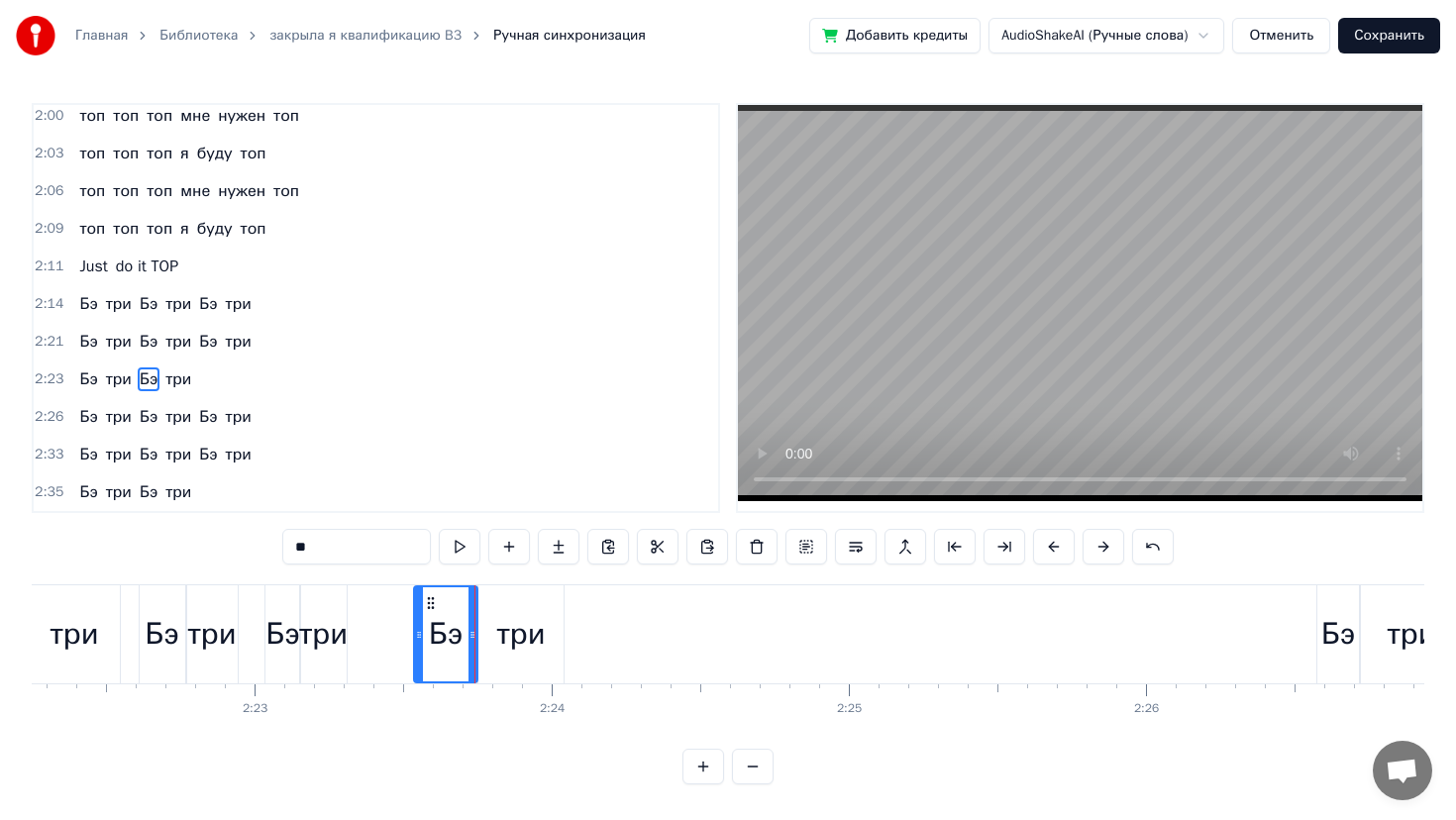 drag, startPoint x: 395, startPoint y: 634, endPoint x: 420, endPoint y: 635, distance: 25.019992 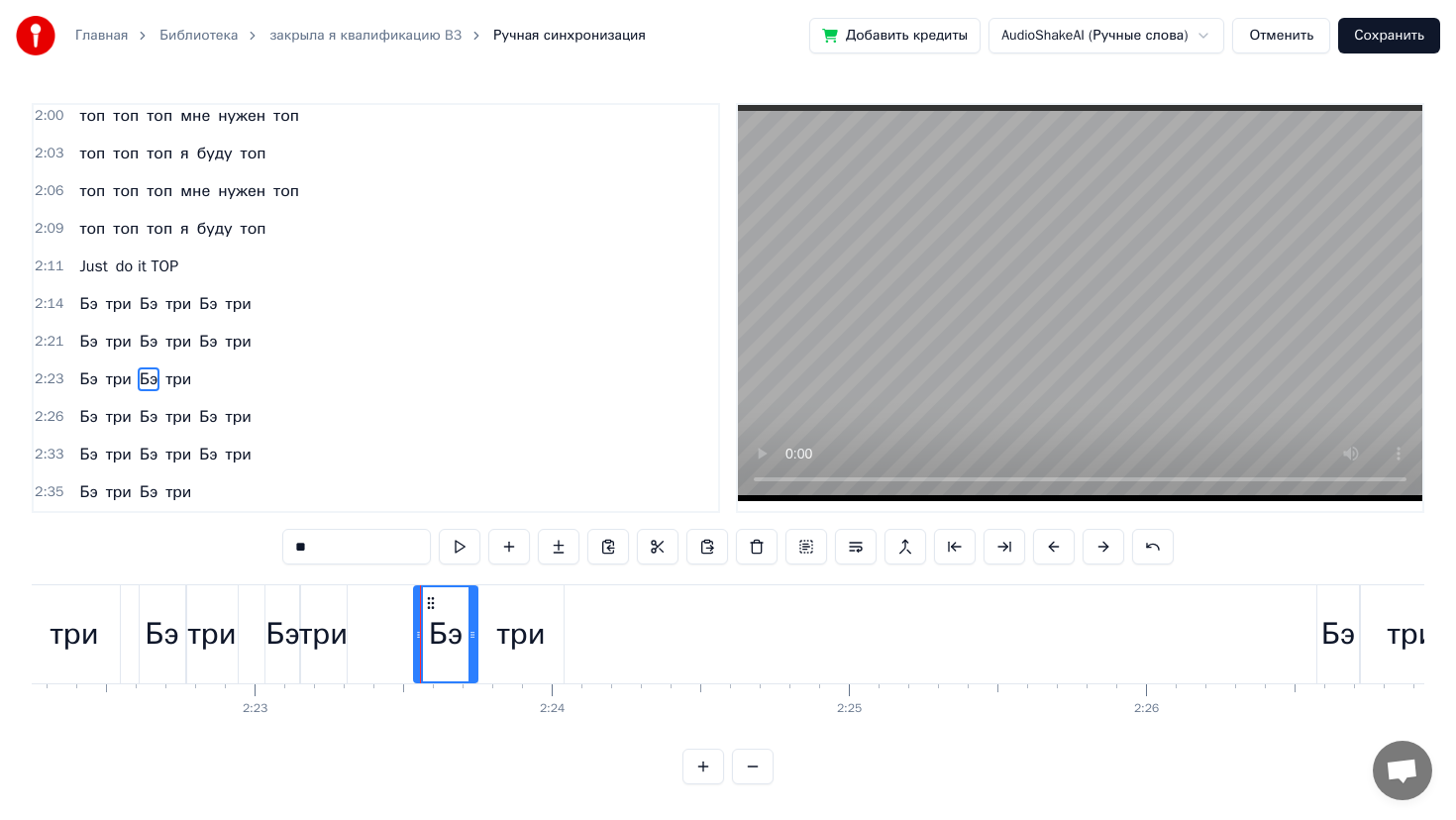 click on "три" at bounding box center (73, 634) 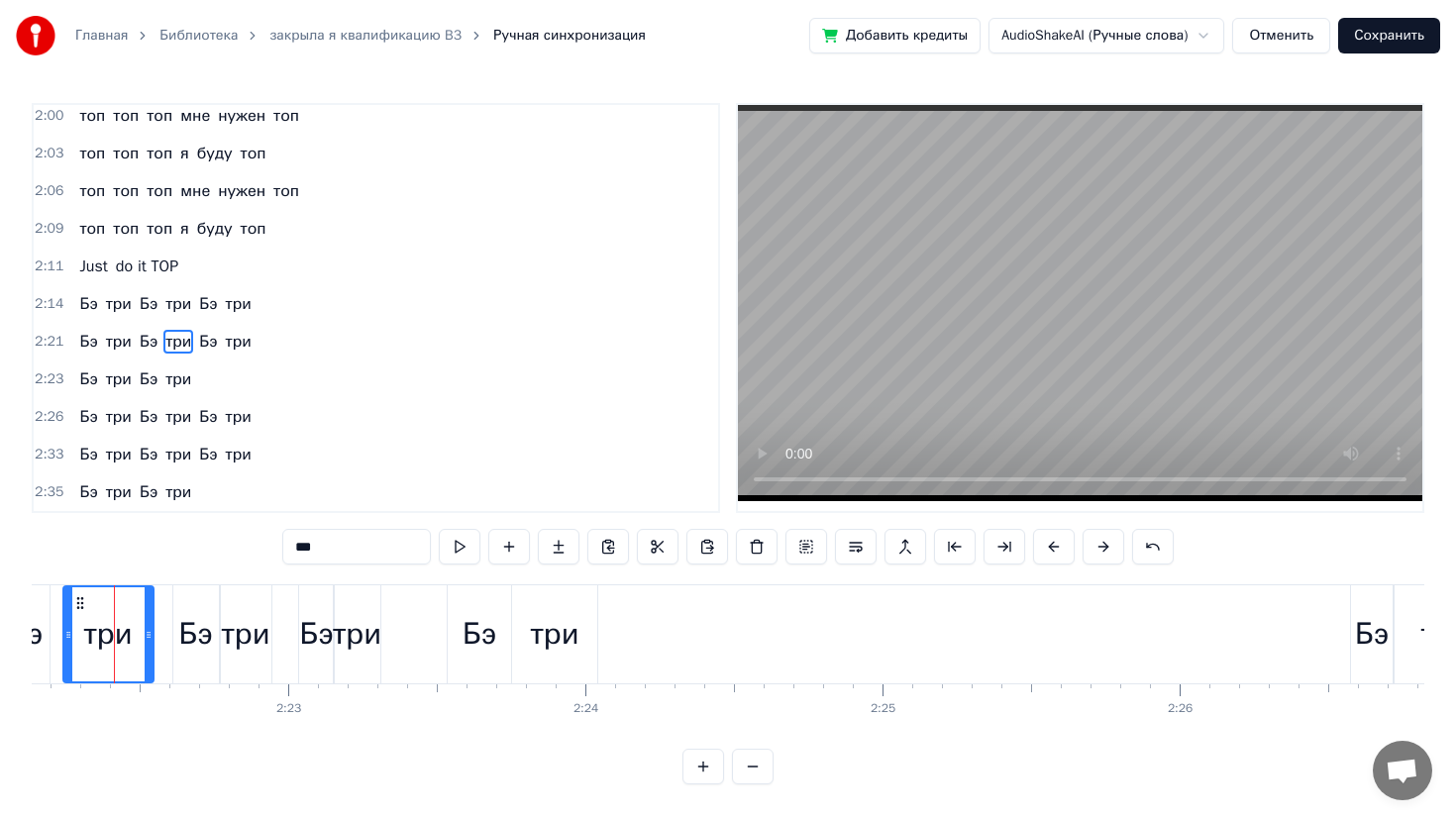 scroll, scrollTop: 0, scrollLeft: 42218, axis: horizontal 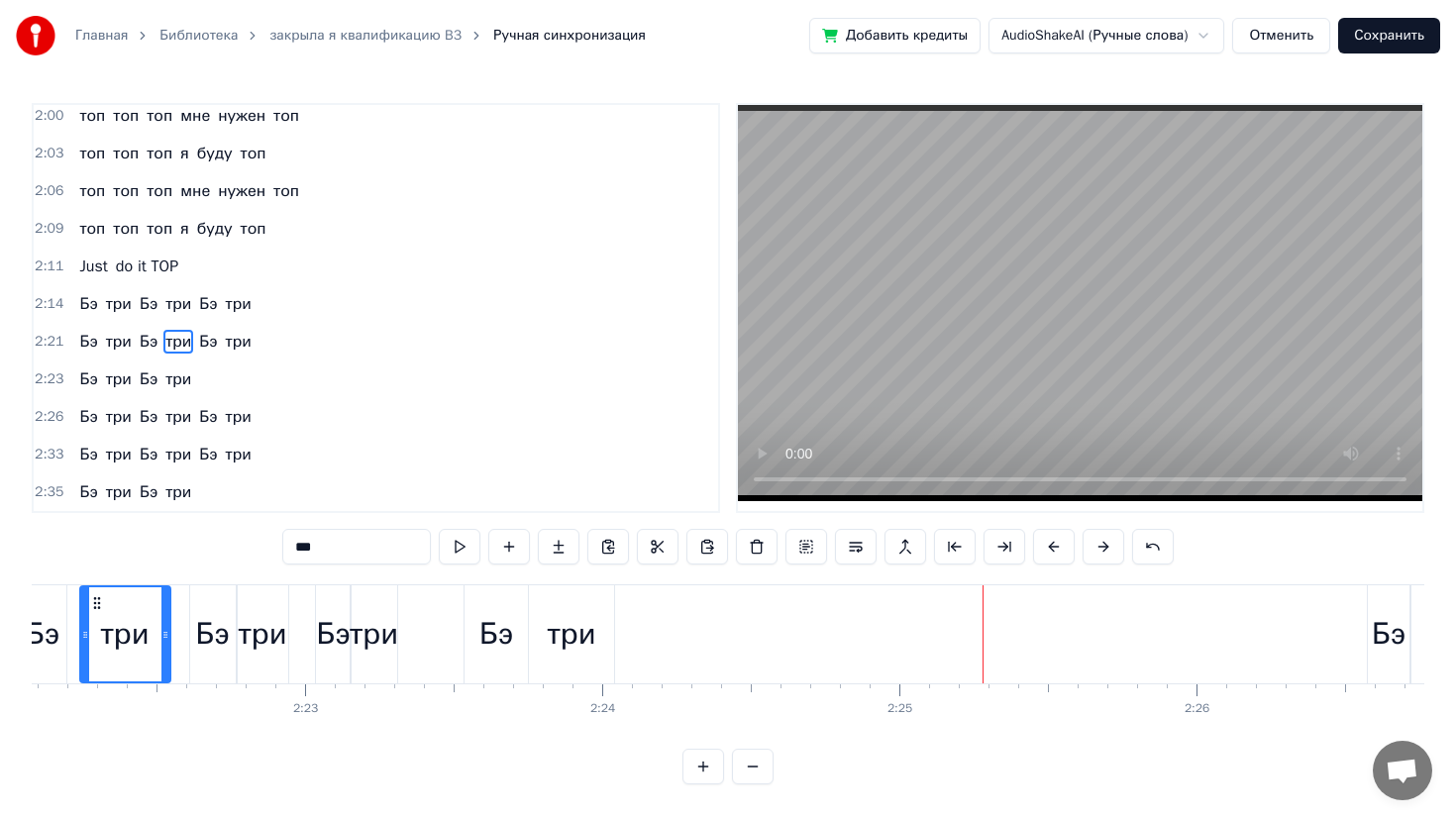 click on "Бэ" at bounding box center [212, 634] 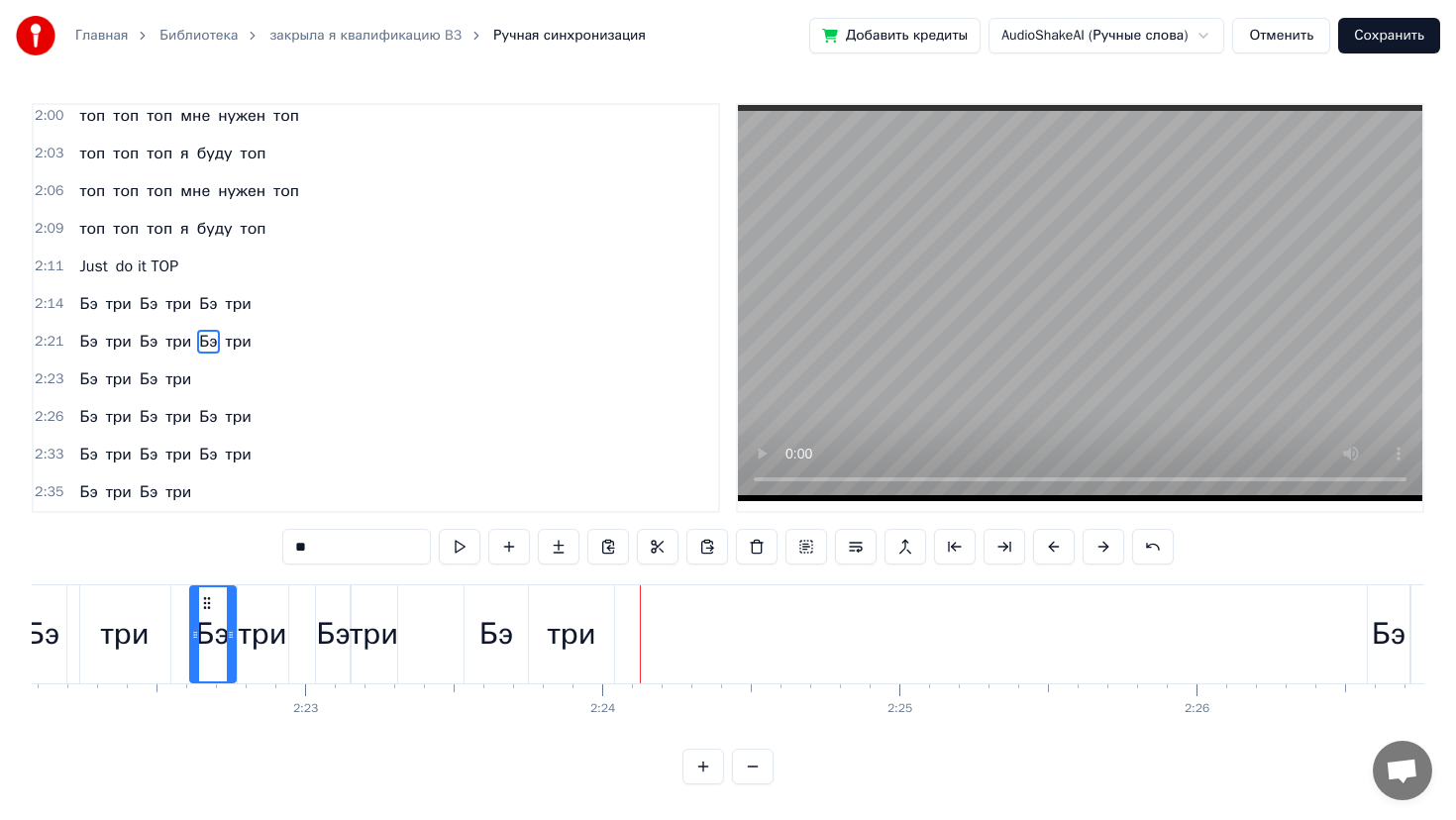 click on "Бэ" at bounding box center [333, 634] 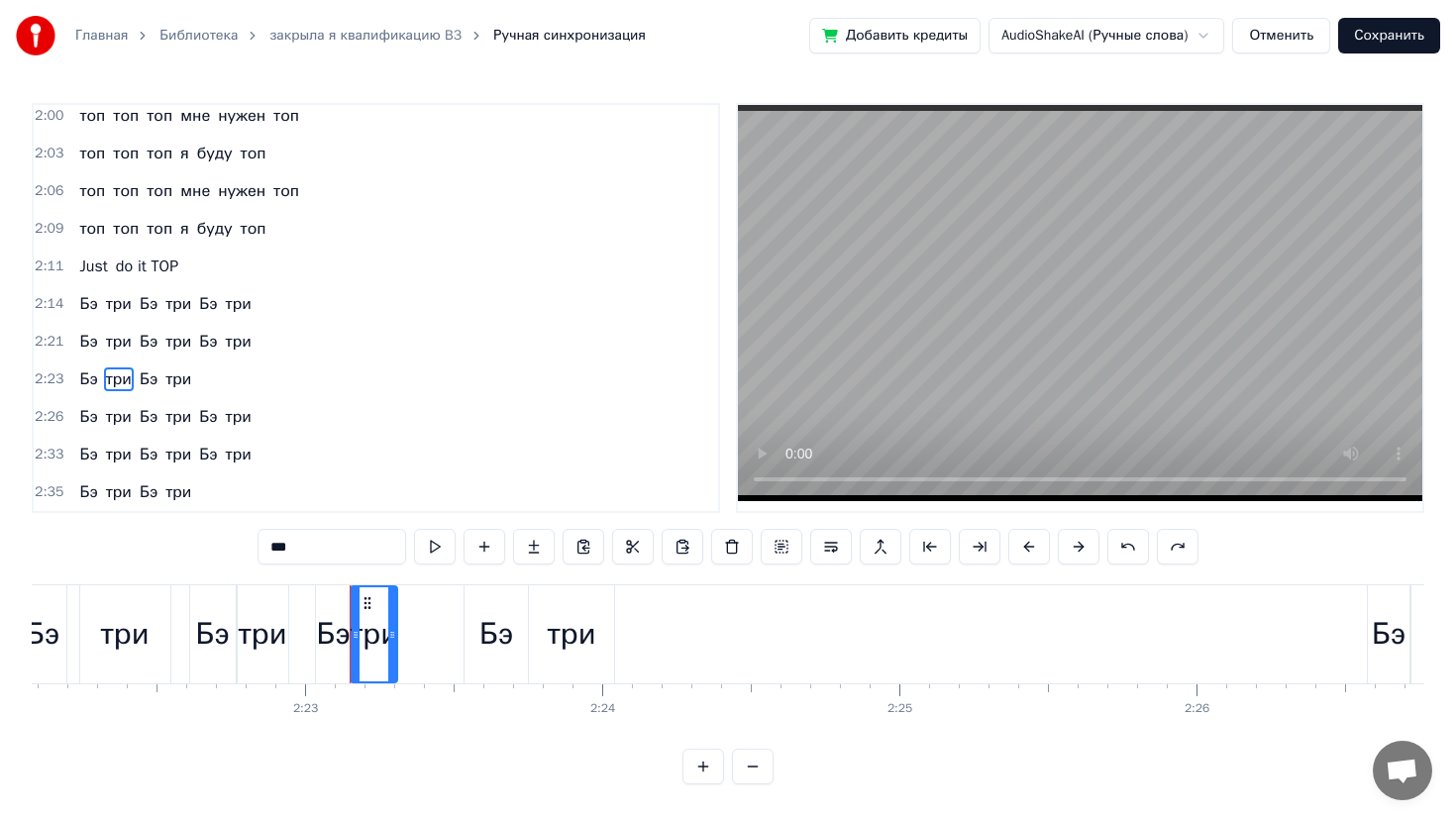 click on "Бэ" at bounding box center (333, 634) 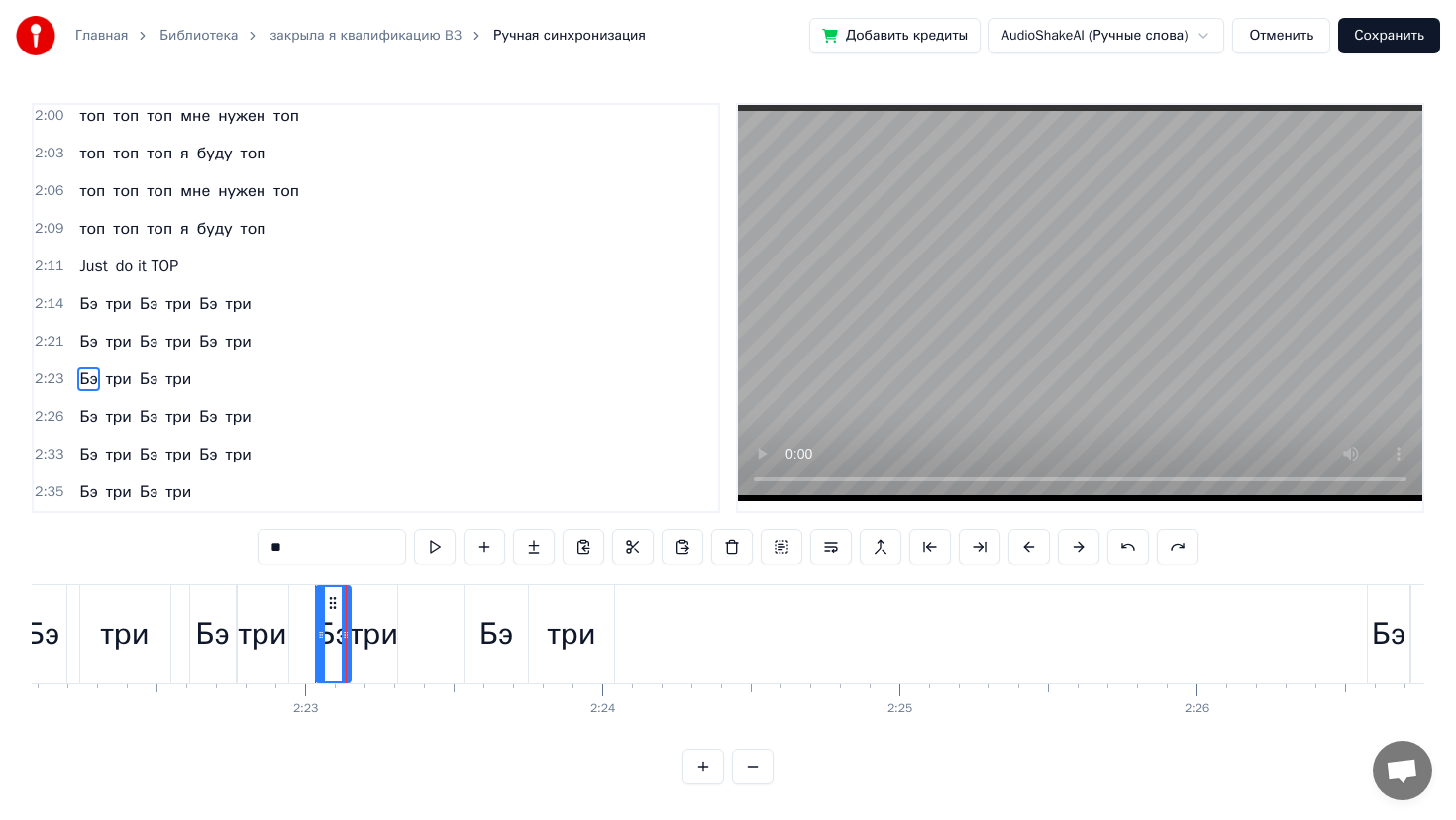 click on "Бэ" at bounding box center (88, 379) 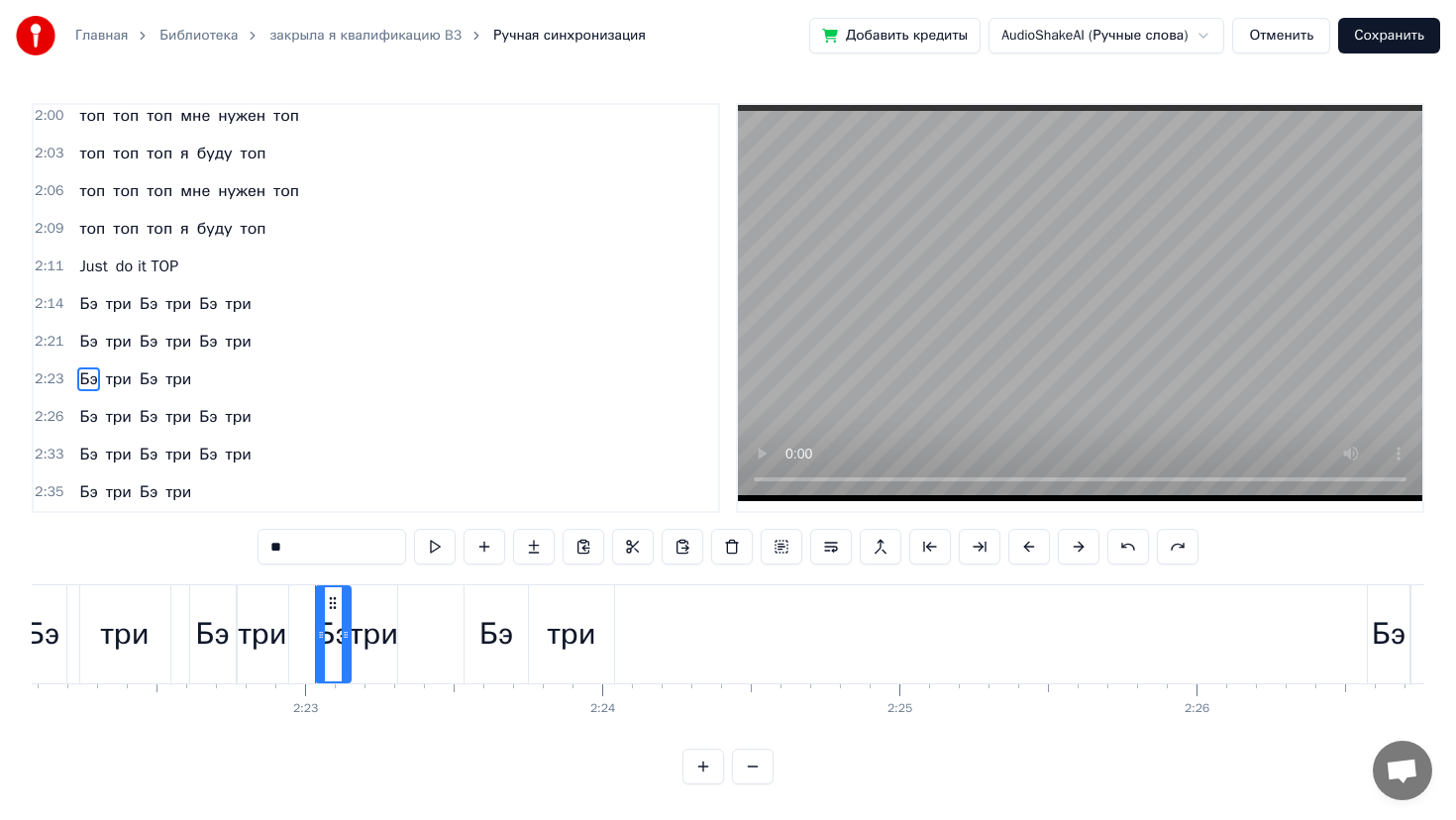 drag, startPoint x: 301, startPoint y: 548, endPoint x: 147, endPoint y: 522, distance: 156.17938 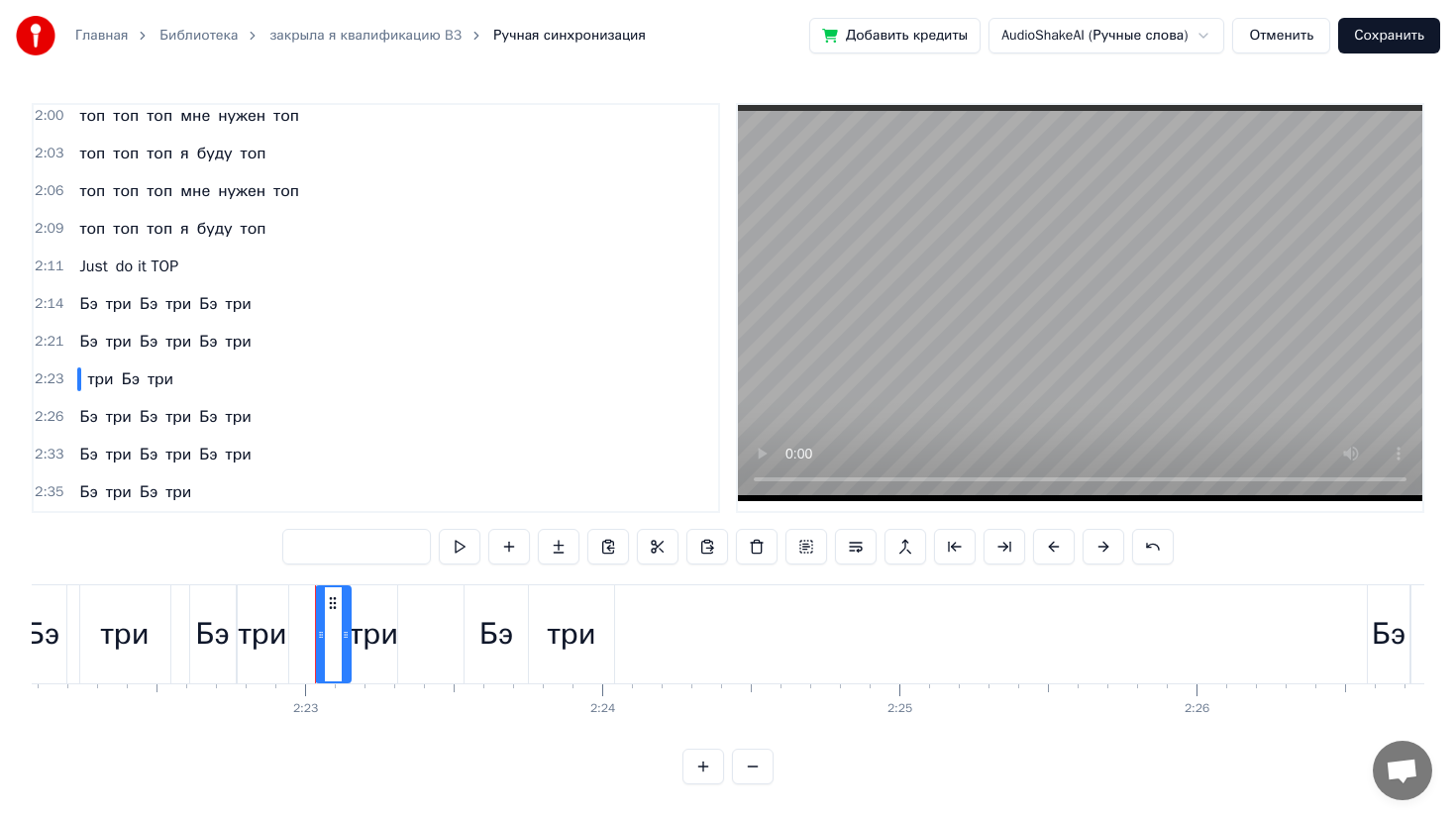click on "три" at bounding box center (373, 634) 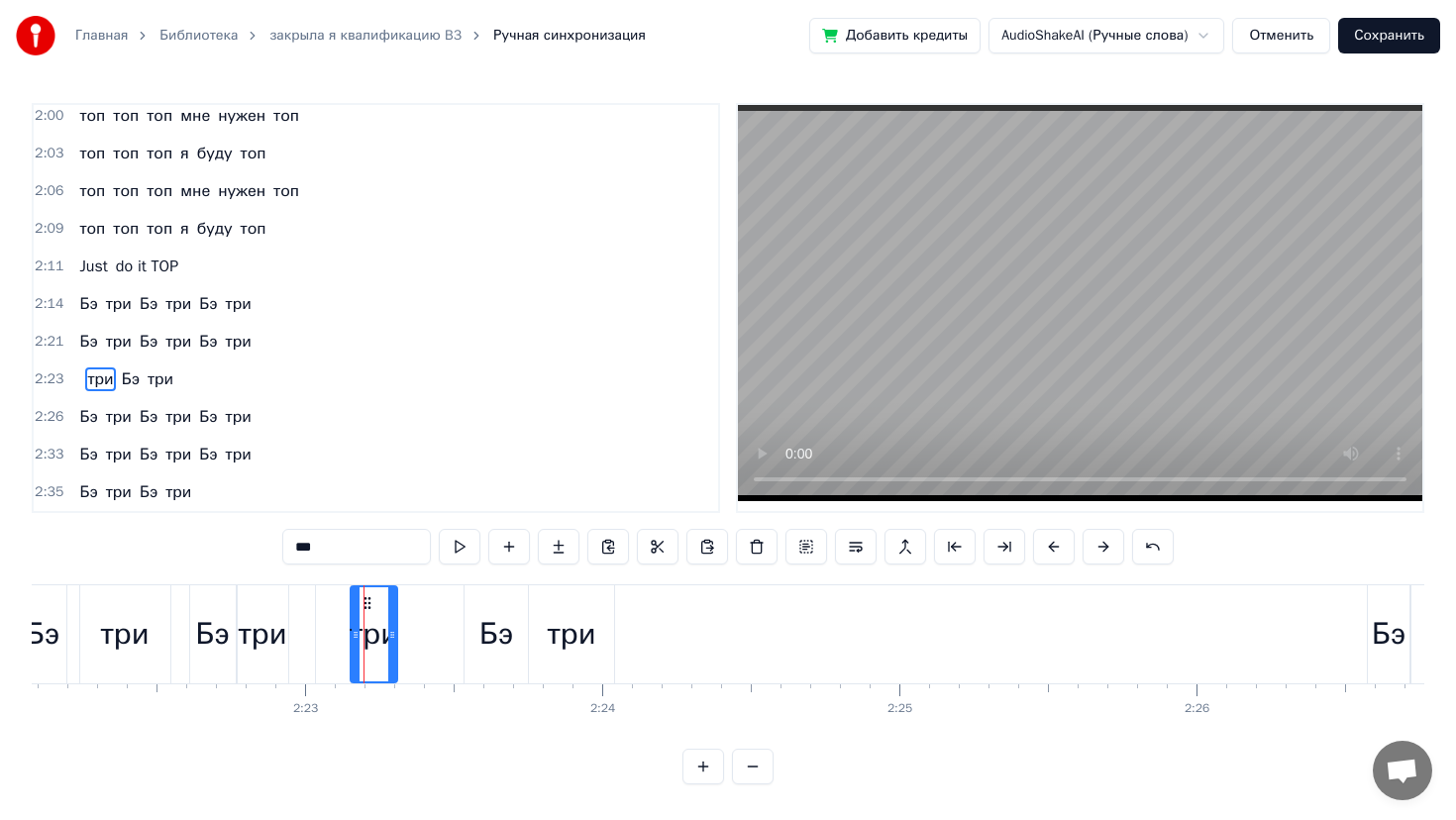 drag, startPoint x: 326, startPoint y: 549, endPoint x: 155, endPoint y: 548, distance: 171.00292 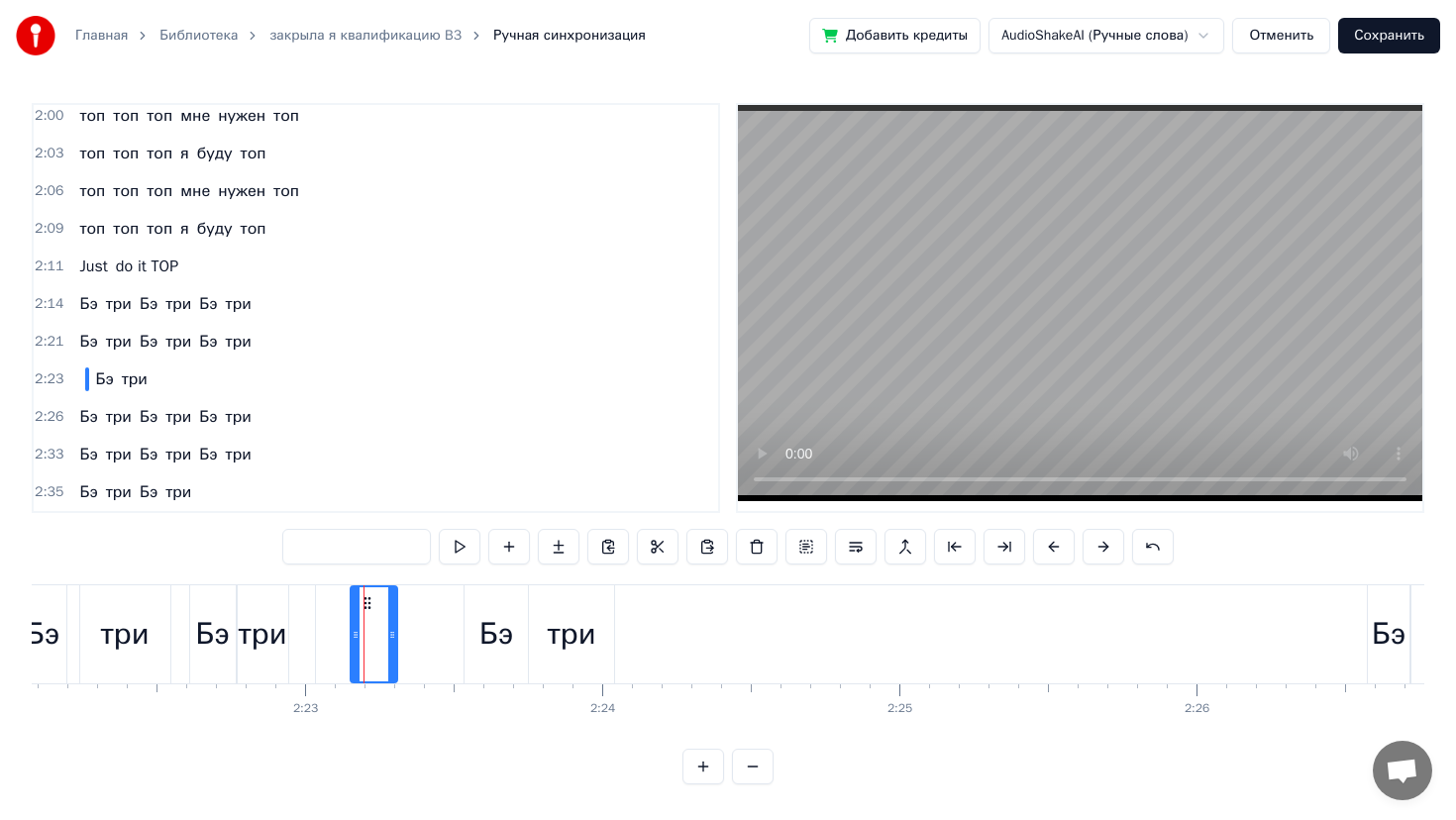 type 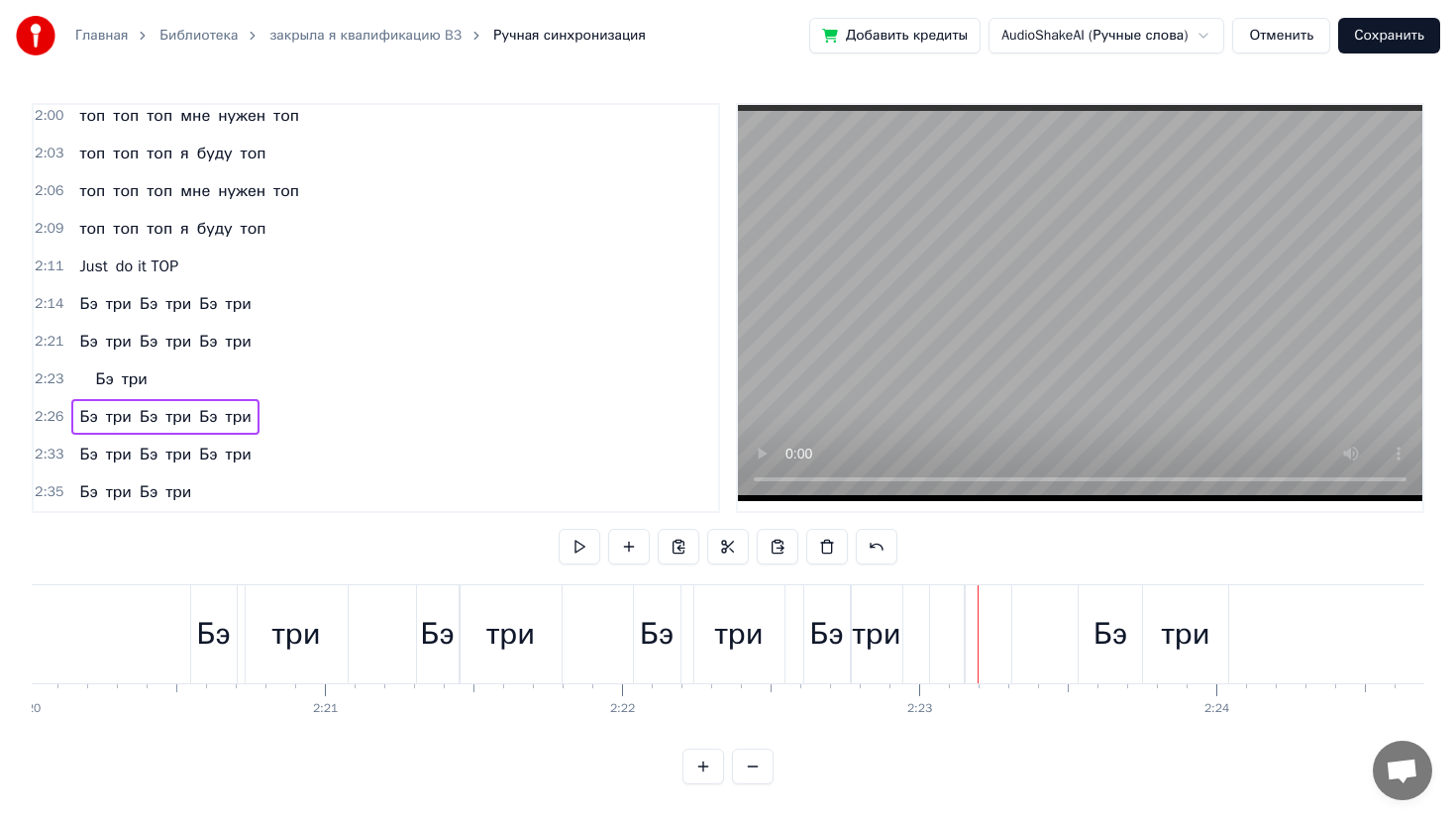 scroll, scrollTop: 0, scrollLeft: 41567, axis: horizontal 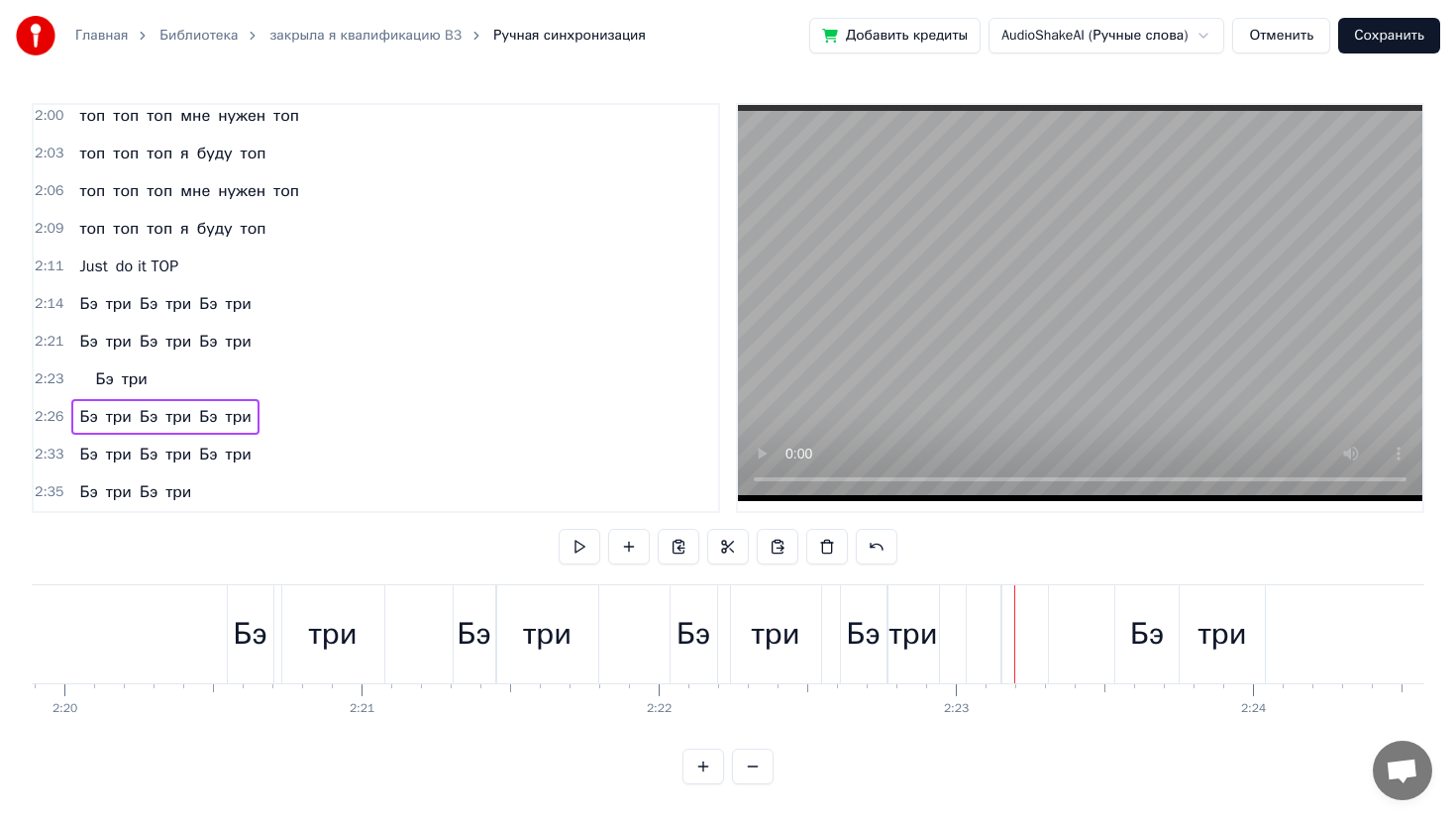 click on "Бэ" at bounding box center (250, 634) 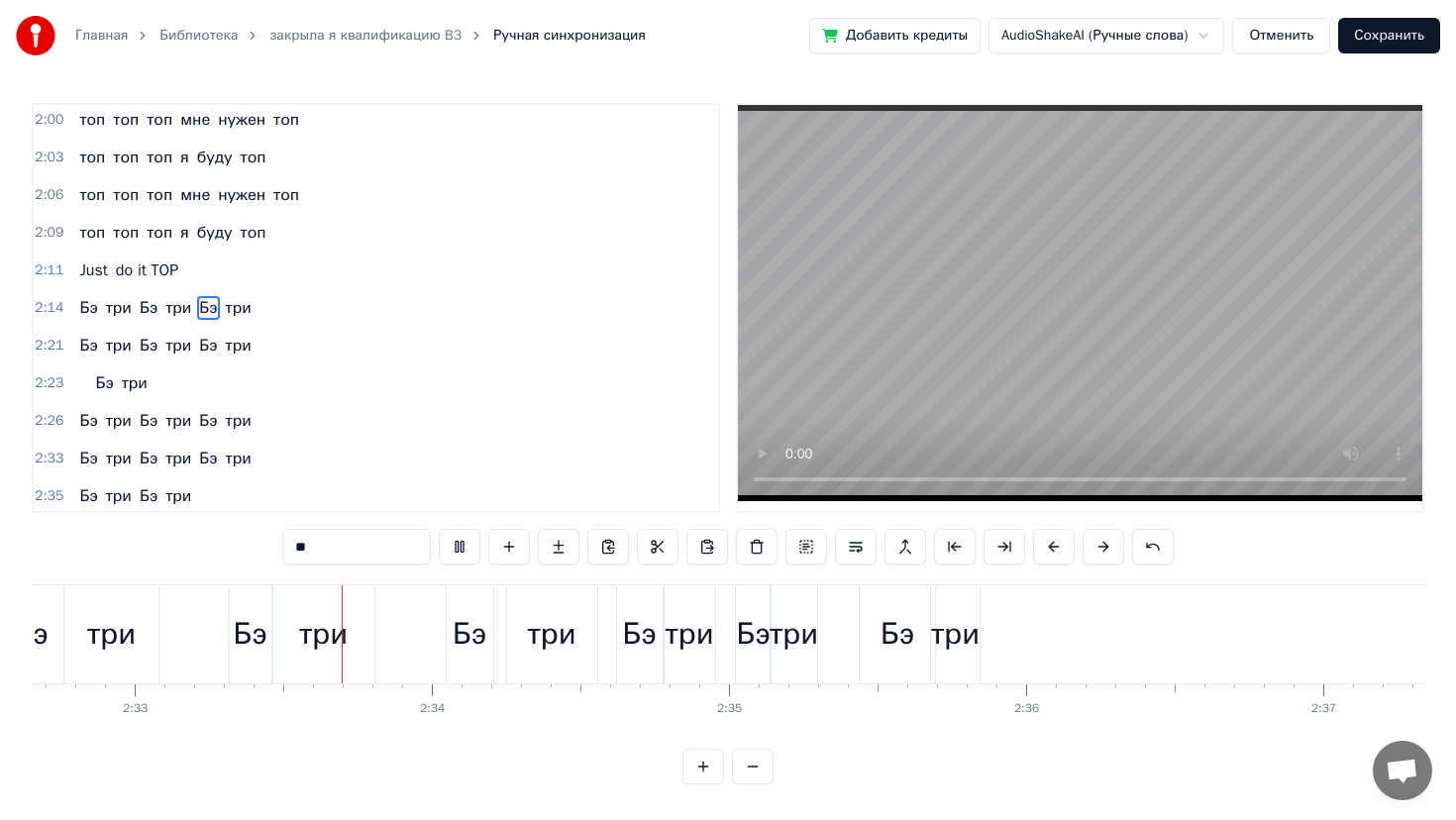 scroll, scrollTop: 0, scrollLeft: 45361, axis: horizontal 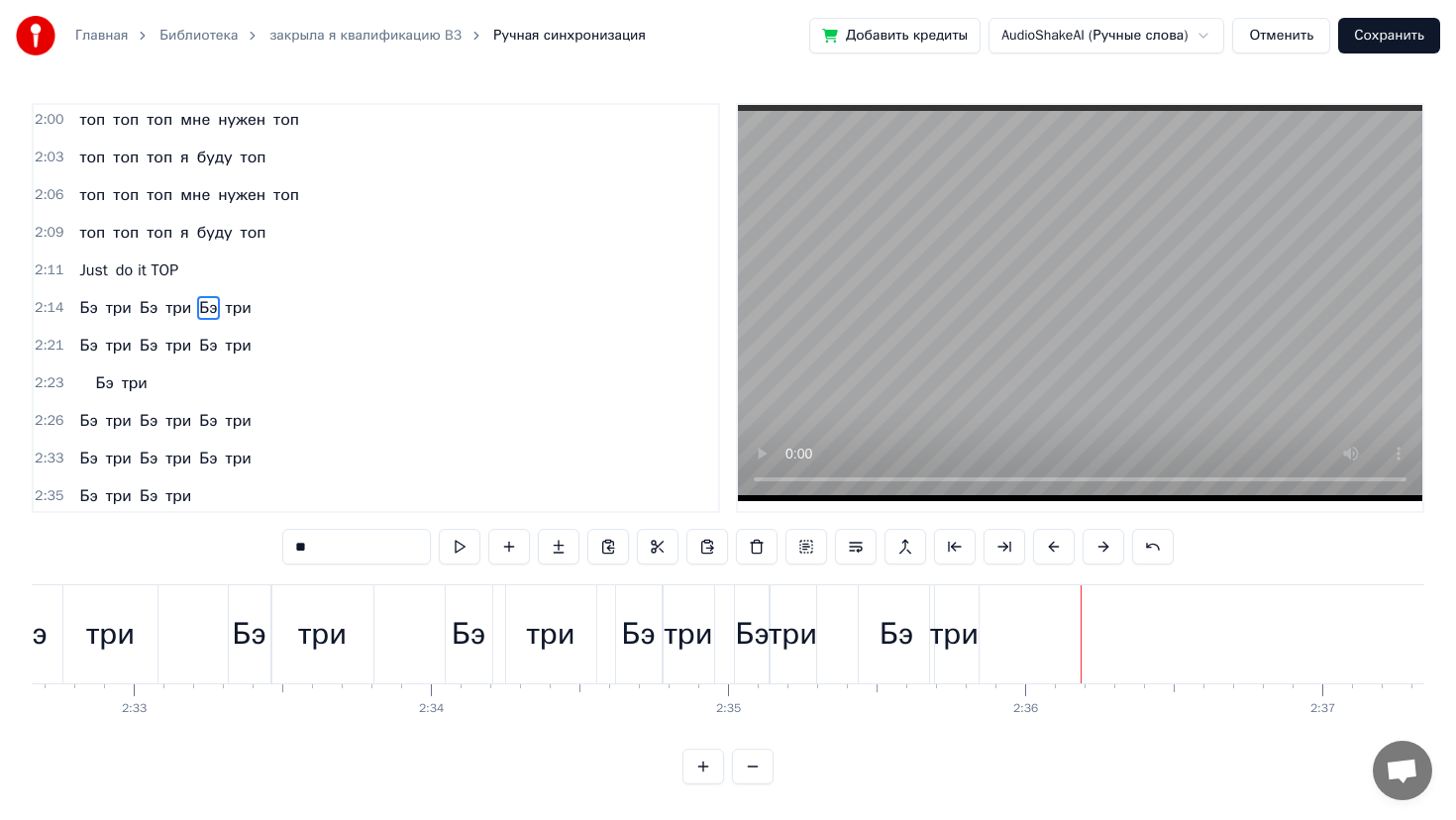click on "три" at bounding box center (792, 634) 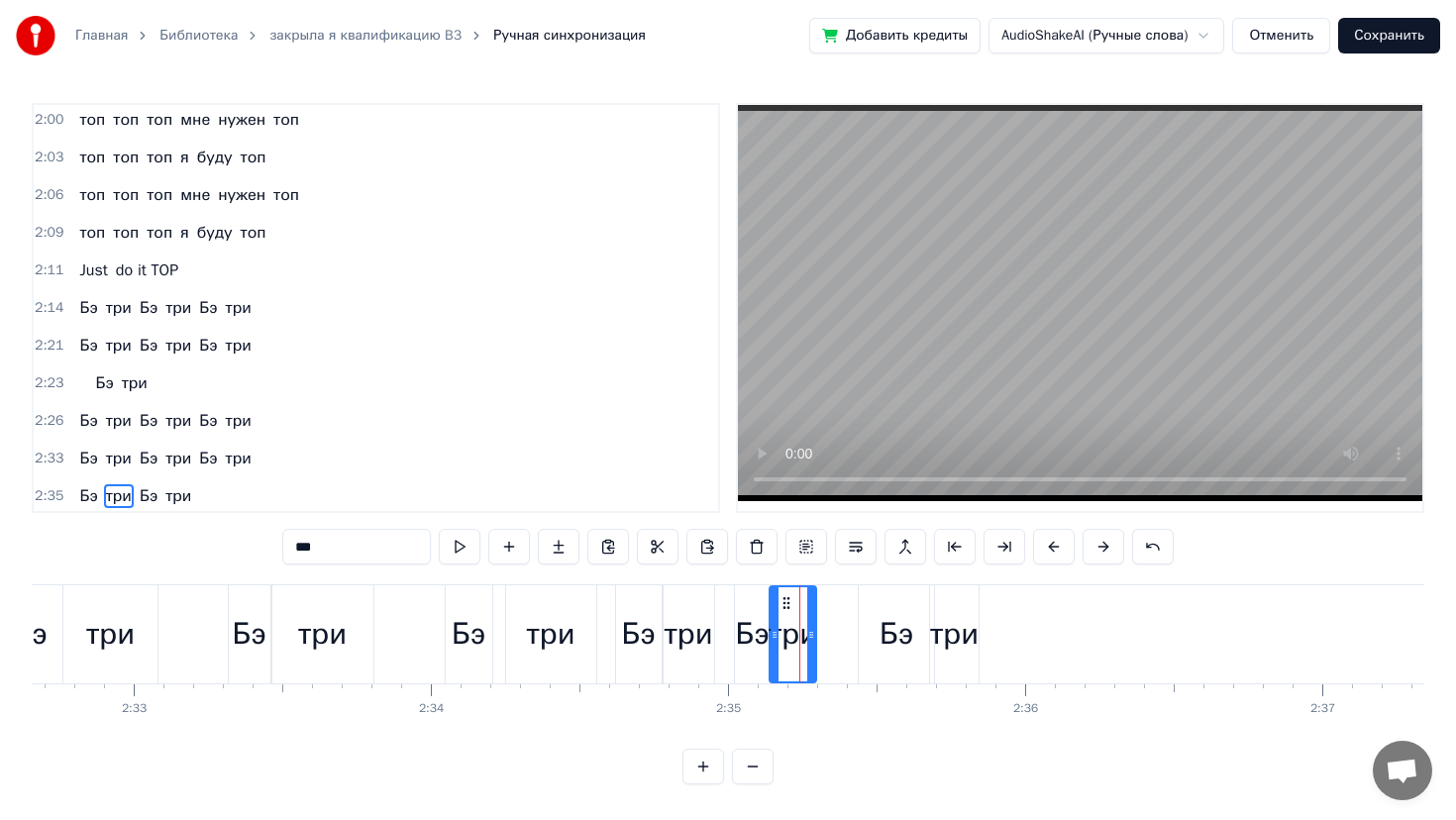 scroll, scrollTop: 1212, scrollLeft: 0, axis: vertical 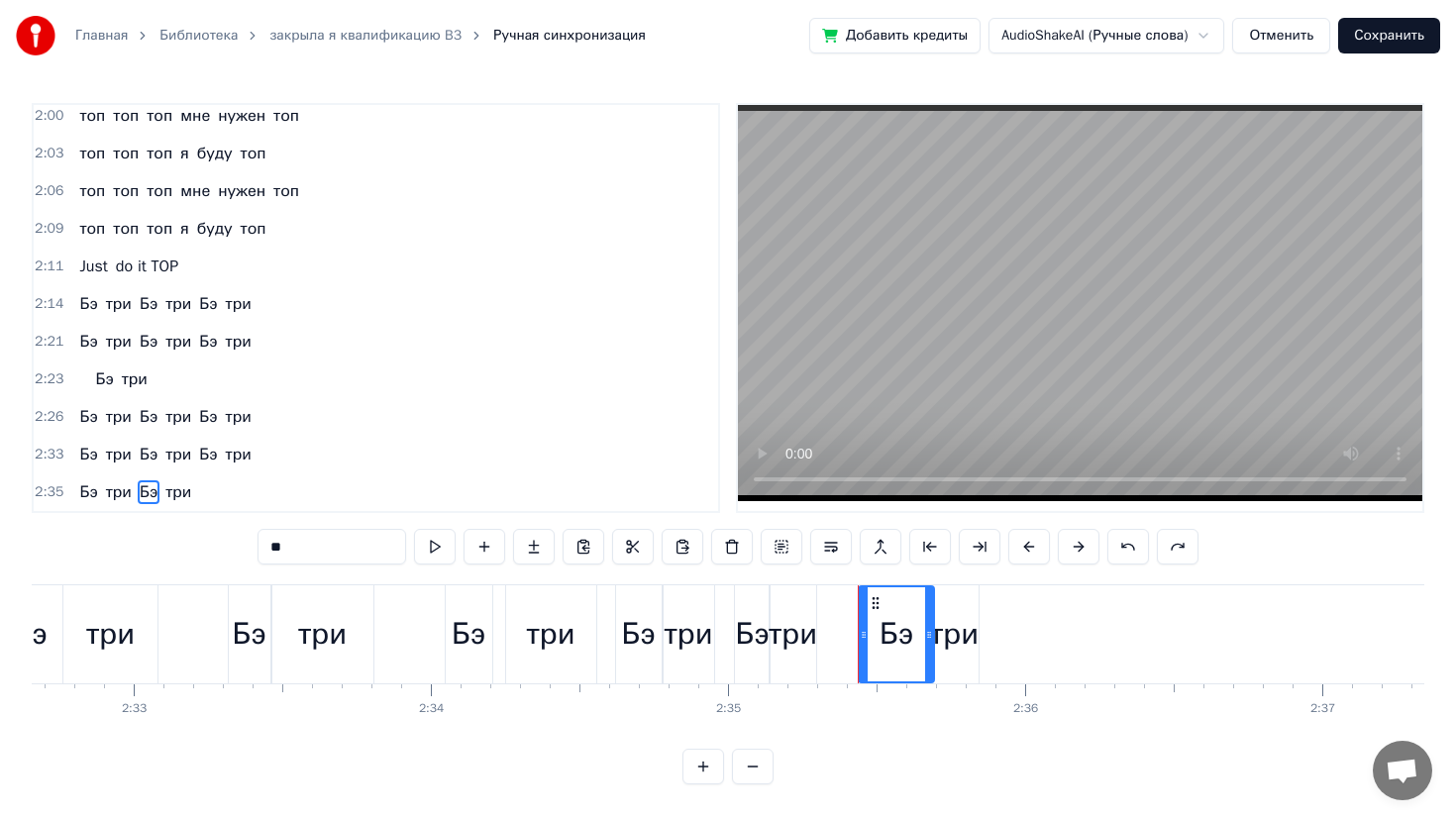 click on "три" at bounding box center [792, 634] 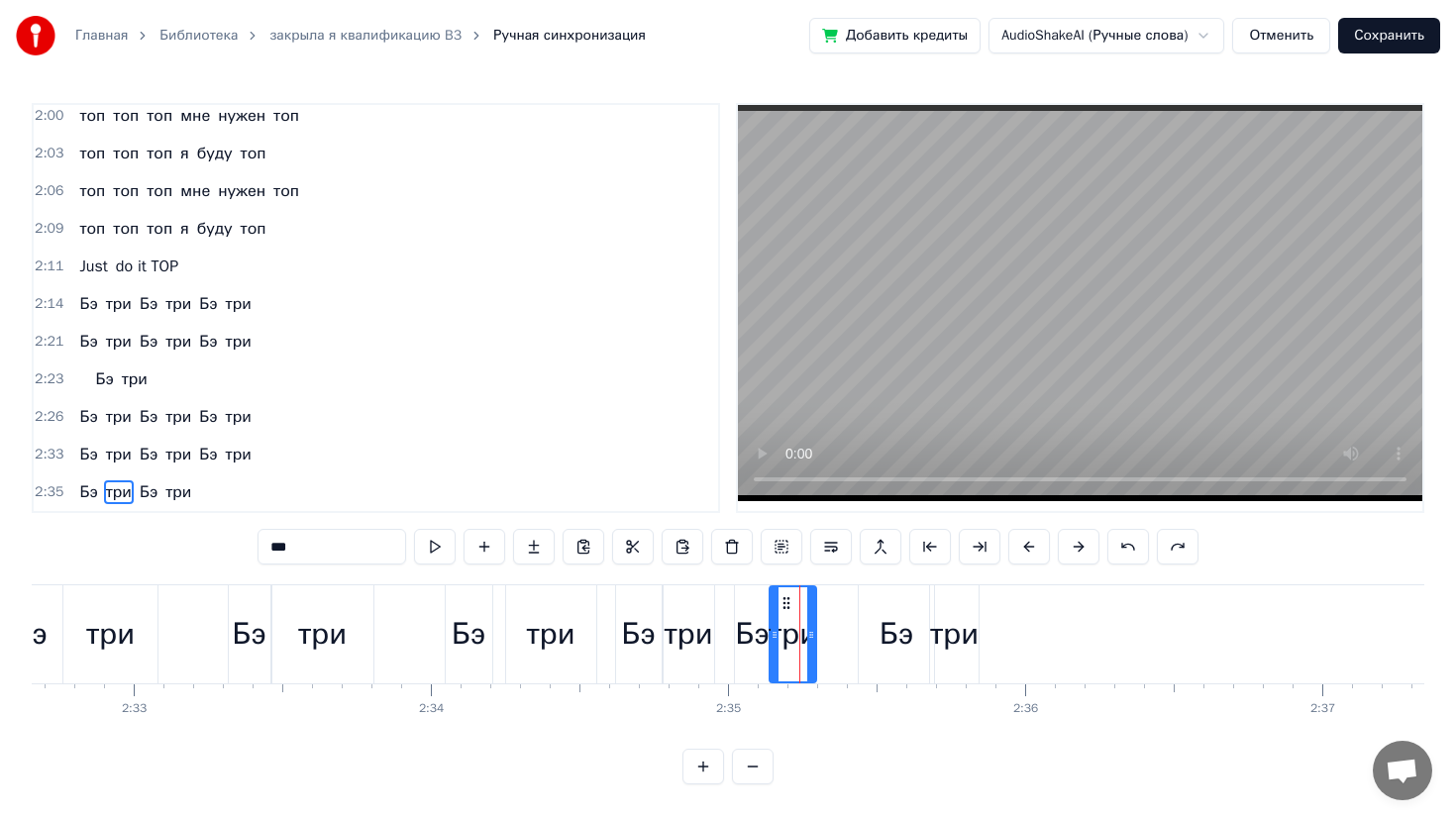 drag, startPoint x: 358, startPoint y: 555, endPoint x: 173, endPoint y: 548, distance: 185.13239 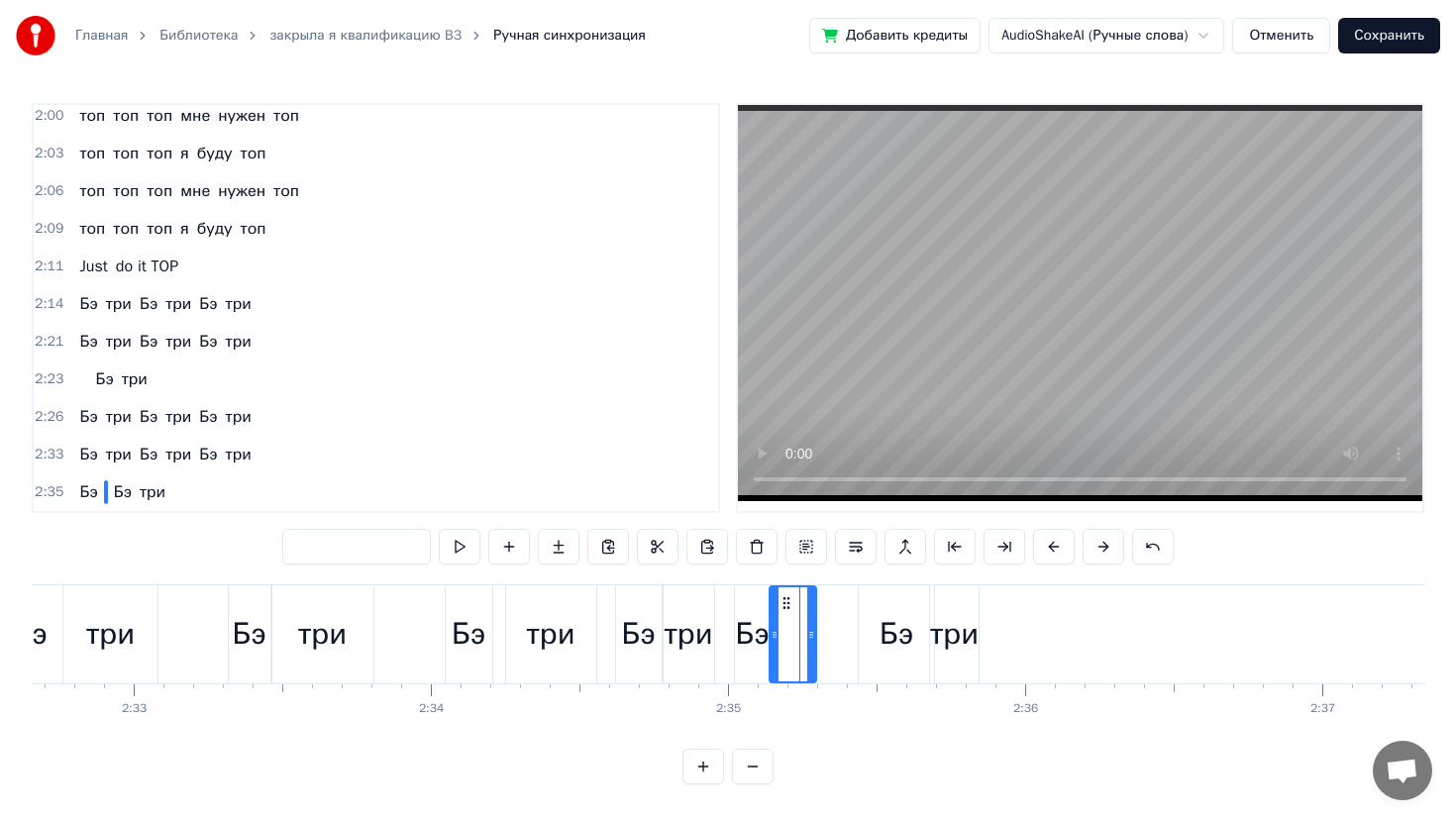 click at bounding box center [792, 634] 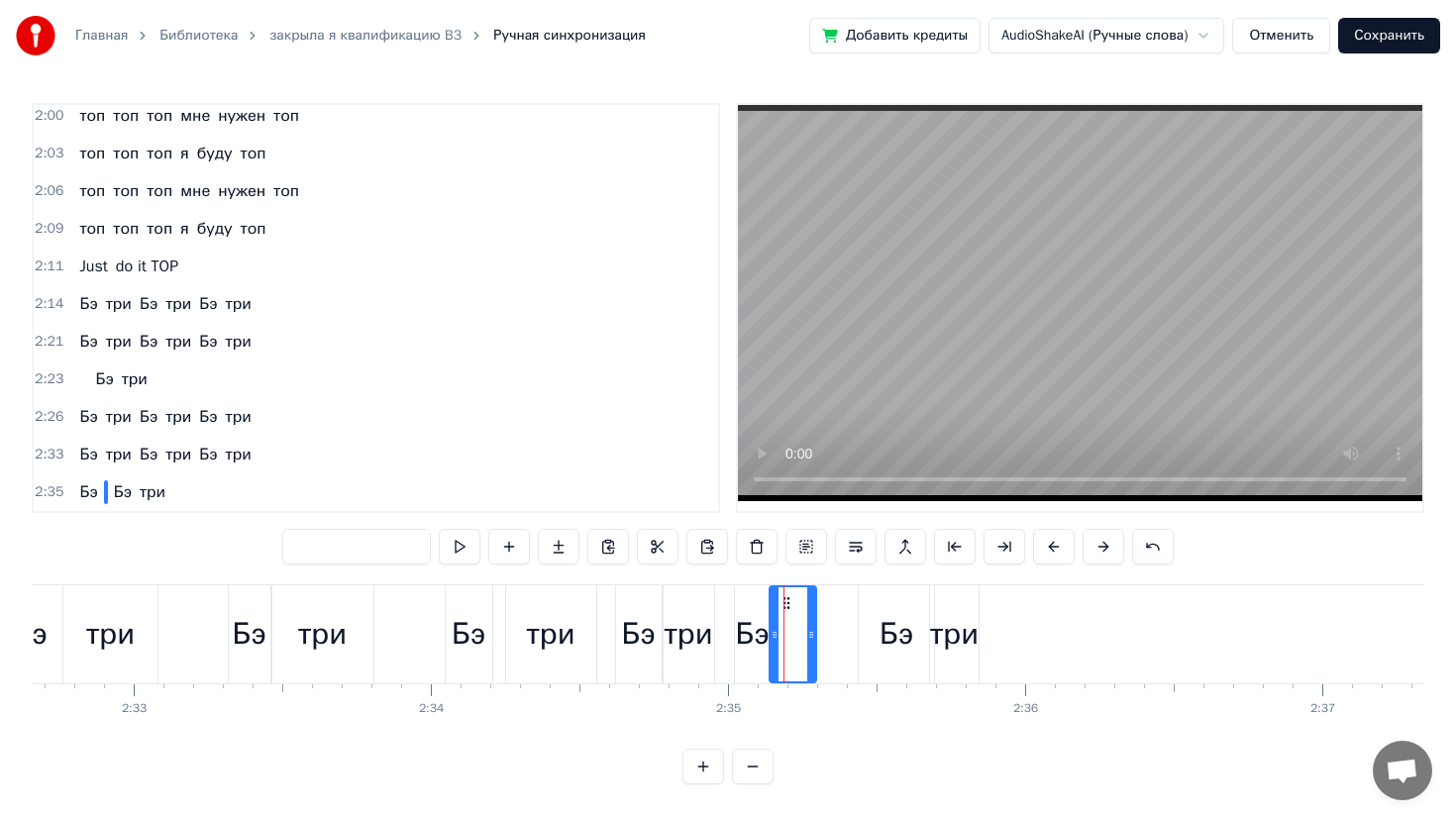 click on "Бэ" at bounding box center (752, 634) 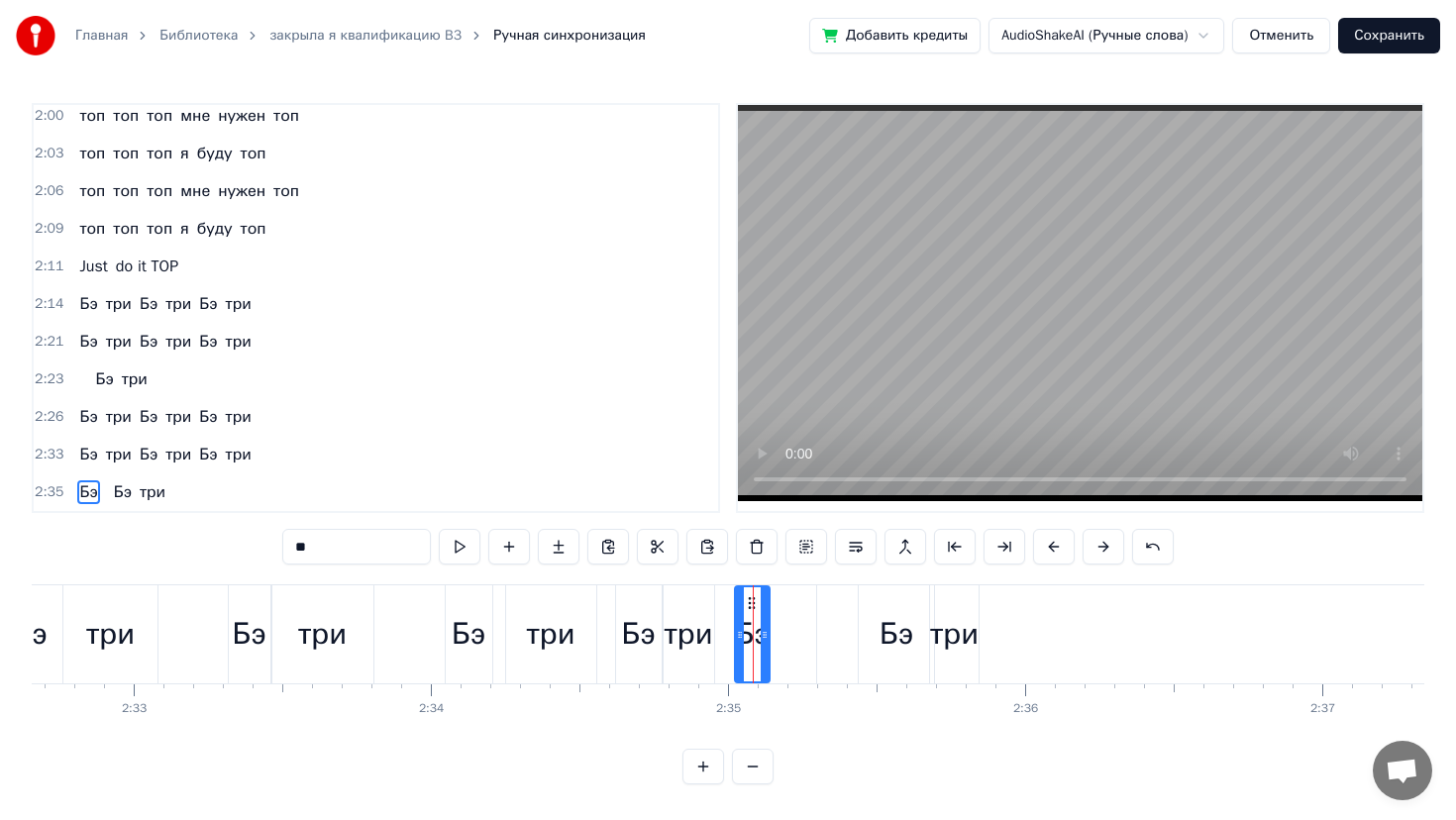 drag, startPoint x: 359, startPoint y: 541, endPoint x: 183, endPoint y: 540, distance: 176.00284 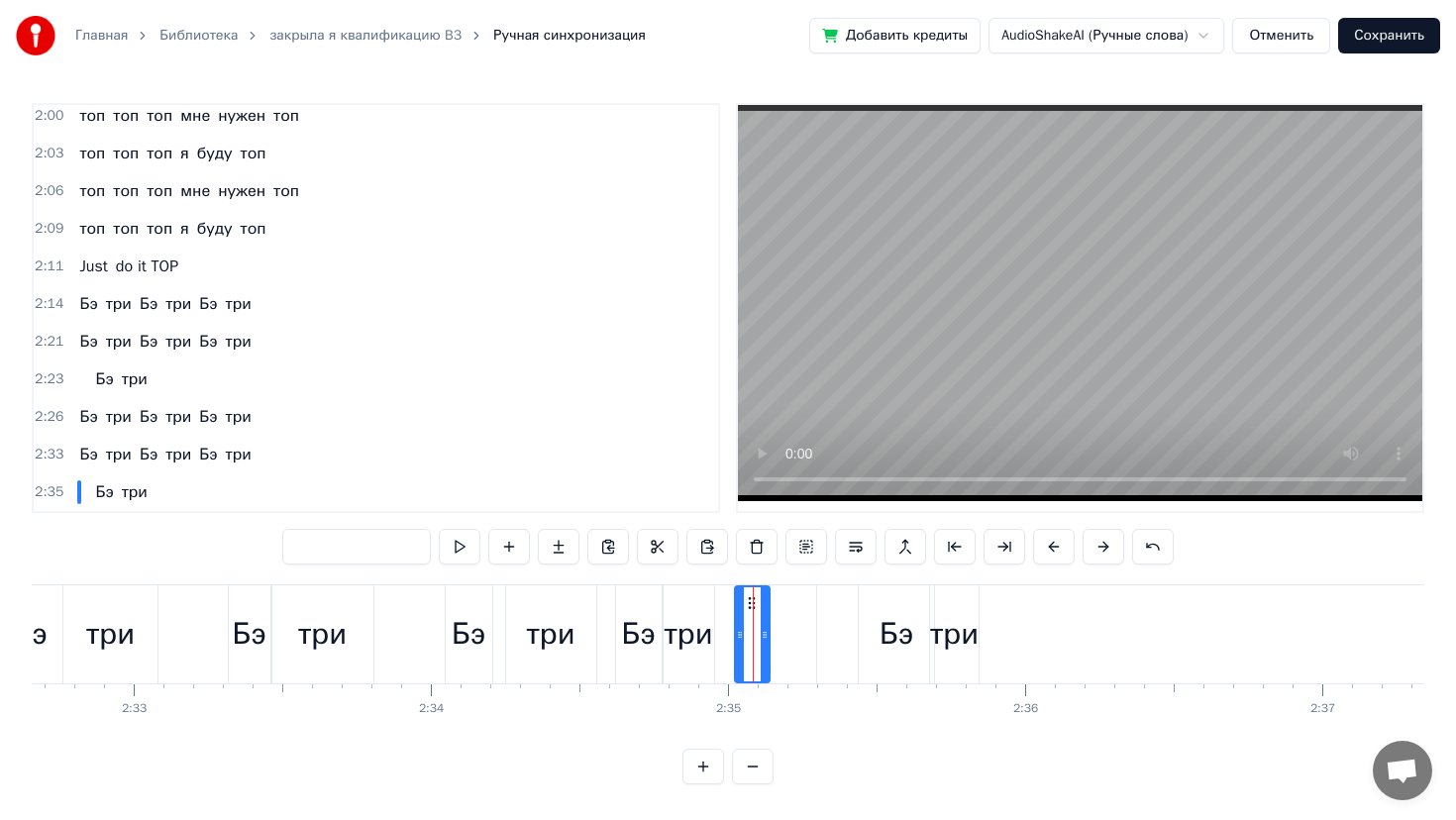 click on "Бэ" at bounding box center (104, 492) 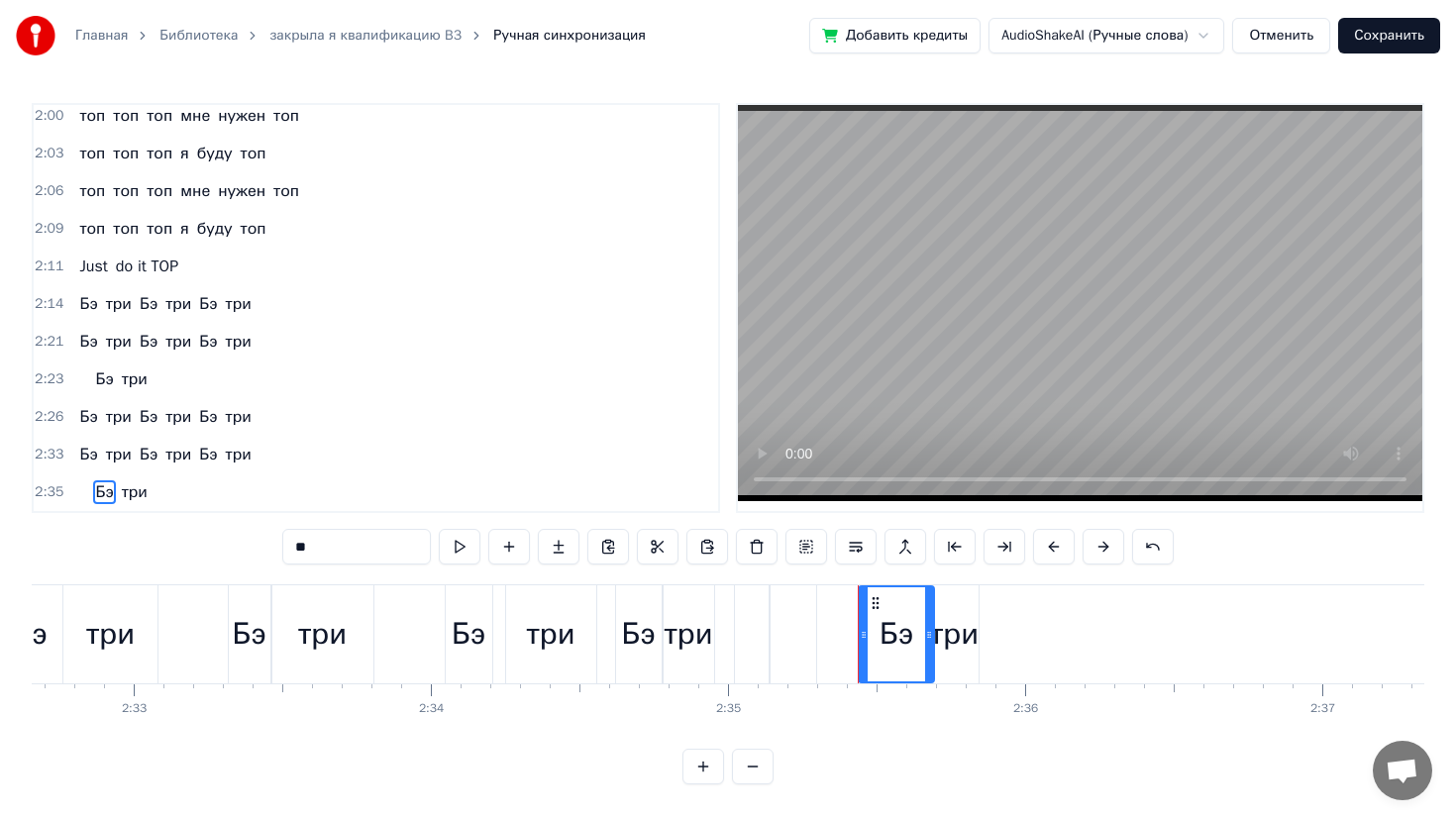 click on "2:26 Бэ три Бэ три Бэ три" at bounding box center (375, 417) 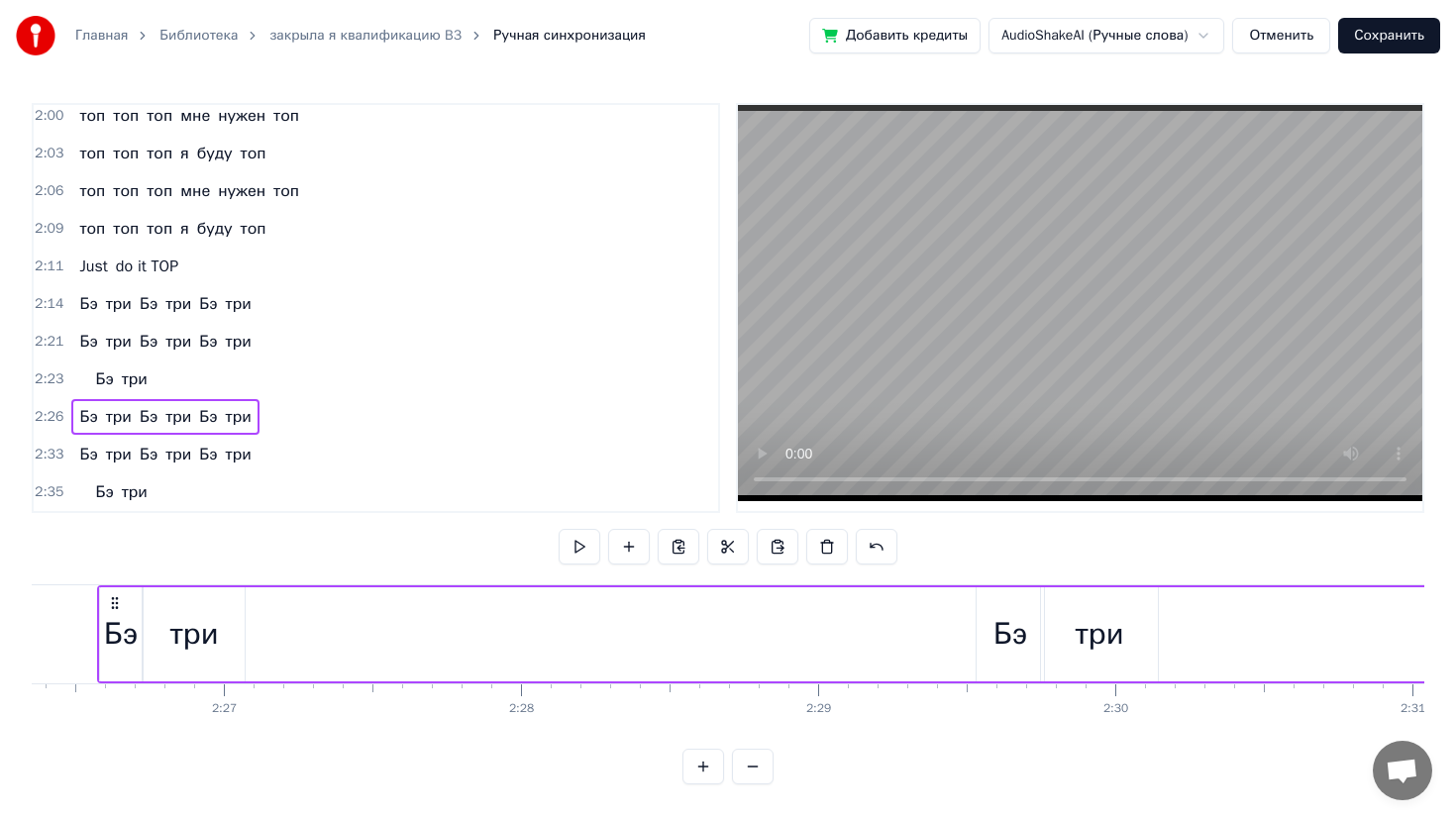 scroll, scrollTop: 0, scrollLeft: 43454, axis: horizontal 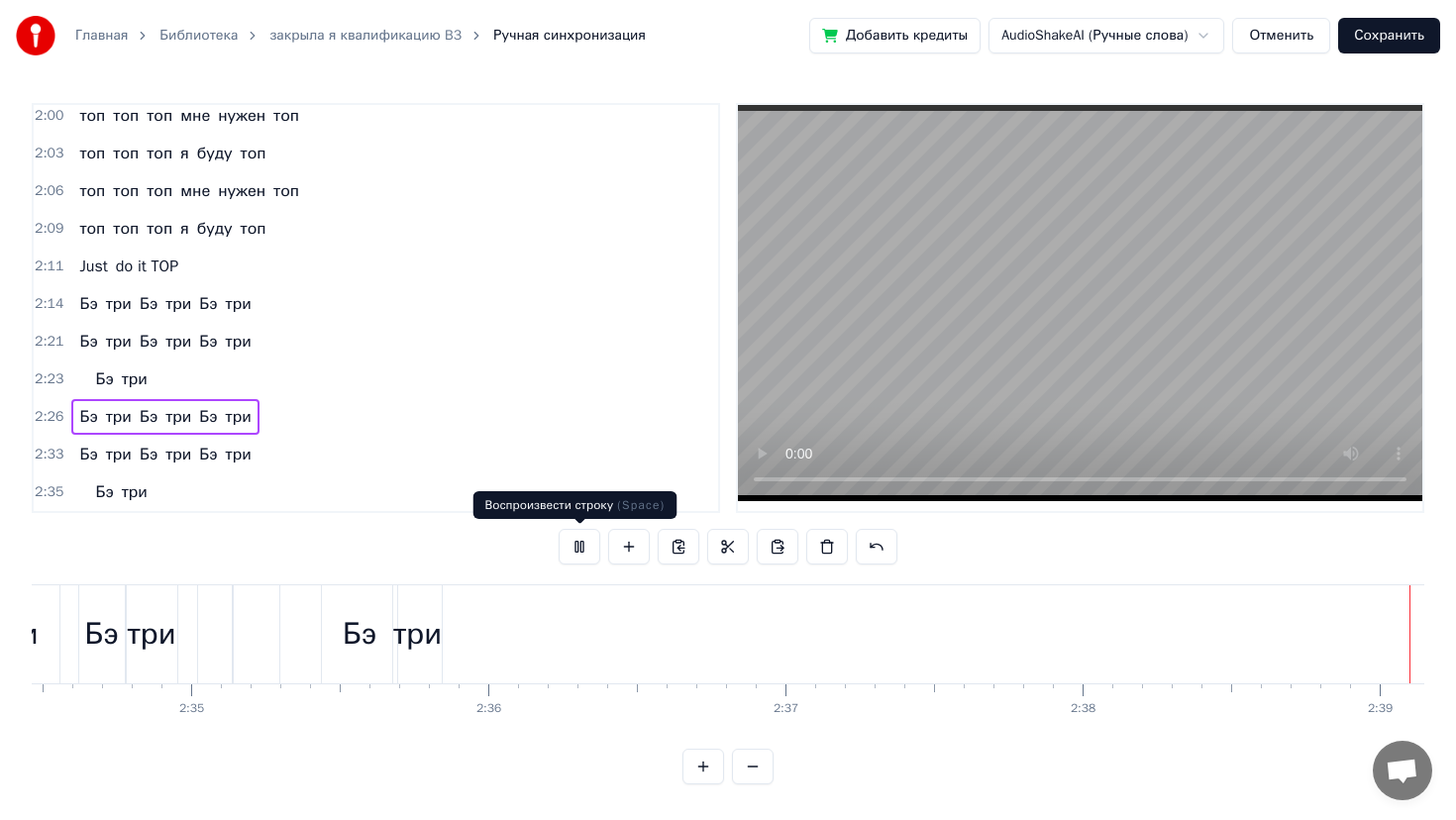 click at bounding box center [579, 547] 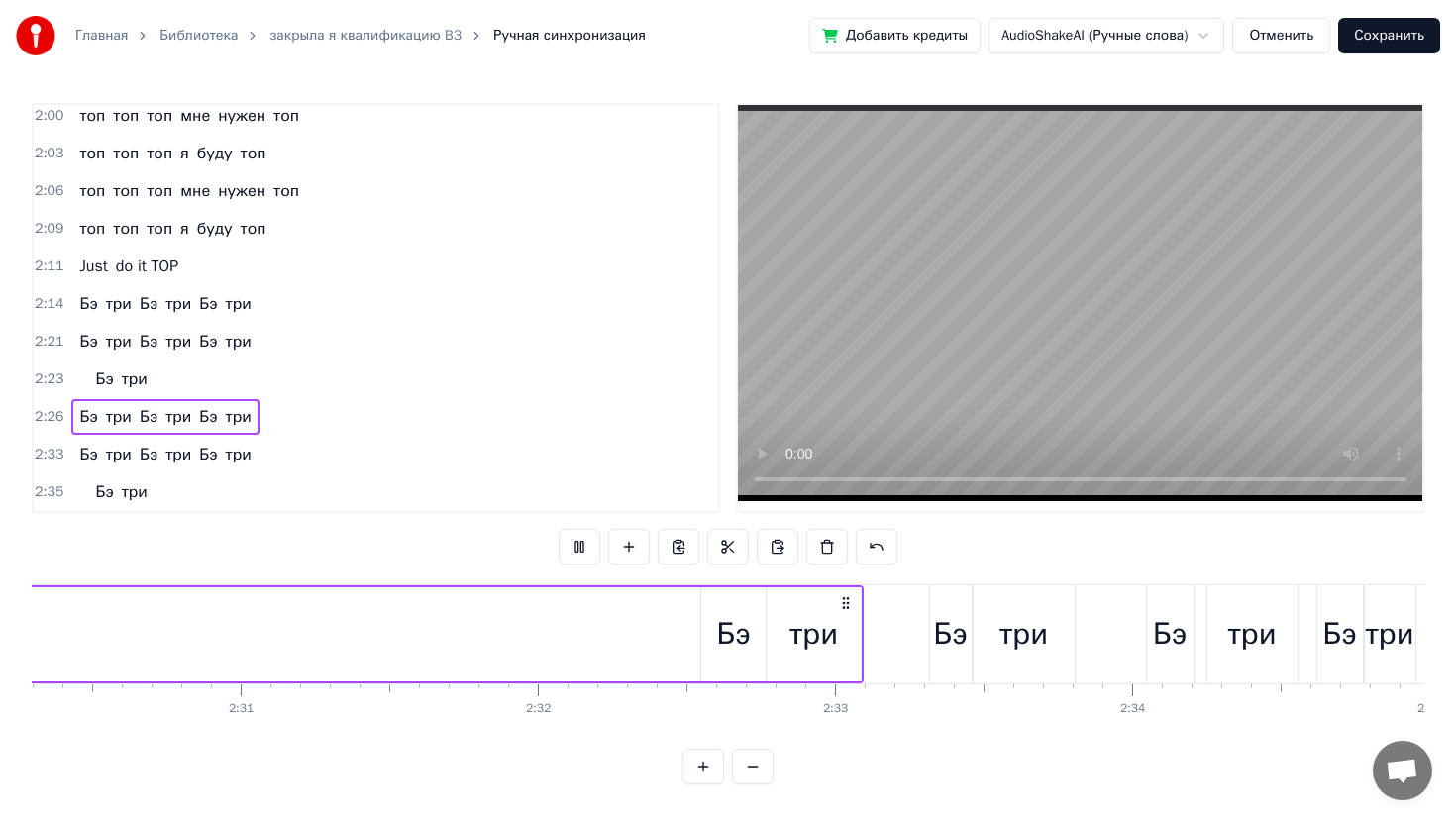 click at bounding box center [579, 547] 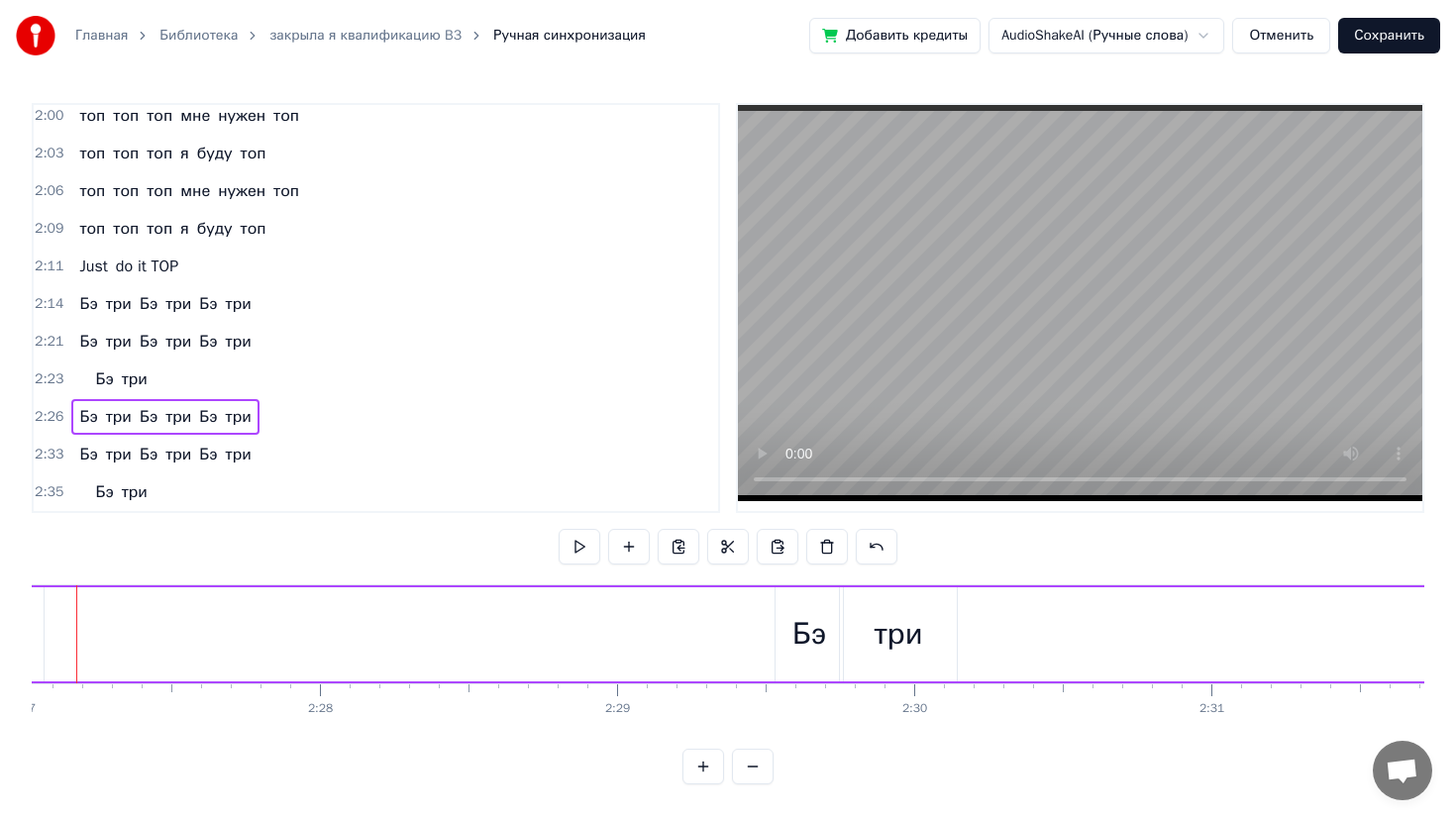 scroll, scrollTop: 0, scrollLeft: 43633, axis: horizontal 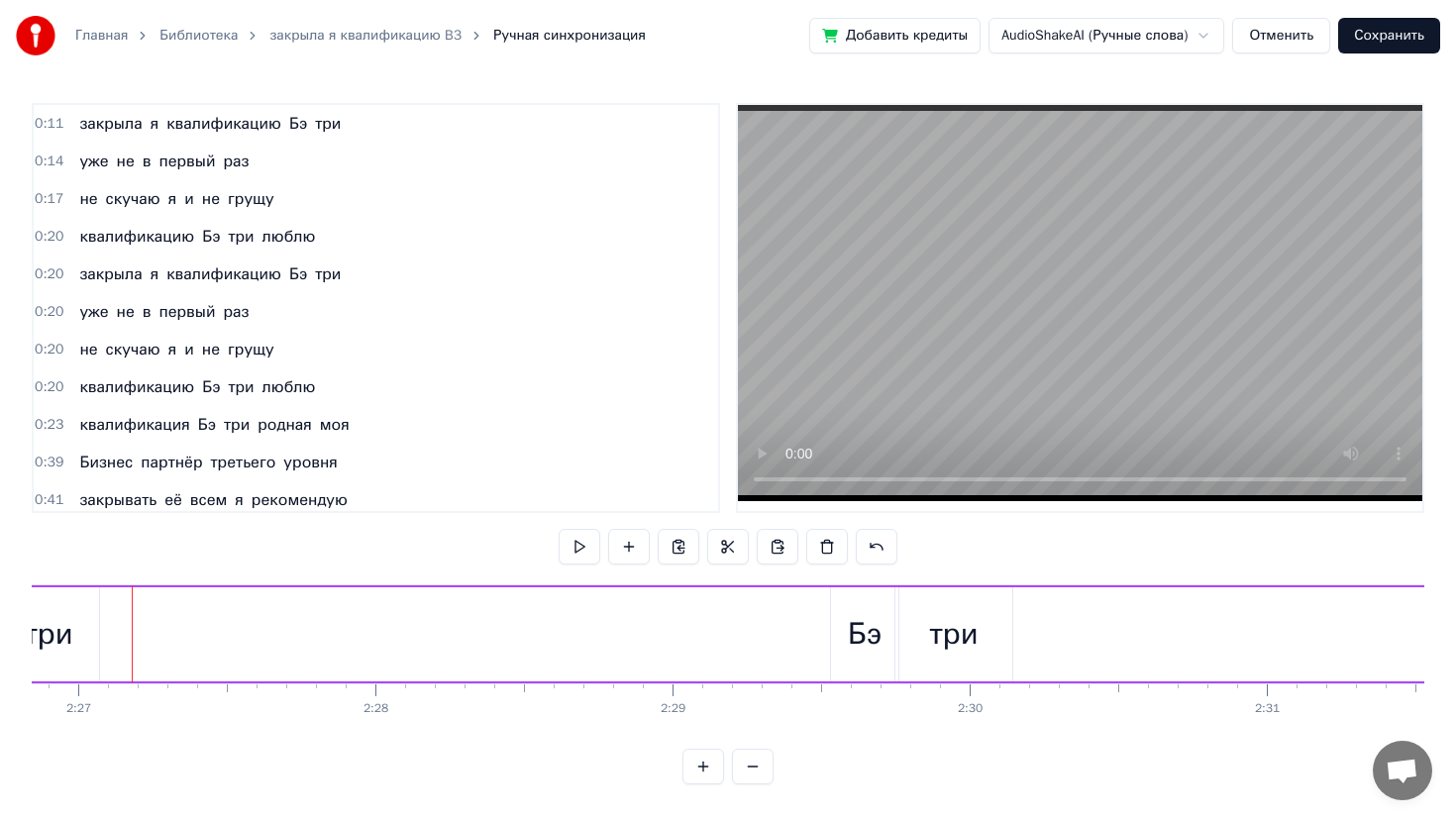 click on "0:20" at bounding box center (49, 237) 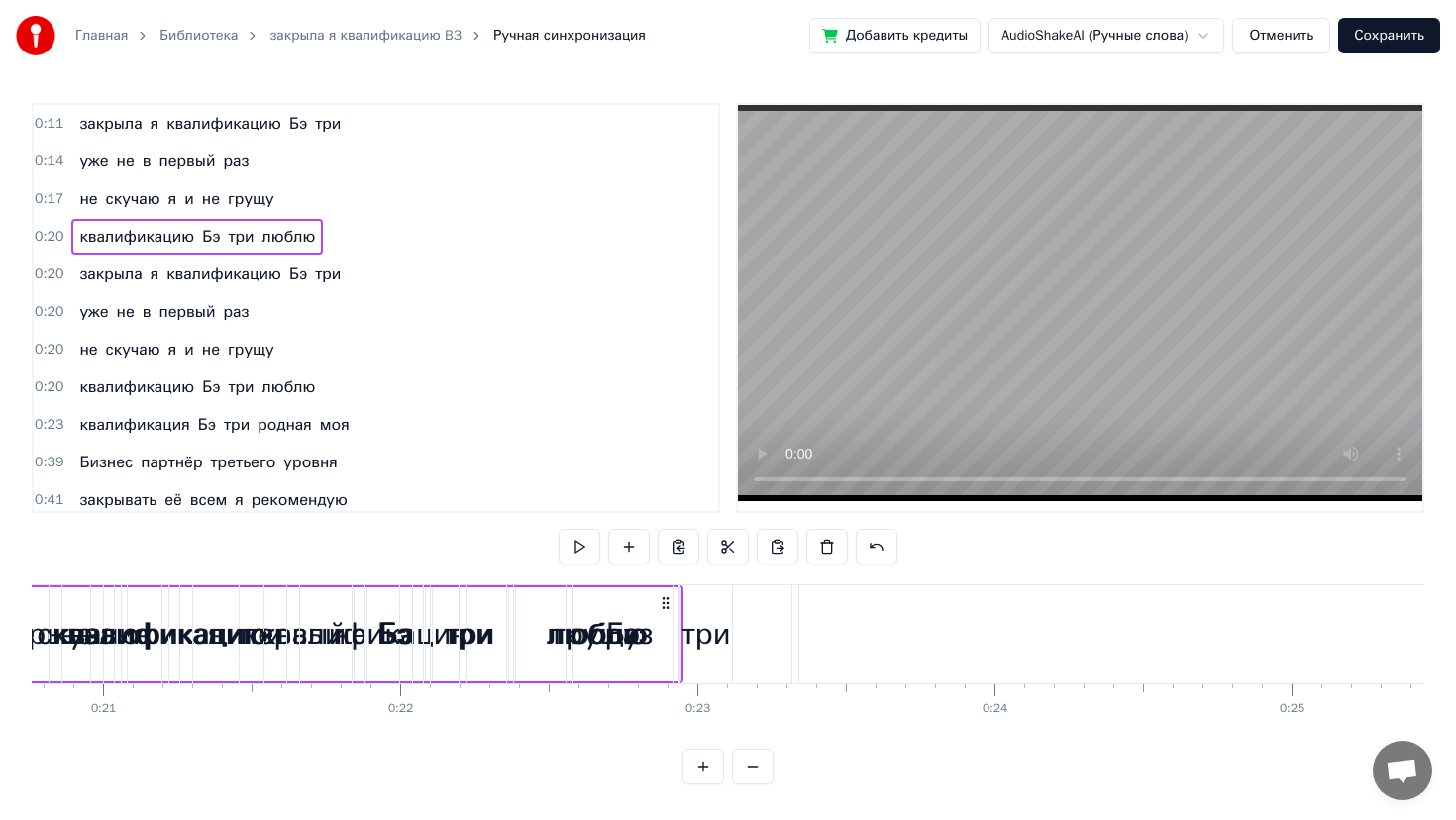 scroll, scrollTop: 0, scrollLeft: 6004, axis: horizontal 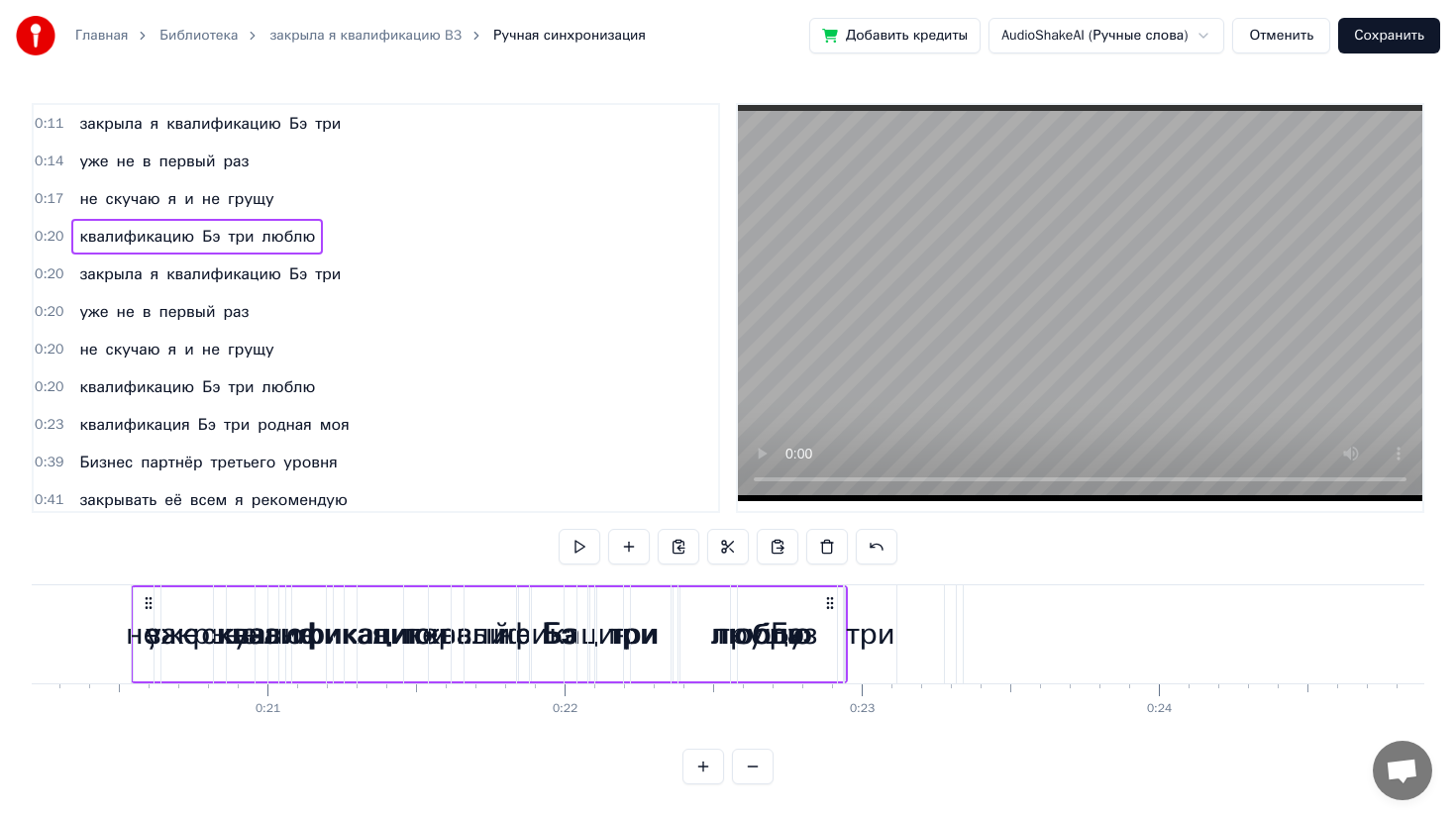 click on "0:20" at bounding box center (49, 274) 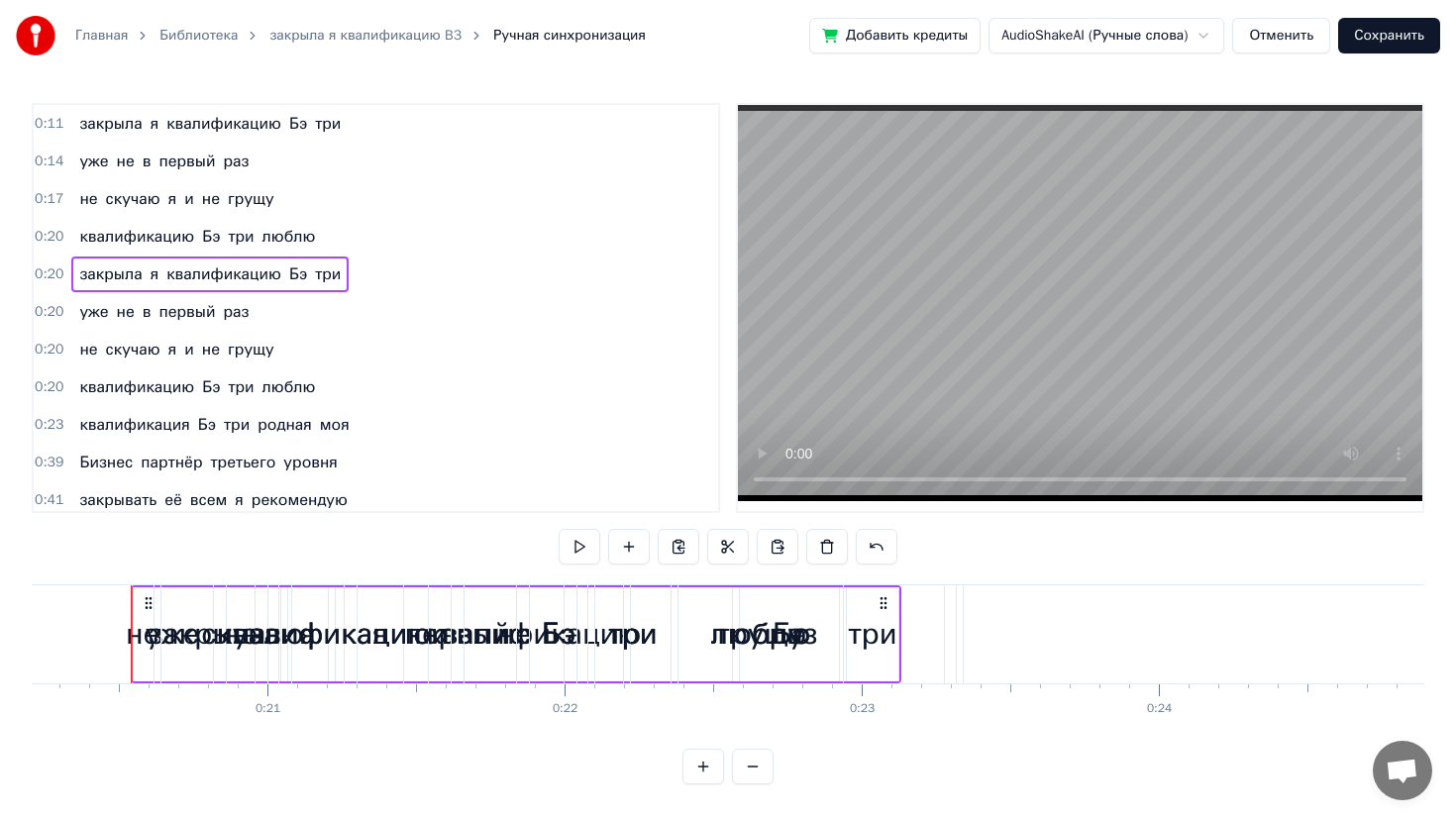 click on "квалификацию" at bounding box center [323, 634] 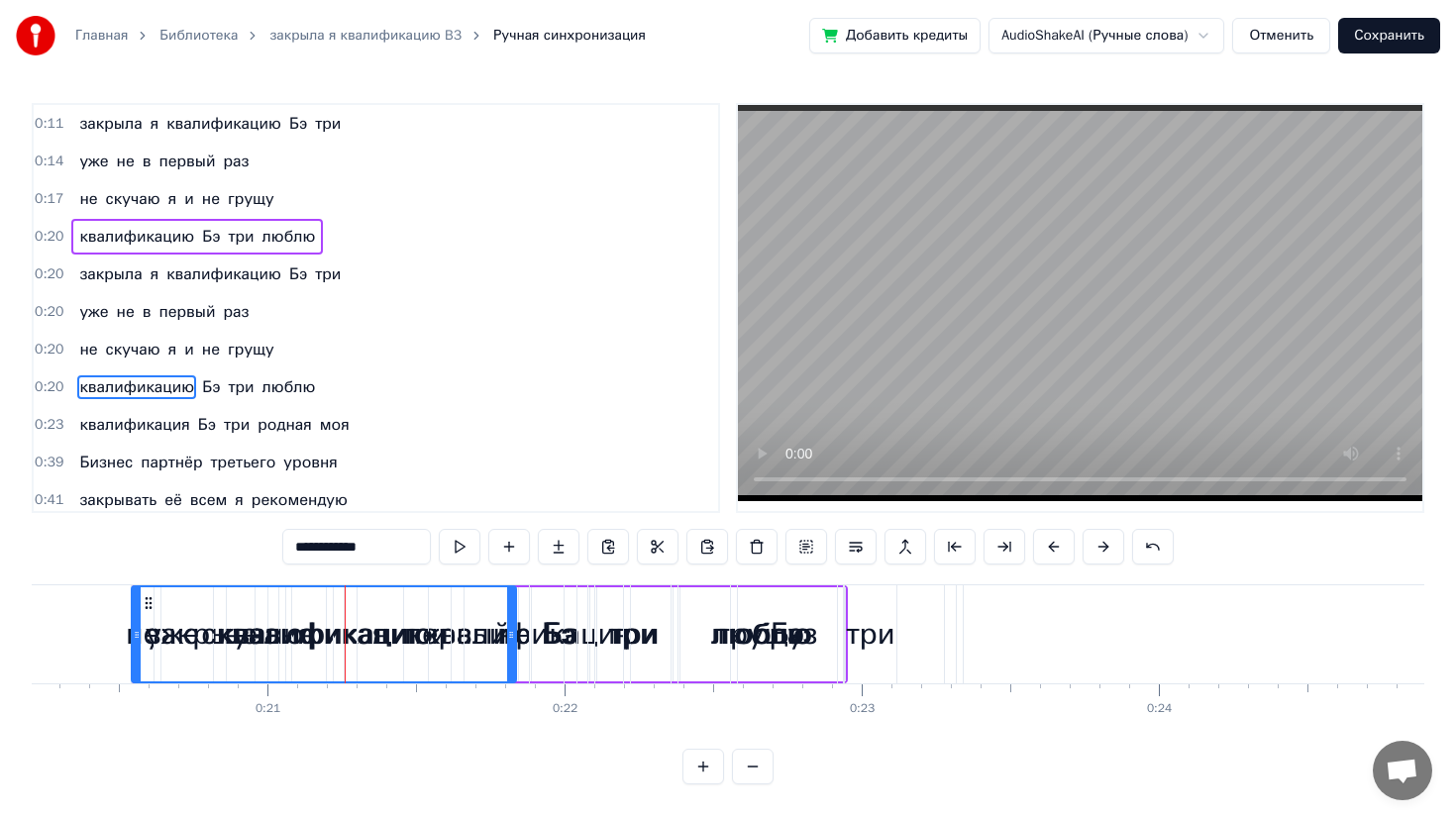 scroll, scrollTop: 79, scrollLeft: 0, axis: vertical 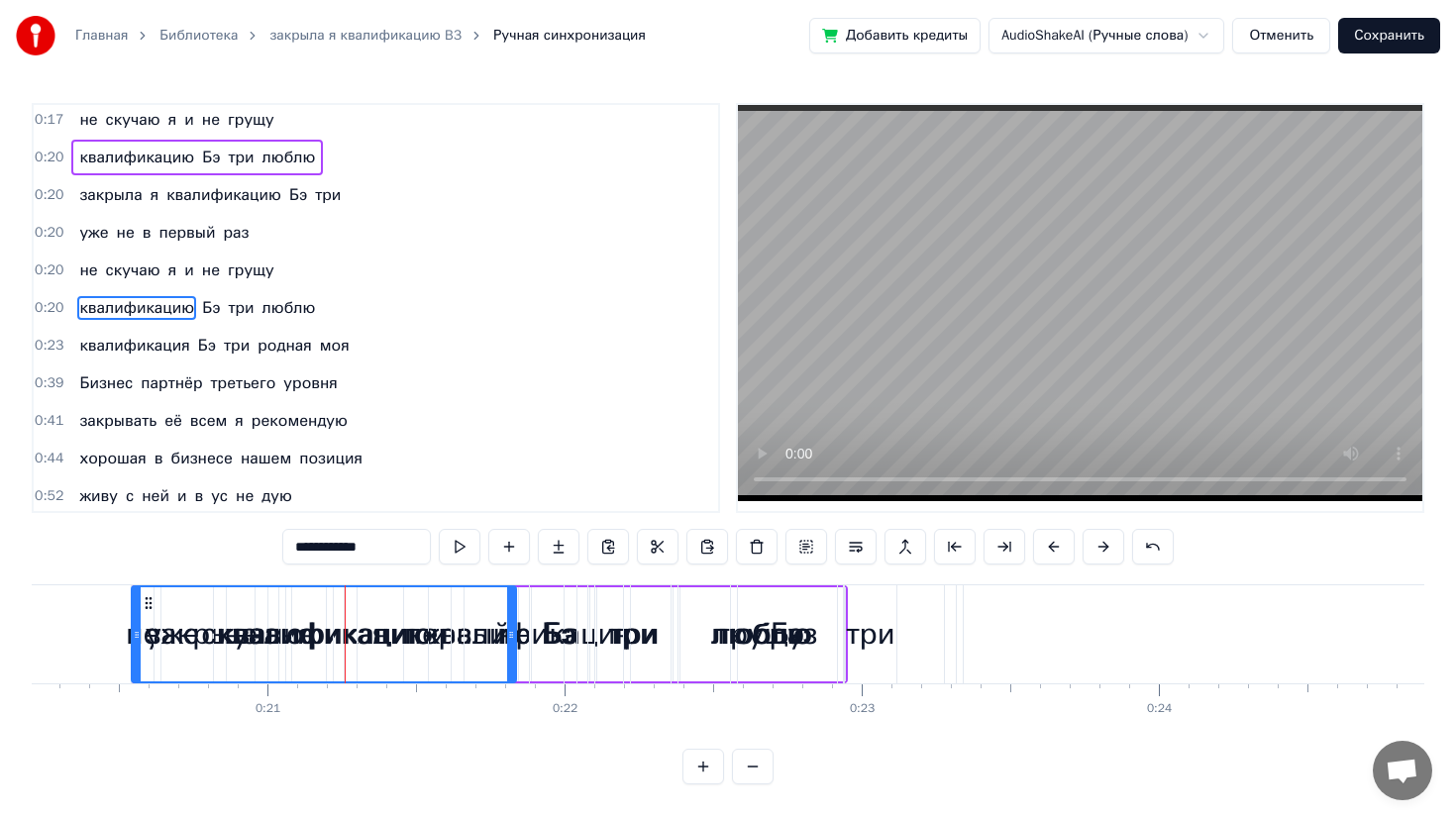 click on "закрыла" at bounding box center (110, 195) 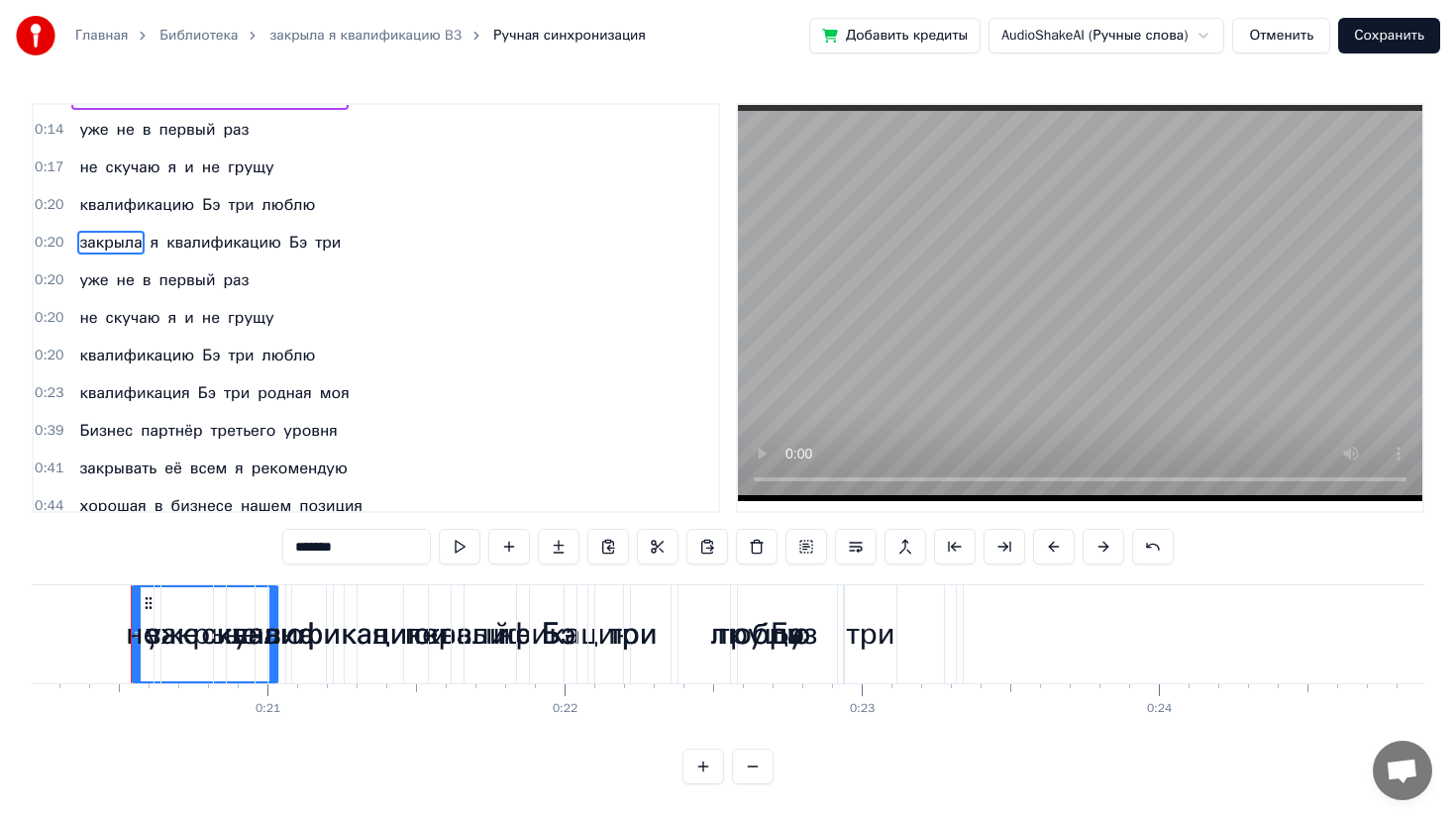 scroll, scrollTop: 0, scrollLeft: 0, axis: both 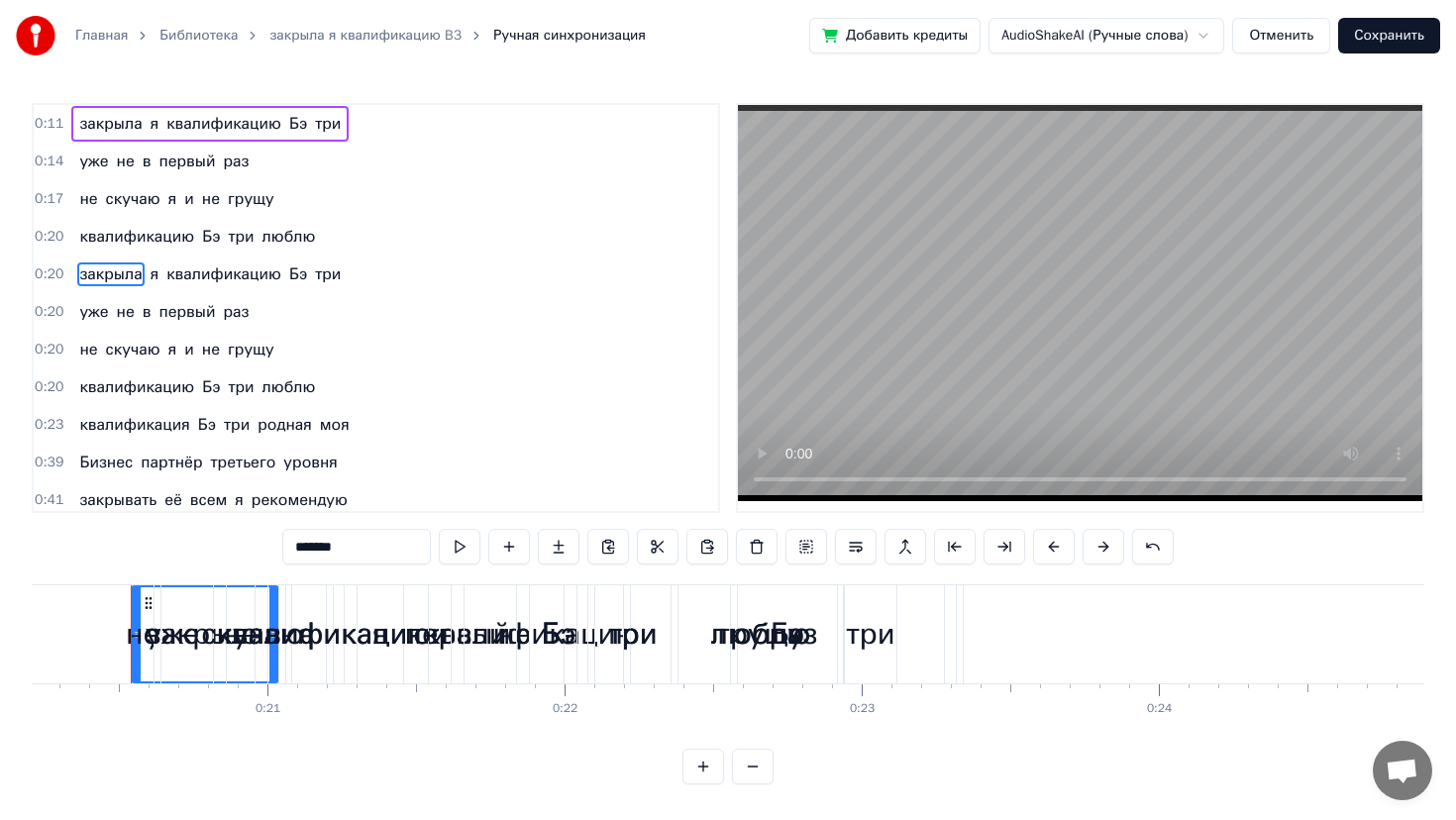 click on "квалификацию" at bounding box center [224, 274] 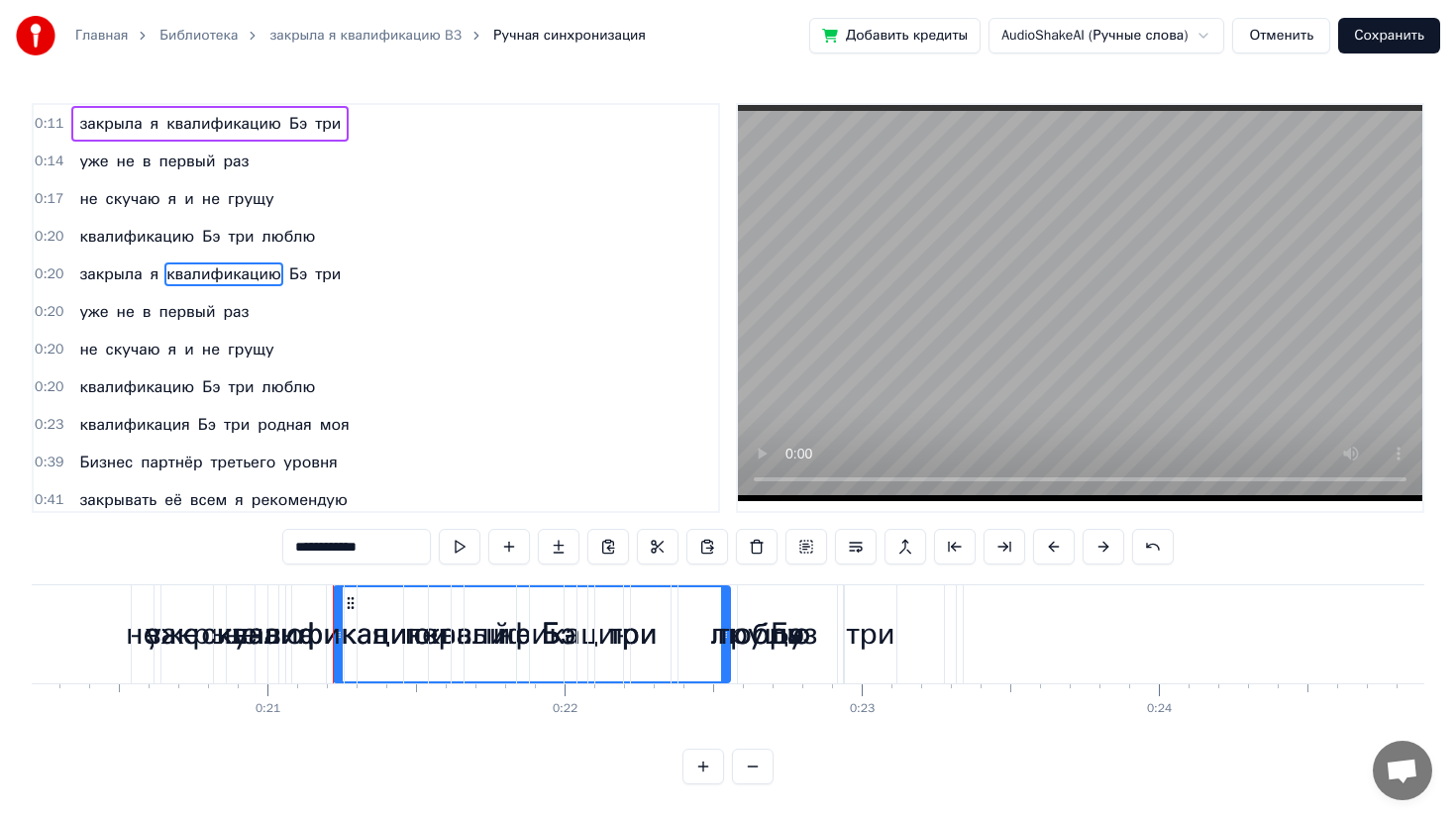 click on "0:20" at bounding box center (49, 274) 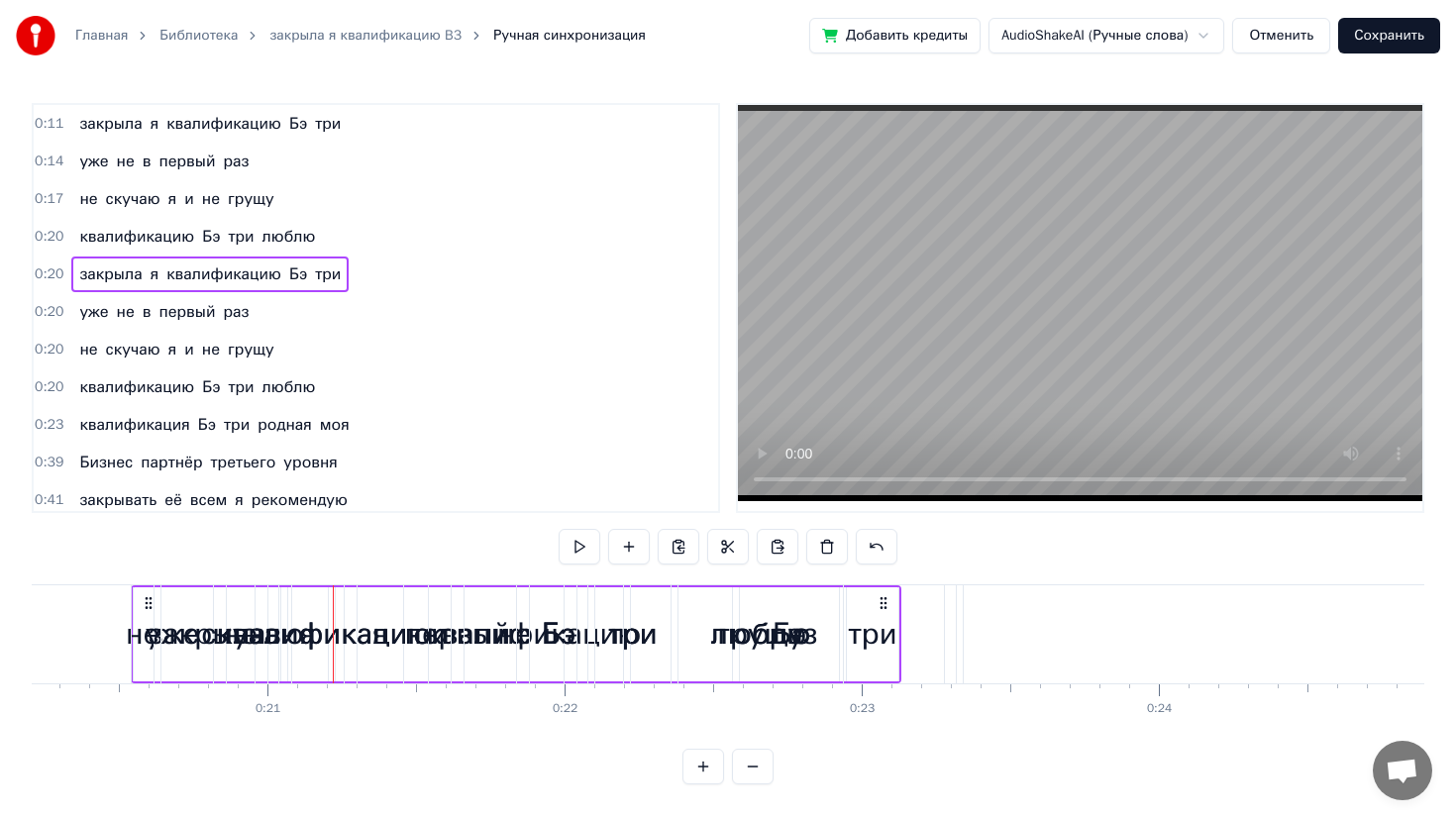 click on "0:11 закрыла я квалификацию Бэ три 0:14 уже не в первый раз 0:17 не скучаю я и не грущу 0:20 квалификацию Бэ три люблю 0:20 закрыла я квалификацию Бэ три 0:20 уже не в первый раз 0:20 не скучаю я и не грущу 0:20 квалификацию Бэ три люблю 0:23 квалификация Бэ три родная моя 0:39 Бизнес партнёр третьего уровня 0:41 закрывать её всем я рекомендую 0:44 хорошая в бизнесе нашем позиция 0:52 живу с ней и в ус не дую 0:57 ааааа 0:58 Just do it do it 1:02 Бэ три Бэ три Бэ три 1:09 Бэ три Бэ три Бэ Бэ Три 1:11 доход тут двести триста ка 1:14 хорошие деньги, привыкаешь слегка 1:18 выхожу на сцену, получаю признание, 1:21 моя 0" at bounding box center [728, 444] 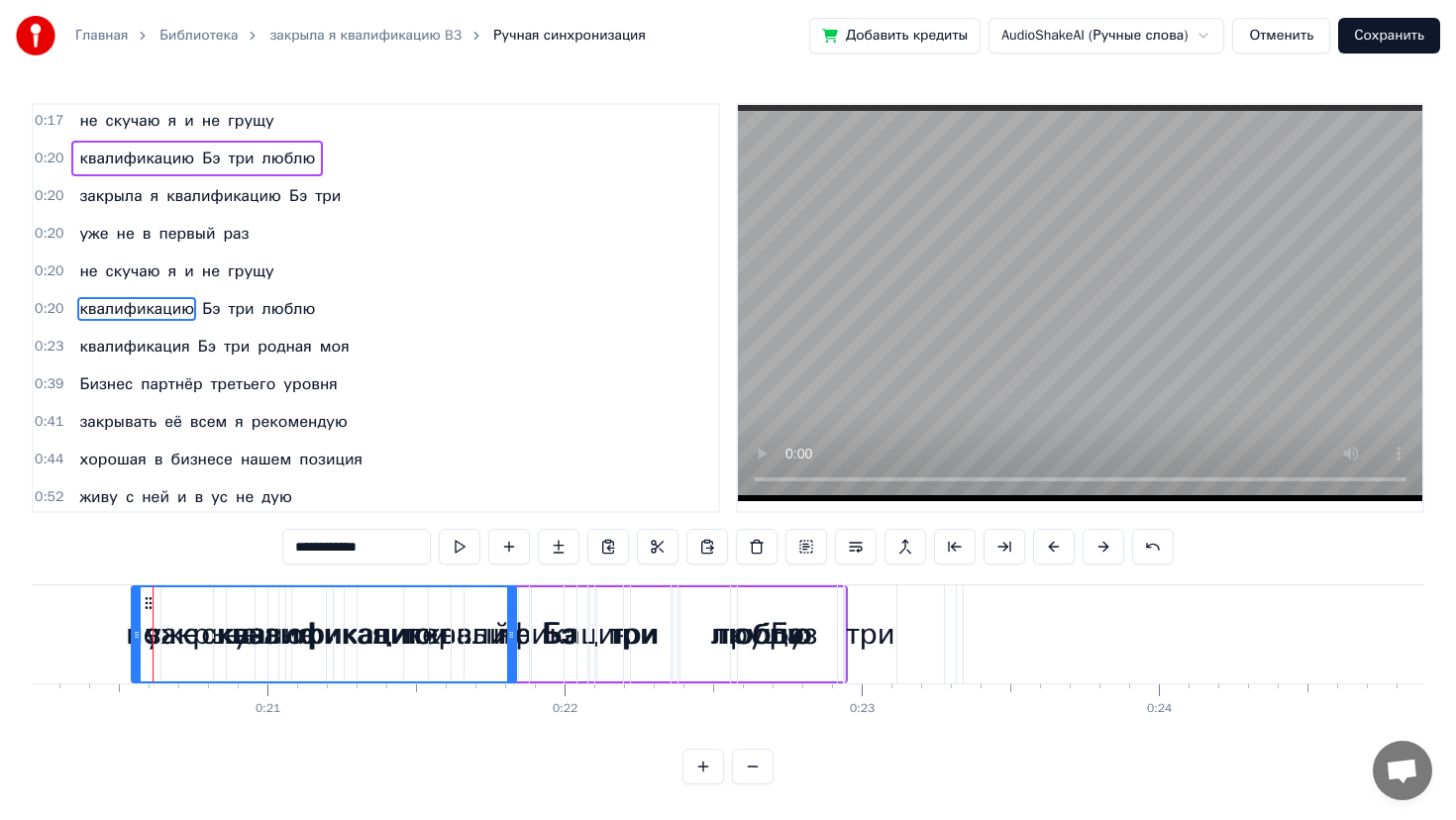 scroll, scrollTop: 79, scrollLeft: 0, axis: vertical 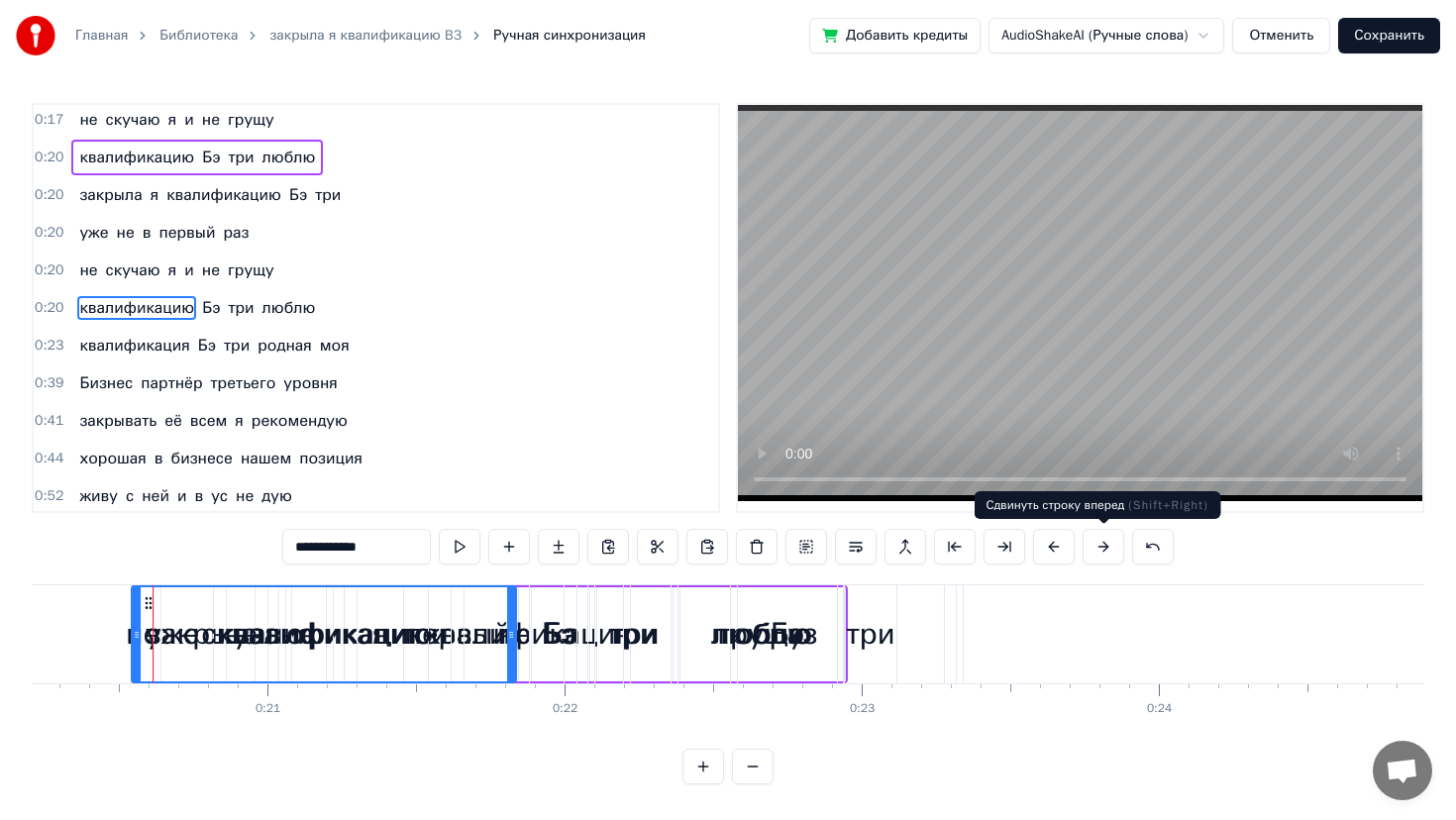 click at bounding box center (1103, 547) 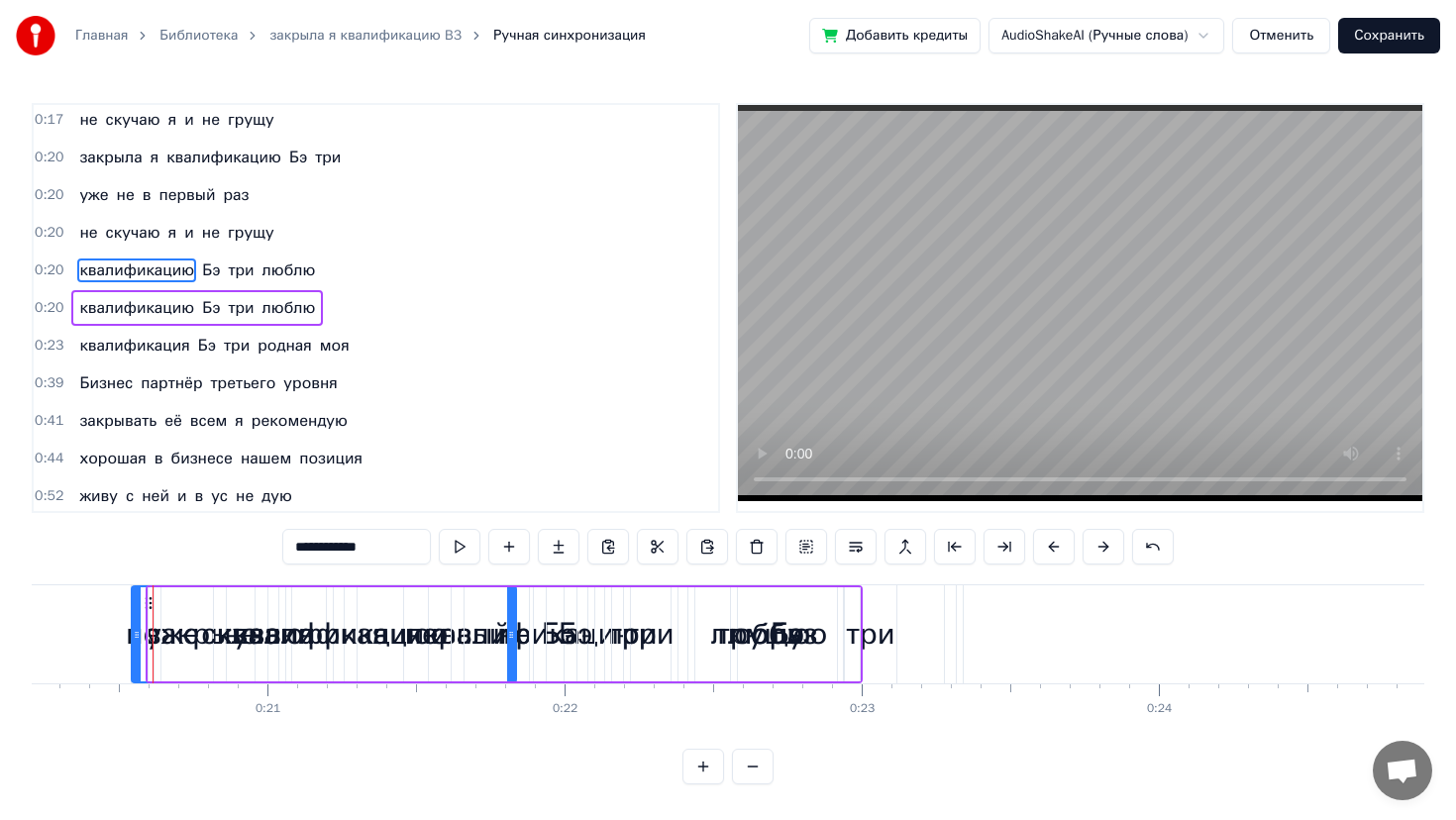 type 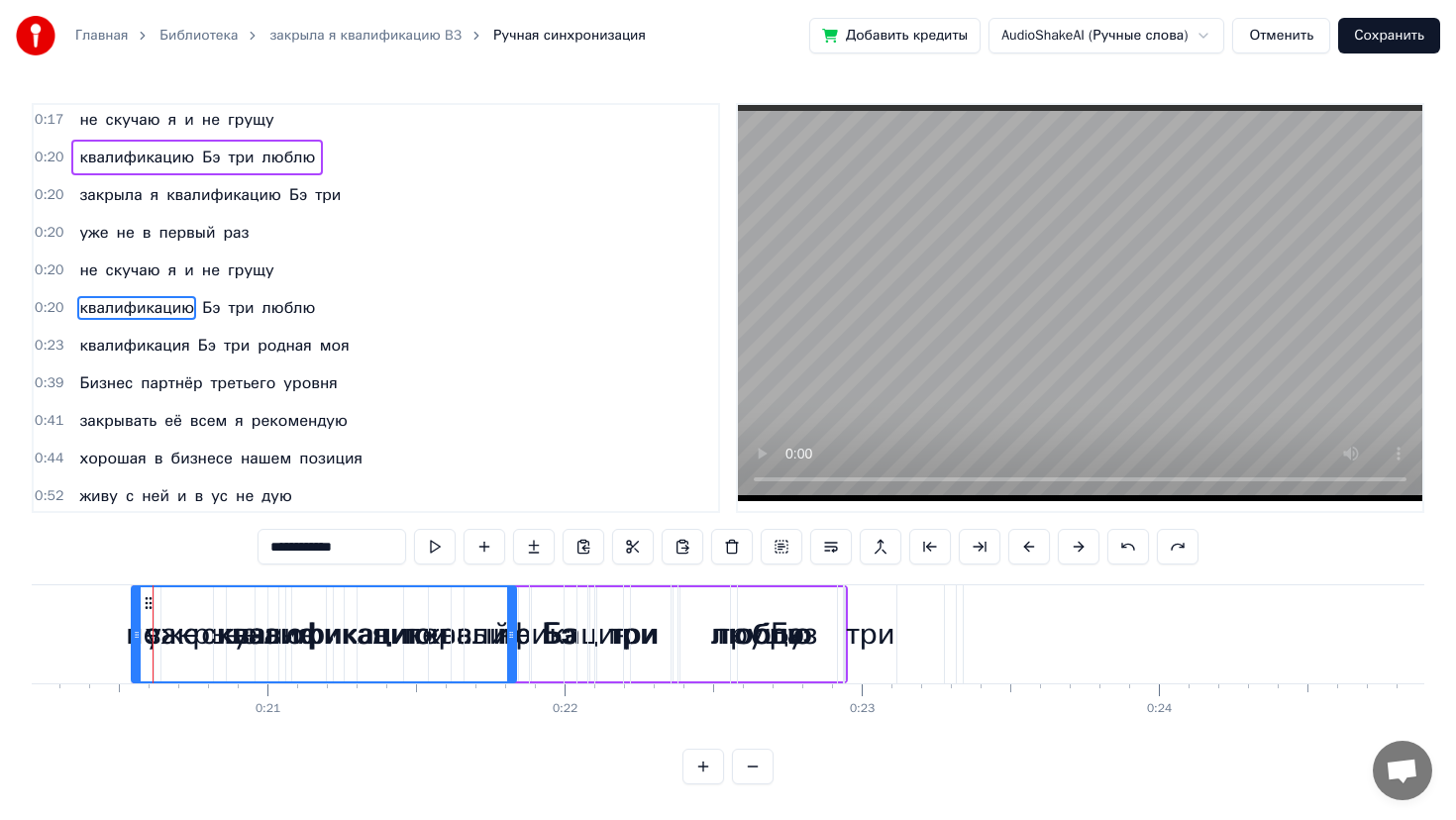 click on "0:41 закрывать её всем я рекомендую" at bounding box center [375, 421] 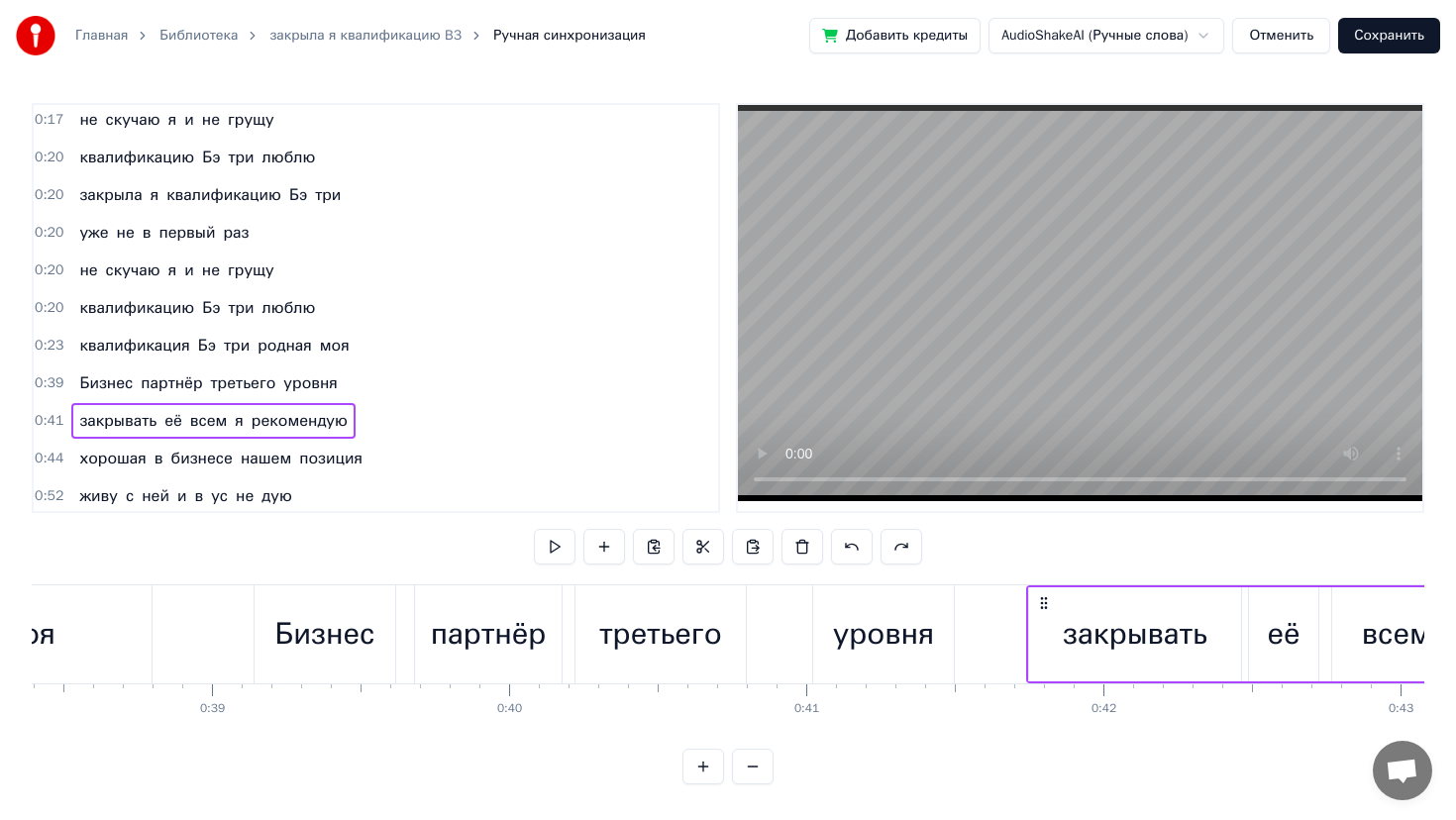 scroll, scrollTop: 0, scrollLeft: 12304, axis: horizontal 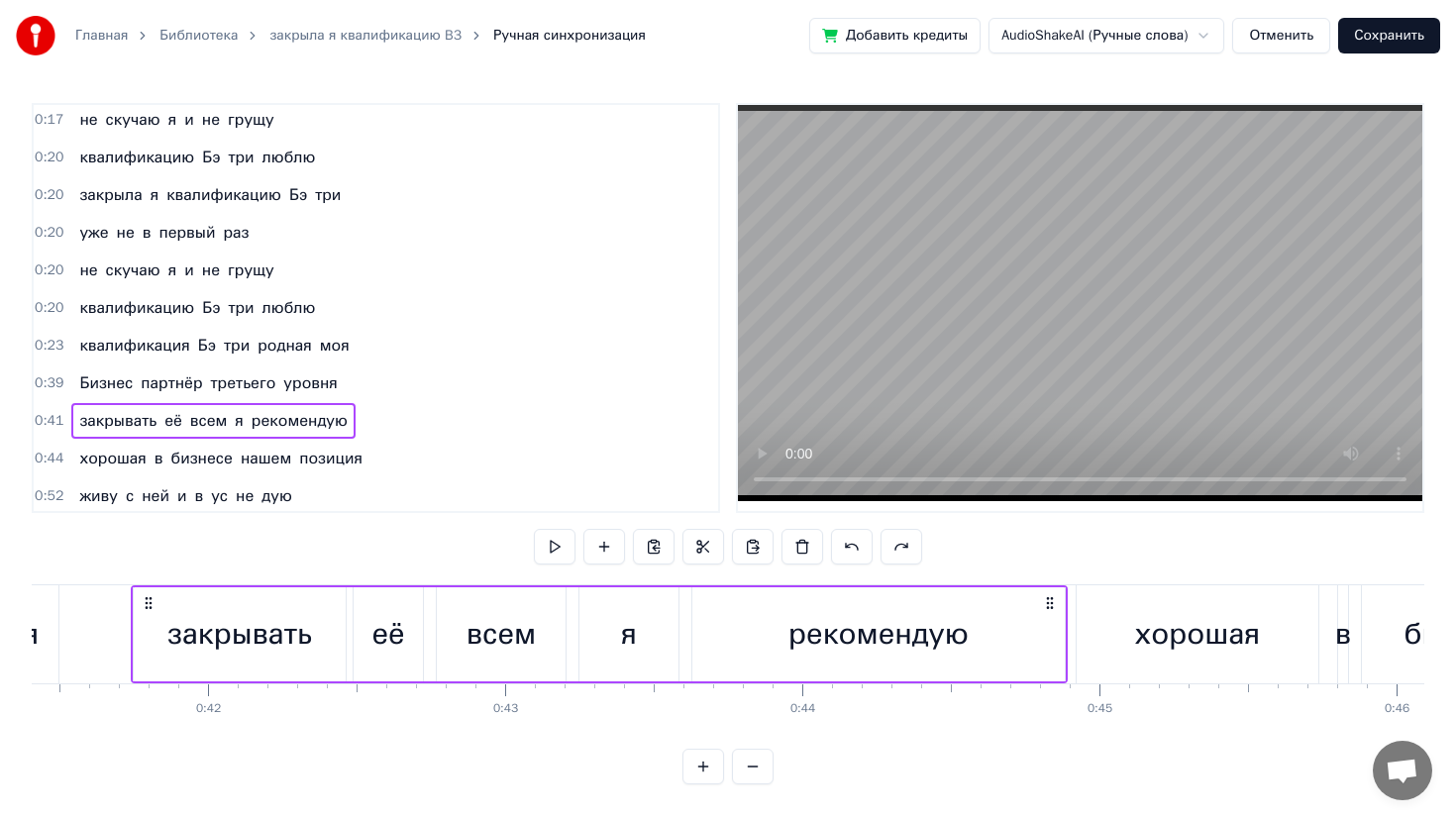 click on "0:20" at bounding box center (49, 195) 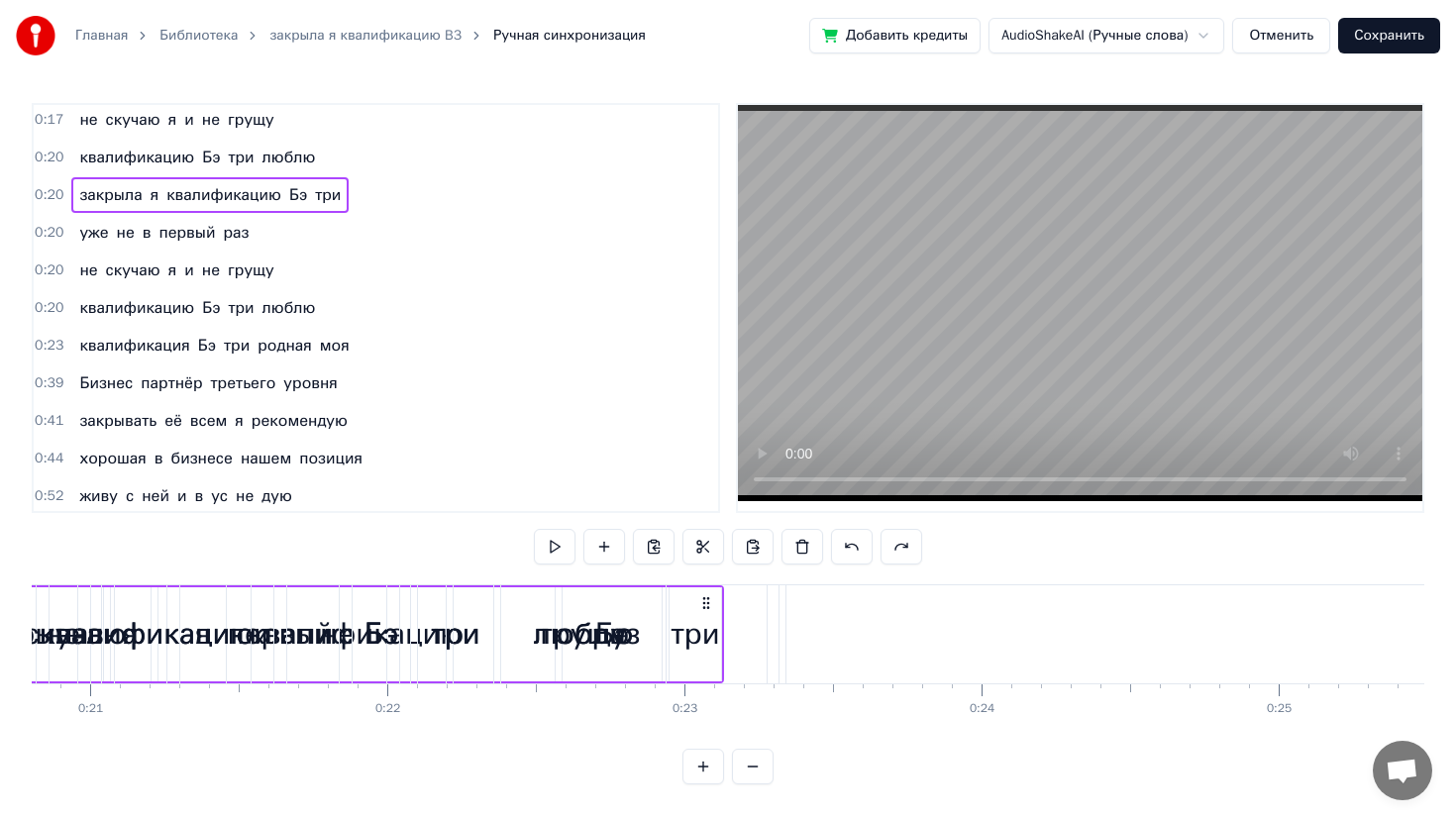 scroll, scrollTop: 0, scrollLeft: 6004, axis: horizontal 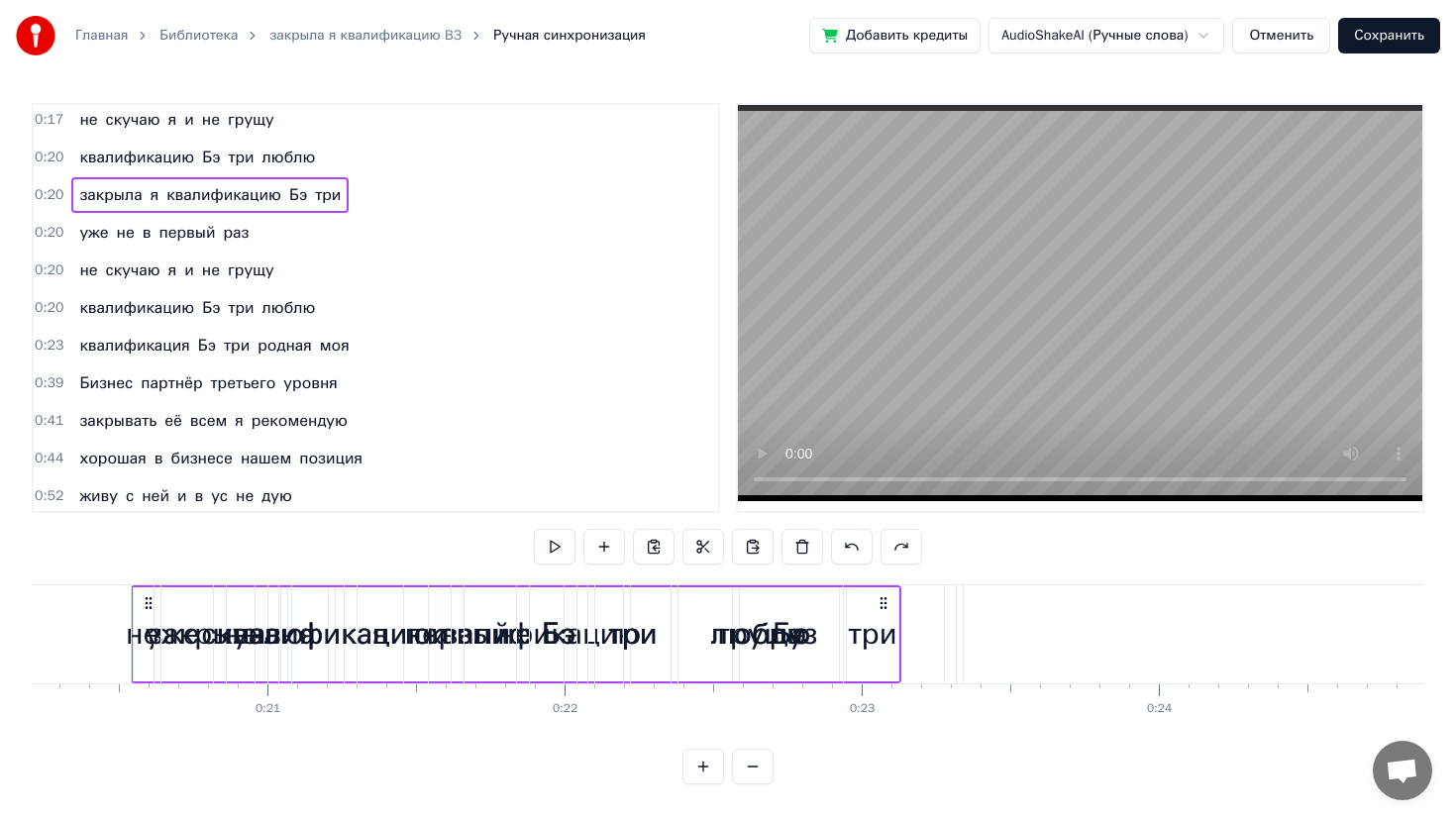 click on "квалификацию" at bounding box center (324, 634) 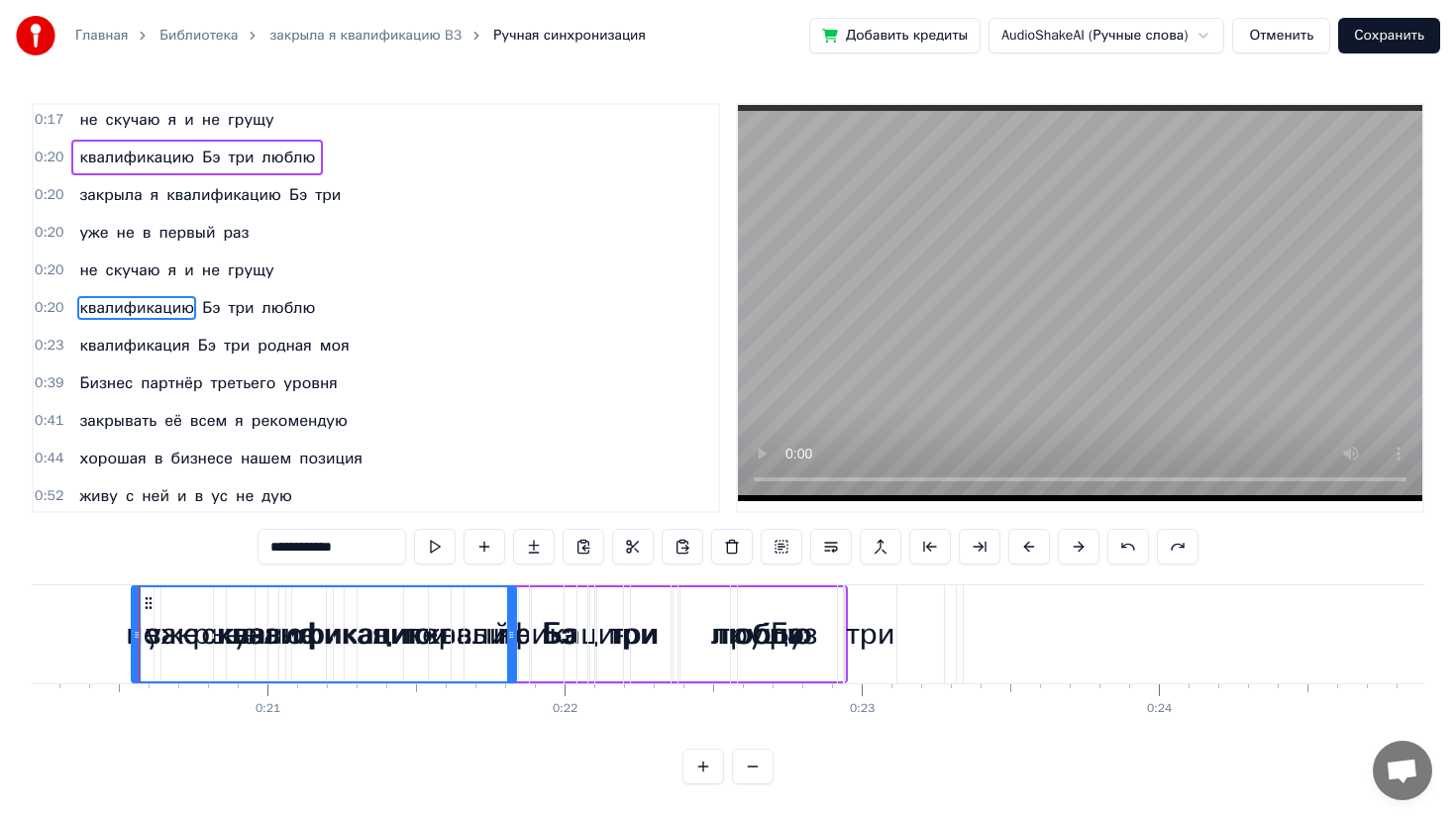 click on "0:20" at bounding box center [49, 157] 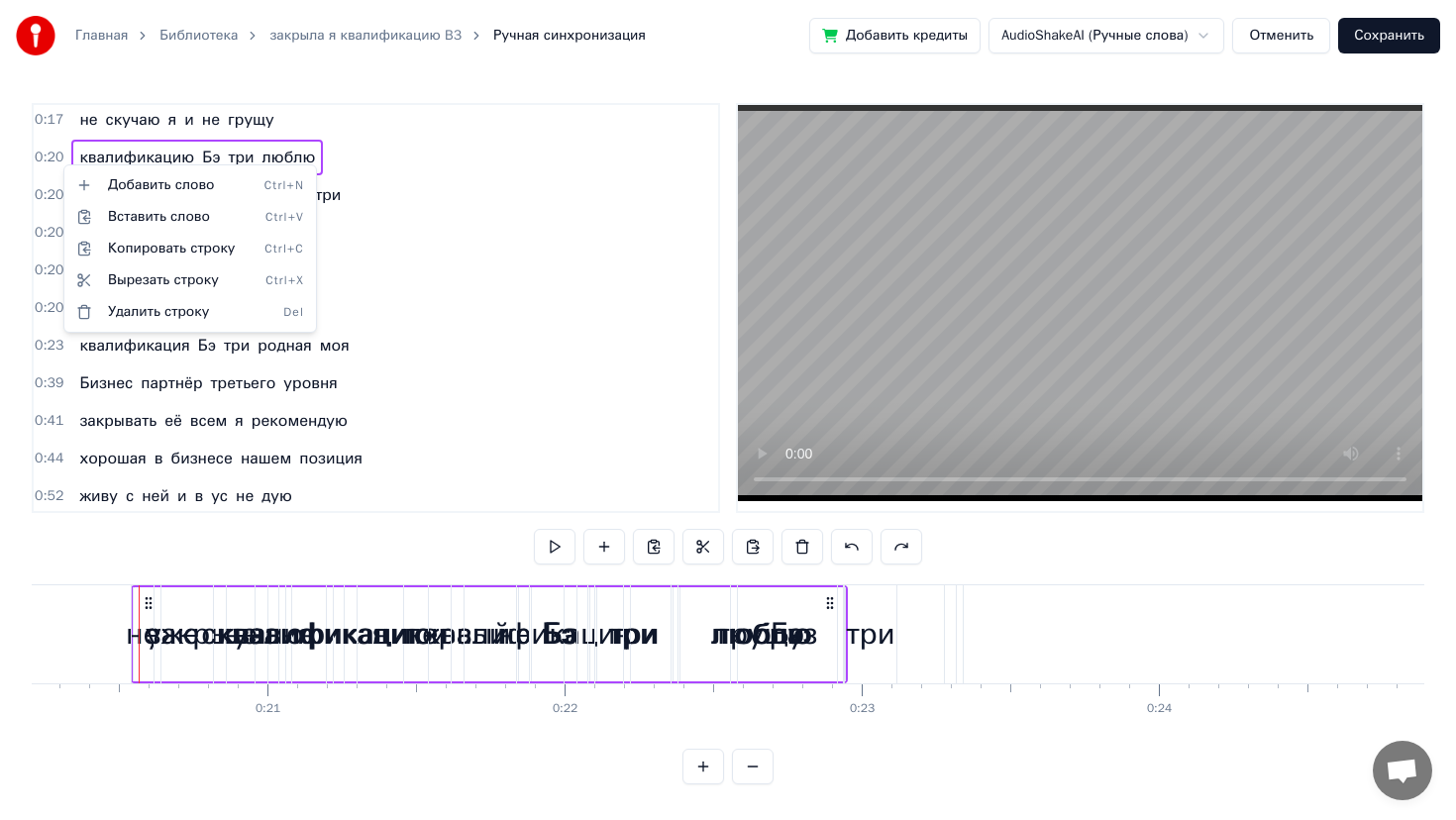 click on "Главная Библиотека закрыла я квалификацию B3 Ручная синхронизация Добавить кредиты AudioShakeAI (Ручные слова) Отменить Сохранить 0:11 закрыла я квалификацию Бэ три 0:14 уже не в первый раз 0:17 не скучаю я и не грущу 0:20 квалификацию Бэ три люблю 0:20 закрыла я квалификацию Бэ три 0:20 уже не в первый раз 0:20 не скучаю я и не грущу 0:20 квалификацию Бэ три люблю 0:23 квалификация Бэ три родная моя 0:39 Бизнес партнёр третьего уровня 0:41 закрывать её всем я рекомендую 0:44 хорошая в бизнесе нашем позиция 0:52 живу с ней и в ус не дую 0:57 ааааа 0:58 Just do it do it 1:02 Бэ три Бэ три Бэ три 1:09 Бэ три Бэ" at bounding box center (728, 408) 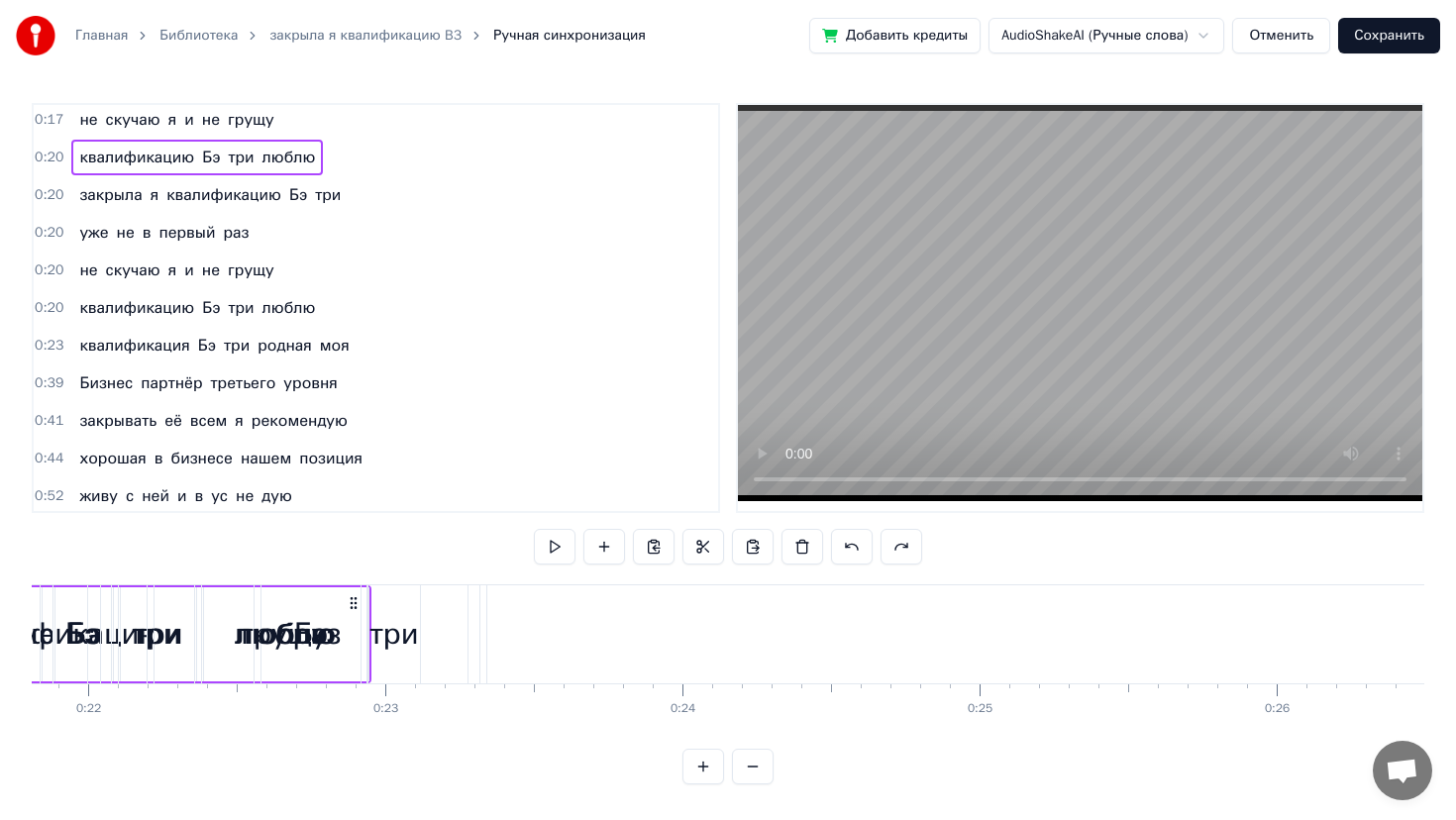 scroll, scrollTop: 0, scrollLeft: 6388, axis: horizontal 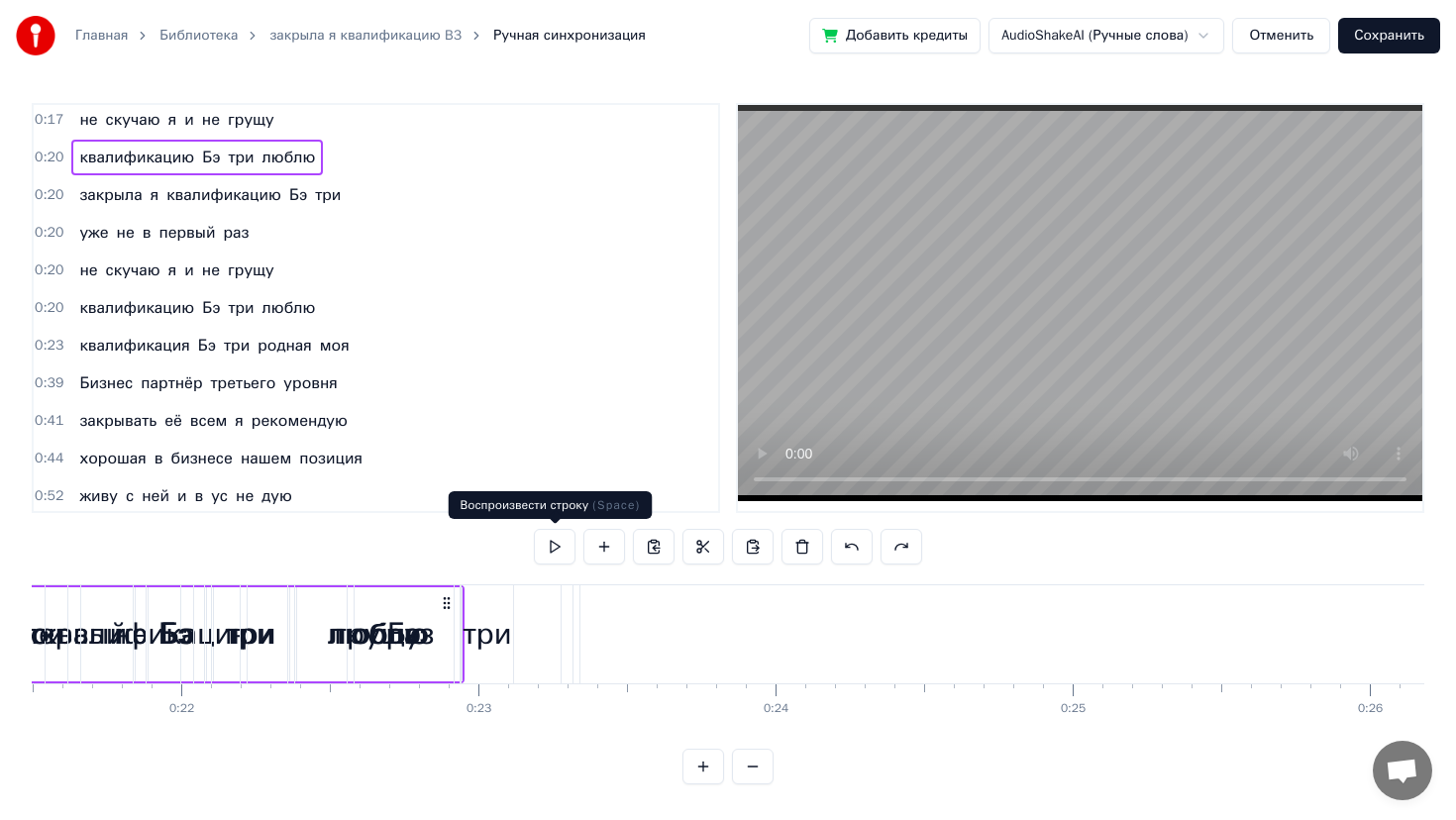 click at bounding box center [555, 547] 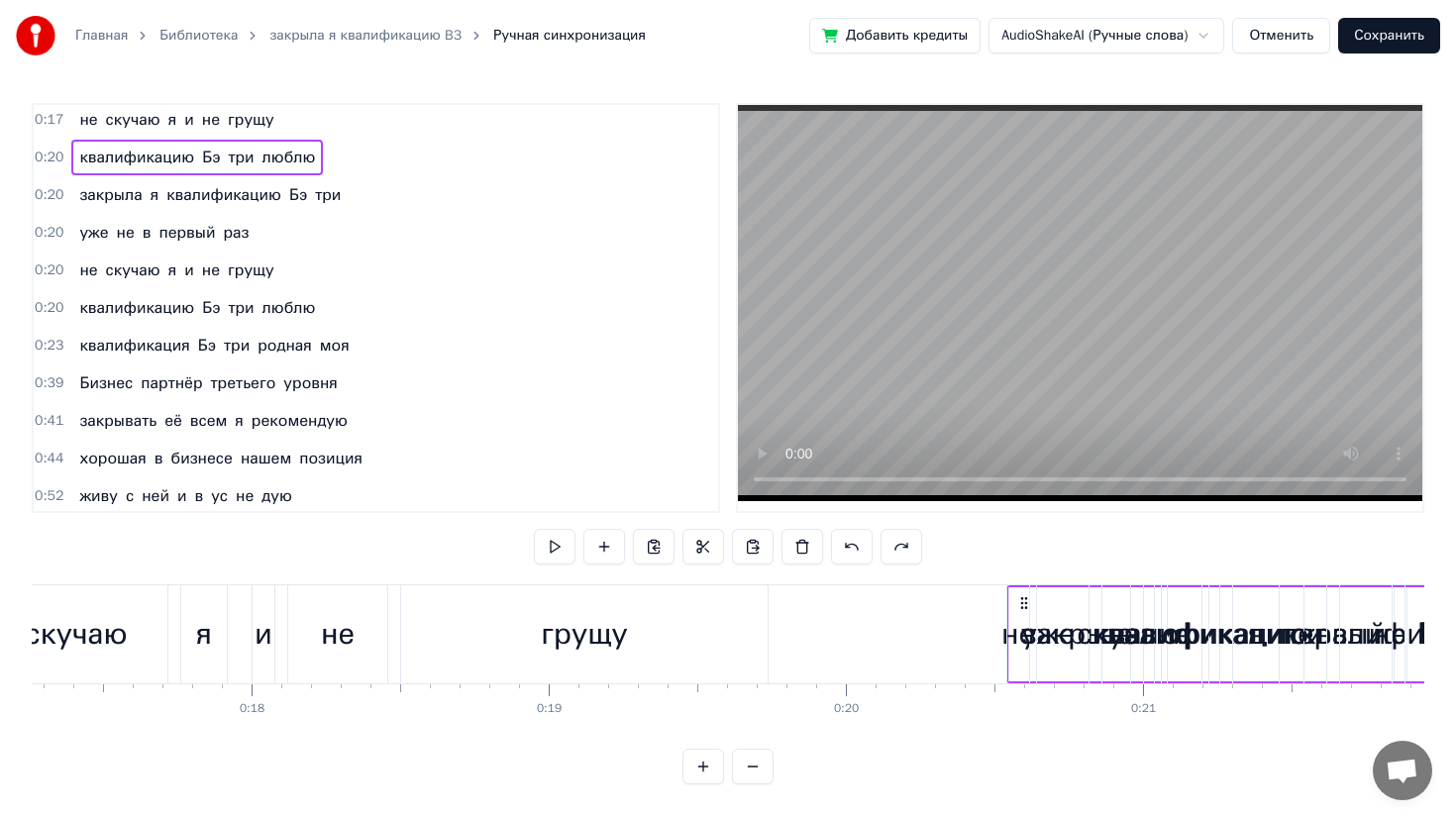 scroll, scrollTop: 0, scrollLeft: 5119, axis: horizontal 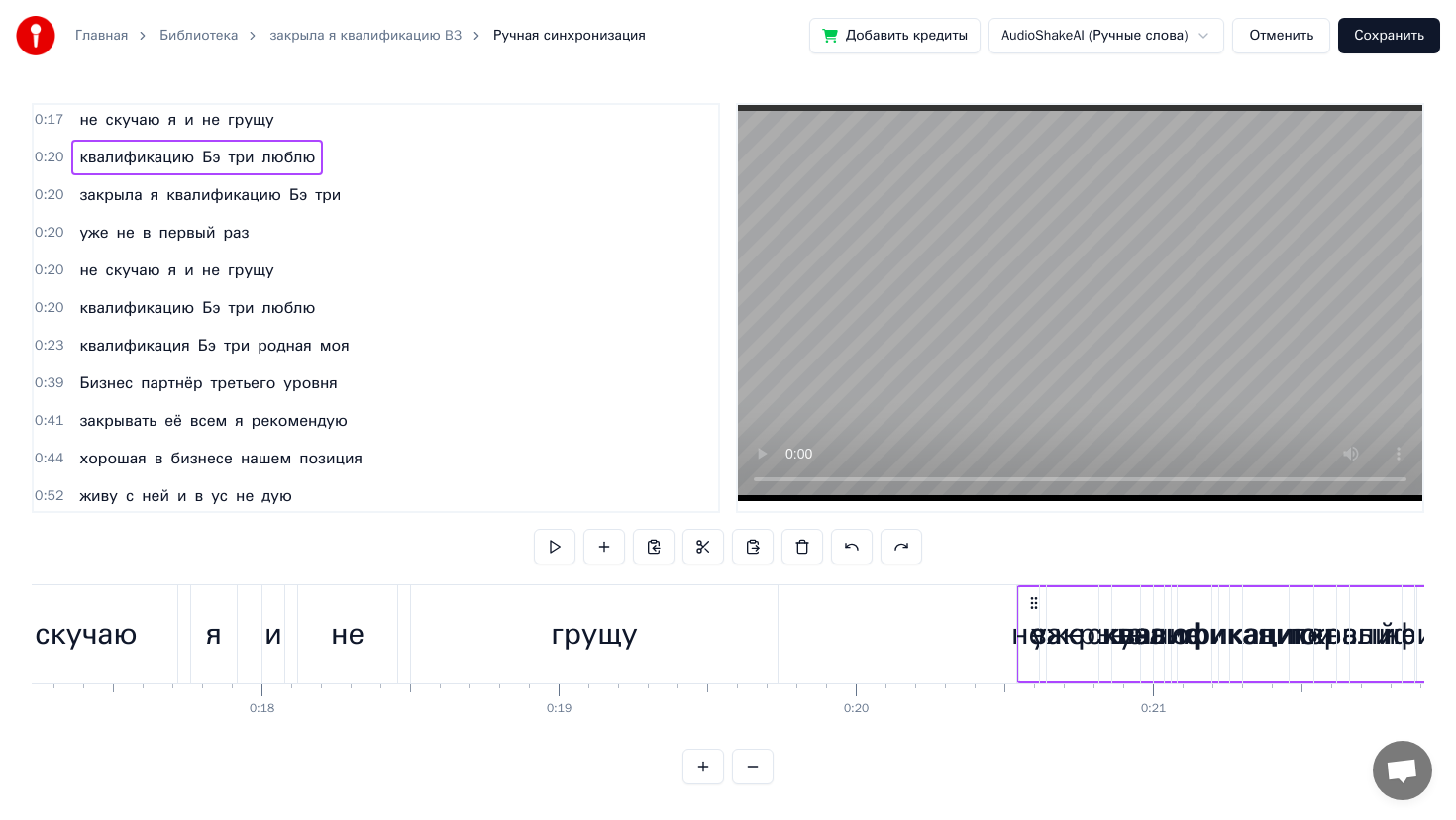 click at bounding box center [18558, 634] 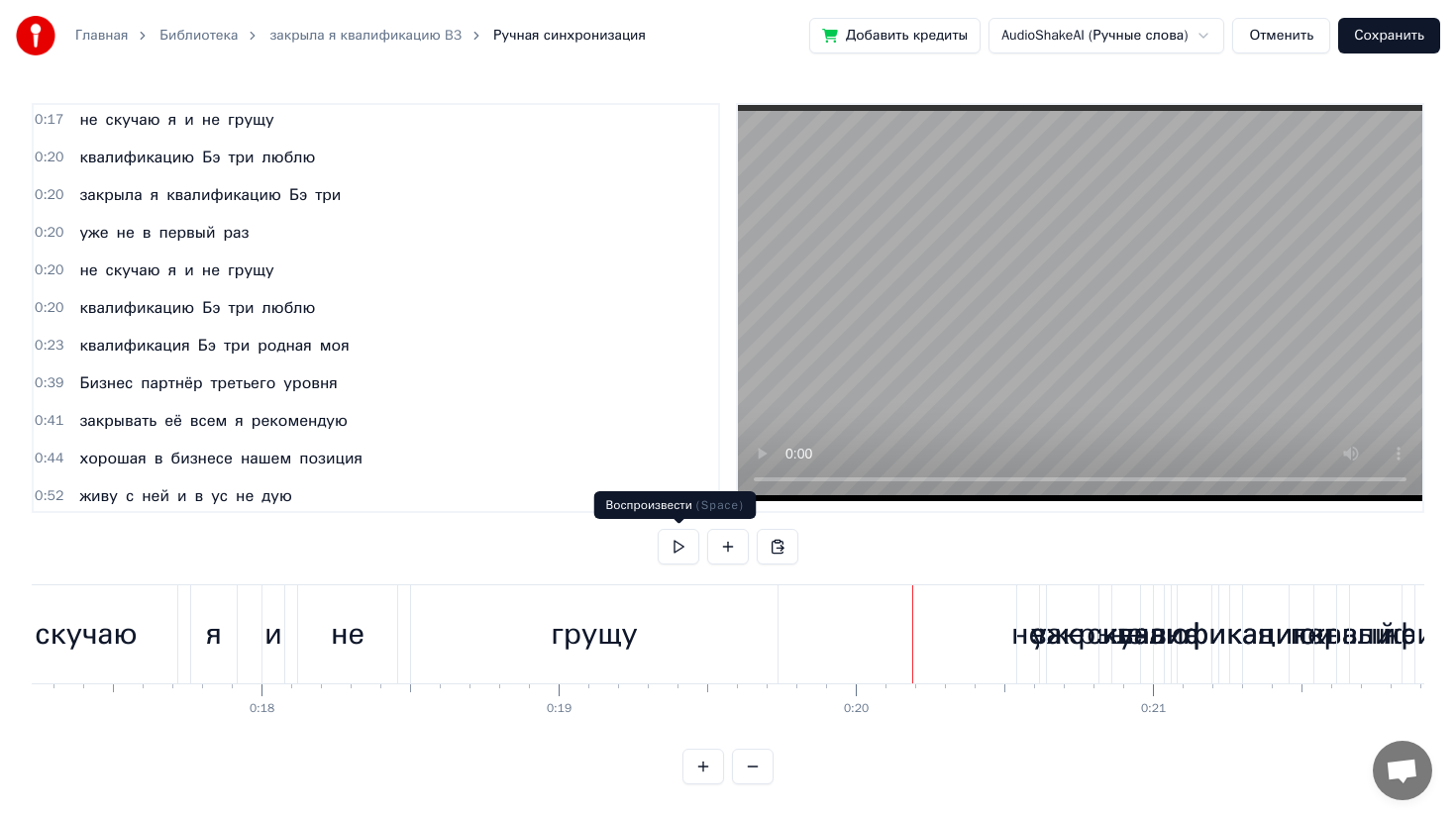 click at bounding box center (678, 547) 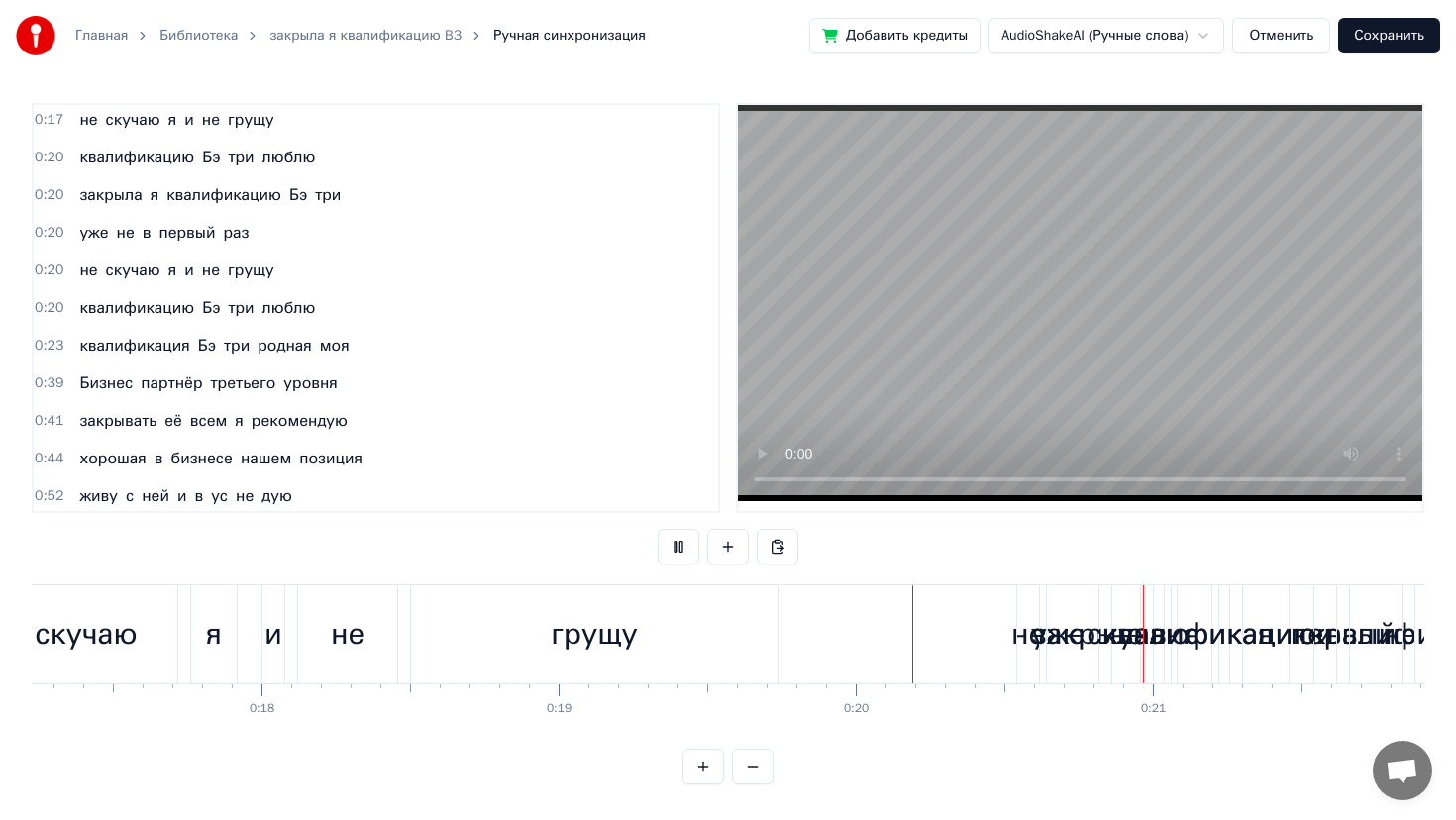 click at bounding box center (678, 547) 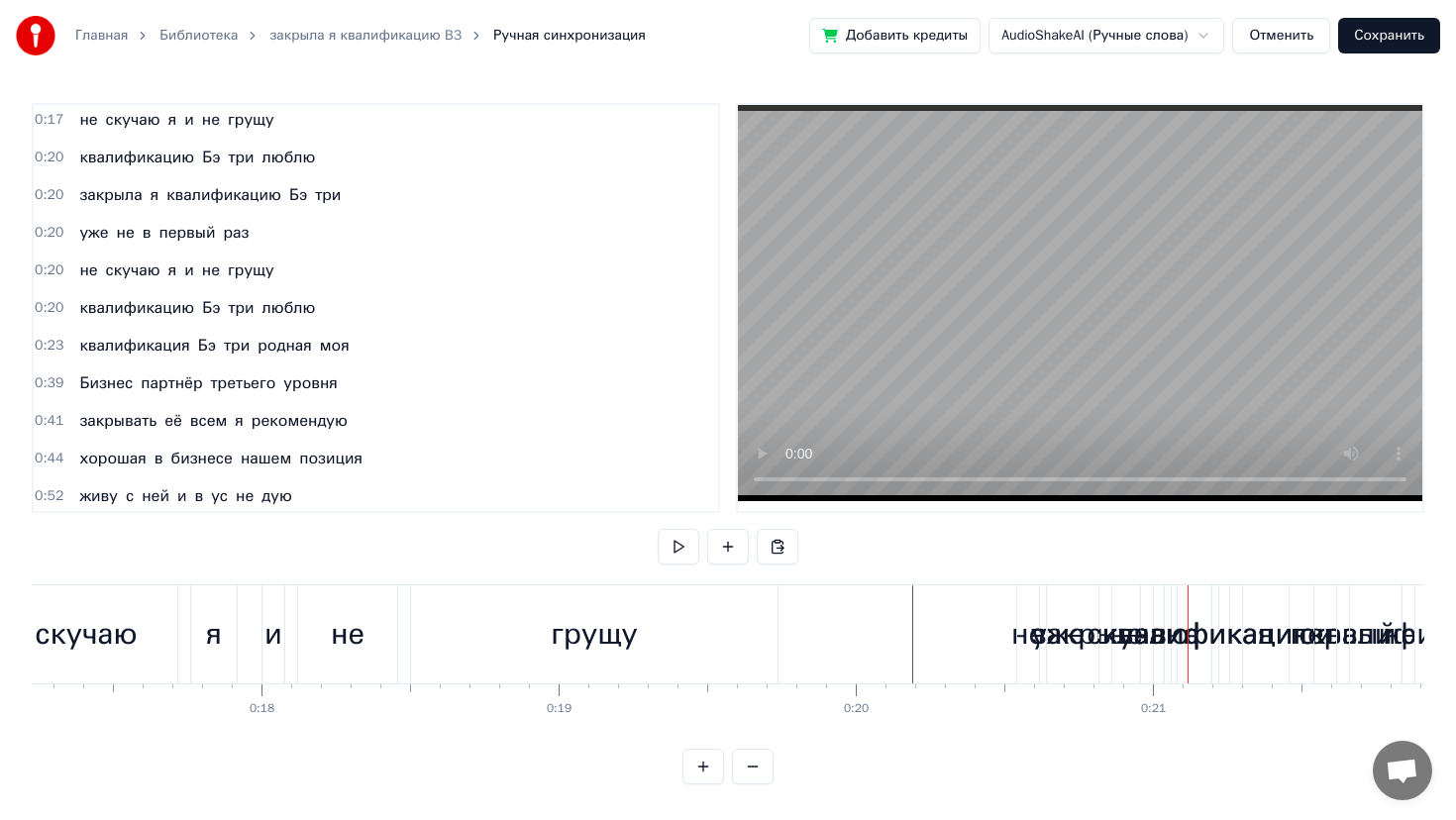 click on "0:20" at bounding box center (49, 157) 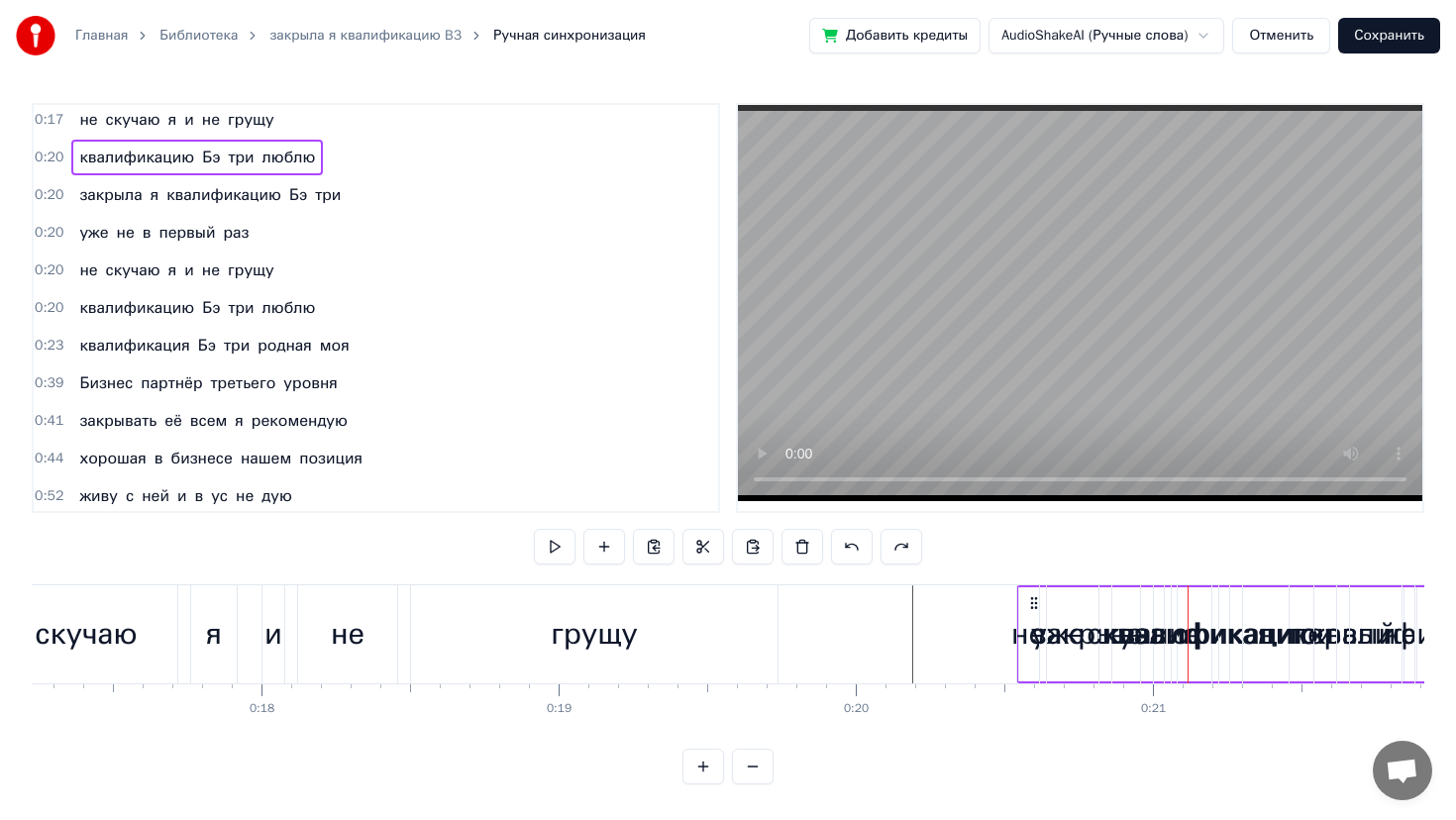 click on "закрыла я квалификацию Бэ три уже не в первый раз не скучаю я и не грущу квалификацию Бэ три люблю закрыла я квалификацию Бэ три уже не в первый раз не скучаю я и не грущу квалификацию Бэ три люблю квалификация Бэ три родная моя Бизнес партнёр третьего уровня закрывать её всем я рекомендую хорошая в бизнесе нашем позиция живу с ней и в ус не дую ааааа Just do it do it Бэ три Бэ три Бэ три Бэ три Бэ три Бэ Бэ Три доход тут двести триста ка хорошие деньги, привыкаешь слегка выхожу на сцену, получаю признание, моя мотивация без выгорания в числе лучших контрактов лечу на" at bounding box center [18558, 634] 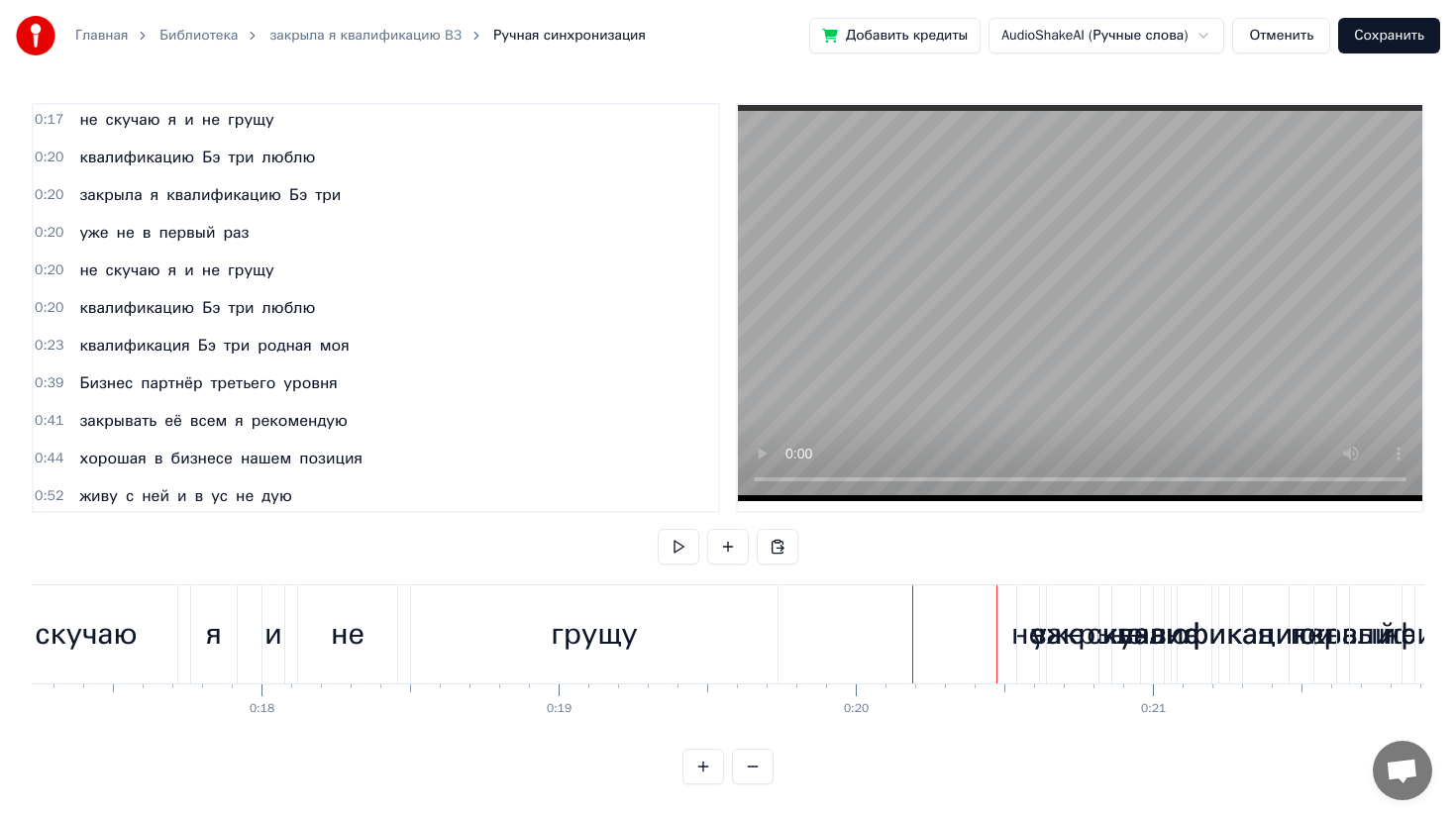 click on "квалификацию" at bounding box center (1209, 634) 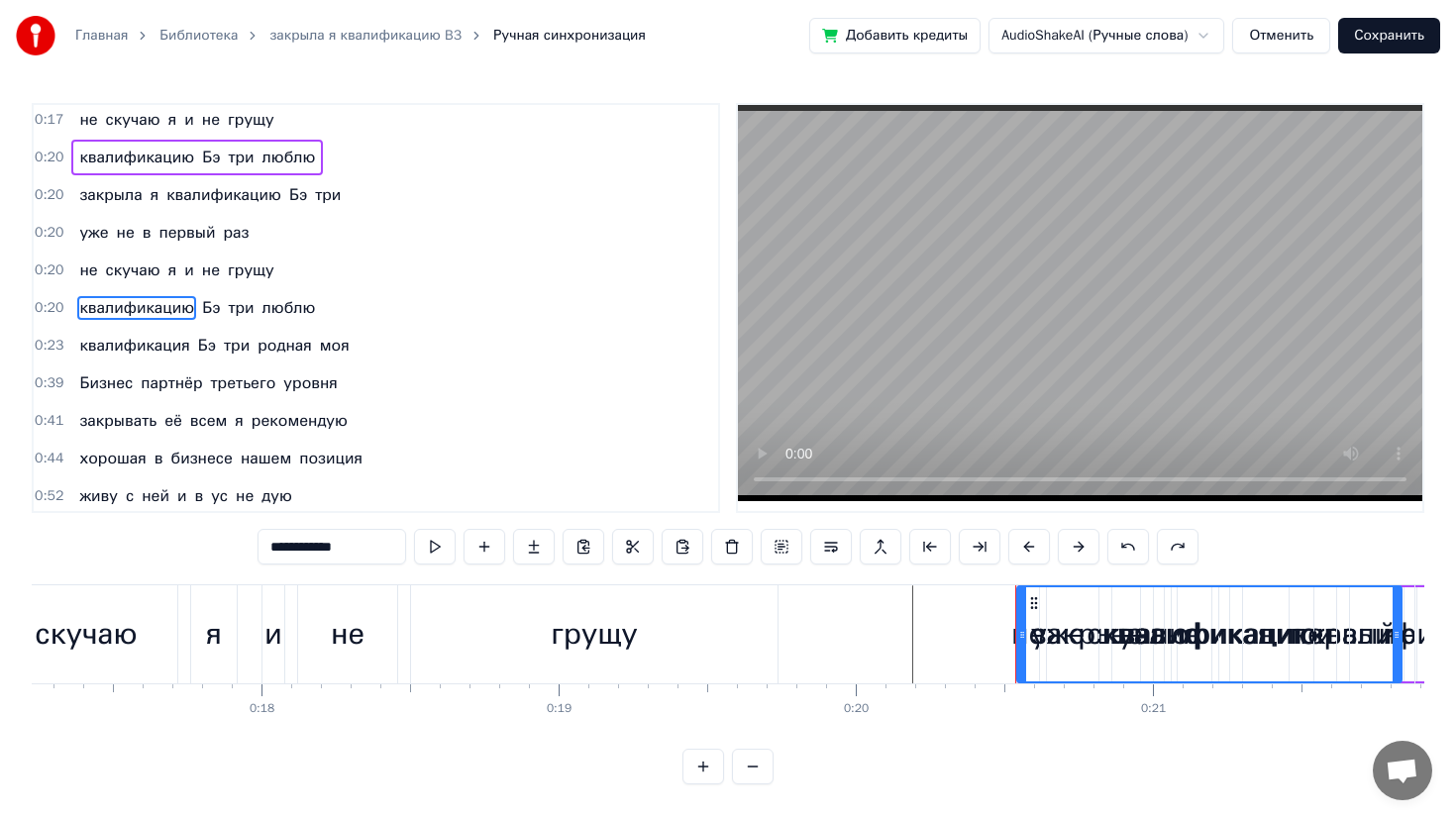 click on "0:20" at bounding box center (49, 157) 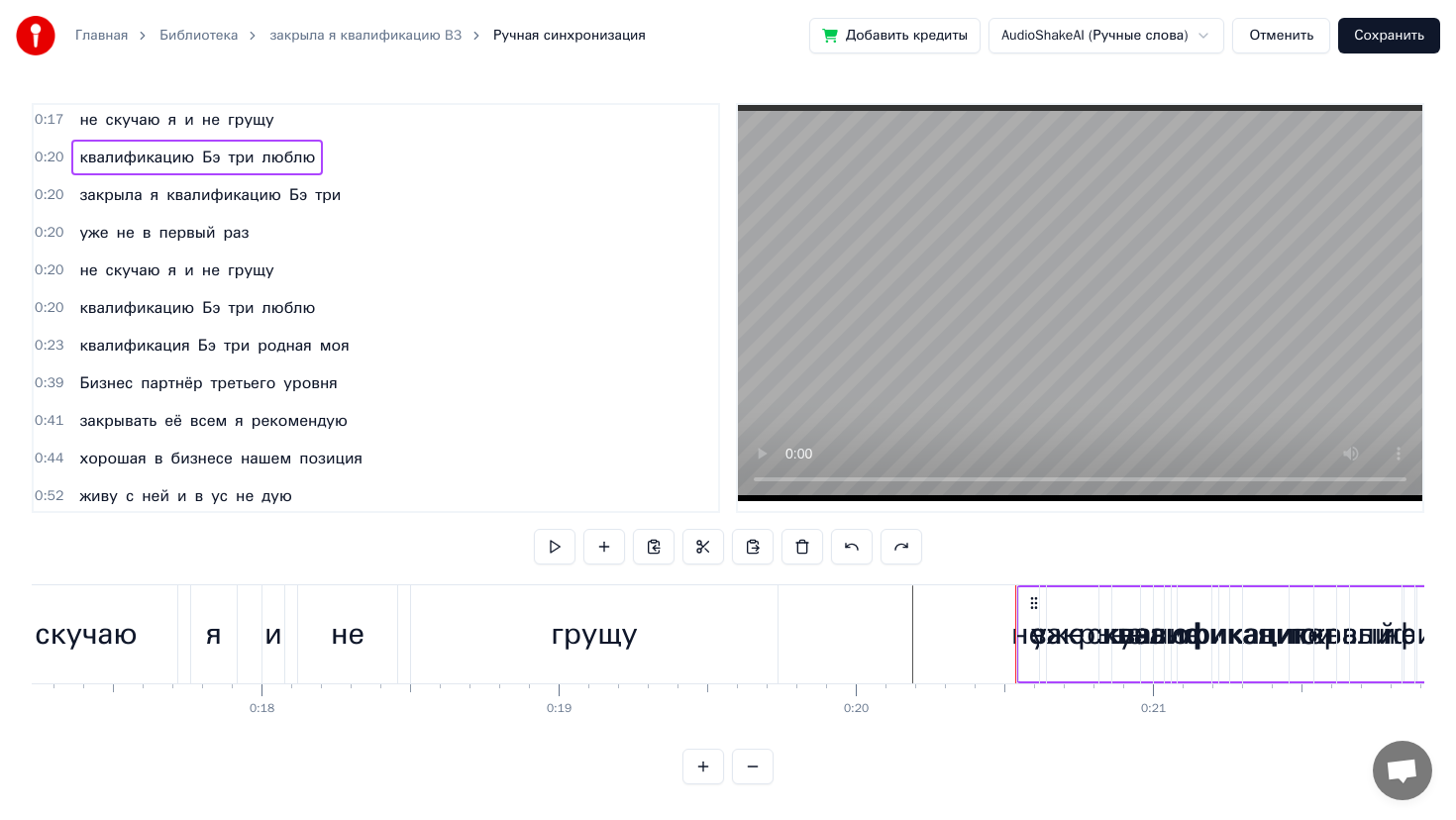 click on "квалификацию" at bounding box center (1209, 634) 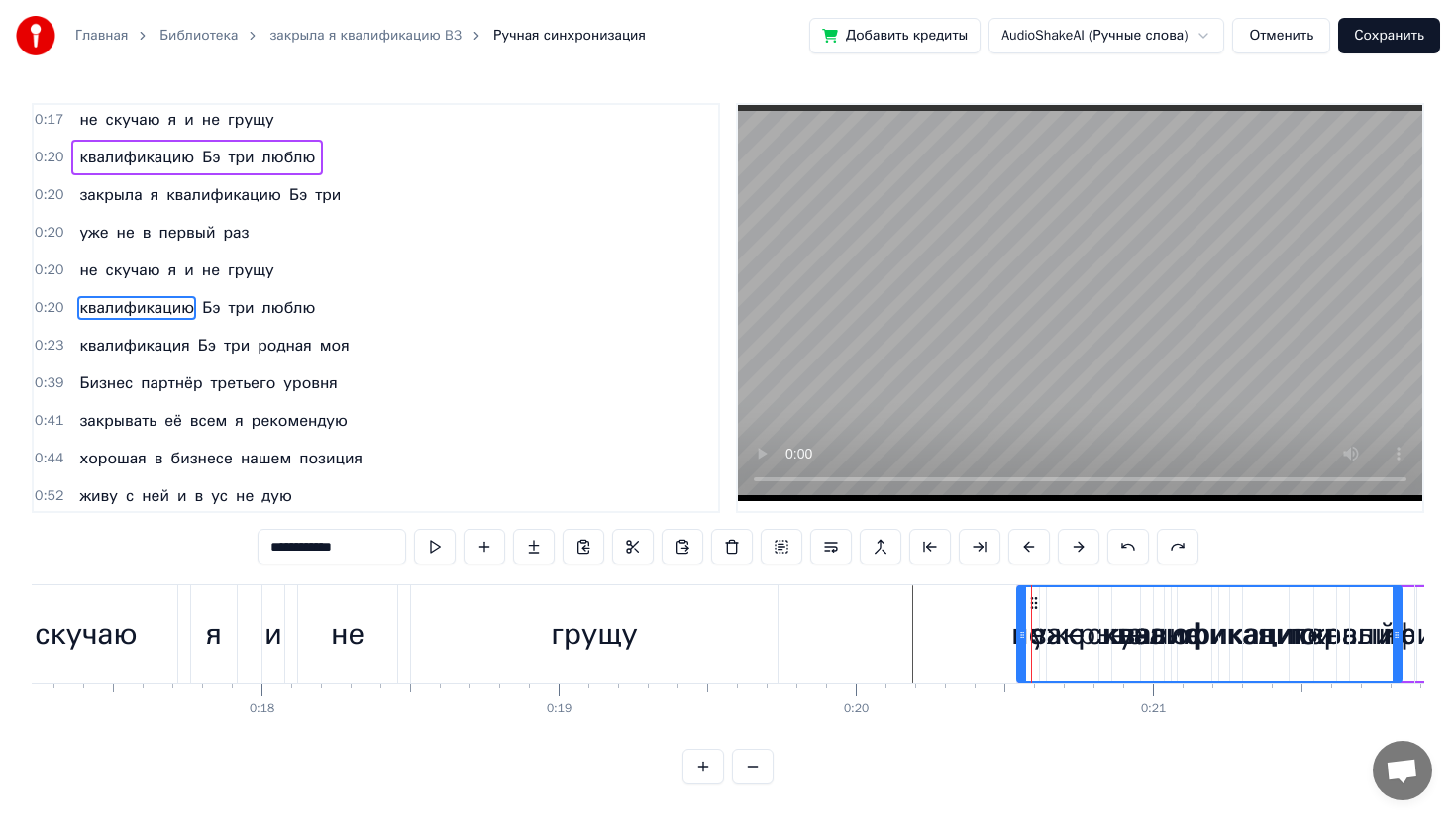 click at bounding box center (1022, 634) 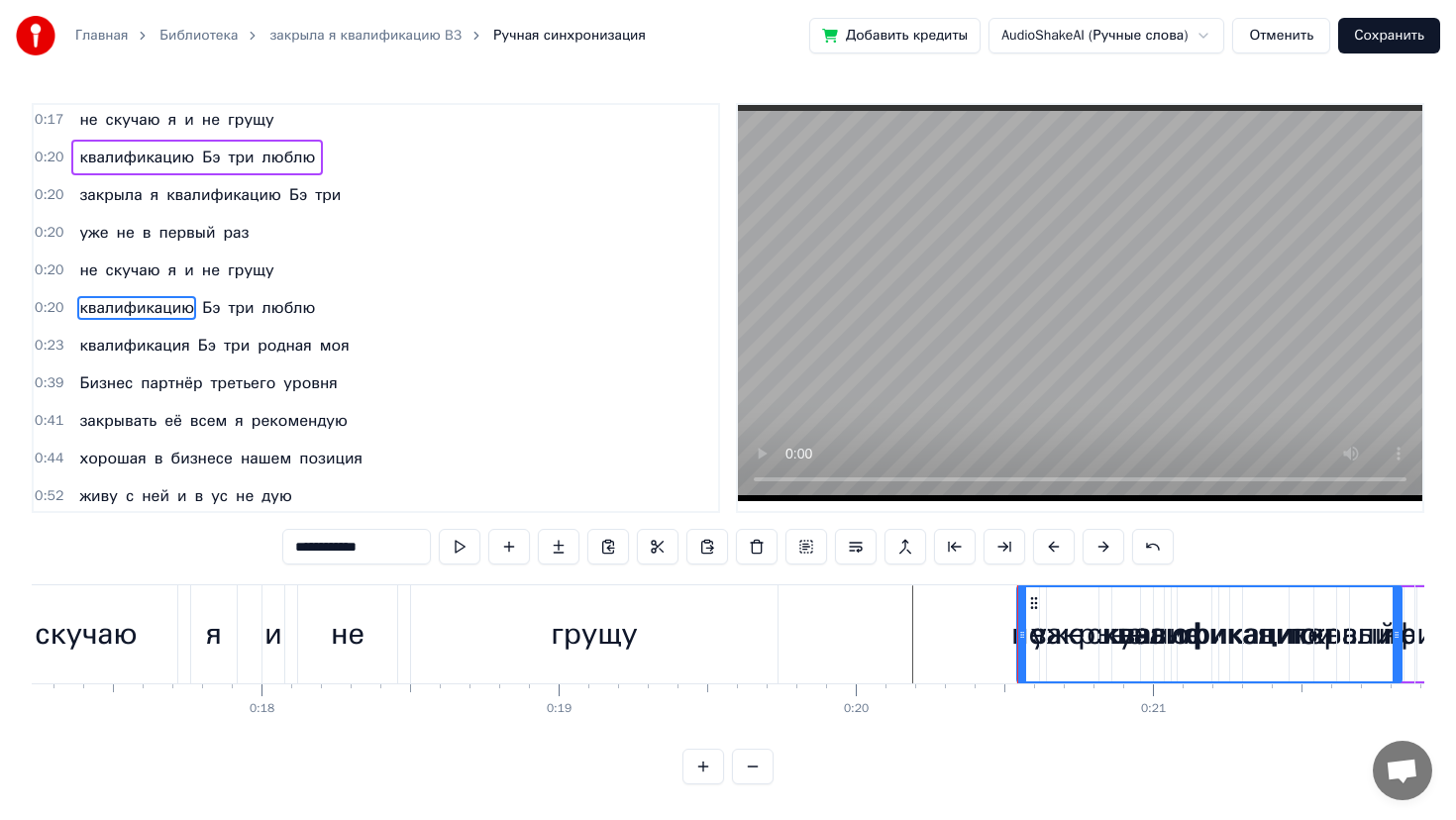 click at bounding box center [1017, 634] 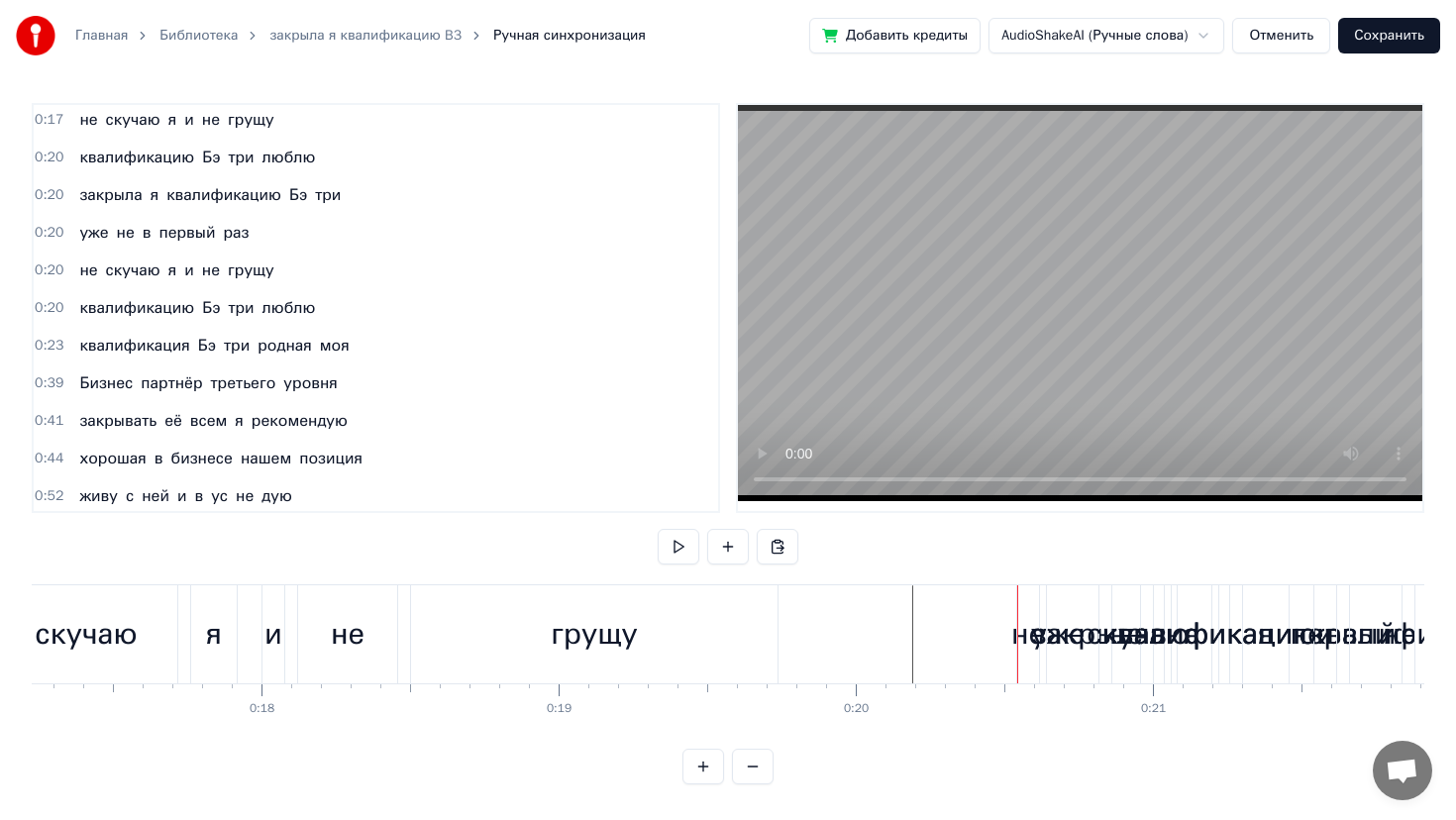 click at bounding box center (1017, 634) 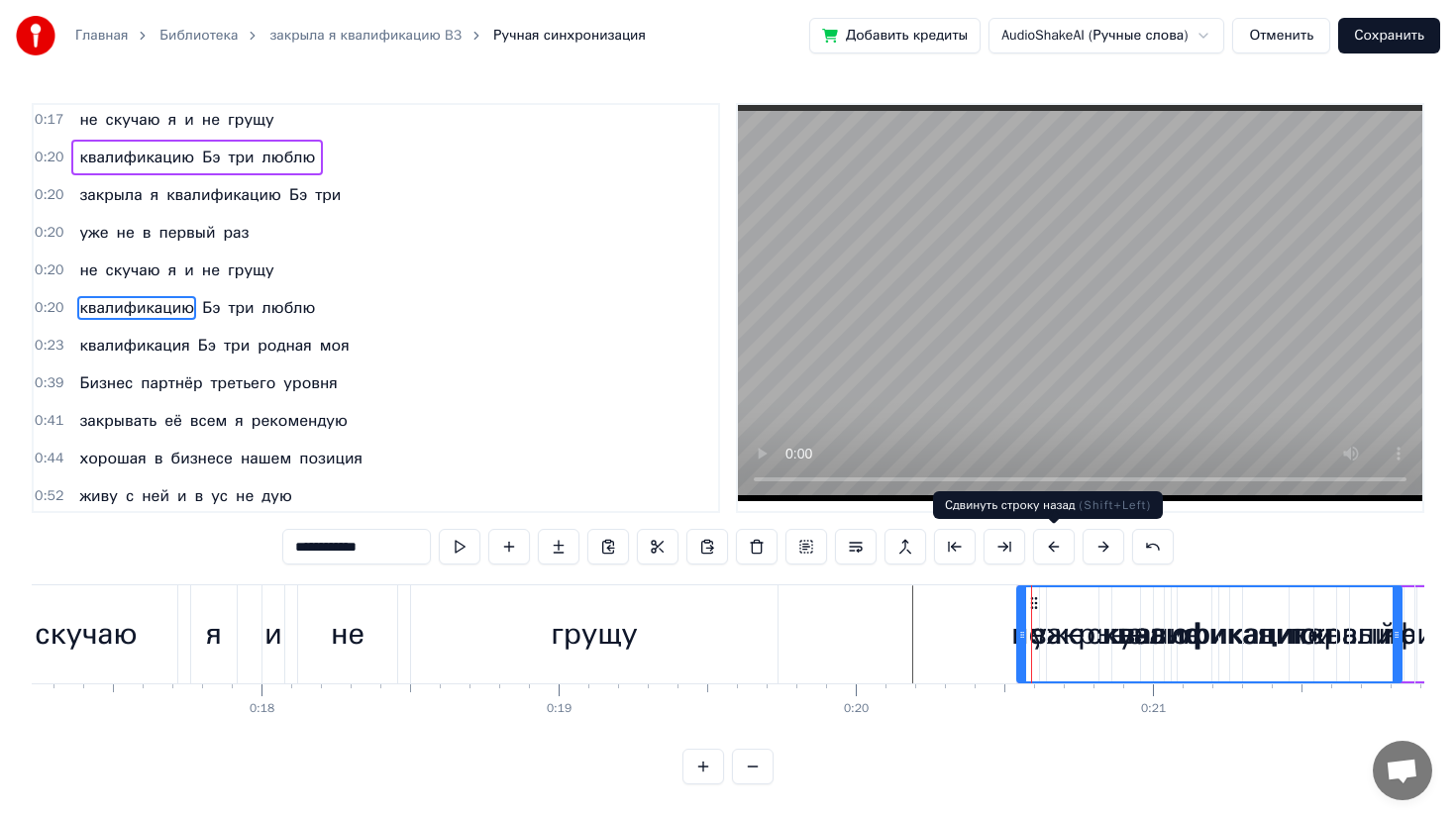 click at bounding box center [1054, 547] 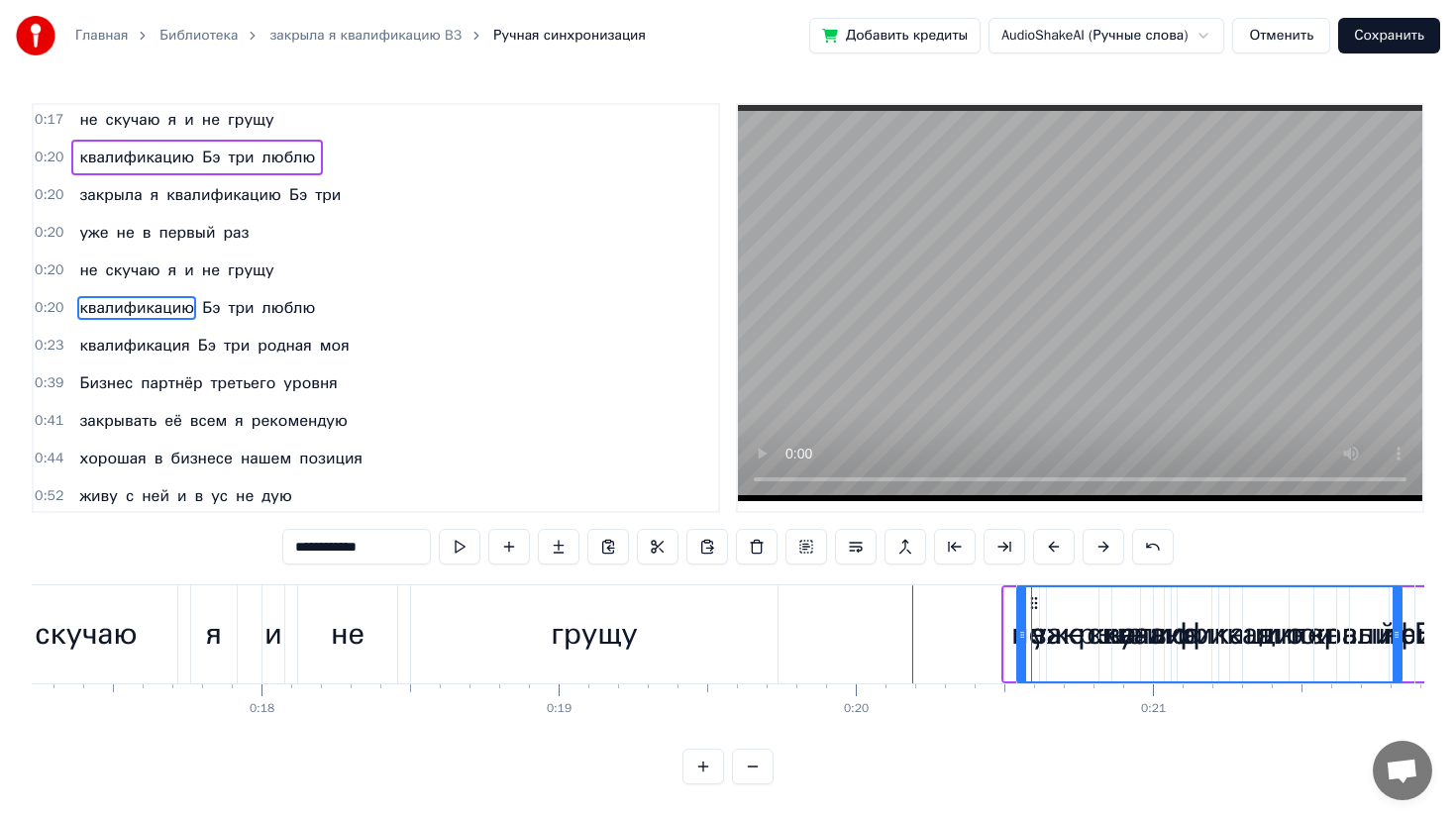 click at bounding box center [1054, 547] 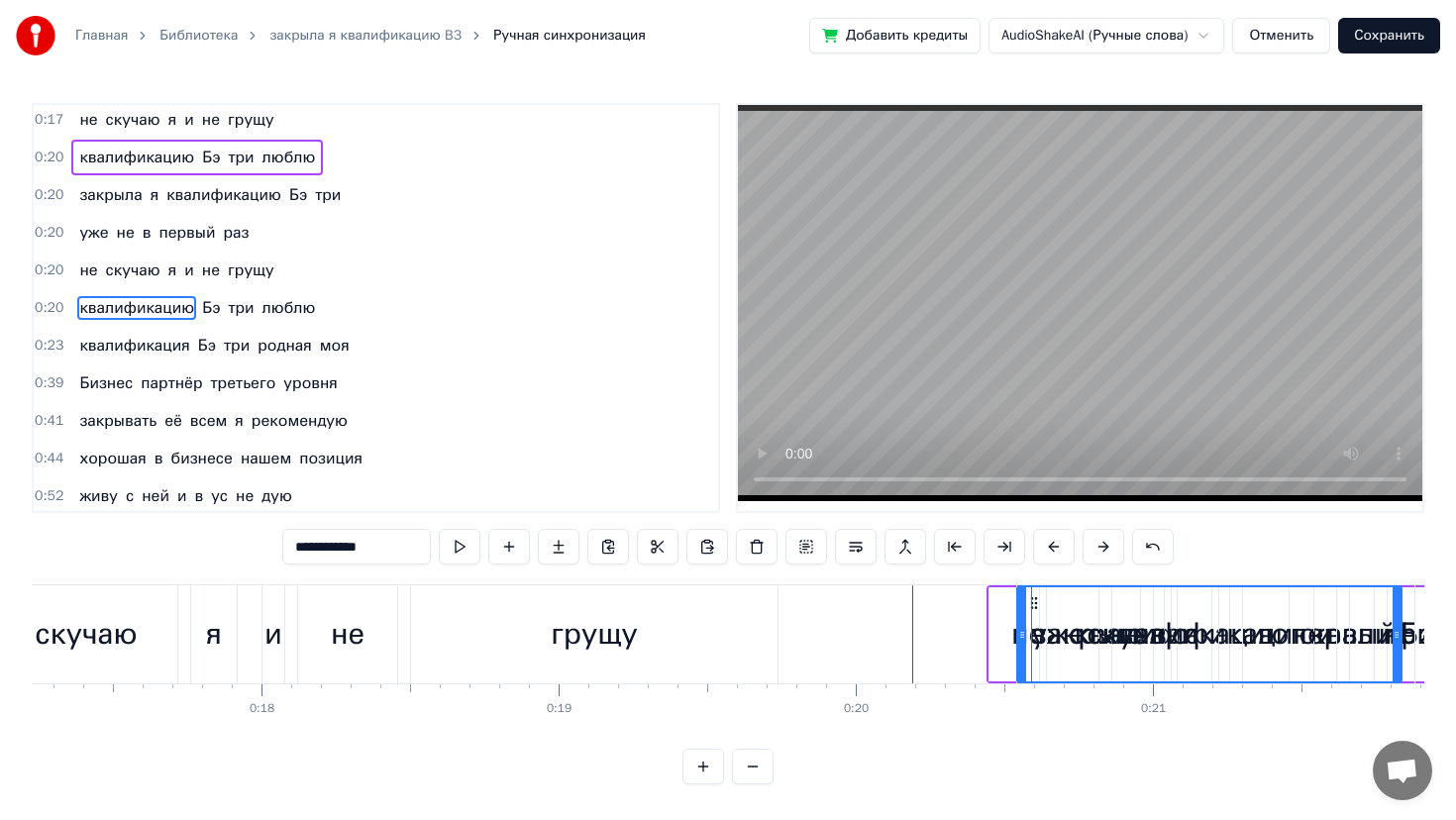 click at bounding box center [1054, 547] 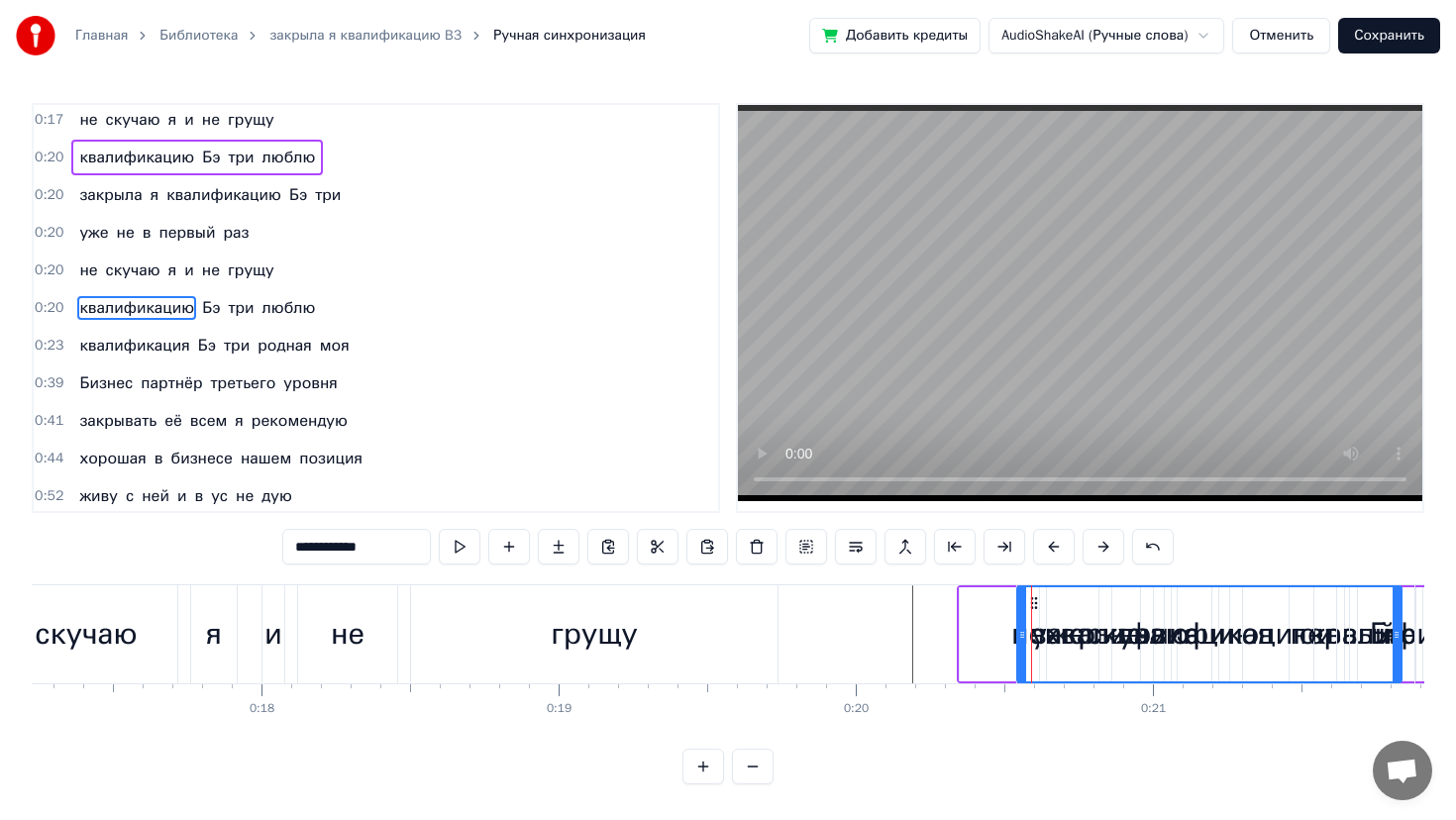 click at bounding box center (1054, 547) 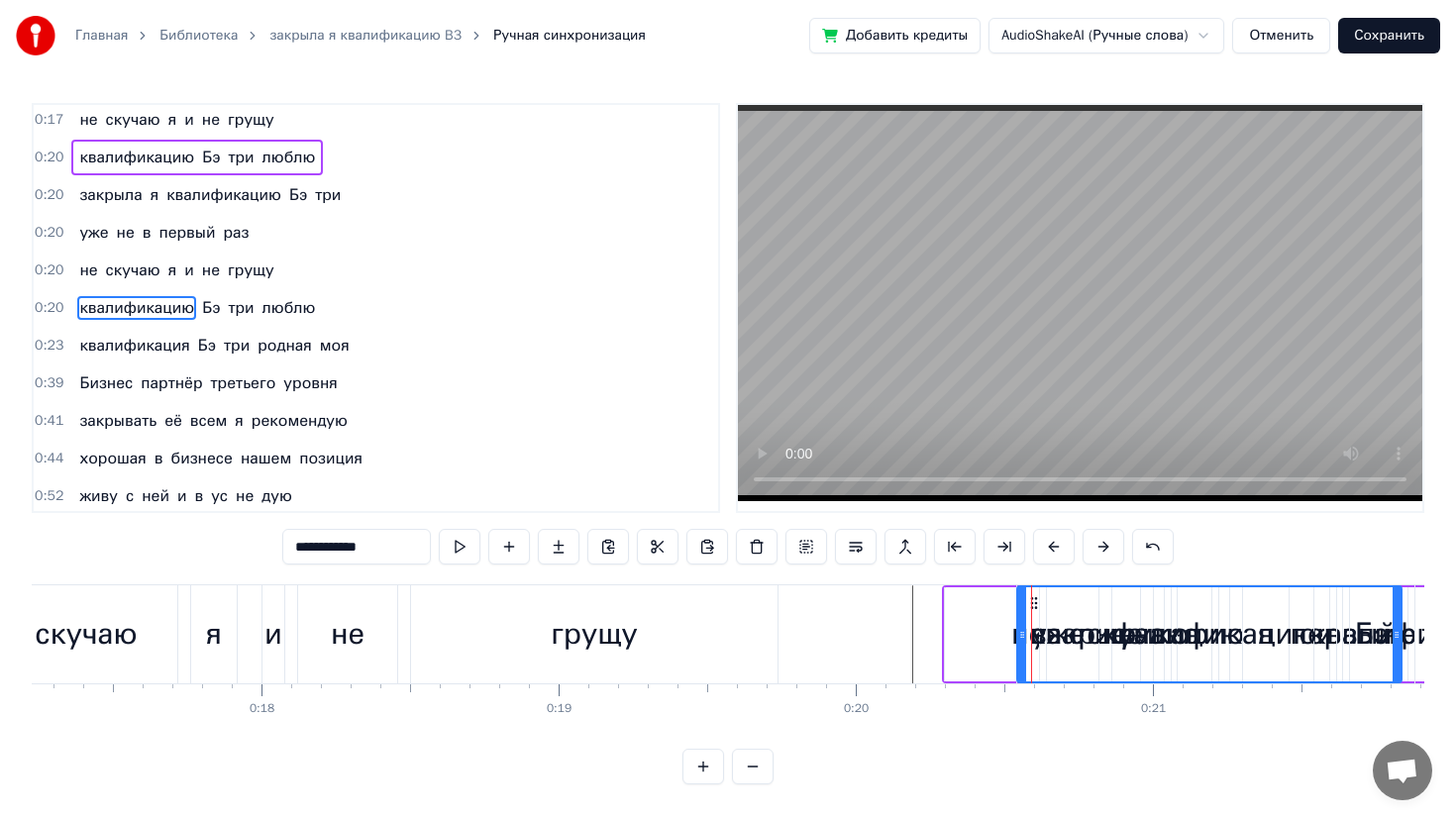 click at bounding box center (1054, 547) 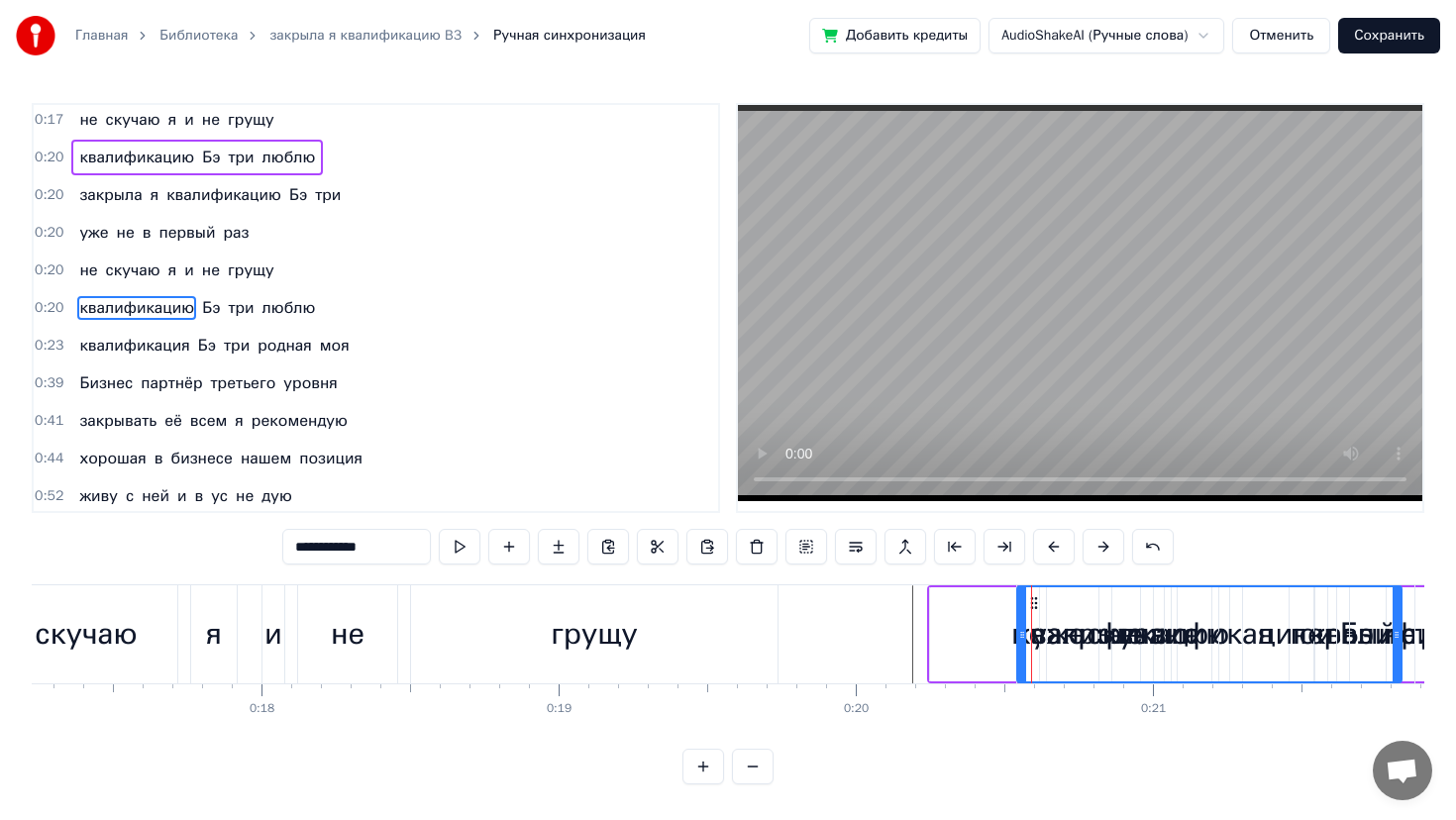 click at bounding box center (1054, 547) 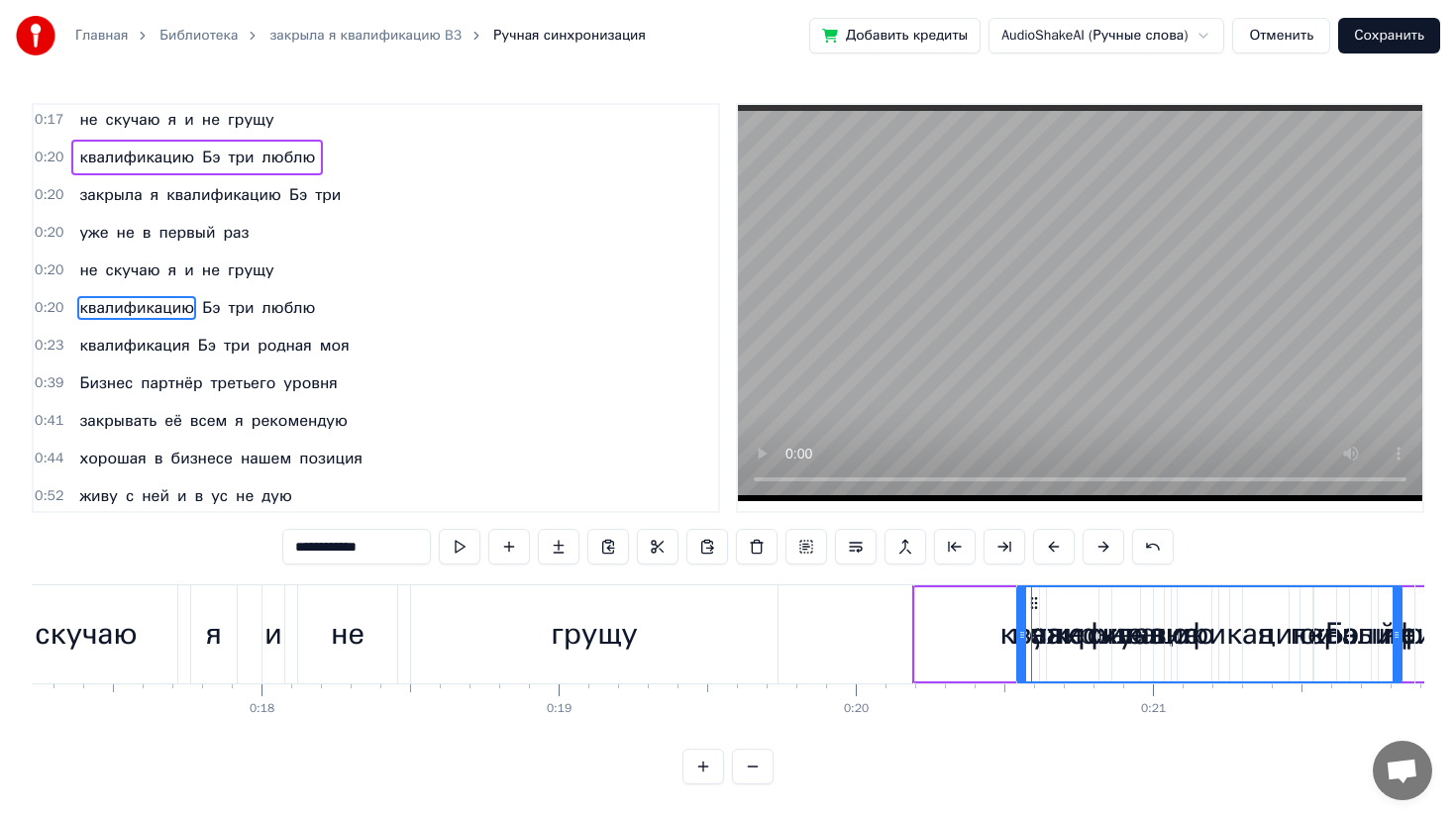 click at bounding box center [1054, 547] 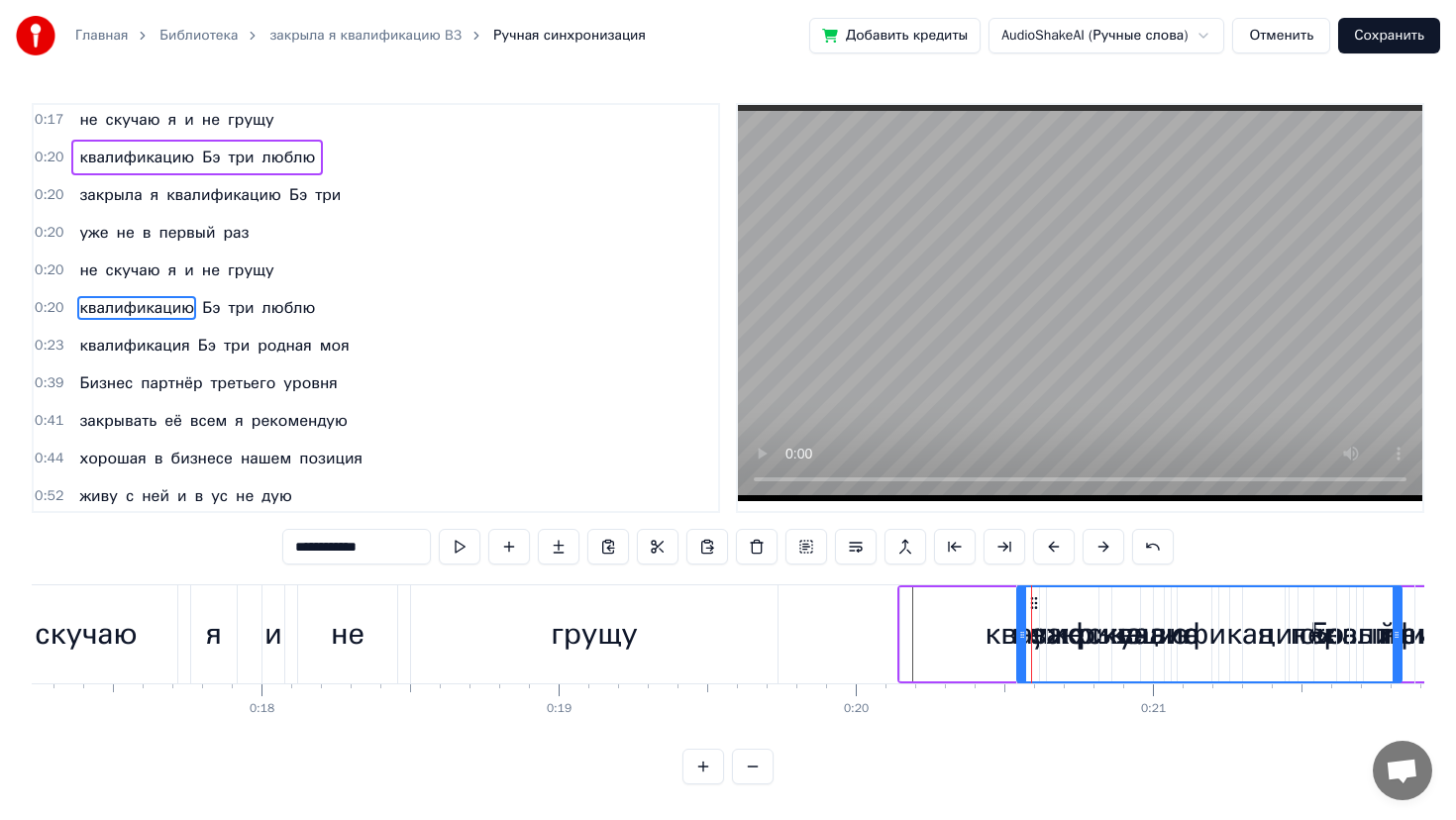 click at bounding box center (1103, 547) 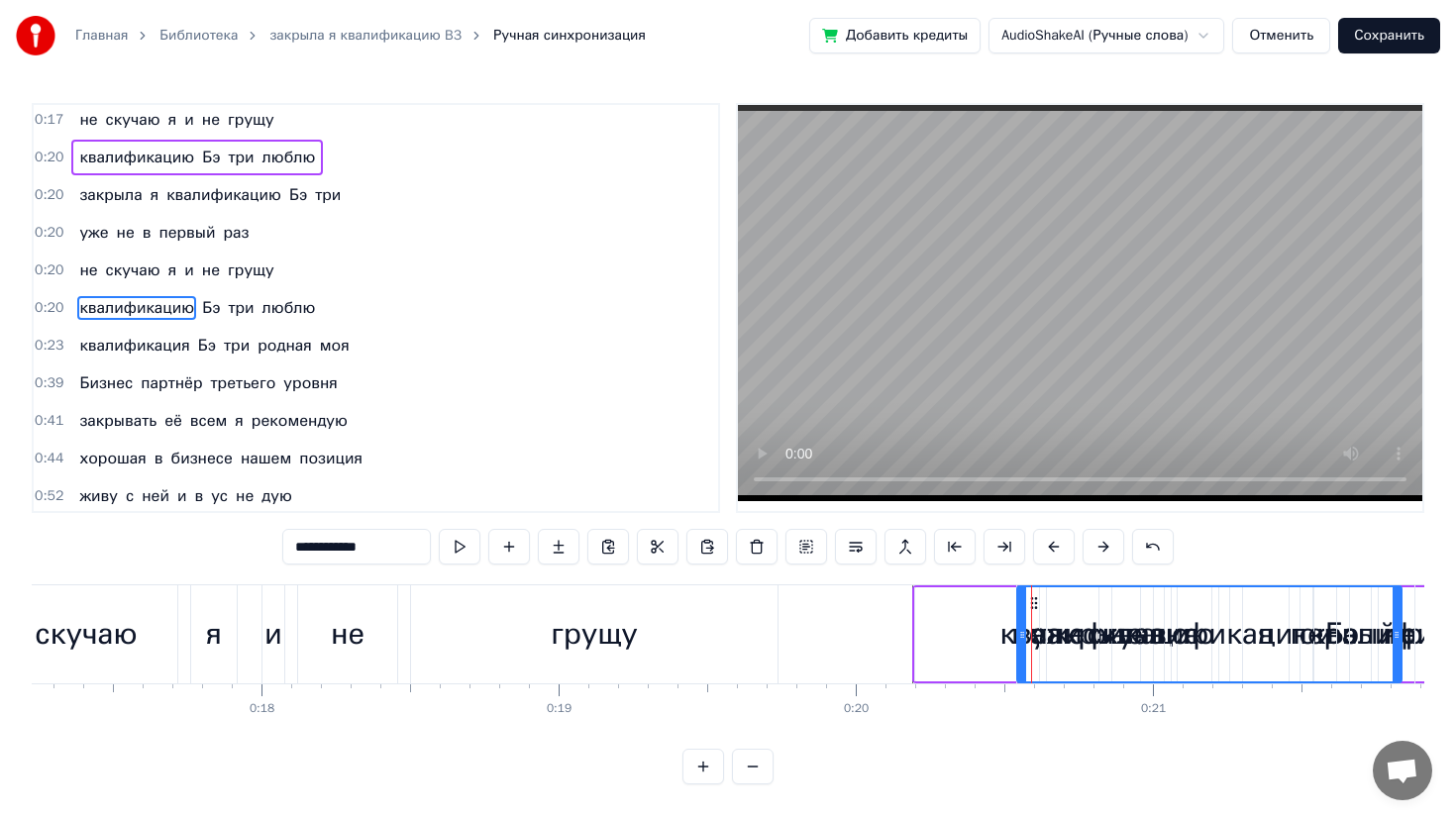 click on "0:20" at bounding box center [49, 195] 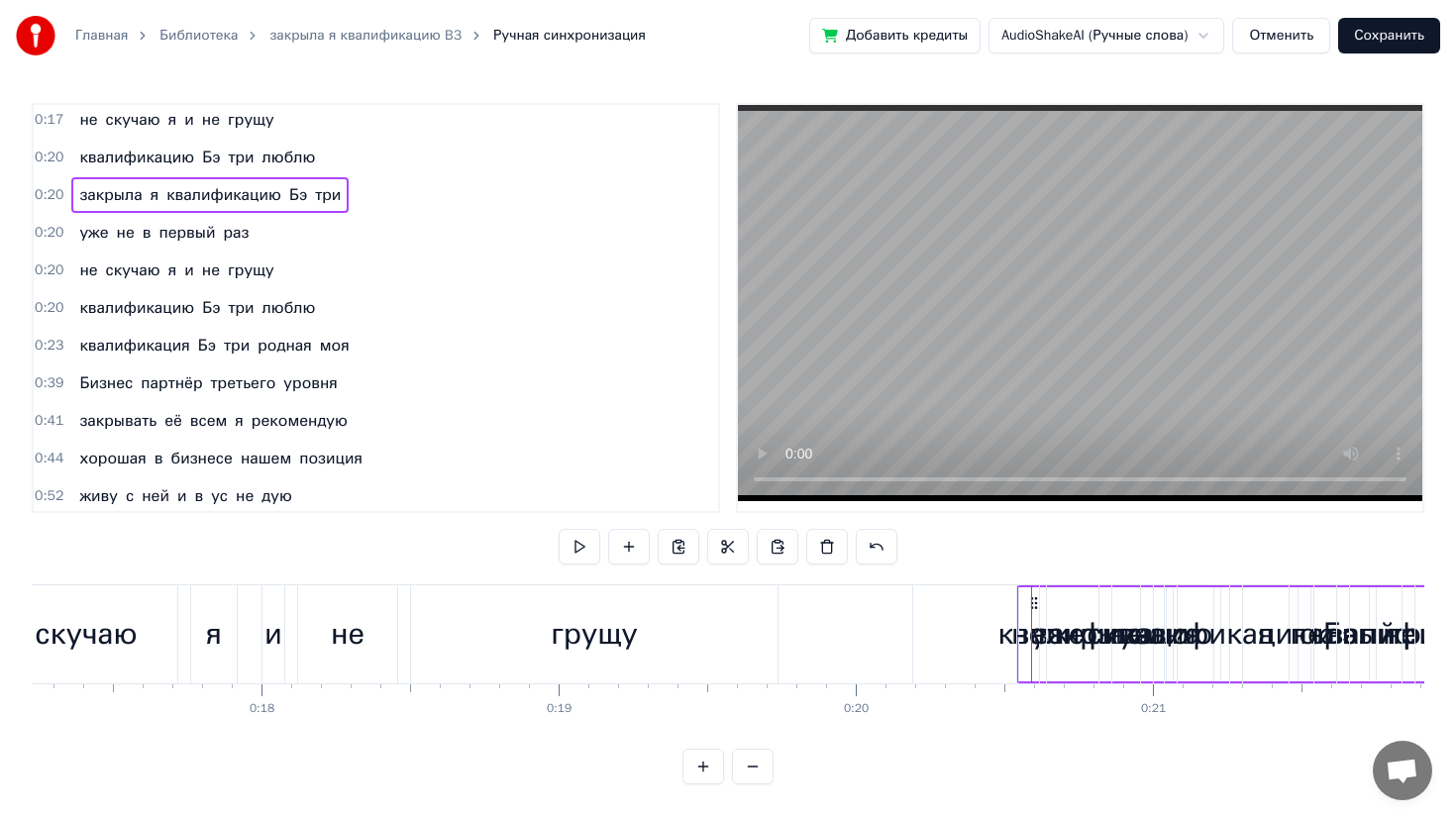 click on "квалификацию" at bounding box center [1209, 634] 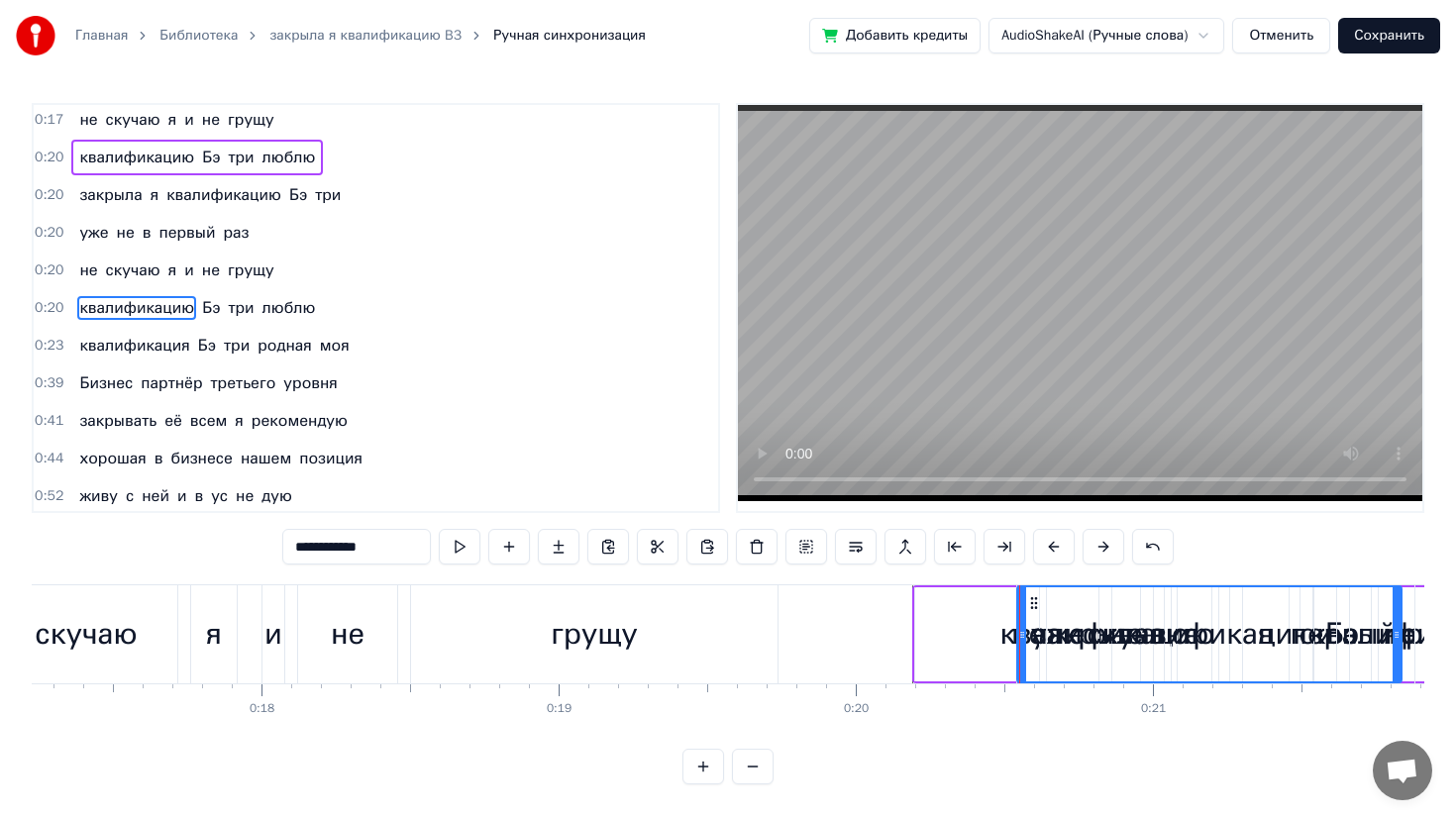 click 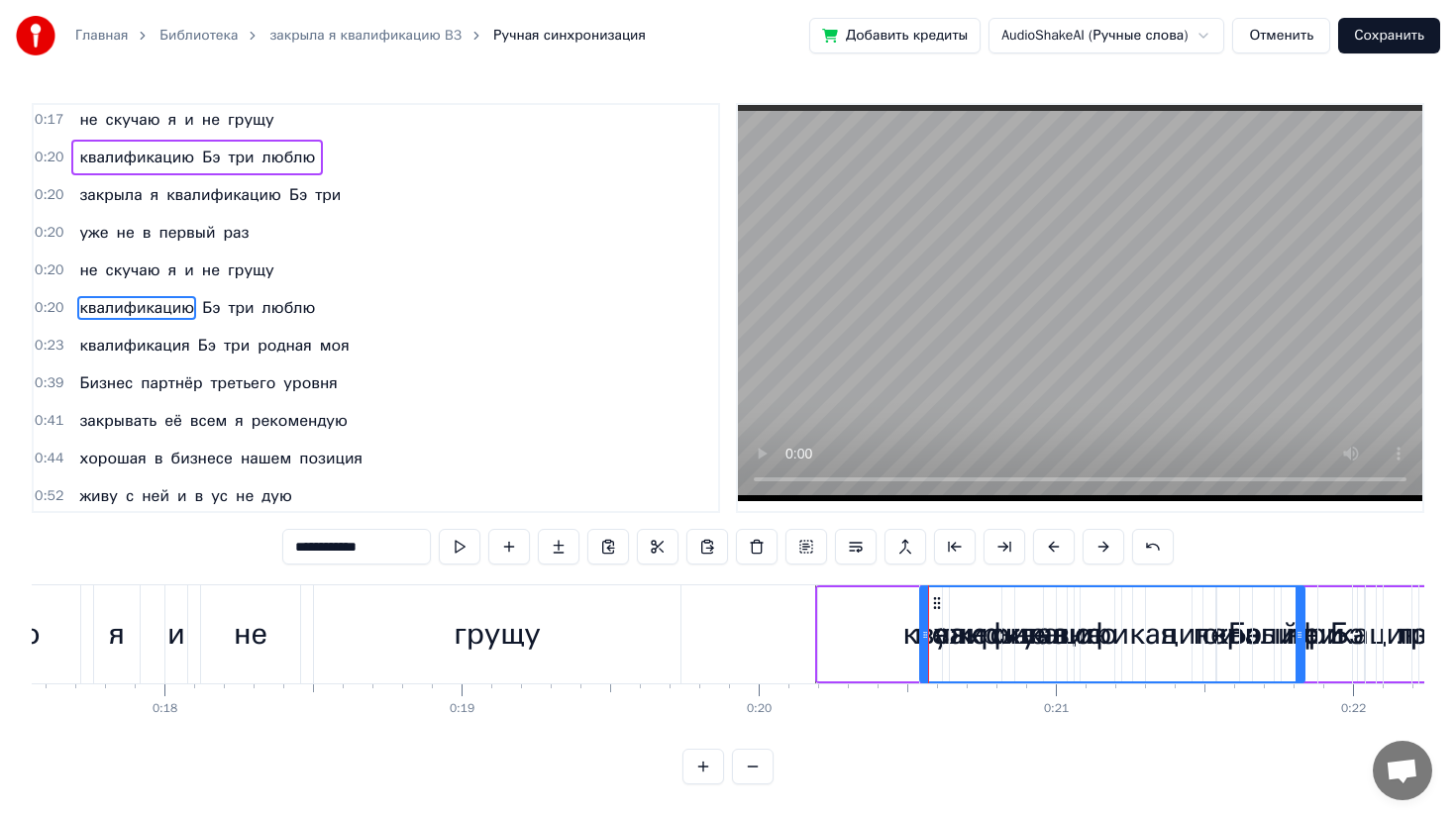 scroll, scrollTop: 0, scrollLeft: 5236, axis: horizontal 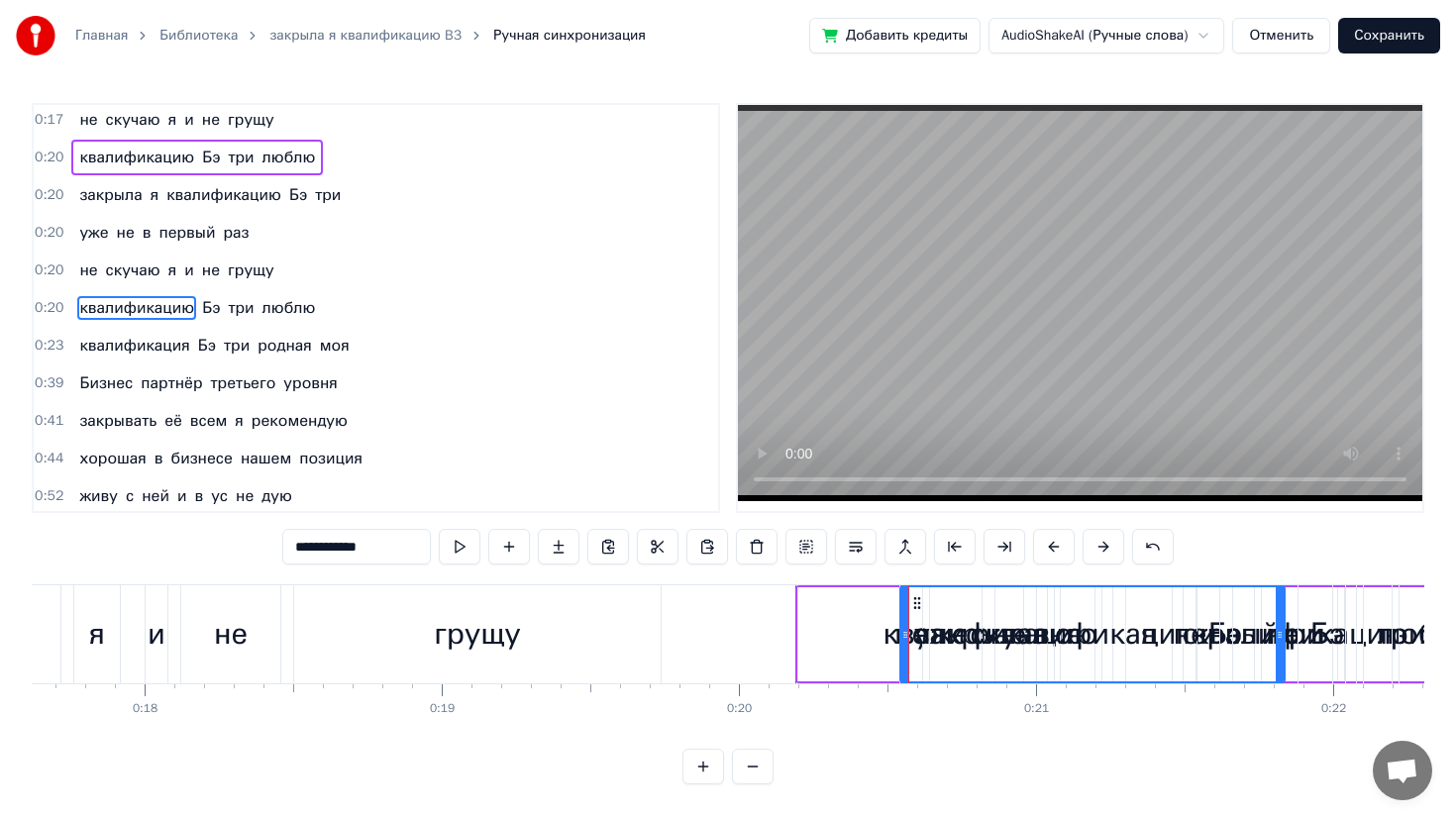 click at bounding box center [905, 634] 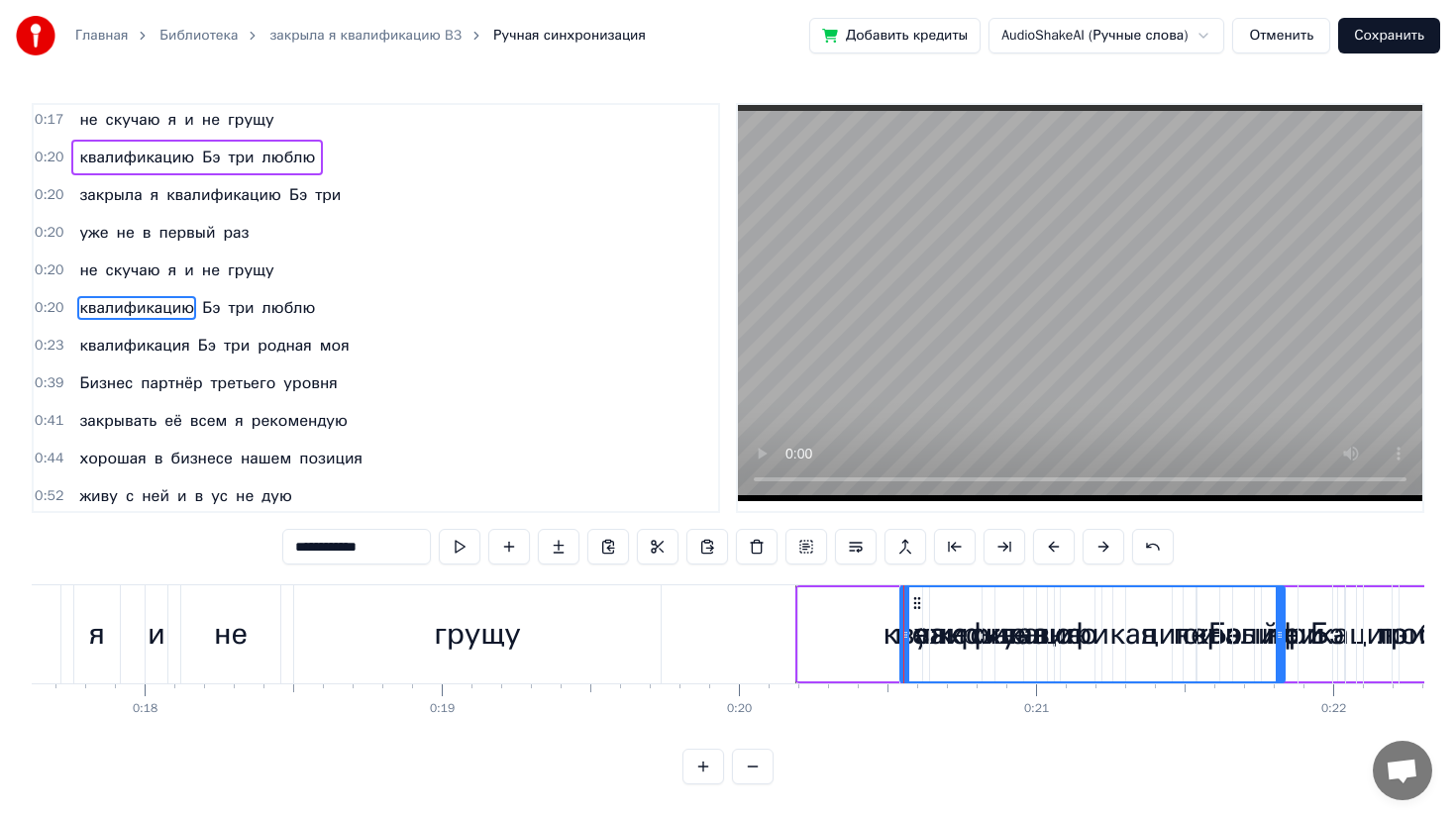 click on "0:20" at bounding box center (49, 195) 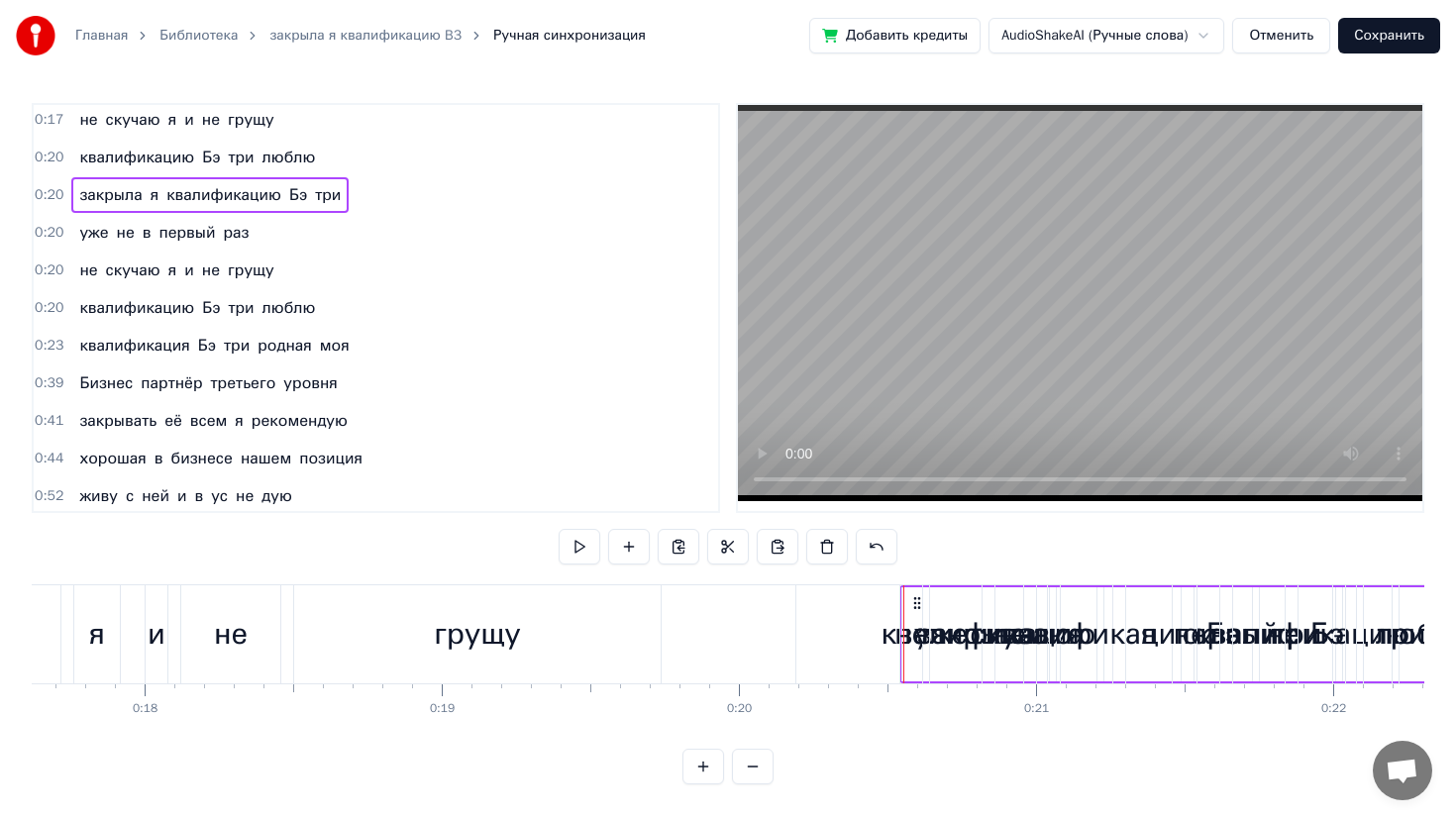 click on "0:20" at bounding box center (49, 195) 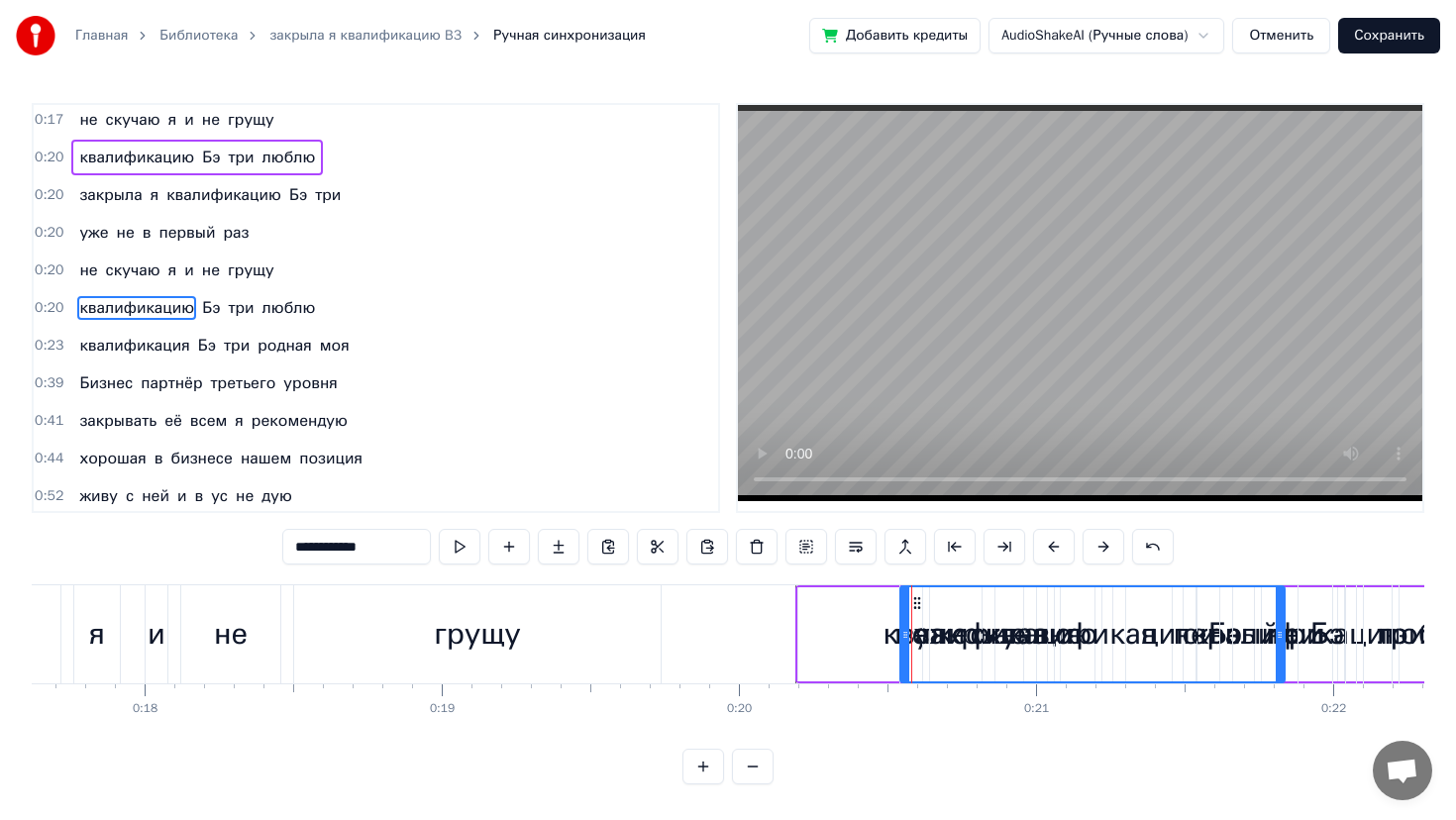 click at bounding box center [905, 634] 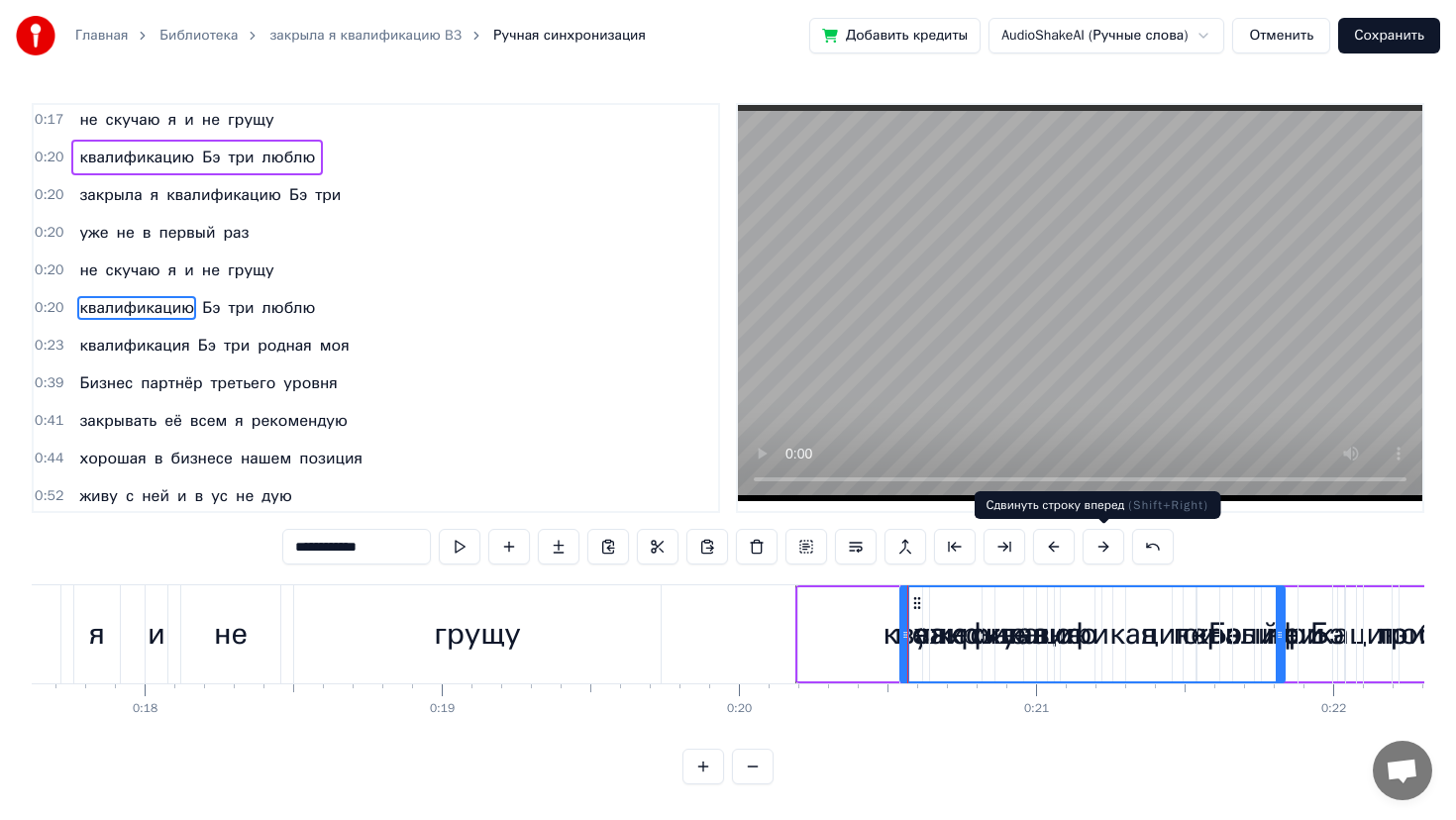 click at bounding box center (1103, 547) 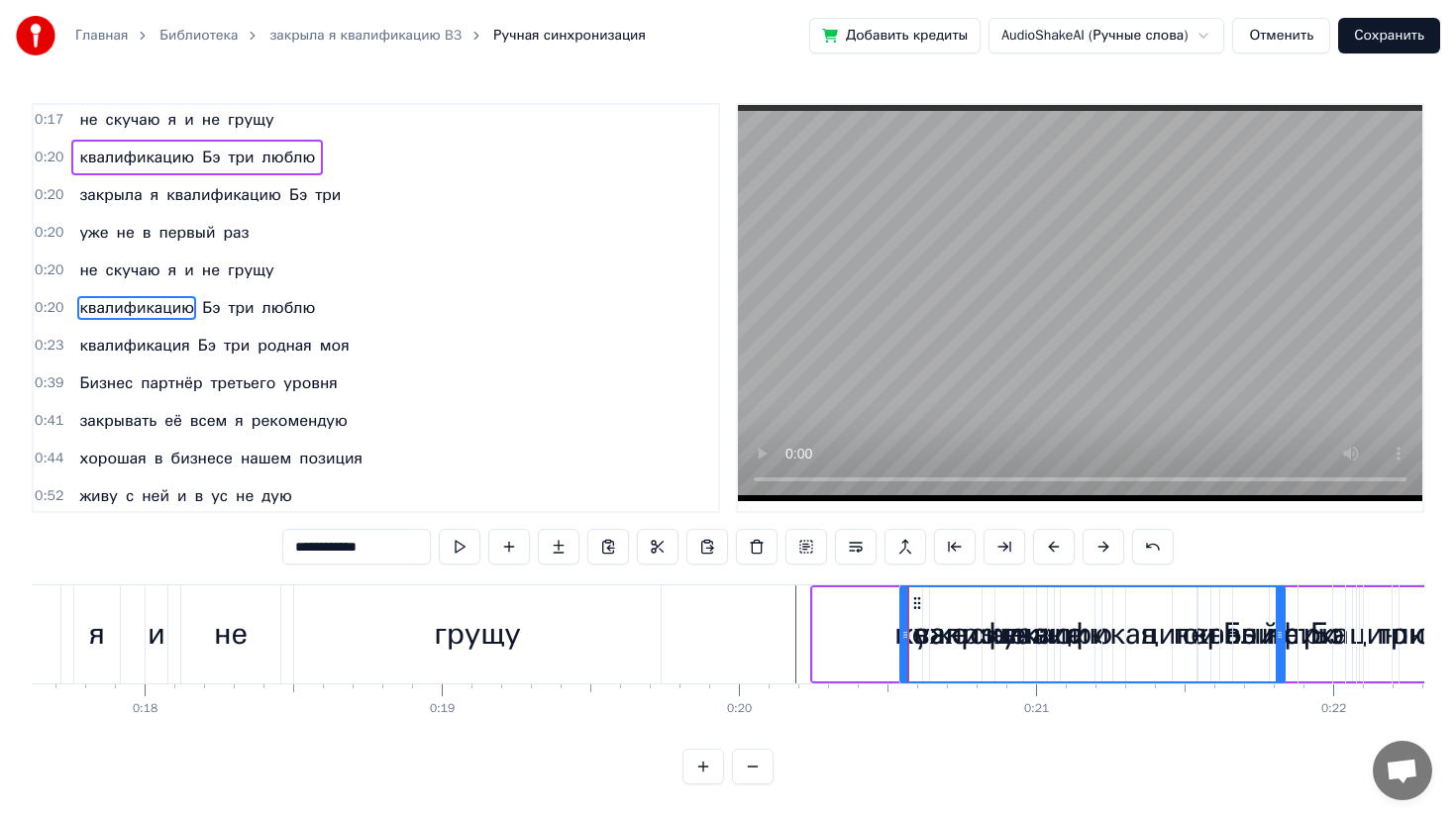 click at bounding box center (1103, 547) 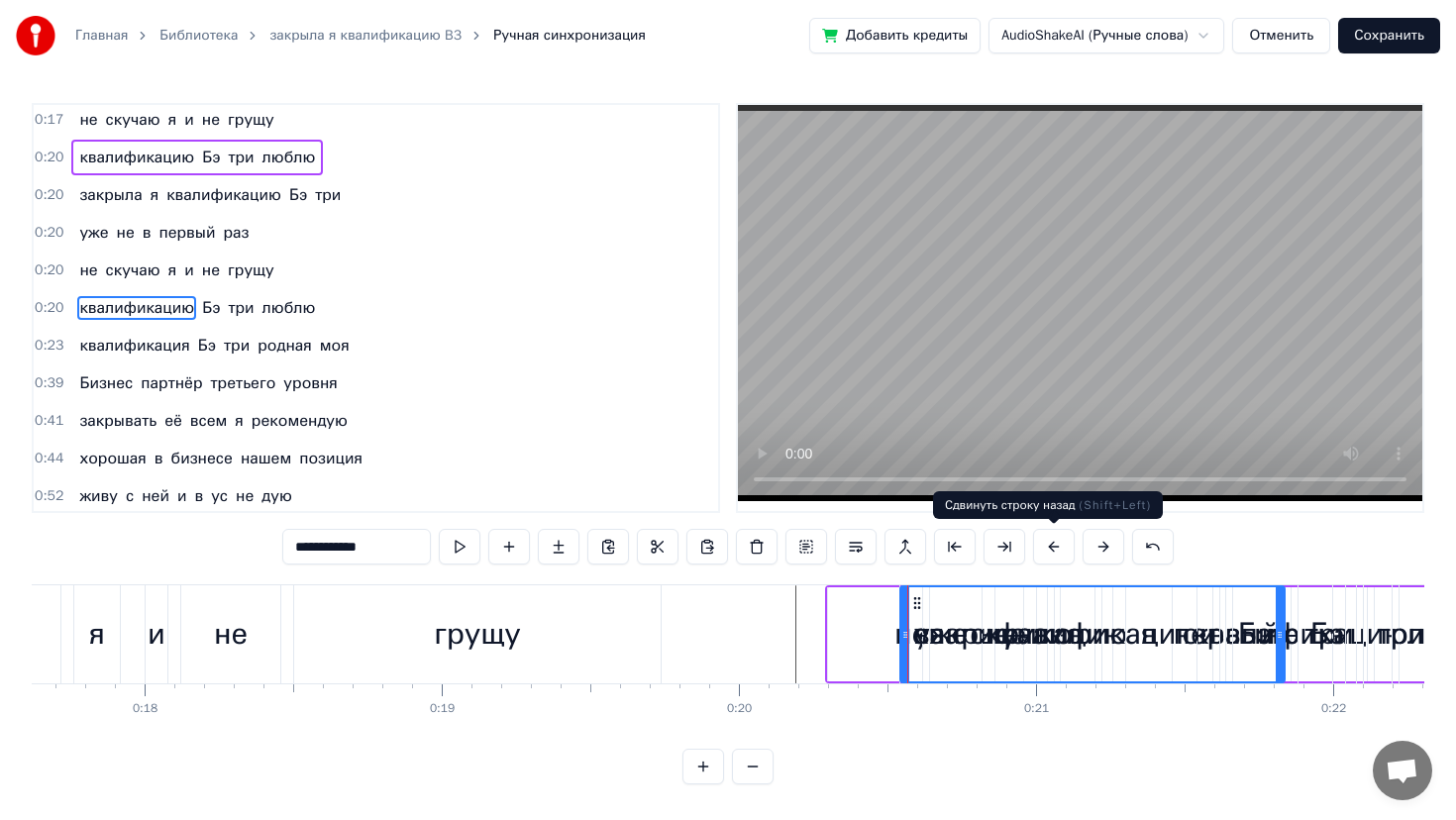 click at bounding box center (1054, 547) 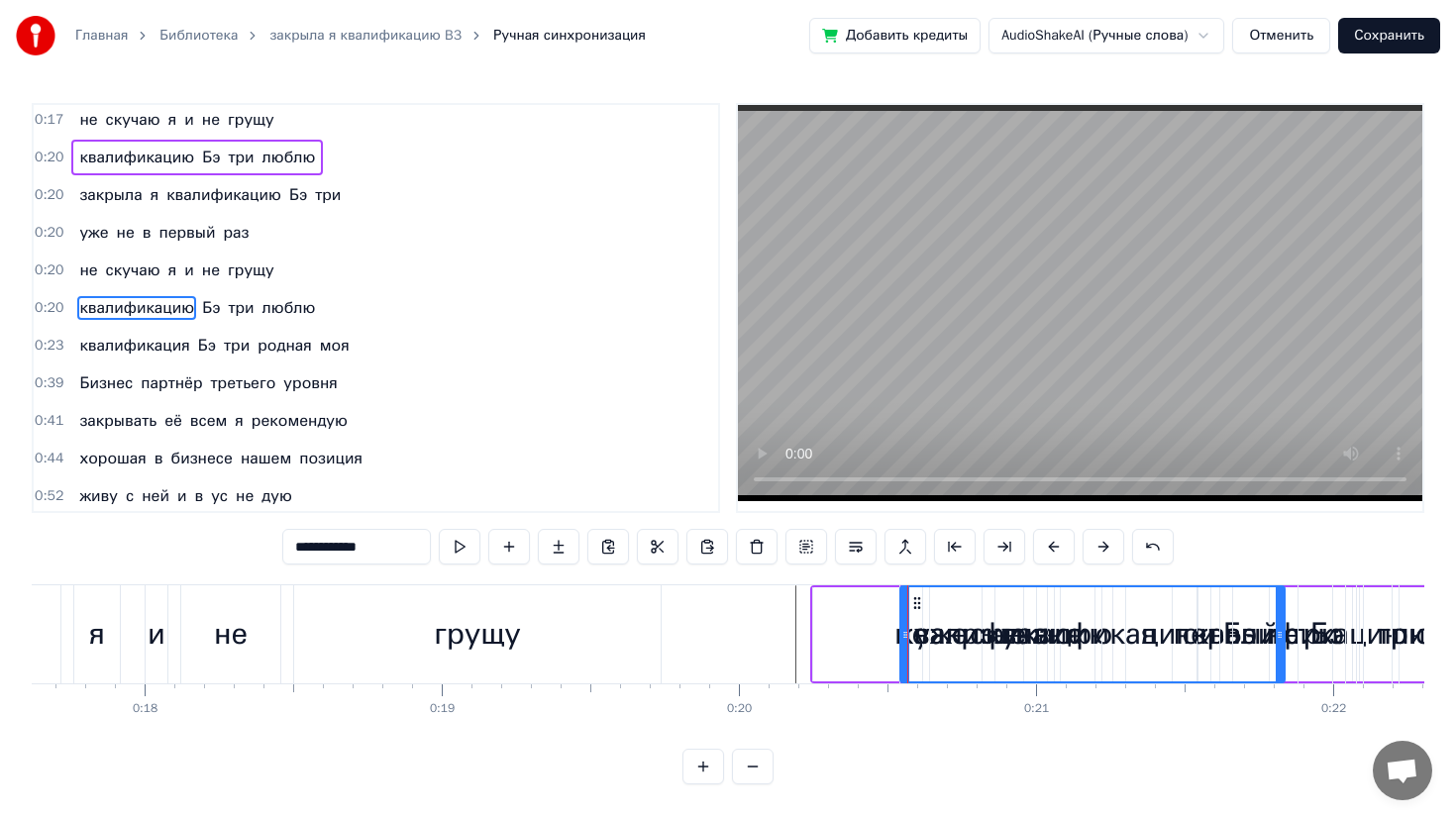 click at bounding box center (1054, 547) 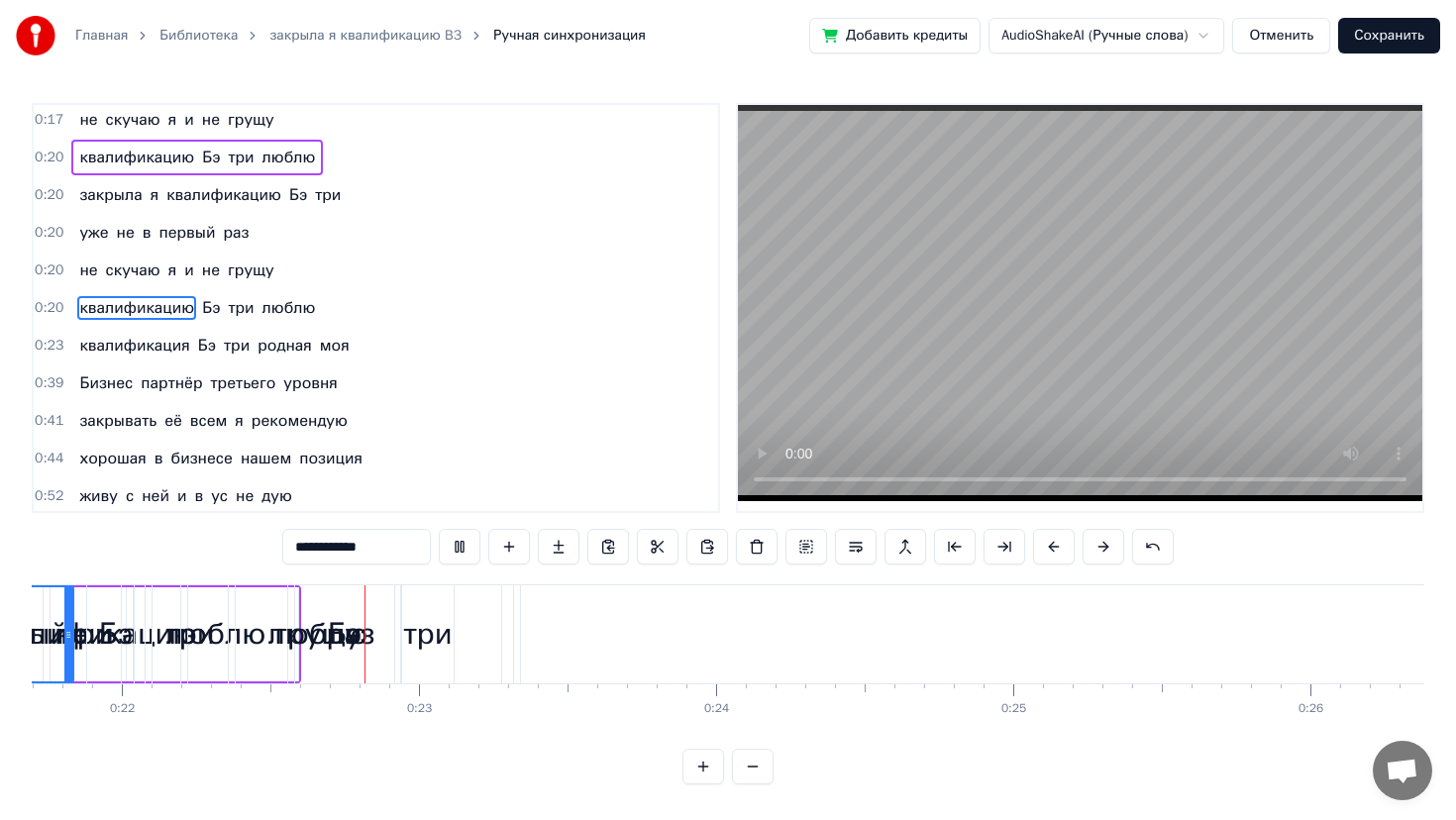scroll, scrollTop: 0, scrollLeft: 6452, axis: horizontal 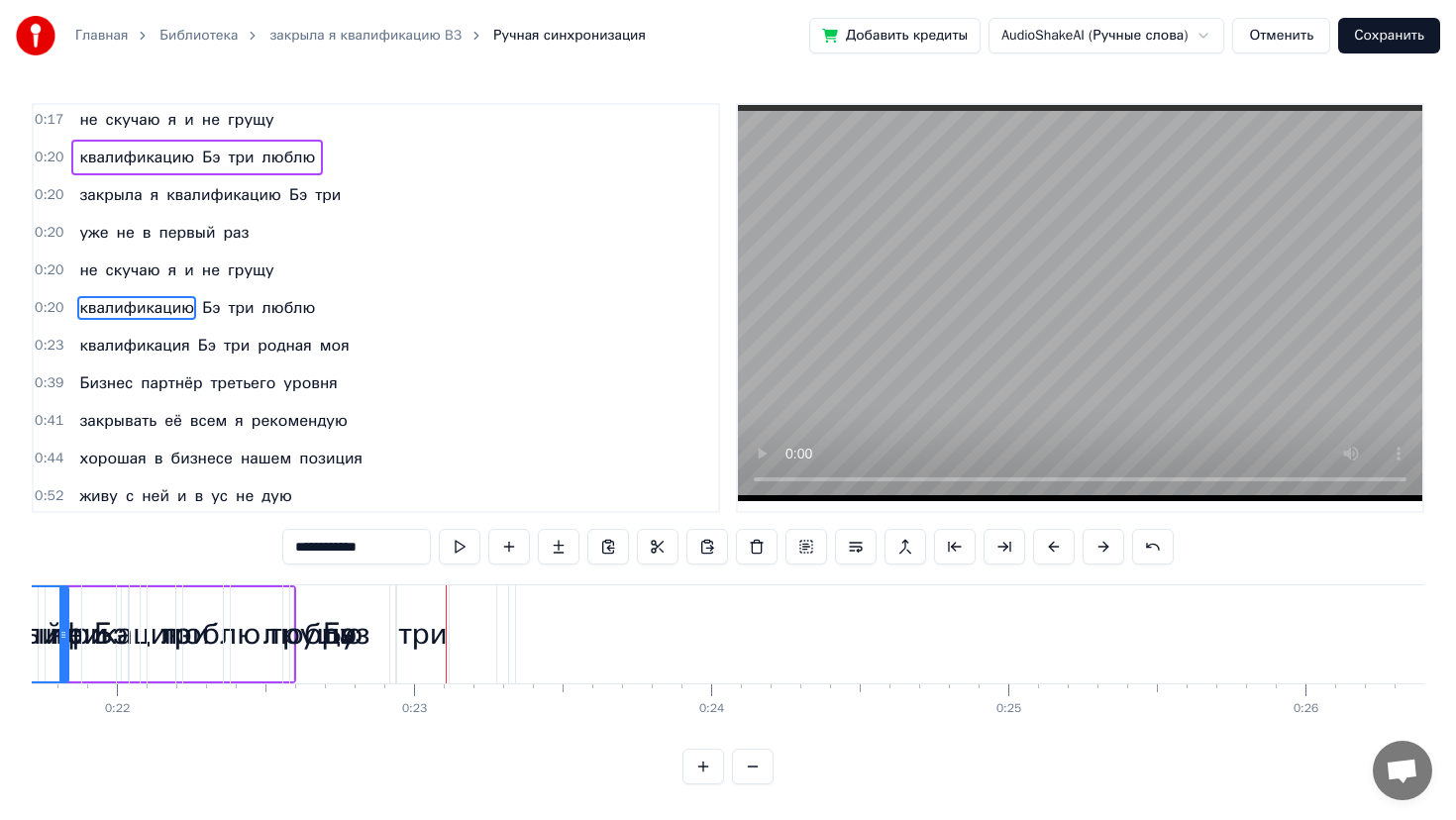 click on "0:20" at bounding box center [49, 195] 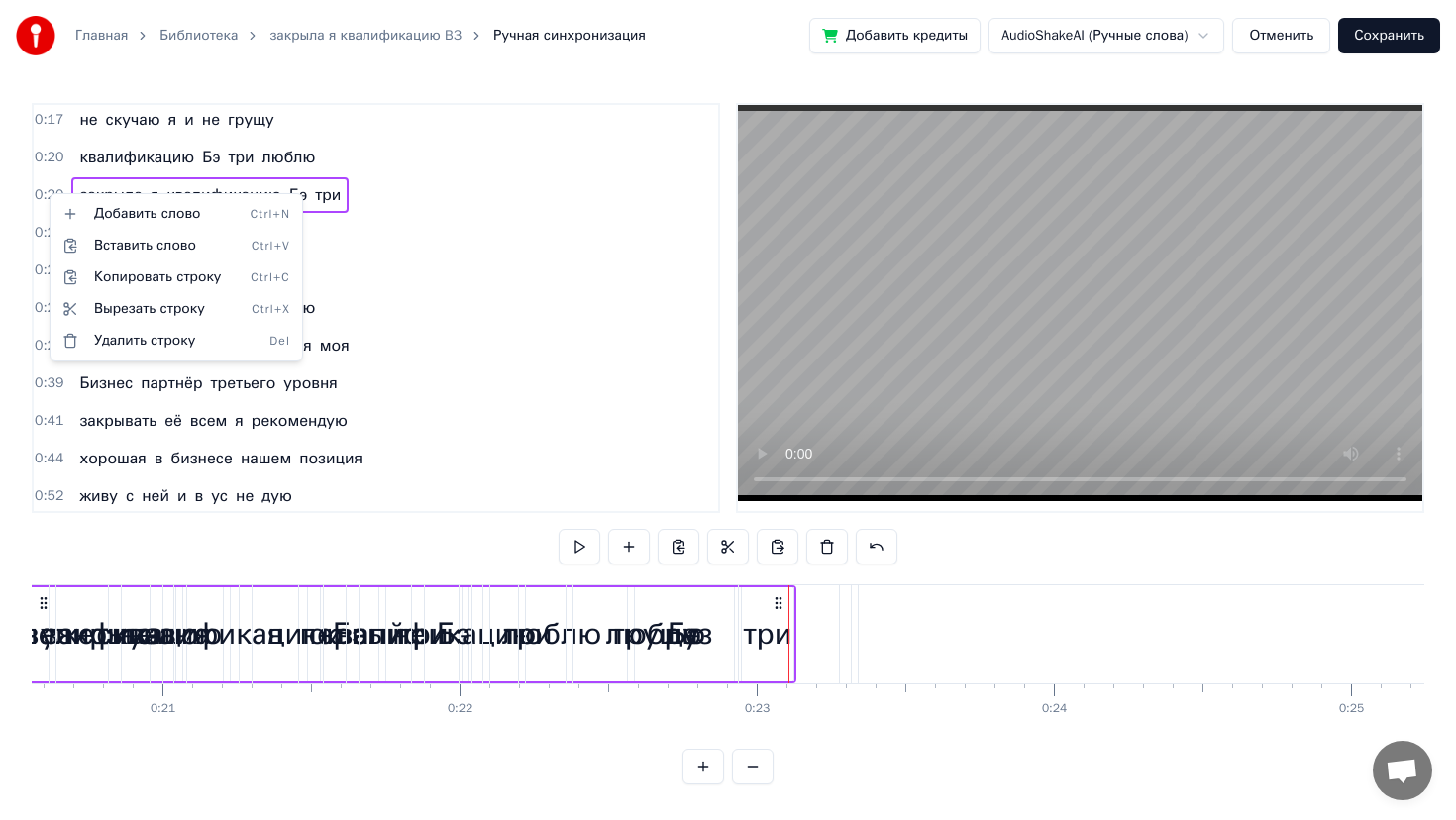 scroll, scrollTop: 0, scrollLeft: 6004, axis: horizontal 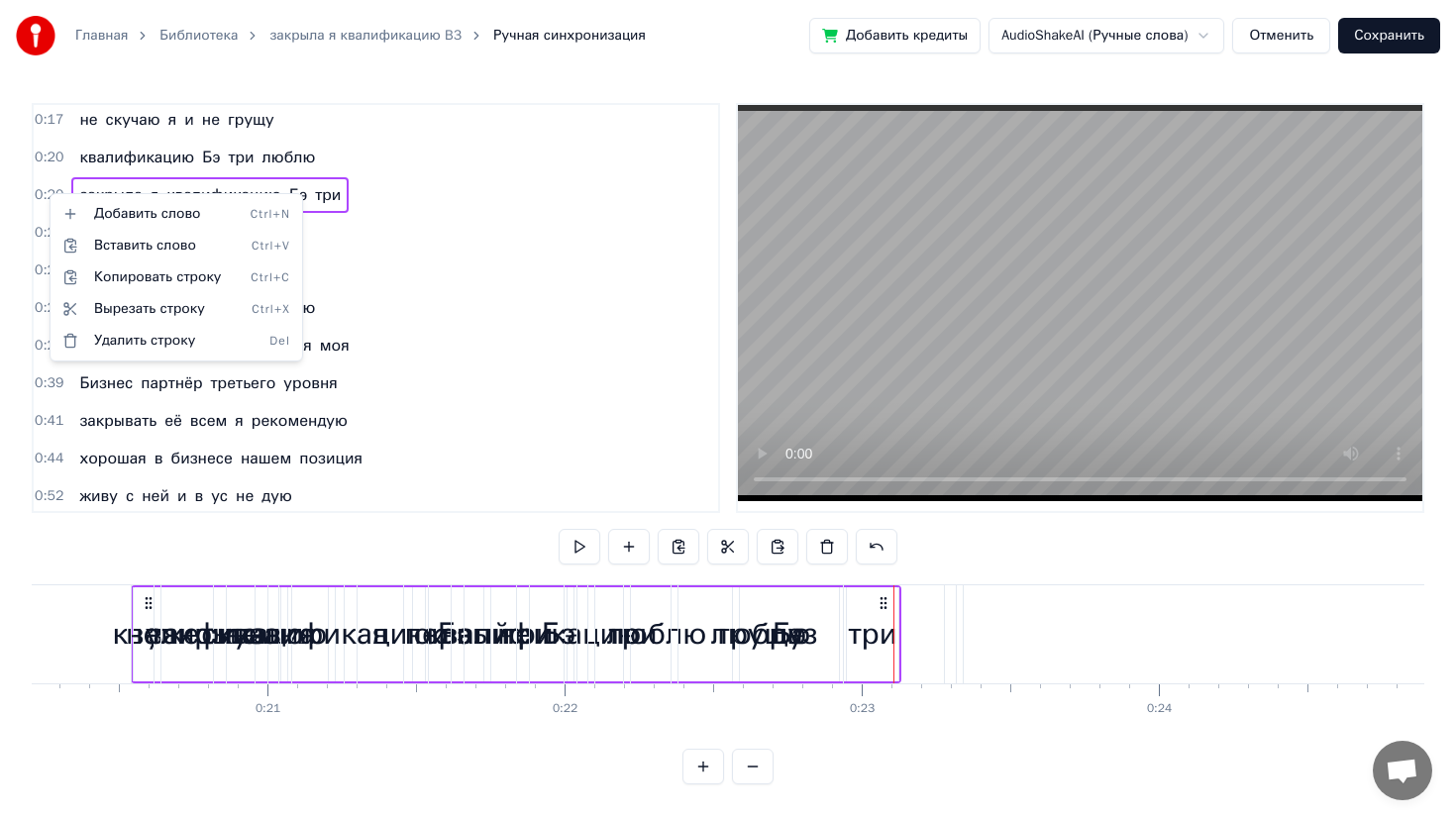 click on "Главная Библиотека закрыла я квалификацию B3 Ручная синхронизация Добавить кредиты AudioShakeAI (Ручные слова) Отменить Сохранить 0:11 закрыла я квалификацию Бэ три 0:14 уже не в первый раз 0:17 не скучаю я и не грущу 0:20 квалификацию Бэ три люблю 0:20 закрыла я квалификацию Бэ три 0:20 уже не в первый раз 0:20 не скучаю я и не грущу 0:20 квалификацию Бэ три люблю 0:23 квалификация Бэ три родная моя 0:39 Бизнес партнёр третьего уровня 0:41 закрывать её всем я рекомендую 0:44 хорошая в бизнесе нашем позиция 0:52 живу с ней и в ус не дую 0:57 ааааа 0:58 Just do it do it 1:02 Бэ три Бэ три Бэ три 1:09 Бэ три Бэ" at bounding box center [728, 408] 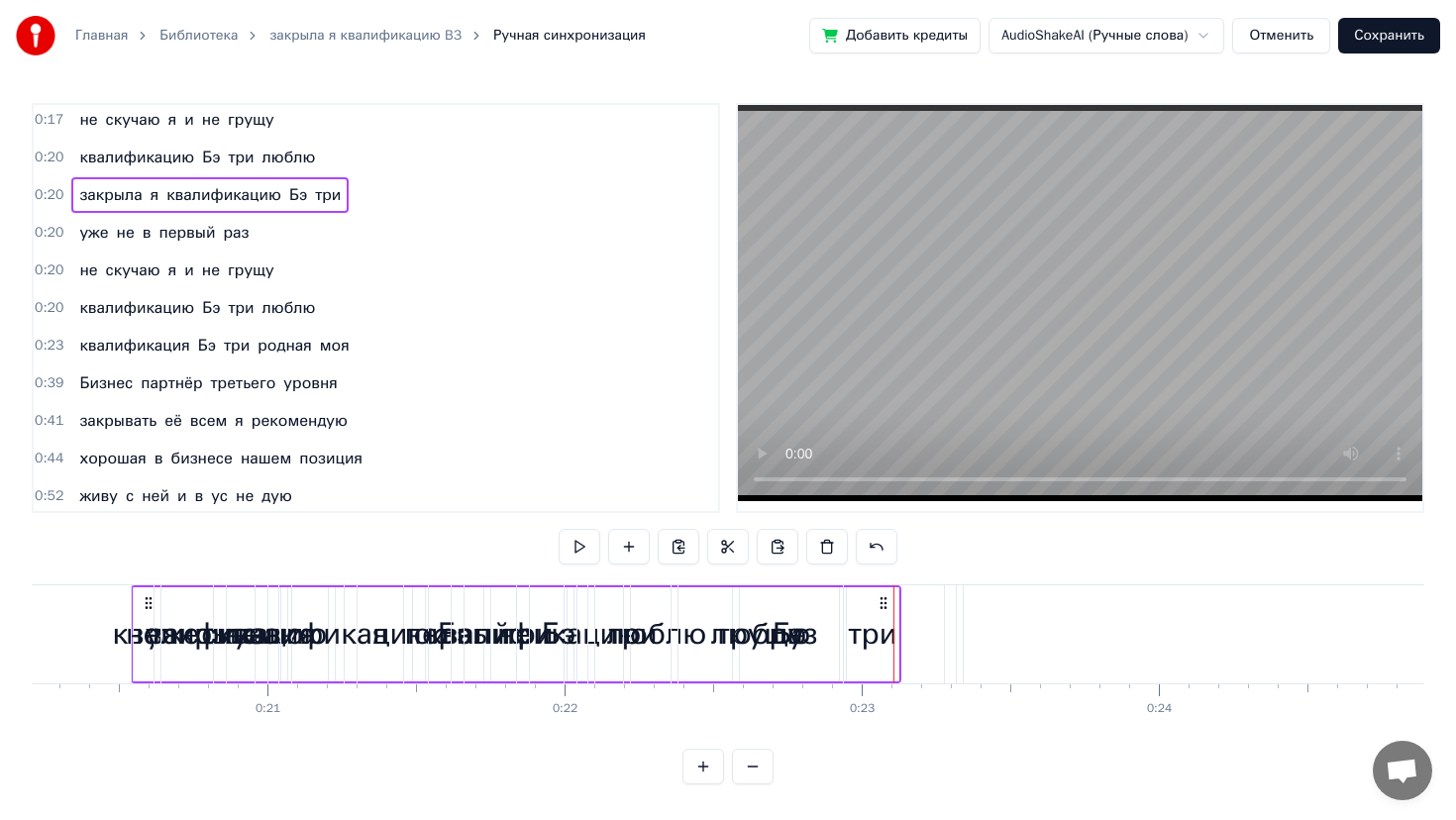click at bounding box center (703, 767) 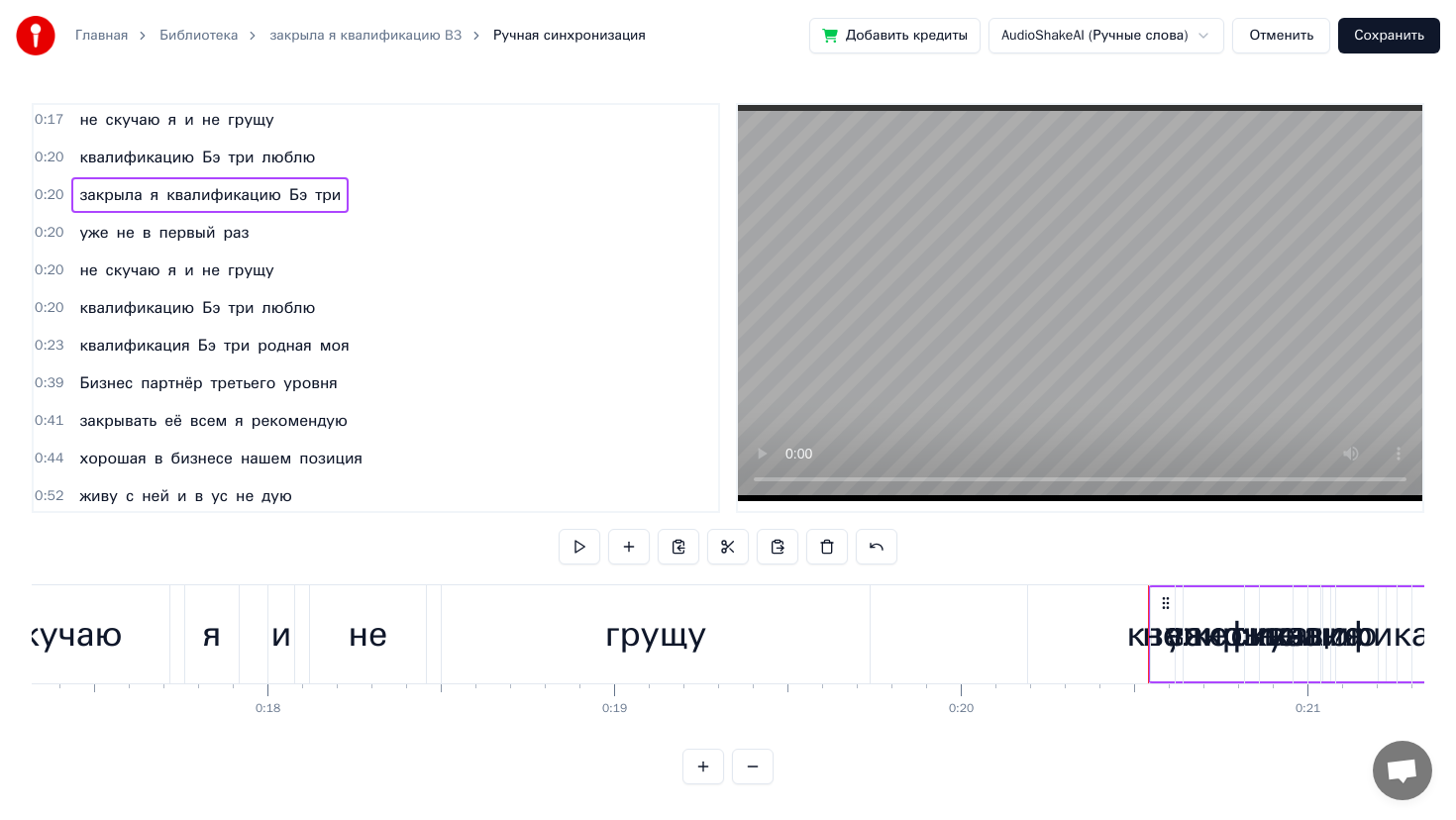 click at bounding box center (703, 767) 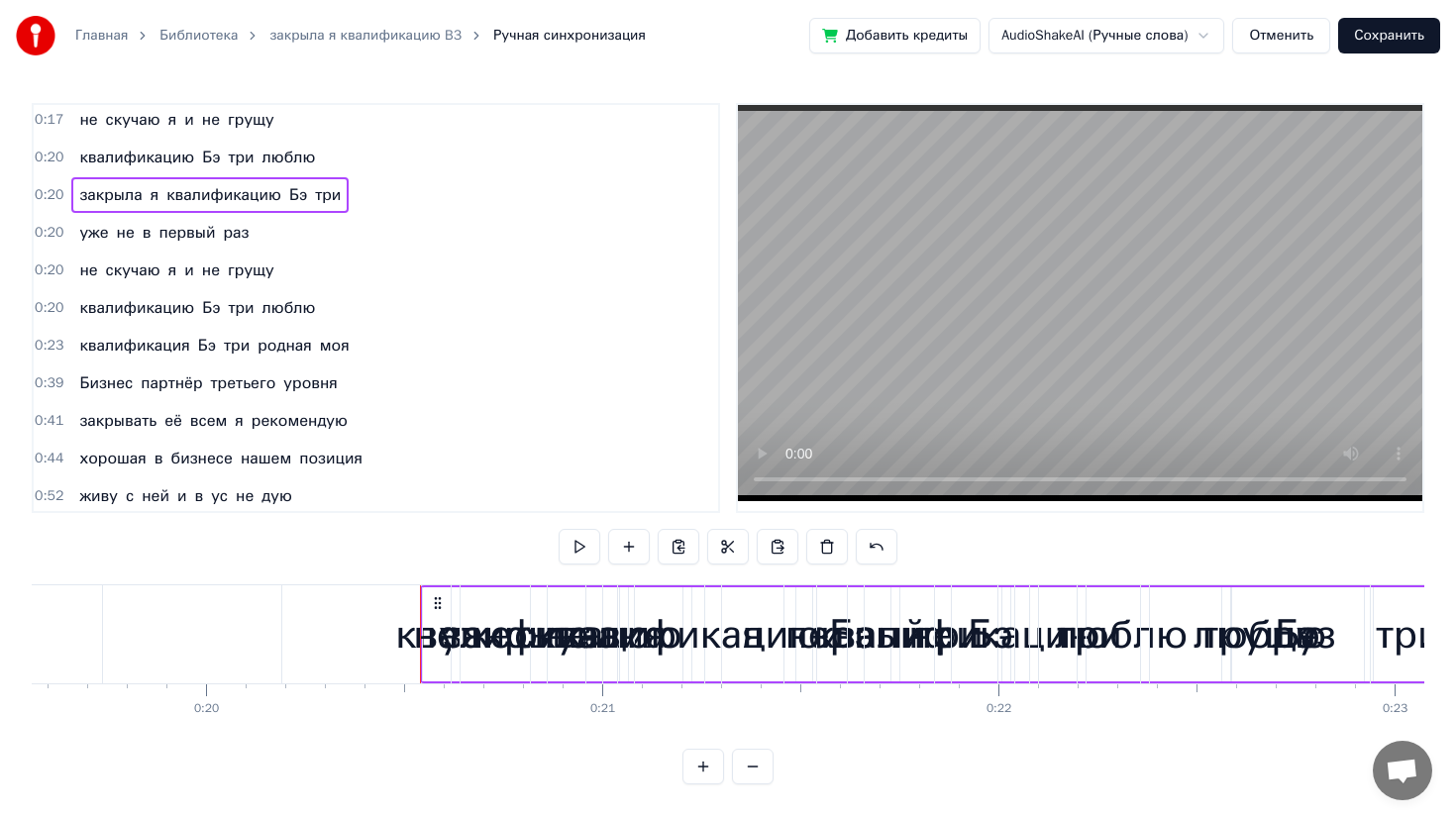 scroll, scrollTop: 0, scrollLeft: 8039, axis: horizontal 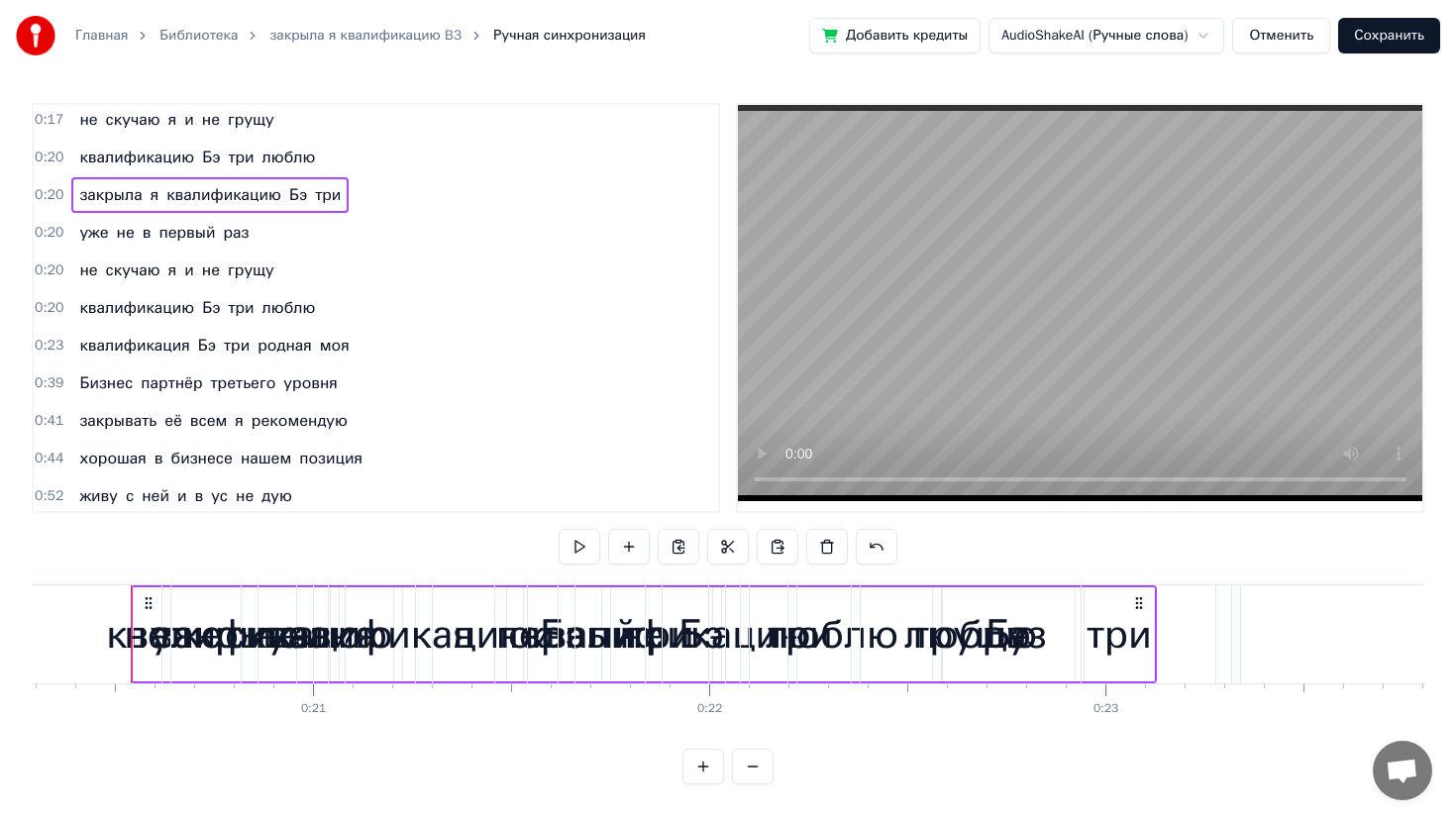 click on "квалификацию" at bounding box center (388, 634) 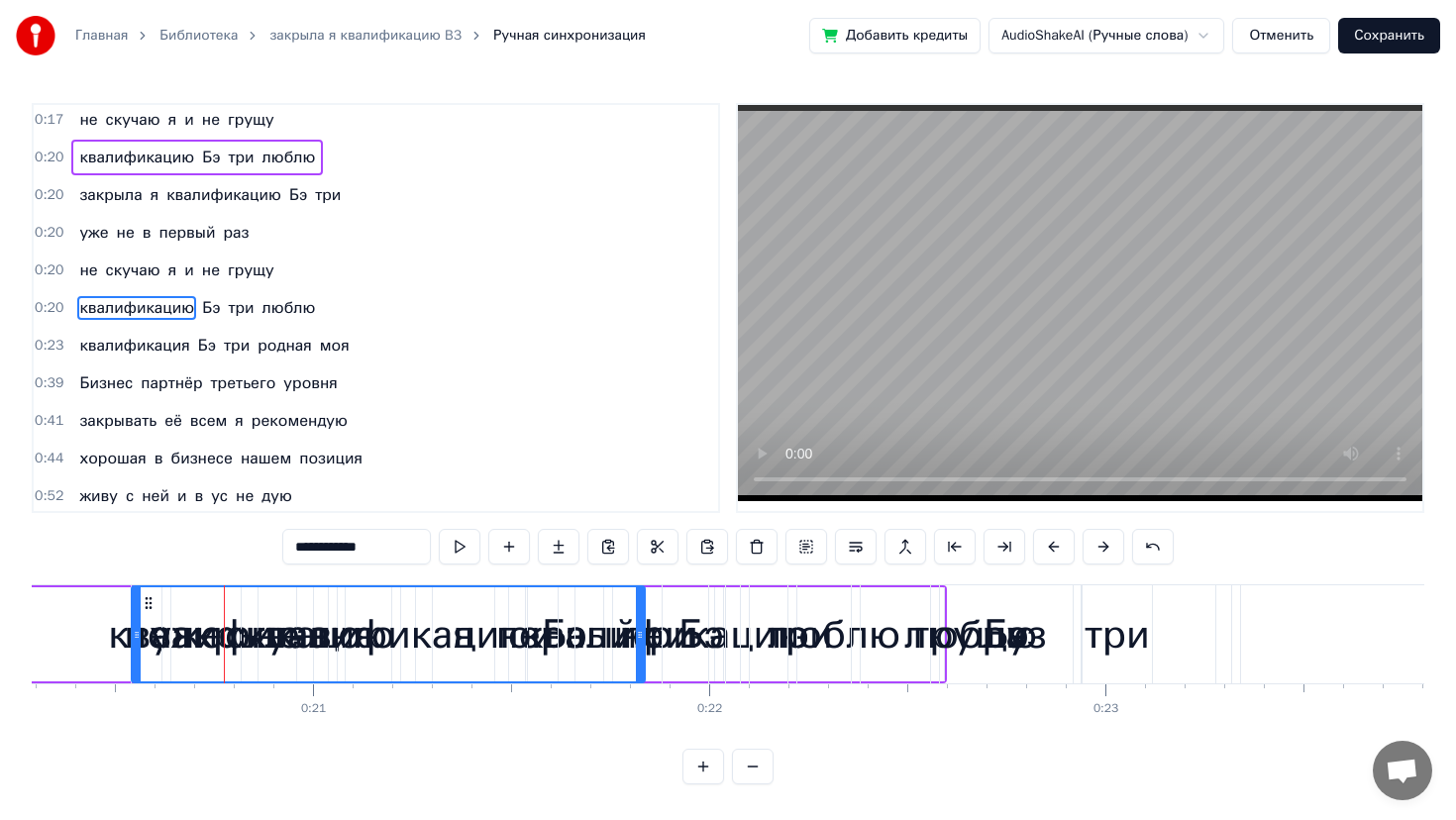 drag, startPoint x: 223, startPoint y: 642, endPoint x: 480, endPoint y: 646, distance: 257.03113 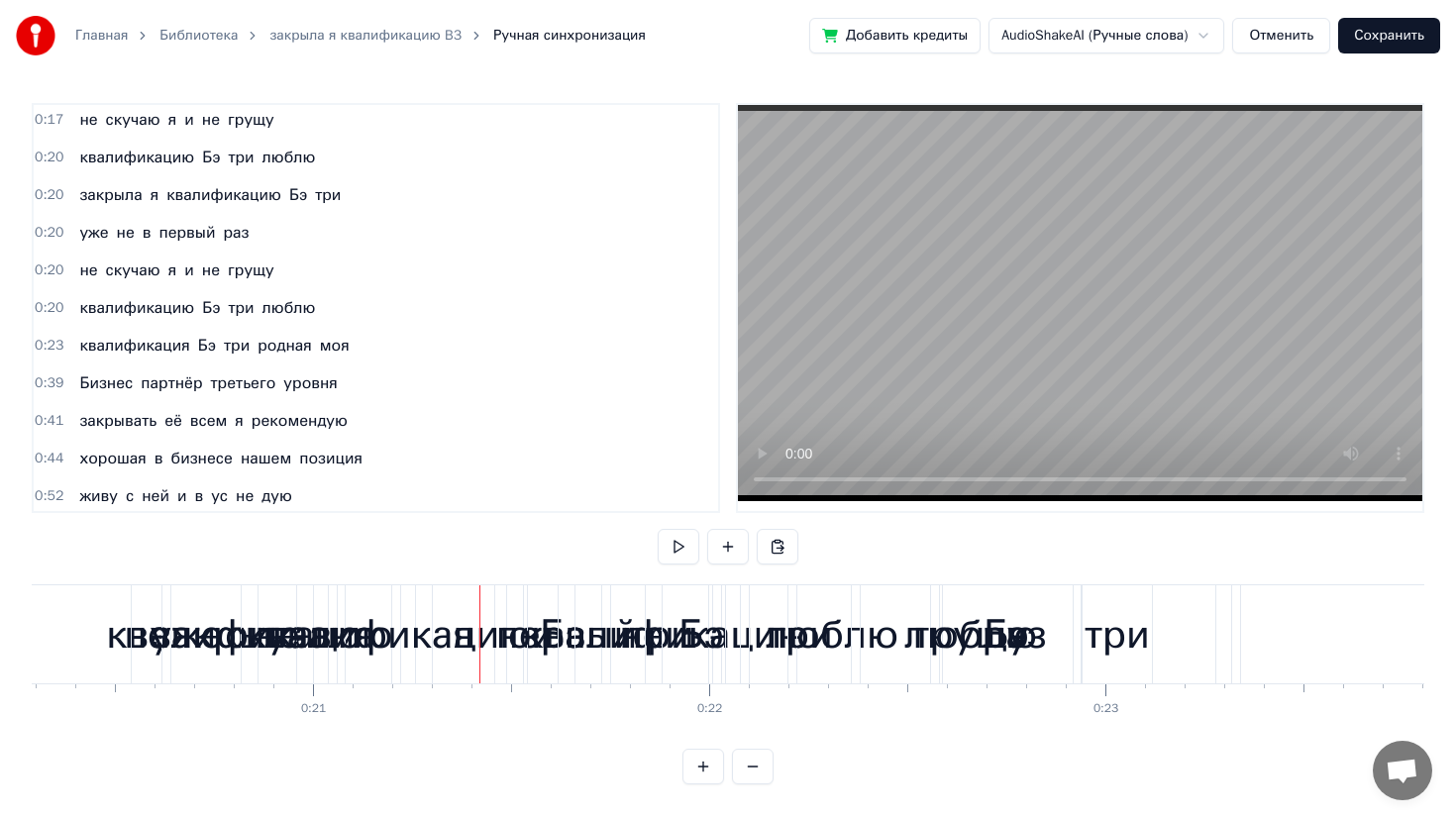 click on "0:20 квалификацию Бэ три люблю" at bounding box center (375, 157) 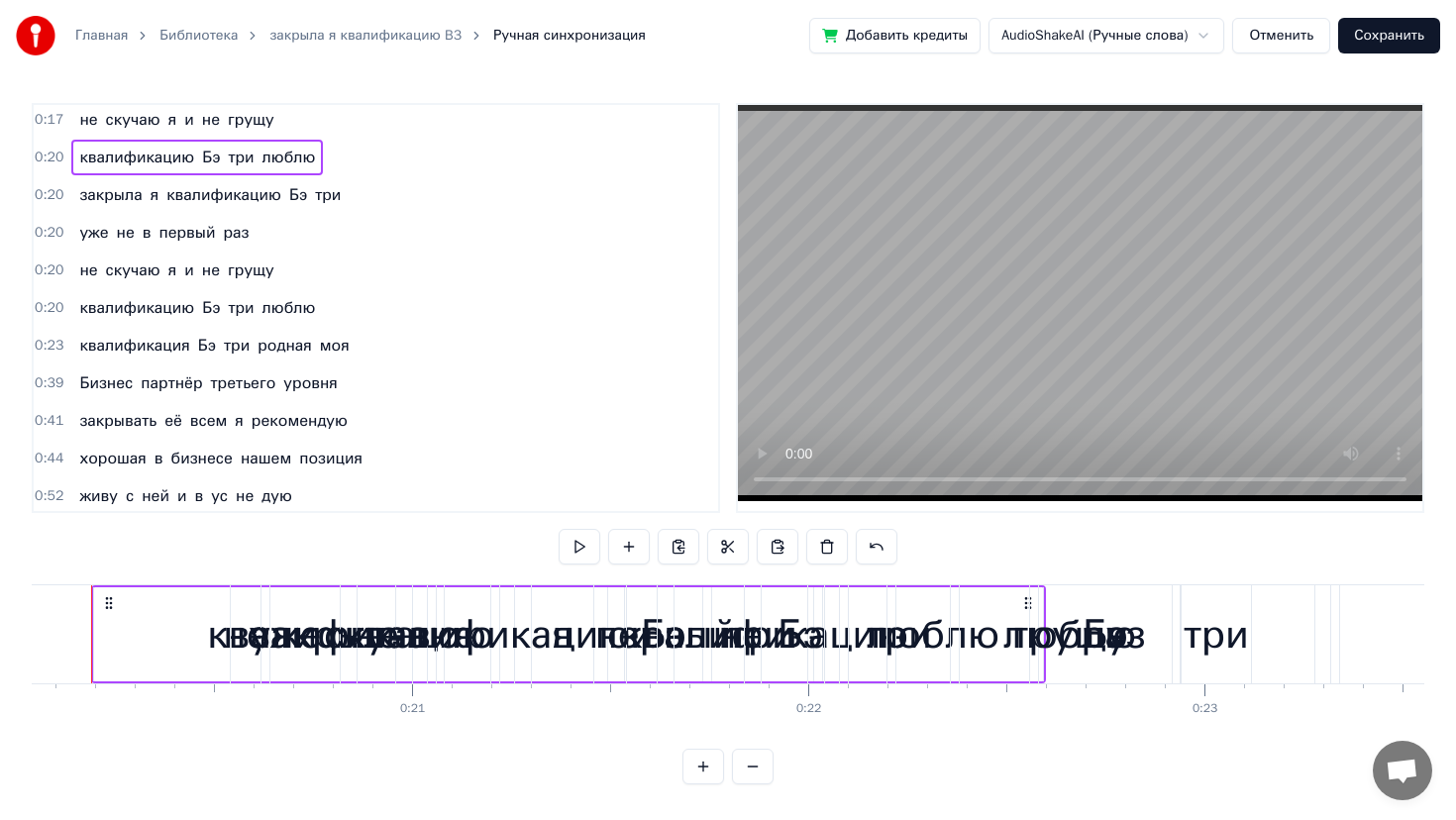 scroll, scrollTop: 0, scrollLeft: 7900, axis: horizontal 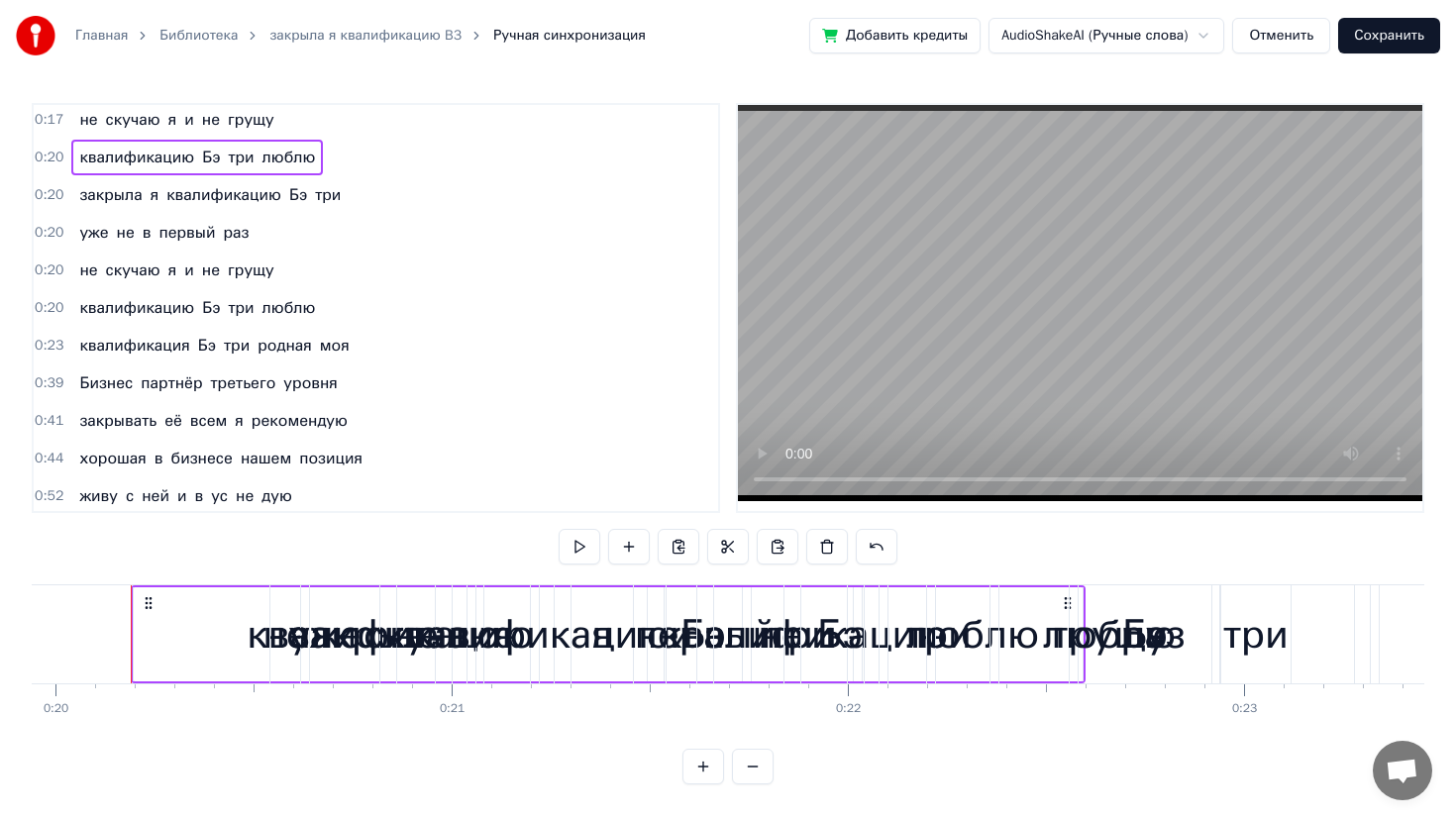 click on "0:11 закрыла я квалификацию Бэ три 0:14 уже не в первый раз 0:17 не скучаю я и не грущу 0:20 квалификацию Бэ три люблю 0:20 закрыла я квалификацию Бэ три 0:20 уже не в первый раз 0:20 не скучаю я и не грущу 0:20 квалификацию Бэ три люблю 0:23 квалификация Бэ три родная моя 0:39 Бизнес партнёр третьего уровня 0:41 закрывать её всем я рекомендую 0:44 хорошая в бизнесе нашем позиция 0:52 живу с ней и в ус не дую 0:57 ааааа 0:58 Just do it do it 1:02 Бэ три Бэ три Бэ три 1:09 Бэ три Бэ три Бэ Бэ Три 1:11 доход тут двести триста ка 1:14 хорошие деньги, привыкаешь слегка 1:18 выхожу на сцену, получаю признание, 1:21 моя 0" at bounding box center (728, 444) 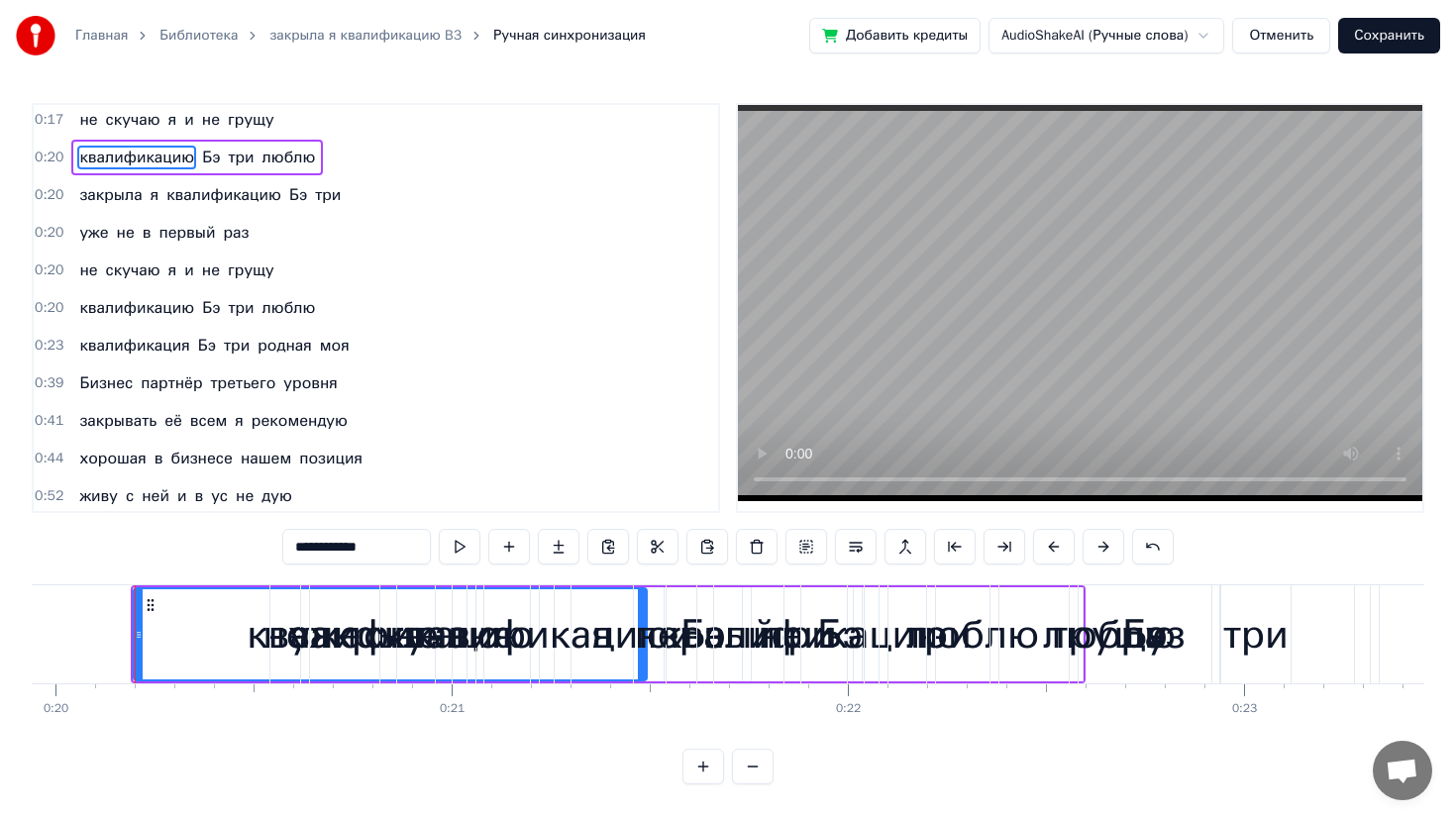 scroll, scrollTop: 0, scrollLeft: 0, axis: both 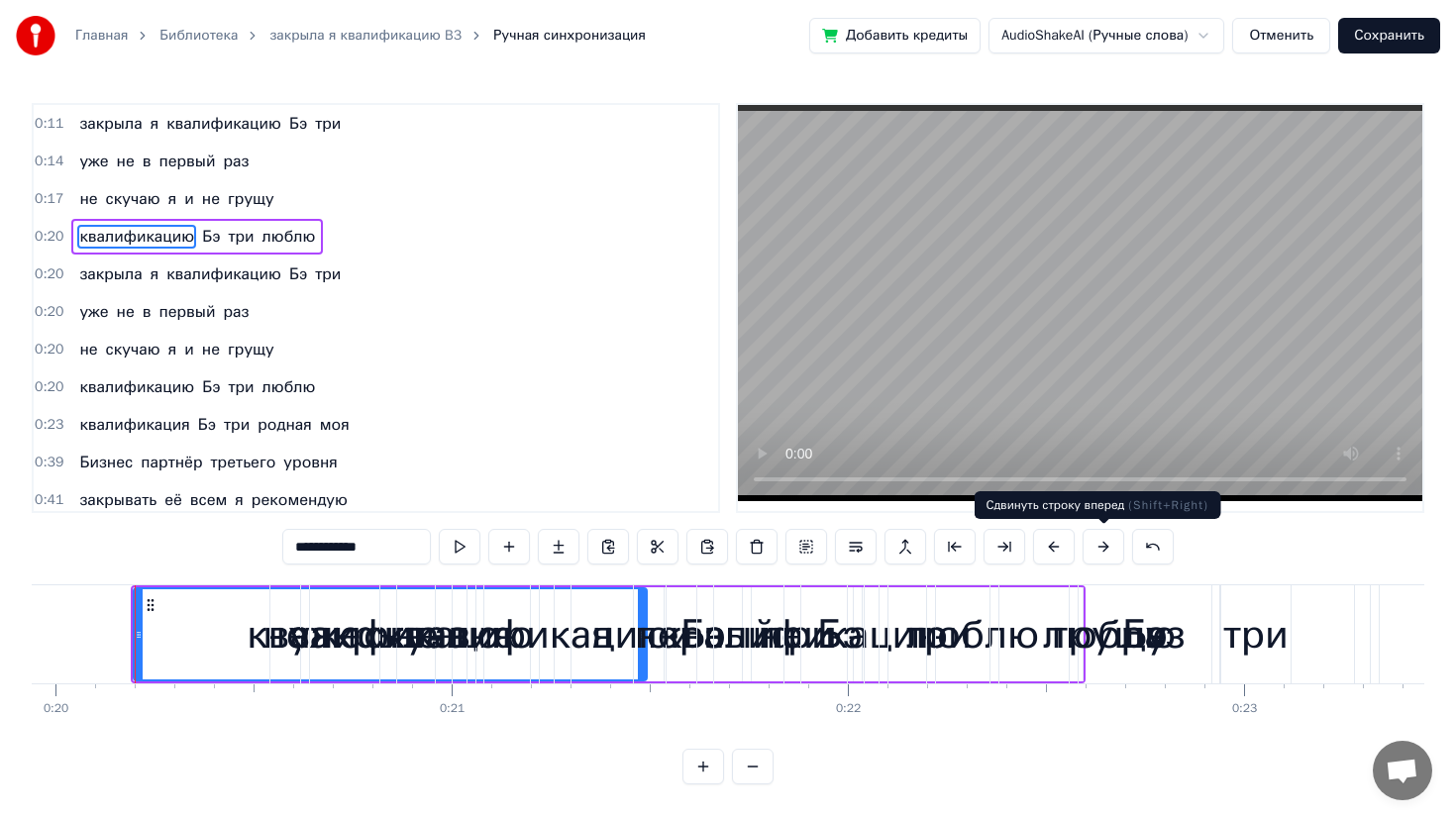 click at bounding box center (1103, 547) 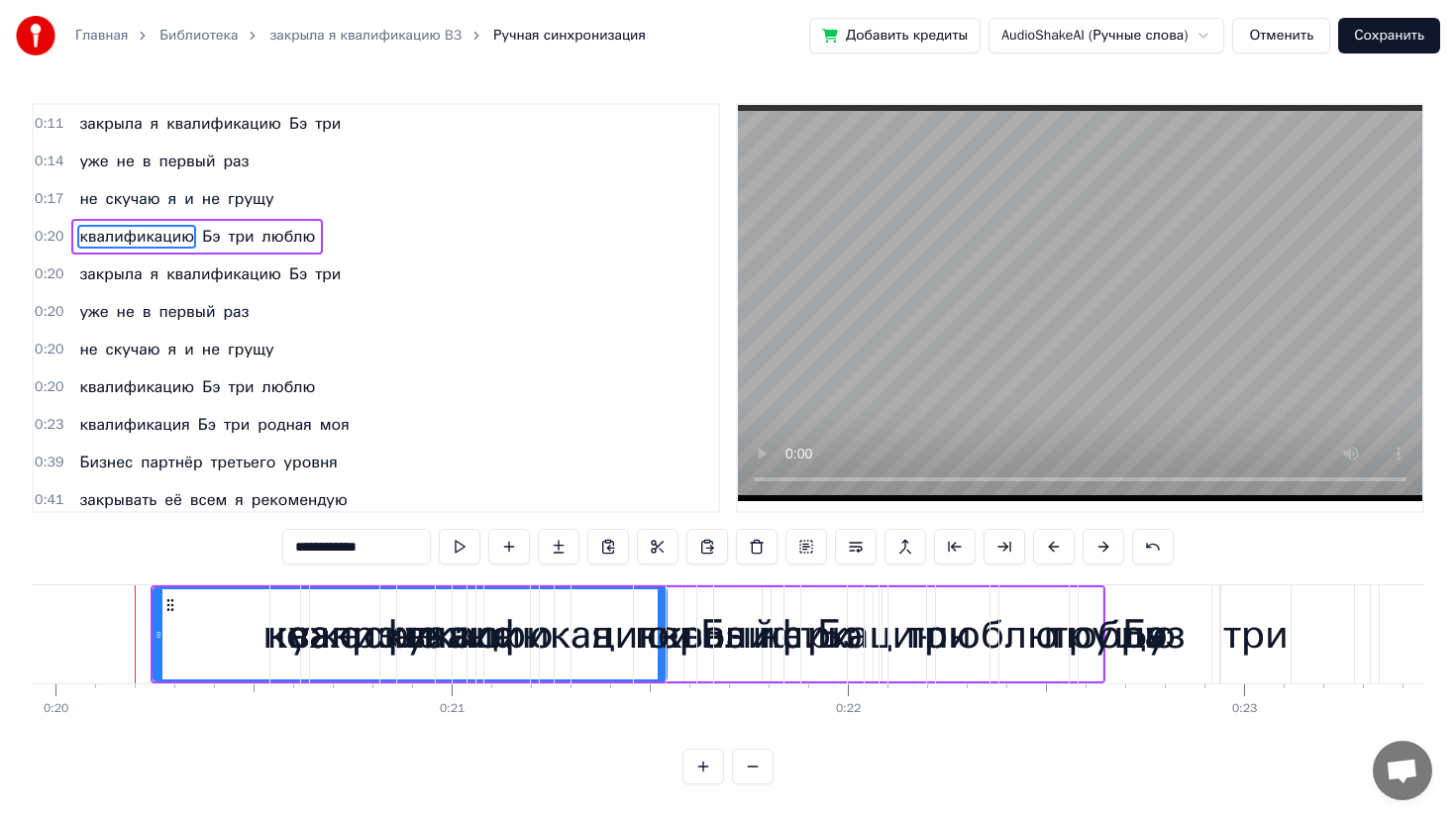 click at bounding box center (1103, 547) 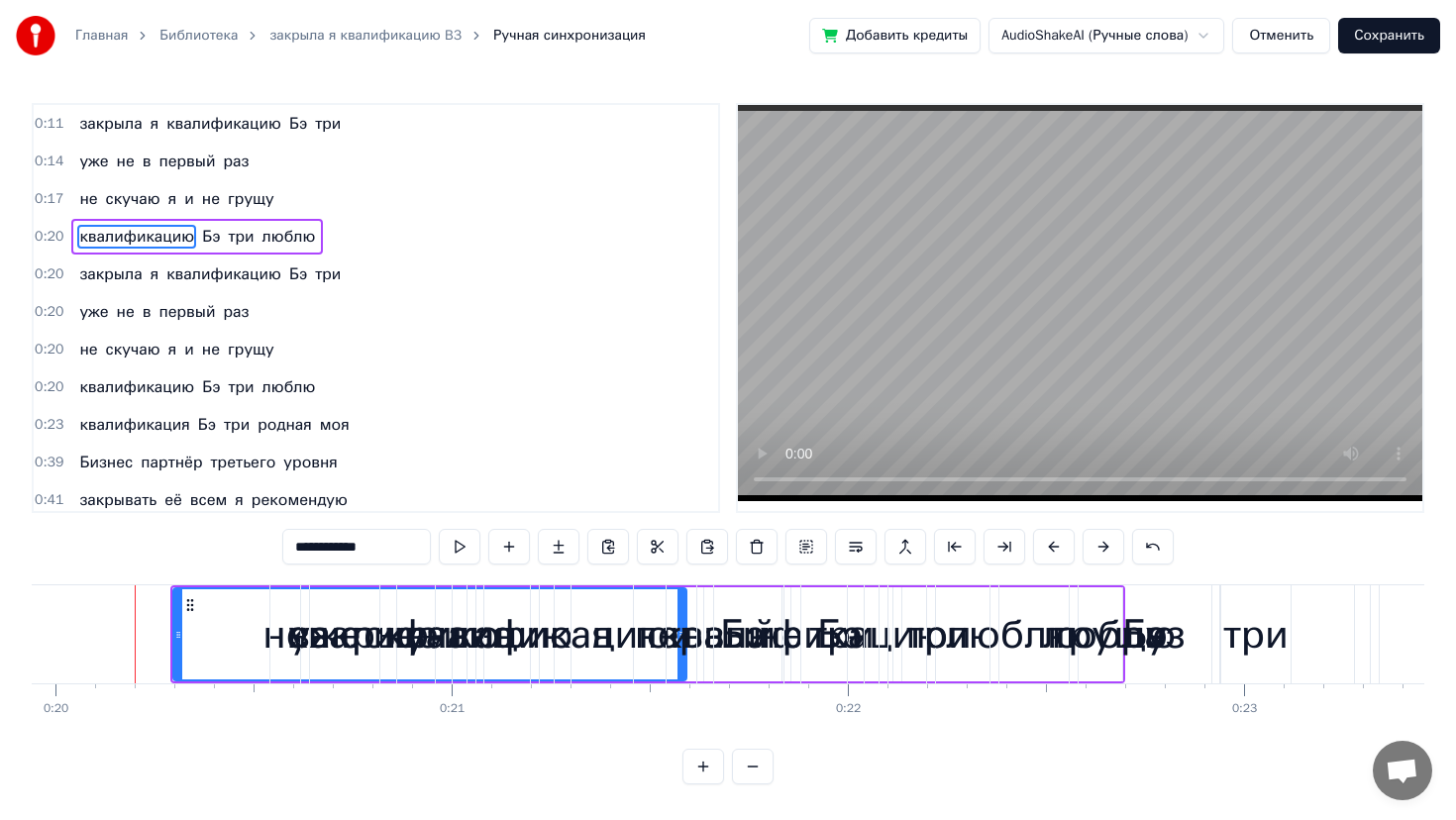 click at bounding box center (1103, 547) 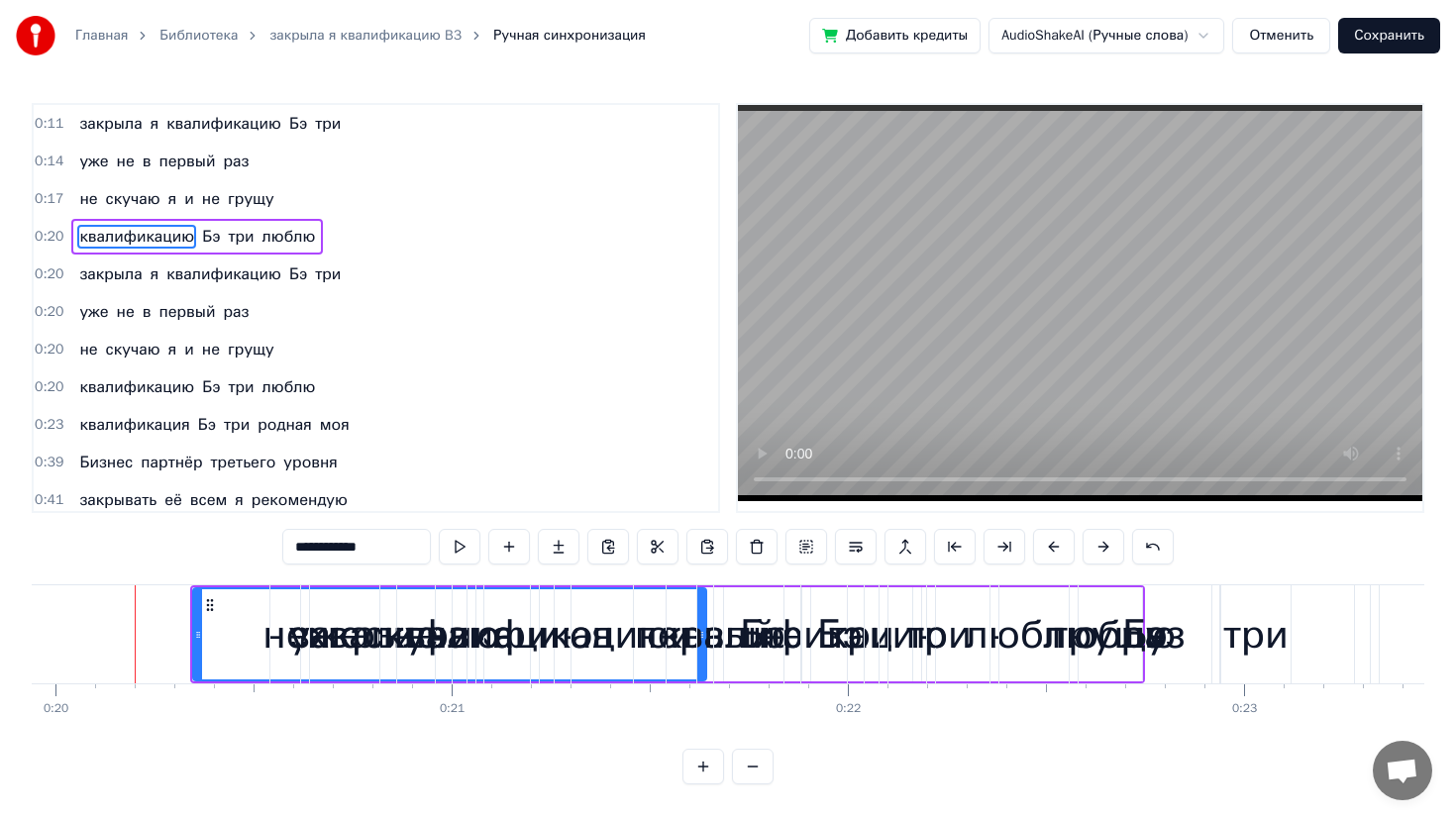 click at bounding box center (1103, 547) 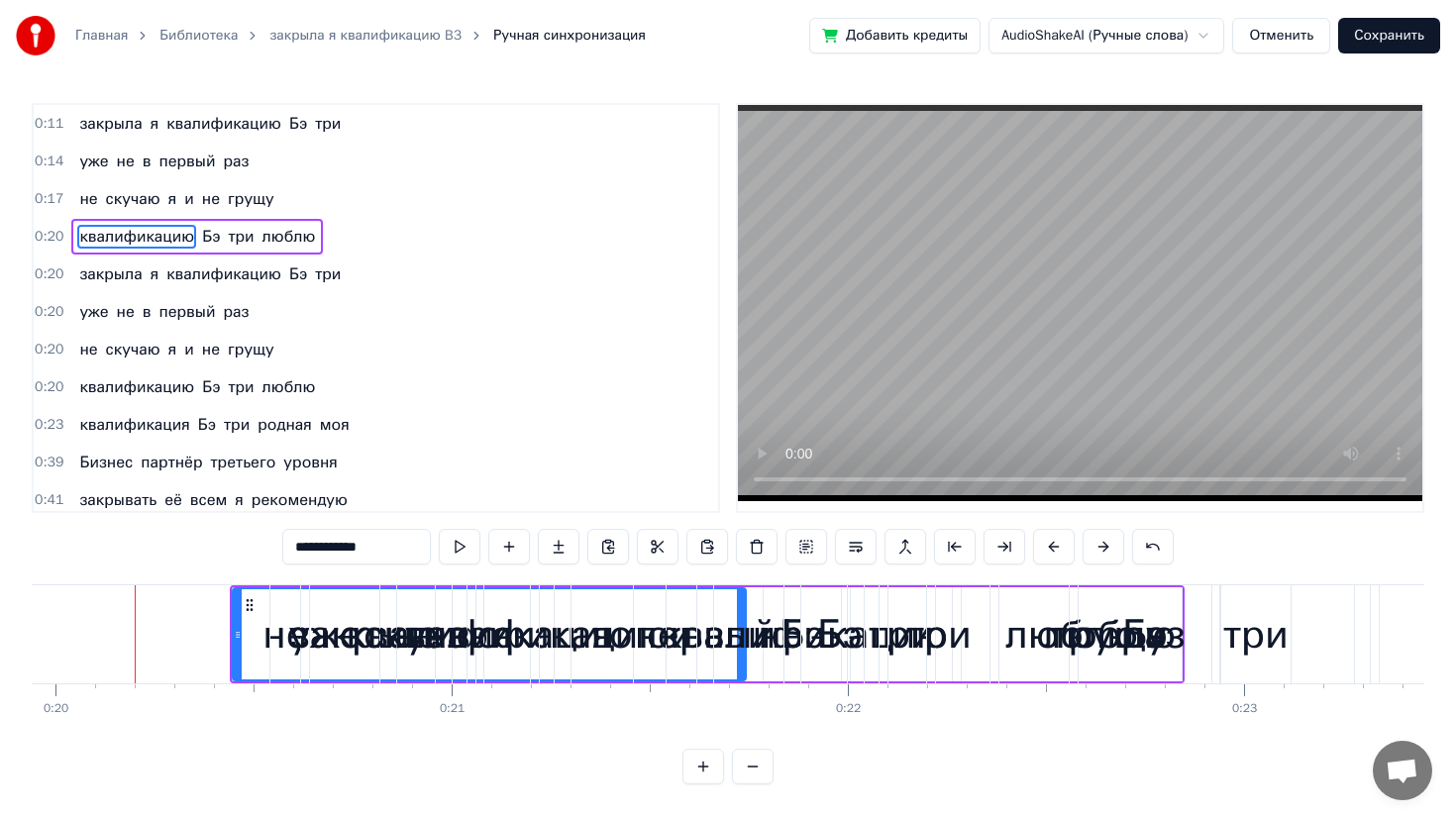 click at bounding box center [1103, 547] 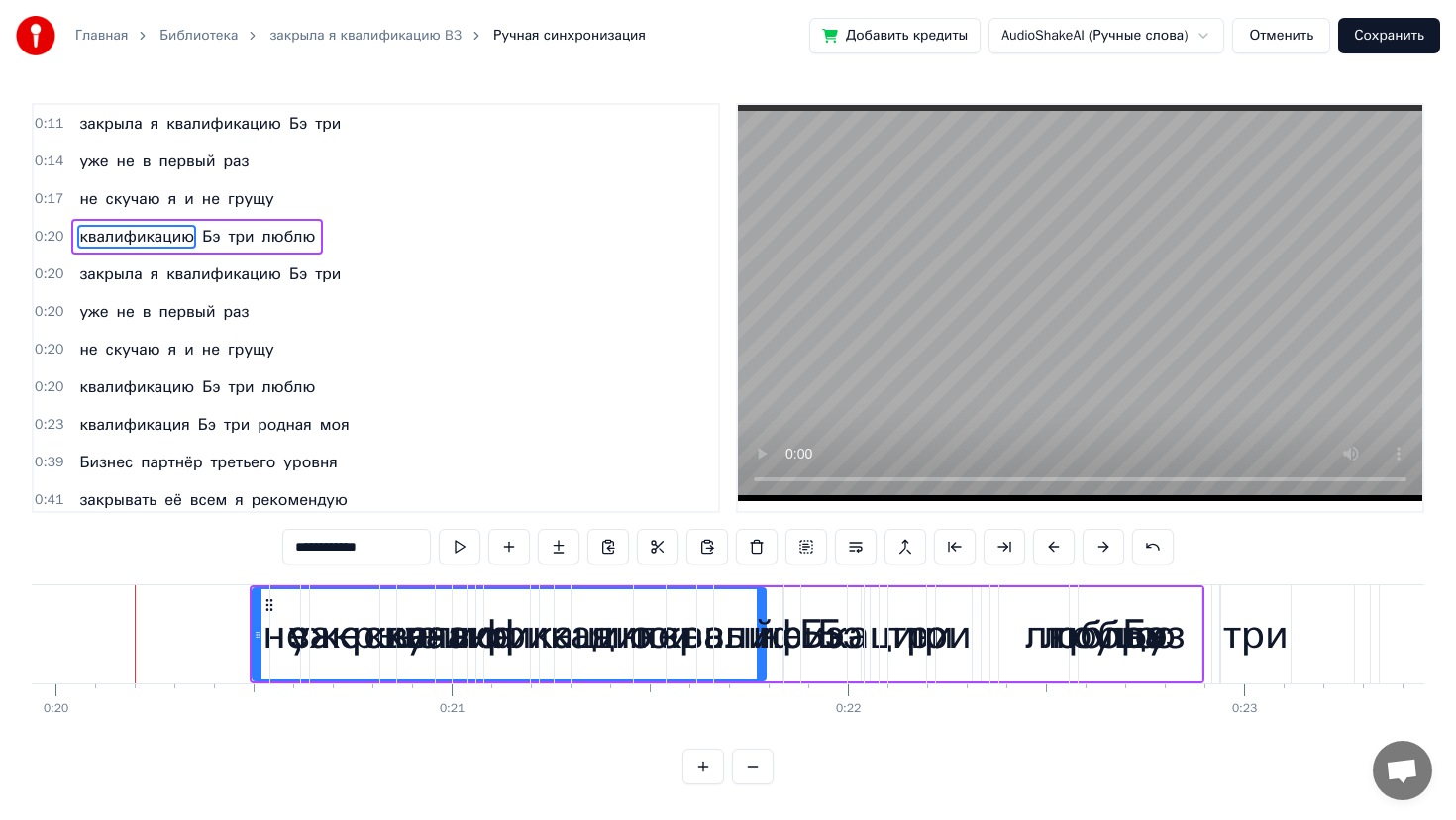 click at bounding box center [1103, 547] 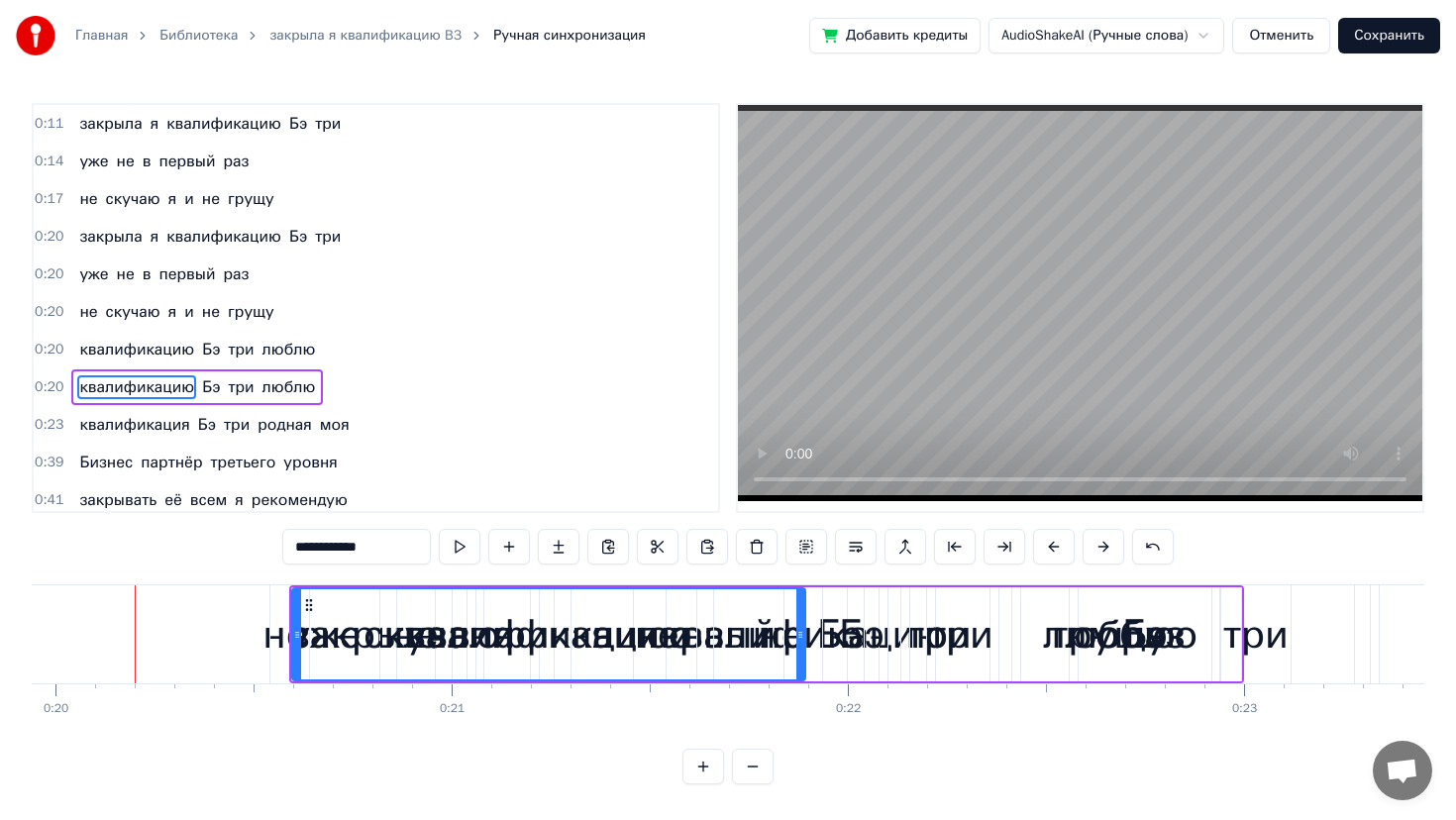 click at bounding box center [1103, 547] 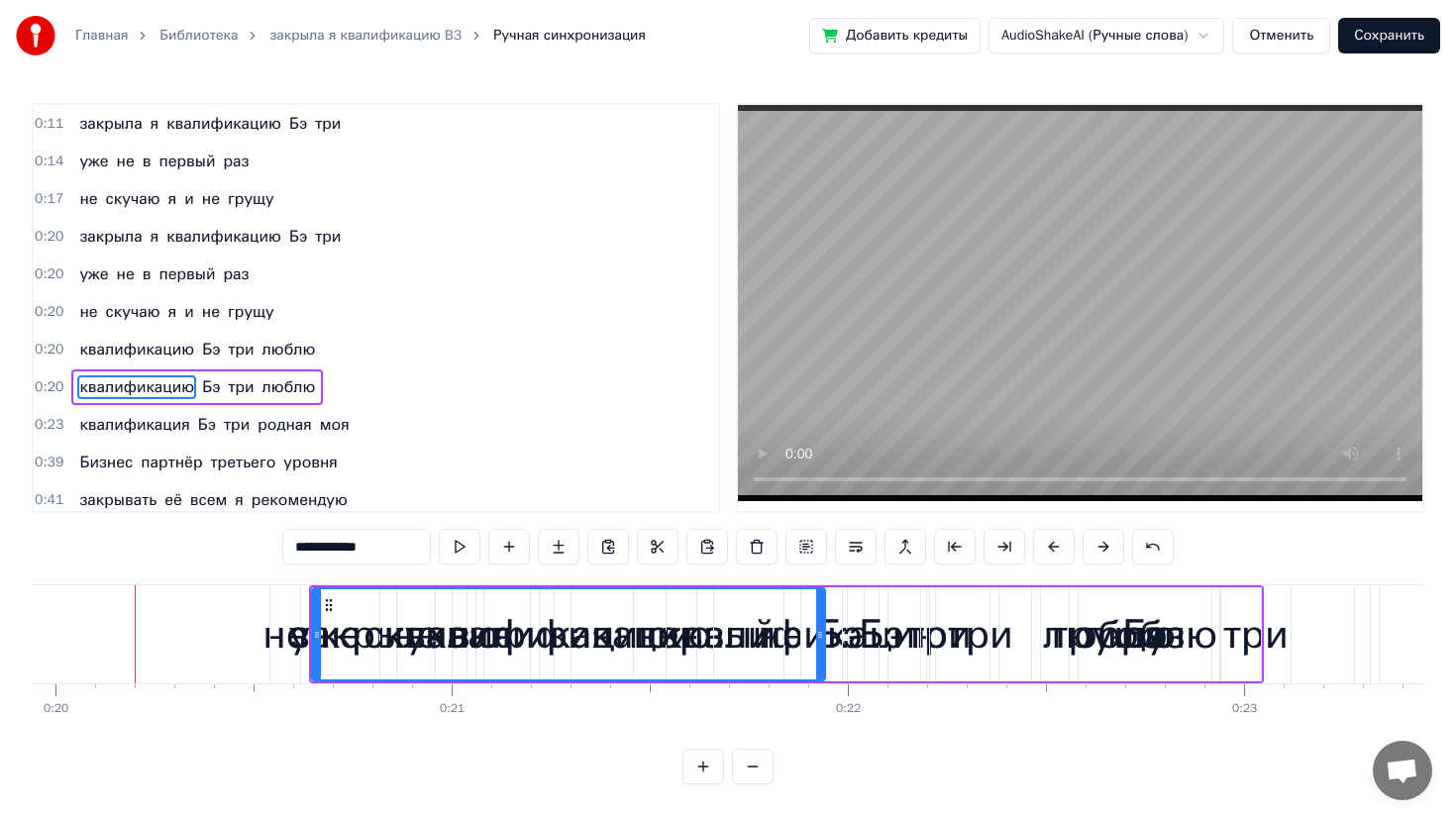 click at bounding box center [1103, 547] 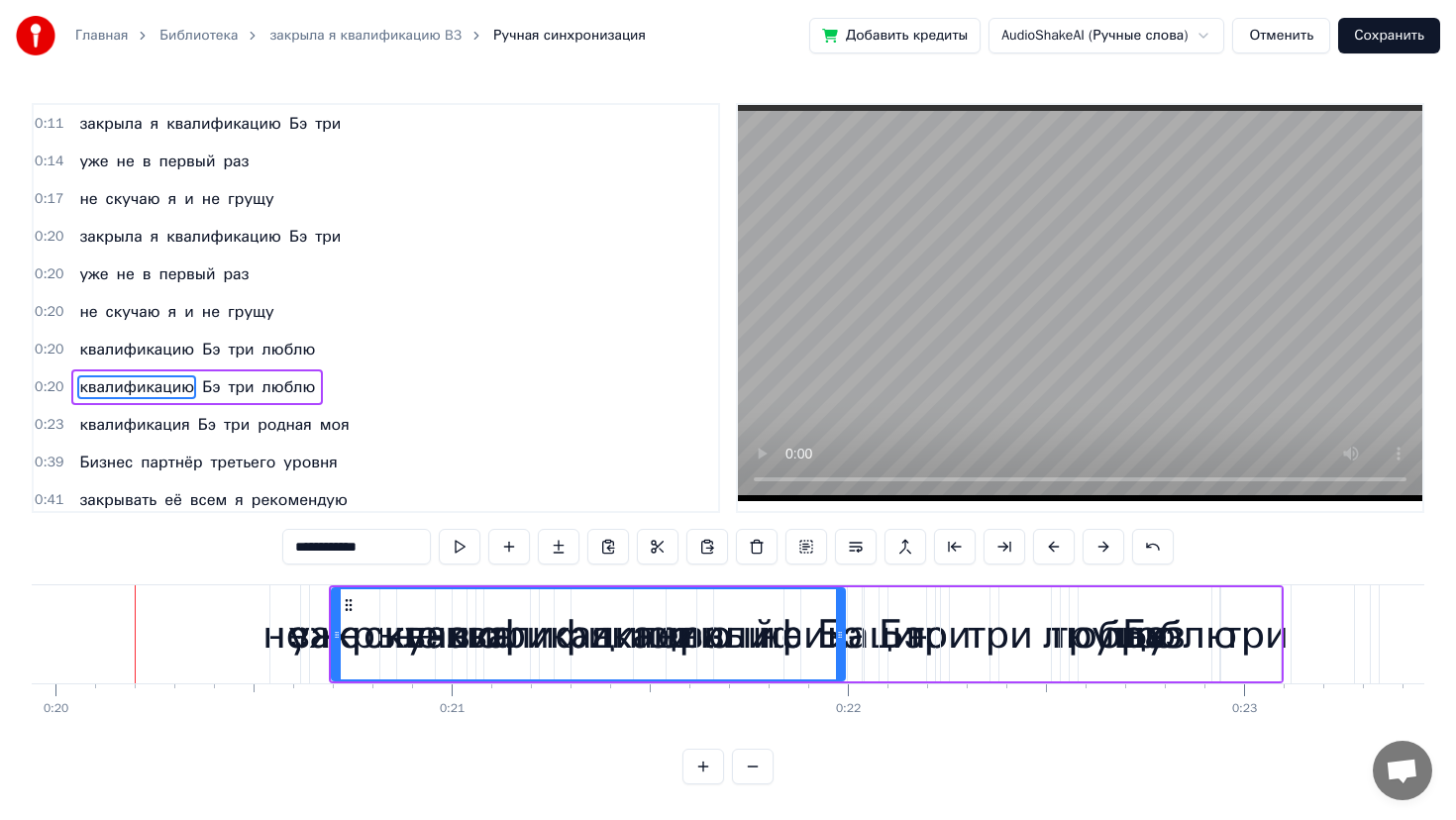 click at bounding box center [1103, 547] 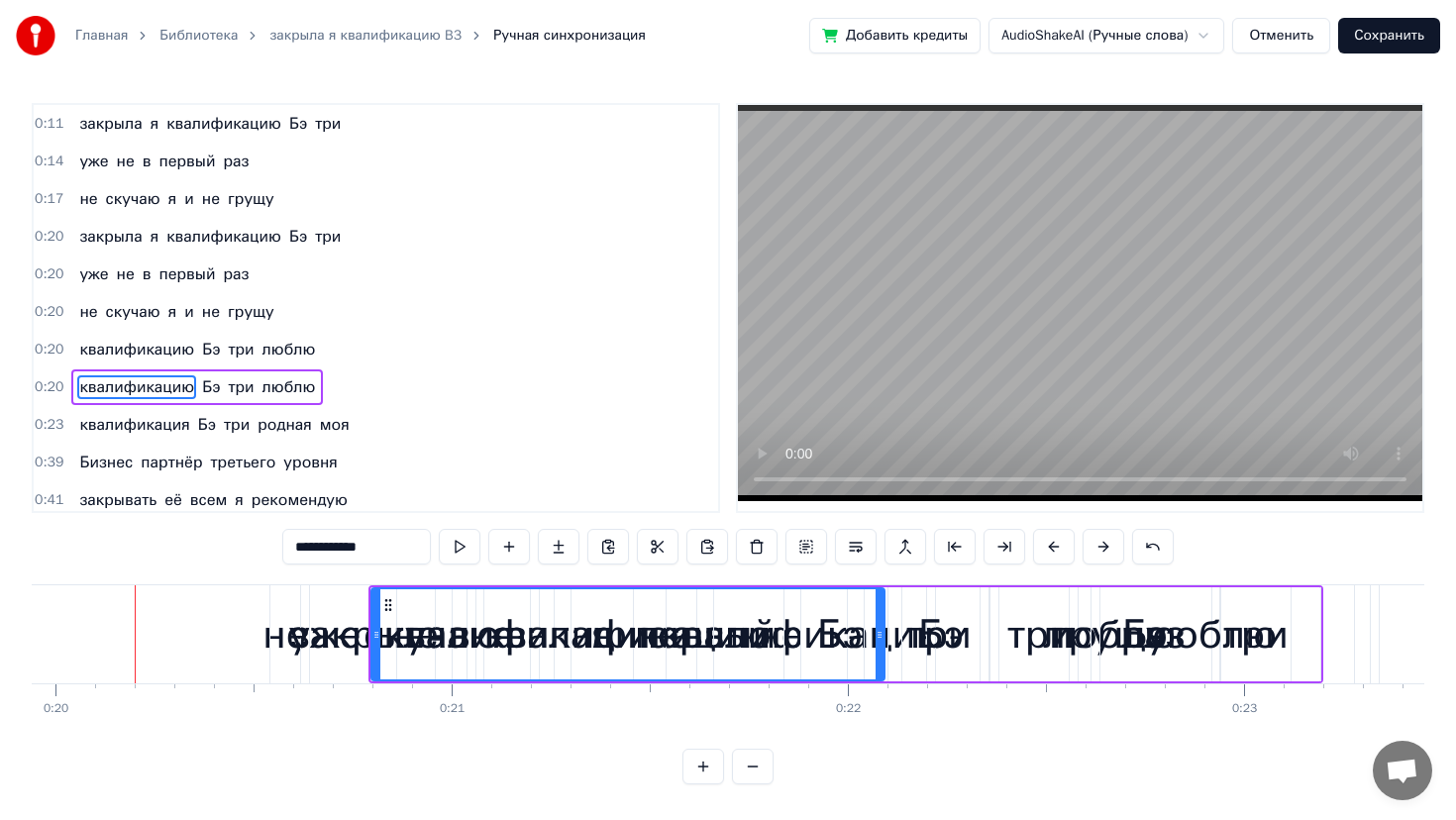 click at bounding box center (1103, 547) 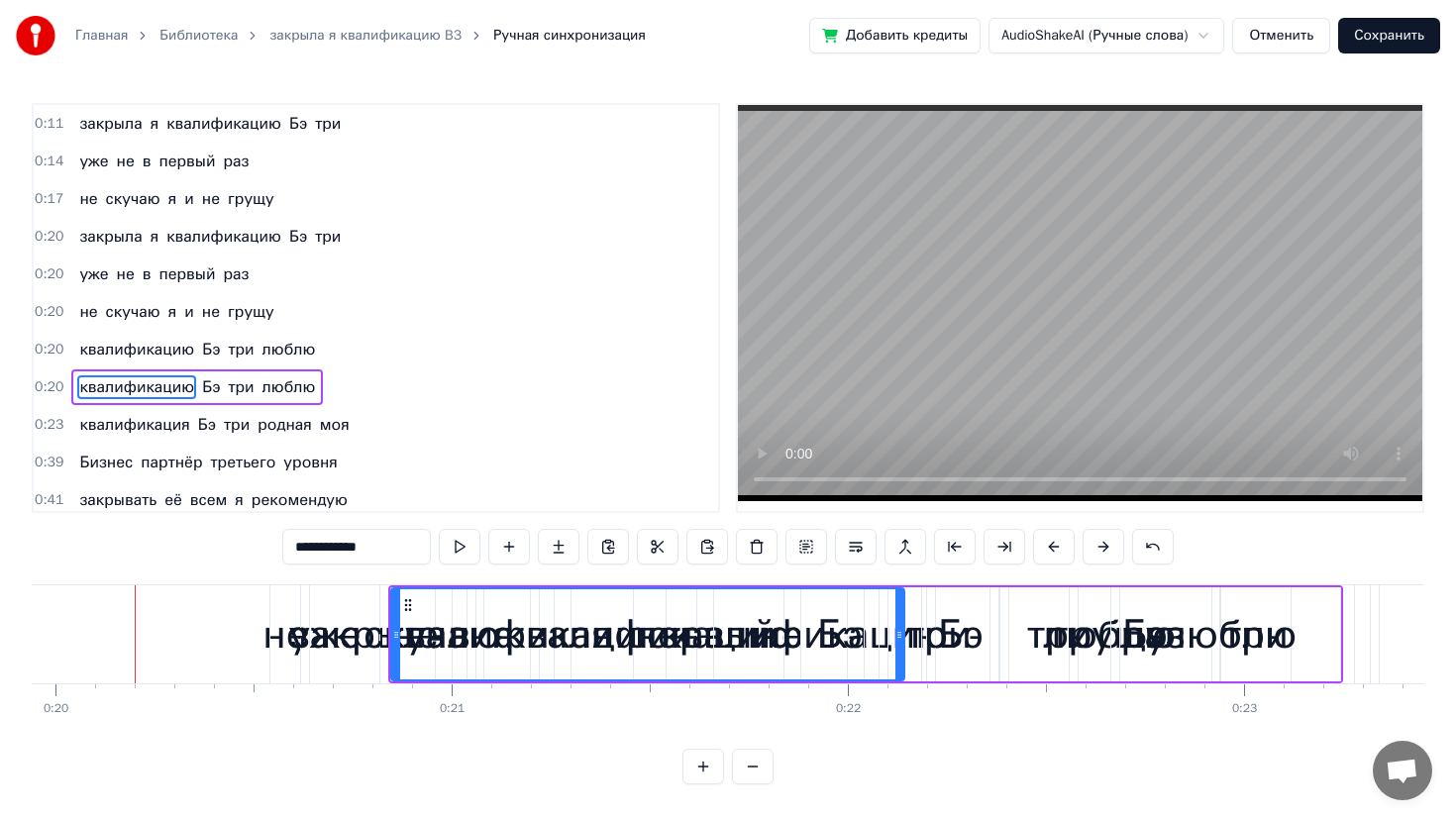 click at bounding box center (1103, 547) 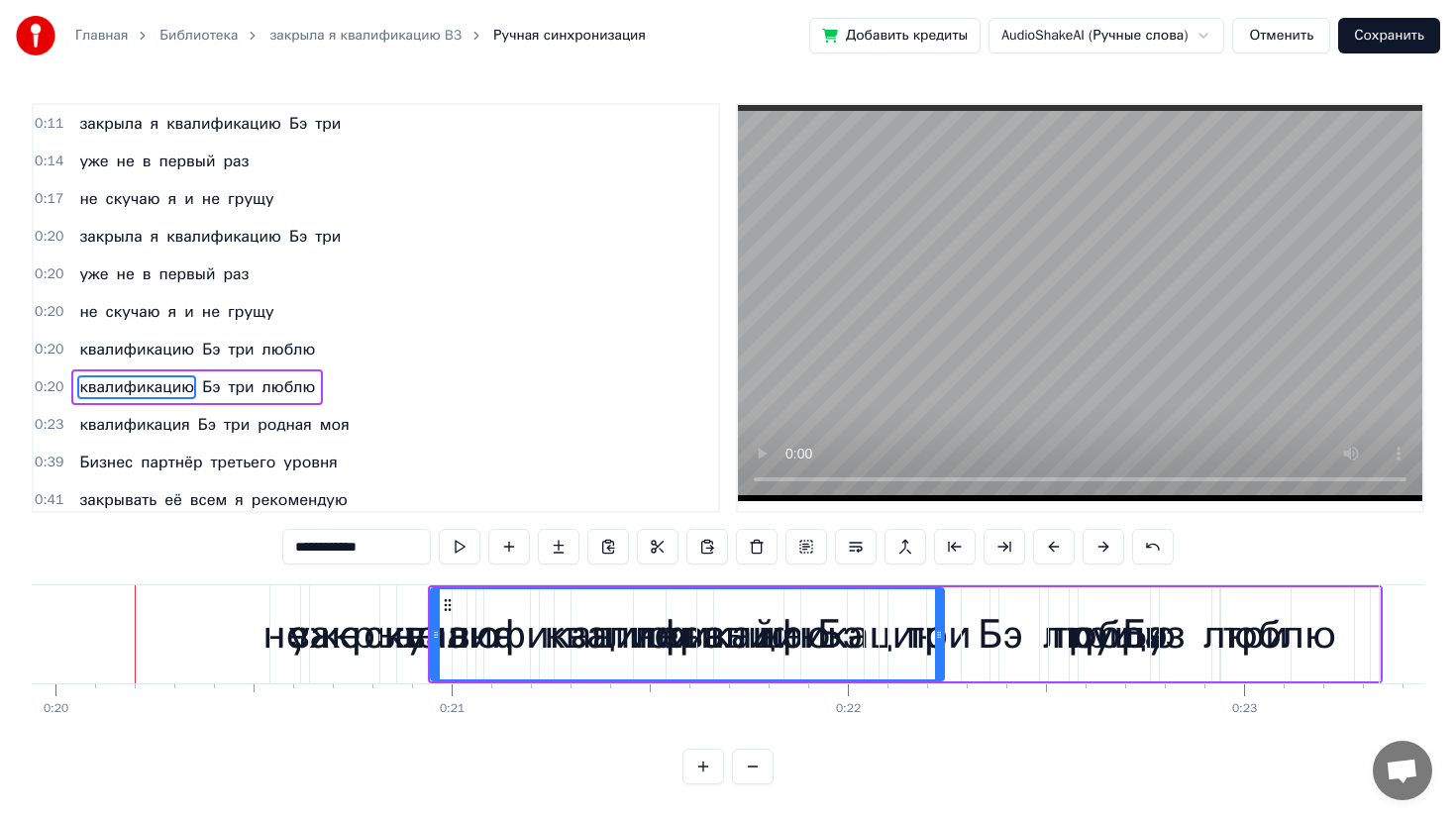 click at bounding box center [1103, 547] 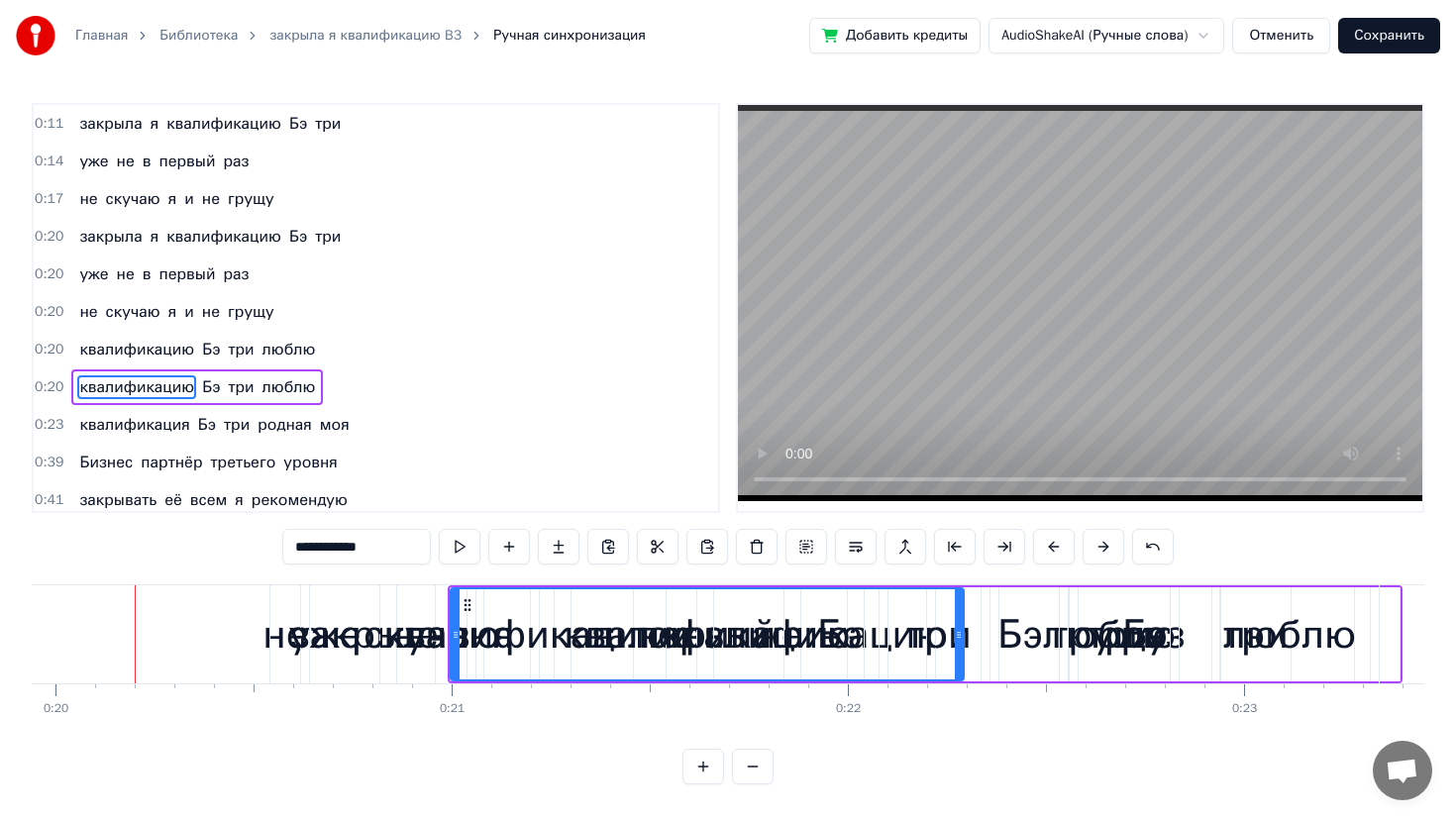 click at bounding box center [1103, 547] 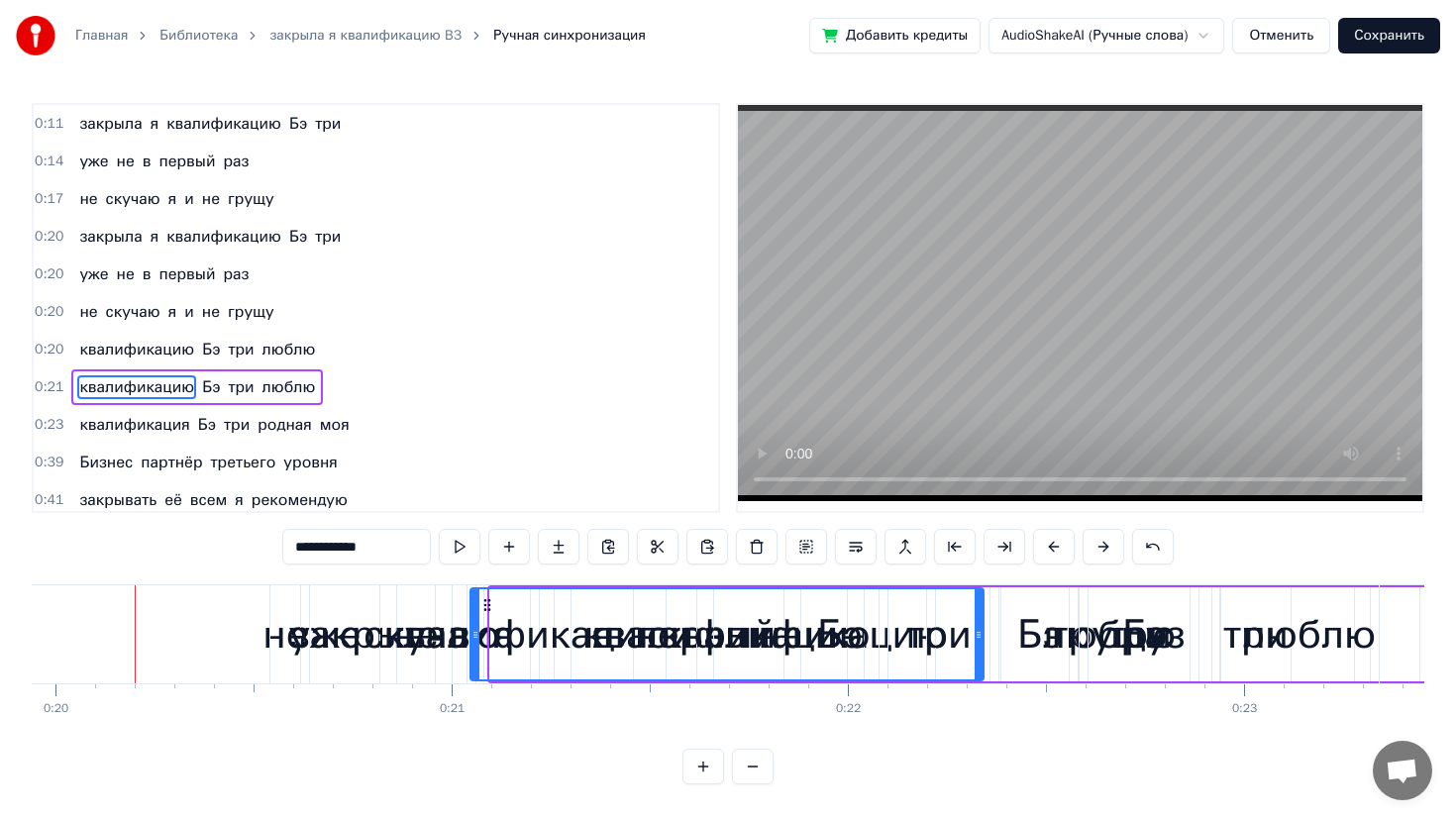 click at bounding box center [1103, 547] 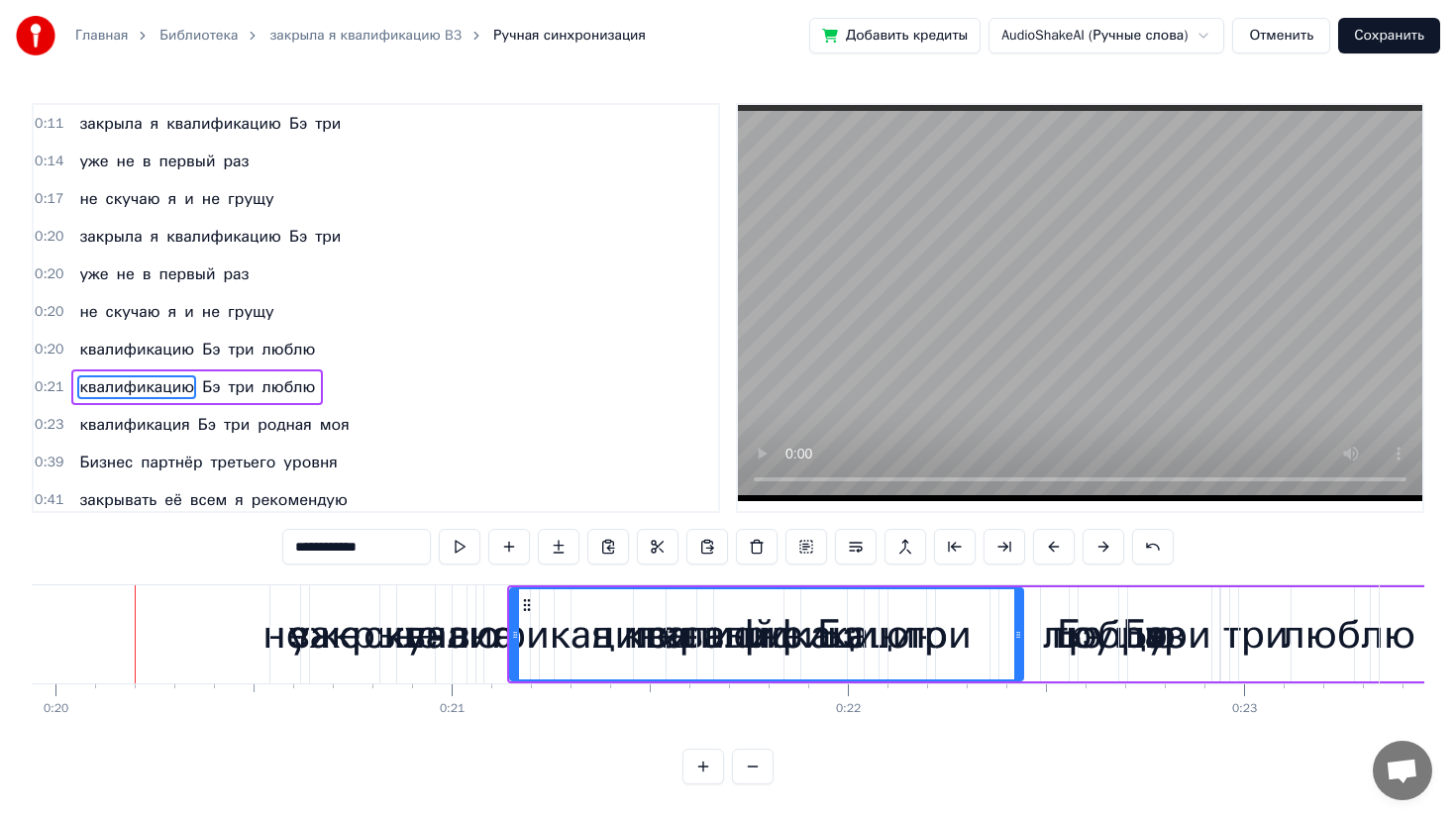 click at bounding box center (1103, 547) 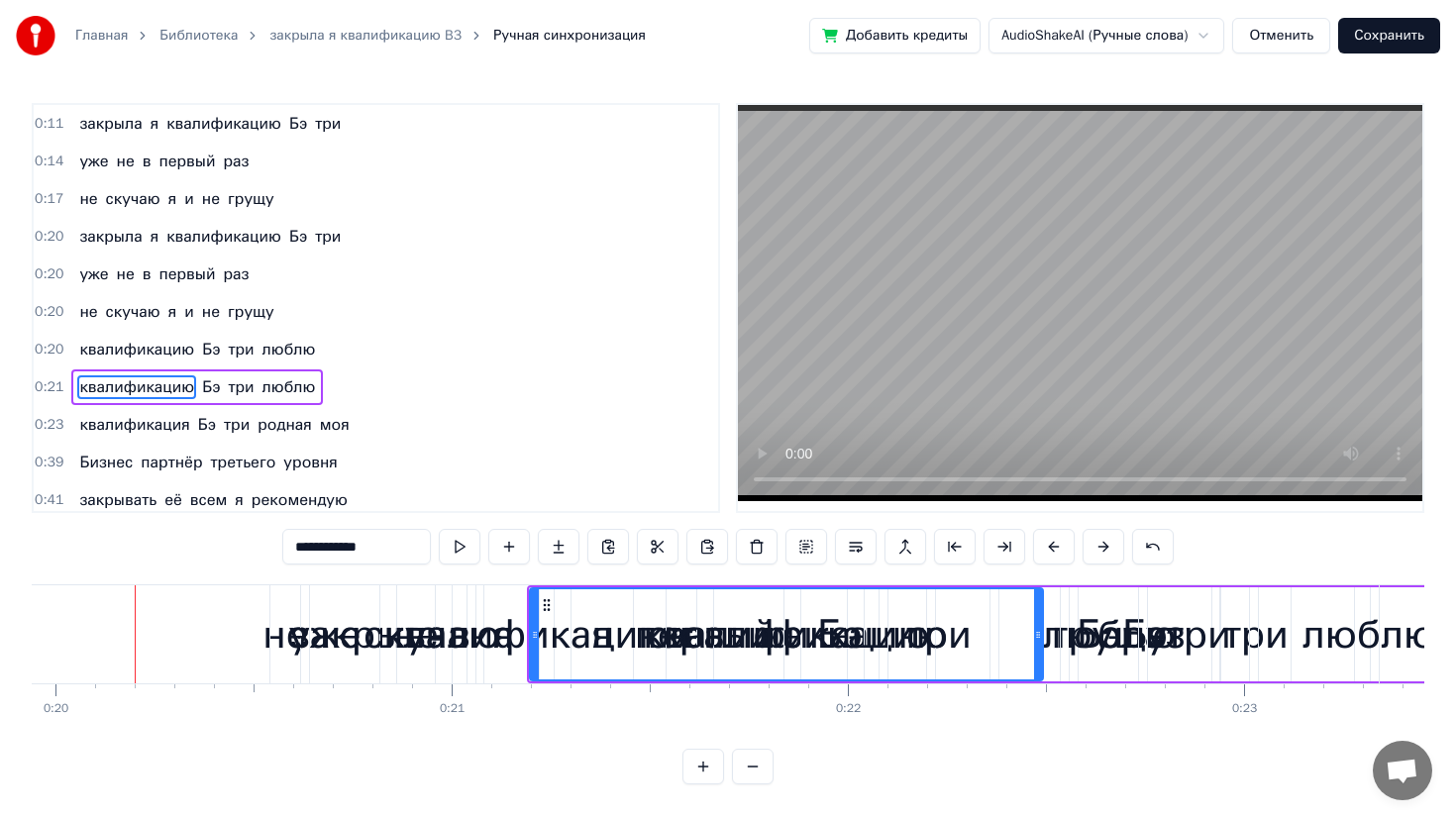 click at bounding box center [1103, 547] 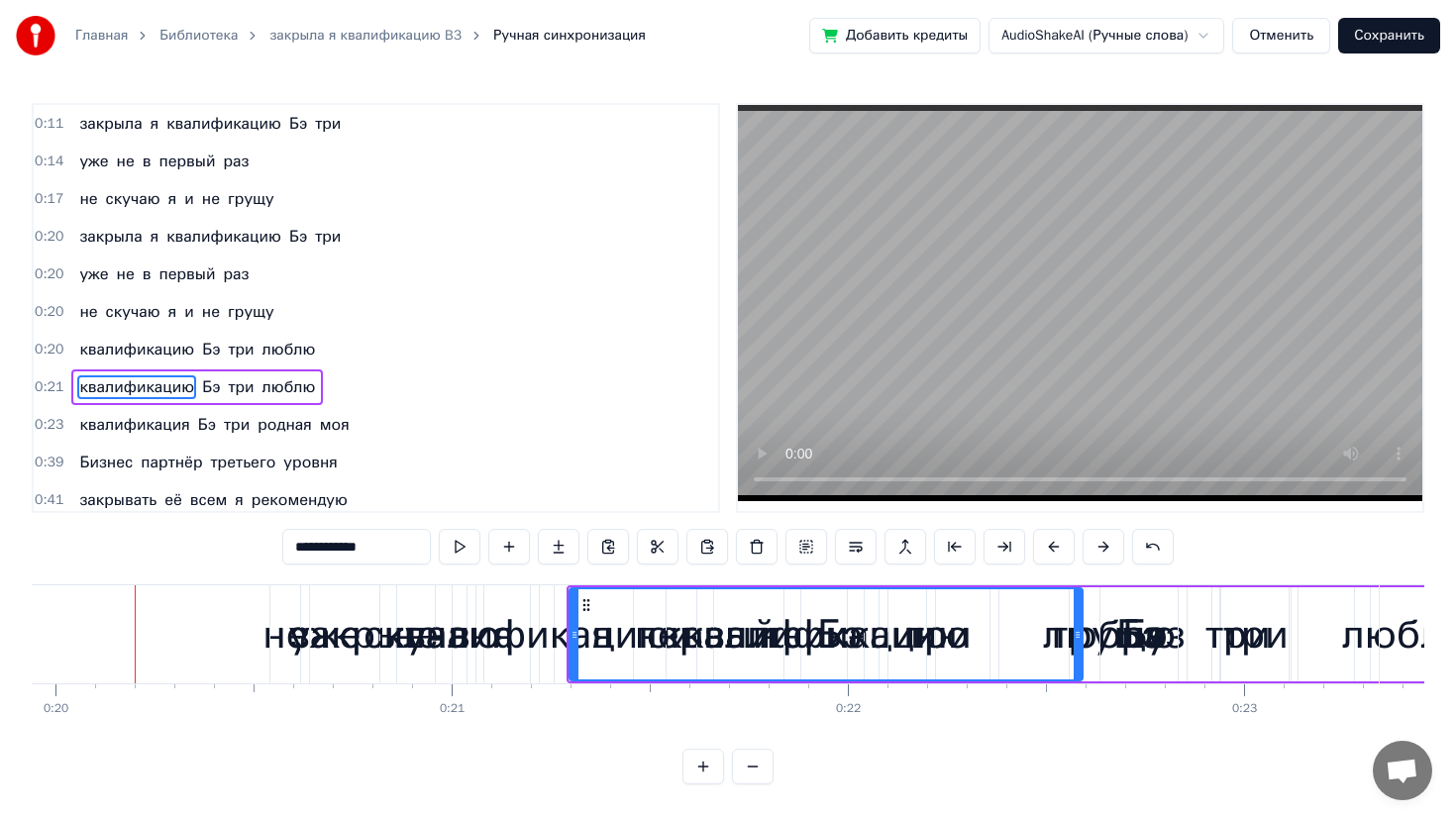click at bounding box center (1103, 547) 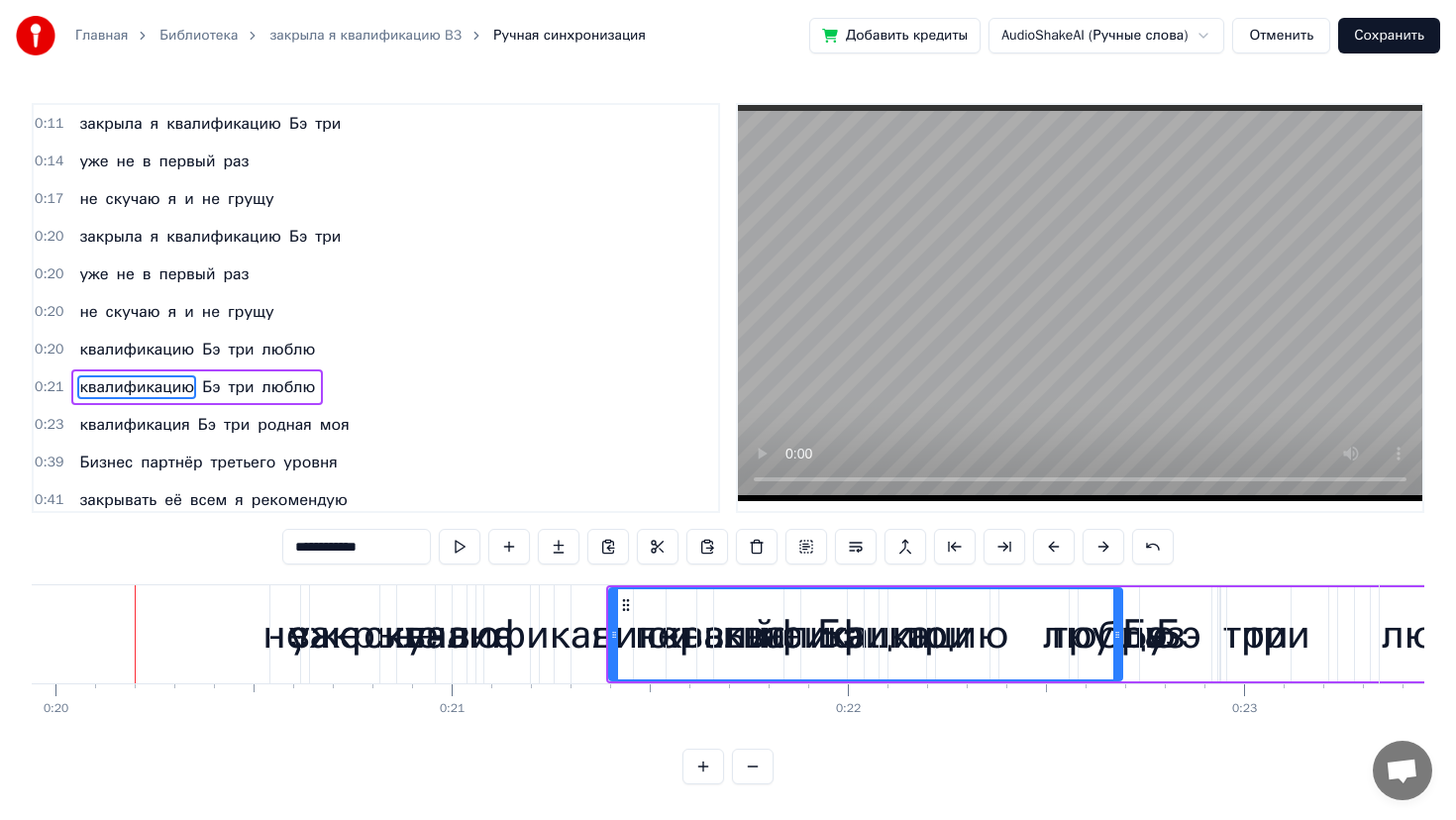 click at bounding box center [1103, 547] 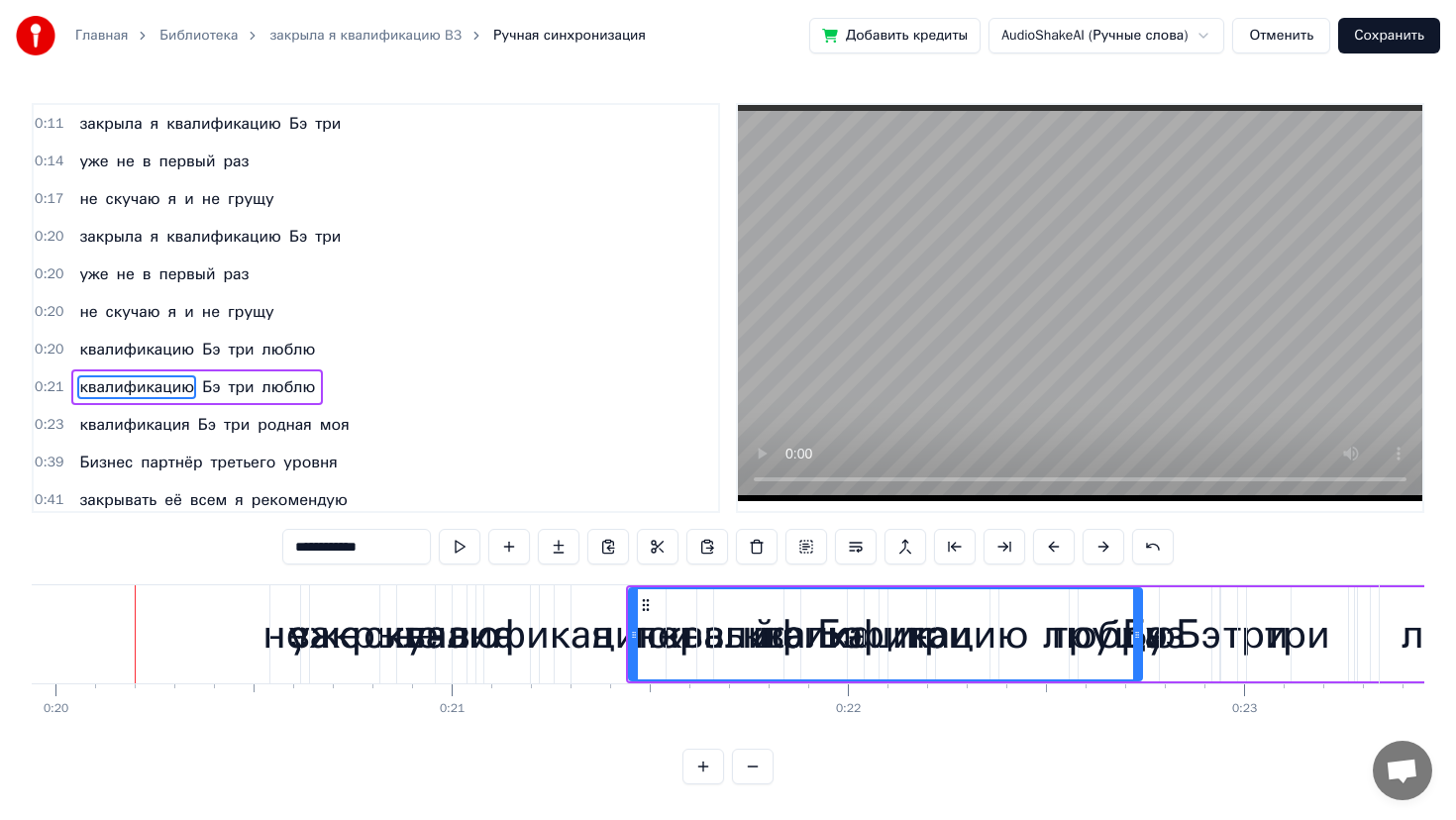 click at bounding box center [1103, 547] 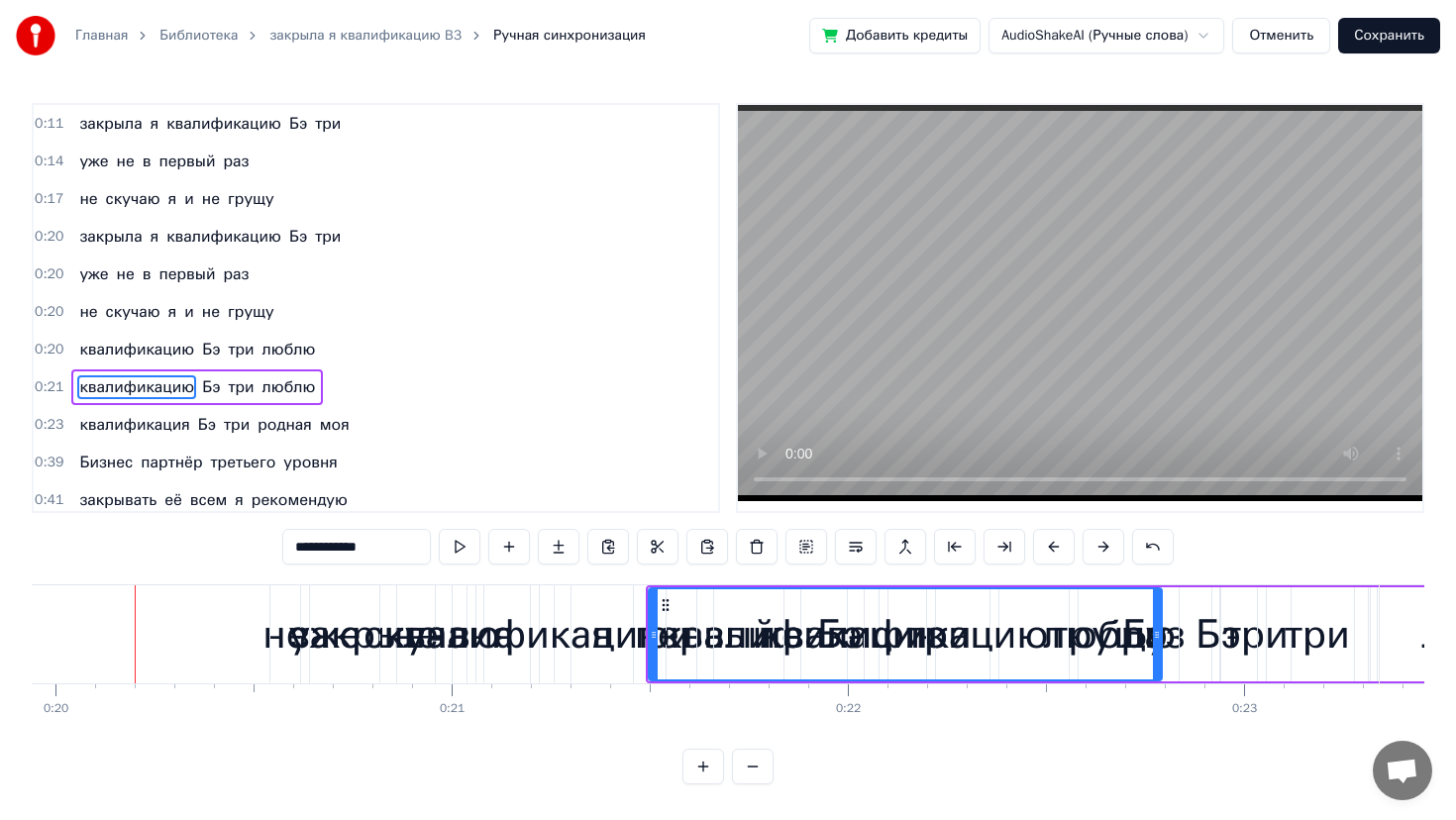 click at bounding box center (1103, 547) 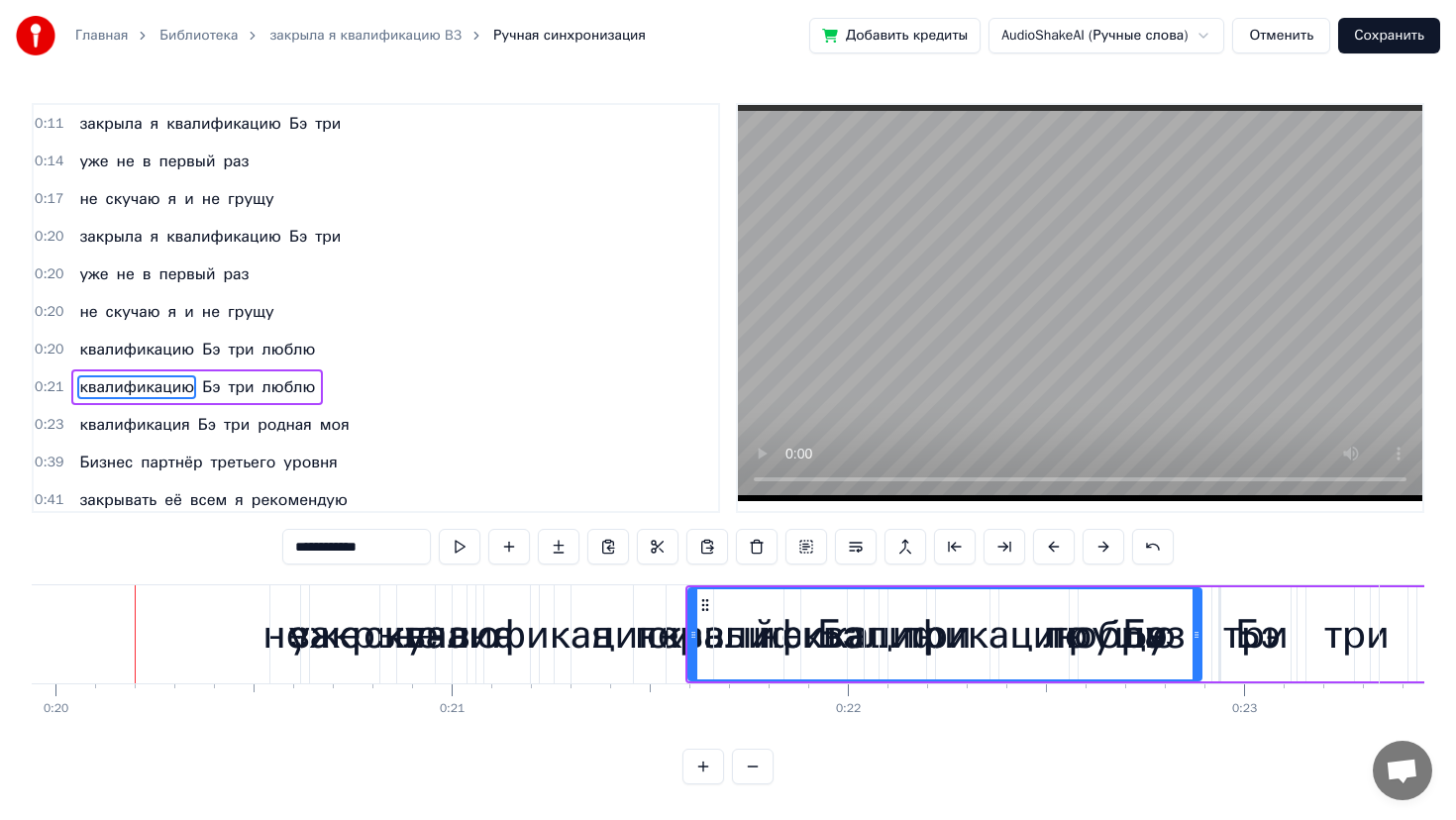 click at bounding box center (1103, 547) 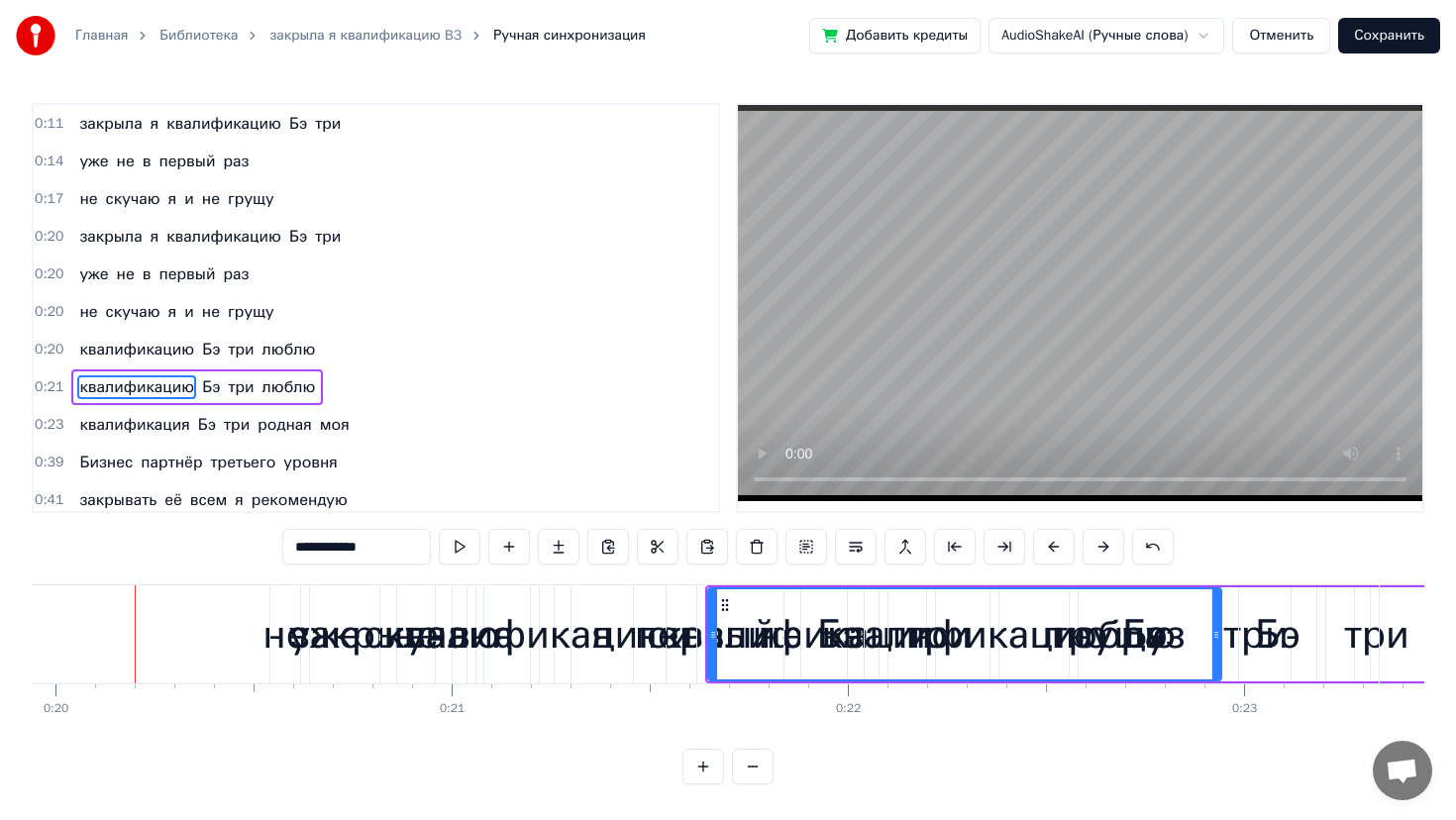 click at bounding box center [1103, 547] 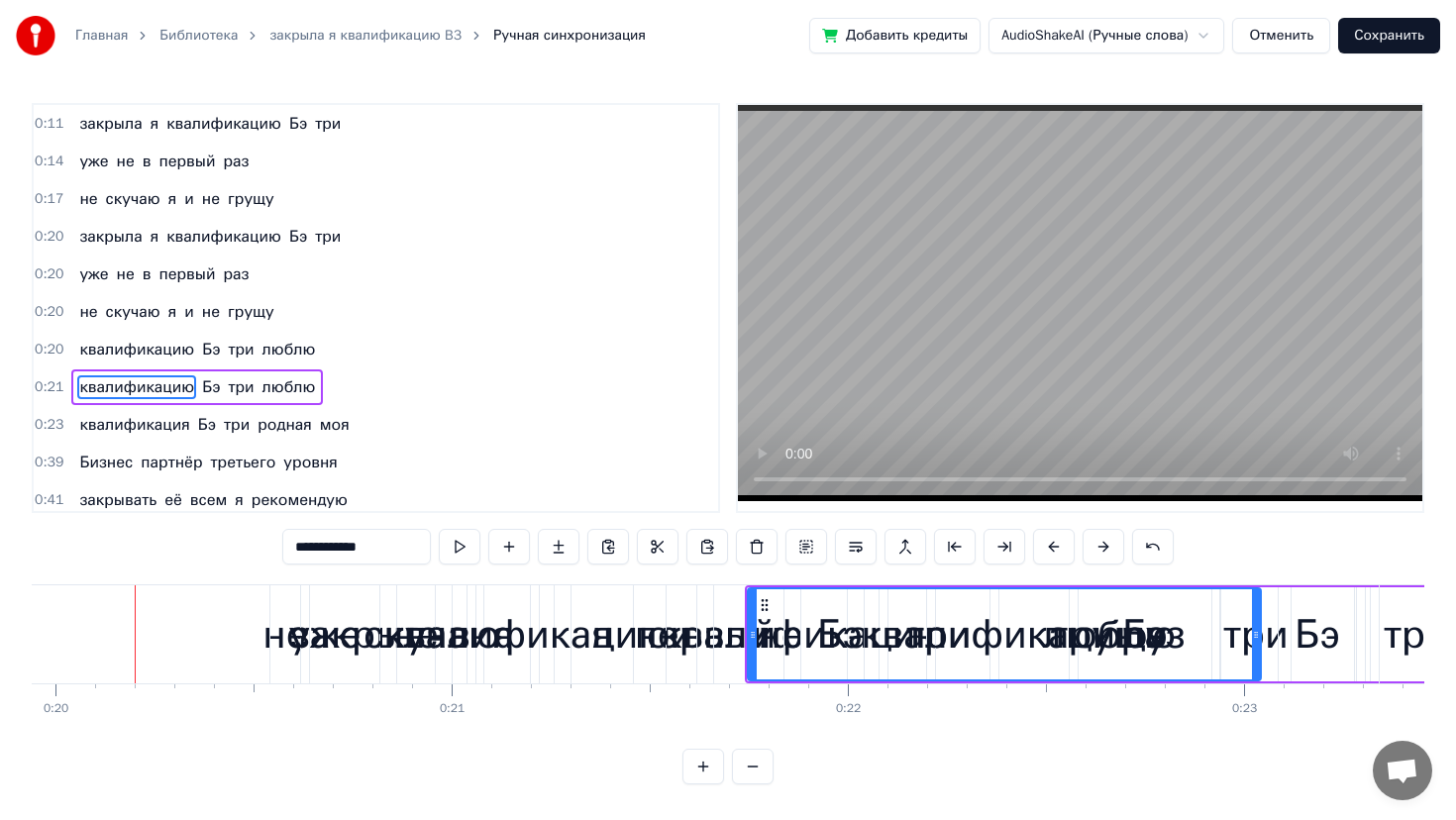 click at bounding box center [1103, 547] 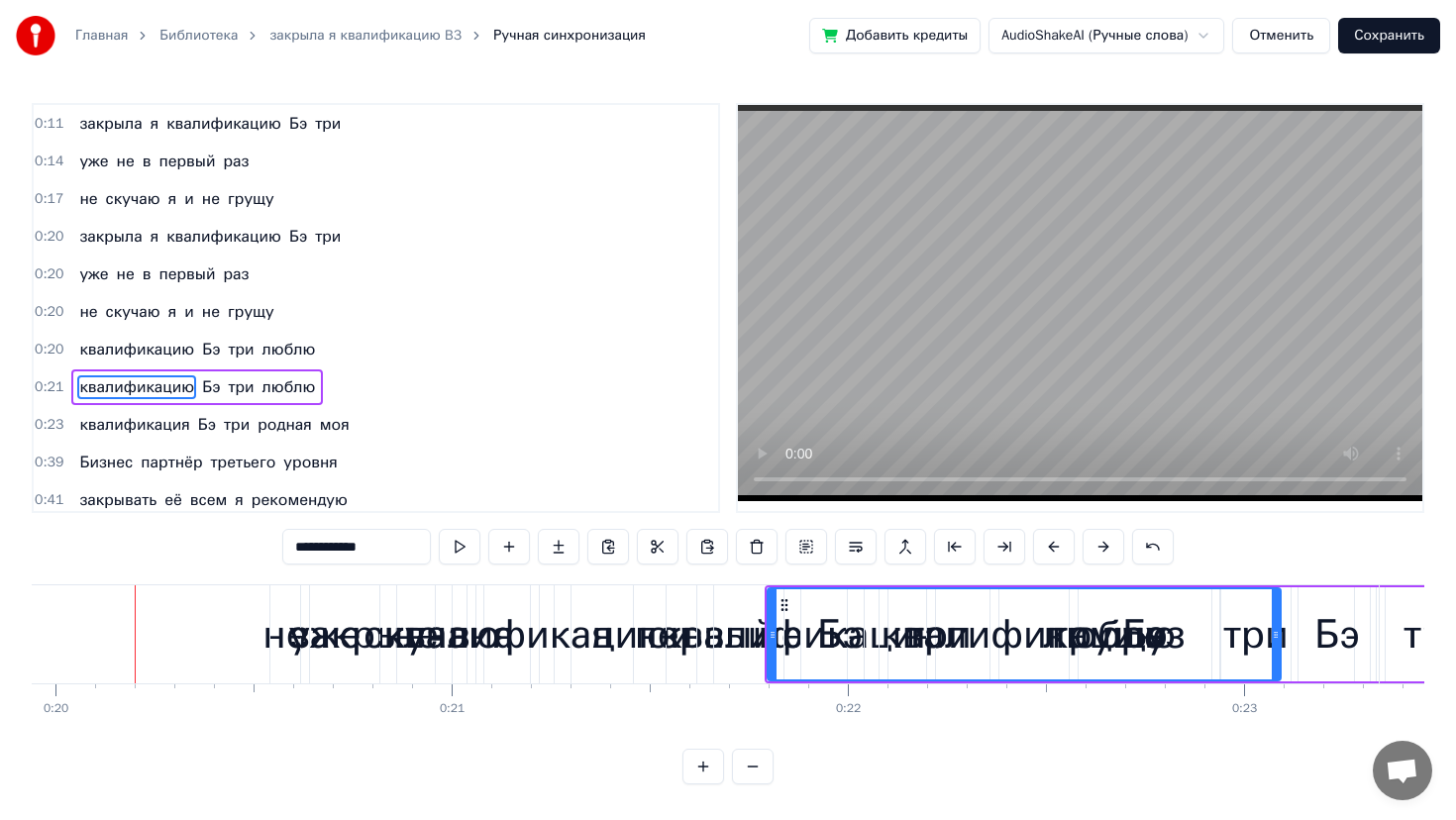 click at bounding box center [1103, 547] 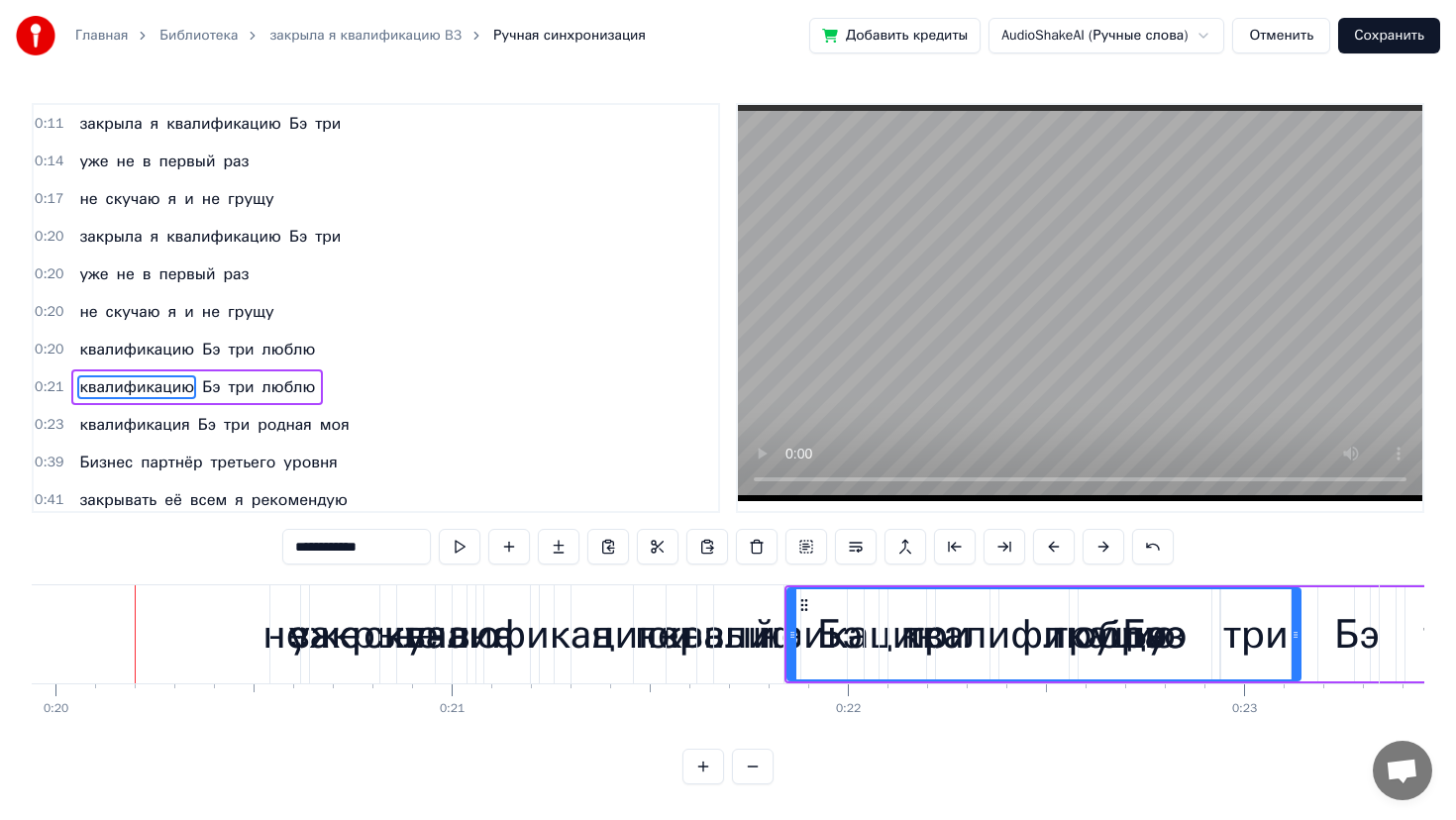 click at bounding box center [1103, 547] 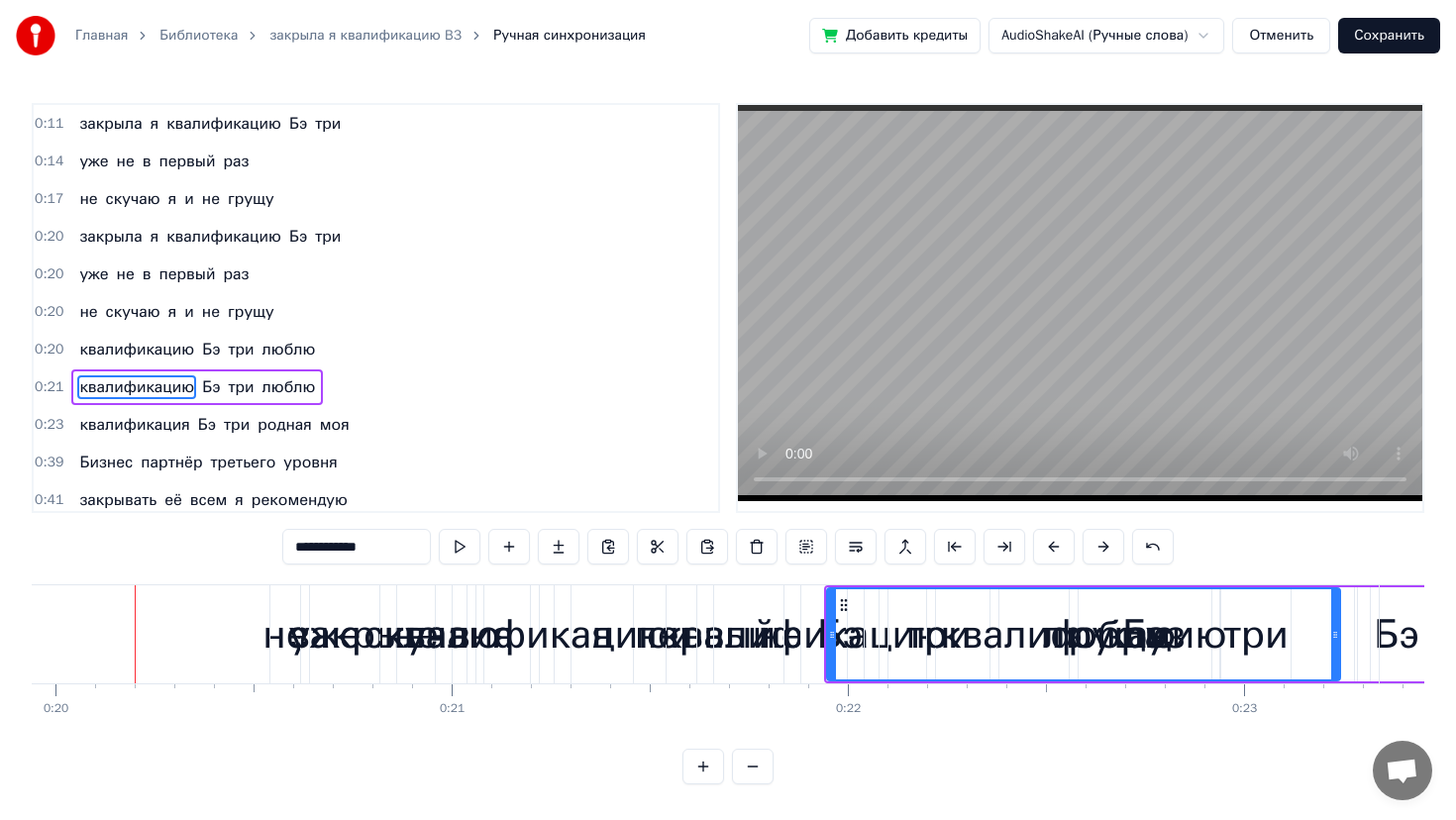 click at bounding box center [1103, 547] 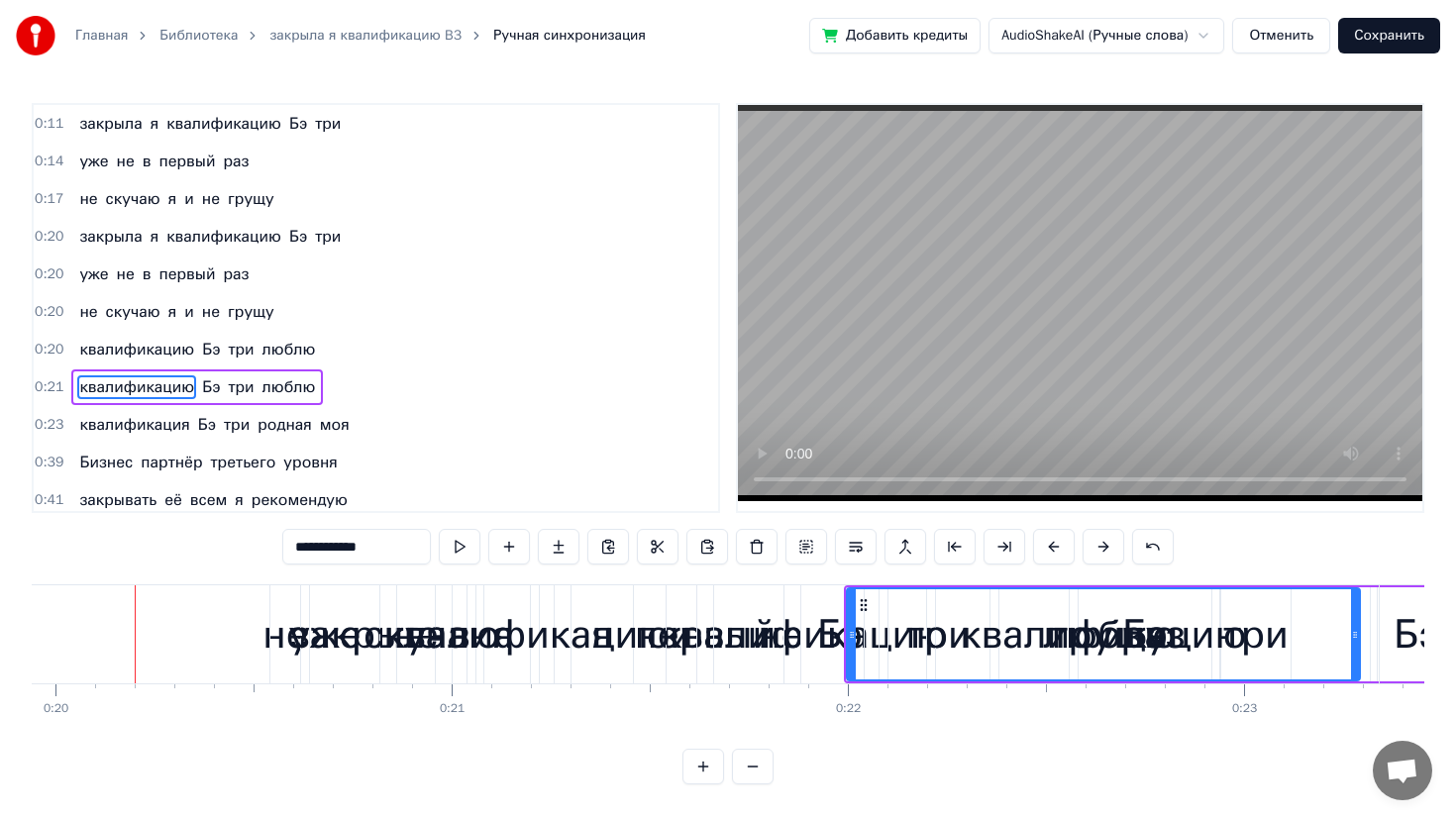 click at bounding box center [1103, 547] 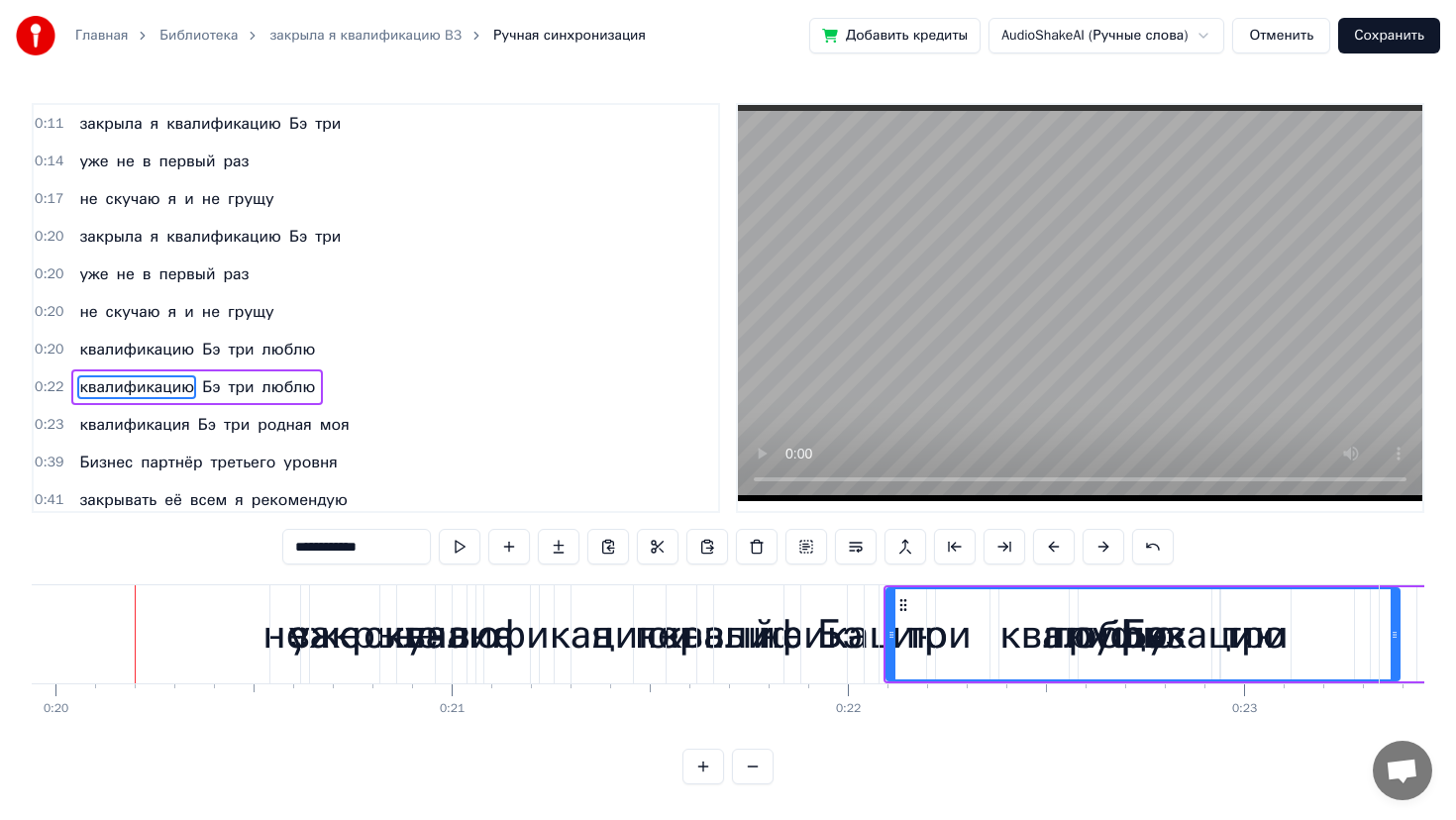 click at bounding box center (1103, 547) 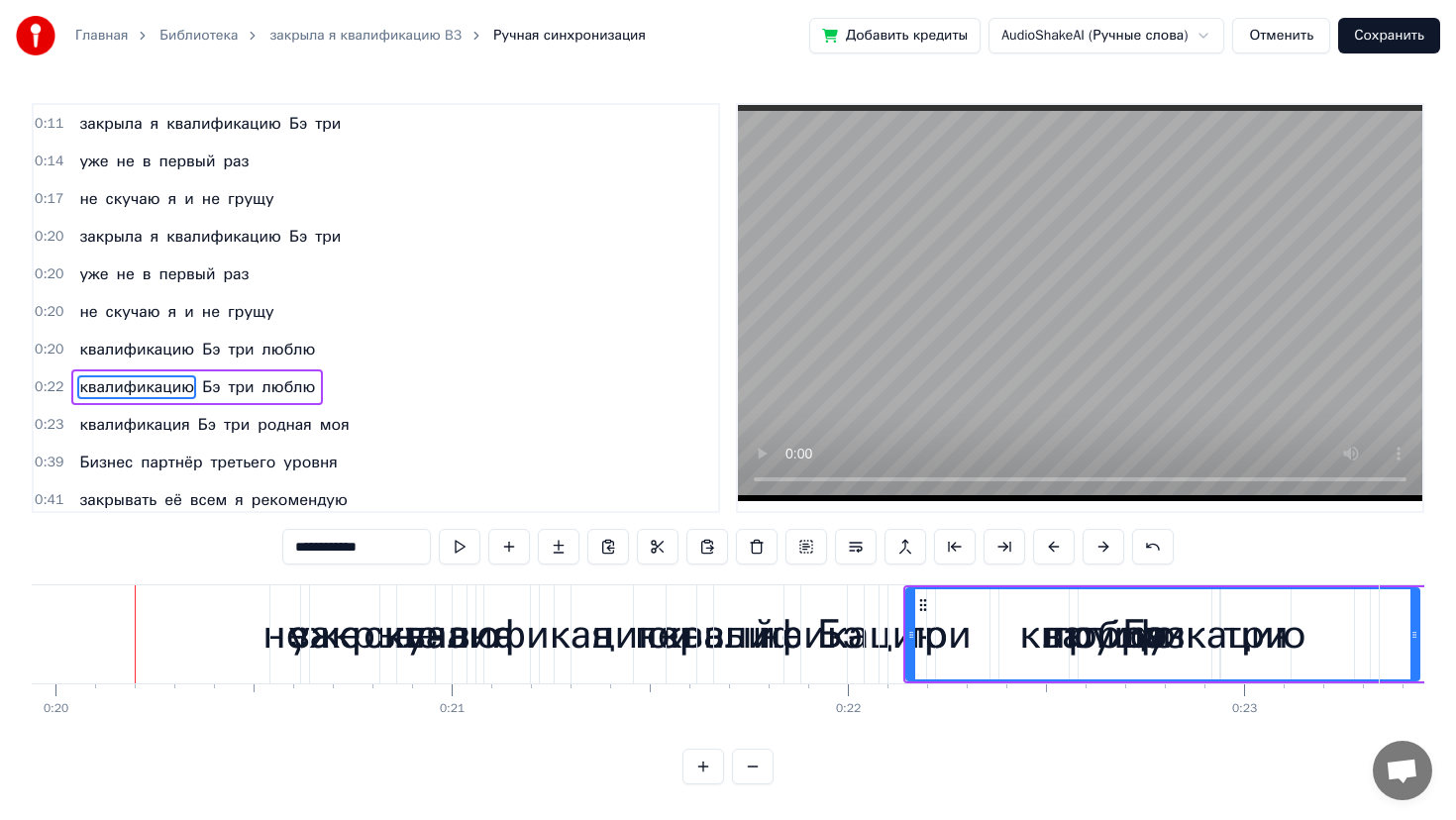 click at bounding box center [1103, 547] 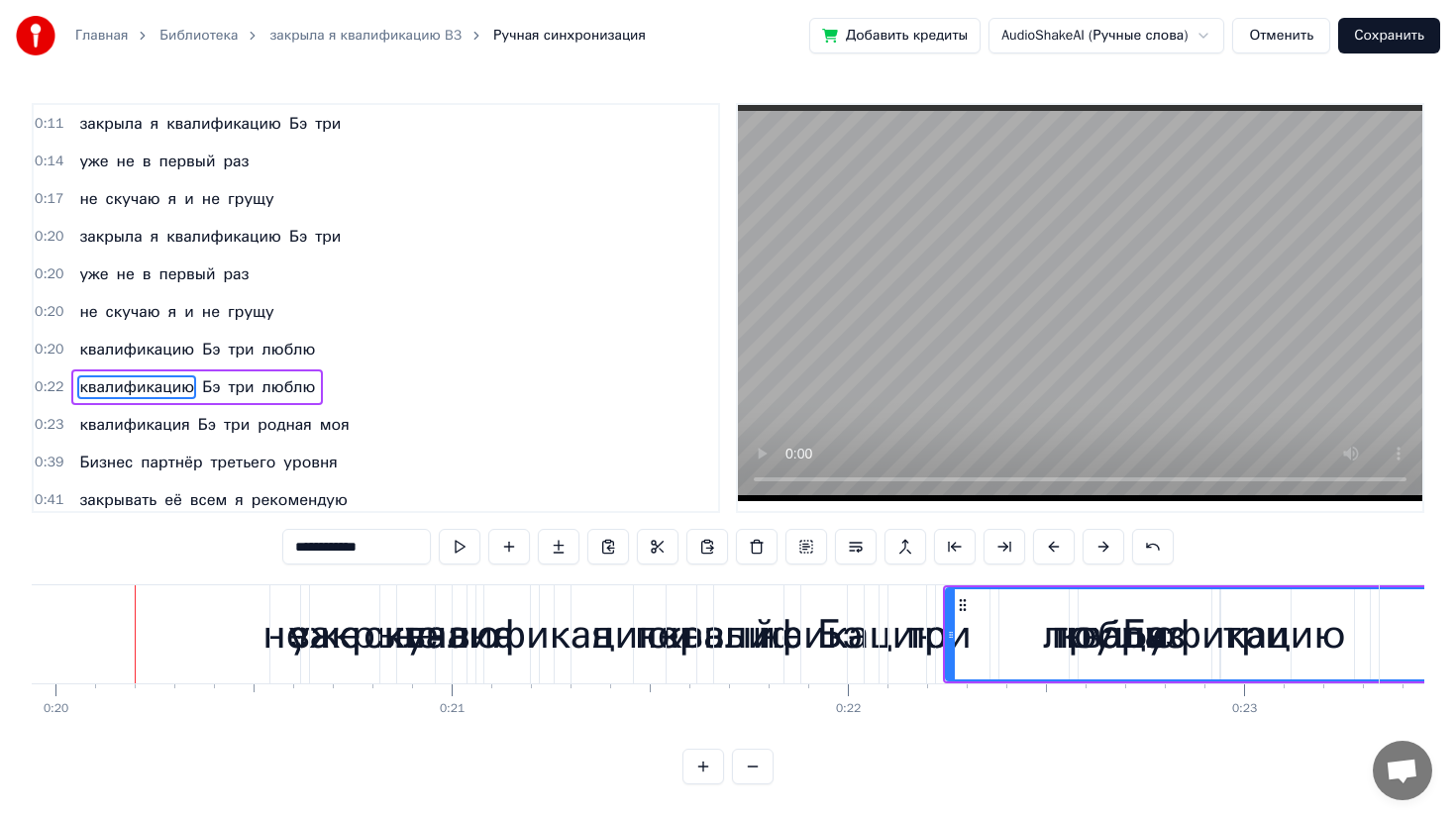 click at bounding box center [1103, 547] 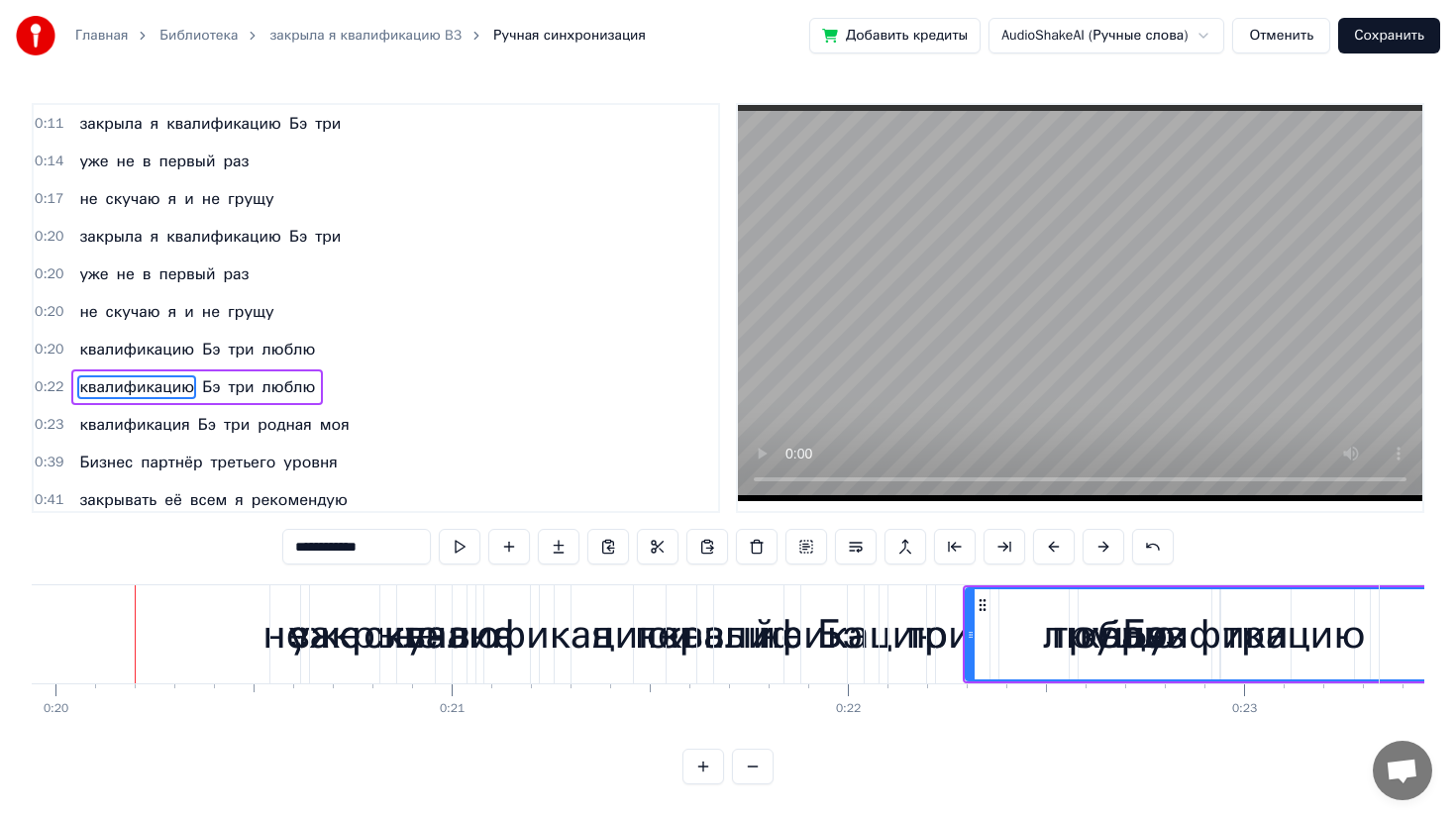click at bounding box center [1103, 547] 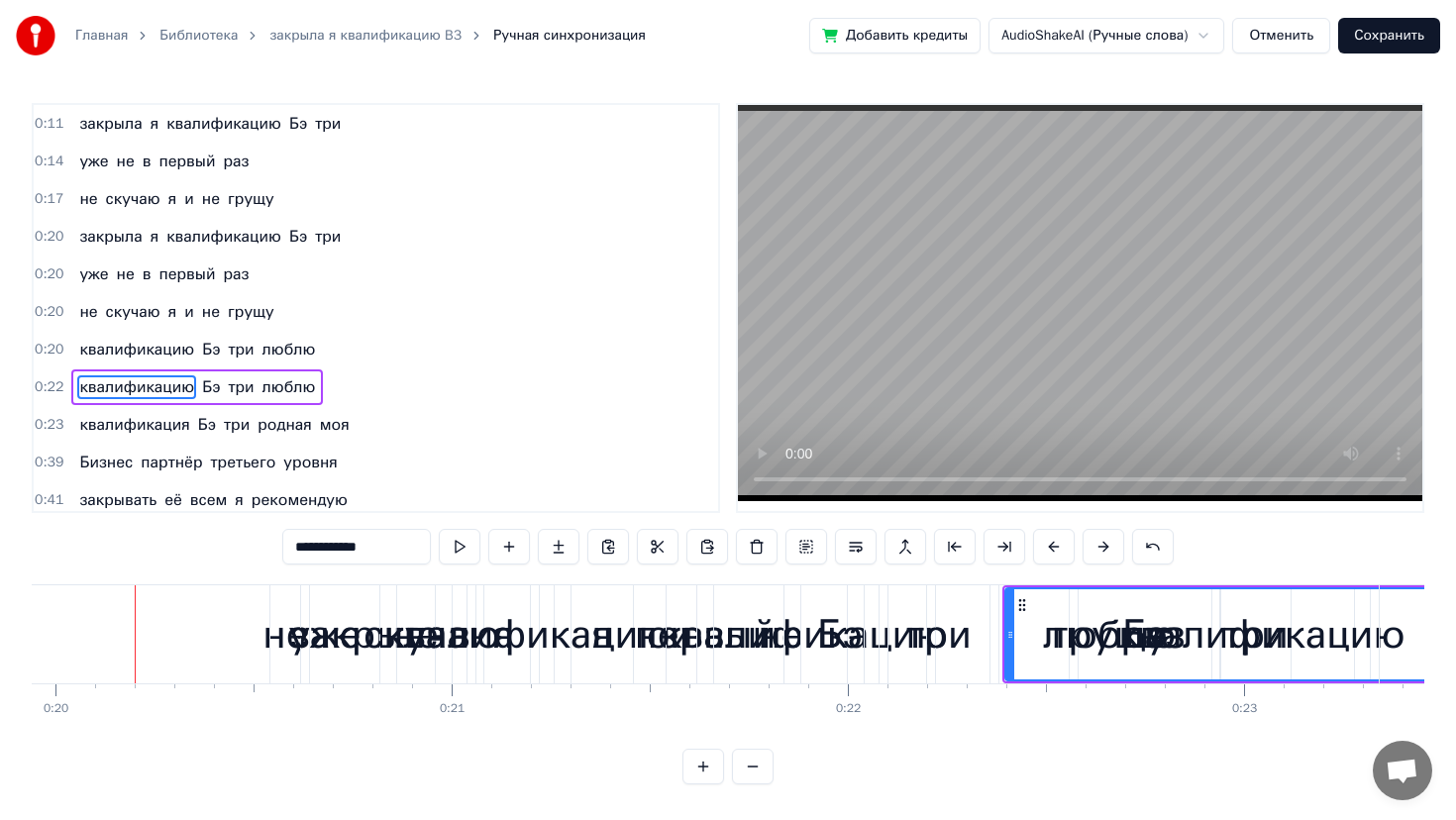 click at bounding box center (1103, 547) 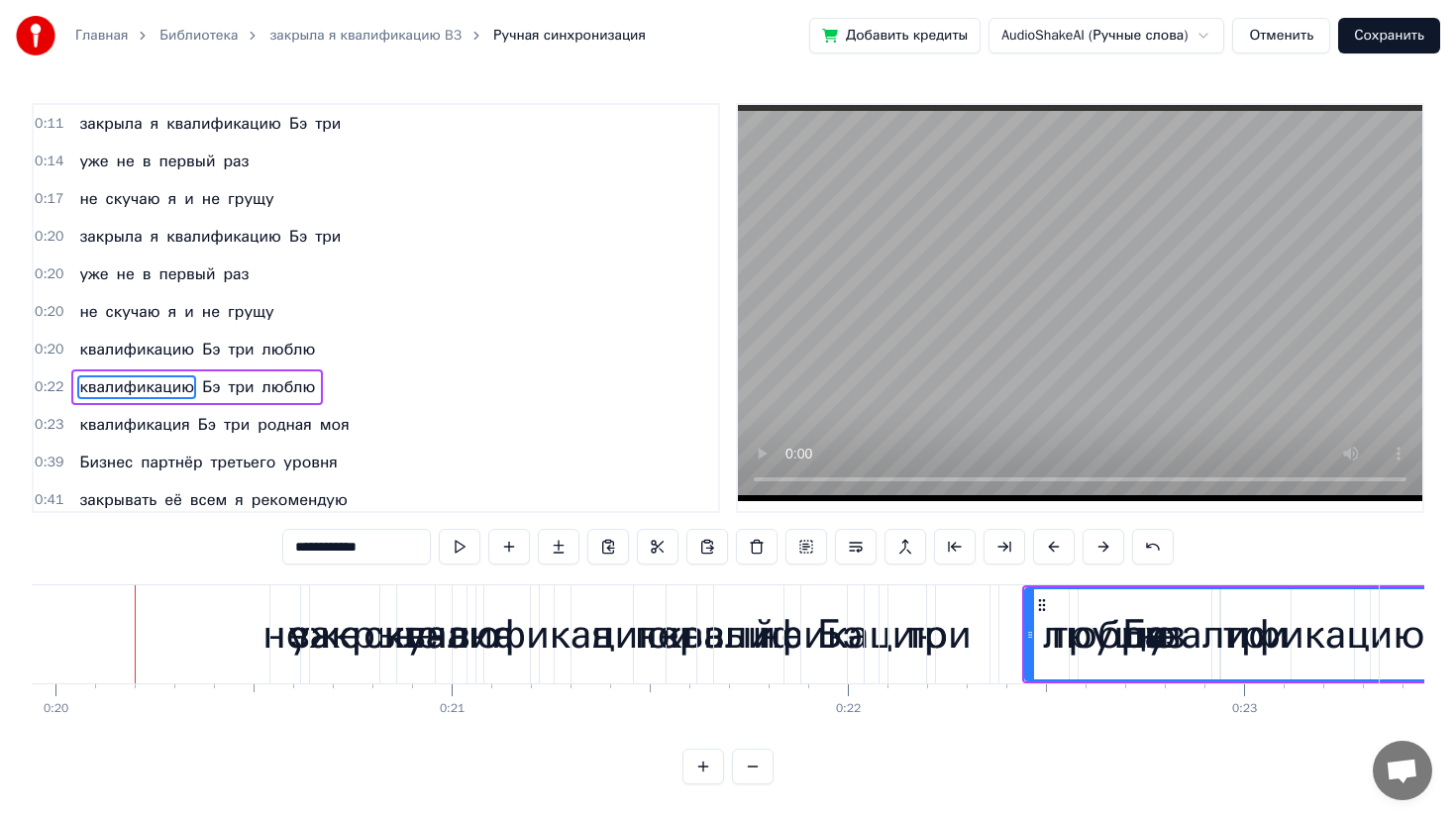 click at bounding box center [1103, 547] 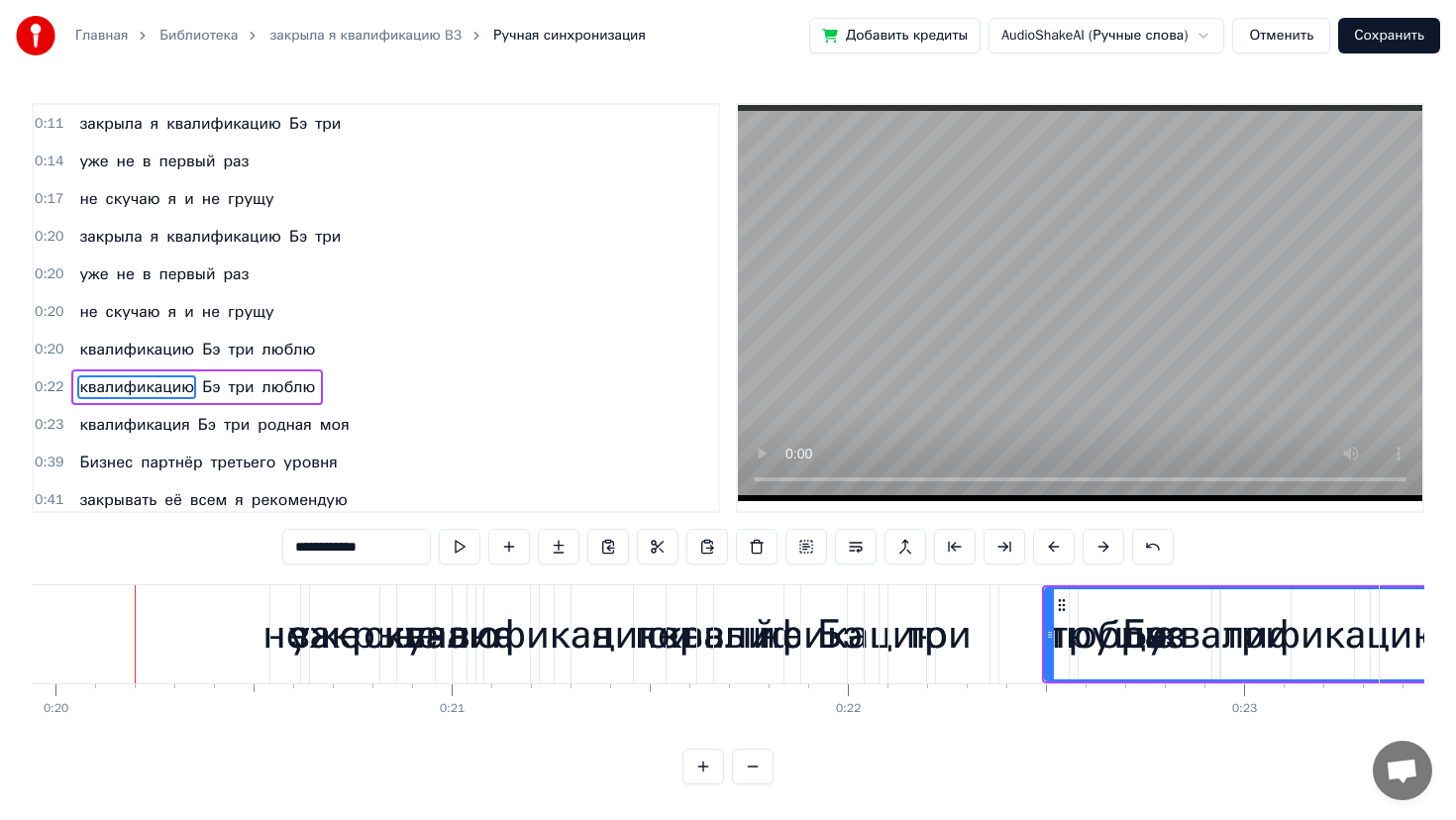click at bounding box center [1103, 547] 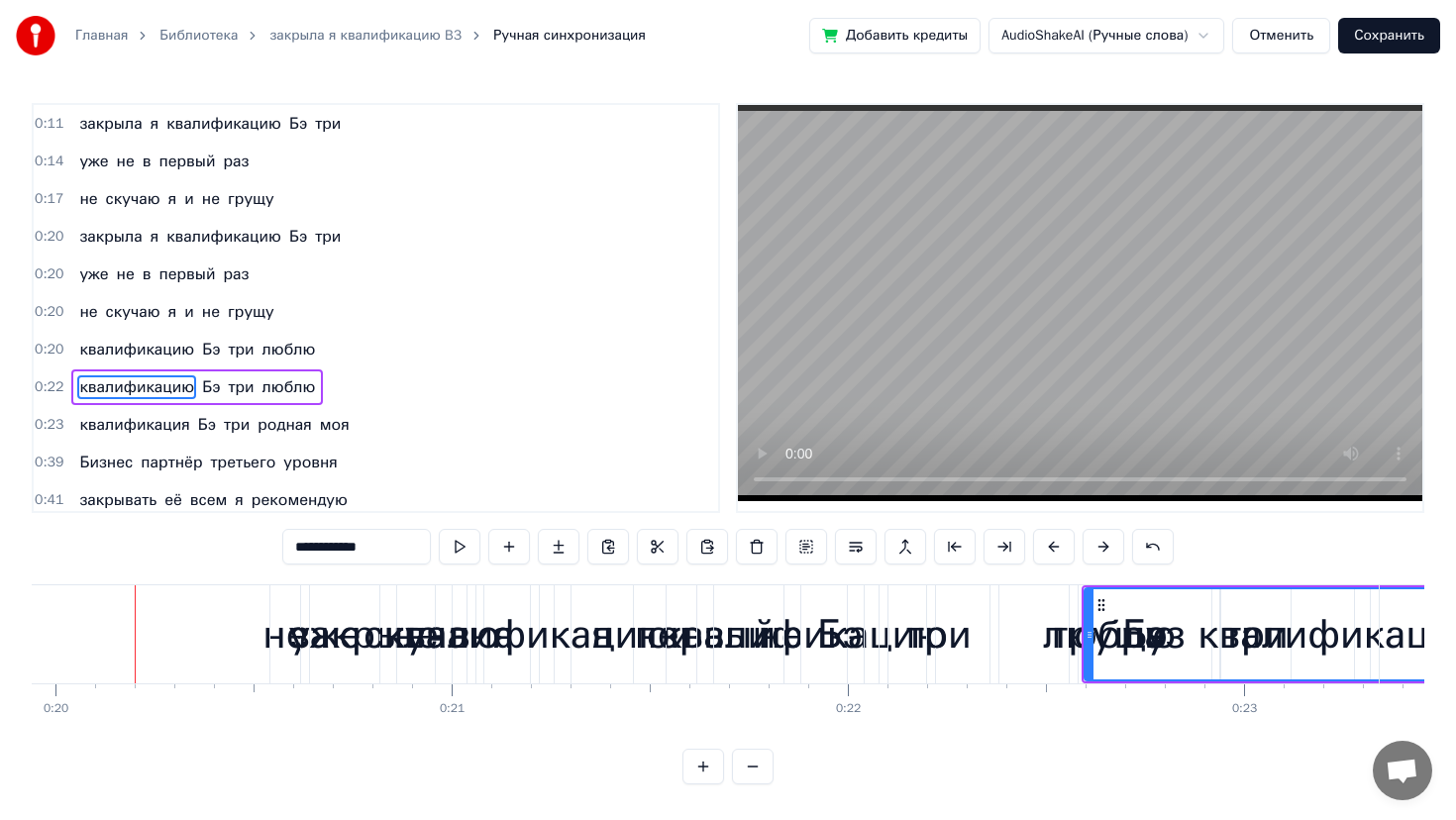 click at bounding box center [1103, 547] 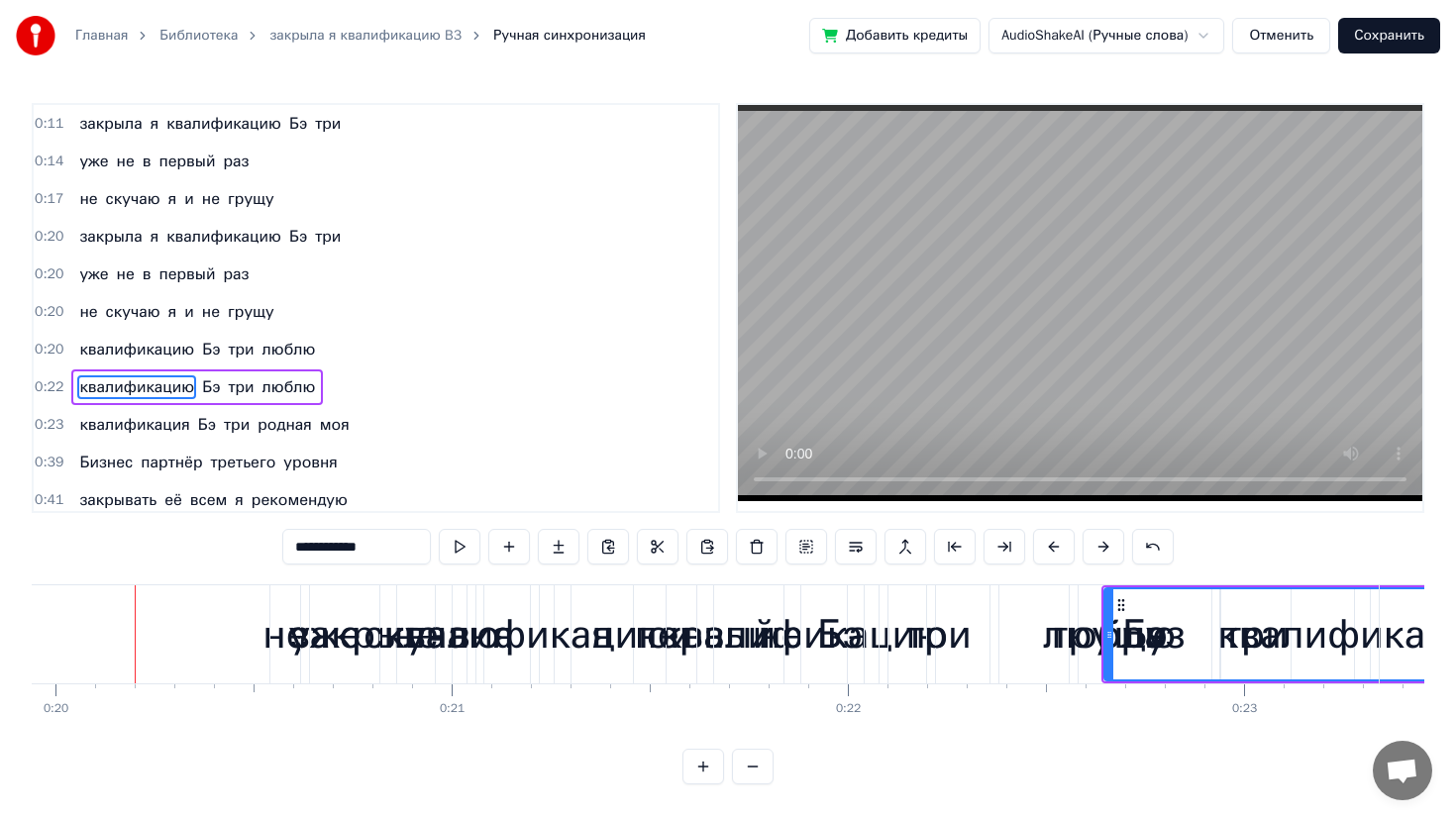 click at bounding box center [1103, 547] 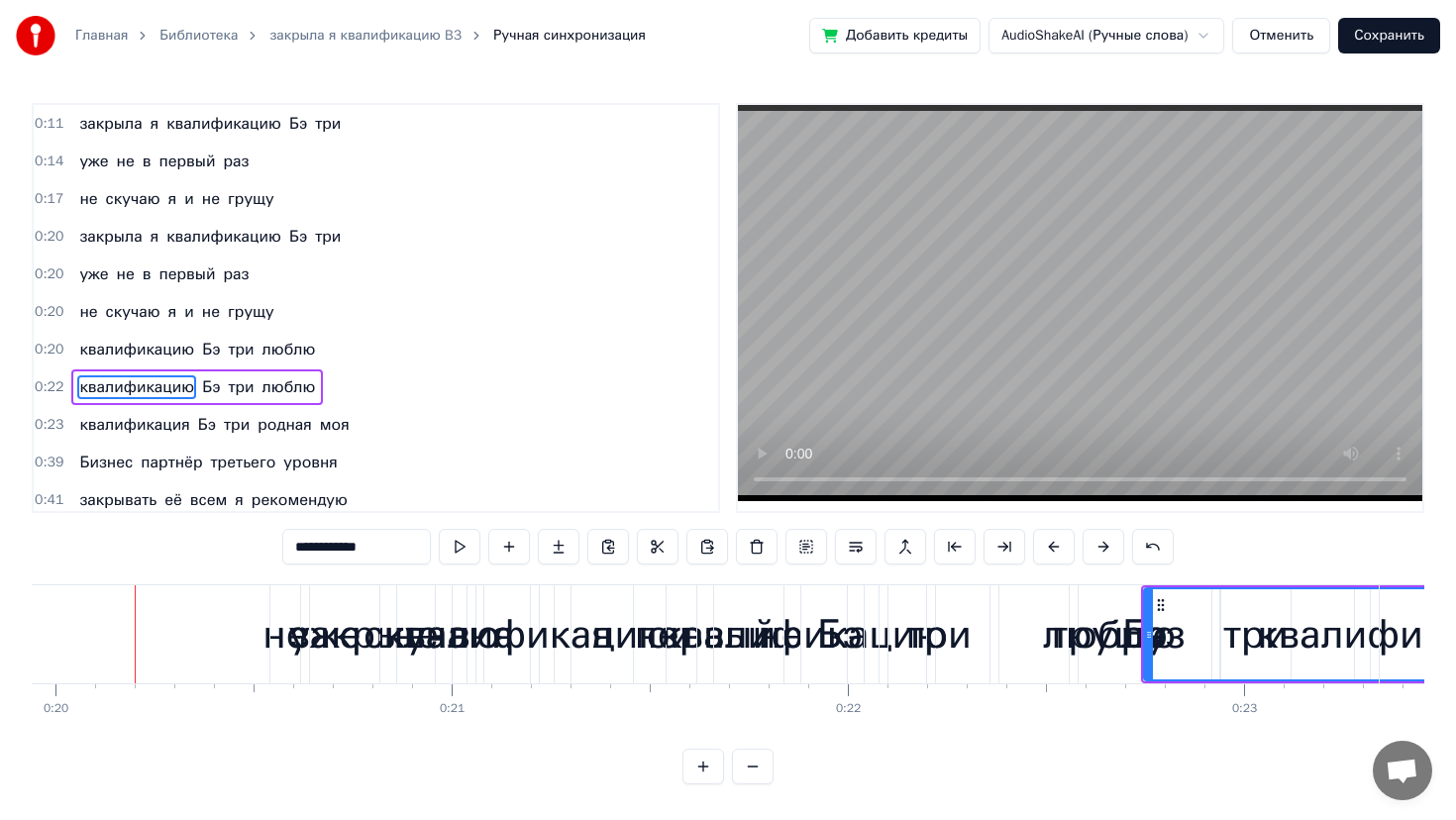 click at bounding box center [1103, 547] 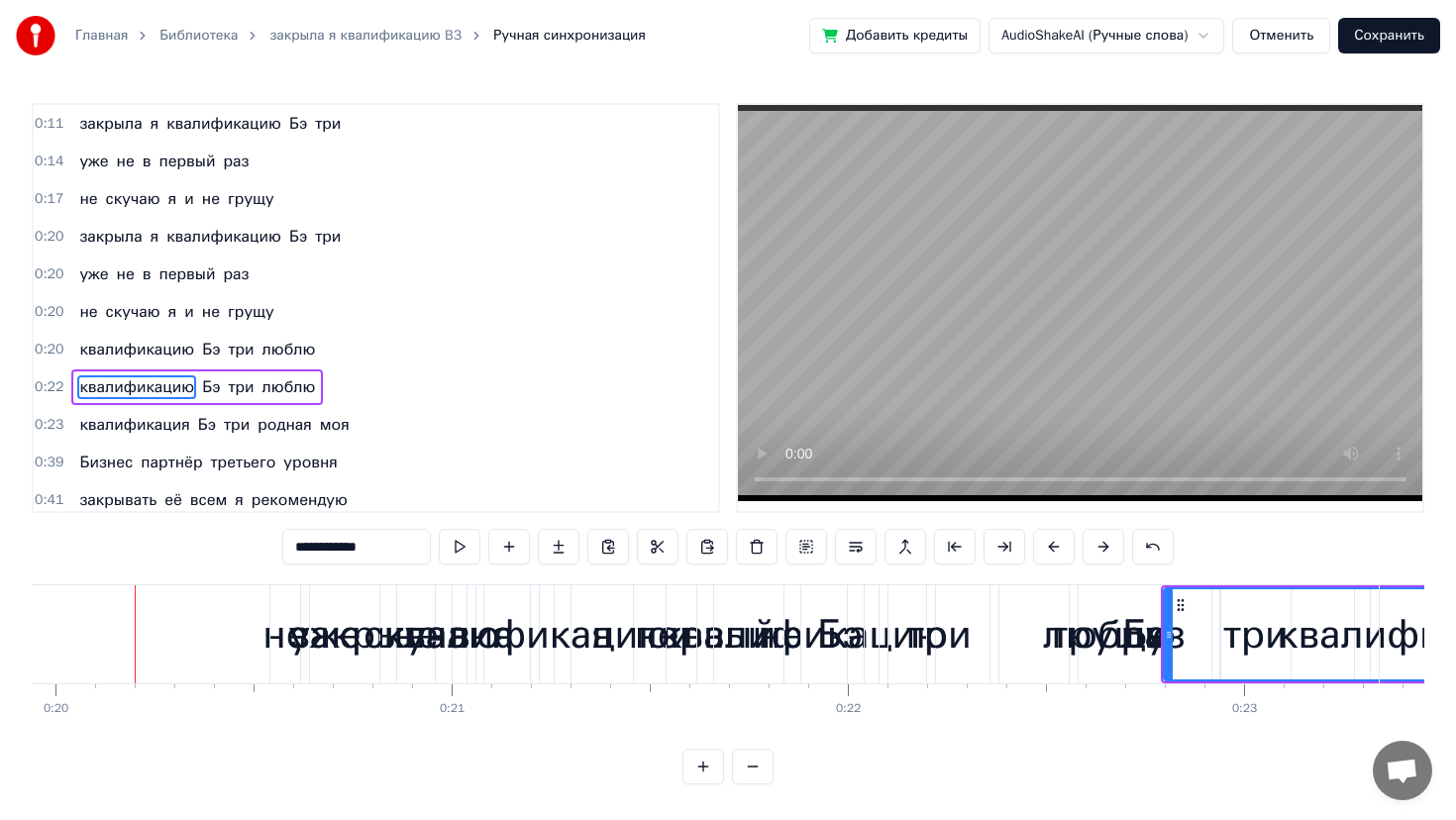 click at bounding box center (1103, 547) 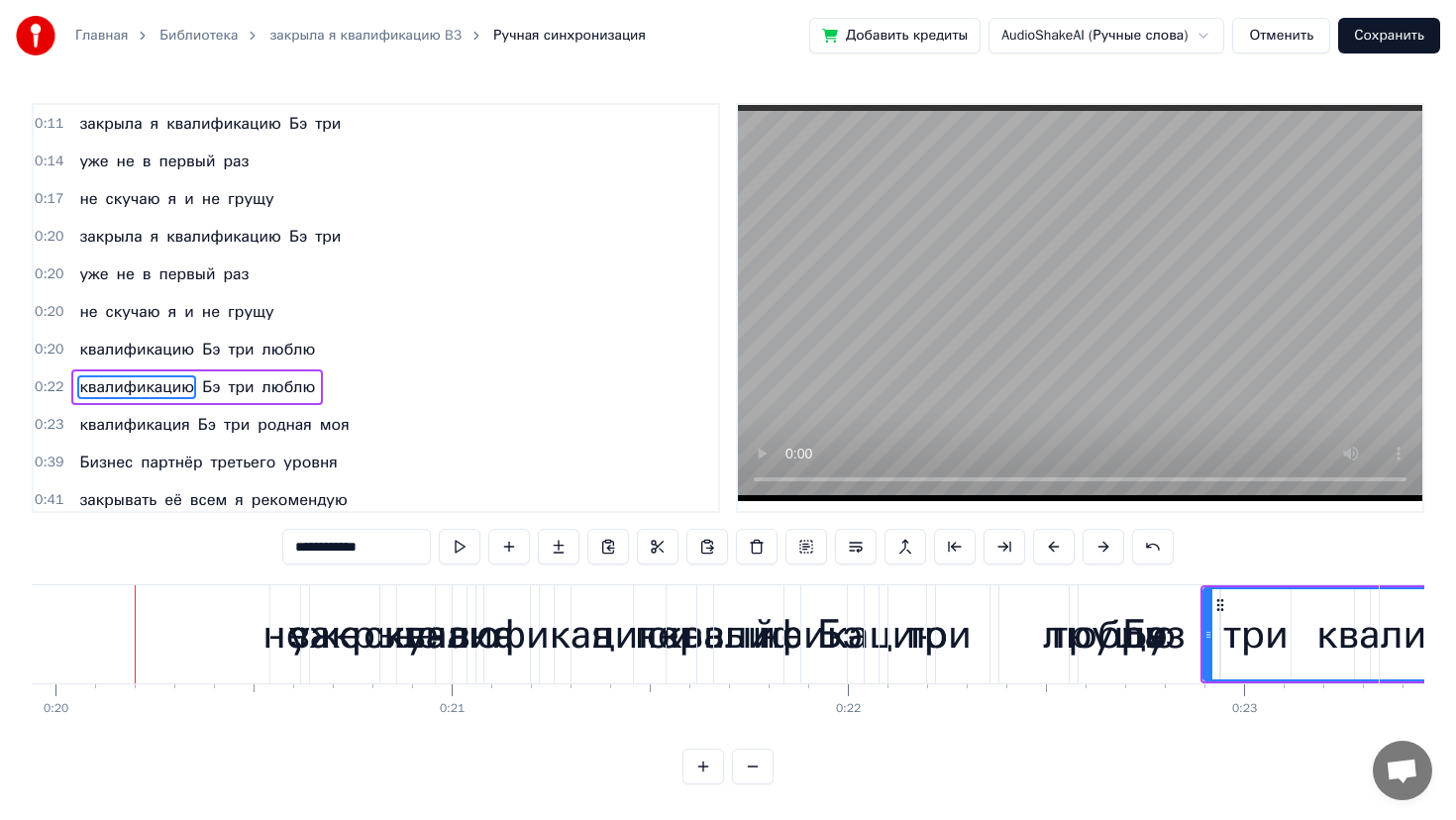 click at bounding box center [1103, 547] 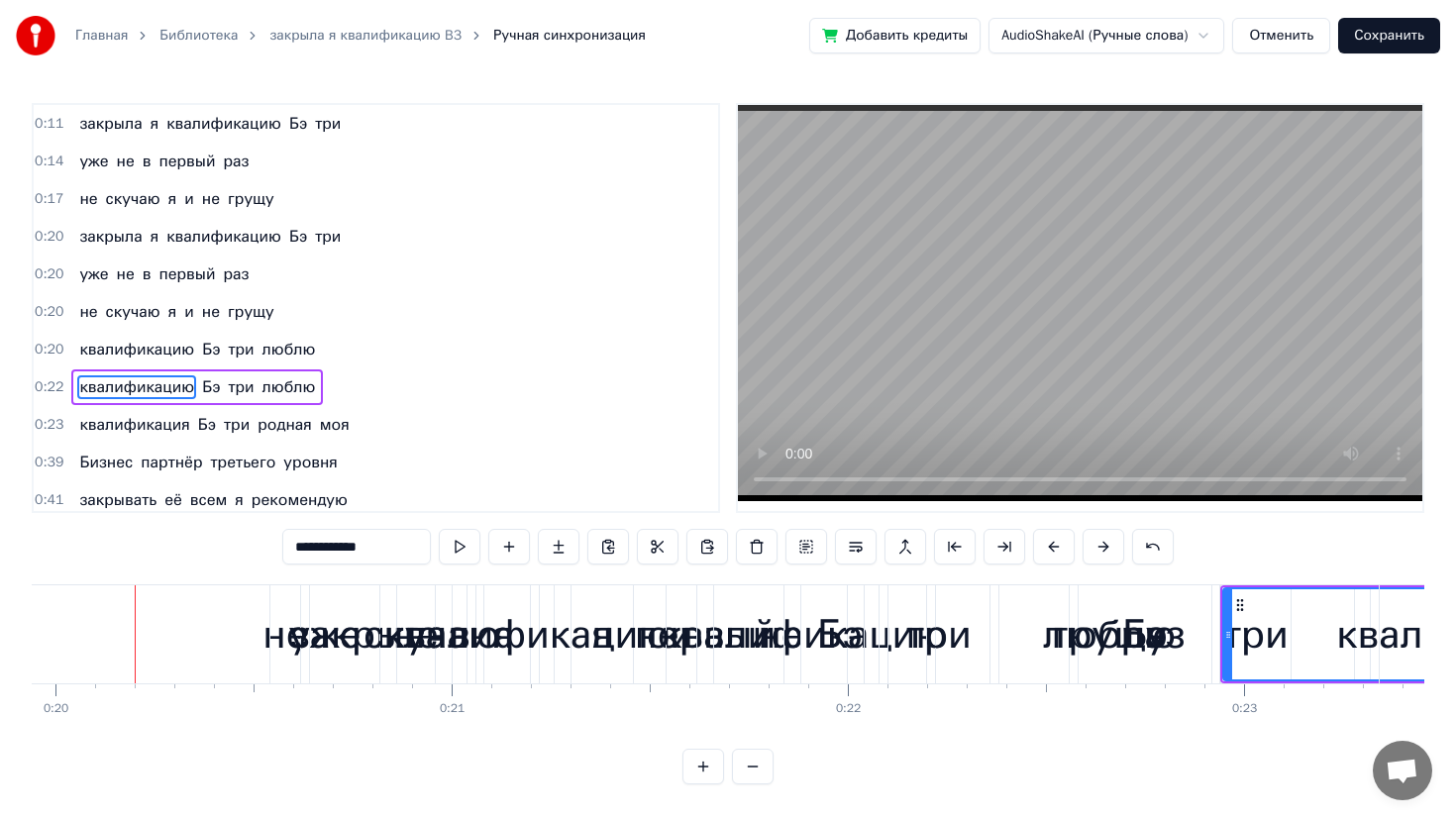 click at bounding box center [1103, 547] 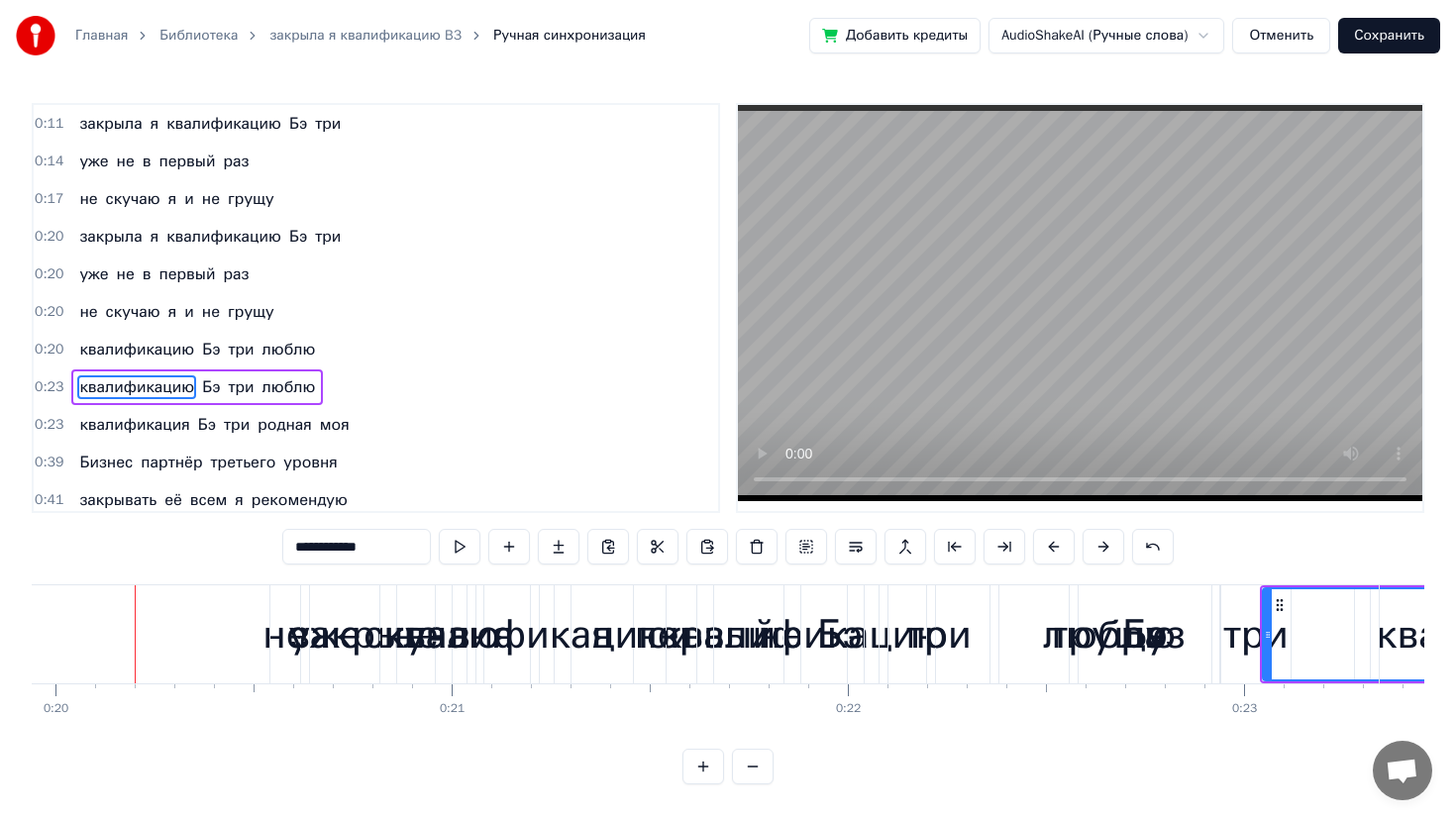 click at bounding box center (1103, 547) 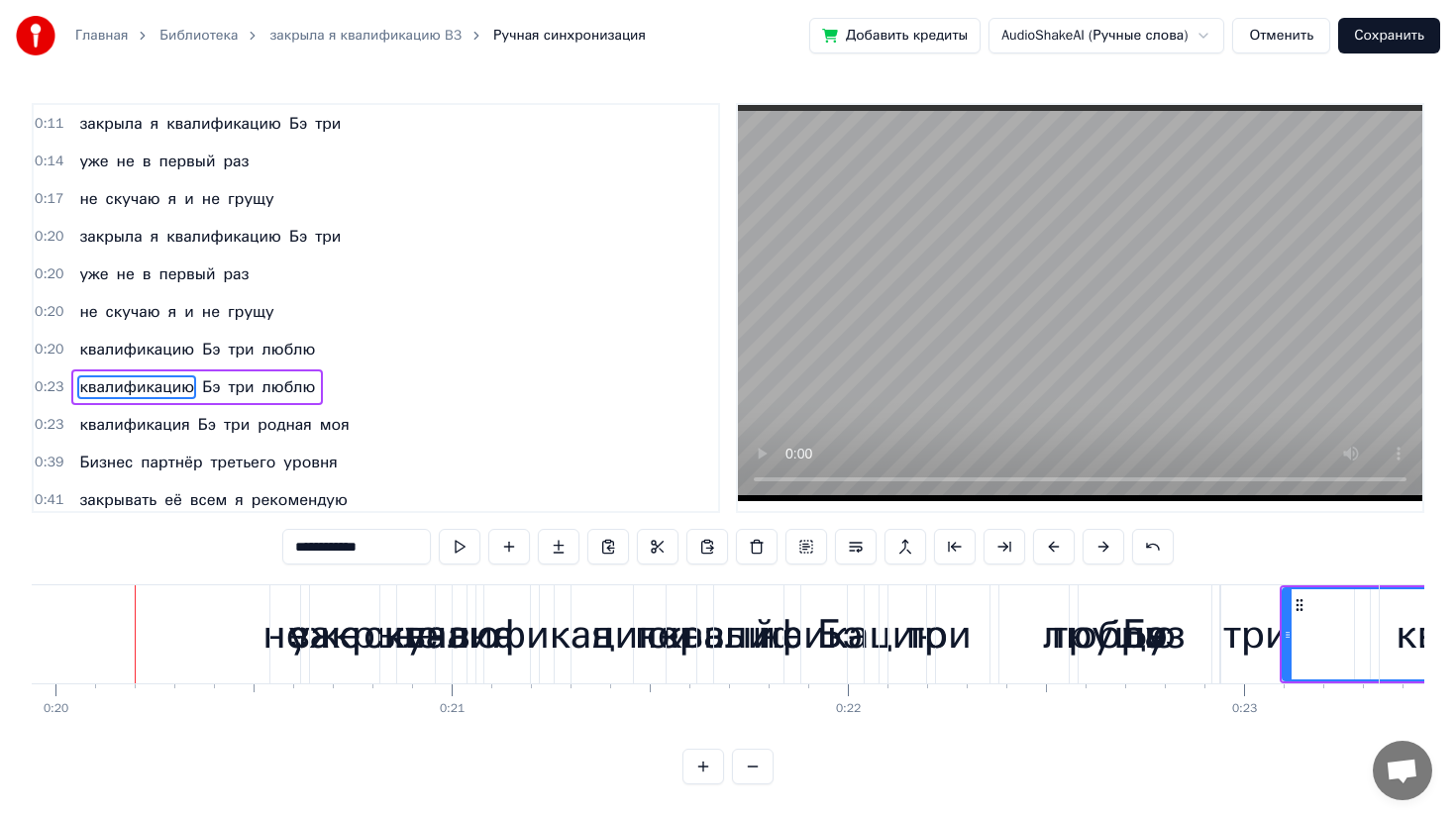 click at bounding box center (1103, 547) 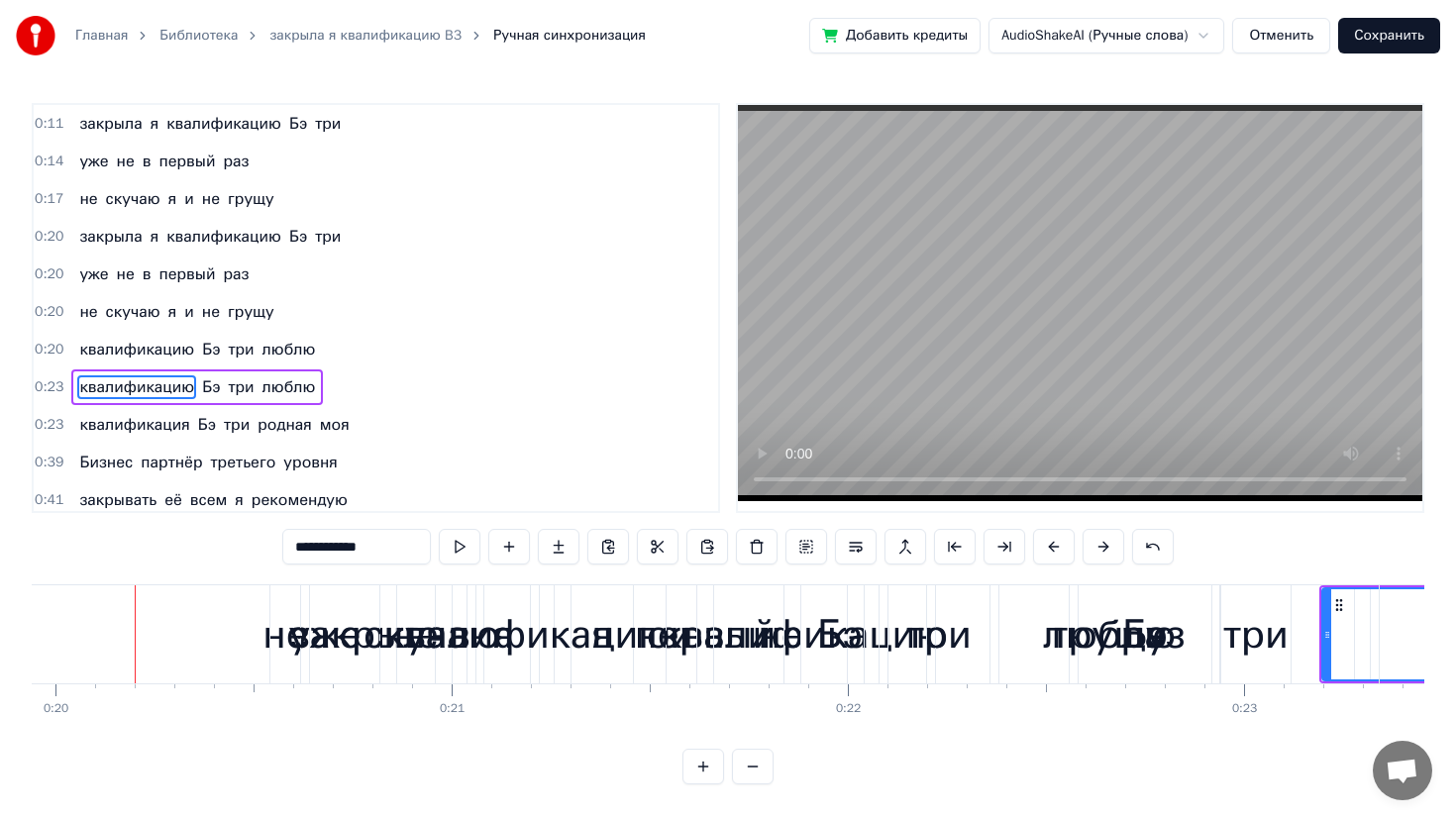 click at bounding box center (1103, 547) 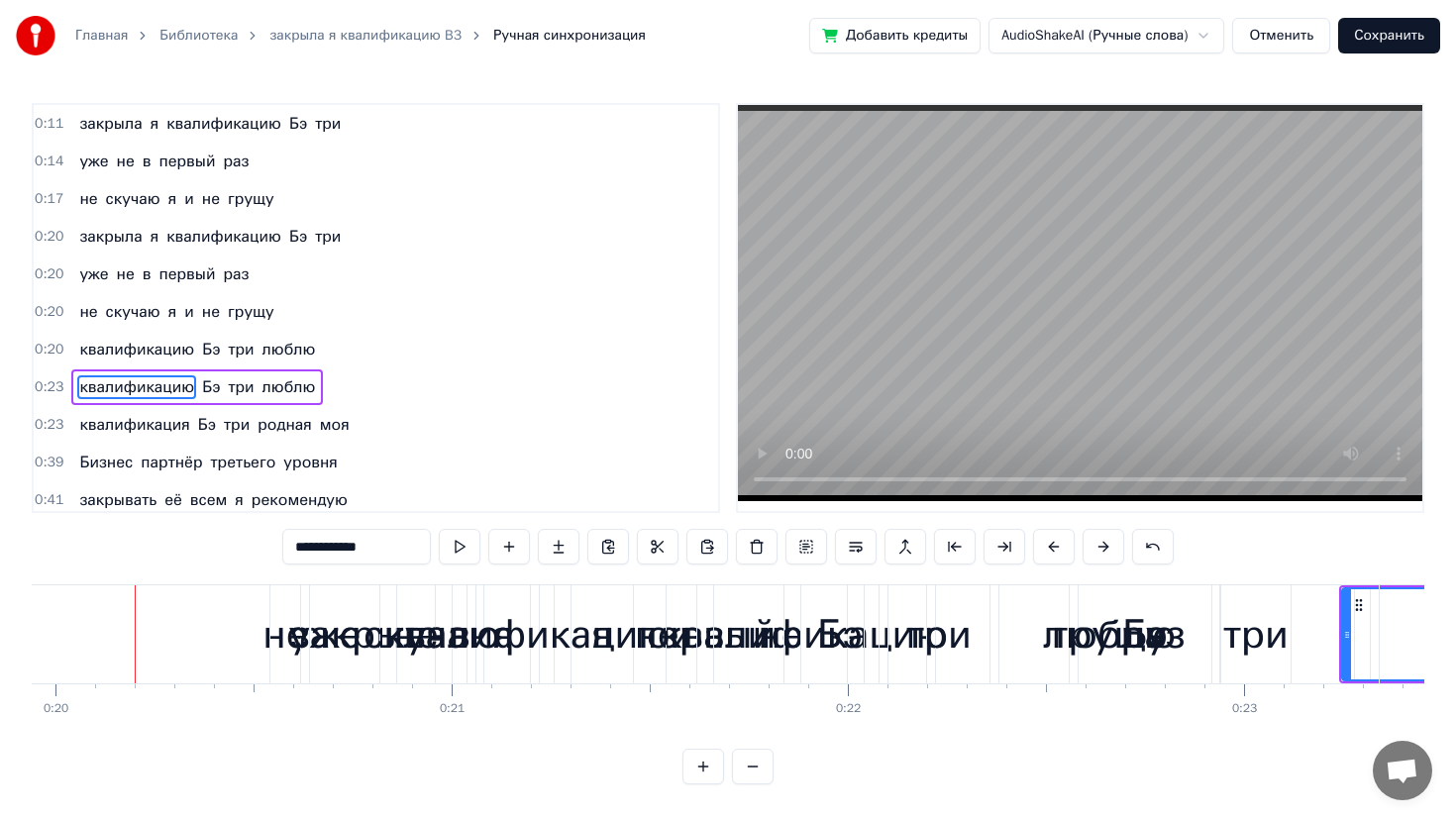 click at bounding box center [1103, 547] 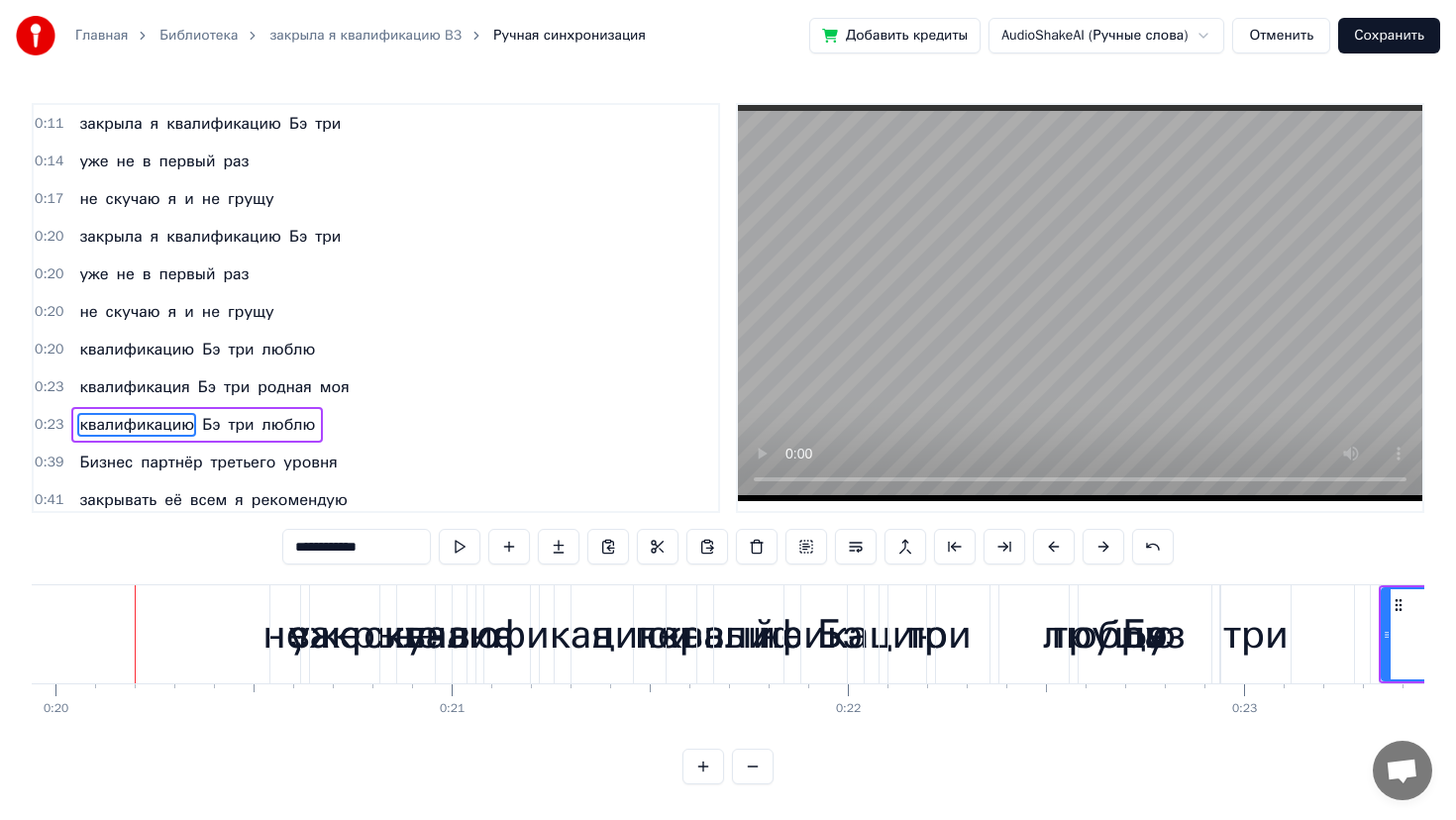 click at bounding box center [1103, 547] 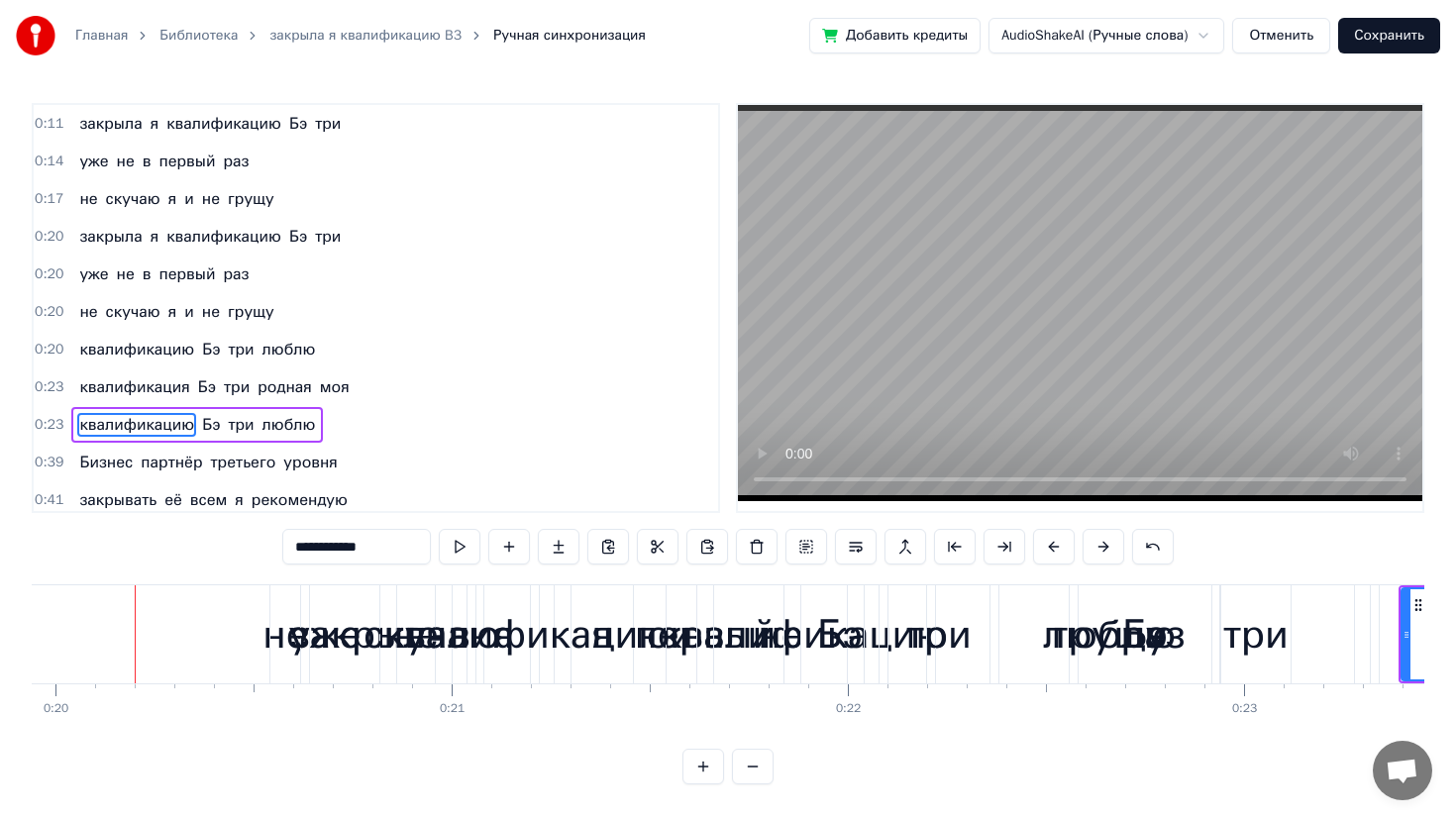 click at bounding box center (1103, 547) 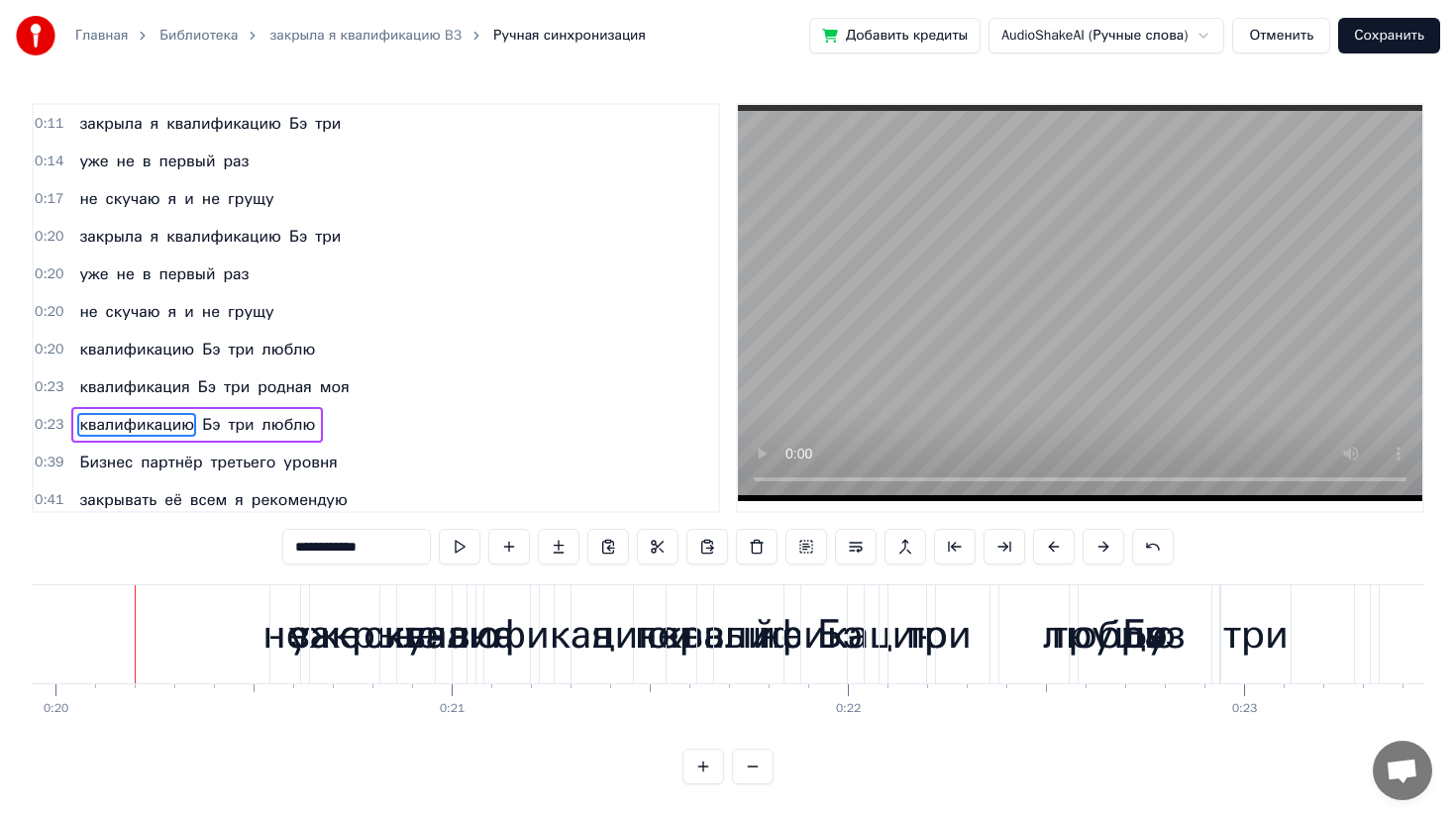 click at bounding box center [1103, 547] 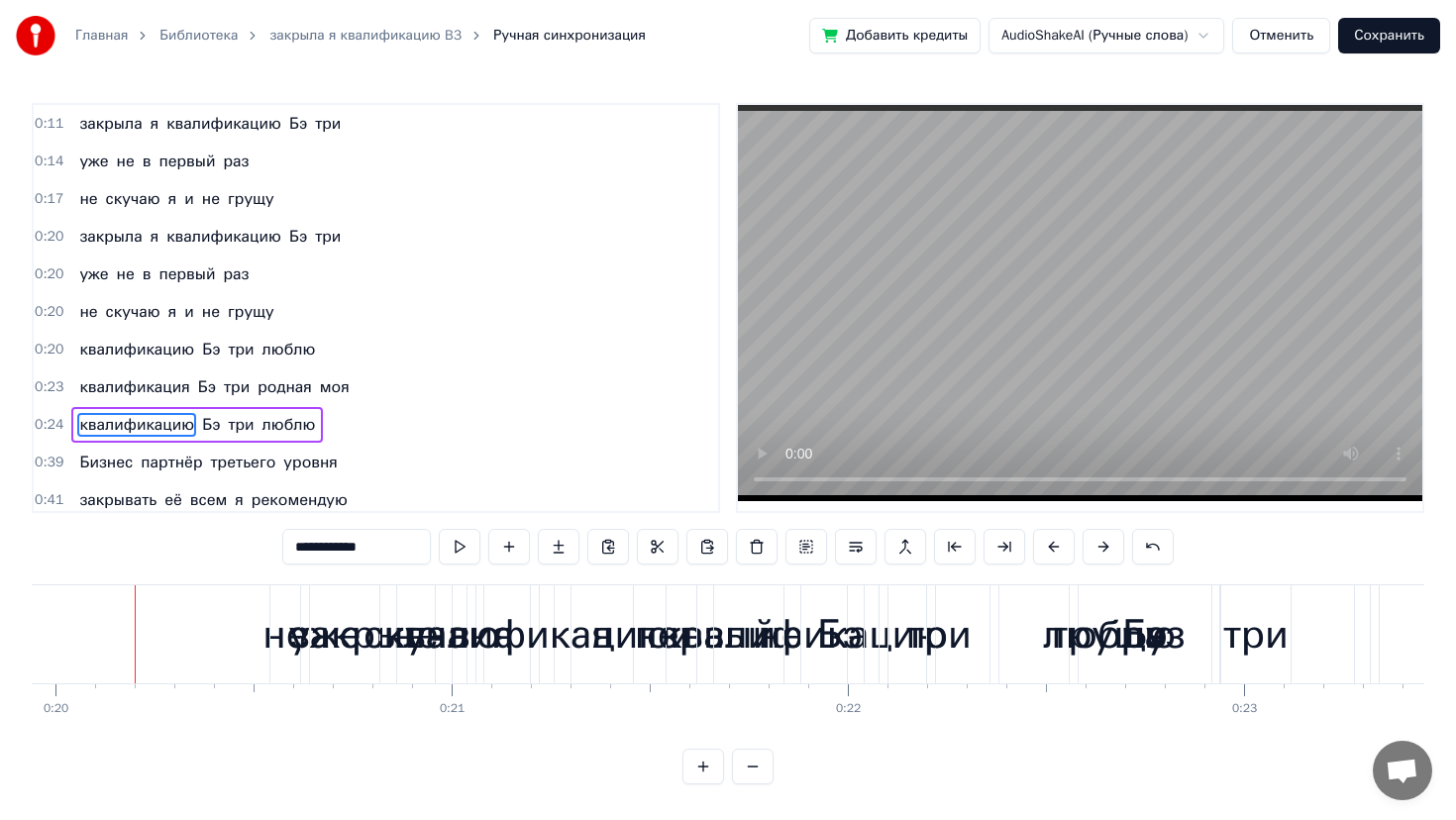 click at bounding box center (1103, 547) 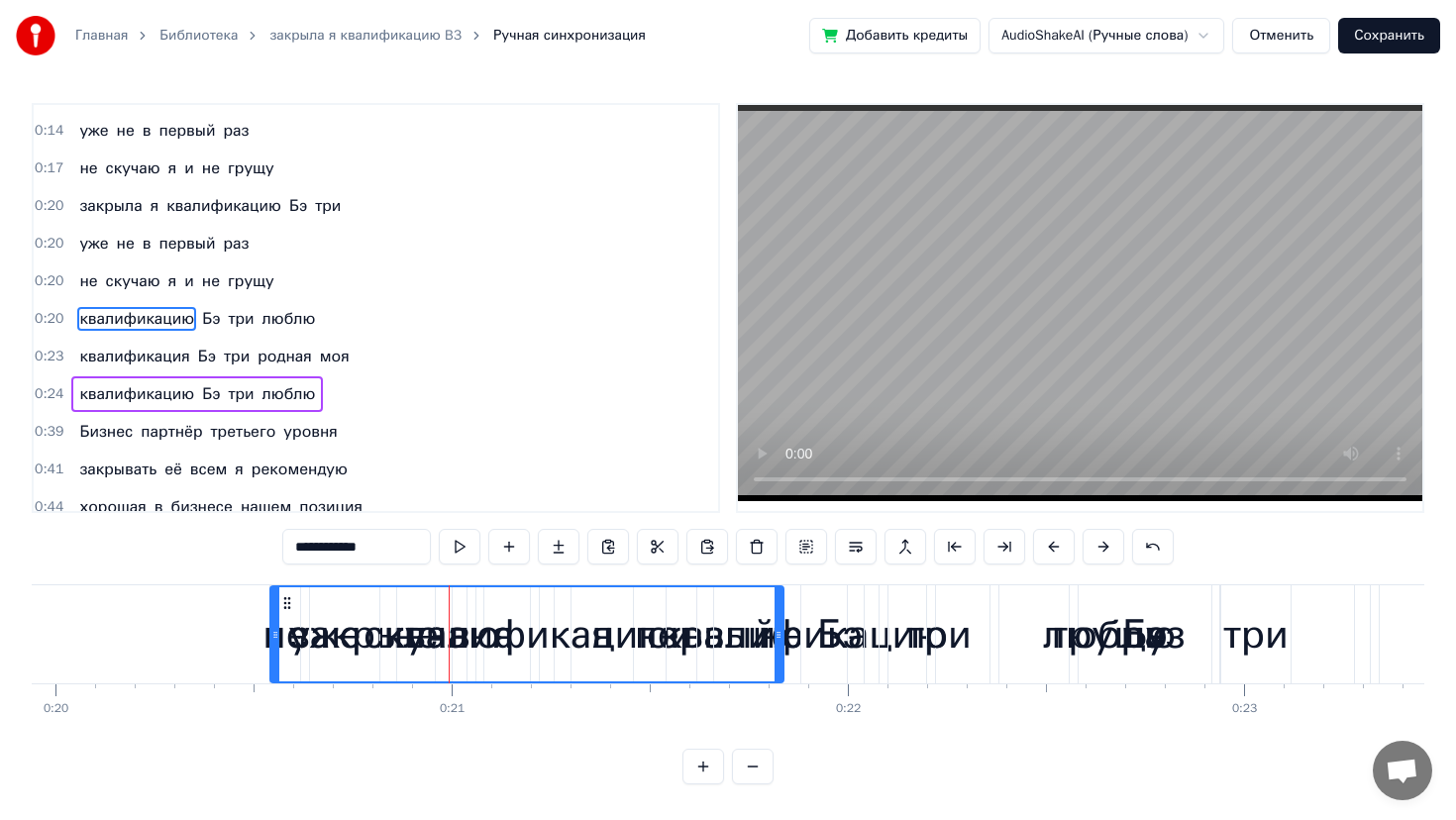 scroll, scrollTop: 42, scrollLeft: 0, axis: vertical 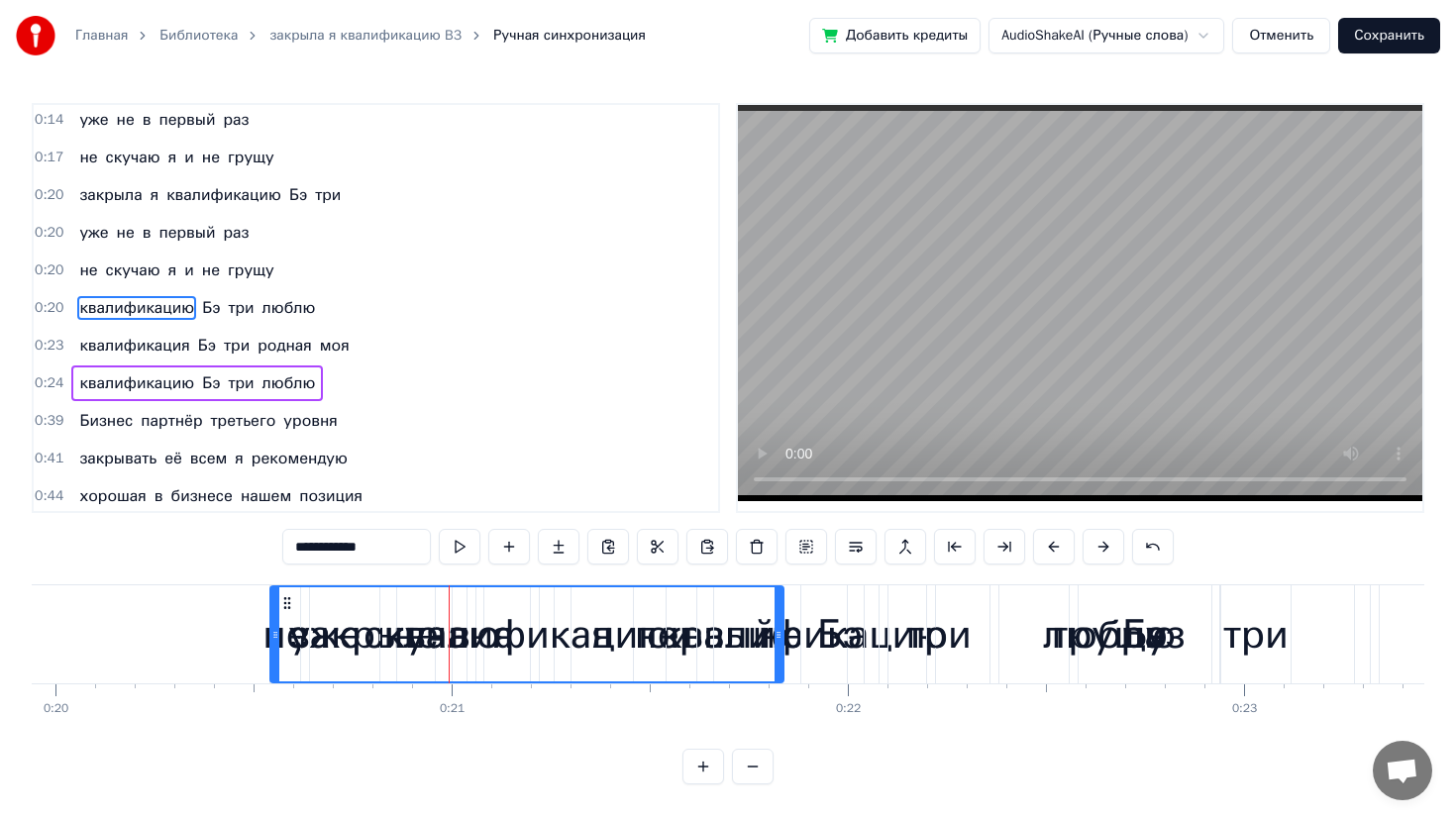 click on "0:20" at bounding box center (49, 195) 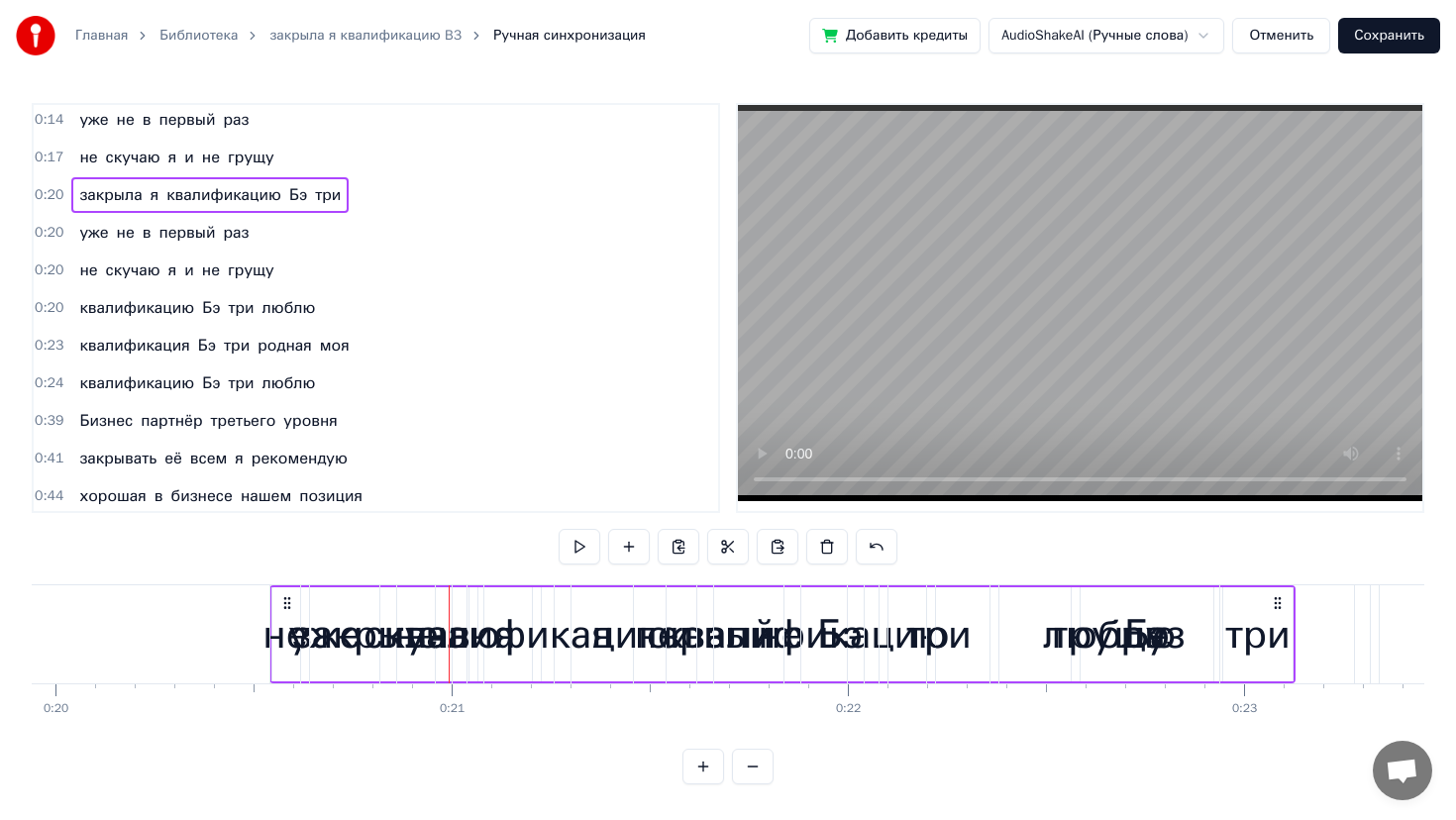 click on "закрыла я квалификацию Бэ три уже не в первый раз не скучаю я и не грущу квалификацию Бэ три люблю закрыла я квалификацию Бэ три уже не в первый раз не скучаю я и не грущу квалификацию Бэ три люблю квалификация Бэ три родная моя Бизнес партнёр третьего уровня закрывать её всем я рекомендую хорошая в бизнесе нашем позиция живу с ней и в ус не дую ааааа Just do it do it Бэ три Бэ три Бэ три Бэ три Бэ три Бэ три Бэ Три доход тут двести триста ка хорошие деньги, привыкаешь слегка выхожу на сцену, получаю признание, моя мотивация без выгорания в числе лучших контрактов лечу заграницу на бизнес я 0" at bounding box center [23659, 634] 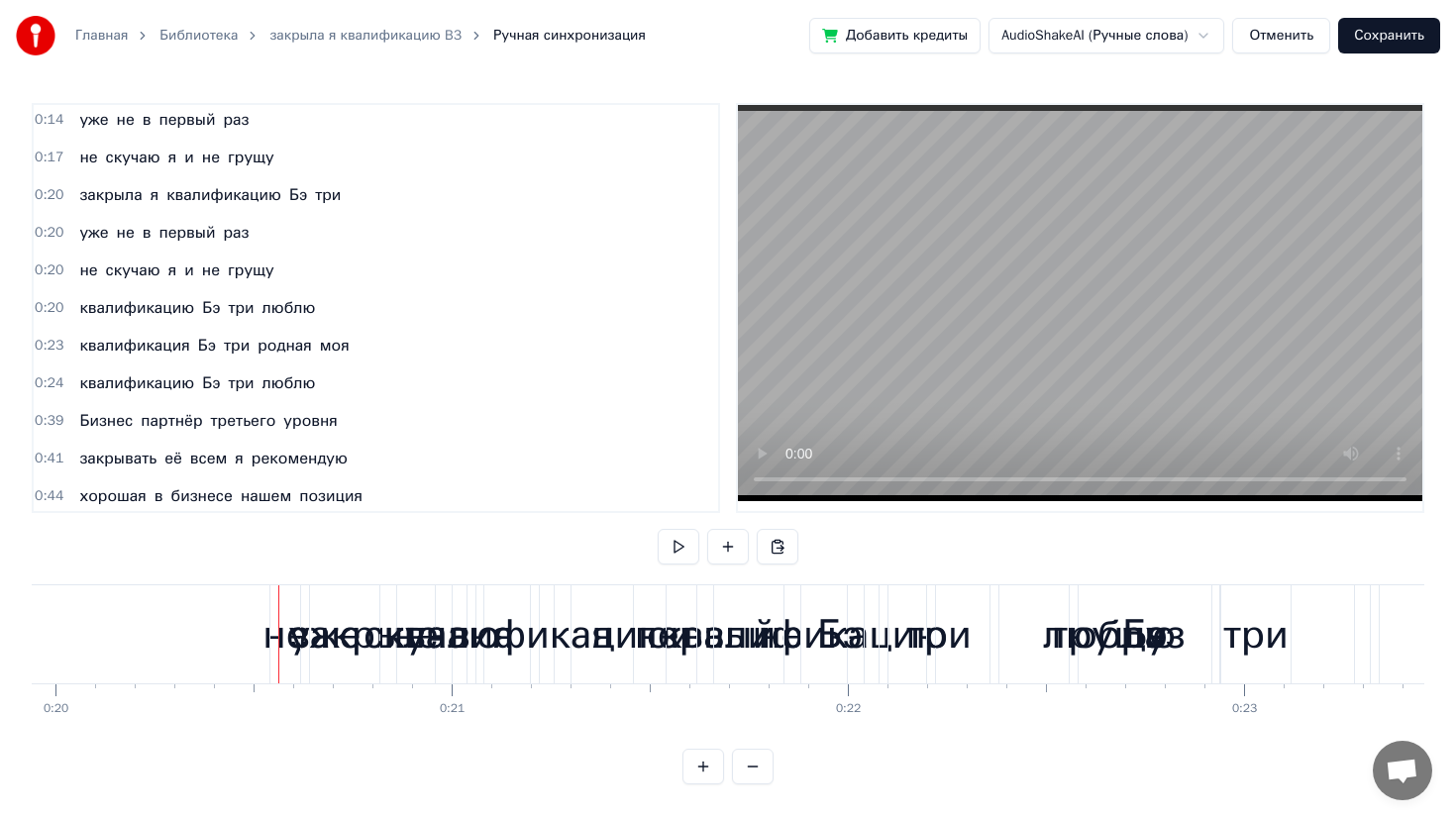 click on "квалификацию" at bounding box center [527, 634] 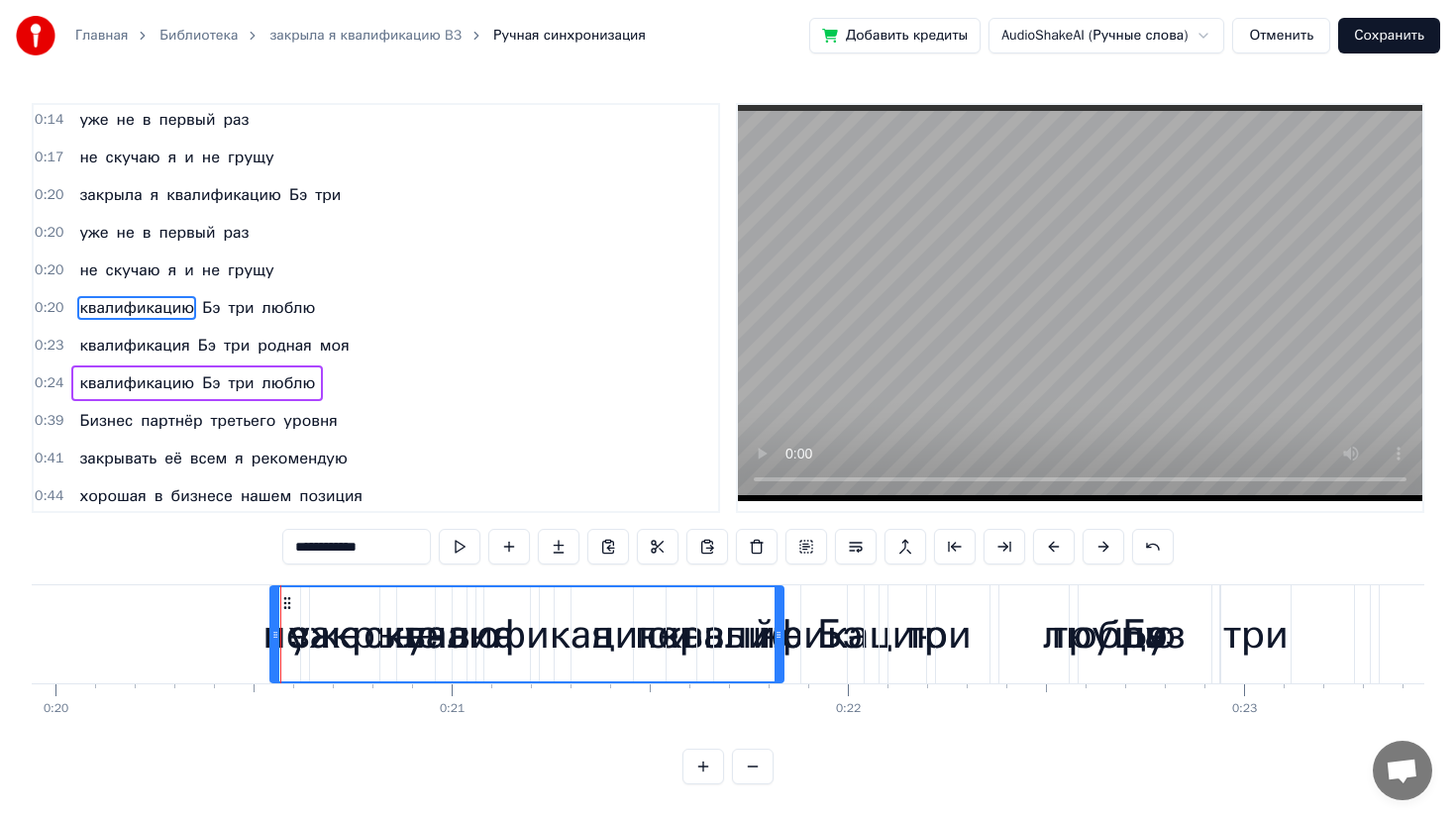click on "0:20" at bounding box center [49, 195] 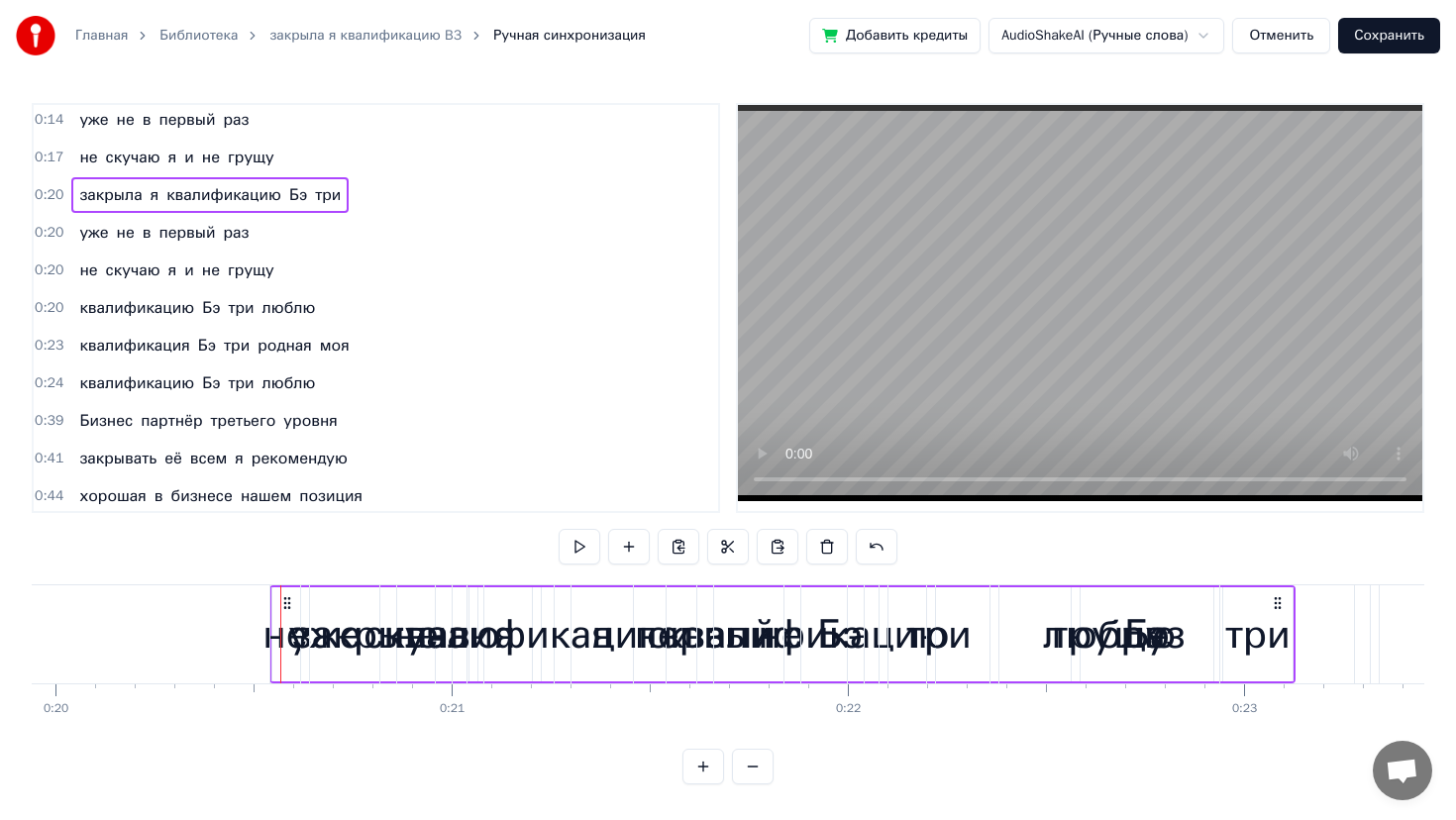 click on "квалификацию" at bounding box center [527, 634] 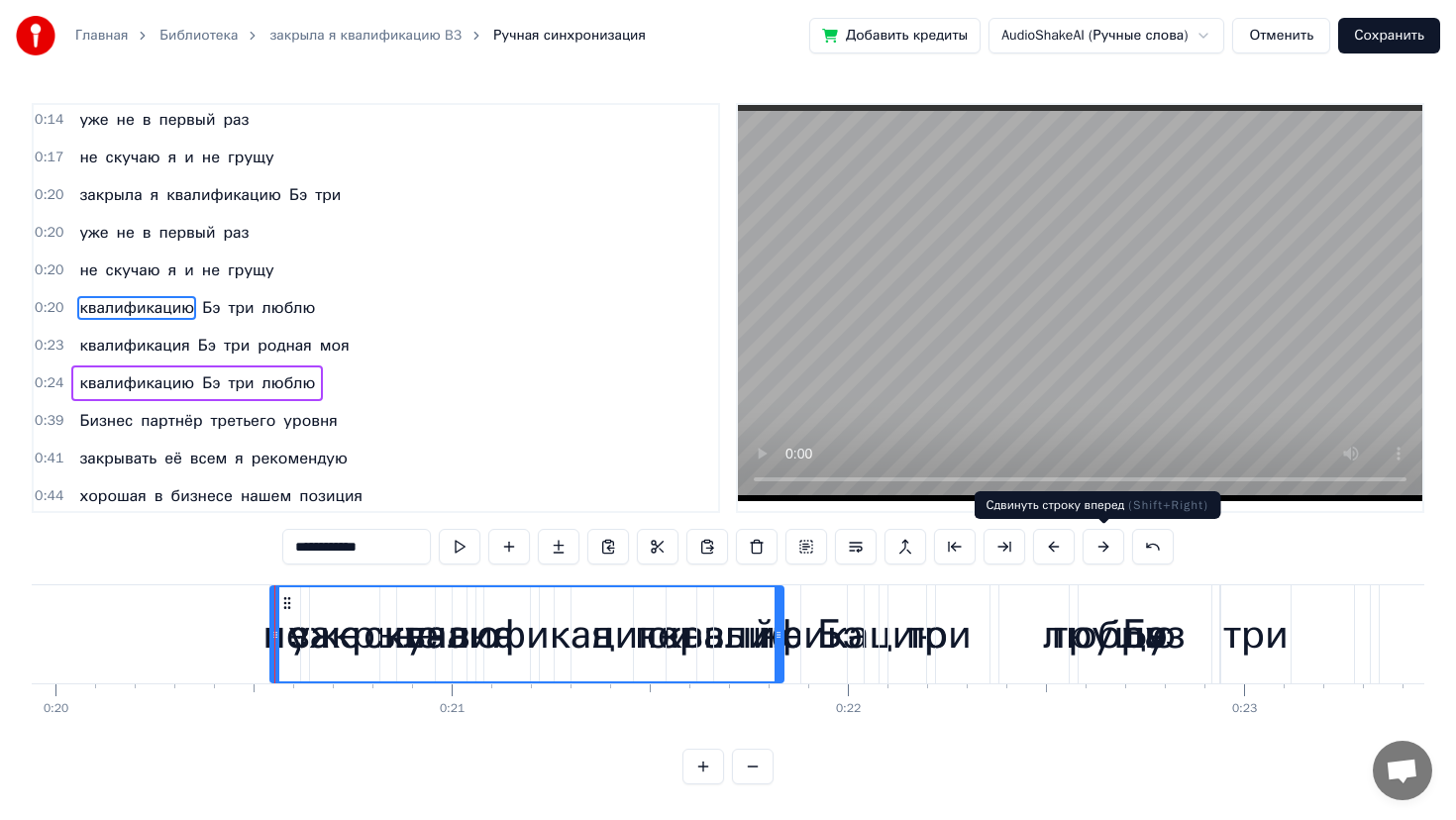 click at bounding box center (1103, 547) 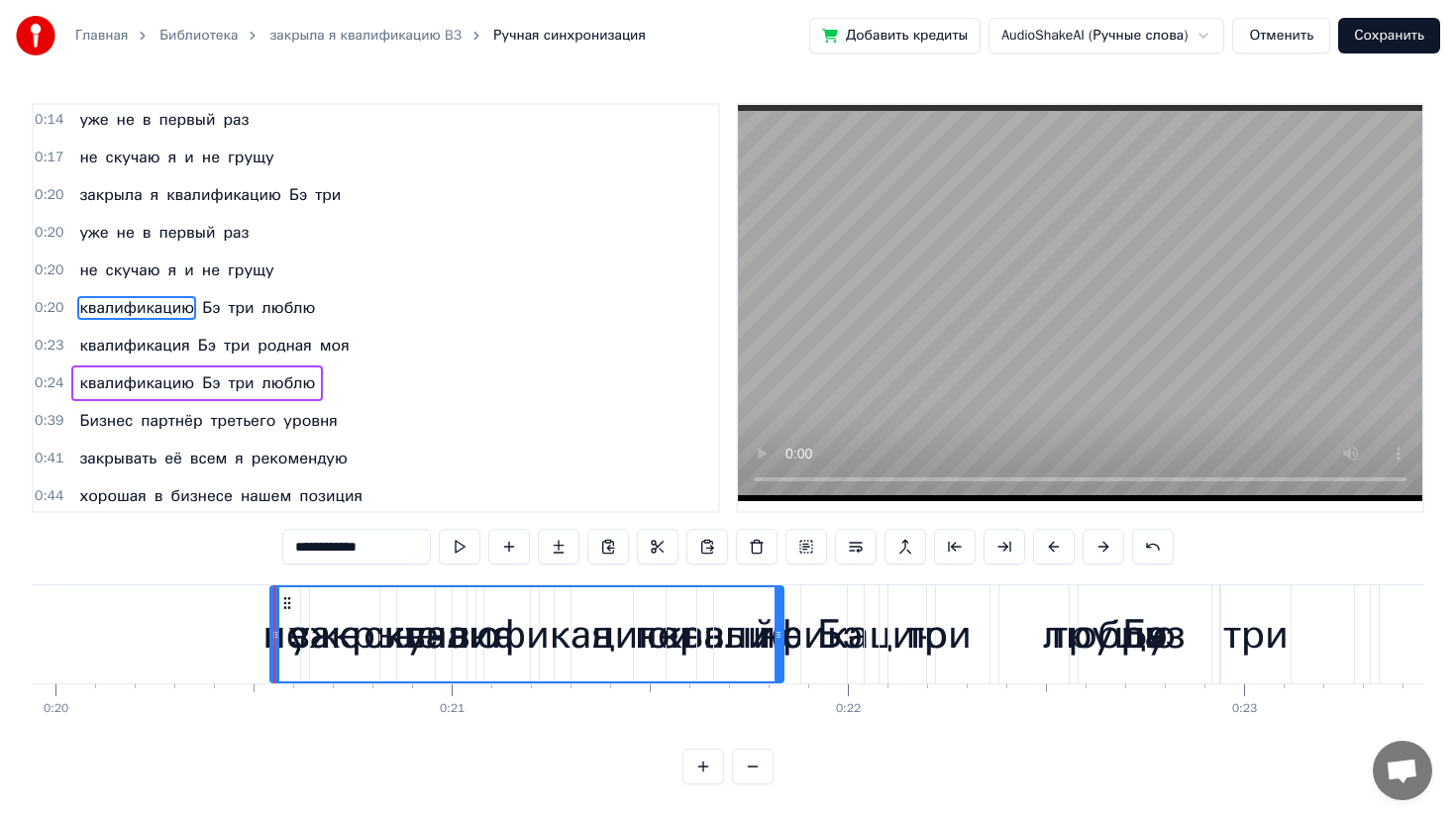 click at bounding box center [1103, 547] 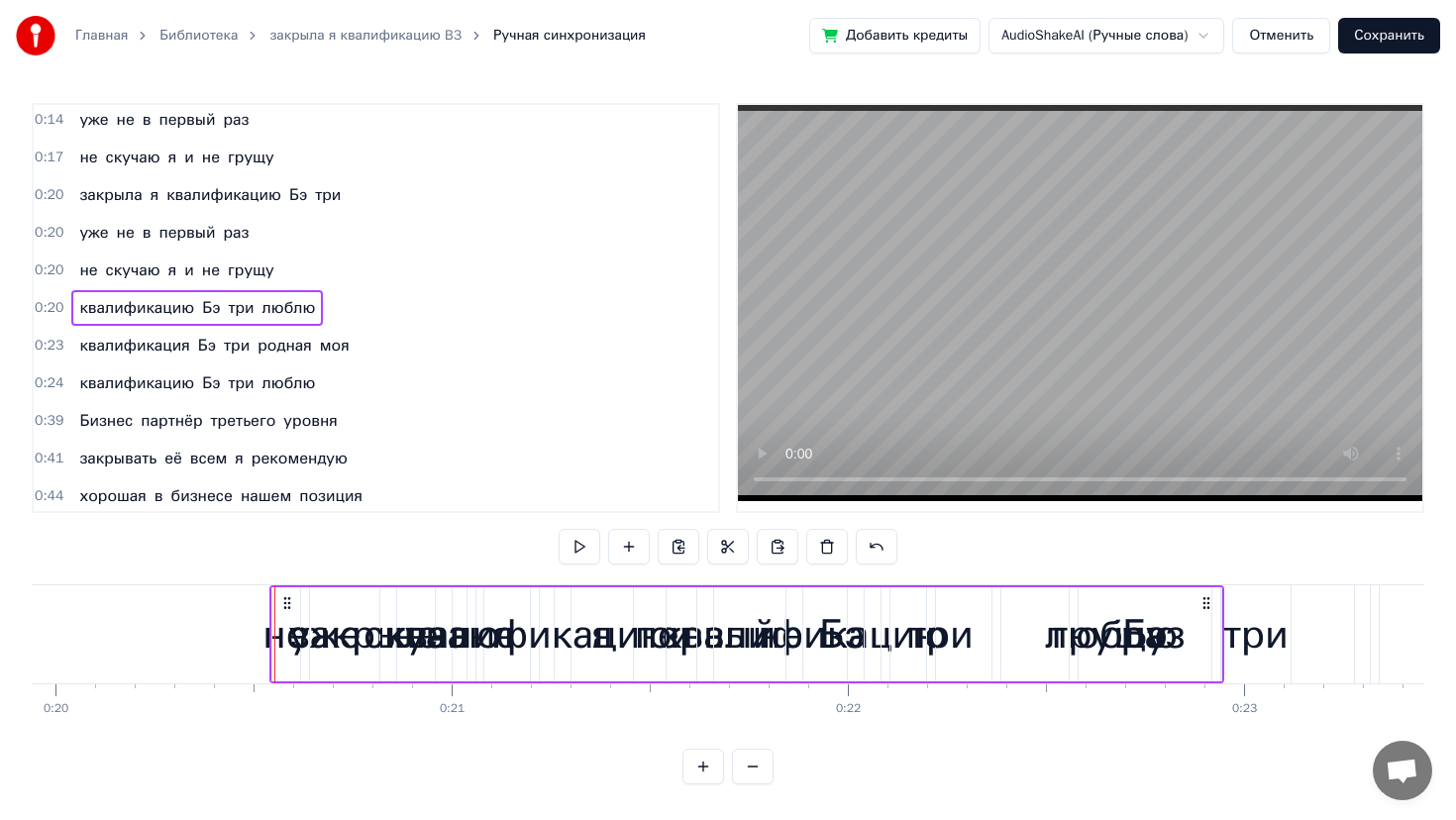 drag, startPoint x: 553, startPoint y: 617, endPoint x: 938, endPoint y: 606, distance: 385.1571 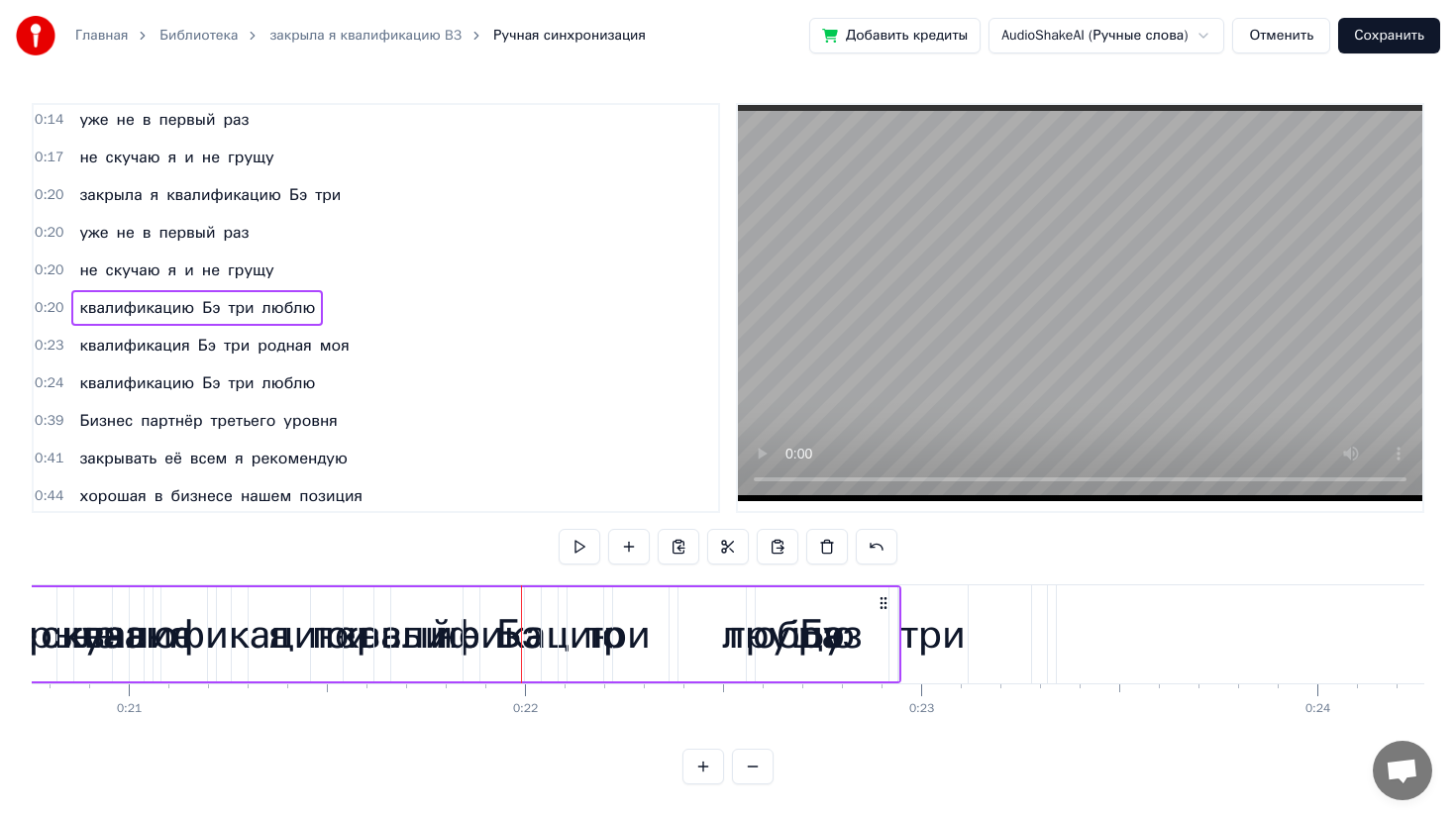 scroll, scrollTop: 0, scrollLeft: 8292, axis: horizontal 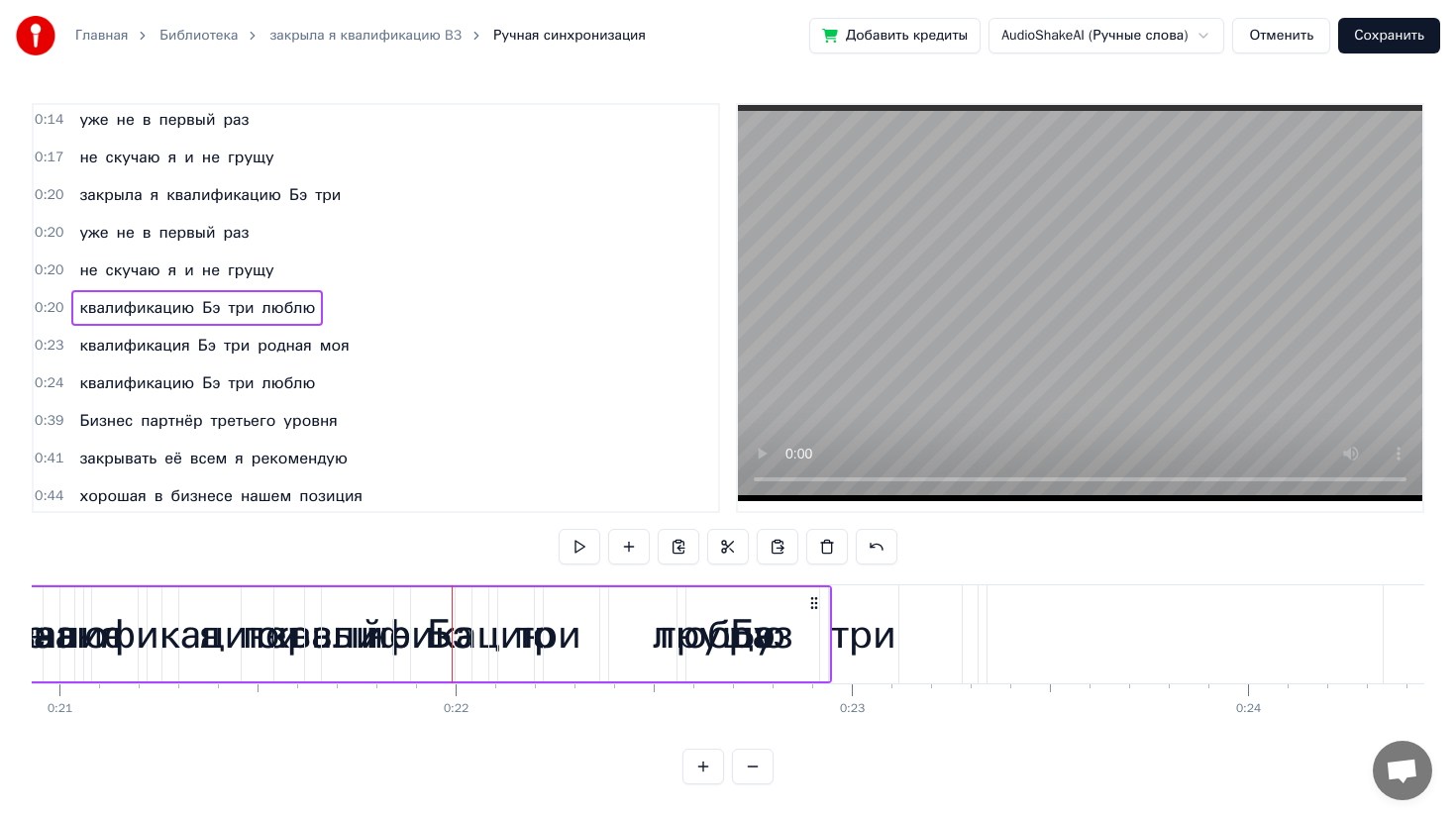 click on "грущу" at bounding box center (717, 634) 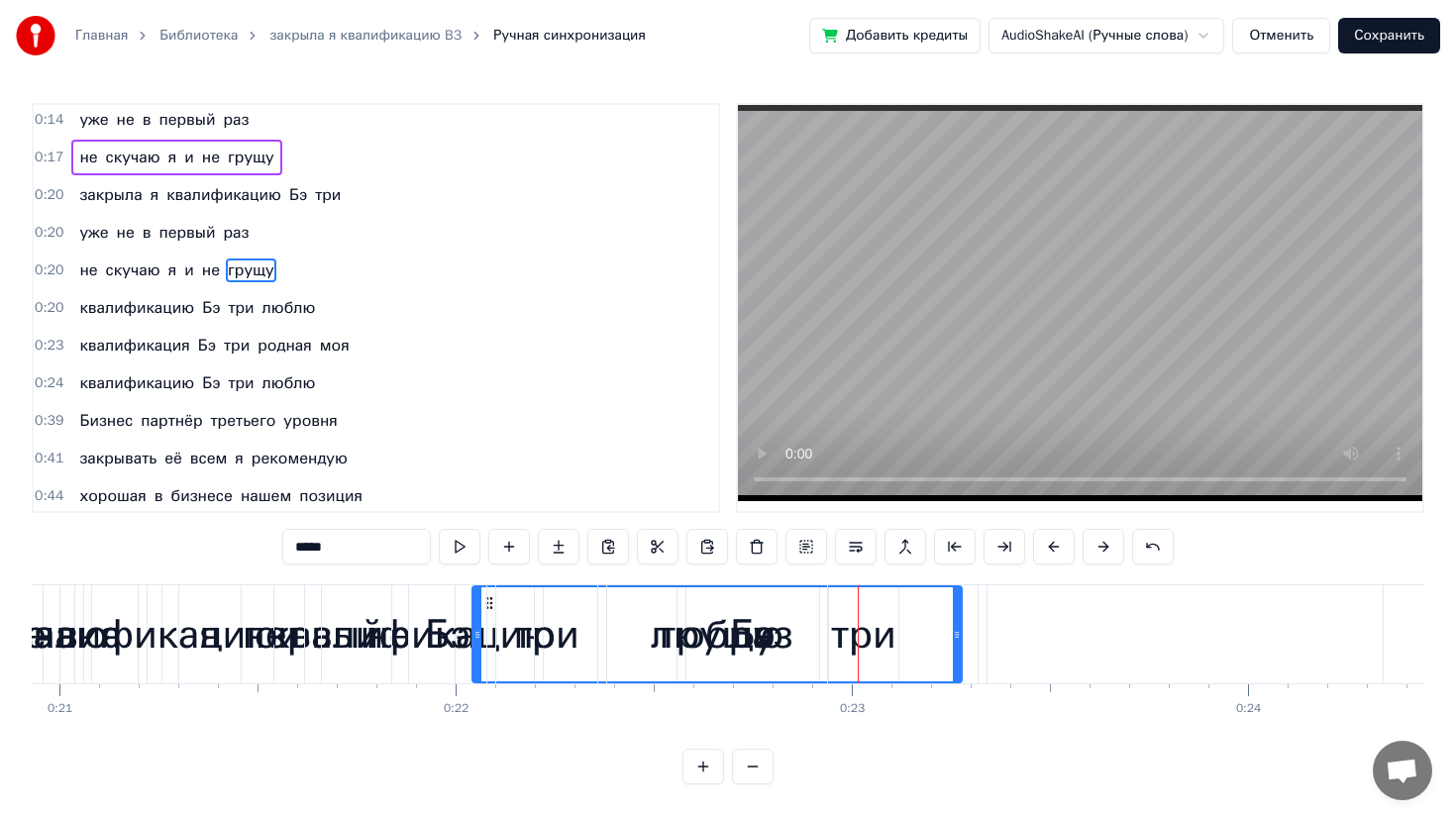 scroll, scrollTop: 4, scrollLeft: 0, axis: vertical 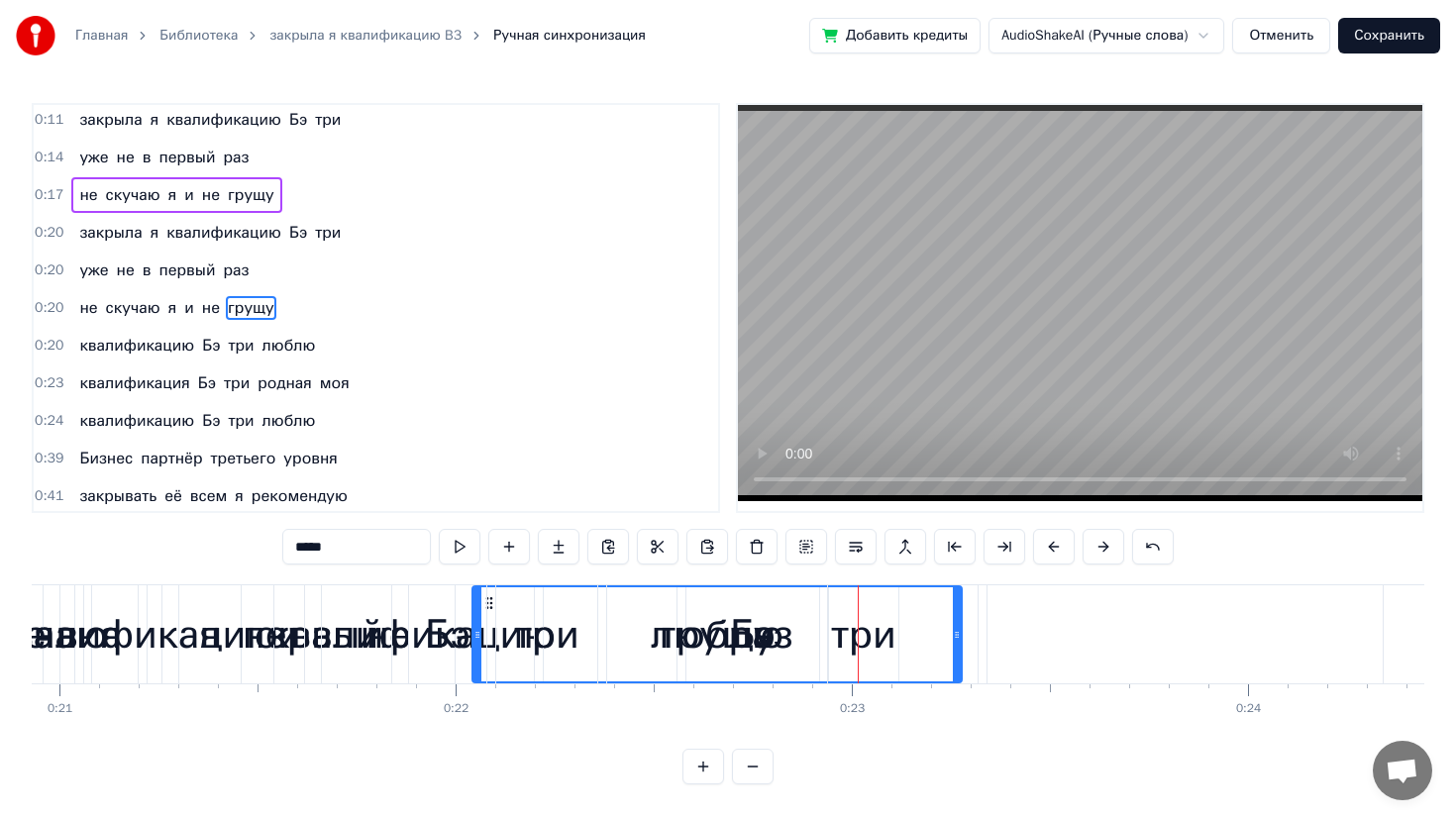 drag, startPoint x: 781, startPoint y: 591, endPoint x: 906, endPoint y: 594, distance: 125.035995 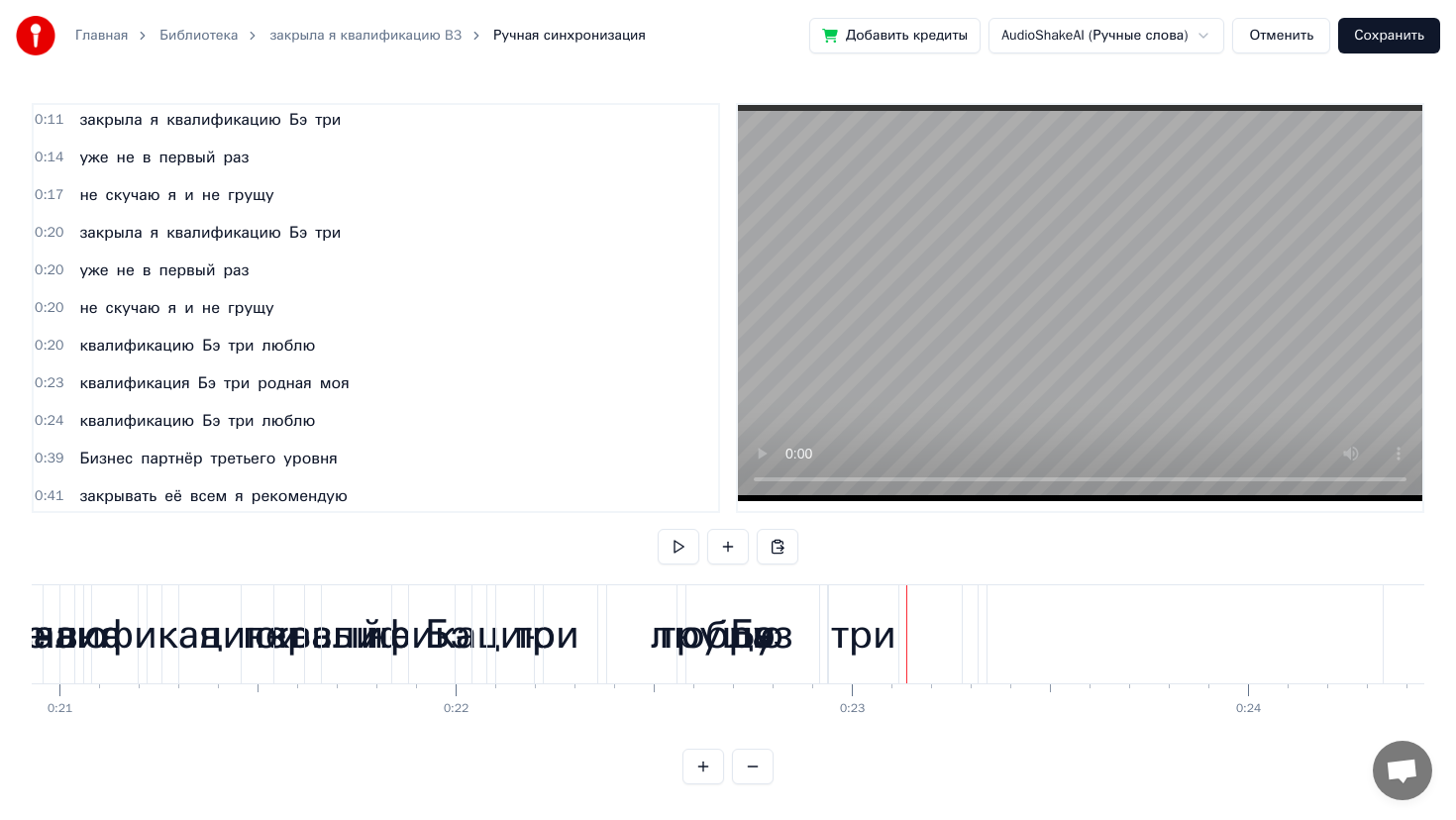 click on "люблю" at bounding box center (717, 635) 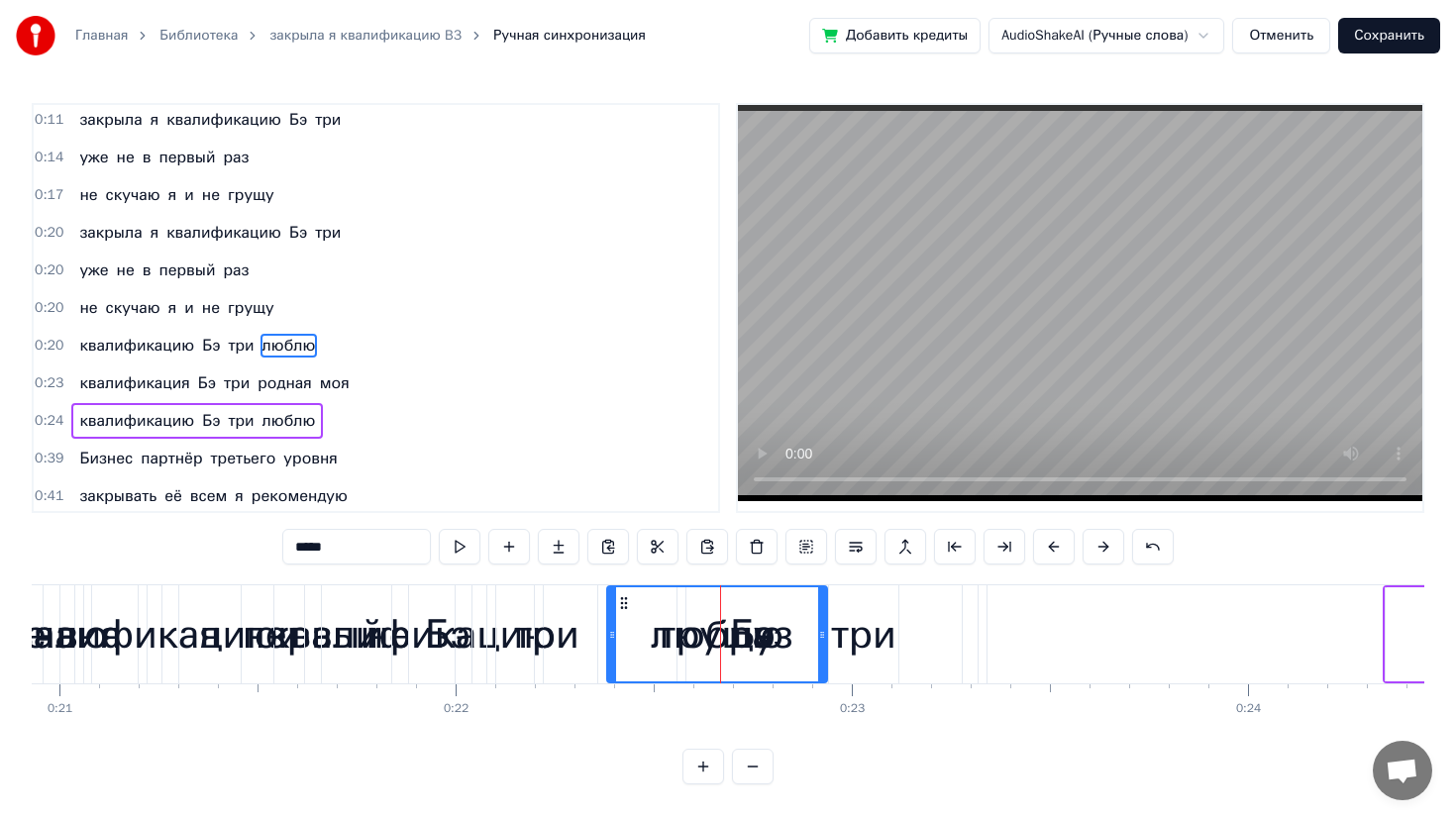 scroll, scrollTop: 42, scrollLeft: 0, axis: vertical 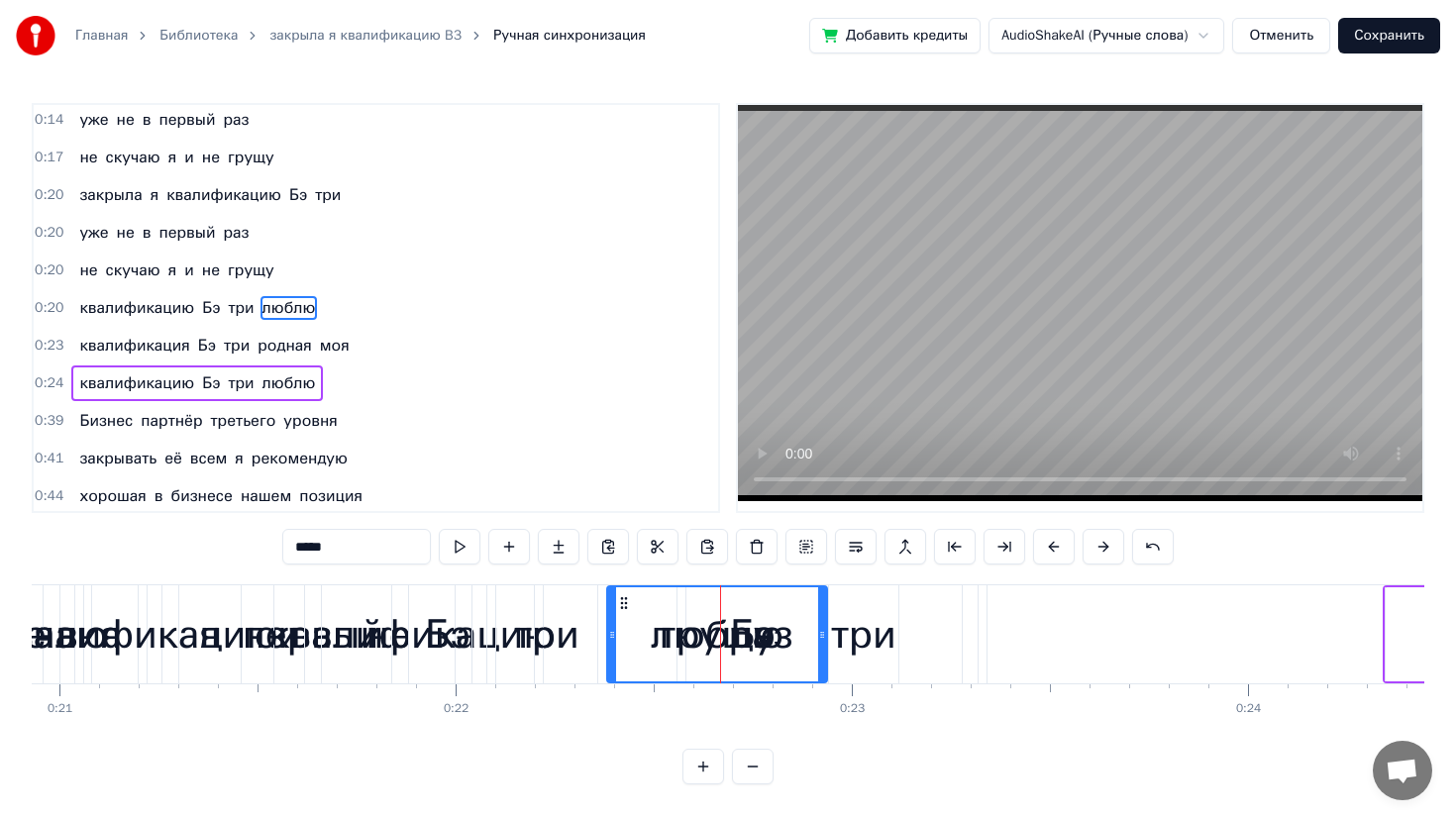 click on "0:24" at bounding box center [49, 383] 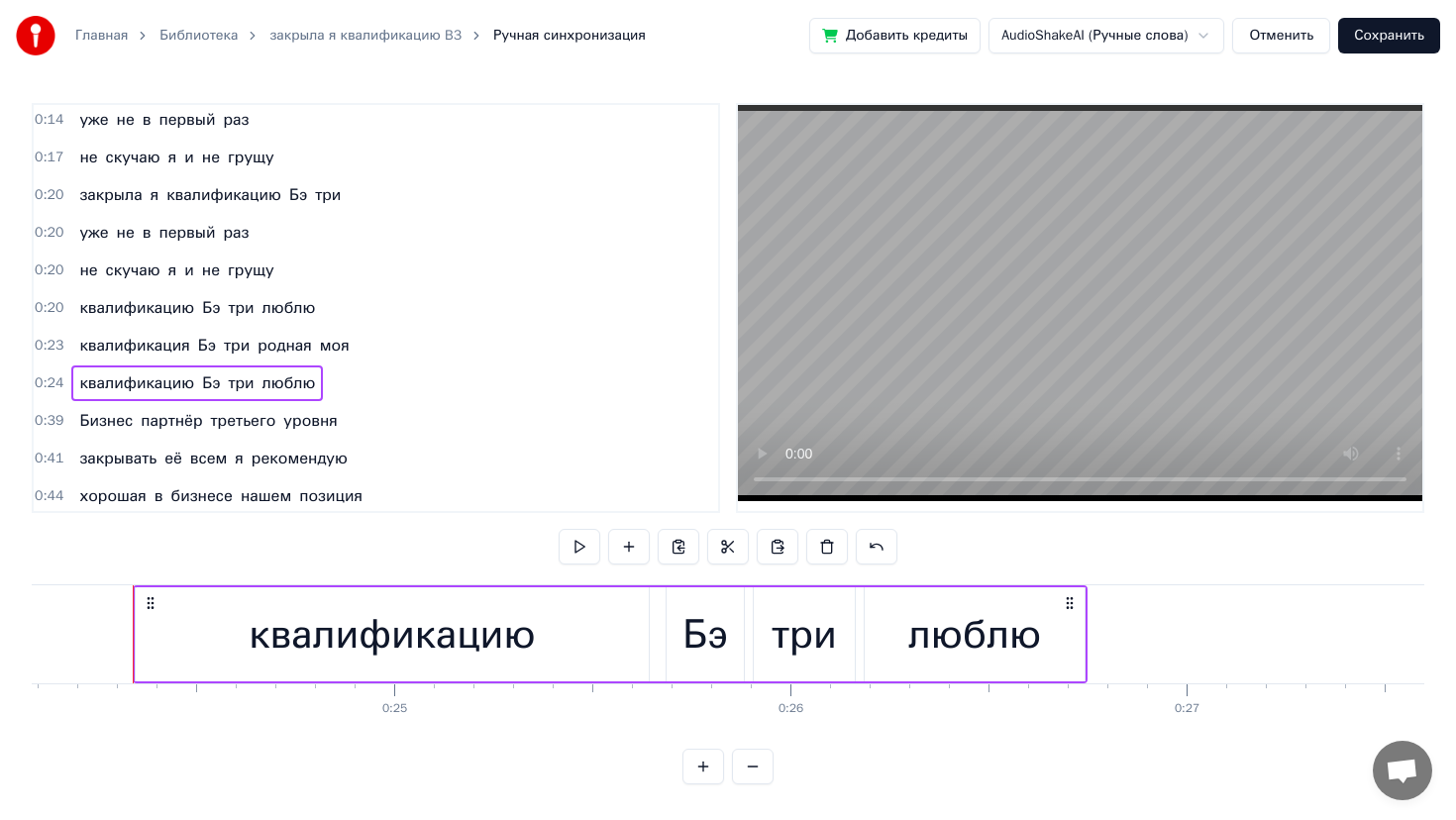 scroll, scrollTop: 0, scrollLeft: 9544, axis: horizontal 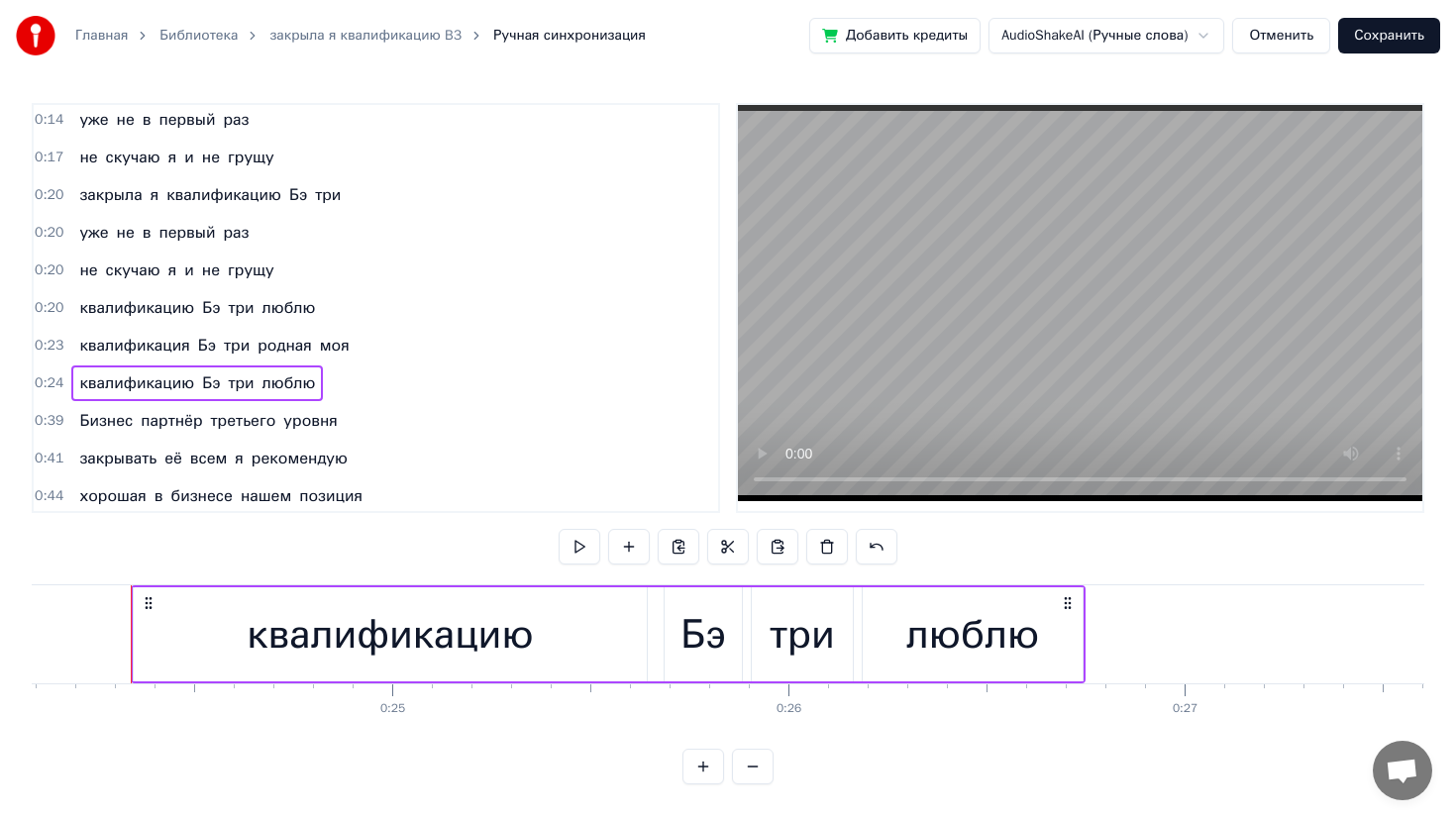 click on "0:24 квалификацию Бэ три люблю" at bounding box center [375, 383] 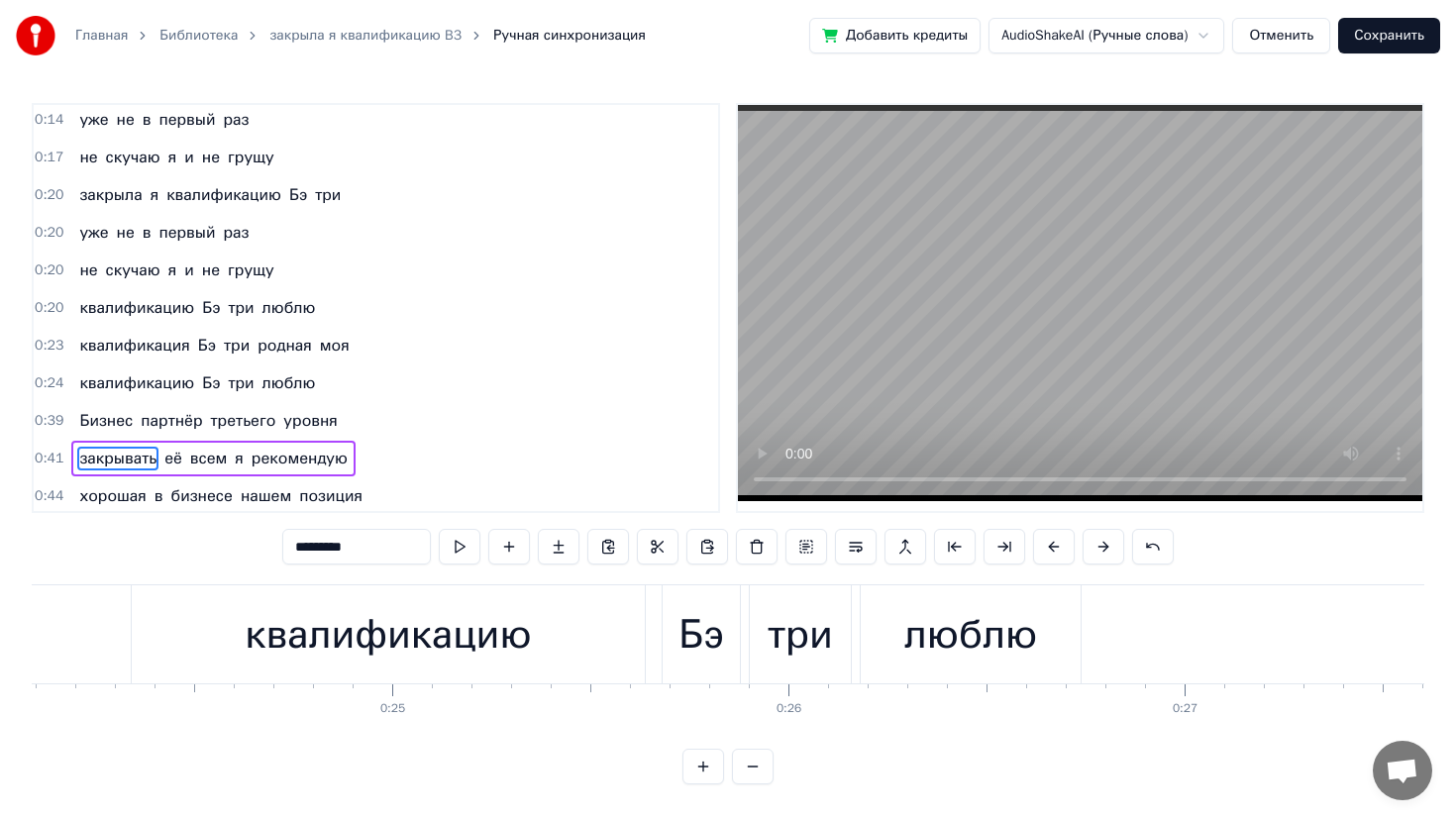 scroll, scrollTop: 42, scrollLeft: 0, axis: vertical 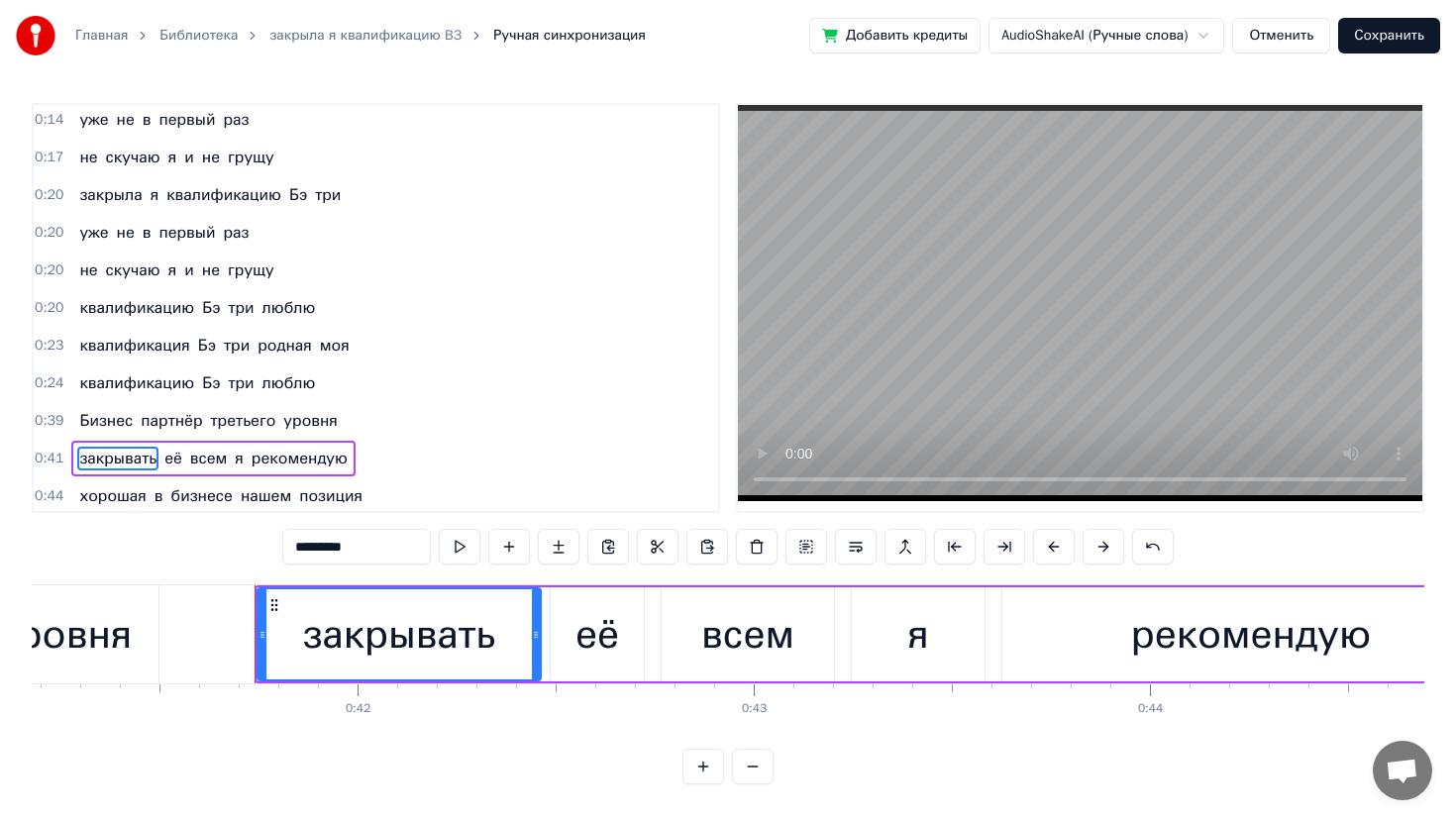 click on "0:39" at bounding box center [49, 421] 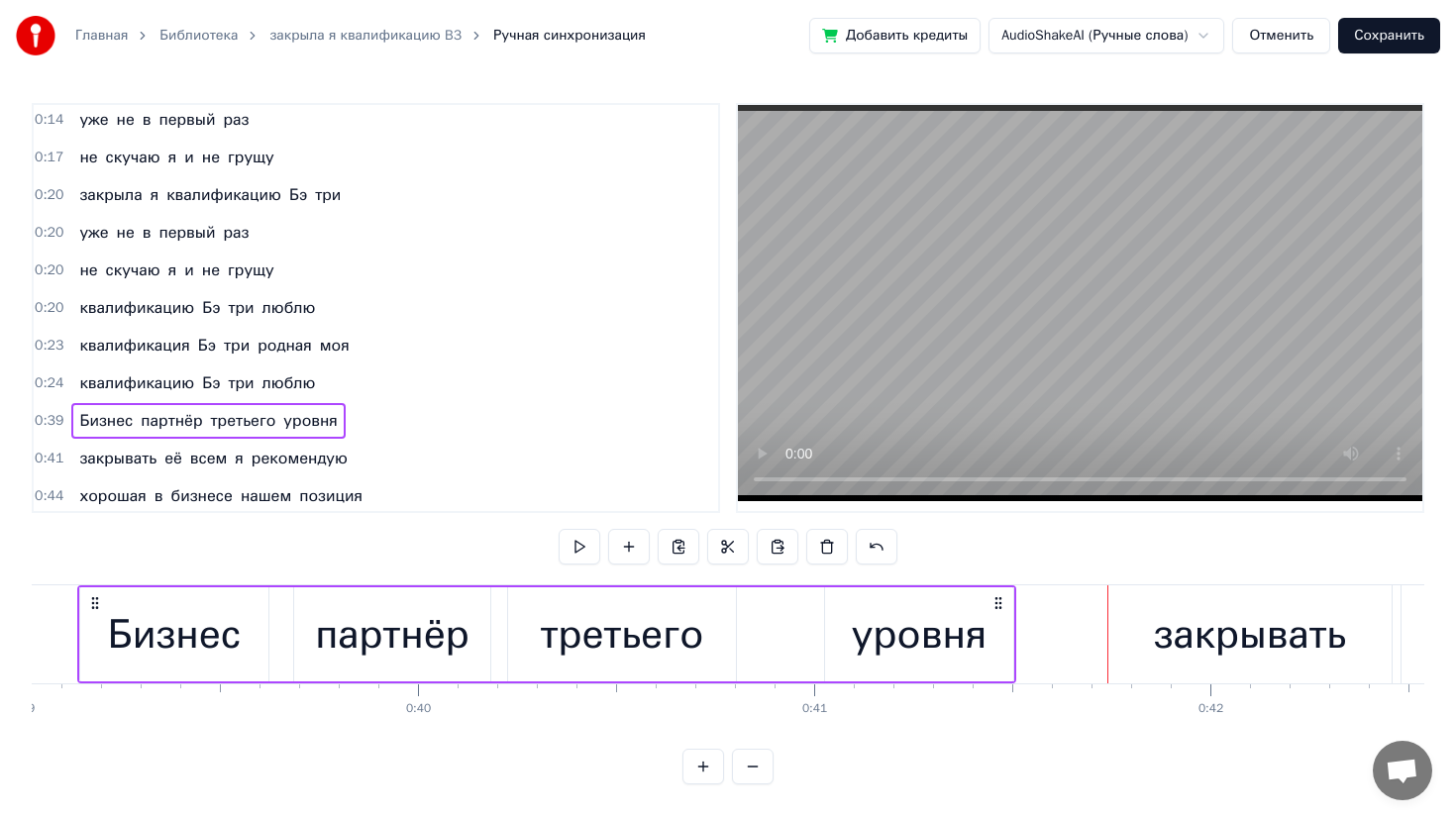click on "0:24 квалификацию Бэ три люблю" at bounding box center [375, 383] 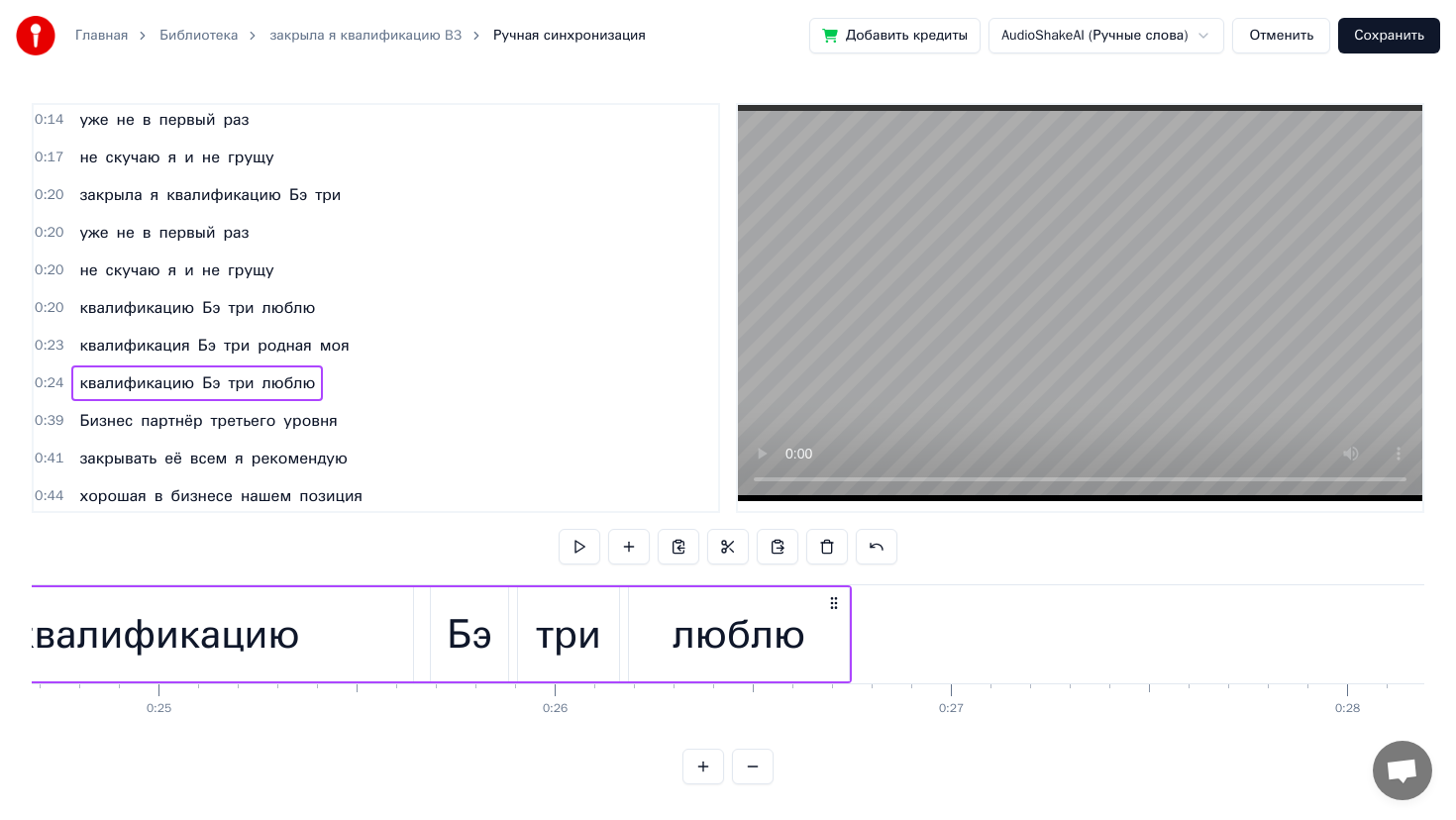 scroll, scrollTop: 0, scrollLeft: 9544, axis: horizontal 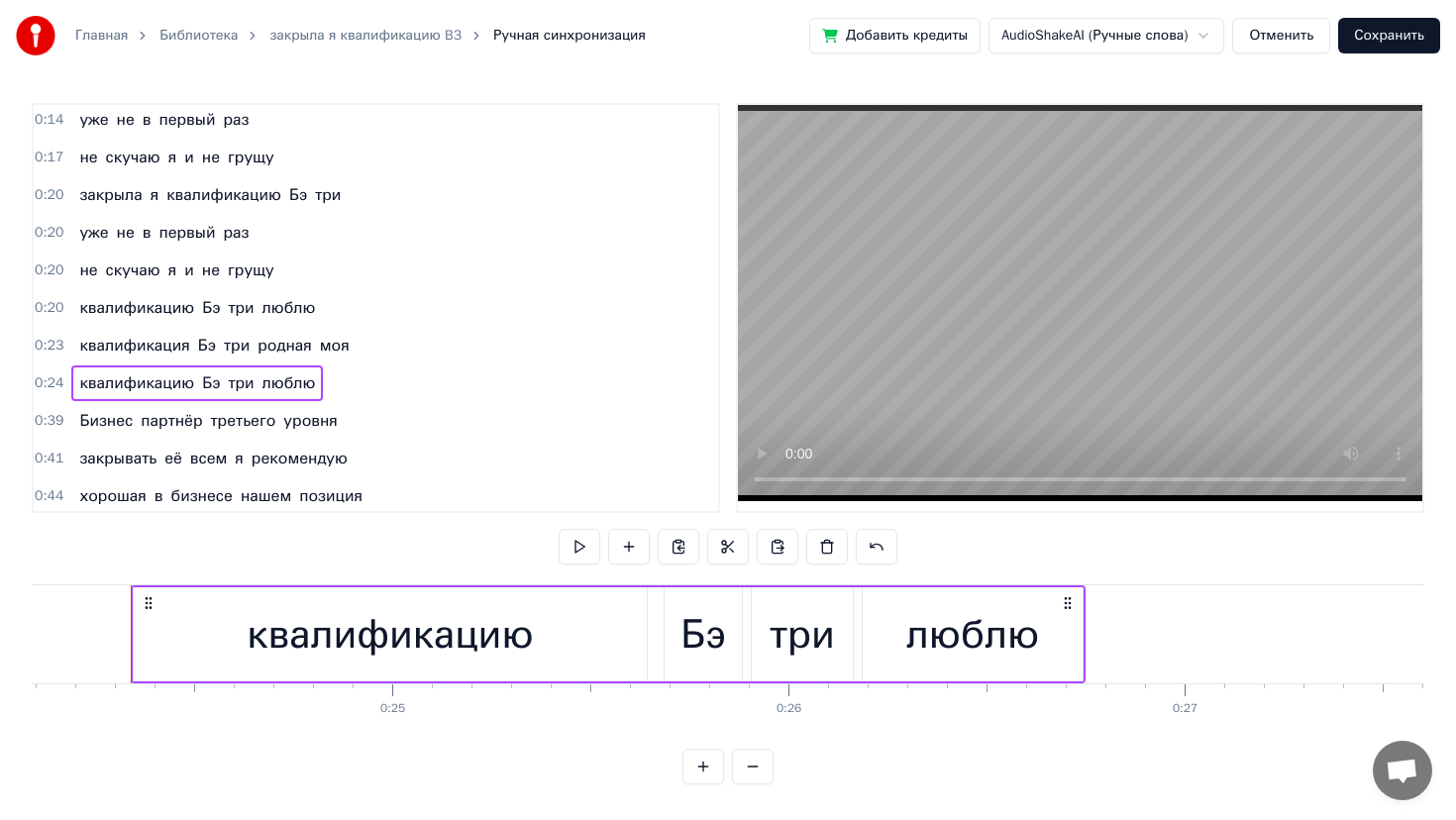 click on "квалификацию" at bounding box center (137, 383) 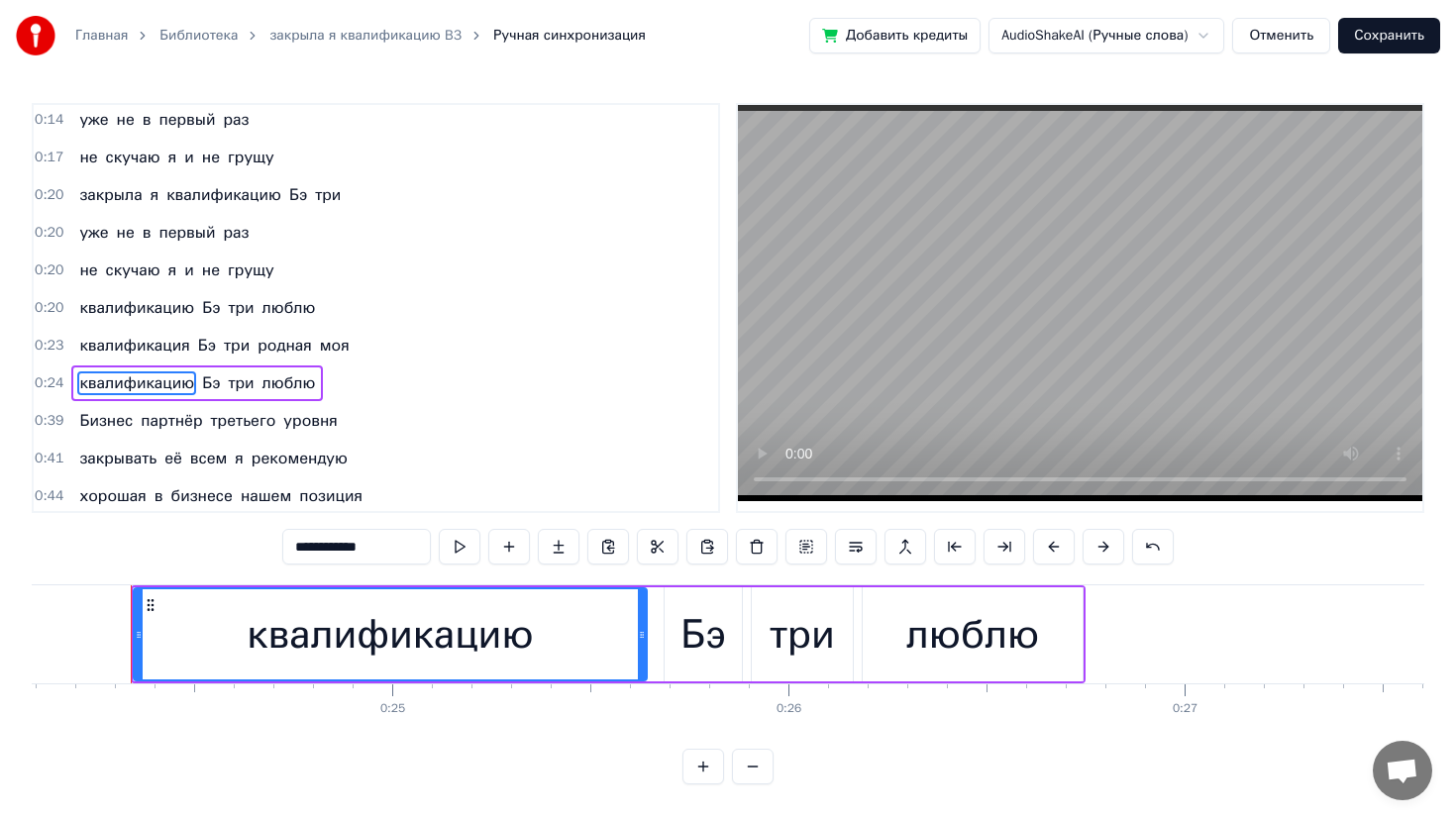 scroll, scrollTop: 117, scrollLeft: 0, axis: vertical 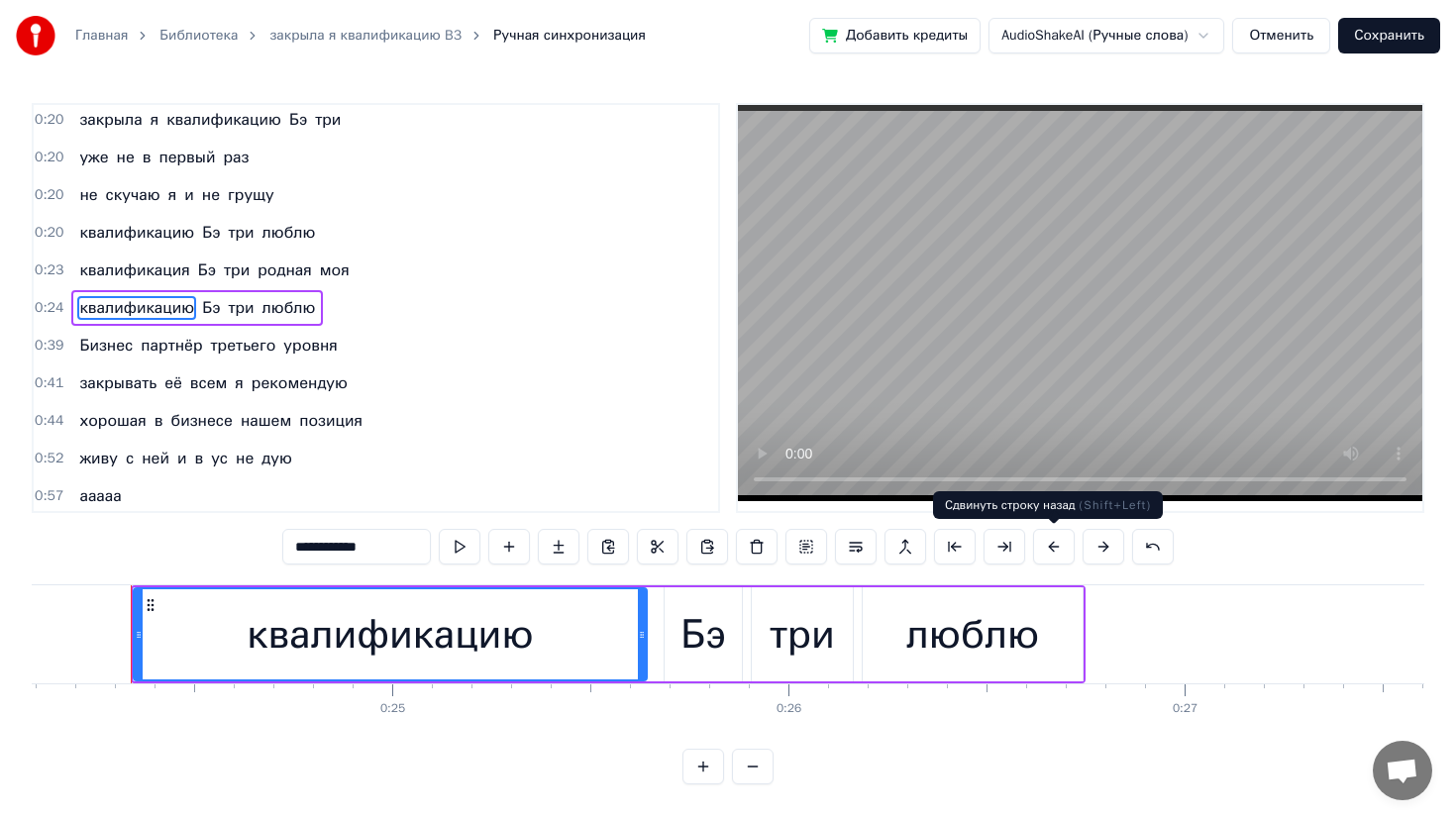 click at bounding box center (1054, 547) 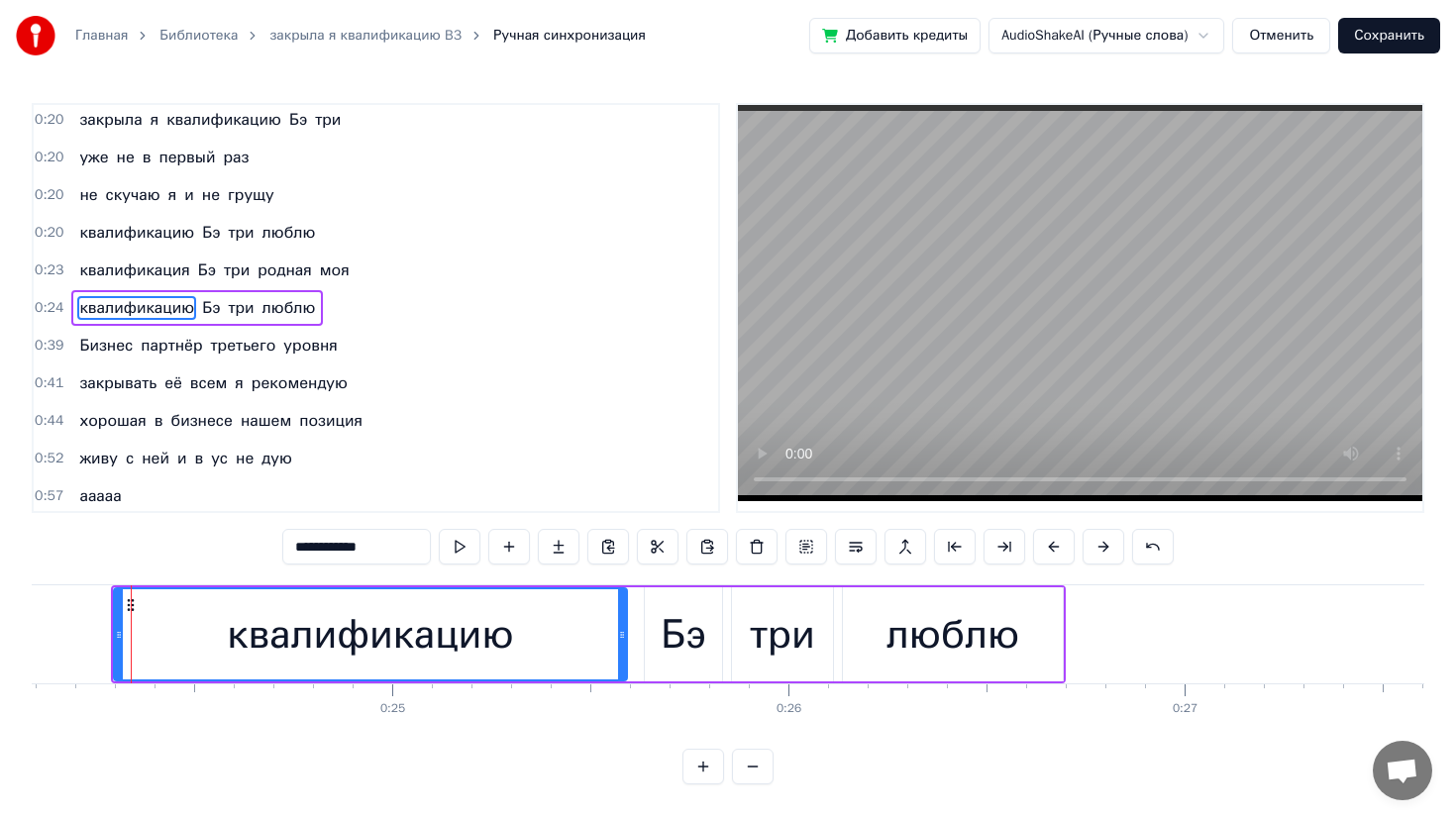 click at bounding box center [1054, 547] 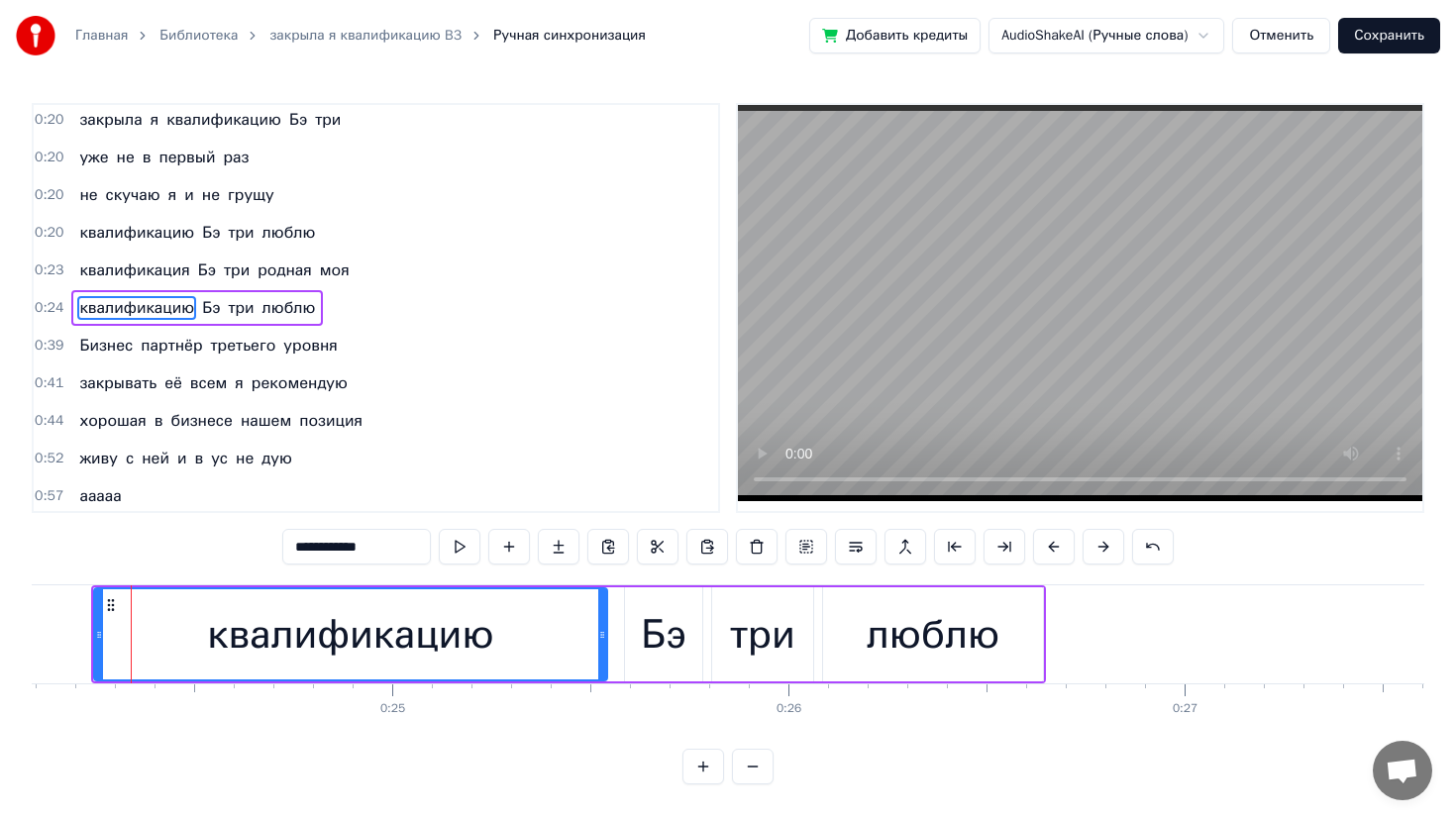 click at bounding box center (1054, 547) 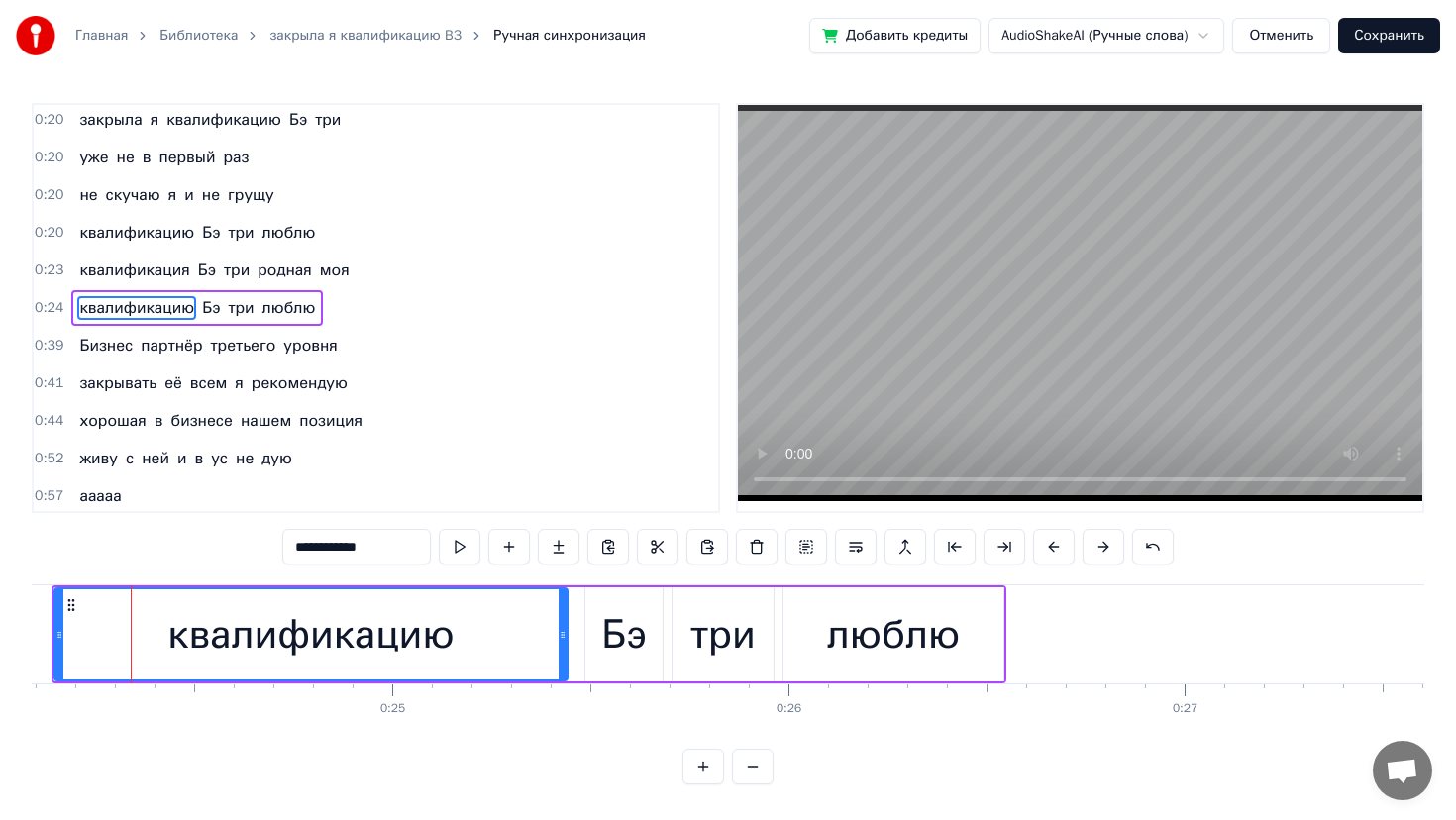 click at bounding box center (1054, 547) 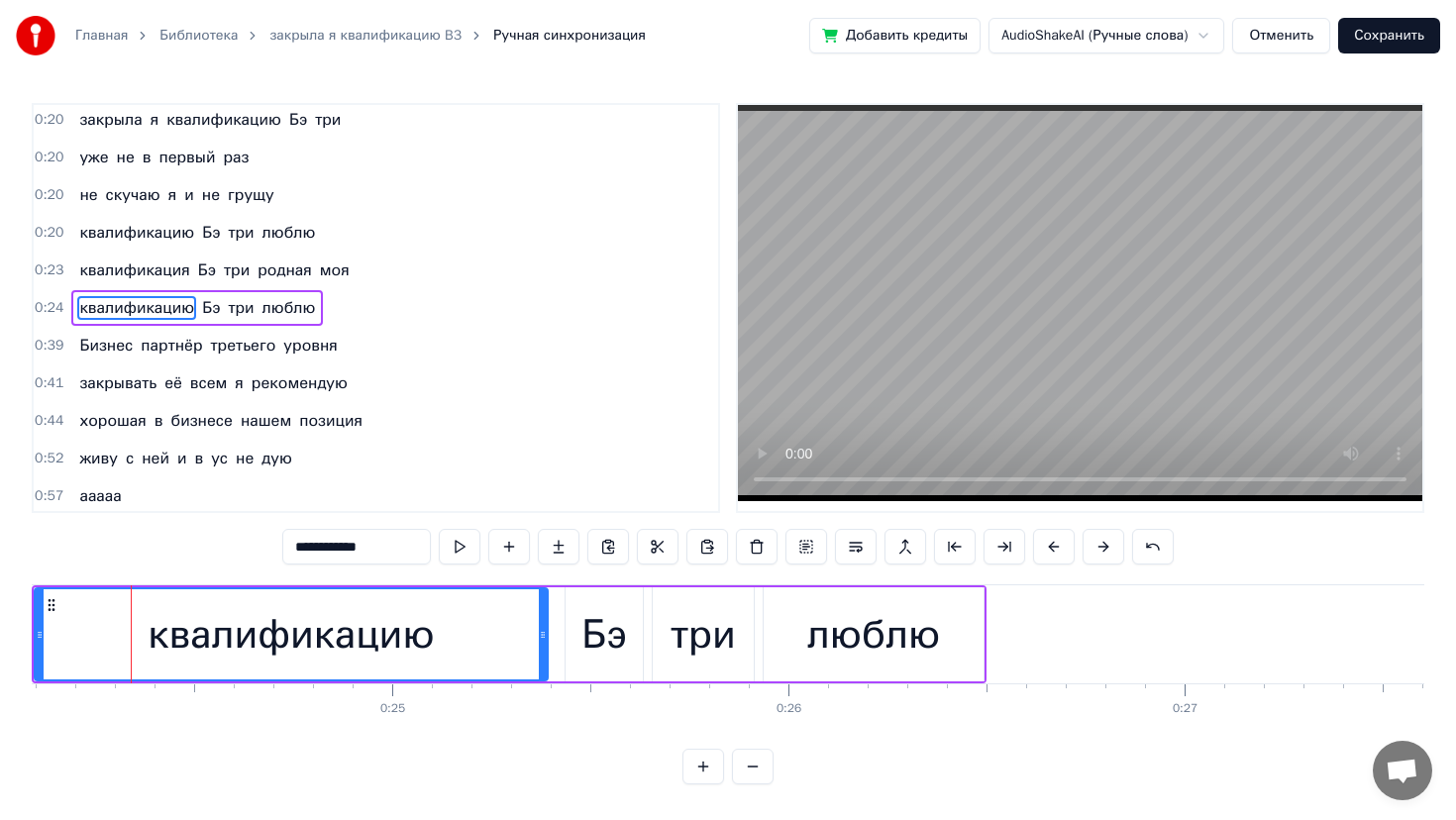click at bounding box center [1054, 547] 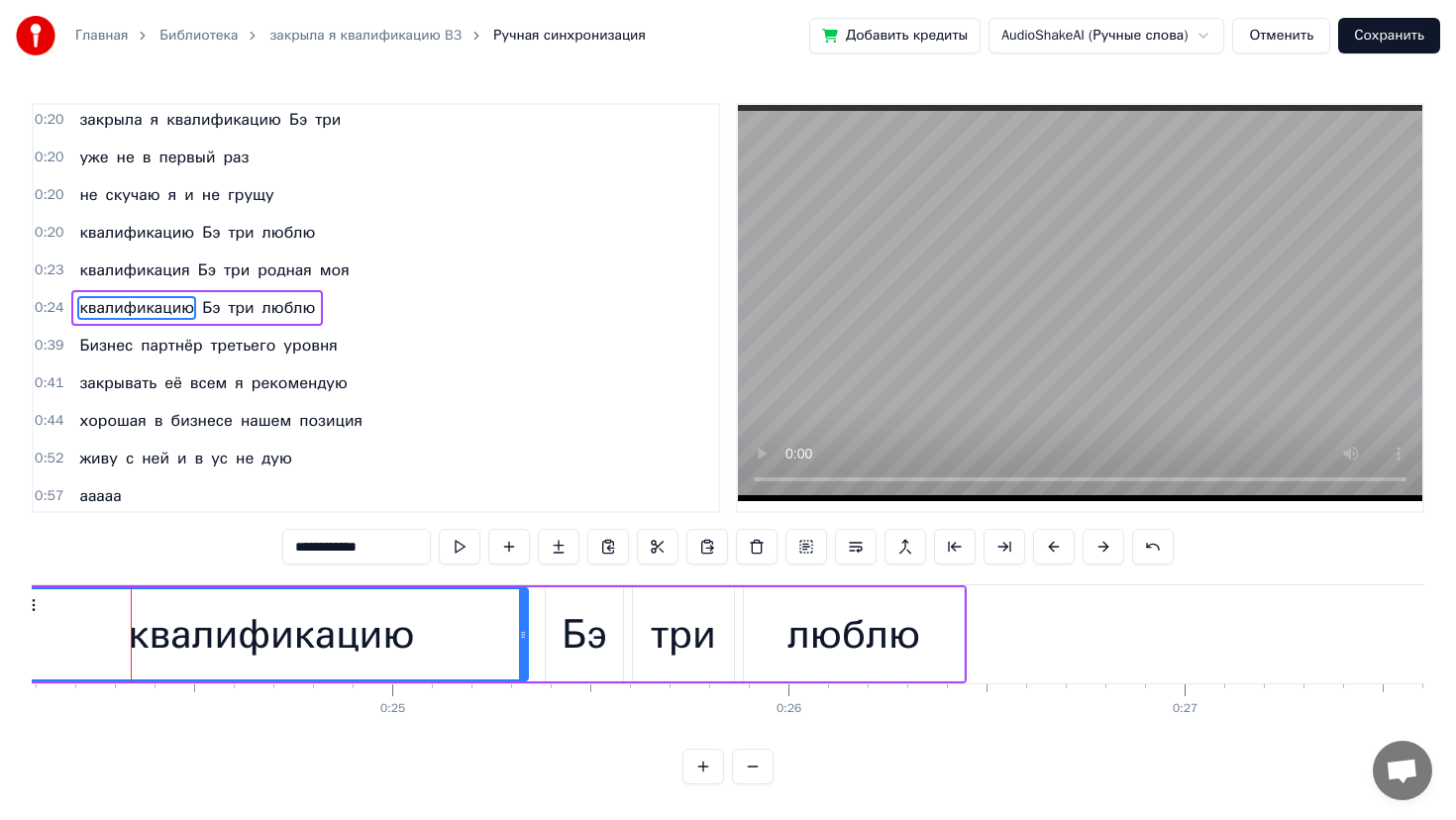 click at bounding box center (1054, 547) 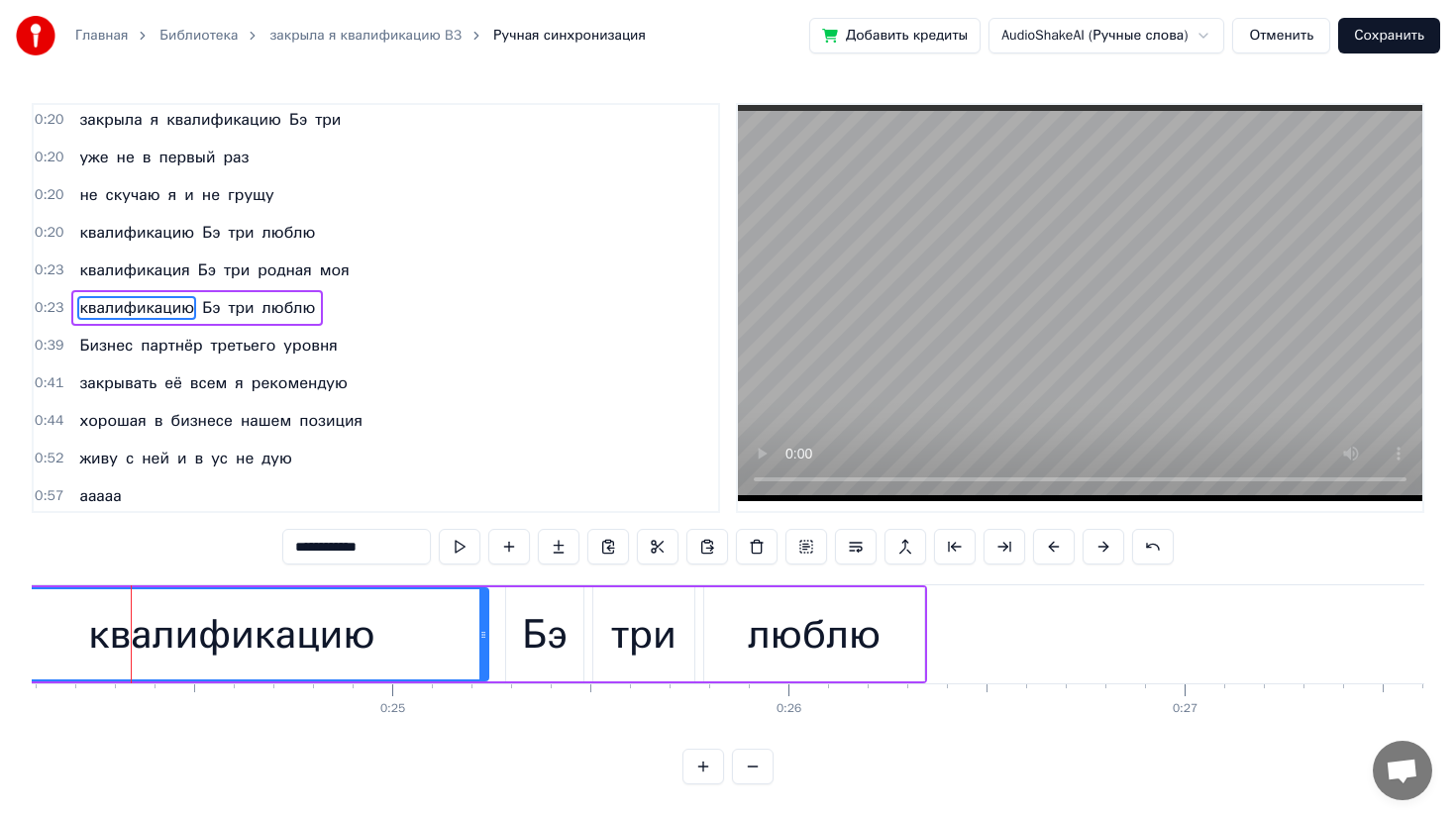 click at bounding box center [1054, 547] 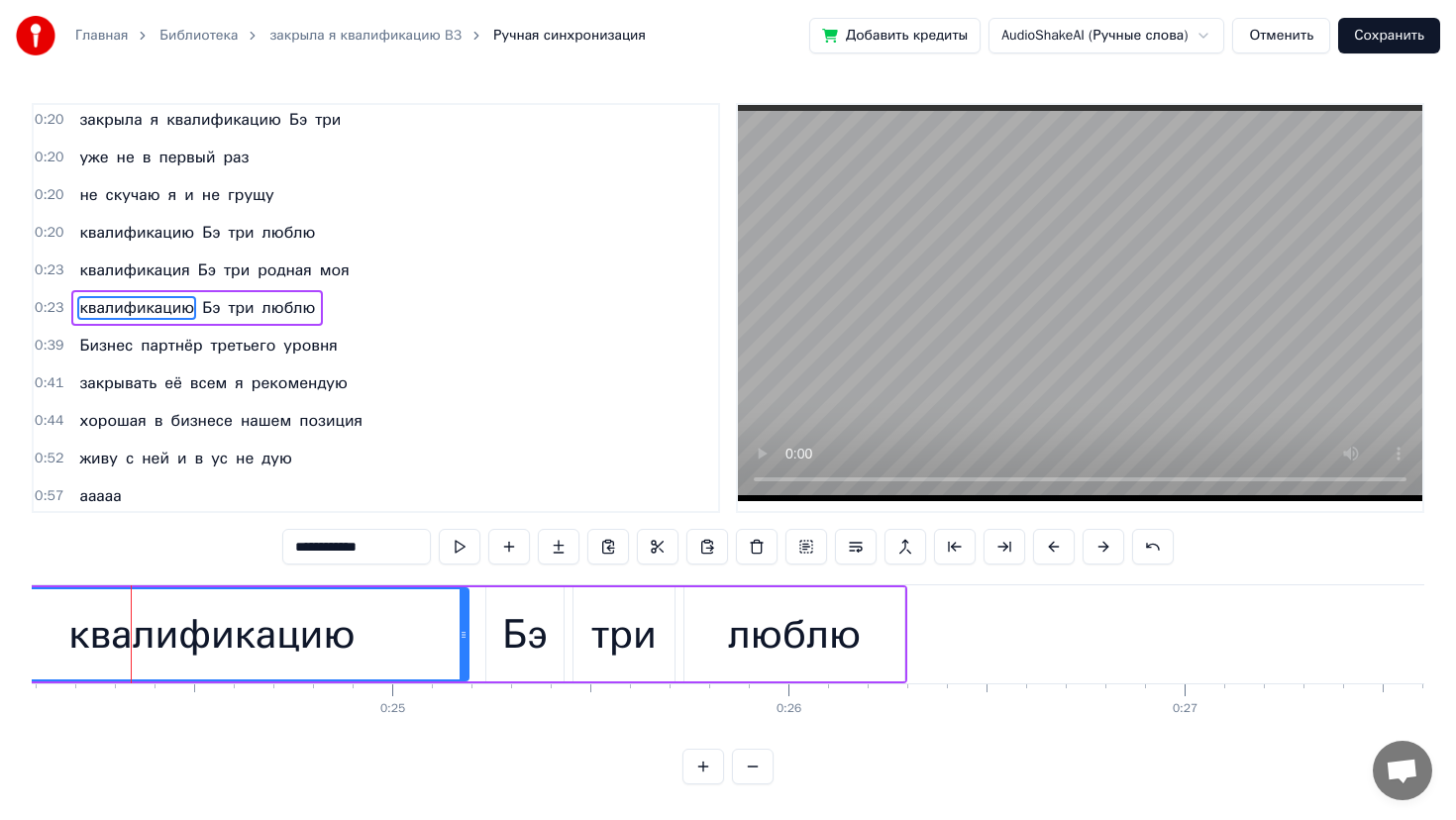 click at bounding box center (1054, 547) 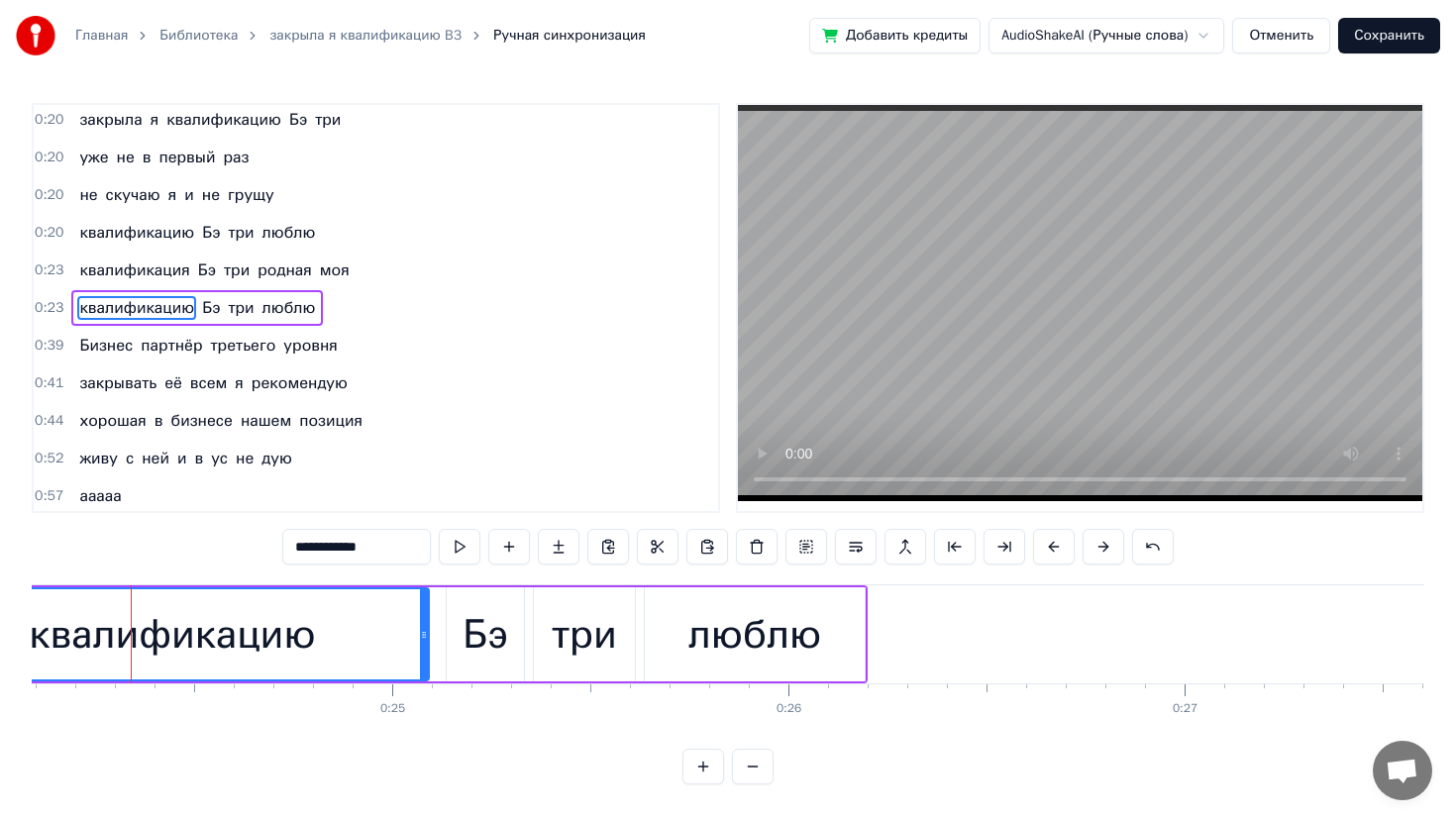 click at bounding box center [1054, 547] 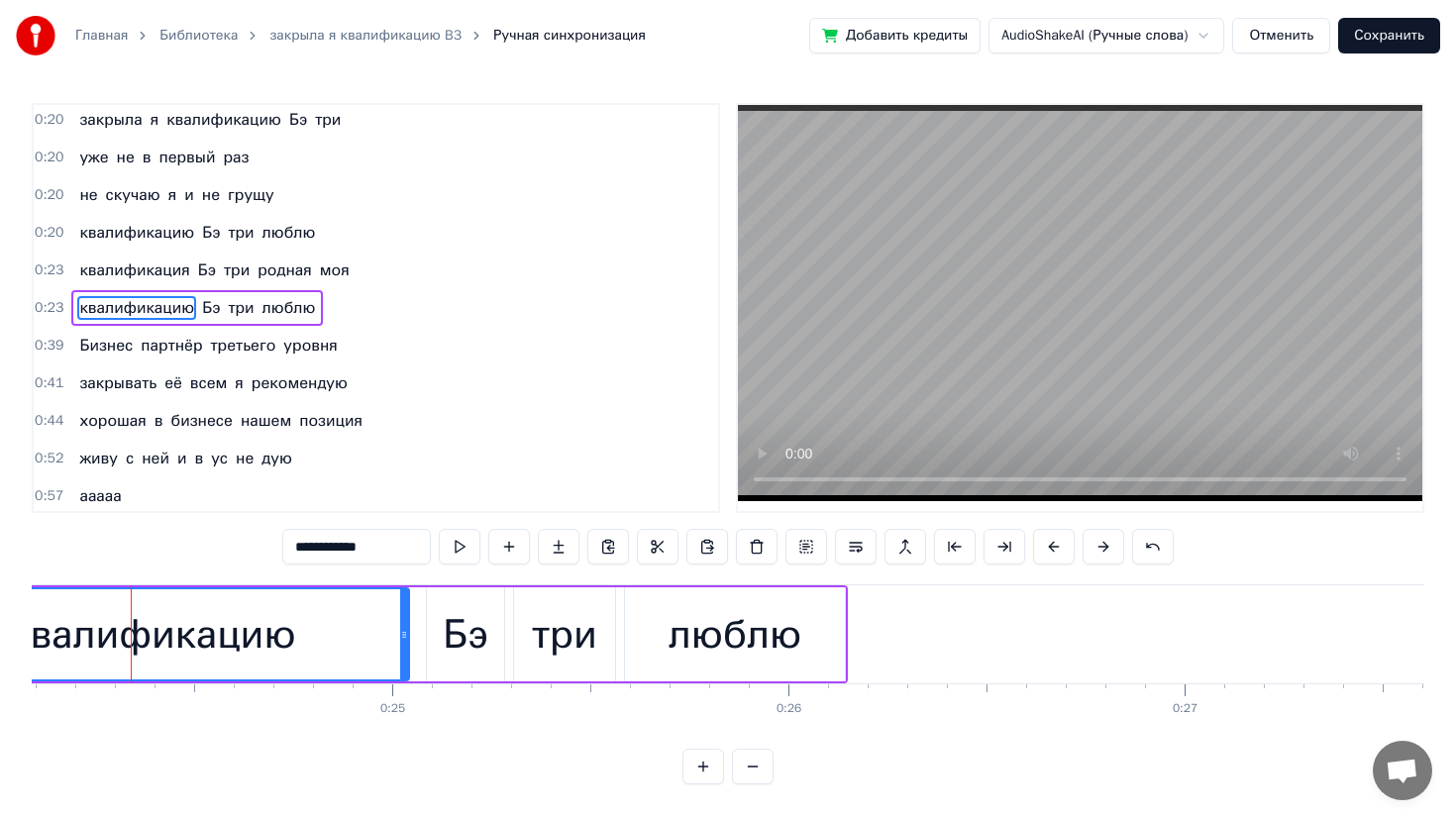 click at bounding box center (1054, 547) 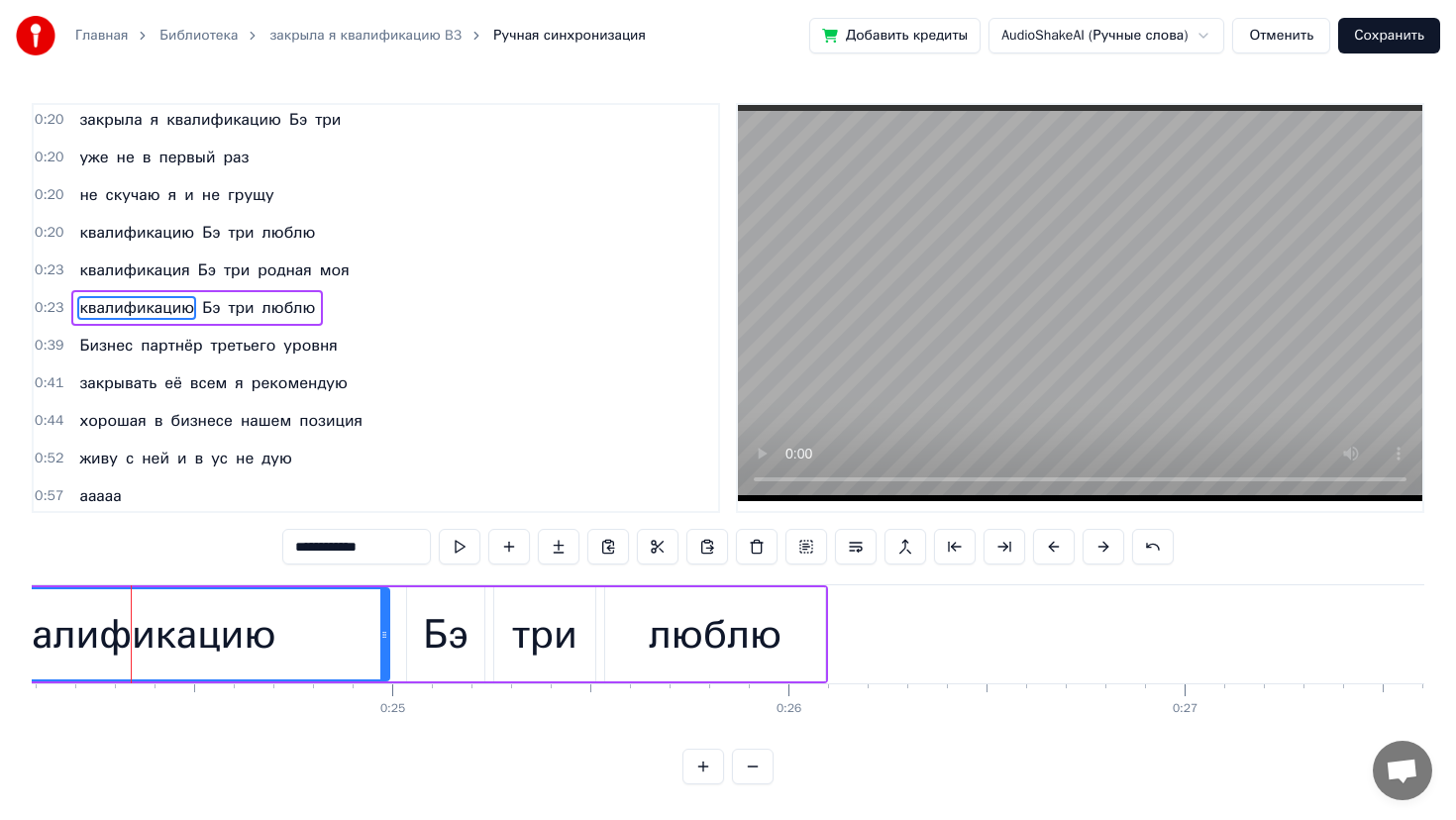 click at bounding box center [1054, 547] 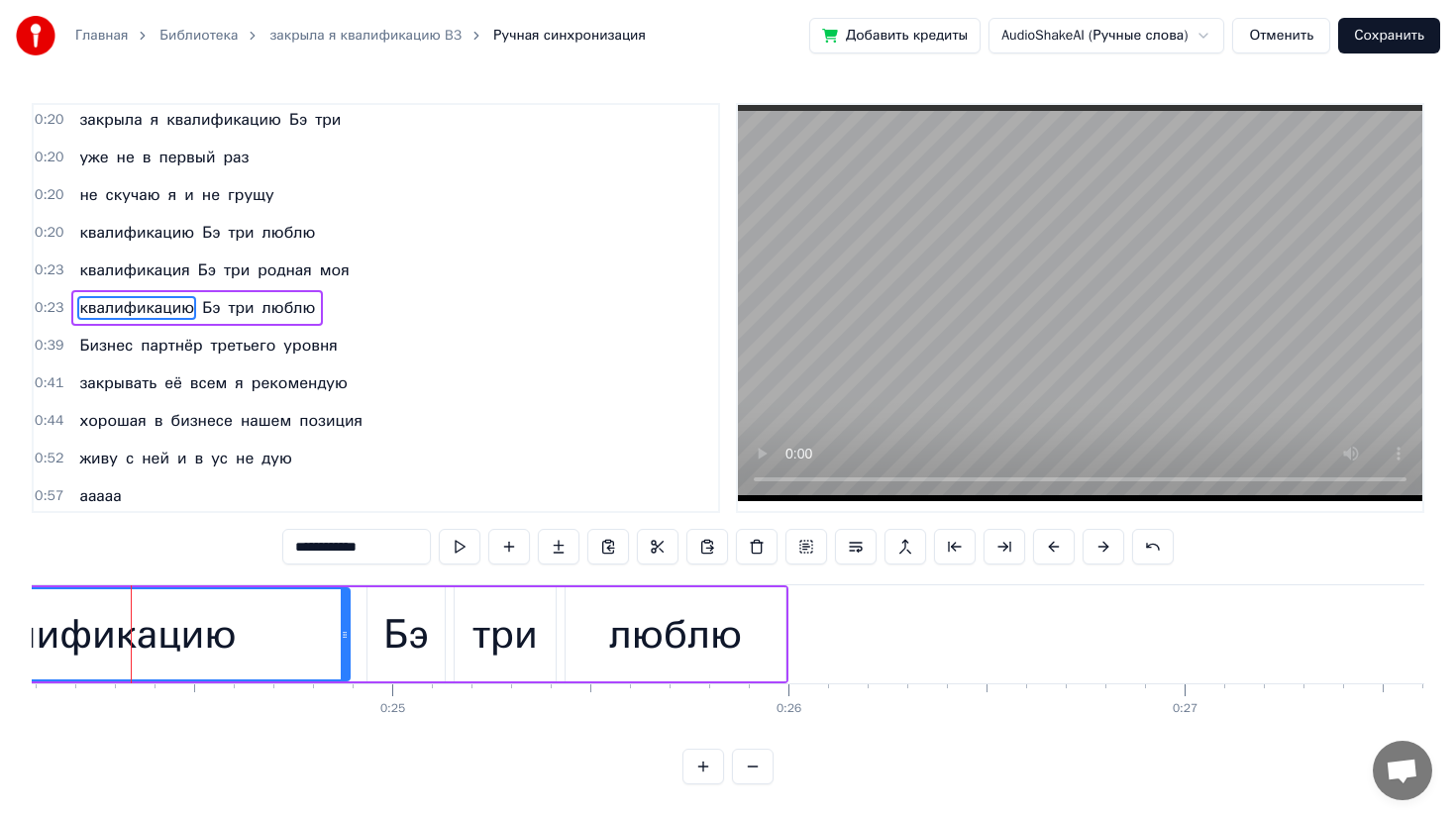 click at bounding box center (1054, 547) 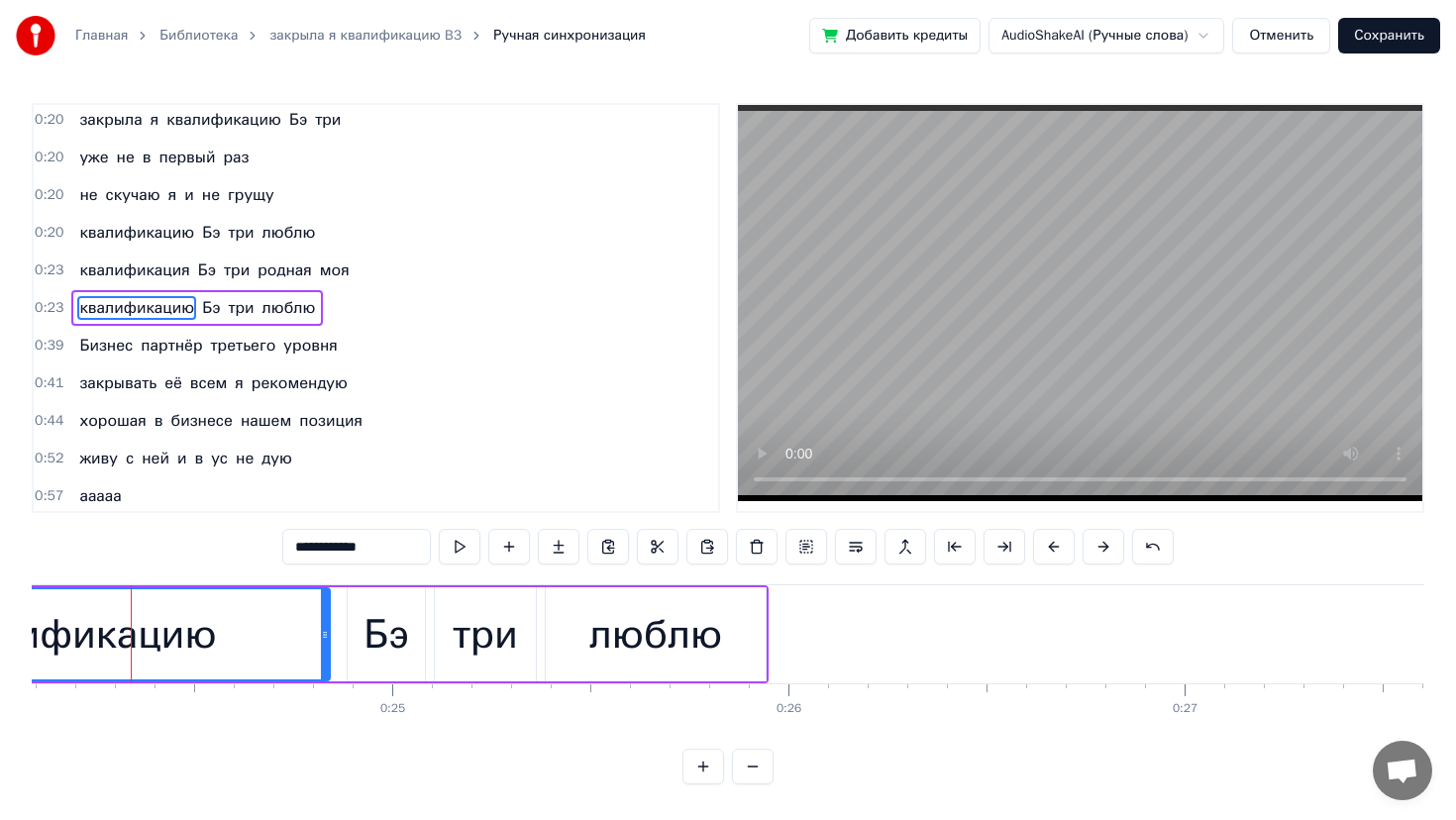 click at bounding box center [1054, 547] 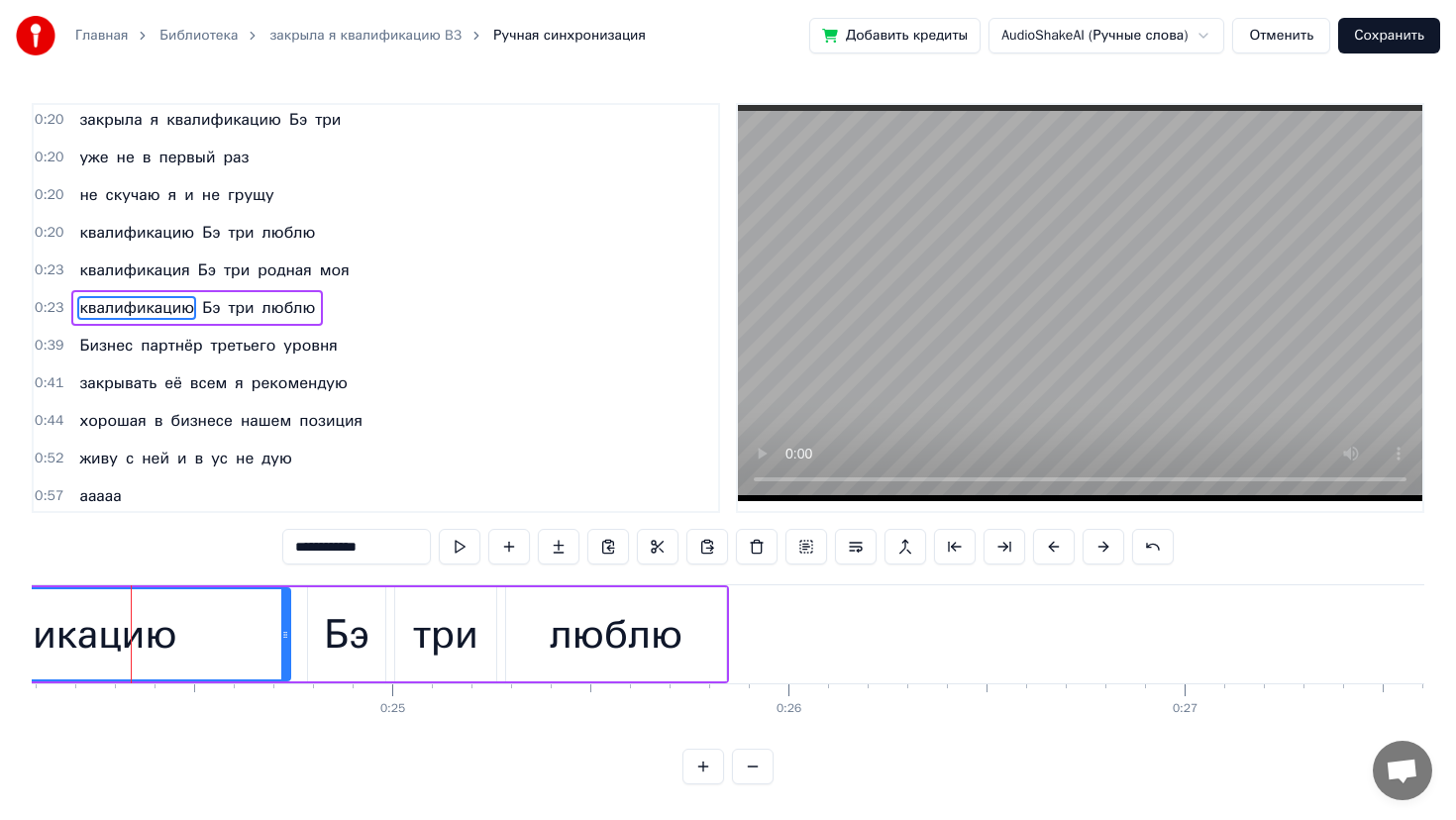 click at bounding box center (1054, 547) 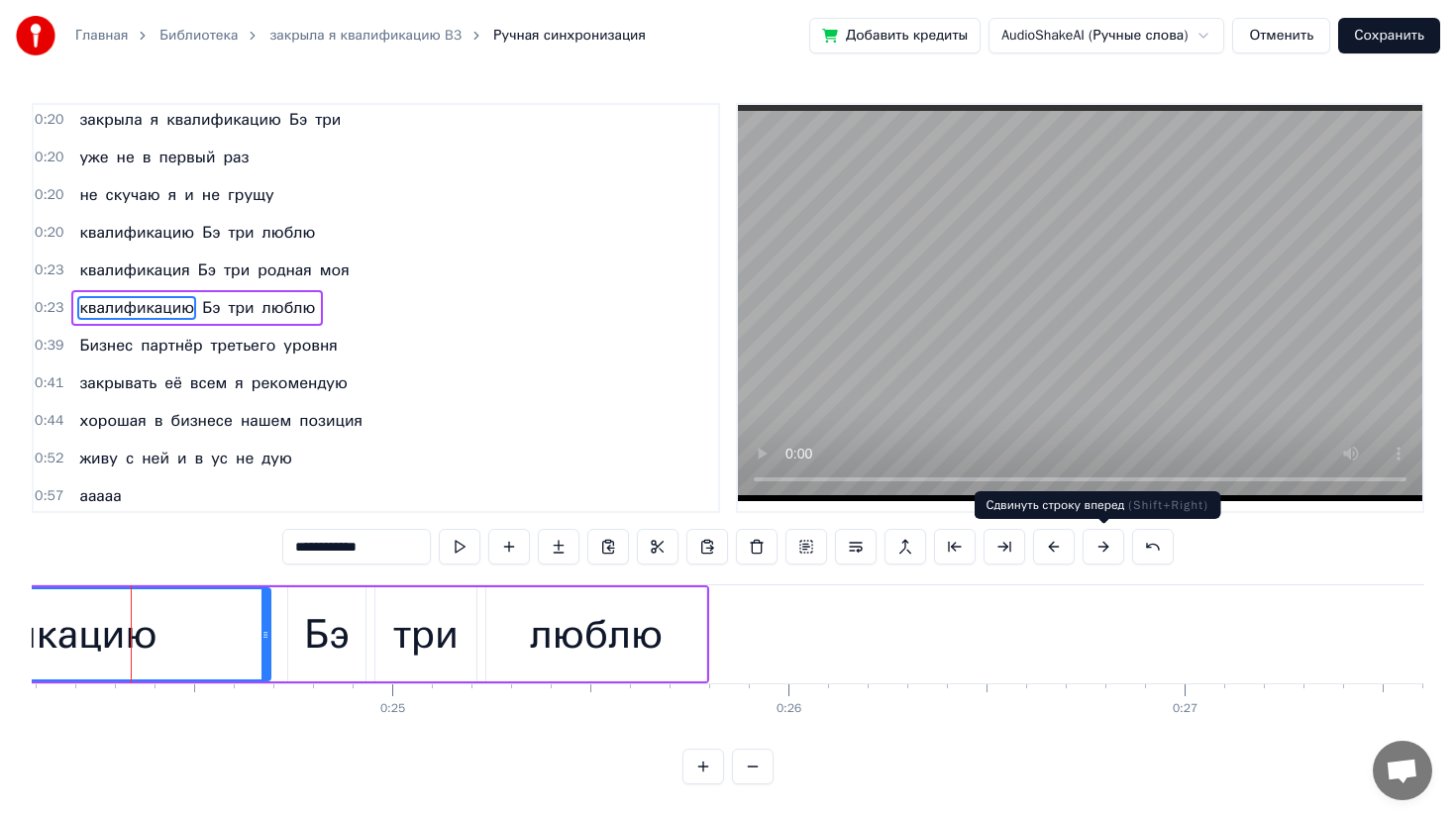 click at bounding box center (1103, 547) 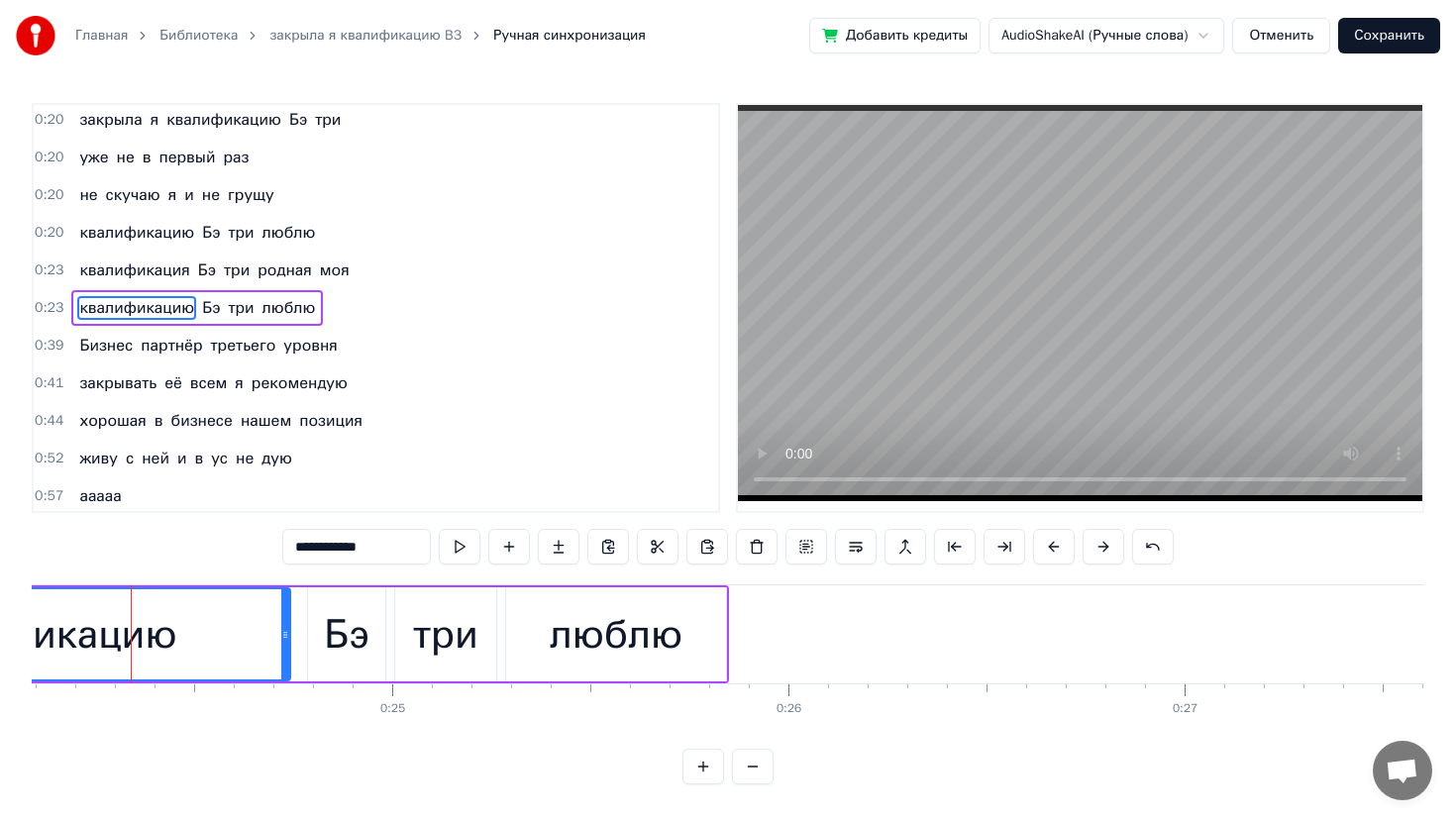 click at bounding box center (1103, 547) 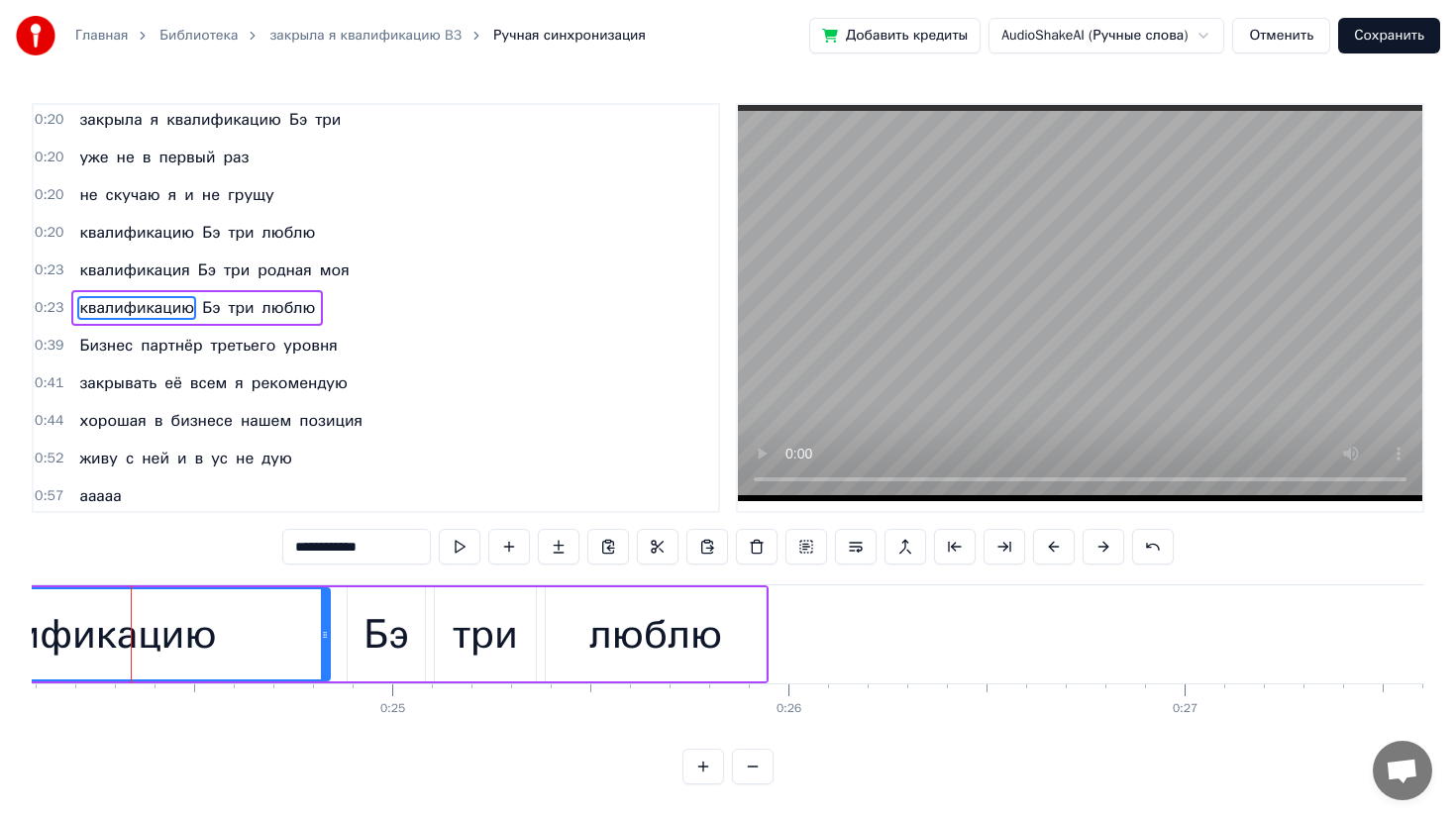 click at bounding box center (1103, 547) 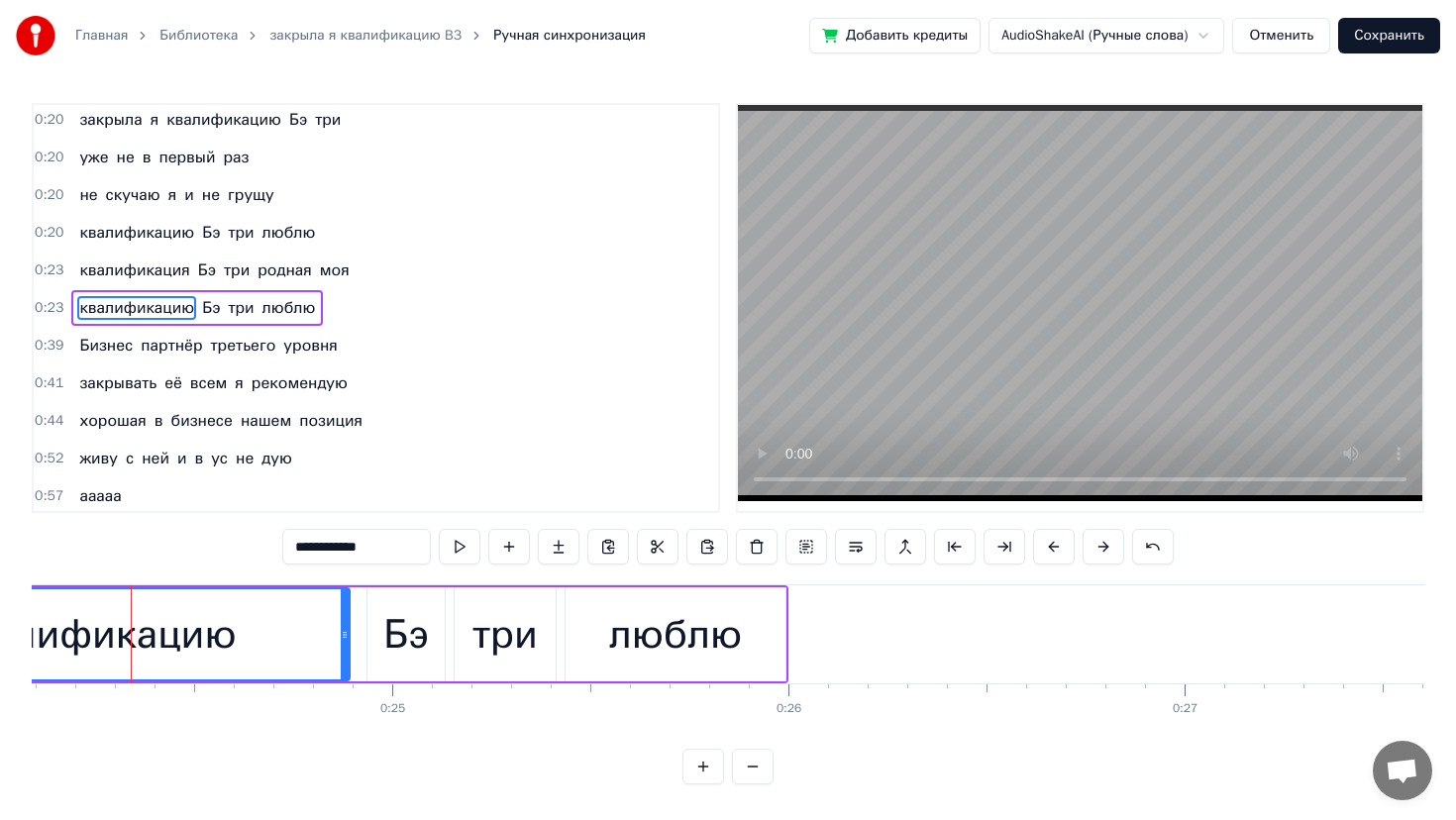 click at bounding box center (1103, 547) 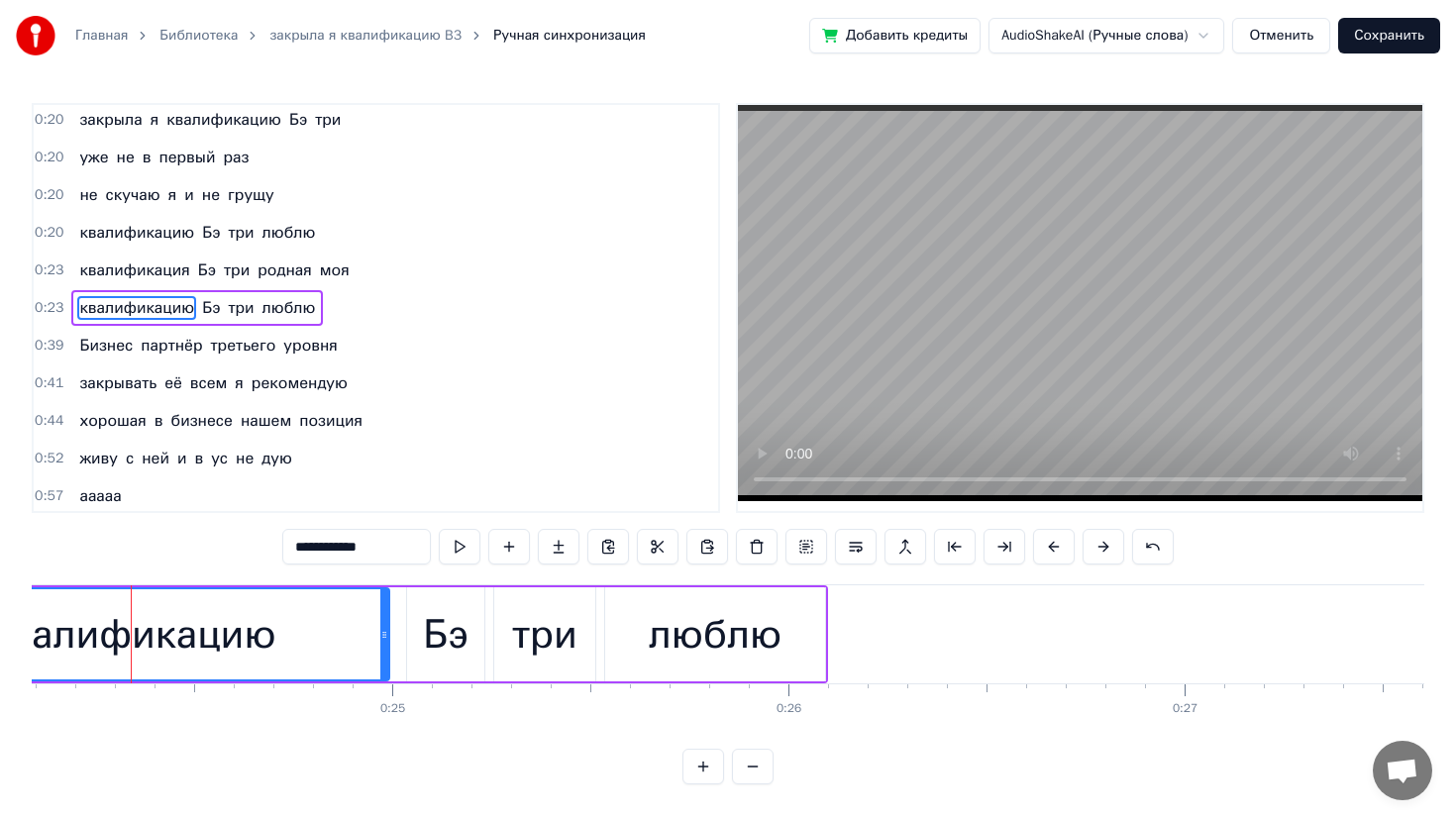 click at bounding box center [1103, 547] 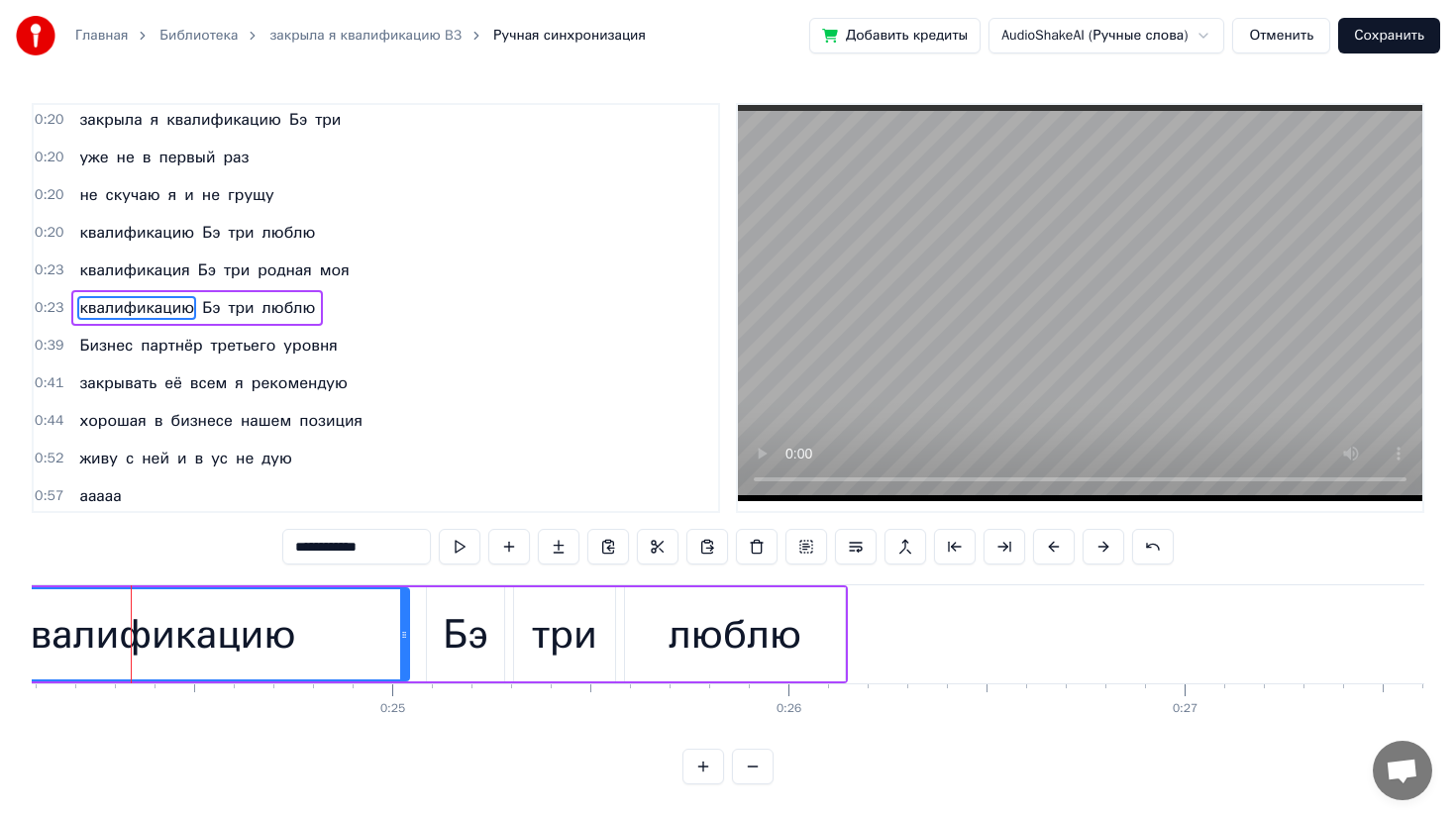 click at bounding box center [1103, 547] 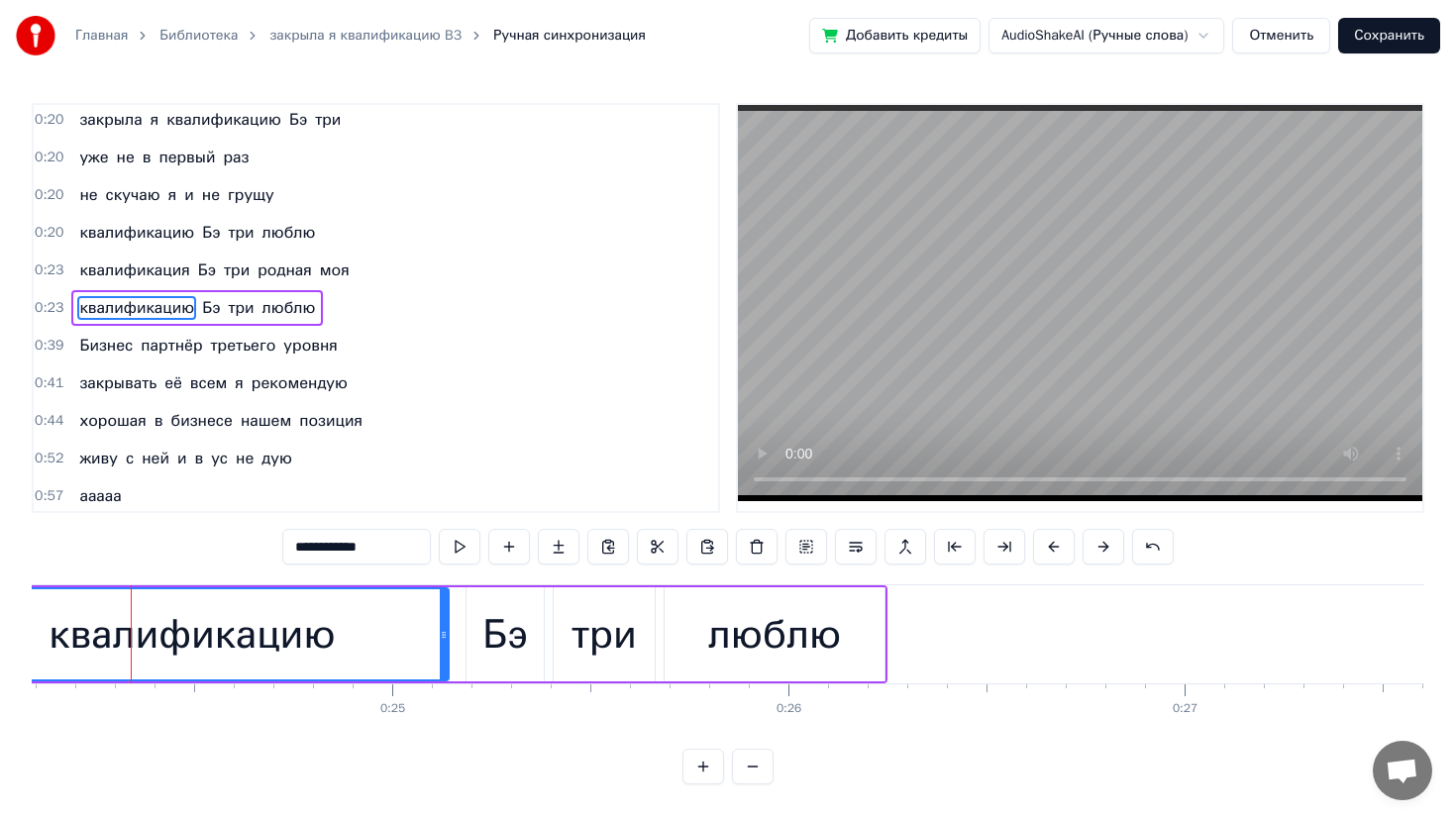 click at bounding box center (1103, 547) 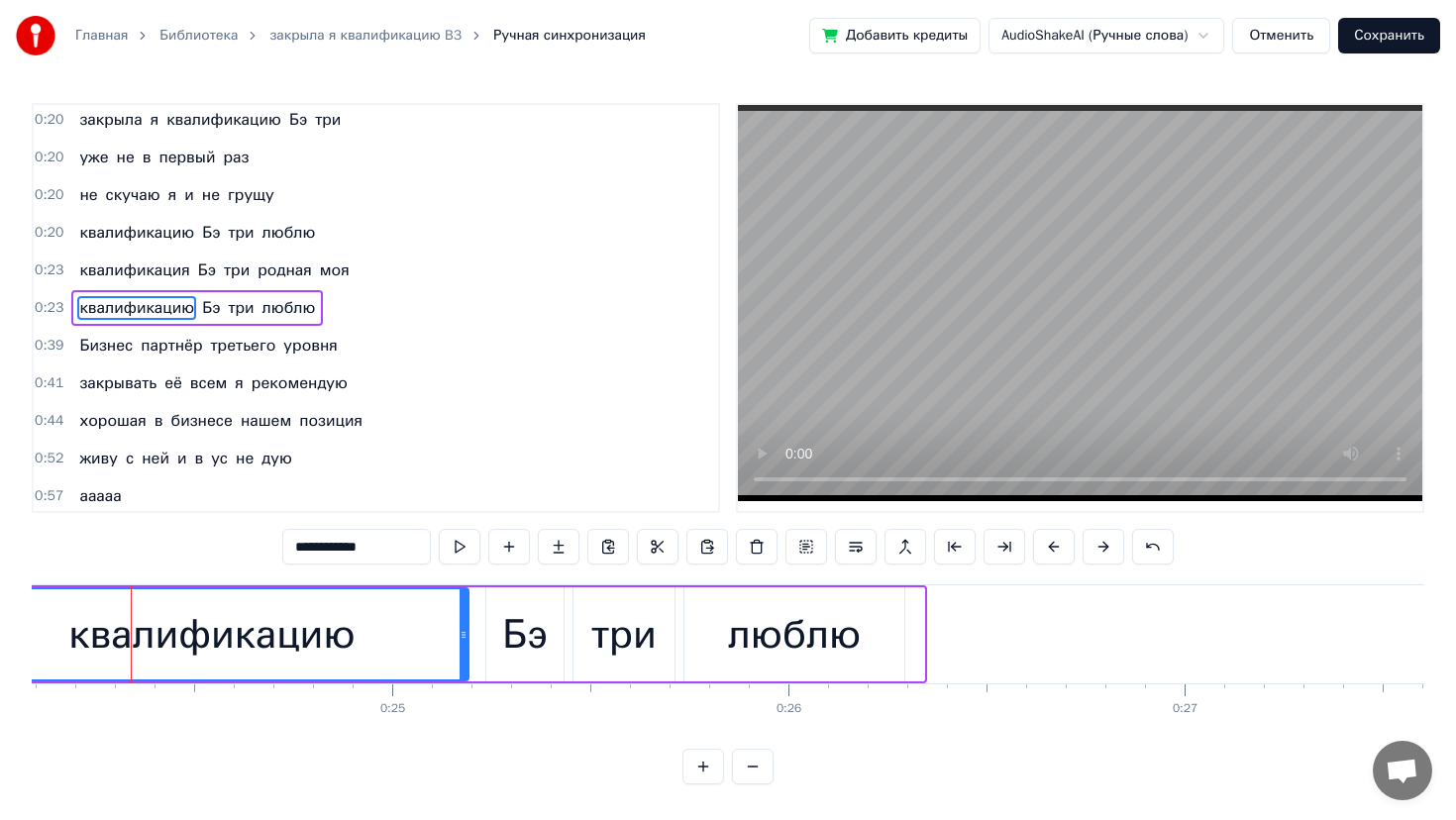 click at bounding box center (1103, 547) 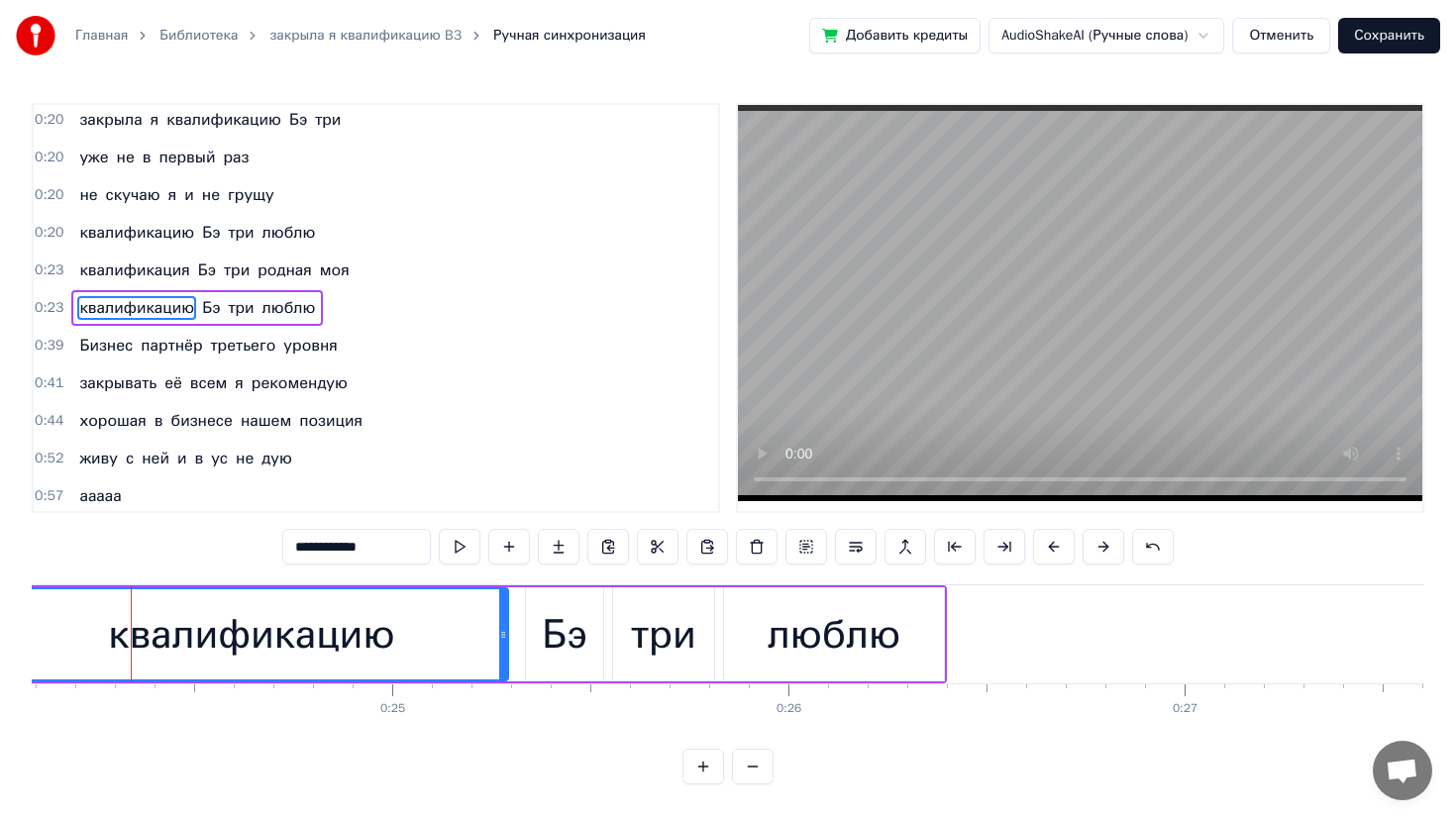 click at bounding box center [1103, 547] 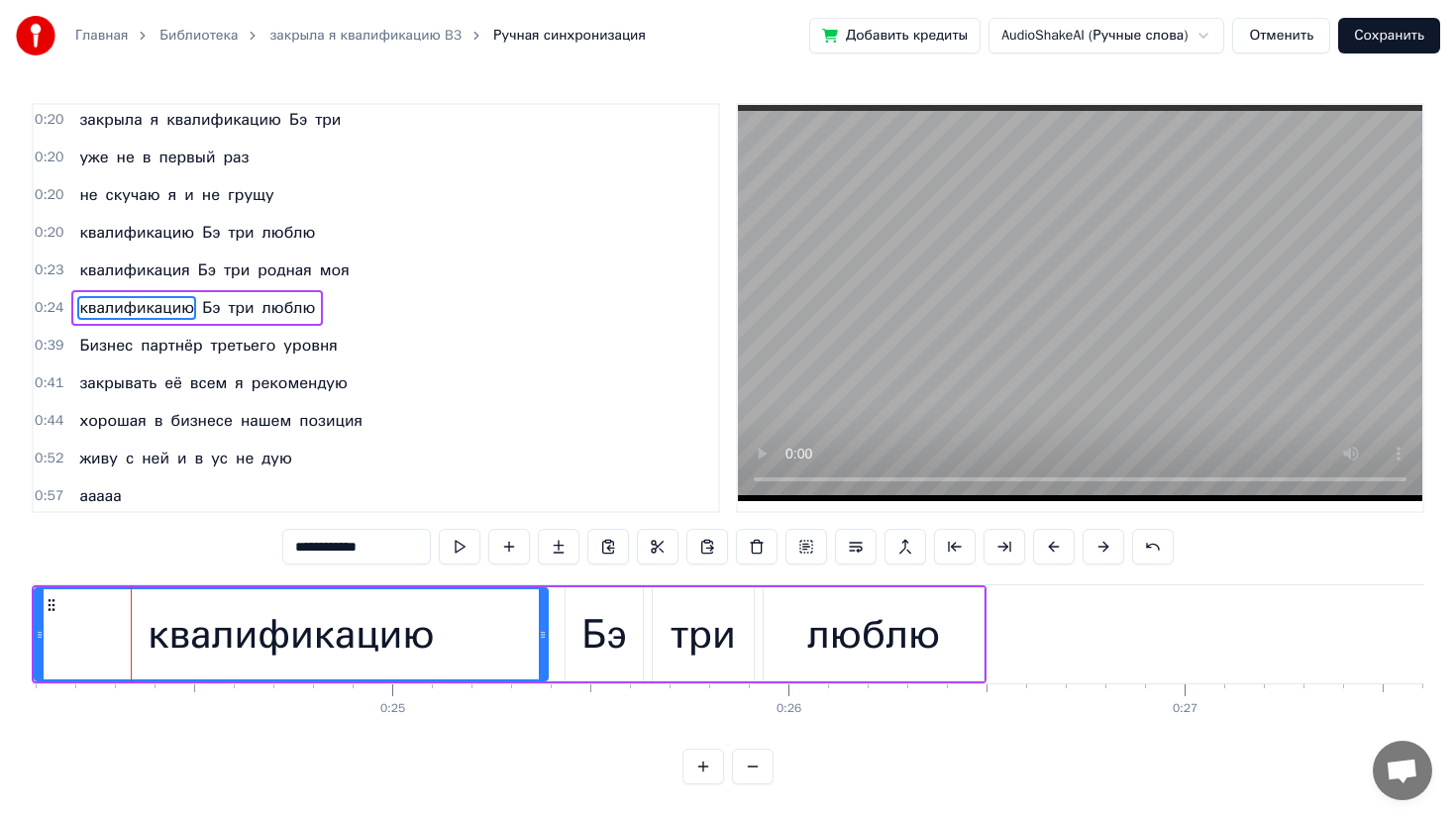 click at bounding box center [1103, 547] 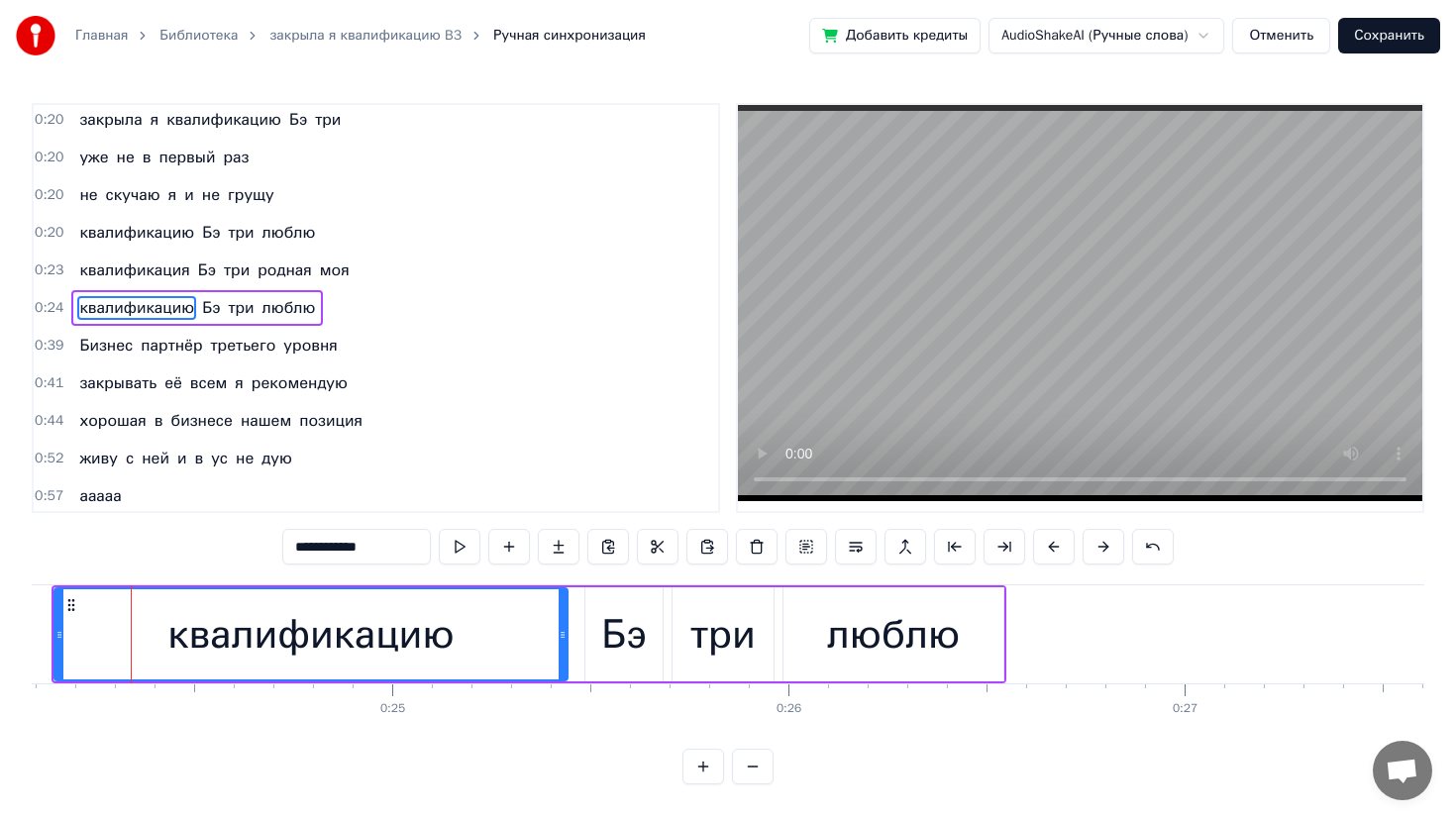 click at bounding box center (1103, 547) 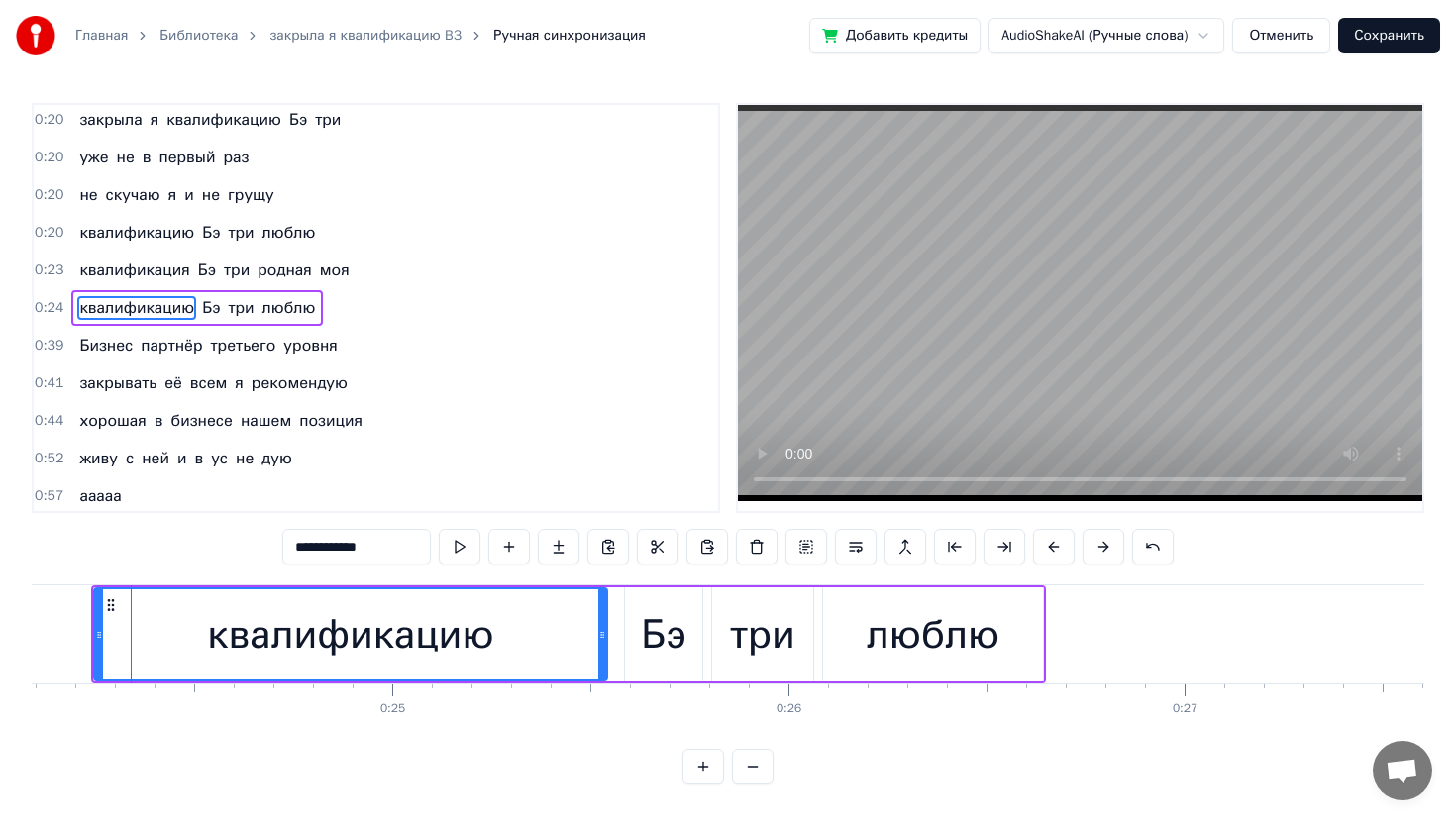 click at bounding box center (1103, 547) 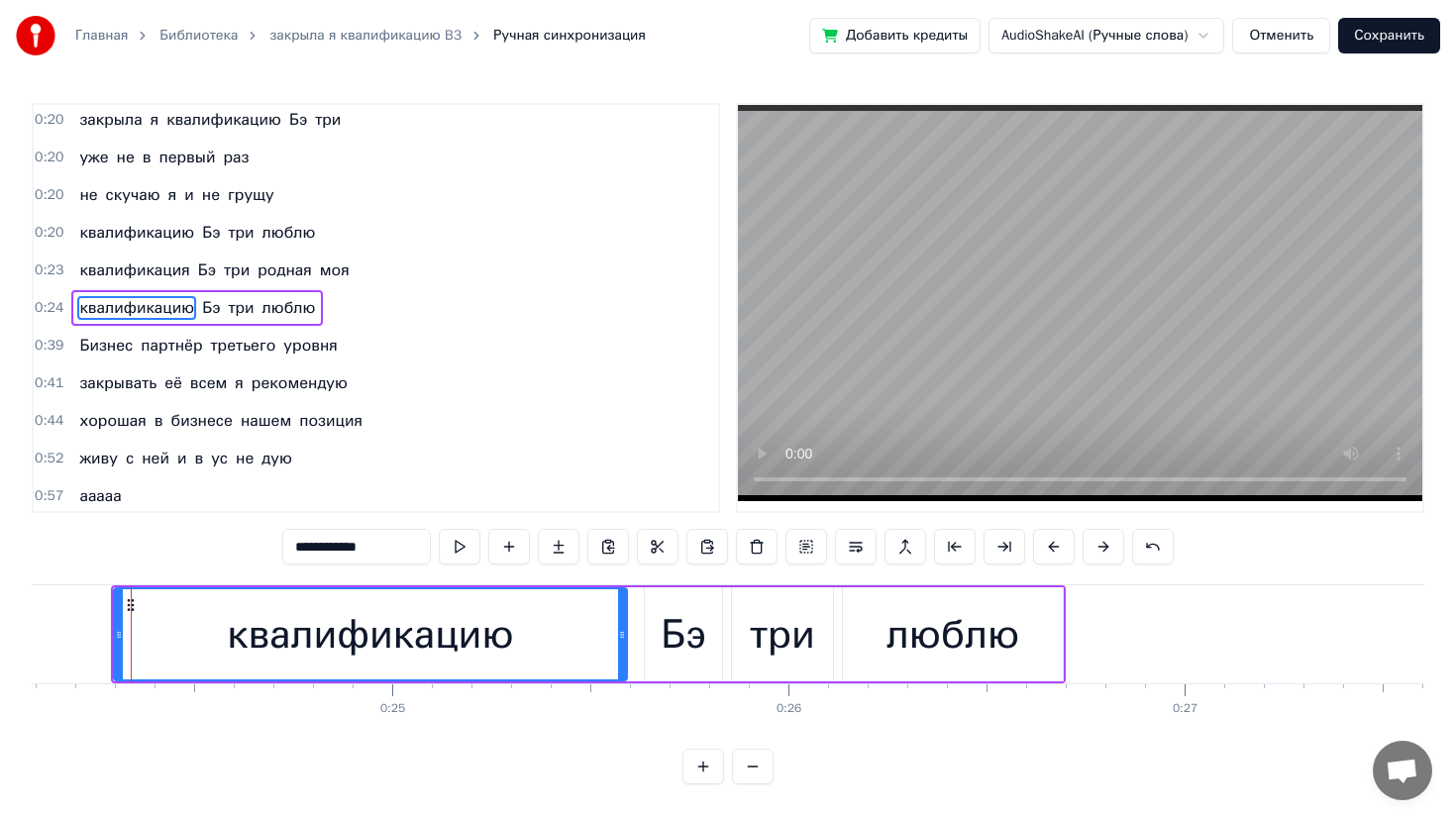 click at bounding box center [1103, 547] 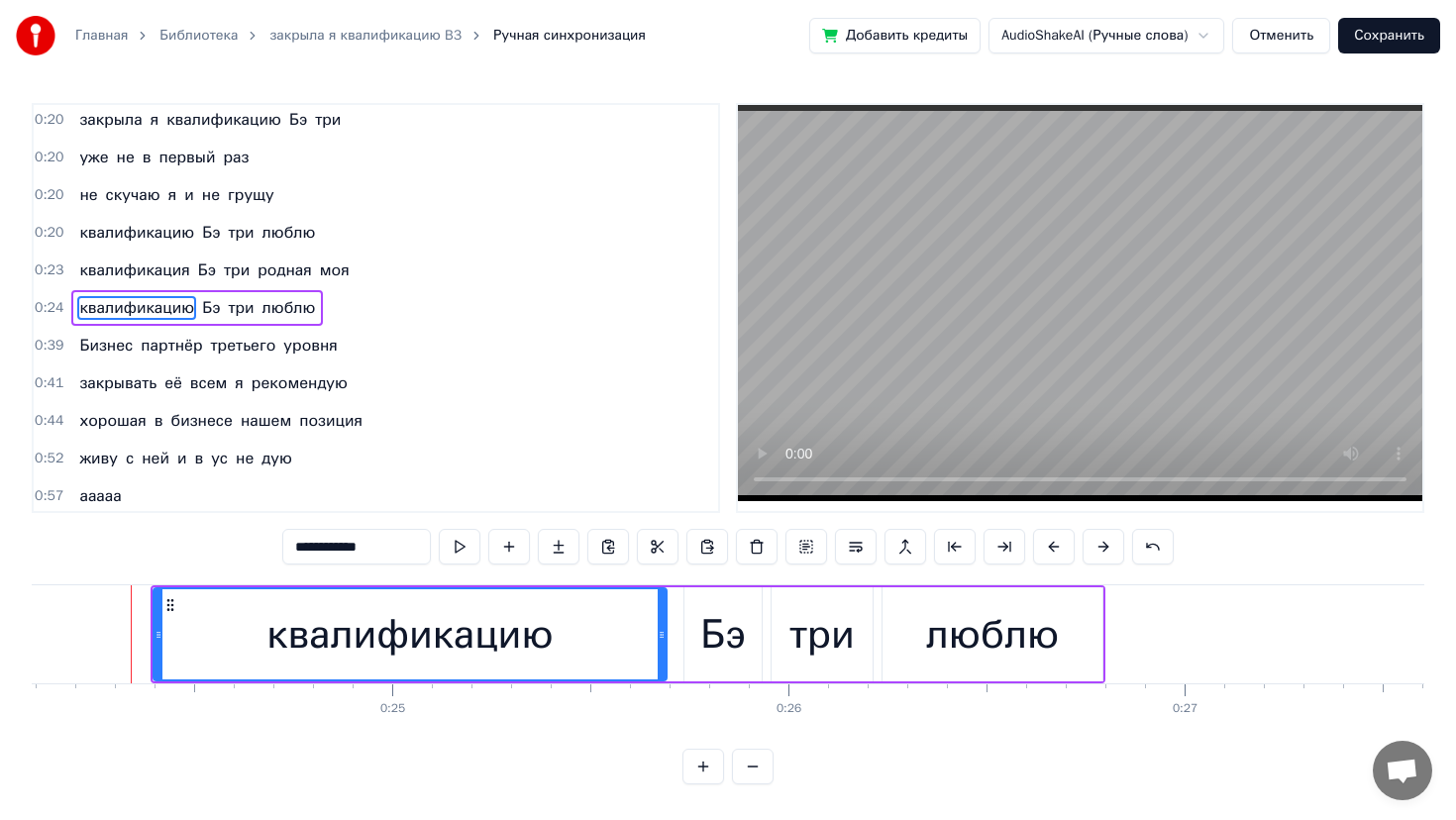 click at bounding box center [1103, 547] 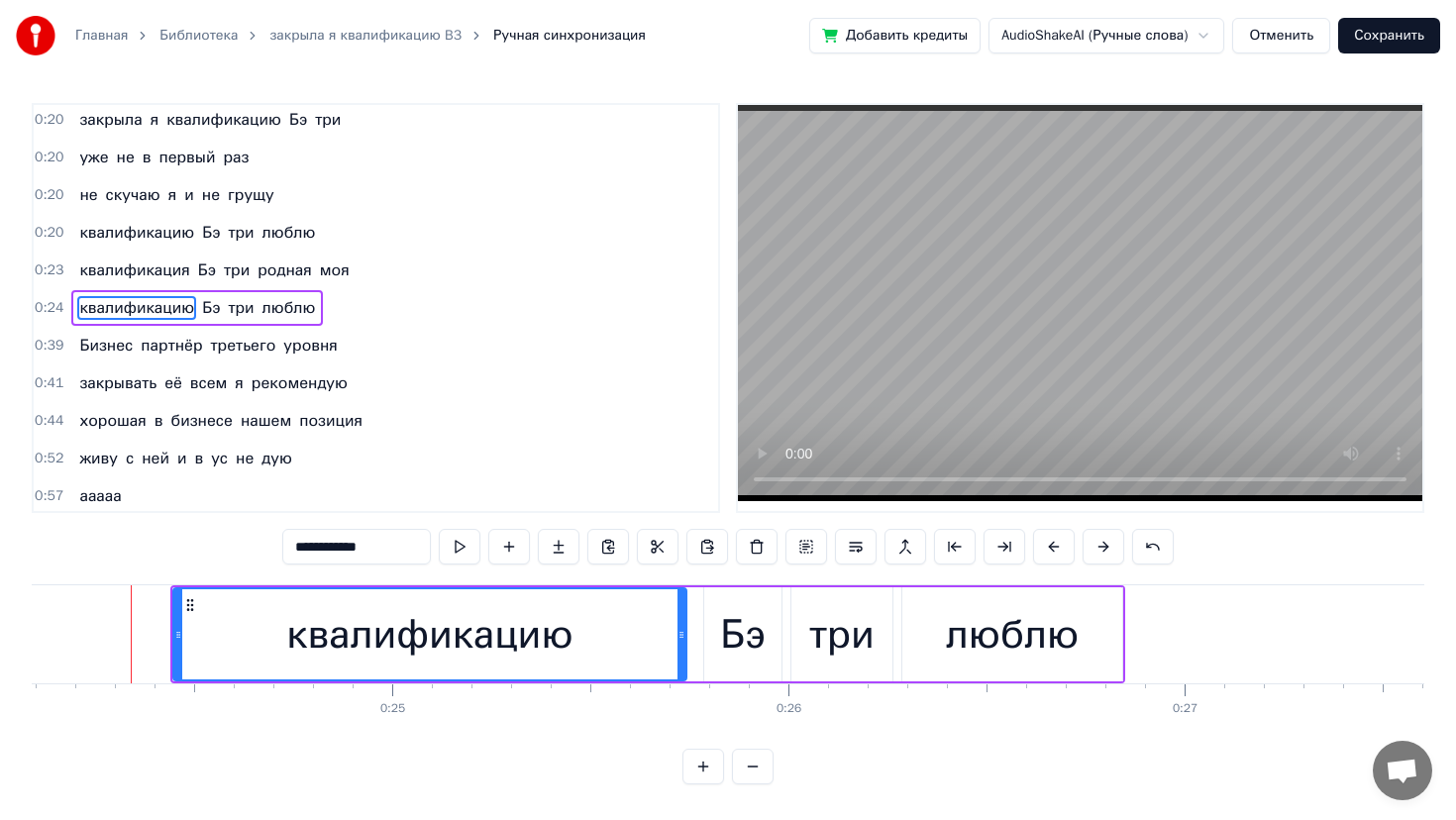 click at bounding box center (1103, 547) 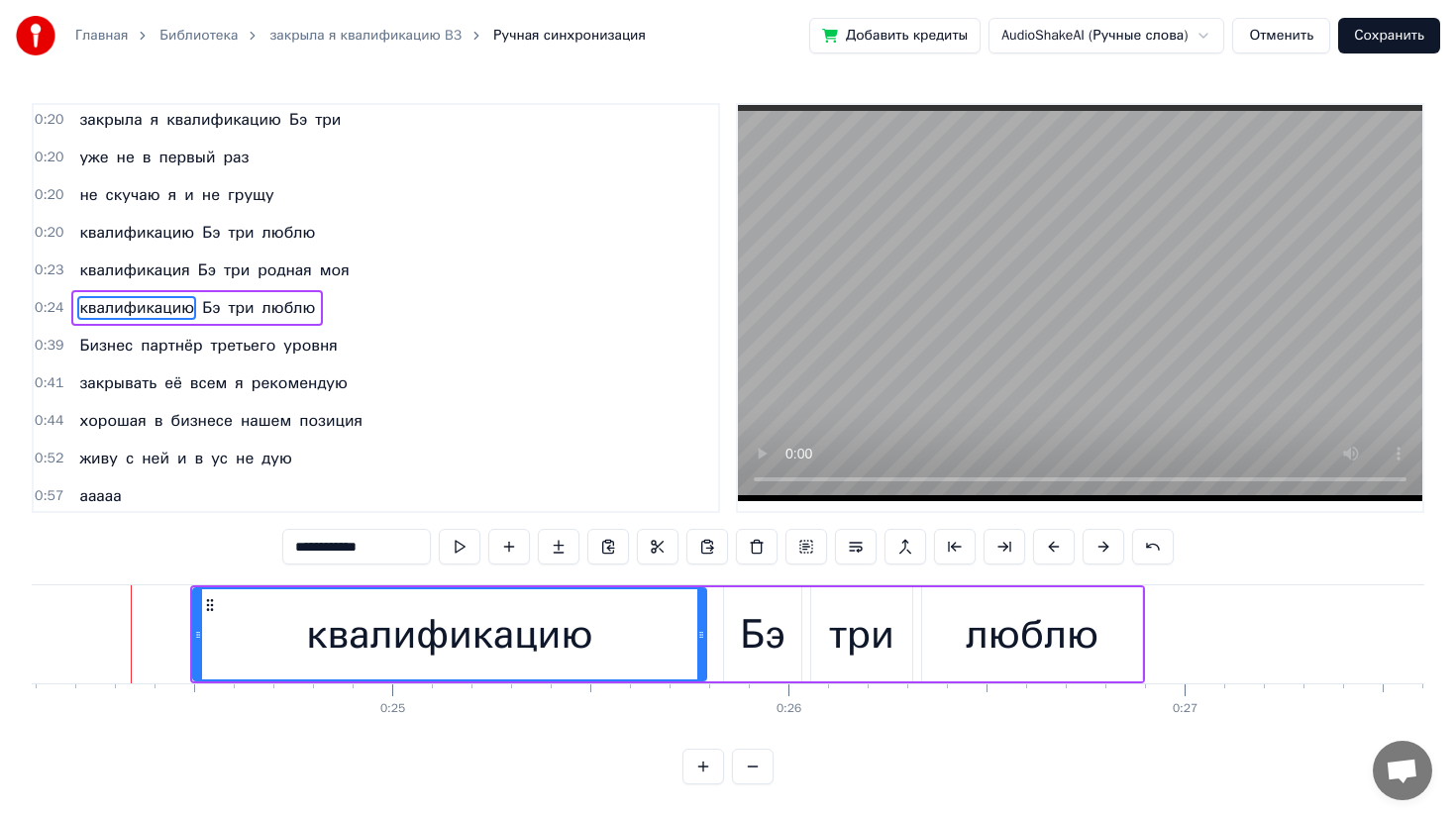 click at bounding box center [1103, 547] 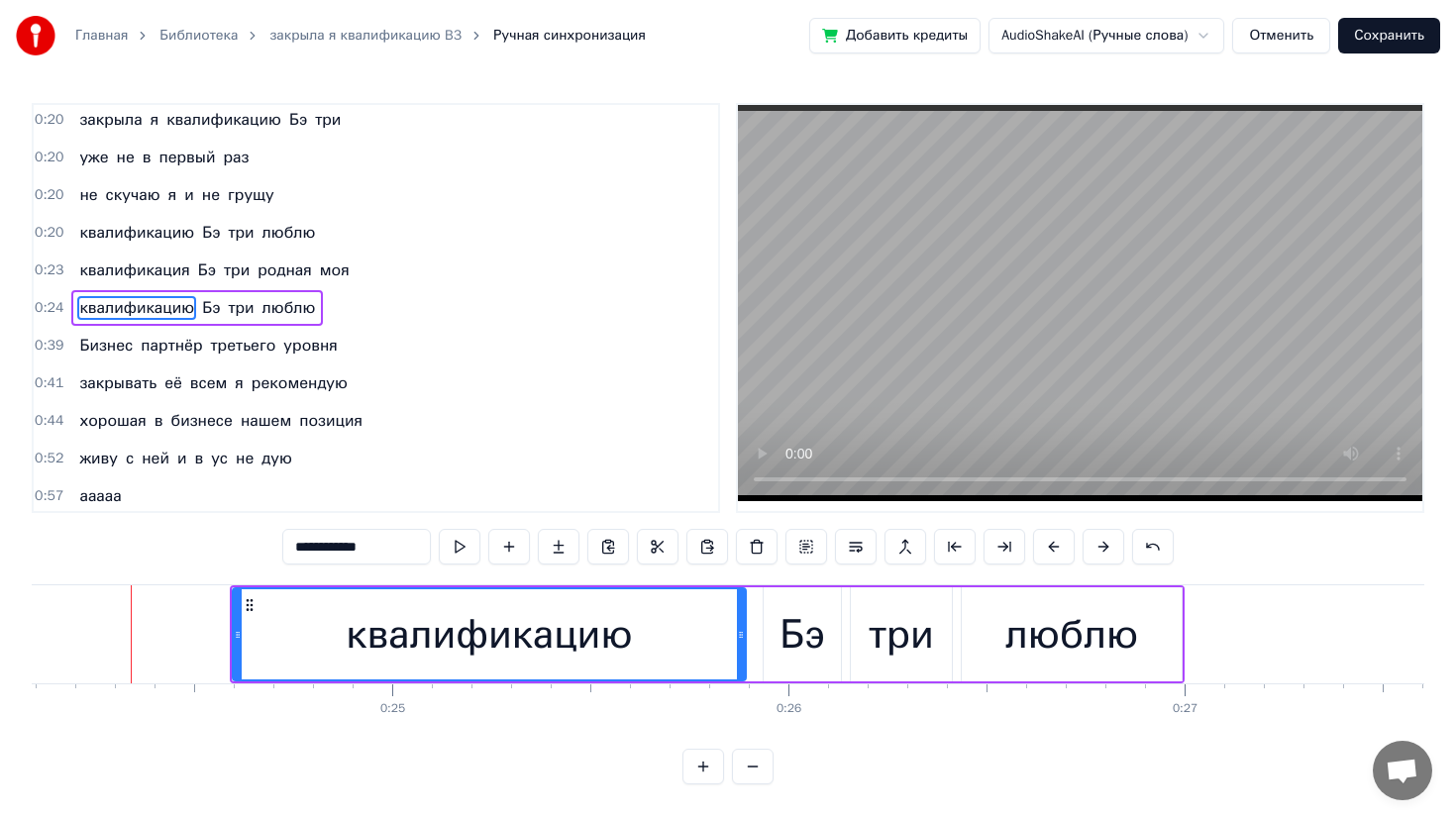 click at bounding box center [1103, 547] 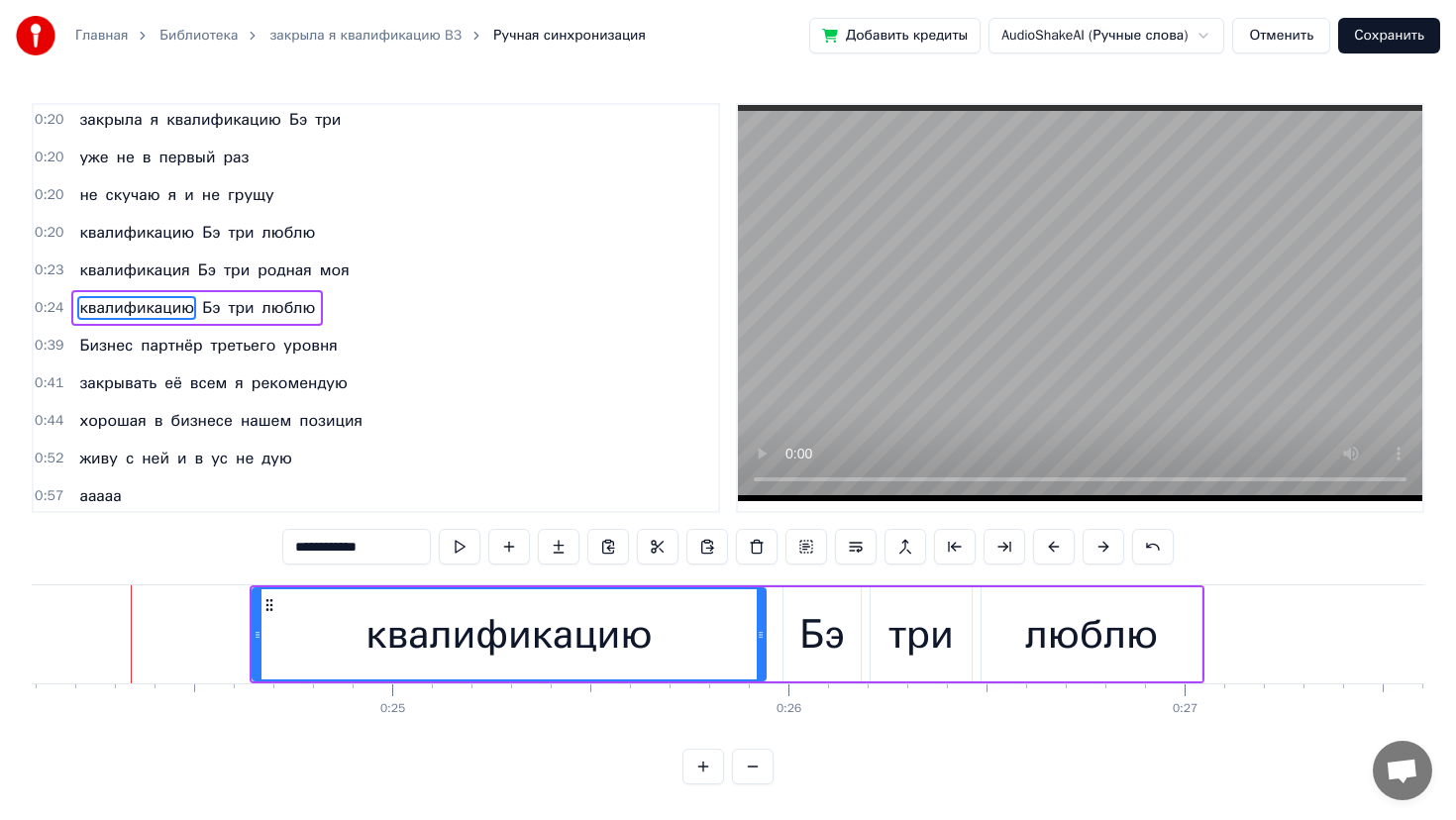 click at bounding box center (1103, 547) 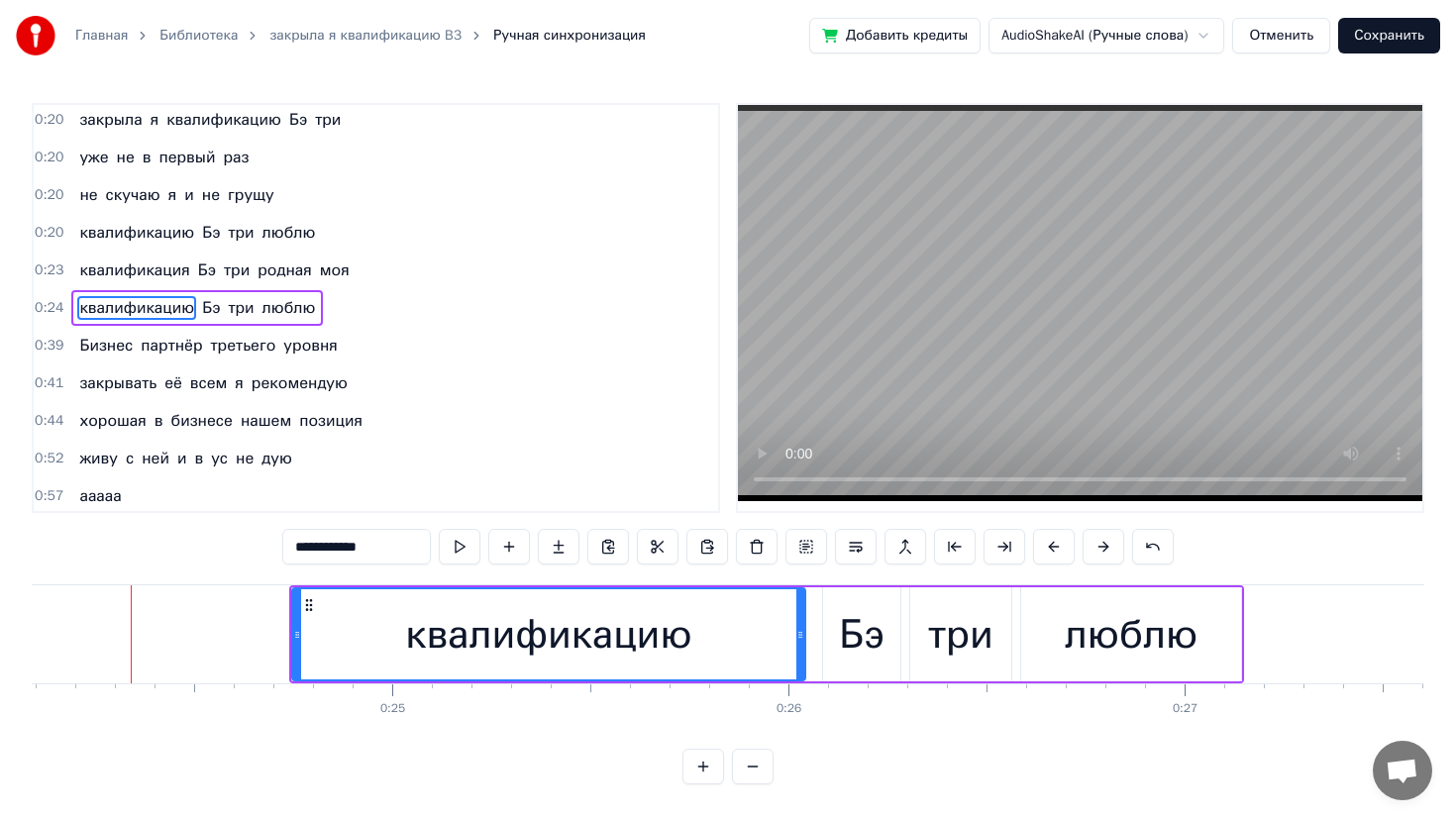 click at bounding box center [1103, 547] 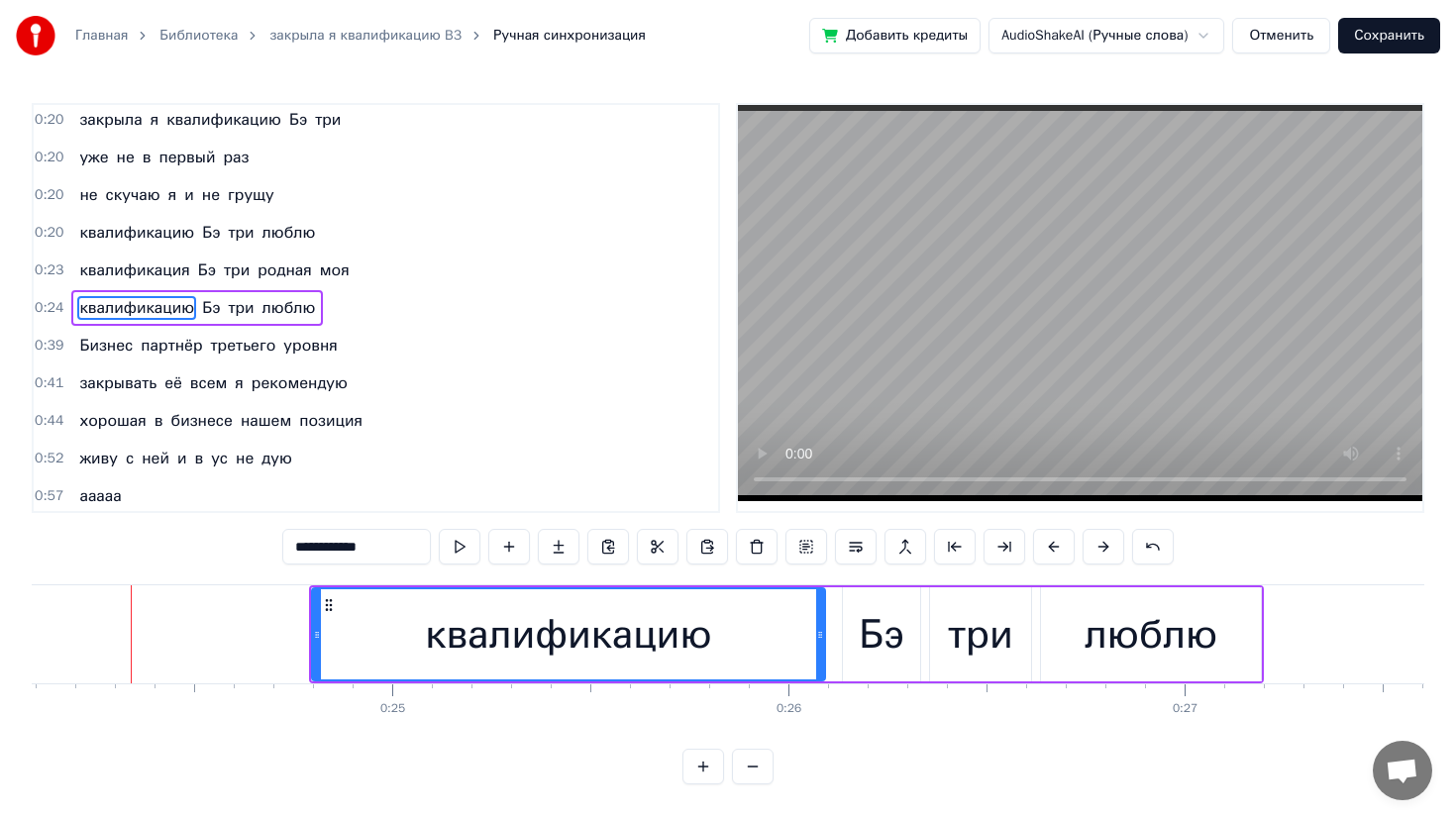 click at bounding box center [1103, 547] 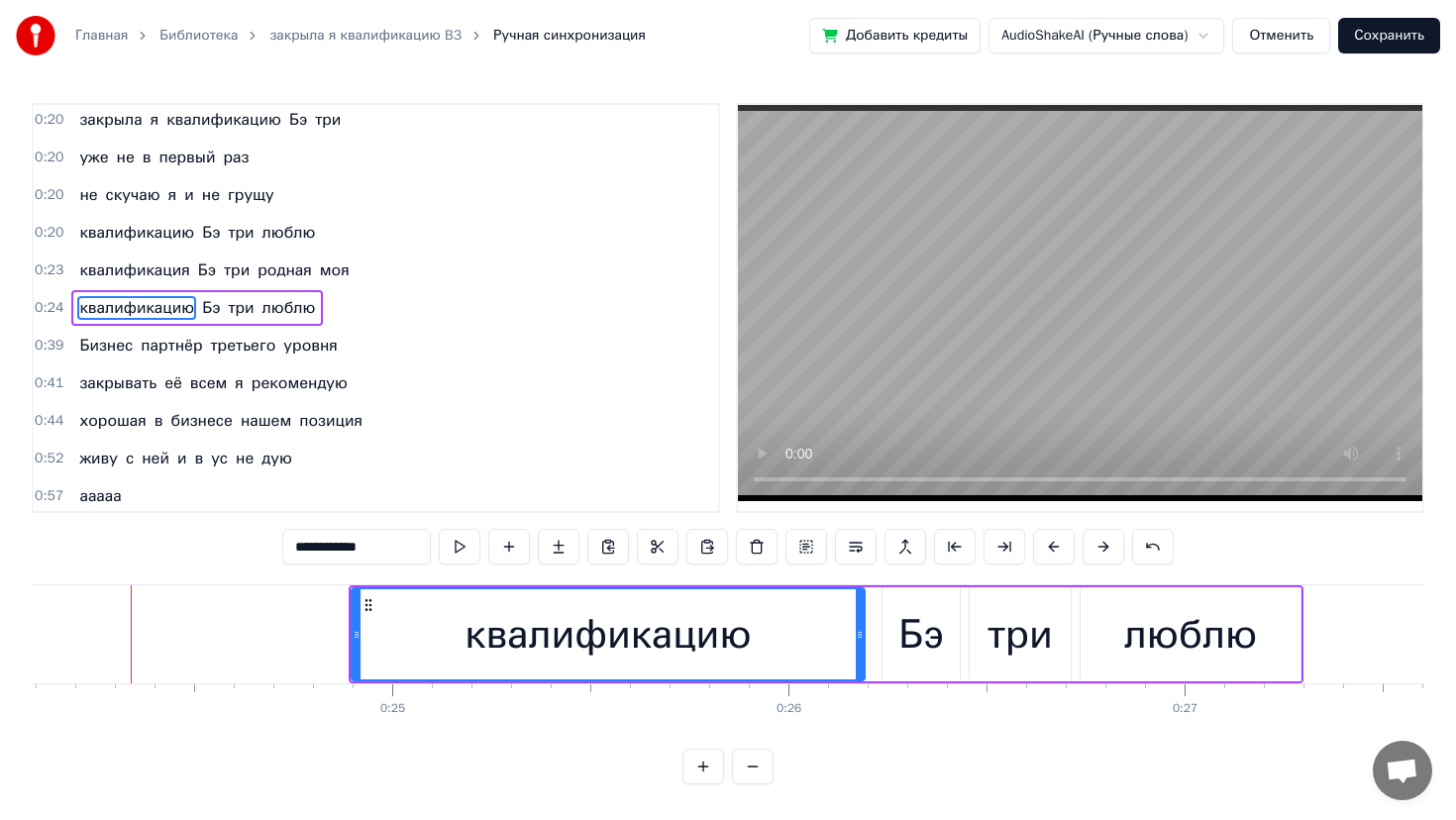 click at bounding box center (1103, 547) 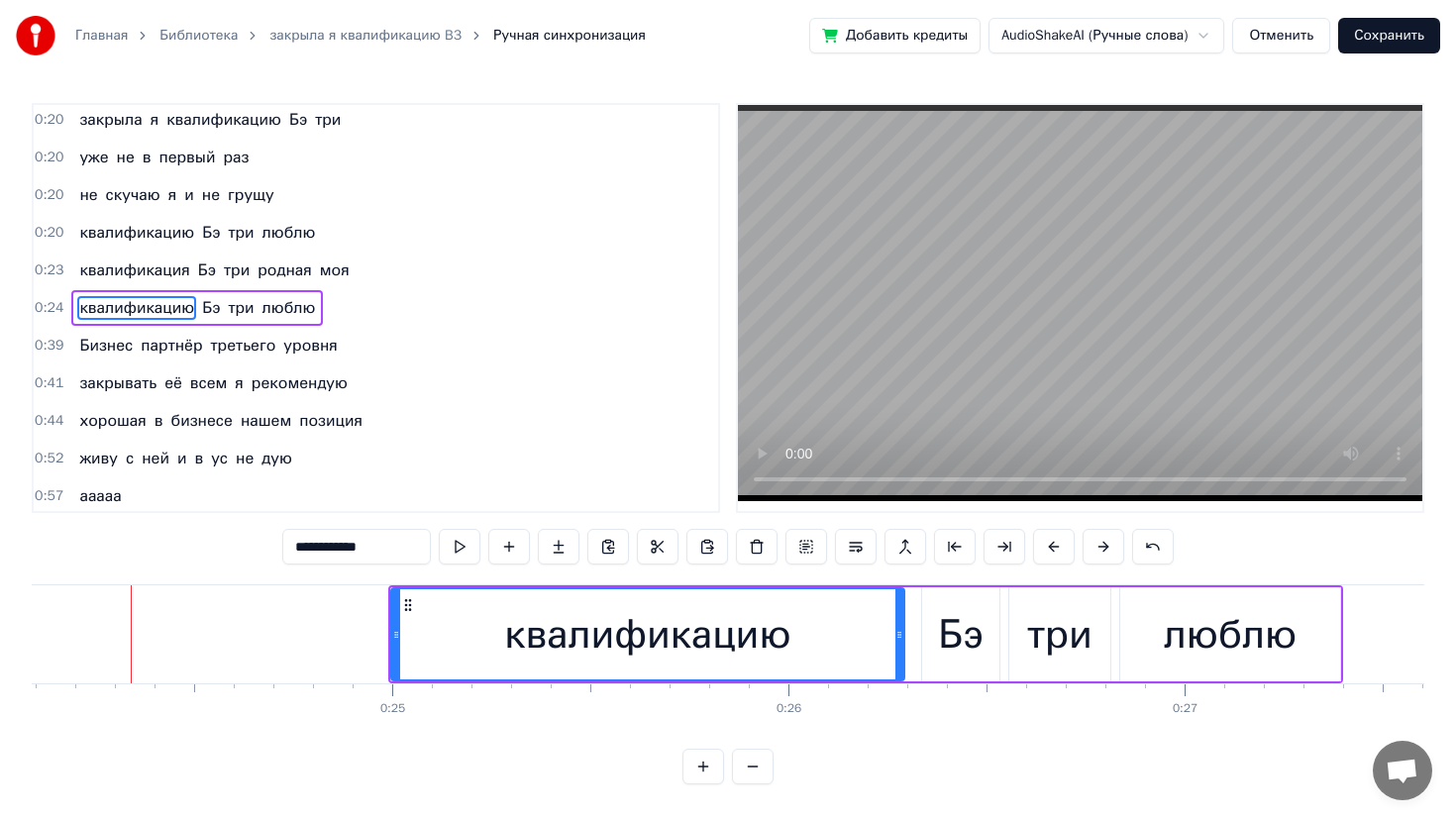 click at bounding box center (1103, 547) 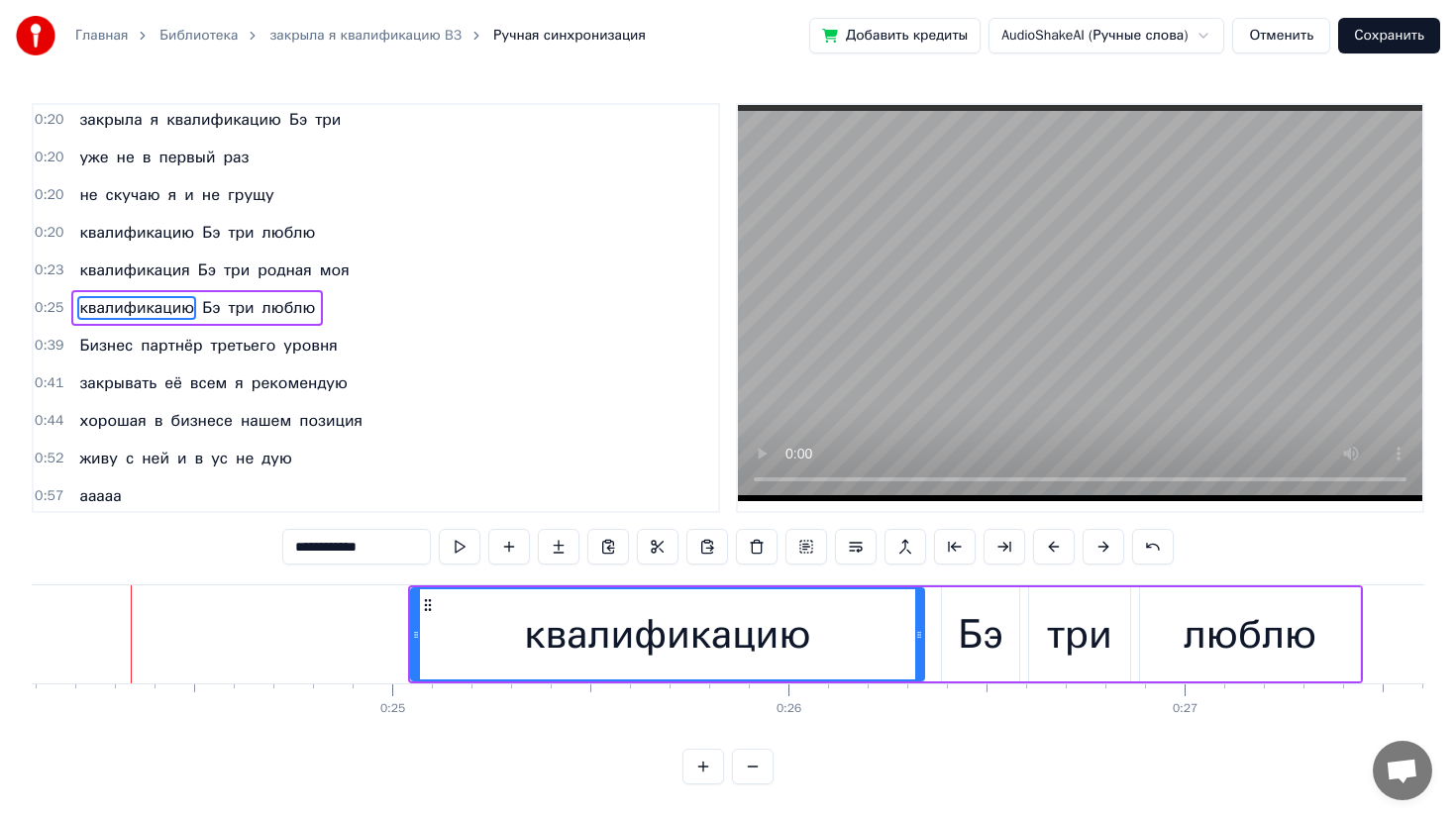 click at bounding box center [1103, 547] 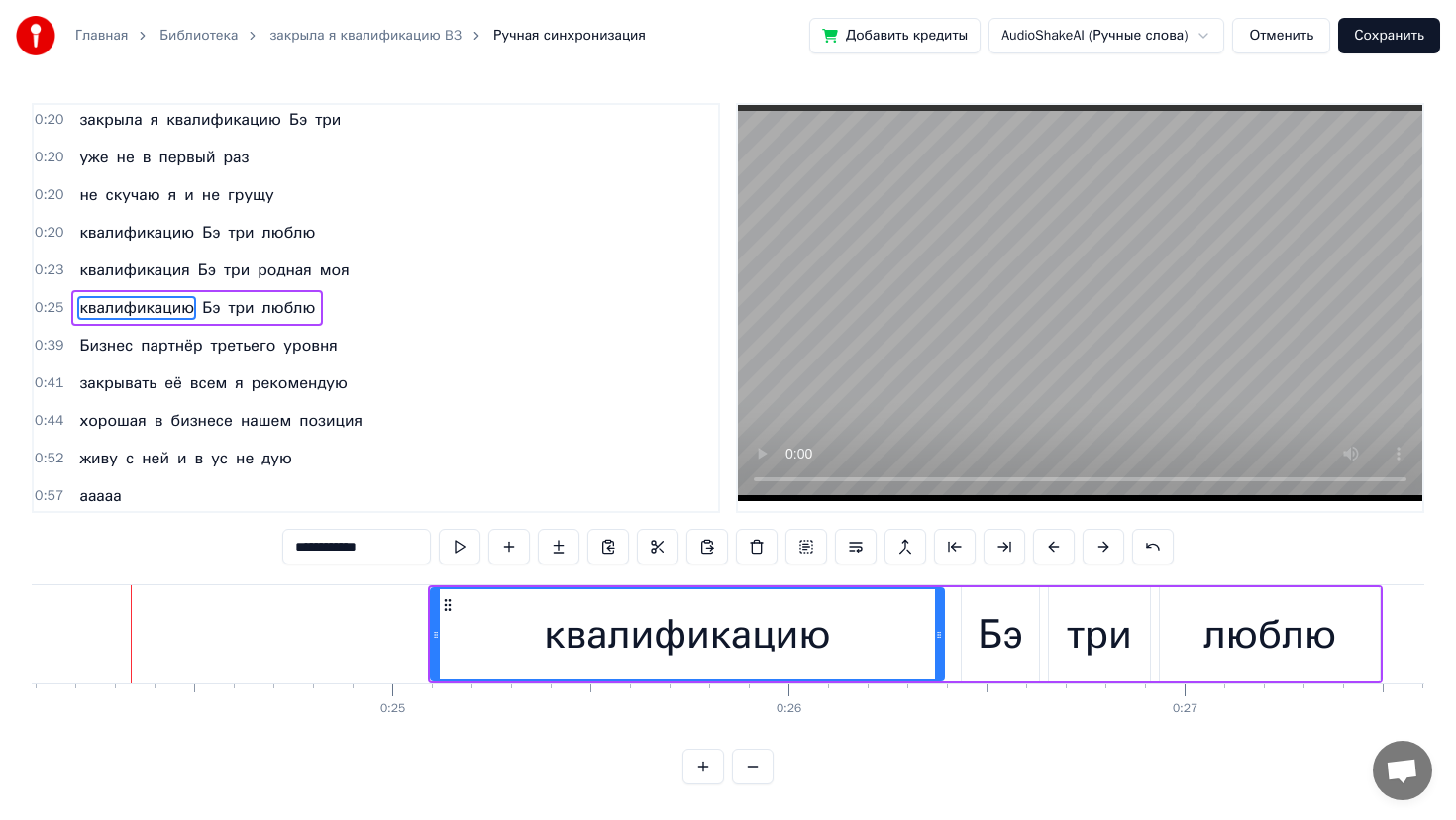 click at bounding box center [1103, 547] 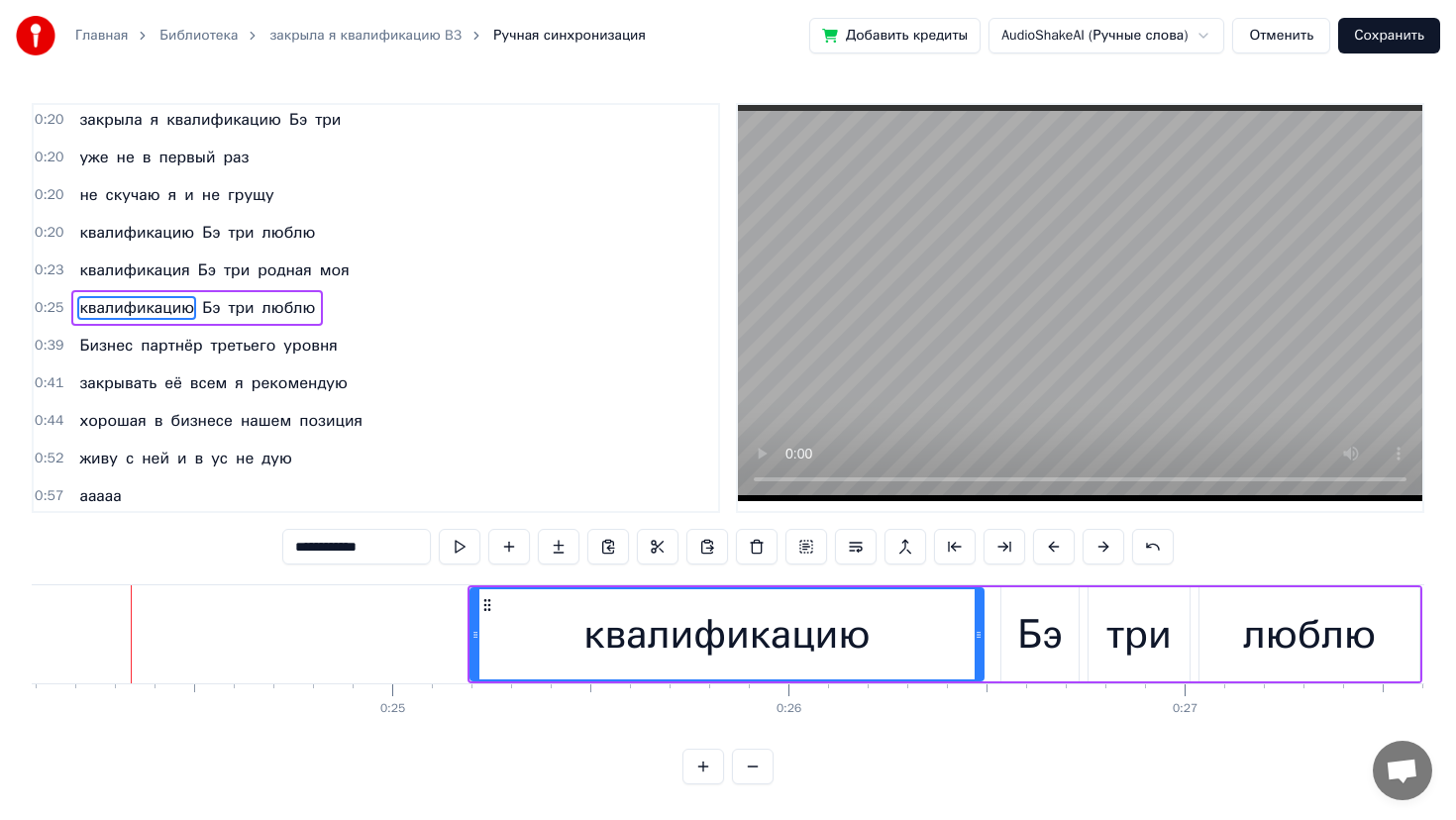 click at bounding box center [1103, 547] 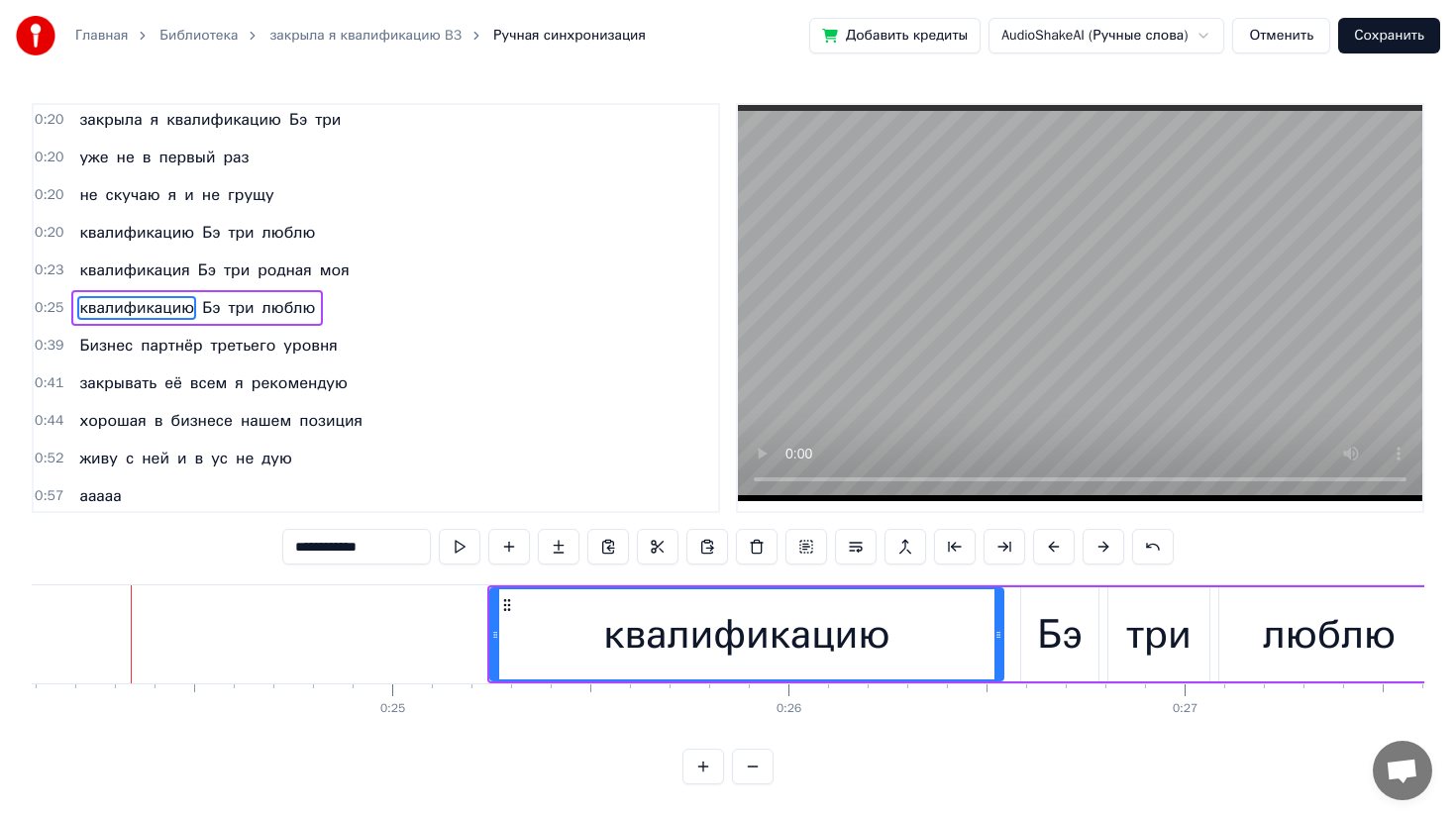 click at bounding box center [1103, 547] 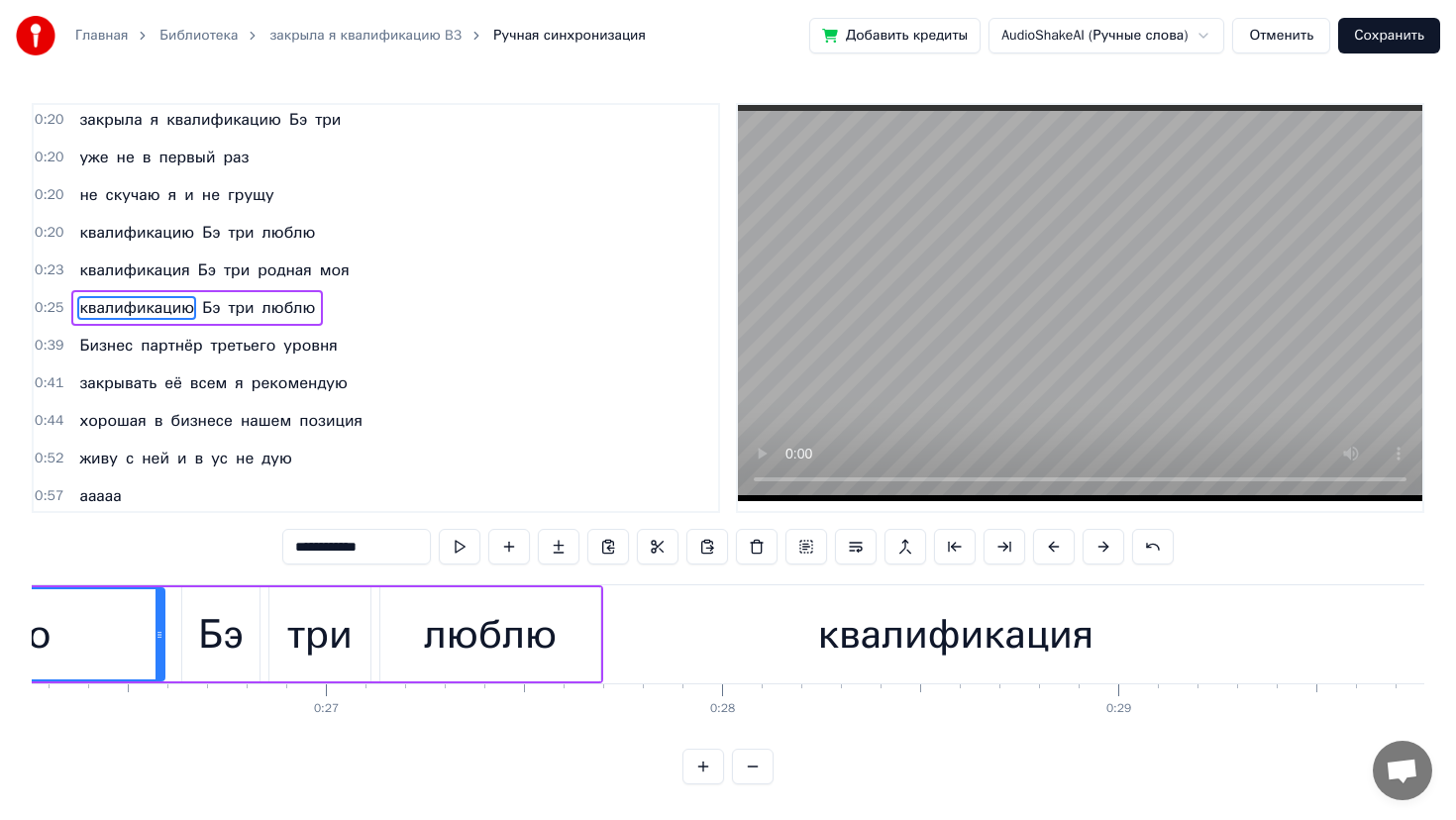 scroll, scrollTop: 0, scrollLeft: 10401, axis: horizontal 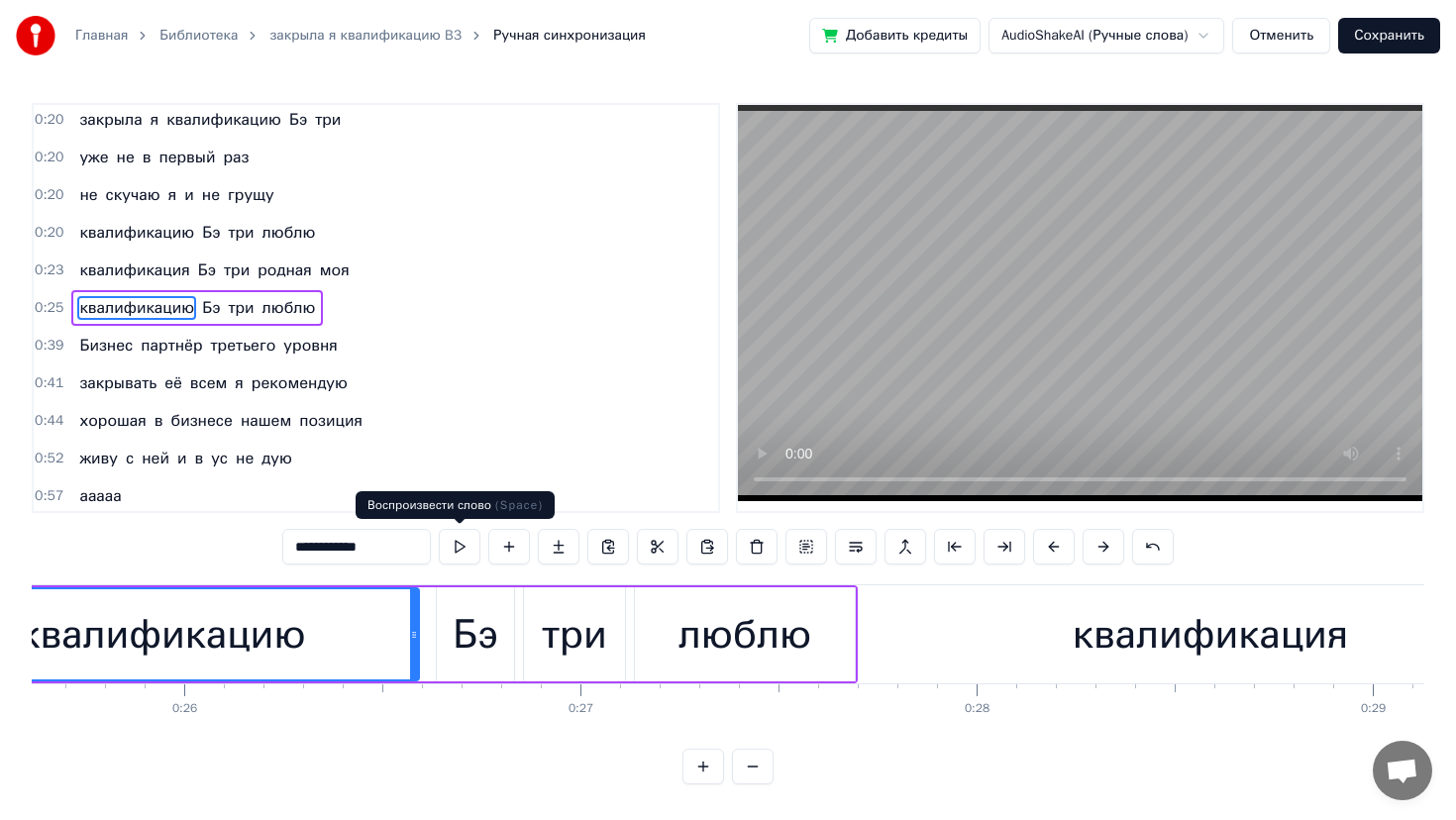 click at bounding box center [460, 547] 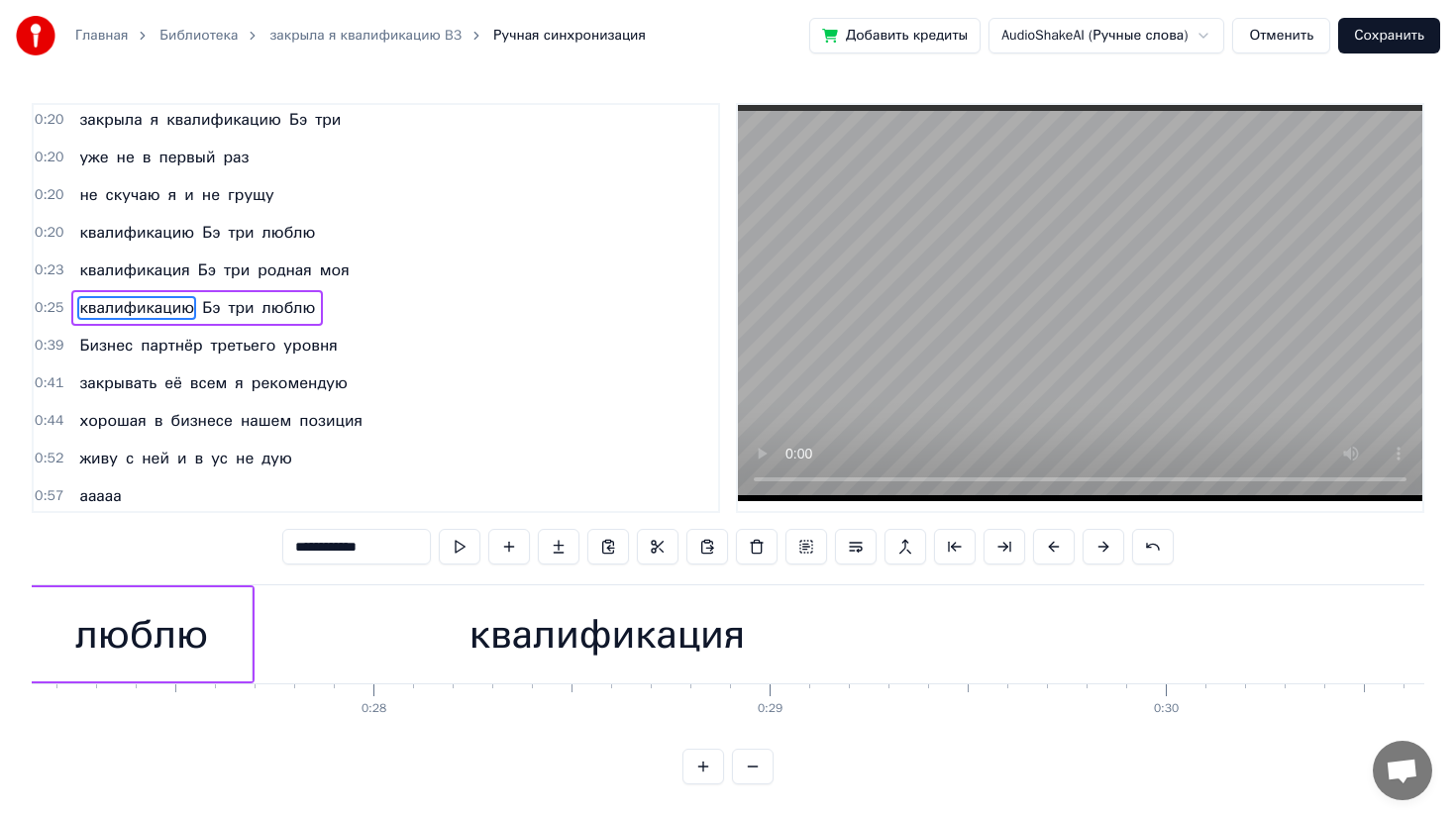 scroll, scrollTop: 0, scrollLeft: 10769, axis: horizontal 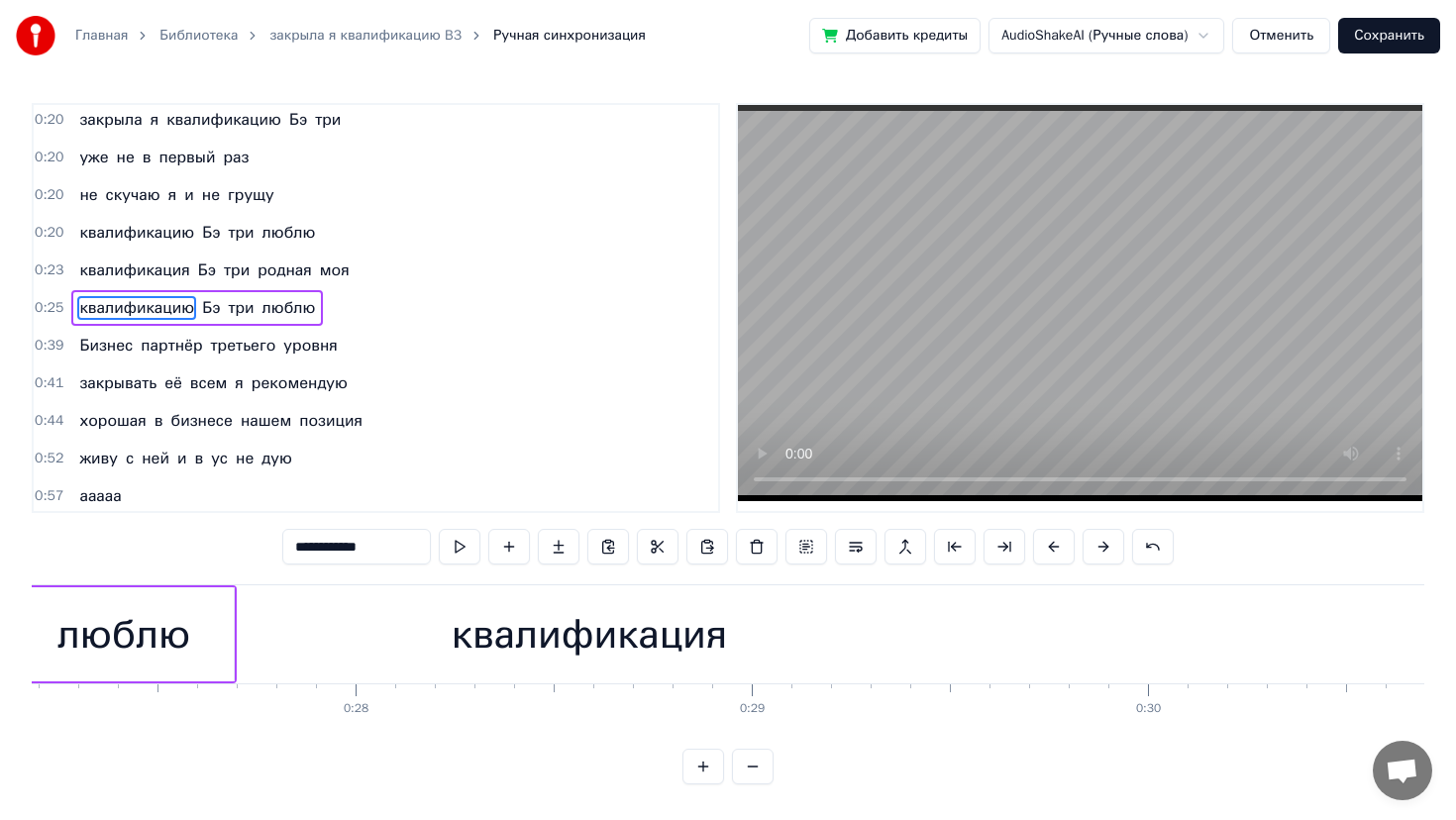 click on "квалификация" at bounding box center (589, 635) 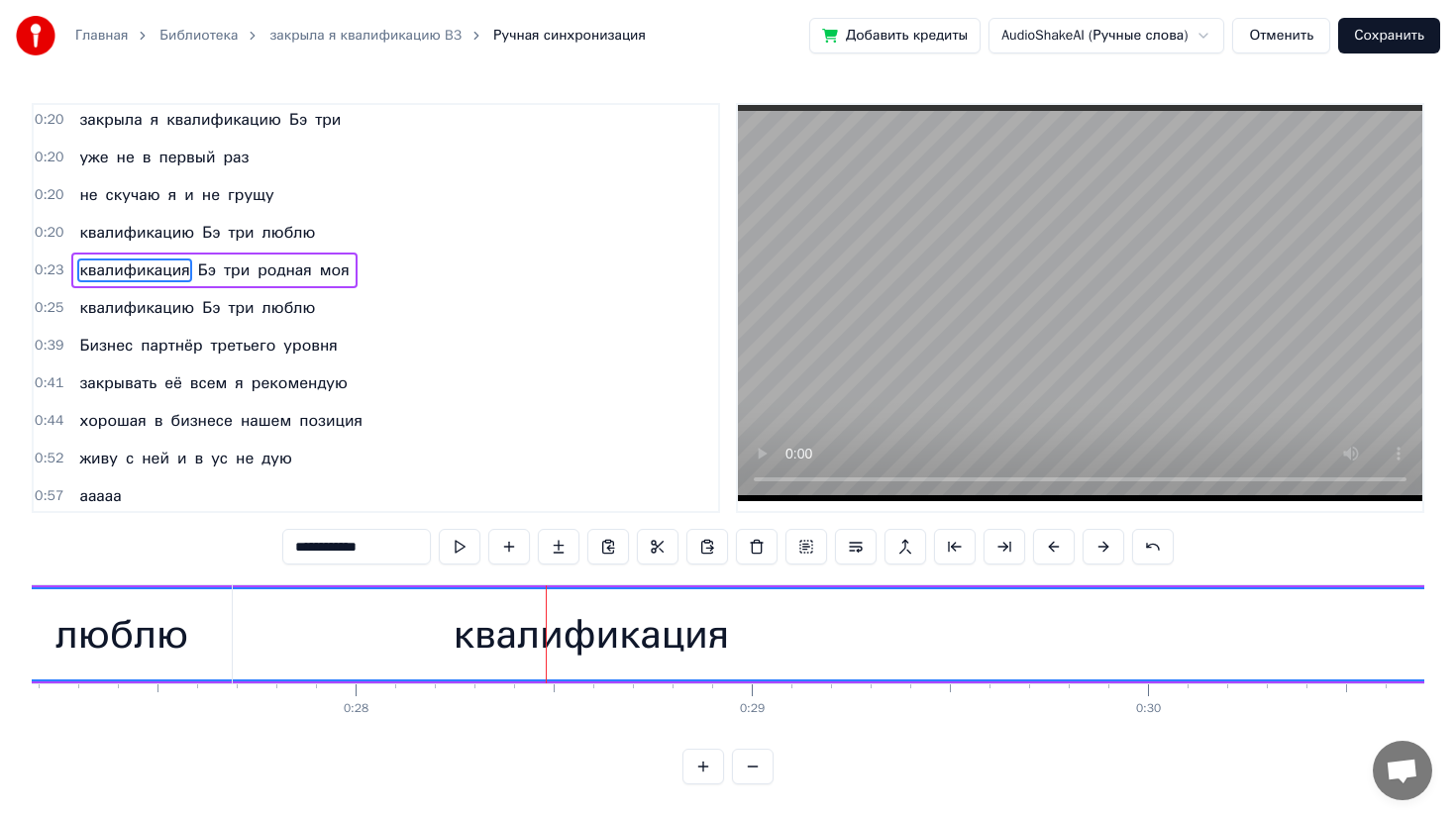scroll, scrollTop: 79, scrollLeft: 0, axis: vertical 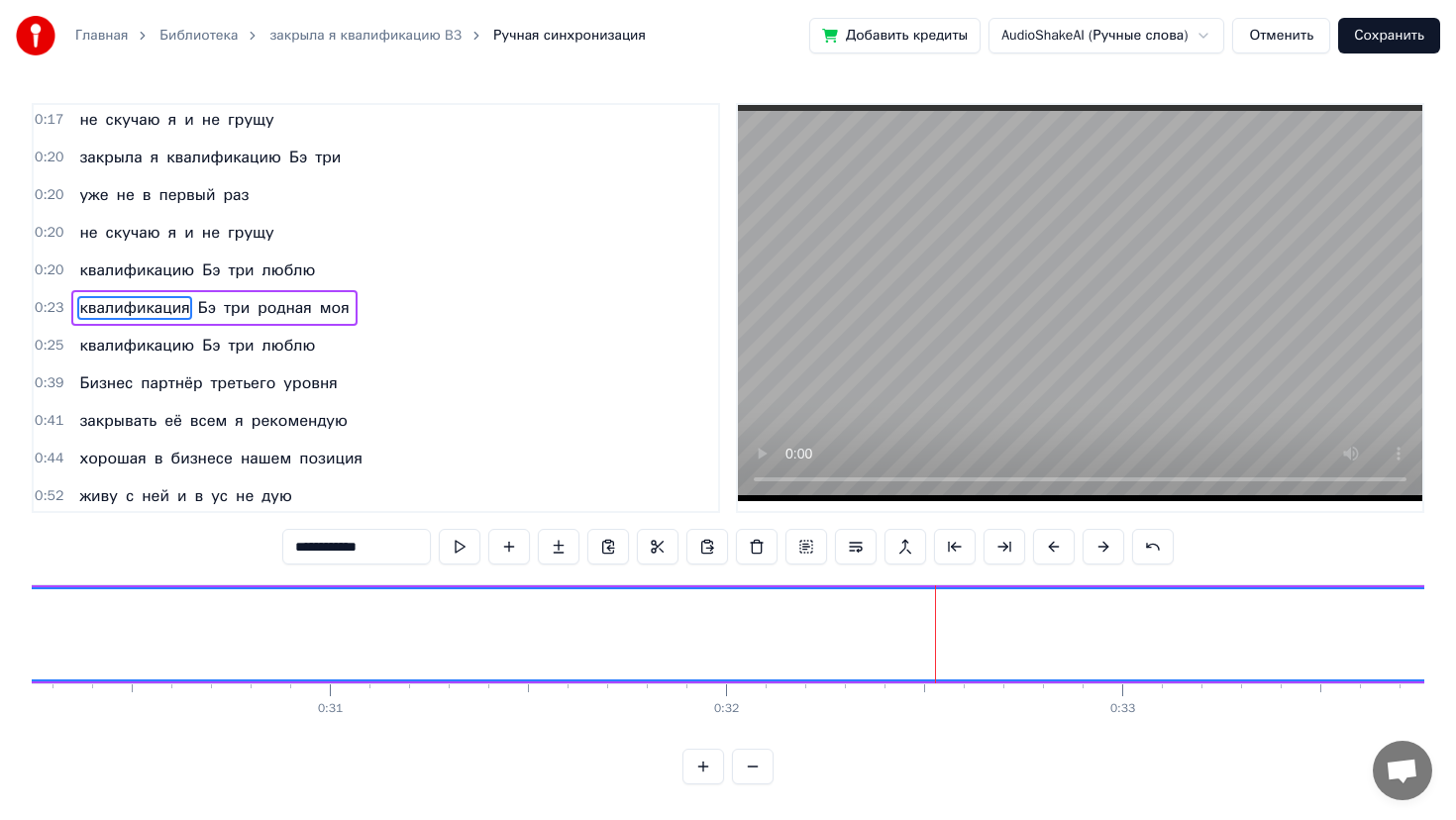 click on "0:23" at bounding box center [49, 308] 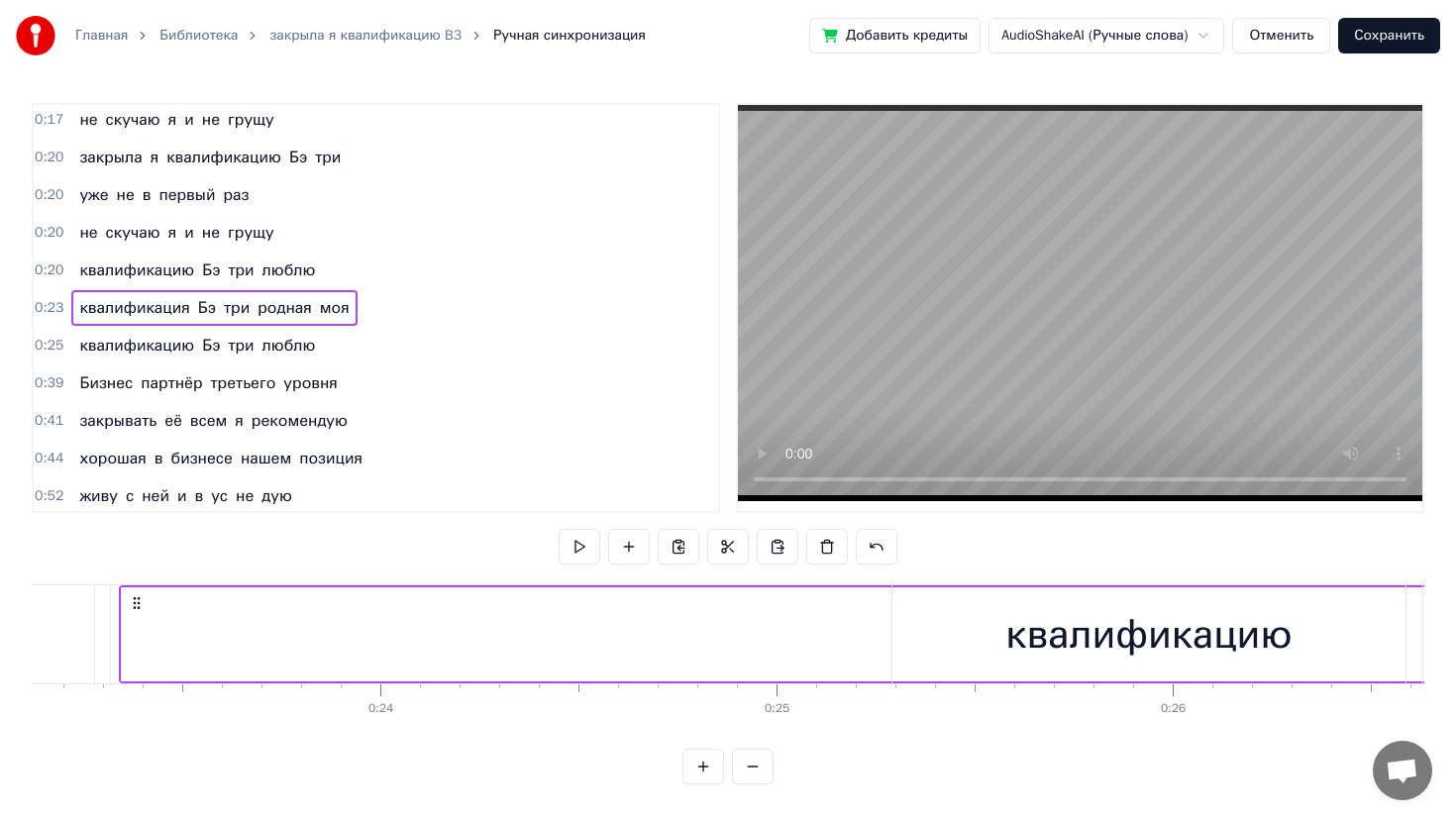 scroll, scrollTop: 0, scrollLeft: 9148, axis: horizontal 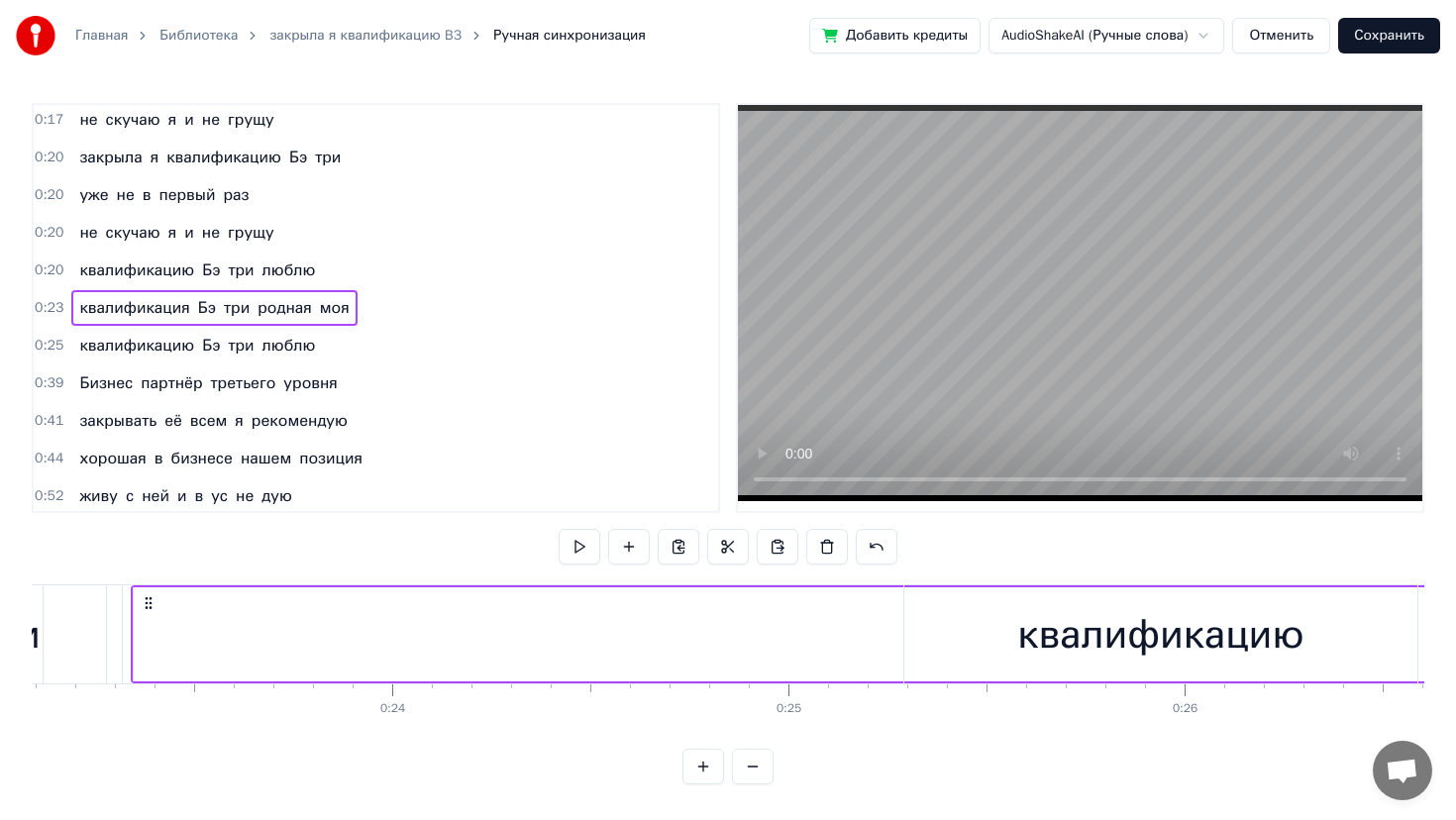 click on "0:23" at bounding box center [49, 308] 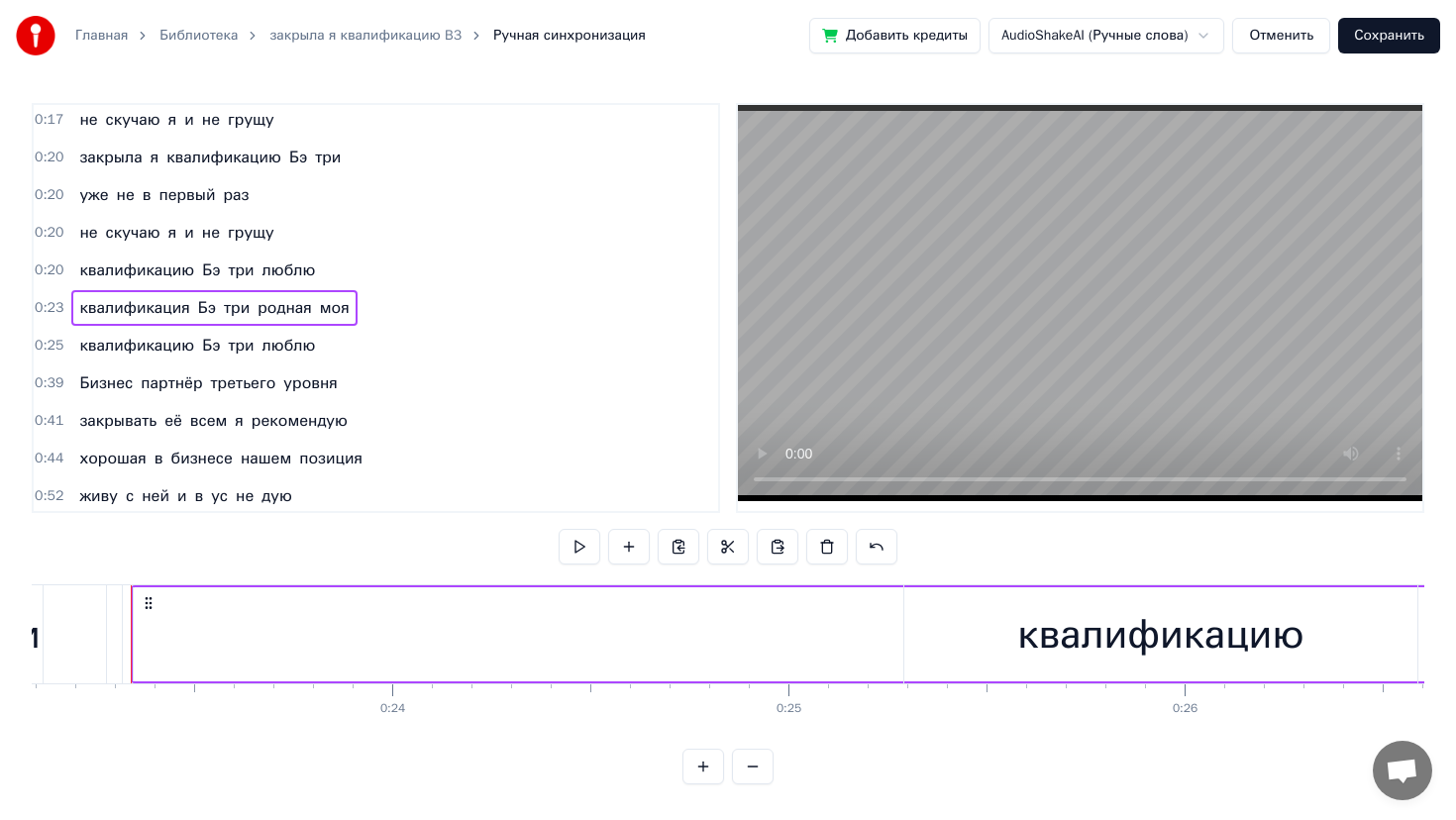 click on "0:23" at bounding box center (49, 308) 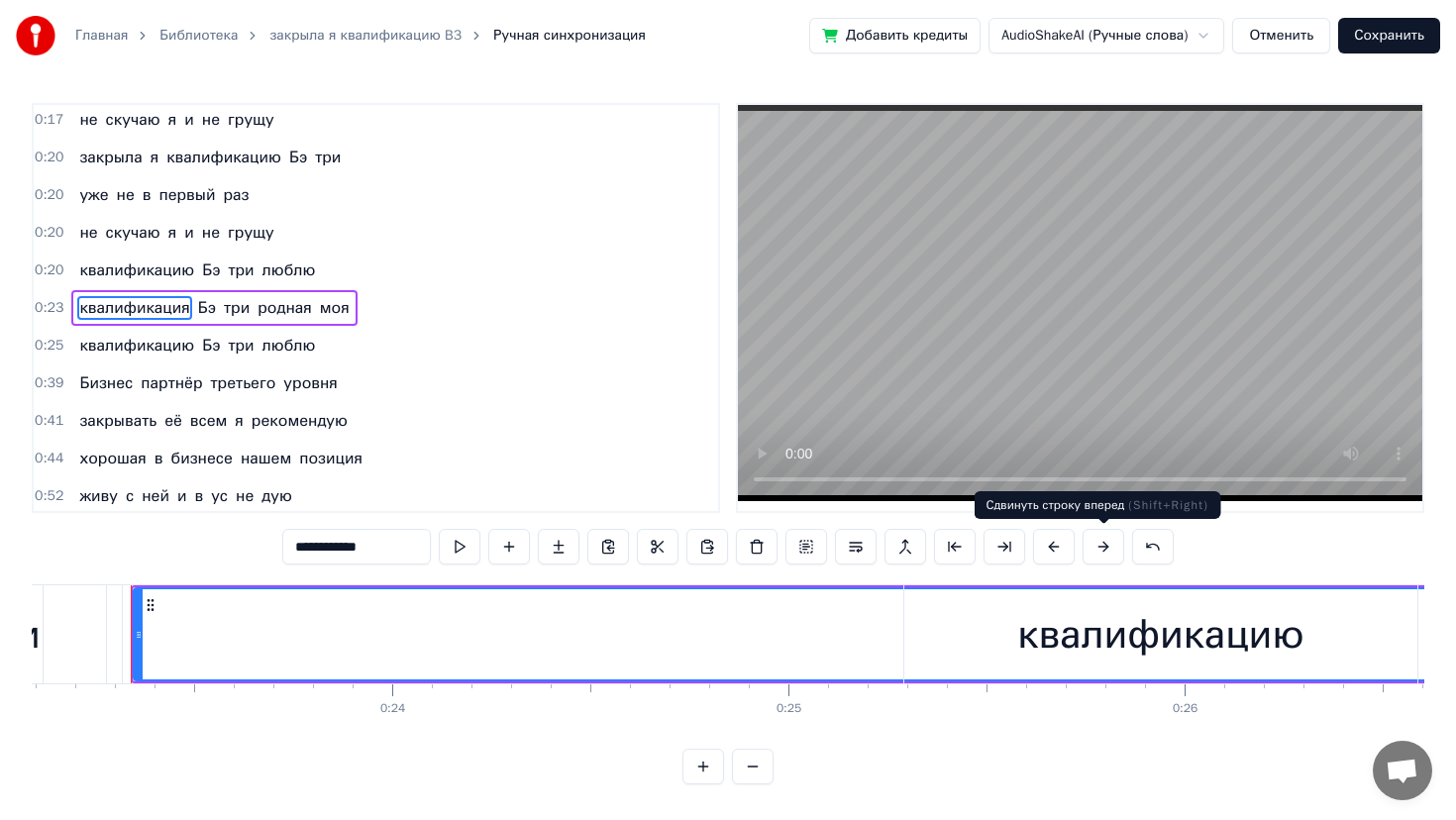 click at bounding box center [1103, 547] 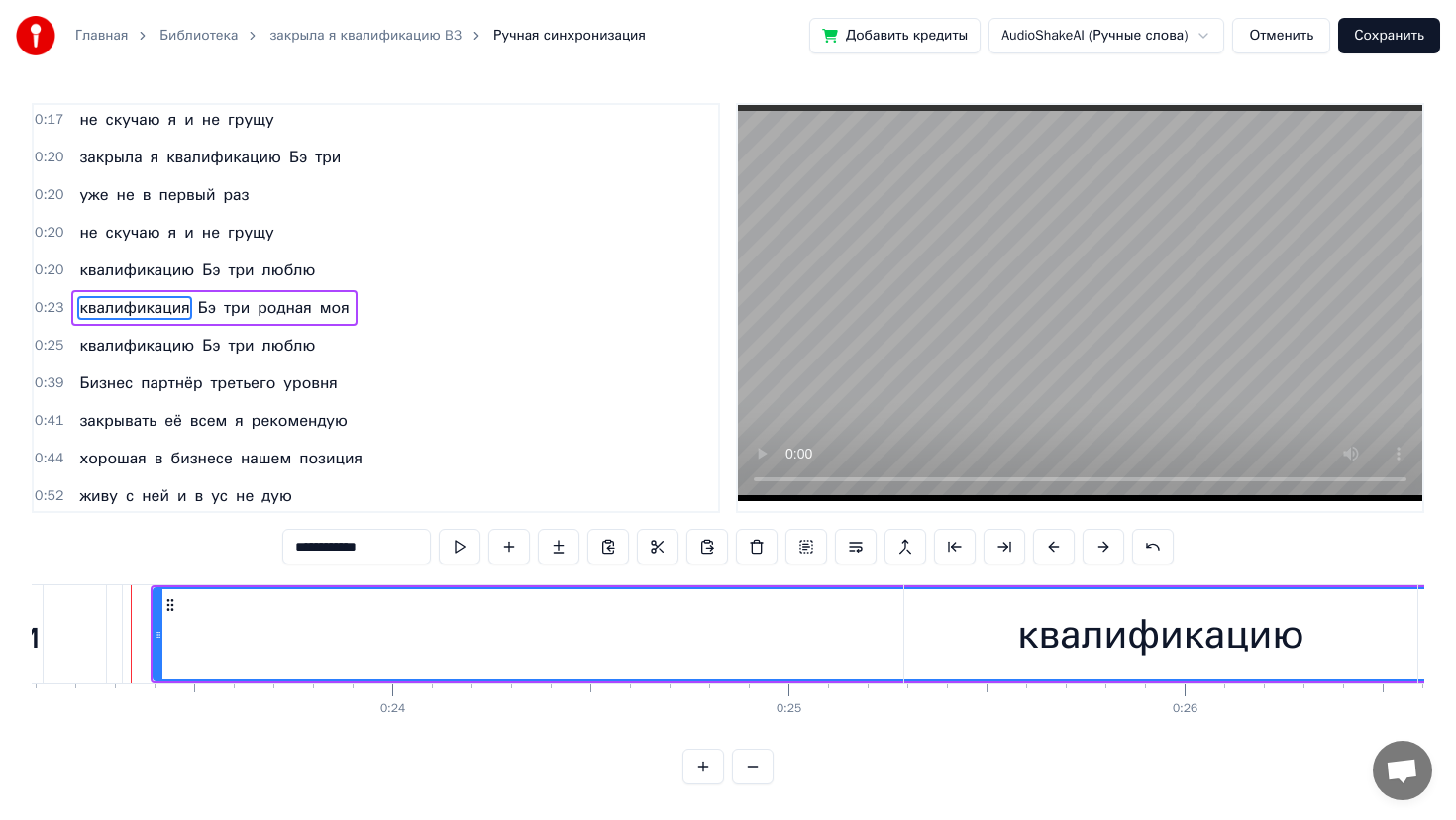 click at bounding box center [1103, 547] 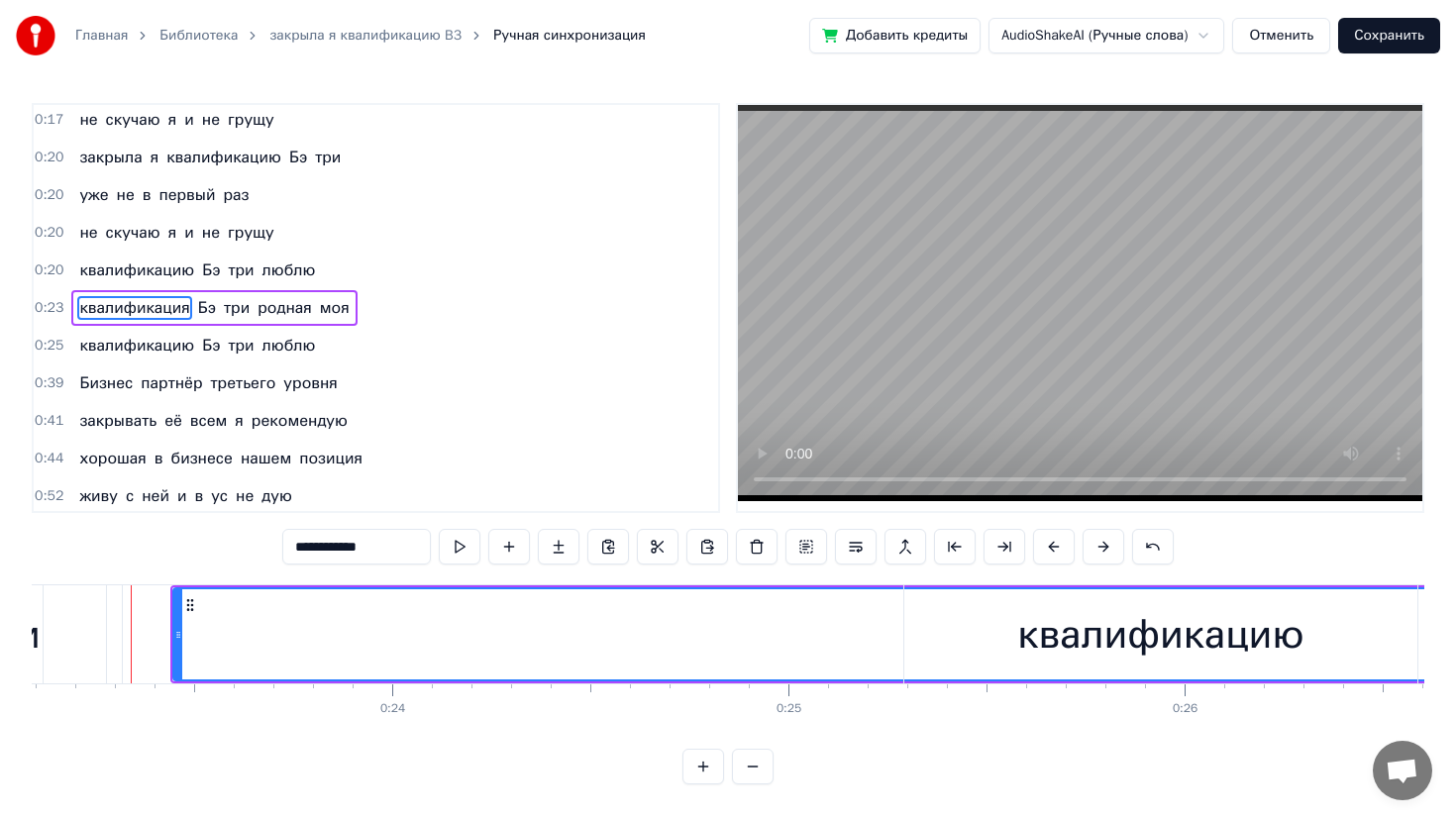 click at bounding box center [1103, 547] 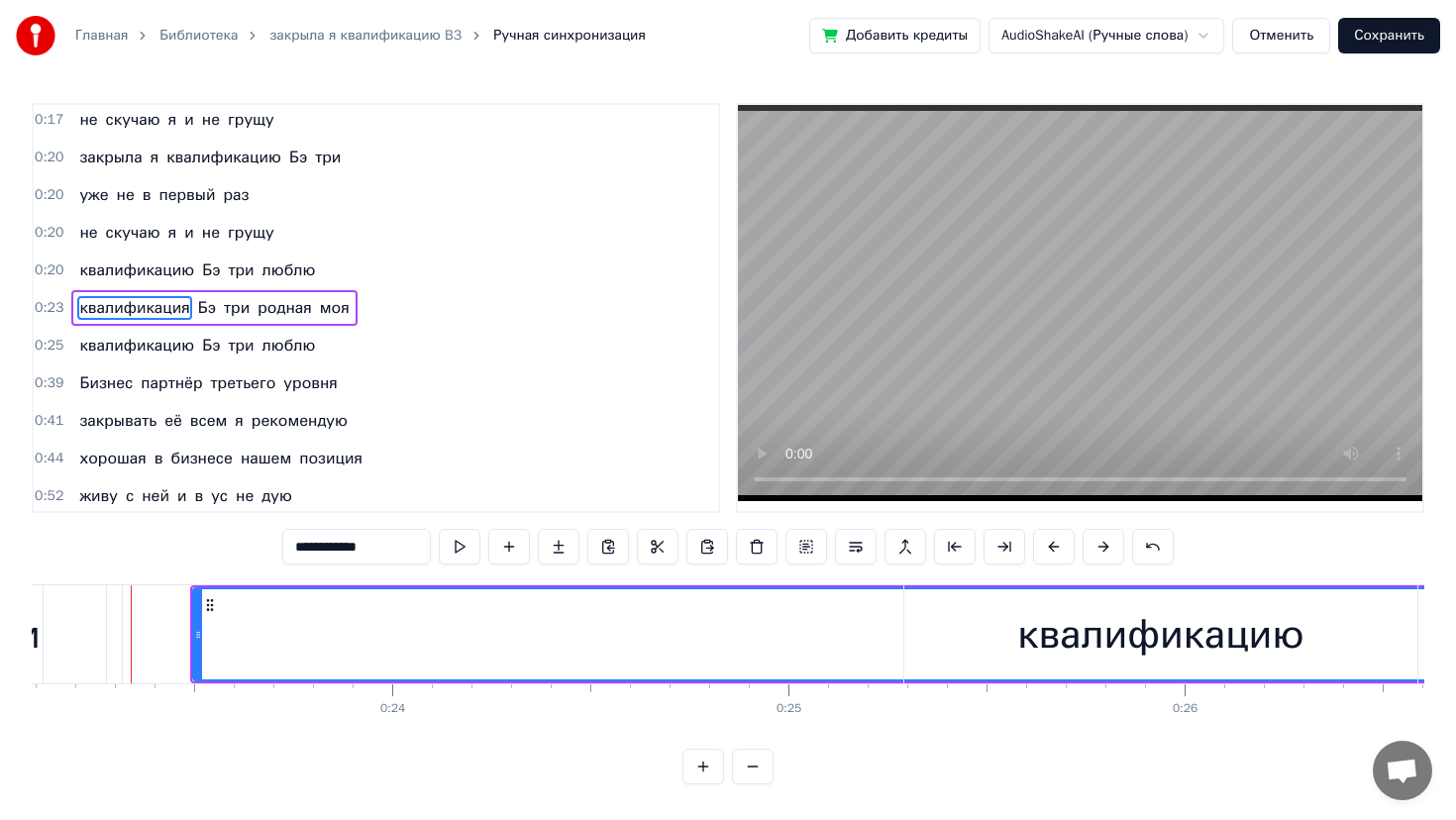 click at bounding box center [1103, 547] 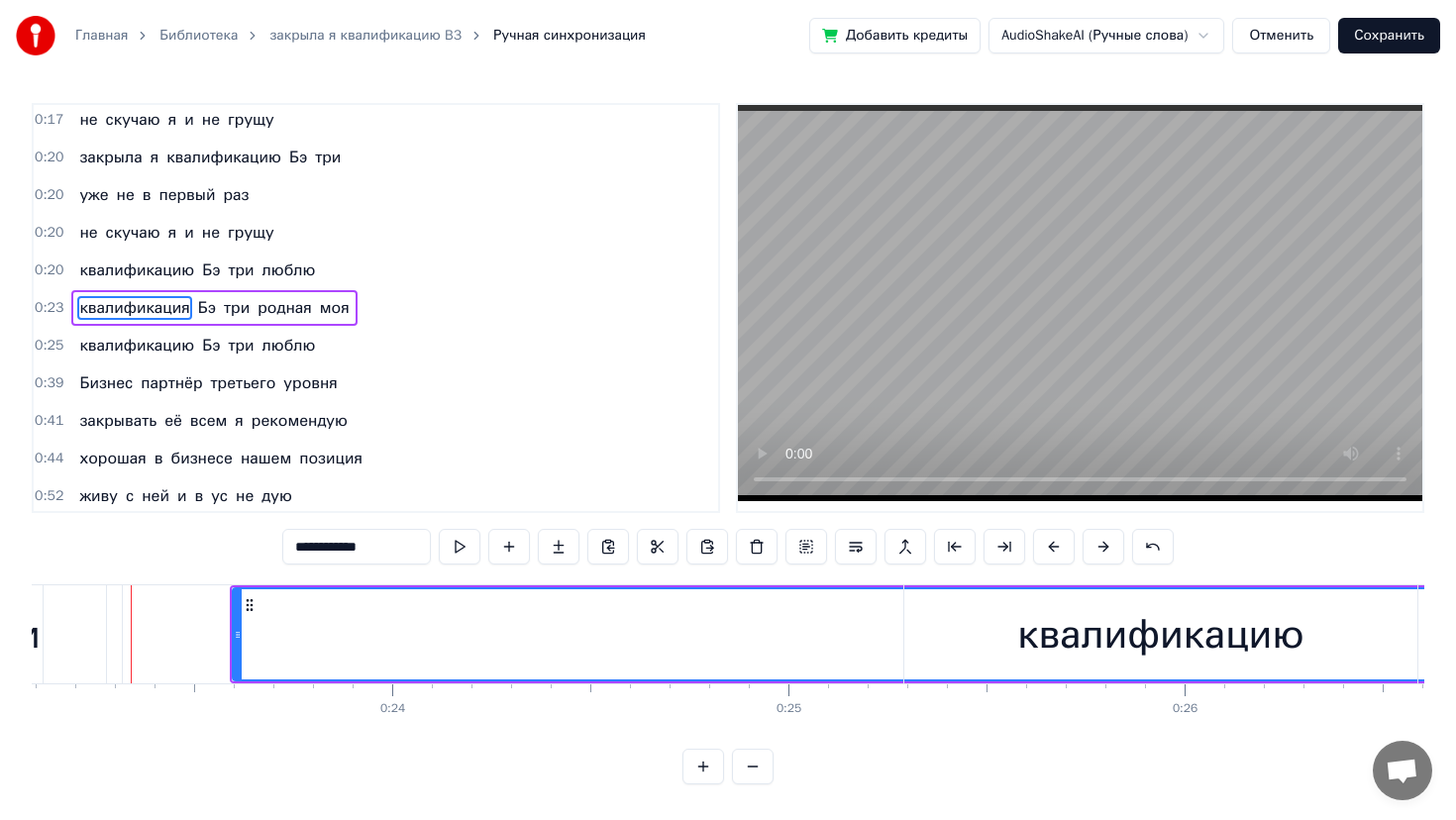 click at bounding box center [1103, 547] 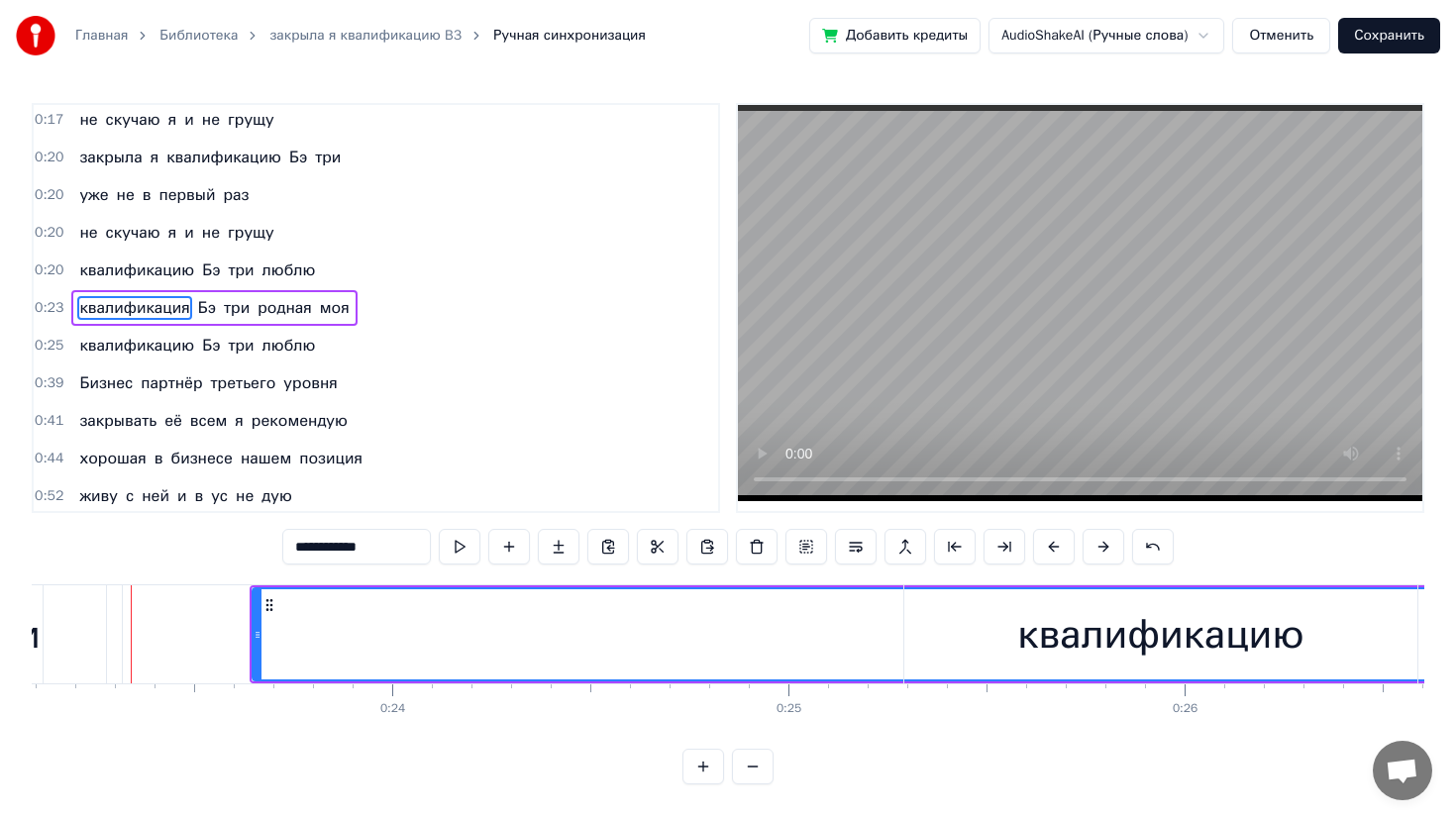 click at bounding box center [1103, 547] 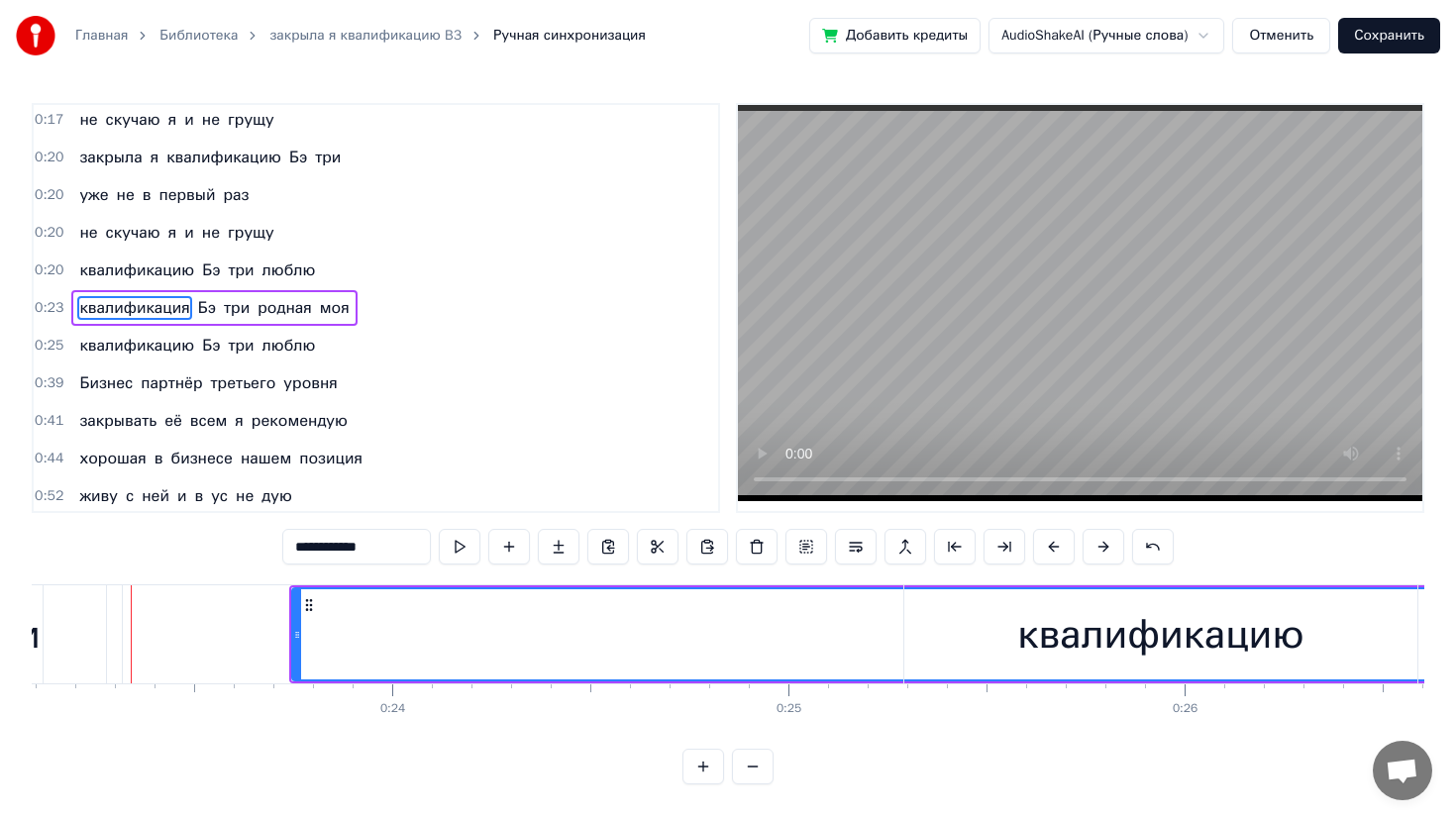 click at bounding box center [1103, 547] 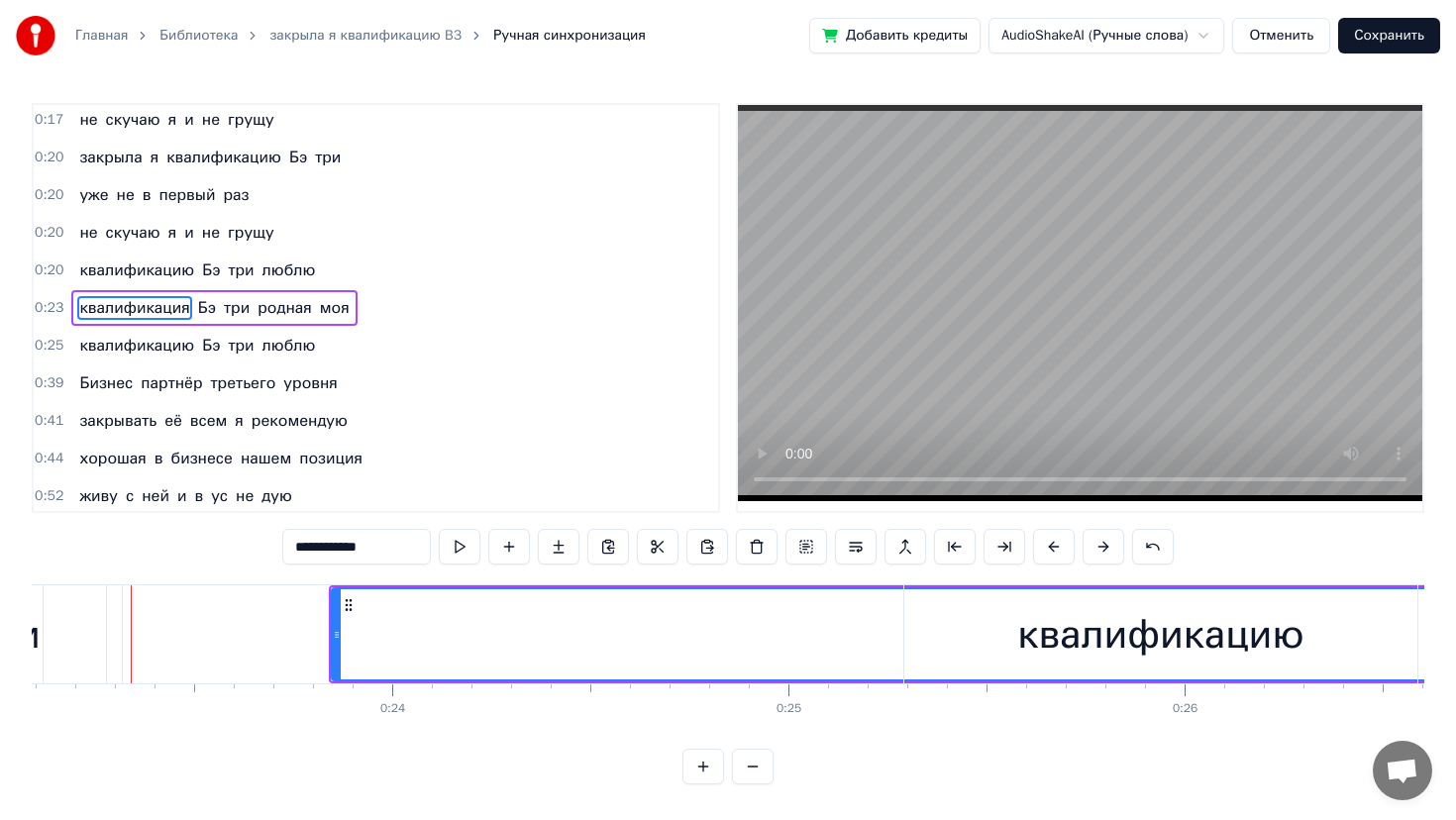click at bounding box center [1103, 547] 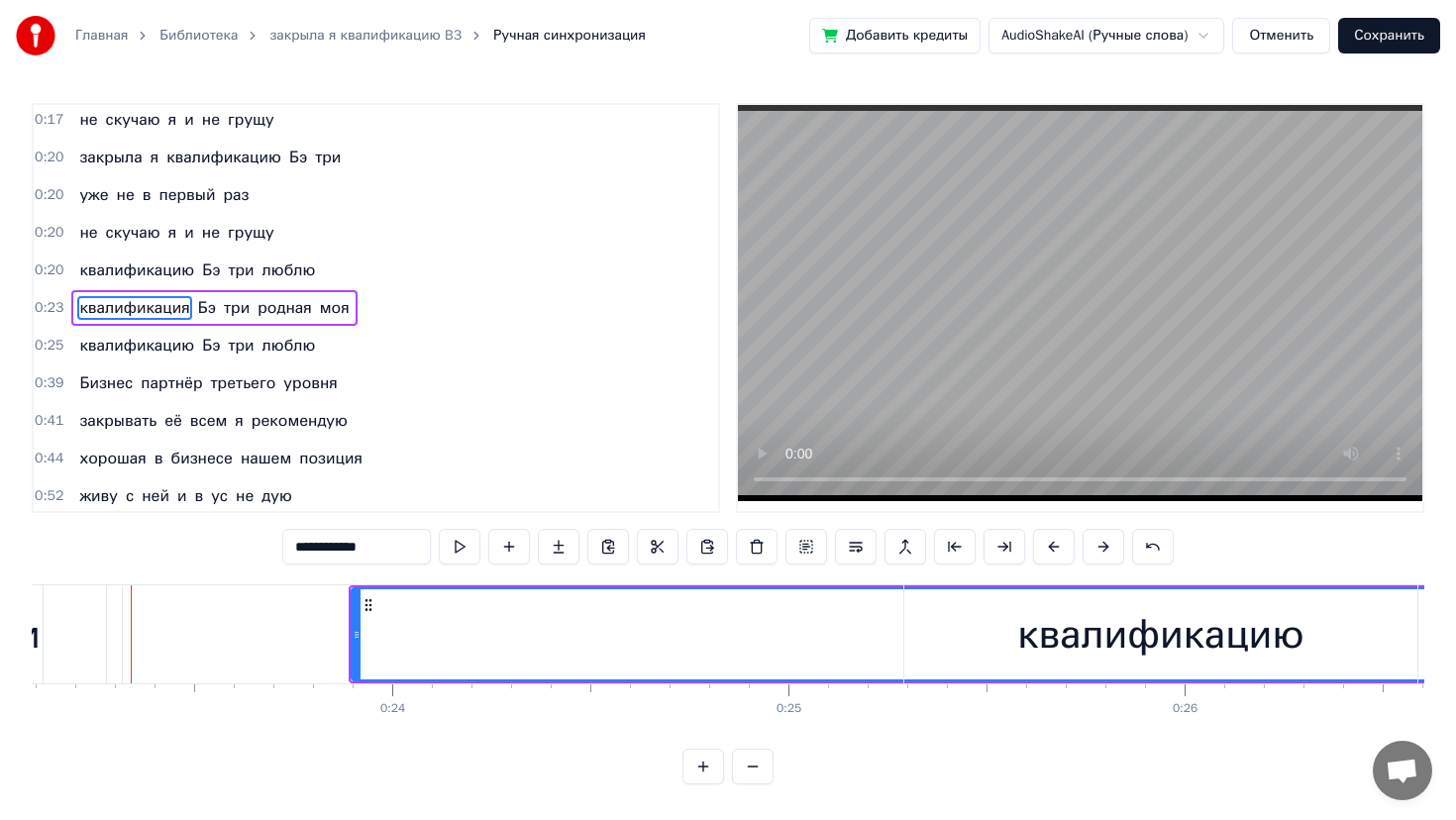 click at bounding box center [1103, 547] 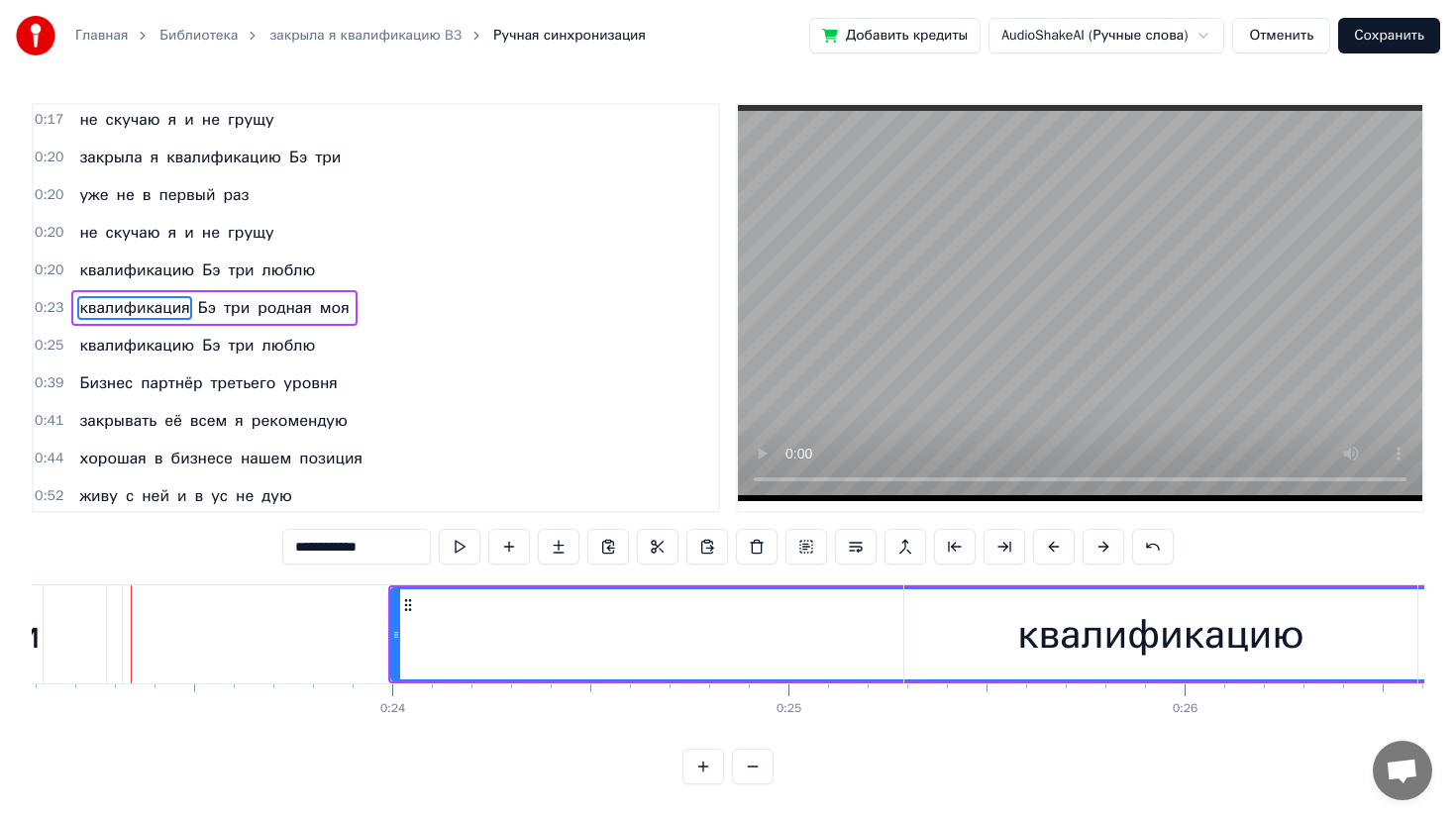 click at bounding box center [1103, 547] 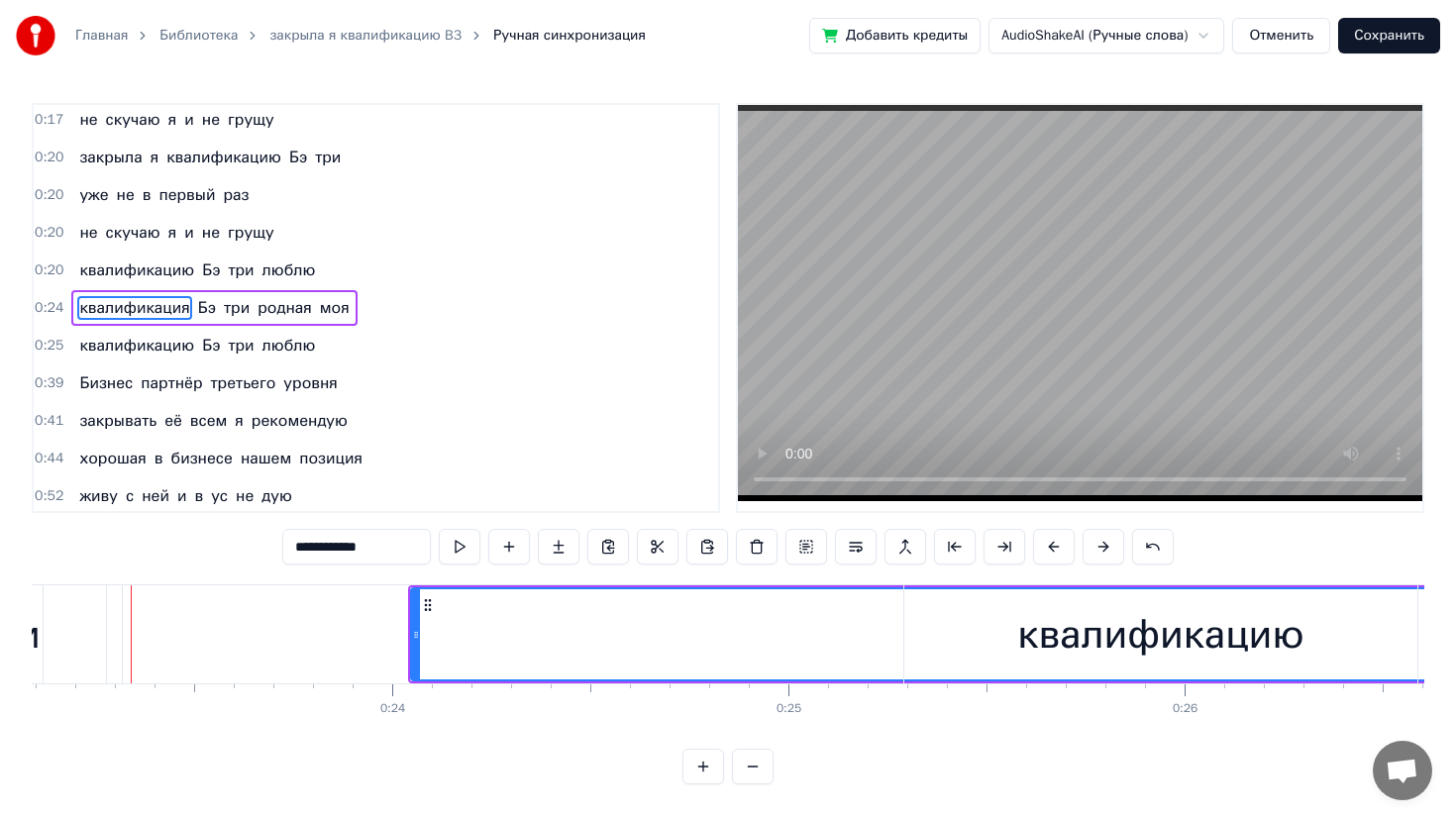 click at bounding box center [1103, 547] 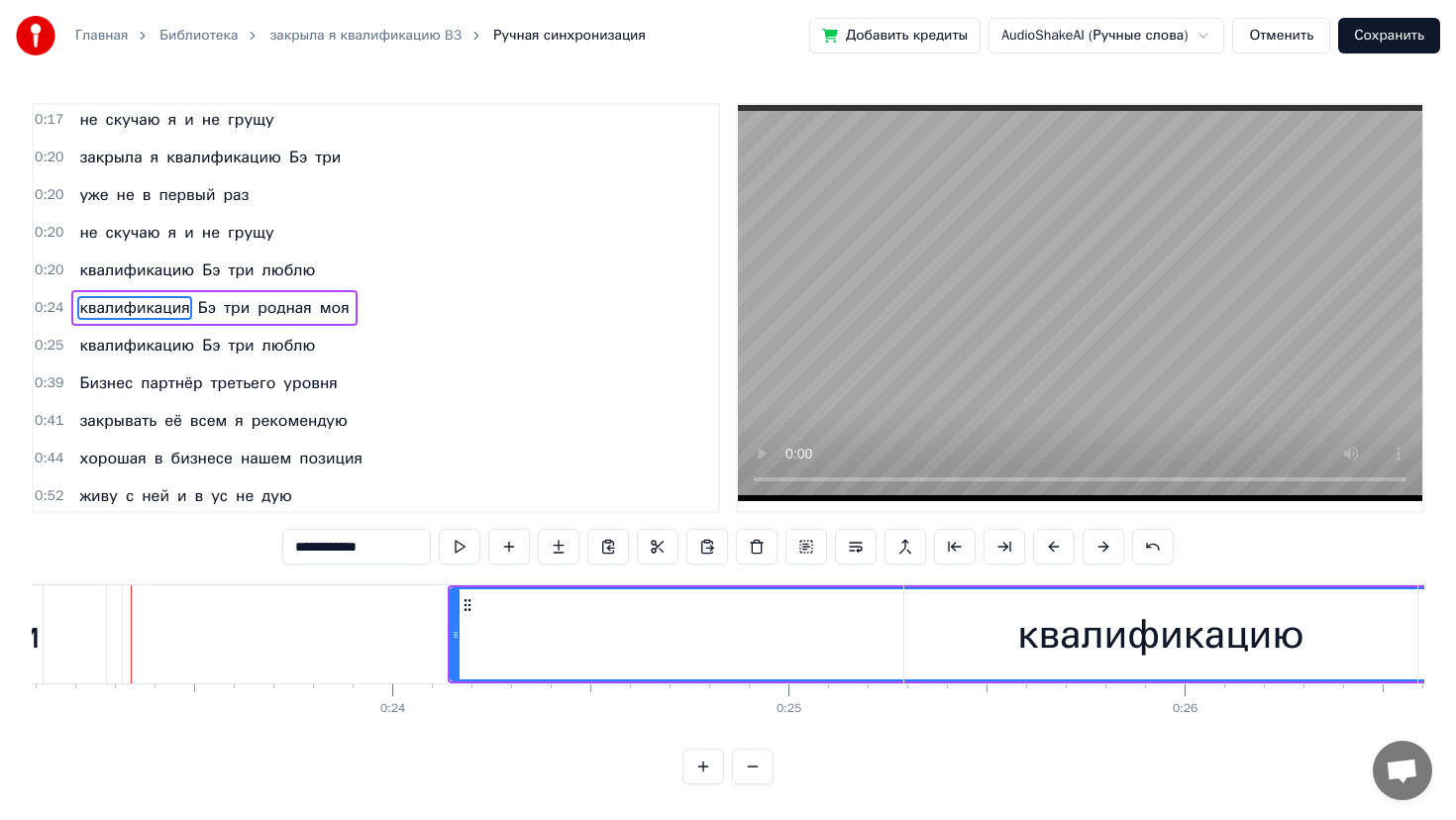 click at bounding box center (1103, 547) 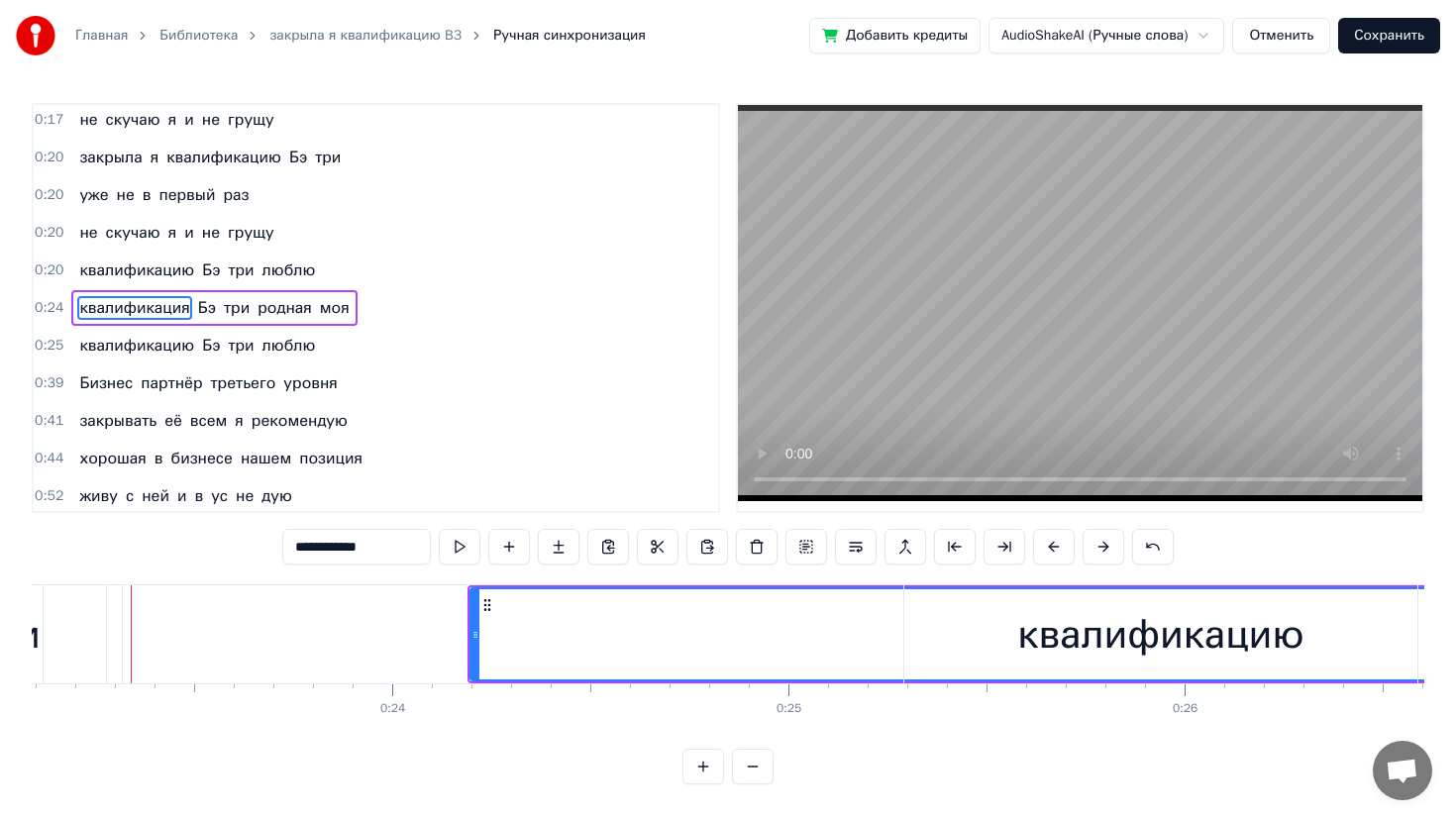 click at bounding box center (1103, 547) 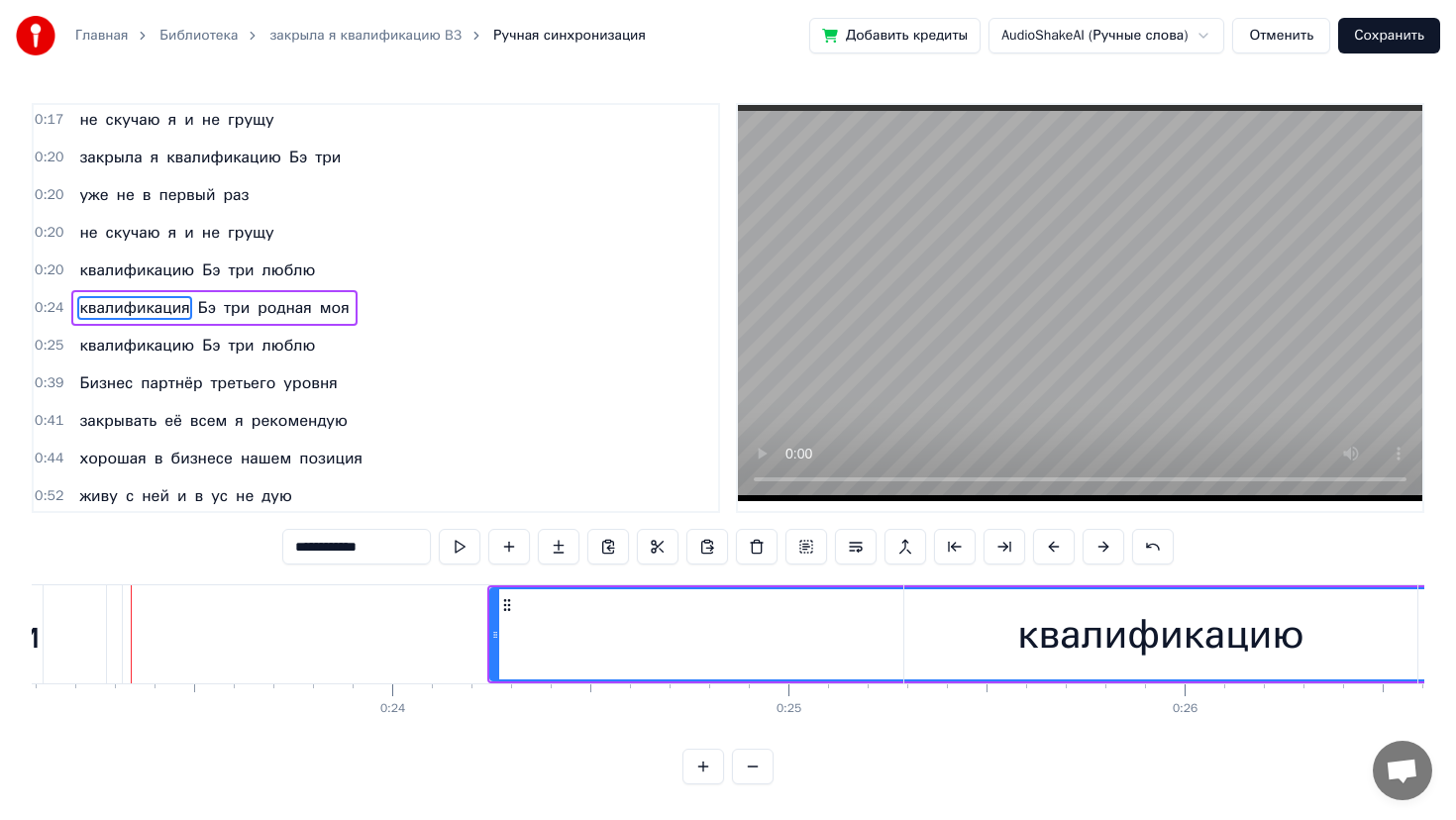 click at bounding box center [1103, 547] 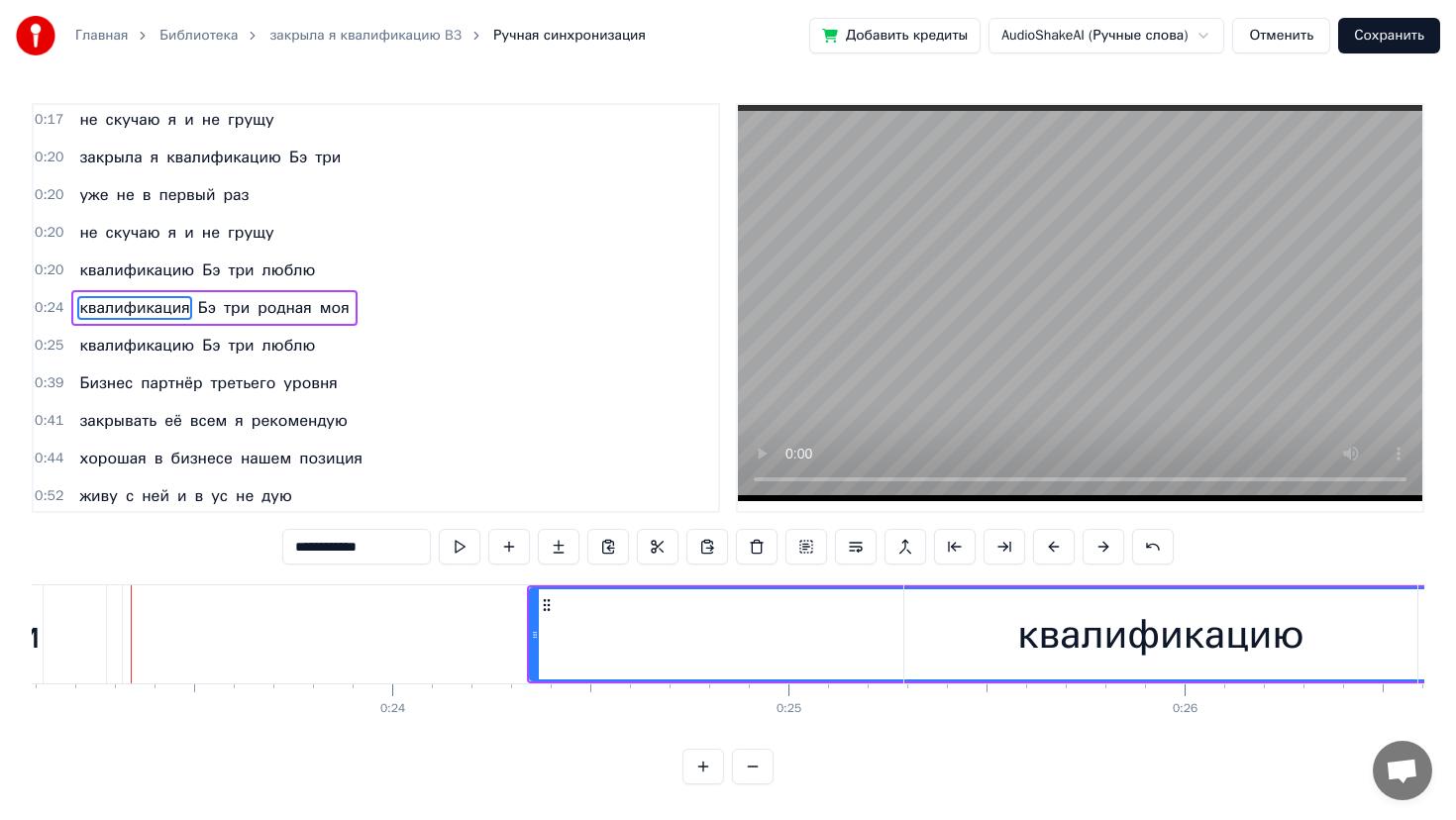 click at bounding box center (1103, 547) 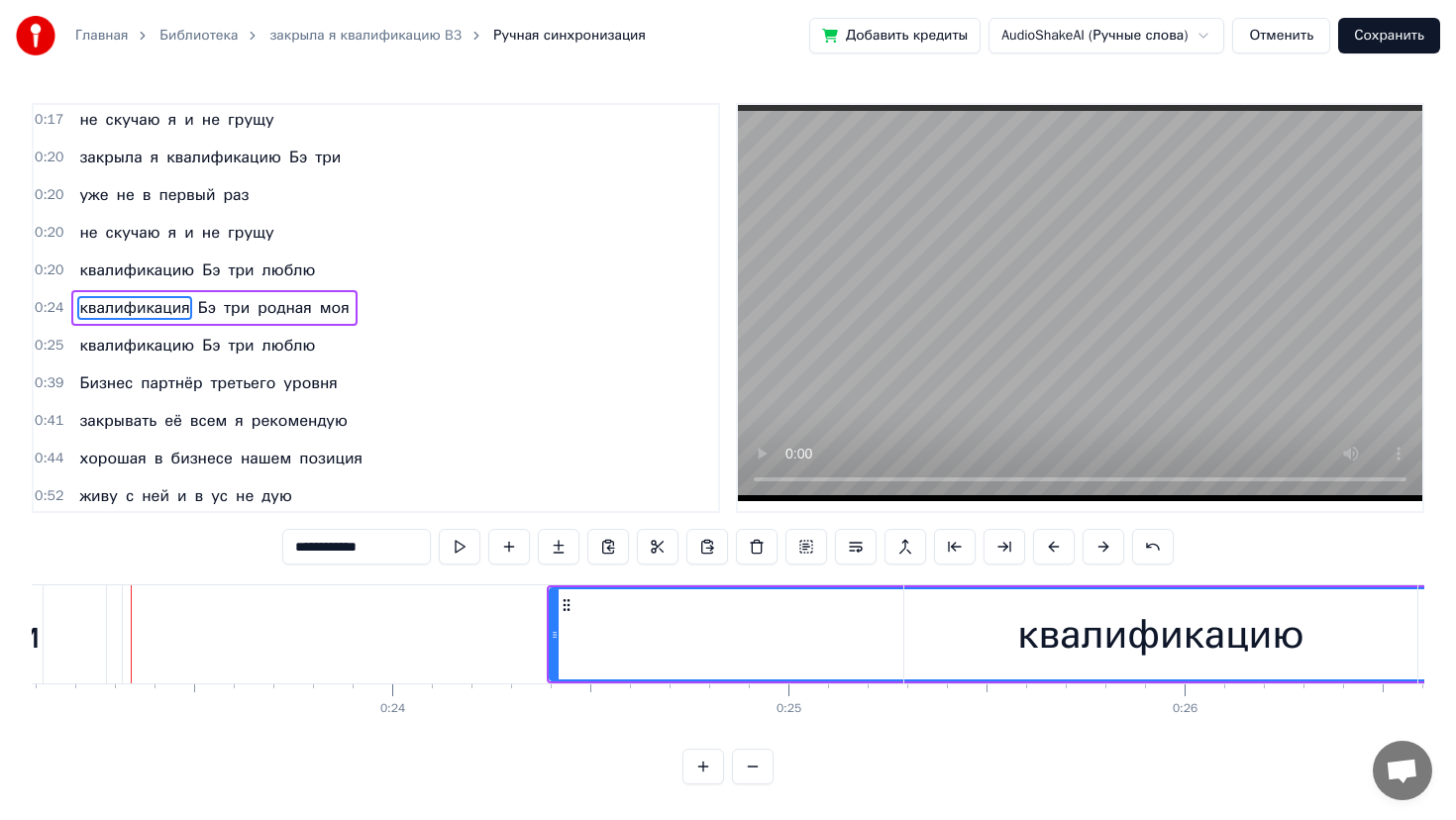 click at bounding box center (1103, 547) 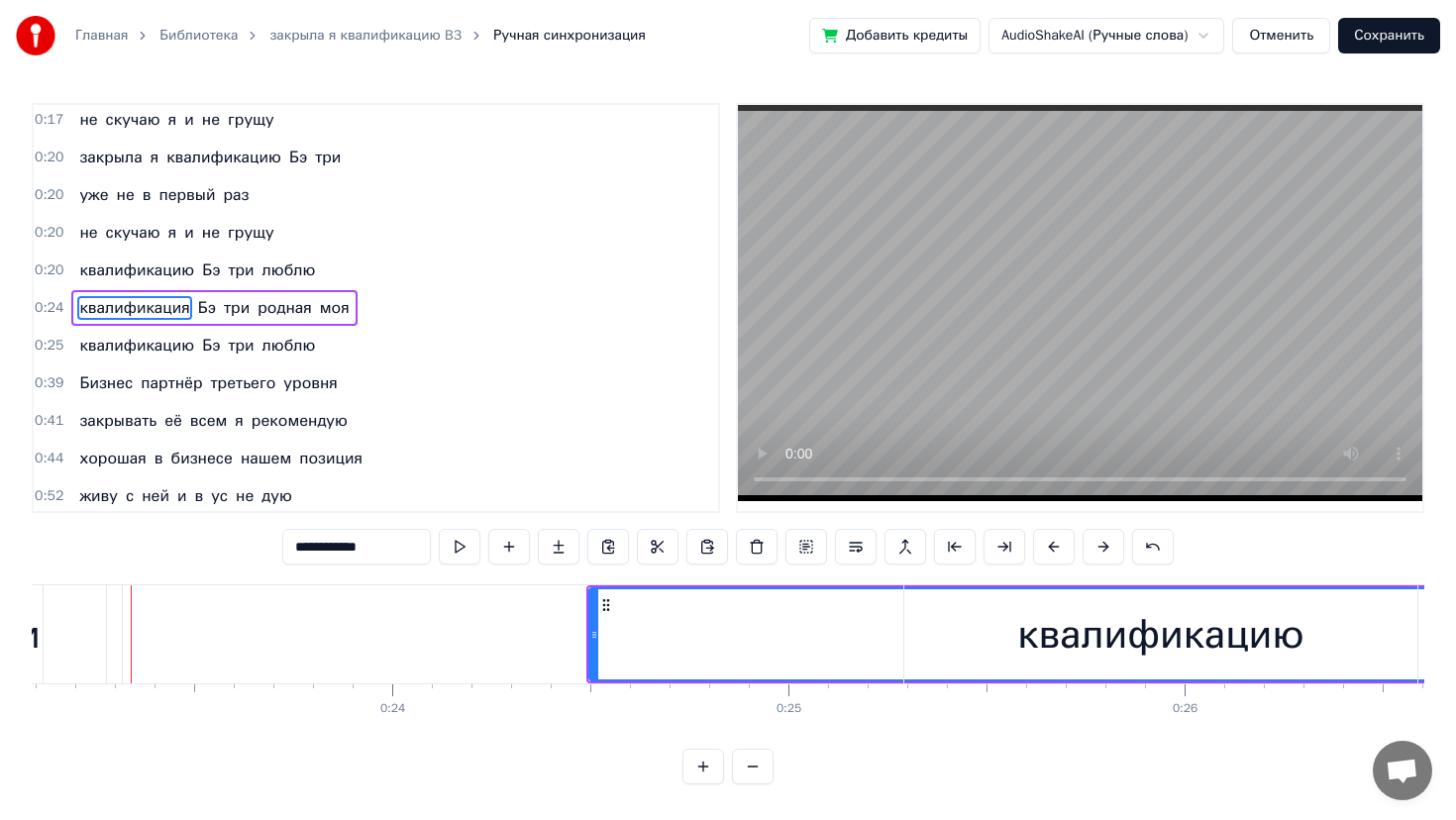 click at bounding box center [1103, 547] 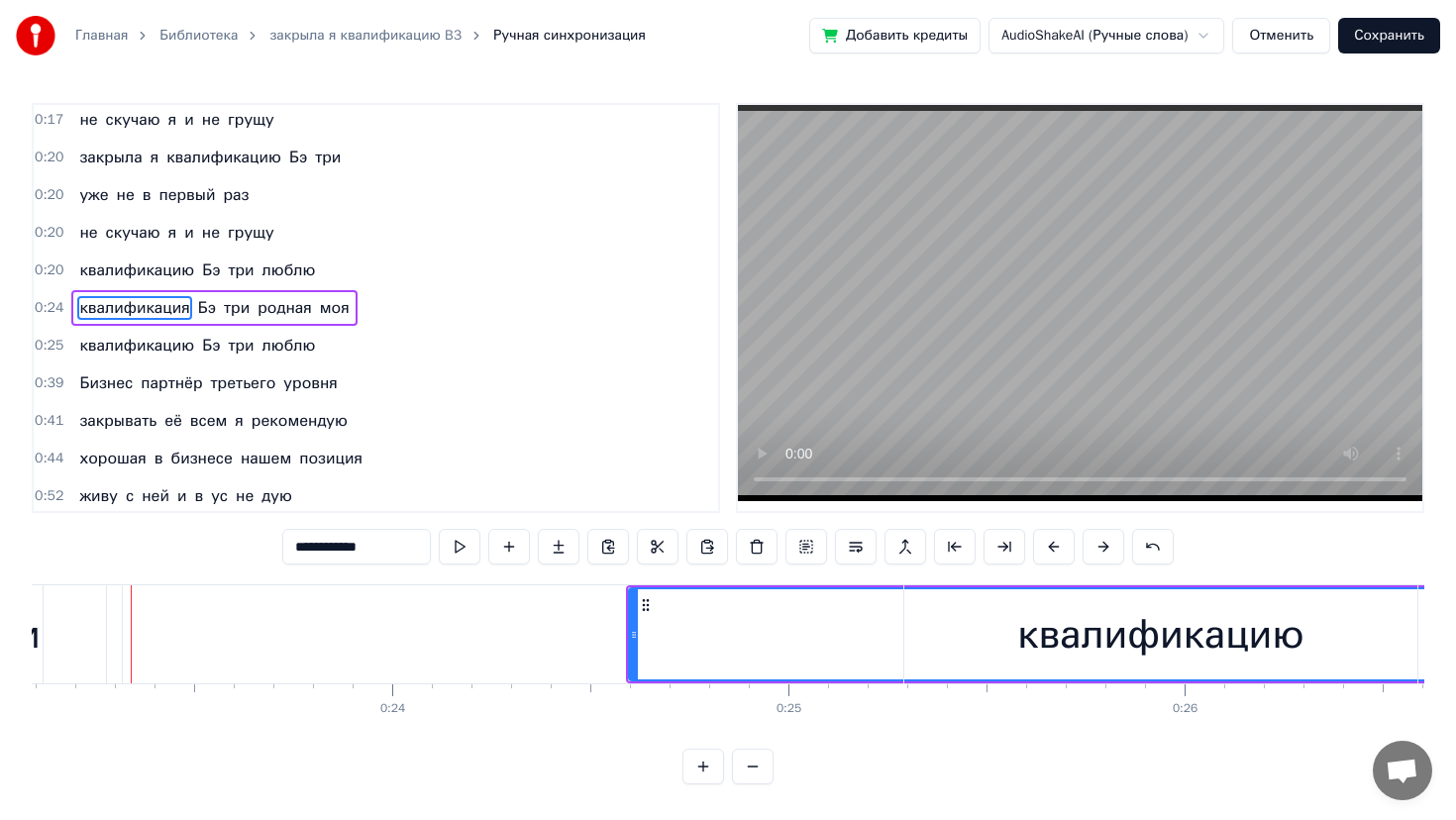 click at bounding box center [1103, 547] 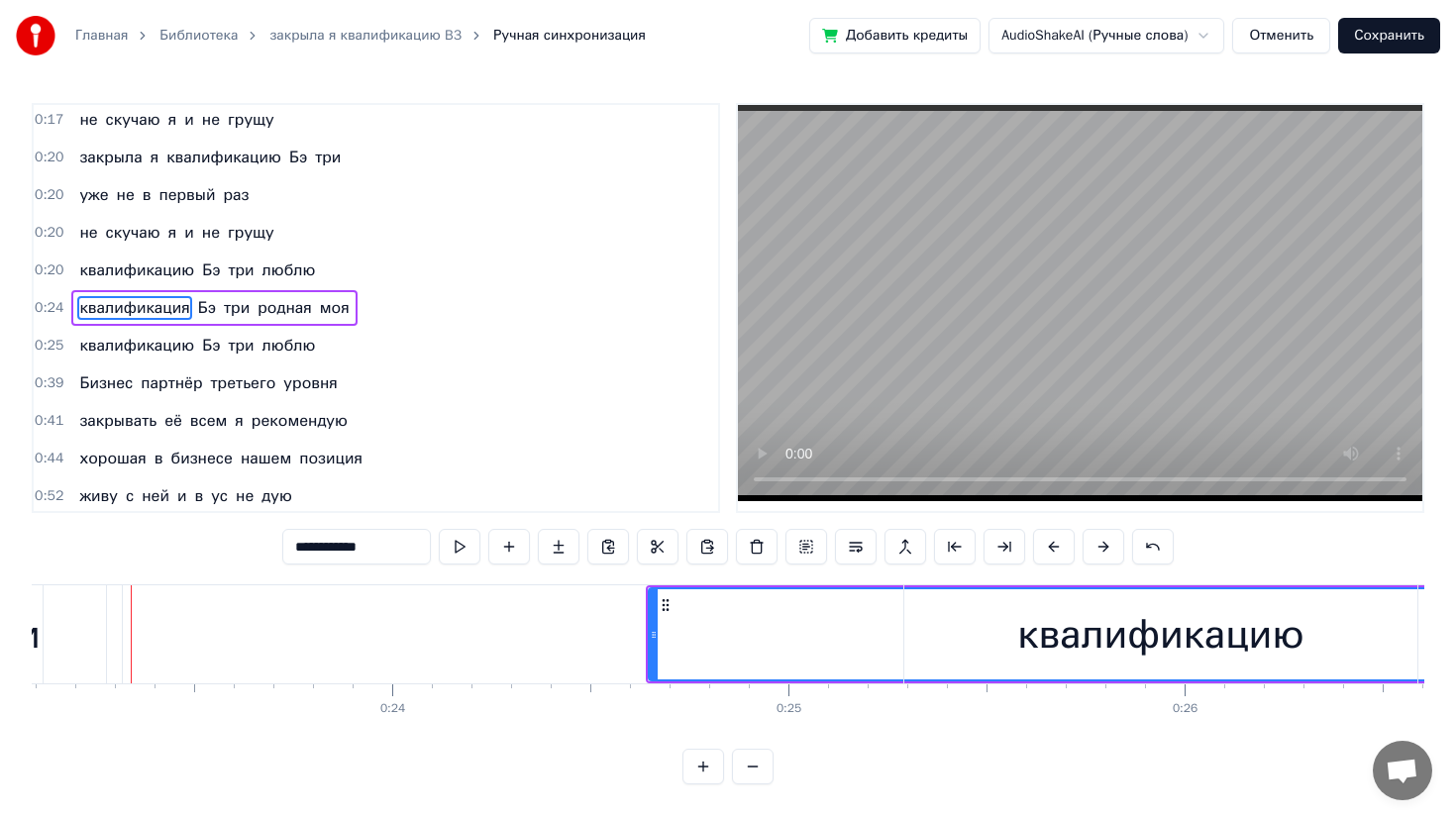 click at bounding box center [1103, 547] 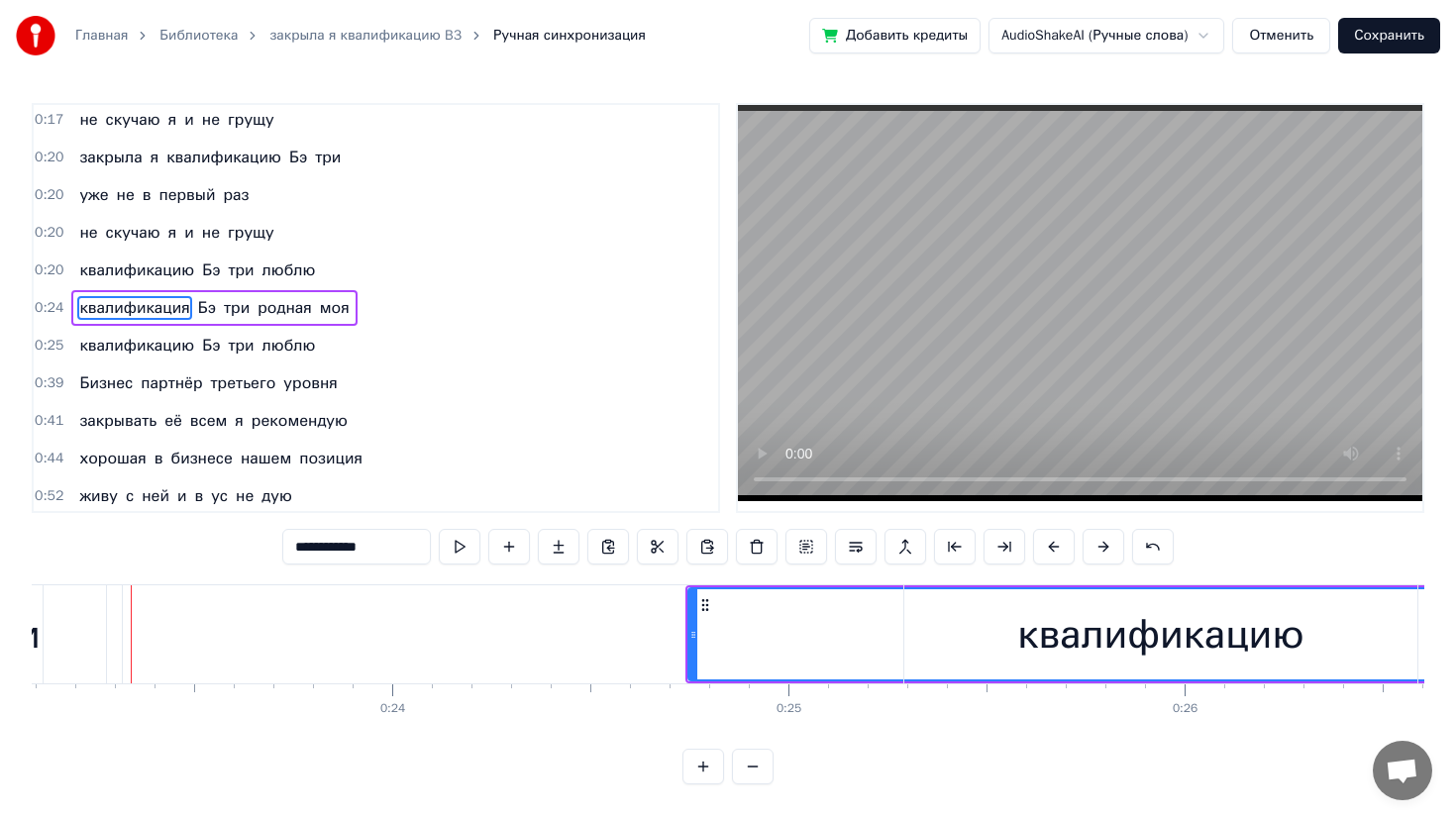click at bounding box center [1103, 547] 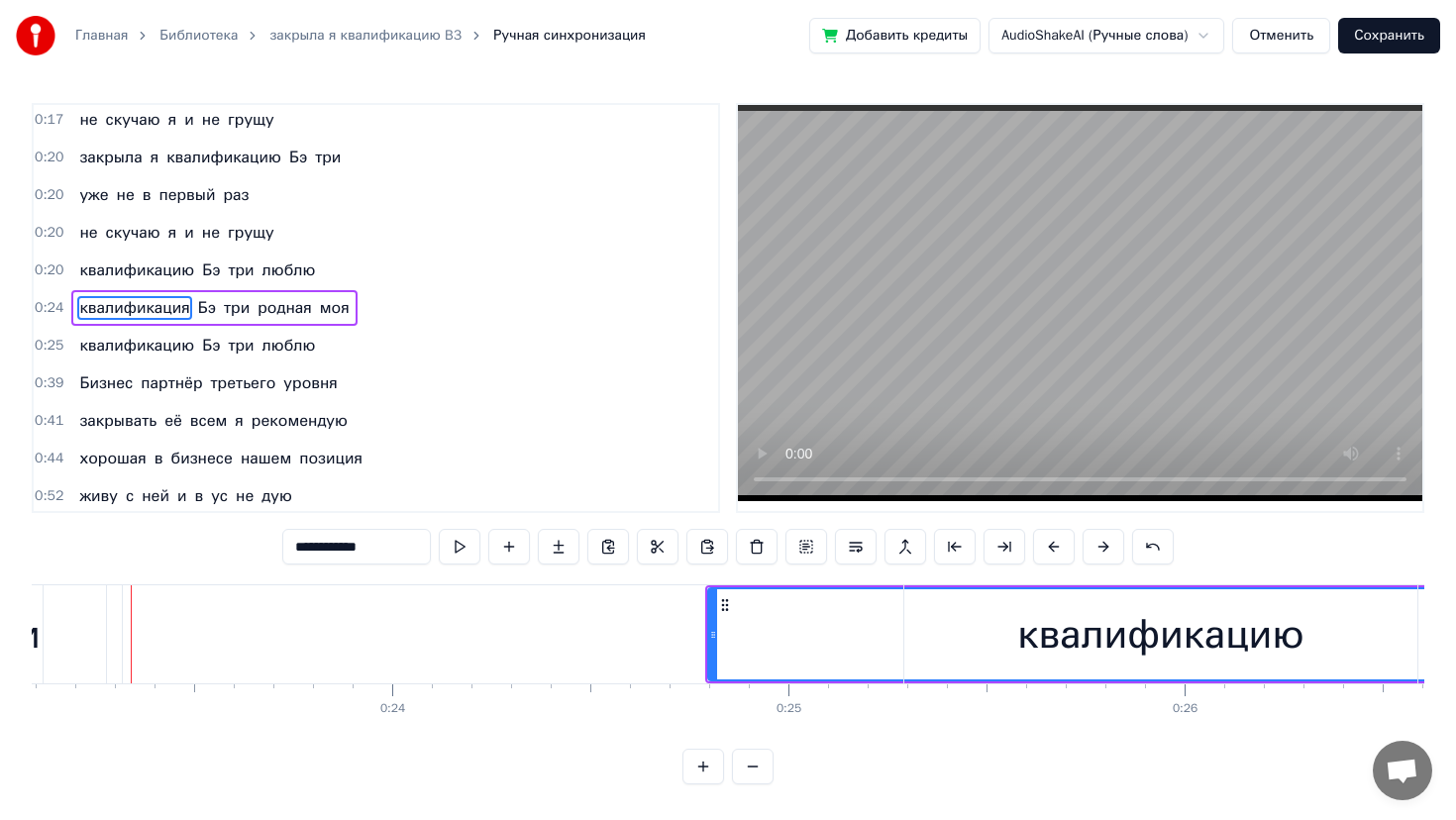 click at bounding box center [1103, 547] 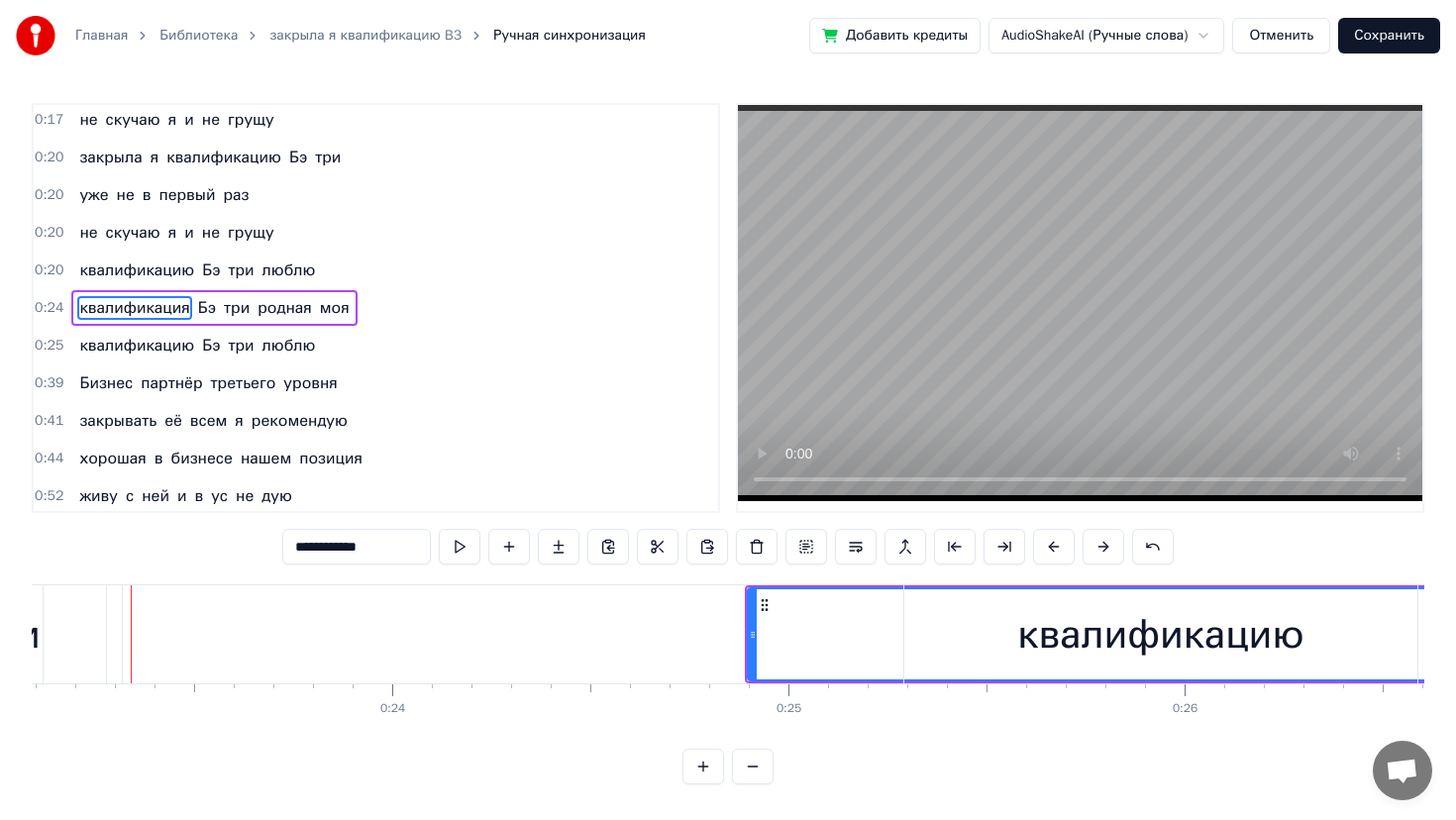 click at bounding box center [1103, 547] 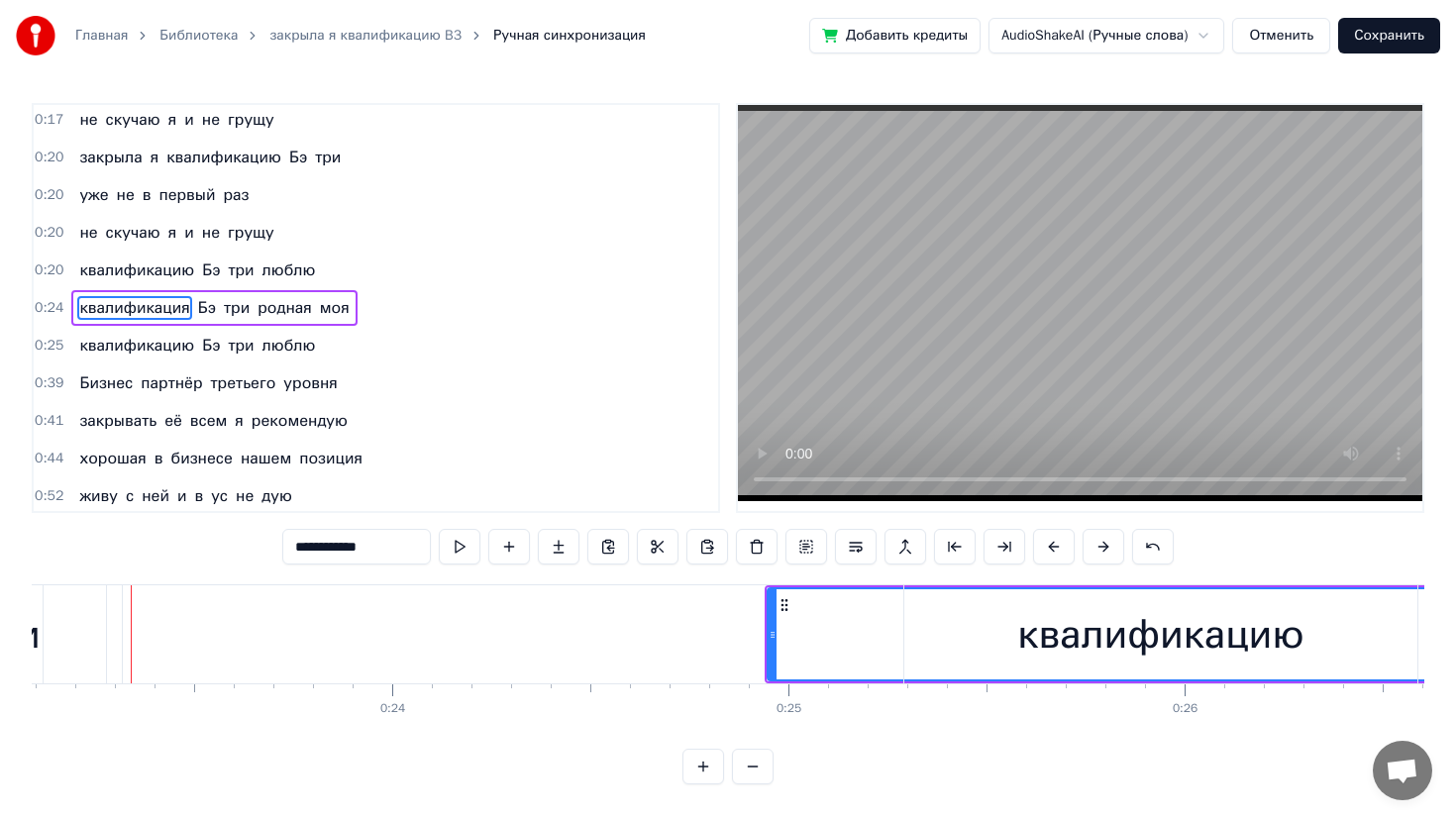 click at bounding box center [1103, 547] 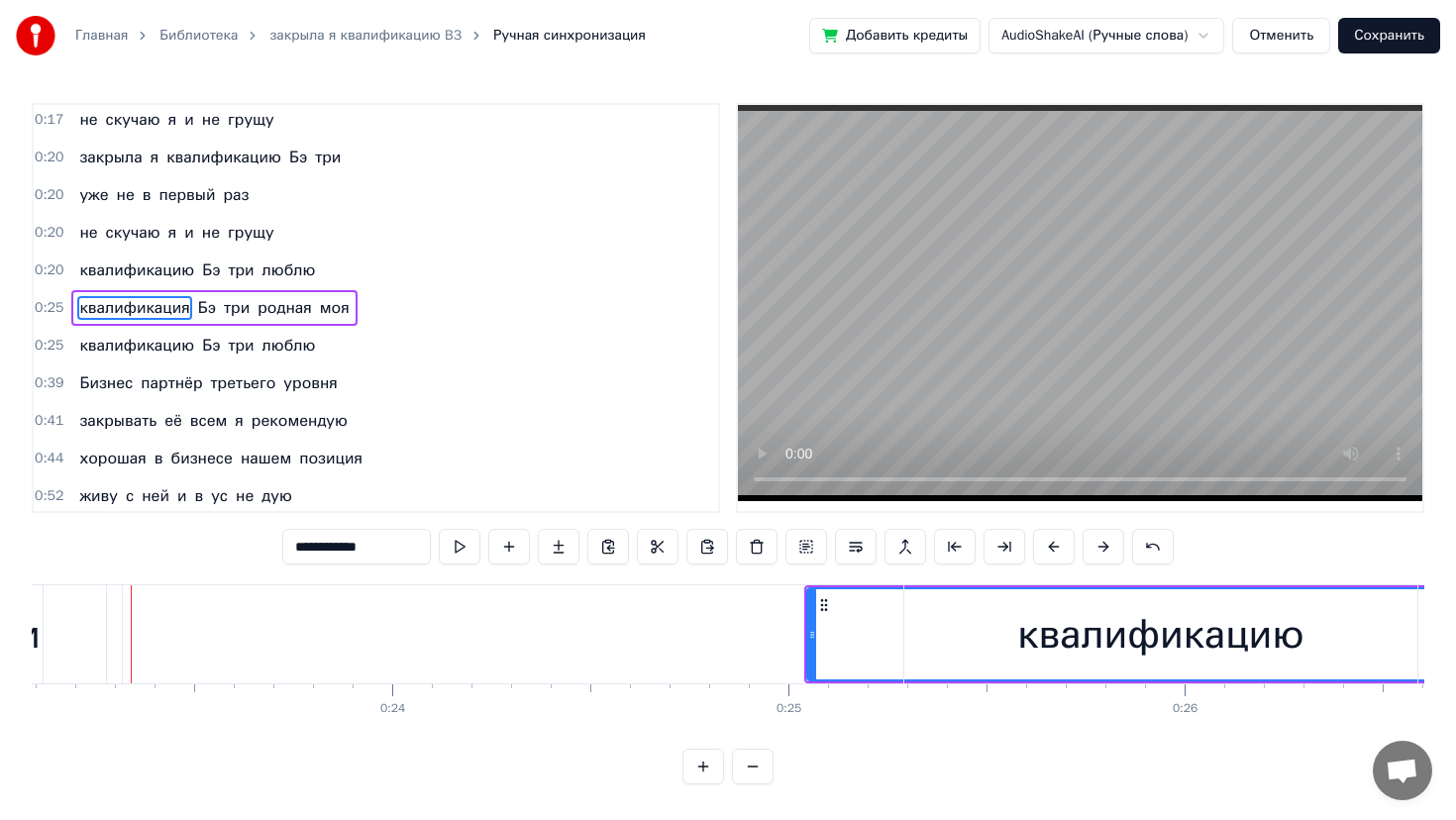 click at bounding box center (1103, 547) 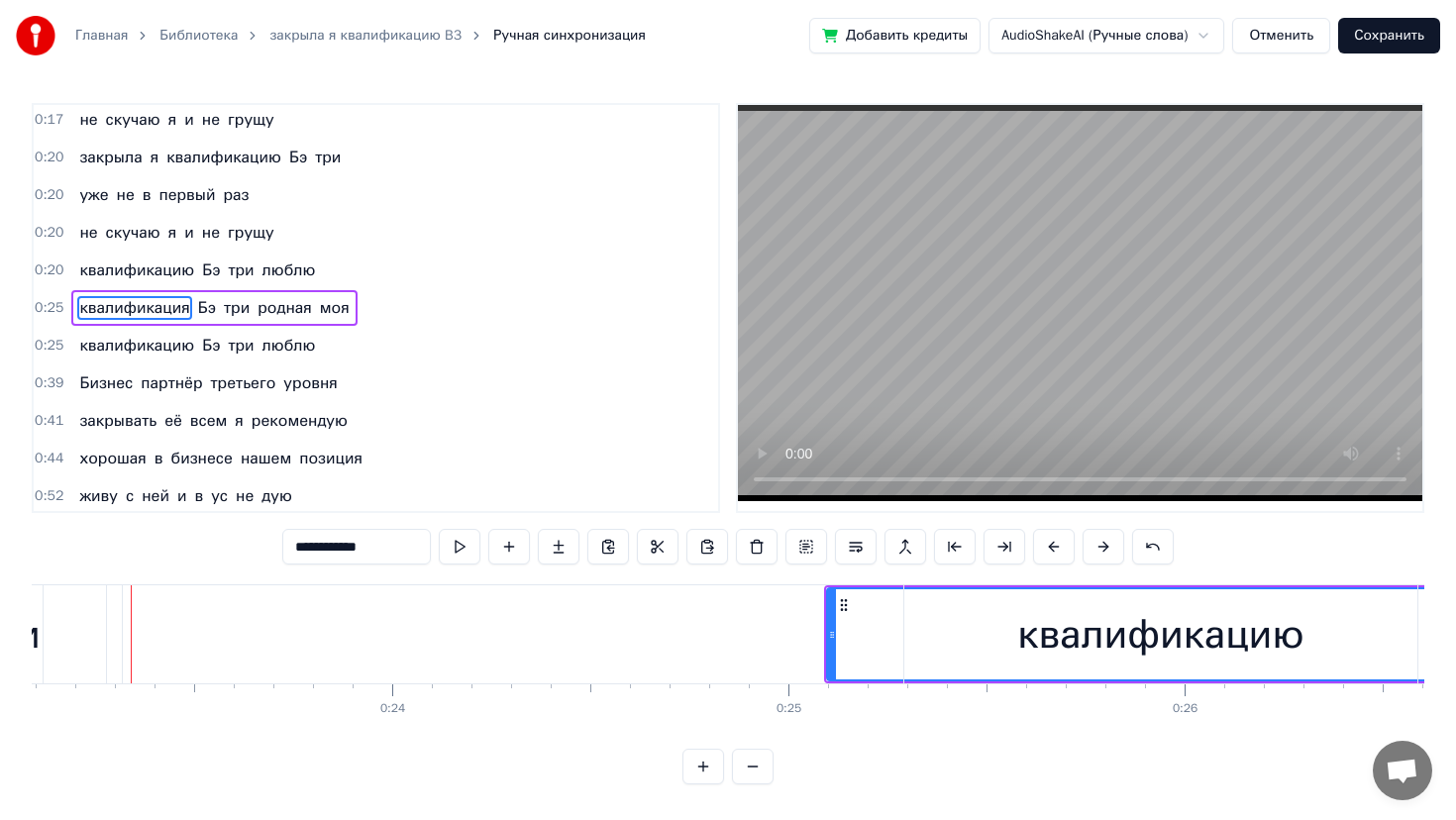 click at bounding box center (1103, 547) 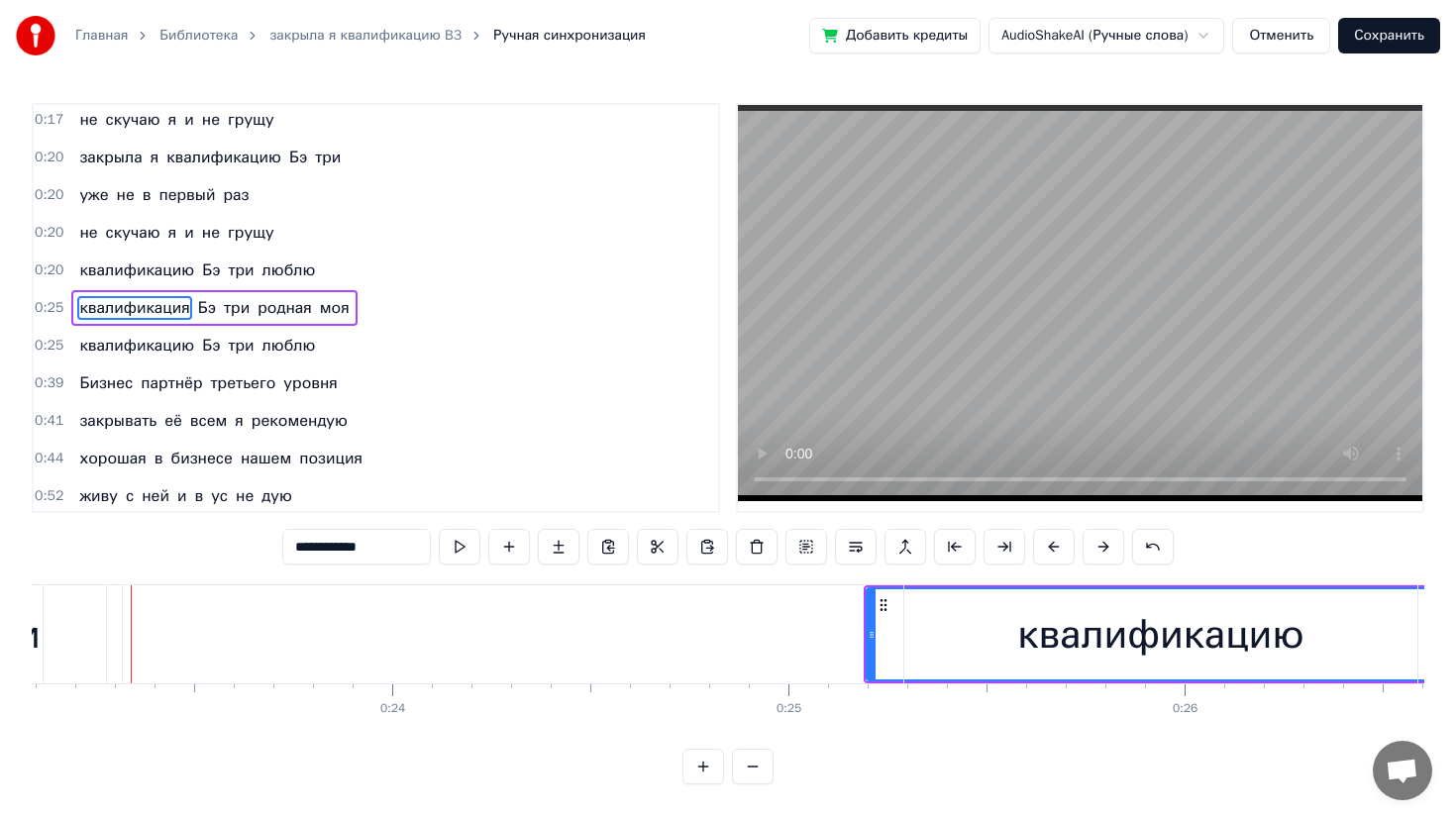 click at bounding box center [1103, 547] 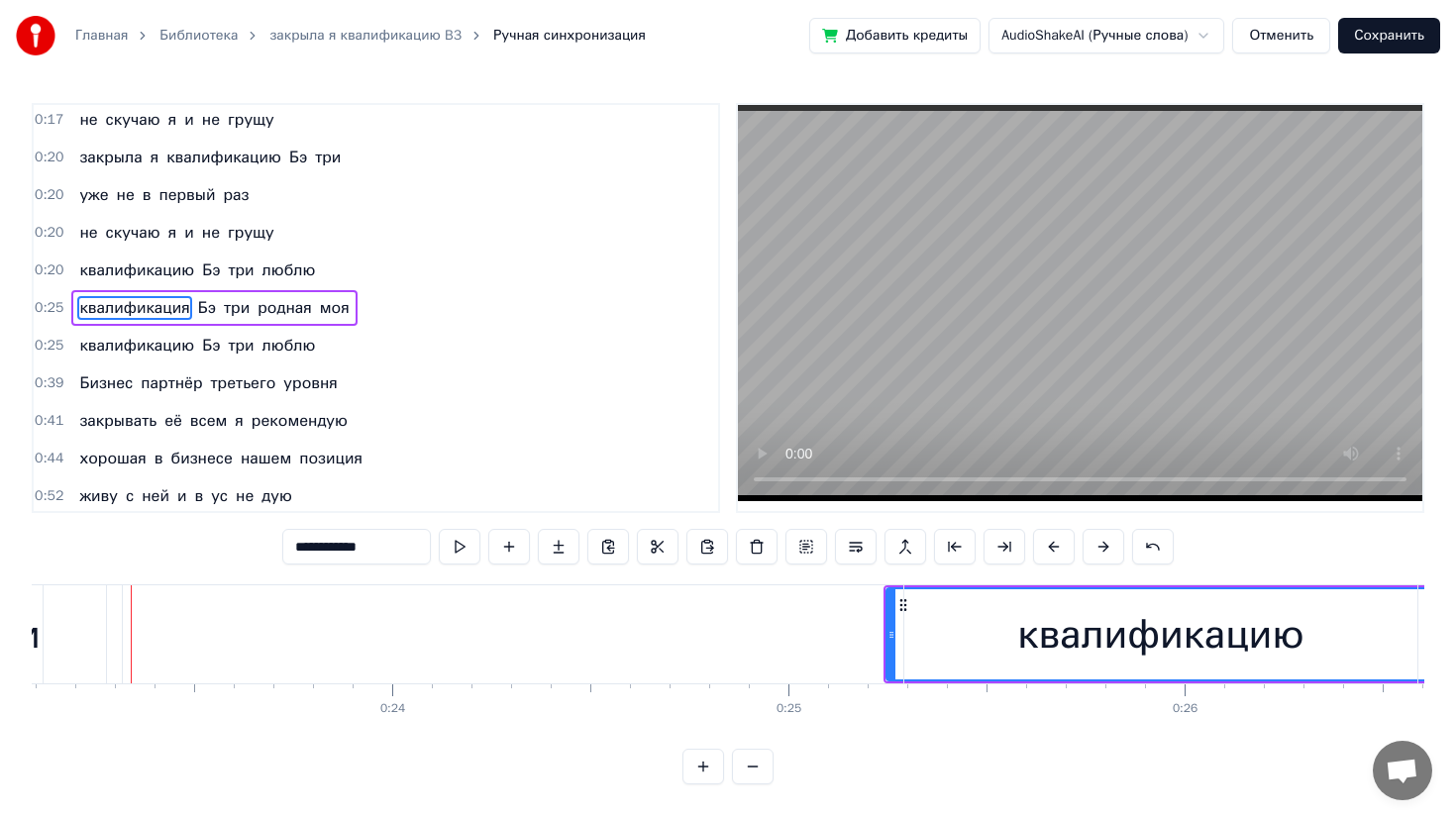 click at bounding box center [1103, 547] 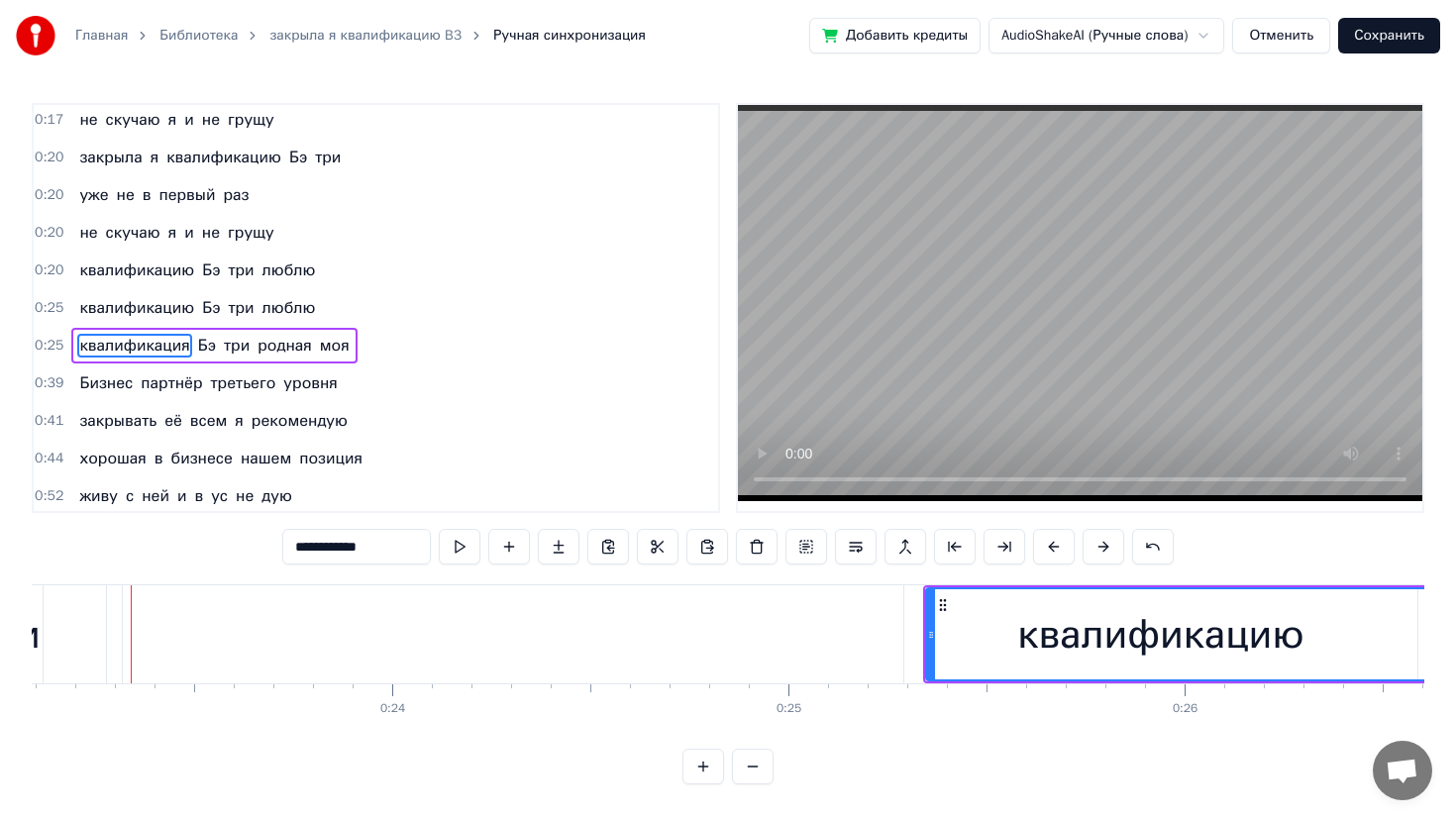 click at bounding box center (1103, 547) 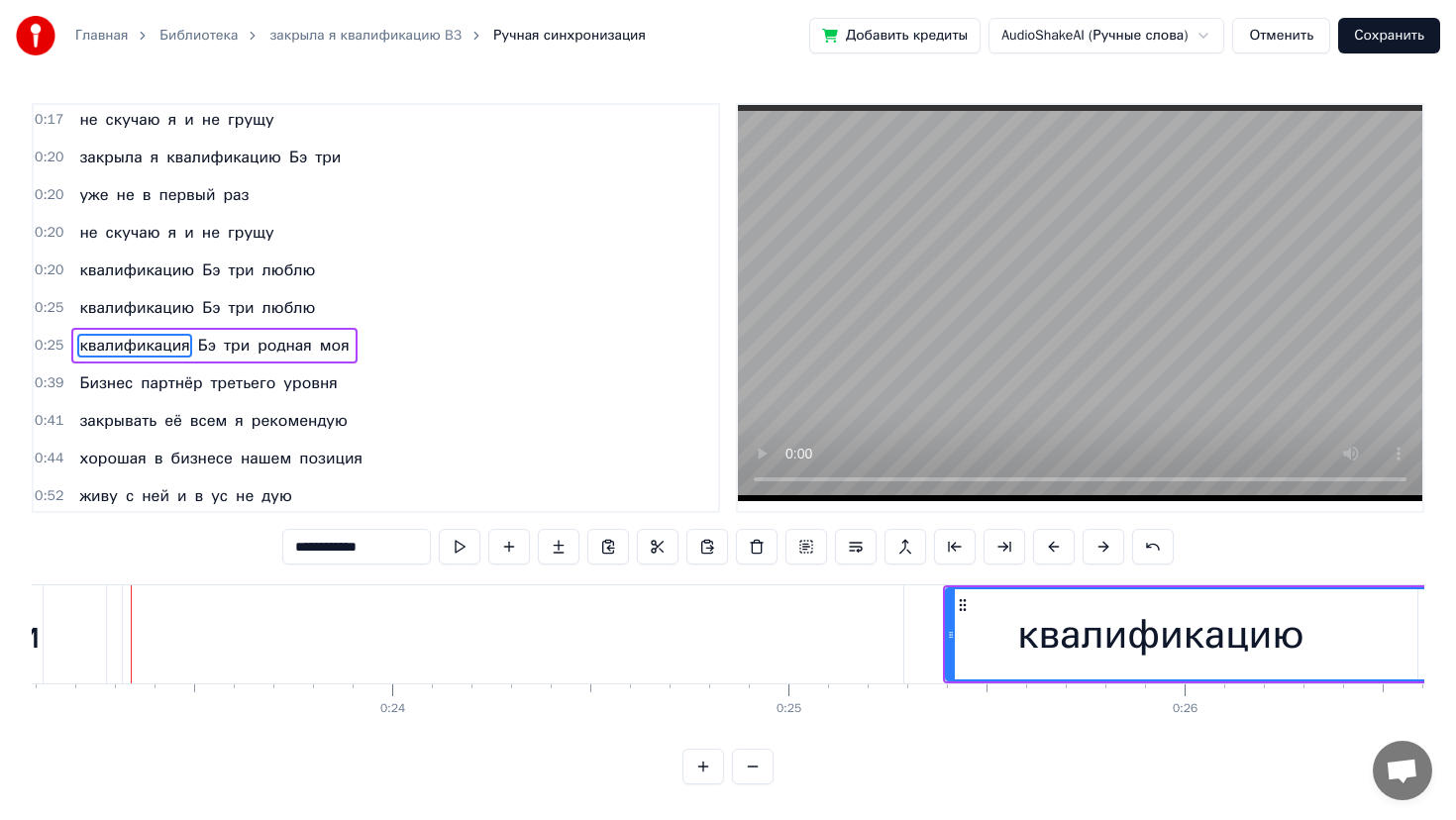 click at bounding box center [1103, 547] 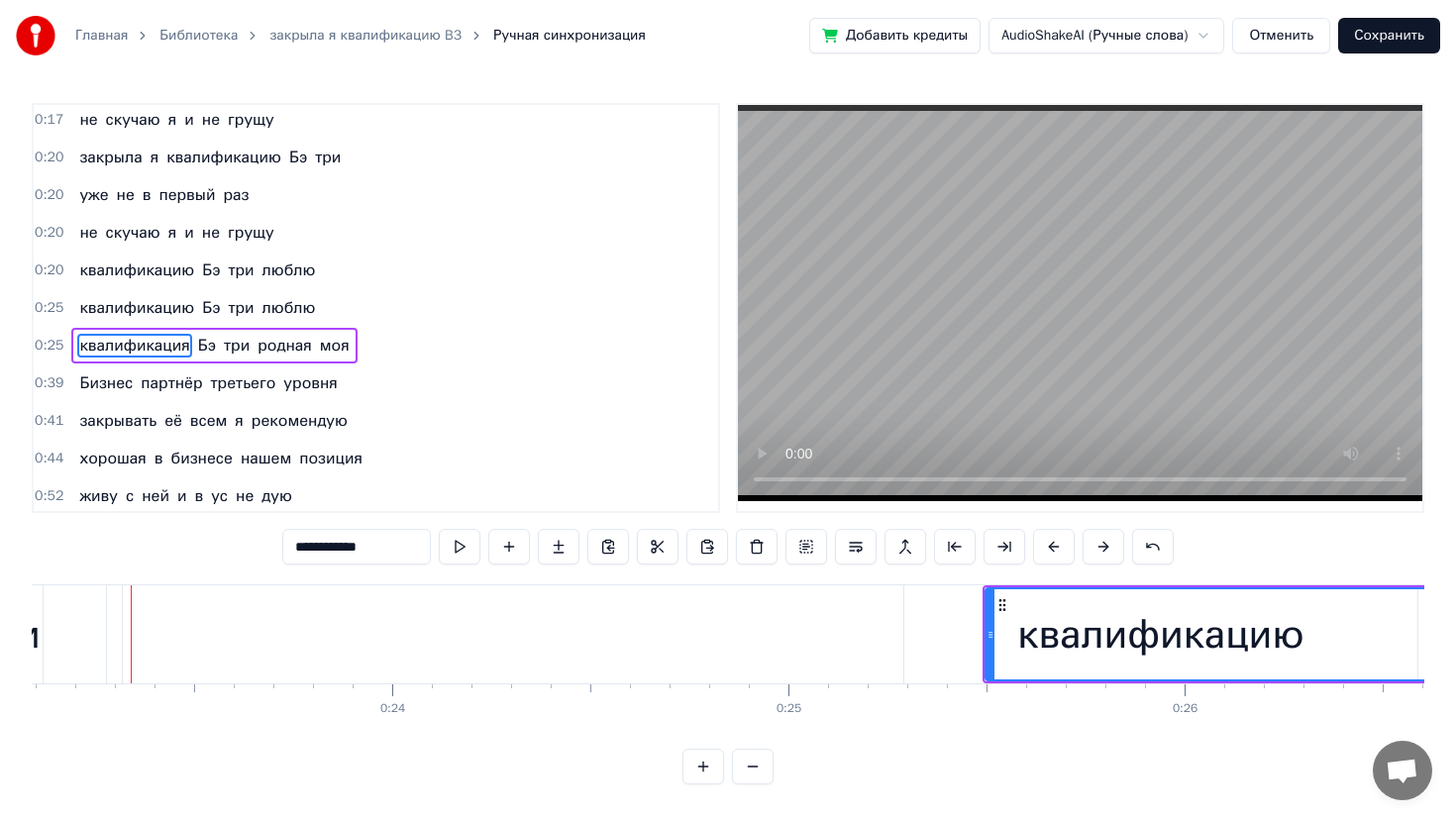 click at bounding box center (1103, 547) 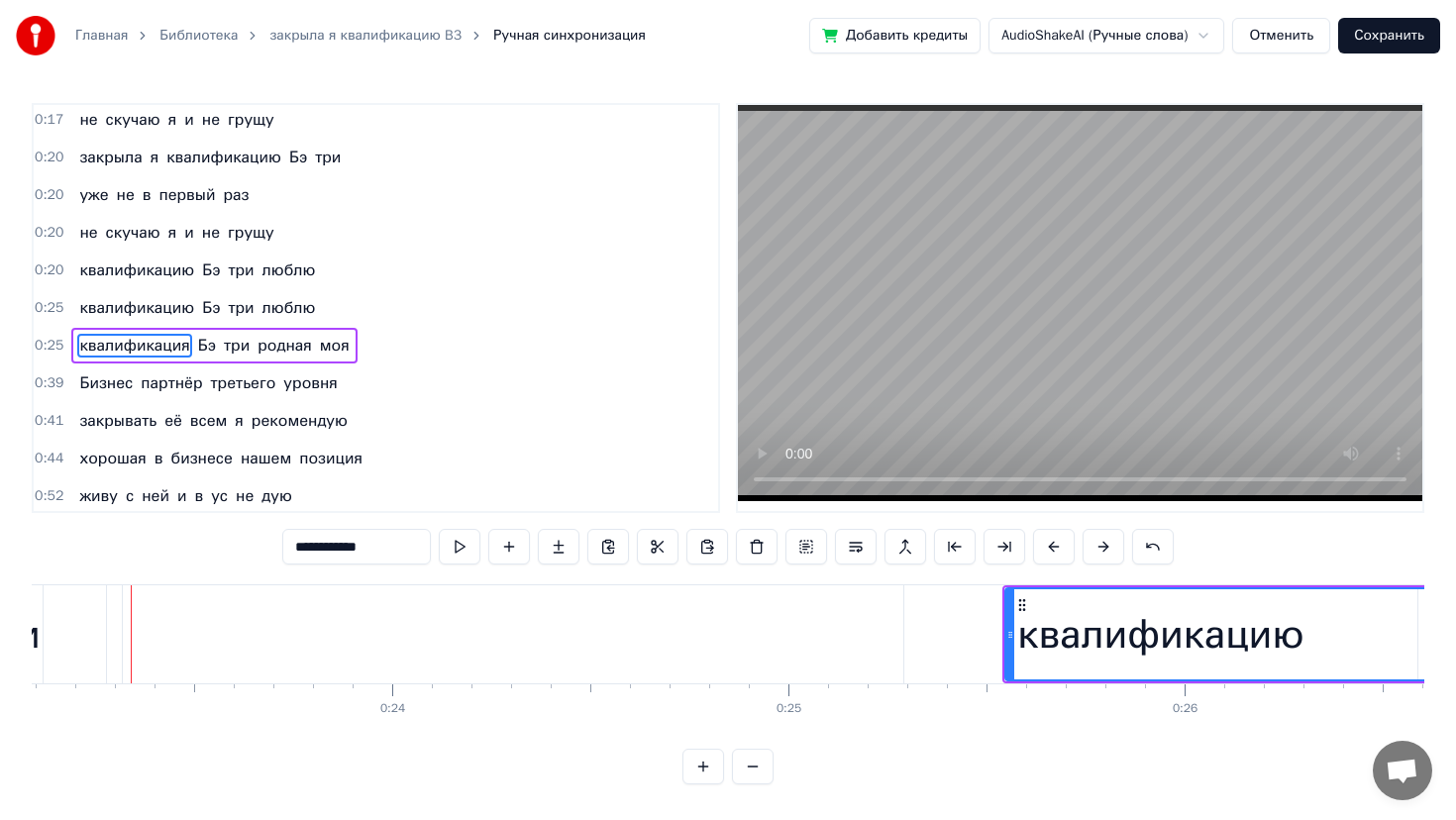 click at bounding box center [1103, 547] 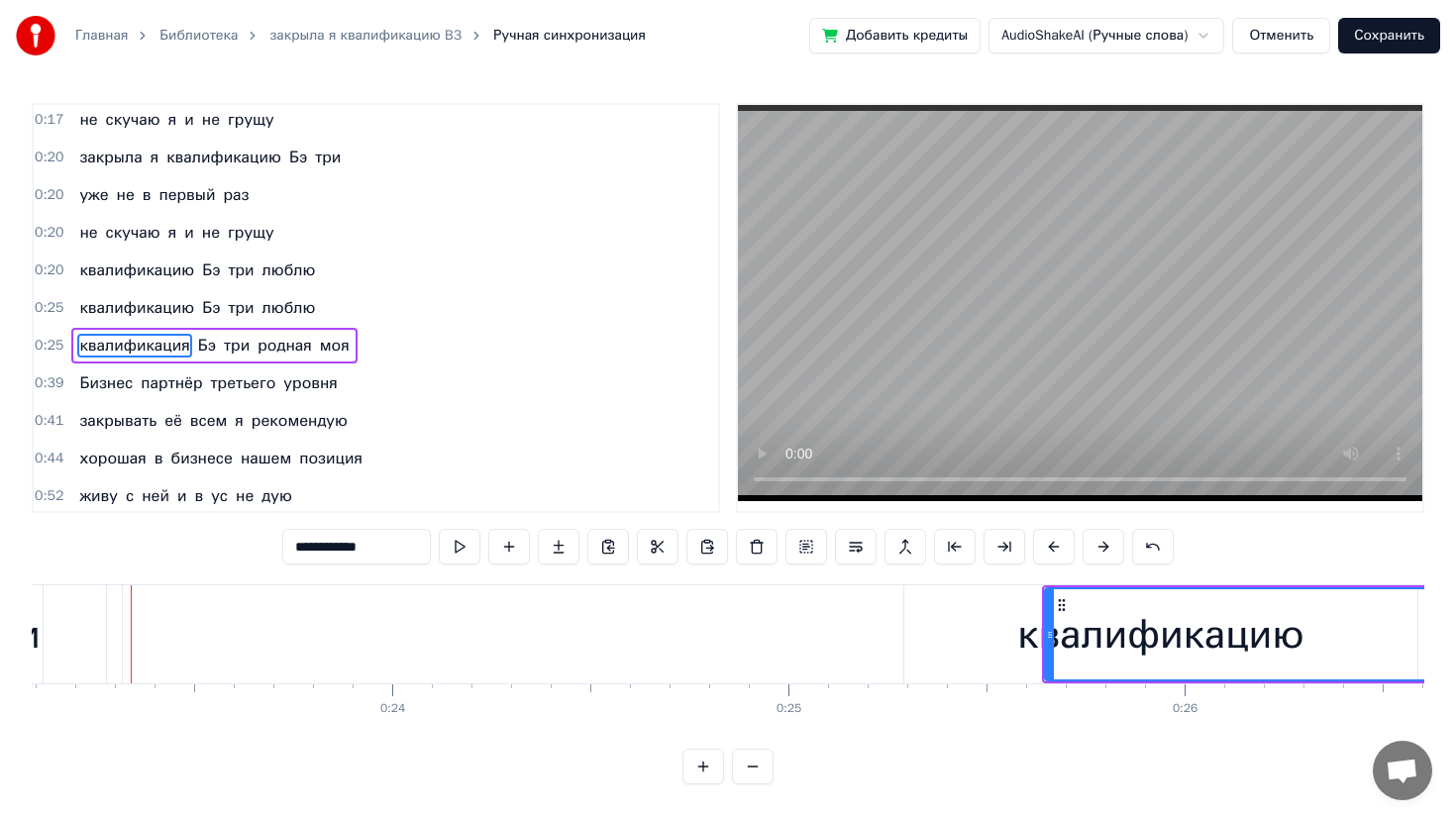 click at bounding box center (1103, 547) 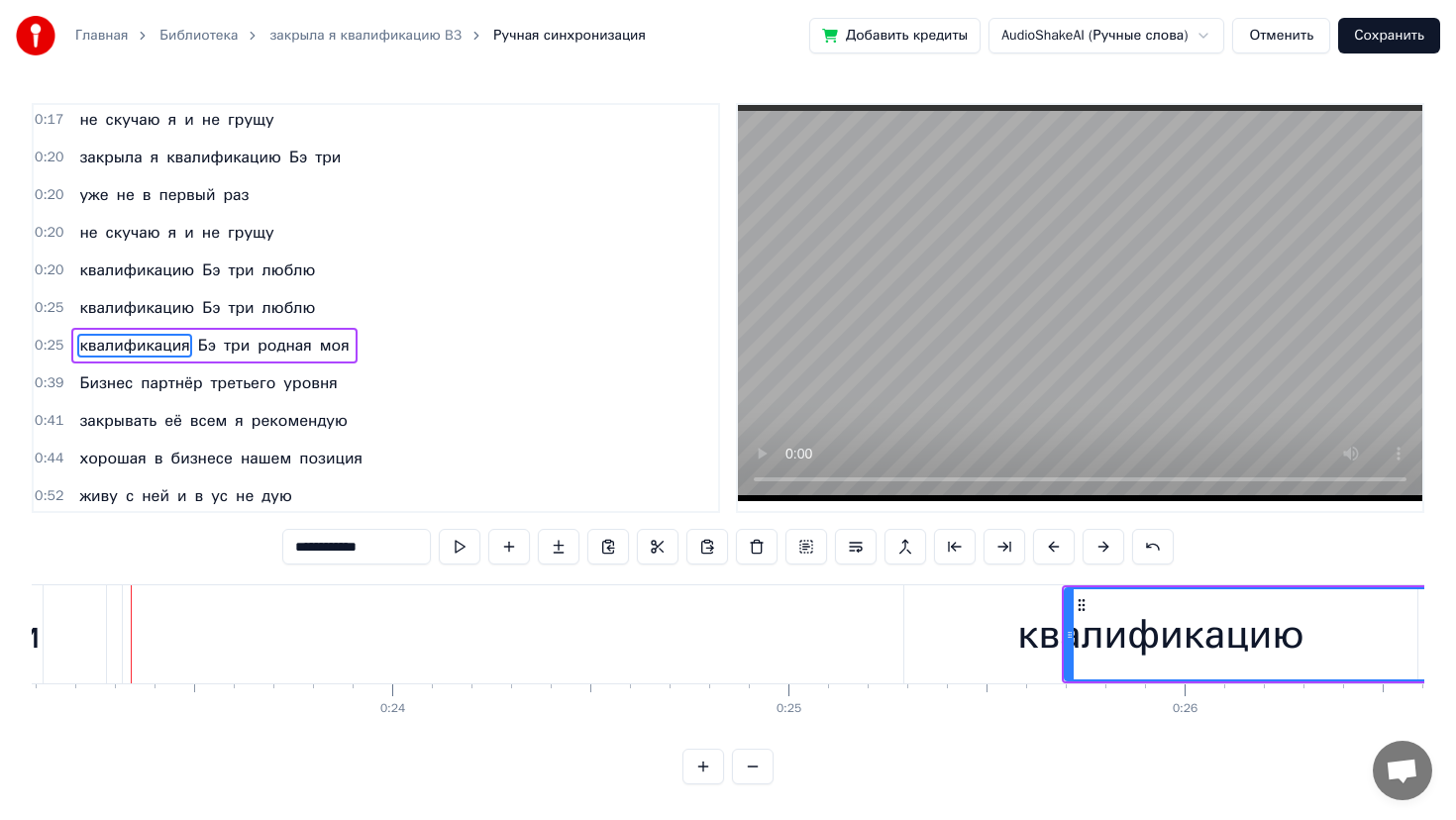 click at bounding box center (1103, 547) 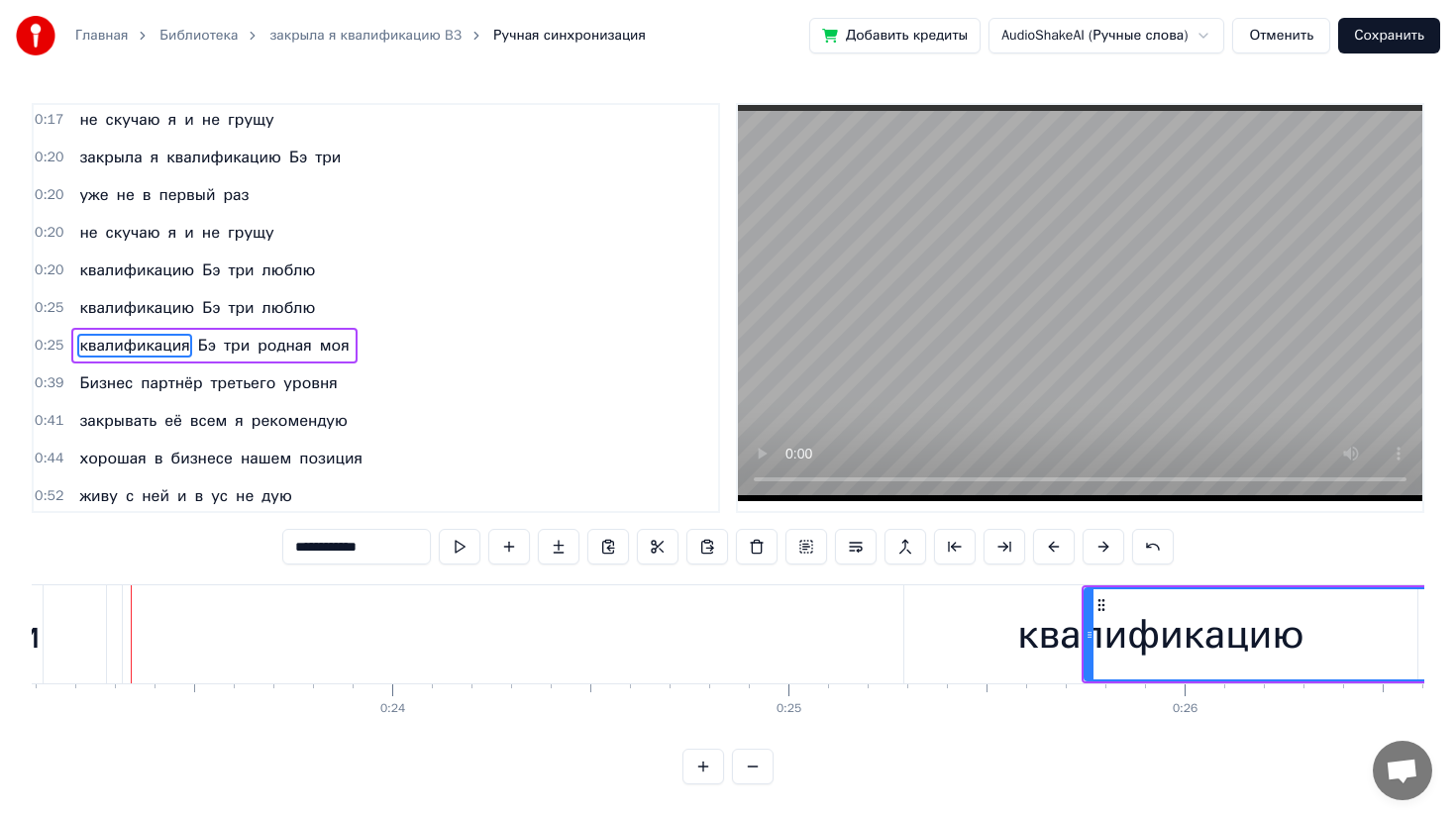 click at bounding box center [1103, 547] 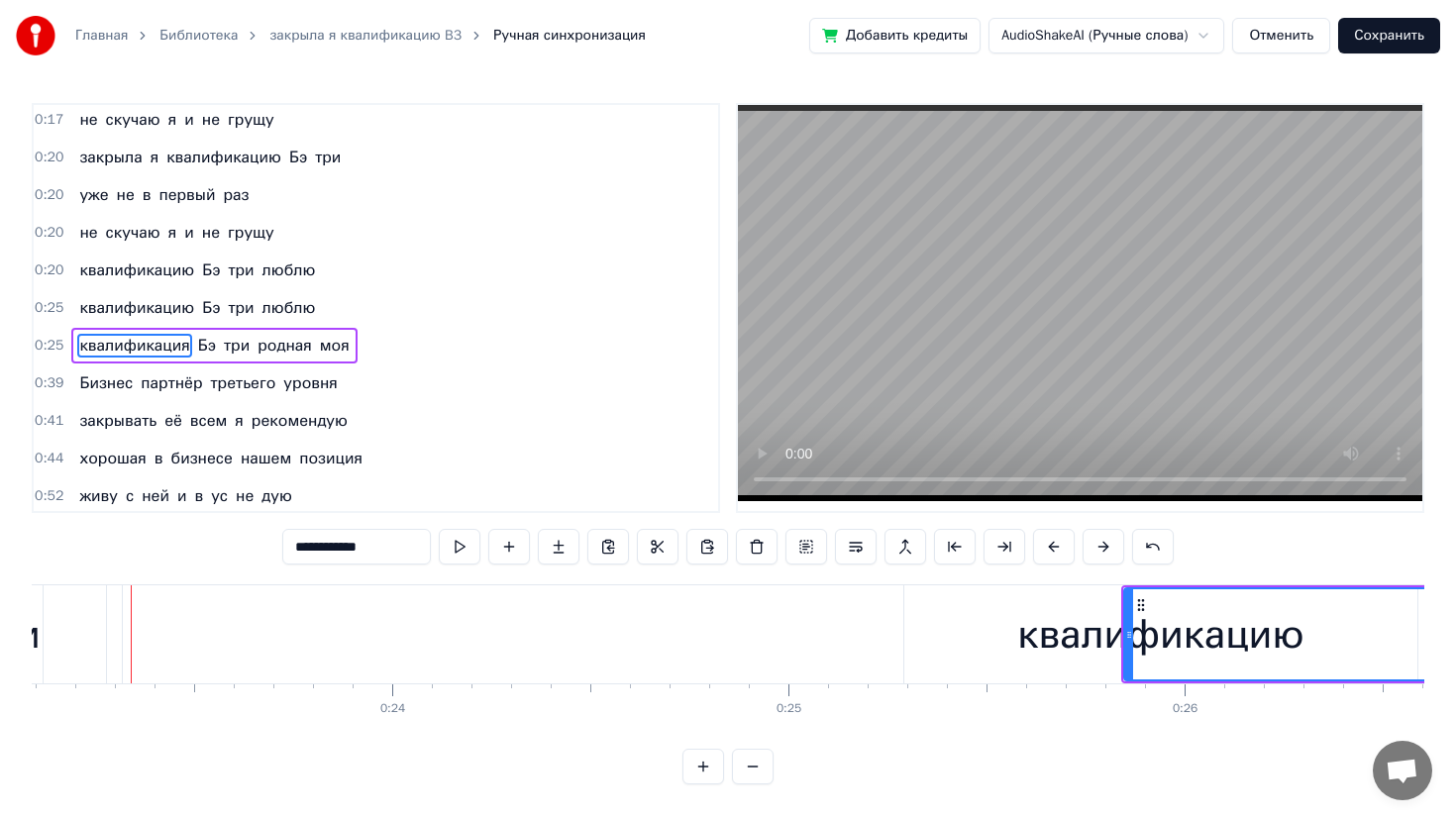 click at bounding box center [1103, 547] 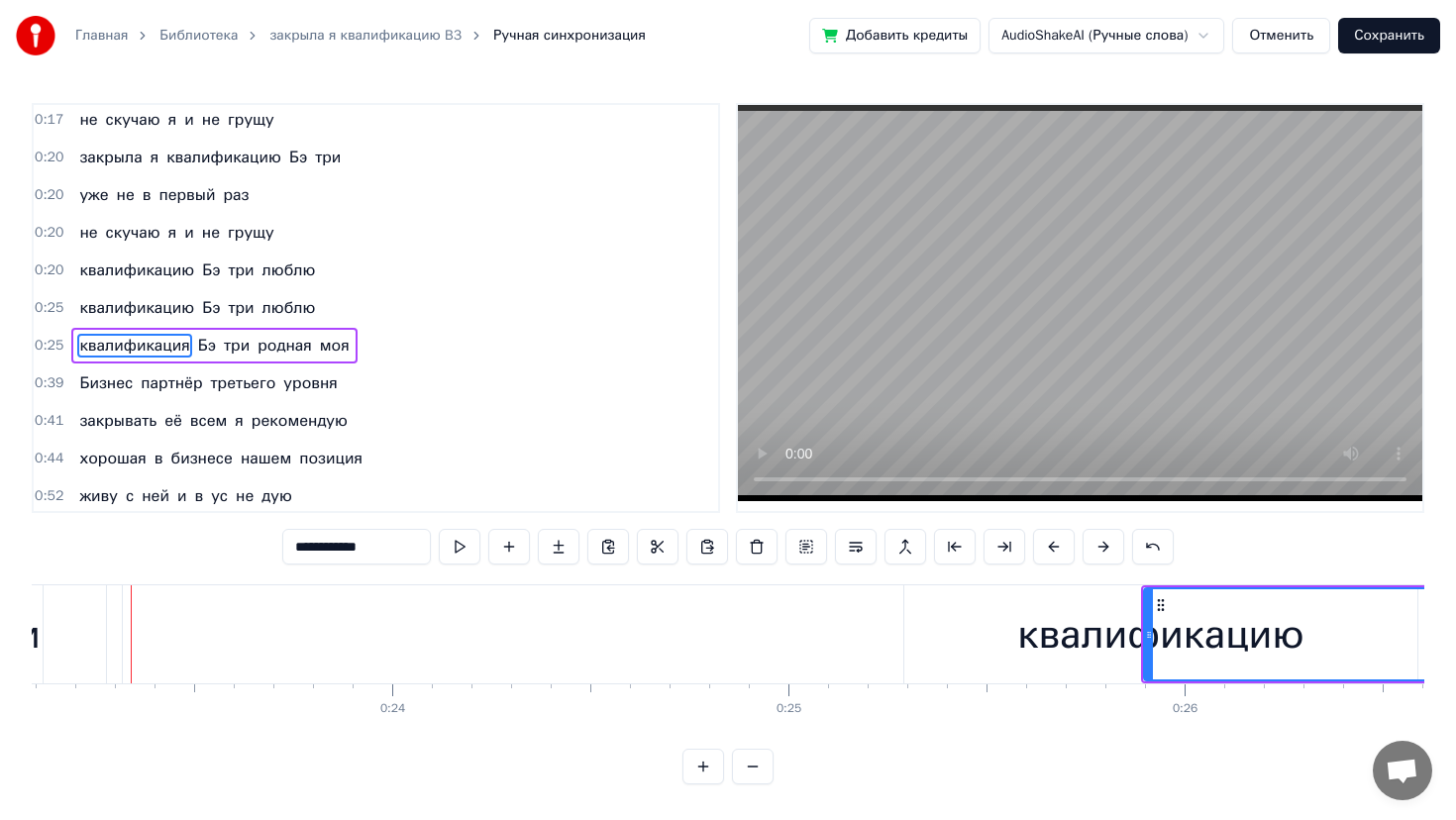 click at bounding box center [1103, 547] 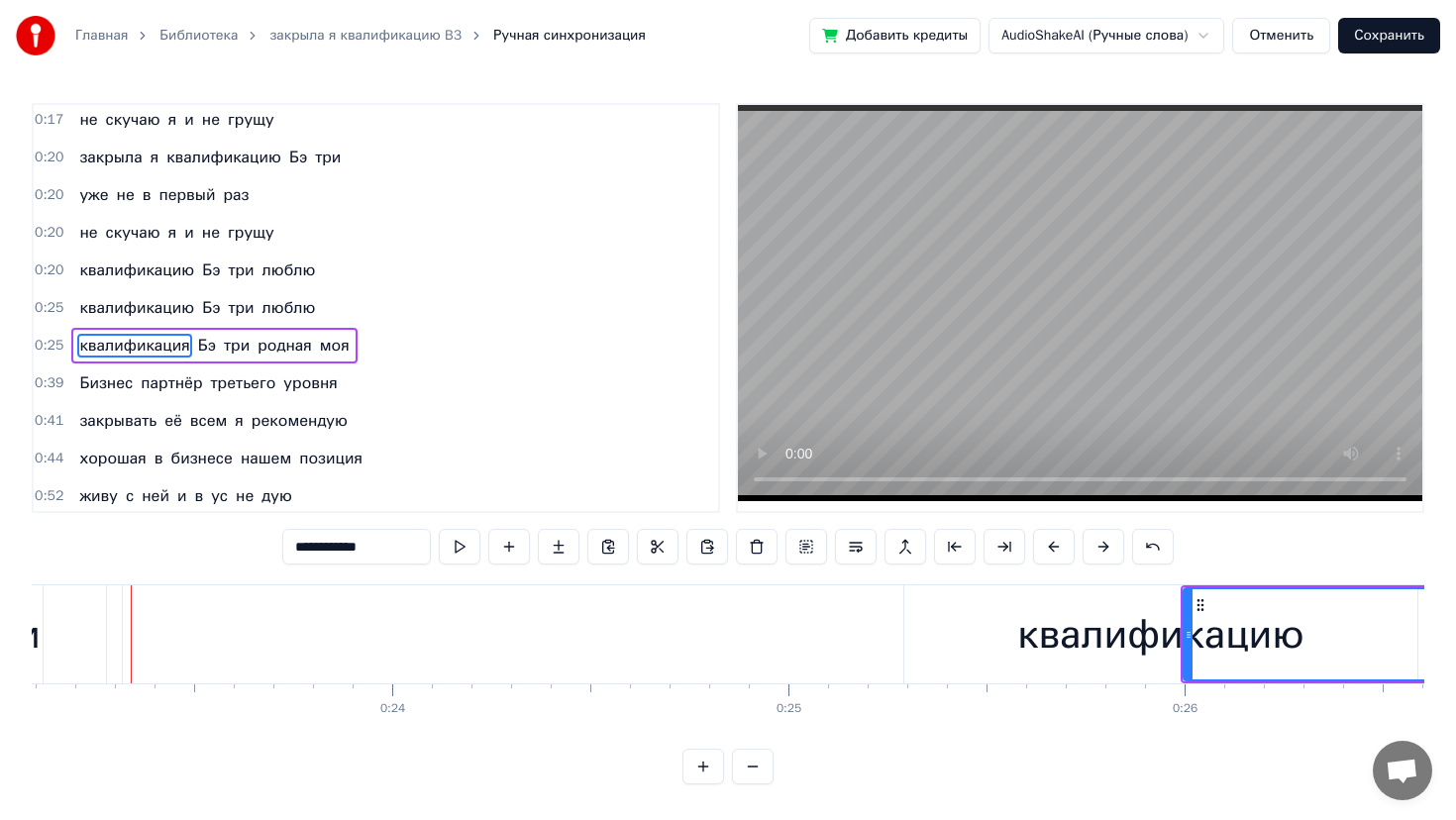 click at bounding box center (1103, 547) 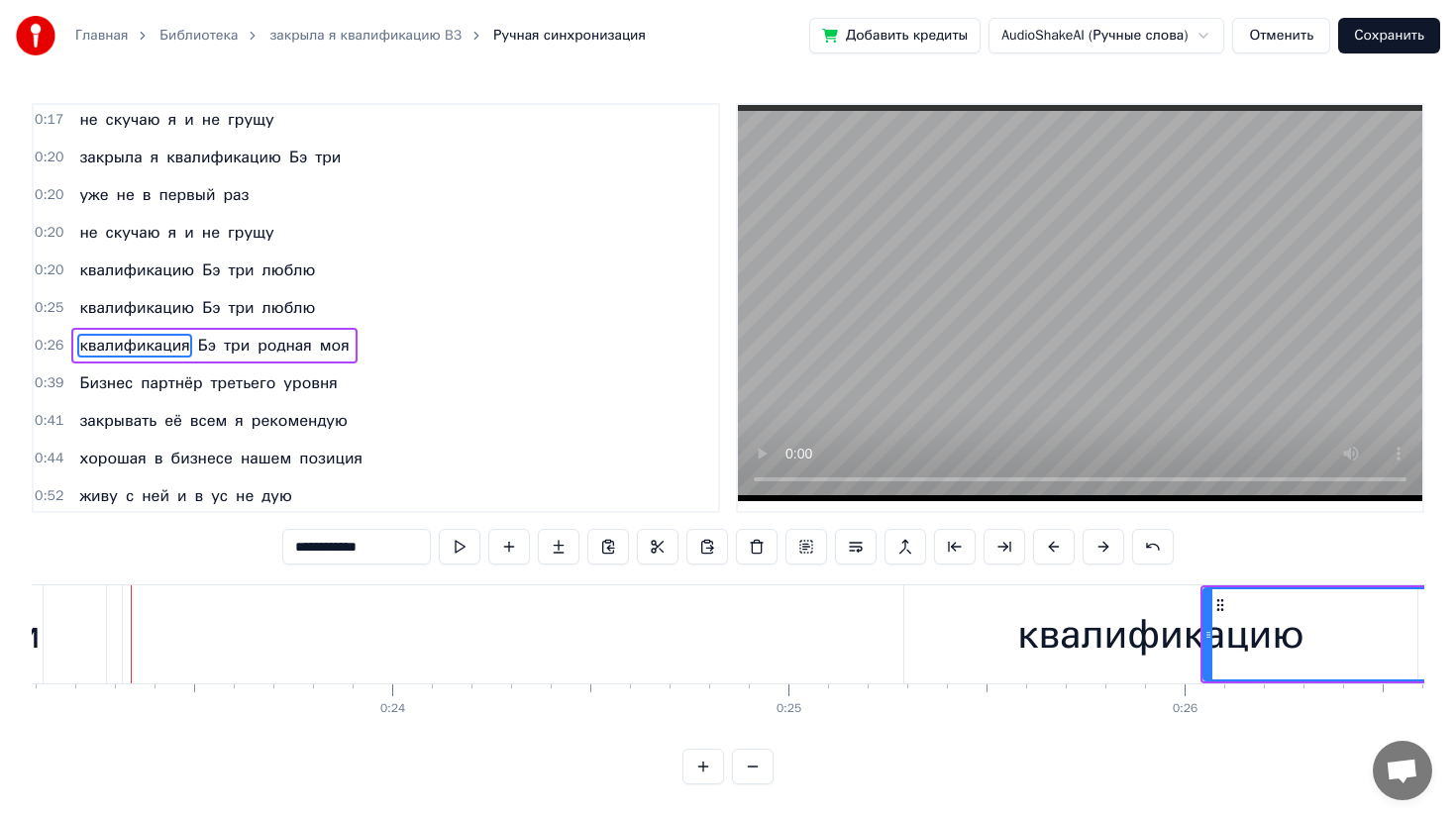 click at bounding box center [1103, 547] 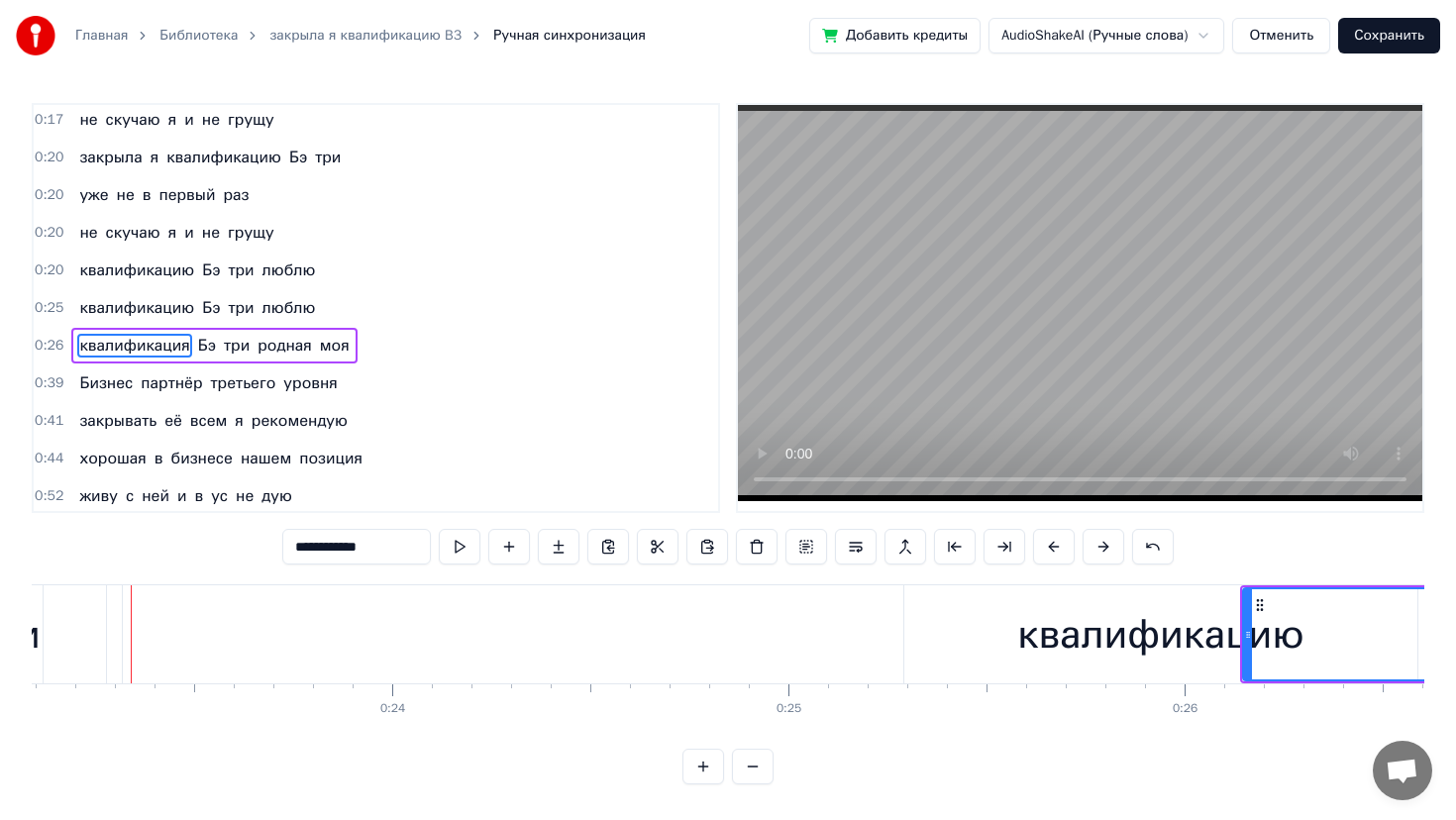 click at bounding box center (1103, 547) 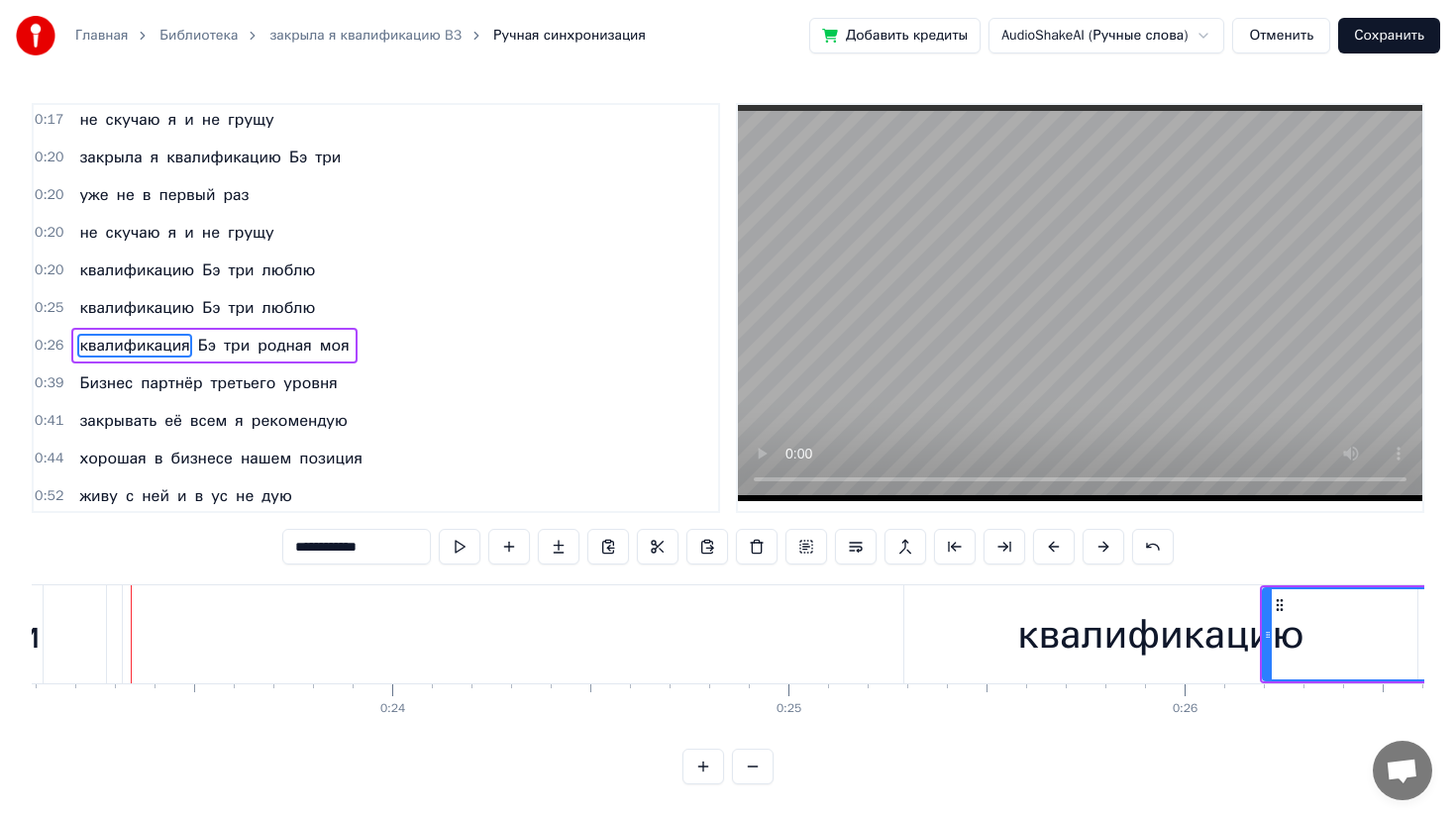 click at bounding box center (1103, 547) 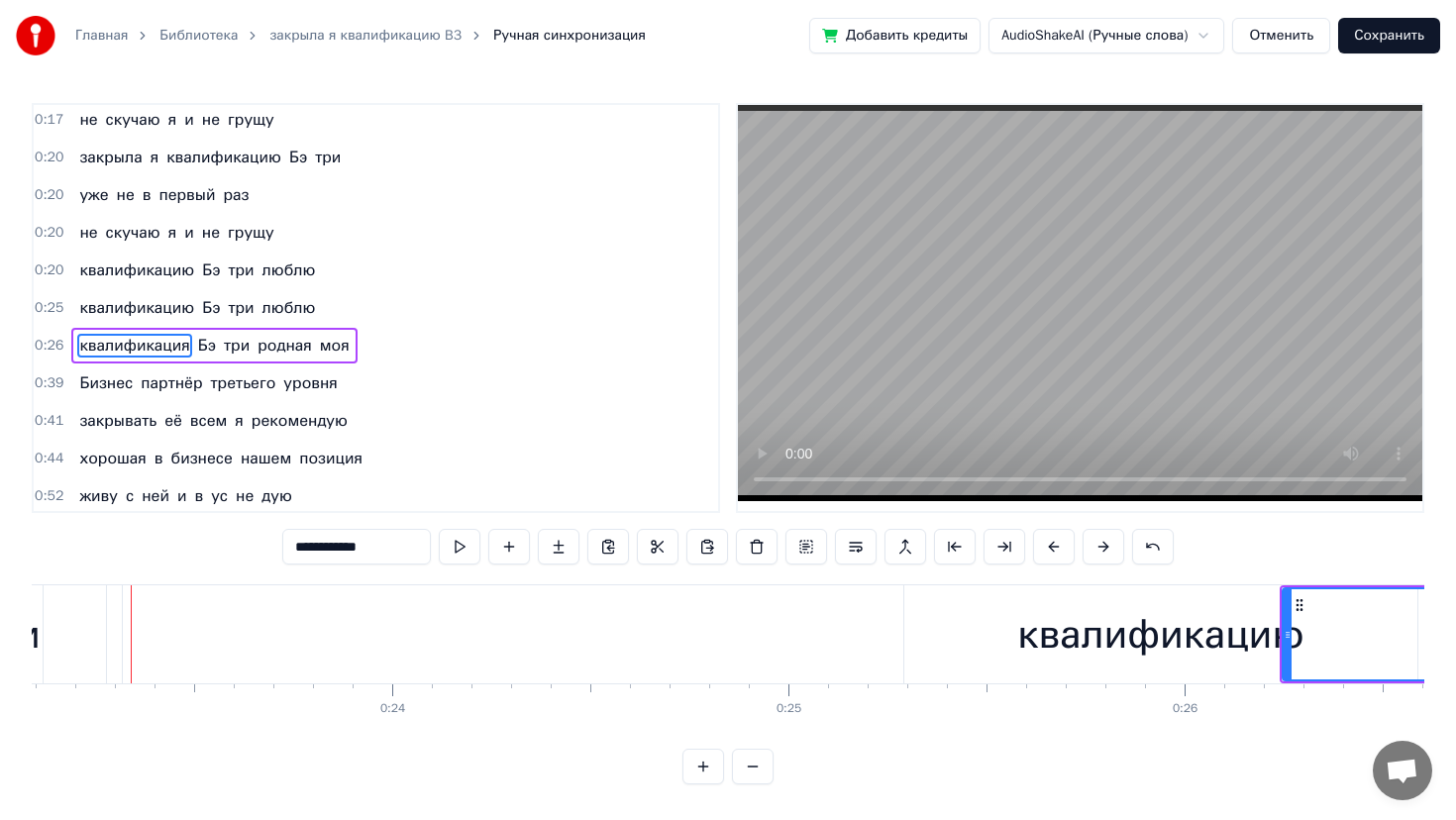 click at bounding box center [1103, 547] 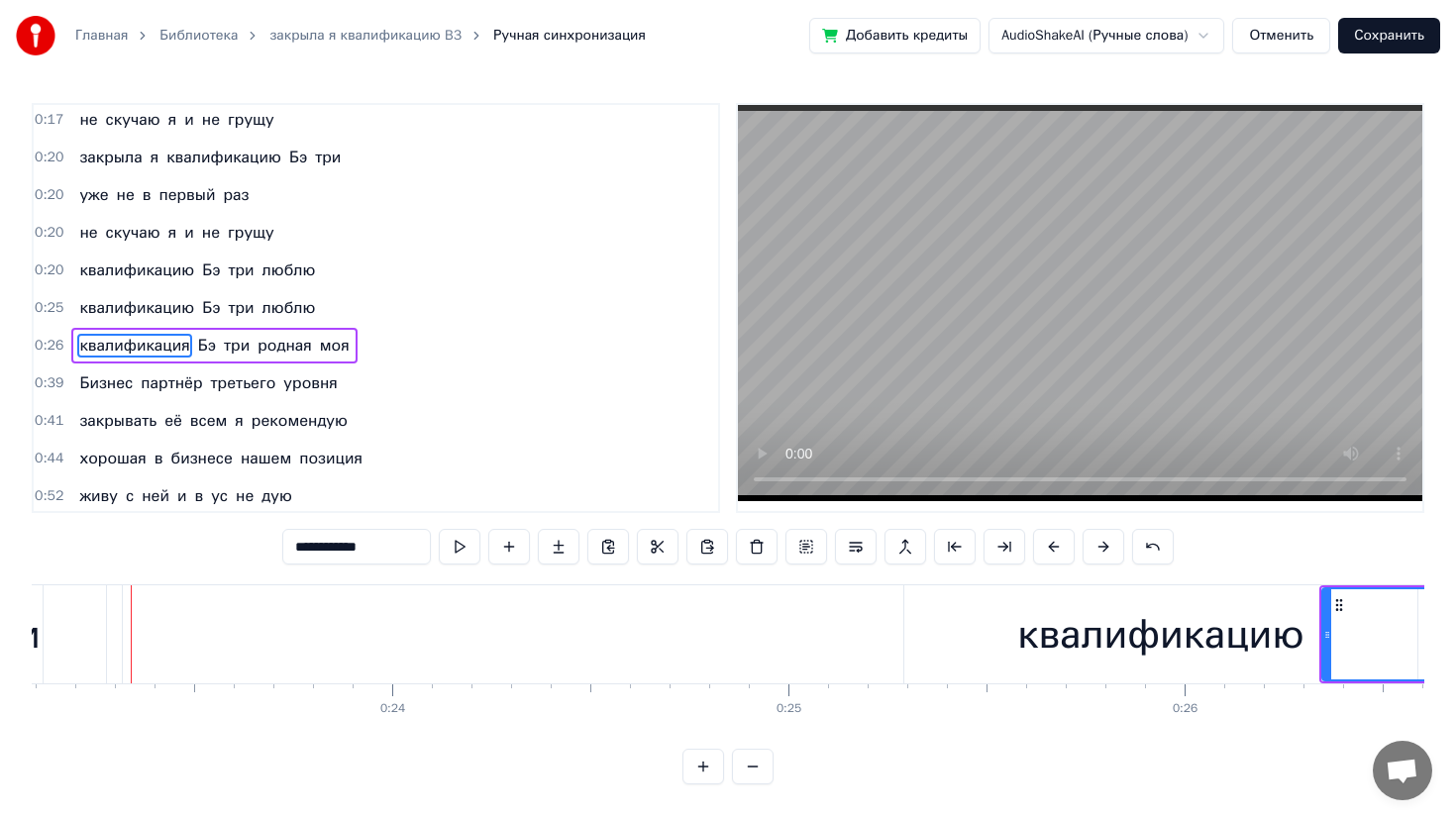 click at bounding box center [1103, 547] 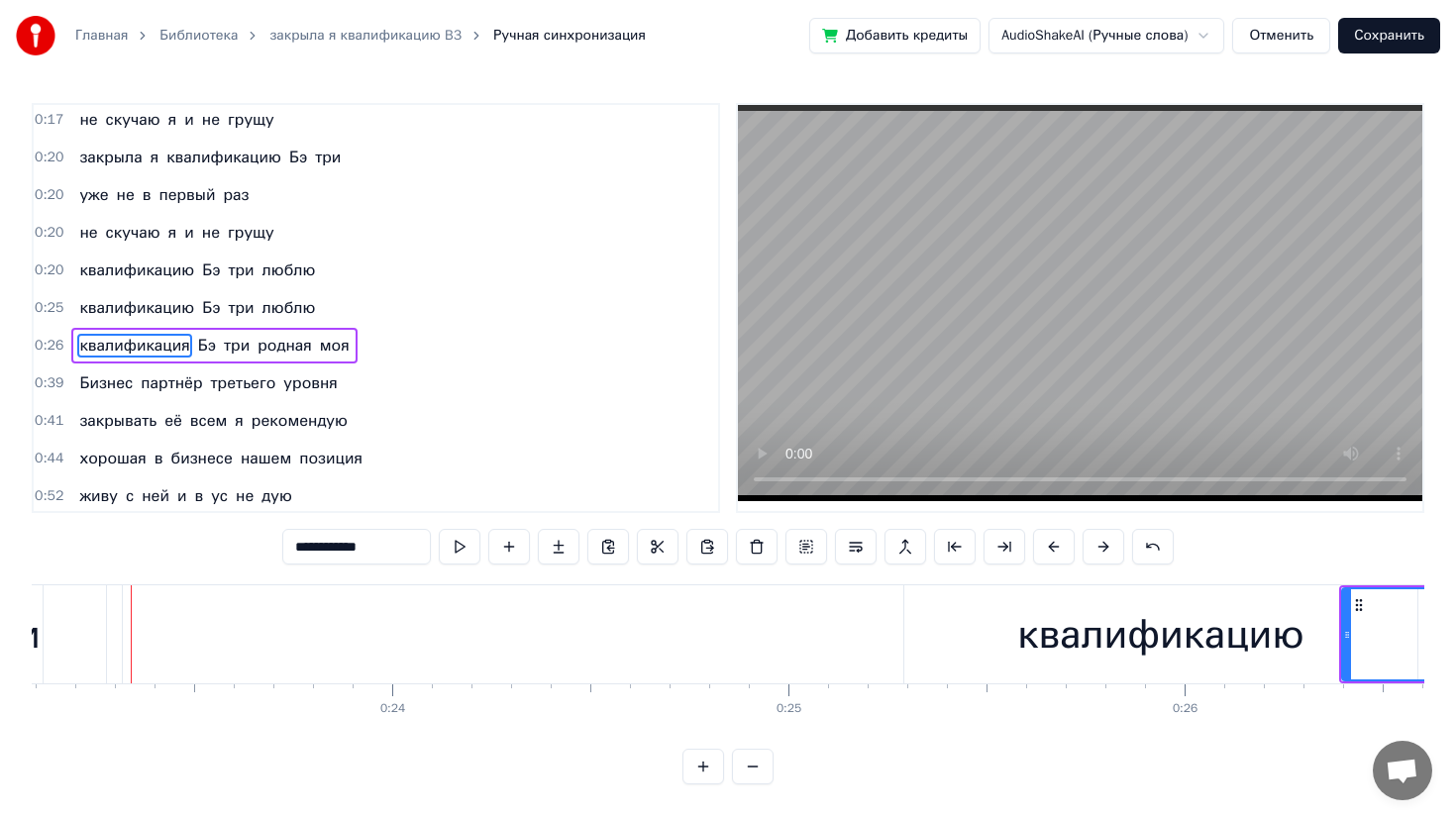 click at bounding box center (1103, 547) 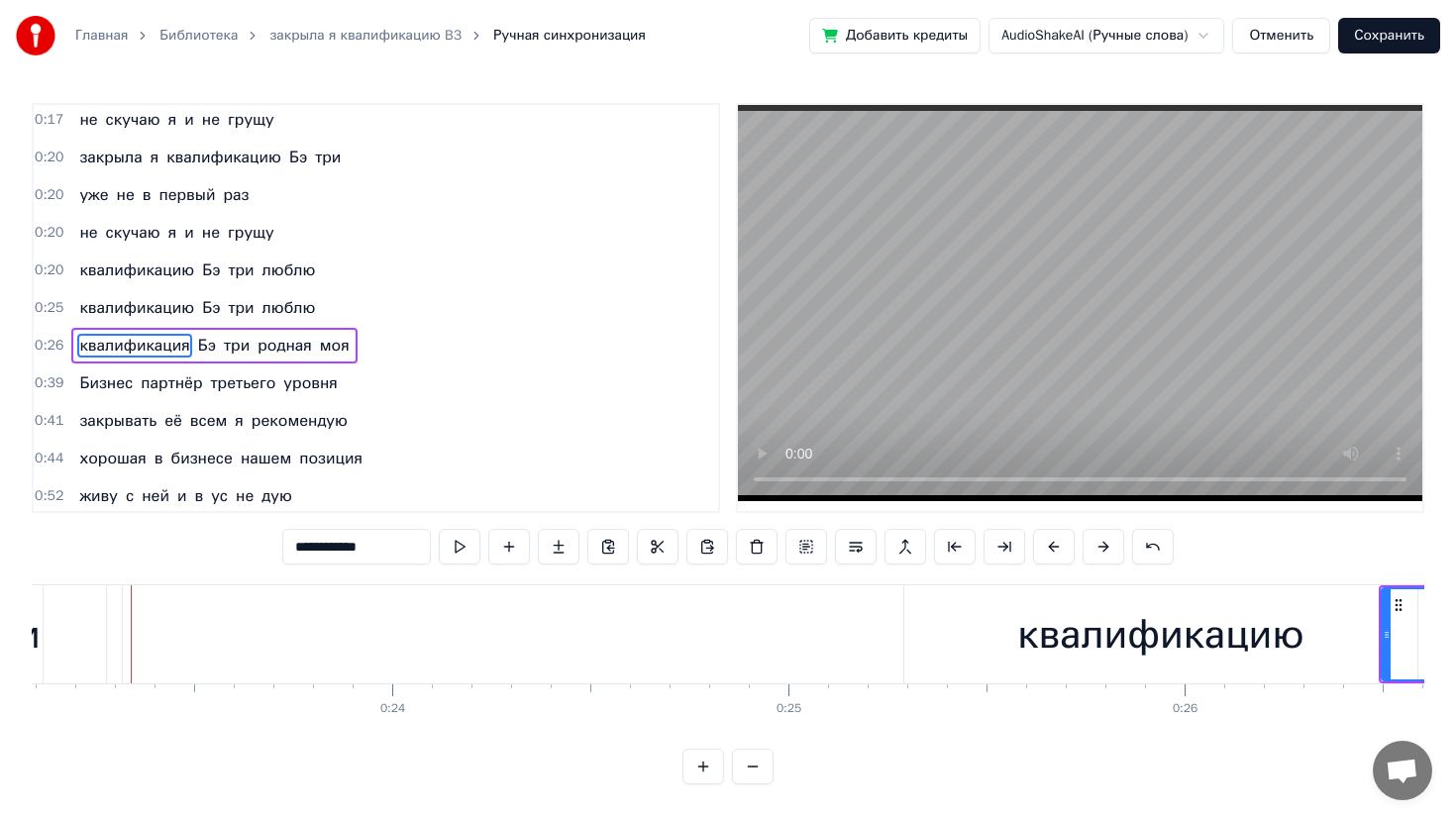 click at bounding box center (1103, 547) 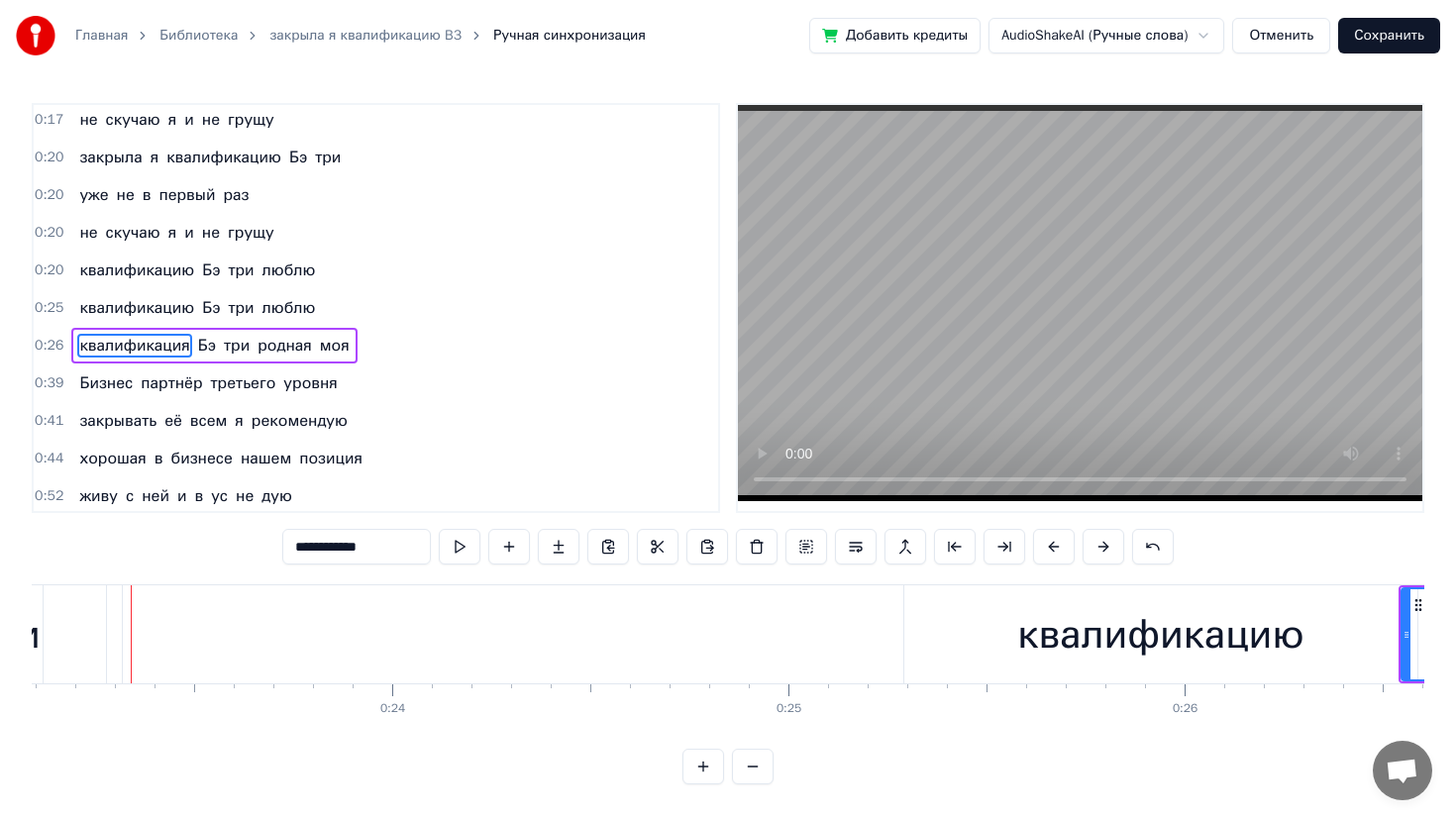 click at bounding box center [1103, 547] 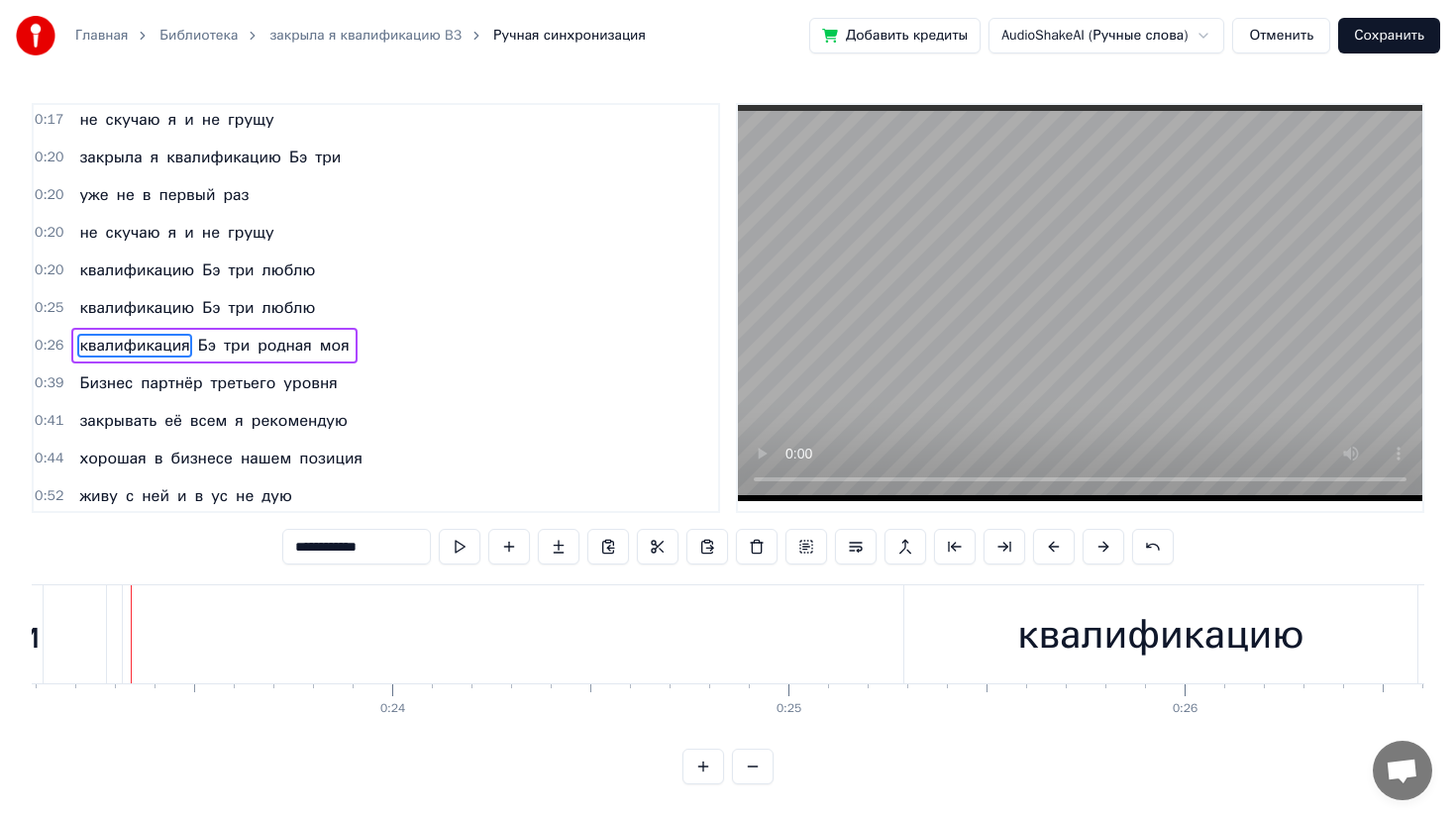 click at bounding box center [1103, 547] 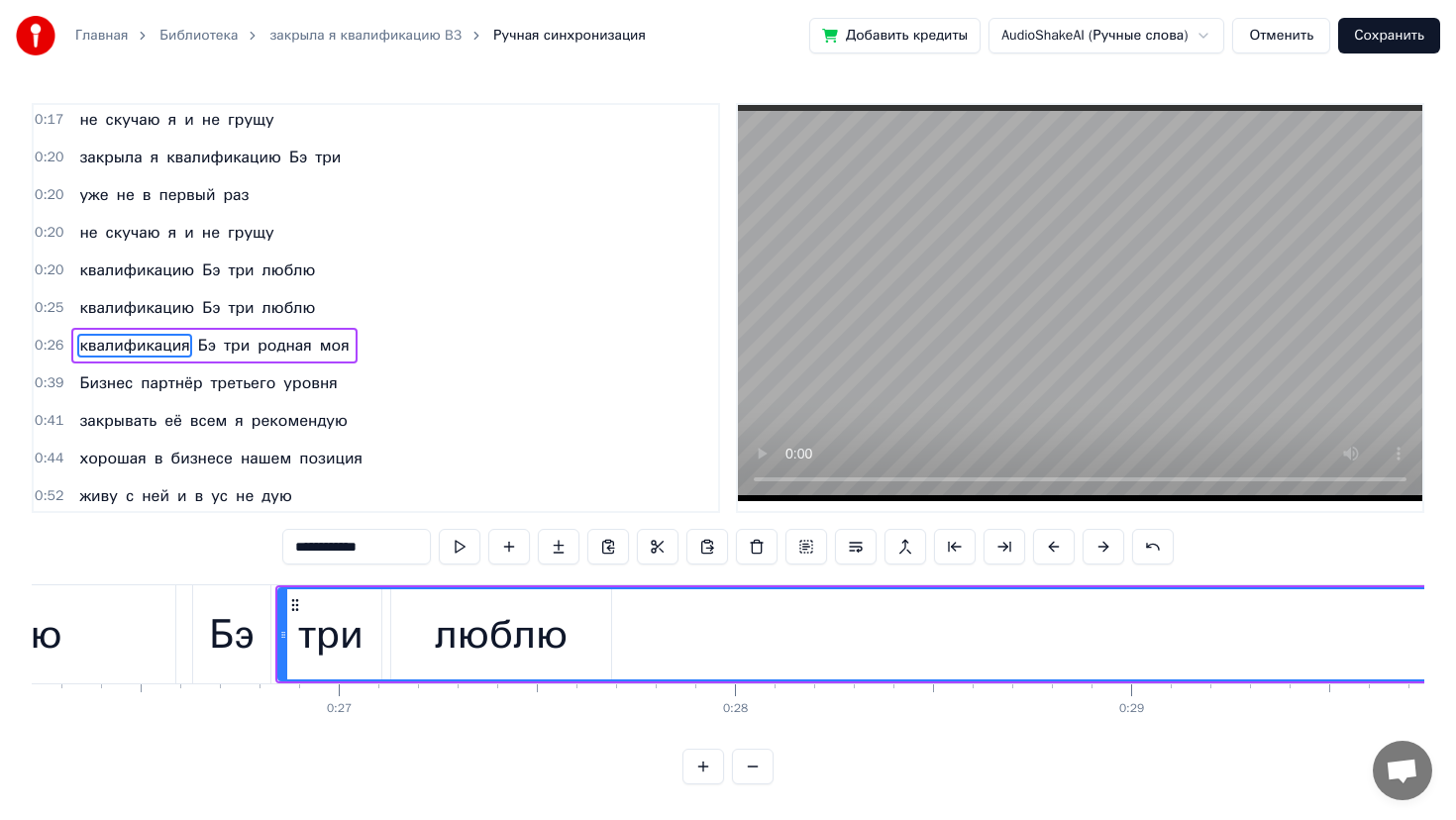 scroll, scrollTop: 0, scrollLeft: 10461, axis: horizontal 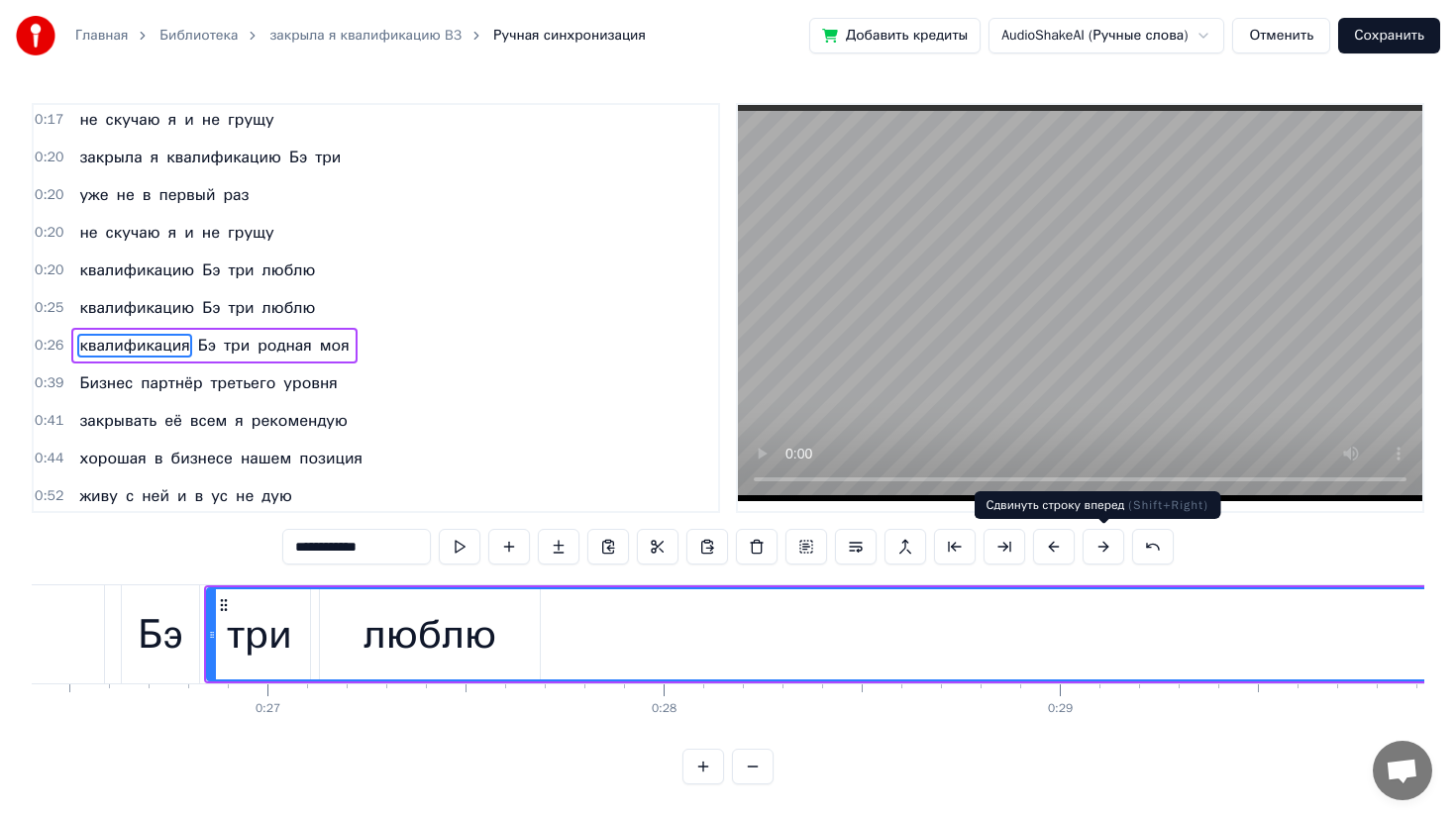 click at bounding box center (1103, 547) 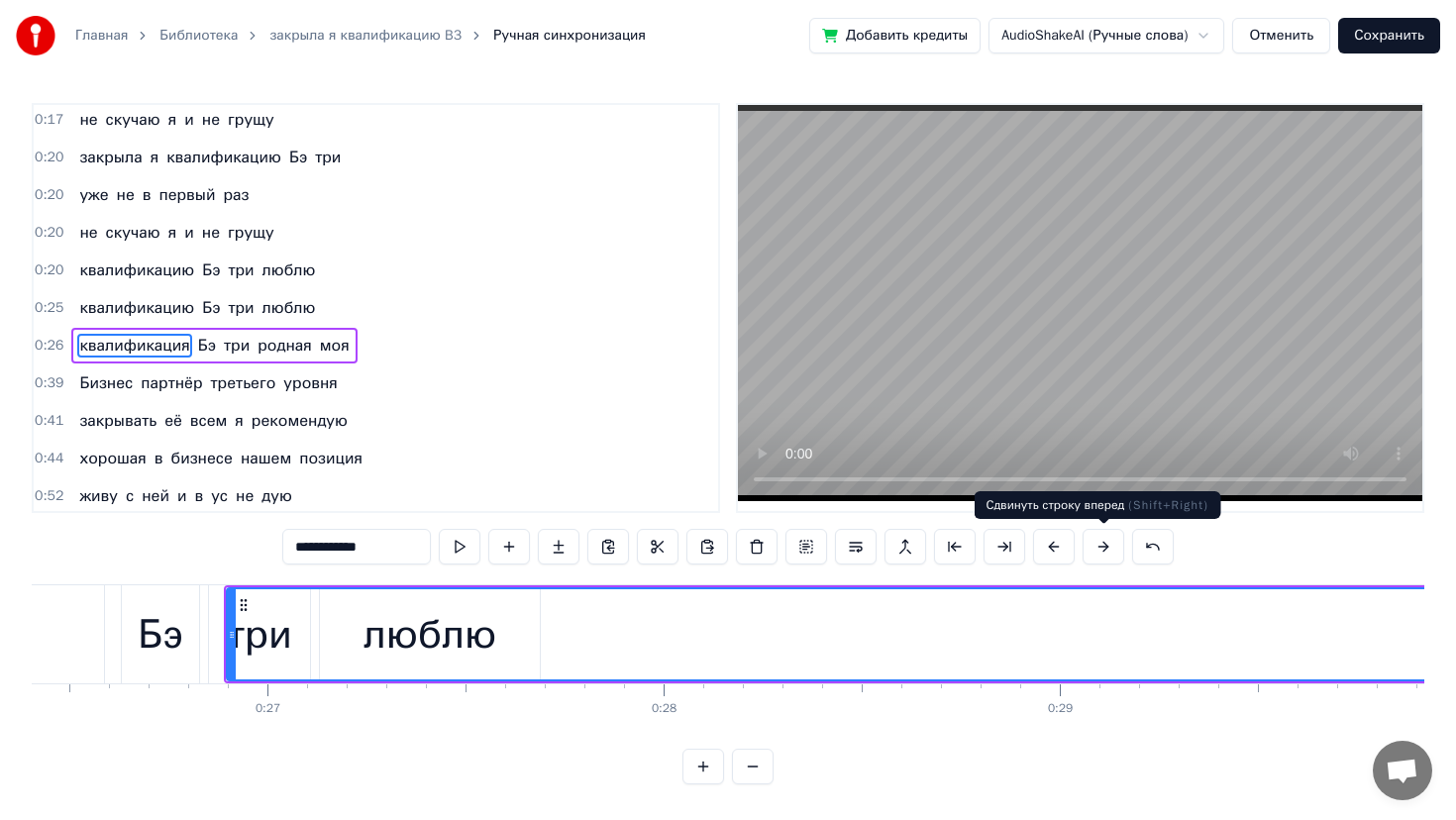 click at bounding box center [1103, 547] 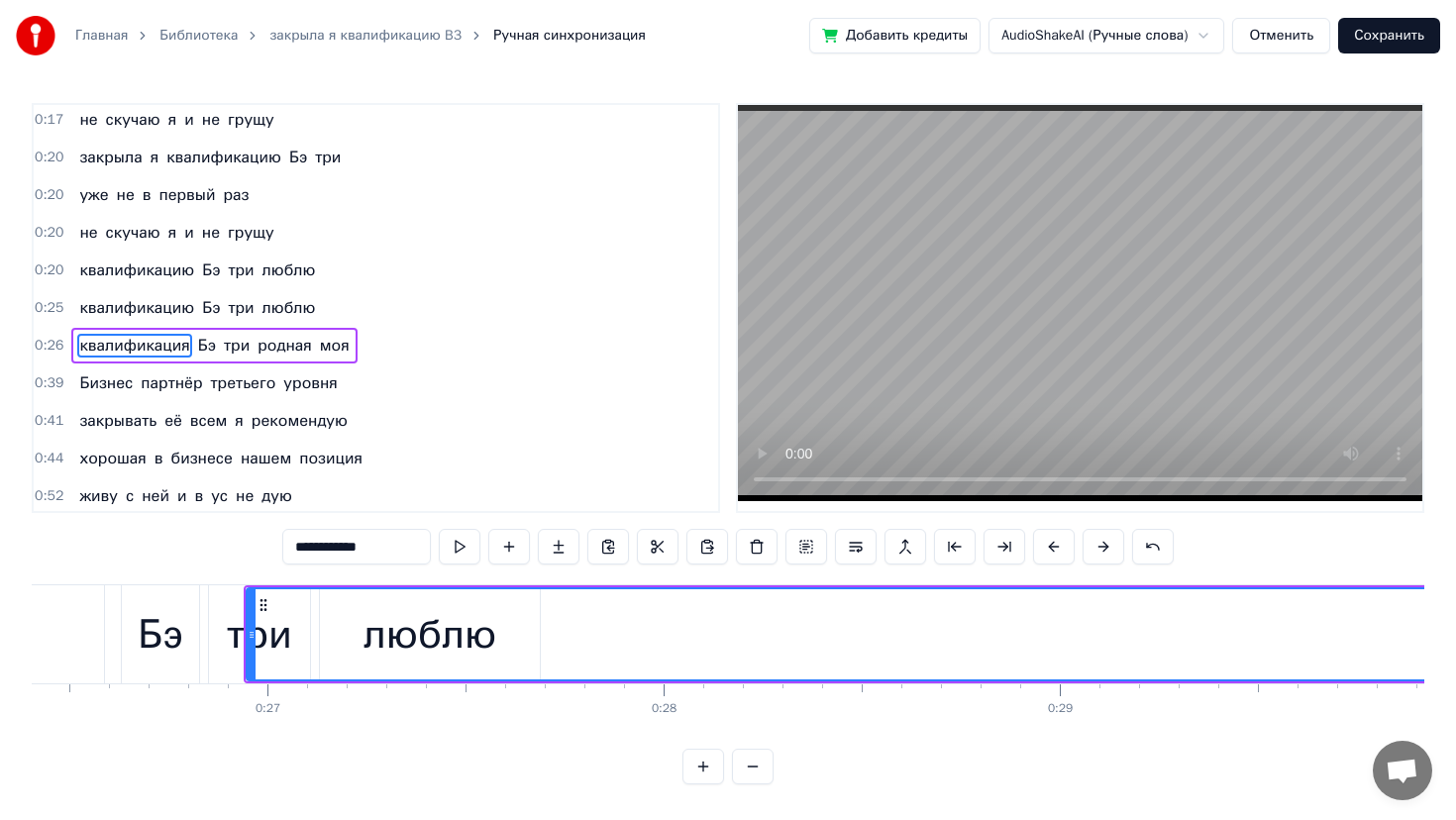 click at bounding box center (1103, 547) 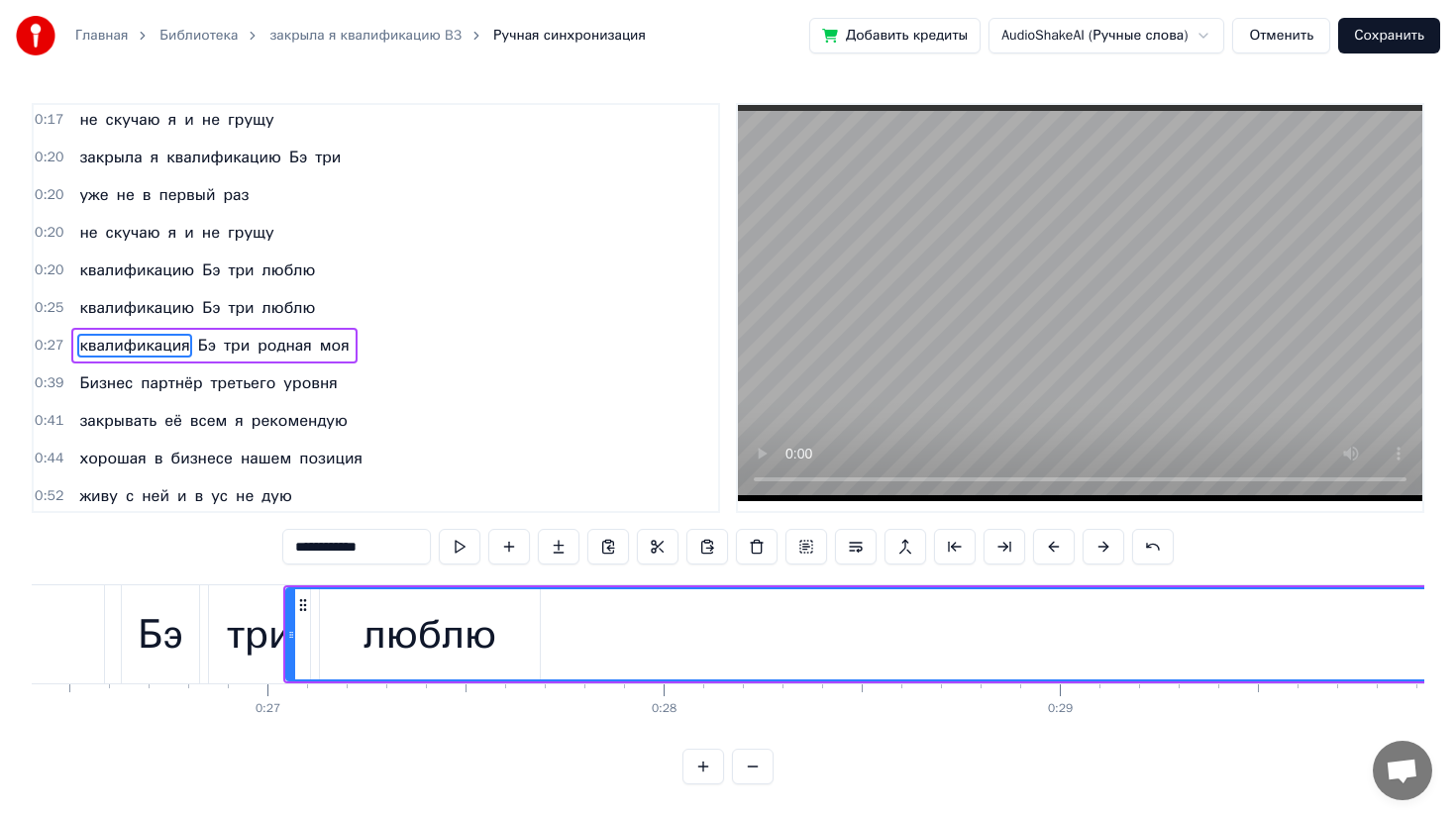 click at bounding box center [1103, 547] 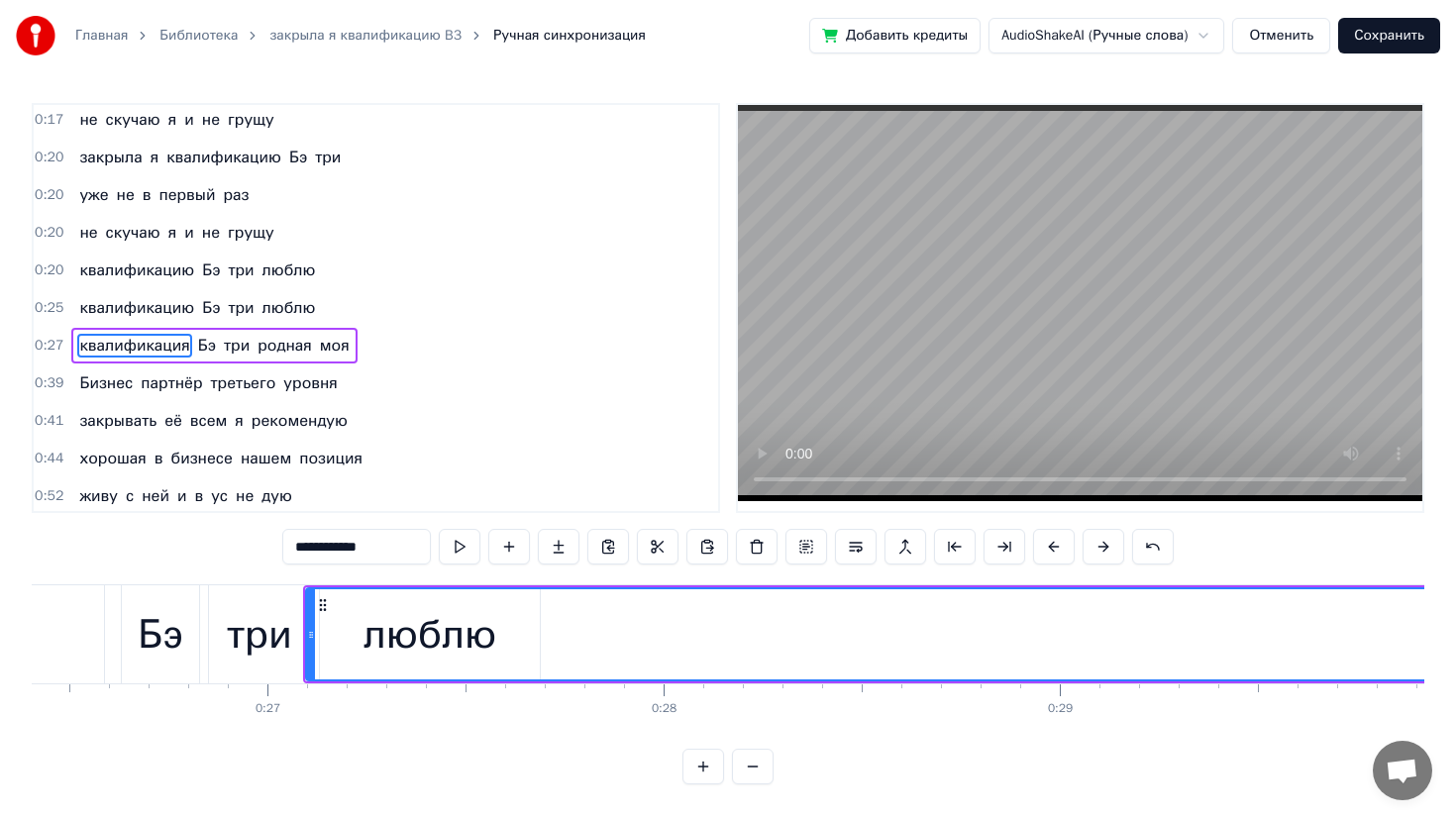 click at bounding box center [1103, 547] 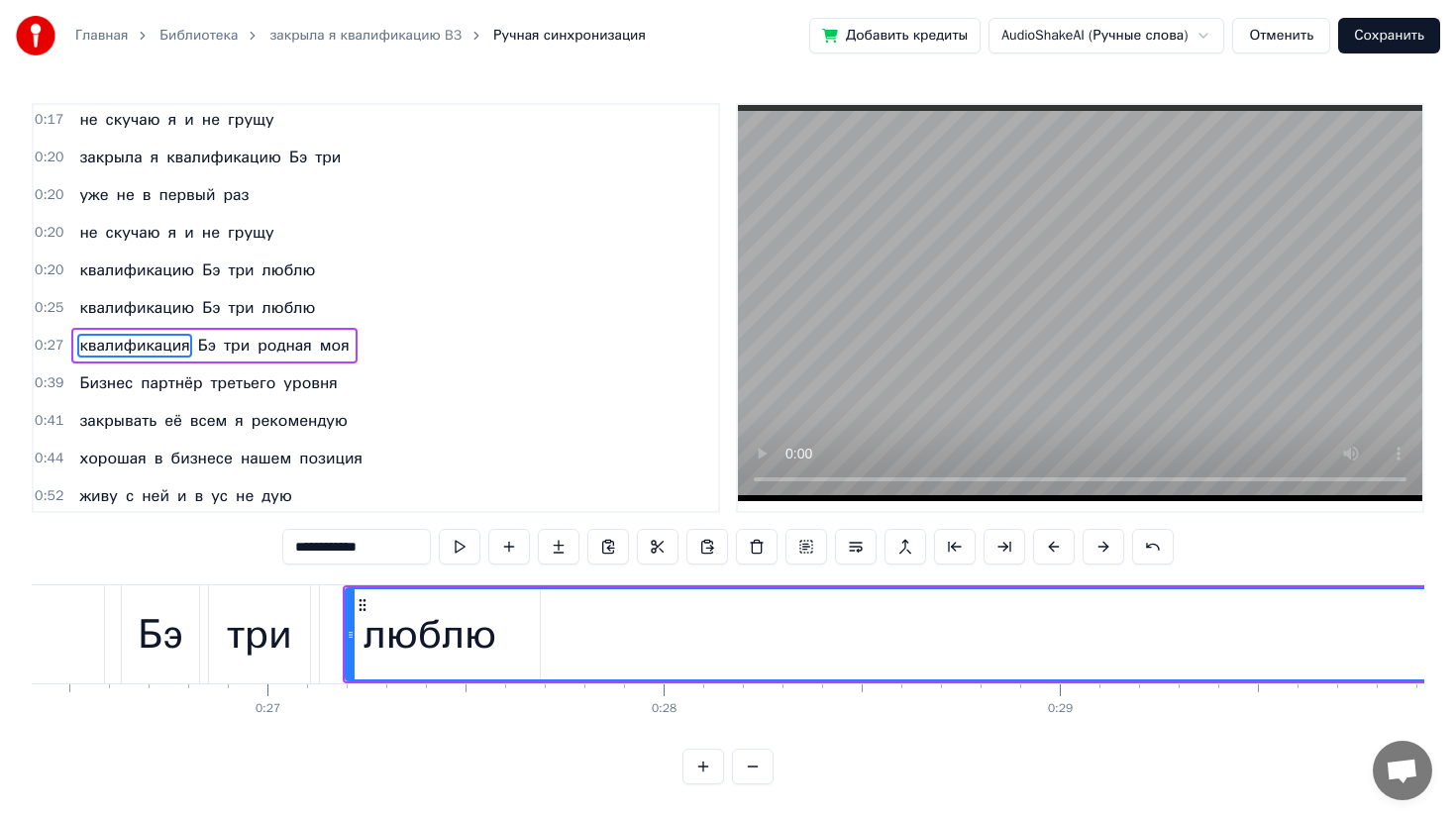 click at bounding box center (1103, 547) 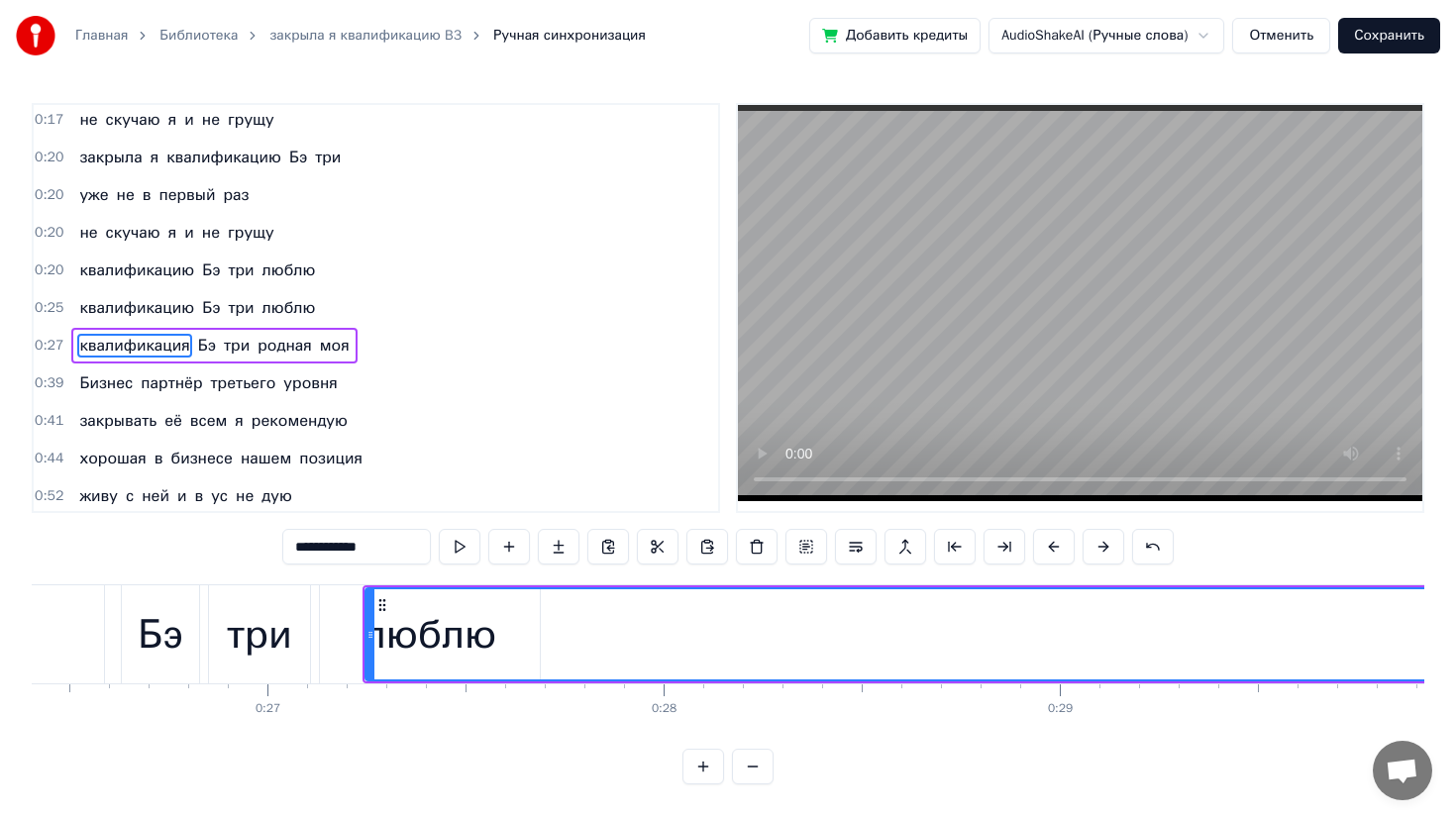 click at bounding box center (1103, 547) 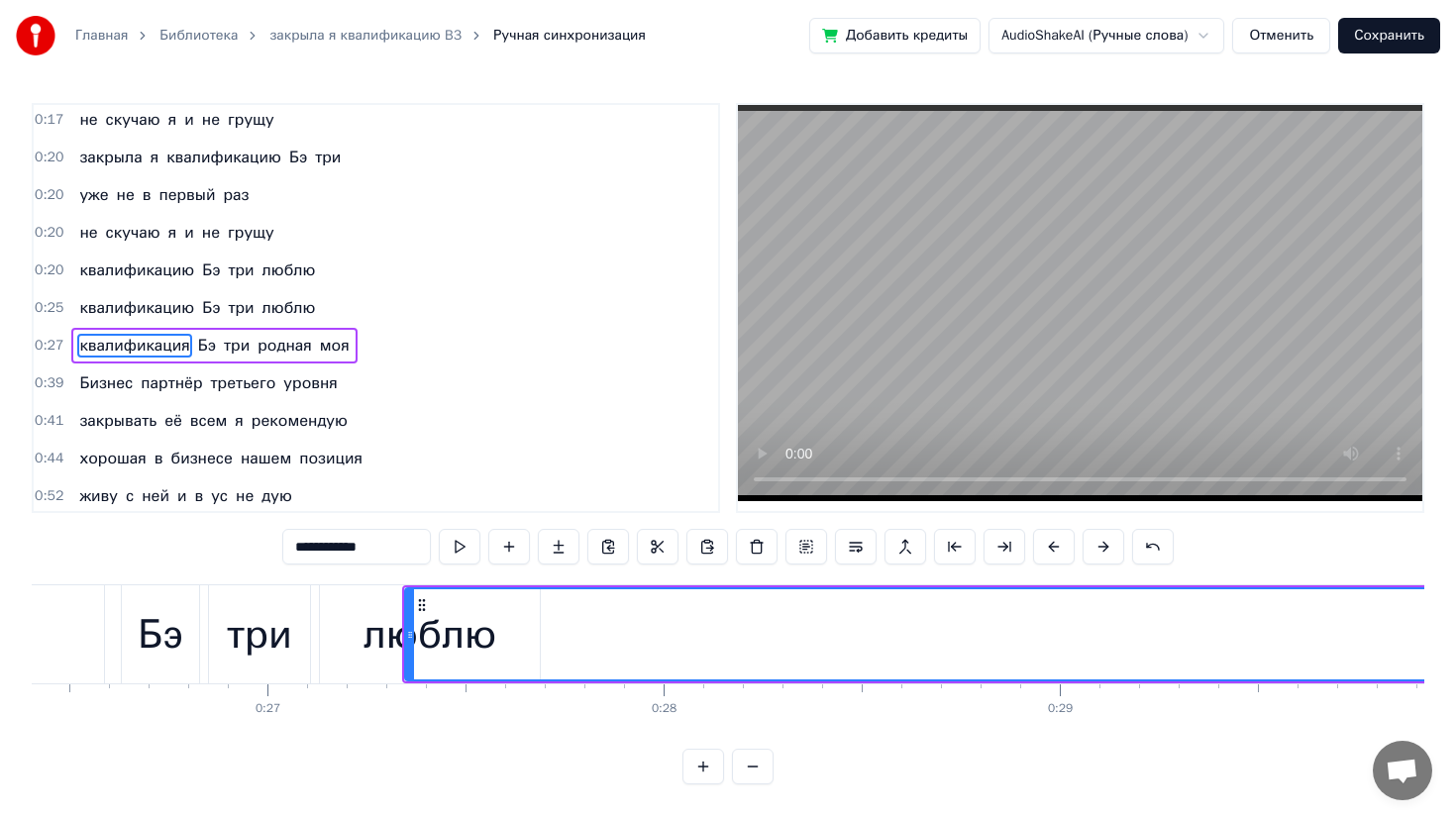 click at bounding box center (1103, 547) 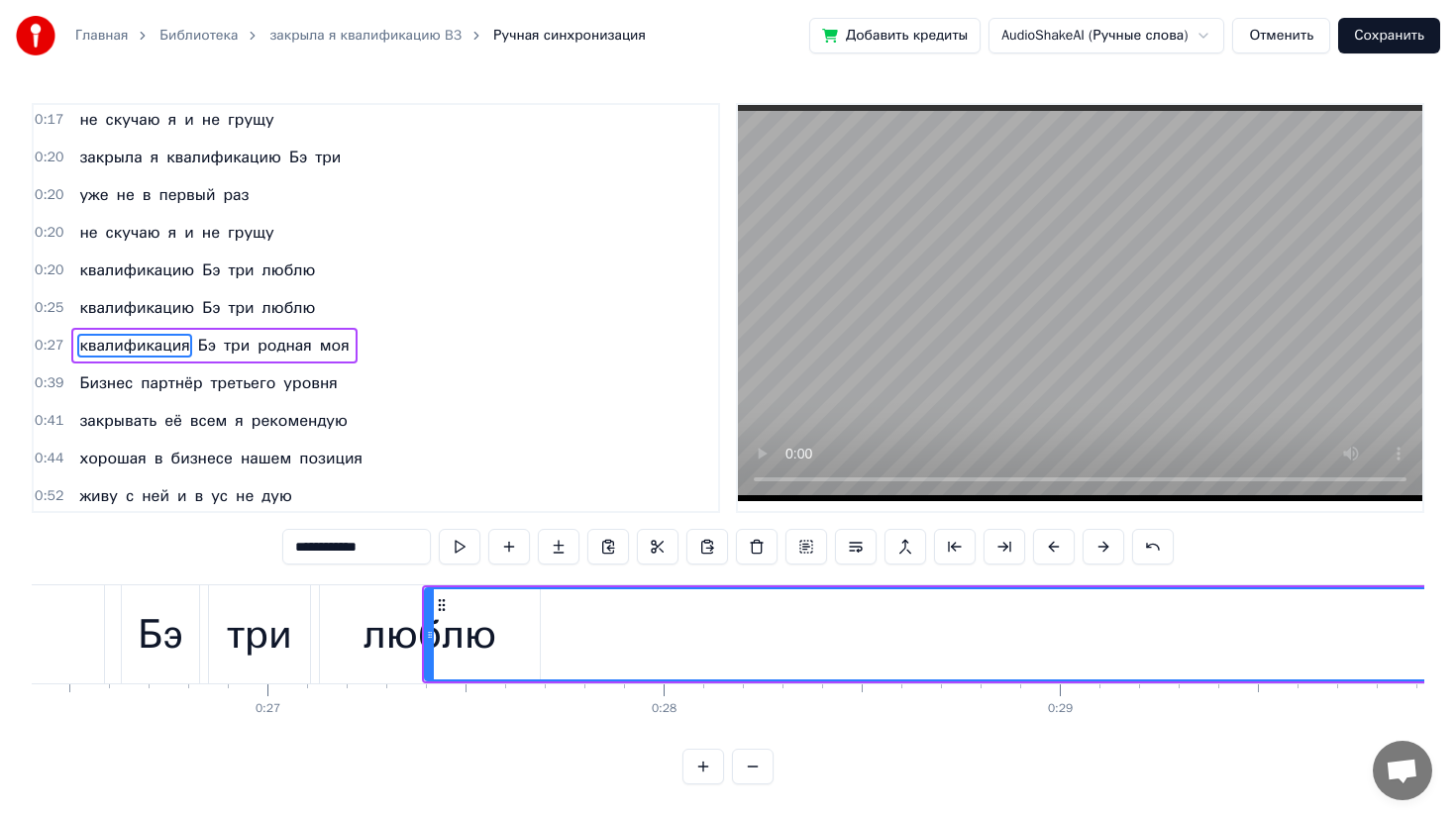 click at bounding box center [1103, 547] 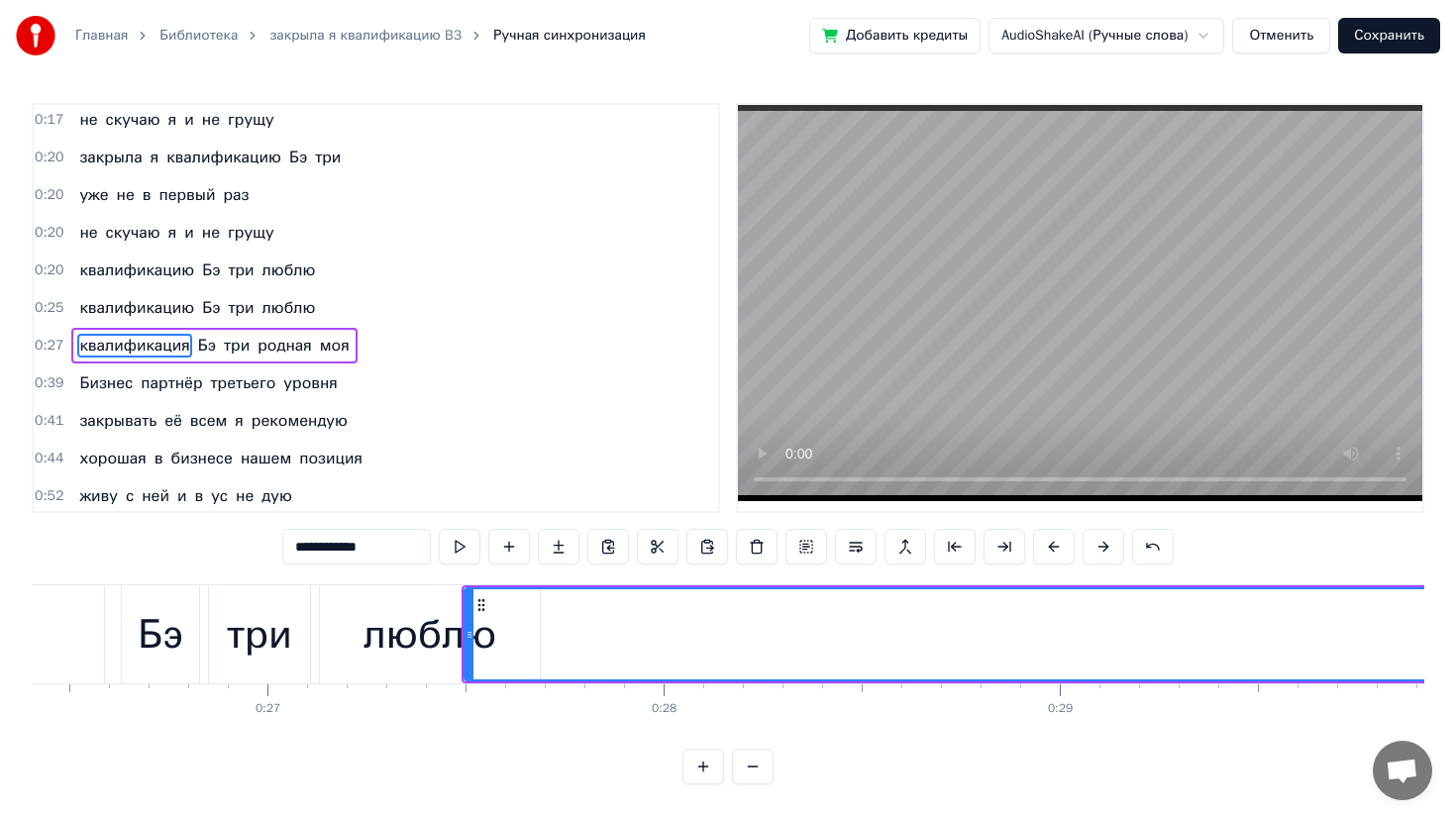 click at bounding box center (1103, 547) 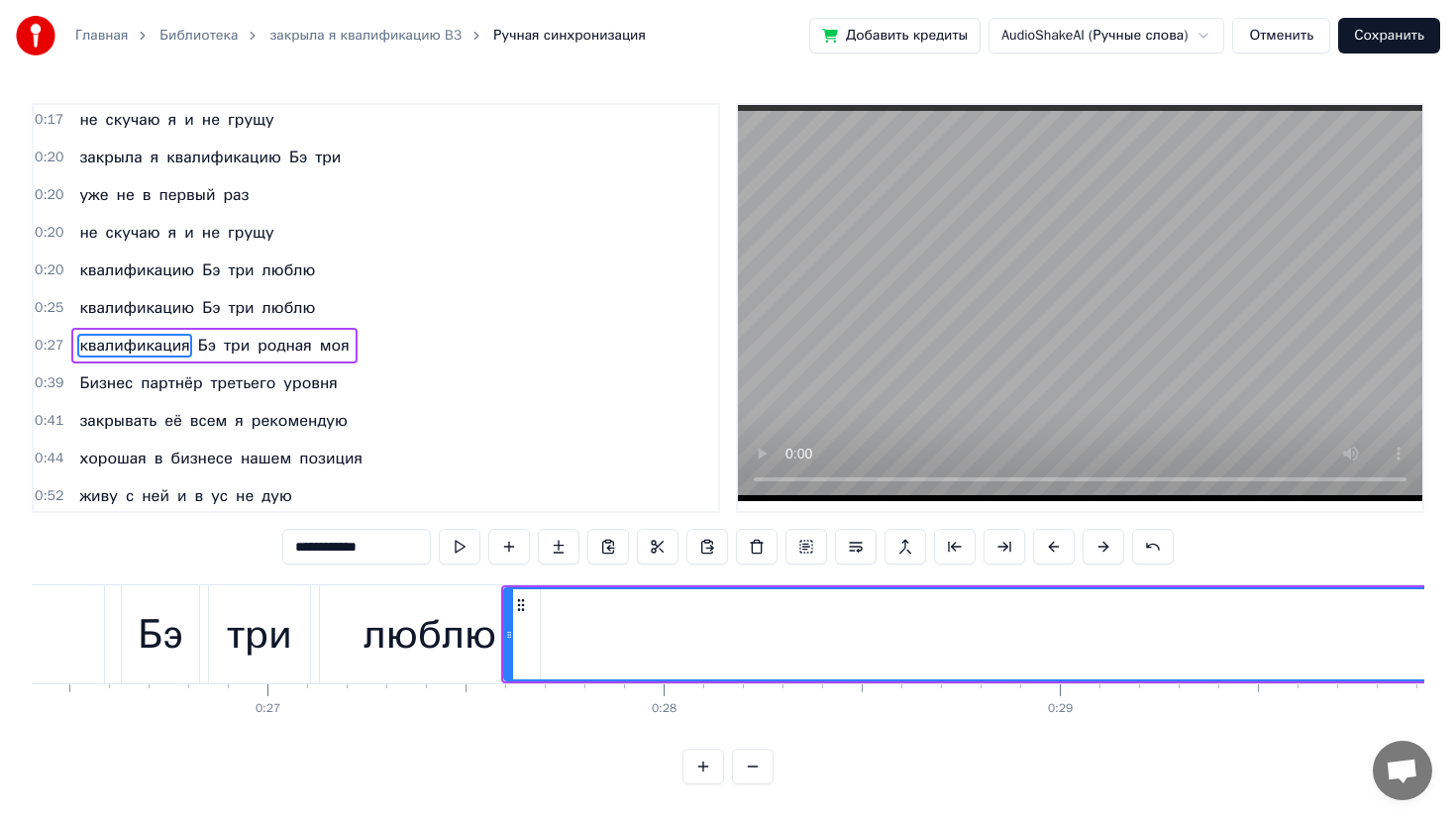 click at bounding box center (1103, 547) 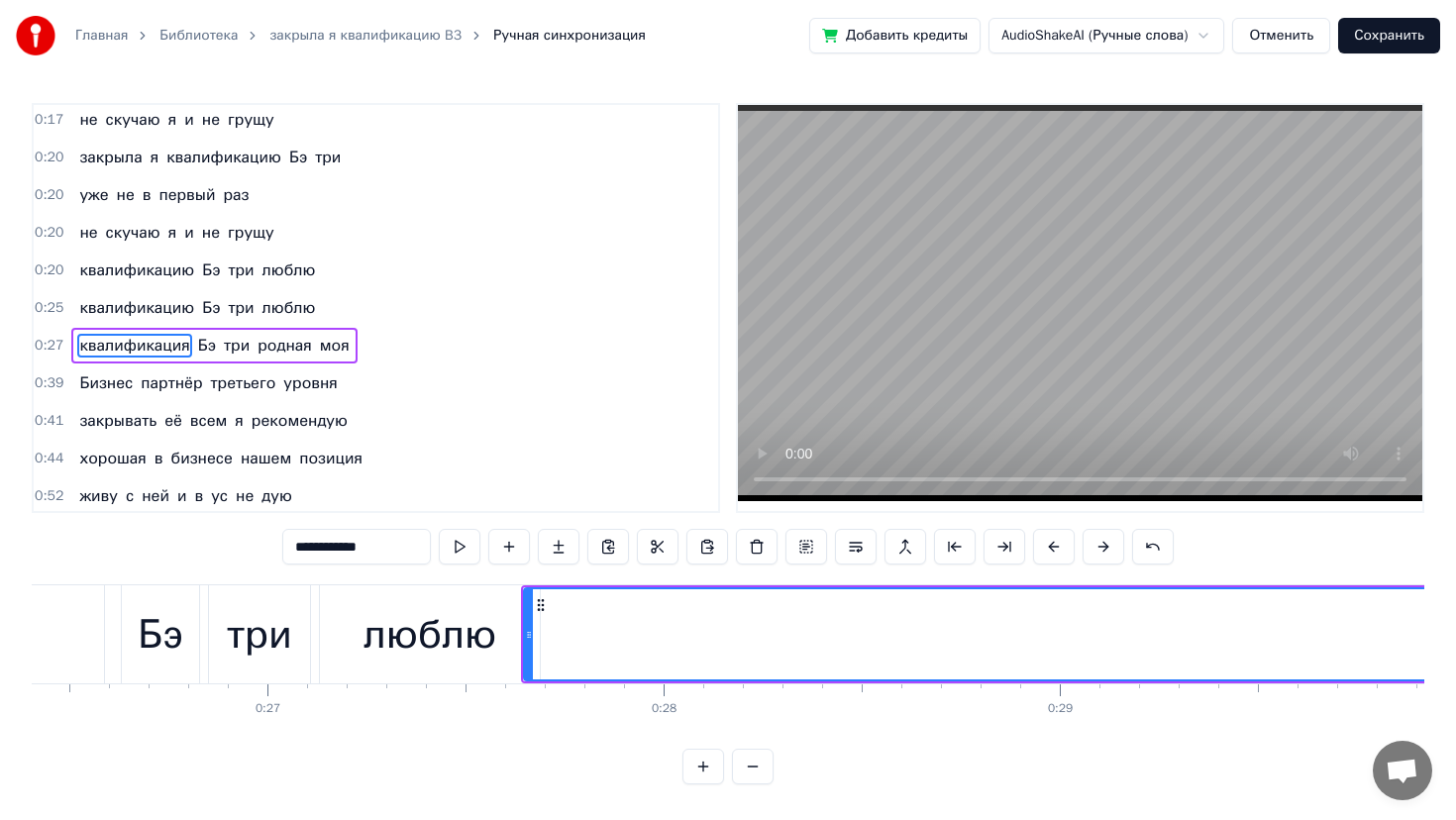 click at bounding box center [1103, 547] 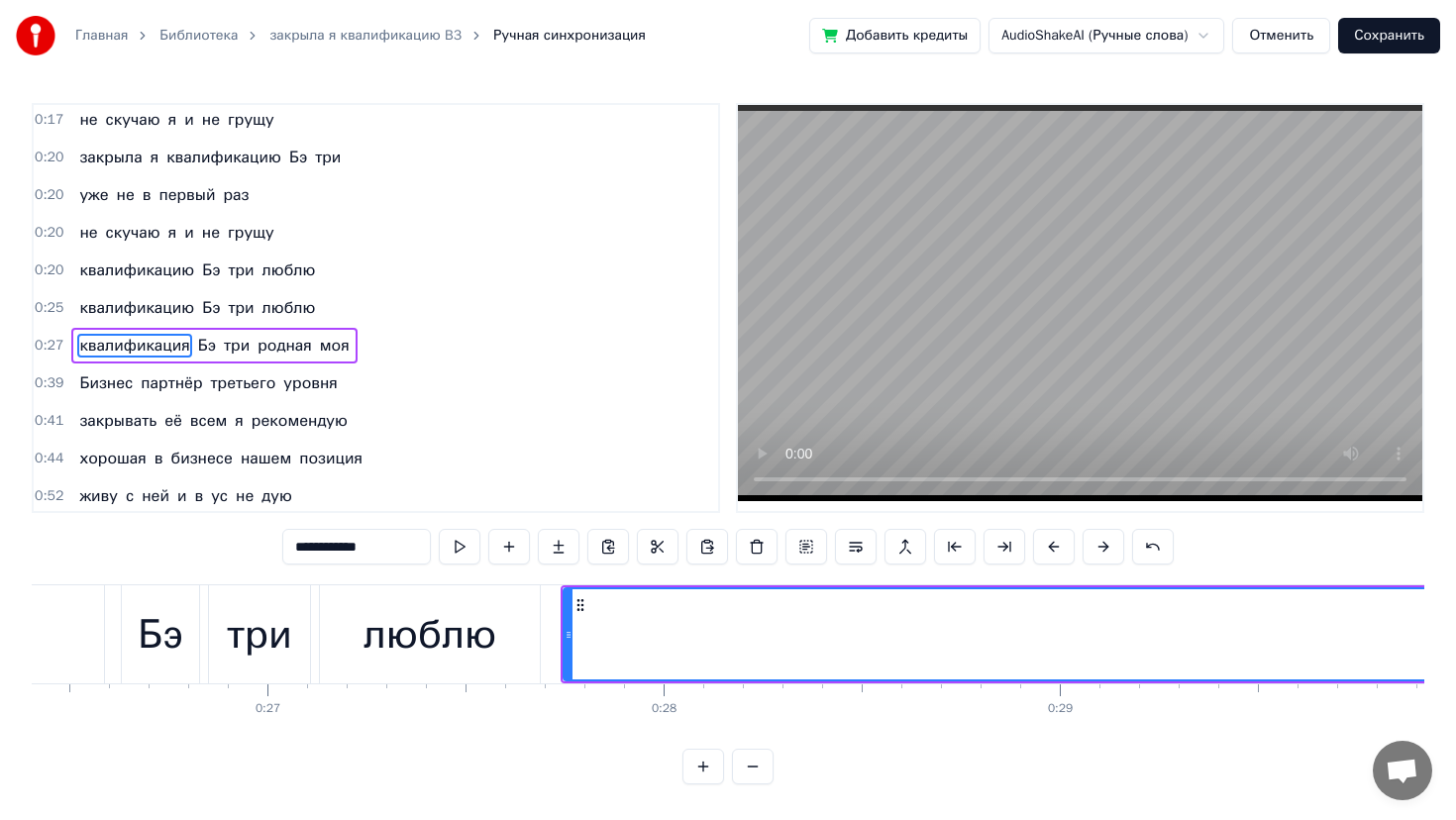 click at bounding box center (1103, 547) 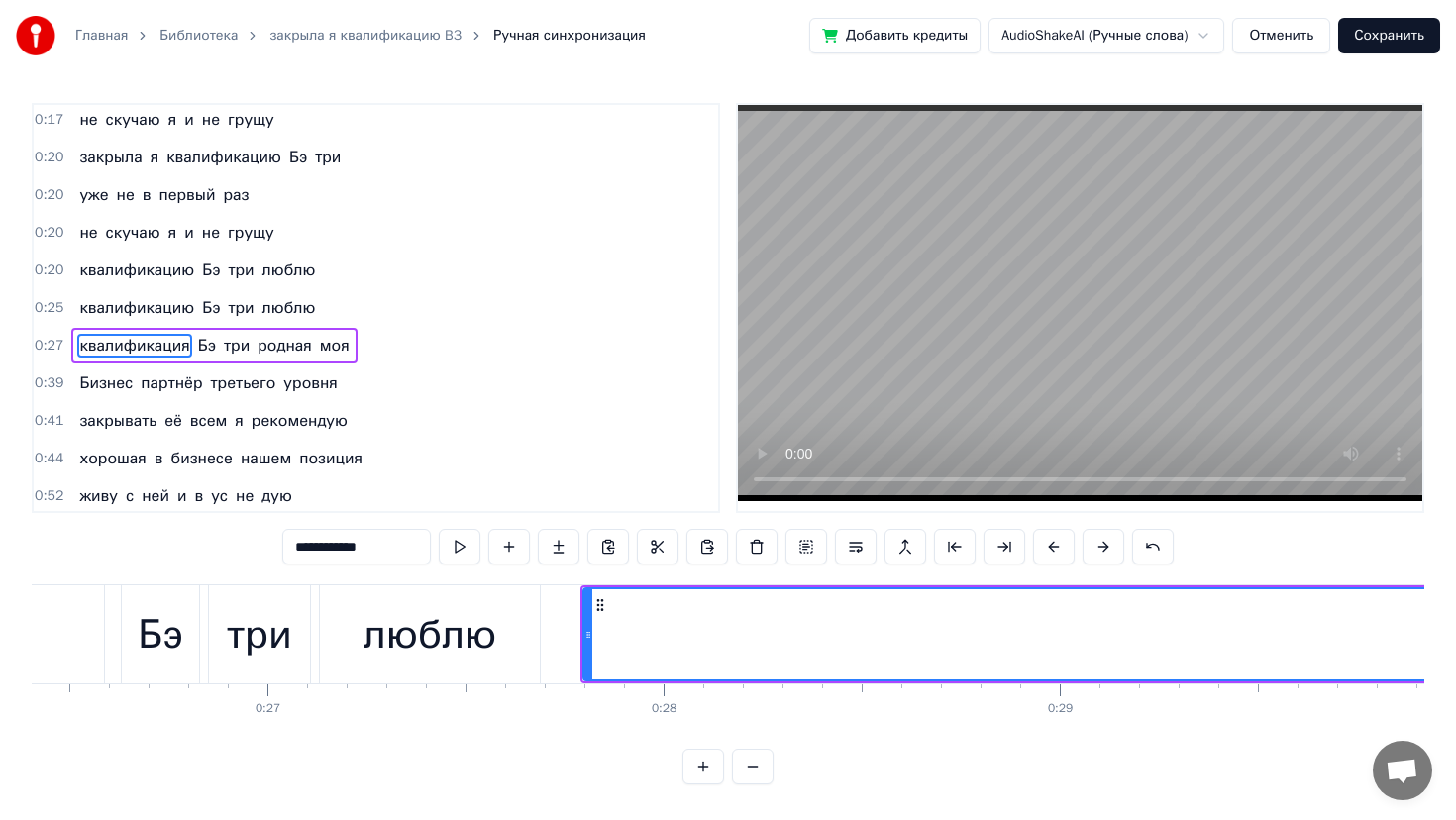 click at bounding box center [1103, 547] 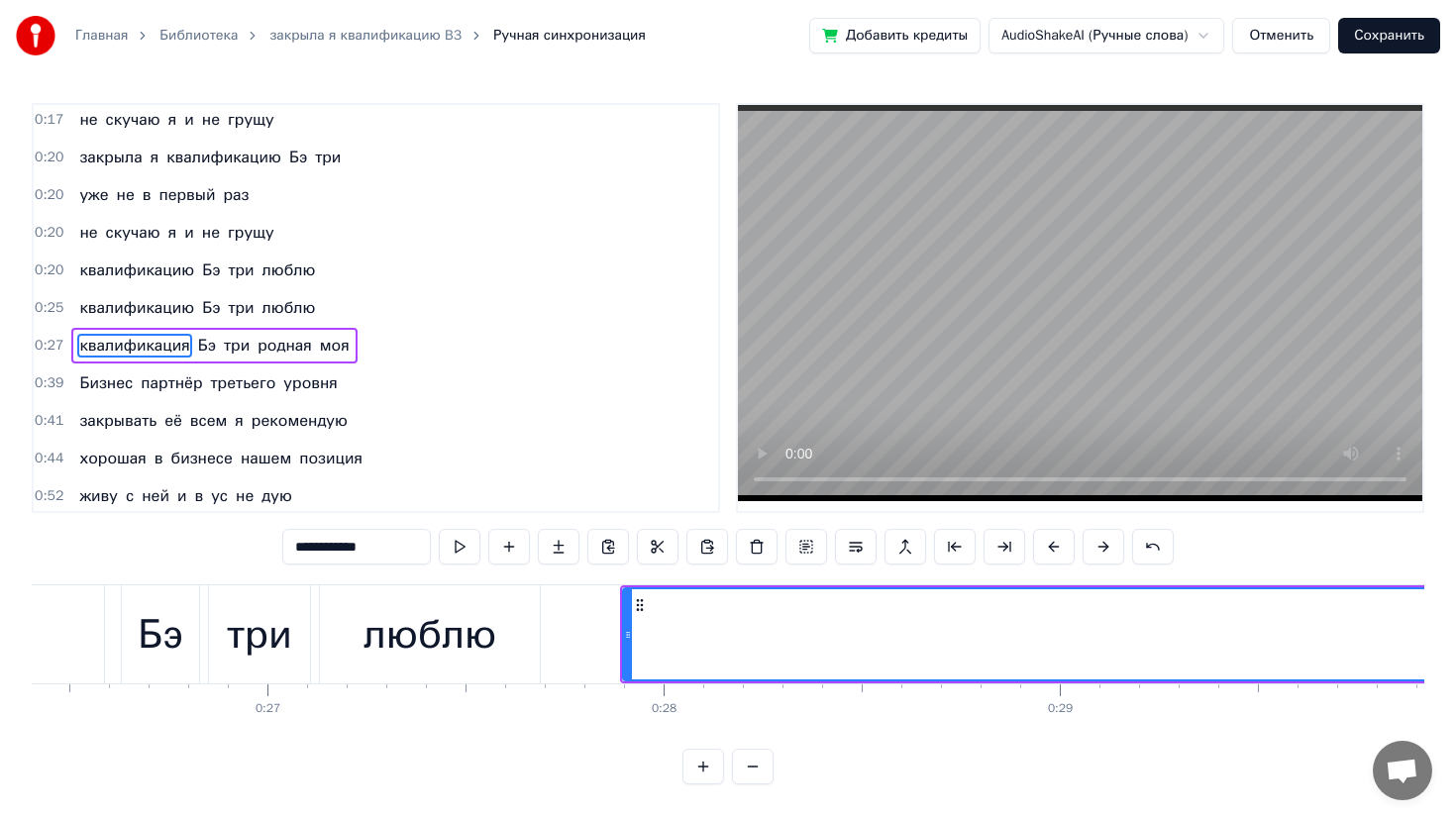 click at bounding box center [1103, 547] 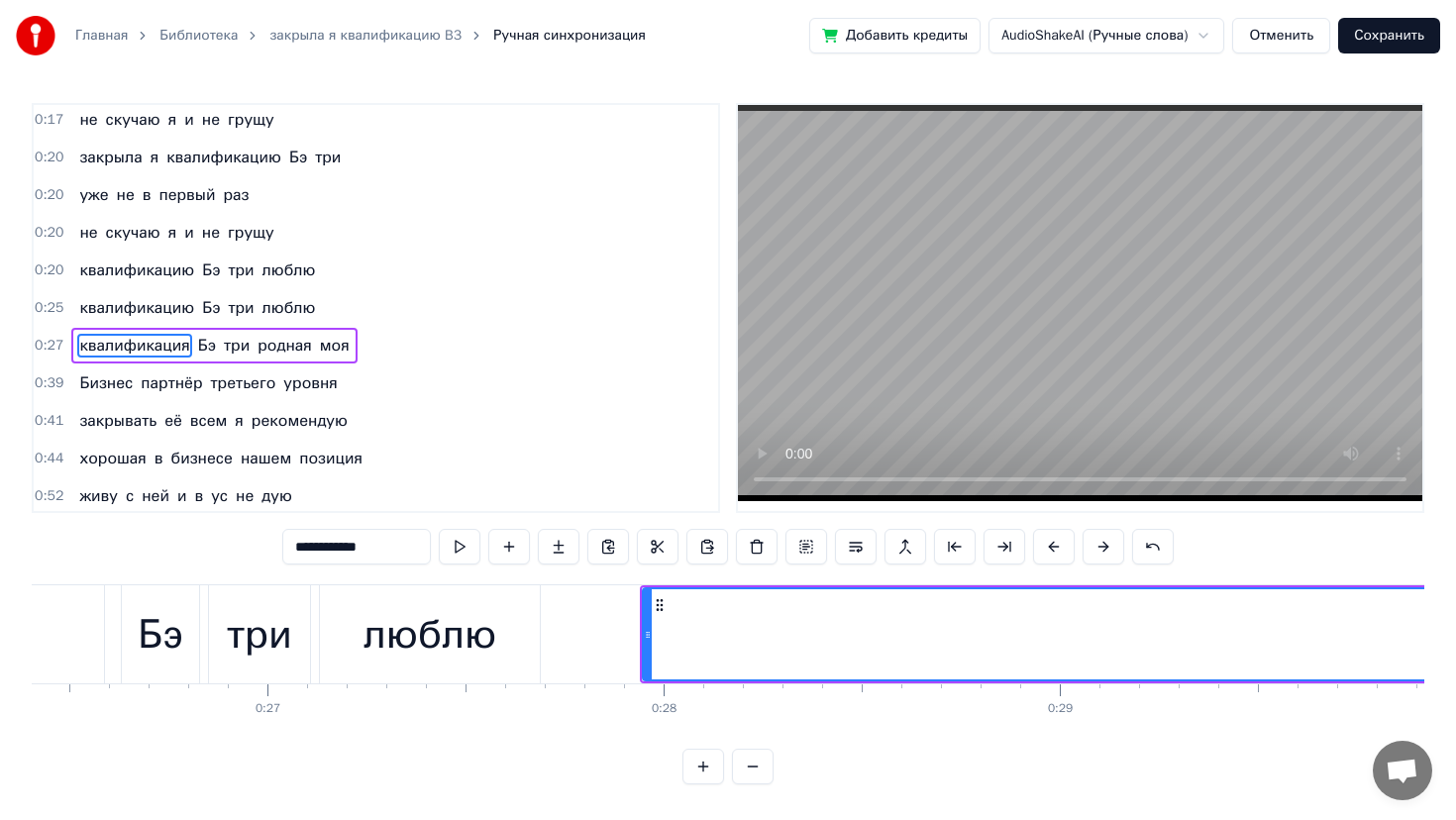 click at bounding box center (1103, 547) 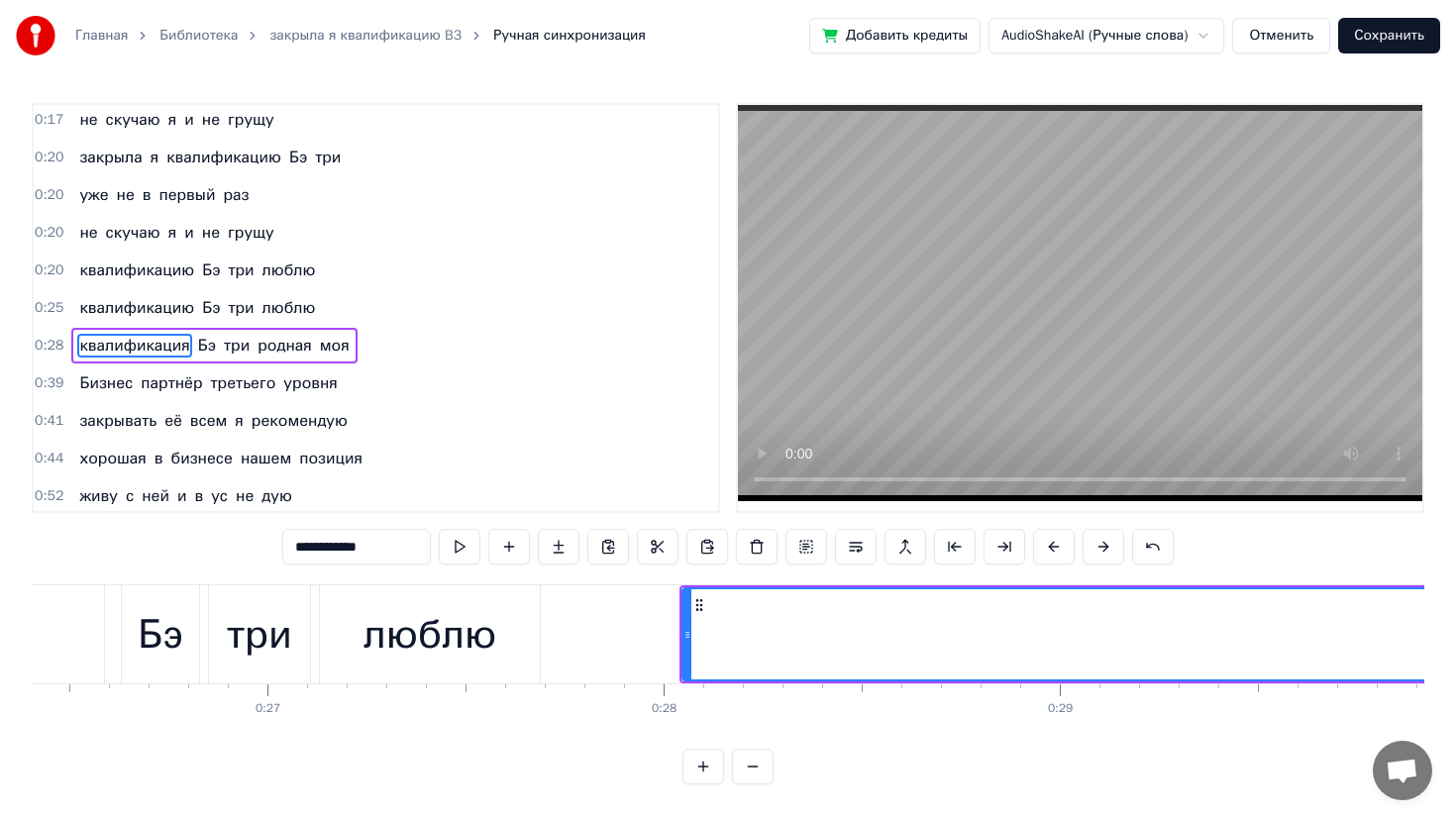 click at bounding box center (1103, 547) 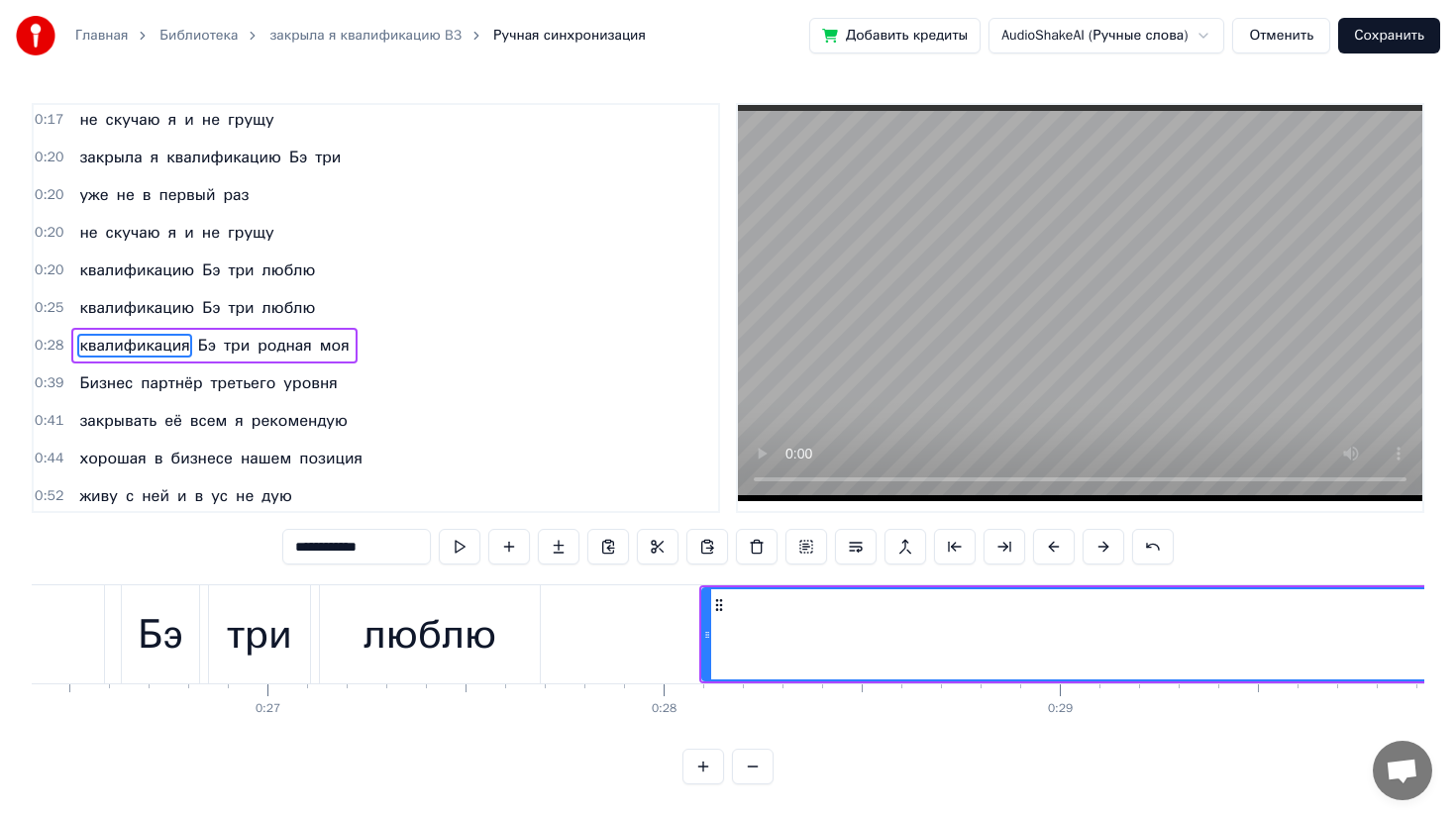 click at bounding box center (1103, 547) 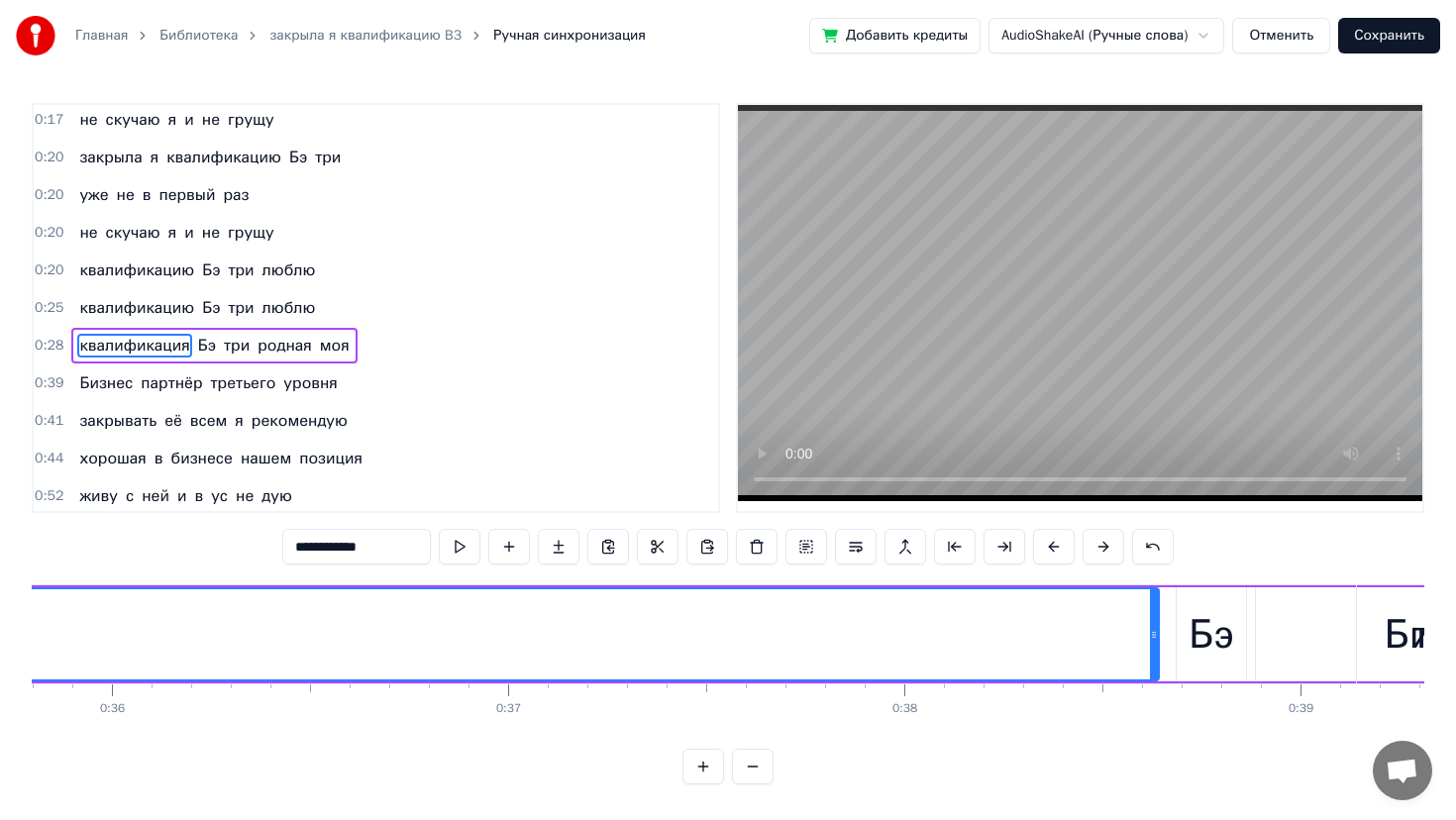 scroll, scrollTop: 0, scrollLeft: 14308, axis: horizontal 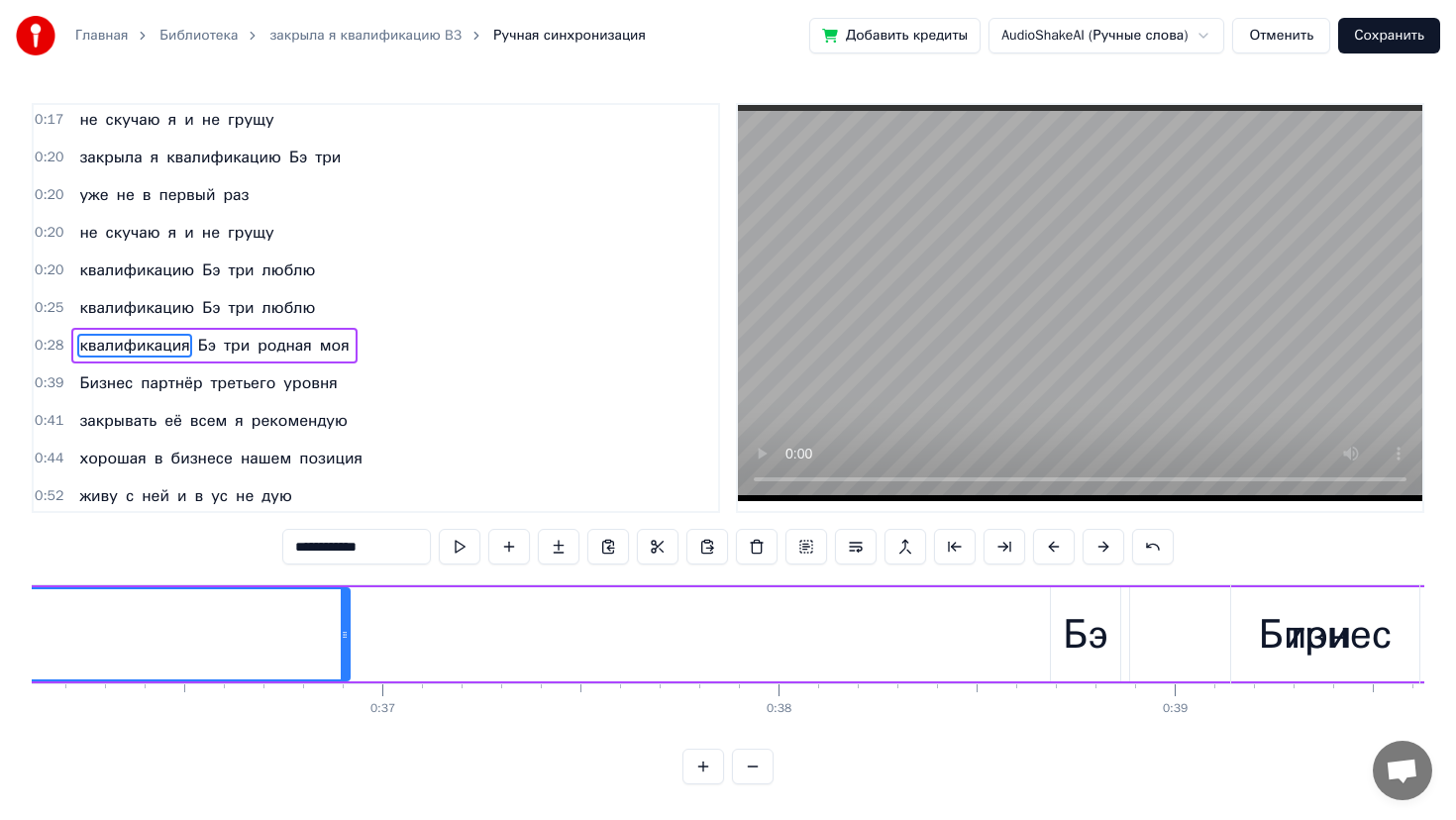 drag, startPoint x: 1028, startPoint y: 647, endPoint x: 345, endPoint y: 650, distance: 683.00659 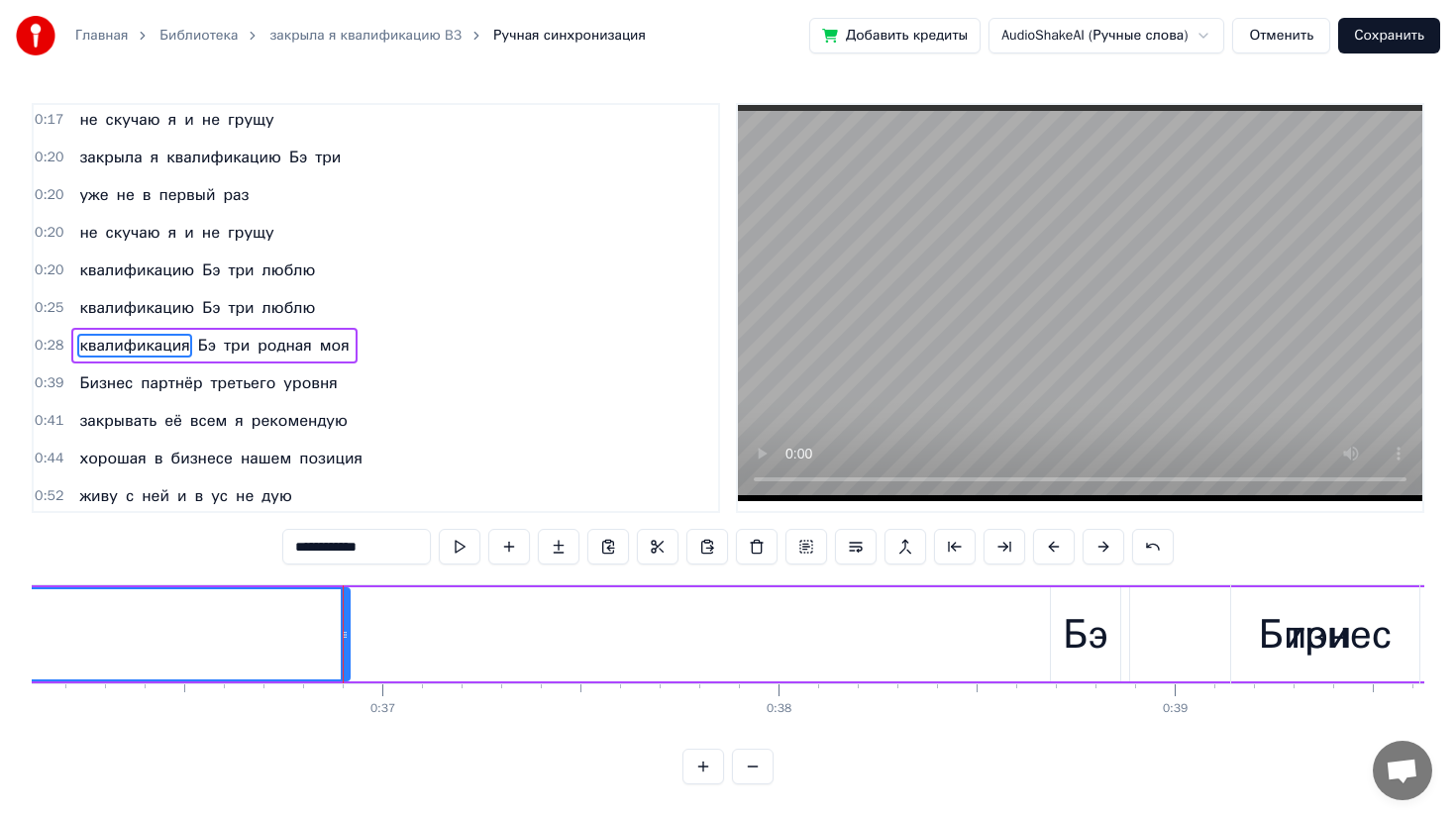 scroll, scrollTop: 117, scrollLeft: 0, axis: vertical 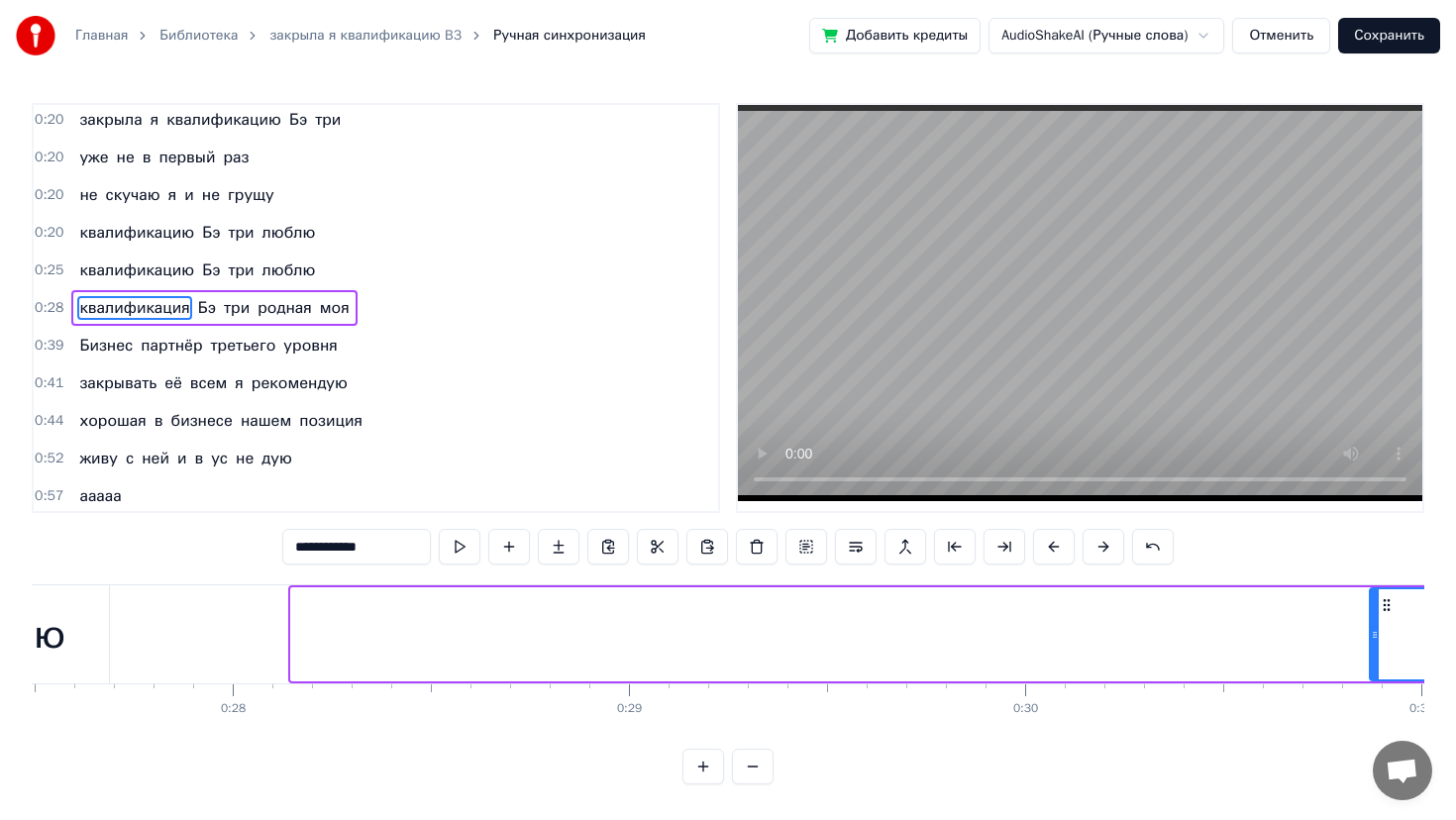 drag, startPoint x: 293, startPoint y: 639, endPoint x: 1372, endPoint y: 625, distance: 1079.09 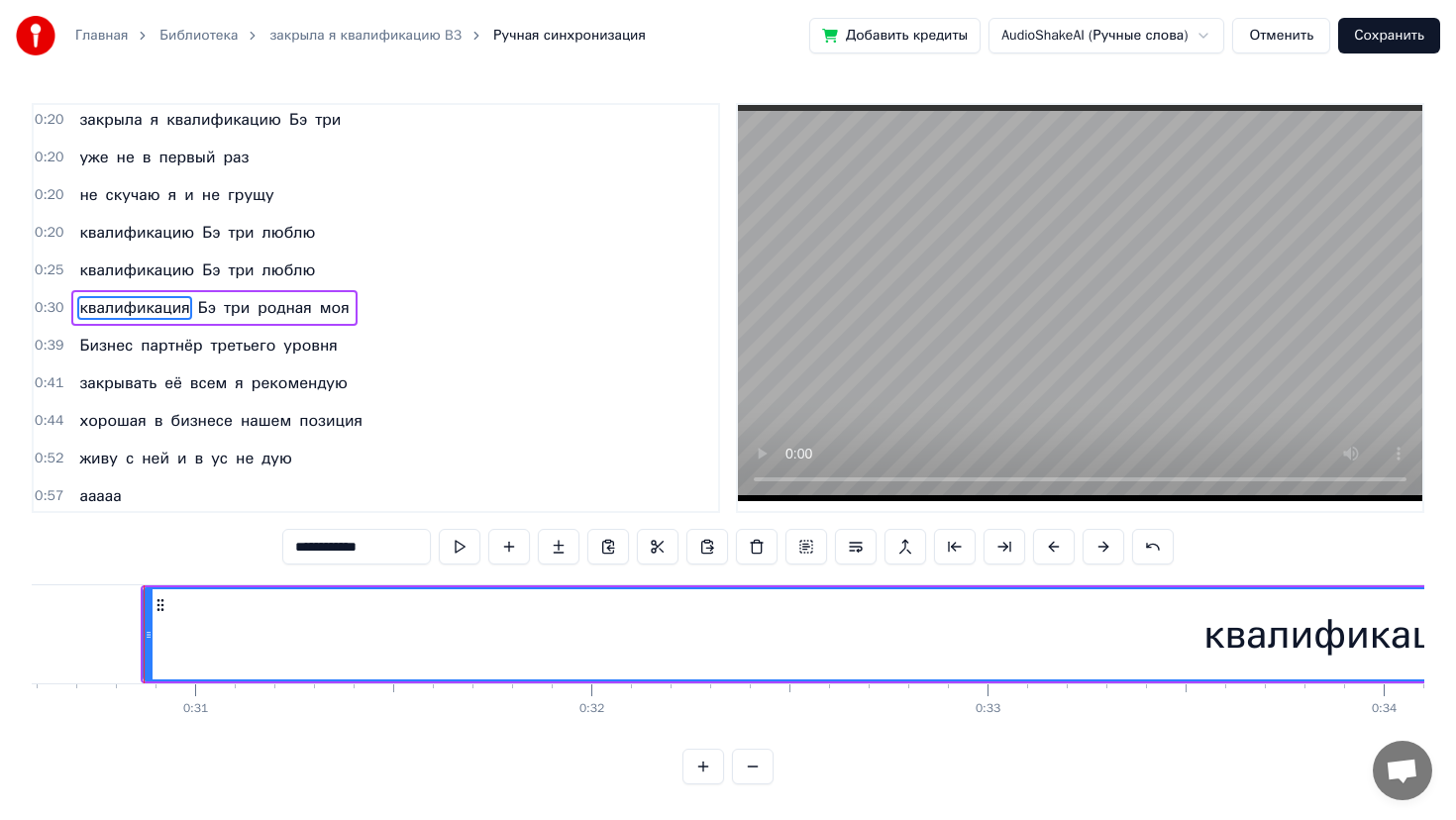 scroll, scrollTop: 0, scrollLeft: 12131, axis: horizontal 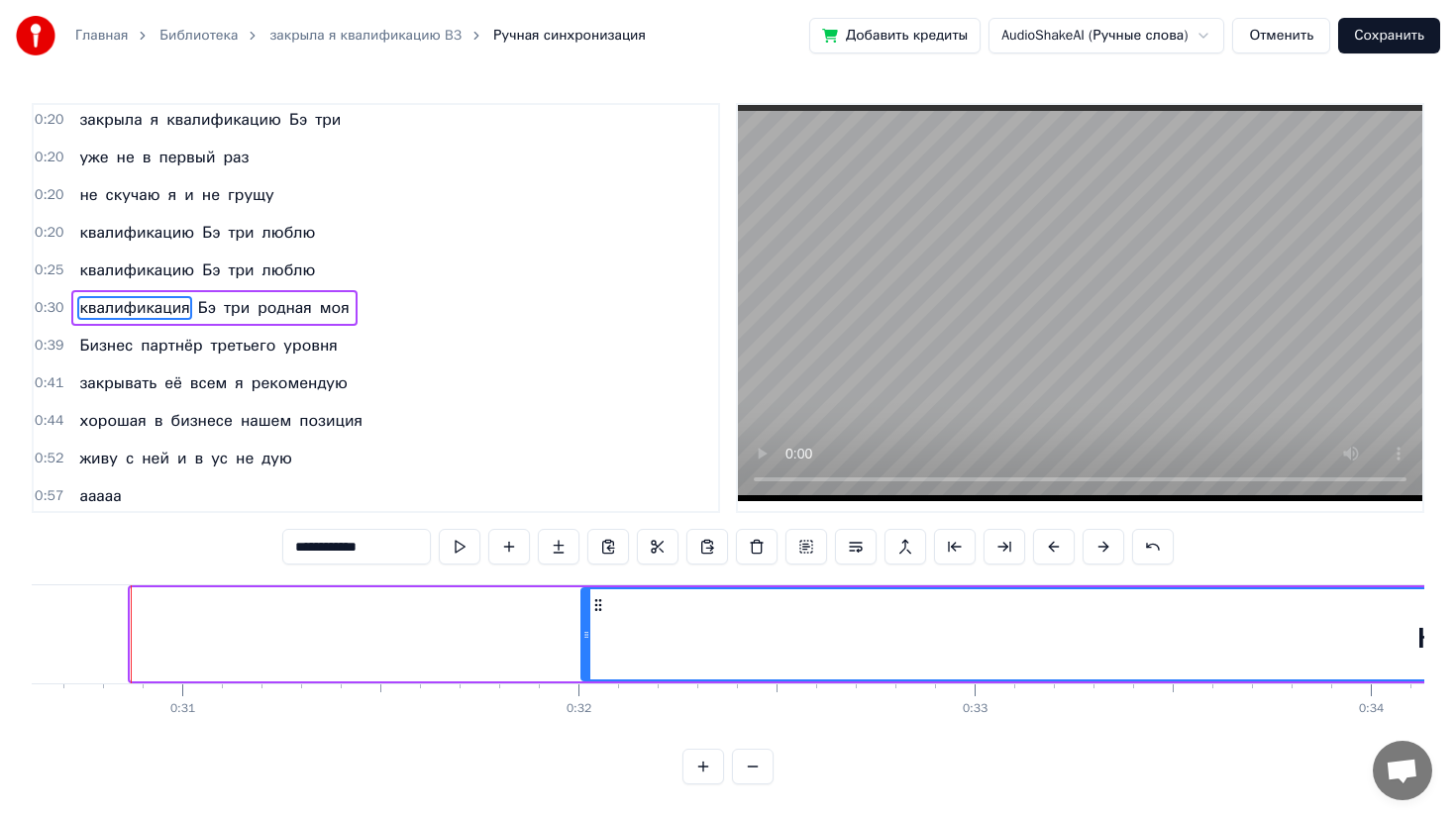 drag, startPoint x: 136, startPoint y: 634, endPoint x: 593, endPoint y: 658, distance: 457.62976 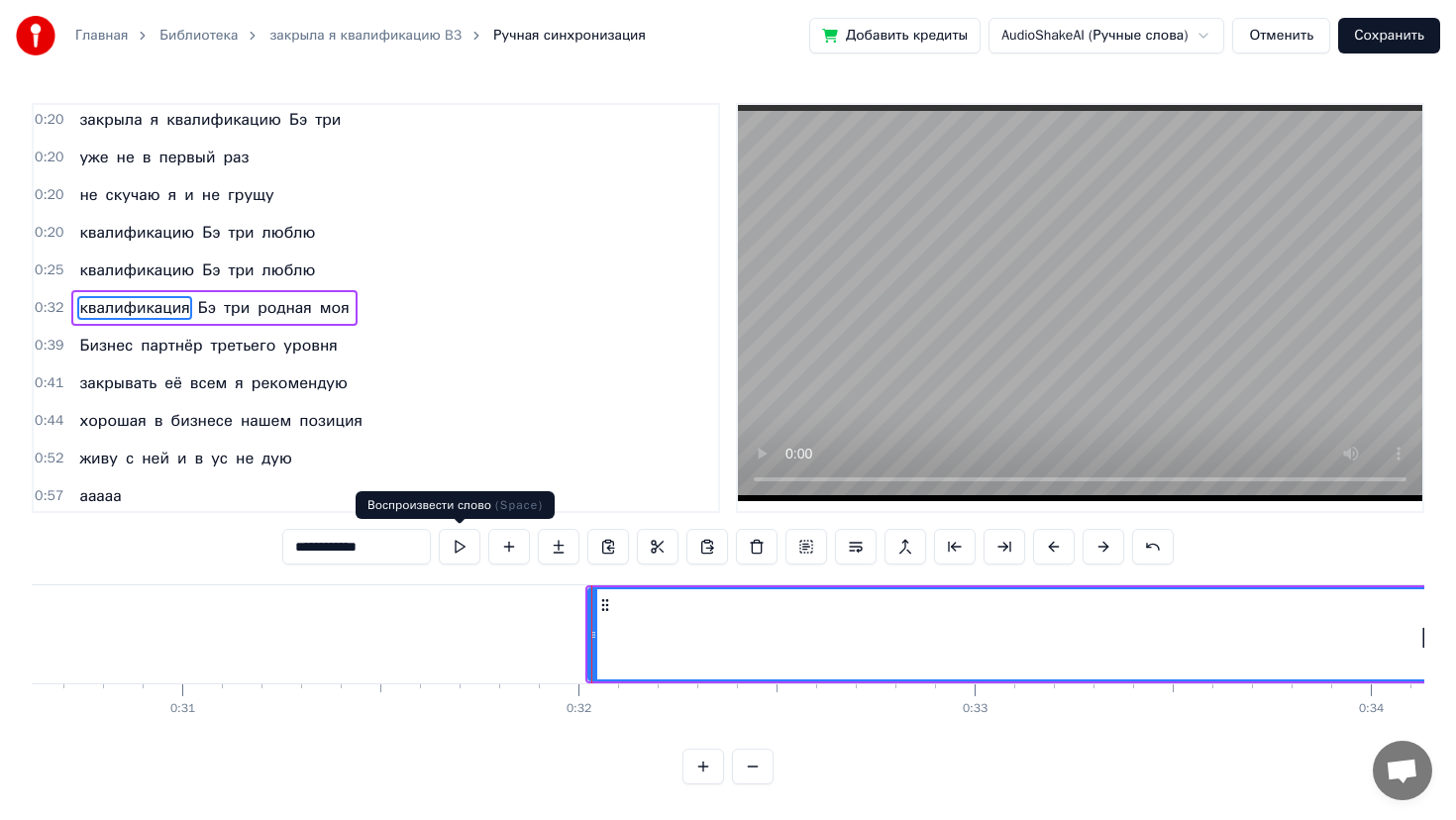 click at bounding box center [460, 547] 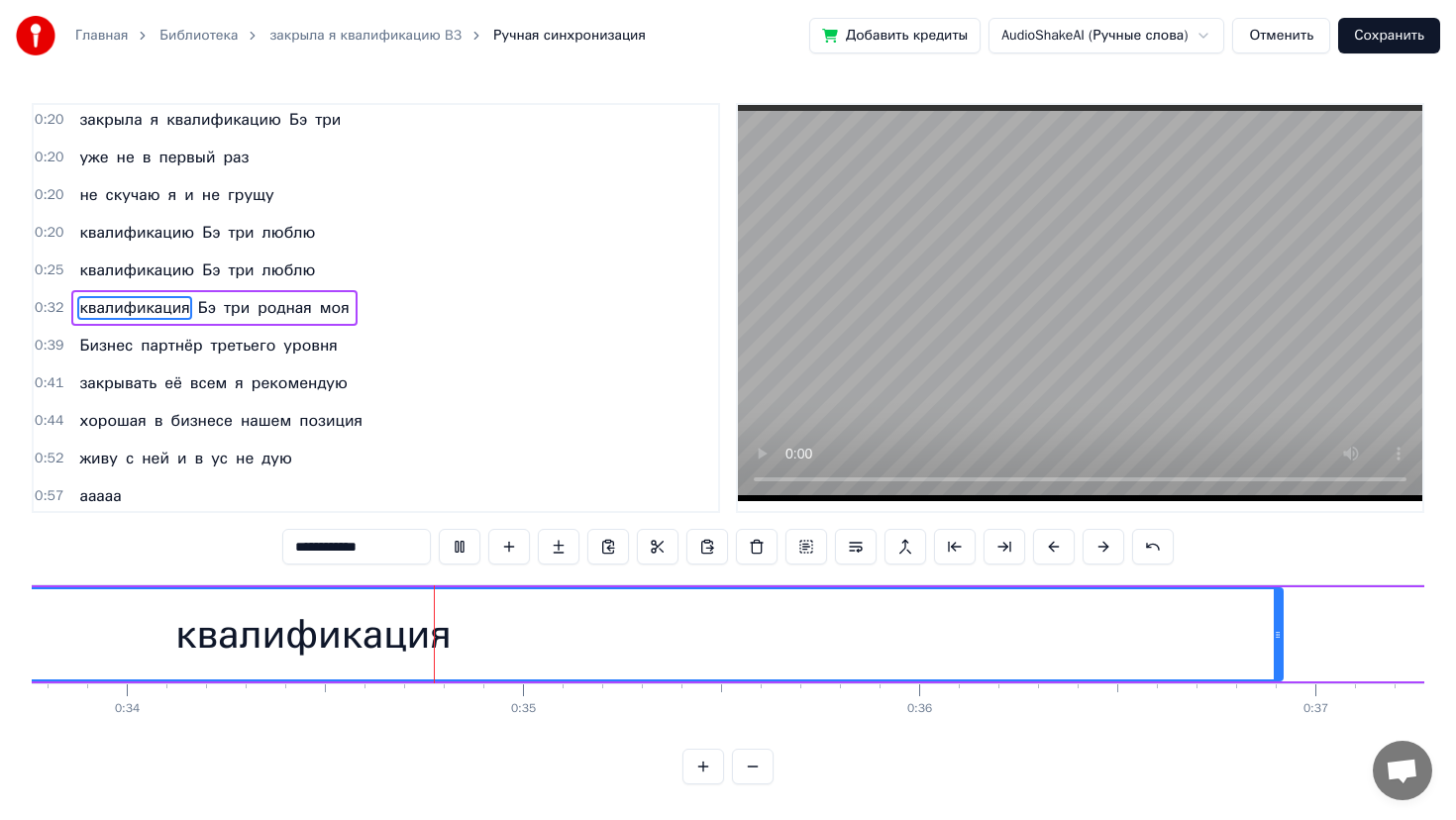 scroll, scrollTop: 0, scrollLeft: 13387, axis: horizontal 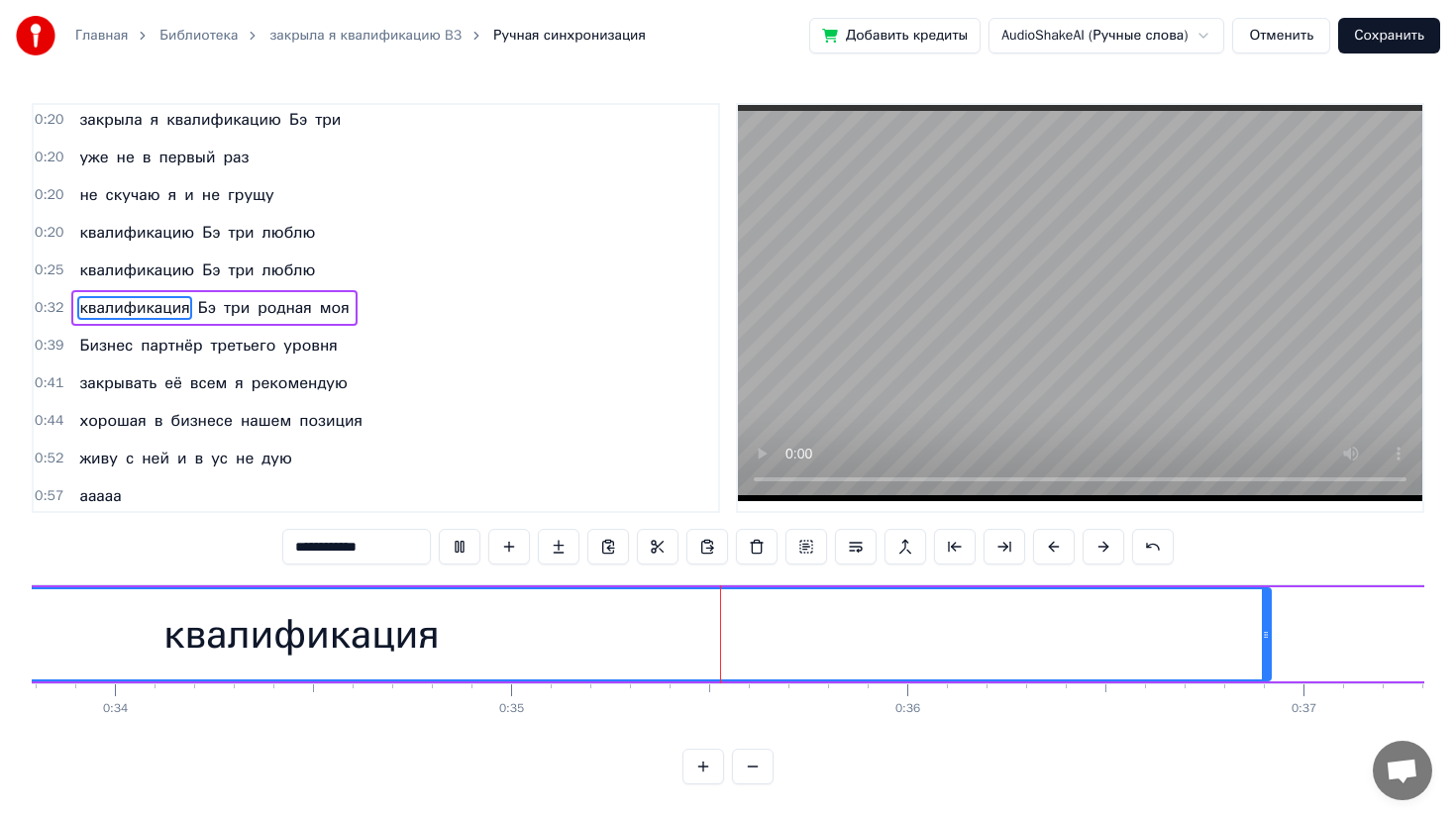 click at bounding box center [460, 547] 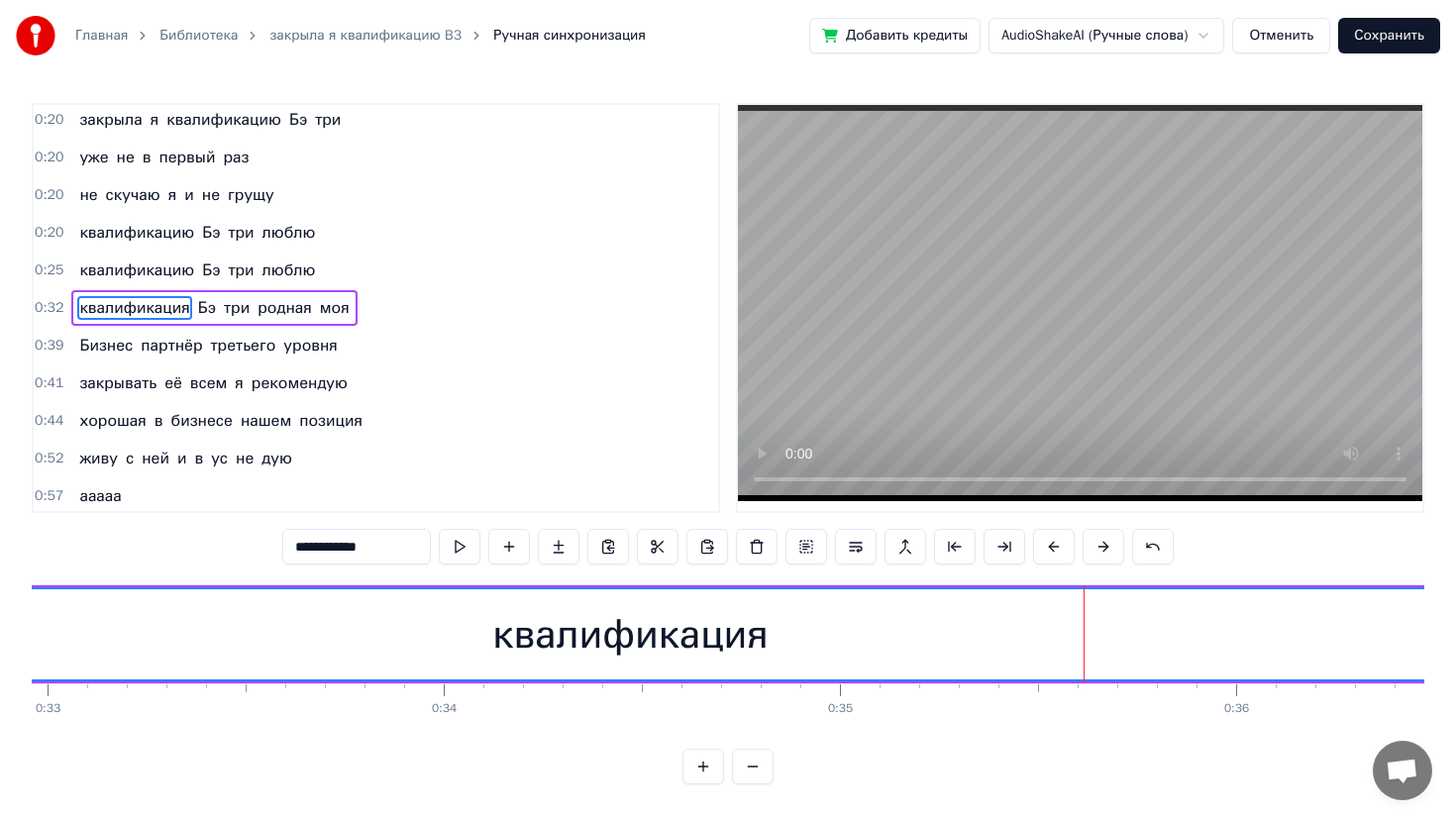 scroll, scrollTop: 0, scrollLeft: 12601, axis: horizontal 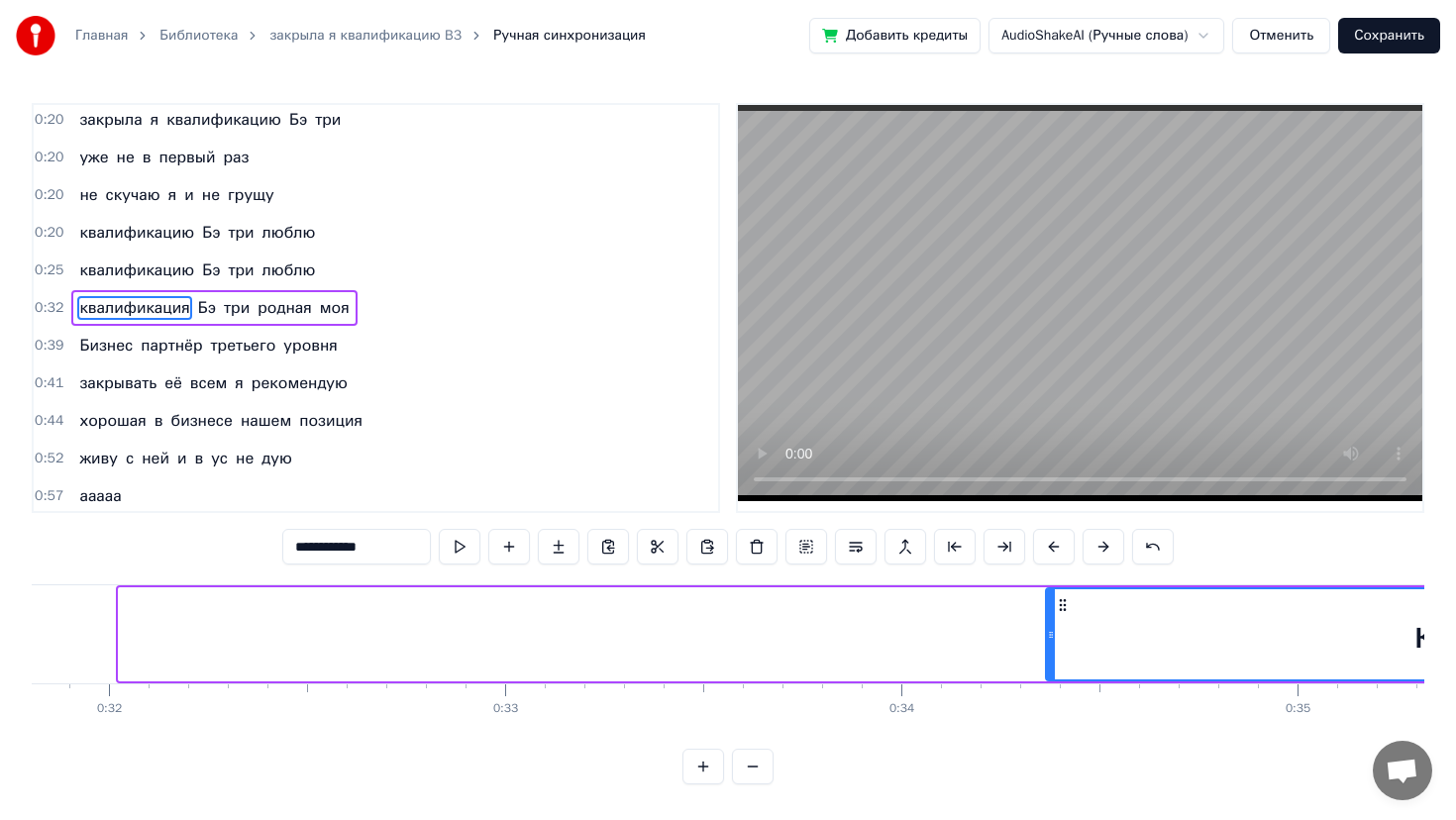 drag, startPoint x: 123, startPoint y: 633, endPoint x: 1054, endPoint y: 648, distance: 931.1208 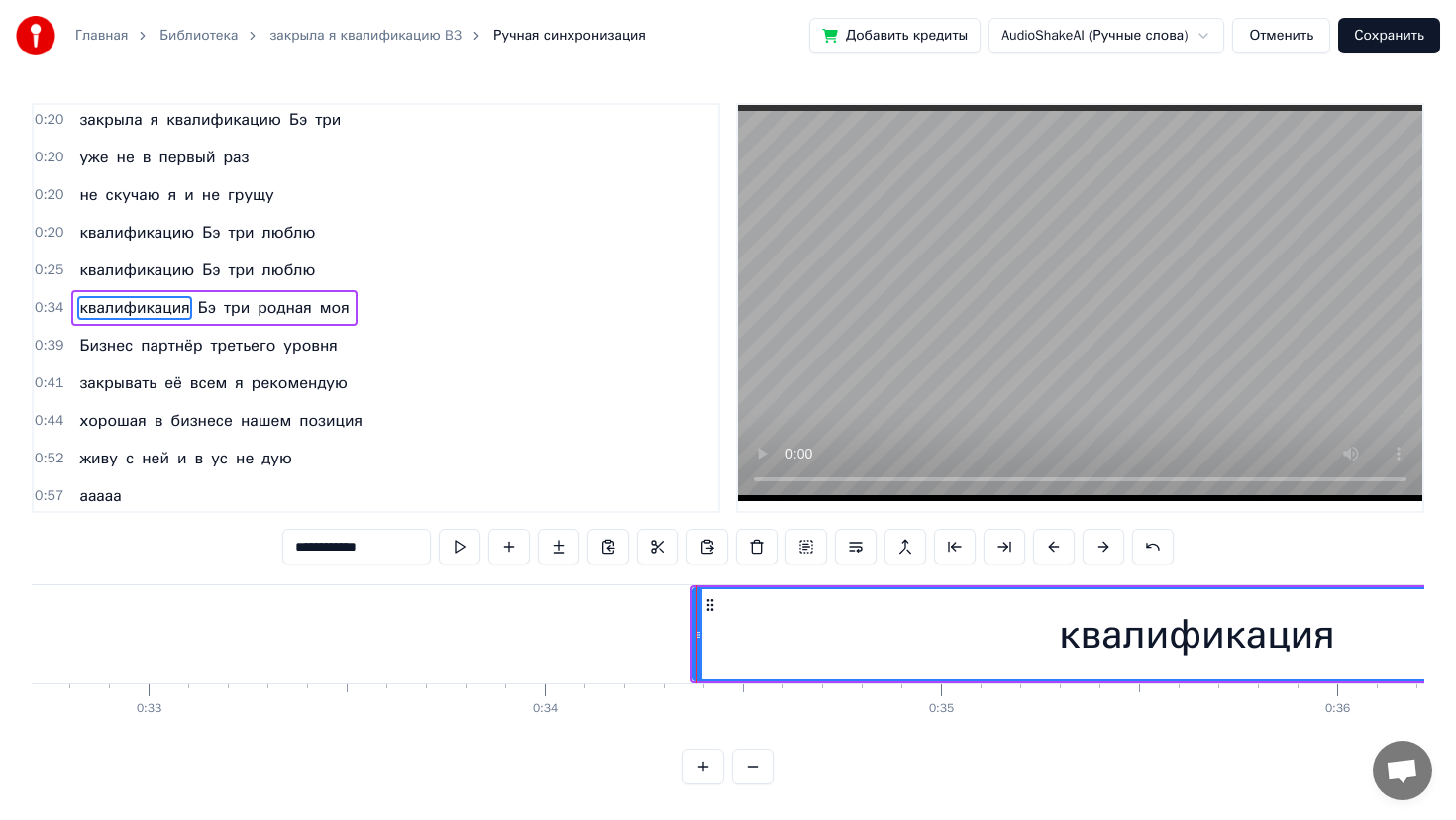 scroll, scrollTop: 0, scrollLeft: 12971, axis: horizontal 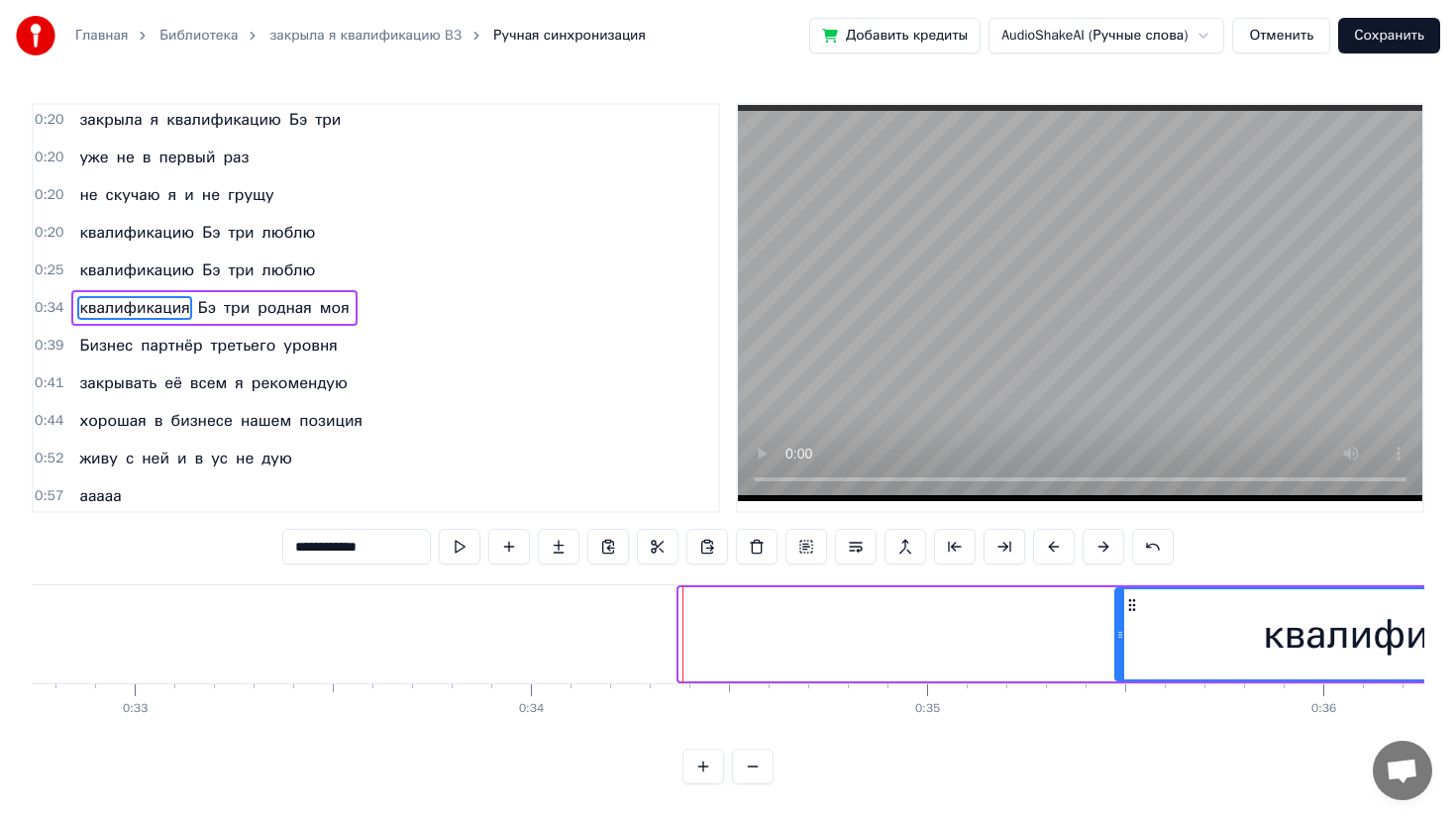 drag, startPoint x: 683, startPoint y: 630, endPoint x: 1119, endPoint y: 662, distance: 437.1727 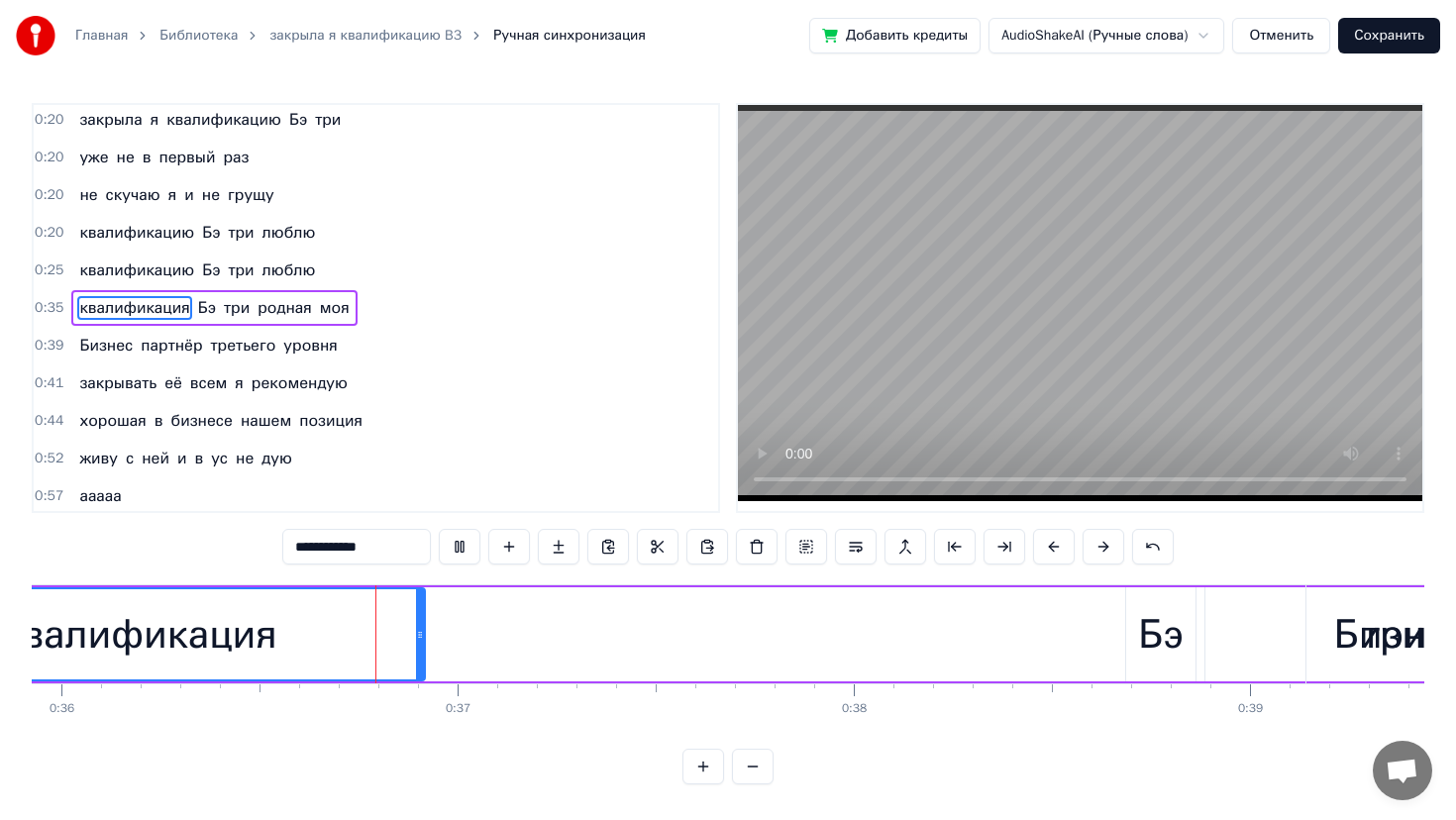 scroll, scrollTop: 0, scrollLeft: 14235, axis: horizontal 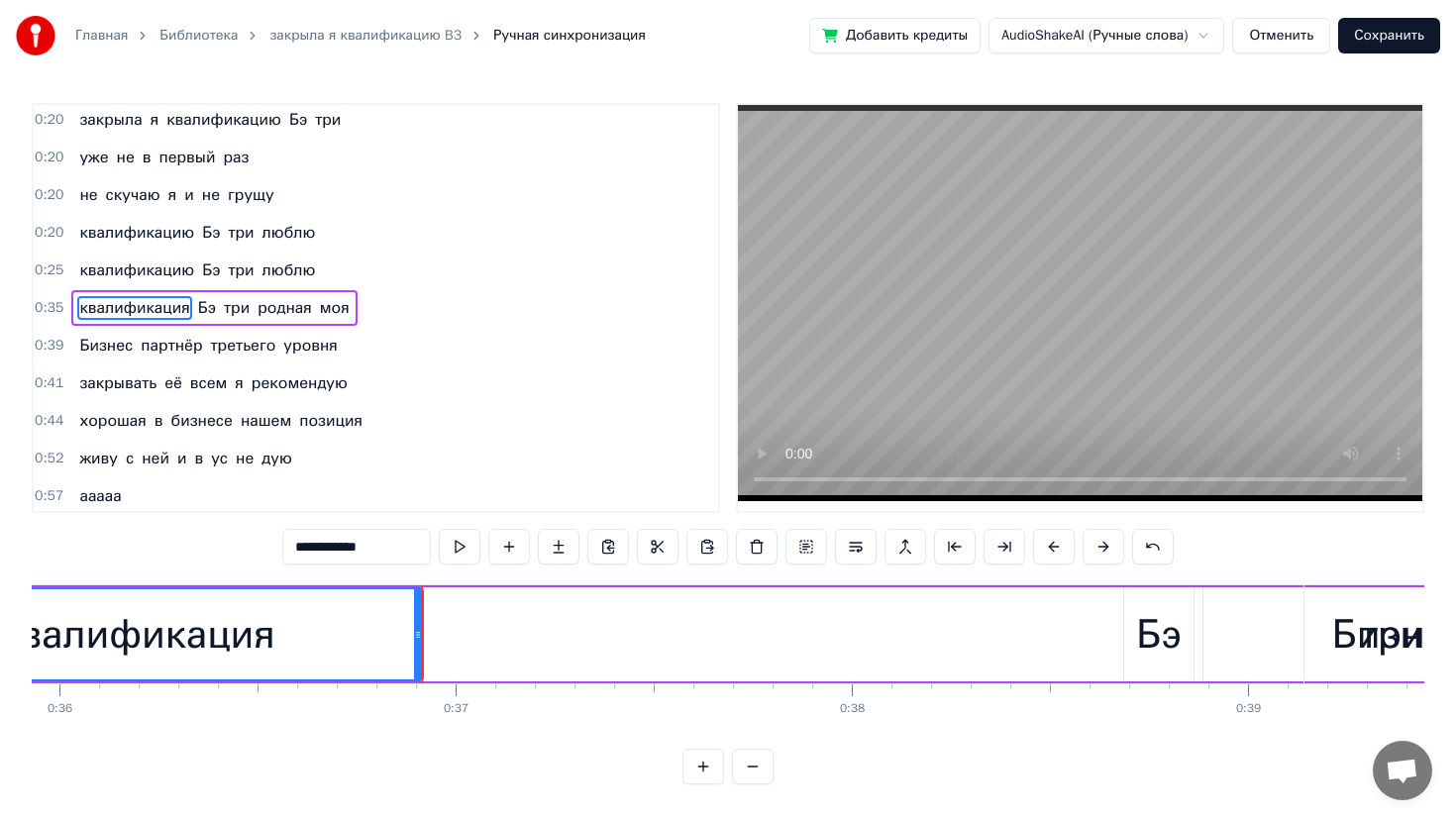 click on "квалификация Бэ три родная моя" at bounding box center [1461, 634] 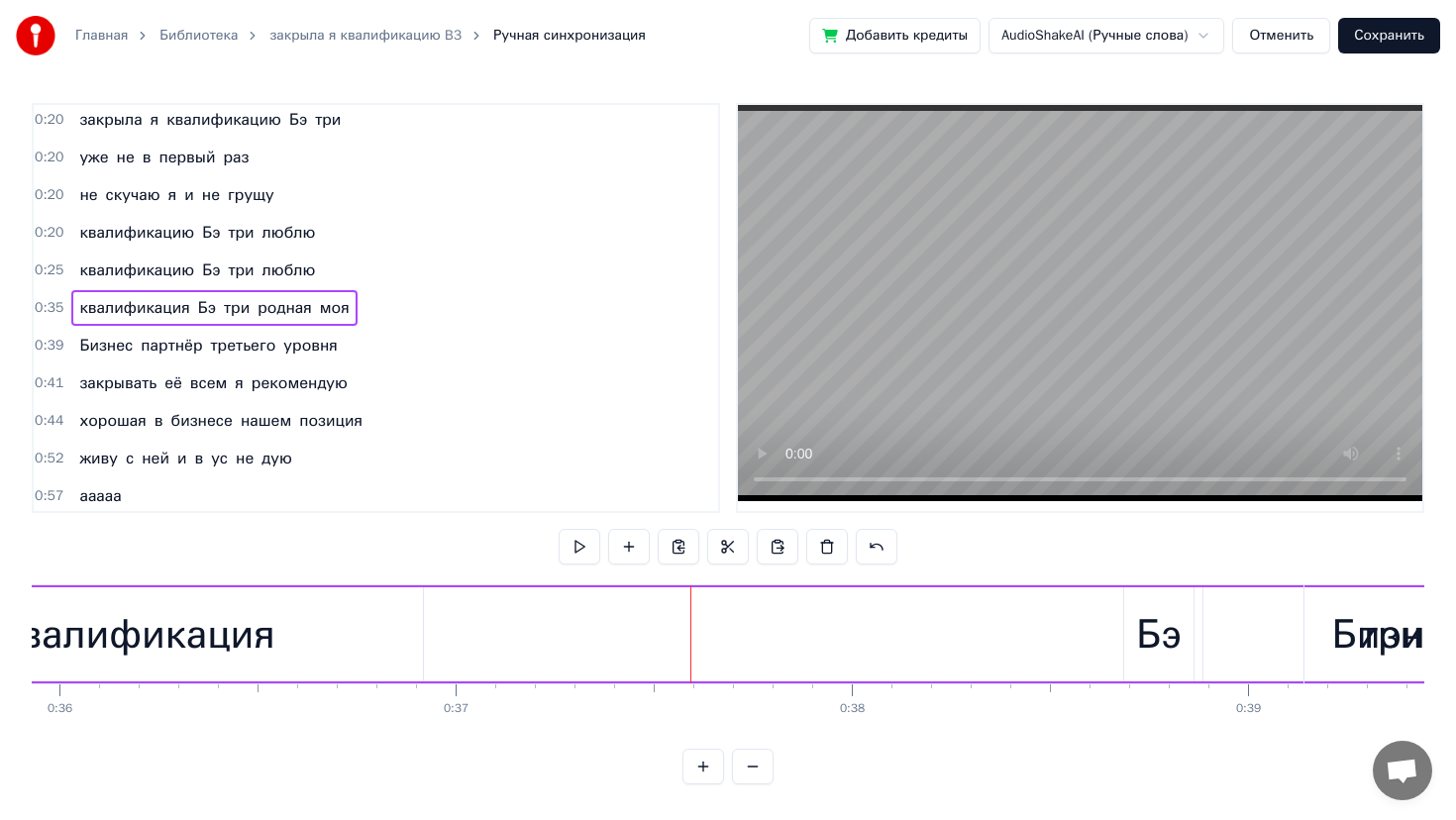 click on "квалификация Бэ три родная моя" at bounding box center (1461, 634) 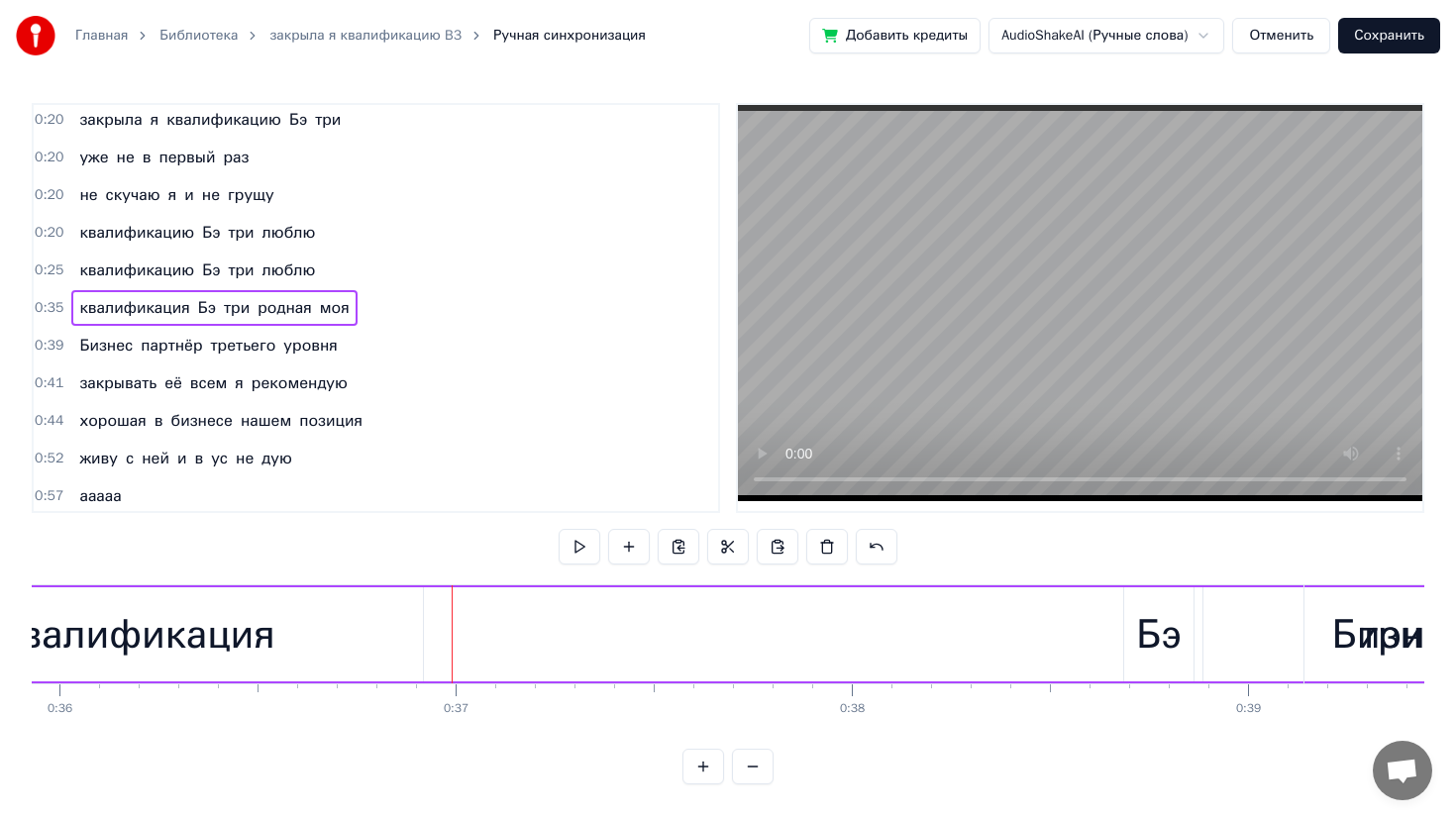click on "Бэ" at bounding box center (1159, 635) 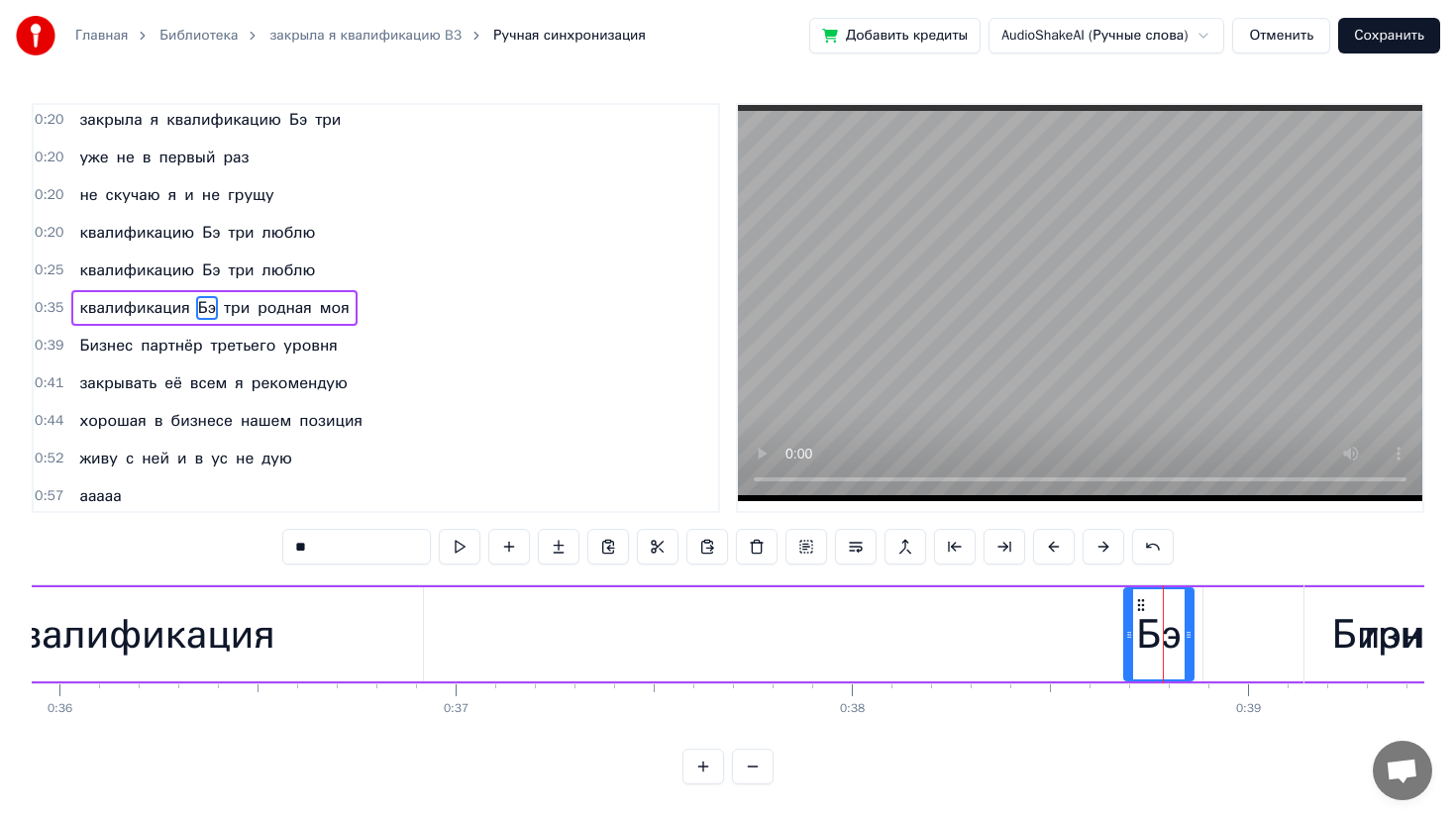 click on "квалификация Бэ три родная моя" at bounding box center (1461, 634) 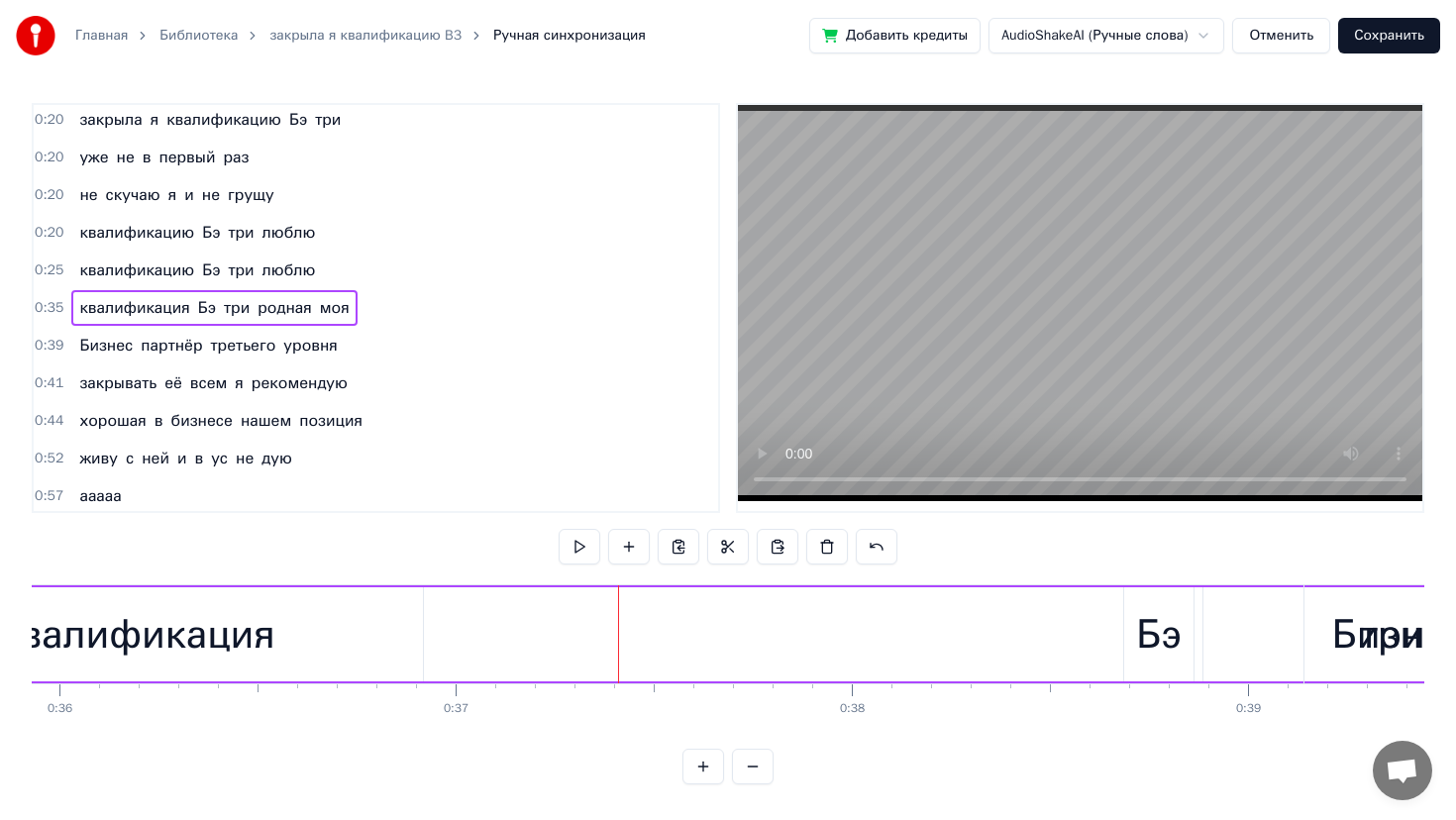 click on "квалификация" at bounding box center [137, 634] 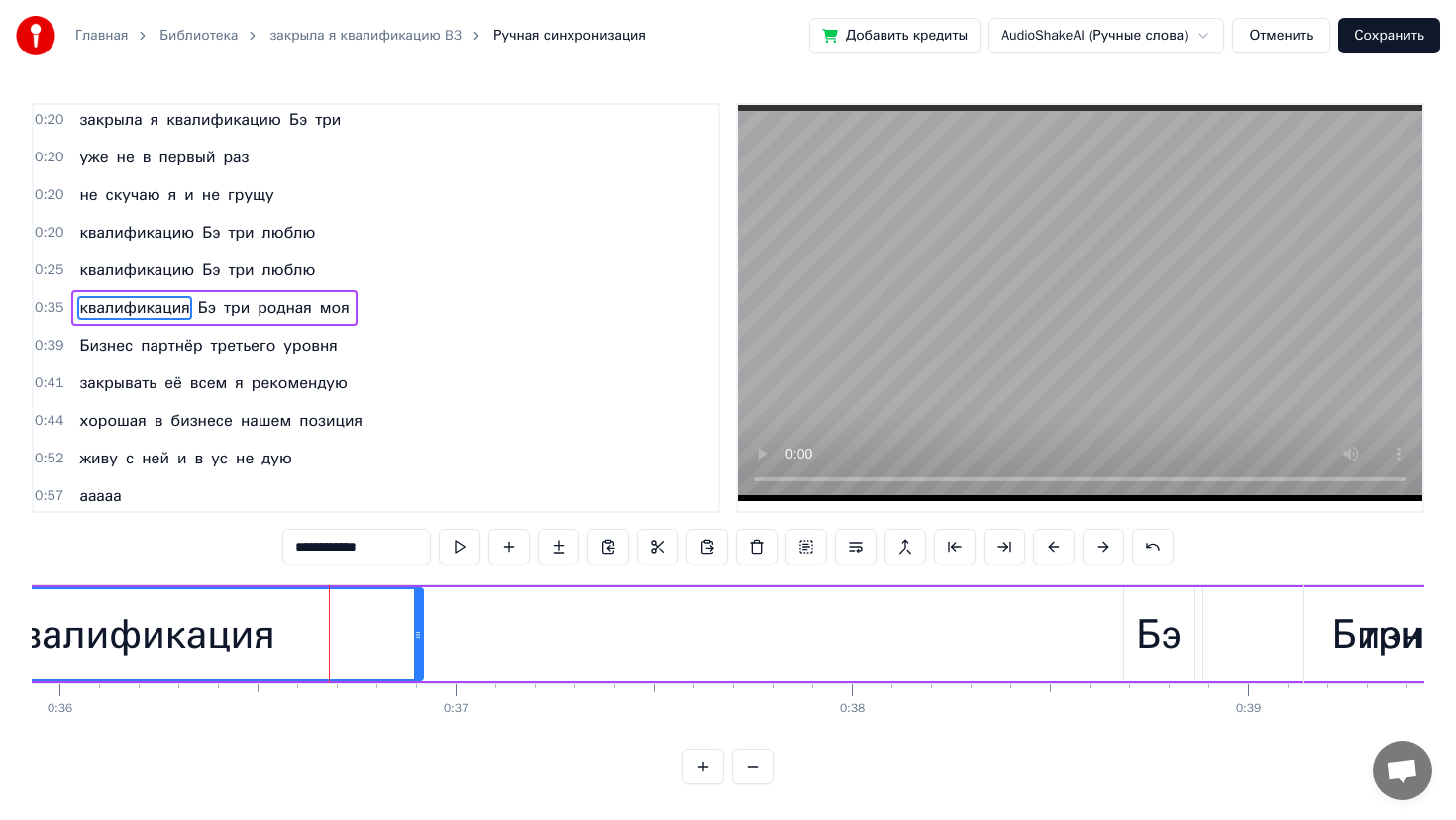 click on "Бэ" at bounding box center (1159, 635) 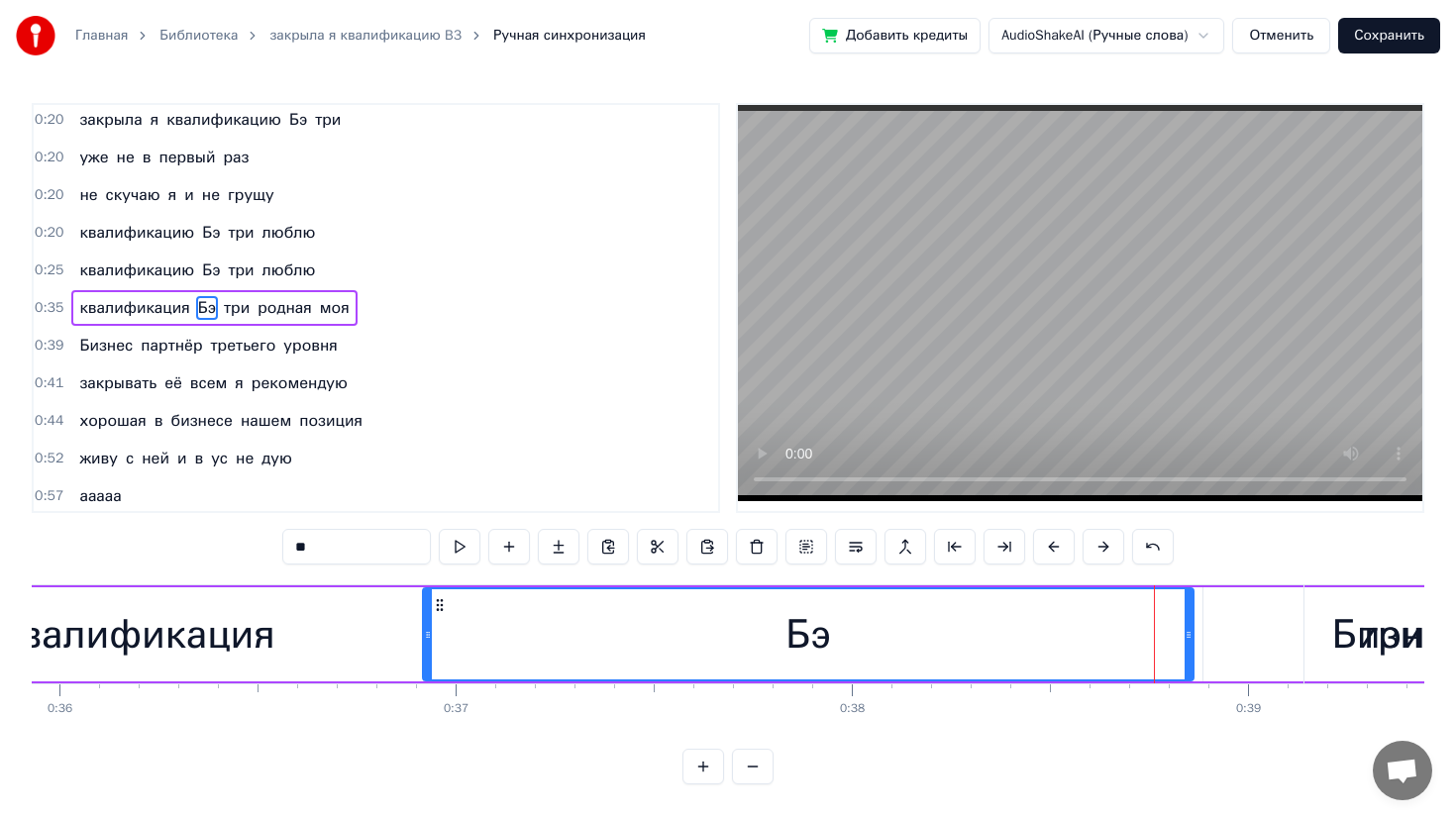 drag, startPoint x: 1129, startPoint y: 631, endPoint x: 428, endPoint y: 648, distance: 701.2061 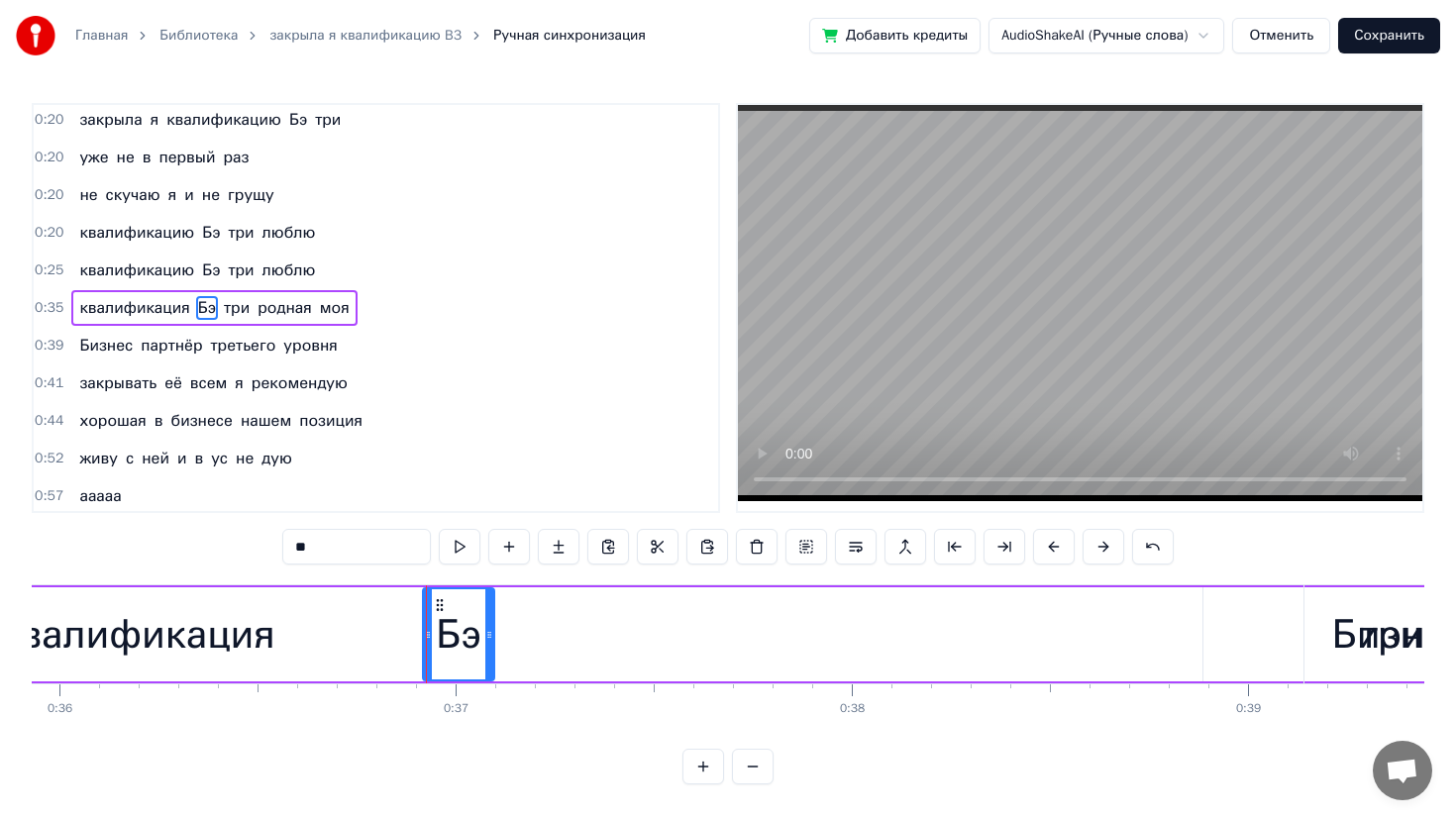 drag, startPoint x: 1187, startPoint y: 645, endPoint x: 487, endPoint y: 708, distance: 702.8293 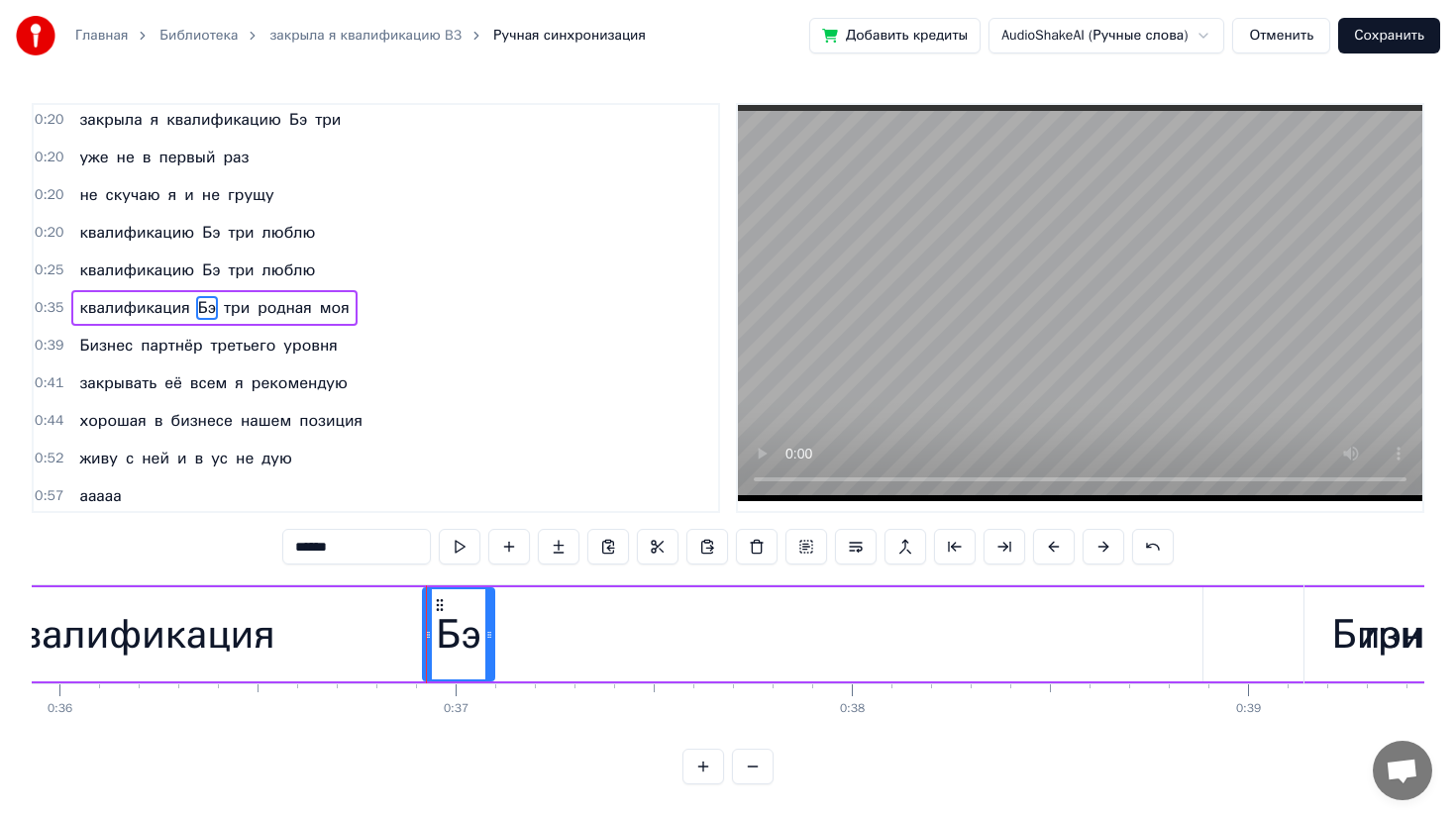 scroll, scrollTop: 133, scrollLeft: 0, axis: vertical 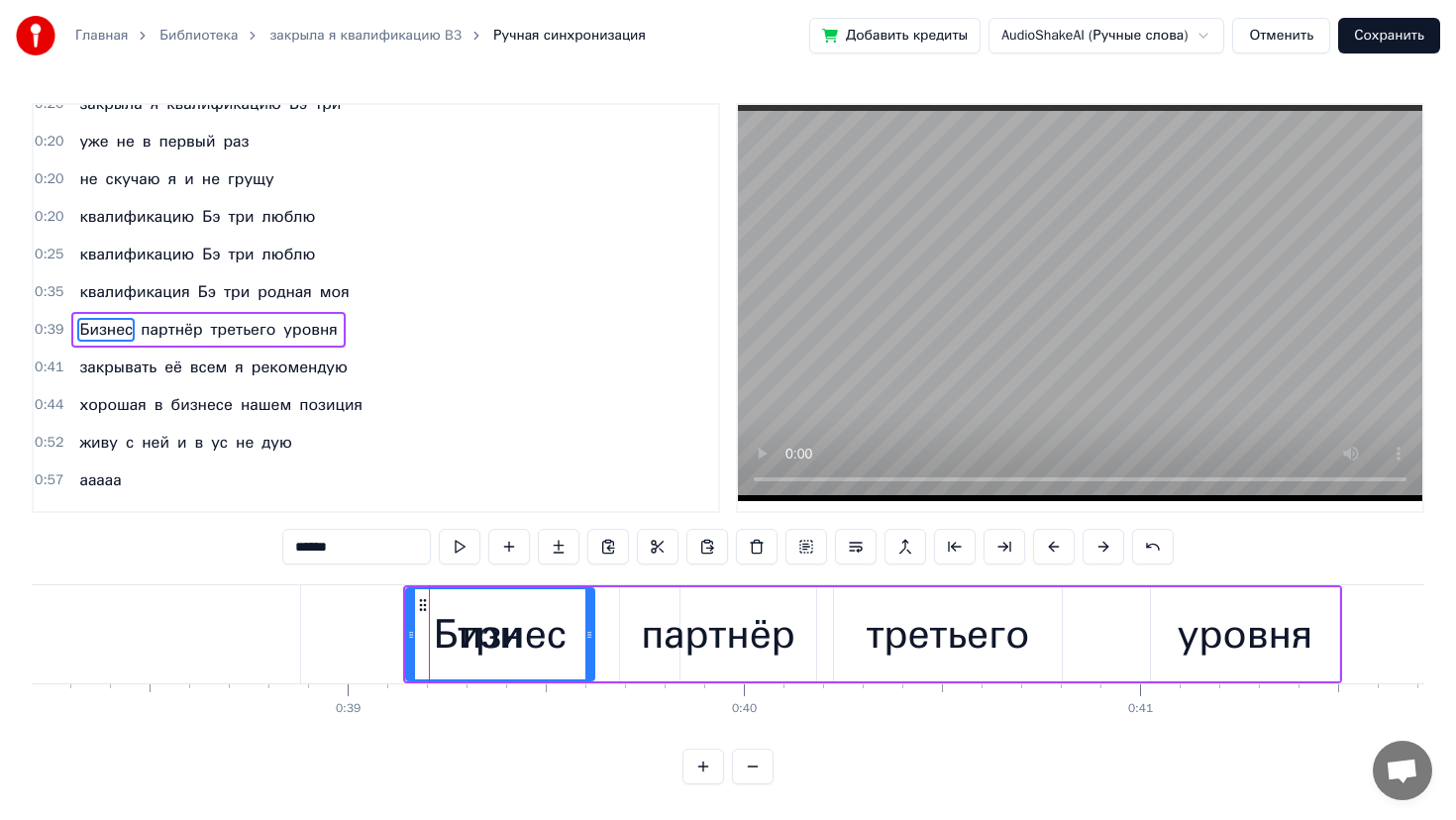 click on "три" at bounding box center (237, 292) 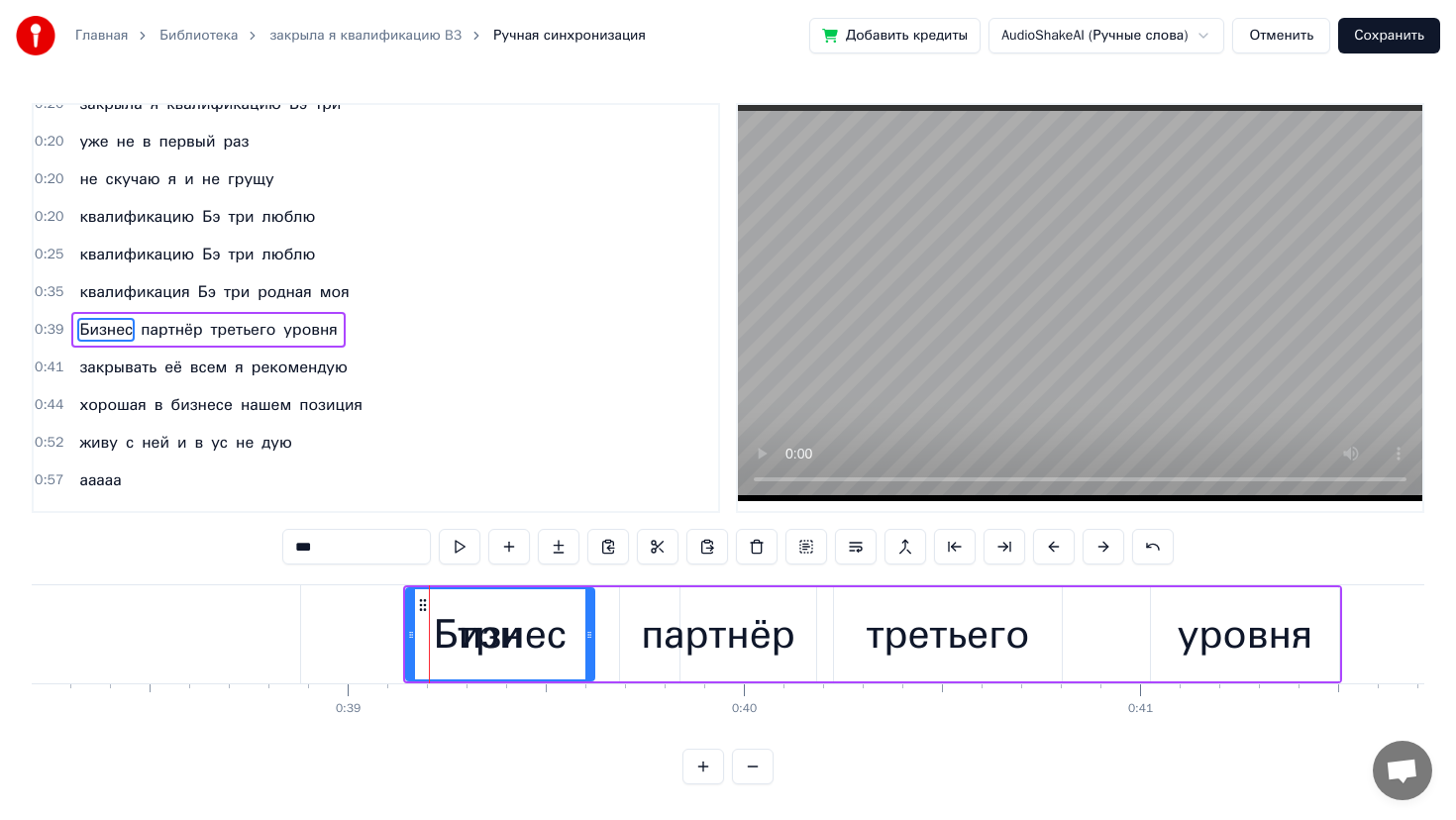 scroll, scrollTop: 117, scrollLeft: 0, axis: vertical 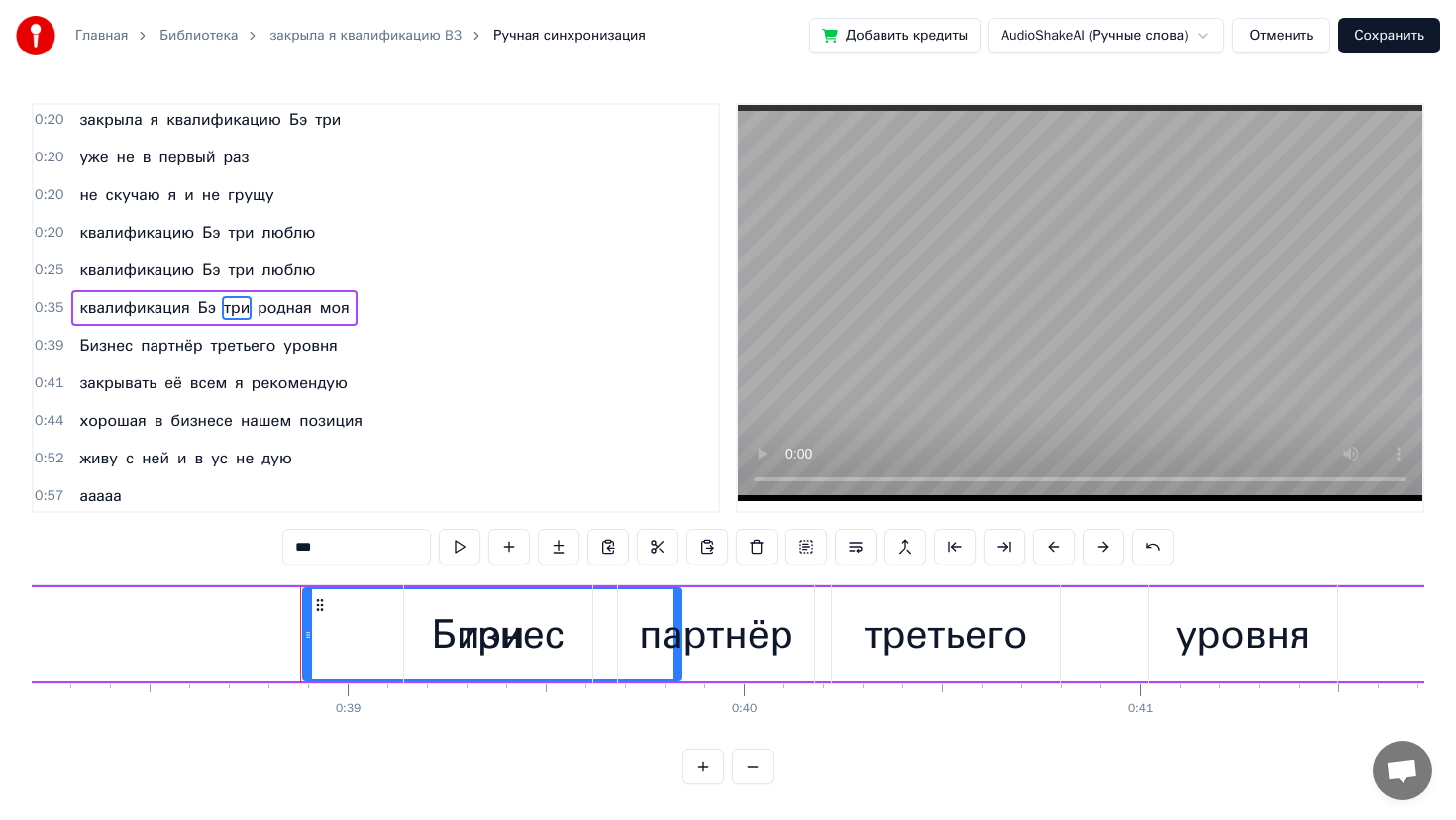drag, startPoint x: 458, startPoint y: 608, endPoint x: 191, endPoint y: 608, distance: 267 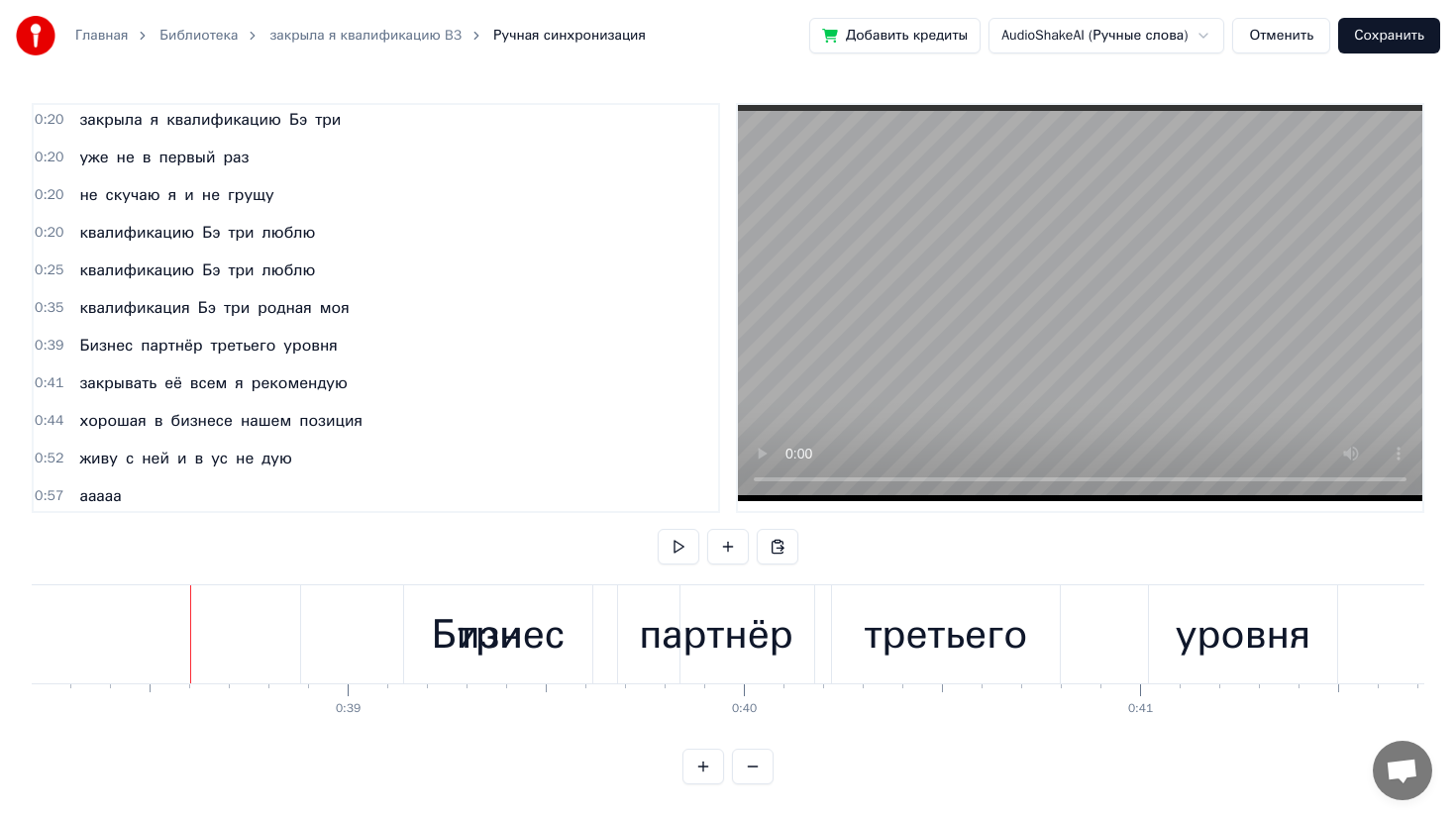 click on "три" at bounding box center [490, 634] 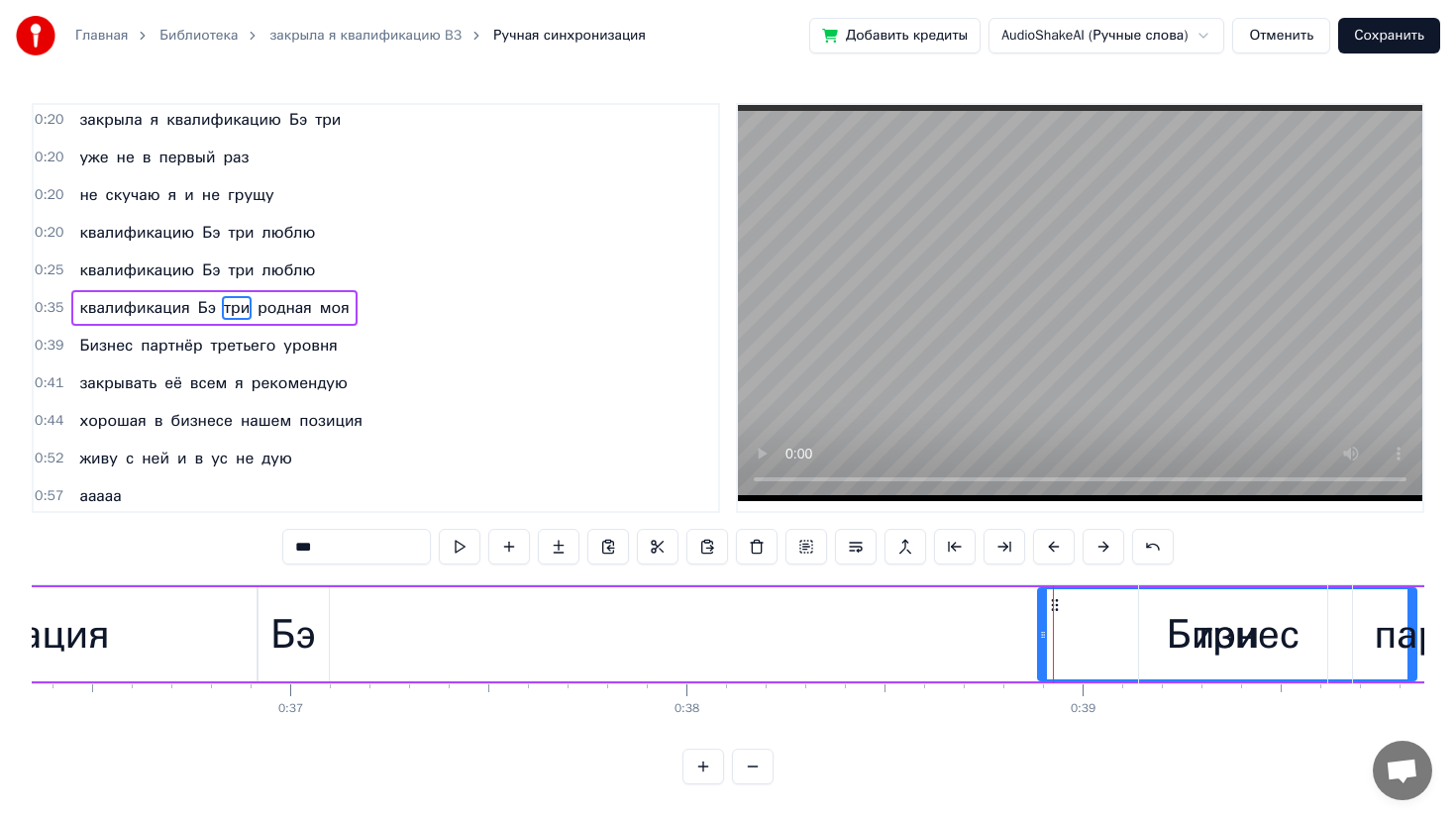 scroll, scrollTop: 0, scrollLeft: 14370, axis: horizontal 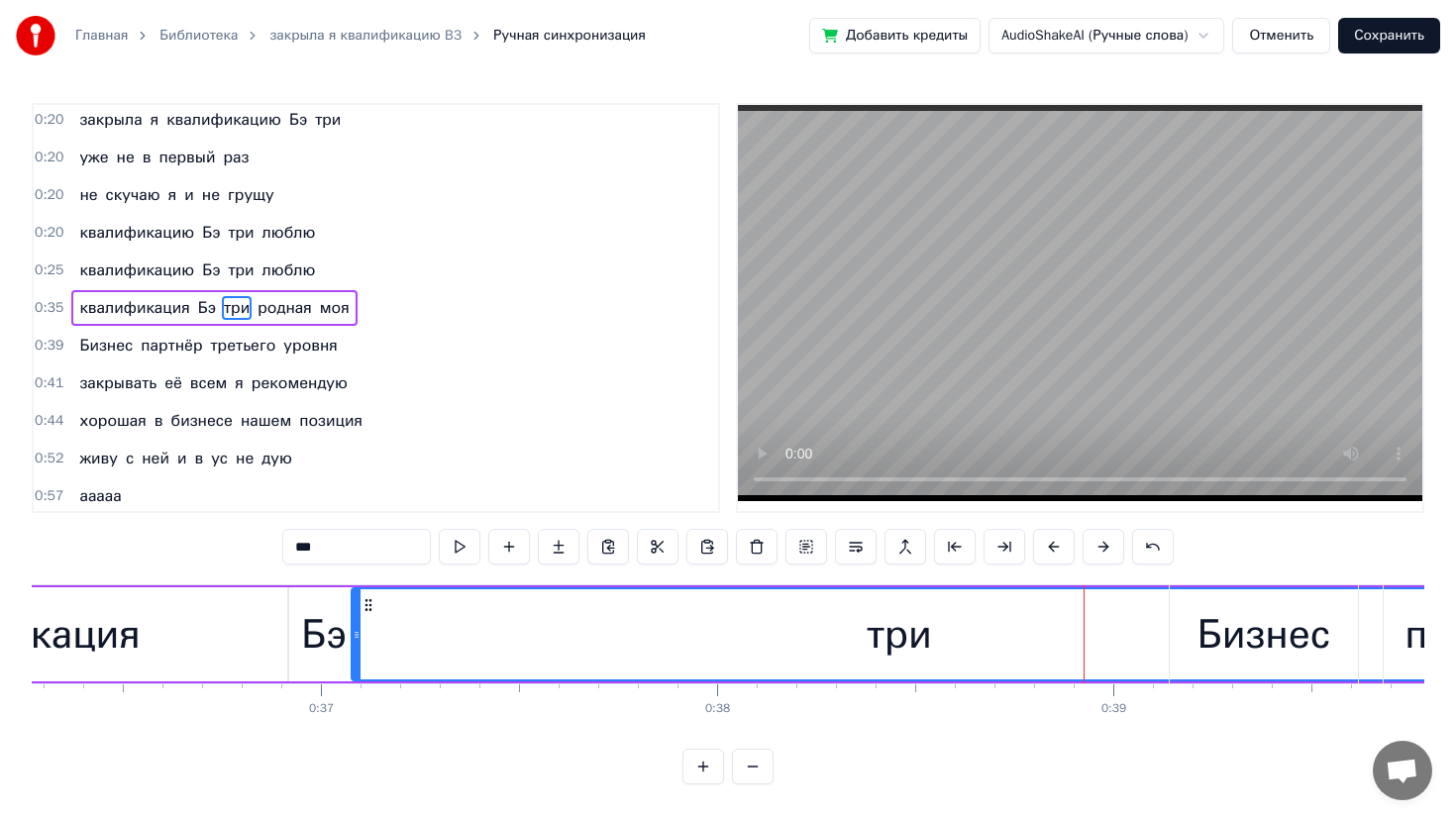 drag, startPoint x: 1073, startPoint y: 622, endPoint x: 356, endPoint y: 645, distance: 717.3688 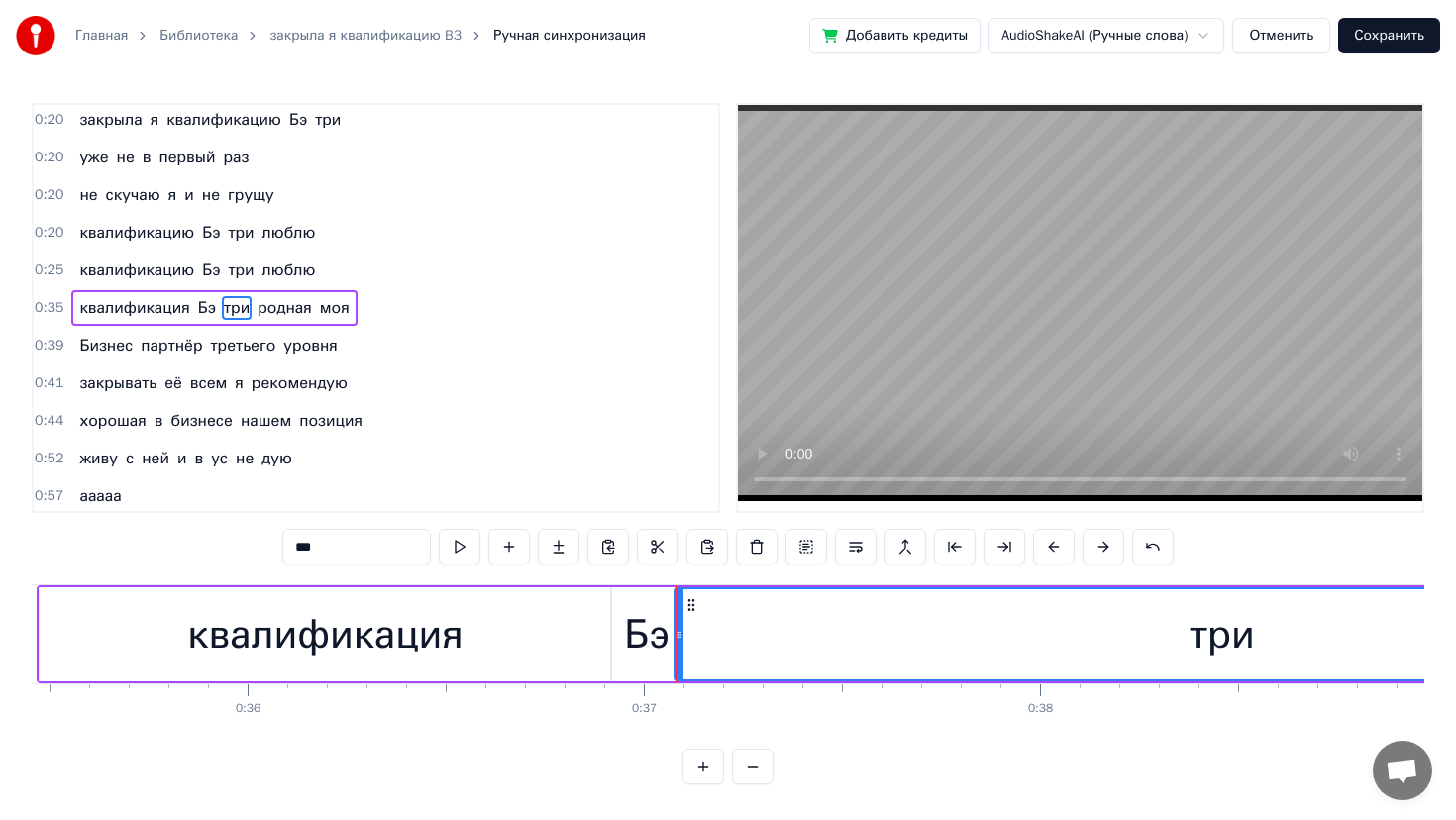 scroll, scrollTop: 0, scrollLeft: 13981, axis: horizontal 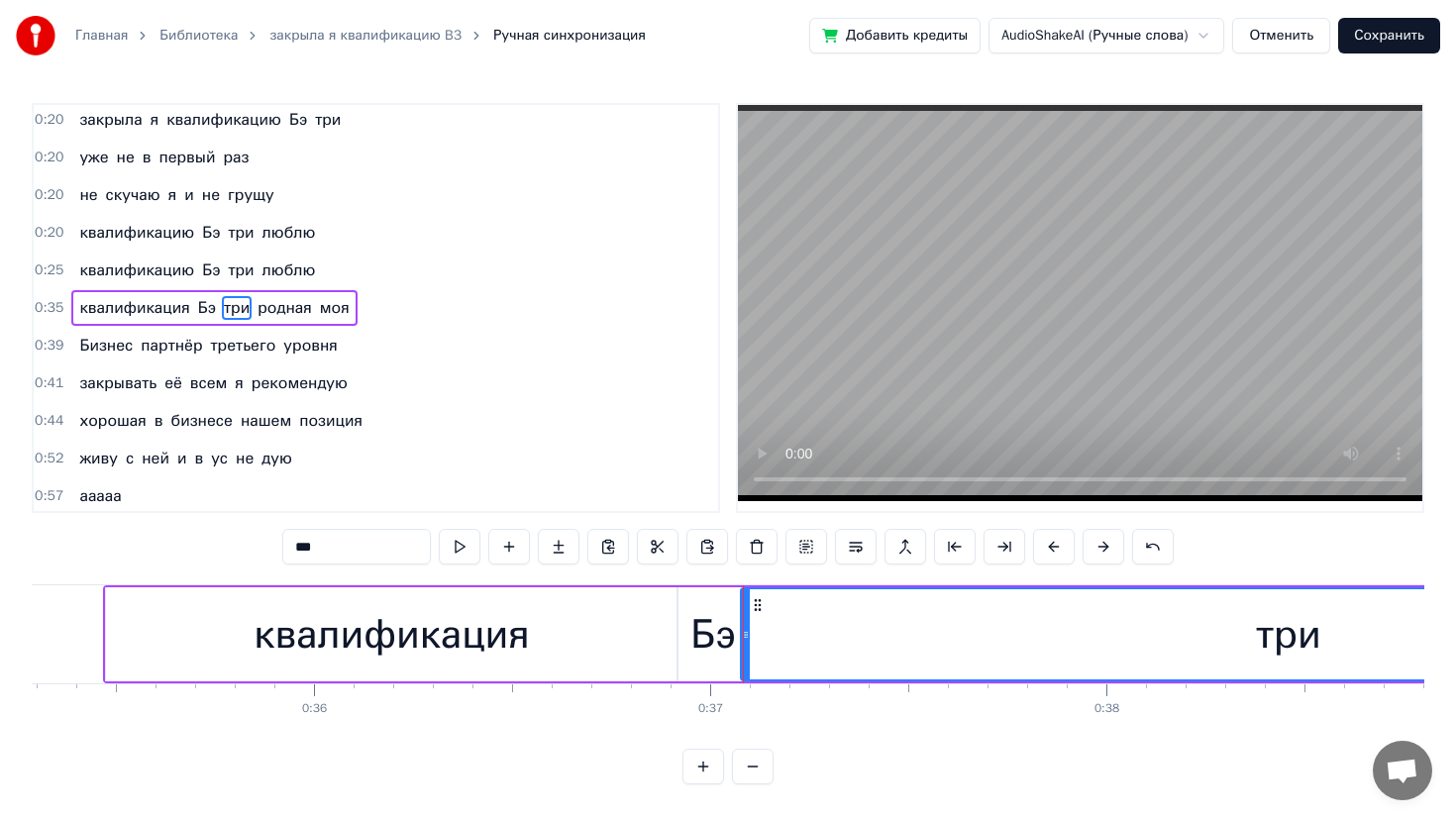 click on "квалификация" at bounding box center [391, 635] 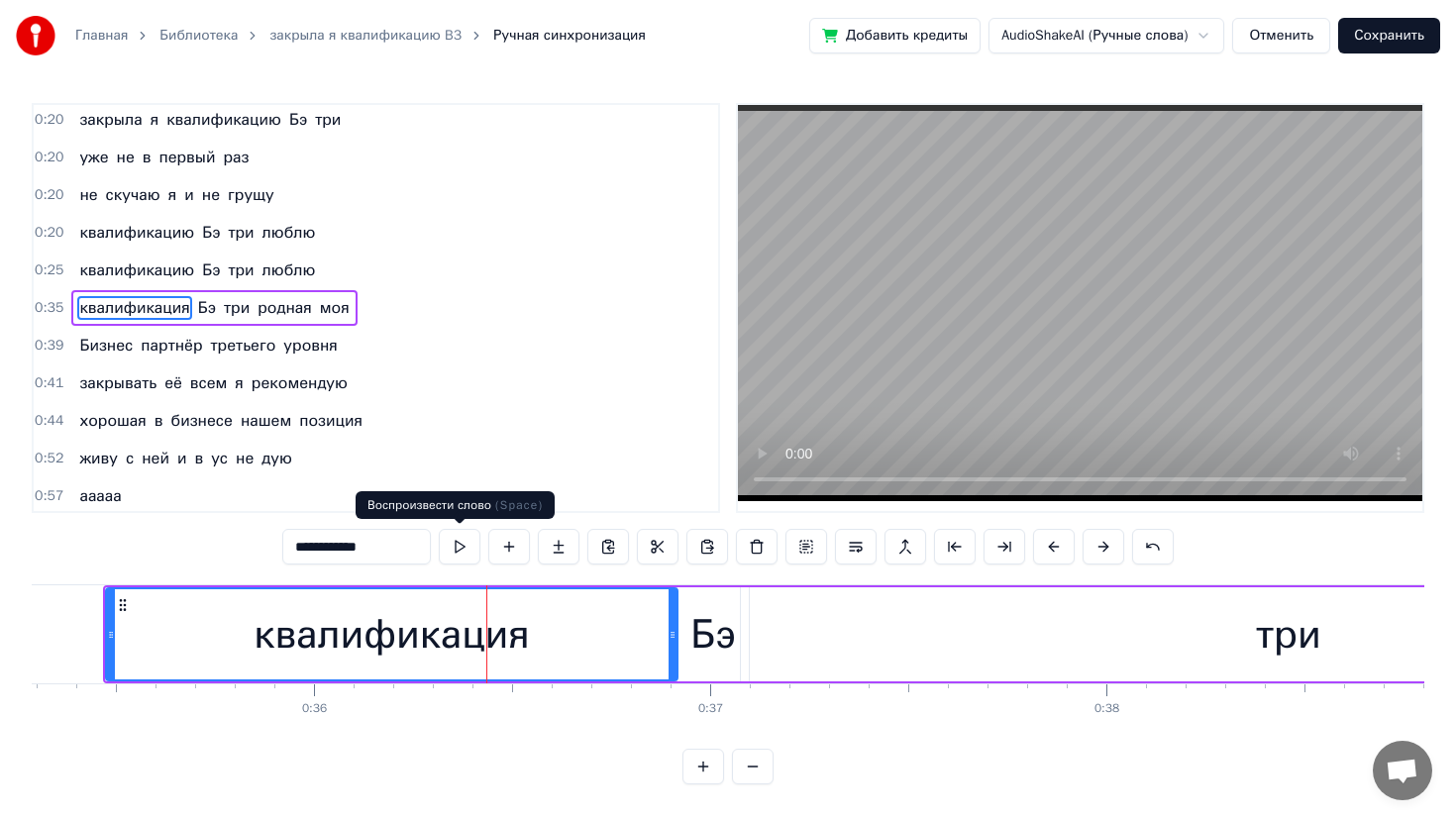 click at bounding box center [460, 547] 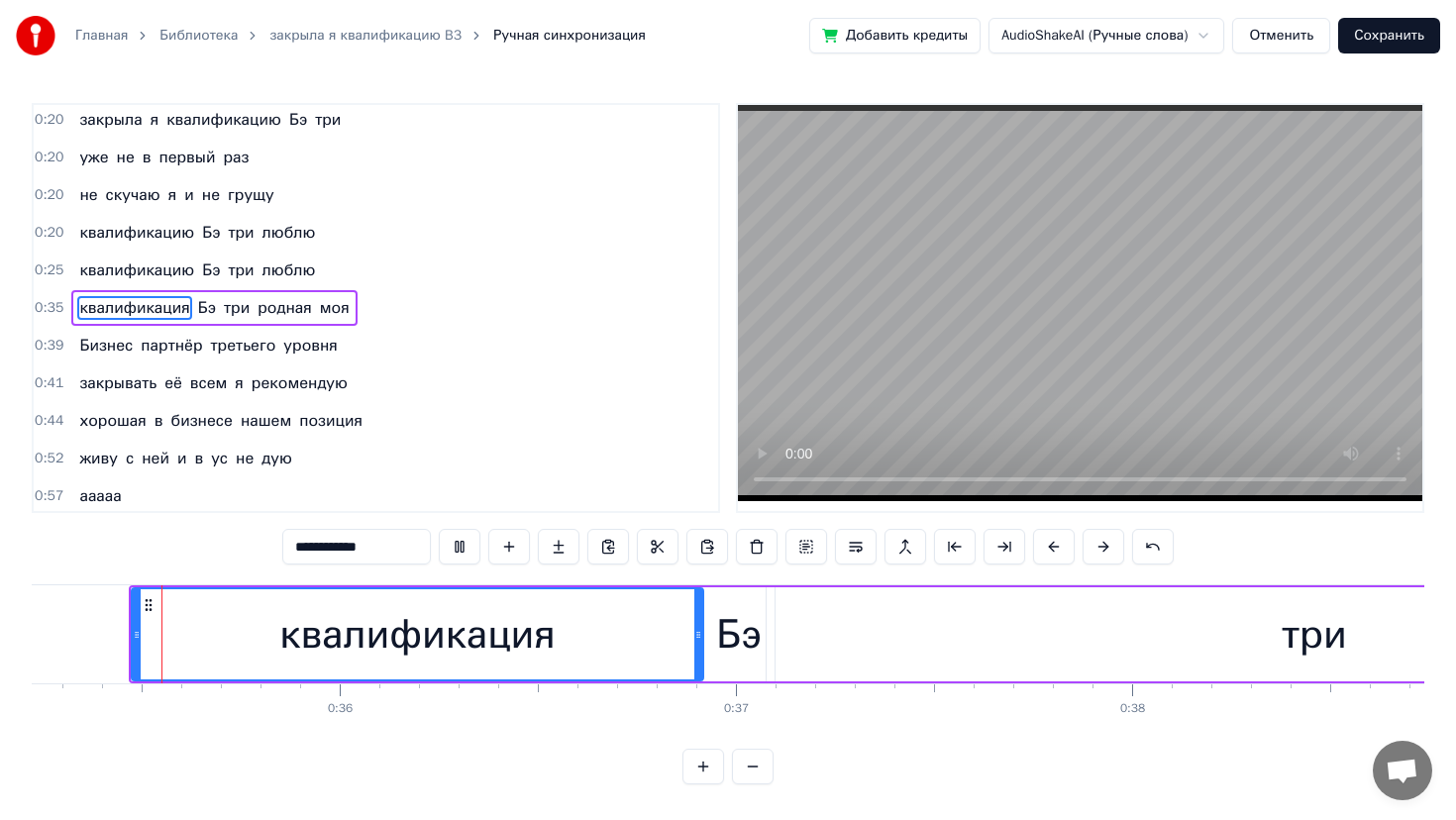 scroll, scrollTop: 0, scrollLeft: 13953, axis: horizontal 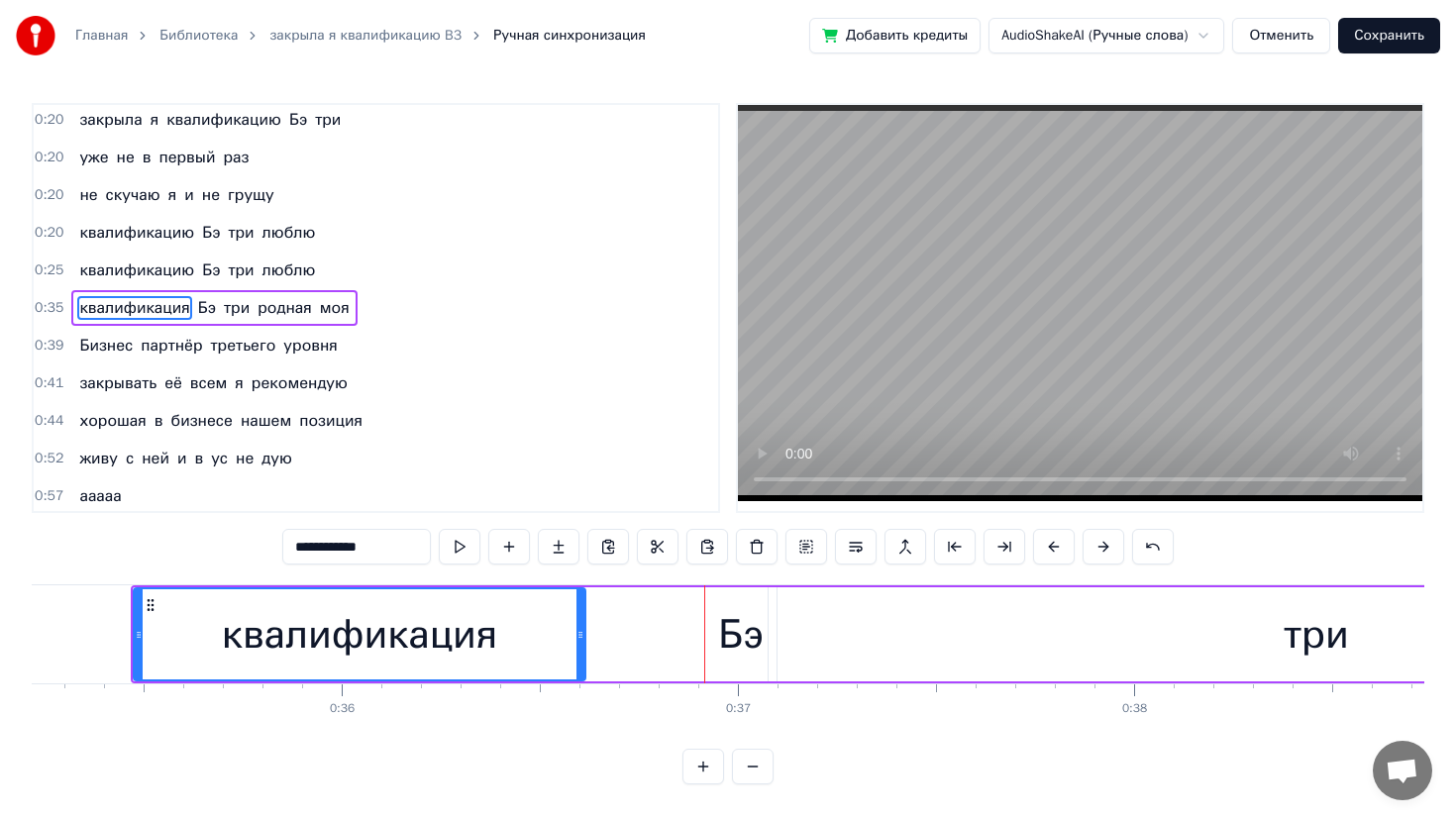 drag, startPoint x: 699, startPoint y: 636, endPoint x: 579, endPoint y: 636, distance: 120 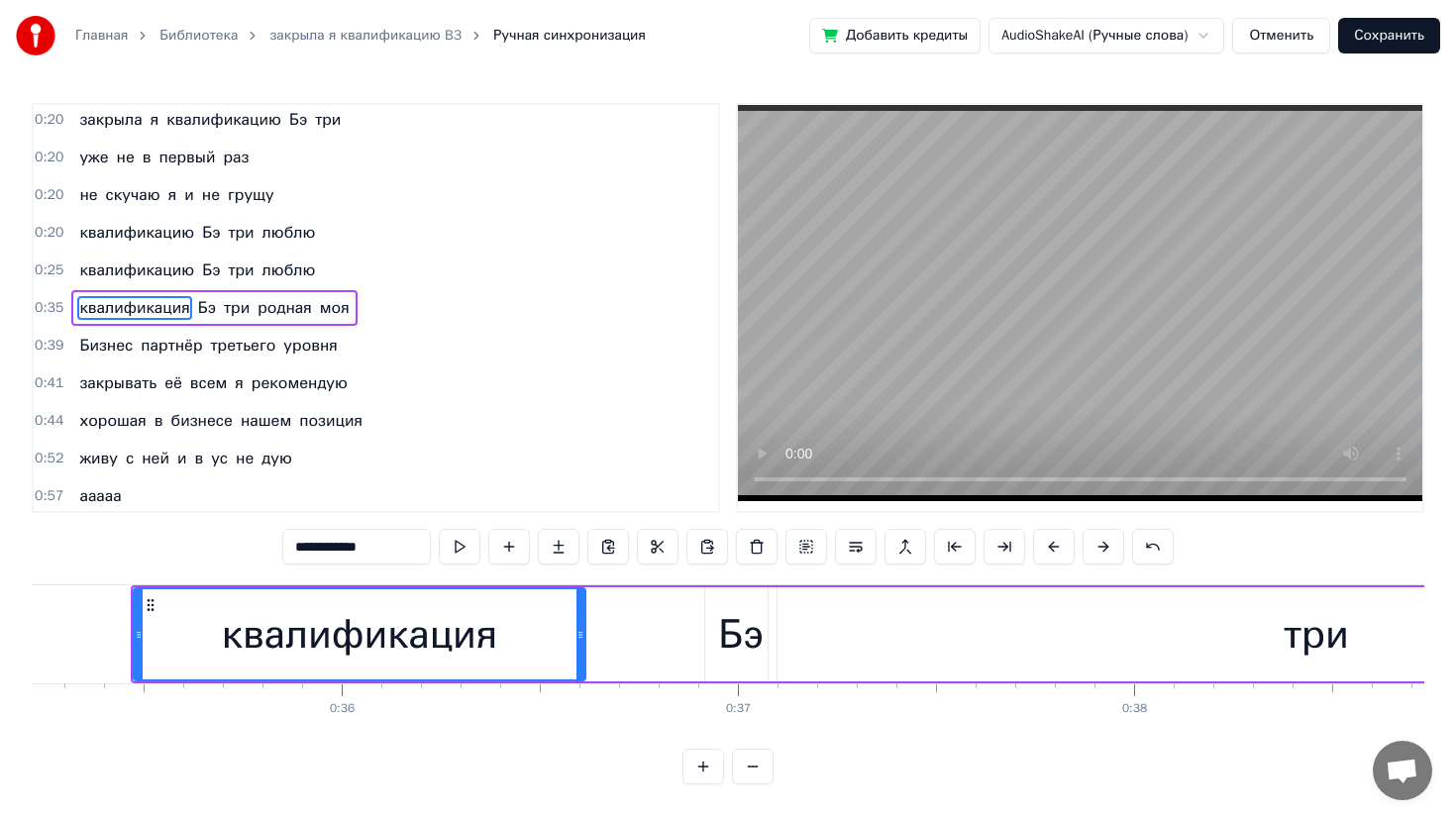 click on "квалификация Бэ три родная моя" at bounding box center (1743, 634) 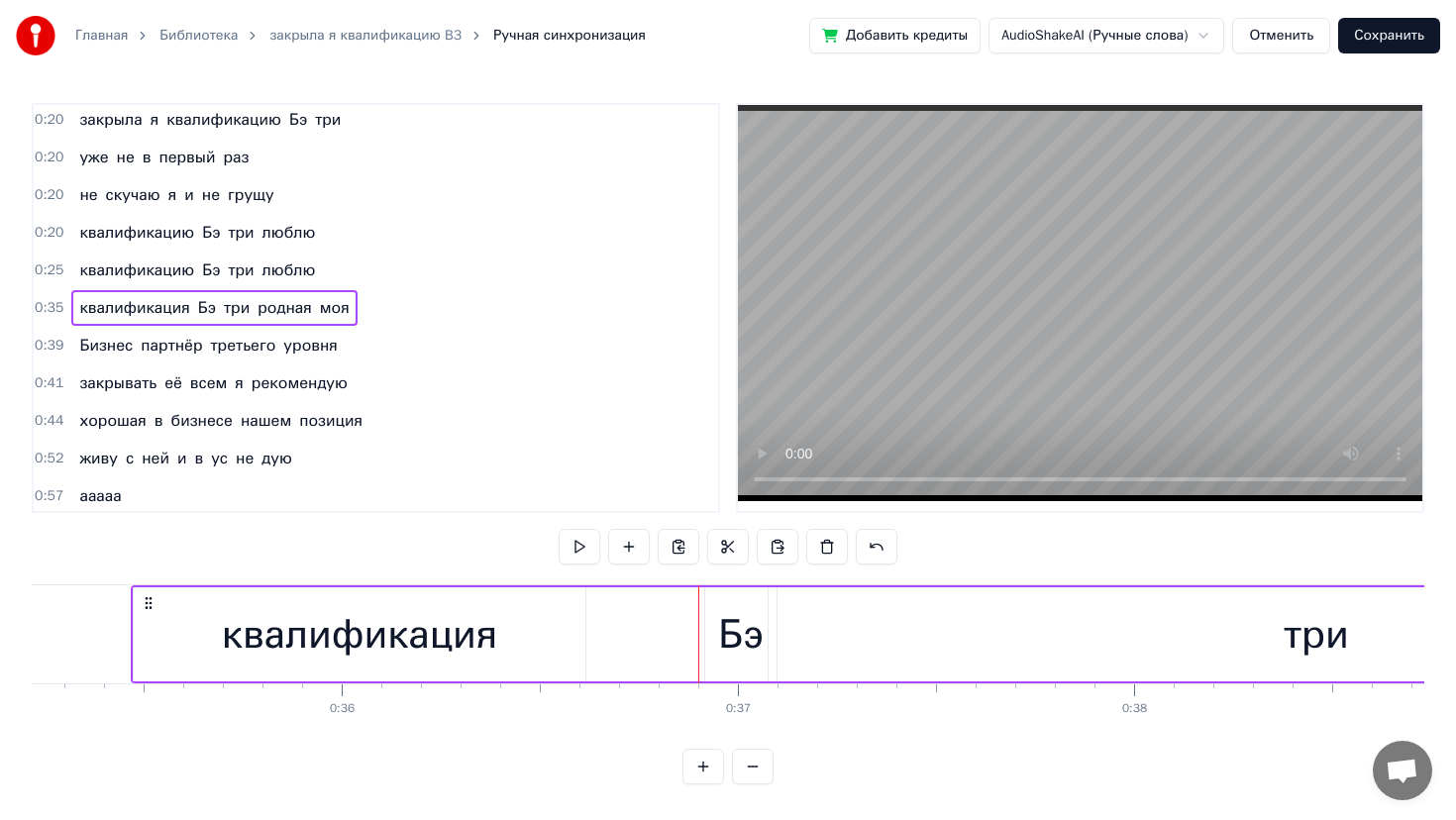 click on "Бэ" at bounding box center [741, 634] 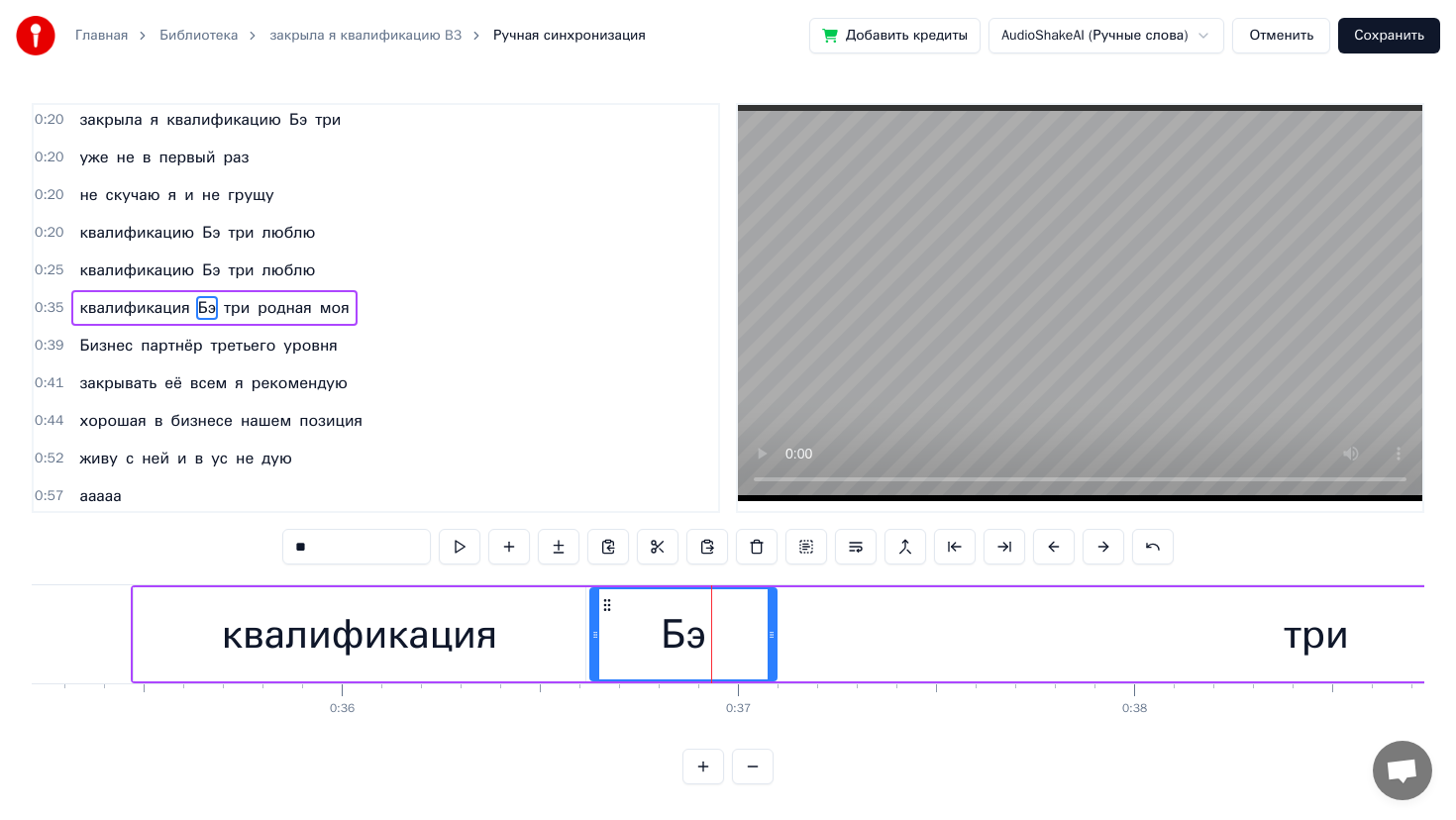 drag, startPoint x: 707, startPoint y: 634, endPoint x: 593, endPoint y: 637, distance: 114.03947 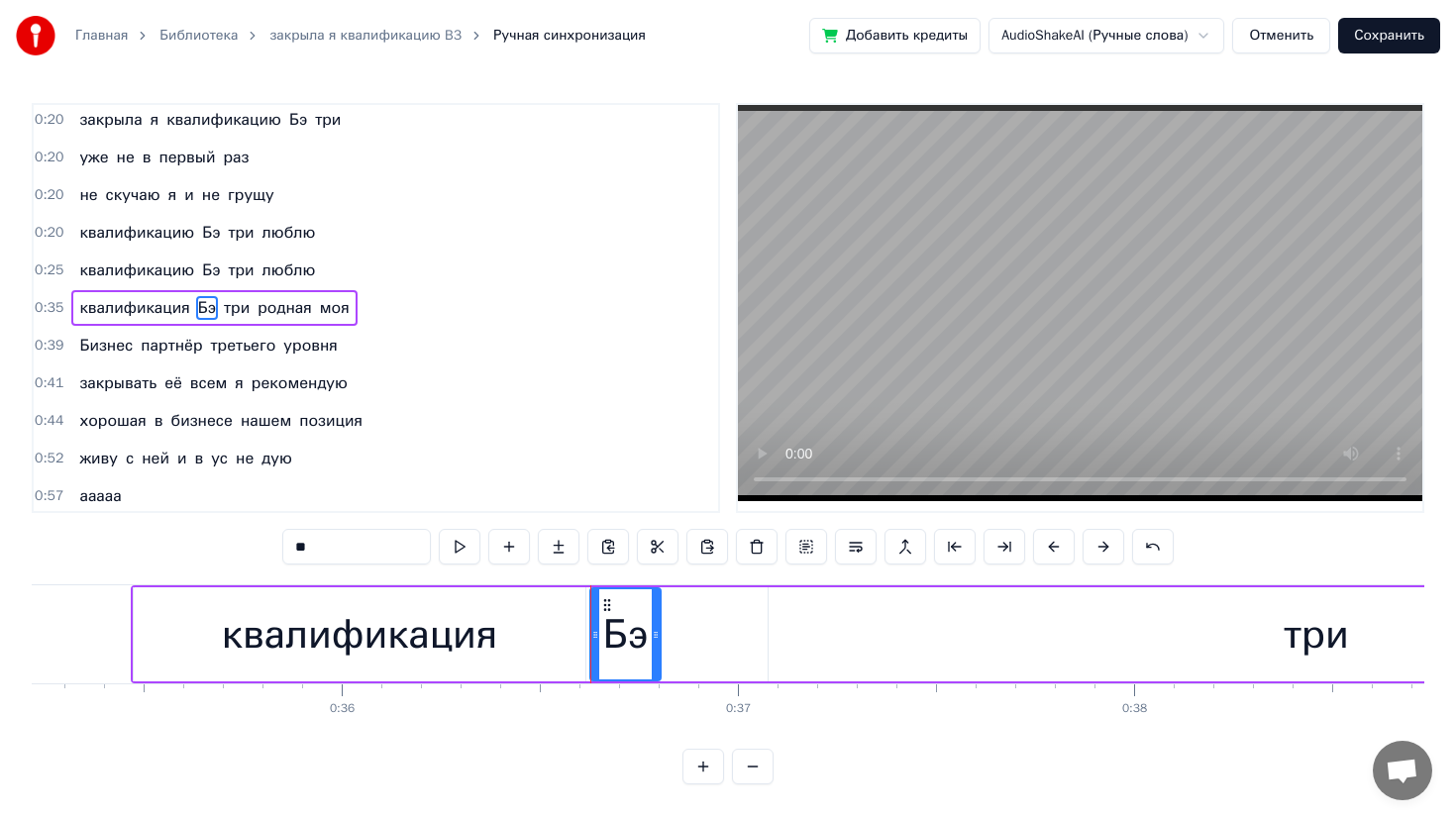drag, startPoint x: 774, startPoint y: 628, endPoint x: 658, endPoint y: 628, distance: 116 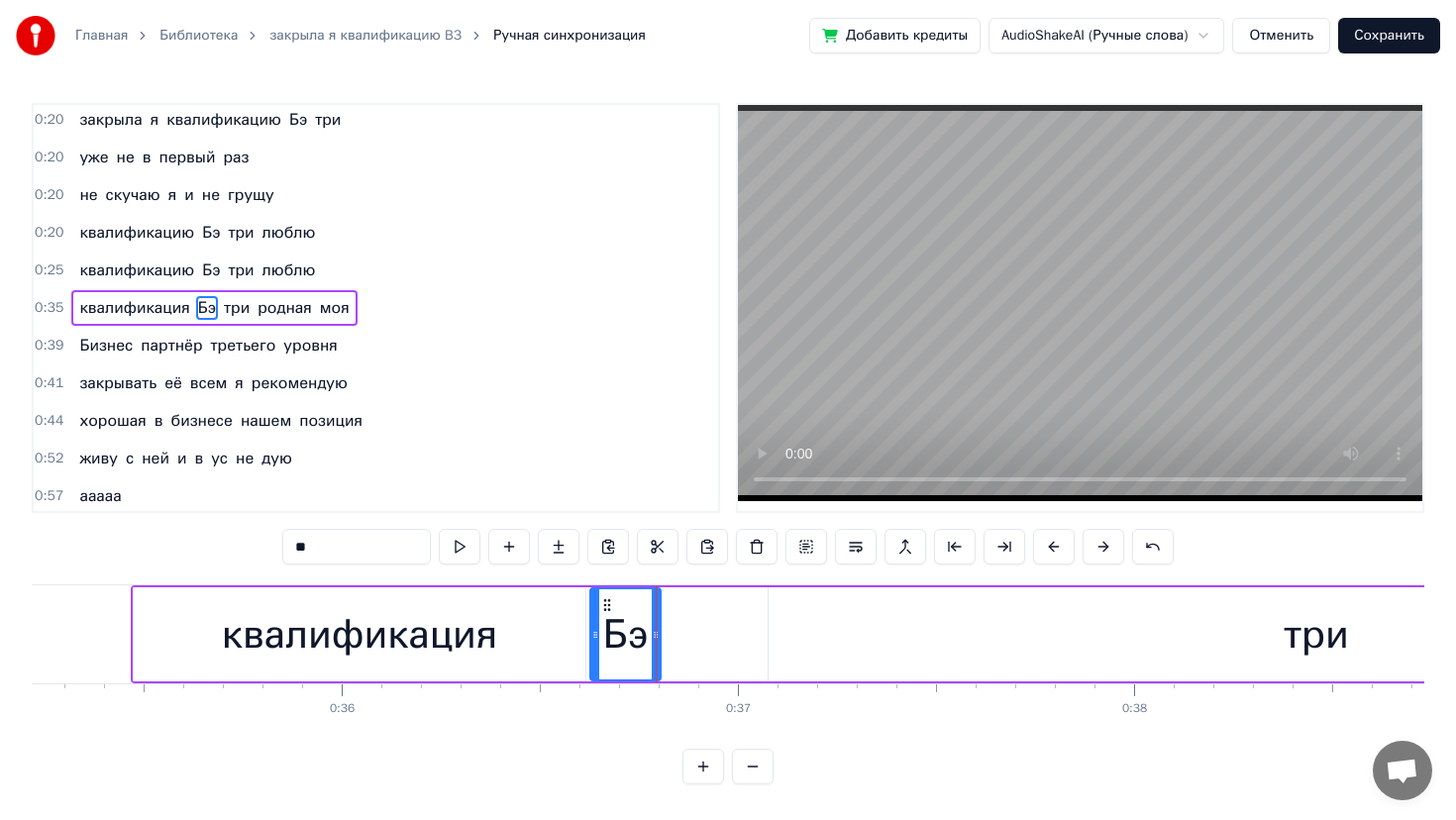 click on "три" at bounding box center [1316, 634] 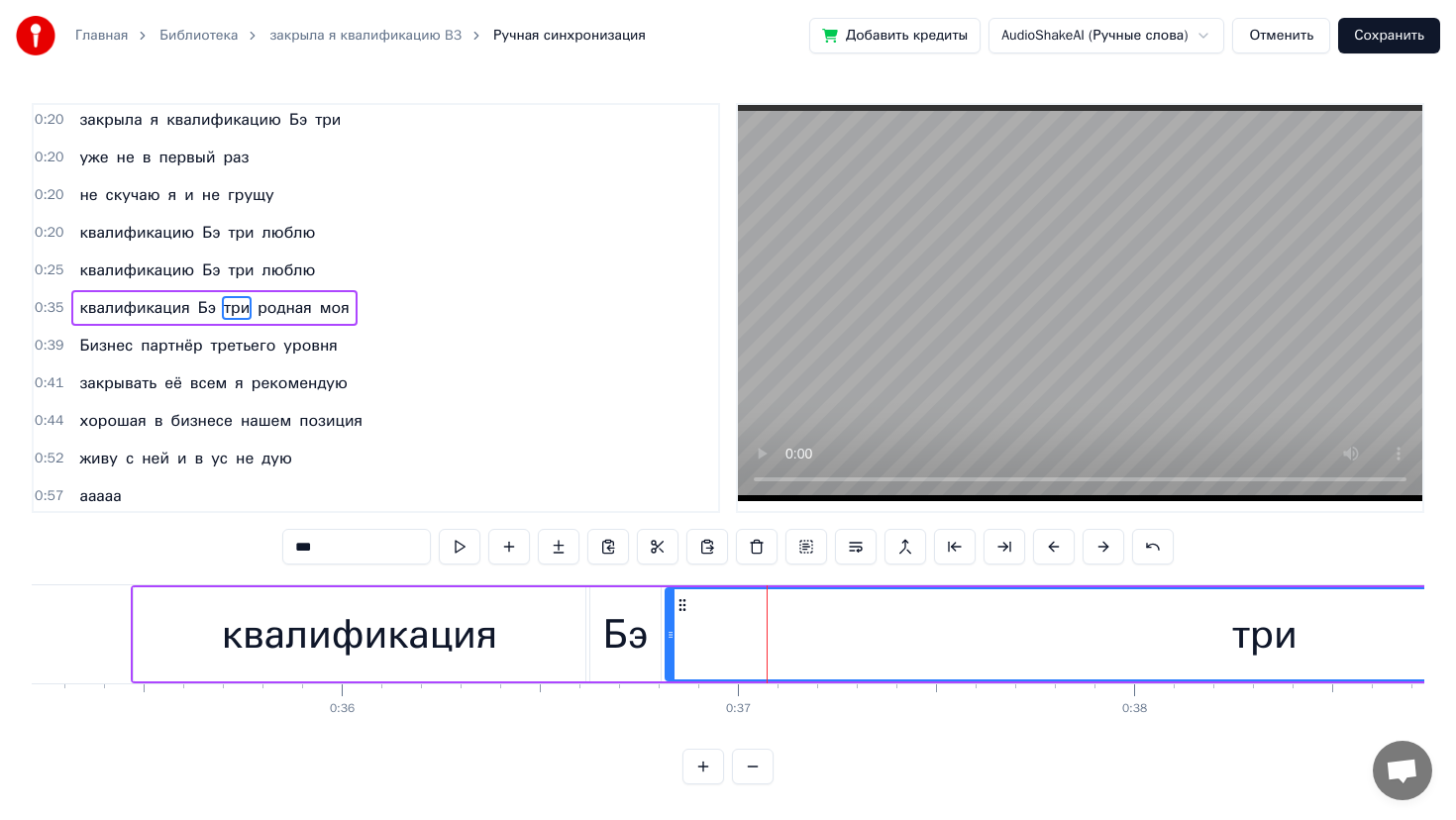 drag, startPoint x: 775, startPoint y: 633, endPoint x: 672, endPoint y: 635, distance: 103.019416 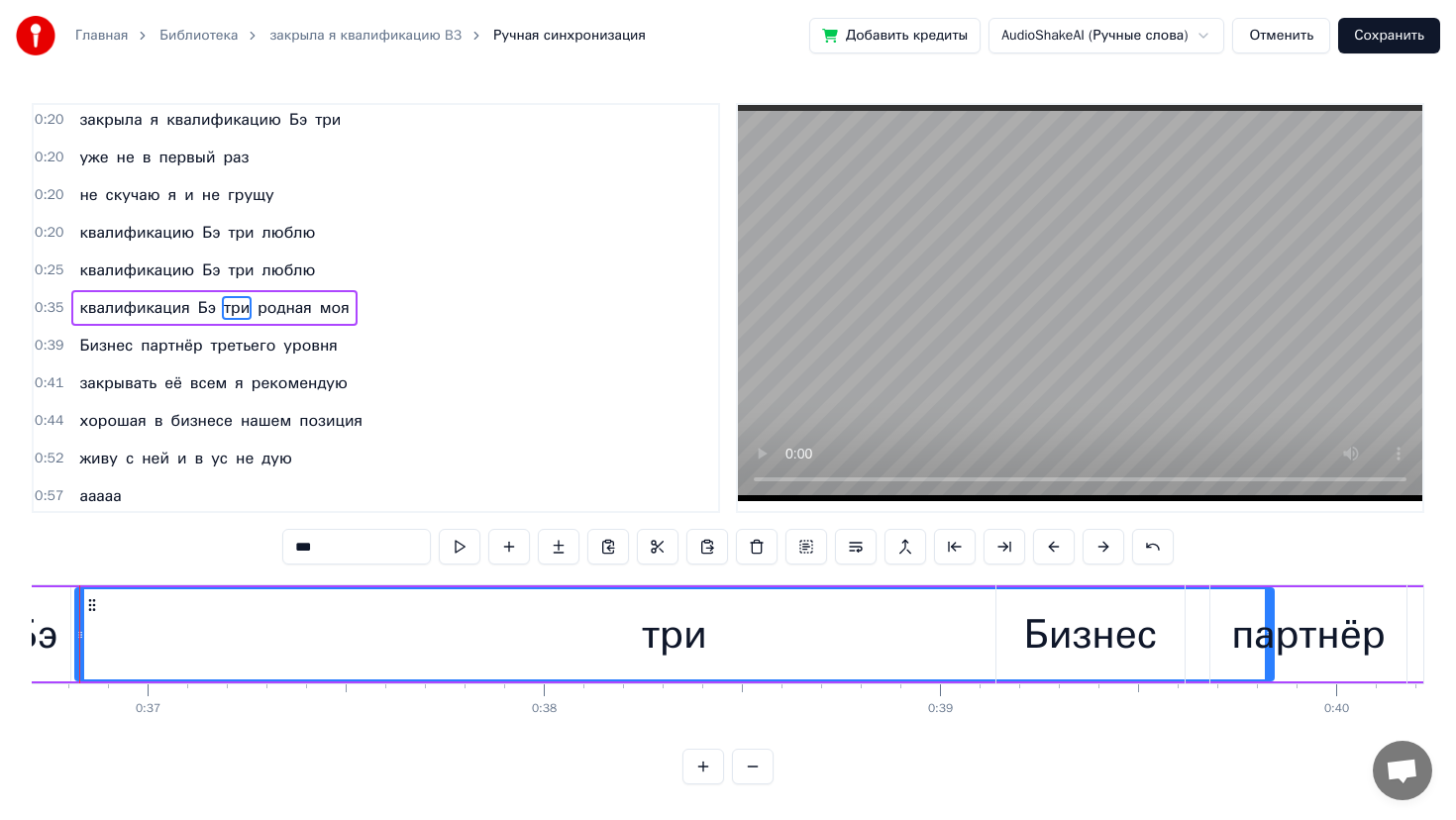scroll, scrollTop: 0, scrollLeft: 14557, axis: horizontal 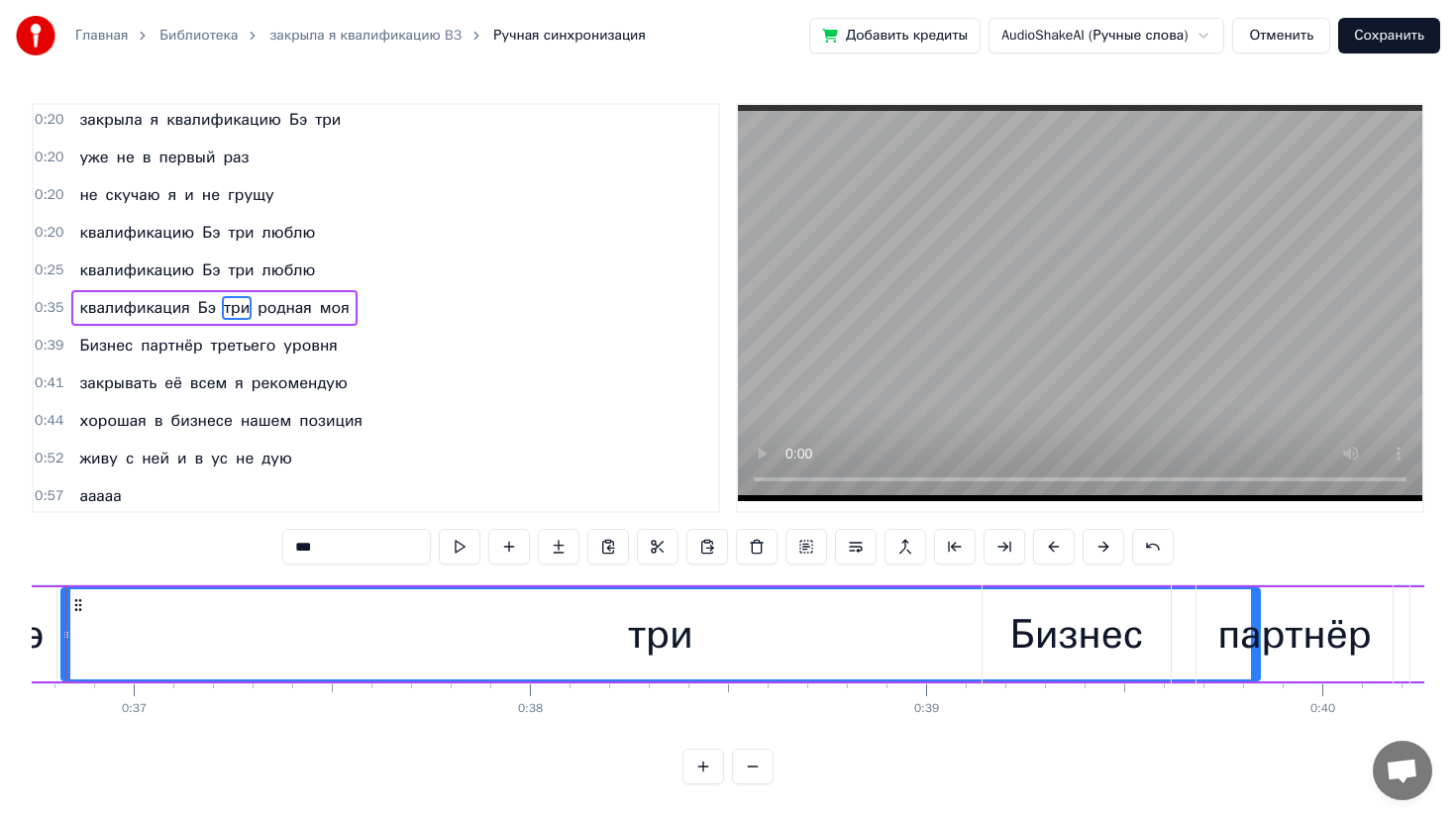 click on "три" at bounding box center [661, 634] 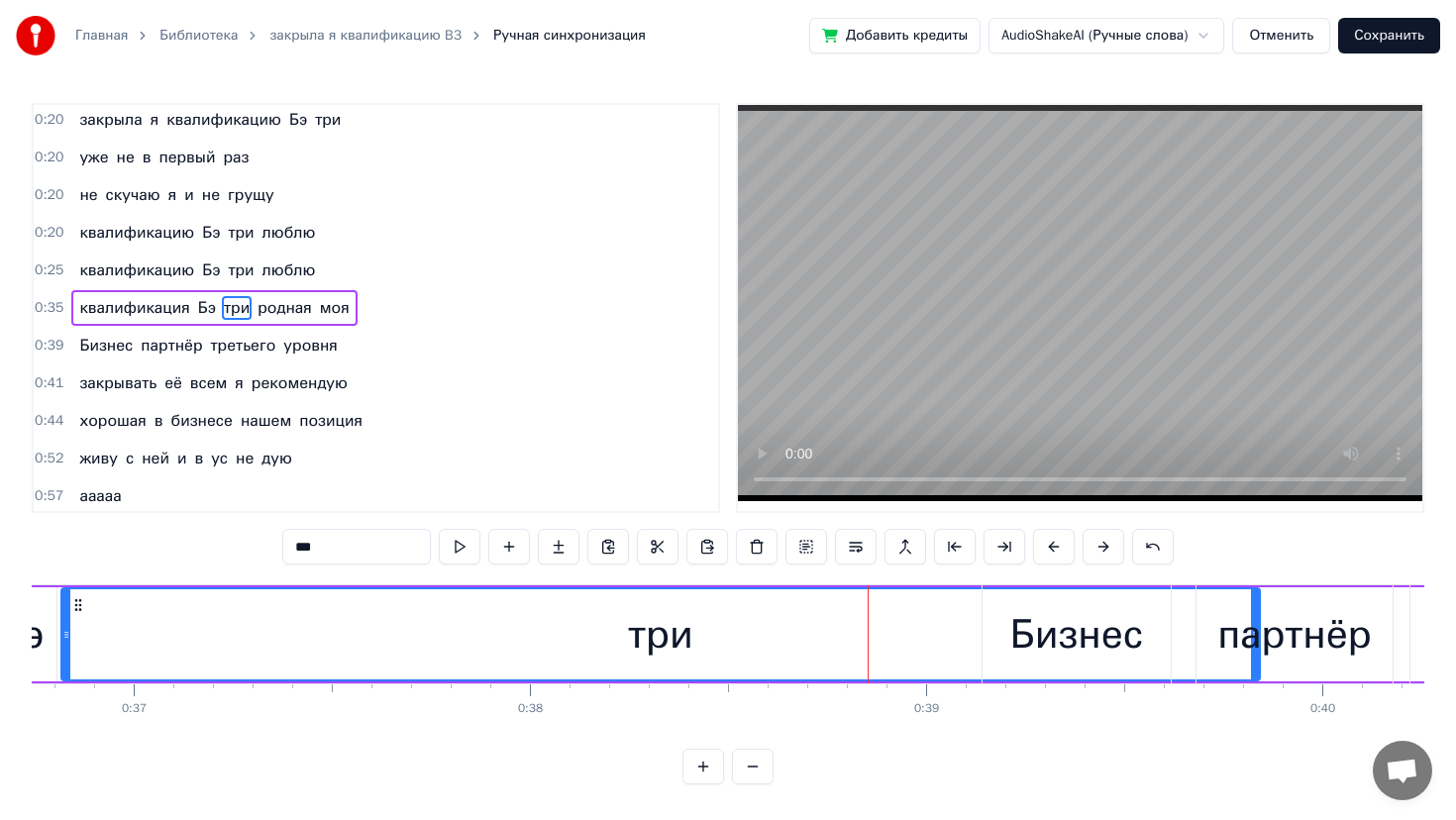 drag, startPoint x: 1254, startPoint y: 617, endPoint x: 1203, endPoint y: 617, distance: 51 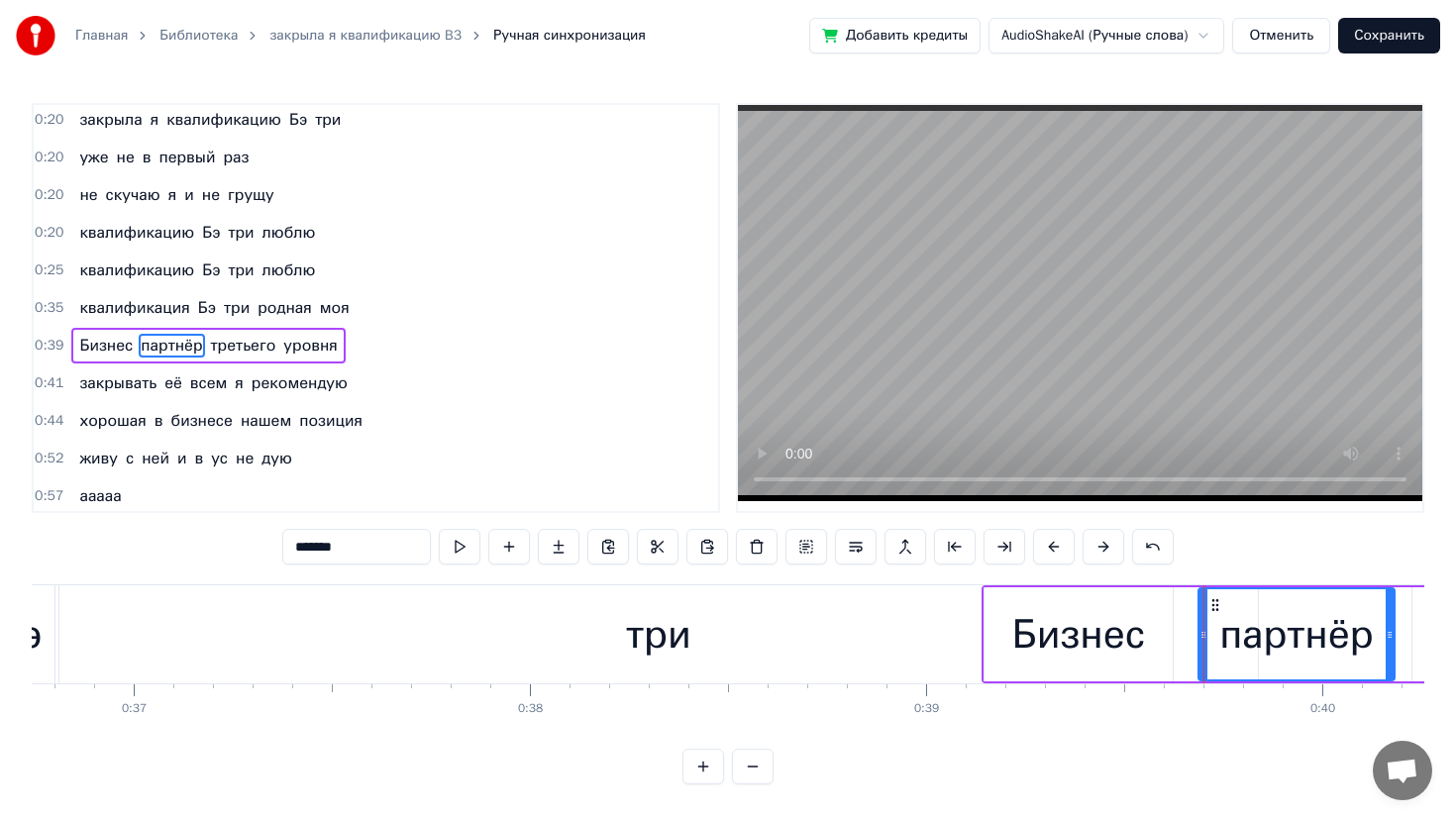 scroll, scrollTop: 154, scrollLeft: 0, axis: vertical 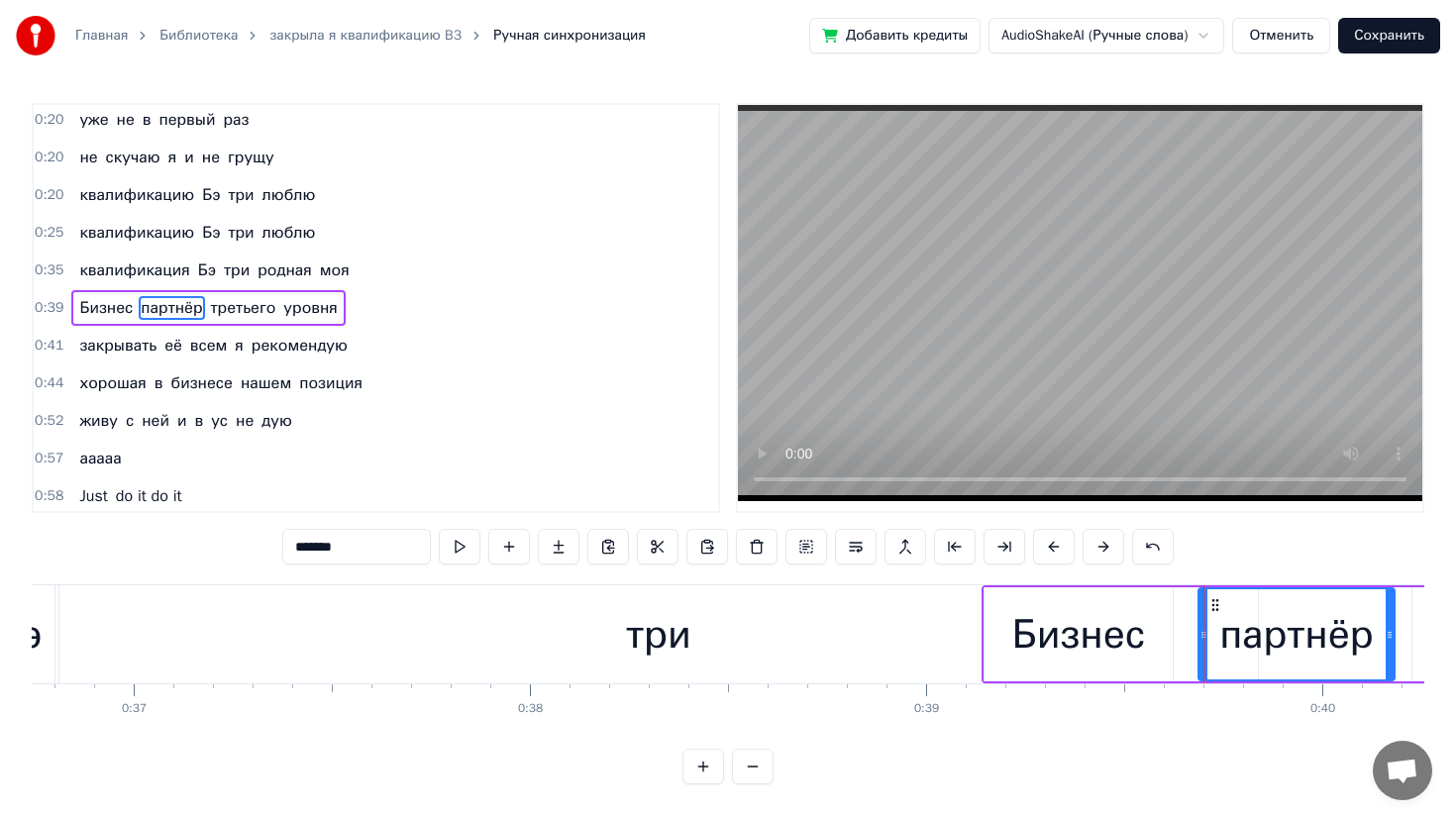 click on "три" at bounding box center [659, 634] 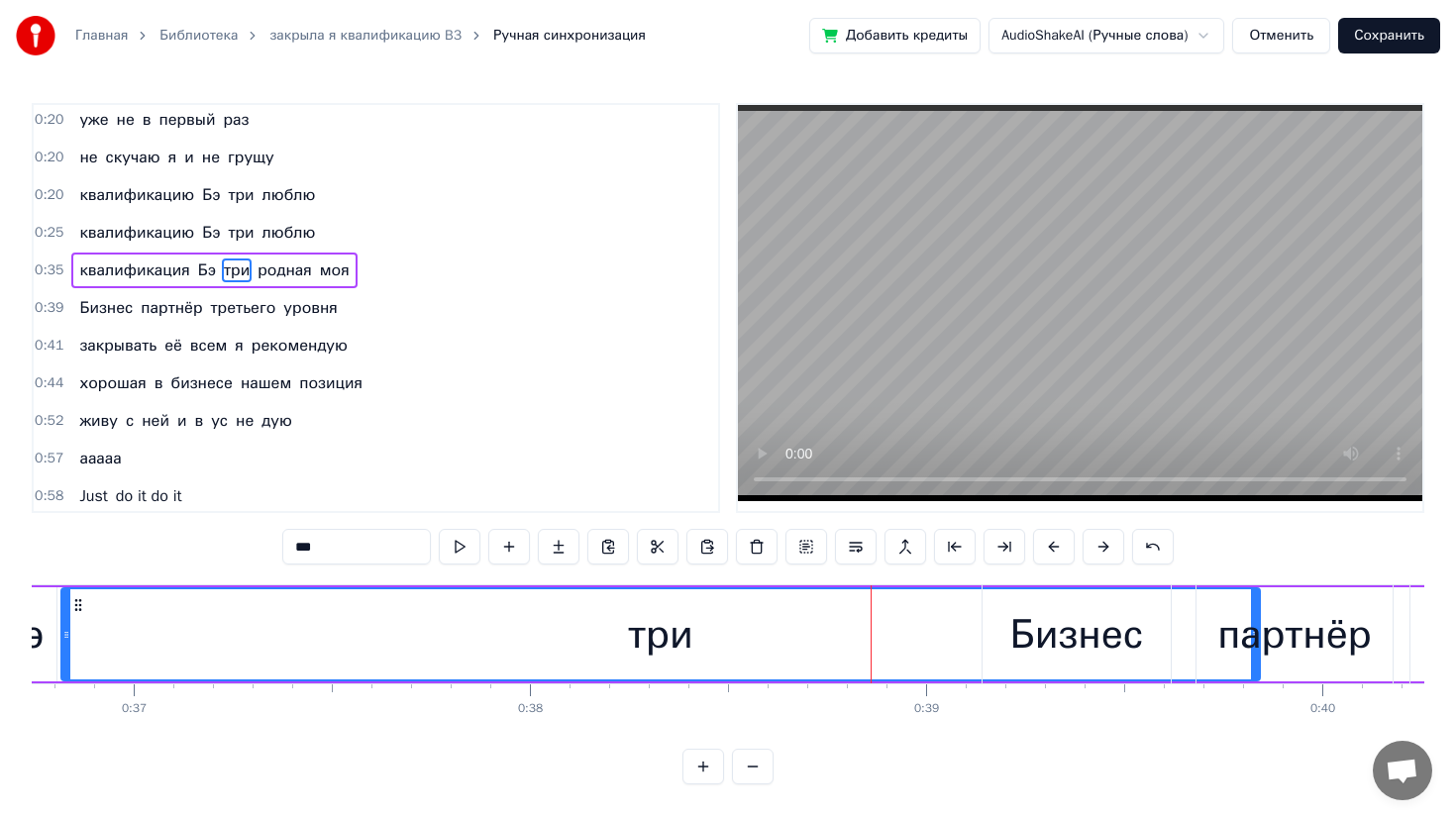 scroll, scrollTop: 117, scrollLeft: 0, axis: vertical 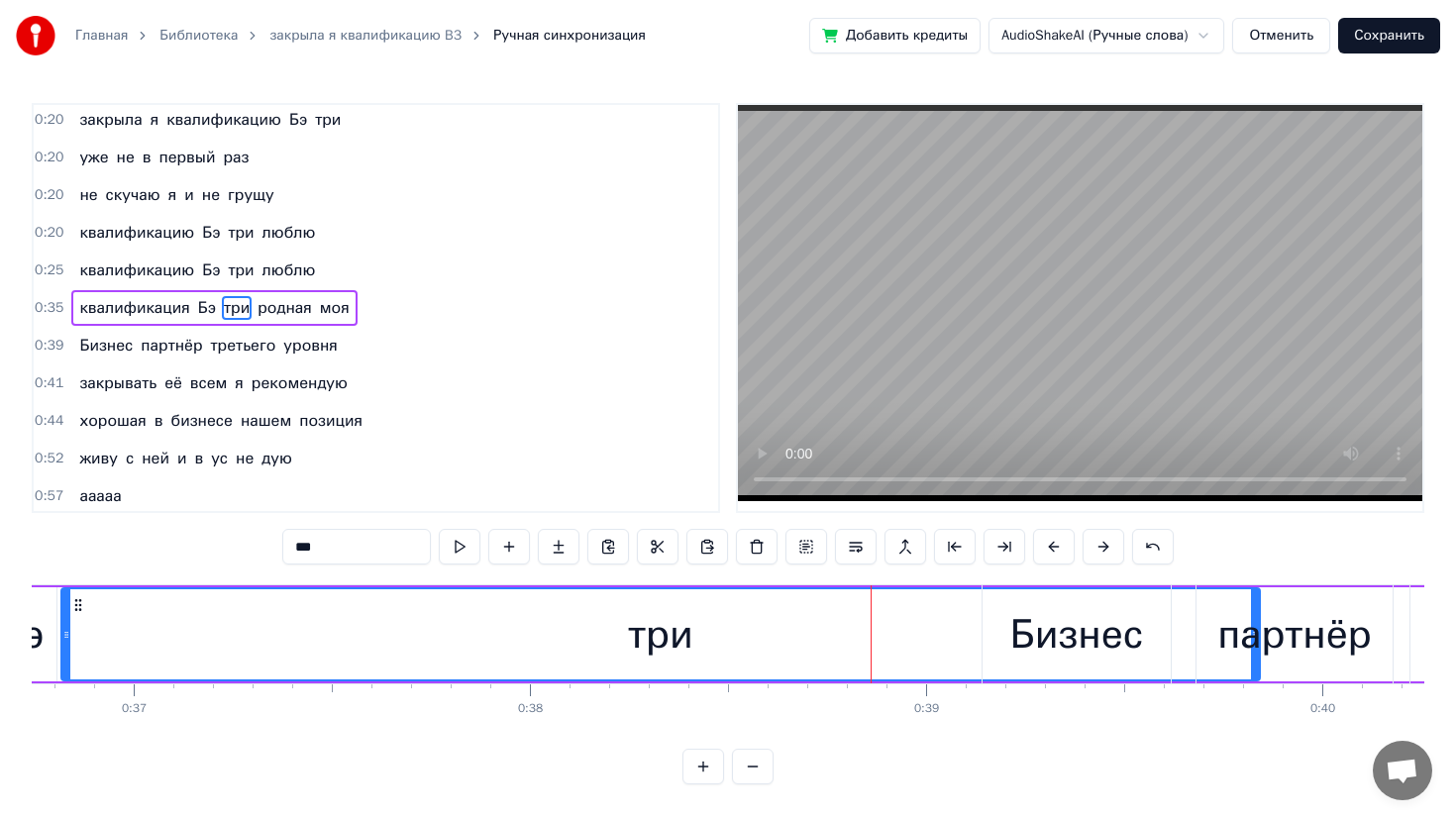 drag, startPoint x: 1255, startPoint y: 665, endPoint x: 1080, endPoint y: 665, distance: 175 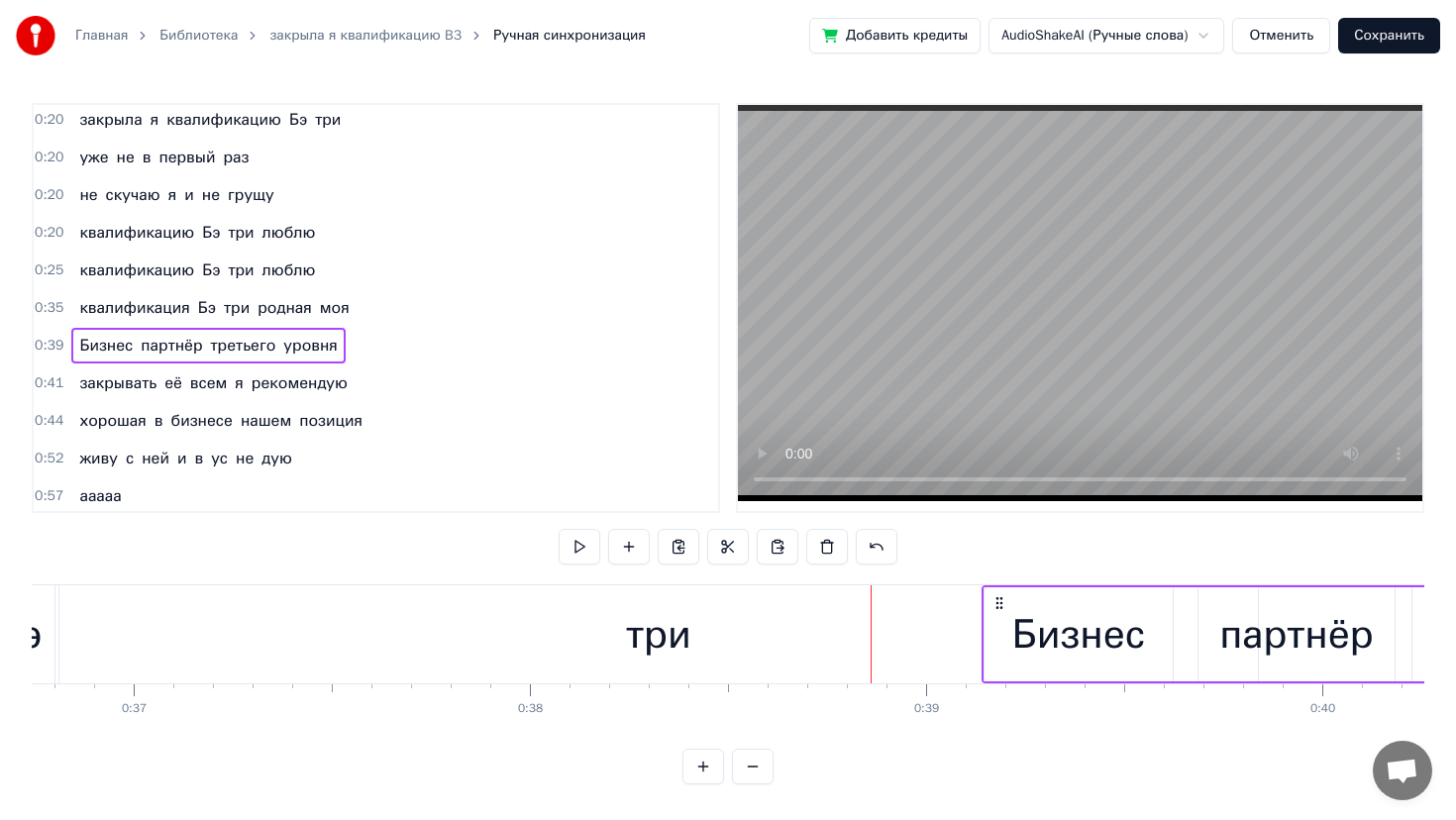 click on "три" at bounding box center [659, 634] 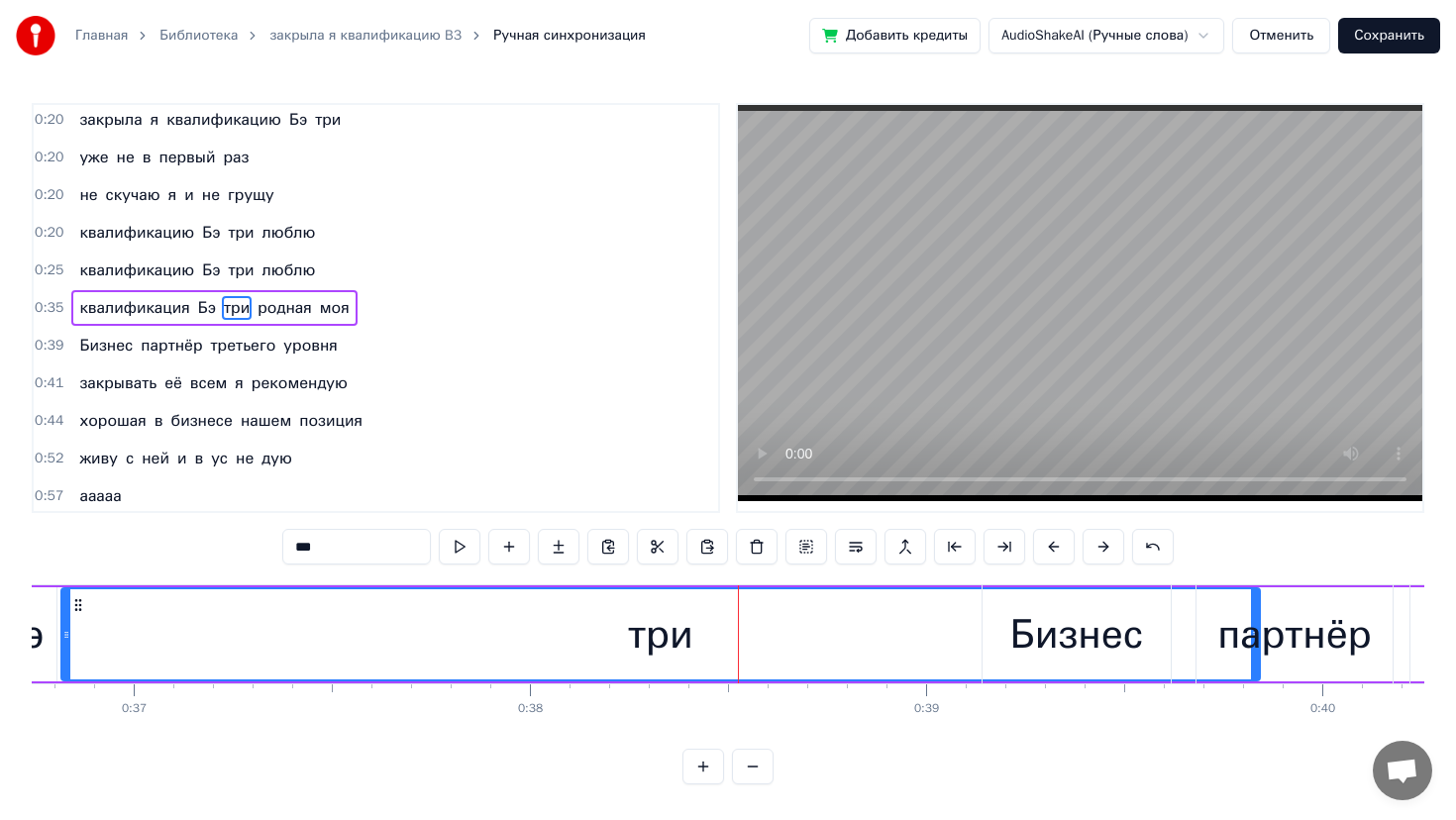 drag, startPoint x: 1257, startPoint y: 593, endPoint x: 1210, endPoint y: 594, distance: 47.010637 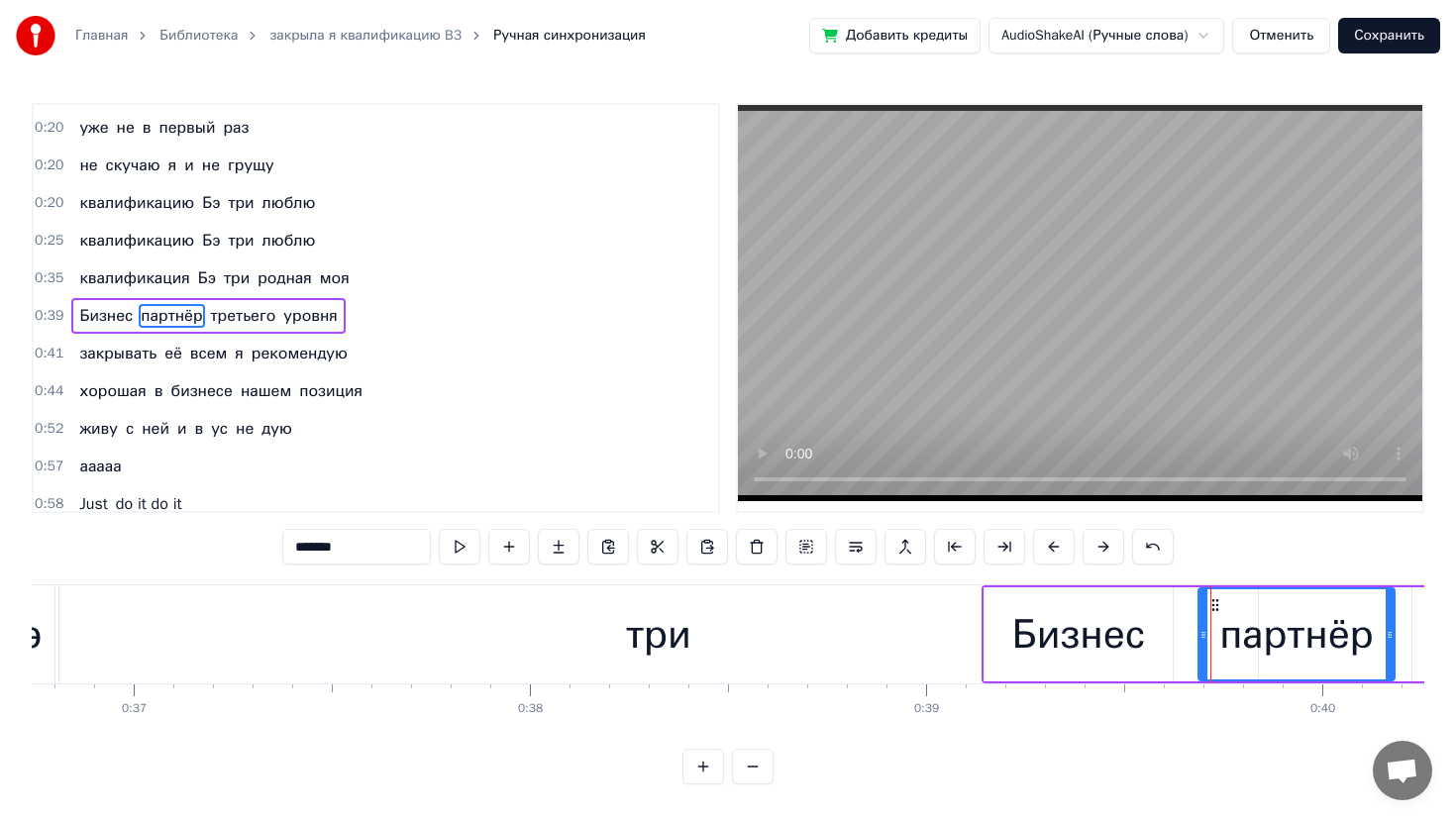 scroll, scrollTop: 154, scrollLeft: 0, axis: vertical 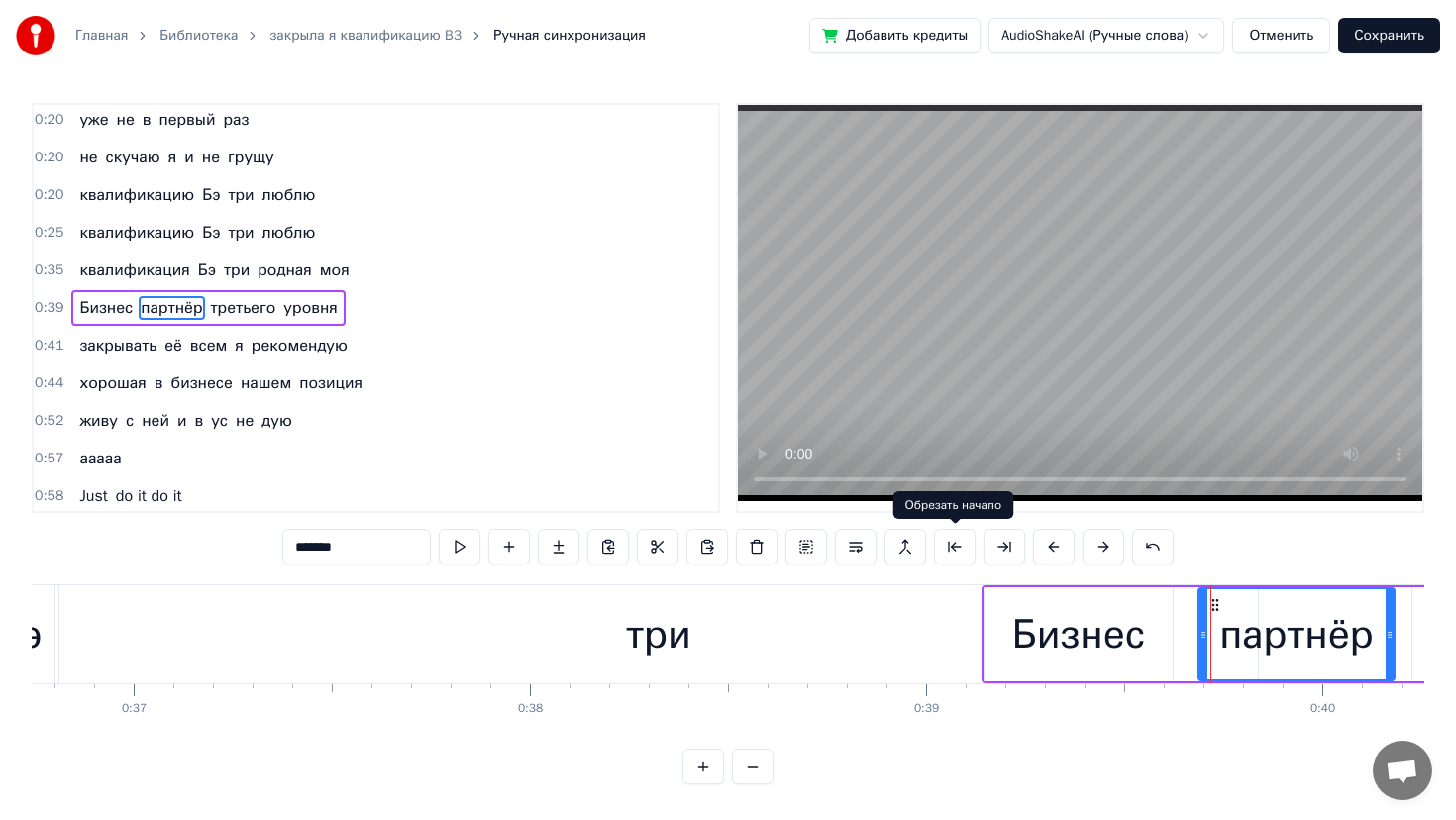 click on "Бизнес" at bounding box center (1079, 634) 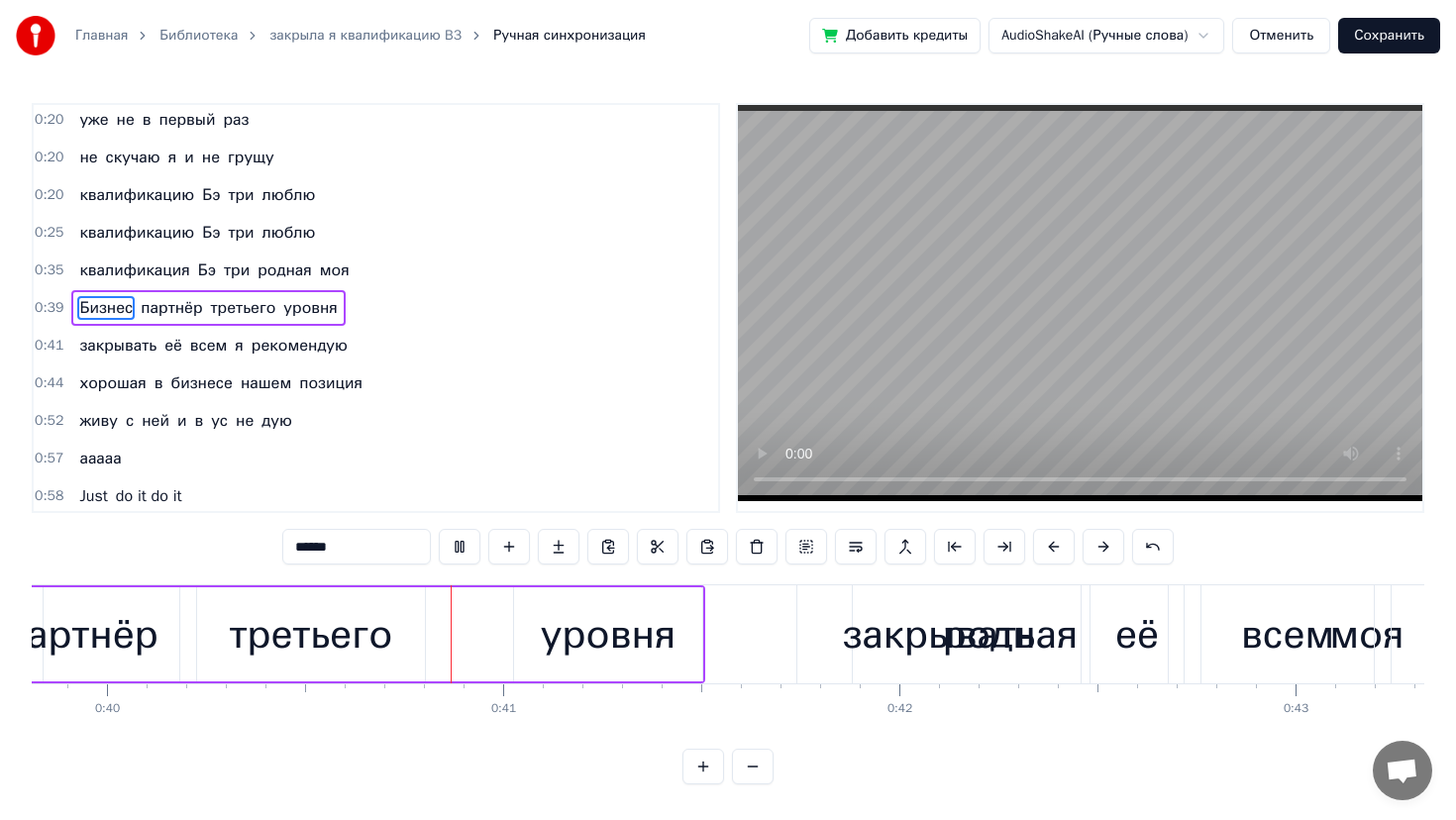 scroll, scrollTop: 0, scrollLeft: 15845, axis: horizontal 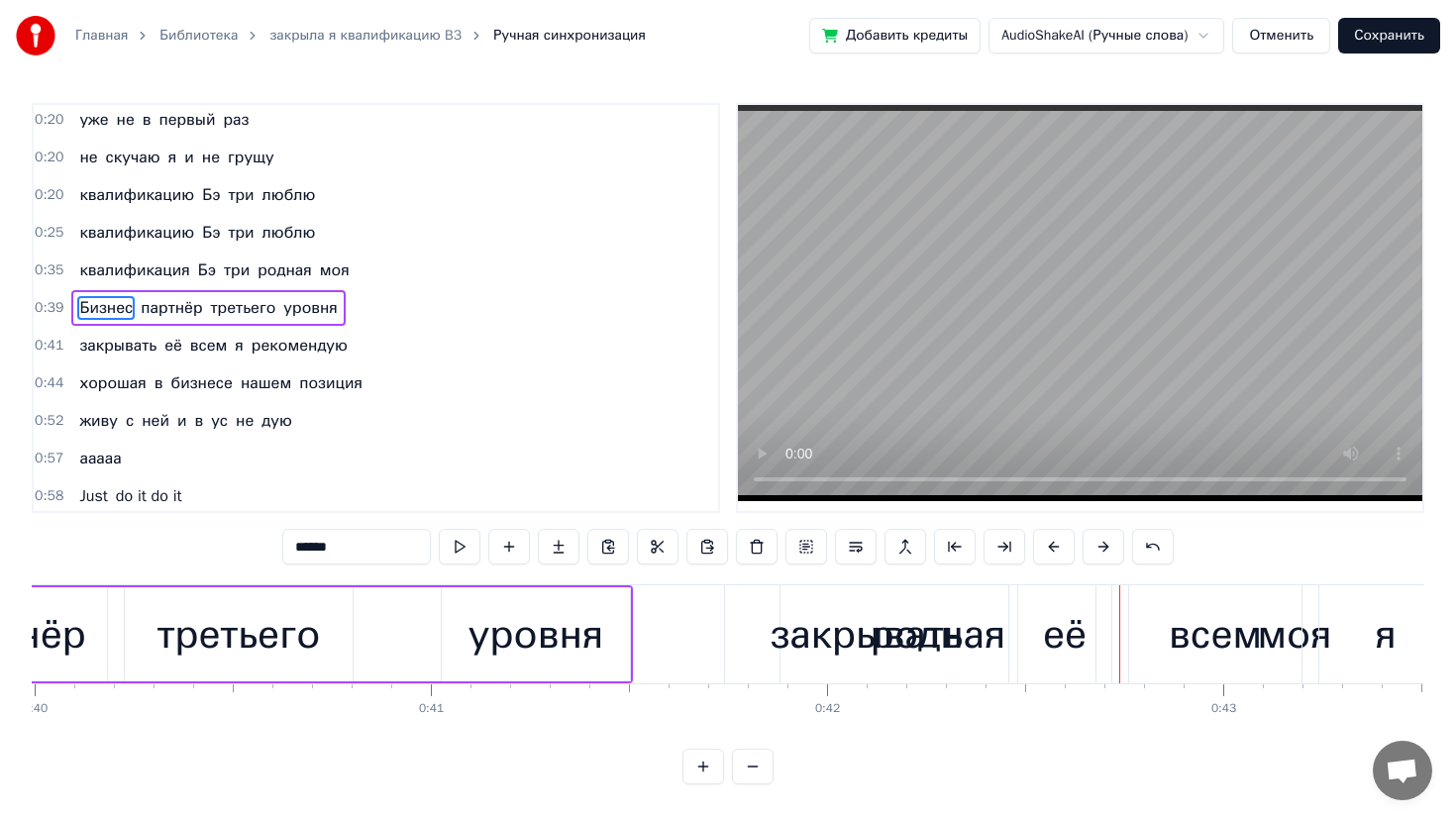 click on "закрывать" at bounding box center (867, 635) 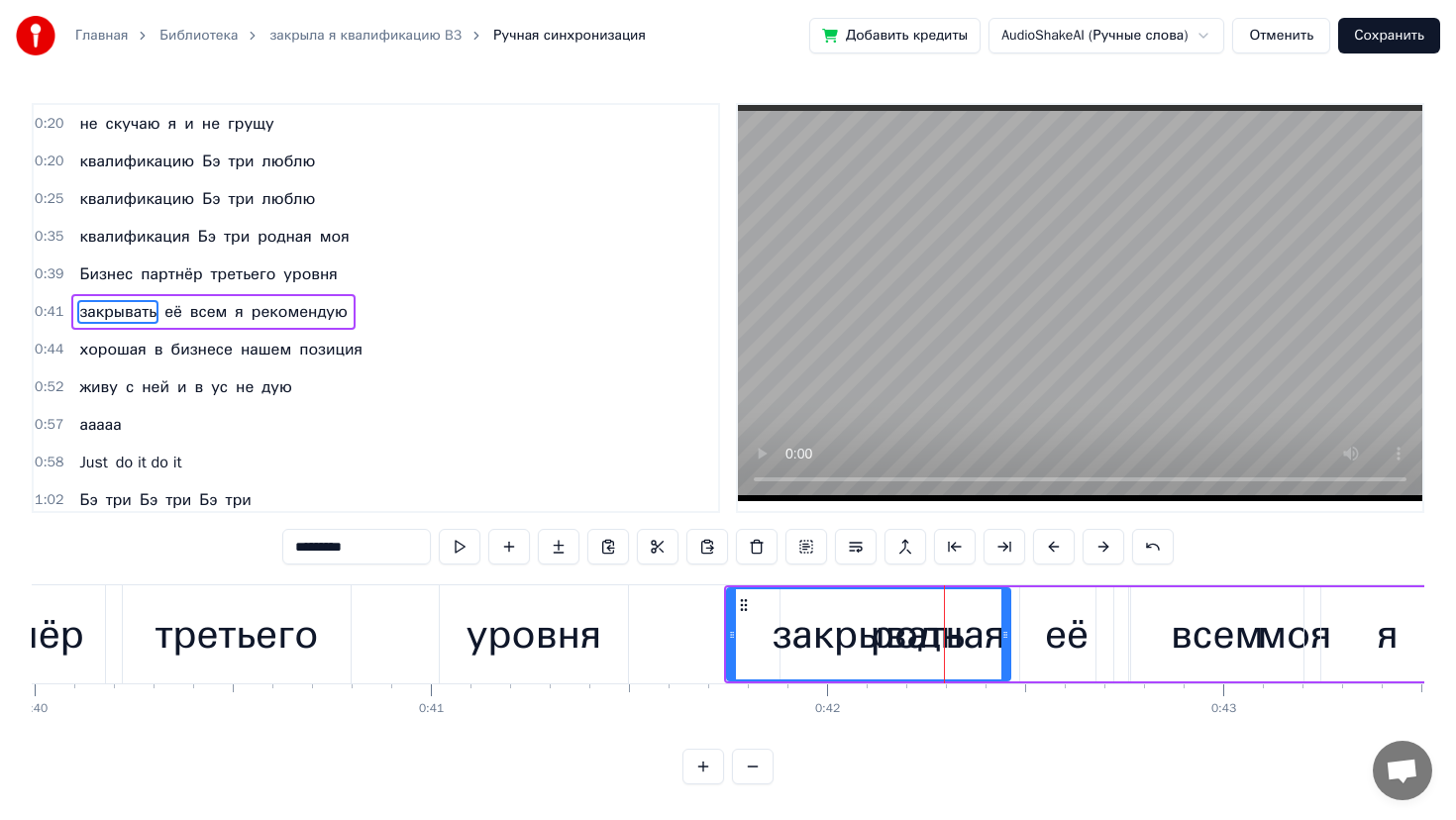scroll, scrollTop: 192, scrollLeft: 0, axis: vertical 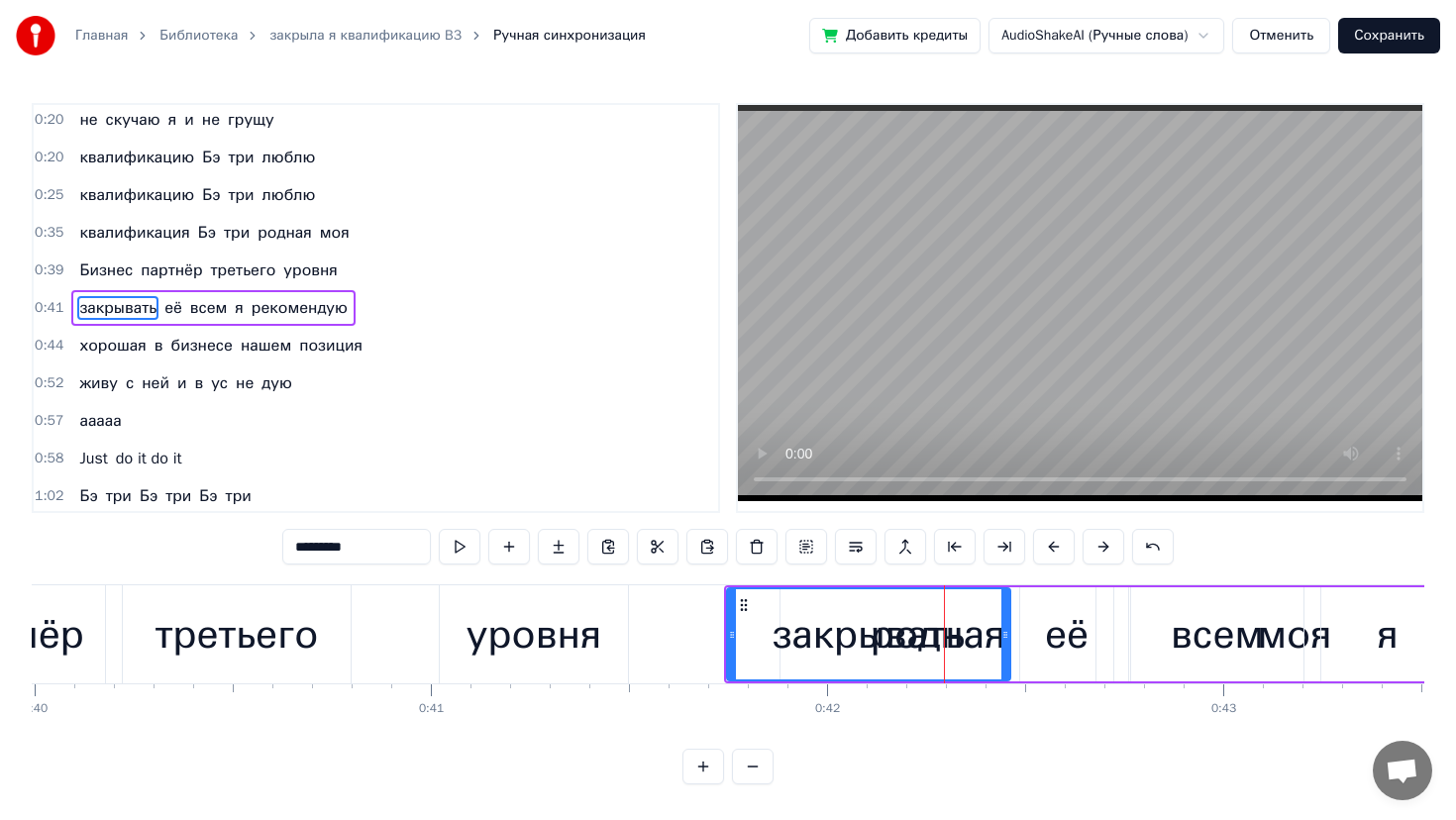 click on "закрывать" at bounding box center (869, 635) 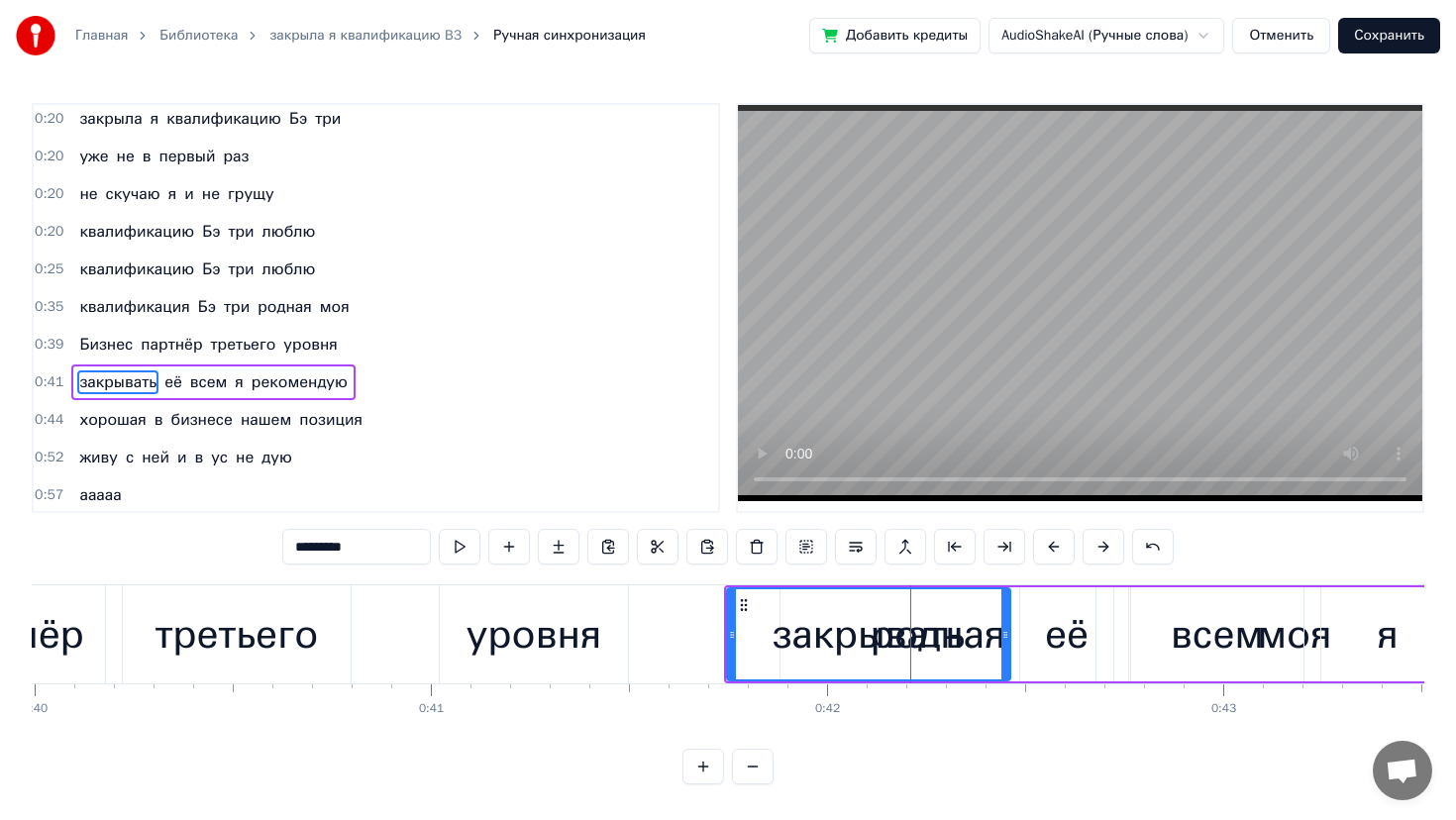 click on "три" at bounding box center [237, 307] 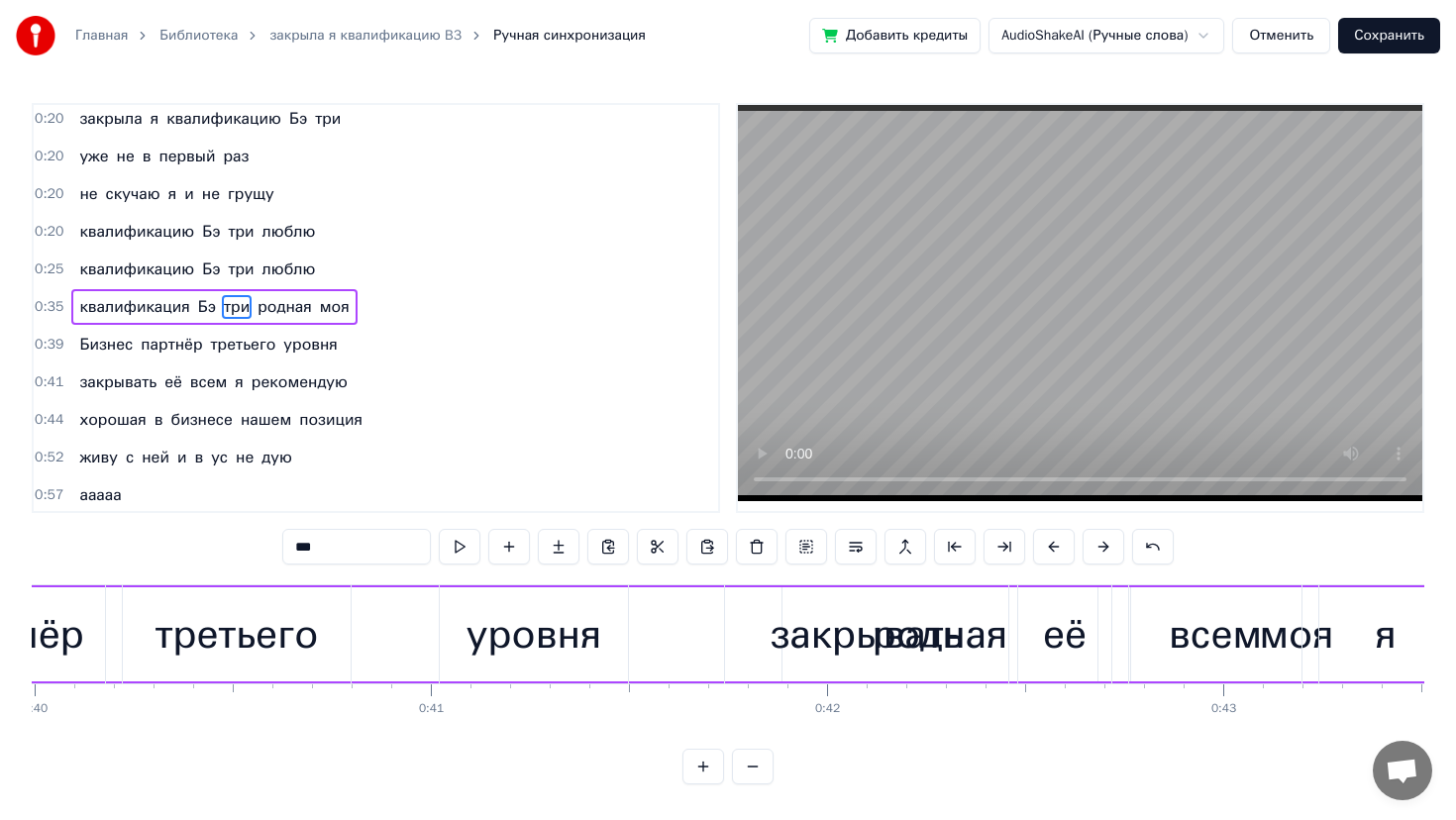scroll, scrollTop: 117, scrollLeft: 0, axis: vertical 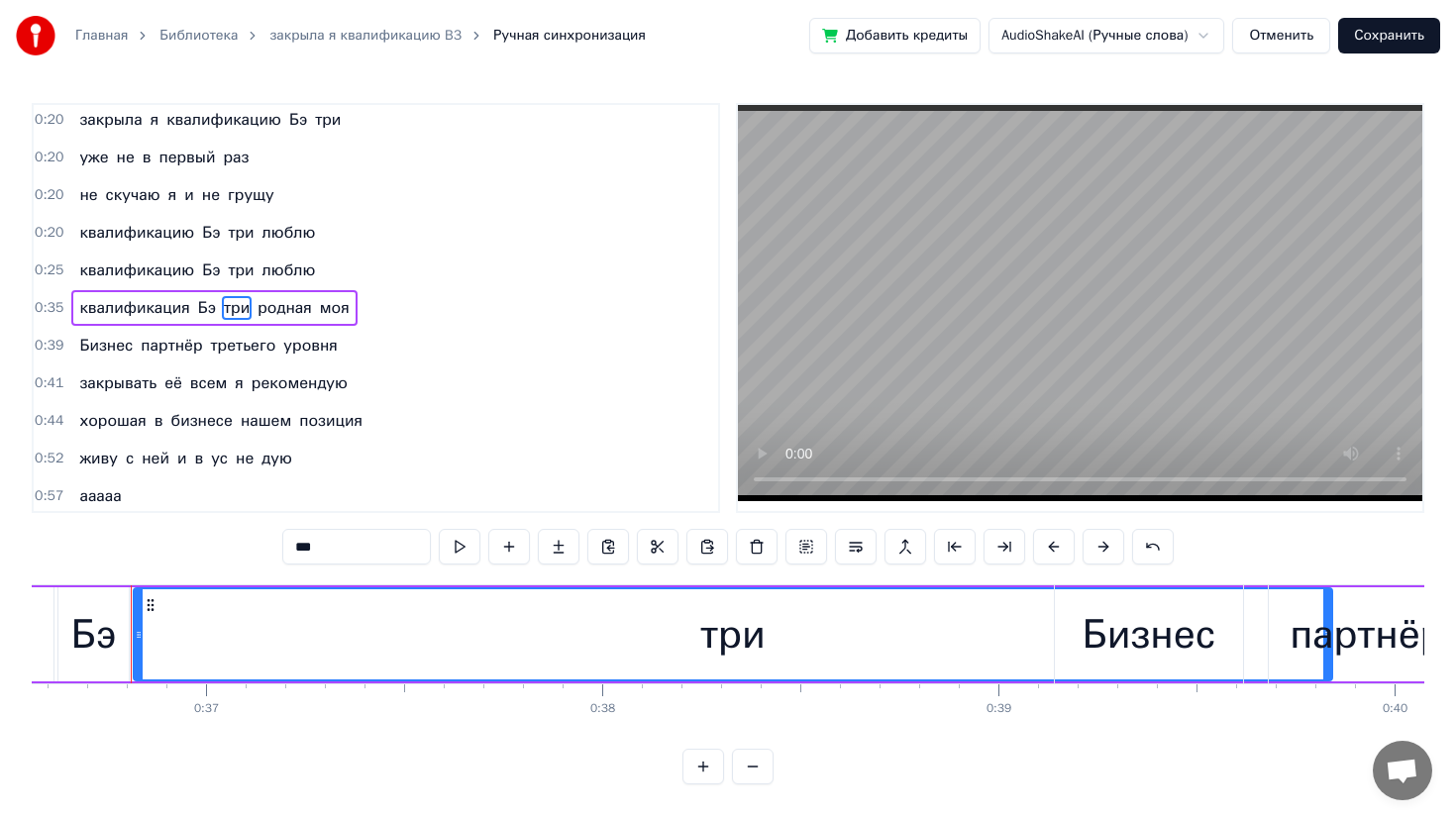 click on "три" at bounding box center (733, 634) 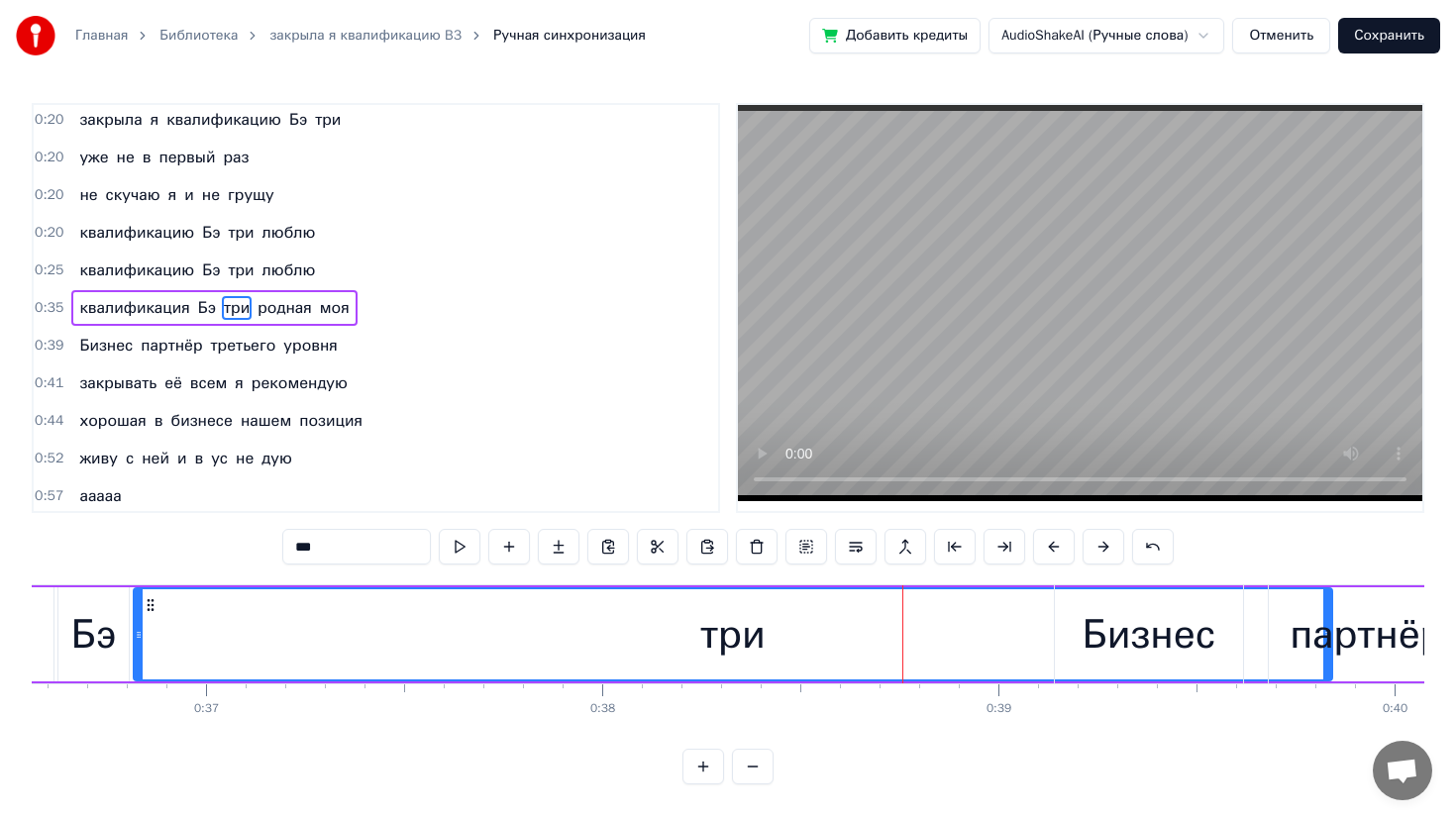 click 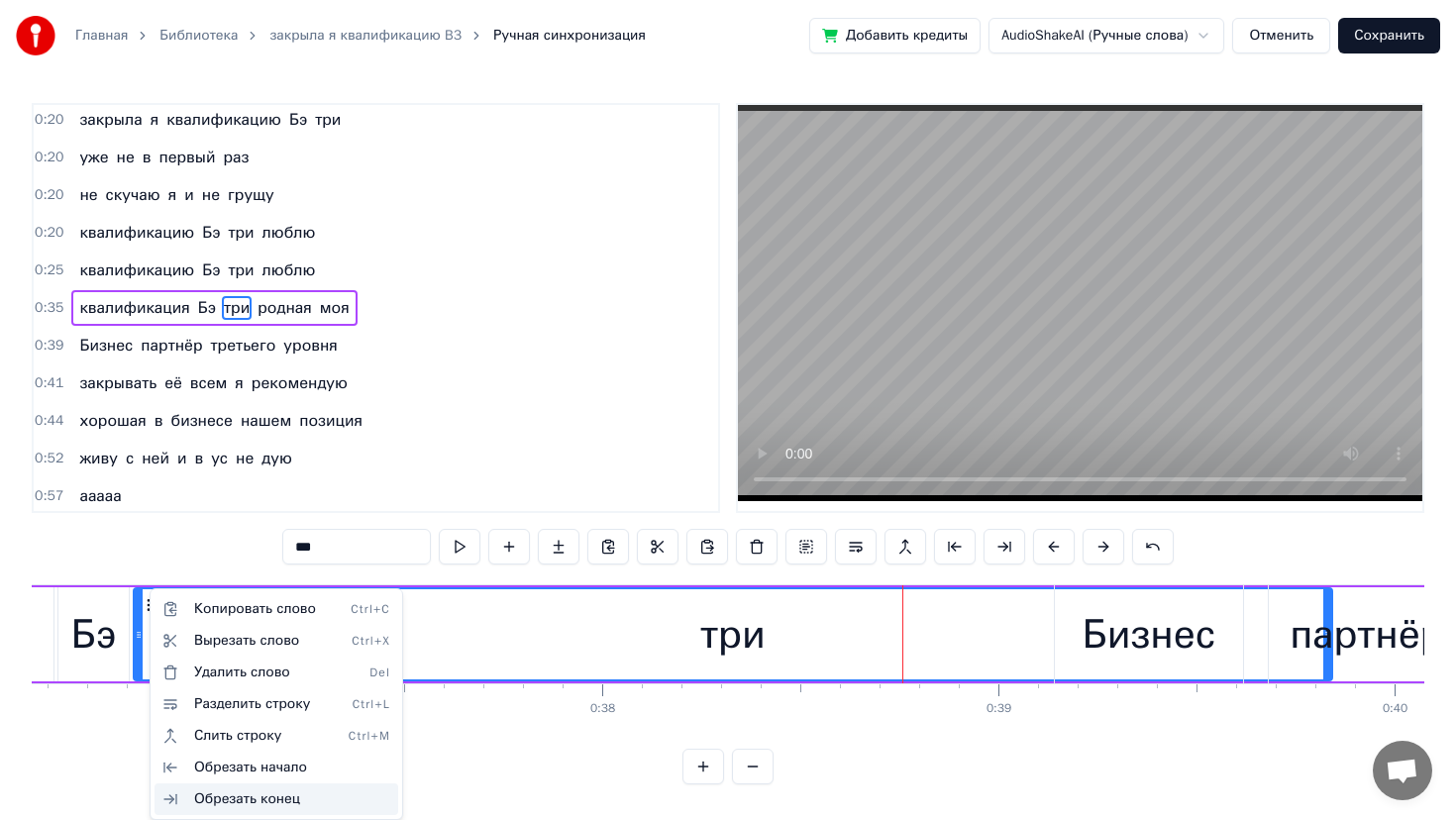 click on "Обрезать конец" at bounding box center (276, 799) 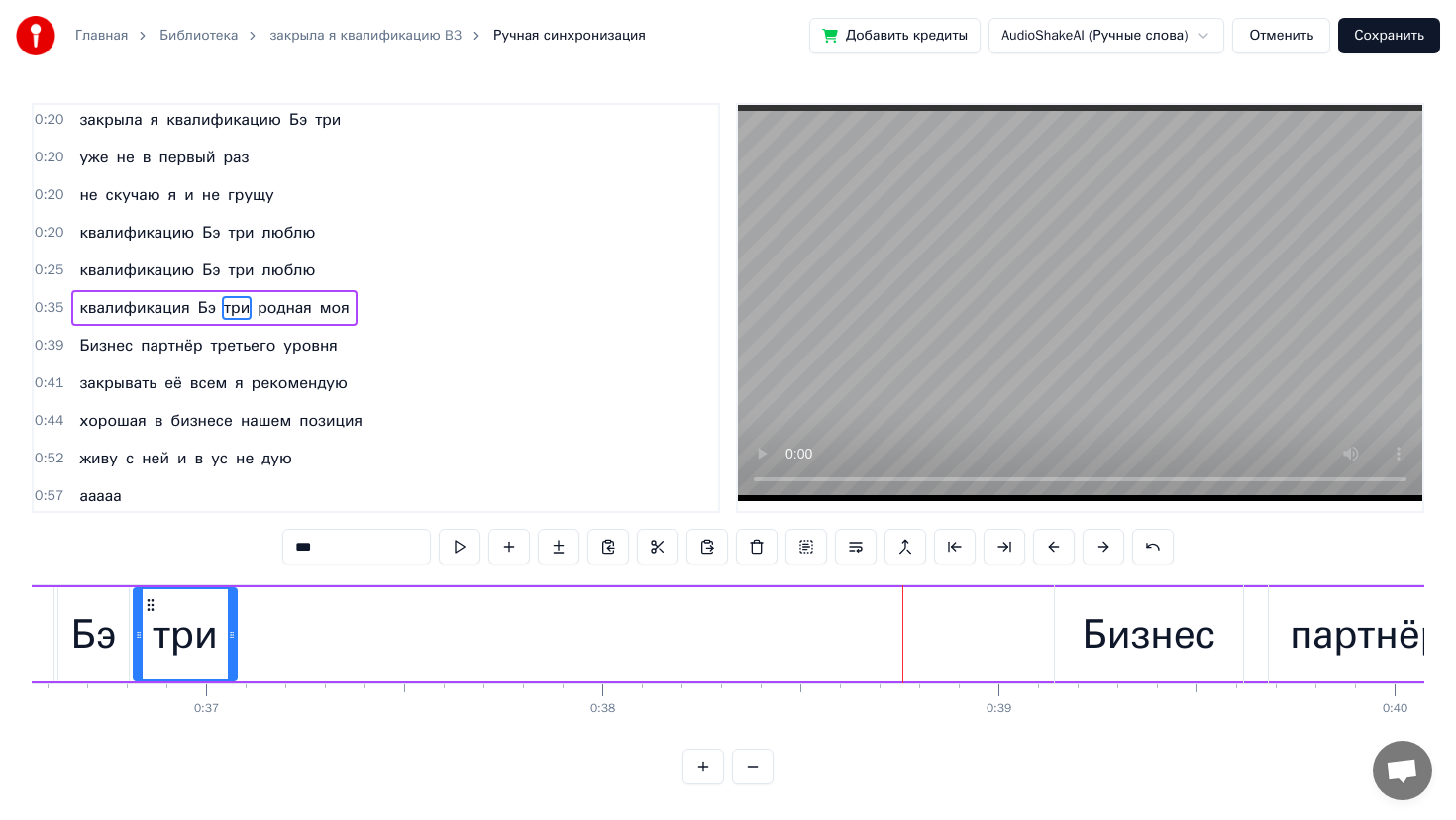 drag, startPoint x: 901, startPoint y: 639, endPoint x: 236, endPoint y: 667, distance: 665.5892 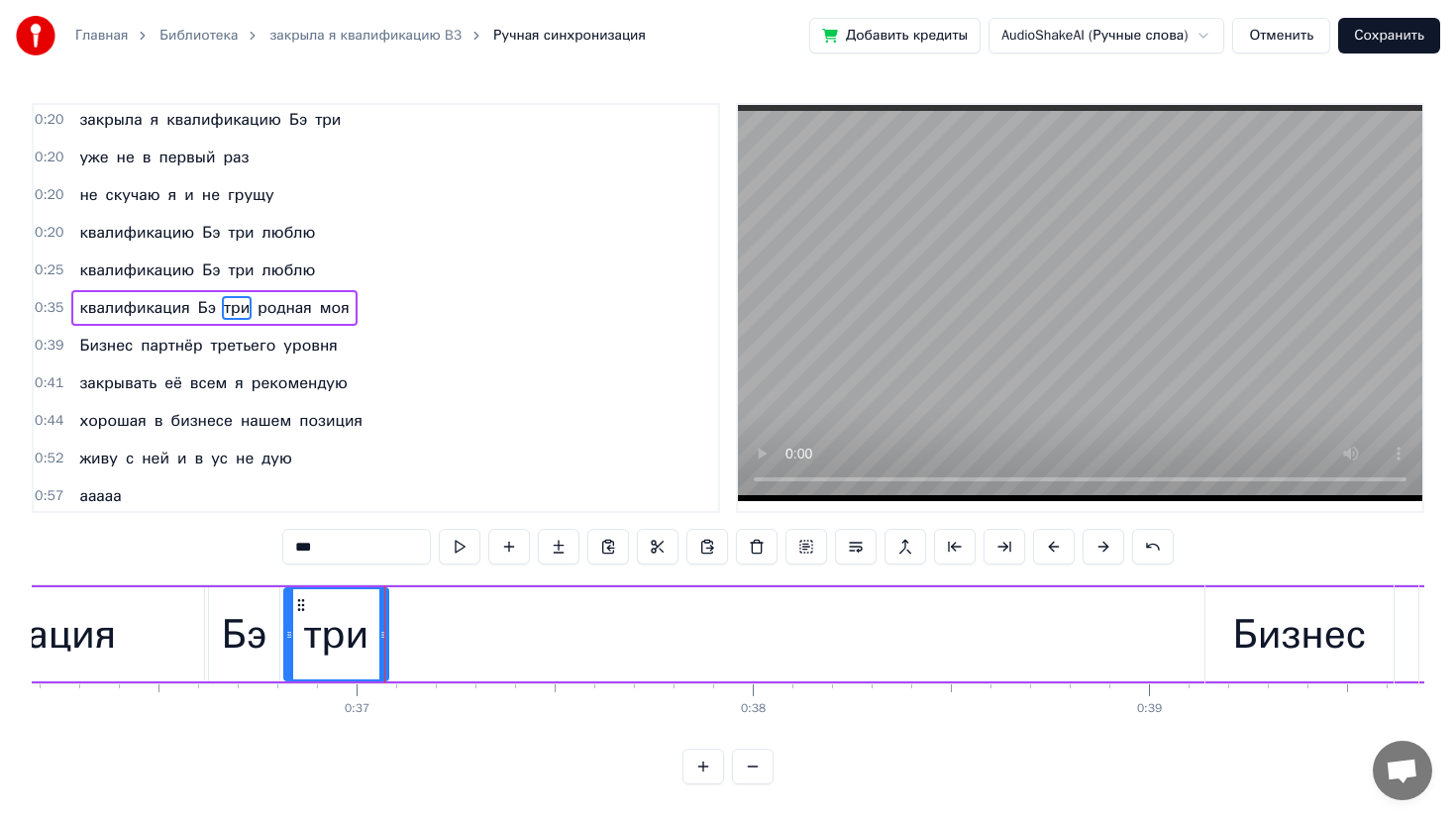 scroll, scrollTop: 0, scrollLeft: 14317, axis: horizontal 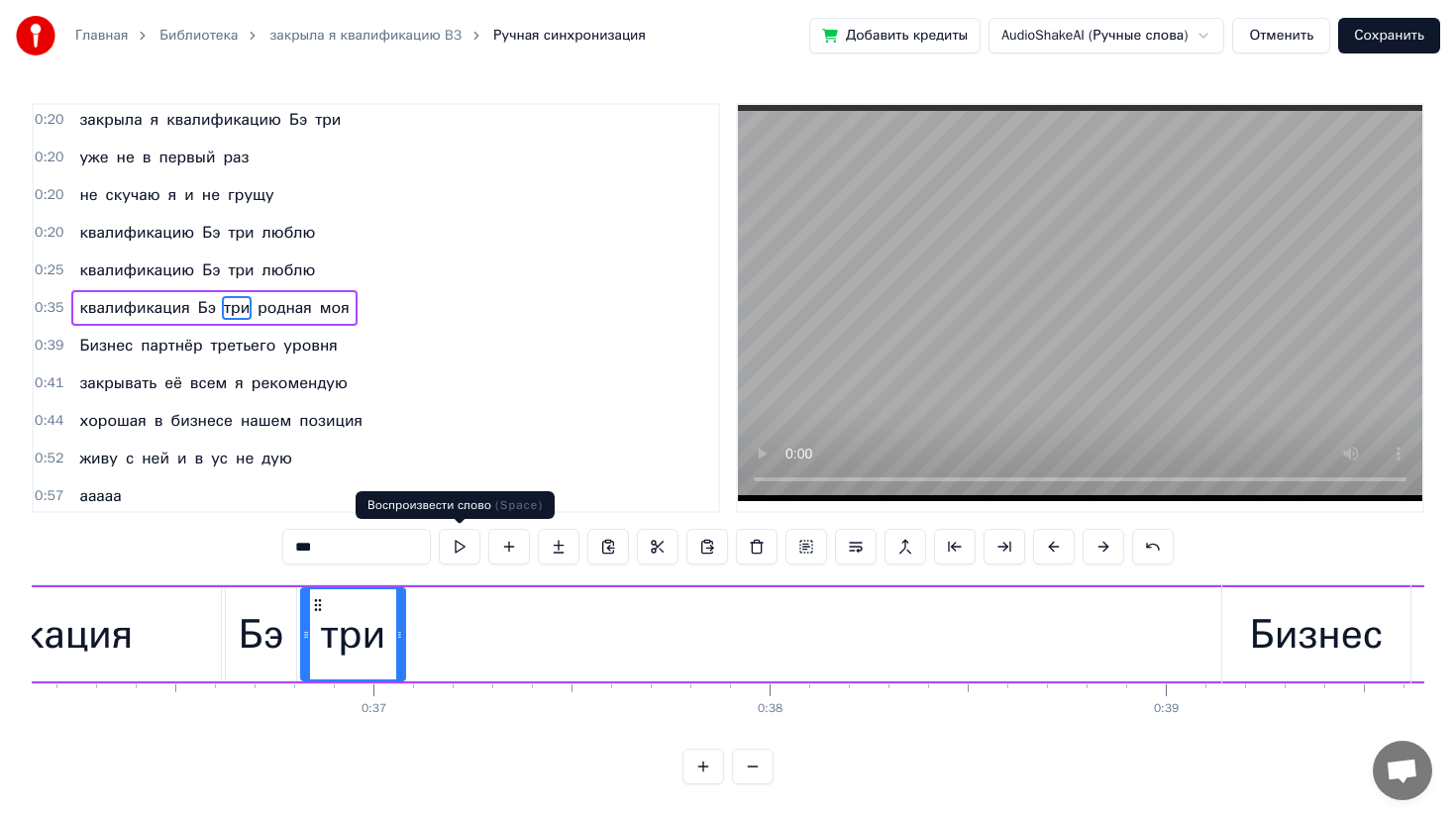 click at bounding box center (460, 547) 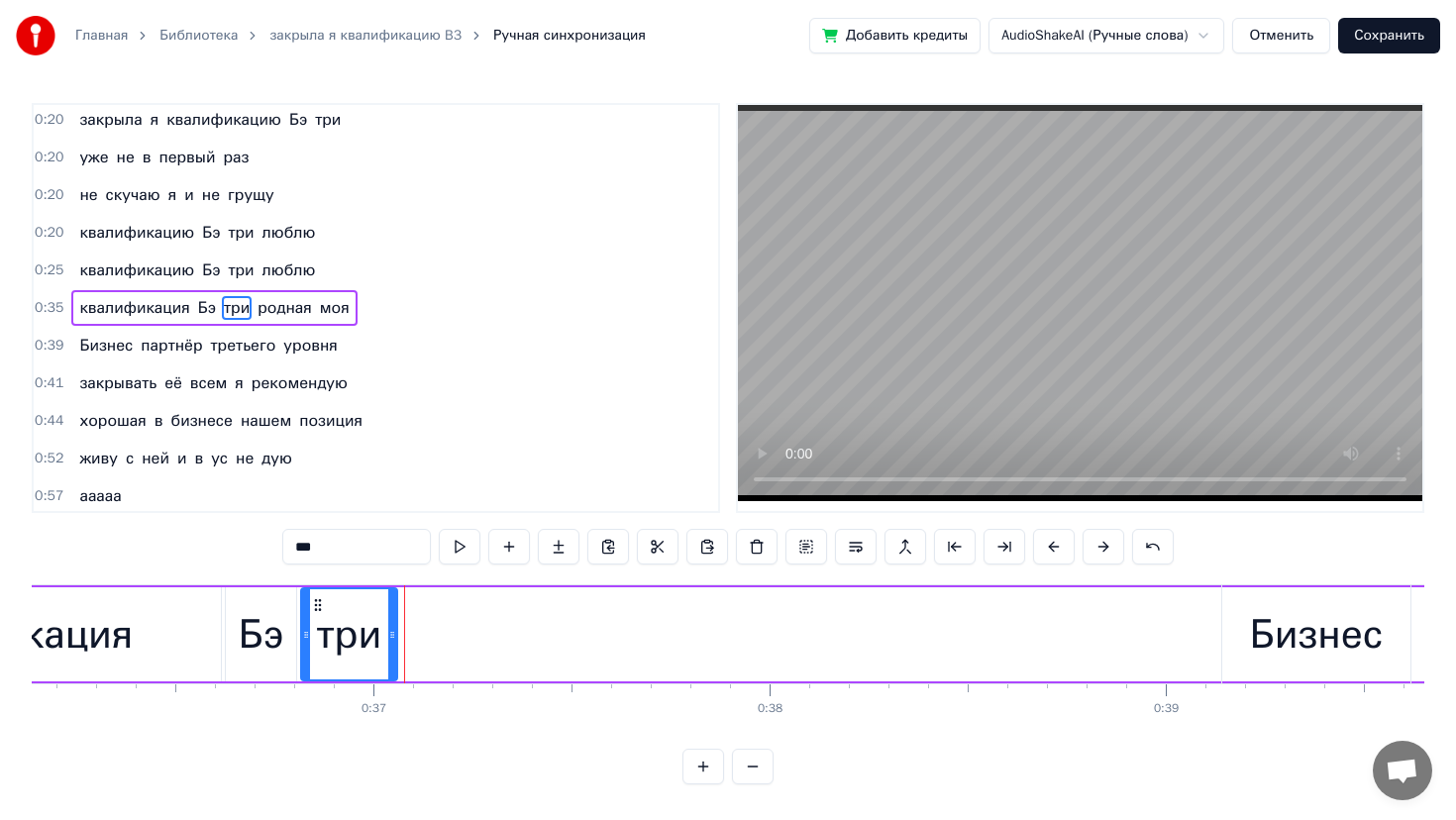 click 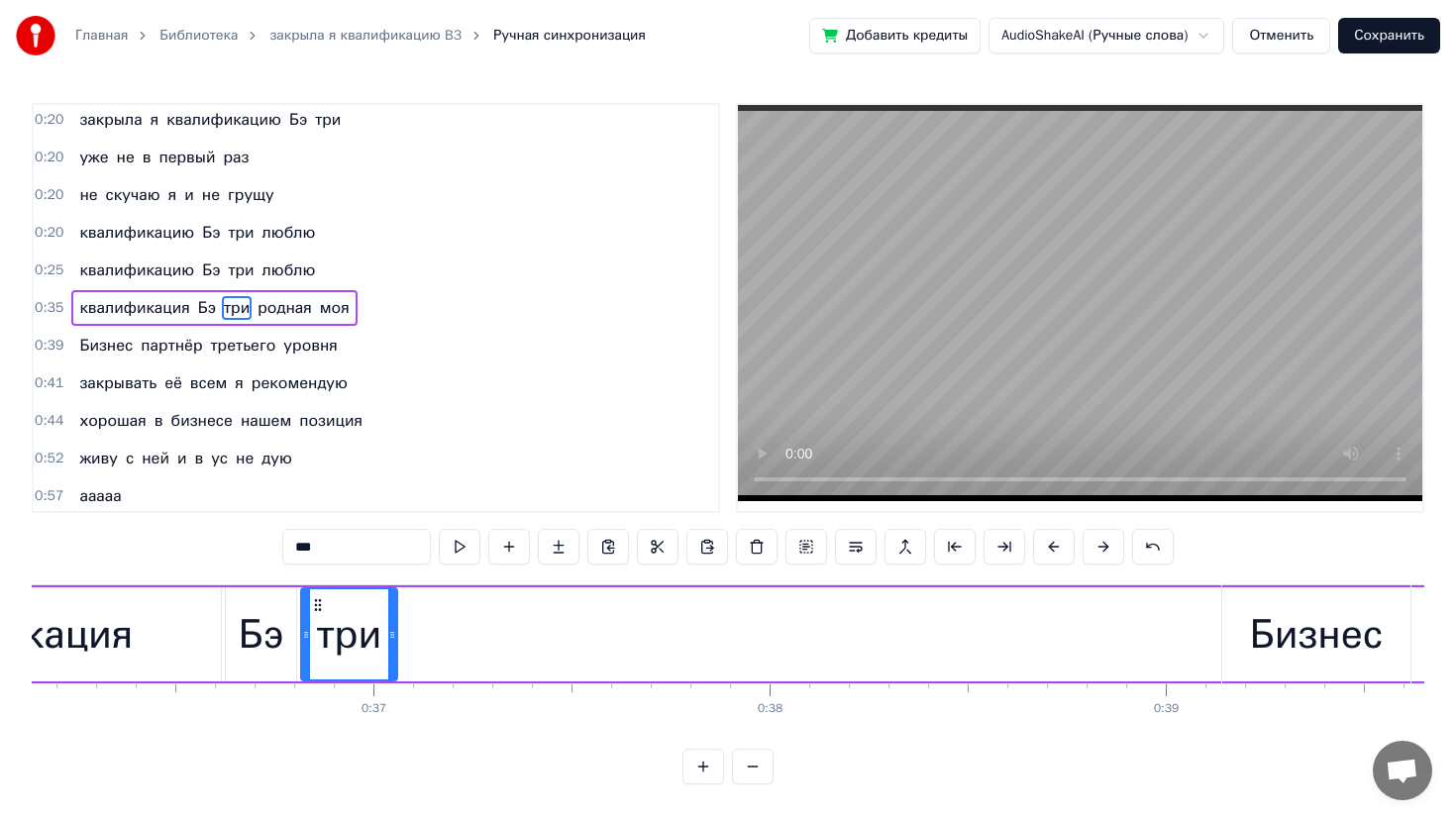 click on "родная" at bounding box center (284, 308) 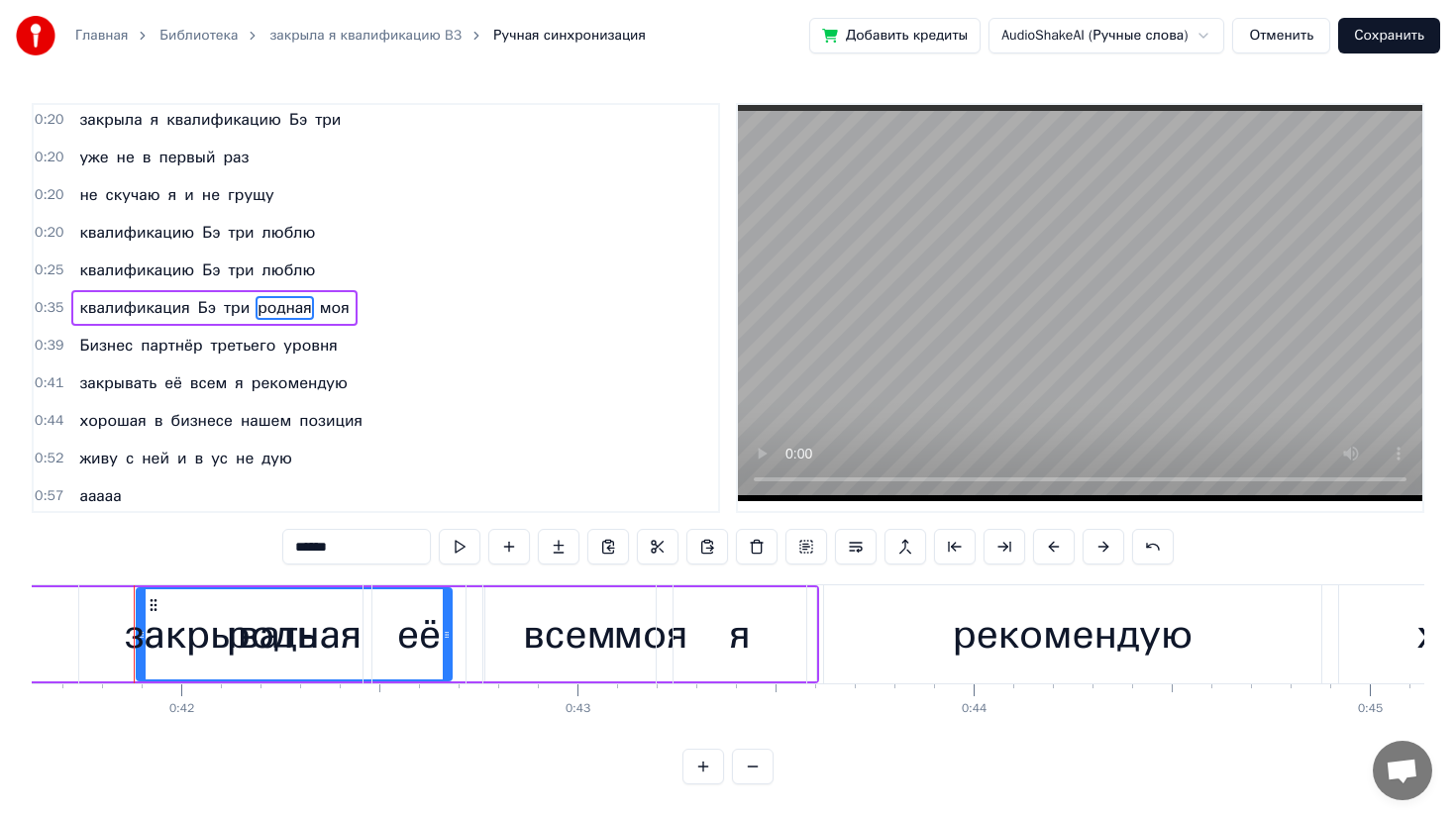 scroll, scrollTop: 0, scrollLeft: 16493, axis: horizontal 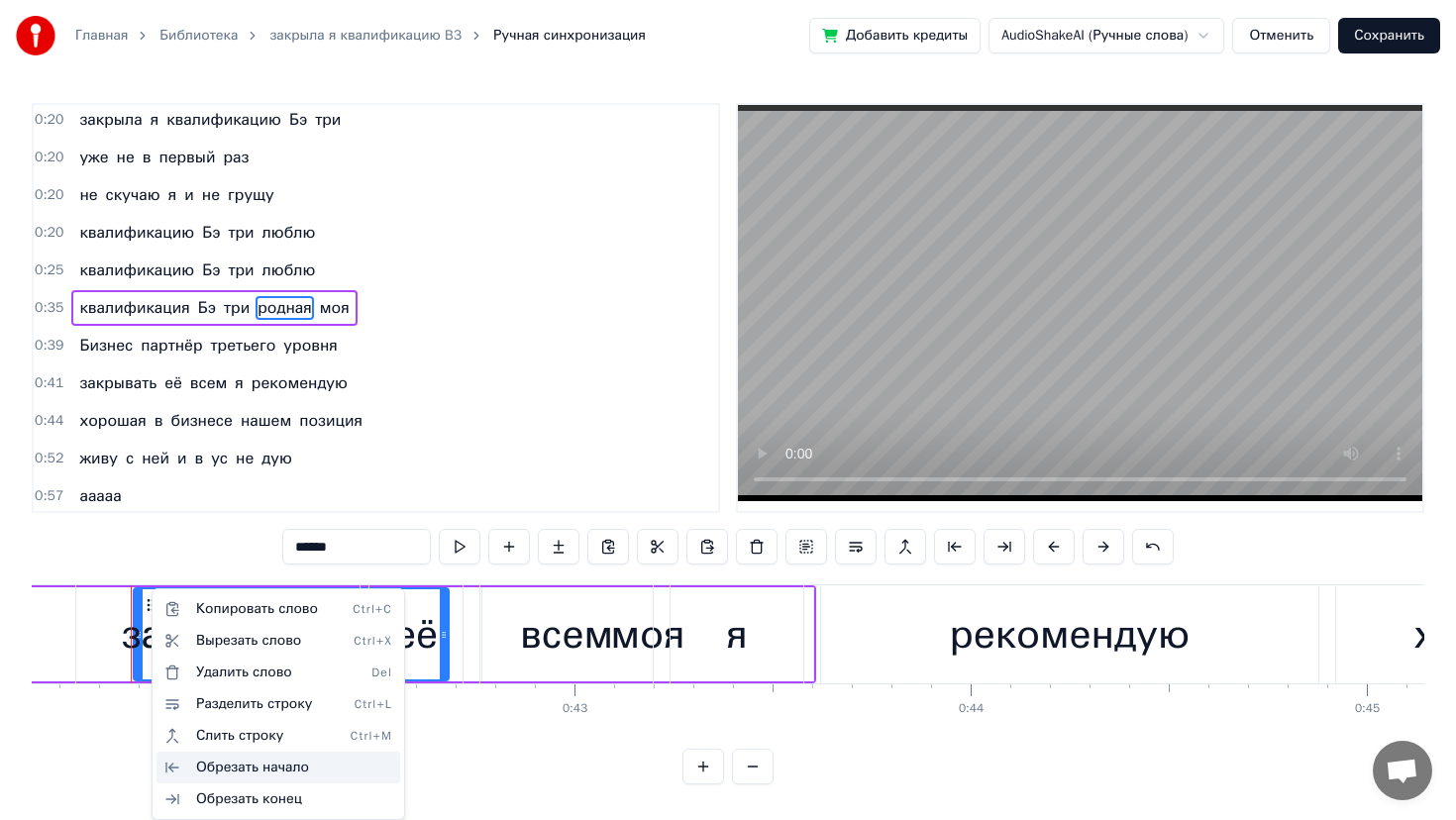 click on "Обрезать начало" at bounding box center (278, 768) 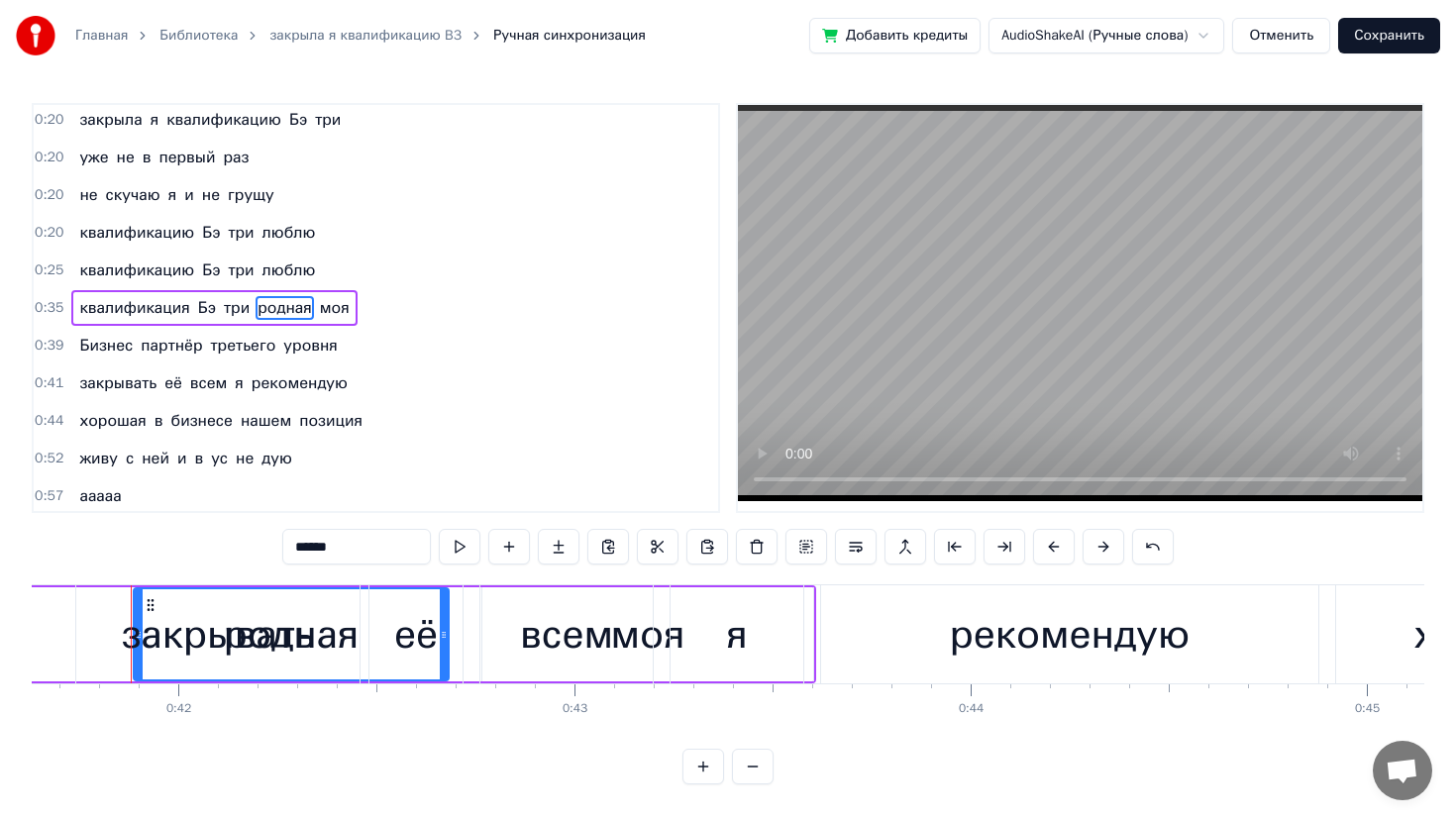 drag, startPoint x: 138, startPoint y: 620, endPoint x: 1, endPoint y: 623, distance: 137.03284 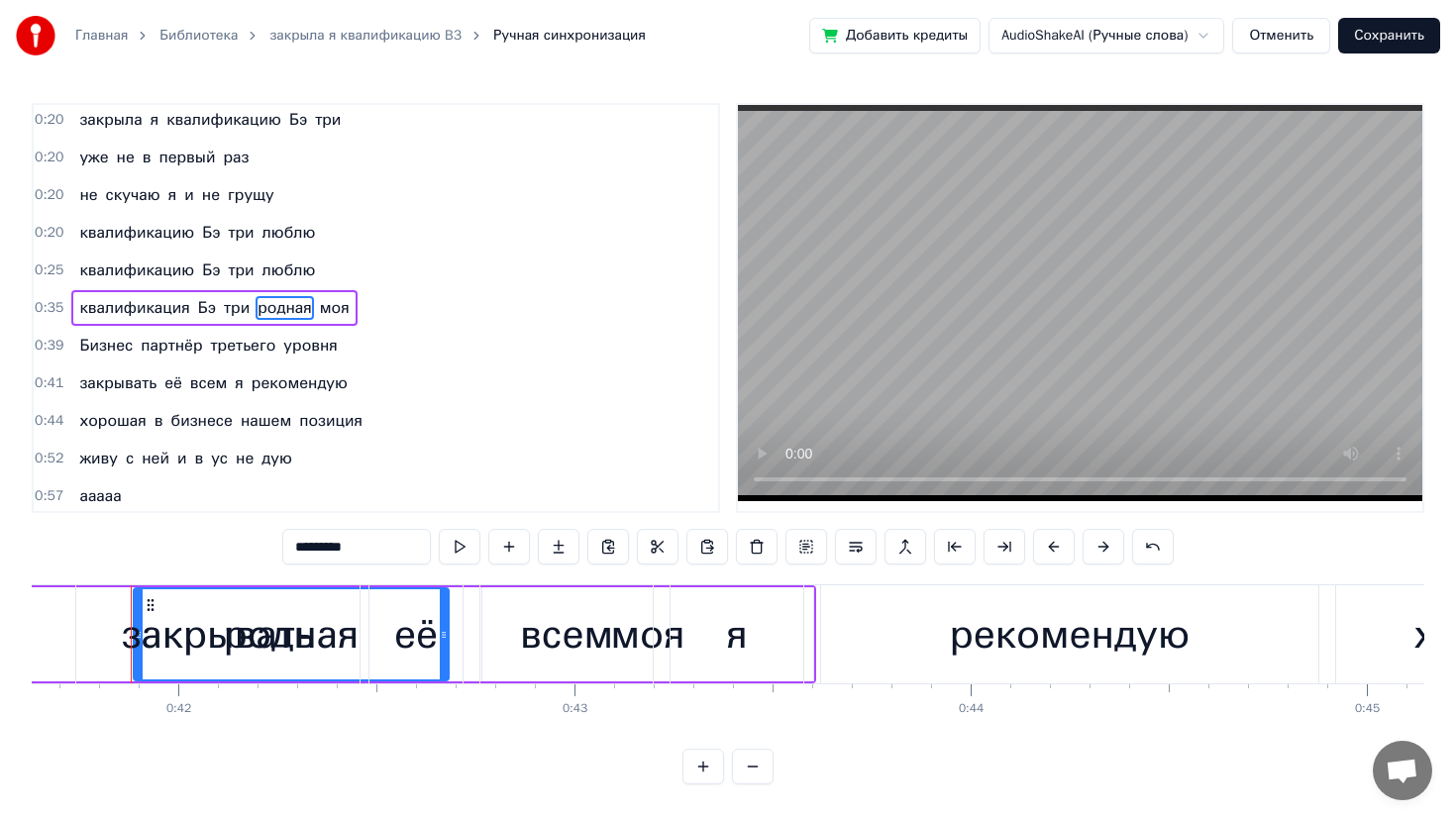 scroll, scrollTop: 121, scrollLeft: 0, axis: vertical 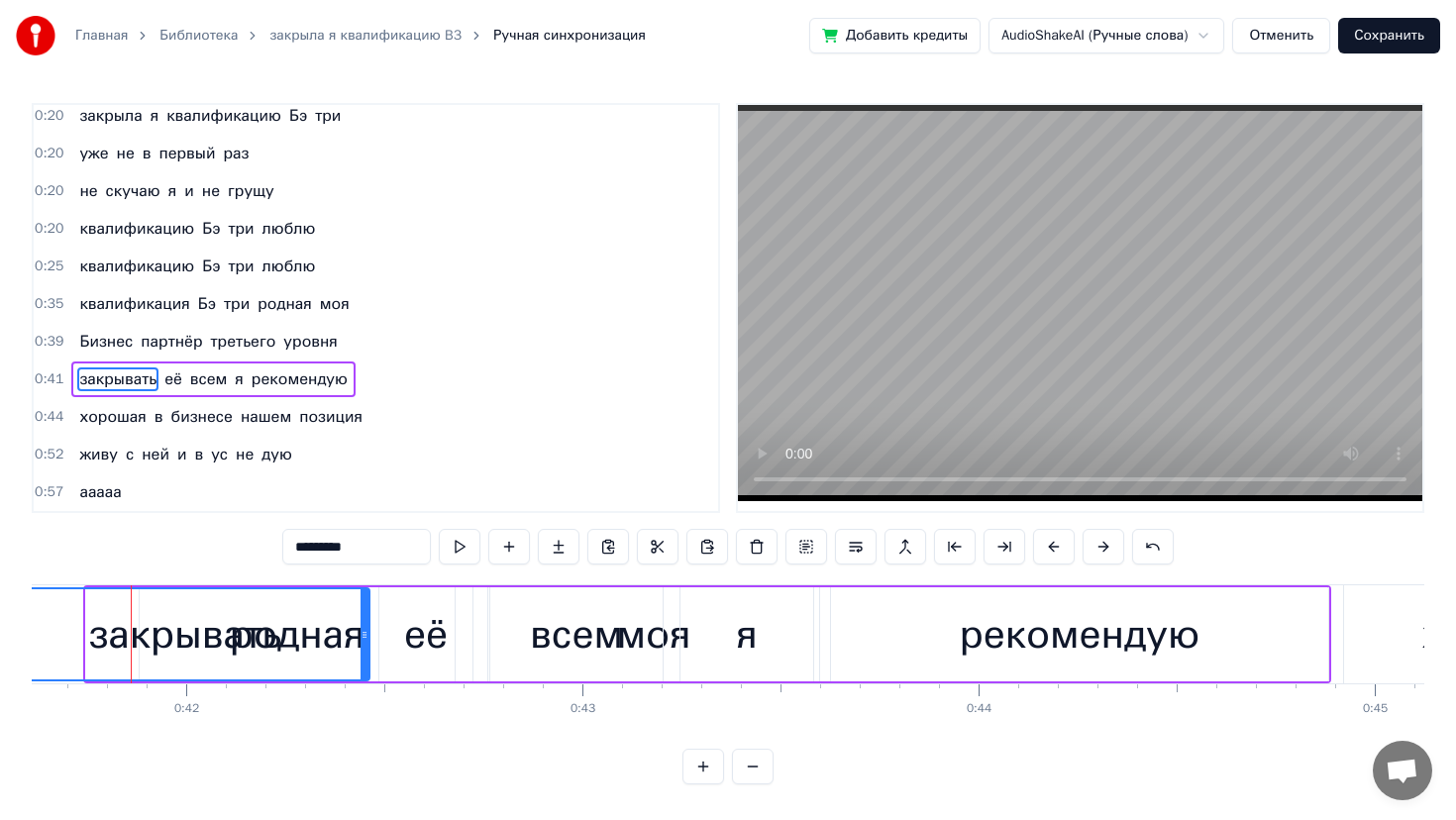 drag, startPoint x: 88, startPoint y: 614, endPoint x: 0, endPoint y: 617, distance: 88.051122 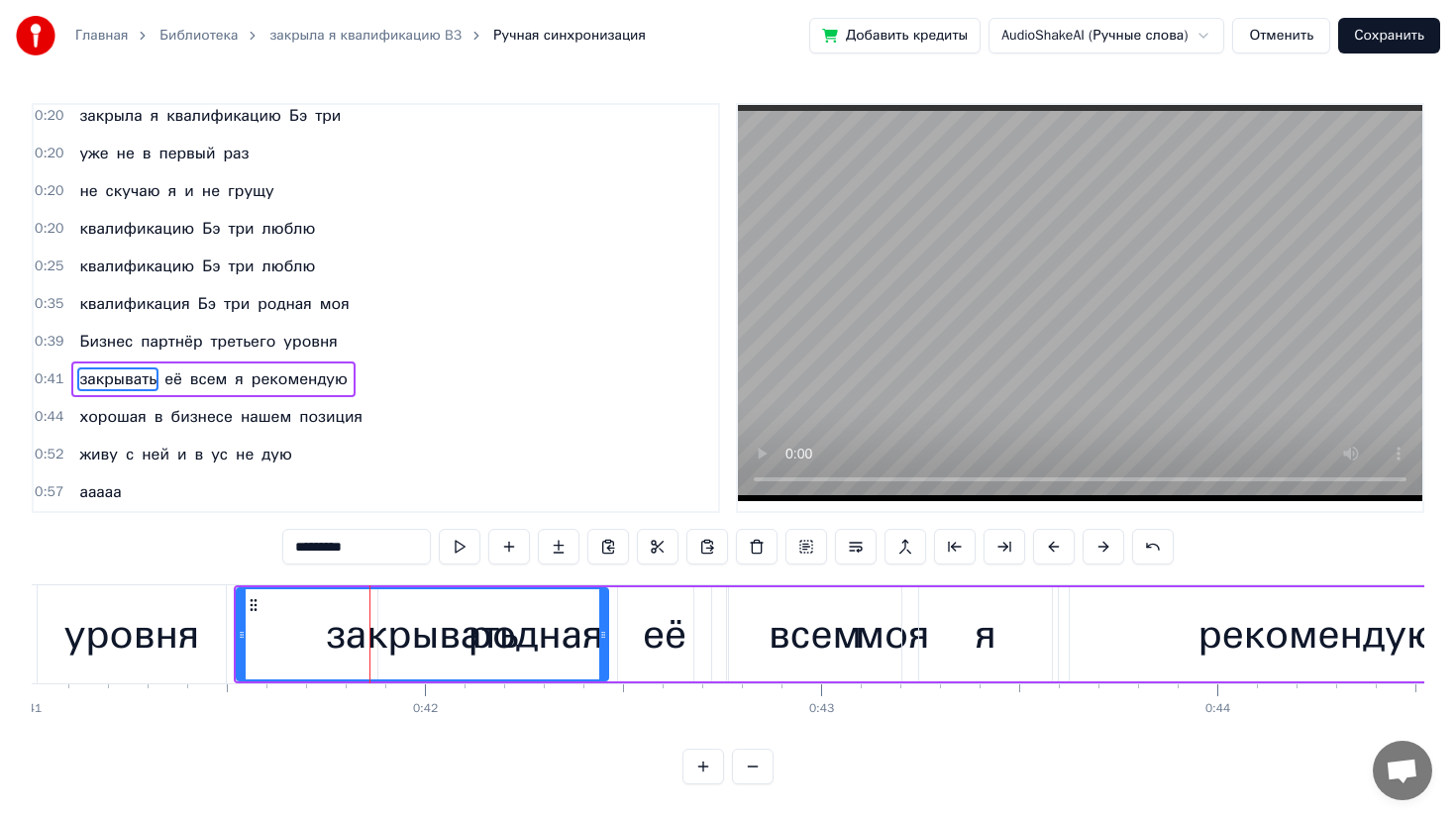 scroll, scrollTop: 0, scrollLeft: 16195, axis: horizontal 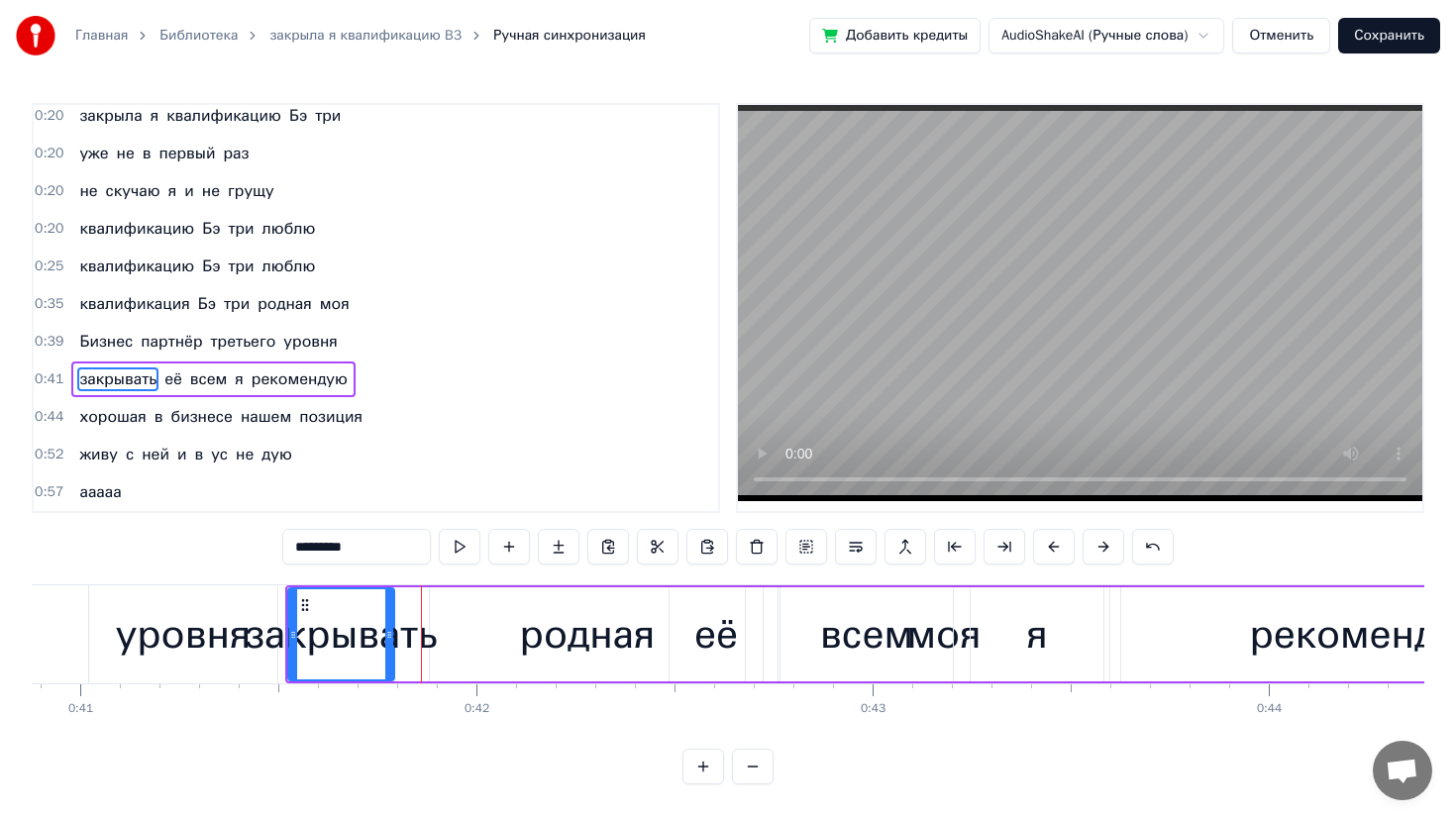 drag, startPoint x: 657, startPoint y: 630, endPoint x: 391, endPoint y: 659, distance: 267.57616 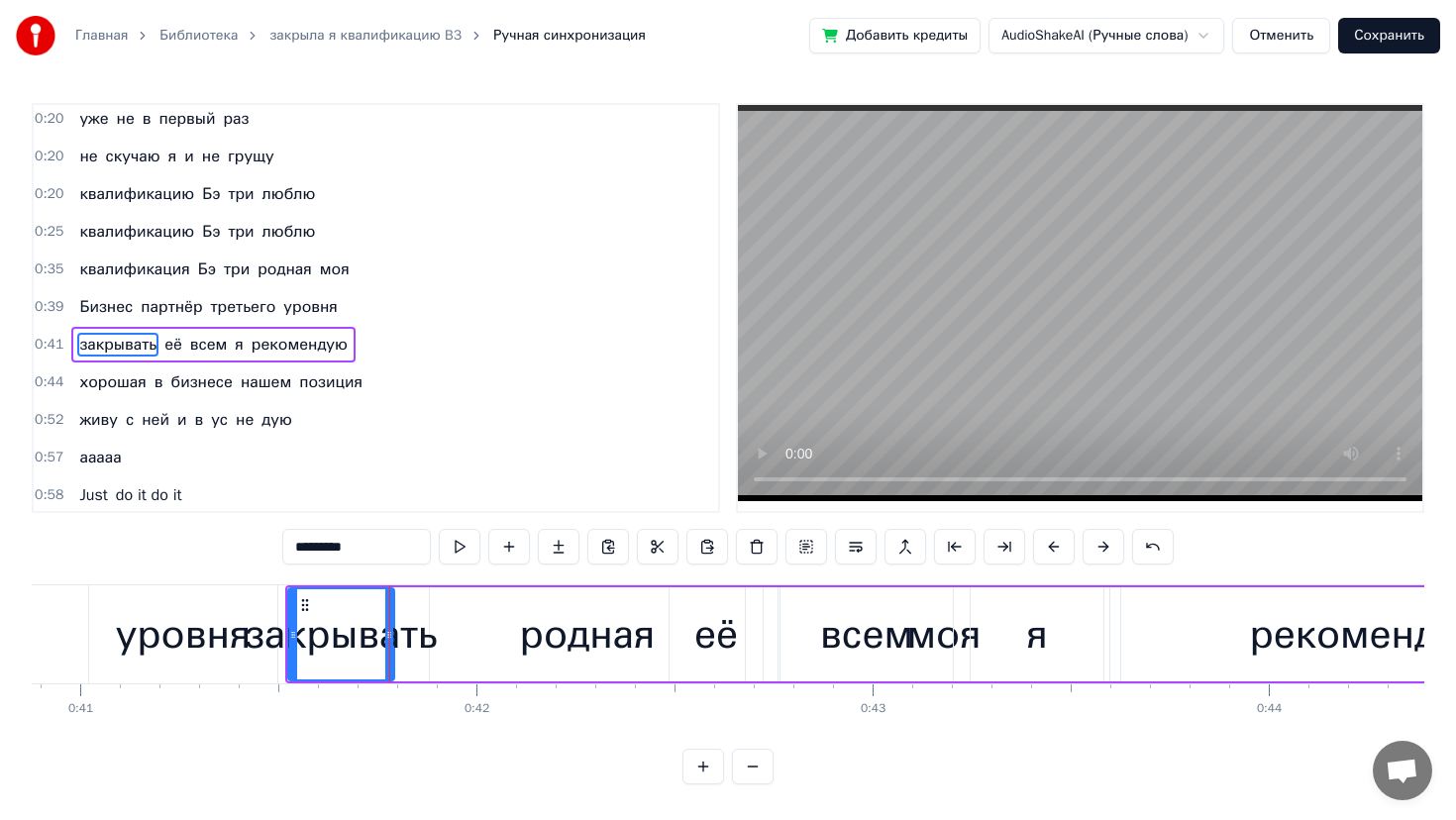 scroll, scrollTop: 192, scrollLeft: 0, axis: vertical 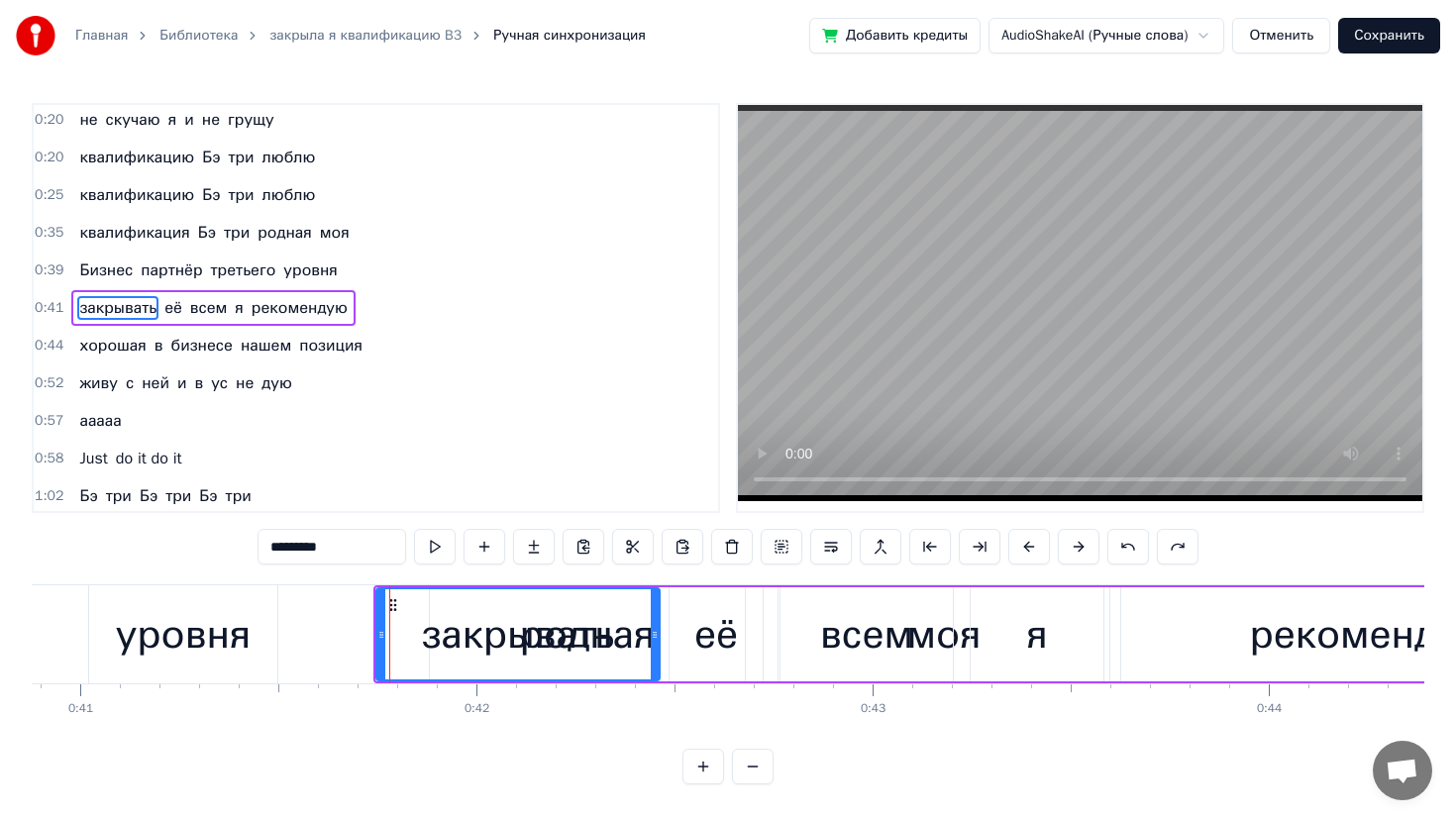 click on "родная" at bounding box center [284, 233] 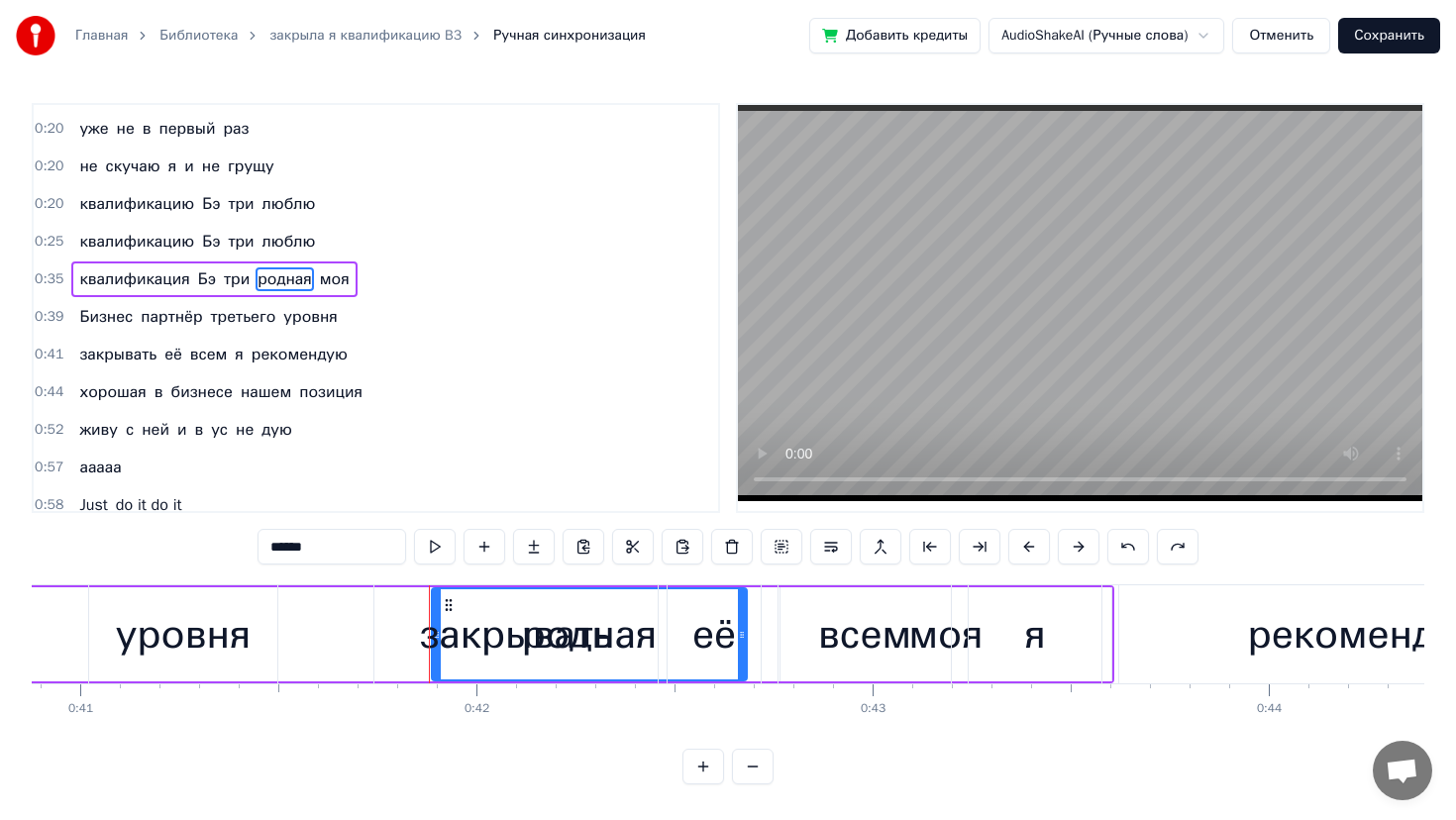 scroll, scrollTop: 117, scrollLeft: 0, axis: vertical 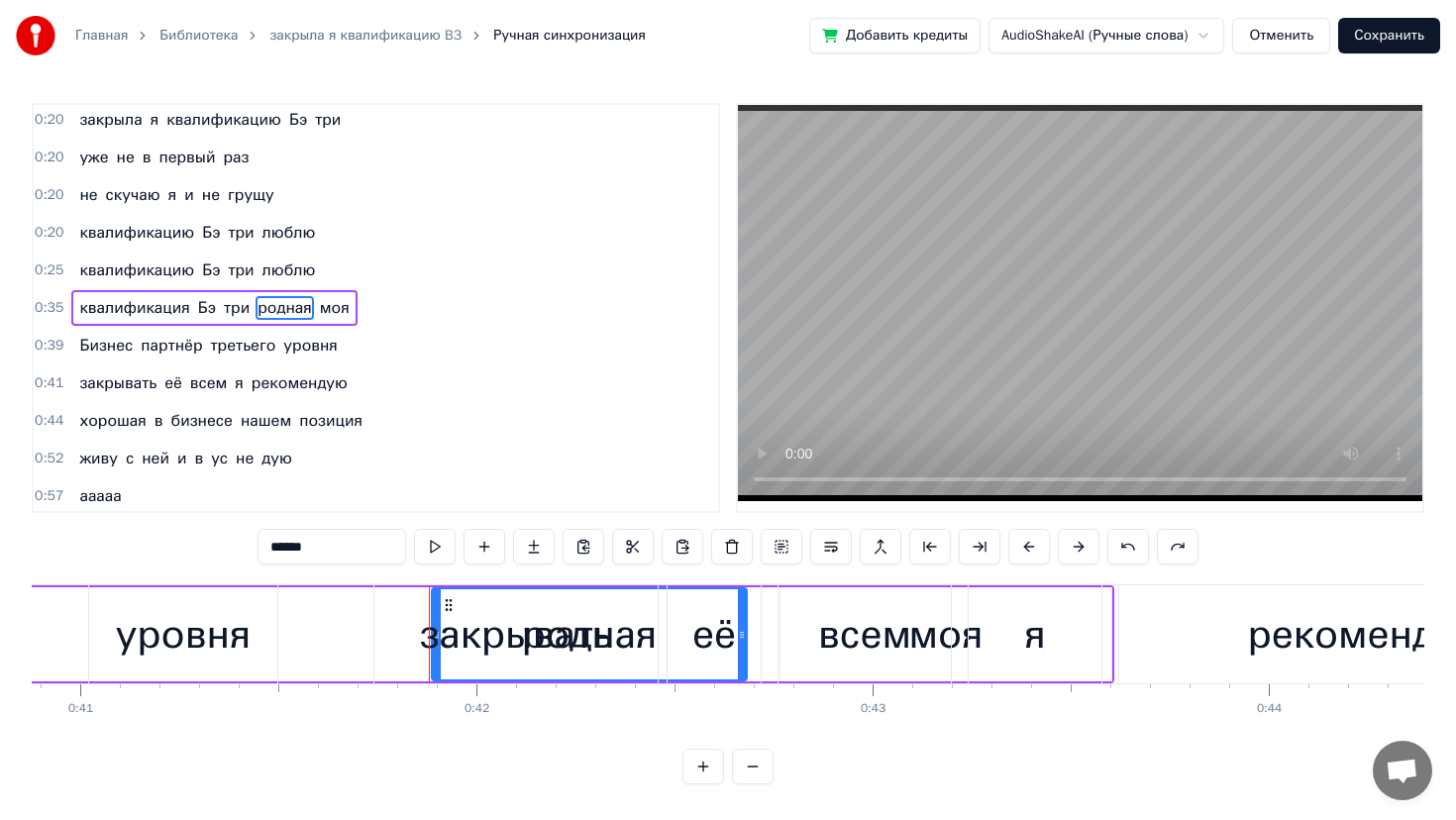 drag, startPoint x: 440, startPoint y: 607, endPoint x: 423, endPoint y: 607, distance: 17 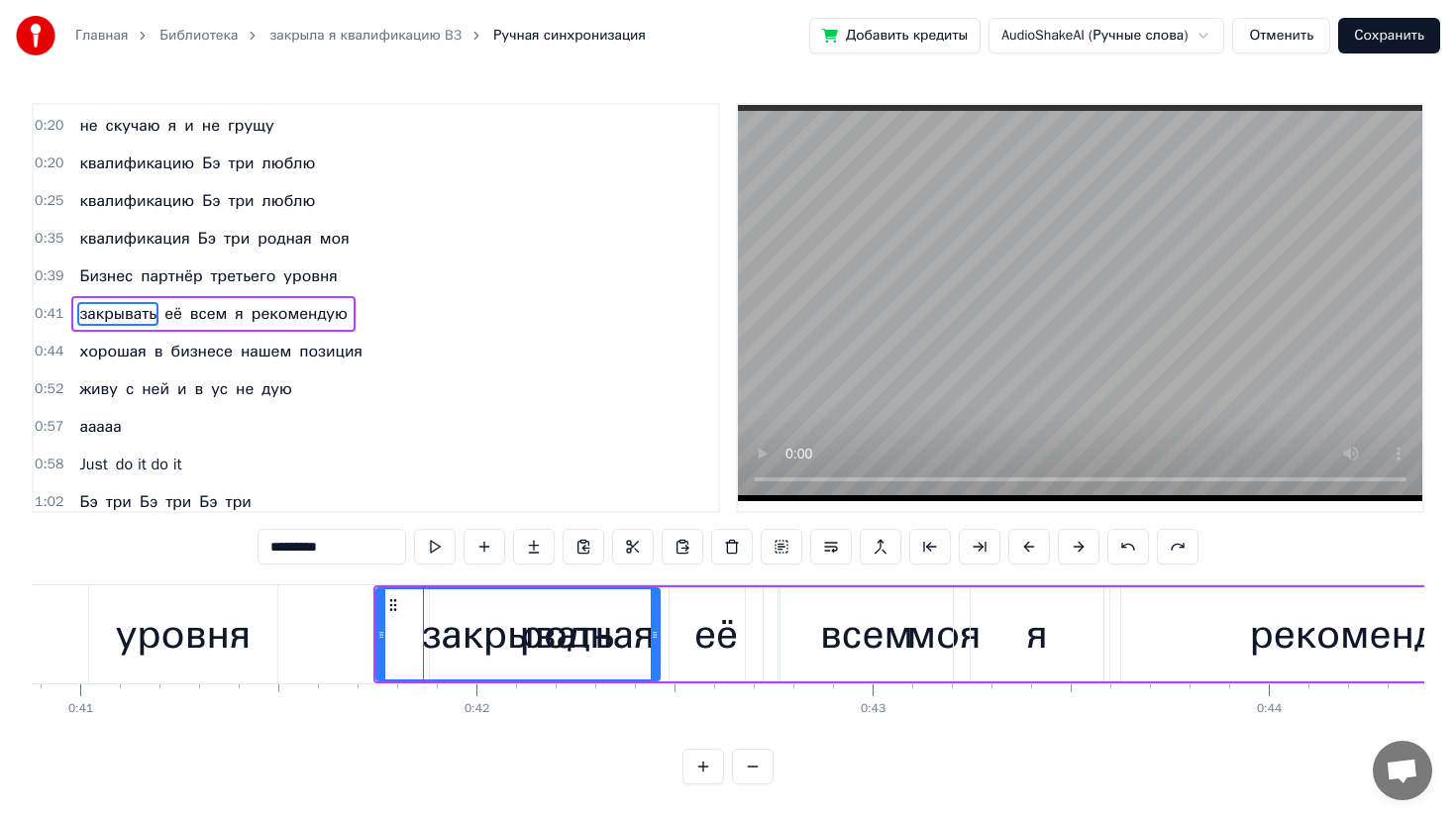 scroll, scrollTop: 192, scrollLeft: 0, axis: vertical 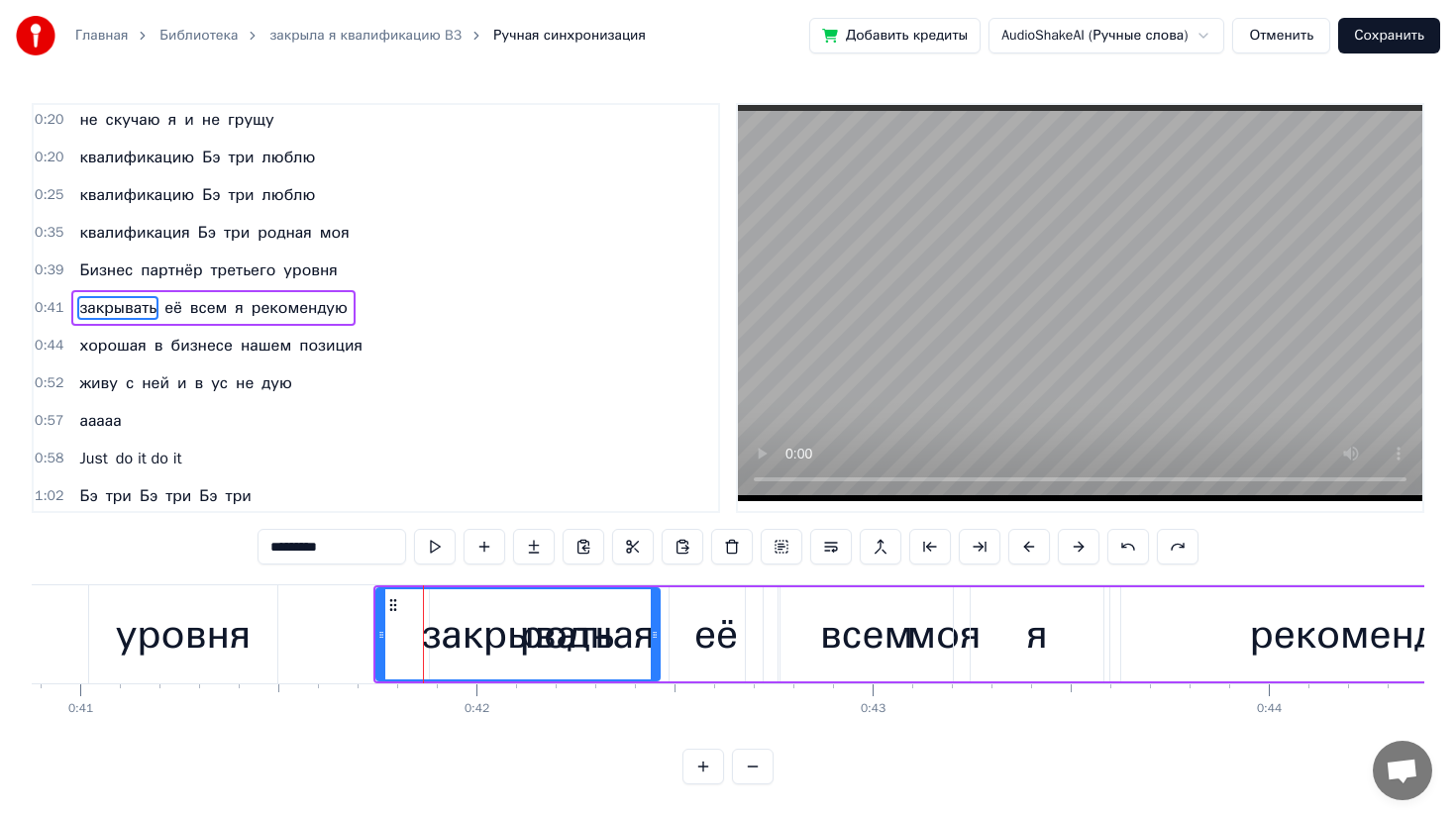 click on "родная" at bounding box center [284, 233] 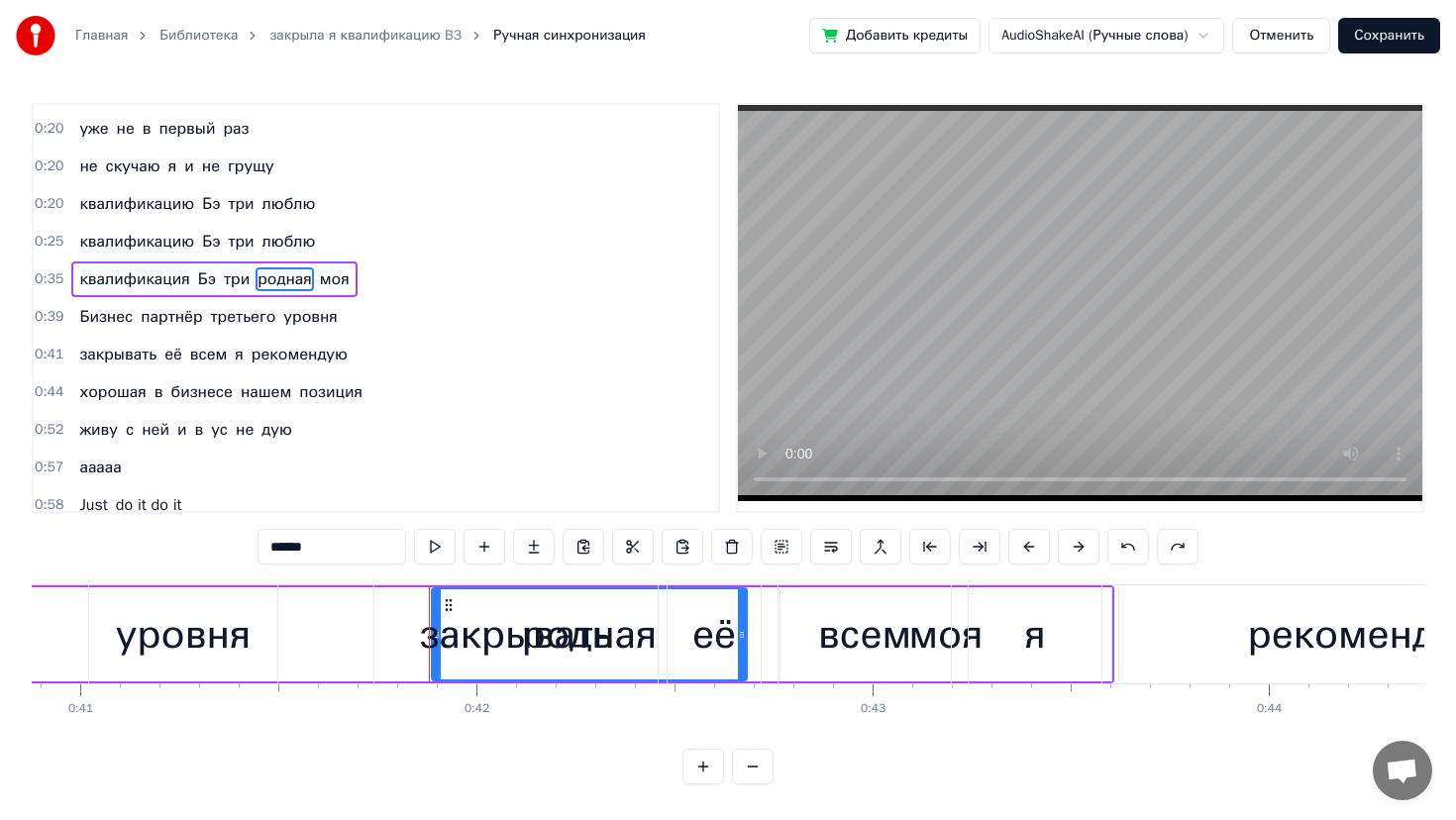 scroll, scrollTop: 117, scrollLeft: 0, axis: vertical 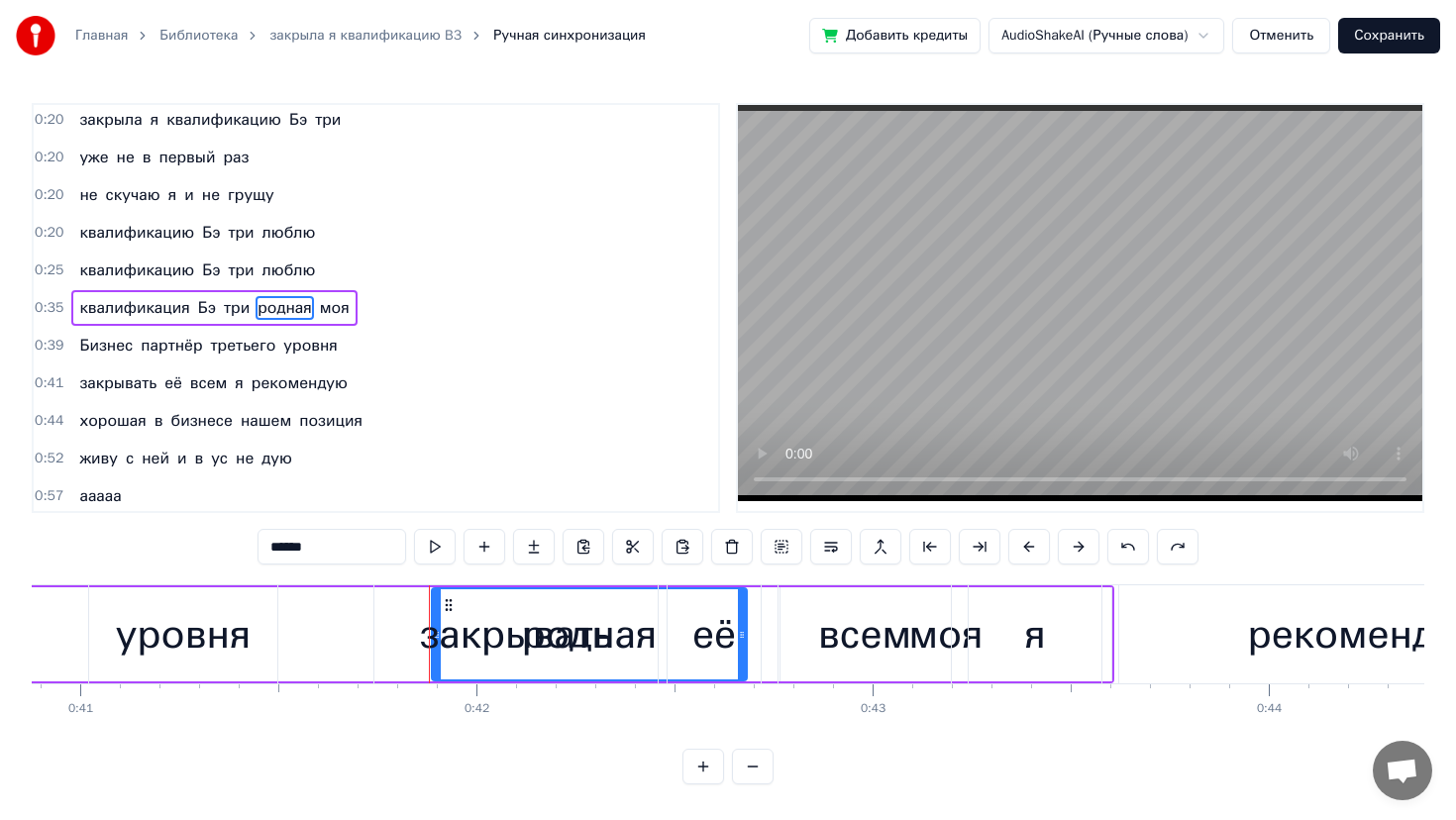 click on "три" at bounding box center [237, 308] 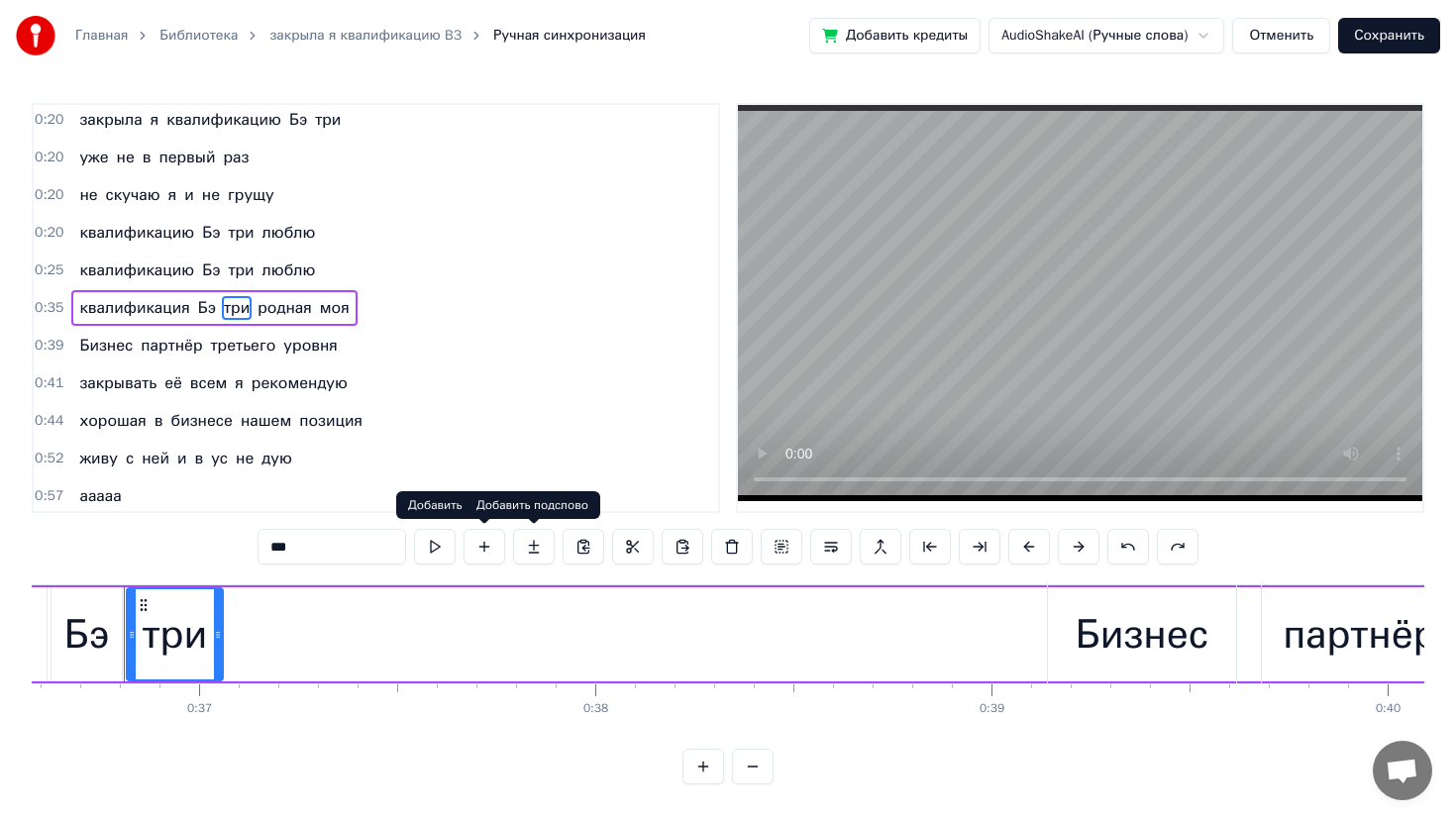 scroll, scrollTop: 0, scrollLeft: 14485, axis: horizontal 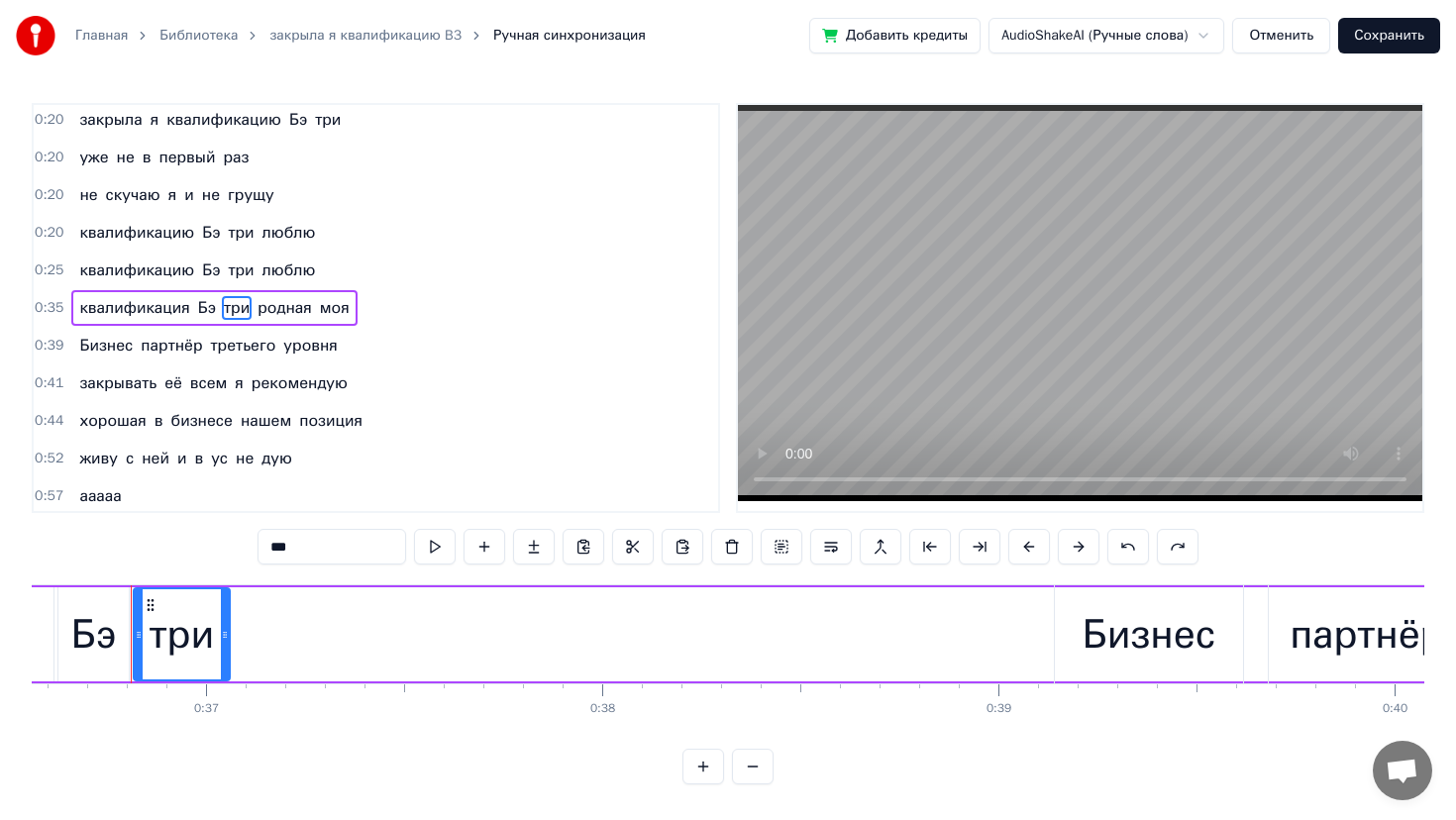 click on "***" at bounding box center (332, 547) 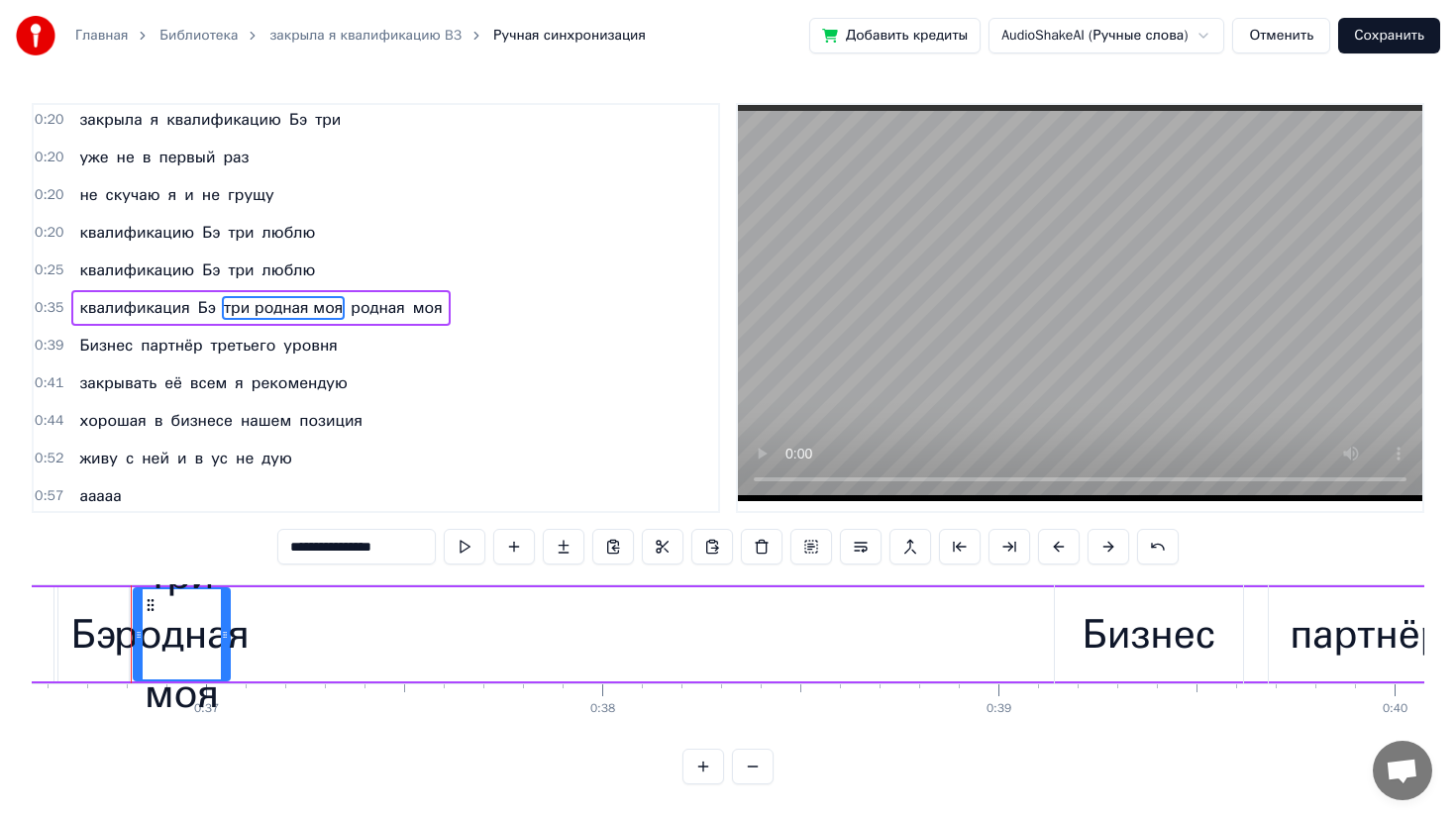 click on "**********" at bounding box center (357, 547) 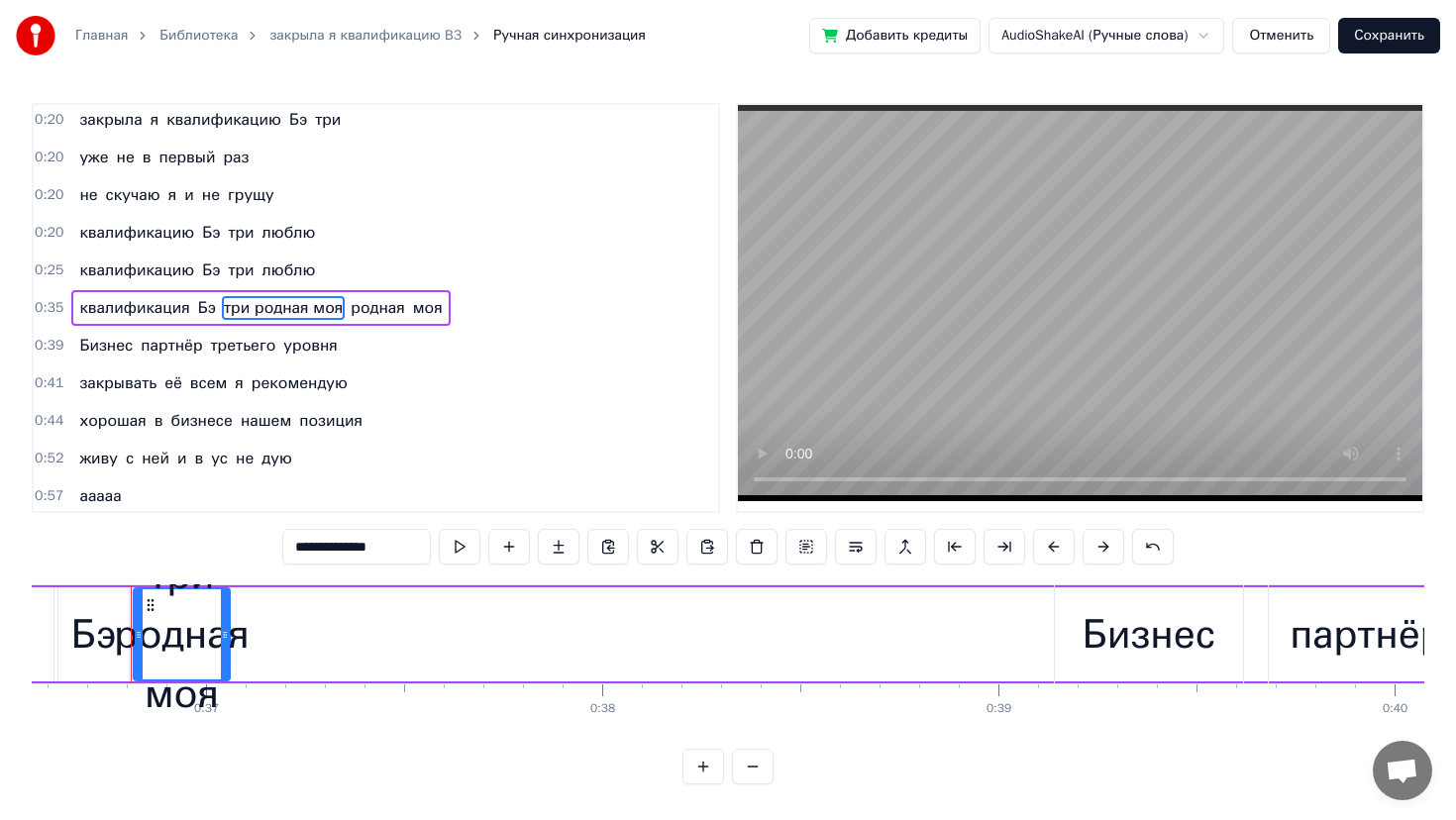 click on "родная" at bounding box center (377, 308) 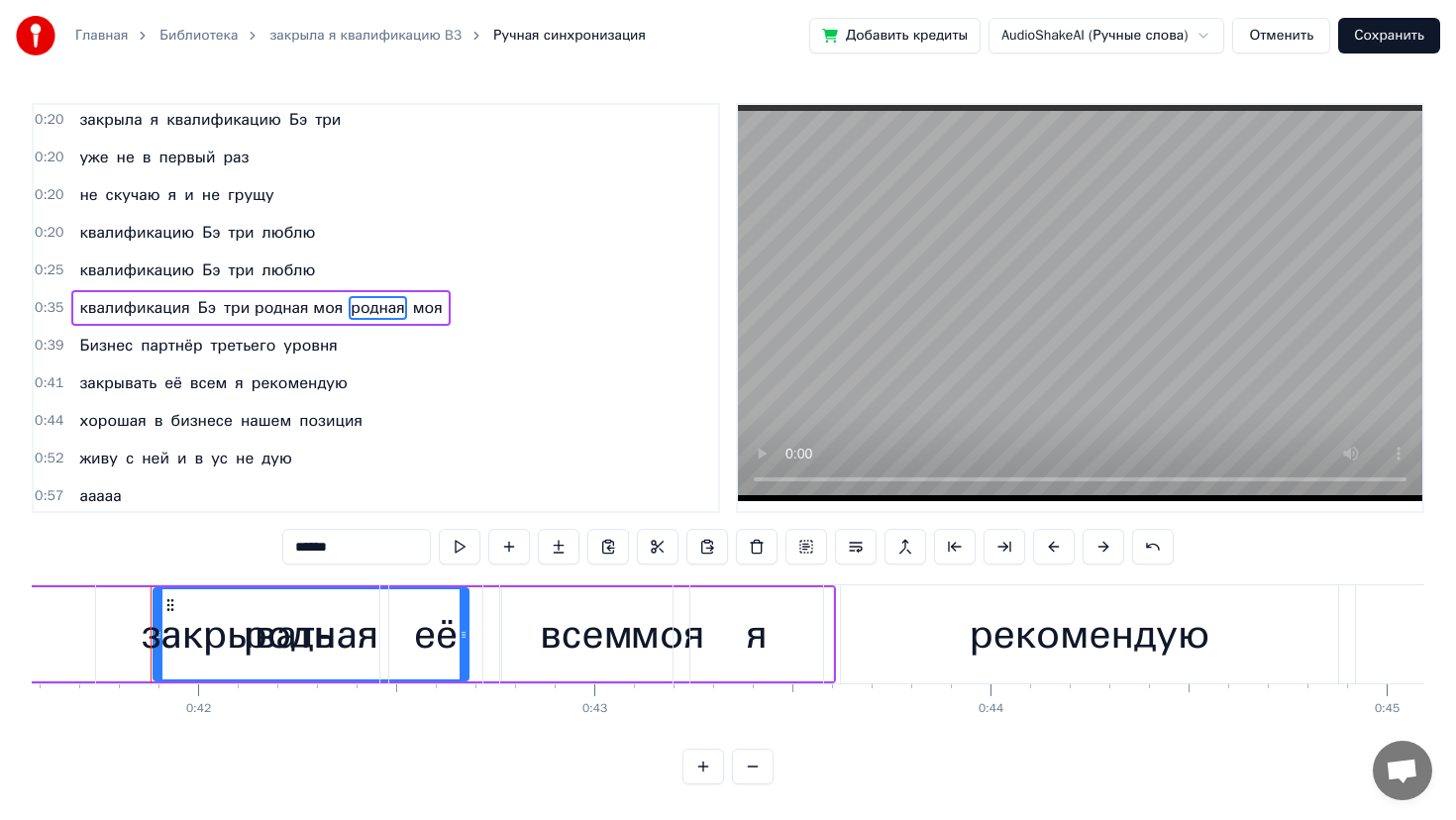 scroll, scrollTop: 0, scrollLeft: 16493, axis: horizontal 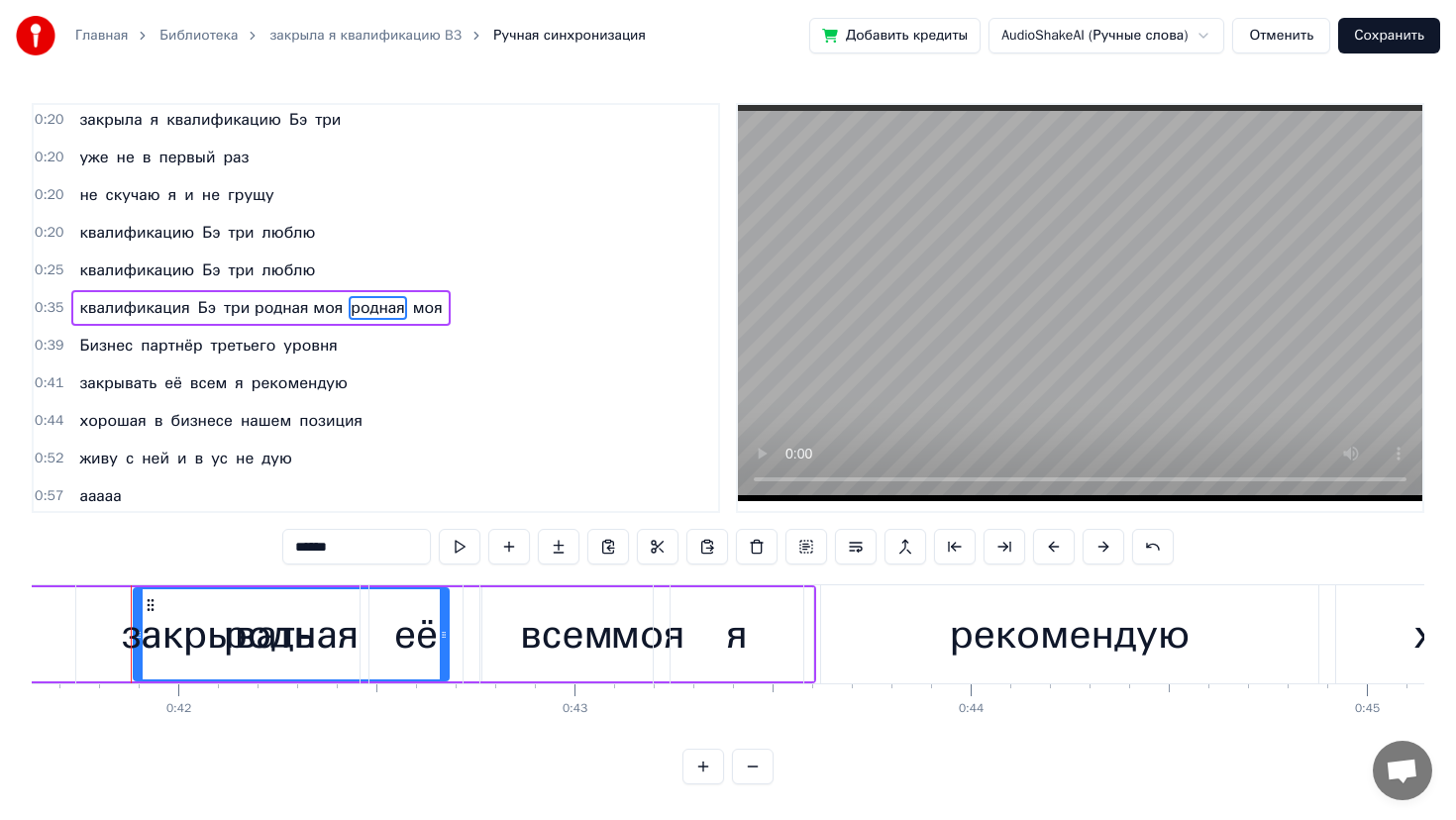 click on "родная" at bounding box center [377, 308] 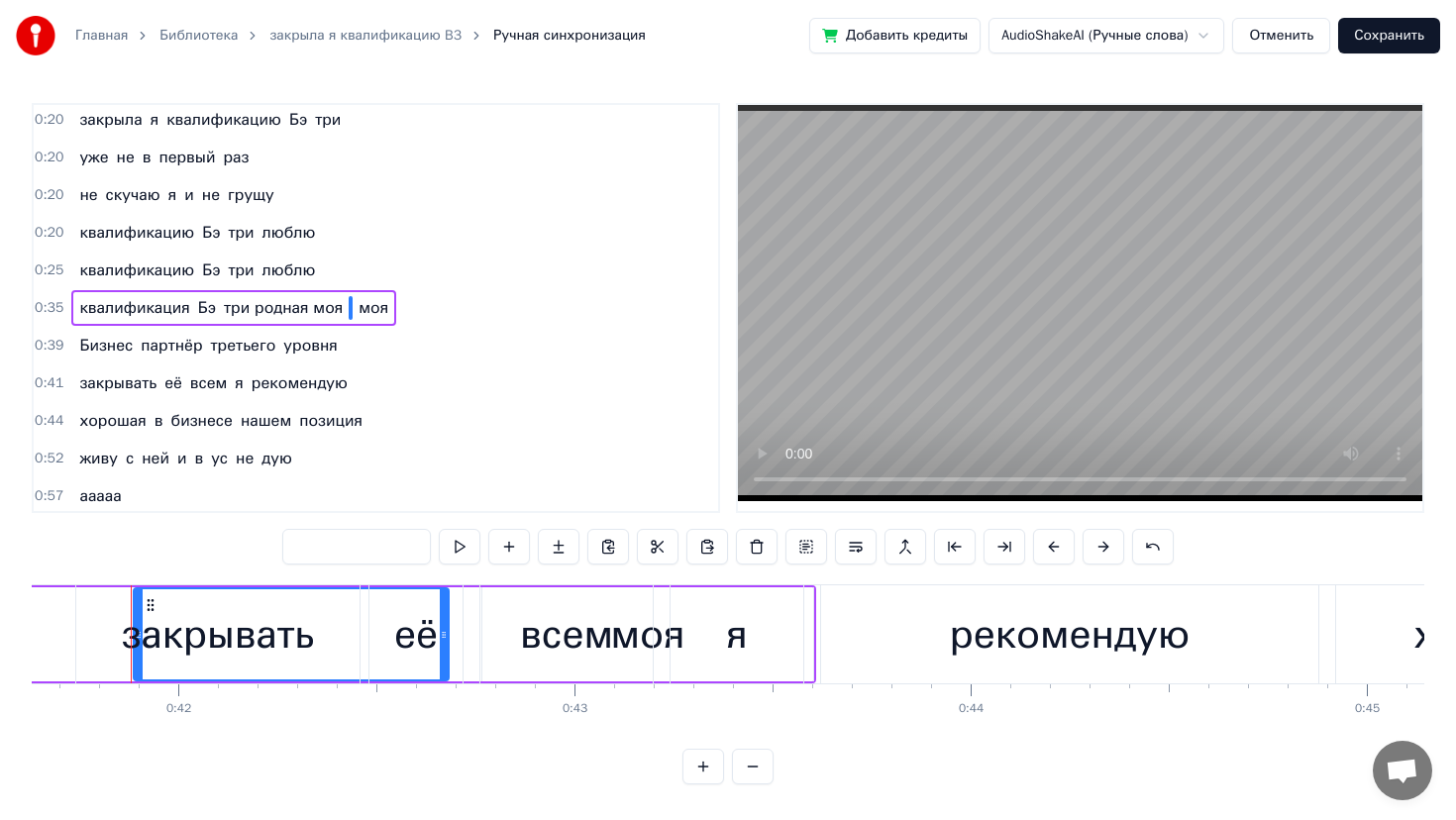 click on "моя" at bounding box center [373, 308] 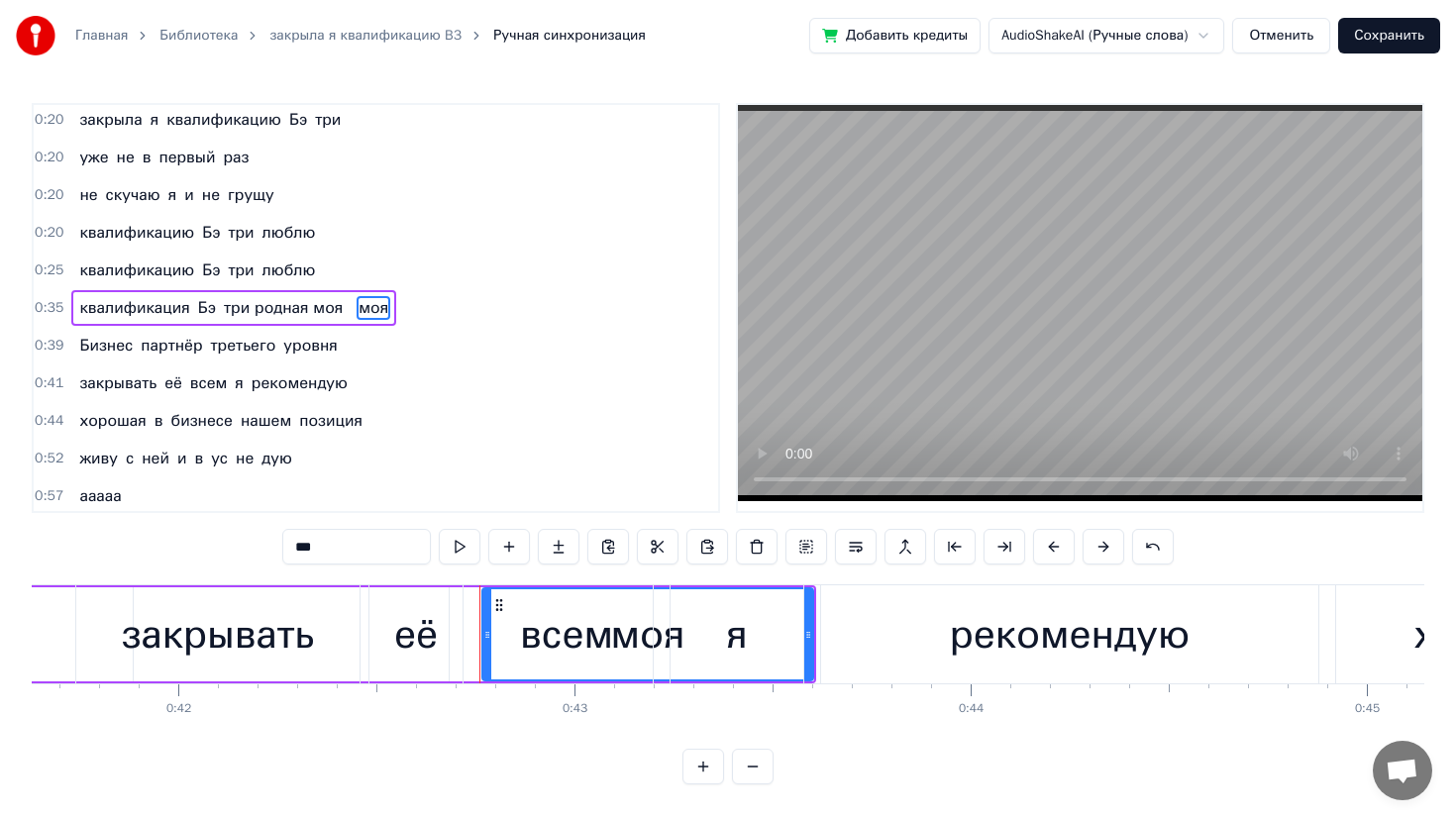 drag, startPoint x: 334, startPoint y: 542, endPoint x: 239, endPoint y: 539, distance: 95.04736 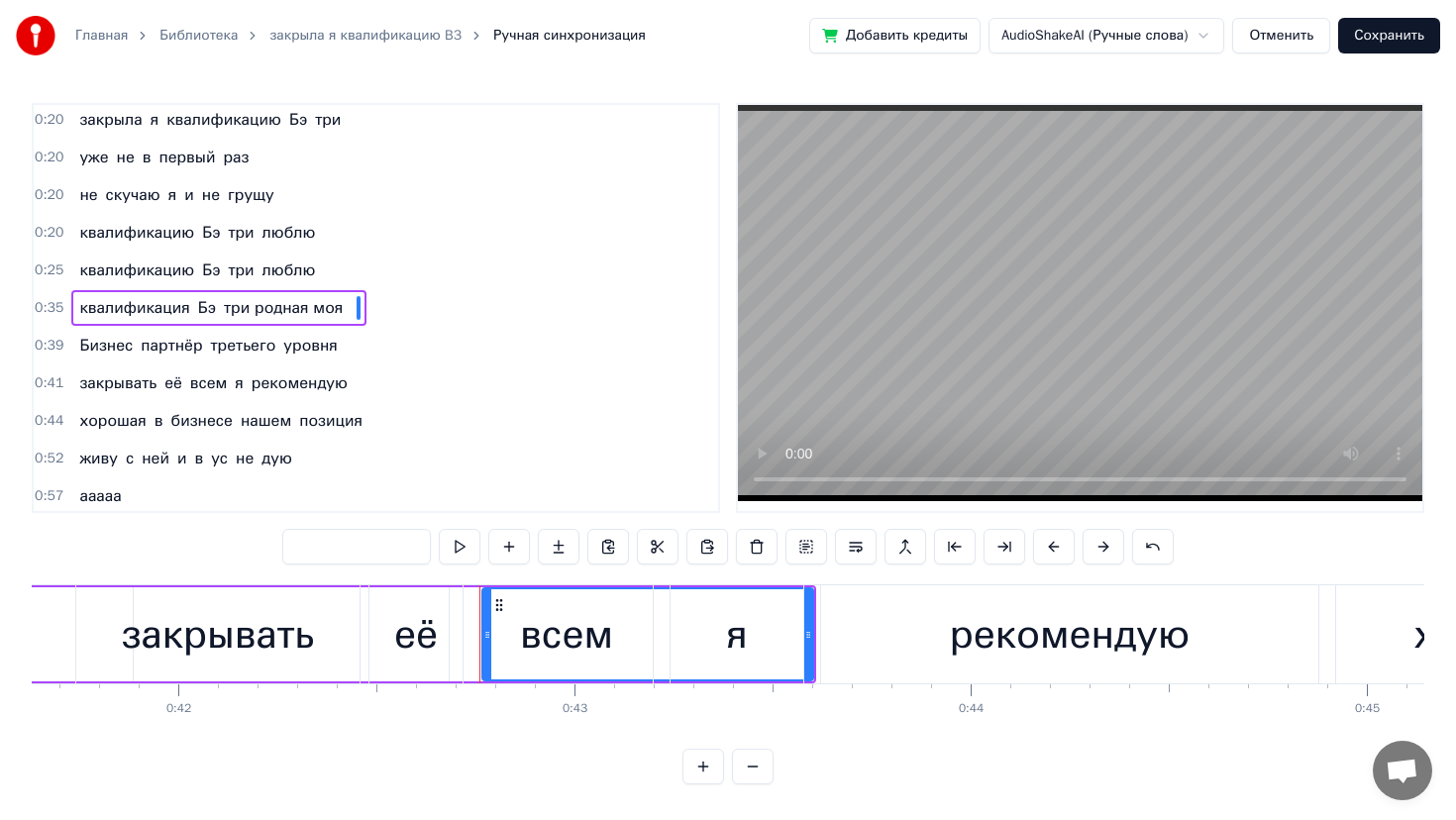 type 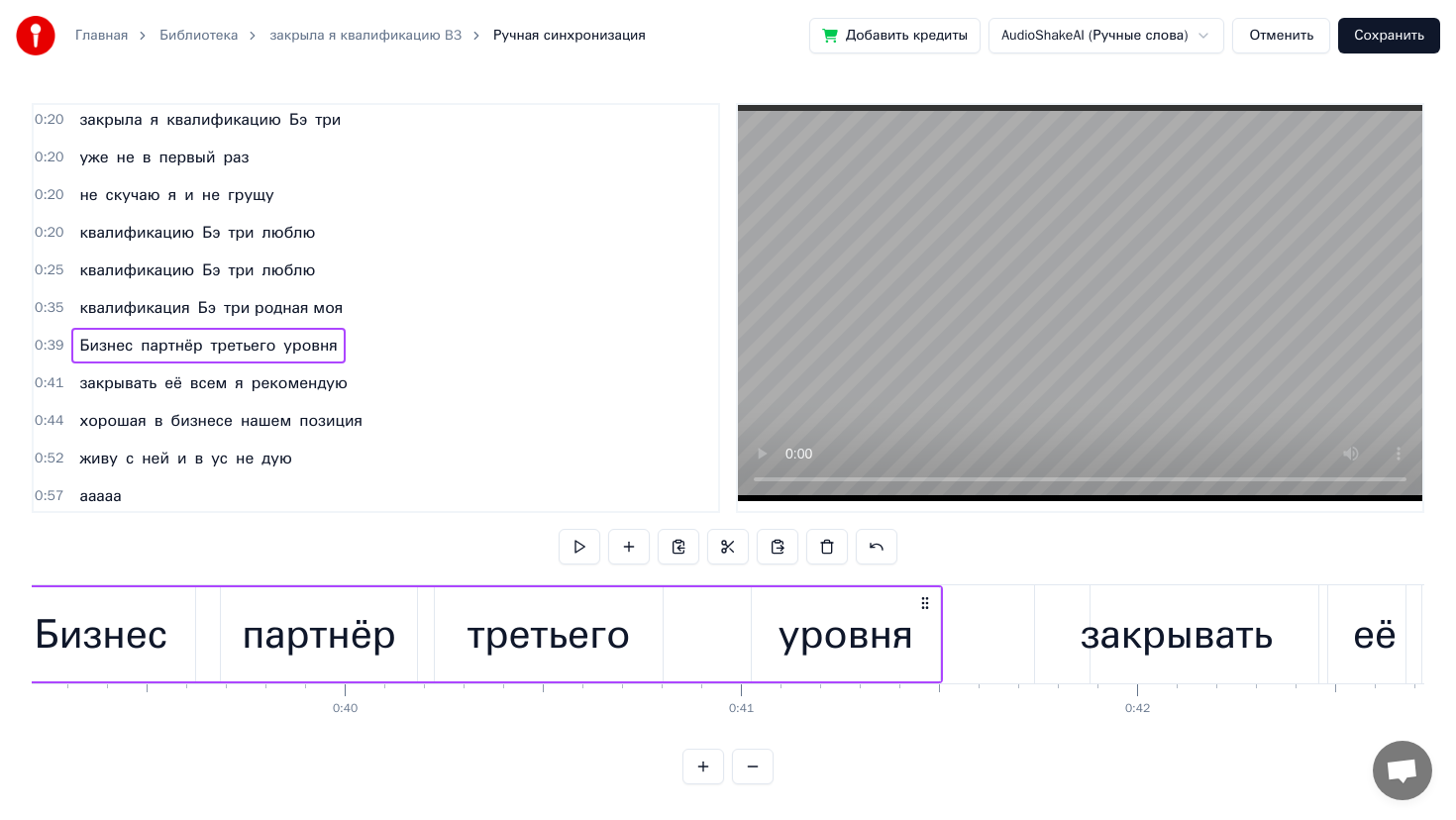 scroll, scrollTop: 0, scrollLeft: 15408, axis: horizontal 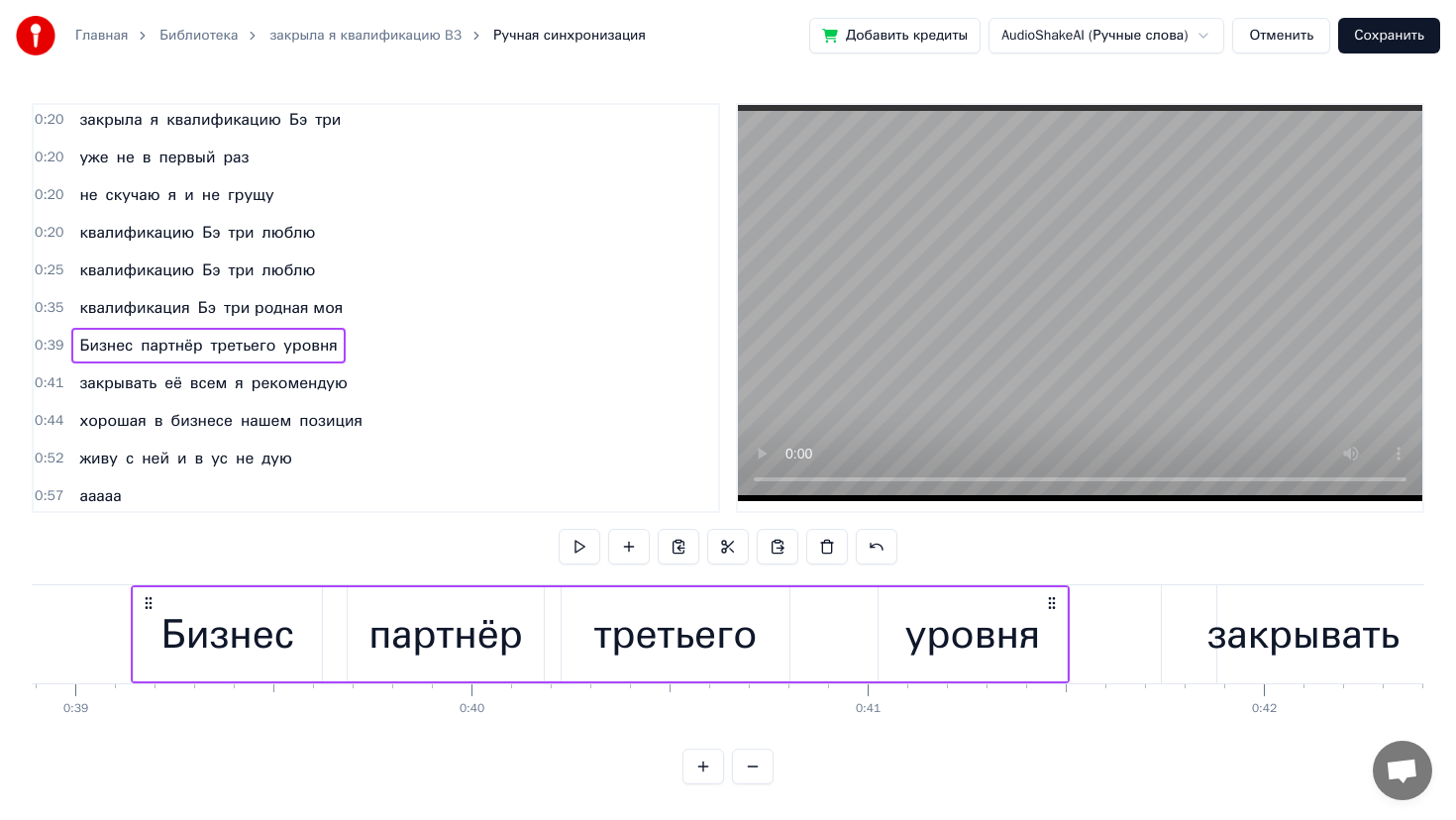 click on "0:35" at bounding box center (49, 308) 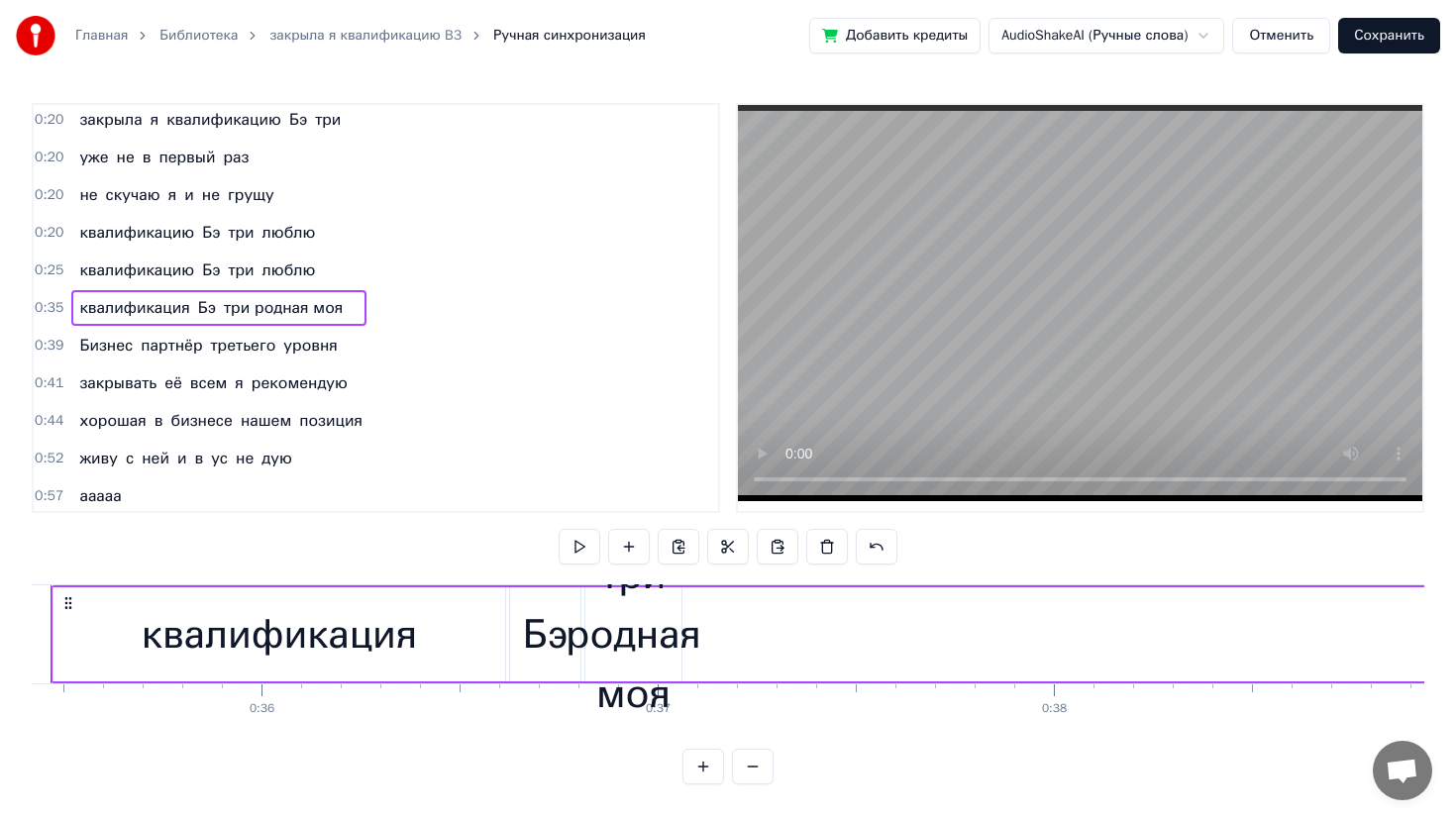 scroll, scrollTop: 0, scrollLeft: 13953, axis: horizontal 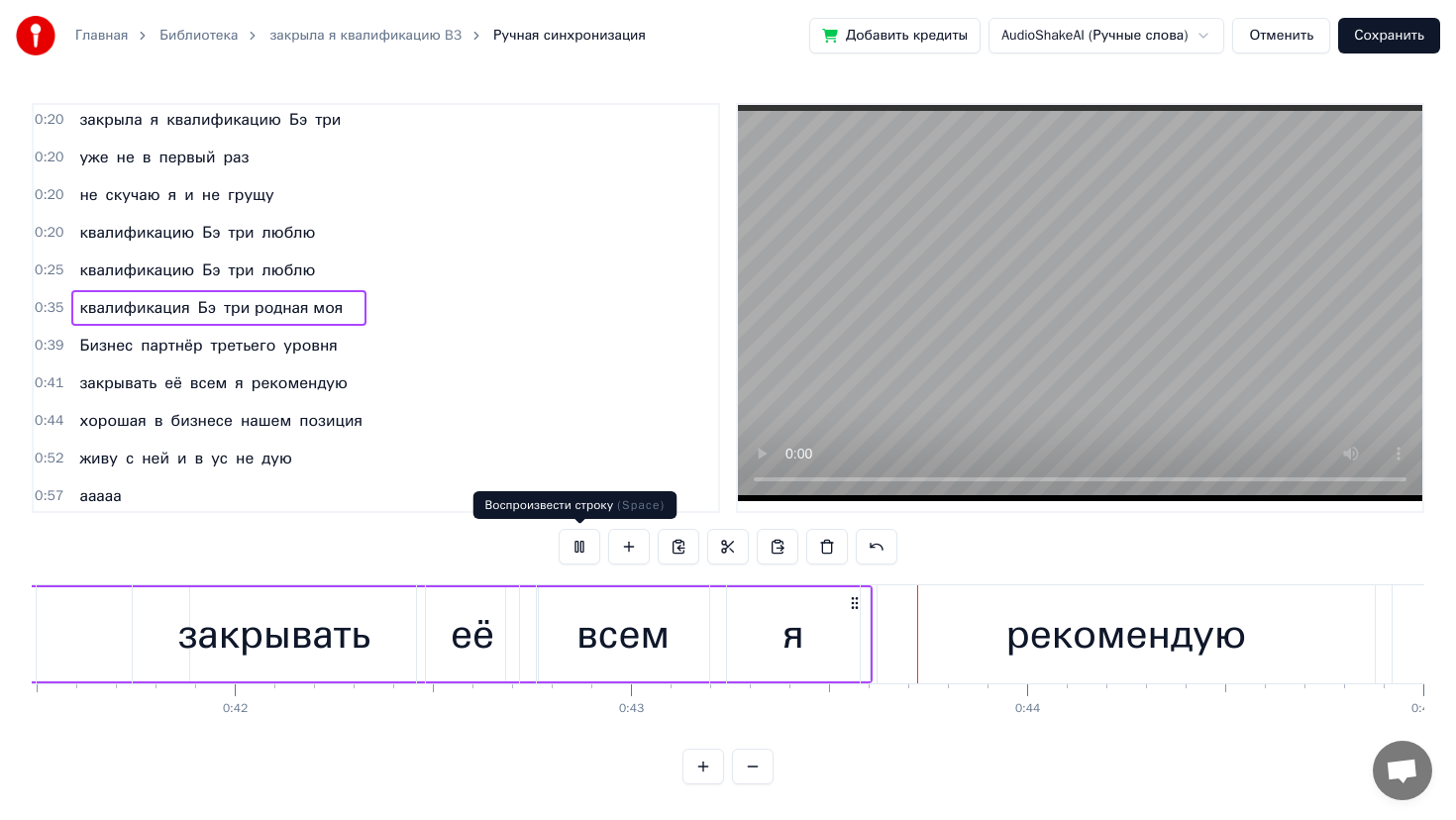 click at bounding box center [579, 547] 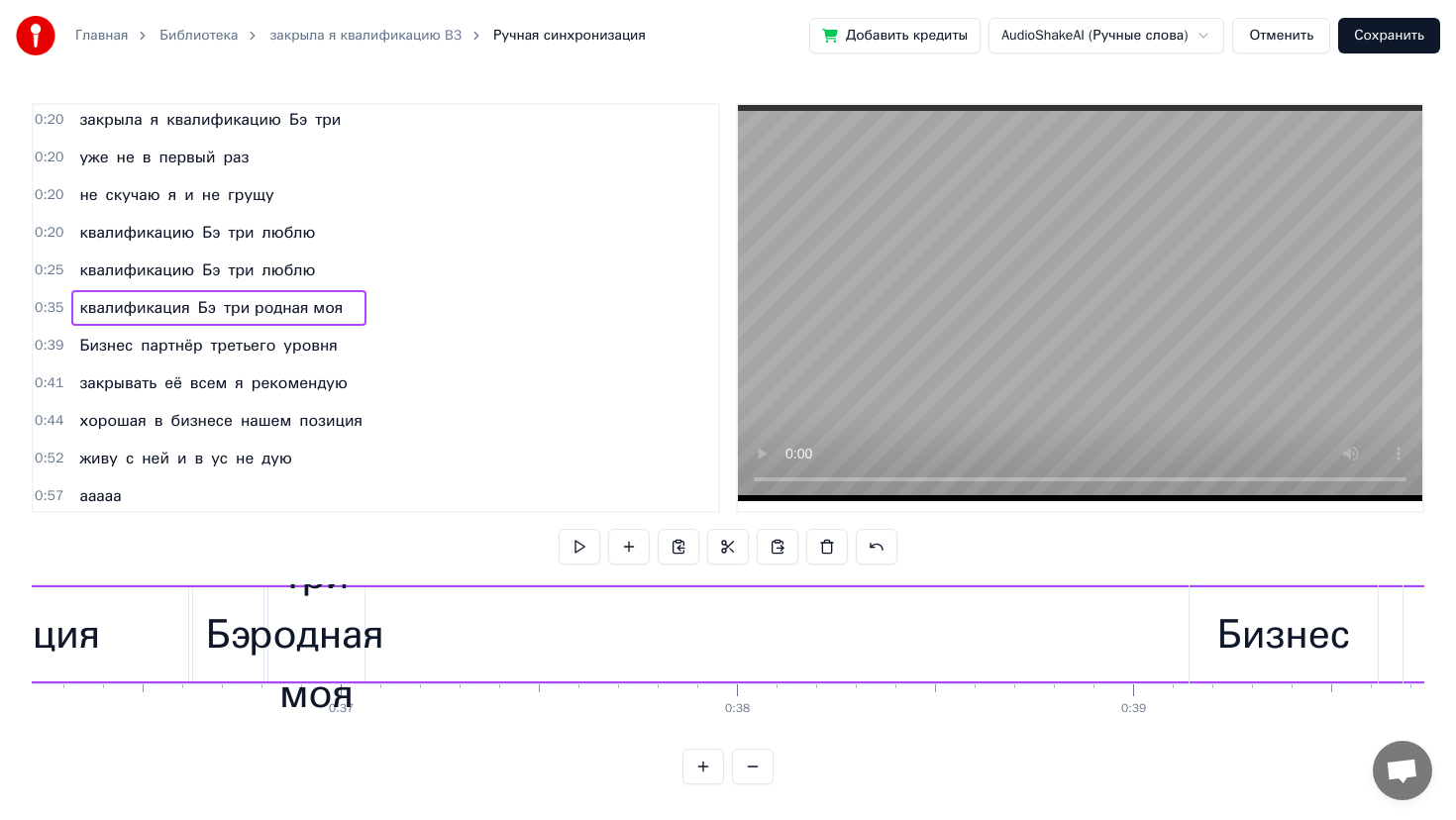 scroll, scrollTop: 0, scrollLeft: 14339, axis: horizontal 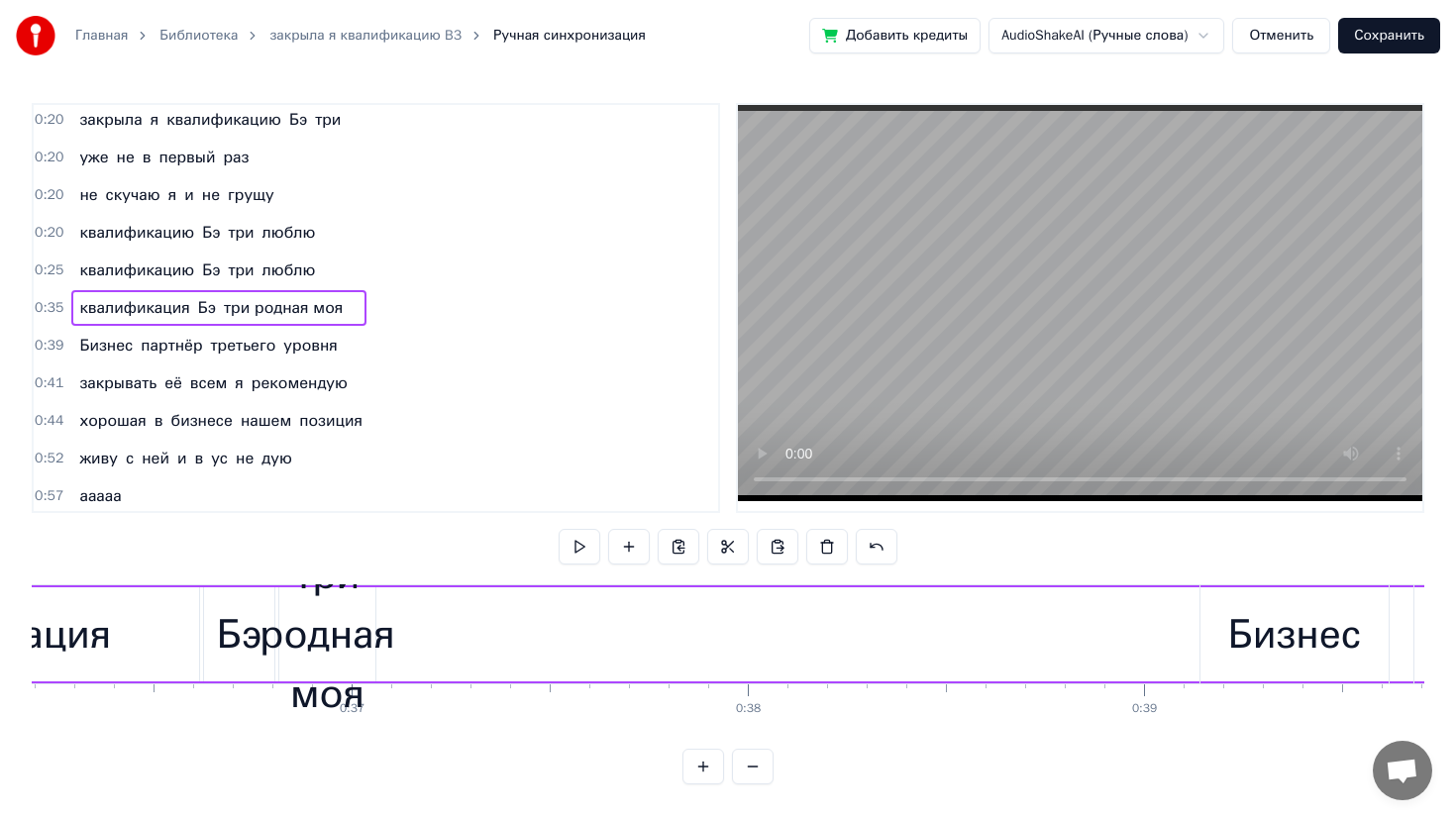 click on "три родная моя" at bounding box center (327, 635) 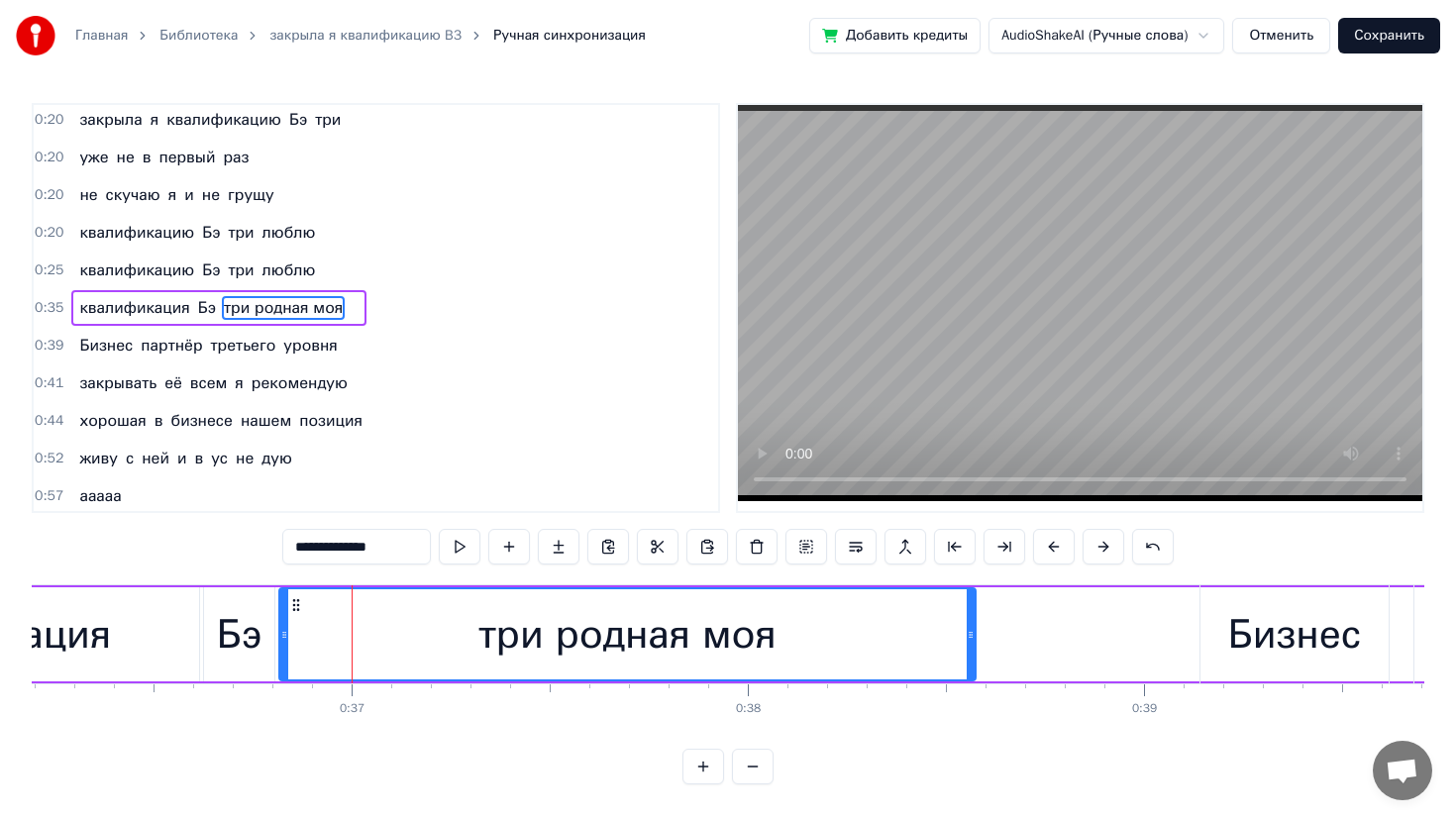 drag, startPoint x: 372, startPoint y: 618, endPoint x: 986, endPoint y: 591, distance: 614.59336 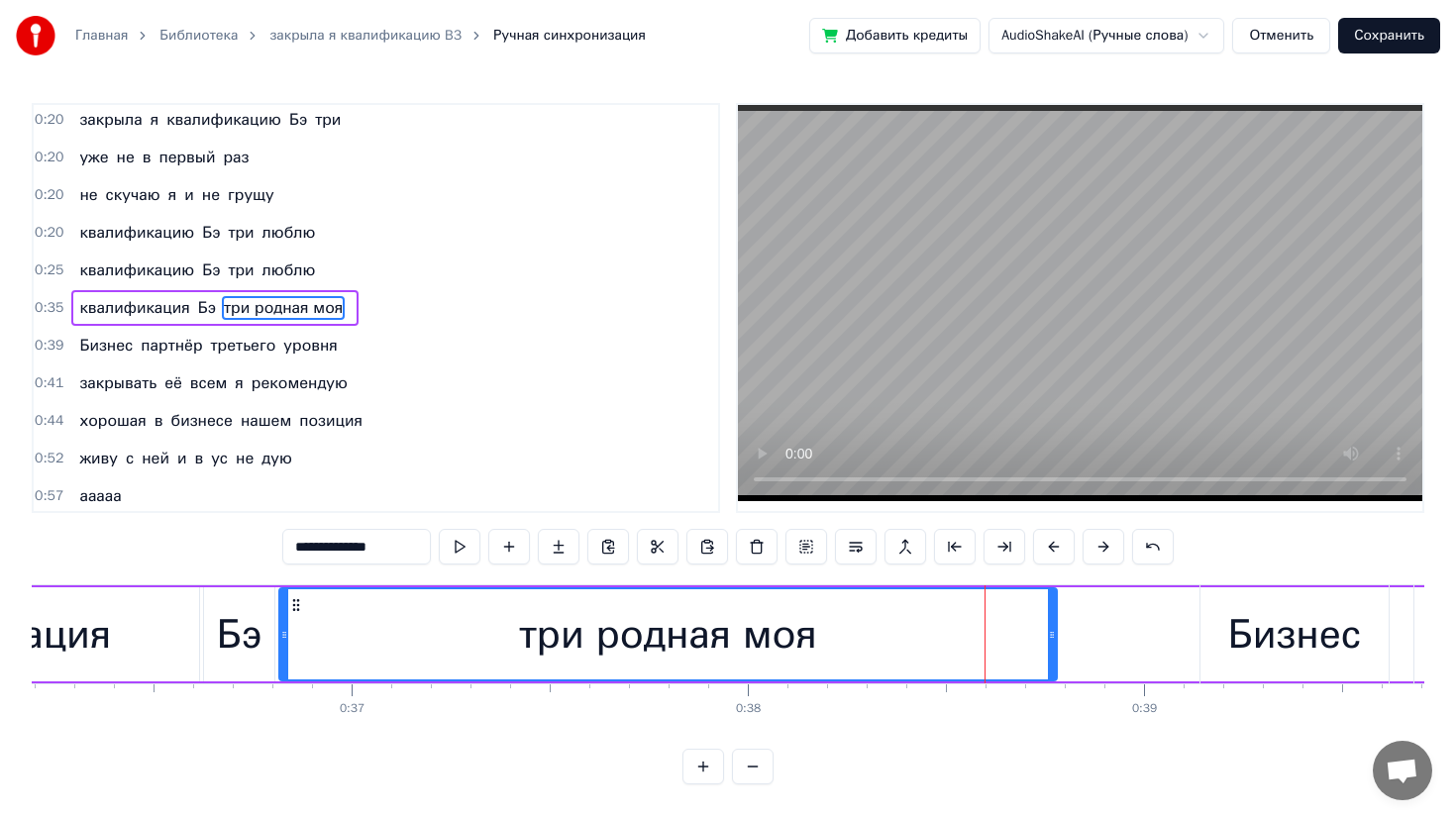 drag, startPoint x: 986, startPoint y: 615, endPoint x: 1054, endPoint y: 622, distance: 68.359345 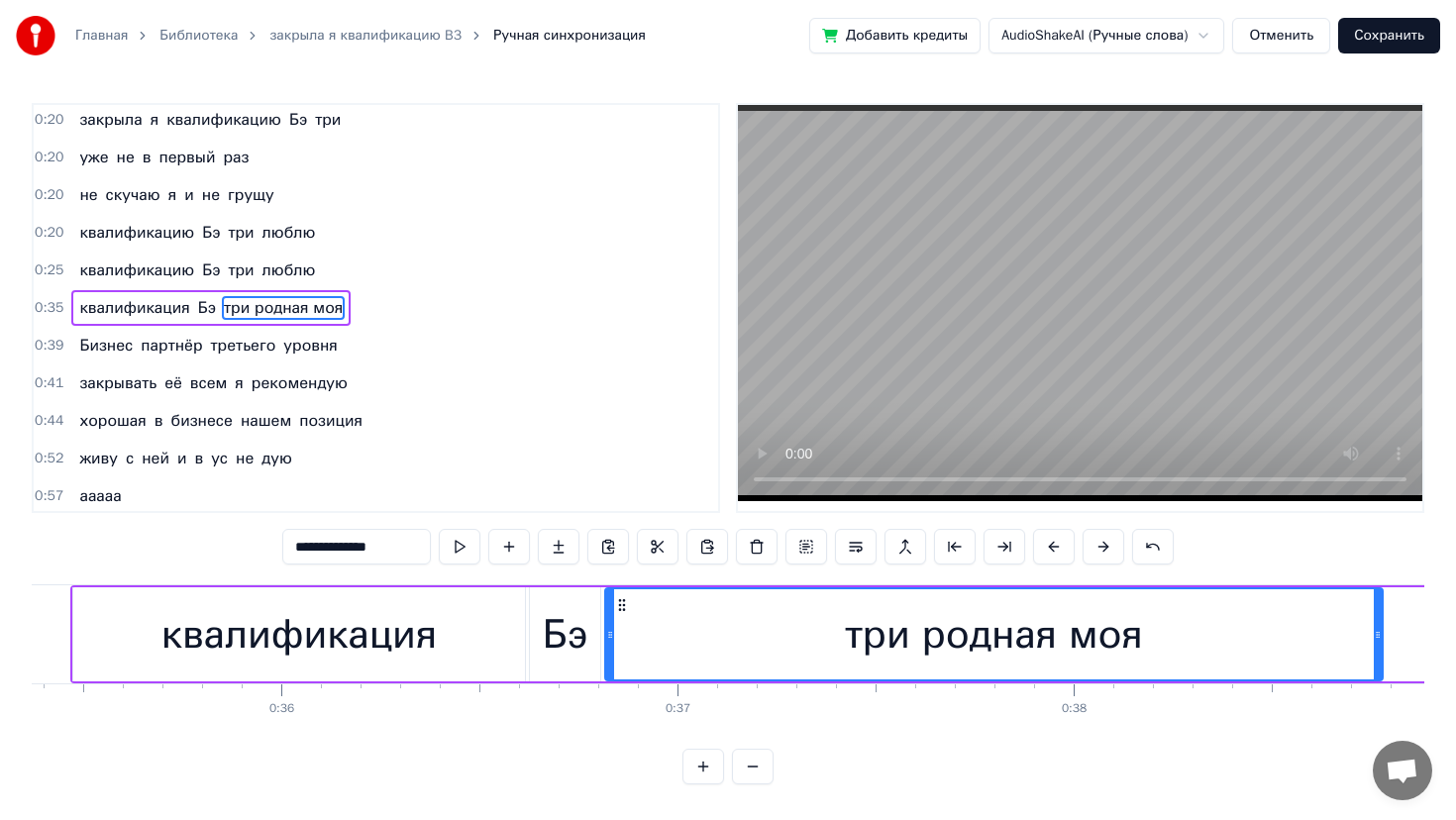 scroll, scrollTop: 0, scrollLeft: 13990, axis: horizontal 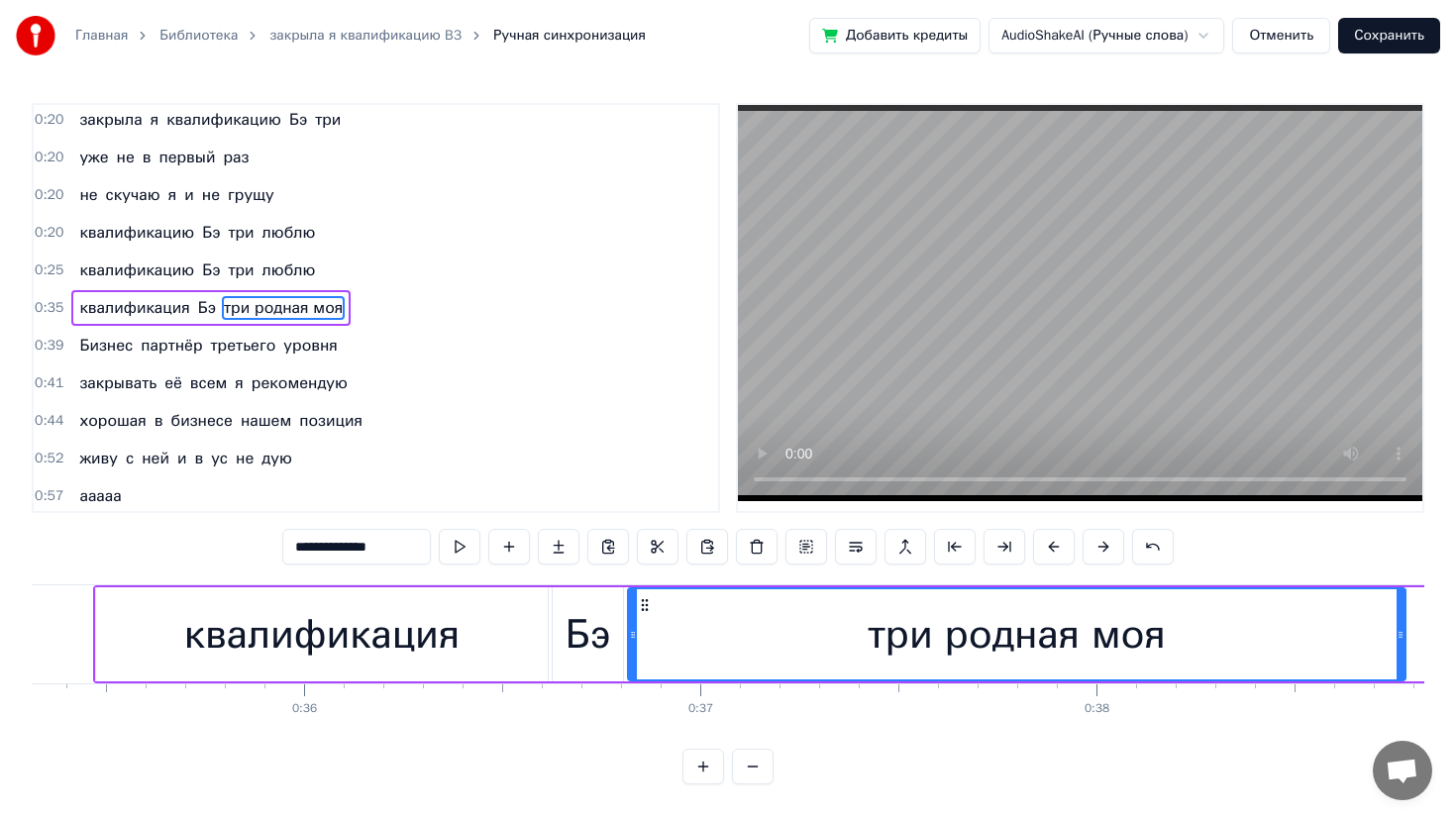click on "квалификация" at bounding box center [322, 635] 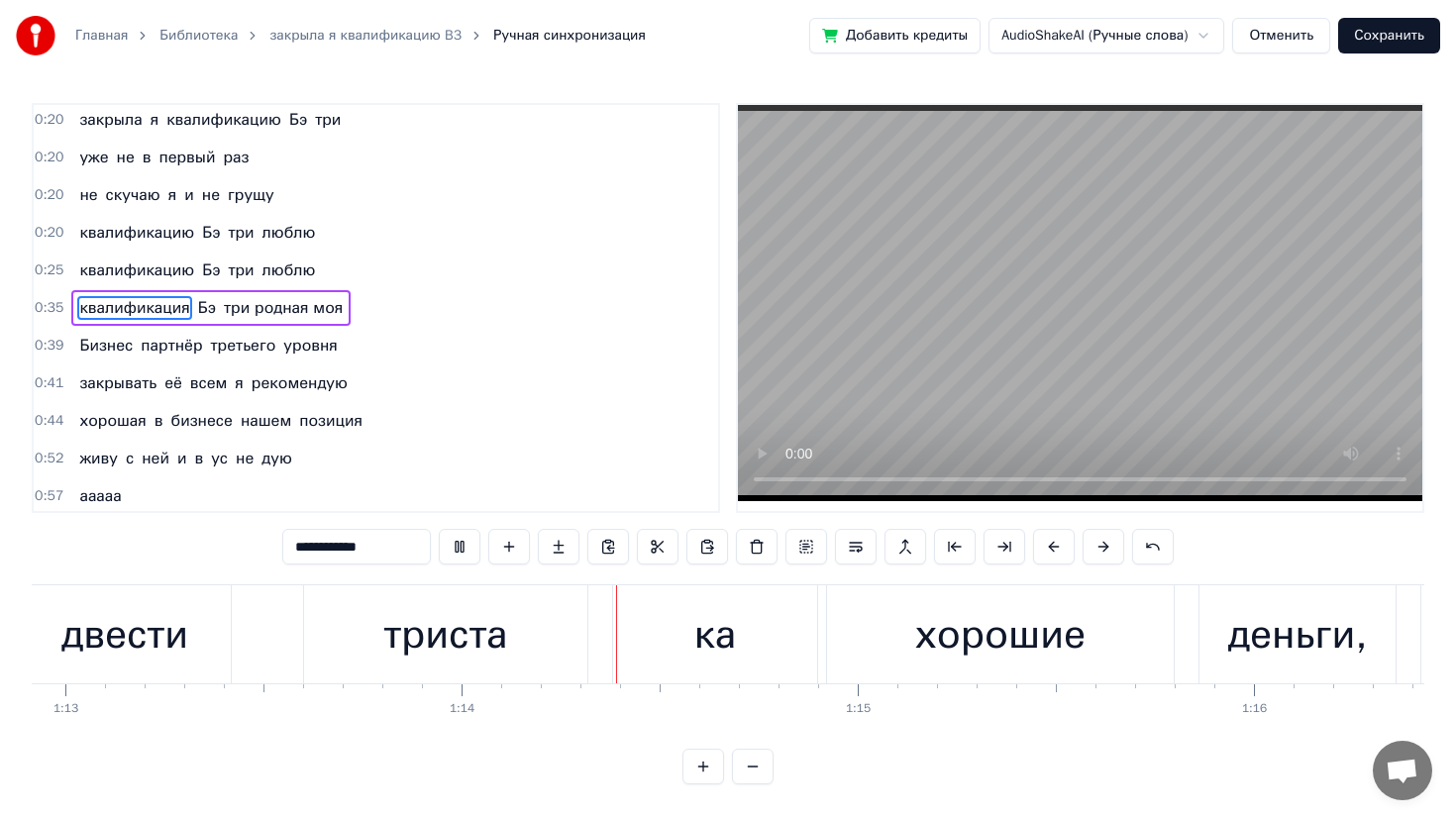 scroll, scrollTop: 0, scrollLeft: 29181, axis: horizontal 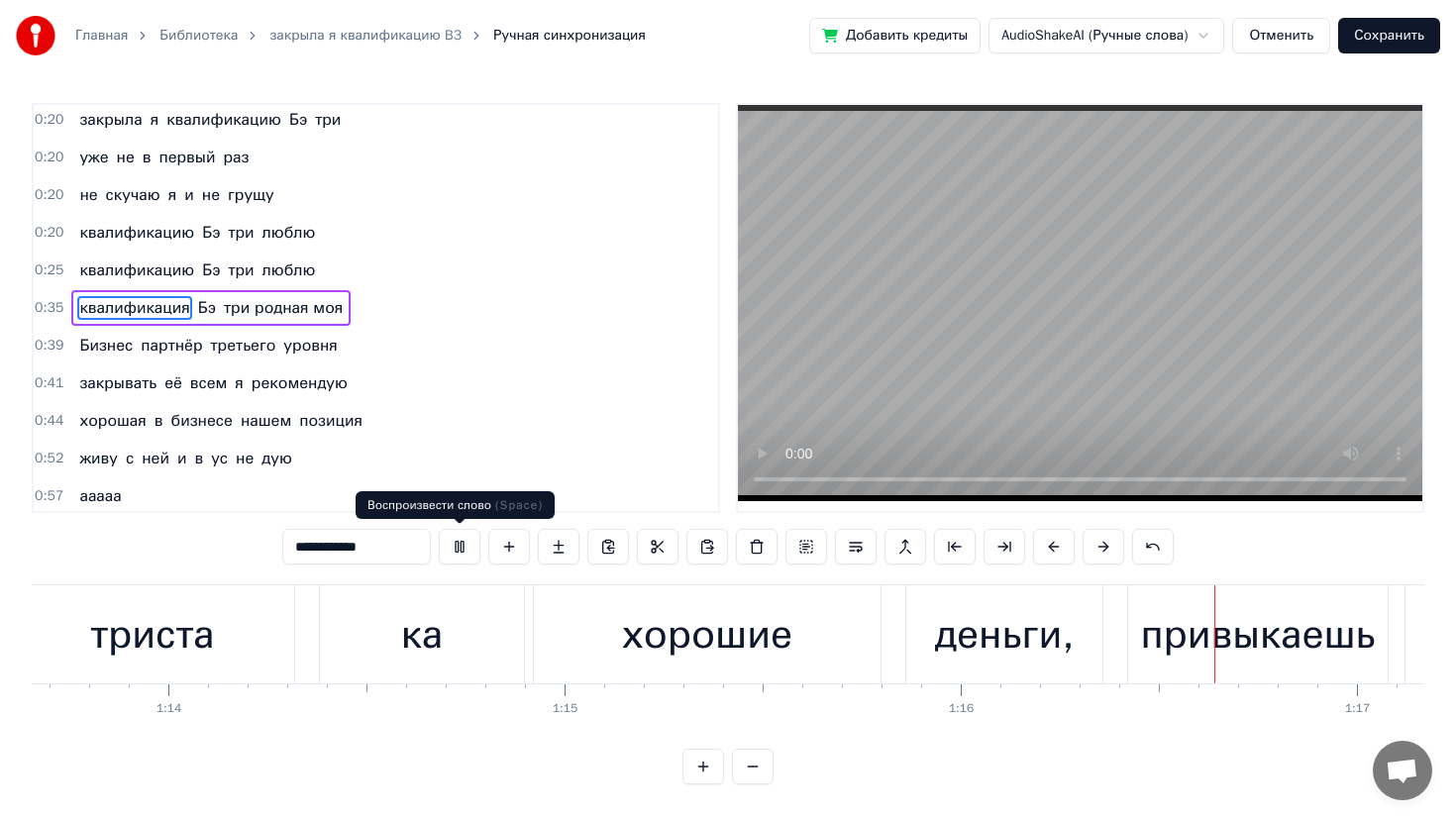 click at bounding box center [460, 547] 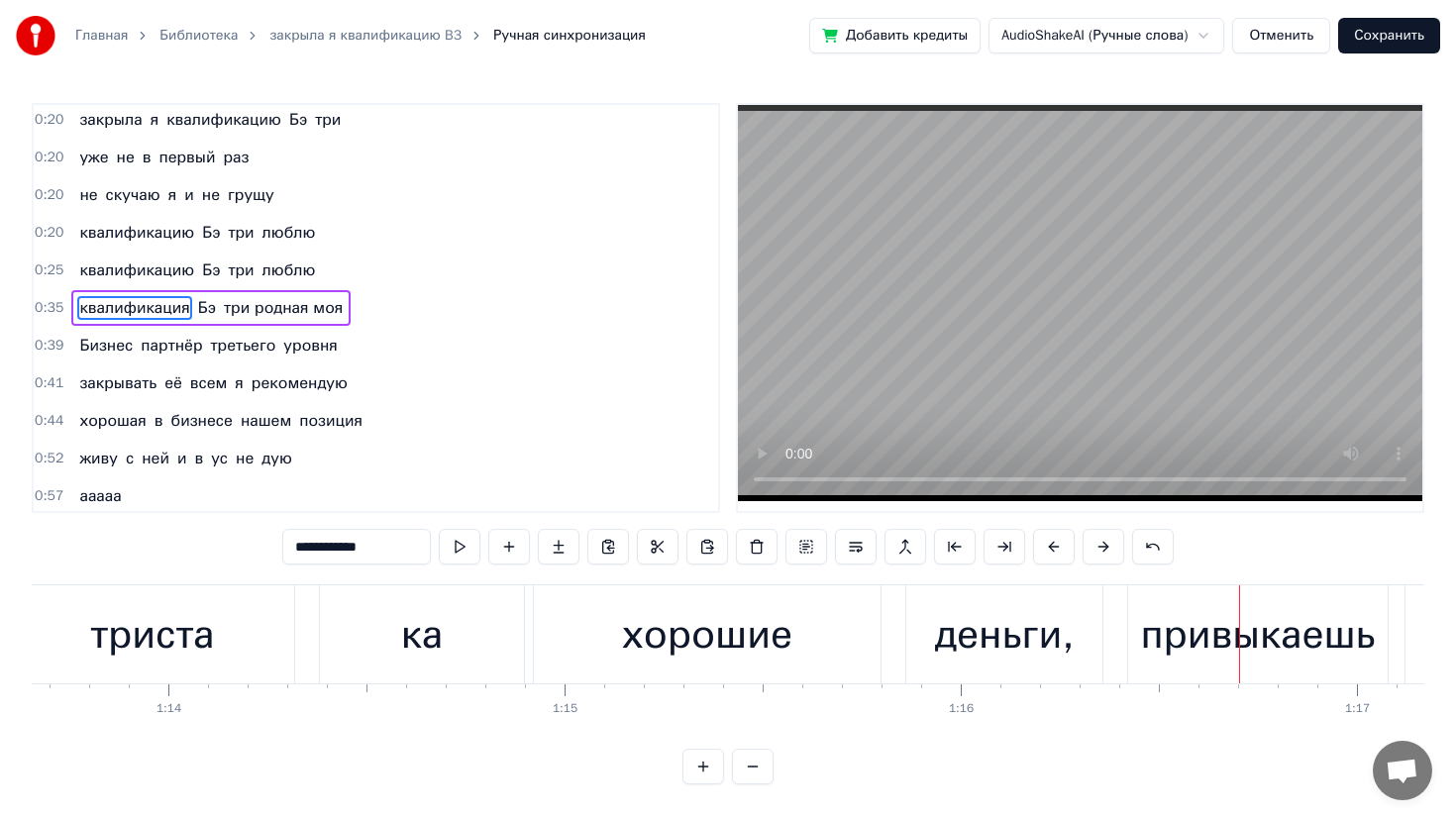 click at bounding box center [460, 547] 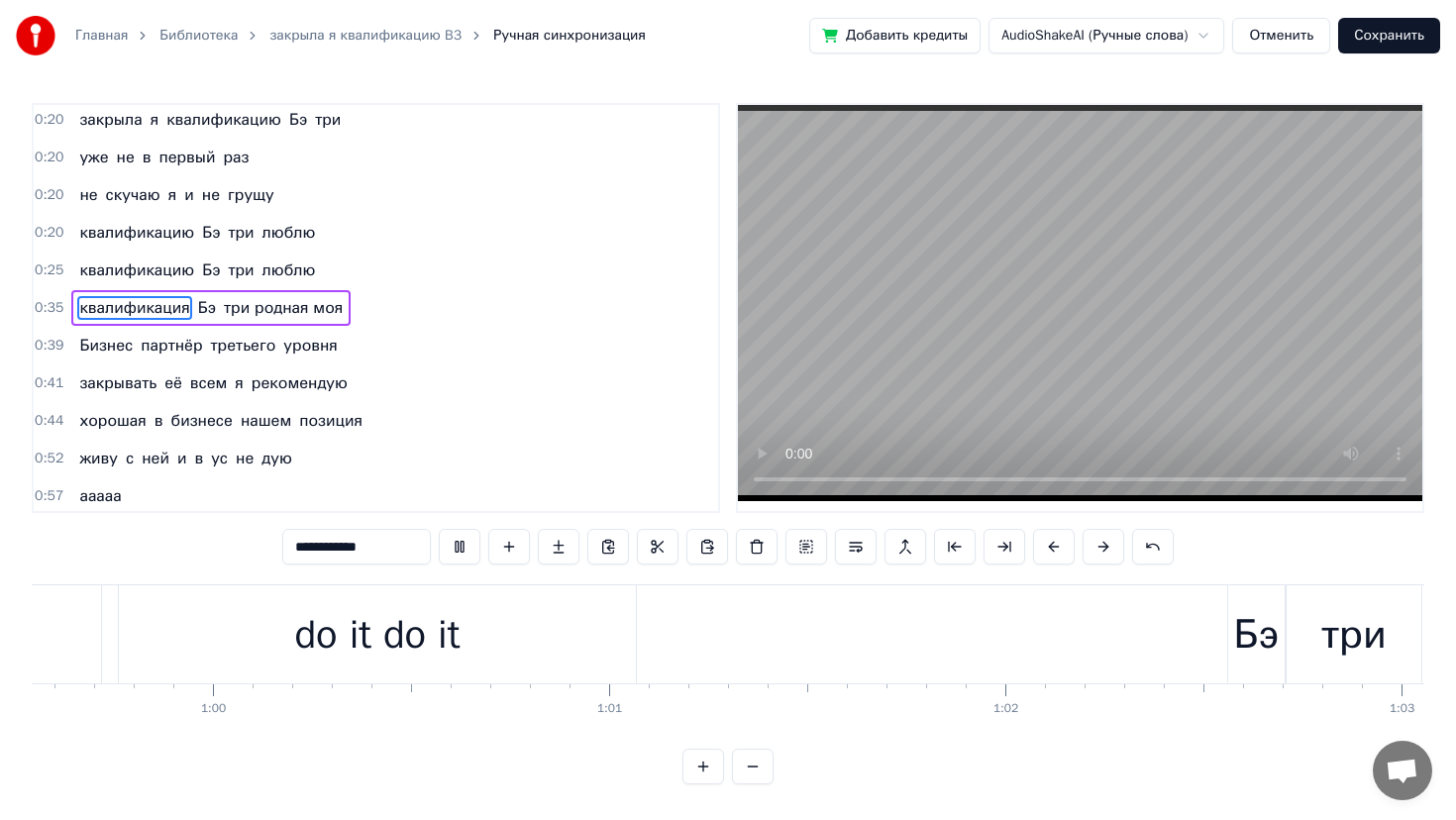 click at bounding box center [460, 547] 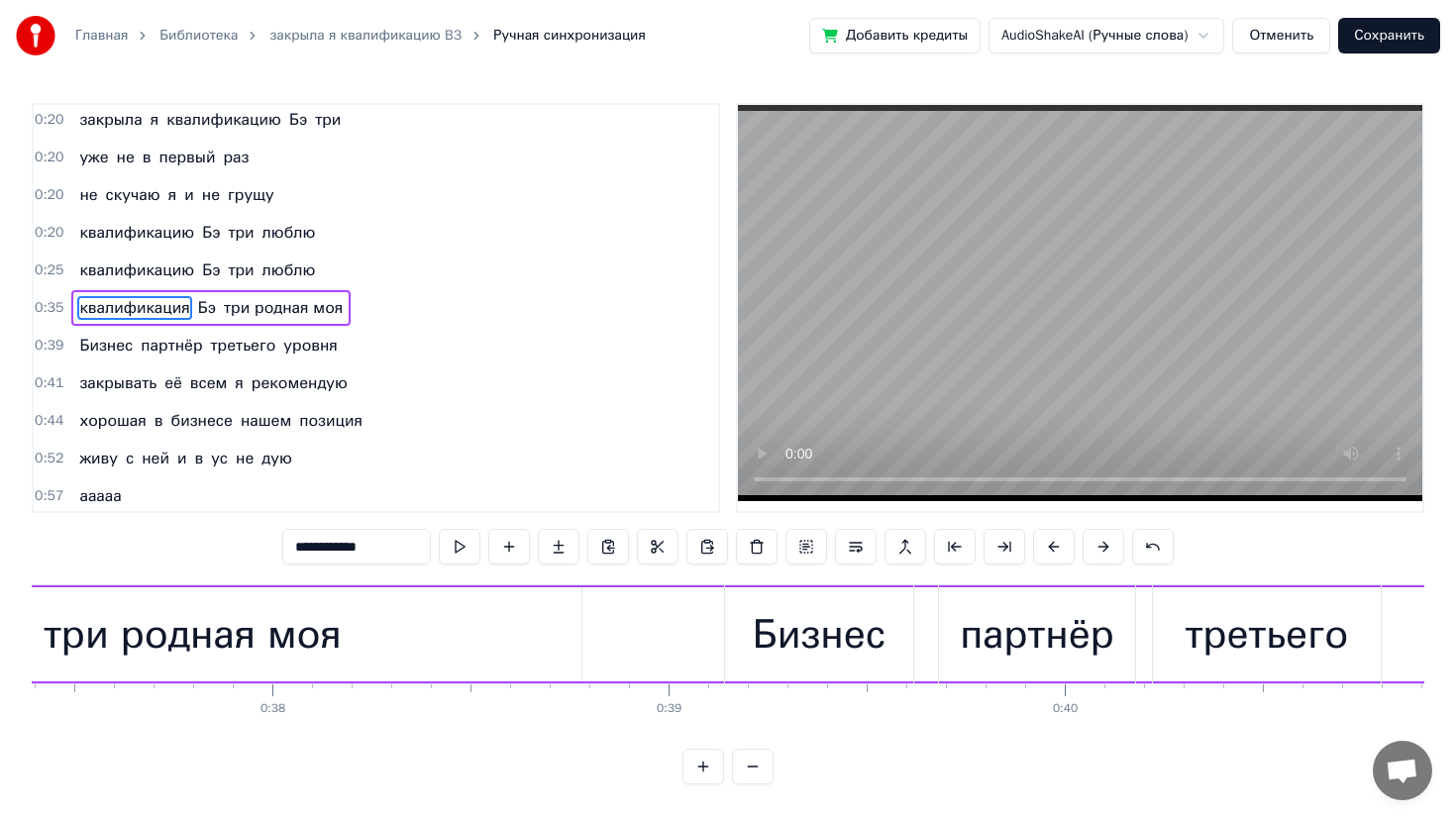 scroll, scrollTop: 0, scrollLeft: 14131, axis: horizontal 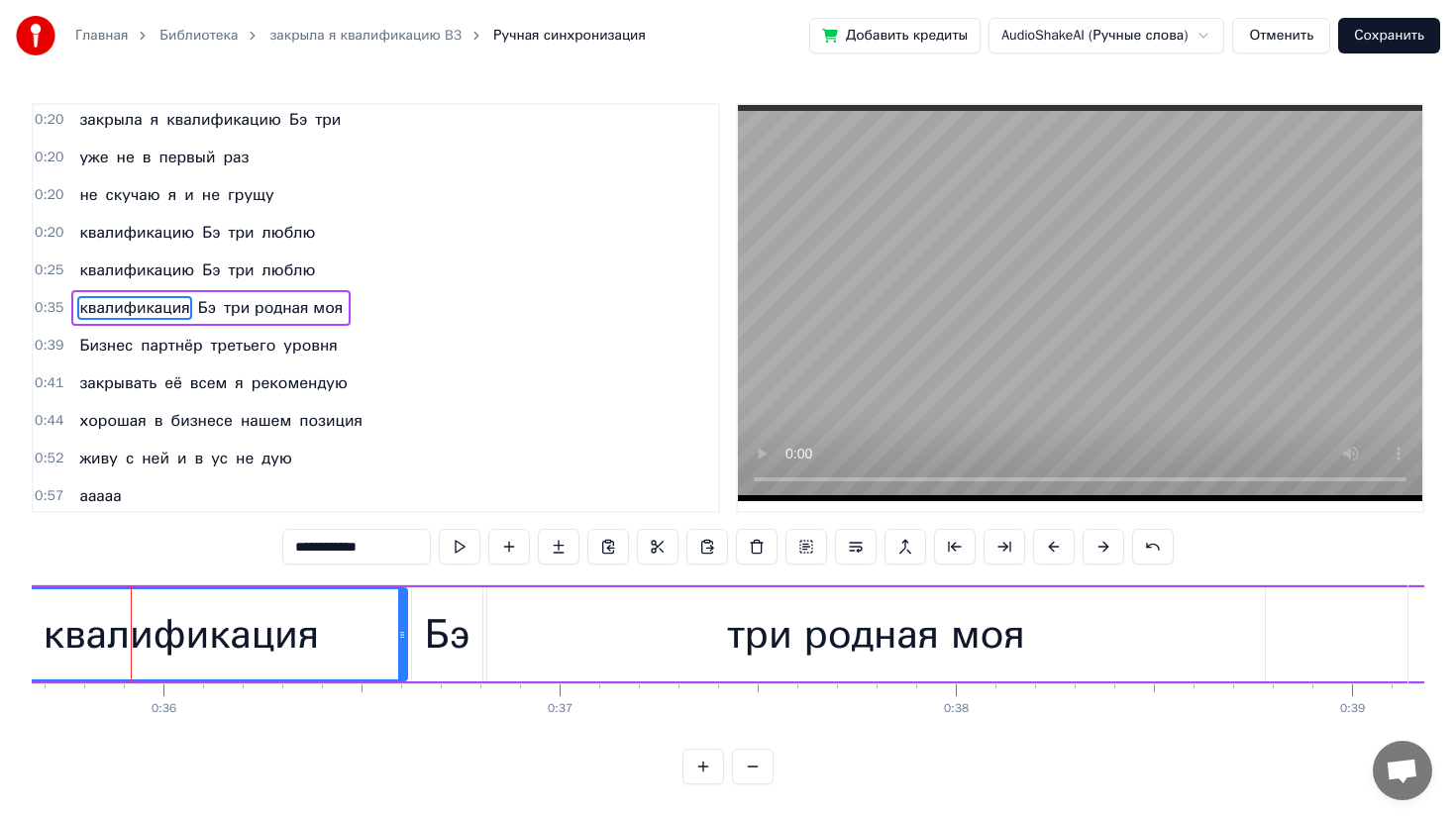 click at bounding box center [460, 547] 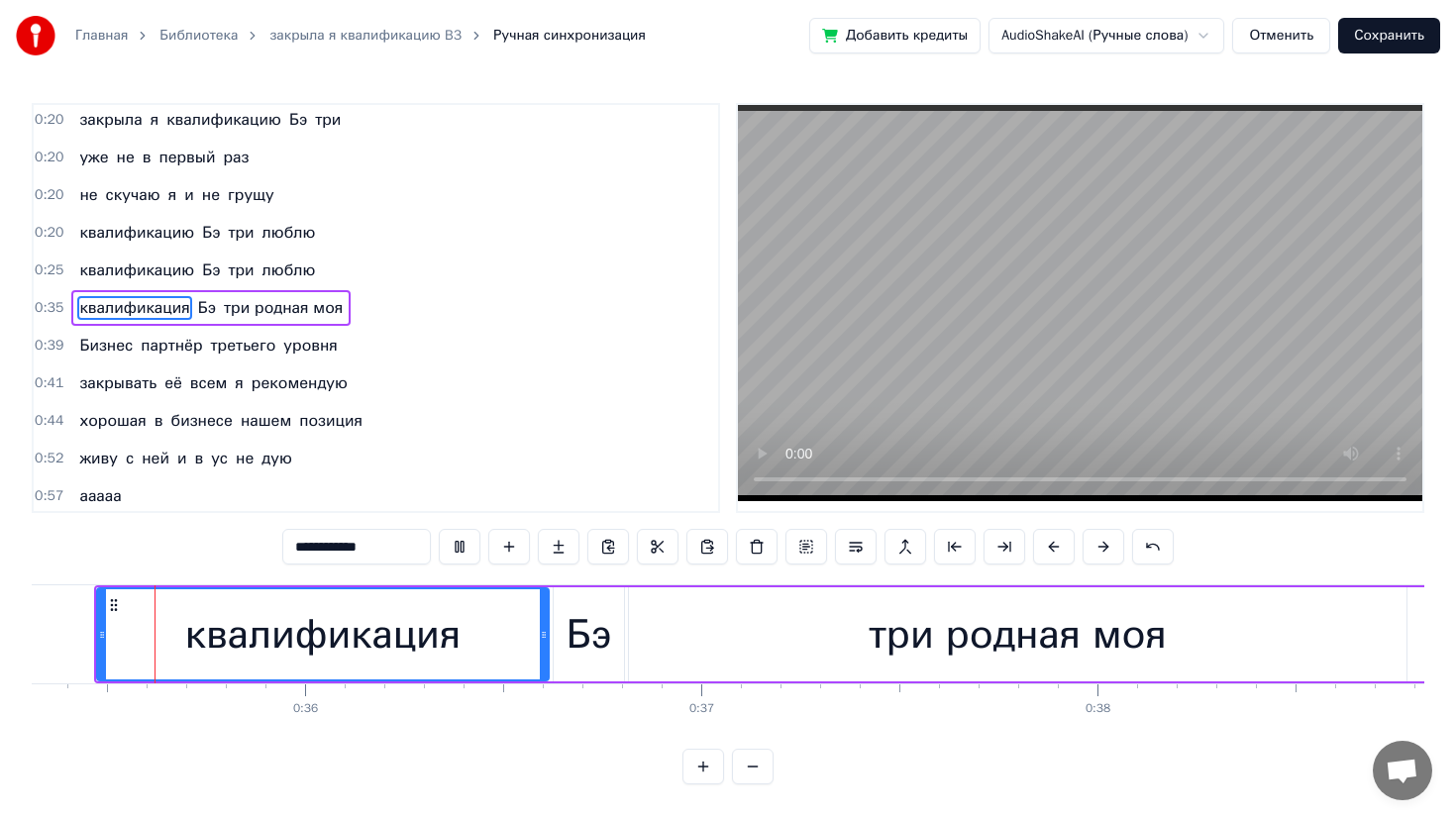 scroll, scrollTop: 0, scrollLeft: 13953, axis: horizontal 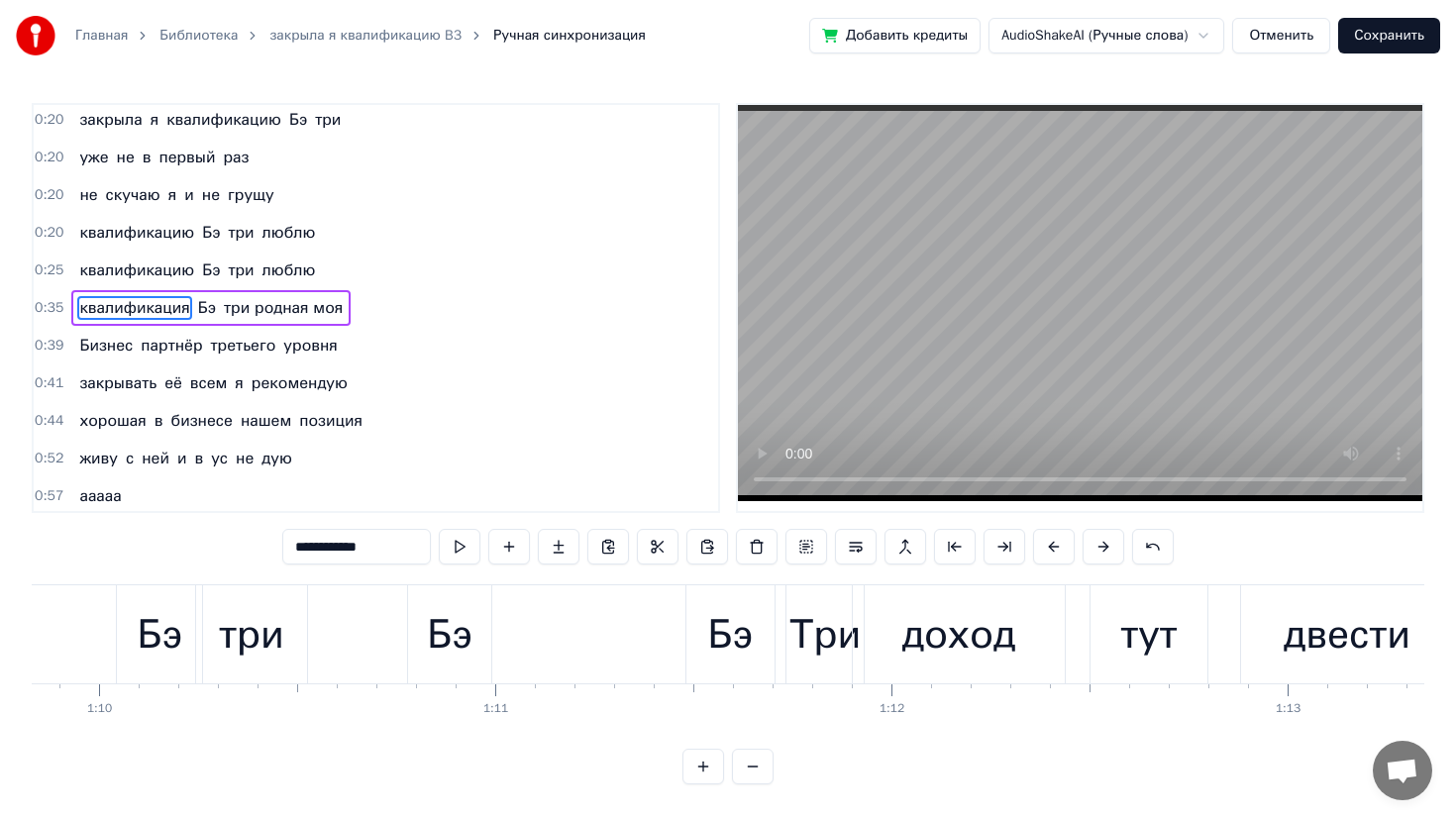 click on "Бэ три Бэ три Бэ Бэ Три" at bounding box center [337, 634] 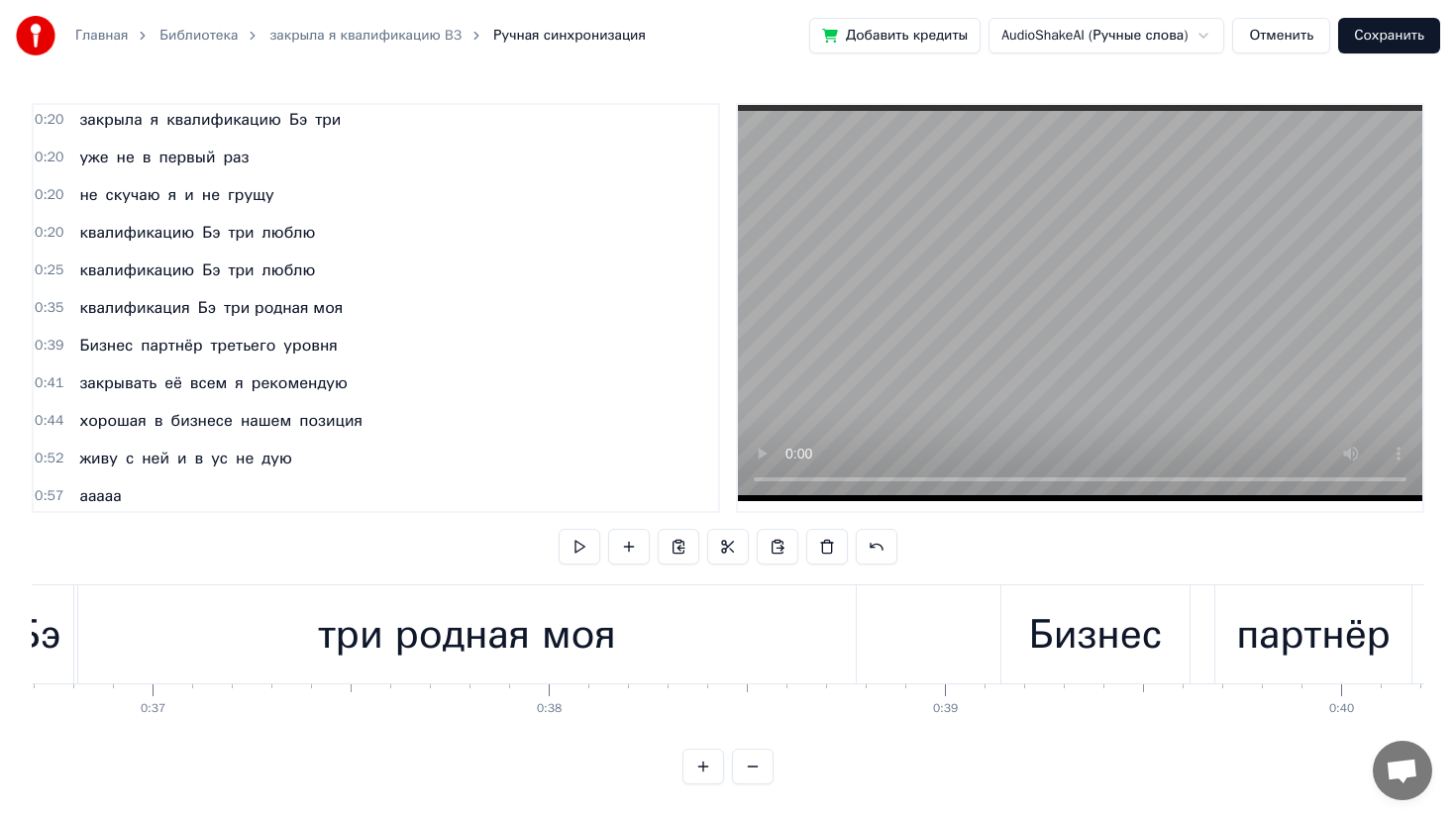 scroll, scrollTop: 0, scrollLeft: 14406, axis: horizontal 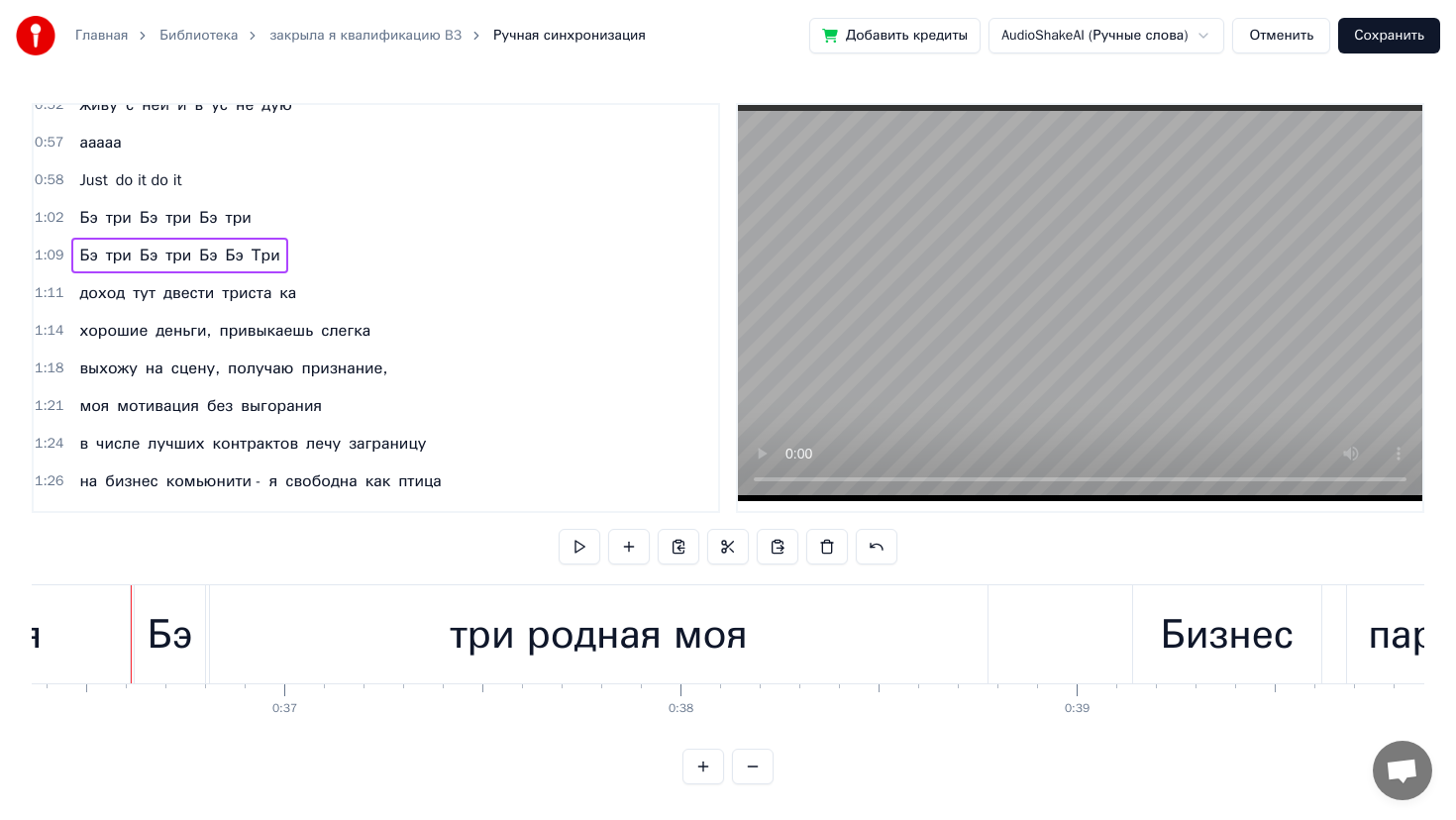 click on "1:09" at bounding box center [49, 256] 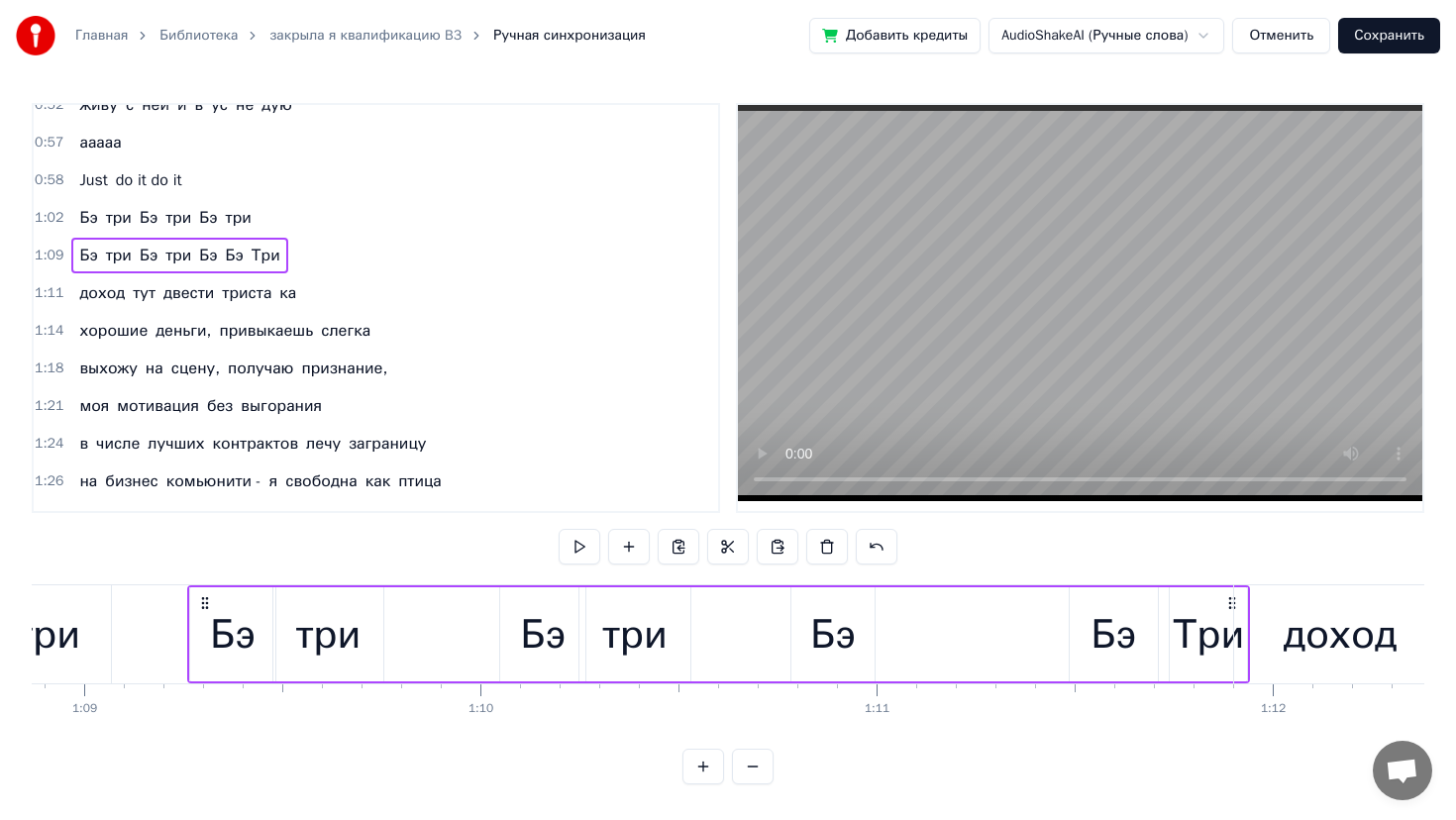 scroll, scrollTop: 0, scrollLeft: 27341, axis: horizontal 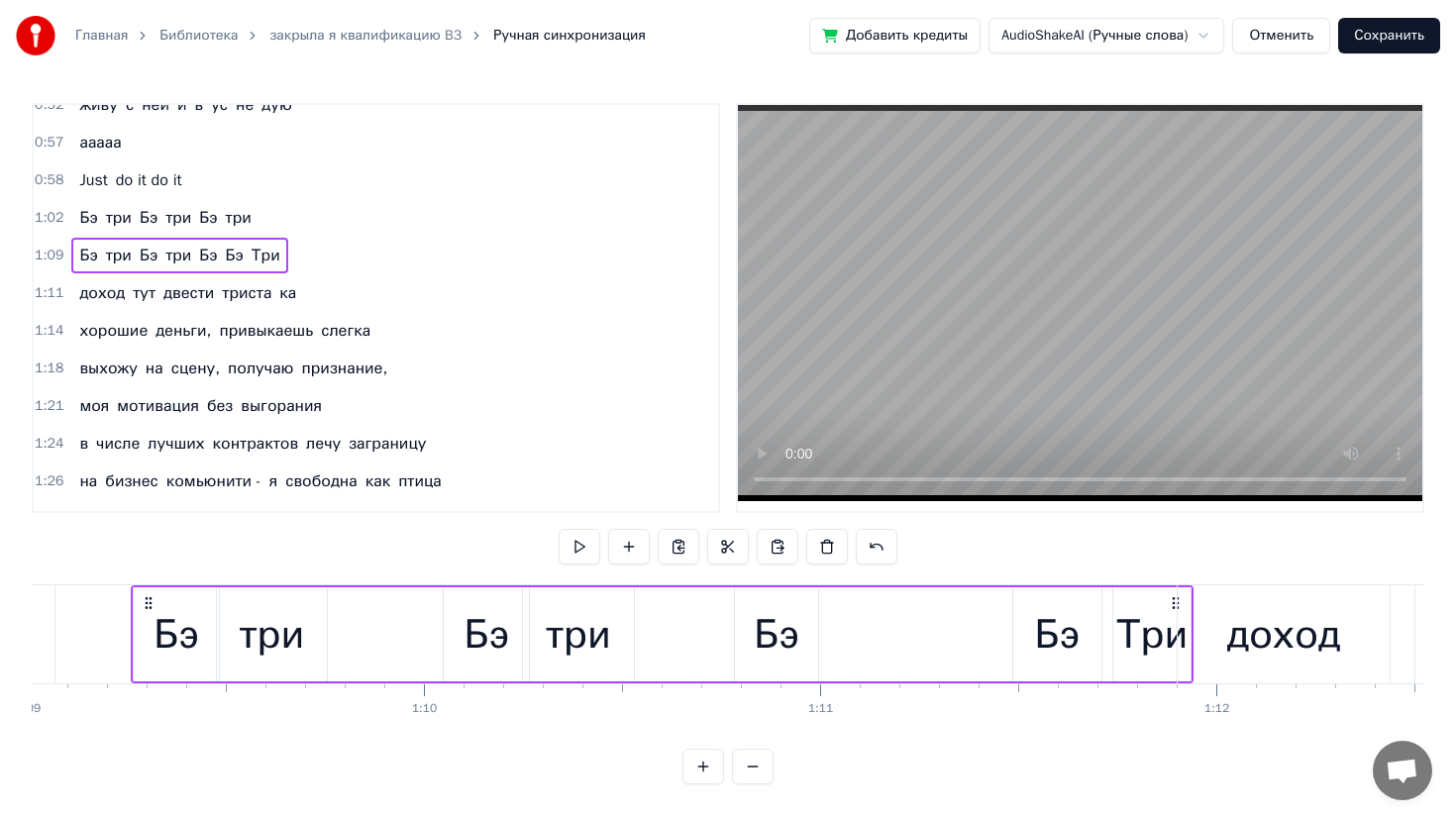 click on "Три" at bounding box center [265, 256] 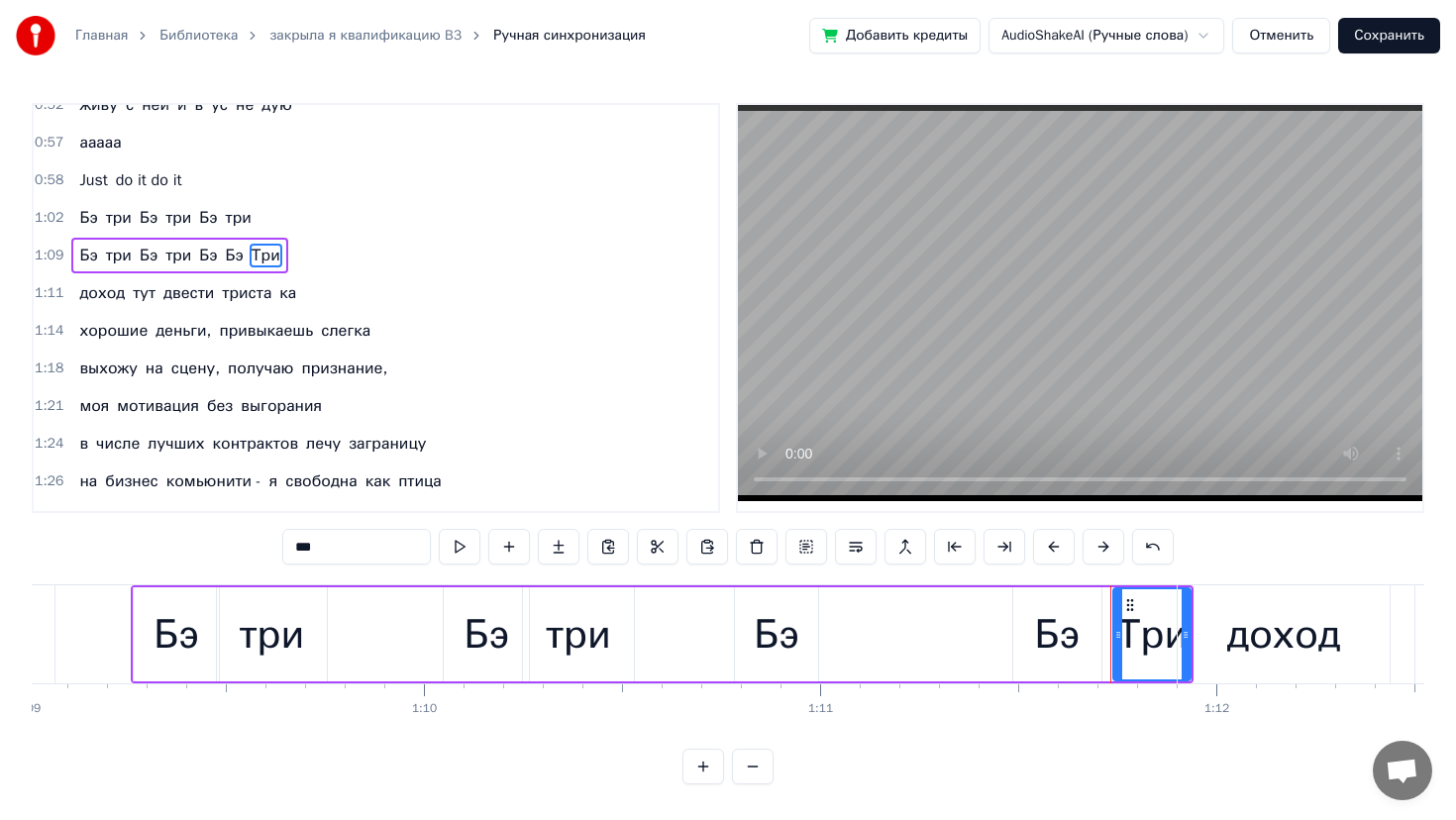 scroll, scrollTop: 418, scrollLeft: 0, axis: vertical 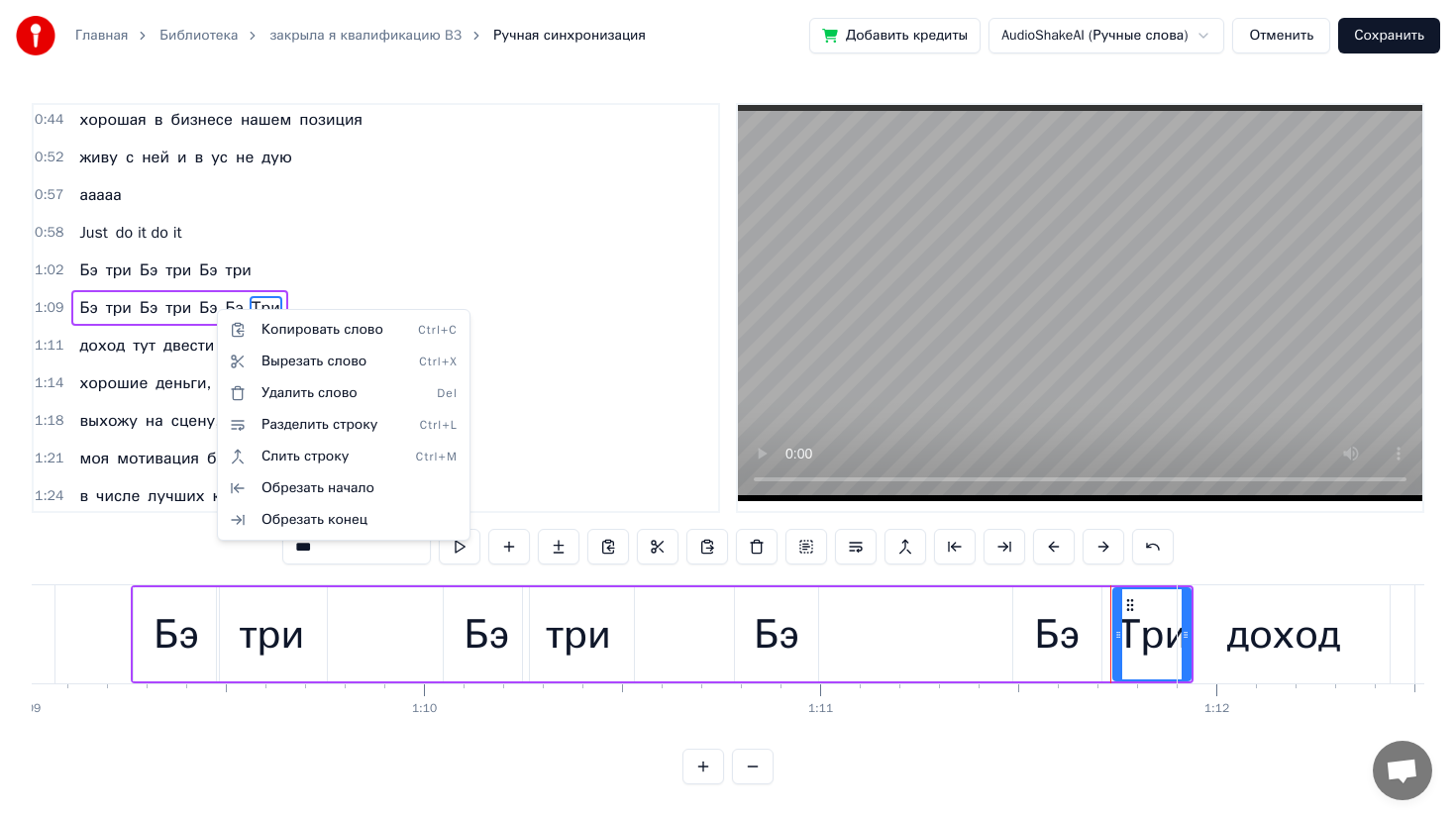 click on "Главная Библиотека закрыла я квалификацию B3 Ручная синхронизация Добавить кредиты AudioShakeAI (Ручные слова) Отменить Сохранить 0:11 закрыла я квалификацию Бэ три 0:14 уже не в первый раз 0:17 не скучаю я и не грущу 0:20 квалификацию Бэ три люблю 0:20 закрыла я квалификацию Бэ три 0:20 уже не в первый раз 0:20 не скучаю я и не грущу 0:20 квалификацию Бэ три люблю 0:23 квалификация Бэ три родная моя 0:39 Бизнес партнёр третьего уровня 0:41 закрывать её всем я рекомендую 0:44 хорошая в бизнесе нашем позиция 0:52 ааааа 0:52 живу с ней и в усу не дую 0:56 Just do it do it 1:10 Бэ три, Бэ три, Бэ три 1:11 доход тут двести триста ка 1:14 хорошие деньги, привыкаешь слегка 1:18 выхожу на сцену, получаю признание, 1:21 моя мотивация без 1:24 в" at bounding box center (728, 408) 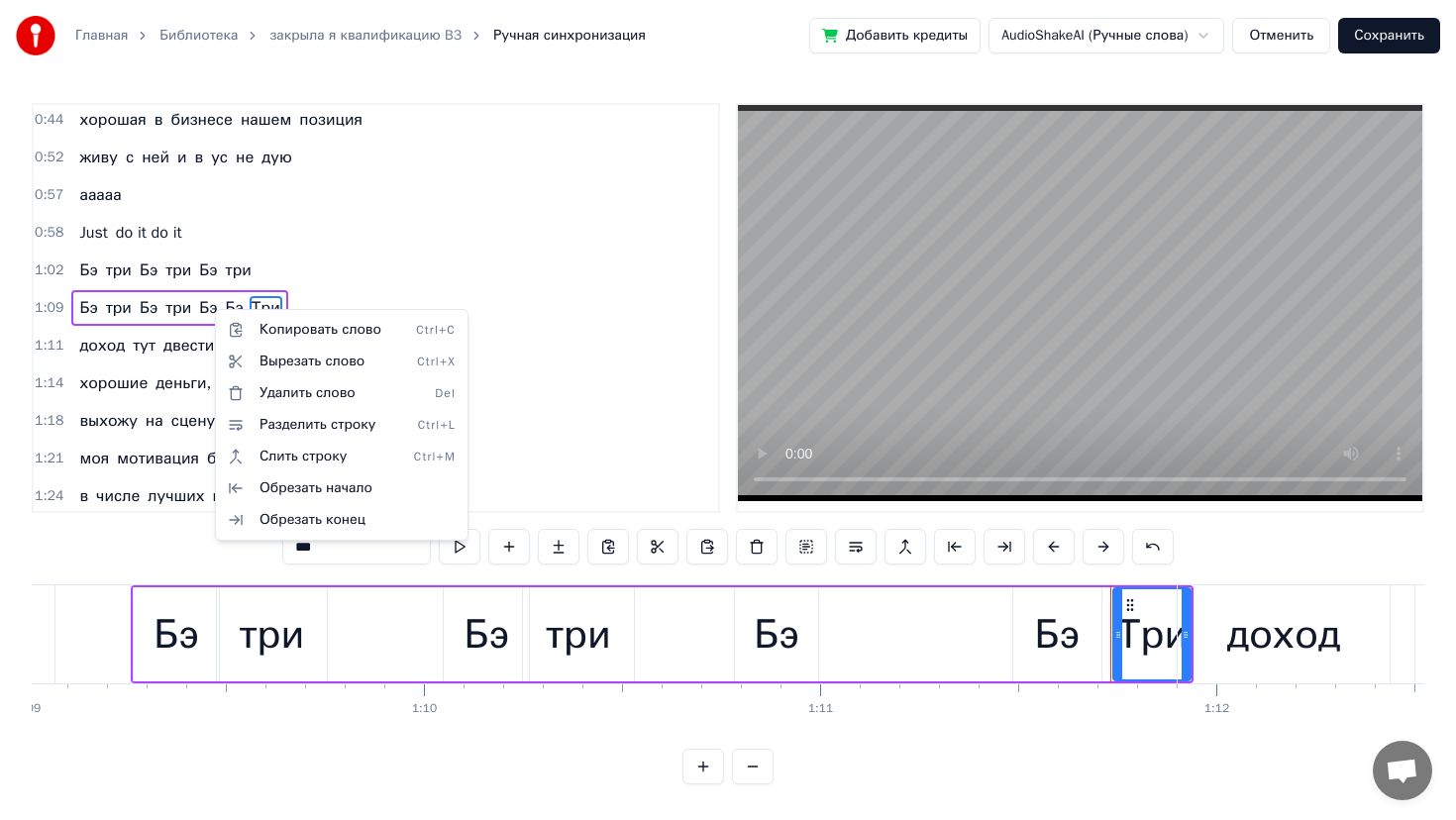 click on "Главная Библиотека закрыла я квалификацию B3 Ручная синхронизация Добавить кредиты AudioShakeAI (Ручные слова) Отменить Сохранить 0:11 закрыла я квалификацию Бэ три 0:14 уже не в первый раз 0:17 не скучаю я и не грущу 0:20 квалификацию Бэ три люблю 0:20 закрыла я квалификацию Бэ три 0:20 уже не в первый раз 0:20 не скучаю я и не грущу 0:20 квалификацию Бэ три люблю 0:23 квалификация Бэ три родная моя 0:39 Бизнес партнёр третьего уровня 0:41 закрывать её всем я рекомендую 0:44 хорошая в бизнесе нашем позиция 0:52 ааааа 0:52 живу с ней и в усу не дую 0:56 Just do it do it 1:10 Бэ три, Бэ три, Бэ три 1:11 доход тут двести триста ка 1:14 хорошие деньги, привыкаешь слегка 1:18 выхожу на сцену, получаю признание, 1:21 моя мотивация без 1:24 в" at bounding box center (728, 408) 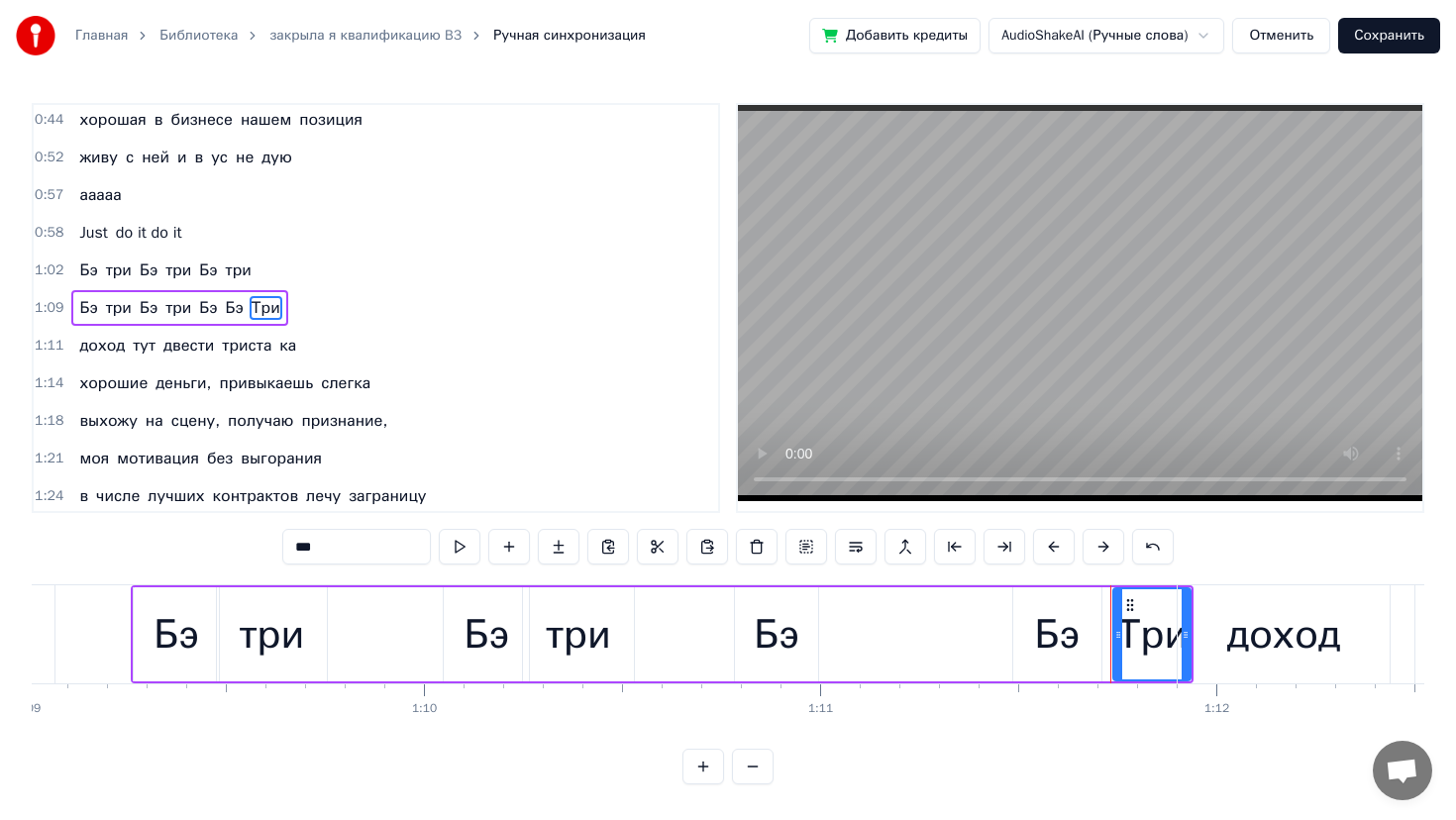click on "1:09" at bounding box center [49, 308] 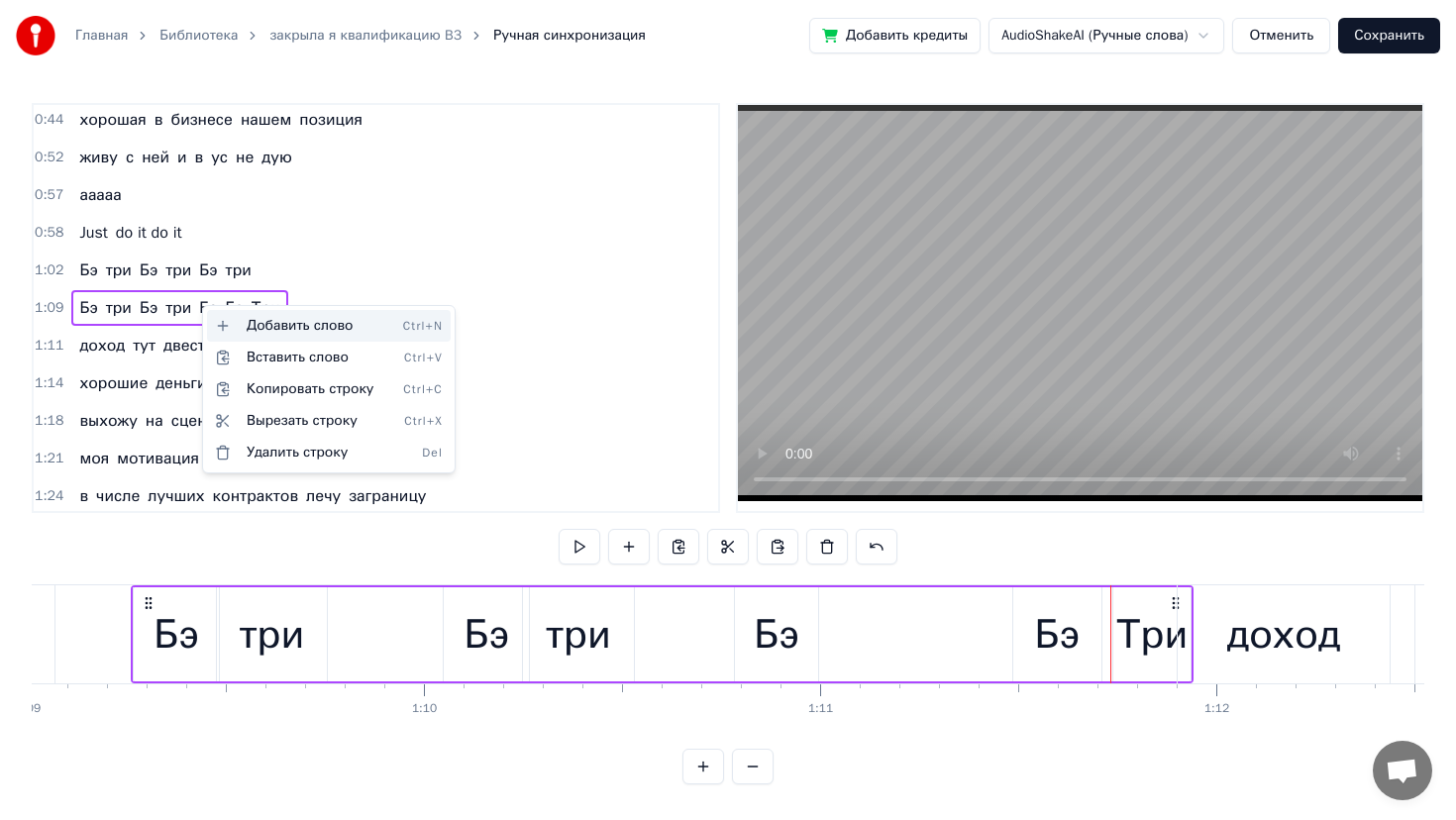 click on "Добавить слово Ctrl+N" at bounding box center [329, 326] 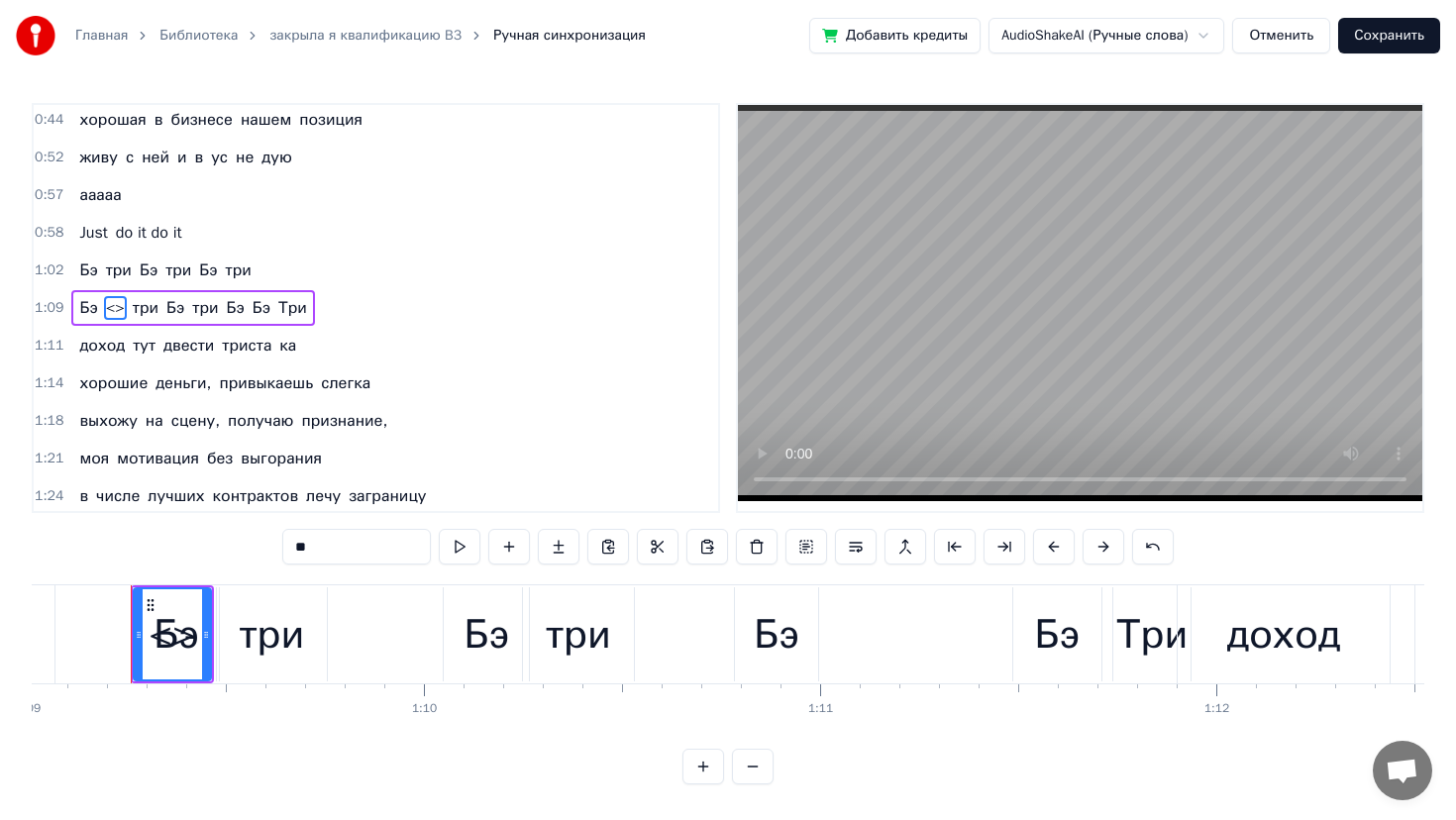 drag, startPoint x: 112, startPoint y: 311, endPoint x: 243, endPoint y: 312, distance: 131.00382 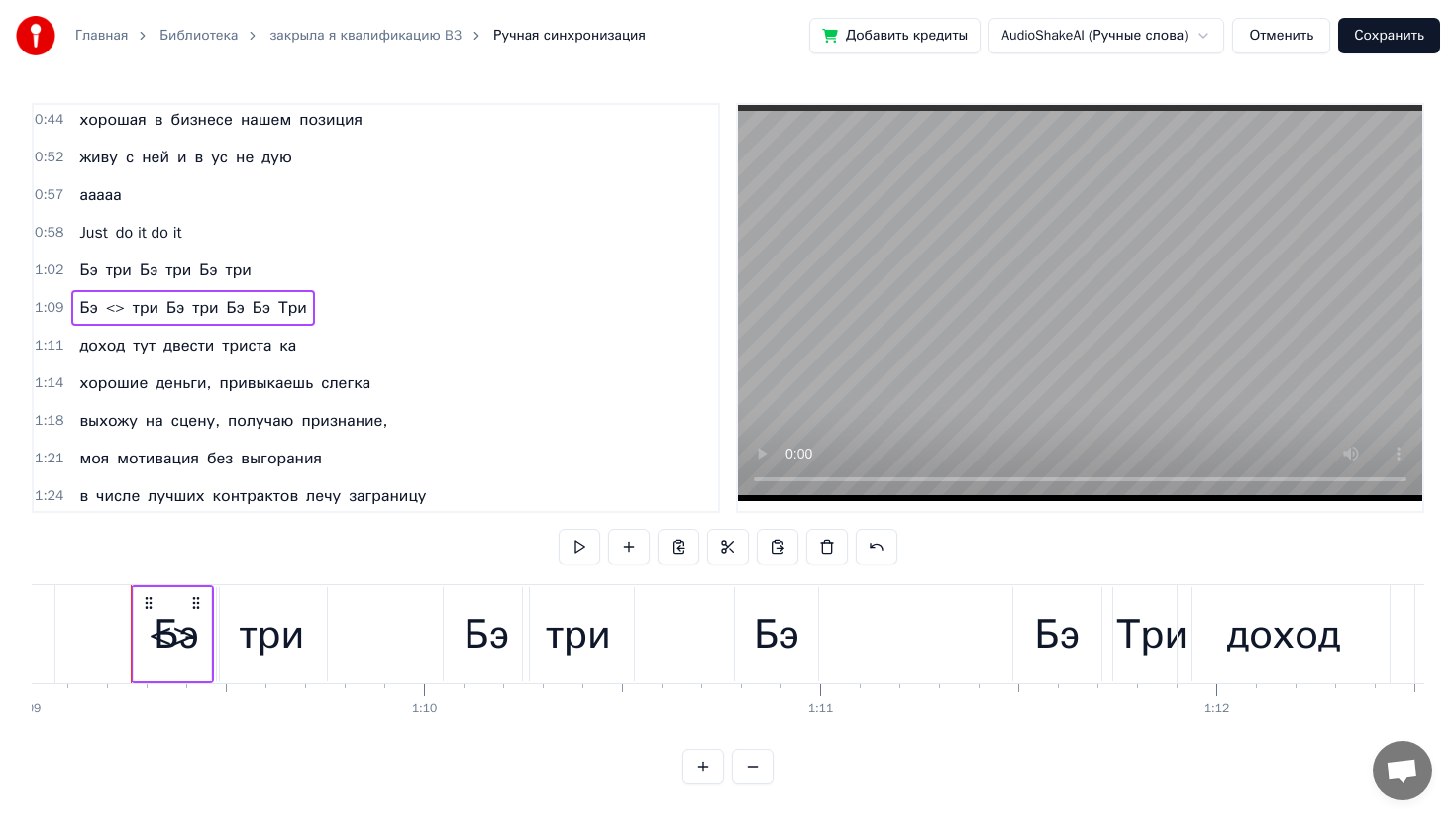 click on "<>" at bounding box center (115, 308) 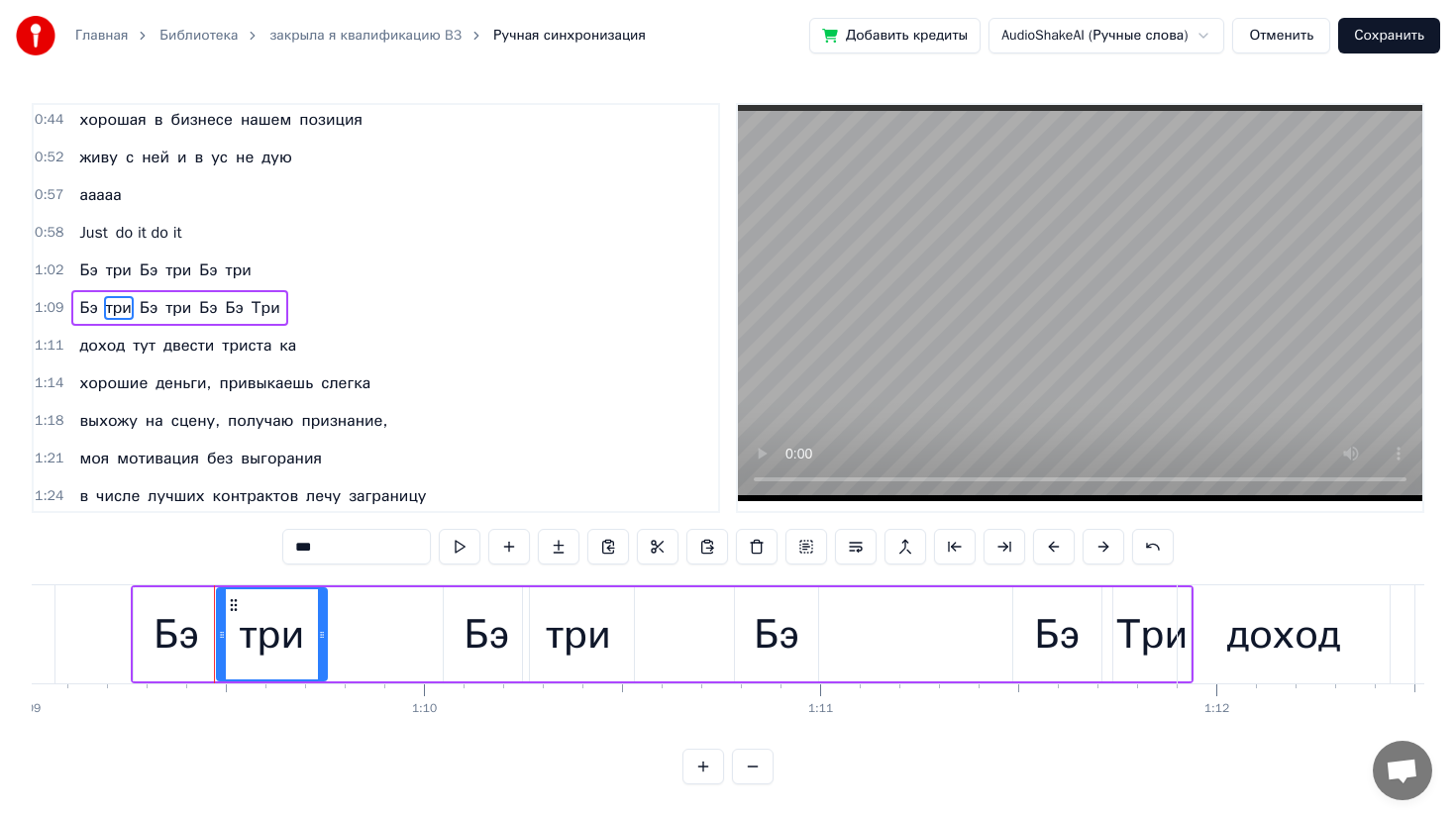 click on "Бэ" at bounding box center [208, 308] 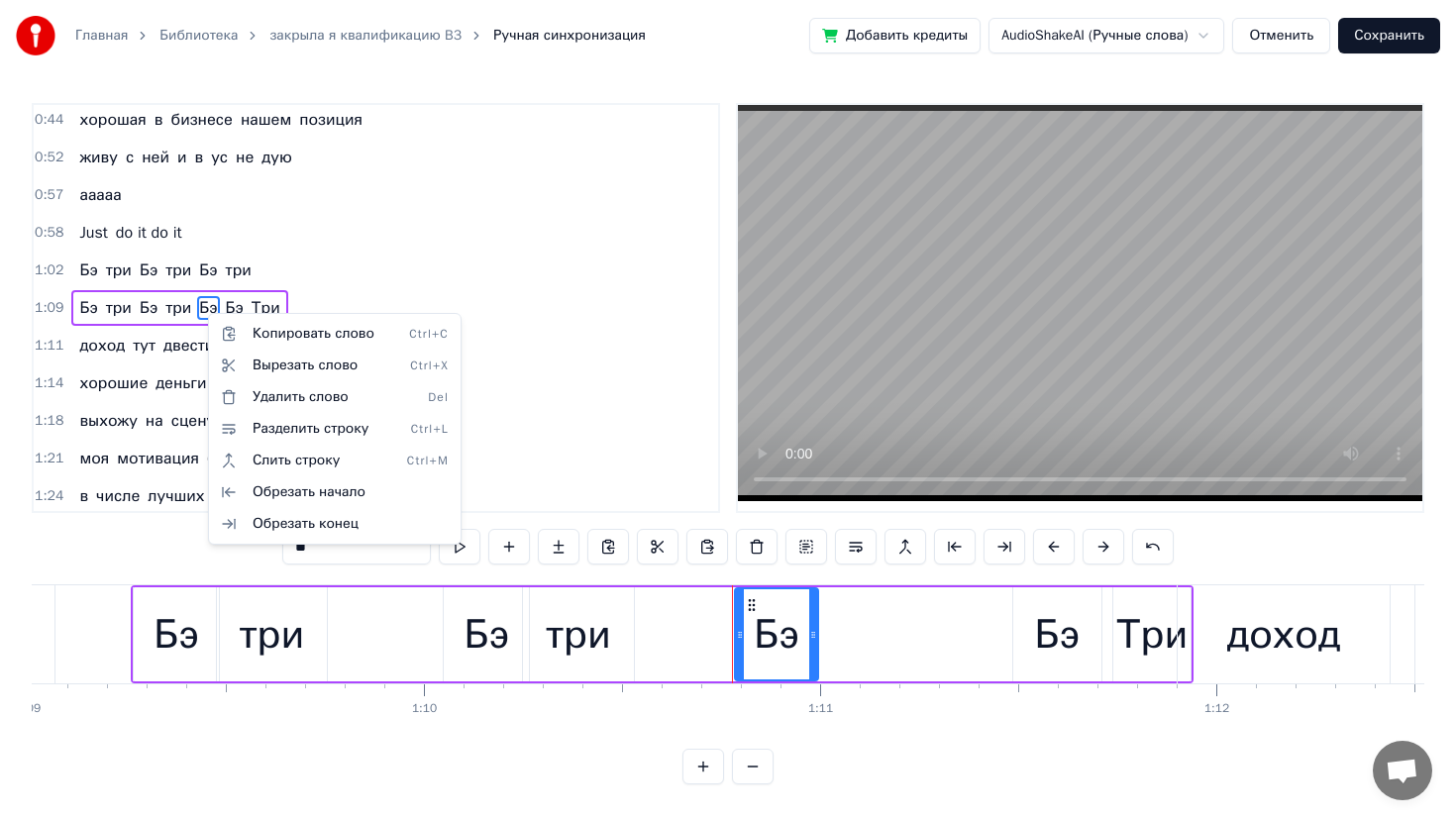 click on "Главная Библиотека закрыла я квалификацию B3 Ручная синхронизация Добавить кредиты AudioShakeAI (Ручные слова) Отменить Сохранить 0:11 закрыла я квалификацию Бэ три 0:14 уже не в первый раз 0:17 не скучаю я и не грущу 0:20 квалификацию Бэ три люблю 0:20 закрыла я квалификацию Бэ три 0:20 уже не в первый раз 0:20 не скучаю я и не грущу 0:20 квалификацию Бэ три люблю 0:23 квалификация Бэ три родная моя 0:39 Бизнес партнёр третьего уровня 0:41 закрывать её всем я рекомендую 0:44 хорошая в бизнесе нашем позиция 0:52 ааааа 0:52 живу с ней и в усу не дую 0:56 Just do it do it 1:10 Бэ три, Бэ три, Бэ три 1:11 доход тут двести триста ка 1:14 хорошие деньги, привыкаешь слегка 1:18 выхожу на сцену, получаю признание, 1:21 моя мотивация без 1:24 в" at bounding box center [728, 408] 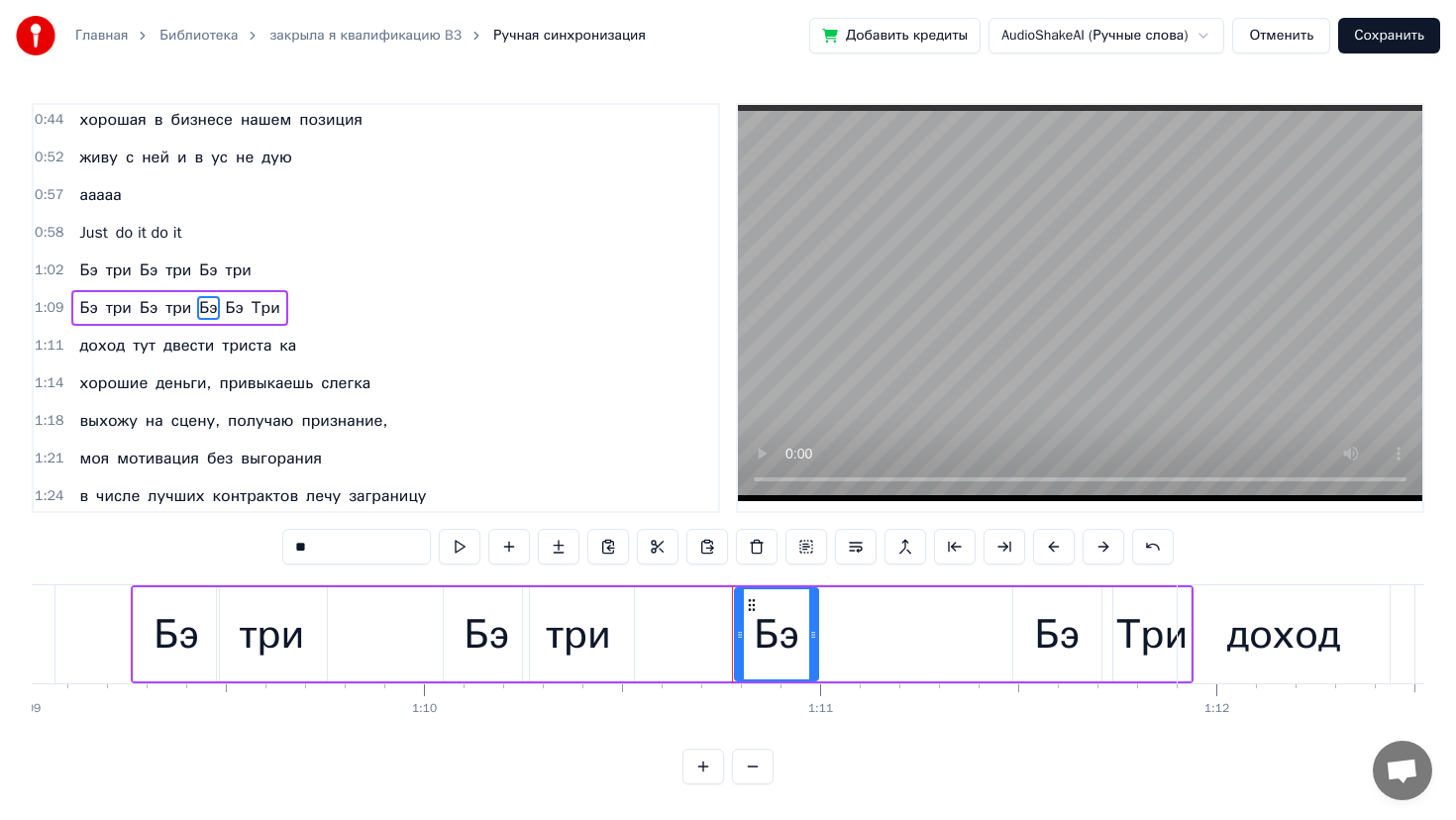 click on "Три" at bounding box center (265, 308) 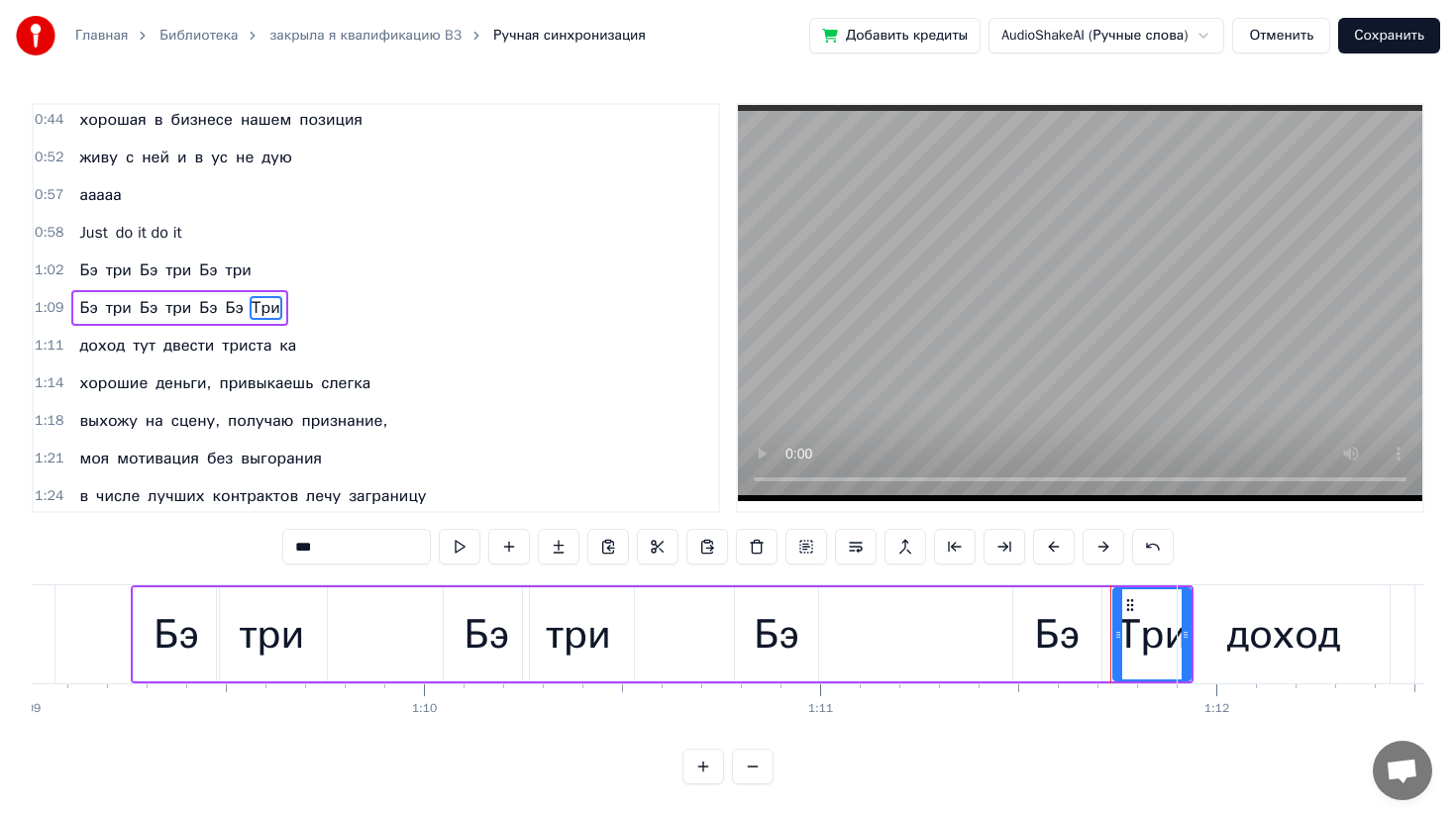 click on "Бэ три Бэ три Бэ Бэ Три" at bounding box center (662, 634) 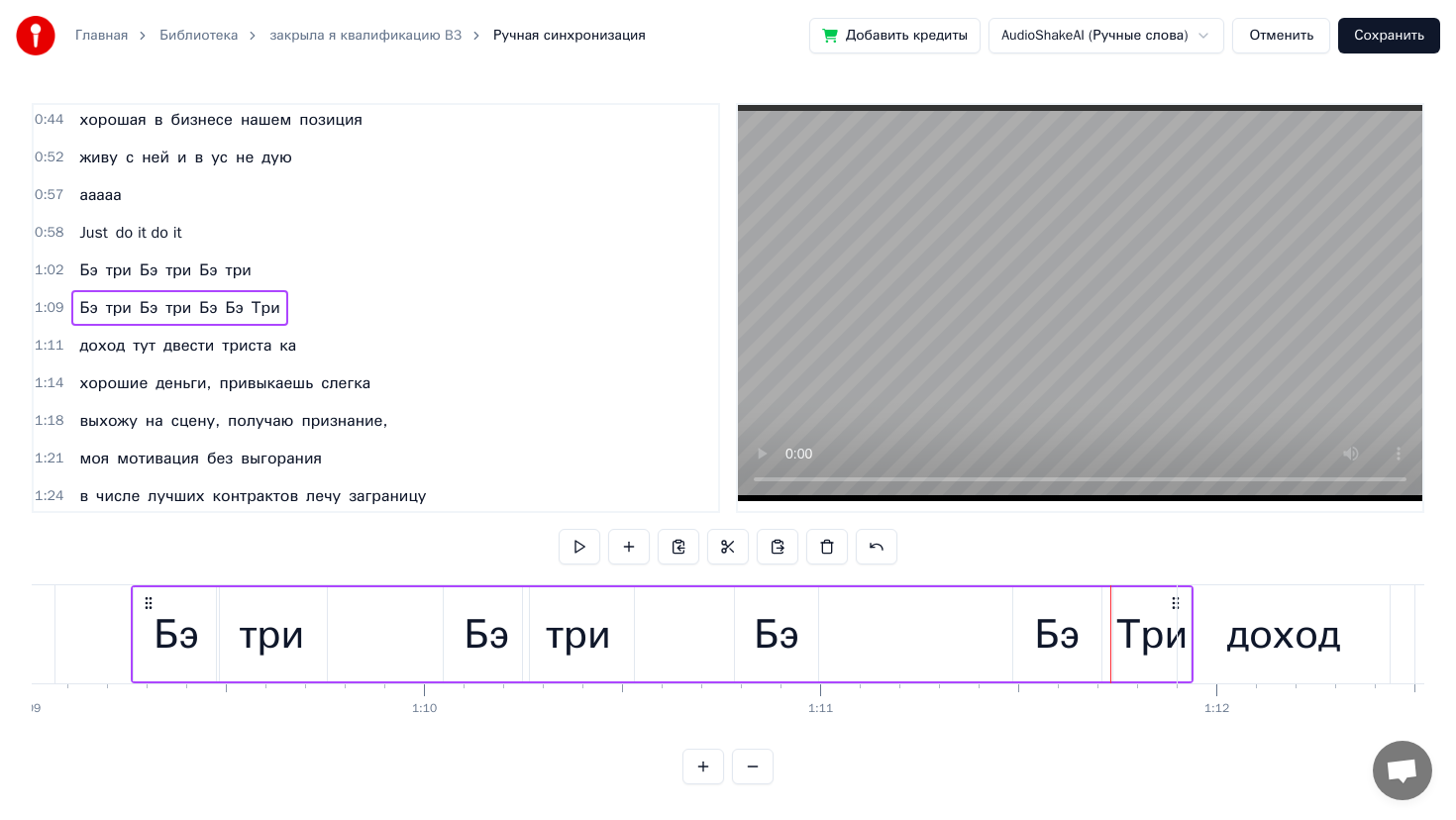 click on "Бэ три Бэ три Бэ Бэ Три" at bounding box center (662, 634) 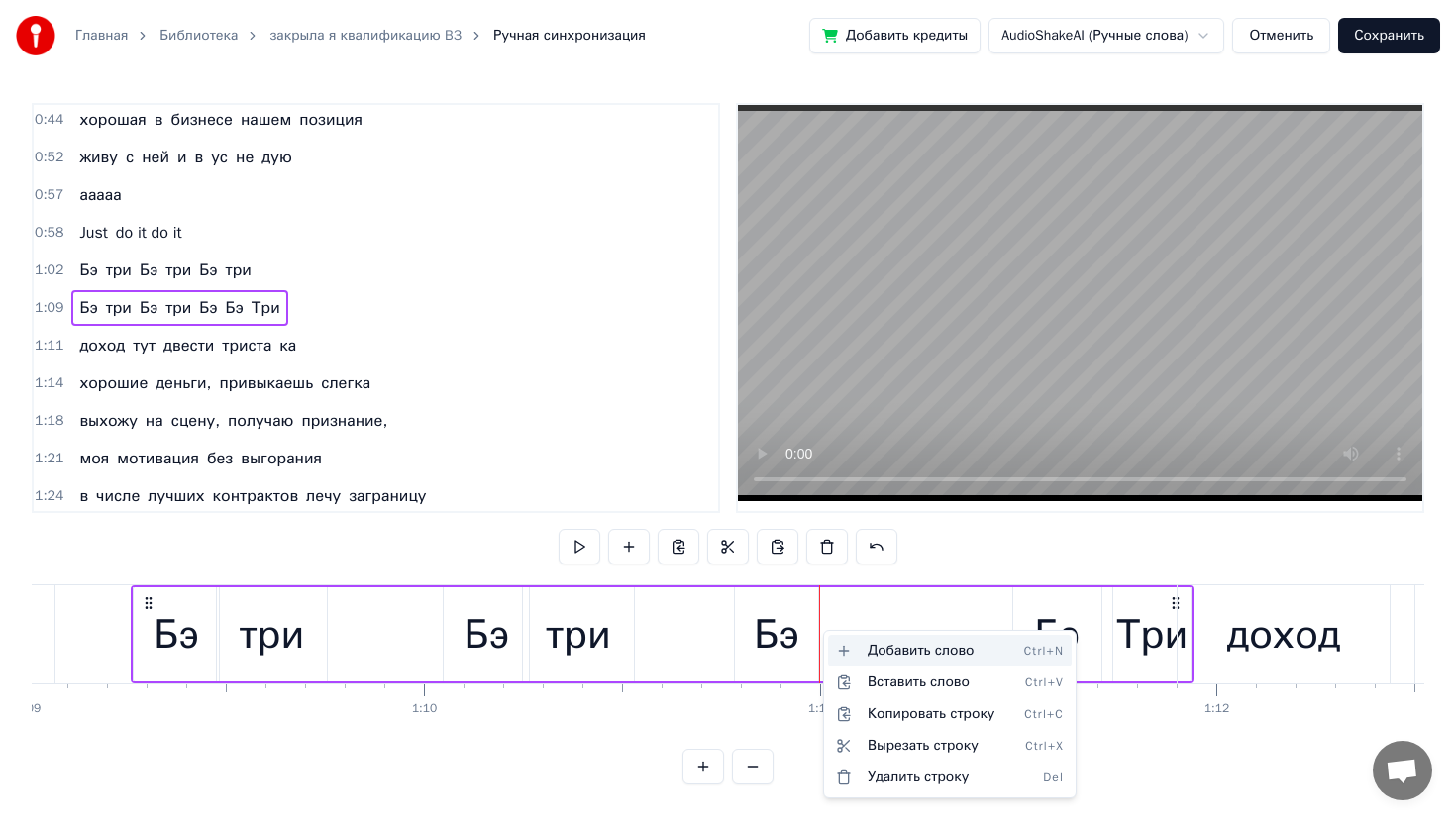 click on "Добавить слово Ctrl+N" at bounding box center [950, 651] 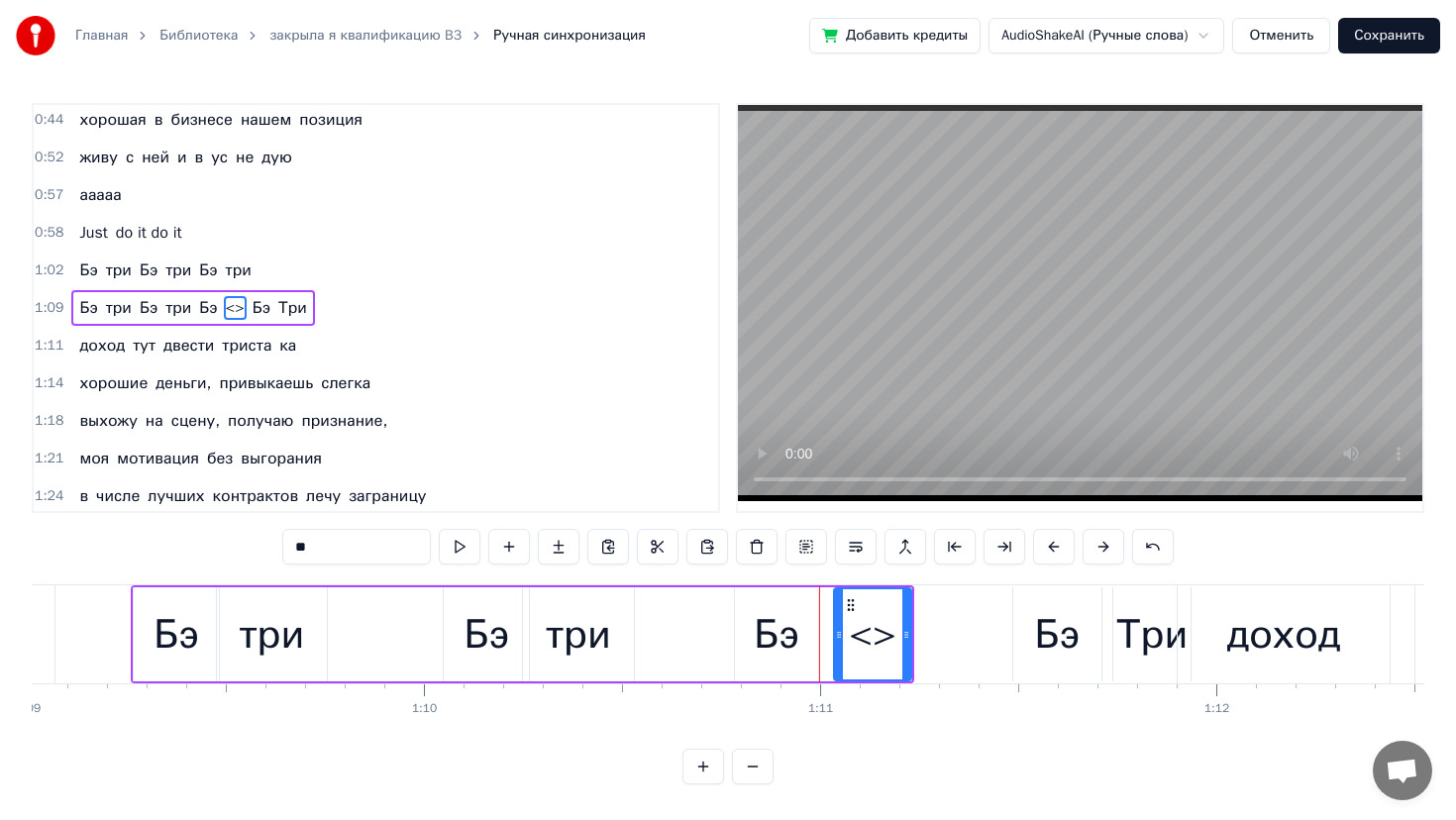drag, startPoint x: 335, startPoint y: 553, endPoint x: 265, endPoint y: 549, distance: 70.11419 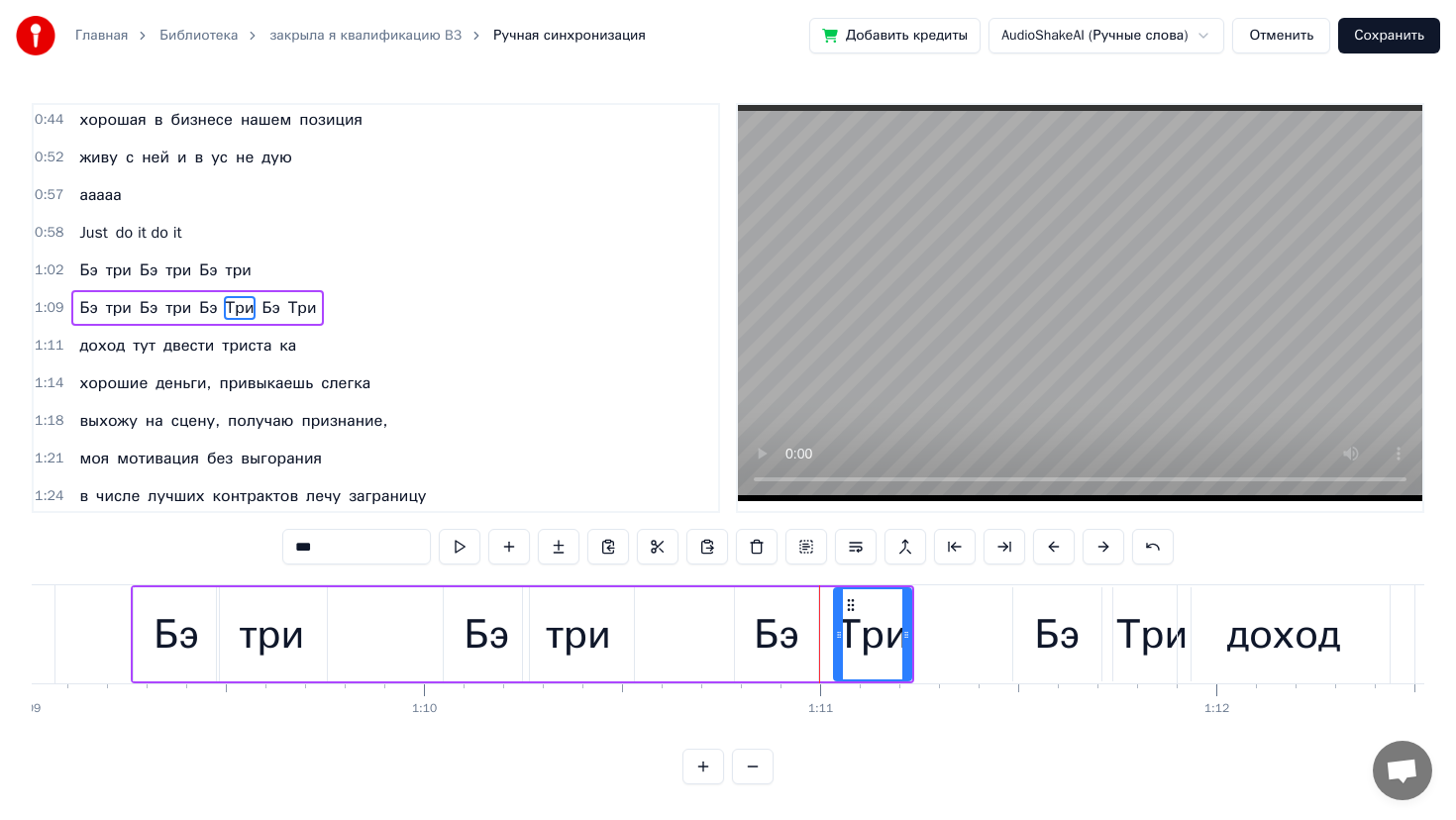 type on "***" 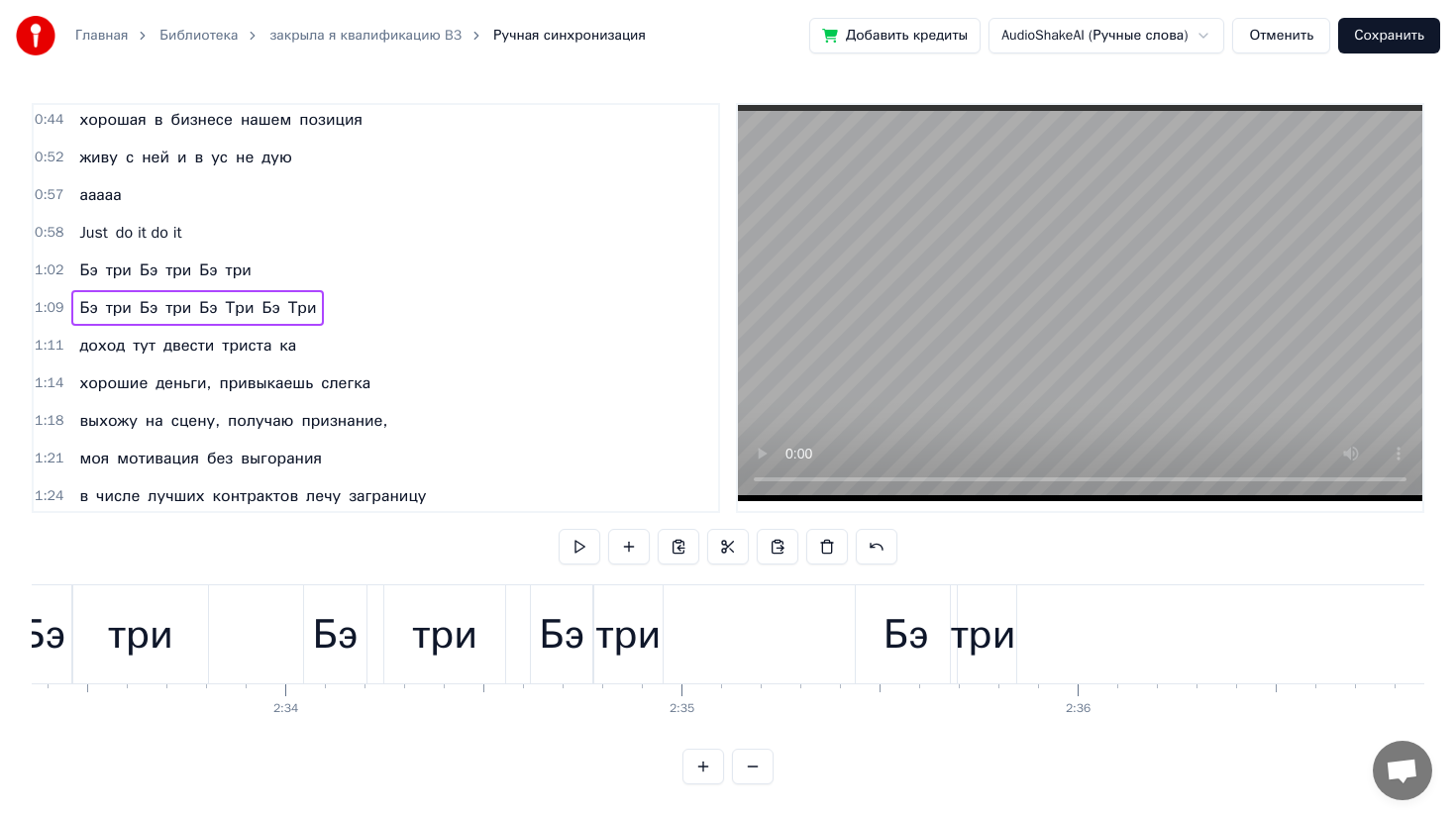 scroll, scrollTop: 0, scrollLeft: 60886, axis: horizontal 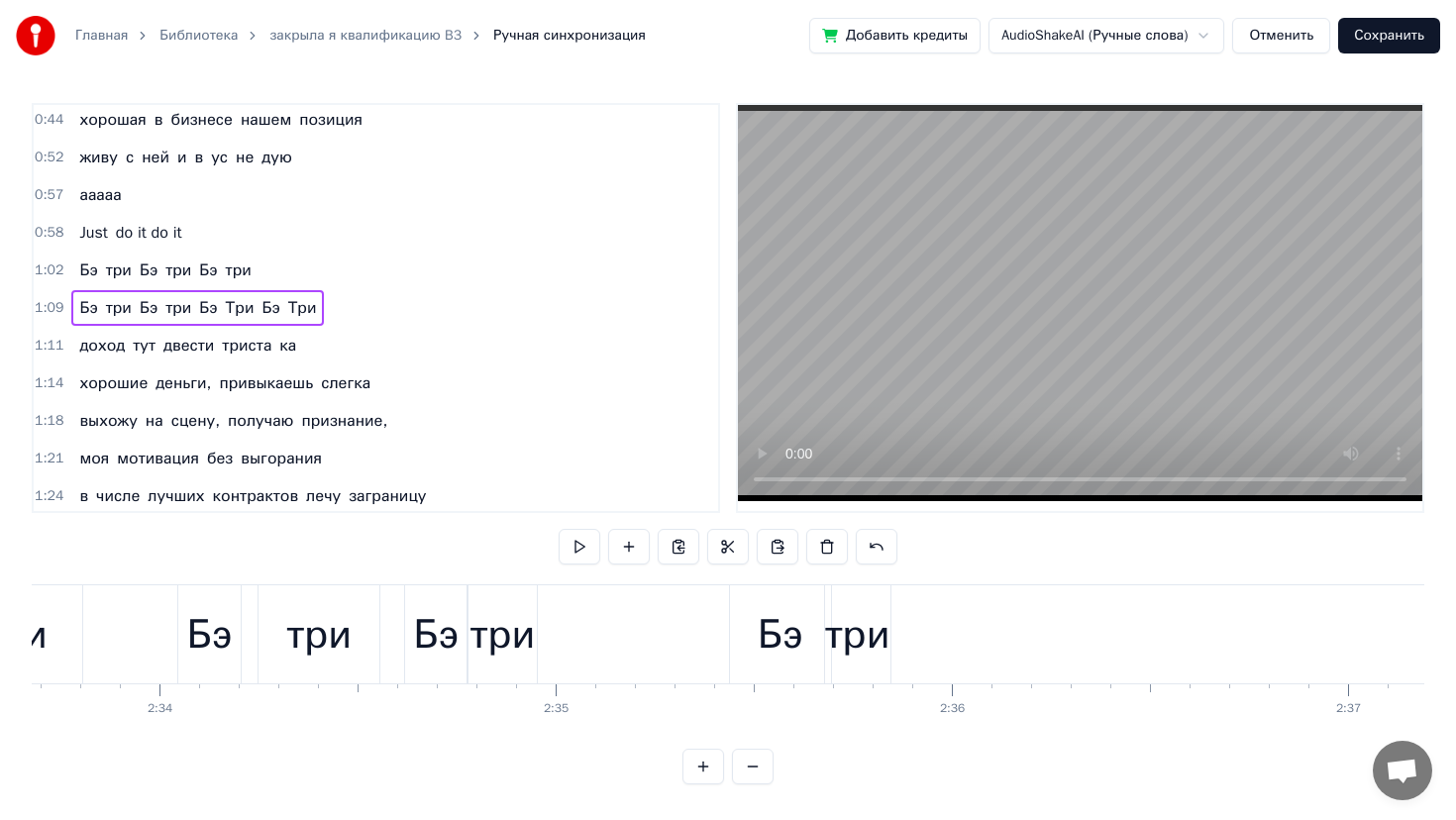 click on "Сохранить" at bounding box center [1389, 36] 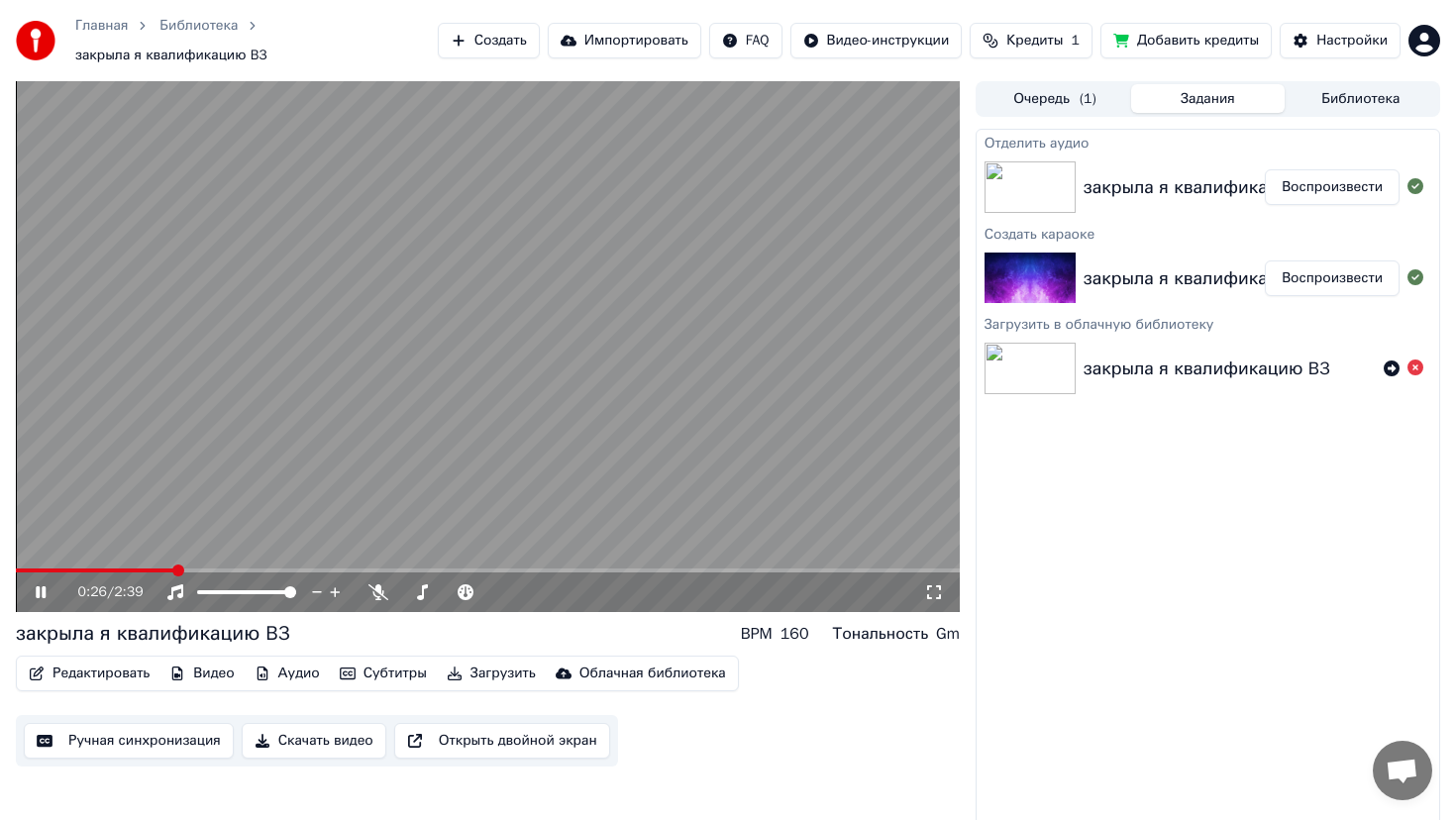 click 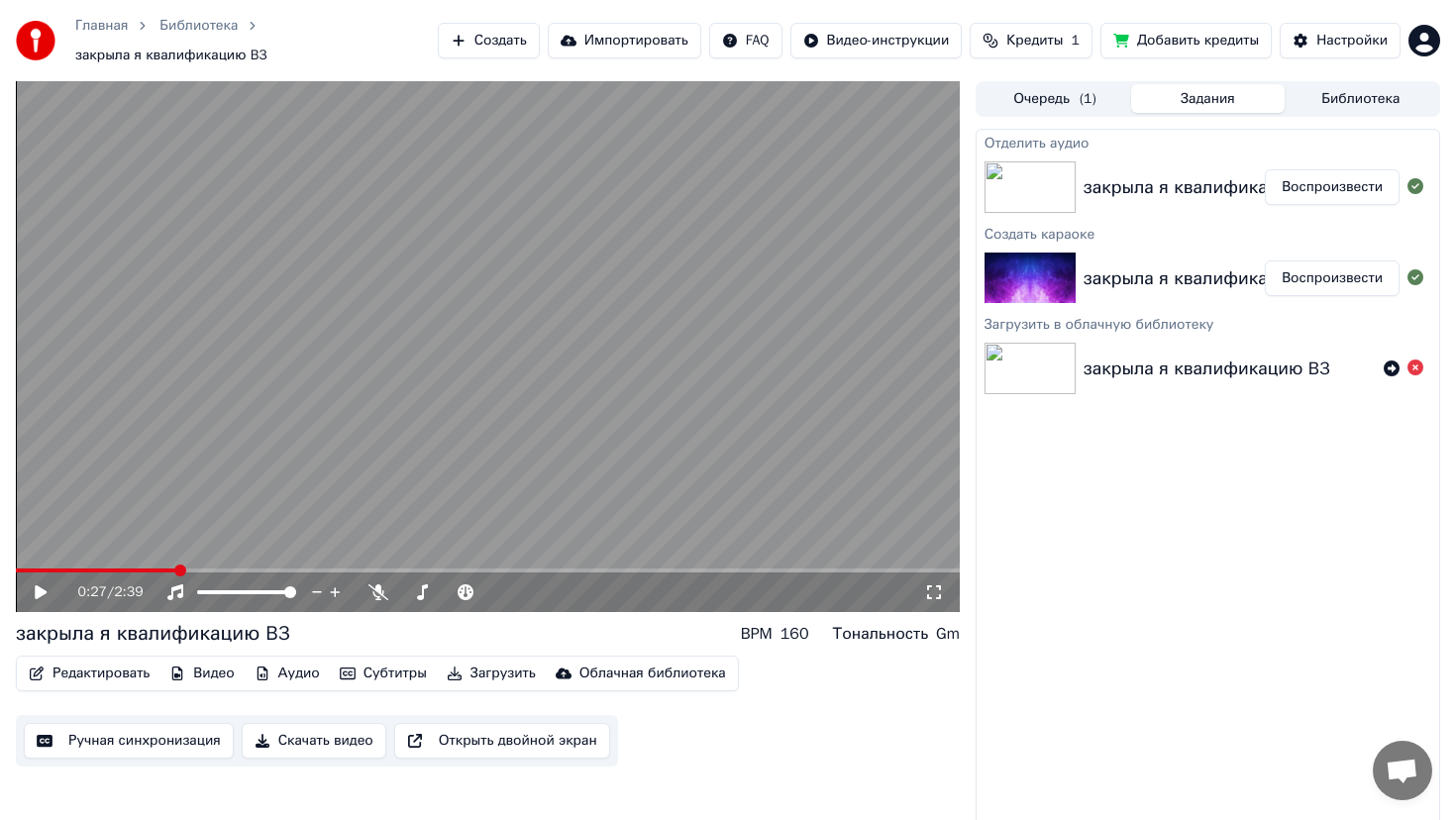 click on "Редактировать" at bounding box center (89, 673) 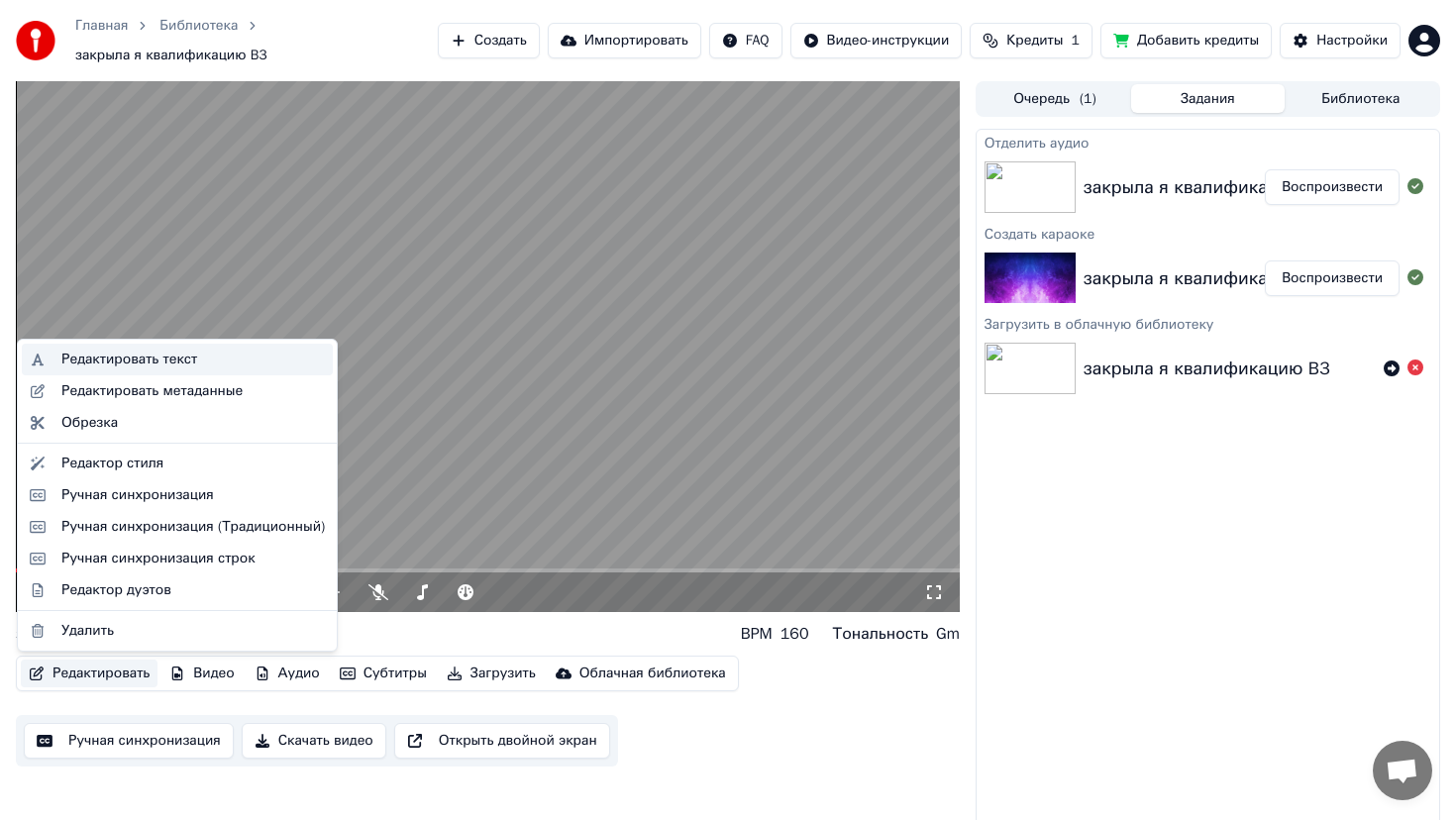 click on "Редактировать текст" at bounding box center (177, 359) 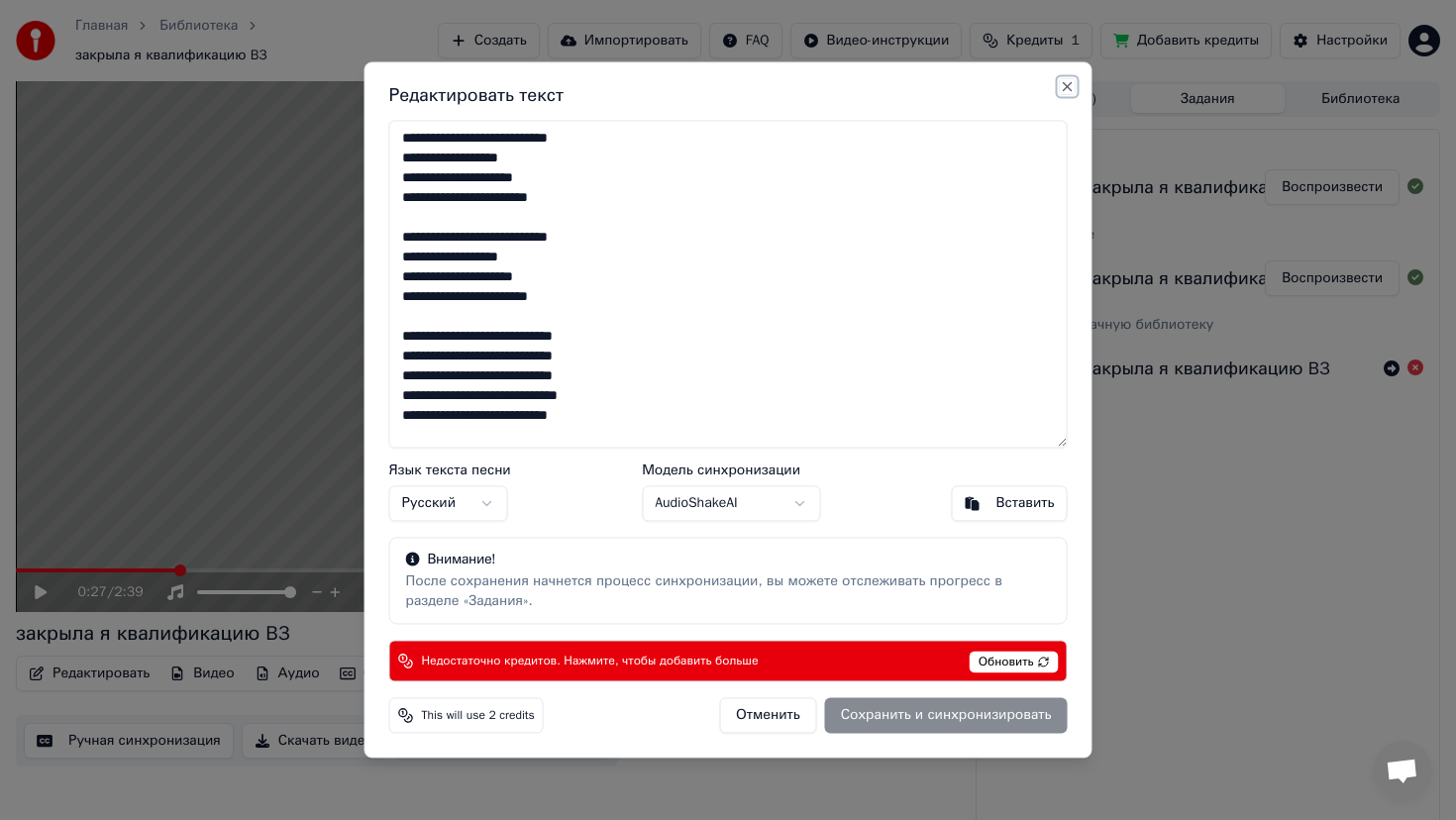 click on "Close" at bounding box center [1068, 86] 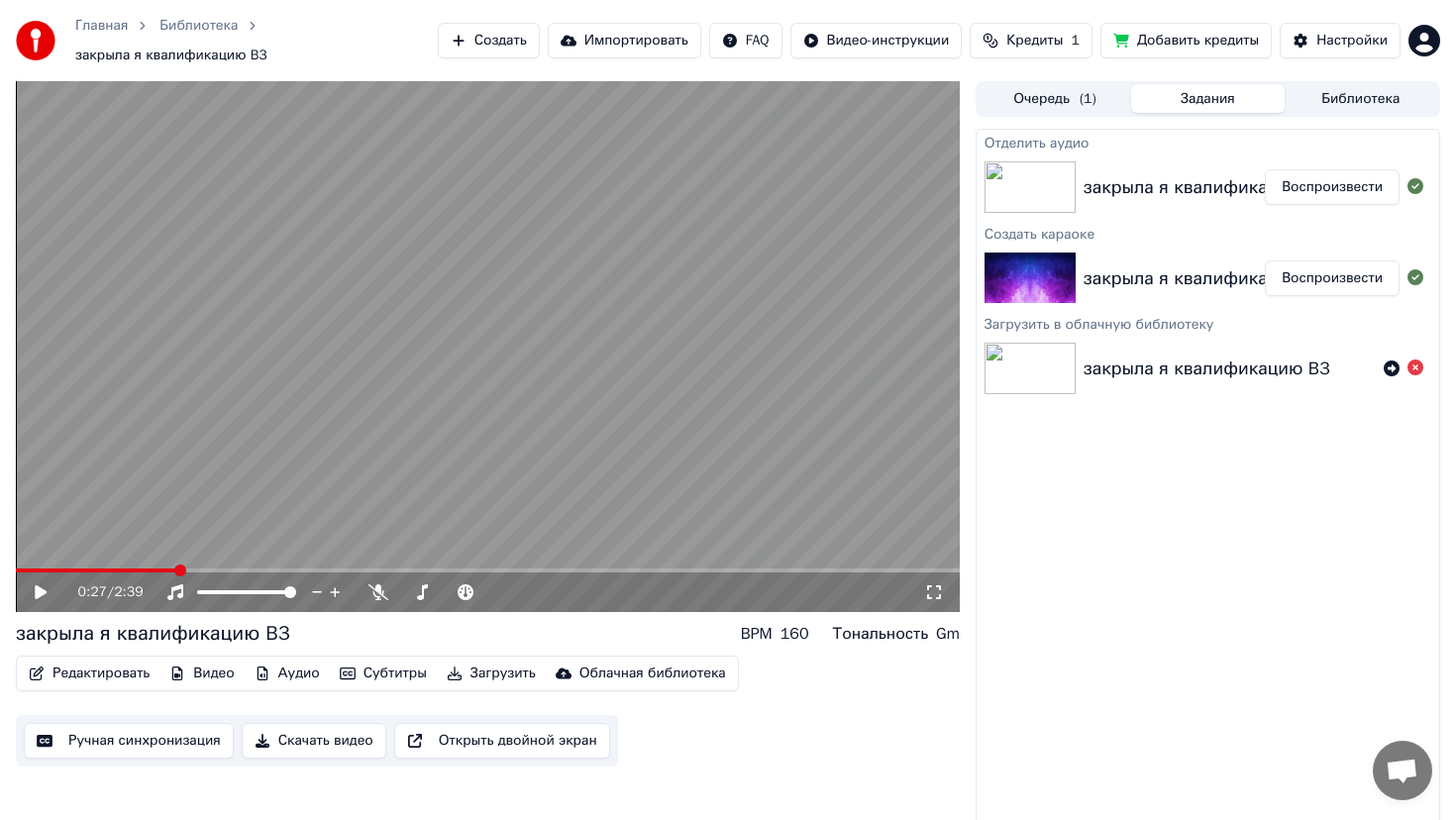 click on "Добавить кредиты" at bounding box center [1186, 41] 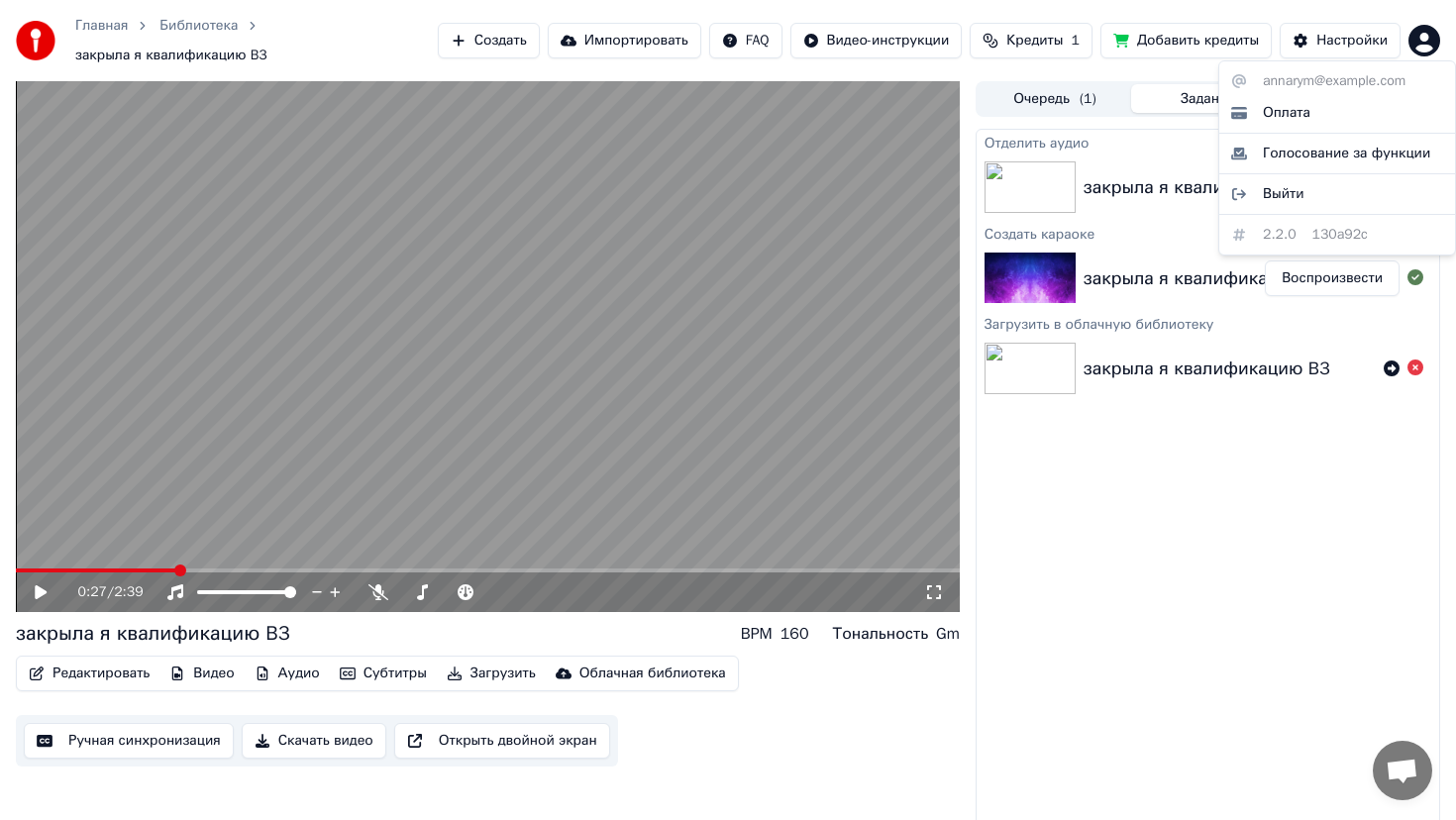 click on "annarym@example.com Оплата Голосование за функции Выйти 2.2.0 130a92c" at bounding box center (1337, 157) 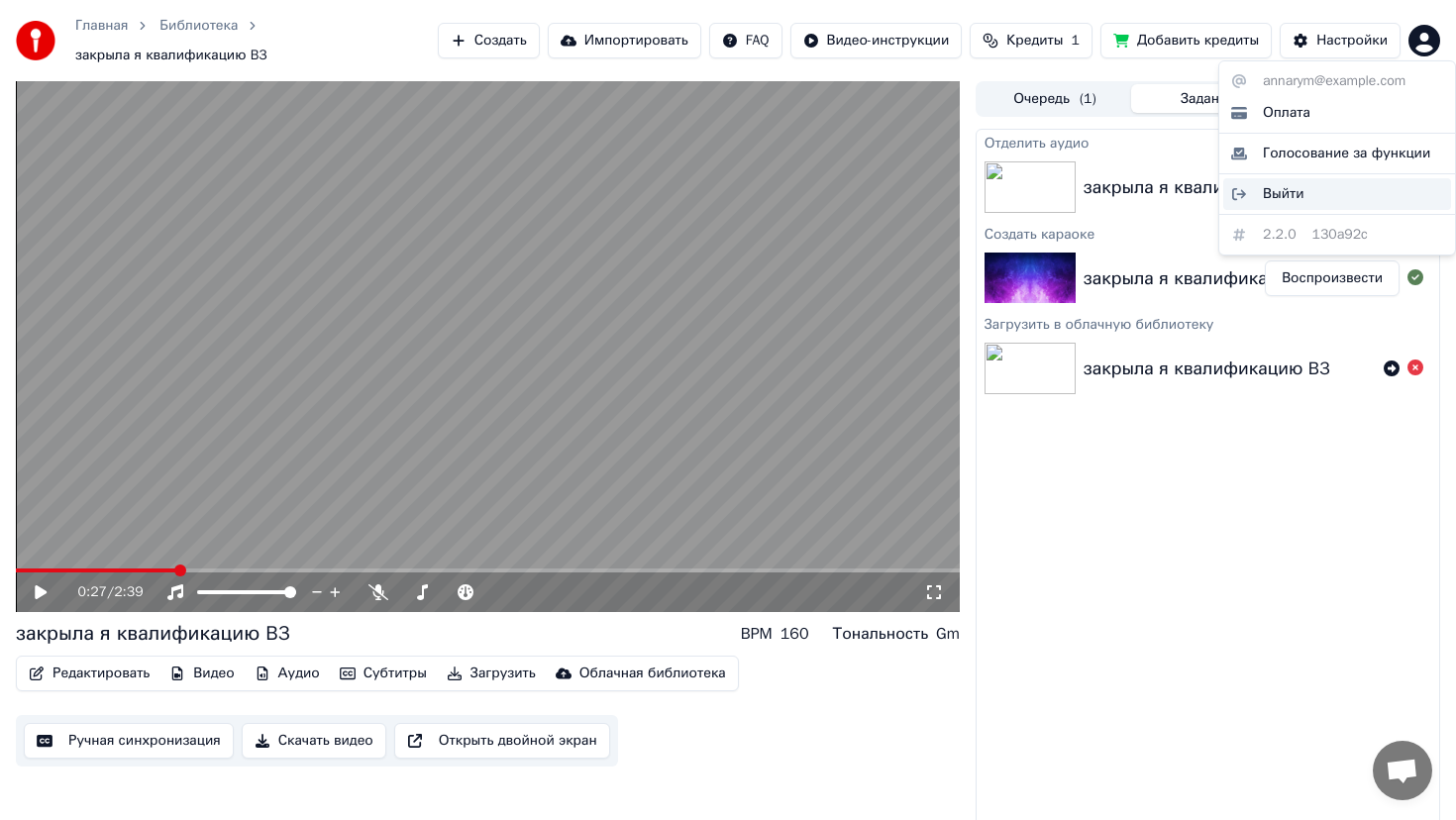 click on "Выйти" at bounding box center (1284, 194) 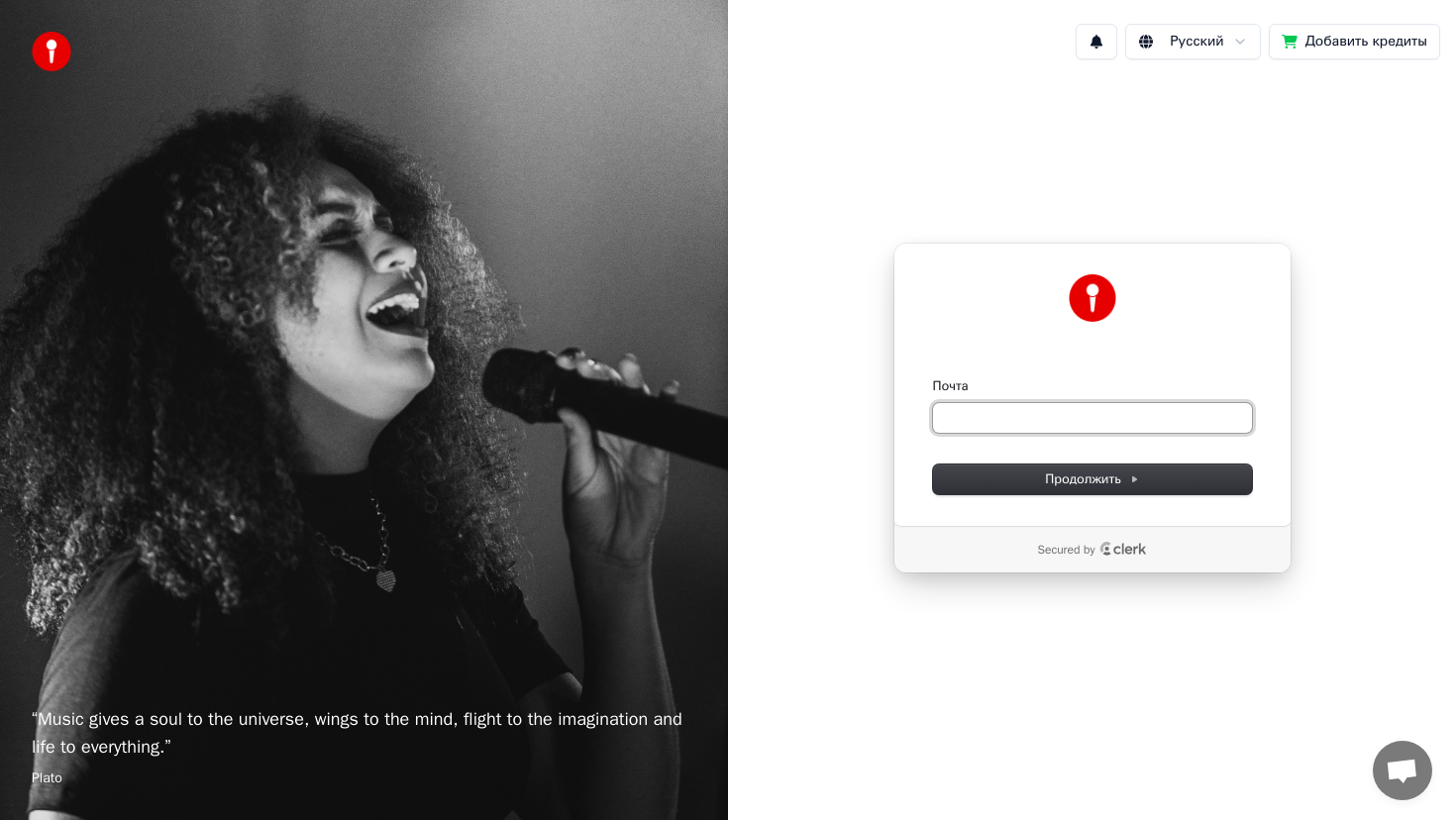 click on "Почта" at bounding box center (1092, 418) 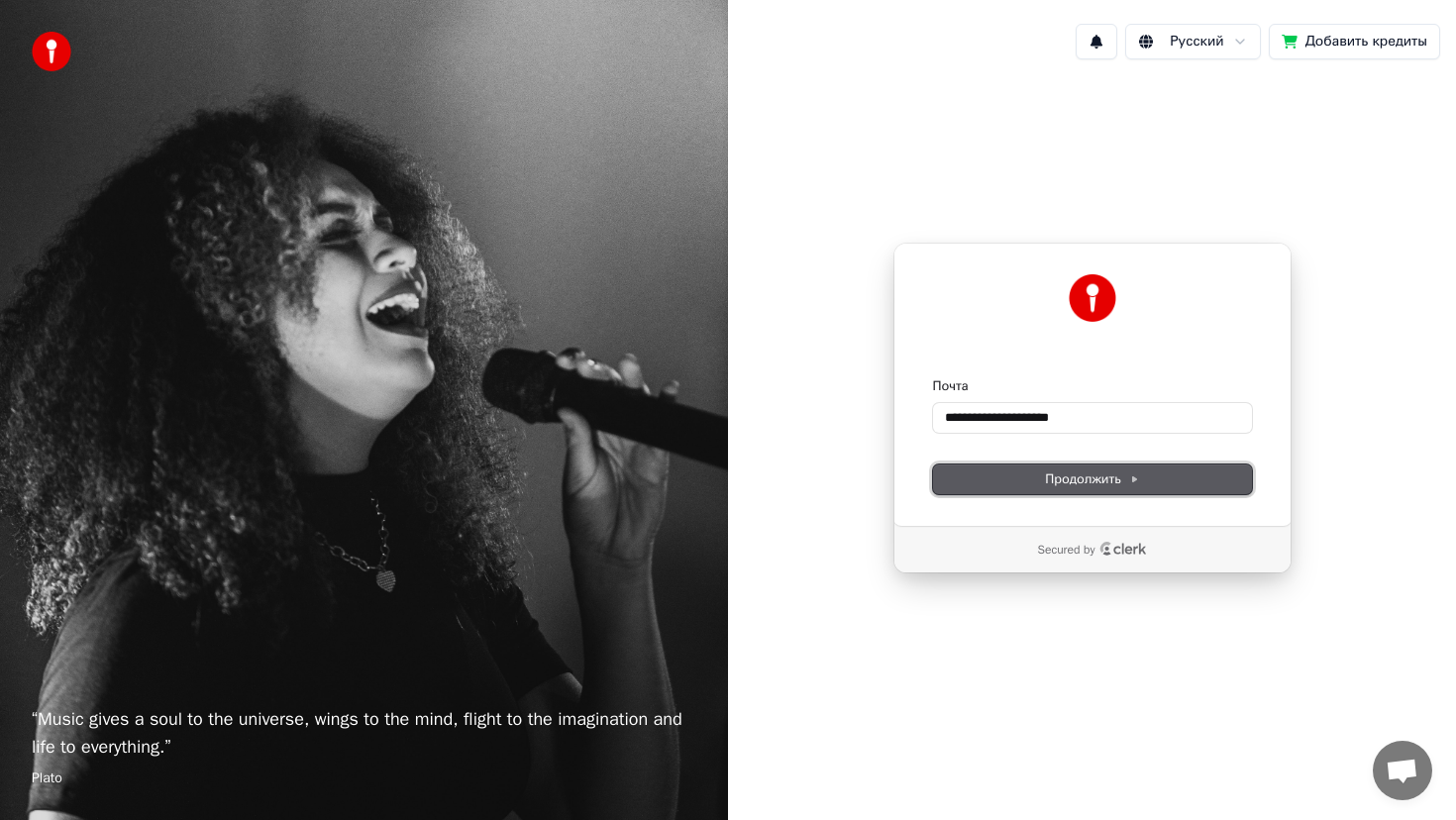 click on "Продолжить" at bounding box center (1092, 479) 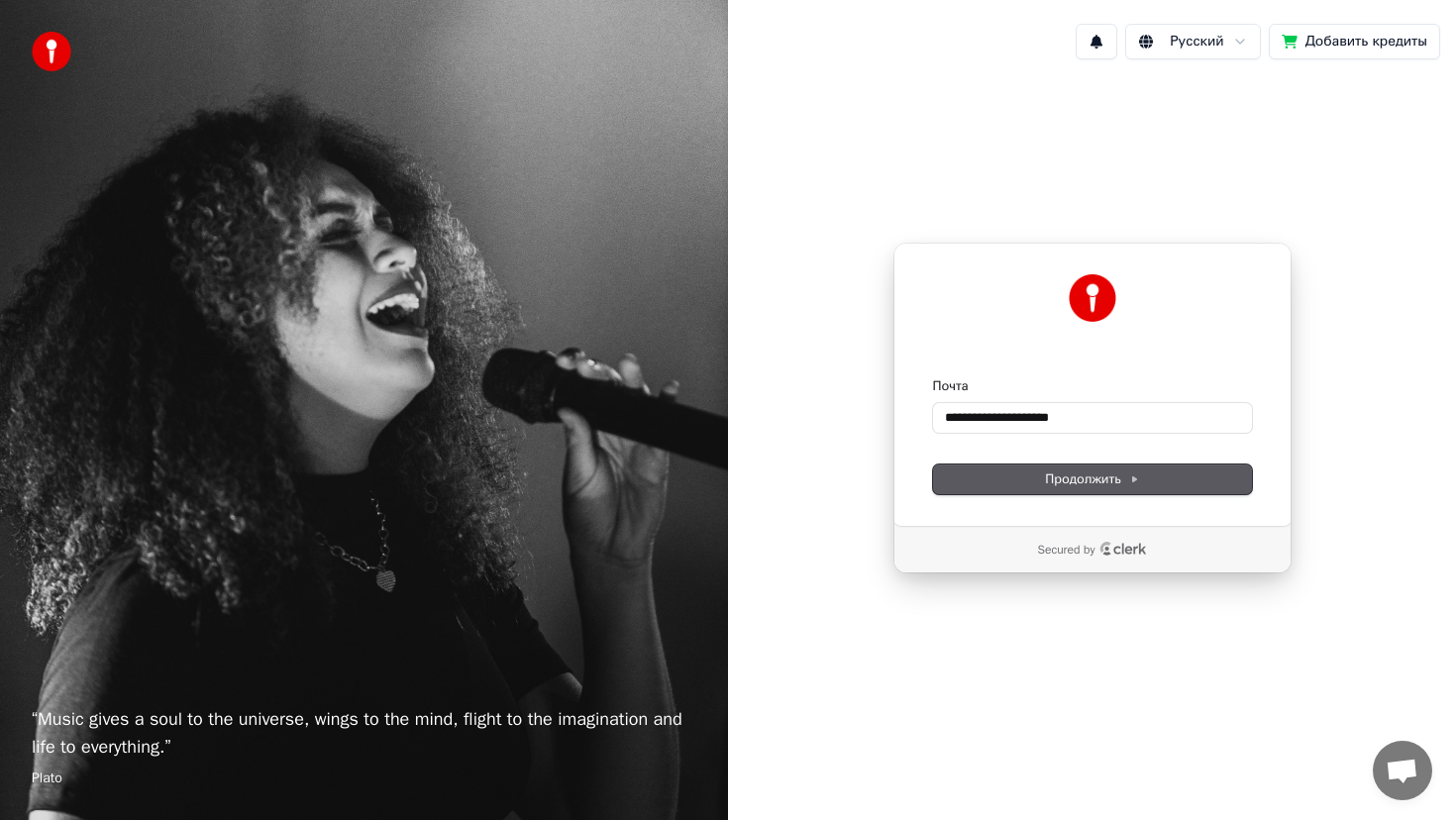 type on "**********" 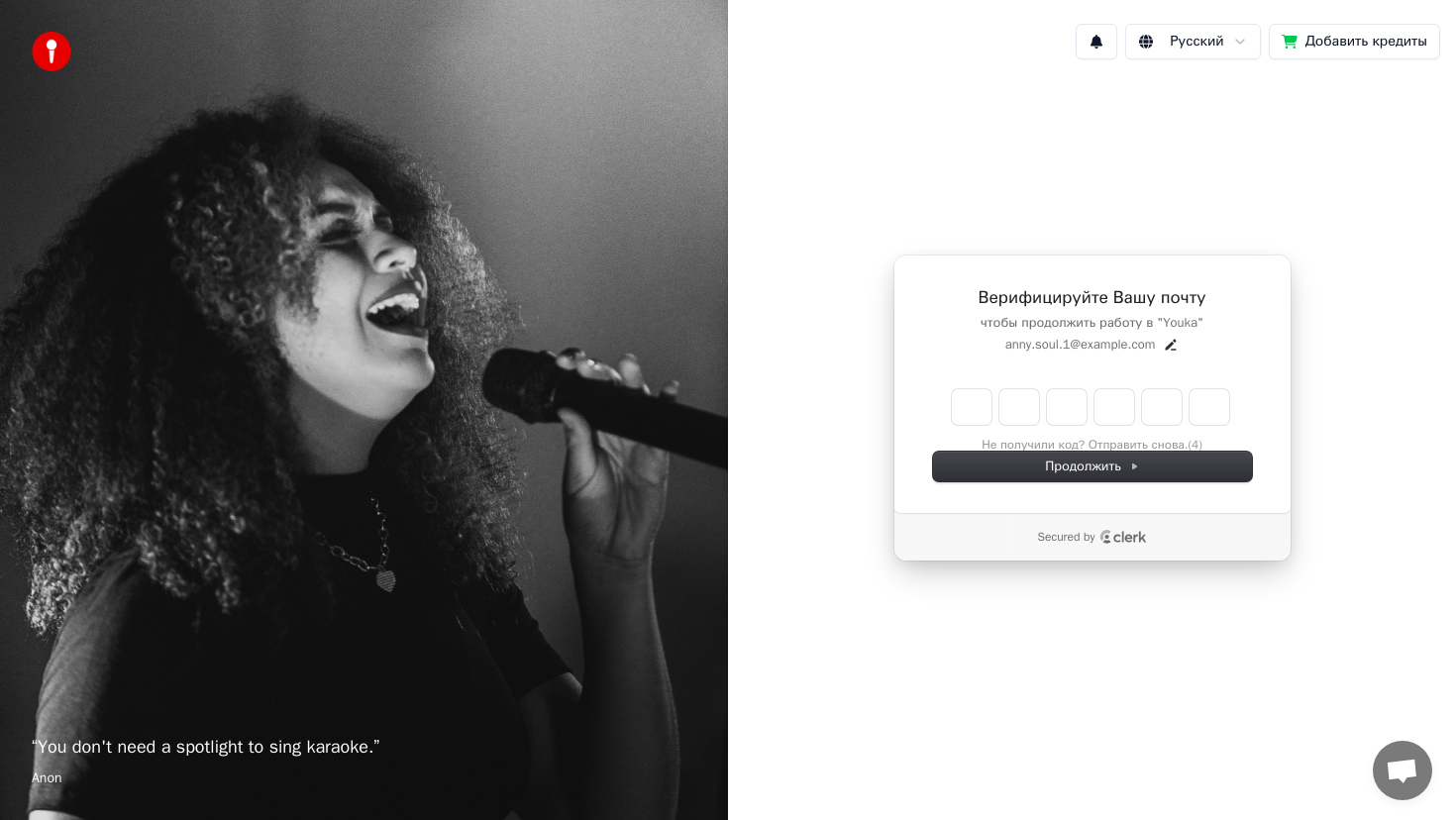 type on "*" 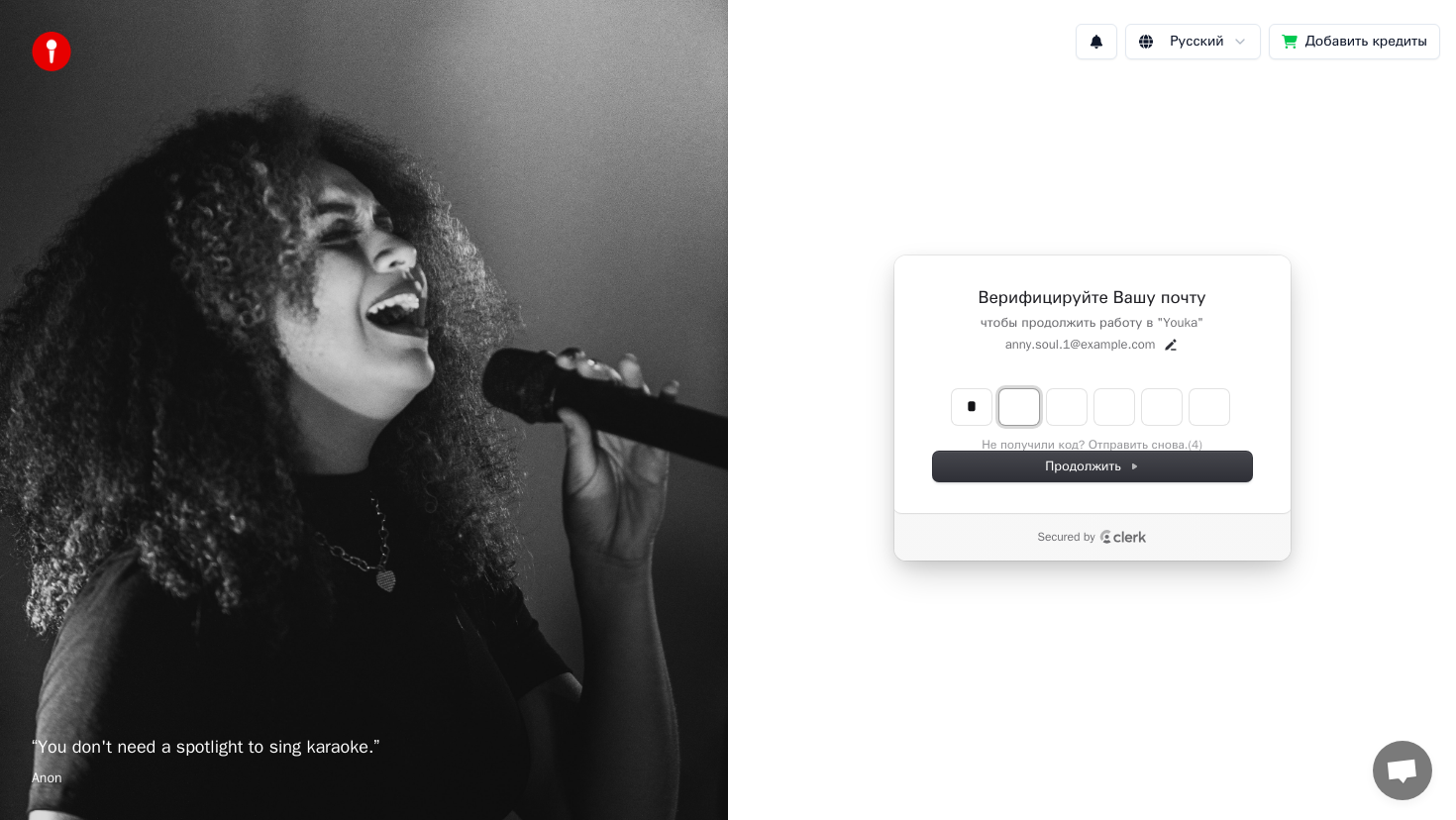 type on "*" 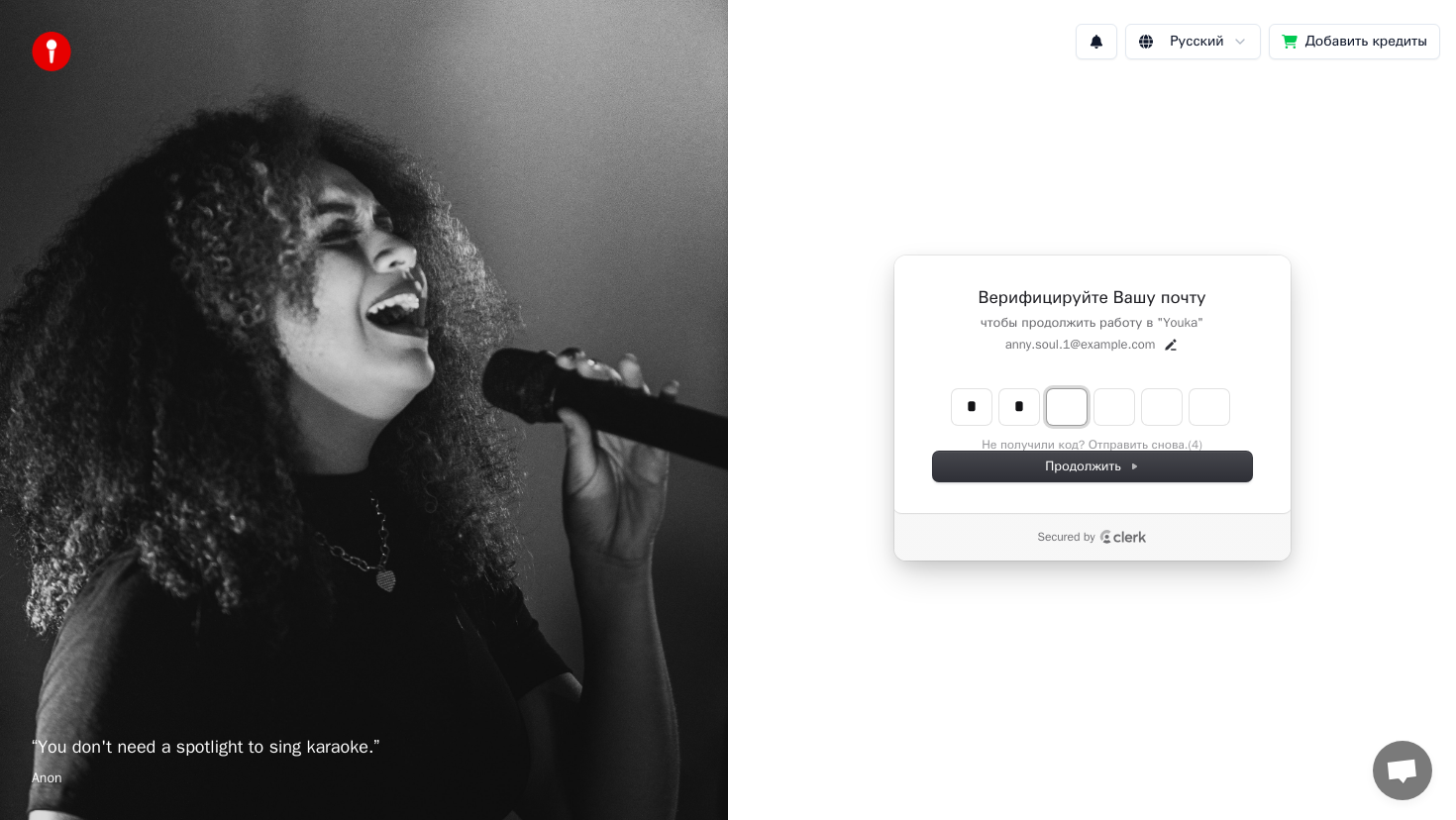 type on "**" 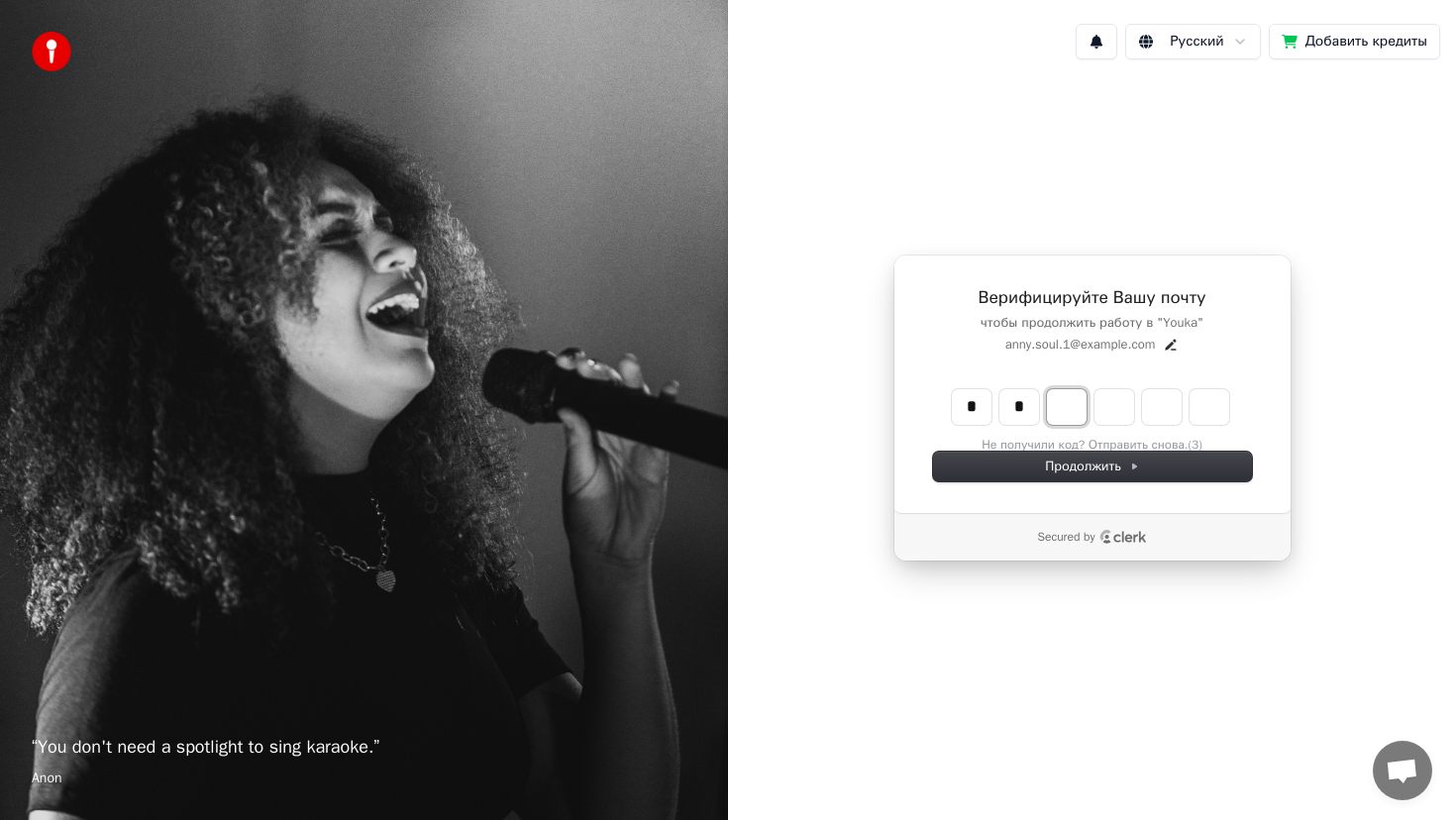 type on "*" 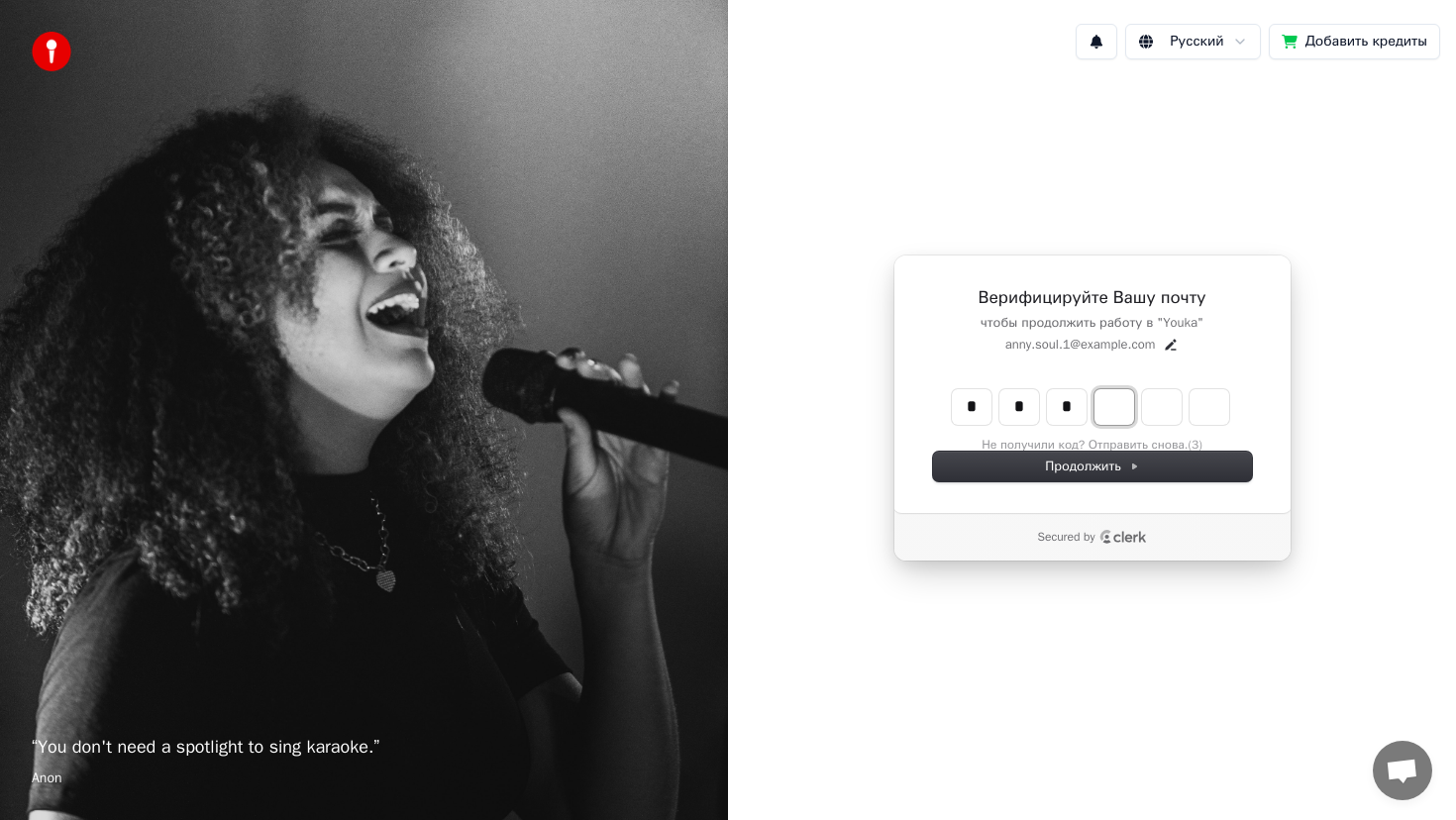 type on "***" 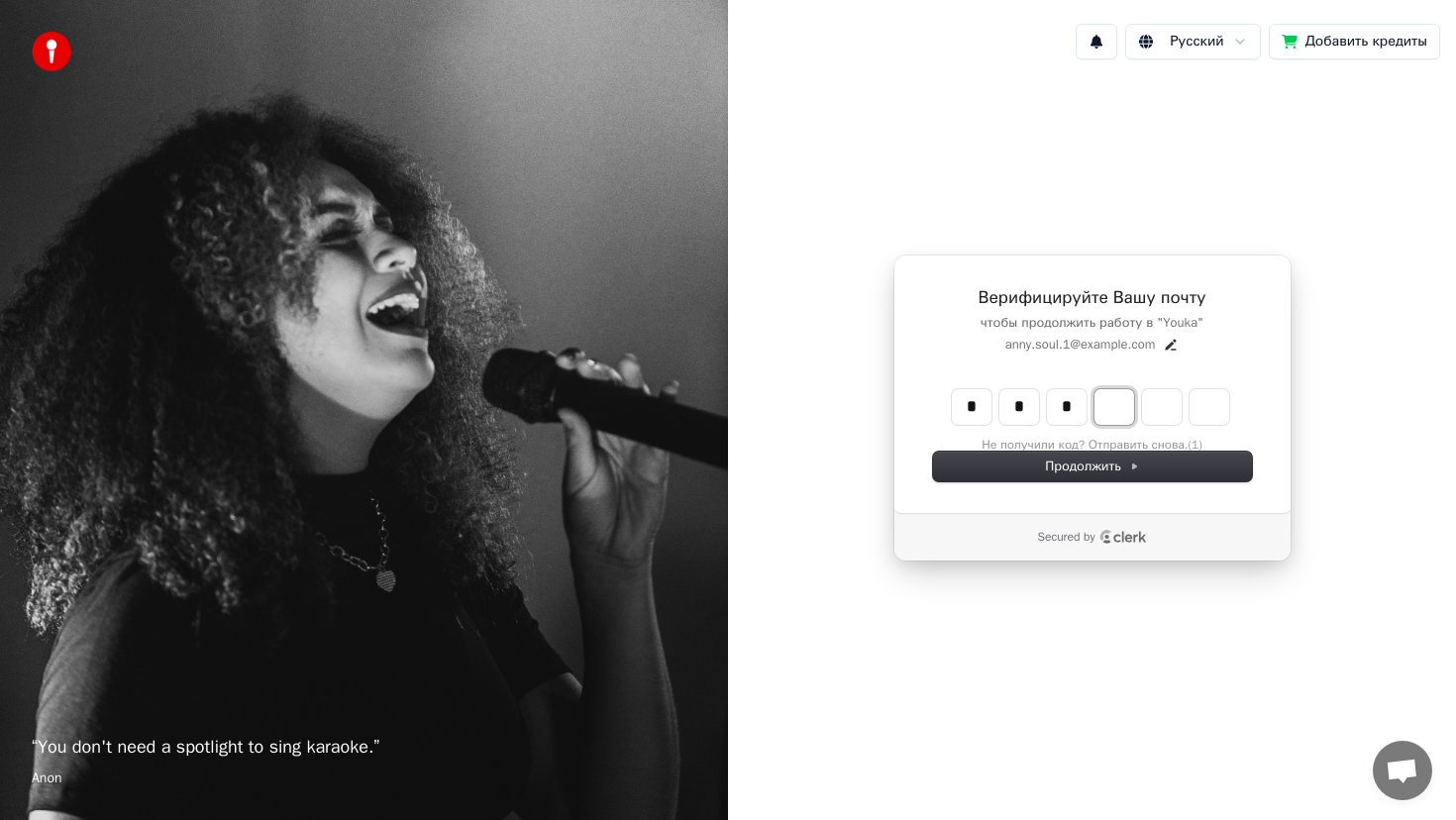 type on "*" 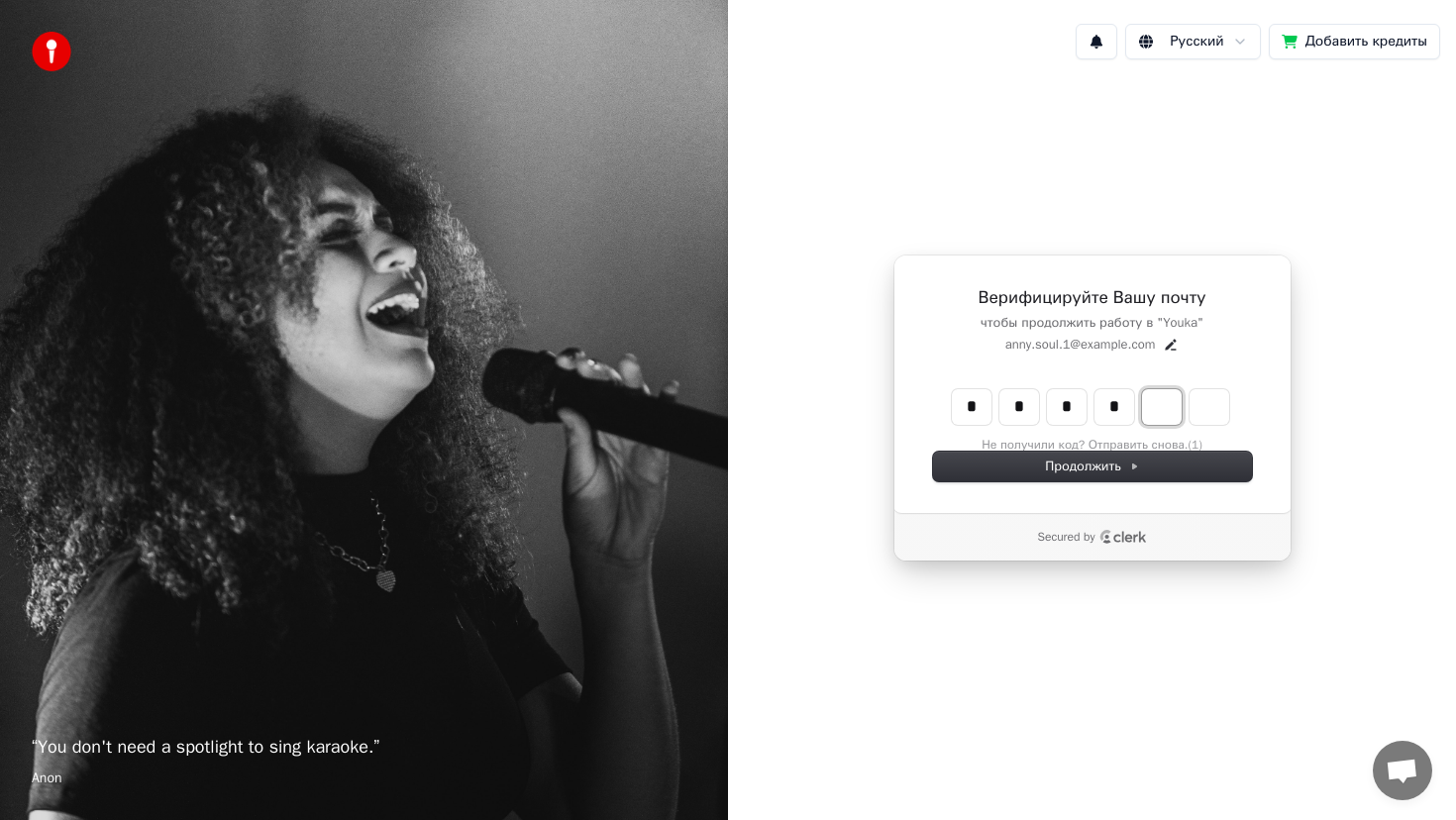 type on "****" 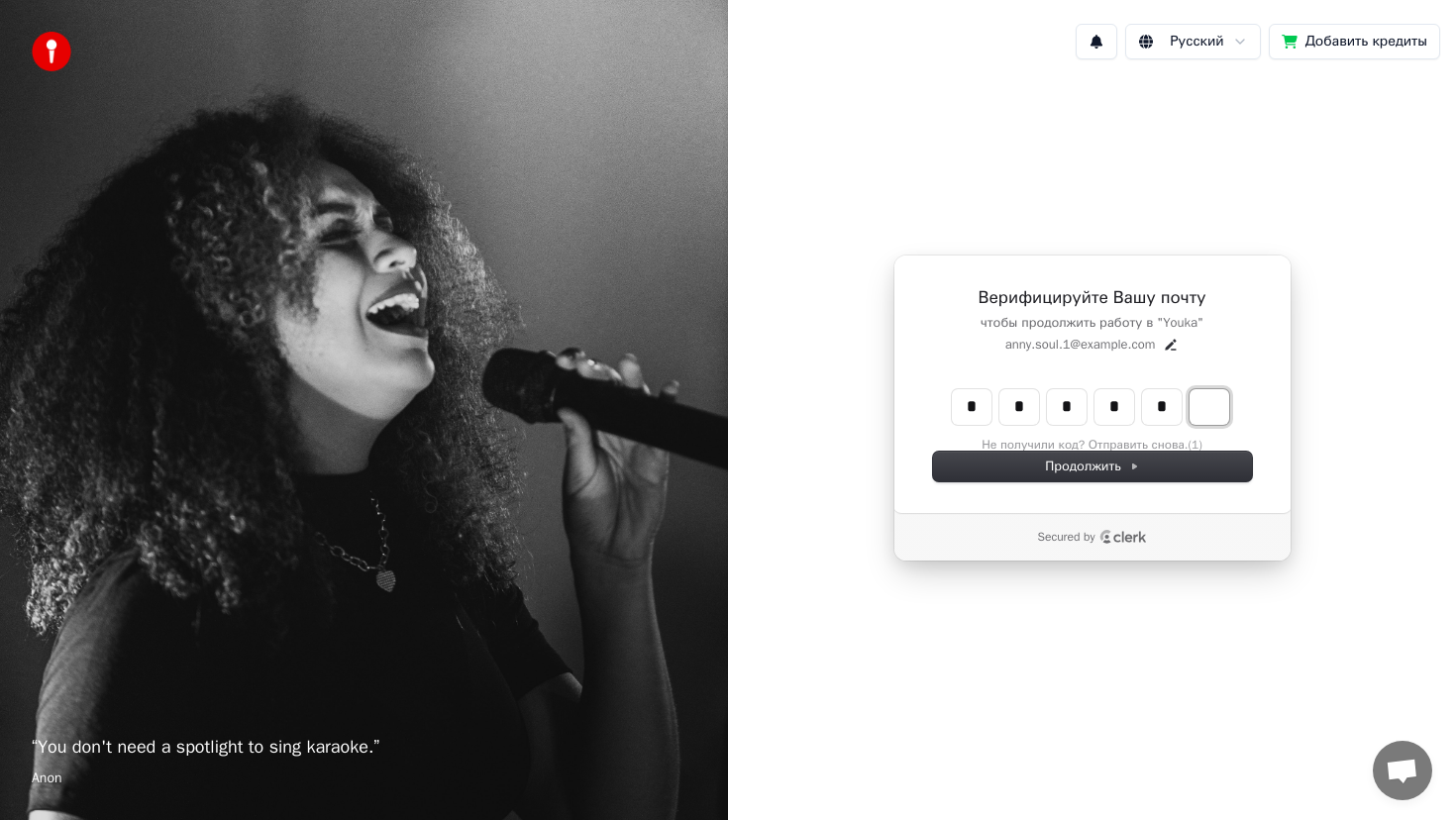 type on "*****" 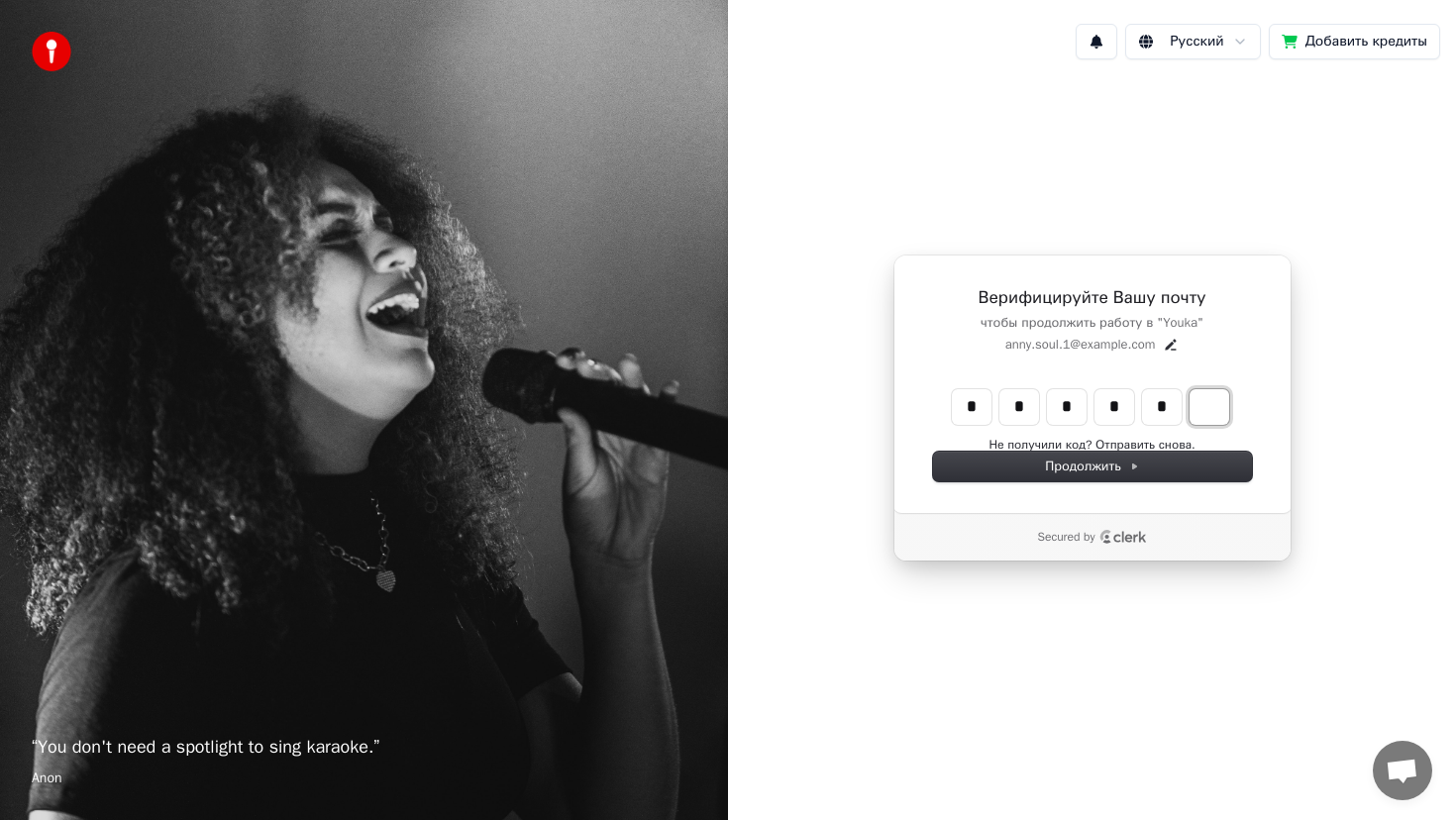 type on "*" 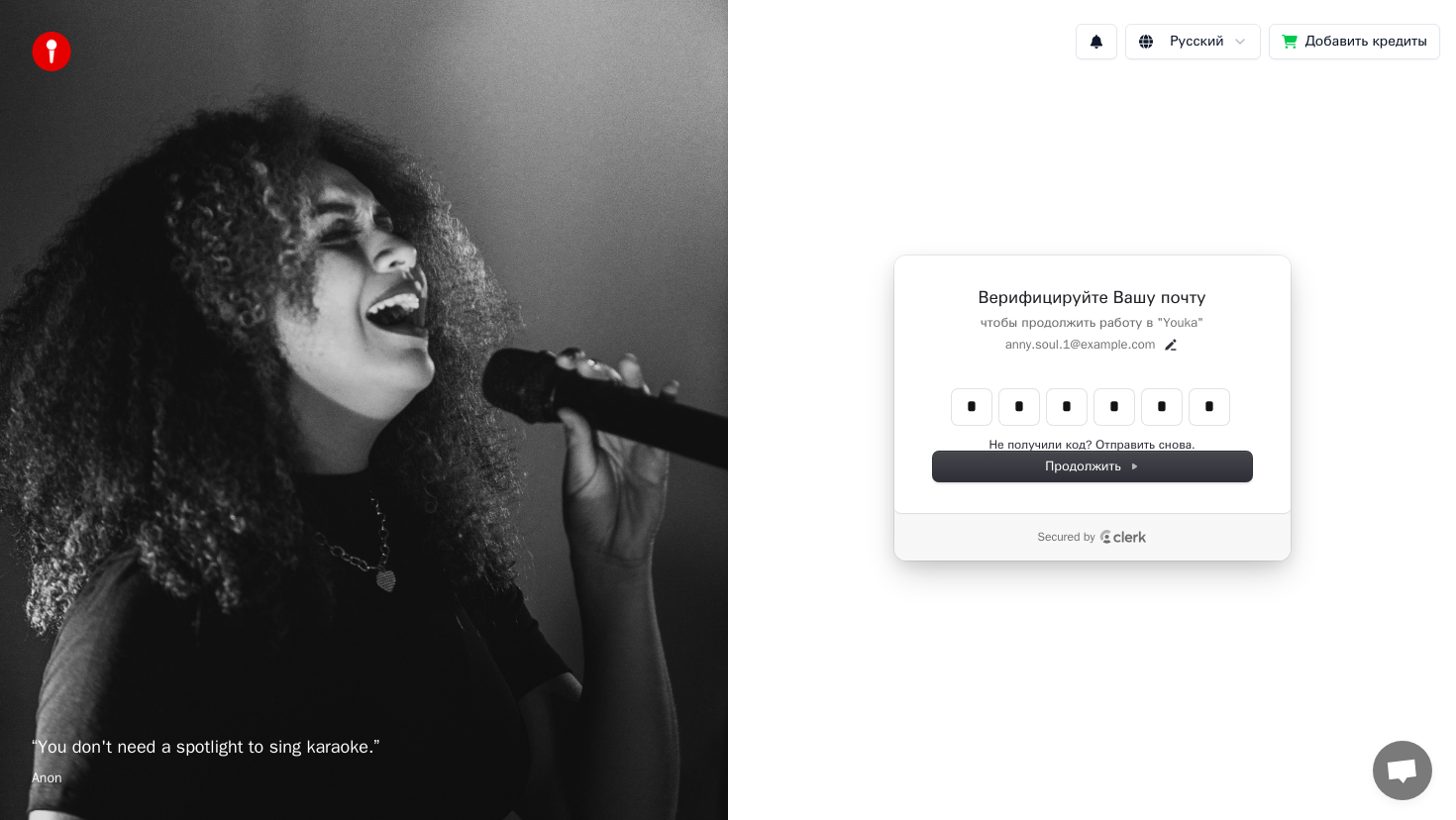 type on "******" 